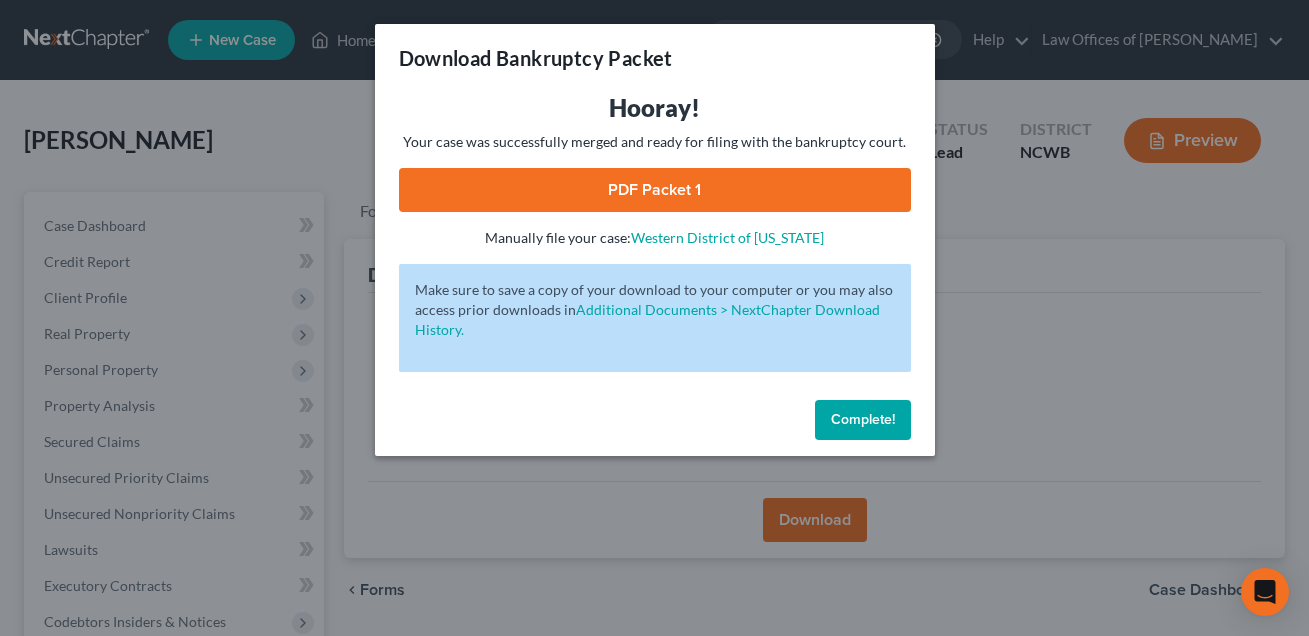 scroll, scrollTop: 337, scrollLeft: 0, axis: vertical 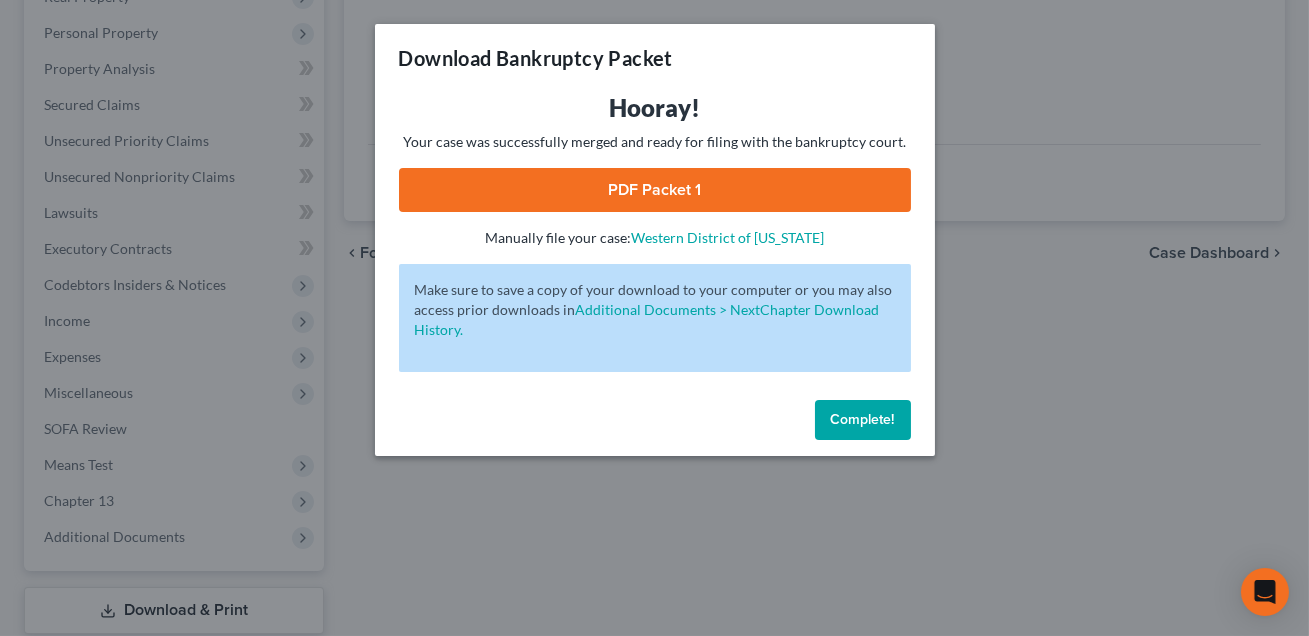 click on "PDF Packet 1" at bounding box center [655, 190] 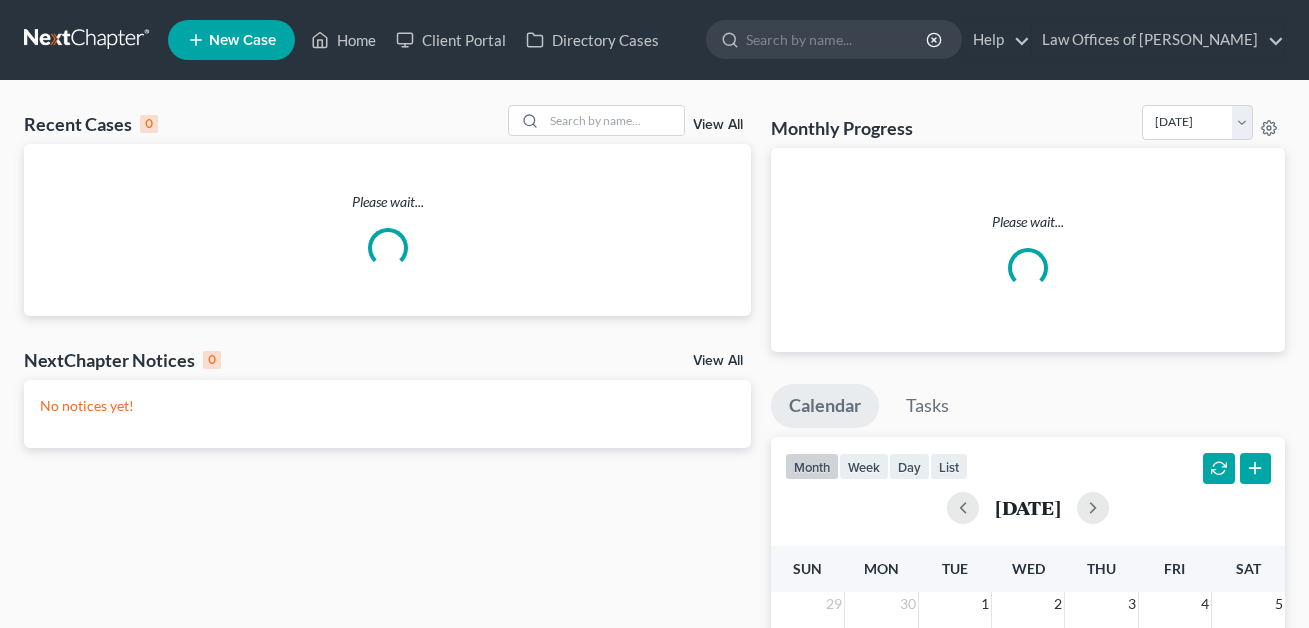 scroll, scrollTop: 0, scrollLeft: 0, axis: both 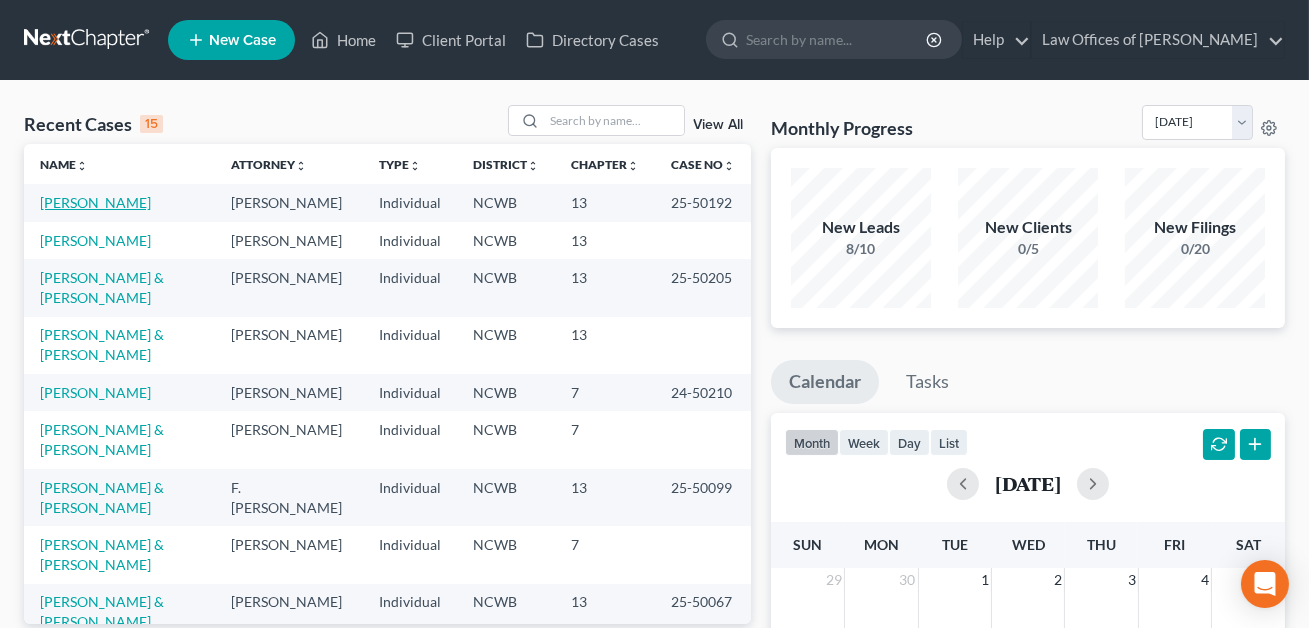 click on "[PERSON_NAME]" at bounding box center [95, 202] 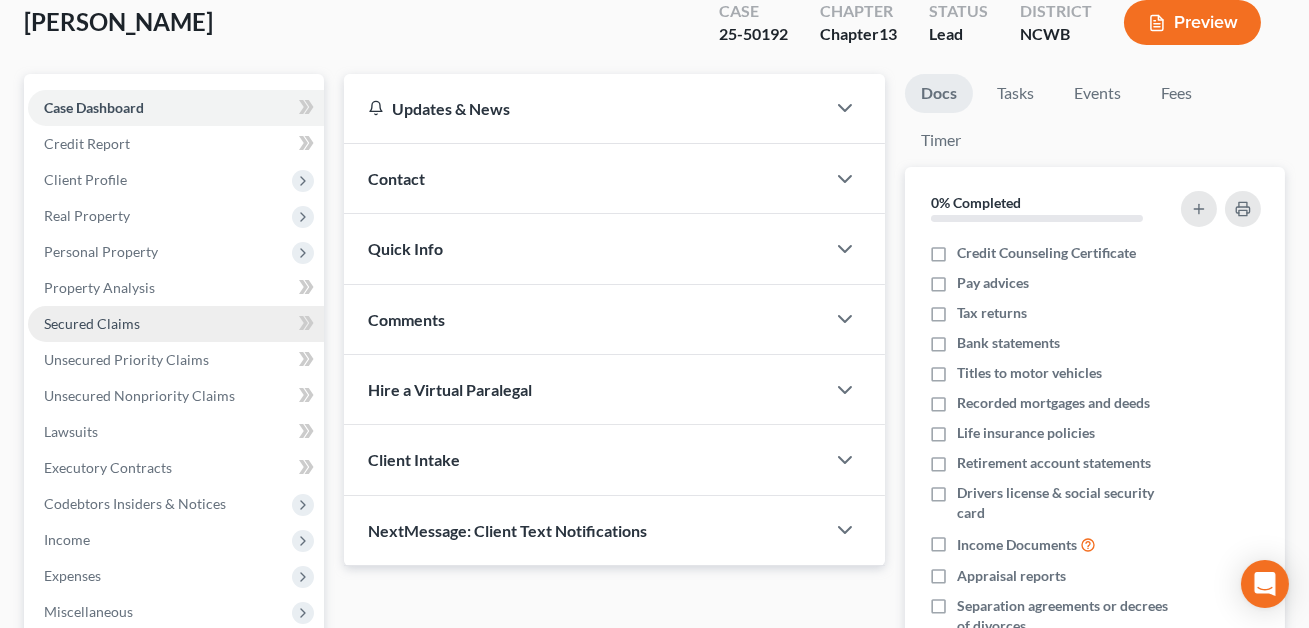scroll, scrollTop: 525, scrollLeft: 0, axis: vertical 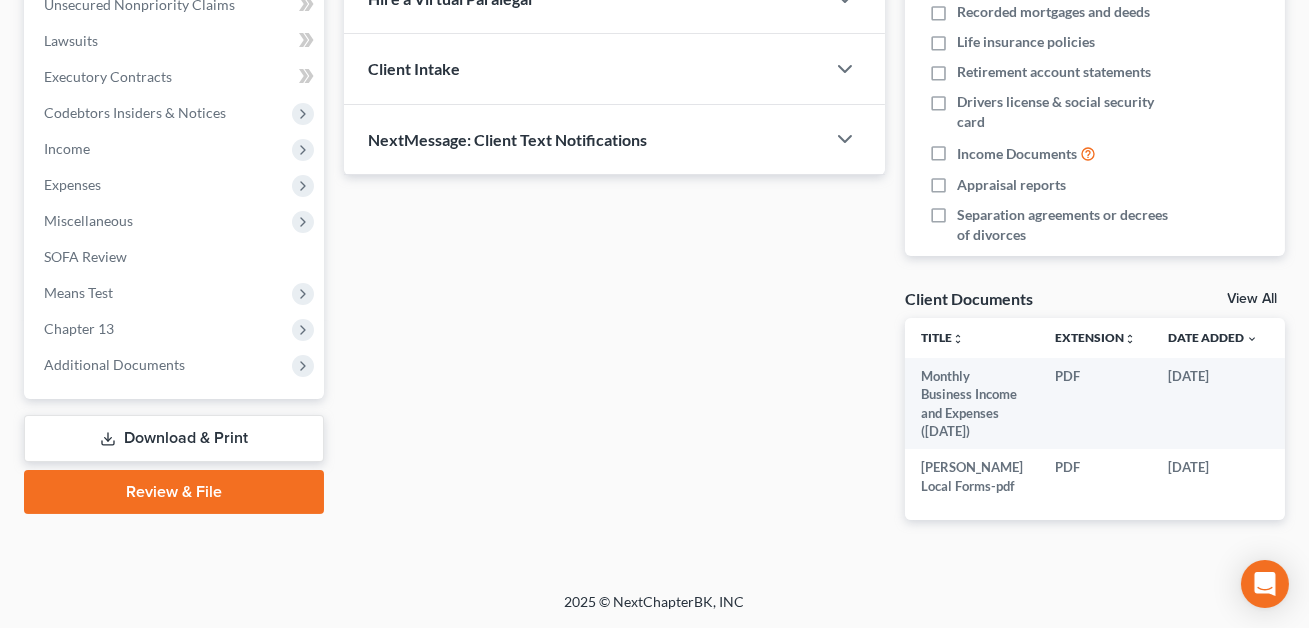 click on "Download & Print" at bounding box center (174, 438) 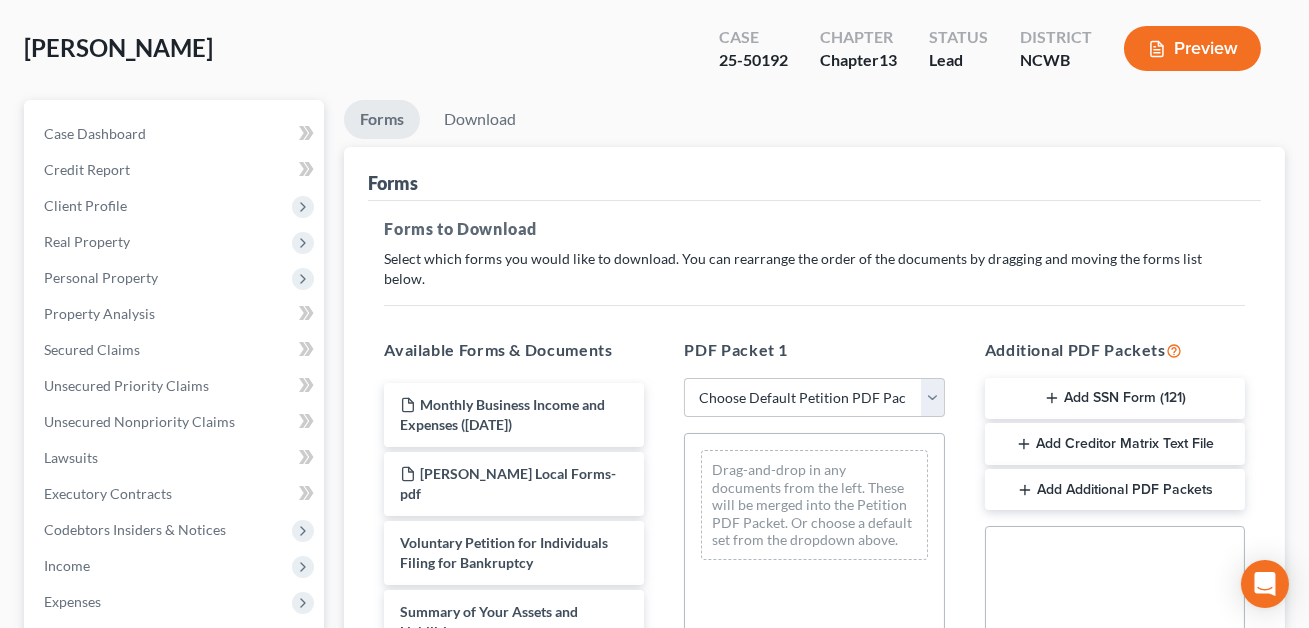 scroll, scrollTop: 0, scrollLeft: 0, axis: both 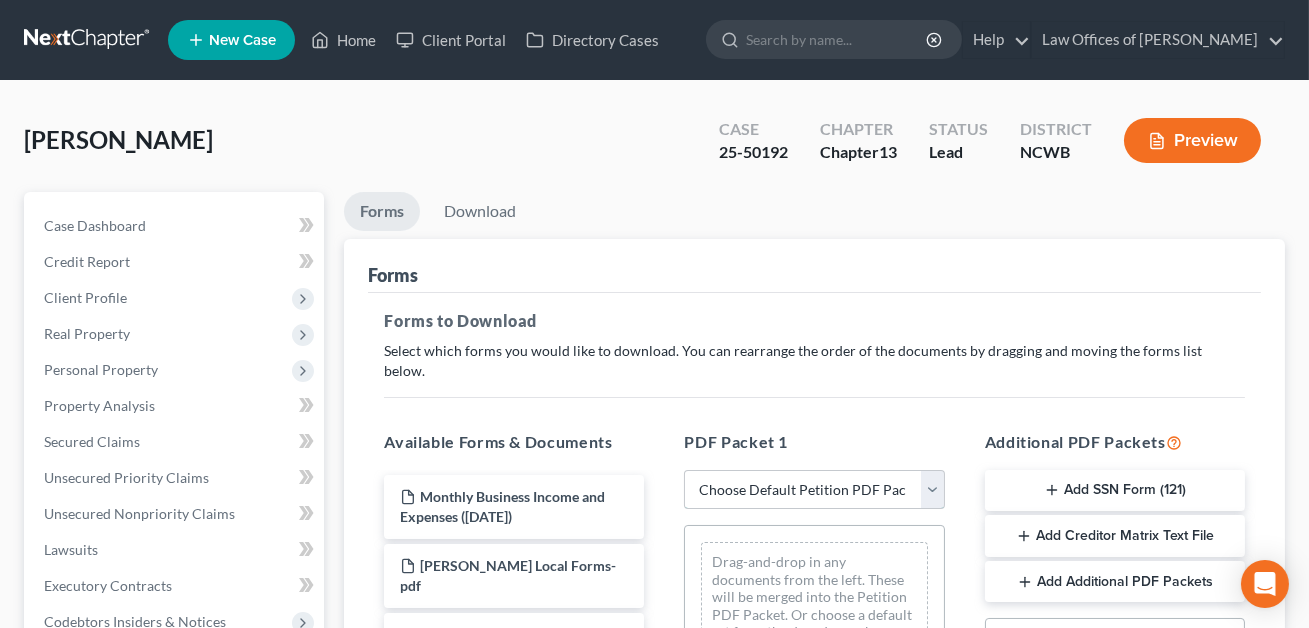 click on "Choose Default Petition PDF Packet Complete Bankruptcy Petition (all forms and schedules) Emergency Filing Forms (Petition and Creditor List Only) Amended Forms Signature Pages Only Supplemental Post Petition (Sch. I & J) Supplemental Post Petition (Sch. I) Supplemental Post Petition (Sch. J) Minimum Standard Petition" at bounding box center [814, 490] 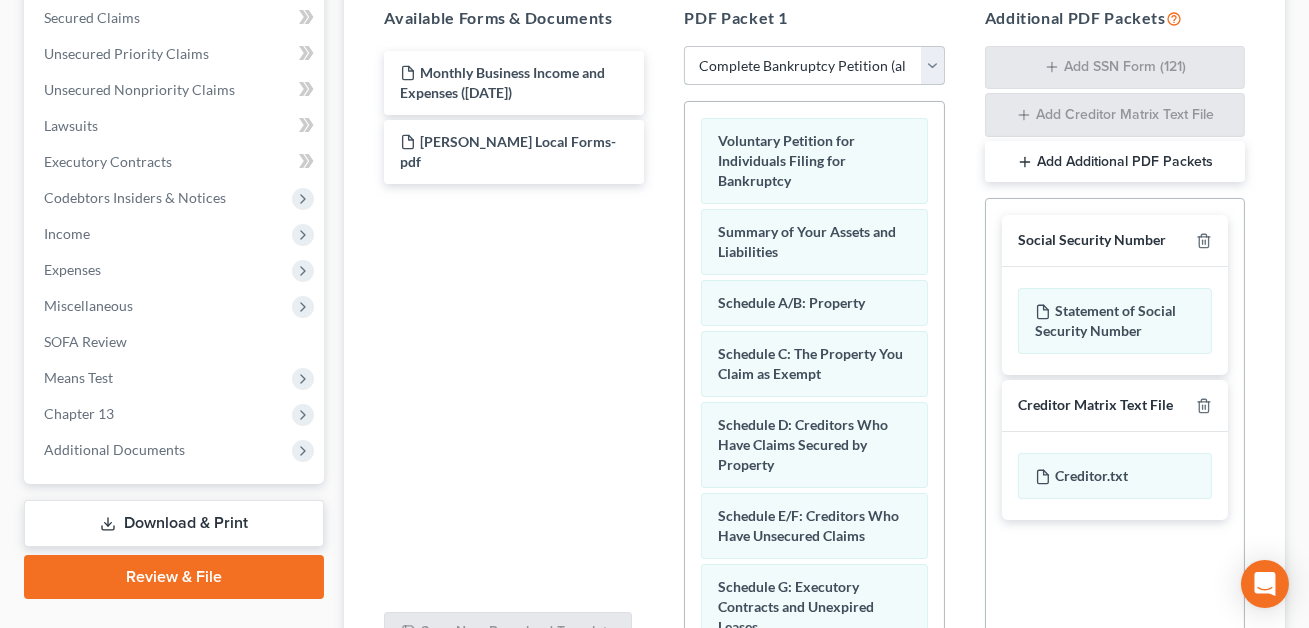 scroll, scrollTop: 496, scrollLeft: 0, axis: vertical 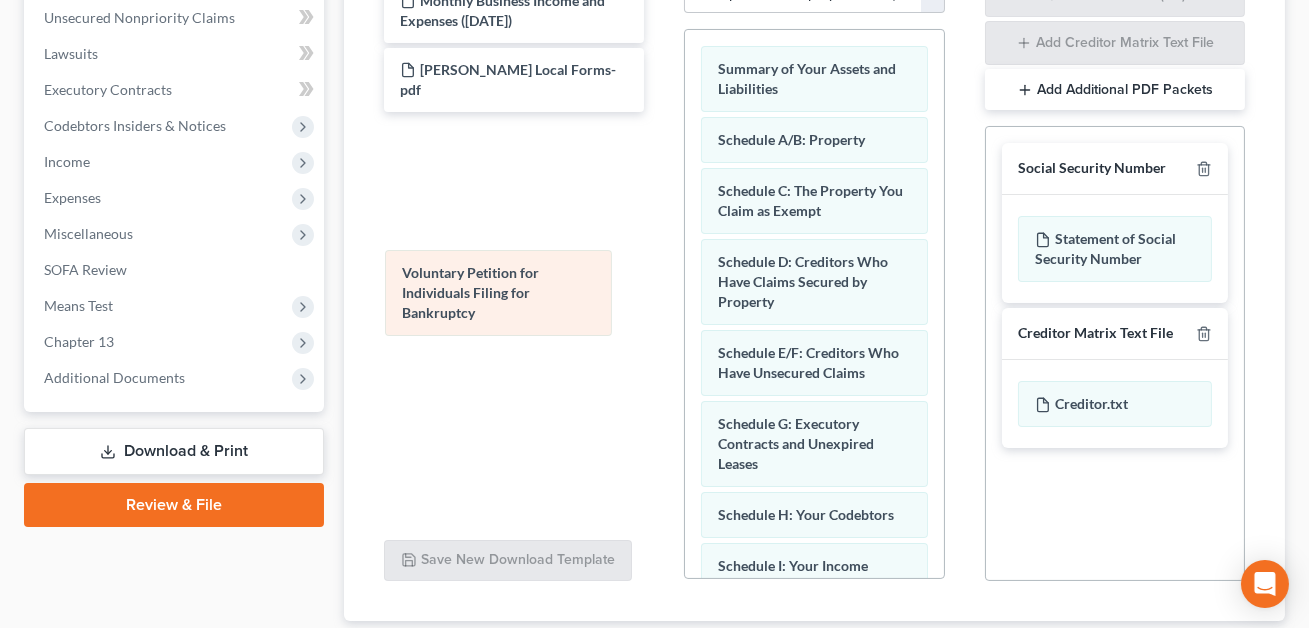 drag, startPoint x: 741, startPoint y: 55, endPoint x: 412, endPoint y: 289, distance: 403.72888 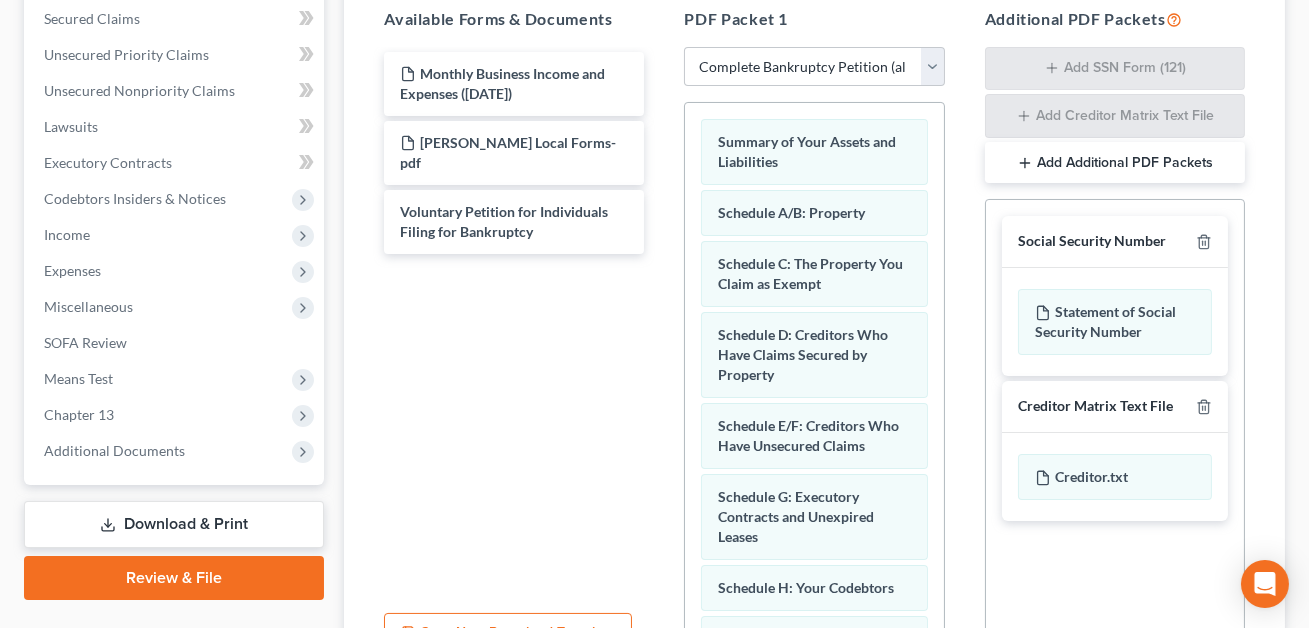 scroll, scrollTop: 429, scrollLeft: 0, axis: vertical 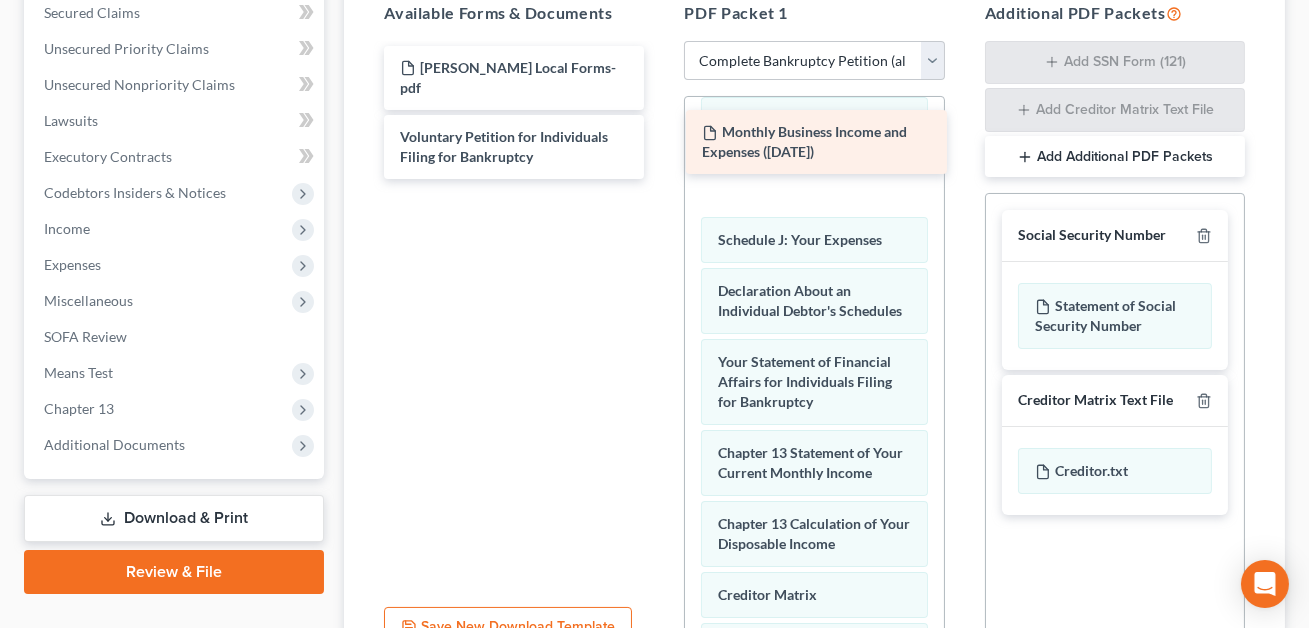 drag, startPoint x: 451, startPoint y: 61, endPoint x: 753, endPoint y: 147, distance: 314.00638 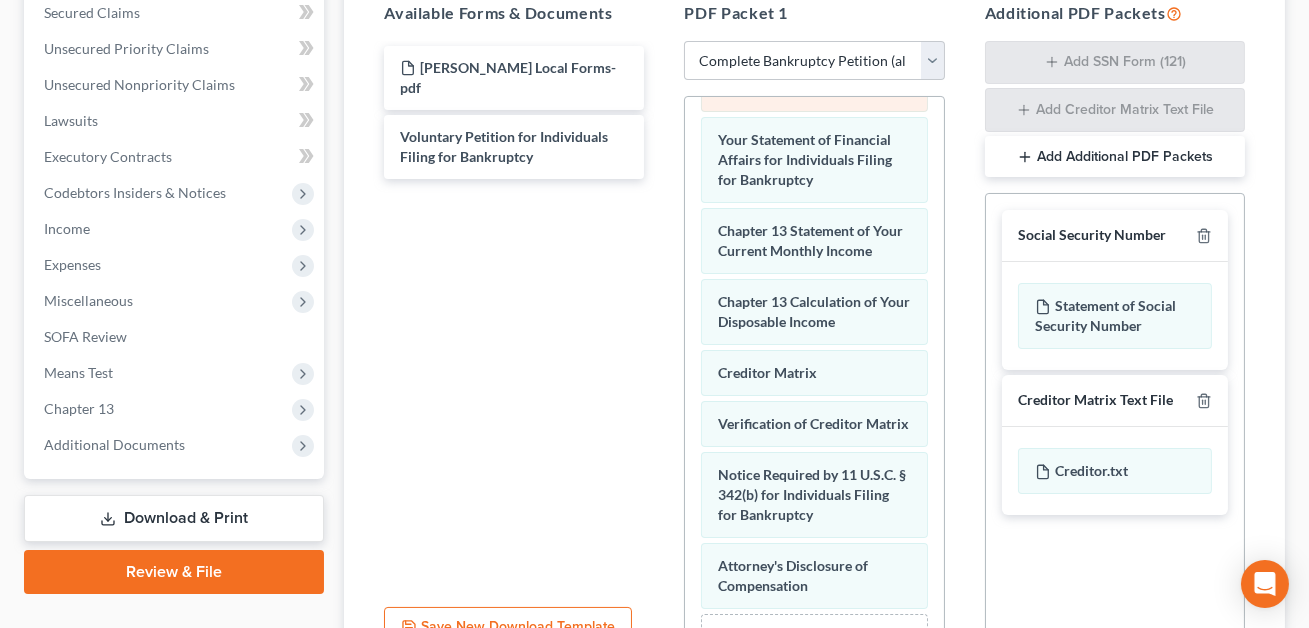 scroll, scrollTop: 827, scrollLeft: 0, axis: vertical 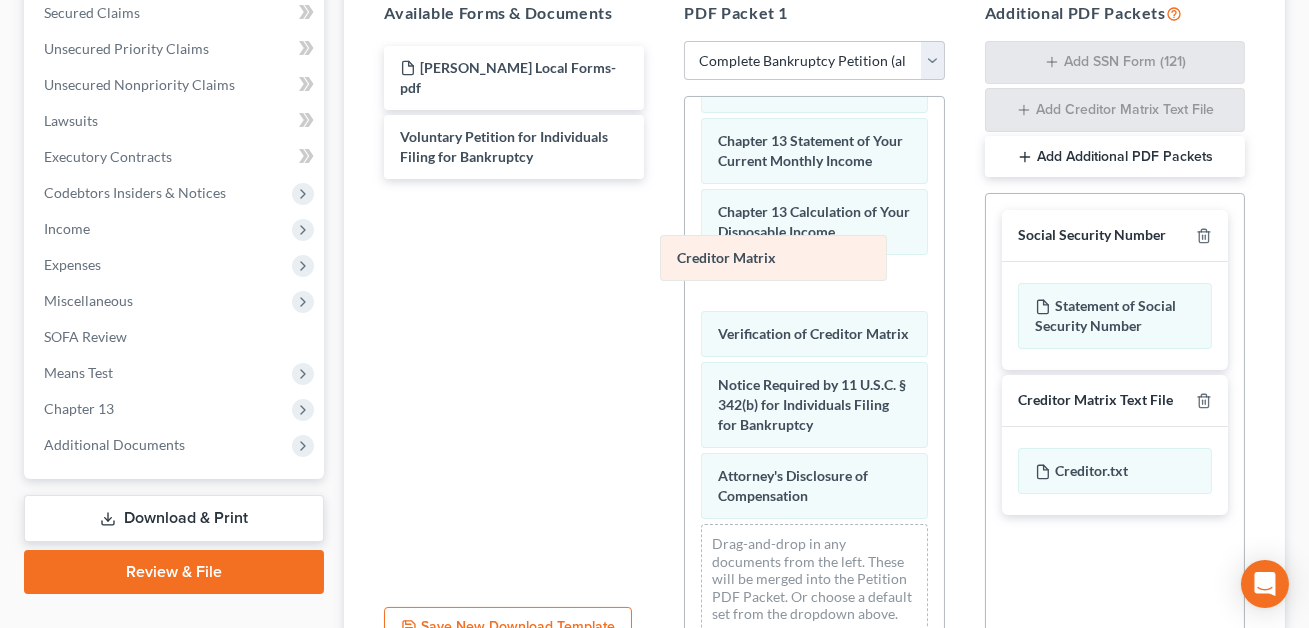 drag, startPoint x: 731, startPoint y: 258, endPoint x: 359, endPoint y: 255, distance: 372.0121 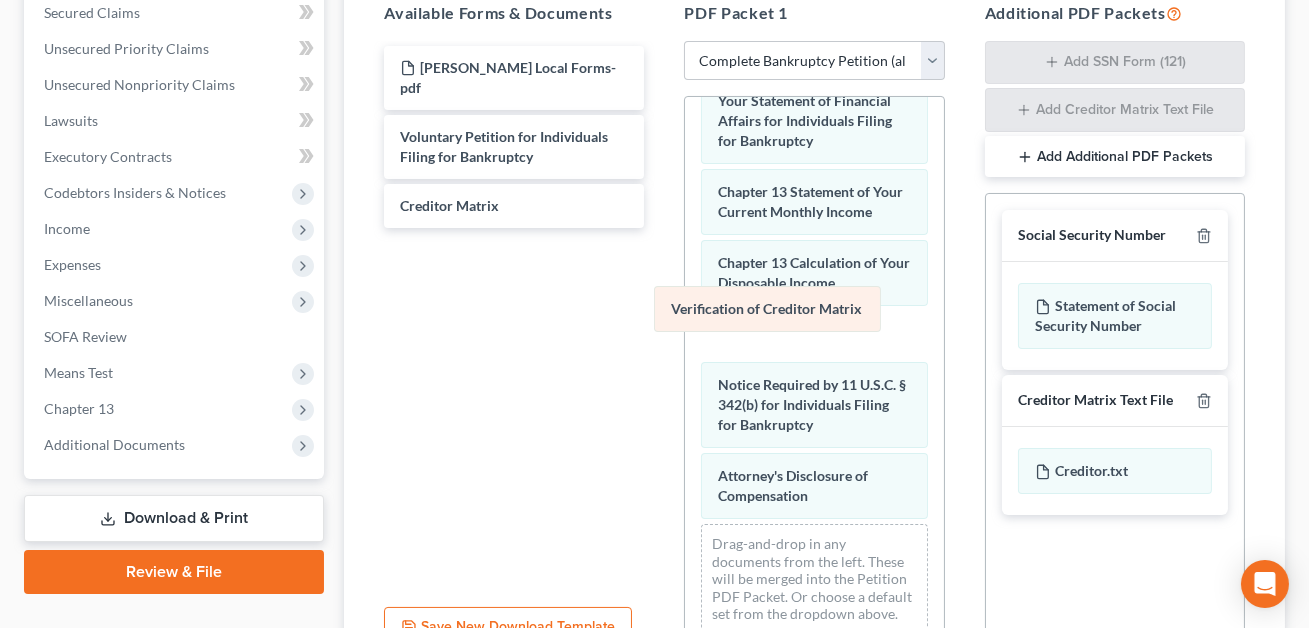 drag, startPoint x: 724, startPoint y: 299, endPoint x: 424, endPoint y: 285, distance: 300.32648 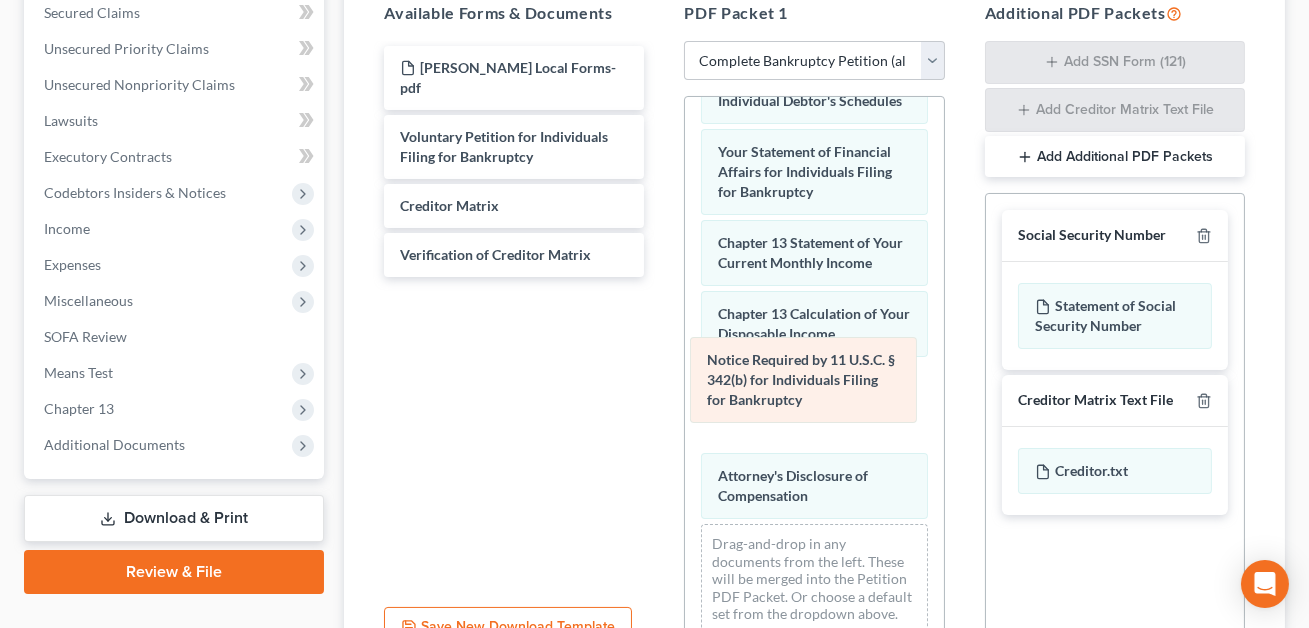 scroll, scrollTop: 635, scrollLeft: 0, axis: vertical 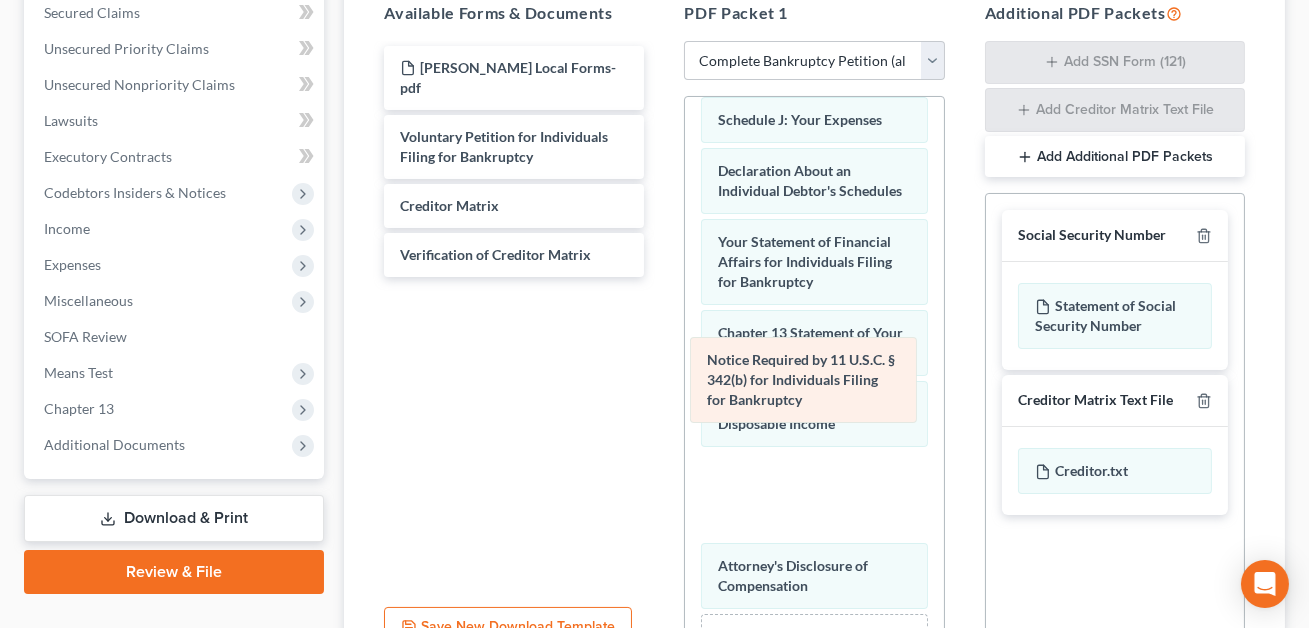 drag, startPoint x: 796, startPoint y: 365, endPoint x: 481, endPoint y: 308, distance: 320.1156 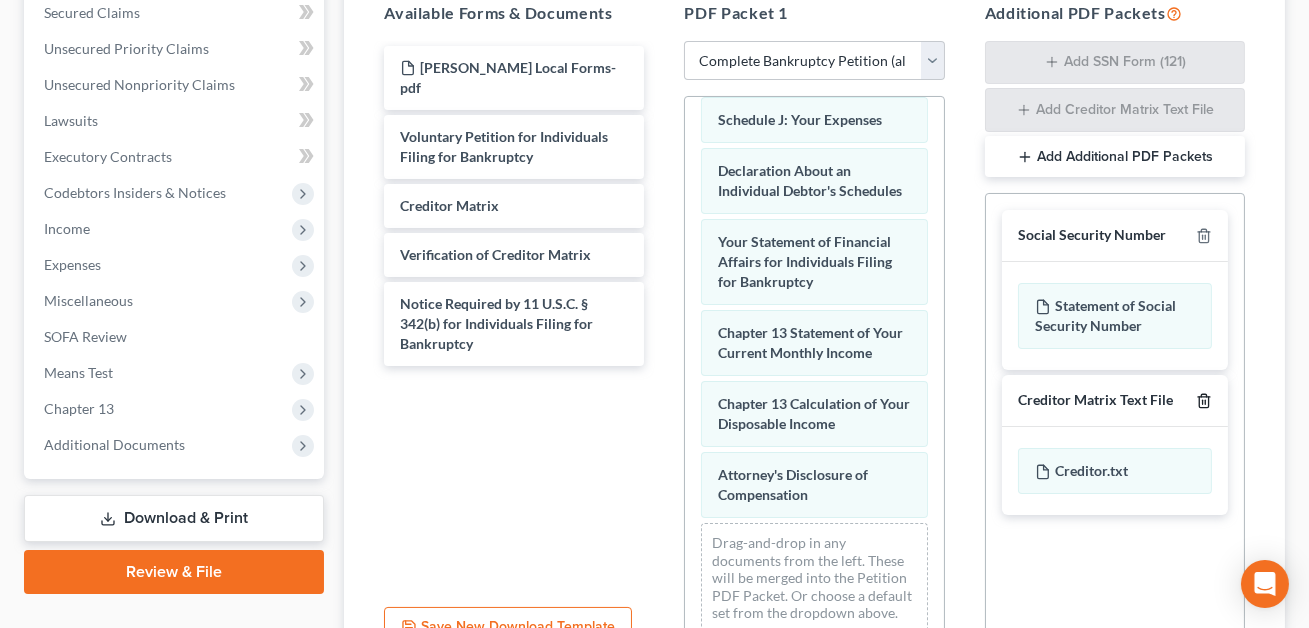 click 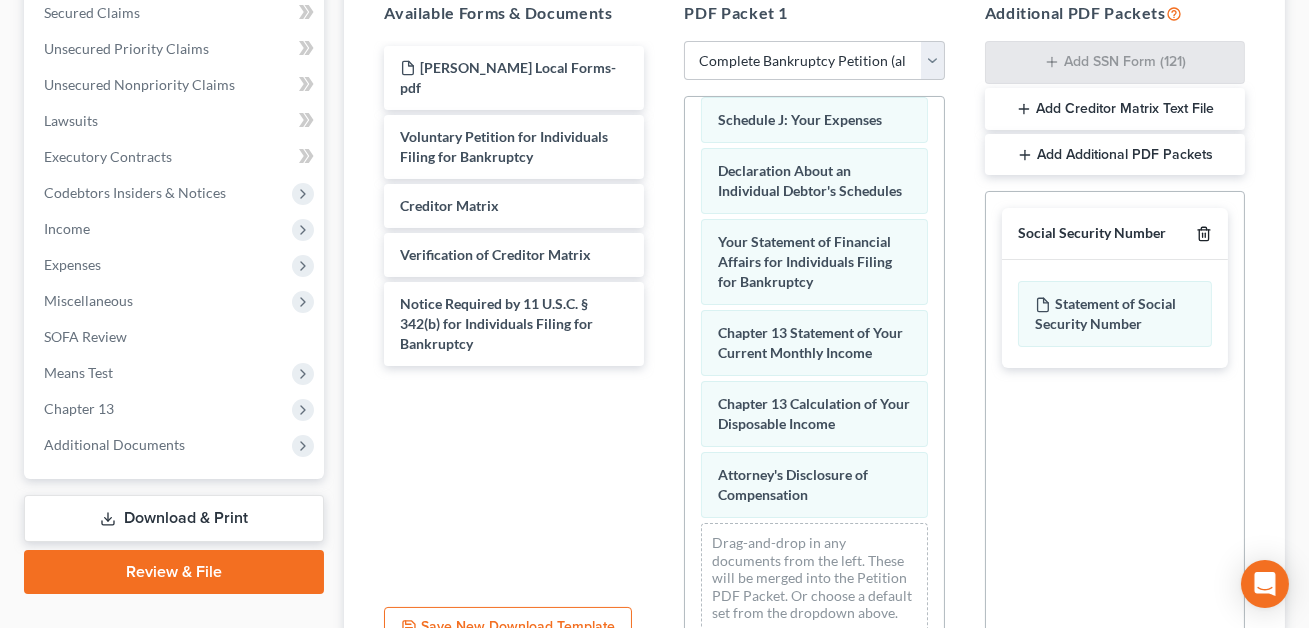 click 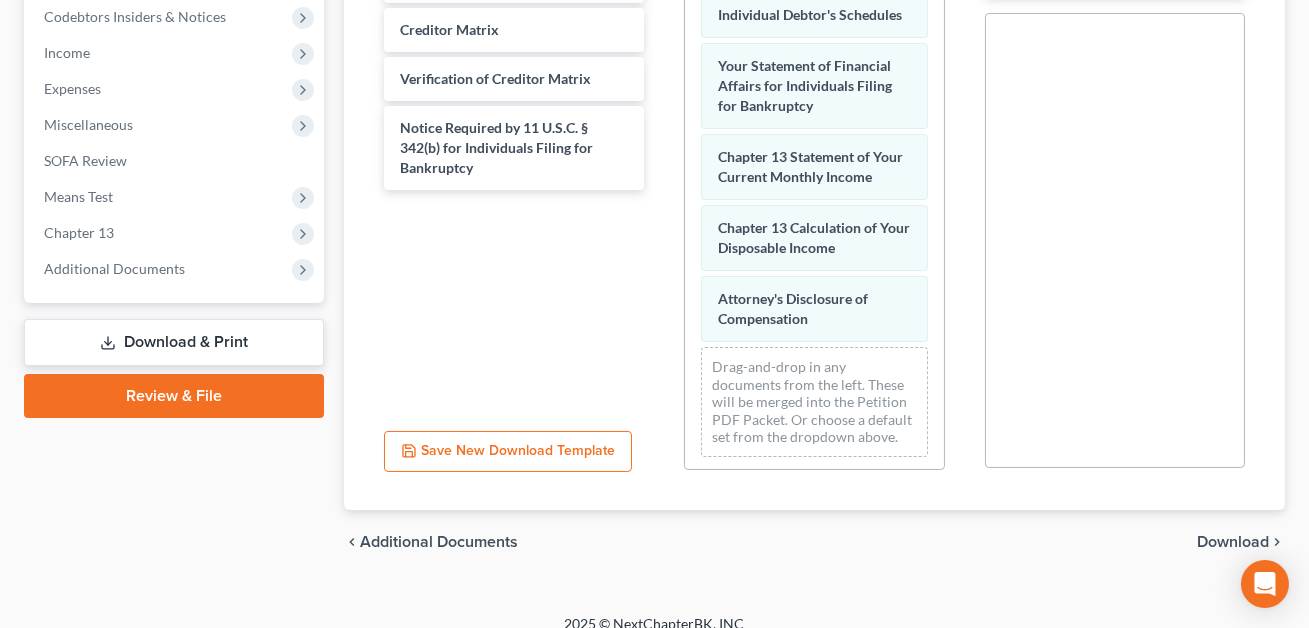 click on "Download" at bounding box center (1233, 542) 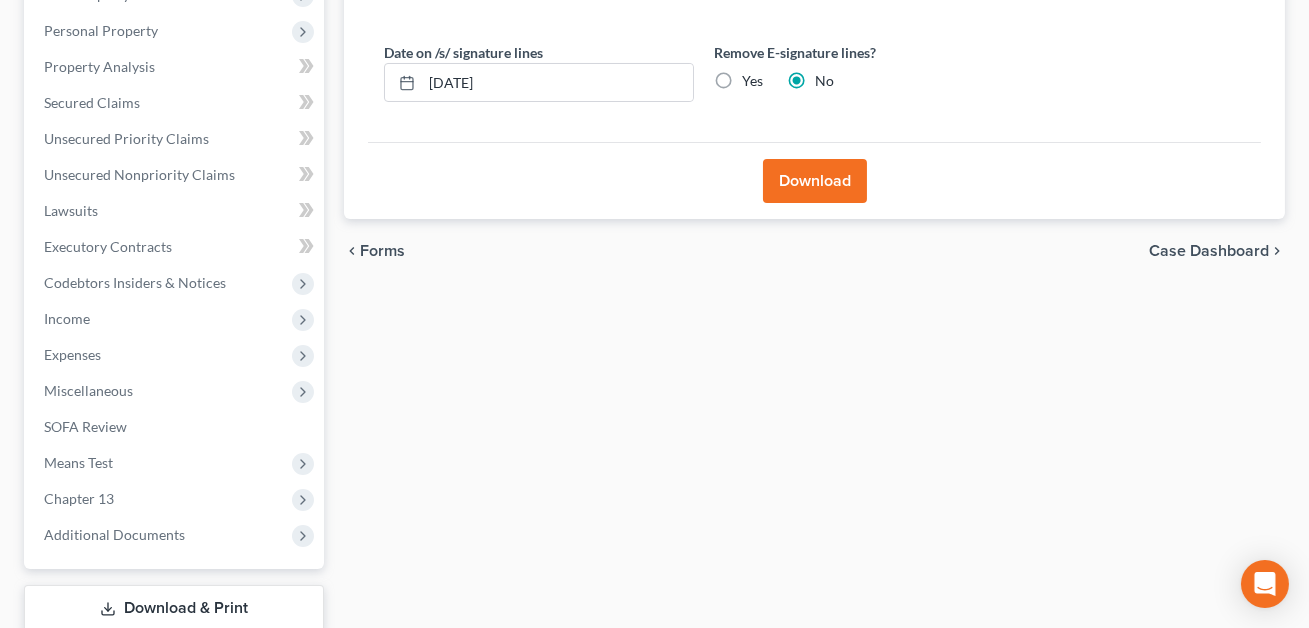 scroll, scrollTop: 159, scrollLeft: 0, axis: vertical 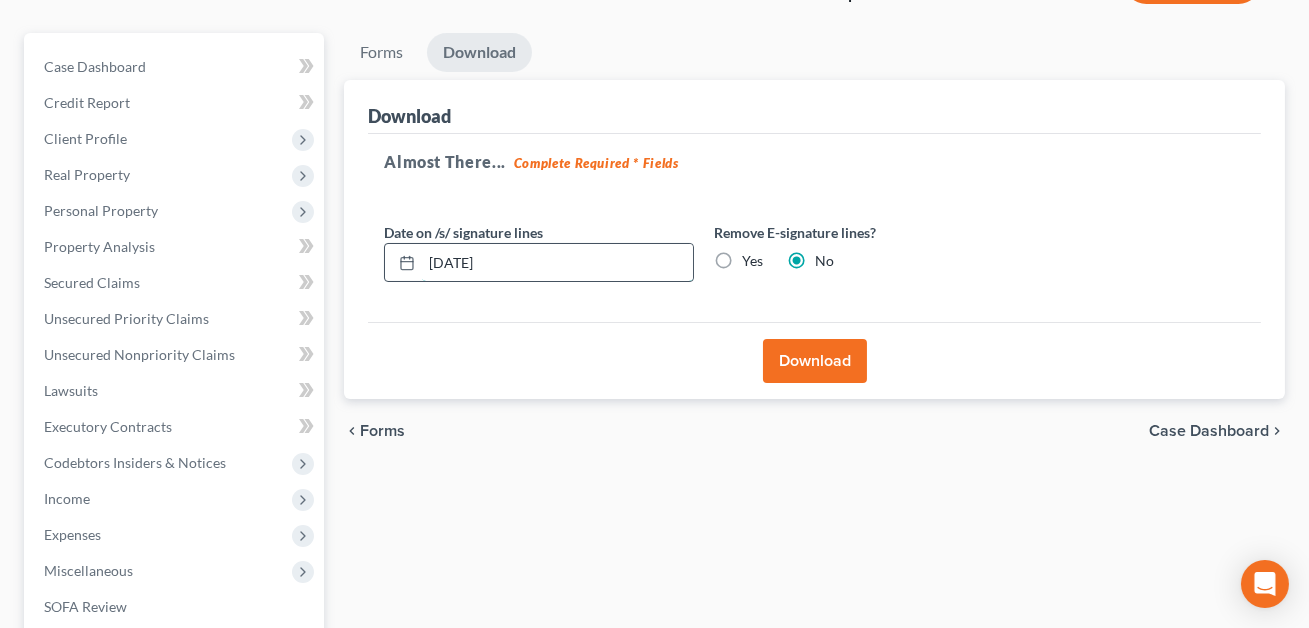 click on "07/14/2025" at bounding box center (557, 263) 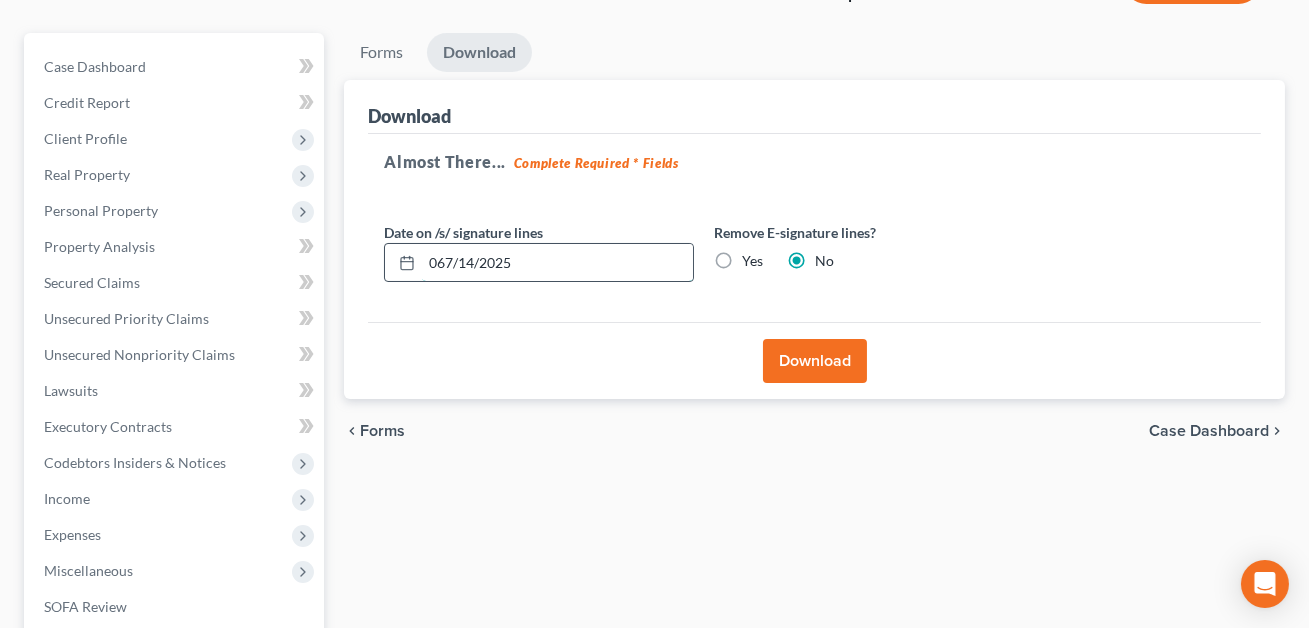 click on "067/14/2025" at bounding box center [557, 263] 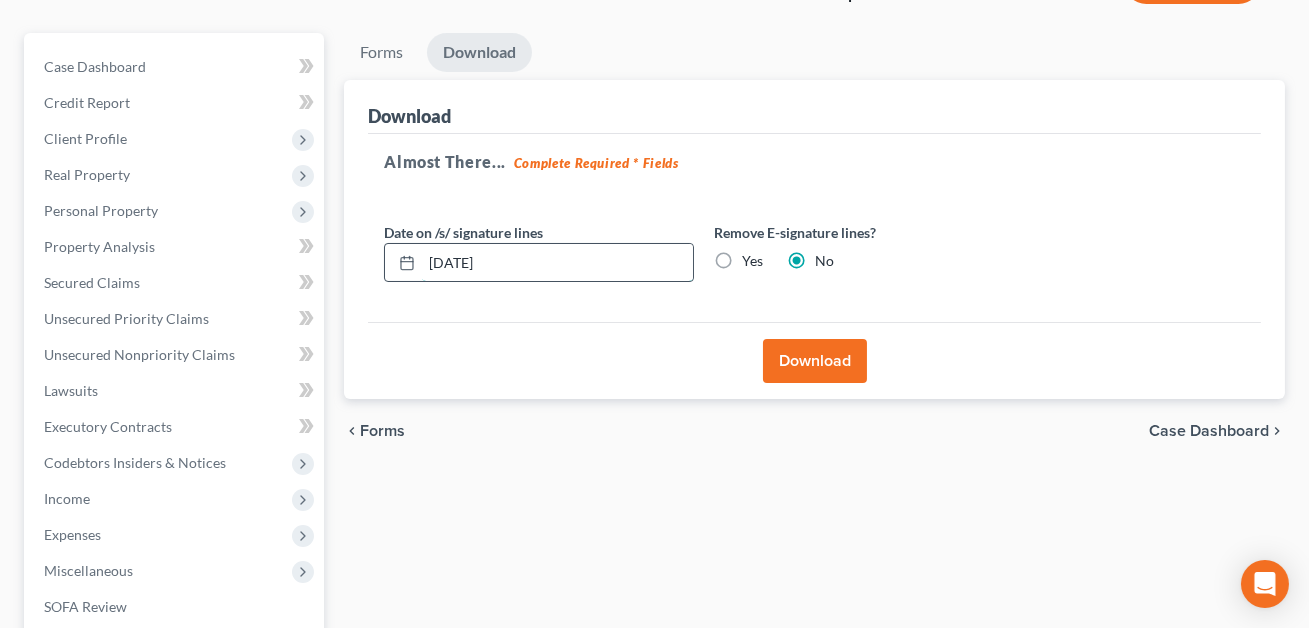 click on "06/14/2025" at bounding box center (557, 263) 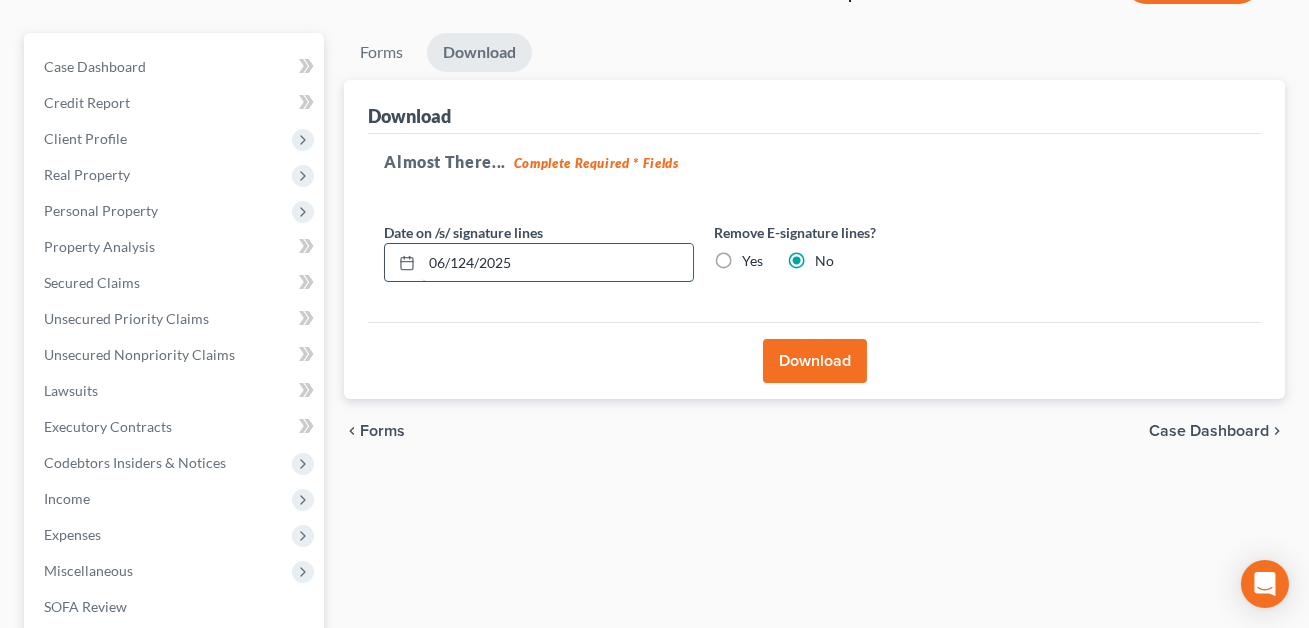 click on "06/124/2025" at bounding box center [557, 263] 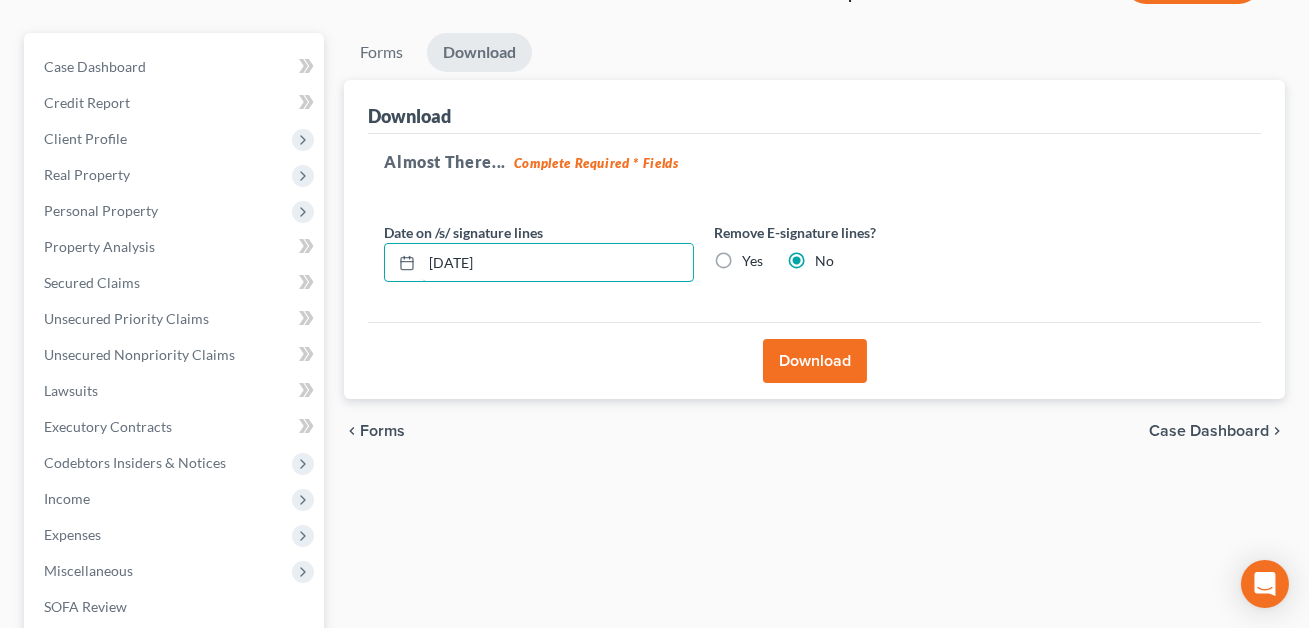 type on "06/12/2025" 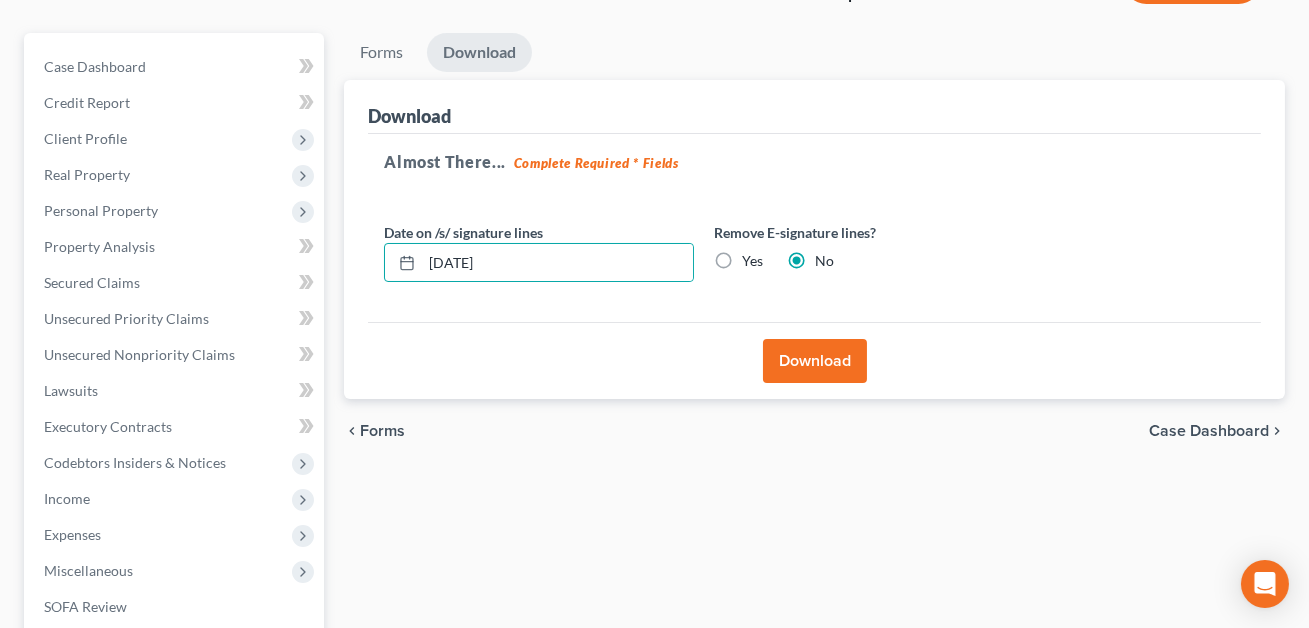 click on "Download" at bounding box center (815, 361) 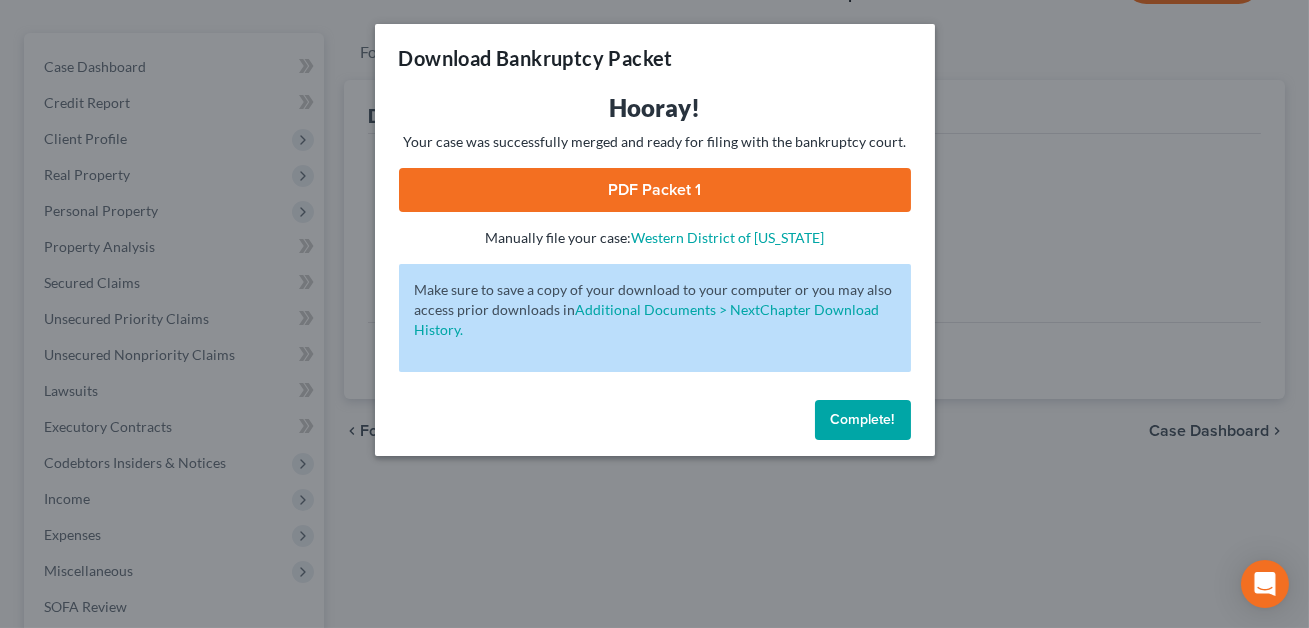 click on "PDF Packet 1" at bounding box center [655, 190] 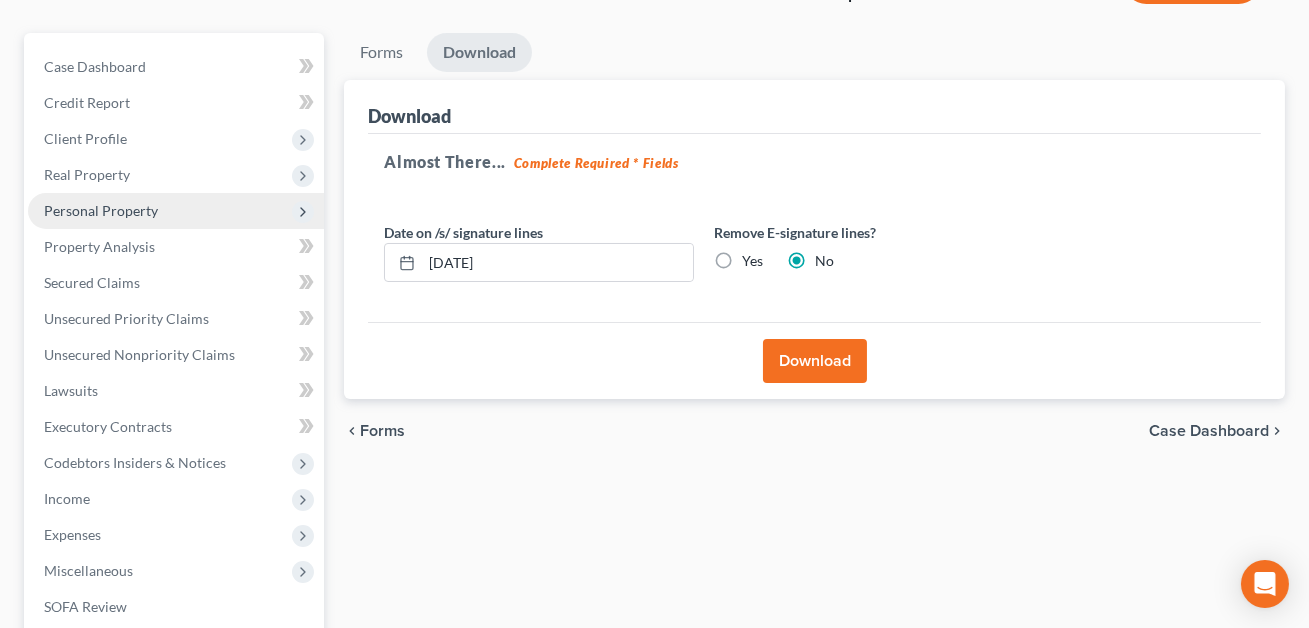 scroll, scrollTop: 0, scrollLeft: 0, axis: both 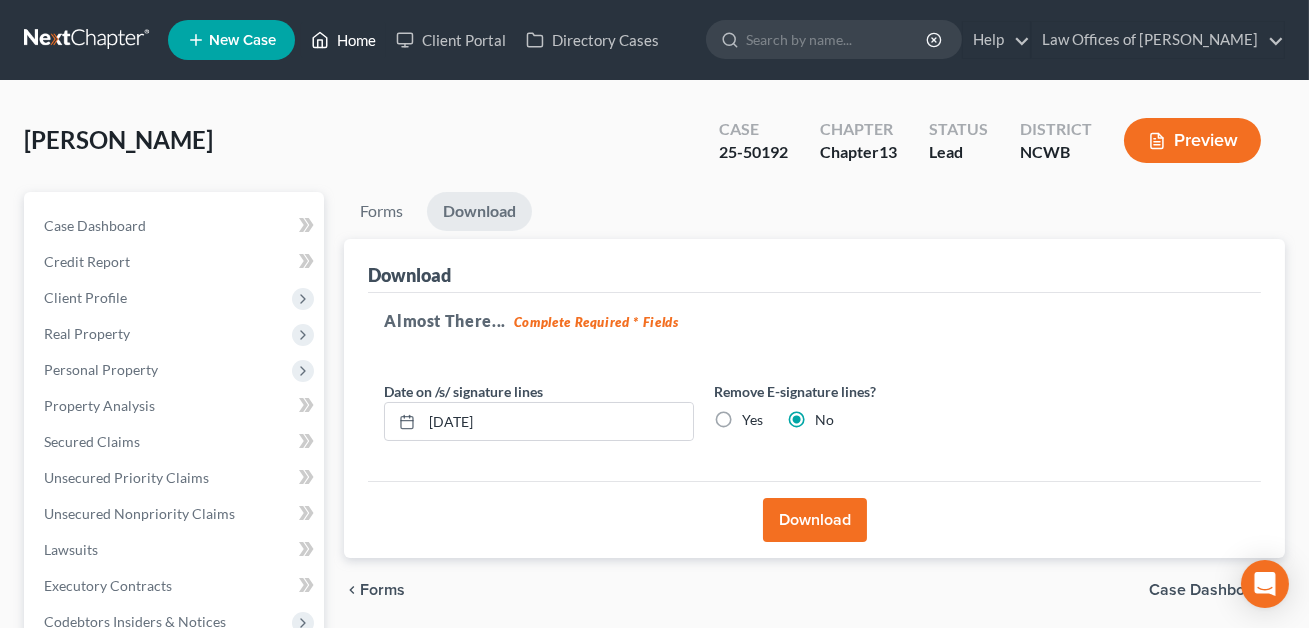 click on "Home" at bounding box center [343, 40] 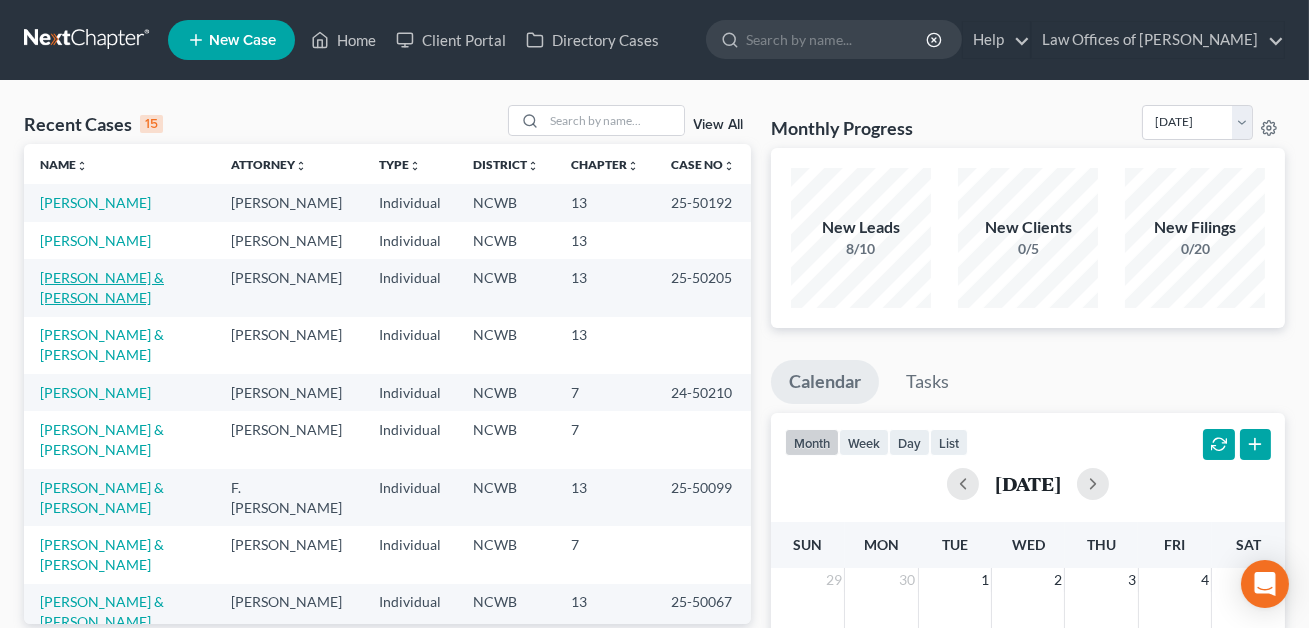 click on "[PERSON_NAME] & [PERSON_NAME]" at bounding box center [102, 287] 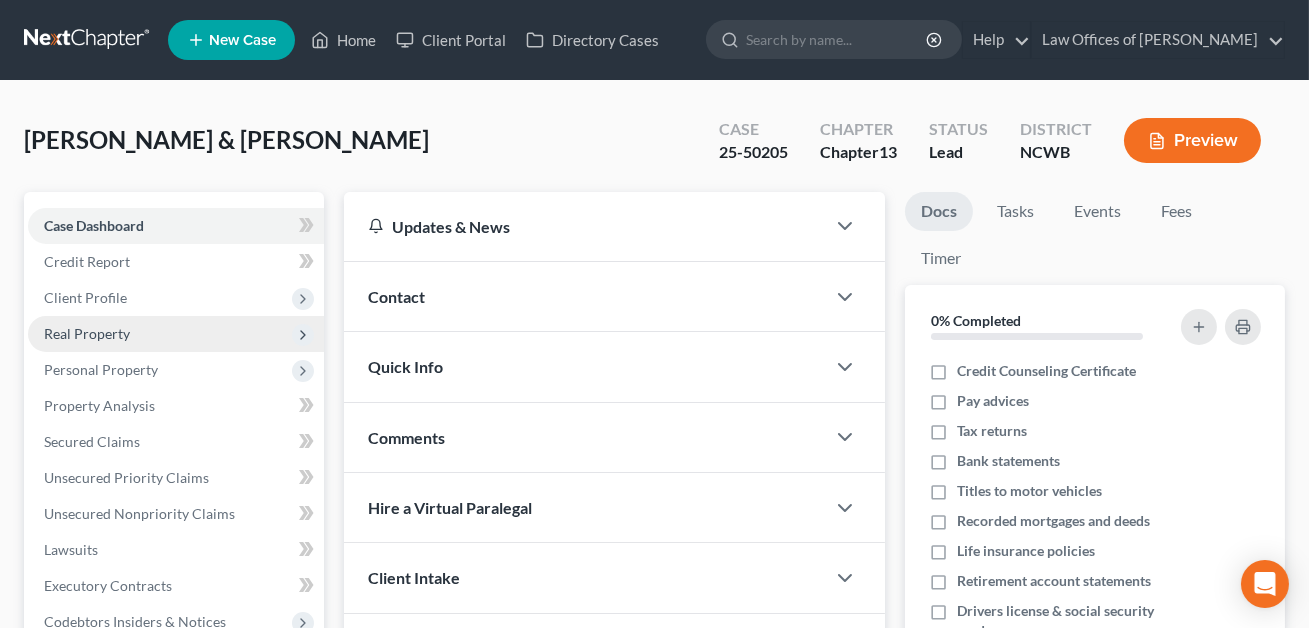 click on "Real Property" at bounding box center (87, 333) 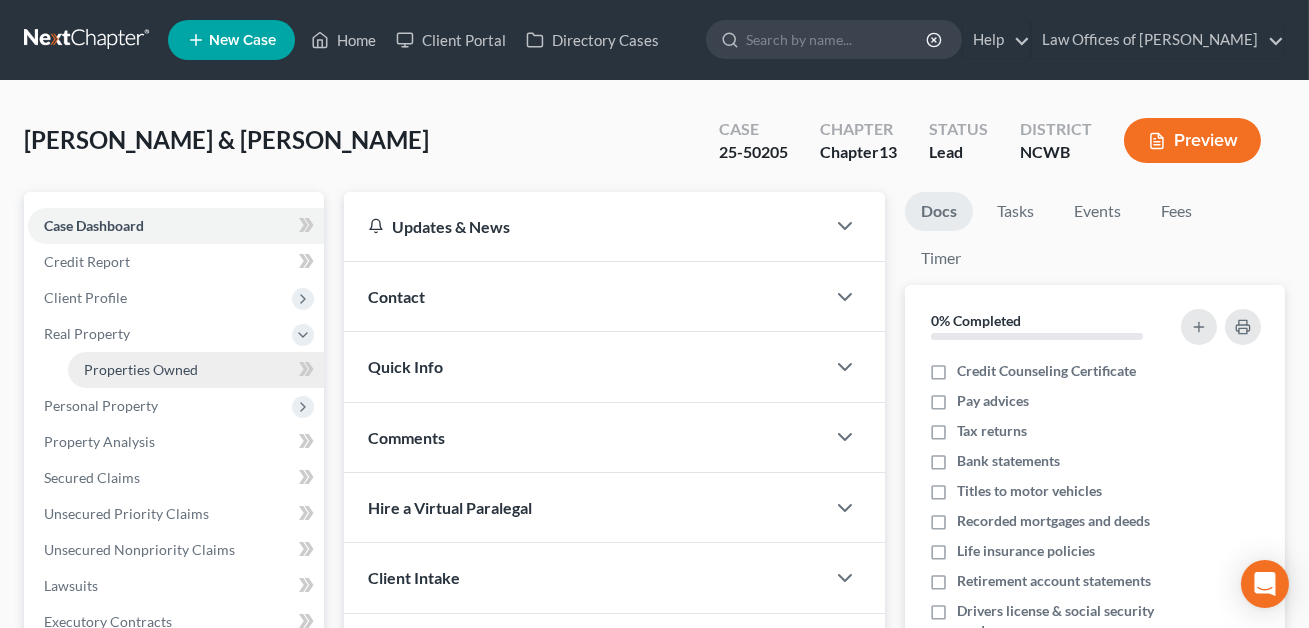 click on "Properties Owned" at bounding box center (141, 369) 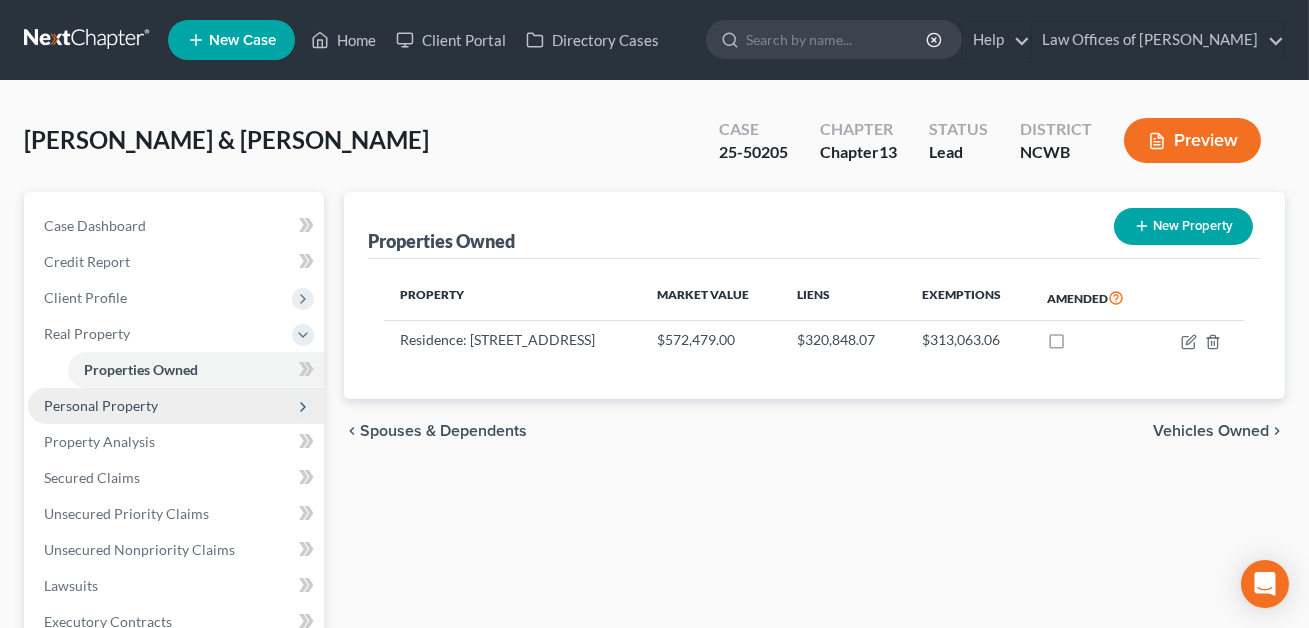 click on "Personal Property" at bounding box center (101, 405) 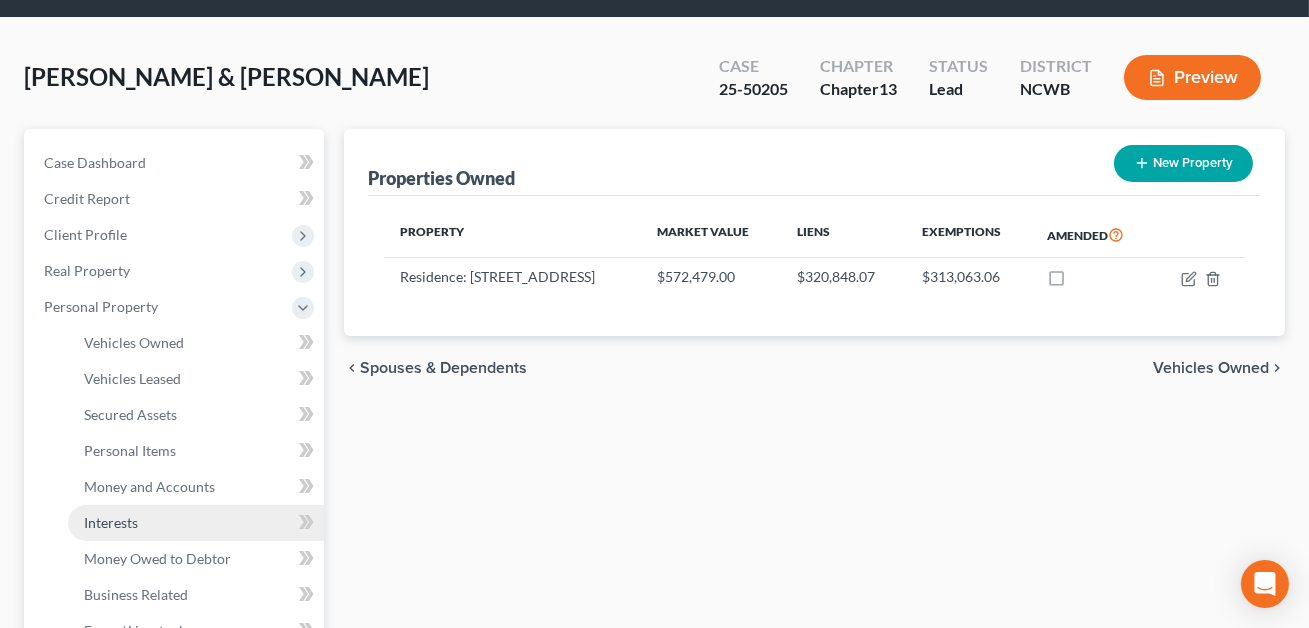 click on "Interests" at bounding box center (111, 522) 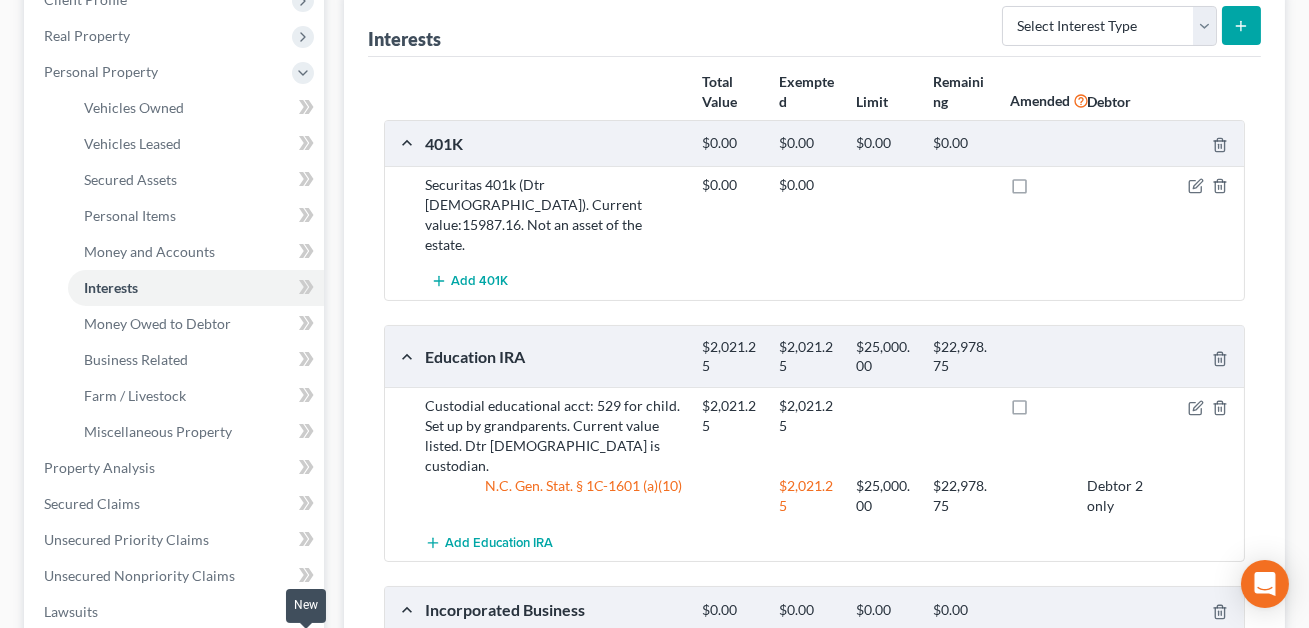 scroll, scrollTop: 490, scrollLeft: 0, axis: vertical 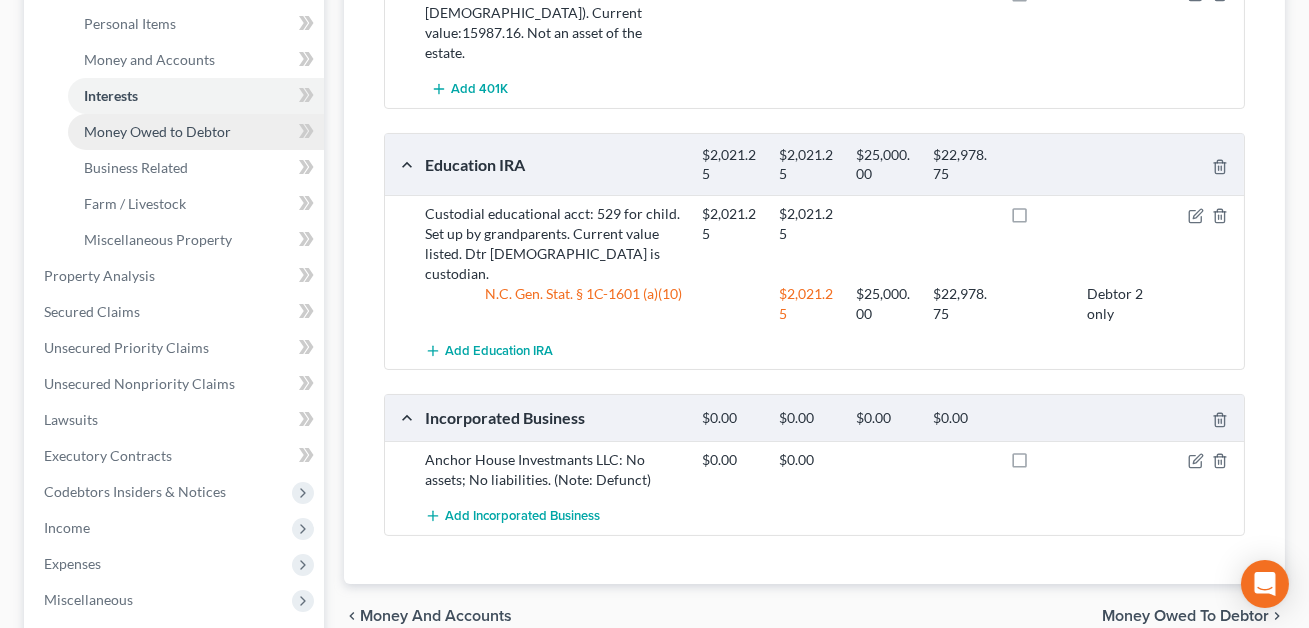 click on "Money Owed to Debtor" at bounding box center [157, 131] 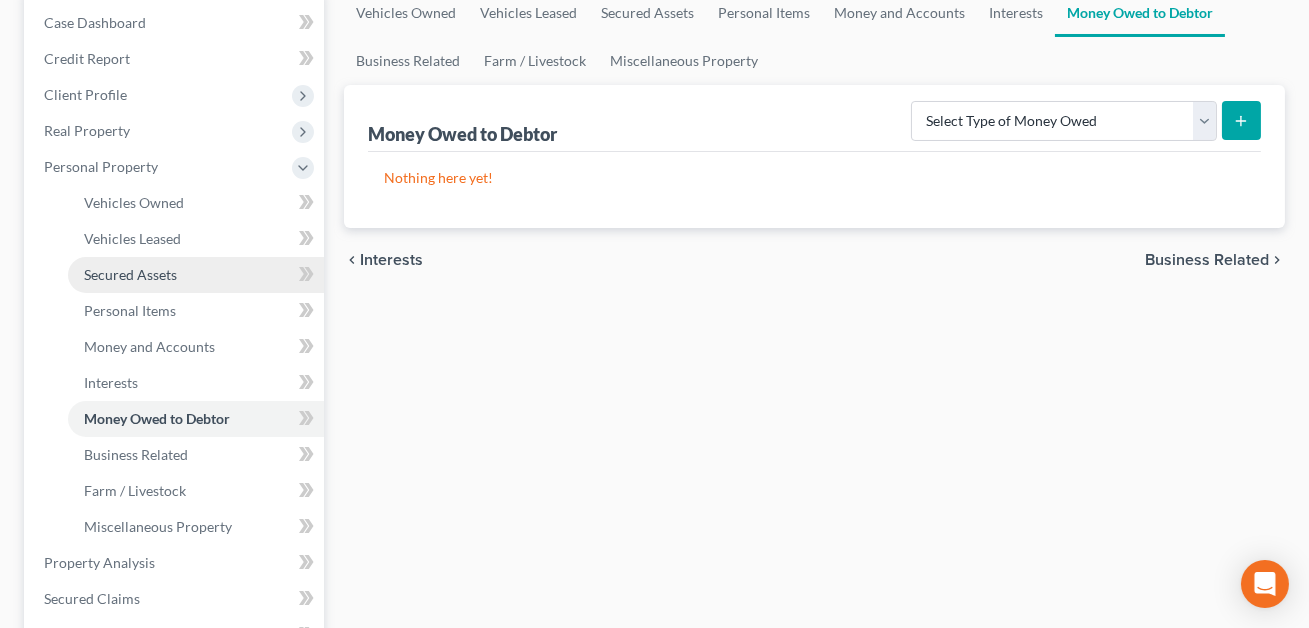 scroll, scrollTop: 219, scrollLeft: 0, axis: vertical 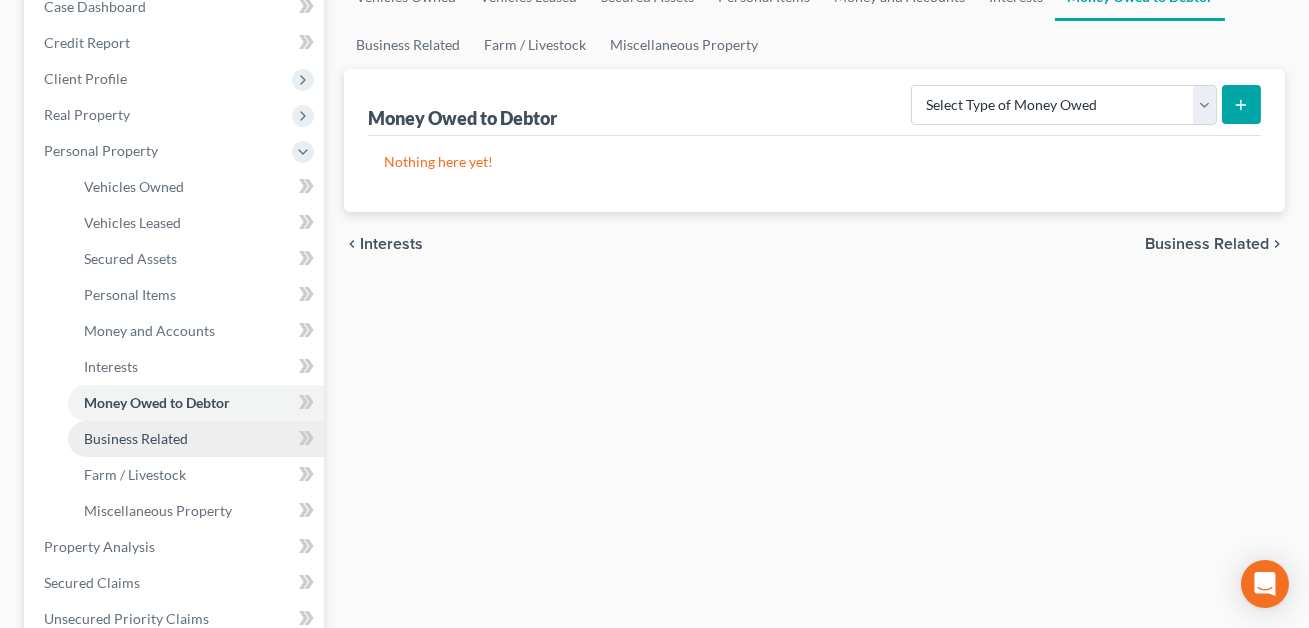 click on "Business Related" at bounding box center [136, 438] 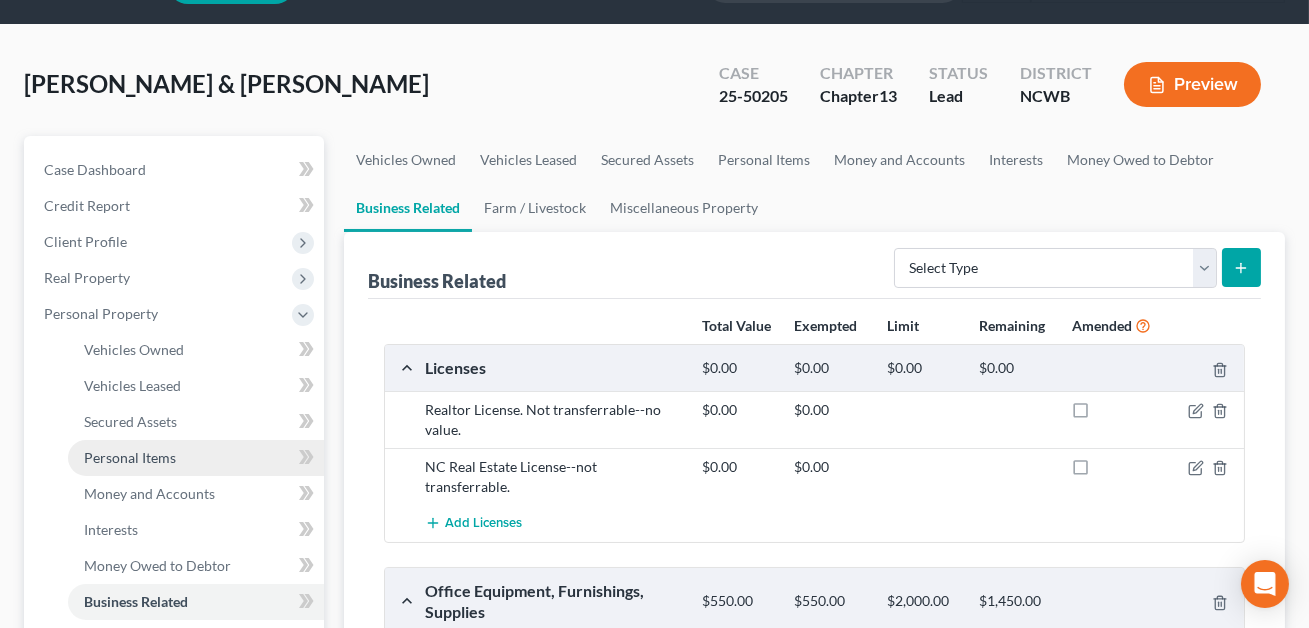 scroll, scrollTop: 81, scrollLeft: 0, axis: vertical 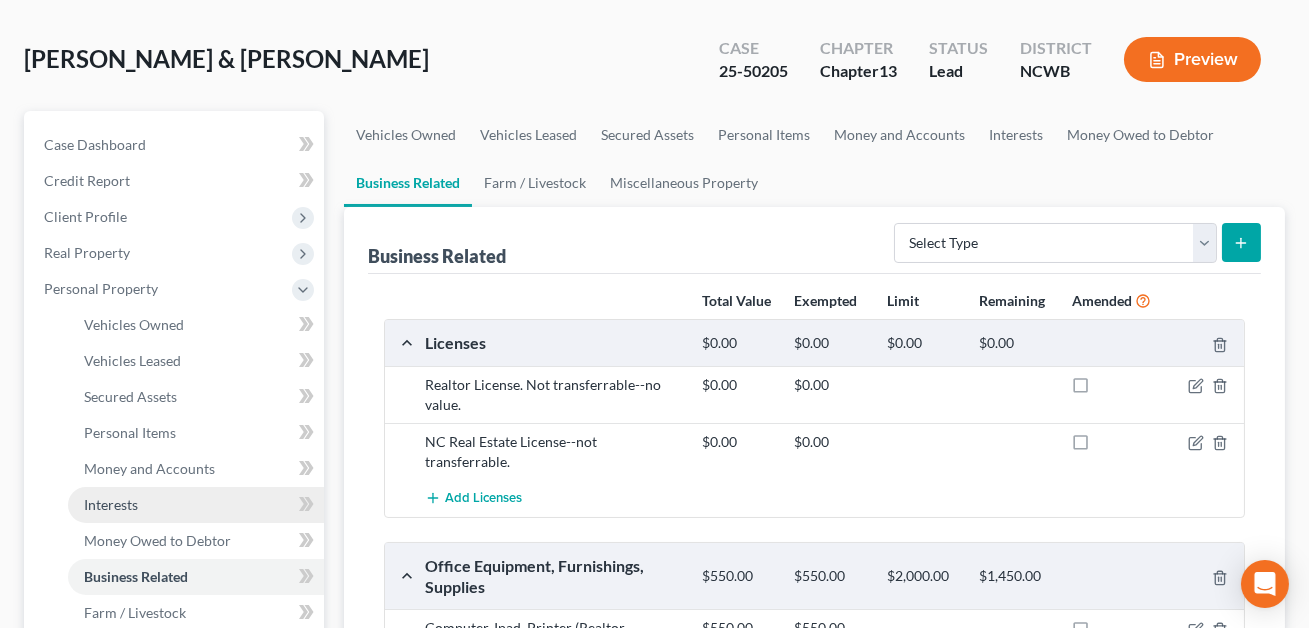click on "Interests" at bounding box center [196, 505] 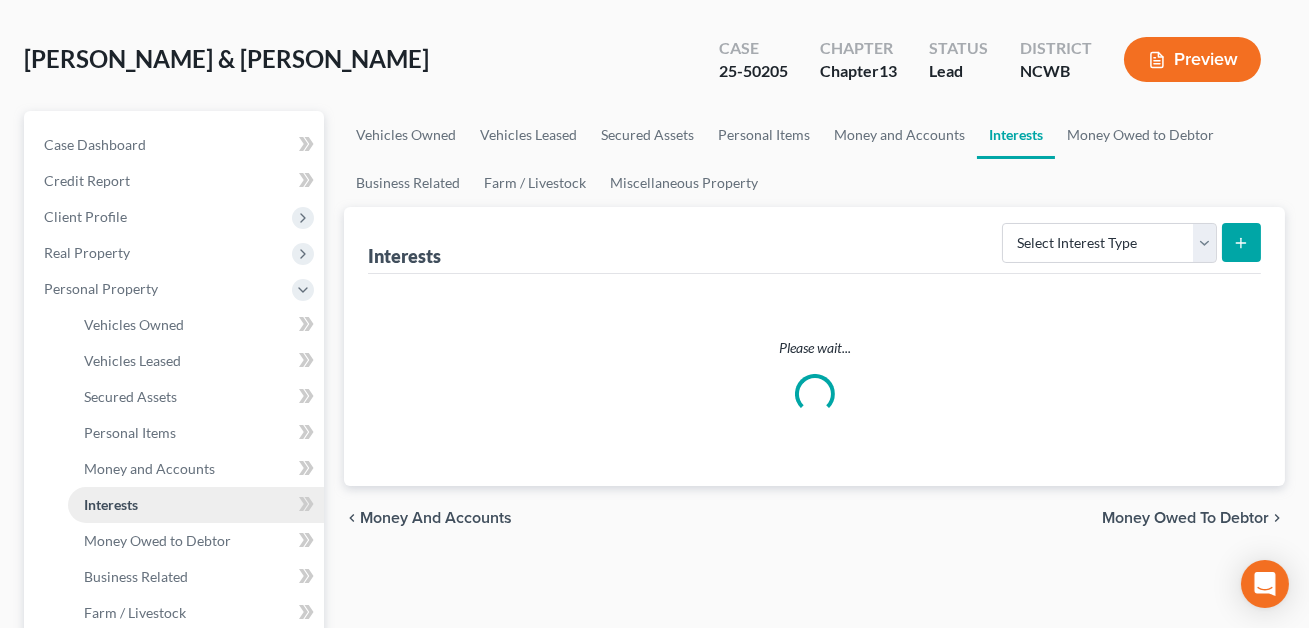 scroll, scrollTop: 0, scrollLeft: 0, axis: both 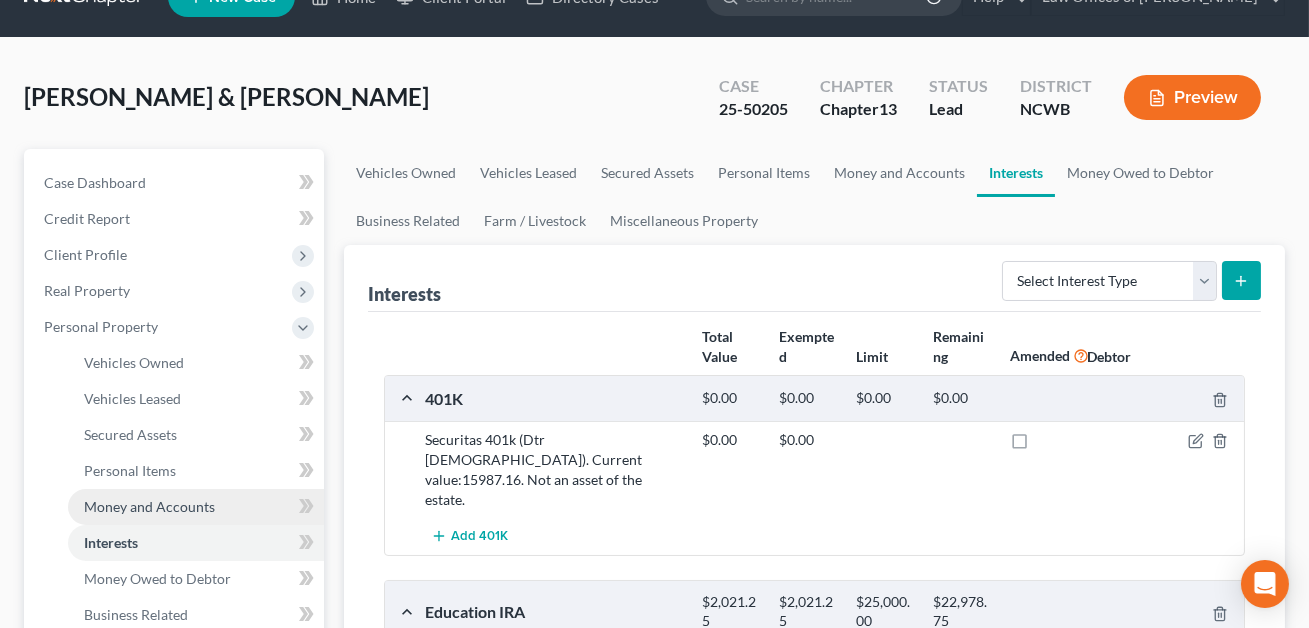 click on "Money and Accounts" at bounding box center [149, 506] 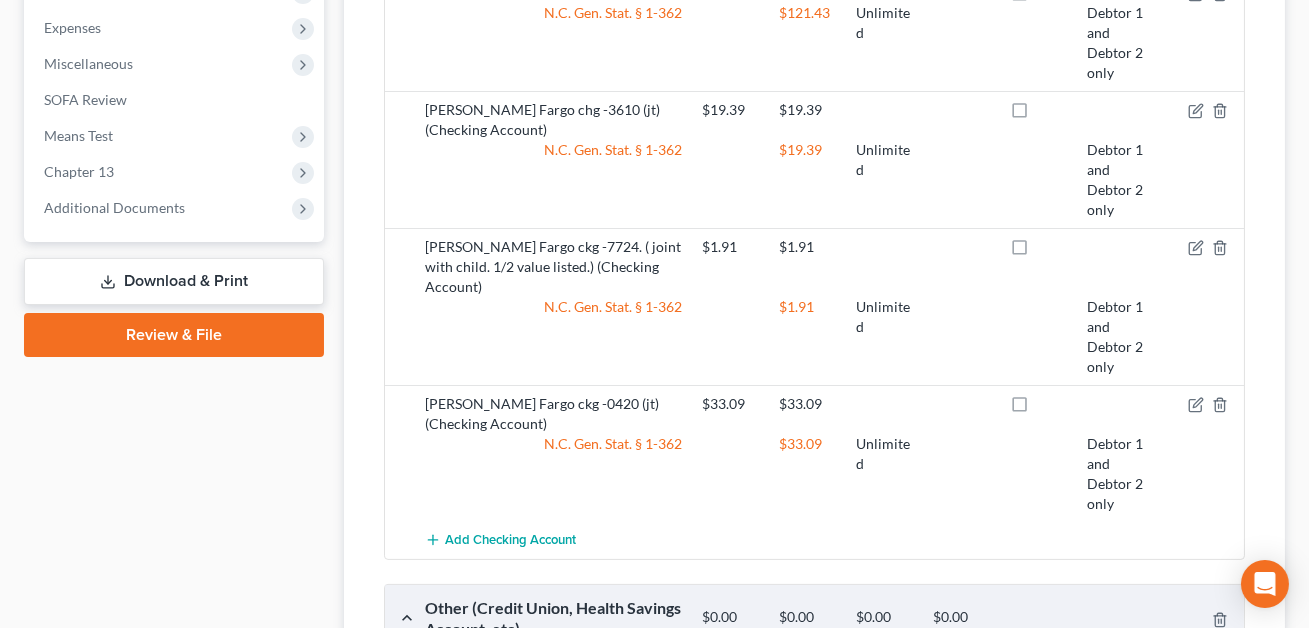 scroll, scrollTop: 1041, scrollLeft: 0, axis: vertical 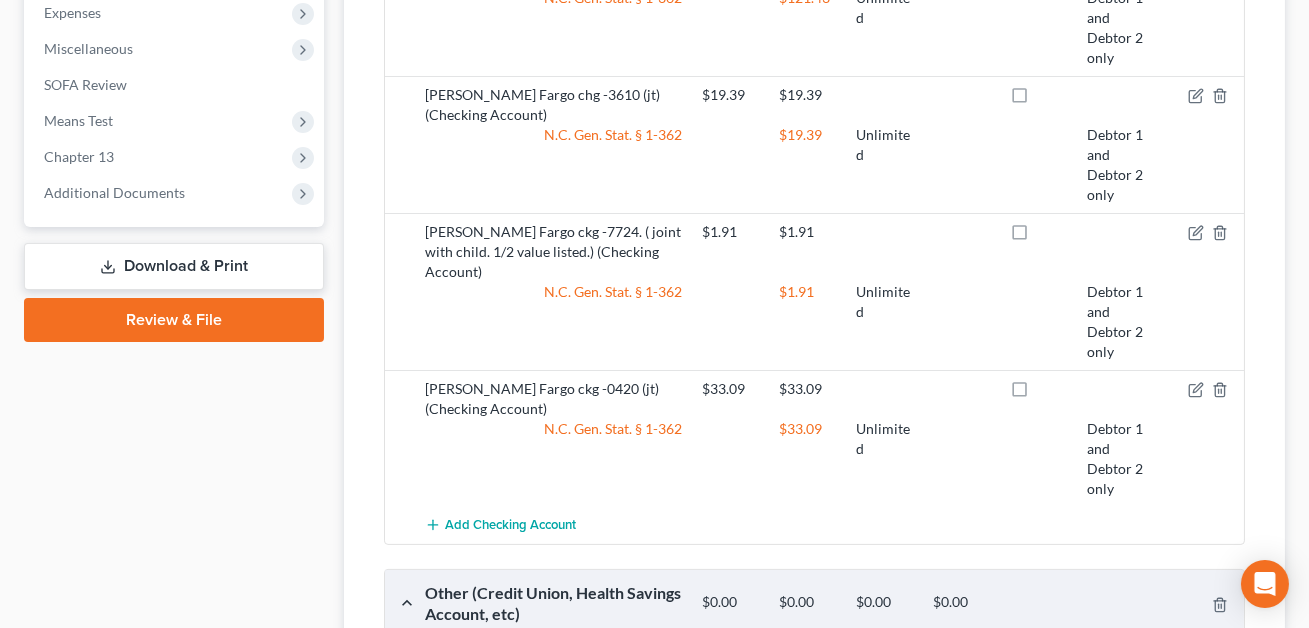 click on "Download & Print" at bounding box center [174, 266] 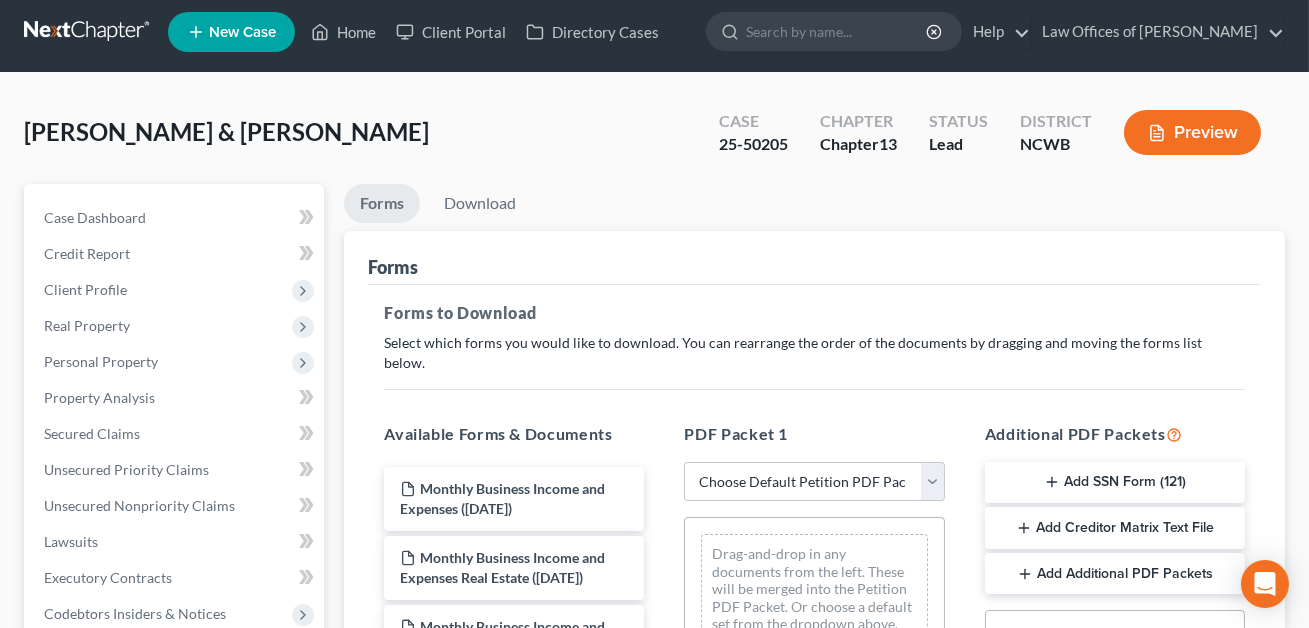 scroll, scrollTop: 0, scrollLeft: 0, axis: both 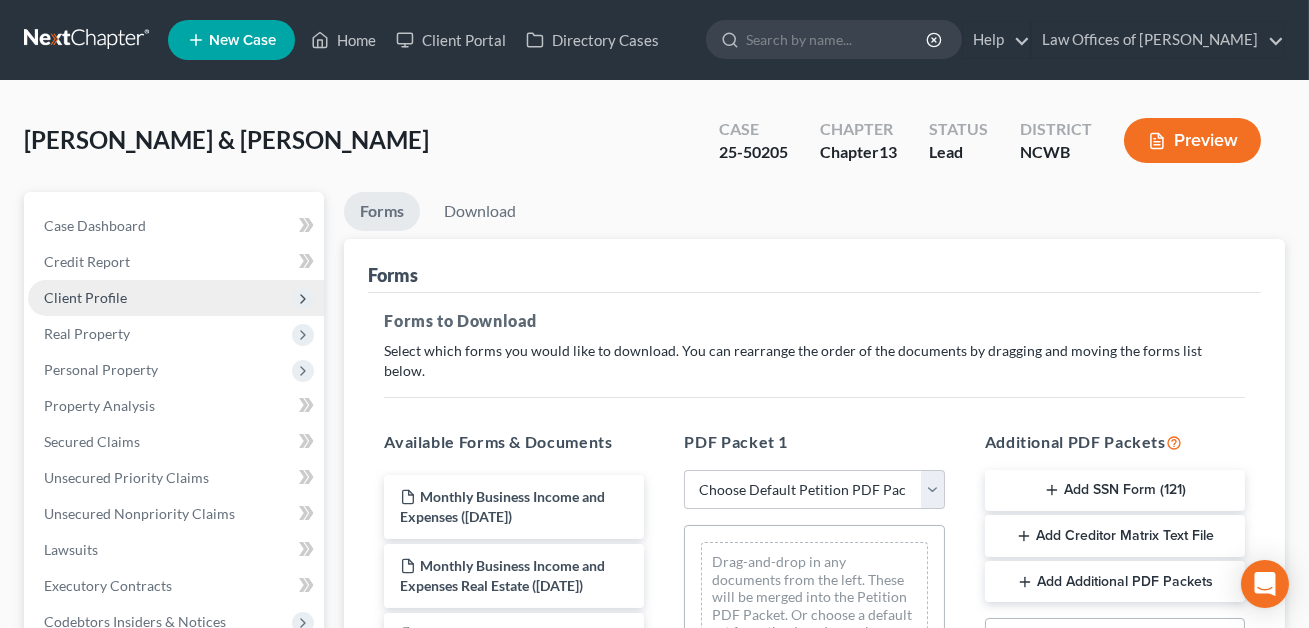 click on "Client Profile" at bounding box center (85, 297) 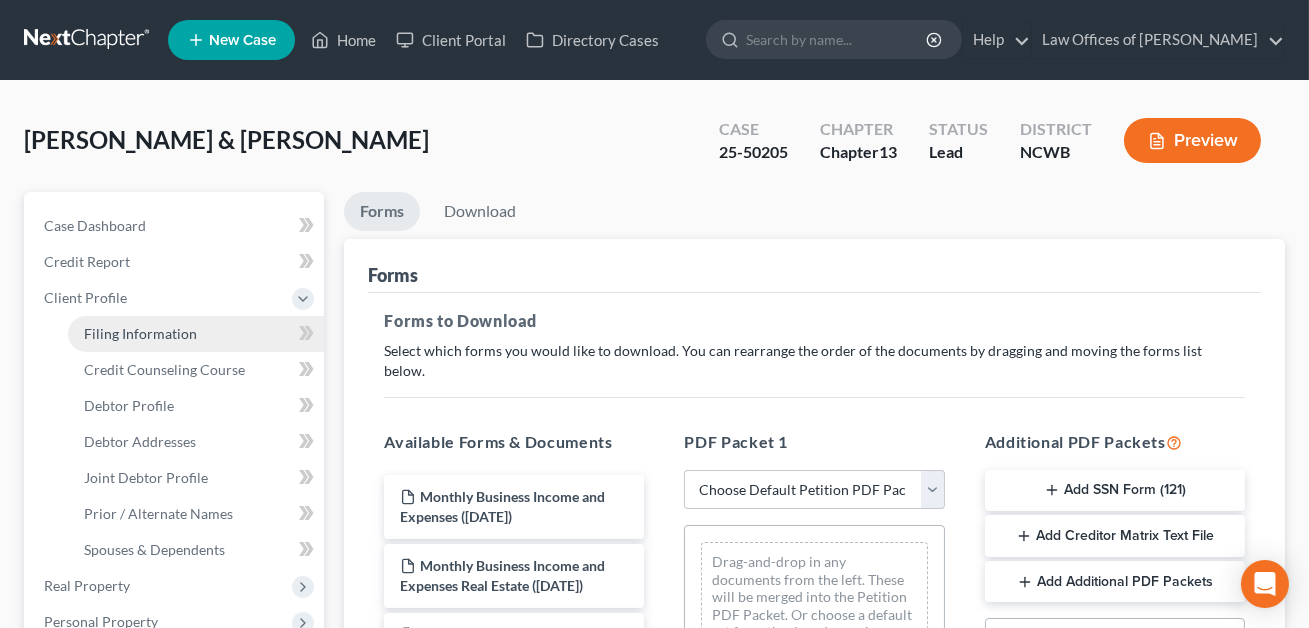 click on "Filing Information" at bounding box center (140, 333) 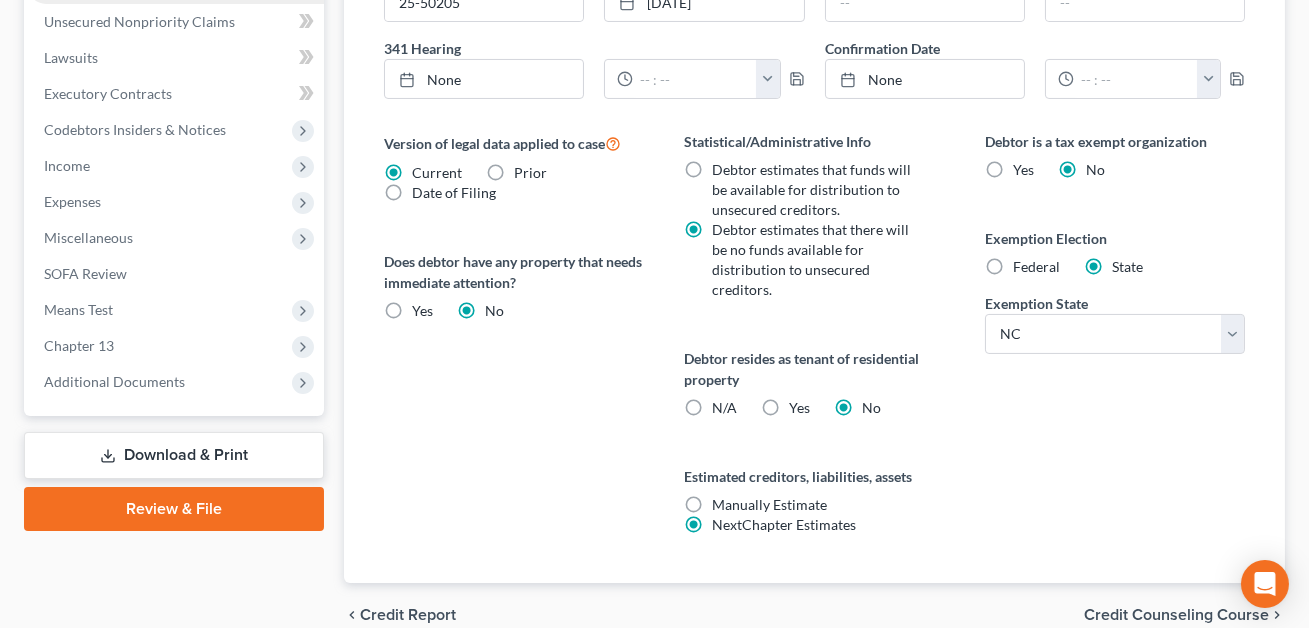scroll, scrollTop: 836, scrollLeft: 0, axis: vertical 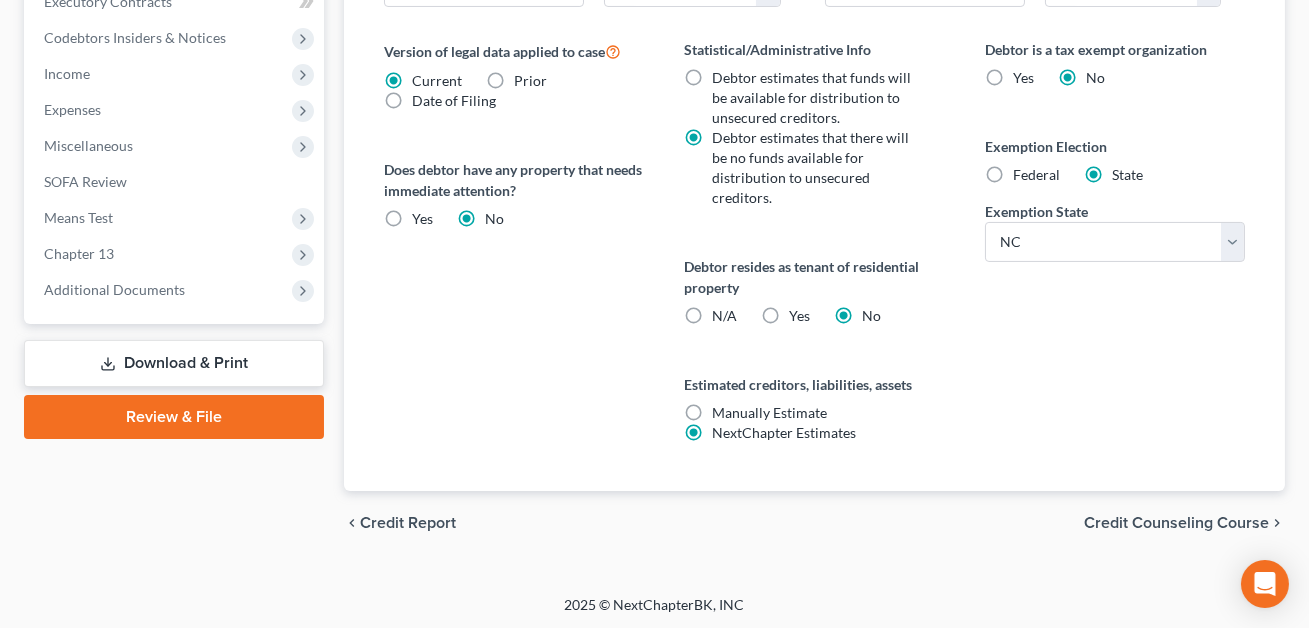 click on "Download & Print" at bounding box center (174, 363) 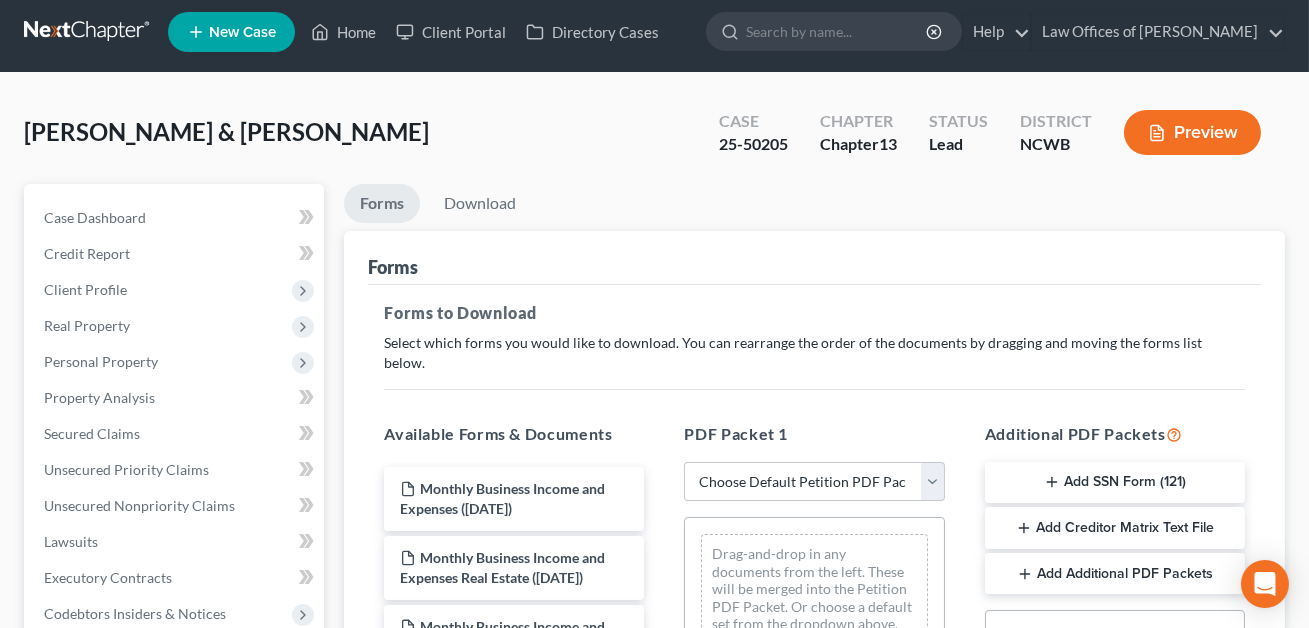 scroll, scrollTop: 0, scrollLeft: 0, axis: both 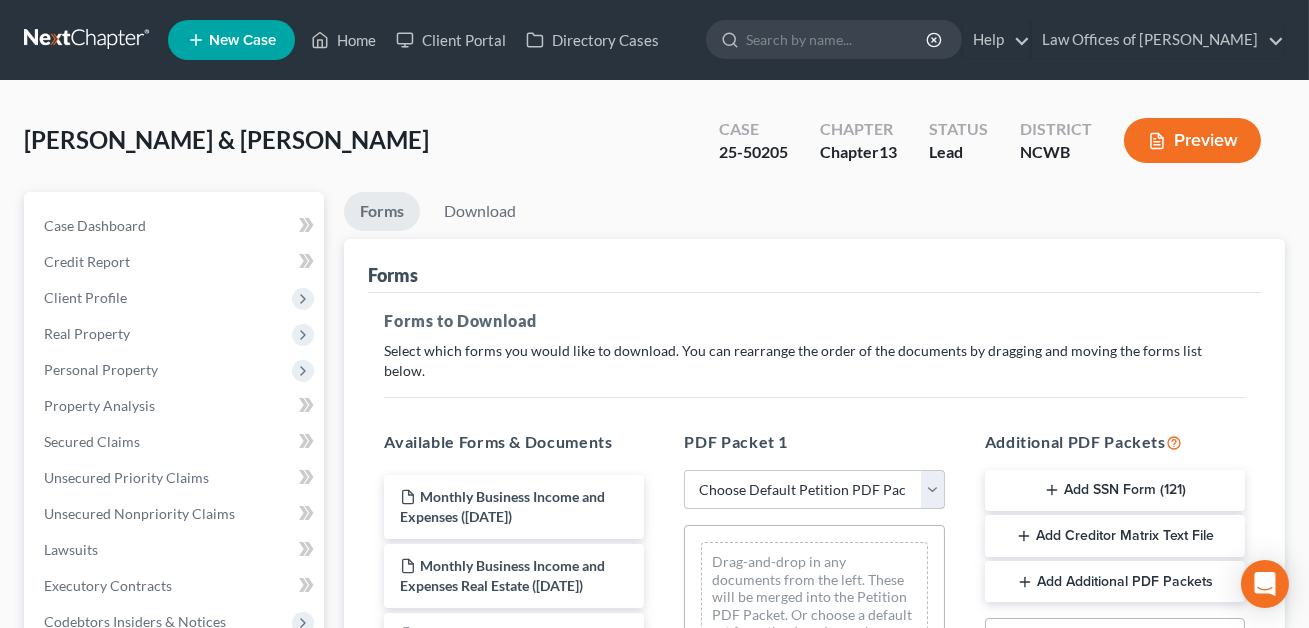 click on "Choose Default Petition PDF Packet Complete Bankruptcy Petition (all forms and schedules) Emergency Filing Forms (Petition and Creditor List Only) Amended Forms Signature Pages Only Supplemental Post Petition (Sch. I & J) Supplemental Post Petition (Sch. I) Supplemental Post Petition (Sch. J) Minimum Standard Petition" at bounding box center [814, 490] 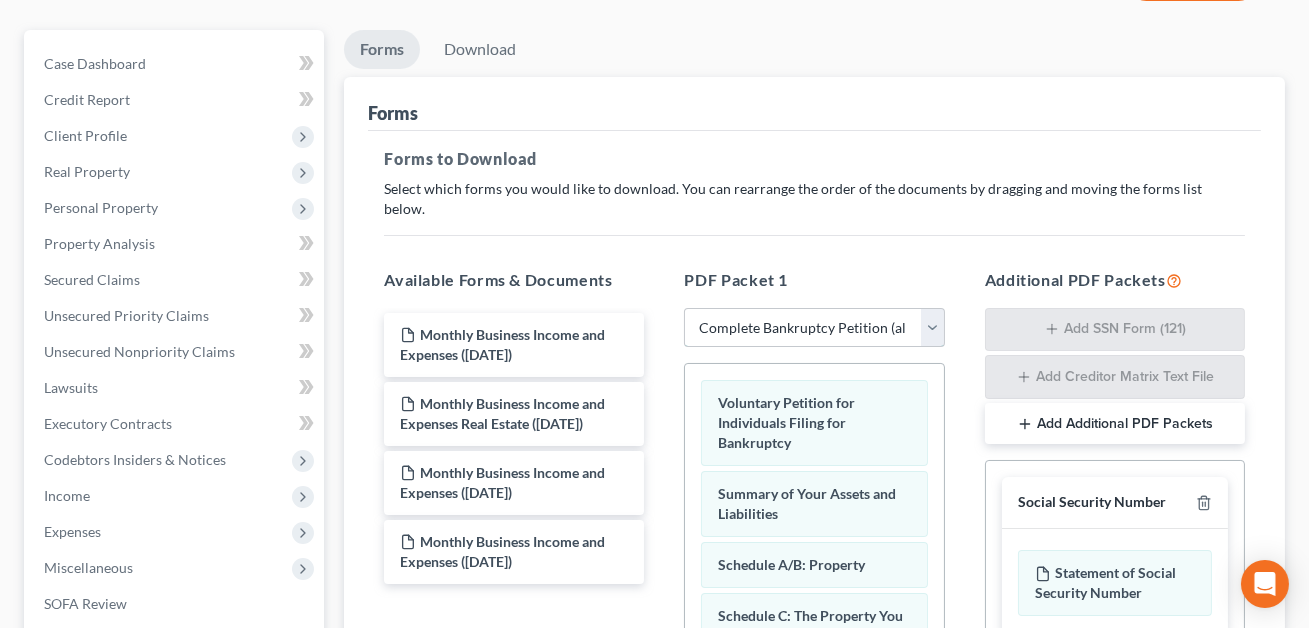 scroll, scrollTop: 188, scrollLeft: 0, axis: vertical 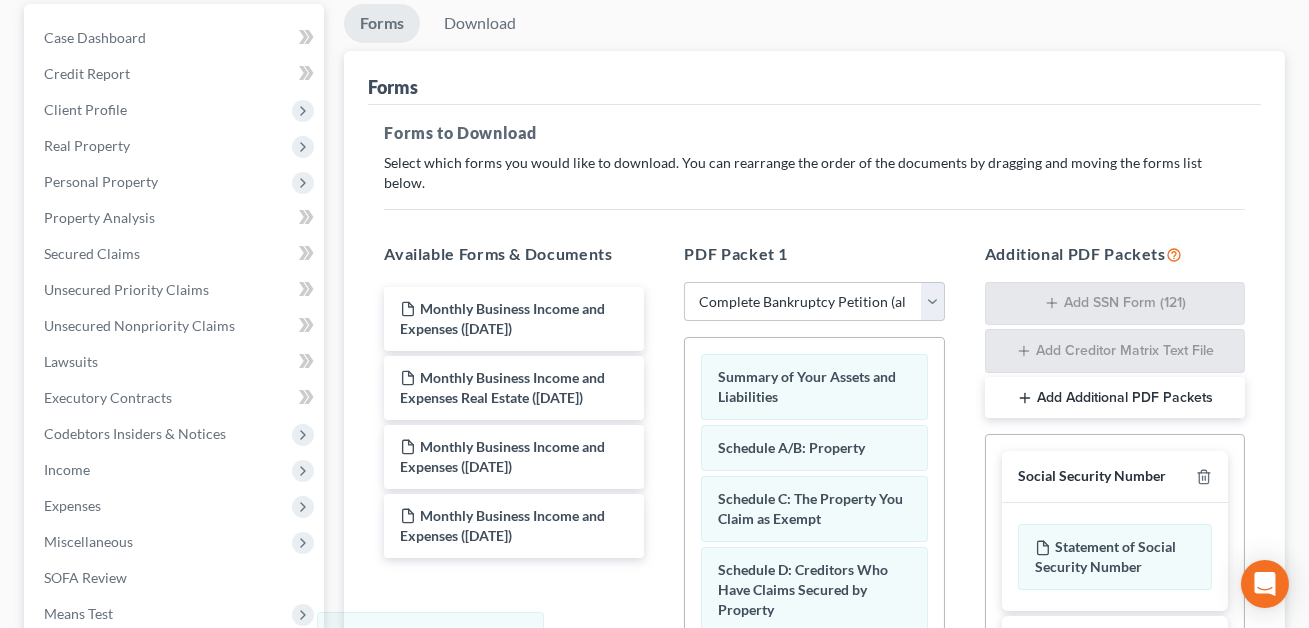drag, startPoint x: 737, startPoint y: 374, endPoint x: 353, endPoint y: 655, distance: 475.83295 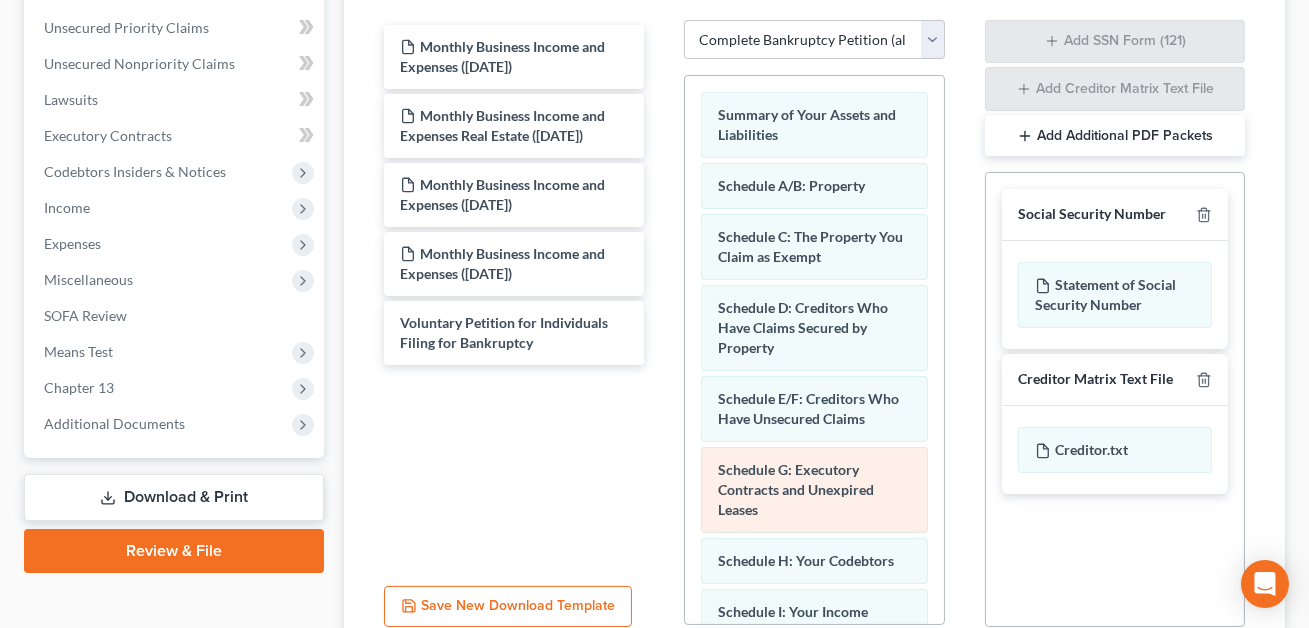 scroll, scrollTop: 453, scrollLeft: 0, axis: vertical 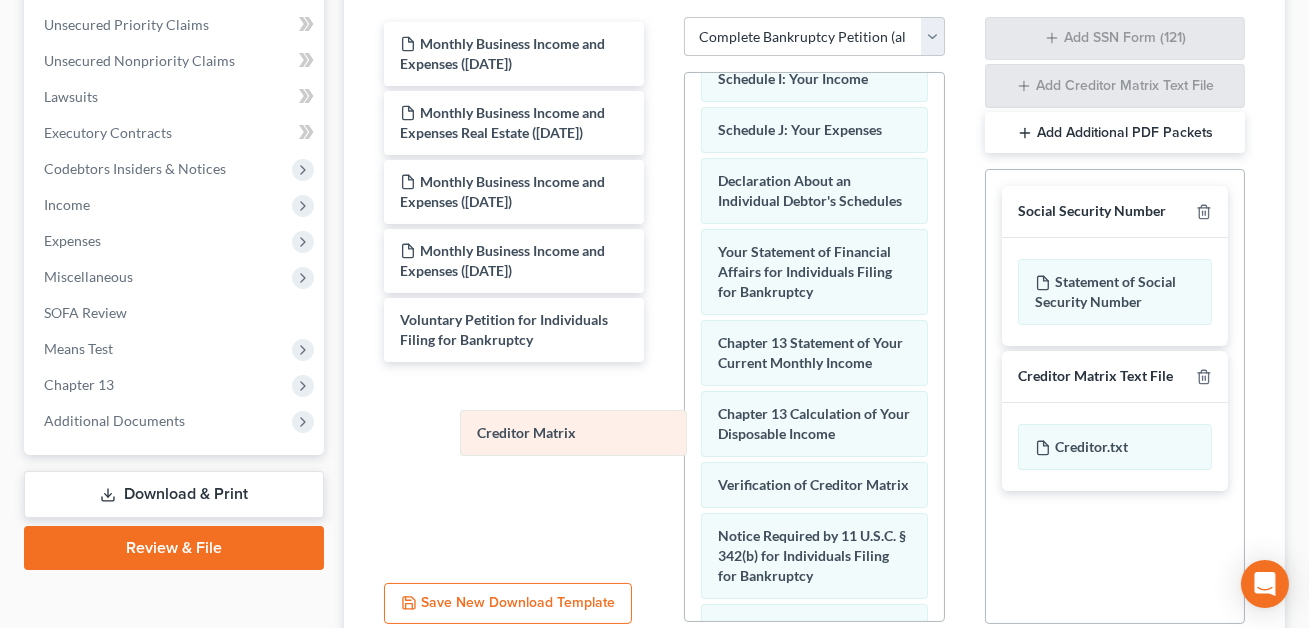 drag, startPoint x: 744, startPoint y: 458, endPoint x: 436, endPoint y: 392, distance: 314.99207 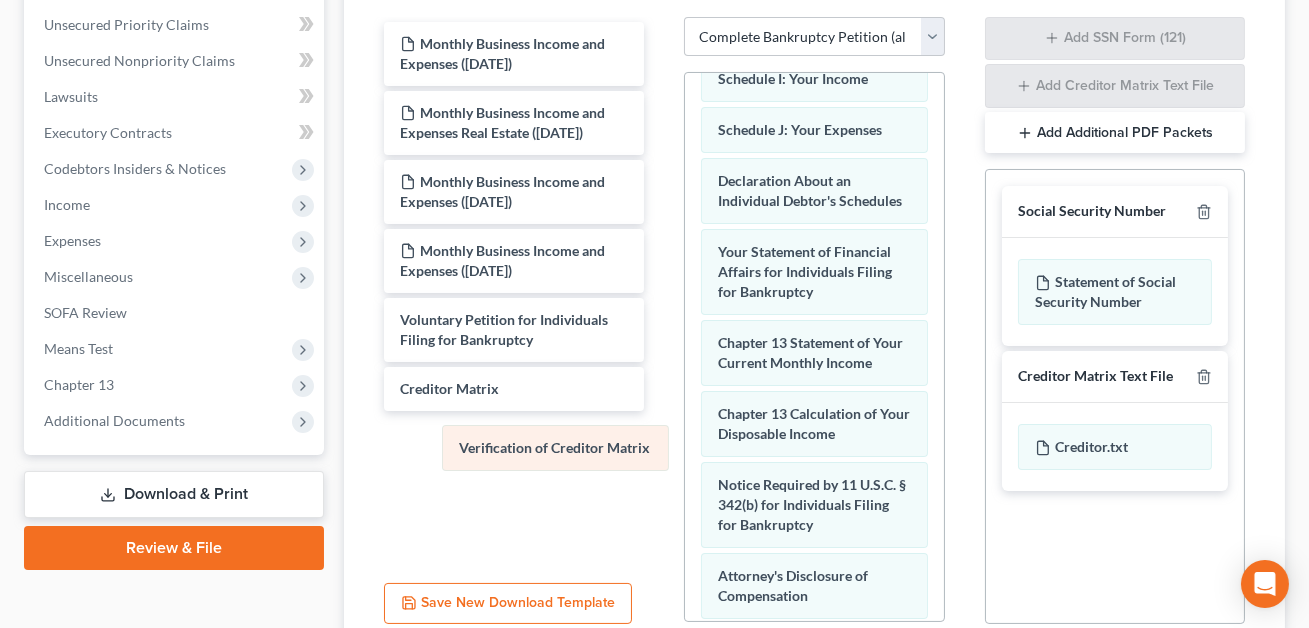 drag, startPoint x: 730, startPoint y: 458, endPoint x: 411, endPoint y: 437, distance: 319.69046 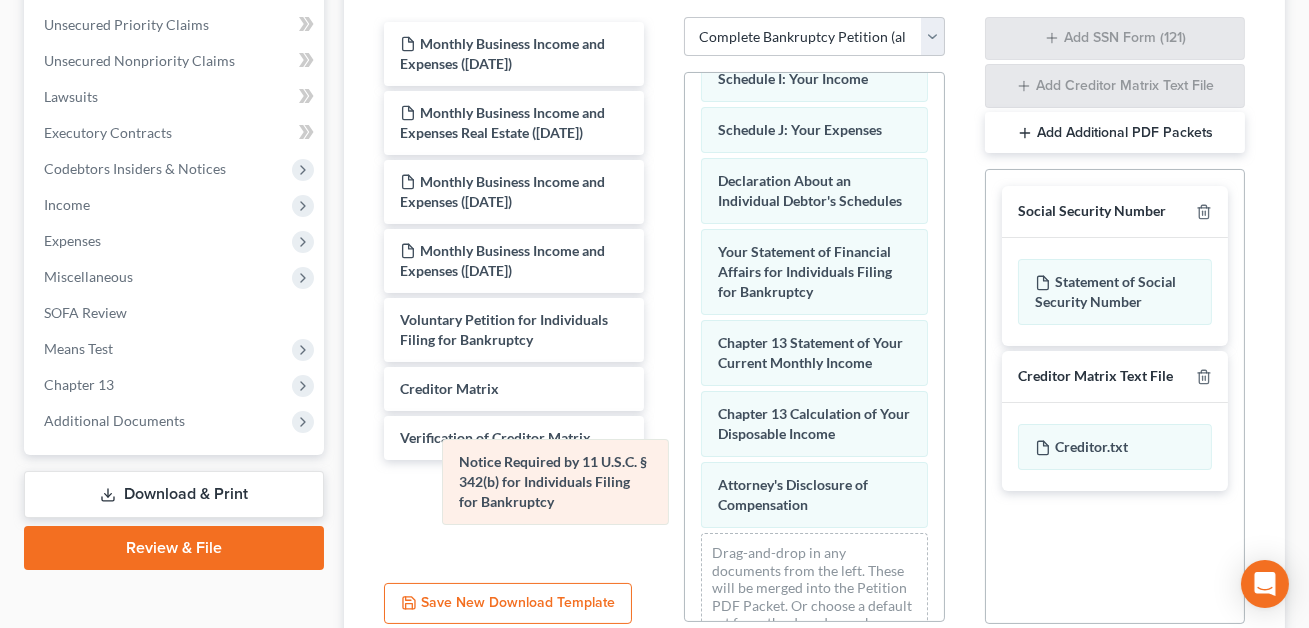 drag, startPoint x: 711, startPoint y: 470, endPoint x: 401, endPoint y: 465, distance: 310.0403 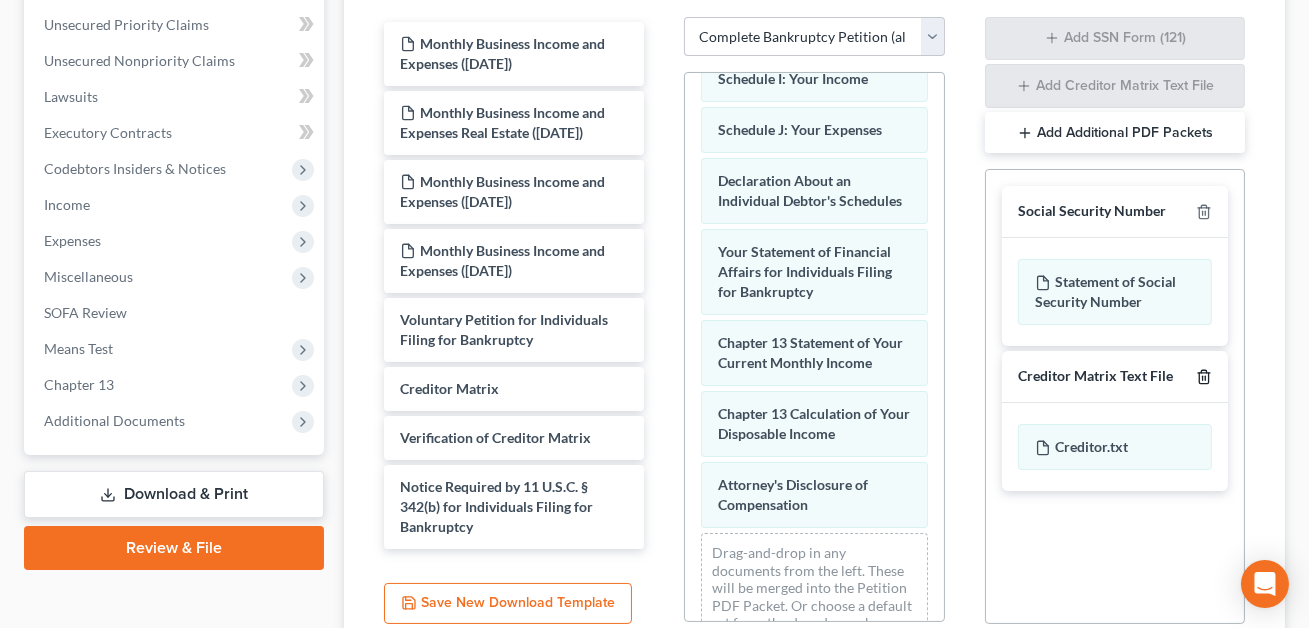 click 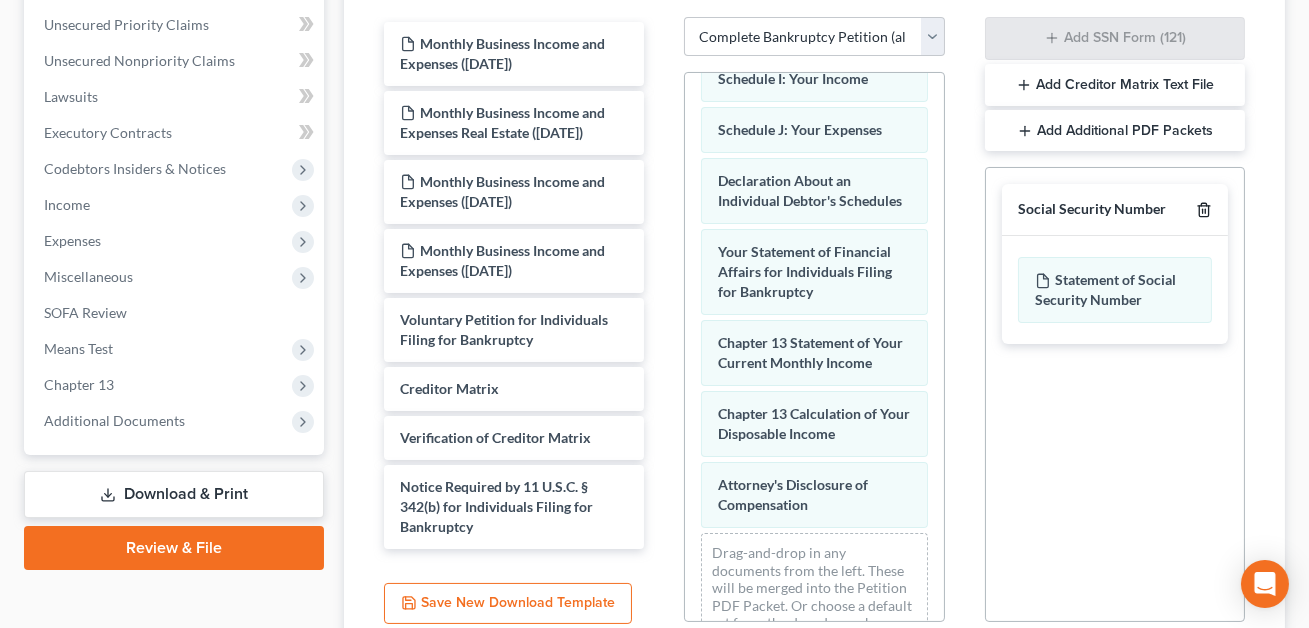 click 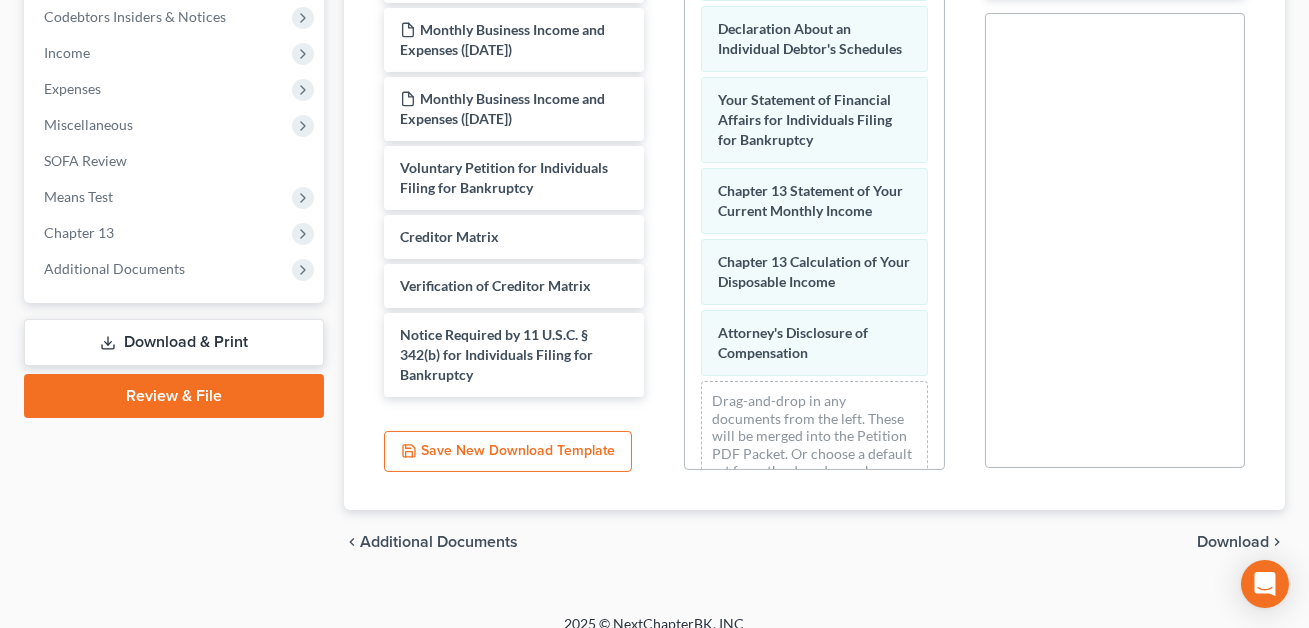 click on "Download" at bounding box center [1233, 542] 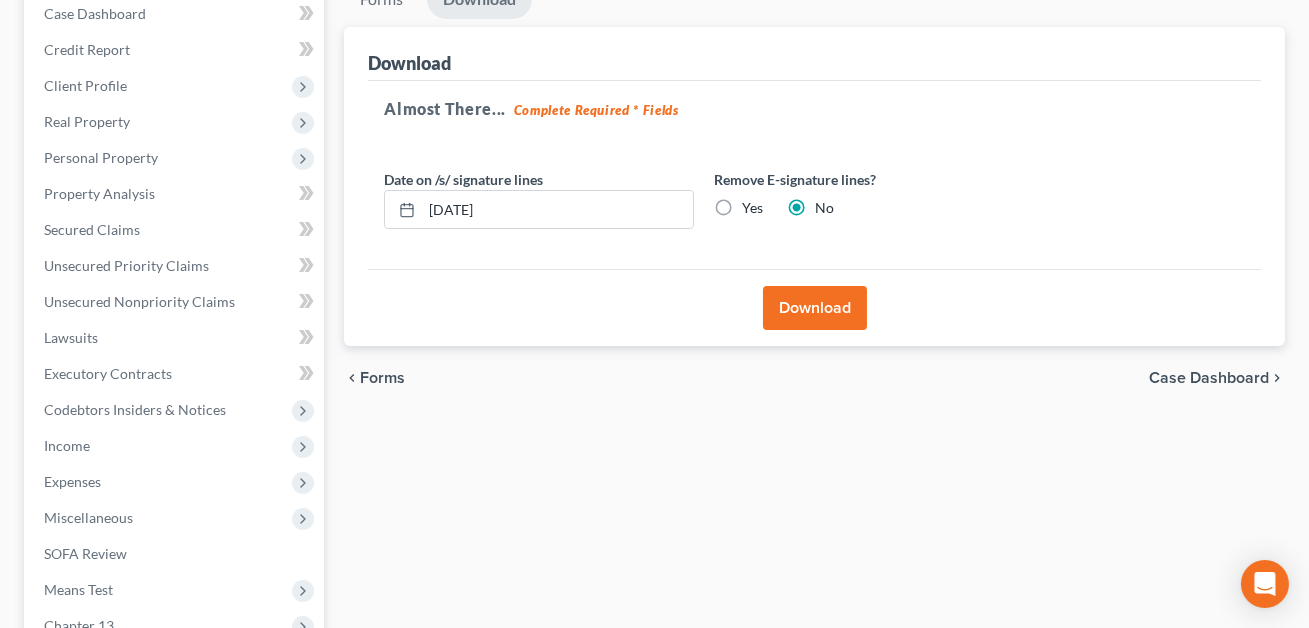 scroll, scrollTop: 199, scrollLeft: 0, axis: vertical 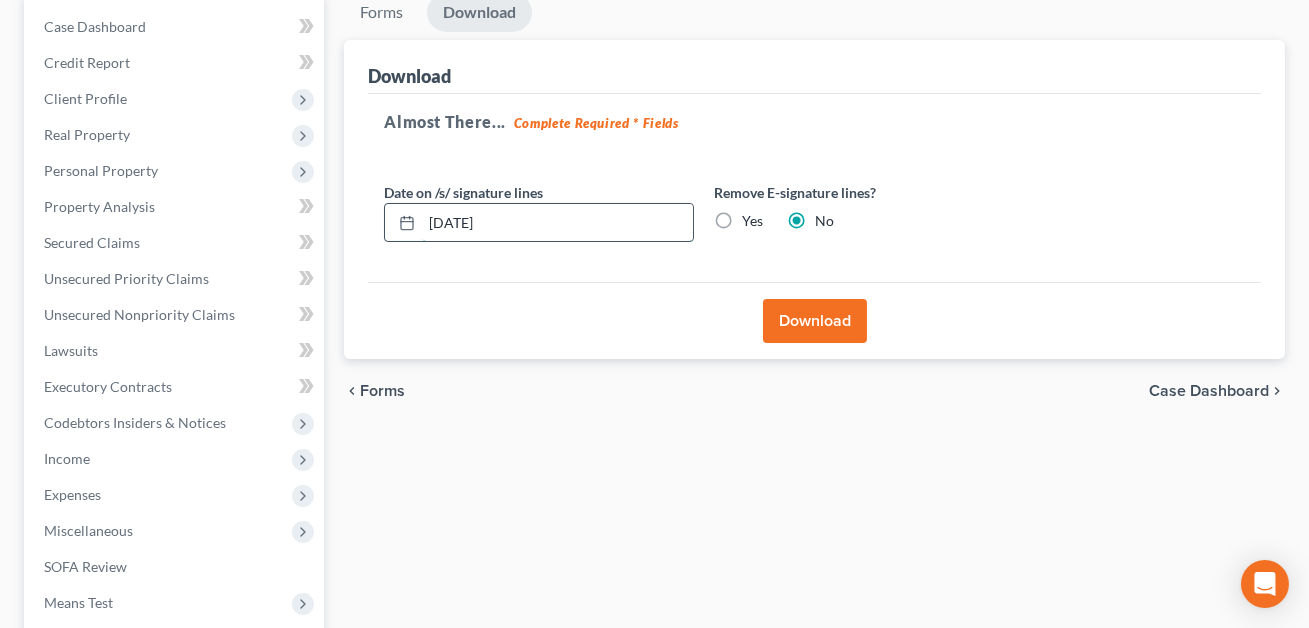 click on "07/14/2025" at bounding box center (557, 223) 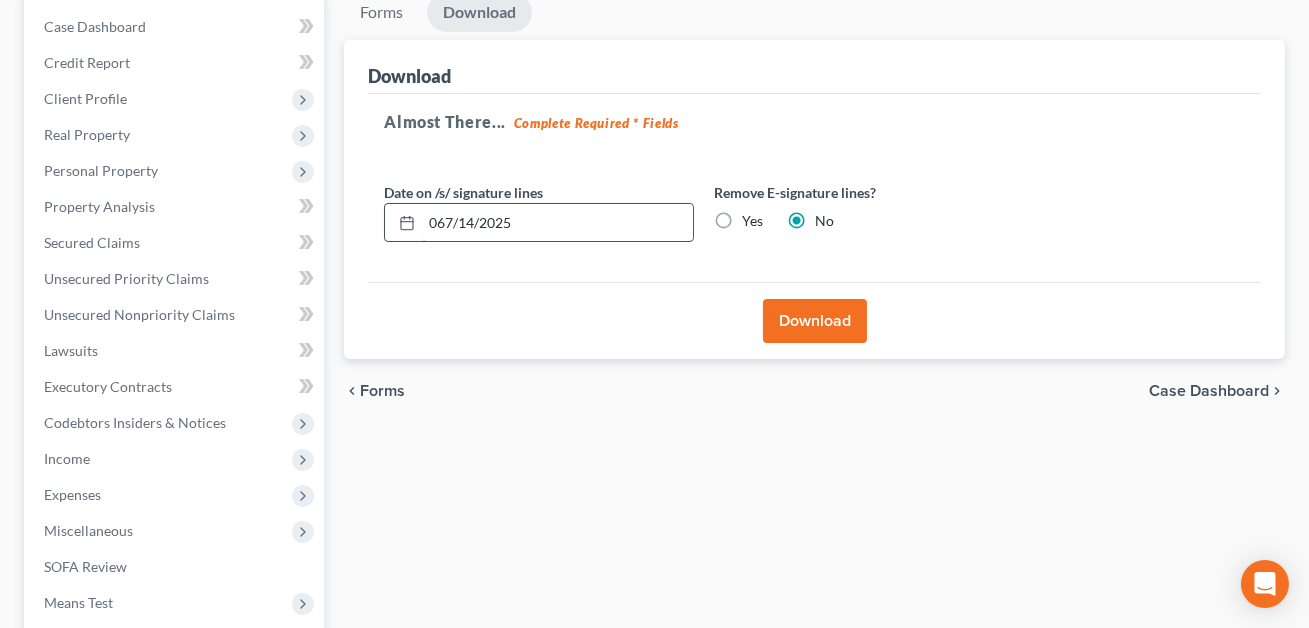 click on "067/14/2025" at bounding box center (557, 223) 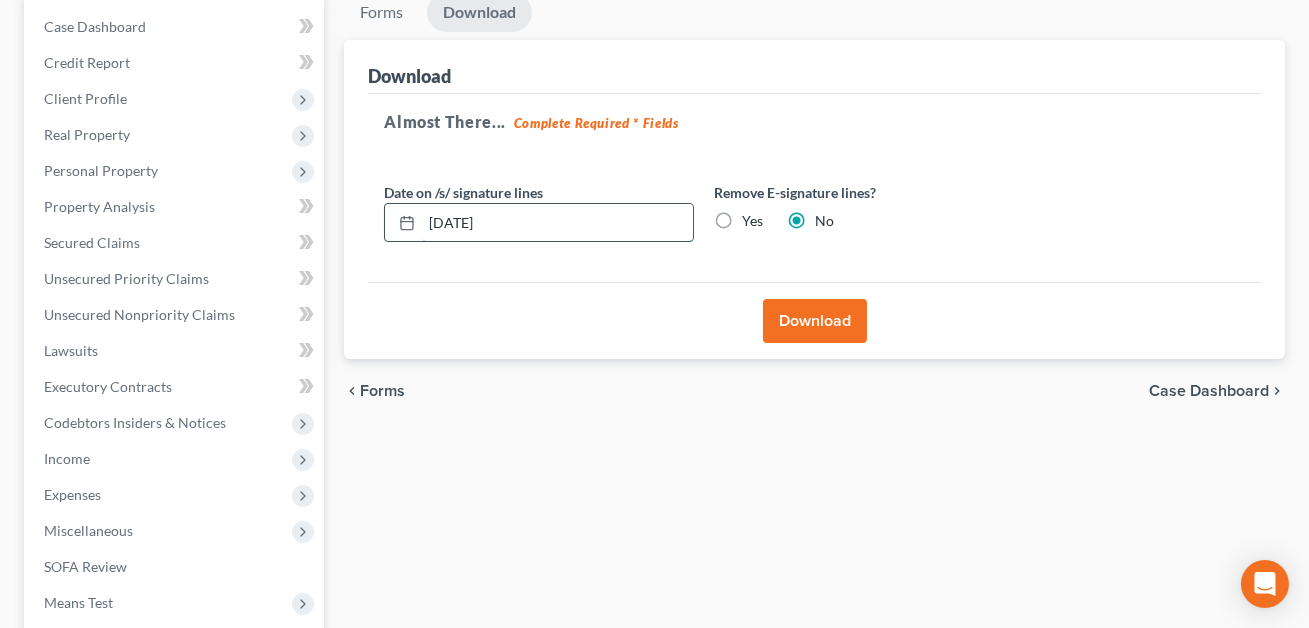 click on "06/14/2025" at bounding box center (557, 223) 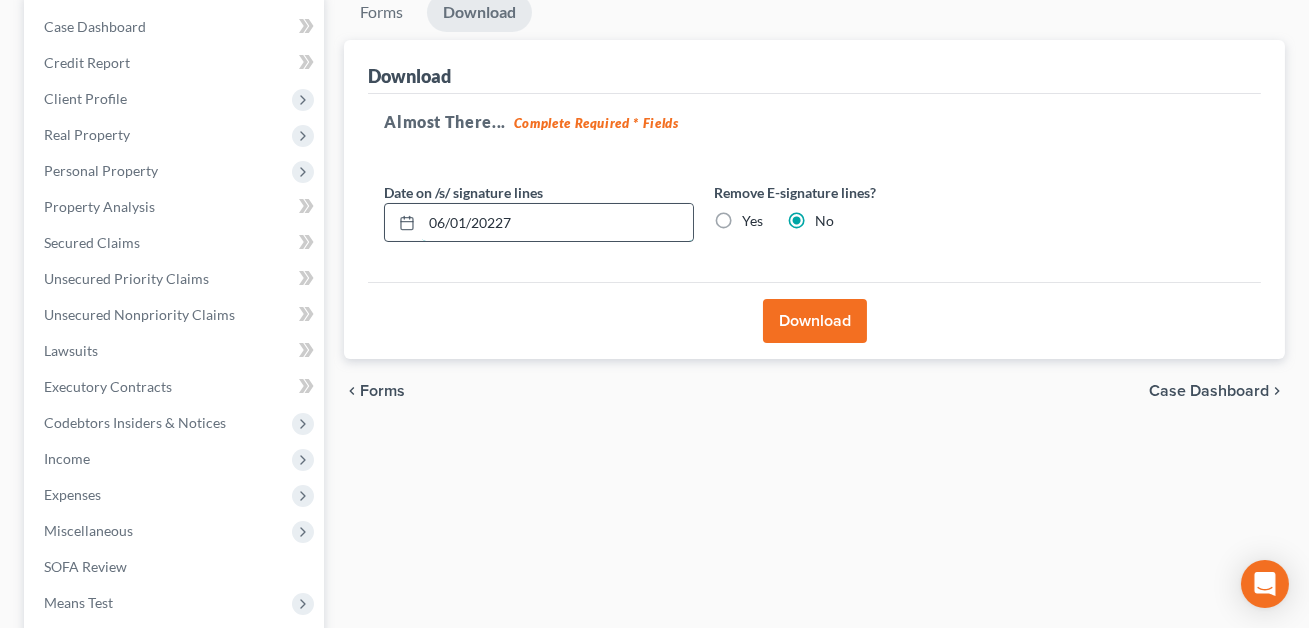 click on "06/01/20227" at bounding box center (557, 223) 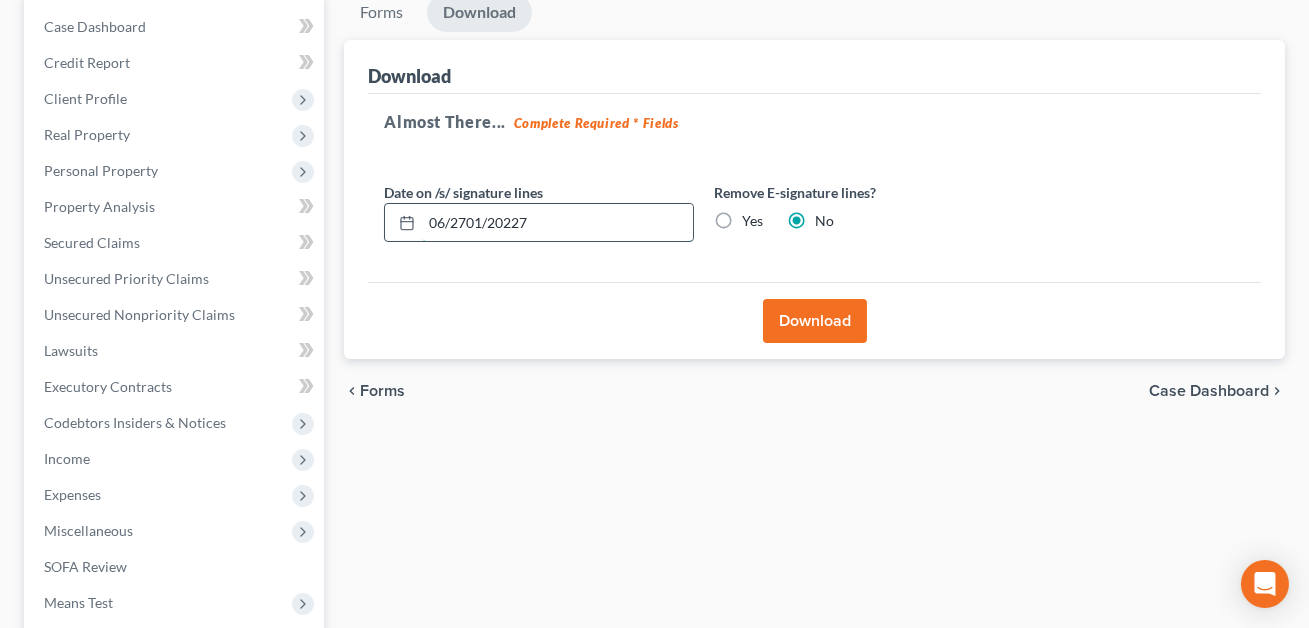 click on "06/2701/20227" at bounding box center [557, 223] 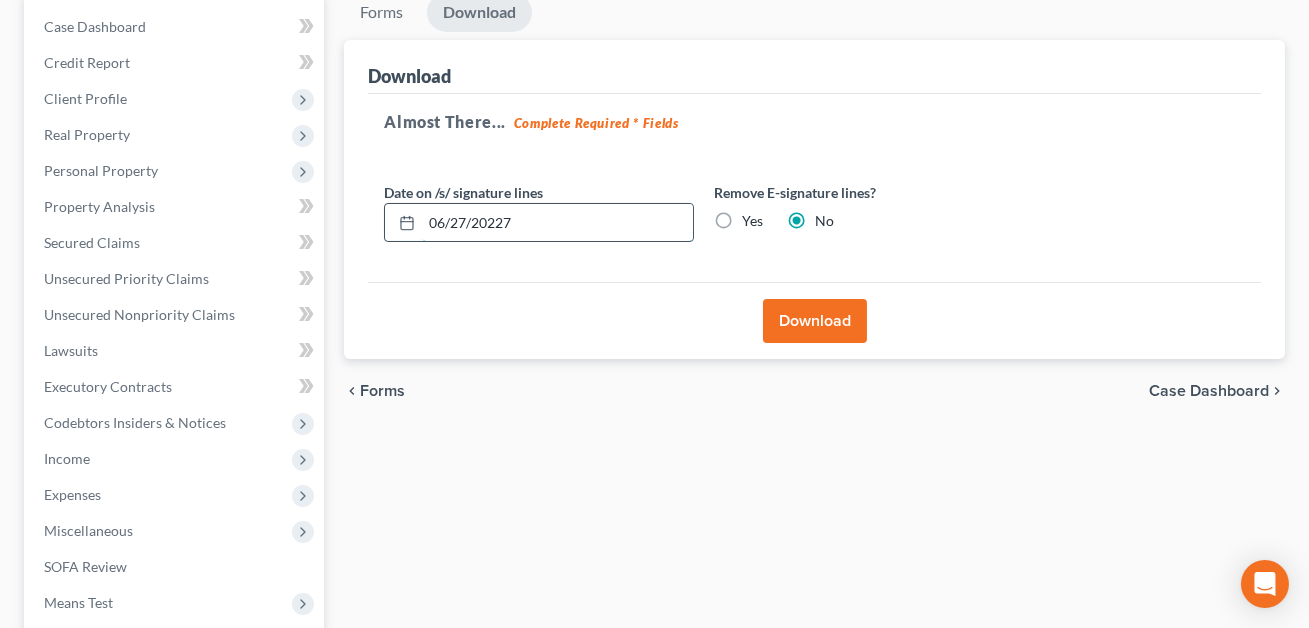 click on "06/27/20227" at bounding box center (557, 223) 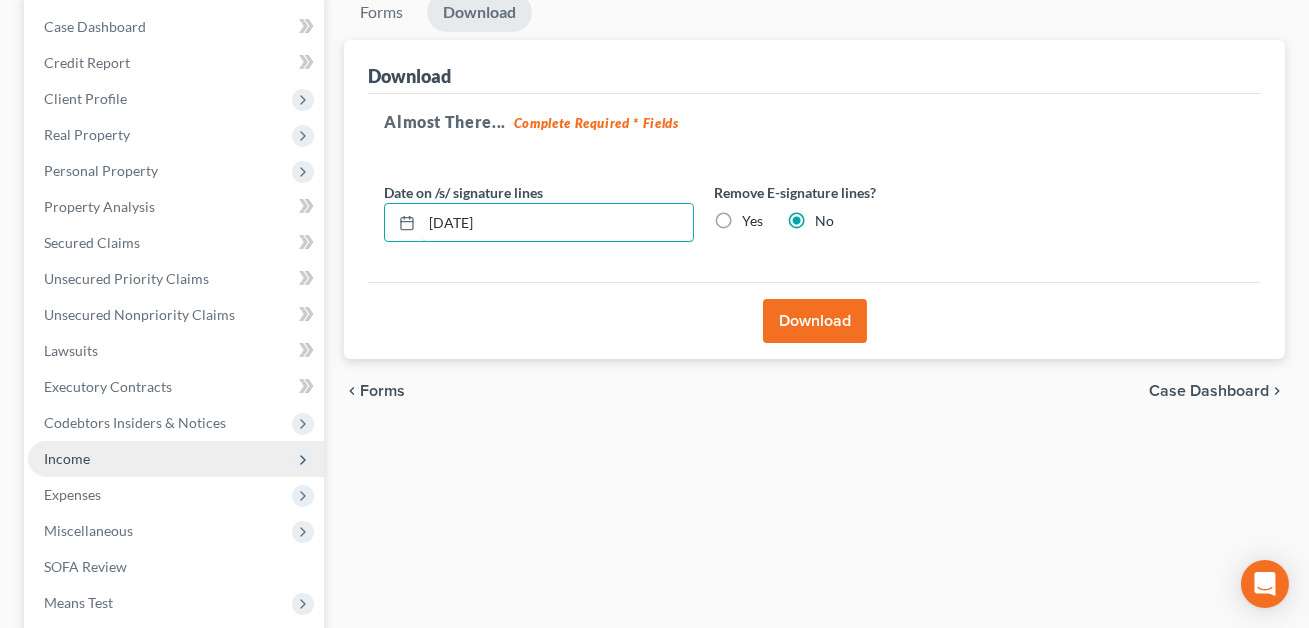 scroll, scrollTop: 270, scrollLeft: 0, axis: vertical 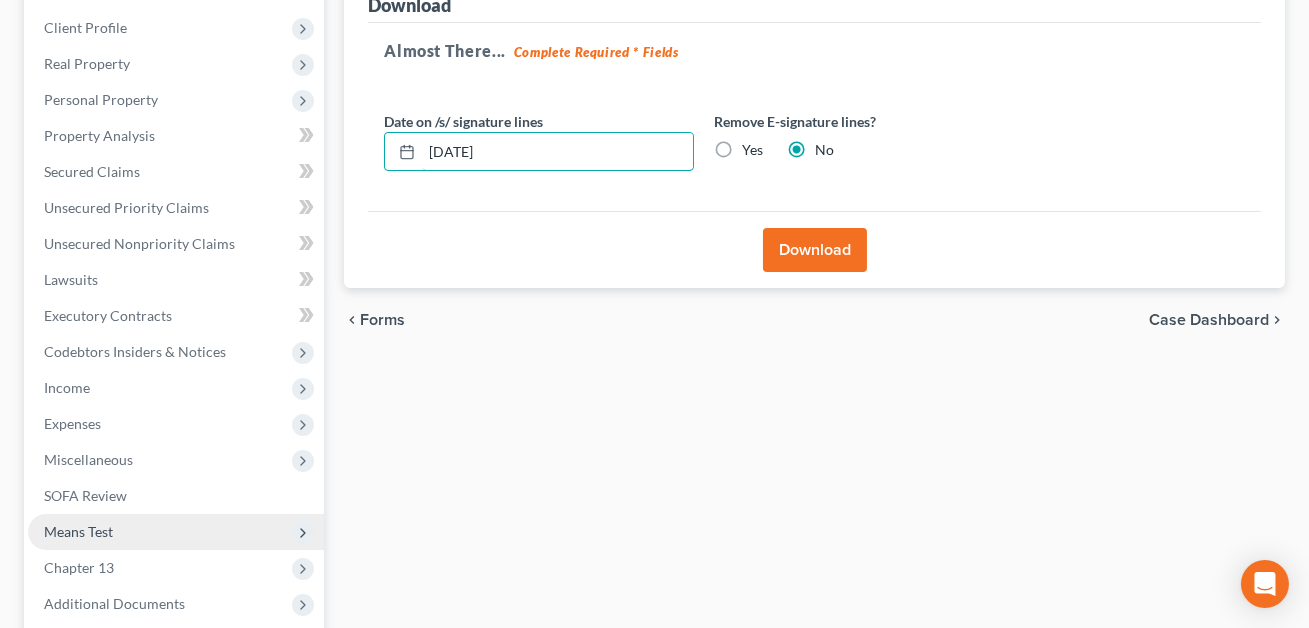 type on "06/27/2025" 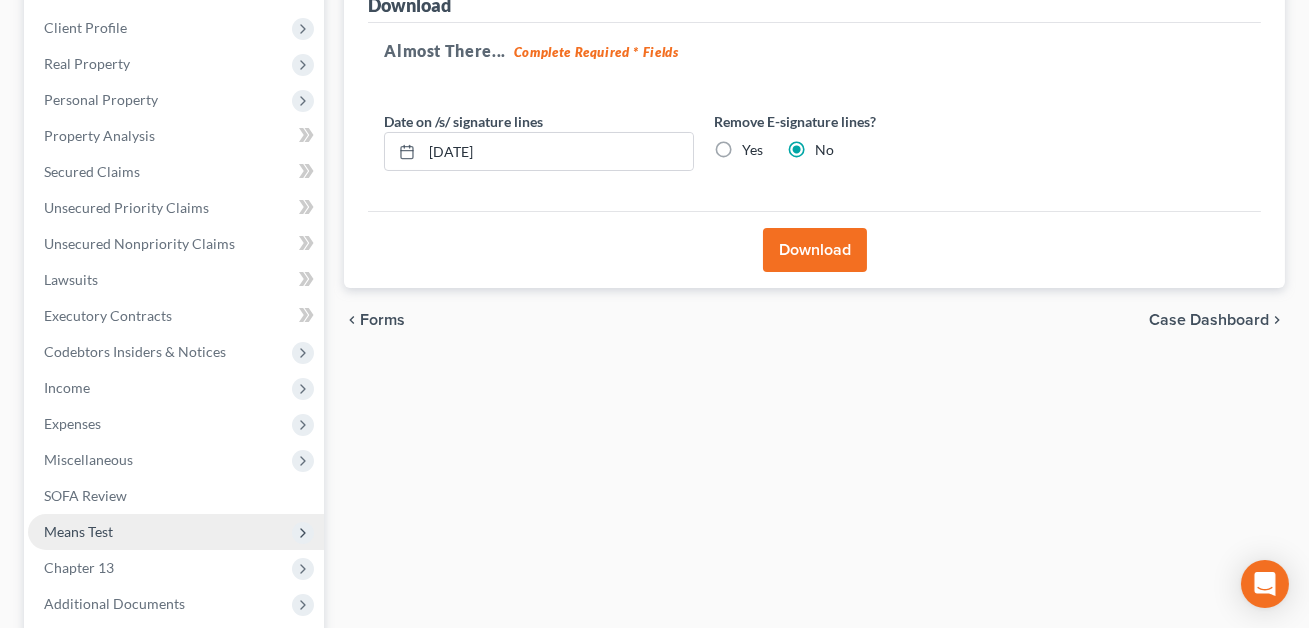 click on "Means Test" at bounding box center [78, 531] 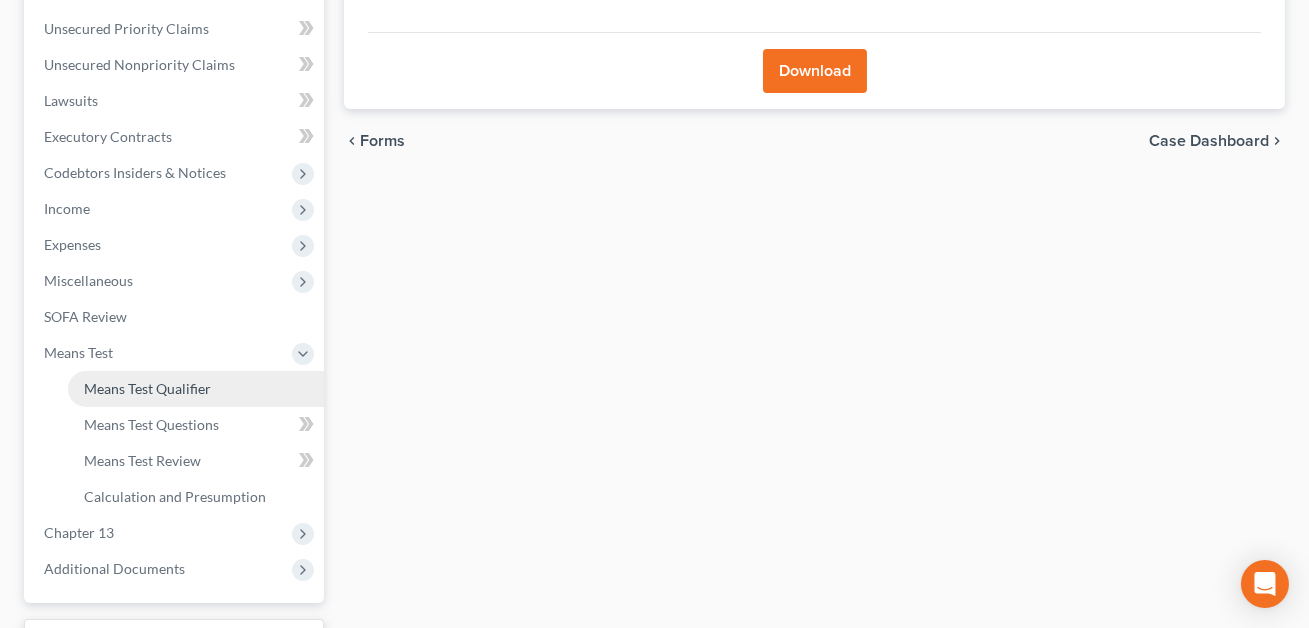 scroll, scrollTop: 454, scrollLeft: 0, axis: vertical 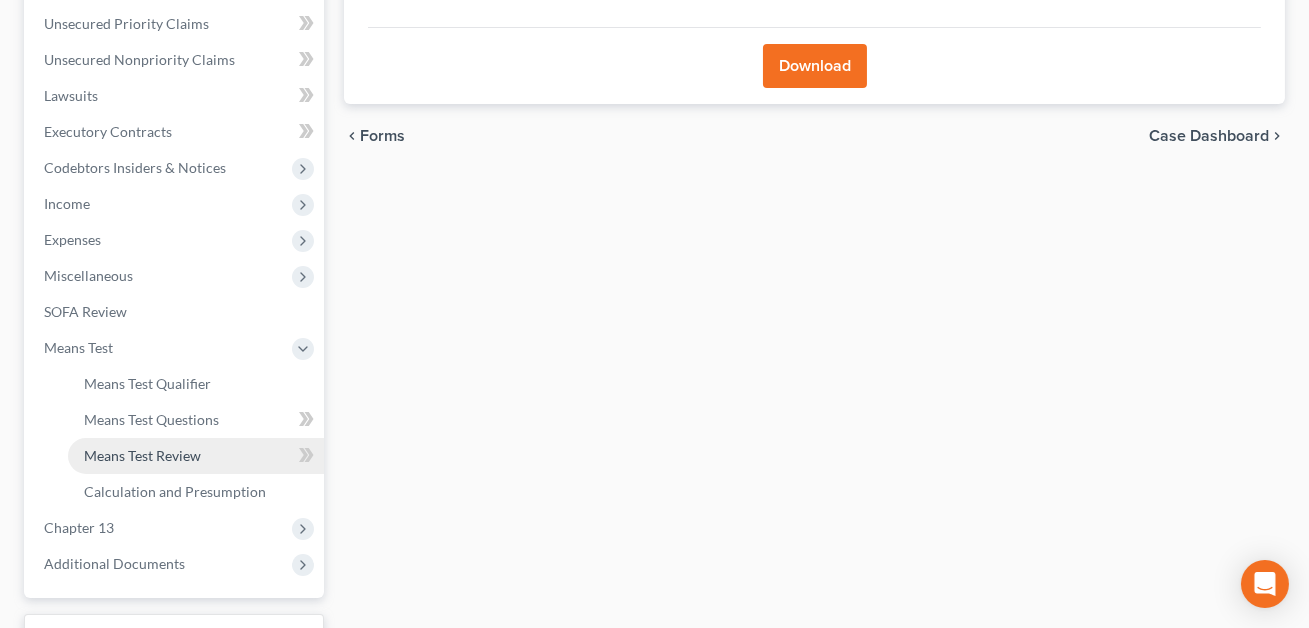 click on "Means Test Review" at bounding box center [142, 455] 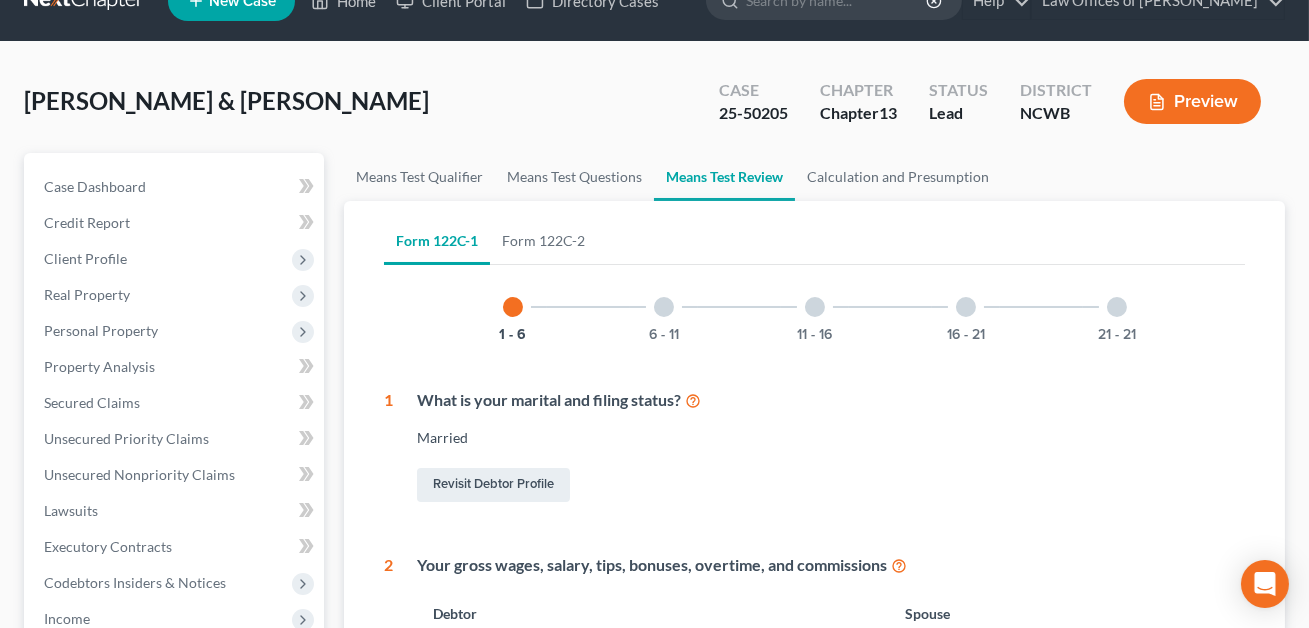 scroll, scrollTop: 0, scrollLeft: 0, axis: both 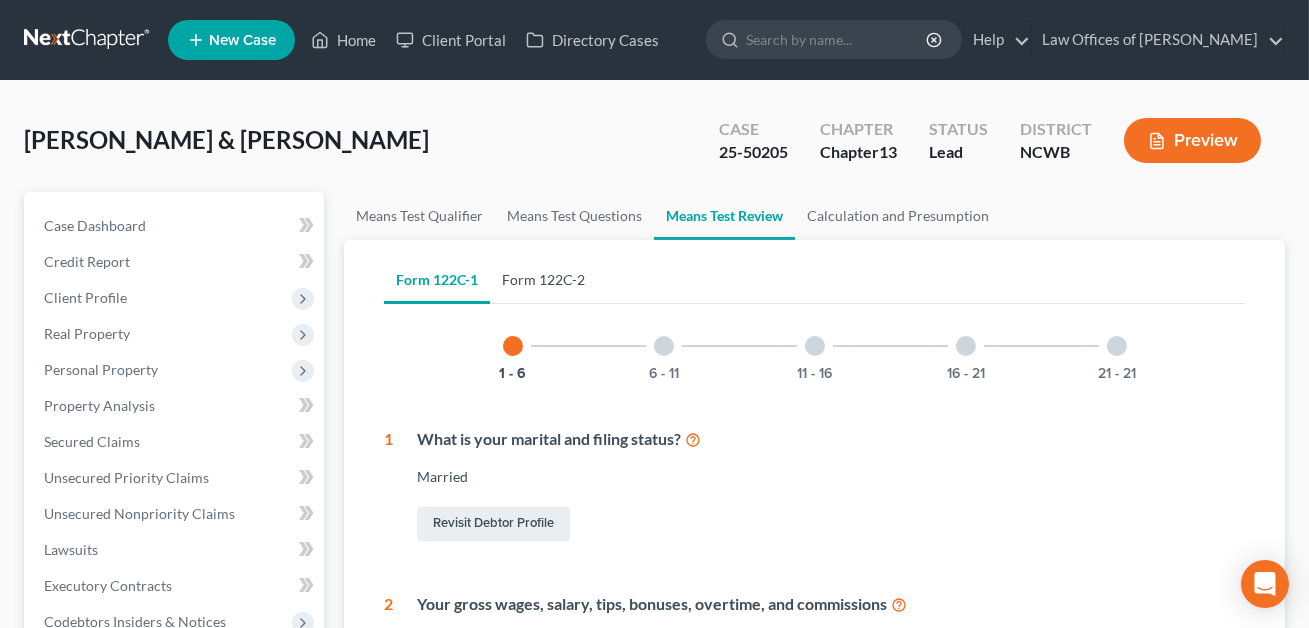 click on "Form 122C-2" at bounding box center [543, 280] 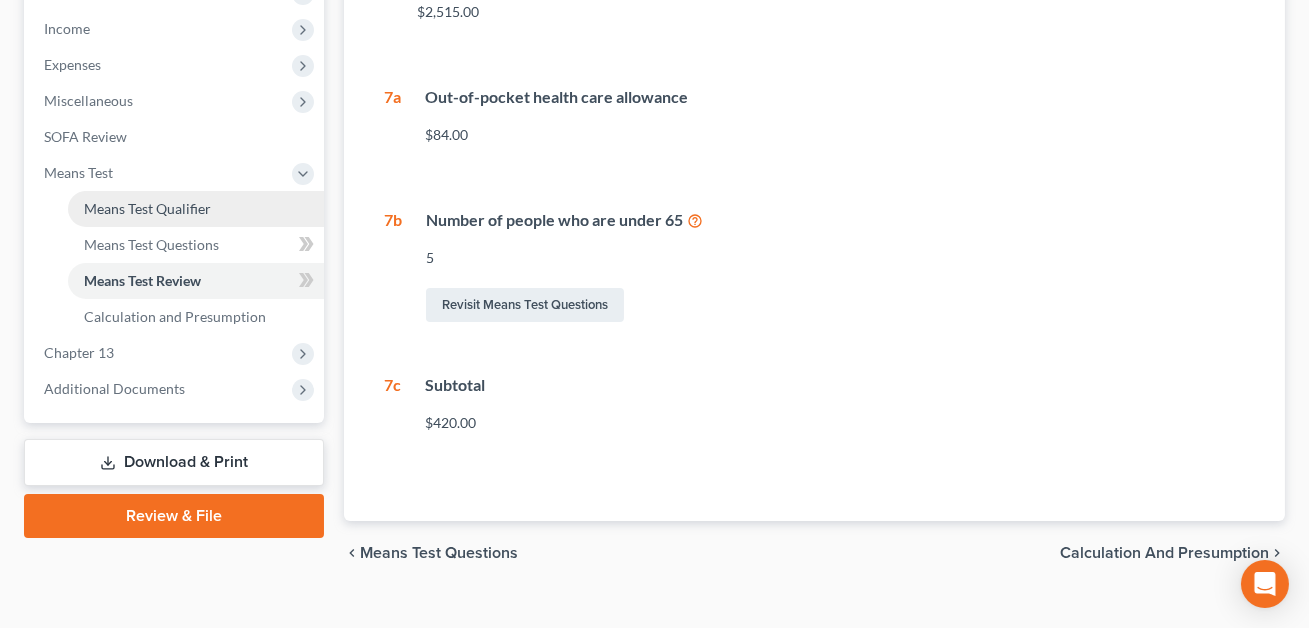 click on "Means Test Qualifier" at bounding box center (147, 208) 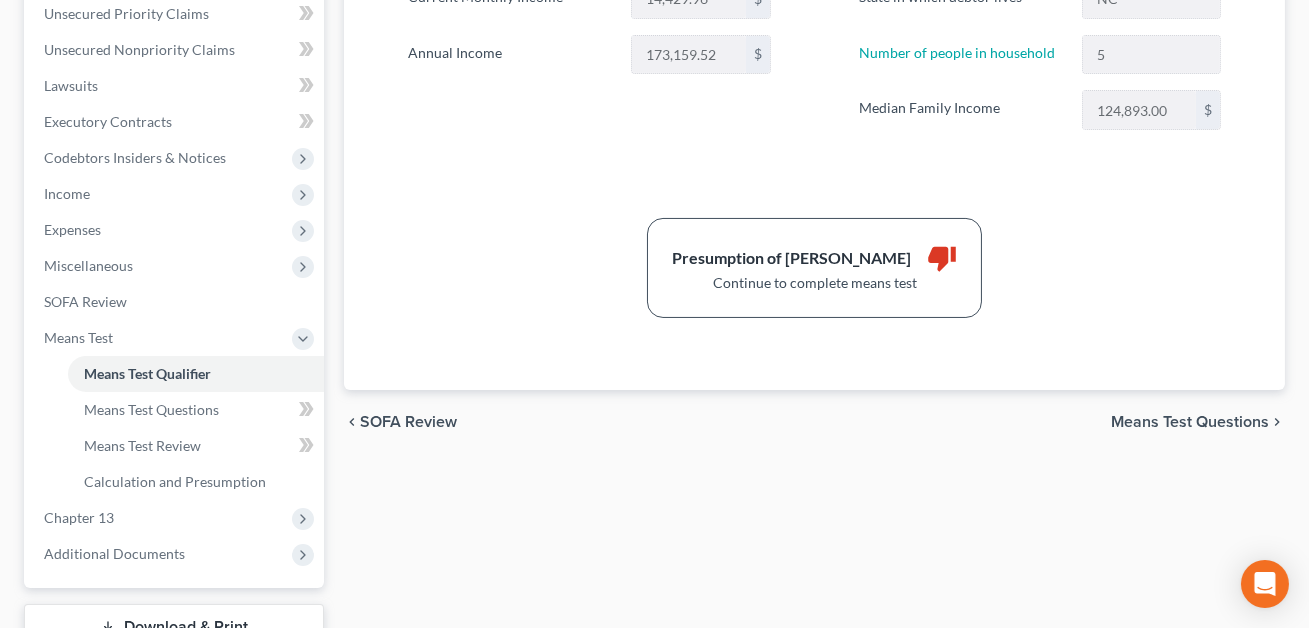 scroll, scrollTop: 550, scrollLeft: 0, axis: vertical 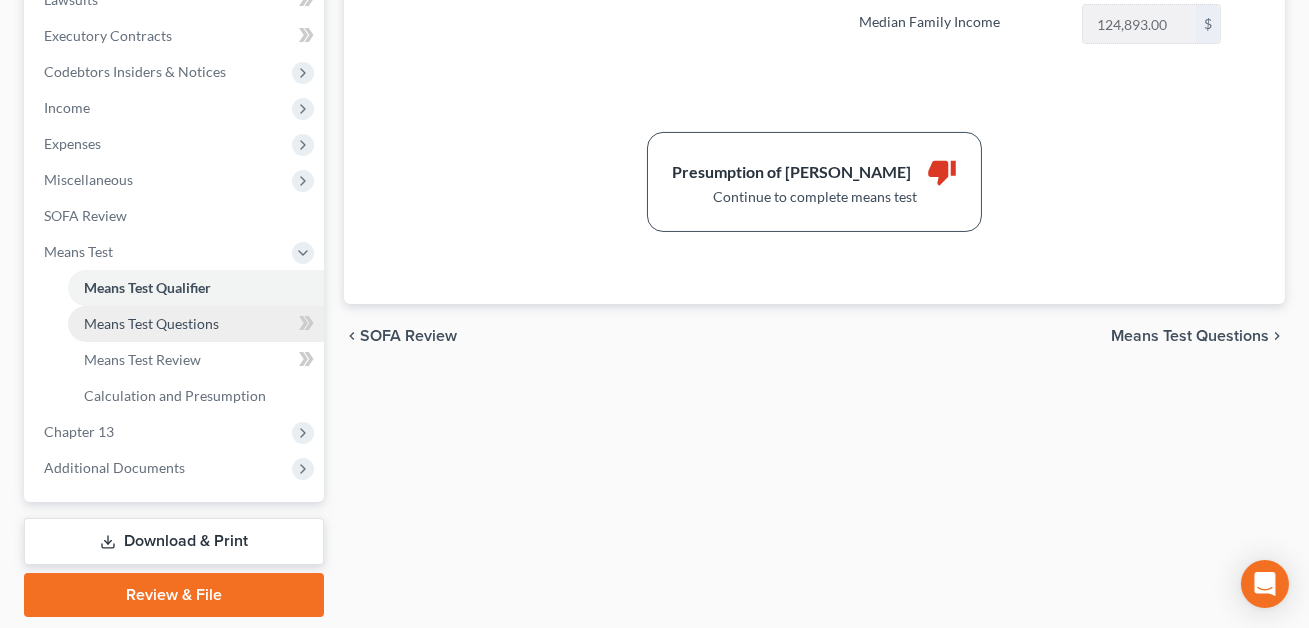 click on "Means Test Questions" at bounding box center [151, 323] 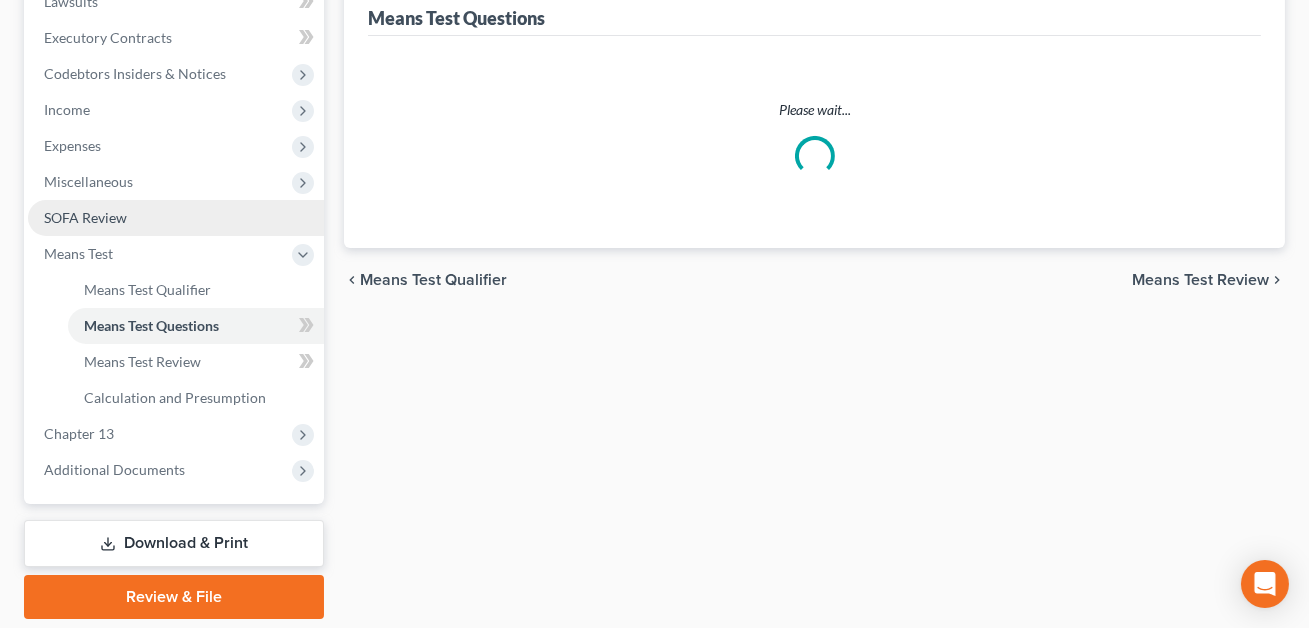 scroll, scrollTop: 429, scrollLeft: 0, axis: vertical 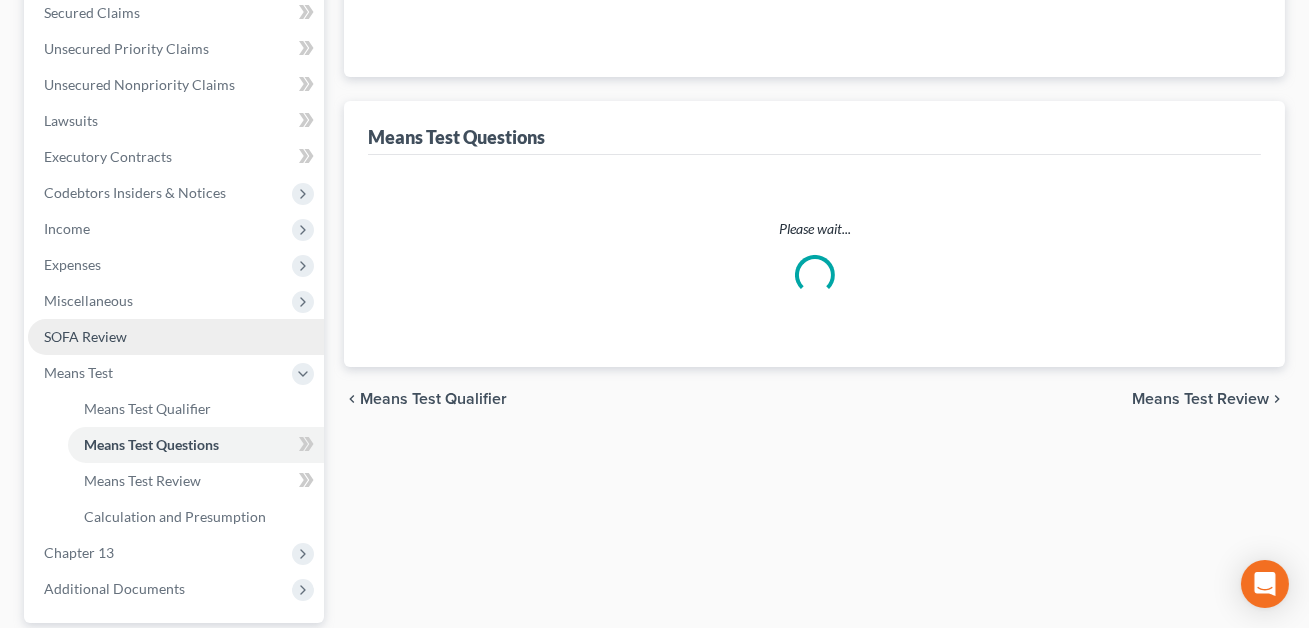 select on "0" 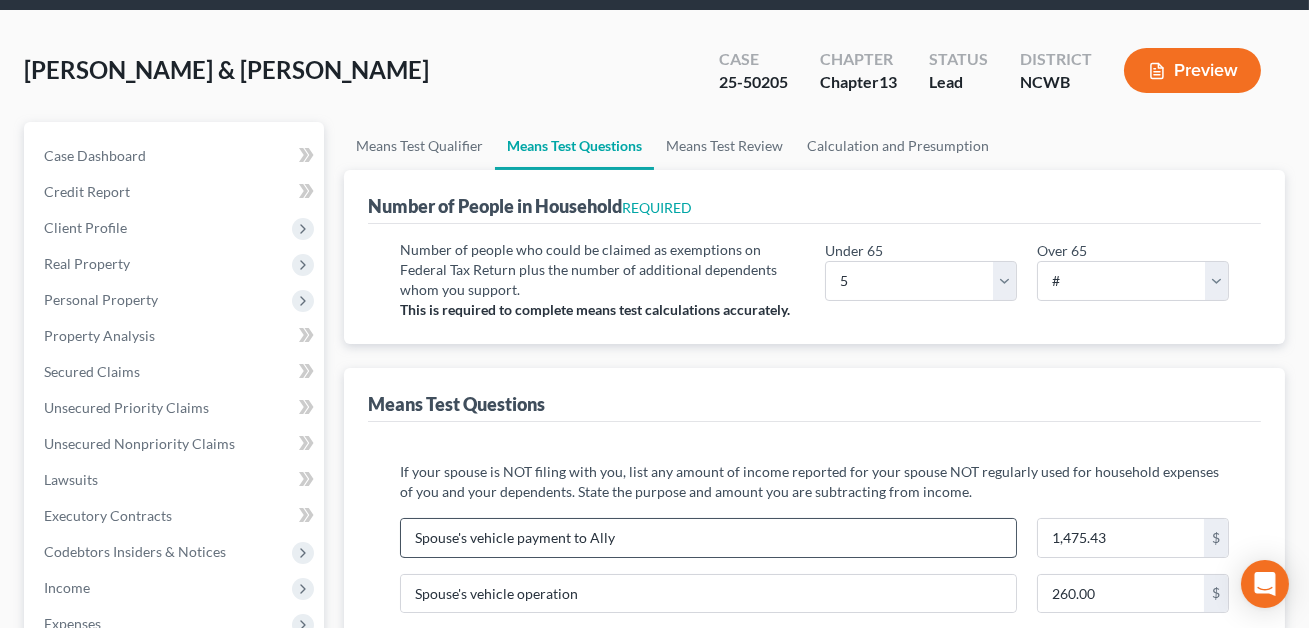 scroll, scrollTop: 388, scrollLeft: 0, axis: vertical 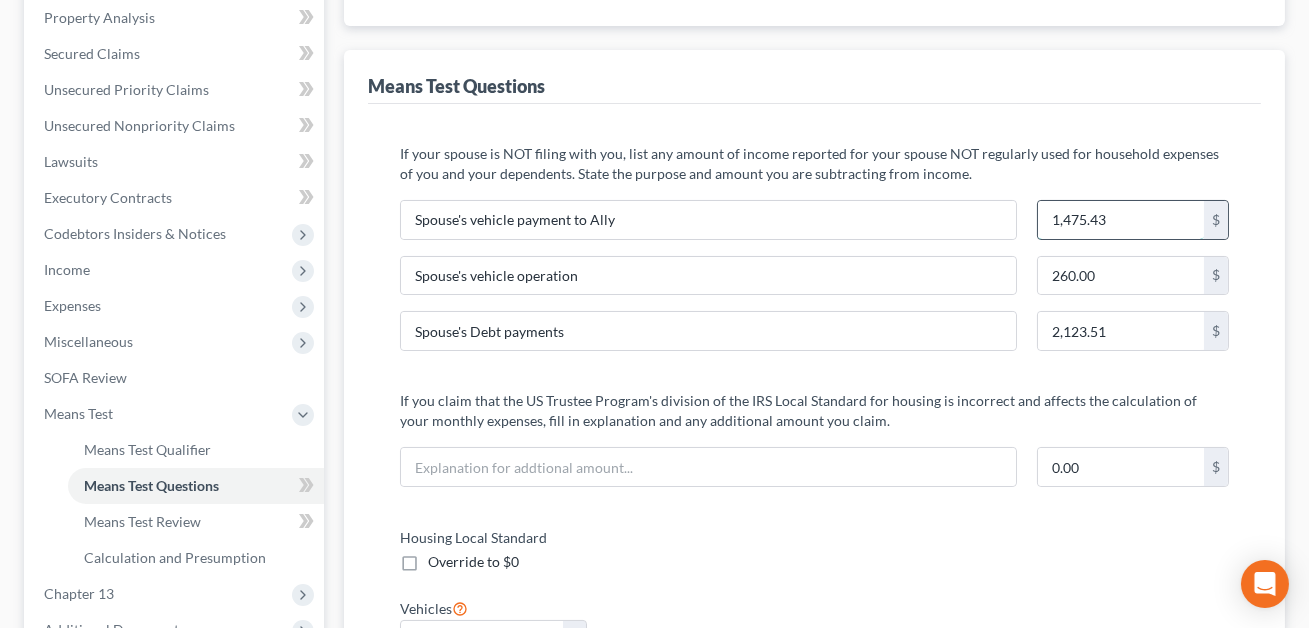 click on "1,475.43" at bounding box center (1121, 220) 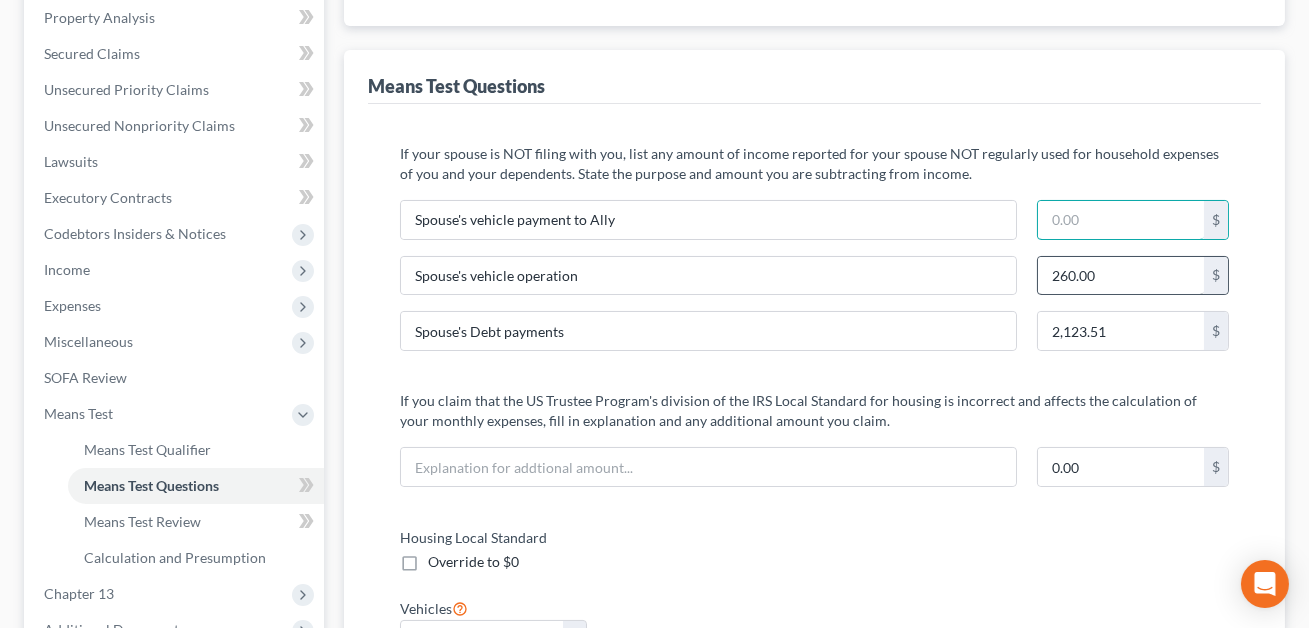 type 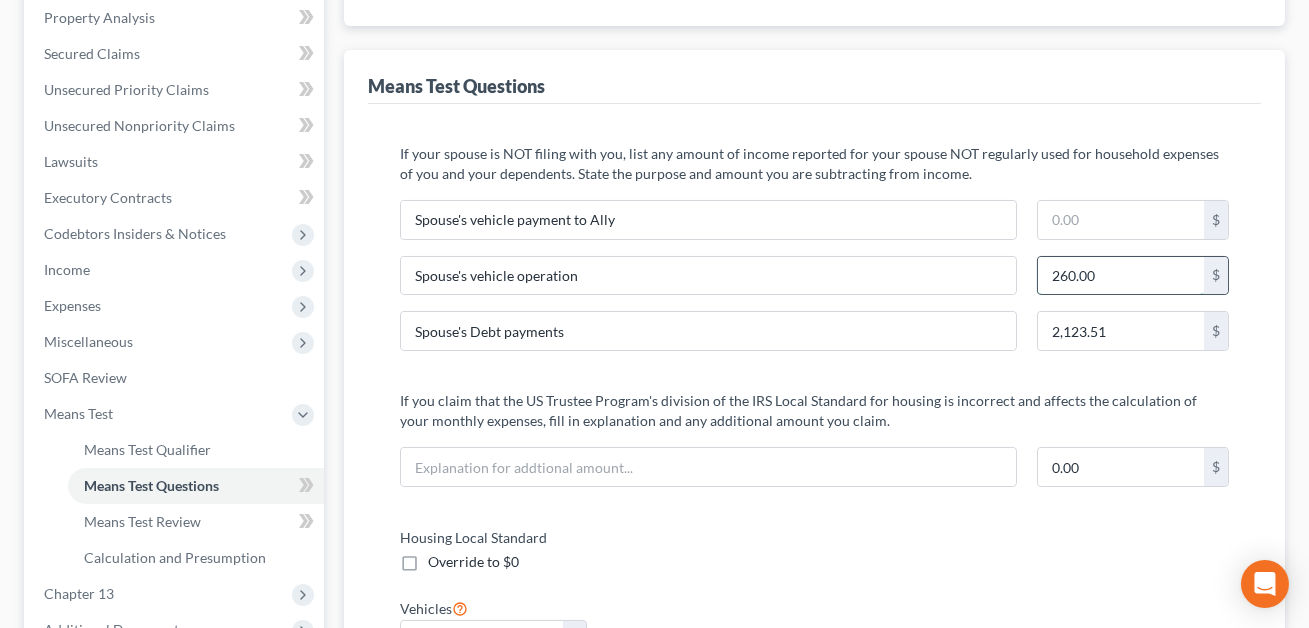 click on "260.00" at bounding box center [1121, 276] 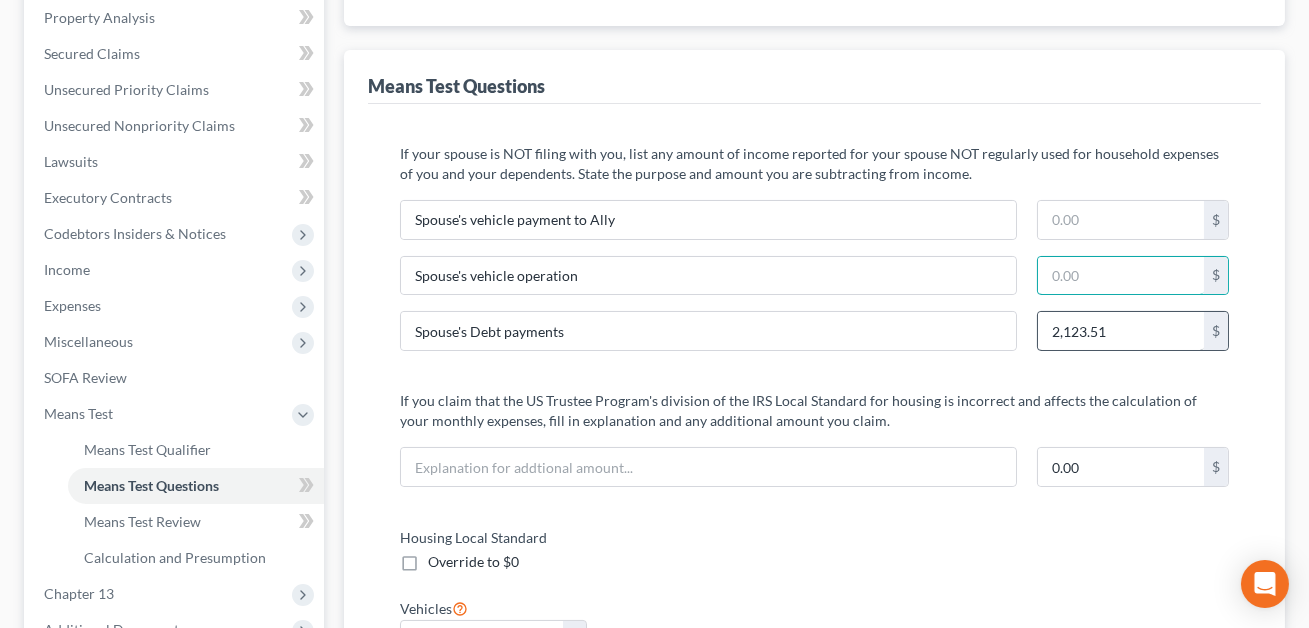 type 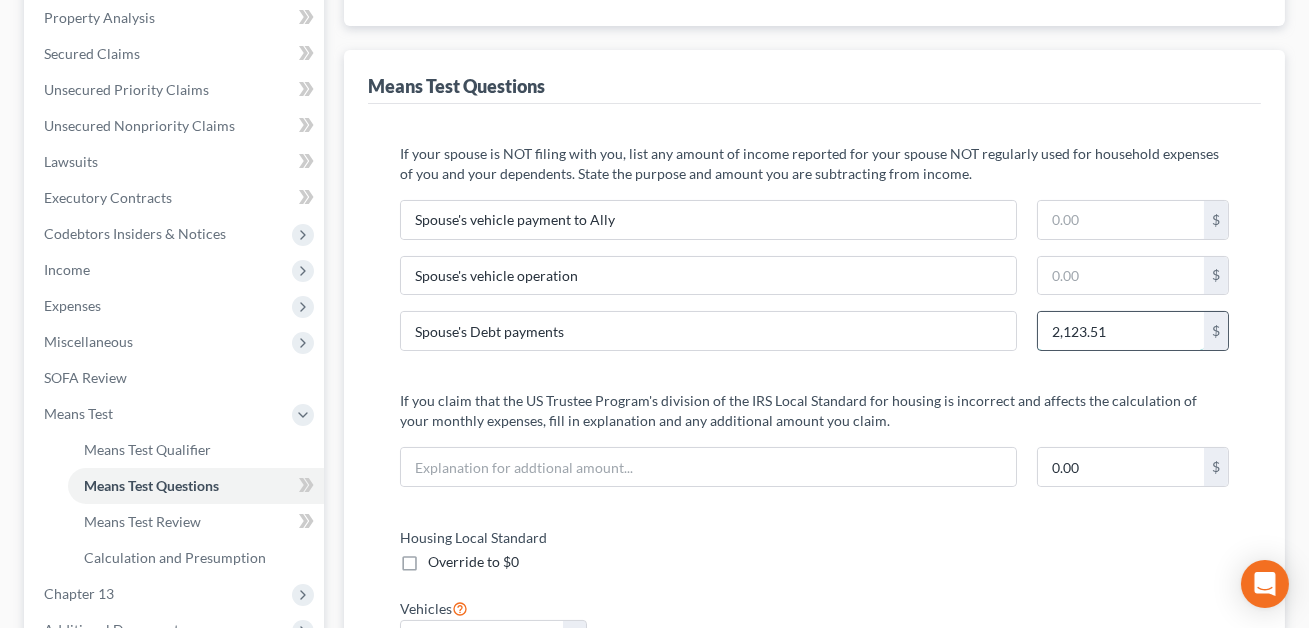 click on "2,123.51" at bounding box center (1121, 331) 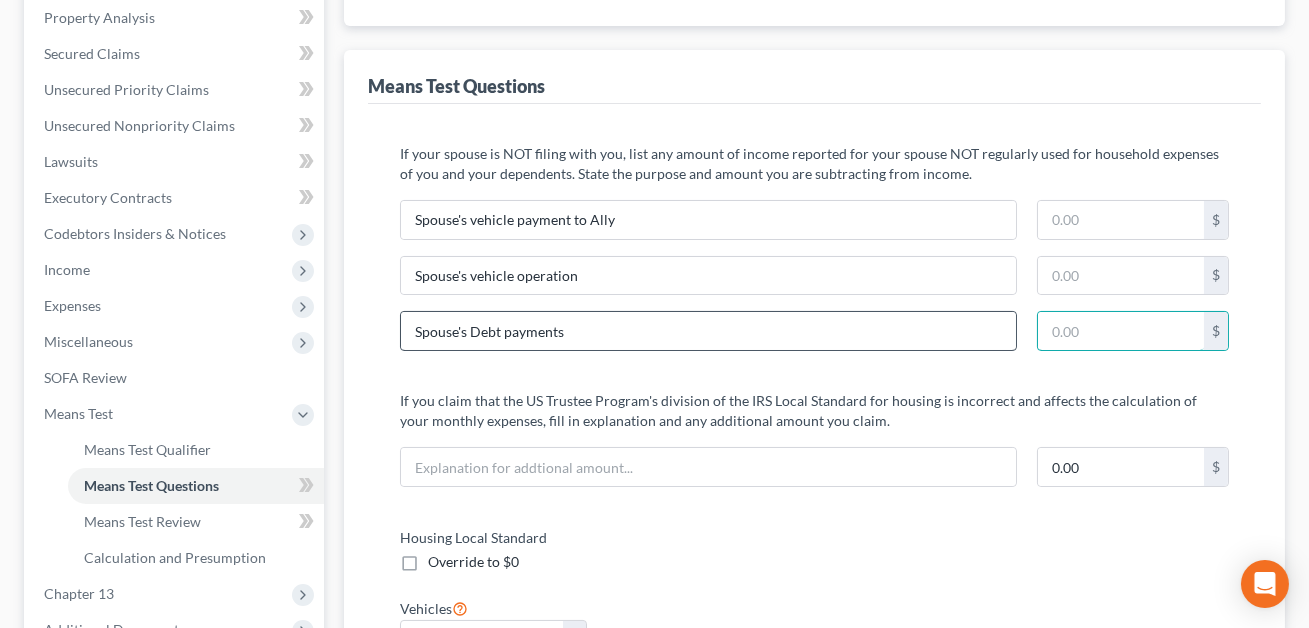 type 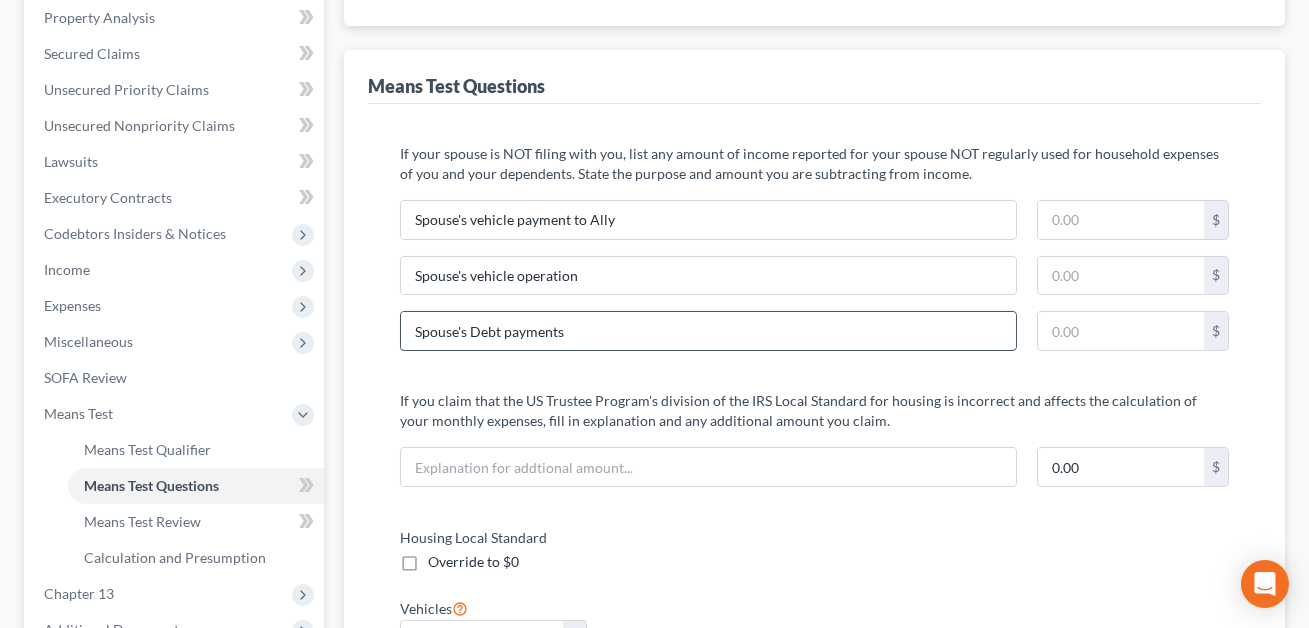 drag, startPoint x: 609, startPoint y: 342, endPoint x: 401, endPoint y: 326, distance: 208.61447 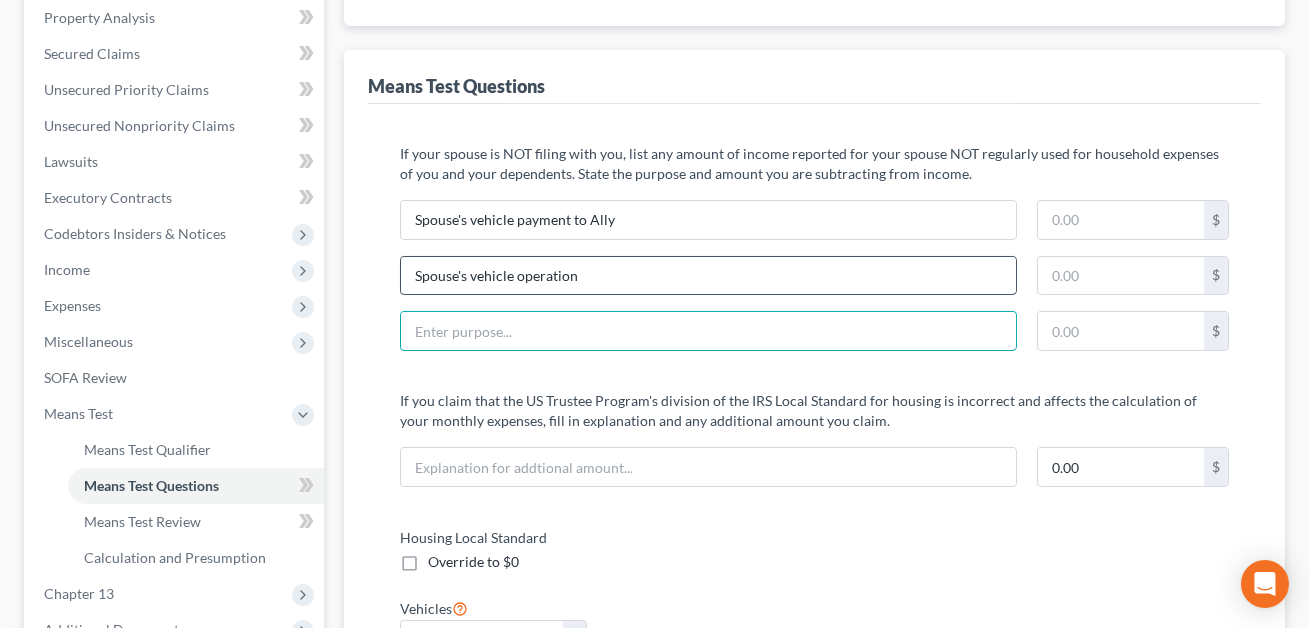 type 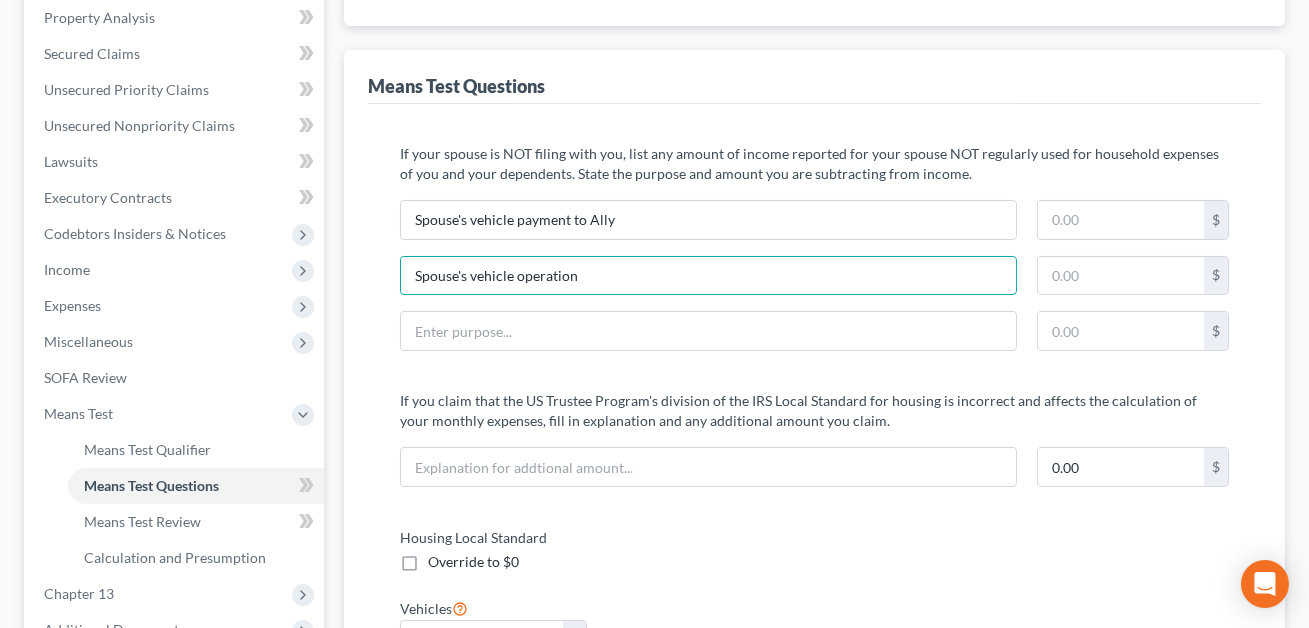 drag, startPoint x: 588, startPoint y: 265, endPoint x: 398, endPoint y: 276, distance: 190.31816 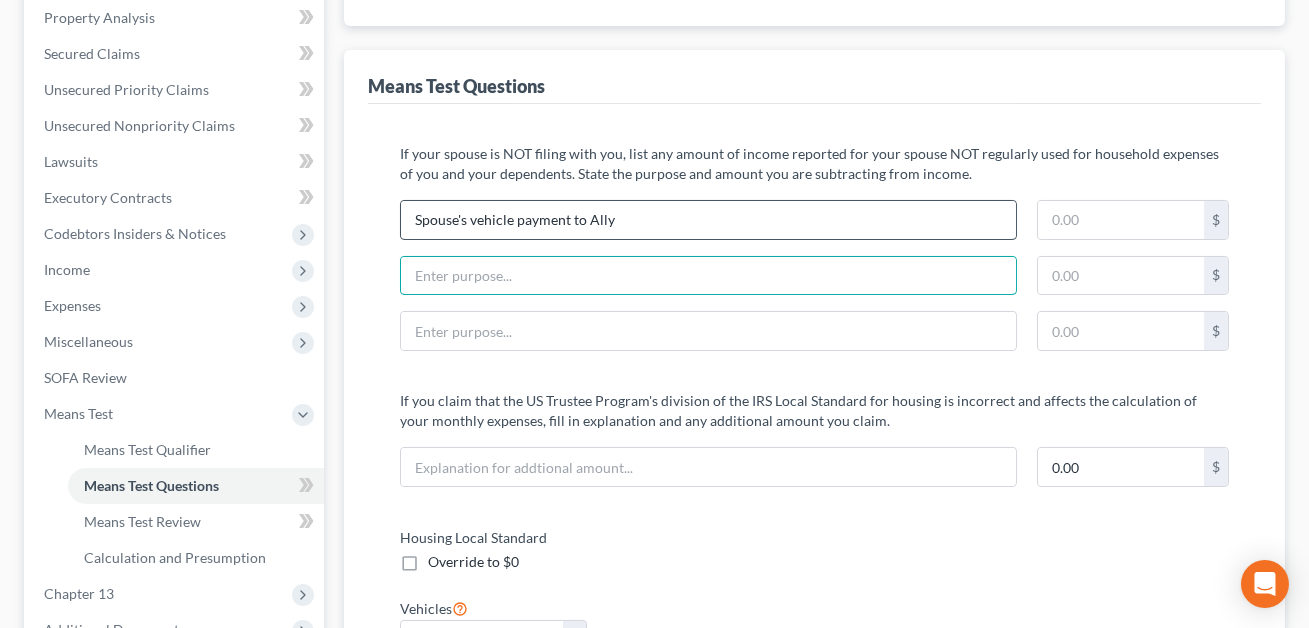 type 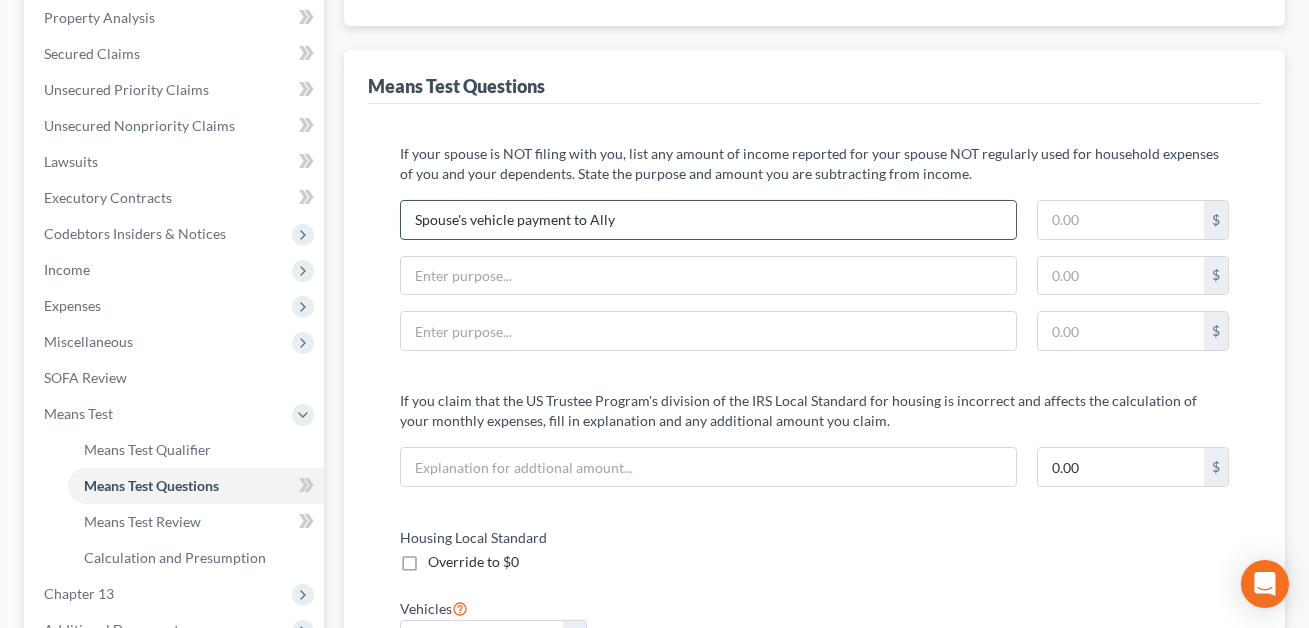 drag, startPoint x: 628, startPoint y: 219, endPoint x: 401, endPoint y: 217, distance: 227.0088 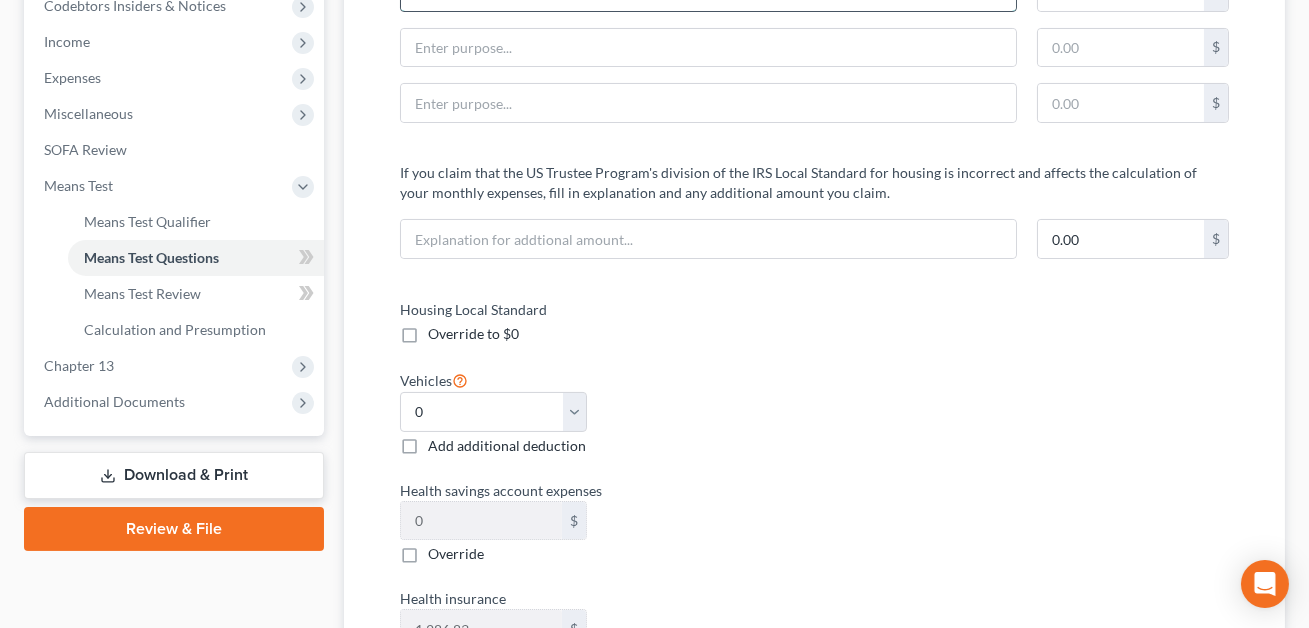 scroll, scrollTop: 695, scrollLeft: 0, axis: vertical 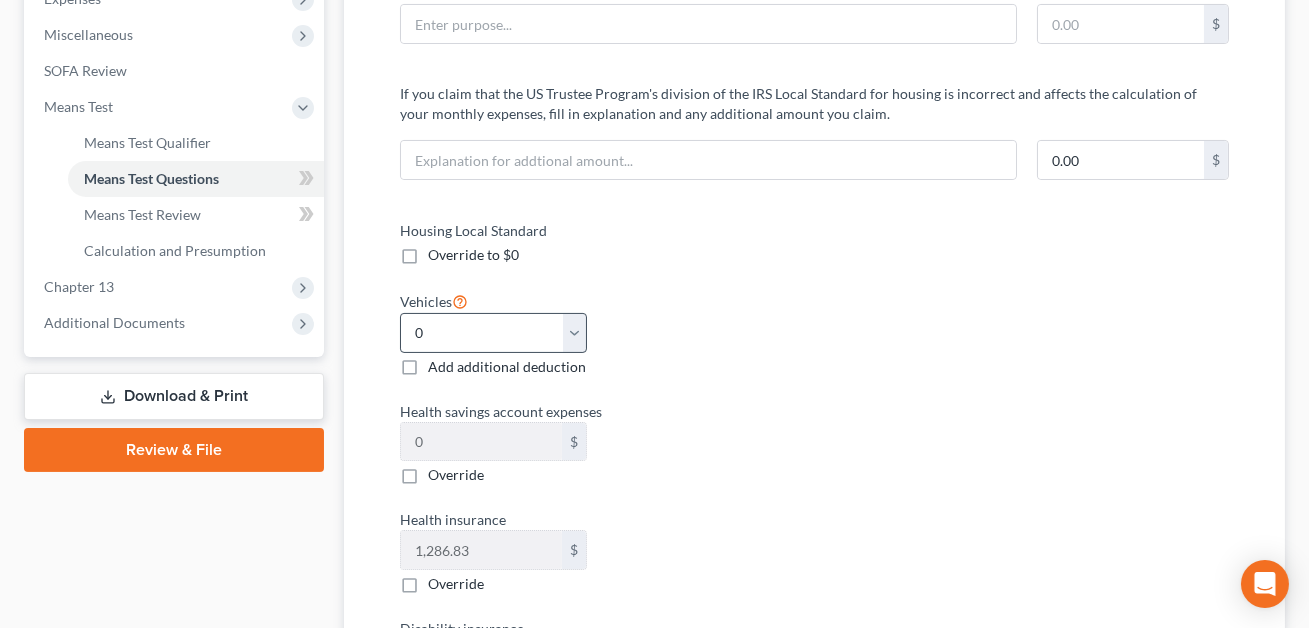 type 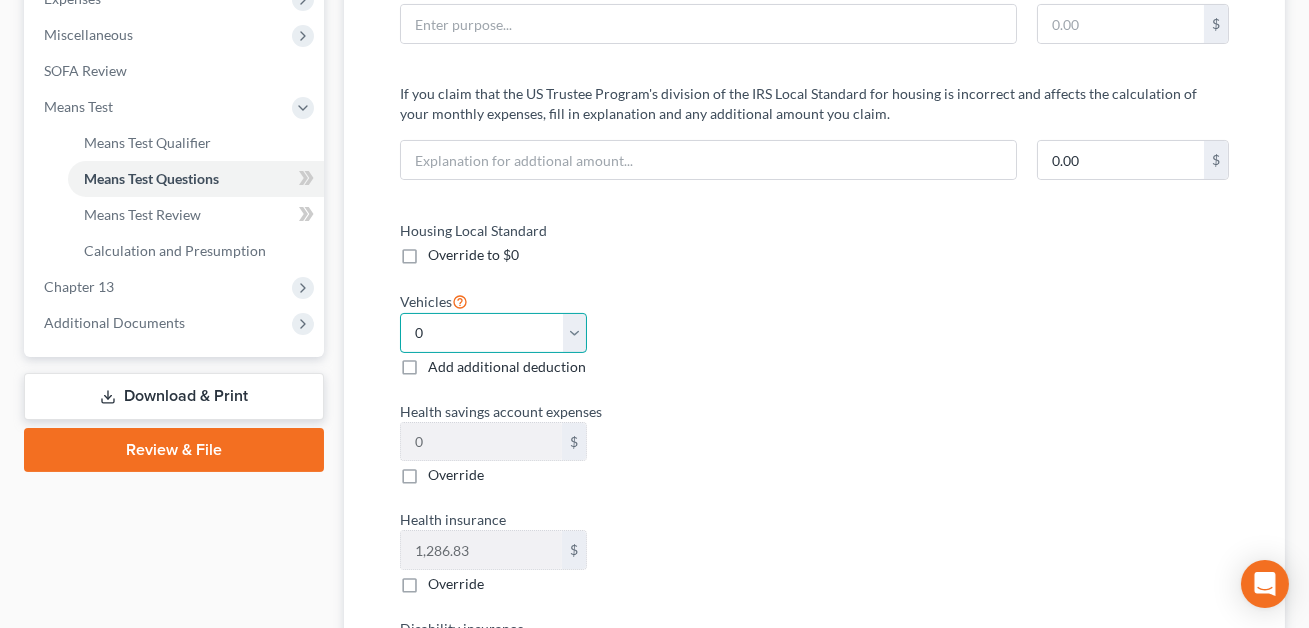 click on "Select 0 1 2 3 4 5" at bounding box center [493, 333] 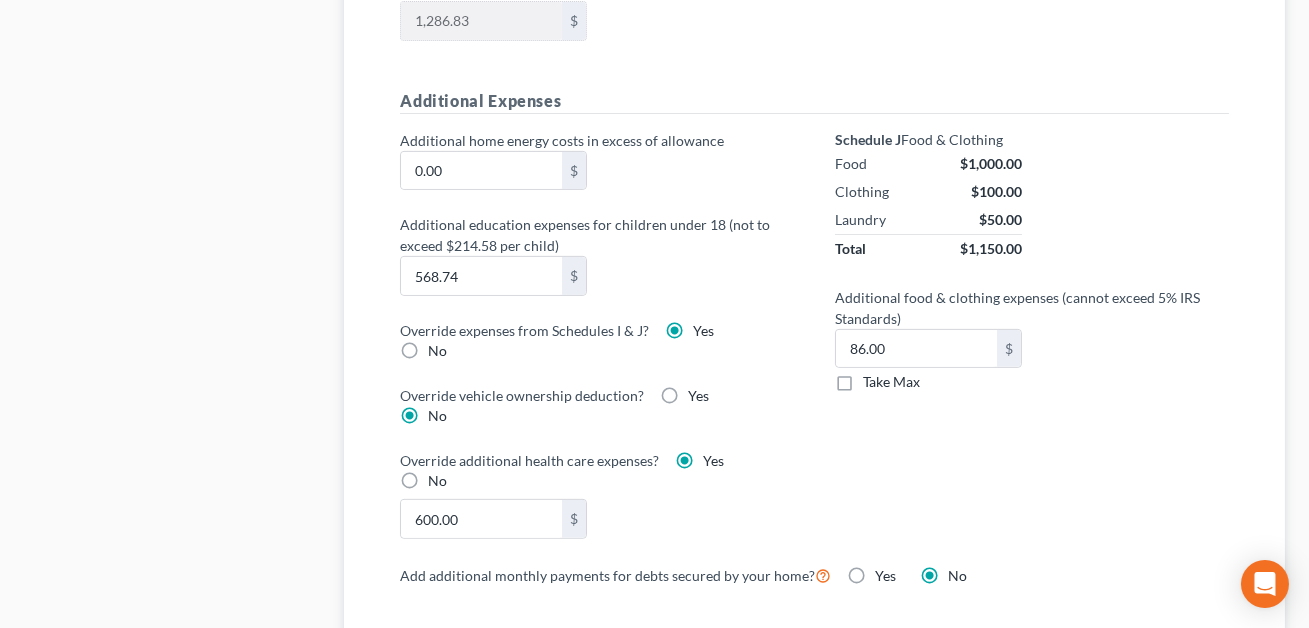 scroll, scrollTop: 1498, scrollLeft: 0, axis: vertical 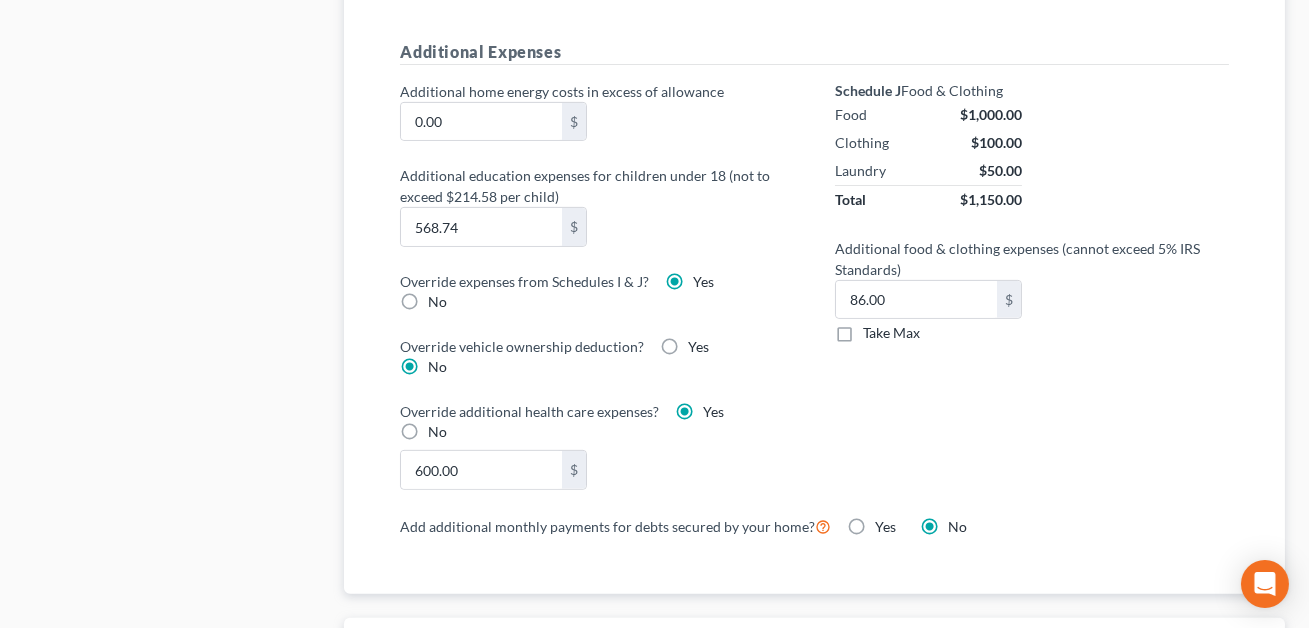 click on "Yes" at bounding box center [698, 347] 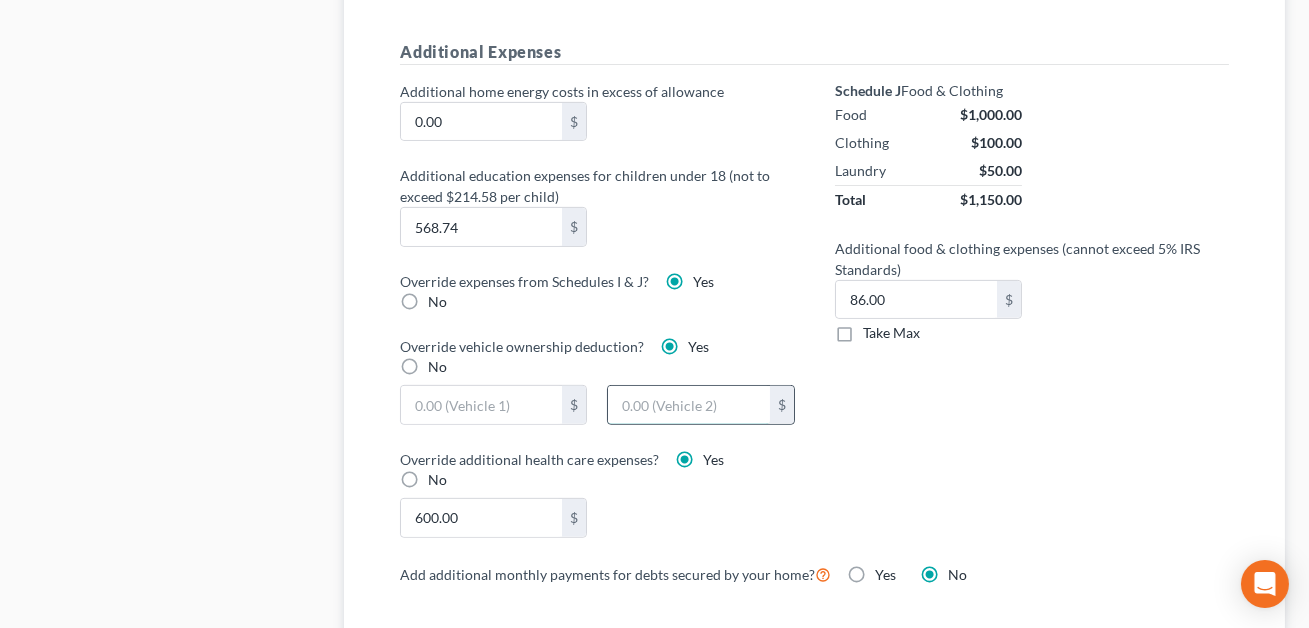 click at bounding box center [688, 405] 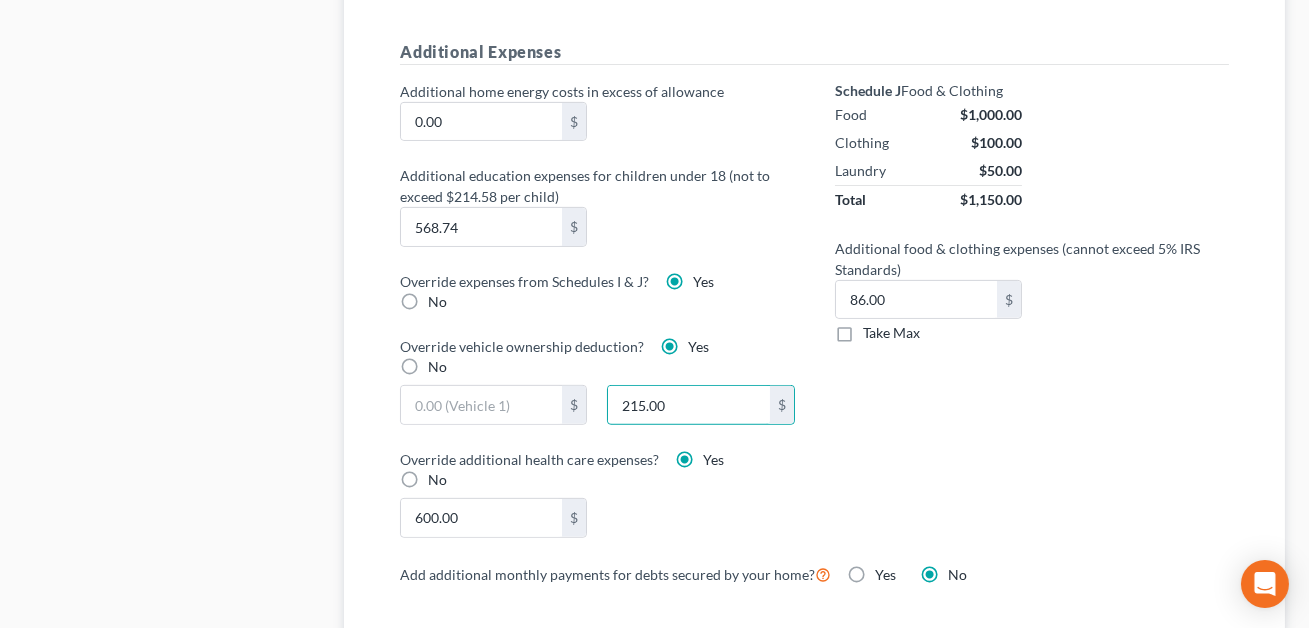 type on "215.00" 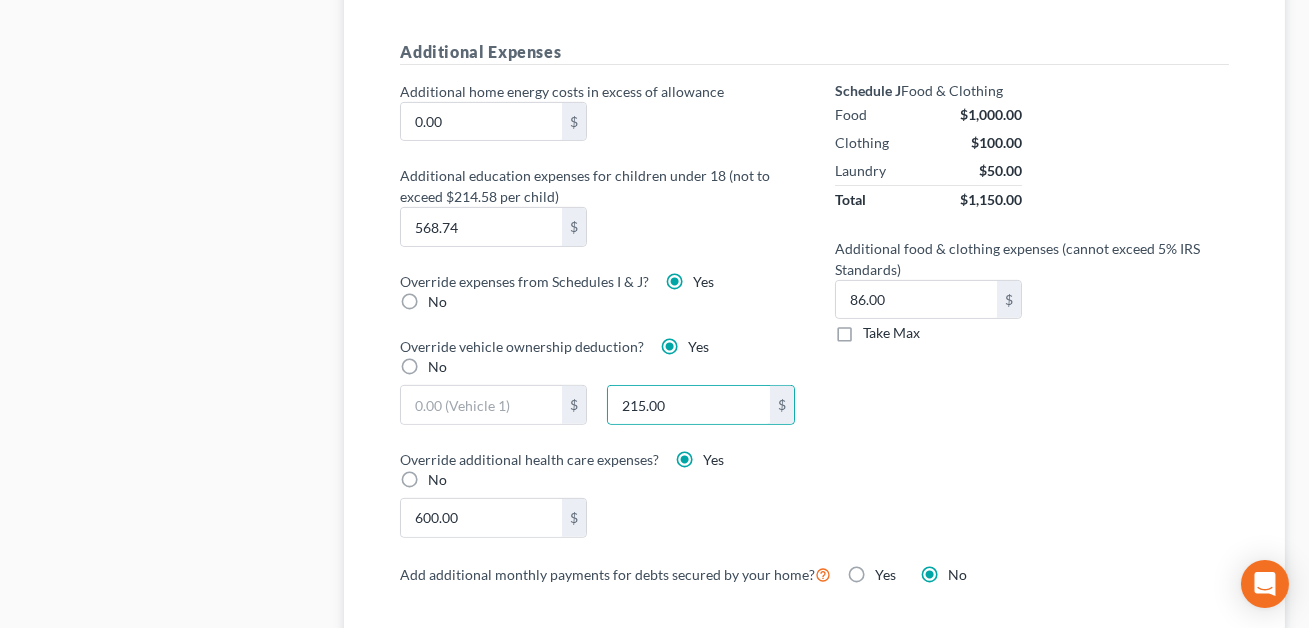 click on "600.00 $" at bounding box center [597, 518] 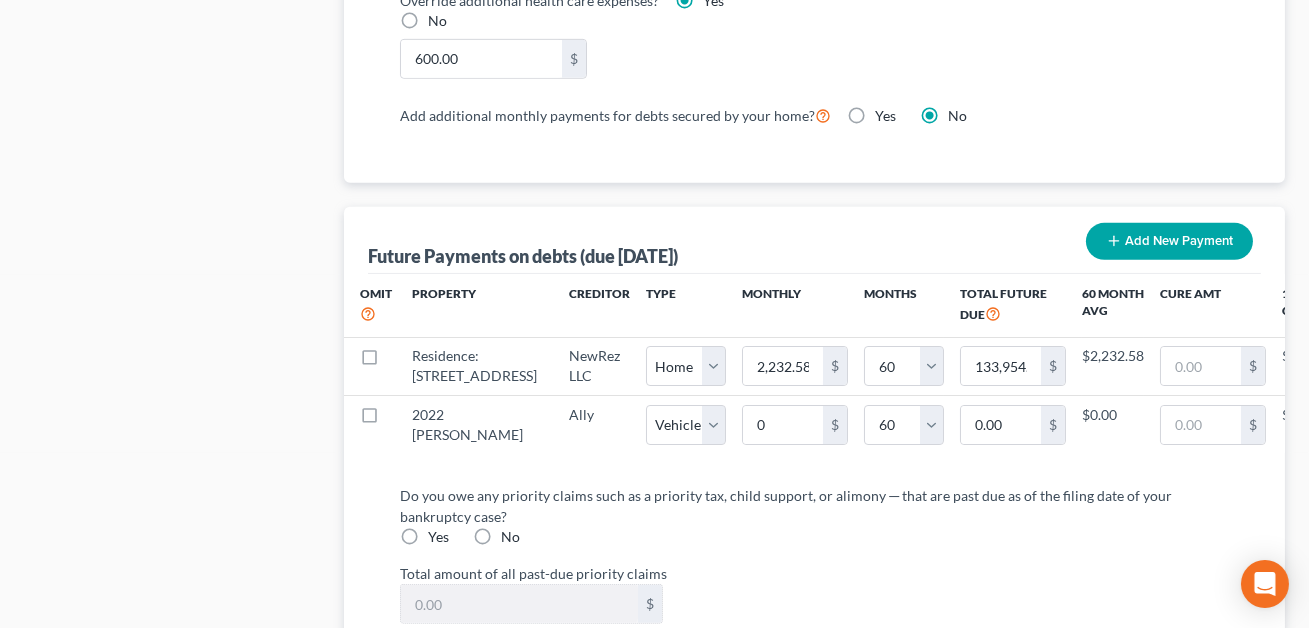 scroll, scrollTop: 1958, scrollLeft: 0, axis: vertical 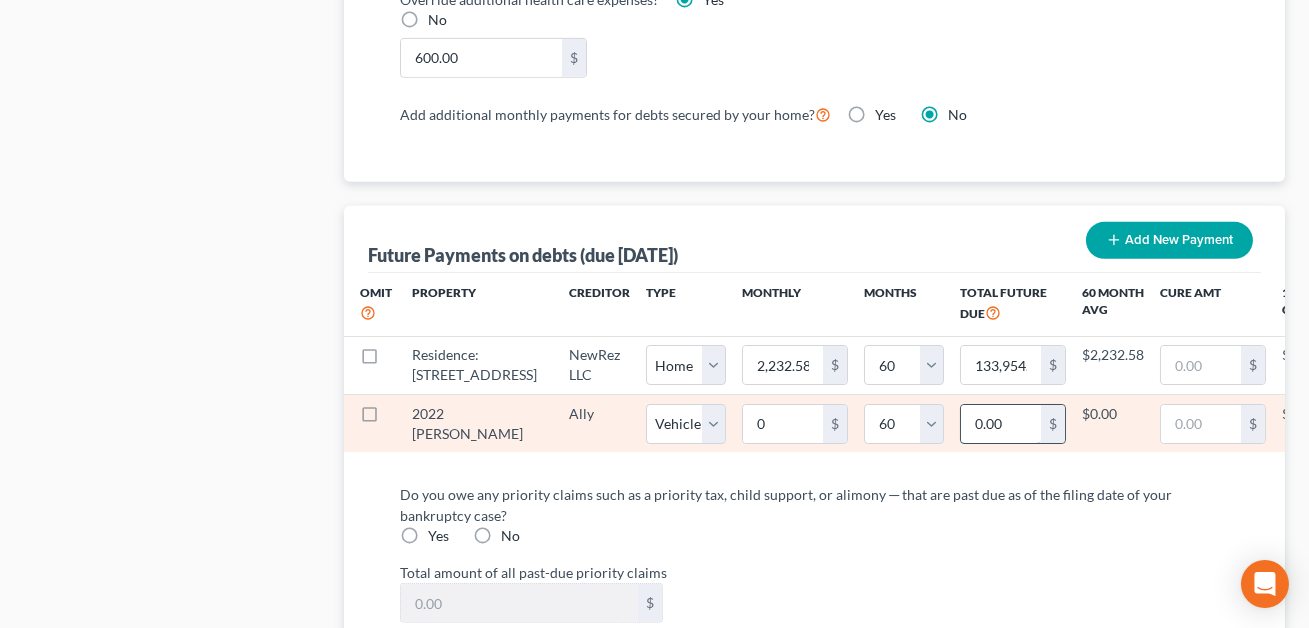 click on "0.00" at bounding box center (1001, 424) 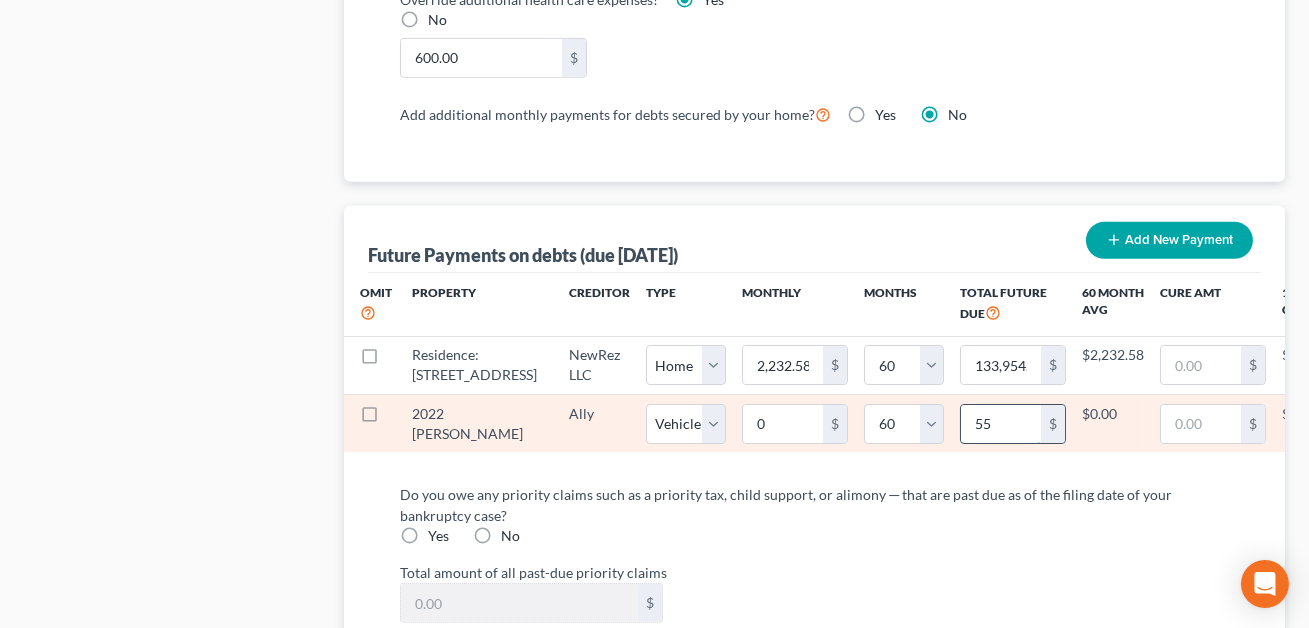 type on "552" 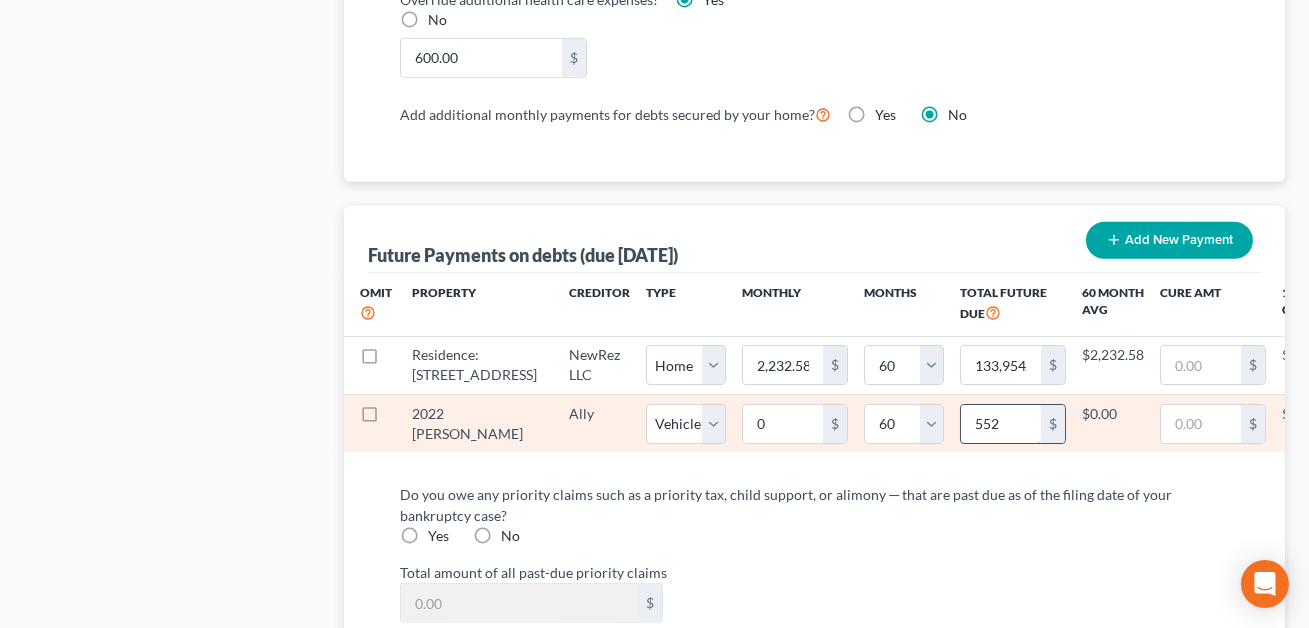 select on "1" 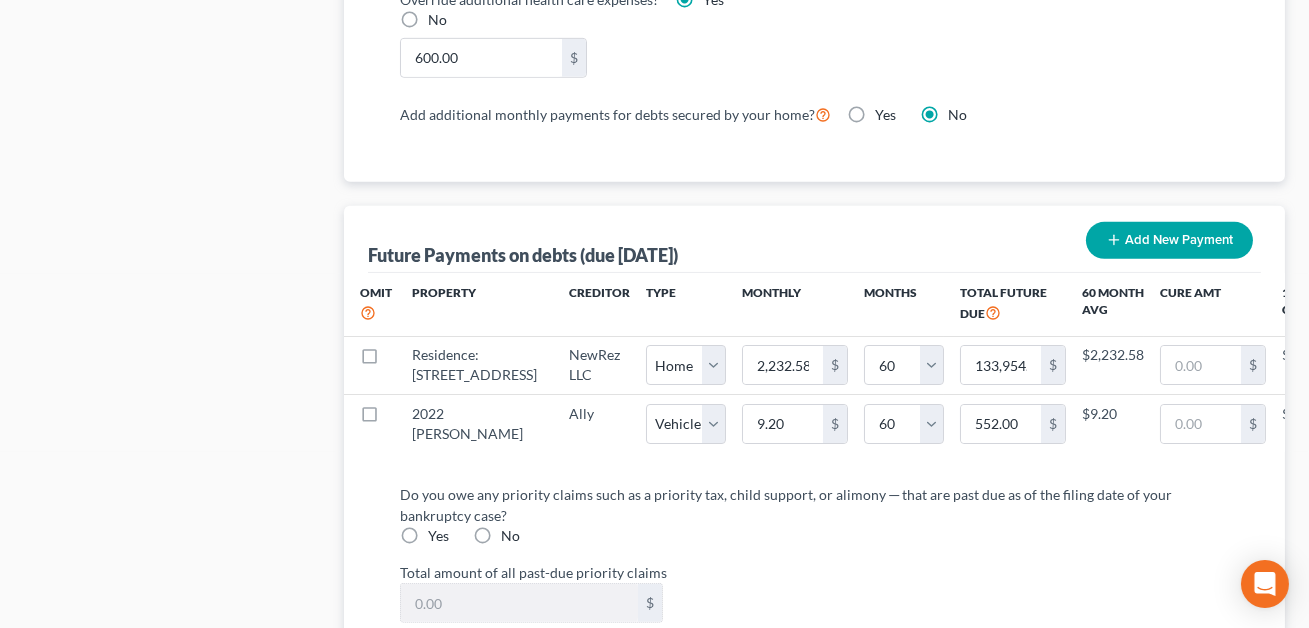 select on "1" 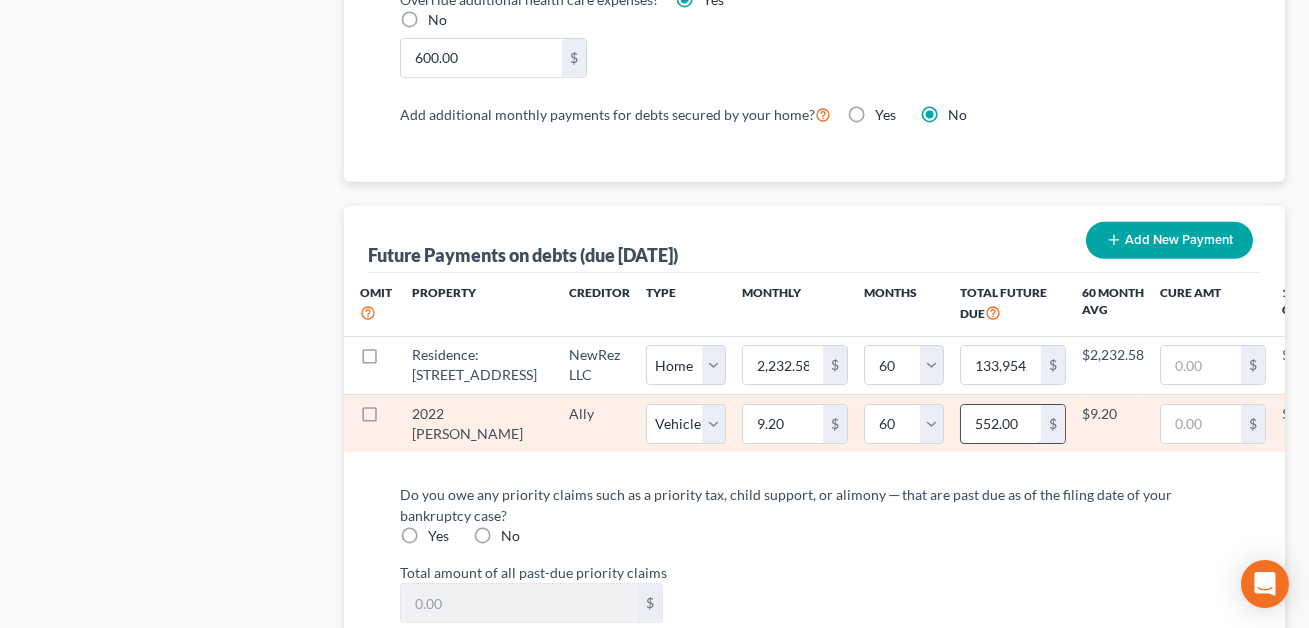 click on "552.00" at bounding box center [1001, 424] 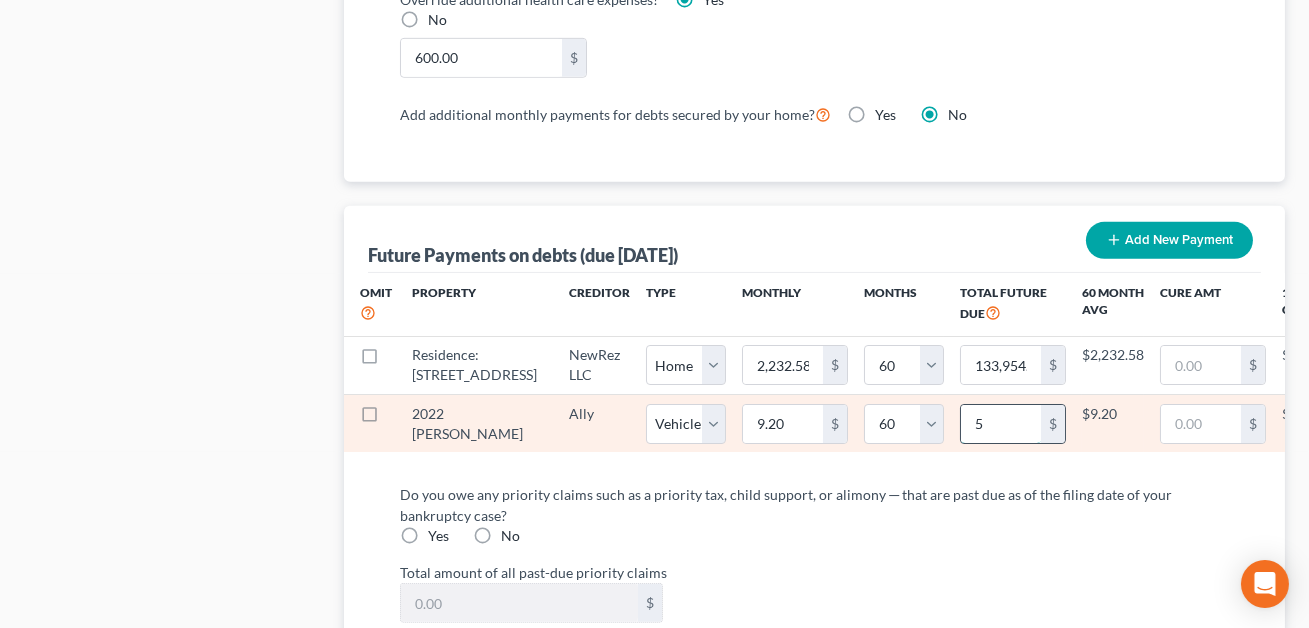 type on "58" 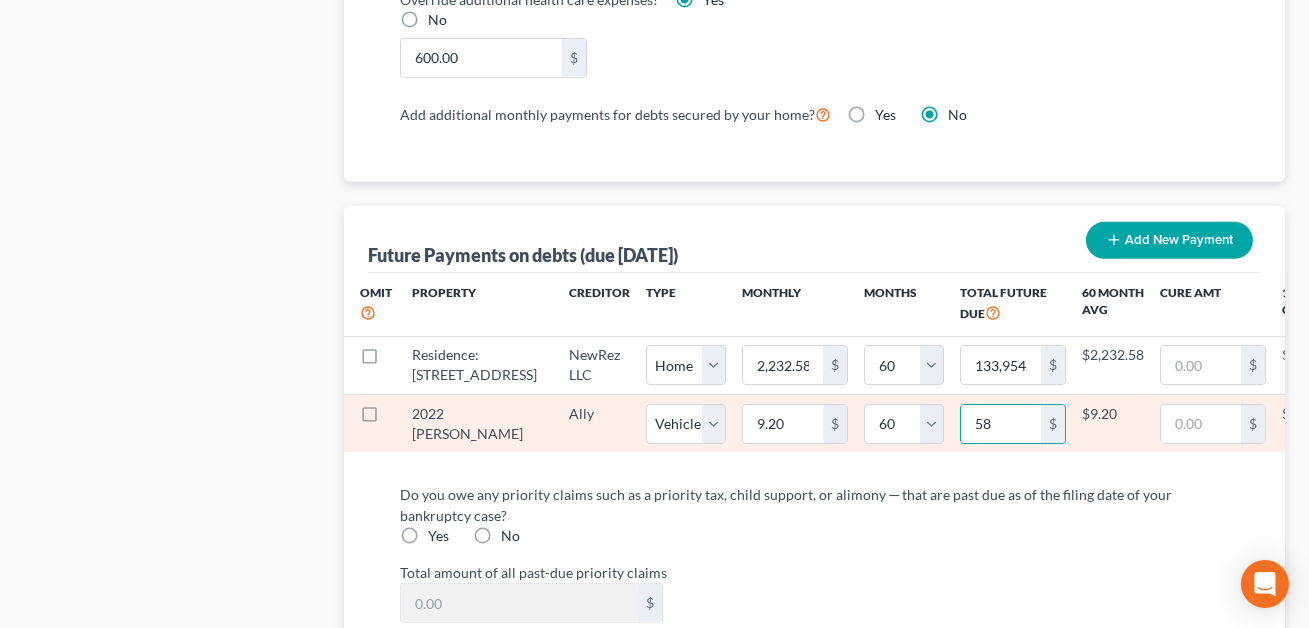 select on "1" 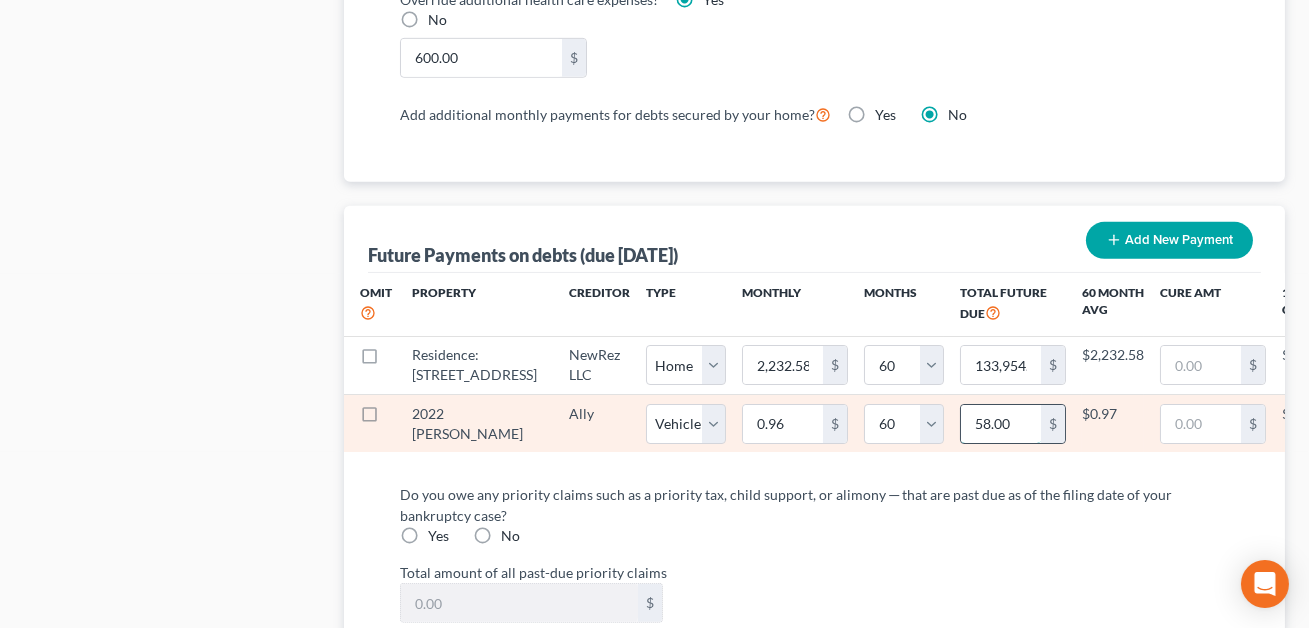 click on "58.00" at bounding box center [1001, 424] 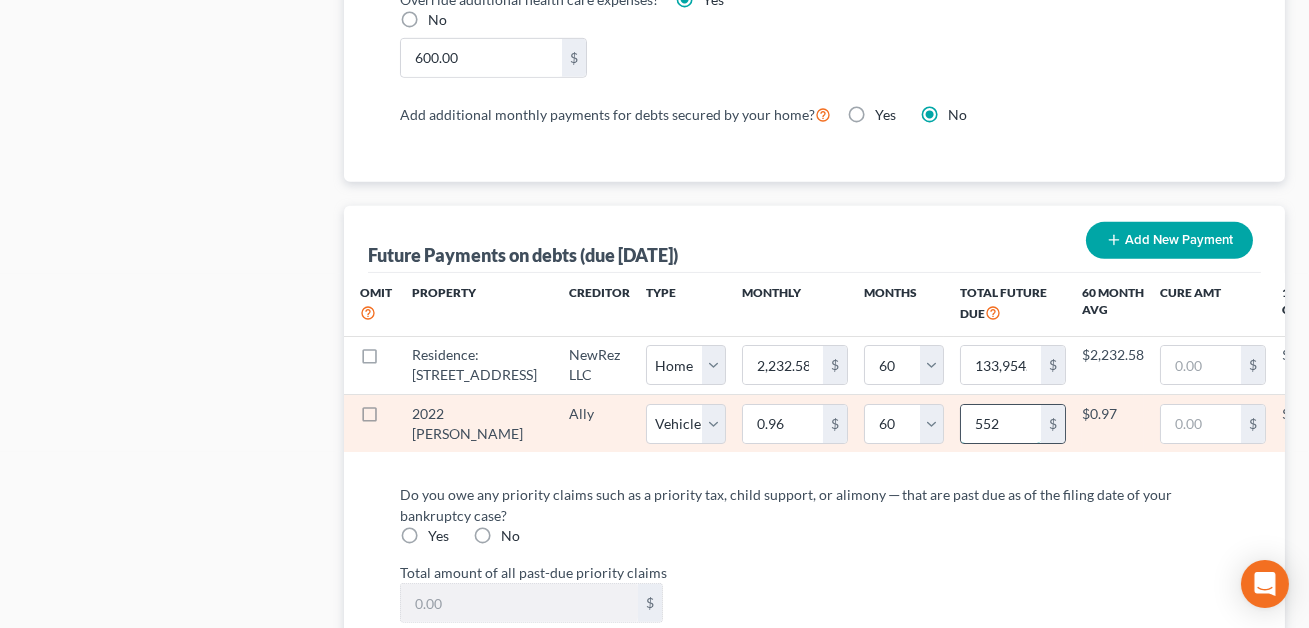 type on "5525" 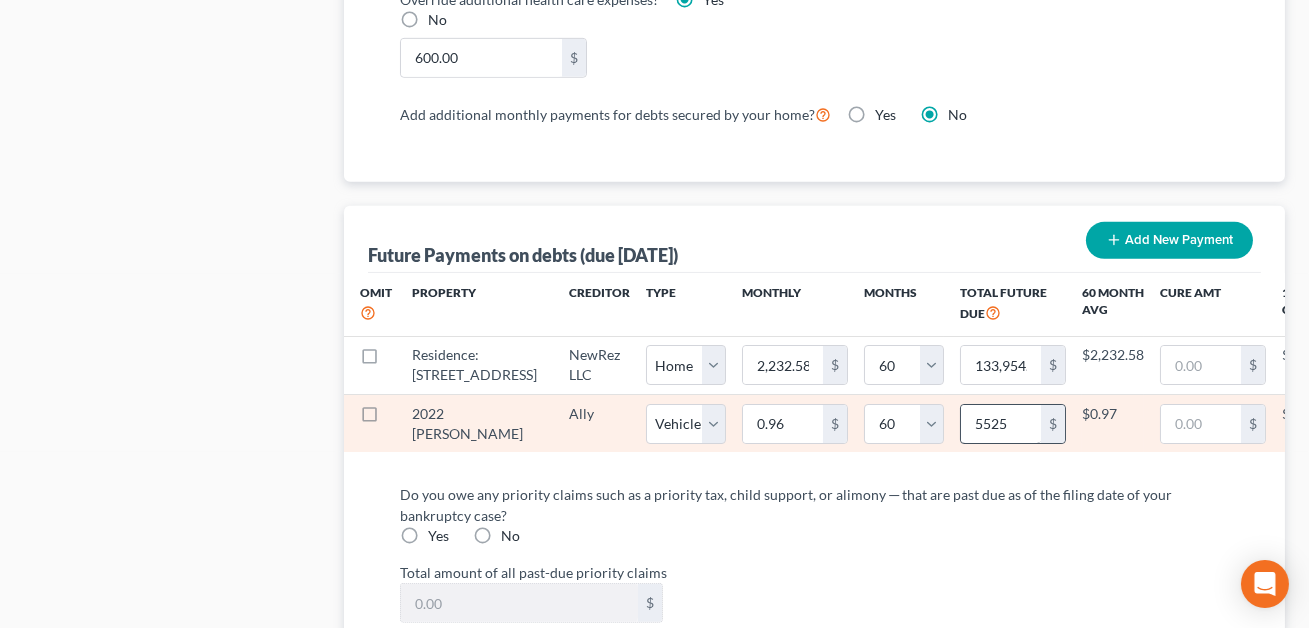 select on "1" 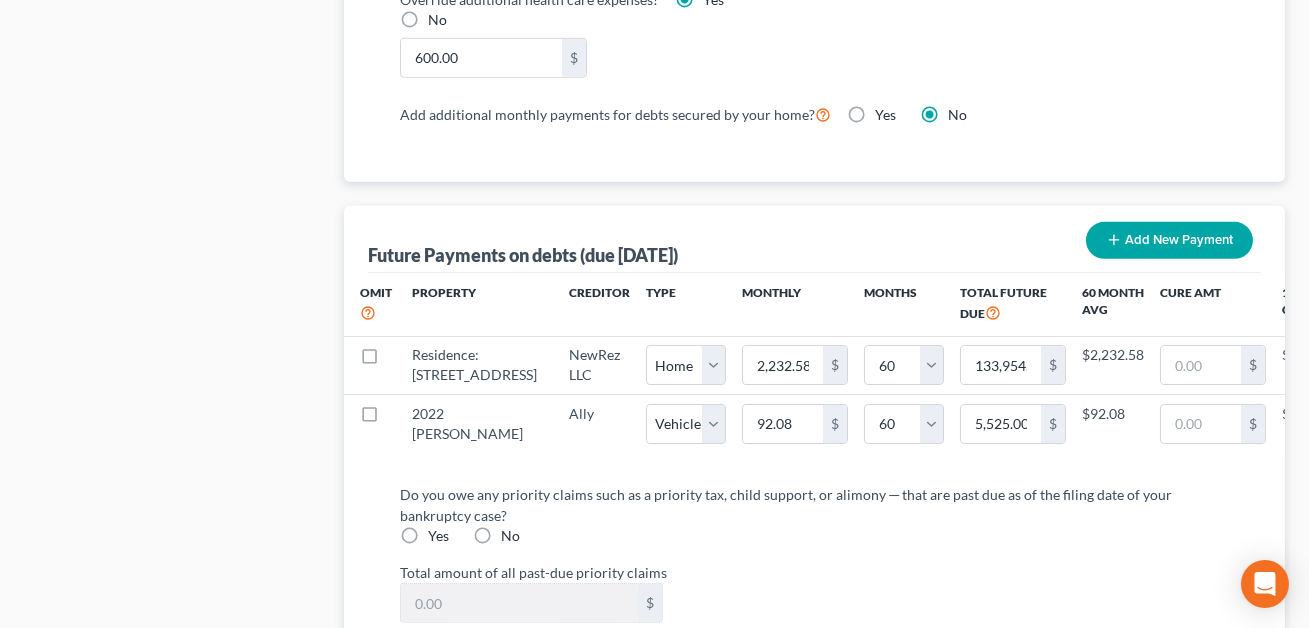 select on "1" 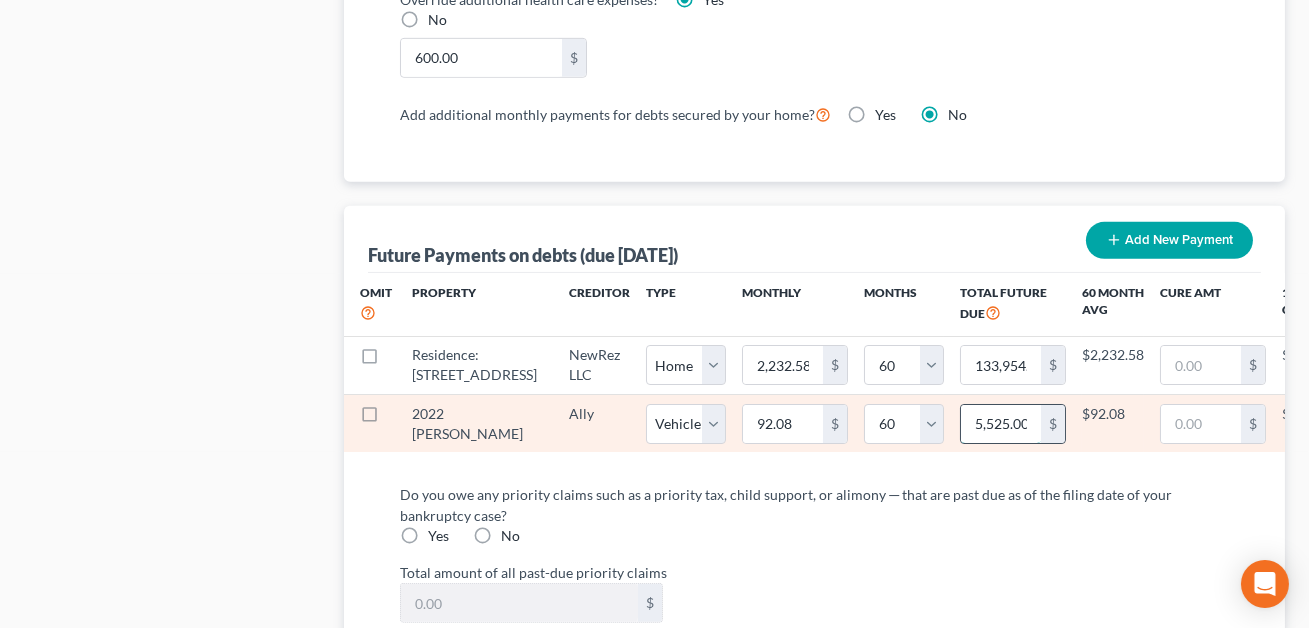 click on "5,525.00" at bounding box center (1001, 424) 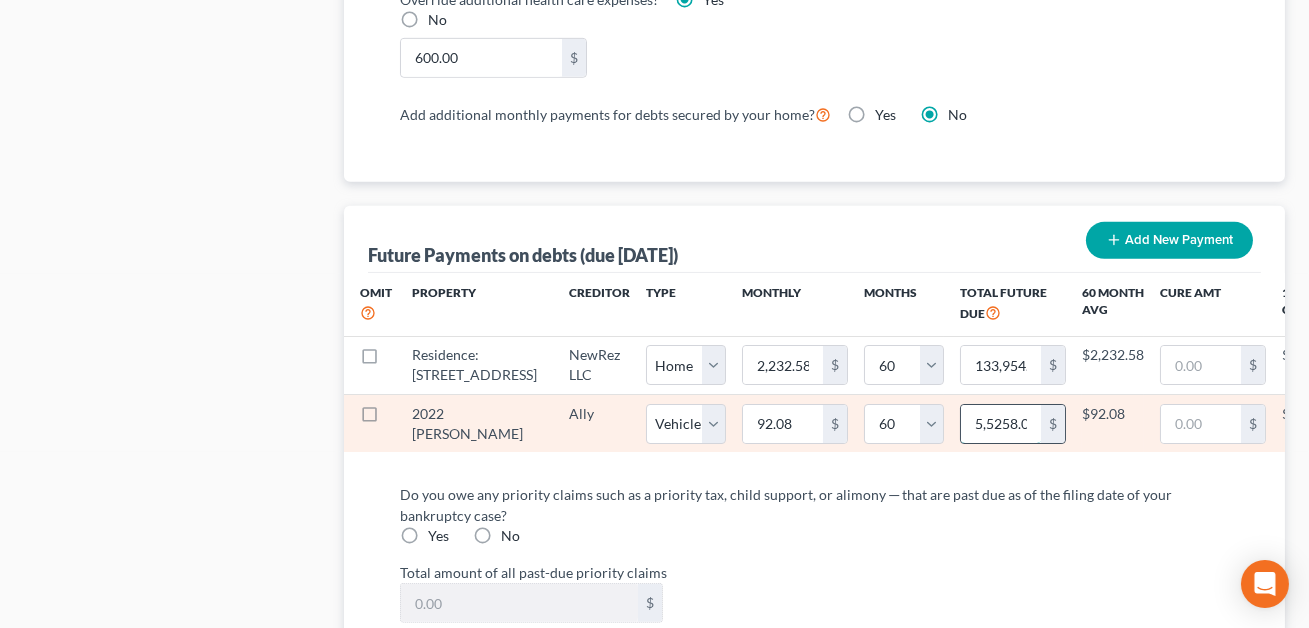 type on "55,258.00" 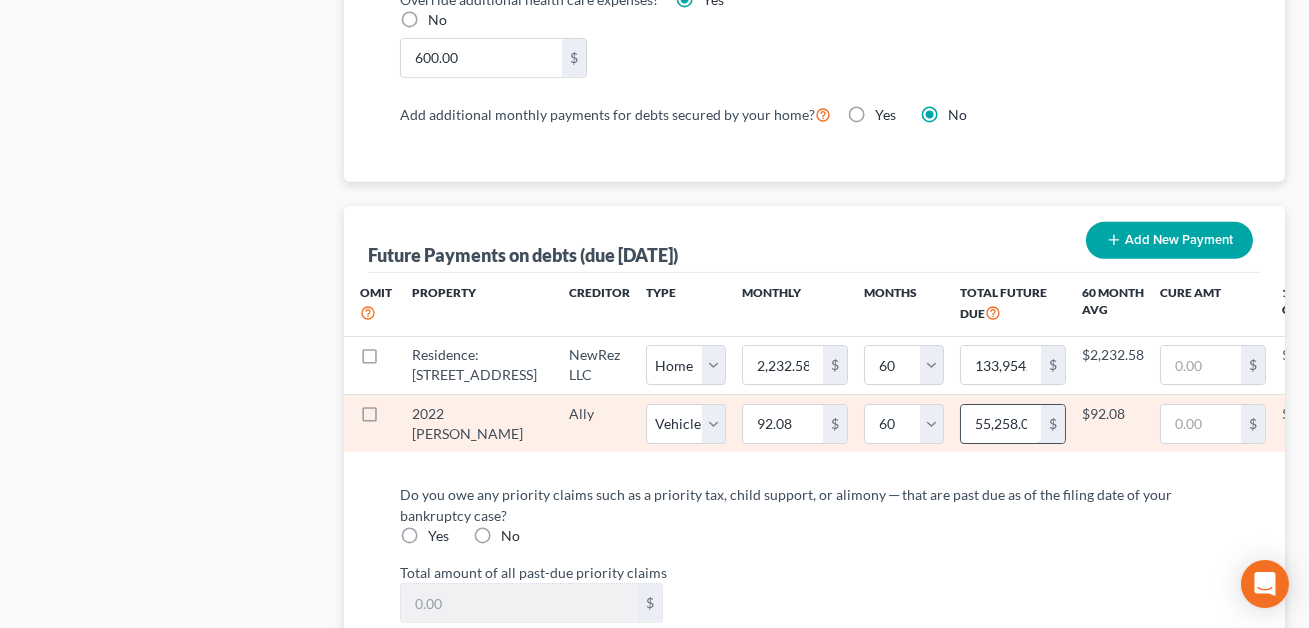 select on "1" 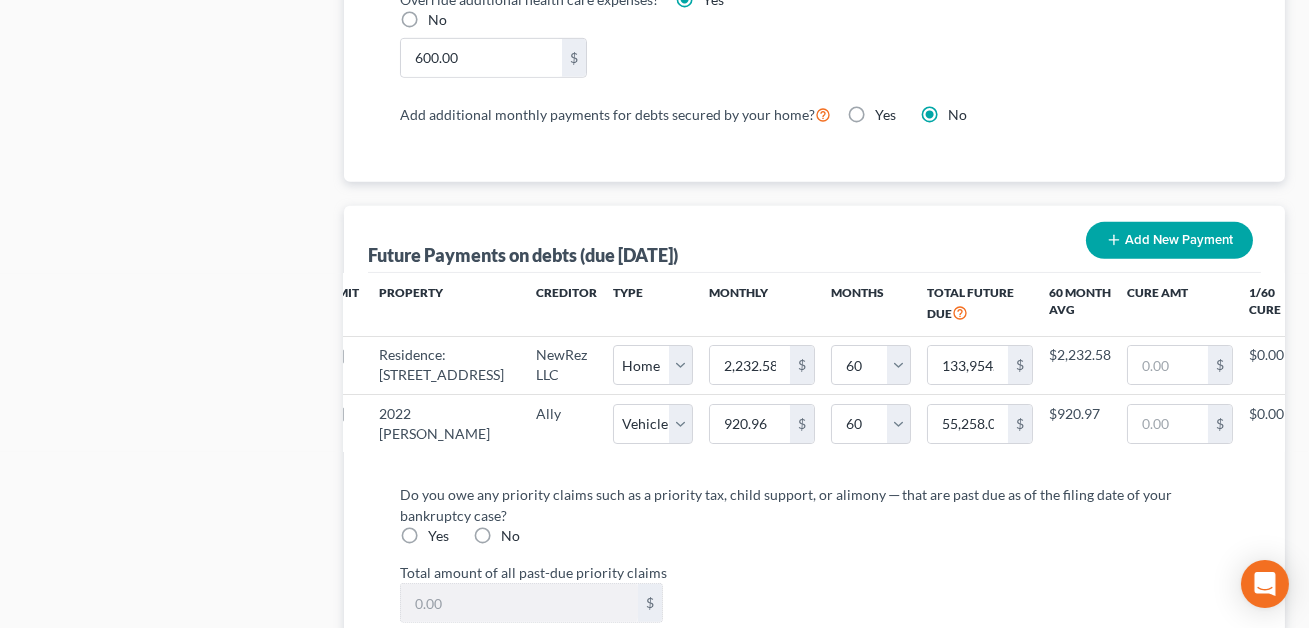 scroll, scrollTop: 0, scrollLeft: 36, axis: horizontal 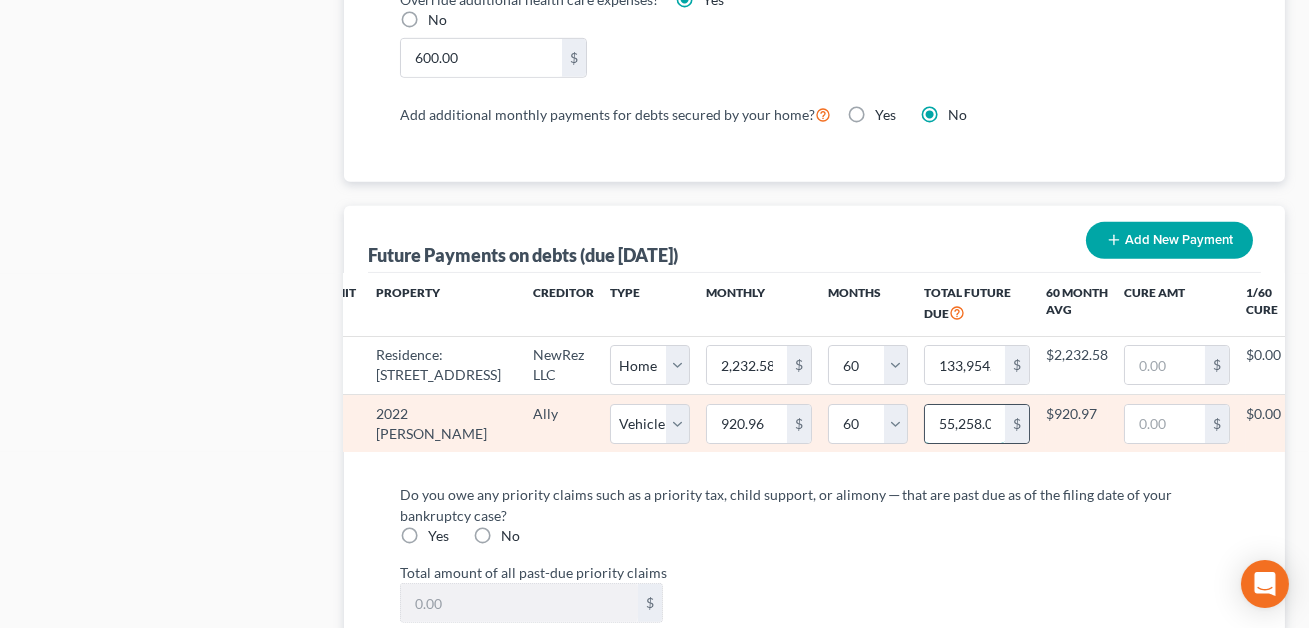click on "55,258.00" at bounding box center [965, 424] 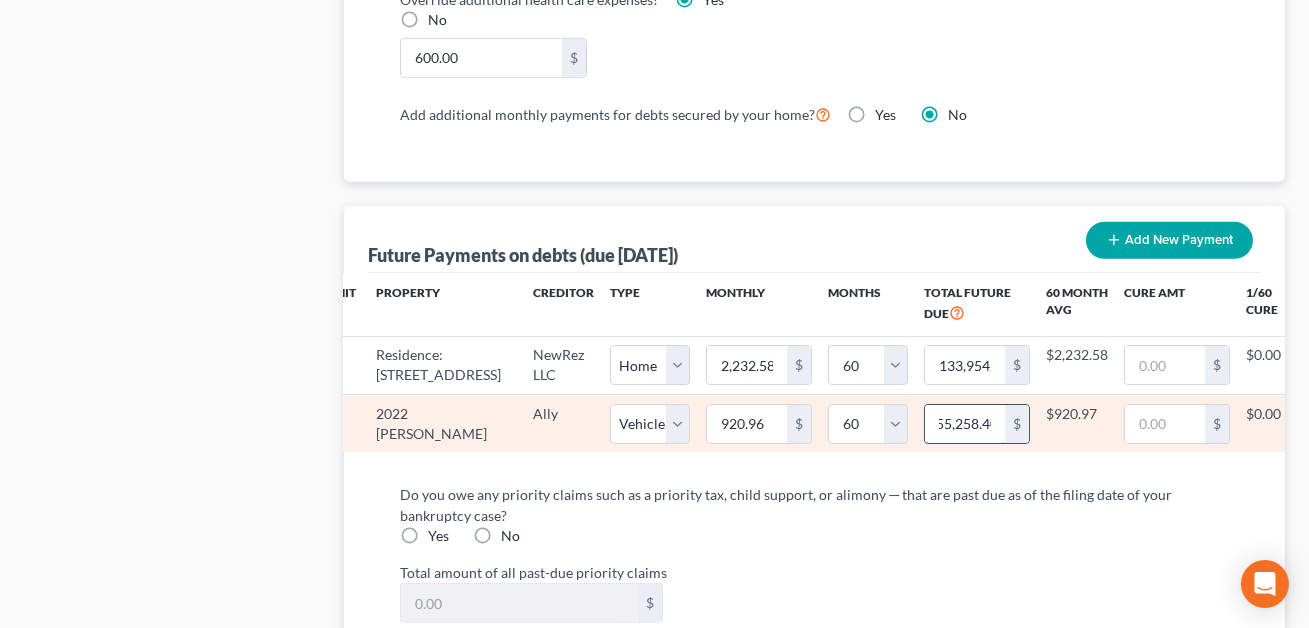 scroll, scrollTop: 0, scrollLeft: 10, axis: horizontal 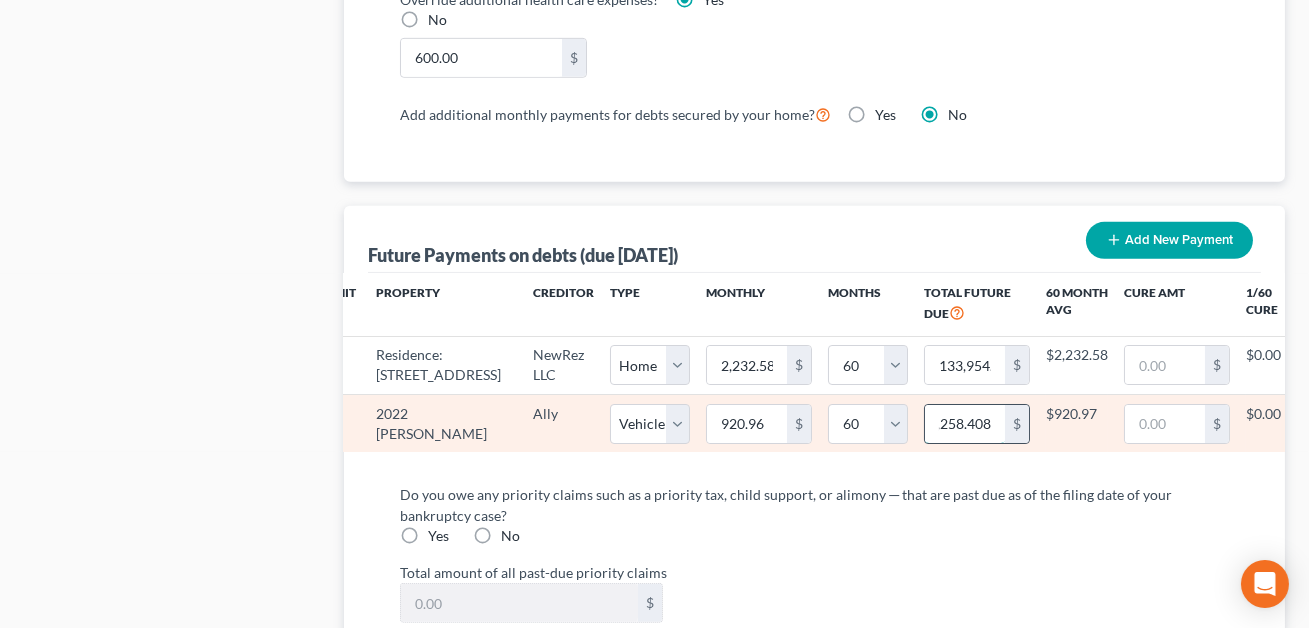 type on "55,258.40" 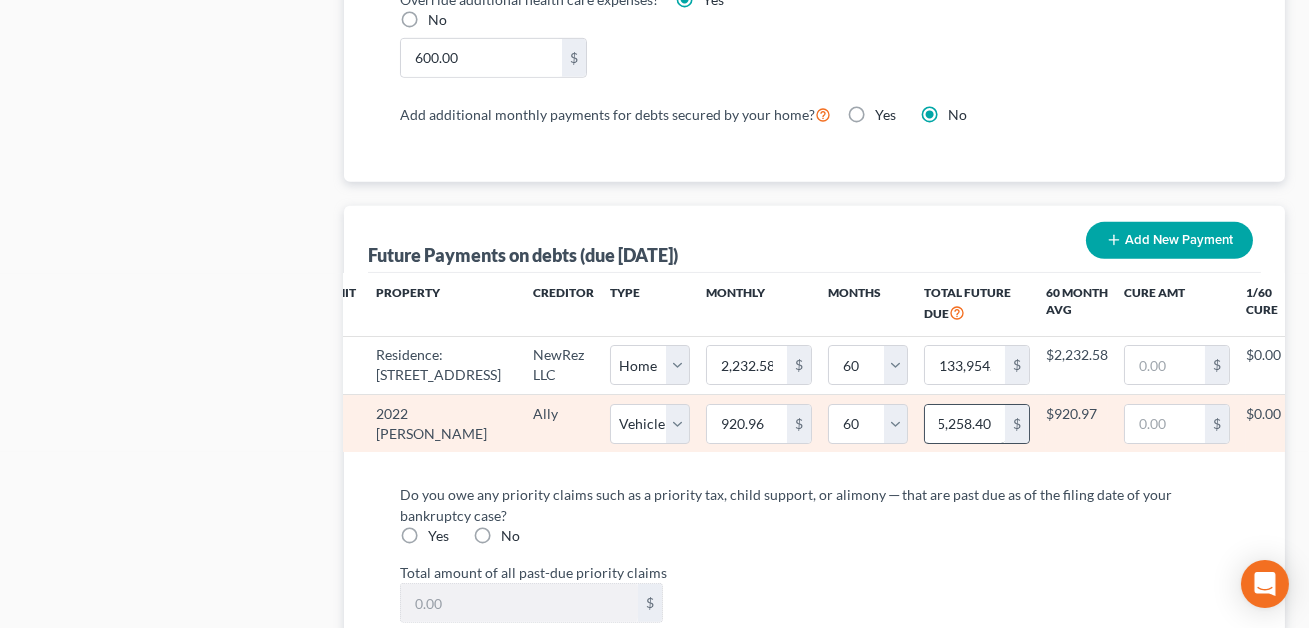 select on "1" 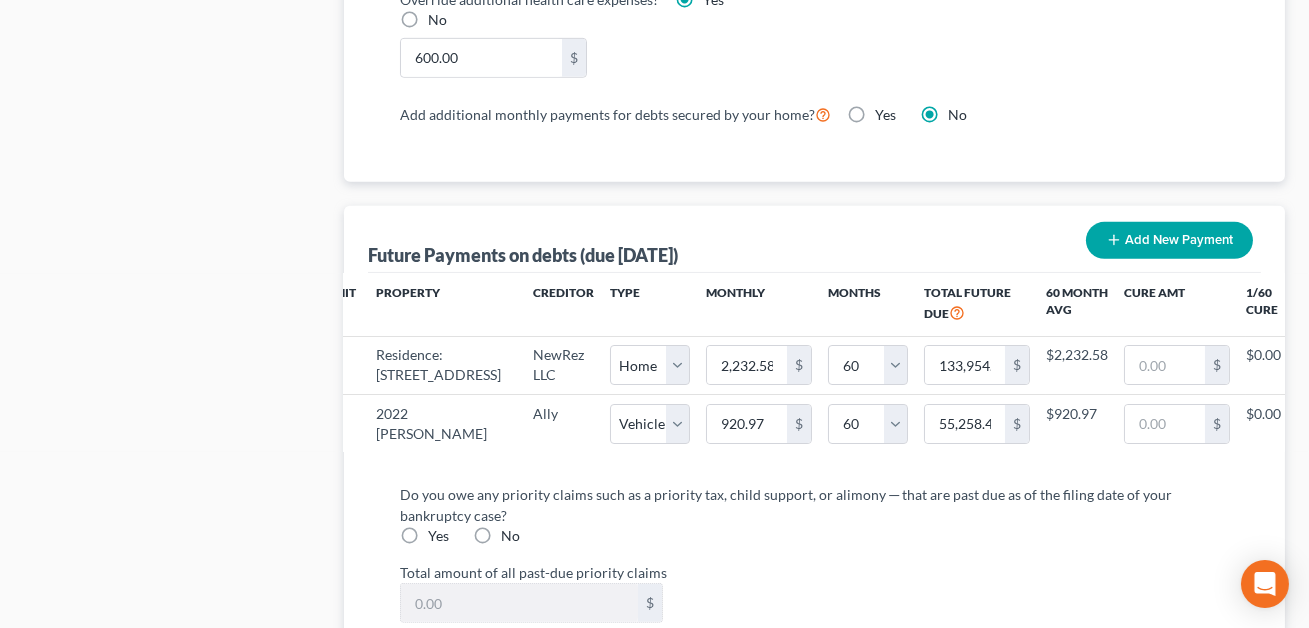 select on "1" 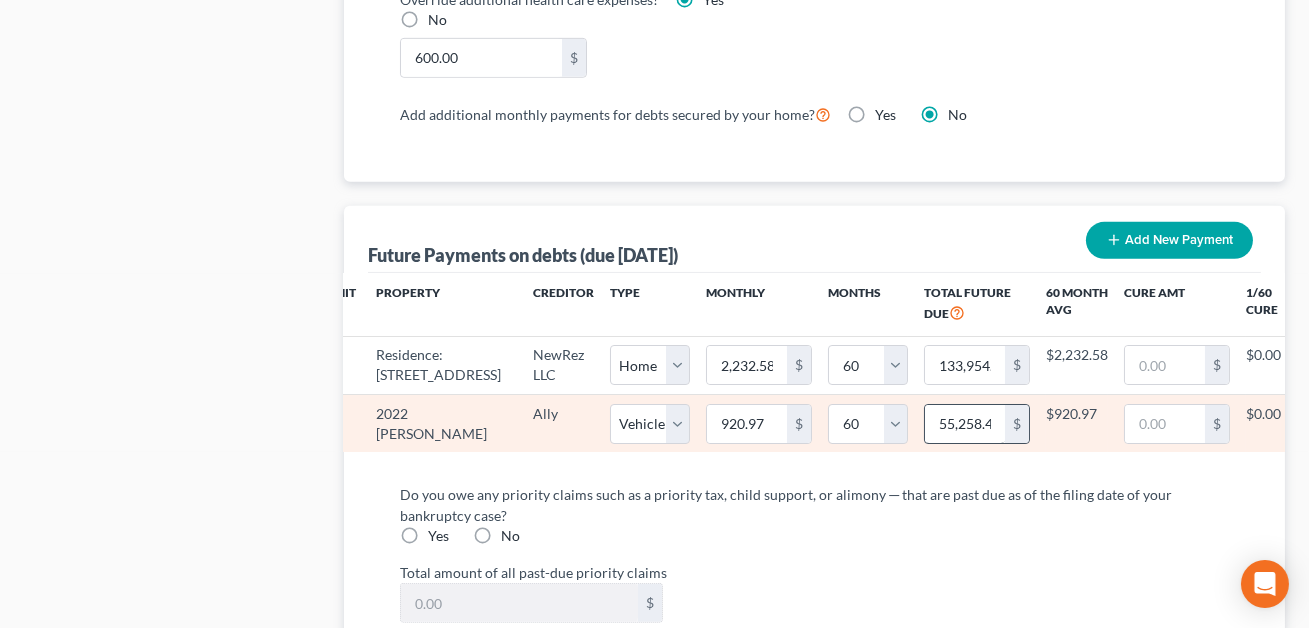 scroll, scrollTop: 0, scrollLeft: 10, axis: horizontal 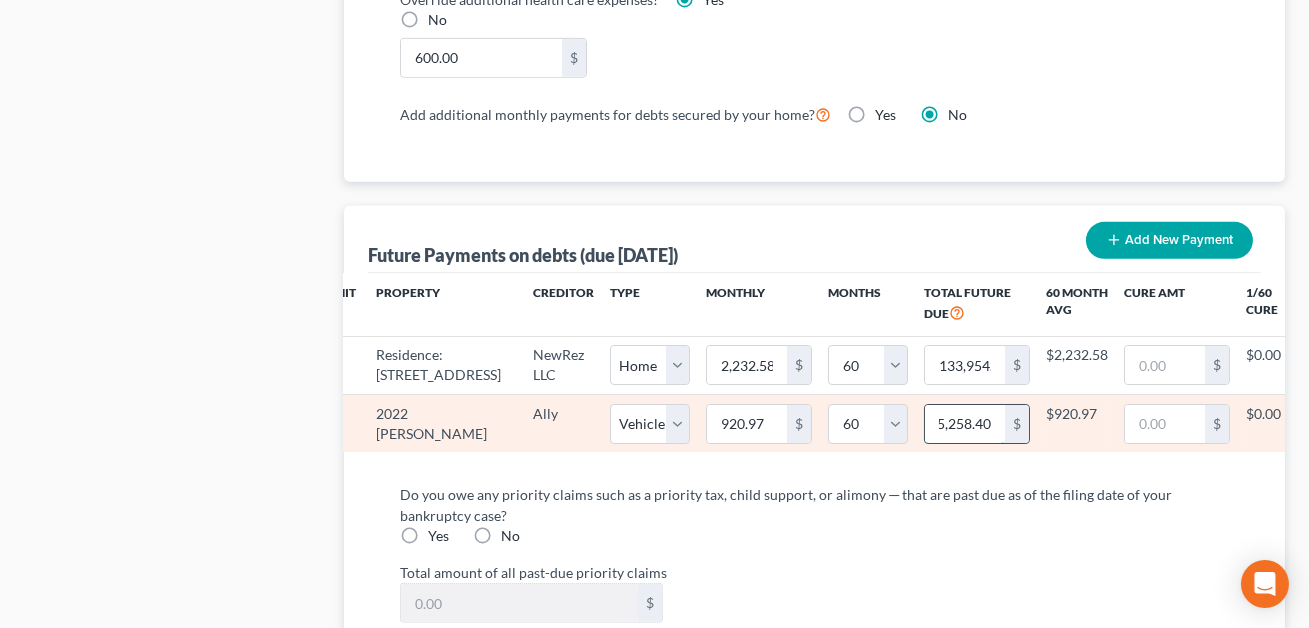 click on "55,258.40" at bounding box center (965, 424) 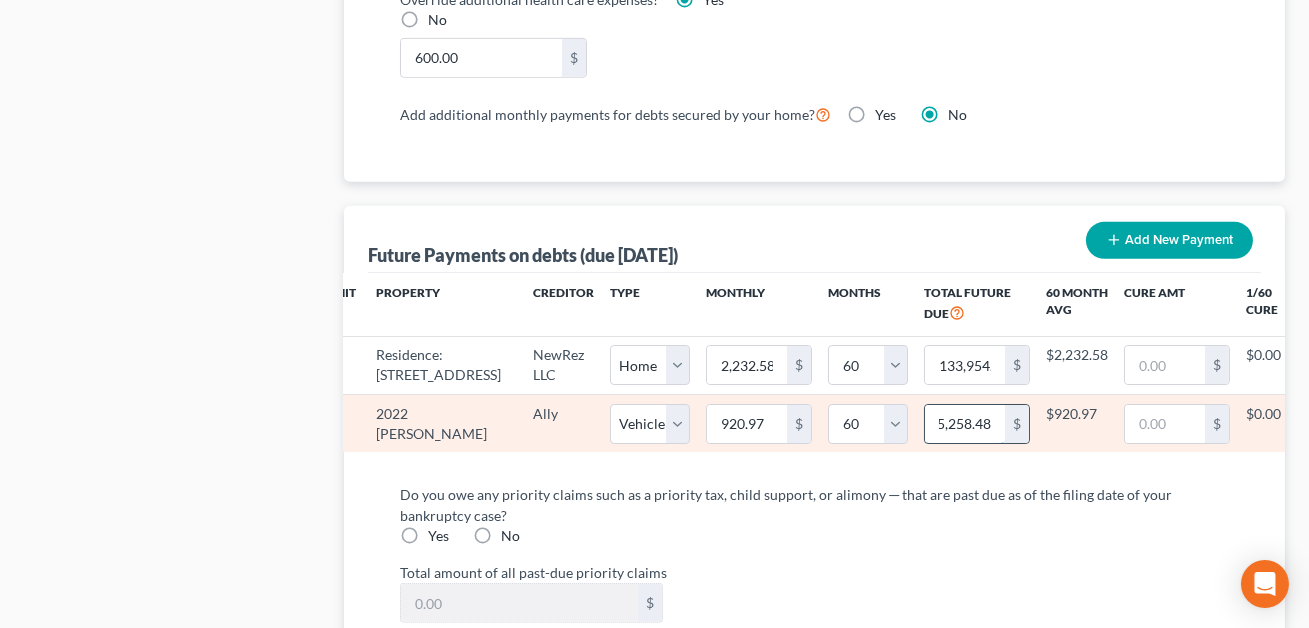 type on "55,258.48" 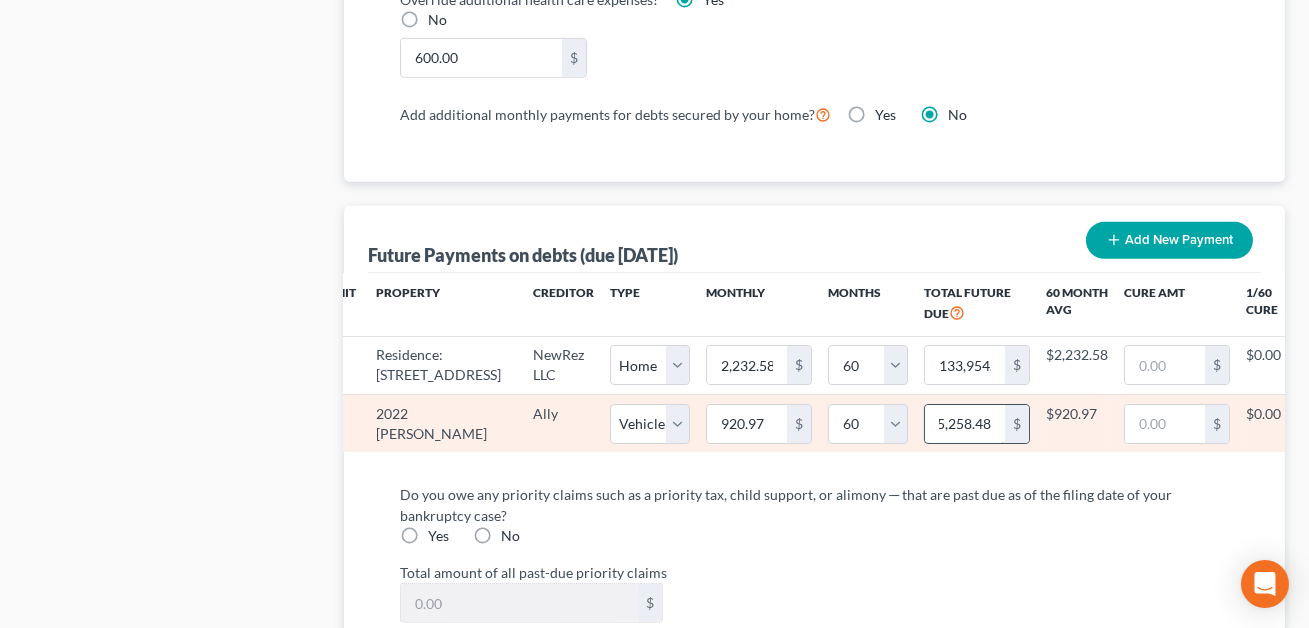 select on "1" 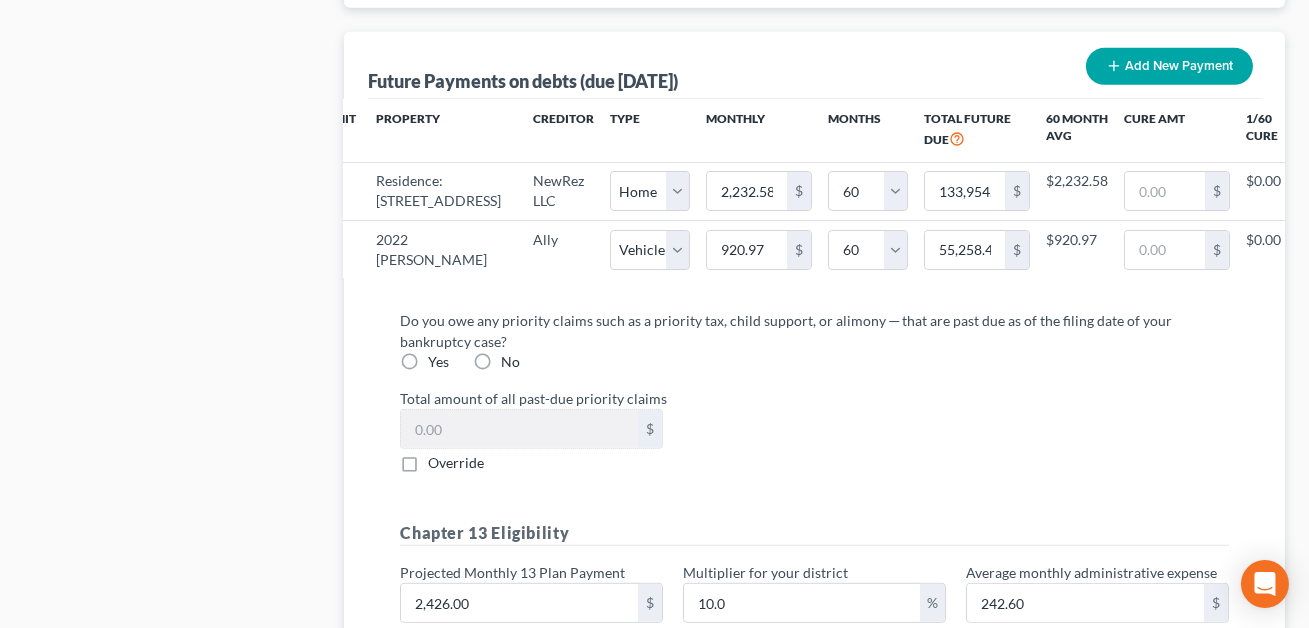 scroll, scrollTop: 2143, scrollLeft: 0, axis: vertical 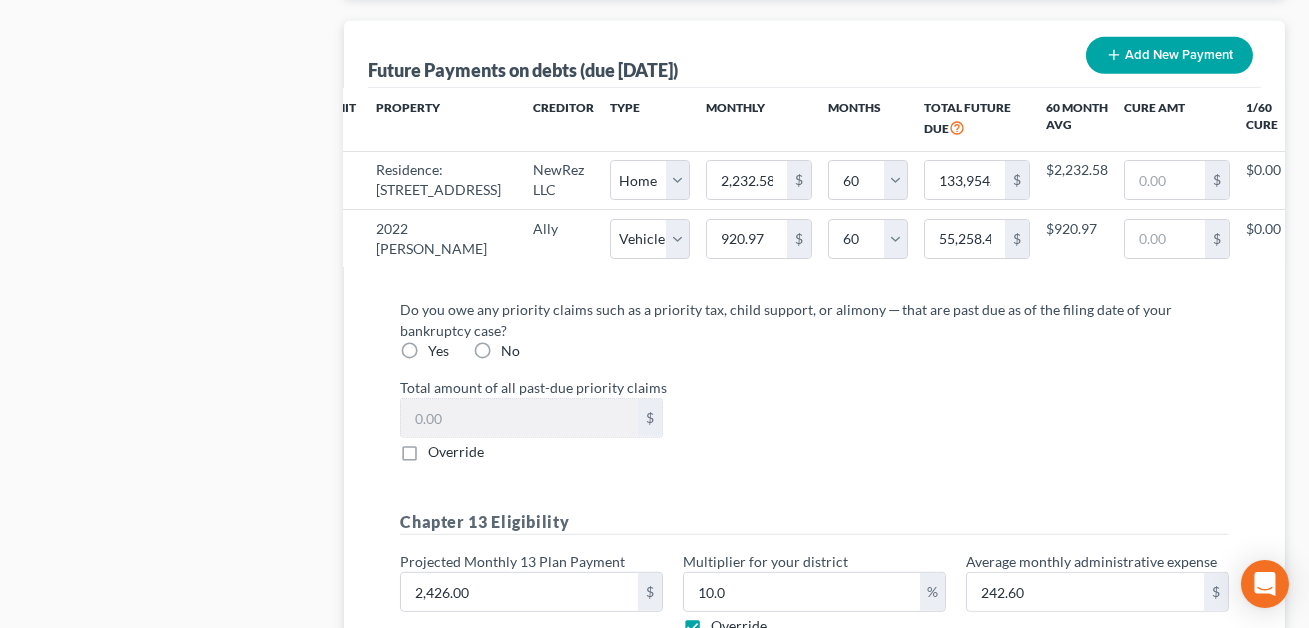 click on "No" at bounding box center (510, 351) 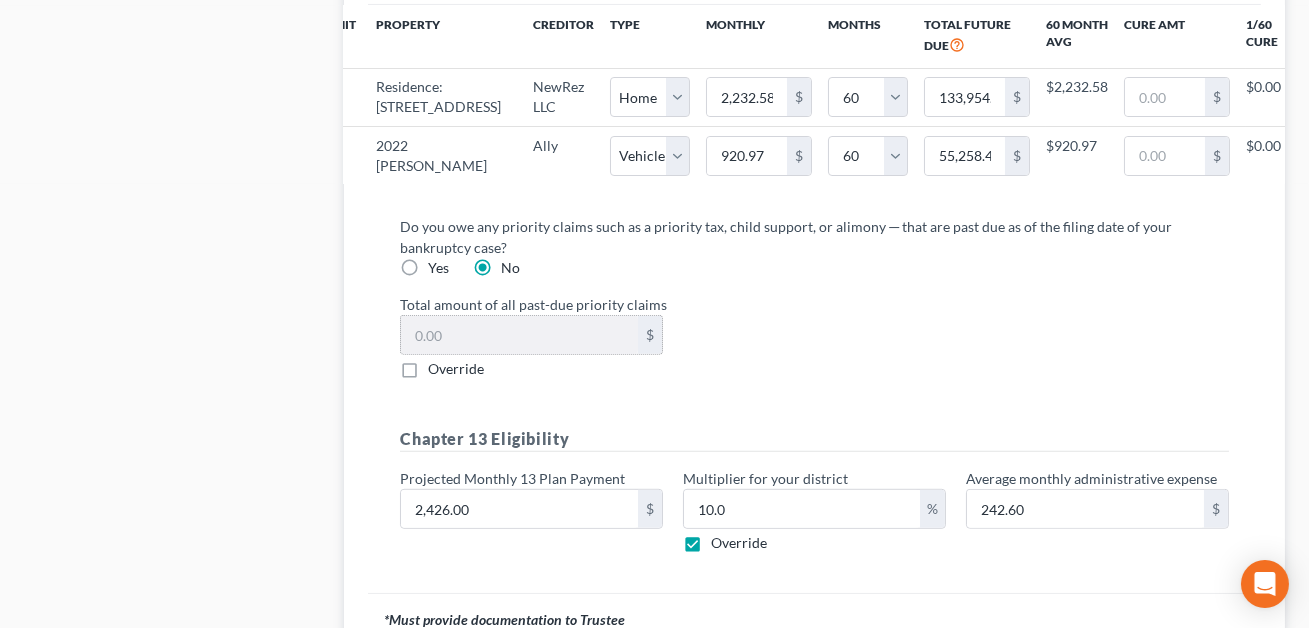 scroll, scrollTop: 2318, scrollLeft: 0, axis: vertical 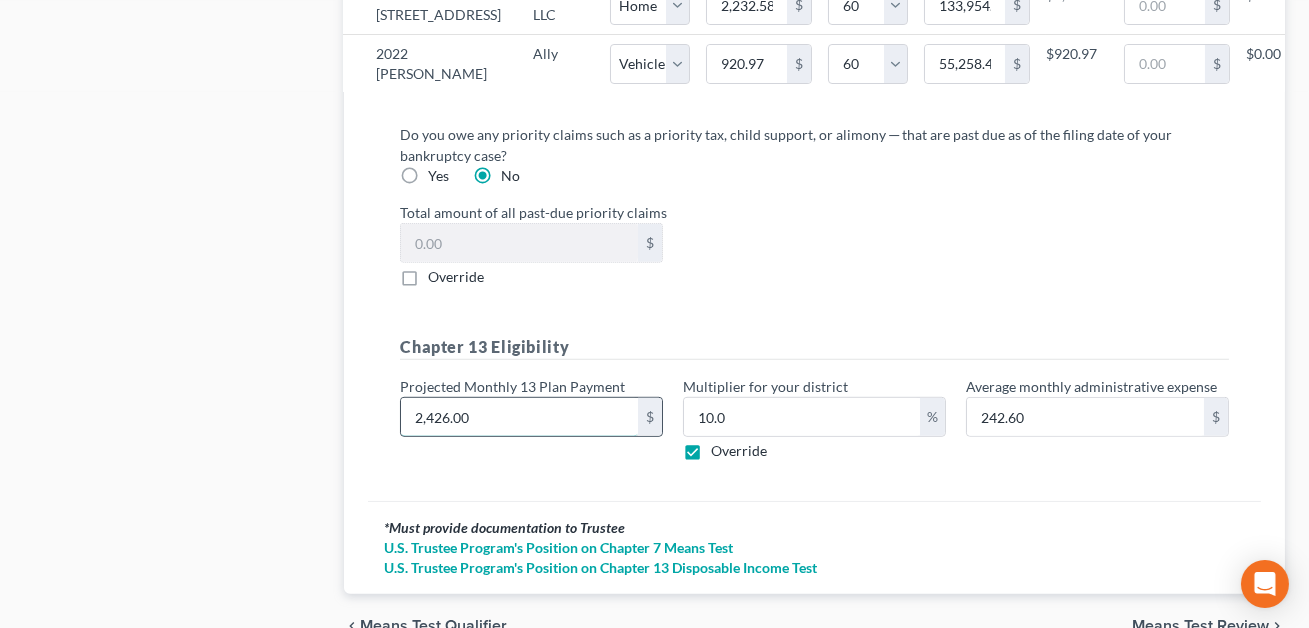 click on "2,426.00" at bounding box center (519, 417) 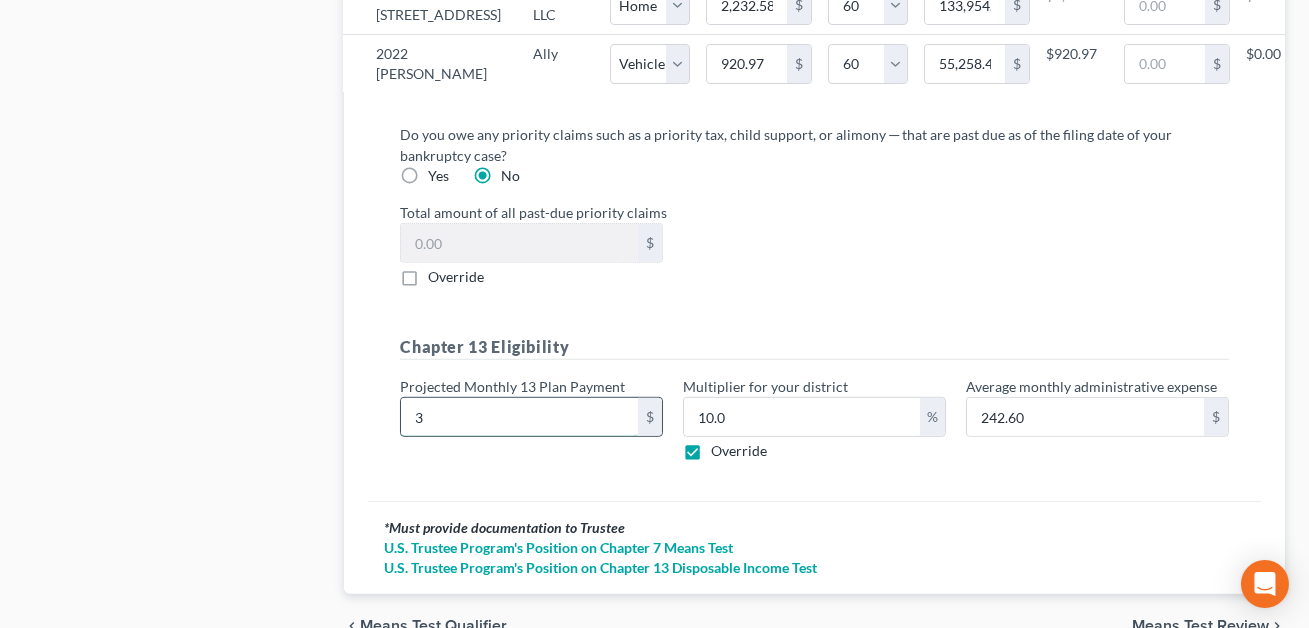 type on "36" 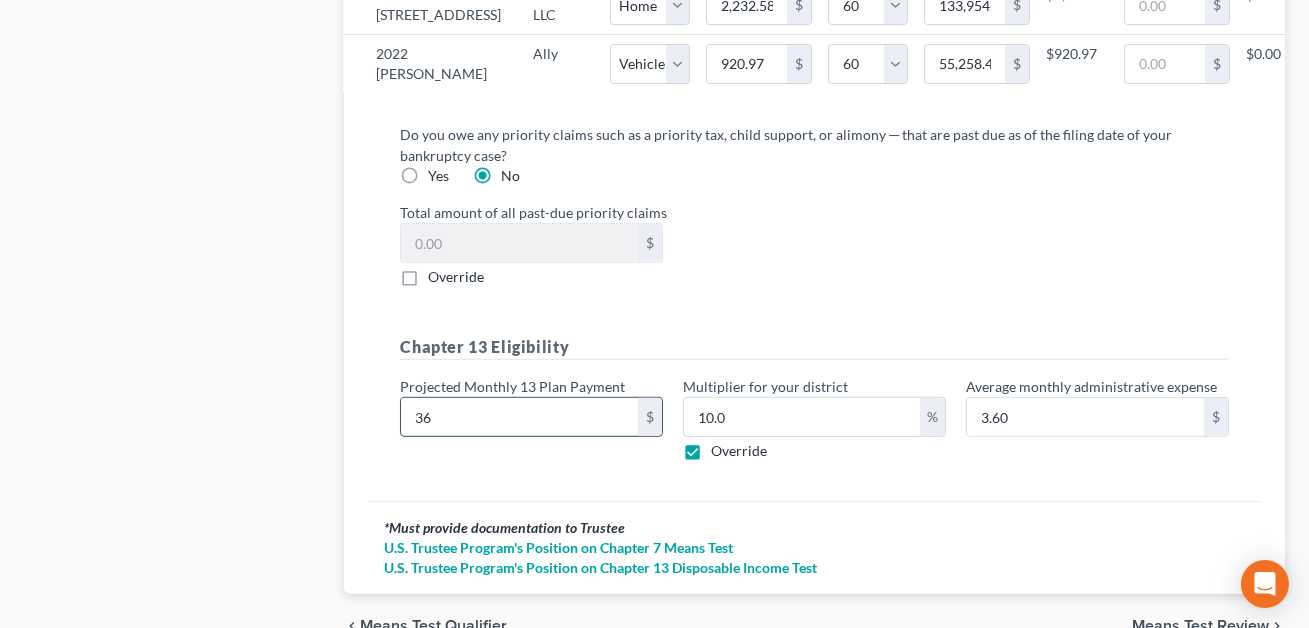 type on "367" 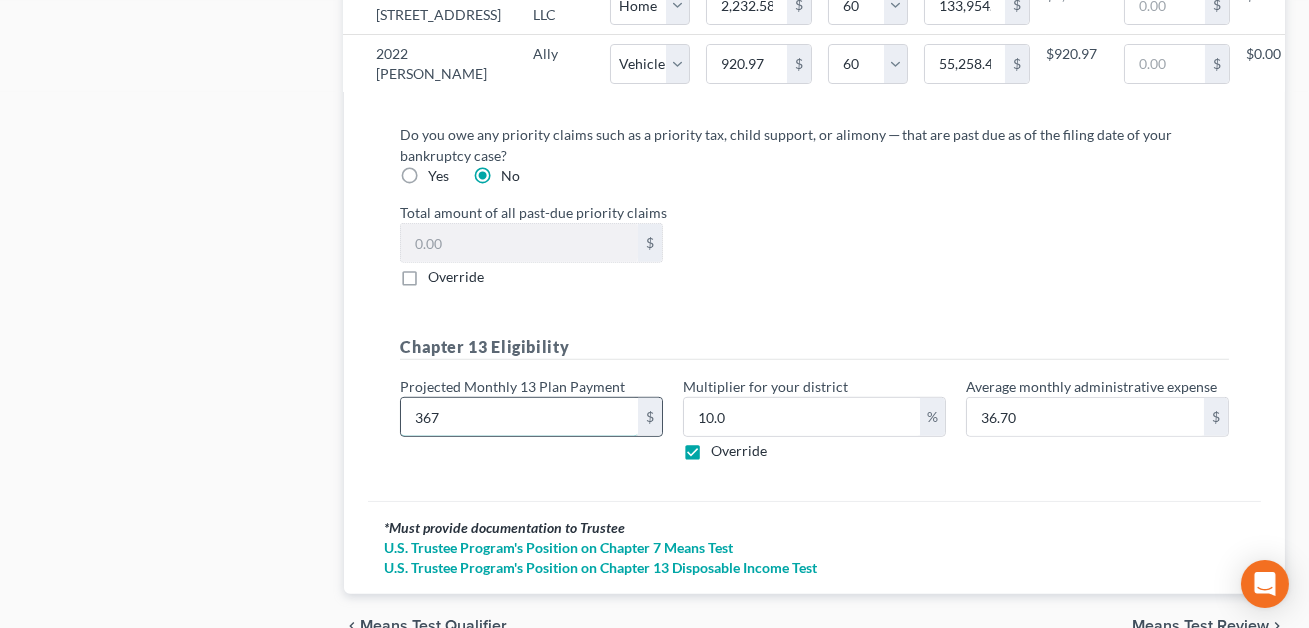 type on "3670" 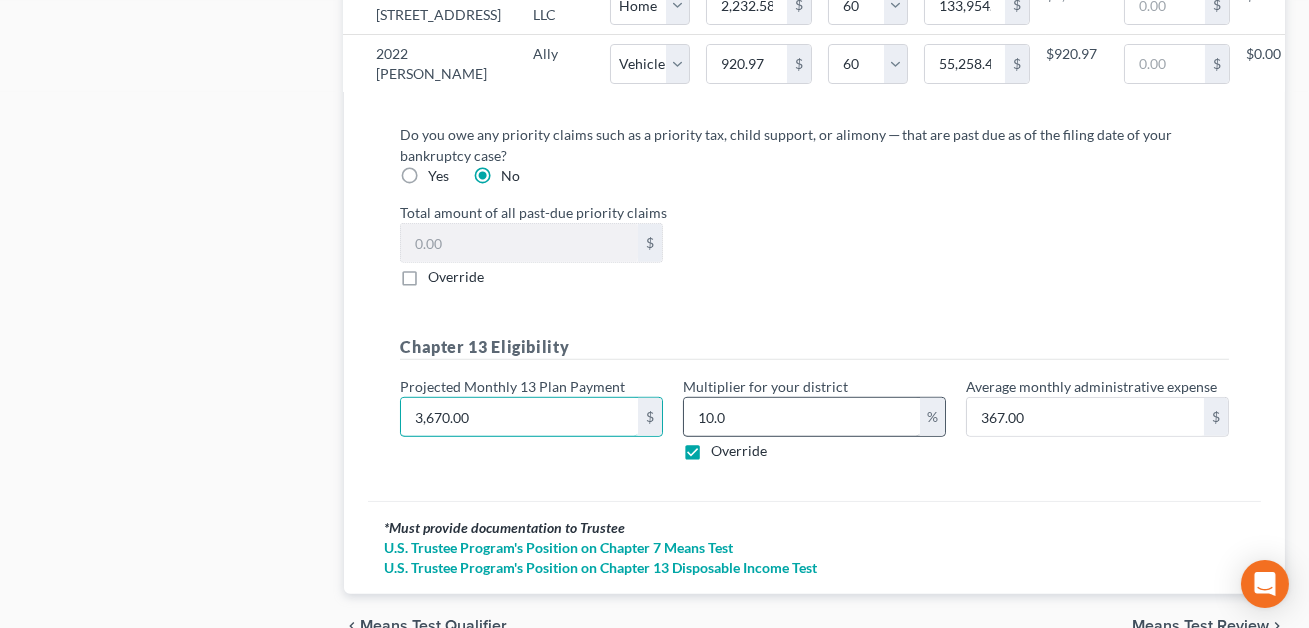 type on "3,670.00" 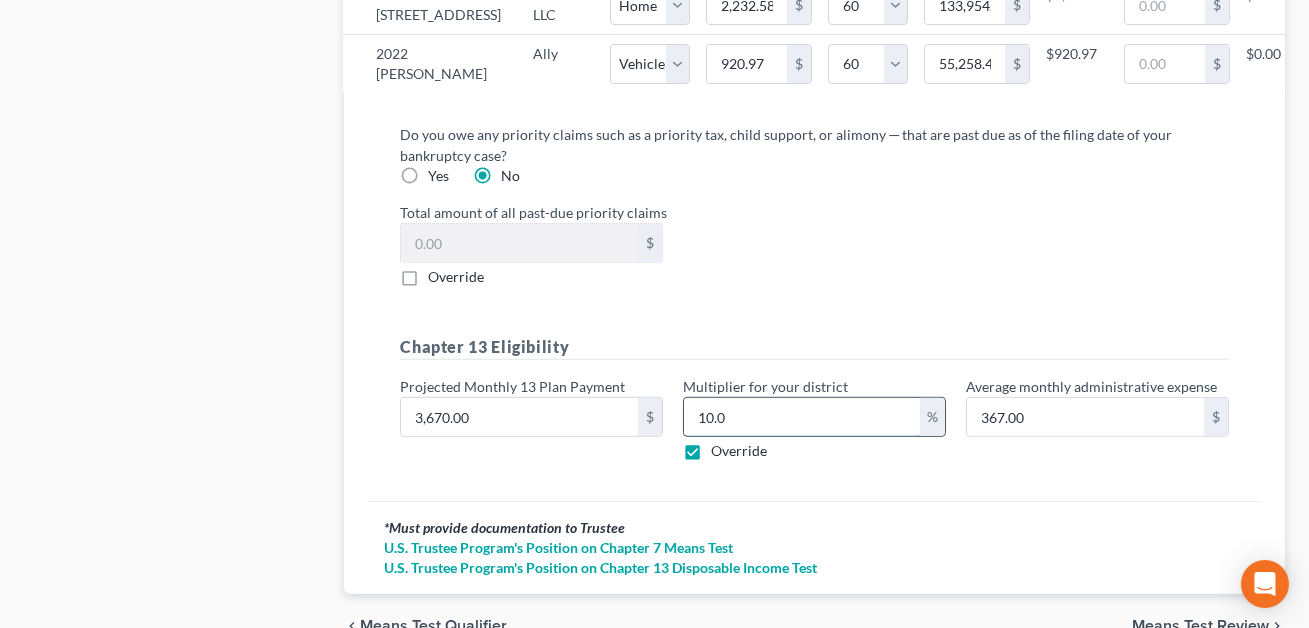 click on "10.0" at bounding box center [802, 417] 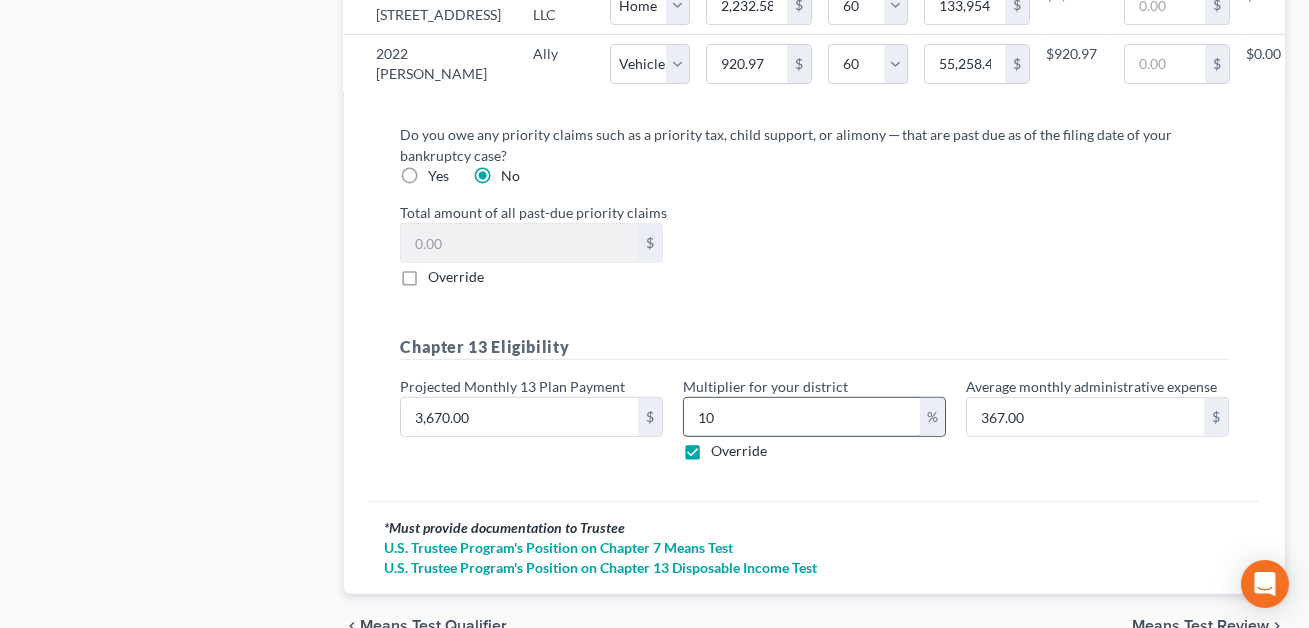 type on "1" 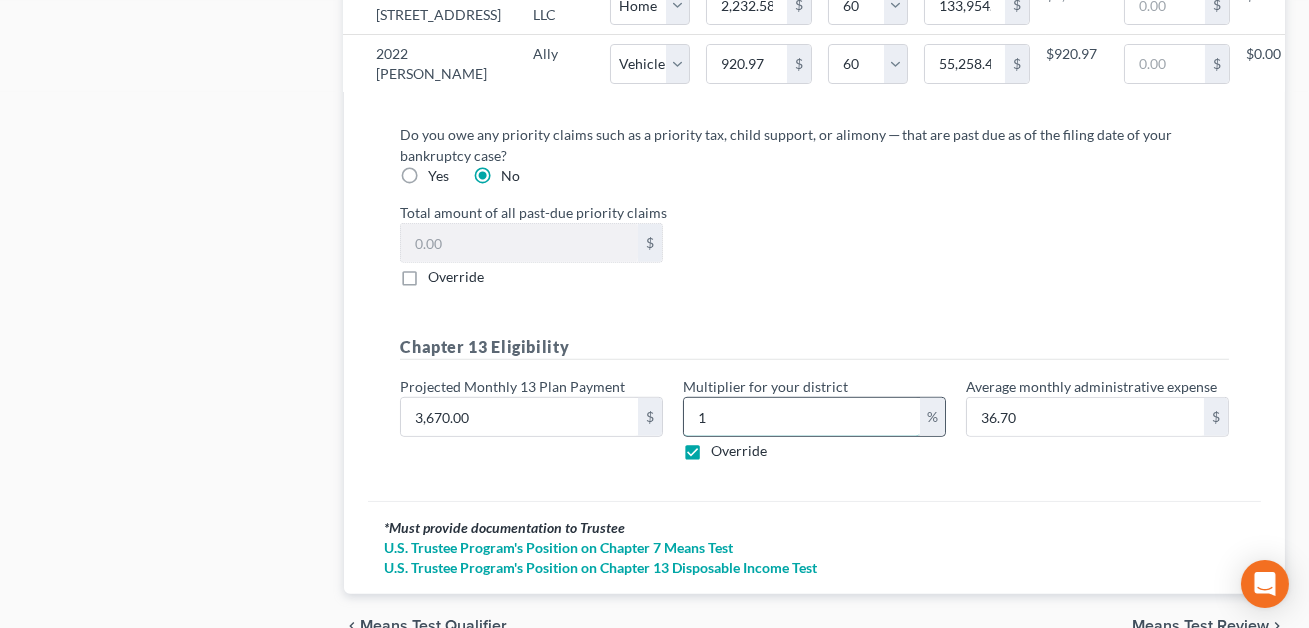 type 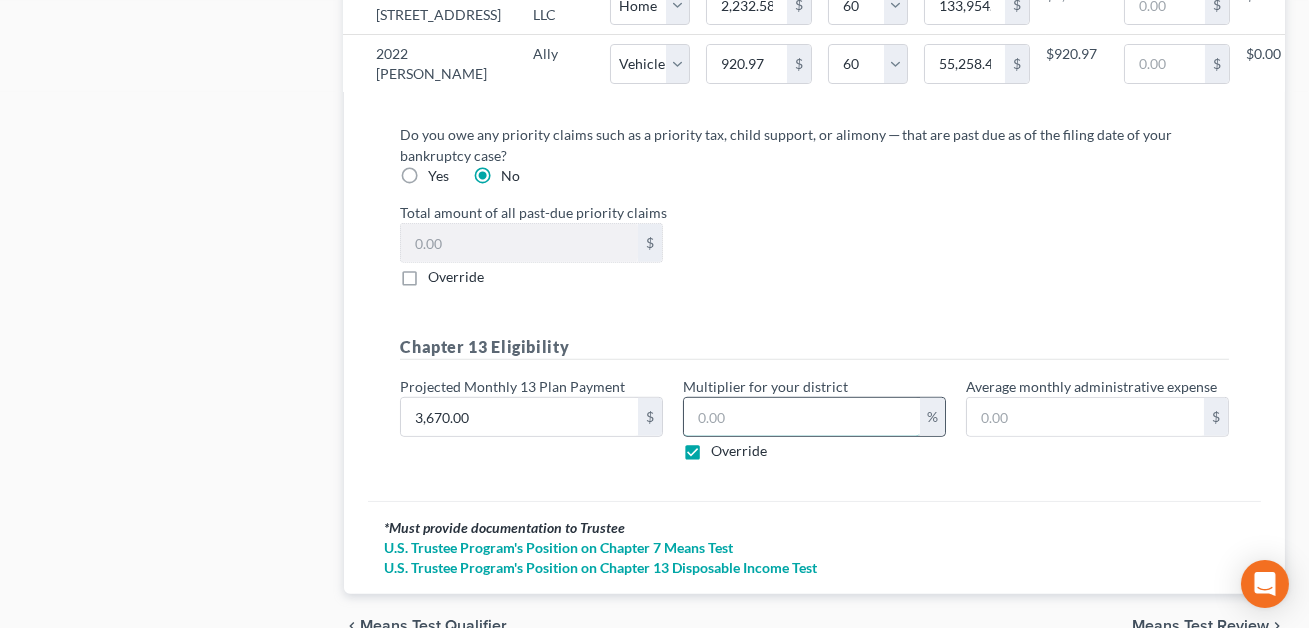 type on "0" 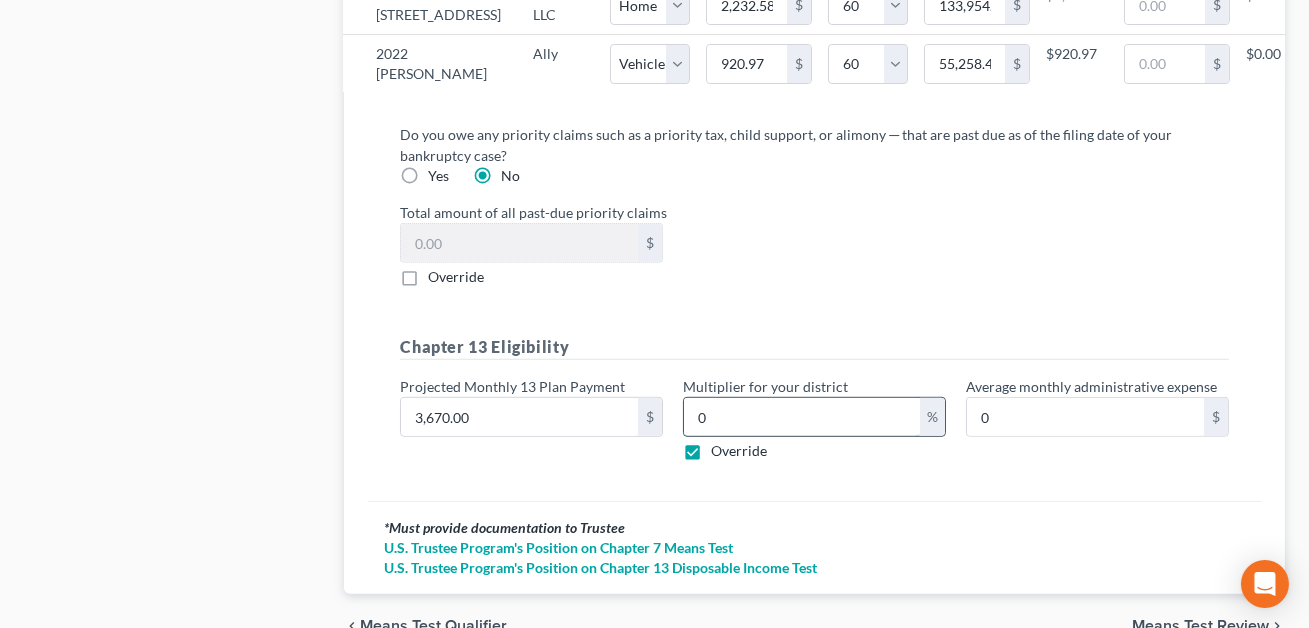 type on "06" 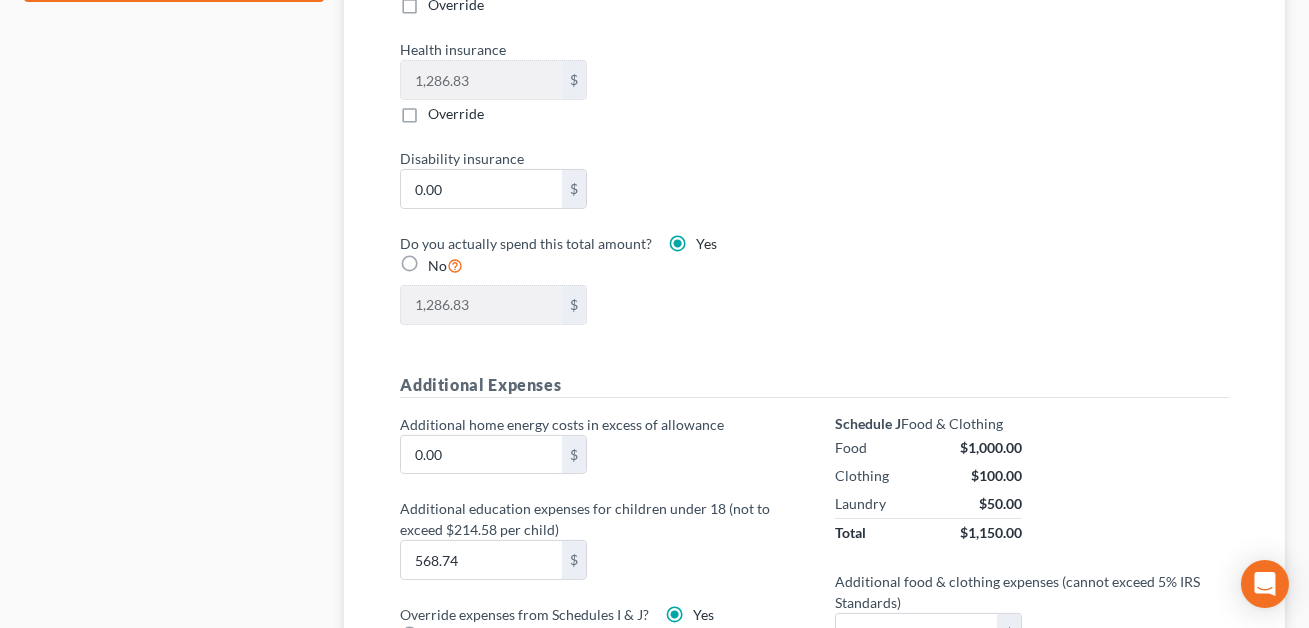 scroll, scrollTop: 1312, scrollLeft: 0, axis: vertical 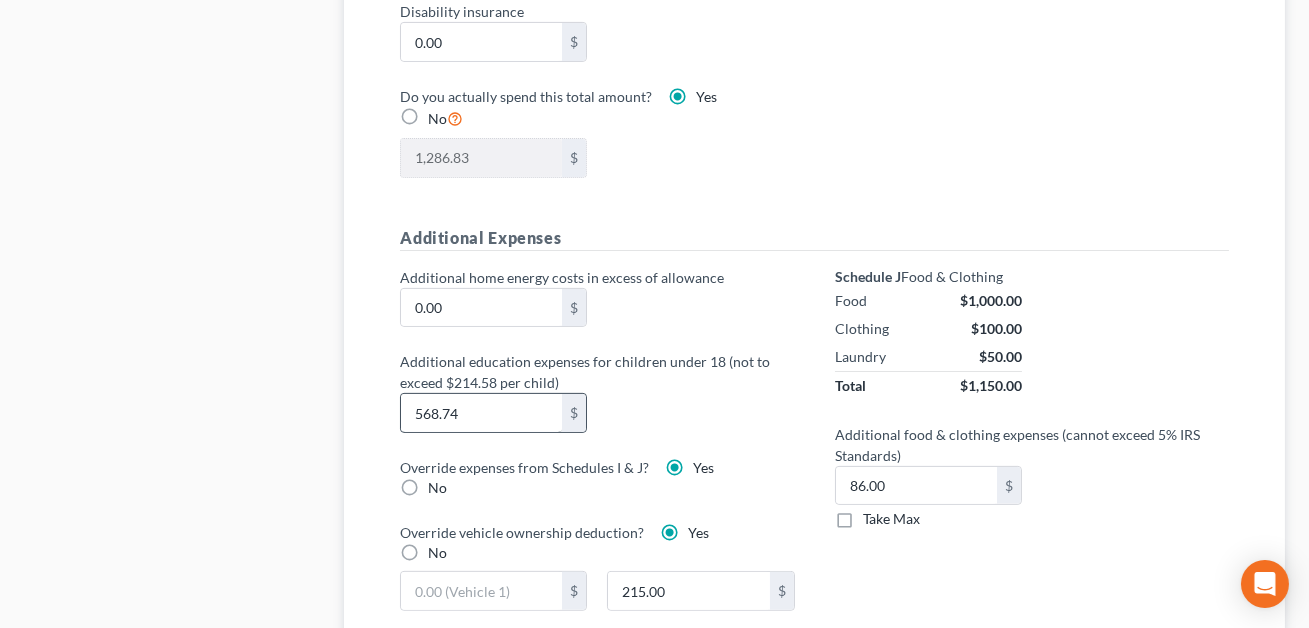 type on "06" 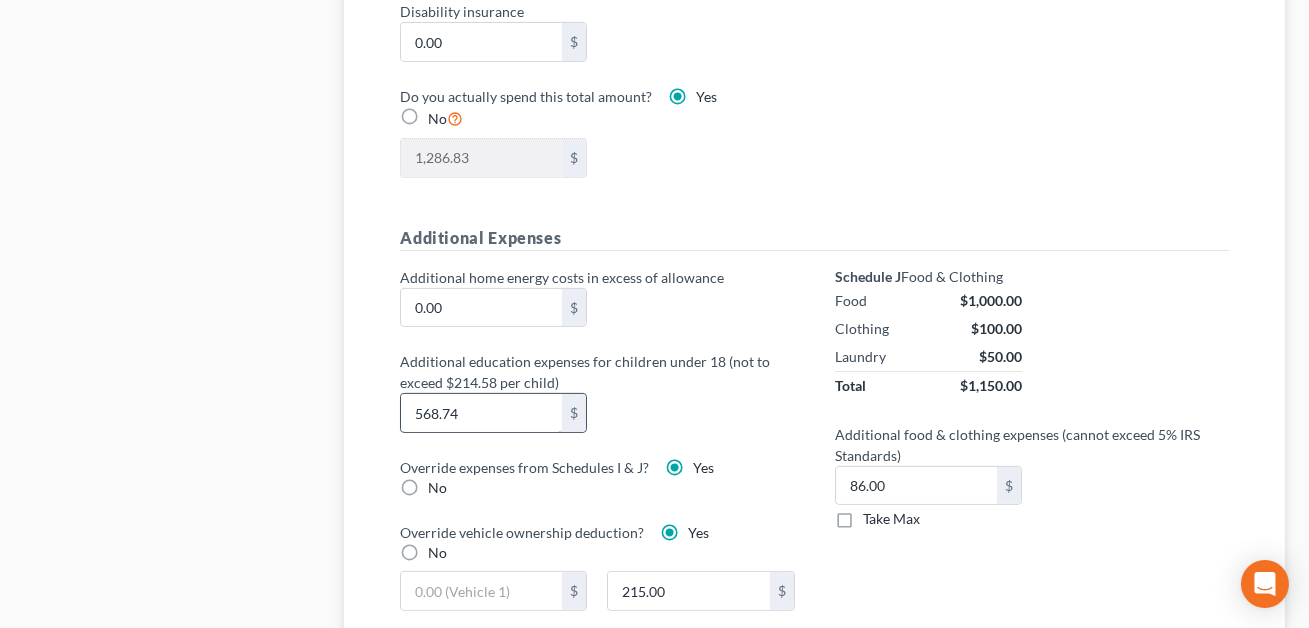 click on "568.74" at bounding box center (481, 413) 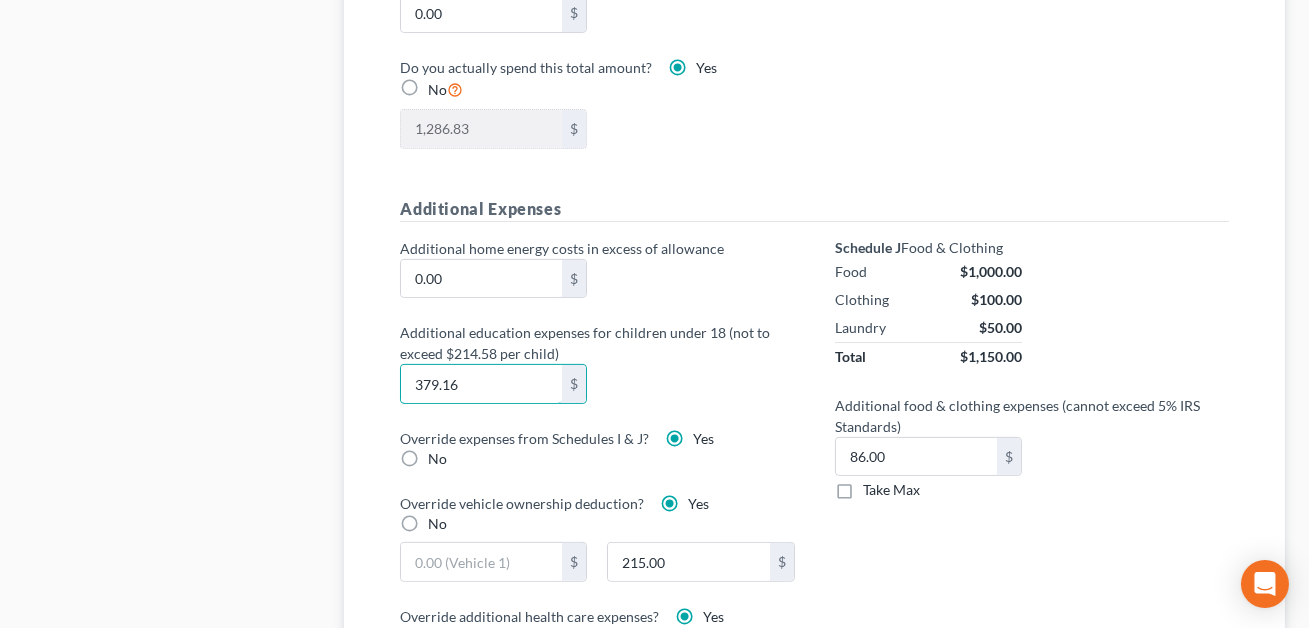 scroll, scrollTop: 1347, scrollLeft: 0, axis: vertical 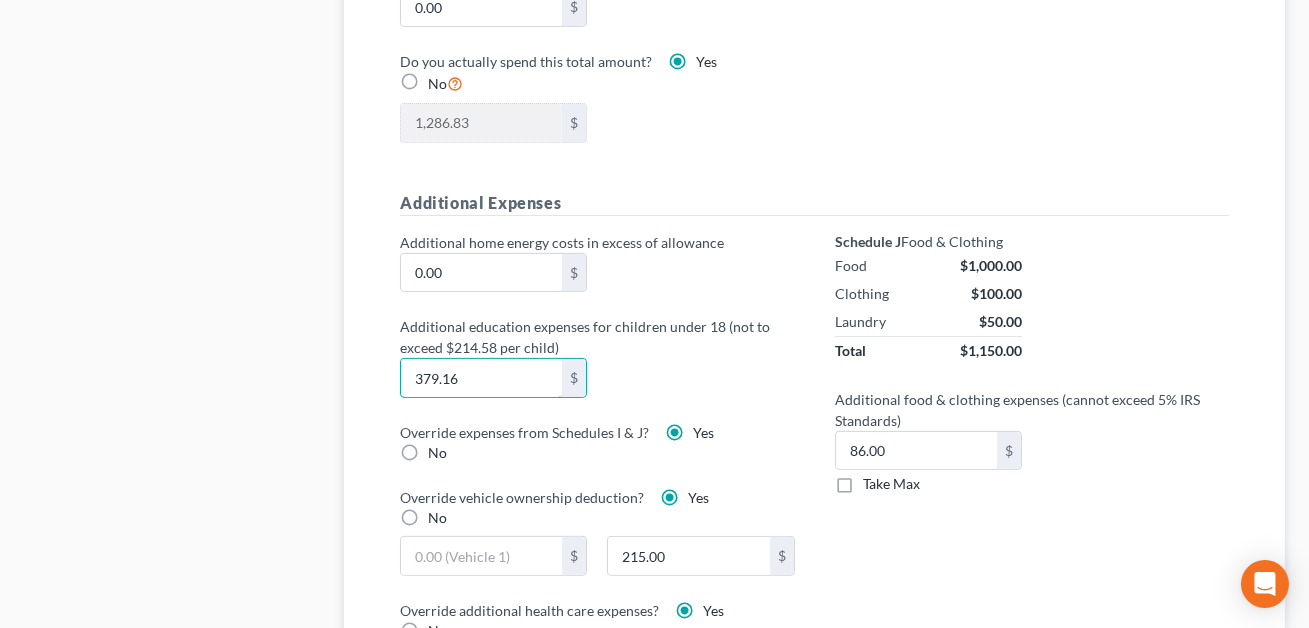 type on "379.16" 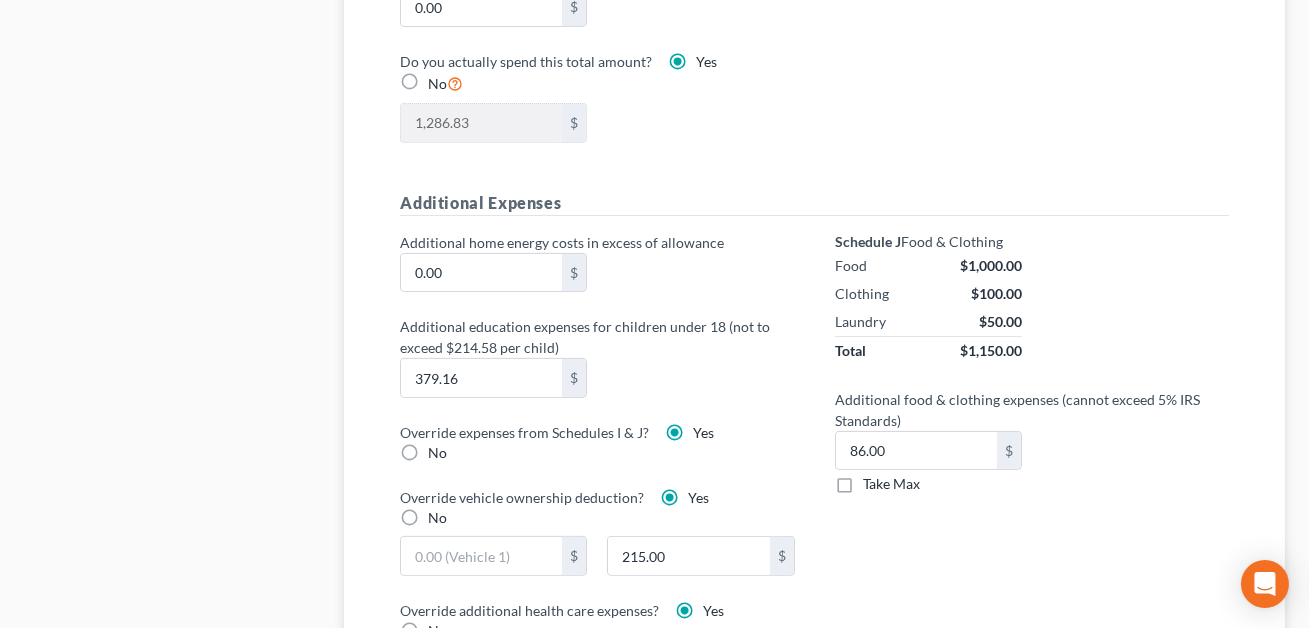 click on "No" at bounding box center [437, 453] 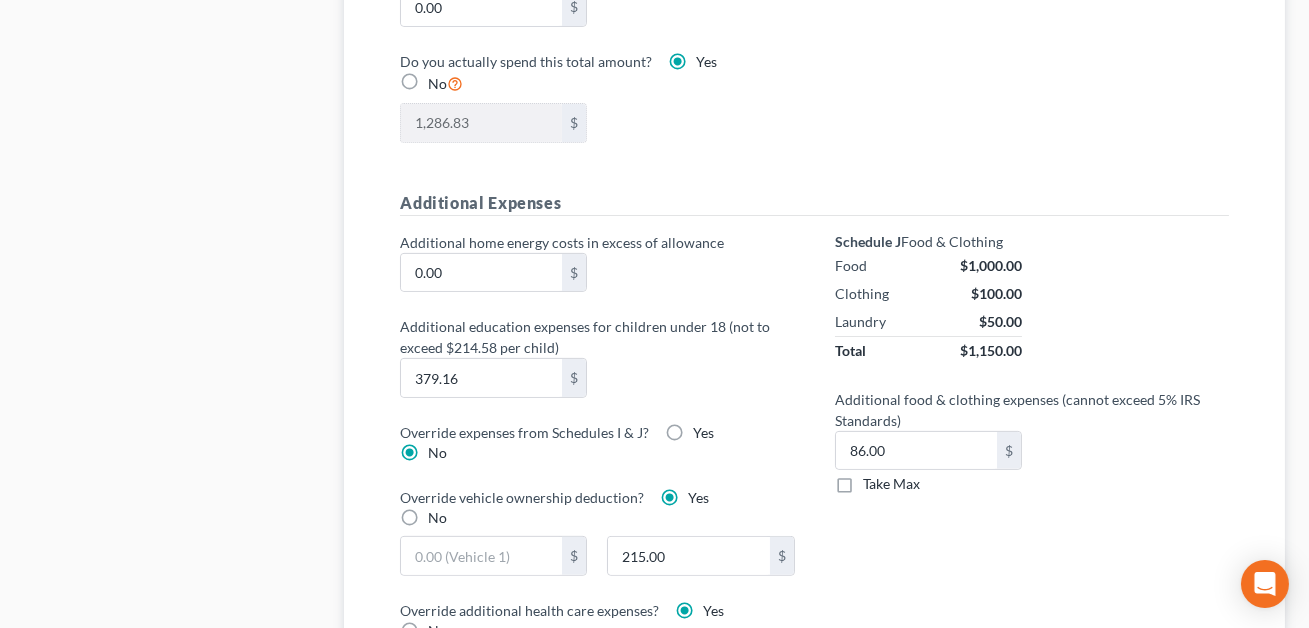 click on "Yes" at bounding box center [703, 433] 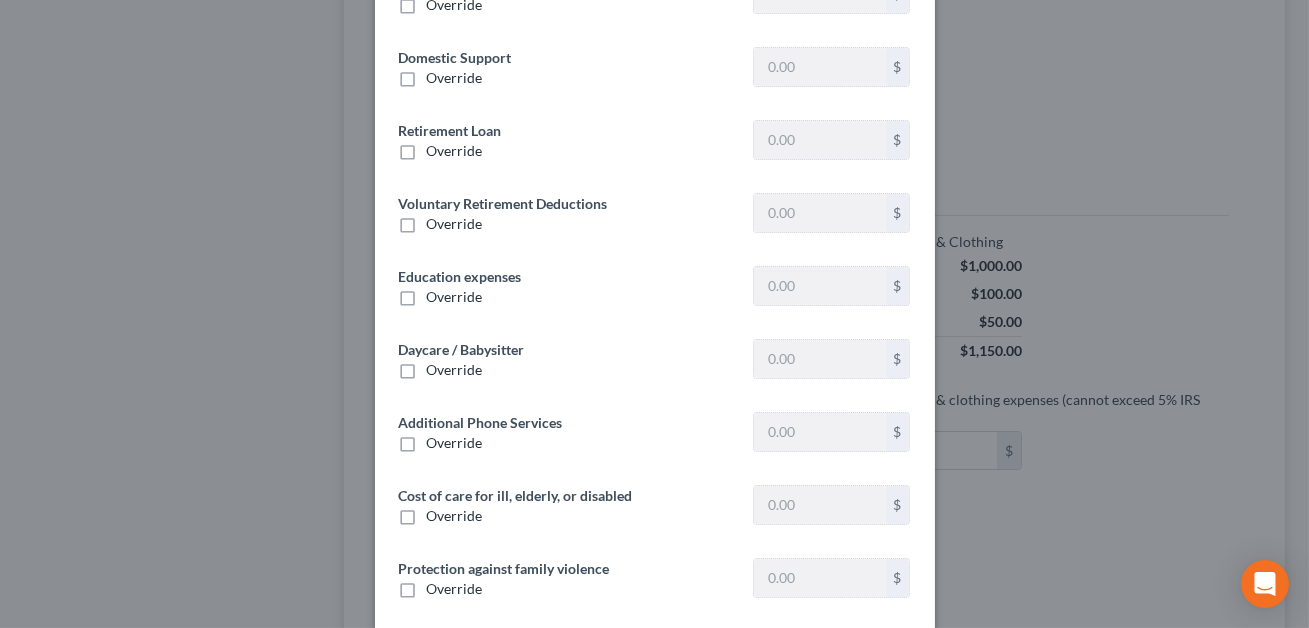 type on "0" 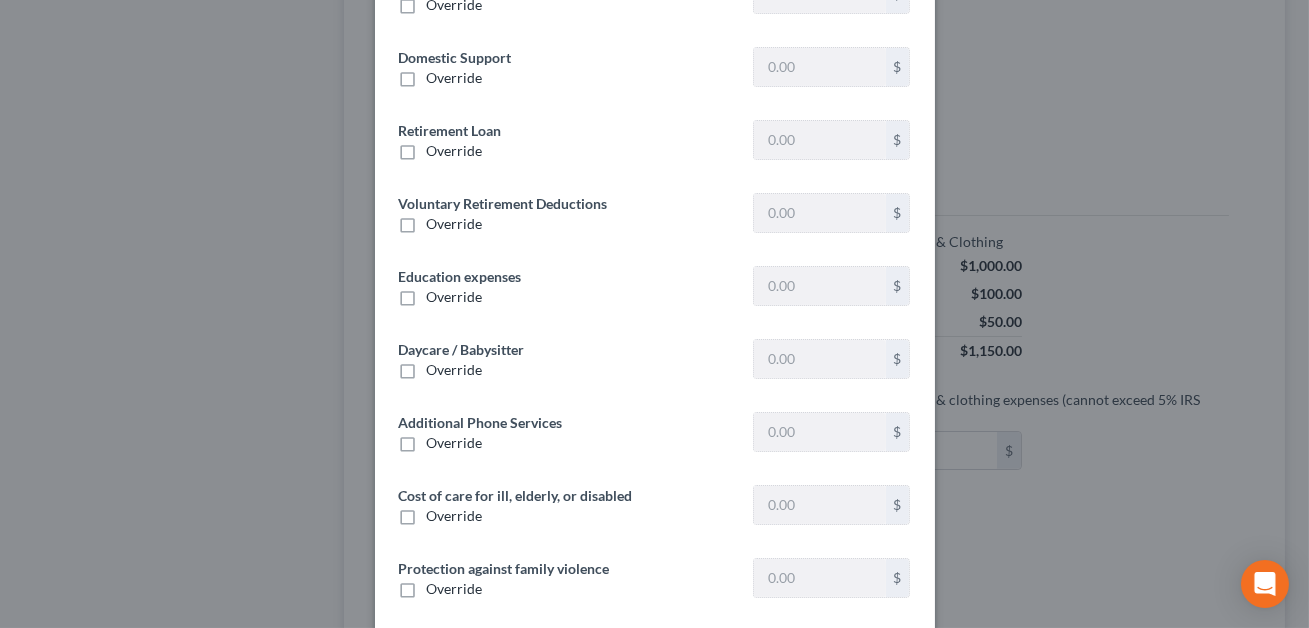 type on "0" 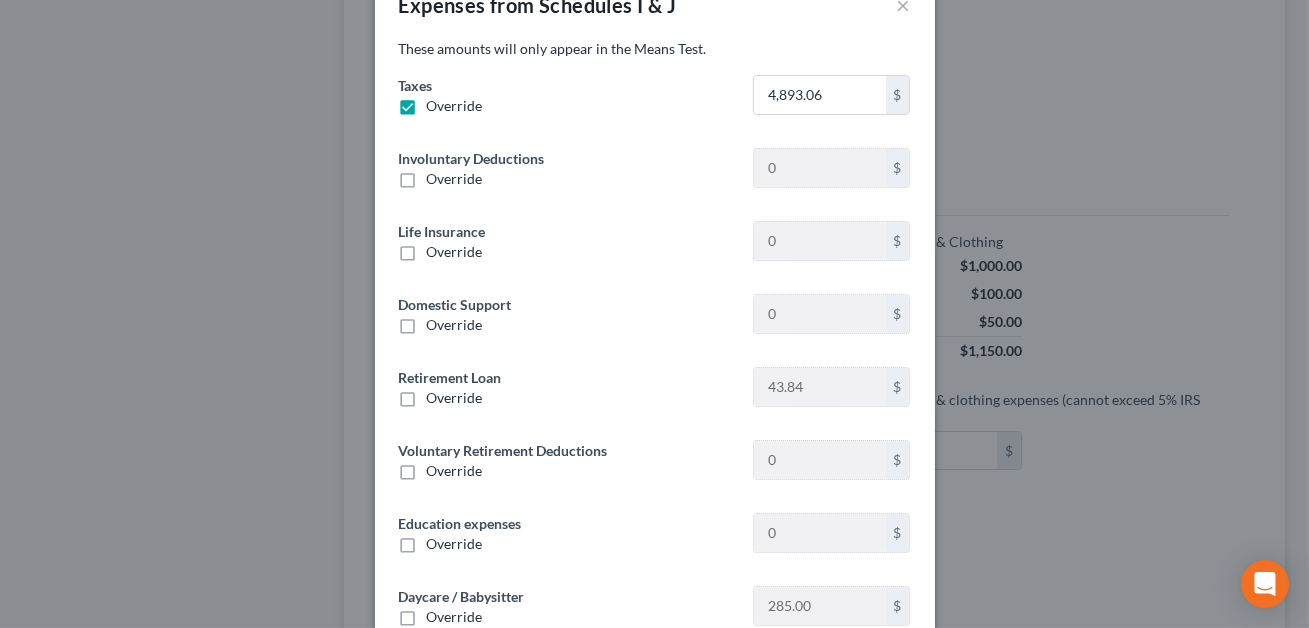 scroll, scrollTop: 48, scrollLeft: 0, axis: vertical 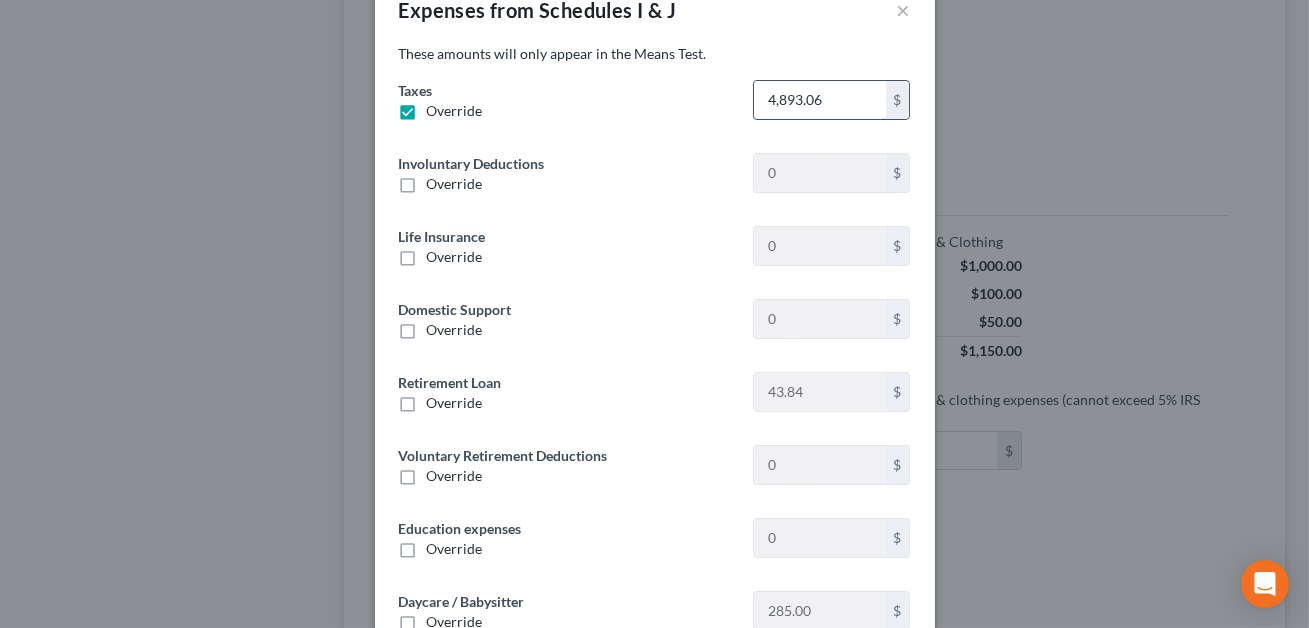 click on "4,893.06" at bounding box center [819, 100] 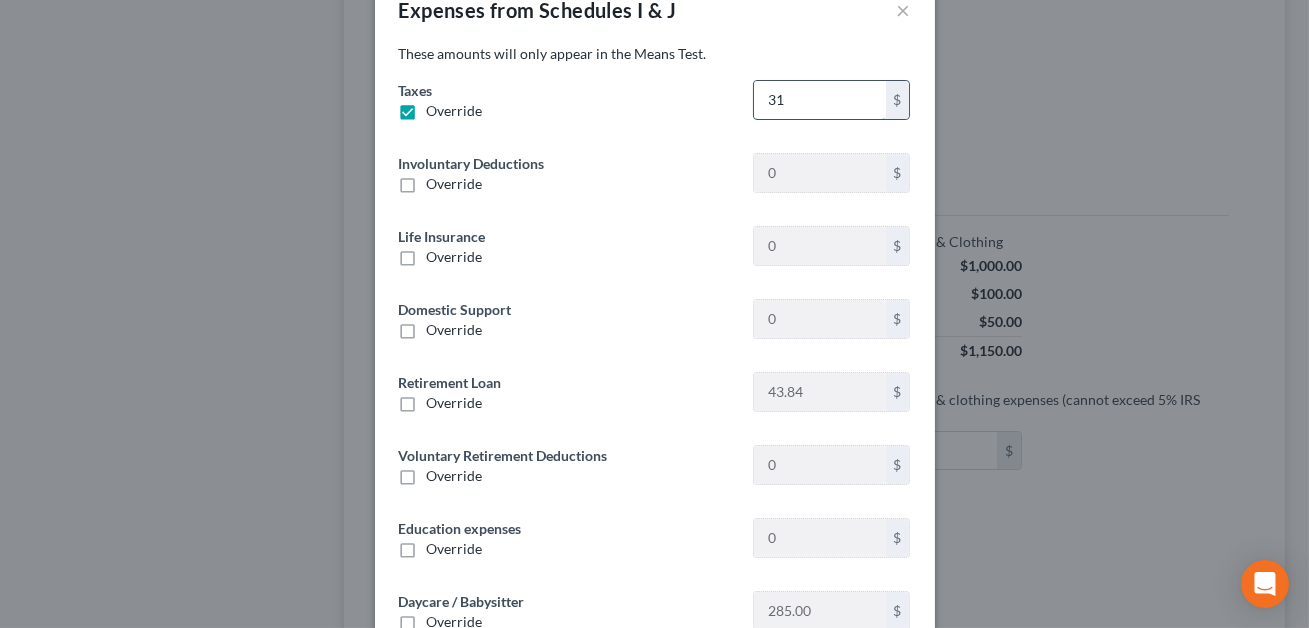 type on "3" 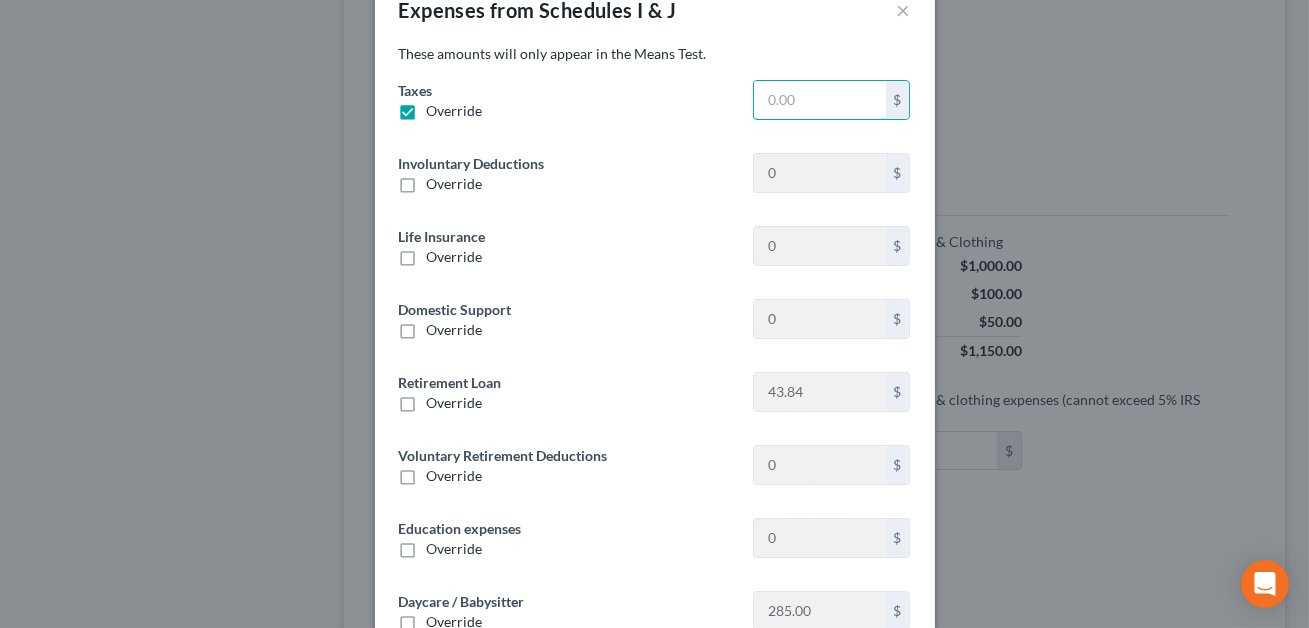 type 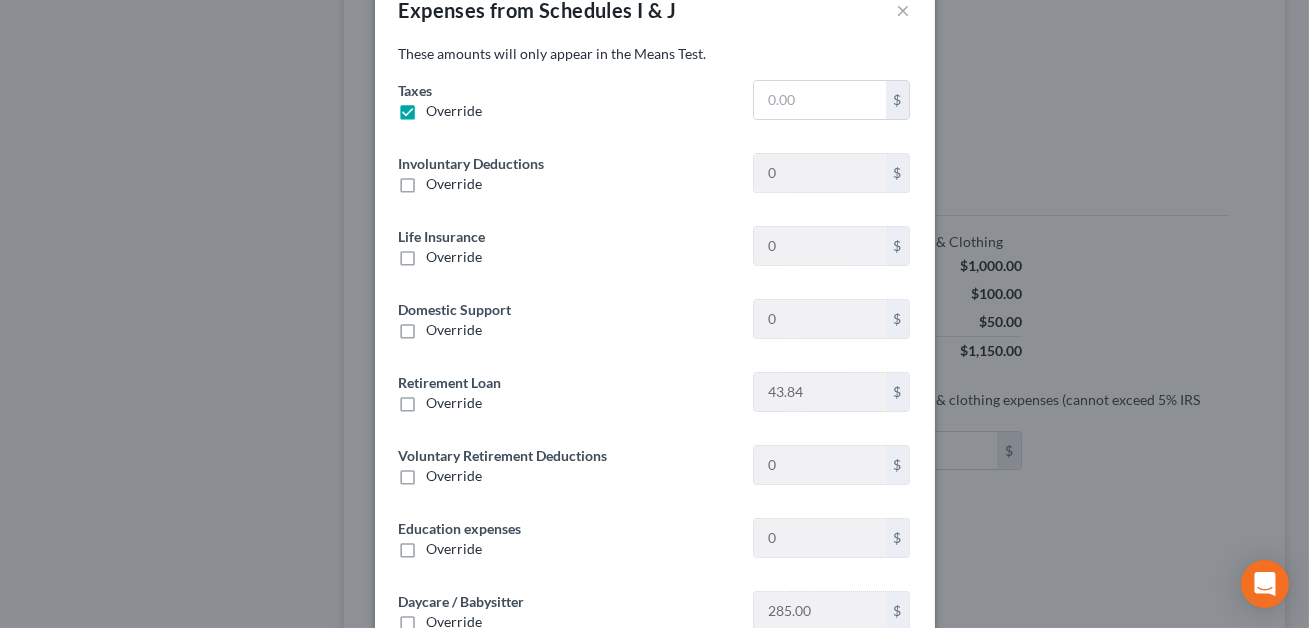 click on "Override" at bounding box center [455, 111] 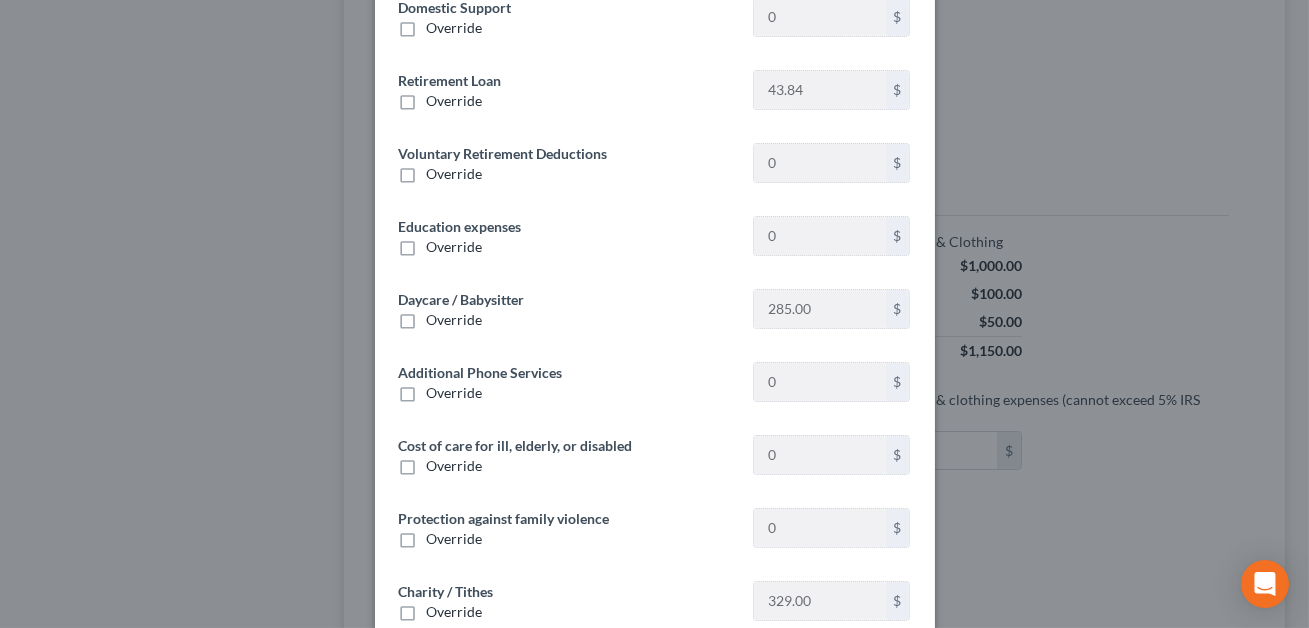 scroll, scrollTop: 467, scrollLeft: 0, axis: vertical 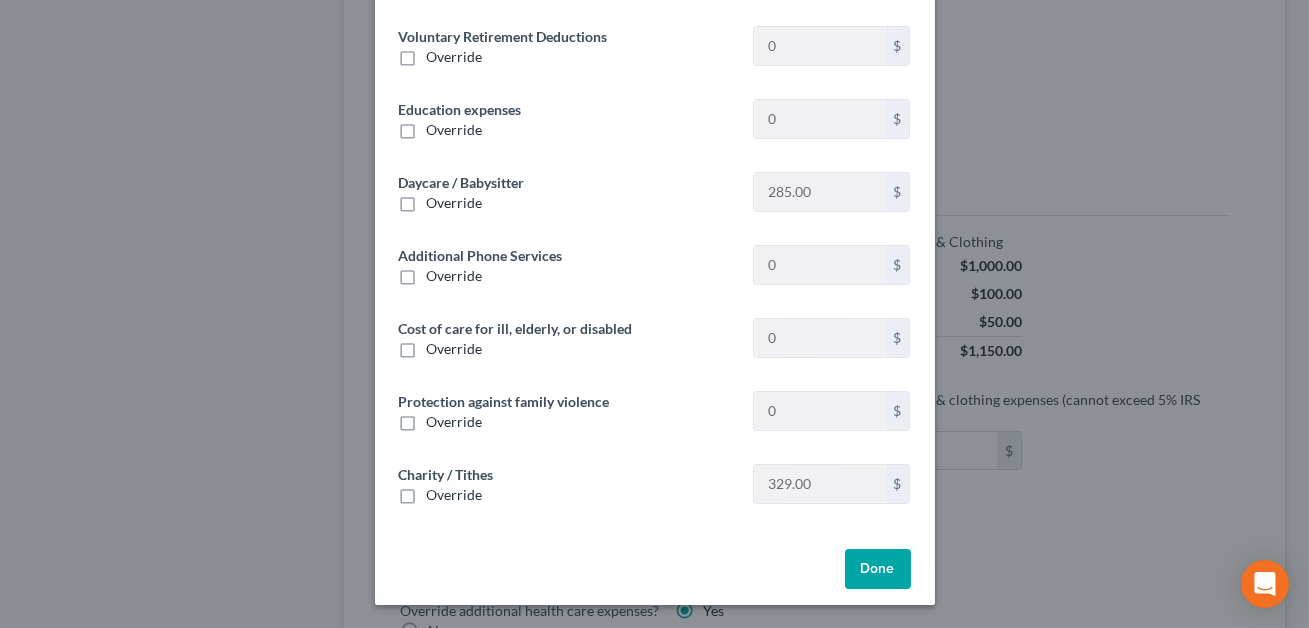 click on "Done" at bounding box center (878, 569) 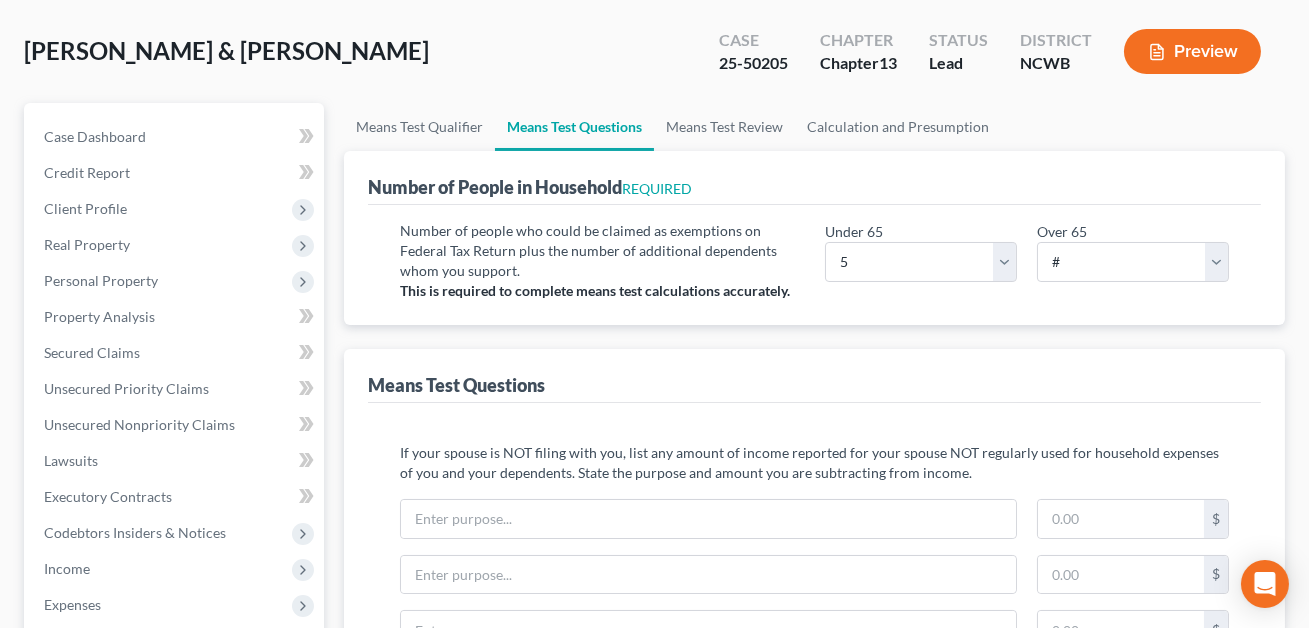 scroll, scrollTop: 110, scrollLeft: 0, axis: vertical 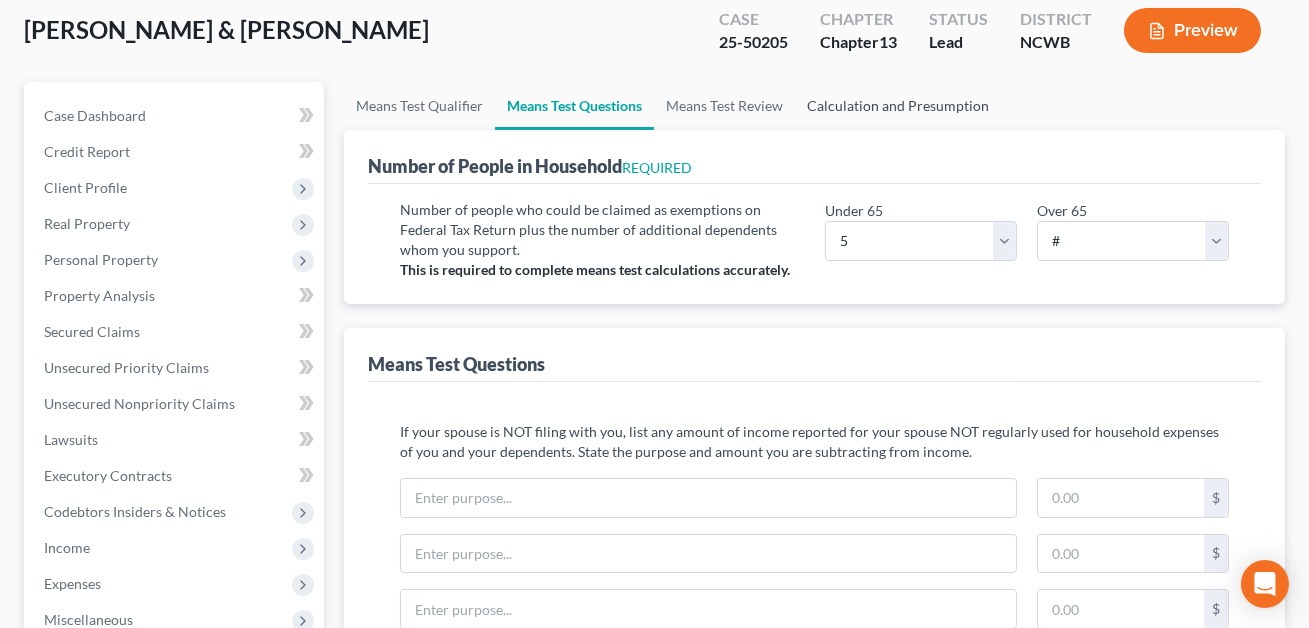 click on "Calculation and Presumption" at bounding box center (898, 106) 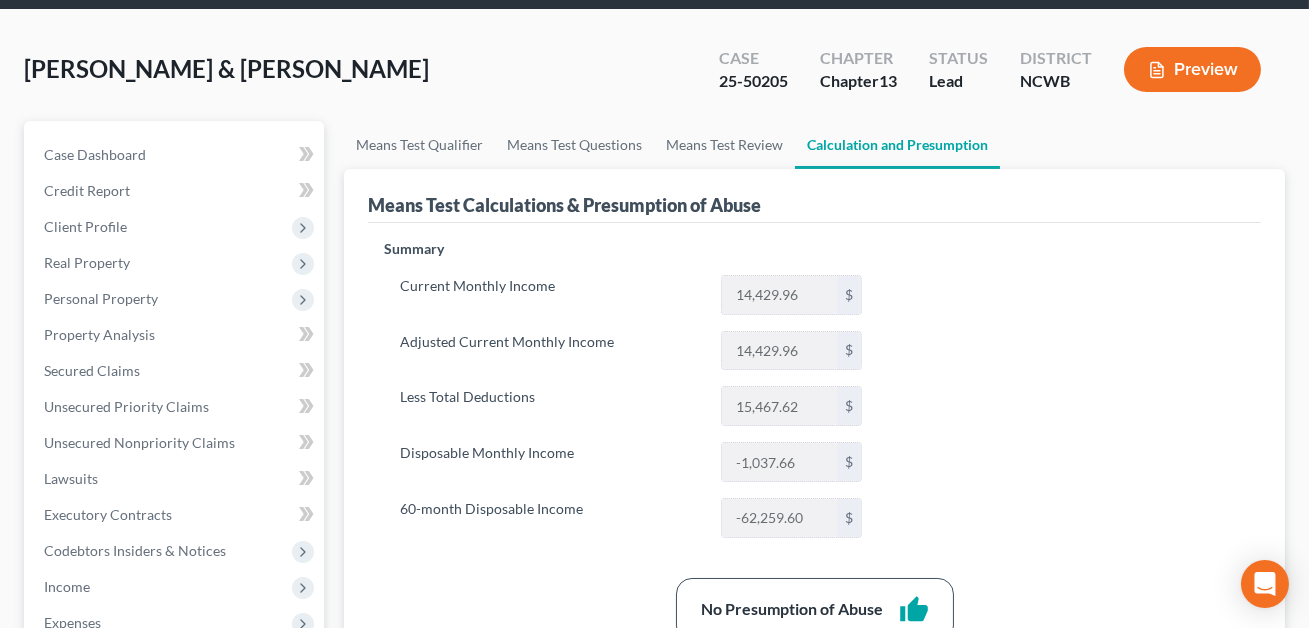 scroll, scrollTop: 158, scrollLeft: 0, axis: vertical 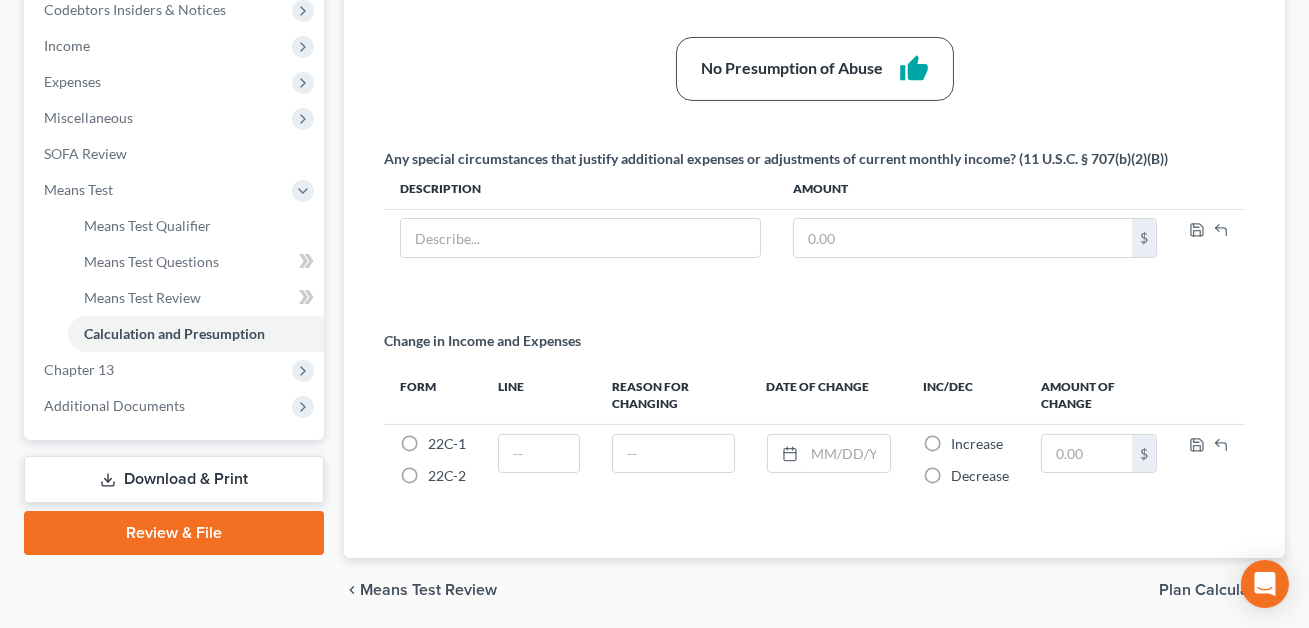 click on "Download & Print" at bounding box center (174, 479) 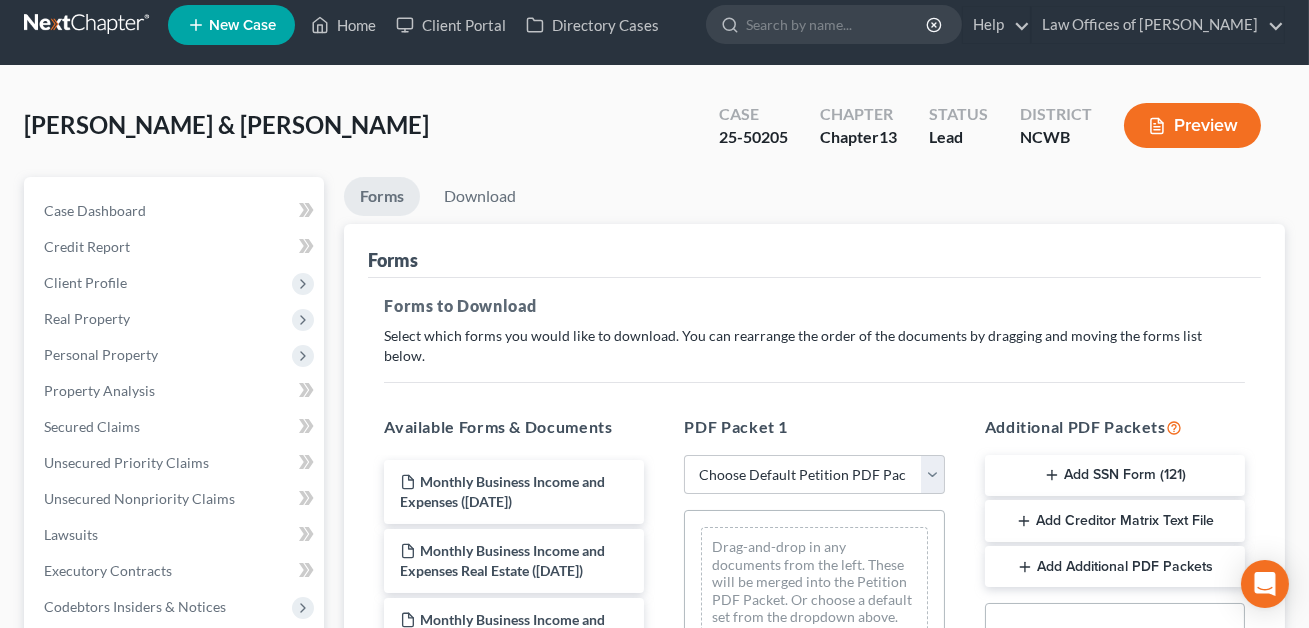 scroll, scrollTop: 0, scrollLeft: 0, axis: both 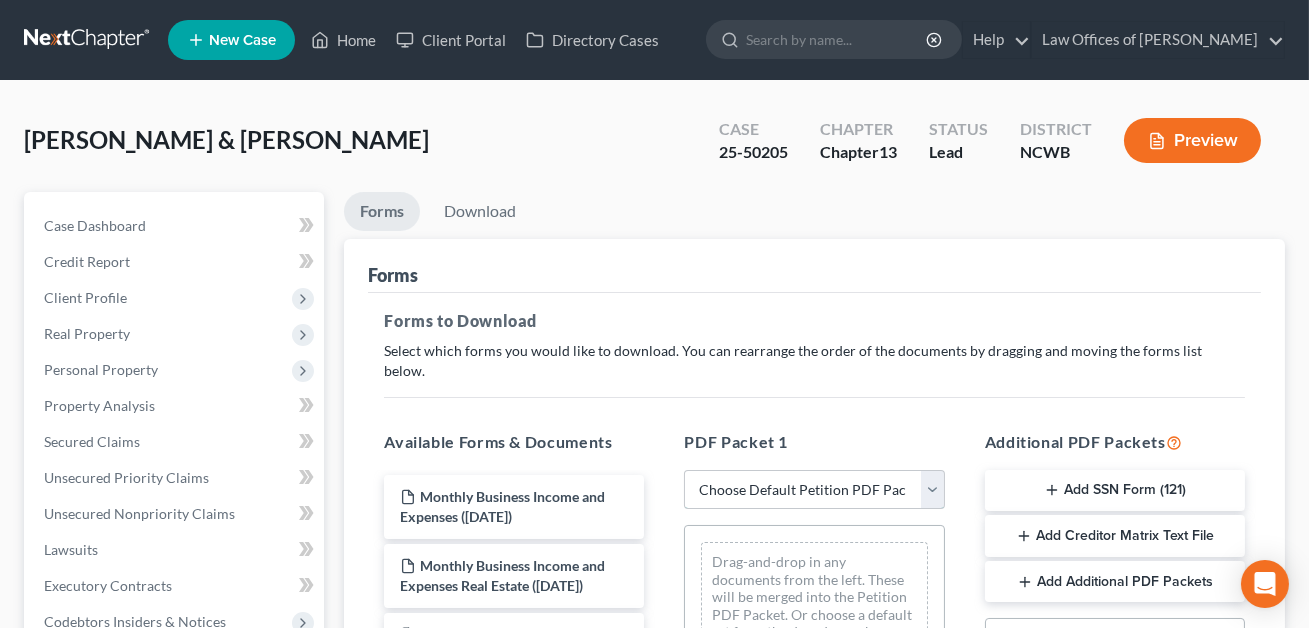 click on "Choose Default Petition PDF Packet Complete Bankruptcy Petition (all forms and schedules) Emergency Filing Forms (Petition and Creditor List Only) Amended Forms Signature Pages Only Supplemental Post Petition (Sch. I & J) Supplemental Post Petition (Sch. I) Supplemental Post Petition (Sch. J) Minimum Standard Petition" at bounding box center (814, 490) 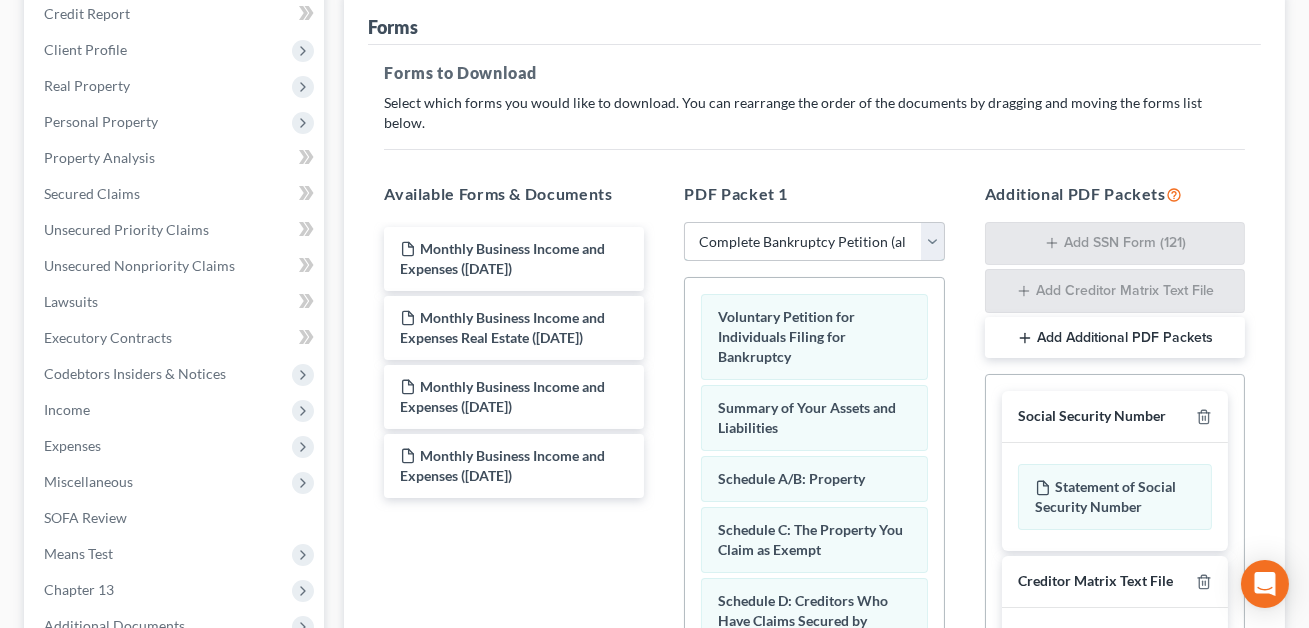 scroll, scrollTop: 390, scrollLeft: 0, axis: vertical 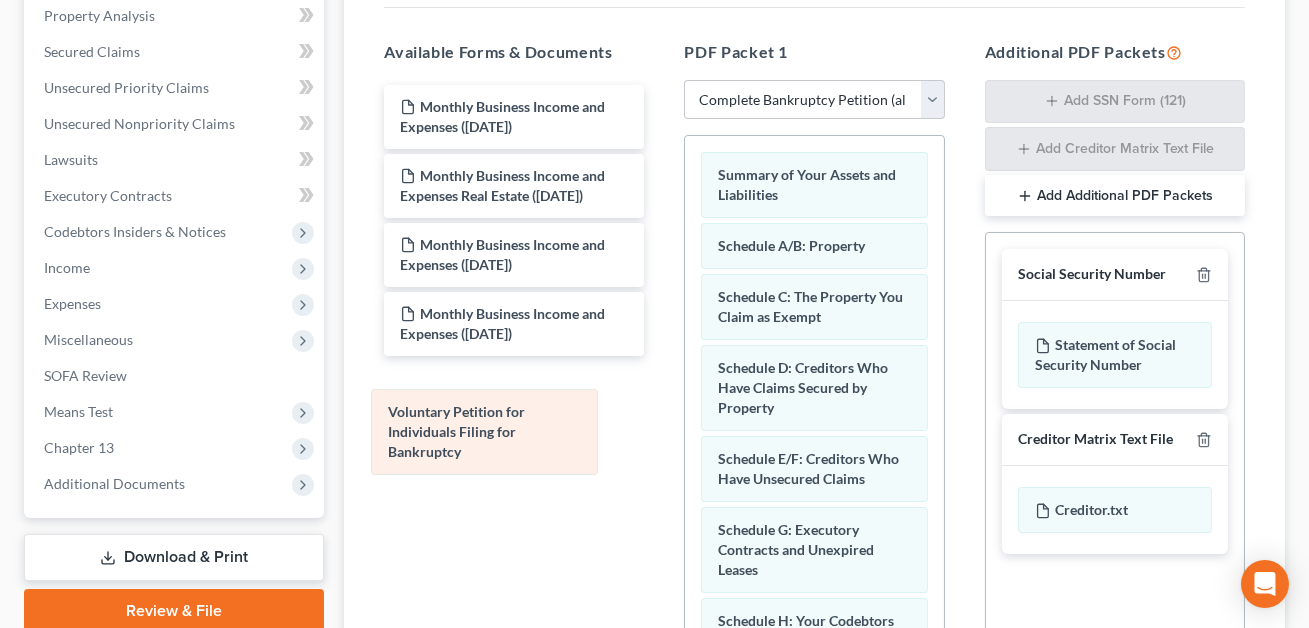 drag, startPoint x: 744, startPoint y: 172, endPoint x: 414, endPoint y: 432, distance: 420.11902 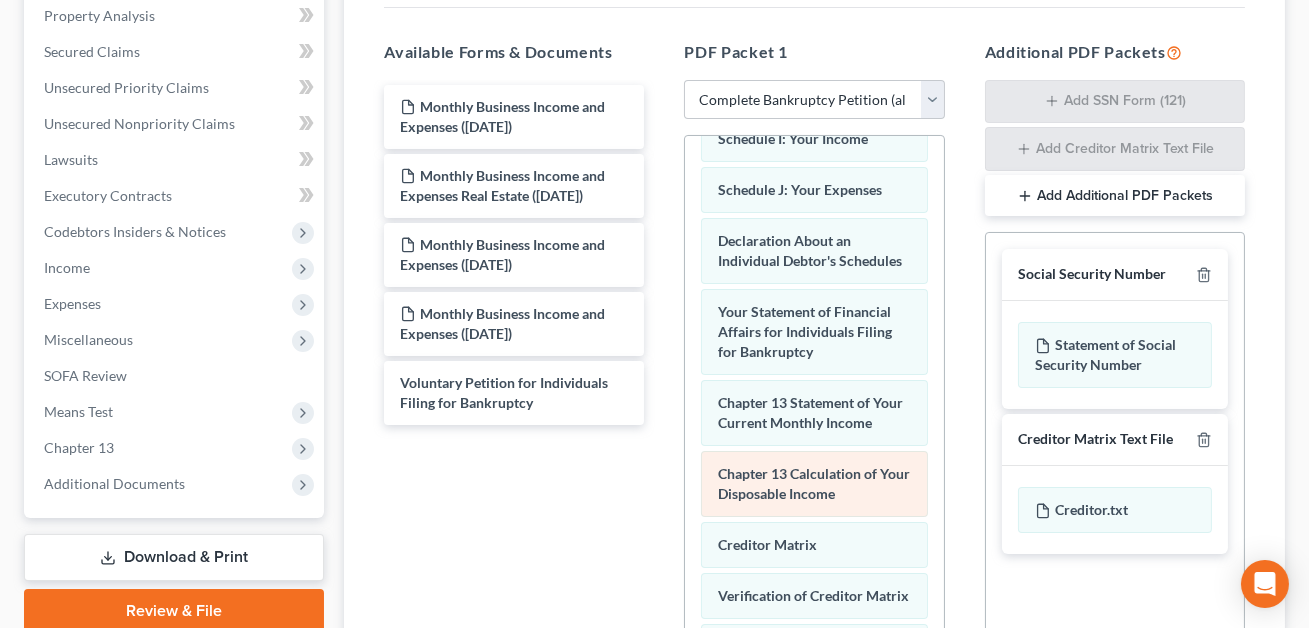 scroll, scrollTop: 553, scrollLeft: 0, axis: vertical 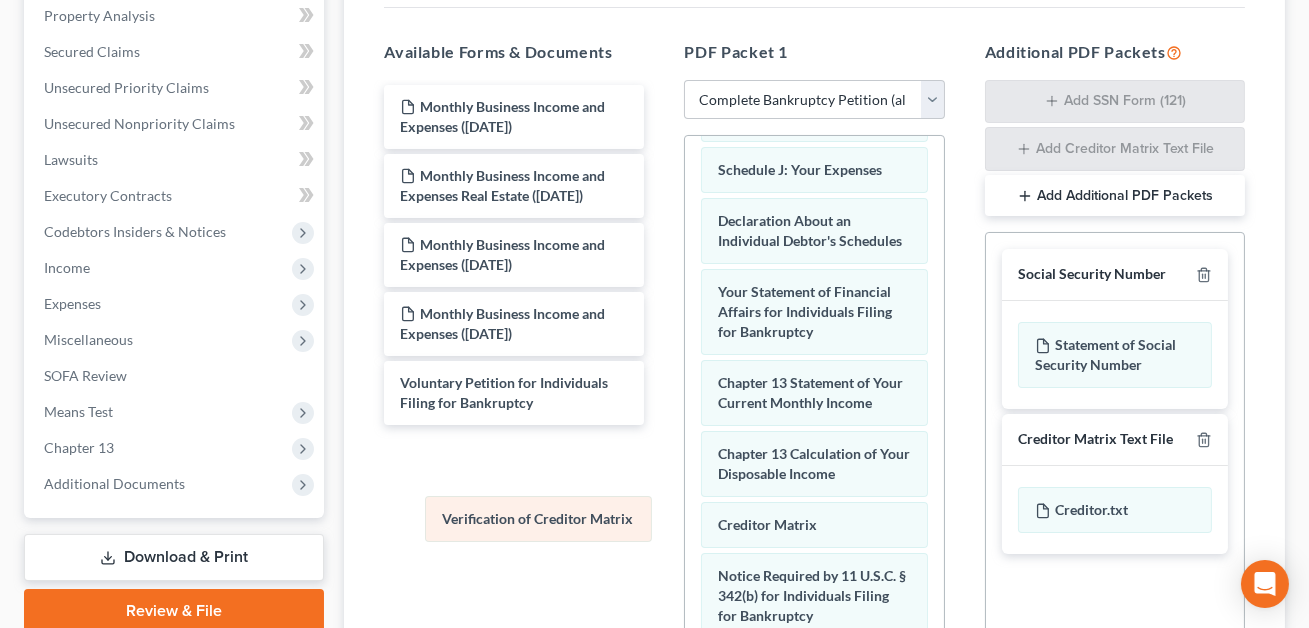 drag, startPoint x: 776, startPoint y: 552, endPoint x: 423, endPoint y: 479, distance: 360.46915 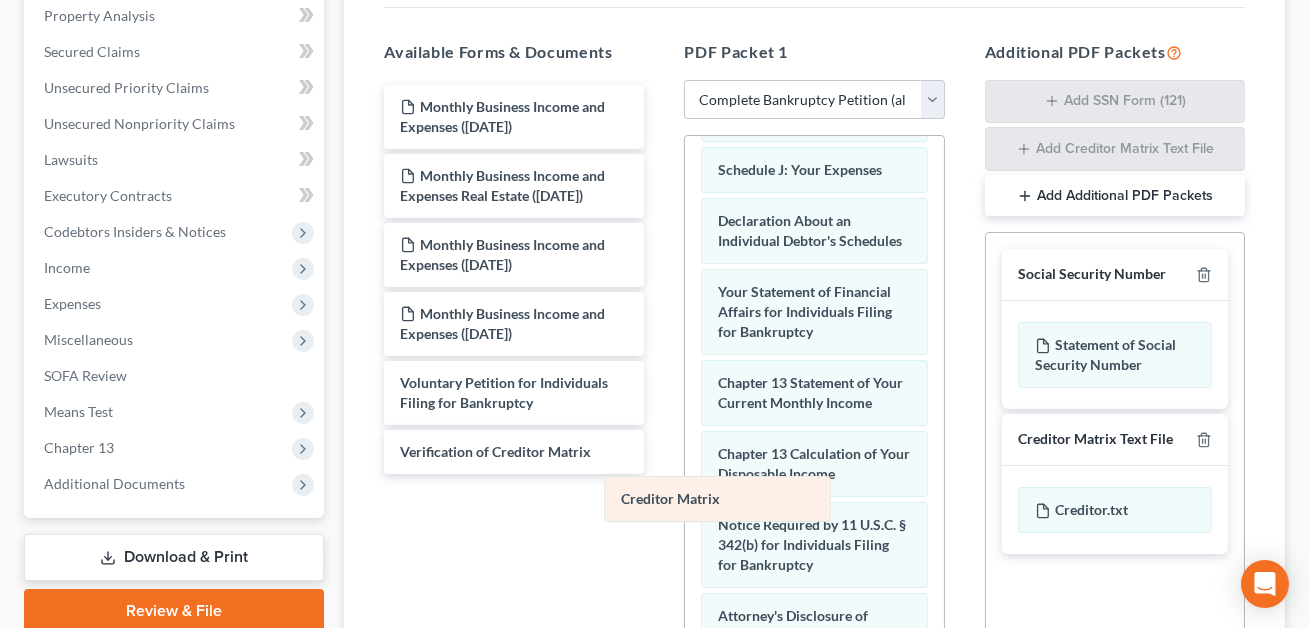 drag, startPoint x: 732, startPoint y: 494, endPoint x: 424, endPoint y: 467, distance: 309.18118 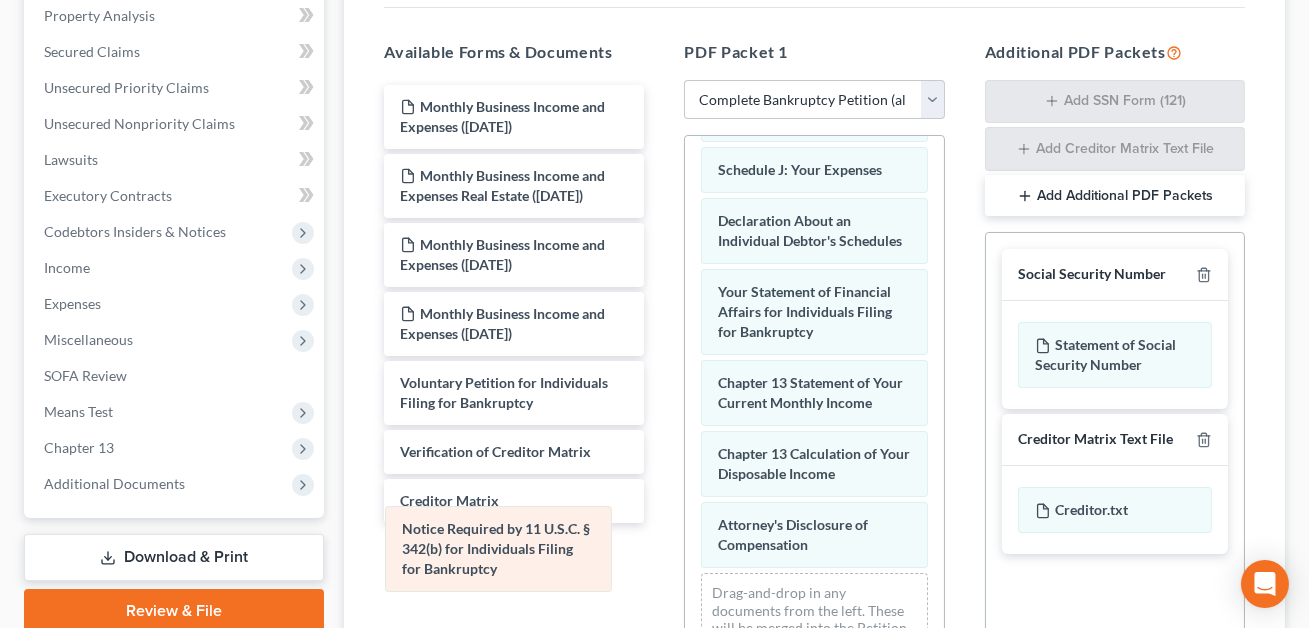 drag, startPoint x: 752, startPoint y: 506, endPoint x: 420, endPoint y: 537, distance: 333.44415 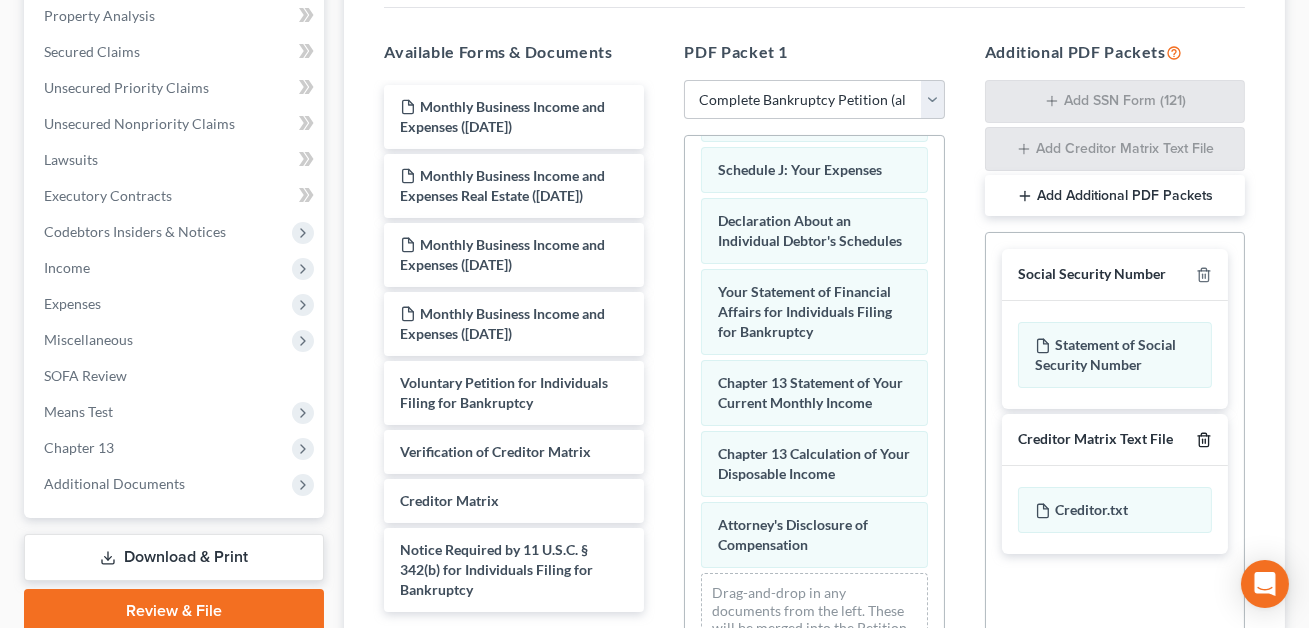 click 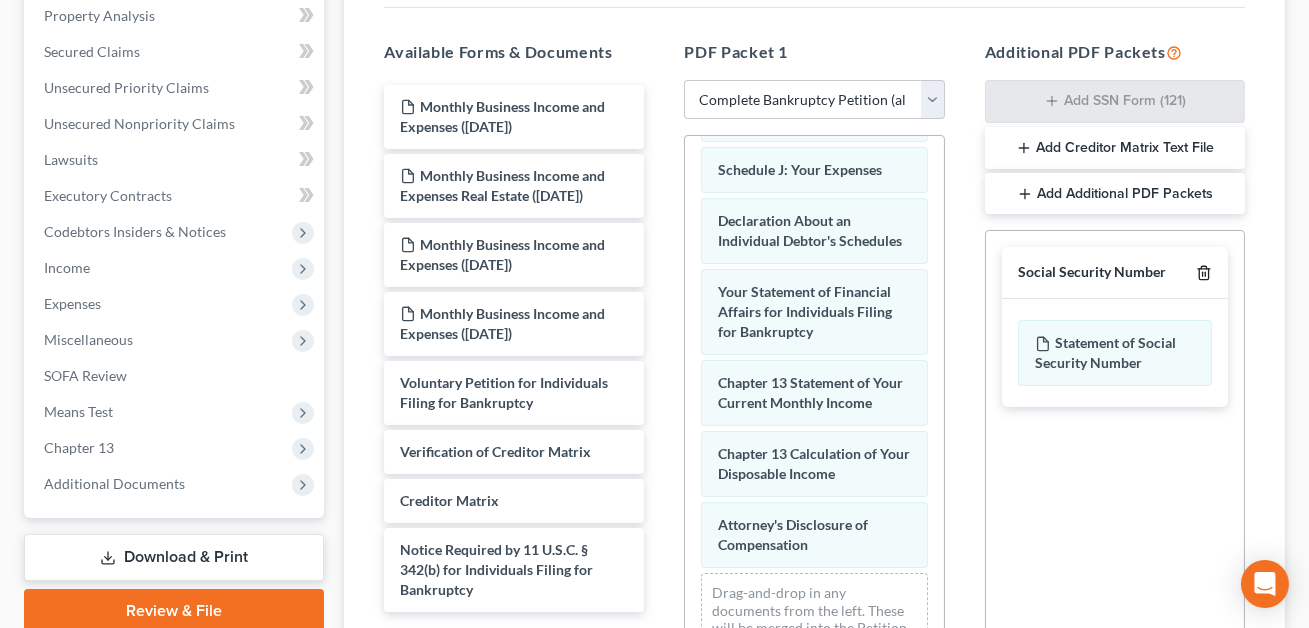 click 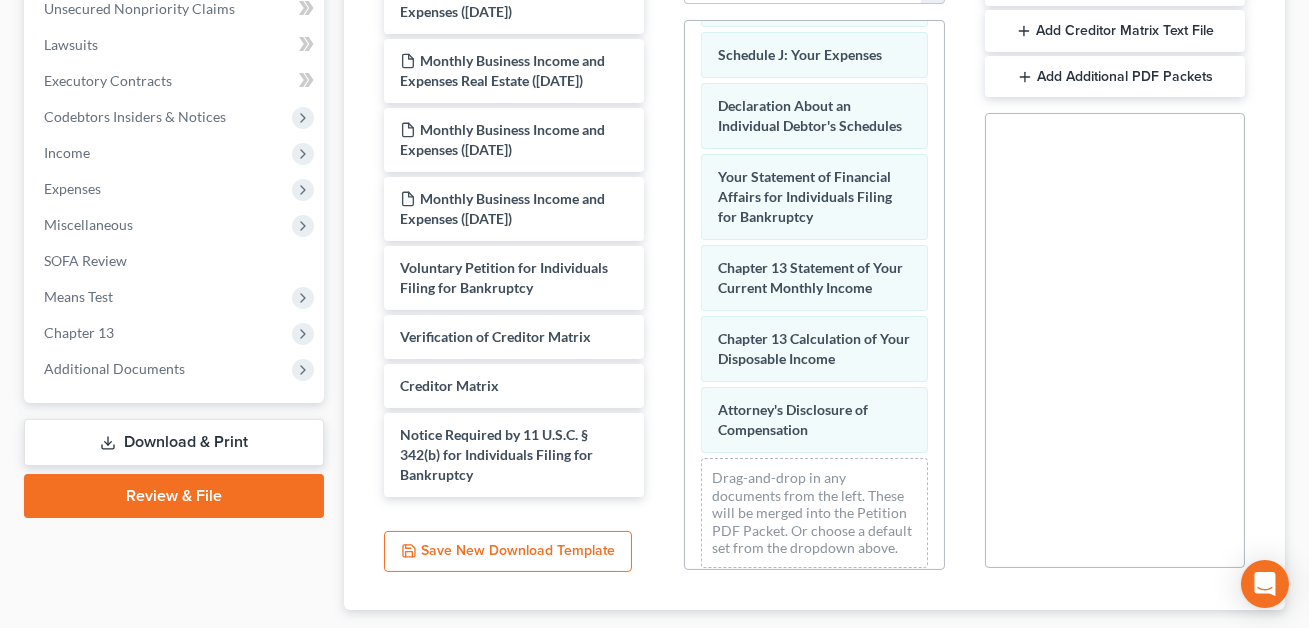 scroll, scrollTop: 605, scrollLeft: 0, axis: vertical 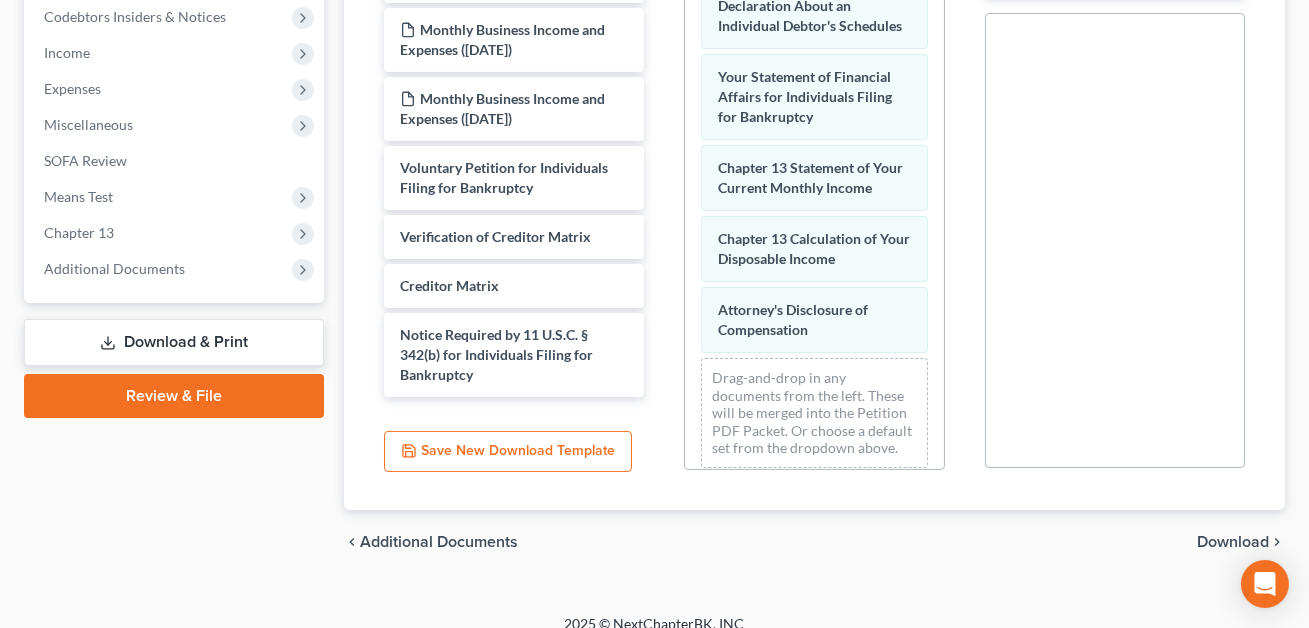 click on "Download" at bounding box center [1233, 542] 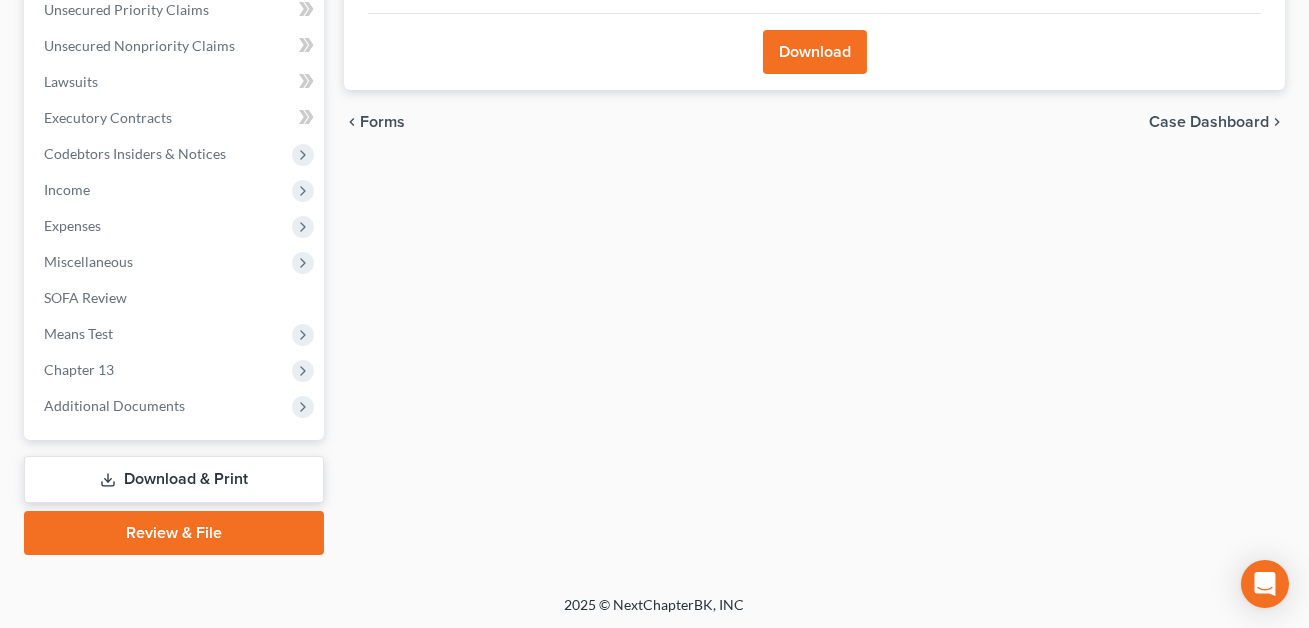 scroll, scrollTop: 107, scrollLeft: 0, axis: vertical 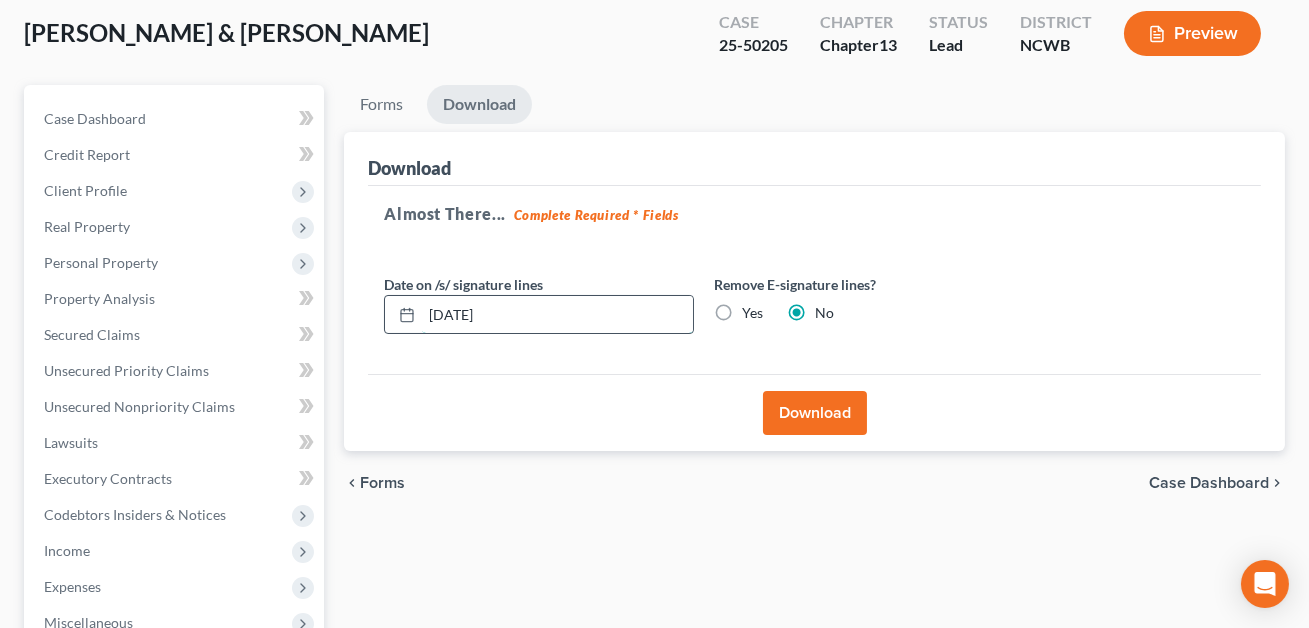 click on "07/14/2025" at bounding box center (557, 315) 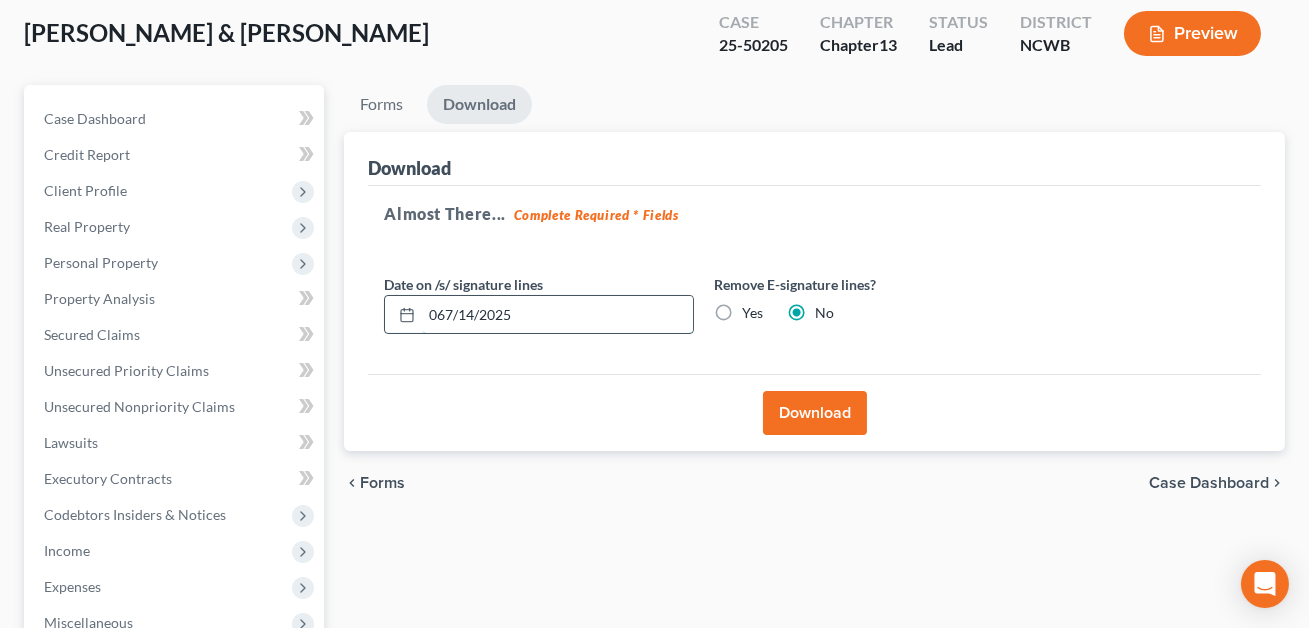click on "067/14/2025" at bounding box center (557, 315) 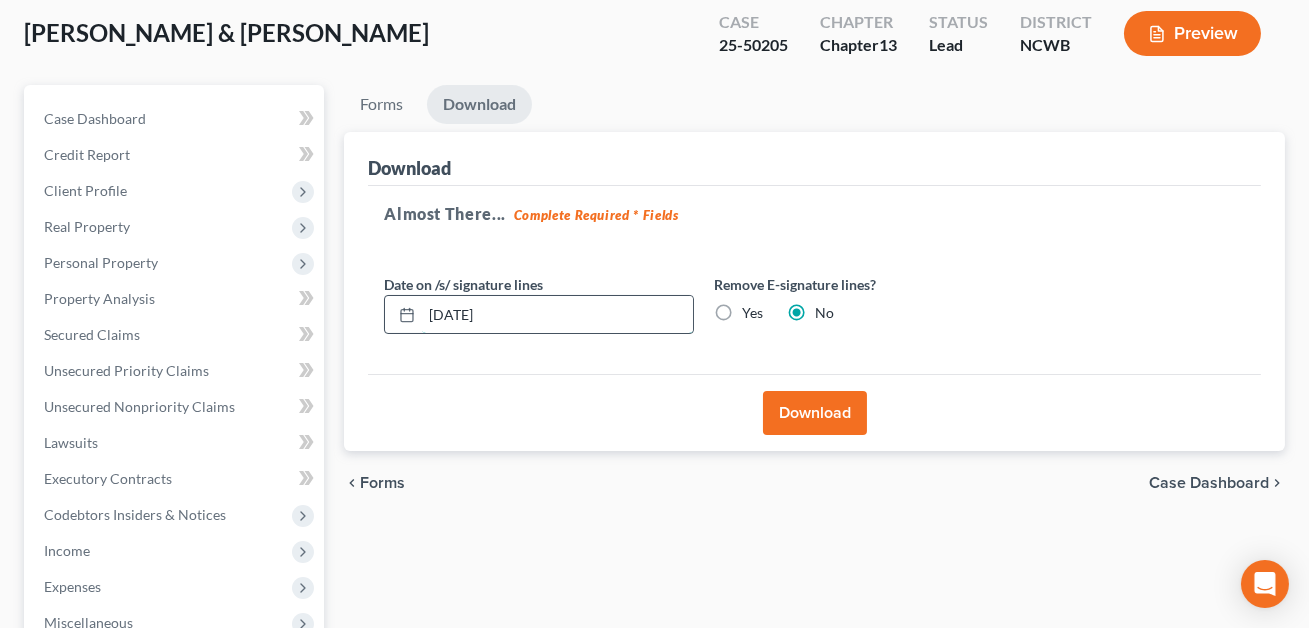 click on "06/14/2025" at bounding box center [557, 315] 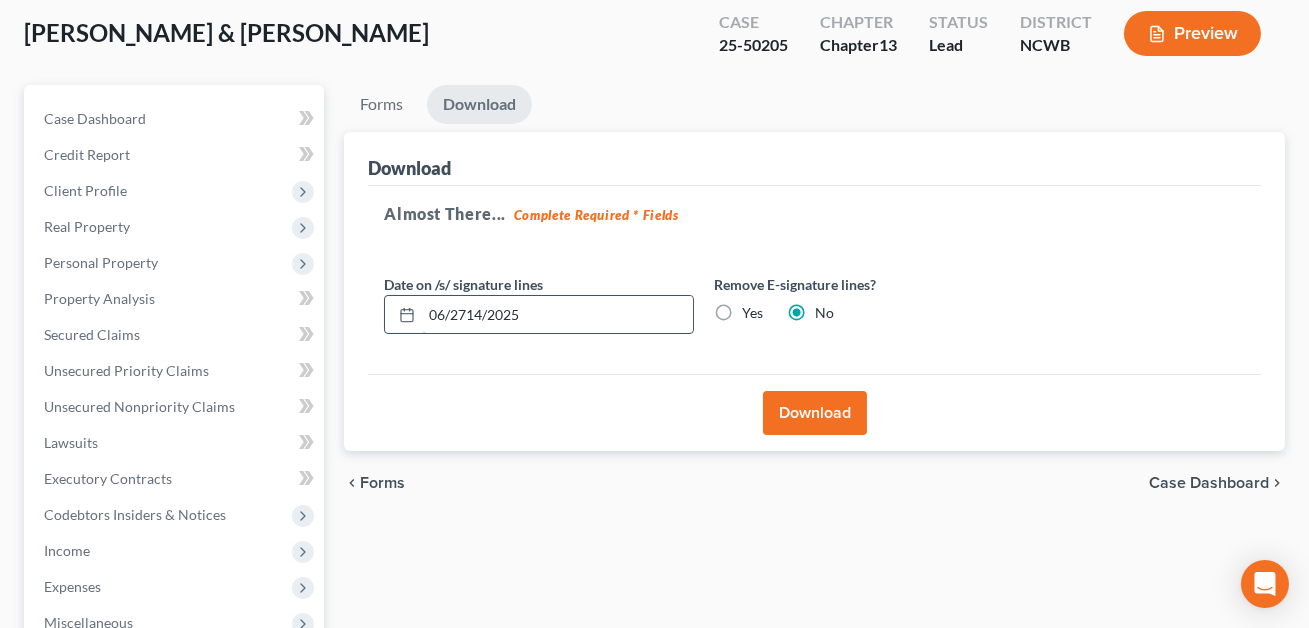 click on "06/2714/2025" at bounding box center [557, 315] 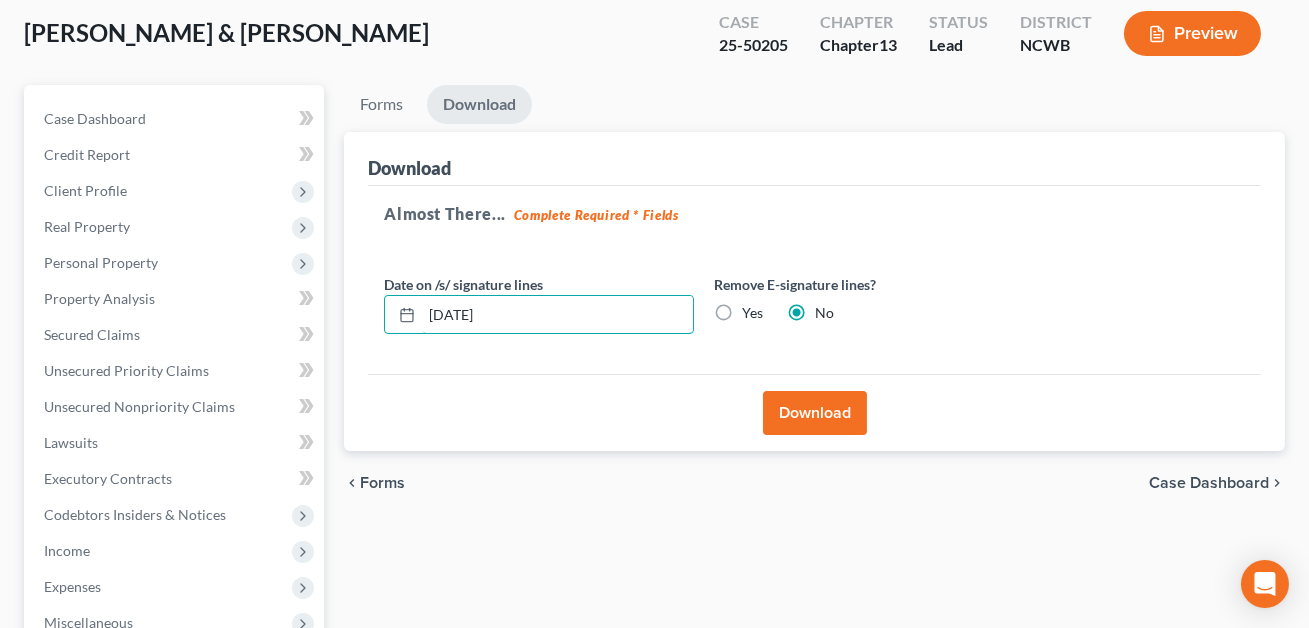 type on "06/27/2025" 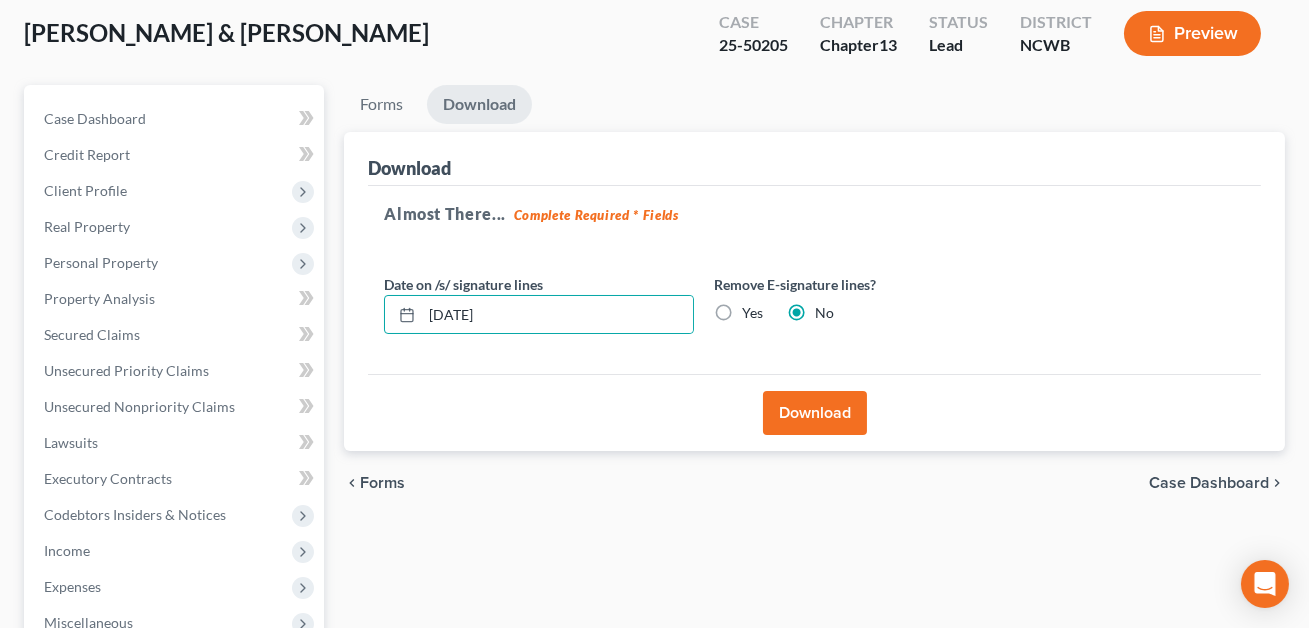 click on "Download" at bounding box center (815, 413) 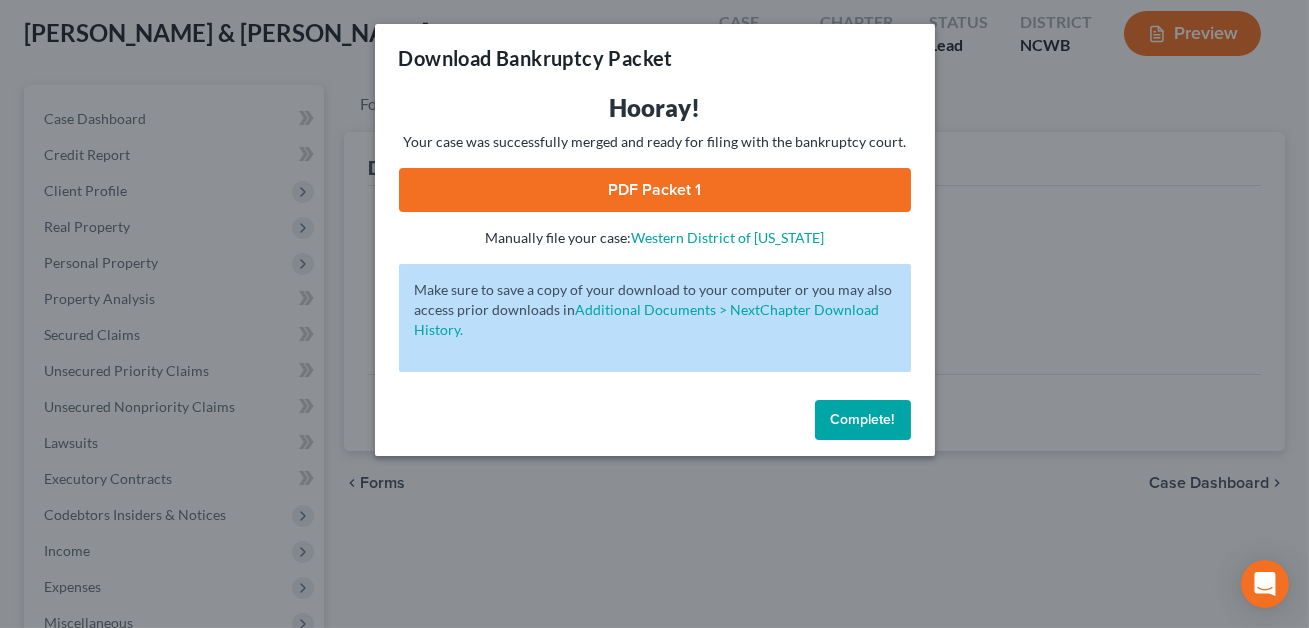 click on "PDF Packet 1" at bounding box center [655, 190] 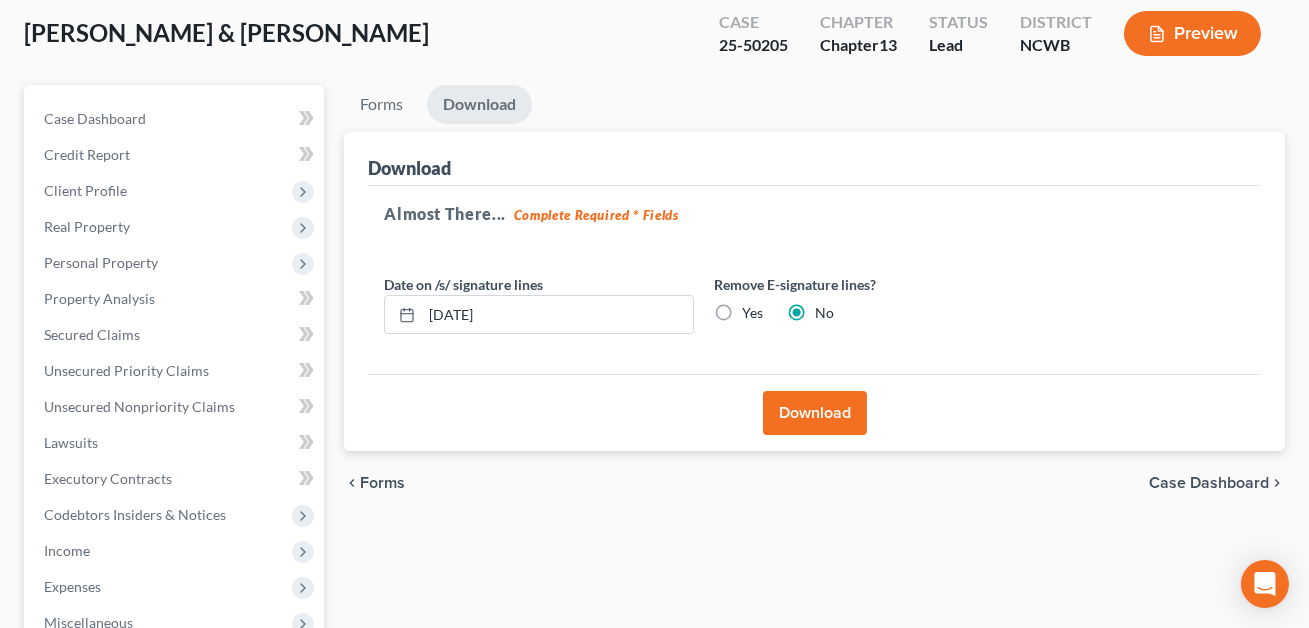 scroll, scrollTop: 0, scrollLeft: 0, axis: both 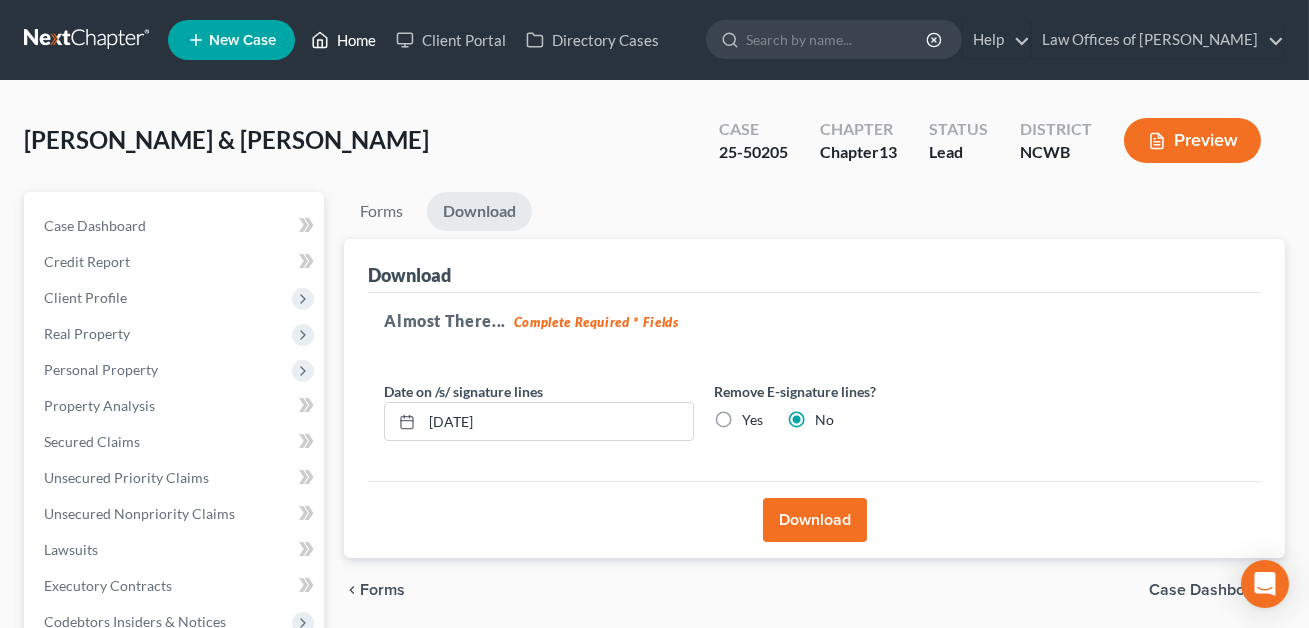 click on "Home" at bounding box center [343, 40] 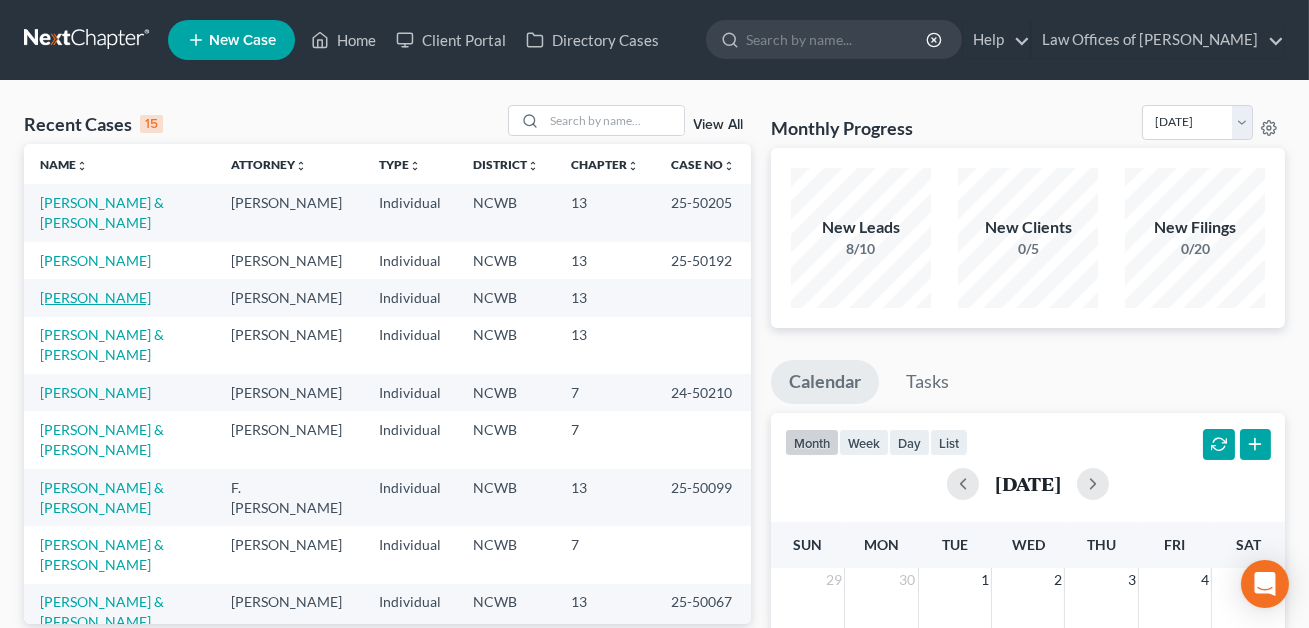 click on "[PERSON_NAME]" at bounding box center (95, 297) 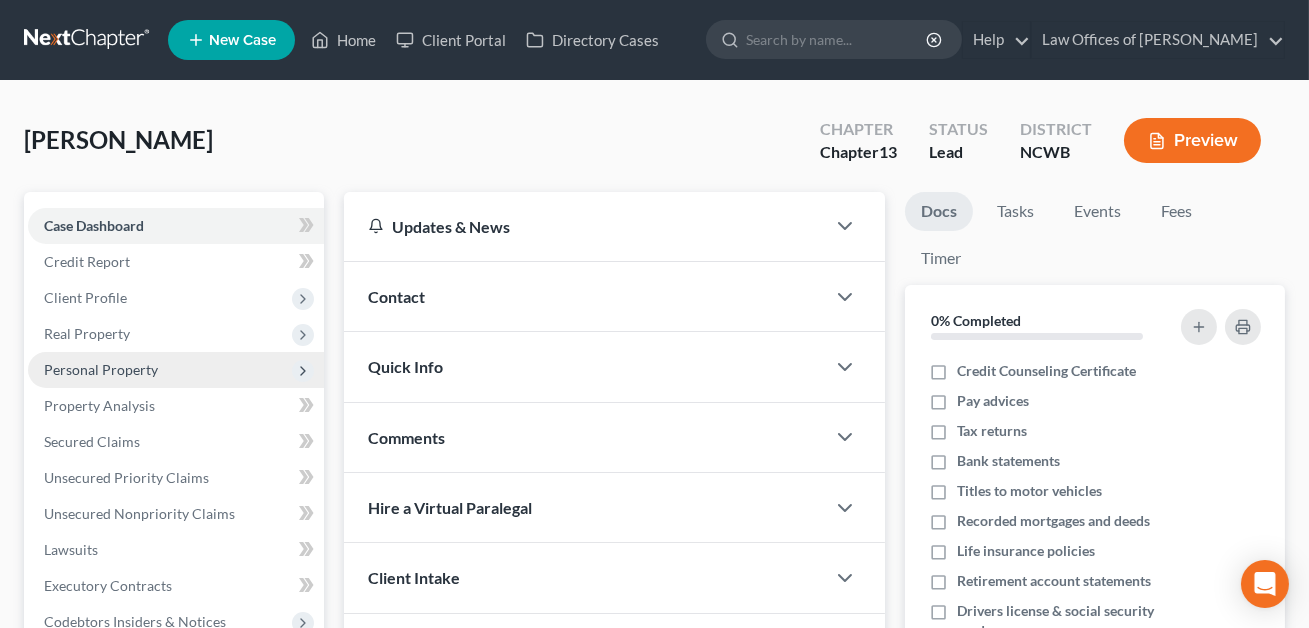 click on "Personal Property" at bounding box center [101, 369] 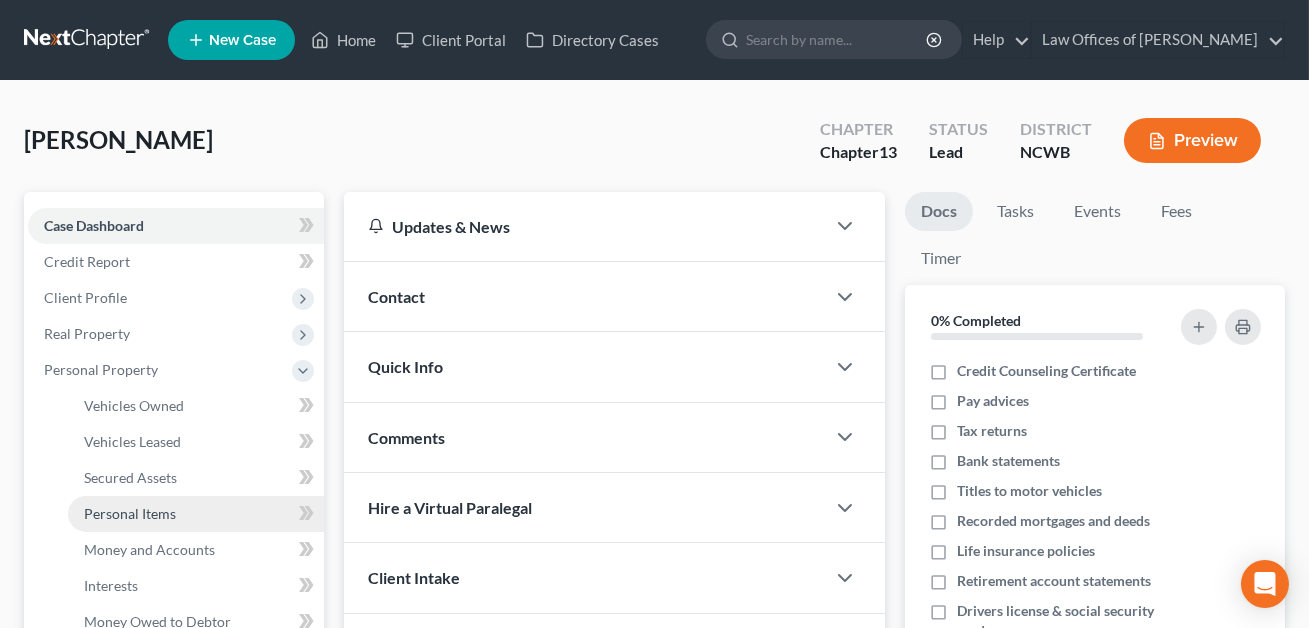 click on "Personal Items" at bounding box center (130, 513) 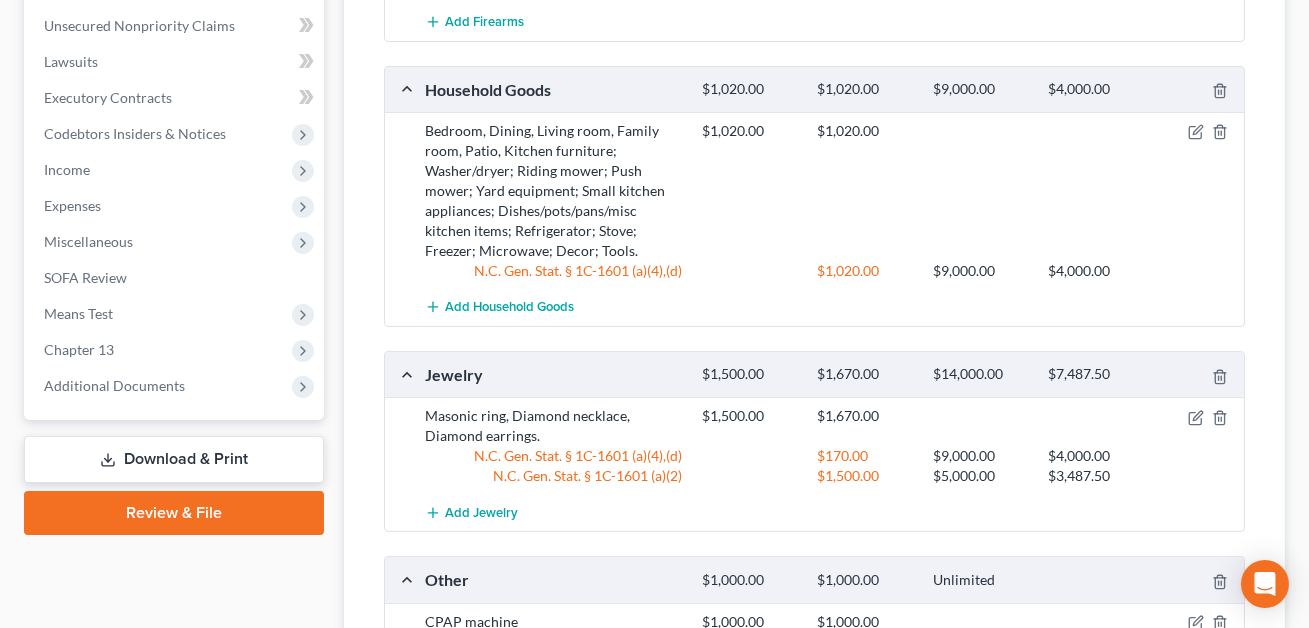 scroll, scrollTop: 954, scrollLeft: 0, axis: vertical 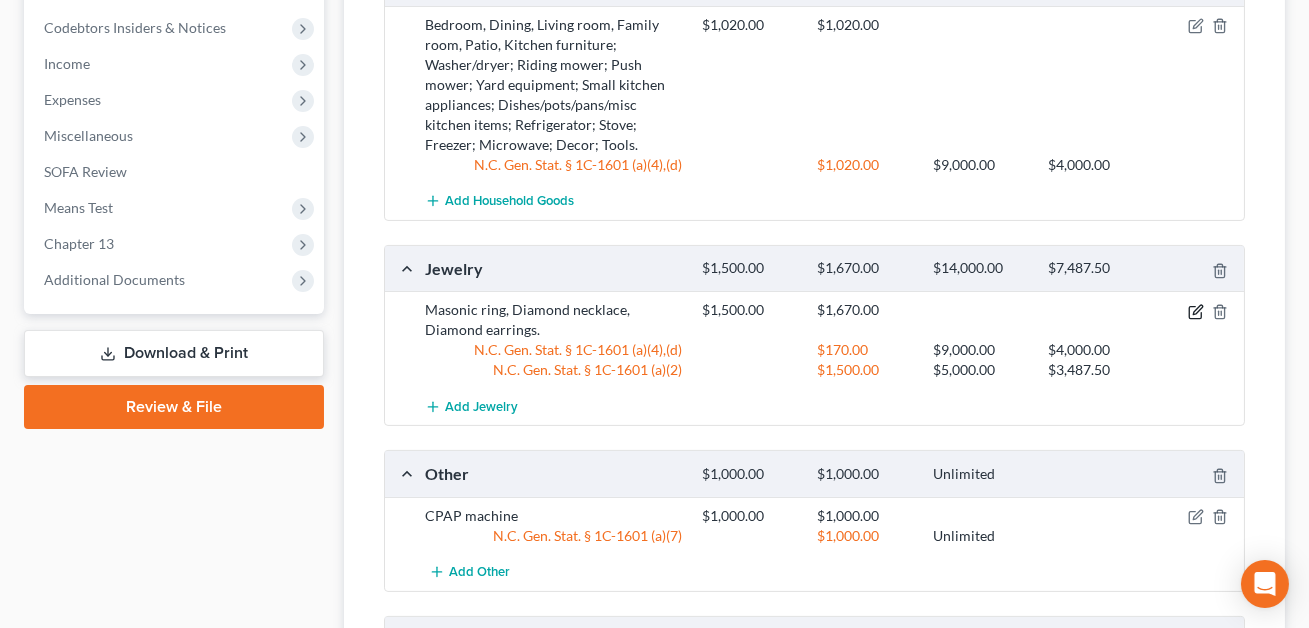 click 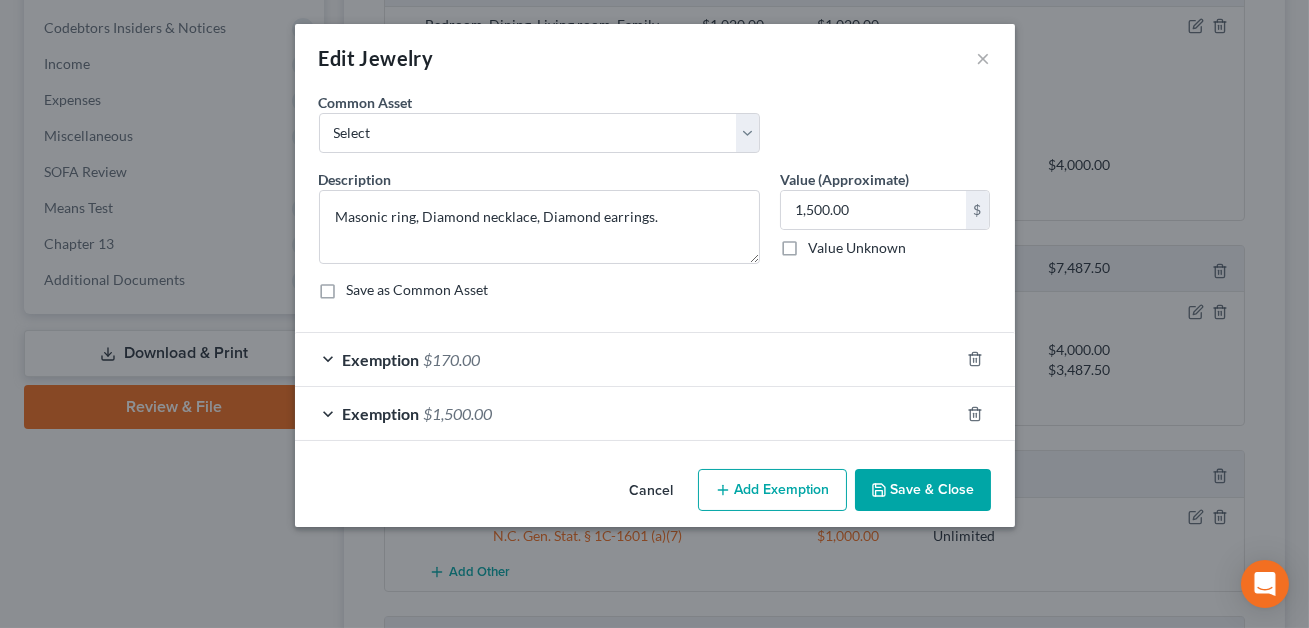 click on "Exemption $1,500.00" at bounding box center (627, 413) 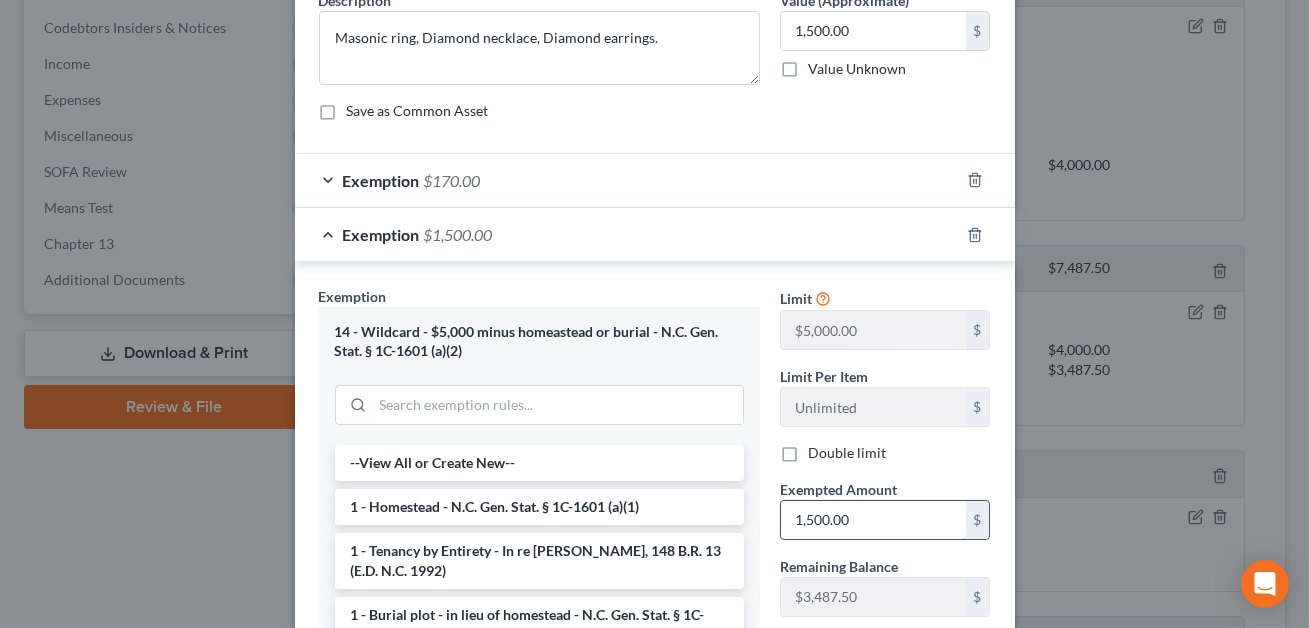 scroll, scrollTop: 200, scrollLeft: 0, axis: vertical 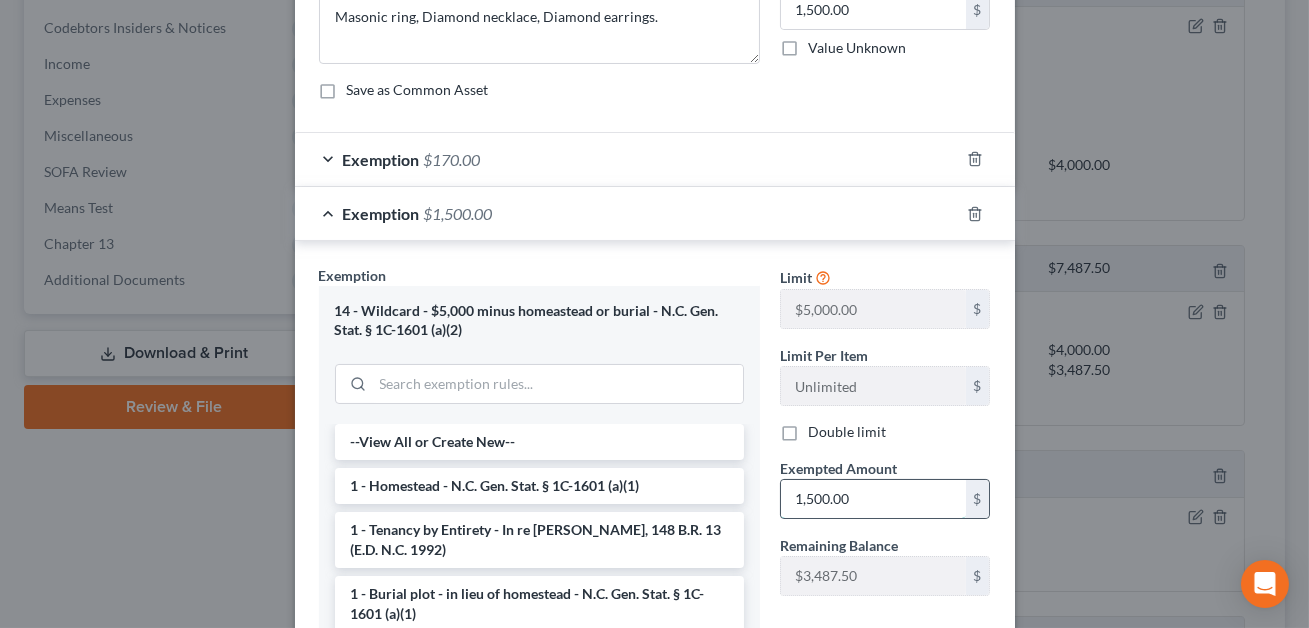 click on "1,500.00" at bounding box center [873, 499] 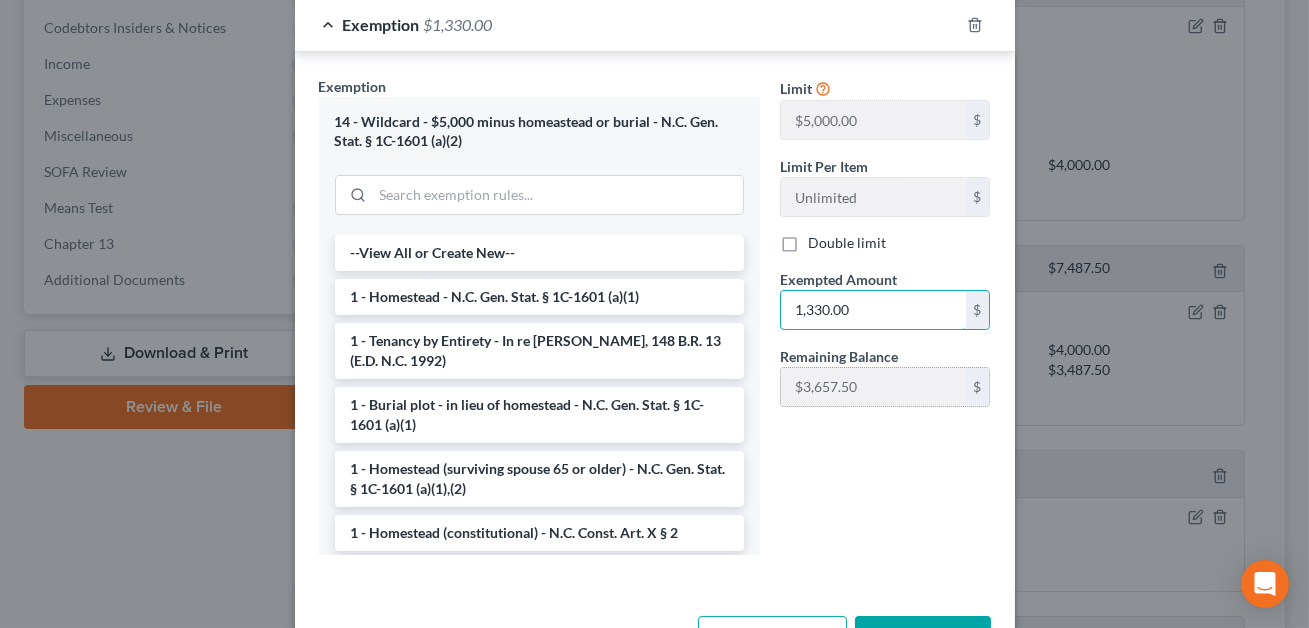 scroll, scrollTop: 457, scrollLeft: 0, axis: vertical 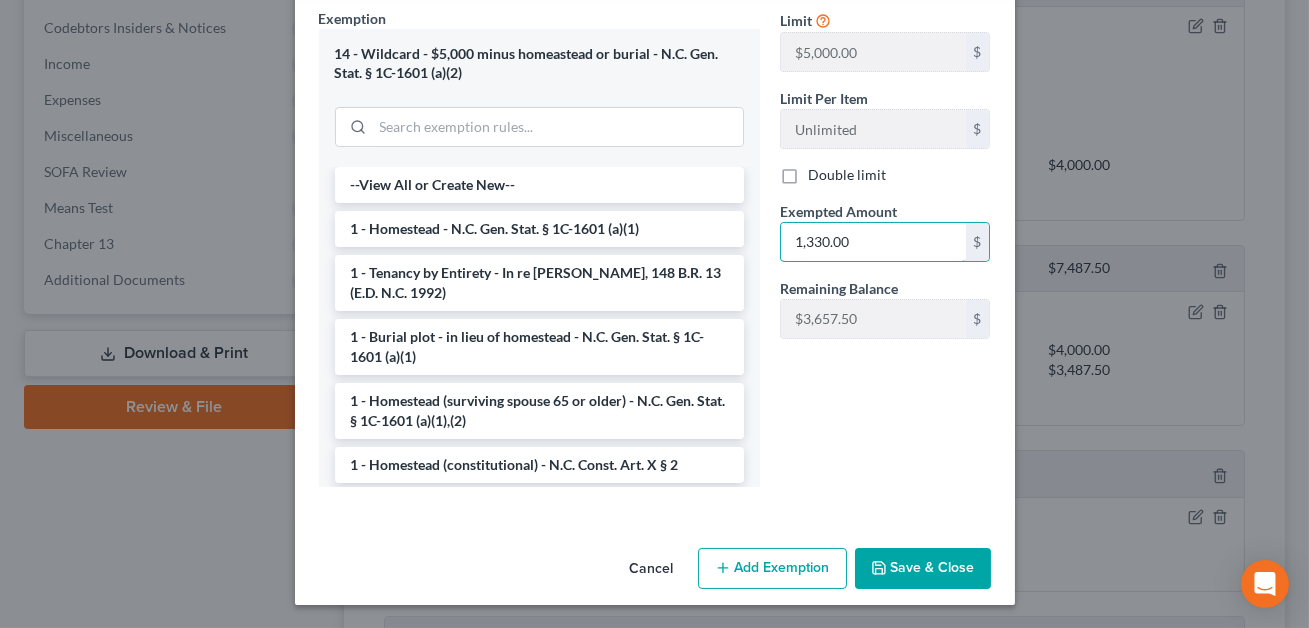 type on "1,330.00" 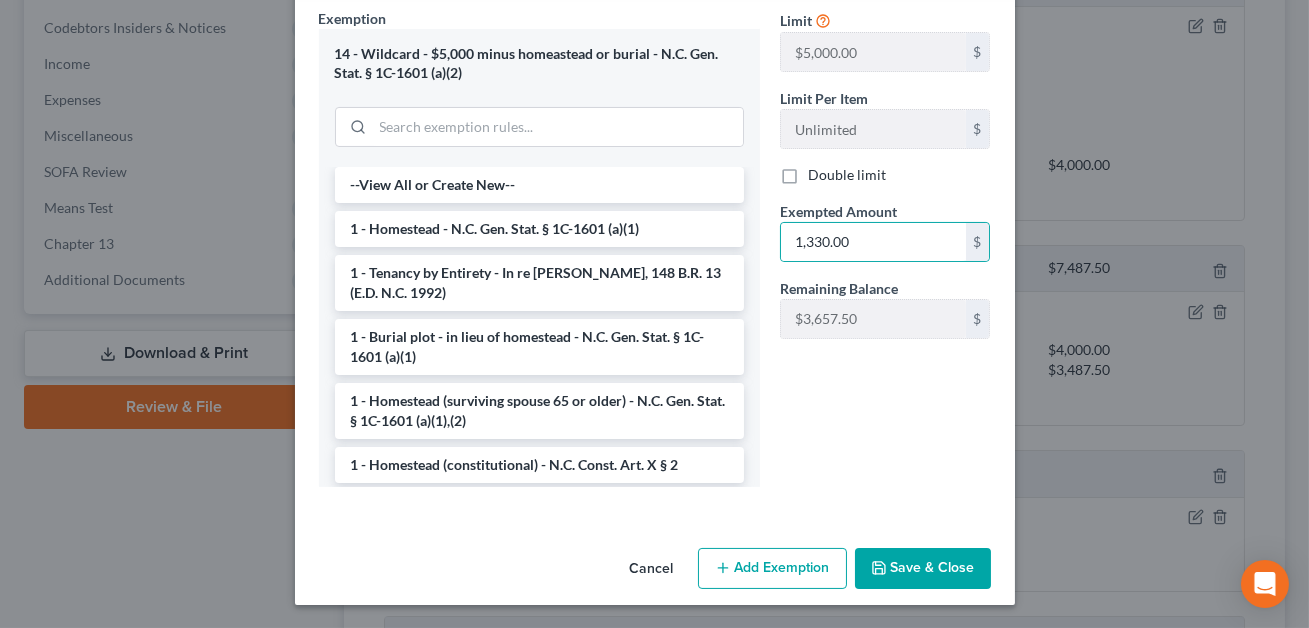 click on "Save & Close" at bounding box center (923, 569) 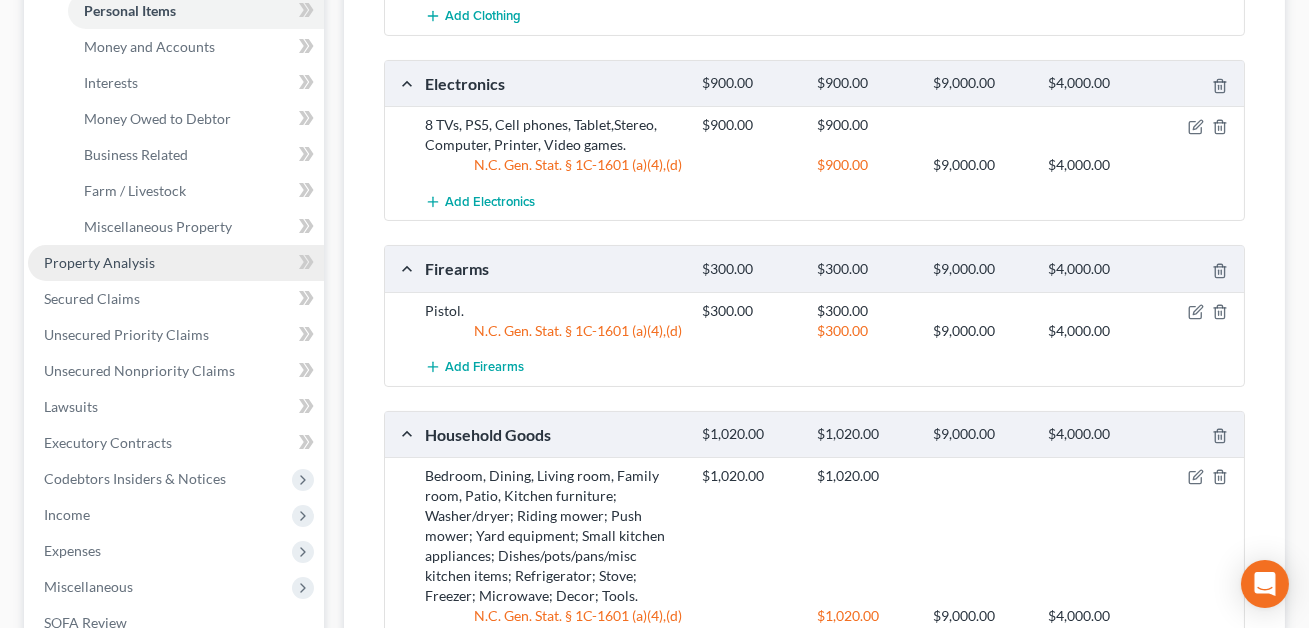 scroll, scrollTop: 446, scrollLeft: 0, axis: vertical 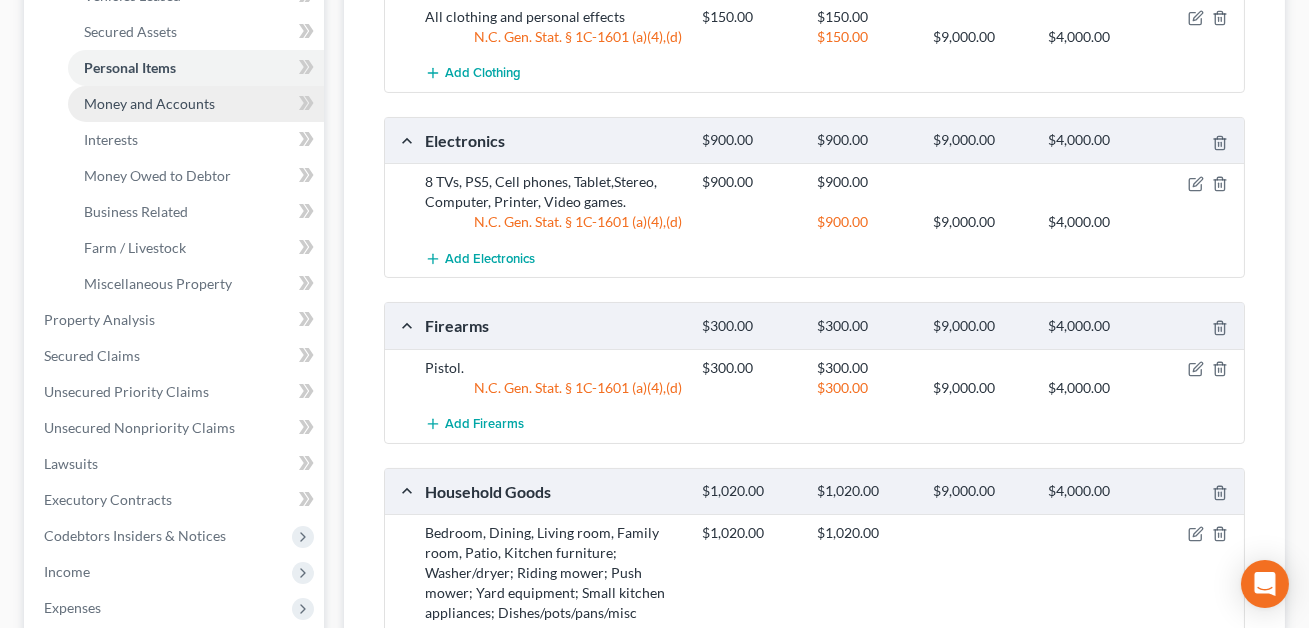 click on "Money and Accounts" at bounding box center (149, 103) 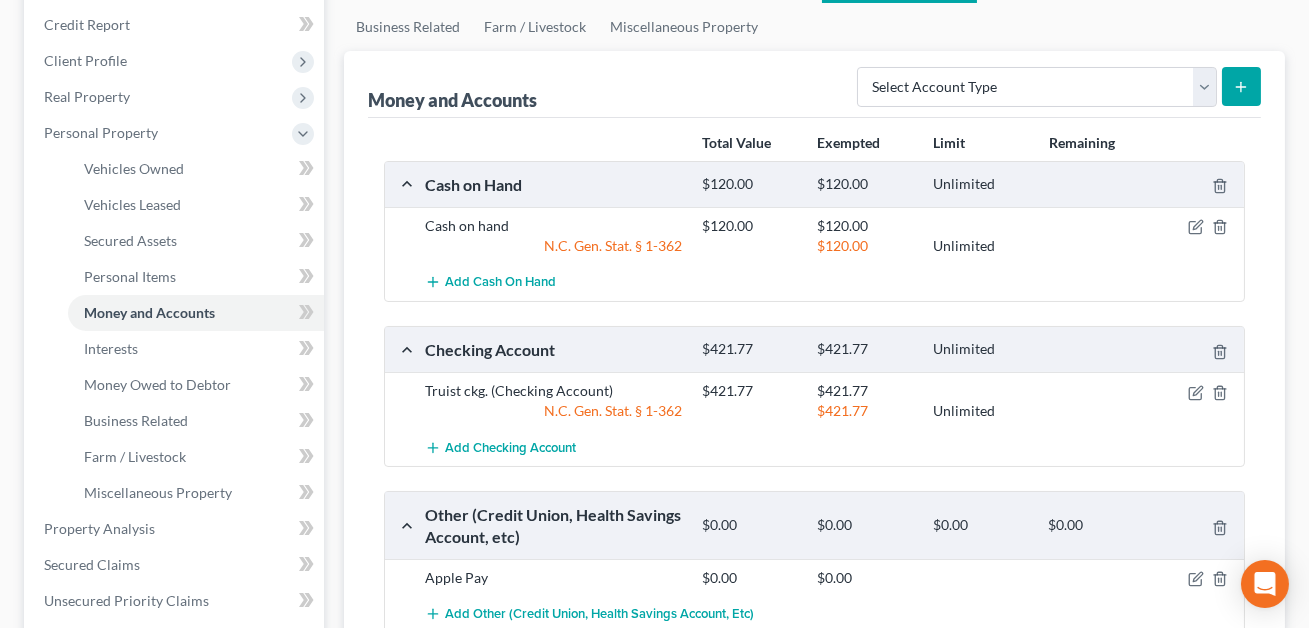 scroll, scrollTop: 216, scrollLeft: 0, axis: vertical 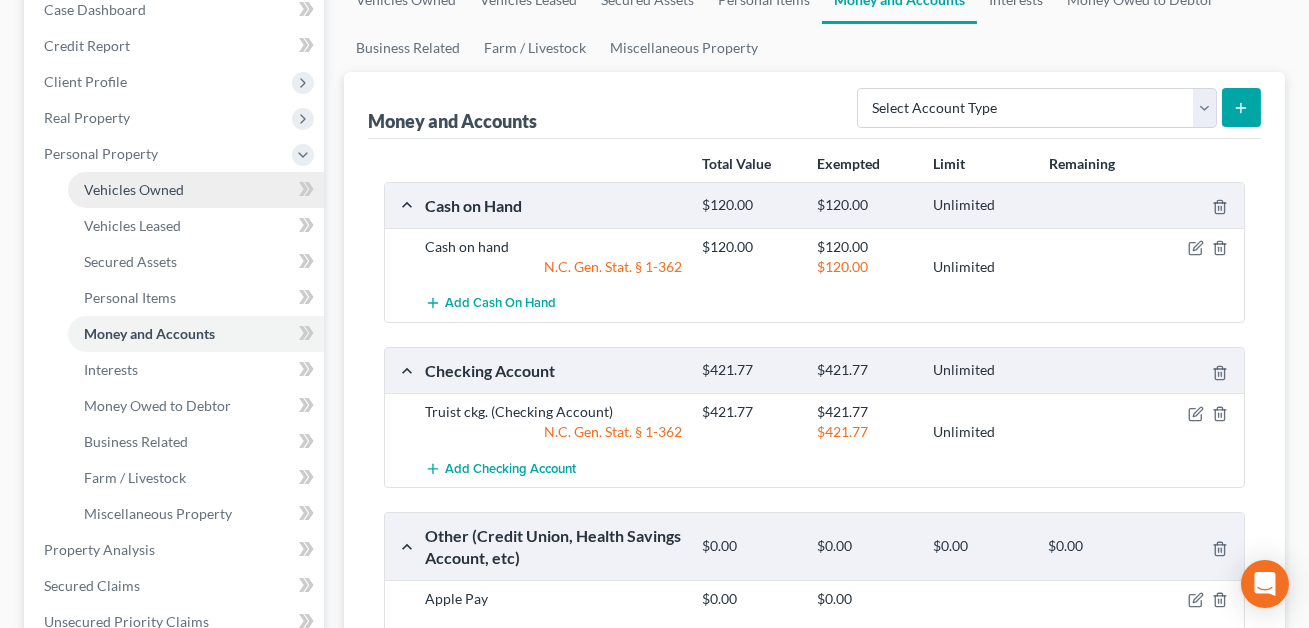 click on "Vehicles Owned" at bounding box center [134, 189] 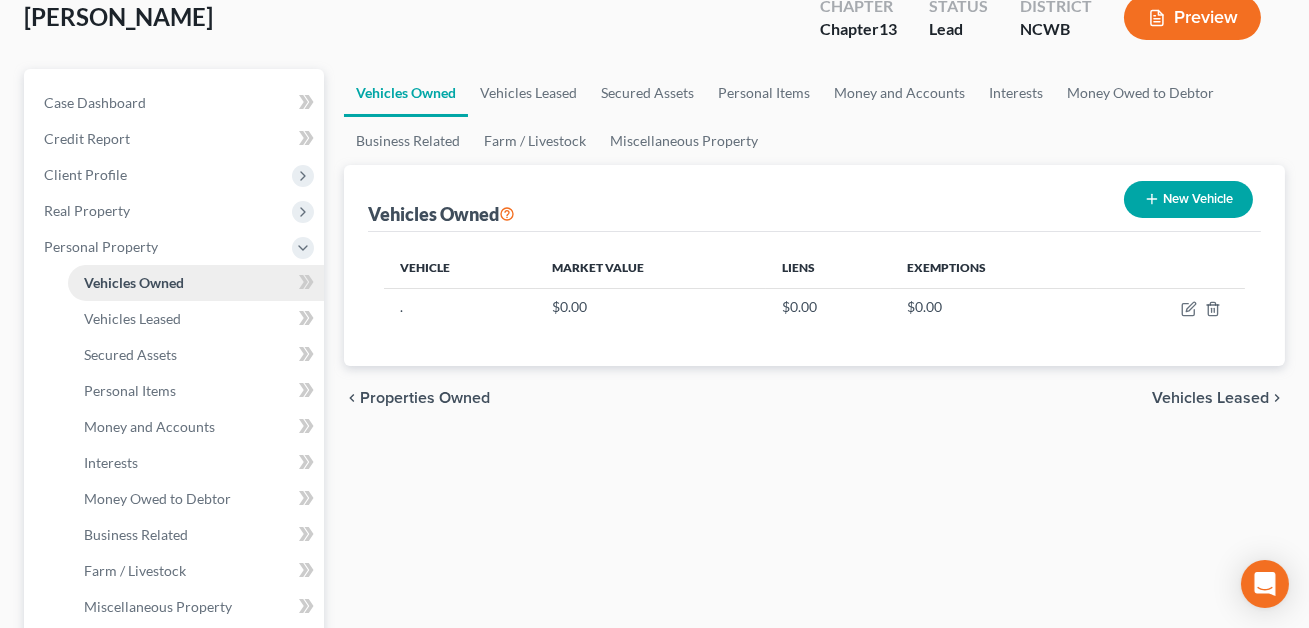 scroll, scrollTop: 0, scrollLeft: 0, axis: both 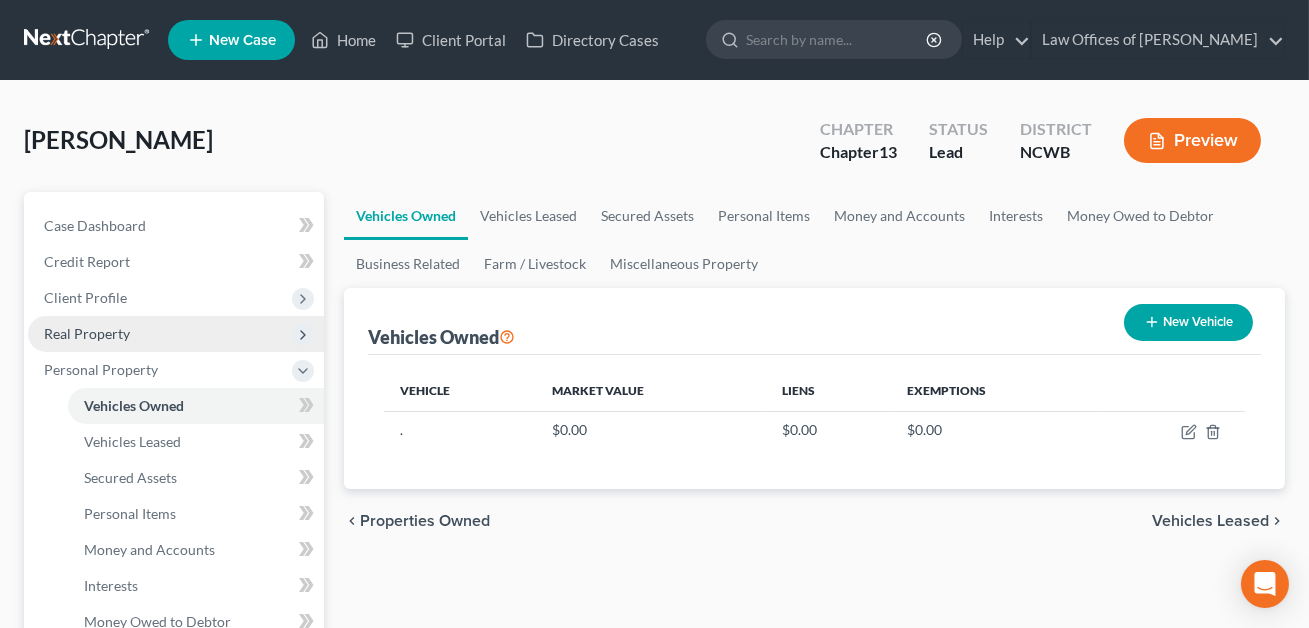click on "Real Property" at bounding box center [87, 333] 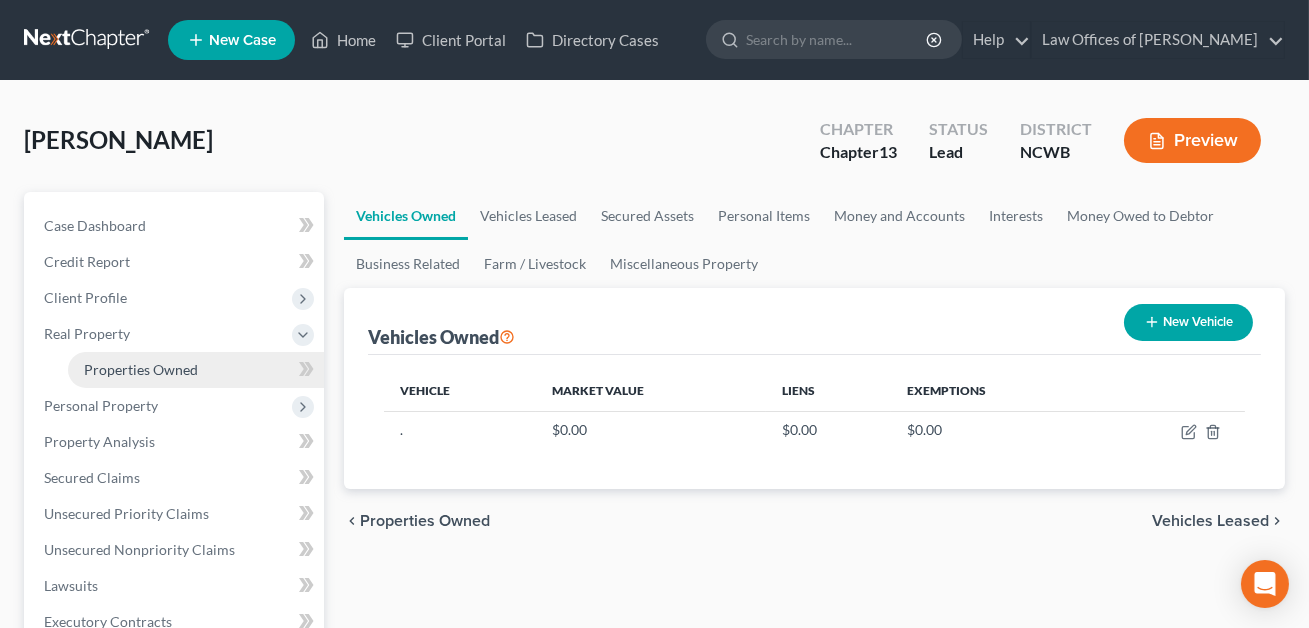 click on "Properties Owned" at bounding box center (141, 369) 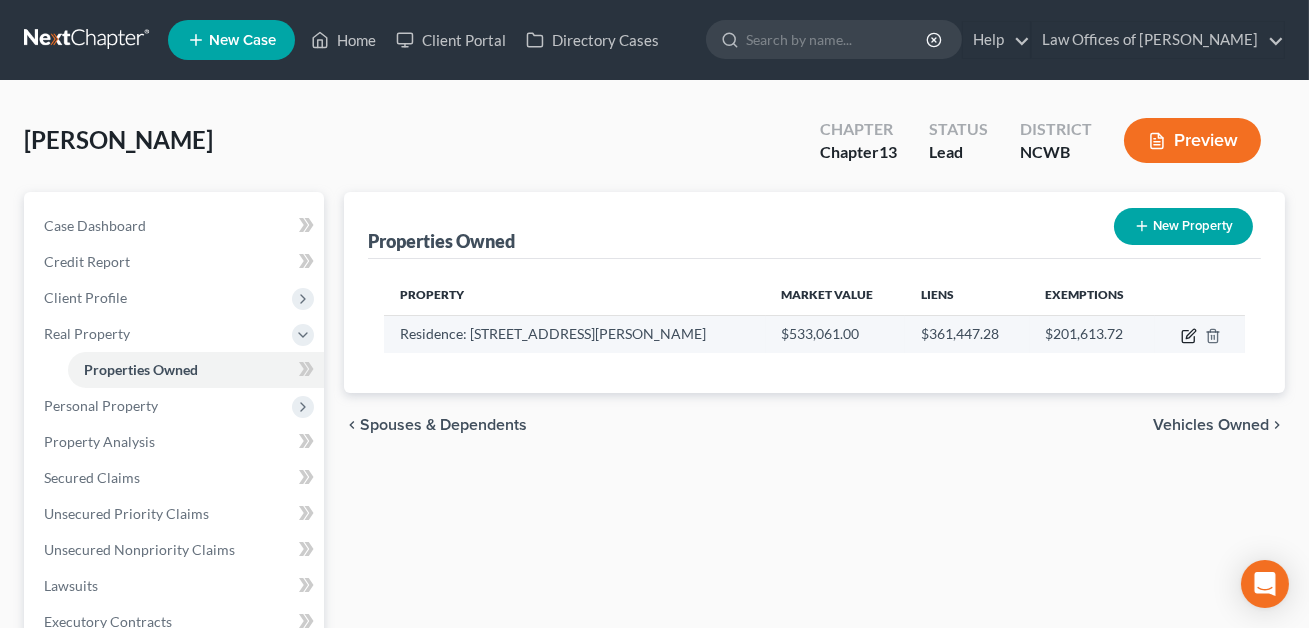 click 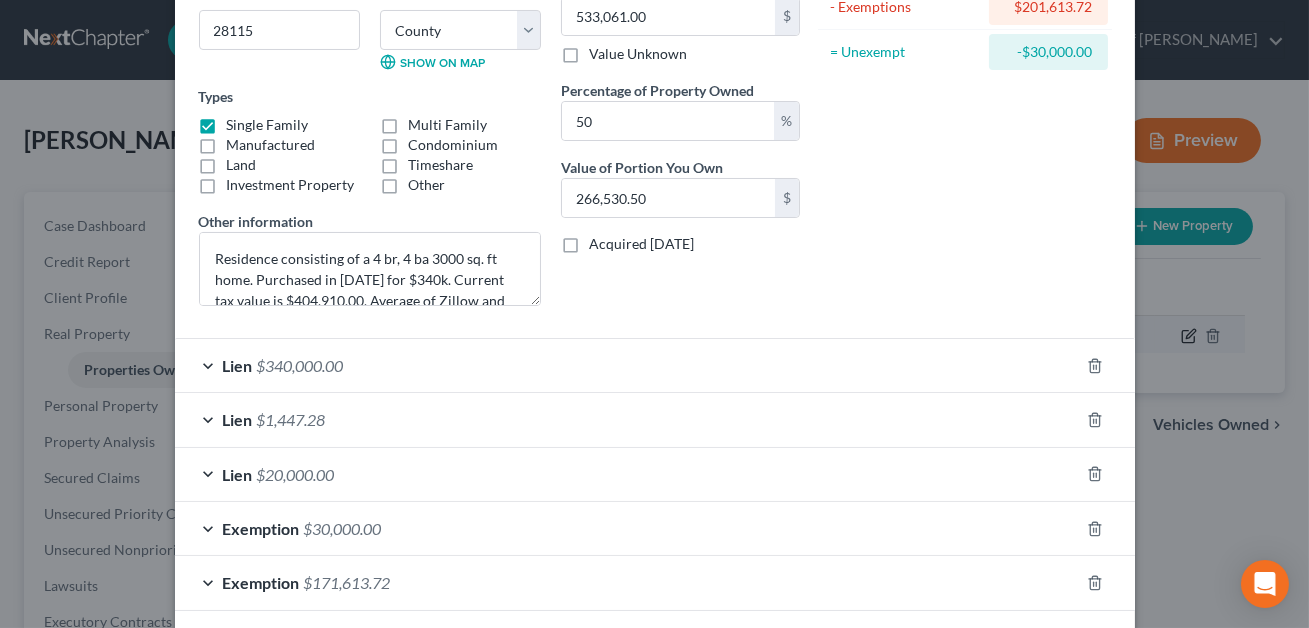 scroll, scrollTop: 300, scrollLeft: 0, axis: vertical 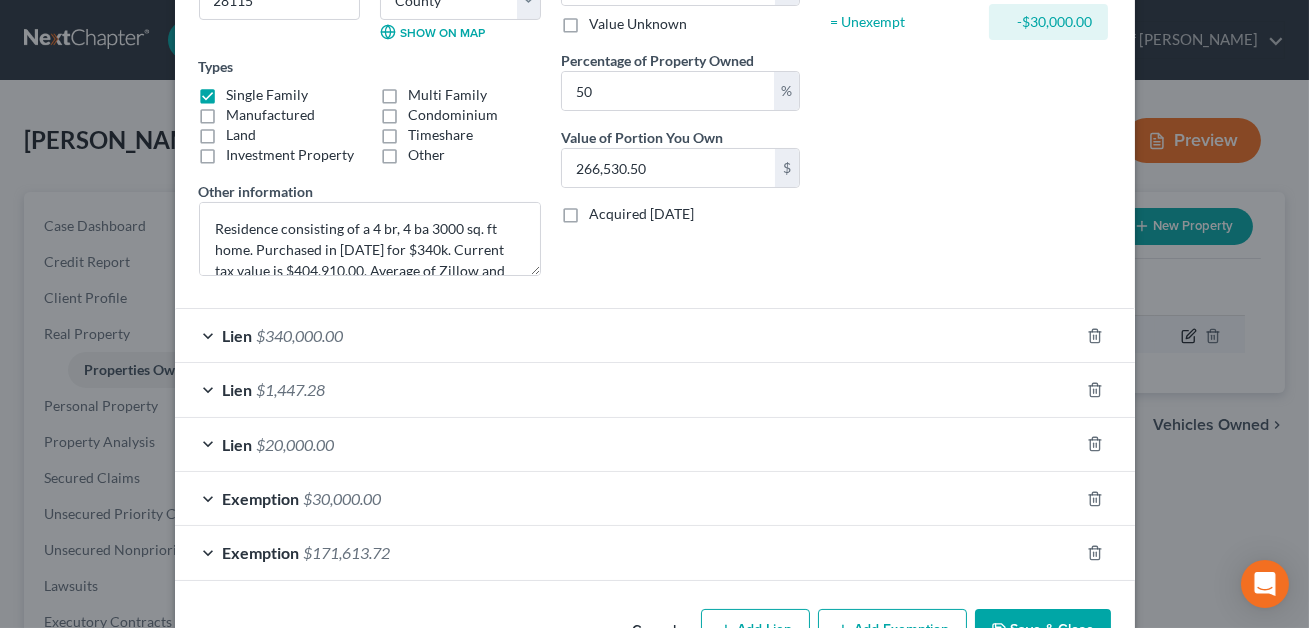 click on "Lien $20,000.00" at bounding box center (627, 444) 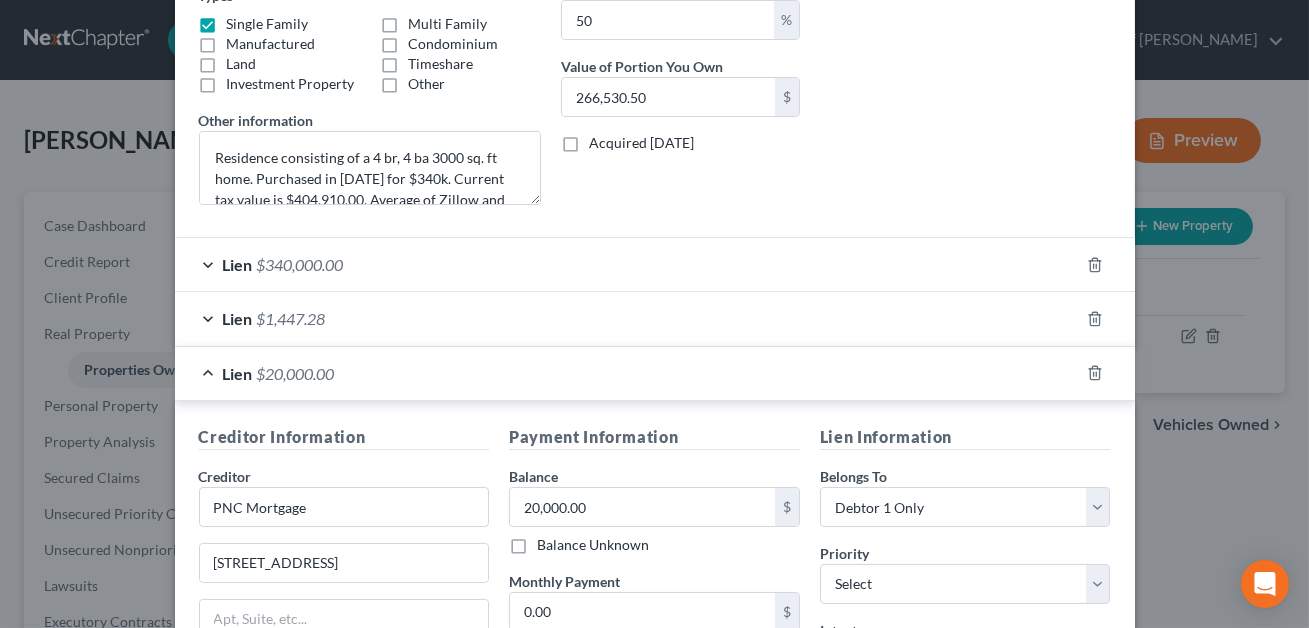 scroll, scrollTop: 370, scrollLeft: 0, axis: vertical 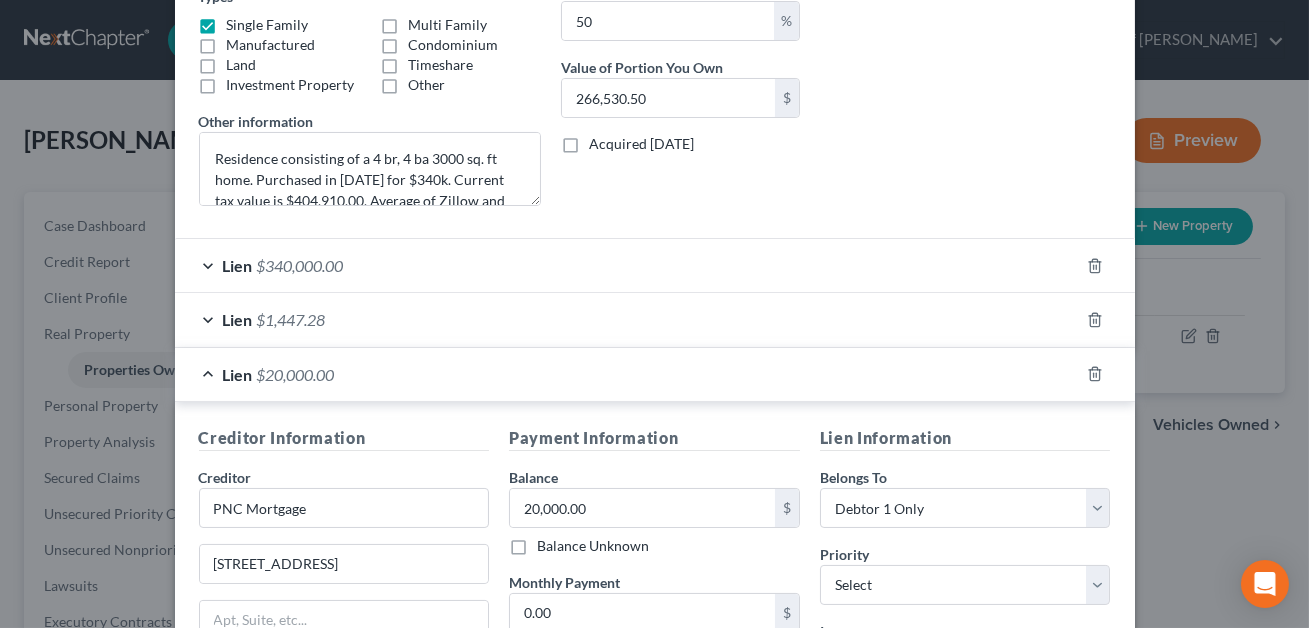 click on "Lien $1,447.28" at bounding box center [627, 319] 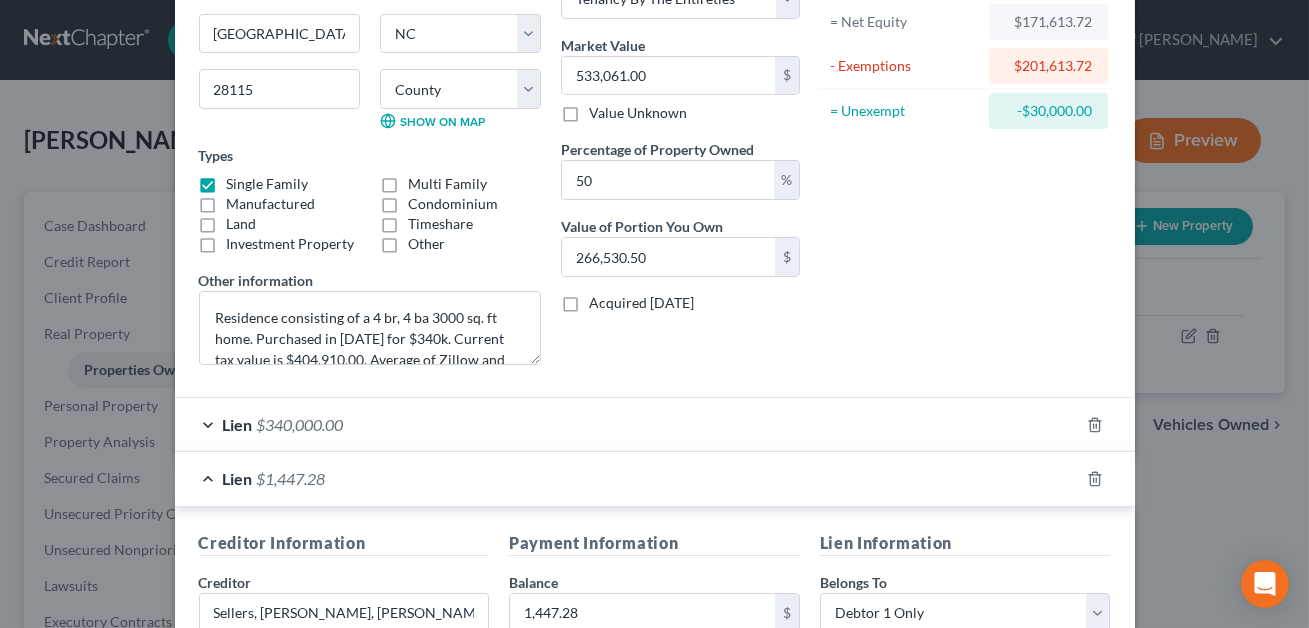 scroll, scrollTop: 239, scrollLeft: 0, axis: vertical 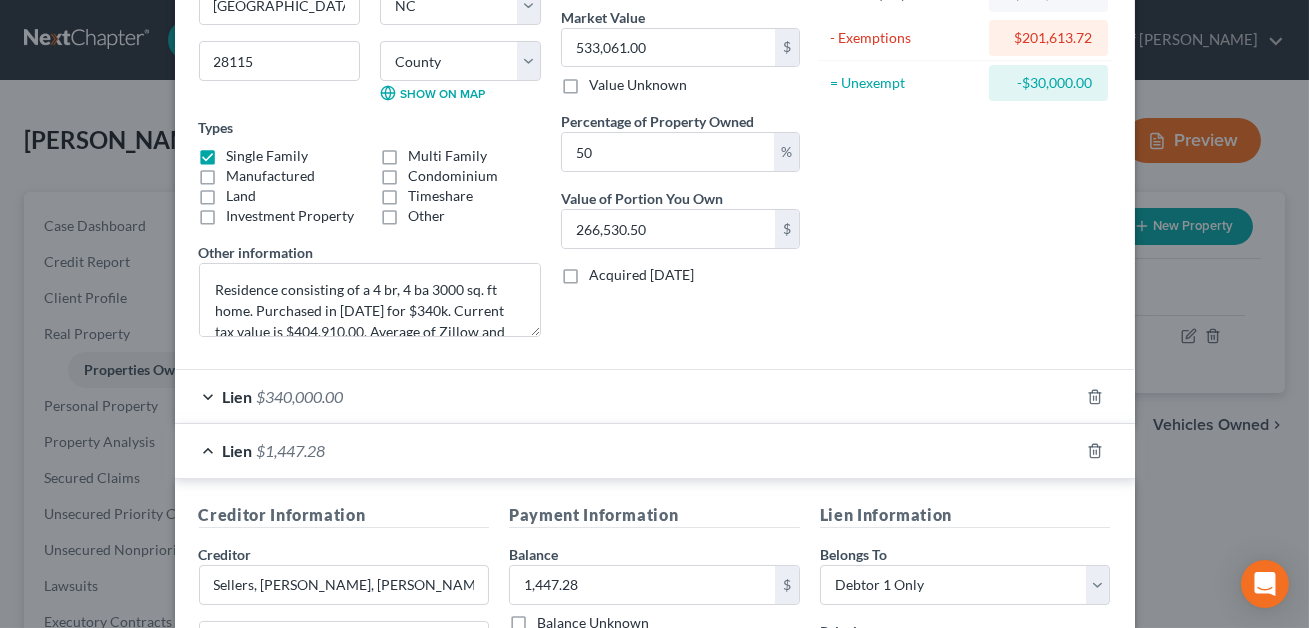 click on "Lien $340,000.00" at bounding box center (627, 396) 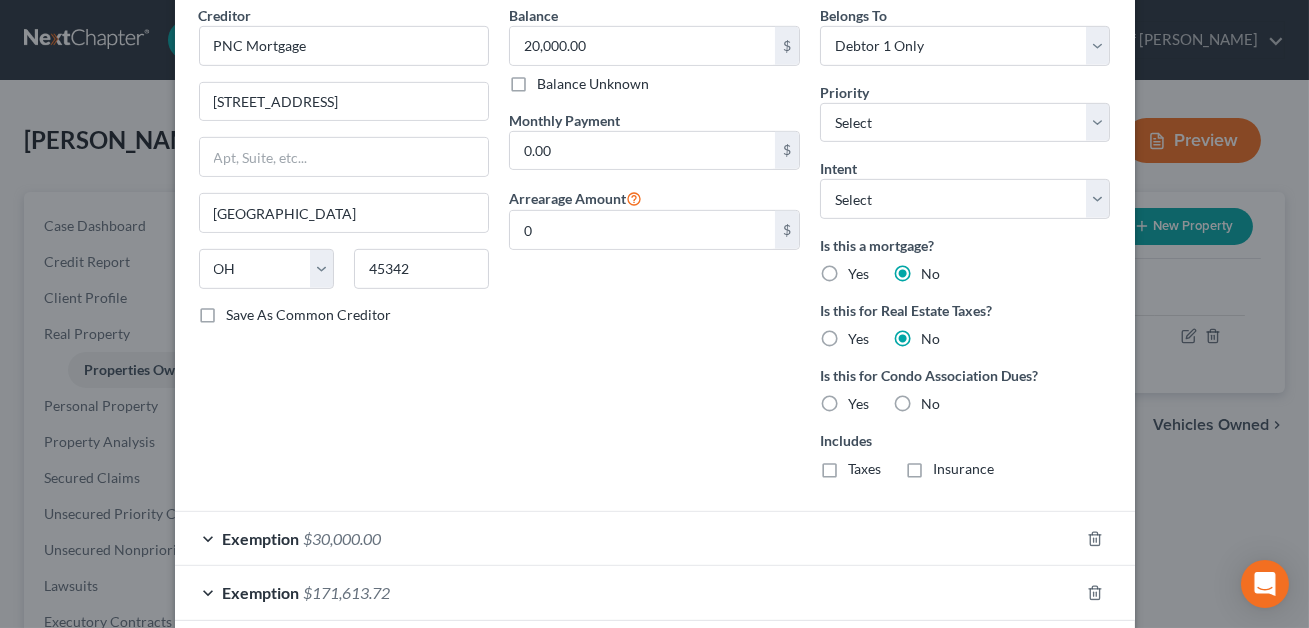scroll, scrollTop: 1880, scrollLeft: 0, axis: vertical 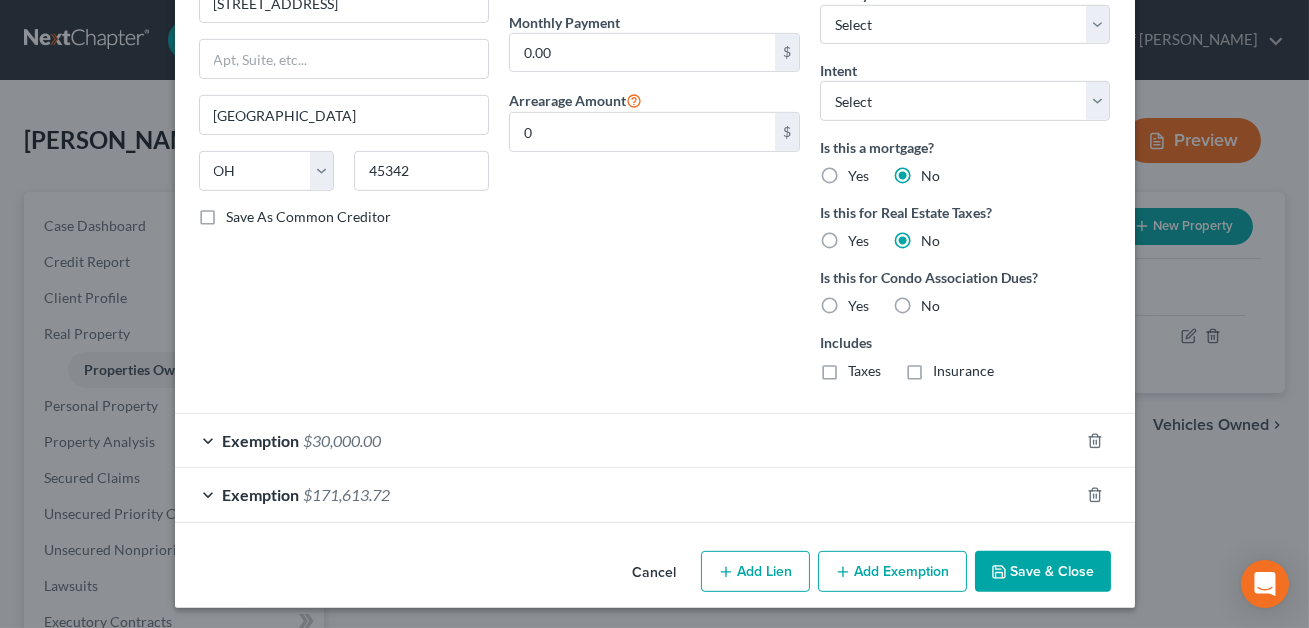 click on "Save & Close" at bounding box center [1043, 572] 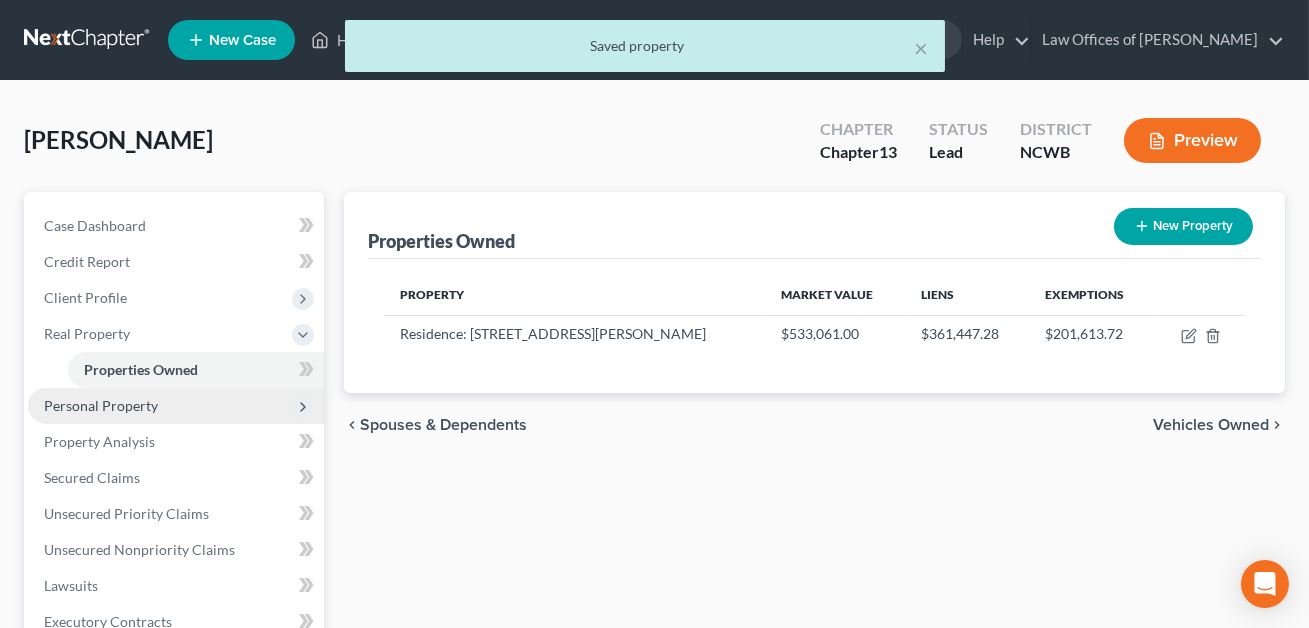 click on "Personal Property" at bounding box center [176, 406] 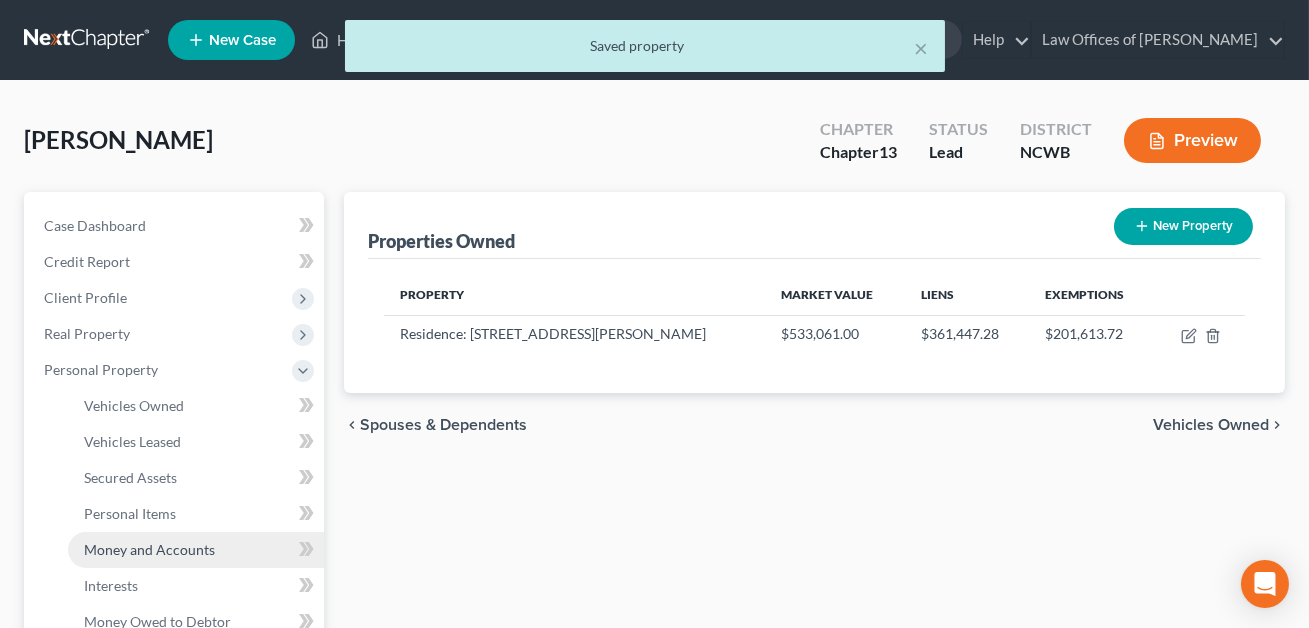 click on "Money and Accounts" at bounding box center (149, 549) 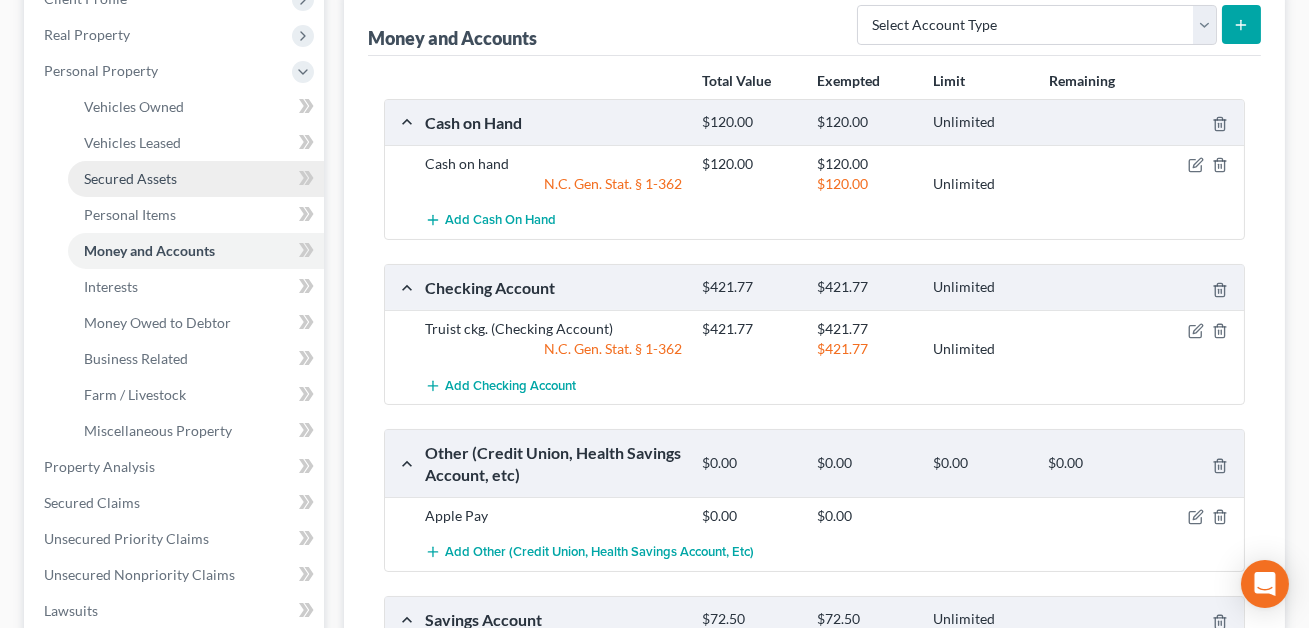 scroll, scrollTop: 390, scrollLeft: 0, axis: vertical 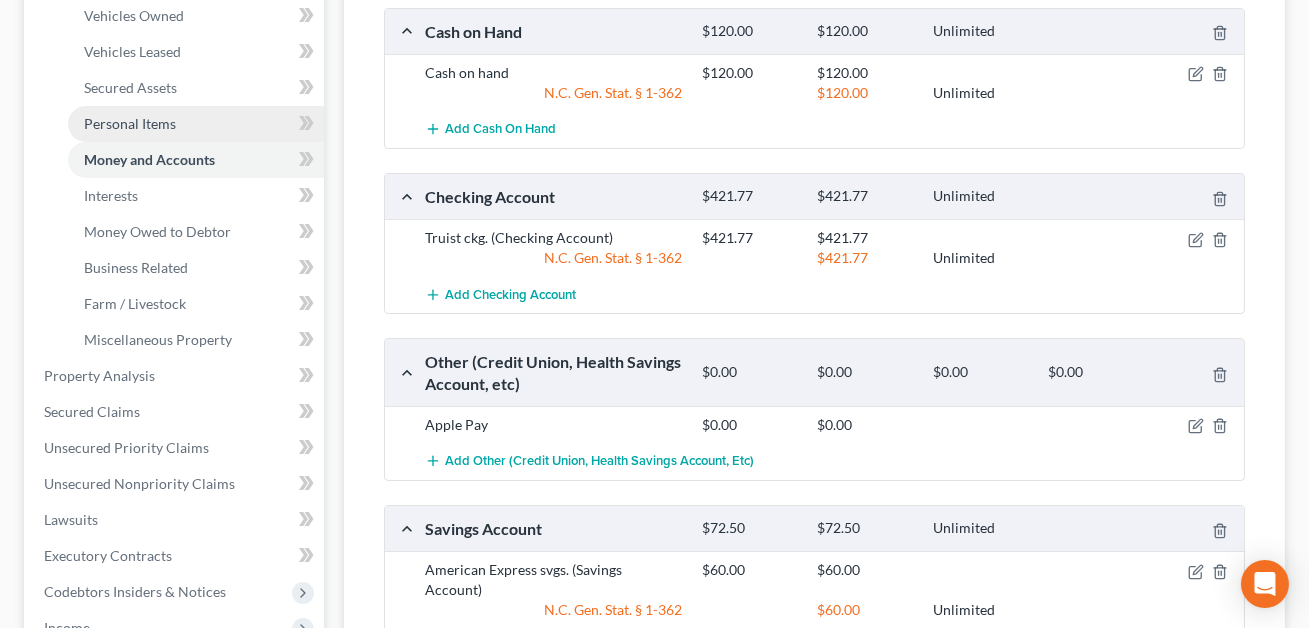 click on "Personal Items" at bounding box center [130, 123] 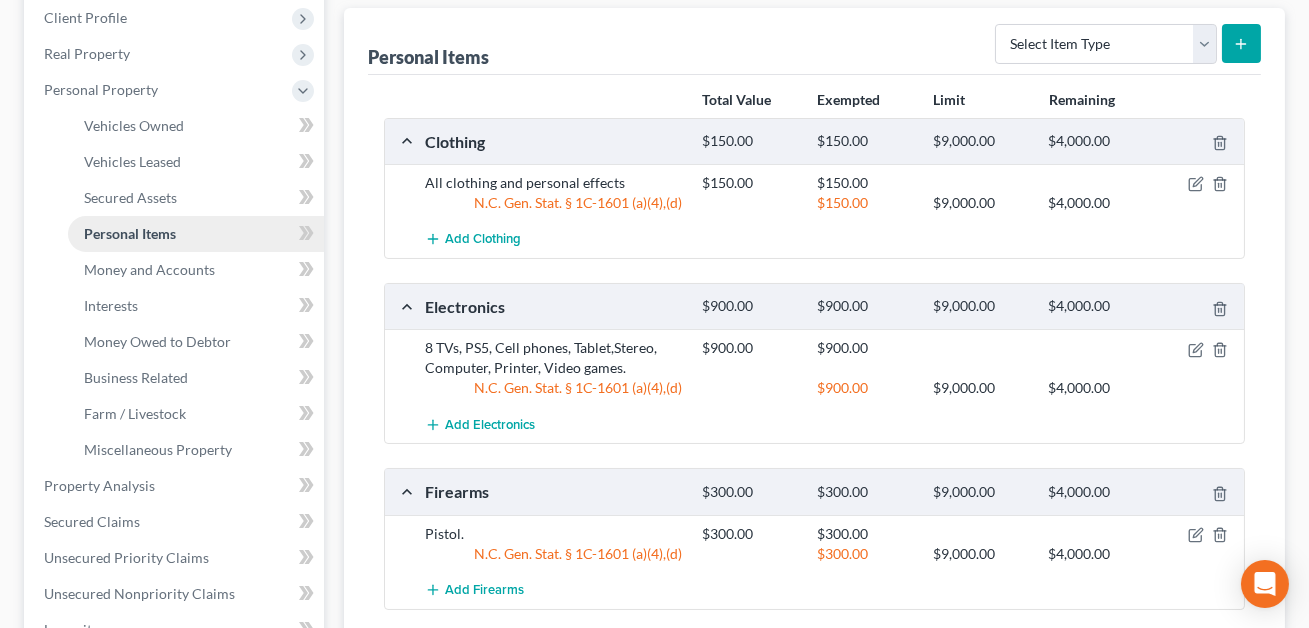 scroll, scrollTop: 337, scrollLeft: 0, axis: vertical 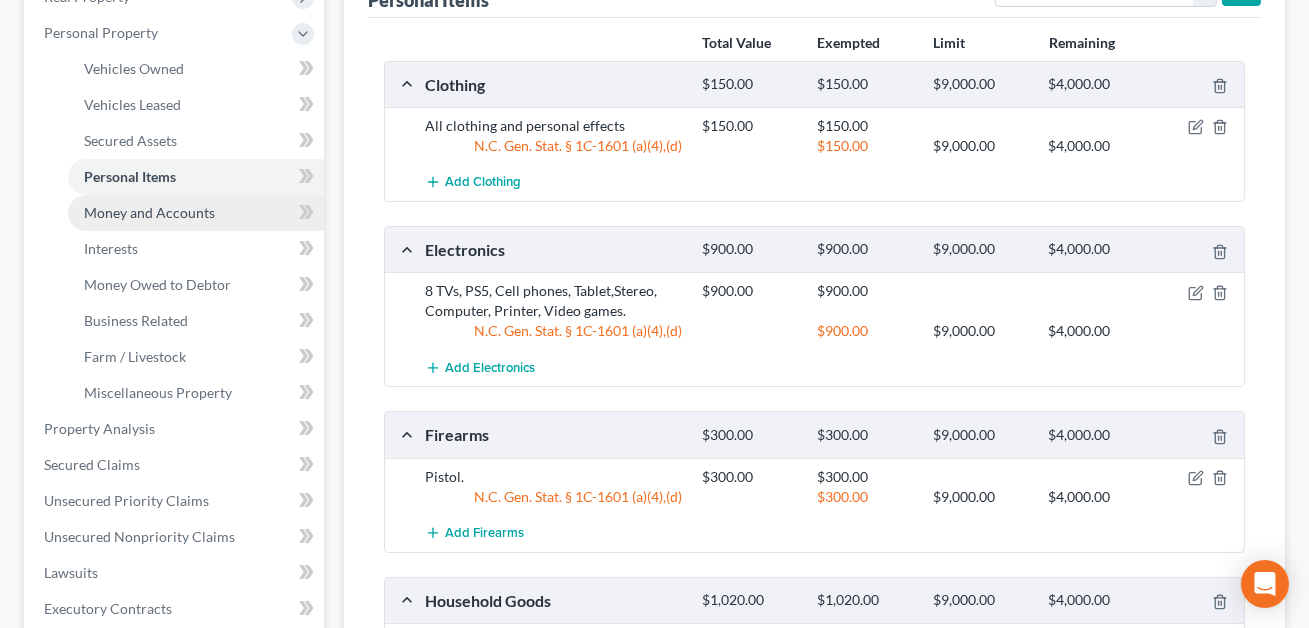 click on "Money and Accounts" at bounding box center (196, 213) 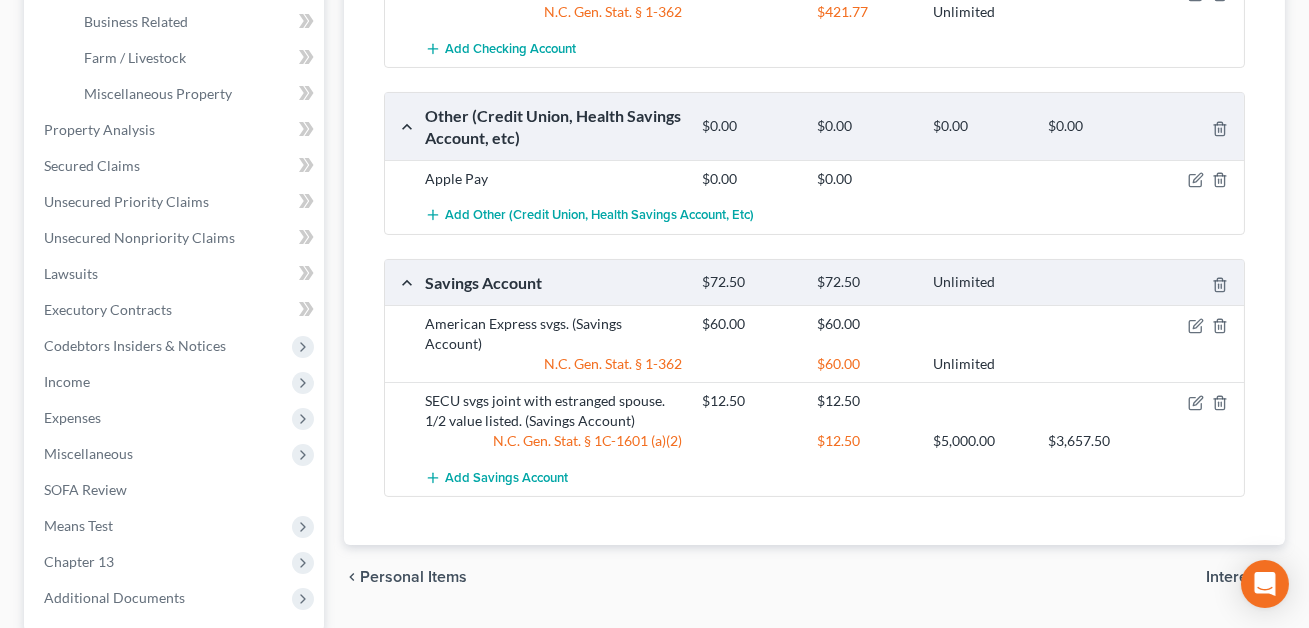scroll, scrollTop: 641, scrollLeft: 0, axis: vertical 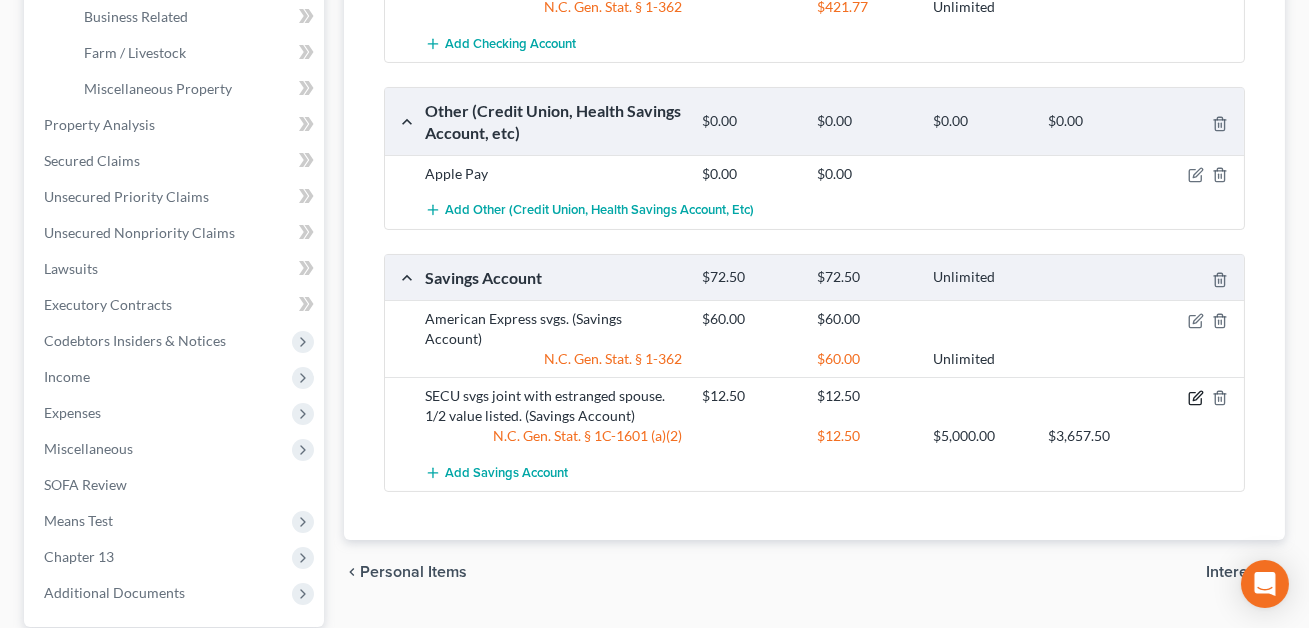 click 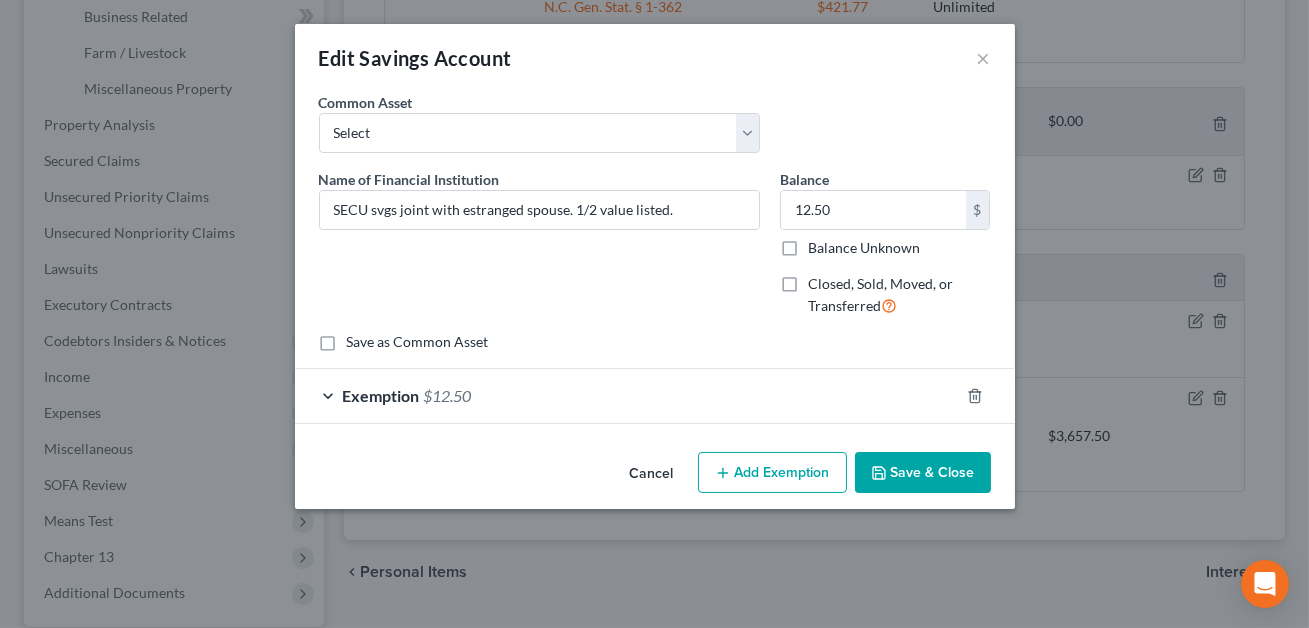 click on "Exemption $12.50" at bounding box center (627, 395) 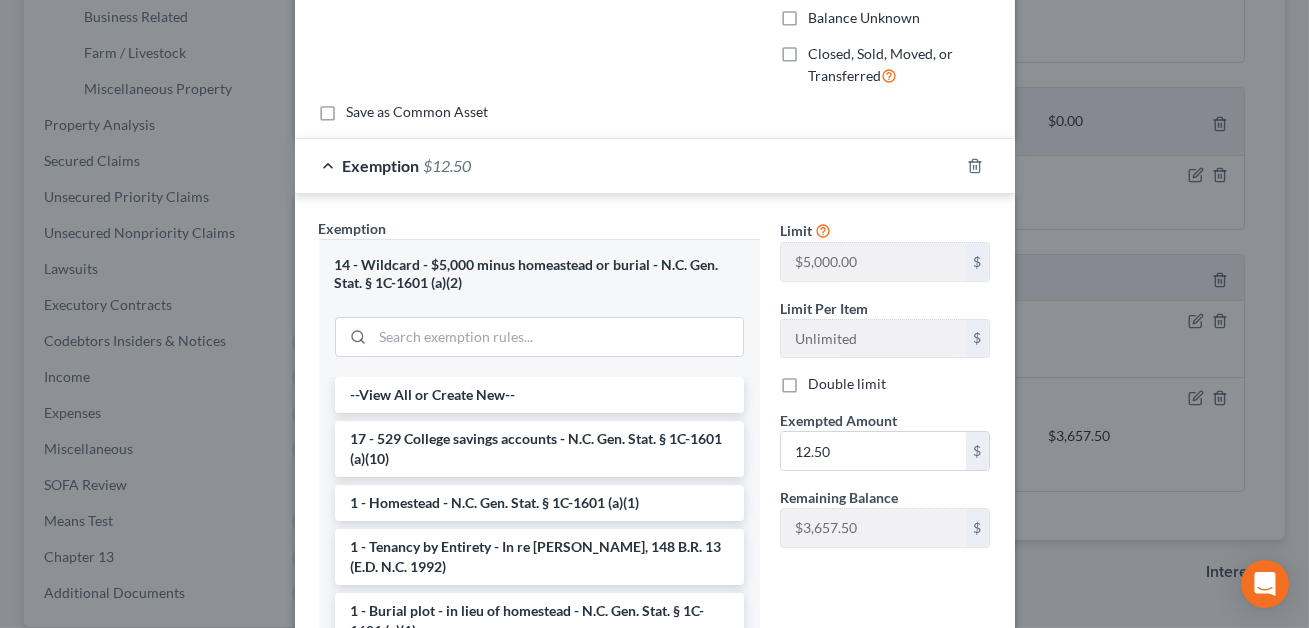 scroll, scrollTop: 390, scrollLeft: 0, axis: vertical 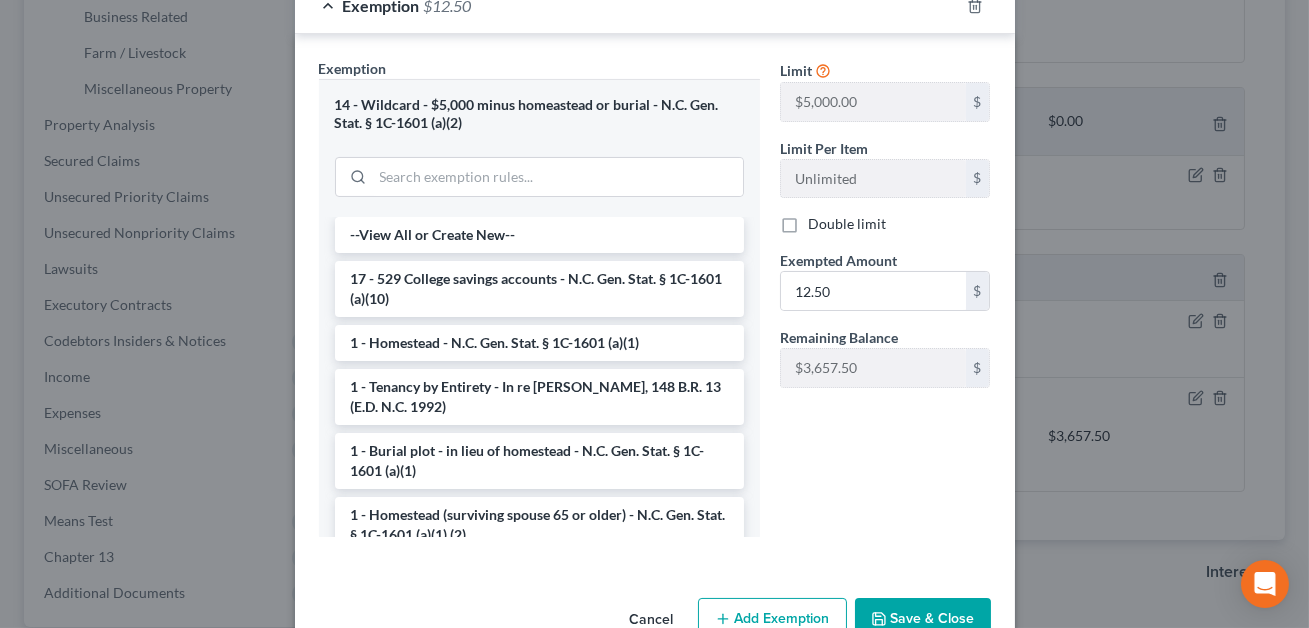 click on "Save & Close" at bounding box center (923, 619) 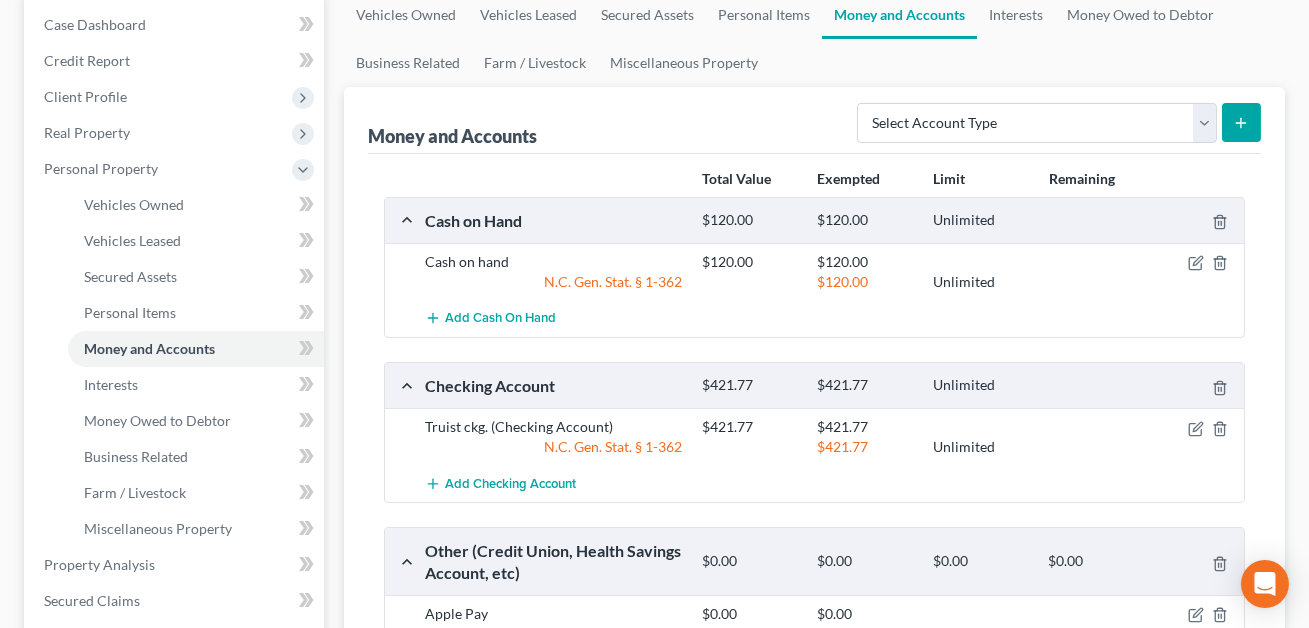 scroll, scrollTop: 205, scrollLeft: 0, axis: vertical 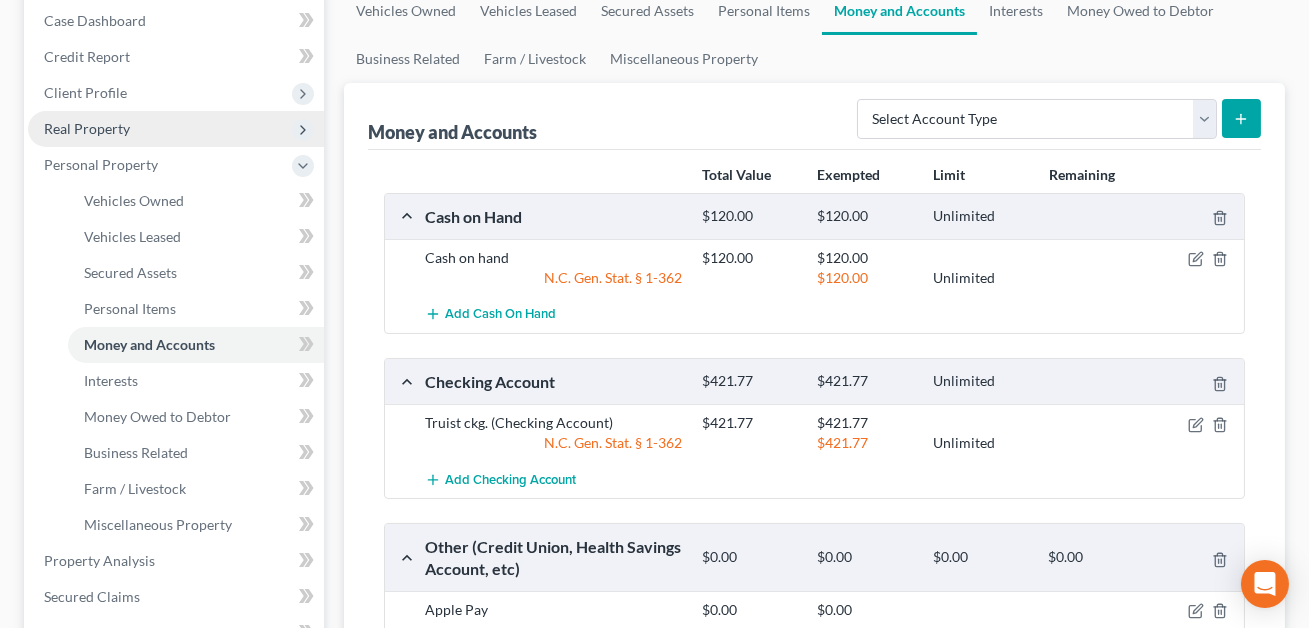 click on "Real Property" at bounding box center (87, 128) 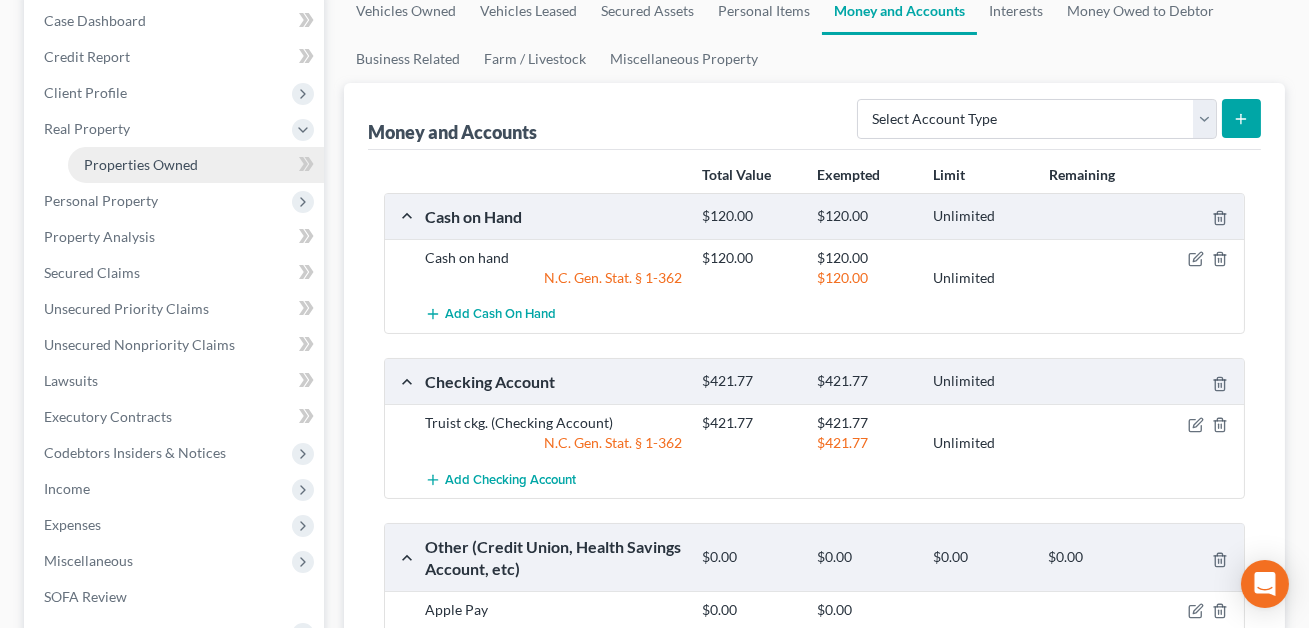 click on "Properties Owned" at bounding box center (141, 164) 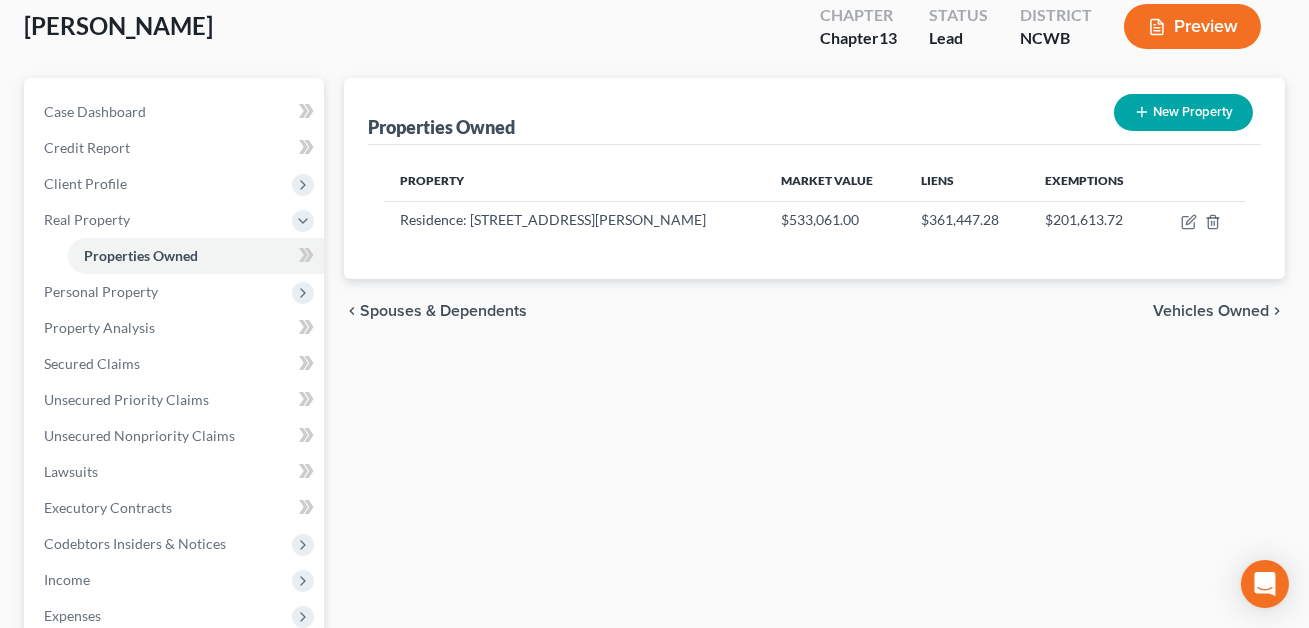 scroll, scrollTop: 0, scrollLeft: 0, axis: both 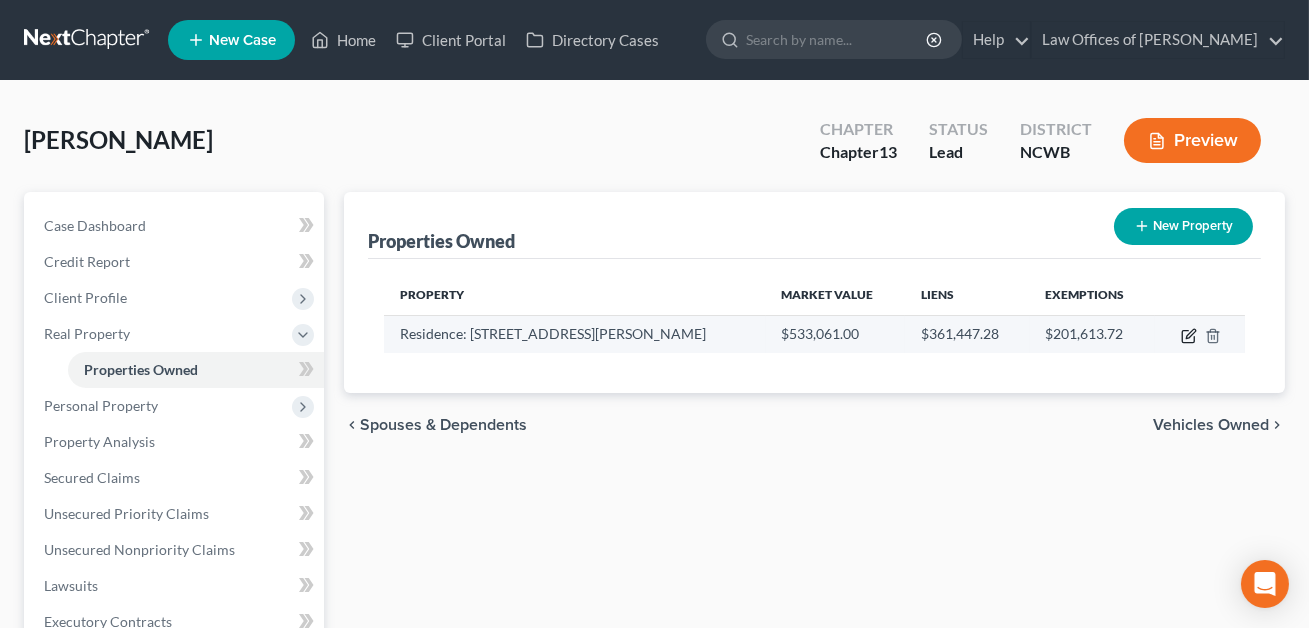 click 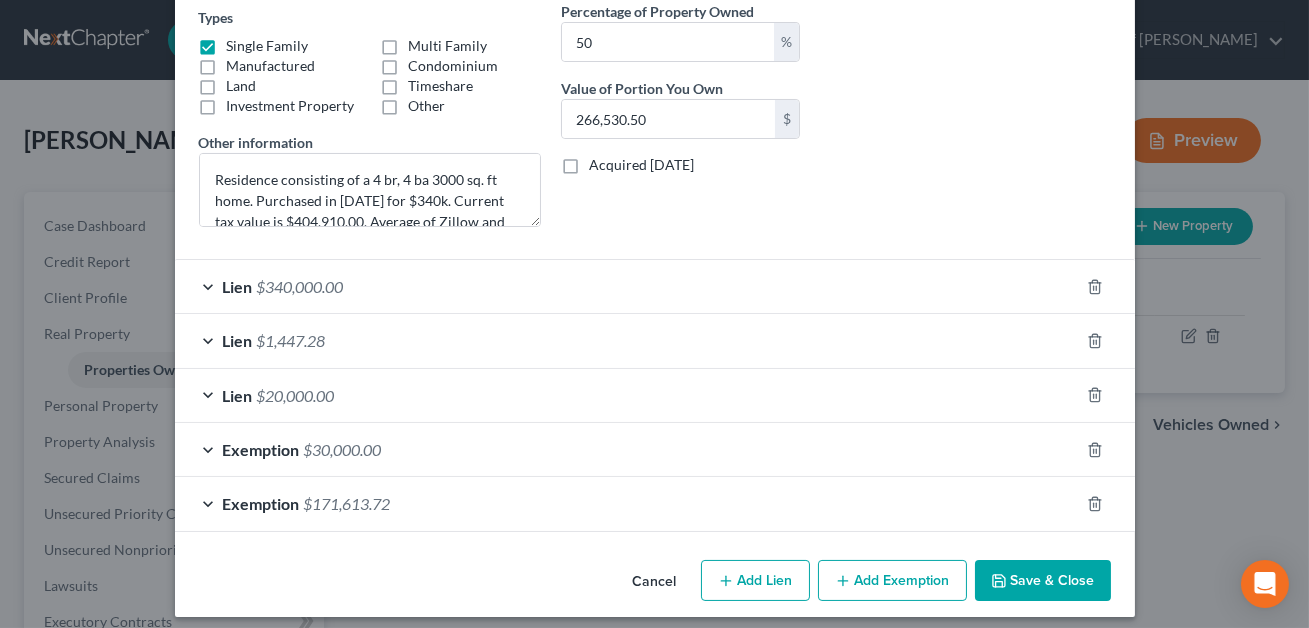 scroll, scrollTop: 360, scrollLeft: 0, axis: vertical 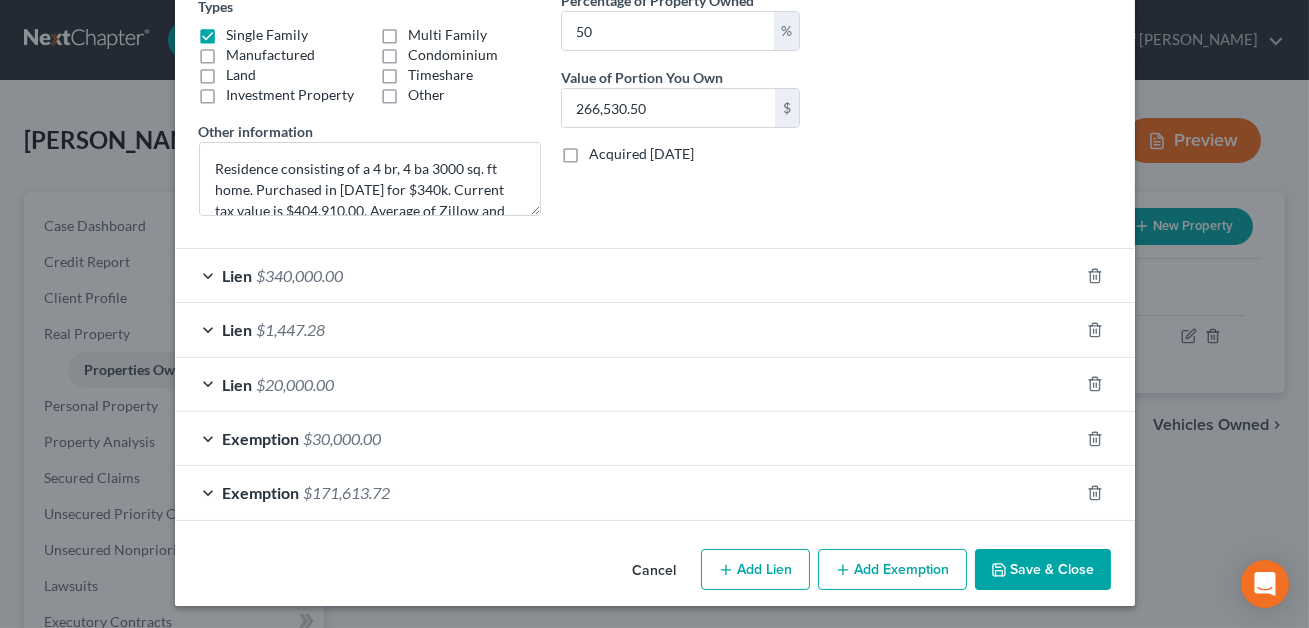 click on "Exemption $30,000.00" at bounding box center [627, 438] 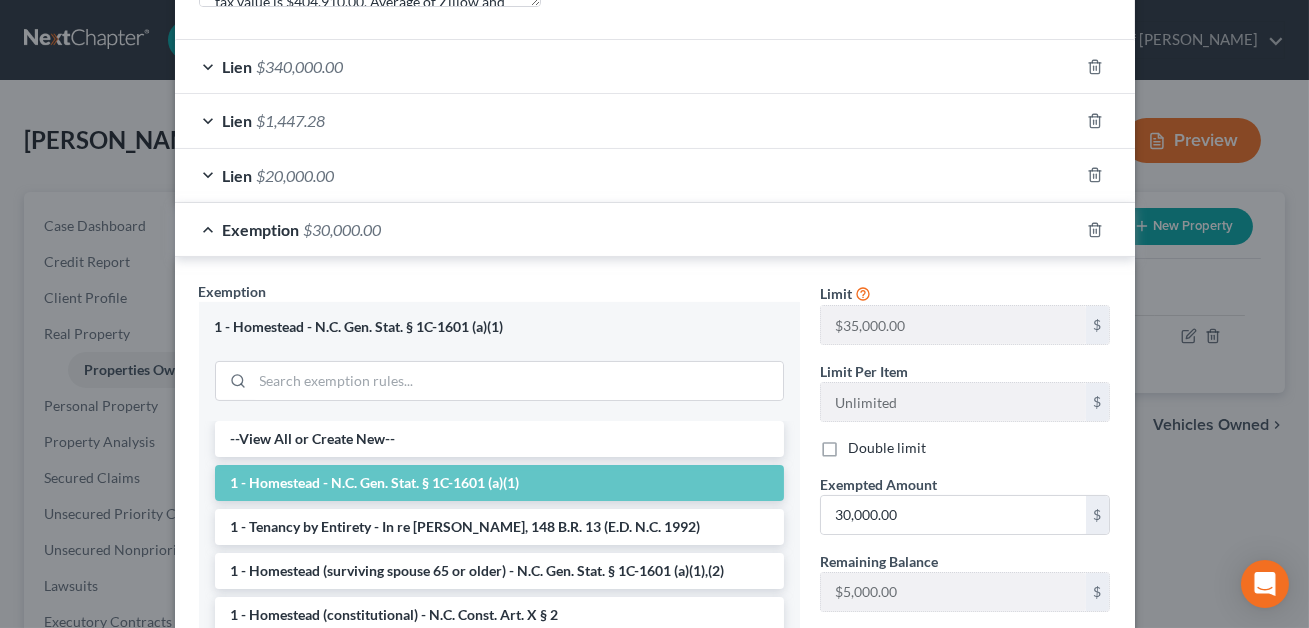 scroll, scrollTop: 599, scrollLeft: 0, axis: vertical 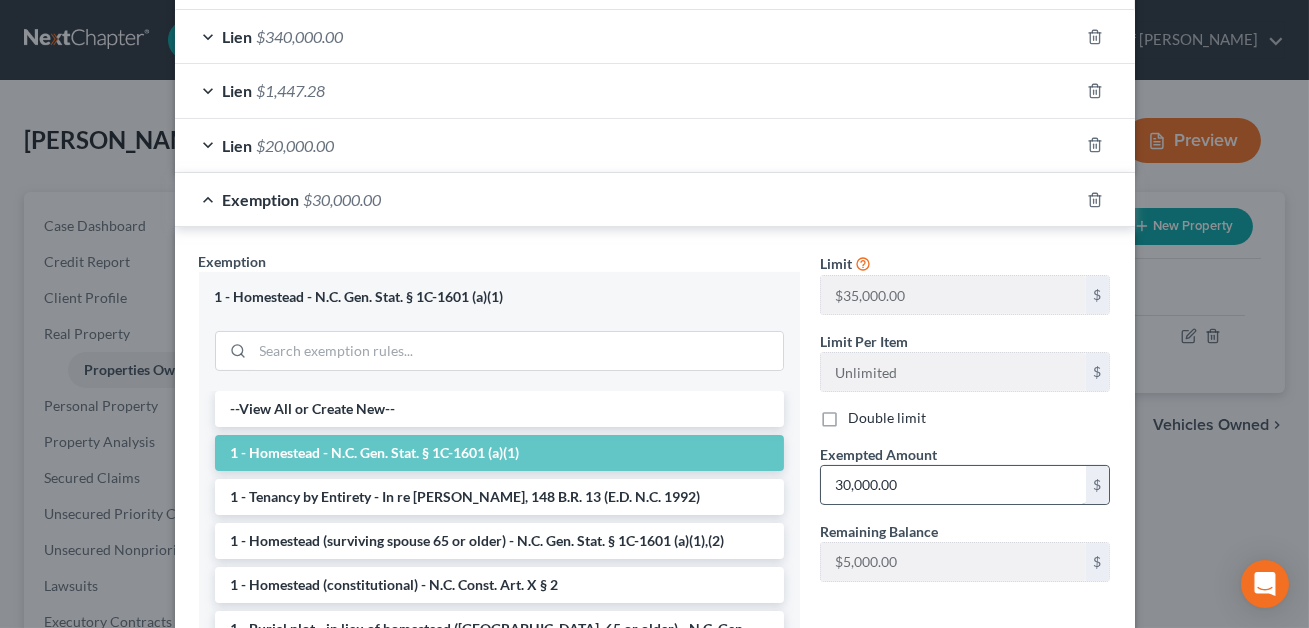 click on "30,000.00" at bounding box center (953, 485) 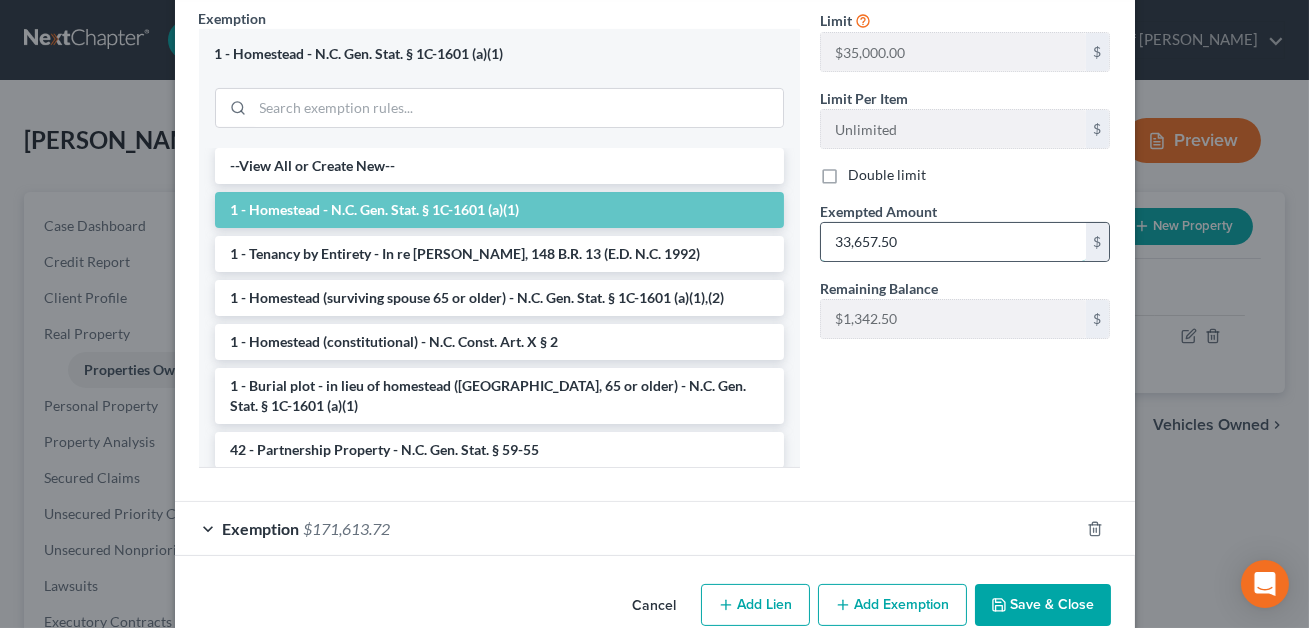 scroll, scrollTop: 877, scrollLeft: 0, axis: vertical 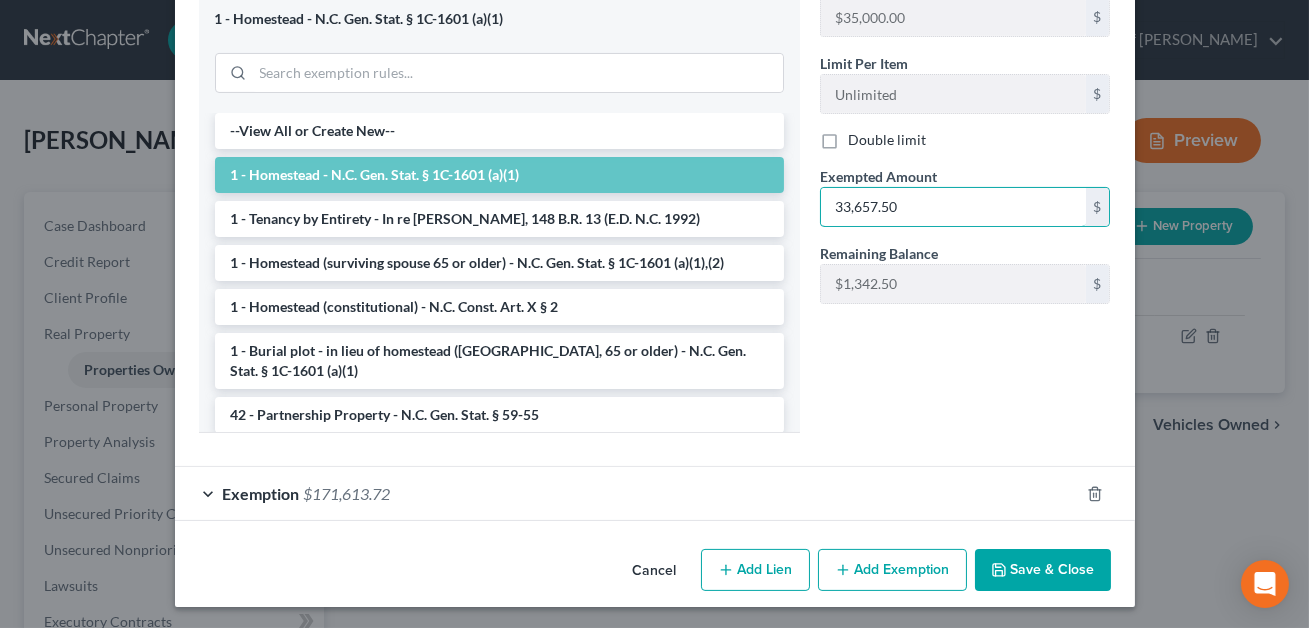 type on "33,657.50" 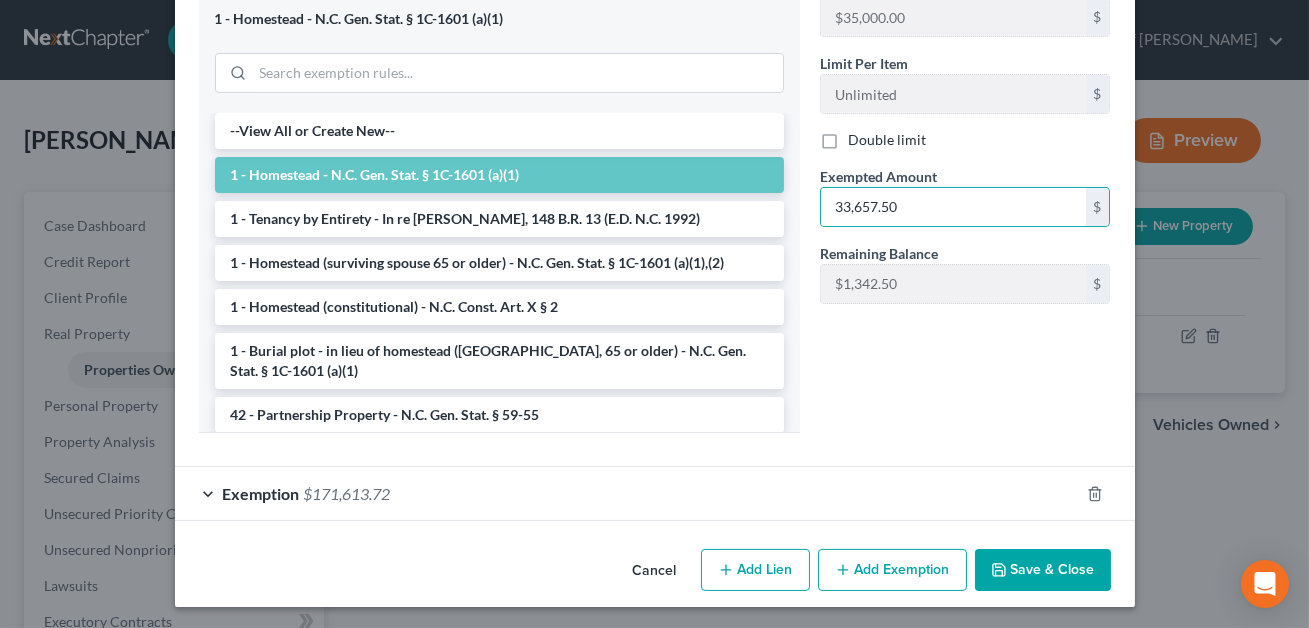 click on "Save & Close" at bounding box center (1043, 570) 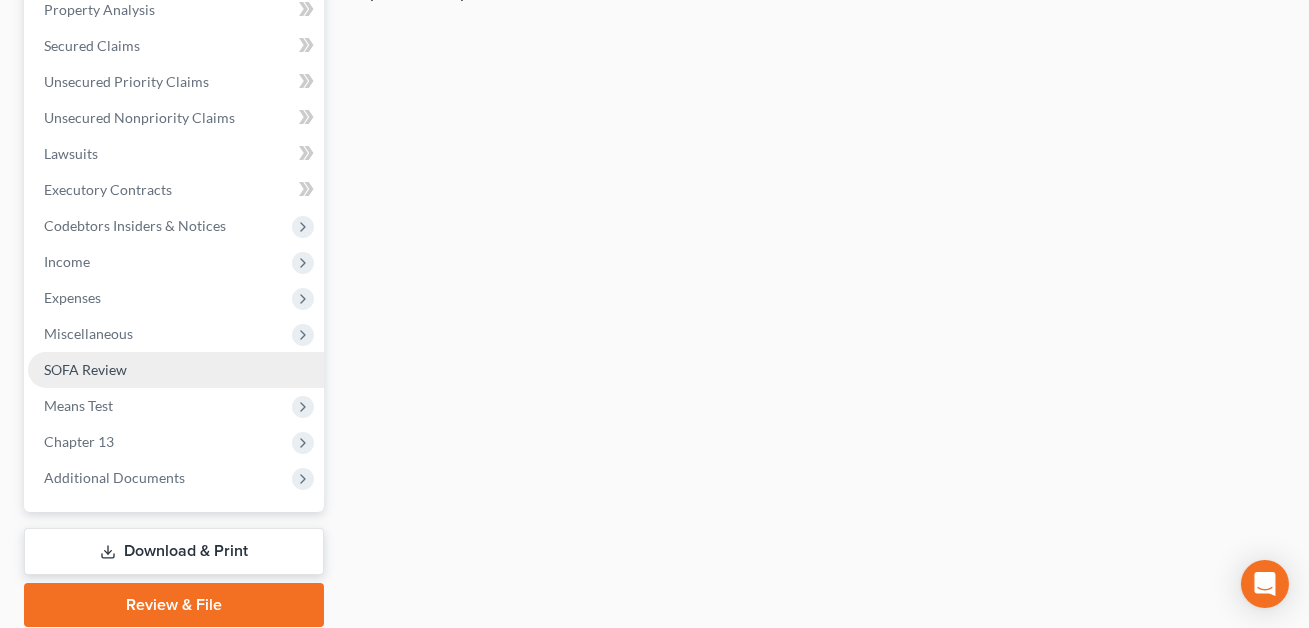scroll, scrollTop: 445, scrollLeft: 0, axis: vertical 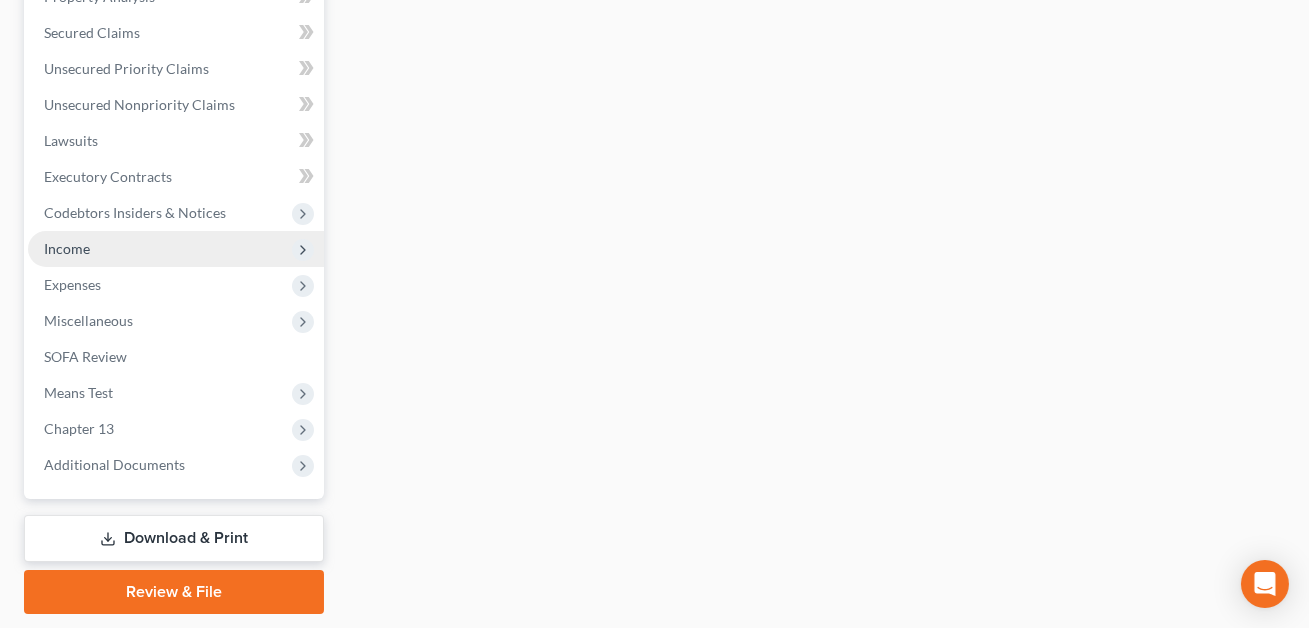 click on "Income" at bounding box center [176, 249] 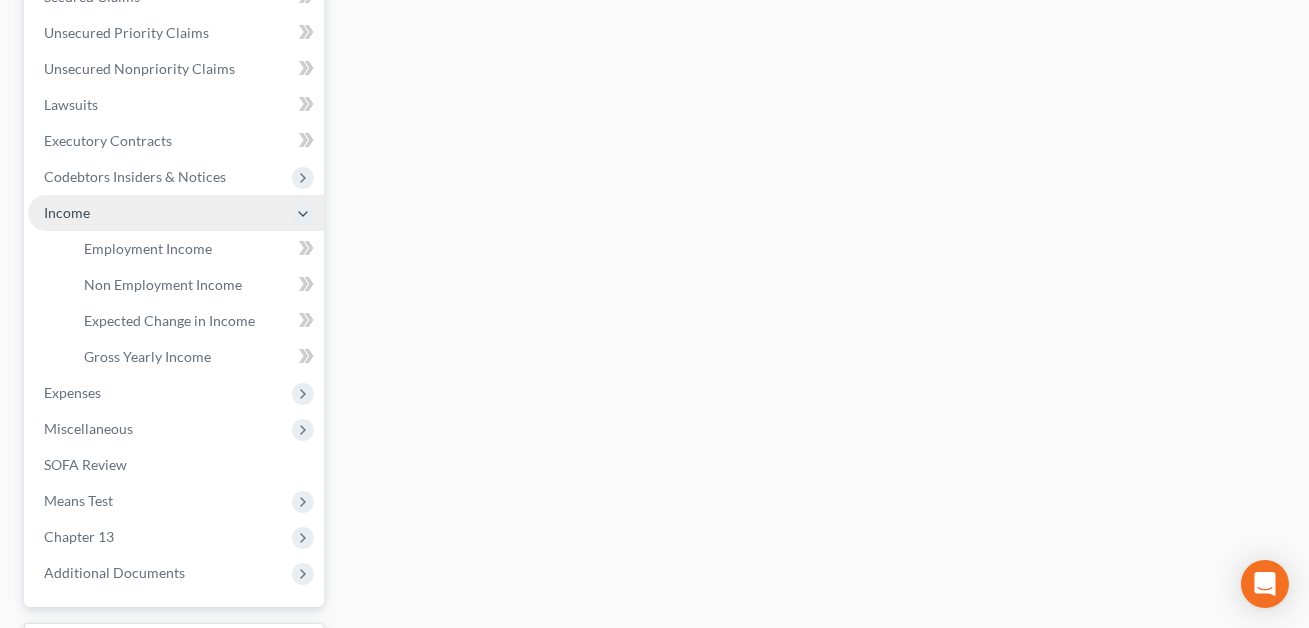 scroll, scrollTop: 409, scrollLeft: 0, axis: vertical 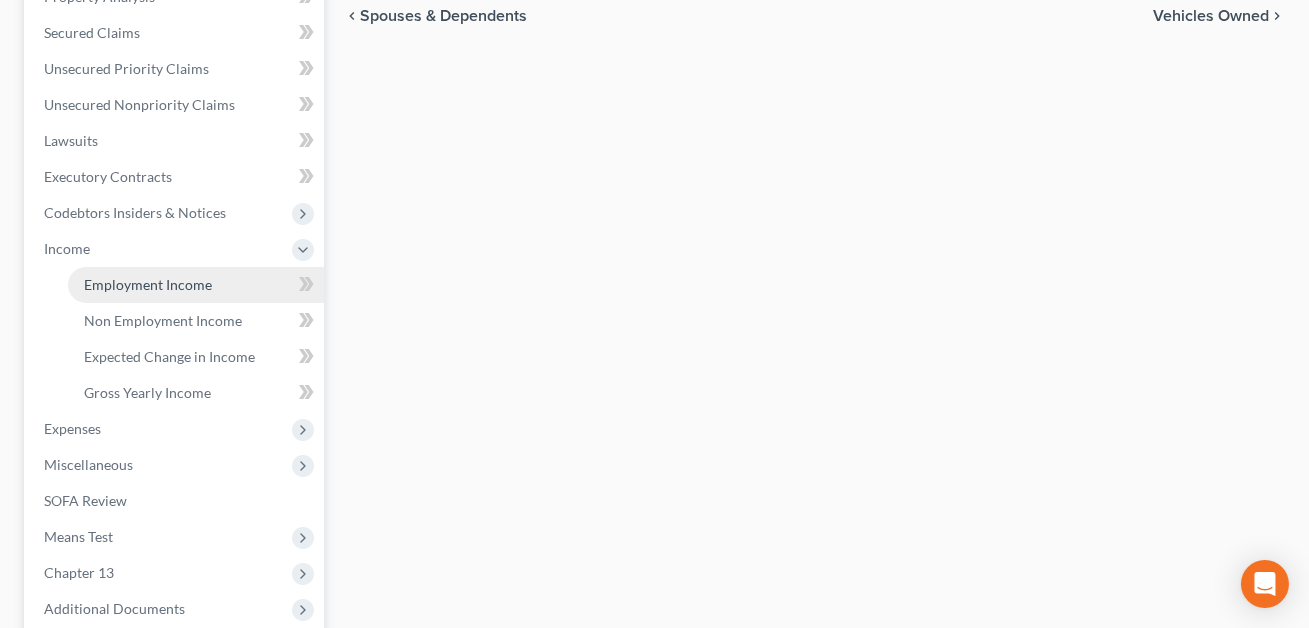click on "Employment Income" at bounding box center (148, 284) 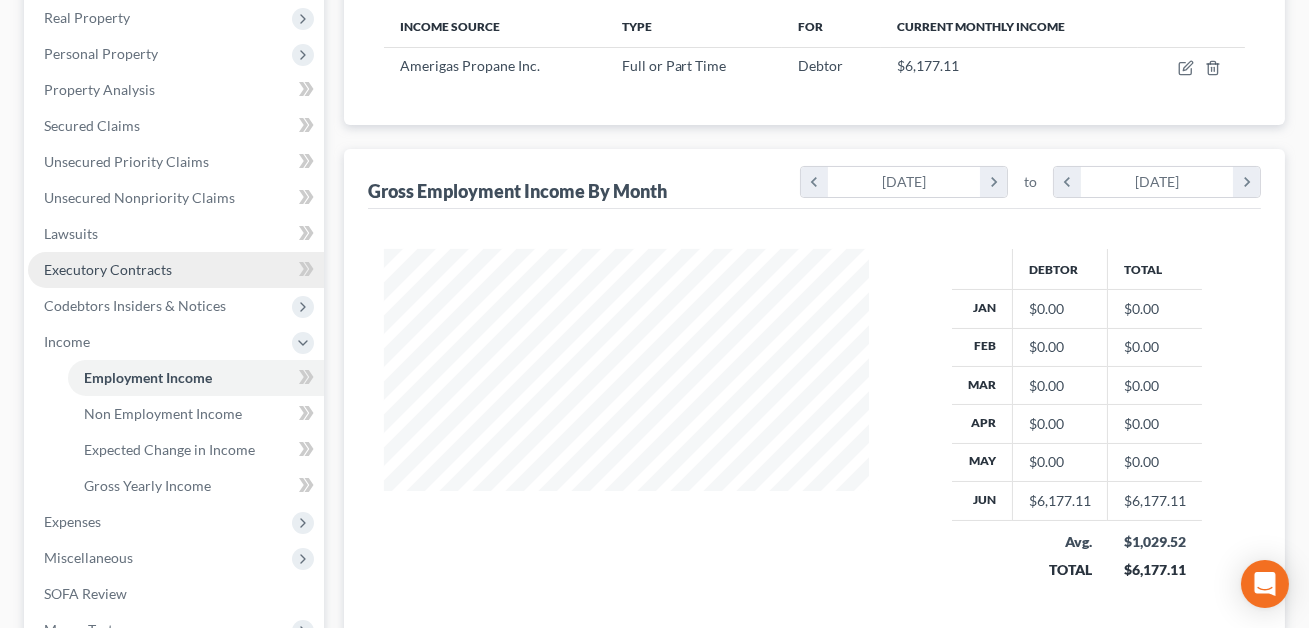 scroll, scrollTop: 0, scrollLeft: 0, axis: both 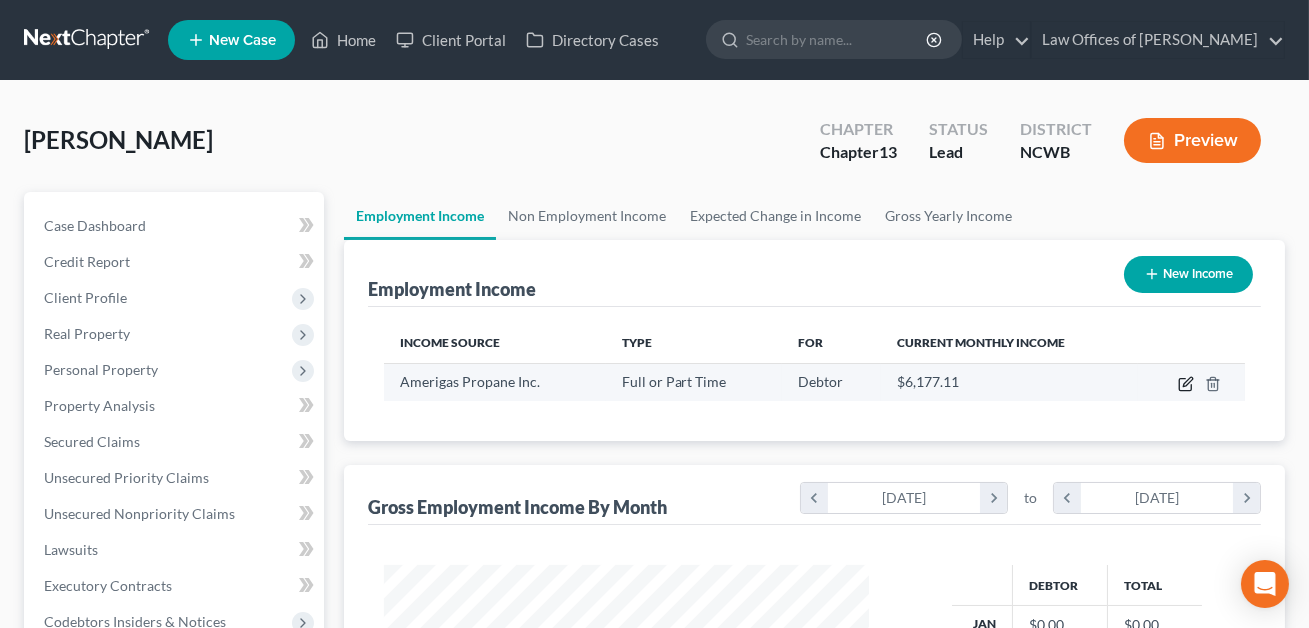 click 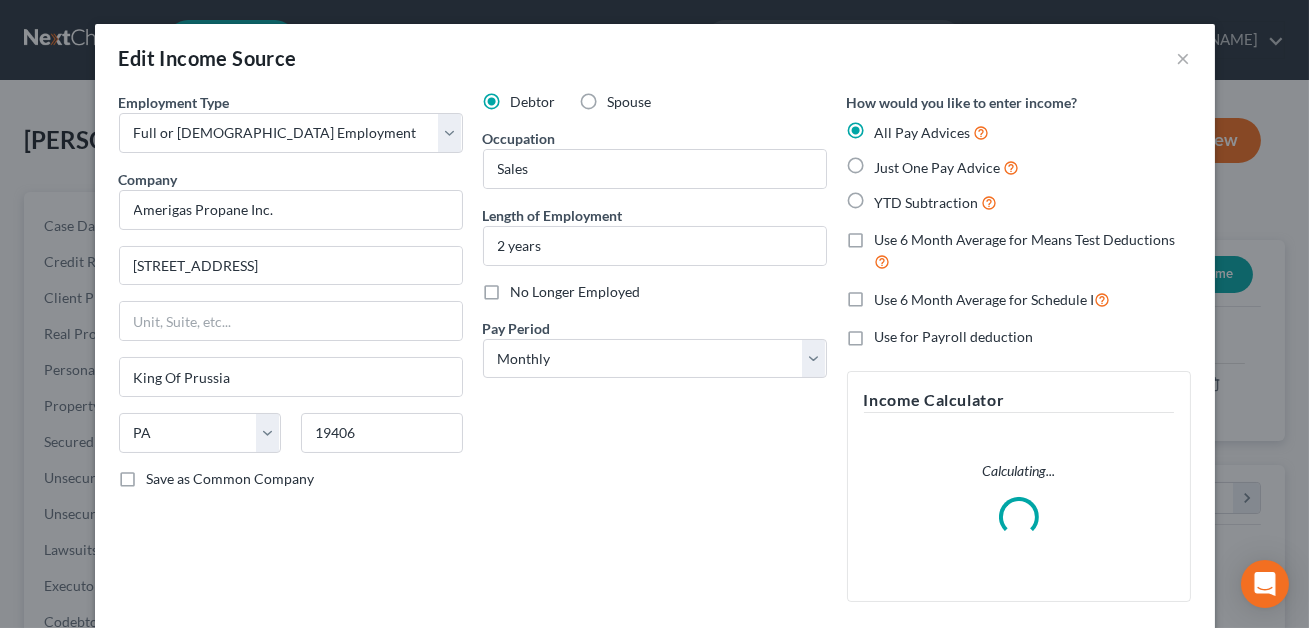 scroll, scrollTop: 241, scrollLeft: 0, axis: vertical 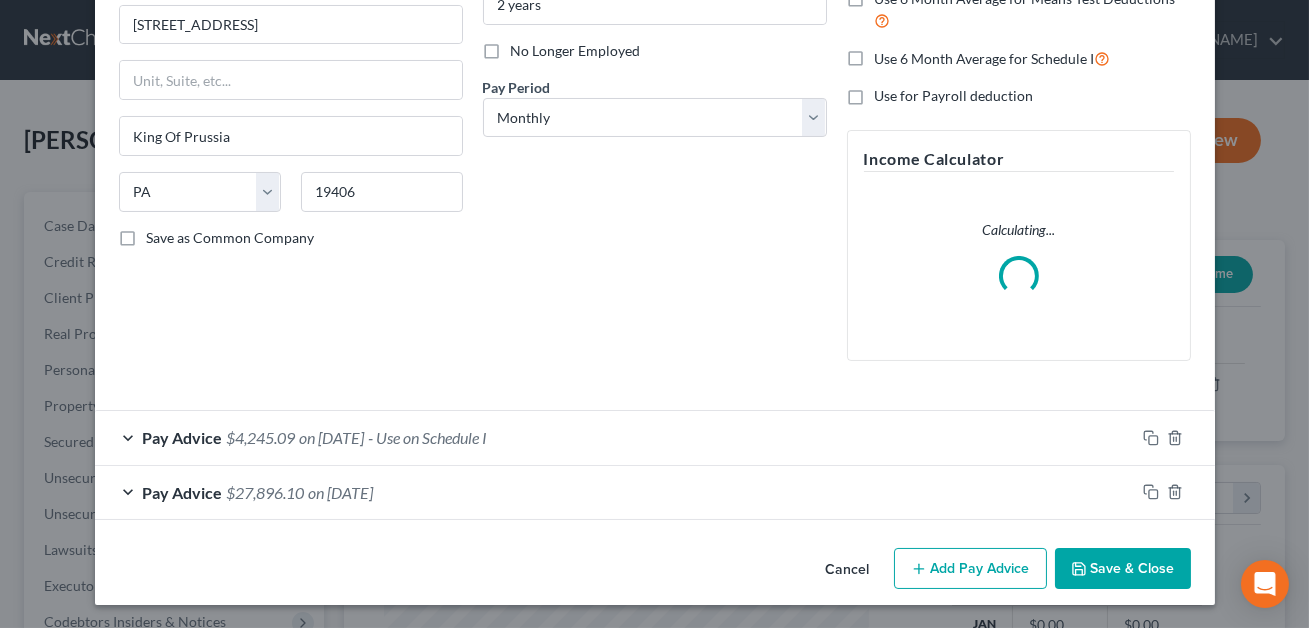 click on "Pay Advice $4,245.09 on 06/01/2025 - Use on Schedule I" at bounding box center [615, 437] 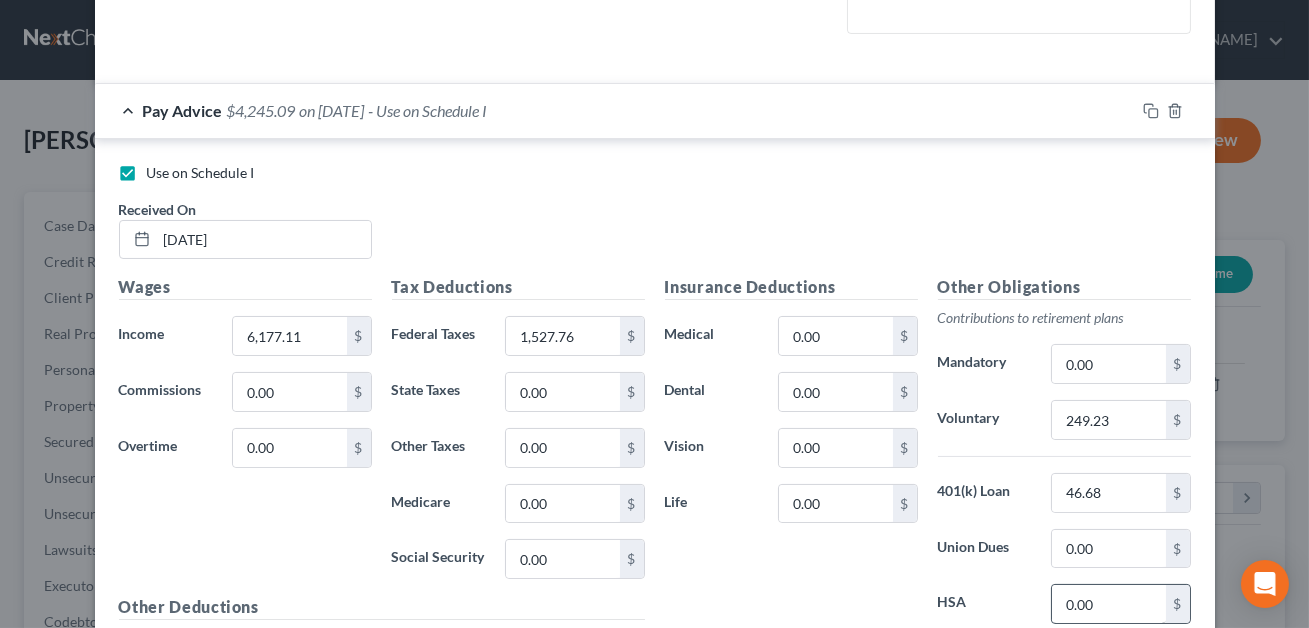 scroll, scrollTop: 861, scrollLeft: 0, axis: vertical 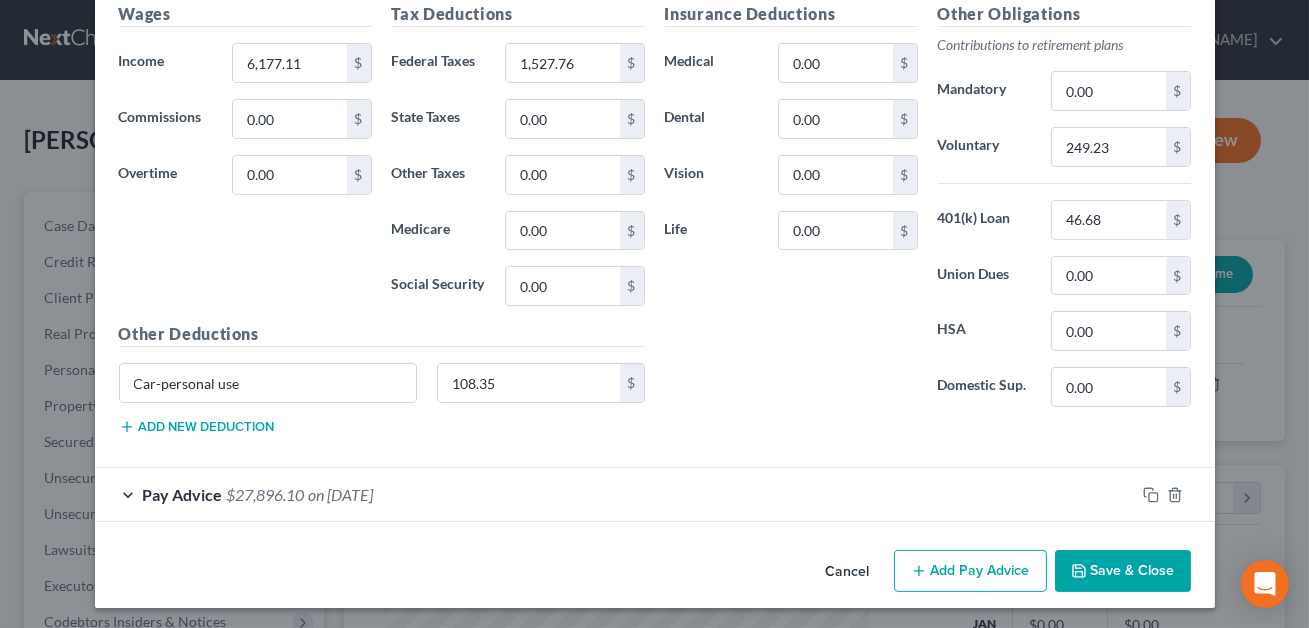 click on "Save & Close" at bounding box center [1123, 571] 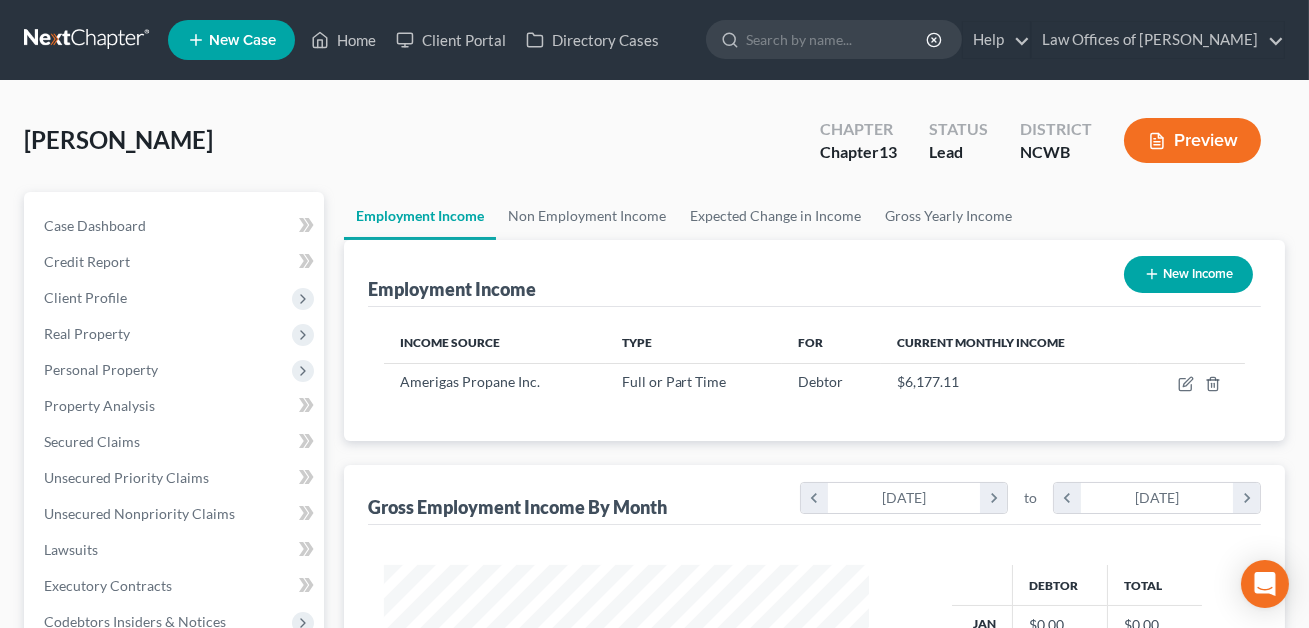 click on "Preview" at bounding box center [1192, 140] 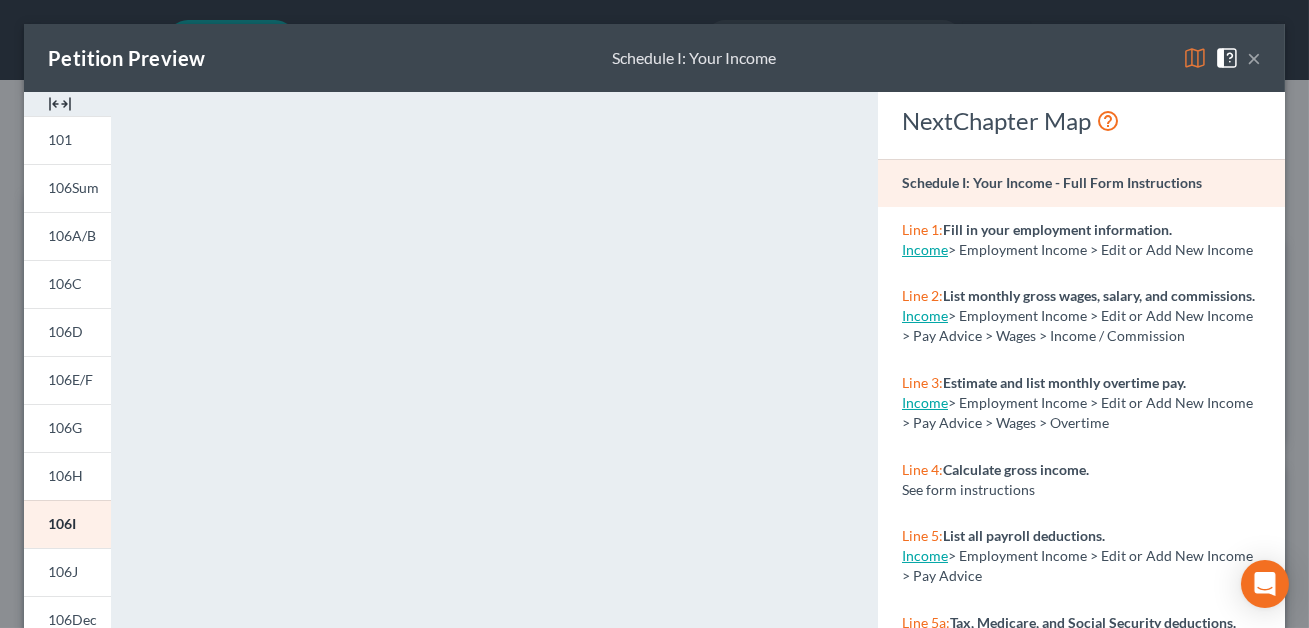 click on "×" at bounding box center [1254, 58] 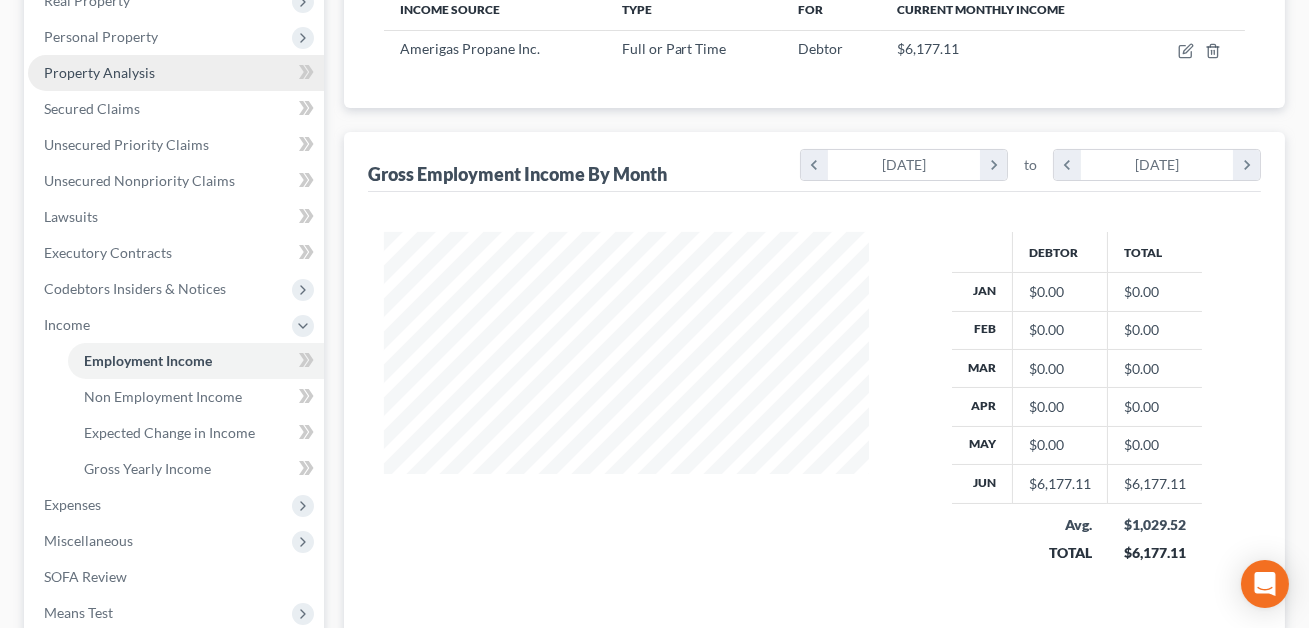 scroll, scrollTop: 369, scrollLeft: 0, axis: vertical 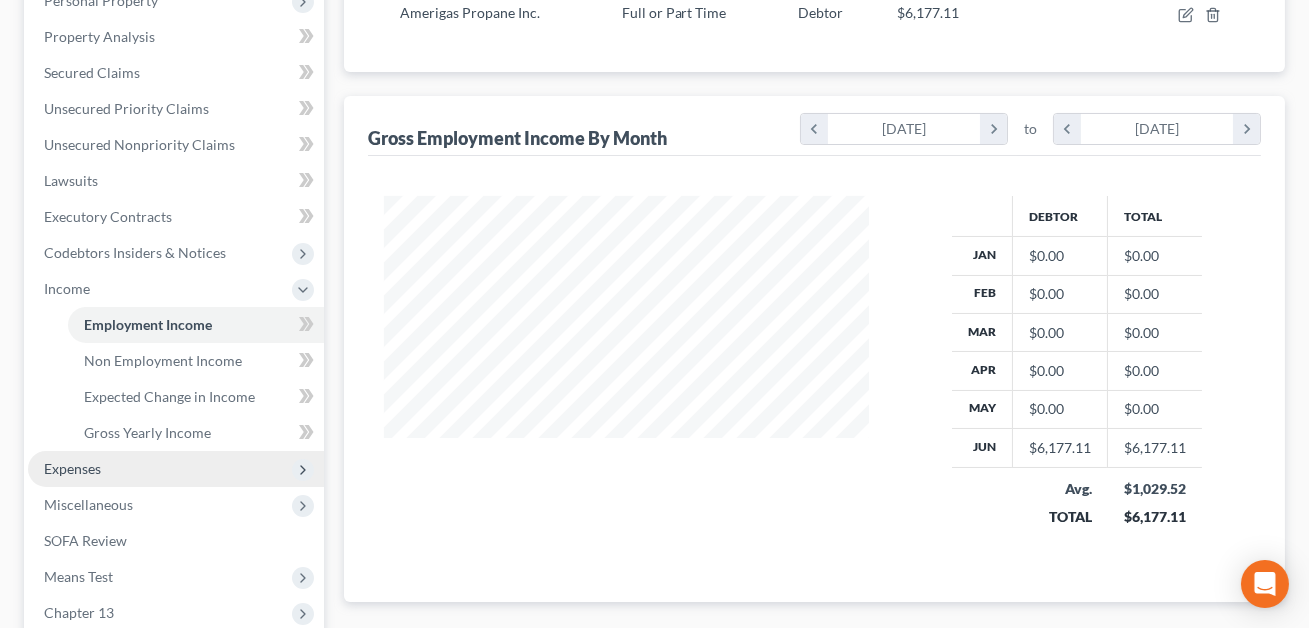 click on "Expenses" at bounding box center (72, 468) 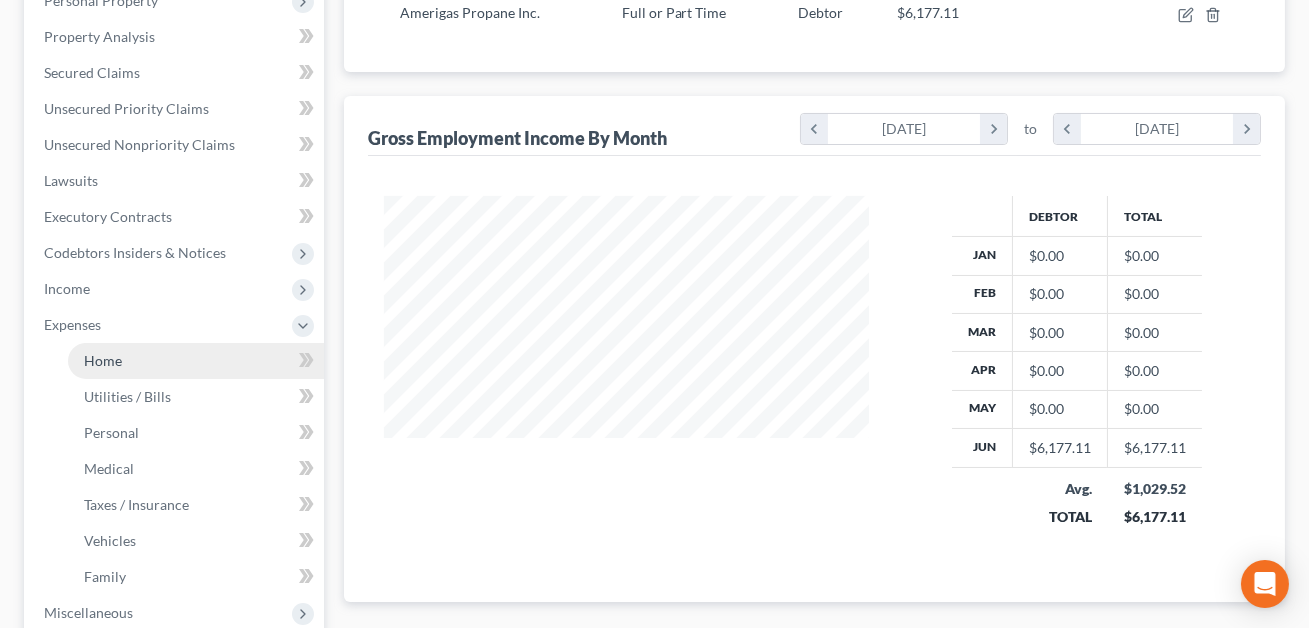 click on "Home" at bounding box center (103, 360) 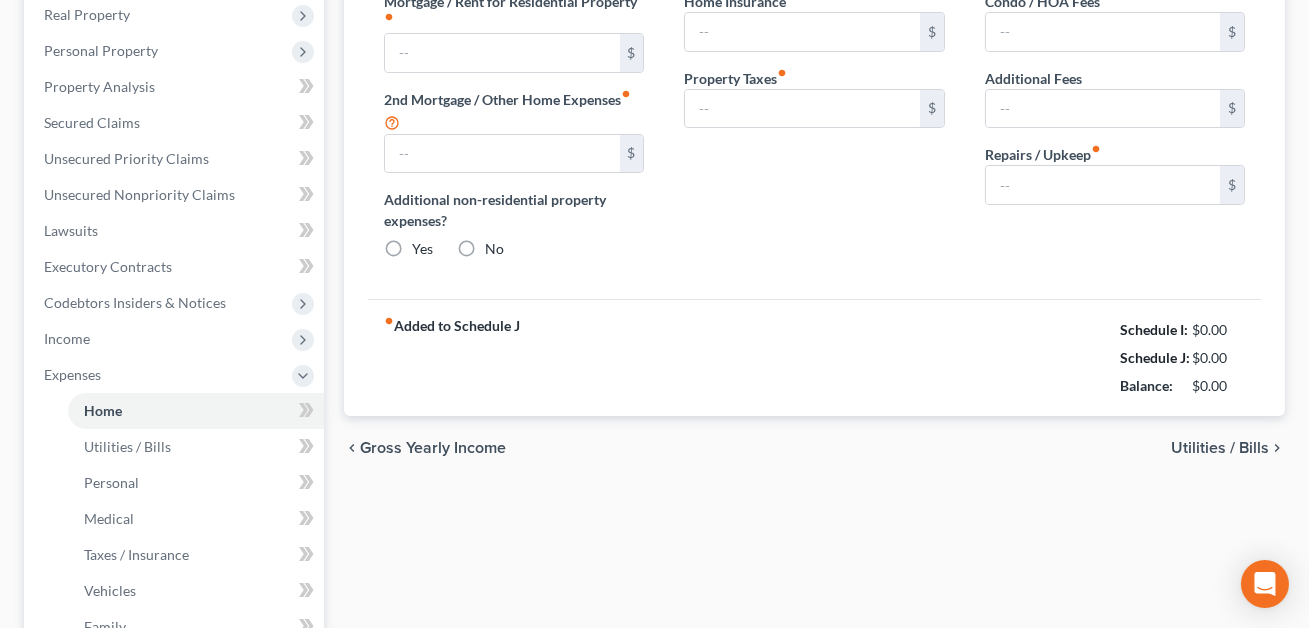 type on "0.00" 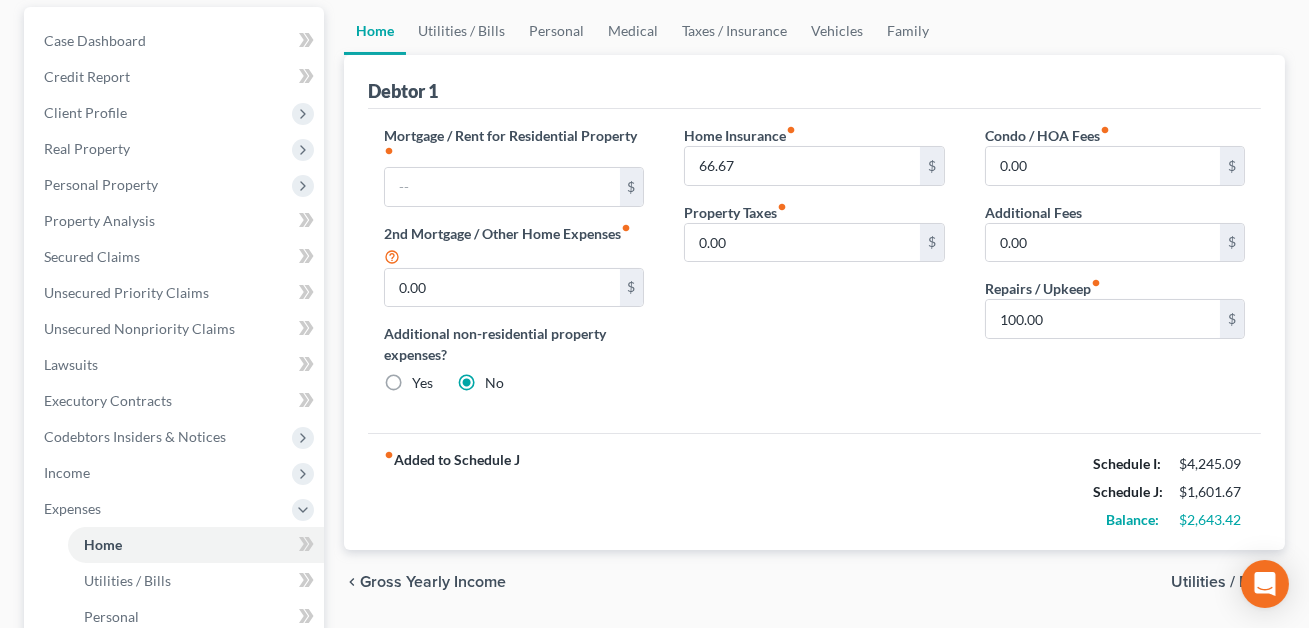 scroll, scrollTop: 0, scrollLeft: 0, axis: both 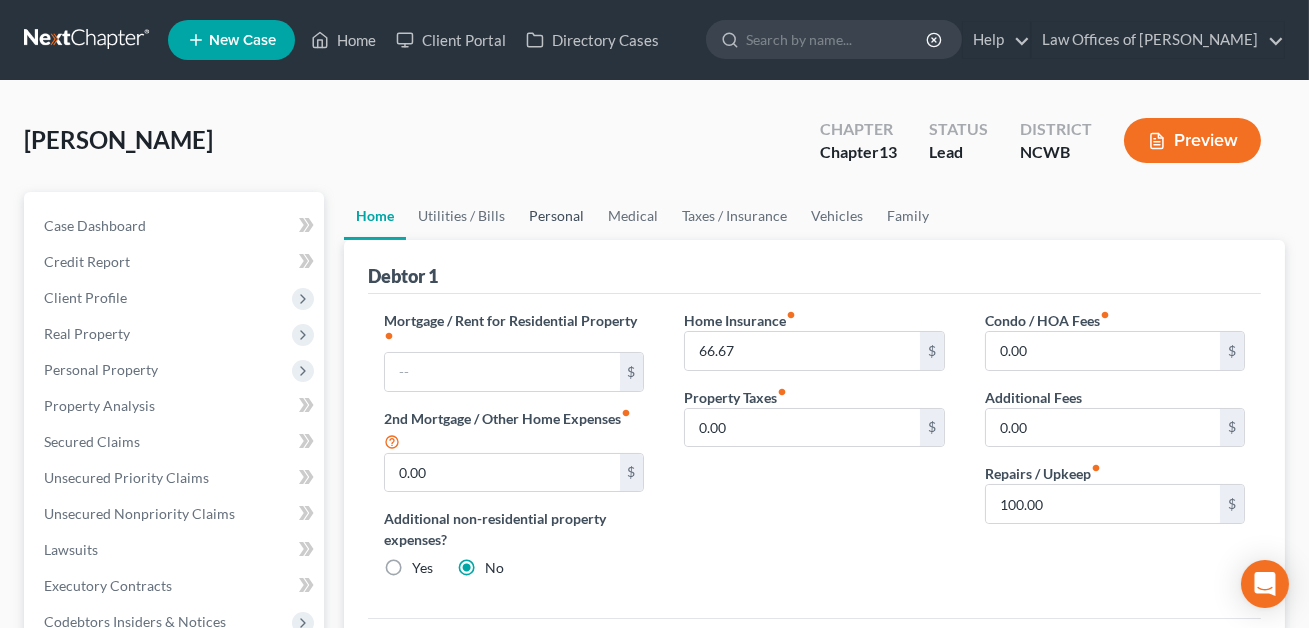 click on "Personal" at bounding box center [556, 216] 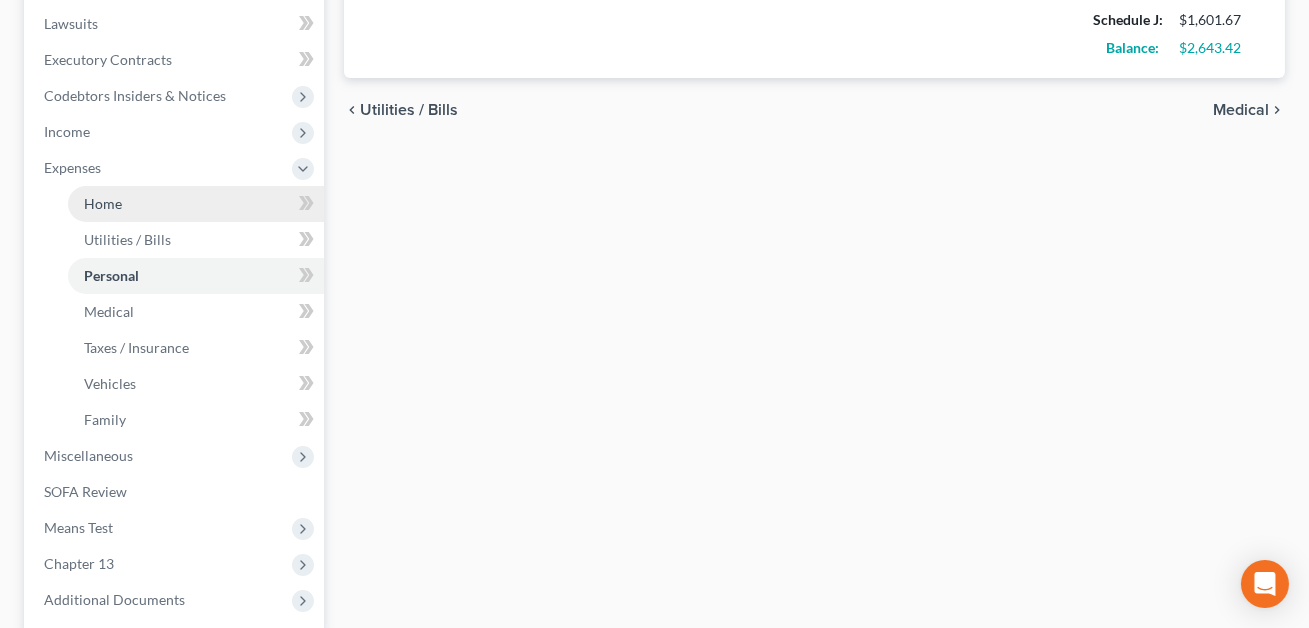 scroll, scrollTop: 530, scrollLeft: 0, axis: vertical 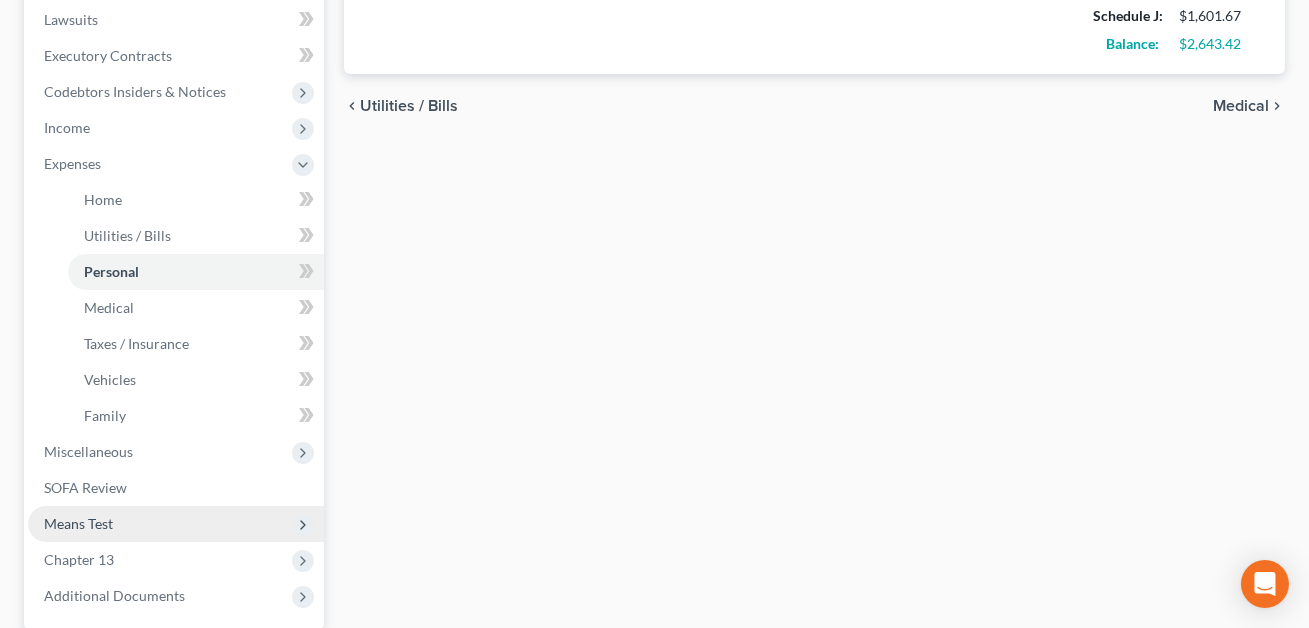 click on "Means Test" at bounding box center [78, 523] 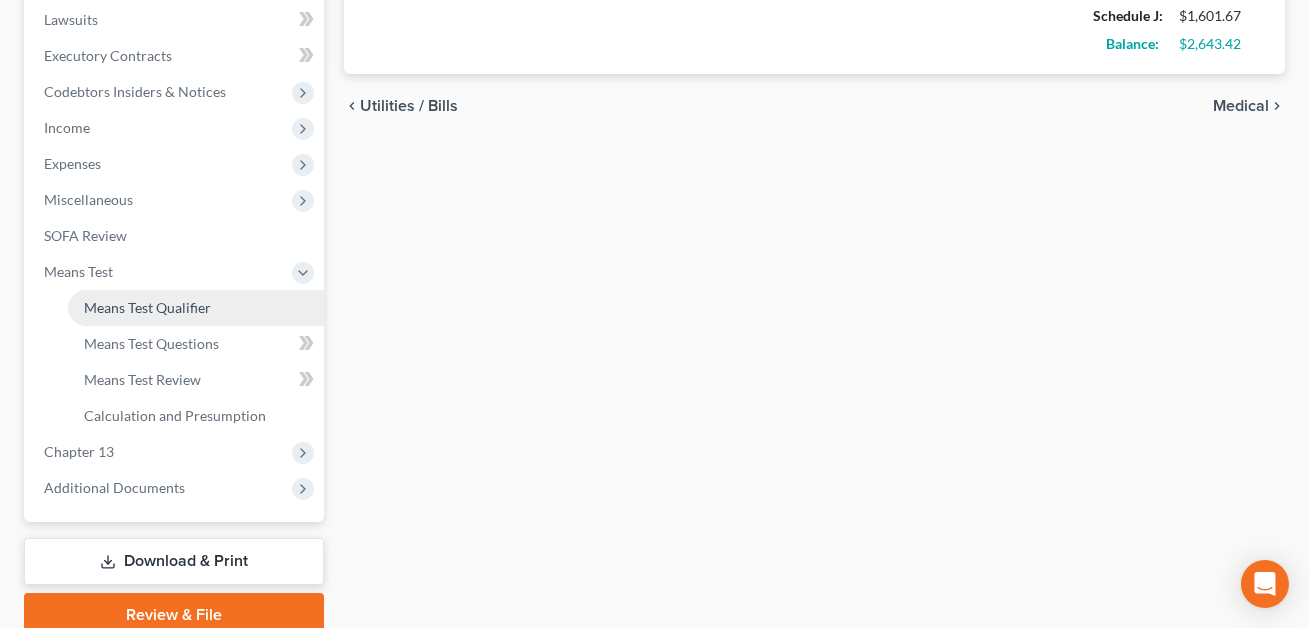 click on "Means Test Qualifier" at bounding box center (147, 307) 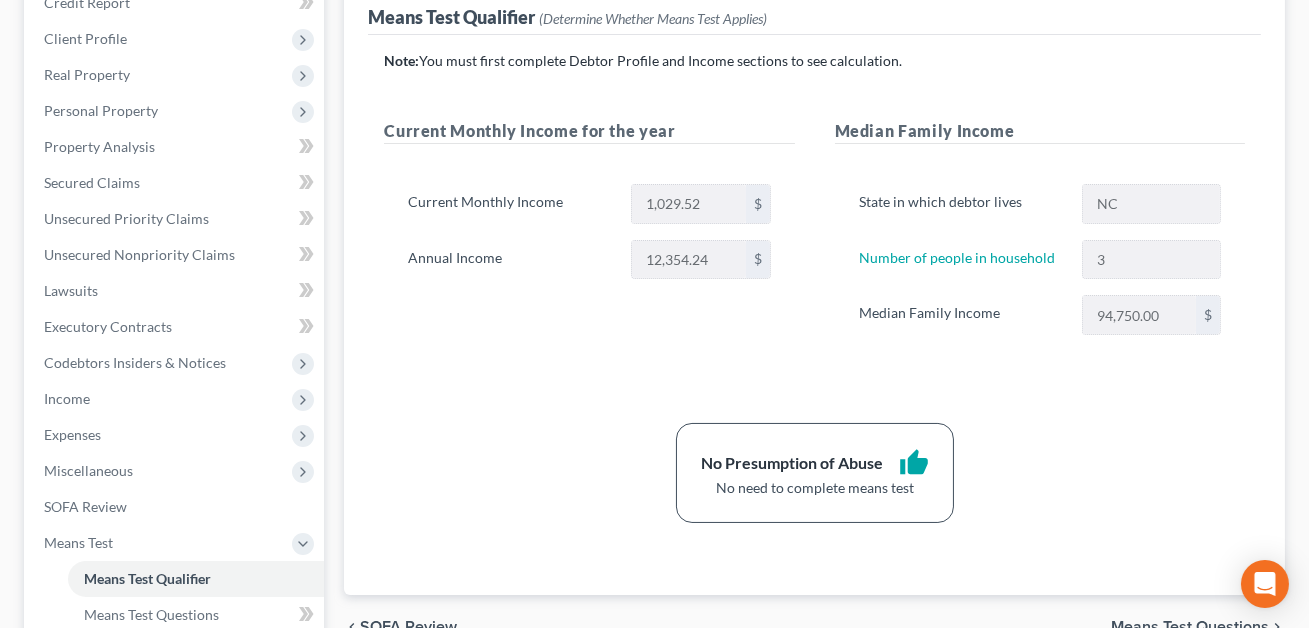 scroll, scrollTop: 0, scrollLeft: 0, axis: both 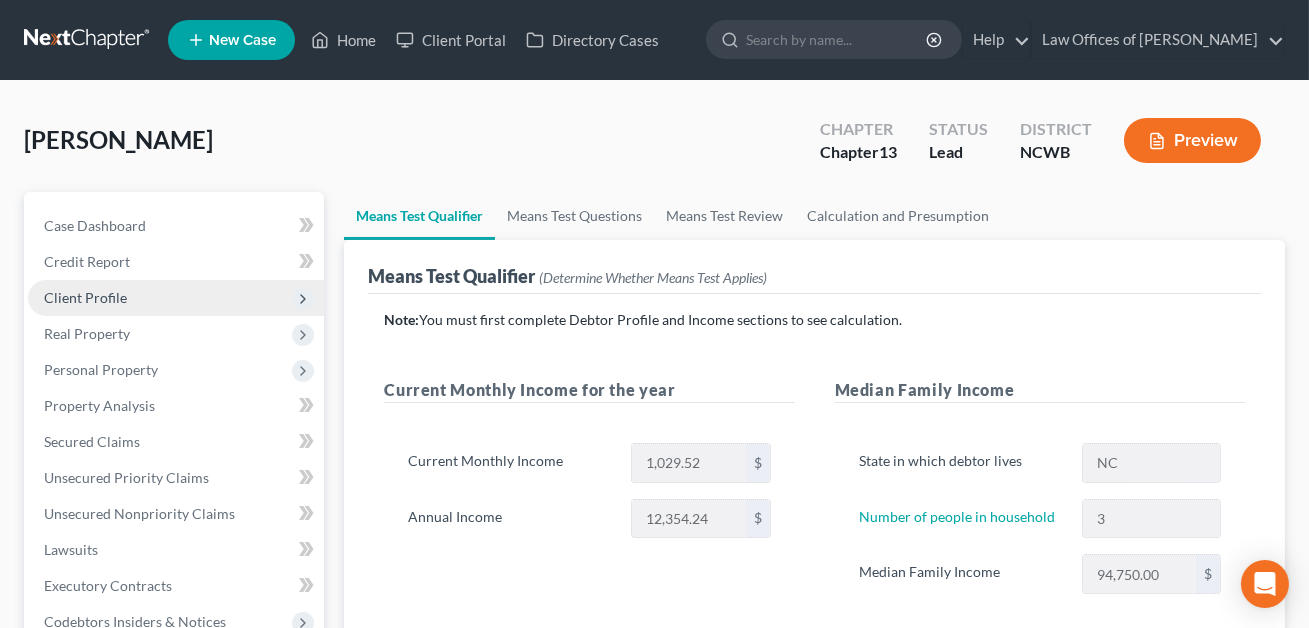 click on "Client Profile" at bounding box center (85, 297) 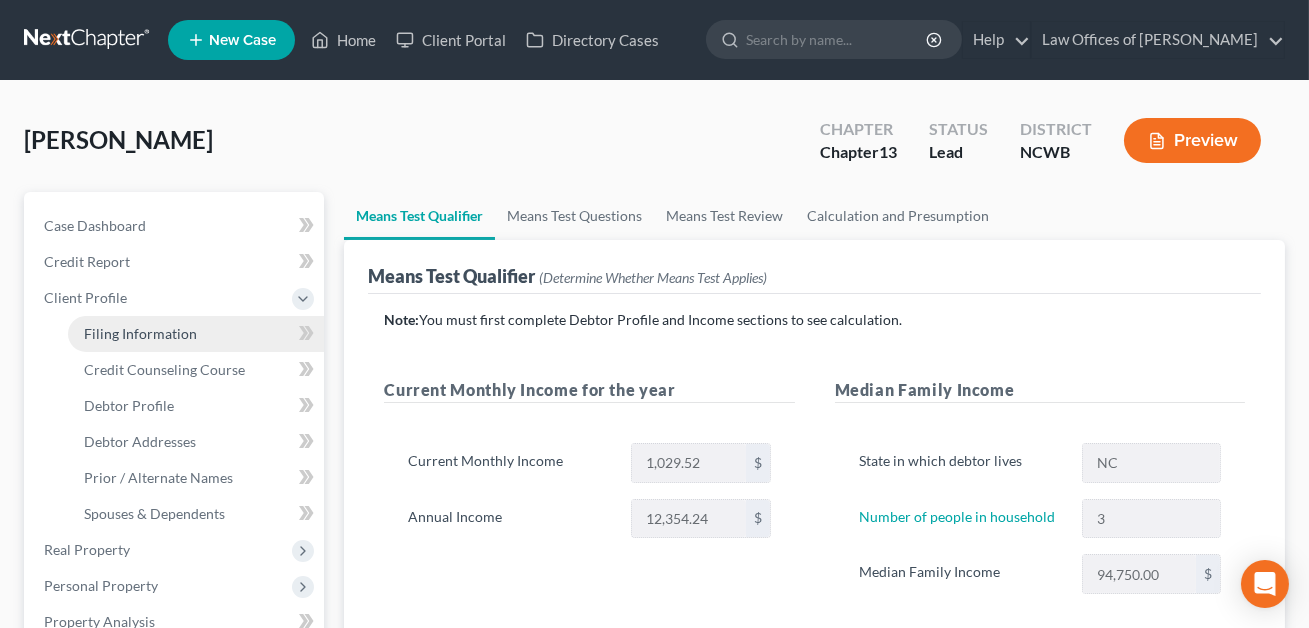 click on "Filing Information" at bounding box center [196, 334] 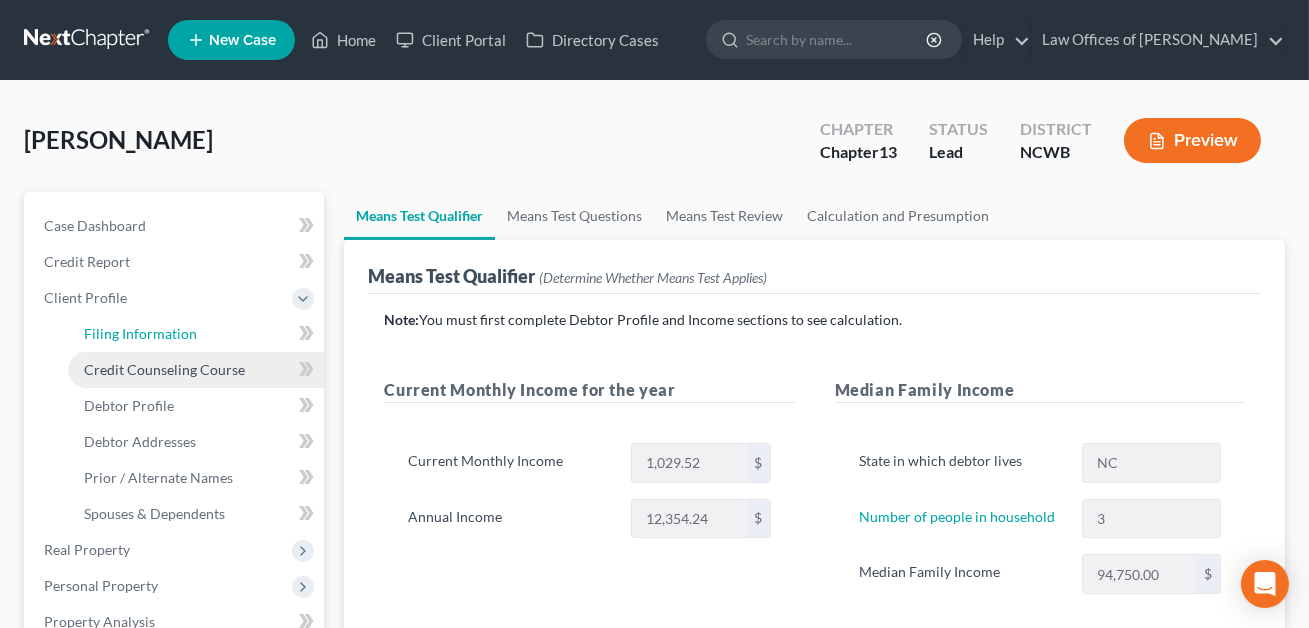 select on "1" 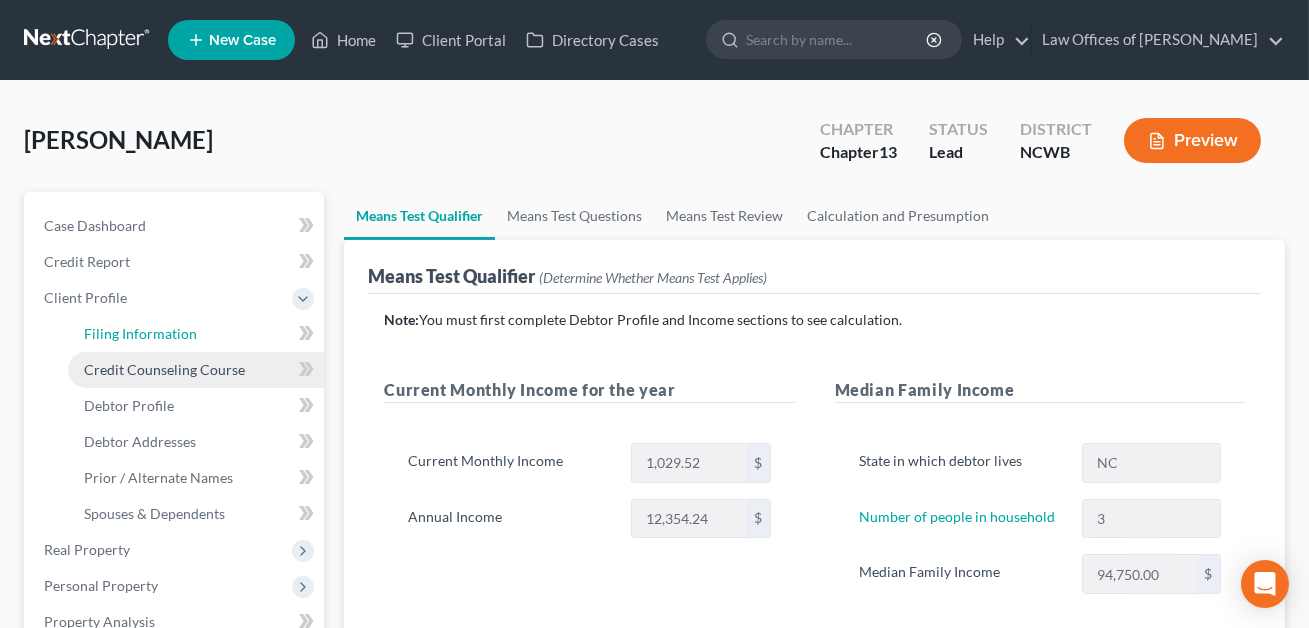 select on "0" 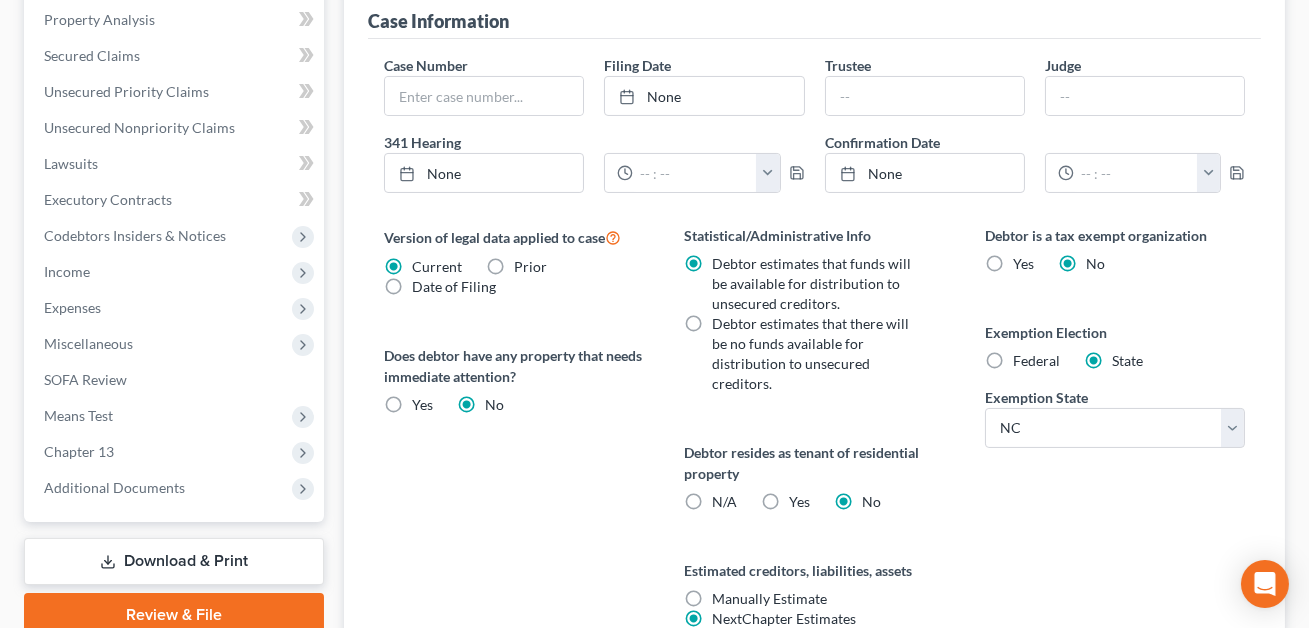 scroll, scrollTop: 605, scrollLeft: 0, axis: vertical 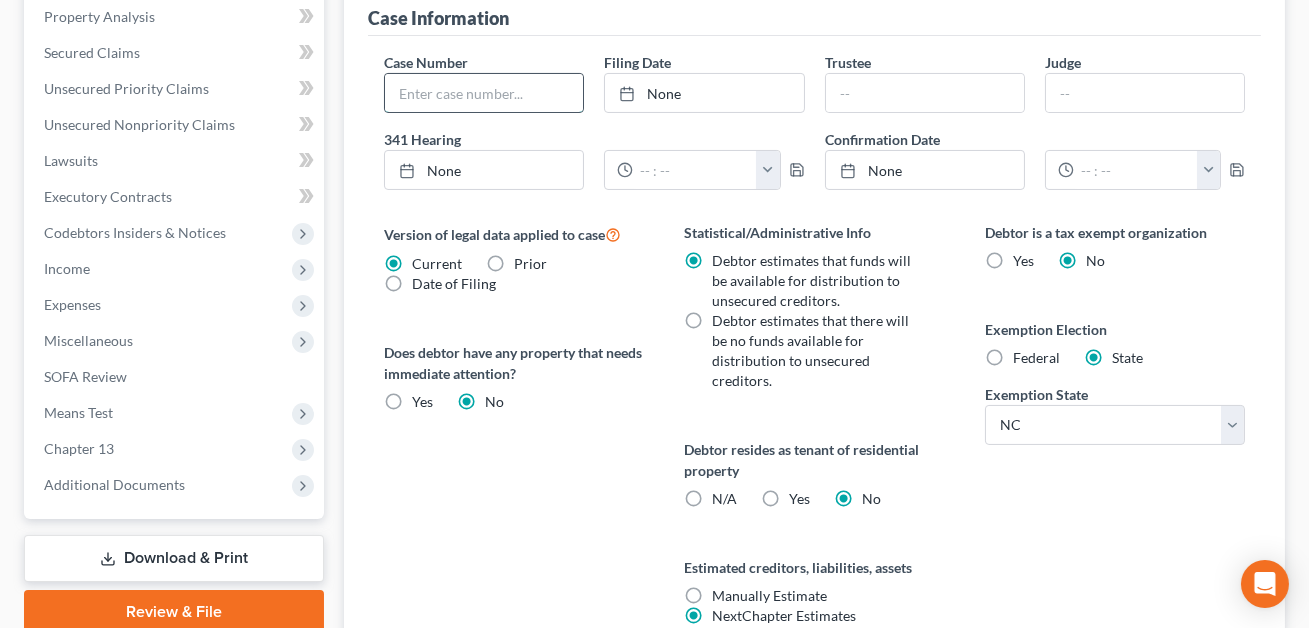 click at bounding box center [484, 93] 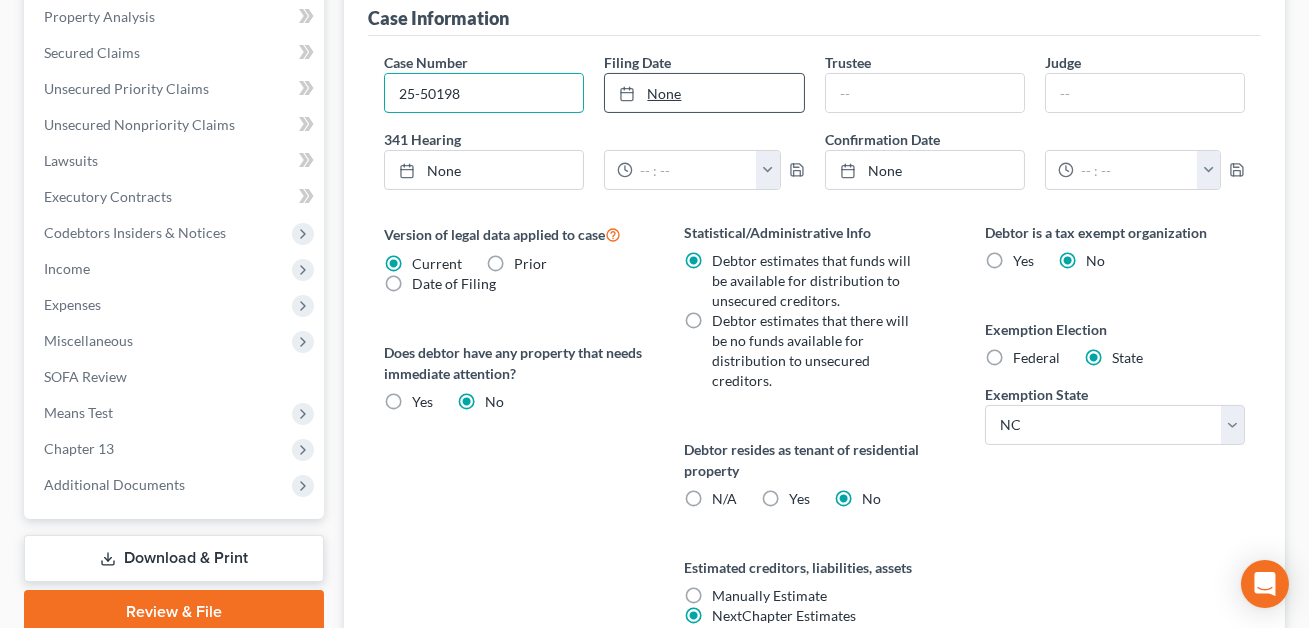 type on "25-50198" 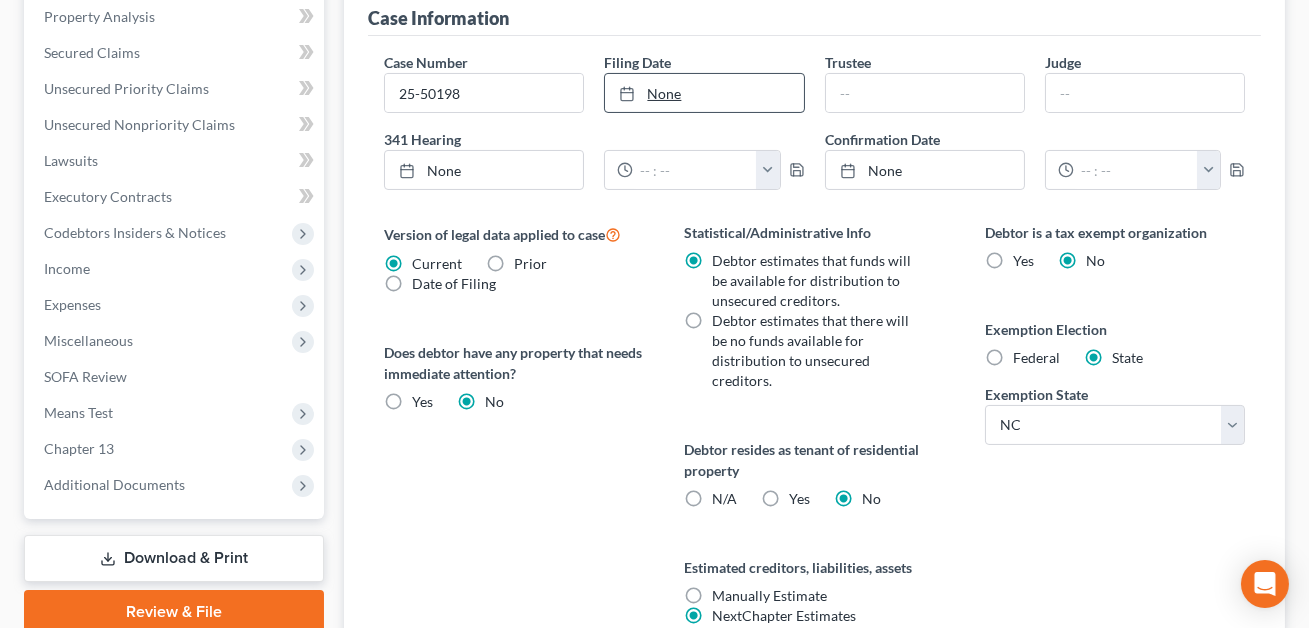 click on "None" at bounding box center (704, 93) 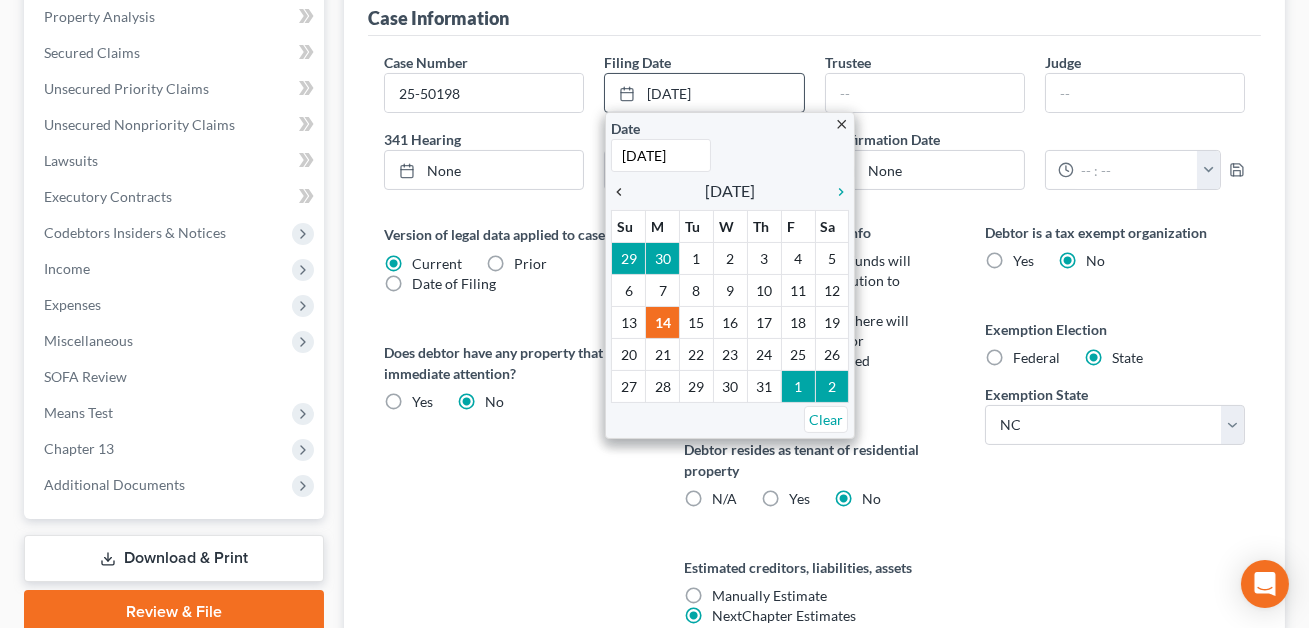 click on "chevron_left" at bounding box center [624, 192] 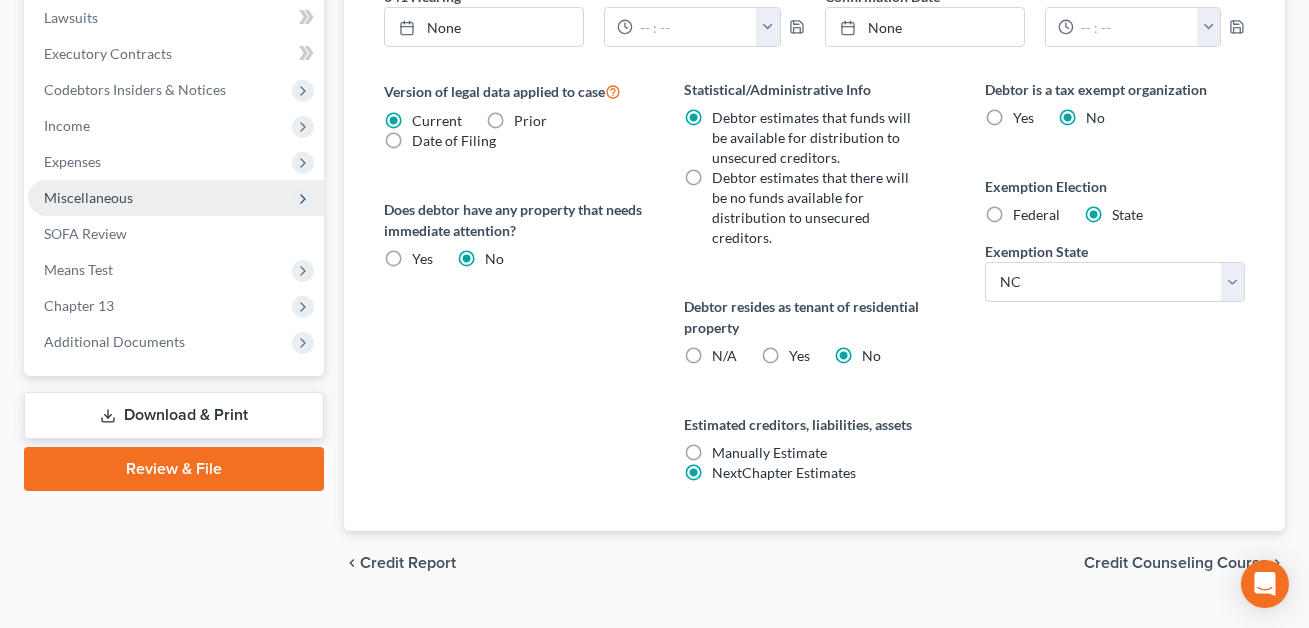scroll, scrollTop: 788, scrollLeft: 0, axis: vertical 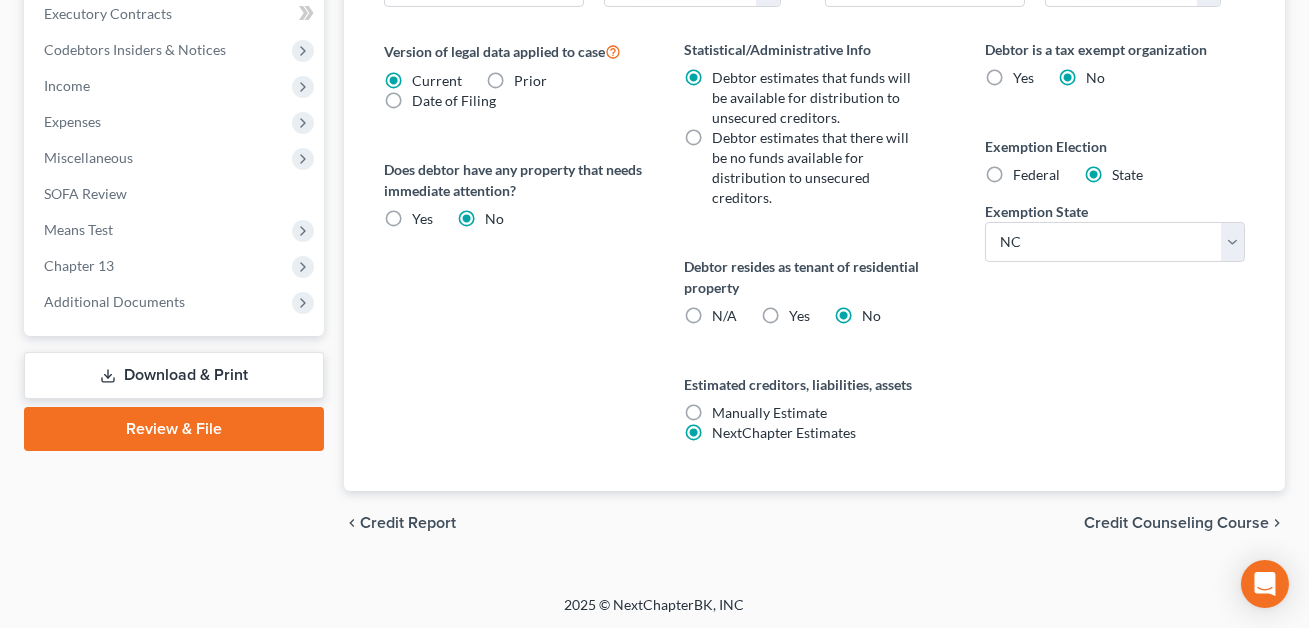 click on "Download & Print" at bounding box center [174, 375] 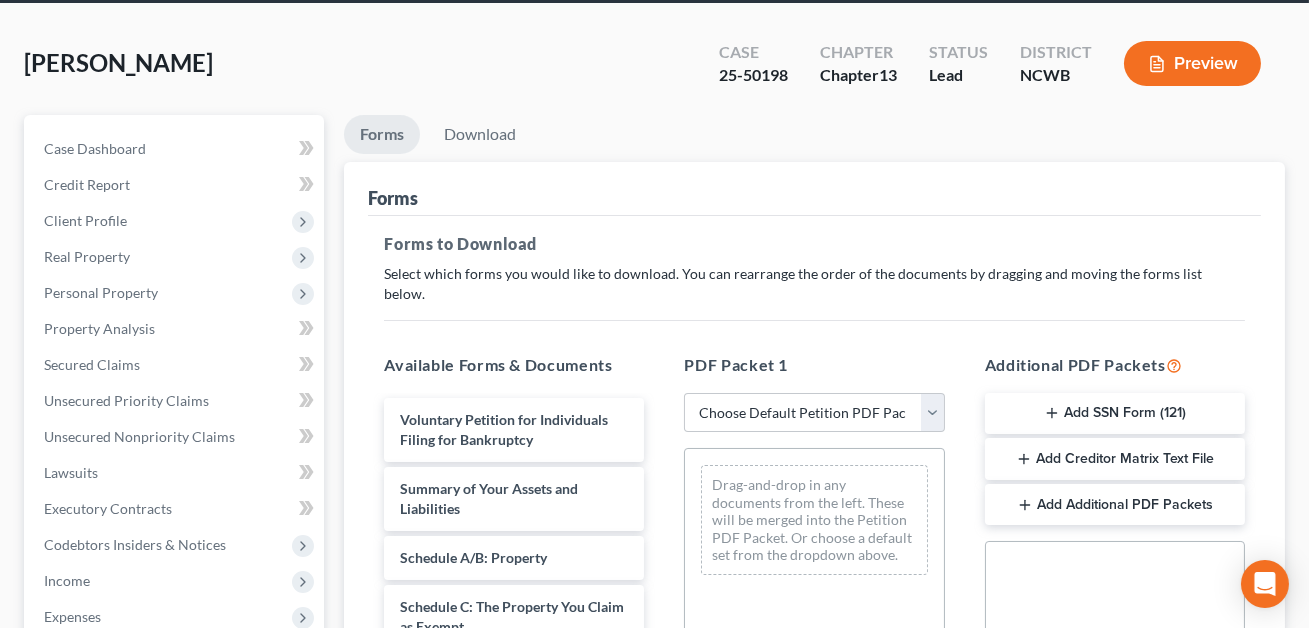 scroll, scrollTop: 0, scrollLeft: 0, axis: both 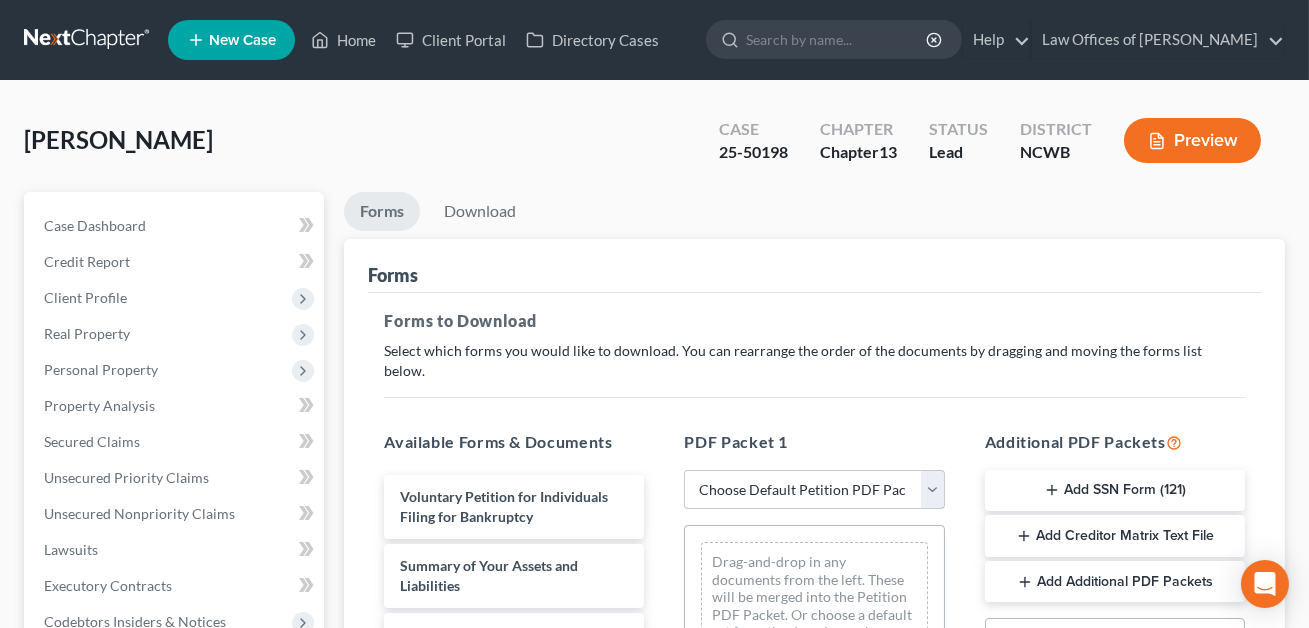 click on "Choose Default Petition PDF Packet Complete Bankruptcy Petition (all forms and schedules) Emergency Filing Forms (Petition and Creditor List Only) Amended Forms Signature Pages Only Supplemental Post Petition (Sch. I & J) Supplemental Post Petition (Sch. I) Supplemental Post Petition (Sch. J) Minimum Standard Petition" at bounding box center (814, 490) 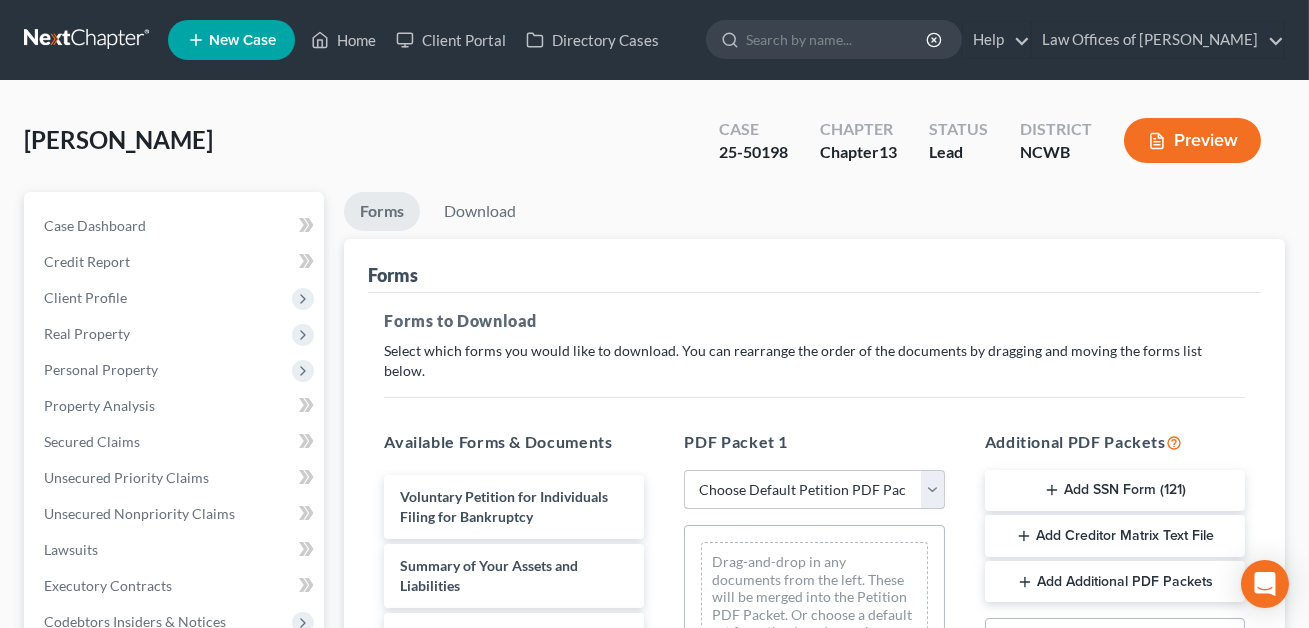 select on "0" 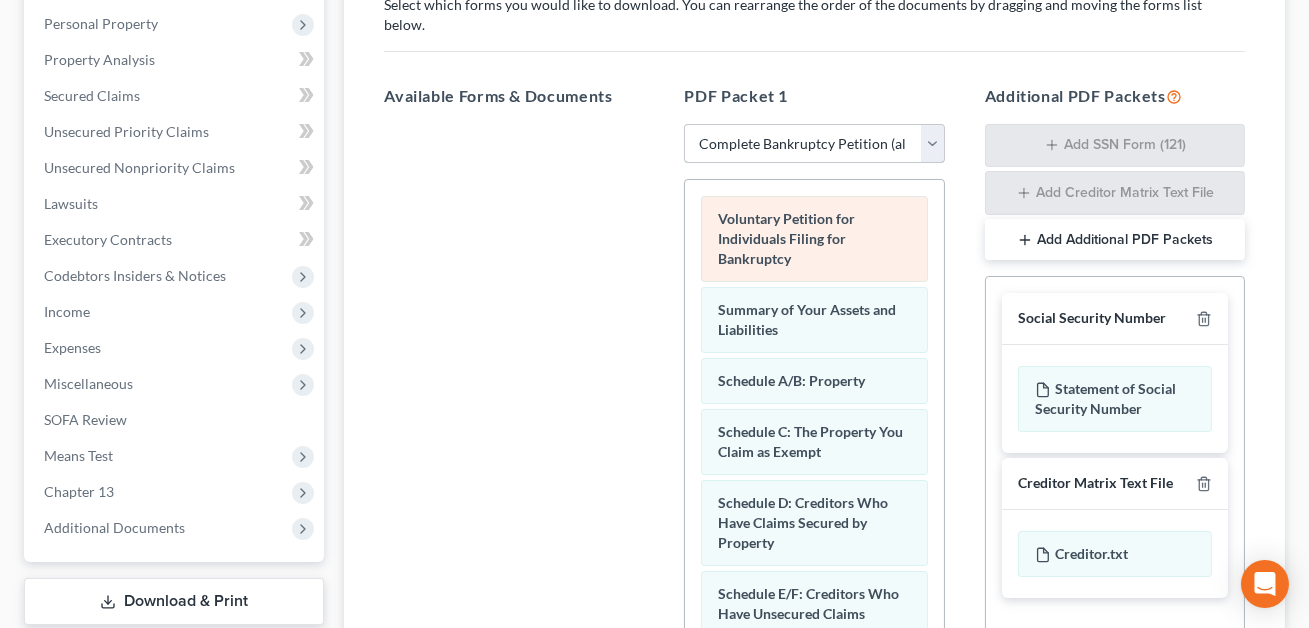 scroll, scrollTop: 359, scrollLeft: 0, axis: vertical 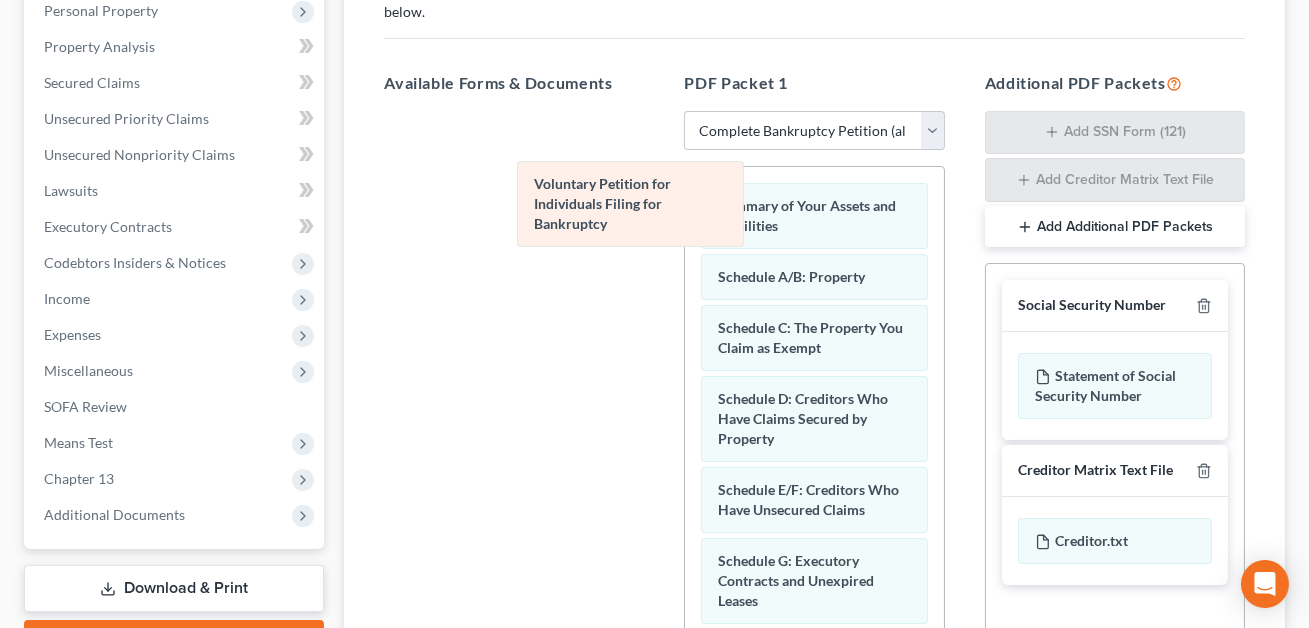drag, startPoint x: 766, startPoint y: 206, endPoint x: 486, endPoint y: 207, distance: 280.0018 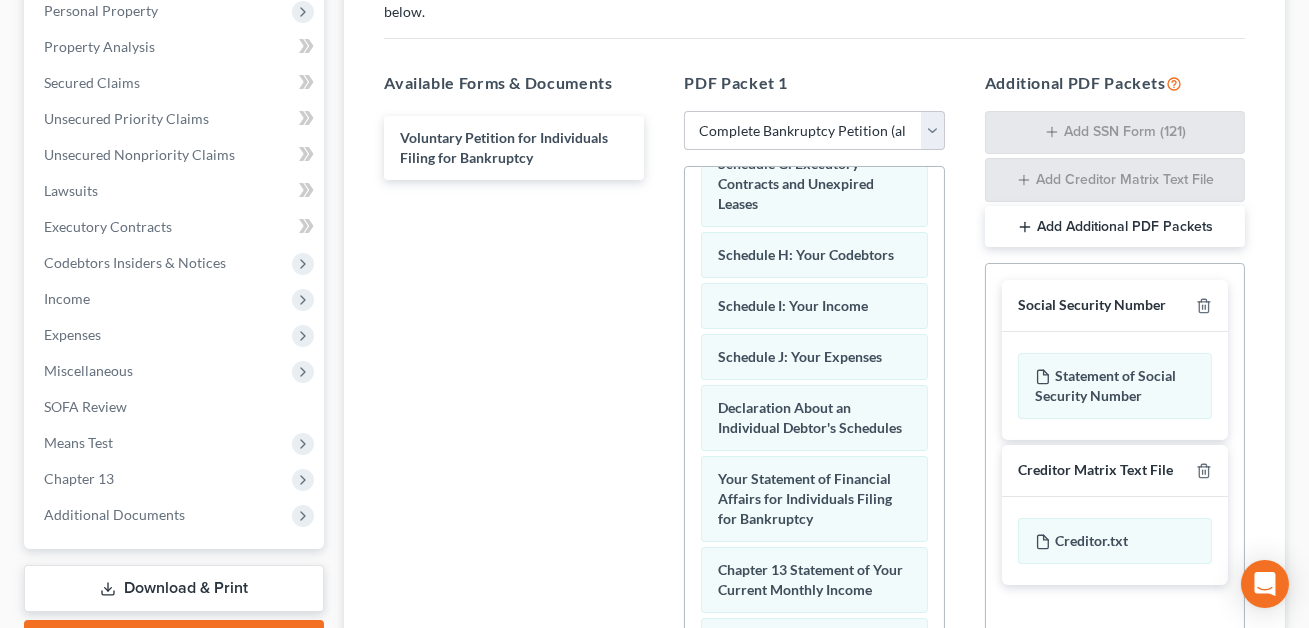 scroll, scrollTop: 400, scrollLeft: 0, axis: vertical 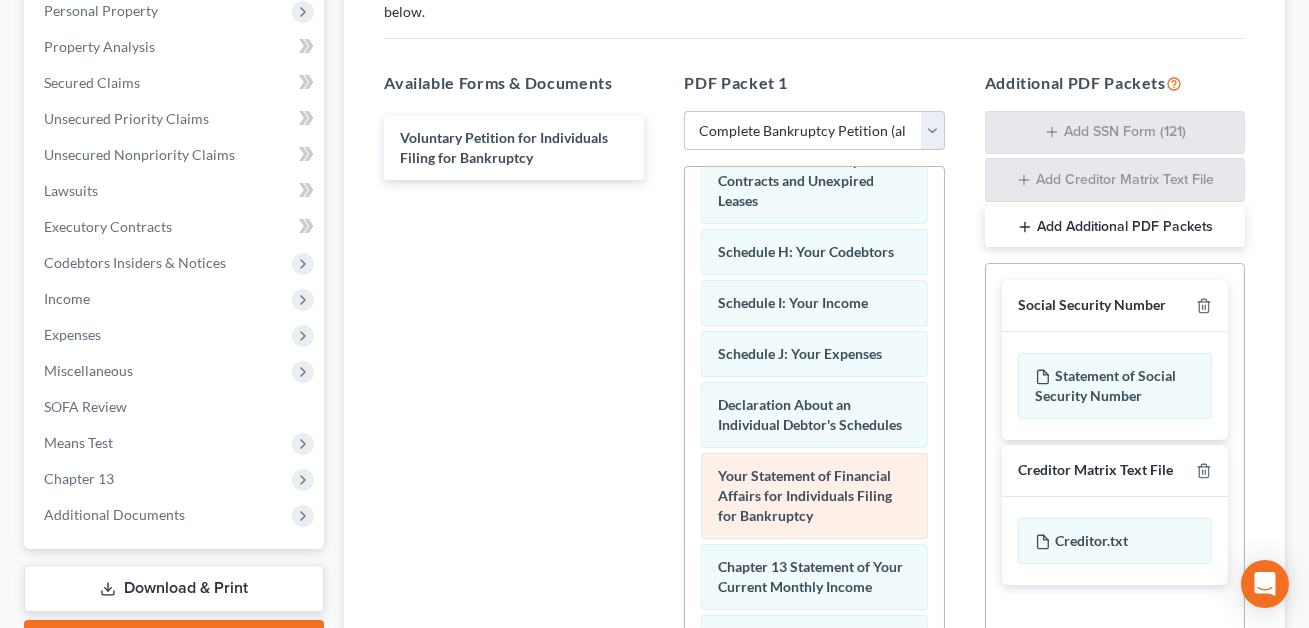 click on "Your Statement of Financial Affairs for Individuals Filing for Bankruptcy" at bounding box center (805, 495) 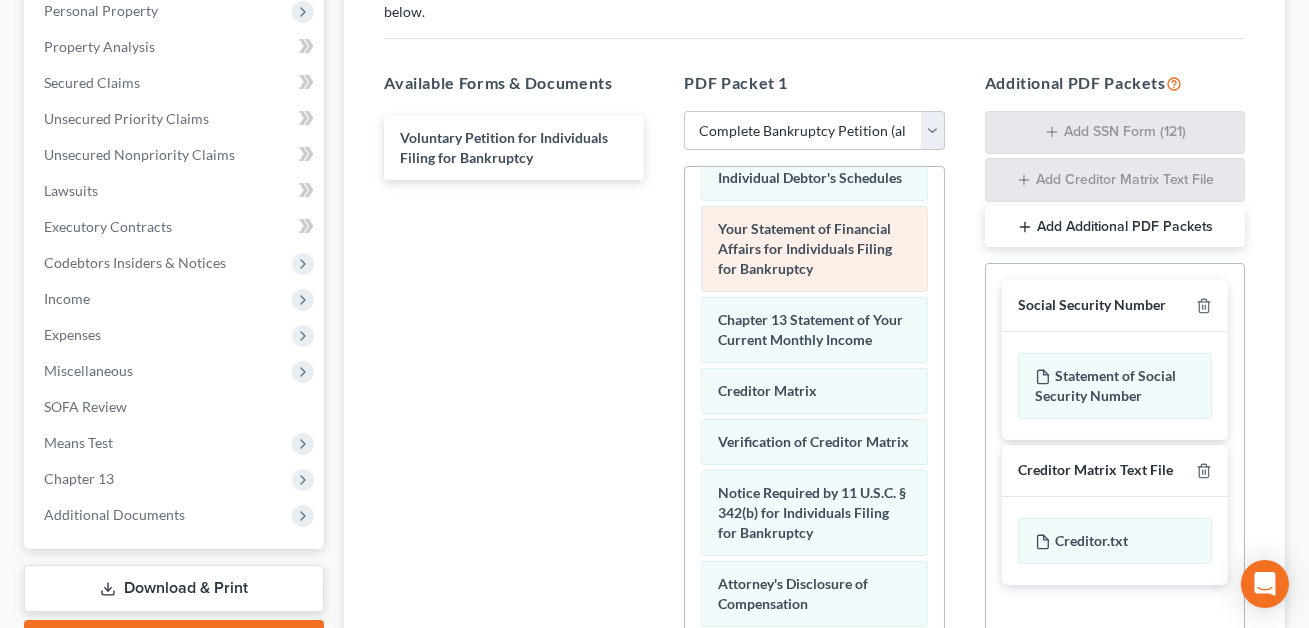 scroll, scrollTop: 685, scrollLeft: 0, axis: vertical 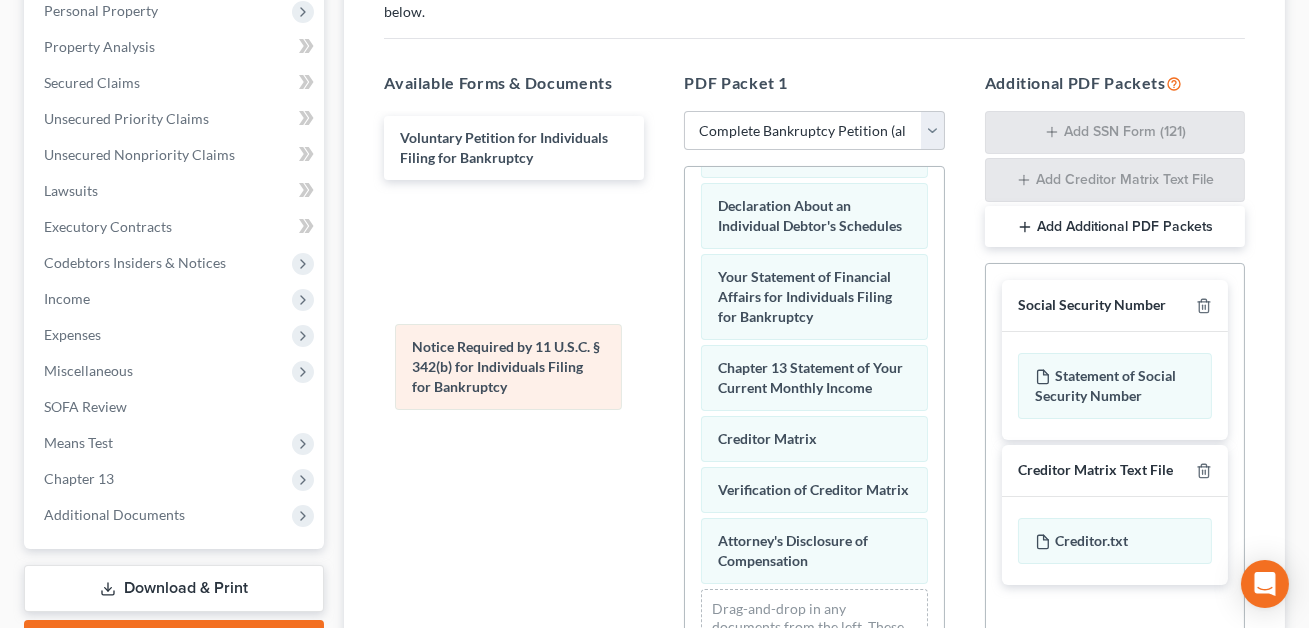 drag, startPoint x: 765, startPoint y: 429, endPoint x: 447, endPoint y: 338, distance: 330.76425 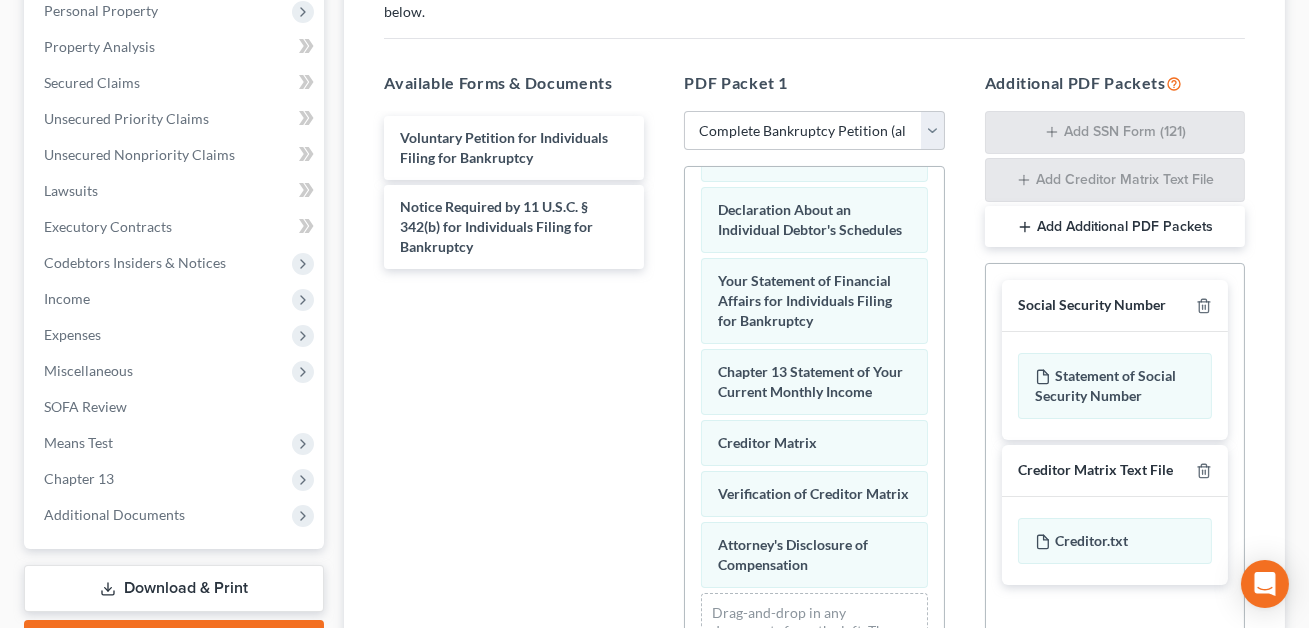 click on "Summary of Your Assets and Liabilities Schedule A/B: Property Schedule C: The Property You Claim as Exempt Schedule D: Creditors Who Have Claims Secured by Property Schedule E/F: Creditors Who Have Unsecured Claims Schedule G: Executory Contracts and Unexpired Leases Schedule H: Your Codebtors Schedule I: Your Income Schedule J: Your Expenses Declaration About an Individual Debtor's Schedules Your Statement of Financial Affairs for Individuals Filing for Bankruptcy Chapter 13 Statement of Your Current Monthly Income Creditor Matrix Verification of Creditor Matrix Attorney's Disclosure of Compensation Drag-and-drop in any documents from the left. These will be merged into the Petition PDF Packet. Or choose a default set from the dropdown above." at bounding box center [814, 145] 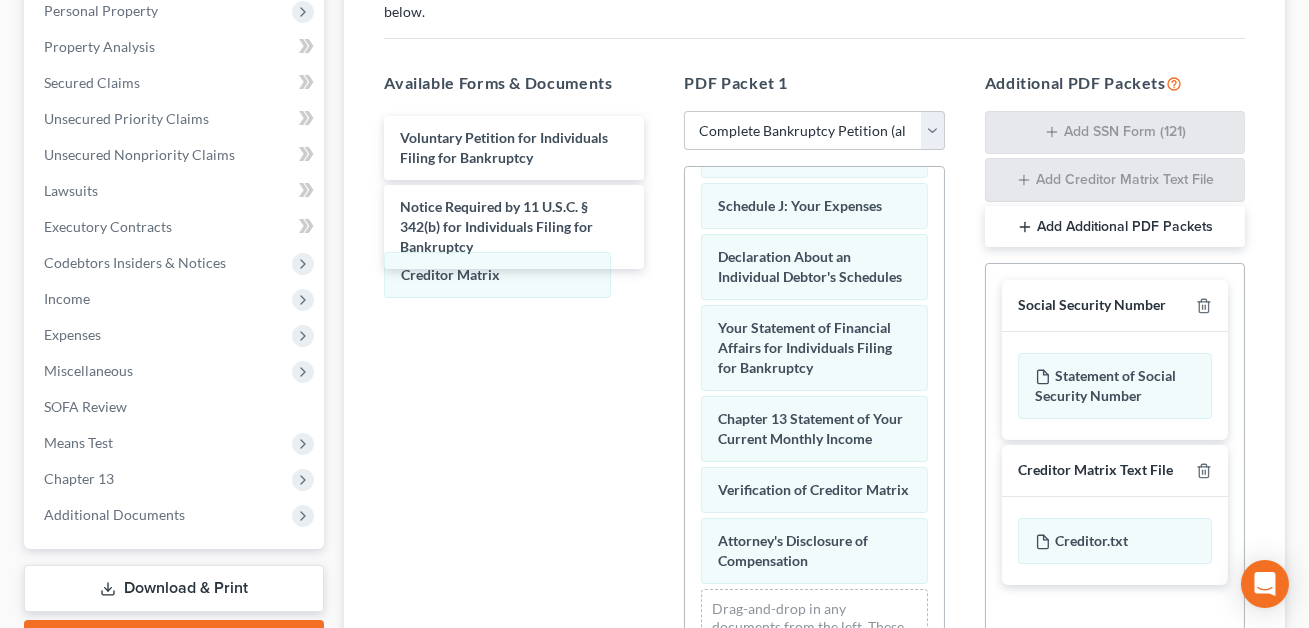 scroll, scrollTop: 544, scrollLeft: 0, axis: vertical 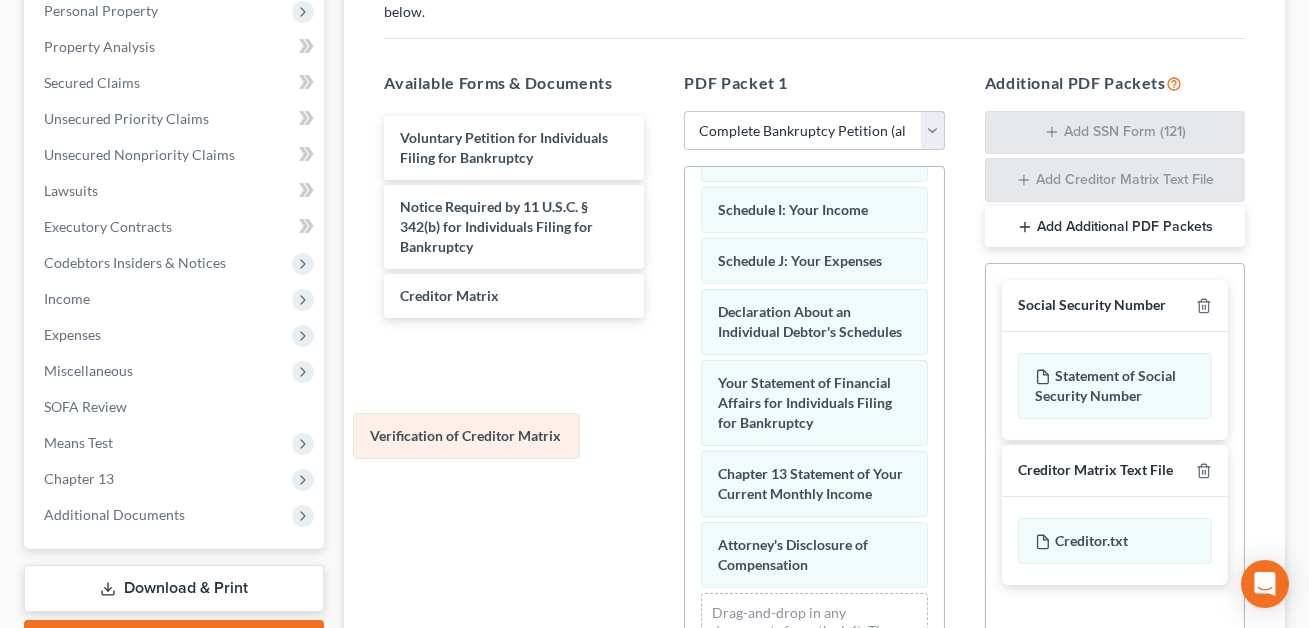 drag, startPoint x: 736, startPoint y: 478, endPoint x: 372, endPoint y: 435, distance: 366.53104 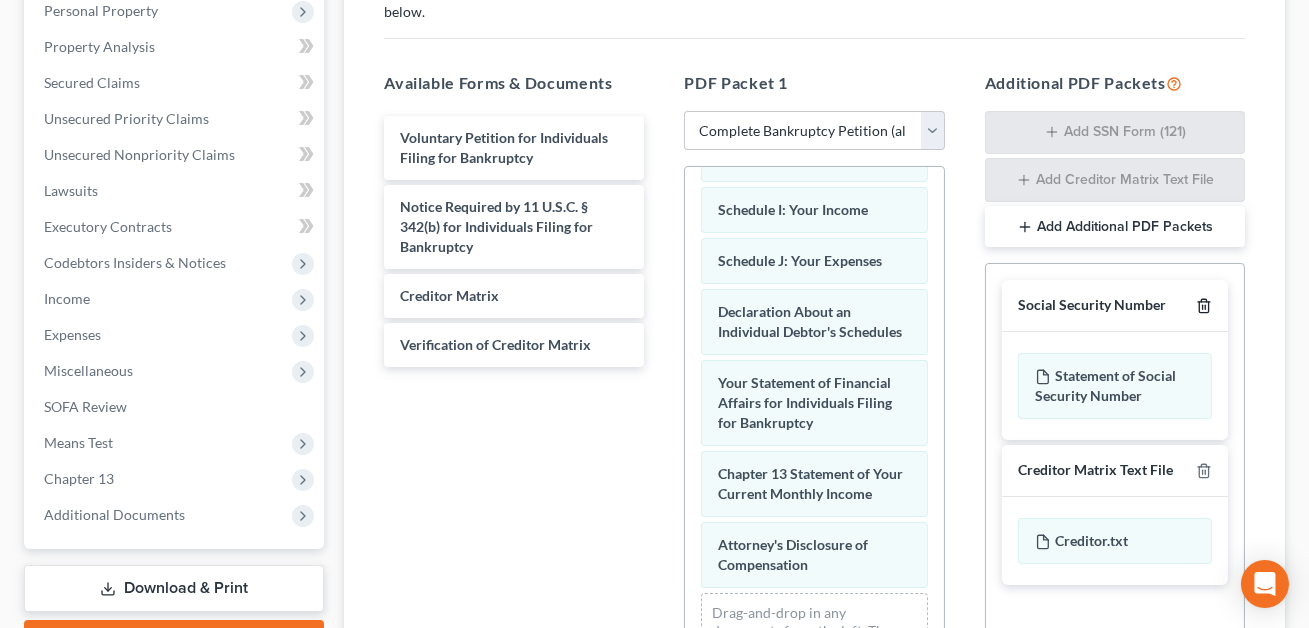 click 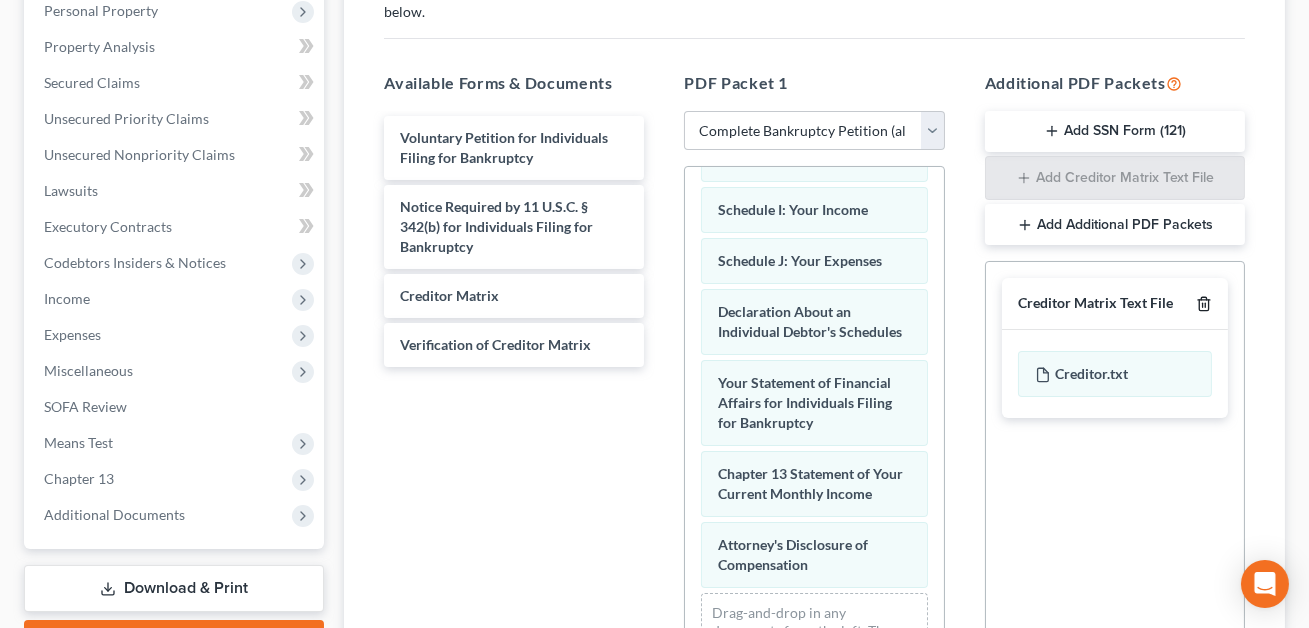 click 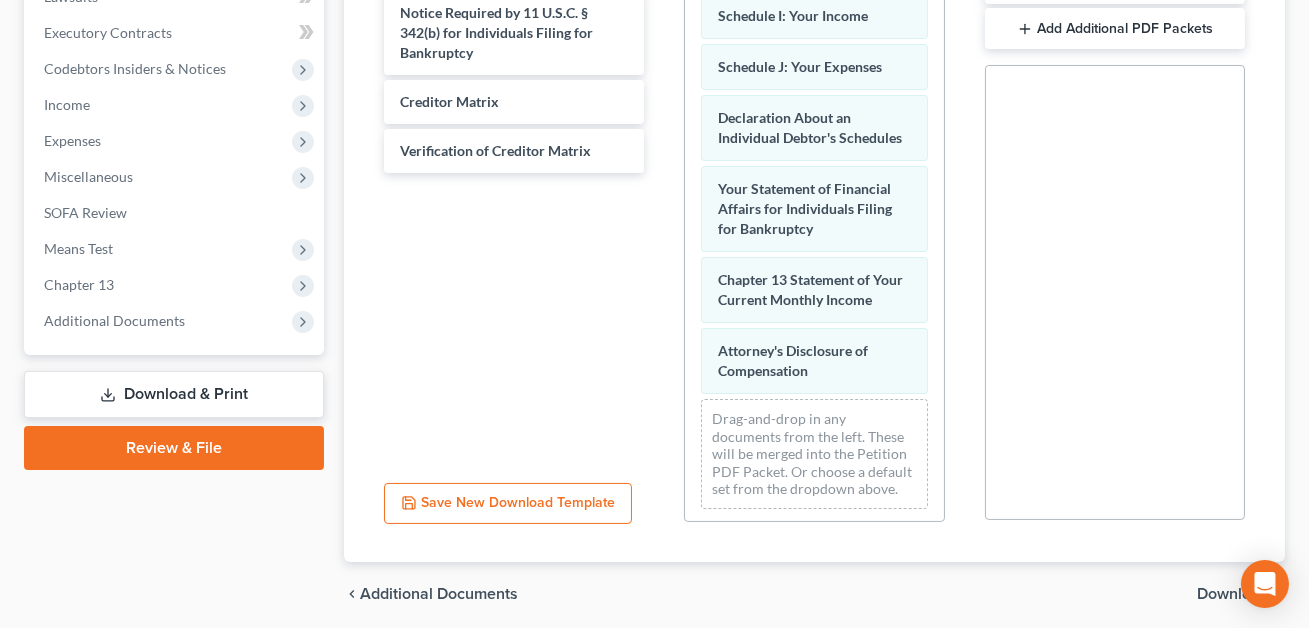 scroll, scrollTop: 605, scrollLeft: 0, axis: vertical 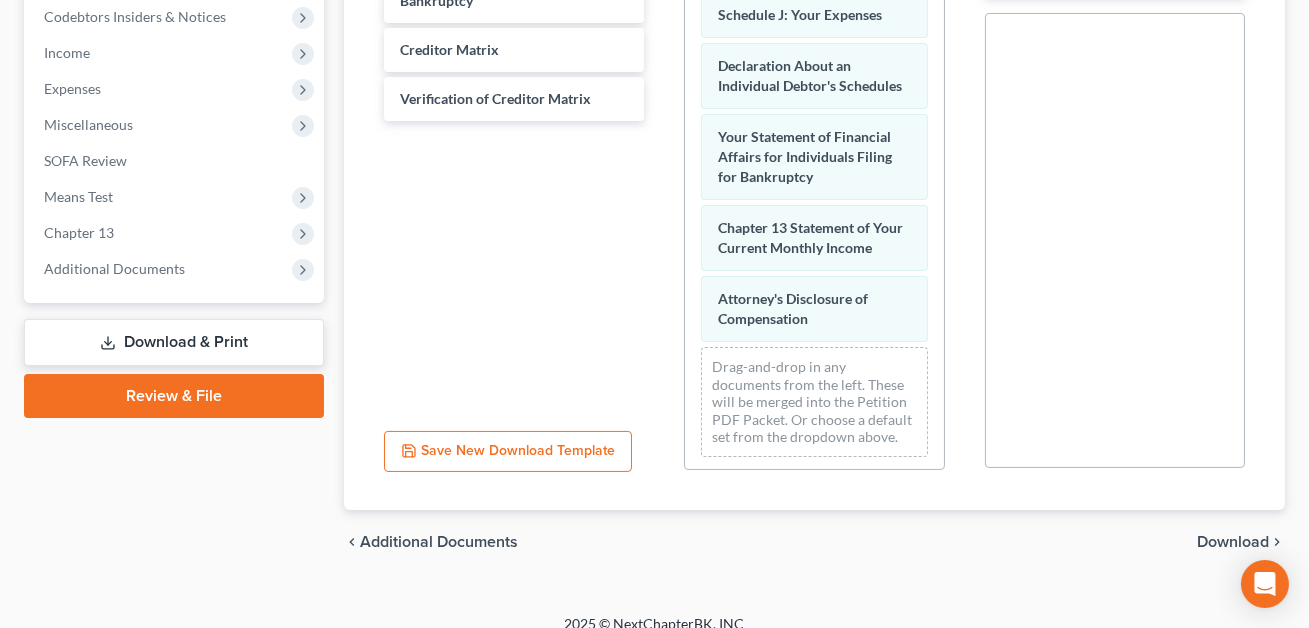 click on "Download" at bounding box center [1233, 542] 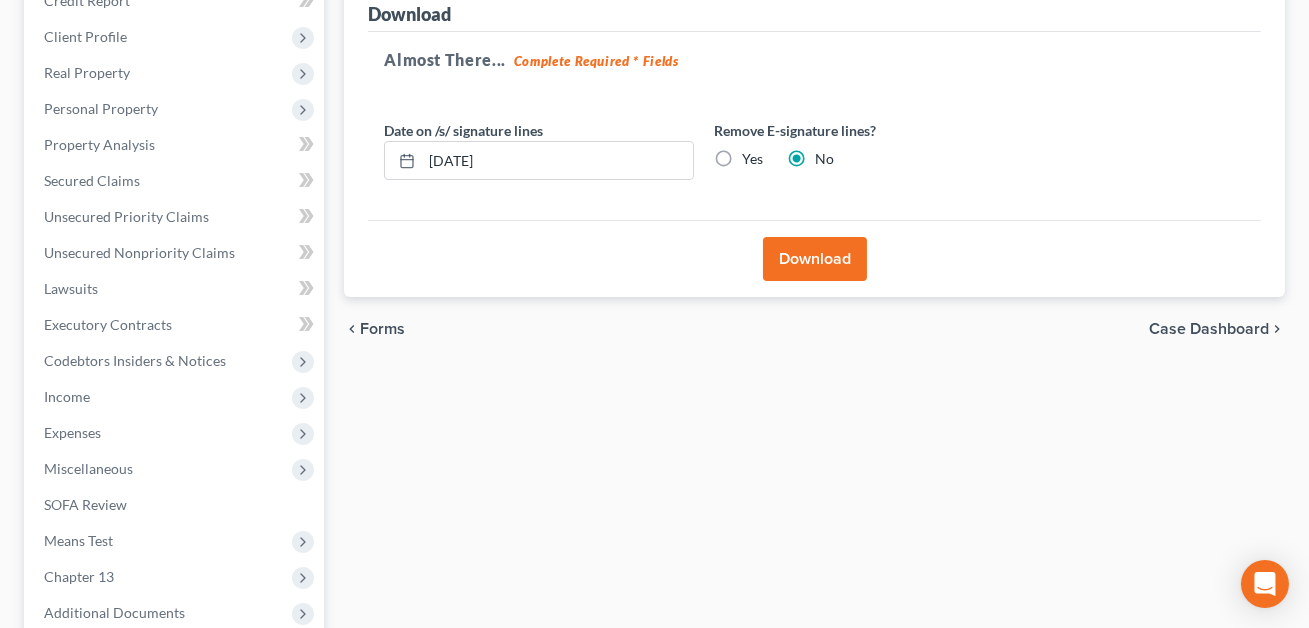scroll, scrollTop: 247, scrollLeft: 0, axis: vertical 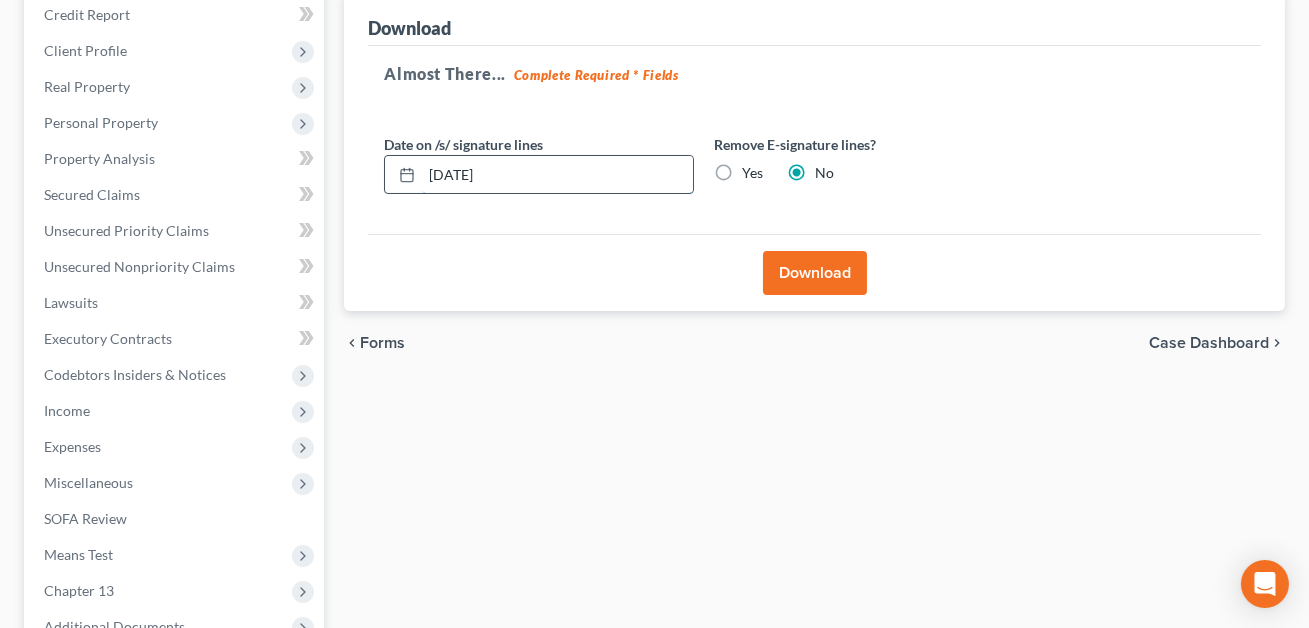 click on "07/14/2025" at bounding box center [557, 175] 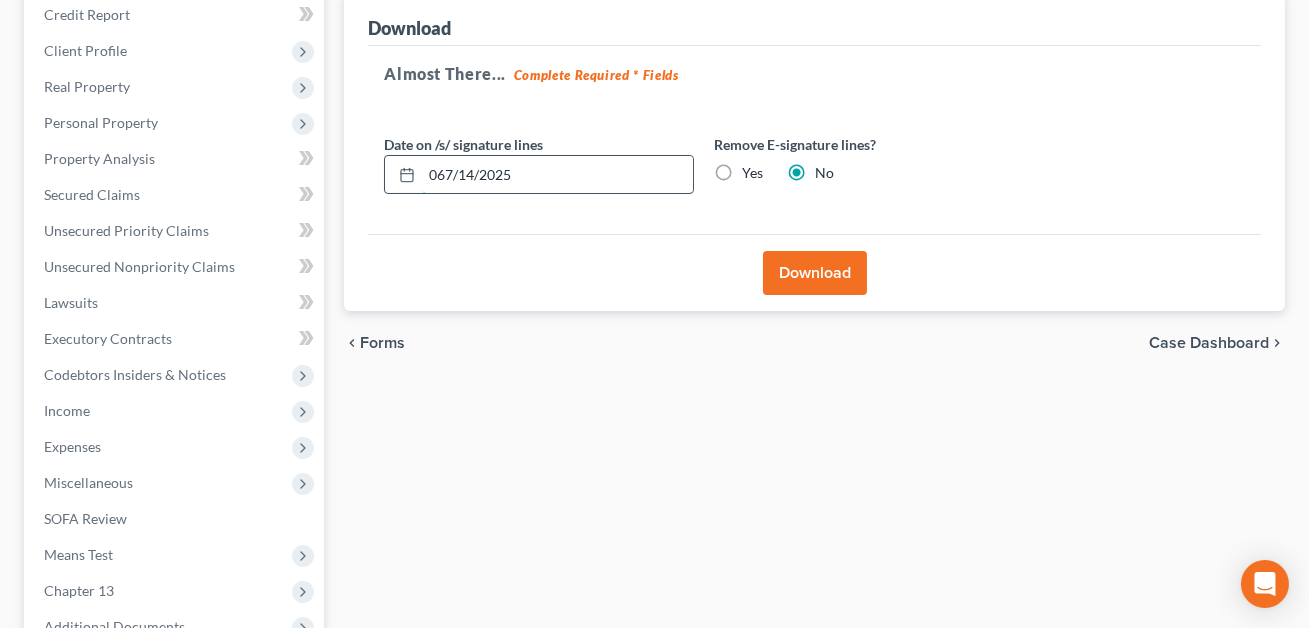 click on "067/14/2025" at bounding box center (557, 175) 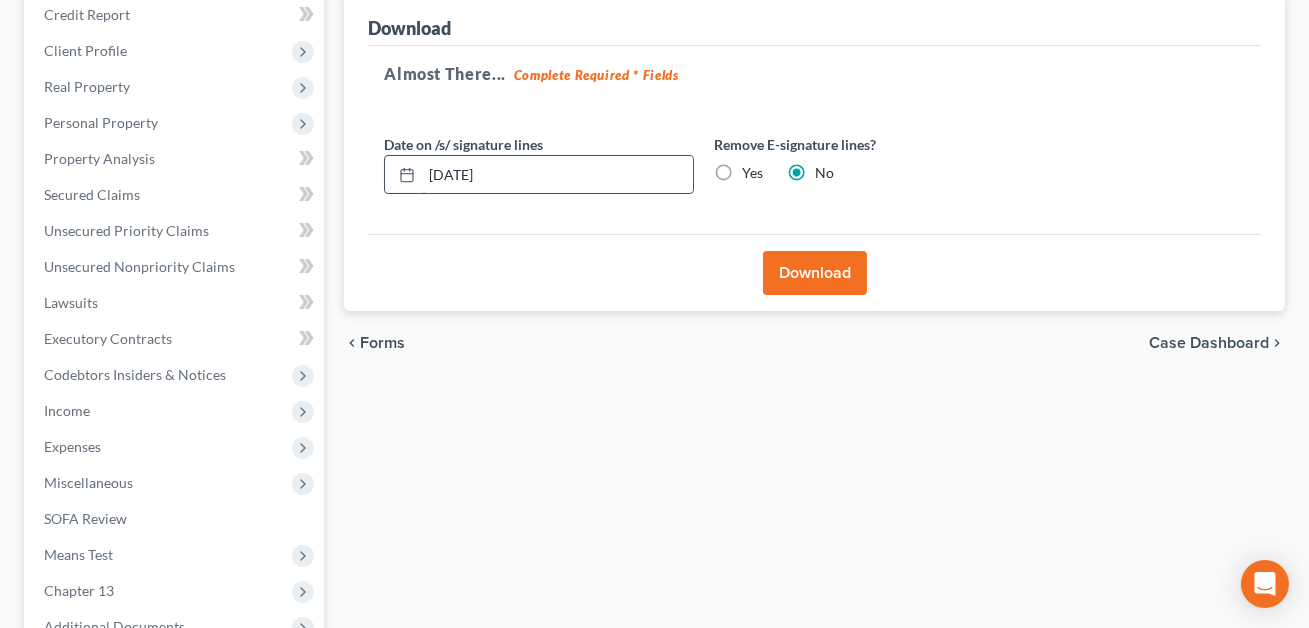 click on "06/14/2025" at bounding box center (557, 175) 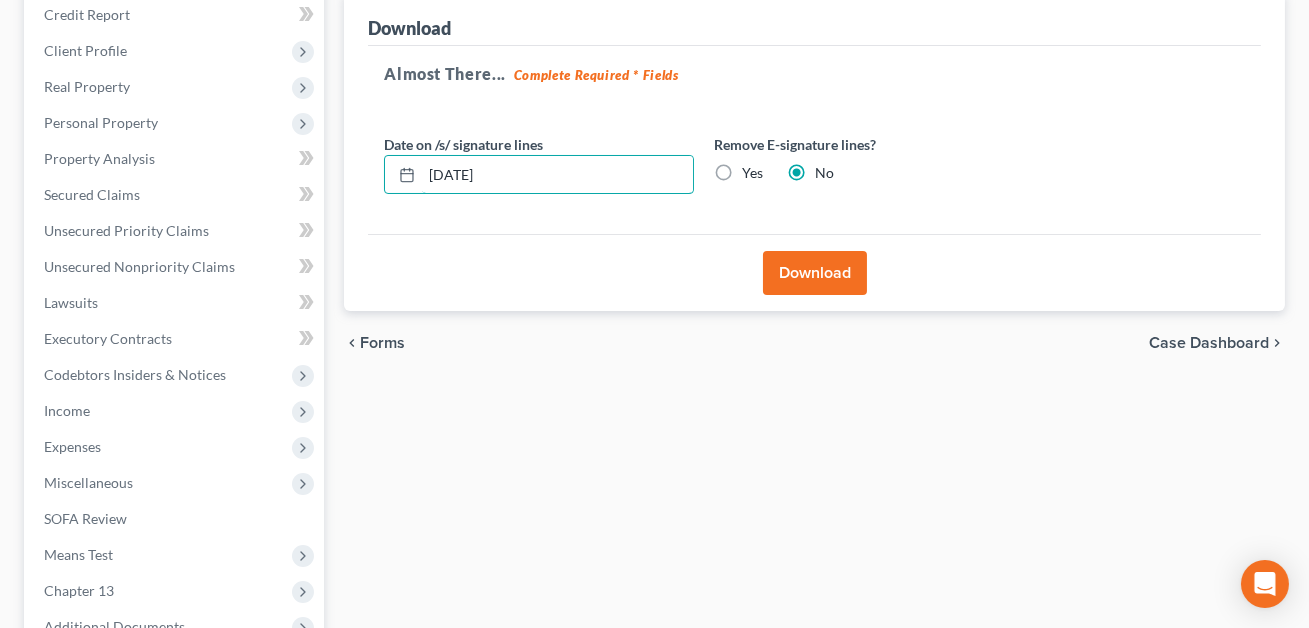 type on "06/26/2025" 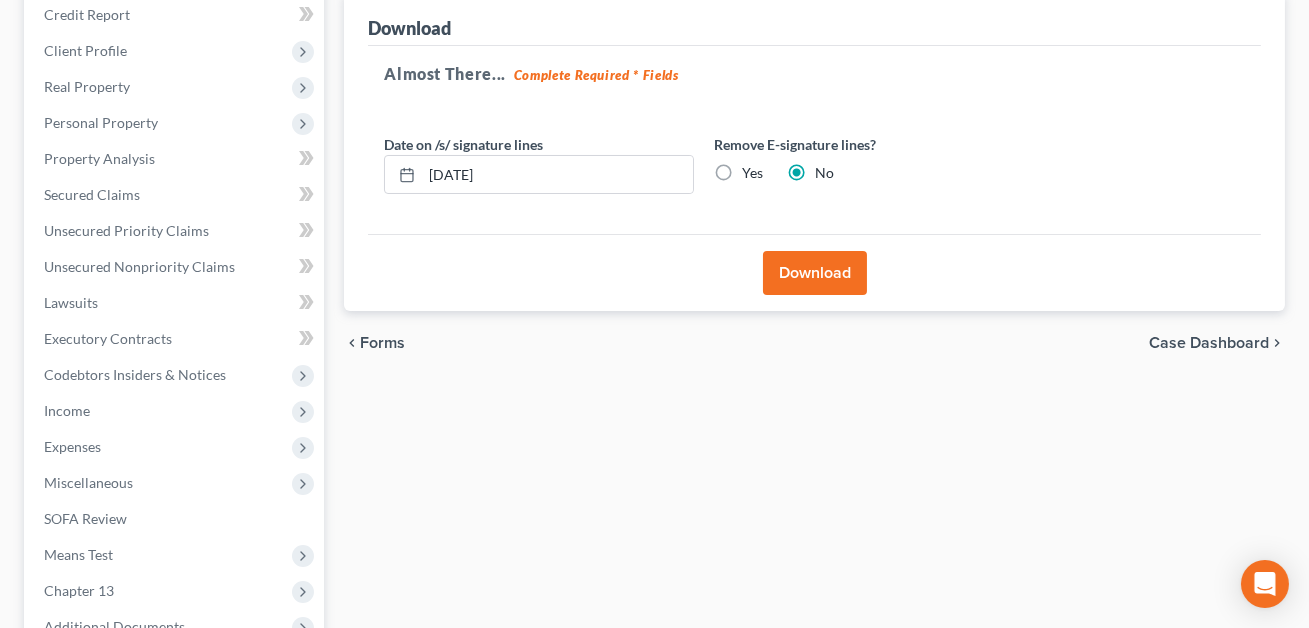 click on "Download" at bounding box center (815, 273) 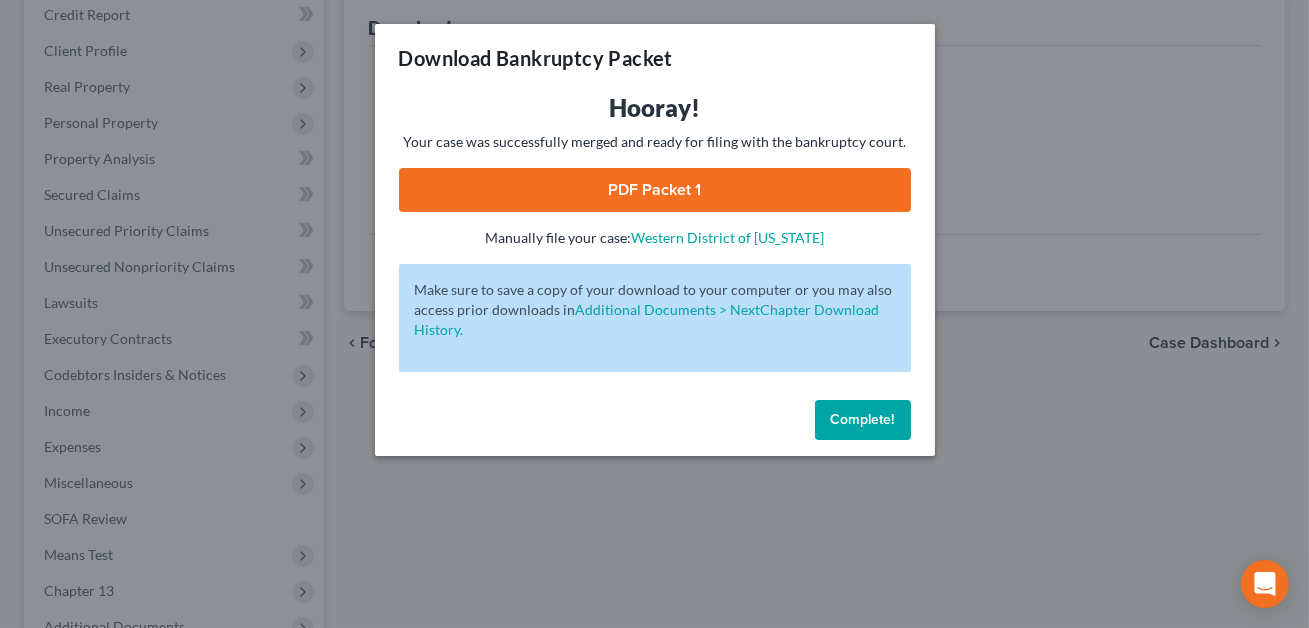 click on "PDF Packet 1" at bounding box center [655, 190] 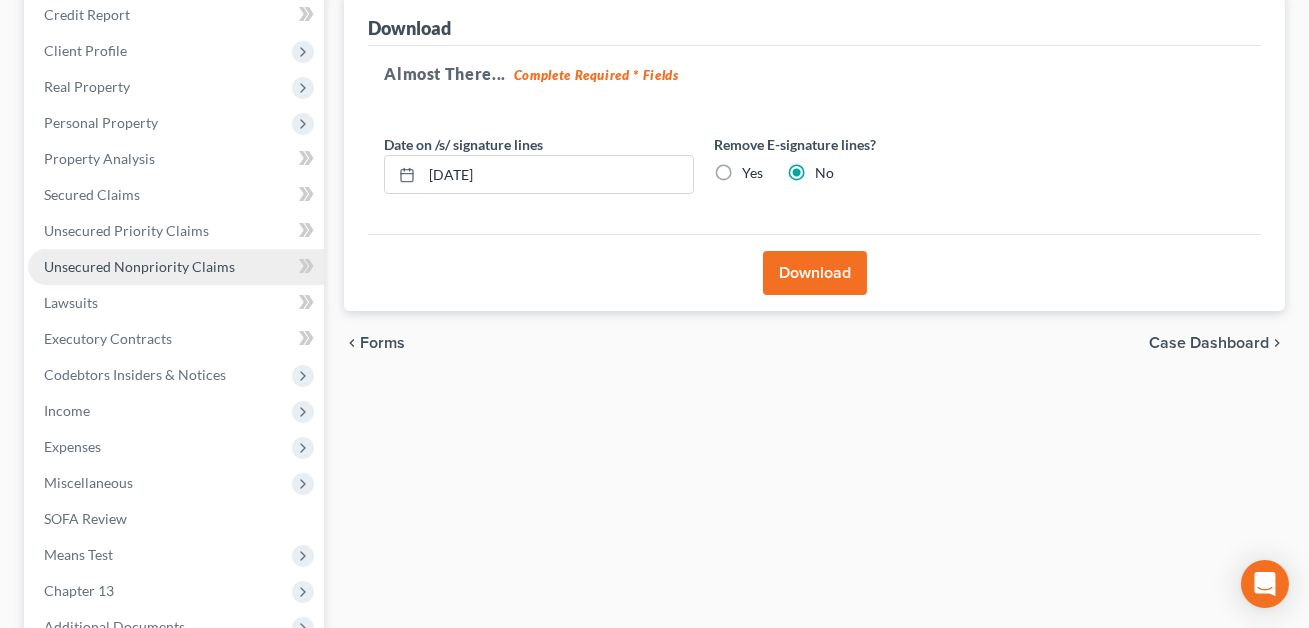 scroll, scrollTop: 30, scrollLeft: 0, axis: vertical 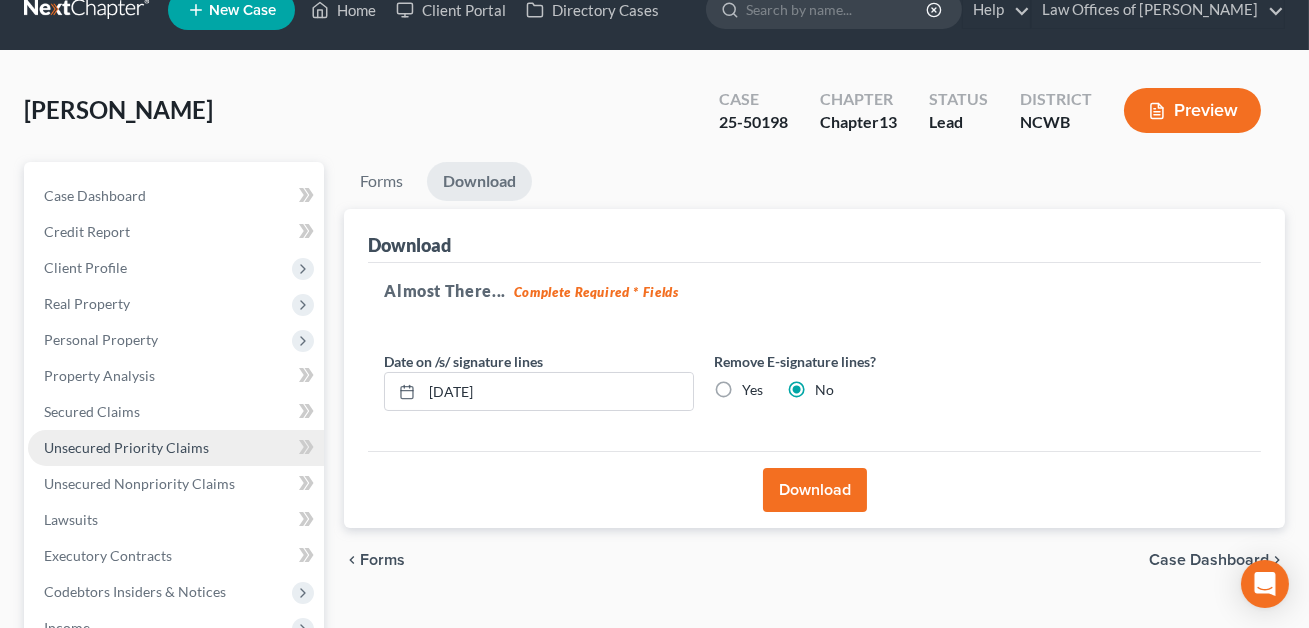 click on "Unsecured Priority Claims" at bounding box center [126, 447] 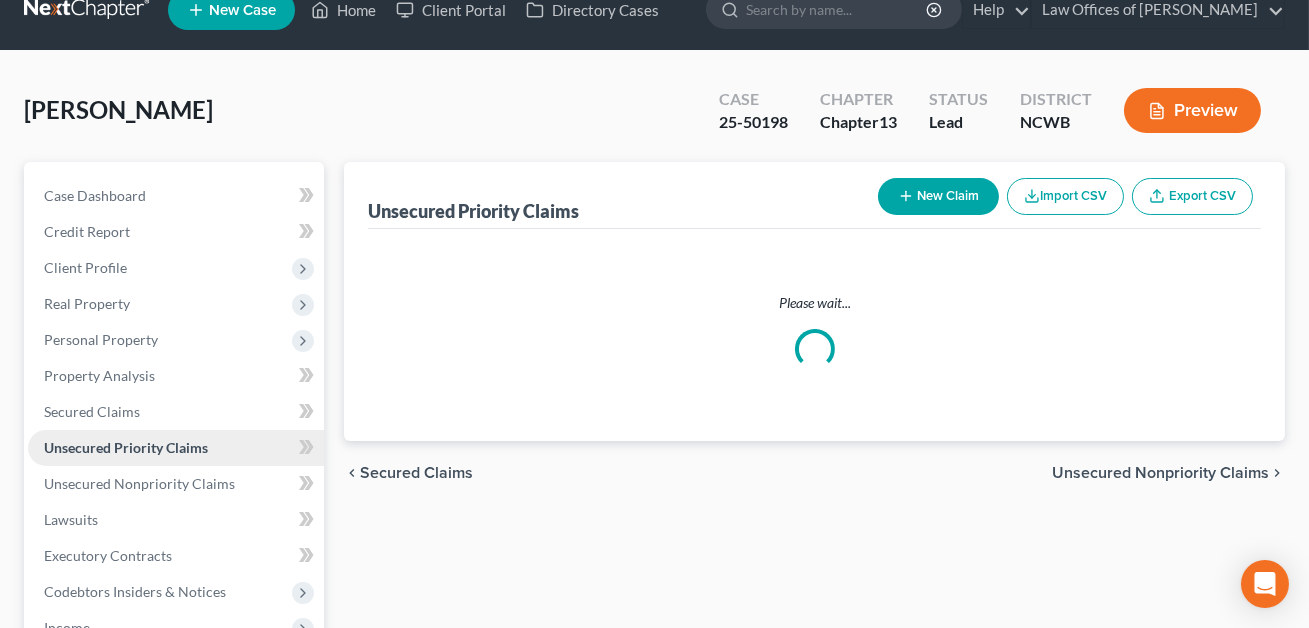 scroll, scrollTop: 0, scrollLeft: 0, axis: both 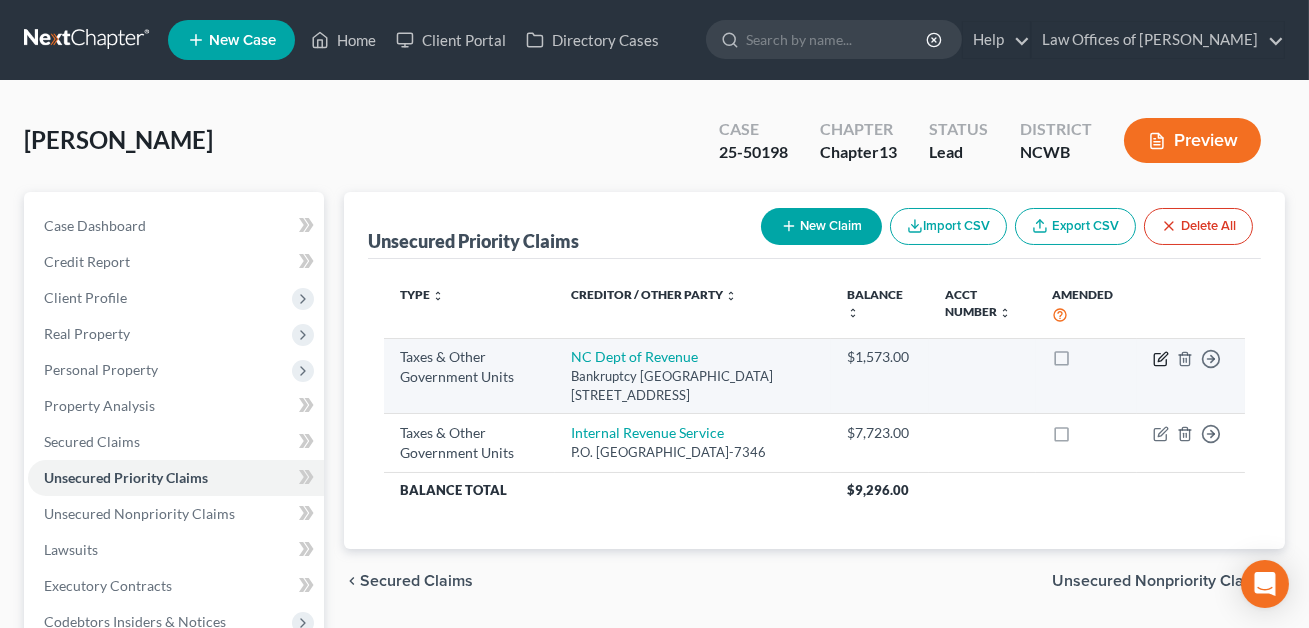 click 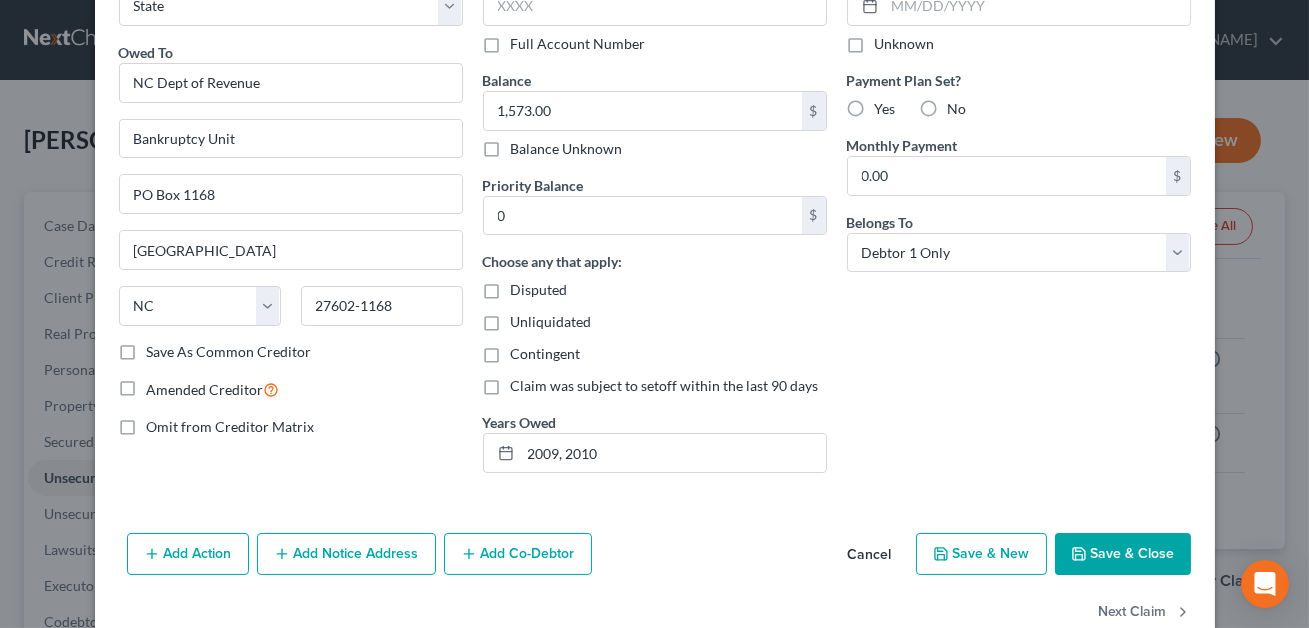 scroll, scrollTop: 170, scrollLeft: 0, axis: vertical 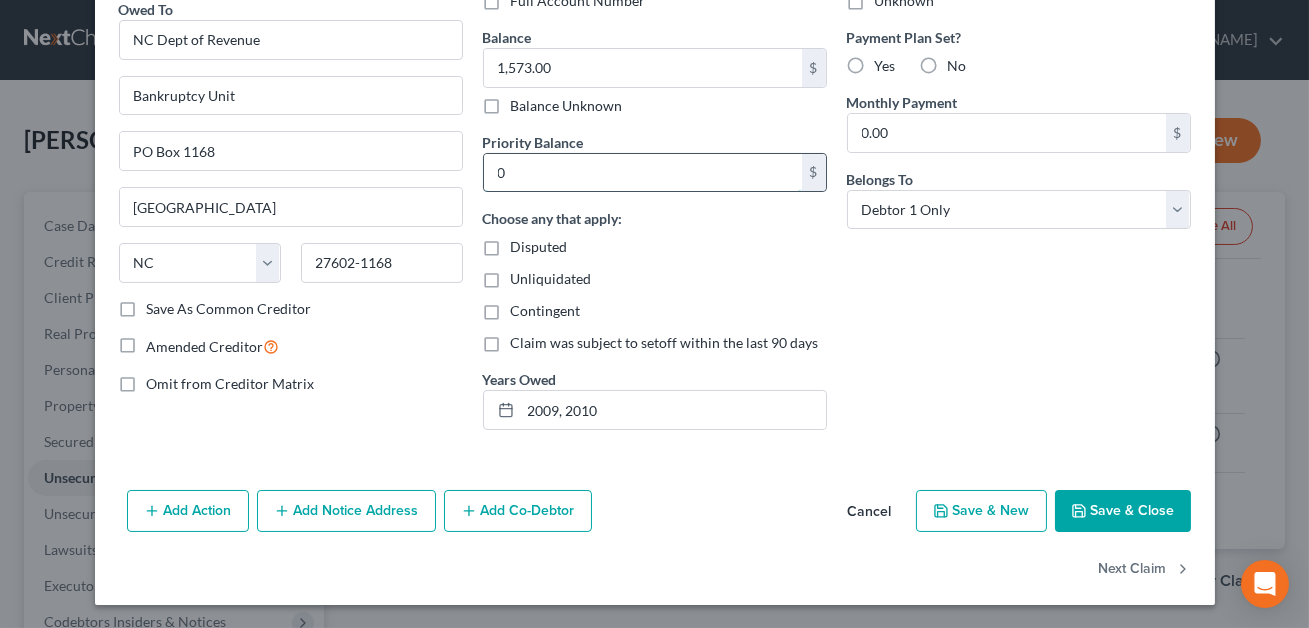click on "0" at bounding box center (643, 173) 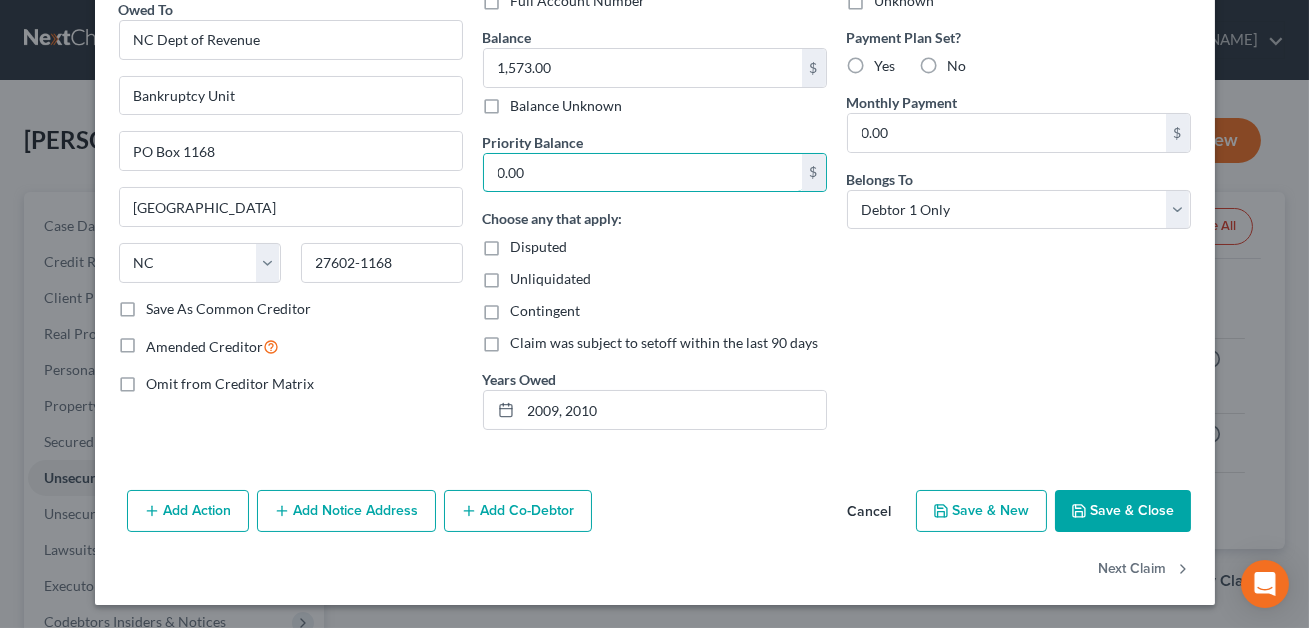 type on "0.00" 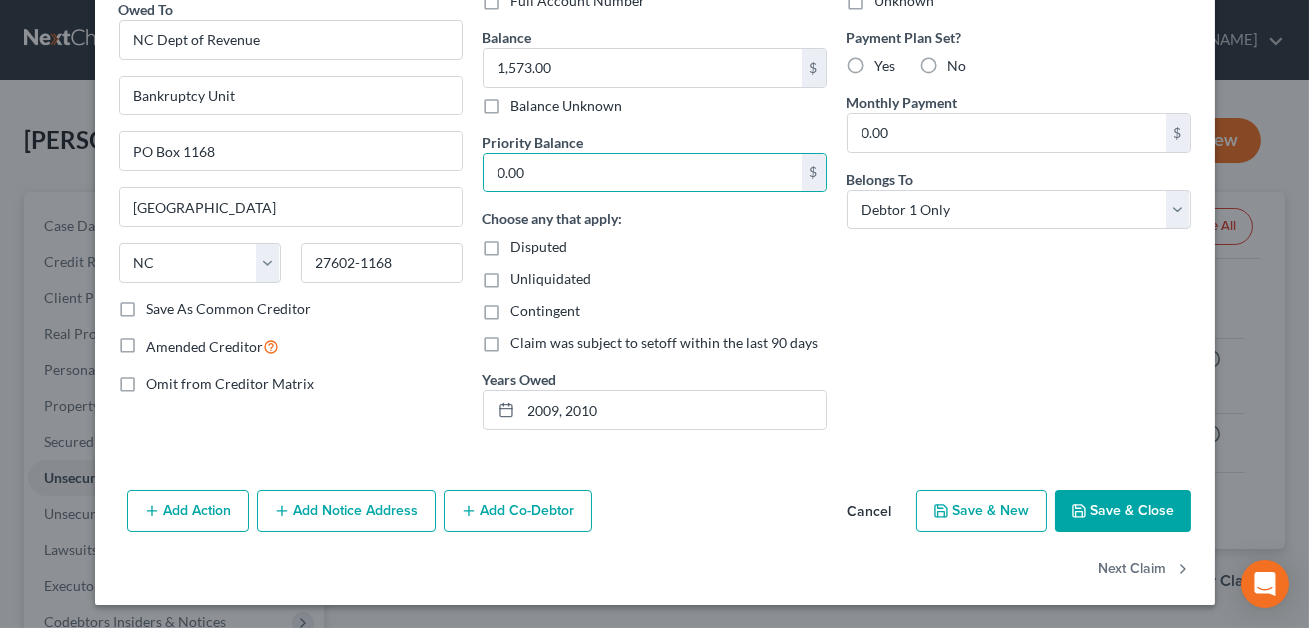click on "Save & Close" at bounding box center (1123, 511) 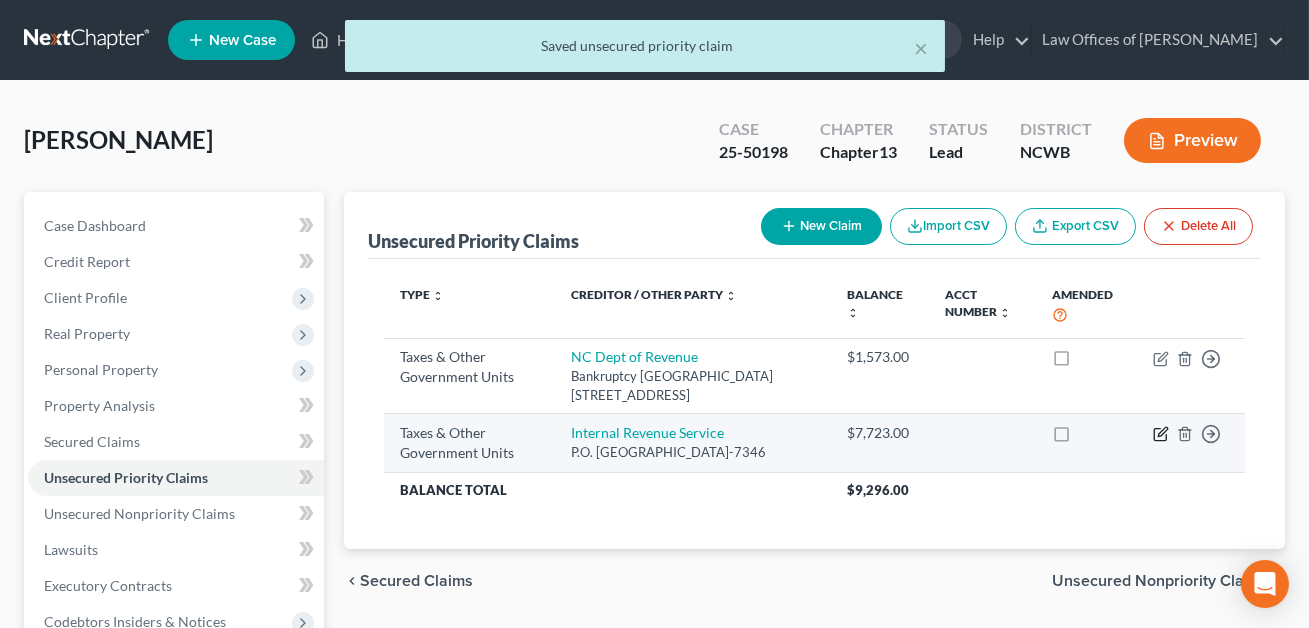 click 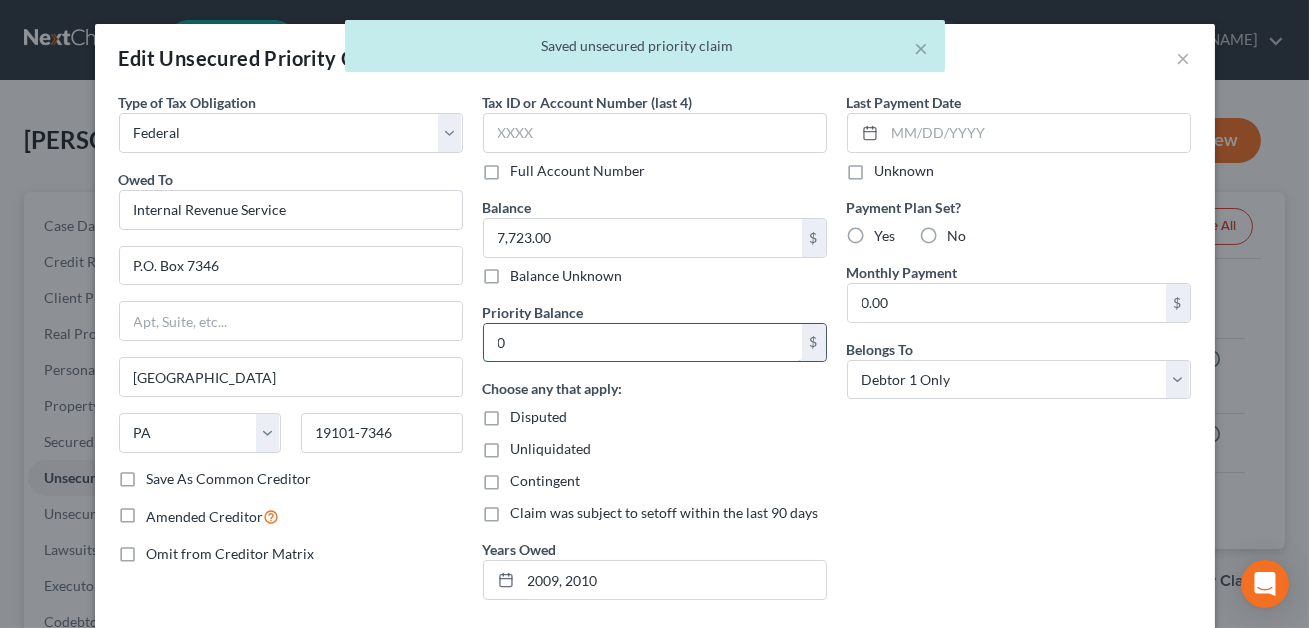 click on "0" at bounding box center [643, 343] 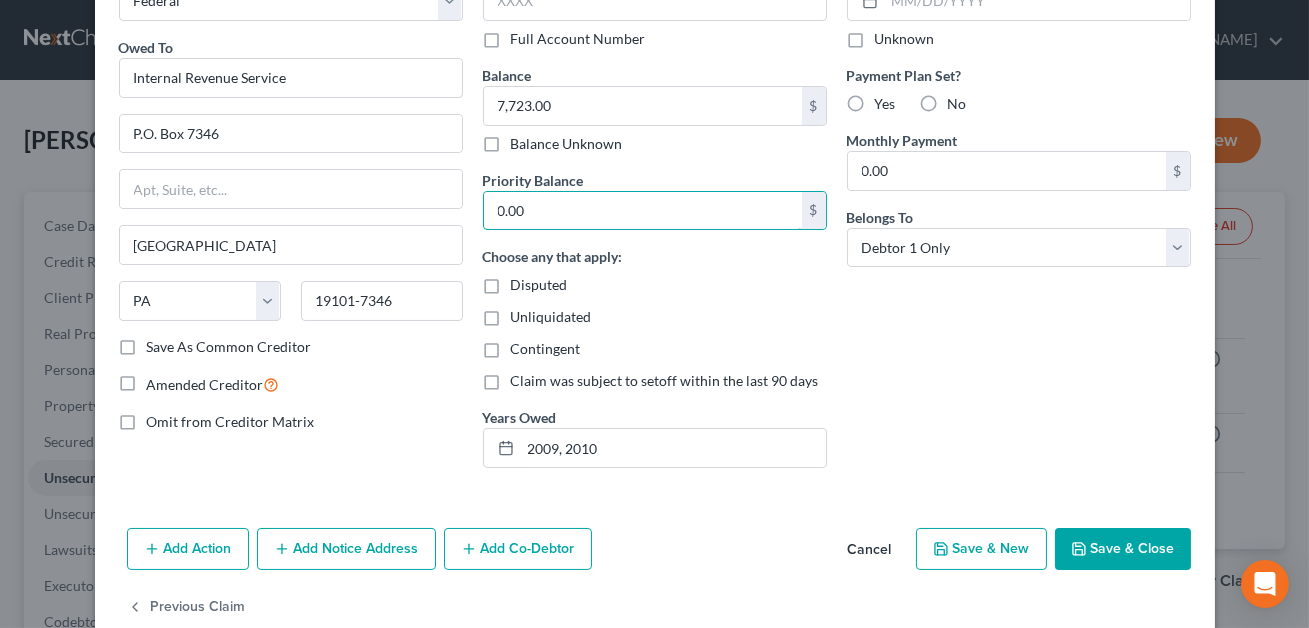 scroll, scrollTop: 170, scrollLeft: 0, axis: vertical 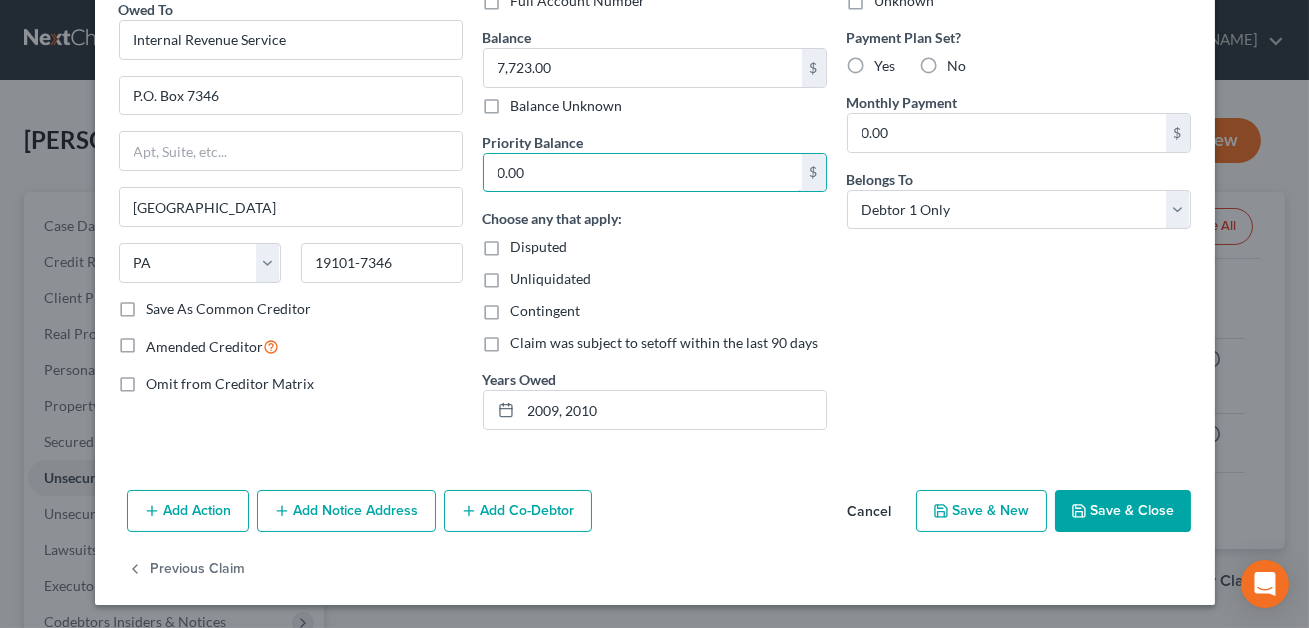 type on "0.00" 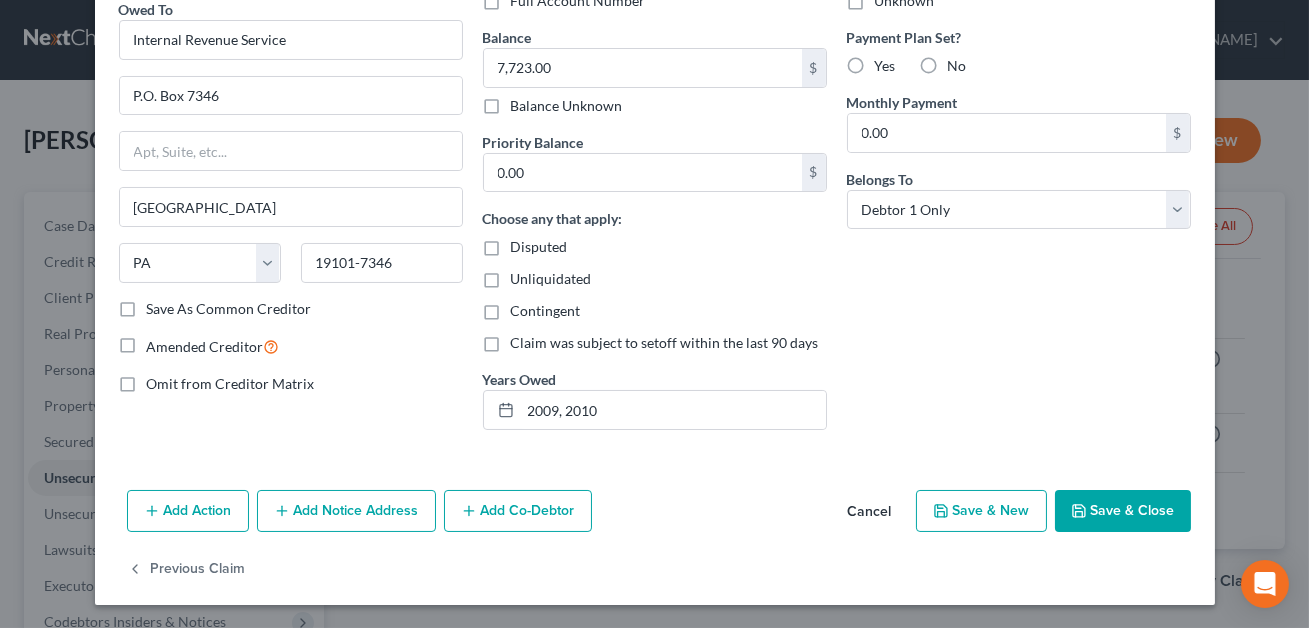 click on "Save & Close" at bounding box center (1123, 511) 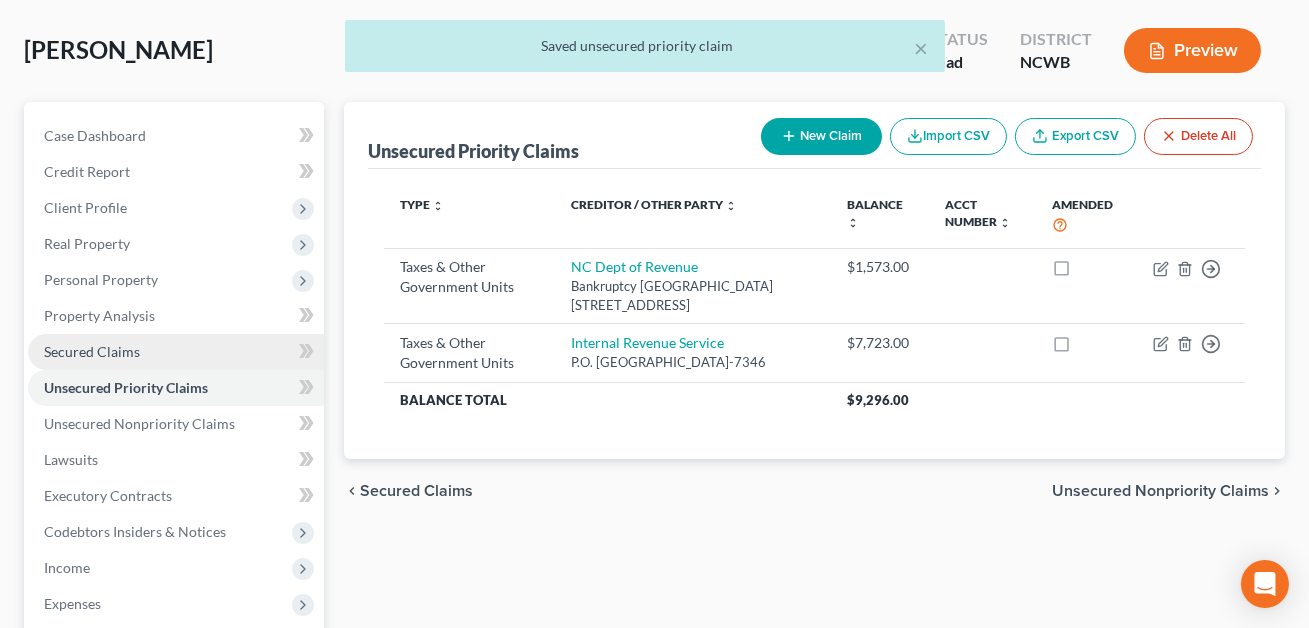 scroll, scrollTop: 85, scrollLeft: 0, axis: vertical 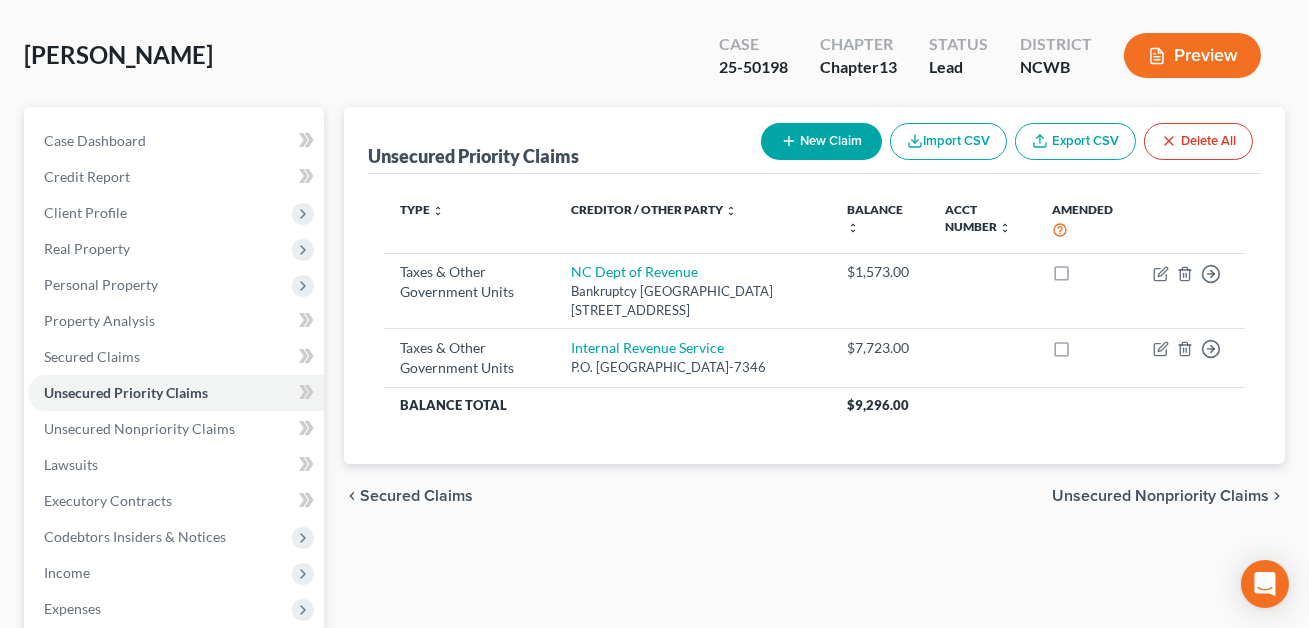 click on "Preview" at bounding box center (1192, 55) 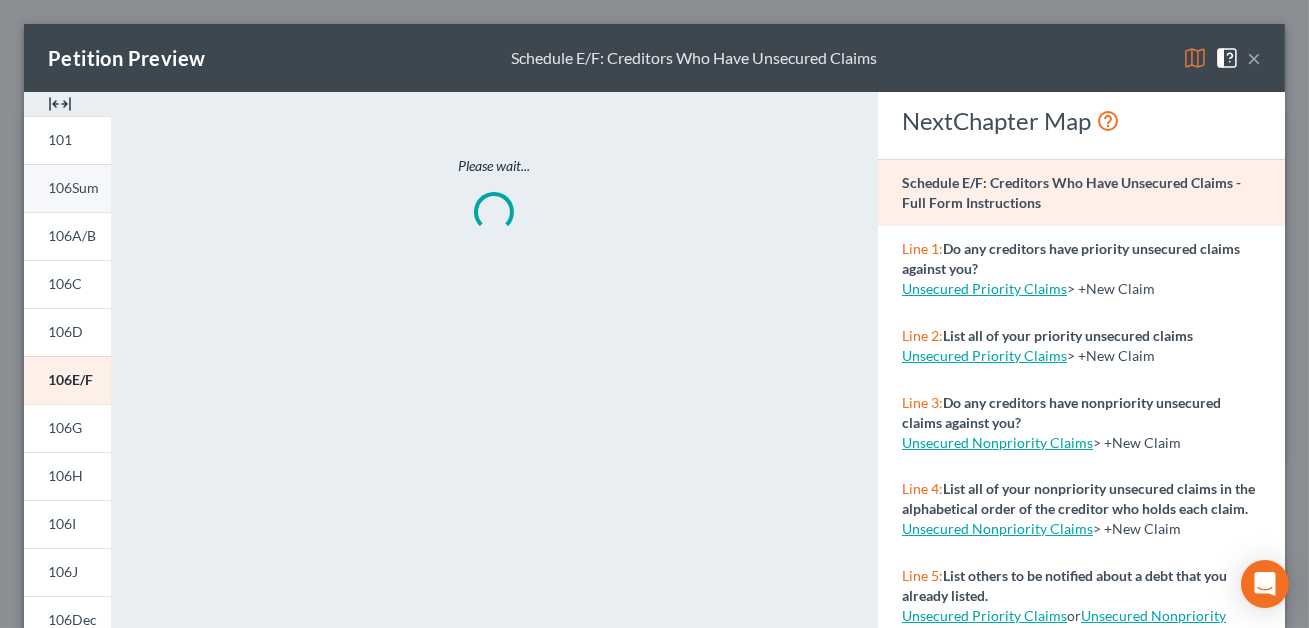 click on "106Sum" at bounding box center (73, 187) 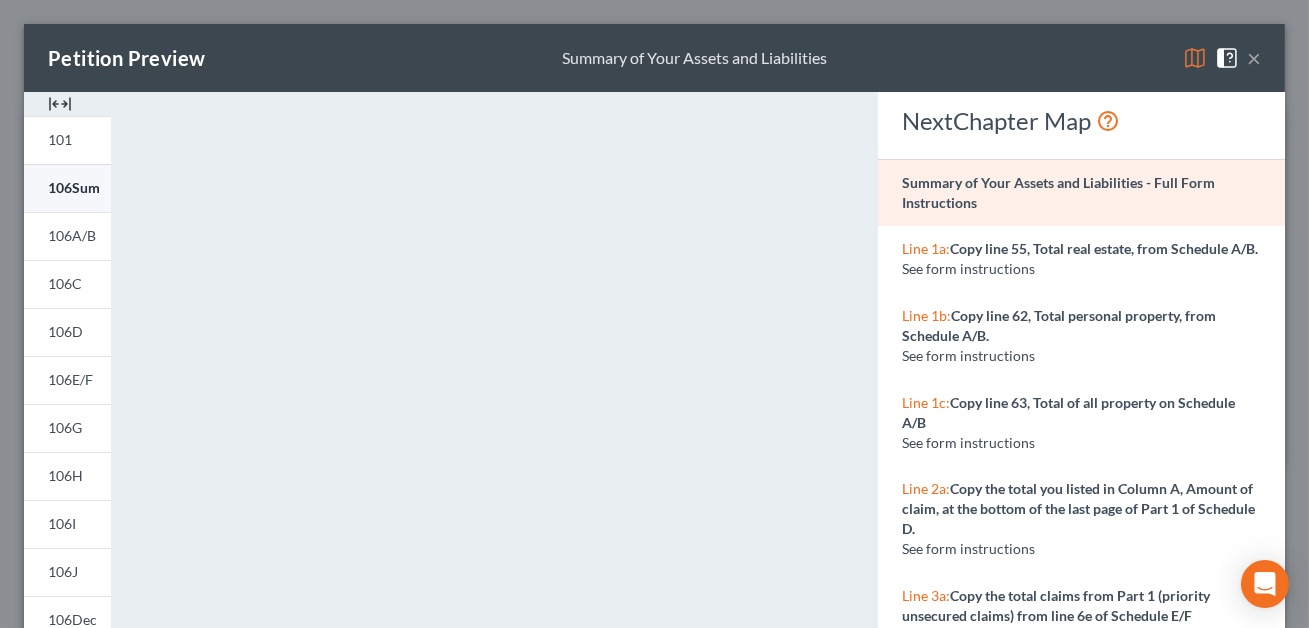 click on "106Sum" at bounding box center (74, 187) 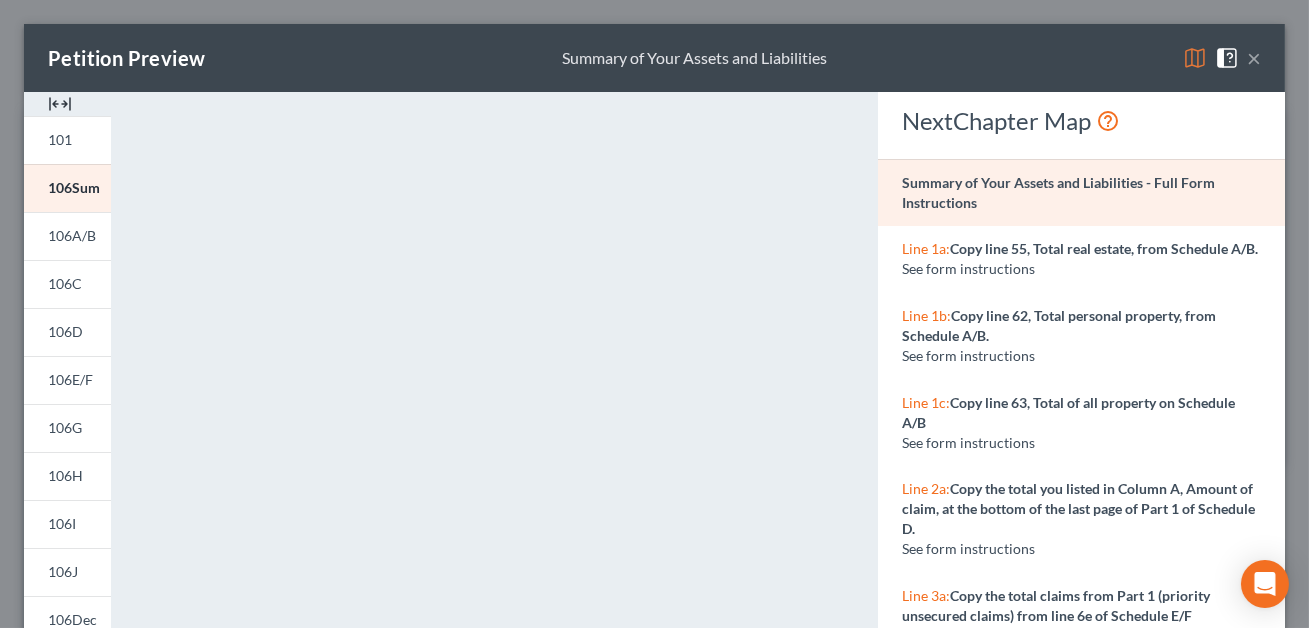click on "×" at bounding box center [1254, 58] 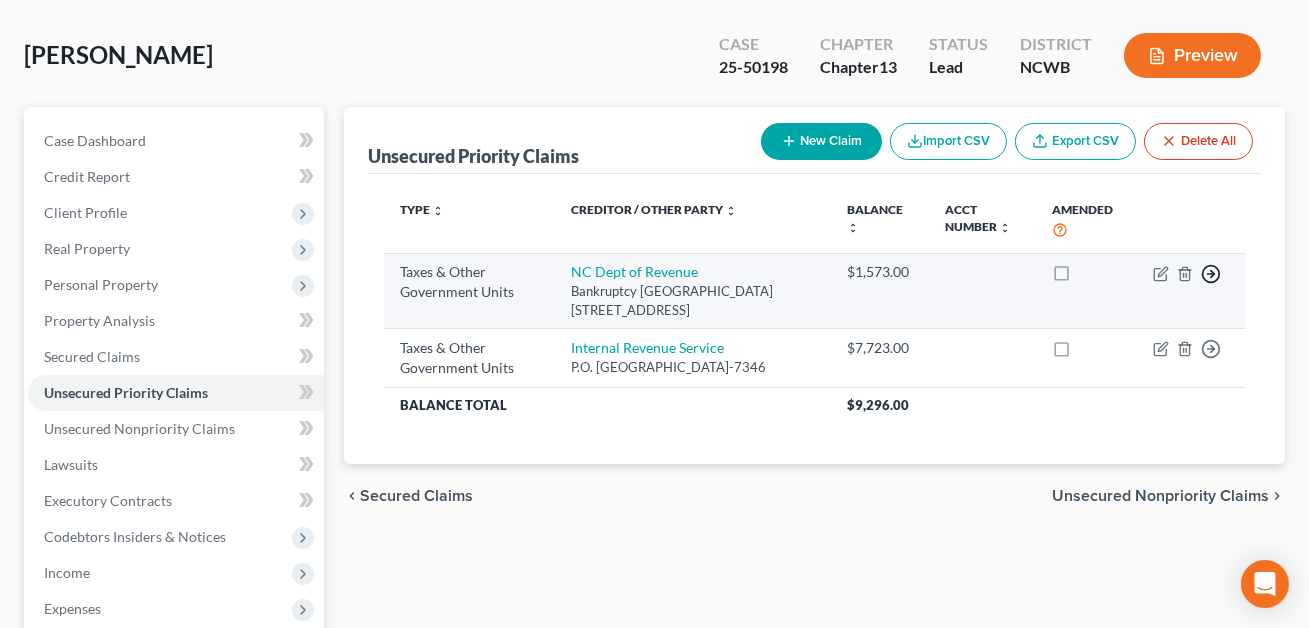 click 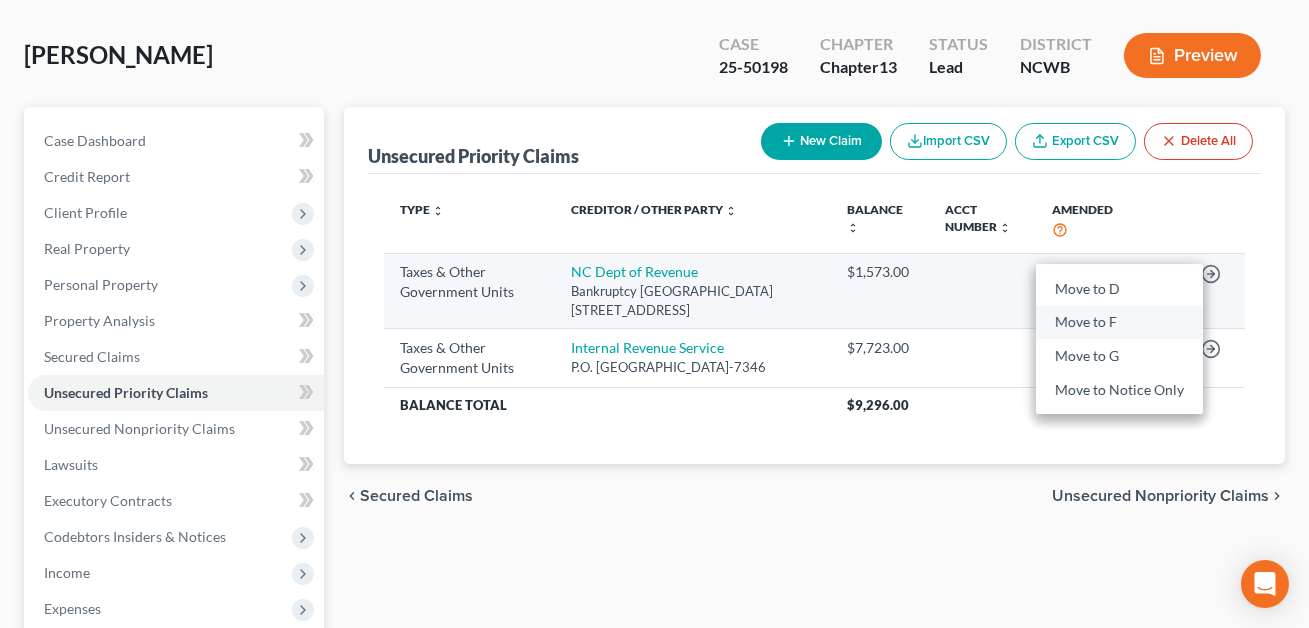 click on "Move to F" at bounding box center (1119, 323) 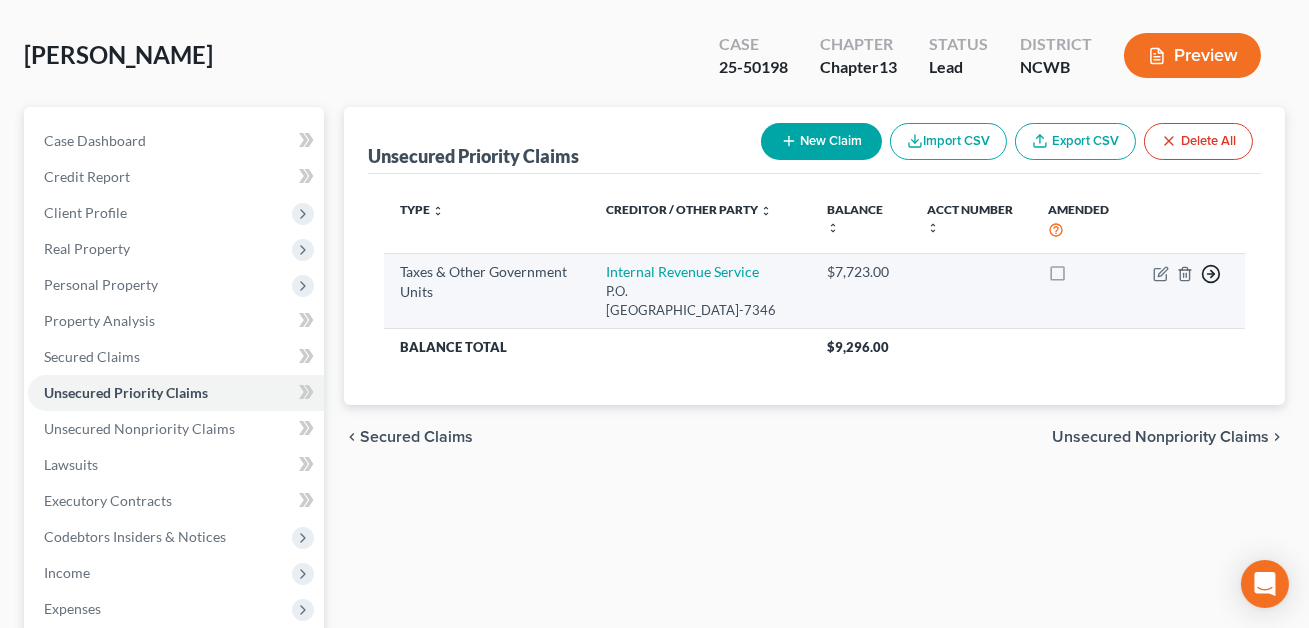 click 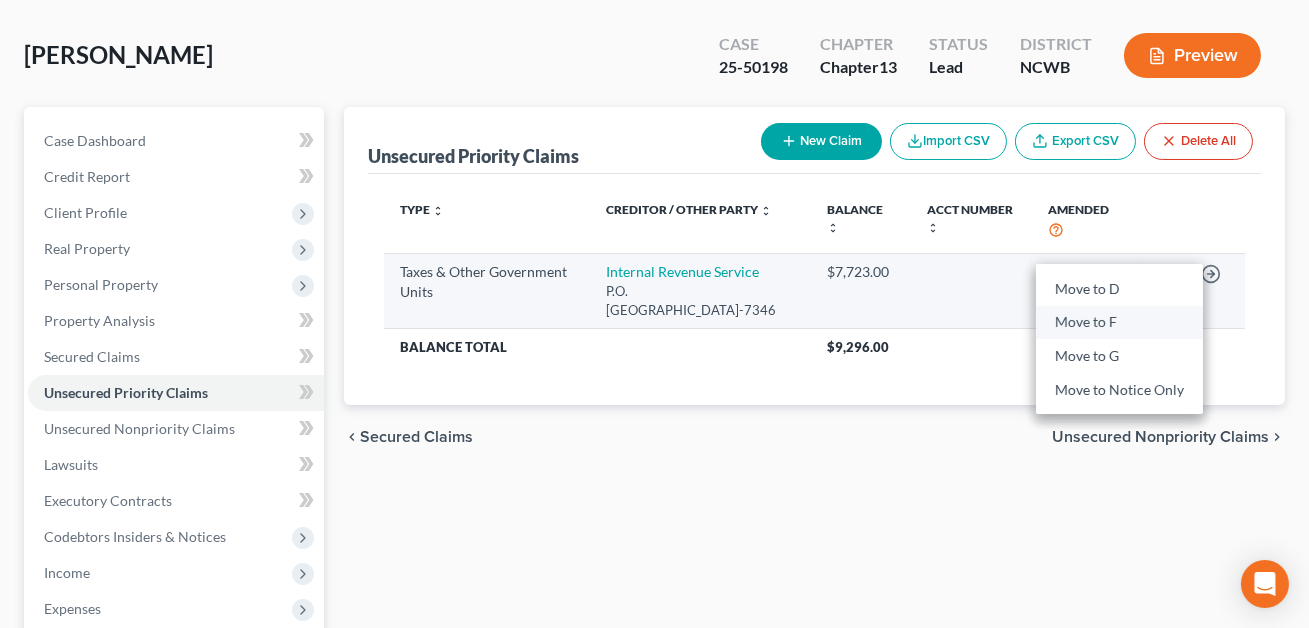 click on "Move to F" at bounding box center (1119, 323) 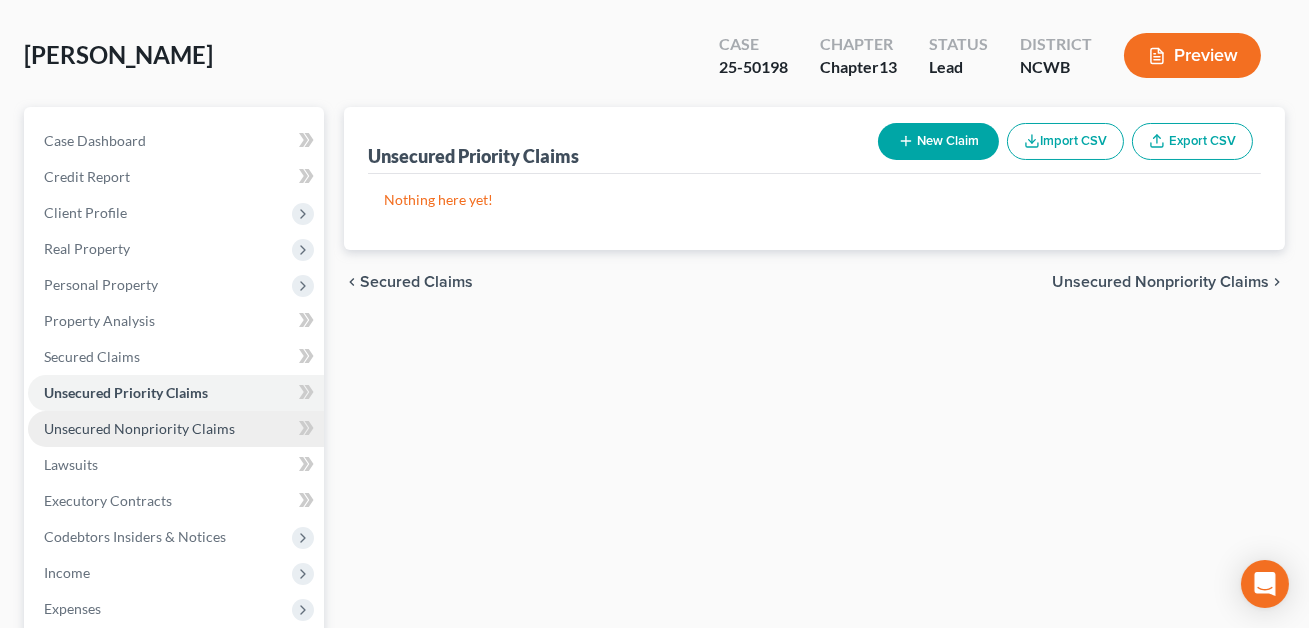 click on "Unsecured Nonpriority Claims" at bounding box center [139, 428] 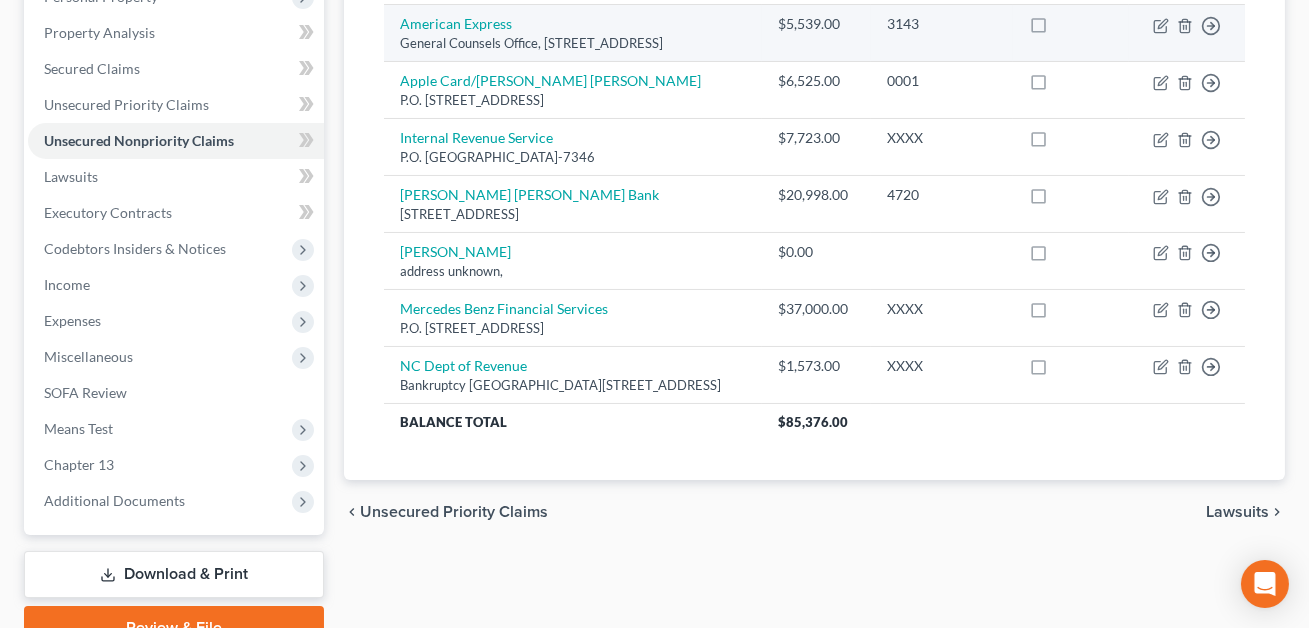 scroll, scrollTop: 416, scrollLeft: 0, axis: vertical 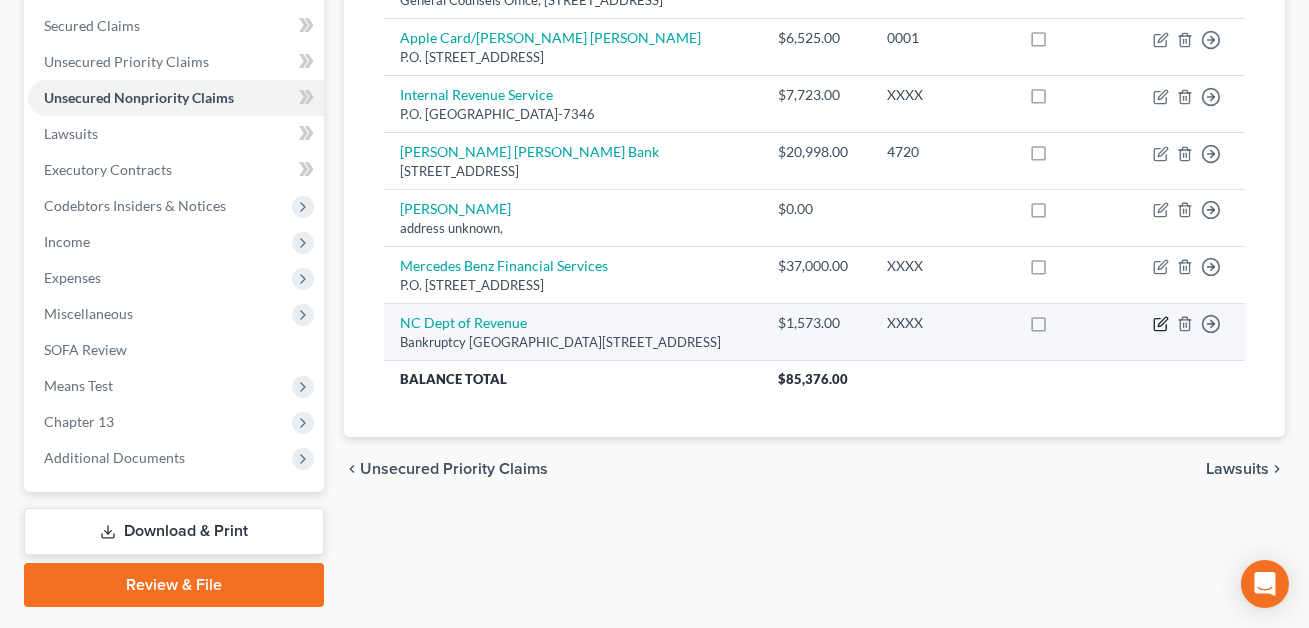 click 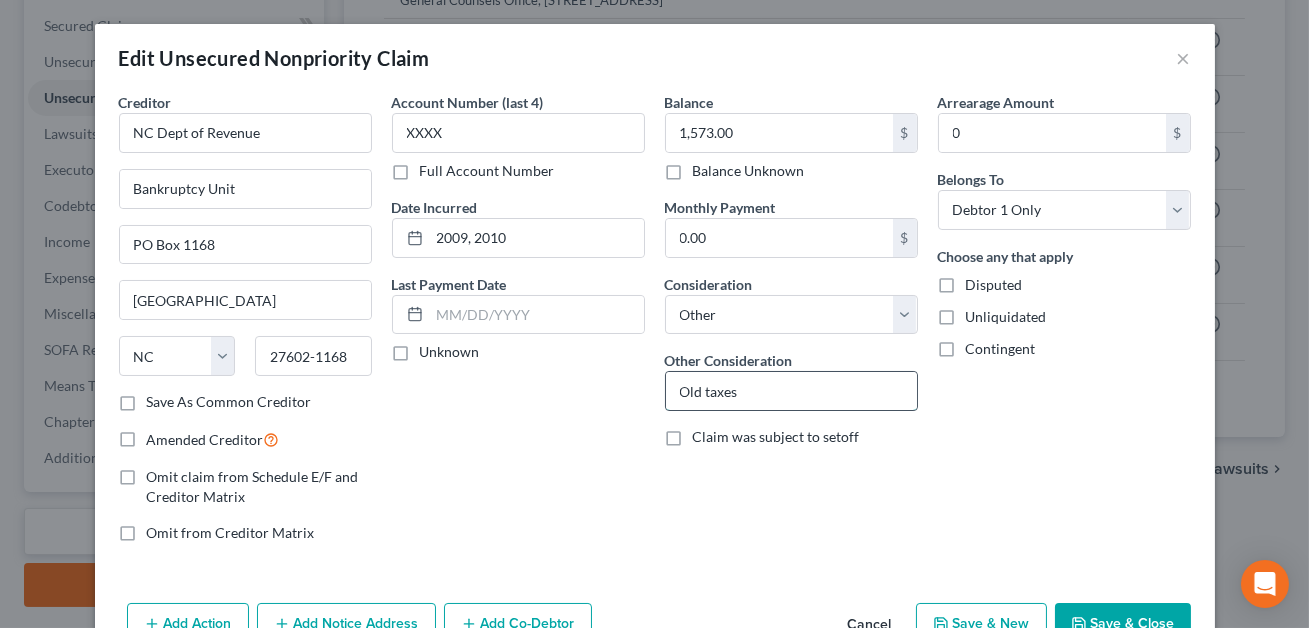 click on "Old taxes" at bounding box center [791, 391] 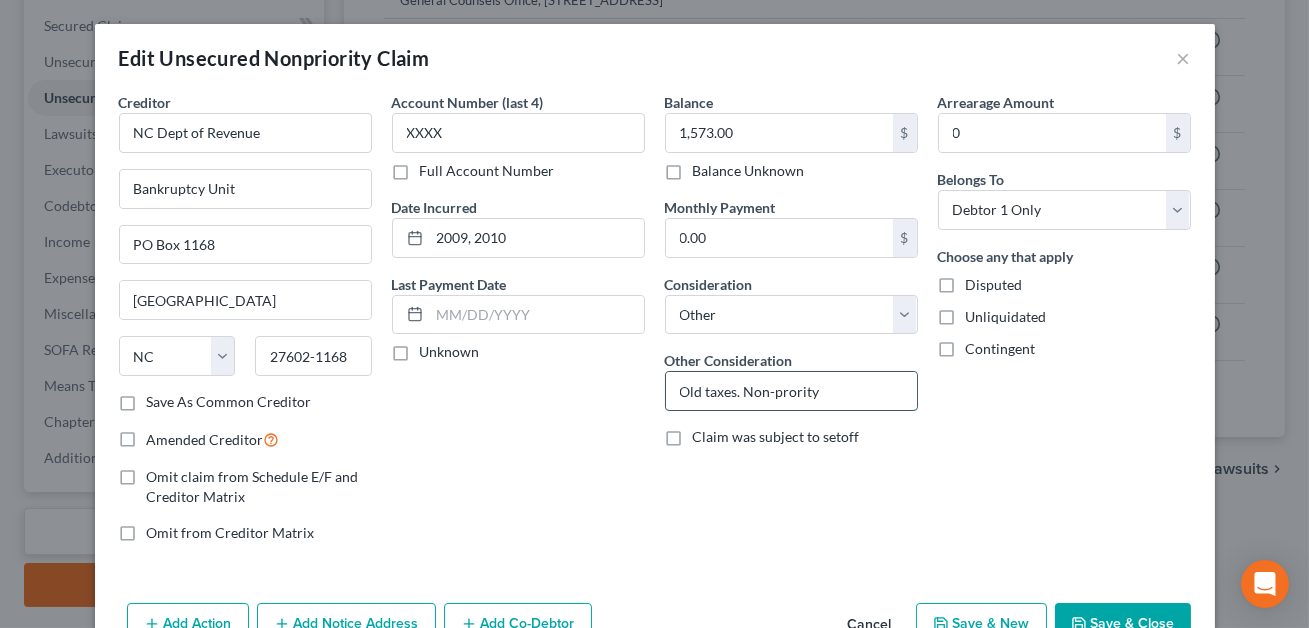 click on "Old taxes. Non-prority" at bounding box center [791, 391] 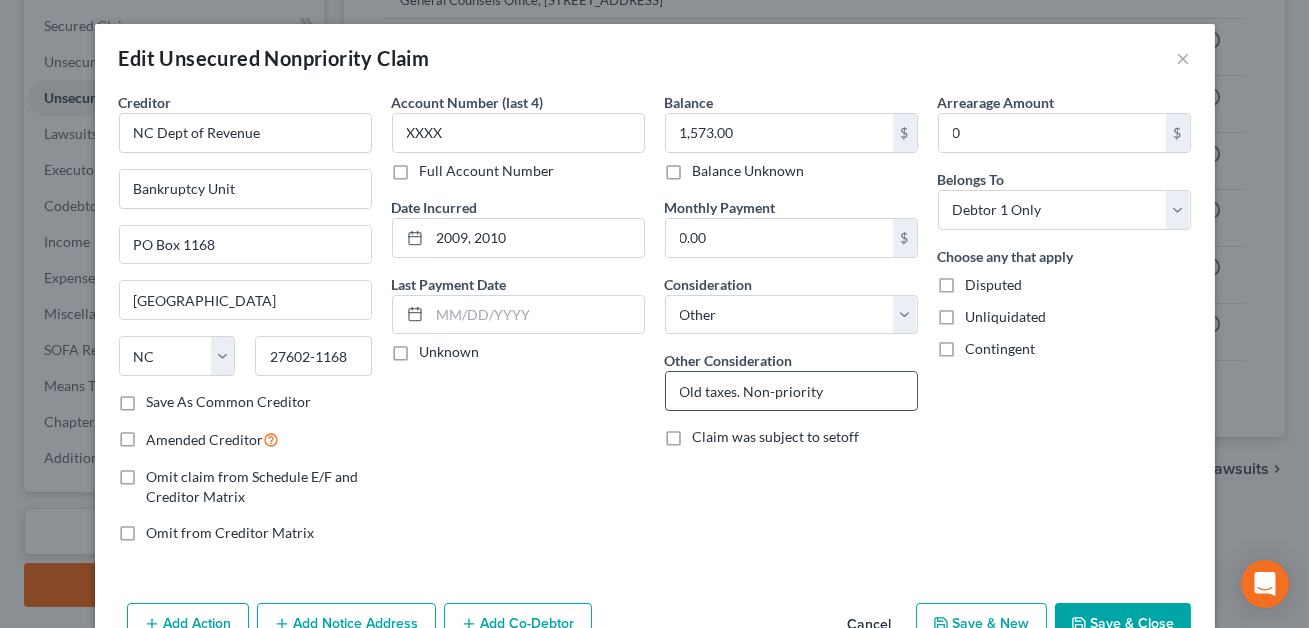 click on "Old taxes. Non-priority" at bounding box center (791, 391) 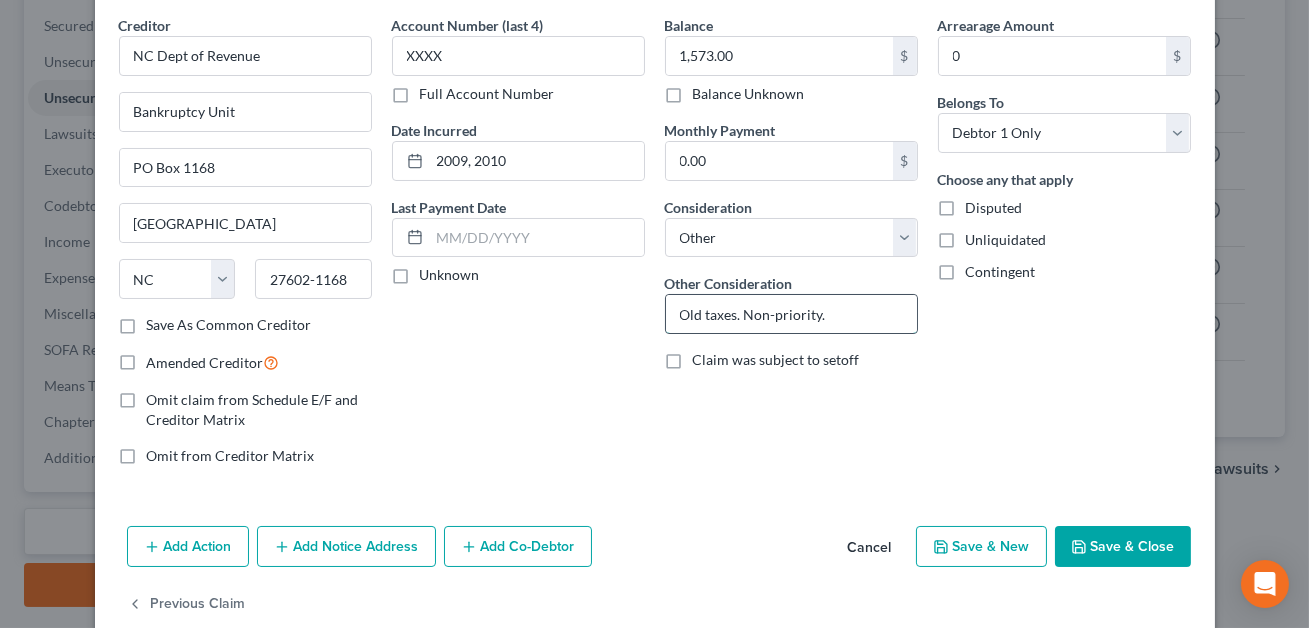 scroll, scrollTop: 112, scrollLeft: 0, axis: vertical 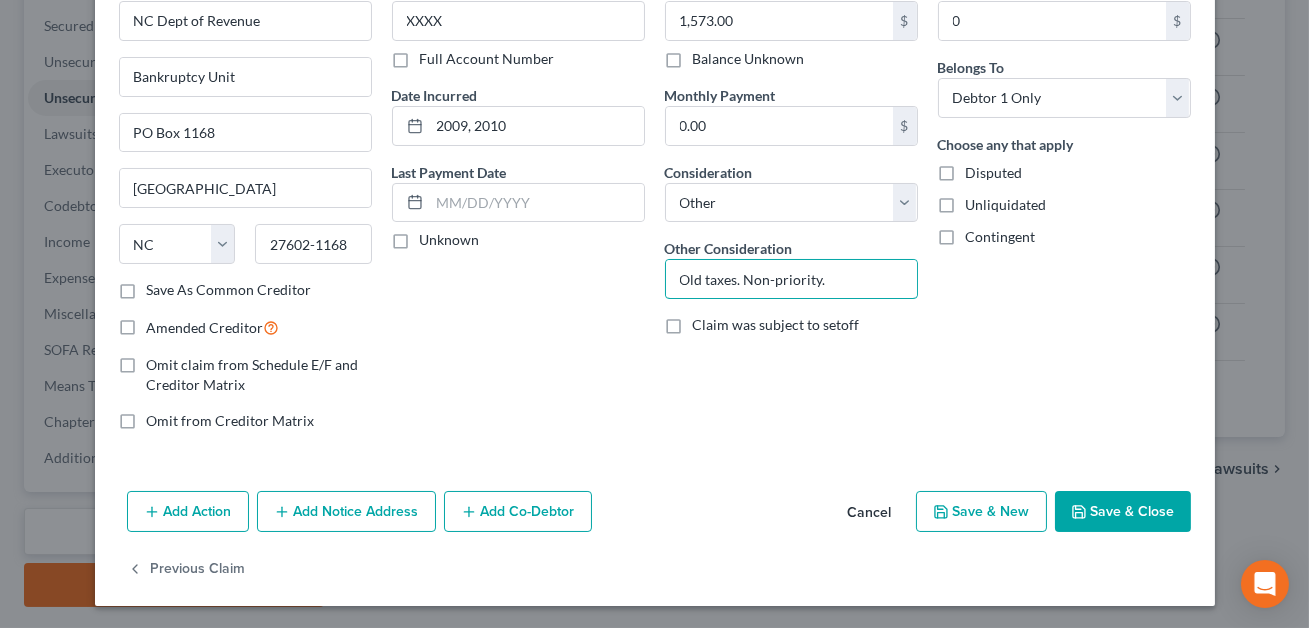 type on "Old taxes. Non-priority." 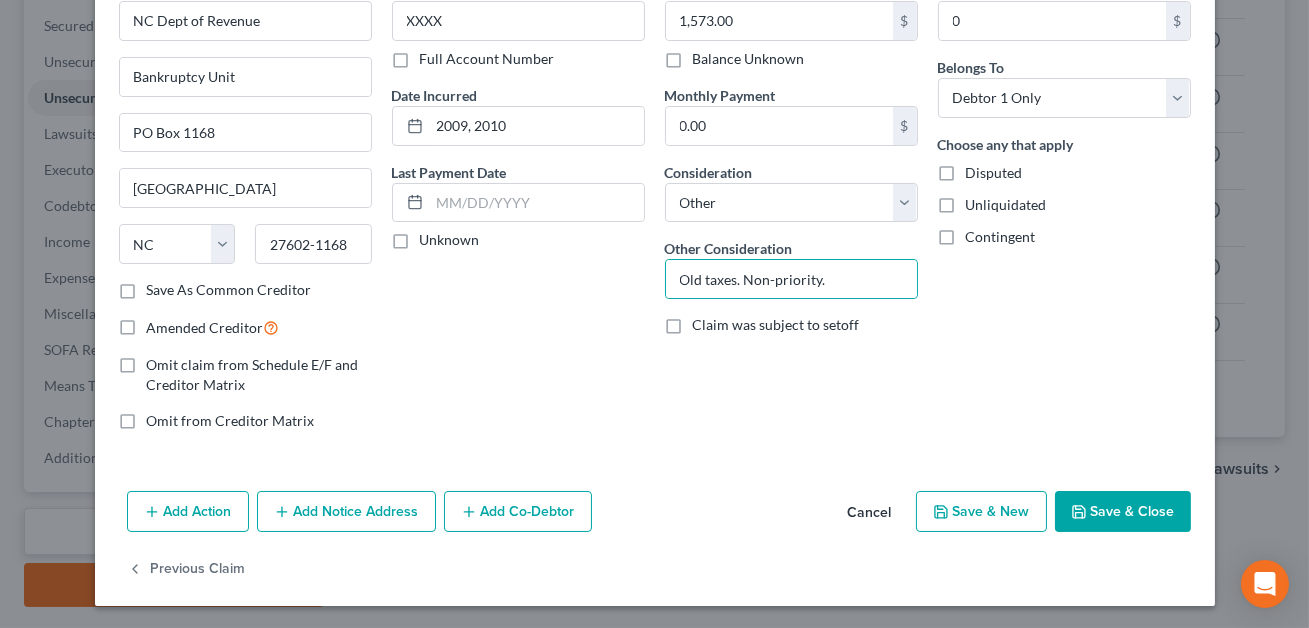click on "Save & Close" at bounding box center [1123, 512] 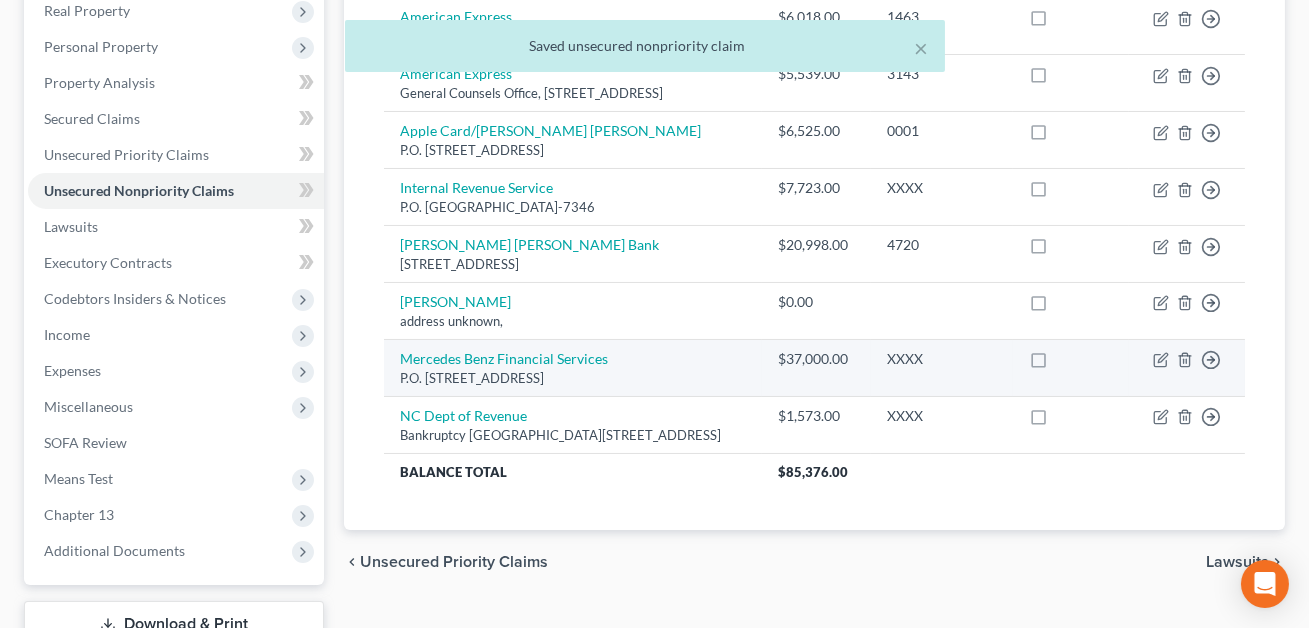 scroll, scrollTop: 320, scrollLeft: 0, axis: vertical 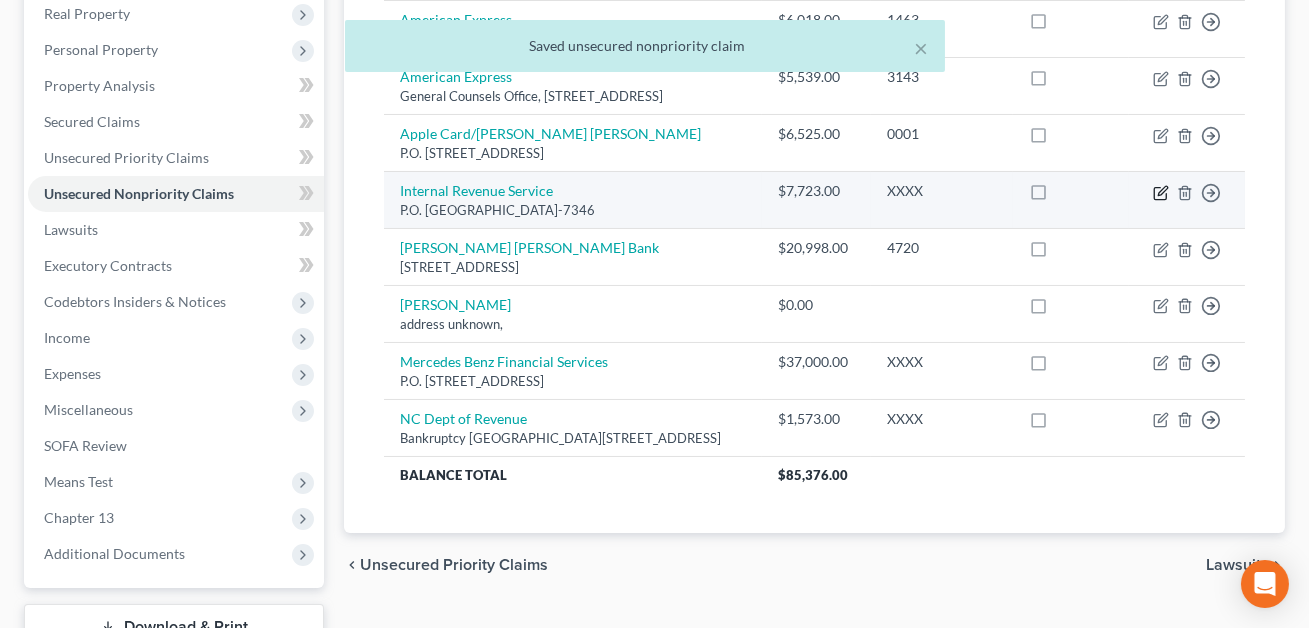 click 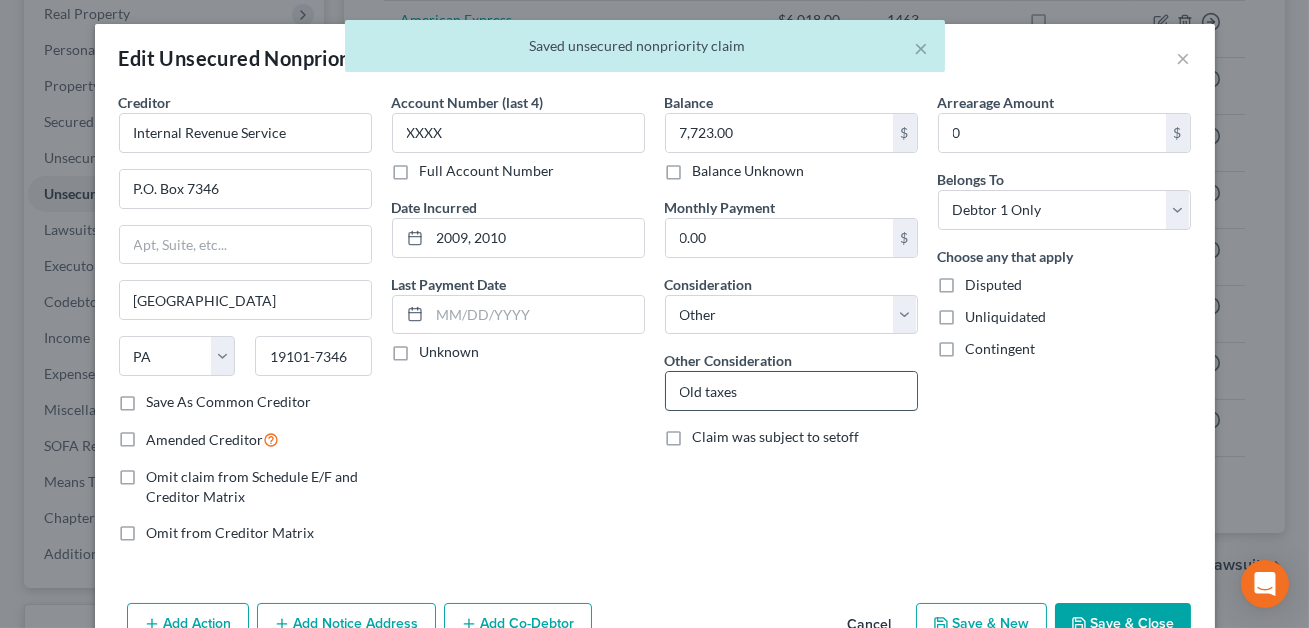 click on "Old taxes" at bounding box center (791, 391) 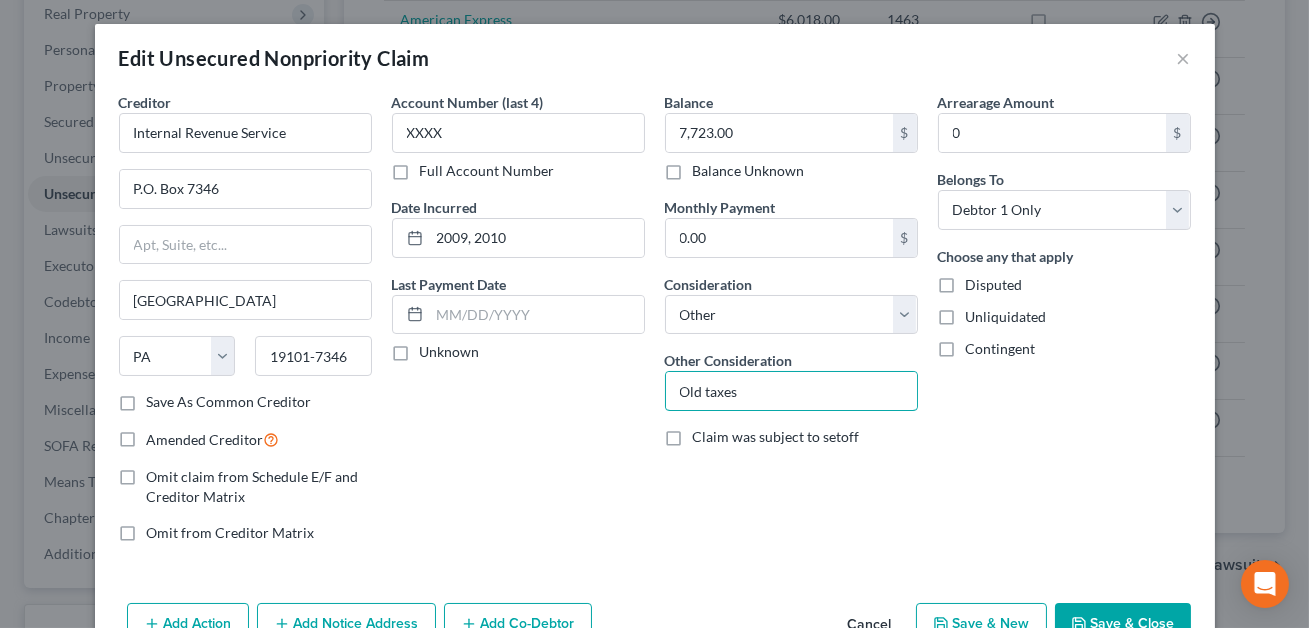 type on "Old taxes. Non-priority." 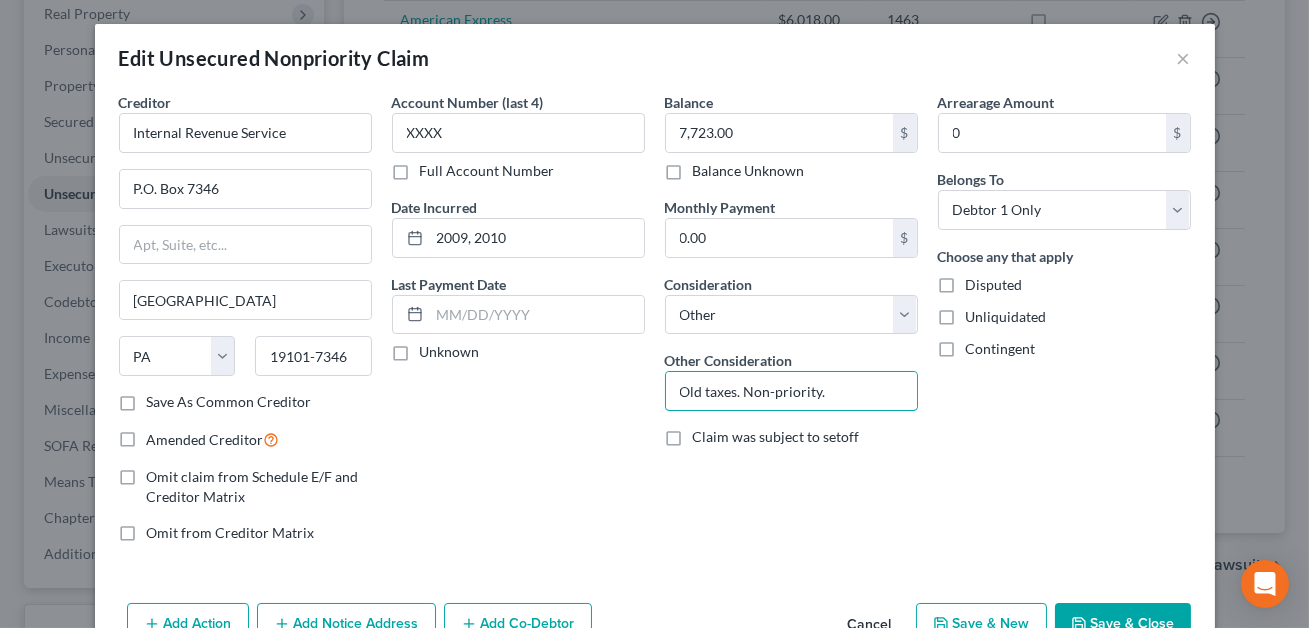 scroll, scrollTop: 112, scrollLeft: 0, axis: vertical 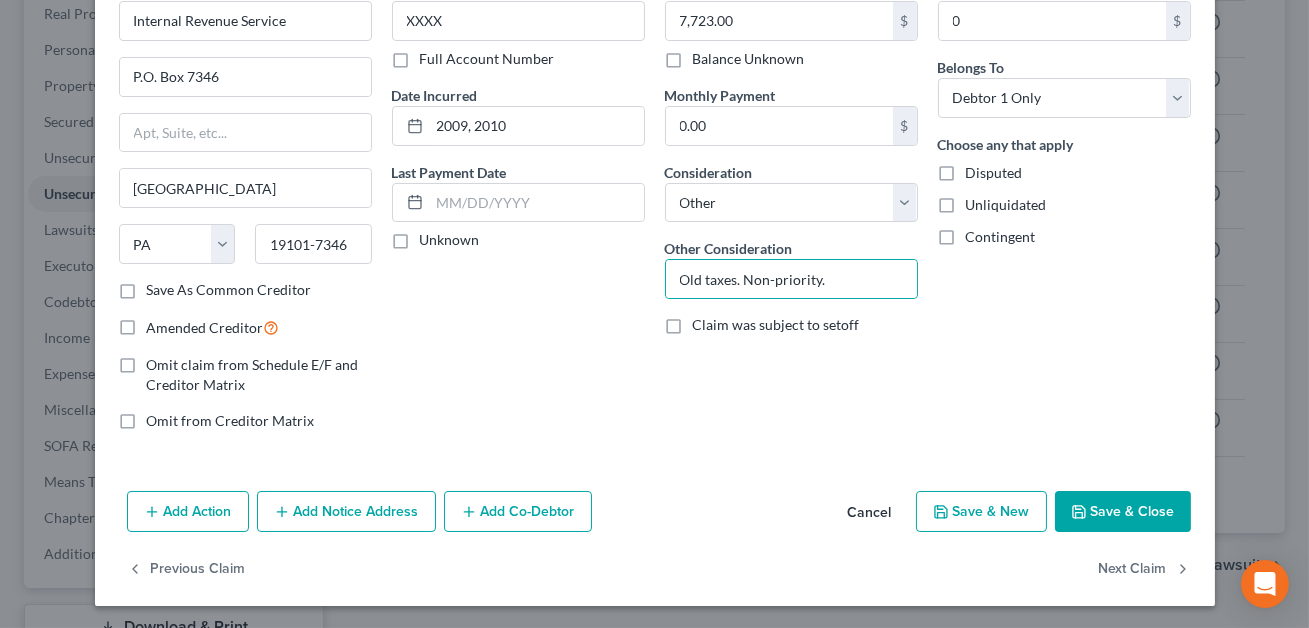 click on "Save & Close" at bounding box center (1123, 512) 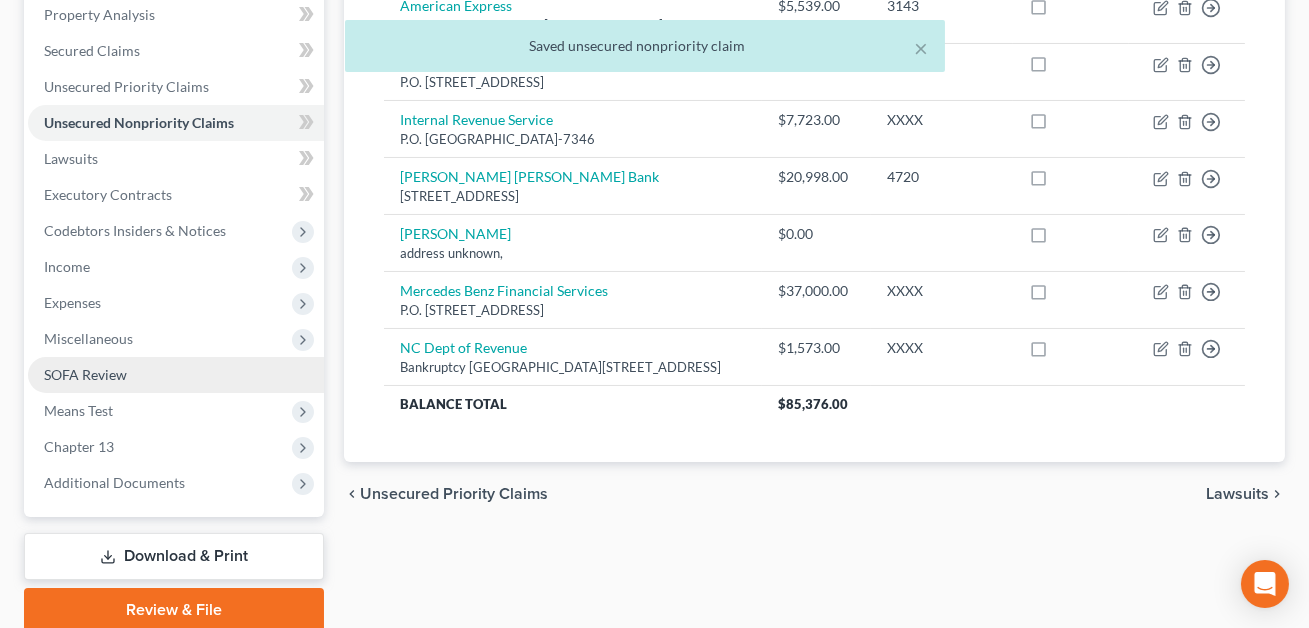 scroll, scrollTop: 468, scrollLeft: 0, axis: vertical 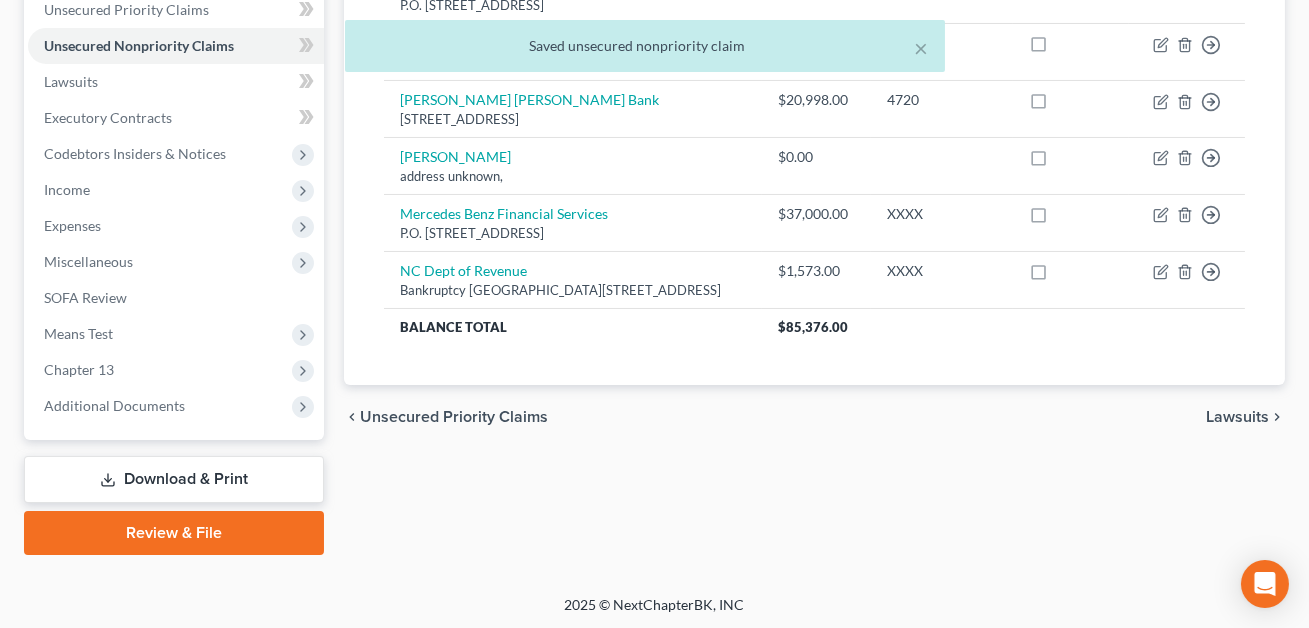 click on "Download & Print" at bounding box center [174, 479] 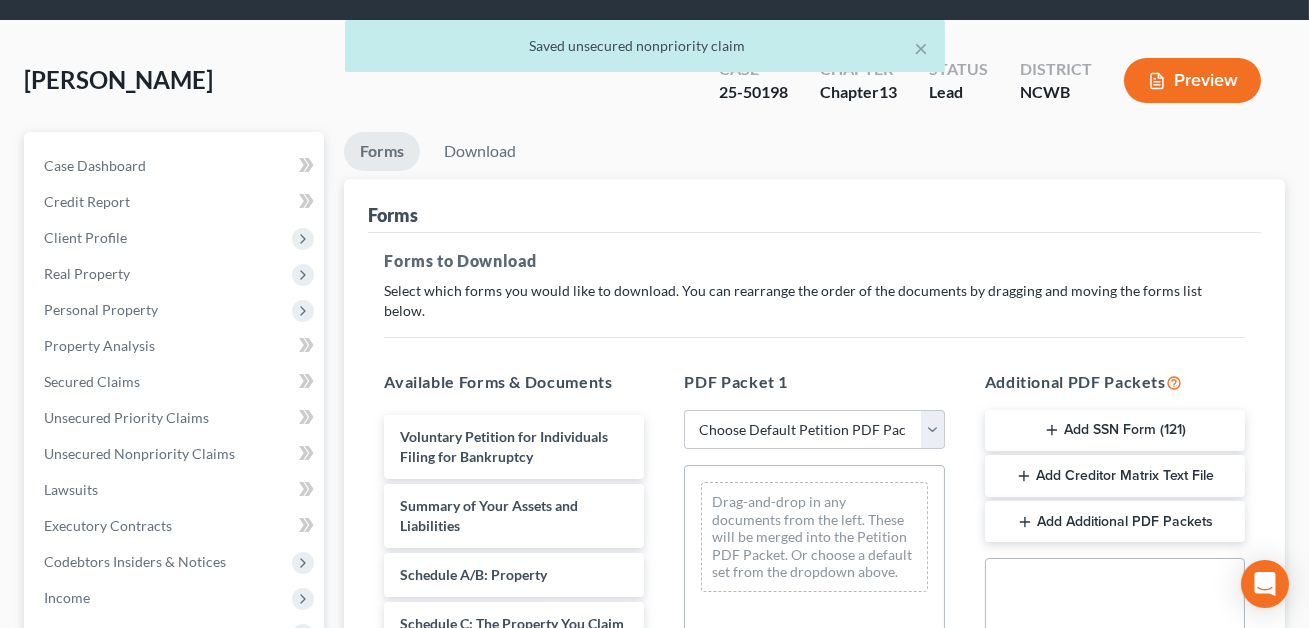 scroll, scrollTop: 0, scrollLeft: 0, axis: both 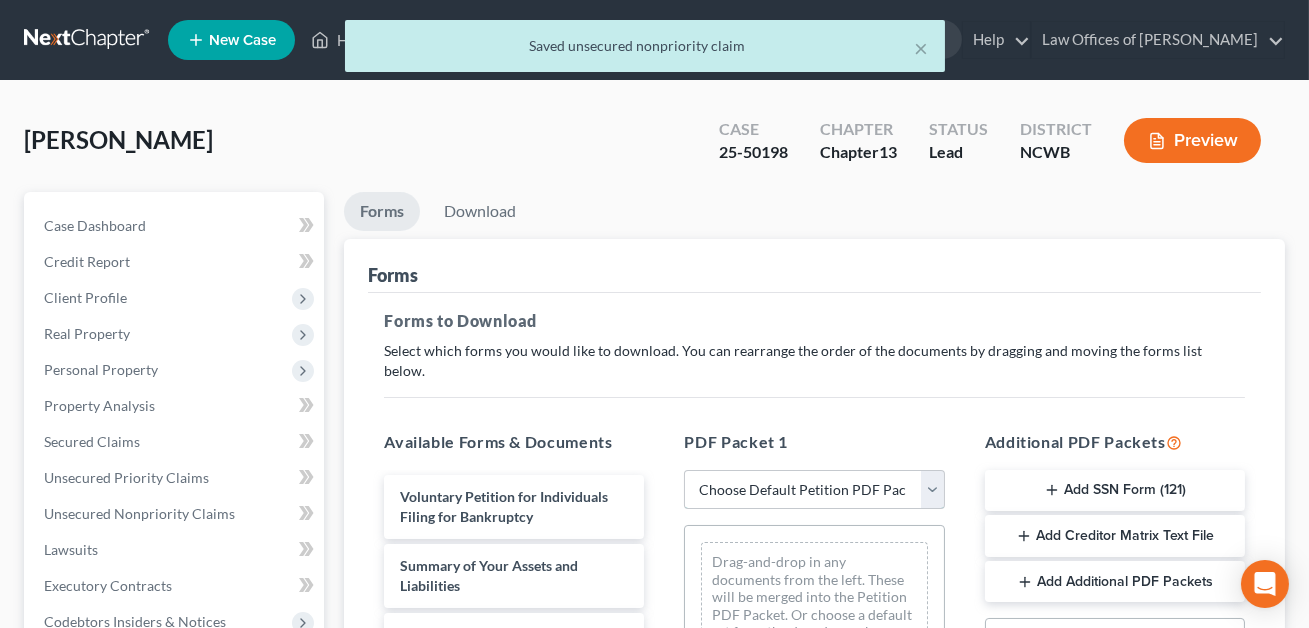click on "Choose Default Petition PDF Packet Complete Bankruptcy Petition (all forms and schedules) Emergency Filing Forms (Petition and Creditor List Only) Amended Forms Signature Pages Only Supplemental Post Petition (Sch. I & J) Supplemental Post Petition (Sch. I) Supplemental Post Petition (Sch. J) Minimum Standard Petition" at bounding box center [814, 490] 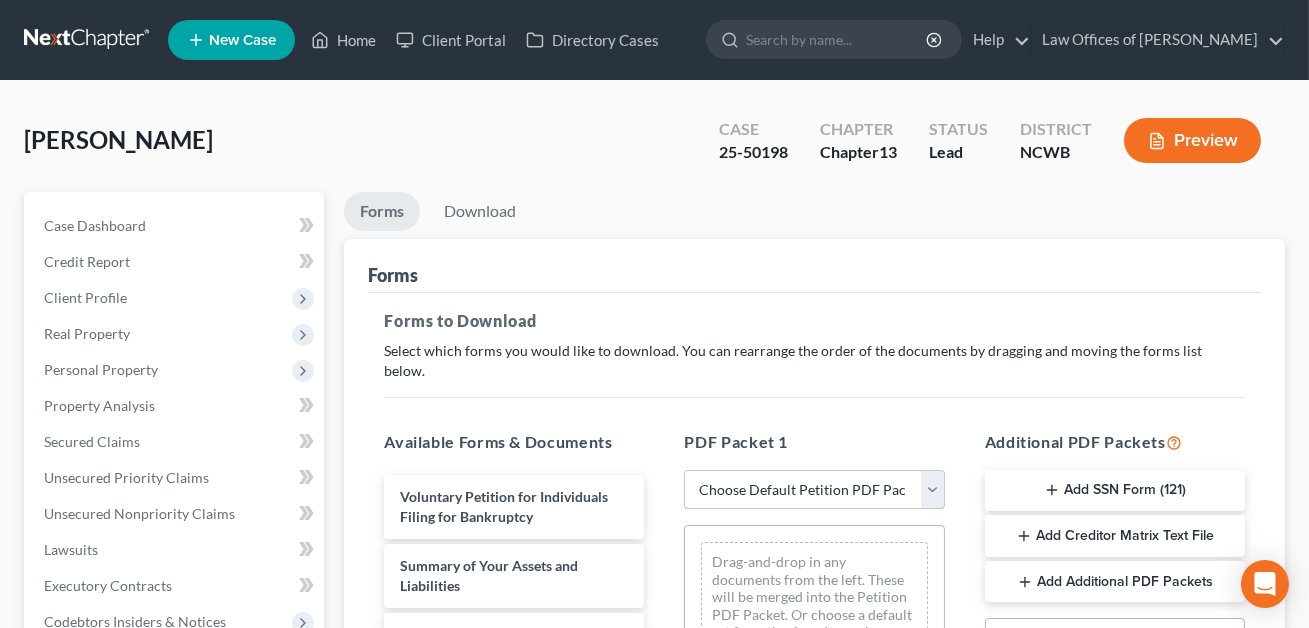select on "0" 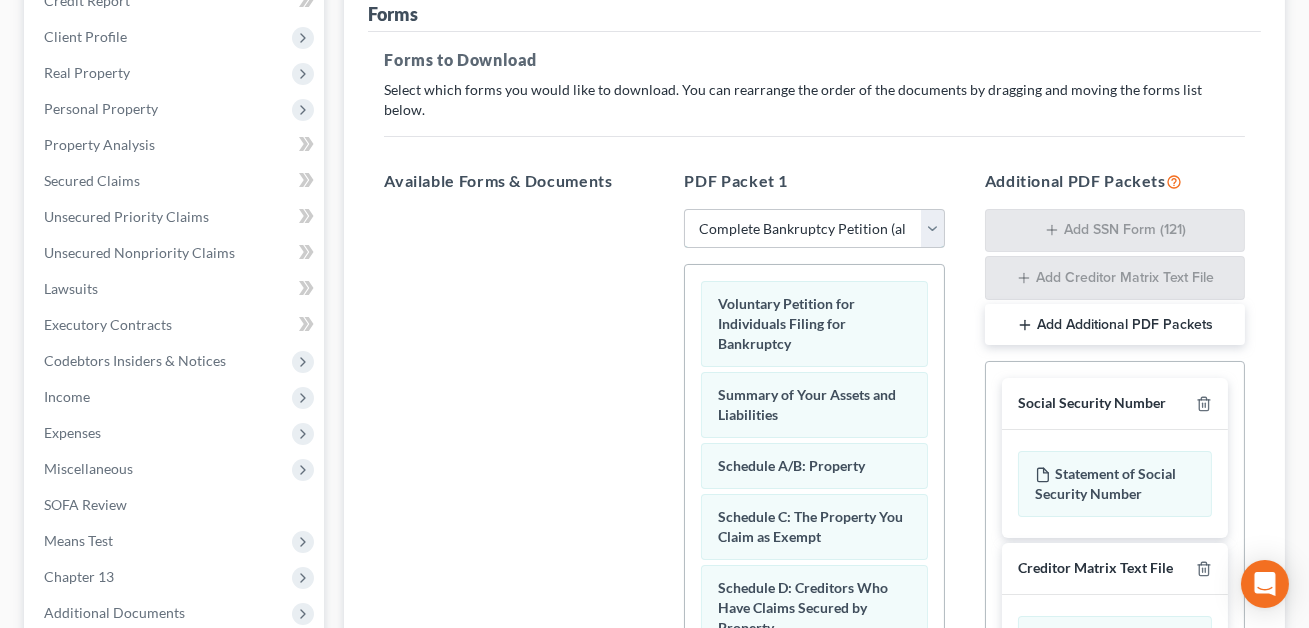 scroll, scrollTop: 290, scrollLeft: 0, axis: vertical 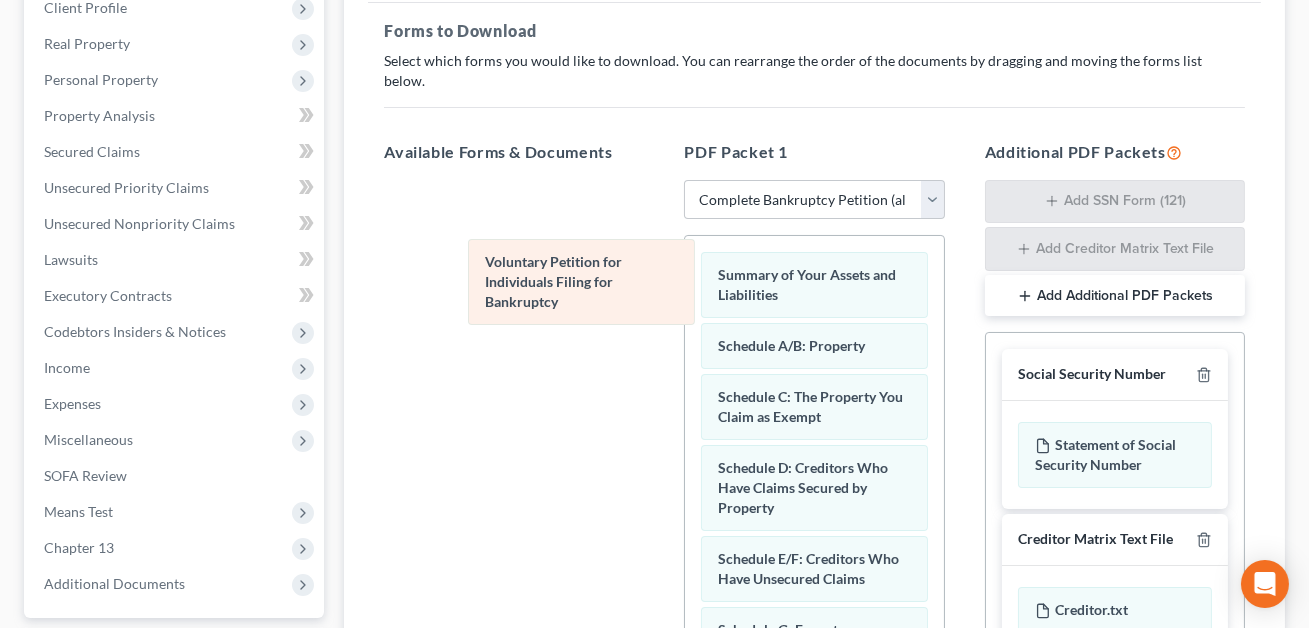 drag, startPoint x: 743, startPoint y: 290, endPoint x: 366, endPoint y: 320, distance: 378.19174 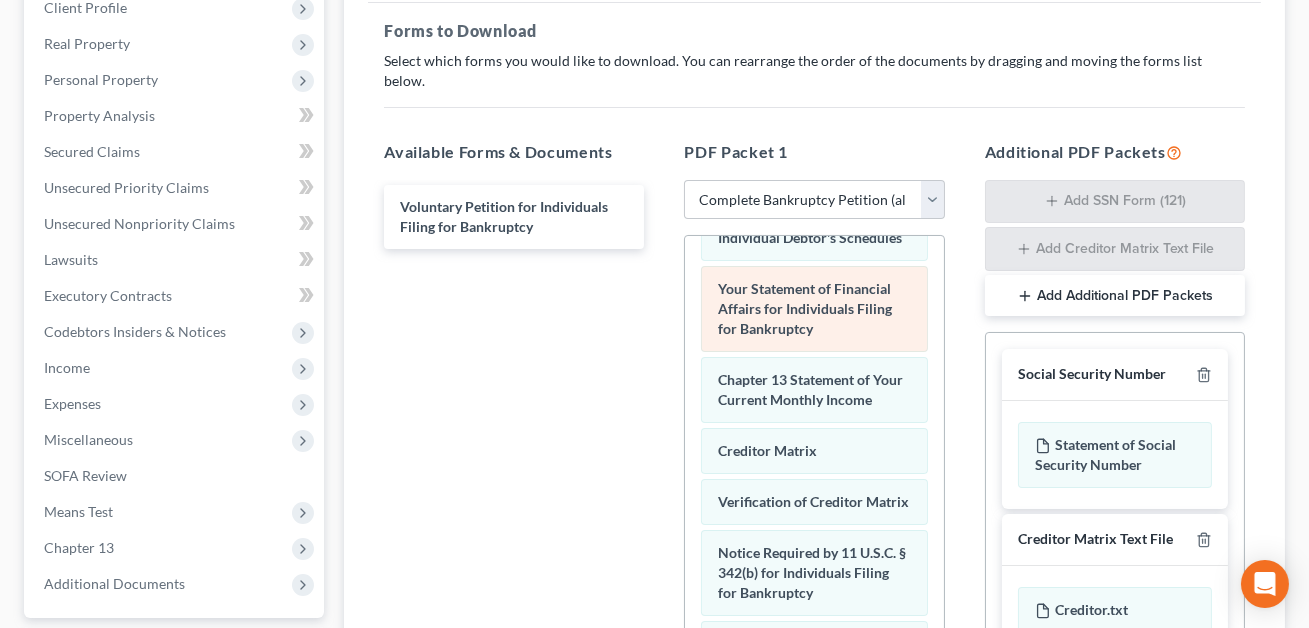 scroll, scrollTop: 685, scrollLeft: 0, axis: vertical 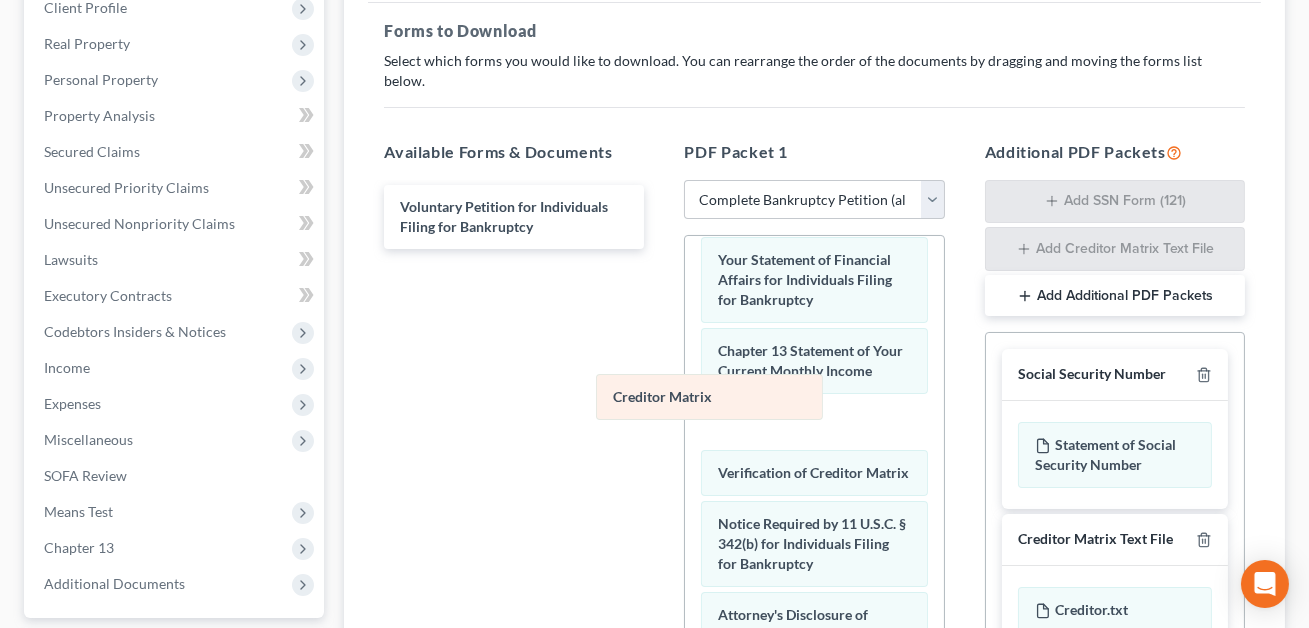 drag, startPoint x: 769, startPoint y: 404, endPoint x: 416, endPoint y: 439, distance: 354.7309 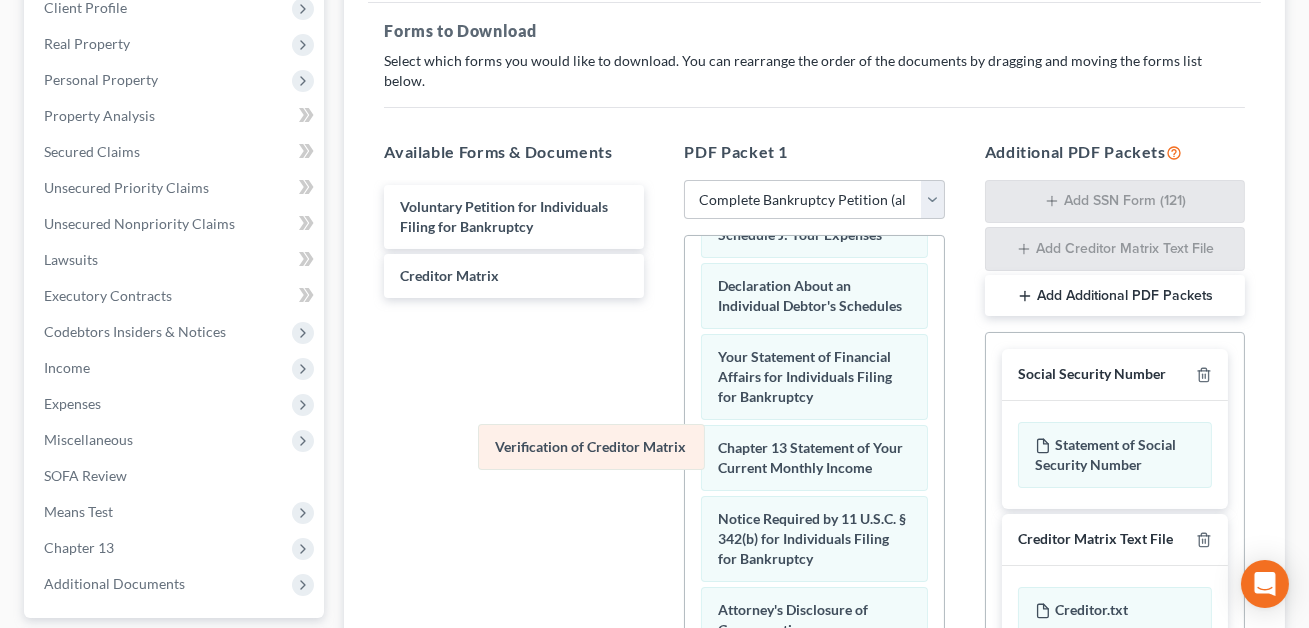 drag, startPoint x: 804, startPoint y: 440, endPoint x: 415, endPoint y: 441, distance: 389.00128 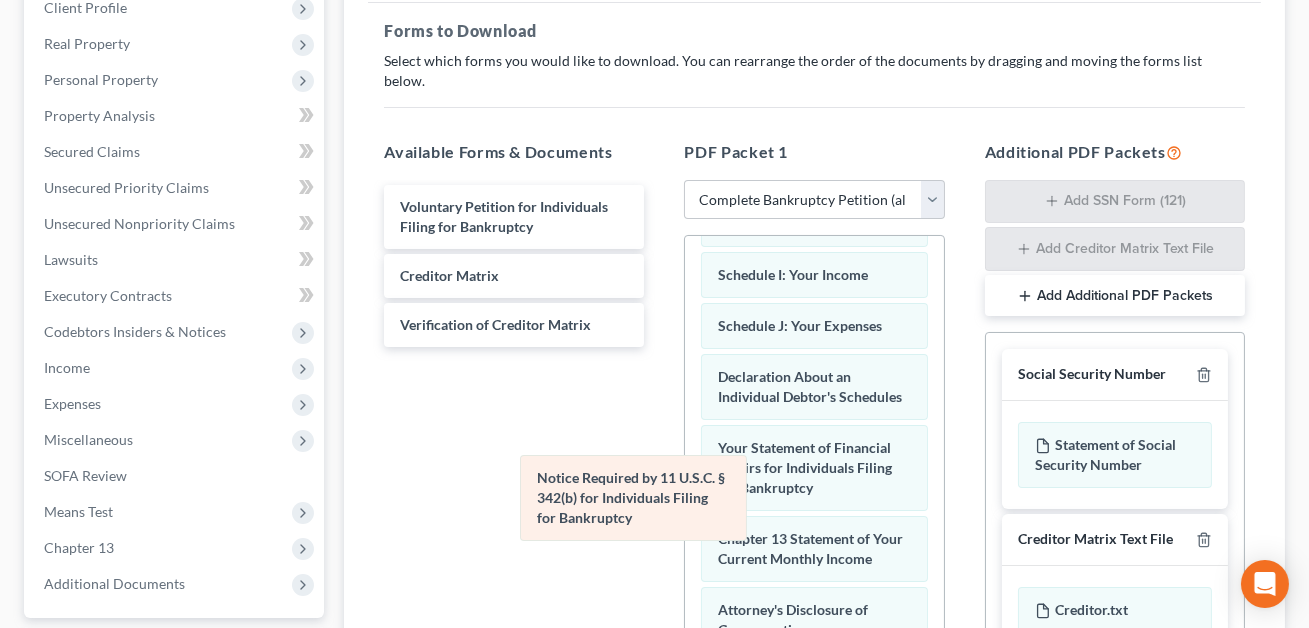 scroll, scrollTop: 493, scrollLeft: 0, axis: vertical 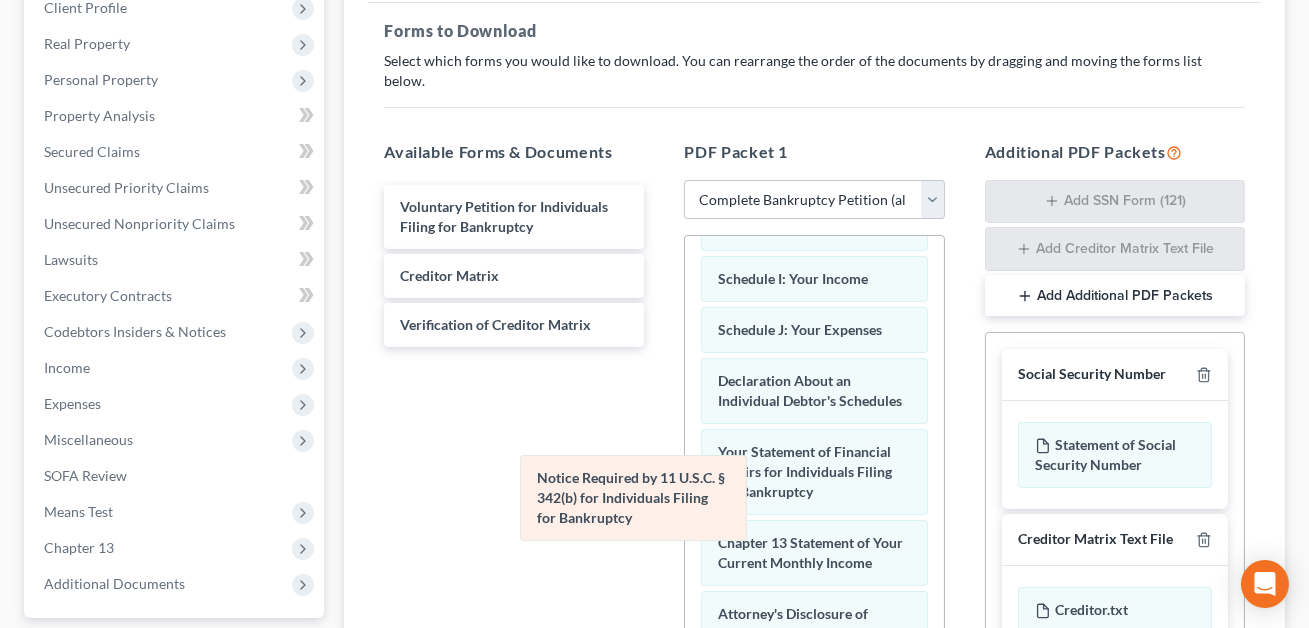 drag, startPoint x: 764, startPoint y: 496, endPoint x: 441, endPoint y: 424, distance: 330.9275 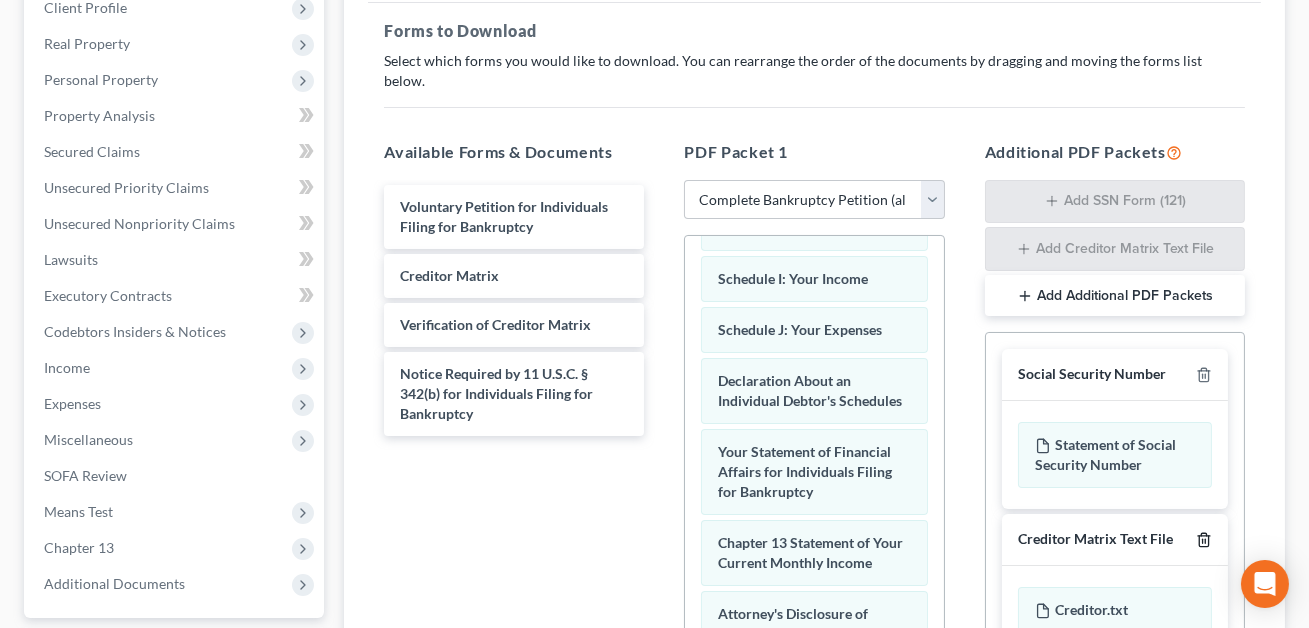 click 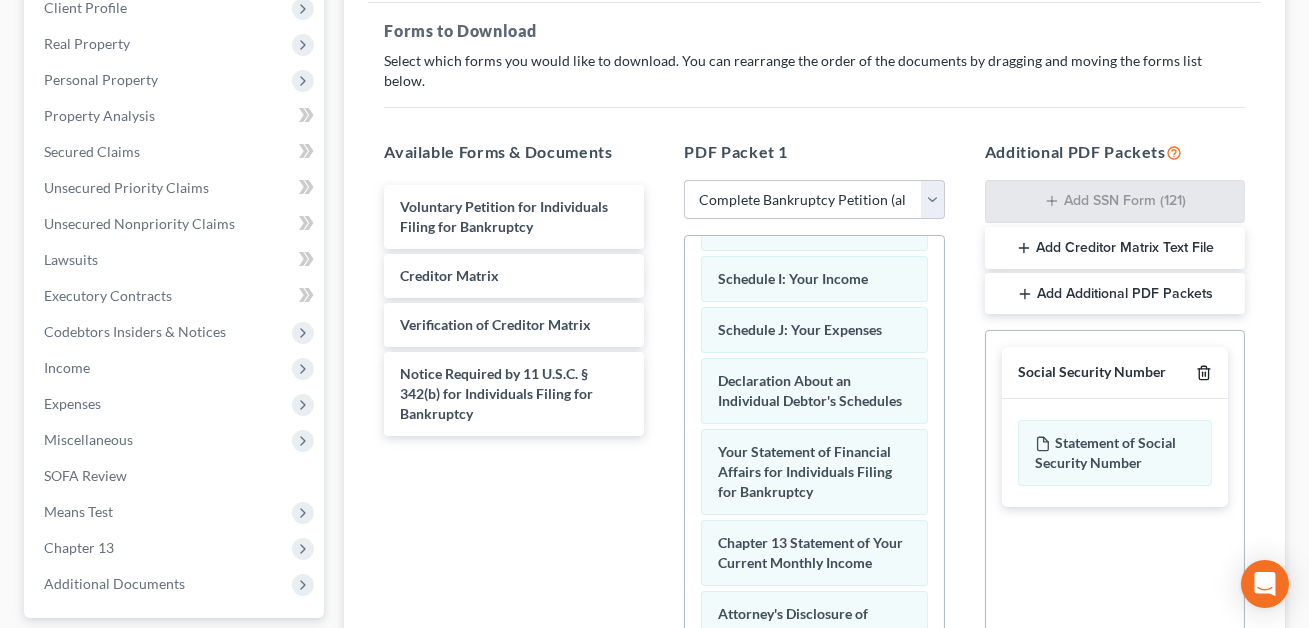 click 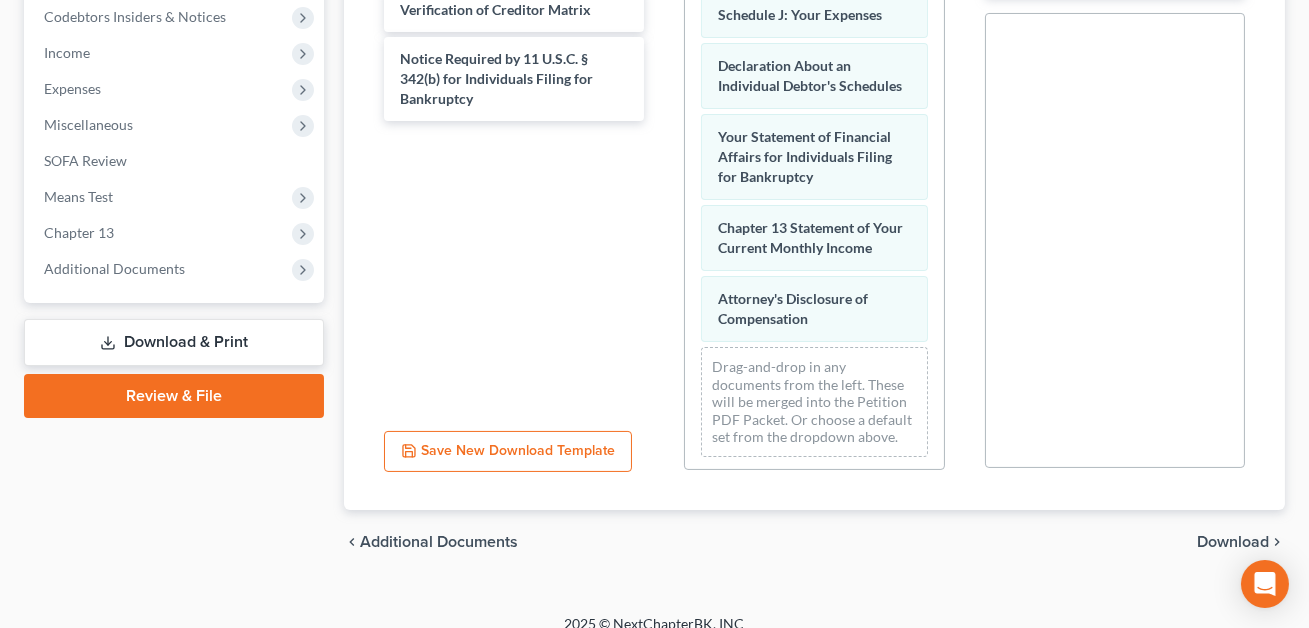 click on "Download" at bounding box center [1233, 542] 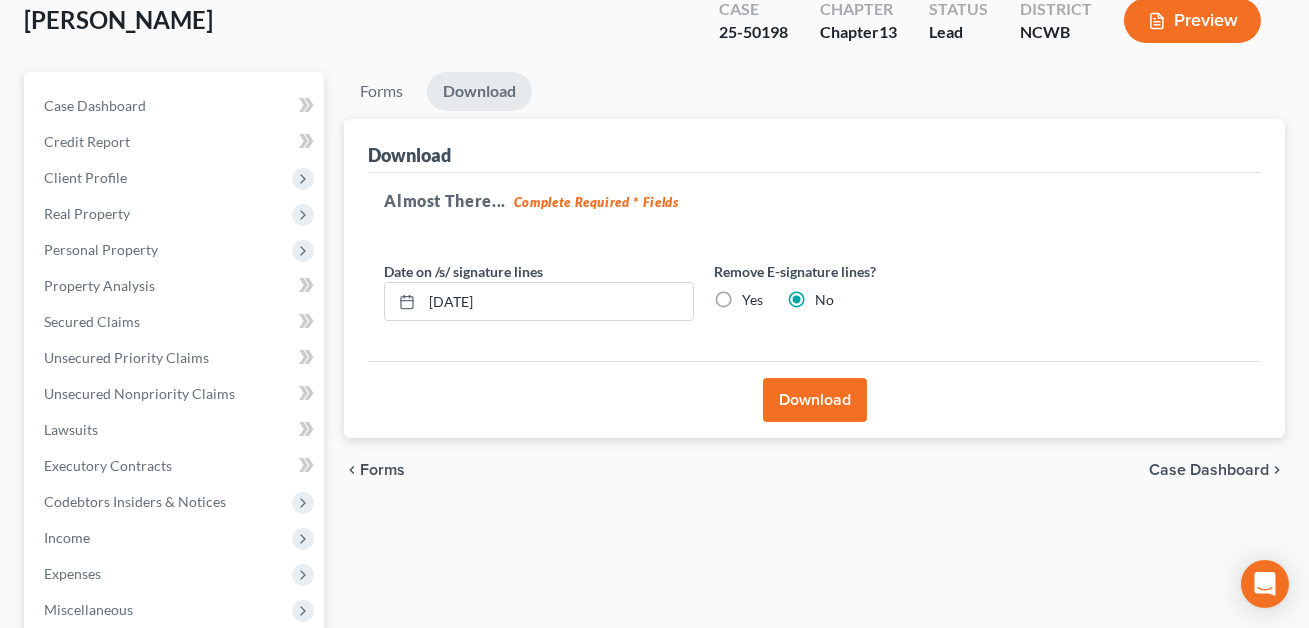 scroll, scrollTop: 65, scrollLeft: 0, axis: vertical 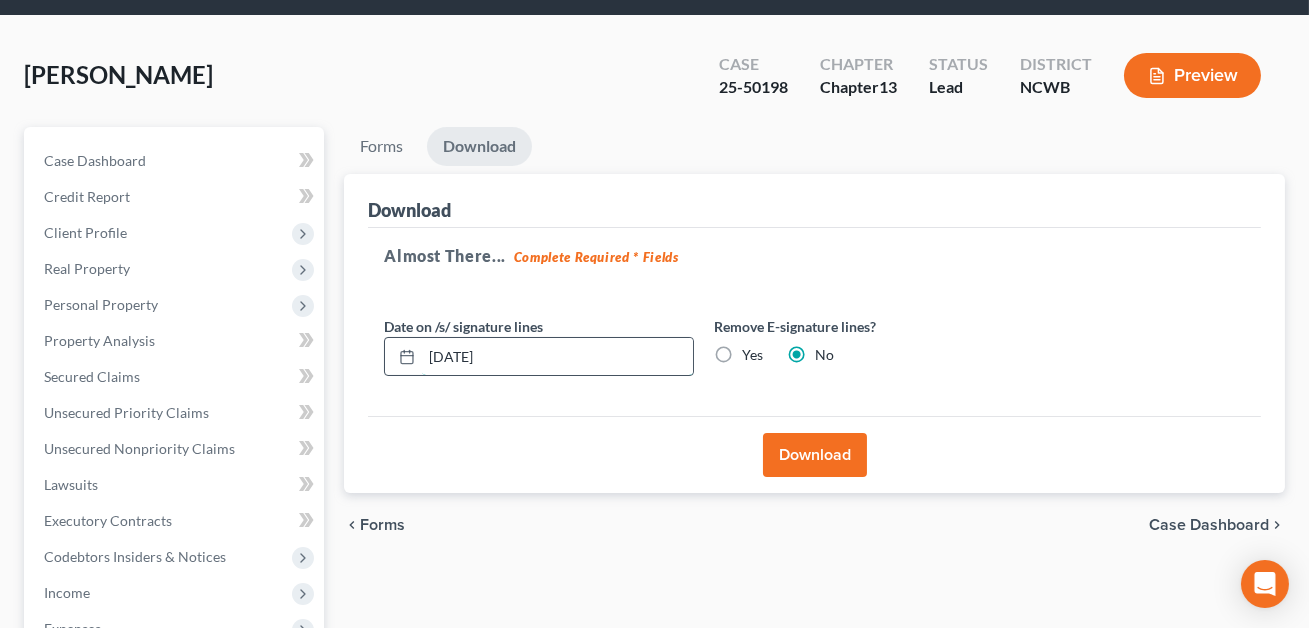 click on "07/14/2025" at bounding box center (557, 357) 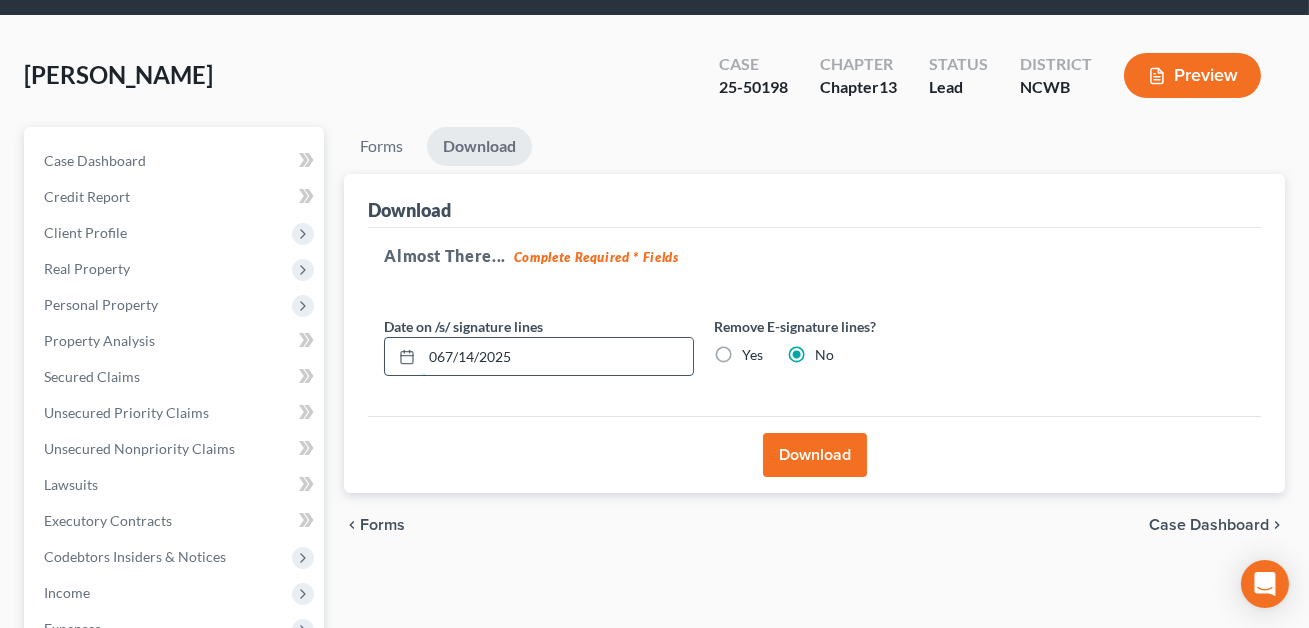 click on "067/14/2025" at bounding box center [557, 357] 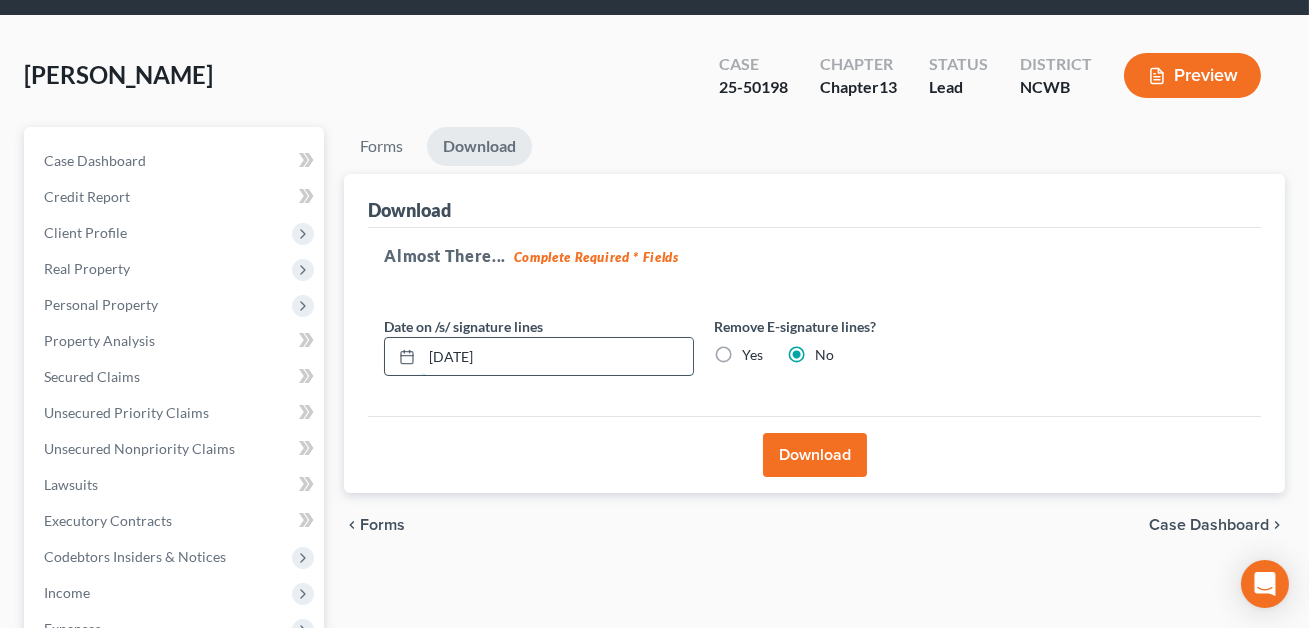 click on "06/14/2025" at bounding box center (557, 357) 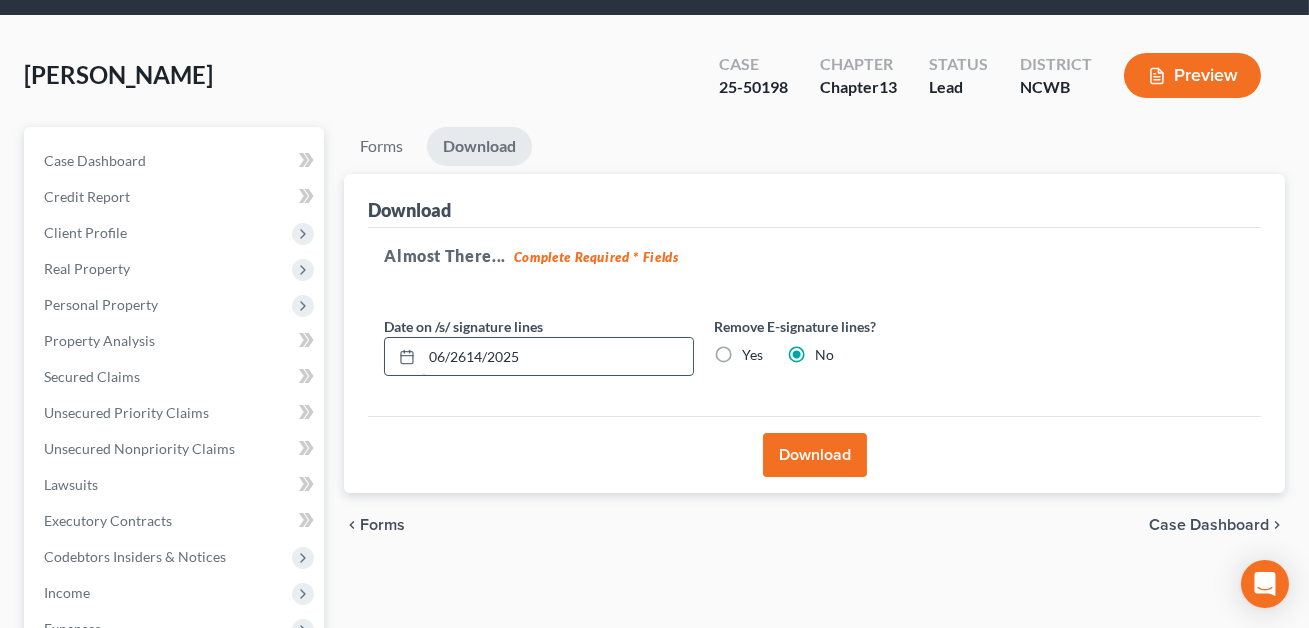 click on "06/2614/2025" at bounding box center (557, 357) 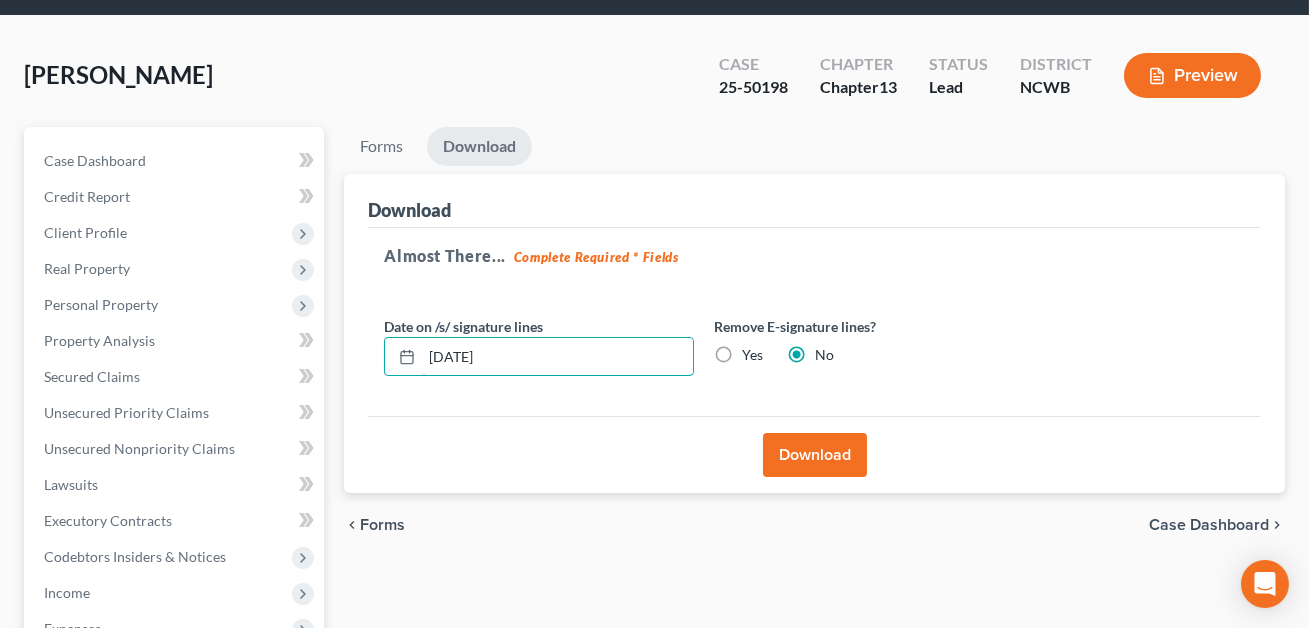 type on "06/26/2025" 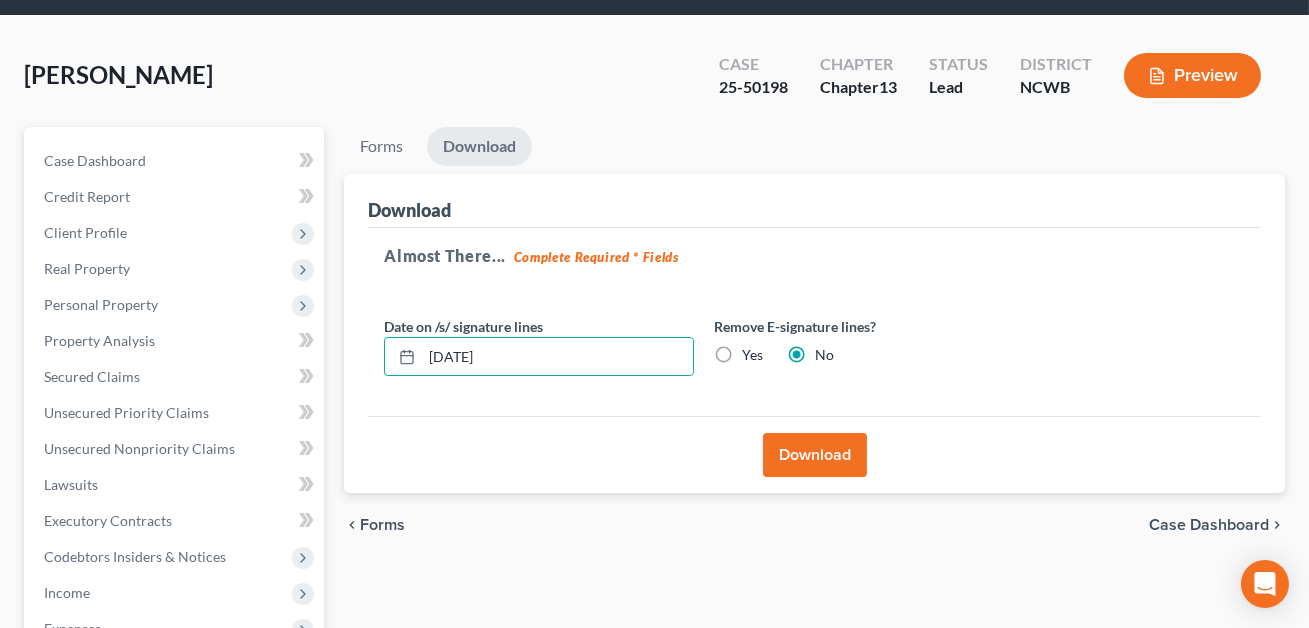 click on "Download" at bounding box center [815, 455] 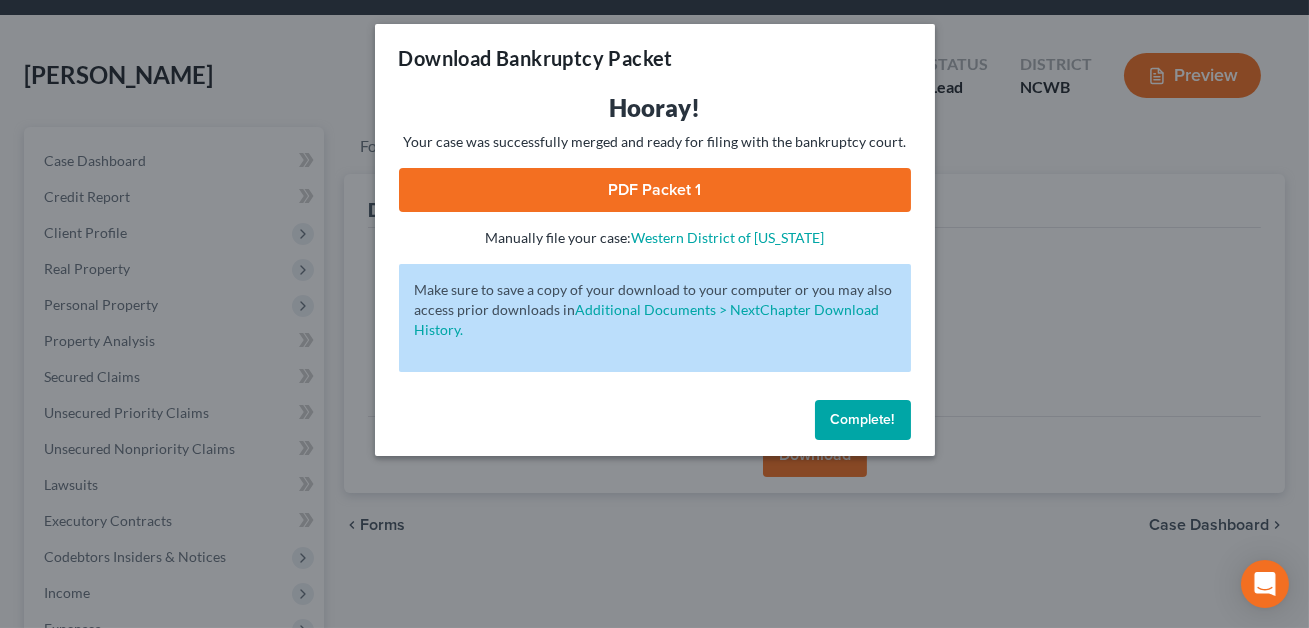 click on "PDF Packet 1" at bounding box center (655, 190) 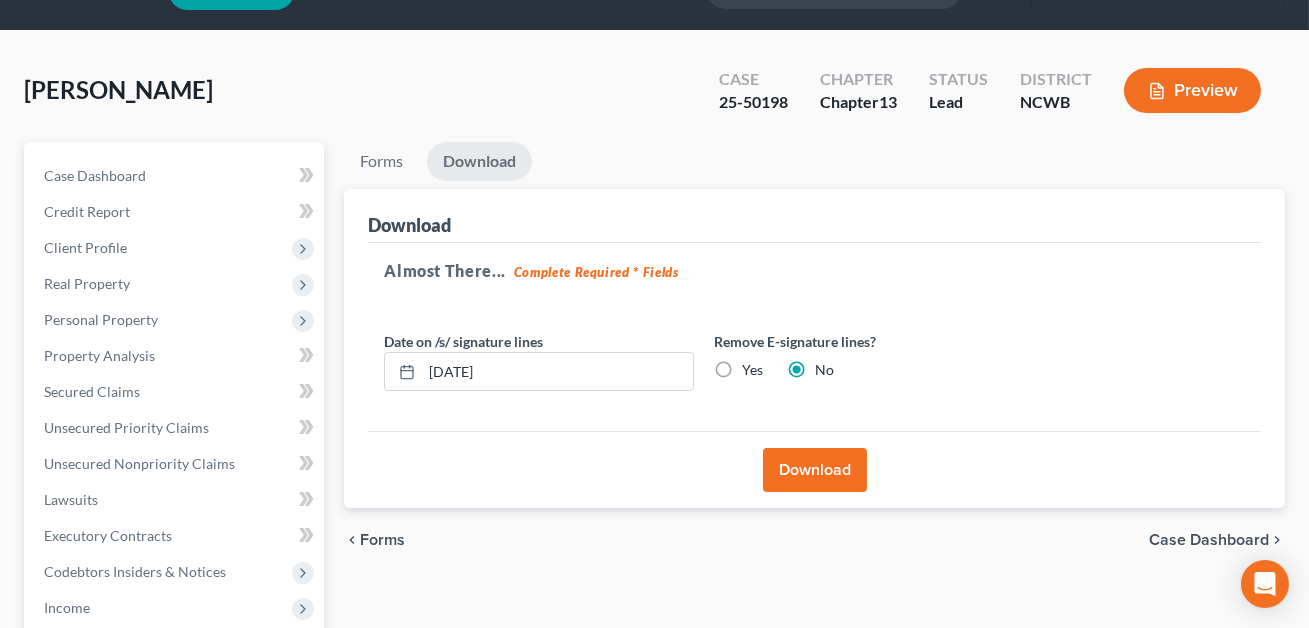 scroll, scrollTop: 0, scrollLeft: 0, axis: both 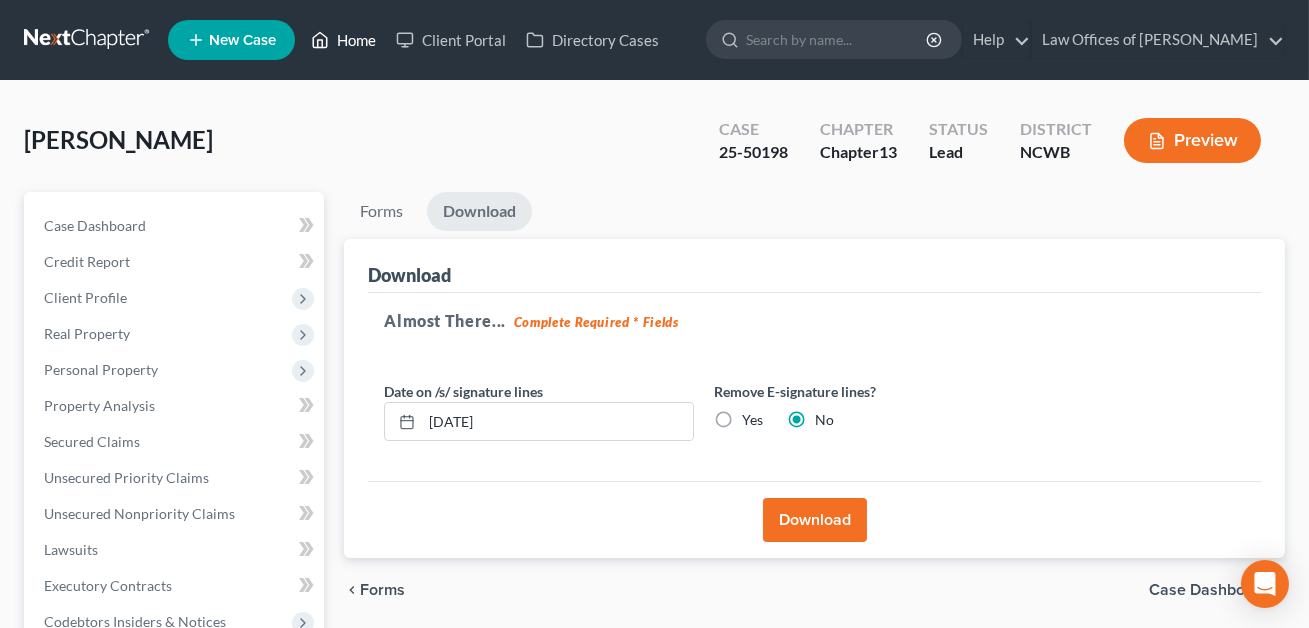 click on "Home" at bounding box center (343, 40) 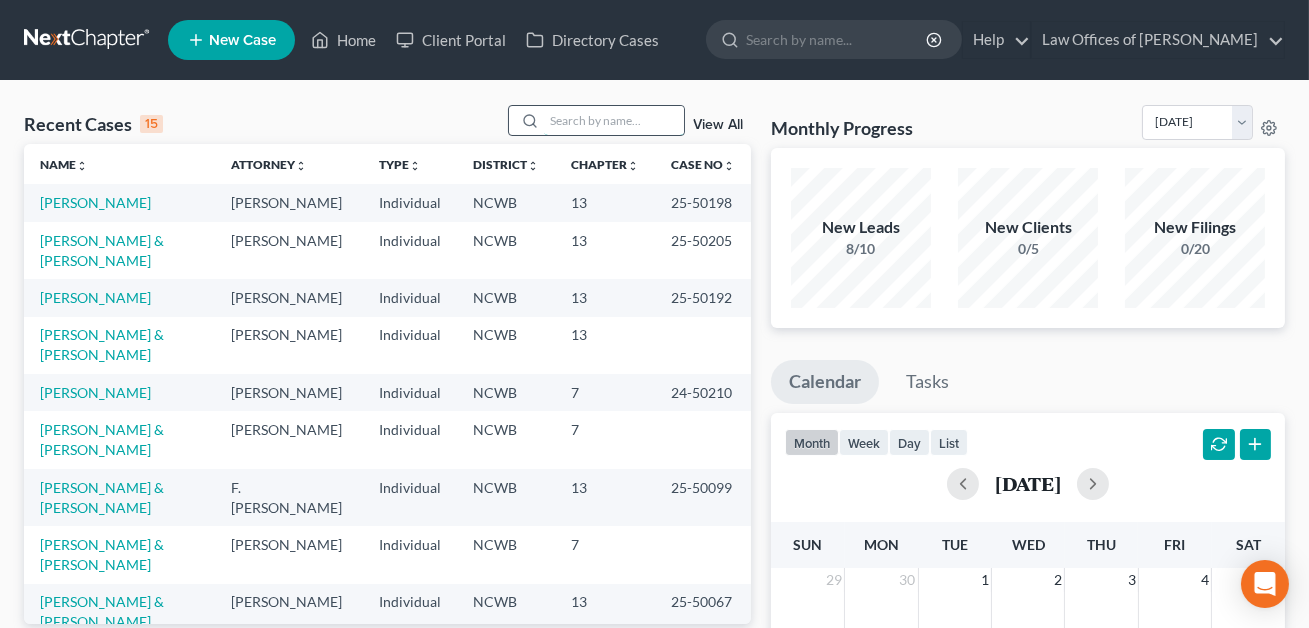 click at bounding box center (614, 120) 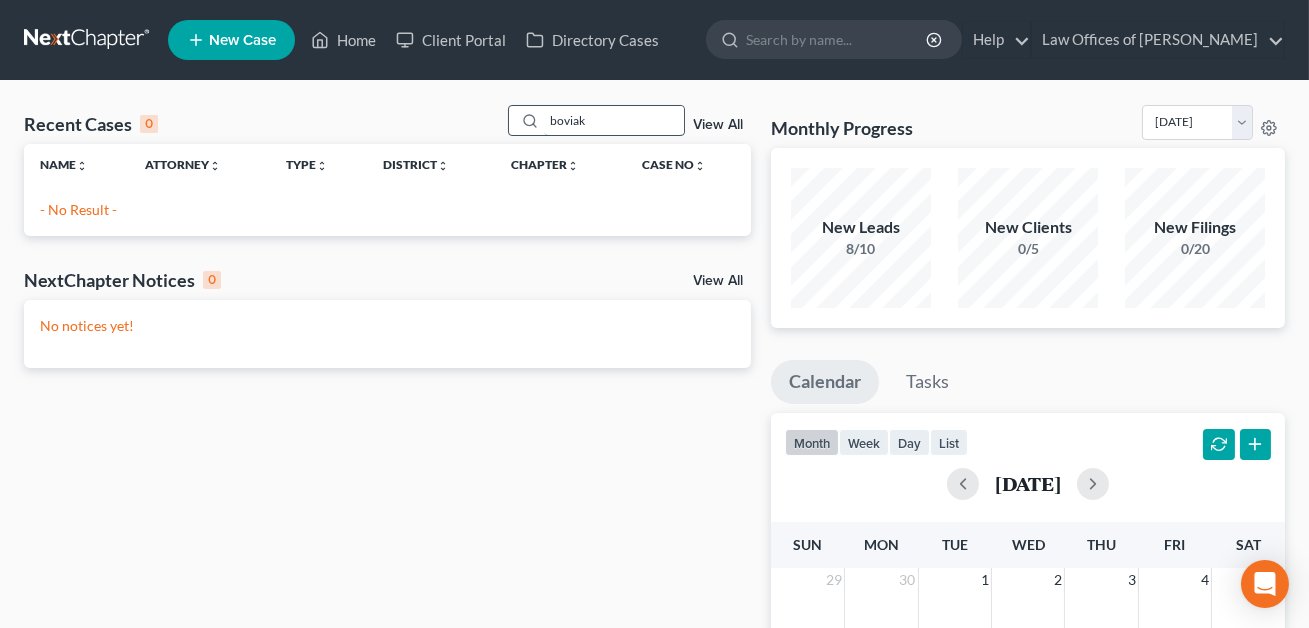 click on "boviak" at bounding box center (614, 120) 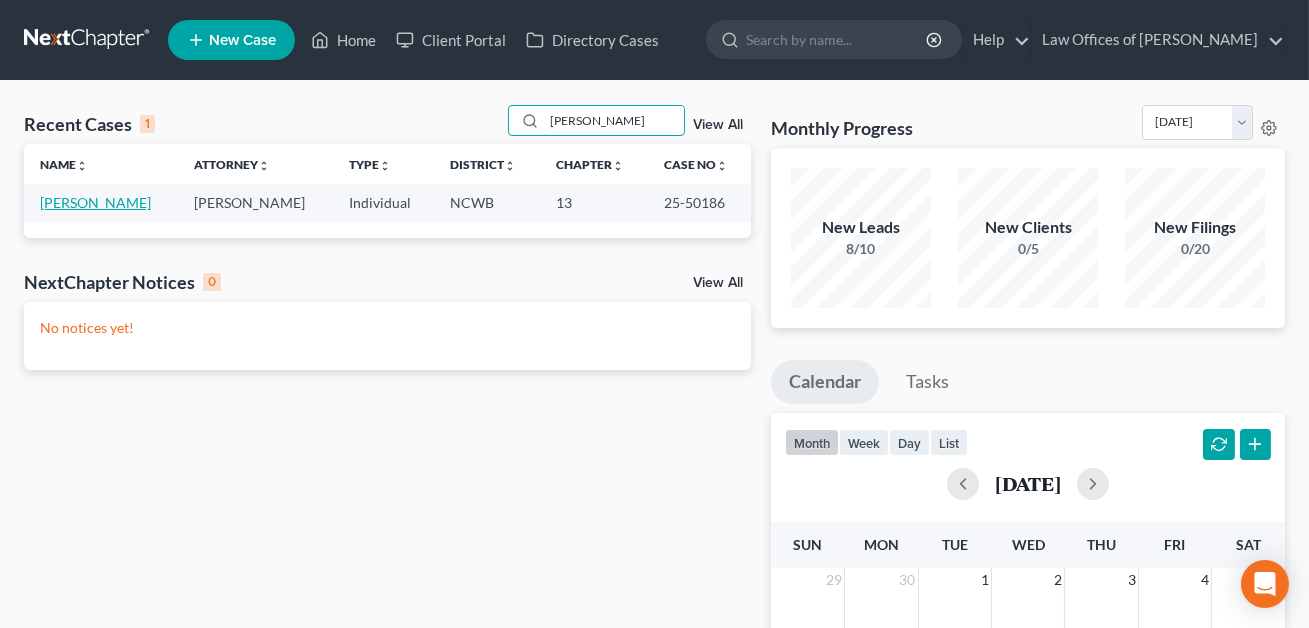 type on "broviak" 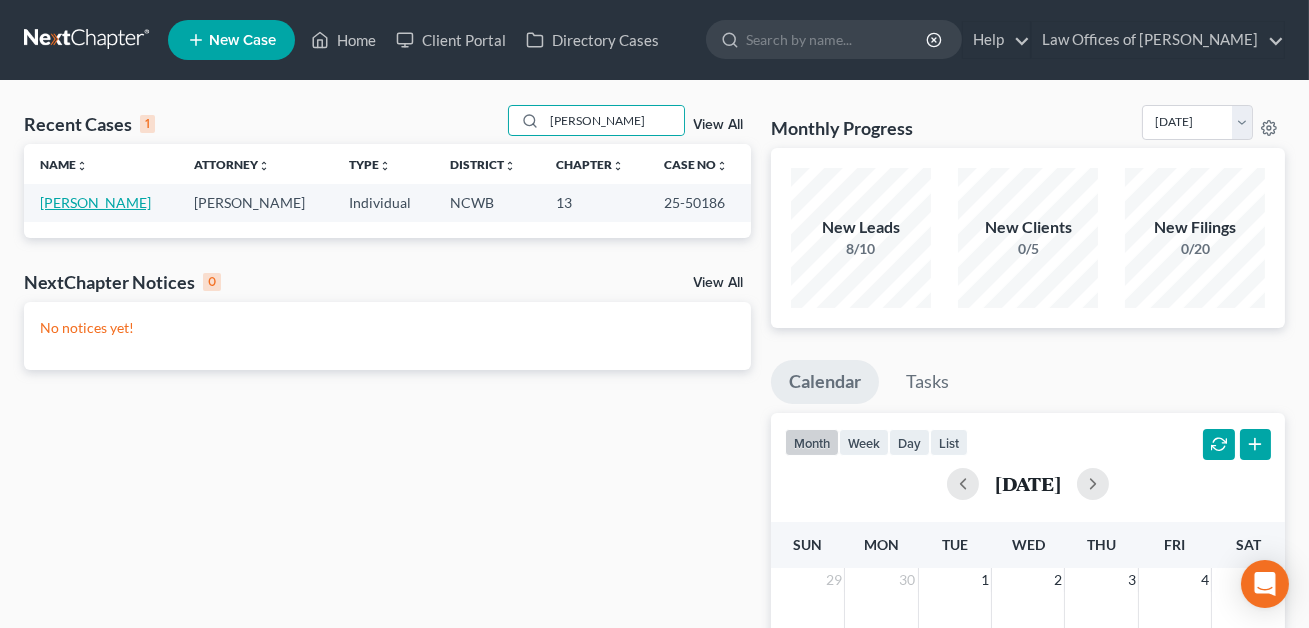 click on "[PERSON_NAME]" at bounding box center [95, 202] 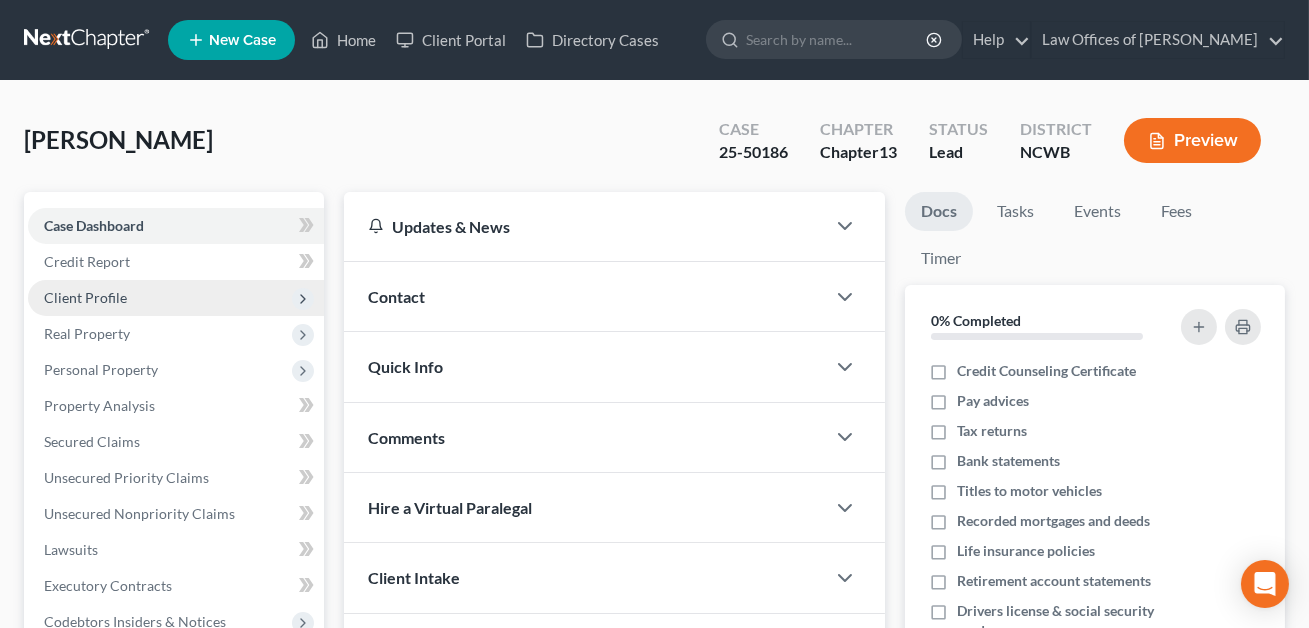 click on "Client Profile" at bounding box center (85, 297) 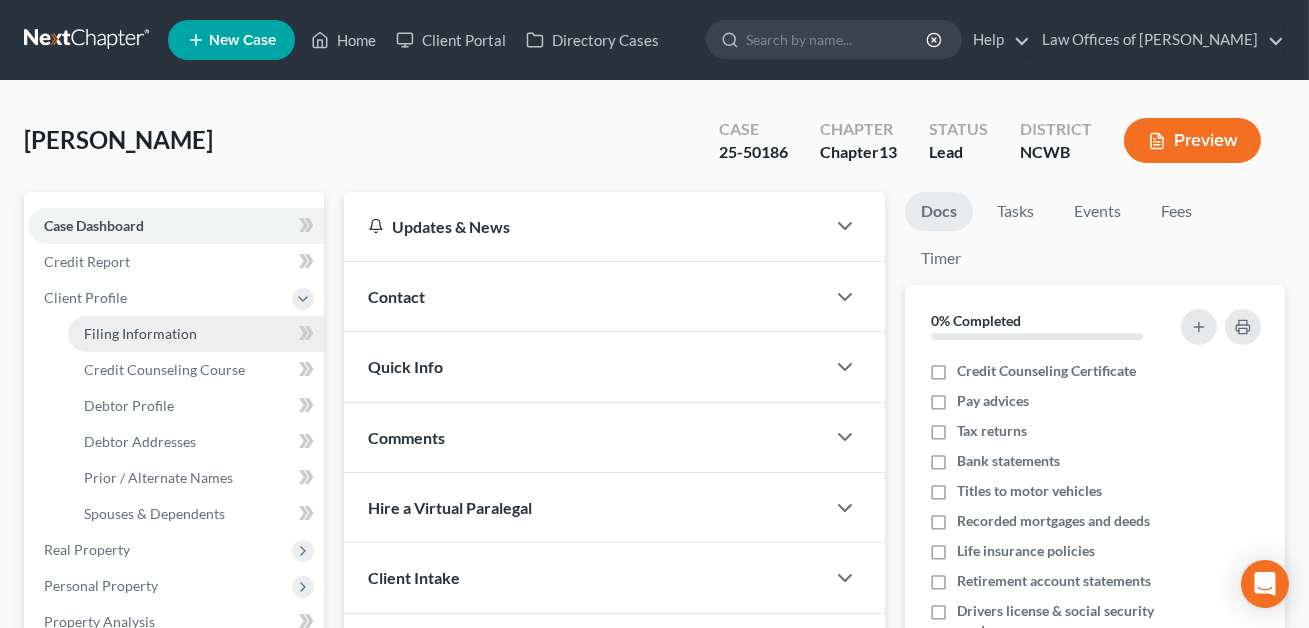 click on "Filing Information" at bounding box center [140, 333] 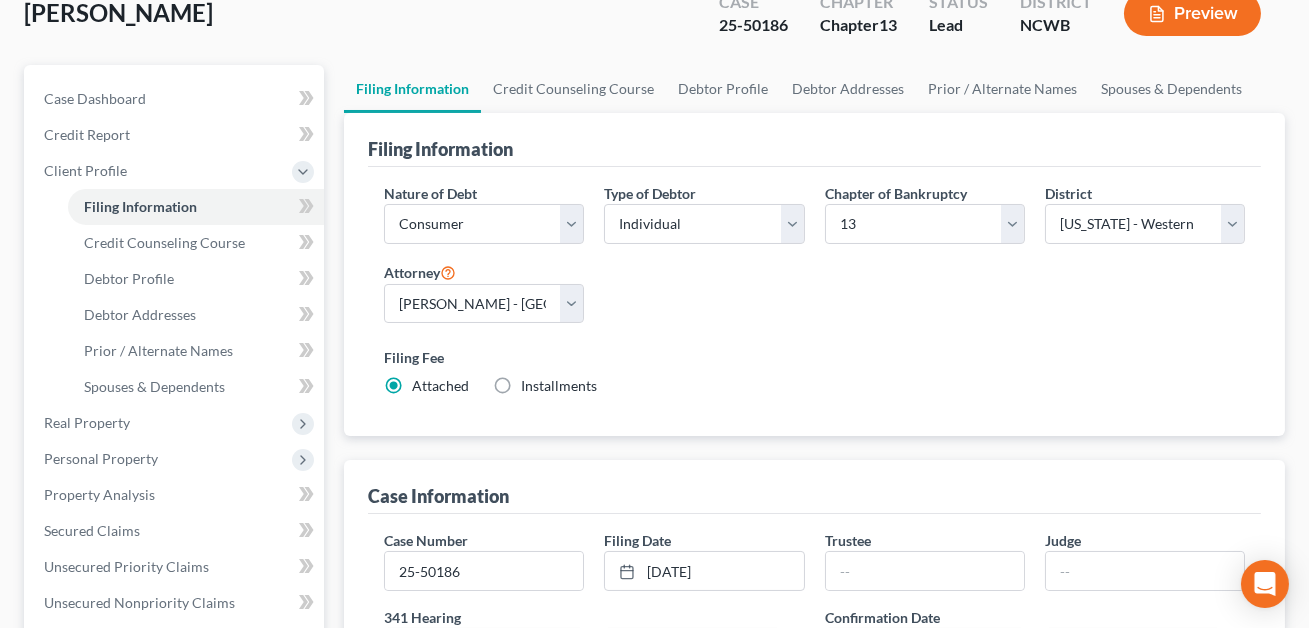 scroll, scrollTop: 0, scrollLeft: 0, axis: both 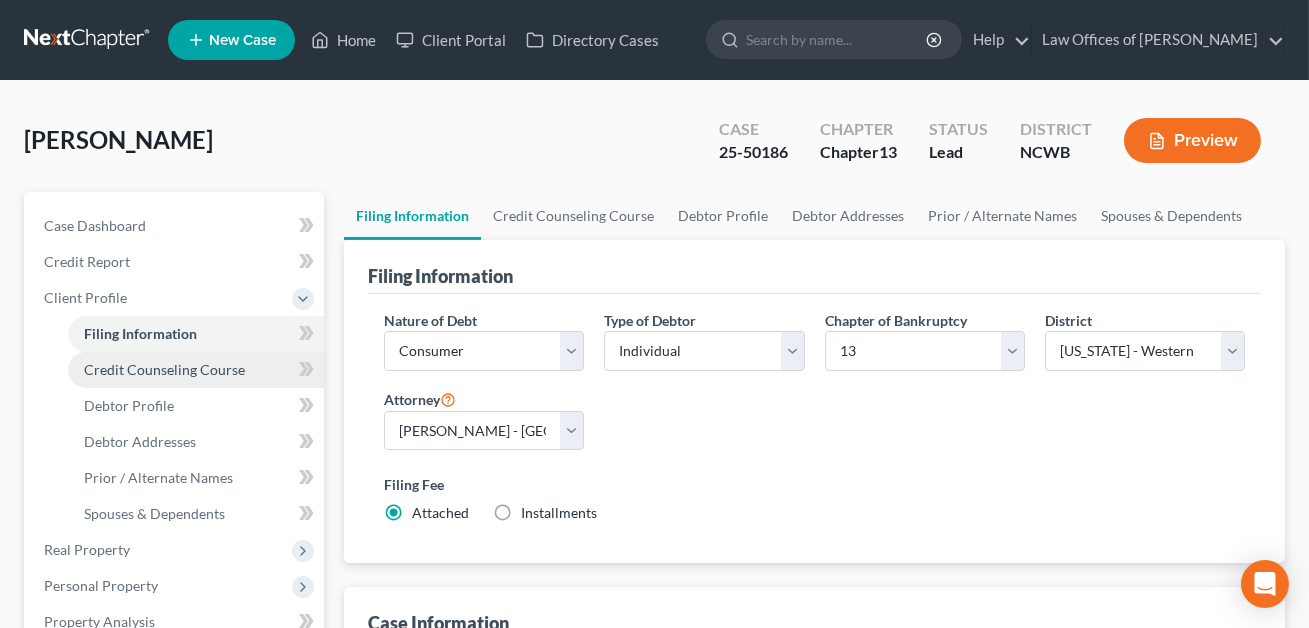 click on "Credit Counseling Course" at bounding box center [164, 369] 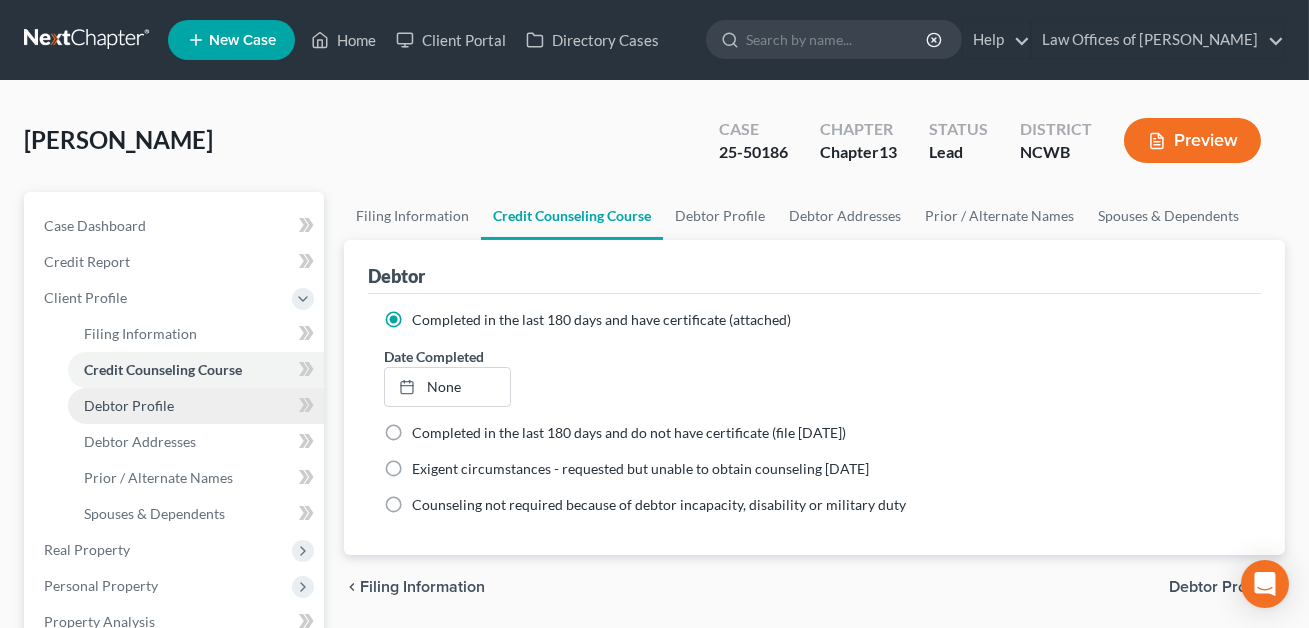 click on "Debtor Profile" at bounding box center [129, 405] 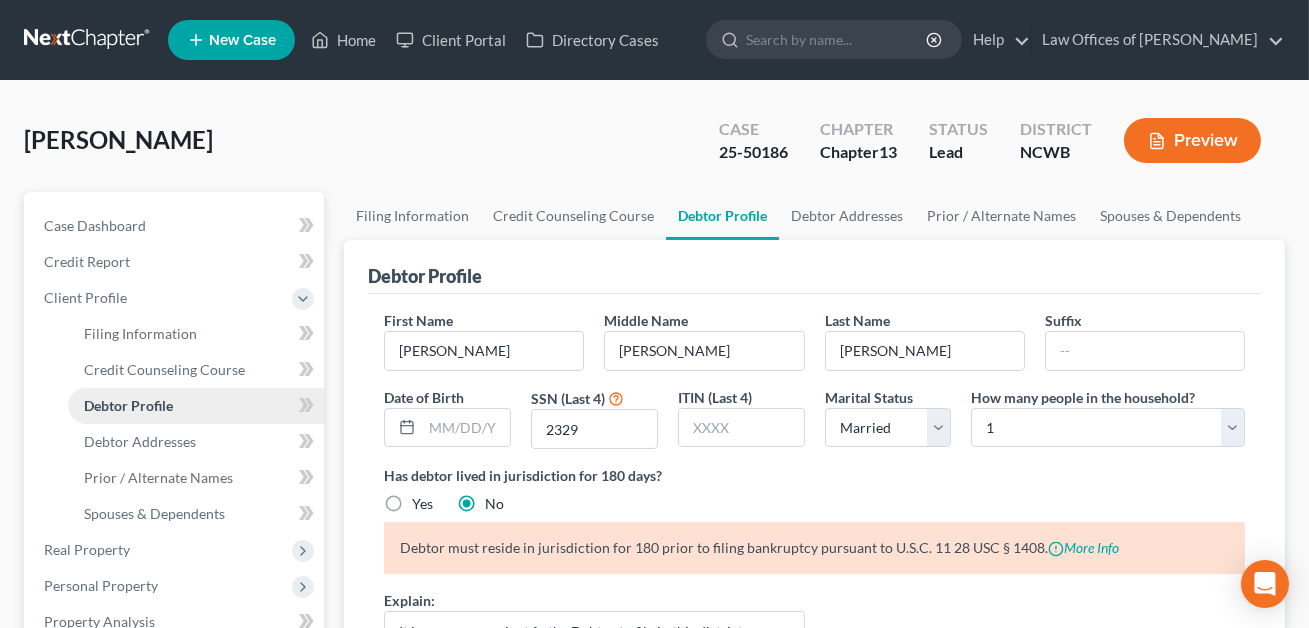 radio on "true" 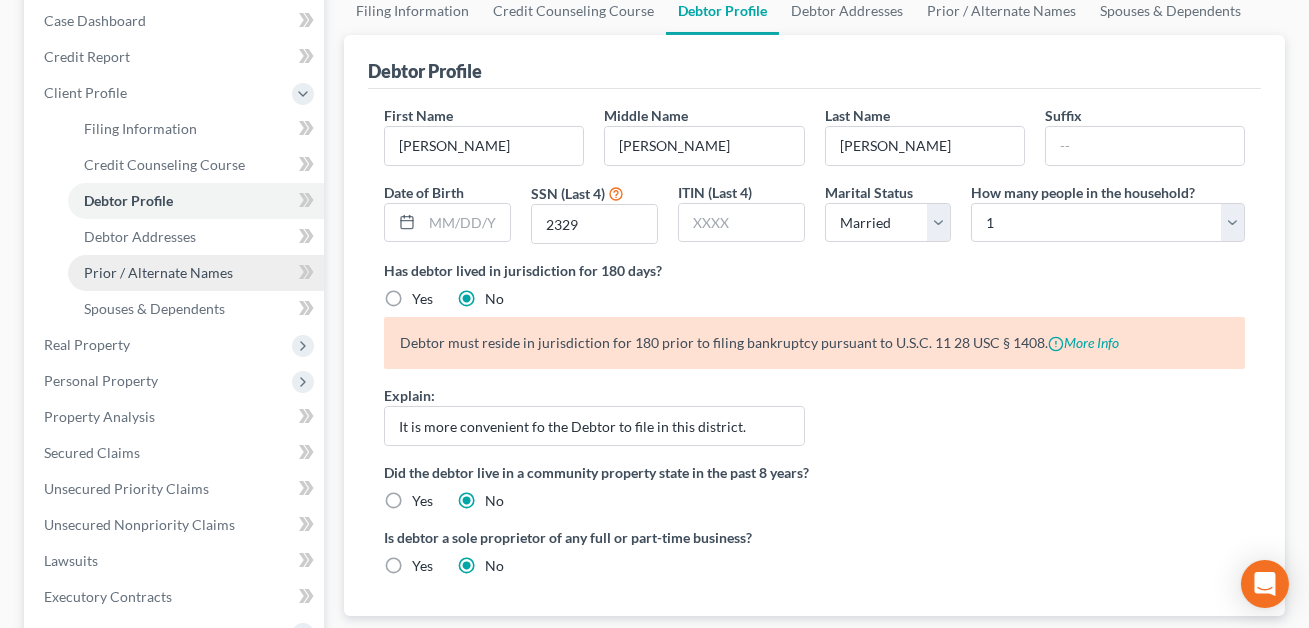 scroll, scrollTop: 182, scrollLeft: 0, axis: vertical 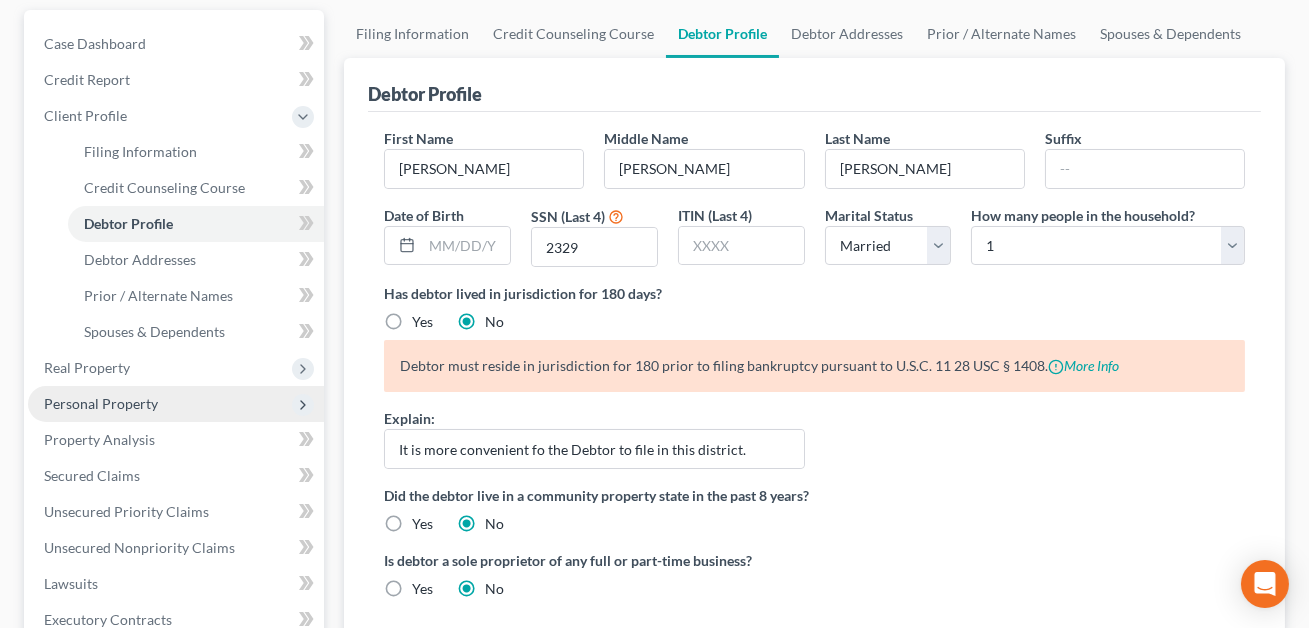 click on "Personal Property" at bounding box center (101, 403) 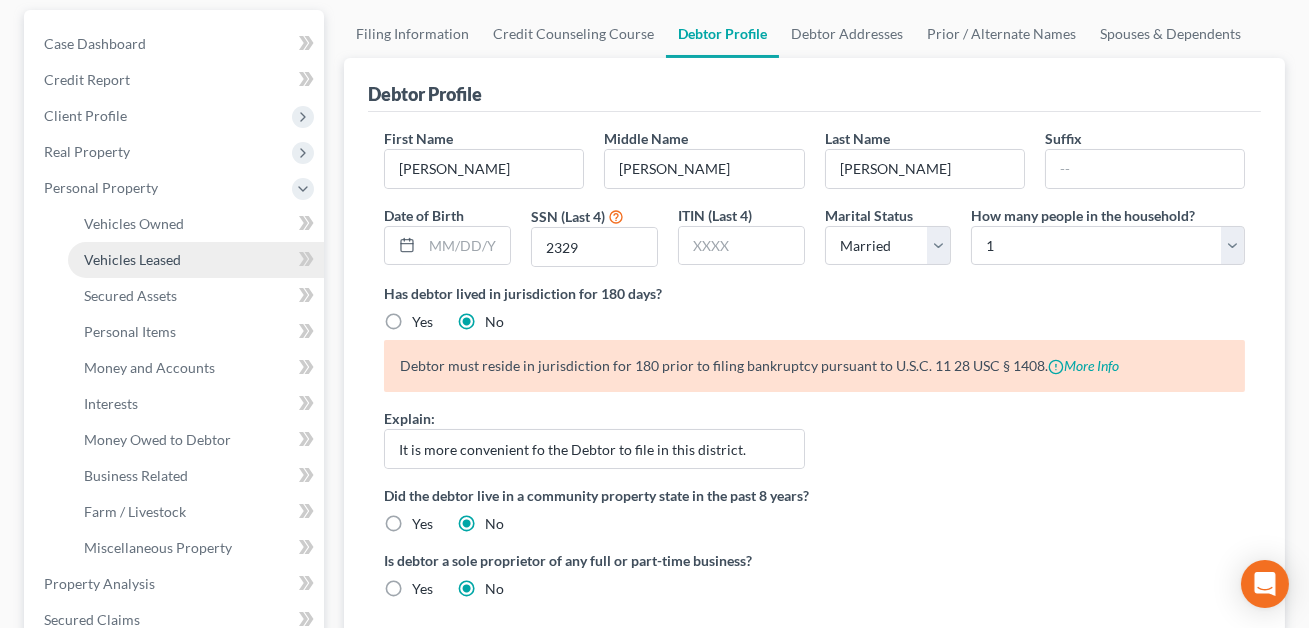 click on "Vehicles Leased" at bounding box center (132, 259) 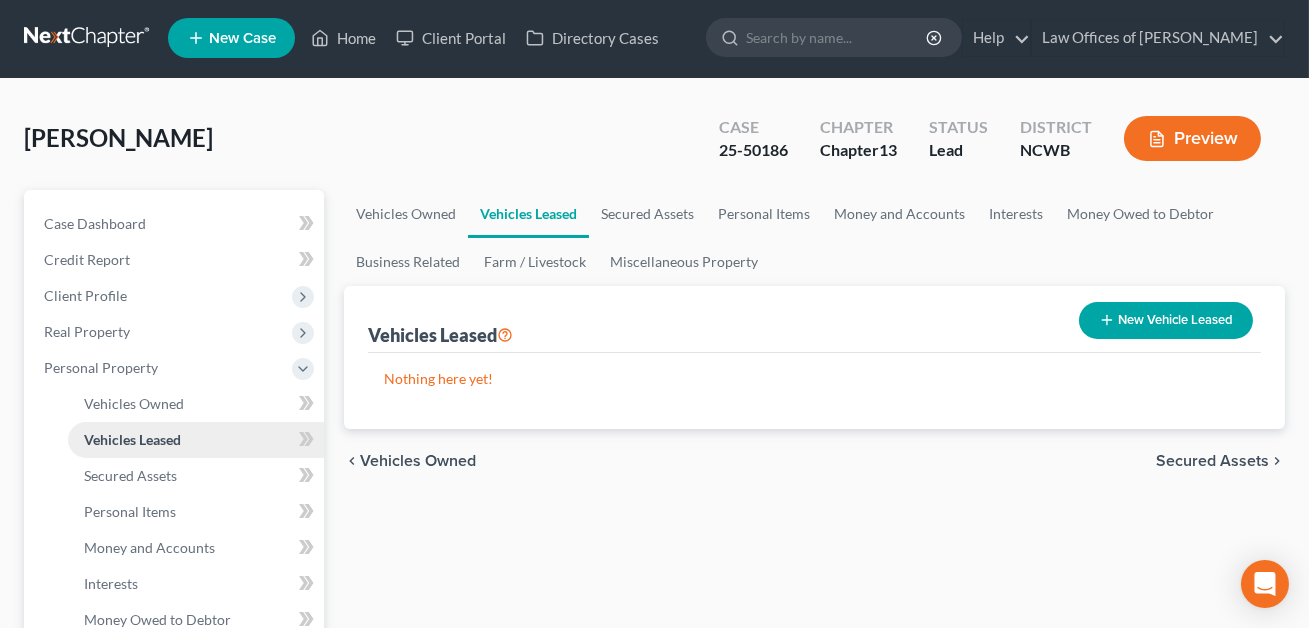 scroll, scrollTop: 0, scrollLeft: 0, axis: both 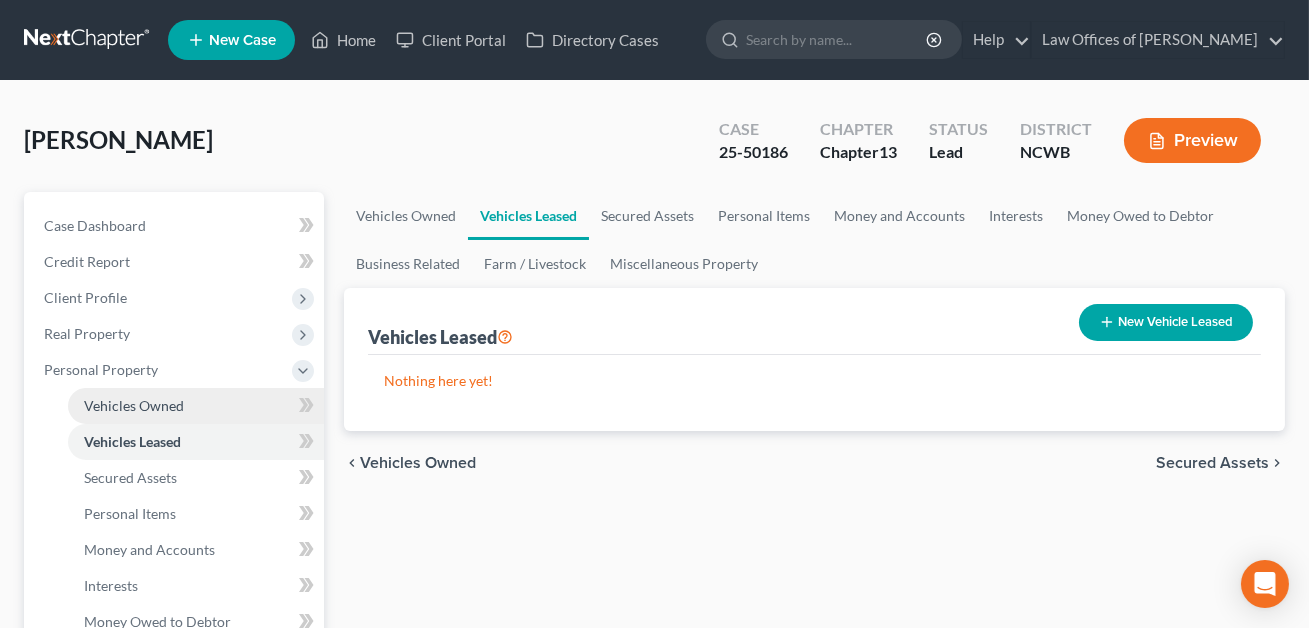click on "Vehicles Owned" at bounding box center (134, 405) 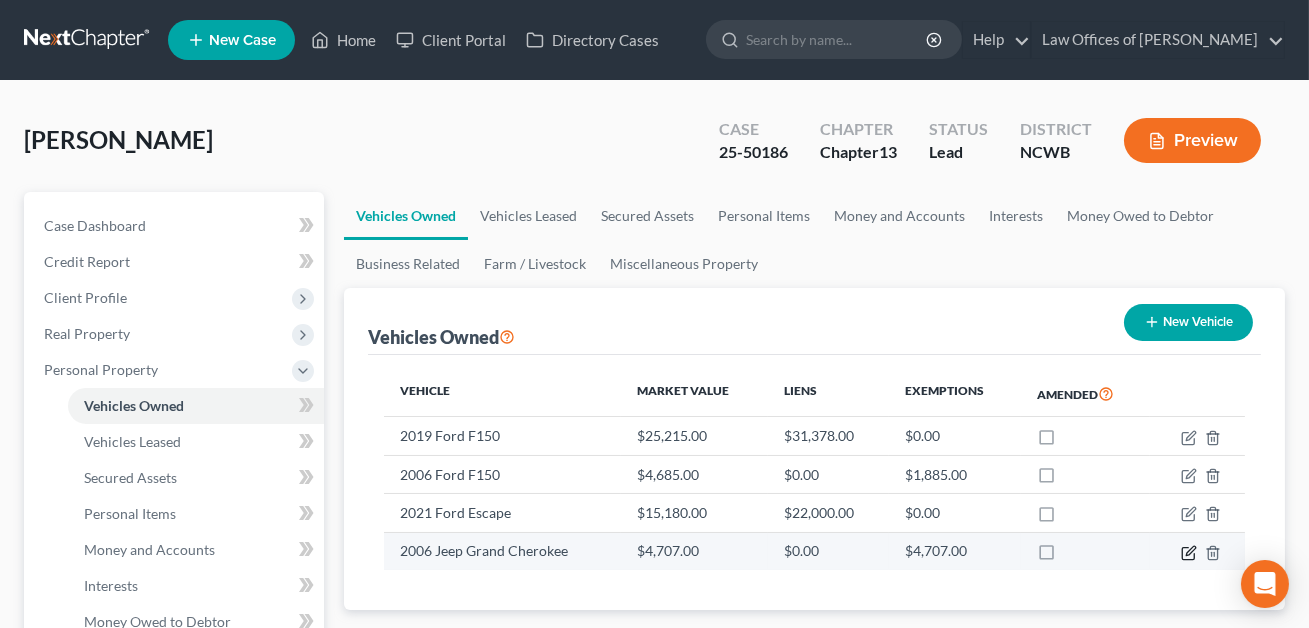 click 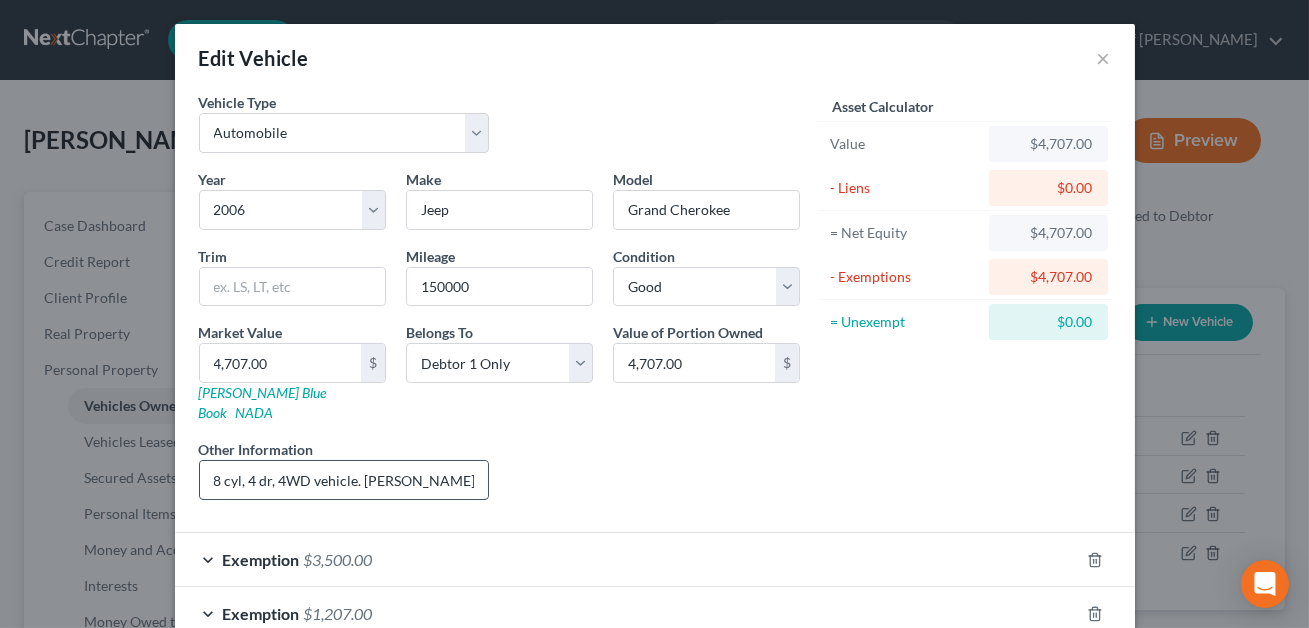 scroll, scrollTop: 0, scrollLeft: 26, axis: horizontal 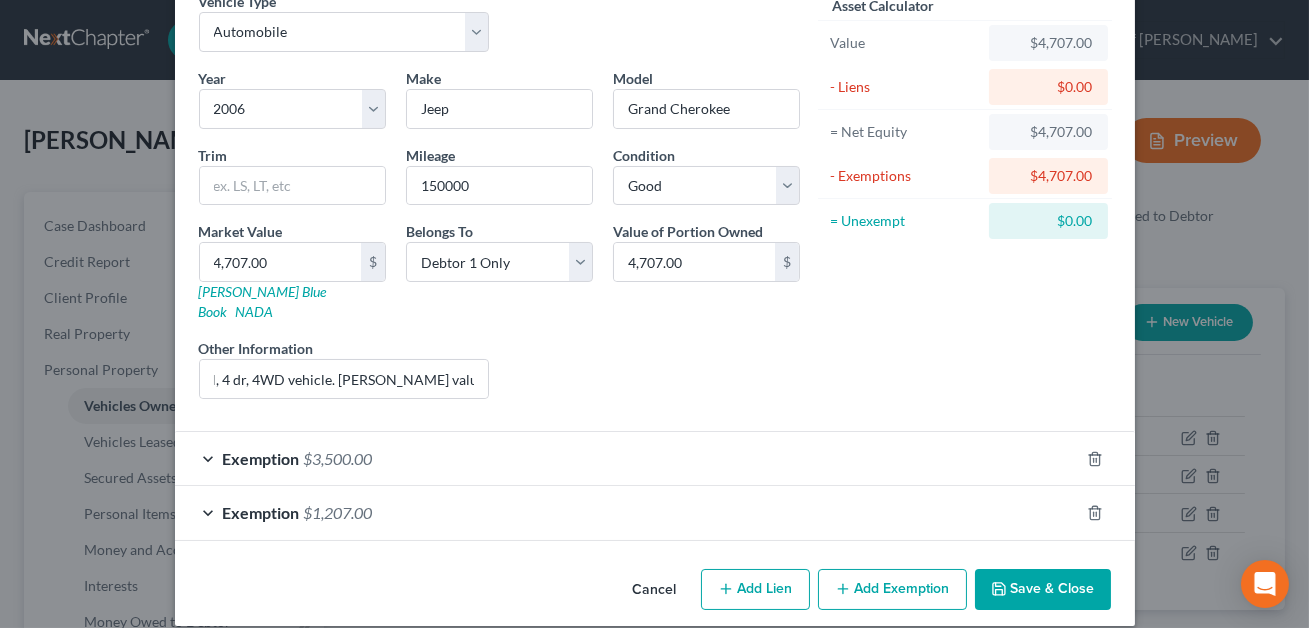click on "Save & Close" at bounding box center (1043, 590) 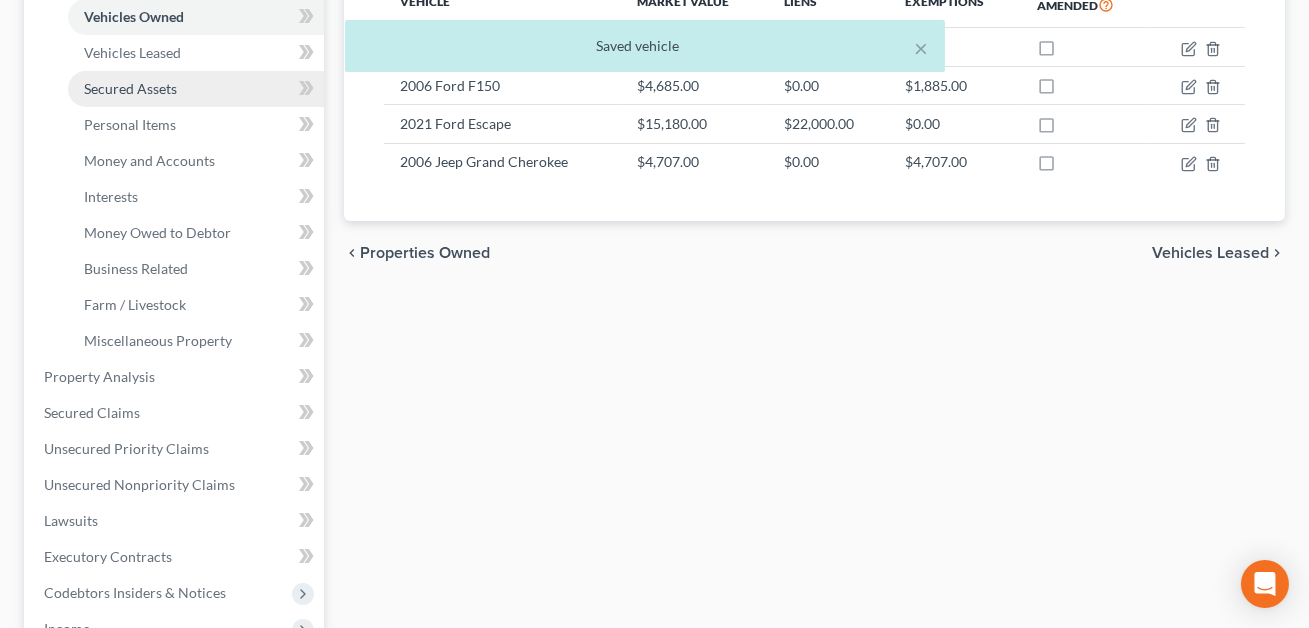 scroll, scrollTop: 390, scrollLeft: 0, axis: vertical 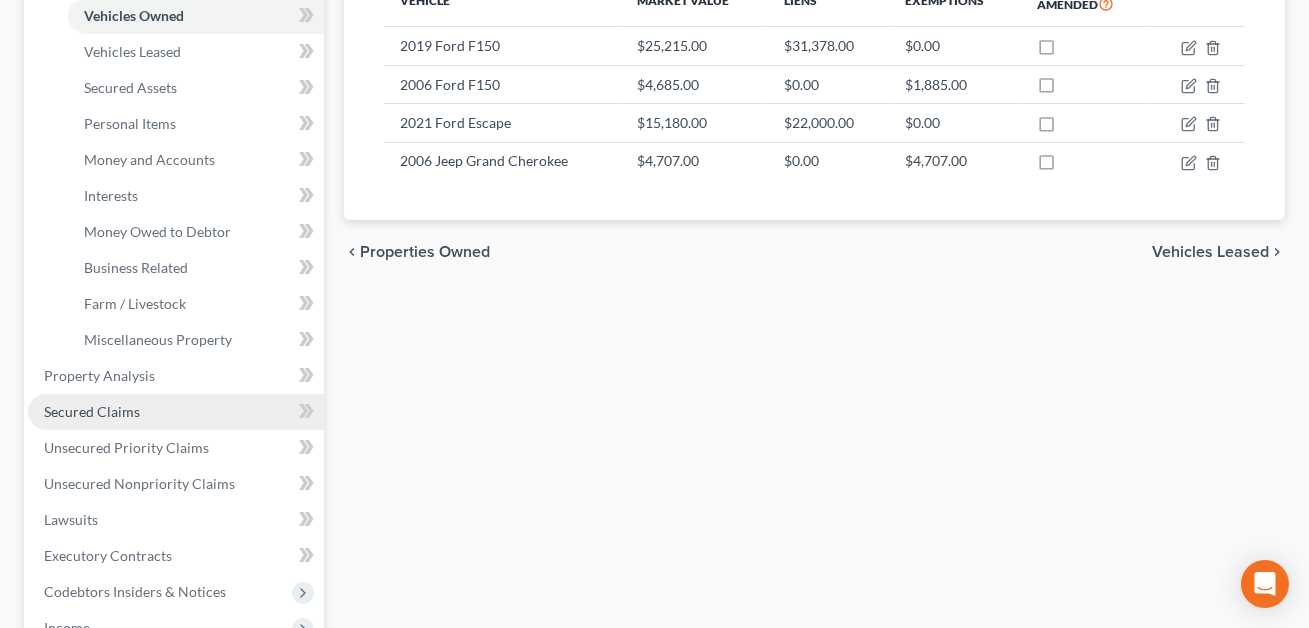 click on "Secured Claims" at bounding box center [92, 411] 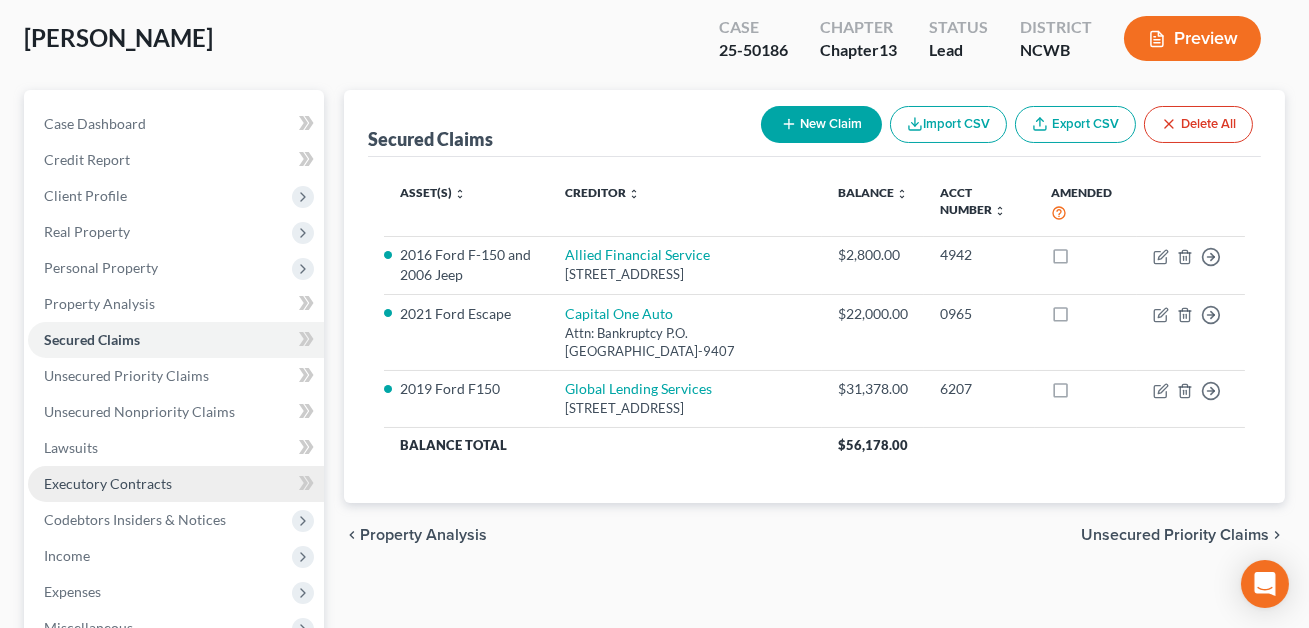 scroll, scrollTop: 153, scrollLeft: 0, axis: vertical 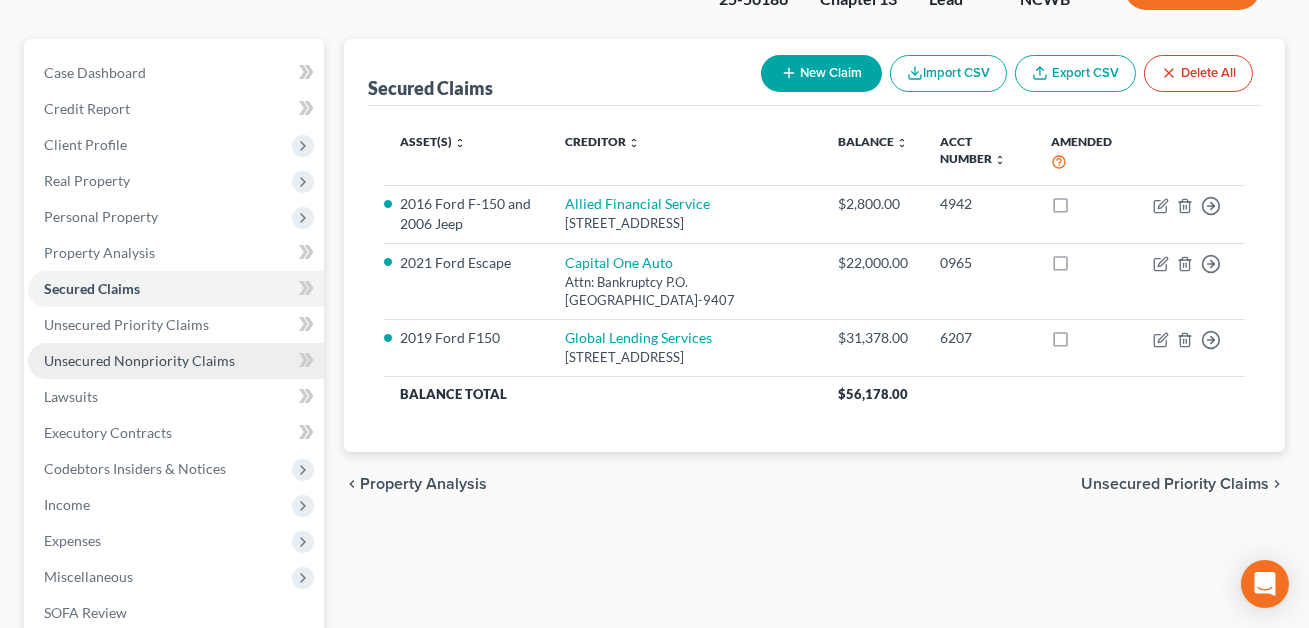 click on "Unsecured Nonpriority Claims" at bounding box center [139, 360] 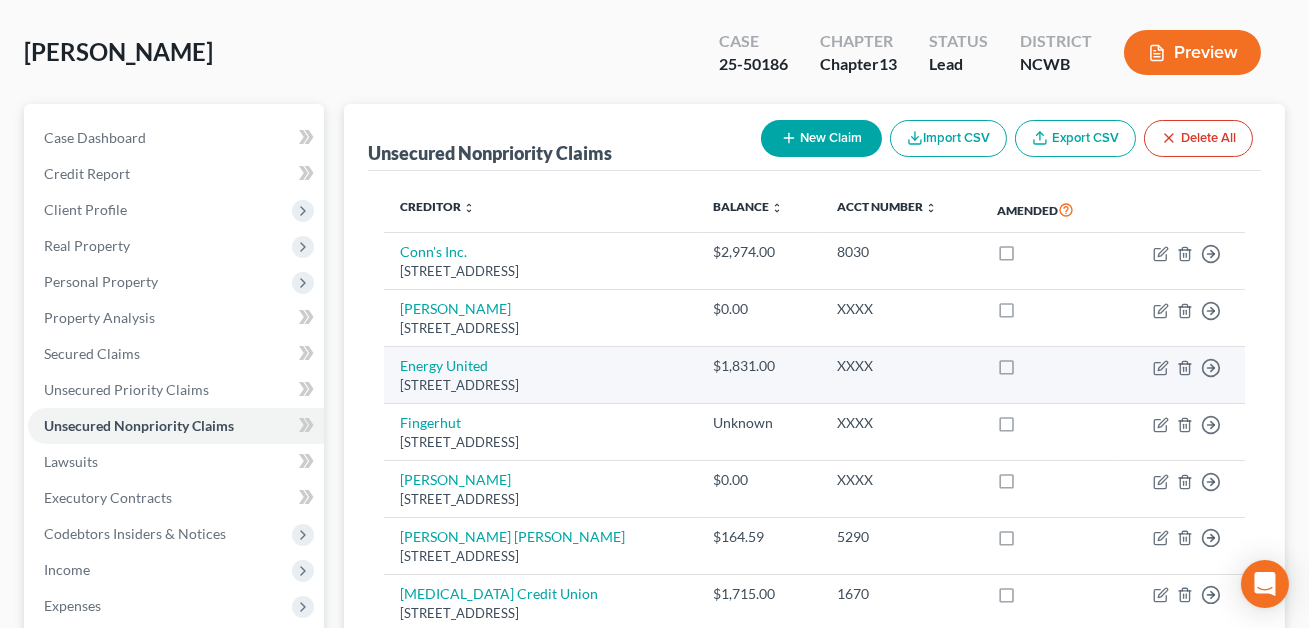 scroll, scrollTop: 0, scrollLeft: 0, axis: both 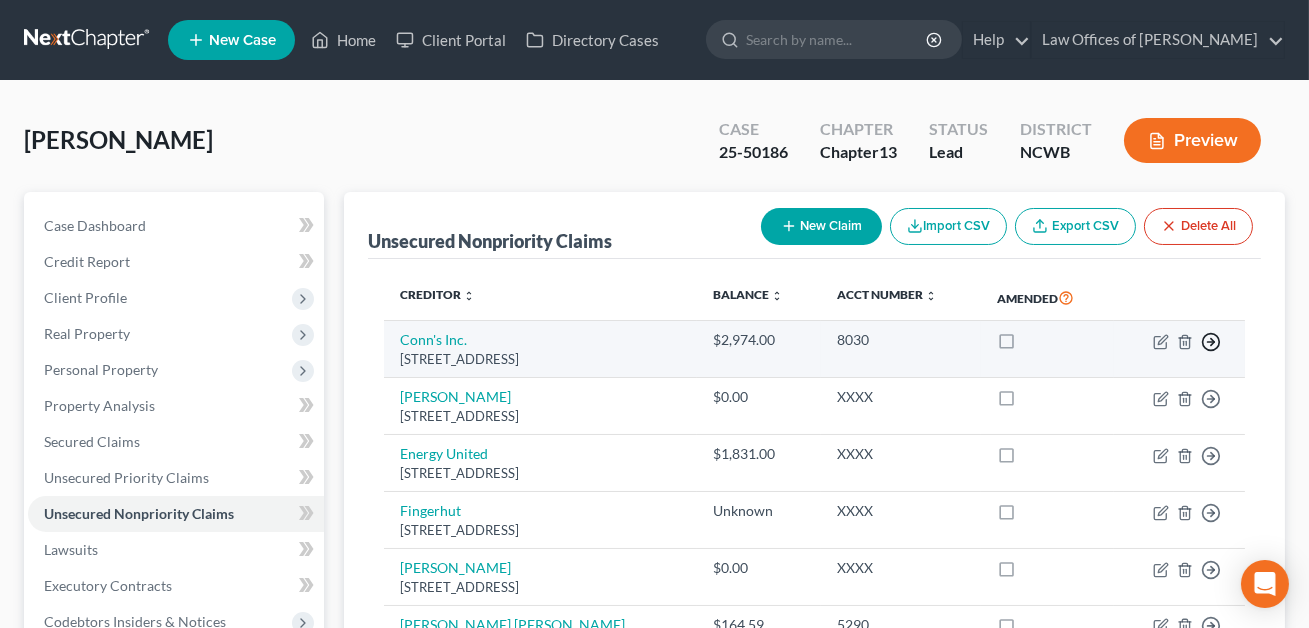click 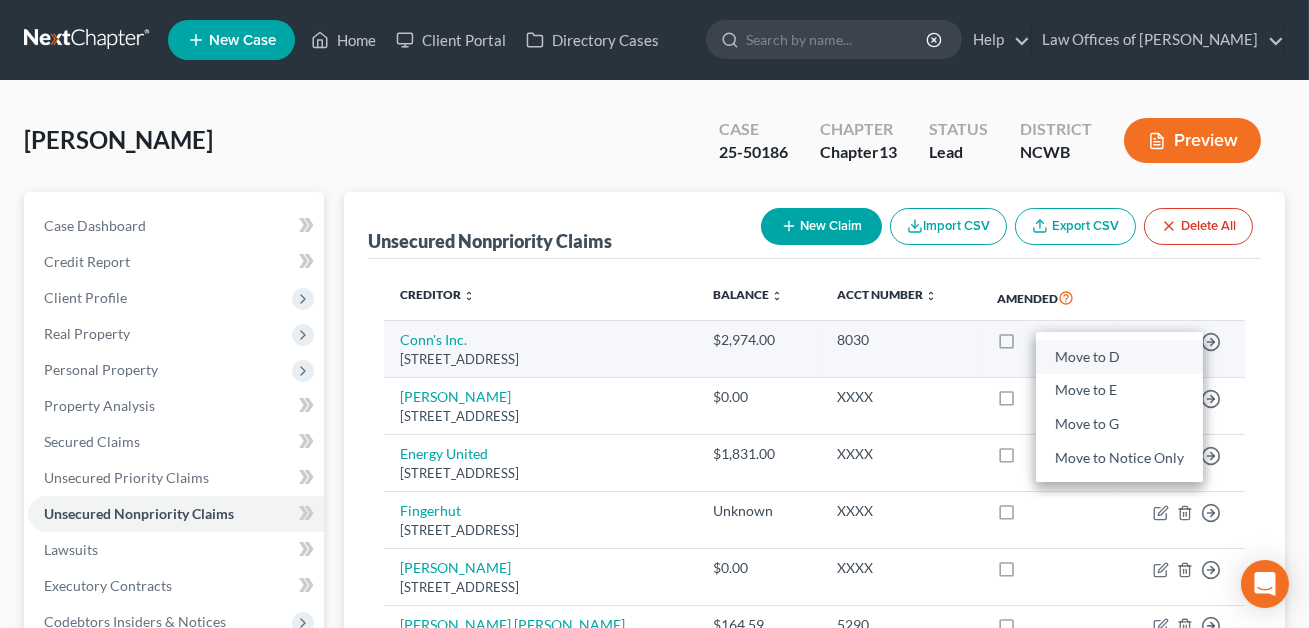 click on "Move to D" at bounding box center [1119, 357] 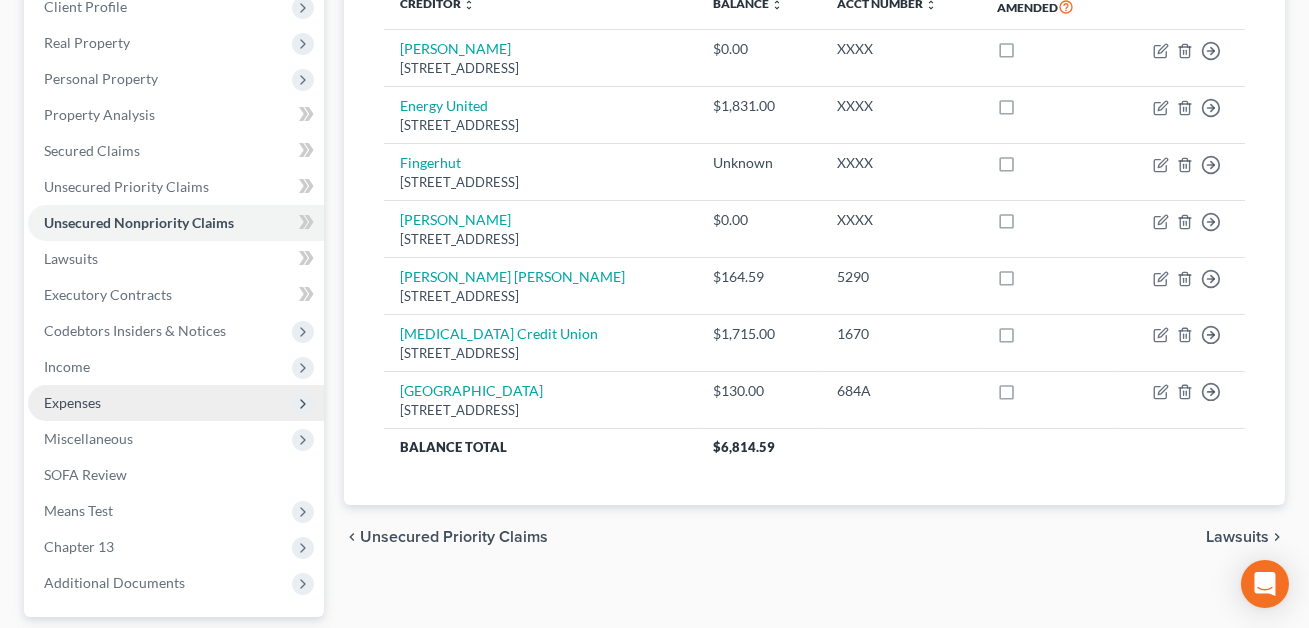 scroll, scrollTop: 316, scrollLeft: 0, axis: vertical 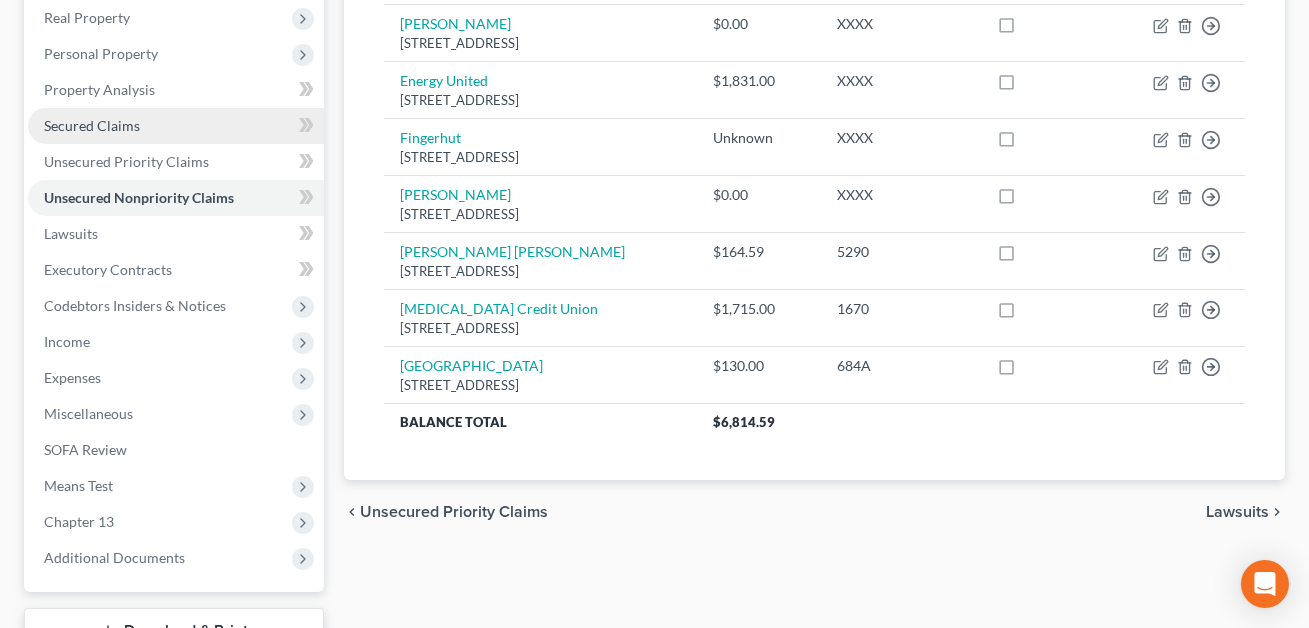 click on "Secured Claims" at bounding box center (92, 125) 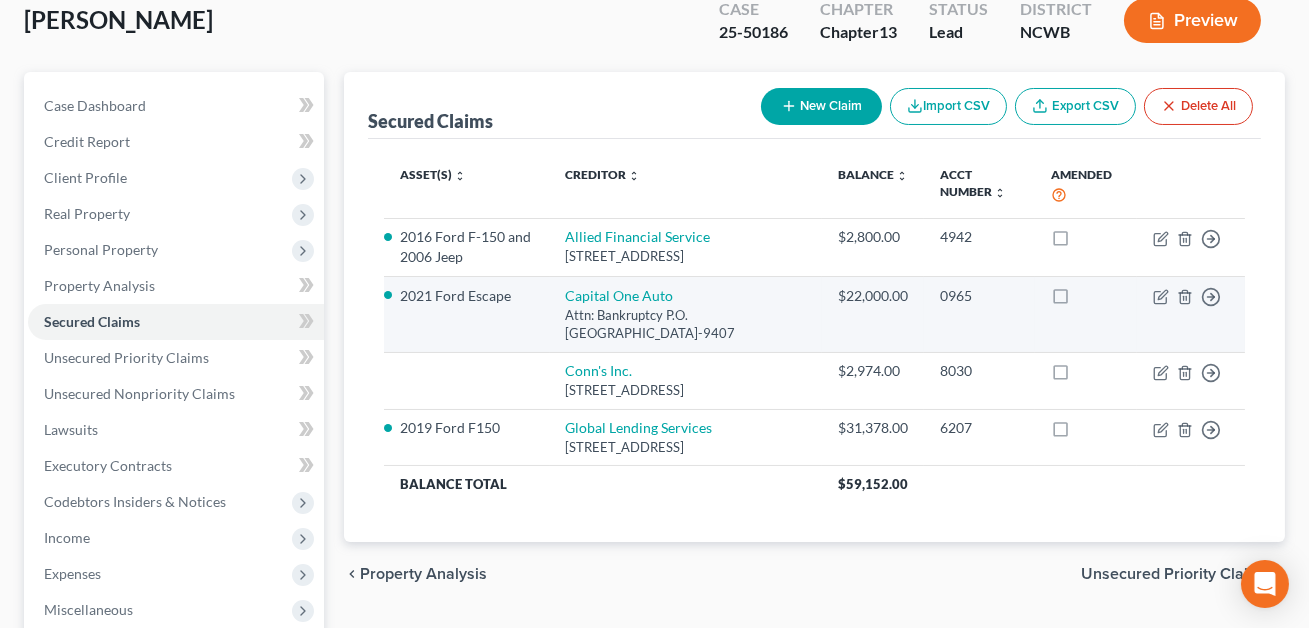 scroll, scrollTop: 283, scrollLeft: 0, axis: vertical 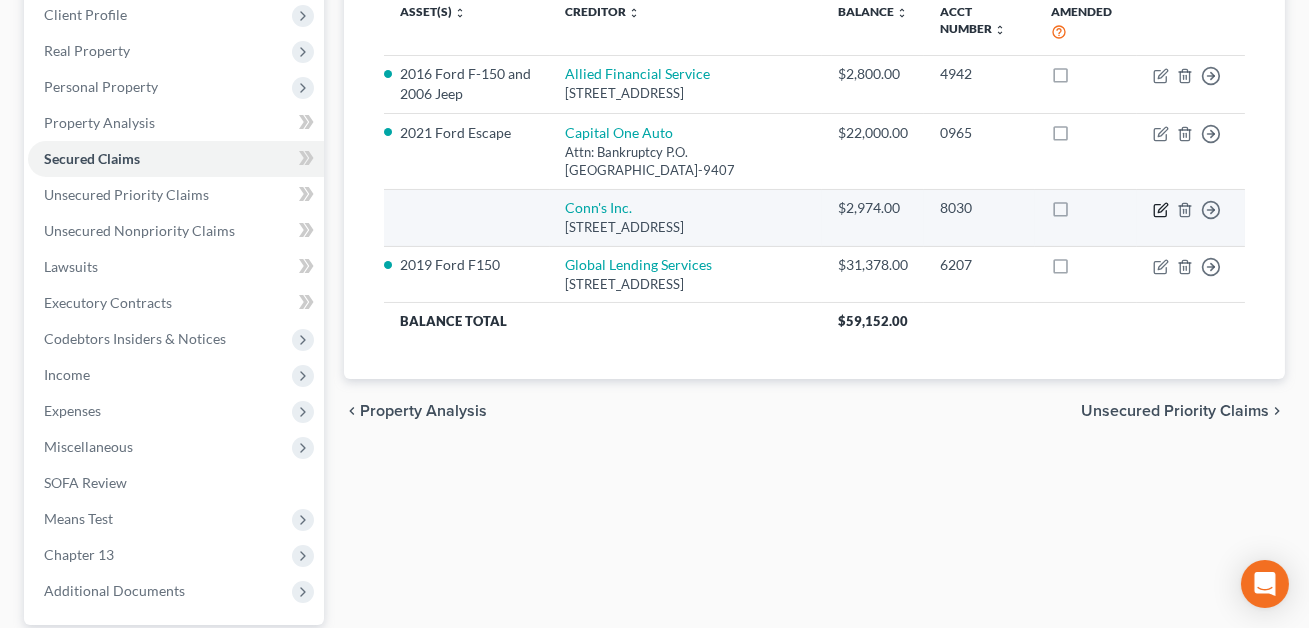 click 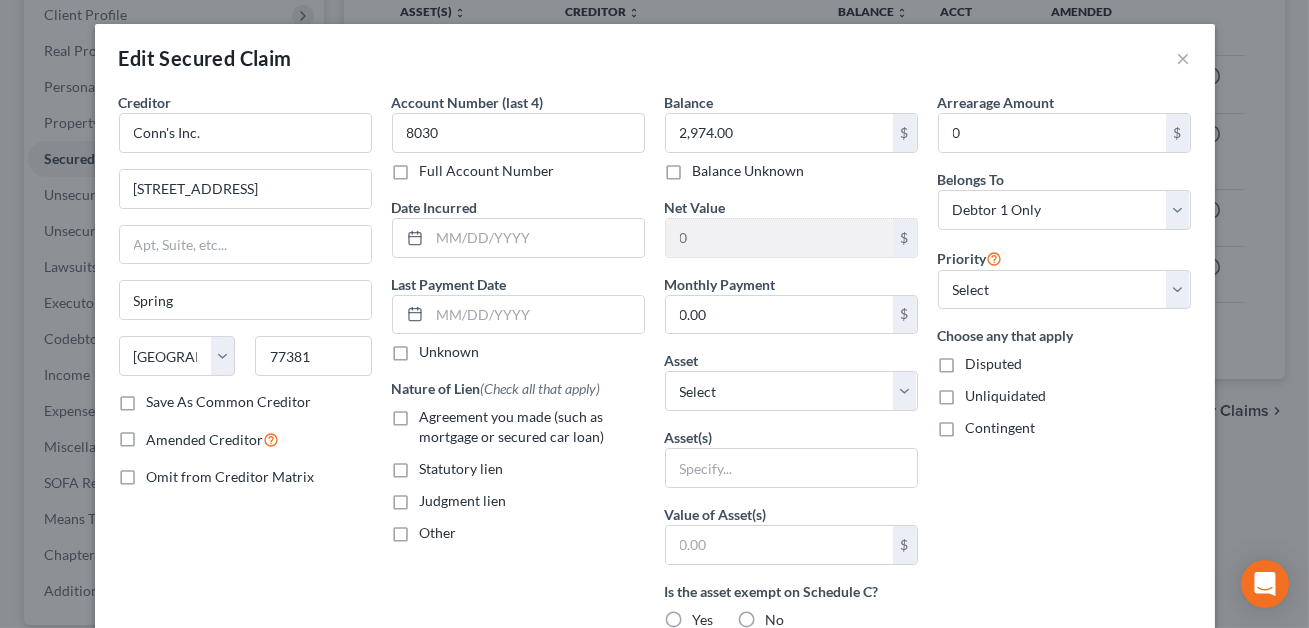 click on "Other" at bounding box center (438, 533) 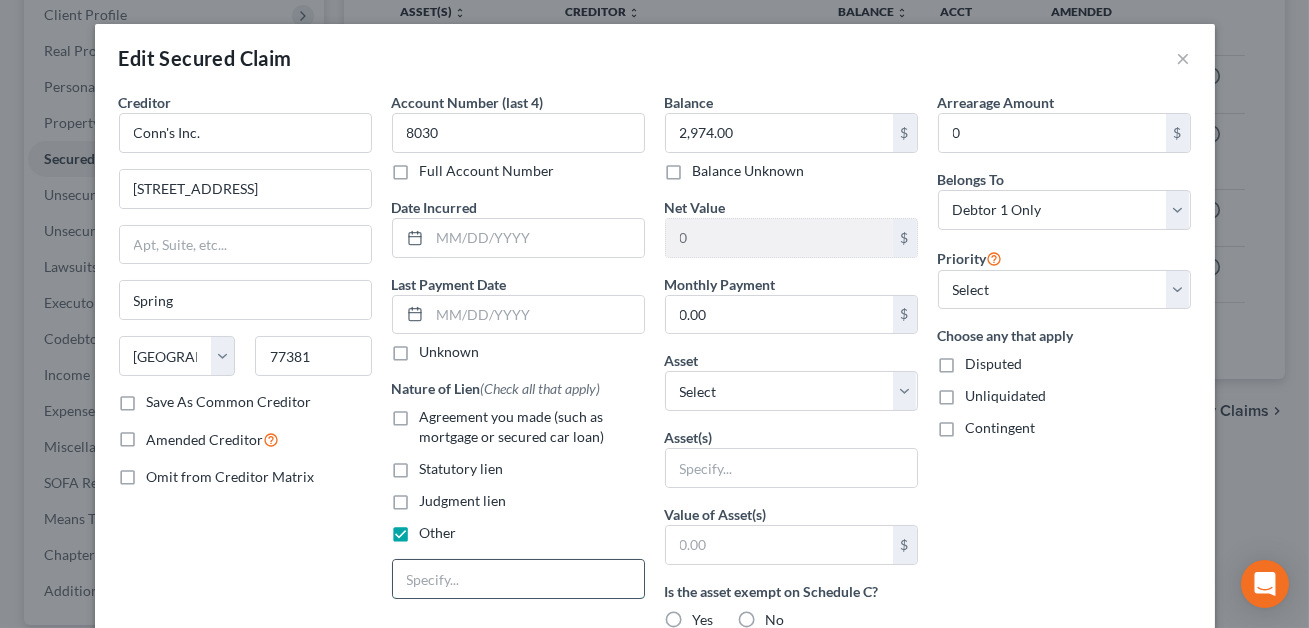 click at bounding box center [518, 579] 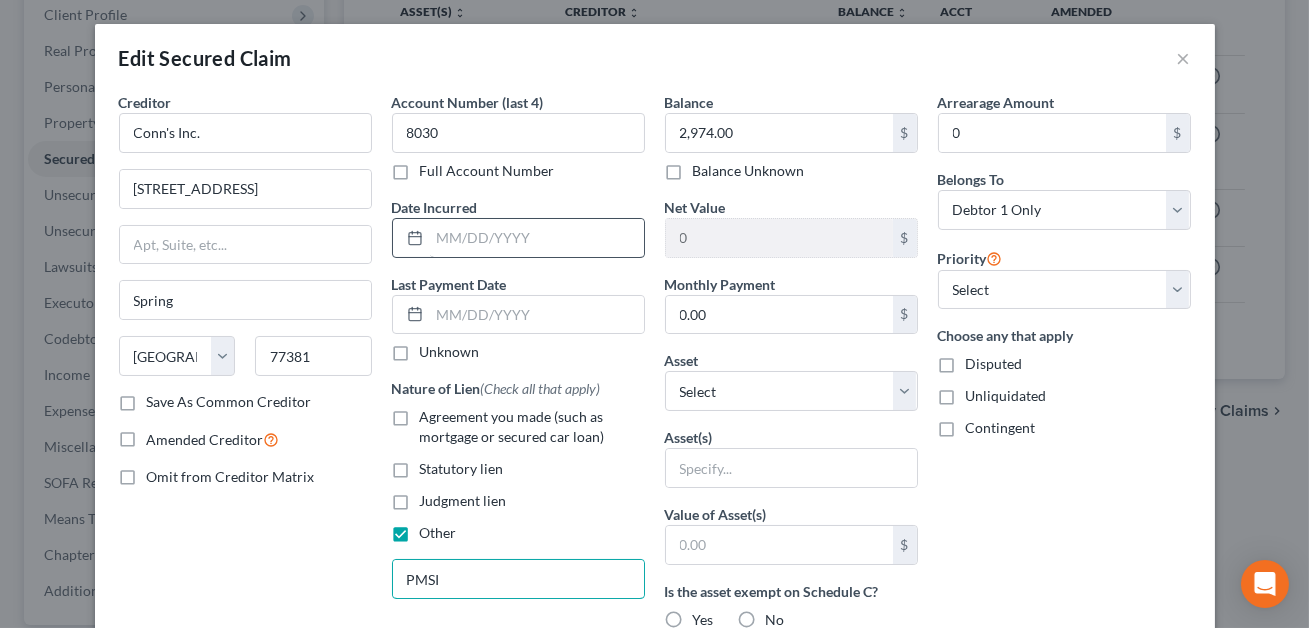 type on "PMSI" 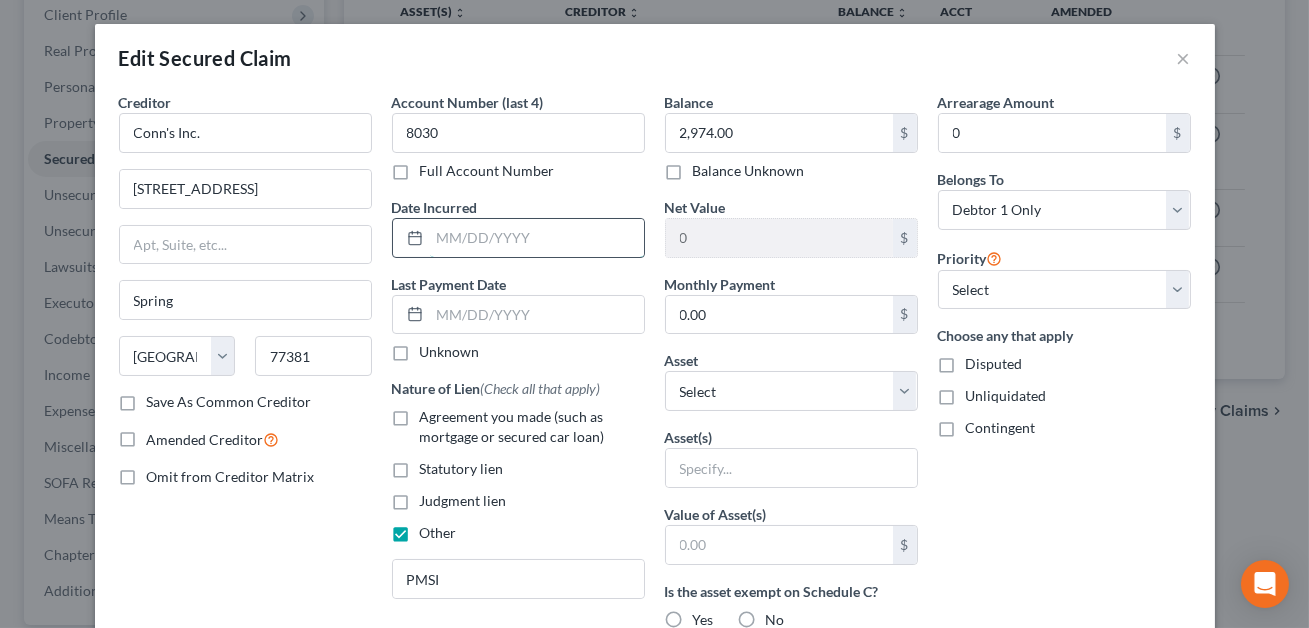 click at bounding box center (537, 238) 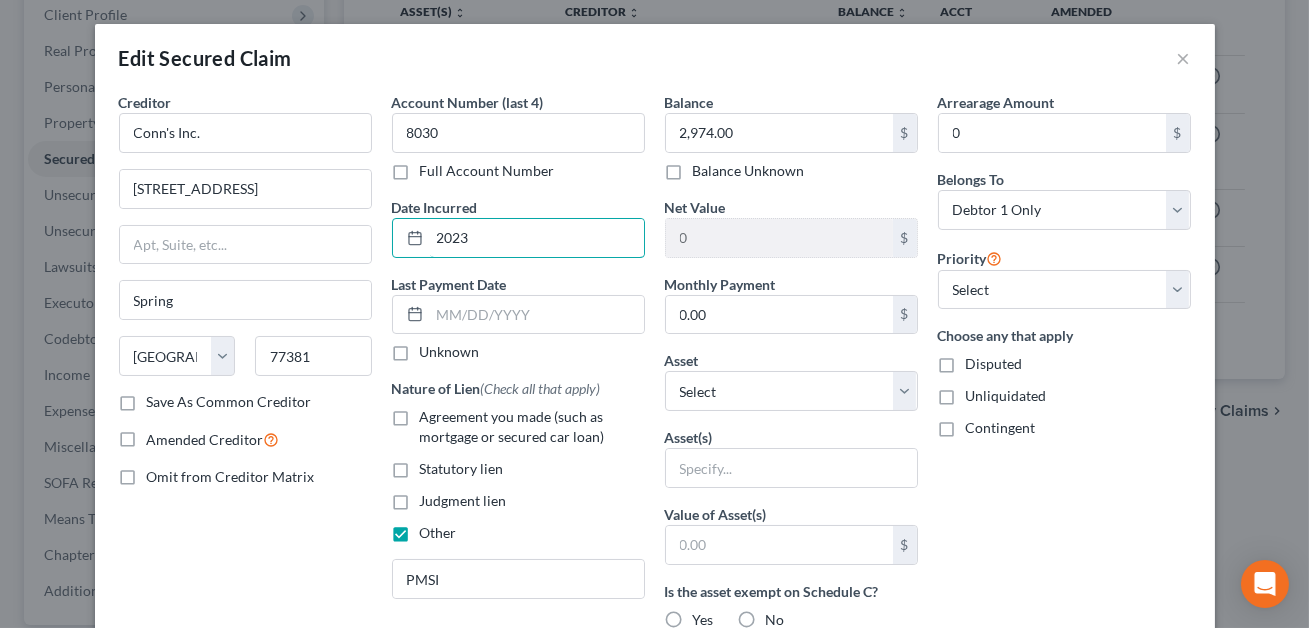 type on "2023" 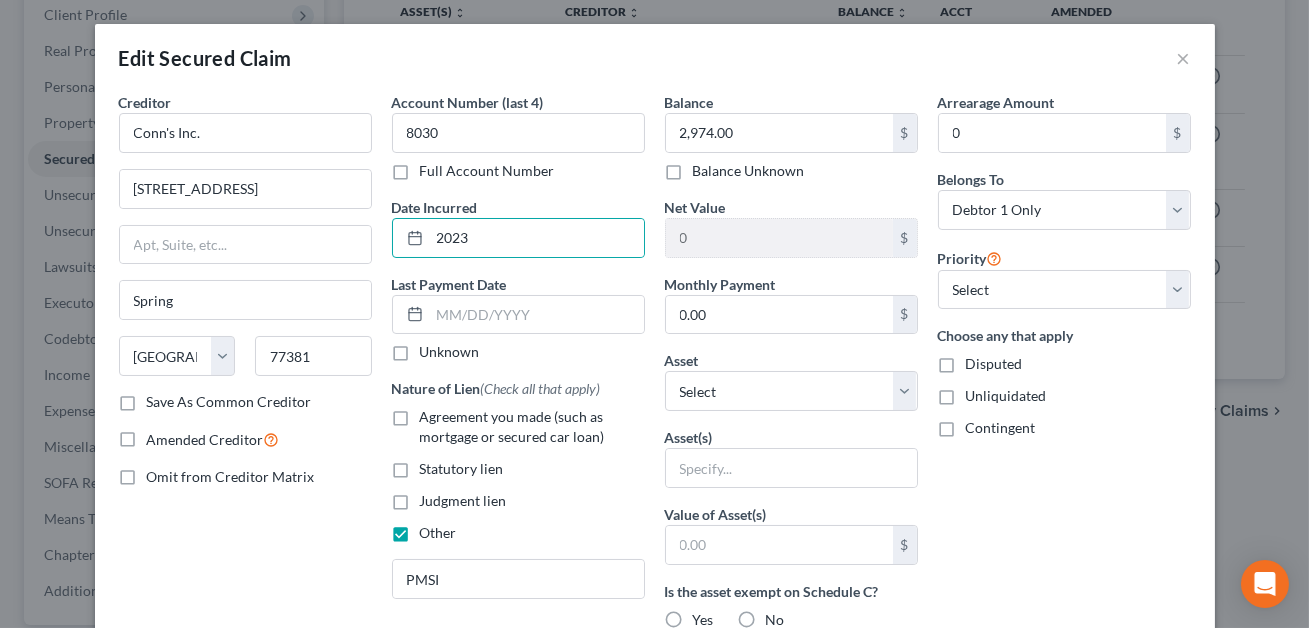 click on "Nature of Lien  (Check all that apply) Agreement you made (such as mortgage or secured car loan) Statutory lien Judgment lien Other" at bounding box center (518, 460) 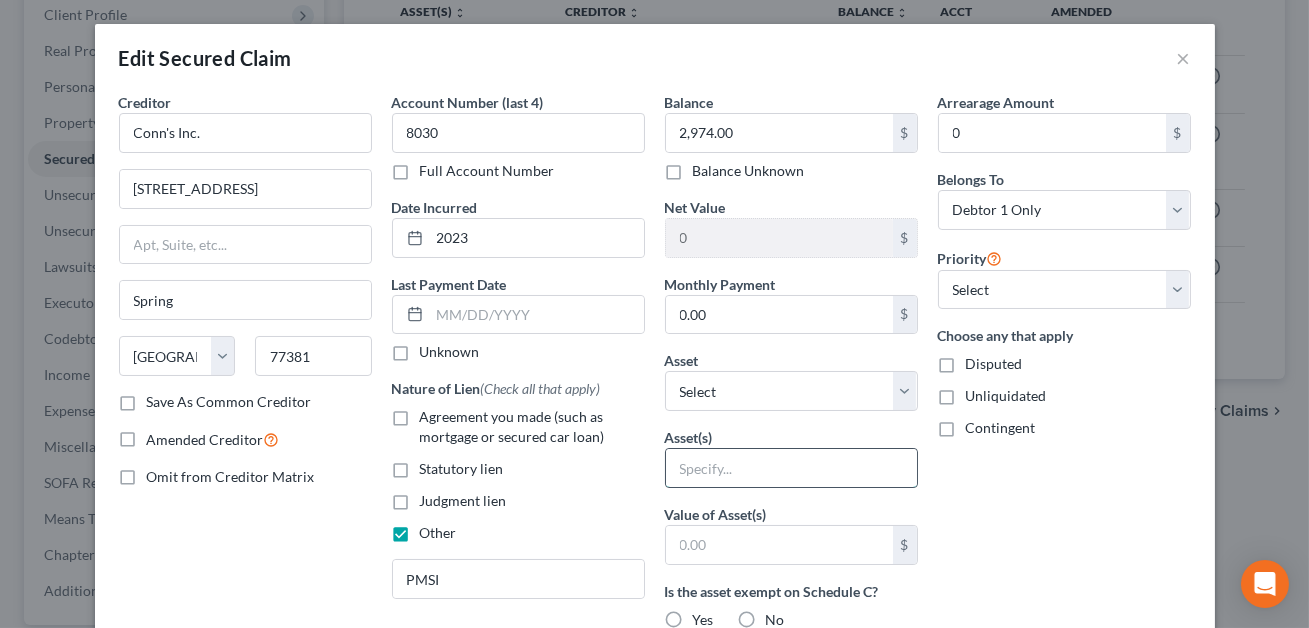 click at bounding box center [791, 468] 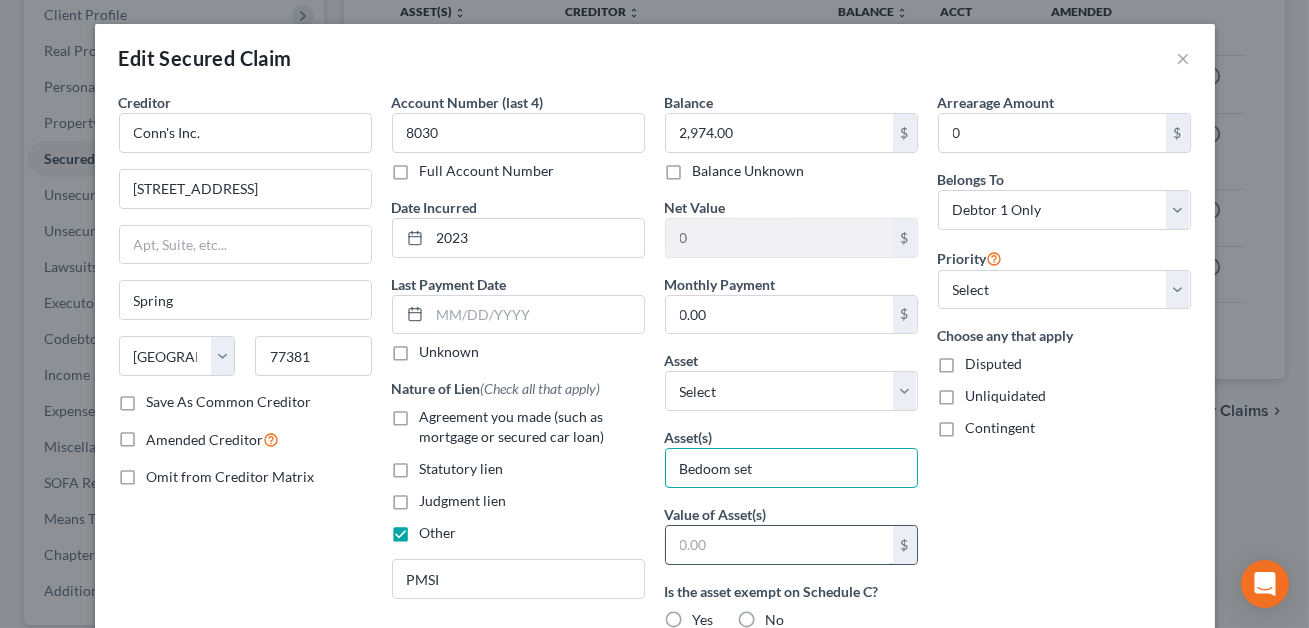 type on "Bedoom set" 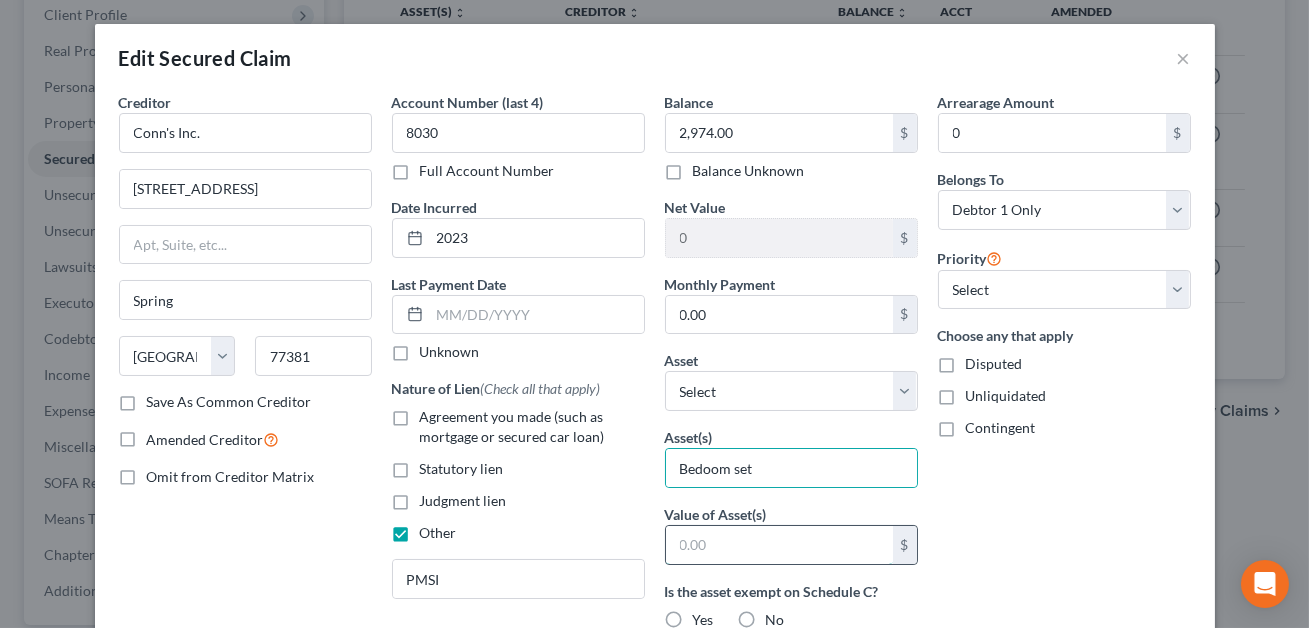 click at bounding box center [779, 545] 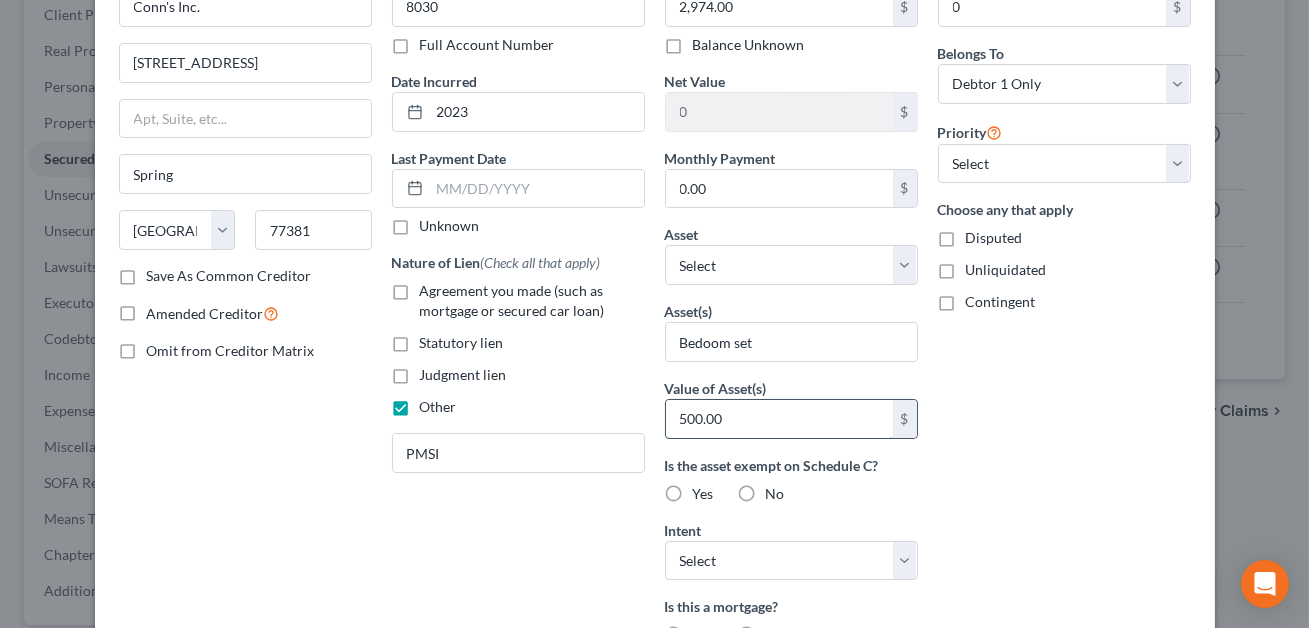 scroll, scrollTop: 174, scrollLeft: 0, axis: vertical 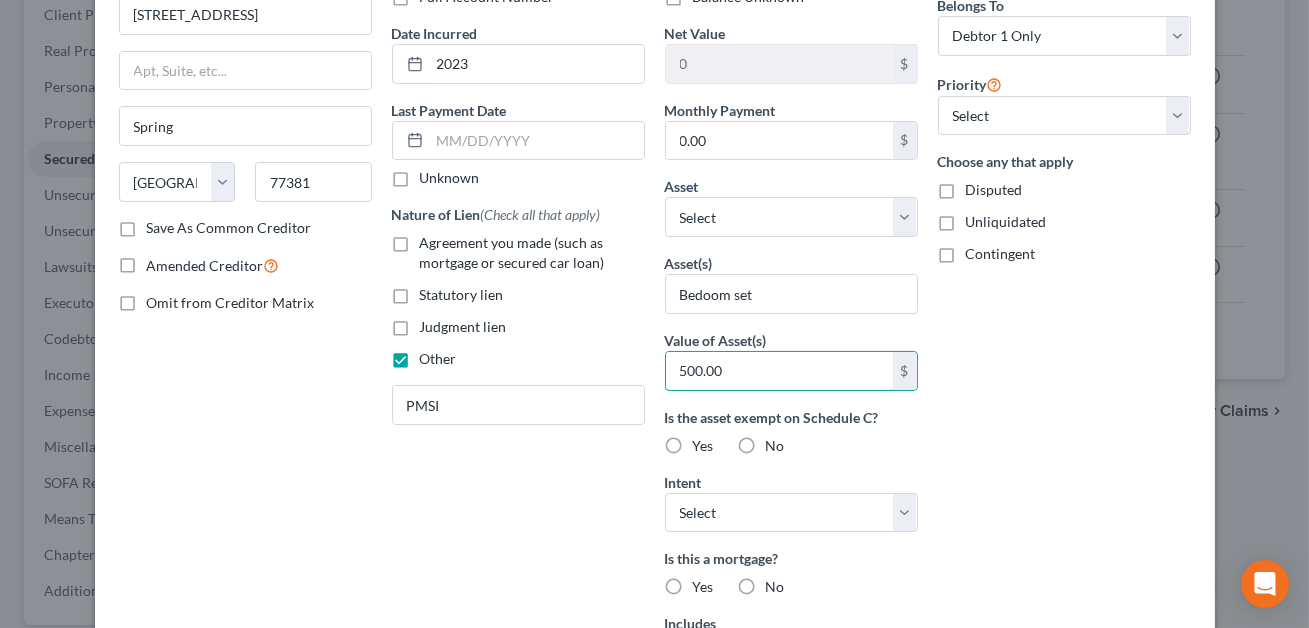 type on "500.00" 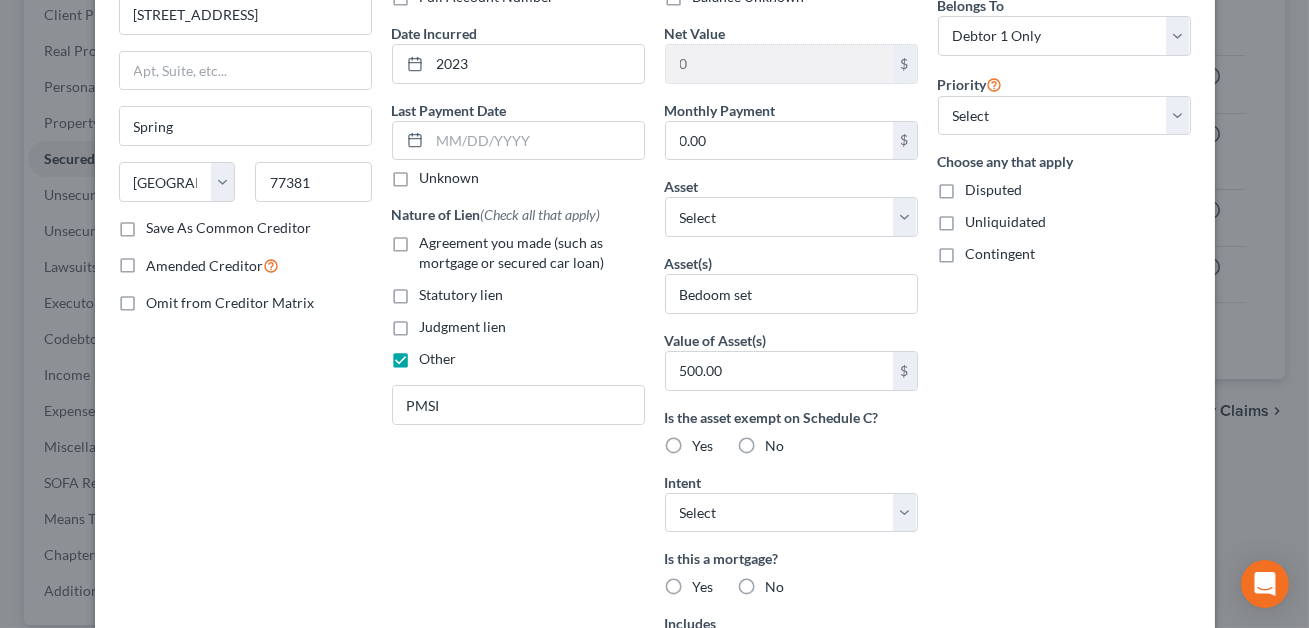 click on "Yes" at bounding box center (703, 446) 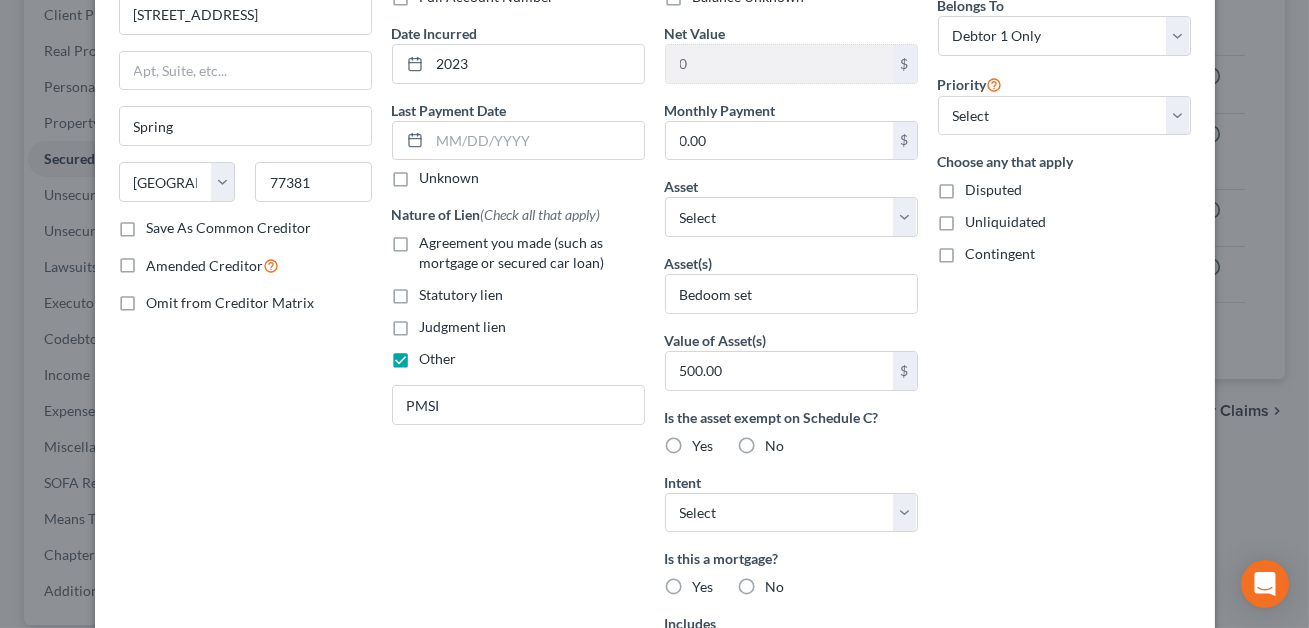 click on "Yes" at bounding box center [707, 442] 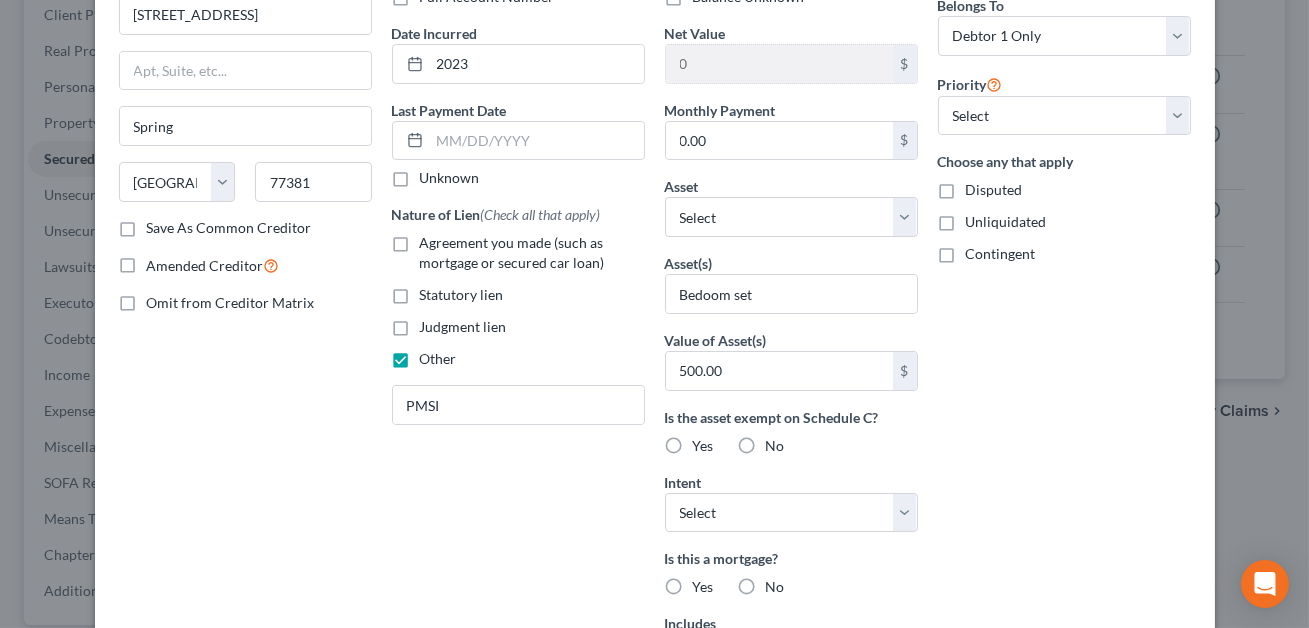 radio on "true" 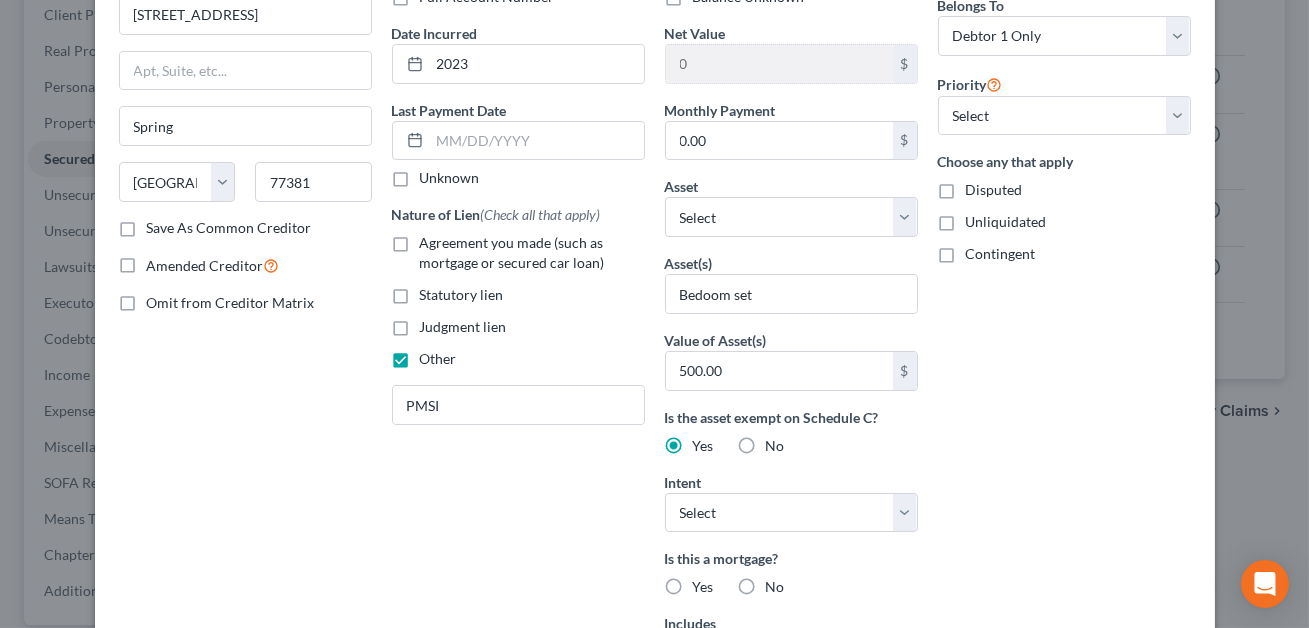 click on "No" at bounding box center [775, 587] 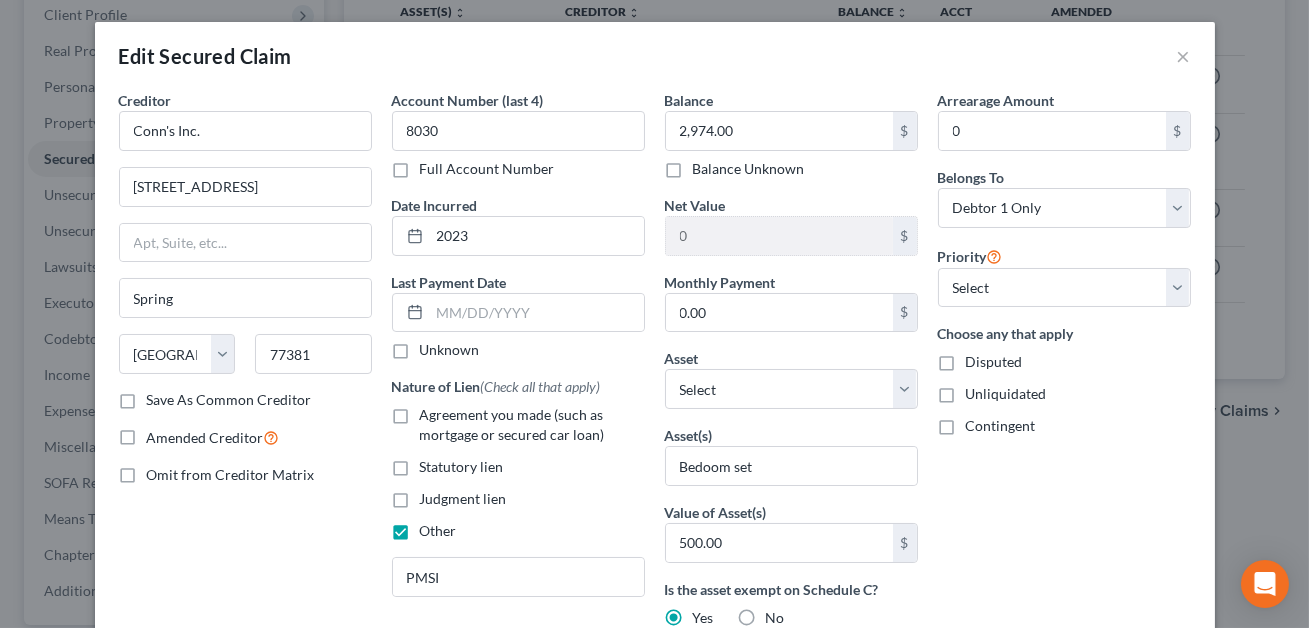 scroll, scrollTop: 0, scrollLeft: 0, axis: both 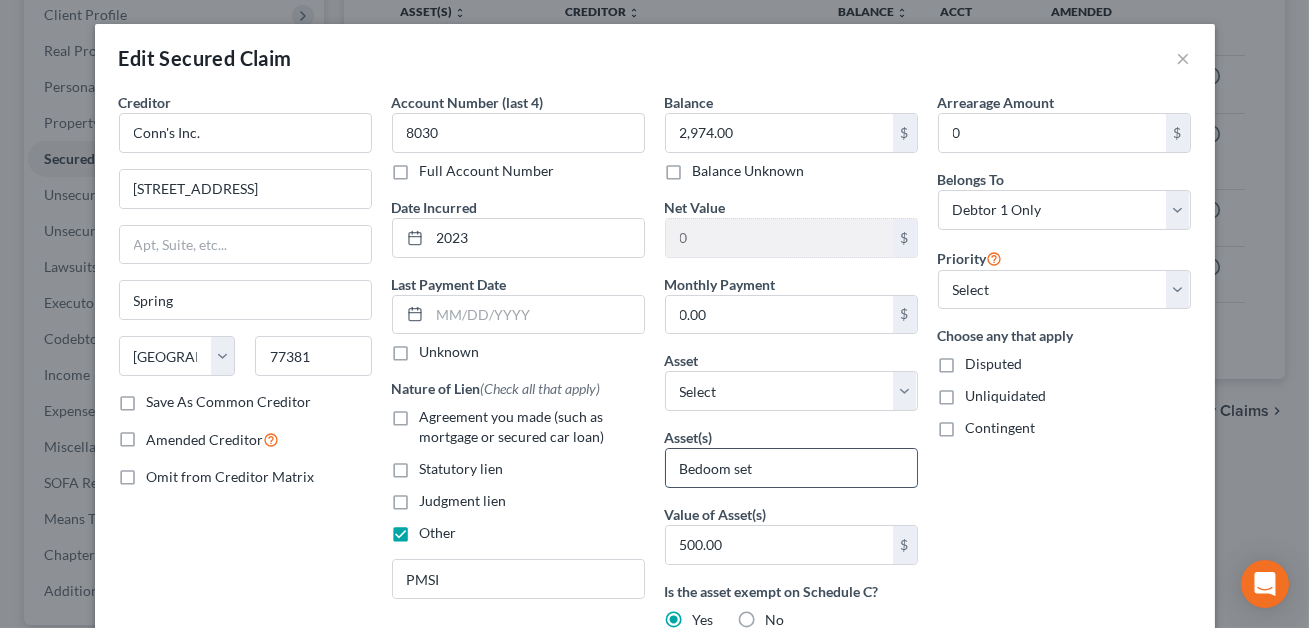 click on "Bedoom set" at bounding box center (791, 468) 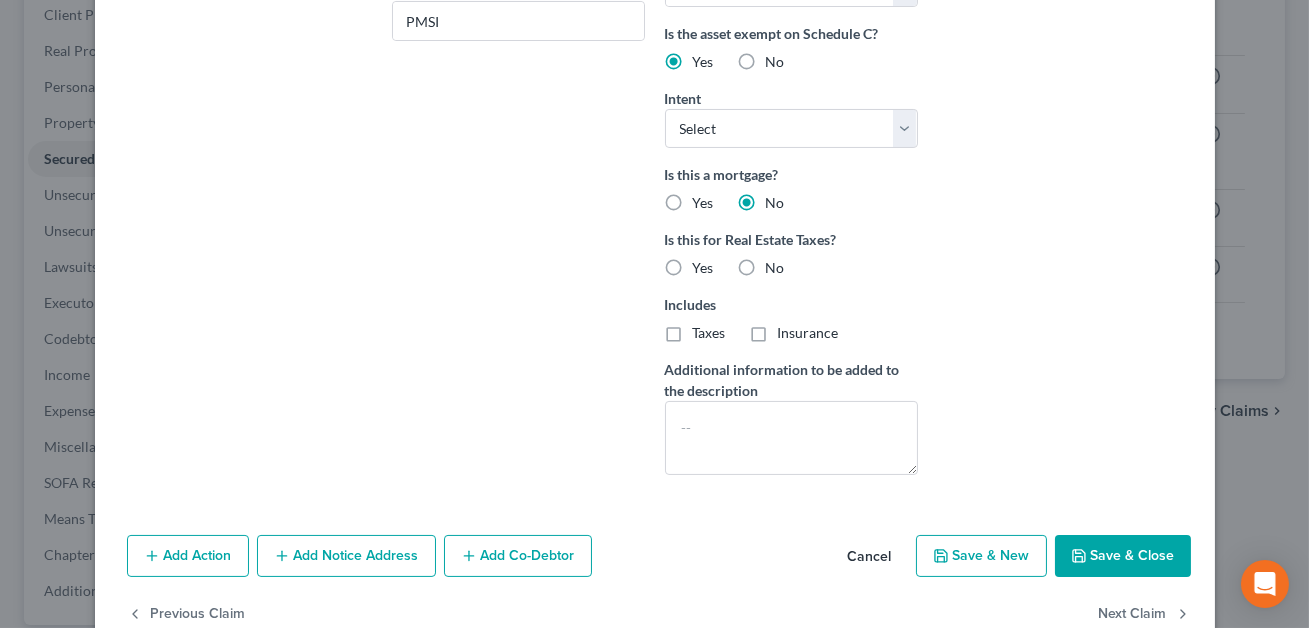 scroll, scrollTop: 602, scrollLeft: 0, axis: vertical 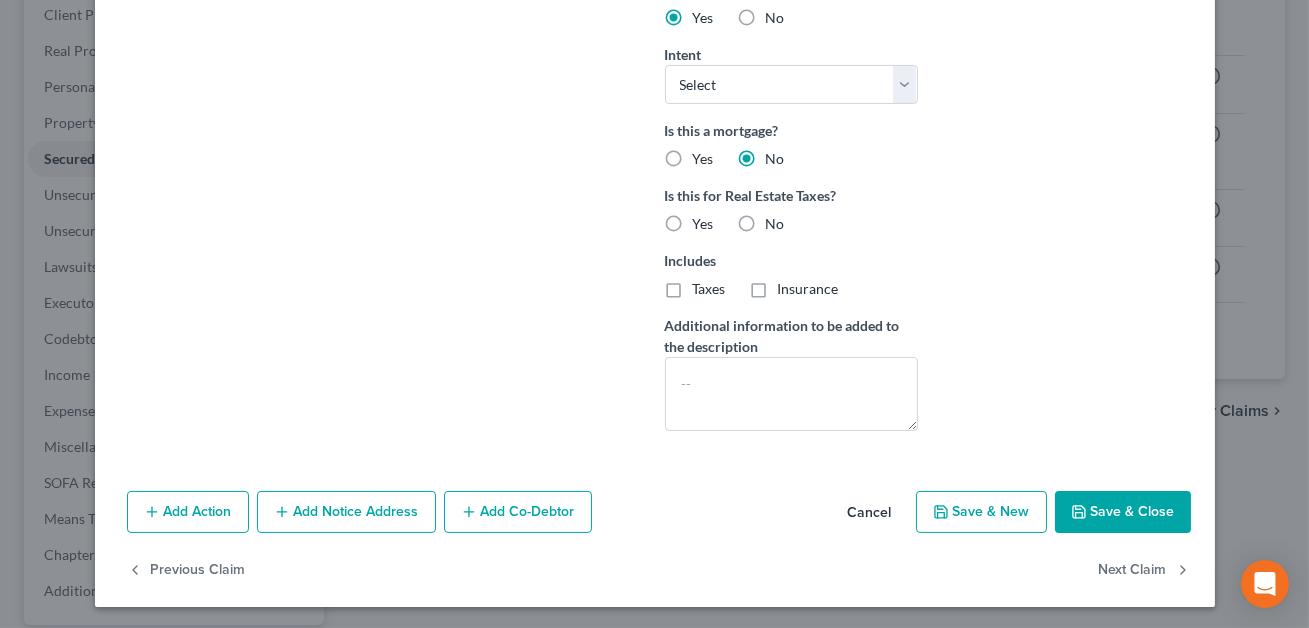 type on "Bedroom set" 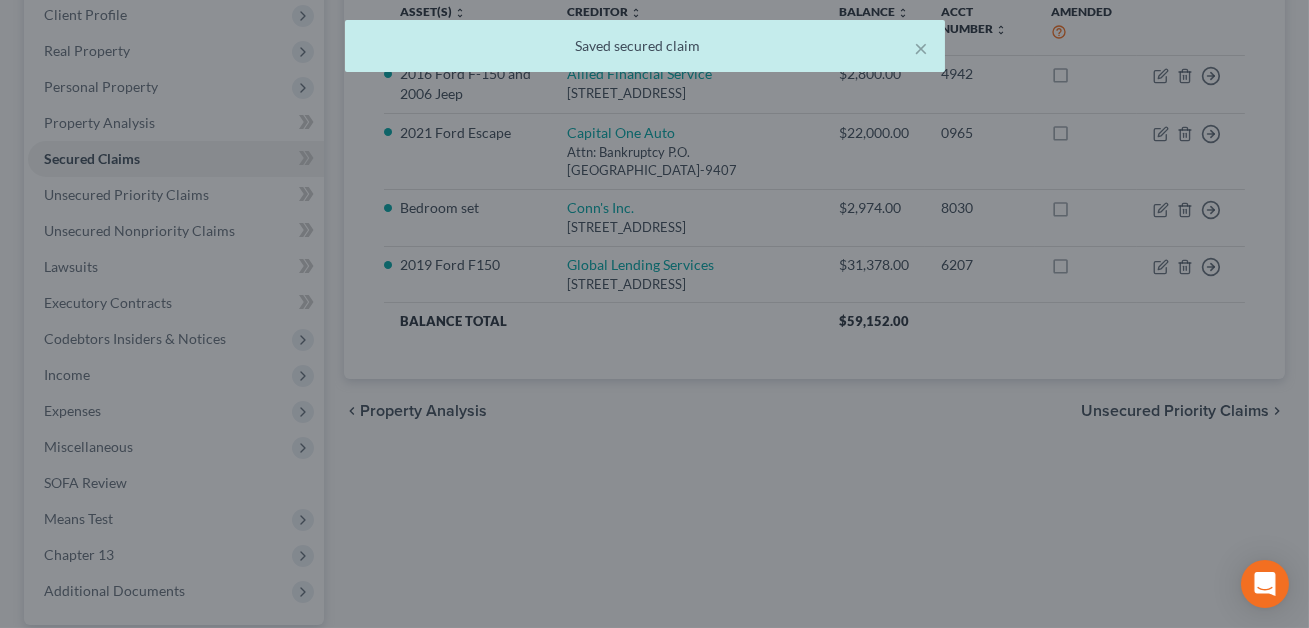 scroll, scrollTop: 0, scrollLeft: 0, axis: both 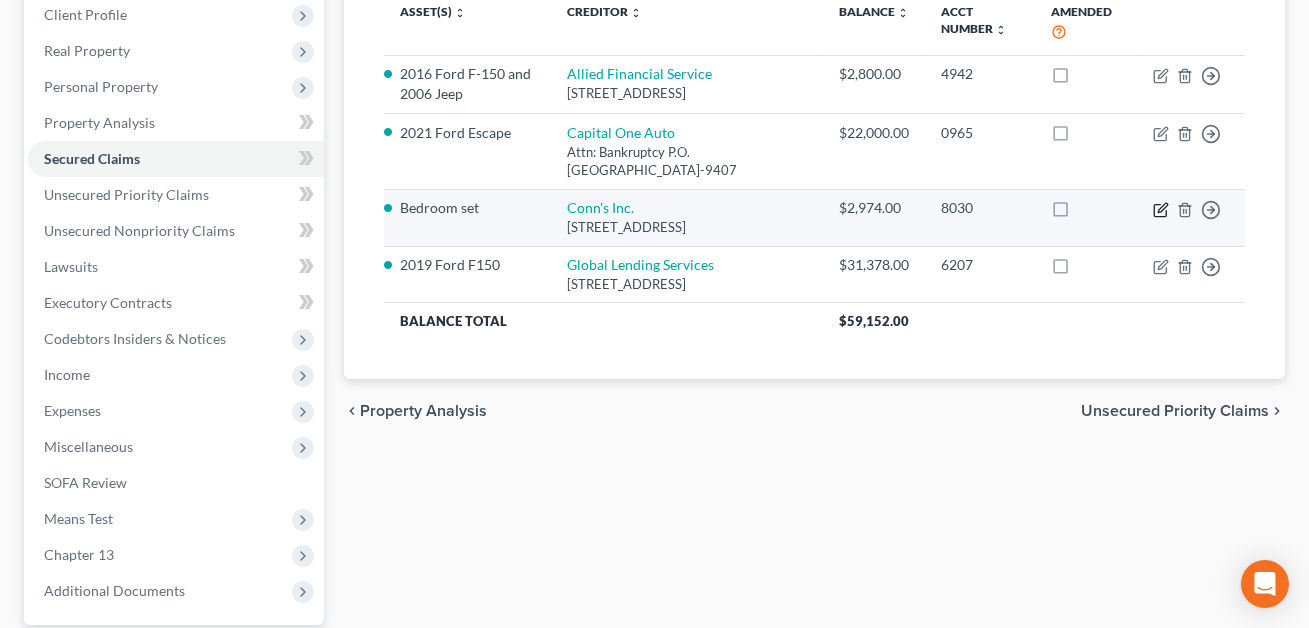 click 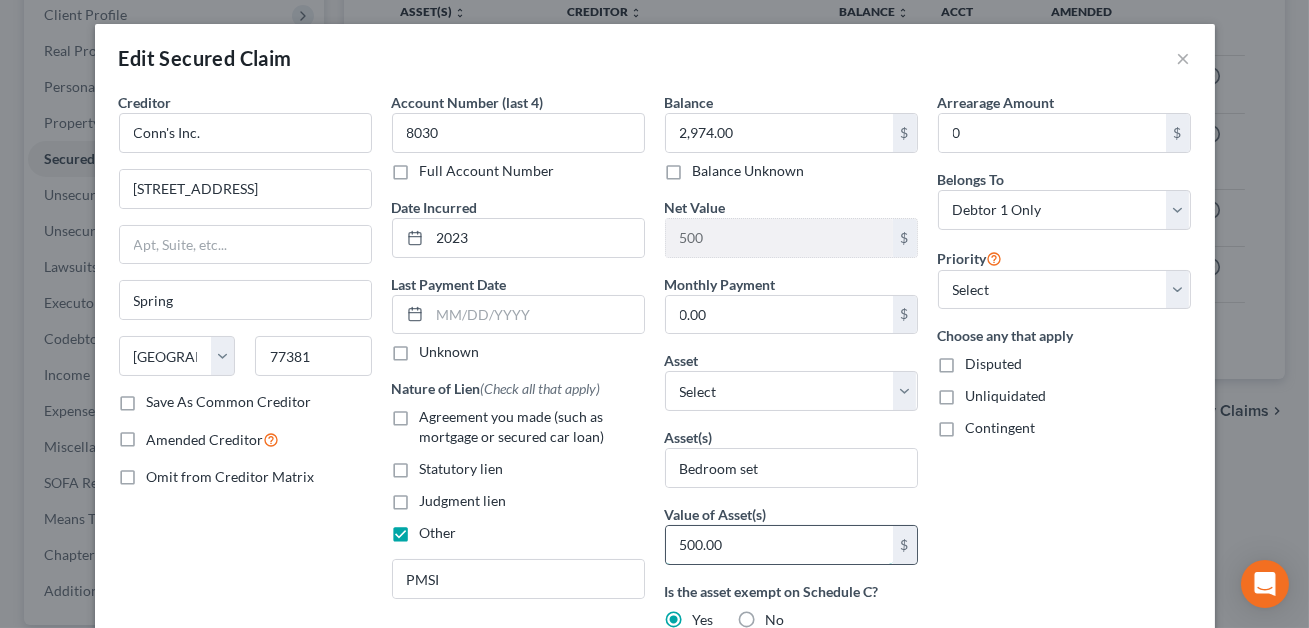 click on "500.00" at bounding box center (779, 545) 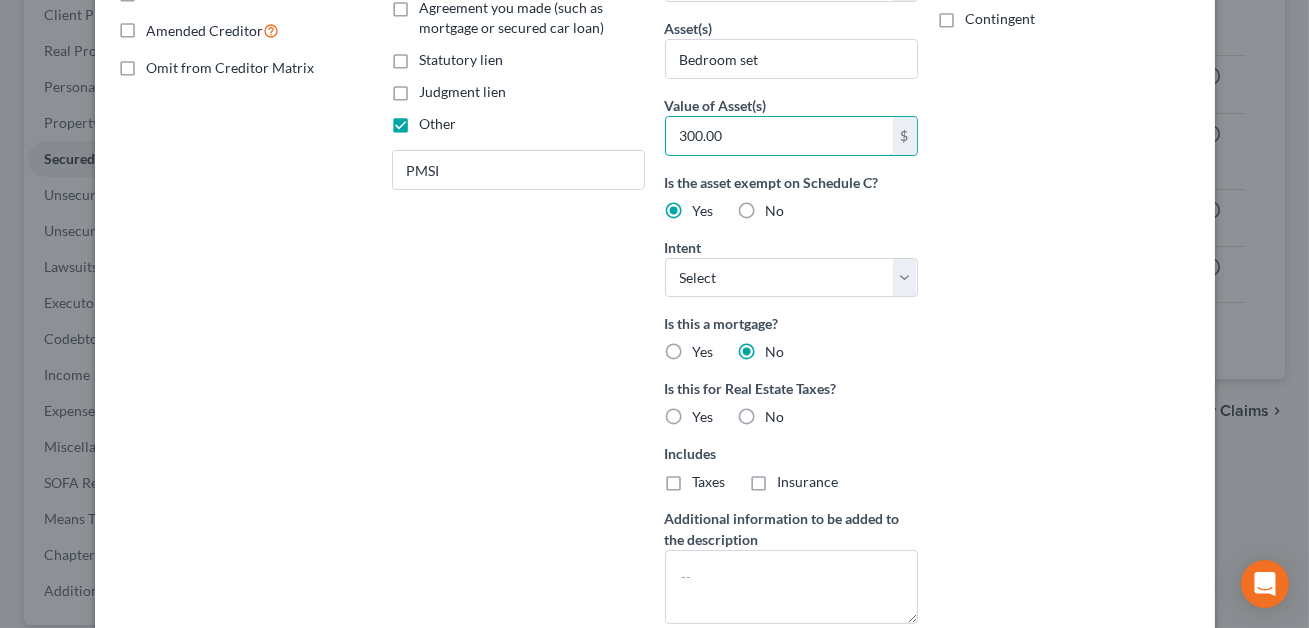 scroll, scrollTop: 602, scrollLeft: 0, axis: vertical 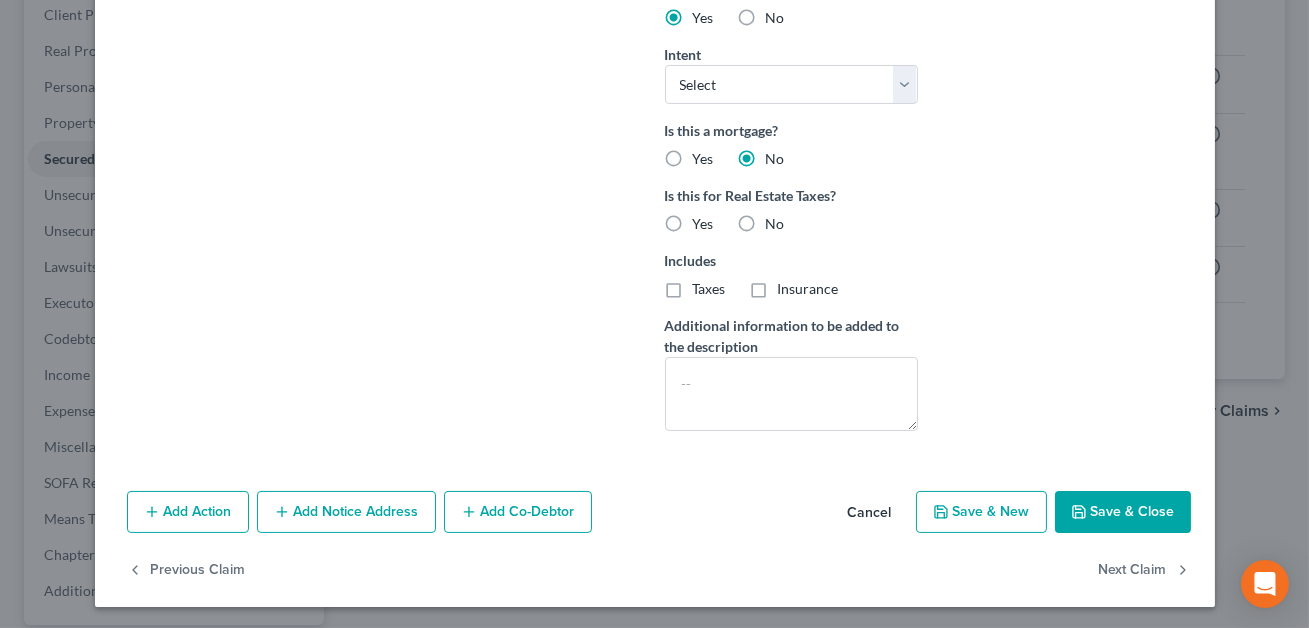 type on "300.00" 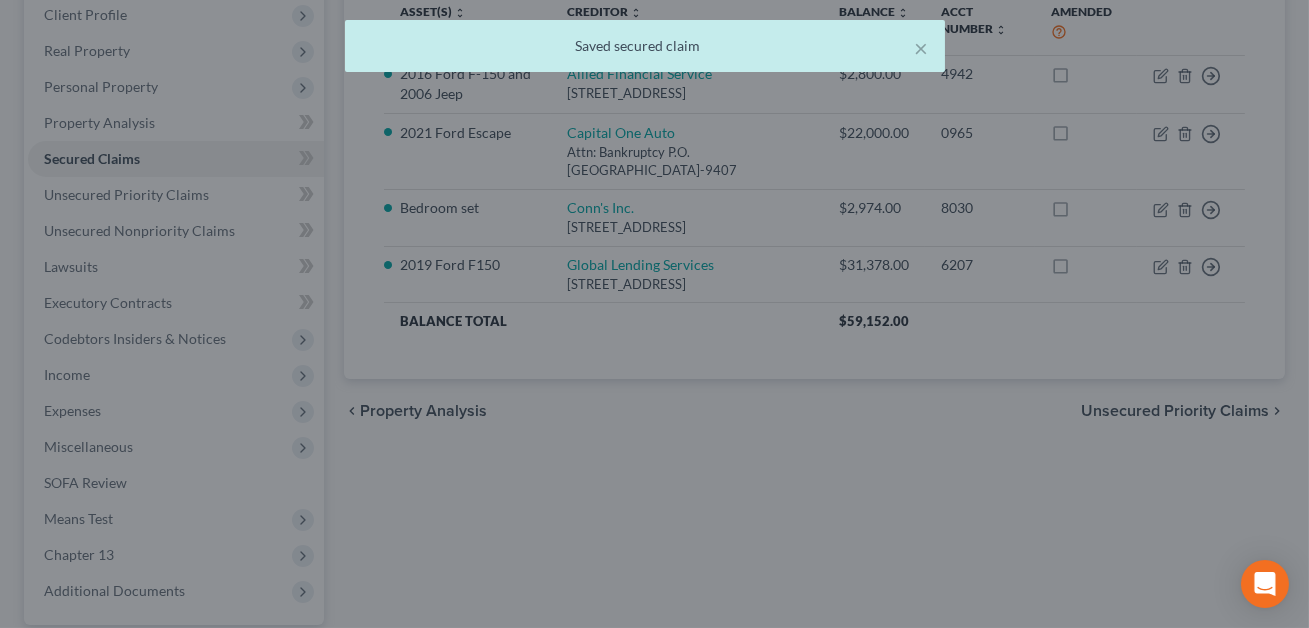 scroll, scrollTop: 0, scrollLeft: 0, axis: both 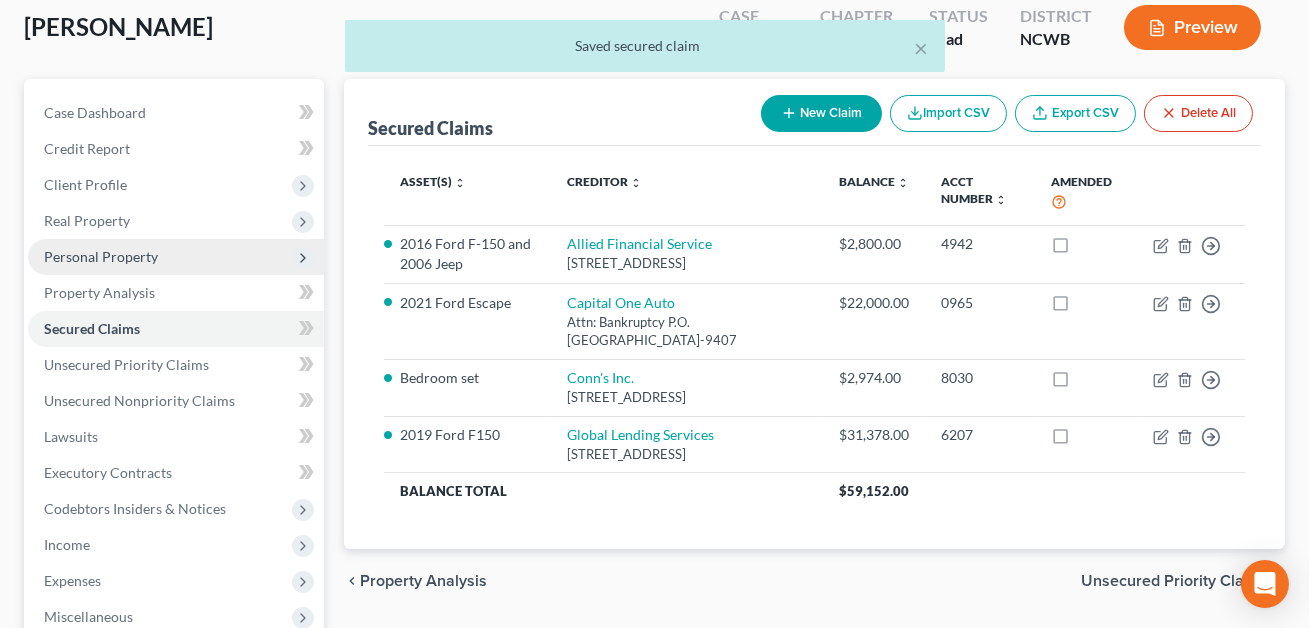 click on "Personal Property" at bounding box center [101, 256] 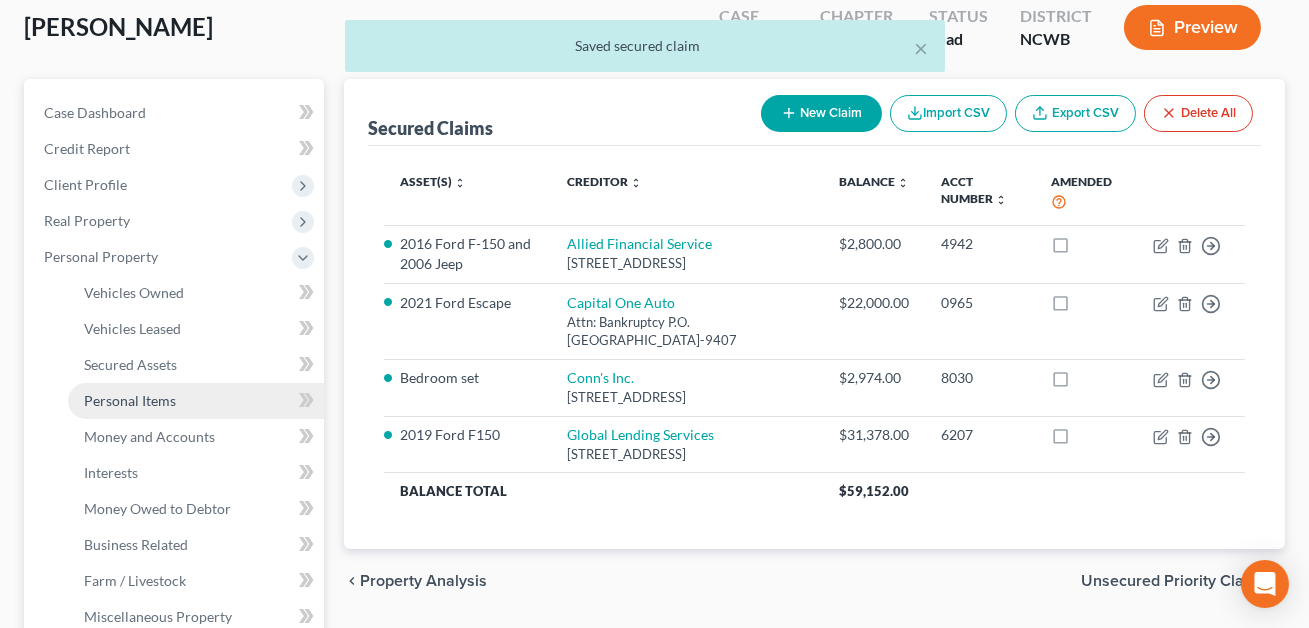 click on "Personal Items" at bounding box center (130, 400) 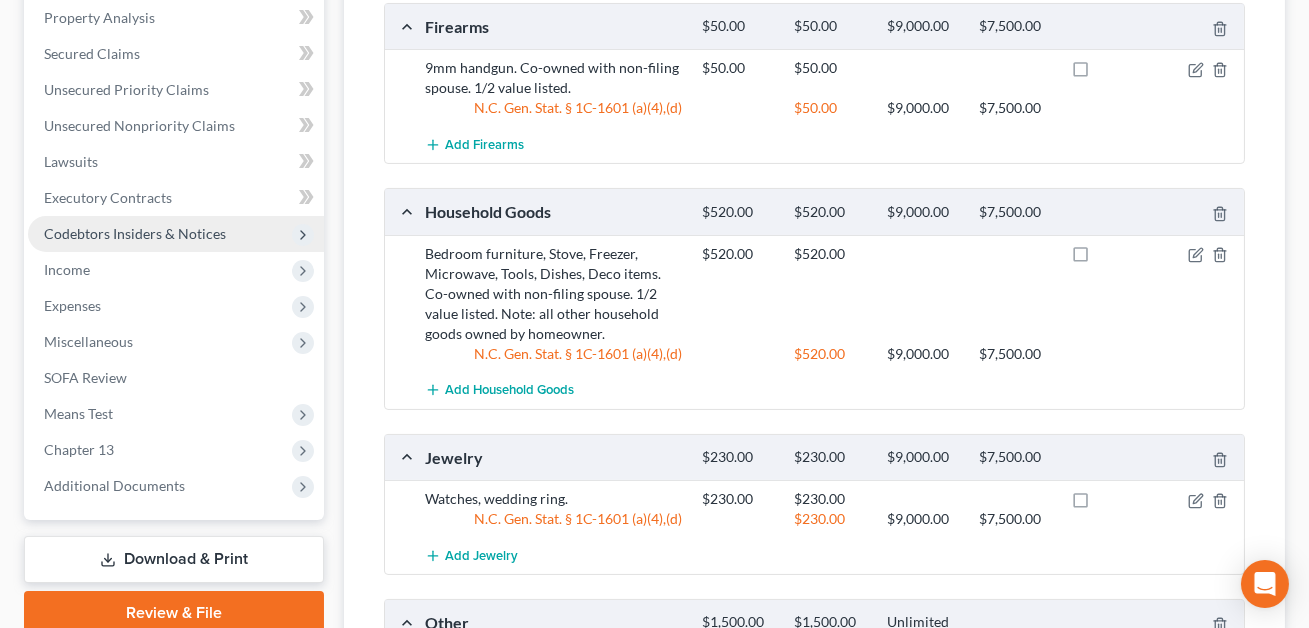 scroll, scrollTop: 641, scrollLeft: 0, axis: vertical 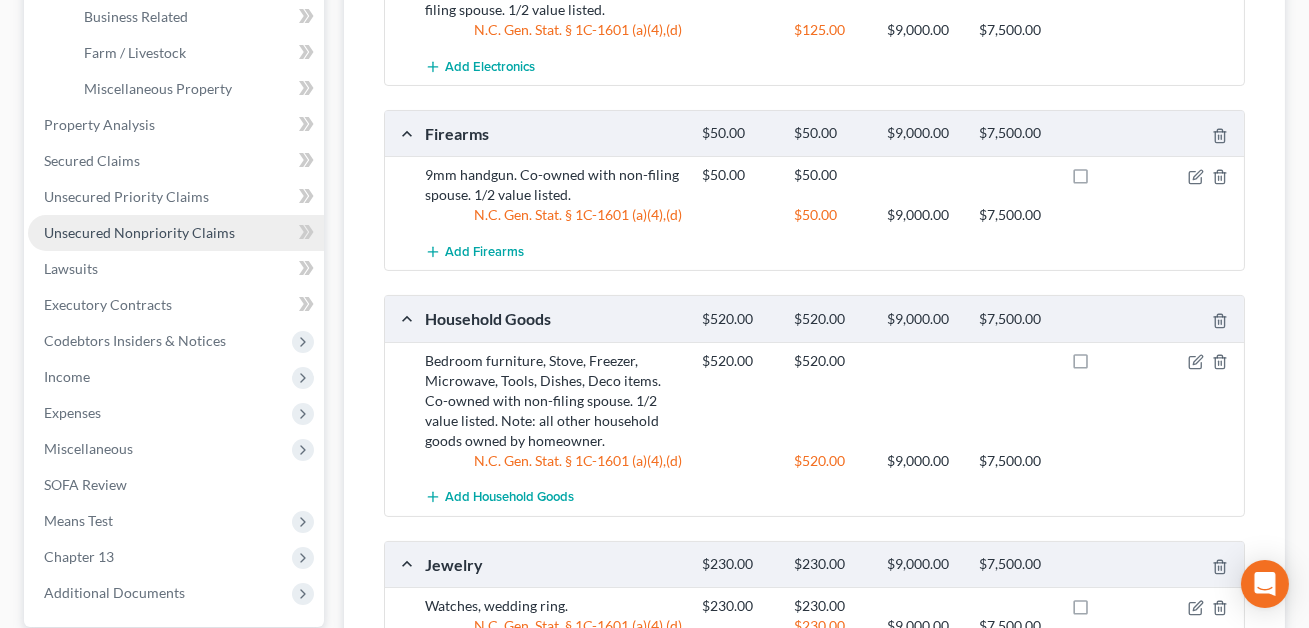 click on "Unsecured Nonpriority Claims" at bounding box center [139, 232] 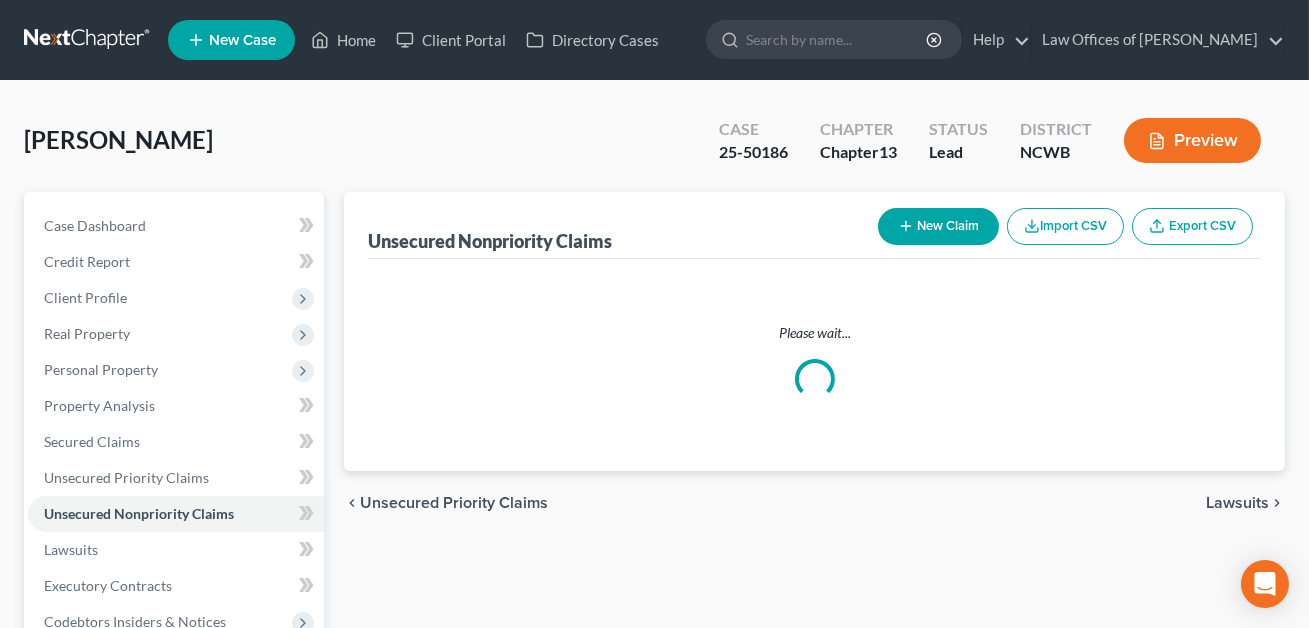 scroll, scrollTop: 0, scrollLeft: 0, axis: both 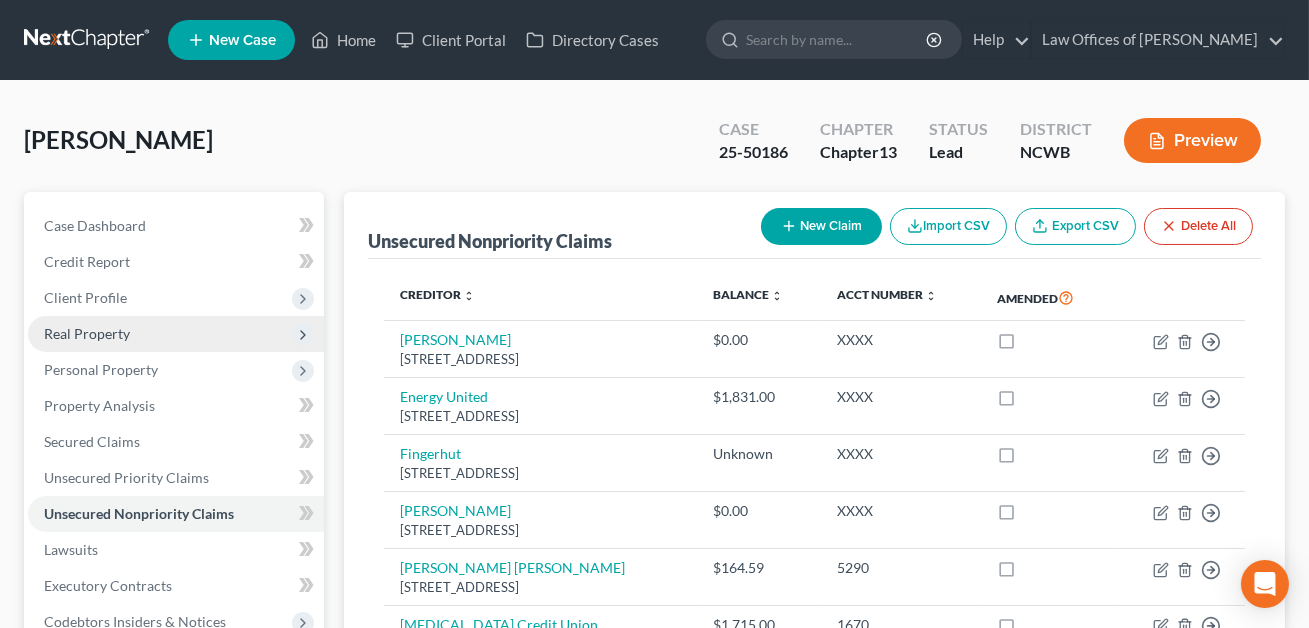 click on "Real Property" at bounding box center (87, 333) 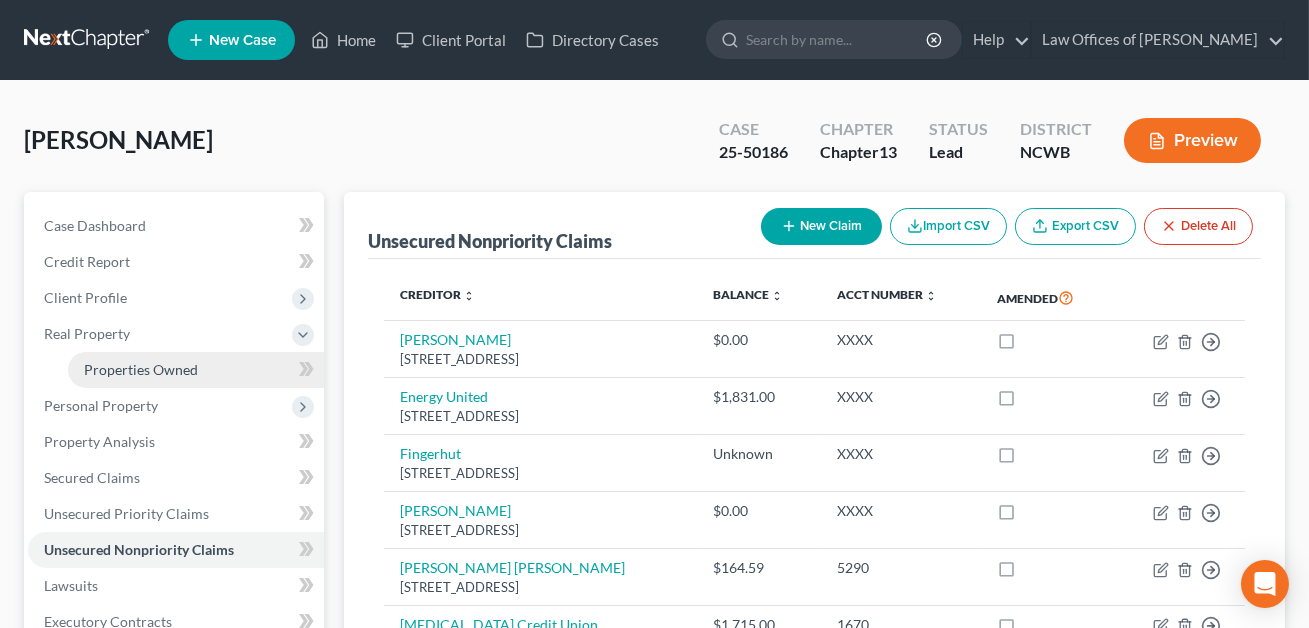 click on "Properties Owned" at bounding box center (141, 369) 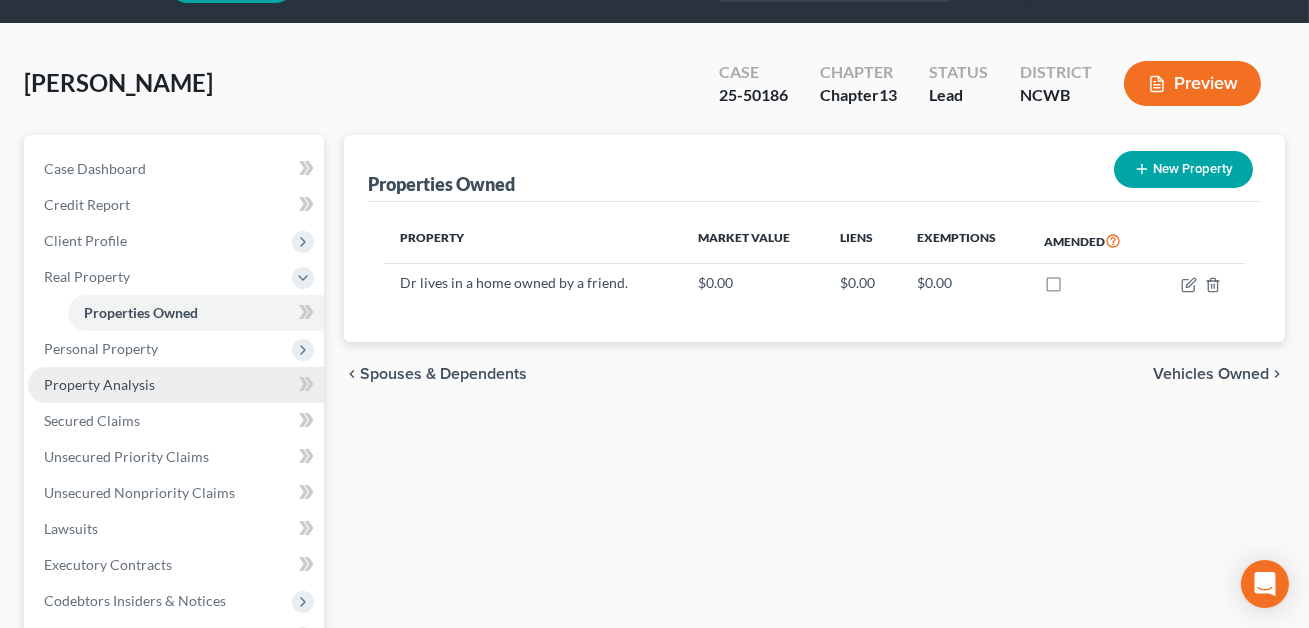 scroll, scrollTop: 101, scrollLeft: 0, axis: vertical 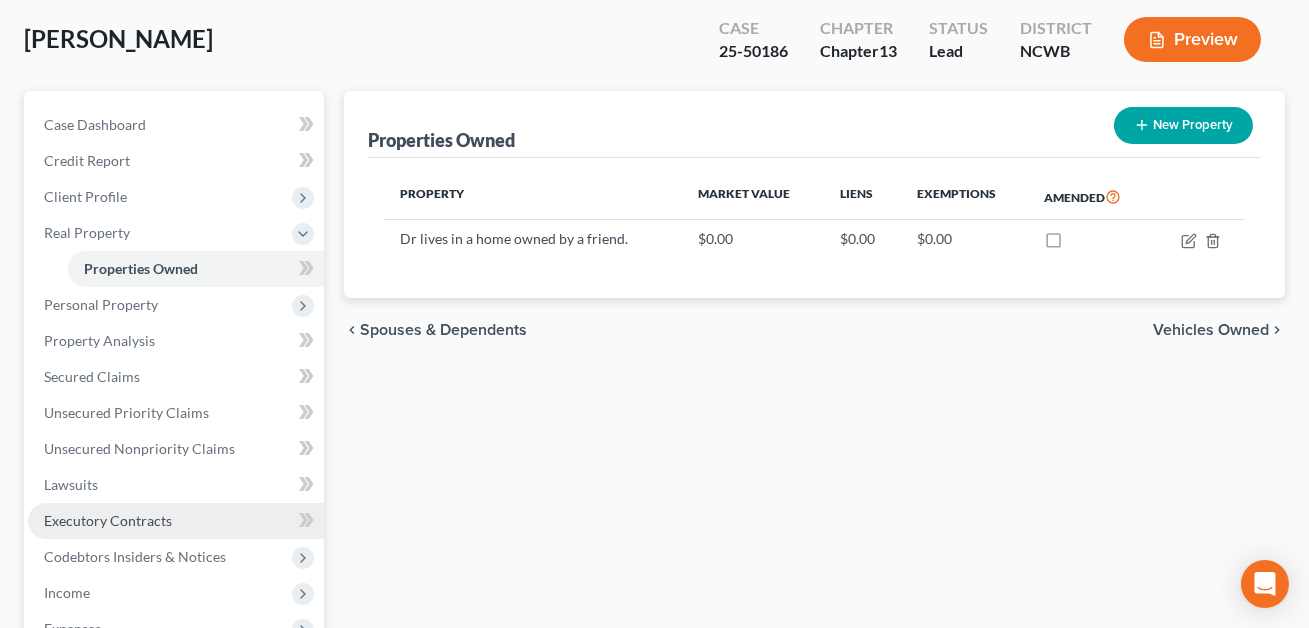 click on "Executory Contracts" at bounding box center [108, 520] 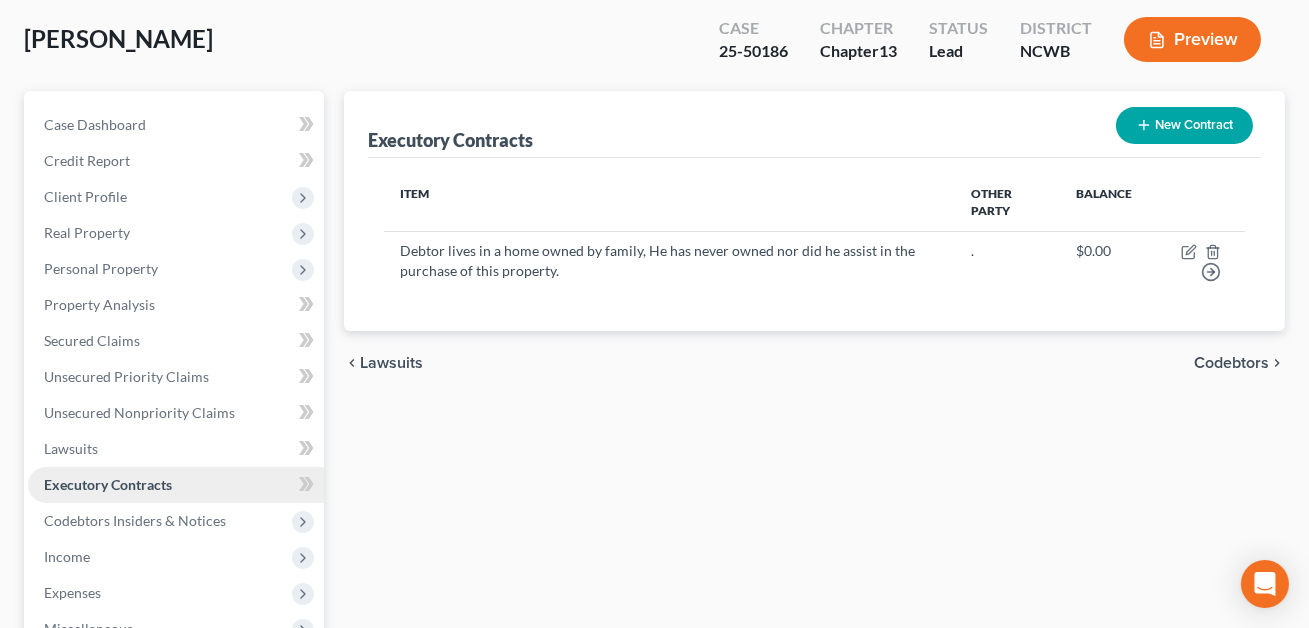 scroll, scrollTop: 0, scrollLeft: 0, axis: both 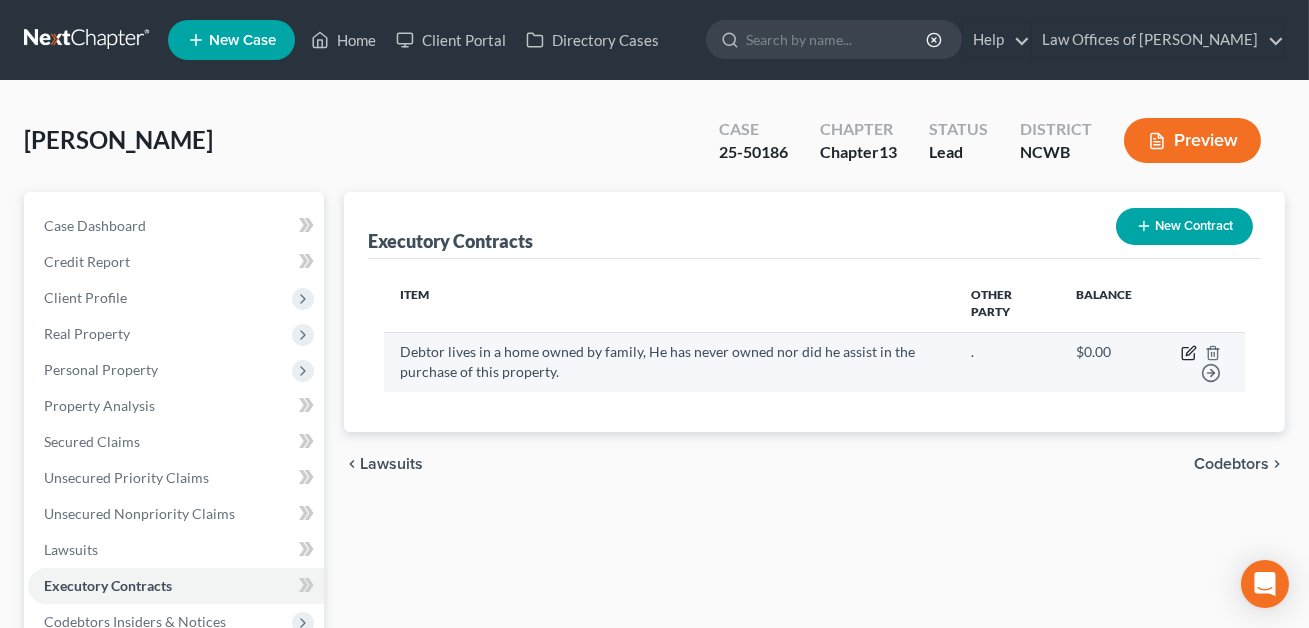 click 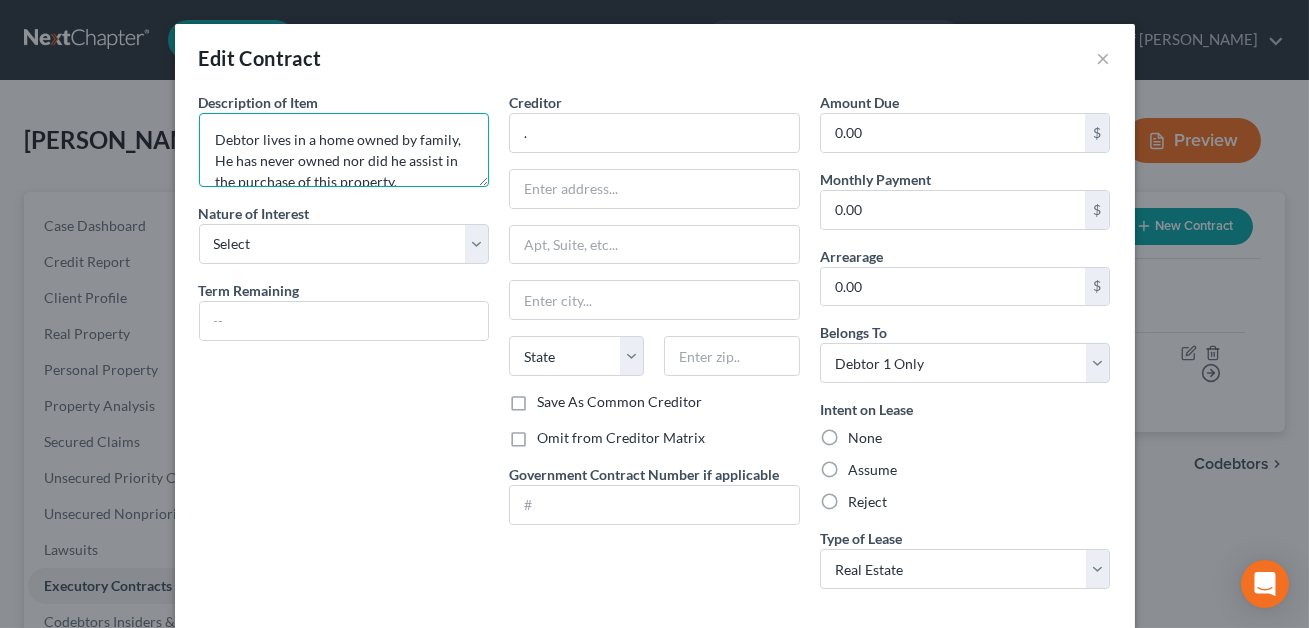click on "Debtor lives in a home owned by family, He has never owned nor did he assist in the purchase of this property." at bounding box center (344, 150) 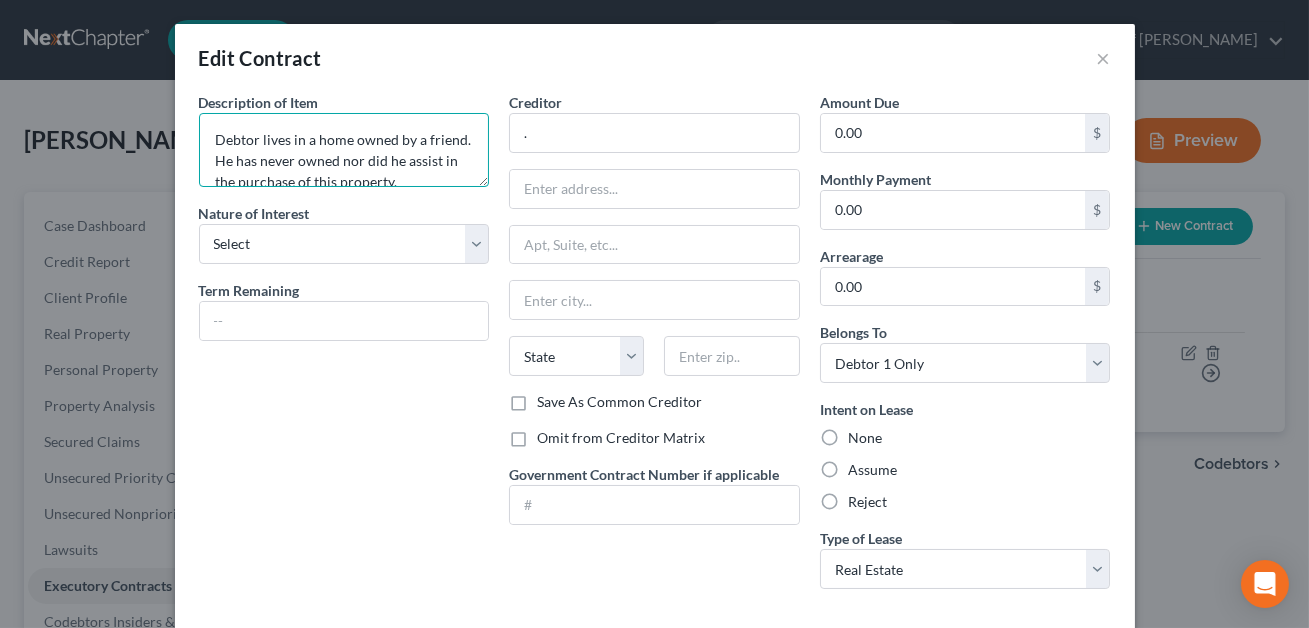 scroll, scrollTop: 20, scrollLeft: 0, axis: vertical 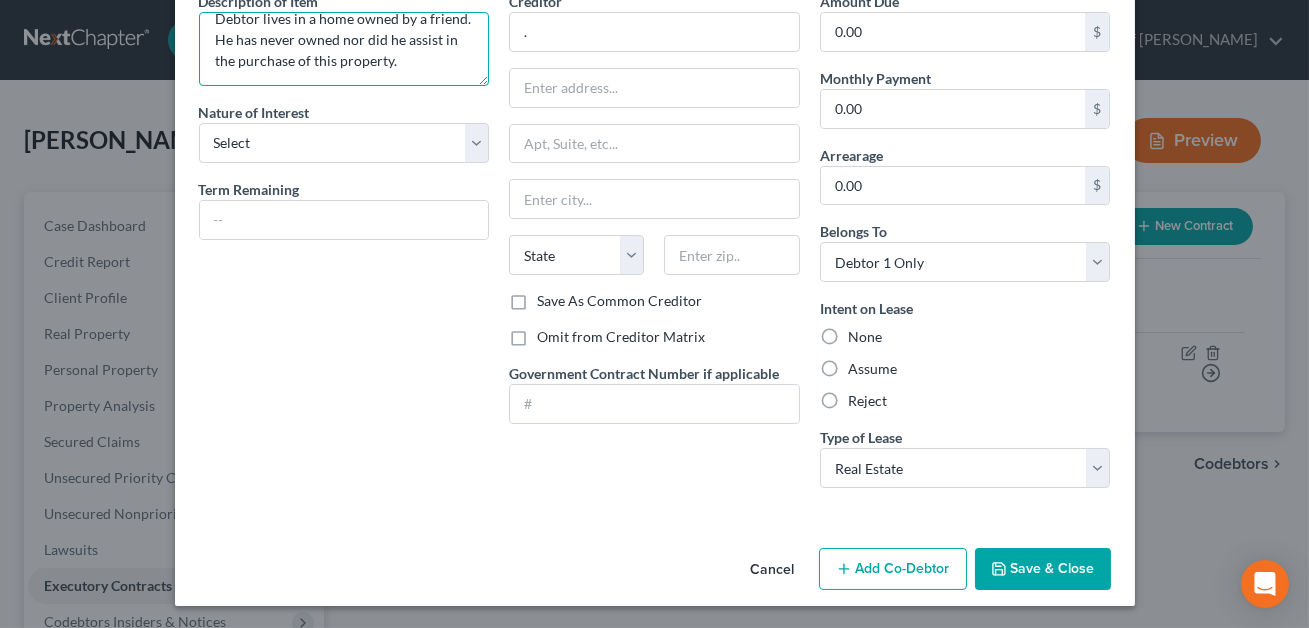 type on "Debtor lives in a home owned by a friend. He has never owned nor did he assist in the purchase of this property." 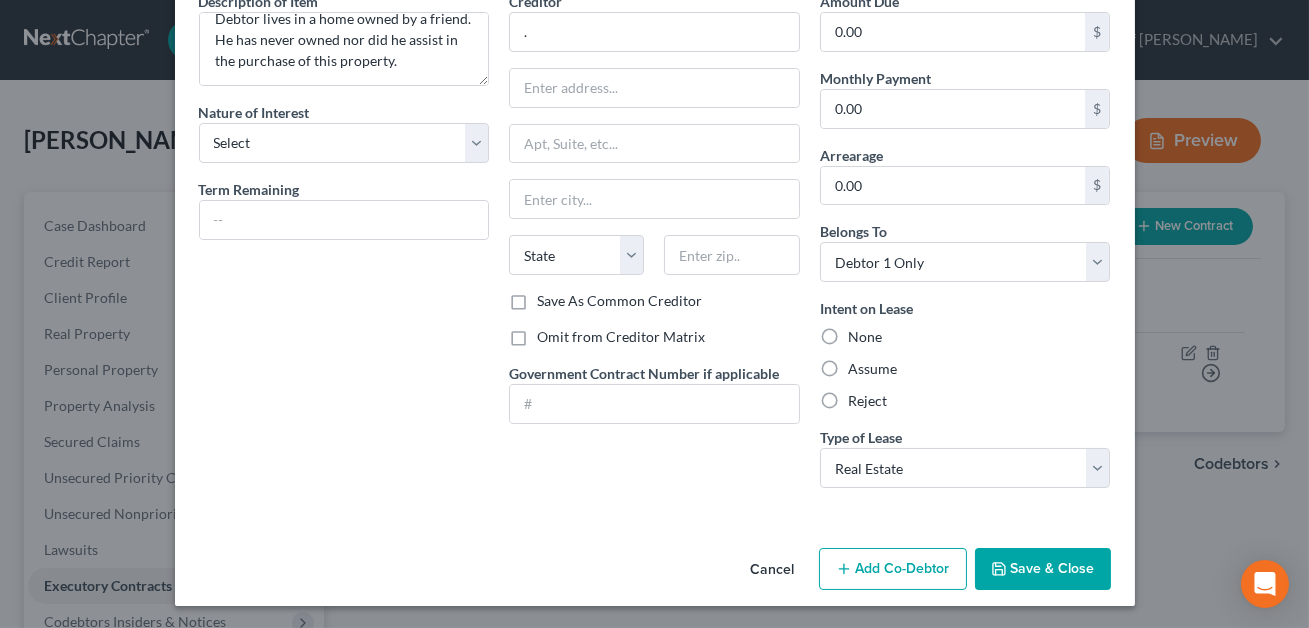 click on "Save & Close" at bounding box center (1043, 569) 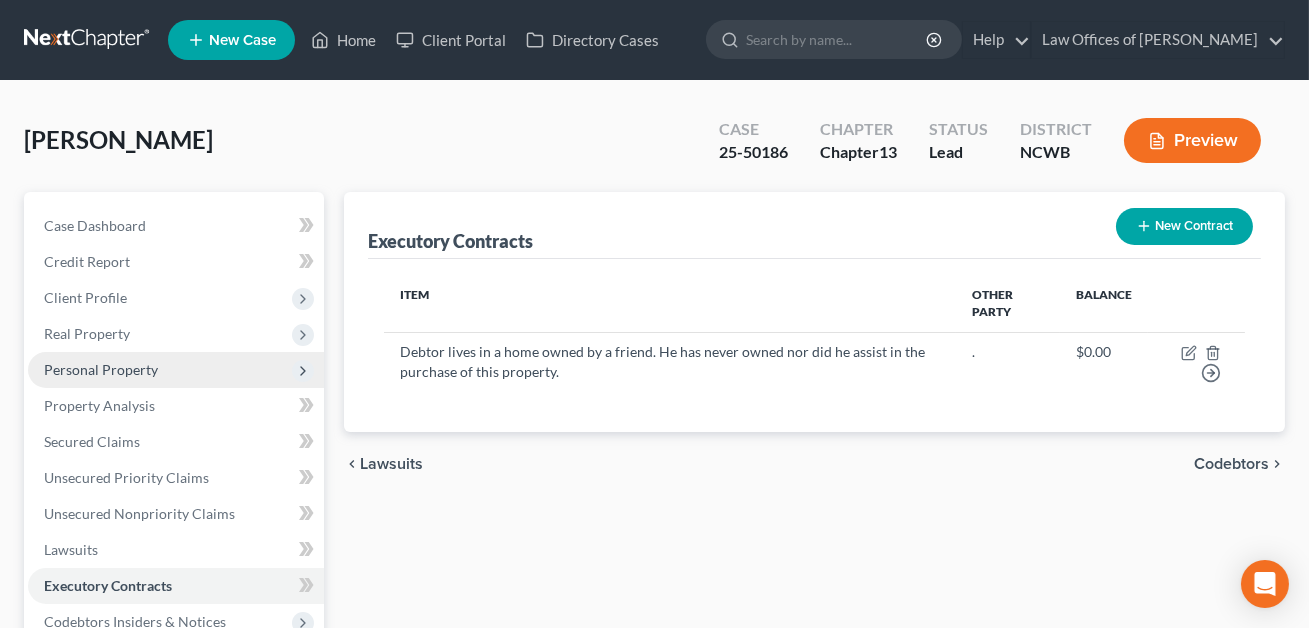 click on "Personal Property" at bounding box center [101, 369] 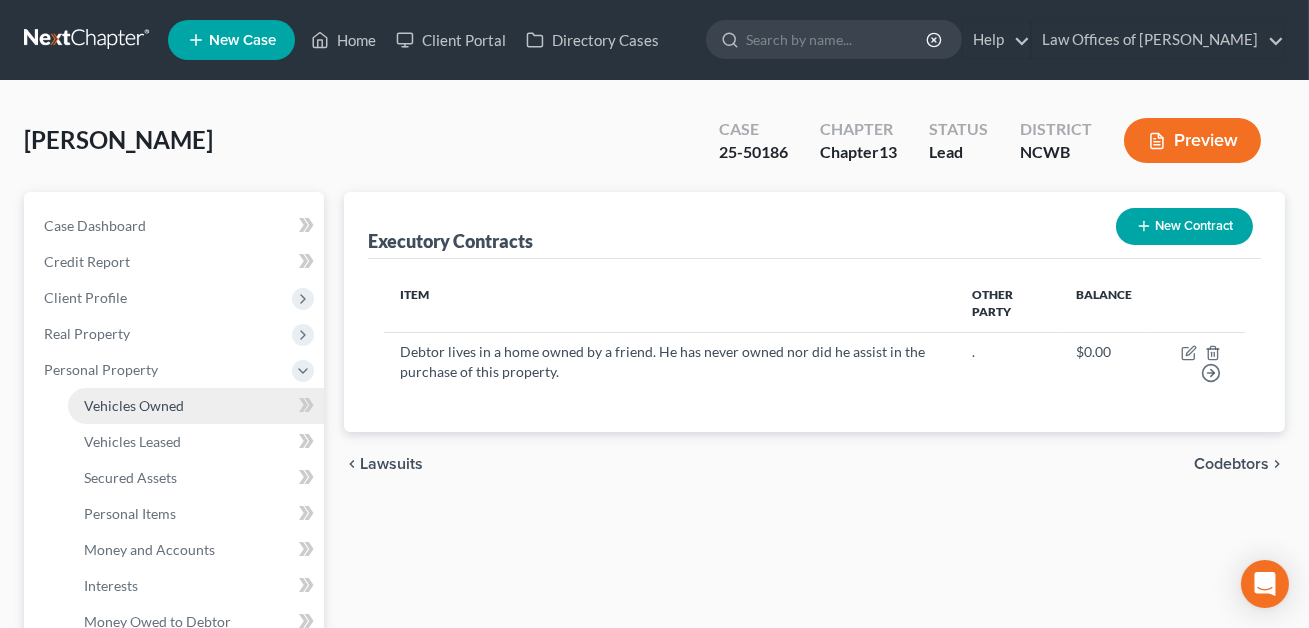 click on "Vehicles Owned" at bounding box center (134, 405) 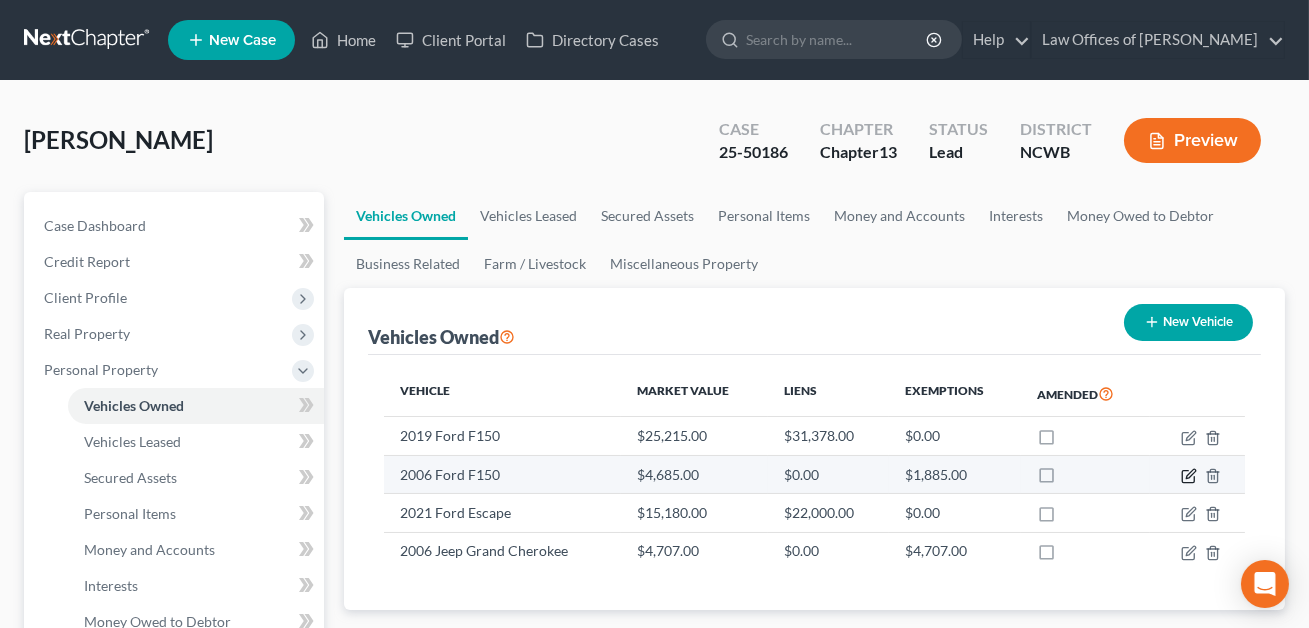 click 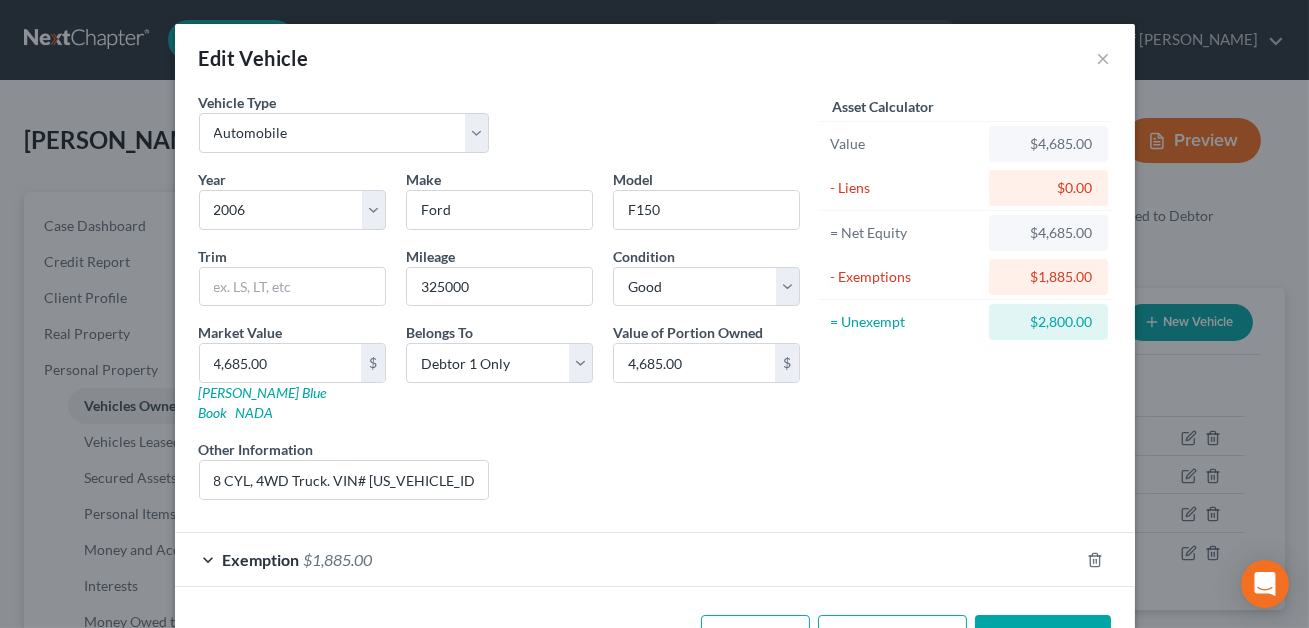 scroll, scrollTop: 47, scrollLeft: 0, axis: vertical 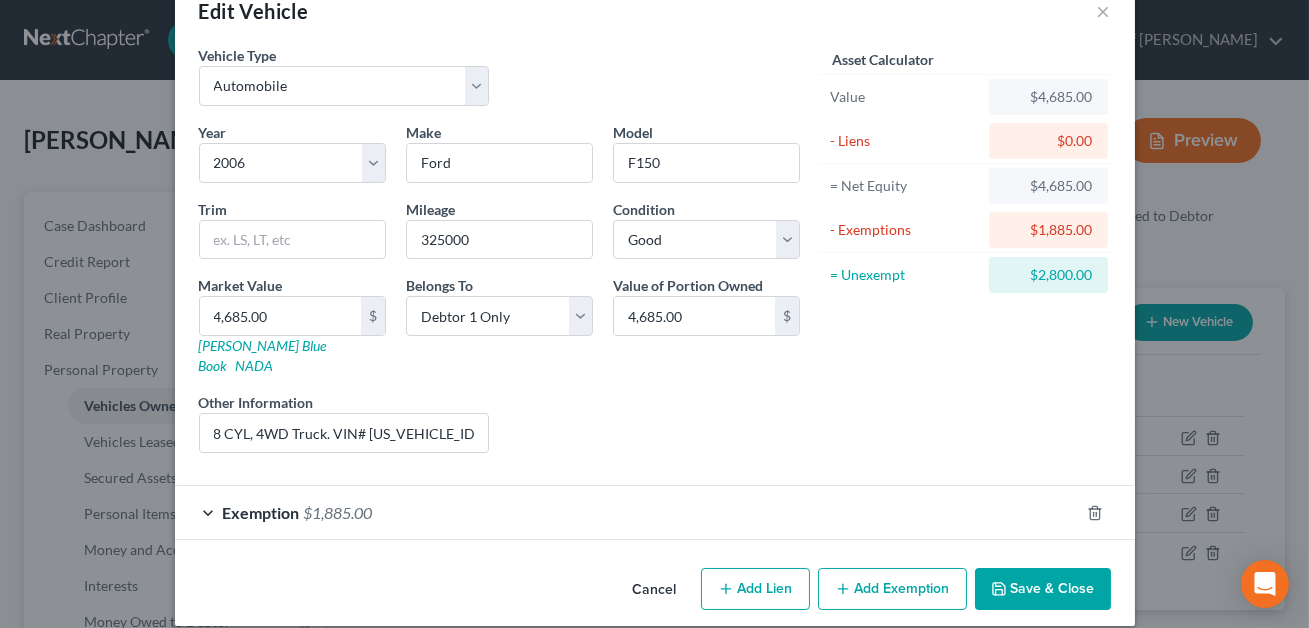 click on "Save & Close" at bounding box center [1043, 589] 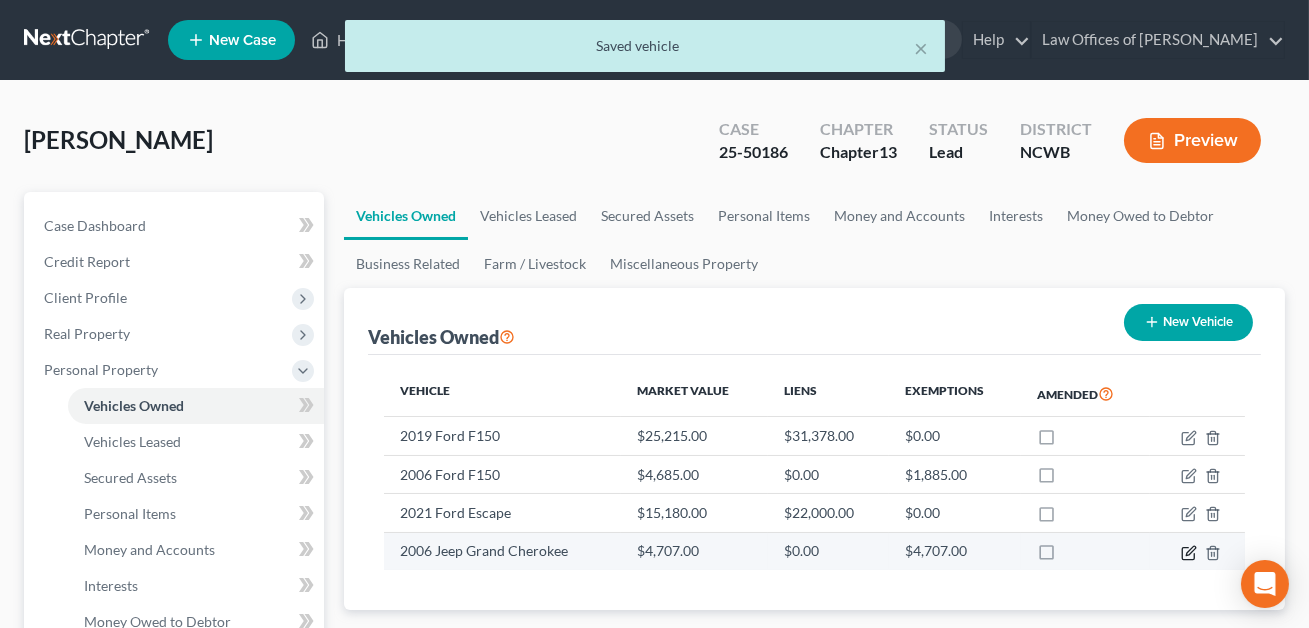 click 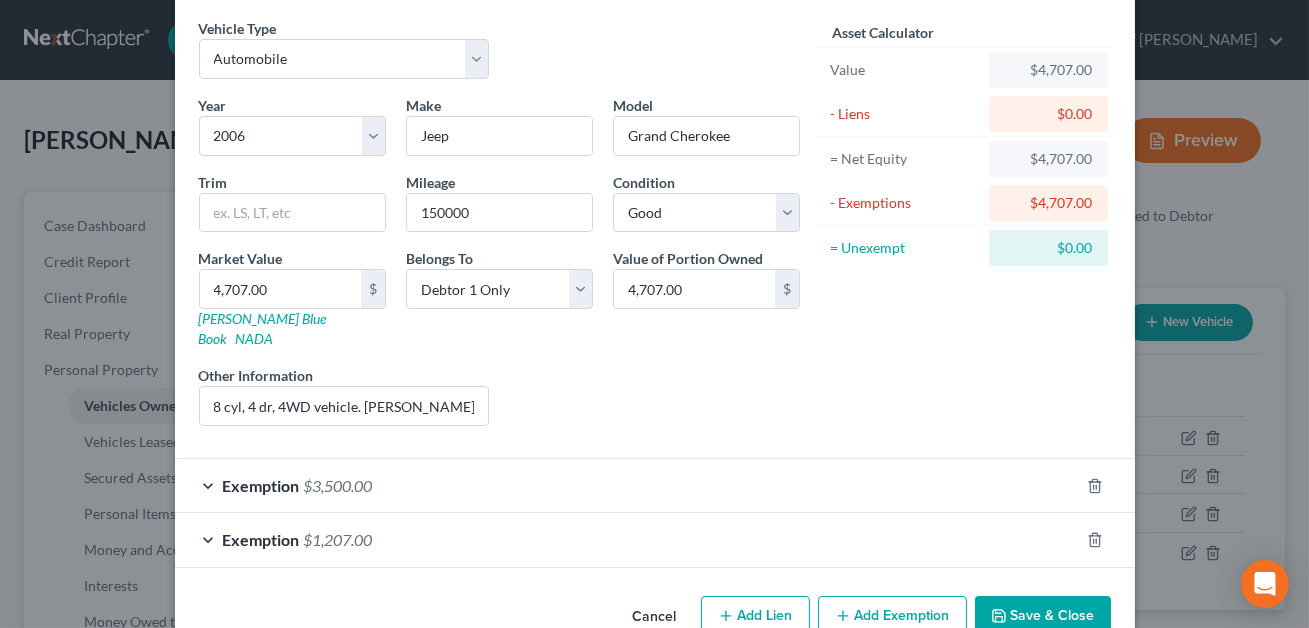 scroll, scrollTop: 101, scrollLeft: 0, axis: vertical 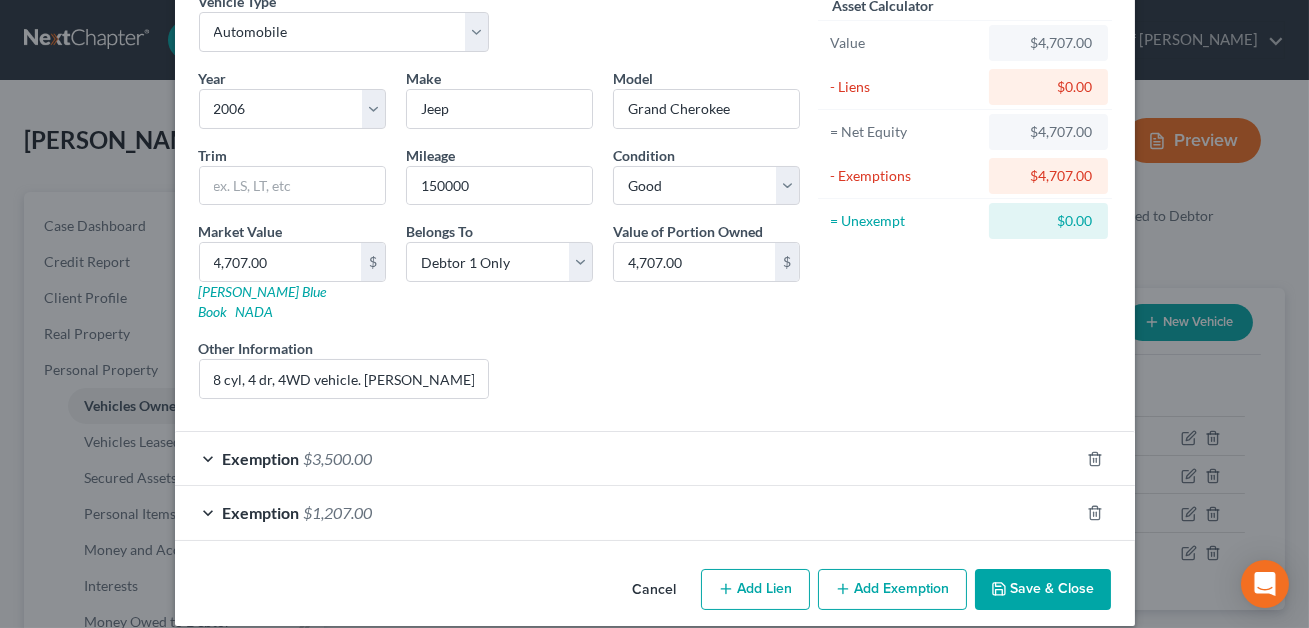click on "Exemption $3,500.00" at bounding box center [627, 458] 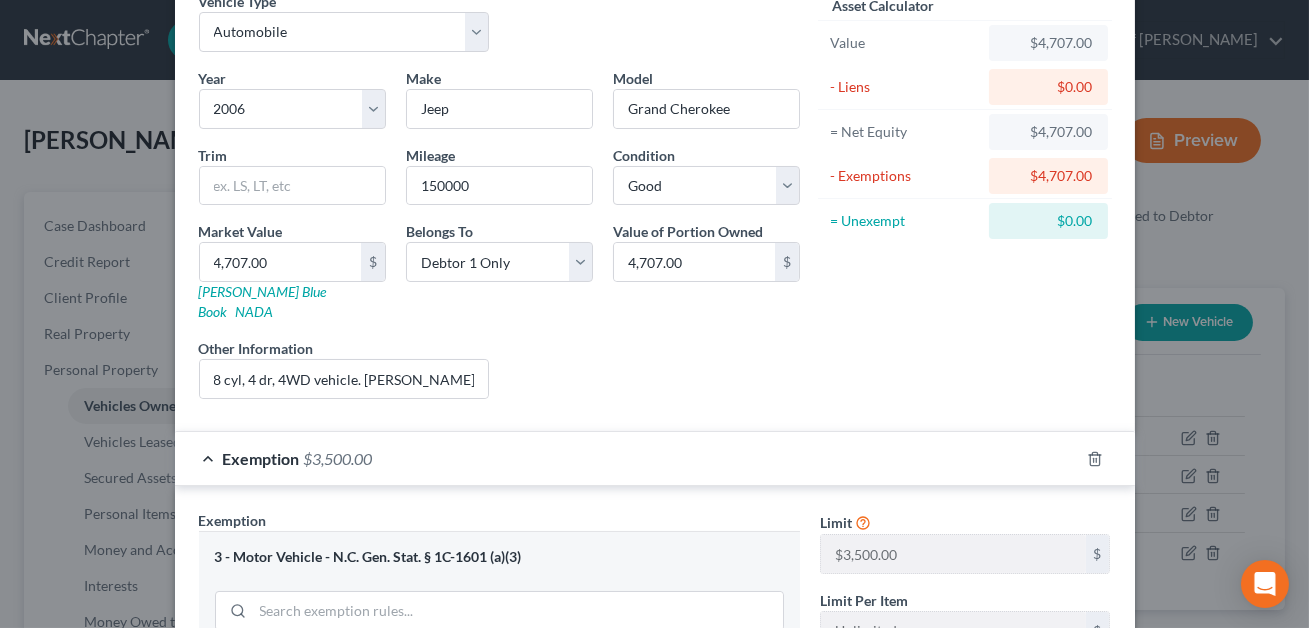 scroll, scrollTop: 286, scrollLeft: 0, axis: vertical 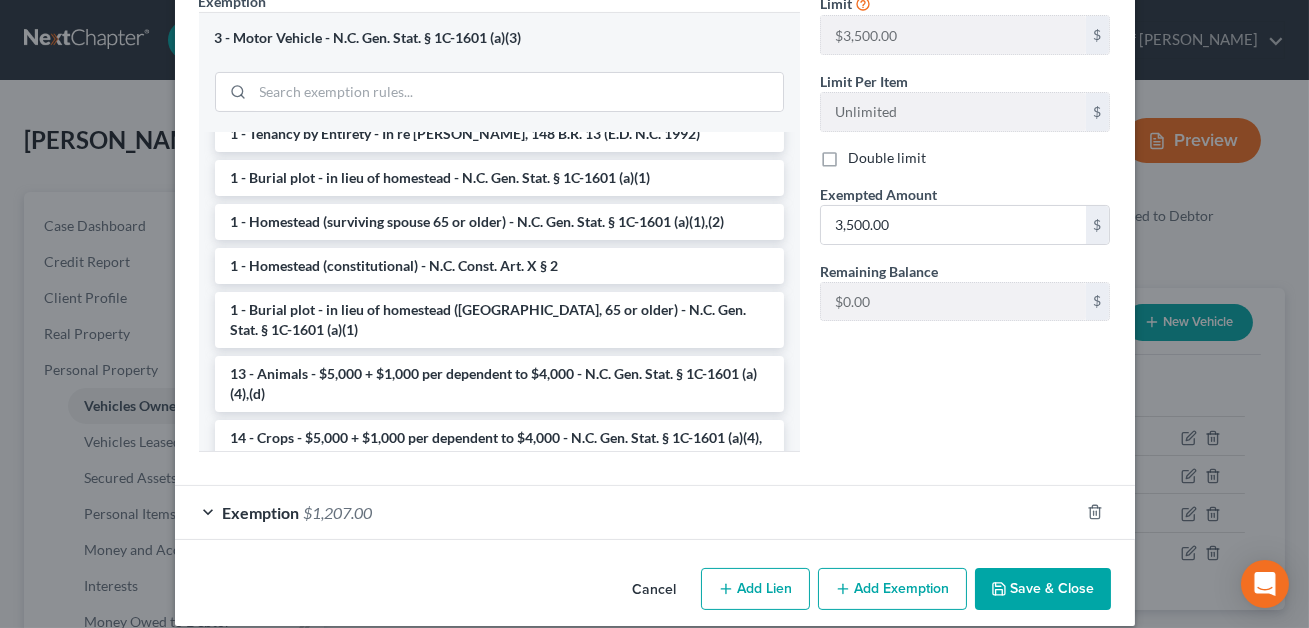 click on "Save & Close" at bounding box center [1043, 589] 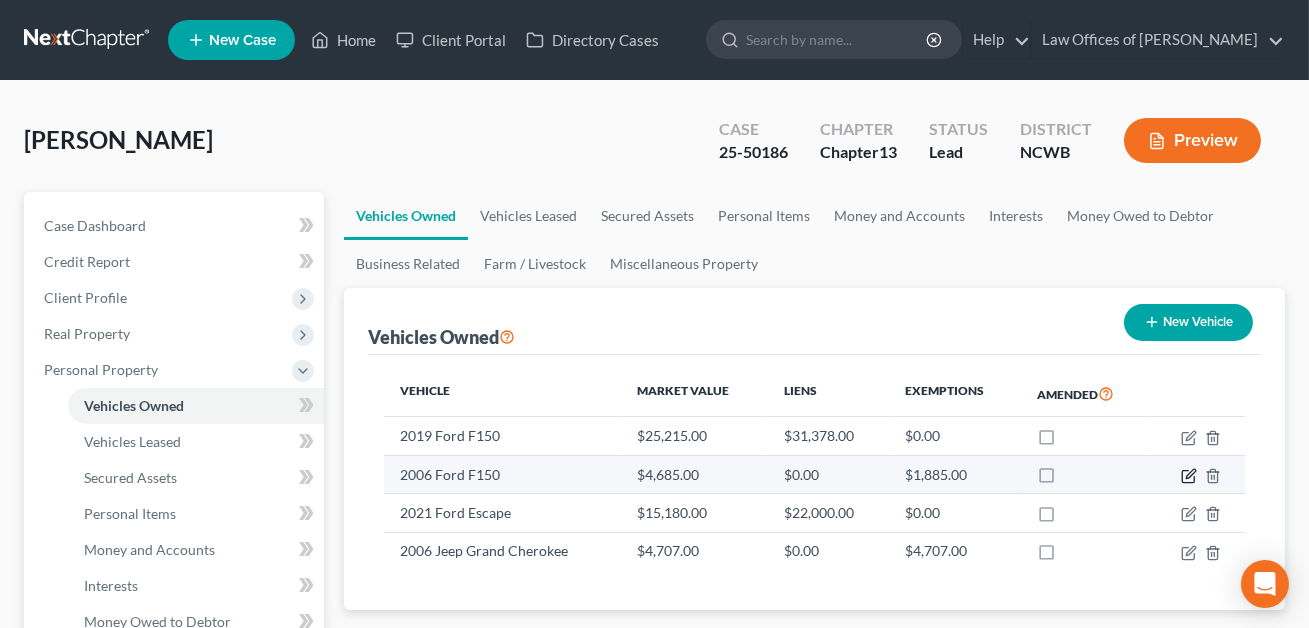 click 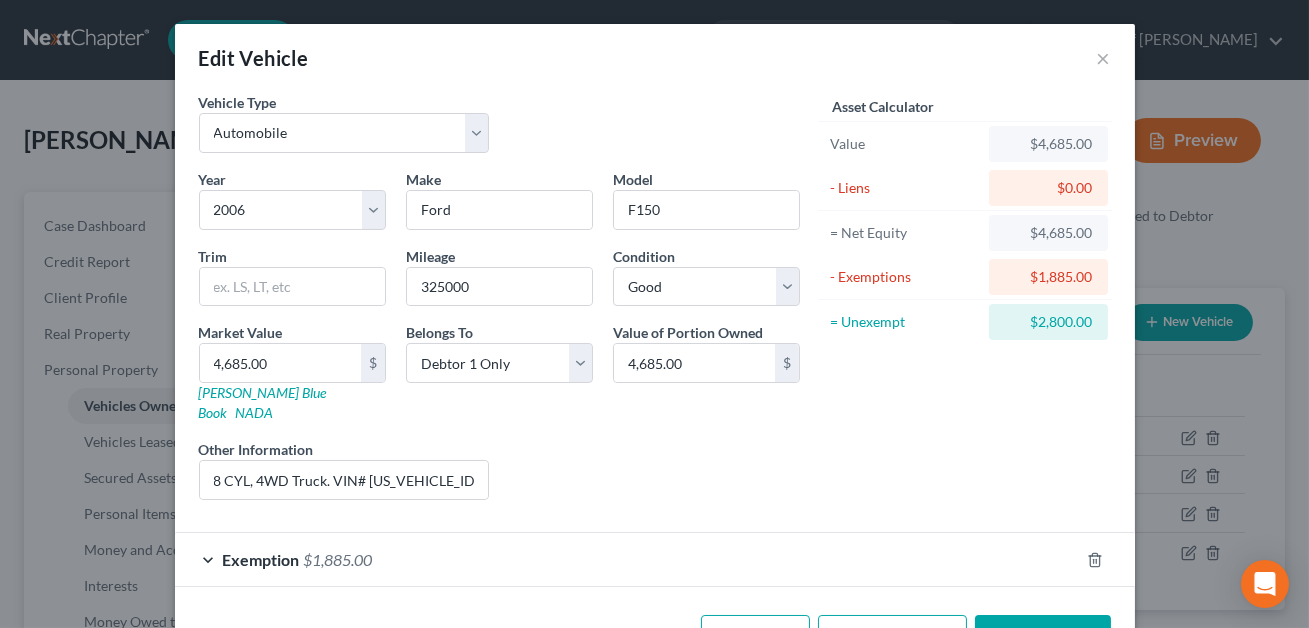 scroll, scrollTop: 47, scrollLeft: 0, axis: vertical 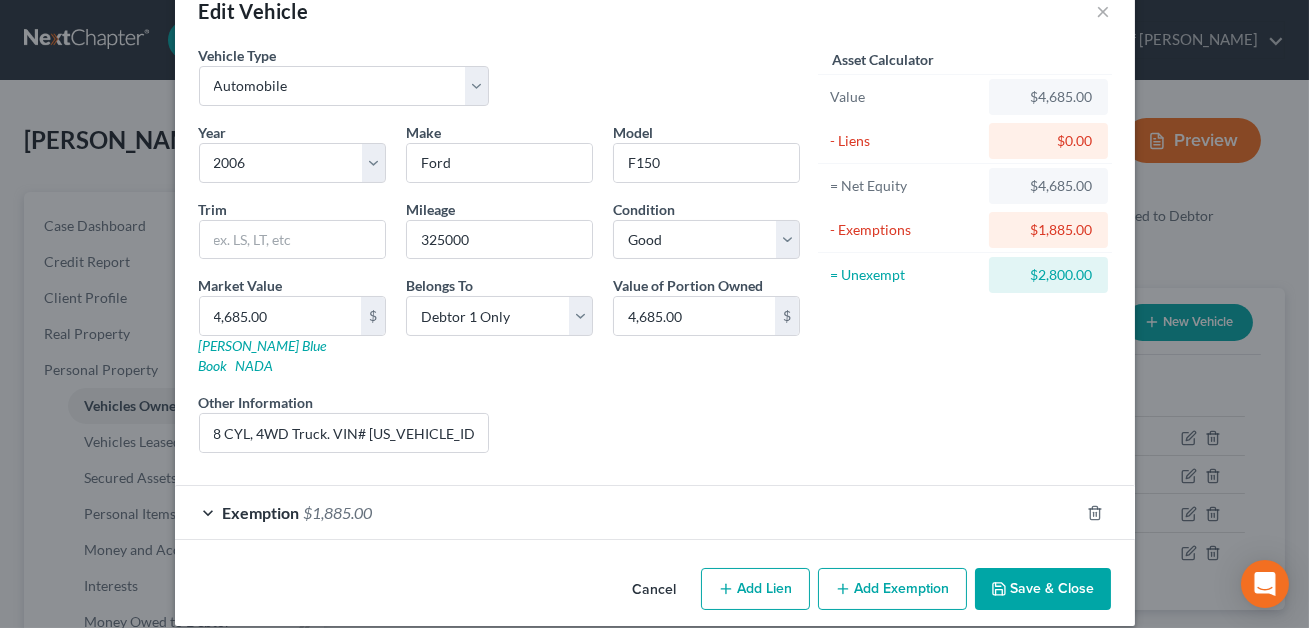 click on "Exemption $1,885.00" at bounding box center [627, 512] 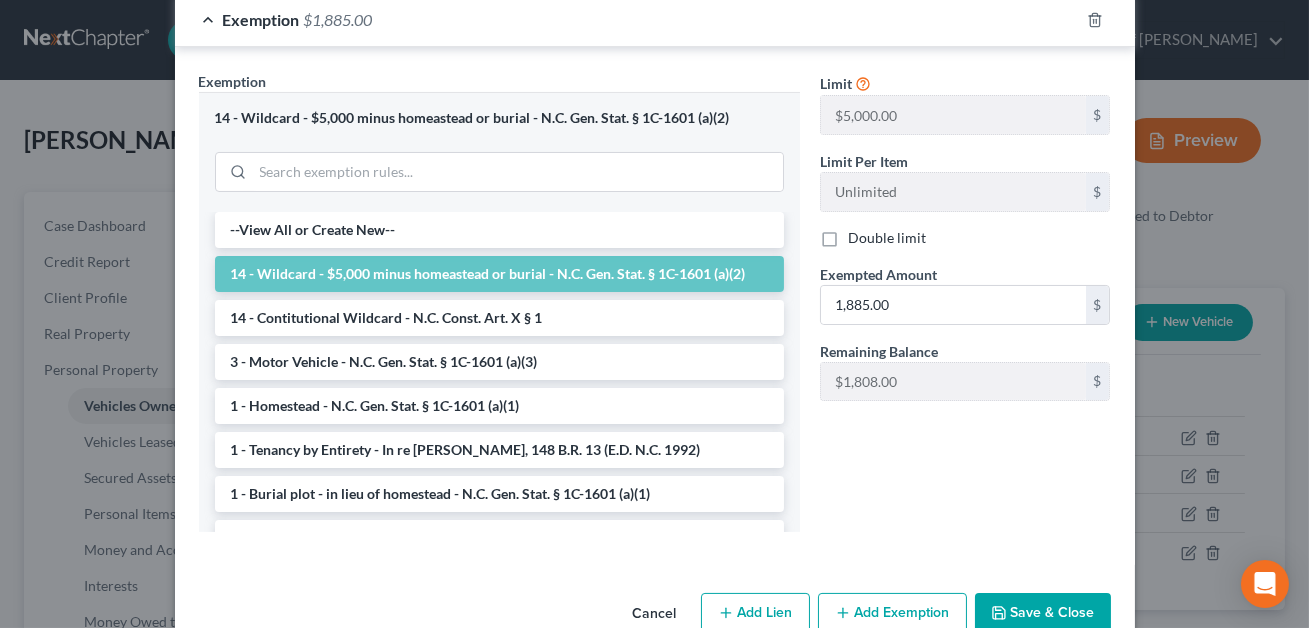scroll, scrollTop: 564, scrollLeft: 0, axis: vertical 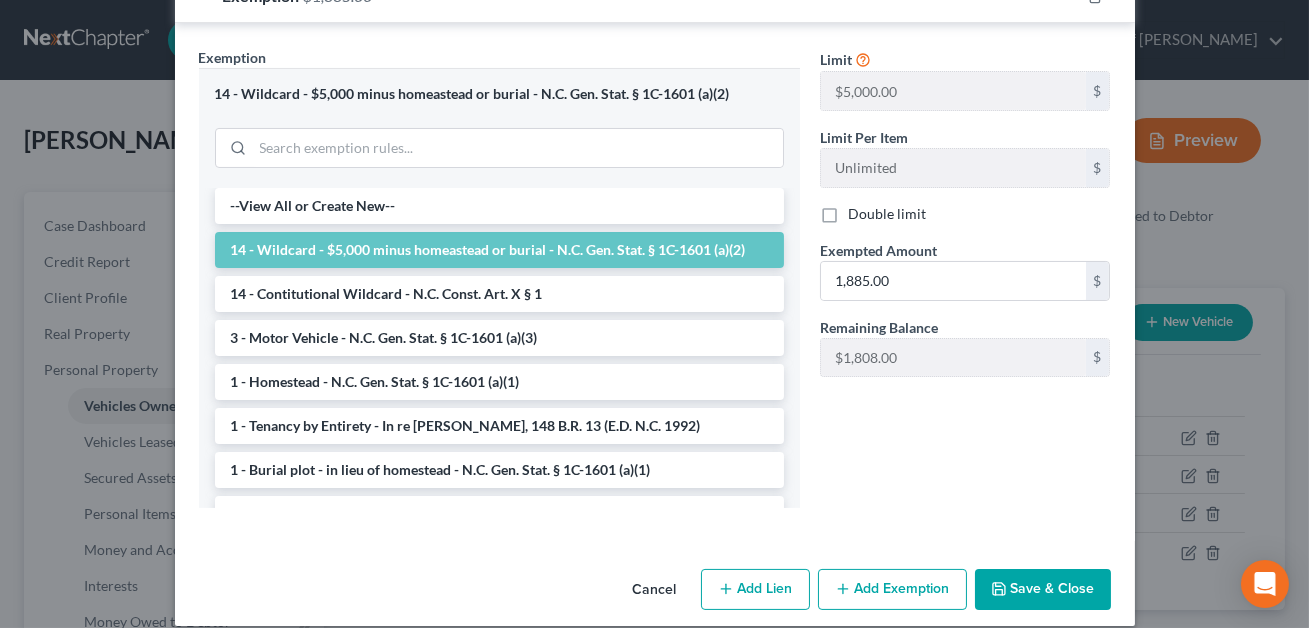 click on "Save & Close" at bounding box center (1043, 590) 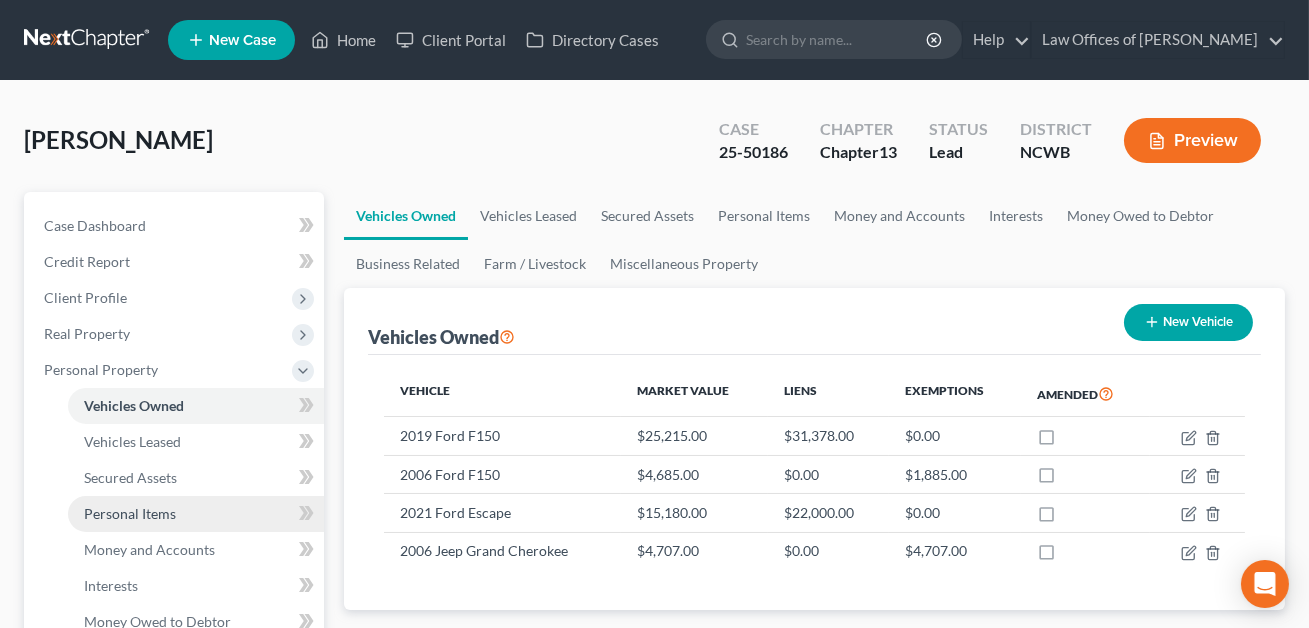 click on "Personal Items" at bounding box center [130, 513] 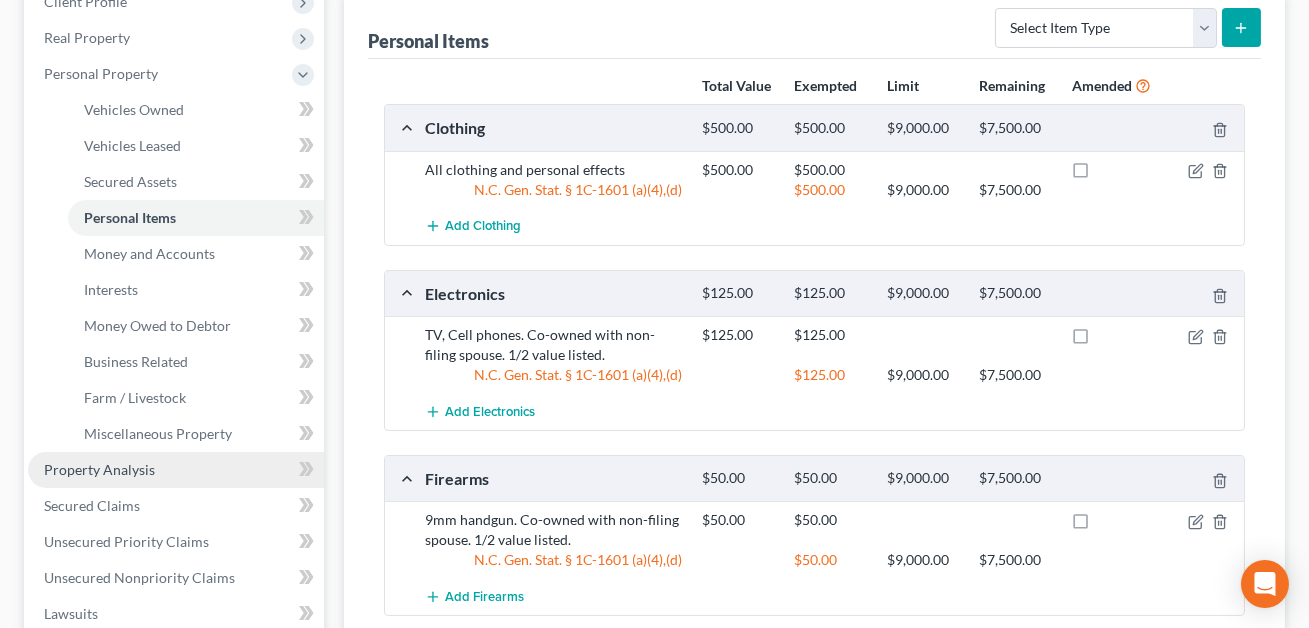 scroll, scrollTop: 587, scrollLeft: 0, axis: vertical 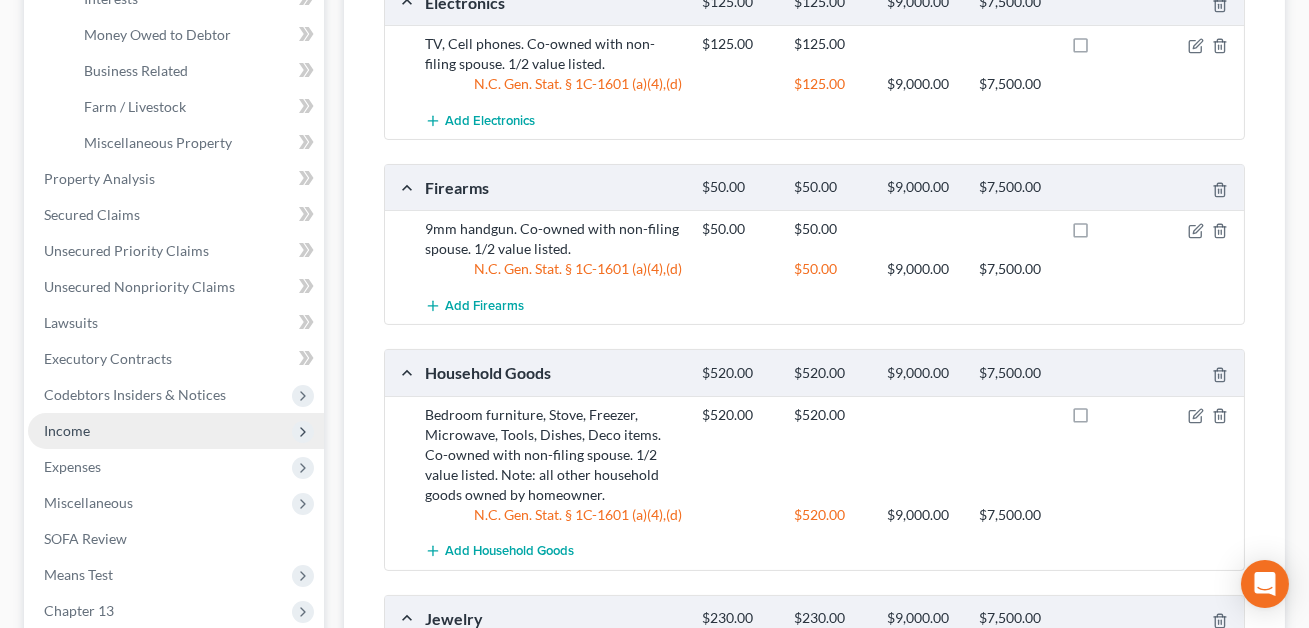 click on "Income" at bounding box center [67, 430] 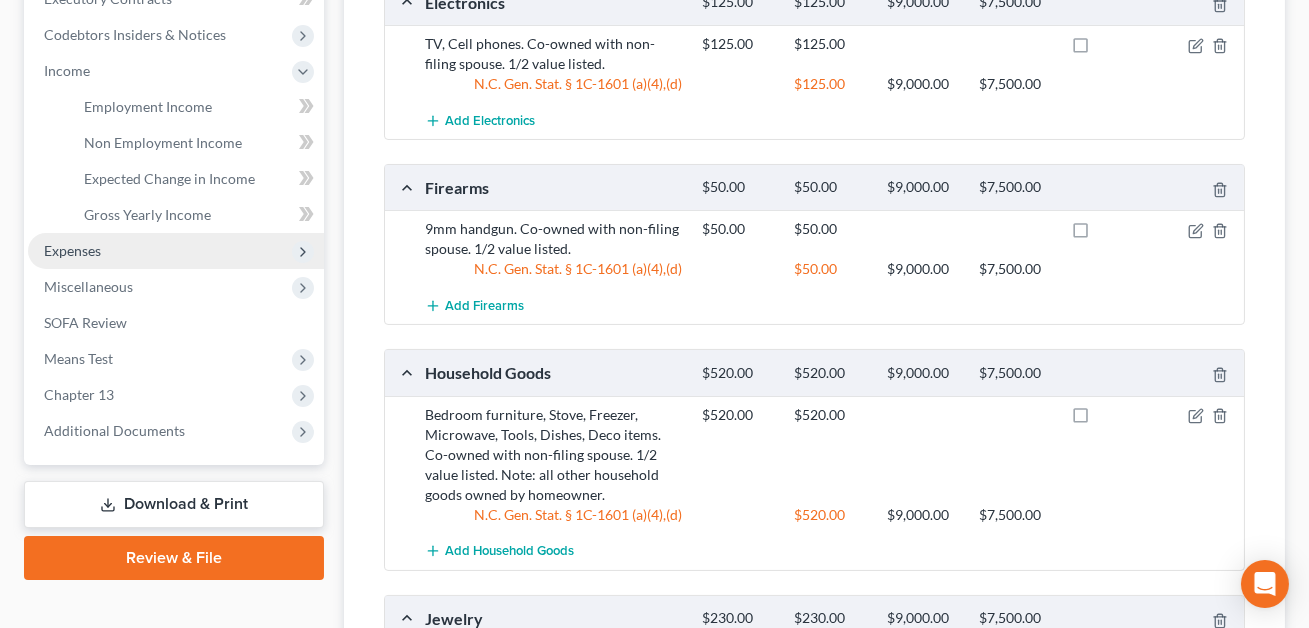 click on "Expenses" at bounding box center (72, 250) 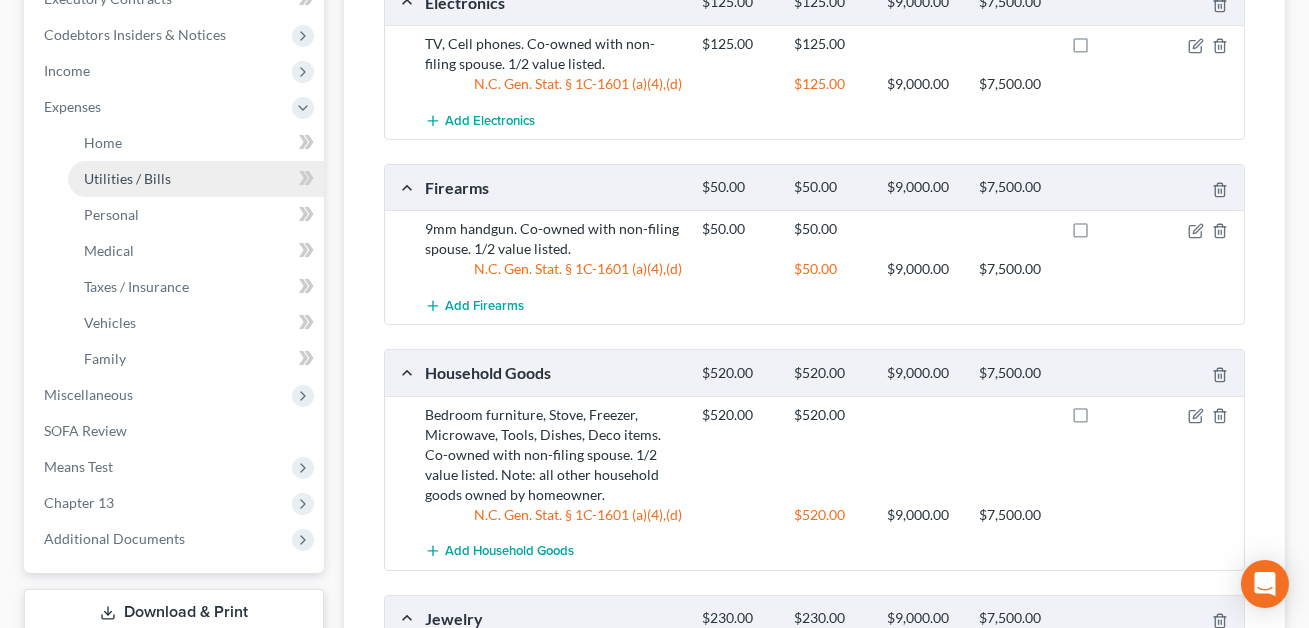 click on "Utilities / Bills" at bounding box center (196, 179) 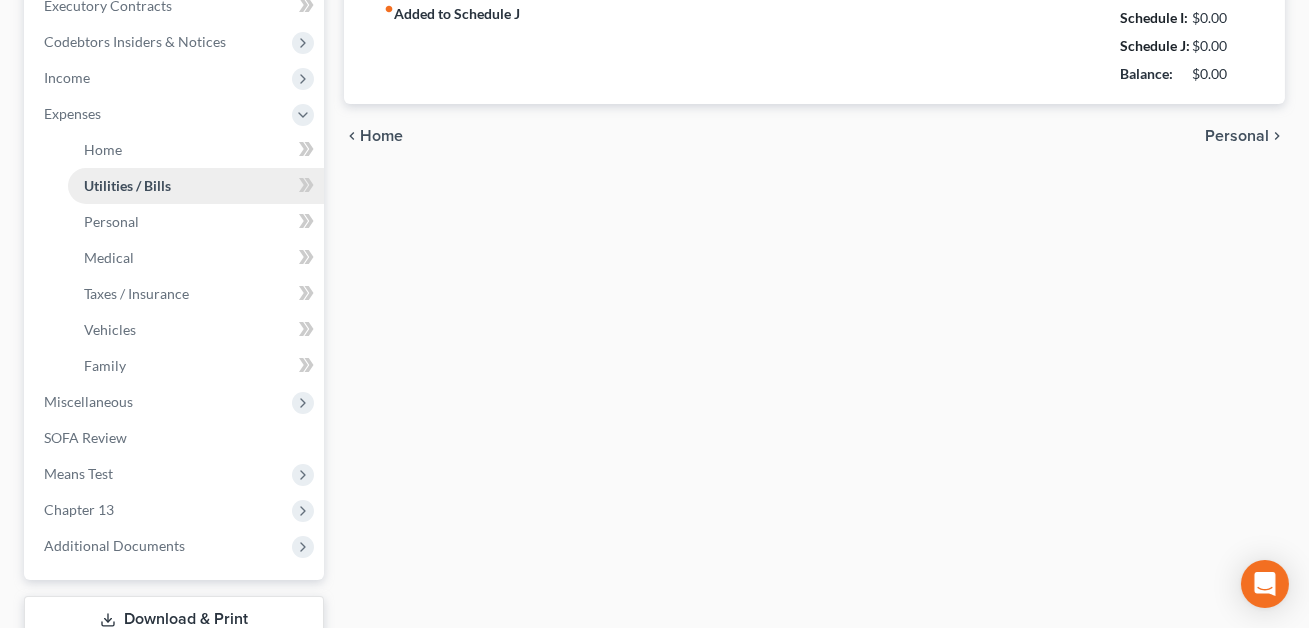 type on "0.00" 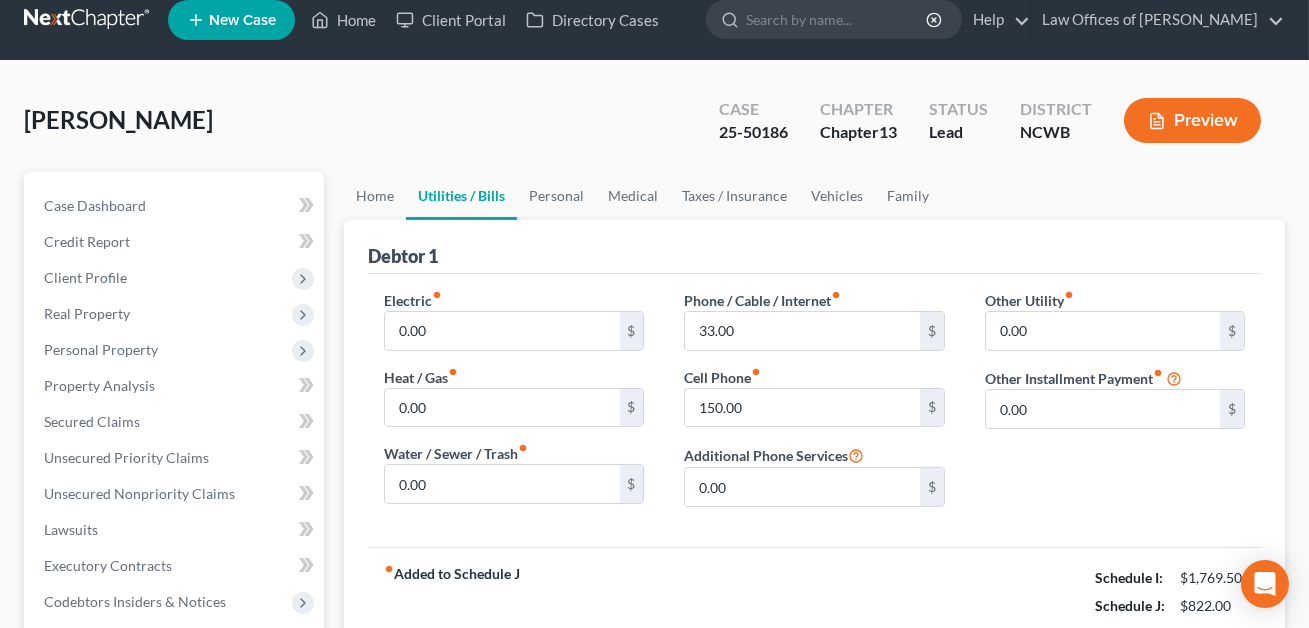 scroll, scrollTop: 0, scrollLeft: 0, axis: both 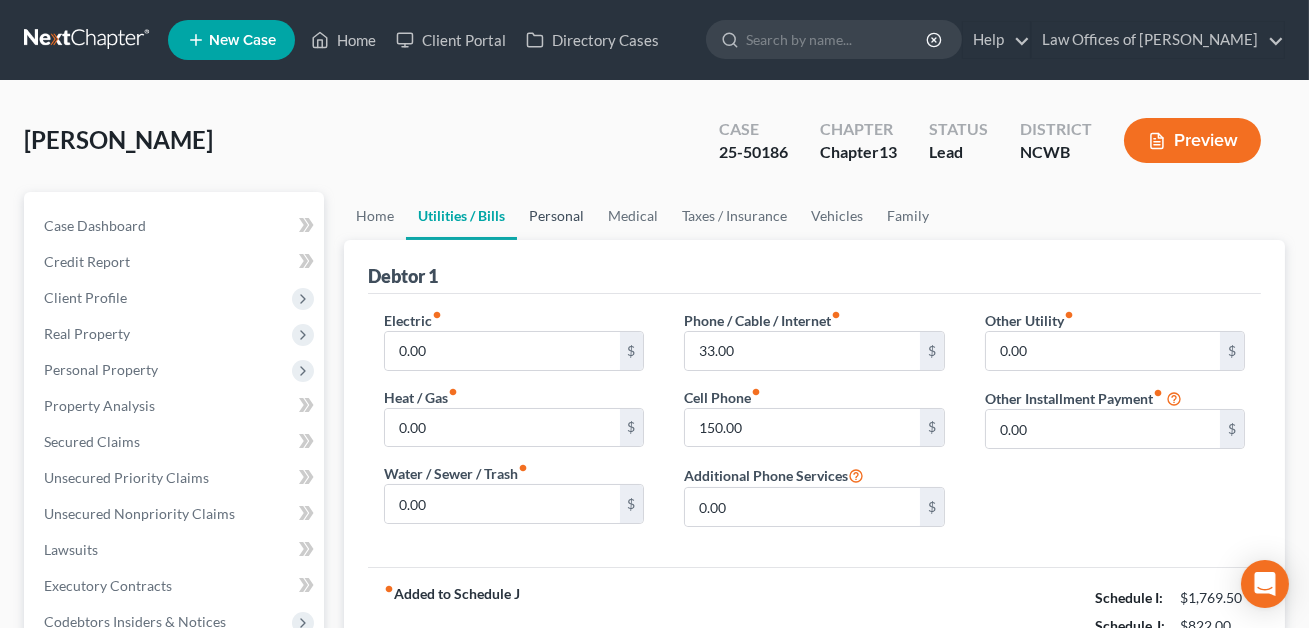 click on "Personal" at bounding box center (556, 216) 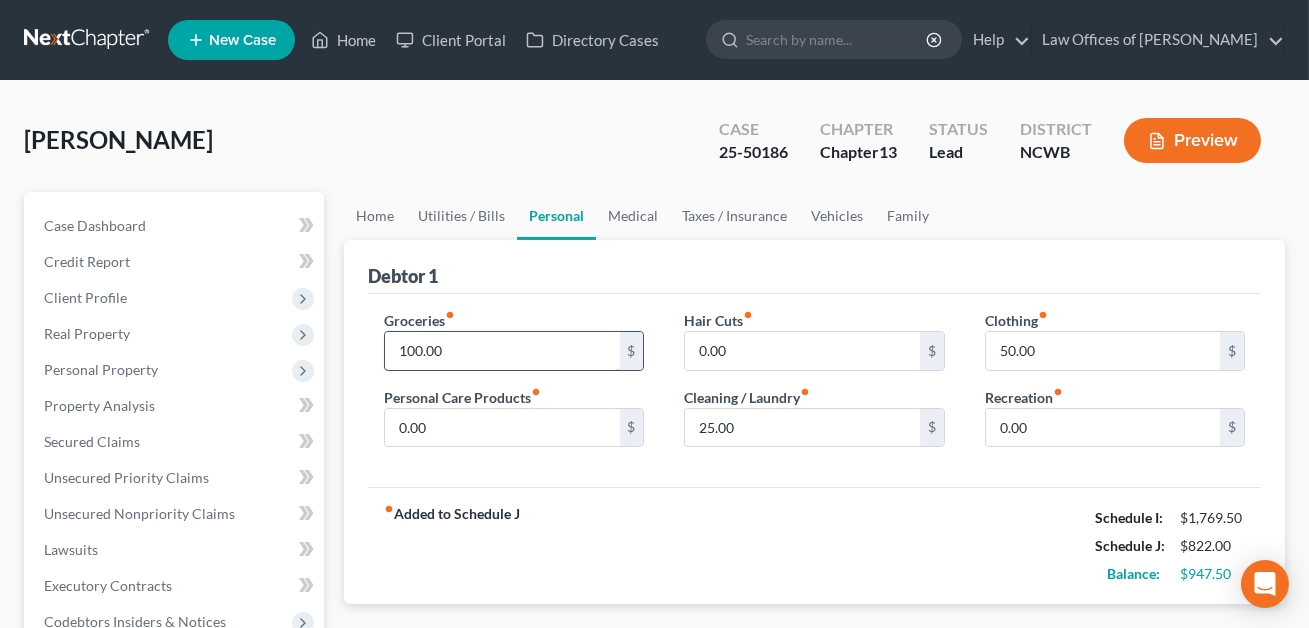 click on "100.00" at bounding box center [502, 351] 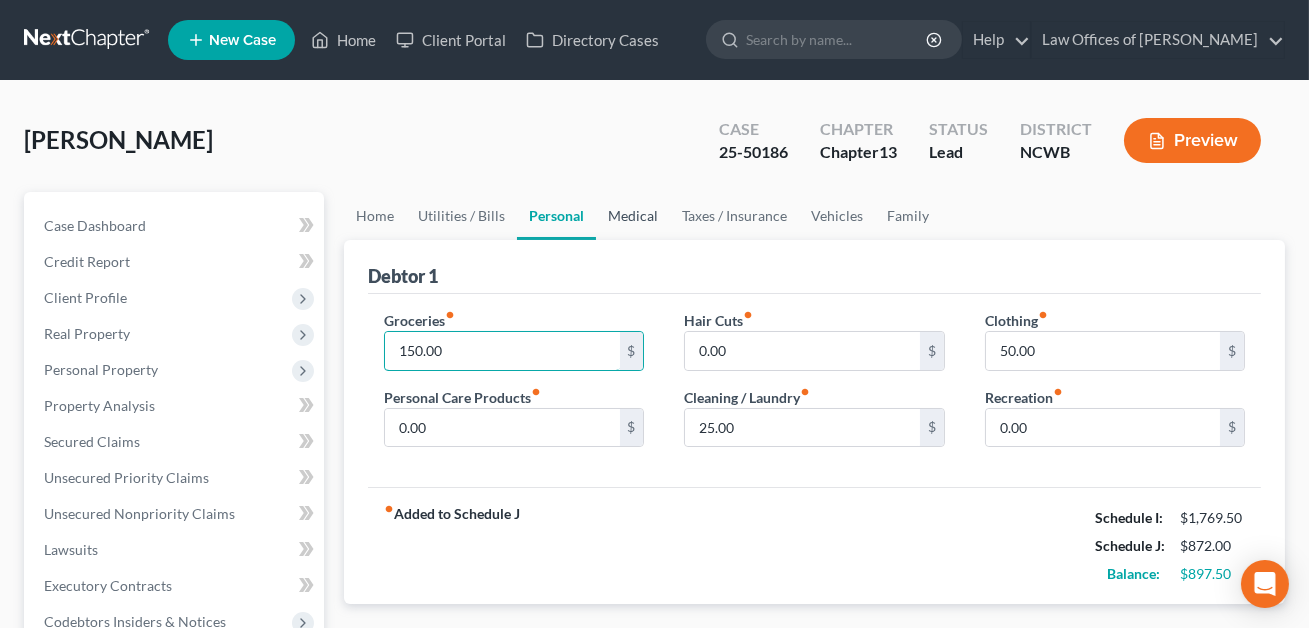 type on "150.00" 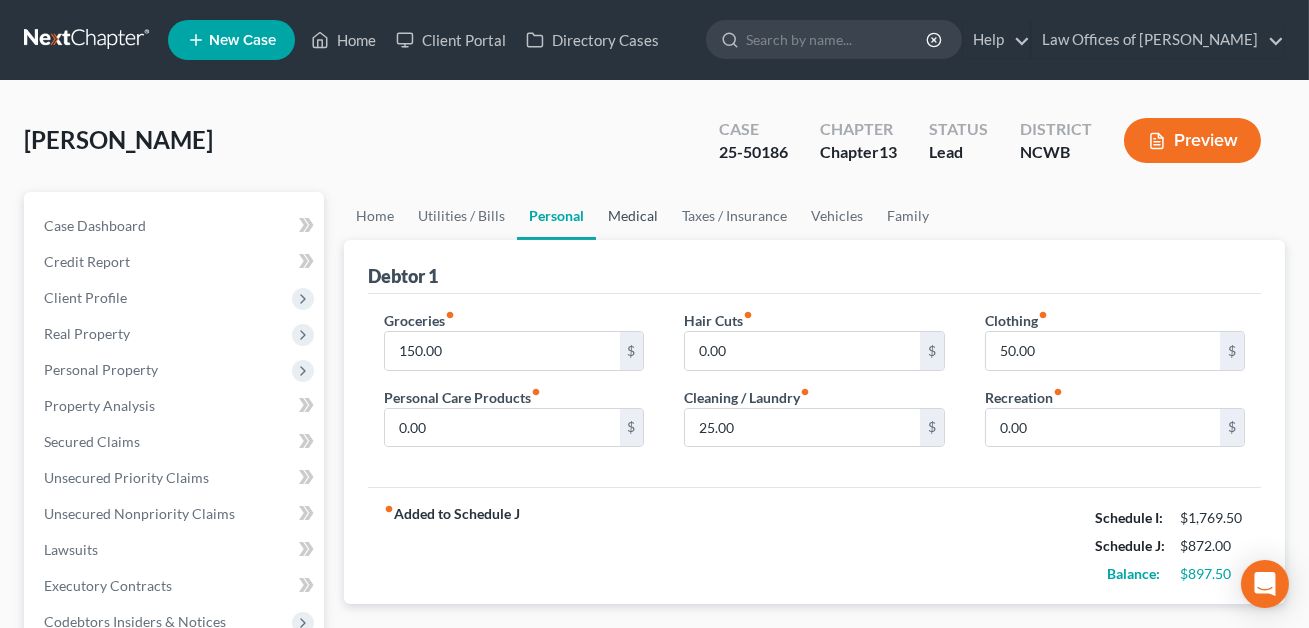click on "Medical" at bounding box center (633, 216) 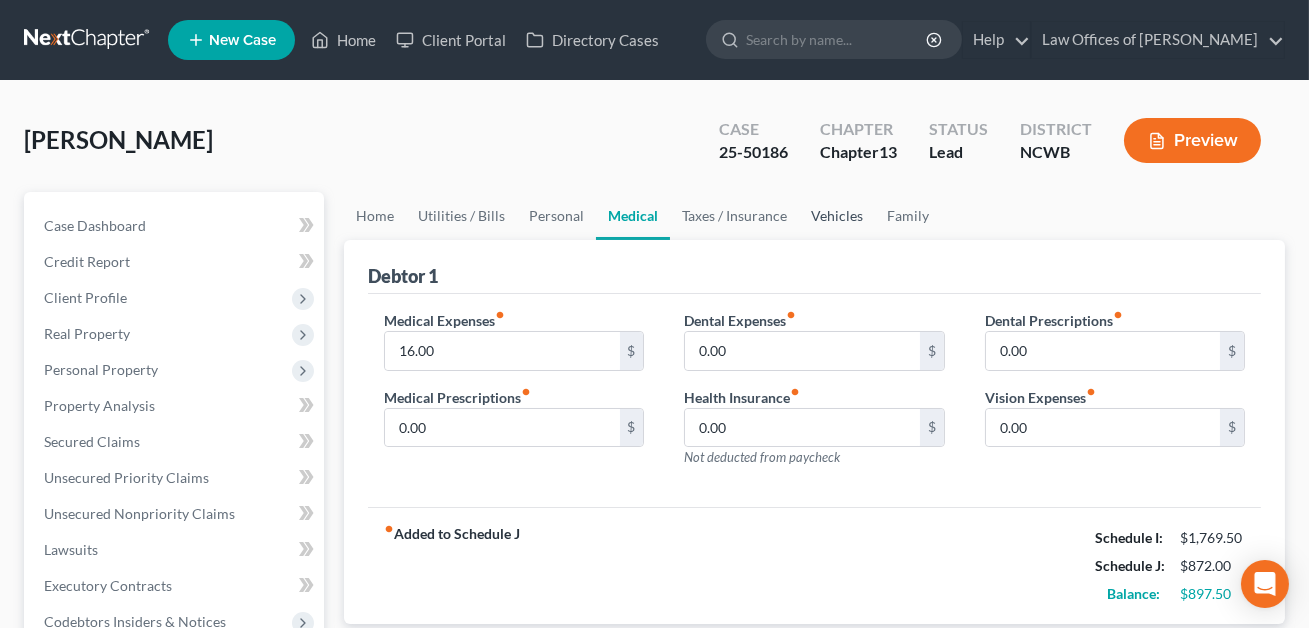click on "Vehicles" at bounding box center [837, 216] 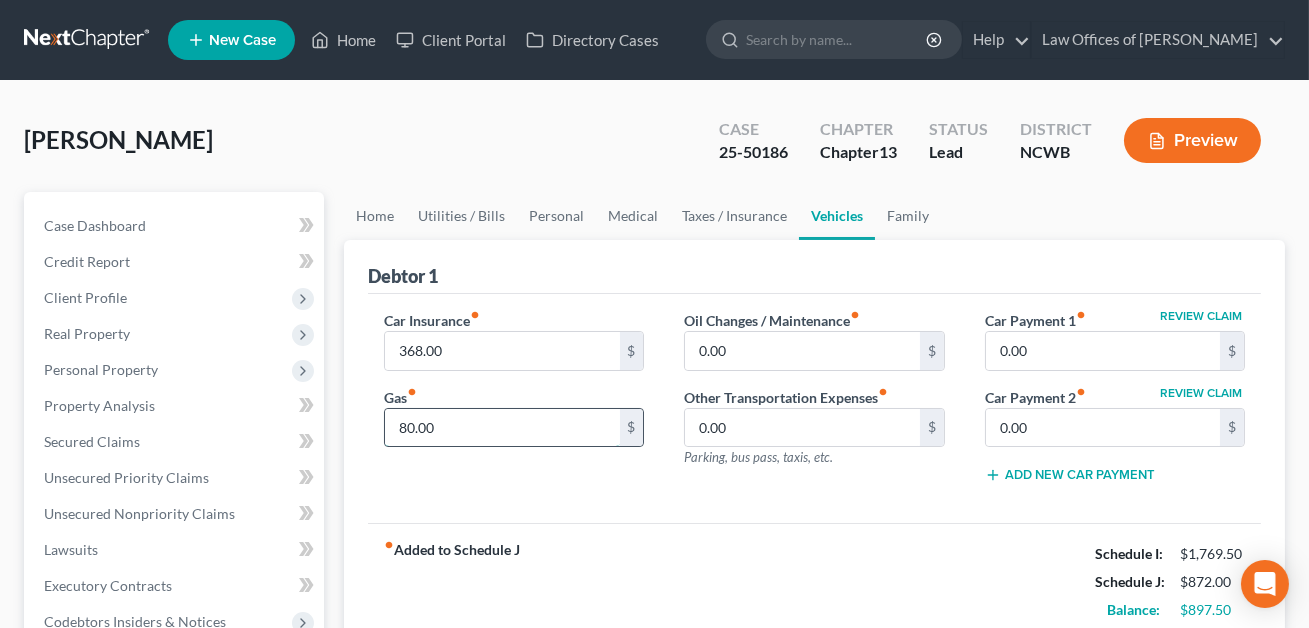click on "80.00" at bounding box center [502, 428] 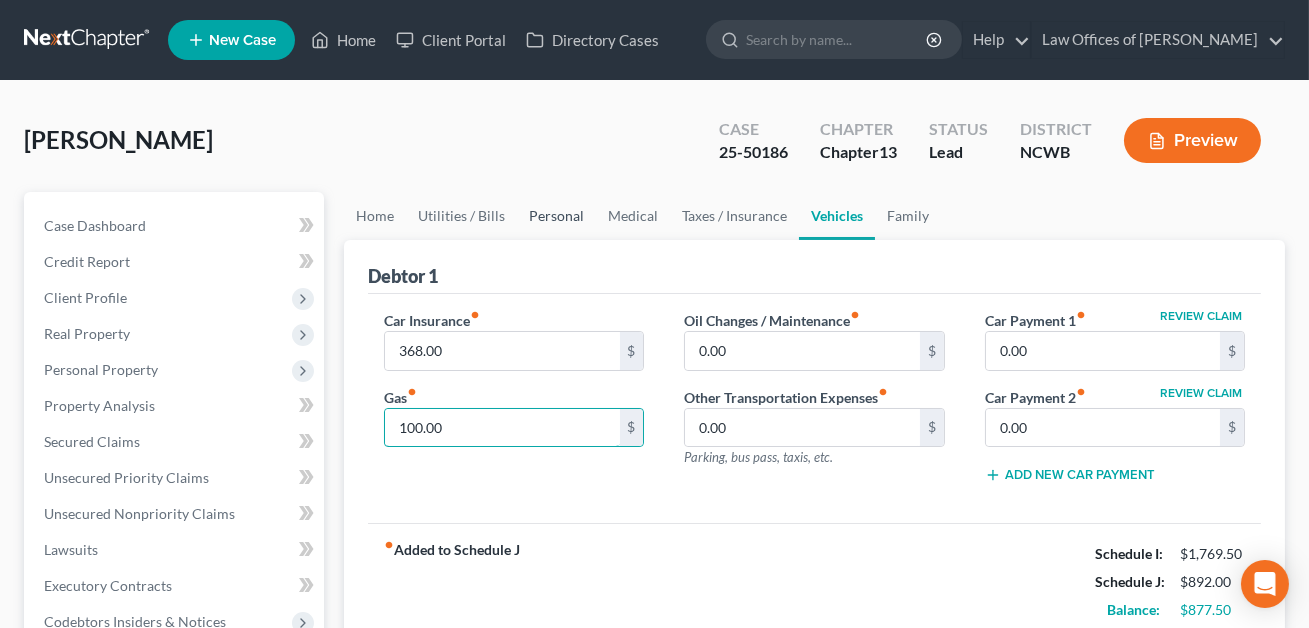 type on "100.00" 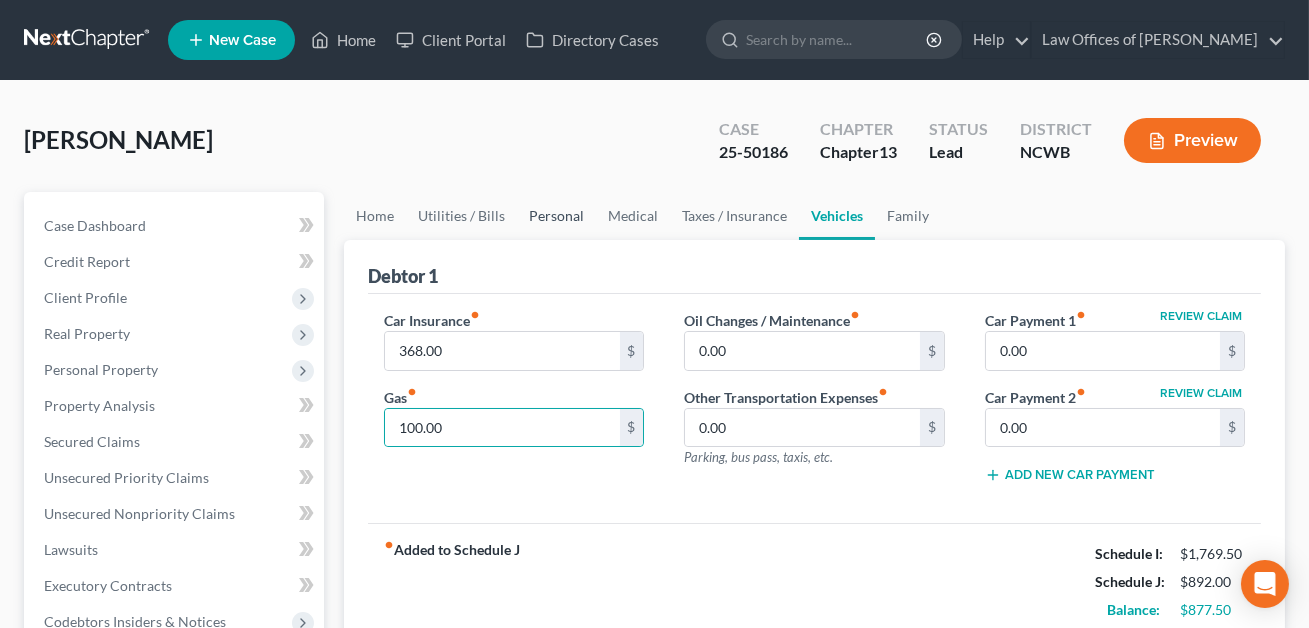 click on "Personal" at bounding box center [556, 216] 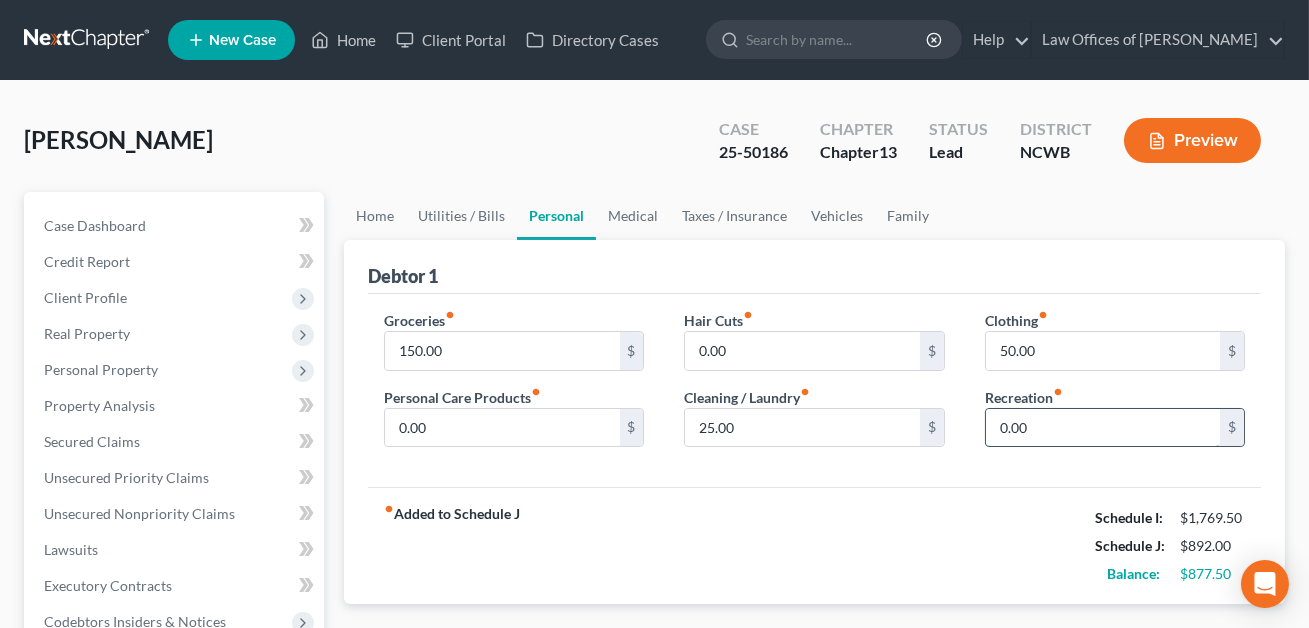 click on "0.00" at bounding box center (1103, 428) 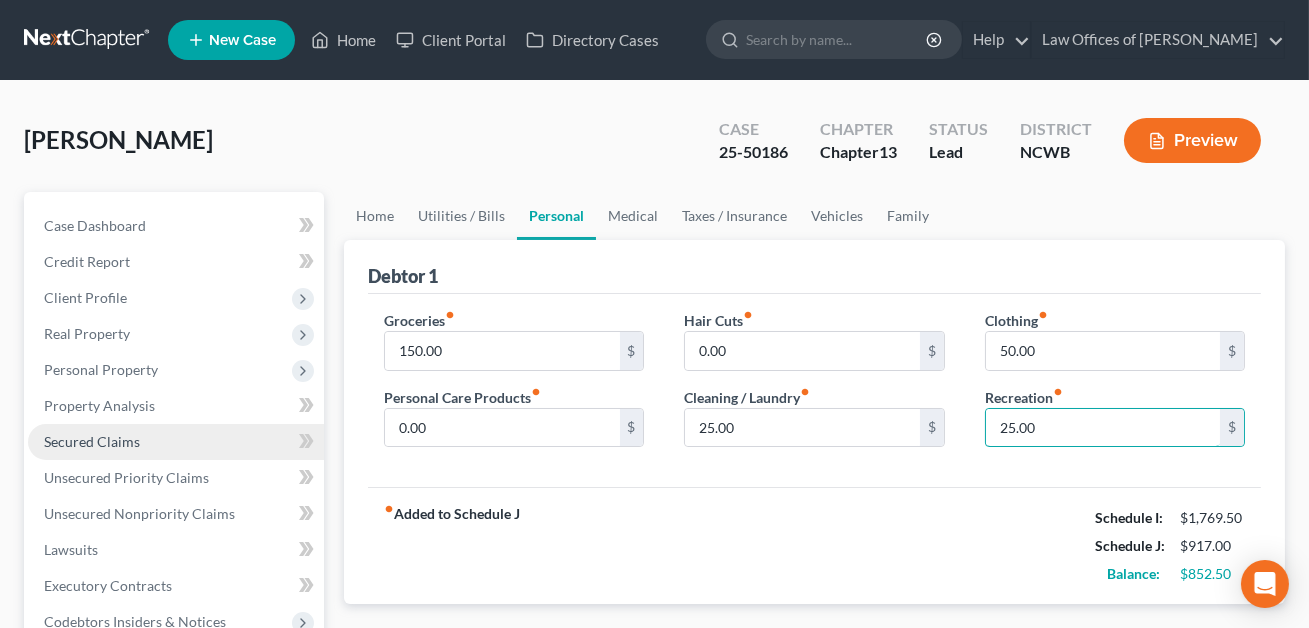 scroll, scrollTop: 285, scrollLeft: 0, axis: vertical 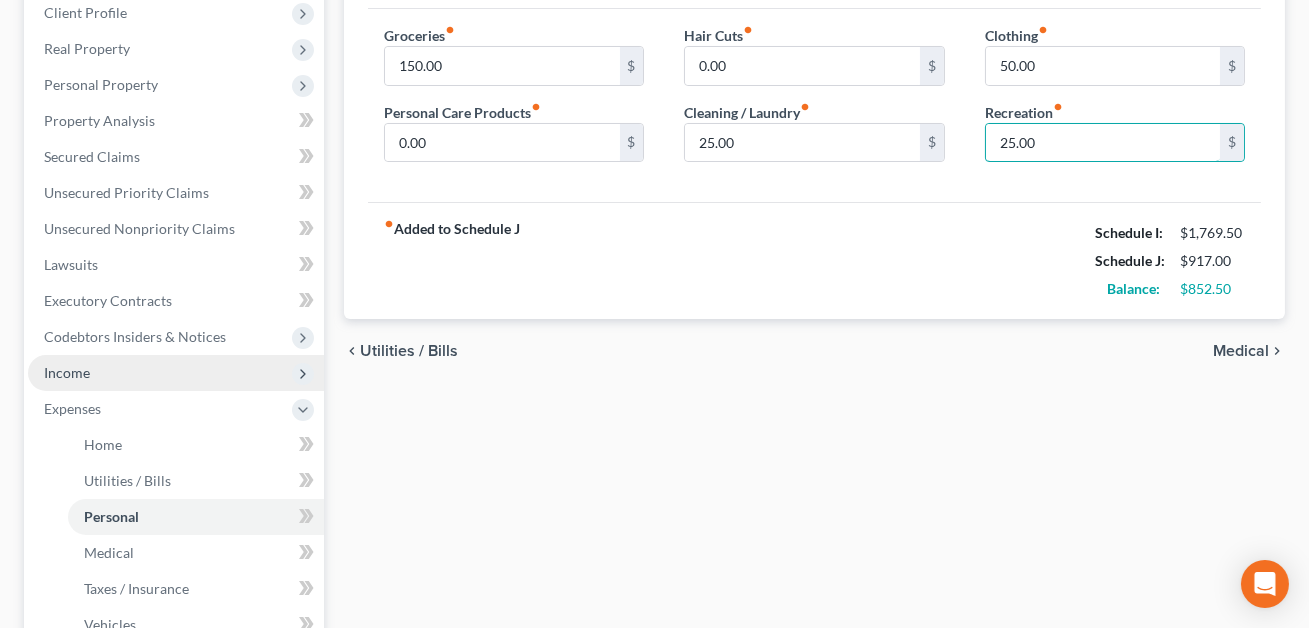 type on "25.00" 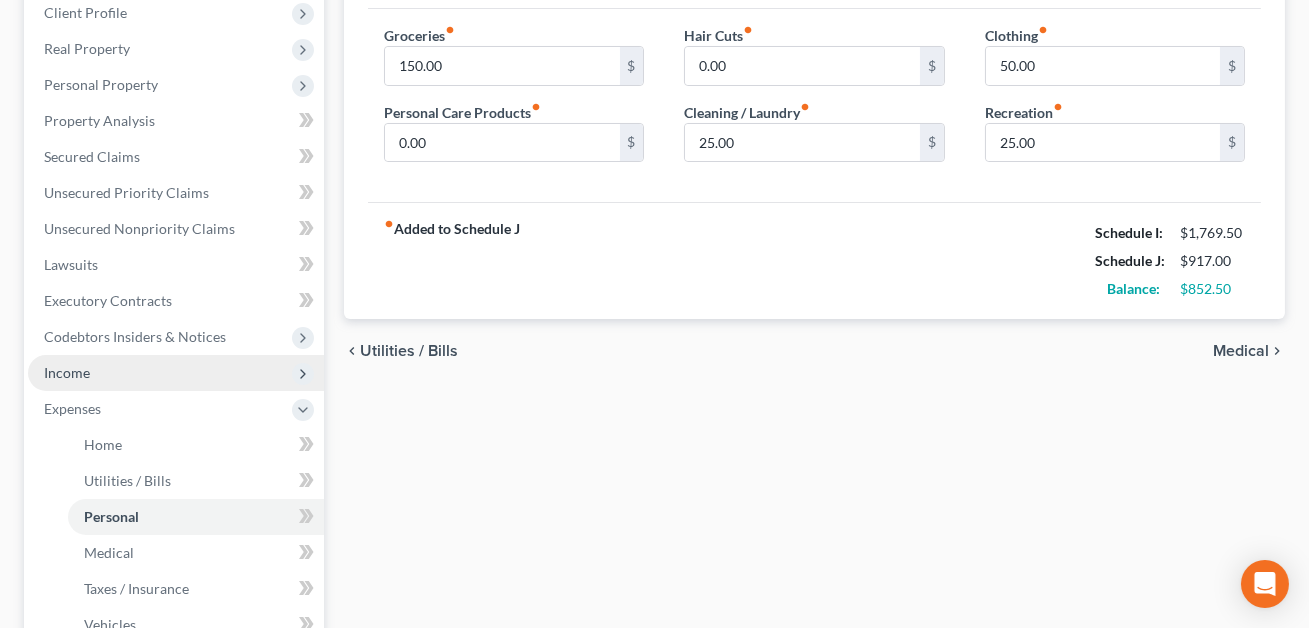 click on "Income" at bounding box center (67, 372) 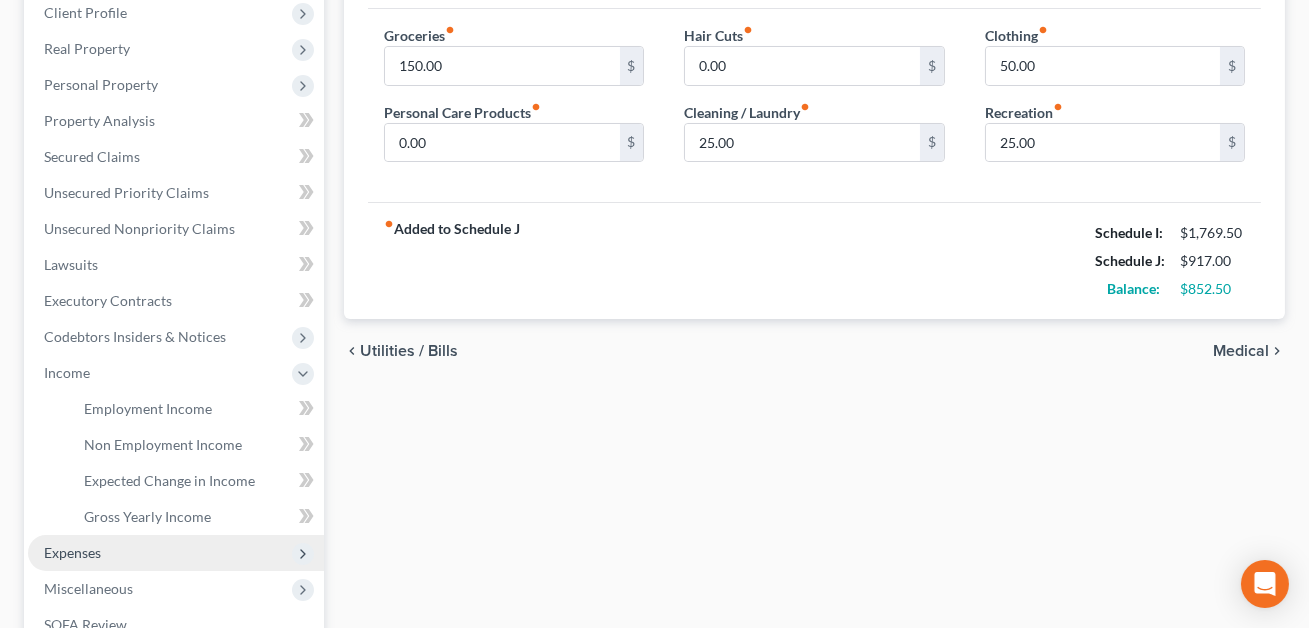 scroll, scrollTop: 537, scrollLeft: 0, axis: vertical 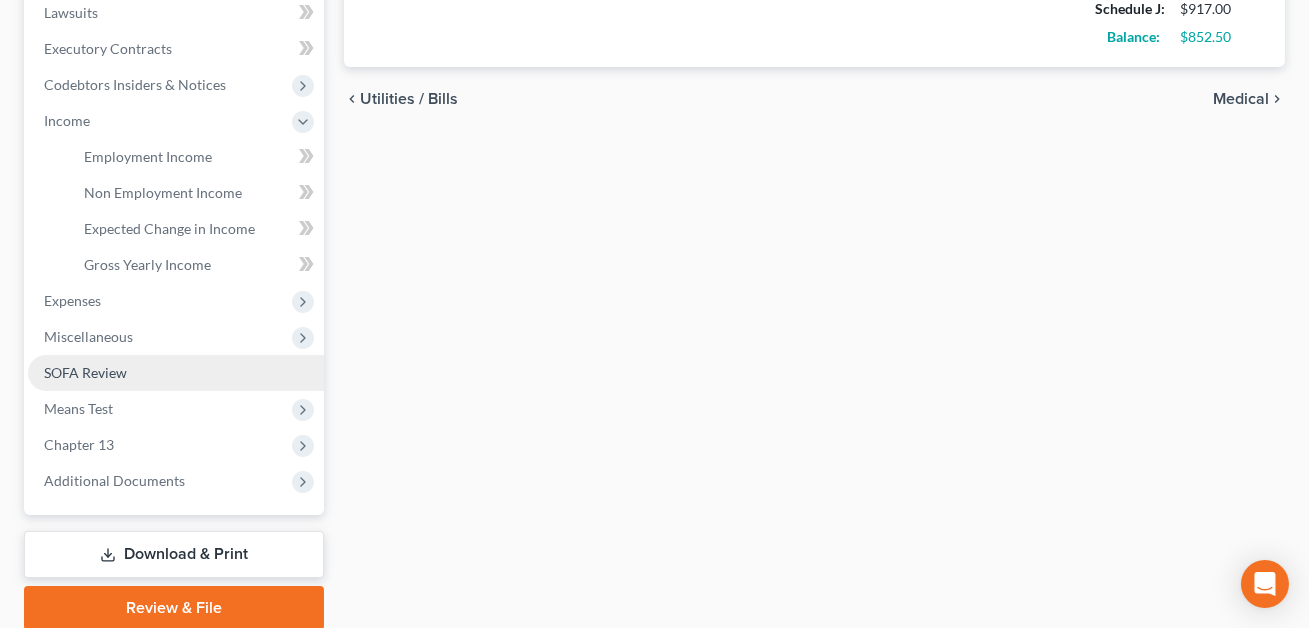 click on "SOFA Review" at bounding box center (85, 372) 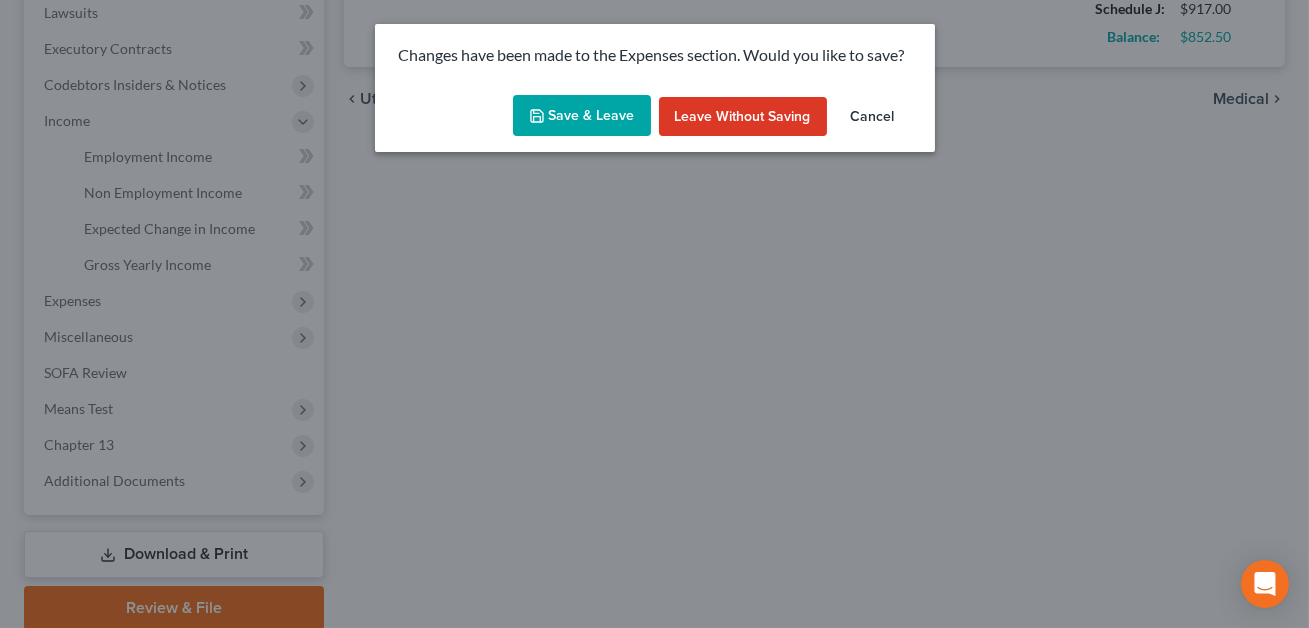 click on "Save & Leave" at bounding box center [582, 116] 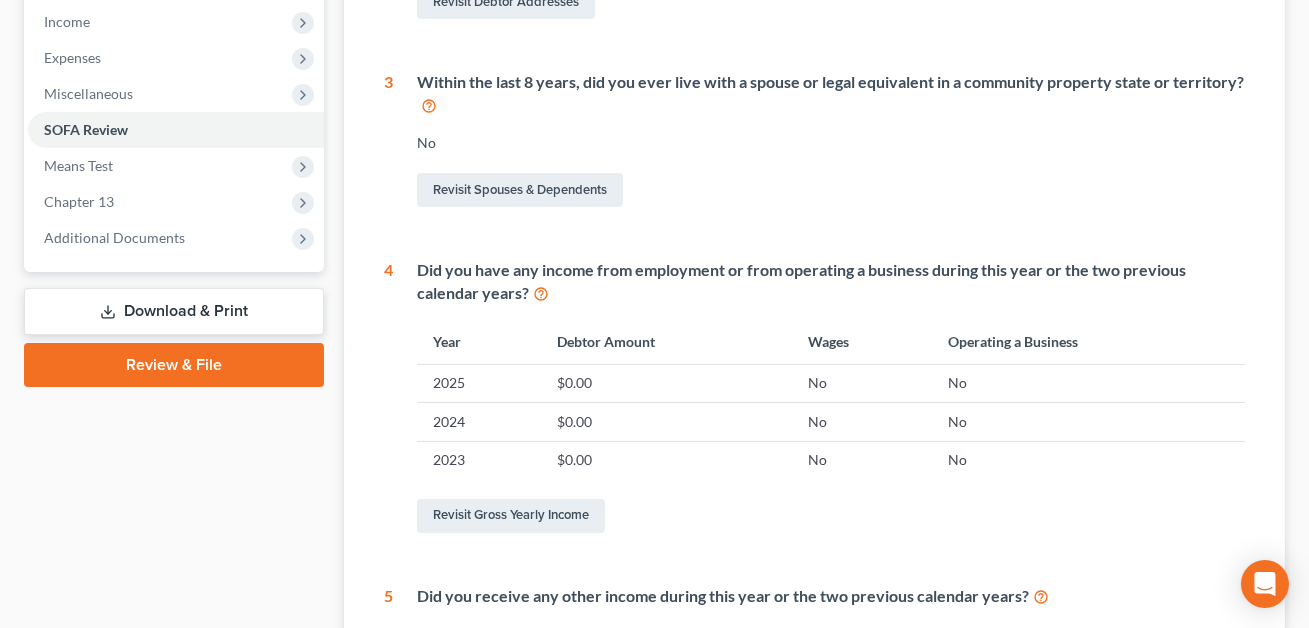 scroll, scrollTop: 638, scrollLeft: 0, axis: vertical 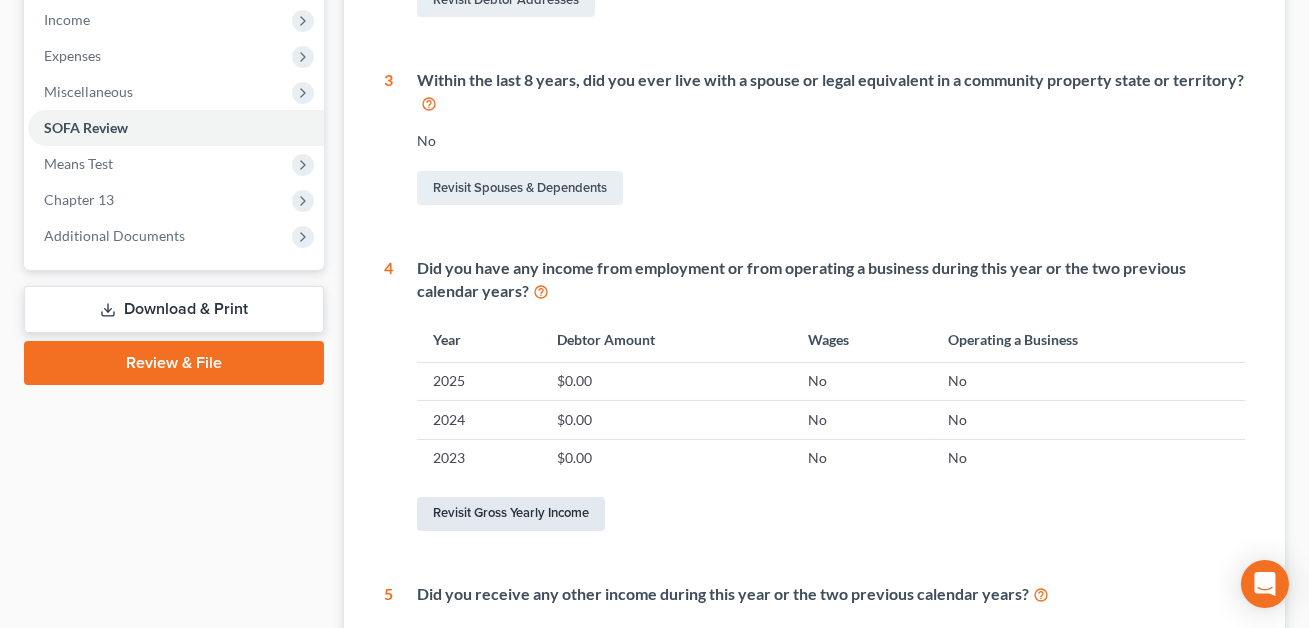click on "Revisit Gross Yearly Income" at bounding box center [511, 514] 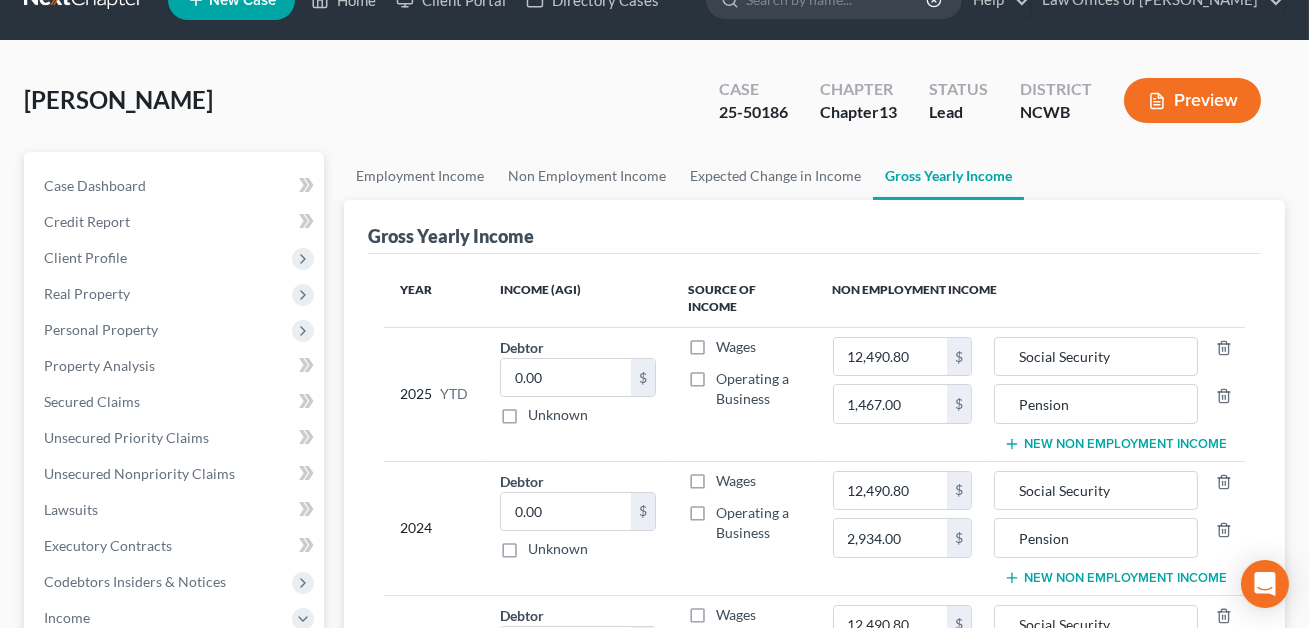 scroll, scrollTop: 0, scrollLeft: 0, axis: both 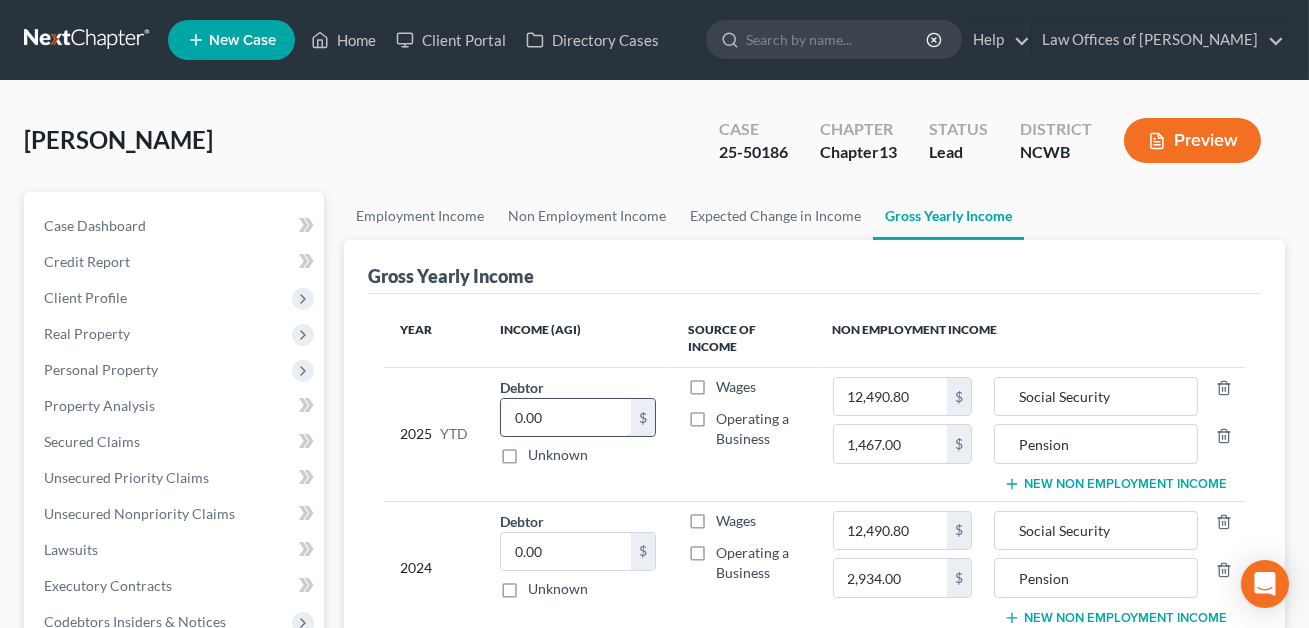 click on "0.00" at bounding box center [566, 418] 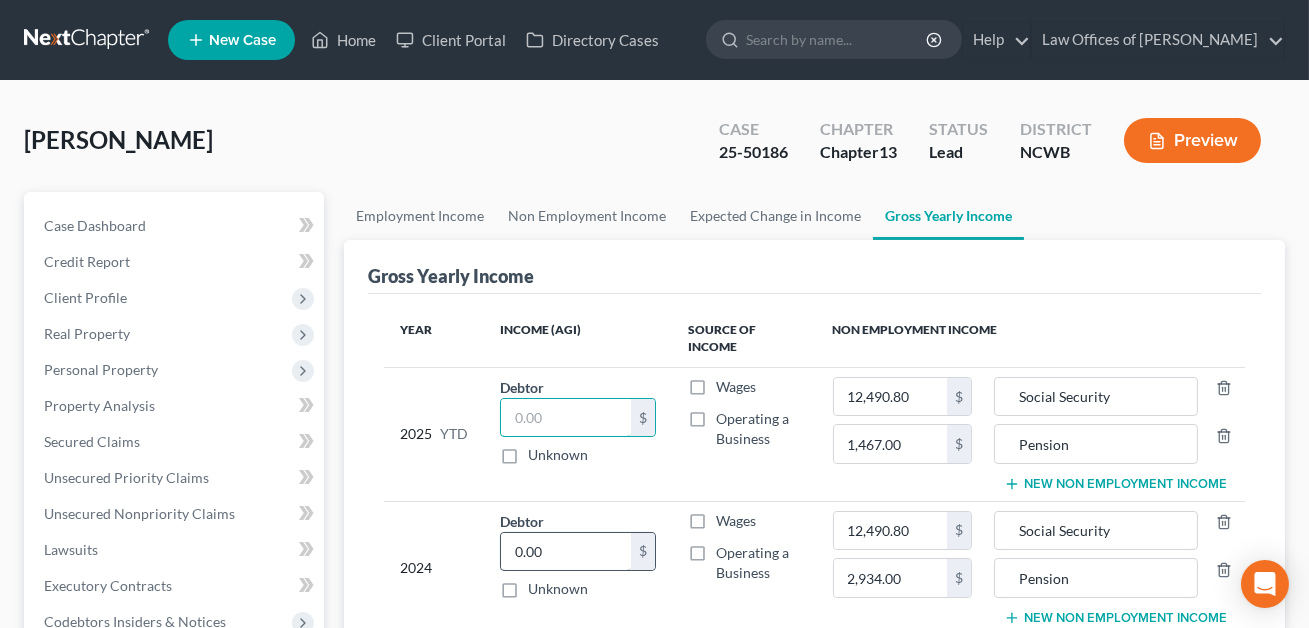 type 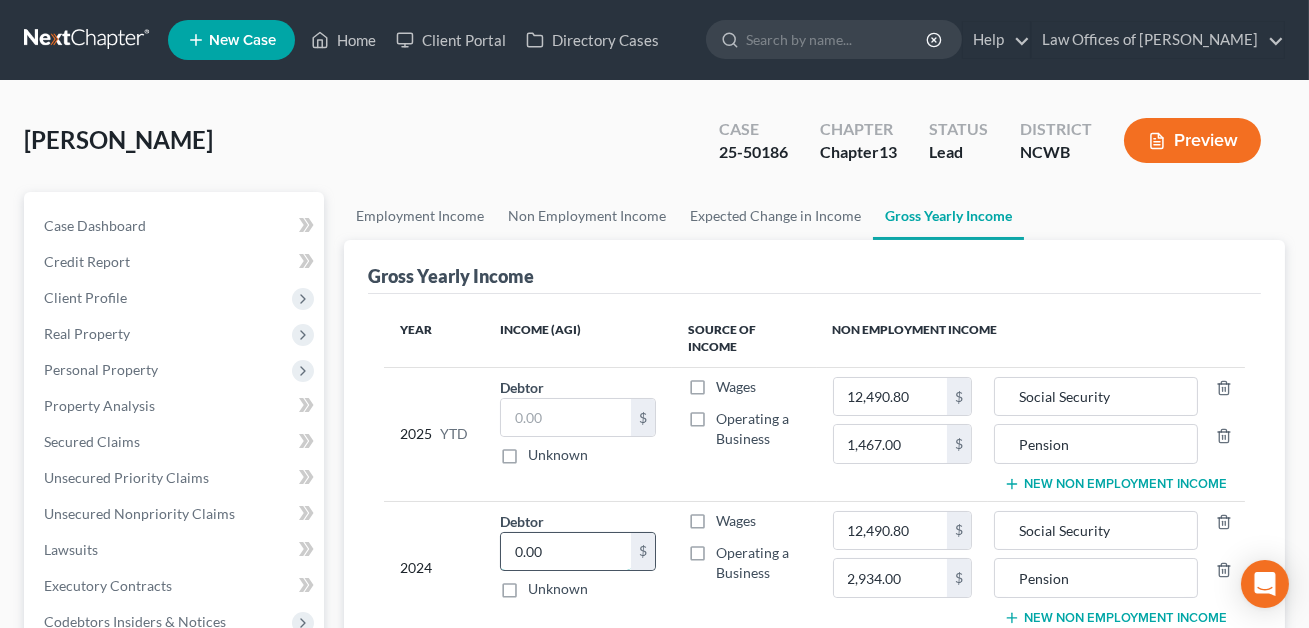 click on "0.00" at bounding box center [566, 552] 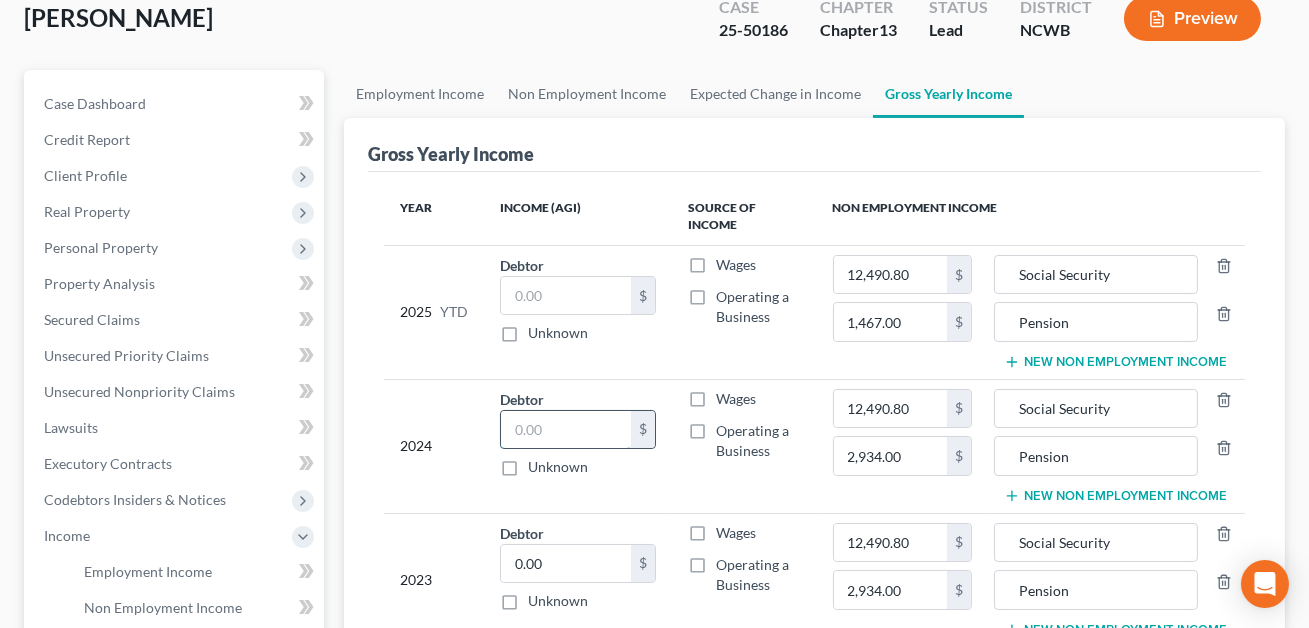 scroll, scrollTop: 192, scrollLeft: 0, axis: vertical 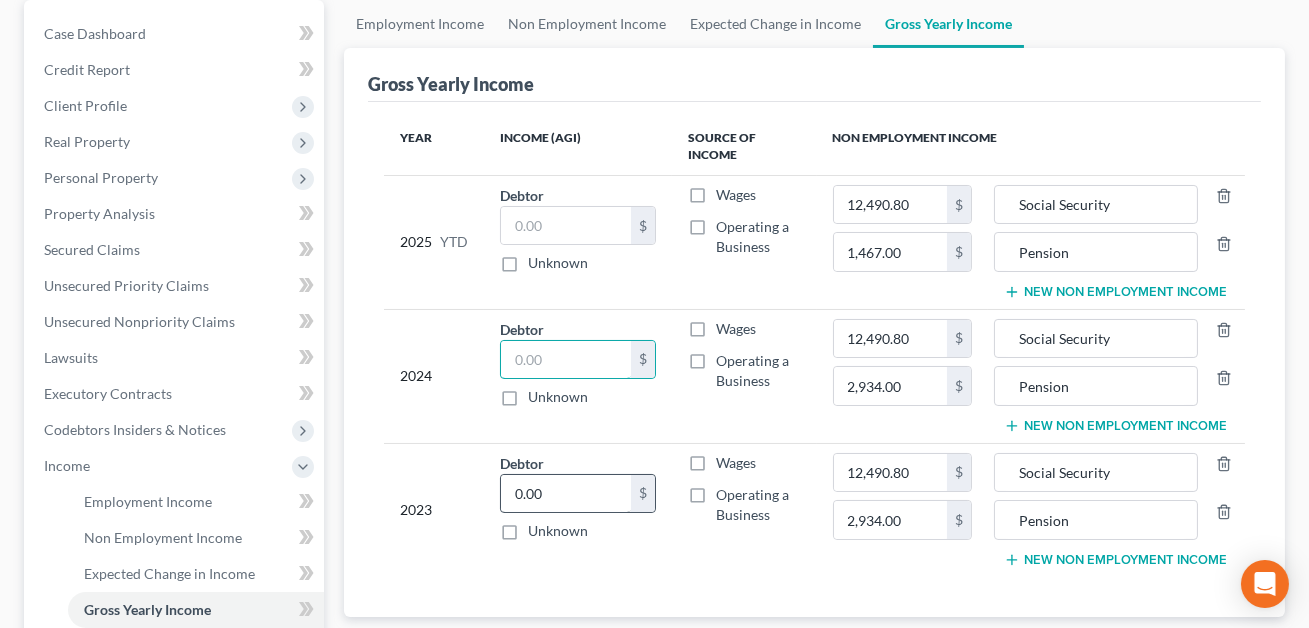 type 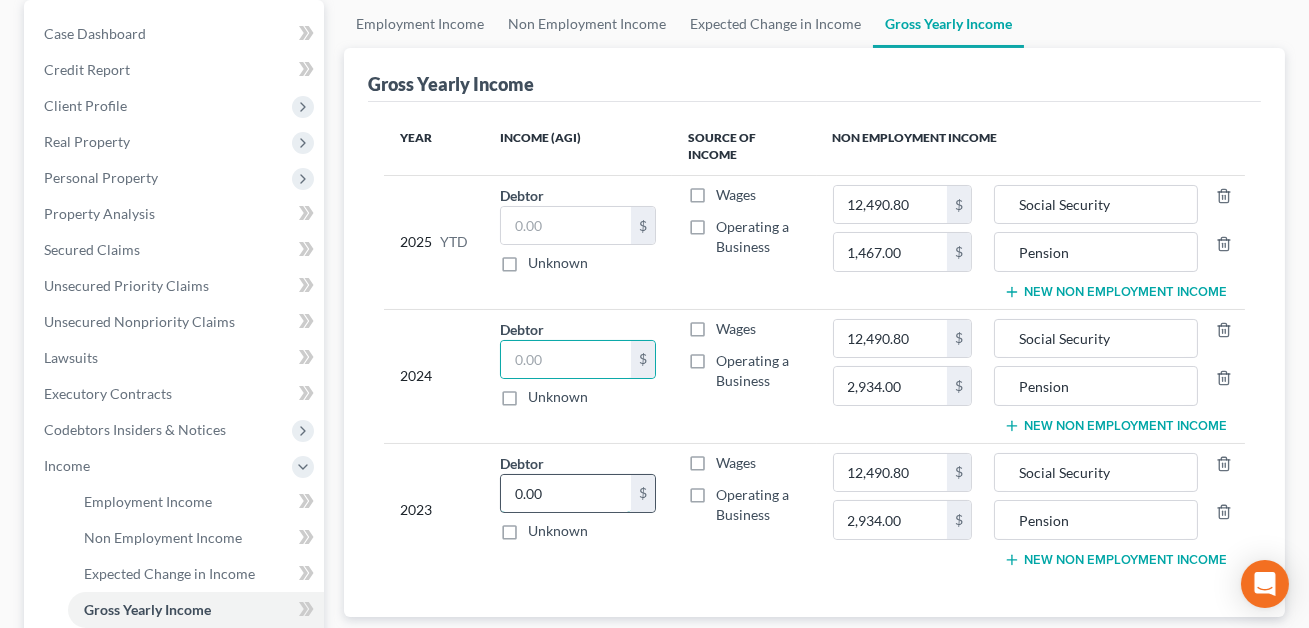 click on "0.00" at bounding box center (566, 494) 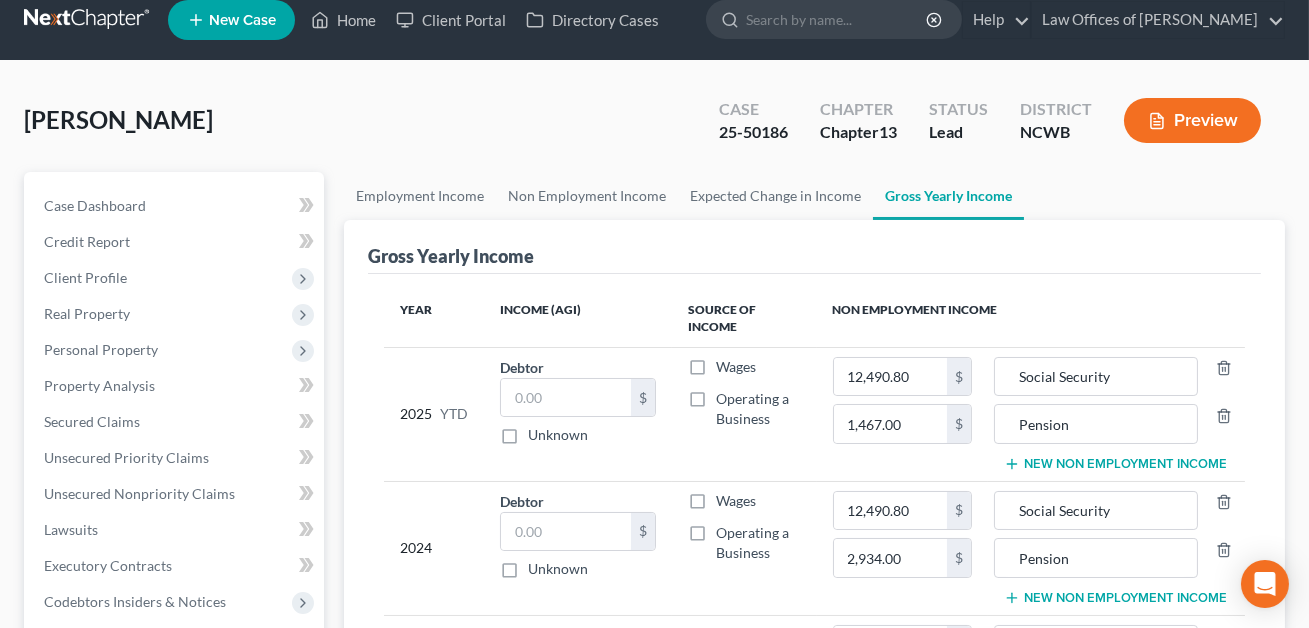 scroll, scrollTop: 0, scrollLeft: 0, axis: both 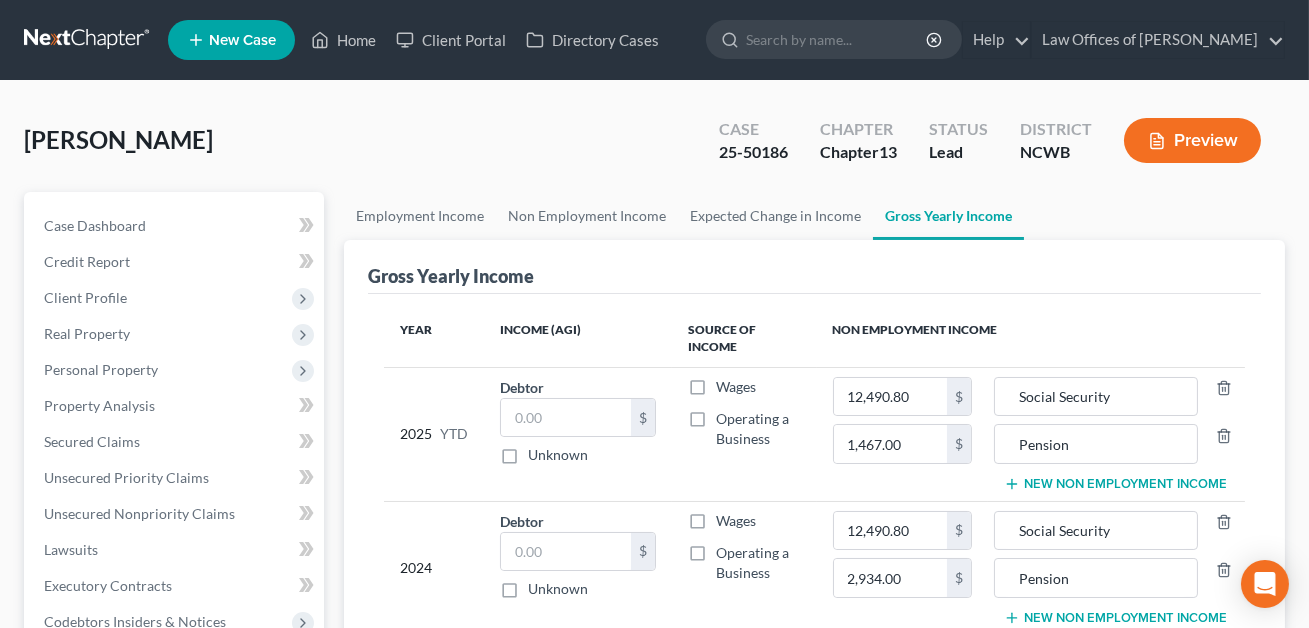 type 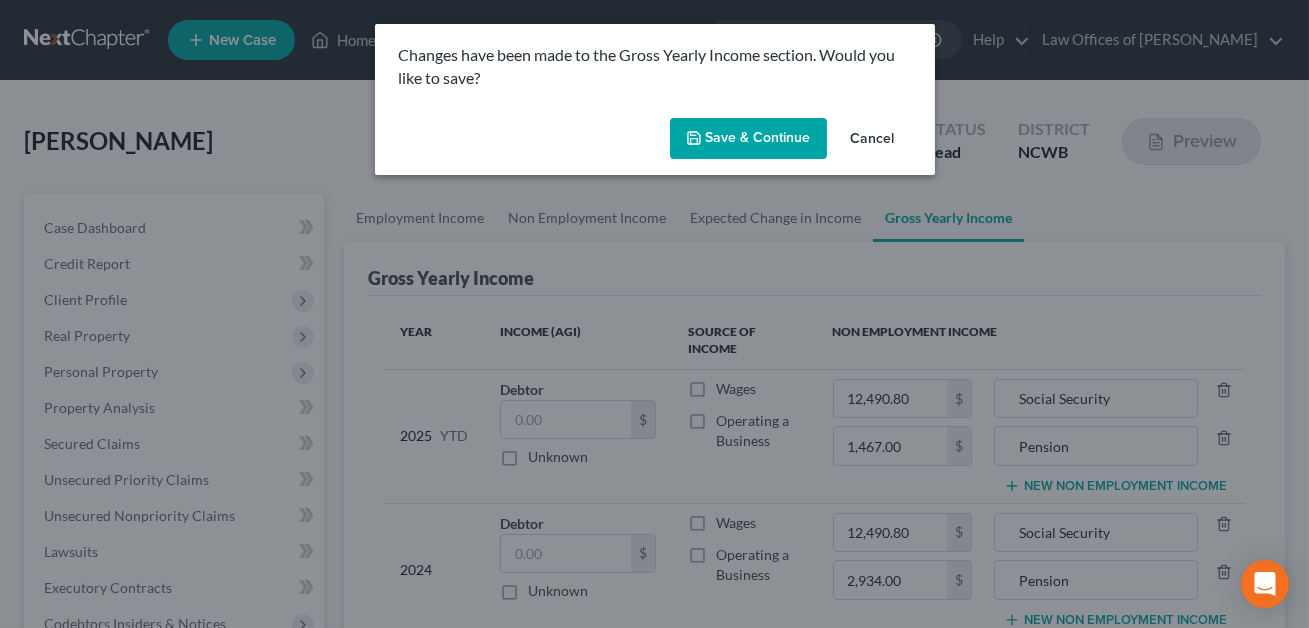 click on "Save & Continue" at bounding box center (748, 139) 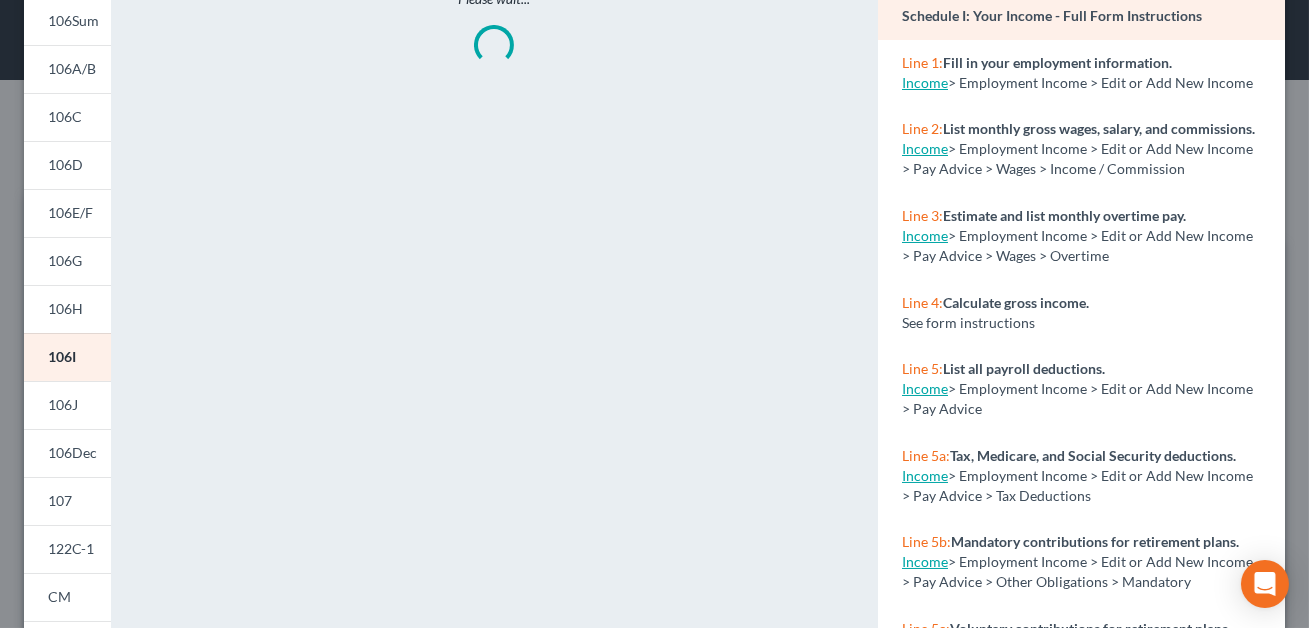 scroll, scrollTop: 195, scrollLeft: 0, axis: vertical 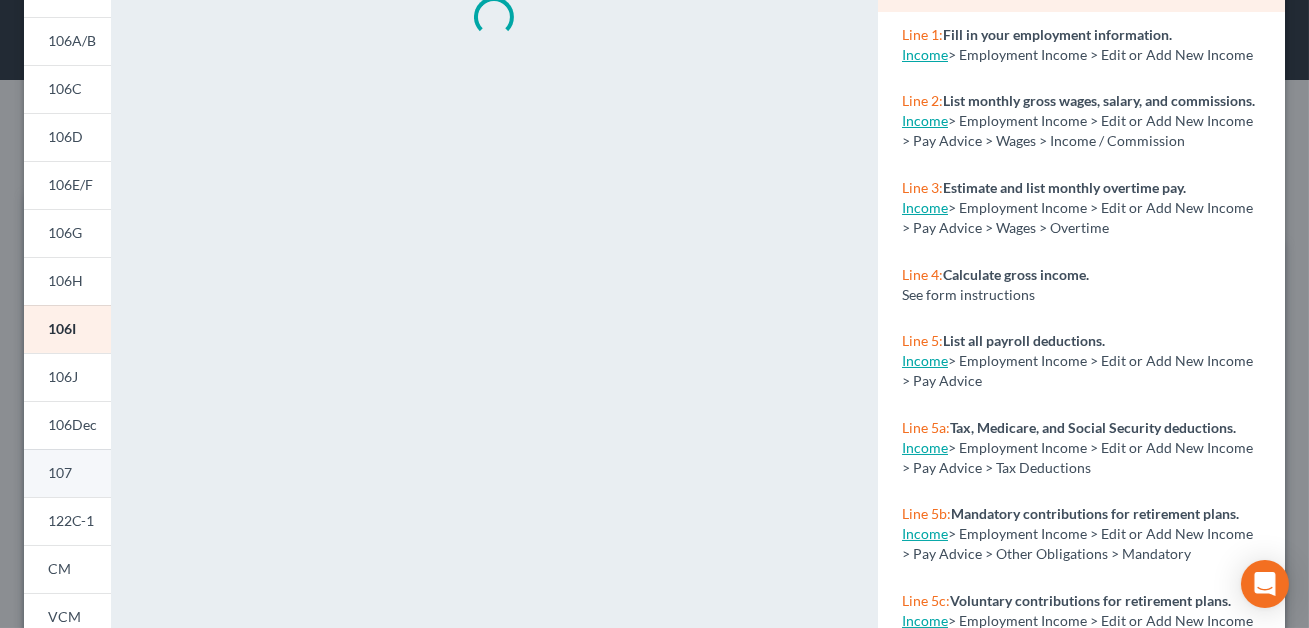 click on "107" at bounding box center [67, 473] 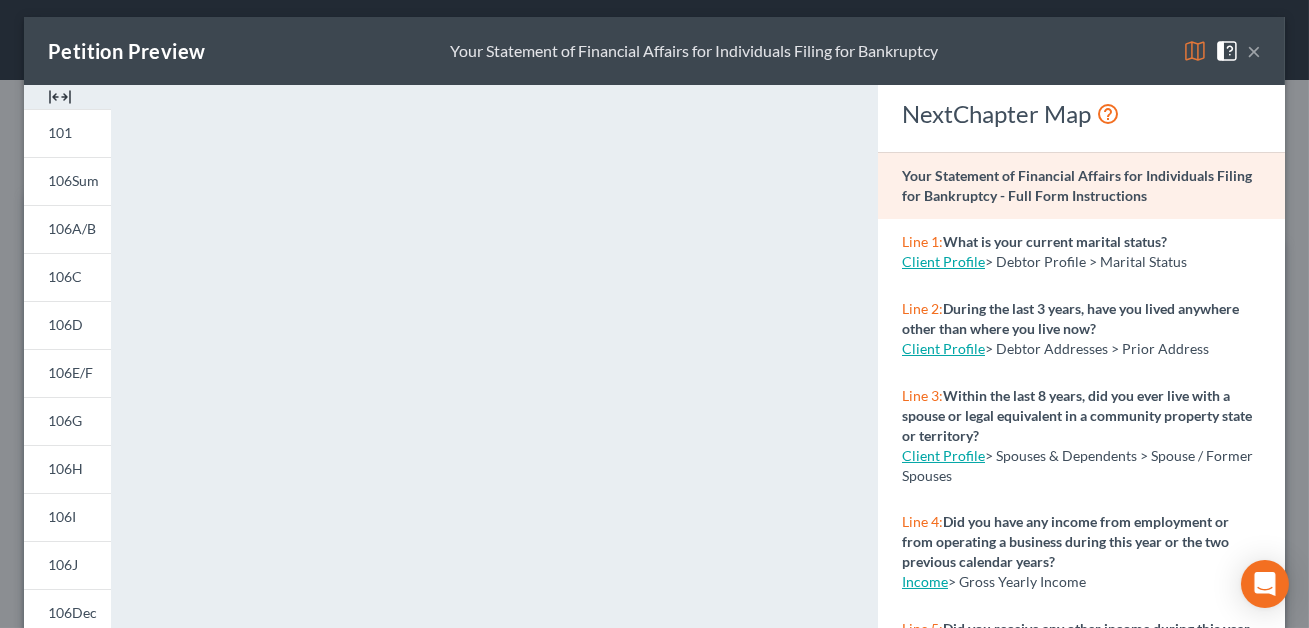 scroll, scrollTop: 6, scrollLeft: 0, axis: vertical 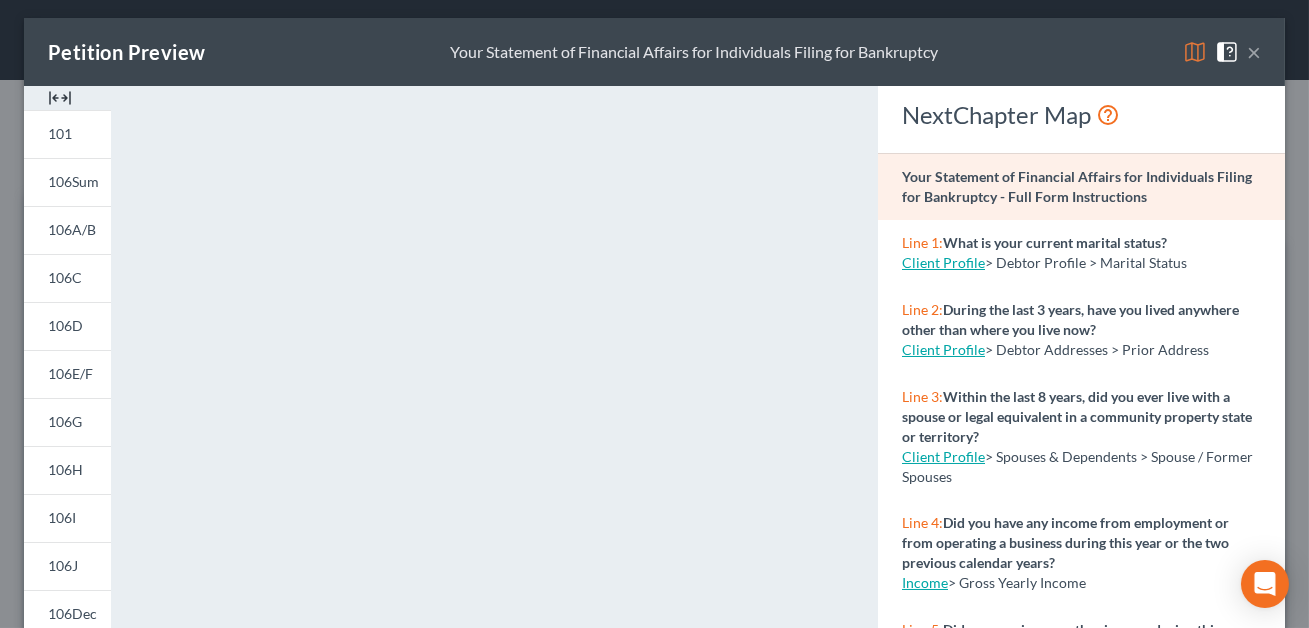 click on "×" at bounding box center (1254, 52) 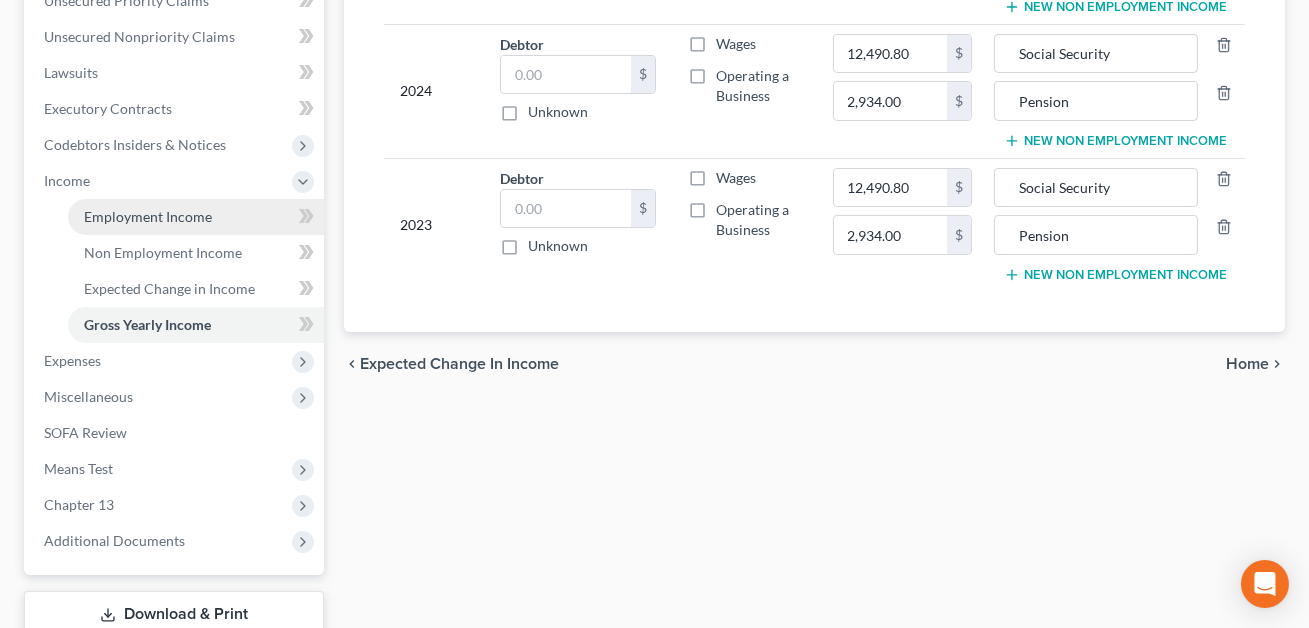 scroll, scrollTop: 612, scrollLeft: 0, axis: vertical 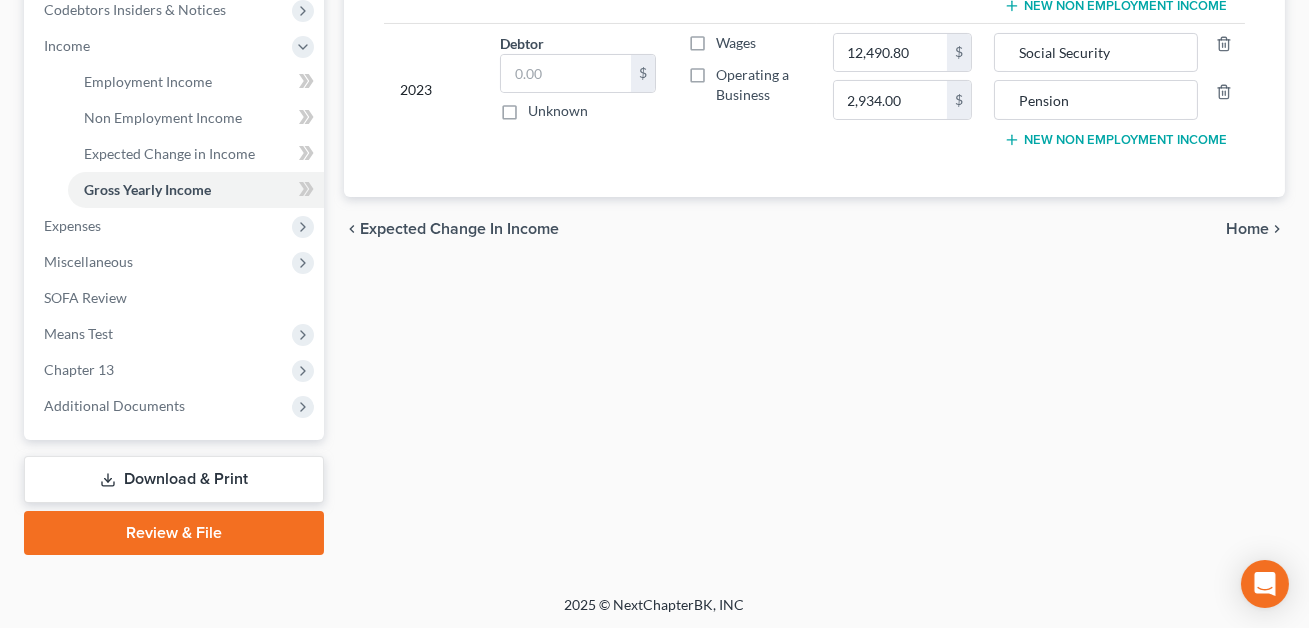 type on "6,240.00" 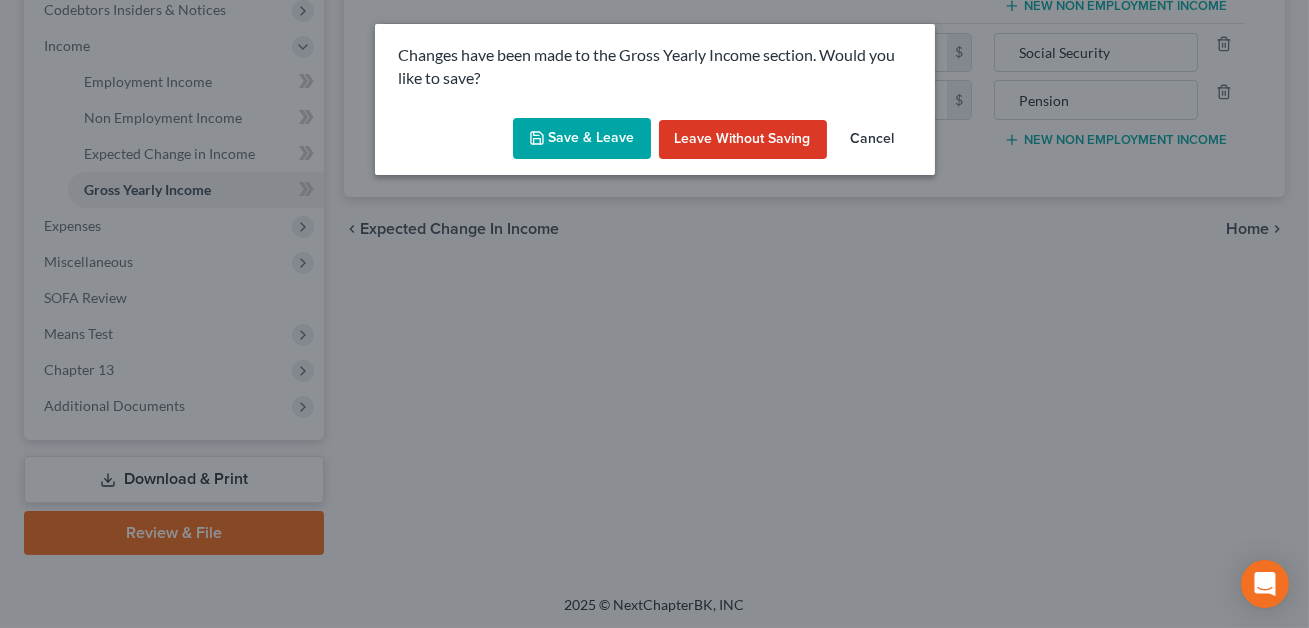 click on "Save & Leave" at bounding box center (582, 139) 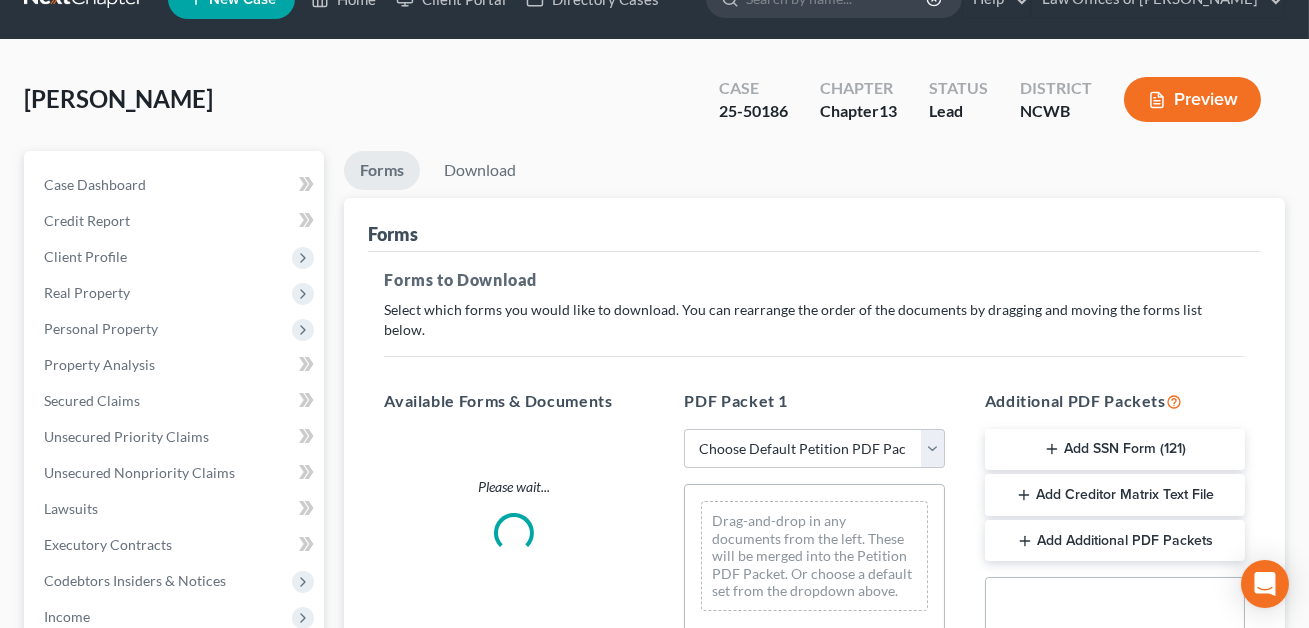scroll, scrollTop: 0, scrollLeft: 0, axis: both 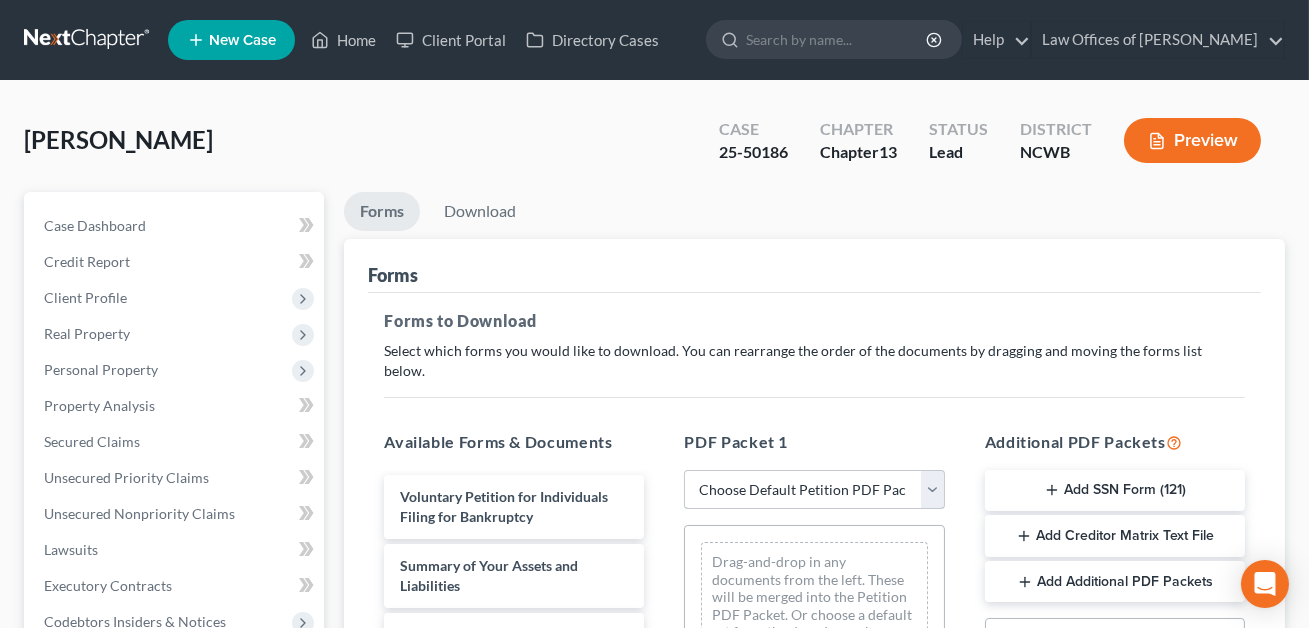click on "Choose Default Petition PDF Packet Complete Bankruptcy Petition (all forms and schedules) Emergency Filing Forms (Petition and Creditor List Only) Amended Forms Signature Pages Only Supplemental Post Petition (Sch. I & J) Supplemental Post Petition (Sch. I) Supplemental Post Petition (Sch. J) Minimum Standard Petition" at bounding box center (814, 490) 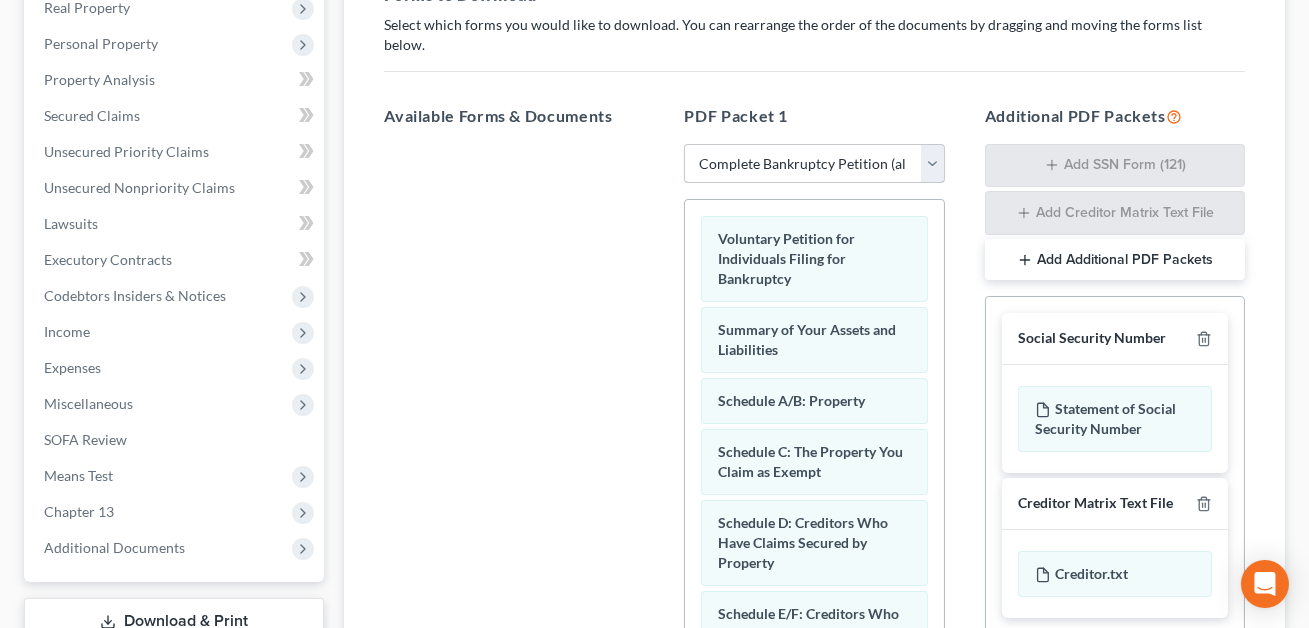 scroll, scrollTop: 397, scrollLeft: 0, axis: vertical 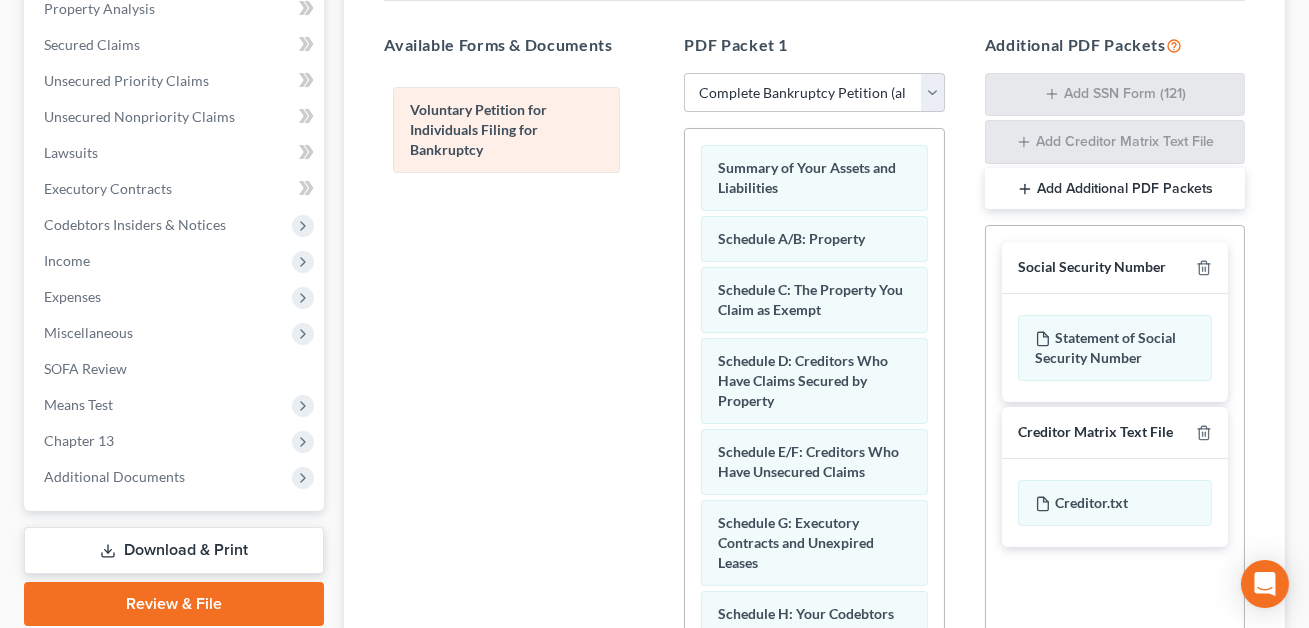 drag, startPoint x: 764, startPoint y: 158, endPoint x: 443, endPoint y: 116, distance: 323.736 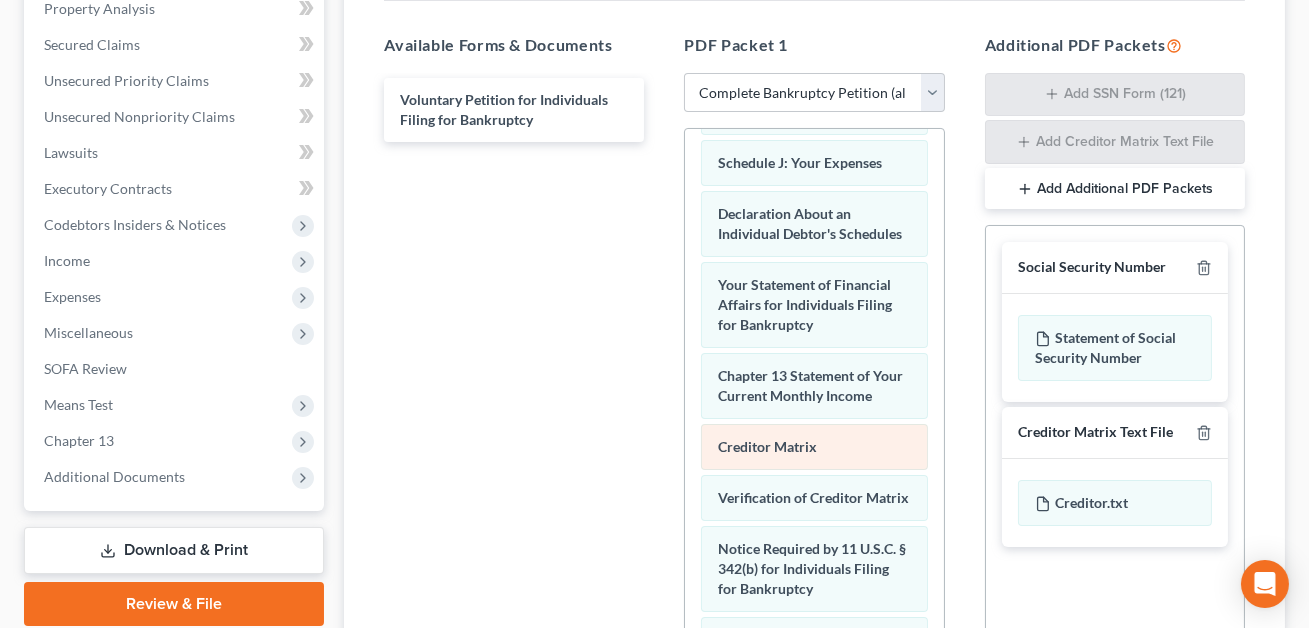 scroll, scrollTop: 562, scrollLeft: 0, axis: vertical 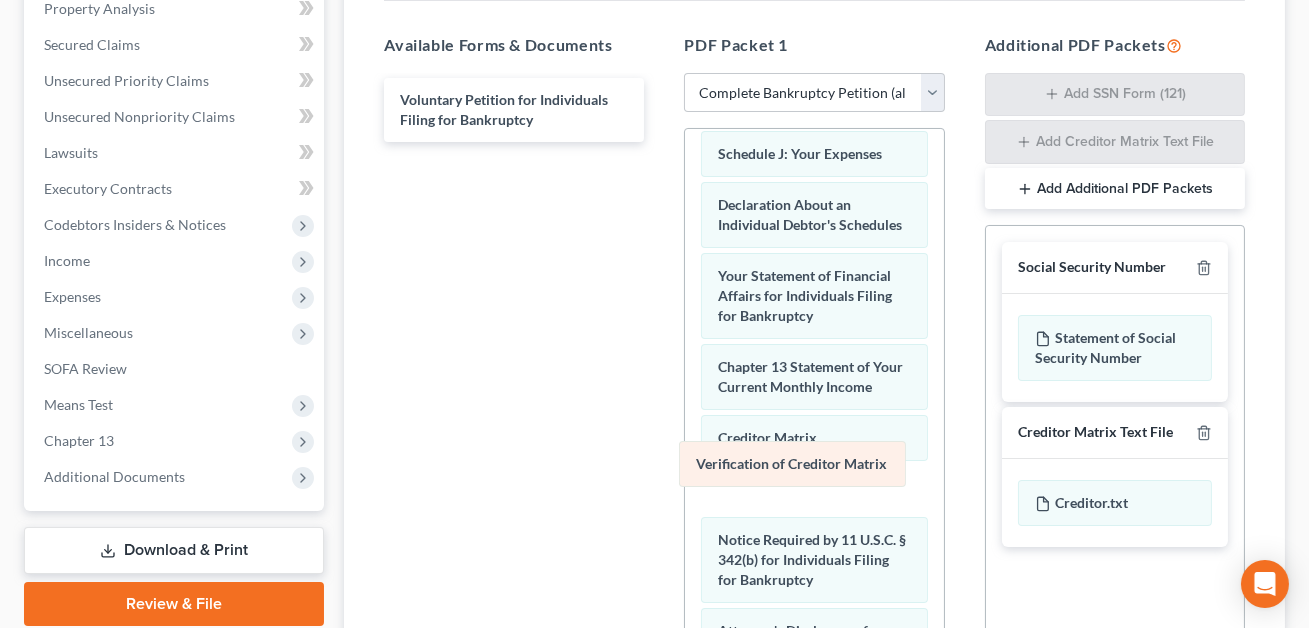 drag, startPoint x: 764, startPoint y: 462, endPoint x: 437, endPoint y: 384, distance: 336.17407 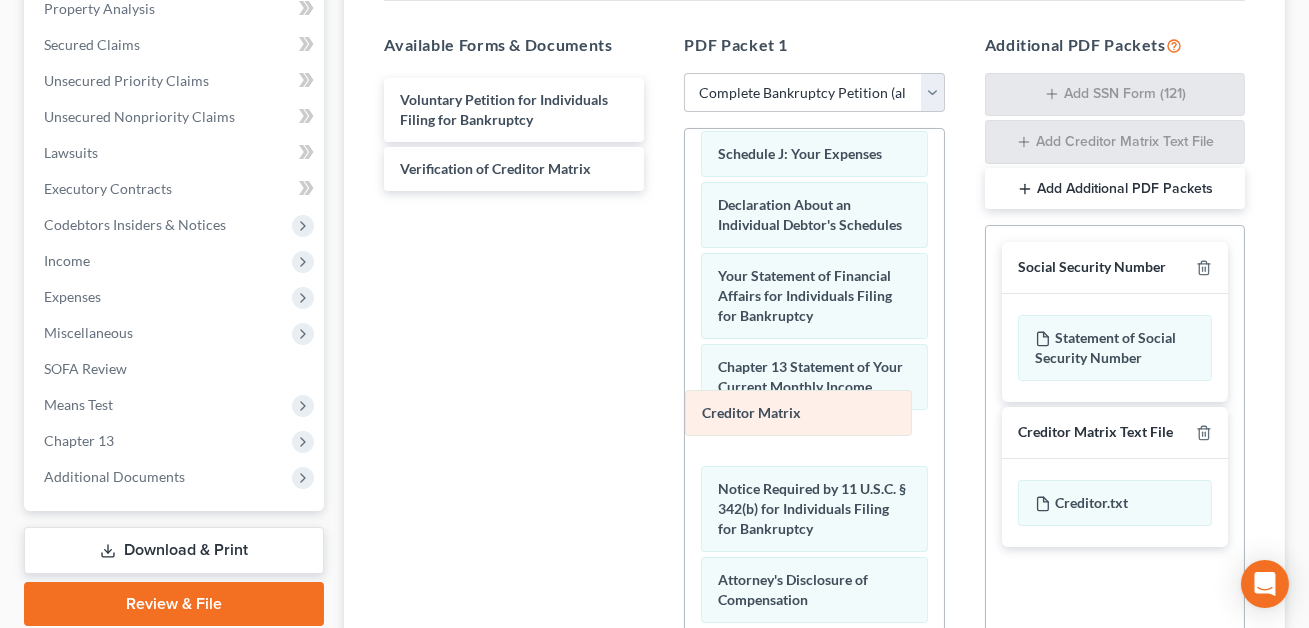 drag, startPoint x: 750, startPoint y: 416, endPoint x: 320, endPoint y: 402, distance: 430.22784 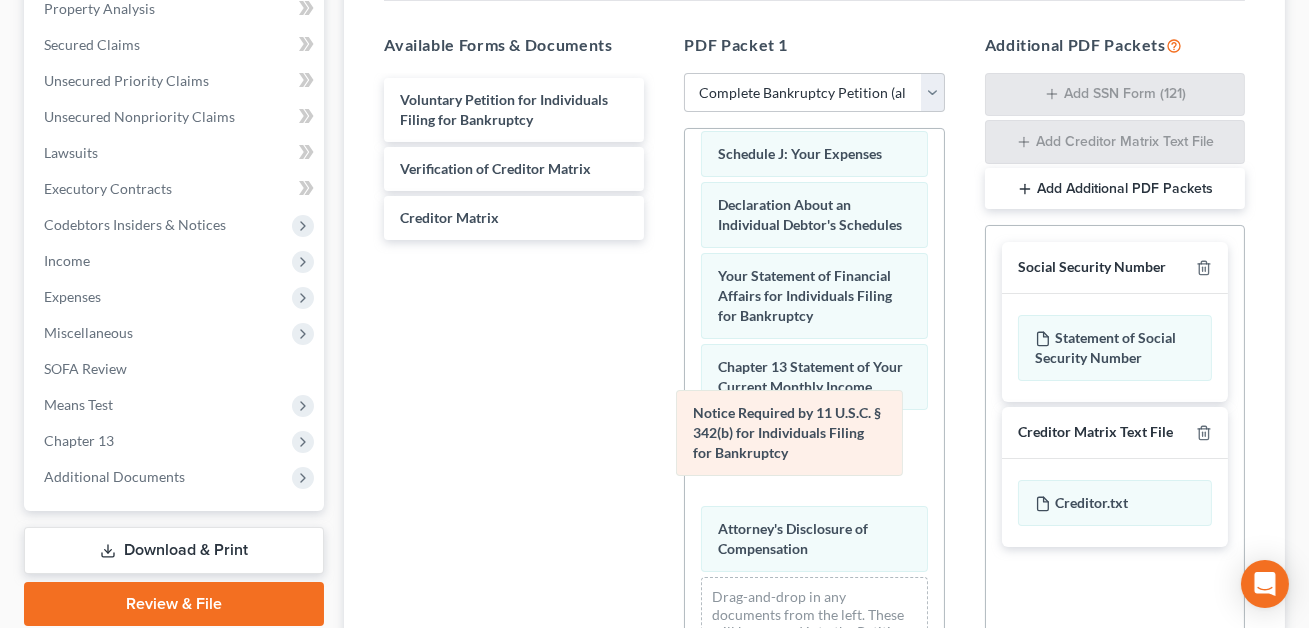 drag, startPoint x: 738, startPoint y: 441, endPoint x: 400, endPoint y: 386, distance: 342.44562 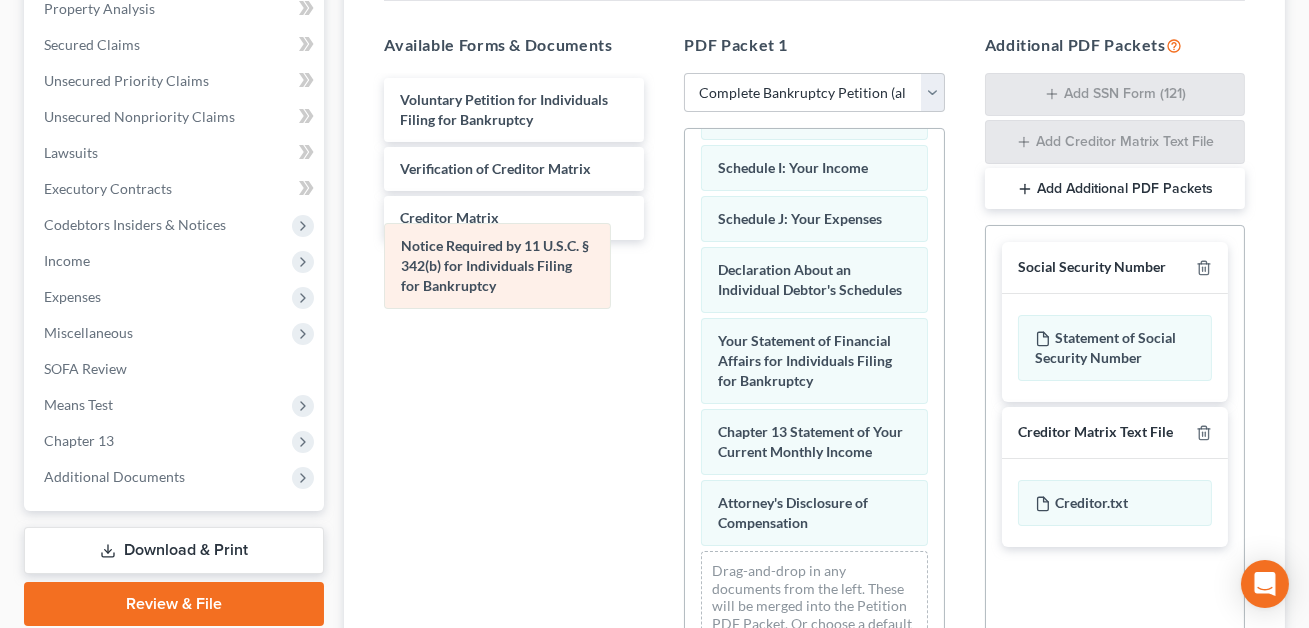 scroll, scrollTop: 493, scrollLeft: 0, axis: vertical 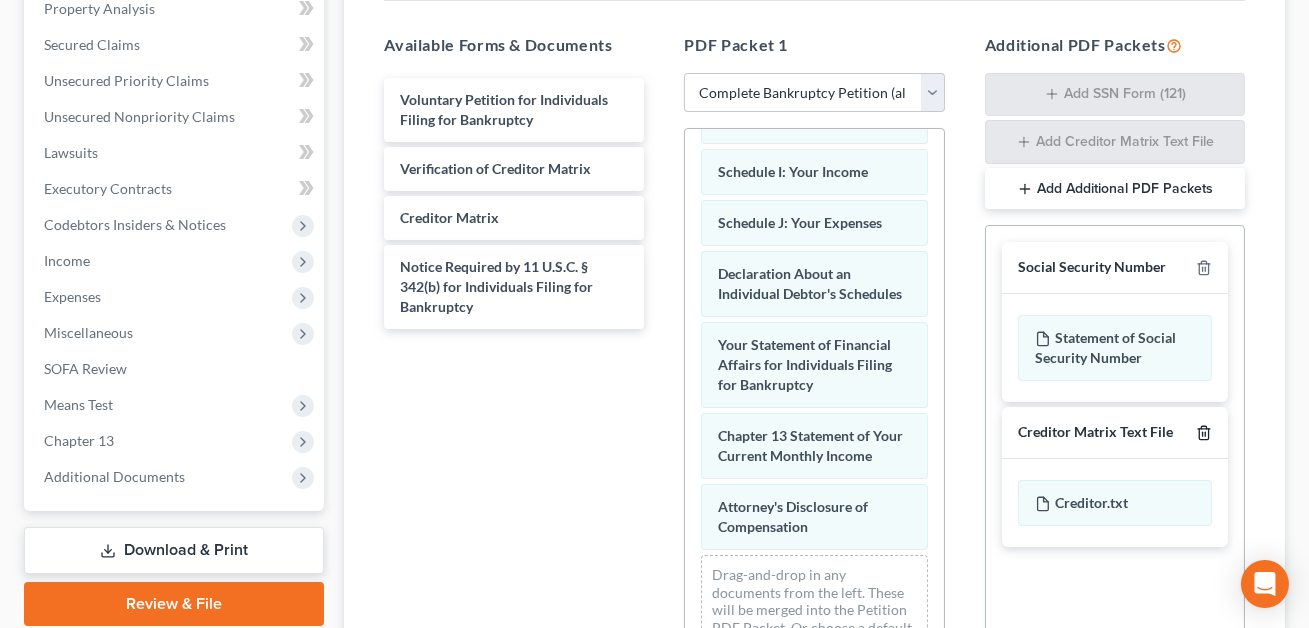 click 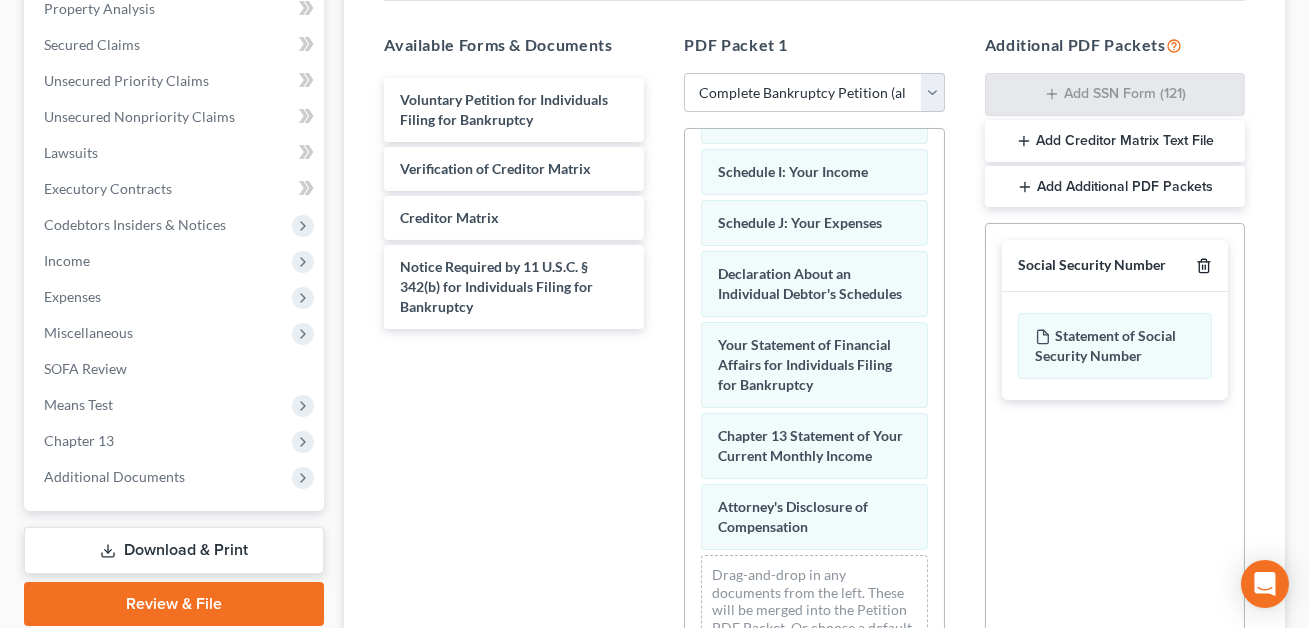 click 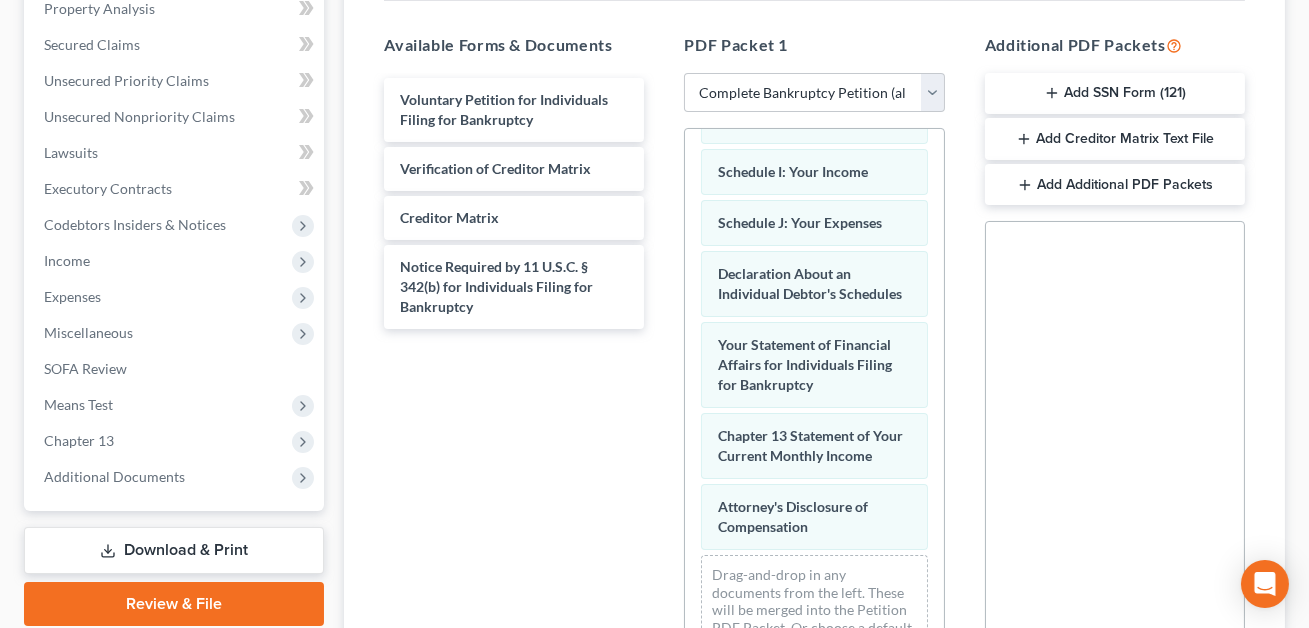 scroll, scrollTop: 605, scrollLeft: 0, axis: vertical 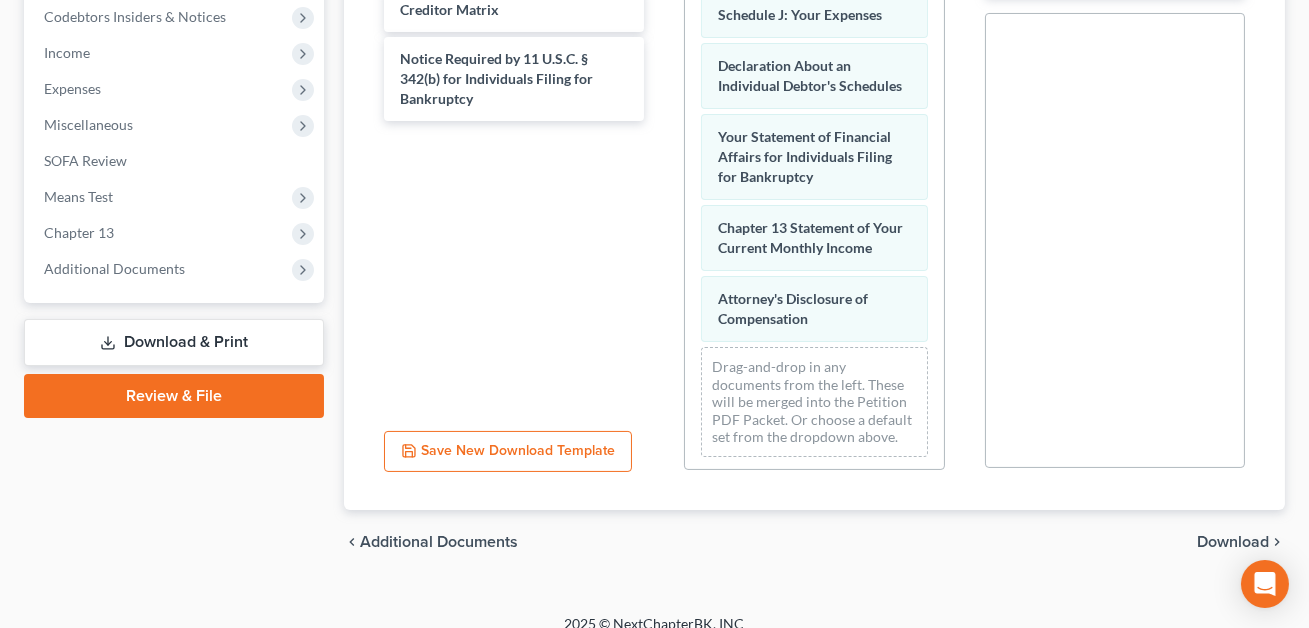 click on "Download" at bounding box center [1233, 542] 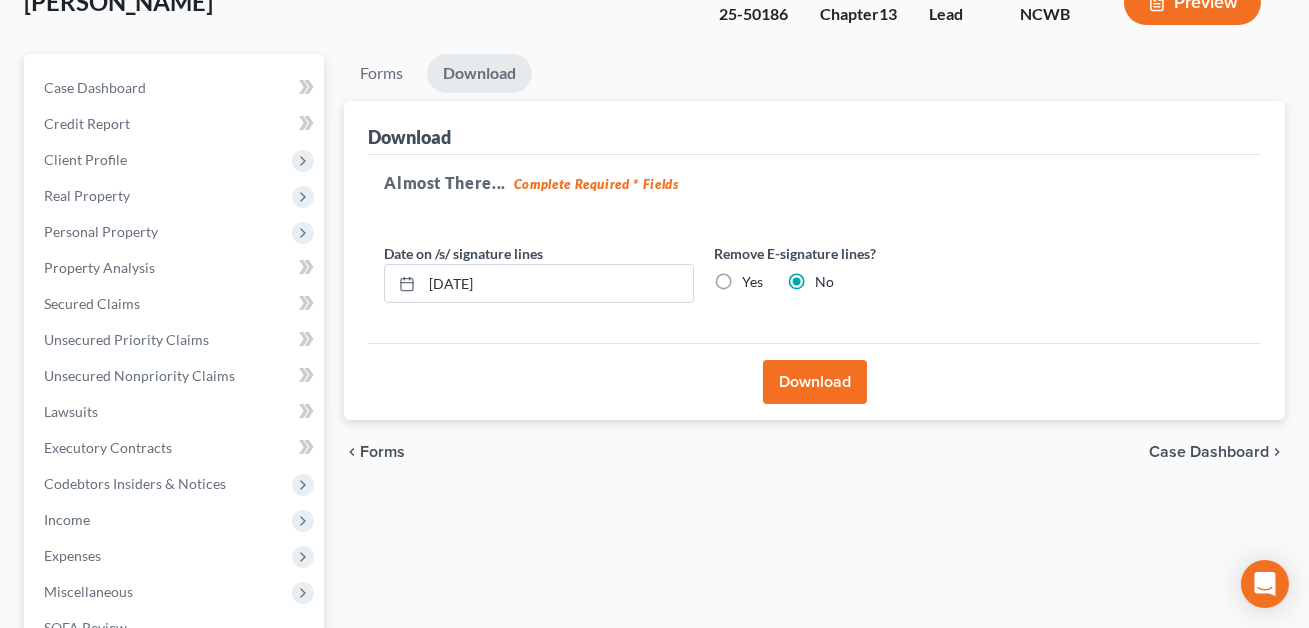 scroll, scrollTop: 110, scrollLeft: 0, axis: vertical 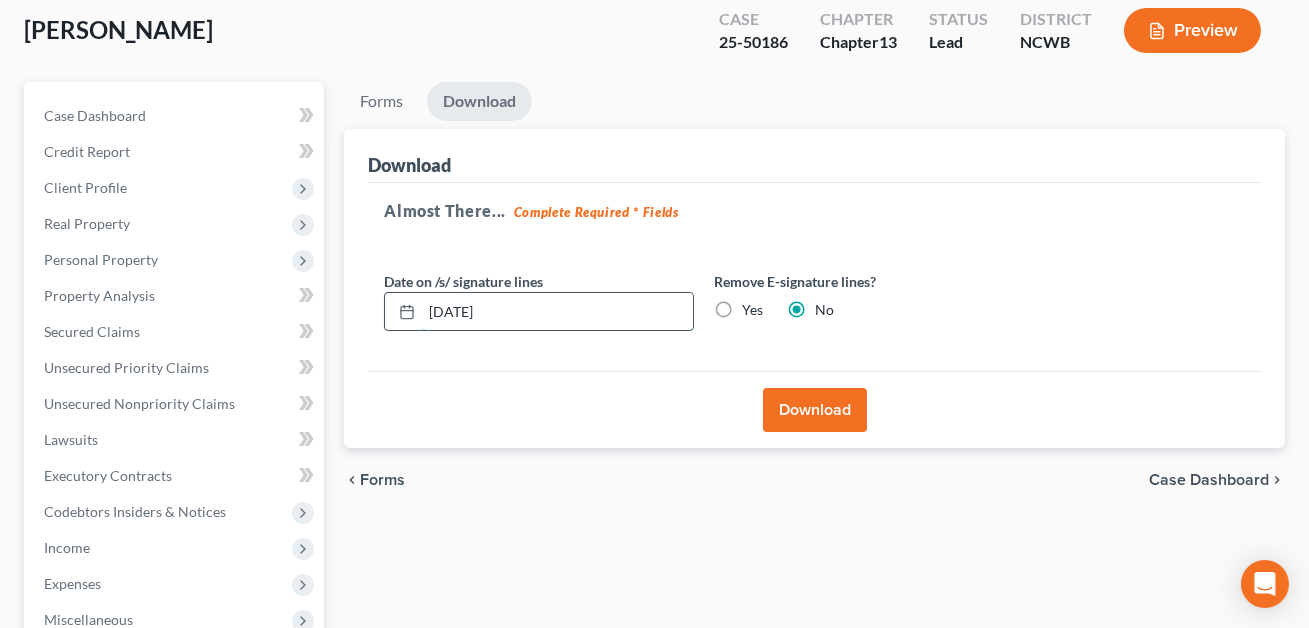 click on "[DATE]" at bounding box center (557, 312) 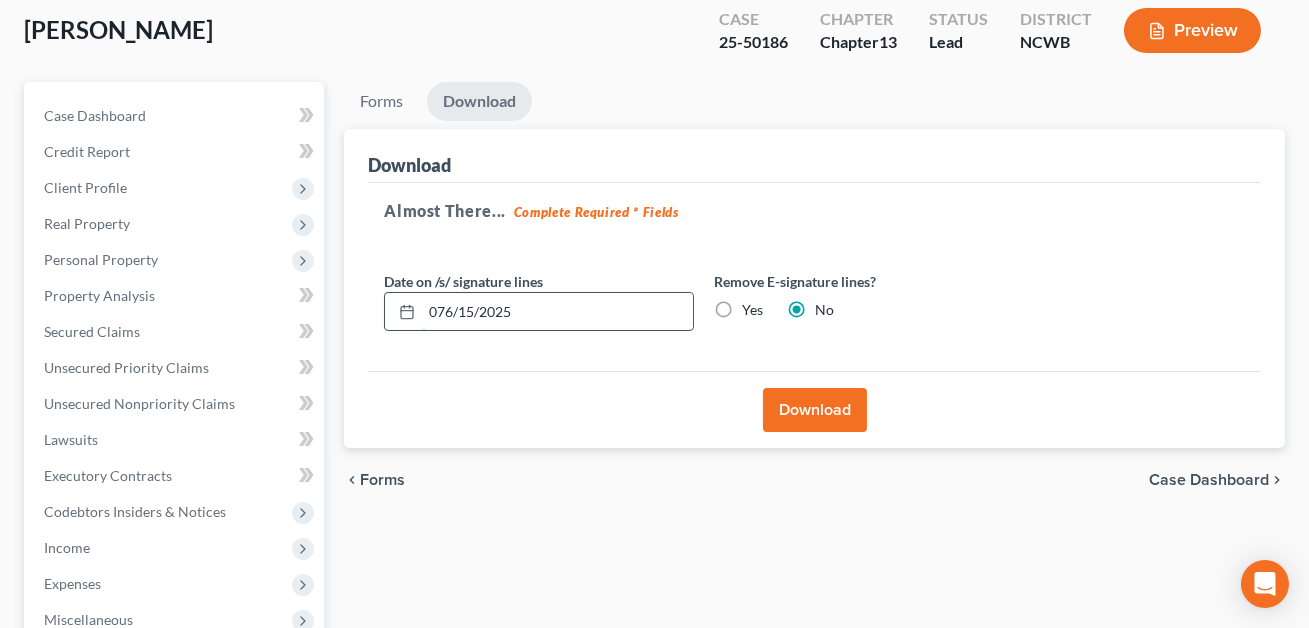 click on "076/15/2025" at bounding box center (557, 312) 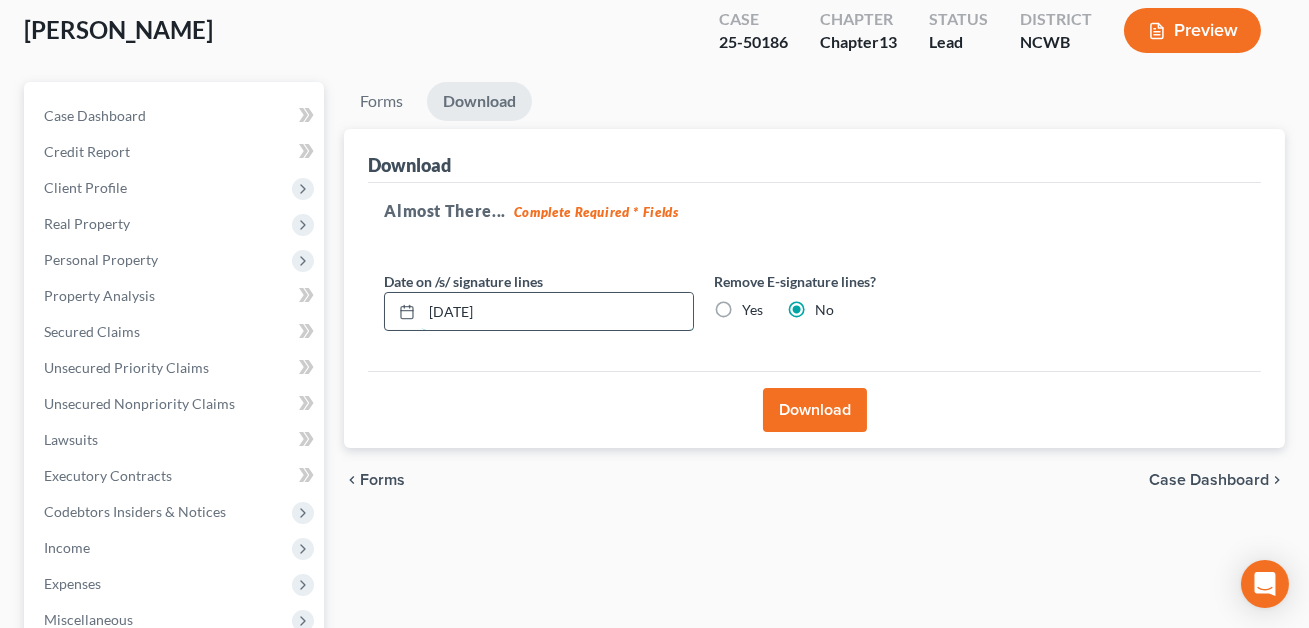 click on "[DATE]" at bounding box center [557, 312] 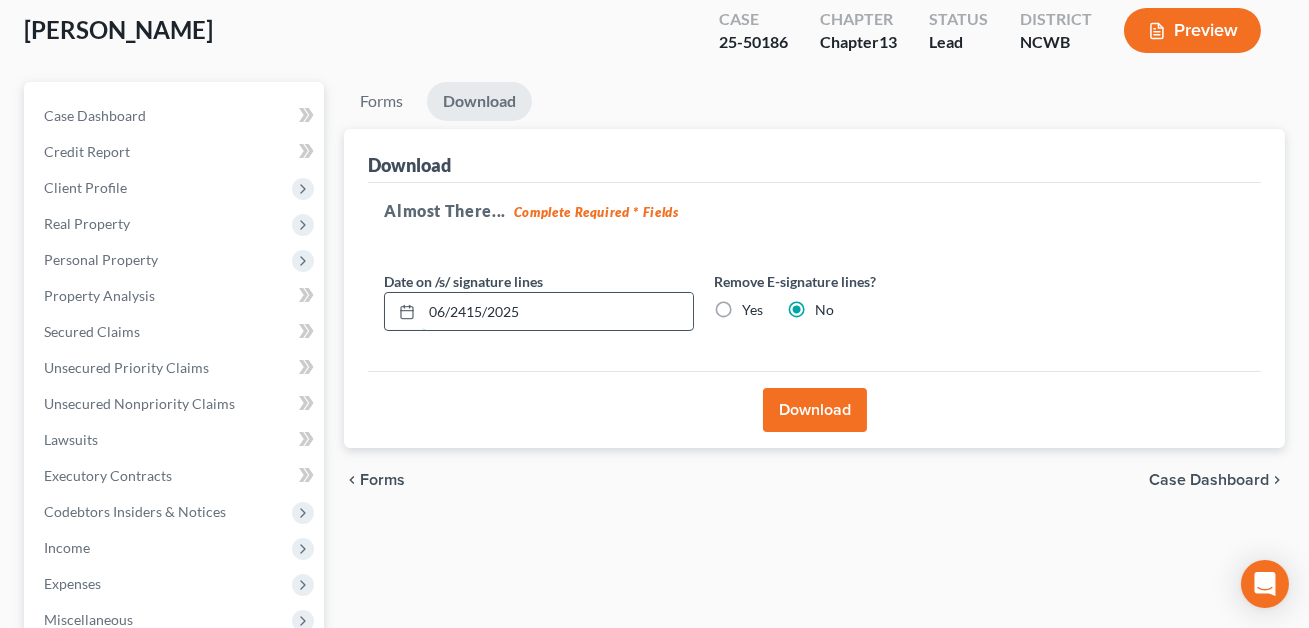 click on "06/2415/2025" at bounding box center (557, 312) 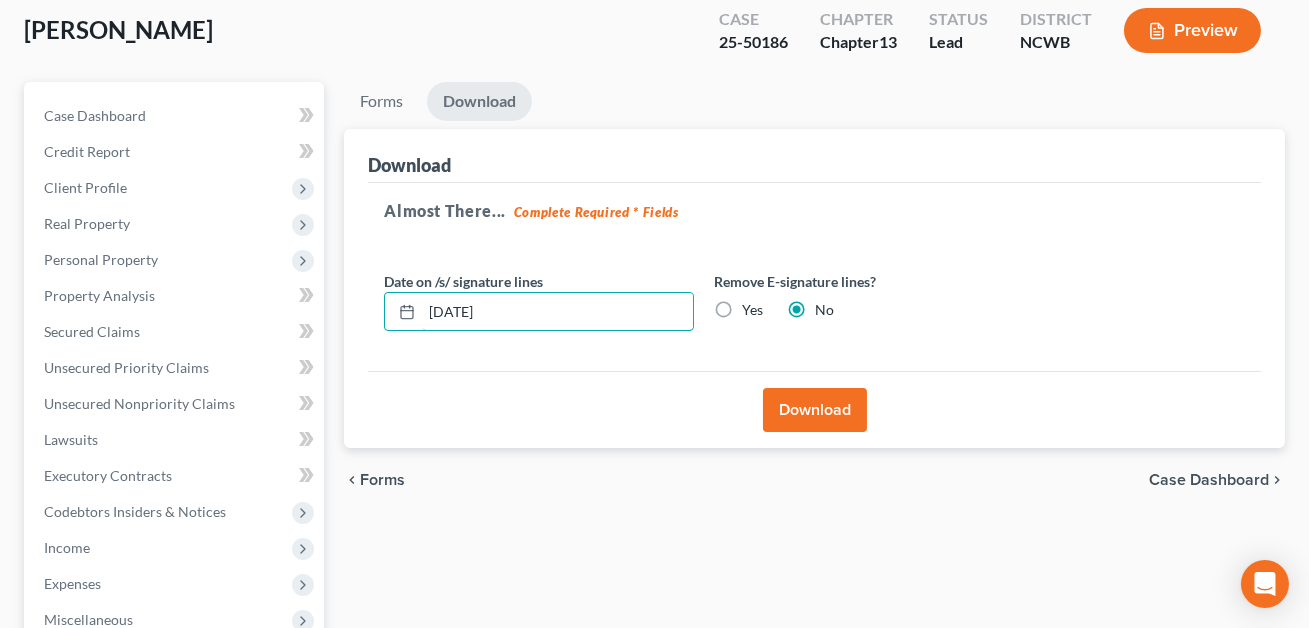 type on "[DATE]" 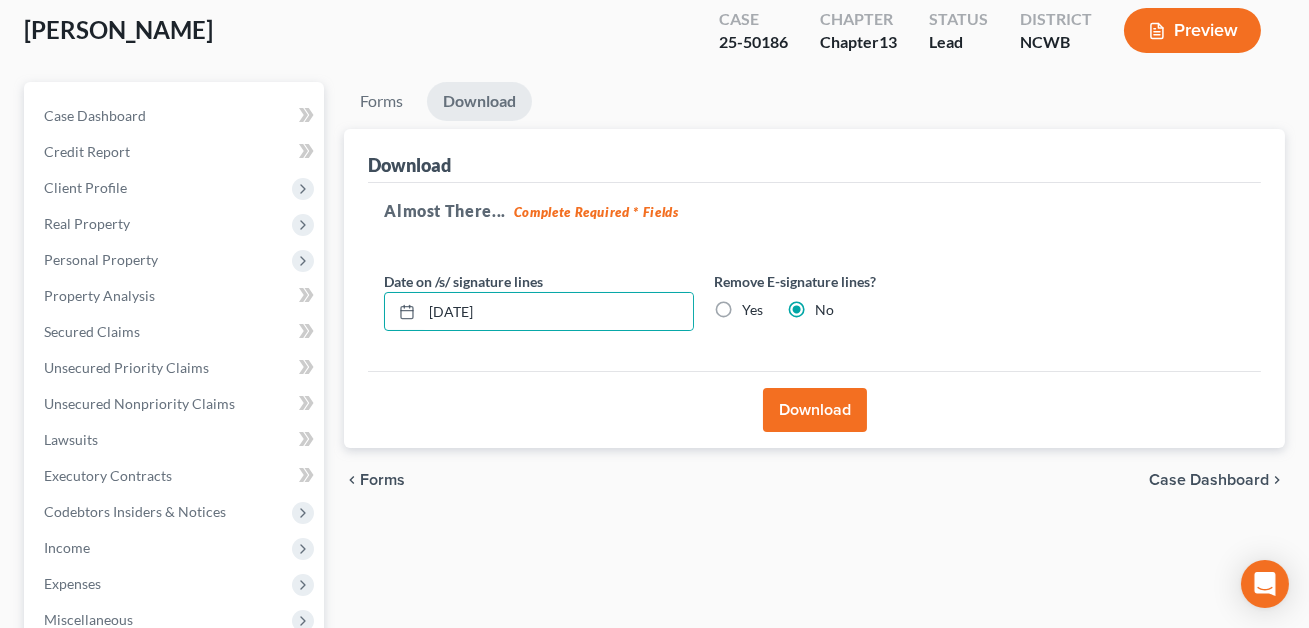 click on "Download" at bounding box center (815, 410) 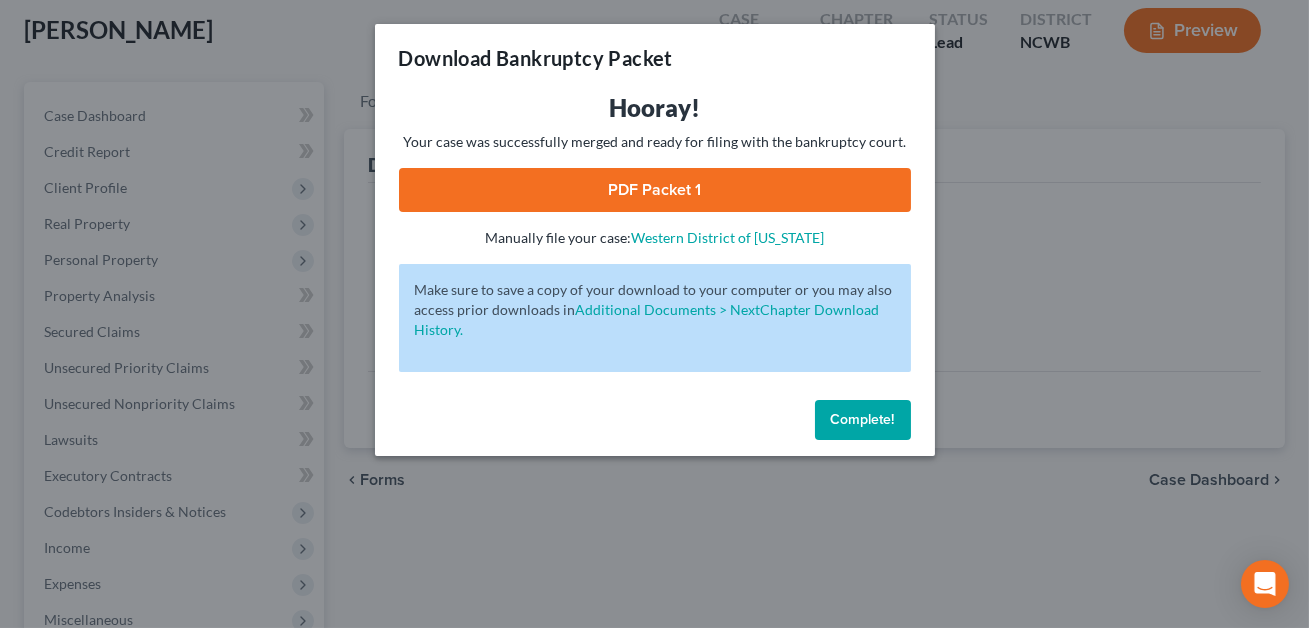 click on "PDF Packet 1" at bounding box center (655, 190) 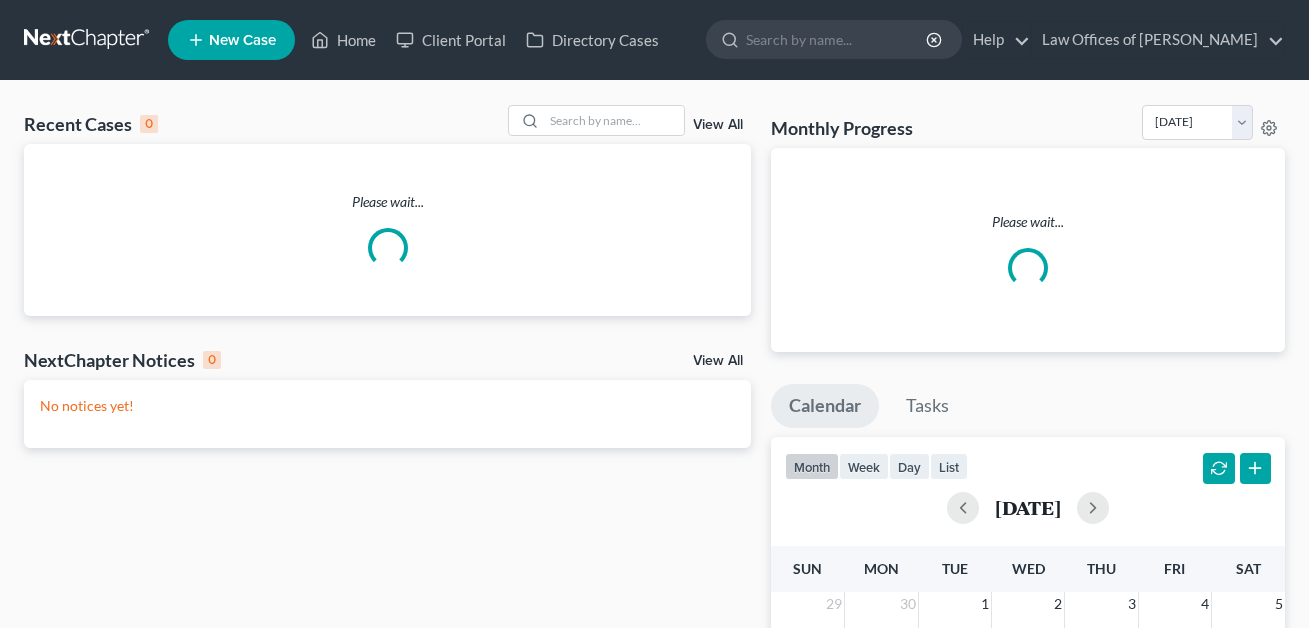 scroll, scrollTop: 0, scrollLeft: 0, axis: both 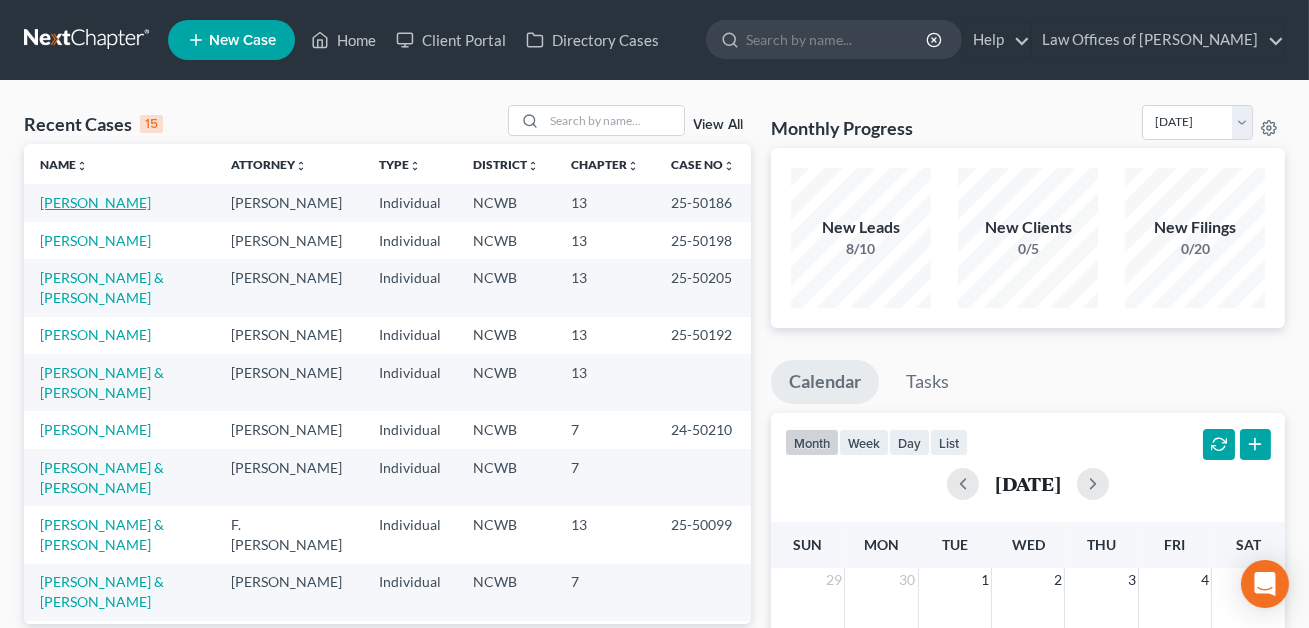 click on "[PERSON_NAME]" at bounding box center [95, 202] 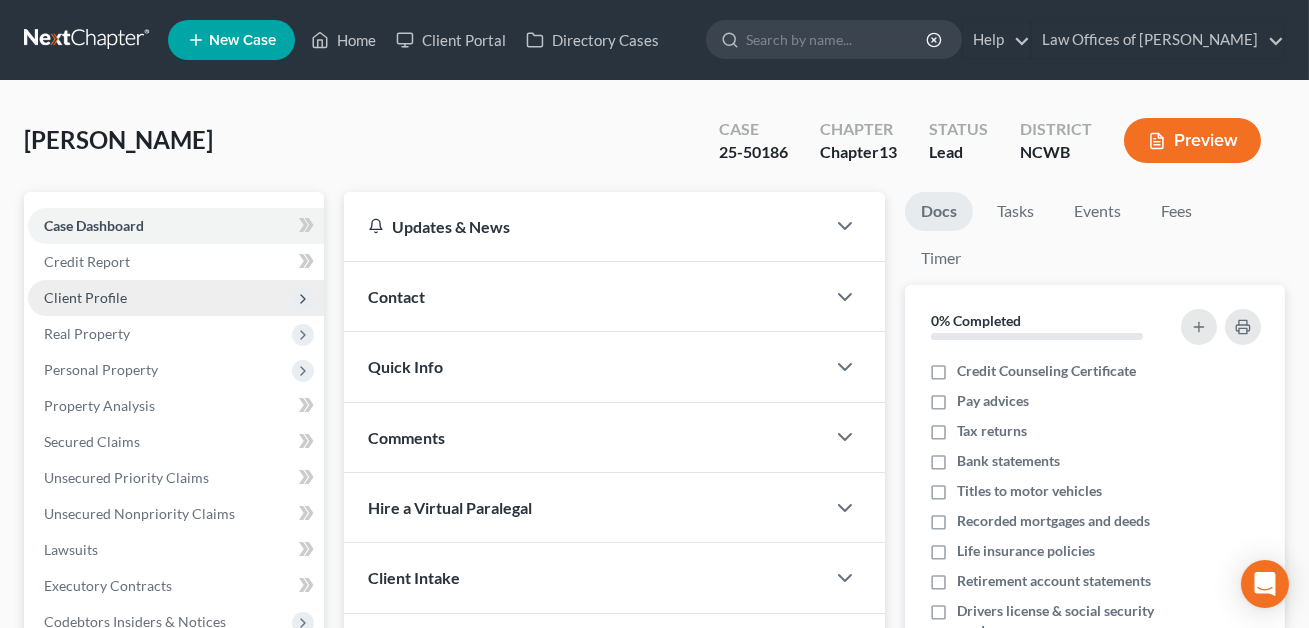 click on "Client Profile" at bounding box center [85, 297] 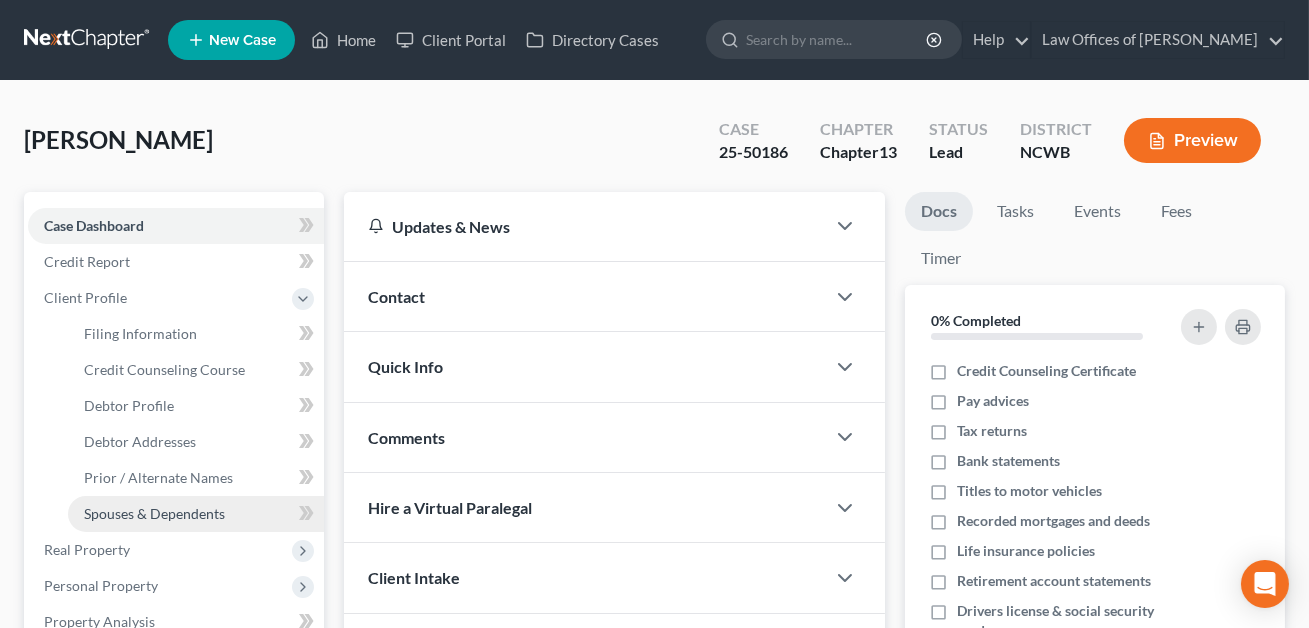 click on "Spouses & Dependents" at bounding box center [154, 513] 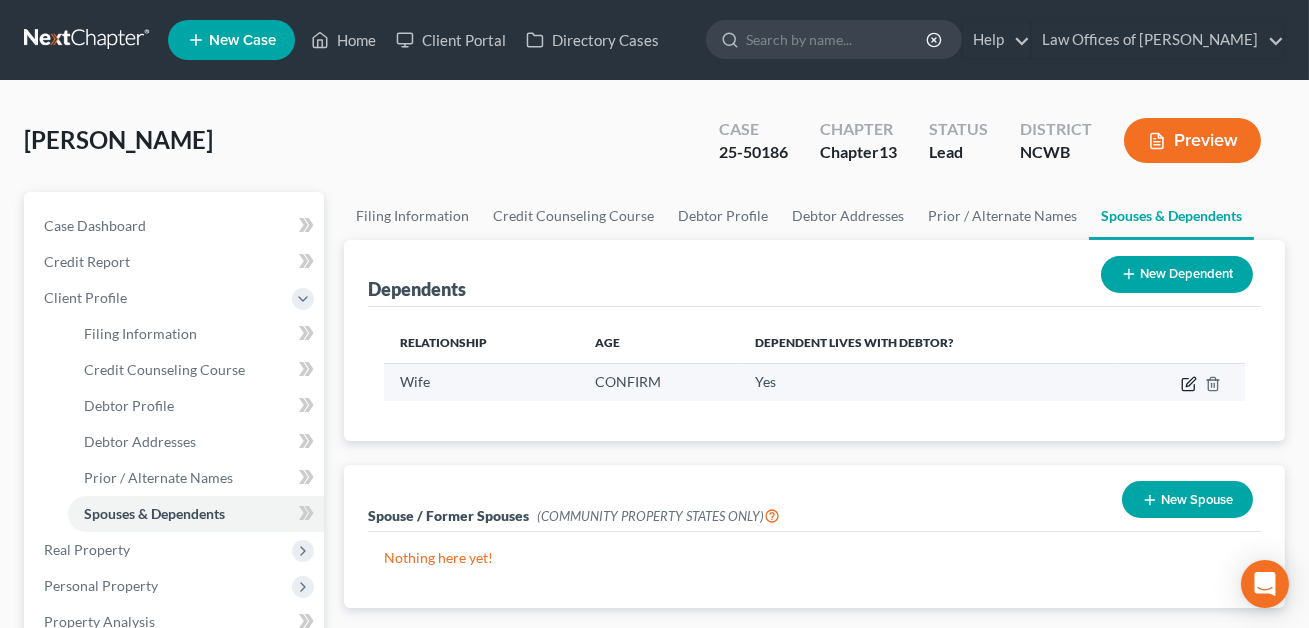 click 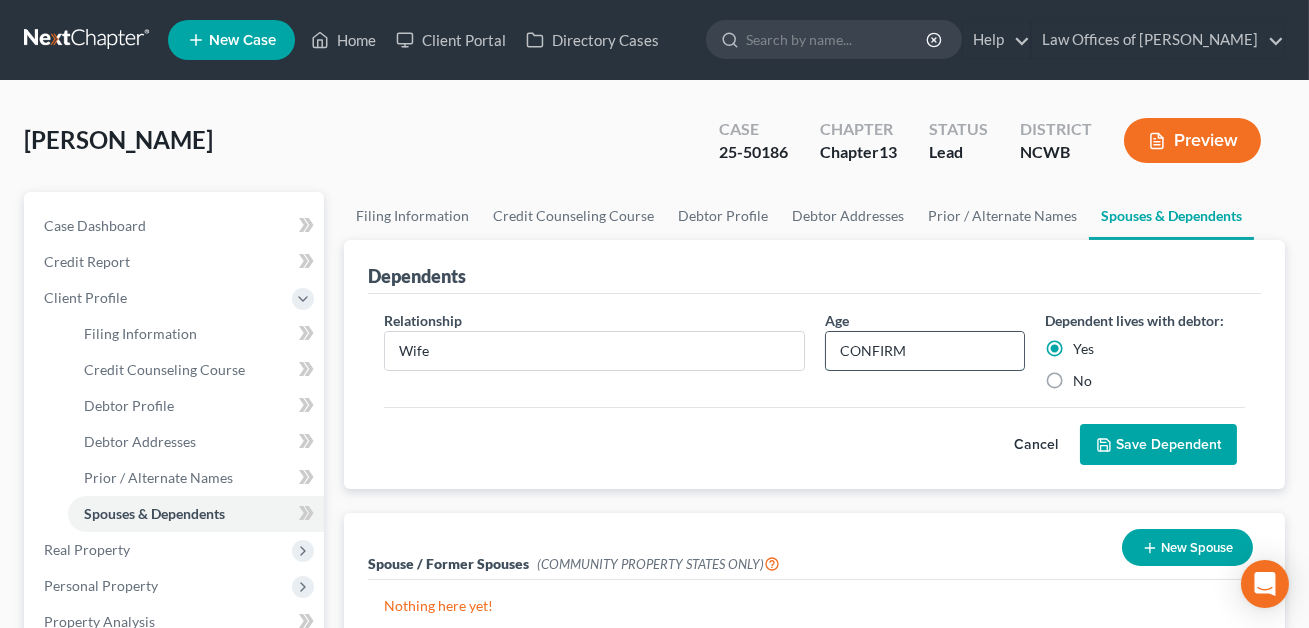 drag, startPoint x: 911, startPoint y: 342, endPoint x: 832, endPoint y: 349, distance: 79.30952 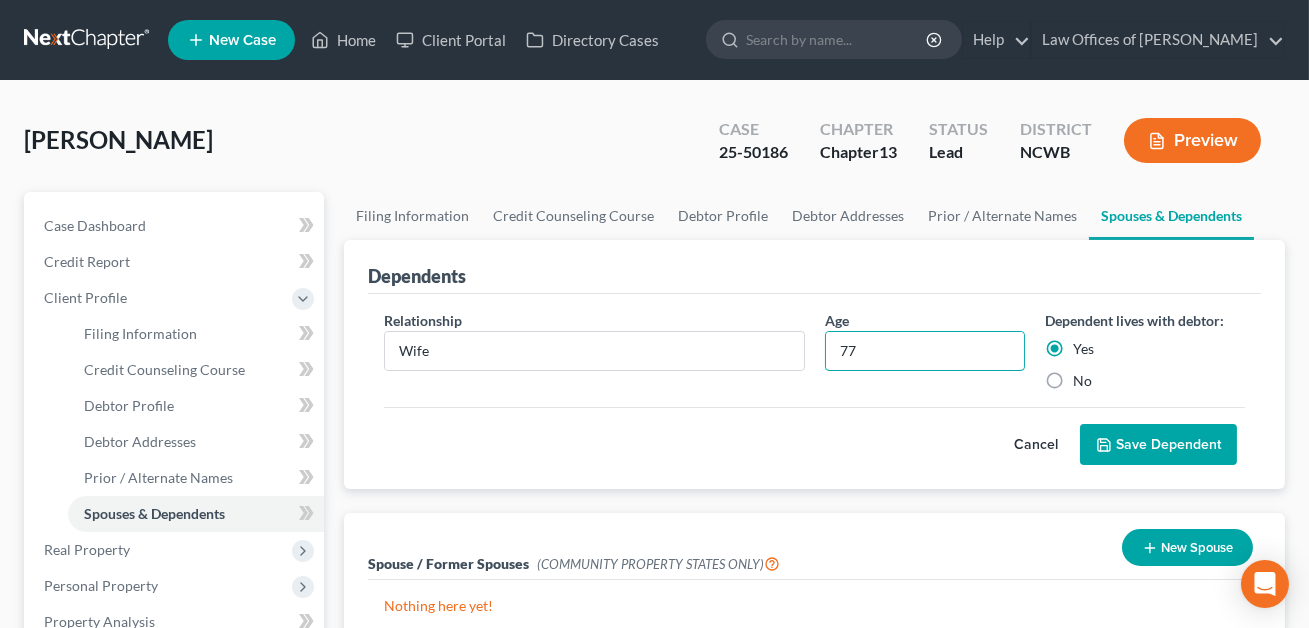 type on "77" 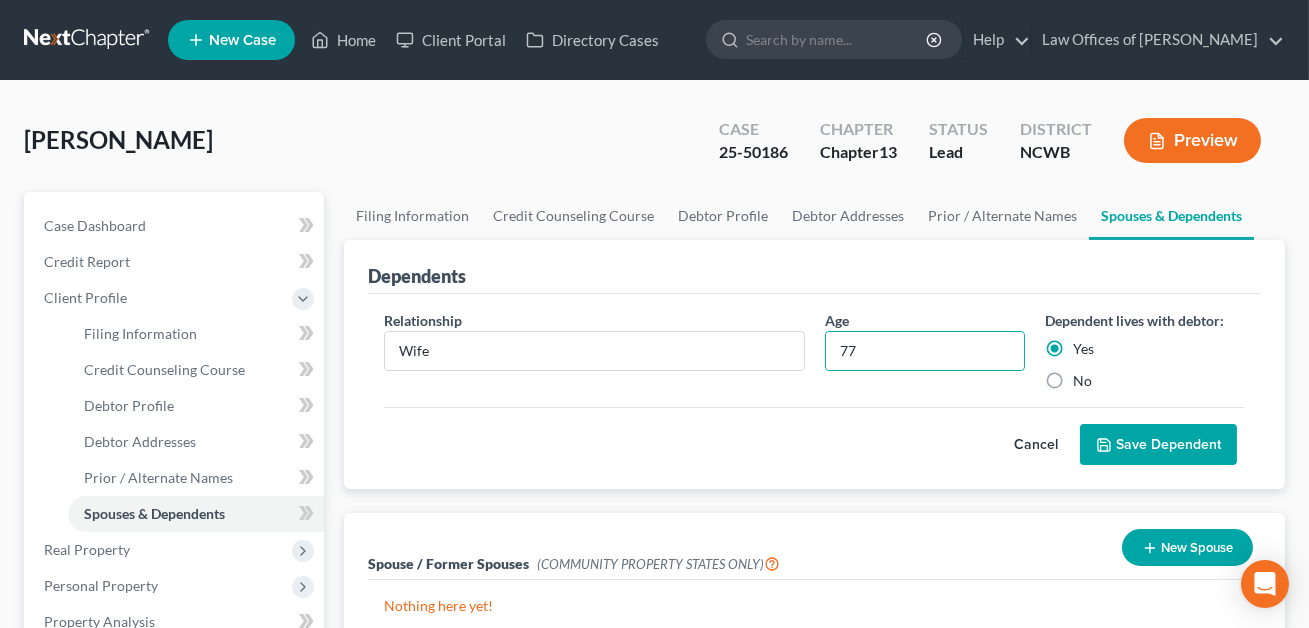 click on "Save Dependent" at bounding box center (1158, 445) 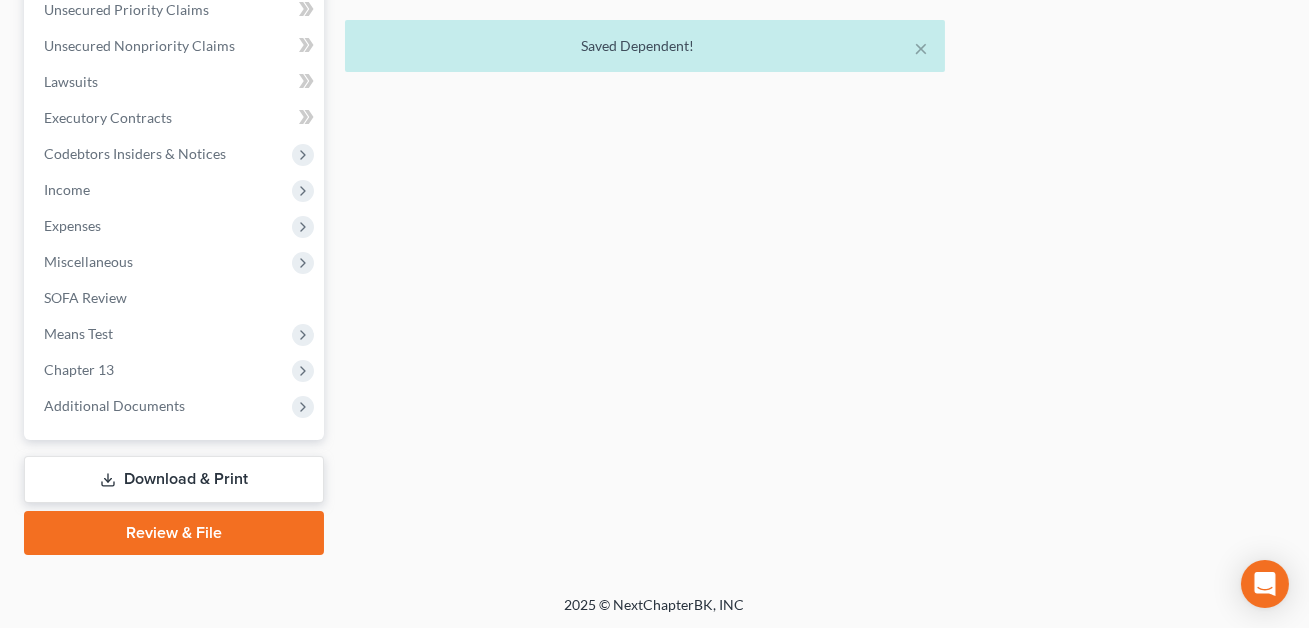 click on "Download & Print" at bounding box center (174, 479) 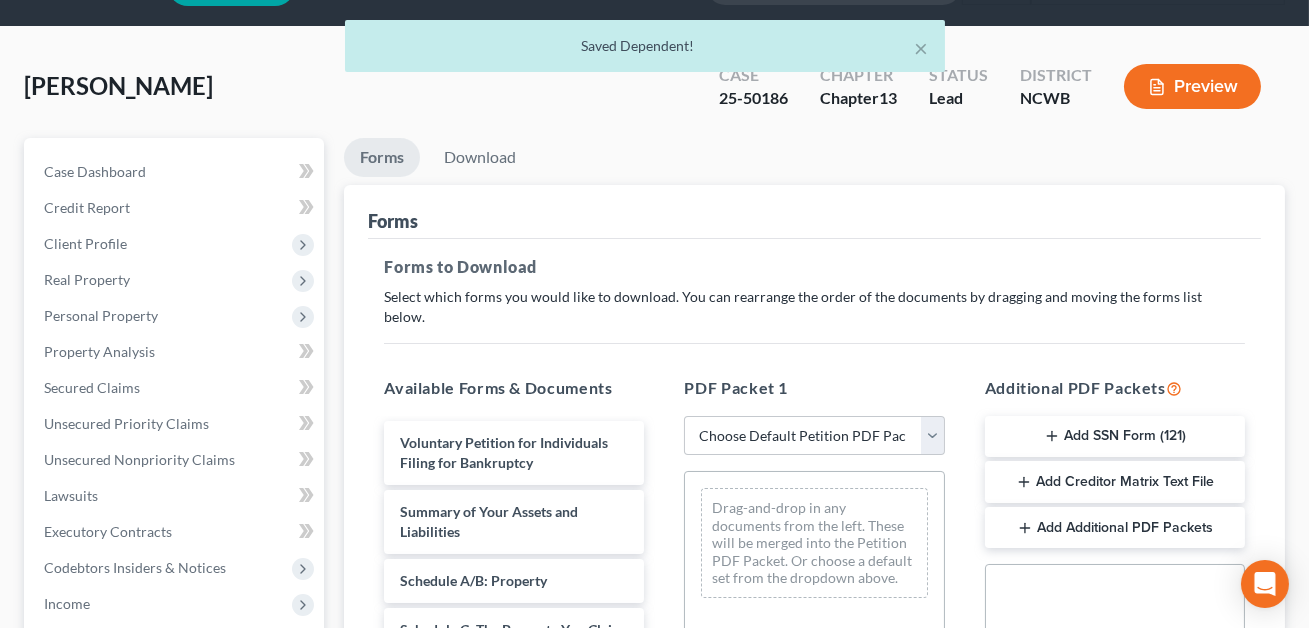 scroll, scrollTop: 0, scrollLeft: 0, axis: both 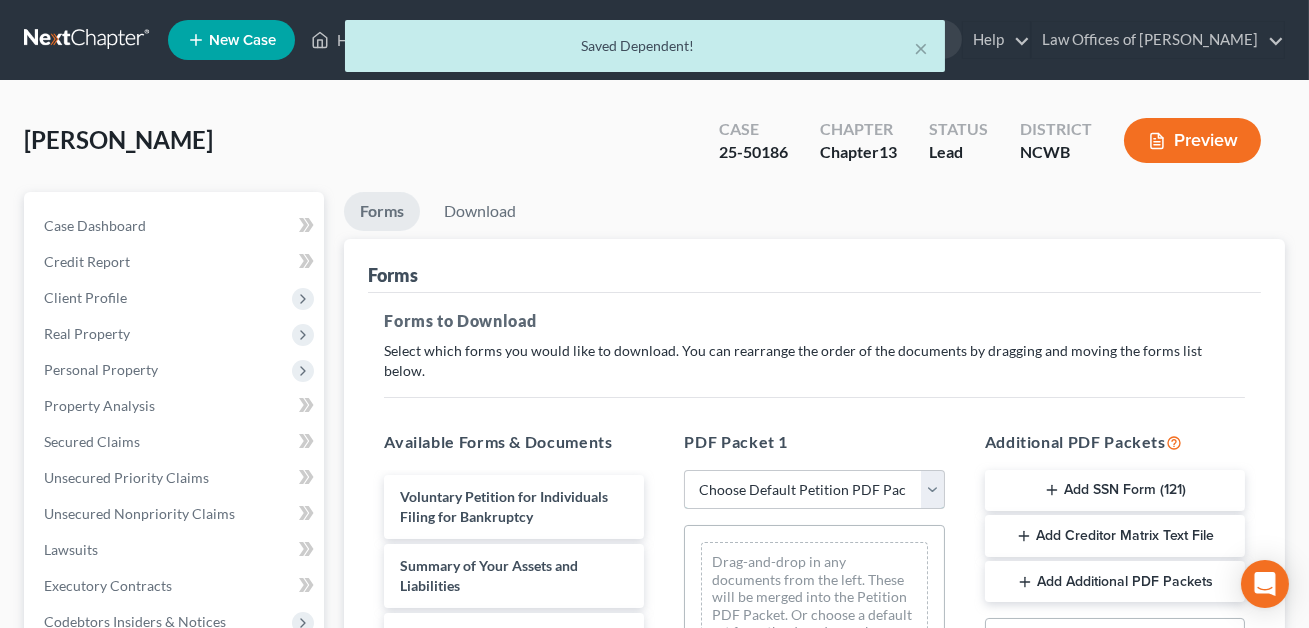 click on "Choose Default Petition PDF Packet Complete Bankruptcy Petition (all forms and schedules) Emergency Filing Forms (Petition and Creditor List Only) Amended Forms Signature Pages Only Supplemental Post Petition (Sch. I & J) Supplemental Post Petition (Sch. I) Supplemental Post Petition (Sch. J) Minimum Standard Petition" at bounding box center (814, 490) 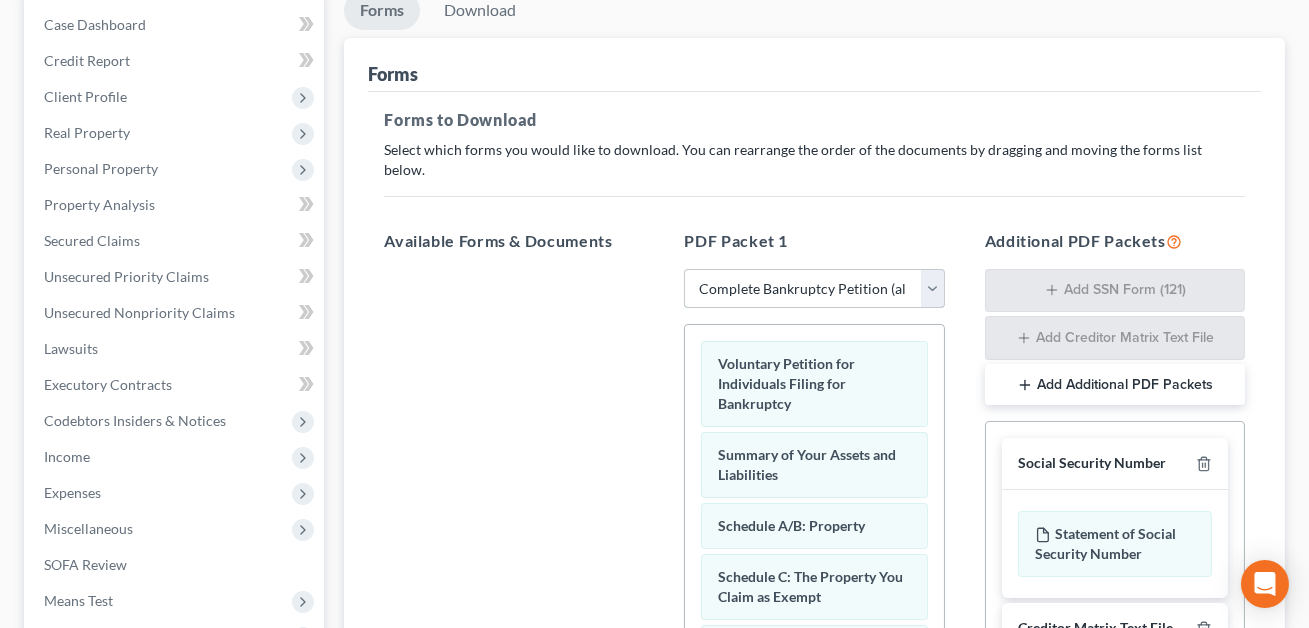 scroll, scrollTop: 268, scrollLeft: 0, axis: vertical 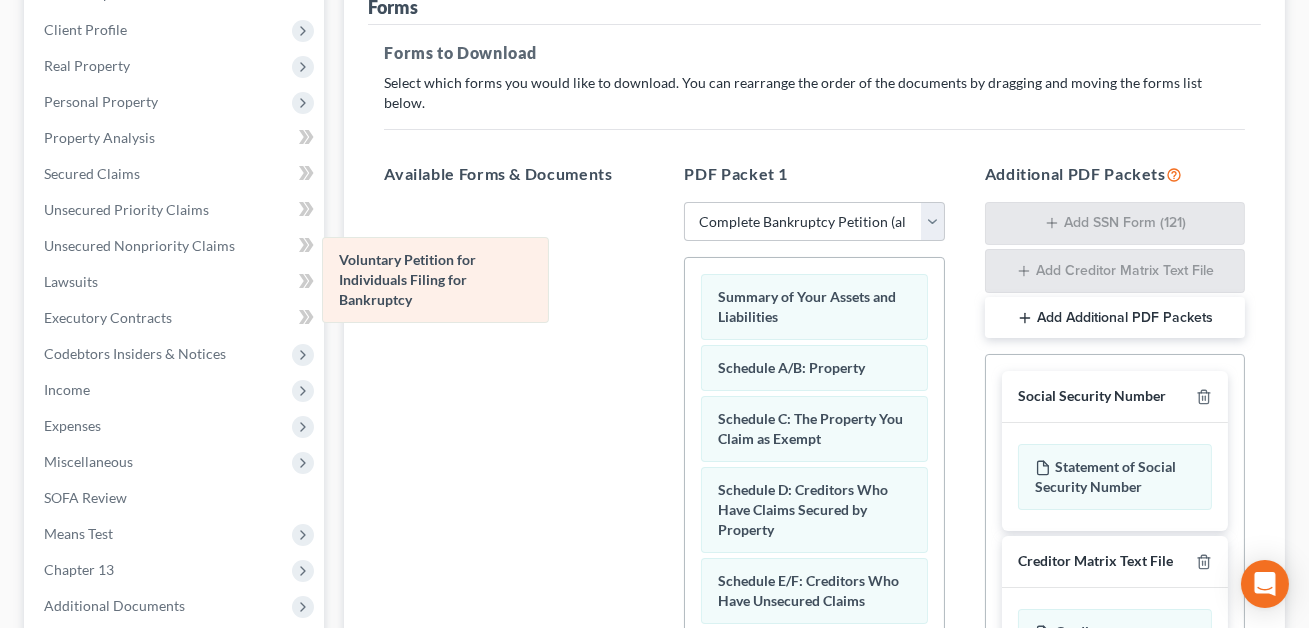 drag, startPoint x: 747, startPoint y: 258, endPoint x: 350, endPoint y: 240, distance: 397.40784 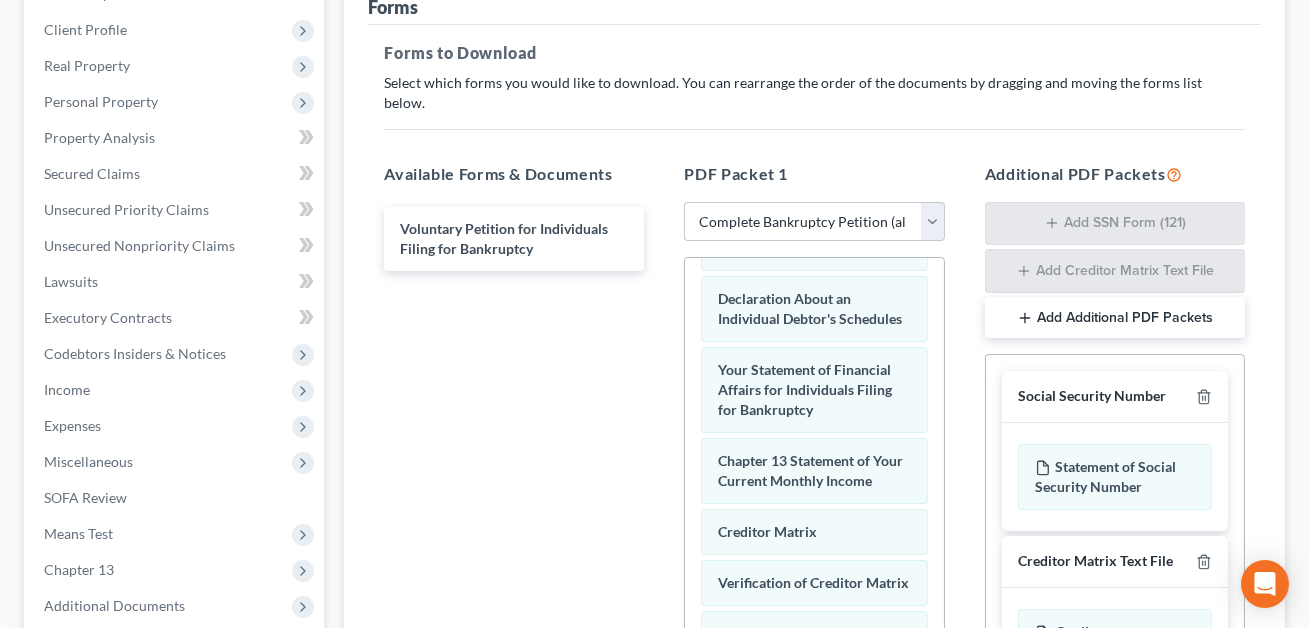 scroll, scrollTop: 685, scrollLeft: 0, axis: vertical 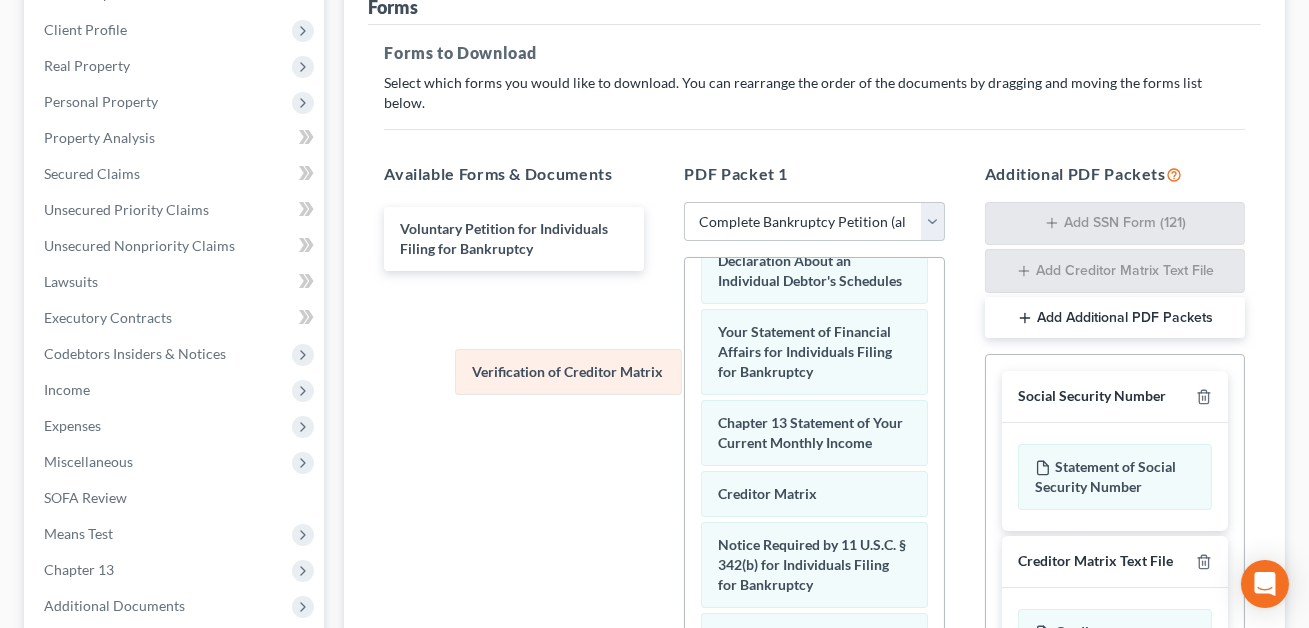 drag, startPoint x: 738, startPoint y: 470, endPoint x: 353, endPoint y: 287, distance: 426.27927 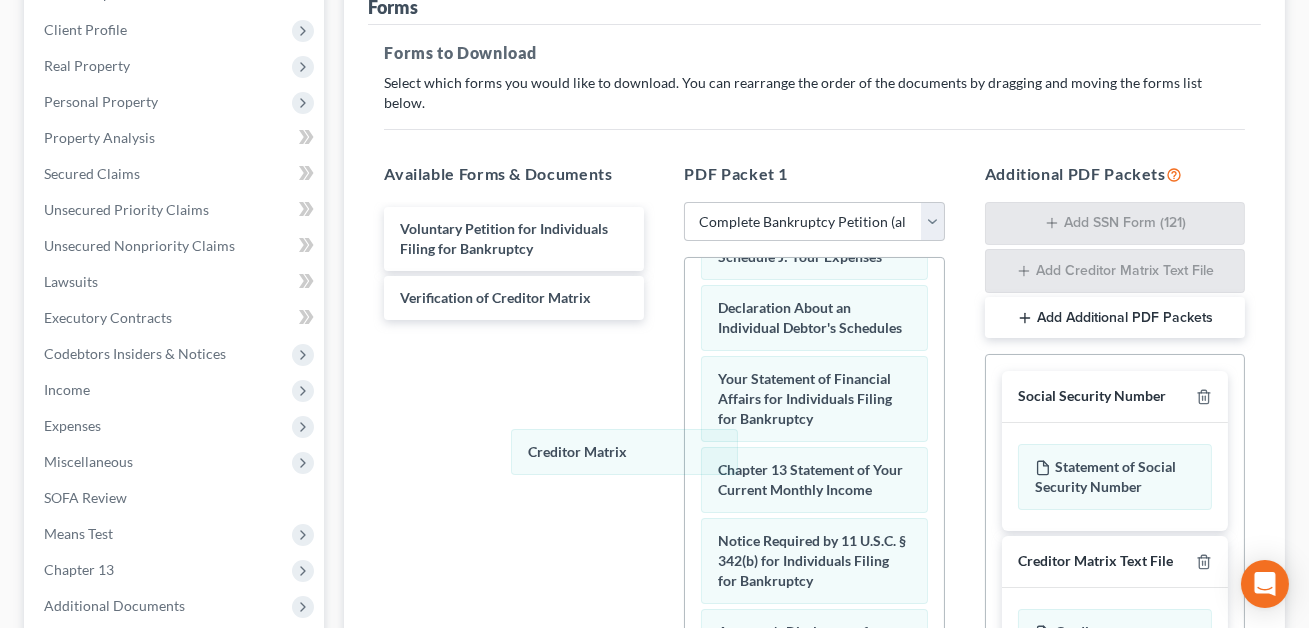 scroll, scrollTop: 584, scrollLeft: 0, axis: vertical 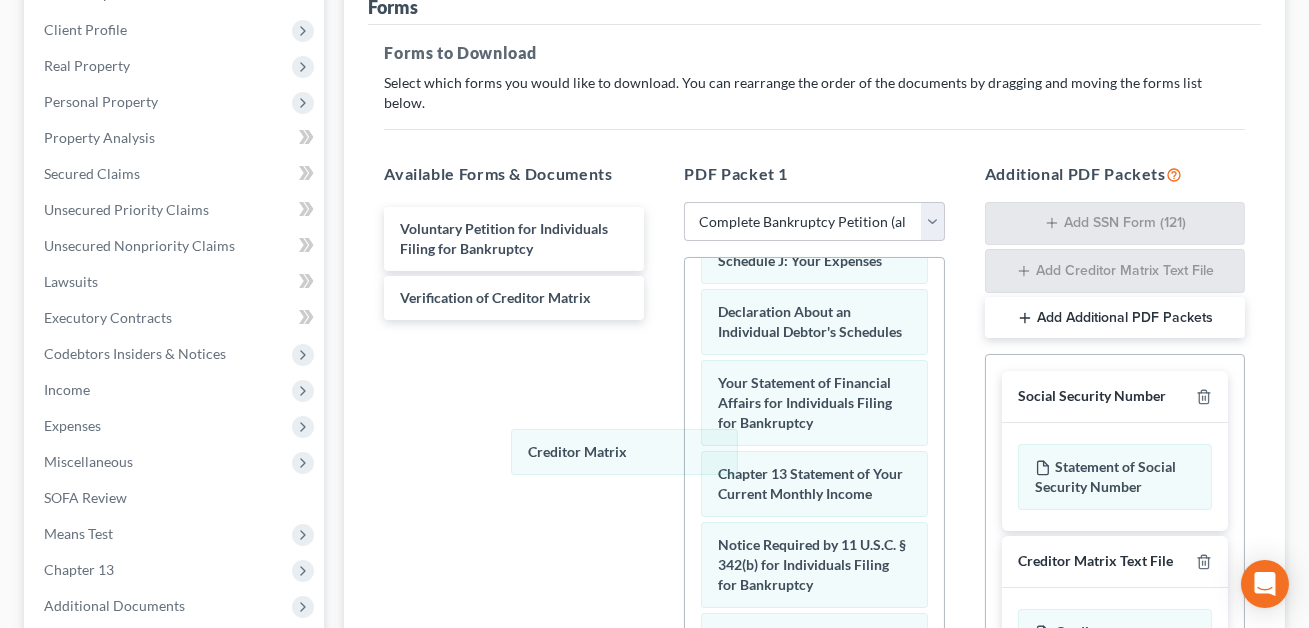 drag, startPoint x: 725, startPoint y: 461, endPoint x: 415, endPoint y: 385, distance: 319.1802 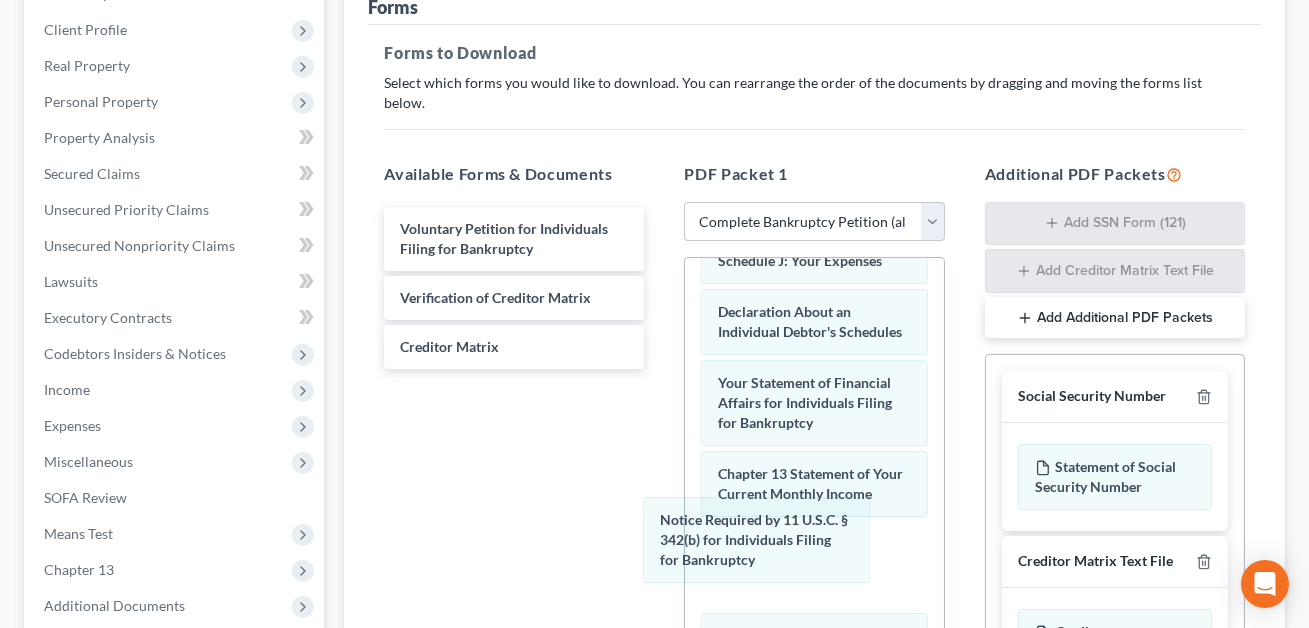 drag, startPoint x: 782, startPoint y: 548, endPoint x: 433, endPoint y: 443, distance: 364.453 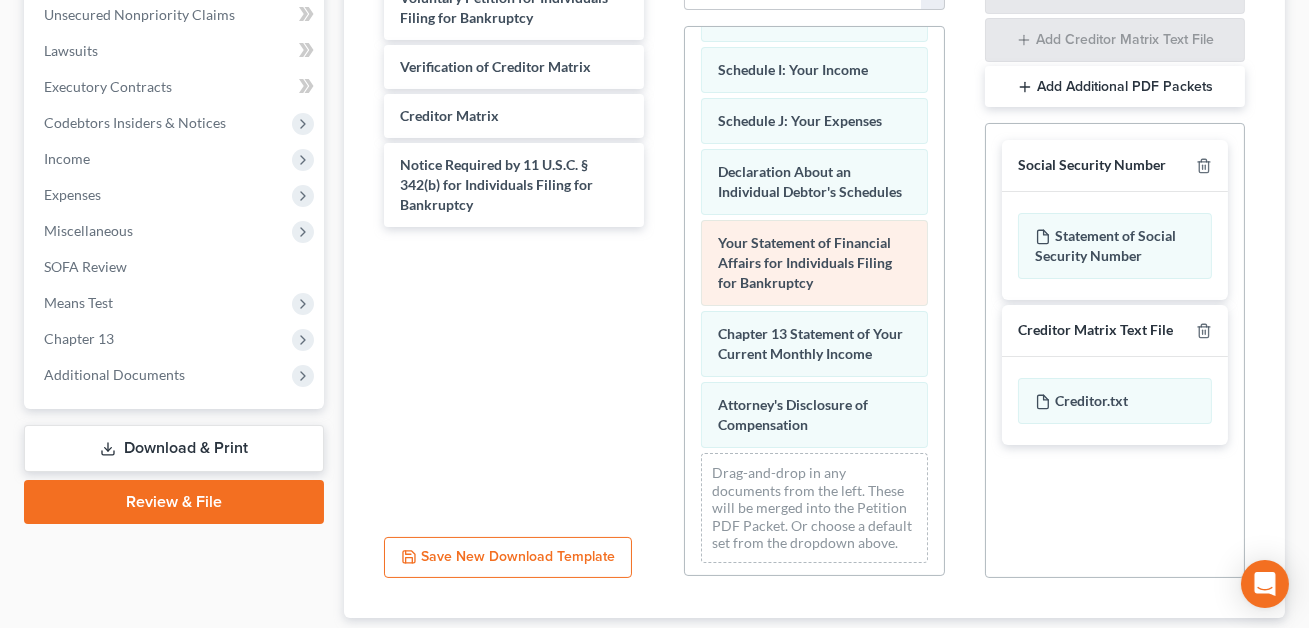 scroll, scrollTop: 503, scrollLeft: 0, axis: vertical 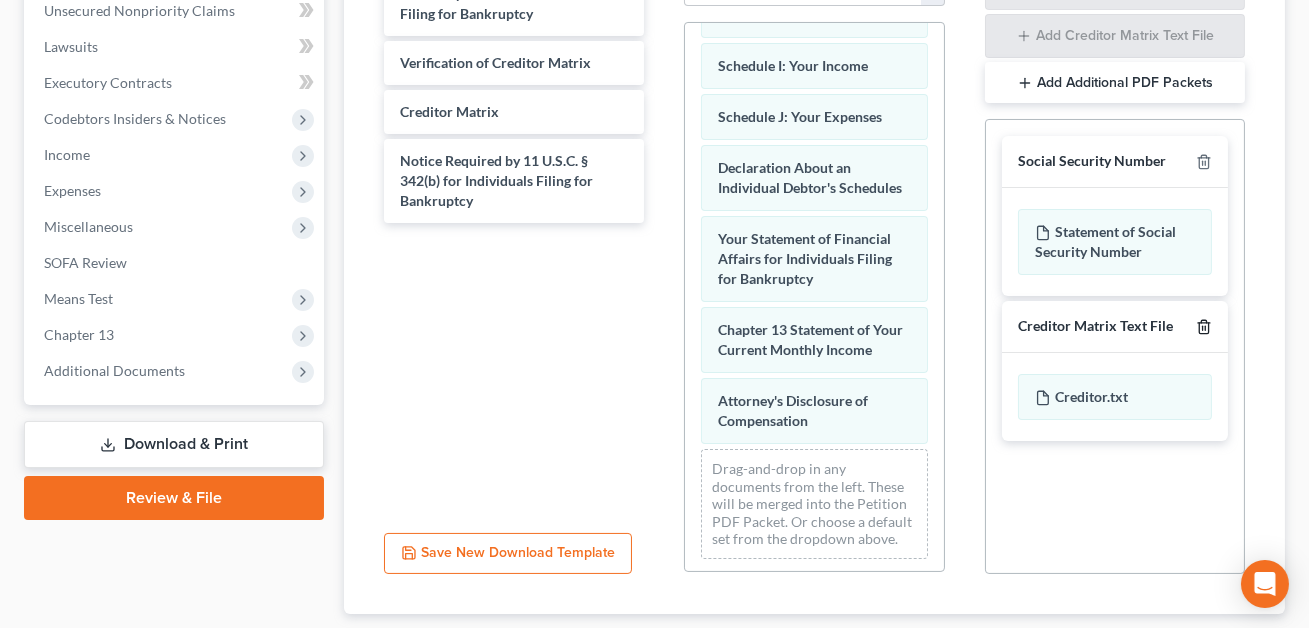 click 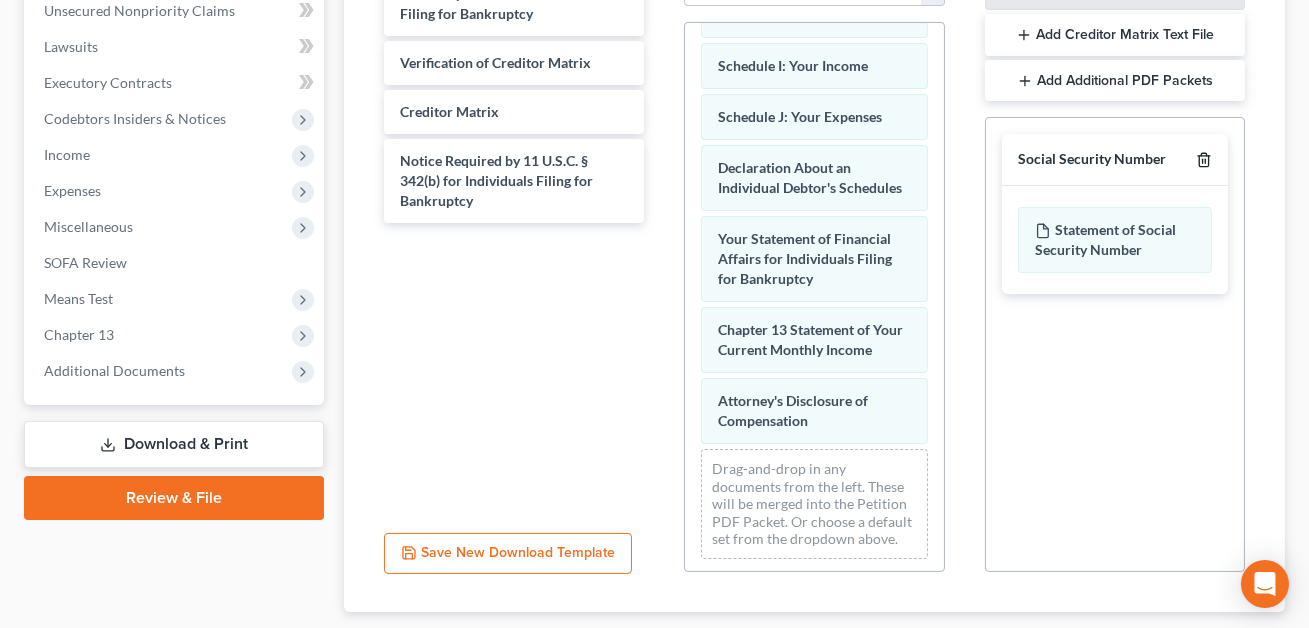 click 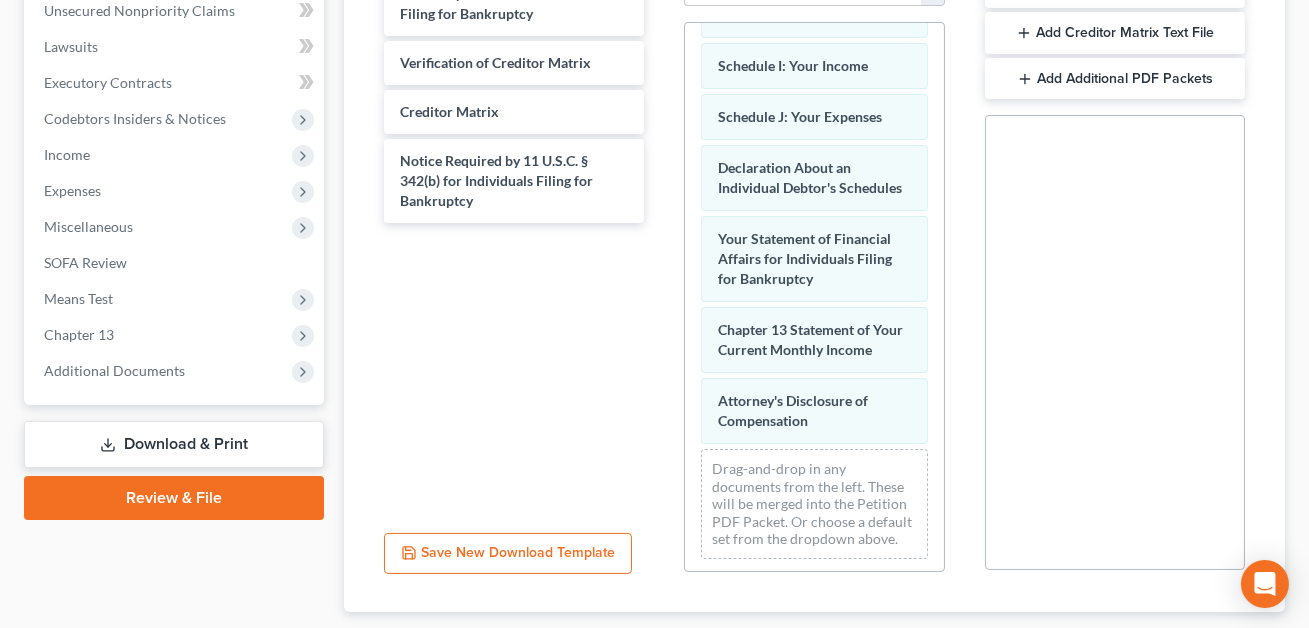 scroll, scrollTop: 605, scrollLeft: 0, axis: vertical 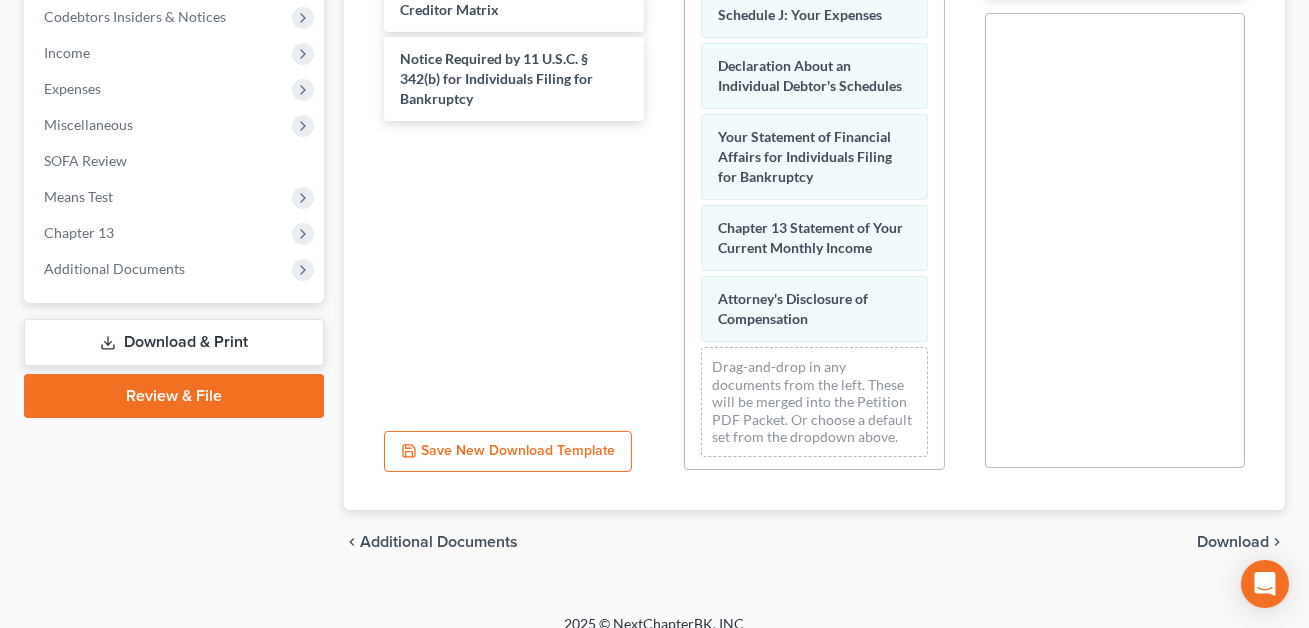 click on "Download" at bounding box center [1233, 542] 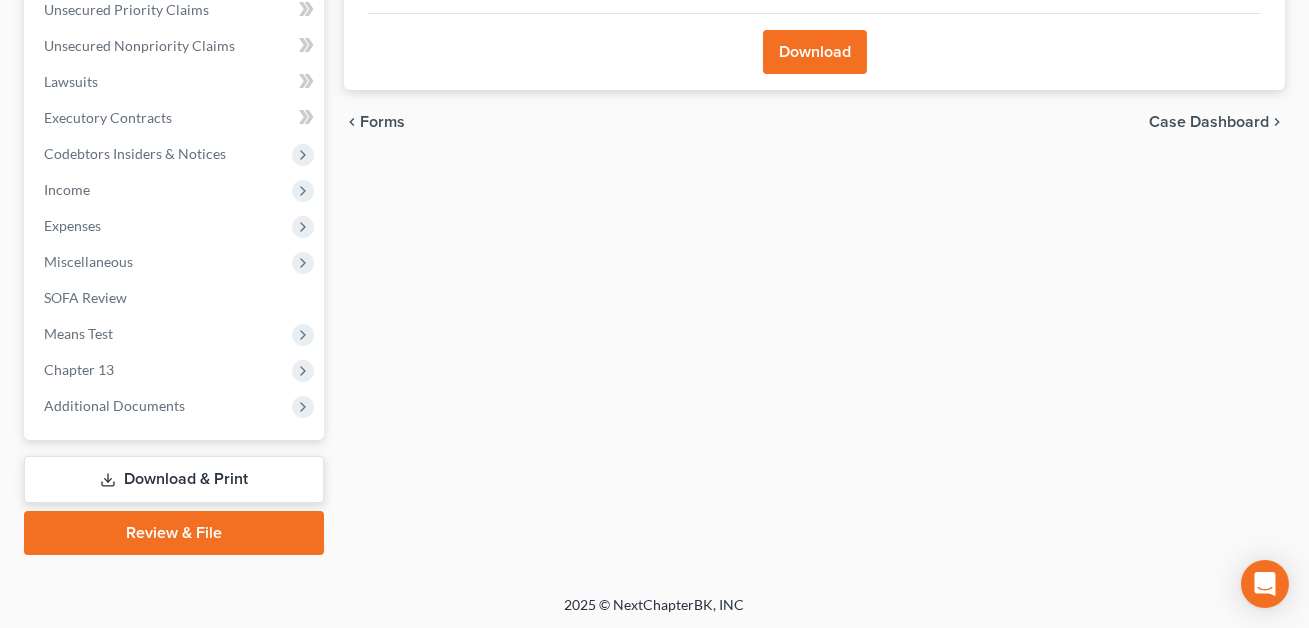 scroll, scrollTop: 72, scrollLeft: 0, axis: vertical 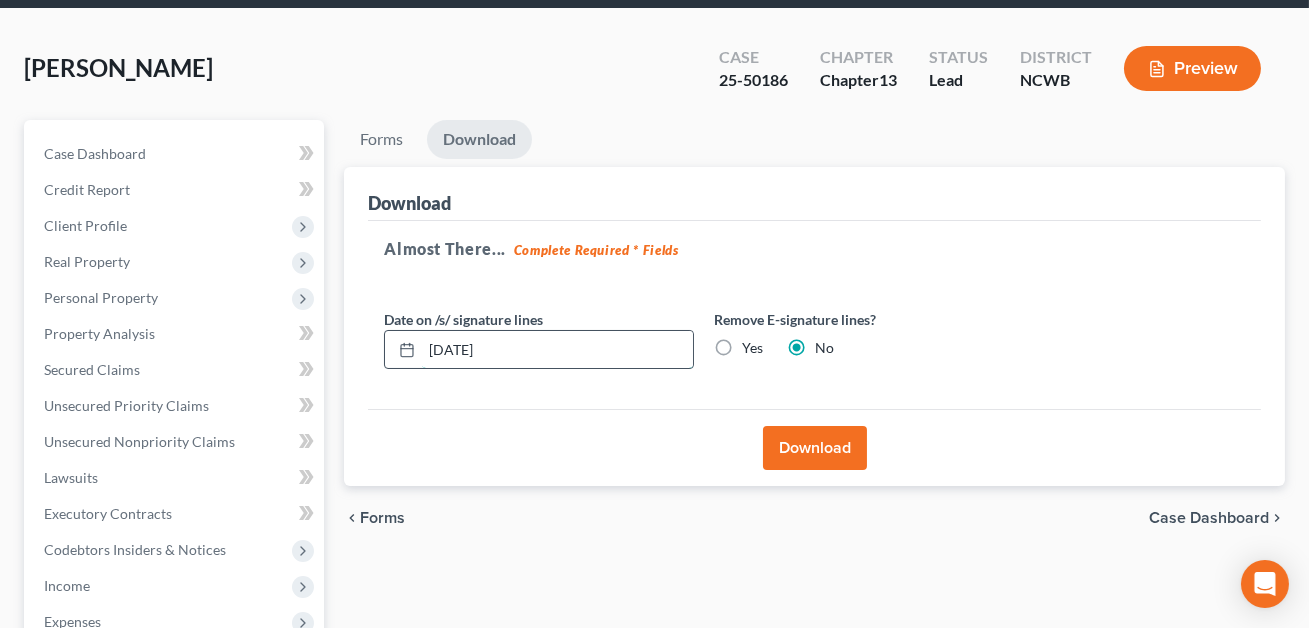 click on "[DATE]" at bounding box center (557, 350) 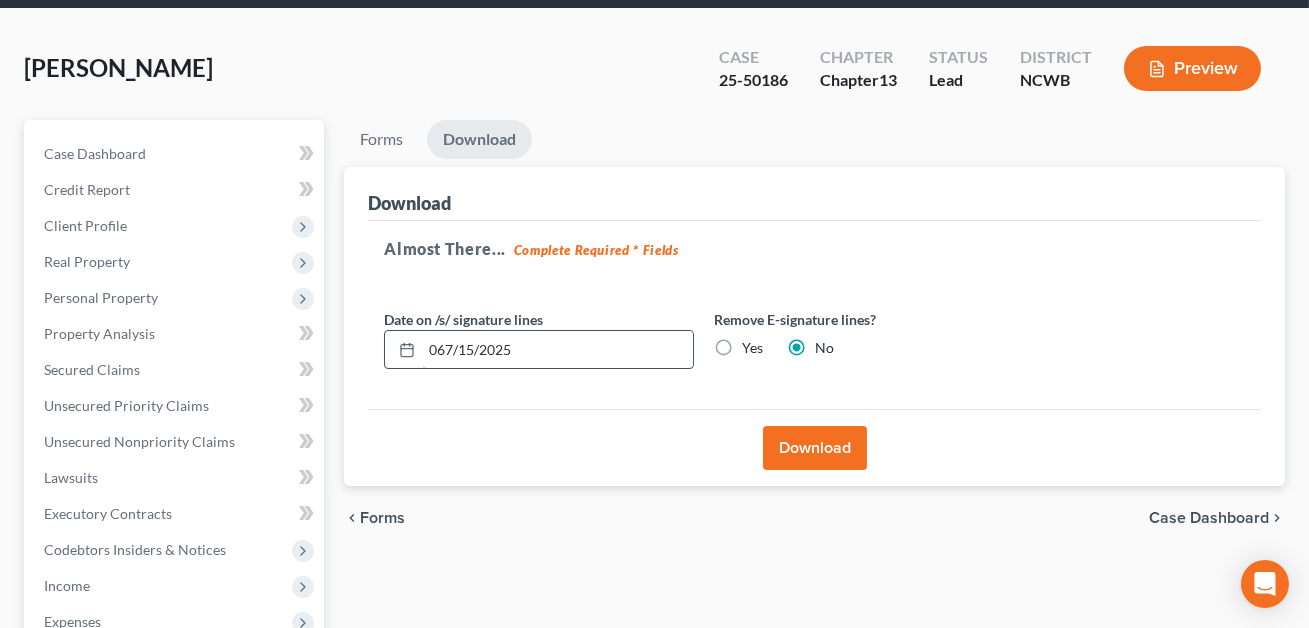 click on "067/15/2025" at bounding box center [557, 350] 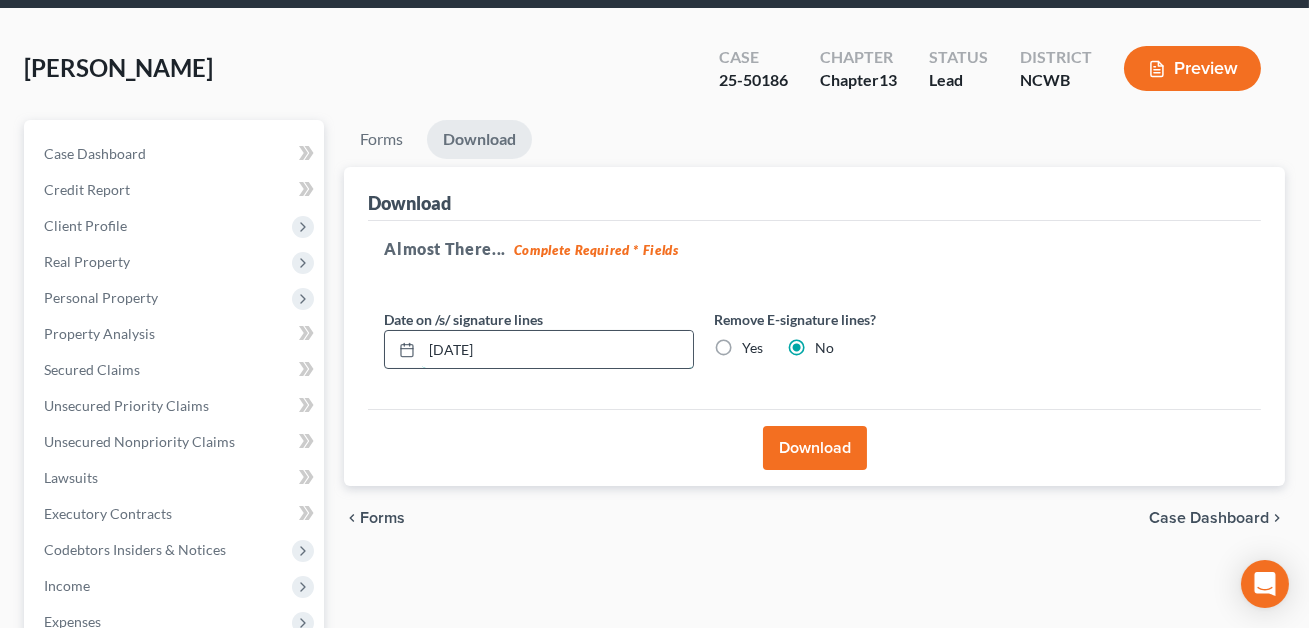 click on "[DATE]" at bounding box center [557, 350] 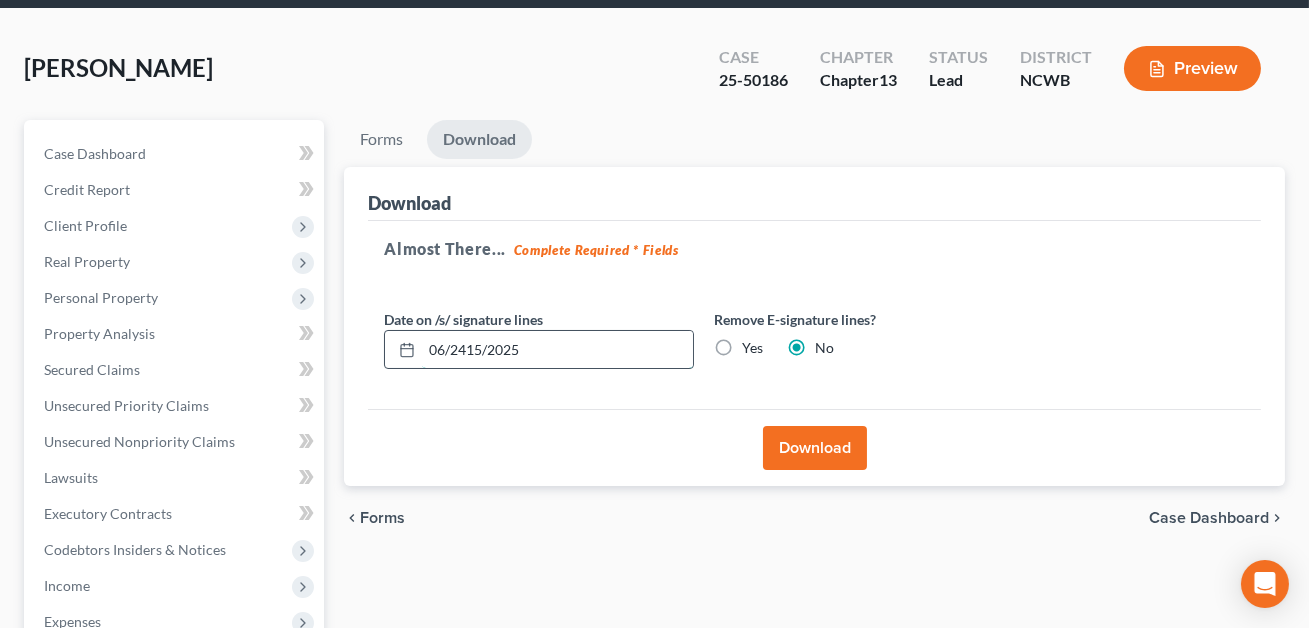 click on "06/2415/2025" at bounding box center (557, 350) 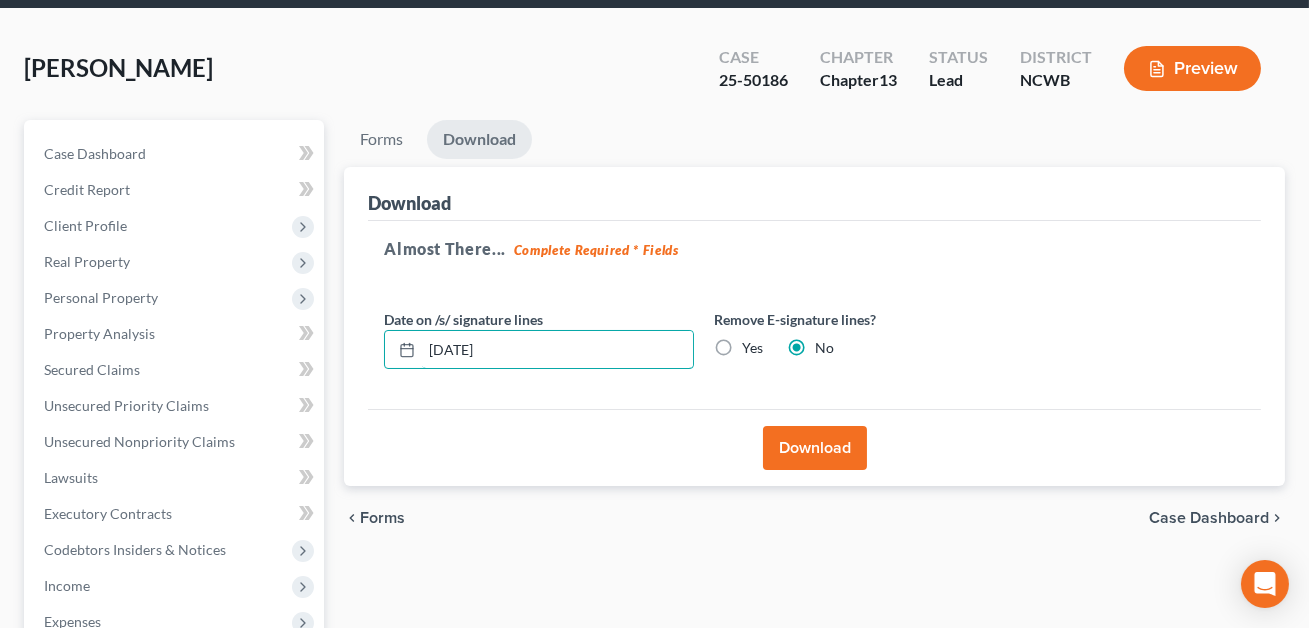 type on "[DATE]" 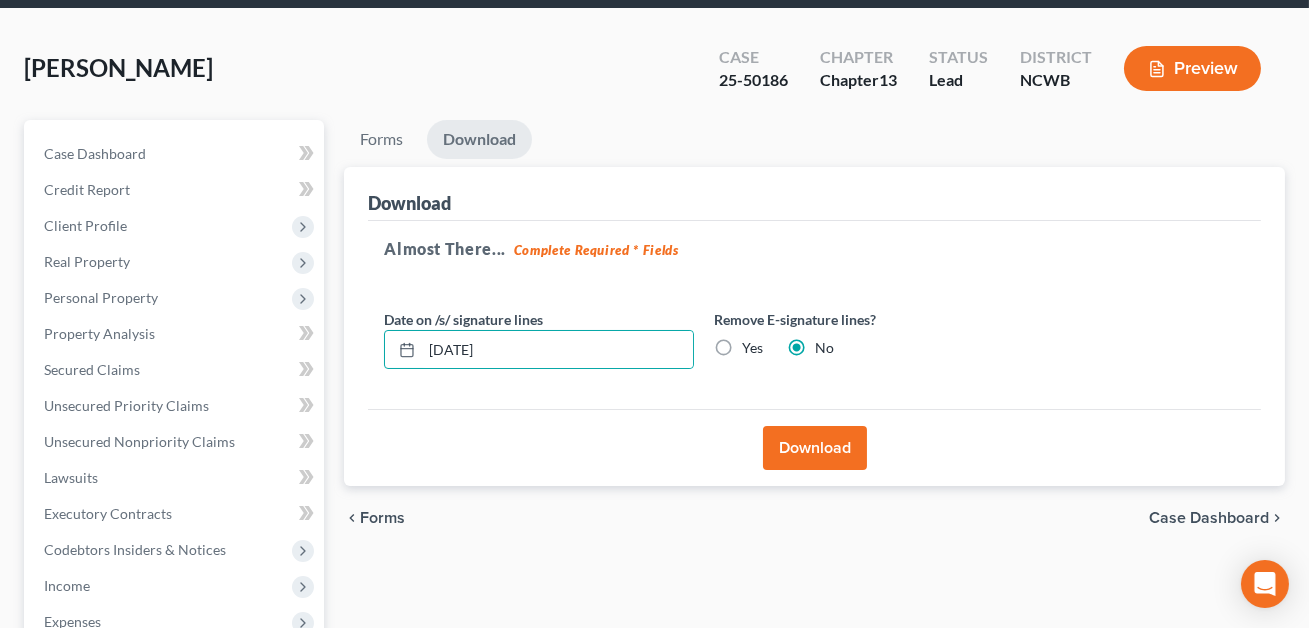 click on "Download" at bounding box center (815, 448) 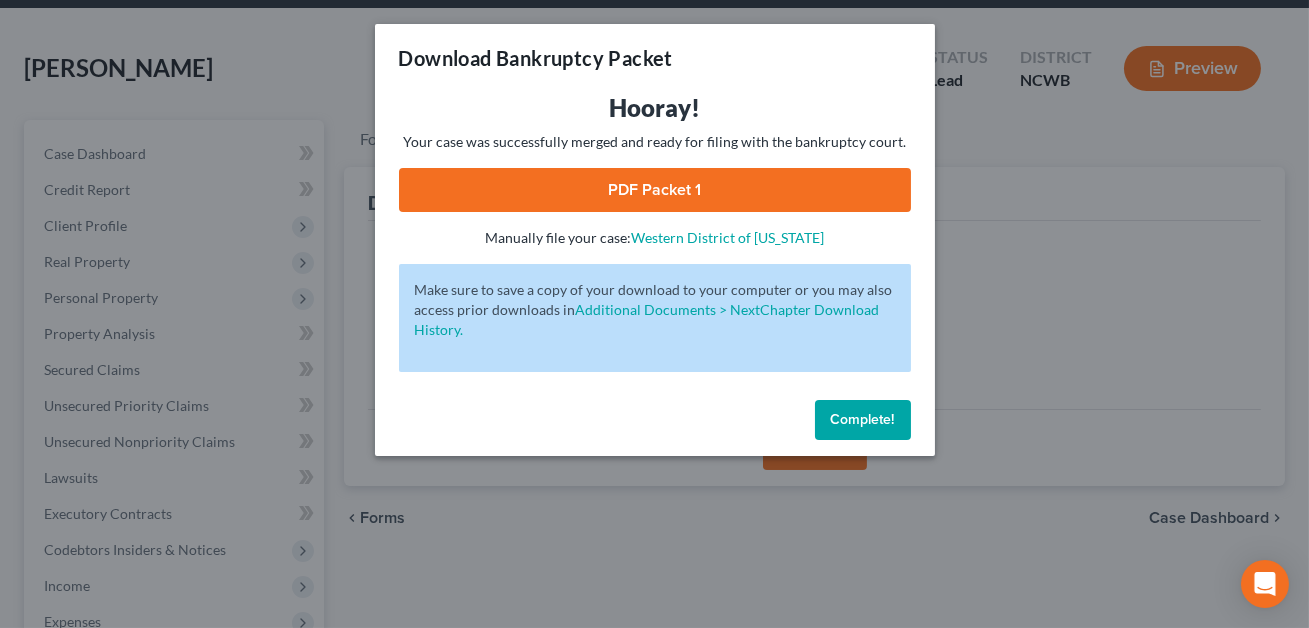 click on "PDF Packet 1" at bounding box center [655, 190] 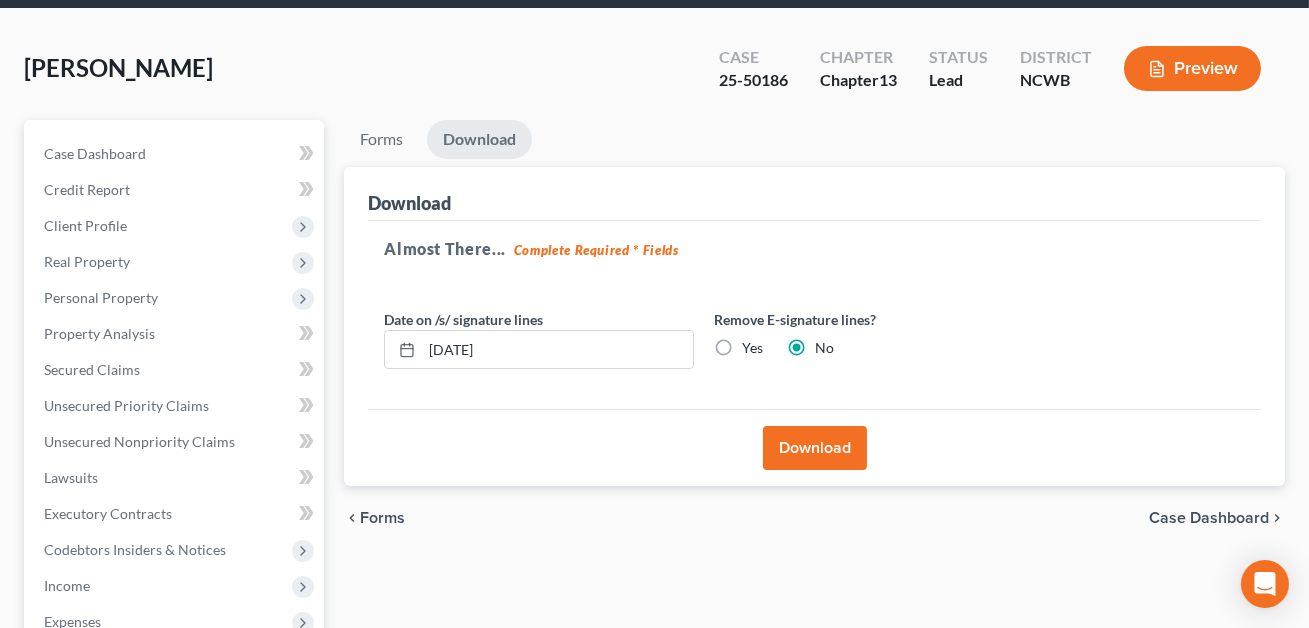 scroll, scrollTop: 0, scrollLeft: 0, axis: both 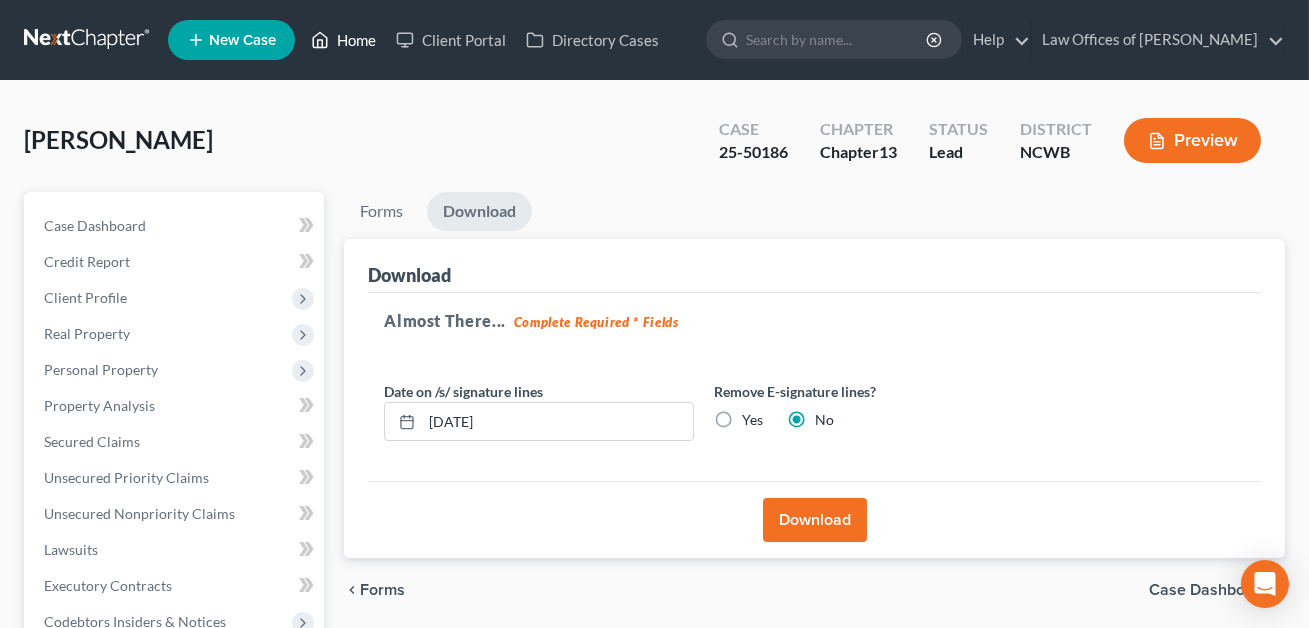 click on "Home" at bounding box center (343, 40) 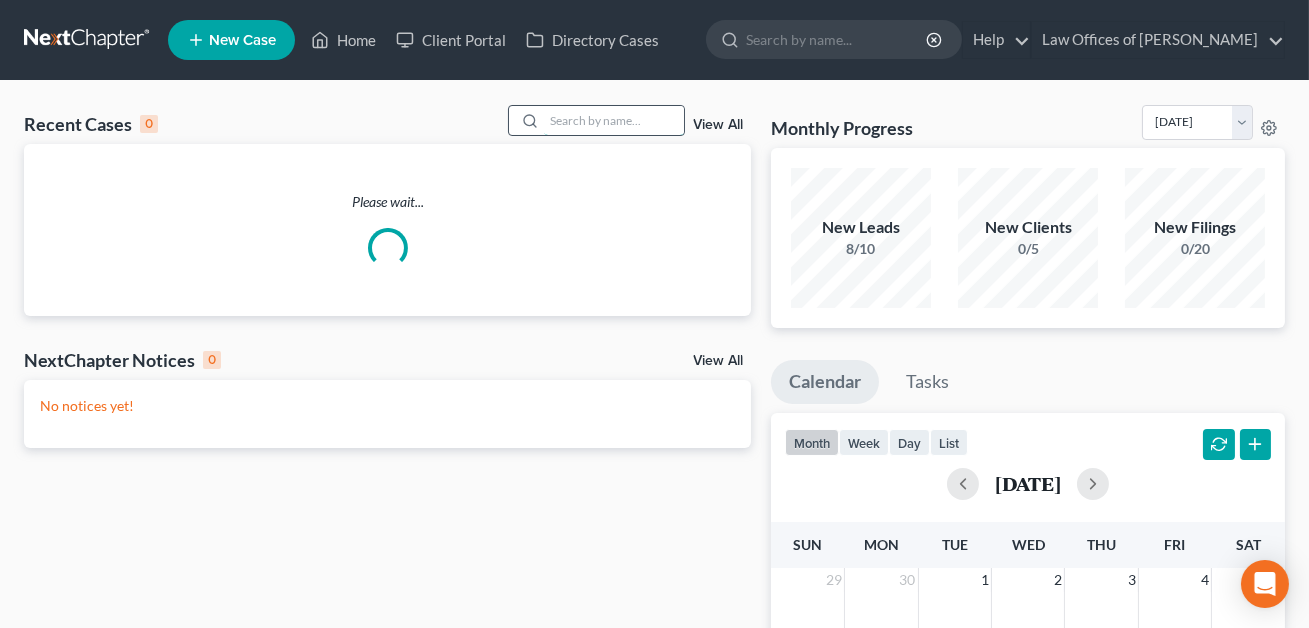 click at bounding box center (614, 120) 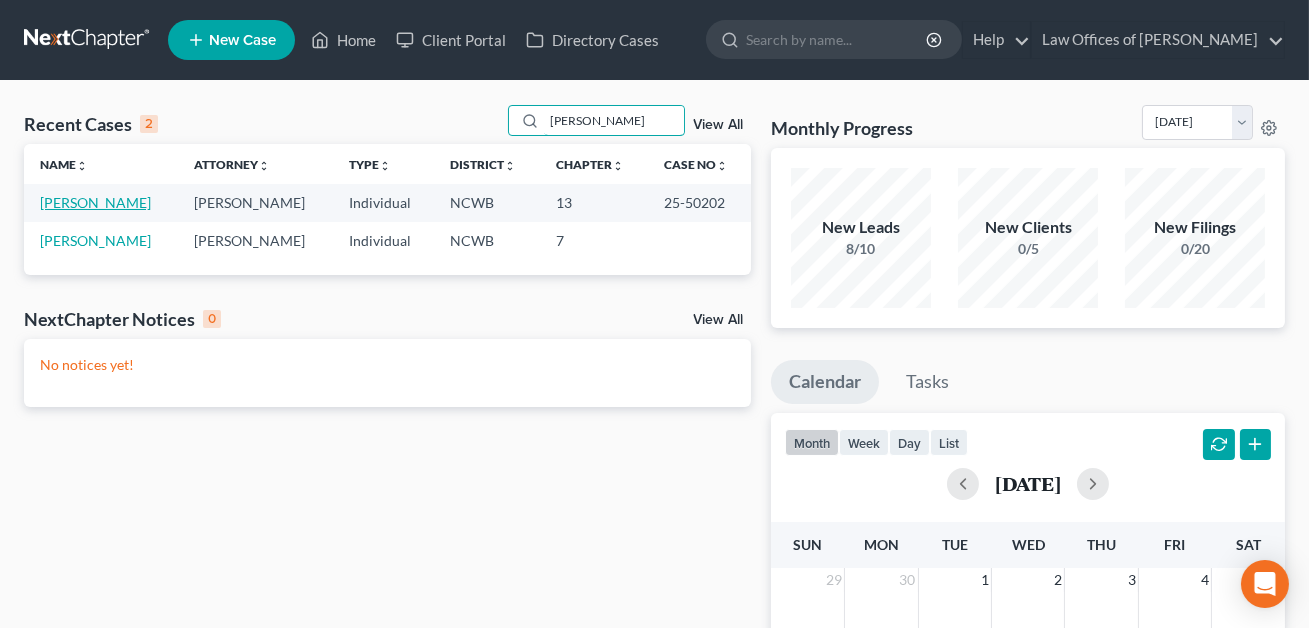 type on "[PERSON_NAME]" 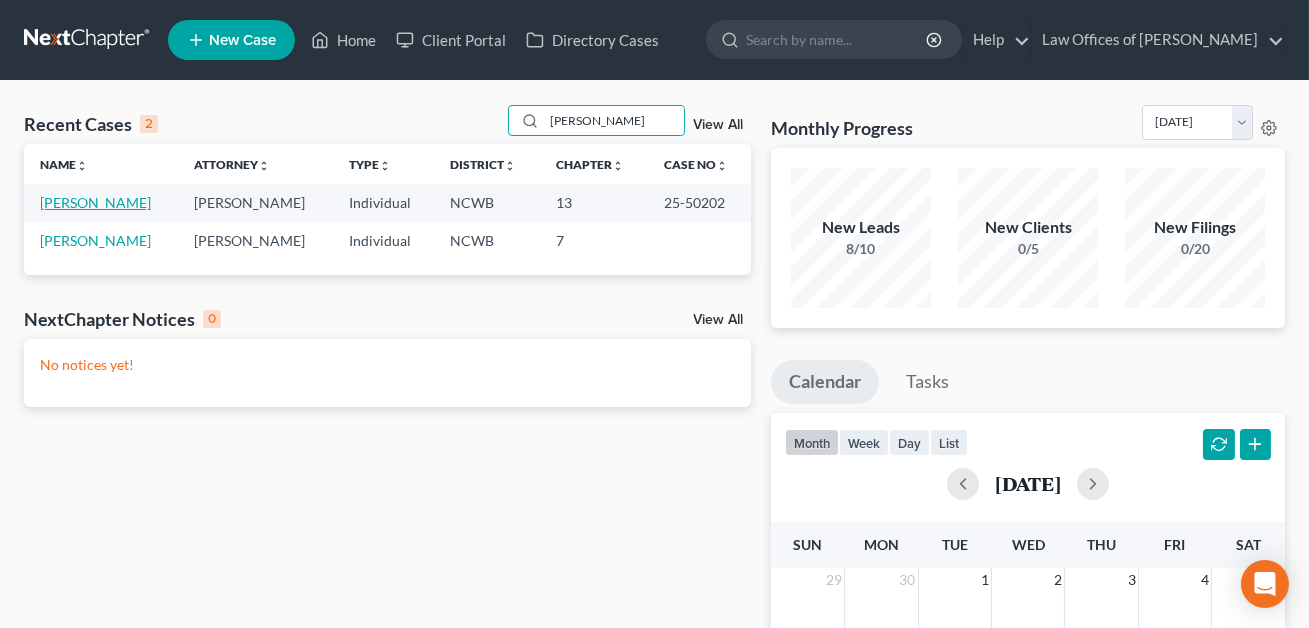 click on "[PERSON_NAME]" at bounding box center [95, 202] 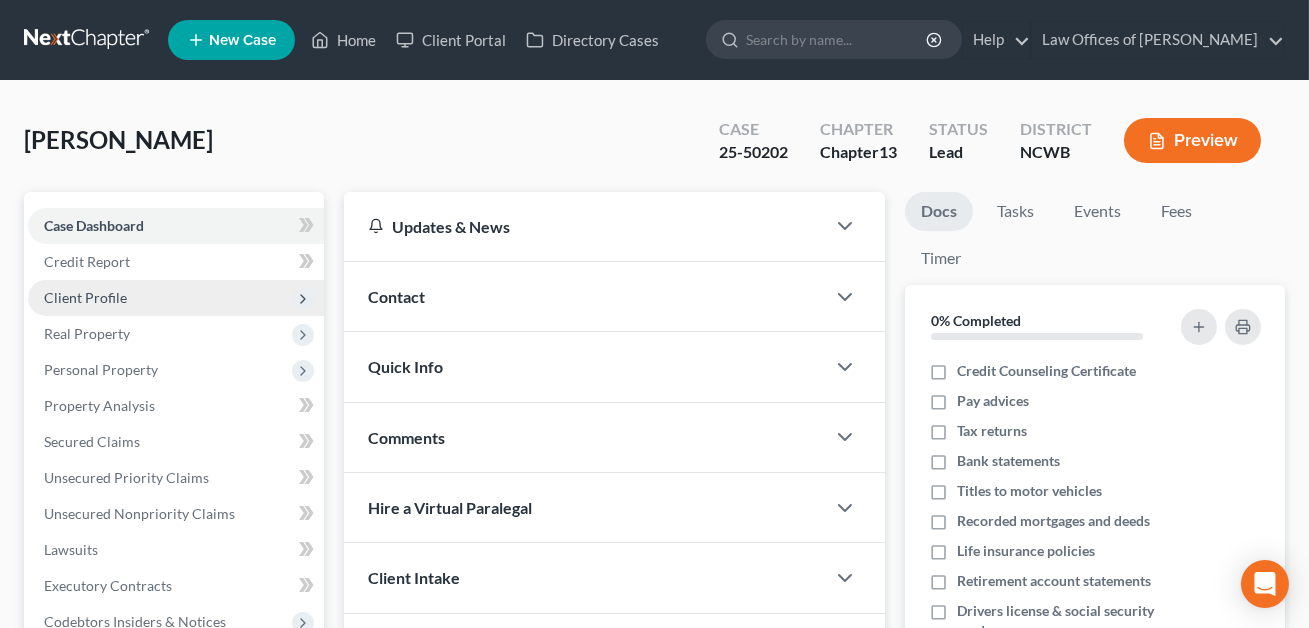 click on "Client Profile" at bounding box center (85, 297) 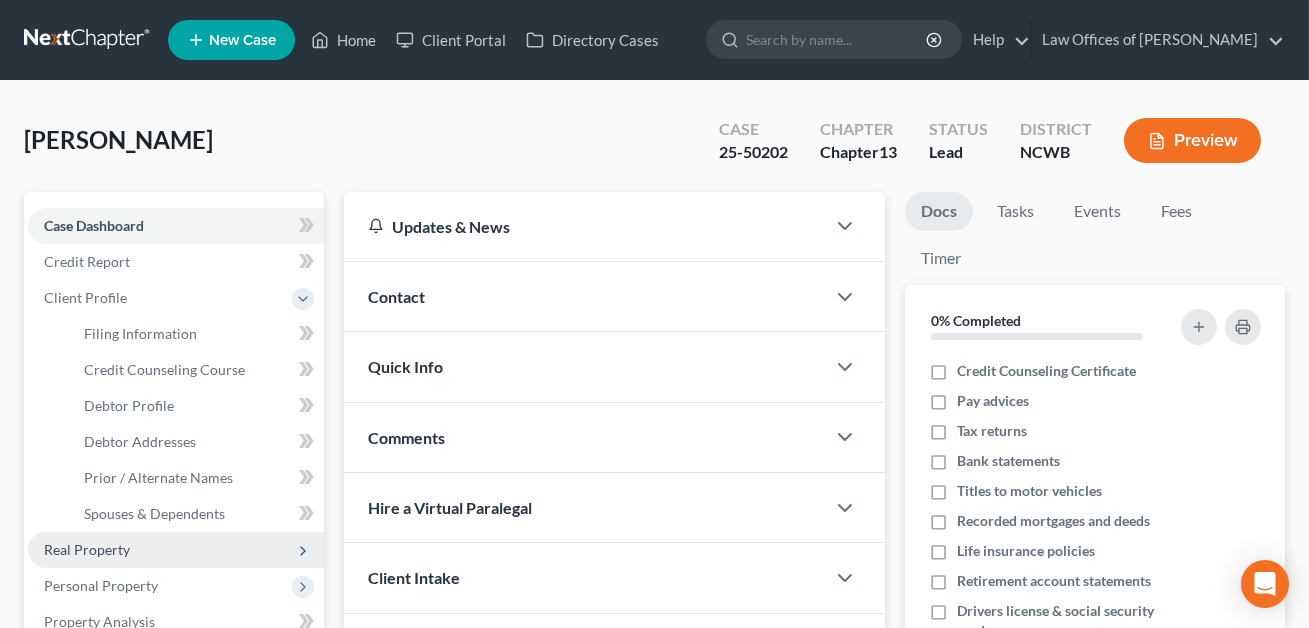 click on "Real Property" at bounding box center (87, 549) 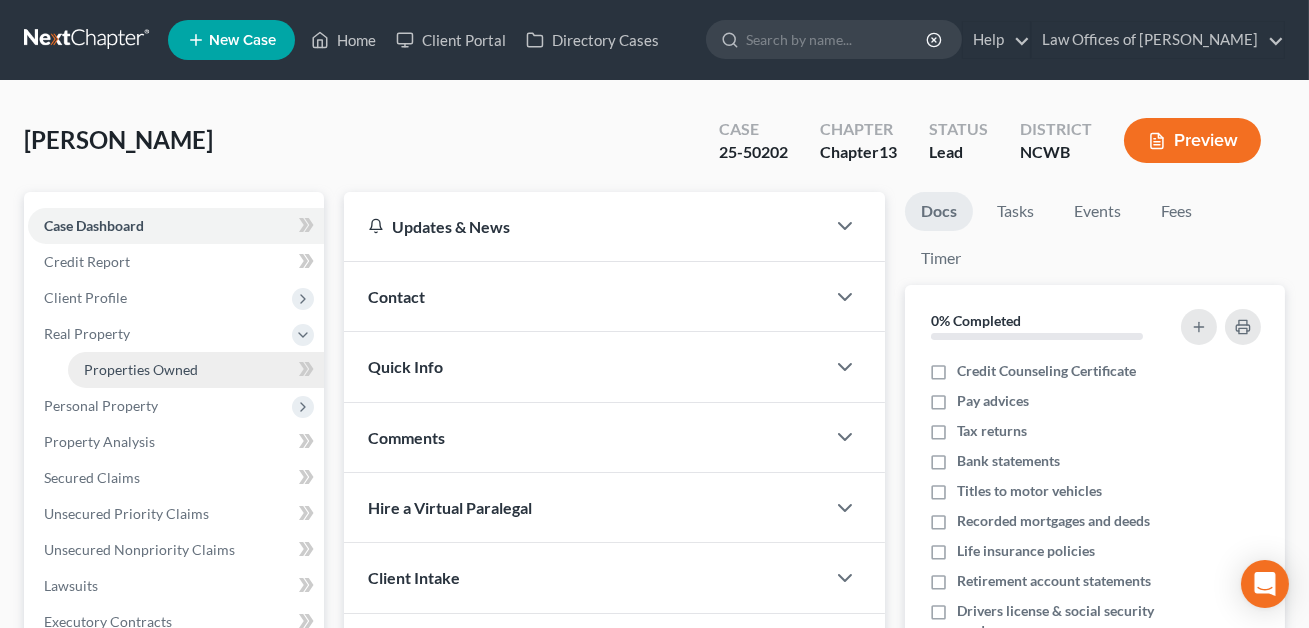 click on "Properties Owned" at bounding box center (141, 369) 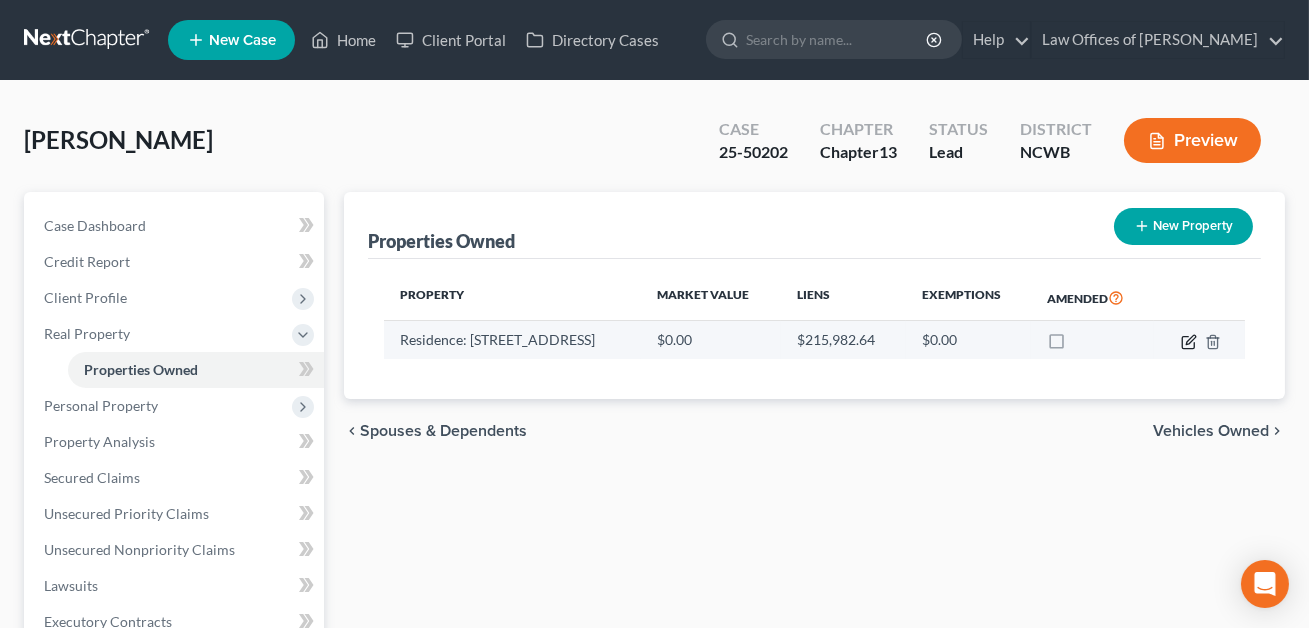 click 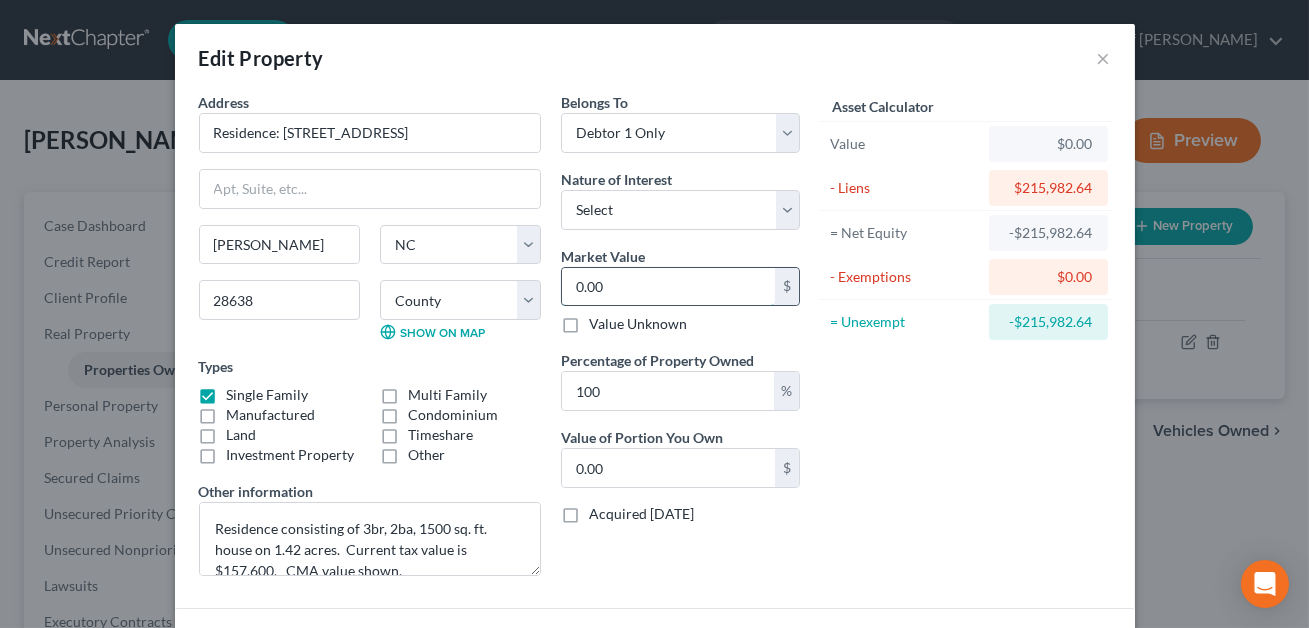 click on "0.00" at bounding box center (668, 287) 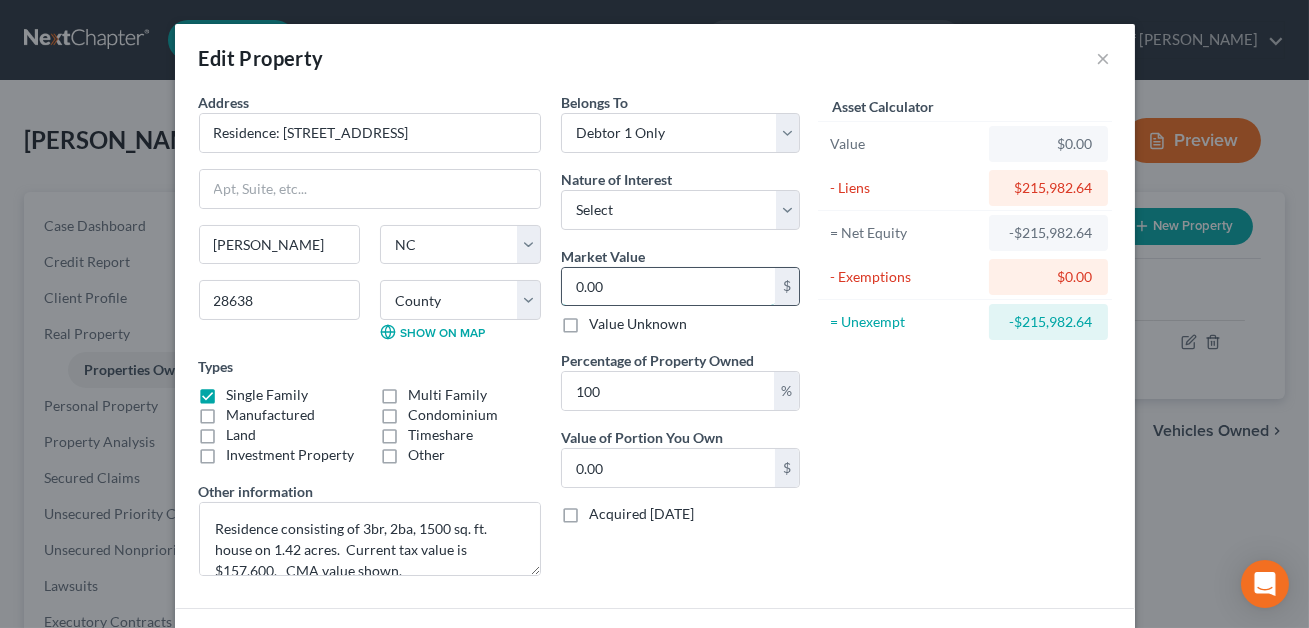type on "1" 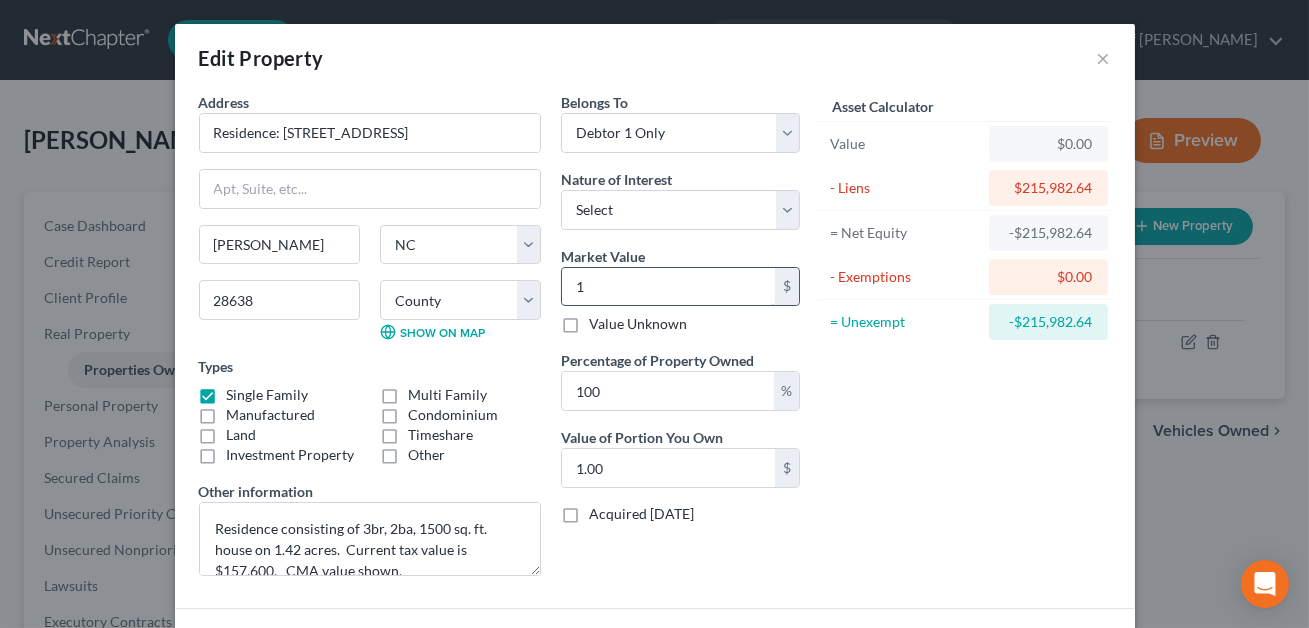 type on "19" 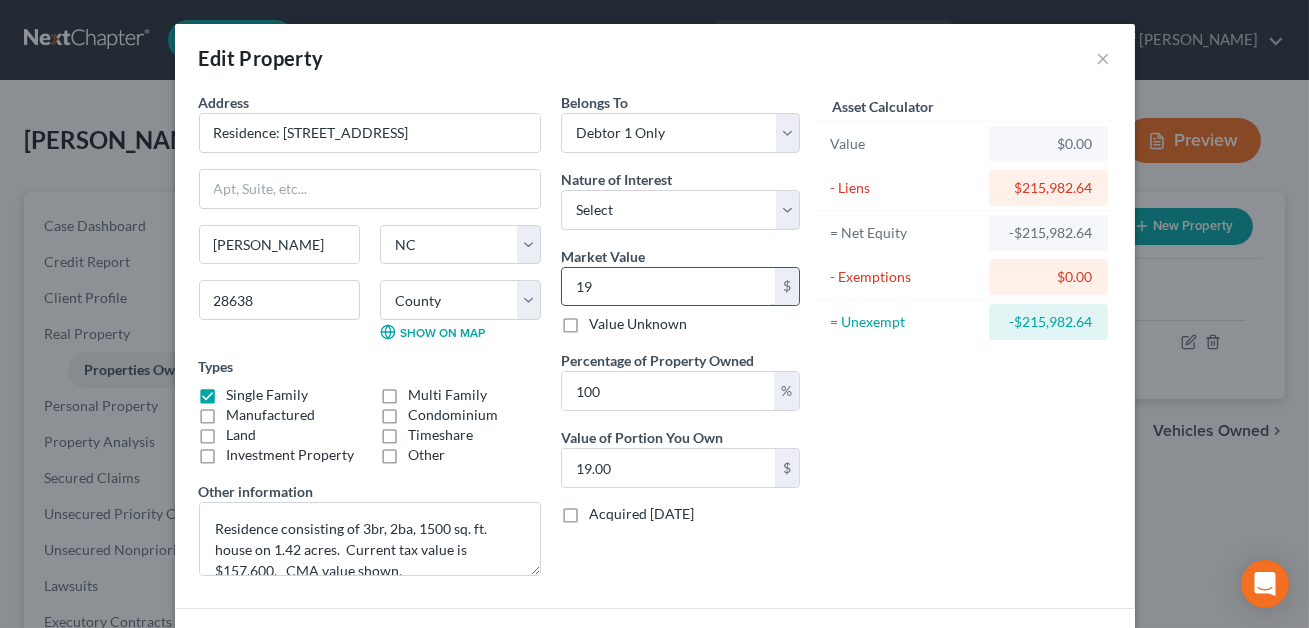 type on "190" 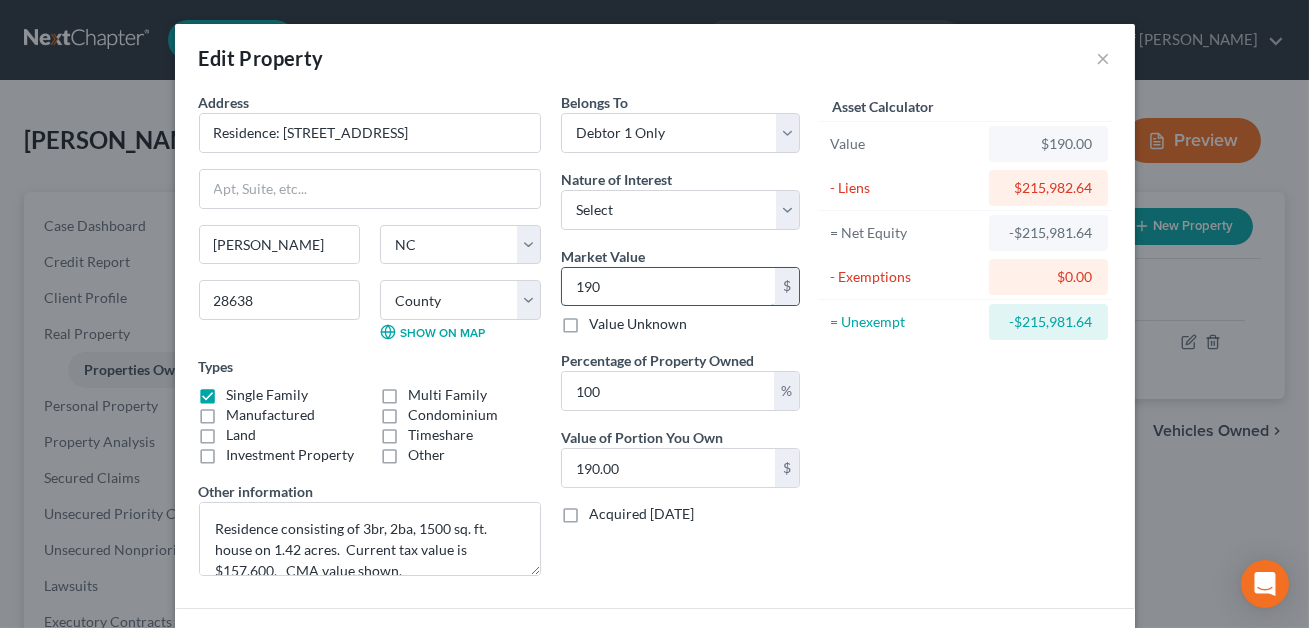 type on "1900" 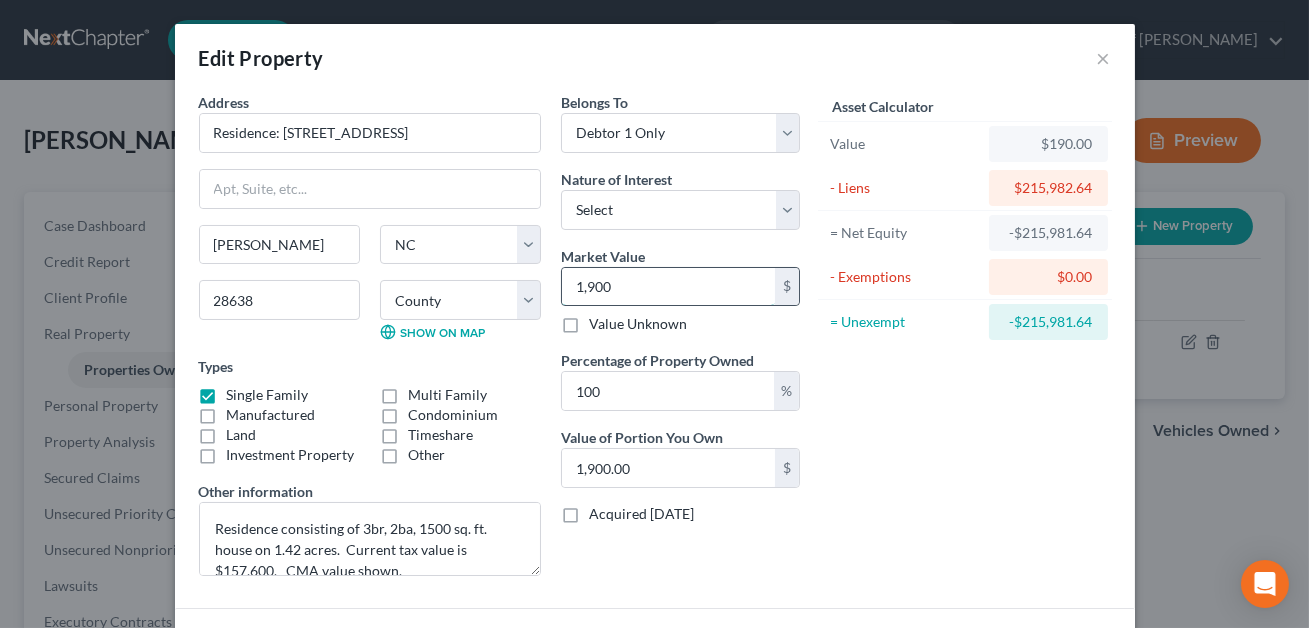 type on "1,9000" 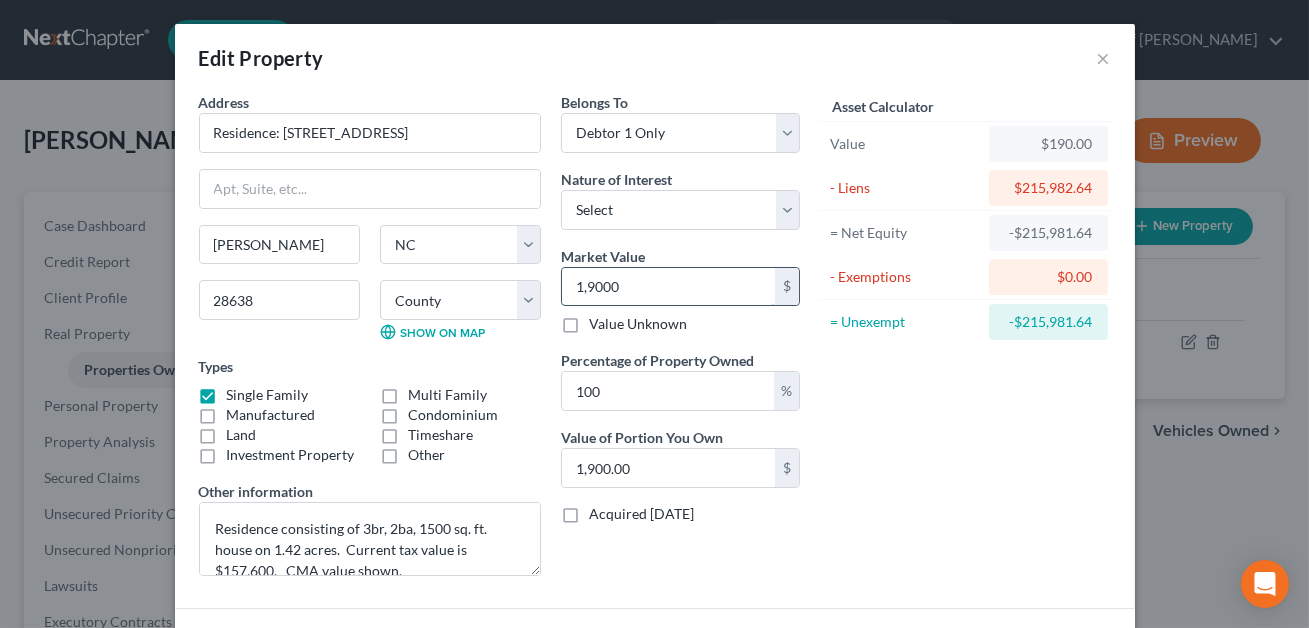 type on "19,000.00" 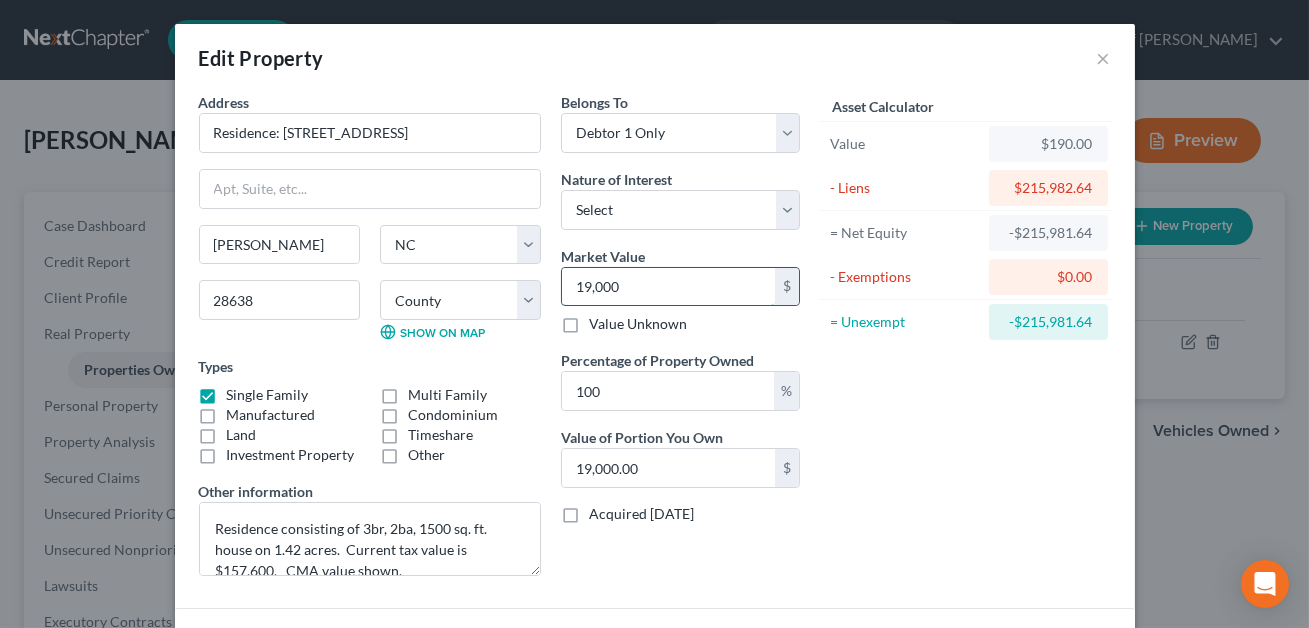type on "19,0000" 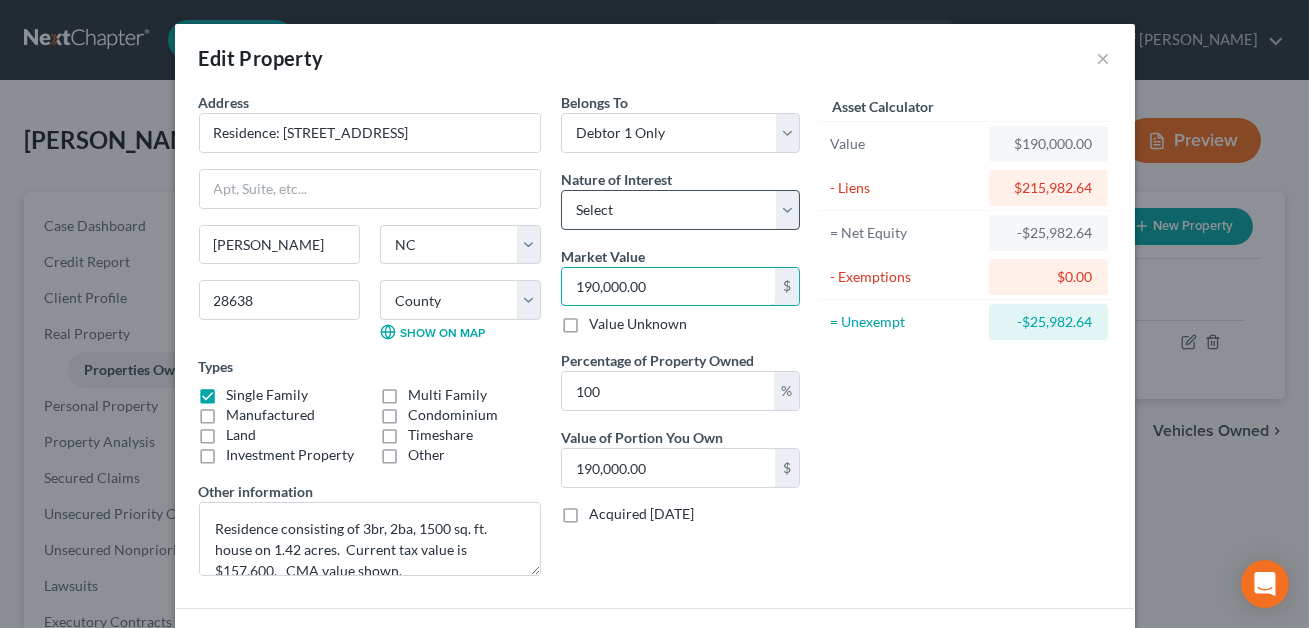 type on "190,000.00" 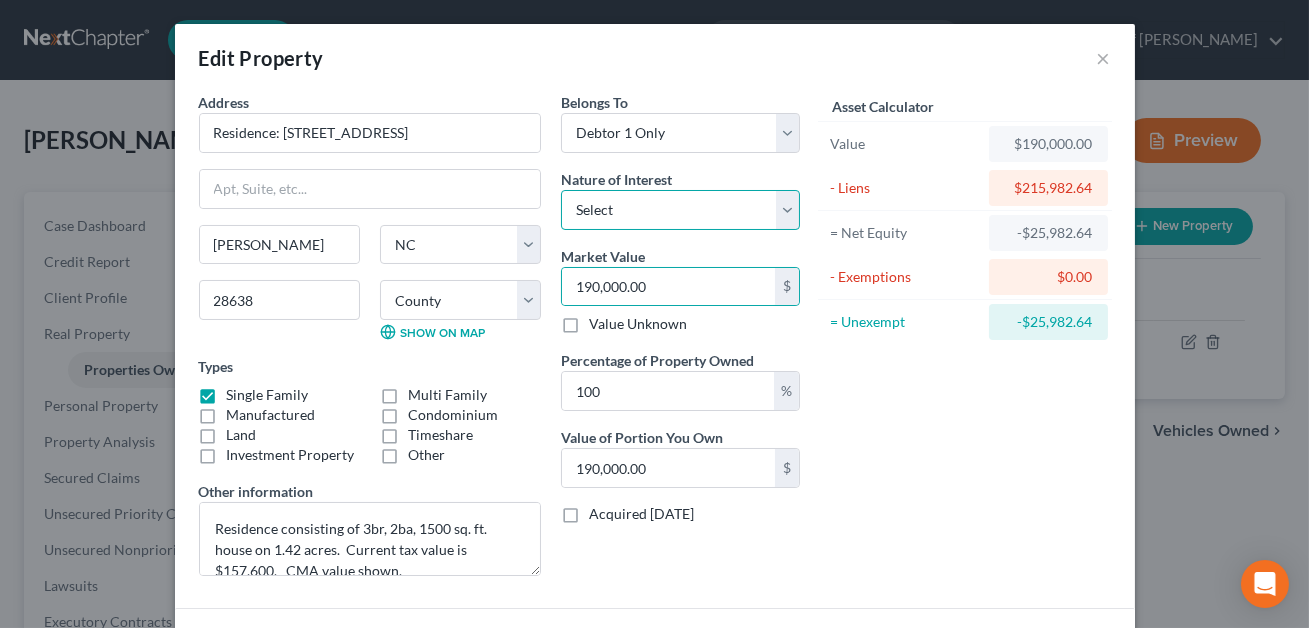 click on "Select Fee Simple Joint Tenant Life Estate Equitable Interest Future Interest Tenancy By The Entireties Tenants In Common Other" at bounding box center (680, 210) 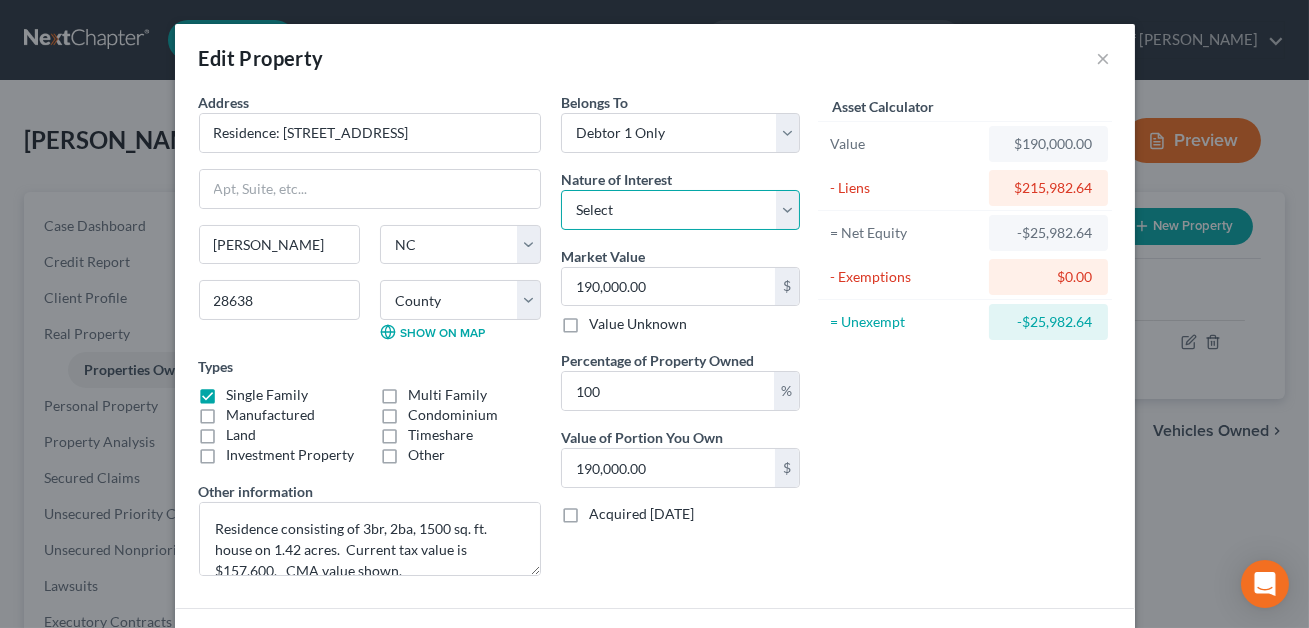 select on "0" 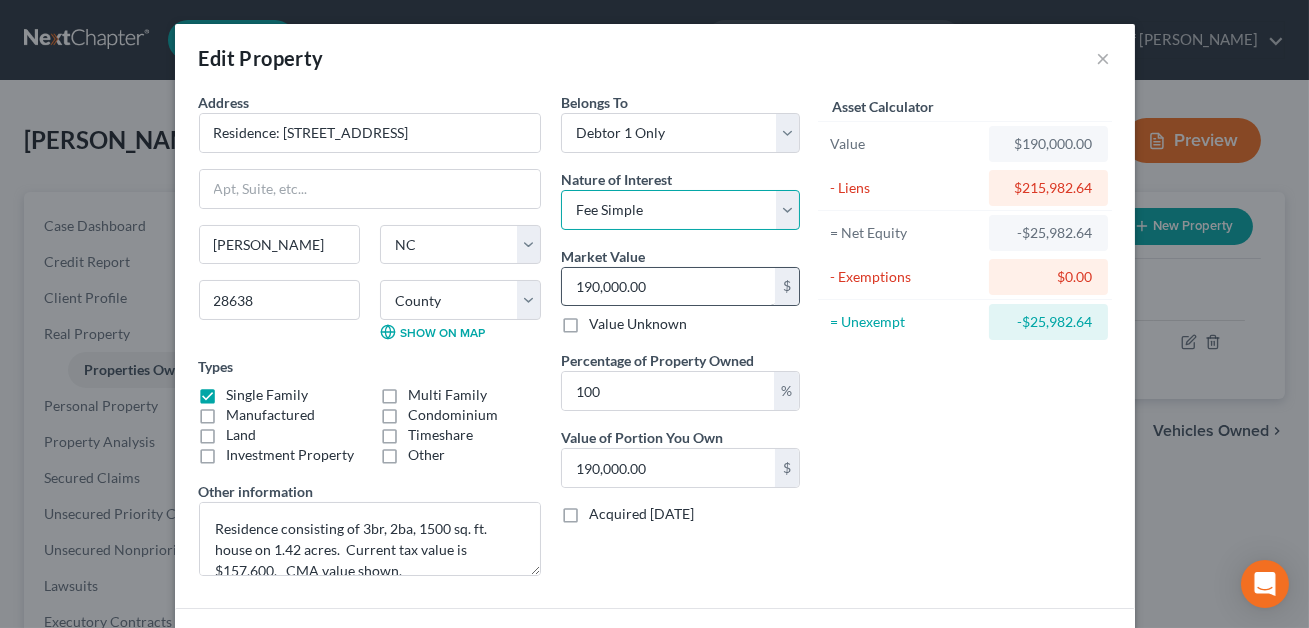 scroll, scrollTop: 198, scrollLeft: 0, axis: vertical 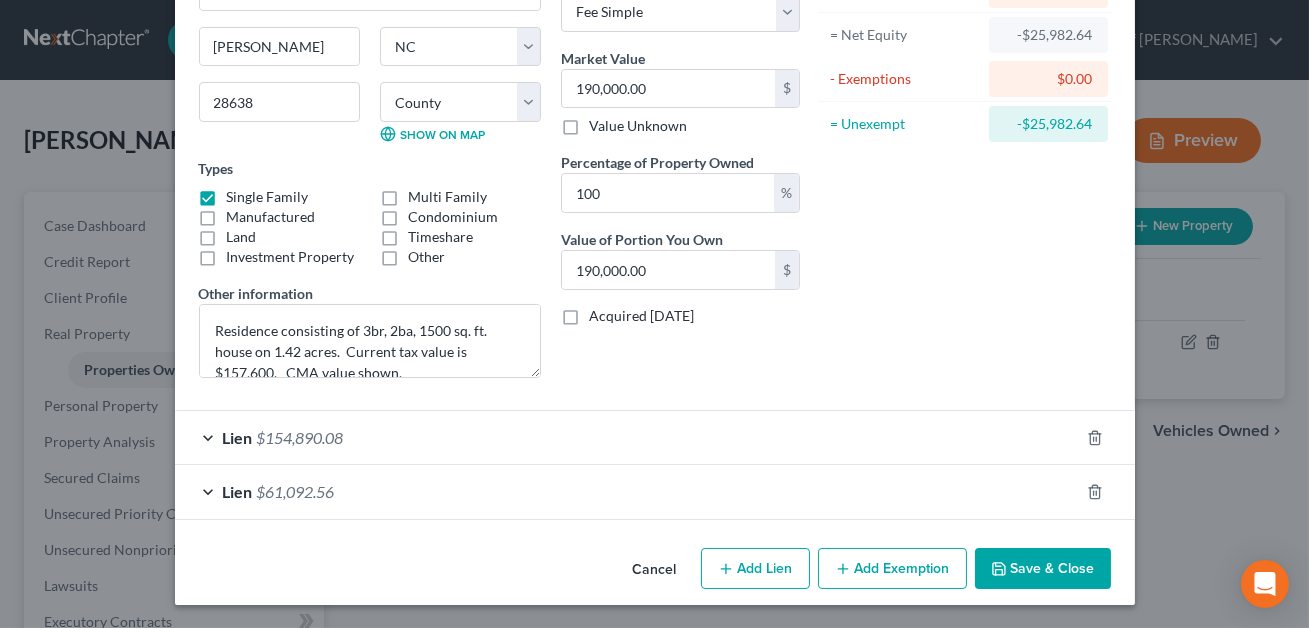 click on "Save & Close" at bounding box center [1043, 569] 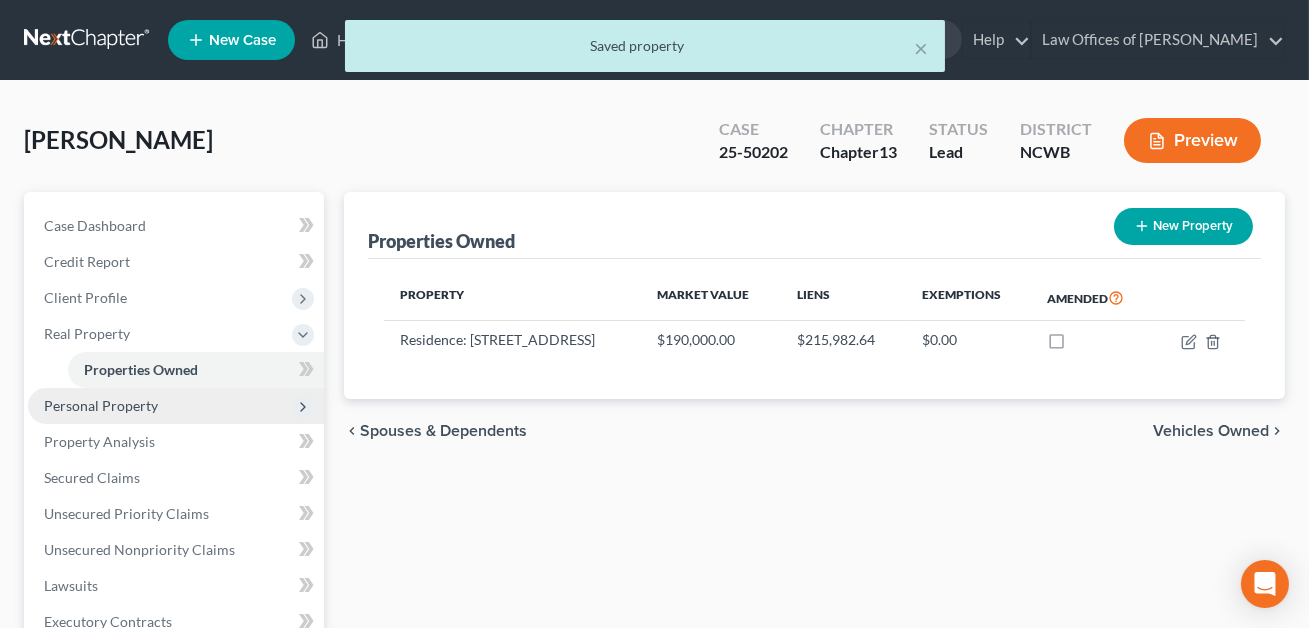 click on "Personal Property" at bounding box center (101, 405) 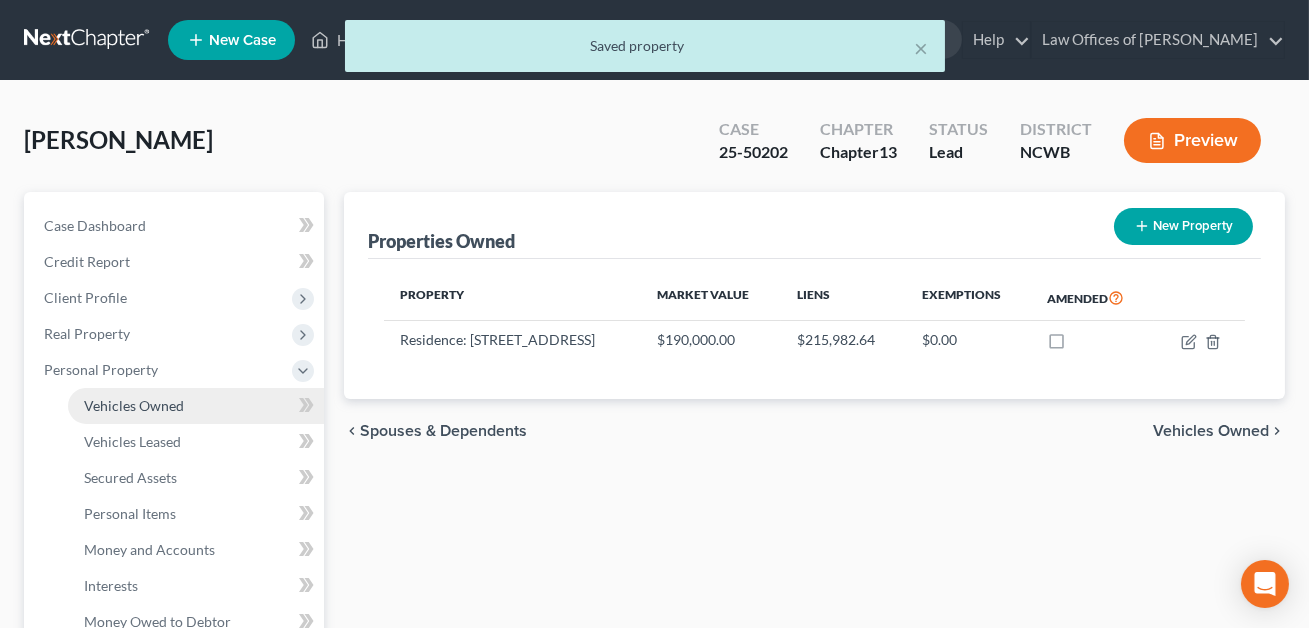 click on "Vehicles Owned" at bounding box center [134, 405] 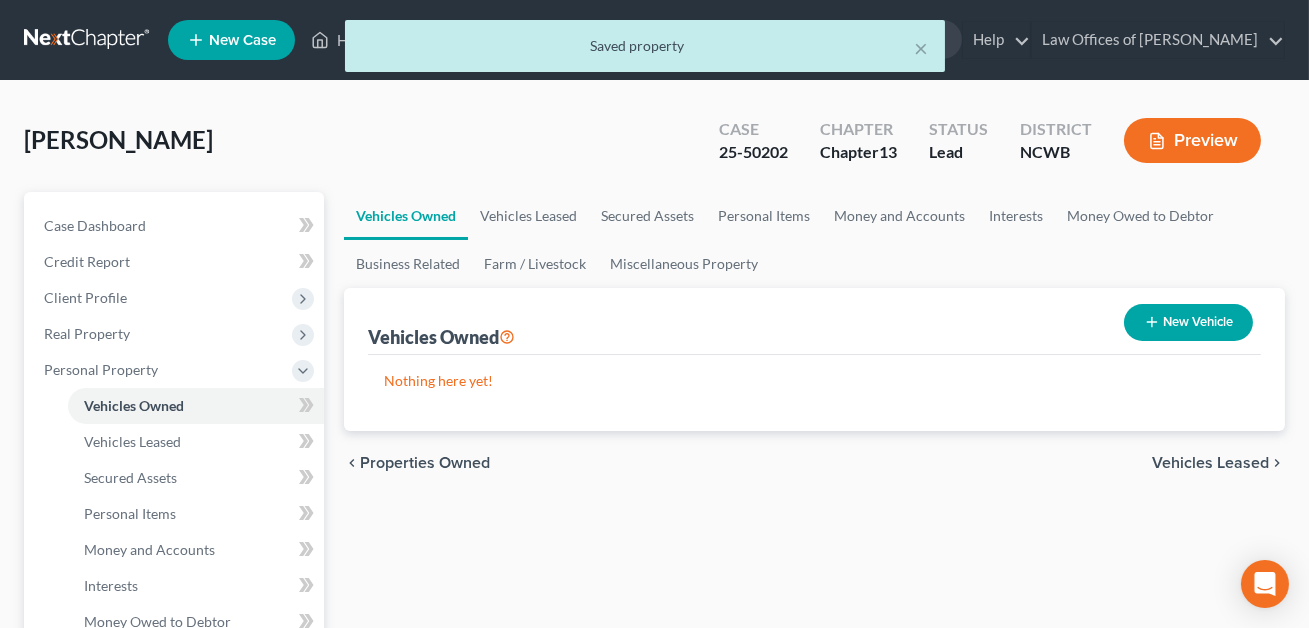click on "New Vehicle" at bounding box center (1188, 322) 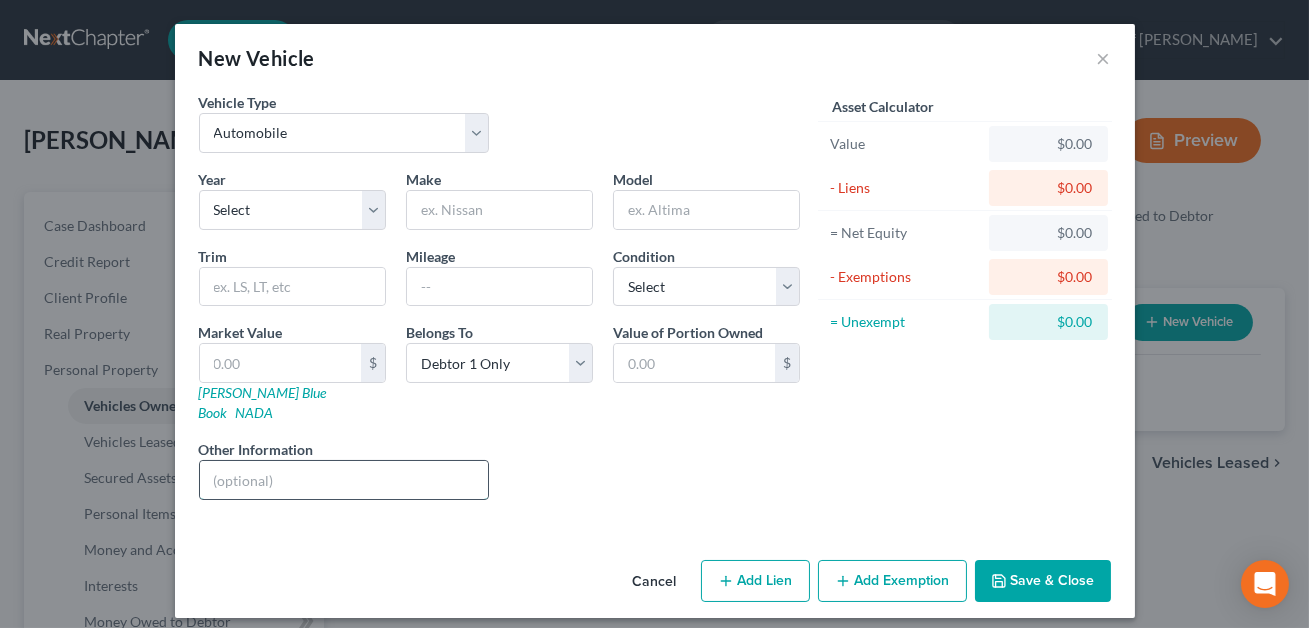 click at bounding box center [344, 480] 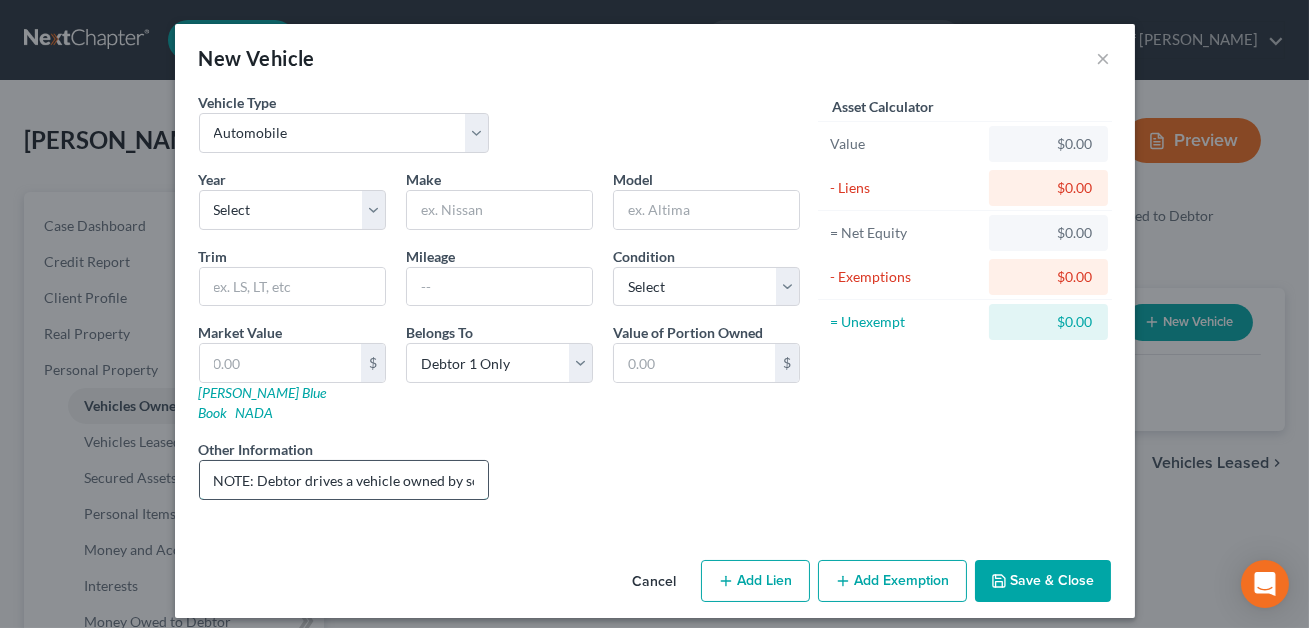 scroll, scrollTop: 0, scrollLeft: 72, axis: horizontal 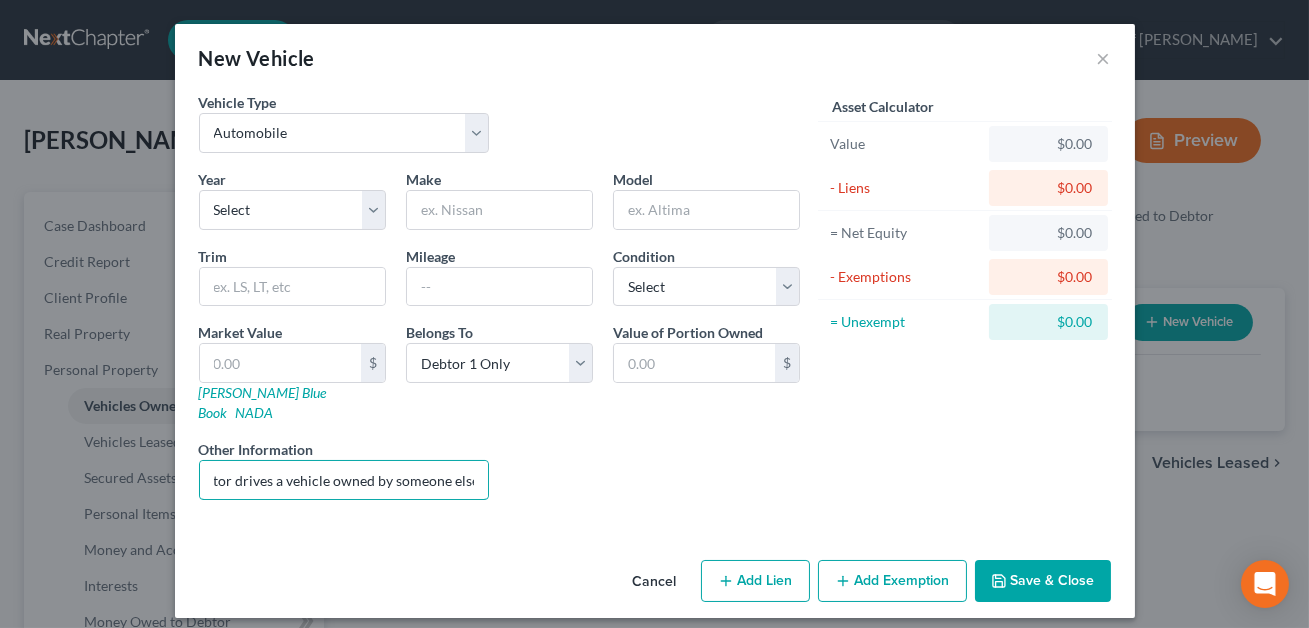 type on "NOTE: Debtor drives a vehicle owned by someone else." 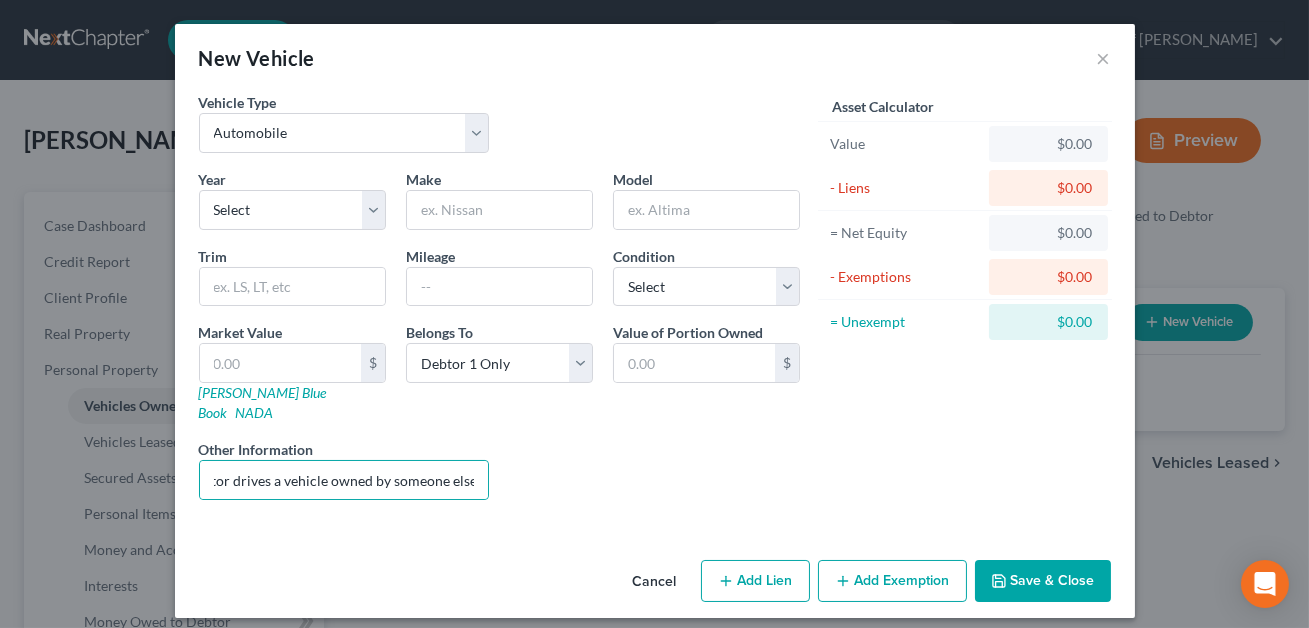 click on "Save & Close" at bounding box center (1043, 581) 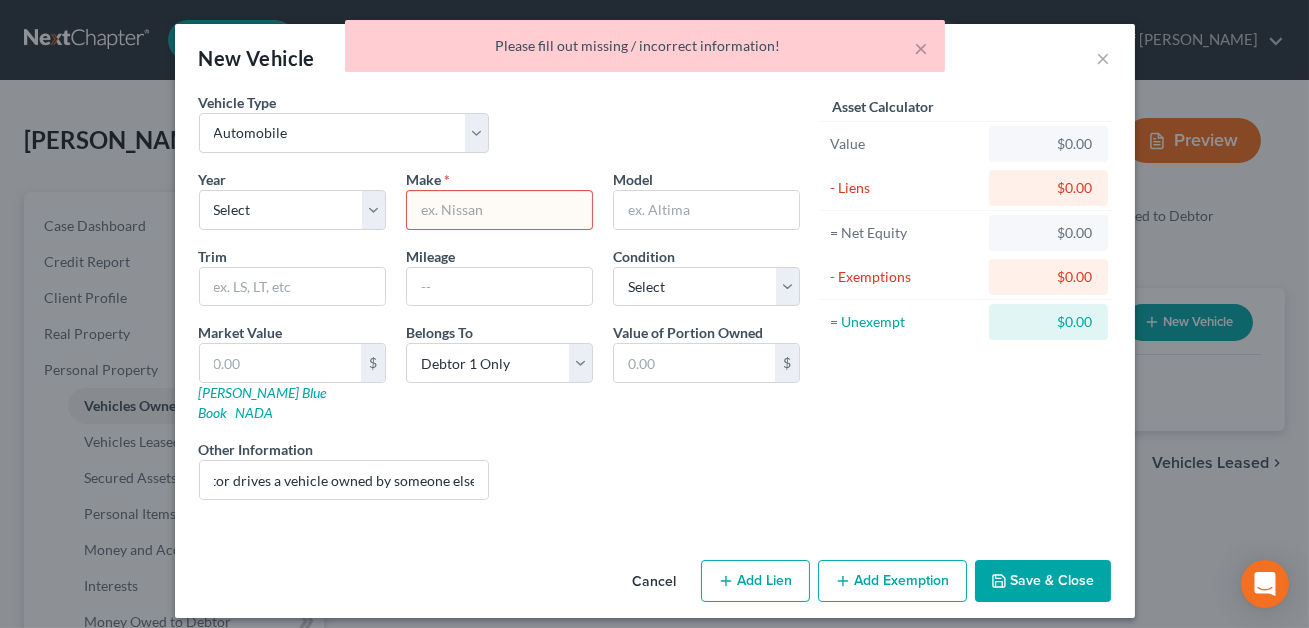 scroll, scrollTop: 0, scrollLeft: 0, axis: both 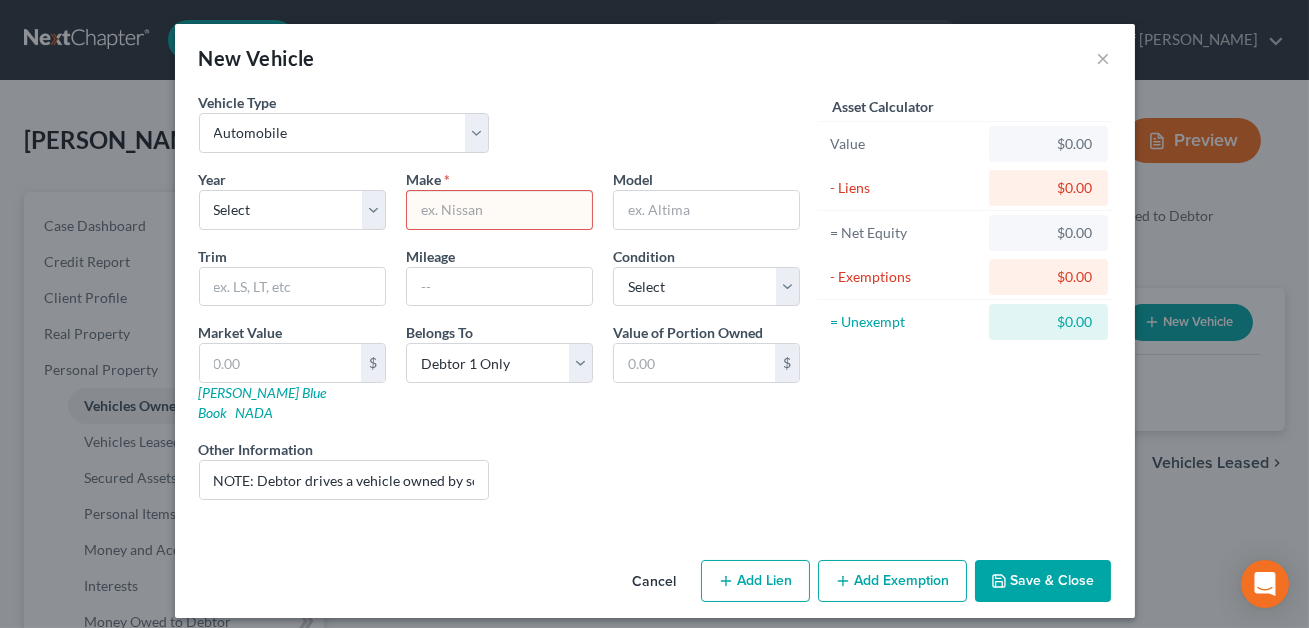 click at bounding box center [499, 210] 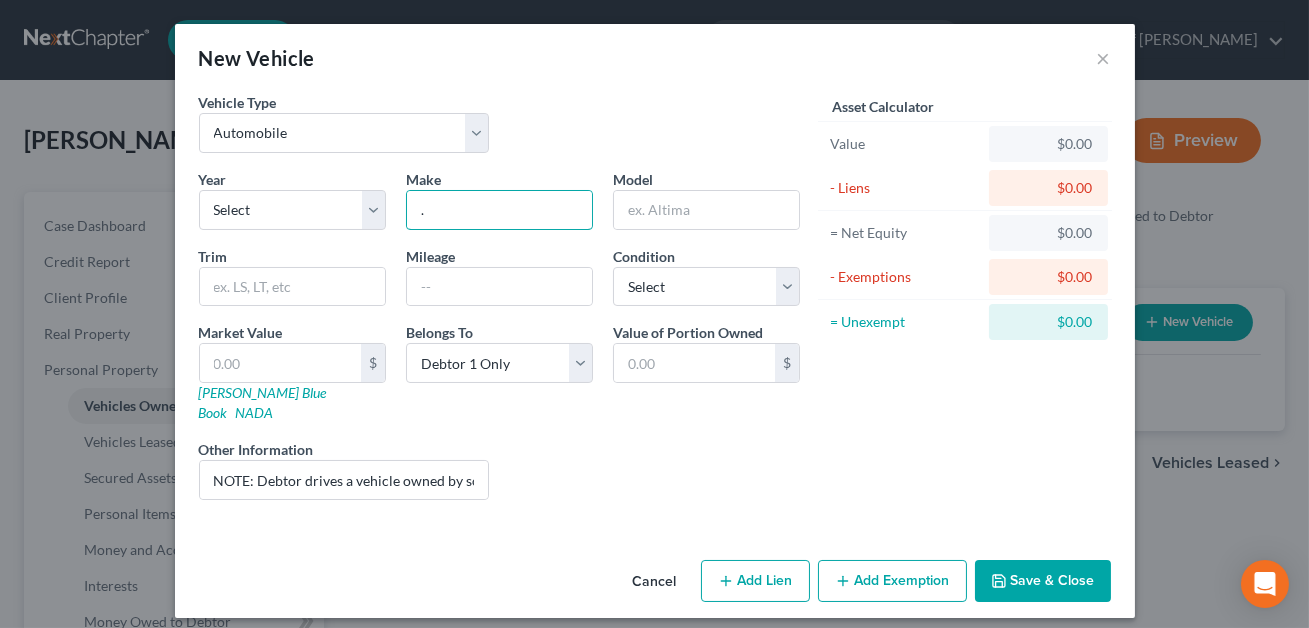 type on "." 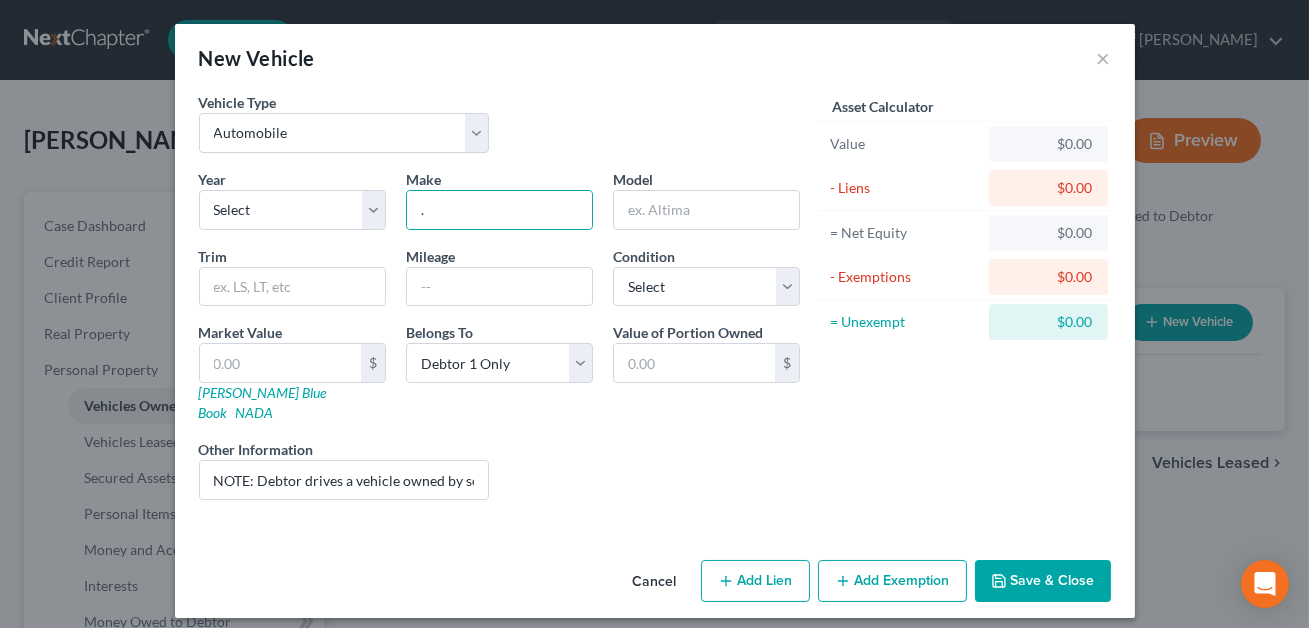 click on "Cancel Add Lien Add Lease Add Exemption Save & Close" at bounding box center (655, 585) 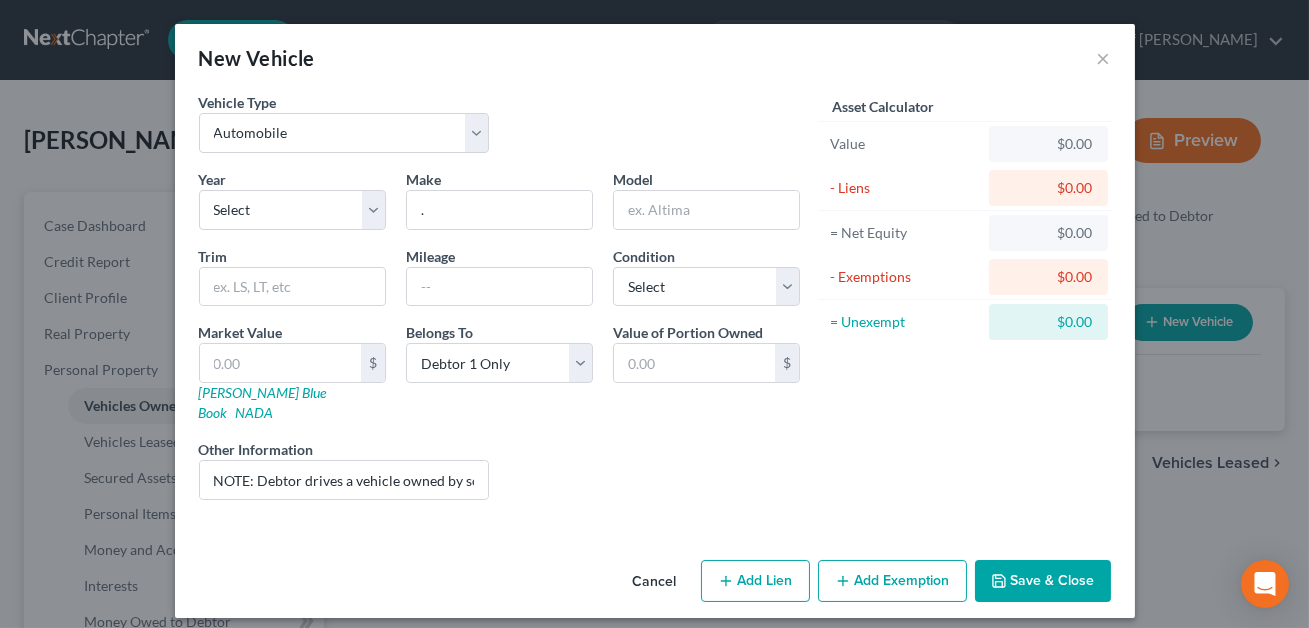 click 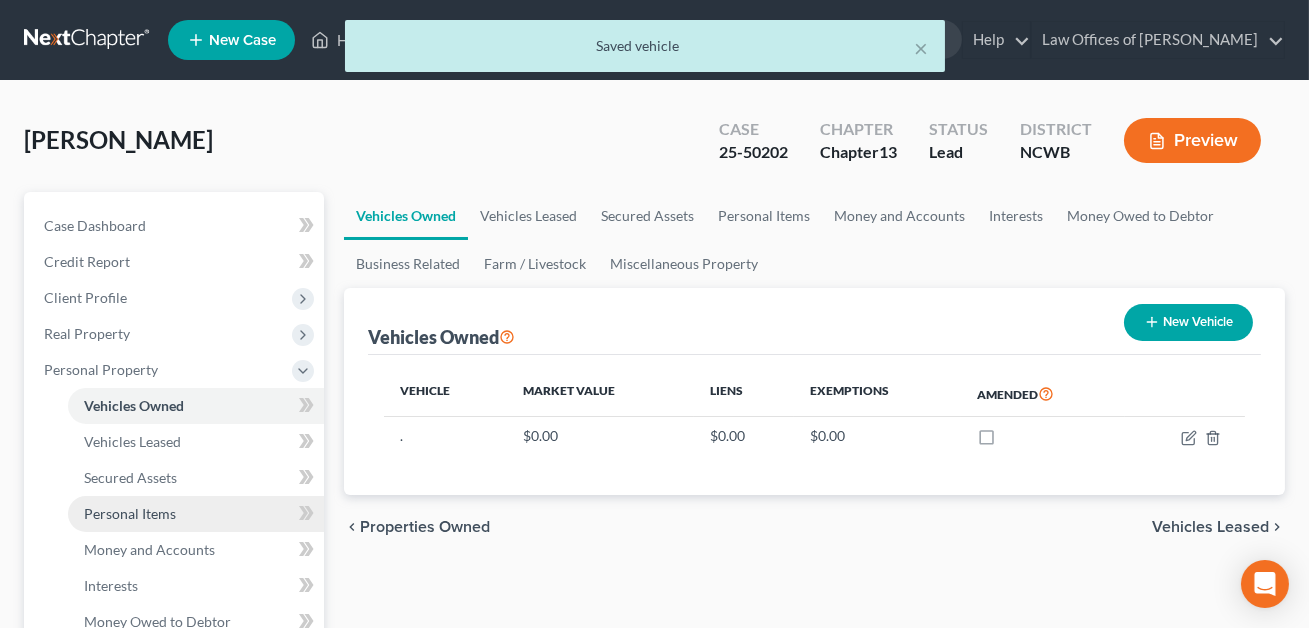 click on "Personal Items" at bounding box center [130, 513] 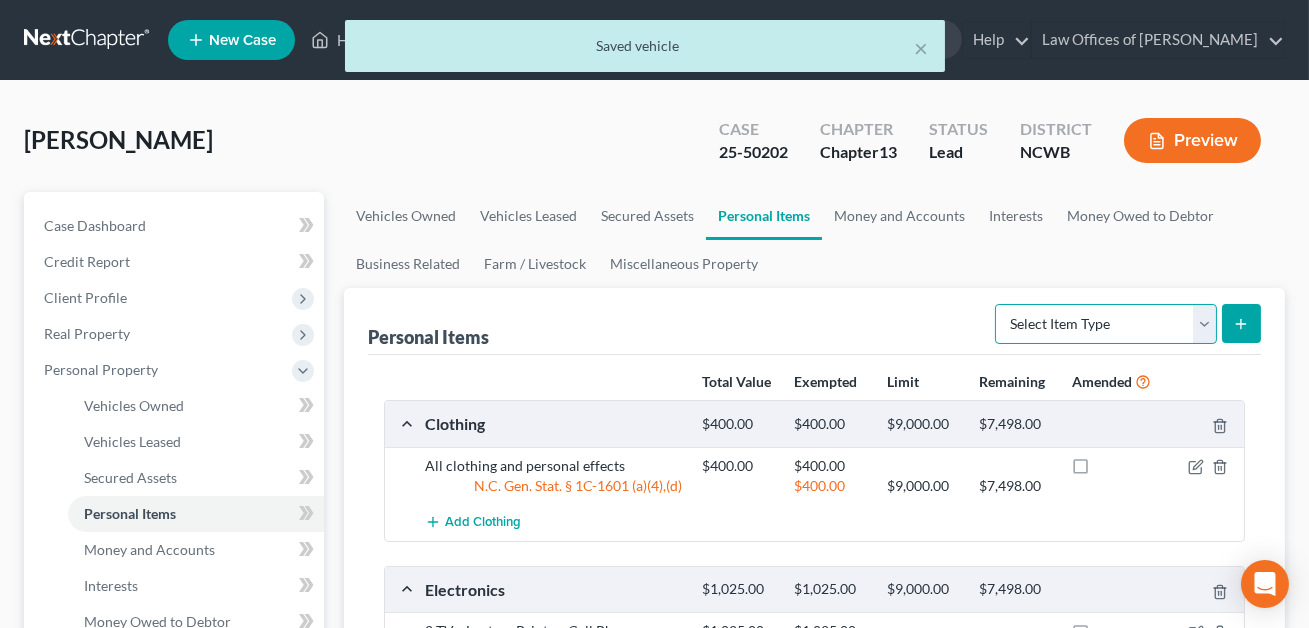 click on "Select Item Type Clothing Collectibles Of Value Electronics Firearms Household Goods Jewelry Other Pet(s) Sports & Hobby Equipment" at bounding box center [1106, 324] 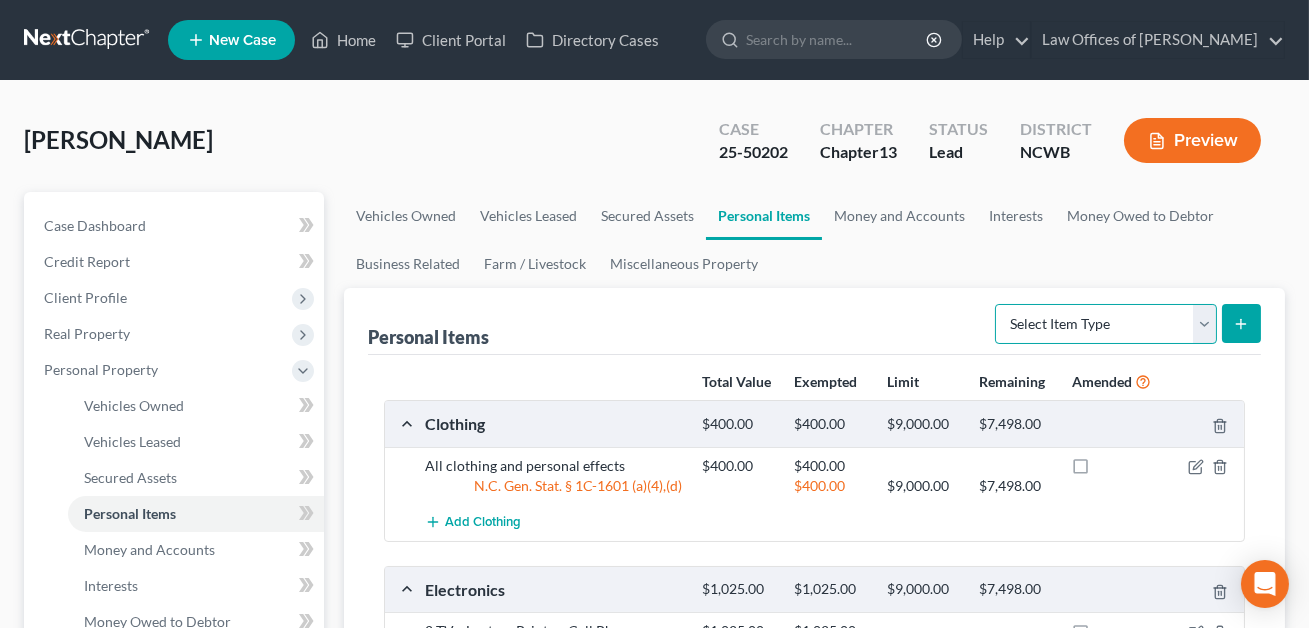 select on "household_goods" 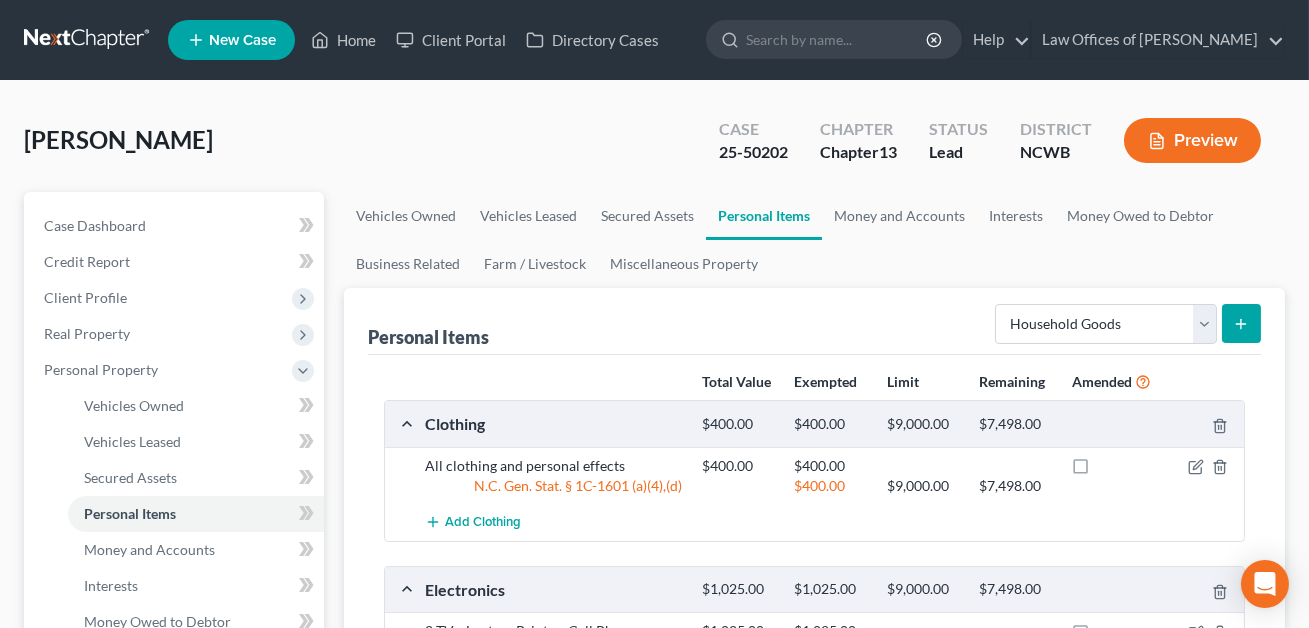 click 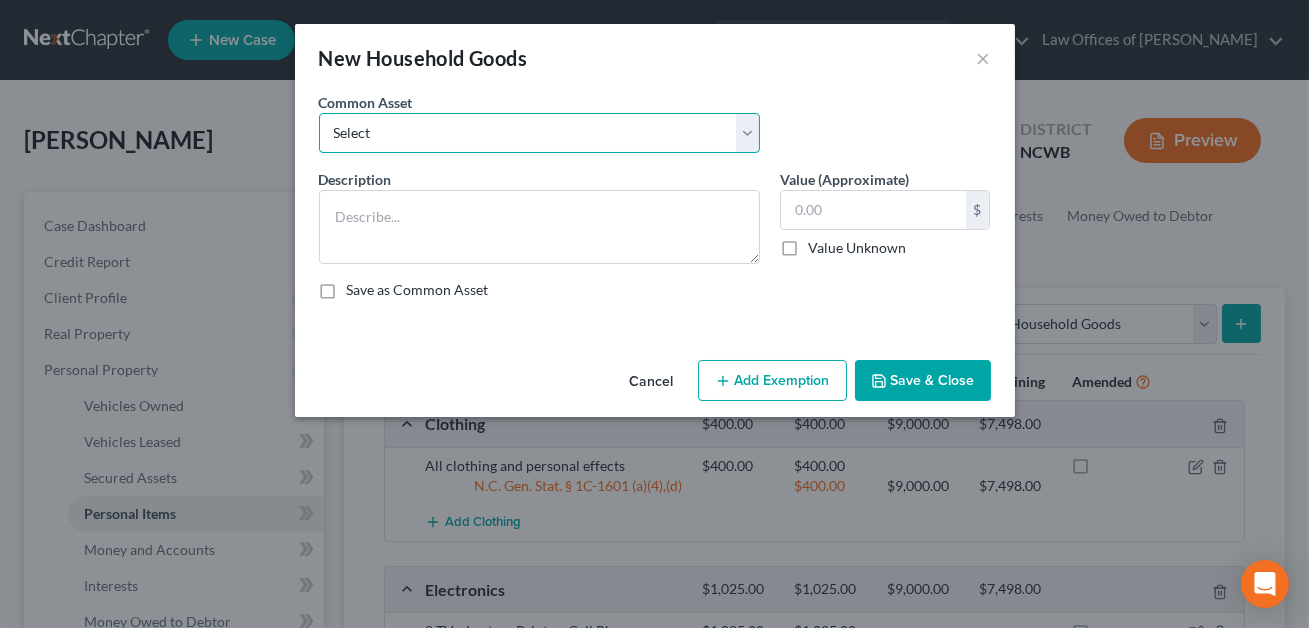 click on "Select Bedroom, Dining, Living room, Family room, Patio, Kitchen furniture; Washer/dryer; Riding mower Small kitchen appliances; Dishes/pots/pans/misc kitchen items; Refrigerator; Stove; Freezer; Microwave; Toys/children's items; Tools. Bedroom, Dining, Living room, Patio furniture; Washer/dryer; Riding mower; Yard equipment; Small kitchen appliances; Dishes/pots/pans/misc kitchen items; Refrigerator; Stove; Freezer; Microwave; Toys/children's items; Tools; Decor. (JNT?)" at bounding box center [539, 133] 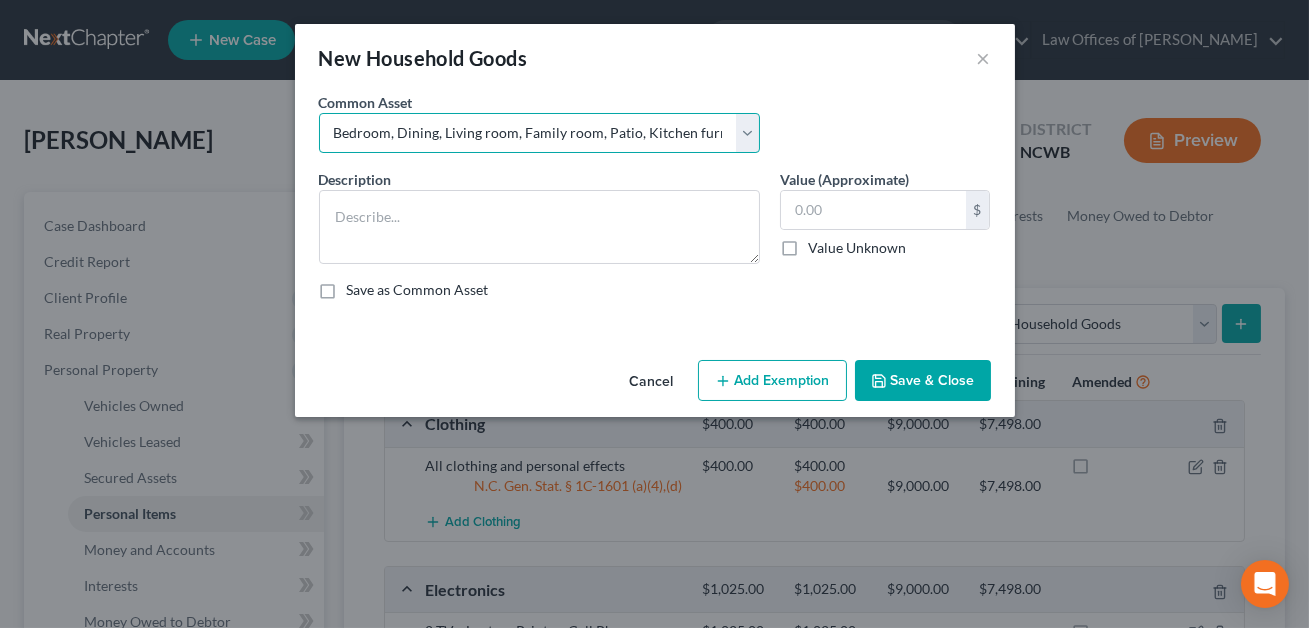 type on "Bedroom, Dining, Living room, Family room, Patio, Kitchen furniture; Washer/dryer; Riding mower Small kitchen appliances; Dishes/pots/pans/misc kitchen items; Refrigerator; Stove; Freezer; Microwave; Toys/children's items; Tools." 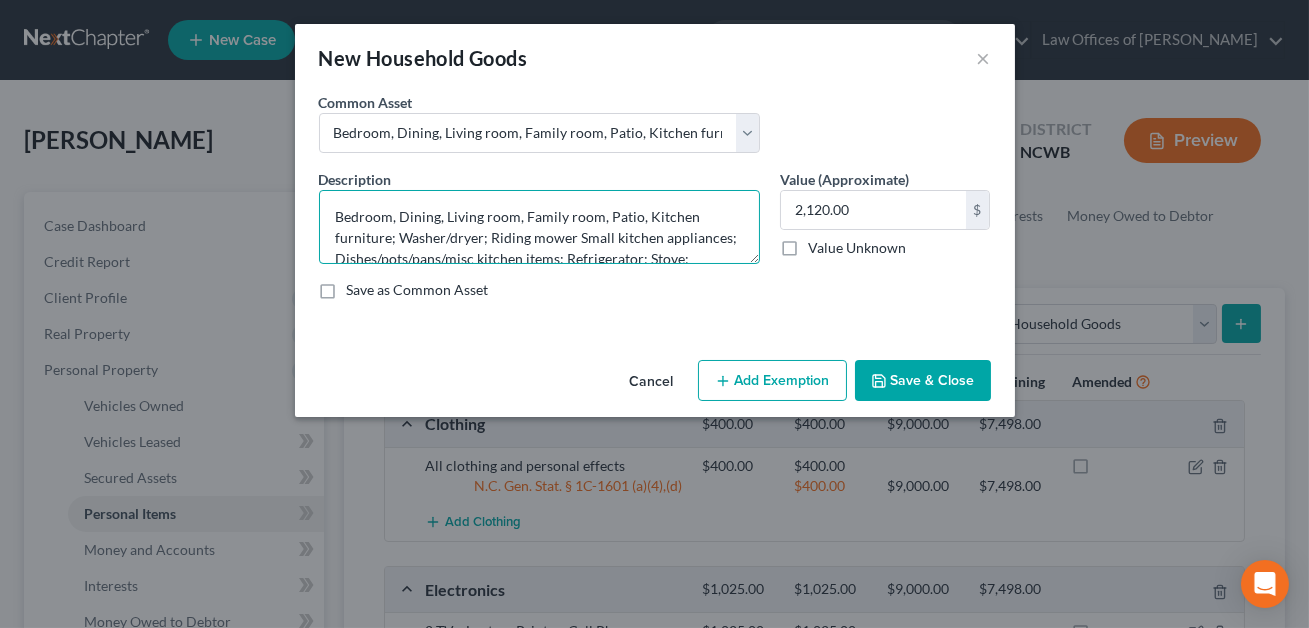 drag, startPoint x: 690, startPoint y: 217, endPoint x: 517, endPoint y: 212, distance: 173.07224 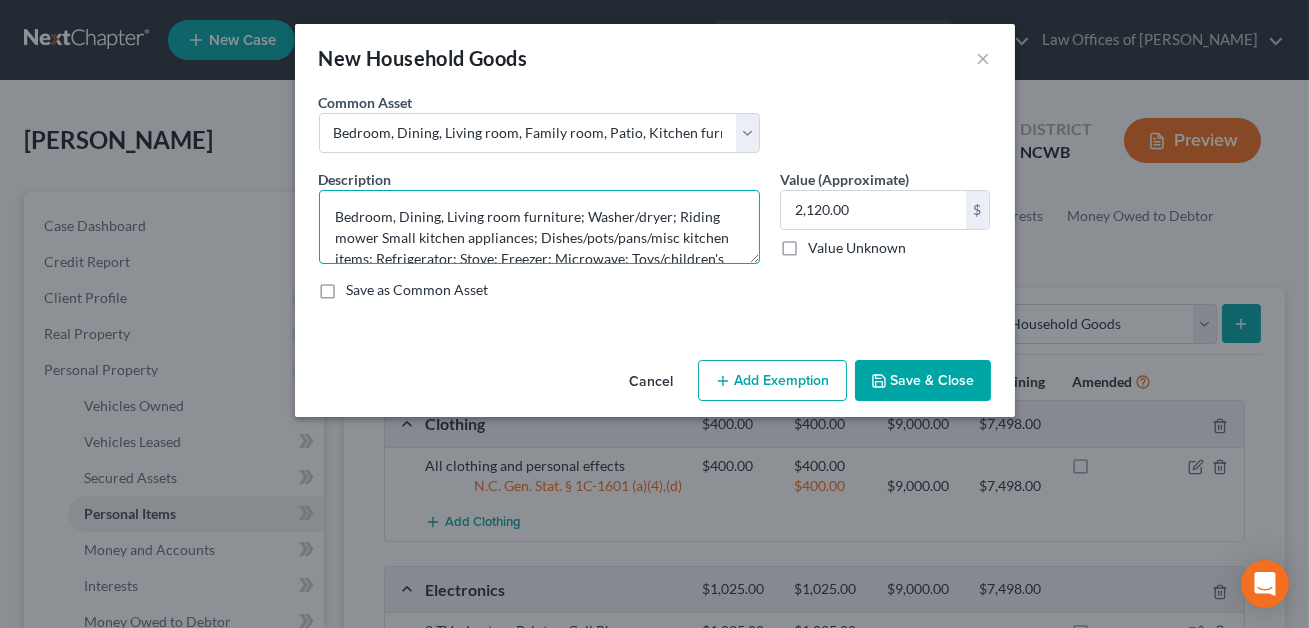 drag, startPoint x: 665, startPoint y: 217, endPoint x: 584, endPoint y: 216, distance: 81.00617 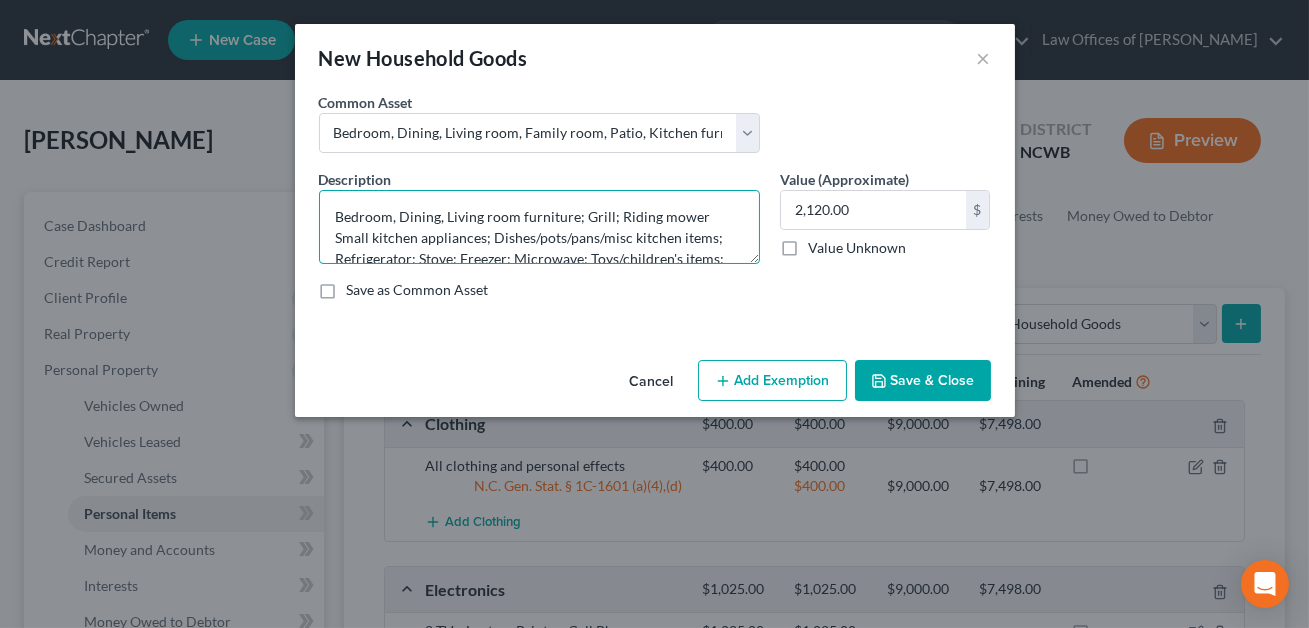 drag, startPoint x: 615, startPoint y: 217, endPoint x: 696, endPoint y: 215, distance: 81.02469 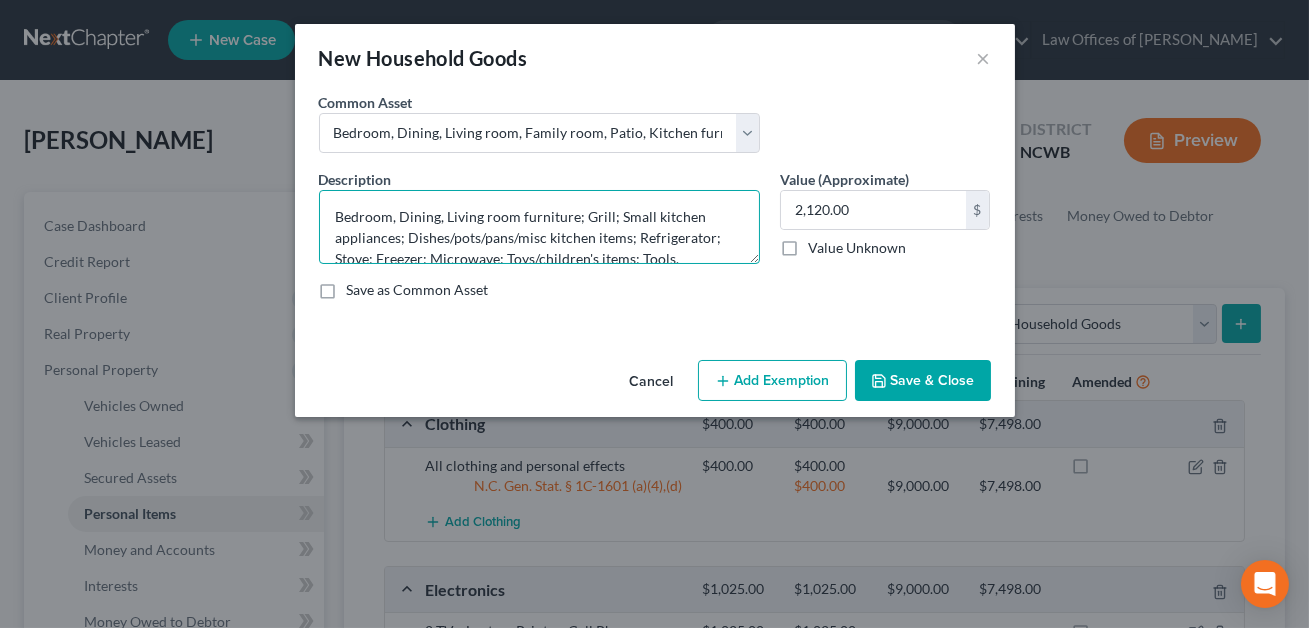 scroll, scrollTop: 20, scrollLeft: 0, axis: vertical 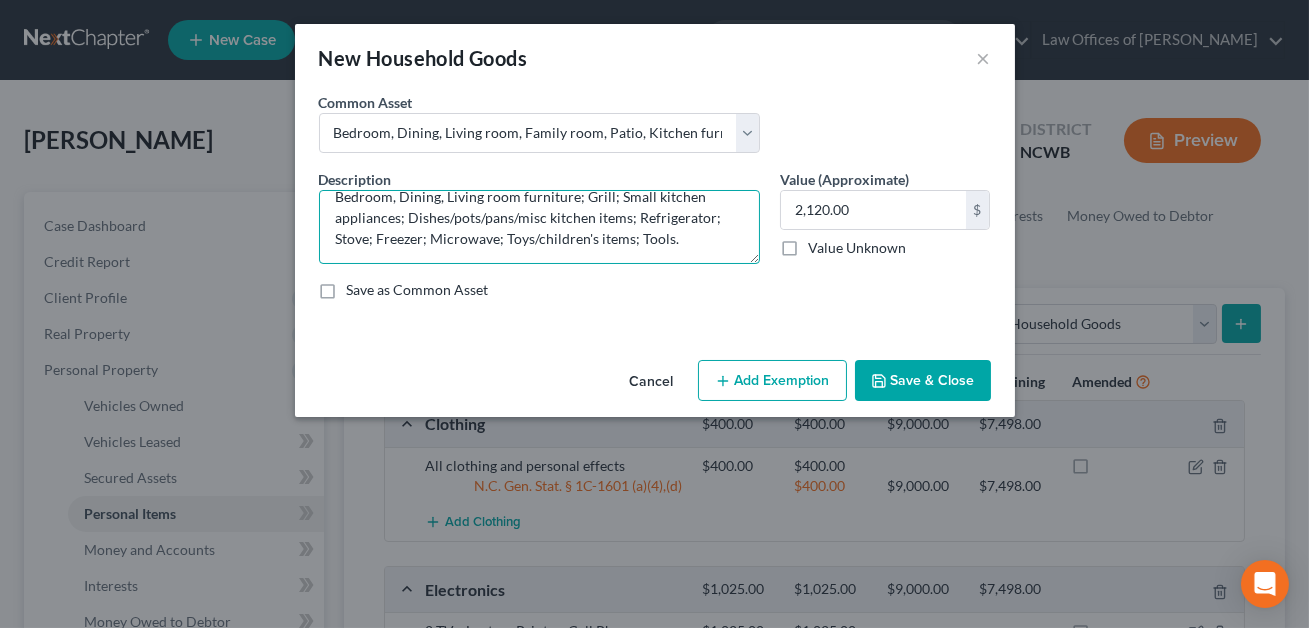 drag, startPoint x: 427, startPoint y: 259, endPoint x: 392, endPoint y: 252, distance: 35.69314 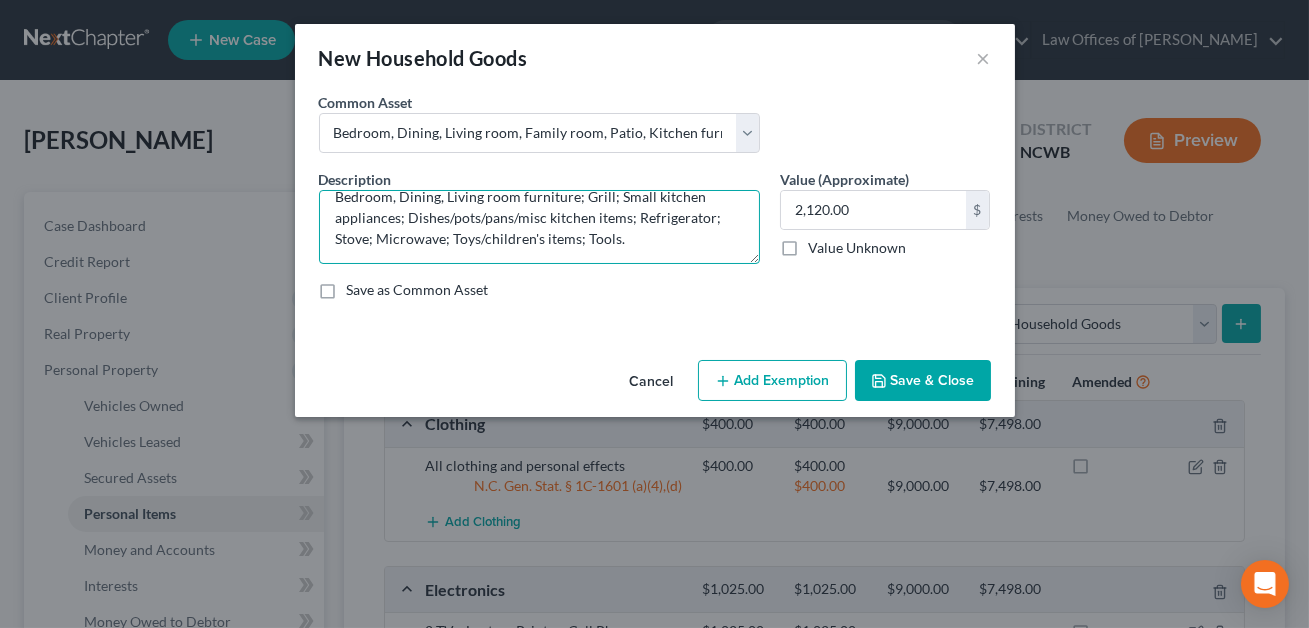 drag, startPoint x: 620, startPoint y: 238, endPoint x: 454, endPoint y: 243, distance: 166.07529 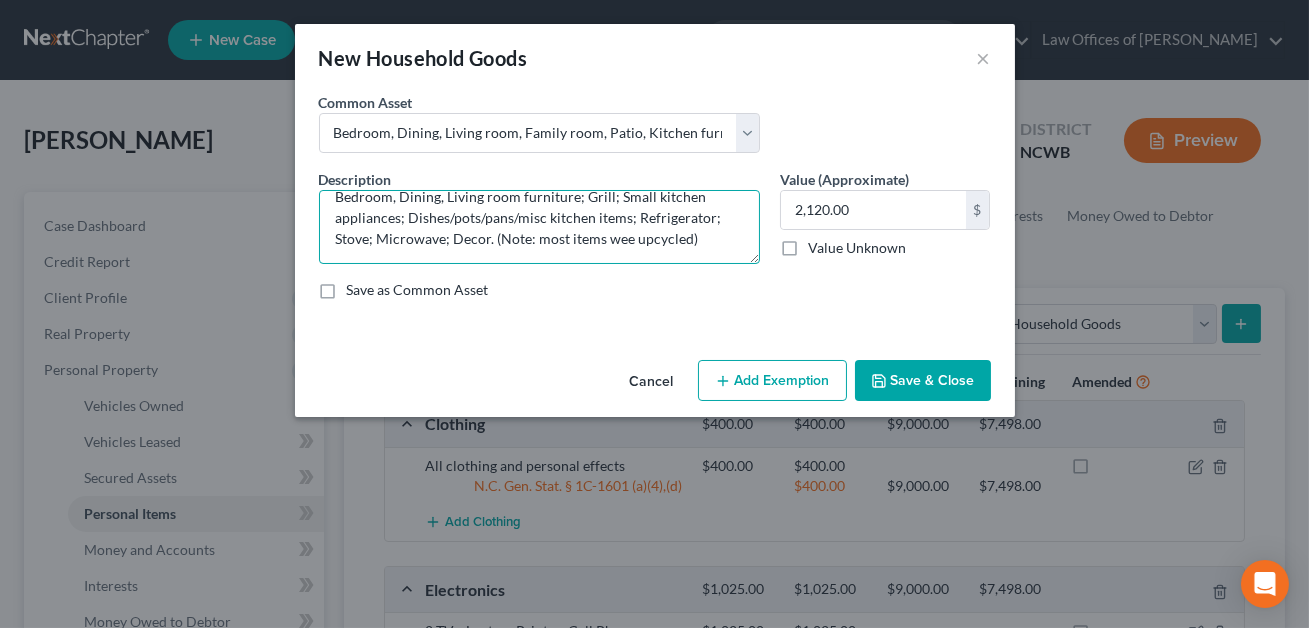 click on "Bedroom, Dining, Living room furniture; Grill; Small kitchen appliances; Dishes/pots/pans/misc kitchen items; Refrigerator; Stove; Microwave; Decor. (Note: most items wee upcycled)" at bounding box center (539, 227) 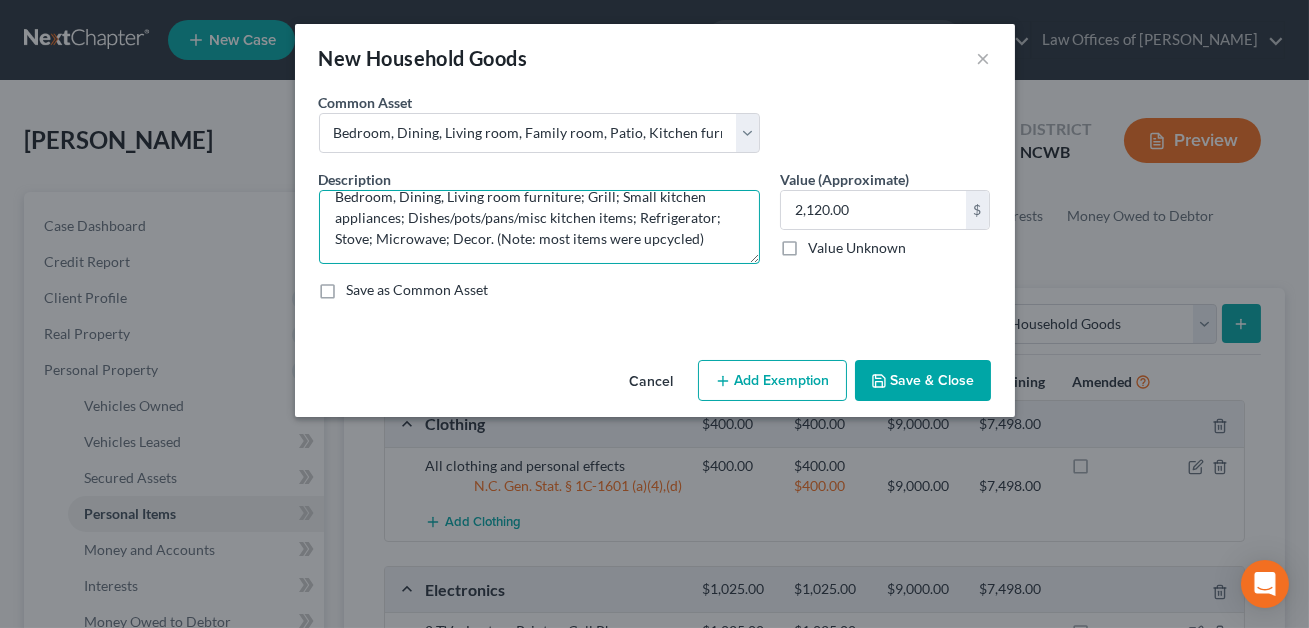 click on "Bedroom, Dining, Living room furniture; Grill; Small kitchen appliances; Dishes/pots/pans/misc kitchen items; Refrigerator; Stove; Microwave; Decor. (Note: most items were upcycled)" at bounding box center [539, 227] 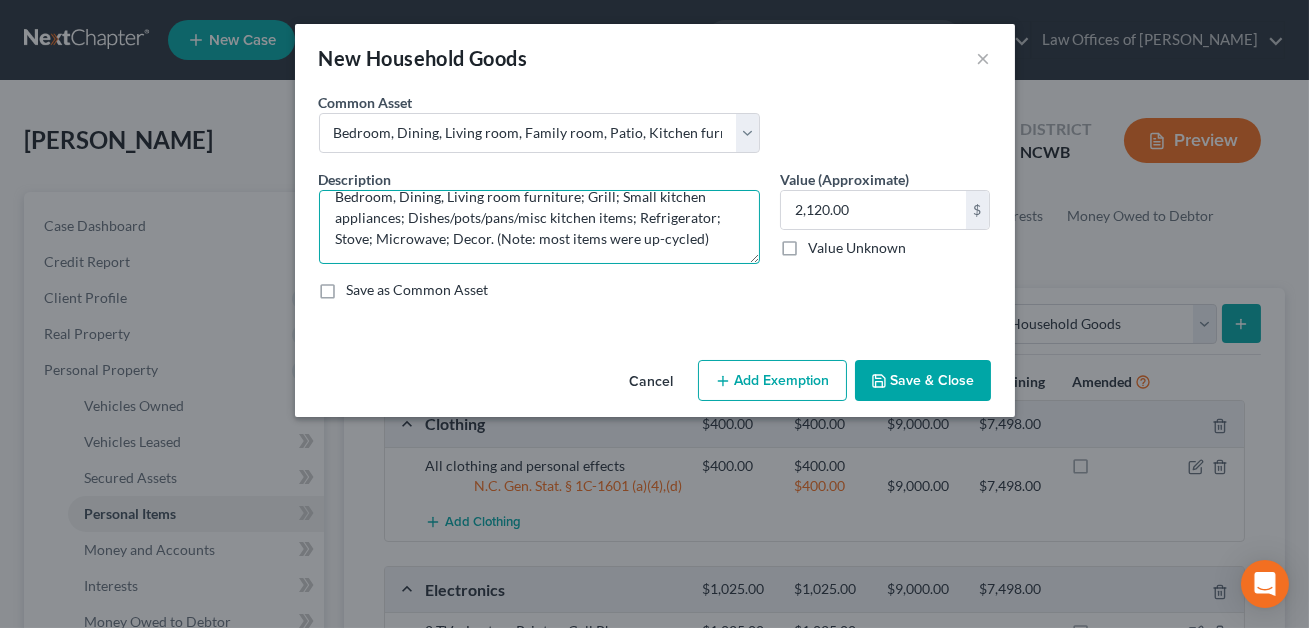 click on "Bedroom, Dining, Living room furniture; Grill; Small kitchen appliances; Dishes/pots/pans/misc kitchen items; Refrigerator; Stove; Microwave; Decor. (Note: most items were up-cycled)" at bounding box center [539, 227] 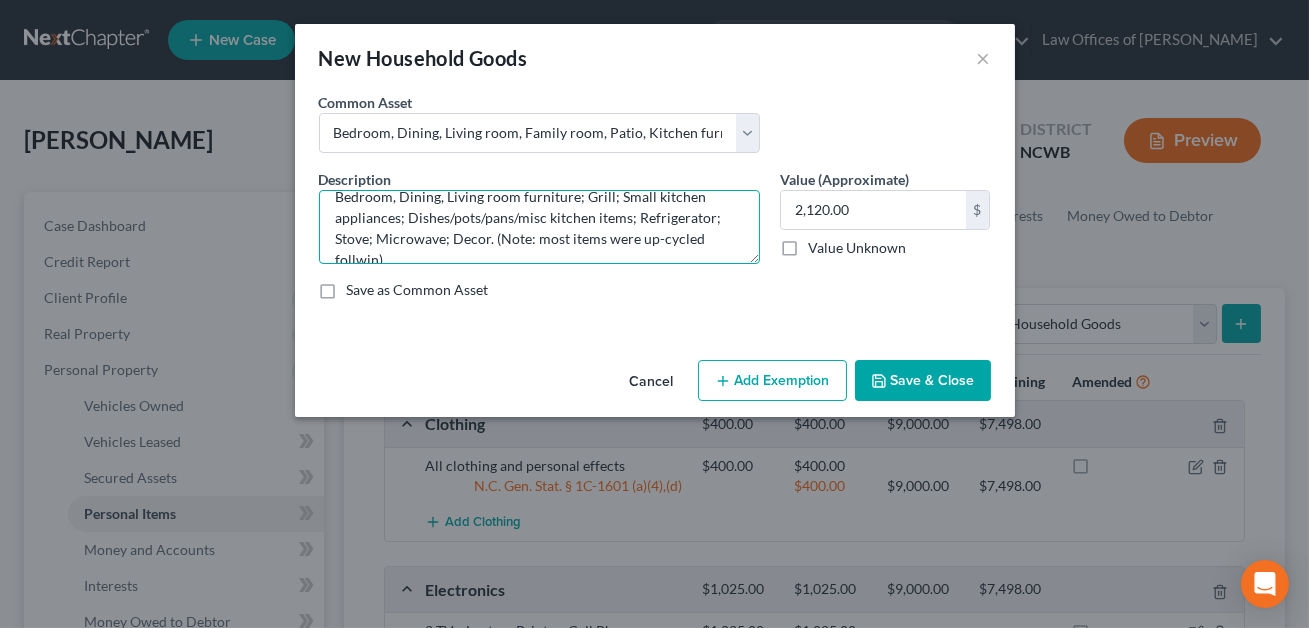 scroll, scrollTop: 24, scrollLeft: 0, axis: vertical 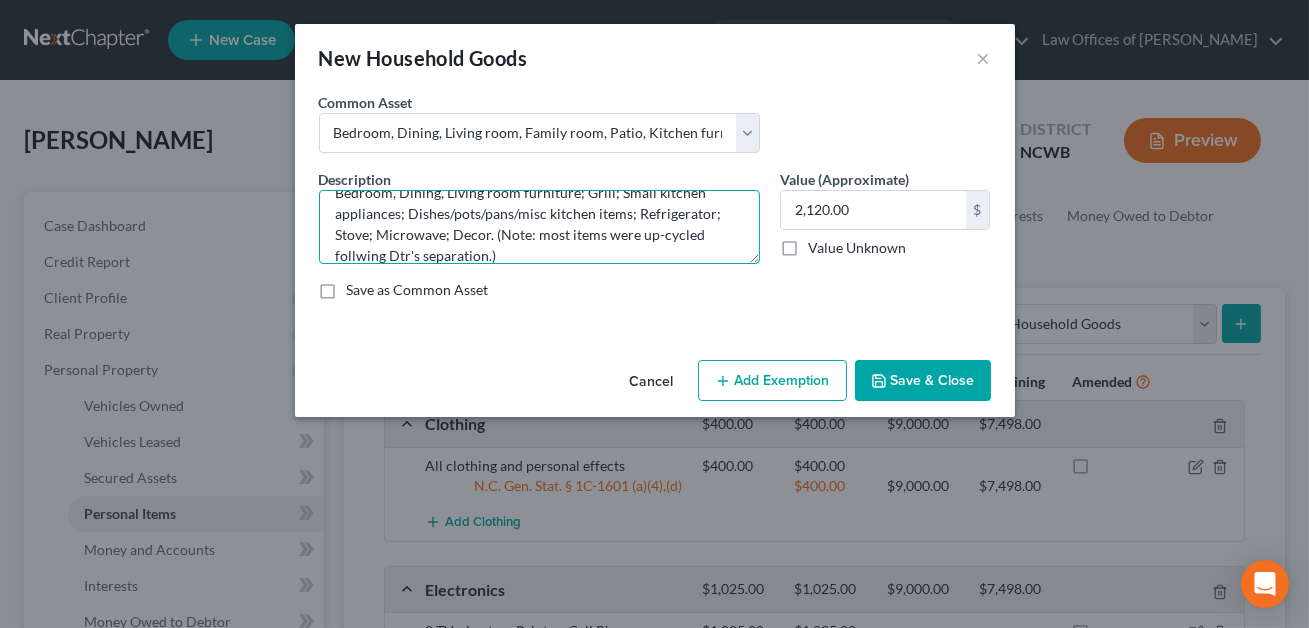 click on "Bedroom, Dining, Living room furniture; Grill; Small kitchen appliances; Dishes/pots/pans/misc kitchen items; Refrigerator; Stove; Microwave; Decor. (Note: most items were up-cycled follwing Dtr's separation.)" at bounding box center (539, 227) 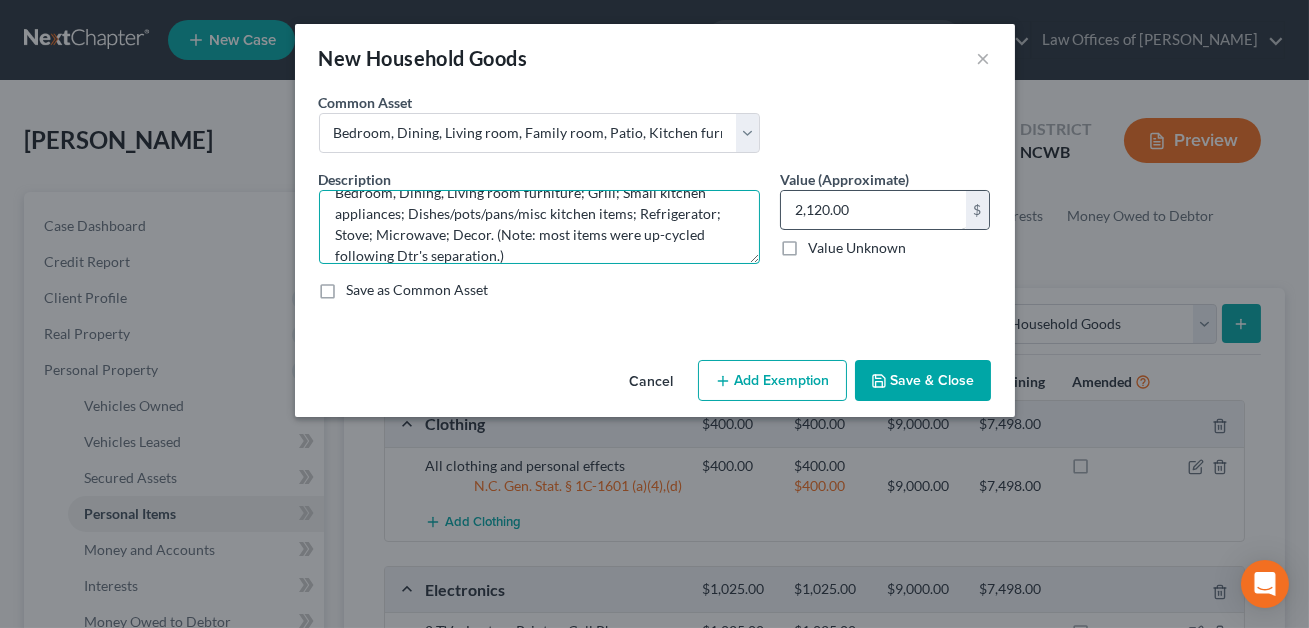 type on "Bedroom, Dining, Living room furniture; Grill; Small kitchen appliances; Dishes/pots/pans/misc kitchen items; Refrigerator; Stove; Microwave; Decor. (Note: most items were up-cycled following Dtr's separation.)" 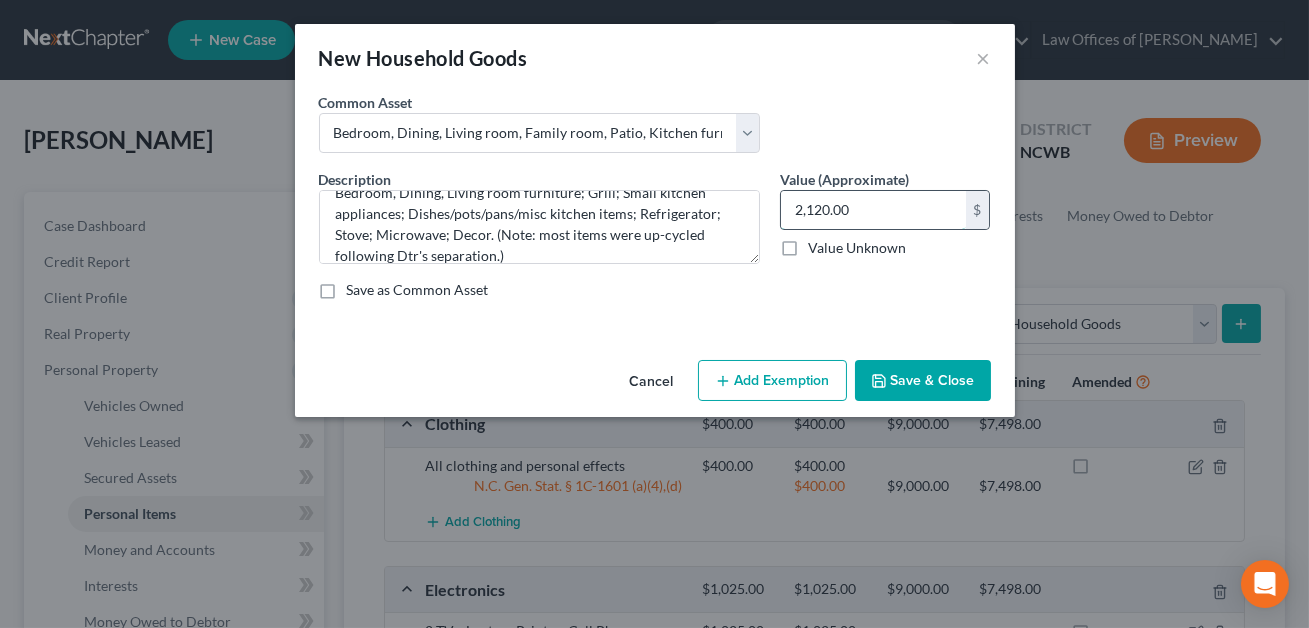 click on "2,120.00" at bounding box center (873, 210) 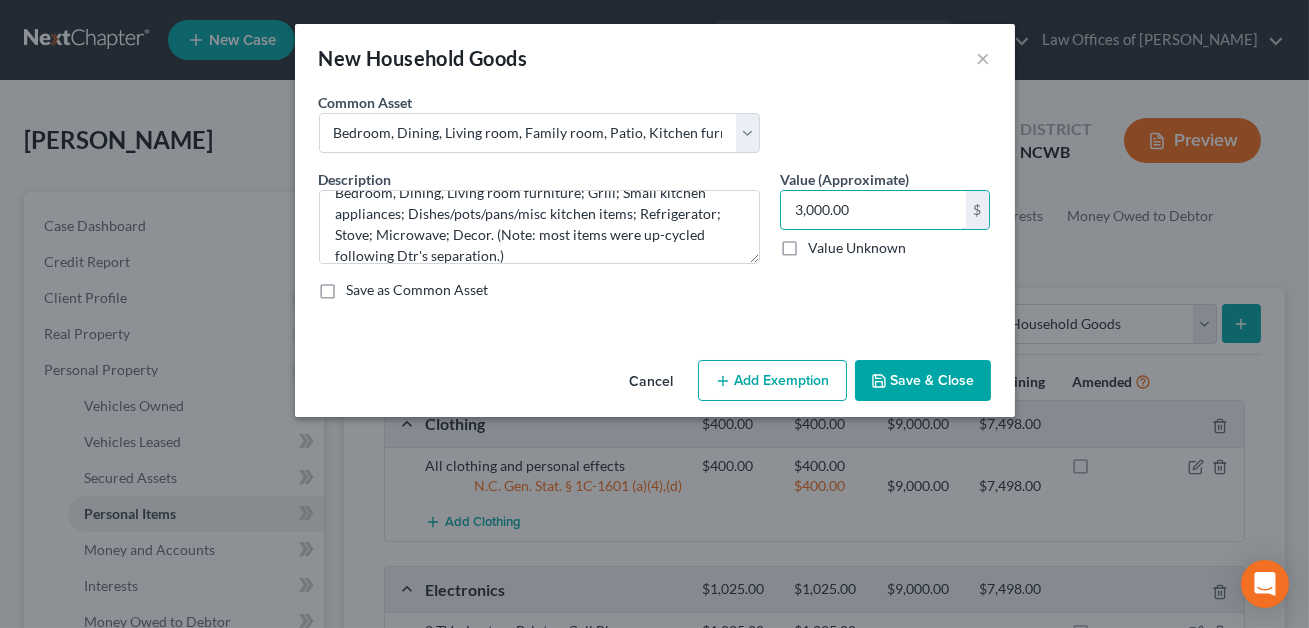 type on "3,000.00" 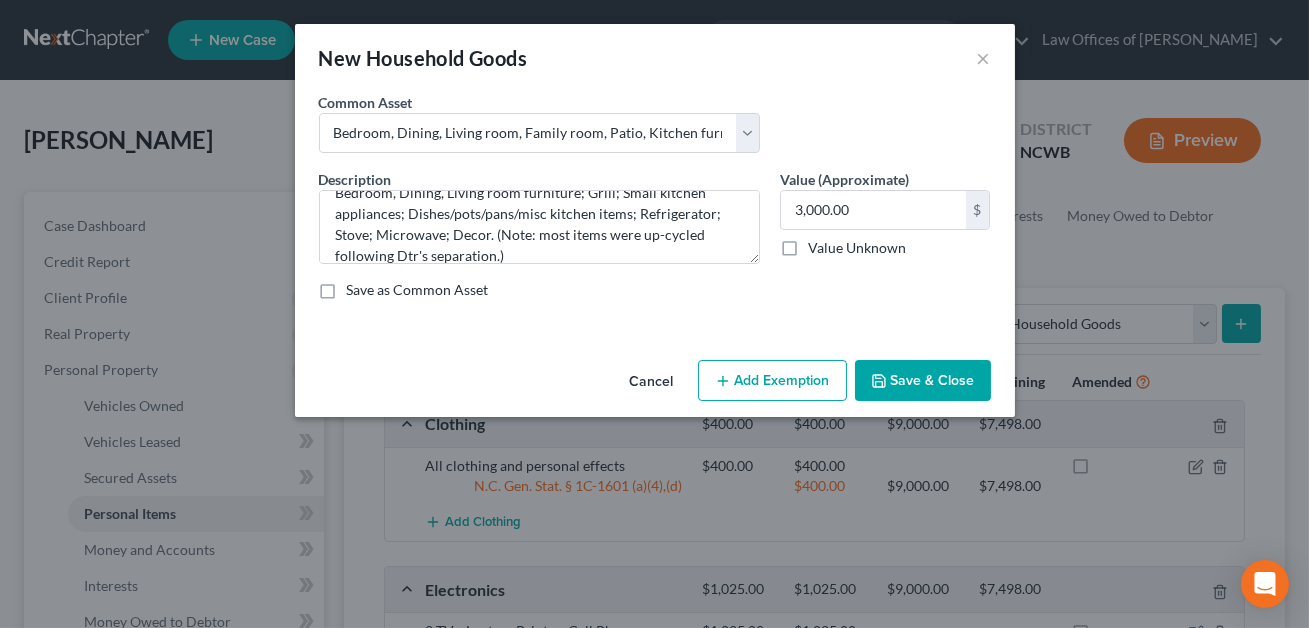 click on "Add Exemption" at bounding box center [772, 381] 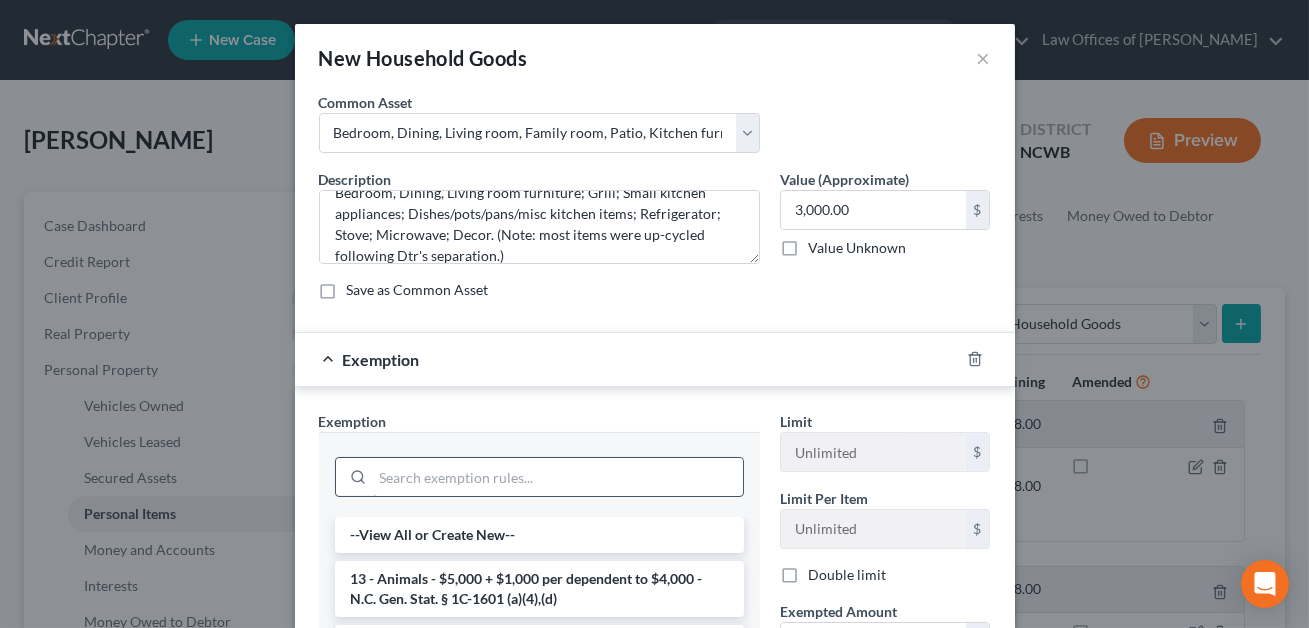 click at bounding box center (558, 477) 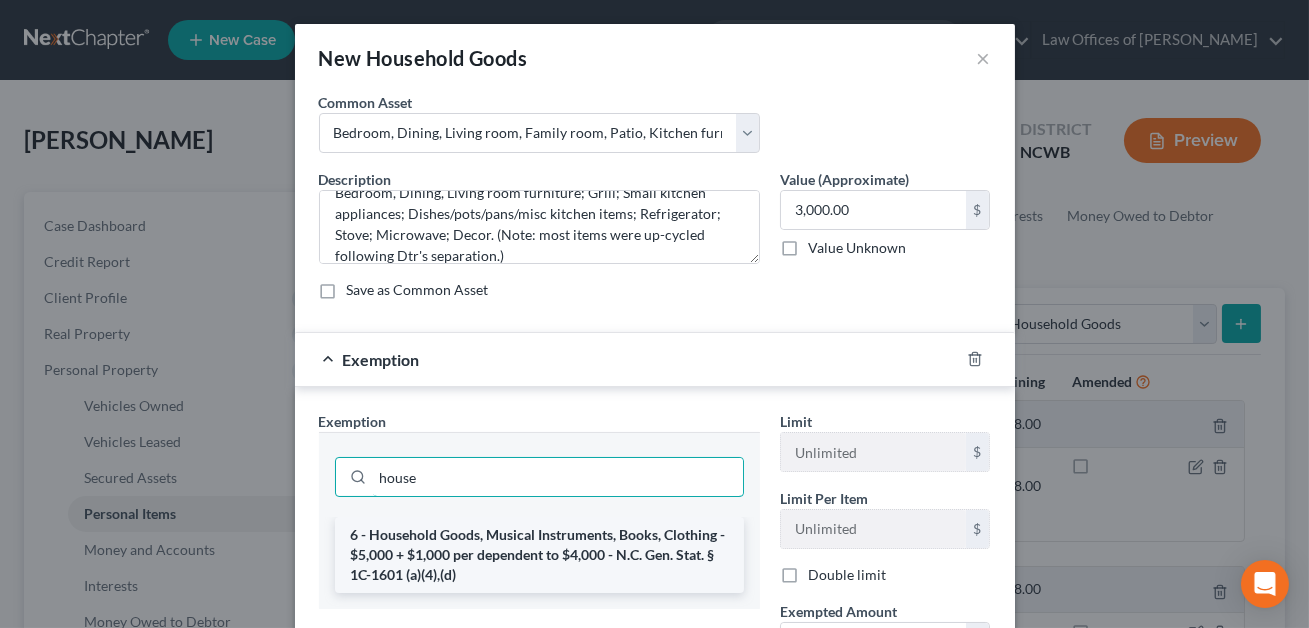 type on "house" 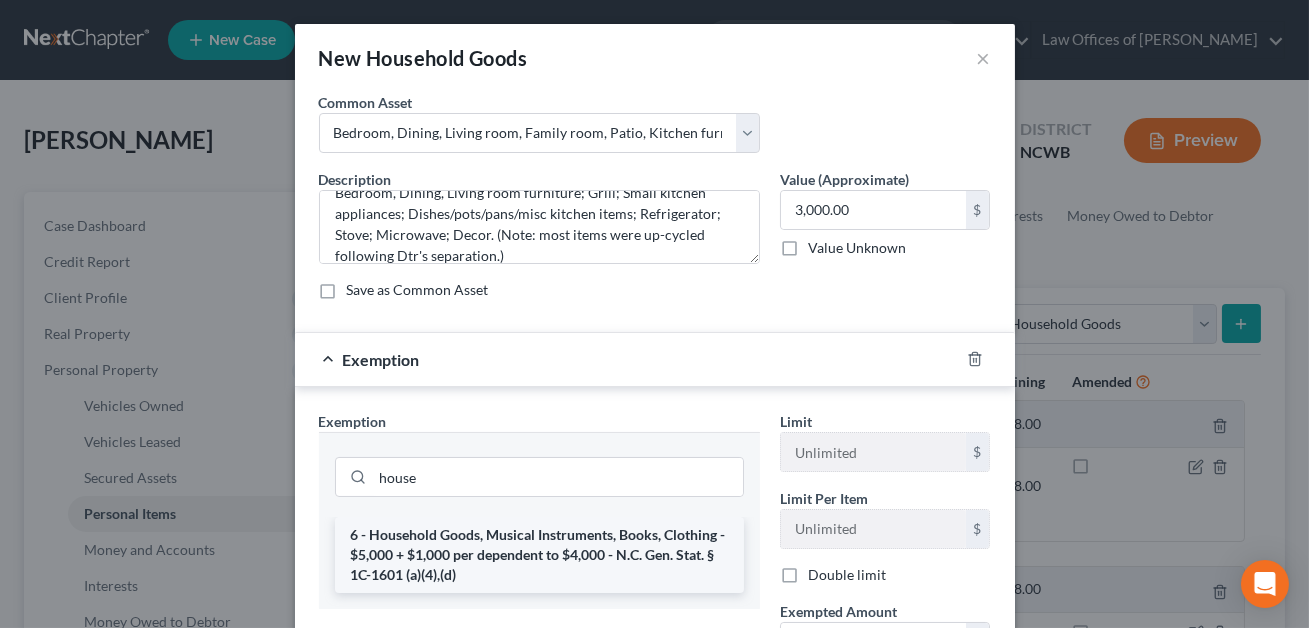 click on "6 - Household Goods, Musical Instruments, Books, Clothing - $5,000 +  $1,000 per dependent to $4,000 - N.C. Gen. Stat. § 1C-1601 (a)(4),(d)" at bounding box center (539, 555) 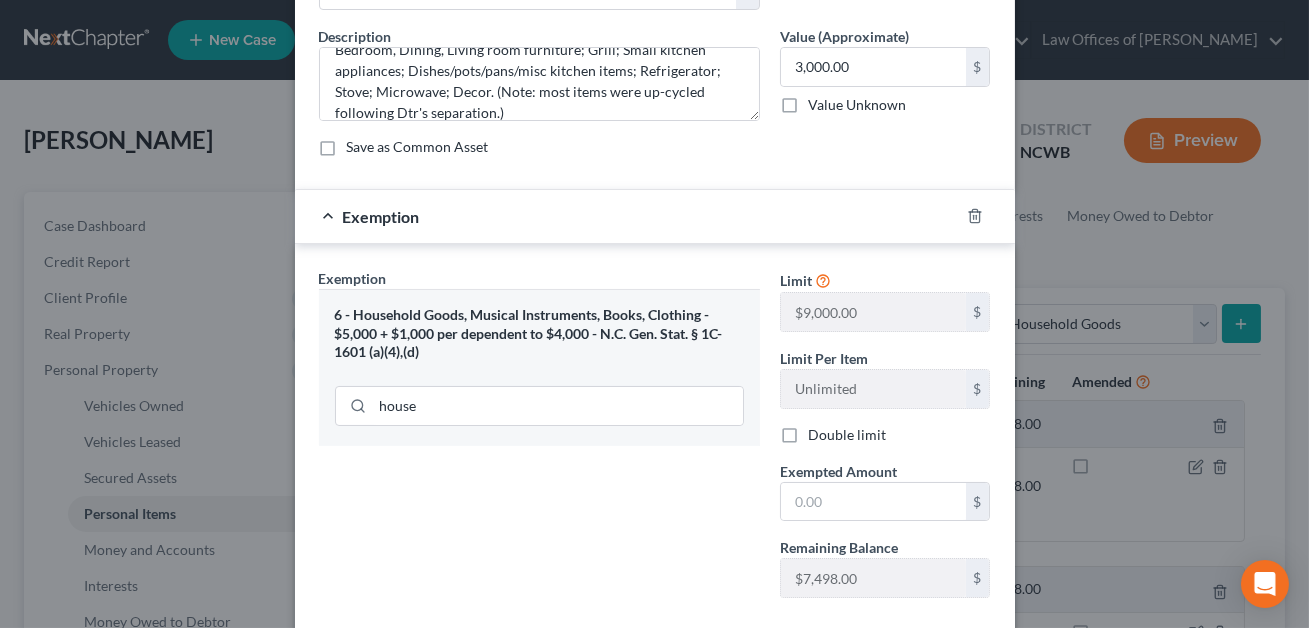 scroll, scrollTop: 164, scrollLeft: 0, axis: vertical 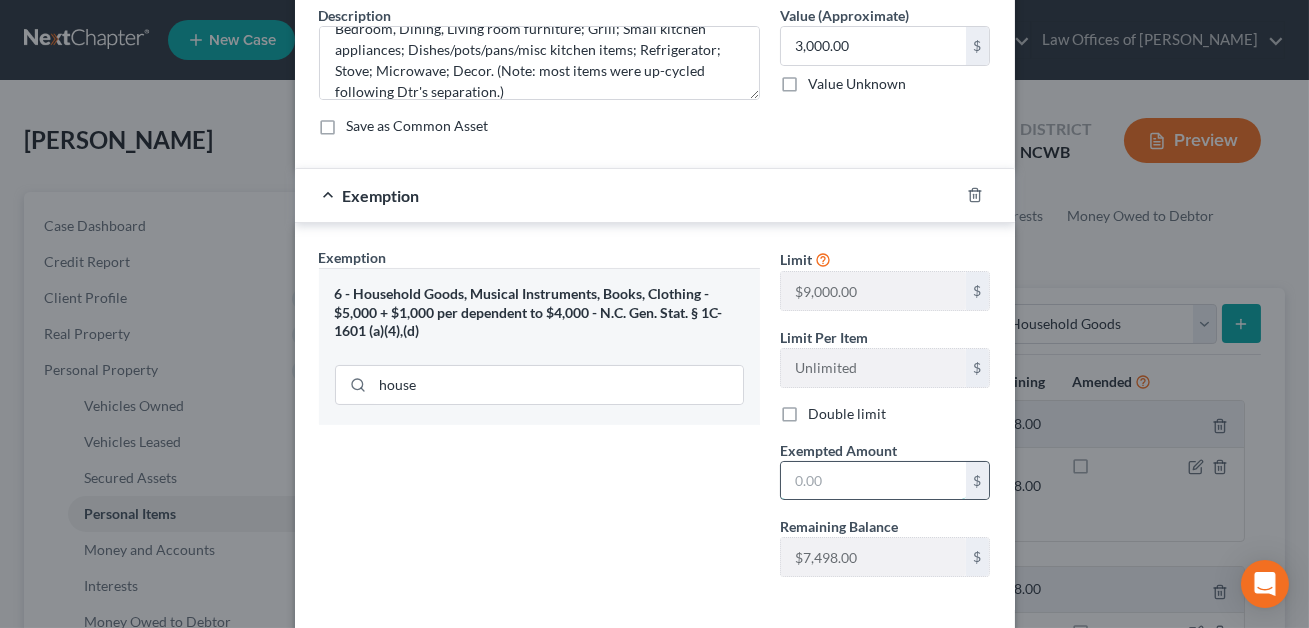 click at bounding box center (873, 481) 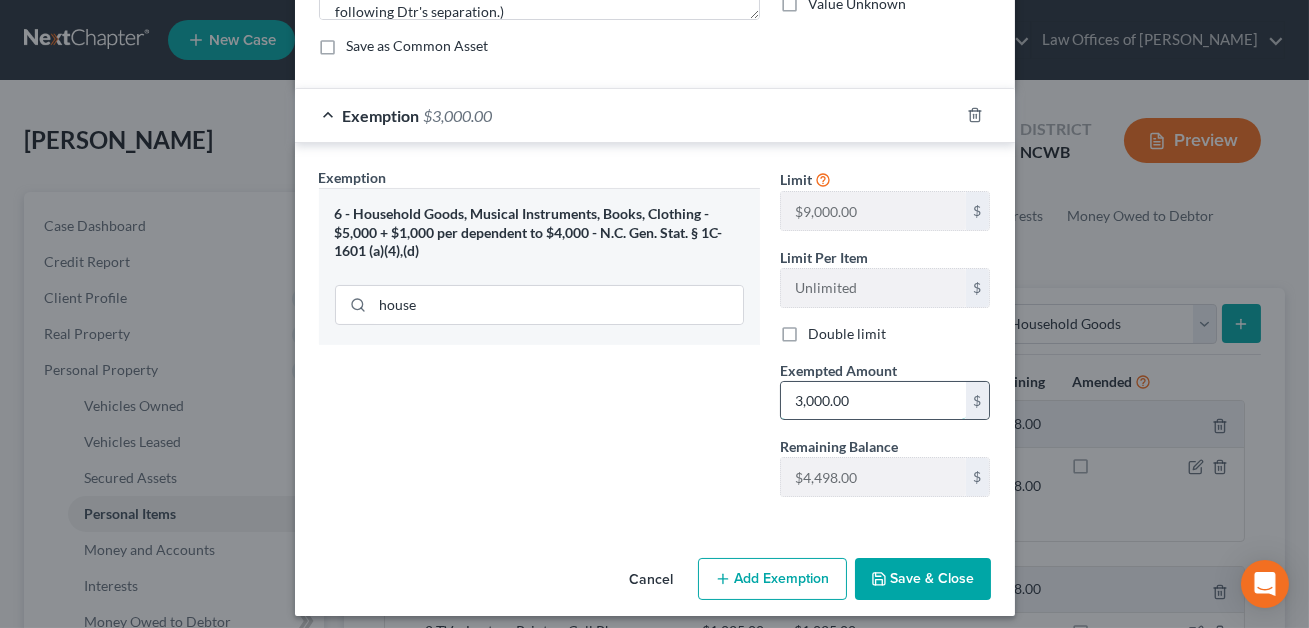 scroll, scrollTop: 254, scrollLeft: 0, axis: vertical 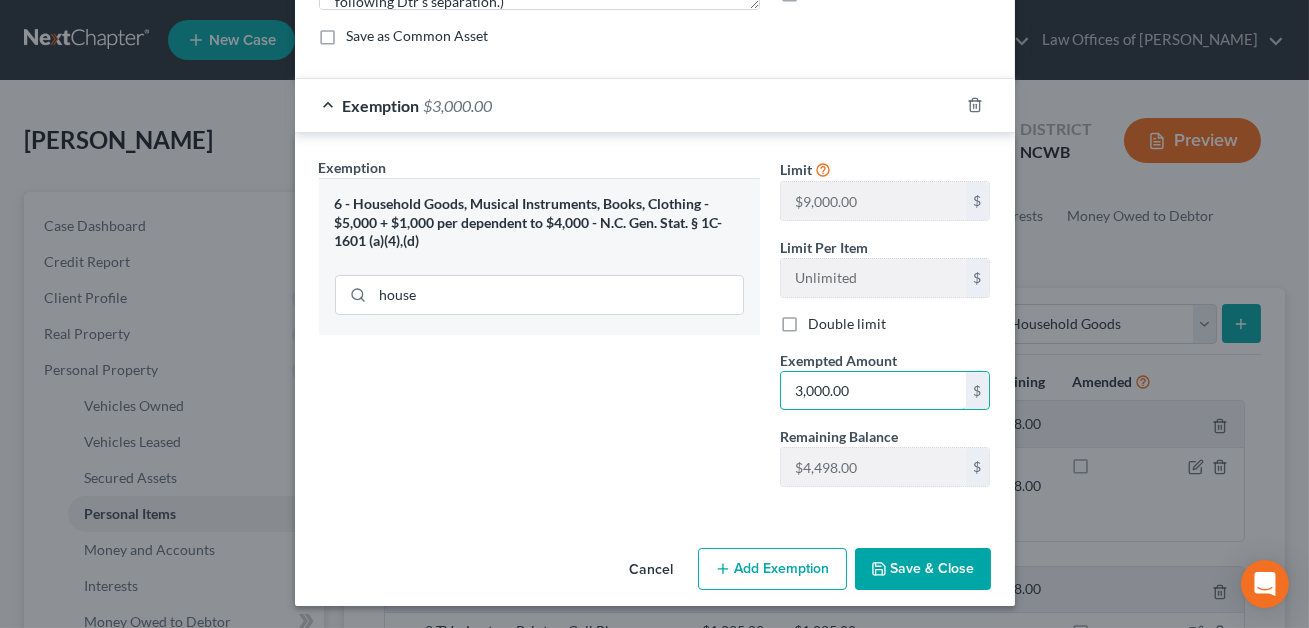 type on "3,000.00" 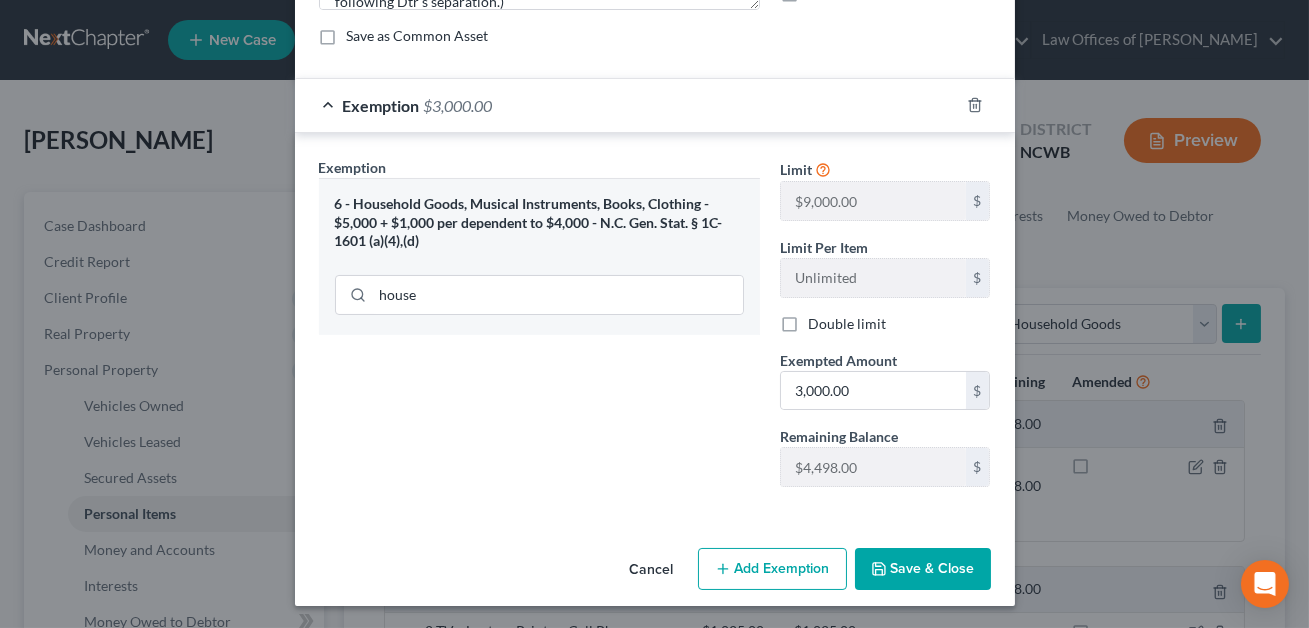 click on "Save & Close" at bounding box center [923, 569] 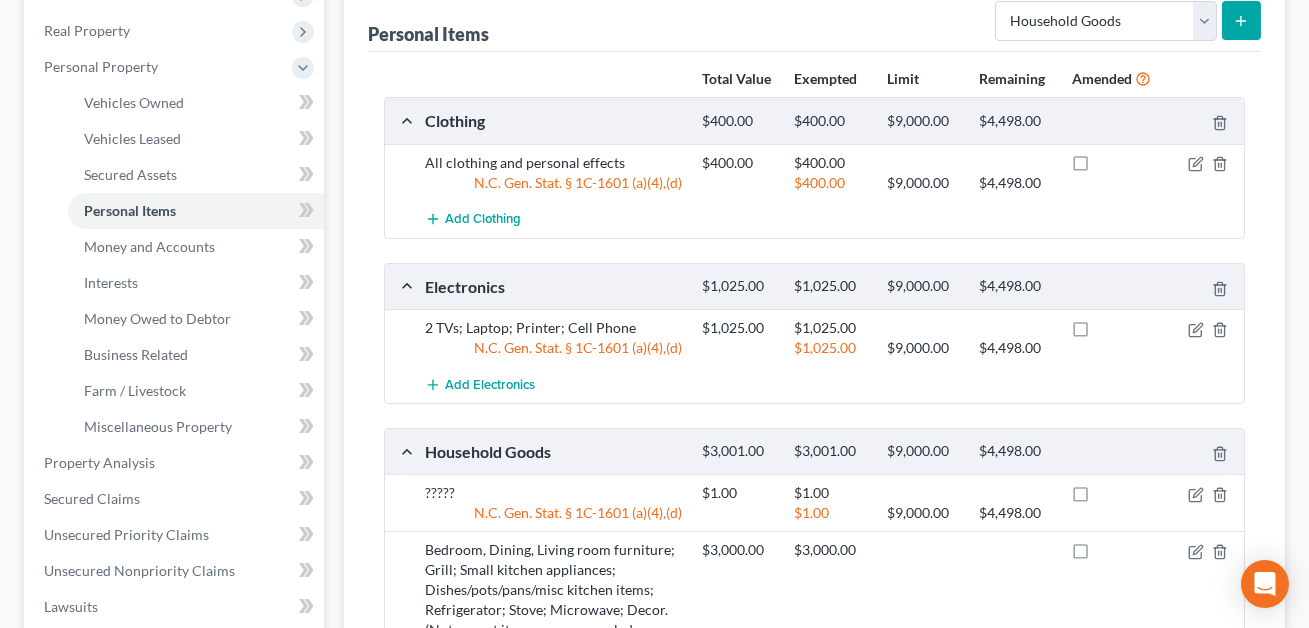 scroll, scrollTop: 342, scrollLeft: 0, axis: vertical 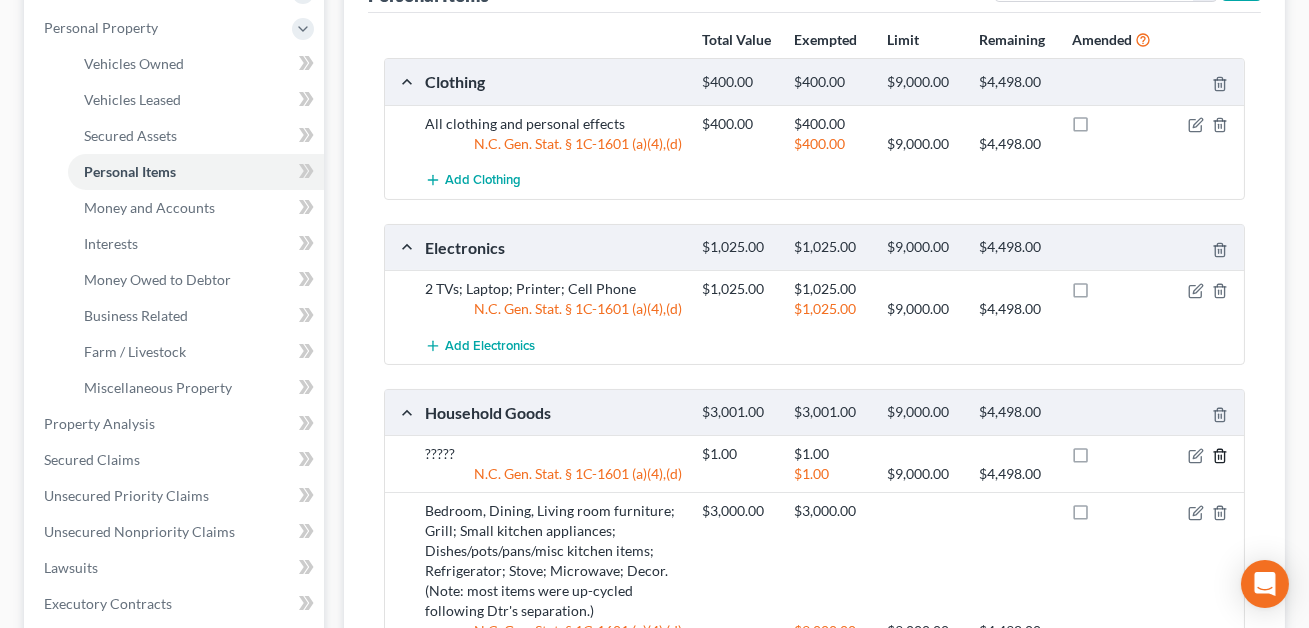 click 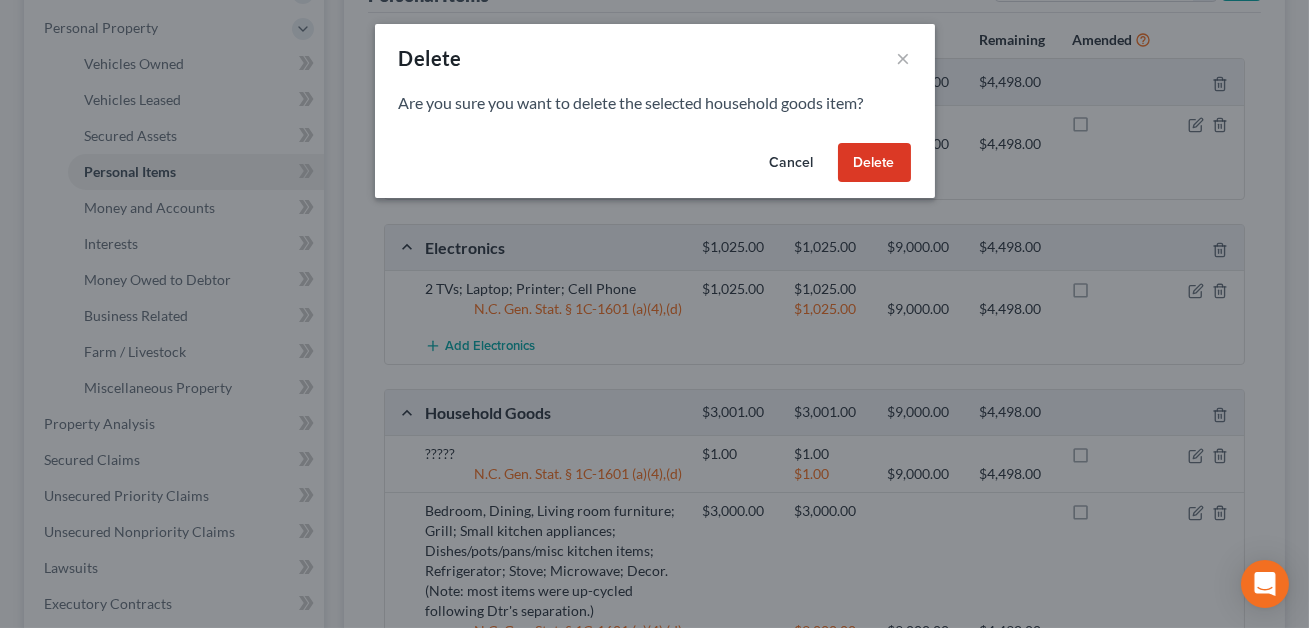 click on "Delete" at bounding box center [874, 163] 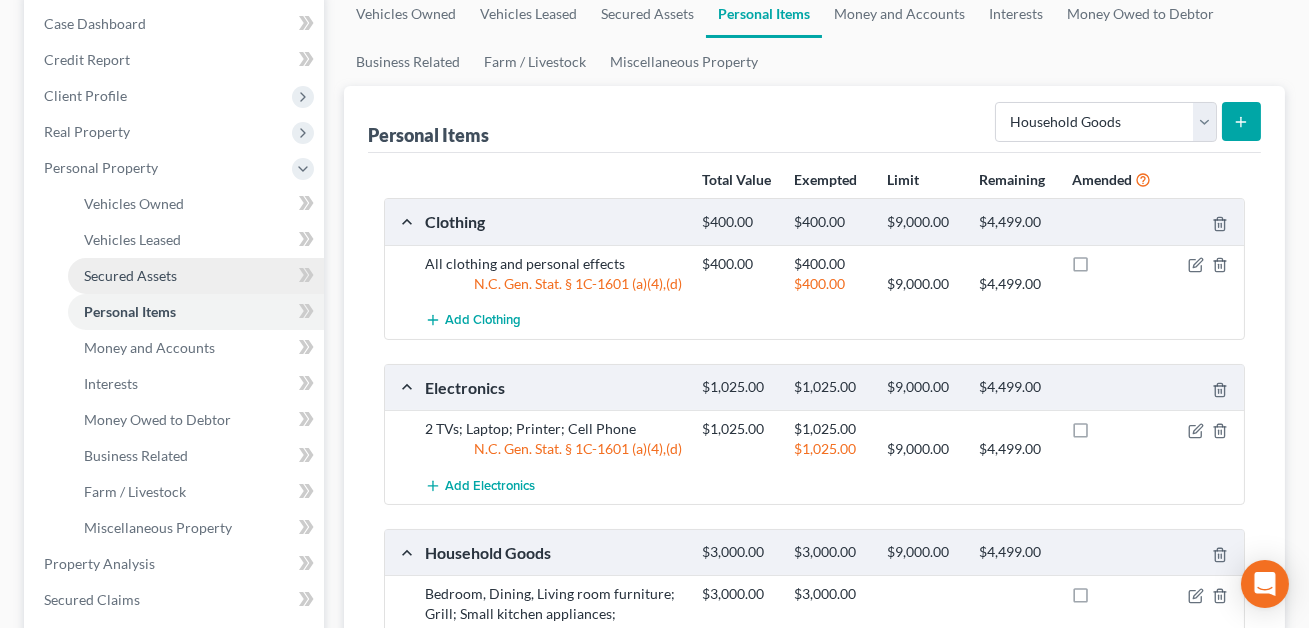 scroll, scrollTop: 44, scrollLeft: 0, axis: vertical 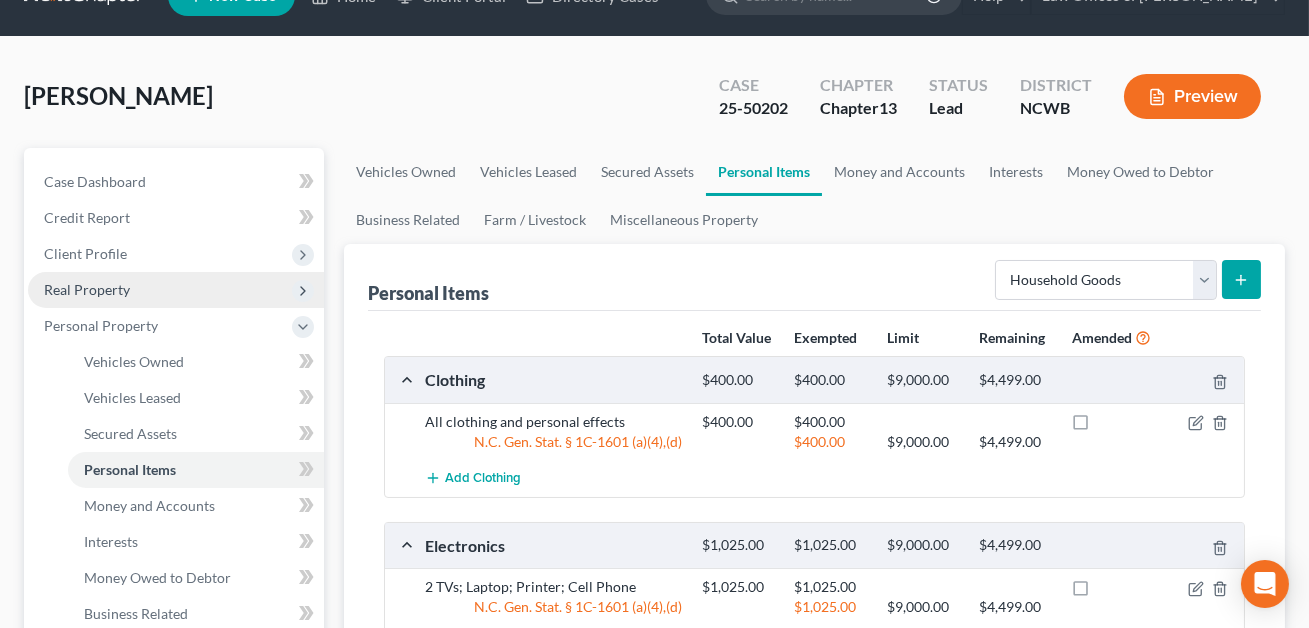 click on "Real Property" at bounding box center (87, 289) 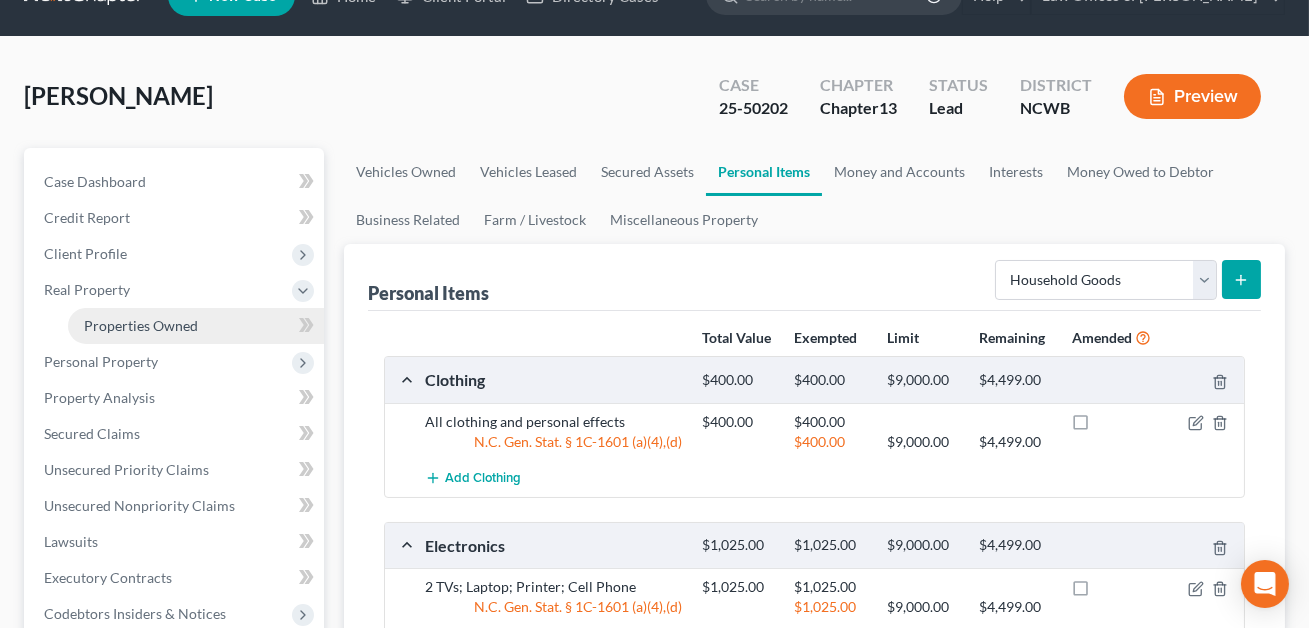 click on "Properties Owned" at bounding box center [141, 325] 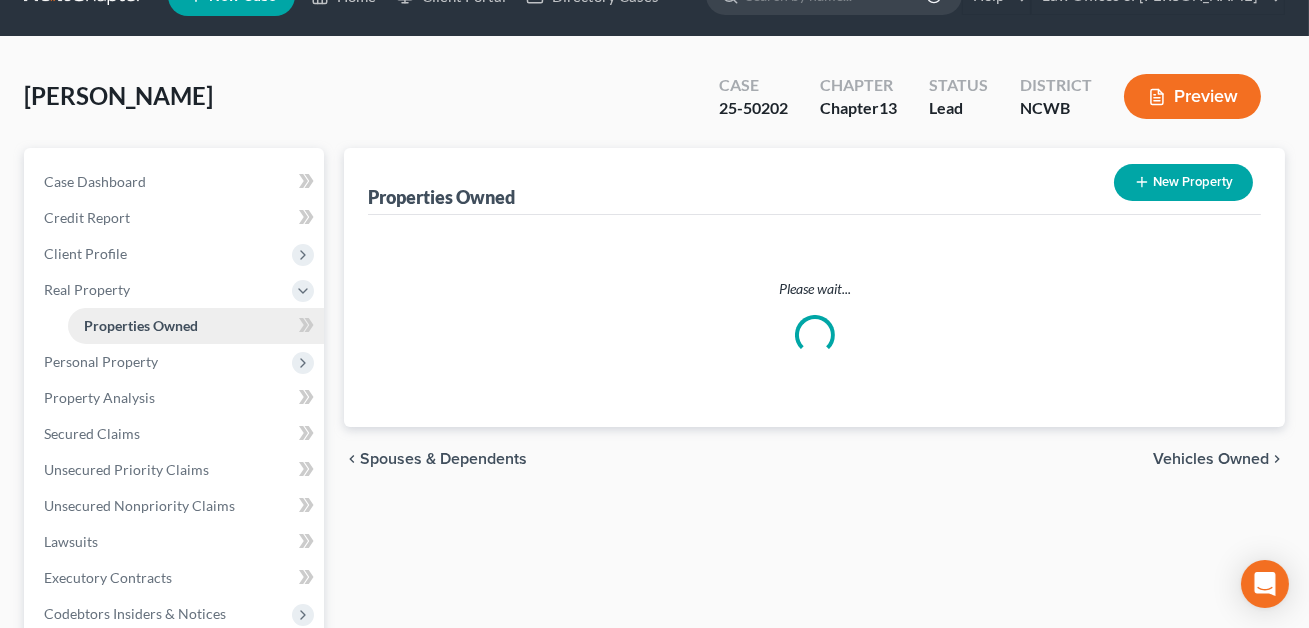 scroll, scrollTop: 0, scrollLeft: 0, axis: both 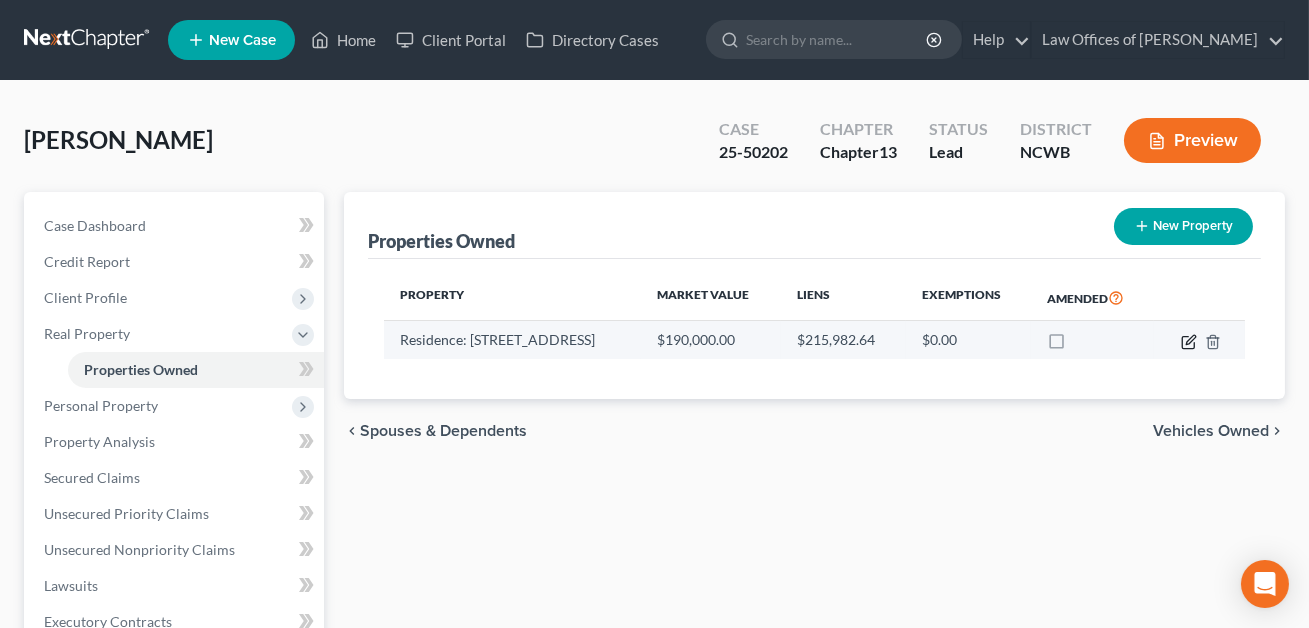 click 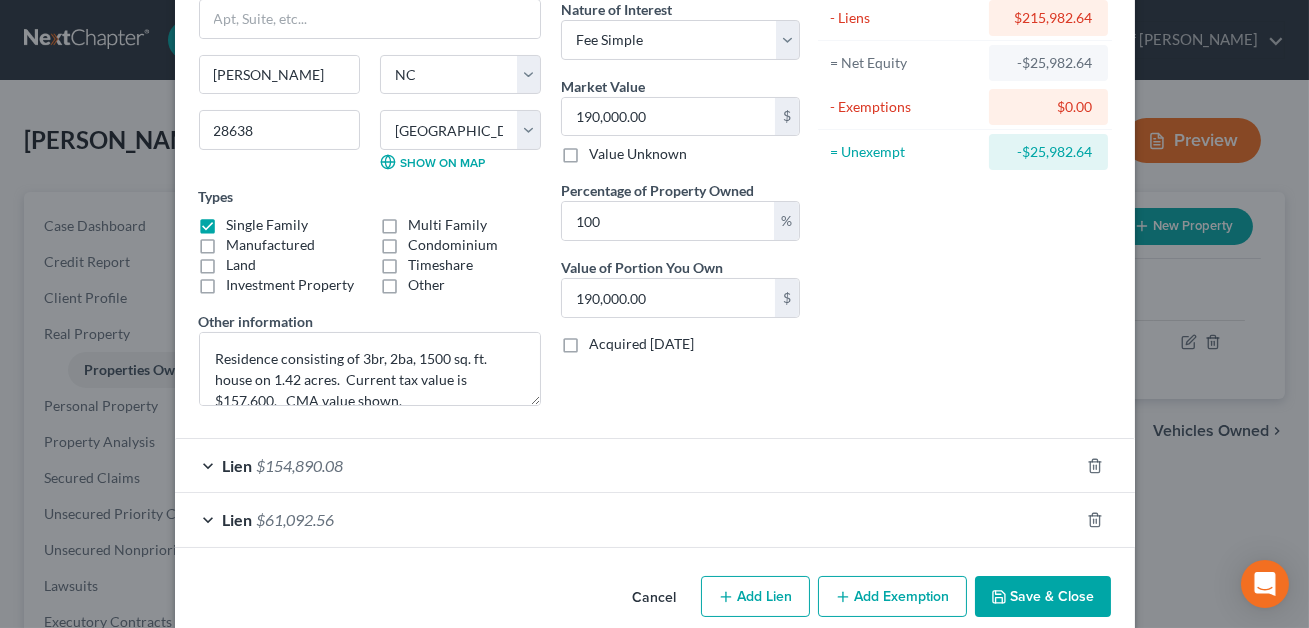 scroll, scrollTop: 198, scrollLeft: 0, axis: vertical 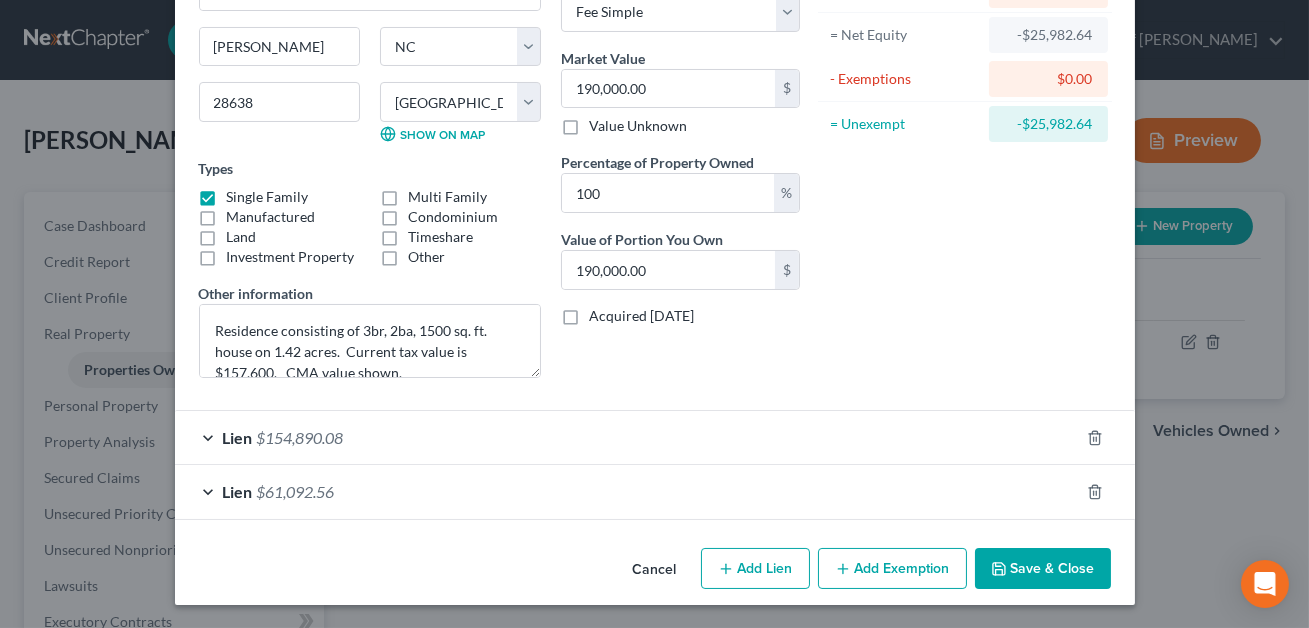 click on "Add Exemption" at bounding box center [892, 569] 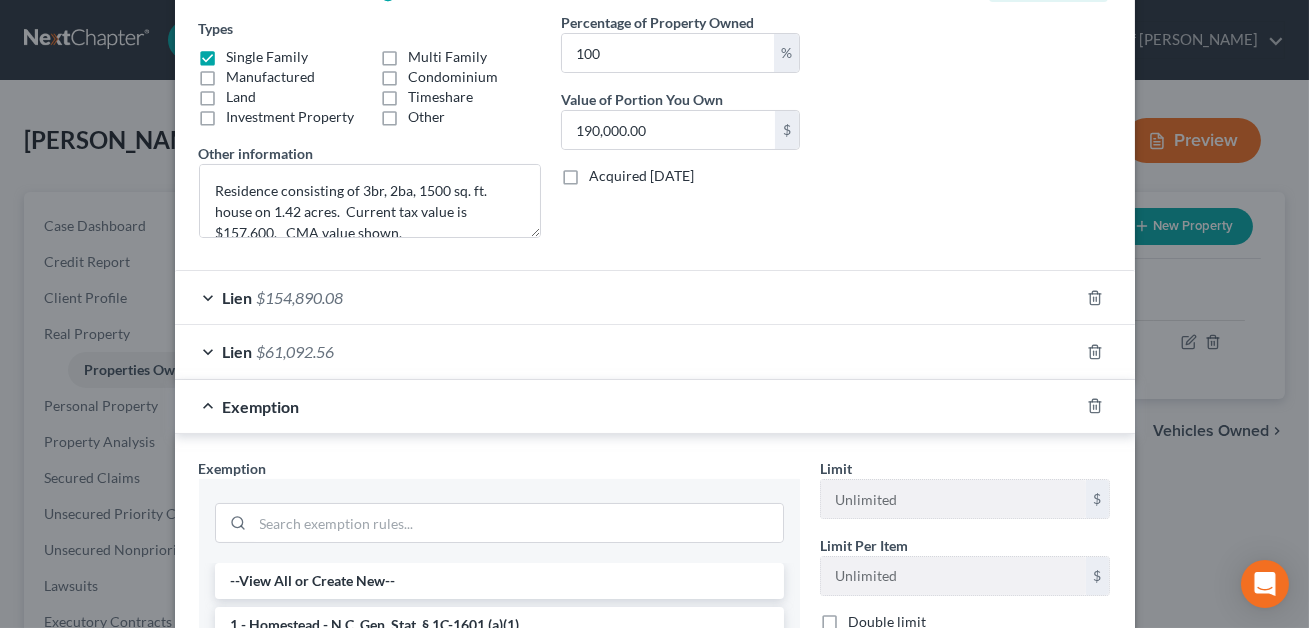 scroll, scrollTop: 429, scrollLeft: 0, axis: vertical 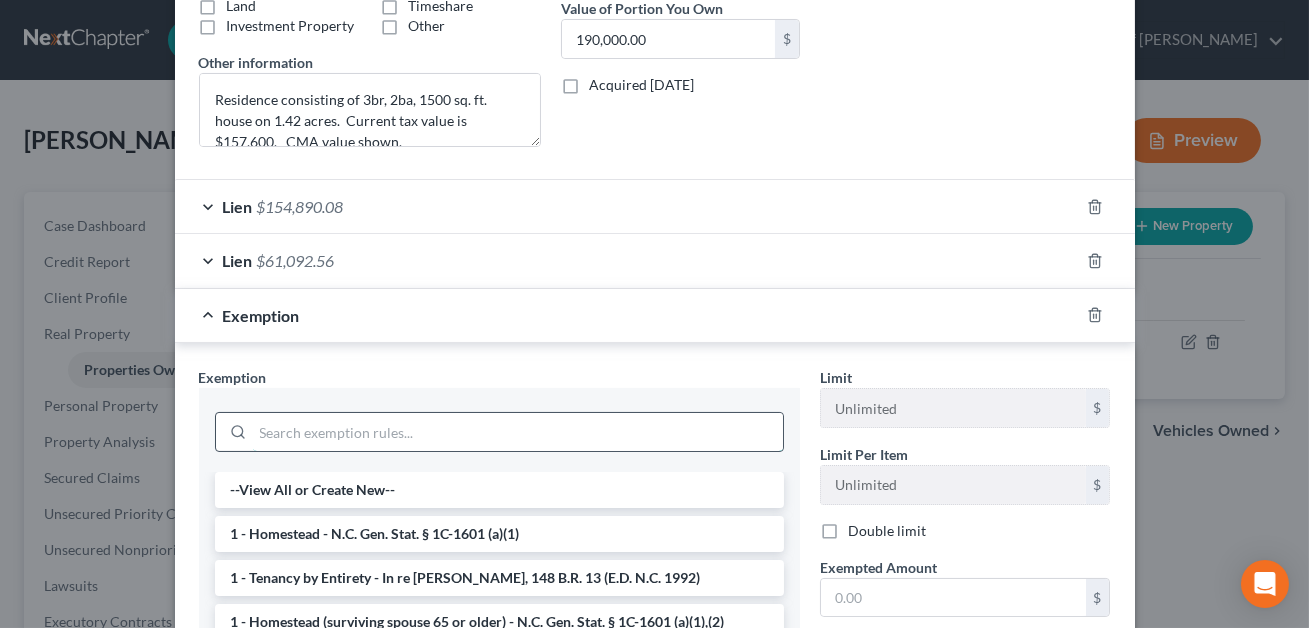 click at bounding box center [518, 432] 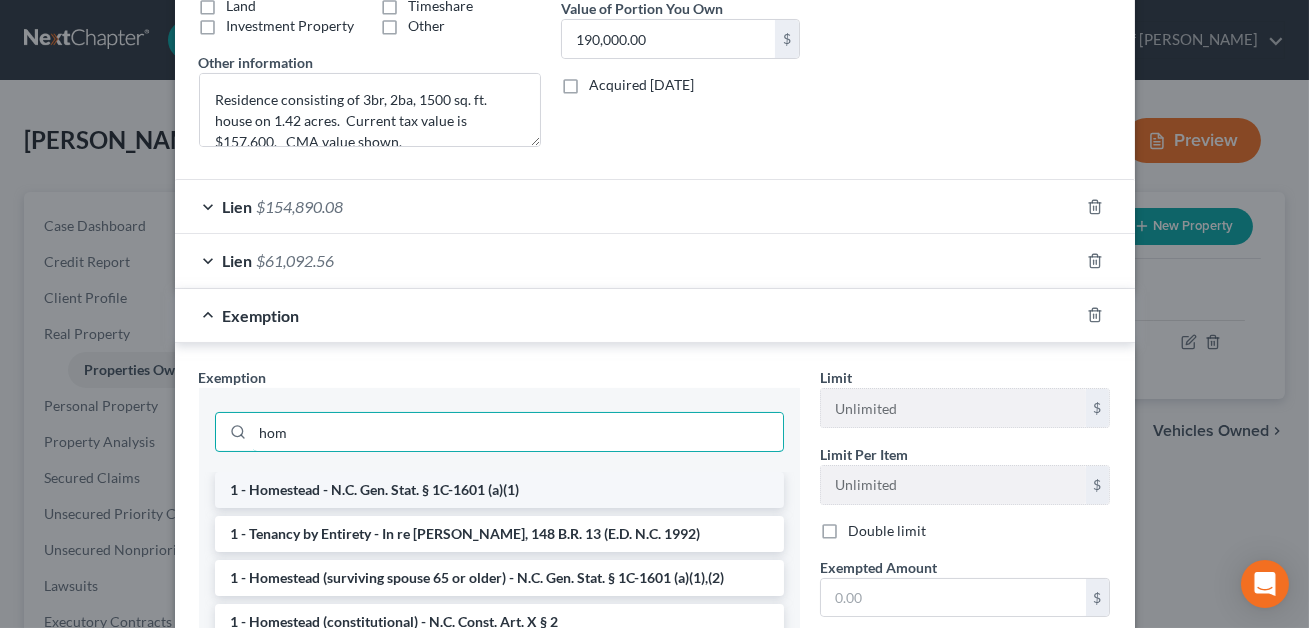 type on "hom" 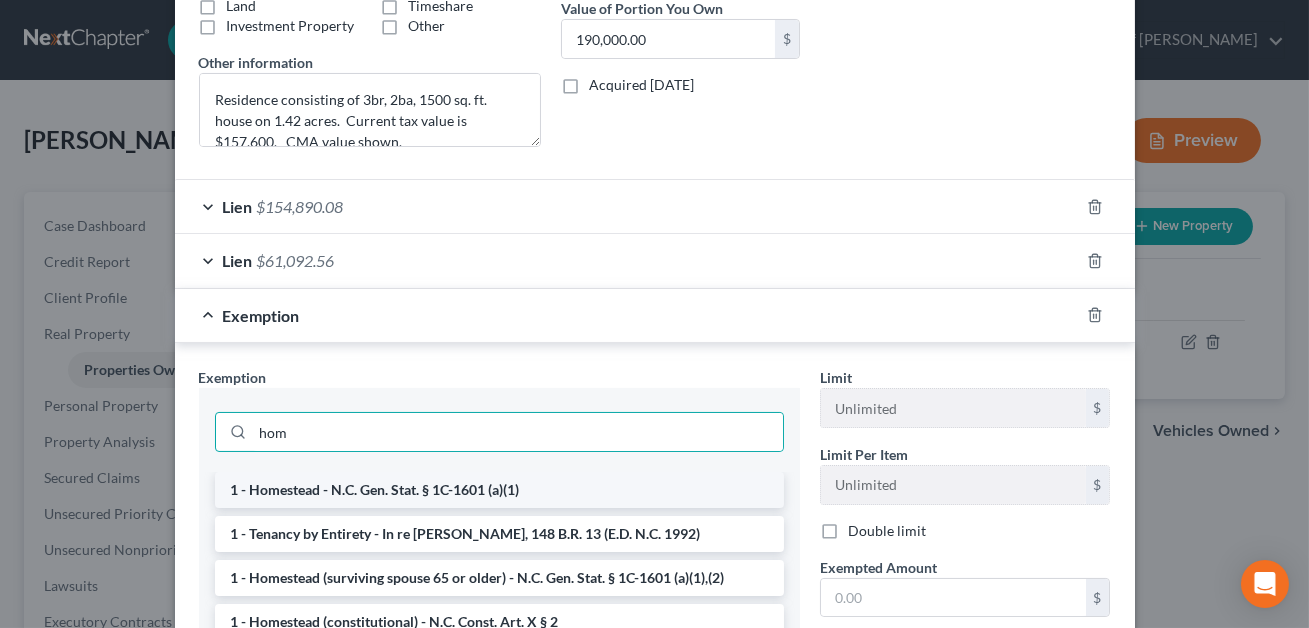 click on "1 - Homestead - N.C. Gen. Stat. § 1C-1601 (a)(1)" at bounding box center [499, 490] 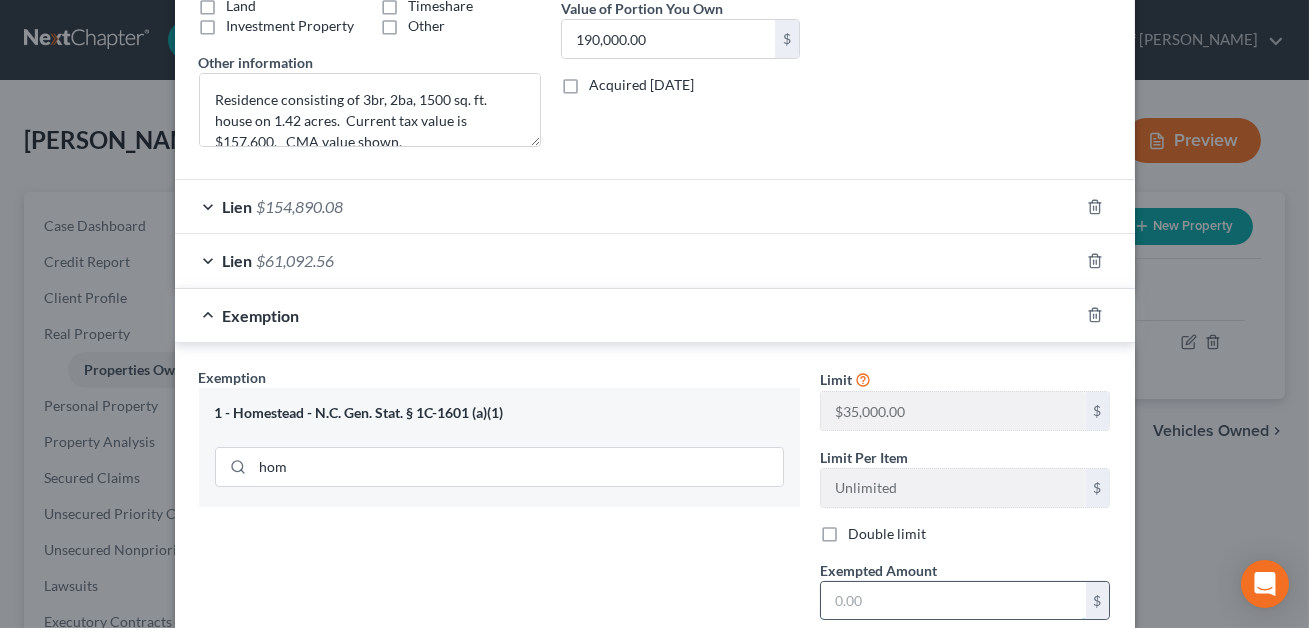 click at bounding box center (953, 601) 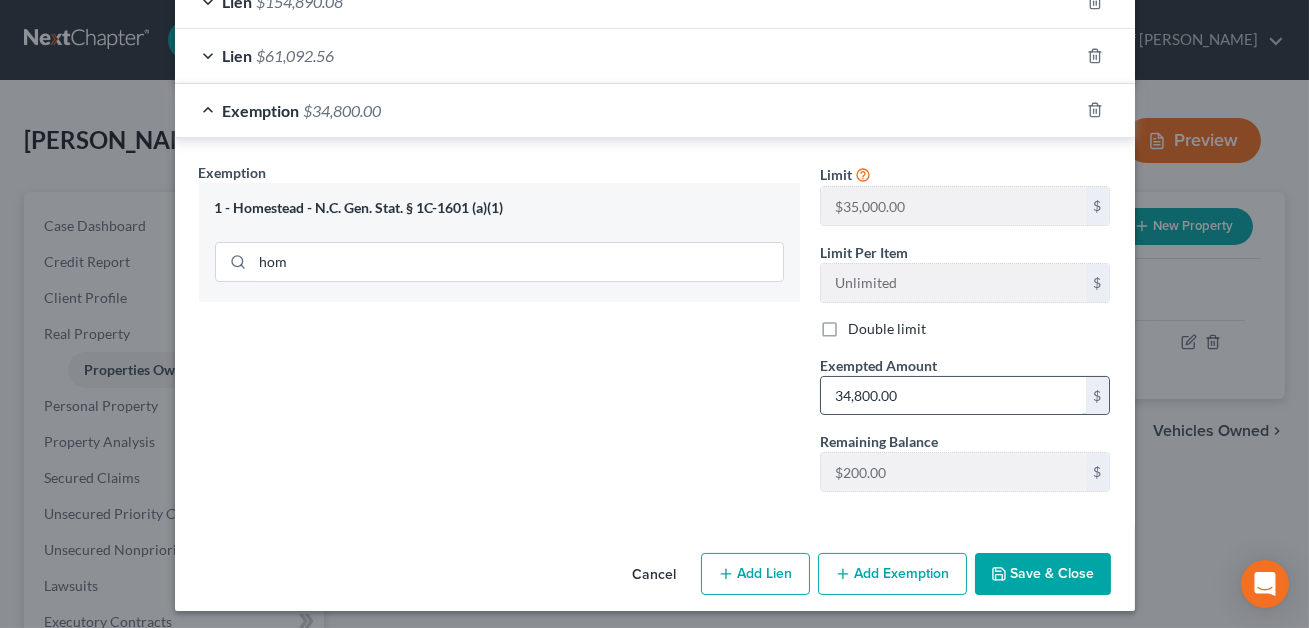 scroll, scrollTop: 638, scrollLeft: 0, axis: vertical 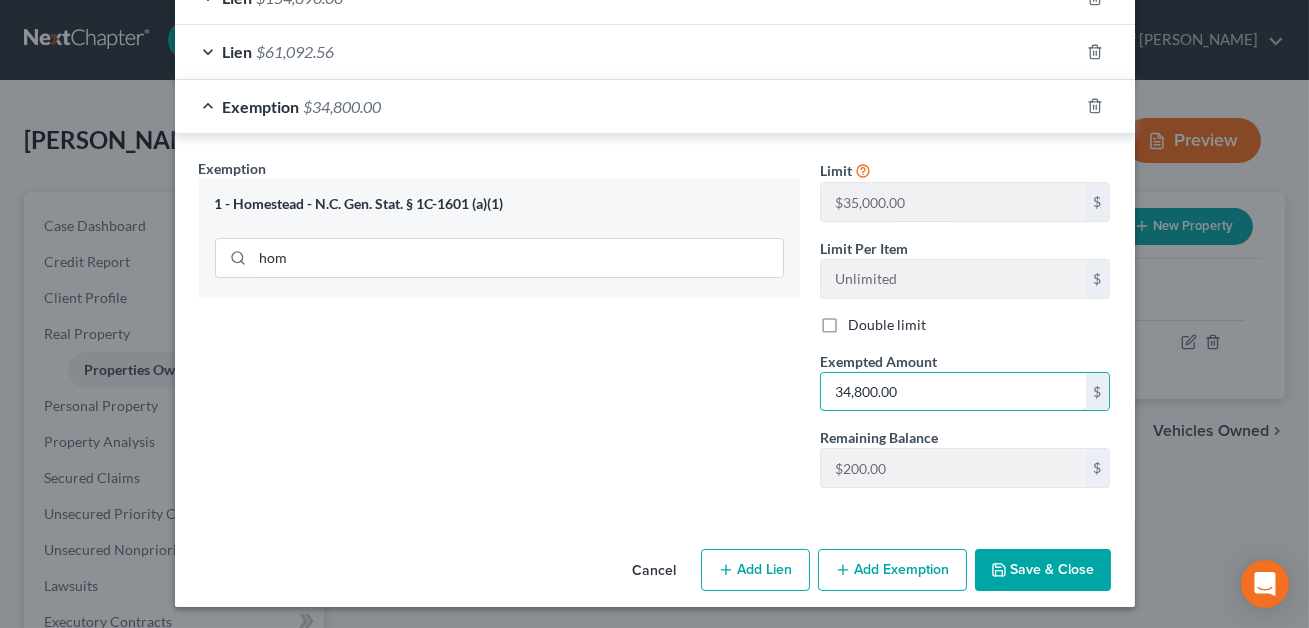 type on "34,800.00" 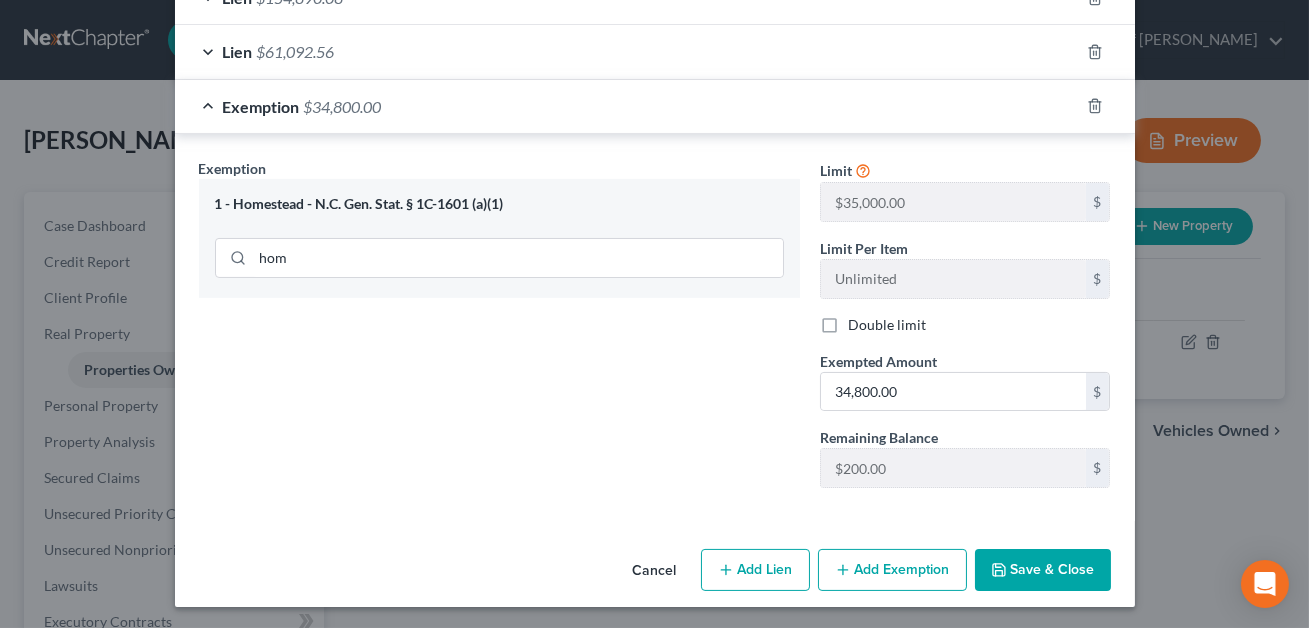 click on "Save & Close" at bounding box center (1043, 570) 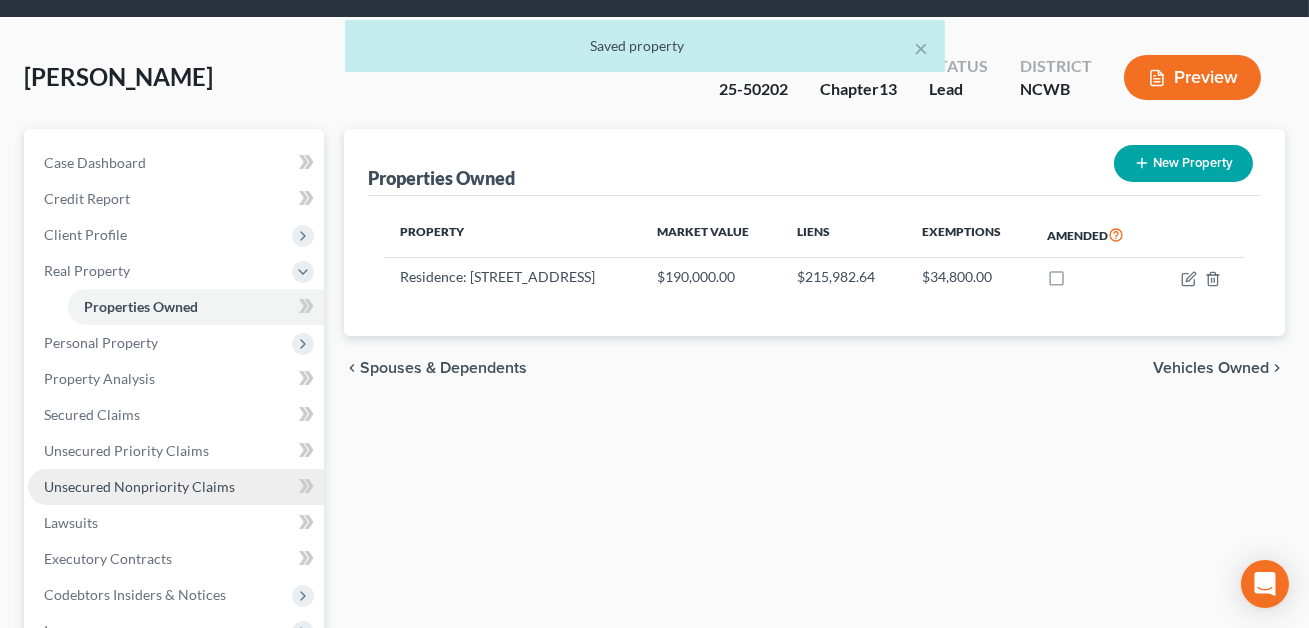 scroll, scrollTop: 102, scrollLeft: 0, axis: vertical 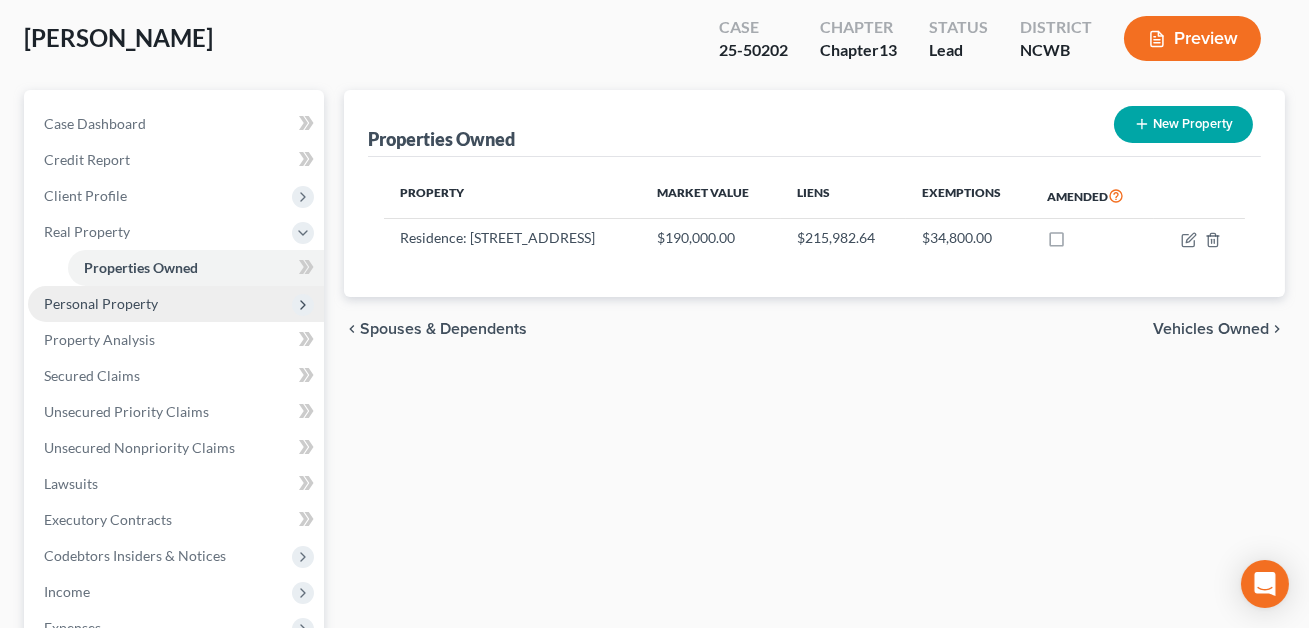 click on "Personal Property" at bounding box center [101, 303] 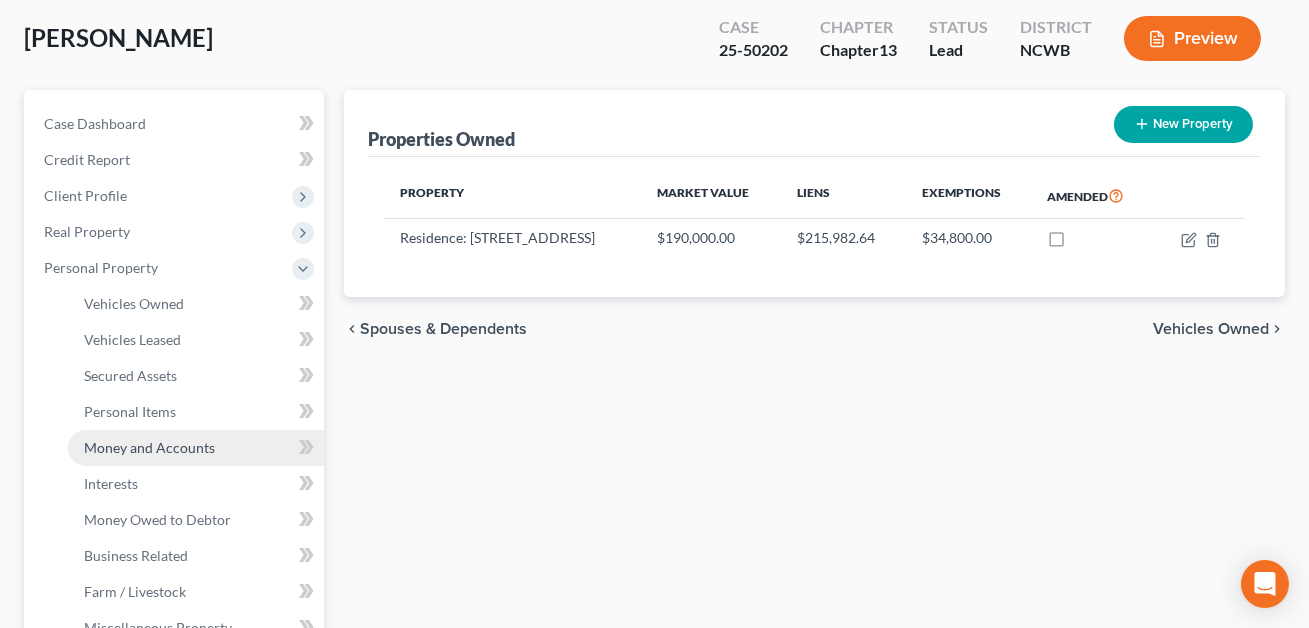 click on "Money and Accounts" at bounding box center [149, 447] 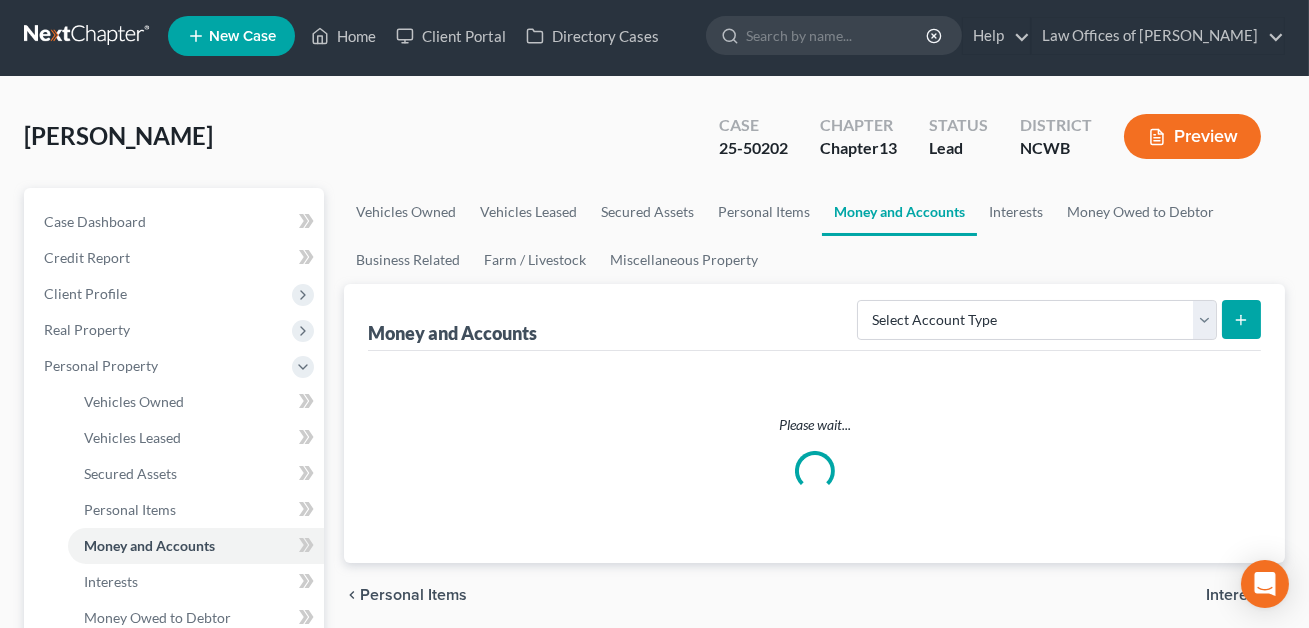 scroll, scrollTop: 0, scrollLeft: 0, axis: both 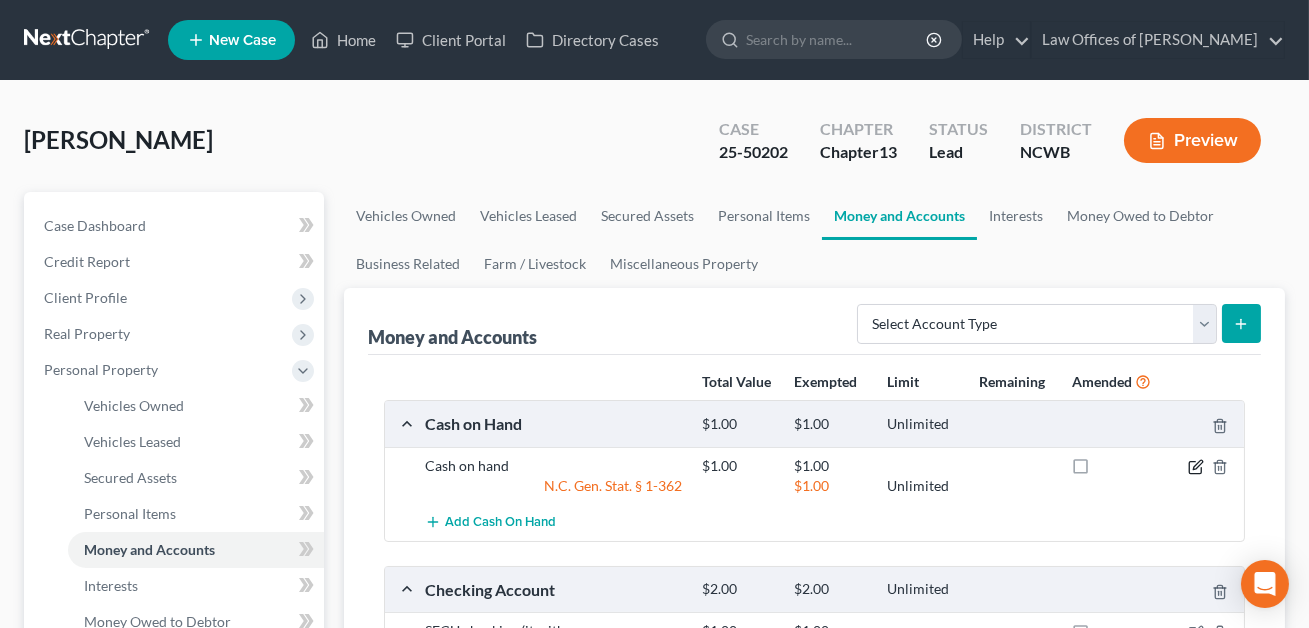 click 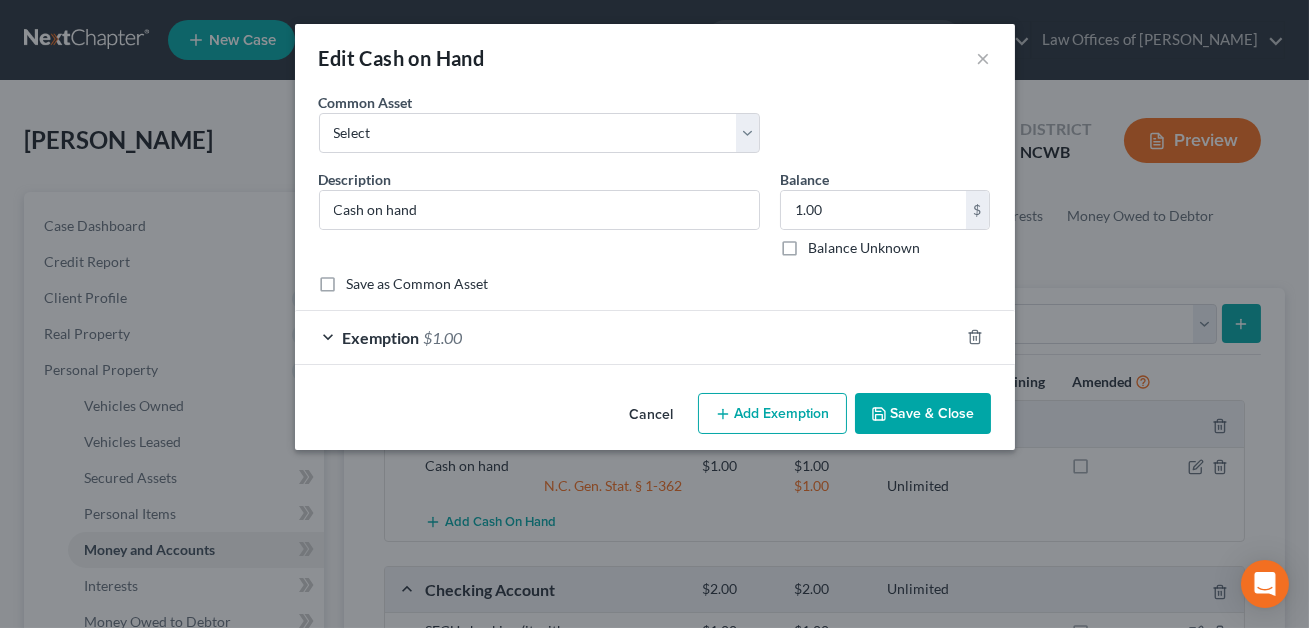 click on "Common Asset Select Cash on hand Checking Checking- Savings- Cash on hand Cash on hand Cash on hand" at bounding box center (655, 130) 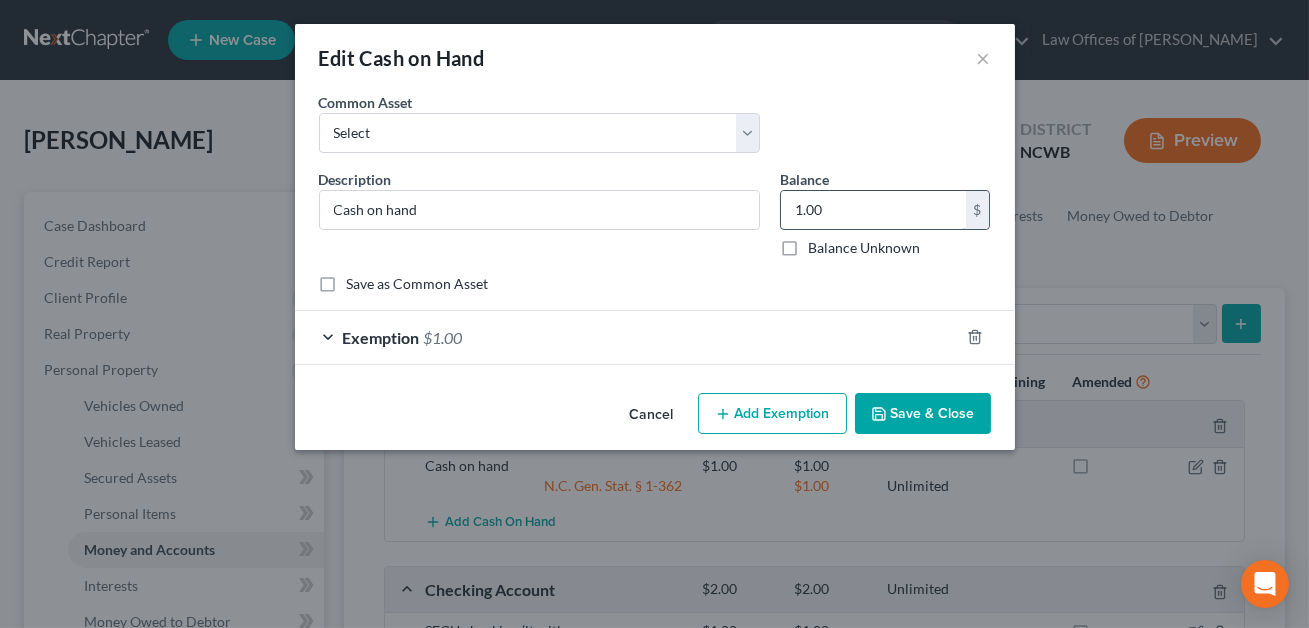 click on "1.00" at bounding box center [873, 210] 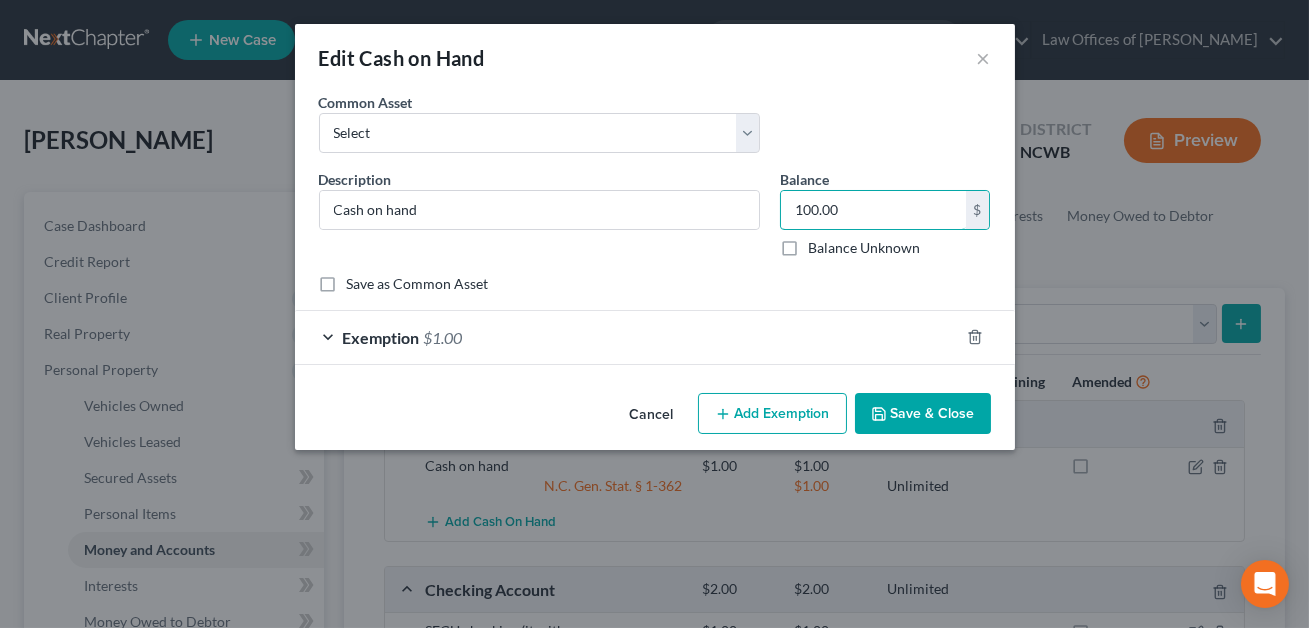type on "100.00" 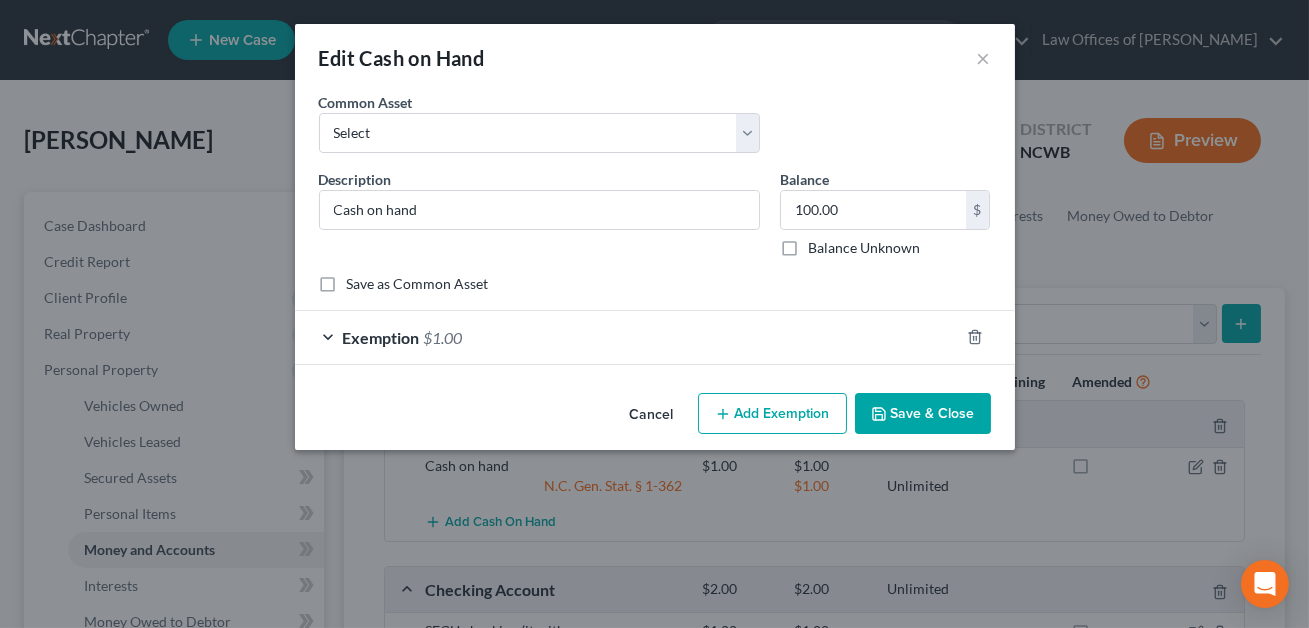 click on "Exemption $1.00" at bounding box center [627, 337] 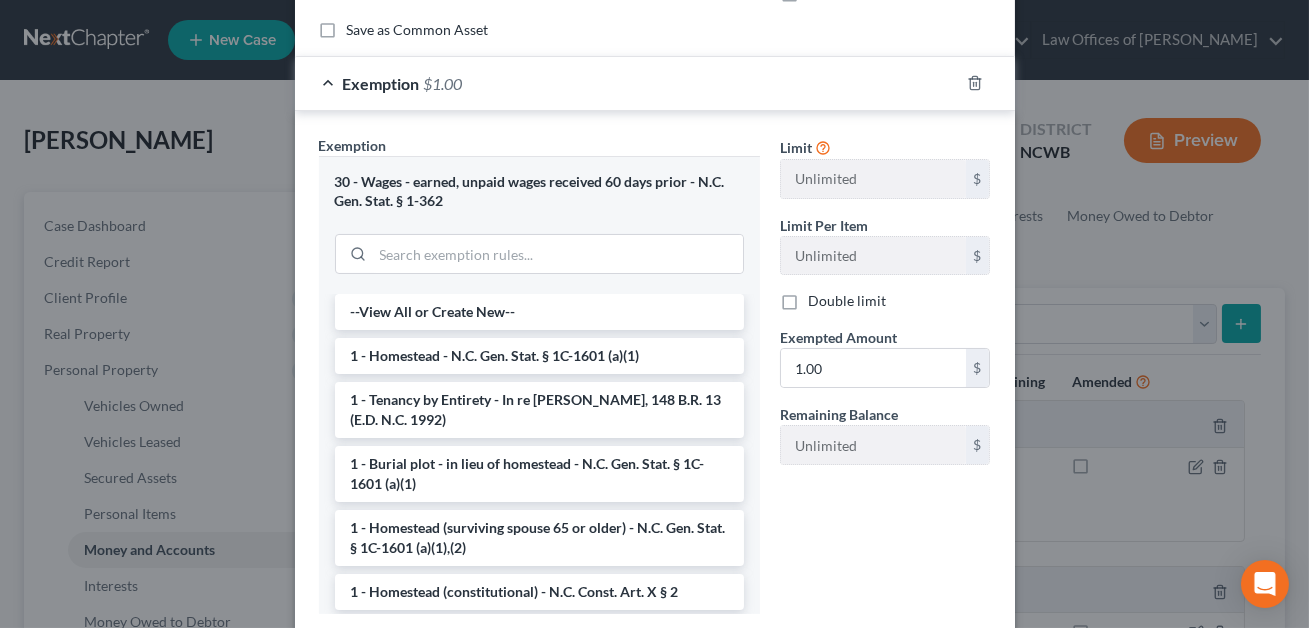 scroll, scrollTop: 260, scrollLeft: 0, axis: vertical 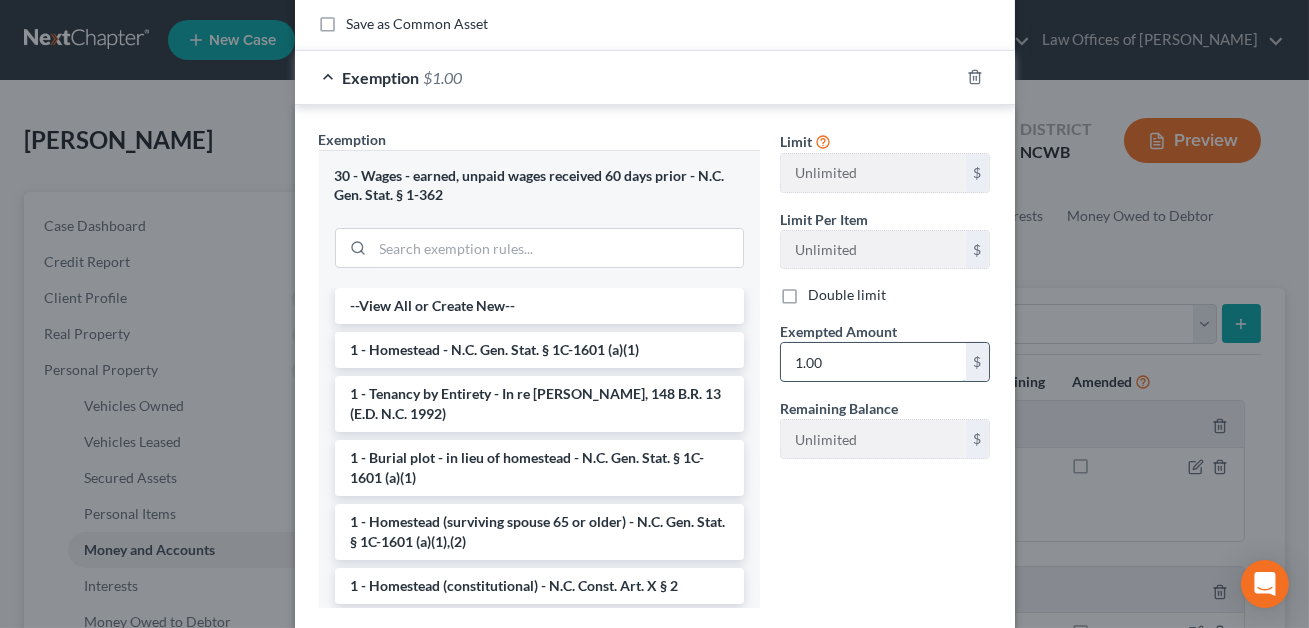 click on "1.00" at bounding box center (873, 362) 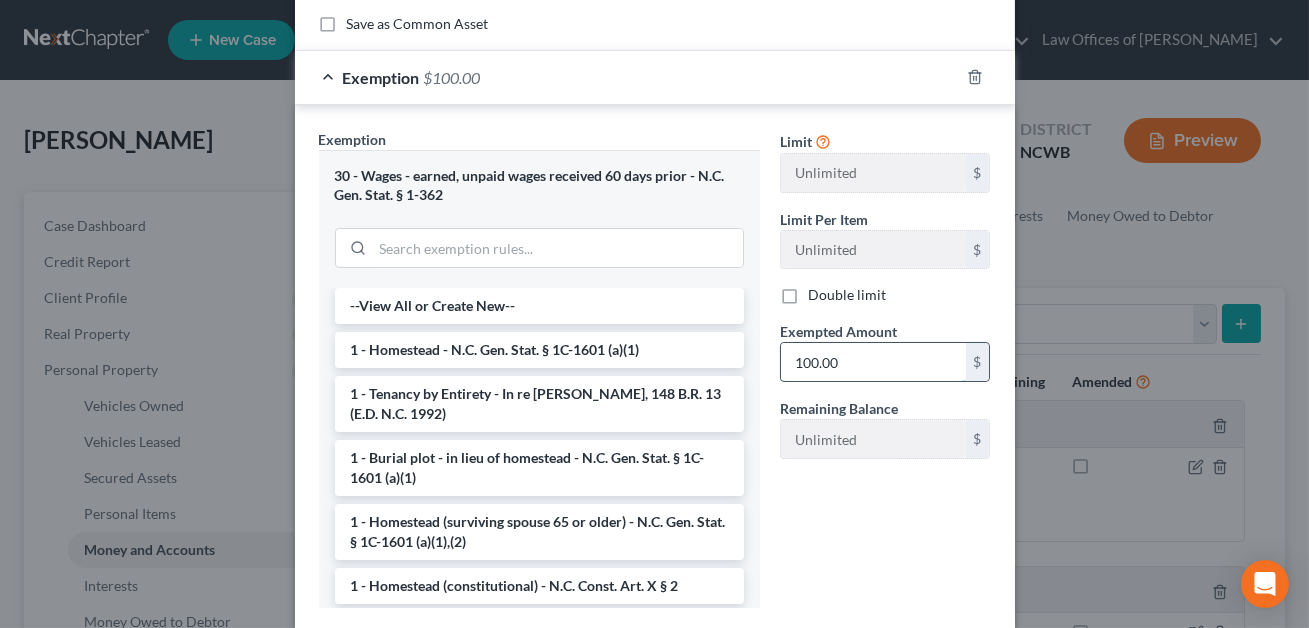 scroll, scrollTop: 381, scrollLeft: 0, axis: vertical 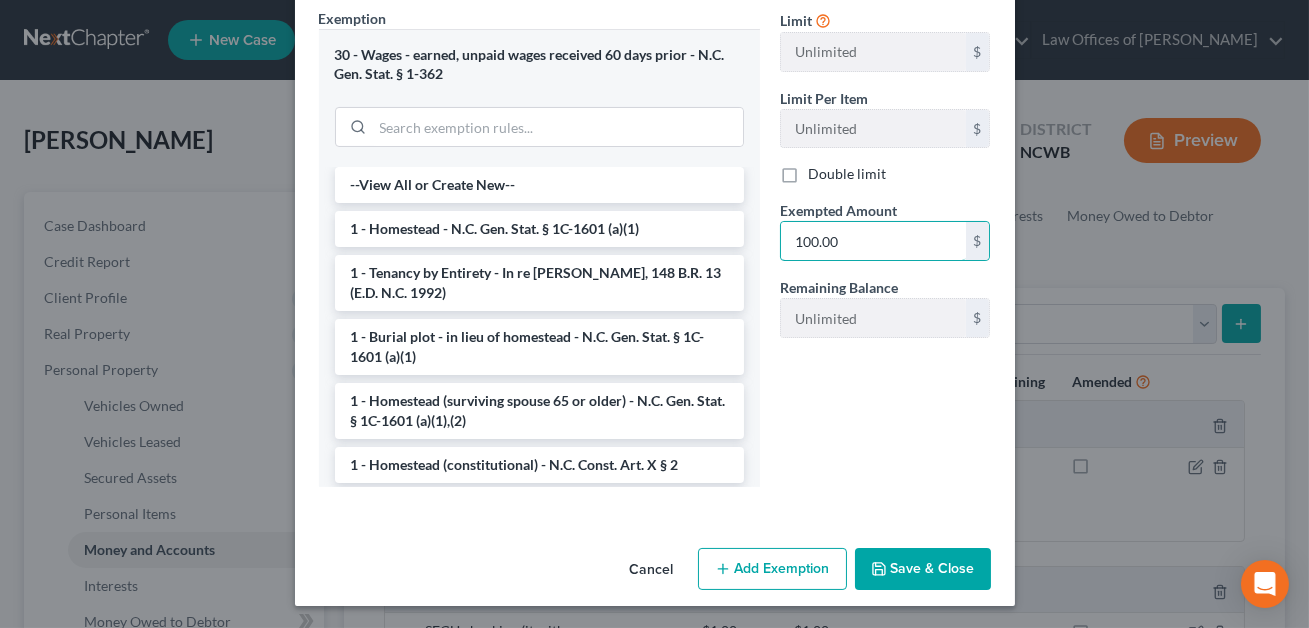 type on "100.00" 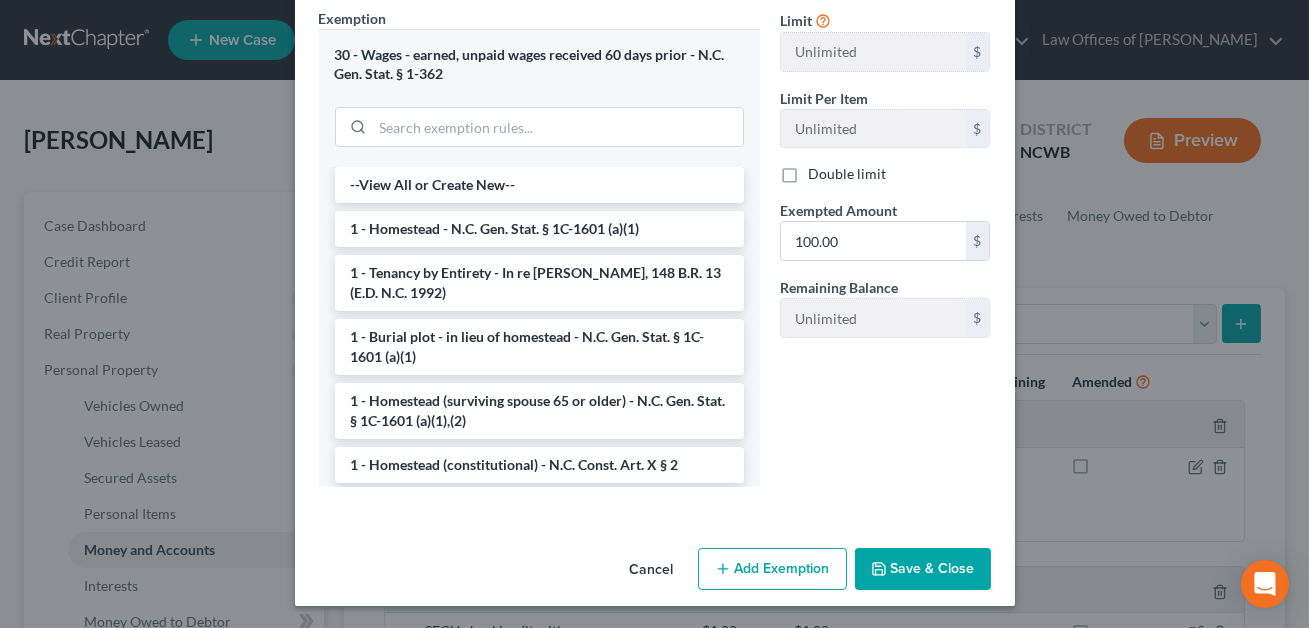 click on "Save & Close" at bounding box center [923, 569] 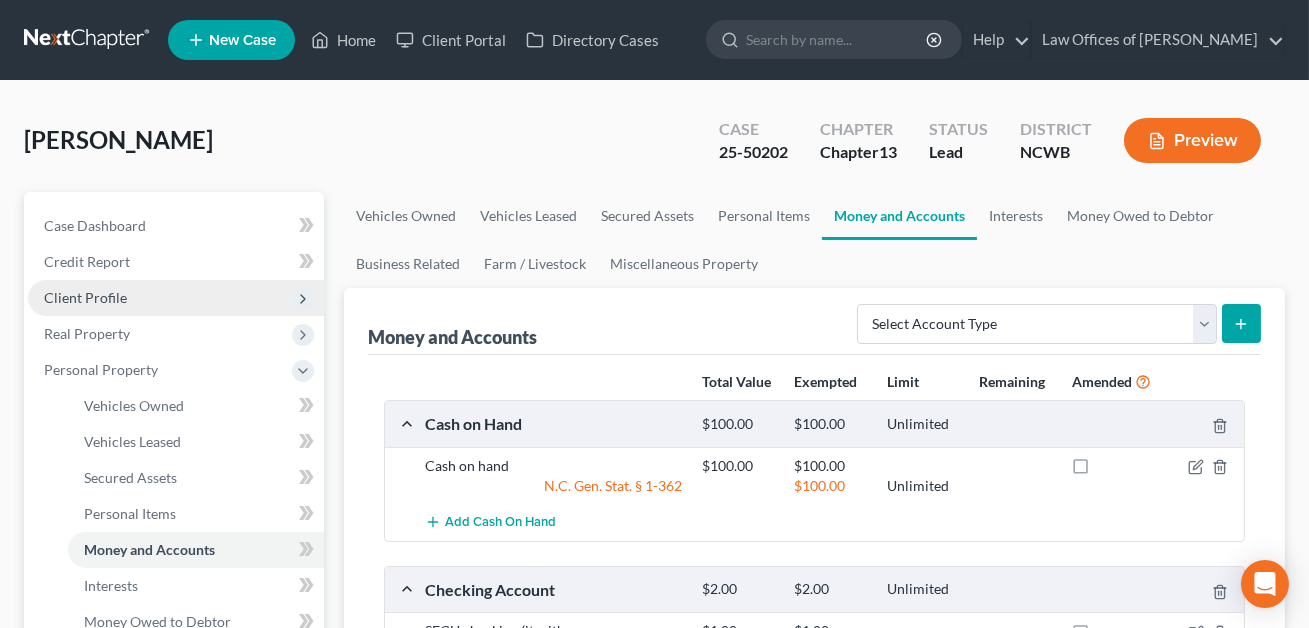 click on "Client Profile" at bounding box center [85, 297] 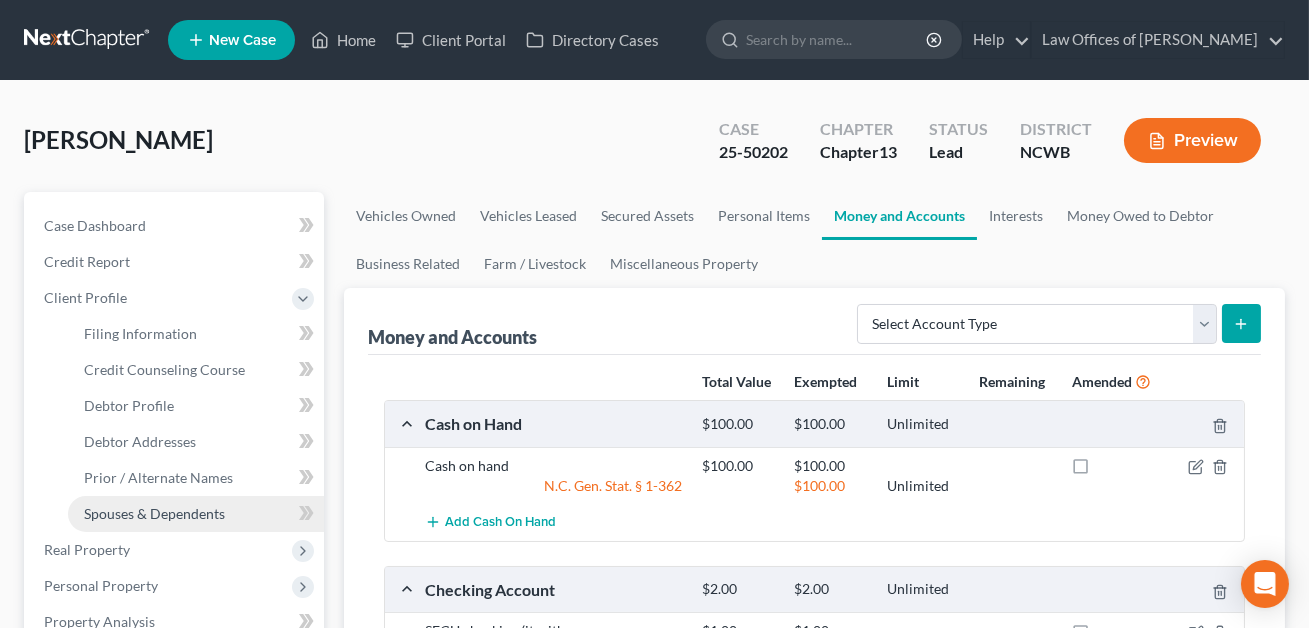 click on "Spouses & Dependents" at bounding box center (196, 514) 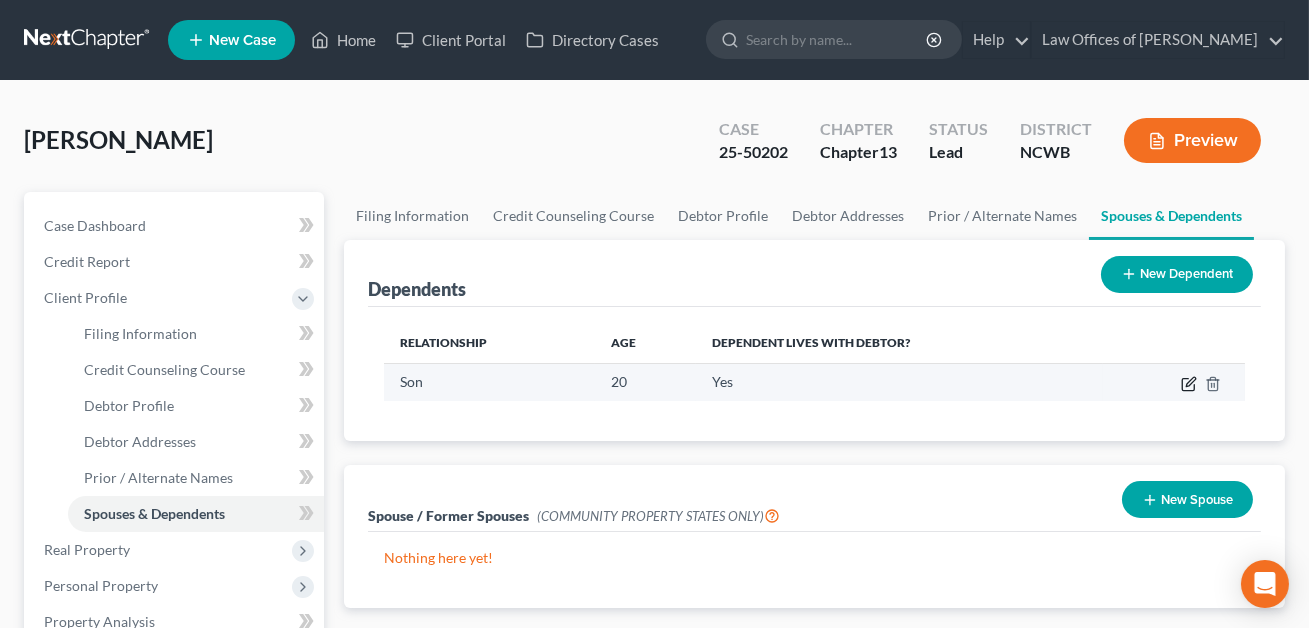 click 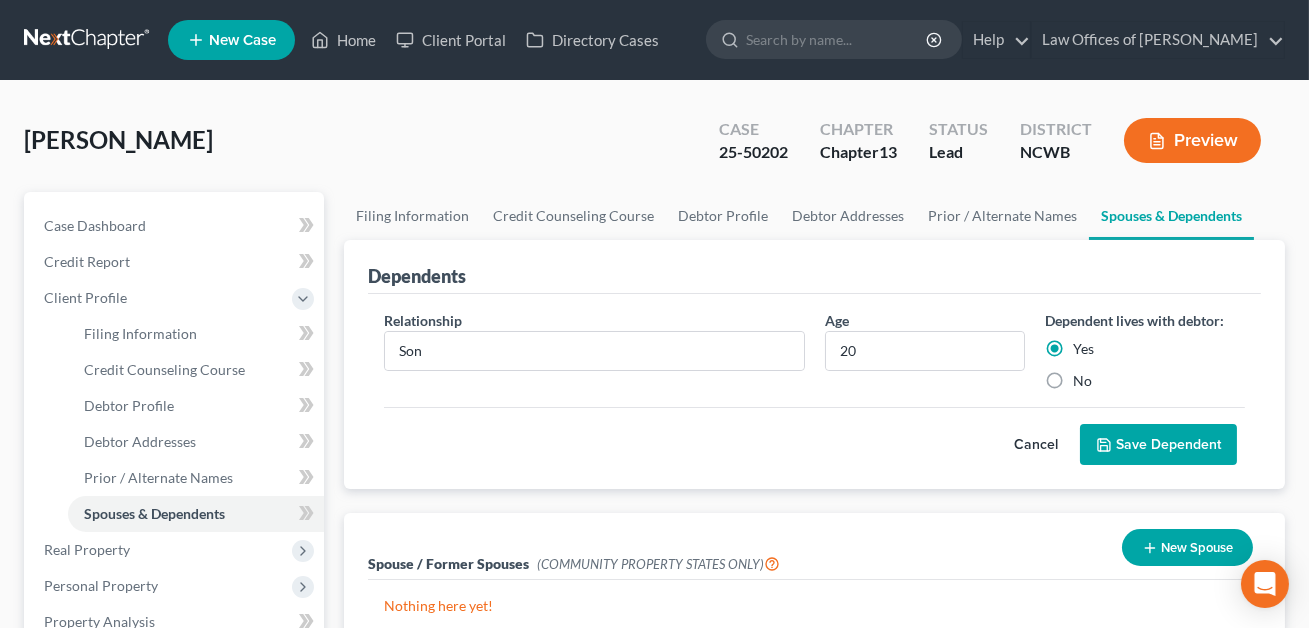 click on "Save Dependent" at bounding box center [1158, 445] 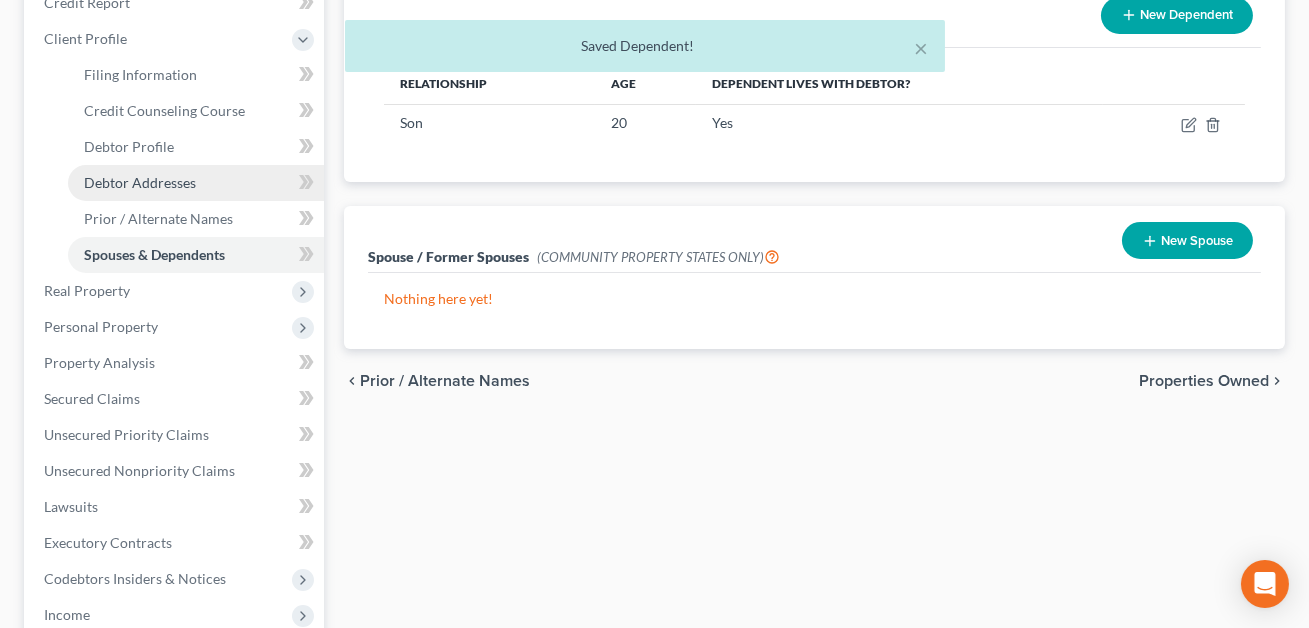 scroll, scrollTop: 278, scrollLeft: 0, axis: vertical 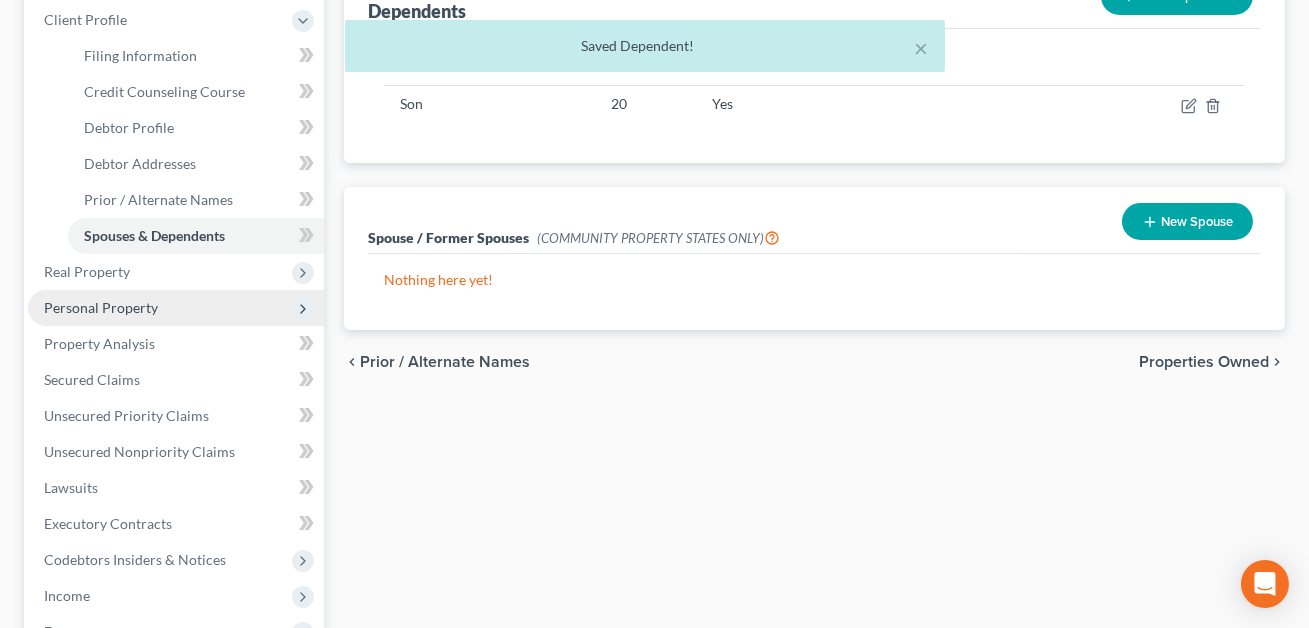 click on "Personal Property" at bounding box center [101, 307] 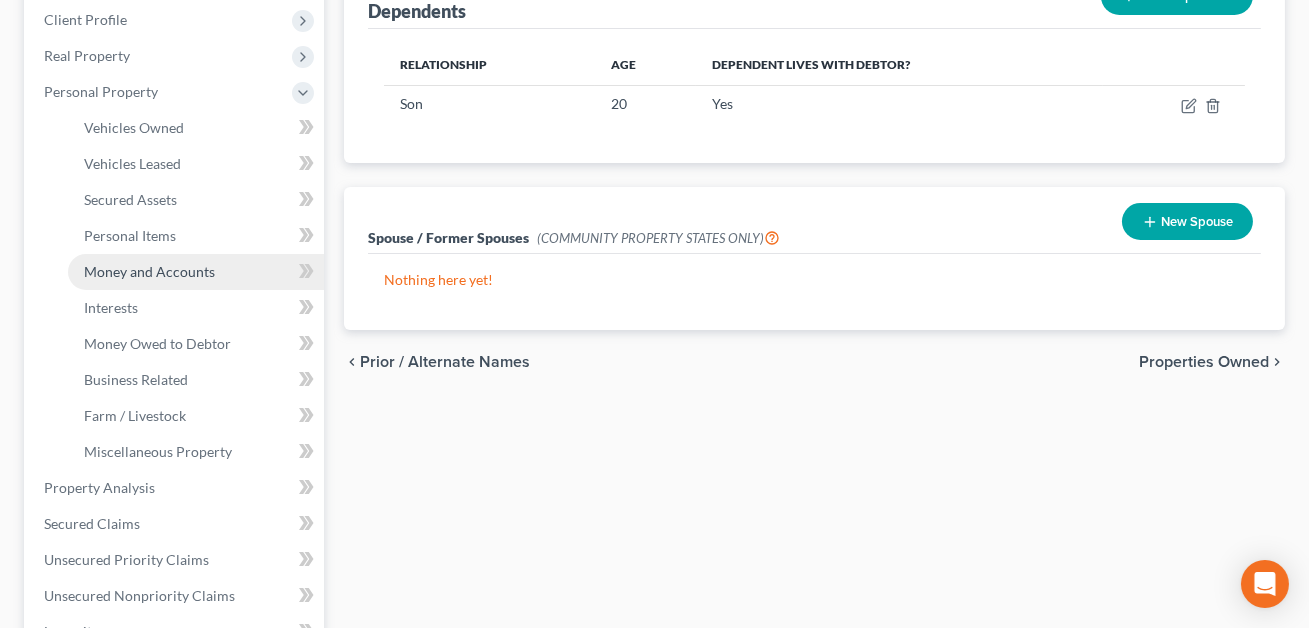 click on "Money and Accounts" at bounding box center [149, 271] 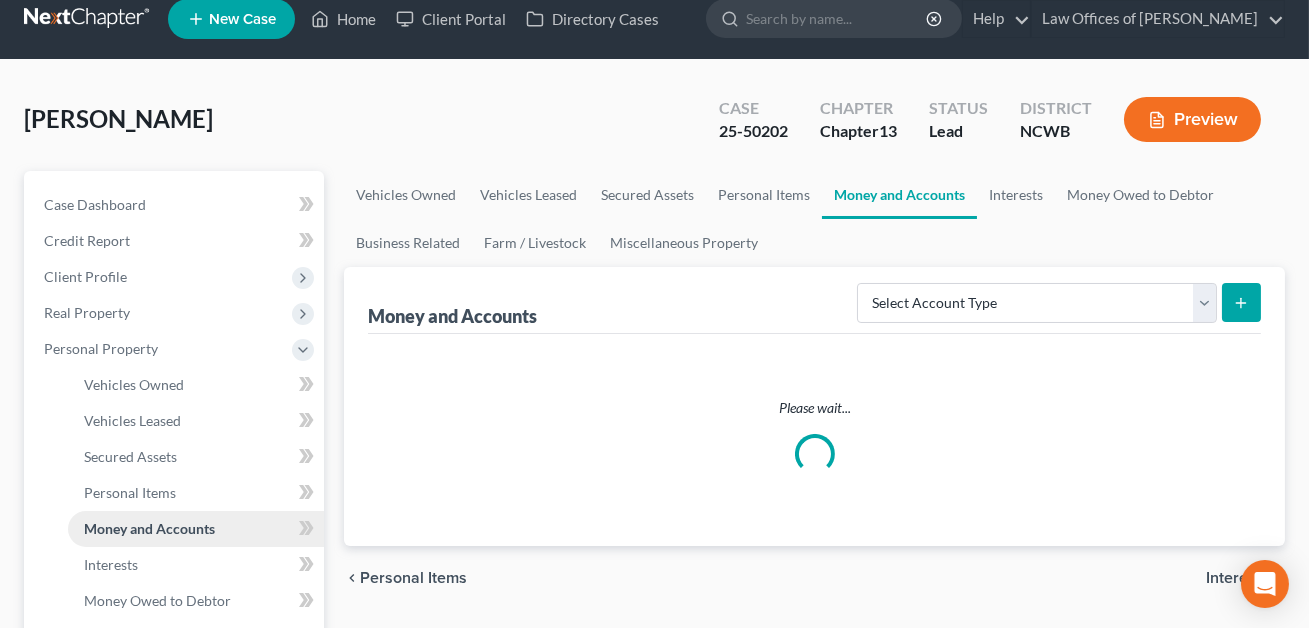 scroll, scrollTop: 0, scrollLeft: 0, axis: both 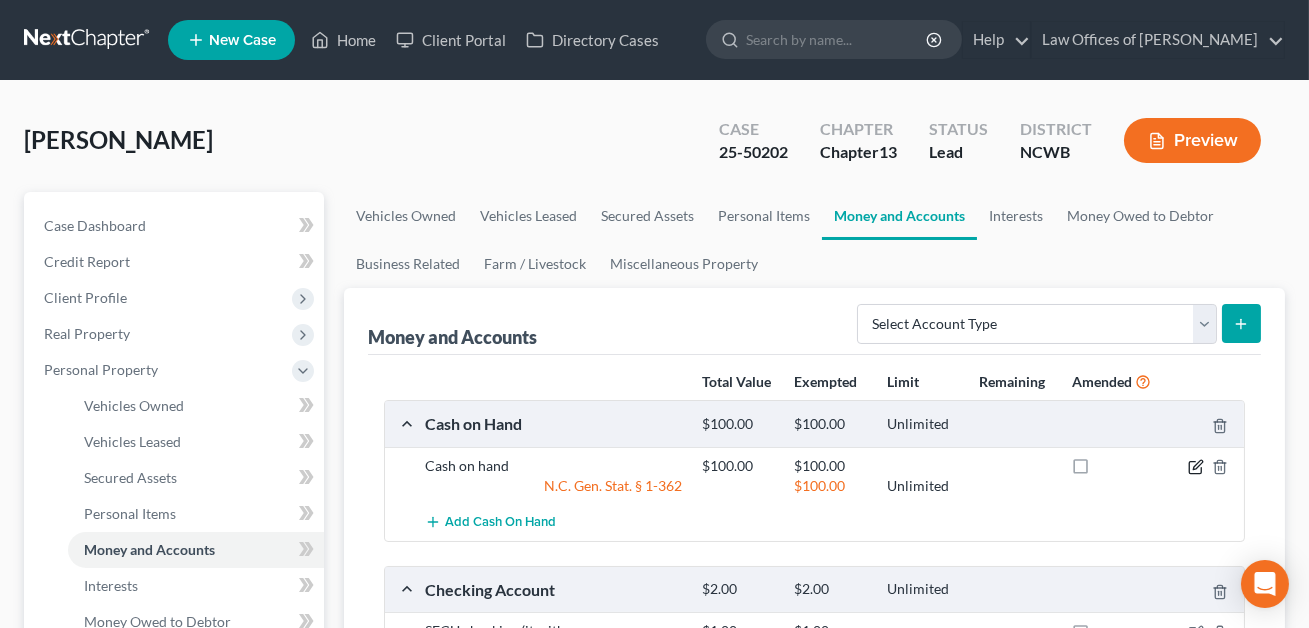 click 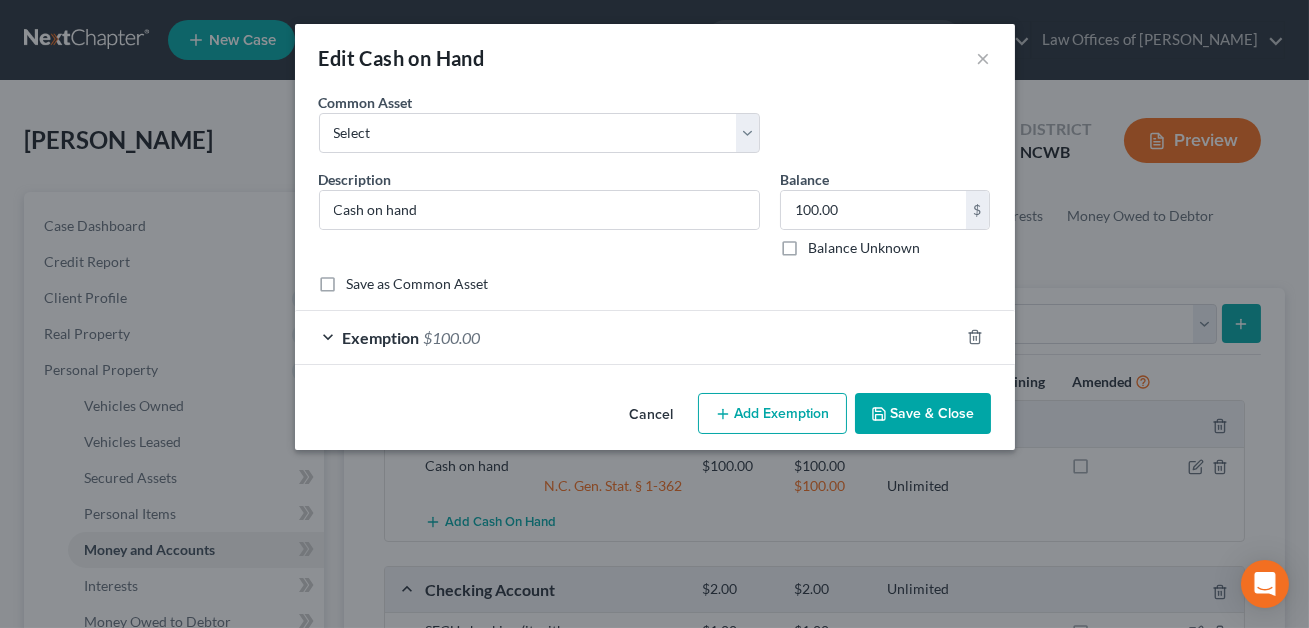 click on "Exemption $100.00" at bounding box center [627, 337] 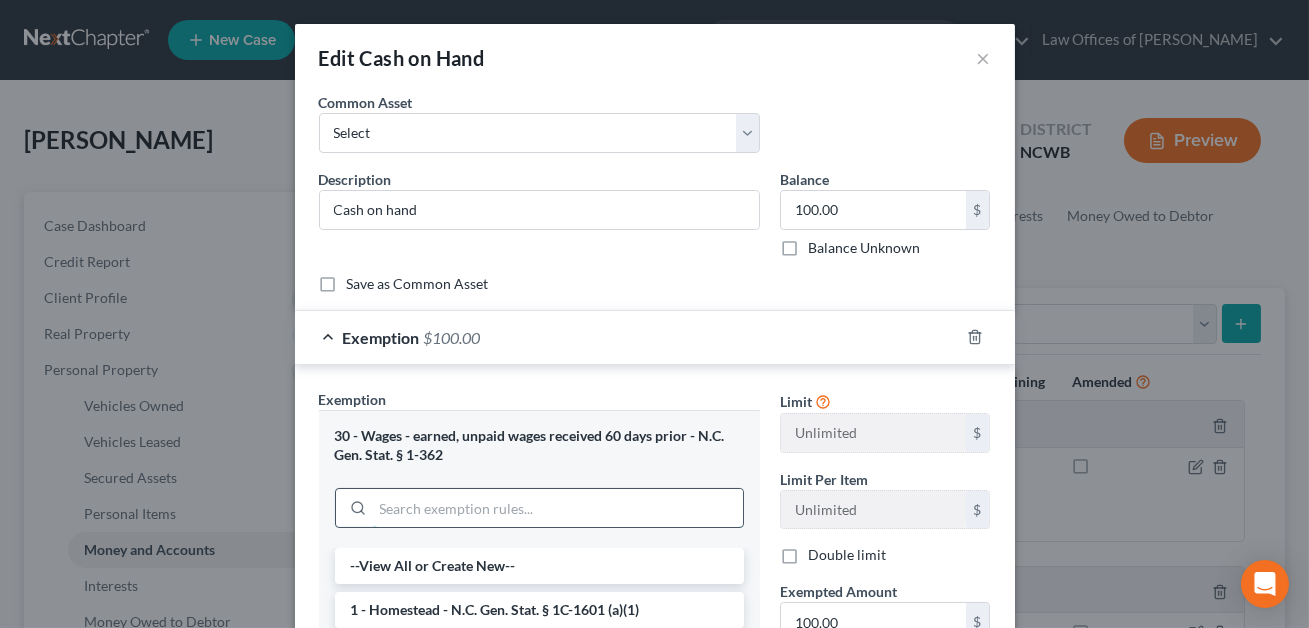 click at bounding box center [558, 508] 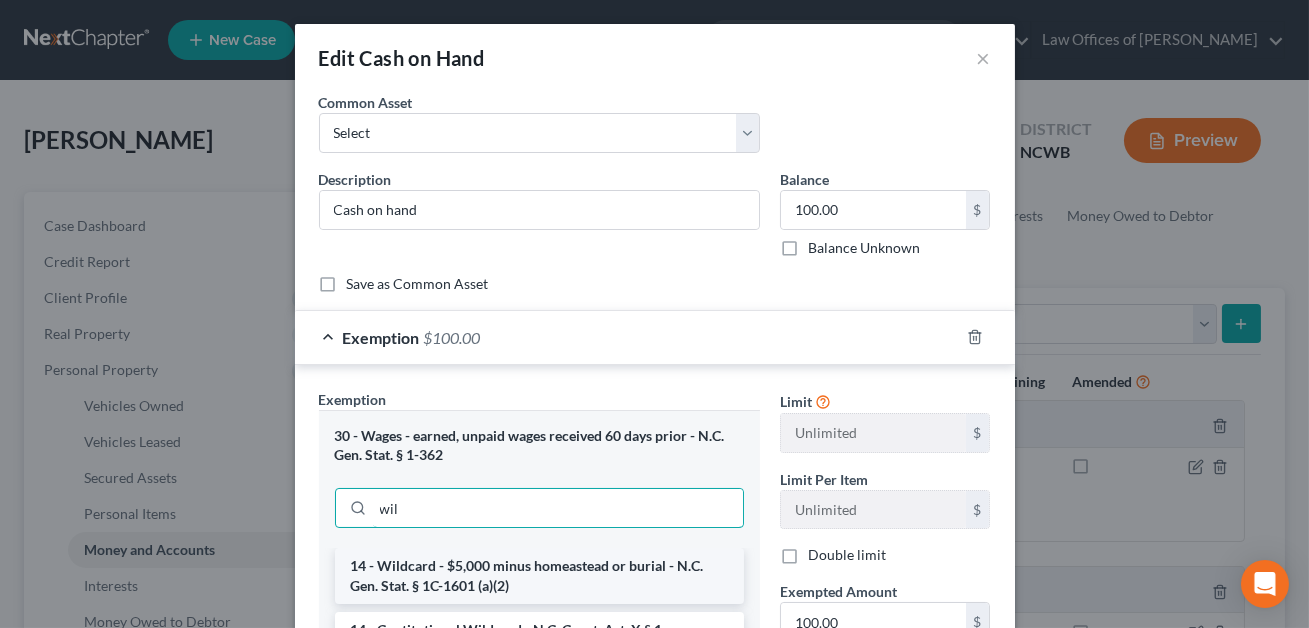 type on "wil" 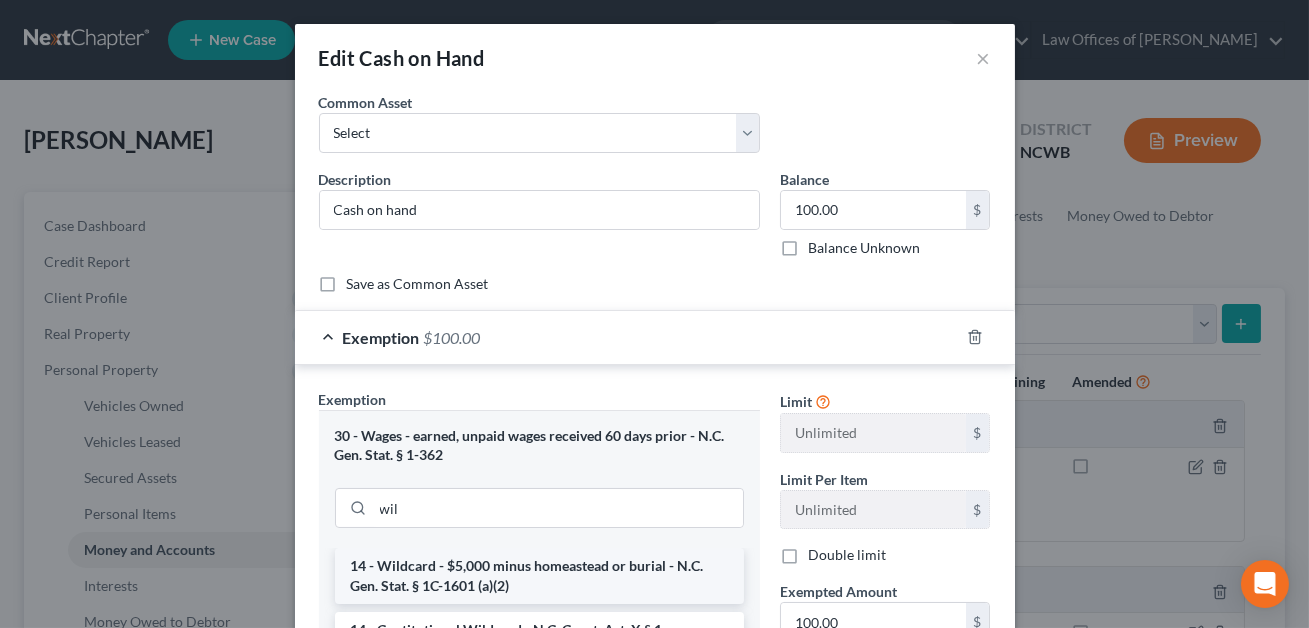 click on "14 - Wildcard - $5,000 minus homeastead or burial - N.C. Gen. Stat. § 1C-1601 (a)(2)" at bounding box center (539, 576) 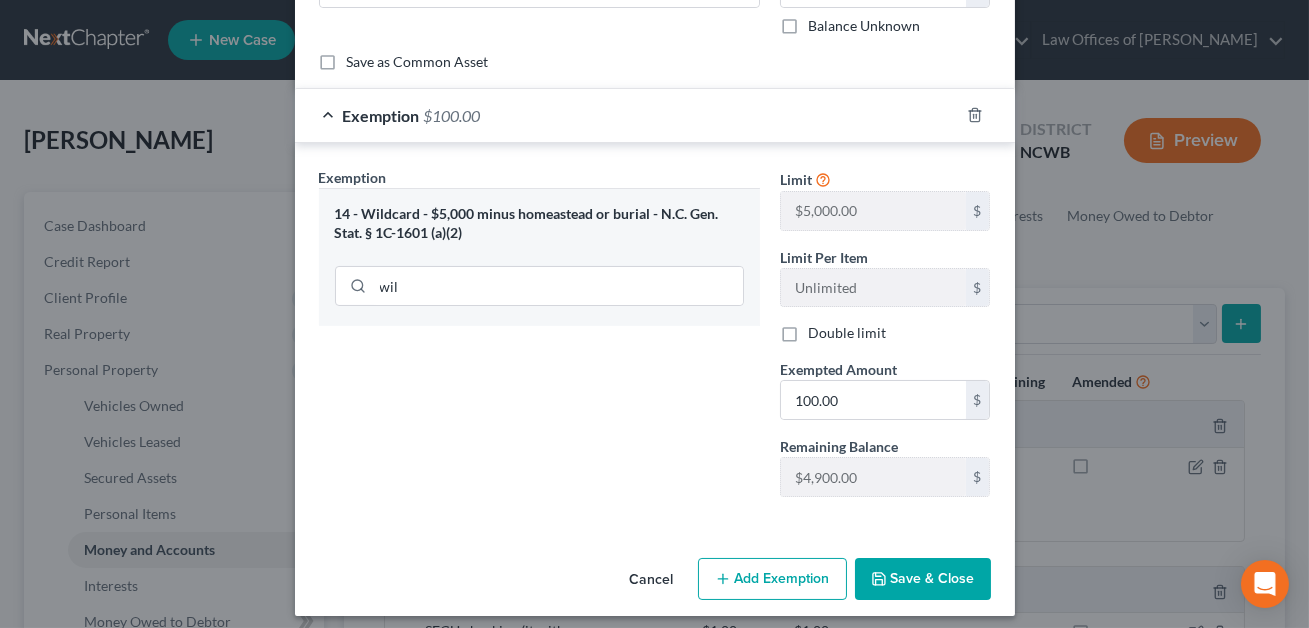 scroll, scrollTop: 231, scrollLeft: 0, axis: vertical 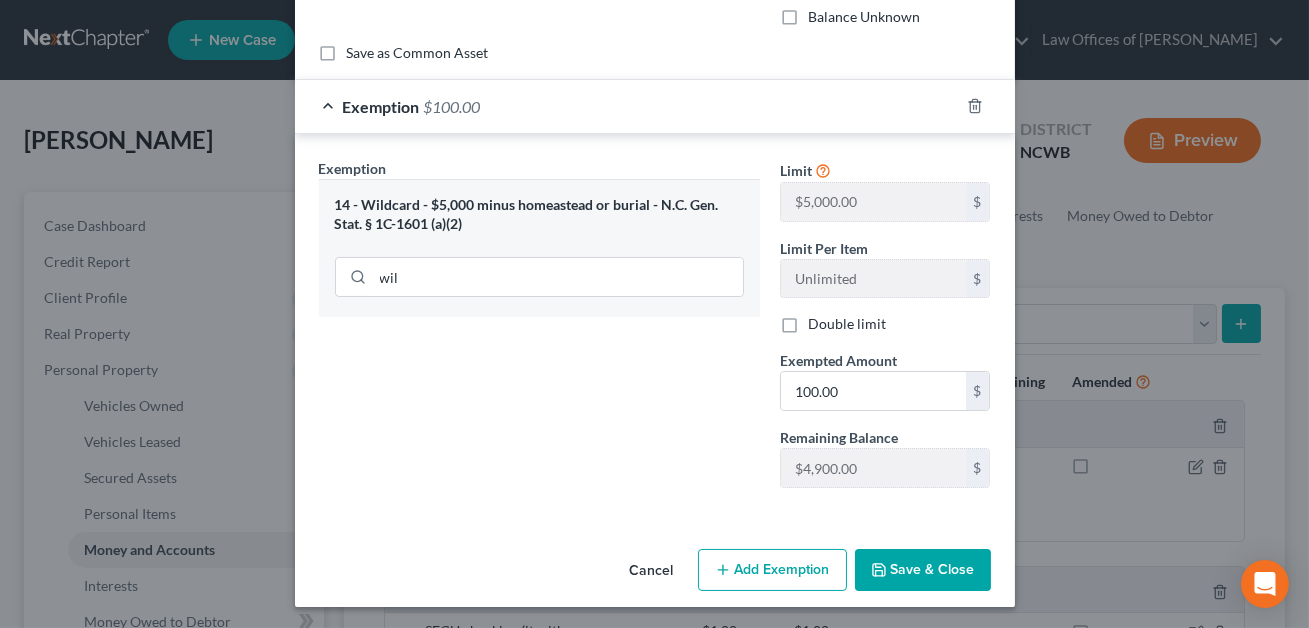 click on "Save & Close" at bounding box center (923, 570) 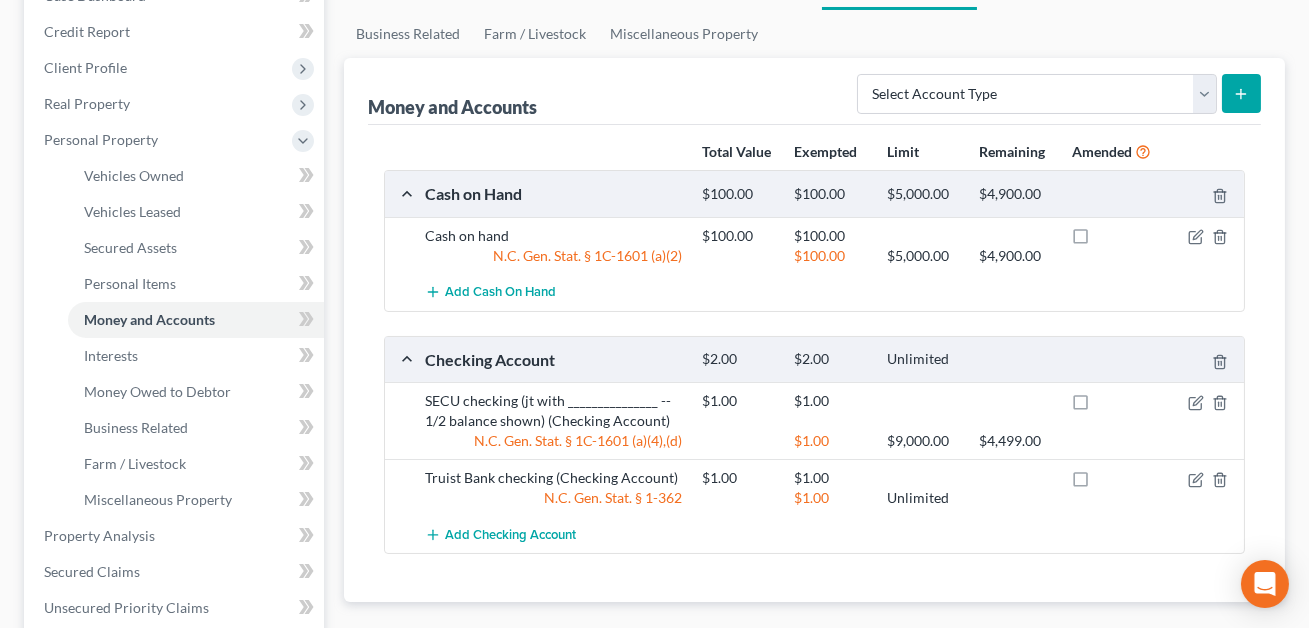 scroll, scrollTop: 230, scrollLeft: 0, axis: vertical 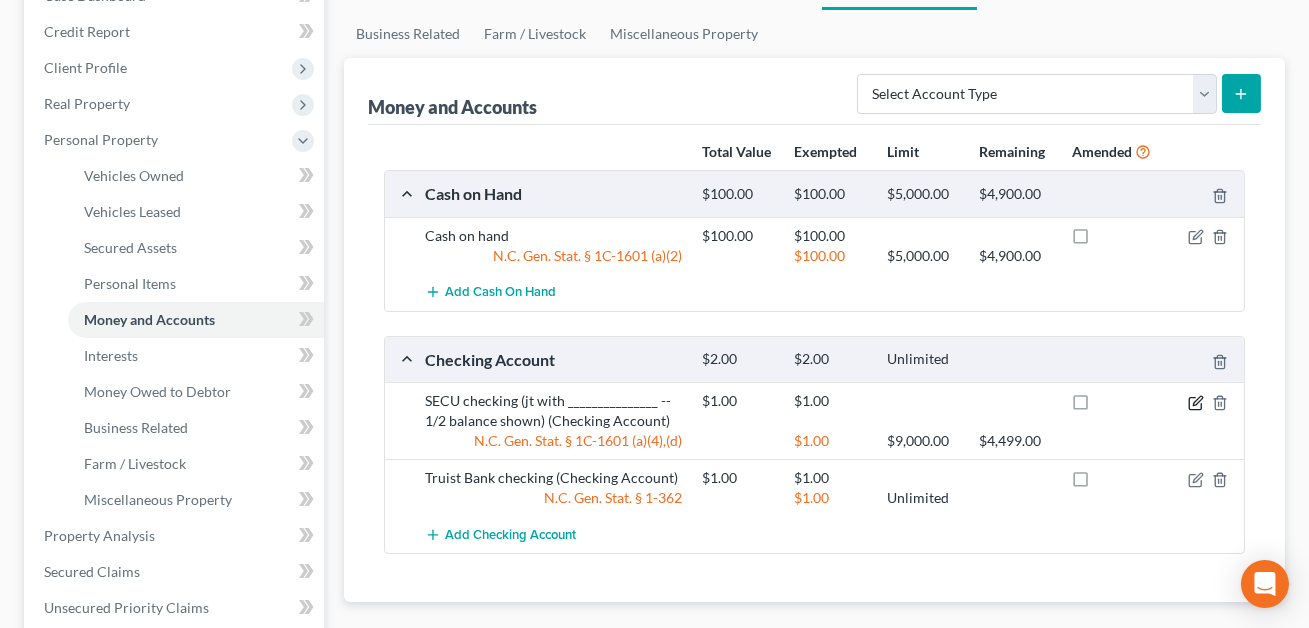 click 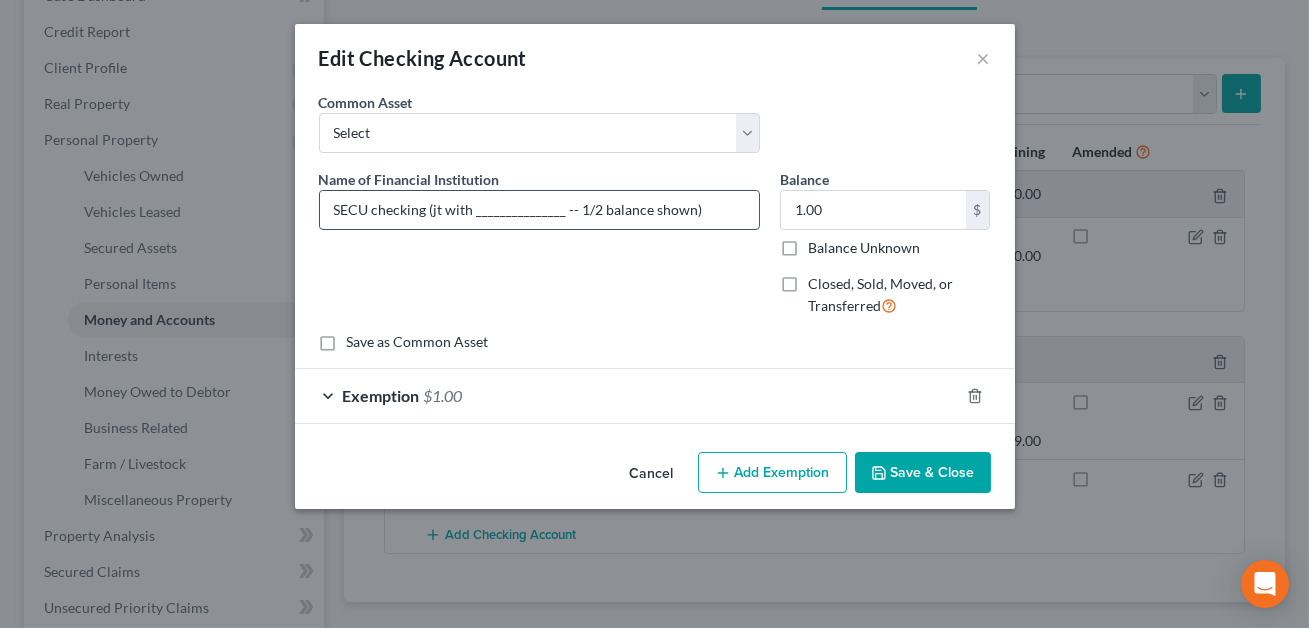 click on "SECU checking (jt with _______________ -- 1/2 balance shown)" at bounding box center (539, 210) 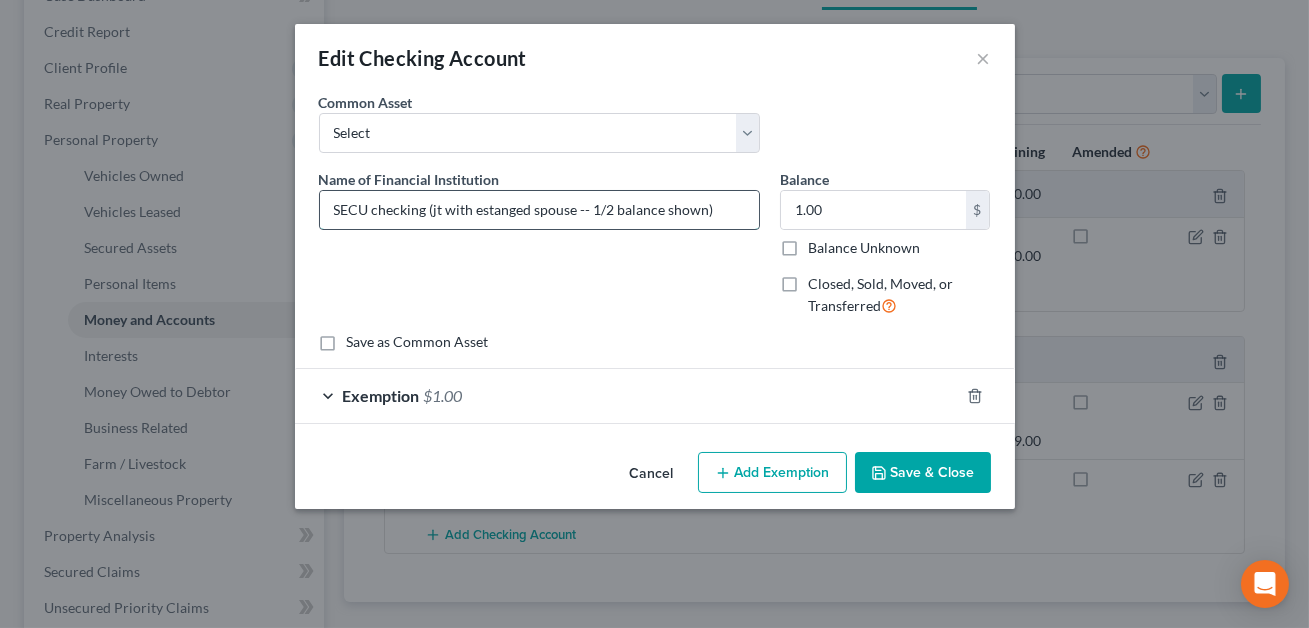click on "SECU checking (jt with estanged spouse -- 1/2 balance shown)" at bounding box center (539, 210) 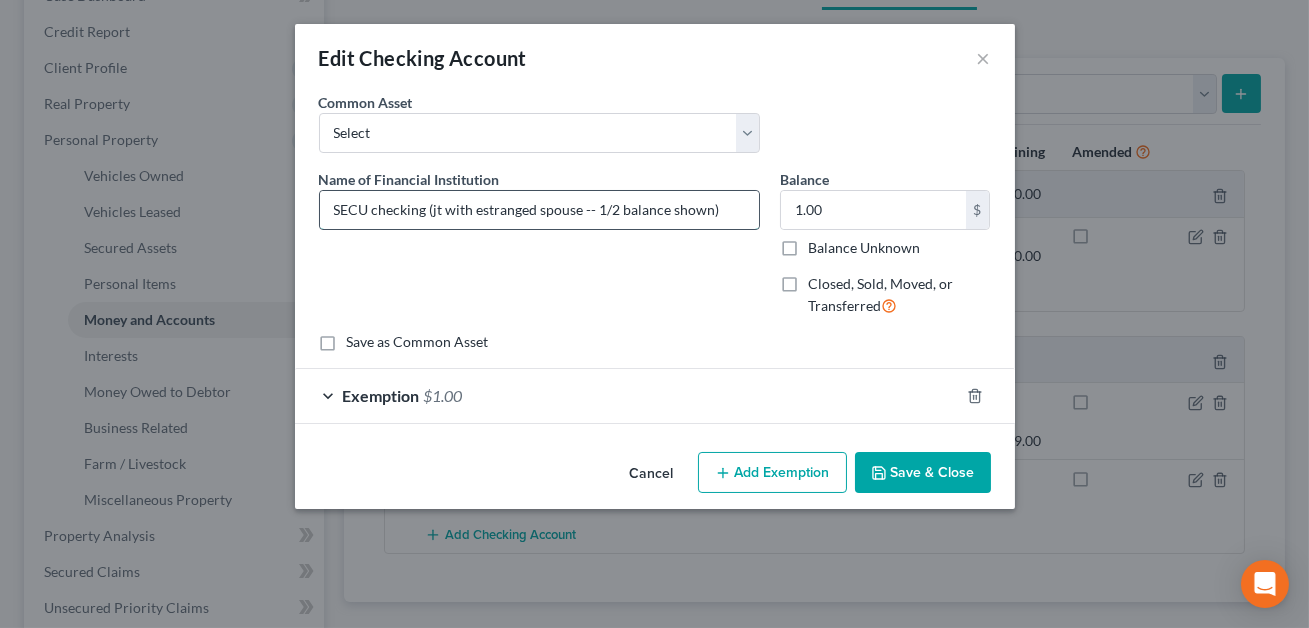 click on "SECU checking (jt with estranged spouse -- 1/2 balance shown)" at bounding box center (539, 210) 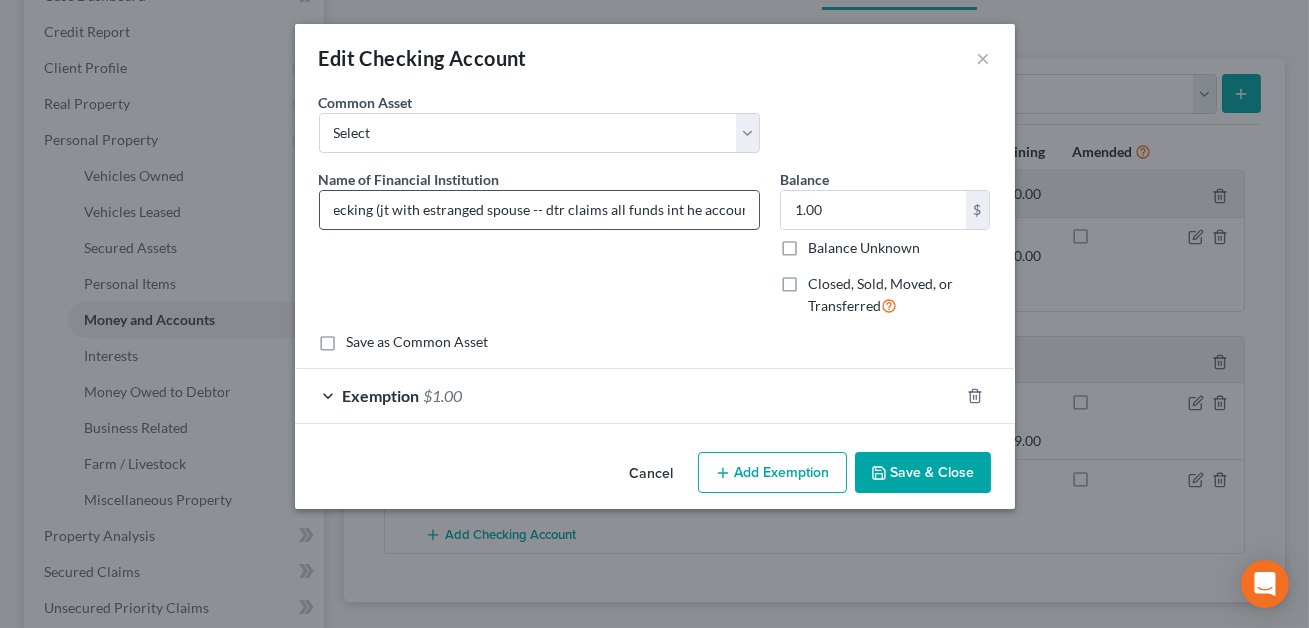 scroll, scrollTop: 0, scrollLeft: 57, axis: horizontal 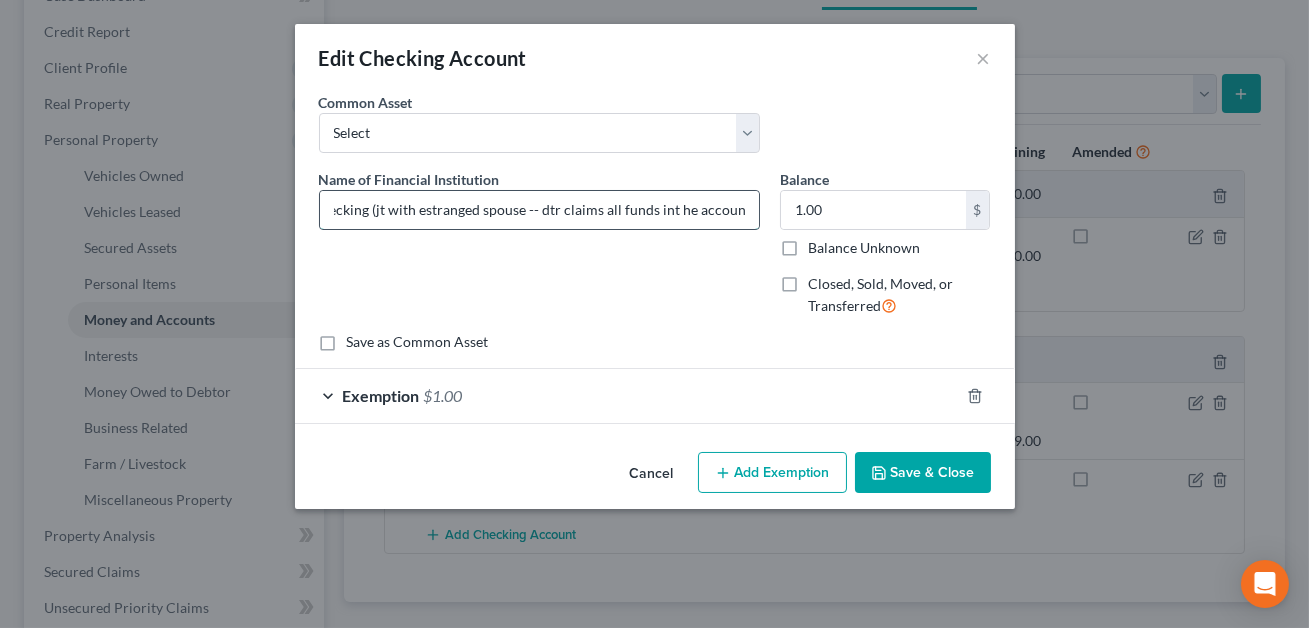 click on "SECU checking (jt with estranged spouse -- dtr claims all funds int he account.)" at bounding box center (539, 210) 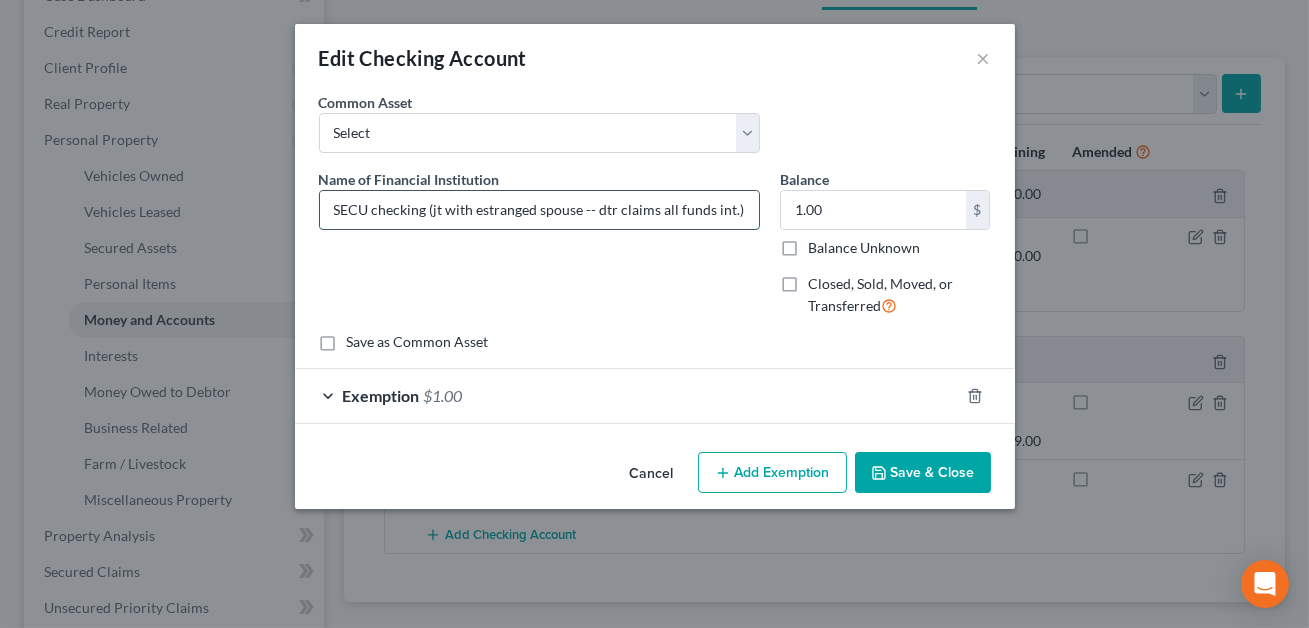 scroll, scrollTop: 0, scrollLeft: 0, axis: both 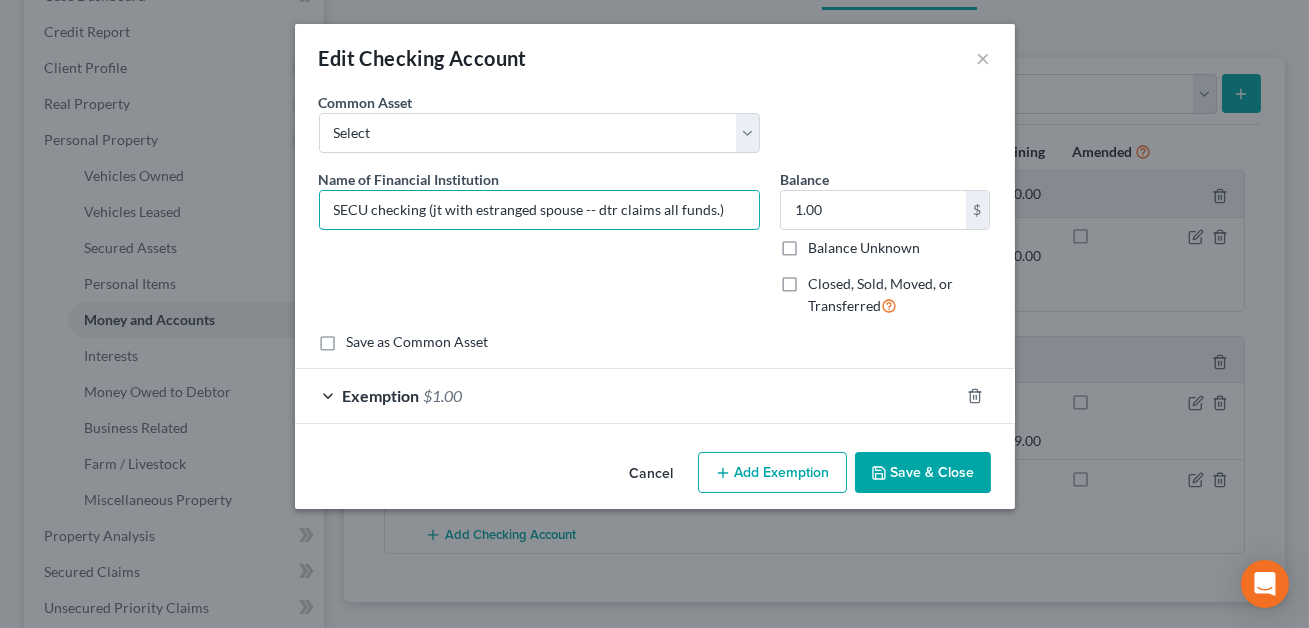 type on "SECU checking (jt with estranged spouse -- dtr claims all funds.)" 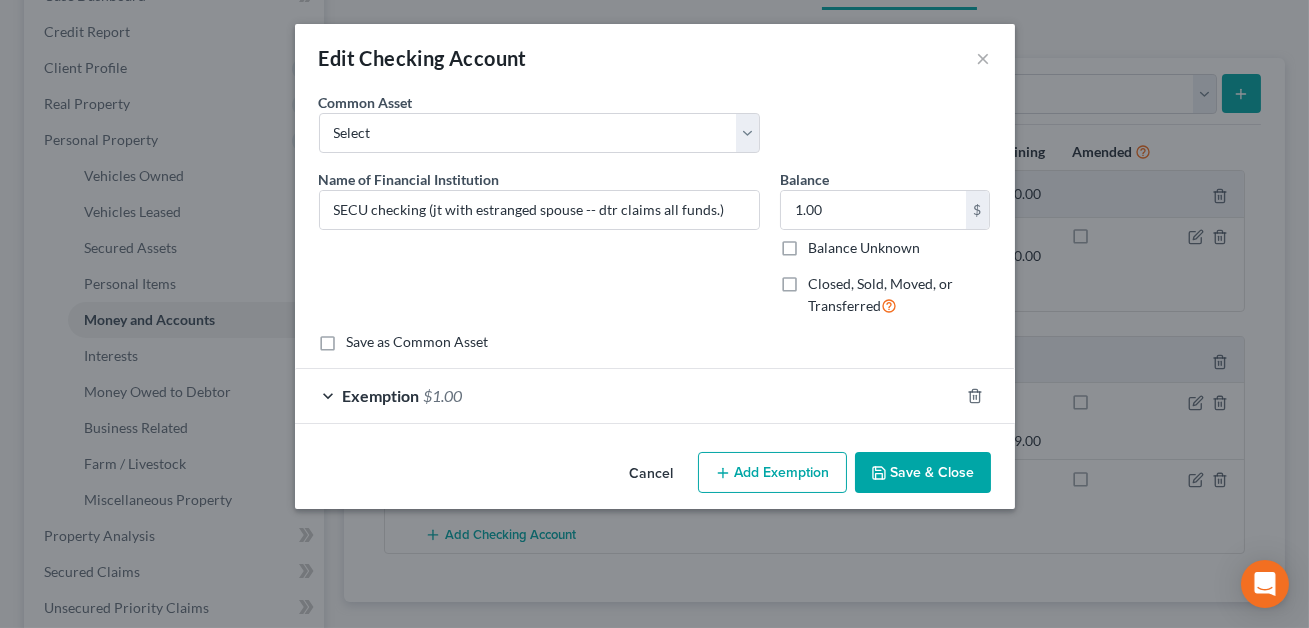 click on "Save & Close" at bounding box center (923, 473) 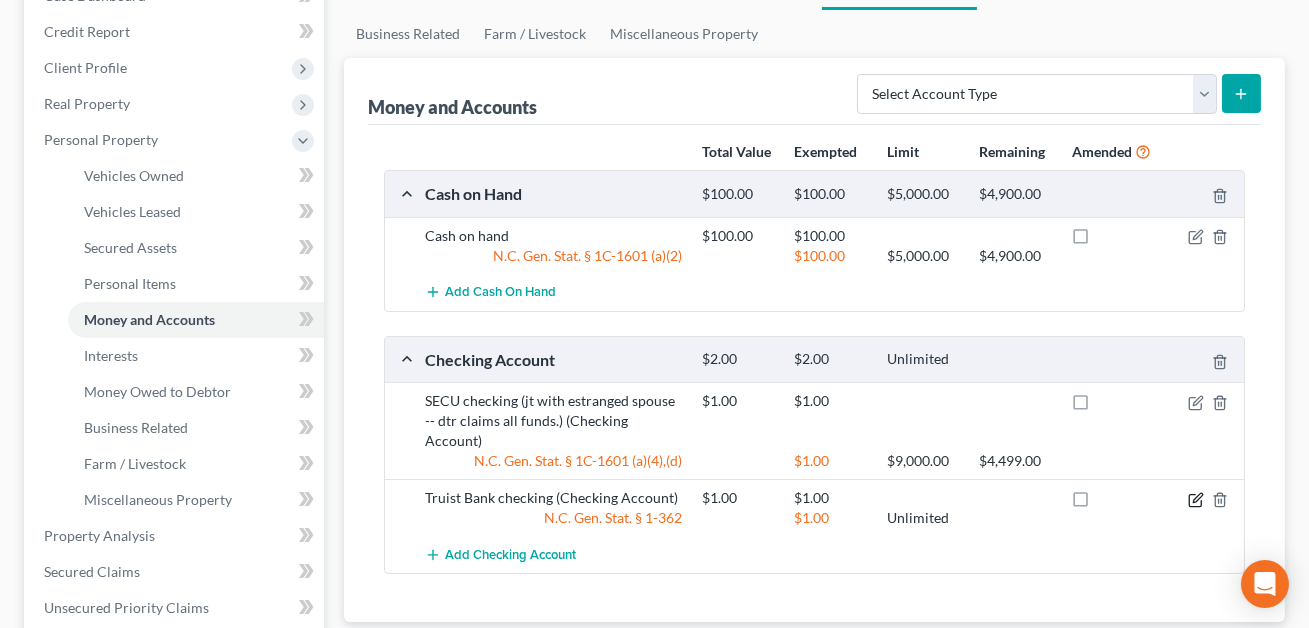 click 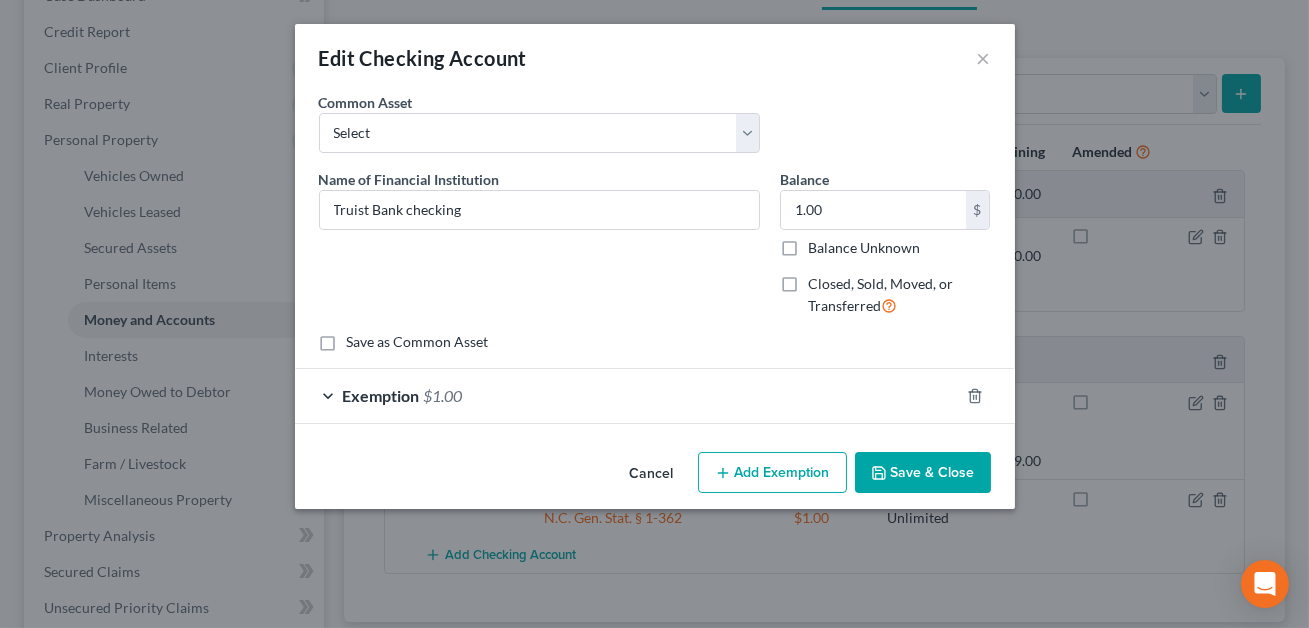 click on "Exemption $1.00" at bounding box center [627, 395] 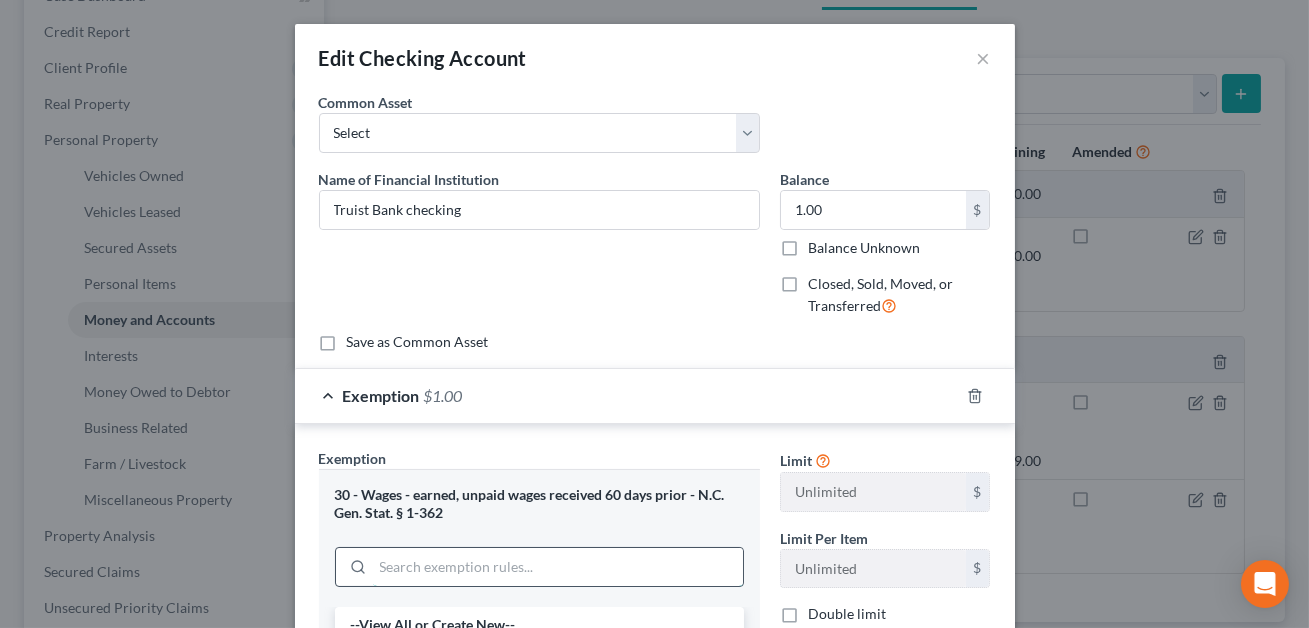 click at bounding box center (558, 567) 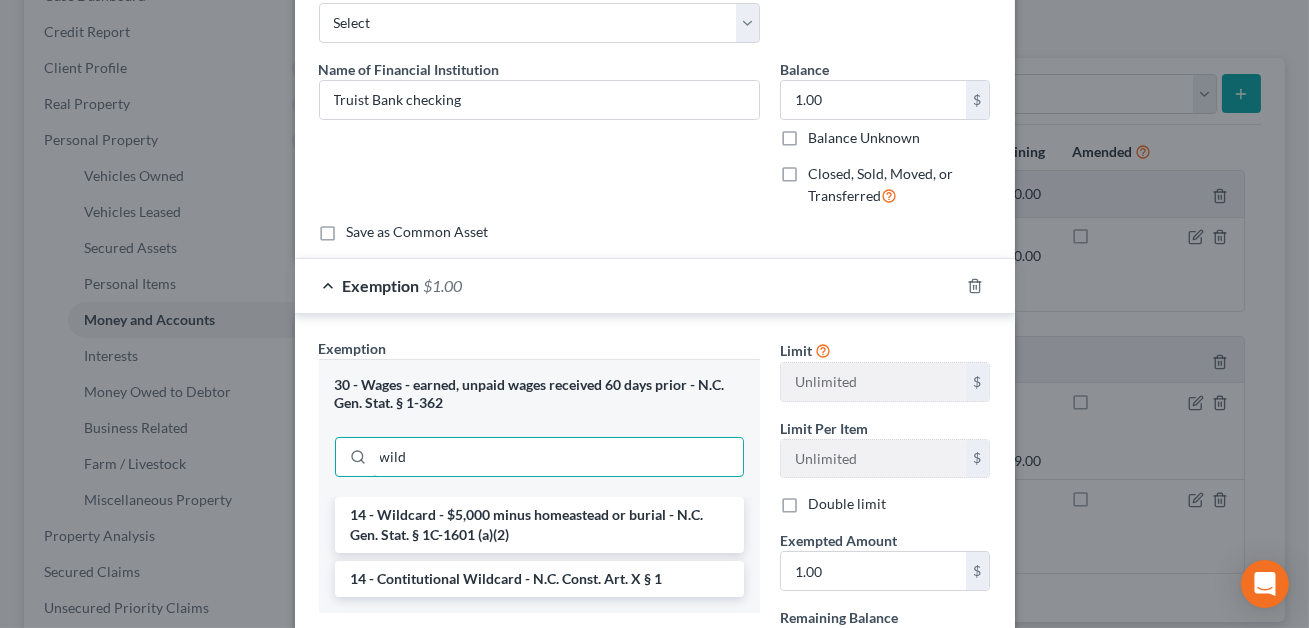 scroll, scrollTop: 134, scrollLeft: 0, axis: vertical 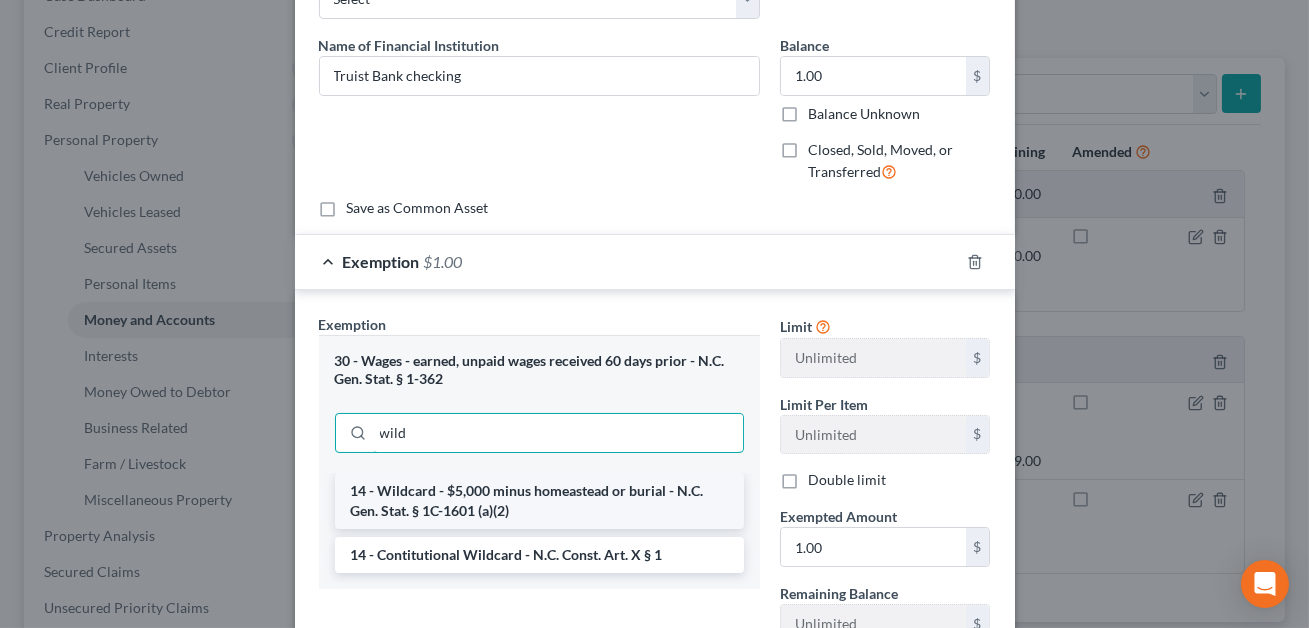 type on "wild" 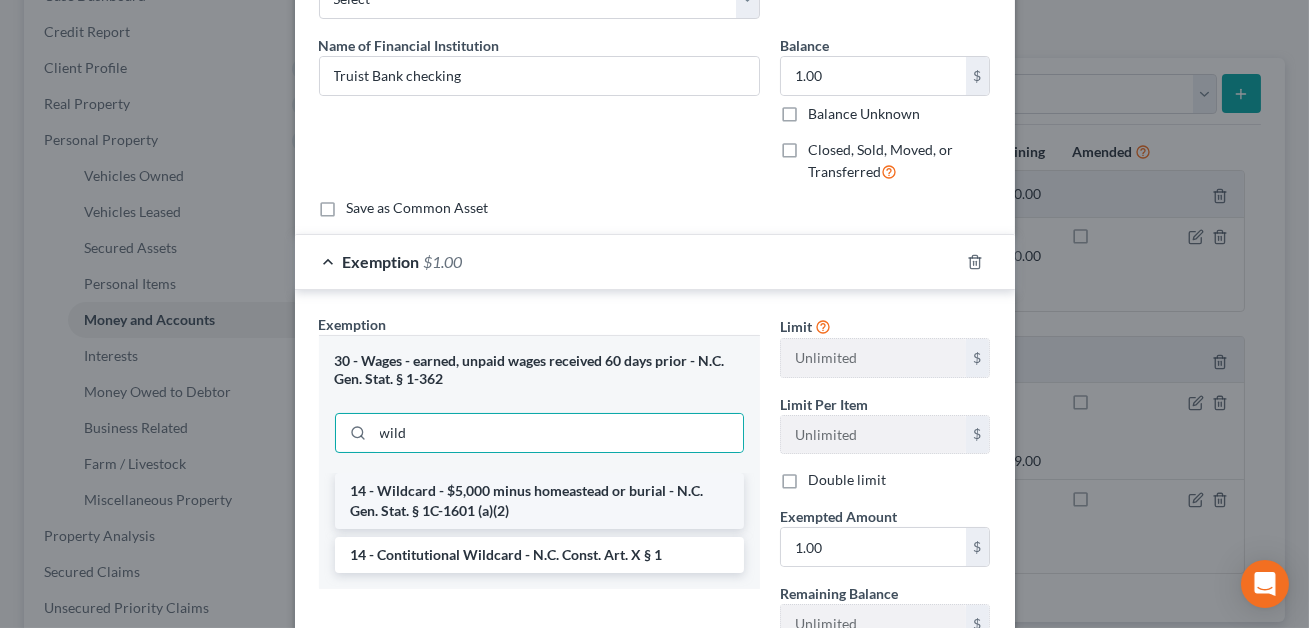 click on "14 - Wildcard - $5,000 minus homeastead or burial - N.C. Gen. Stat. § 1C-1601 (a)(2)" at bounding box center [539, 501] 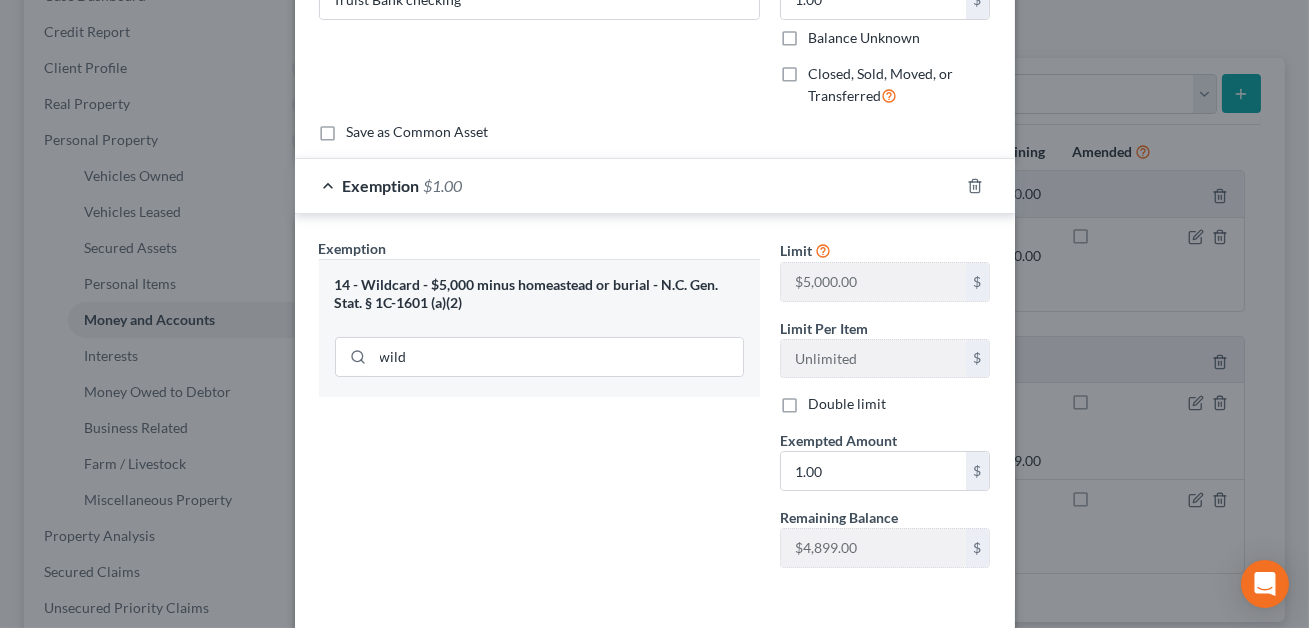 scroll, scrollTop: 290, scrollLeft: 0, axis: vertical 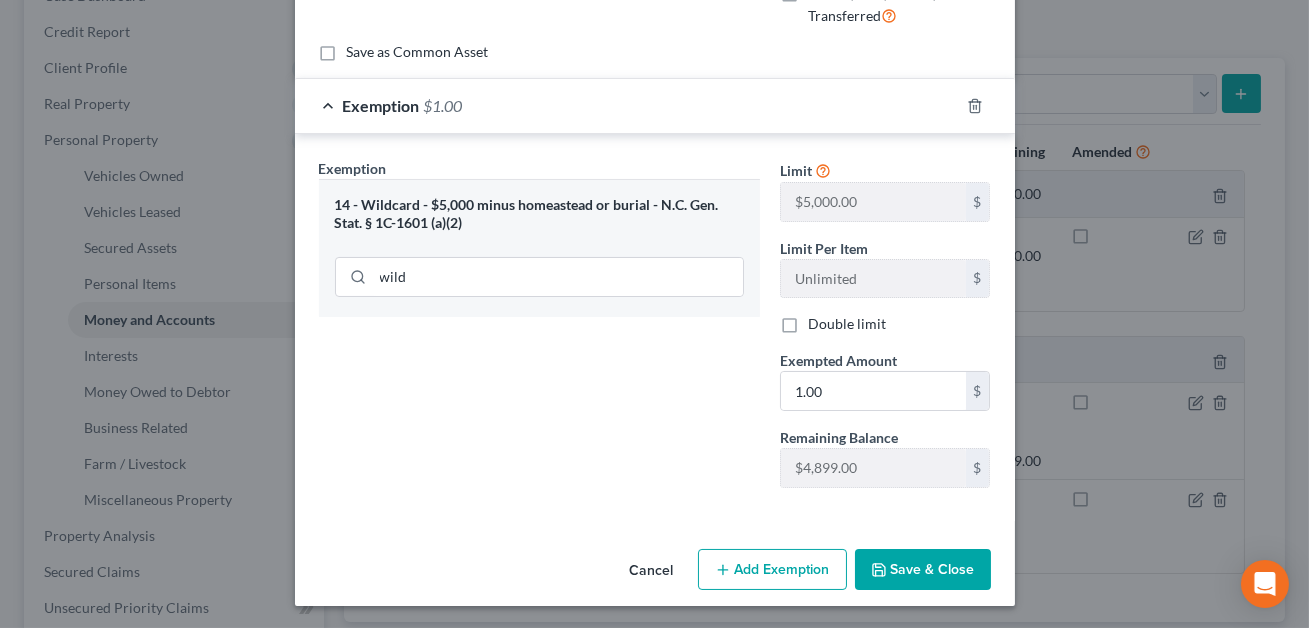click on "Save & Close" at bounding box center (923, 570) 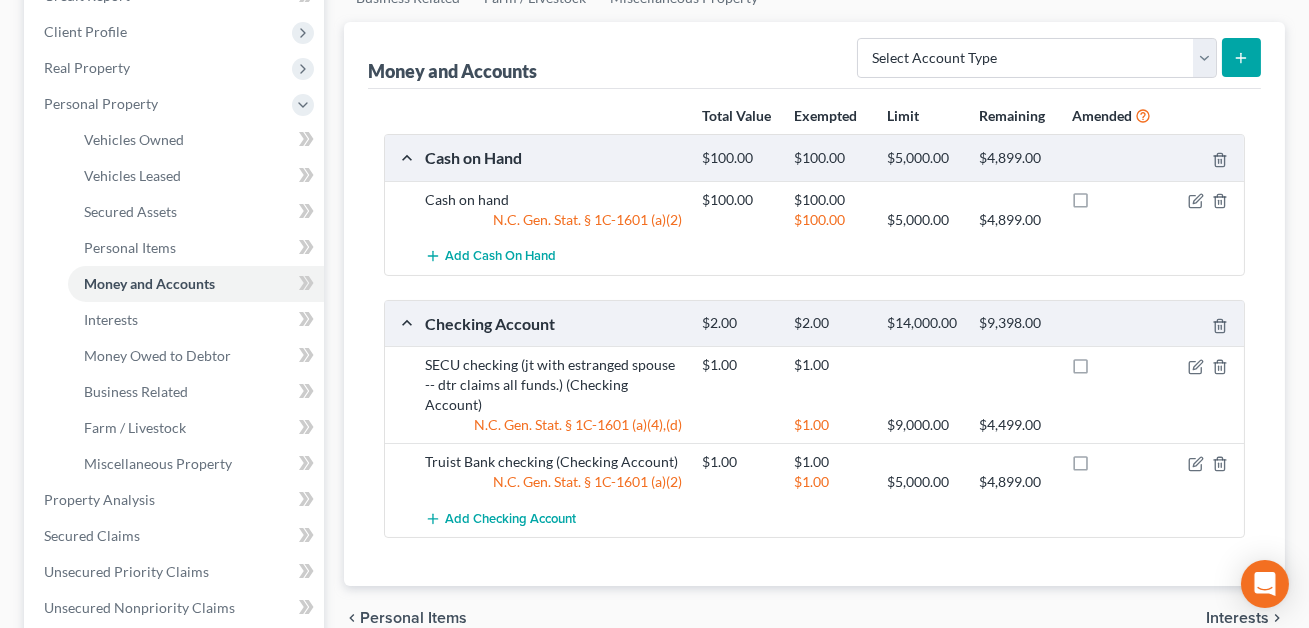 scroll, scrollTop: 259, scrollLeft: 0, axis: vertical 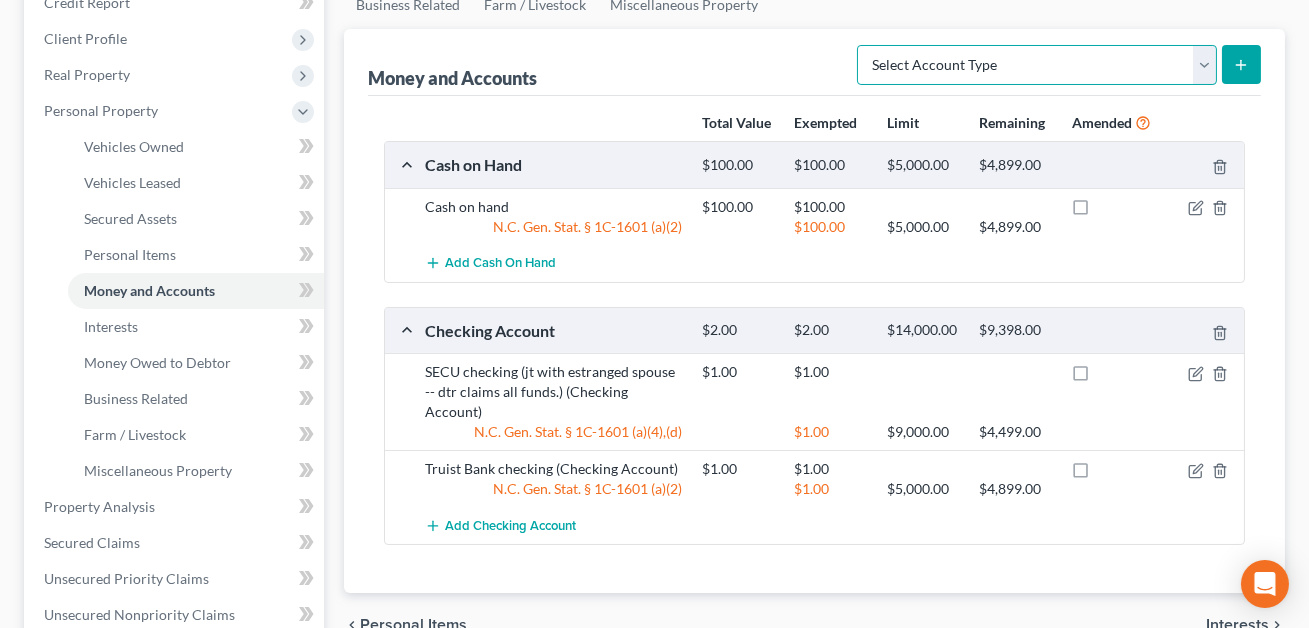 click on "Select Account Type Brokerage Cash on Hand Certificates of Deposit Checking Account Money Market Other (Credit Union, Health Savings Account, etc) Safe Deposit Box Savings Account Security Deposits or Prepayments" at bounding box center (1037, 65) 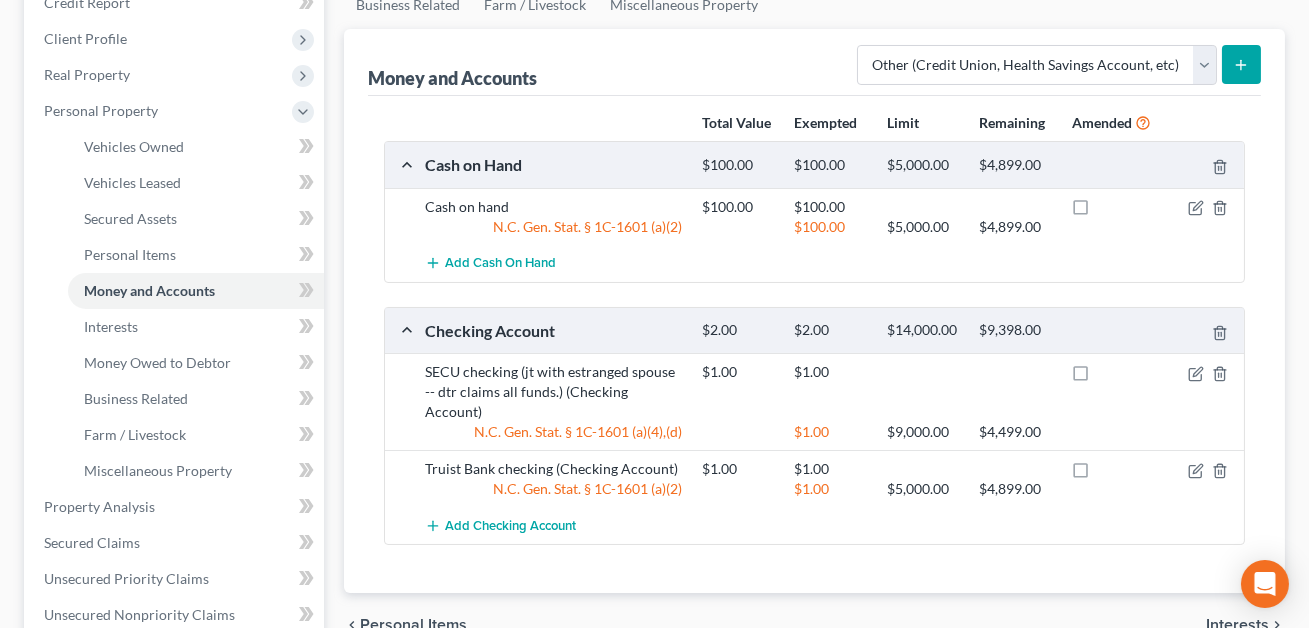 click at bounding box center [1241, 64] 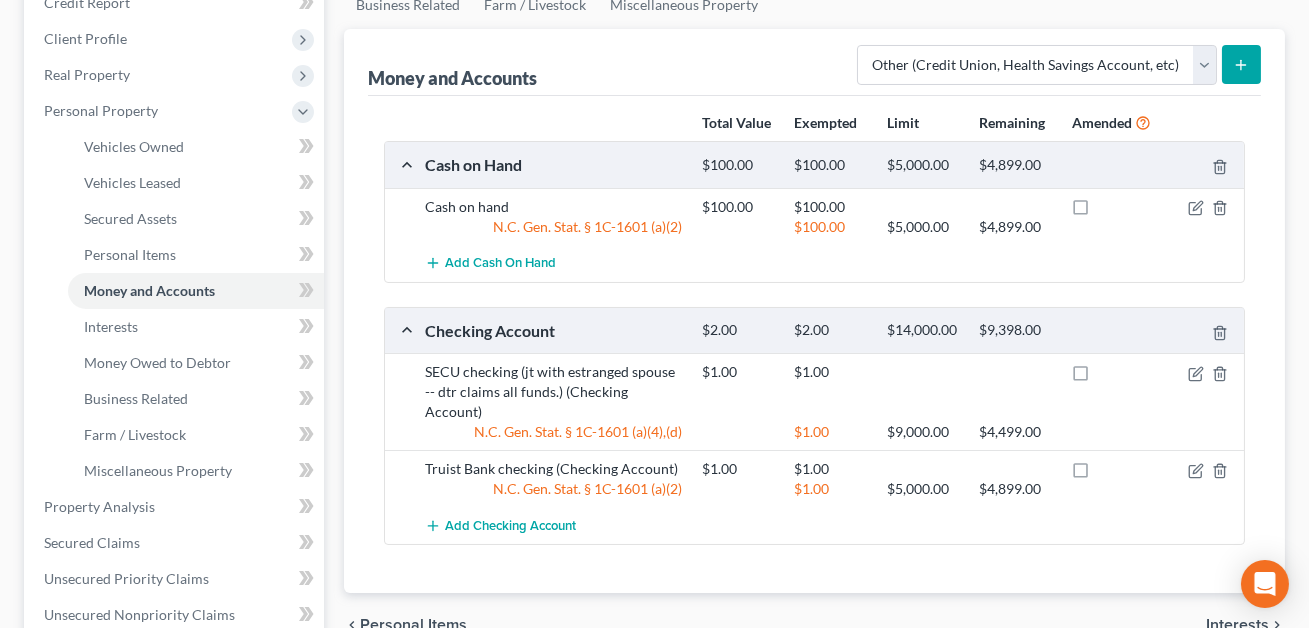 click at bounding box center [1241, 64] 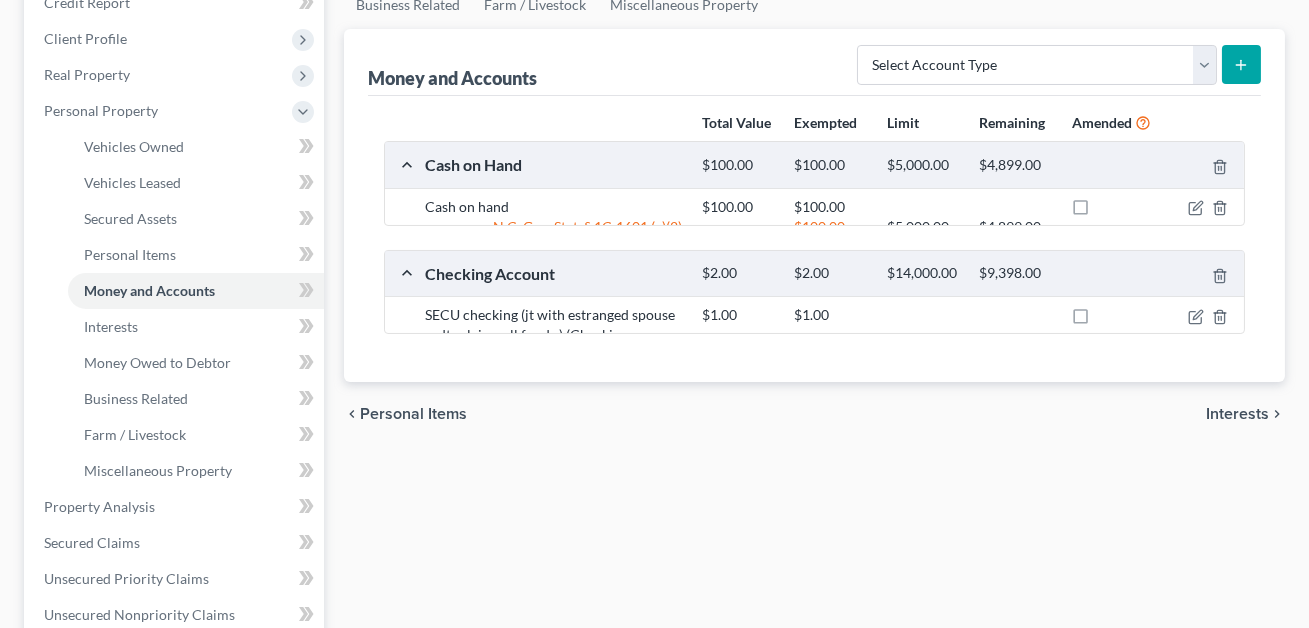 scroll, scrollTop: 259, scrollLeft: 0, axis: vertical 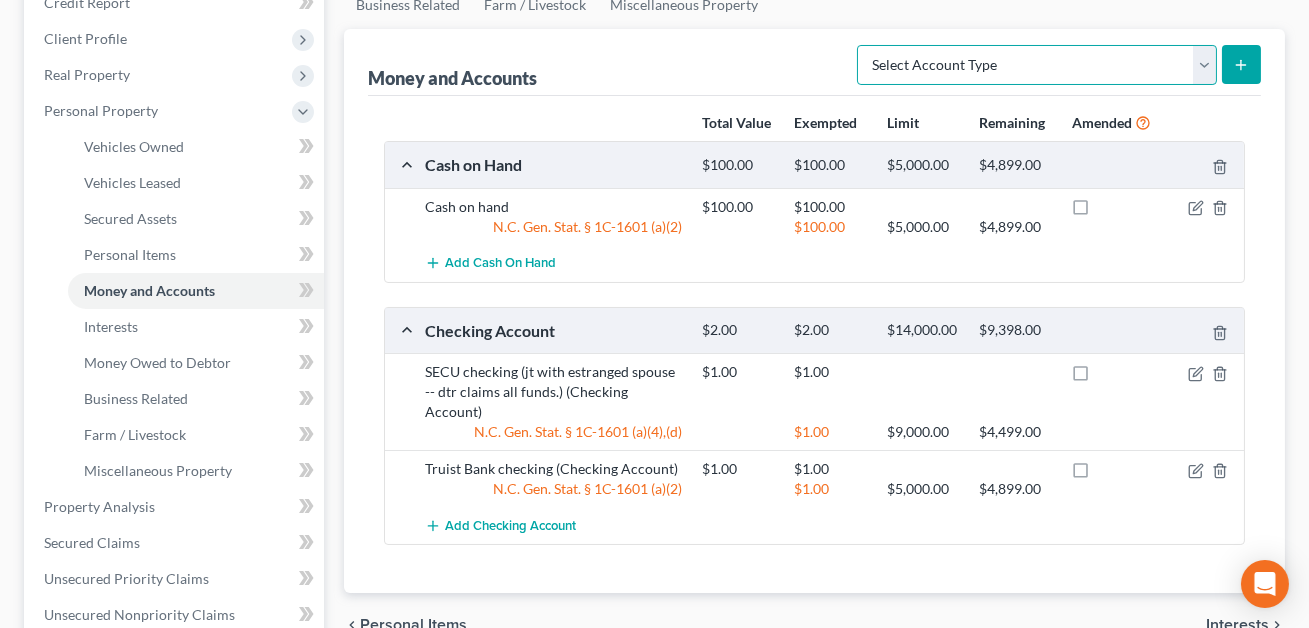 click on "Select Account Type Brokerage Cash on Hand Certificates of Deposit Checking Account Money Market Other (Credit Union, Health Savings Account, etc) Safe Deposit Box Savings Account Security Deposits or Prepayments" at bounding box center (1037, 65) 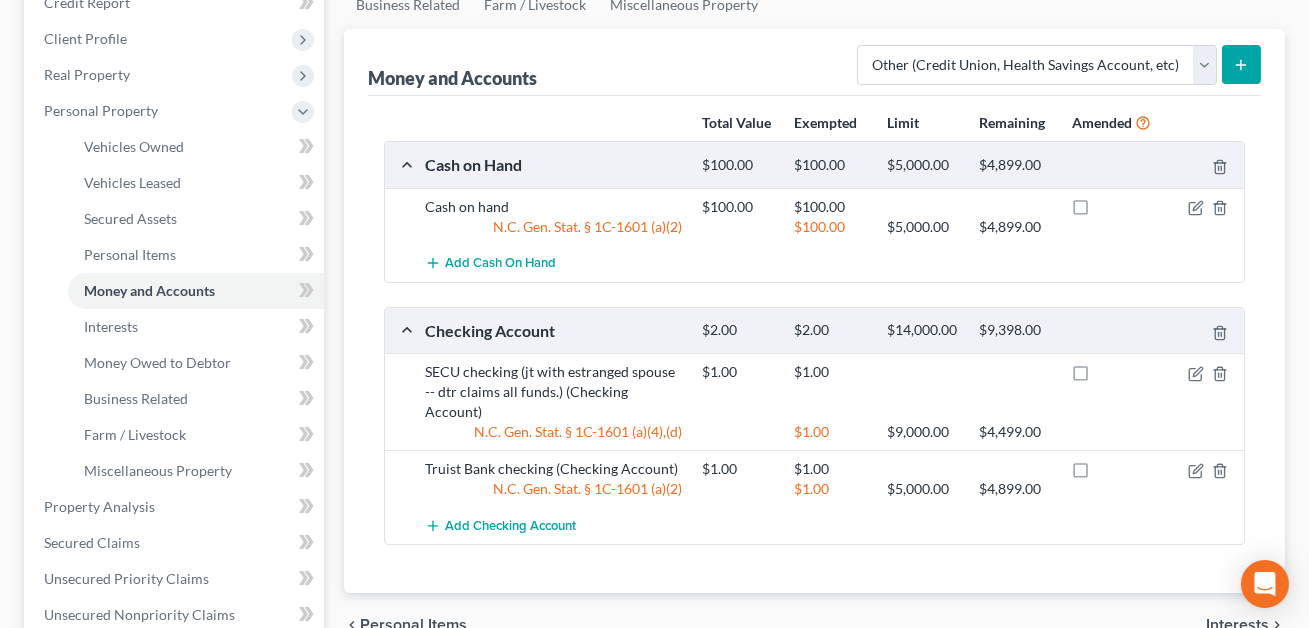 click 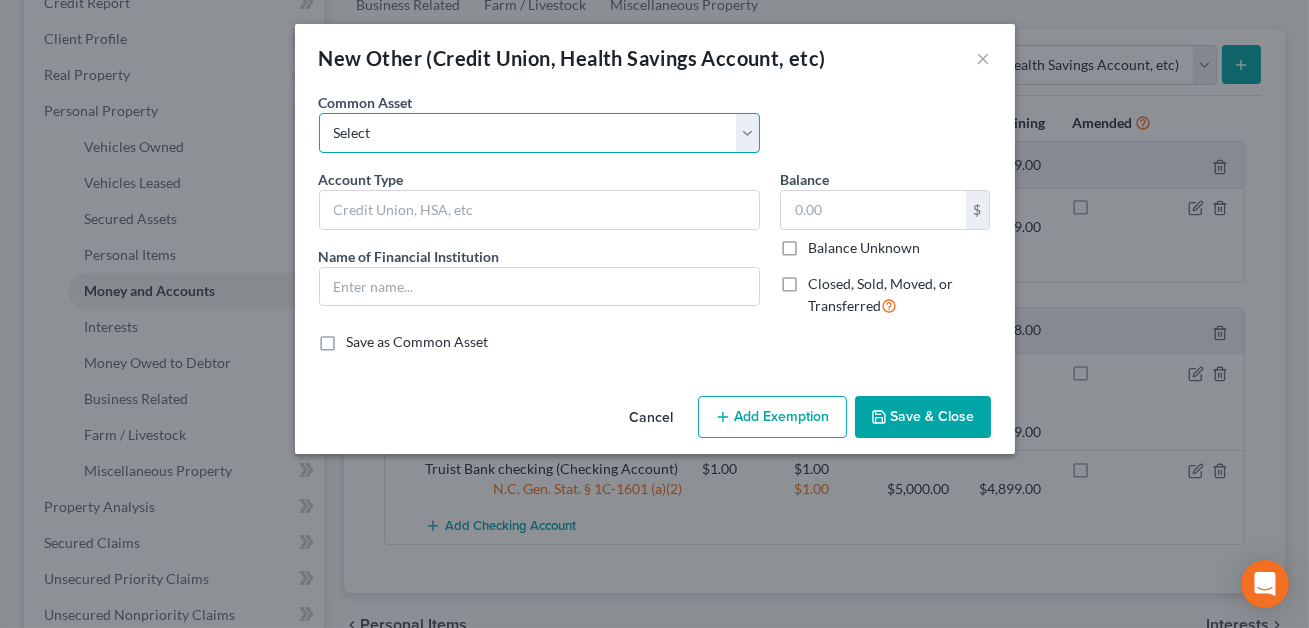 click on "Select FSA PayPal HSA IRA PayPal EFT Venmo Cash App Cryptocurrency Zelle Cryptocurrency: NEED Details Apple Pay EBT  Card" at bounding box center [539, 133] 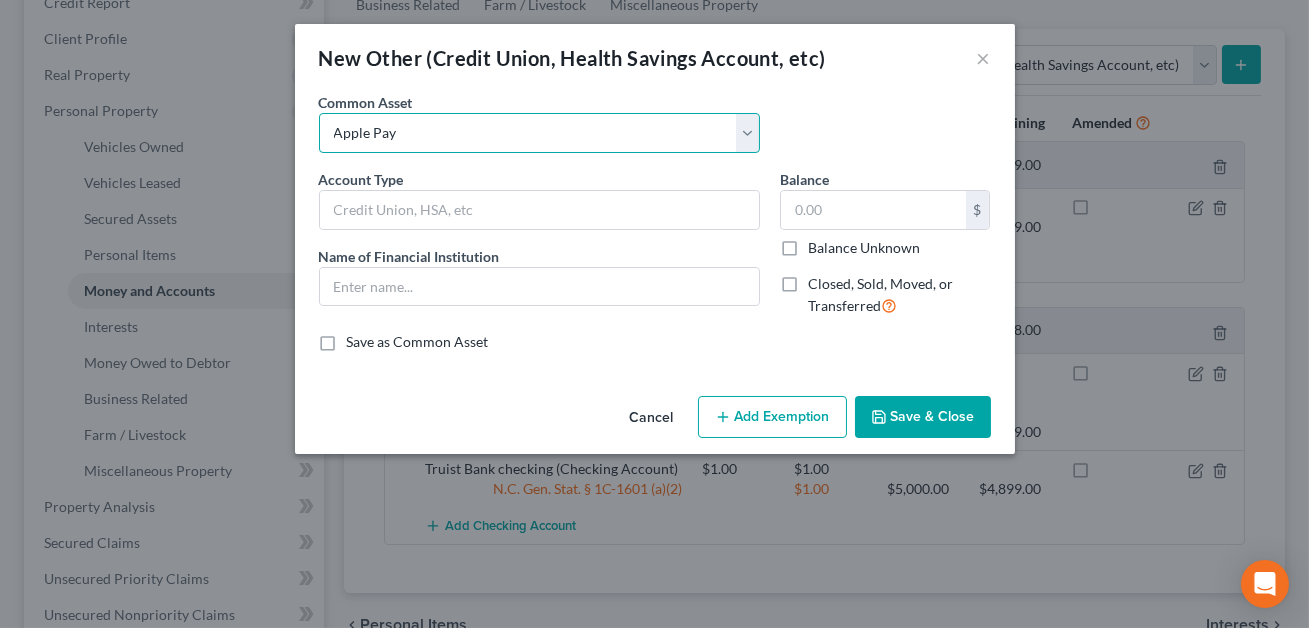 type on "Apple Pay" 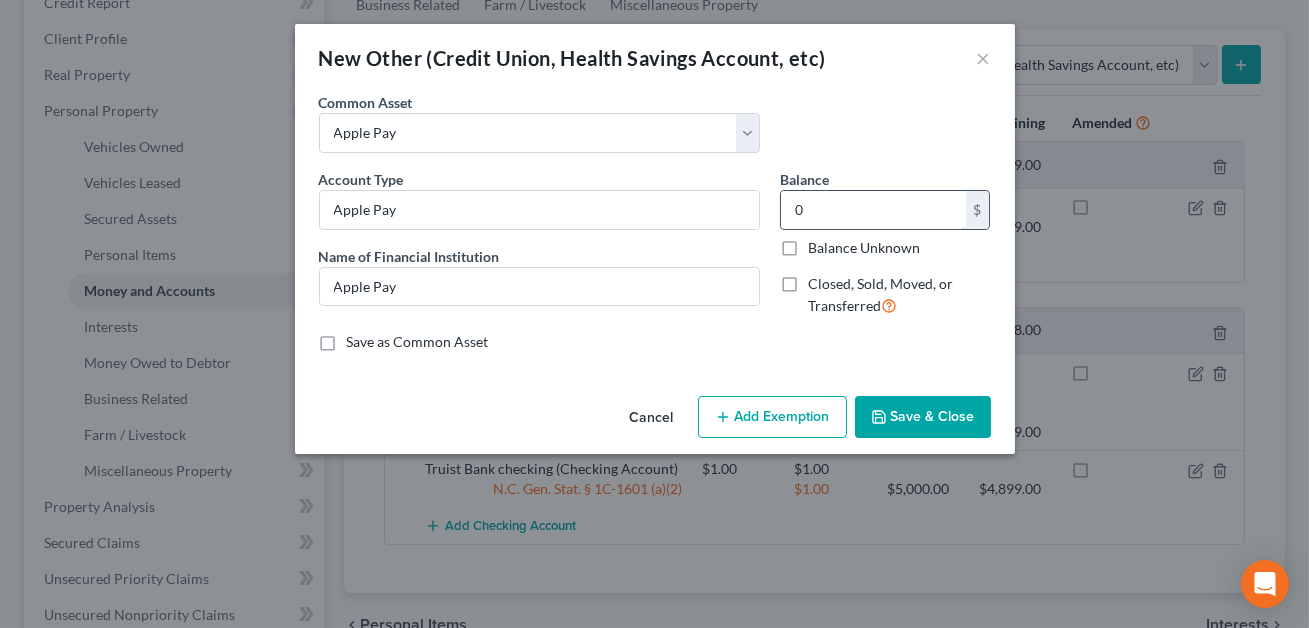 click on "0" at bounding box center (873, 210) 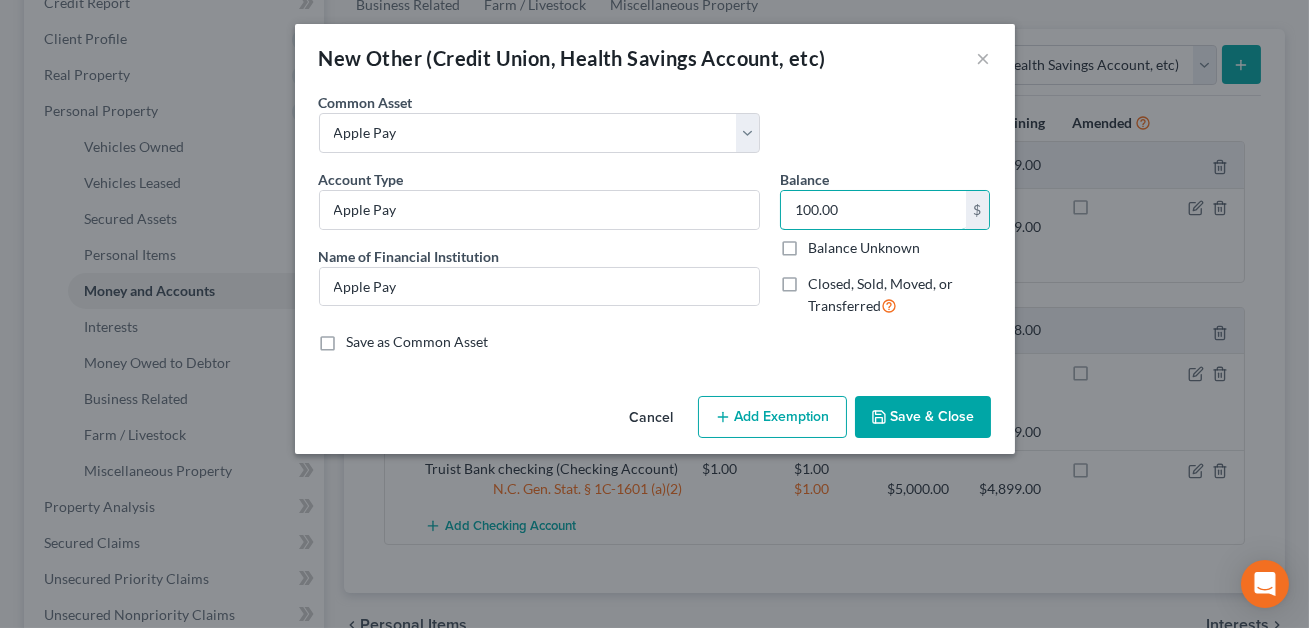 type on "100.00" 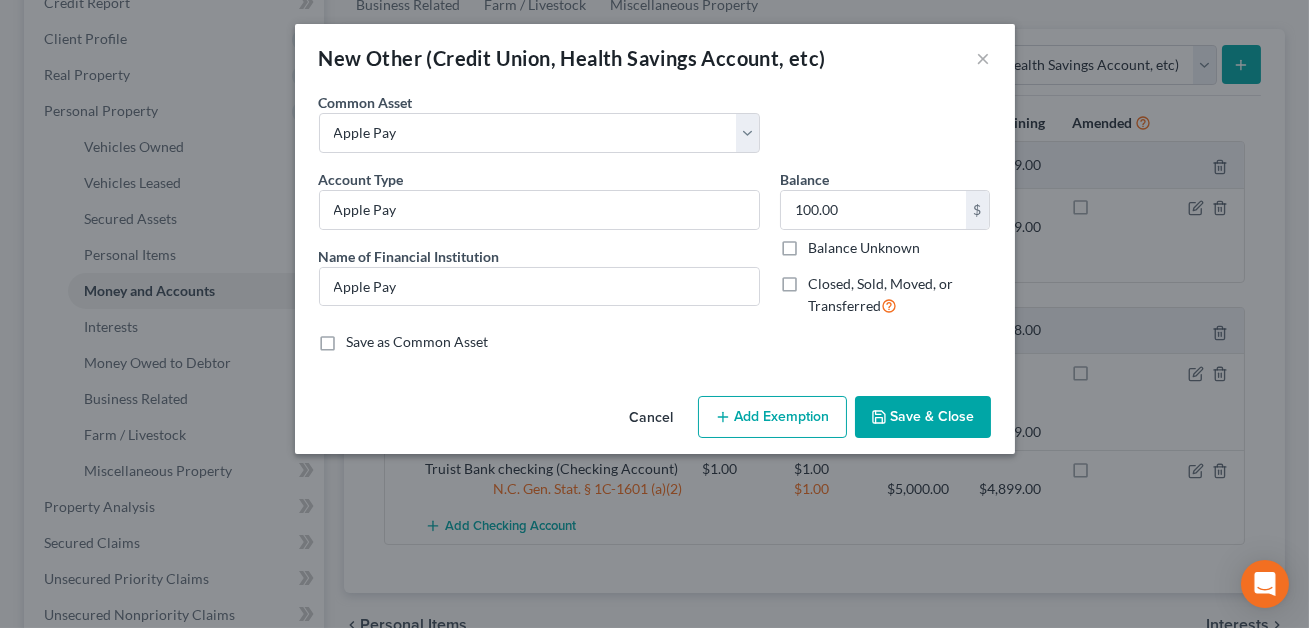 click on "Add Exemption" at bounding box center [772, 417] 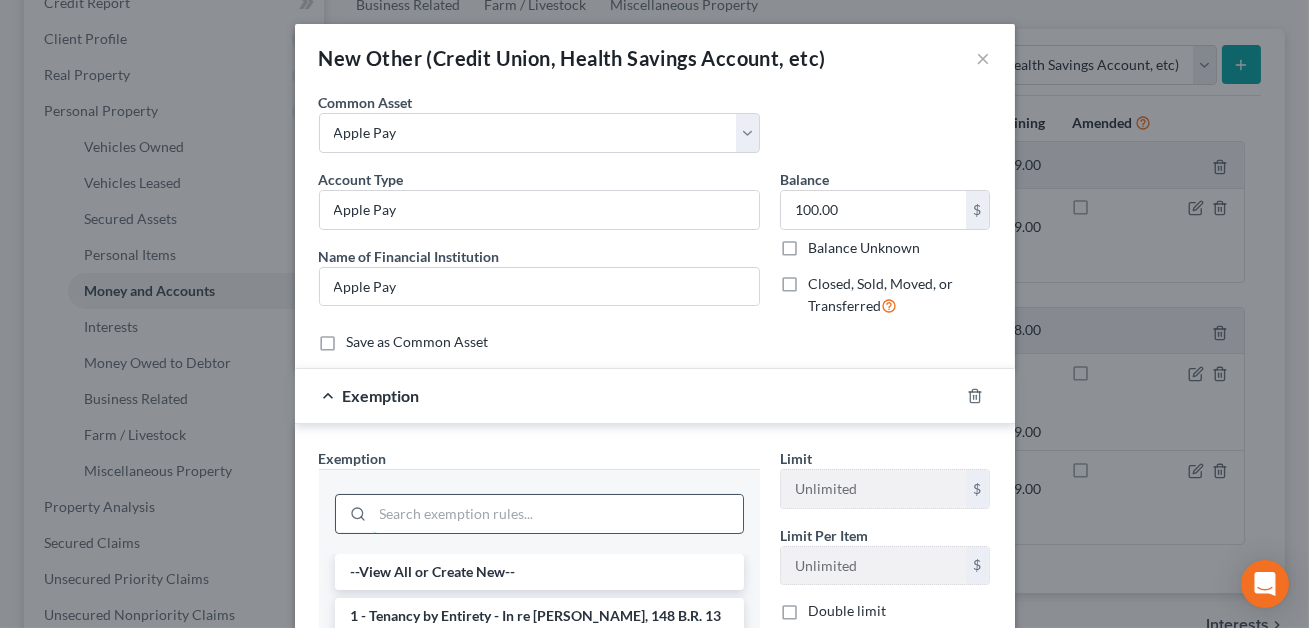 click at bounding box center [558, 514] 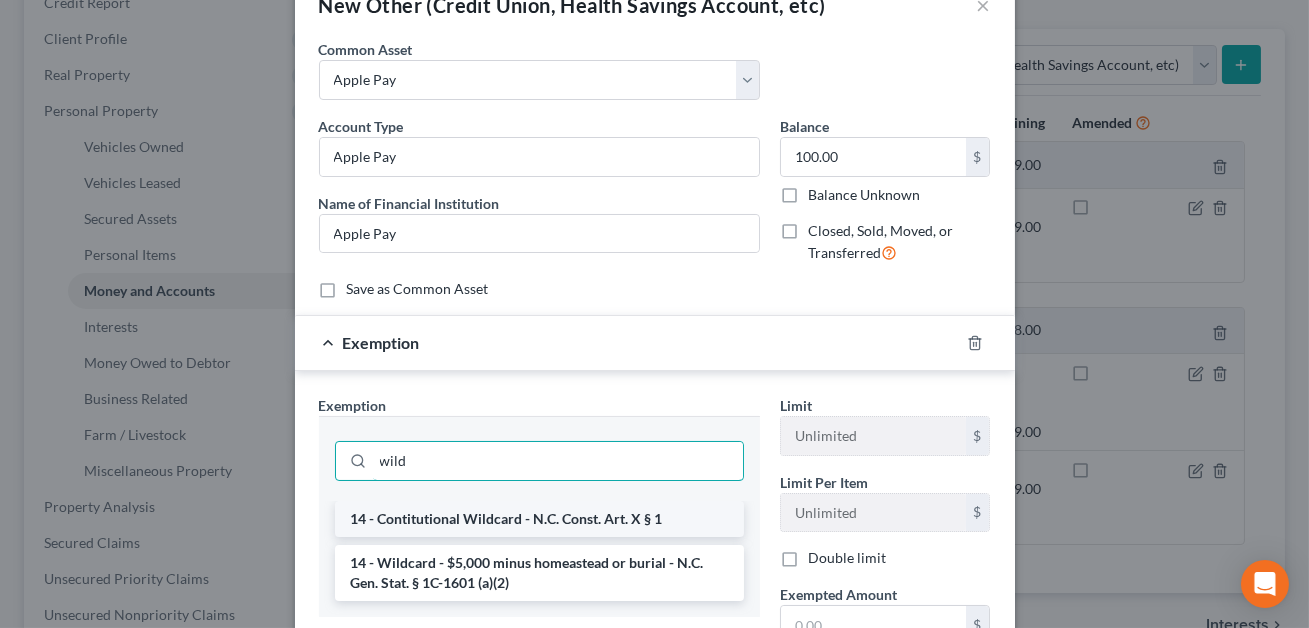 scroll, scrollTop: 59, scrollLeft: 0, axis: vertical 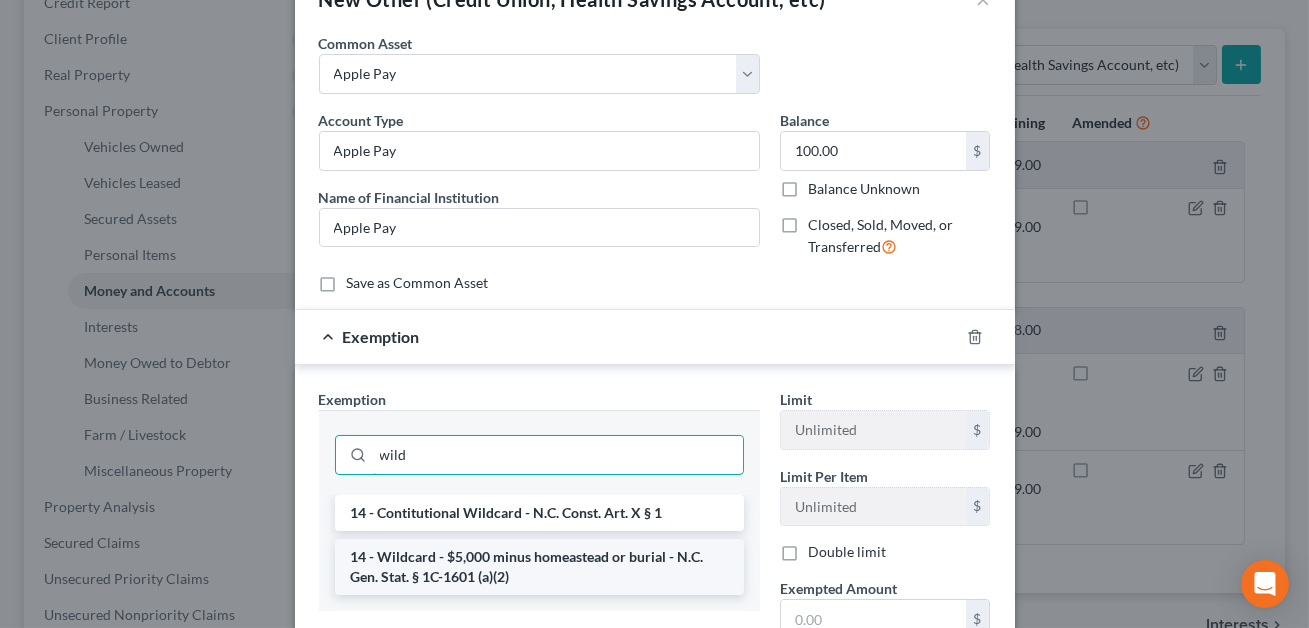 type on "wild" 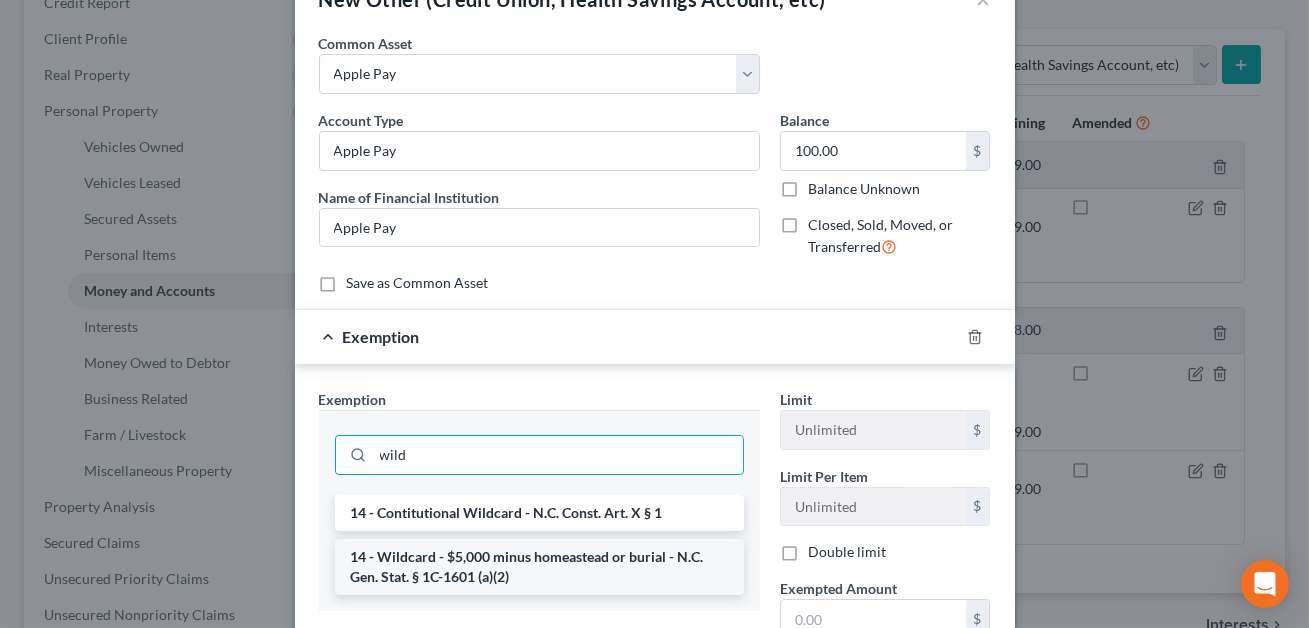 click on "14 - Wildcard - $5,000 minus homeastead or burial - N.C. Gen. Stat. § 1C-1601 (a)(2)" at bounding box center [539, 567] 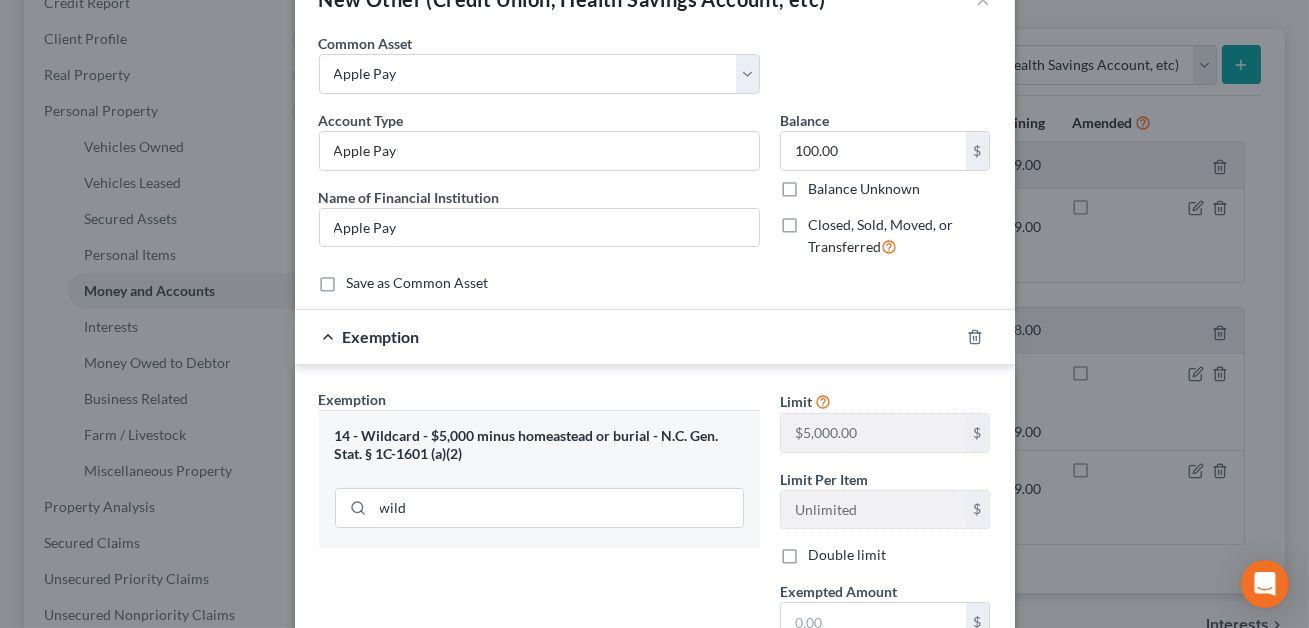 scroll, scrollTop: 100, scrollLeft: 0, axis: vertical 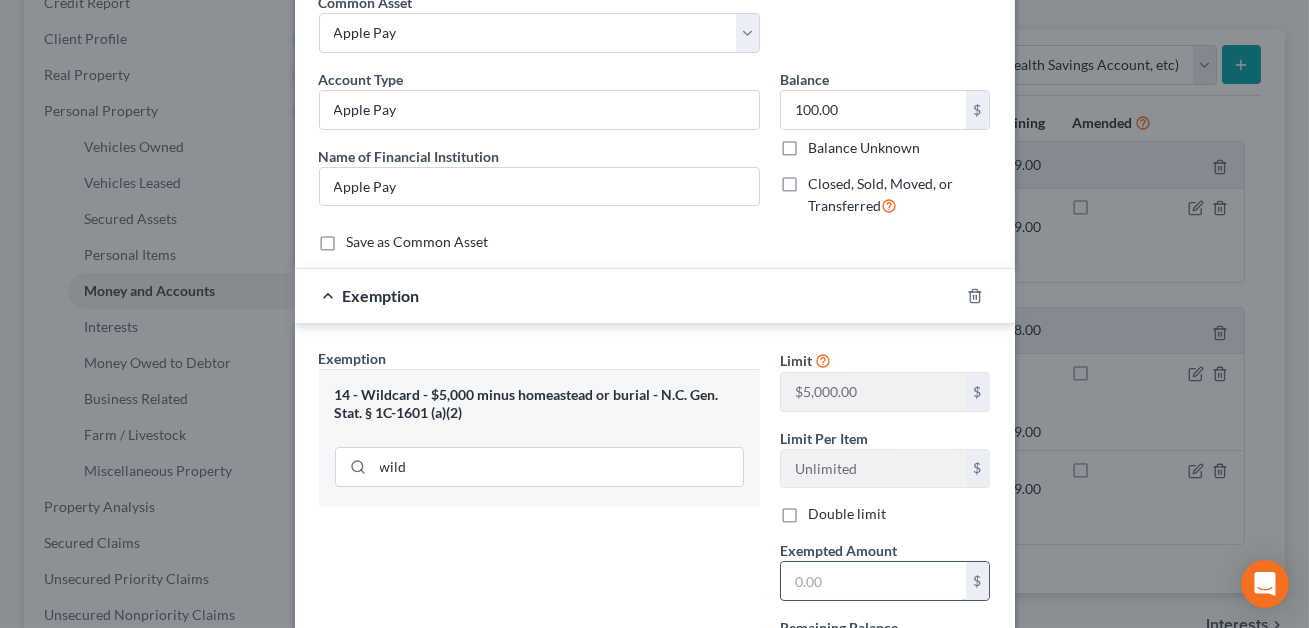 click at bounding box center [873, 581] 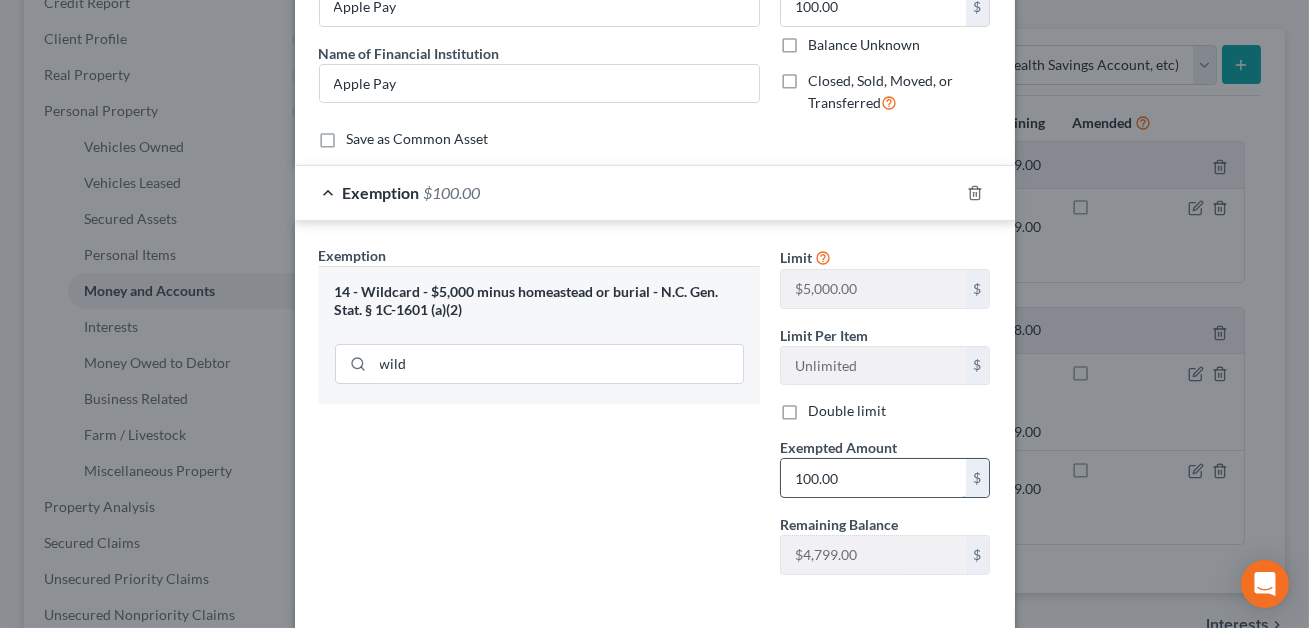scroll, scrollTop: 290, scrollLeft: 0, axis: vertical 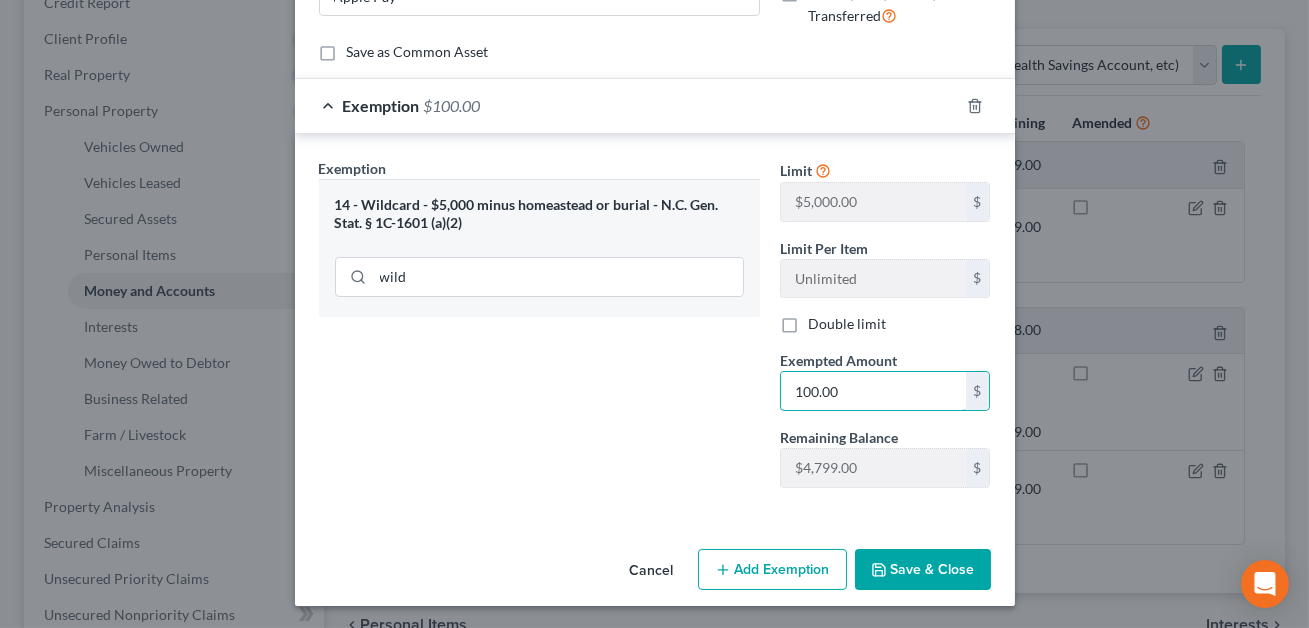 type on "100.00" 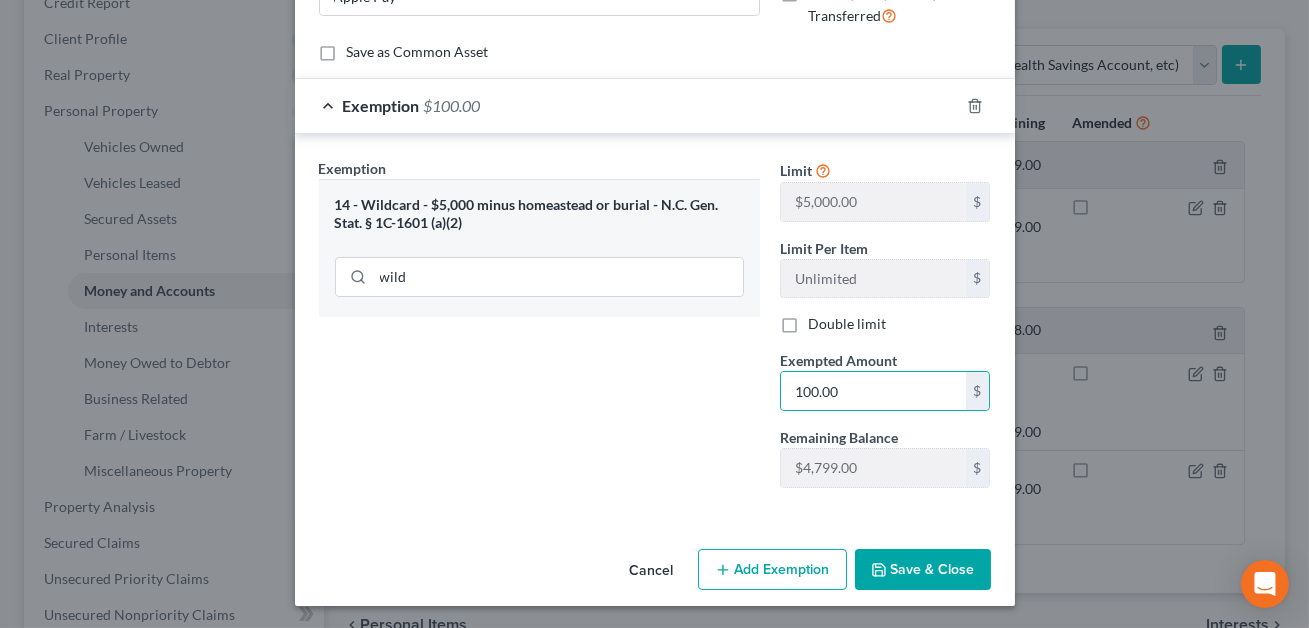 click on "Save & Close" at bounding box center (923, 570) 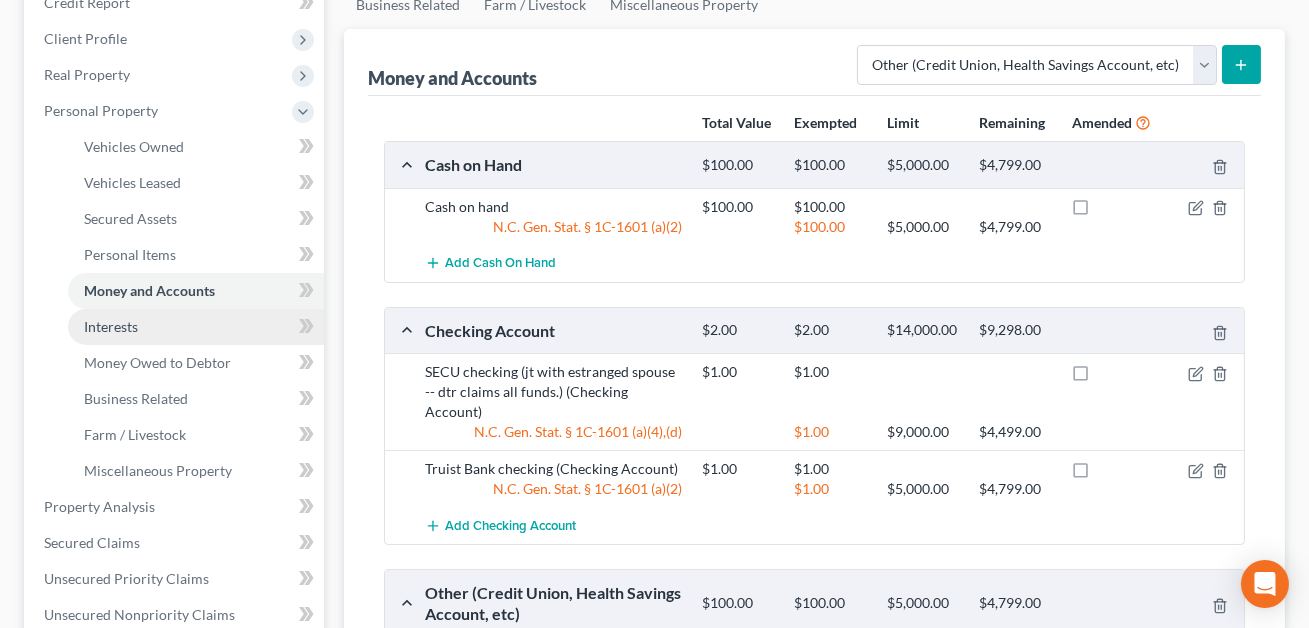 click on "Interests" at bounding box center [111, 326] 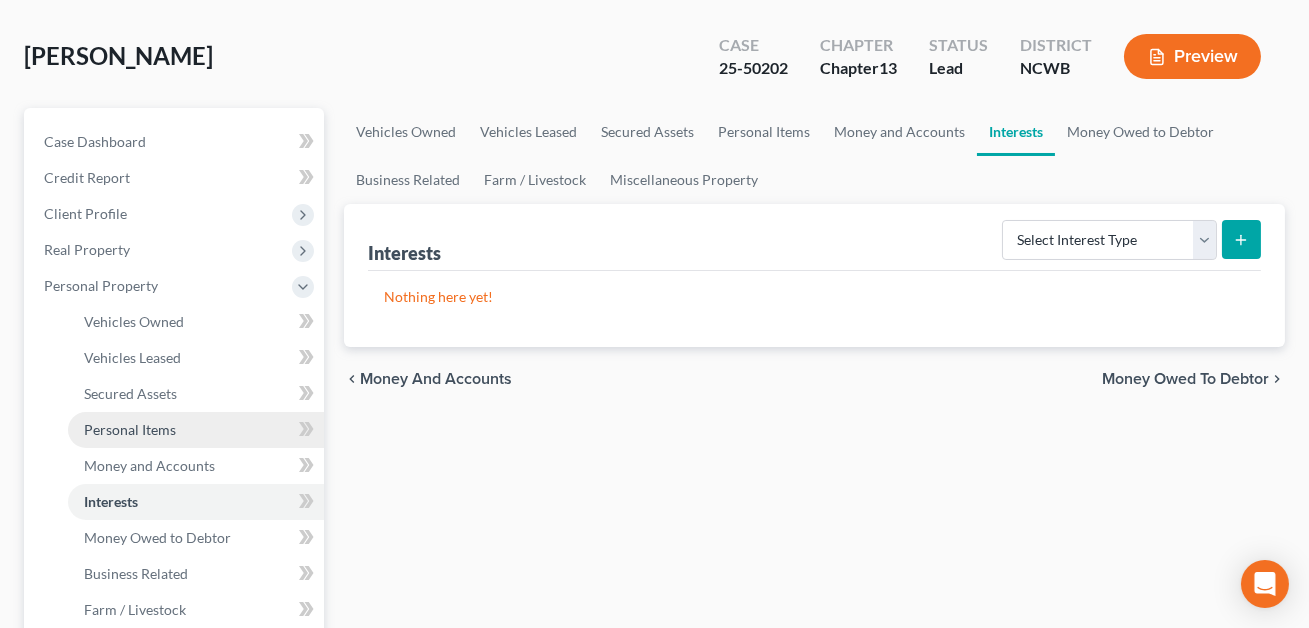 scroll, scrollTop: 109, scrollLeft: 0, axis: vertical 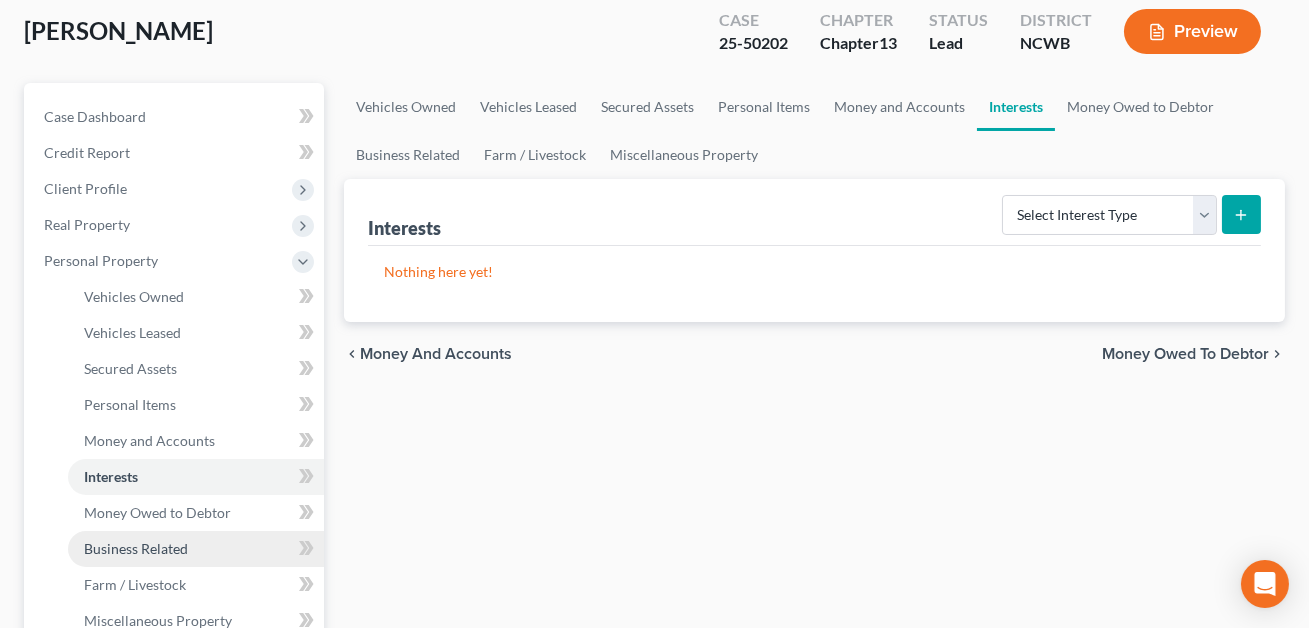 click on "Business Related" at bounding box center (136, 548) 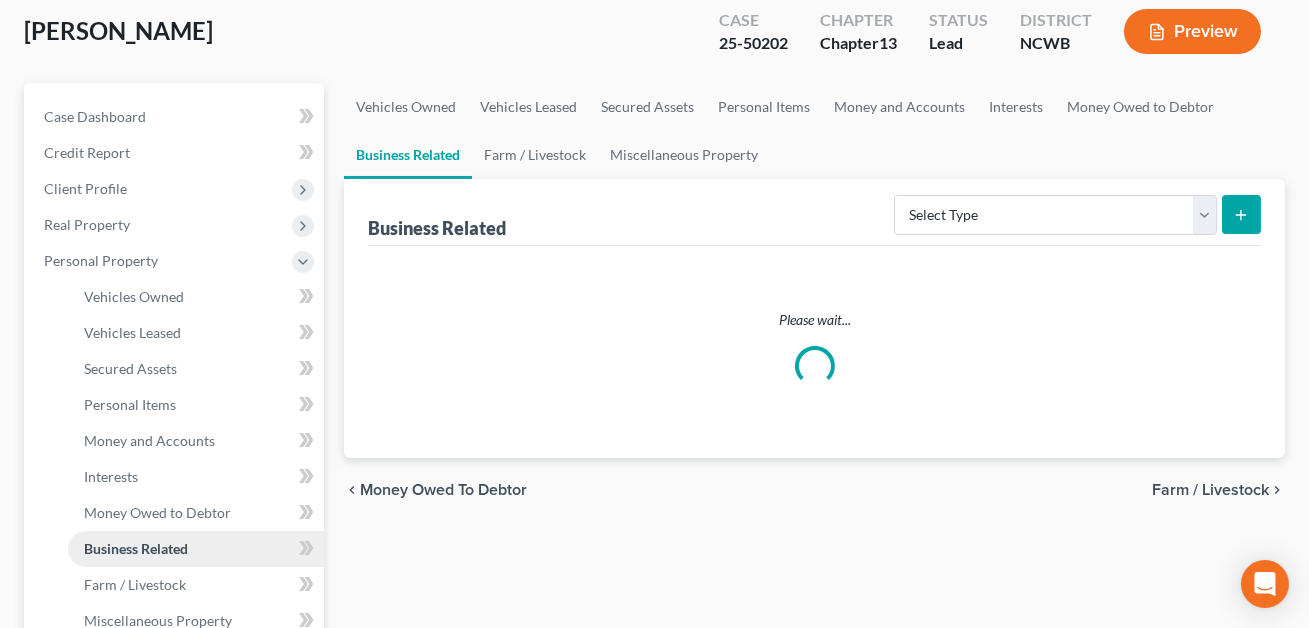 scroll, scrollTop: 0, scrollLeft: 0, axis: both 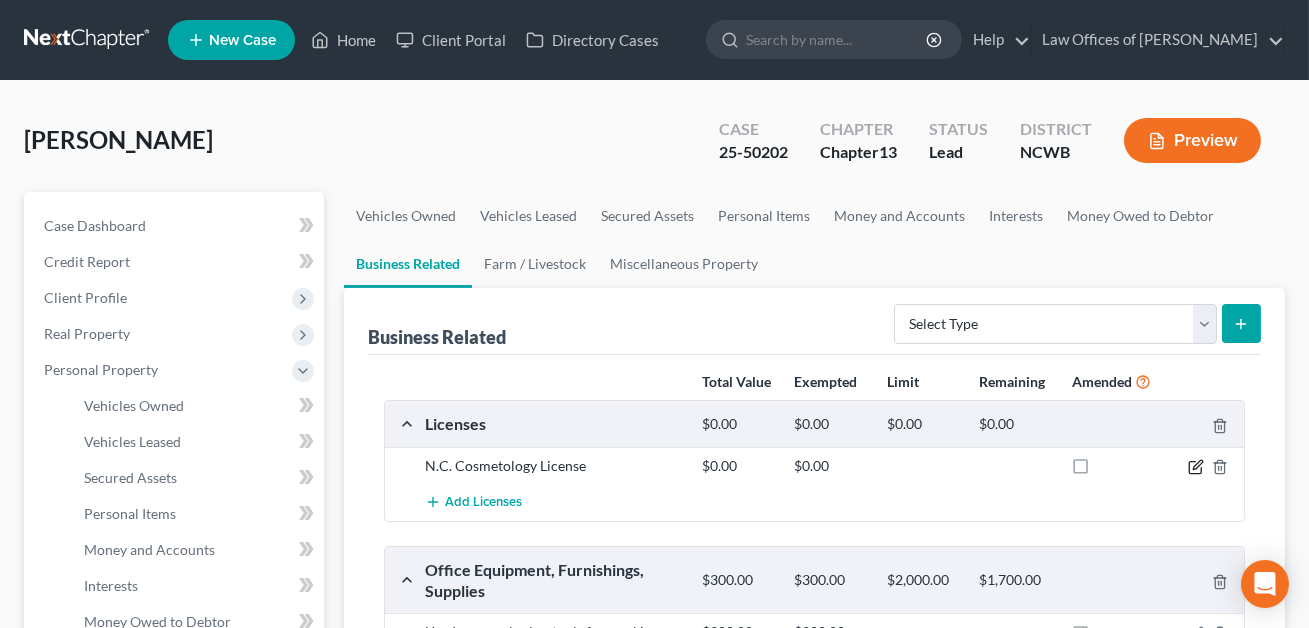 click 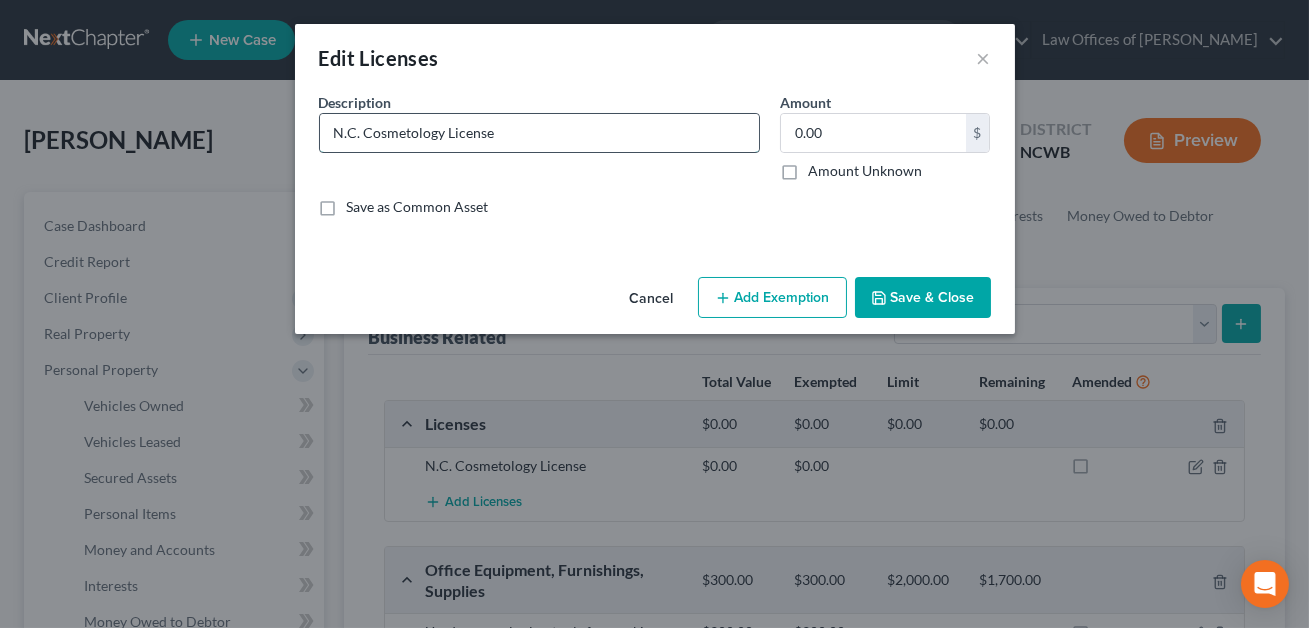 click on "N.C. Cosmetology License" at bounding box center (539, 133) 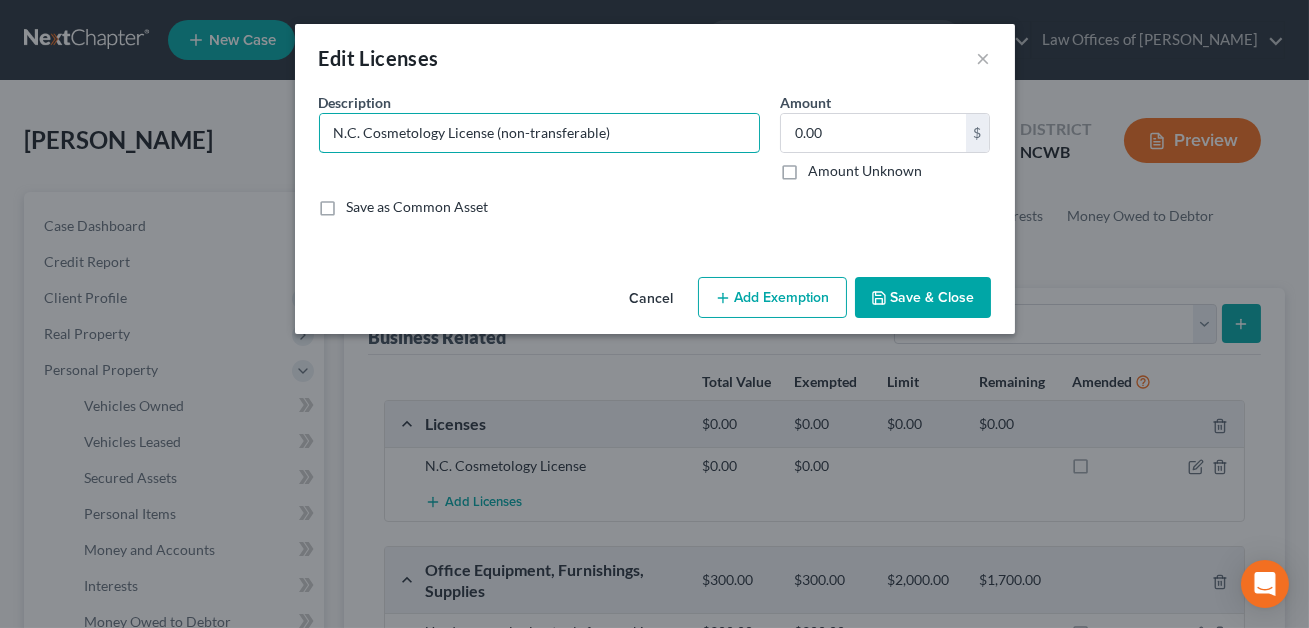 type on "N.C. Cosmetology License (non-transferable)" 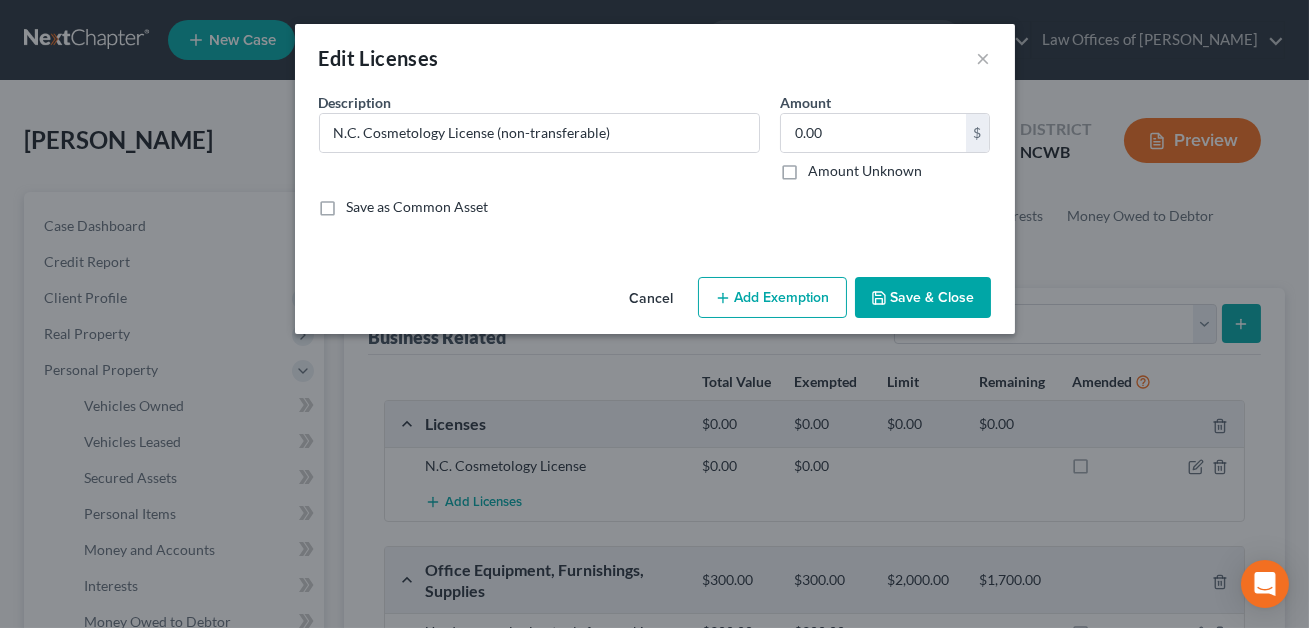 click on "Save & Close" at bounding box center [923, 298] 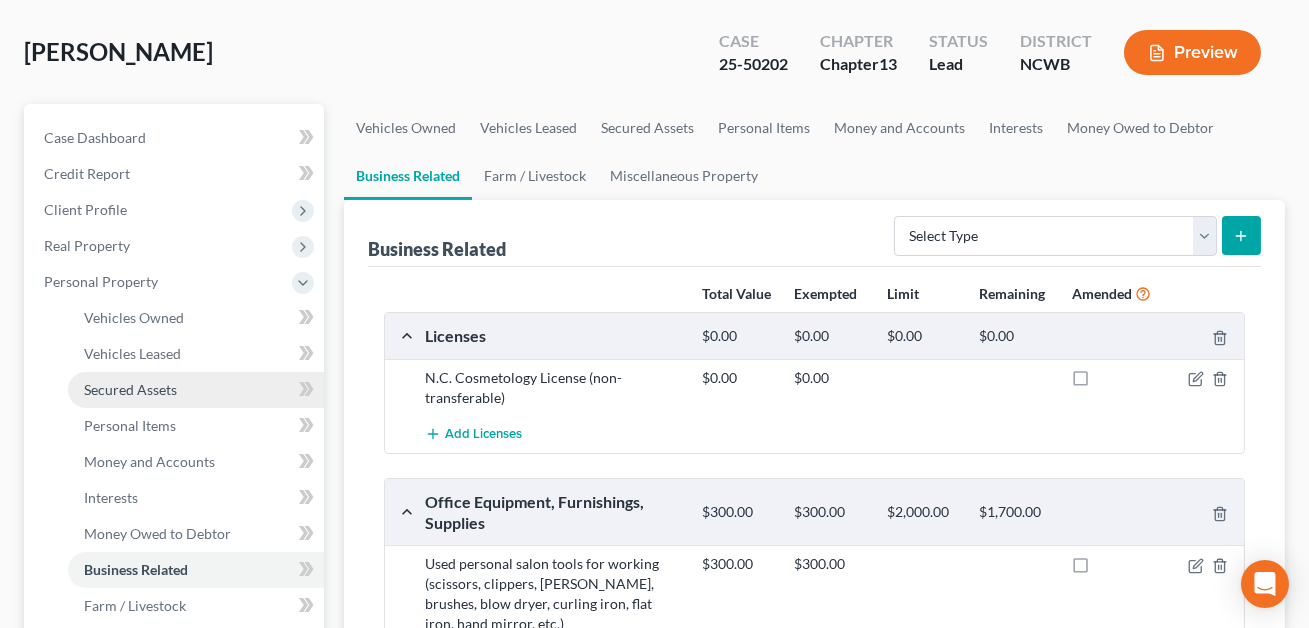 scroll, scrollTop: 181, scrollLeft: 0, axis: vertical 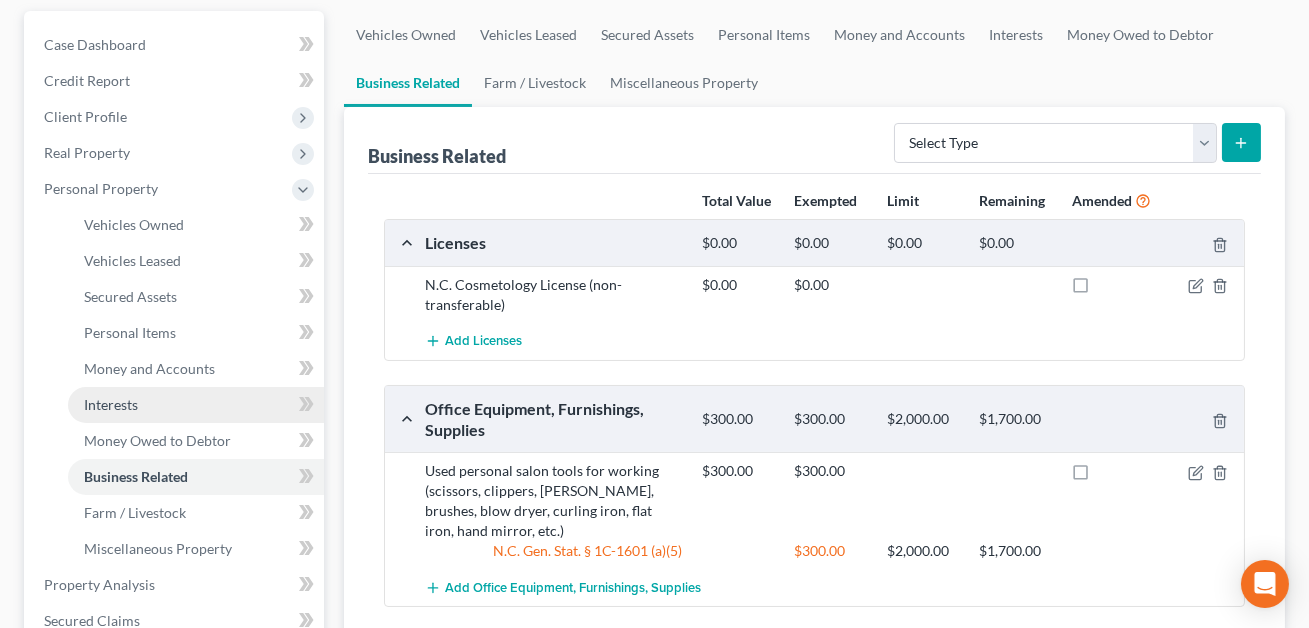click on "Interests" at bounding box center [111, 404] 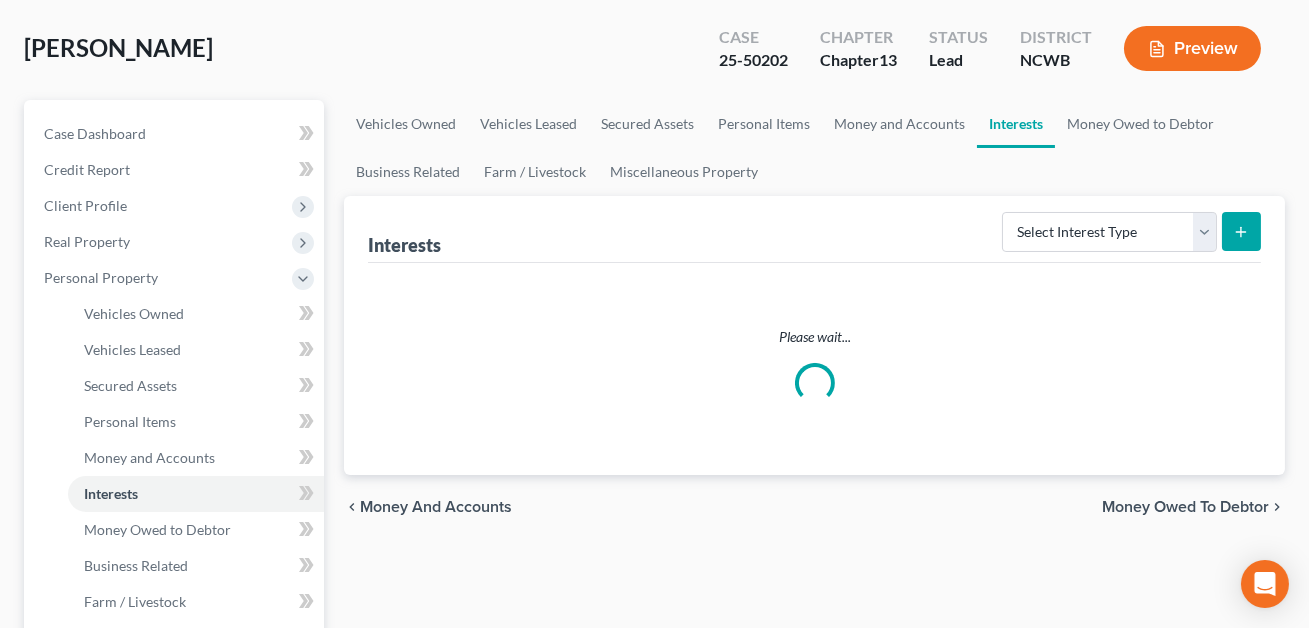 scroll, scrollTop: 0, scrollLeft: 0, axis: both 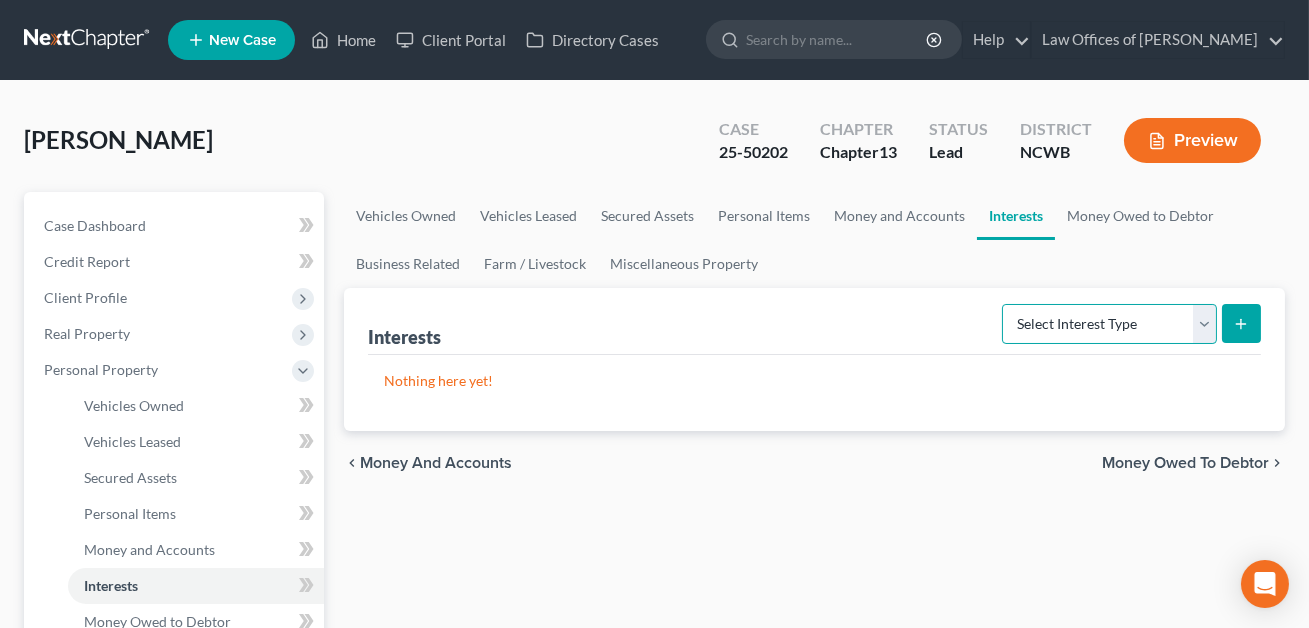 click on "Select Interest Type 401K Annuity Bond Education IRA Government Bond Government Pension Plan Incorporated Business IRA Joint Venture (Active) Joint Venture (Inactive) Keogh Mutual Fund Other Retirement Plan Partnership (Active) Partnership (Inactive) Pension Plan Stock Term Life Insurance Unincorporated Business Whole Life Insurance" at bounding box center (1109, 324) 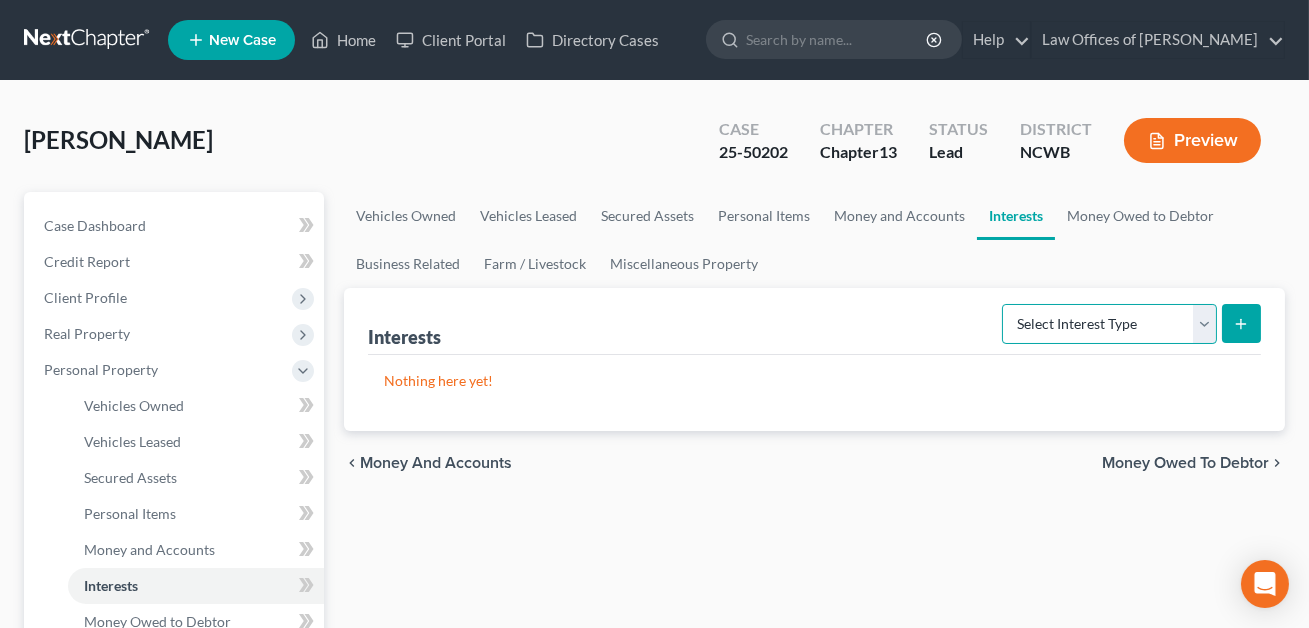 select on "term_life_insurance" 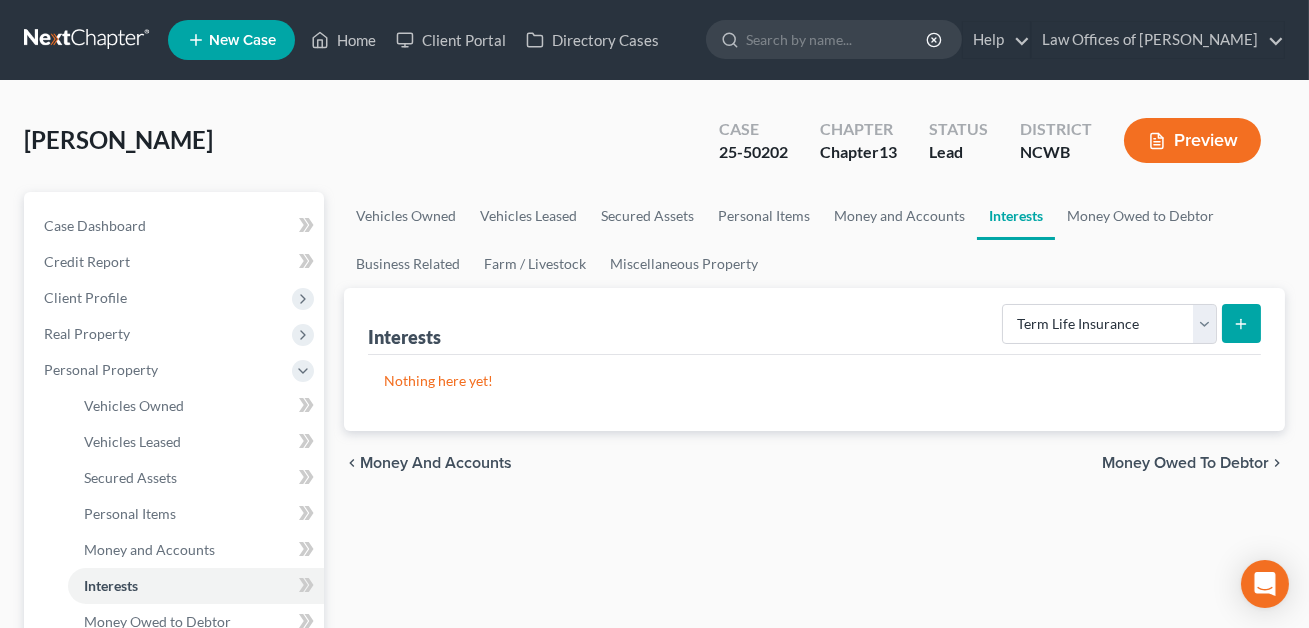click 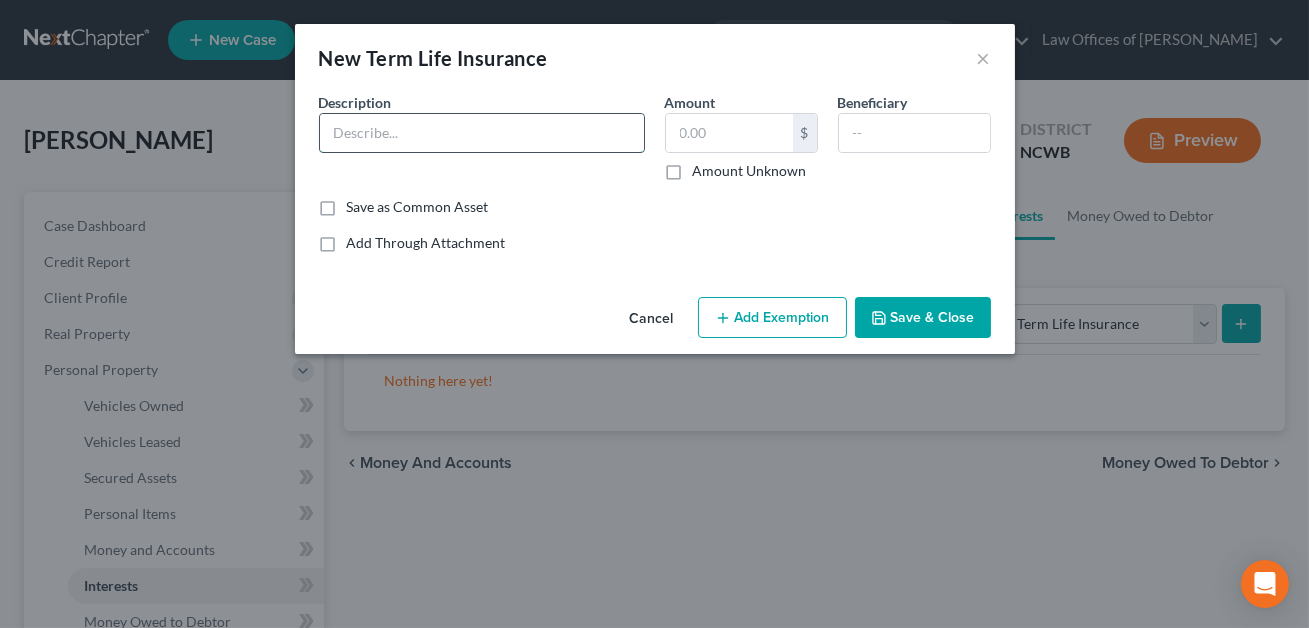 click at bounding box center (482, 133) 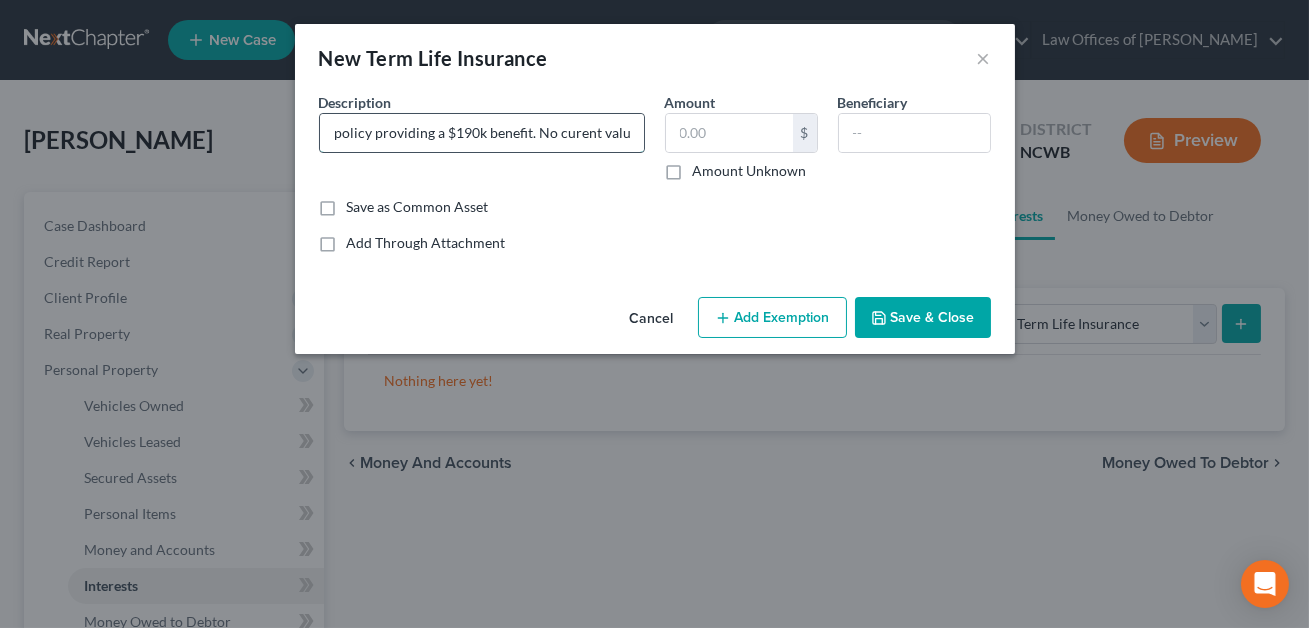 scroll, scrollTop: 0, scrollLeft: 60, axis: horizontal 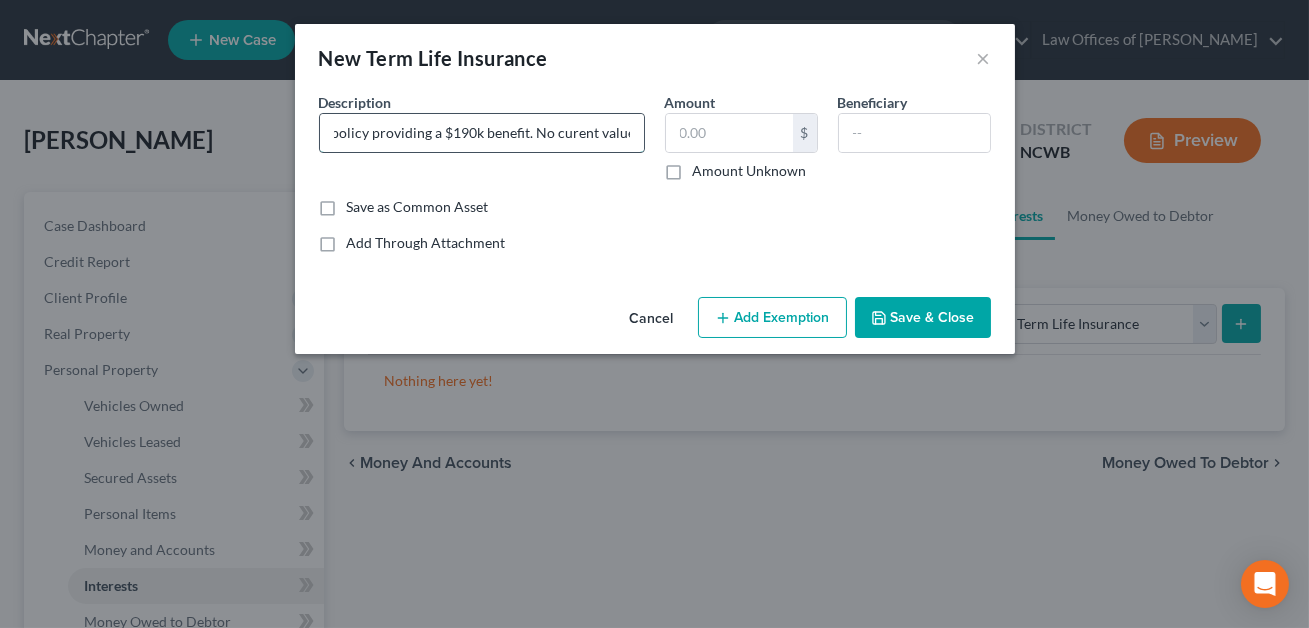 click on "Term life policy providing a $190k benefit. No curent value." at bounding box center (482, 133) 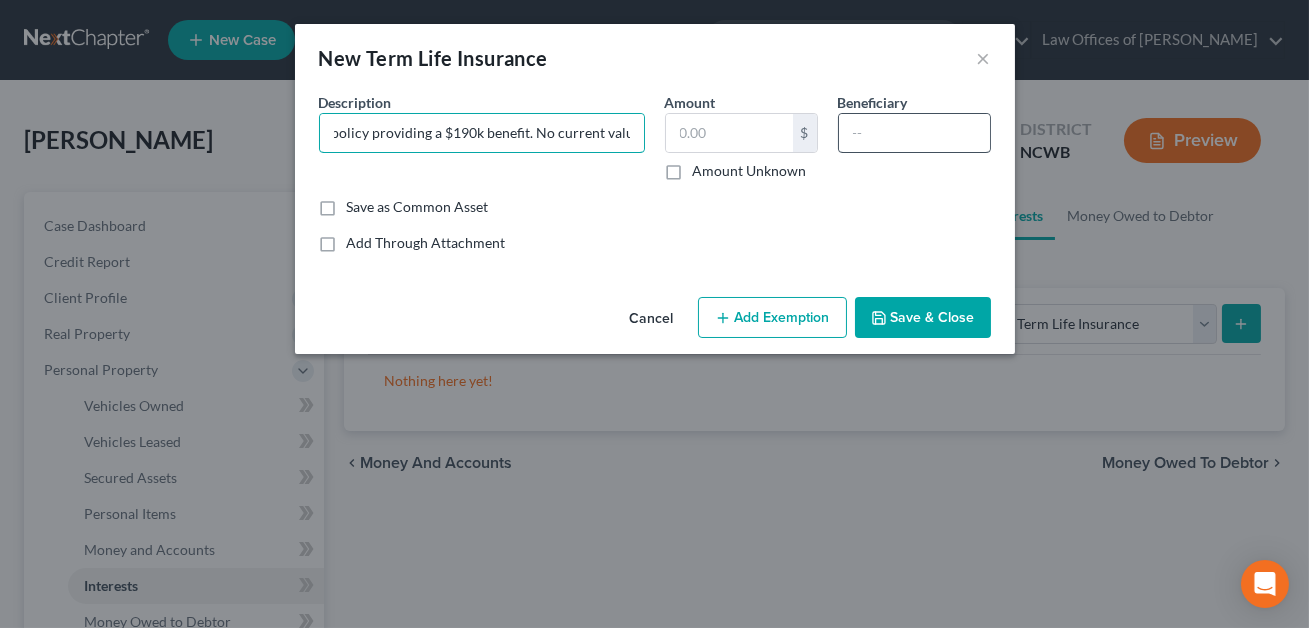 type on "Term life policy providing a $190k benefit. No current value." 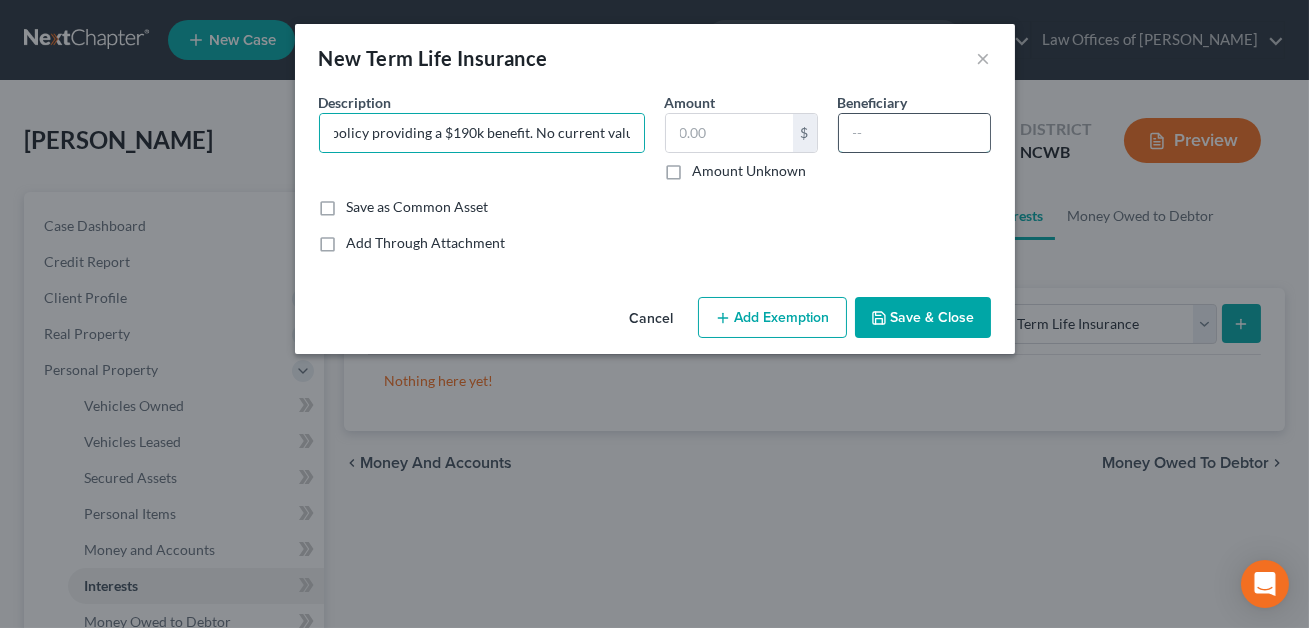 click at bounding box center (914, 133) 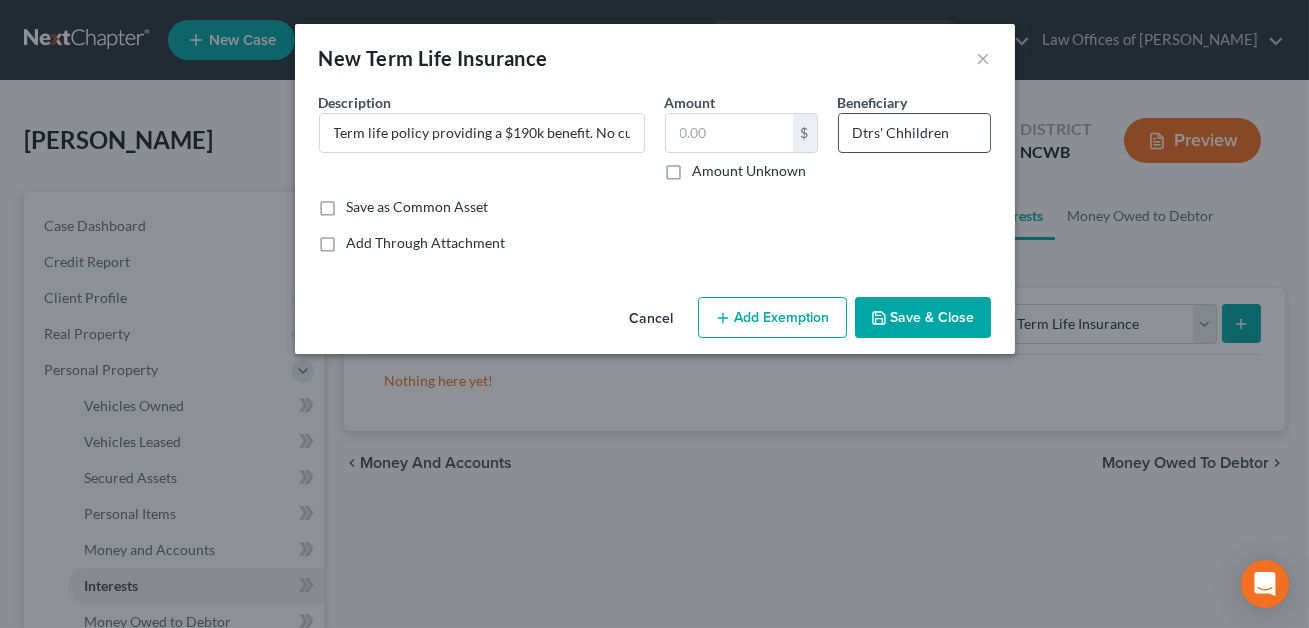click on "Dtrs' Chhildren" at bounding box center (914, 133) 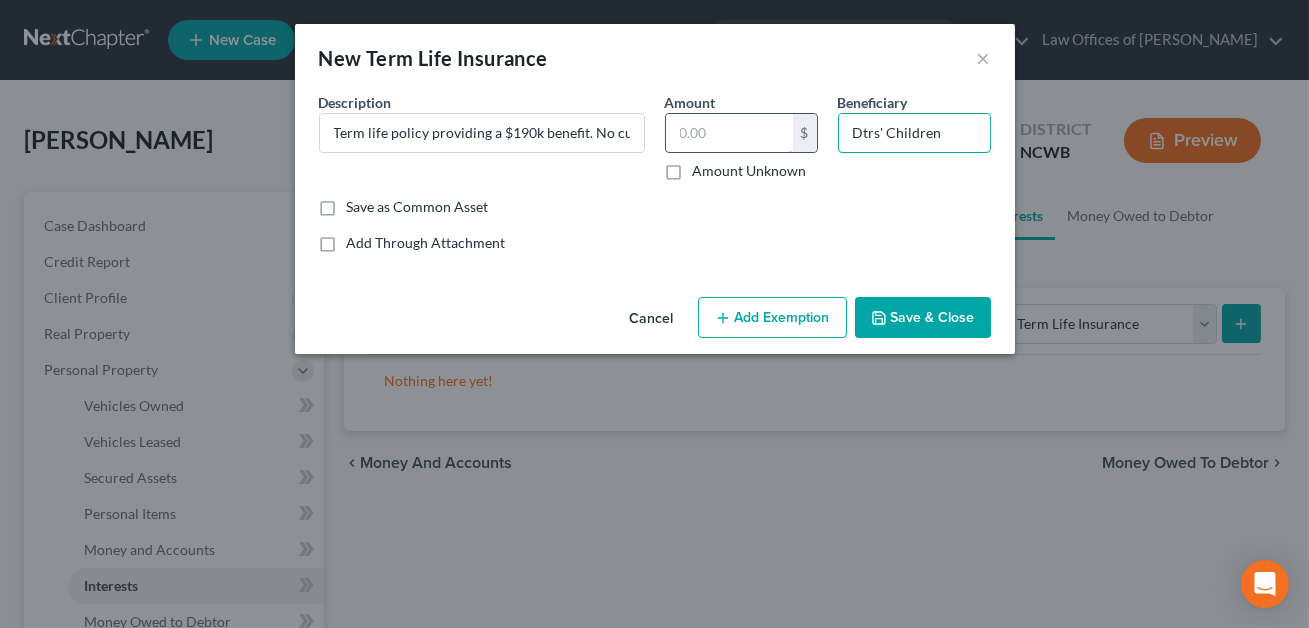 type on "Dtrs' Children" 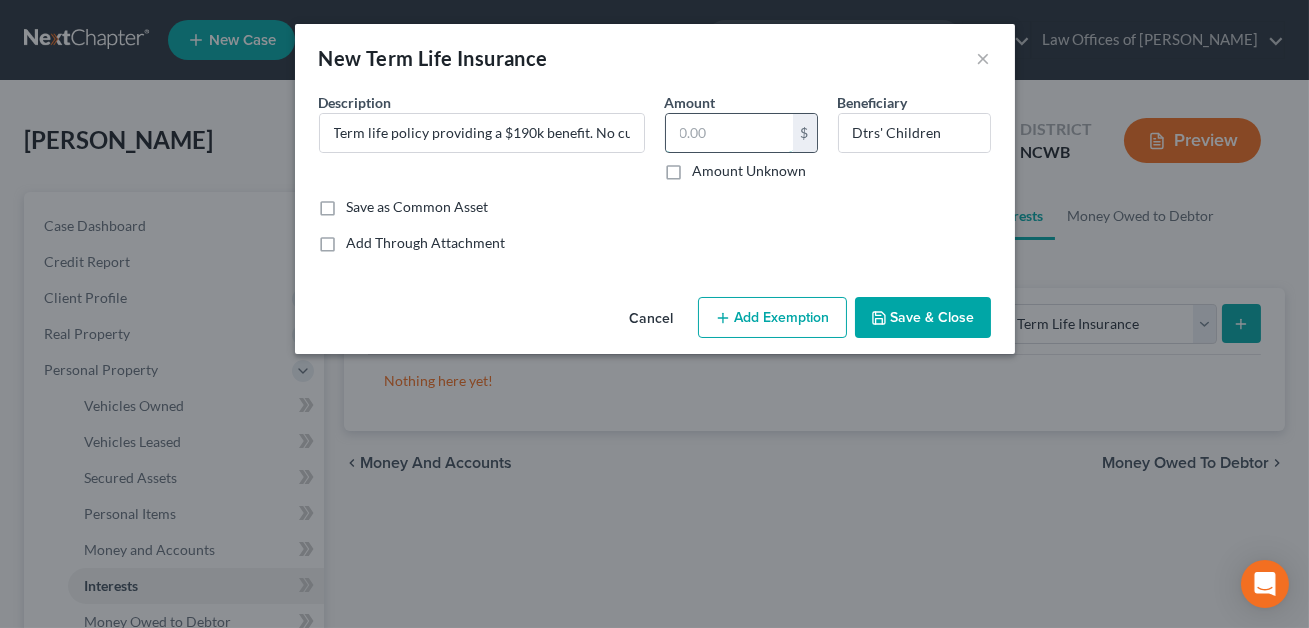 click at bounding box center [729, 133] 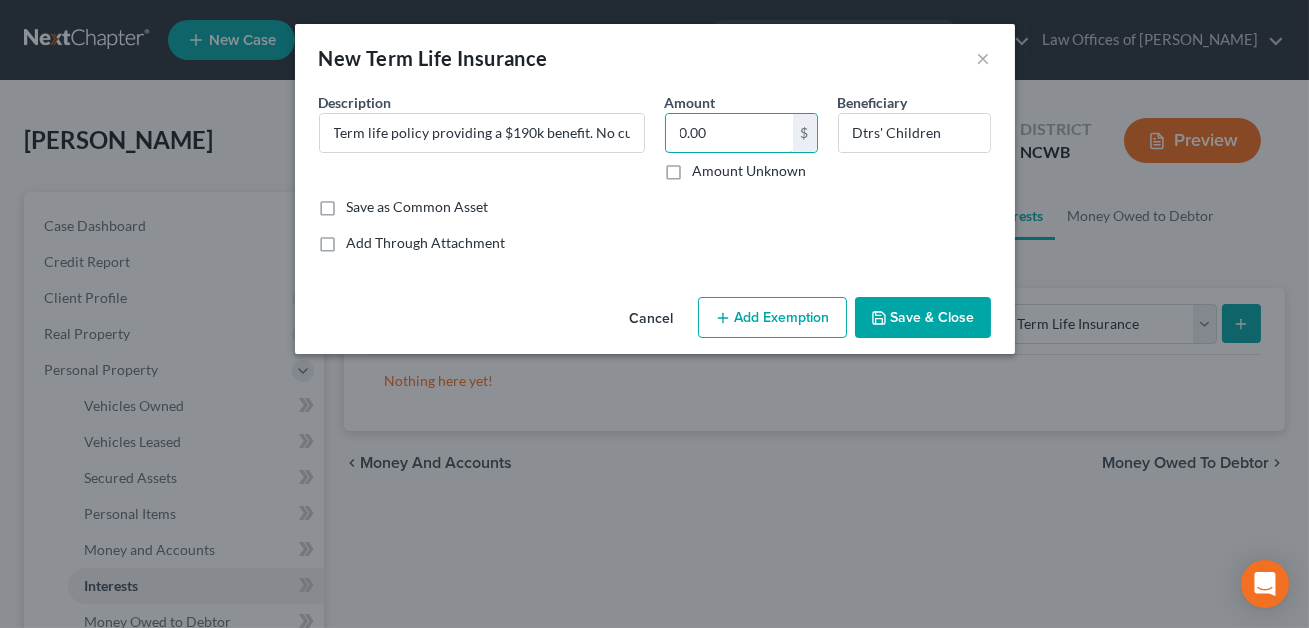 type on "0.00" 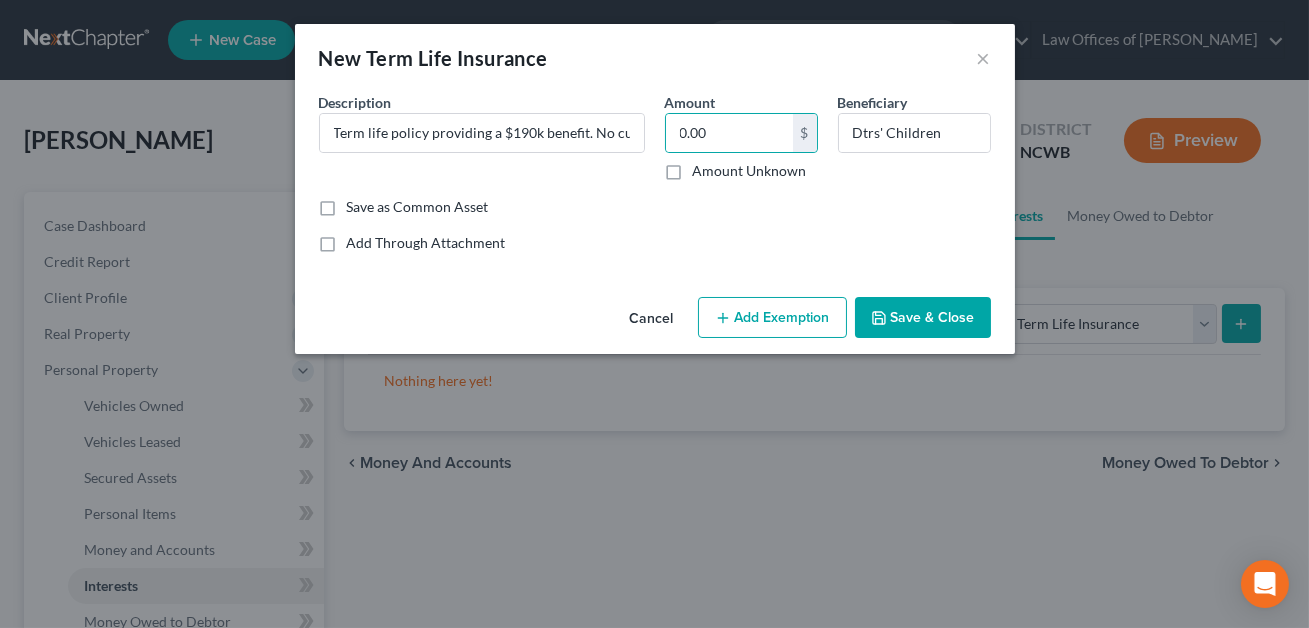 click on "Save & Close" at bounding box center [923, 318] 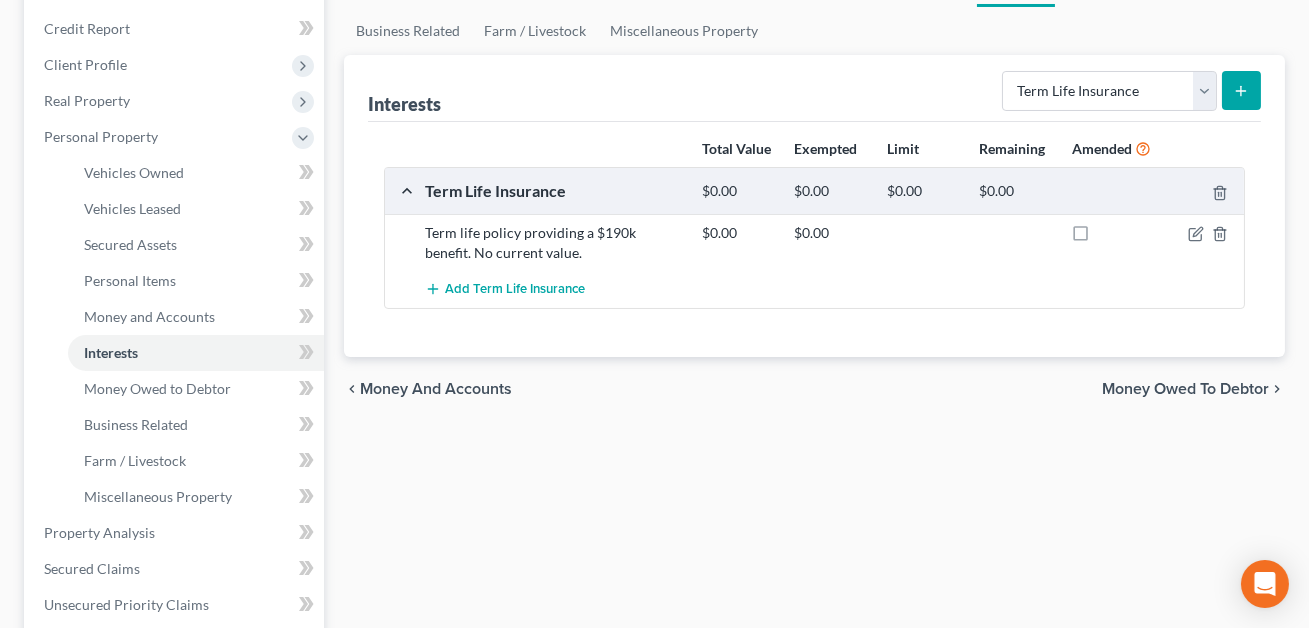 scroll, scrollTop: 281, scrollLeft: 0, axis: vertical 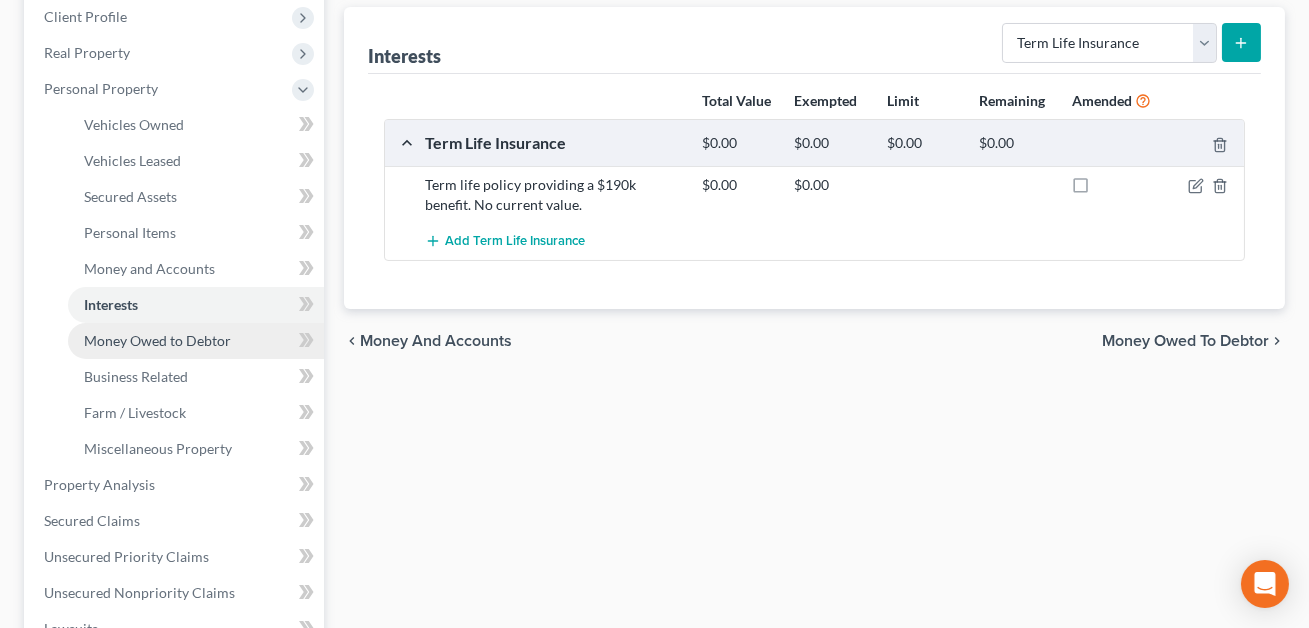 click on "Money Owed to Debtor" at bounding box center (157, 340) 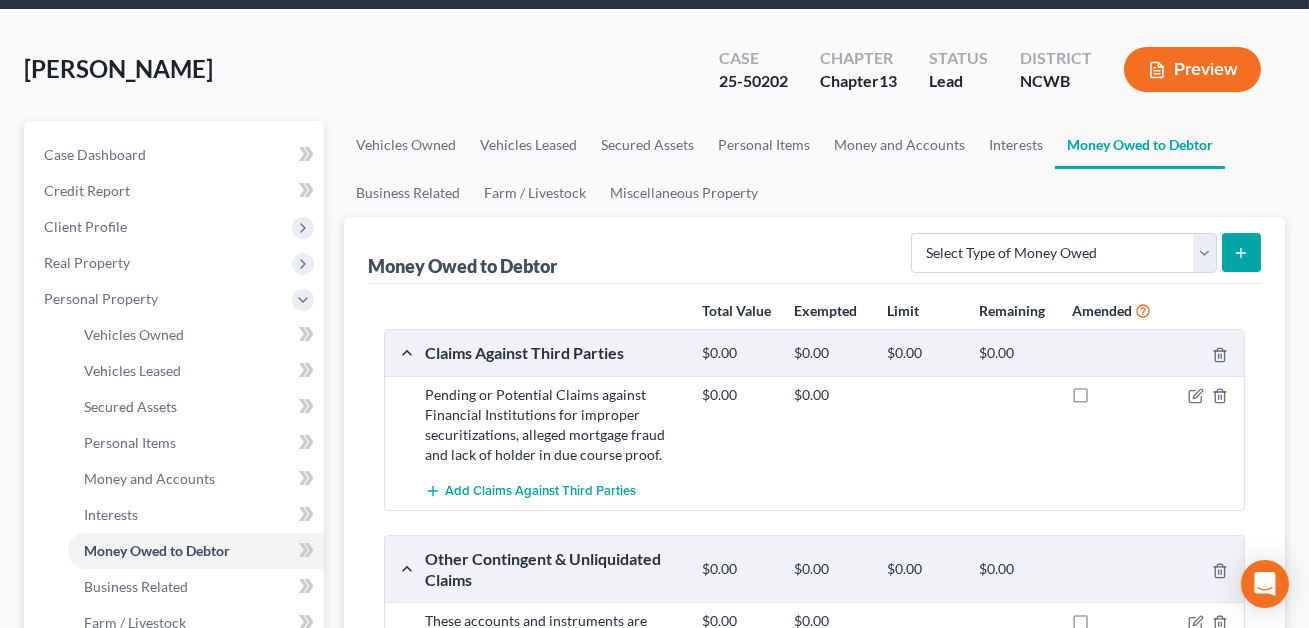 scroll, scrollTop: 146, scrollLeft: 0, axis: vertical 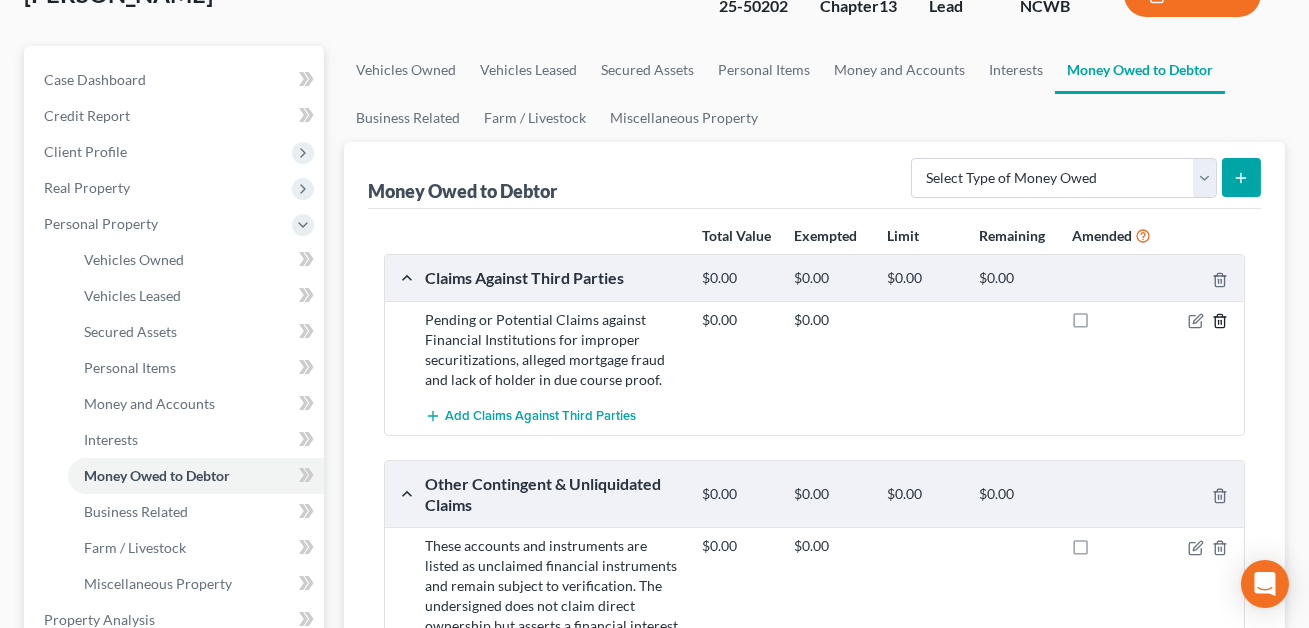 click 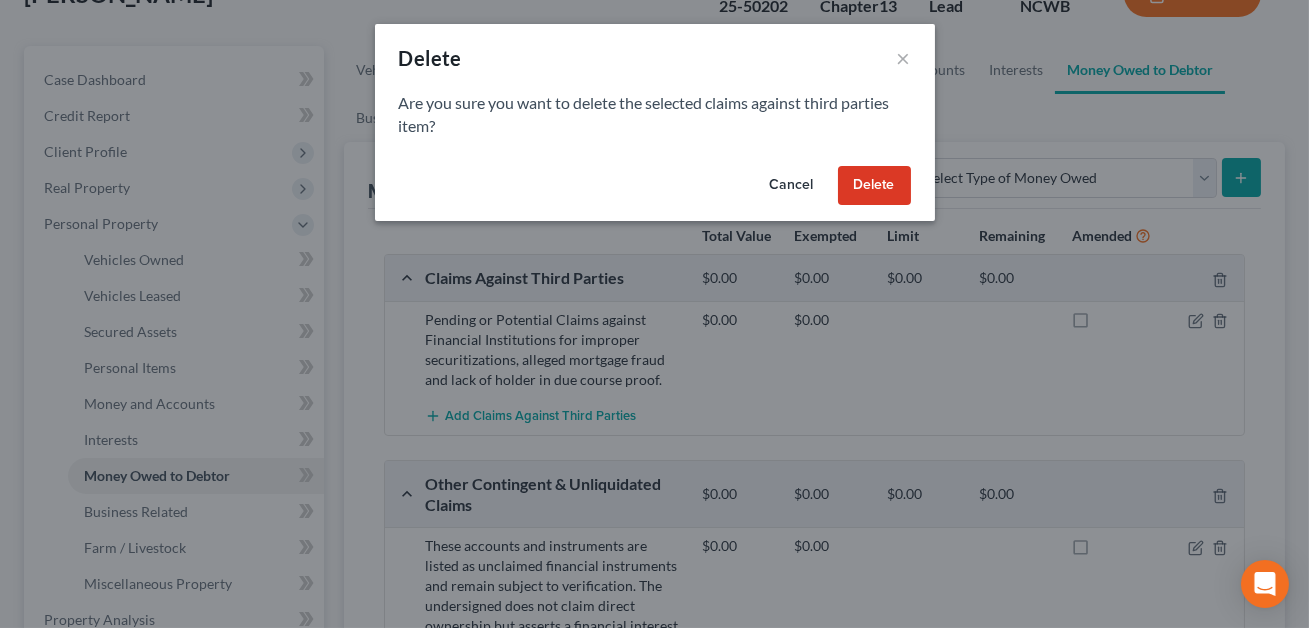 click on "Delete" at bounding box center (874, 186) 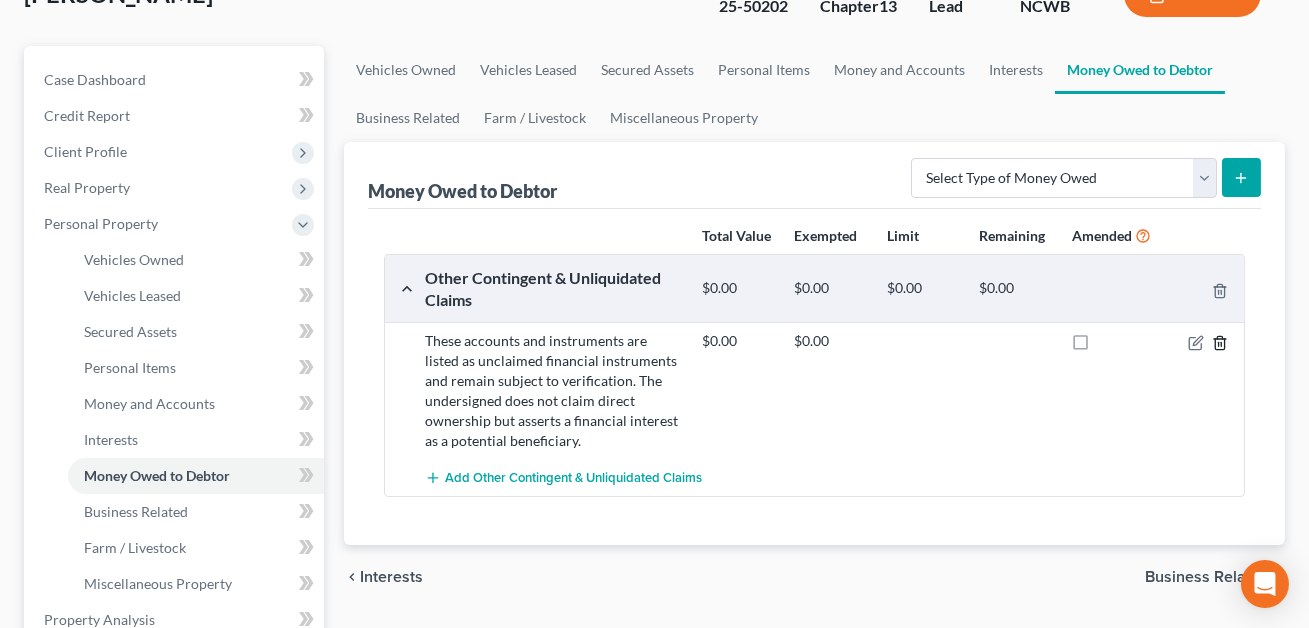 click 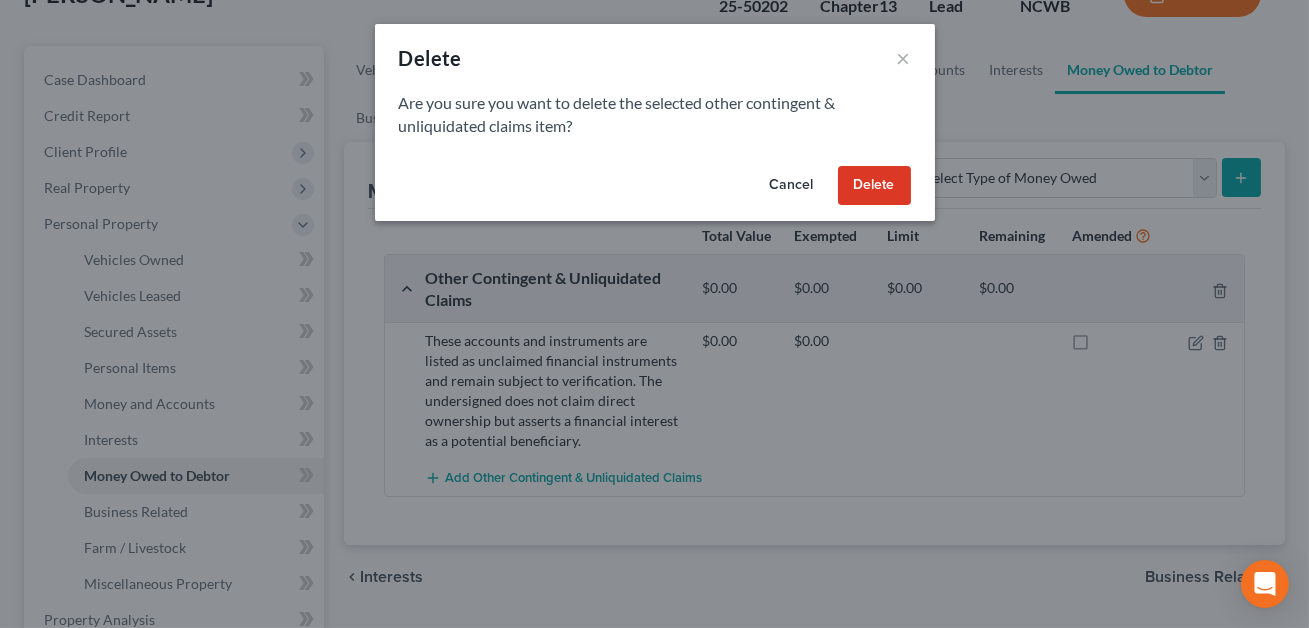 click on "Delete" at bounding box center (874, 186) 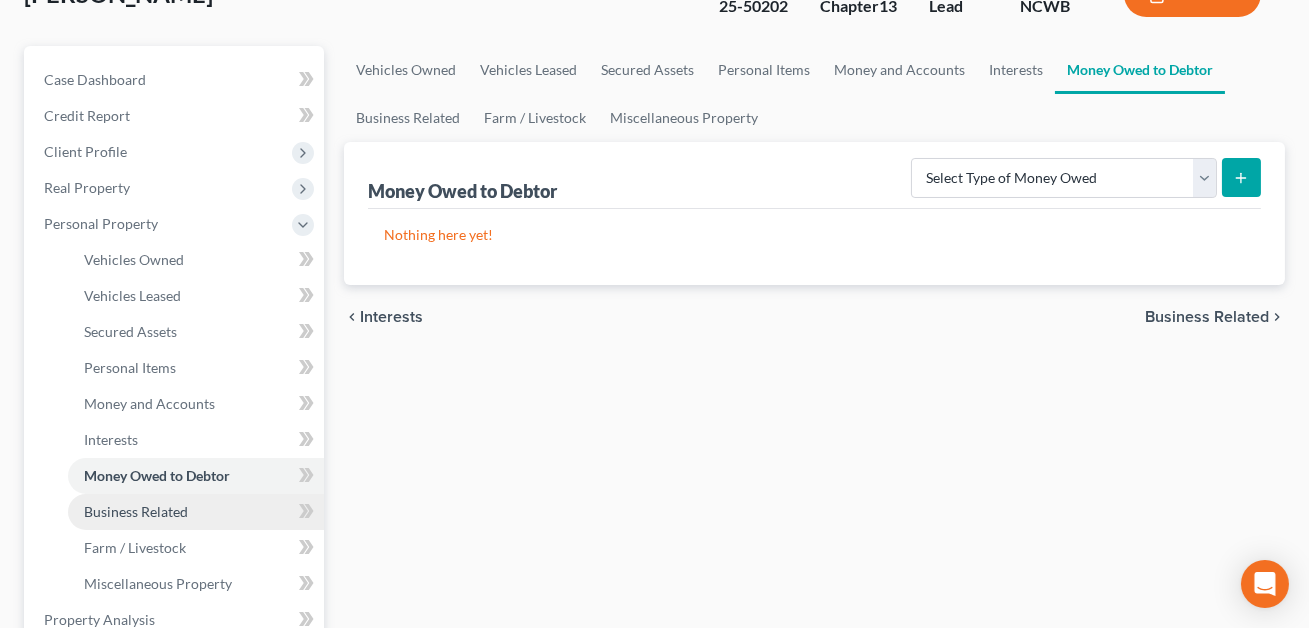 click on "Business Related" at bounding box center (136, 511) 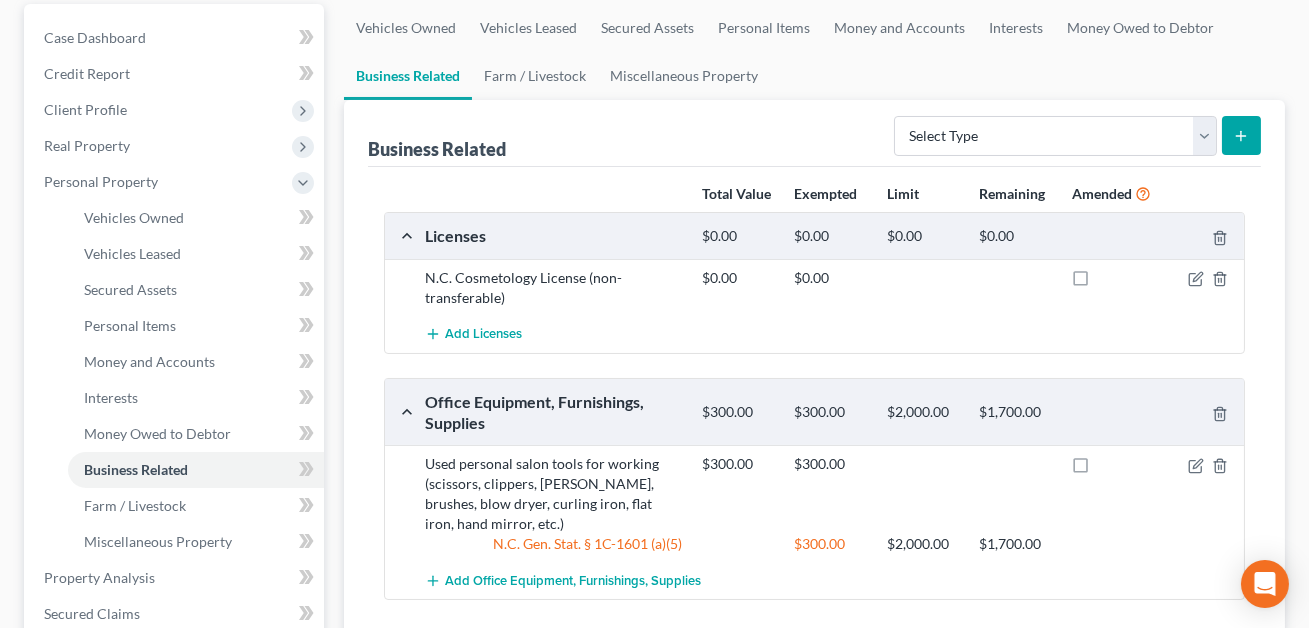 scroll, scrollTop: 191, scrollLeft: 0, axis: vertical 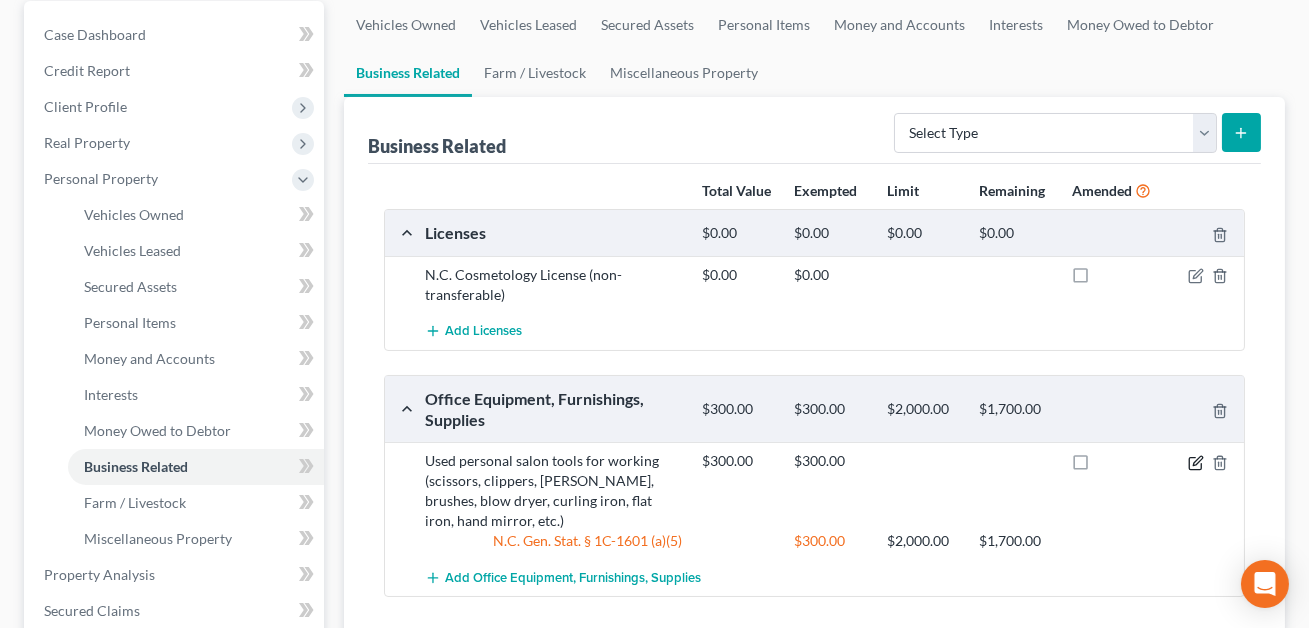 click 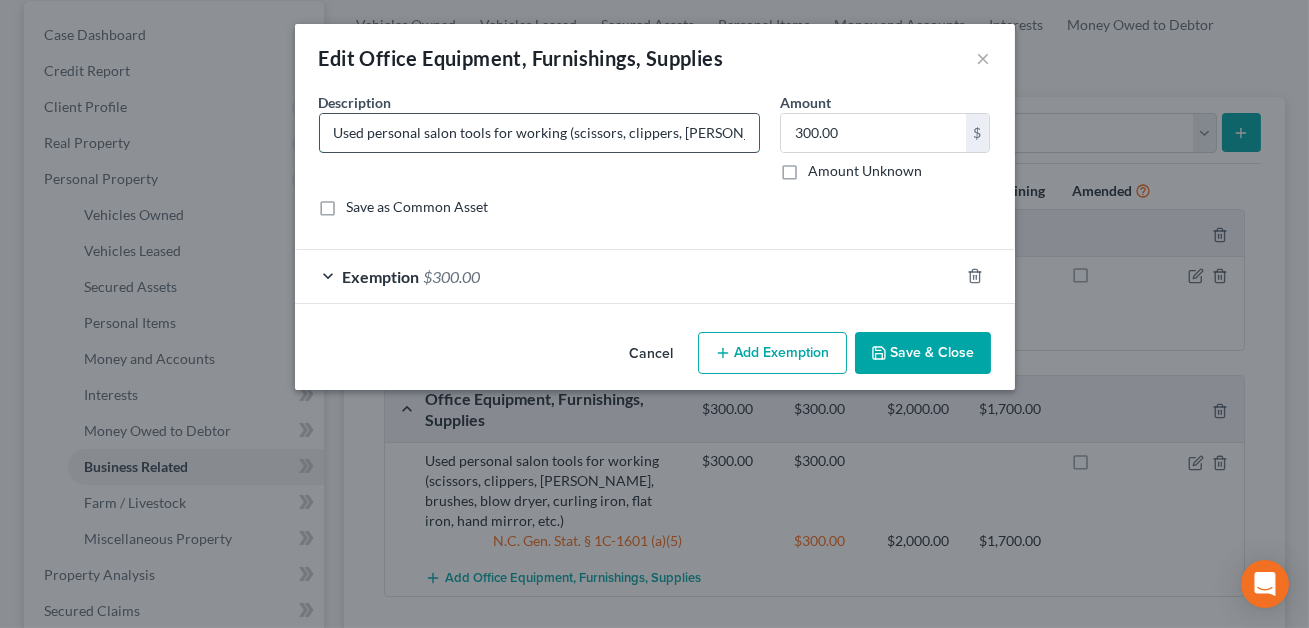 click on "Used personal salon tools for working (scissors, clippers, combs, brushes, blow dryer, curling iron, flat iron, hand mirror, etc.)" at bounding box center [539, 133] 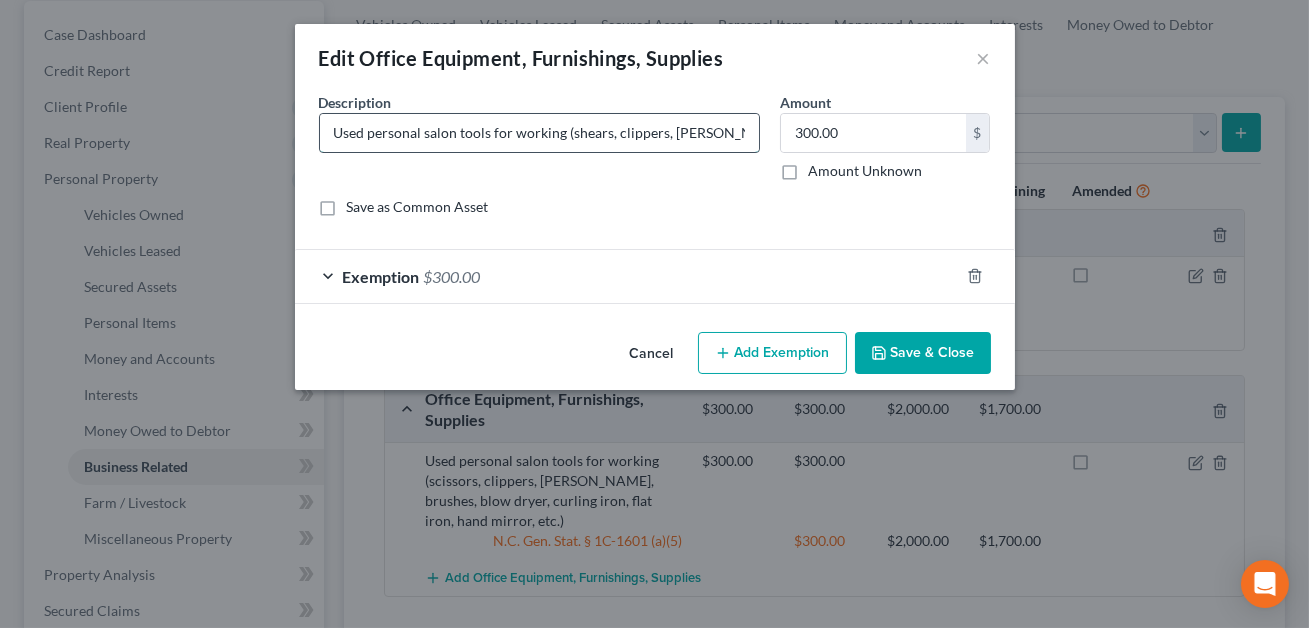 click on "Used personal salon tools for working (shears, clippers, combs, brushes, blow dryer, curling iron, flat iron, hand mirror, etc.)" at bounding box center (539, 133) 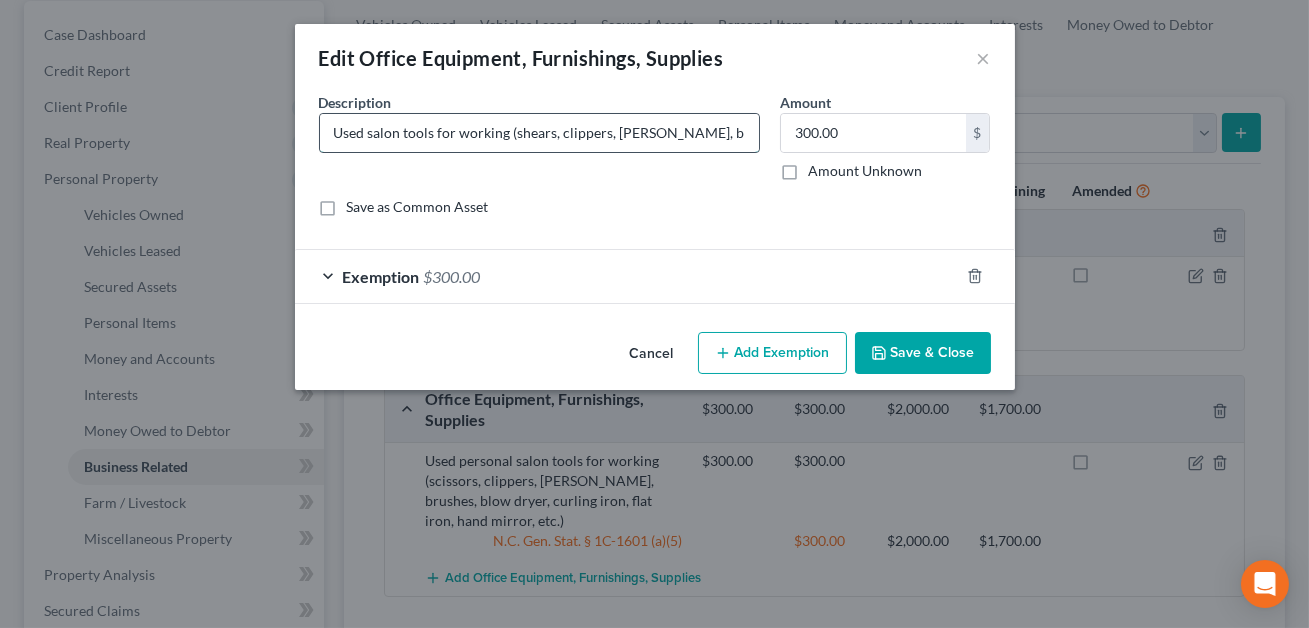 click on "Used salon tools for working (shears, clippers, combs, brushes, blow dryer, curling iron, flat iron, hand mirror, etc.)" at bounding box center (539, 133) 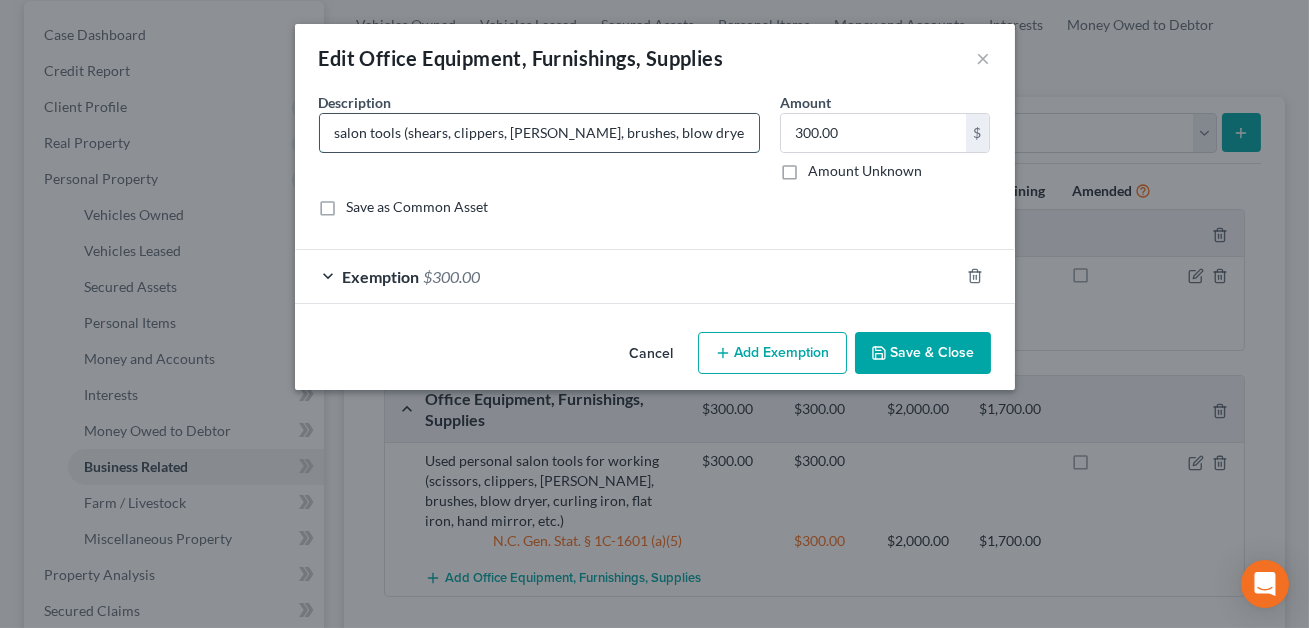 scroll, scrollTop: 0, scrollLeft: 38, axis: horizontal 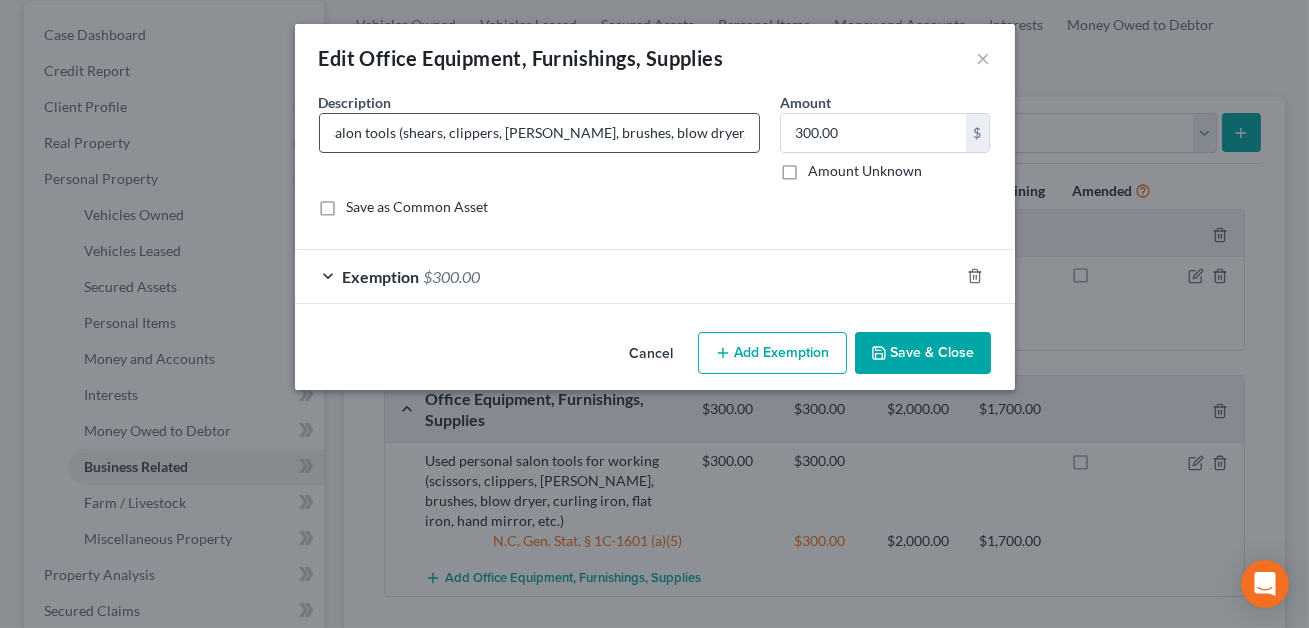 click on "Used salon tools (shears, clippers, combs, brushes, blow dryer, curling iron, flat iron, hand mirror, etc.)" at bounding box center [539, 133] 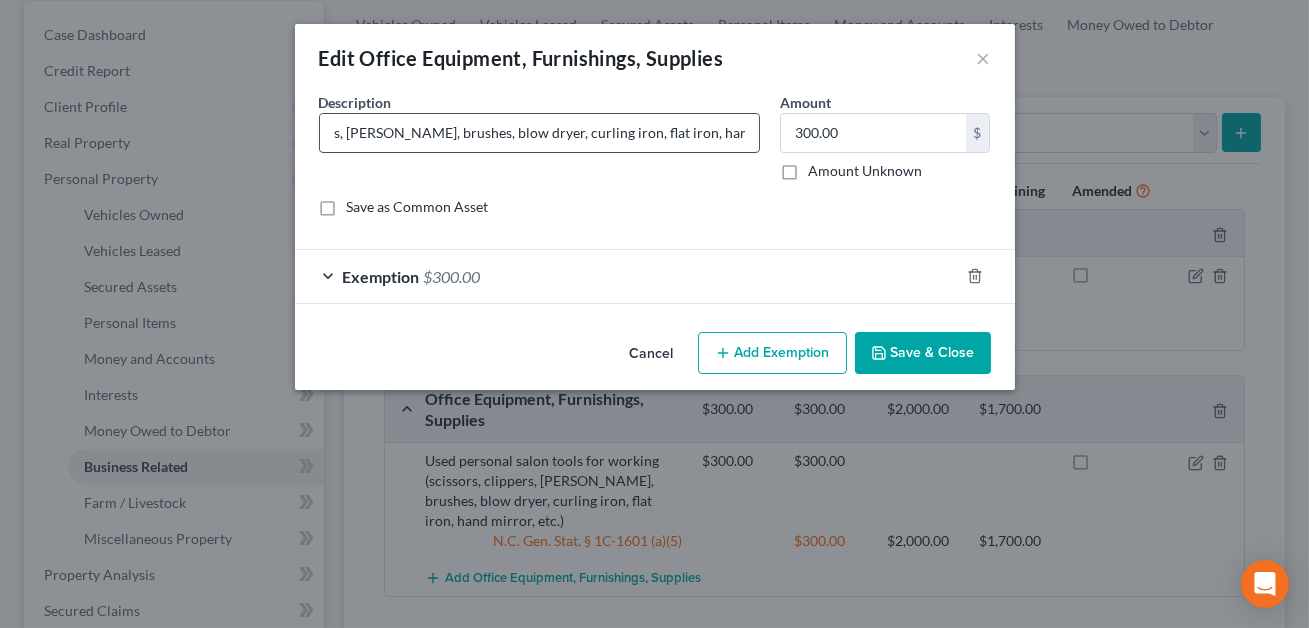 click on "Used salon tools (shears, clippers, combs, brushes, blow dryer, curling iron, flat iron, hand mirror, etc.)" at bounding box center (539, 133) 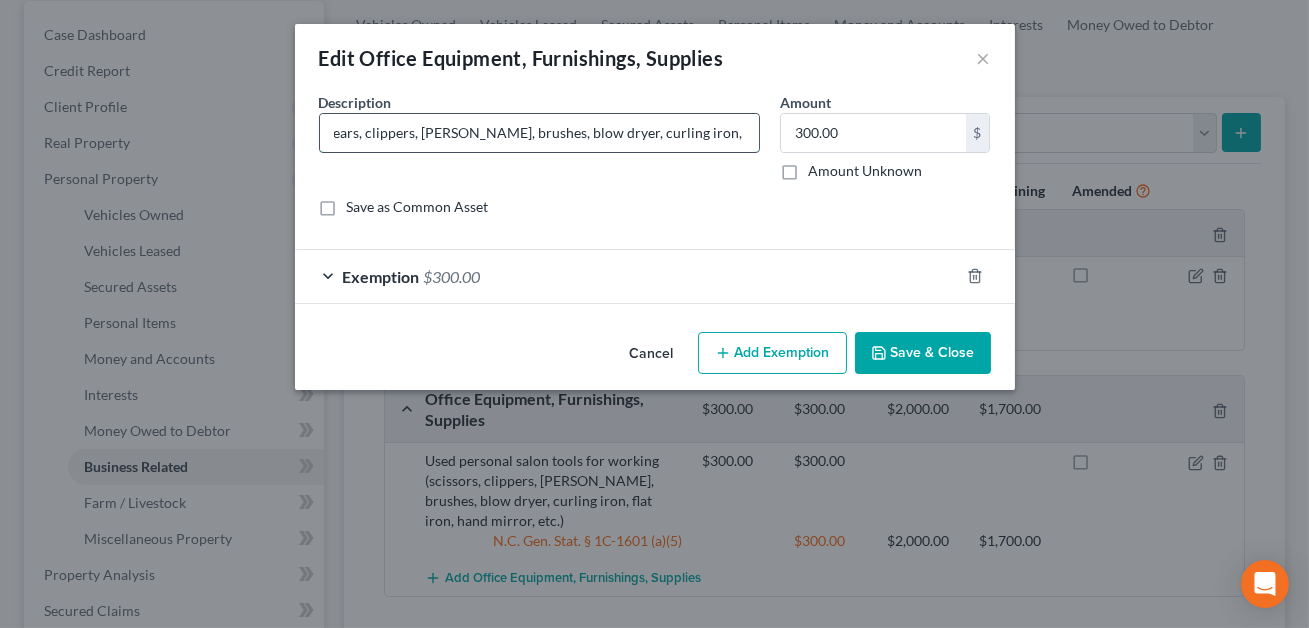 scroll, scrollTop: 0, scrollLeft: 120, axis: horizontal 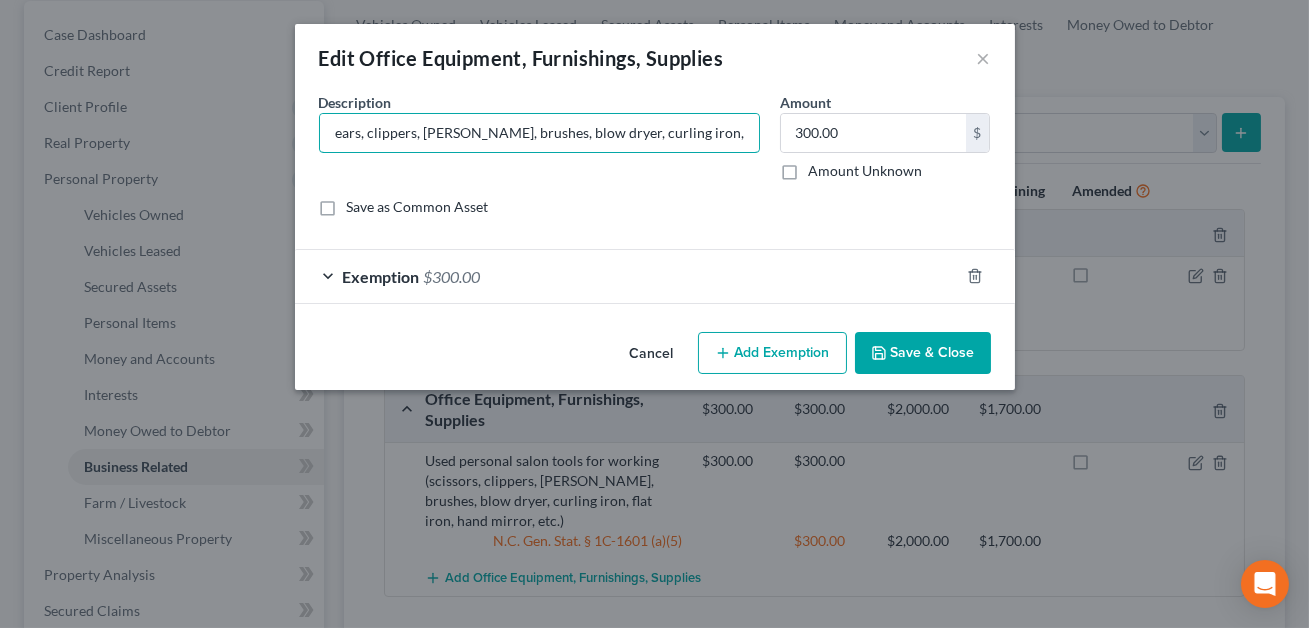 type on "Used salon tools (shears, clippers, combs, brushes, blow dryer, curling iron, flat iron, etc.)" 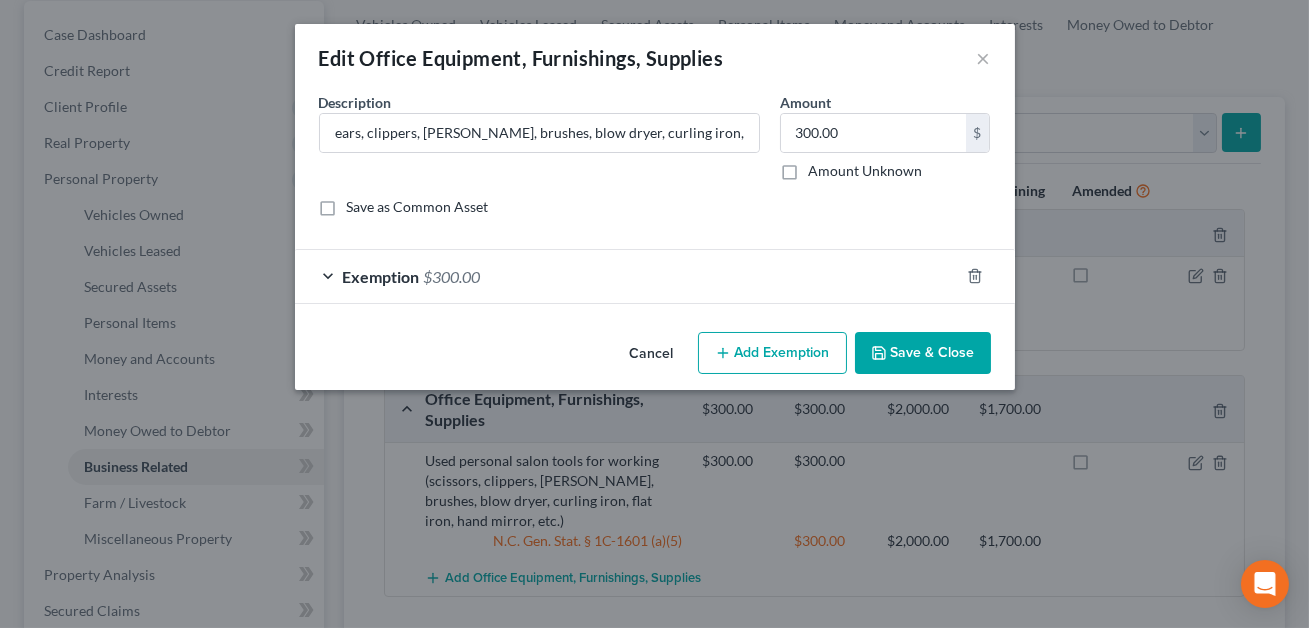 scroll, scrollTop: 0, scrollLeft: 0, axis: both 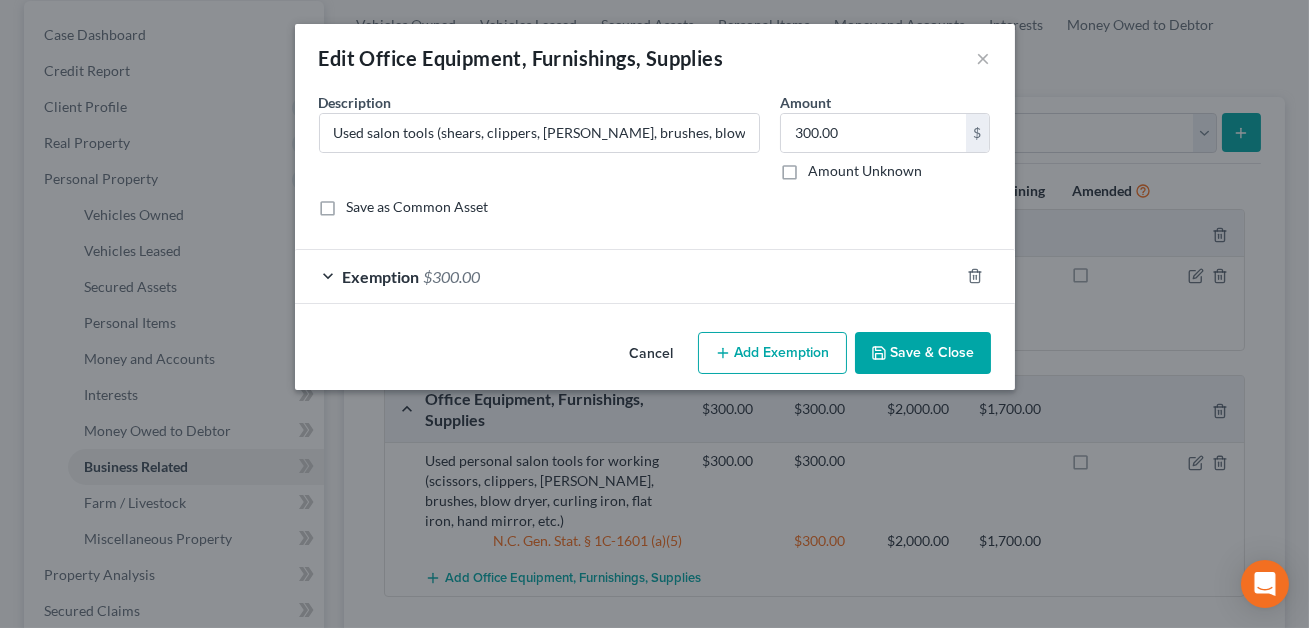 click on "Save & Close" at bounding box center [923, 353] 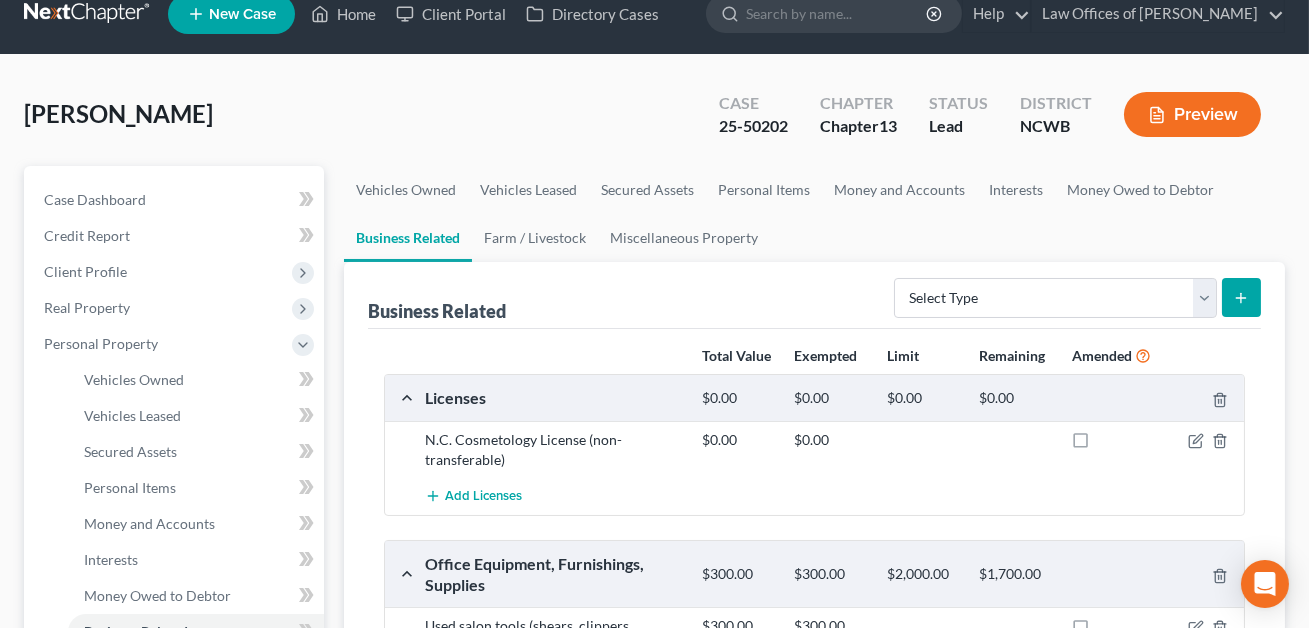 scroll, scrollTop: 0, scrollLeft: 0, axis: both 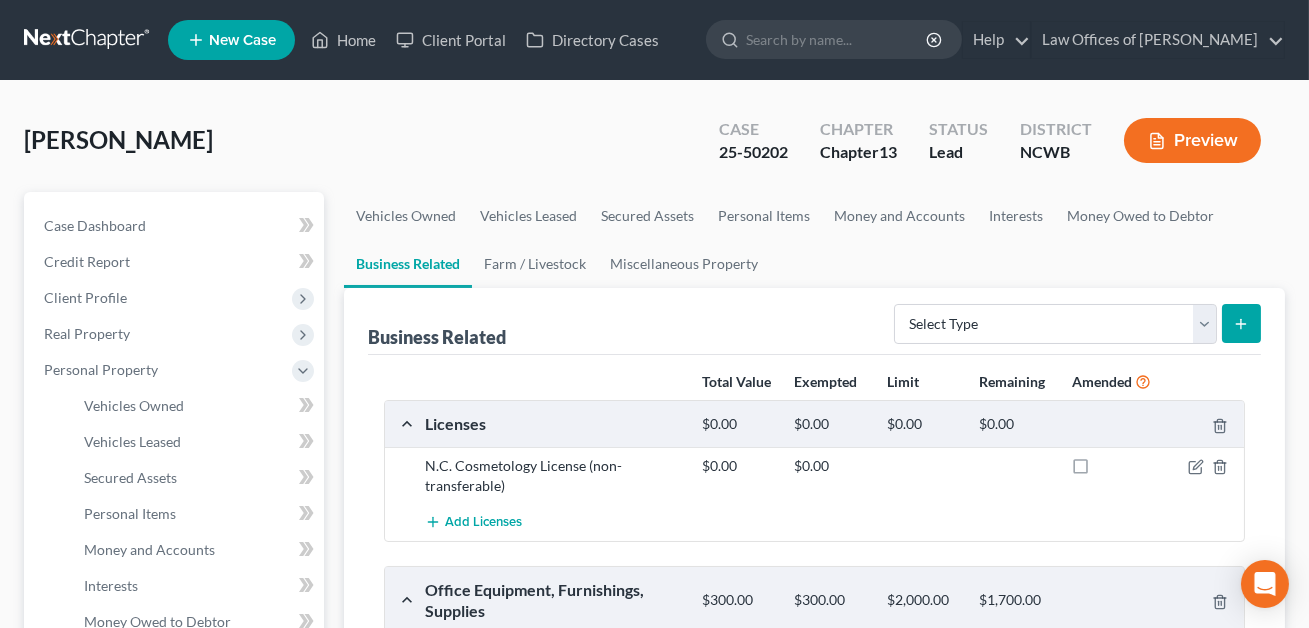 click on "Preview" at bounding box center [1192, 140] 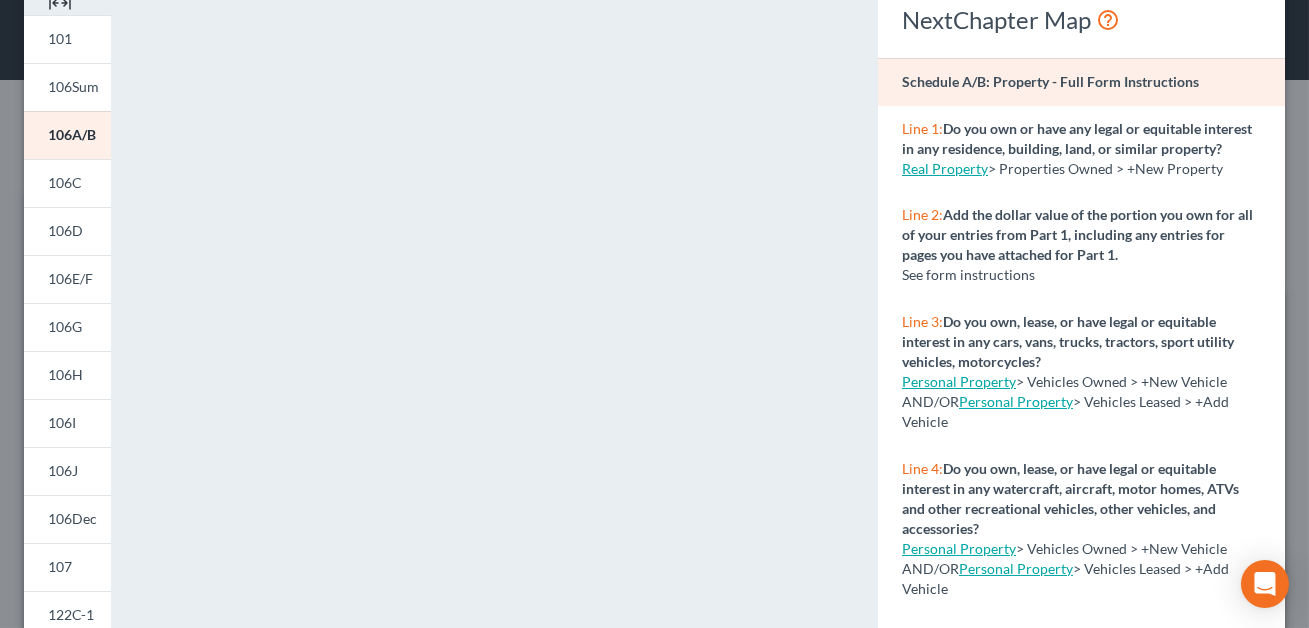 scroll, scrollTop: 0, scrollLeft: 0, axis: both 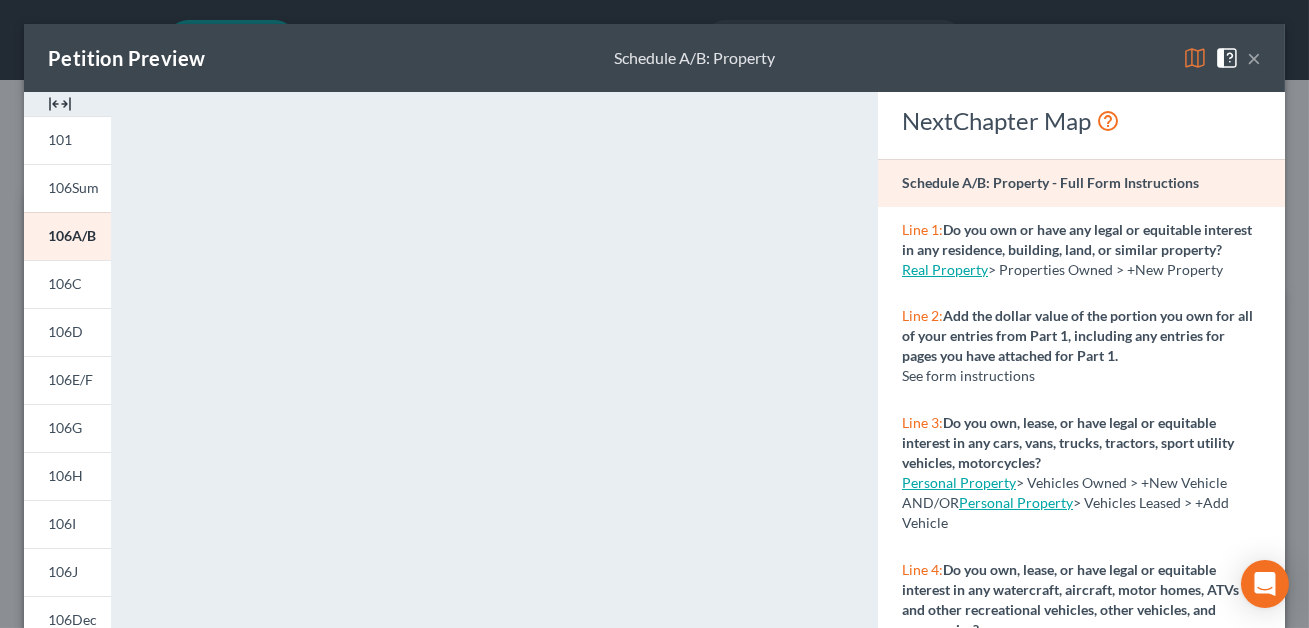 click on "×" at bounding box center [1254, 58] 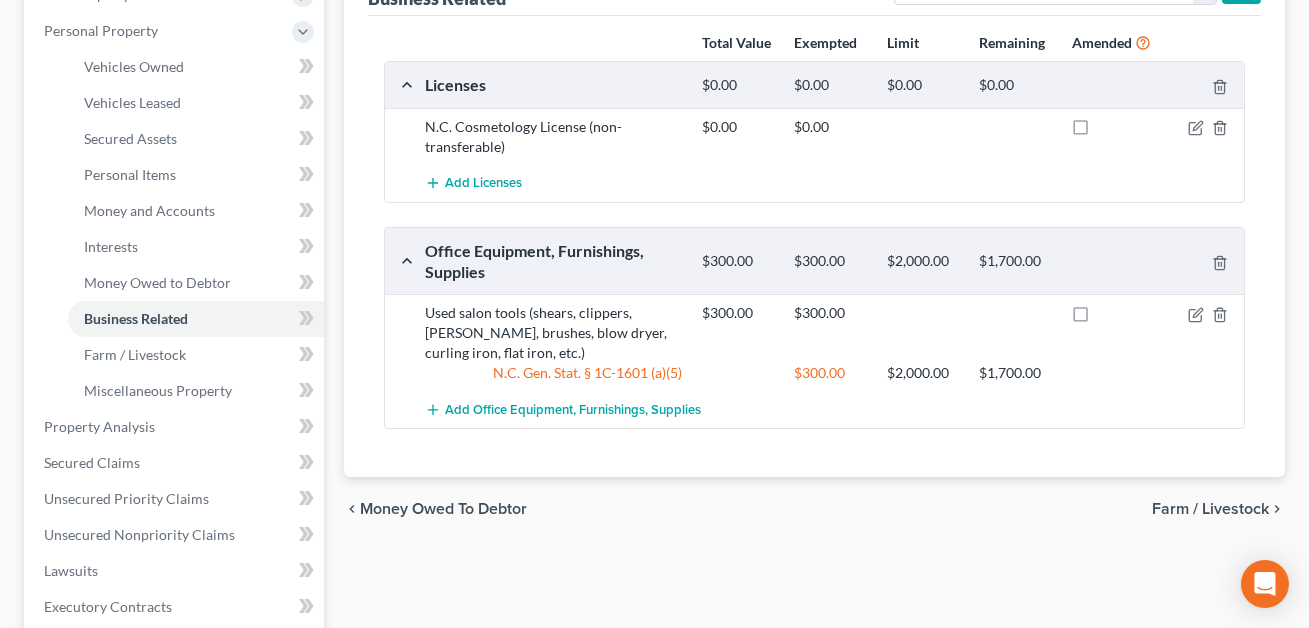 scroll, scrollTop: 369, scrollLeft: 0, axis: vertical 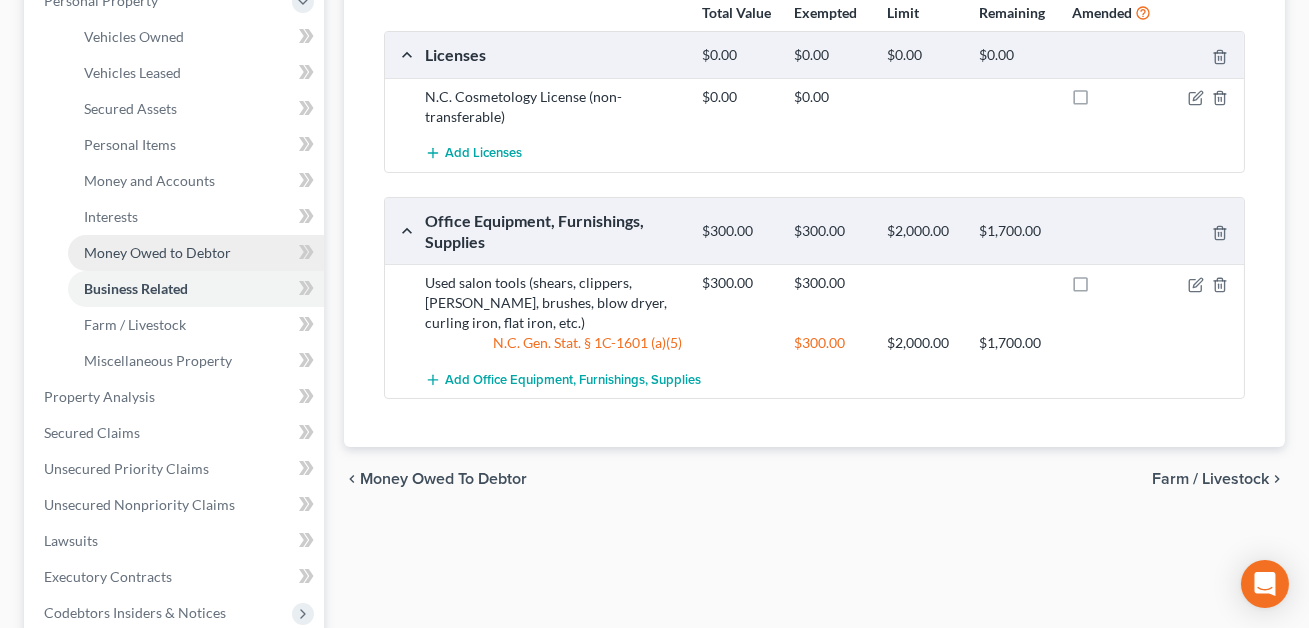 click on "Money Owed to Debtor" at bounding box center [157, 252] 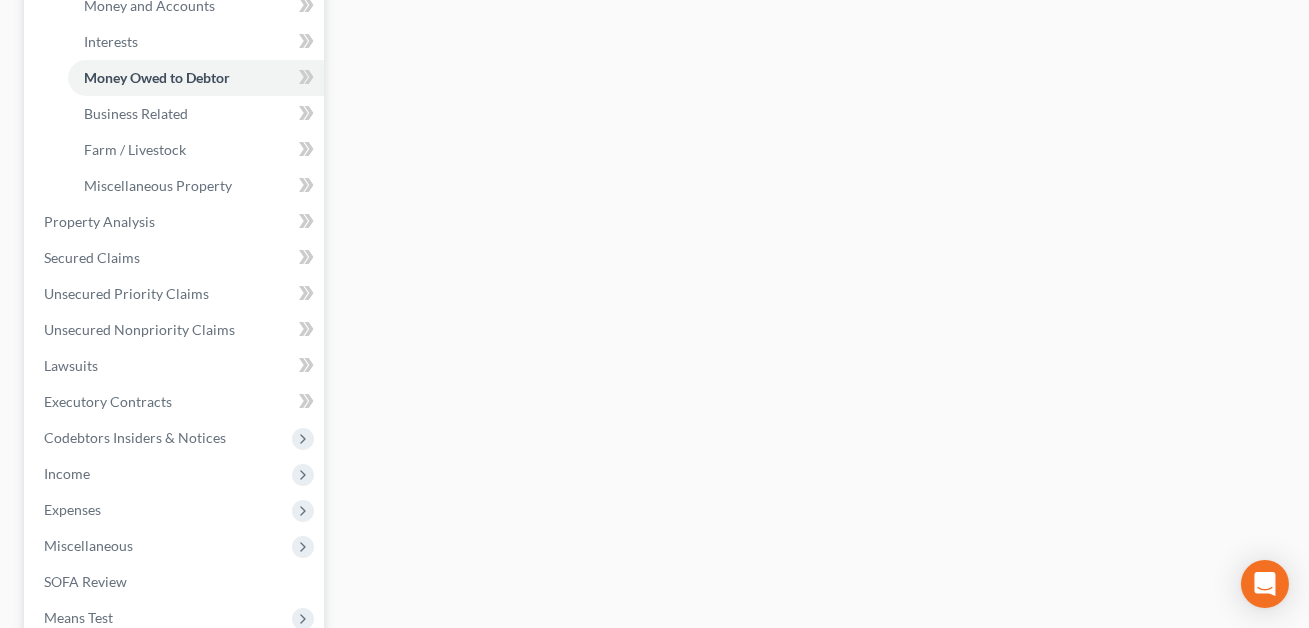 scroll, scrollTop: 545, scrollLeft: 0, axis: vertical 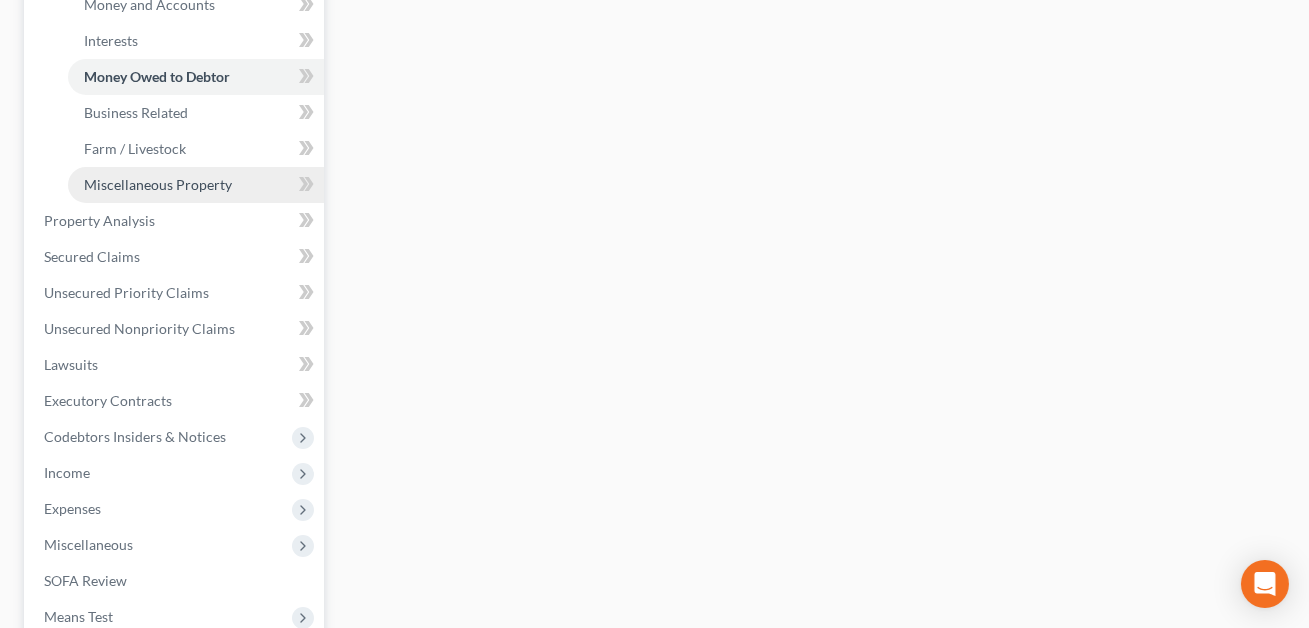 click on "Miscellaneous Property" at bounding box center [158, 184] 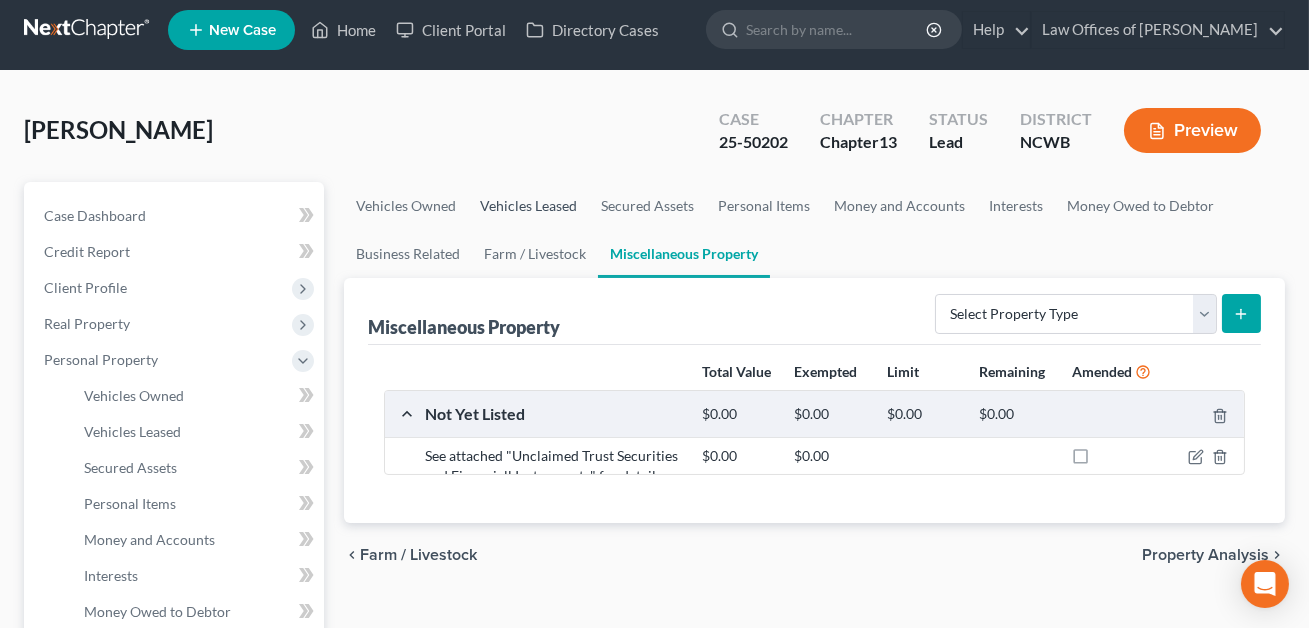 scroll, scrollTop: 0, scrollLeft: 0, axis: both 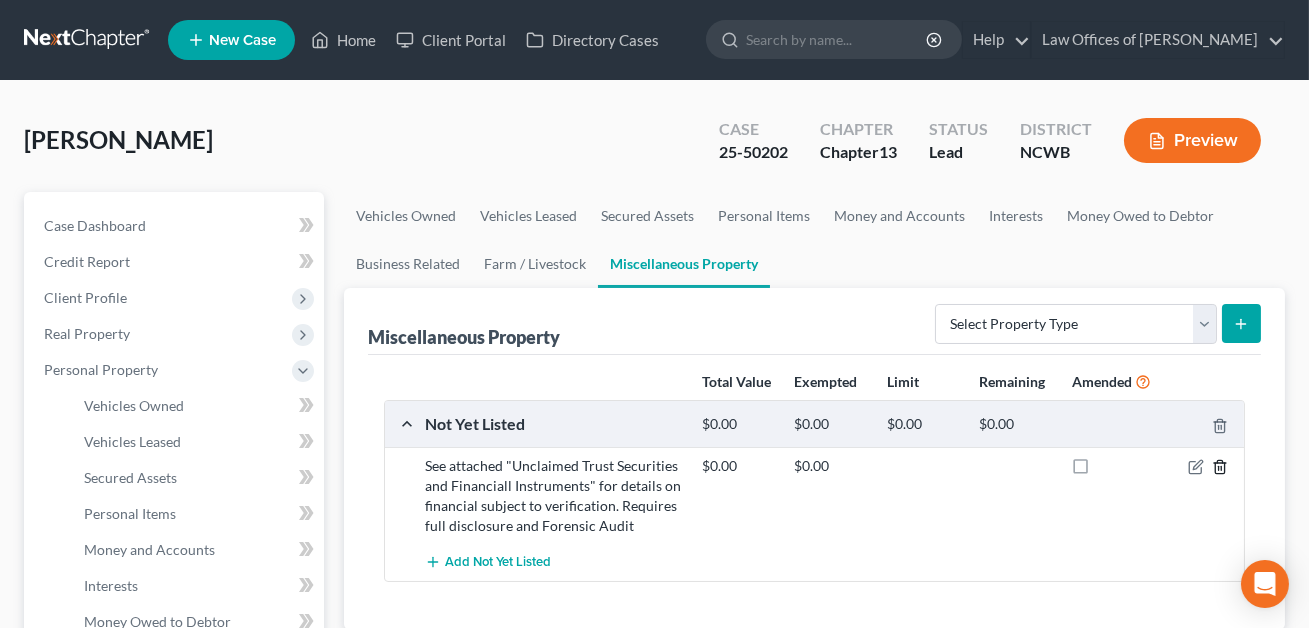 click 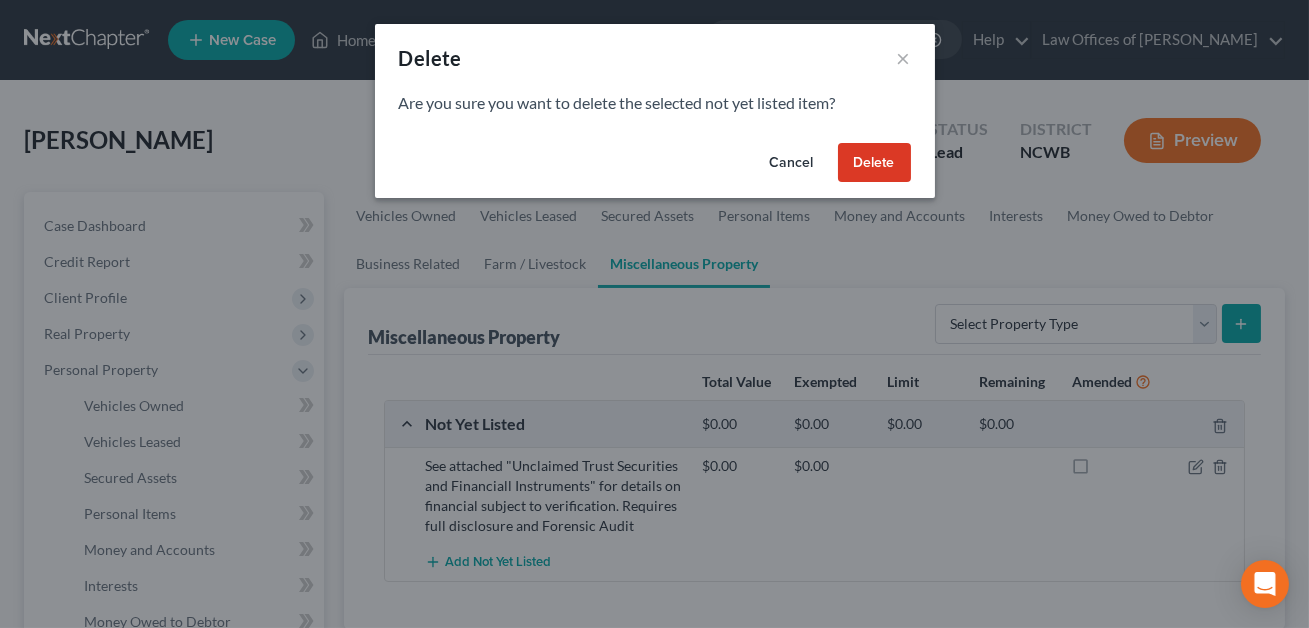 click on "Delete" at bounding box center [874, 163] 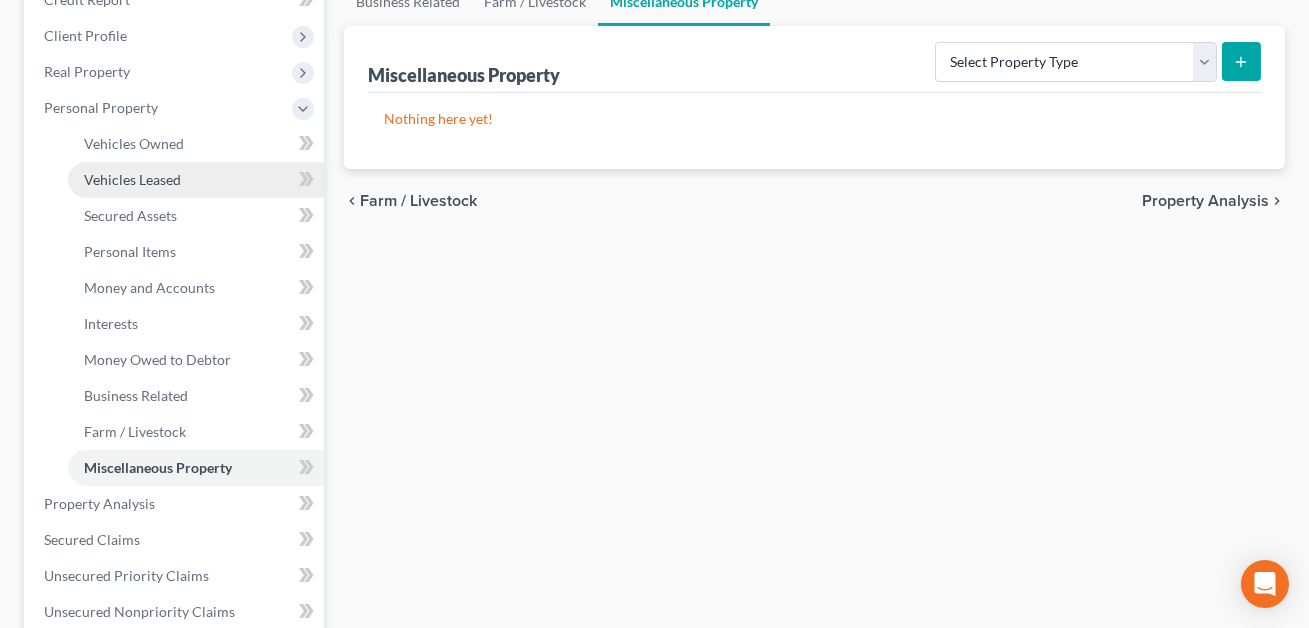 scroll, scrollTop: 280, scrollLeft: 0, axis: vertical 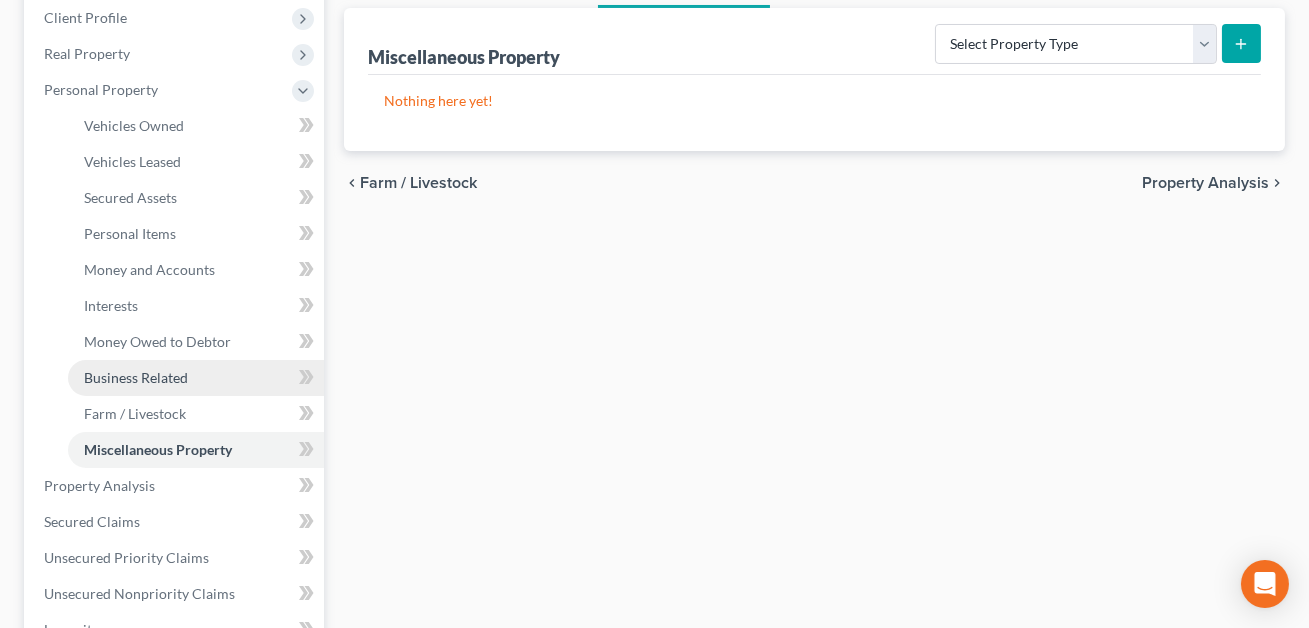click on "Business Related" at bounding box center (136, 377) 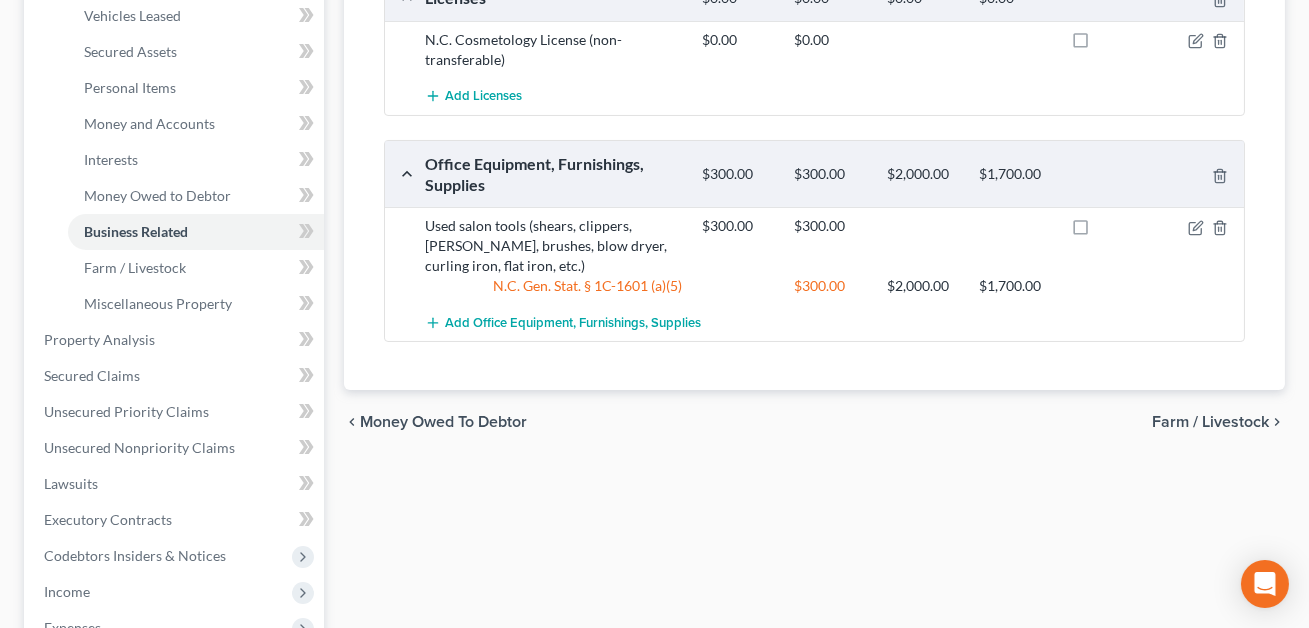 scroll, scrollTop: 459, scrollLeft: 0, axis: vertical 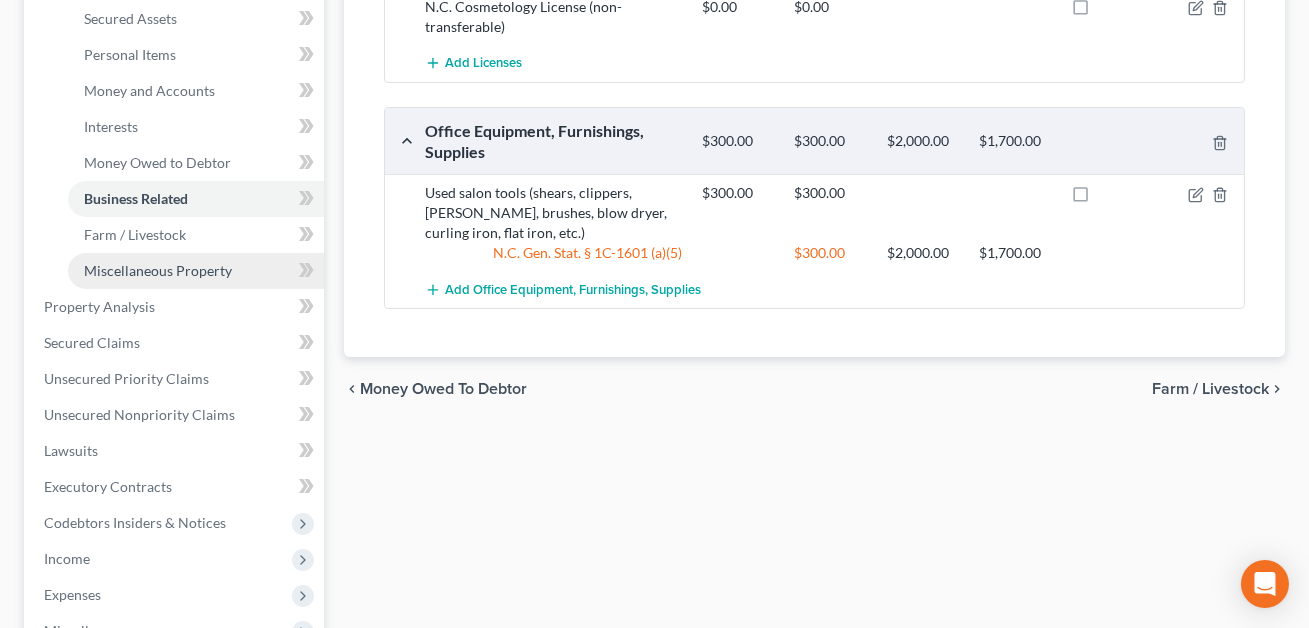 click on "Miscellaneous Property" at bounding box center [158, 270] 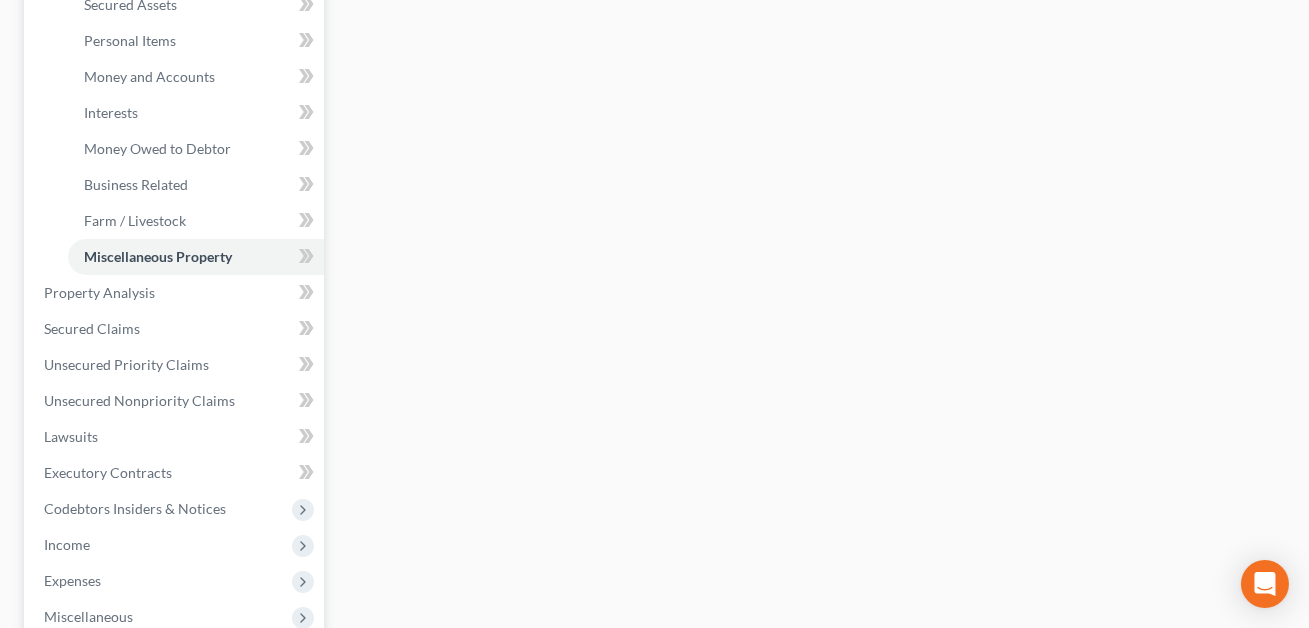 scroll, scrollTop: 481, scrollLeft: 0, axis: vertical 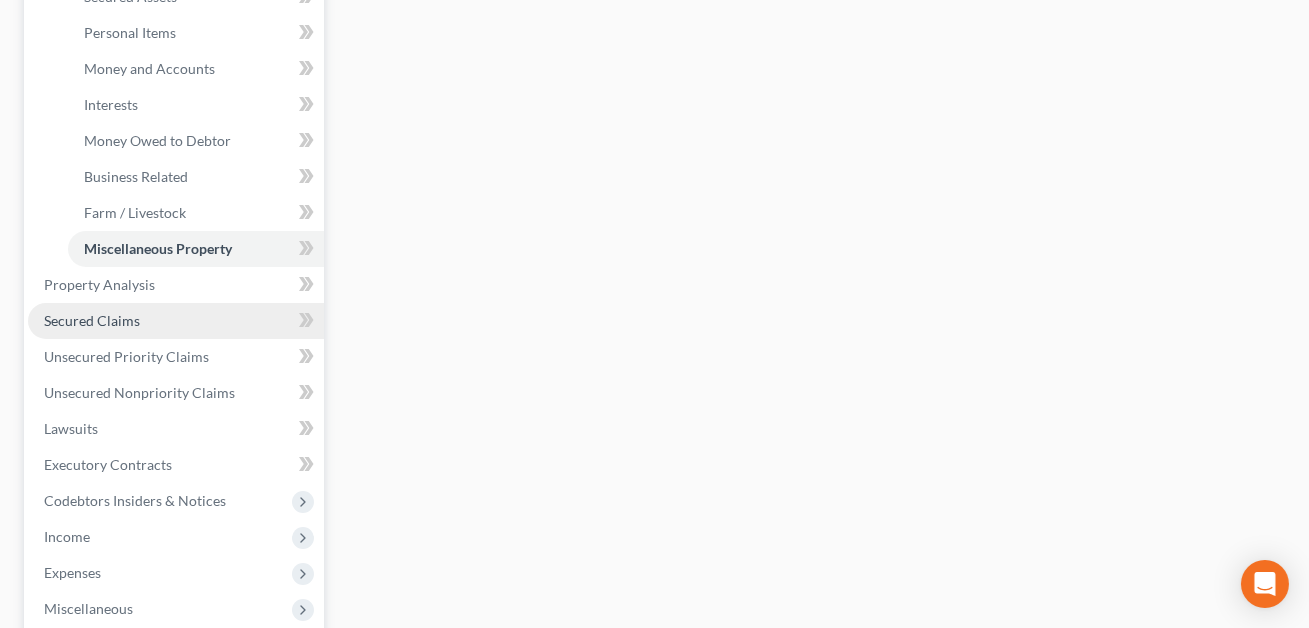 click on "Secured Claims" at bounding box center [92, 320] 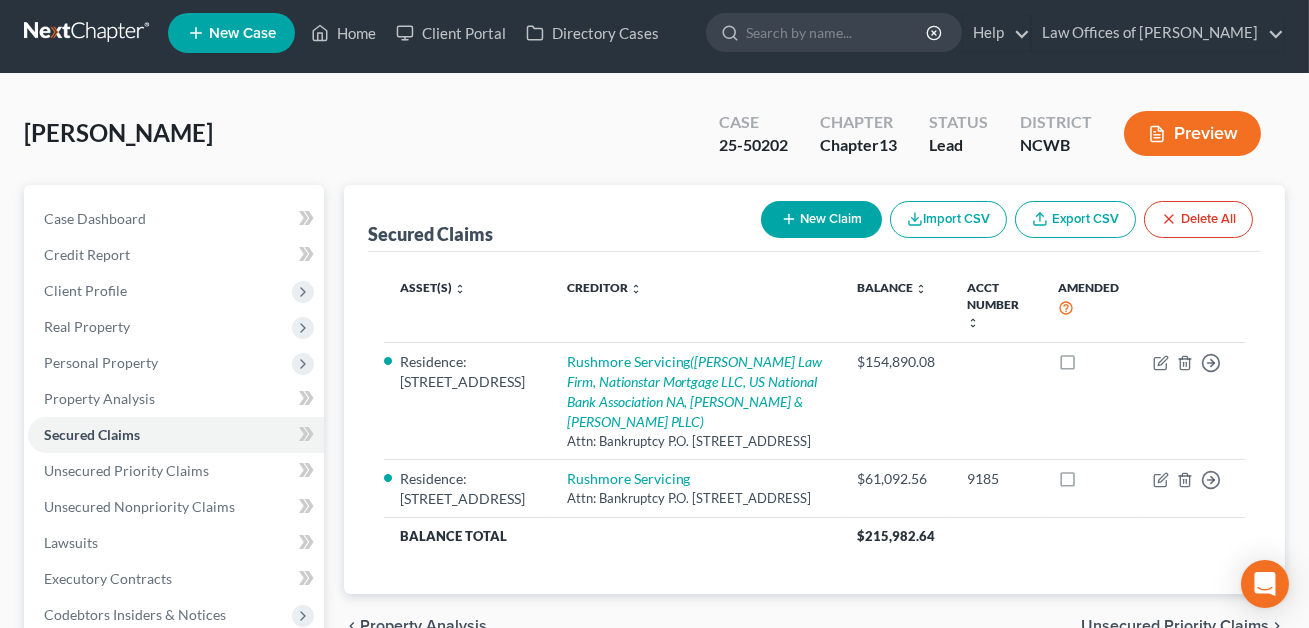 scroll, scrollTop: 0, scrollLeft: 0, axis: both 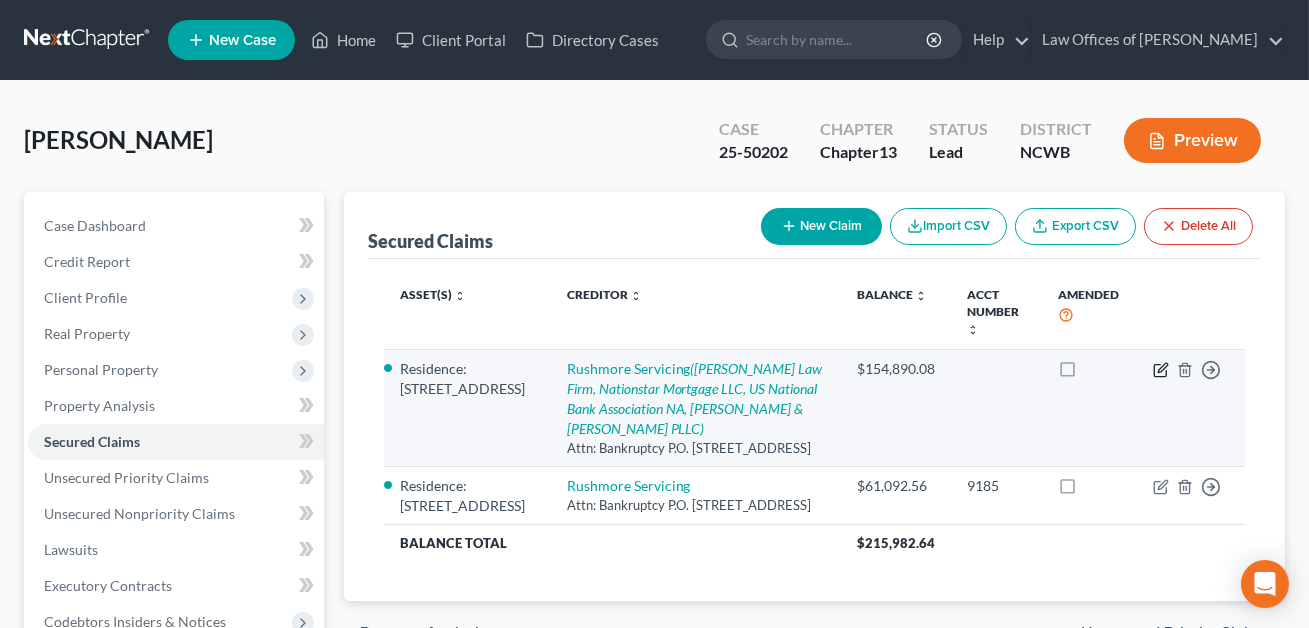 click 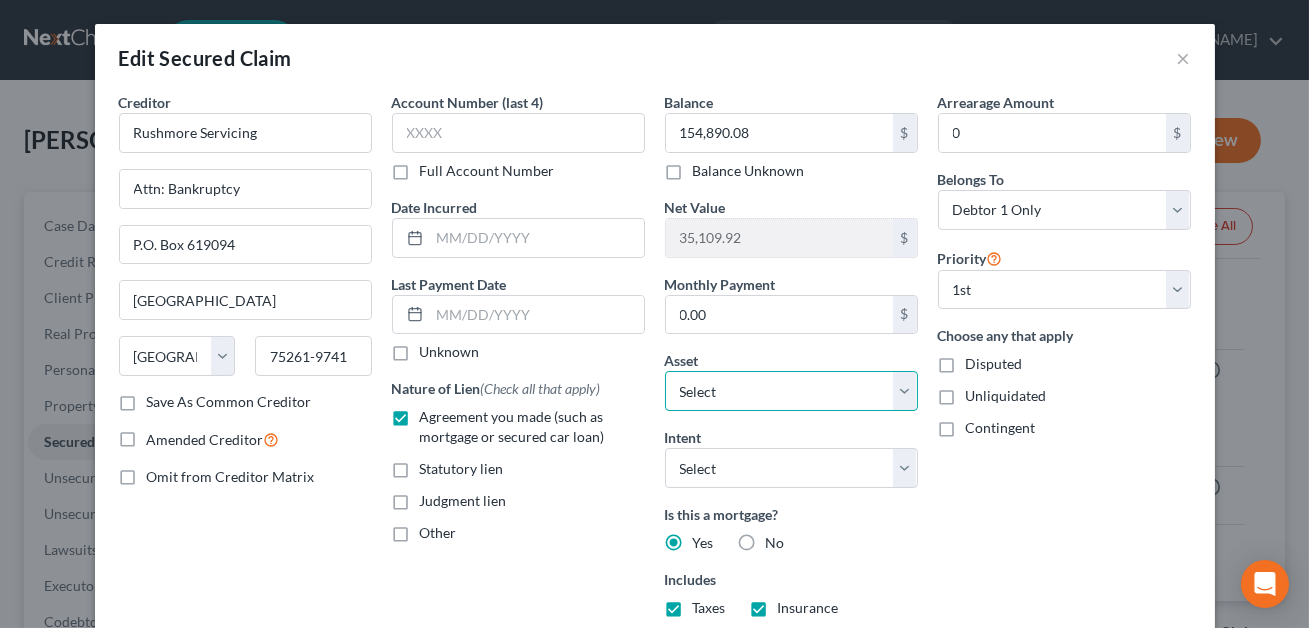 click on "Select Other Multiple Assets Residence: 315 Legion Road - $190000.0 SECU checking (jt with estranged spouse -- dtr claims all funds.) (Checking Account) - $1.0 Clothing - All clothing and personal effects - $400.0 Jewelry - Miscellaneous costume jewelry - $75.0 N.C. Cosmetology License (non-transferable) - $0.0 Cash on hand (Cash on Hand) - $100.0 Pet(s) - 3 Small elderly dogs (no resale value) - $0.0 Electronics - 2 TVs; Laptop; Printer; Cell Phone - $1025.0 Used salon tools (shears, clippers, combs, brushes, blow dryer, curling iron, flat iron, etc.) - $300.0 . - $0.0 Household Goods - Bedroom, Dining, Living room furniture; Grill; Small kitchen appliances; Dishes/pots/pans/misc kitchen items; Refrigerator; Stove; Microwave; Decor. (Note: most items were up-cycled following Dtr's separation.) - $3000.0 Truist Bank checking (Checking Account) - $1.0 Apple Pay (Other (Credit Union, Health Savings Account, etc)) - $100.0 Term life policy providing a $190k benefit. No current value. - $0.0" at bounding box center [791, 391] 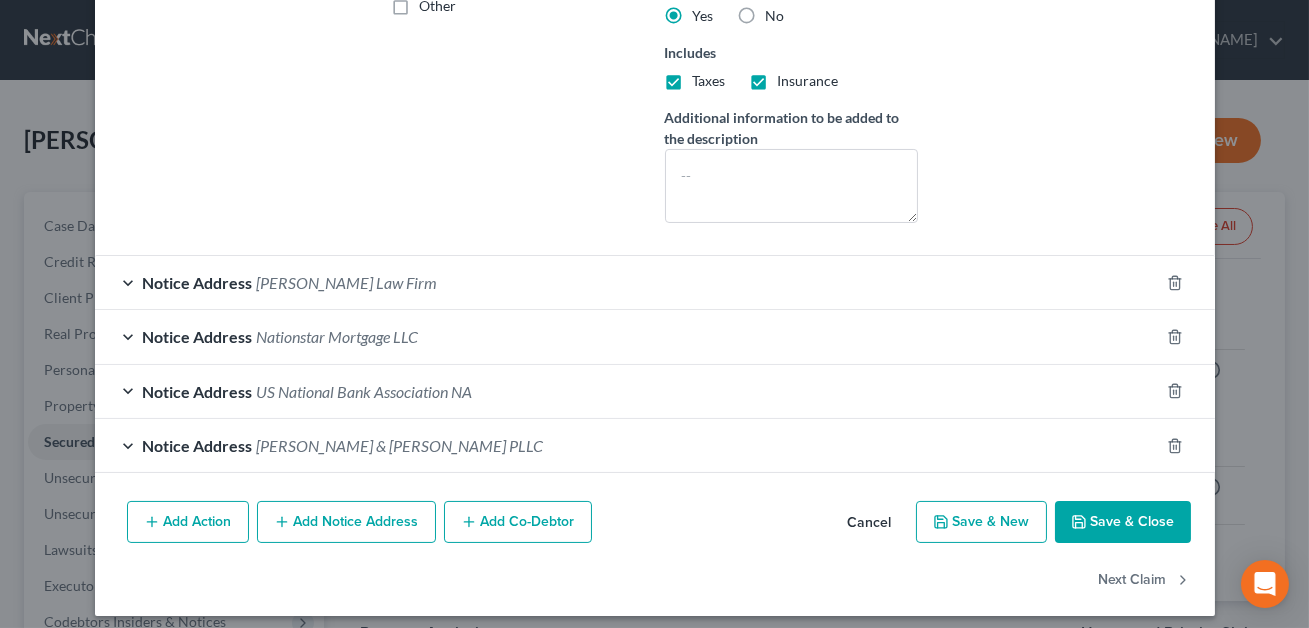 scroll, scrollTop: 537, scrollLeft: 0, axis: vertical 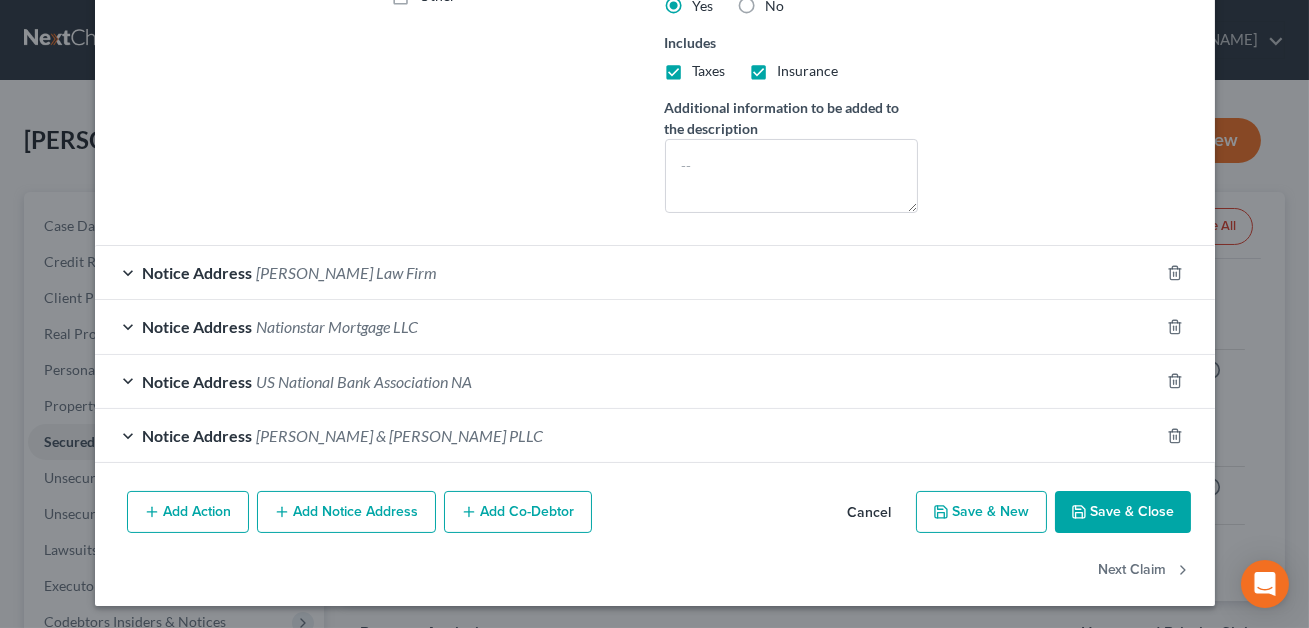 click on "Save & Close" at bounding box center (1123, 512) 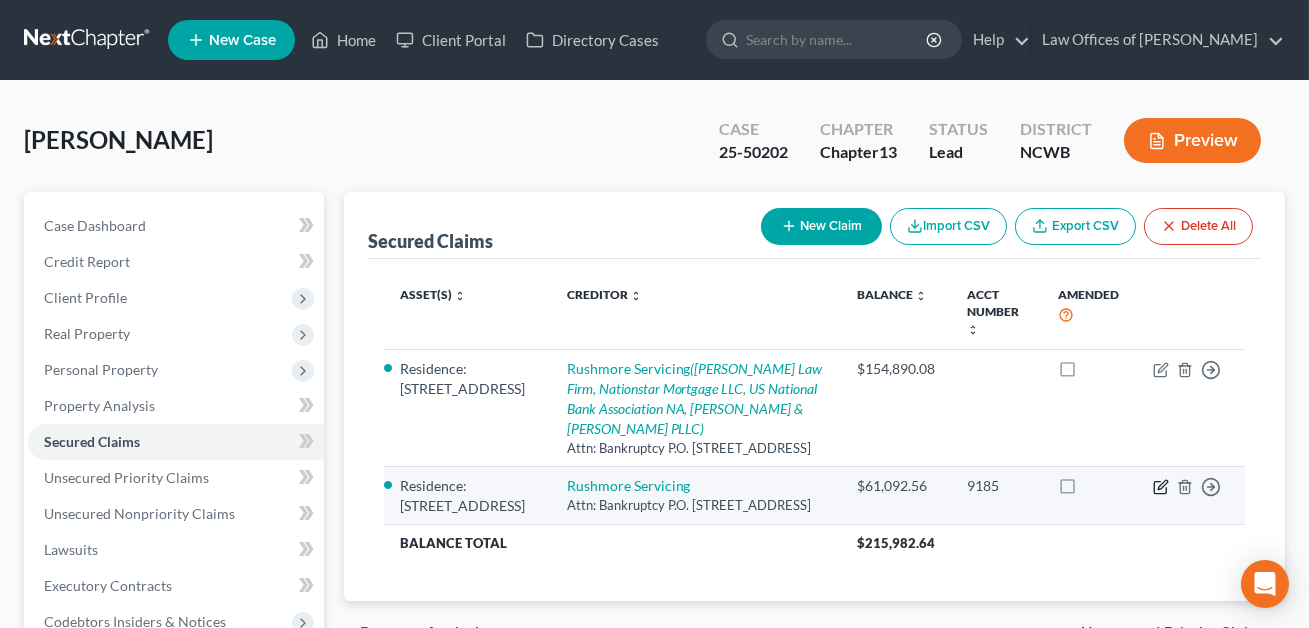 click 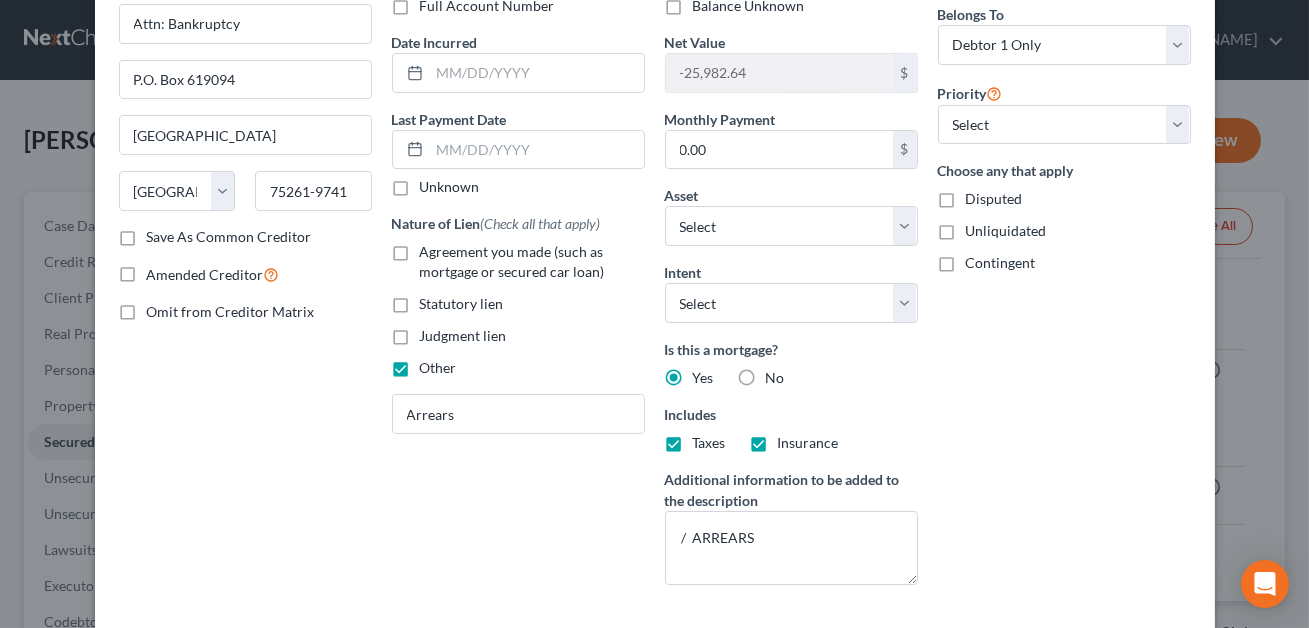 scroll, scrollTop: 320, scrollLeft: 0, axis: vertical 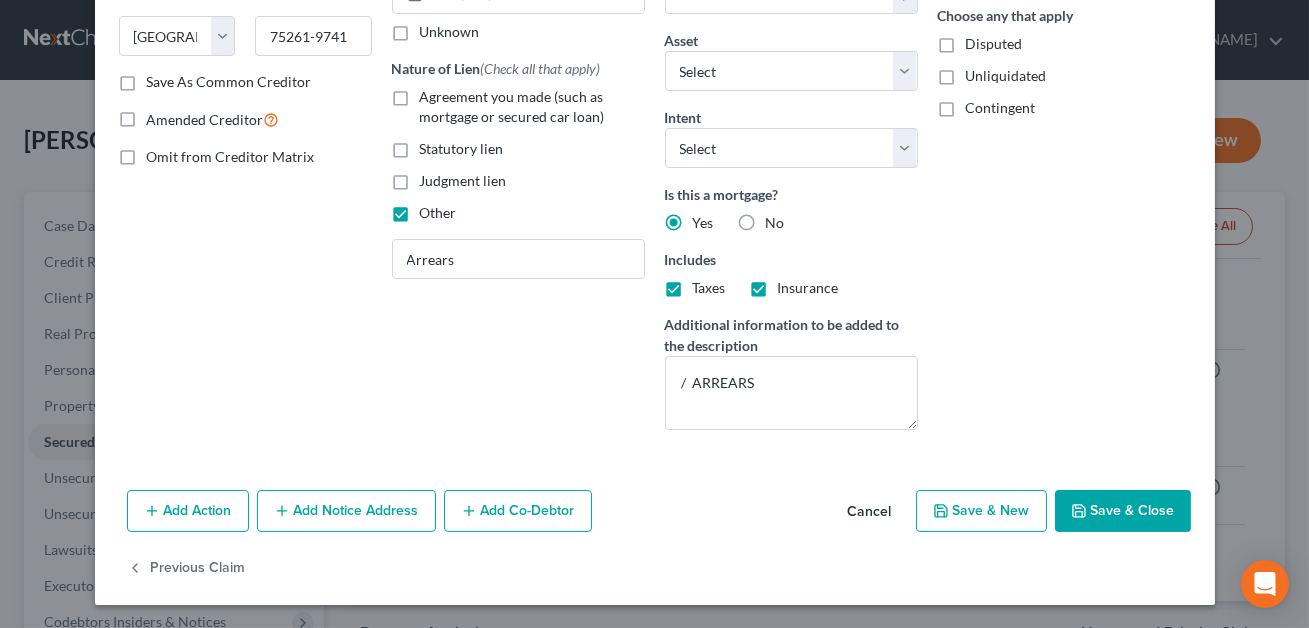 click on "Save & Close" at bounding box center [1123, 511] 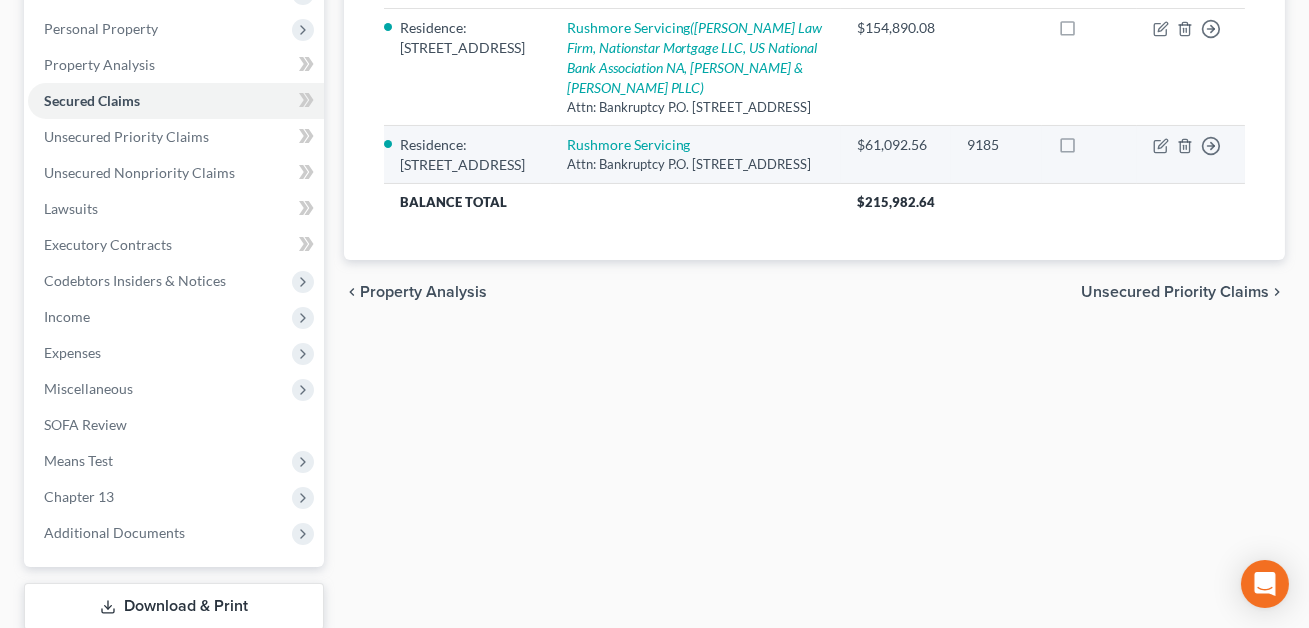 scroll, scrollTop: 348, scrollLeft: 0, axis: vertical 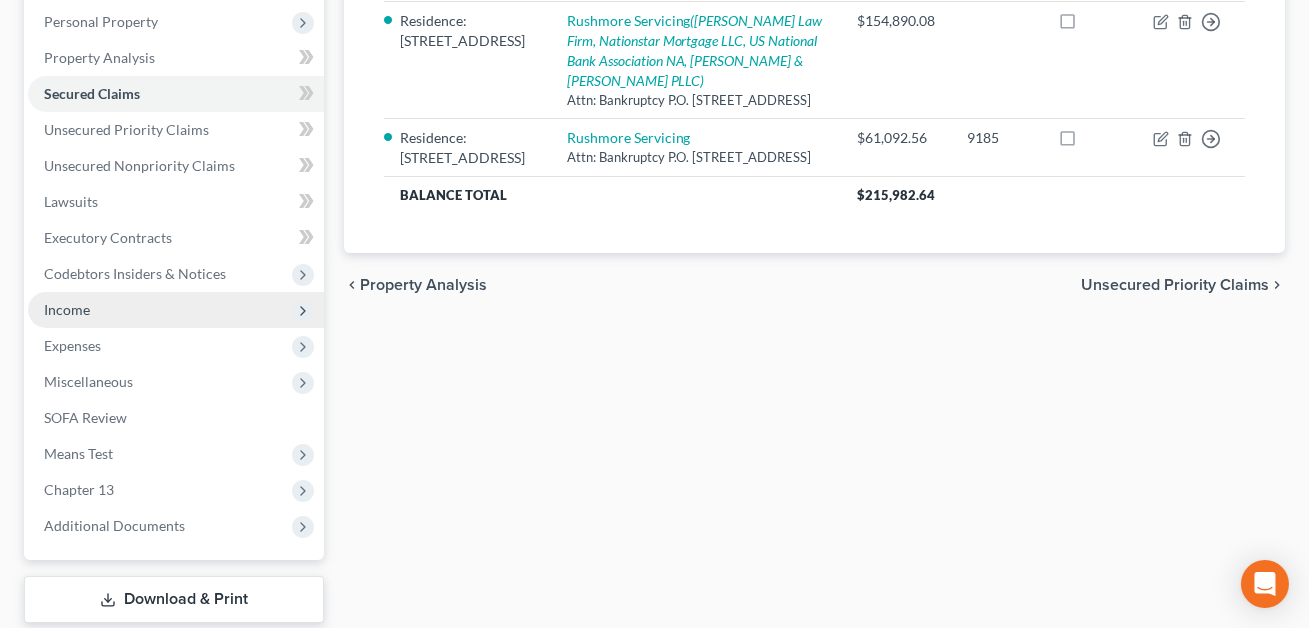 click on "Income" at bounding box center (176, 310) 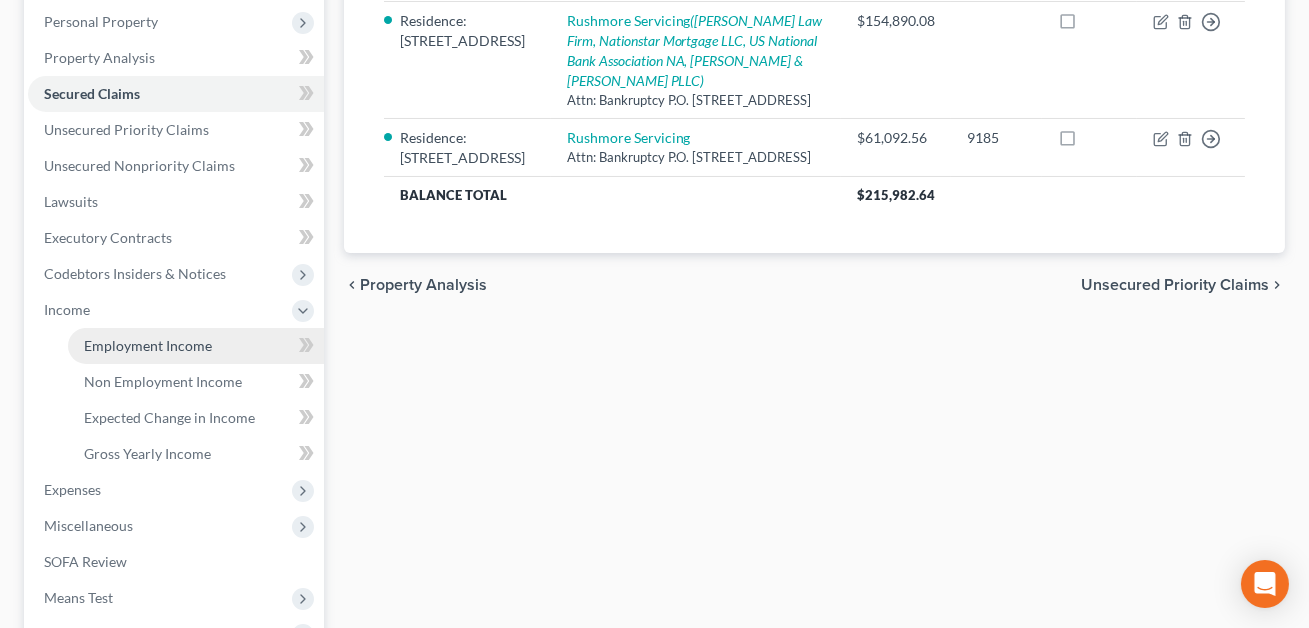 click on "Employment Income" at bounding box center (148, 345) 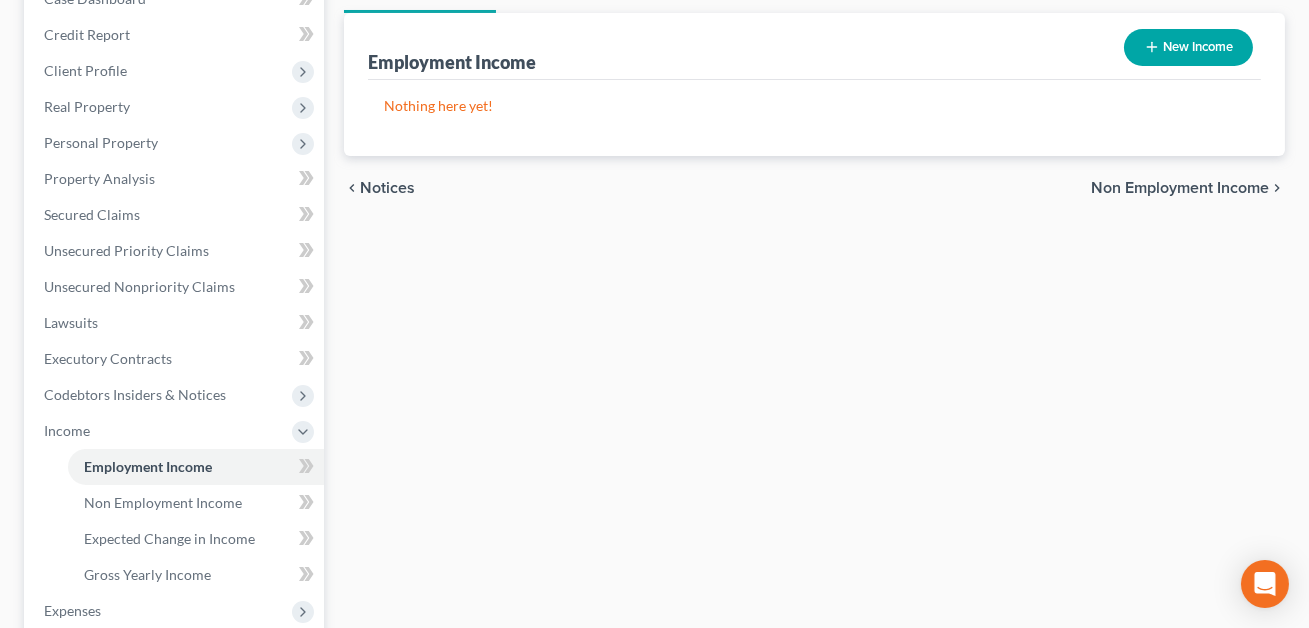 scroll, scrollTop: 0, scrollLeft: 0, axis: both 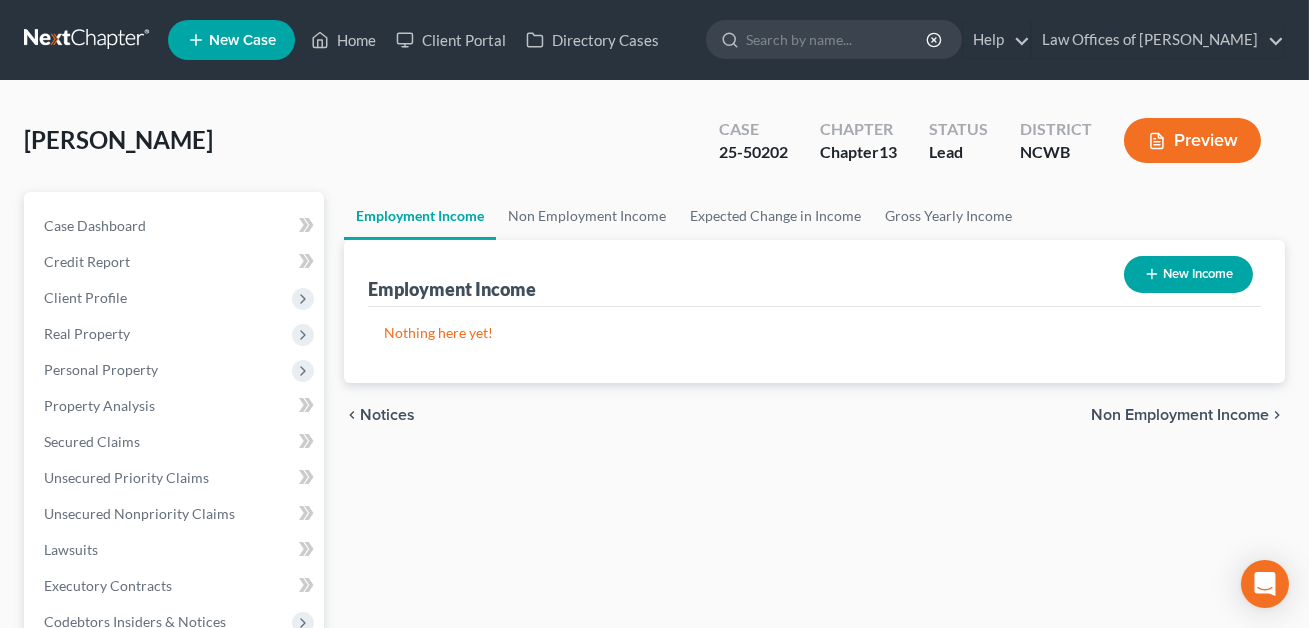 click 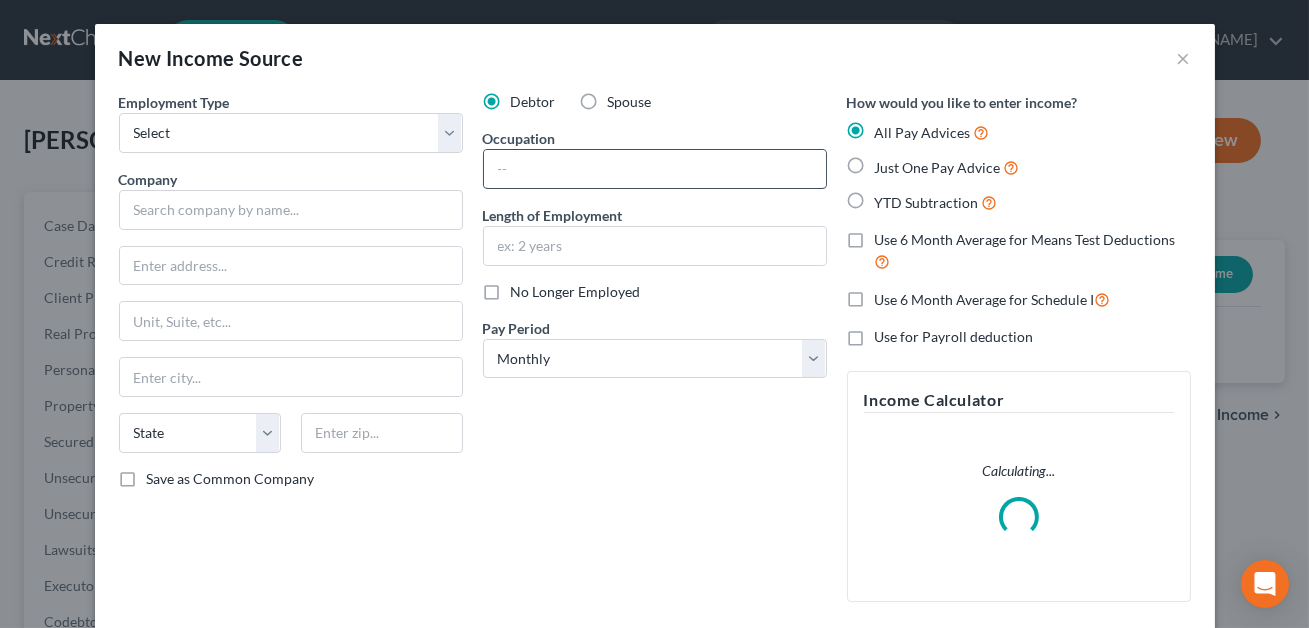click at bounding box center (655, 169) 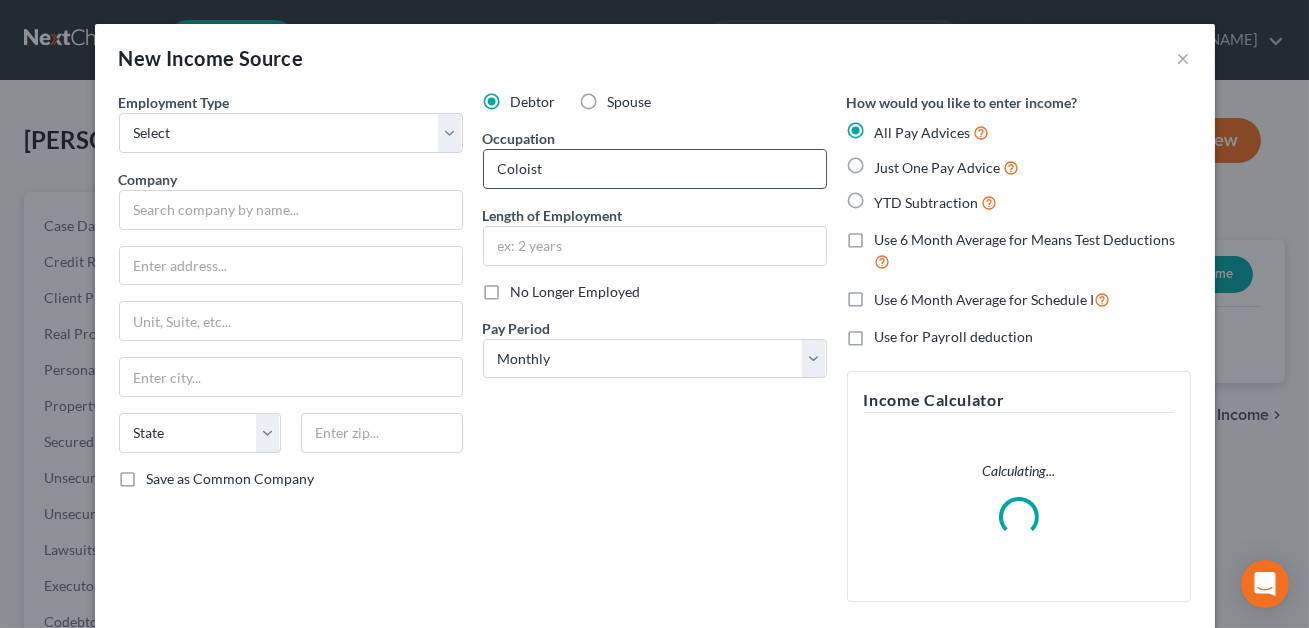 click on "Coloist" at bounding box center (655, 169) 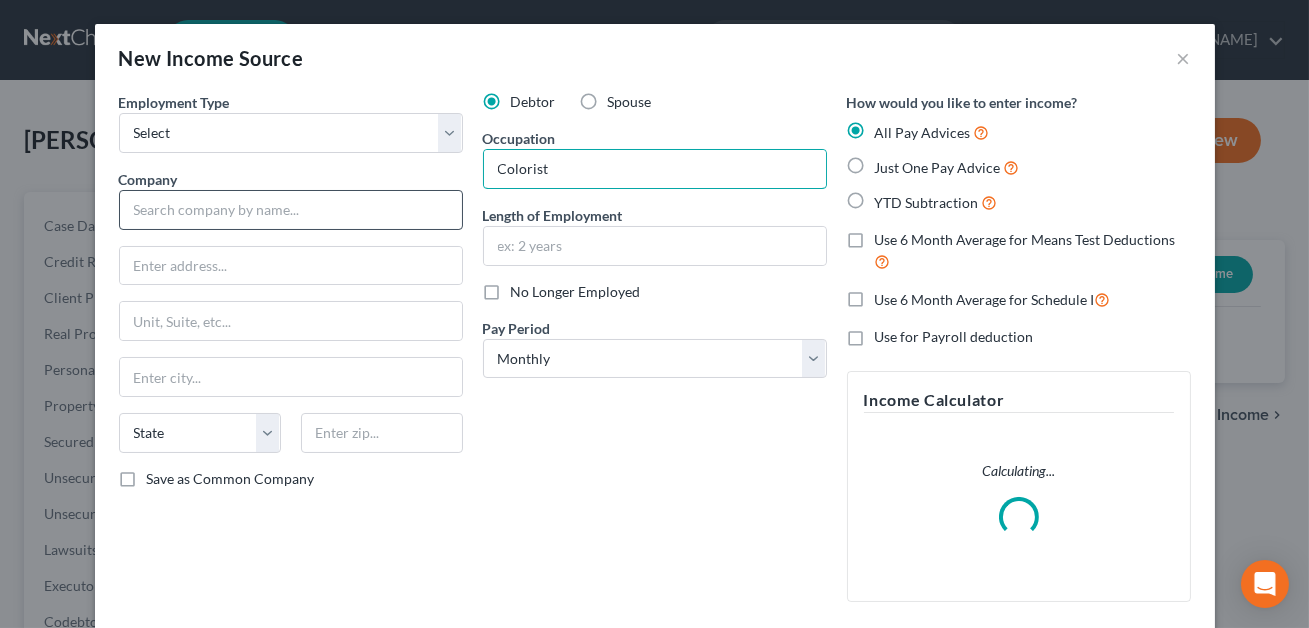 type on "Colorist" 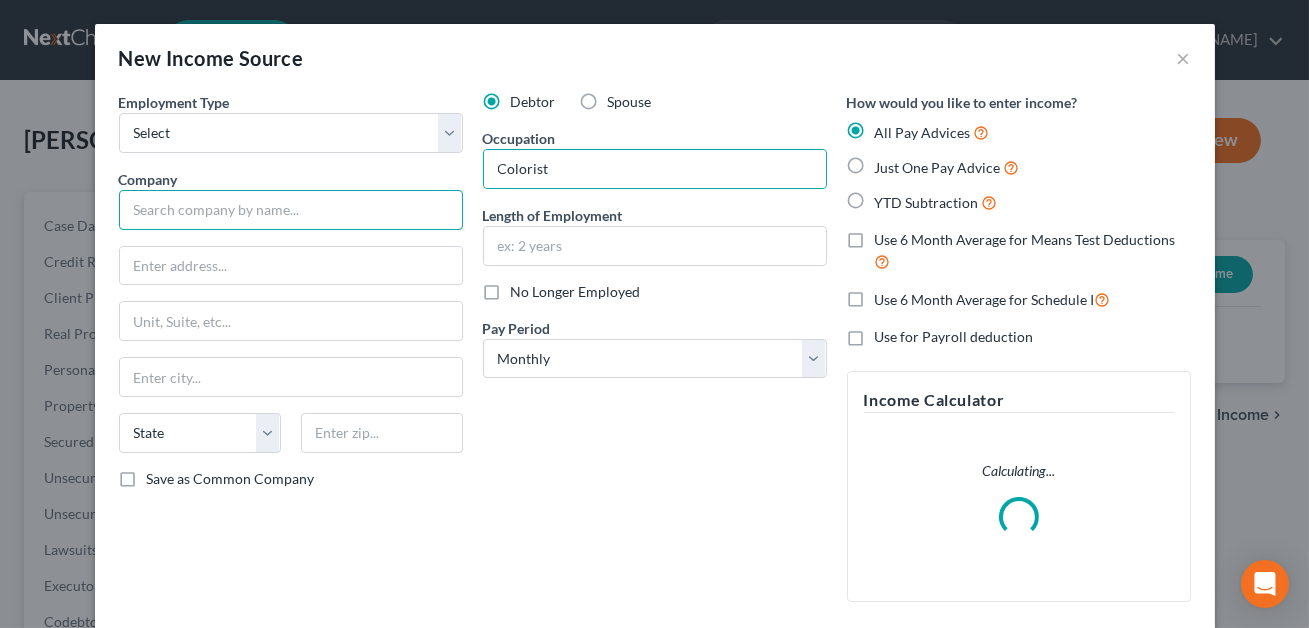 click at bounding box center [291, 210] 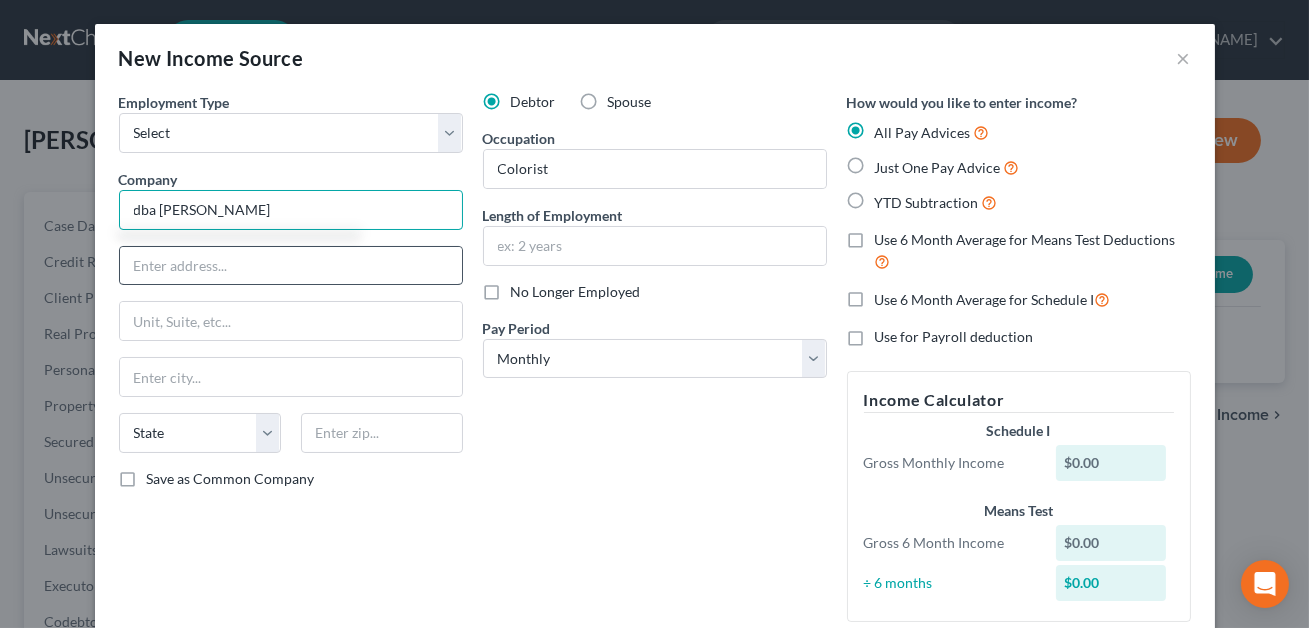 type on "dba Jamie Cloer" 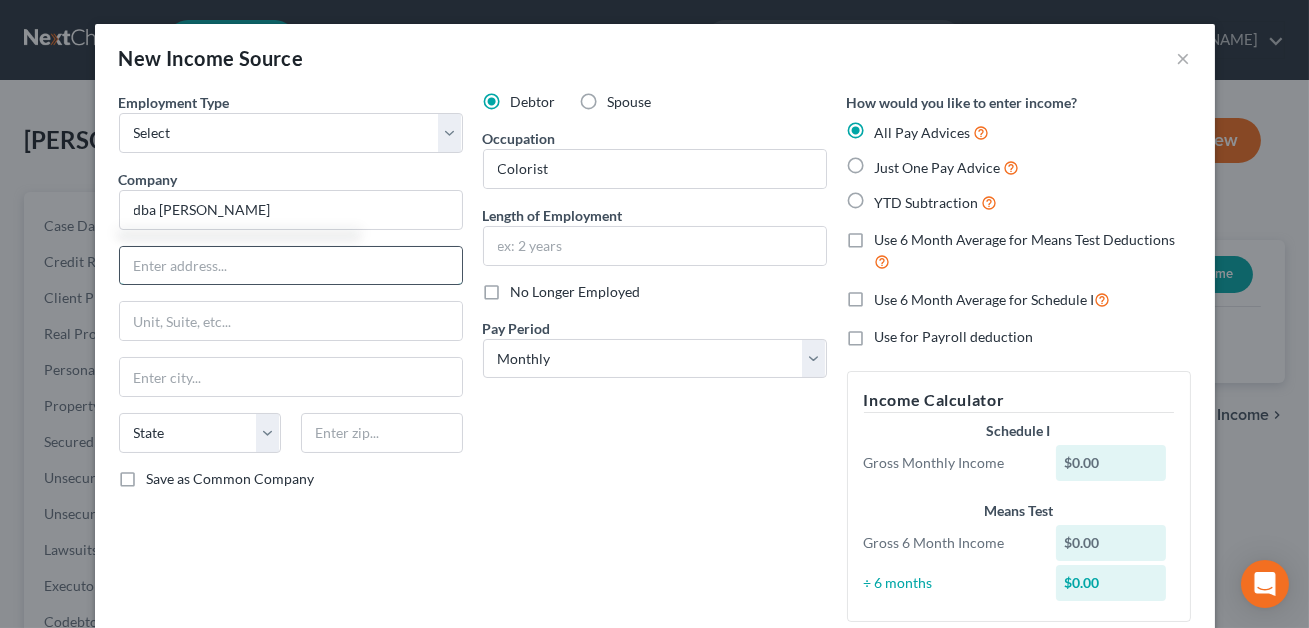 click at bounding box center [291, 266] 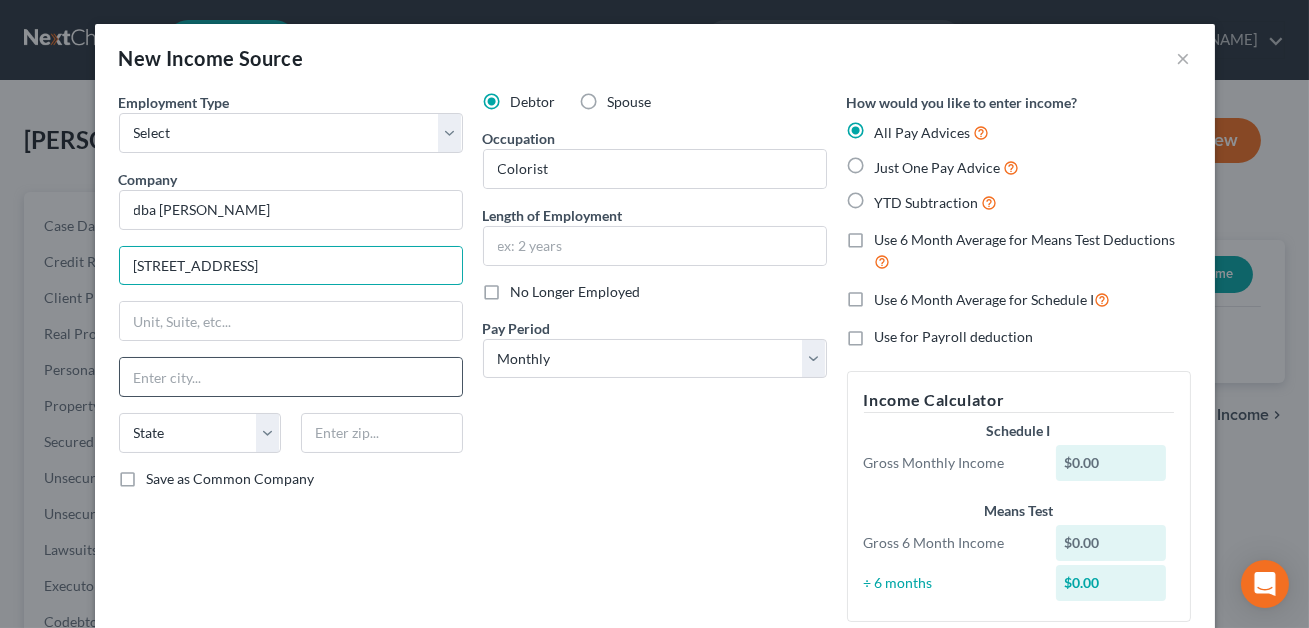 type on "315 Legion Road" 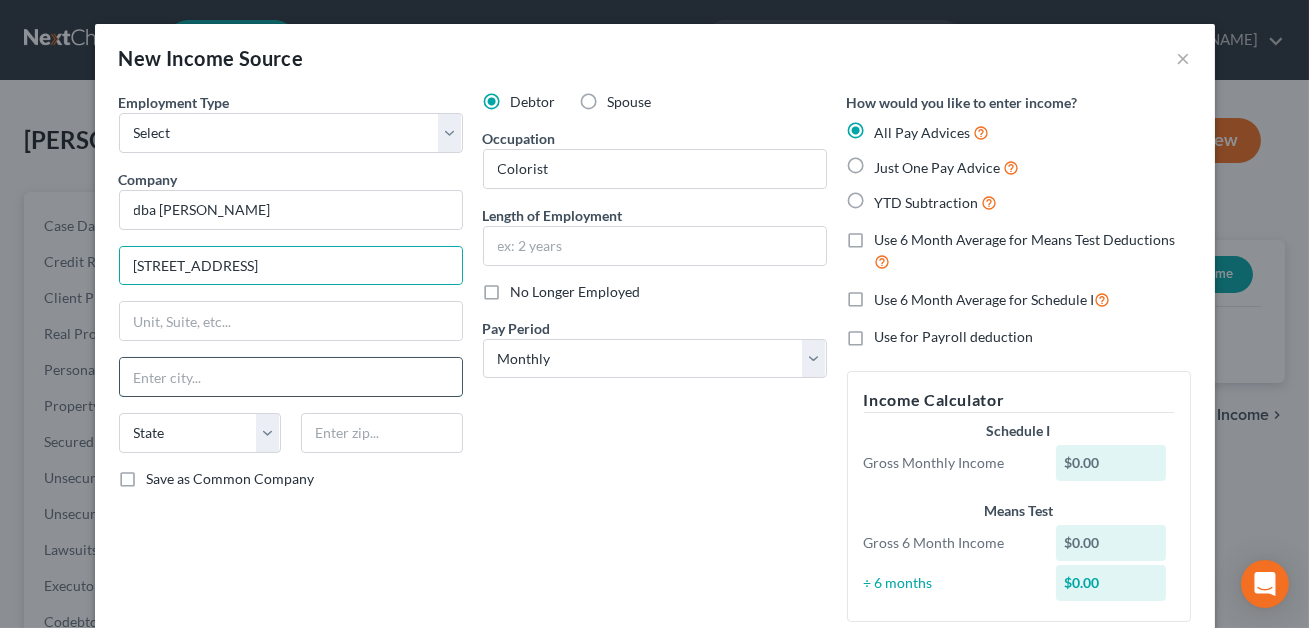 click at bounding box center [291, 377] 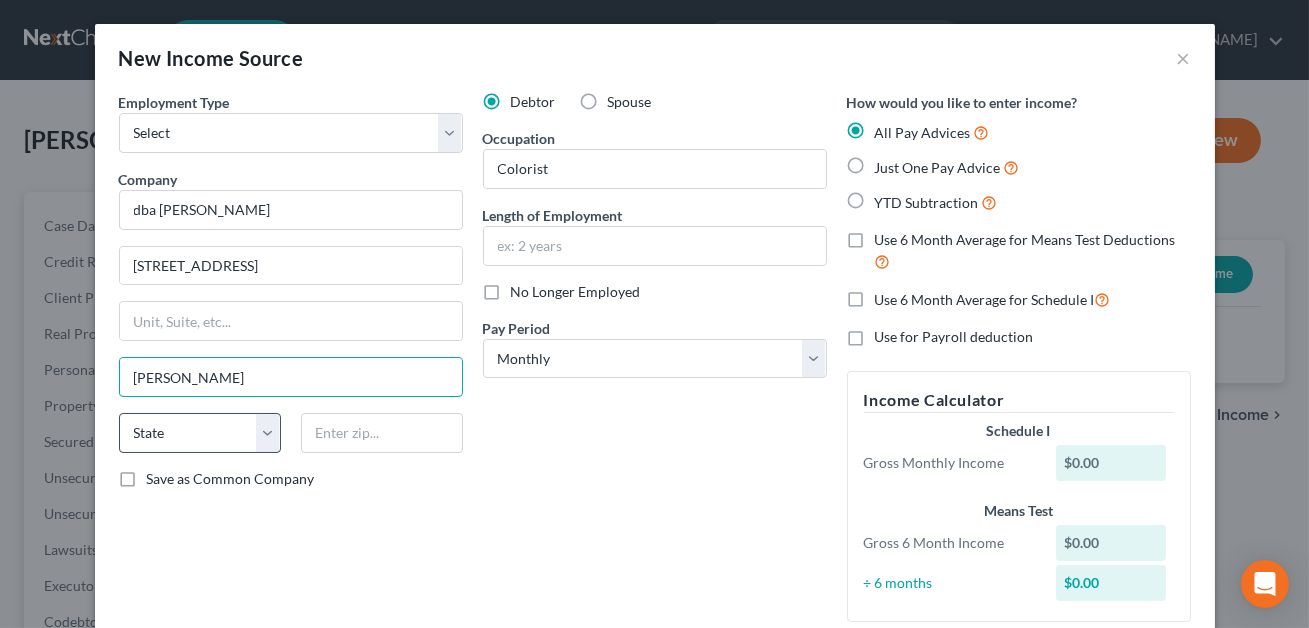 type on "[PERSON_NAME]" 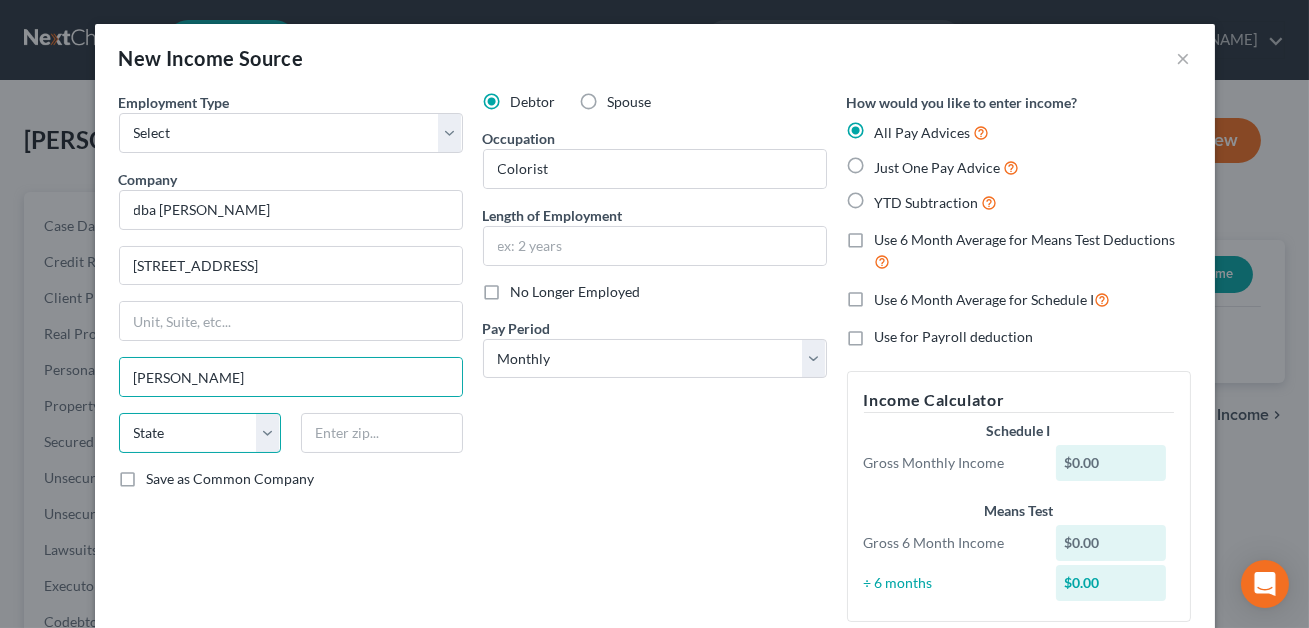 click on "State AL AK AR AZ CA CO CT DE DC FL GA GU HI ID IL IN IA KS KY LA ME MD MA MI MN MS MO MT NC ND NE NV NH NJ NM NY OH OK OR PA PR RI SC SD TN TX UT VI VA VT WA WV WI WY" at bounding box center [200, 433] 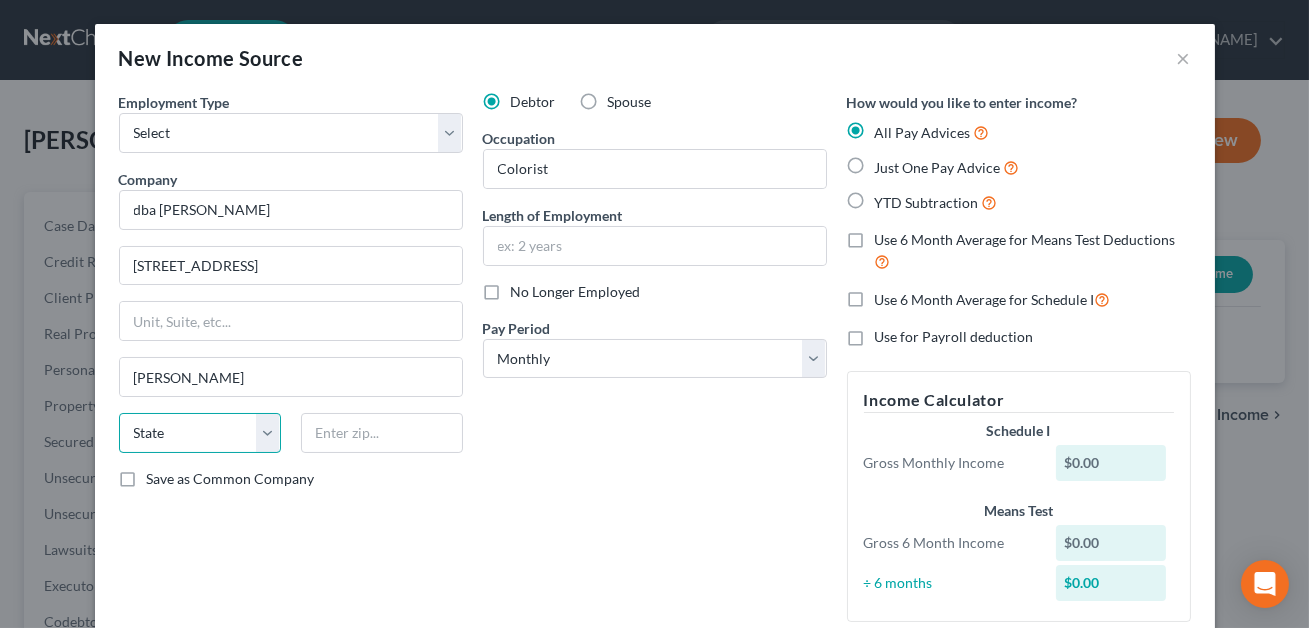 select on "28" 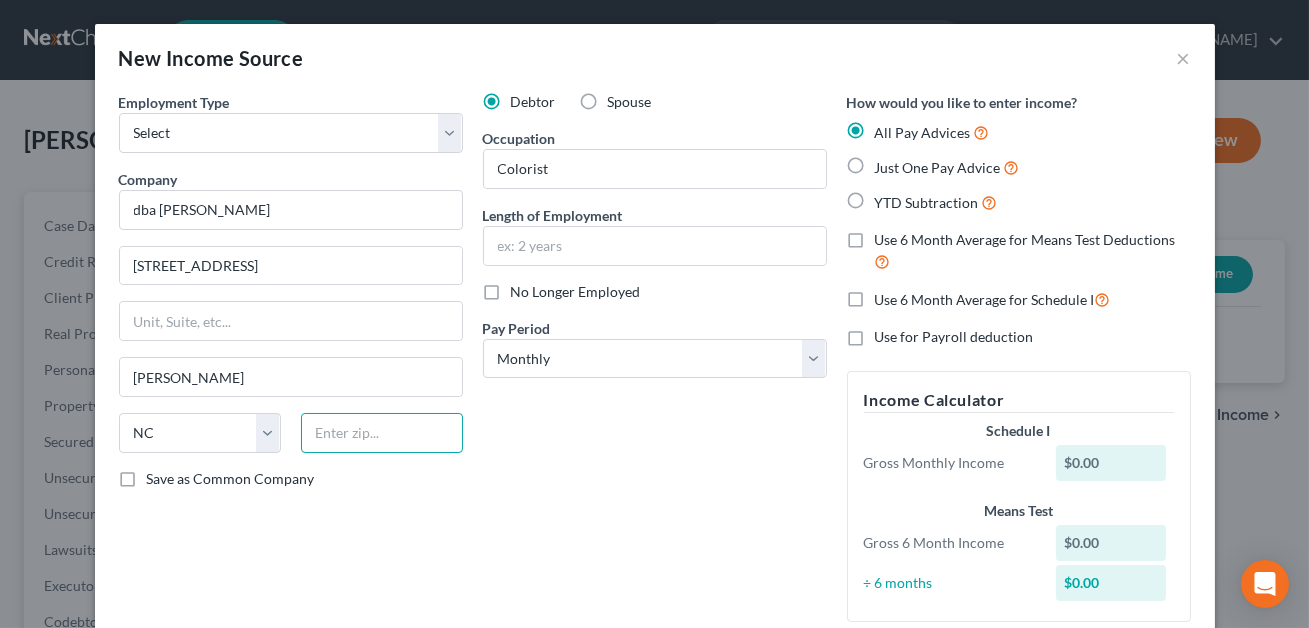 click at bounding box center [382, 433] 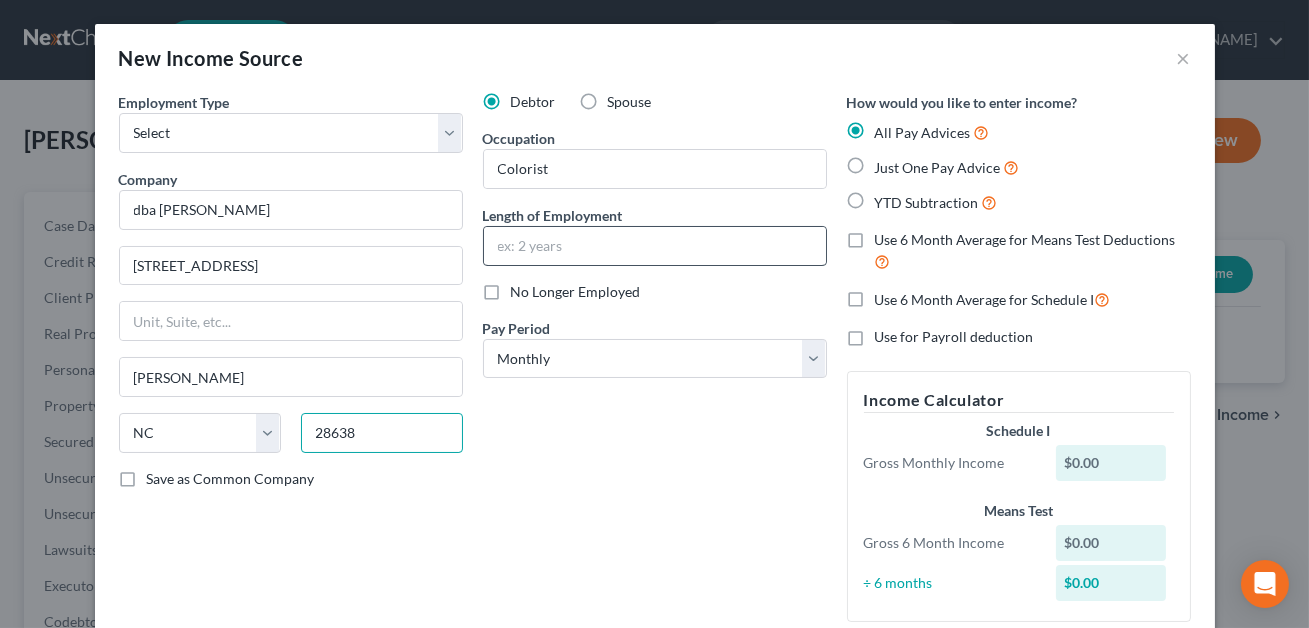 type on "28638" 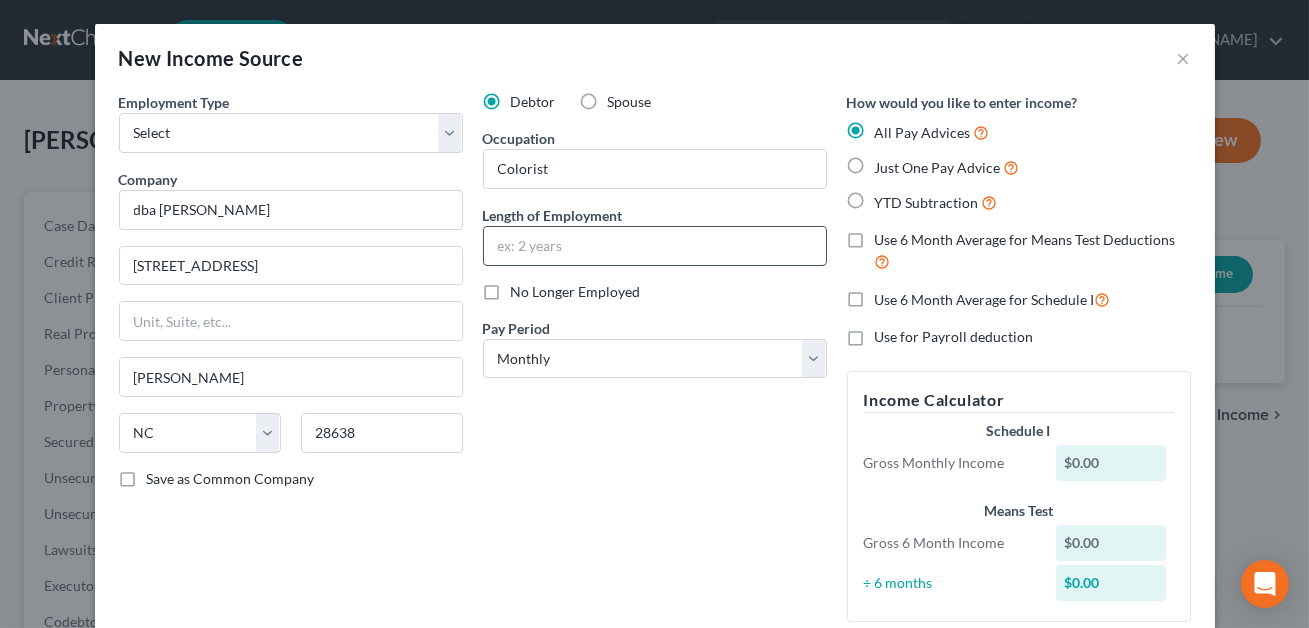 click at bounding box center (655, 246) 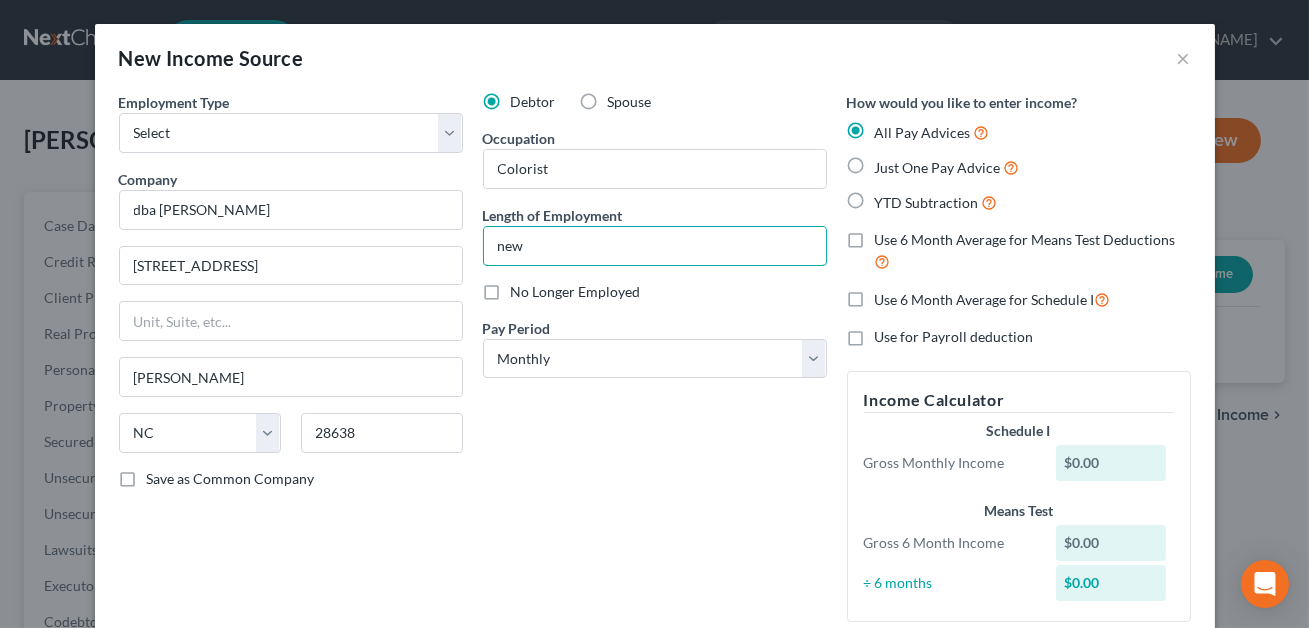 type on "new" 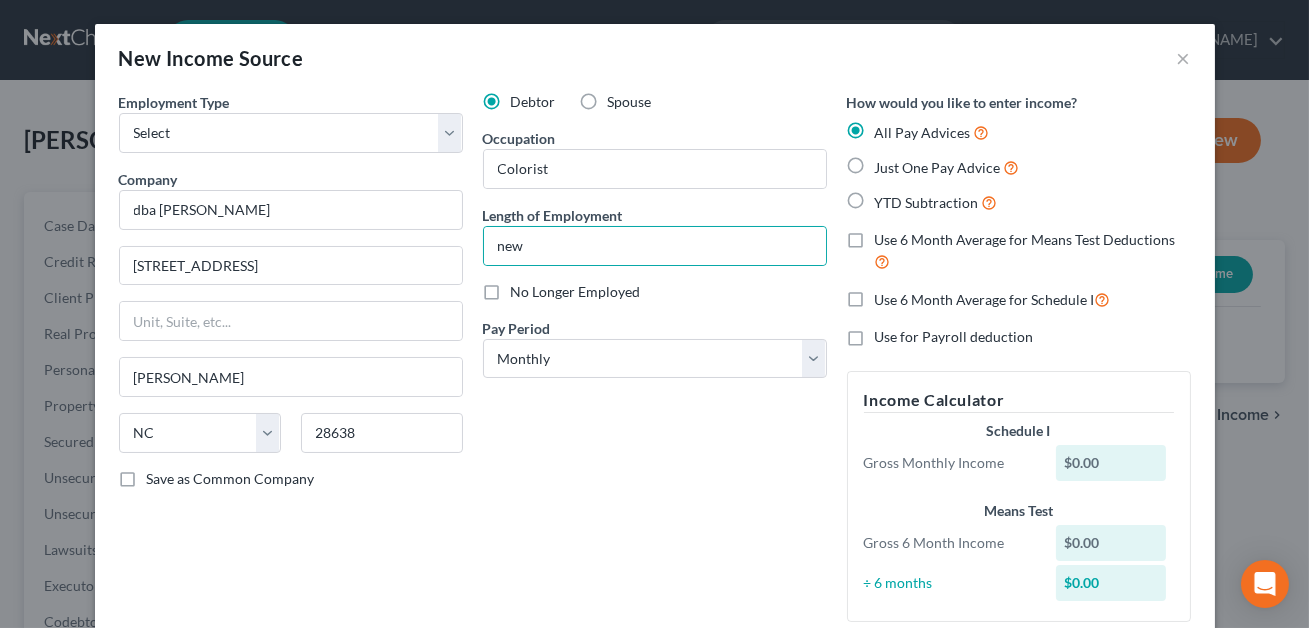 click on "No Longer Employed" at bounding box center (576, 291) 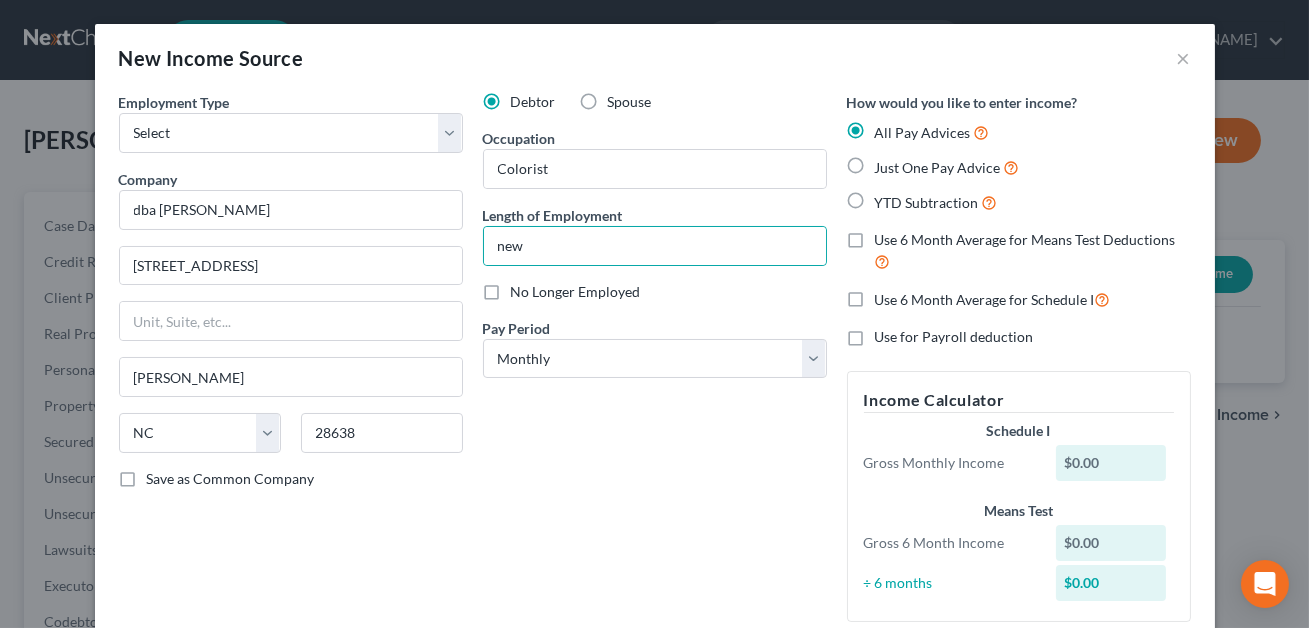 click on "No Longer Employed" at bounding box center (525, 288) 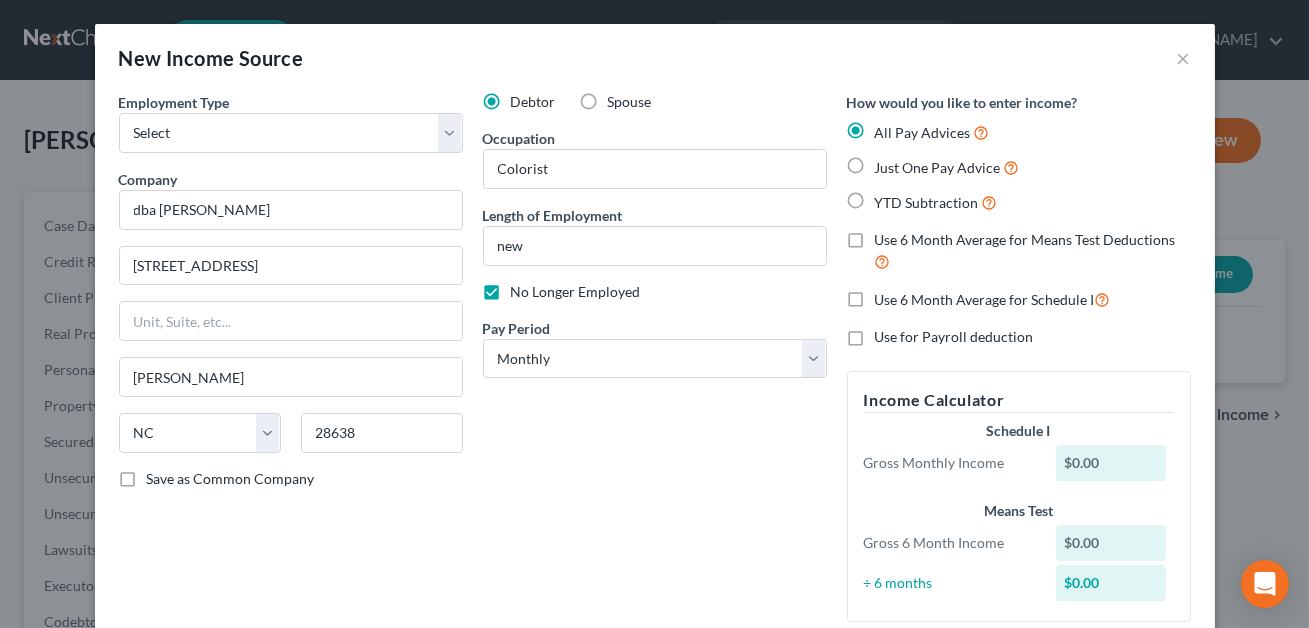 click on "No Longer Employed" at bounding box center [576, 292] 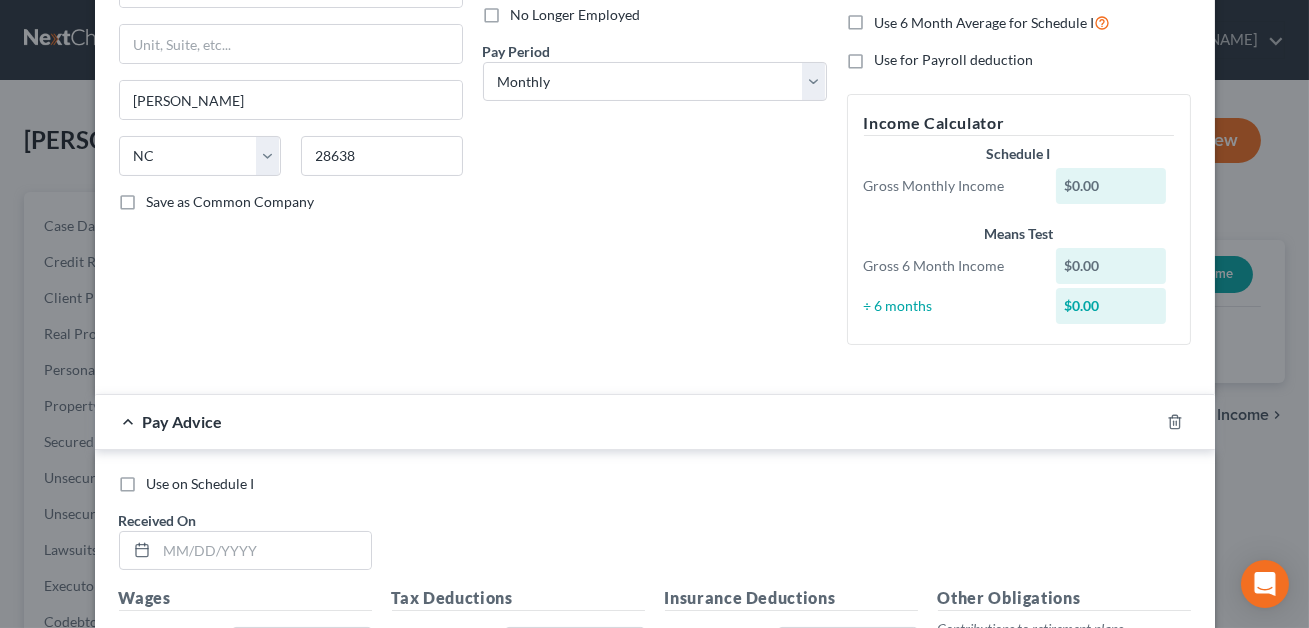 scroll, scrollTop: 435, scrollLeft: 0, axis: vertical 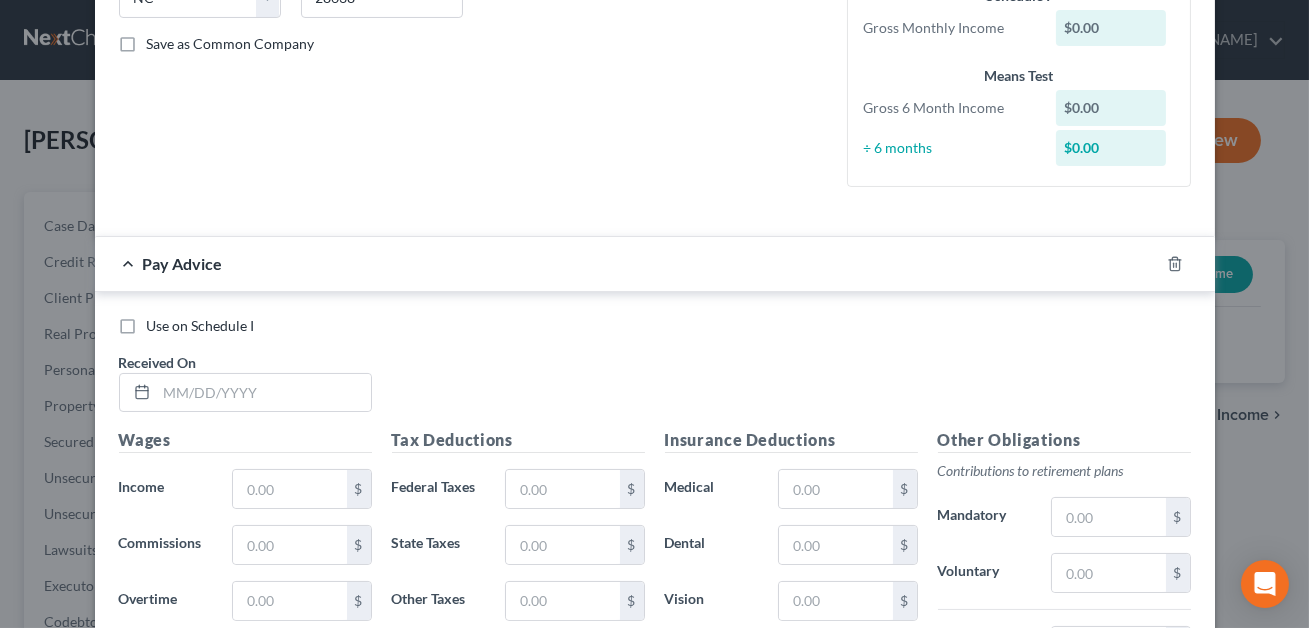 click on "Use on Schedule I" at bounding box center [201, 326] 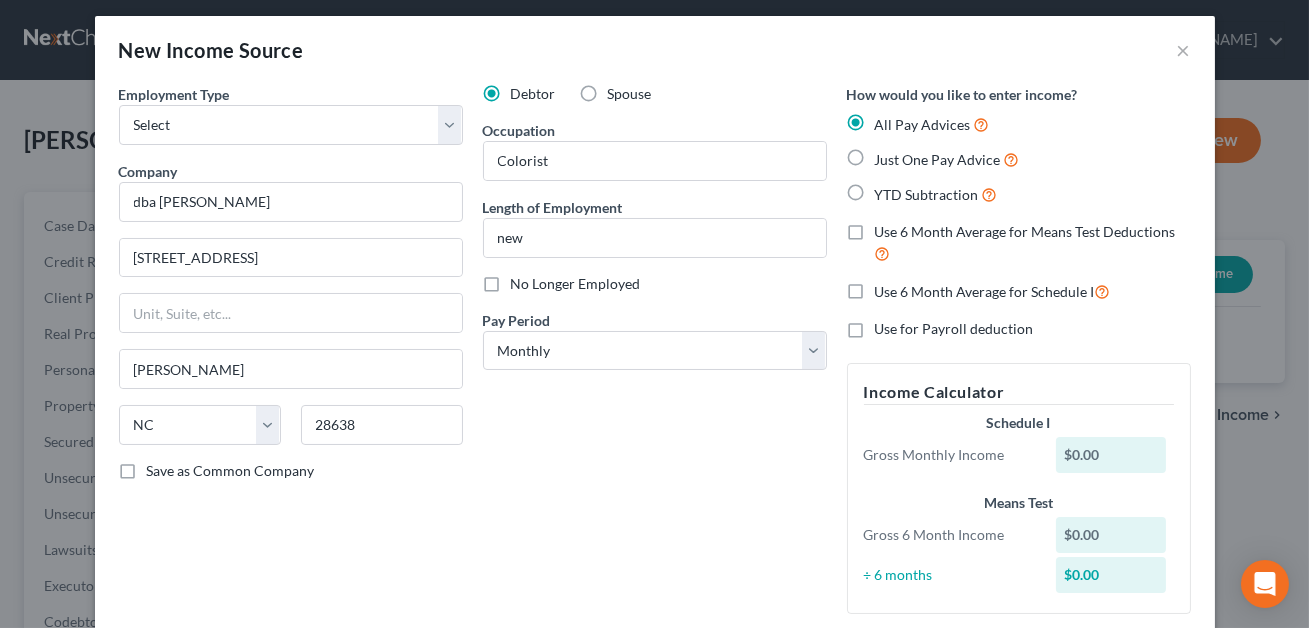 scroll, scrollTop: 0, scrollLeft: 0, axis: both 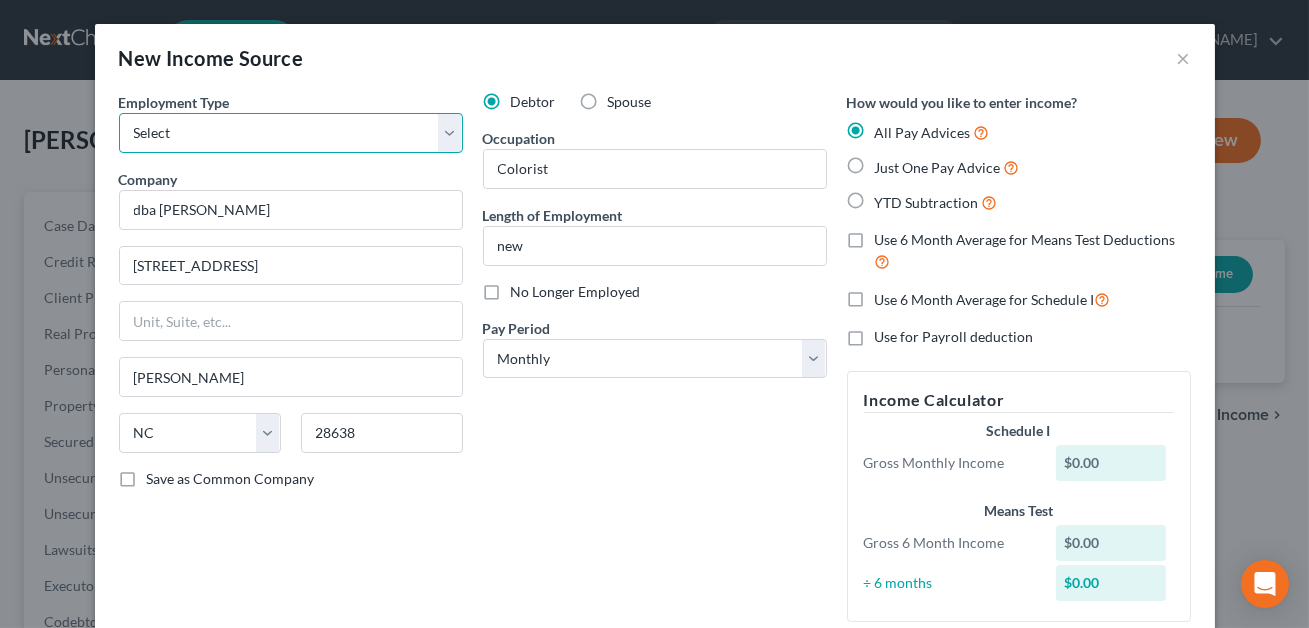 click on "Select Full or Part Time Employment Self Employment" at bounding box center (291, 133) 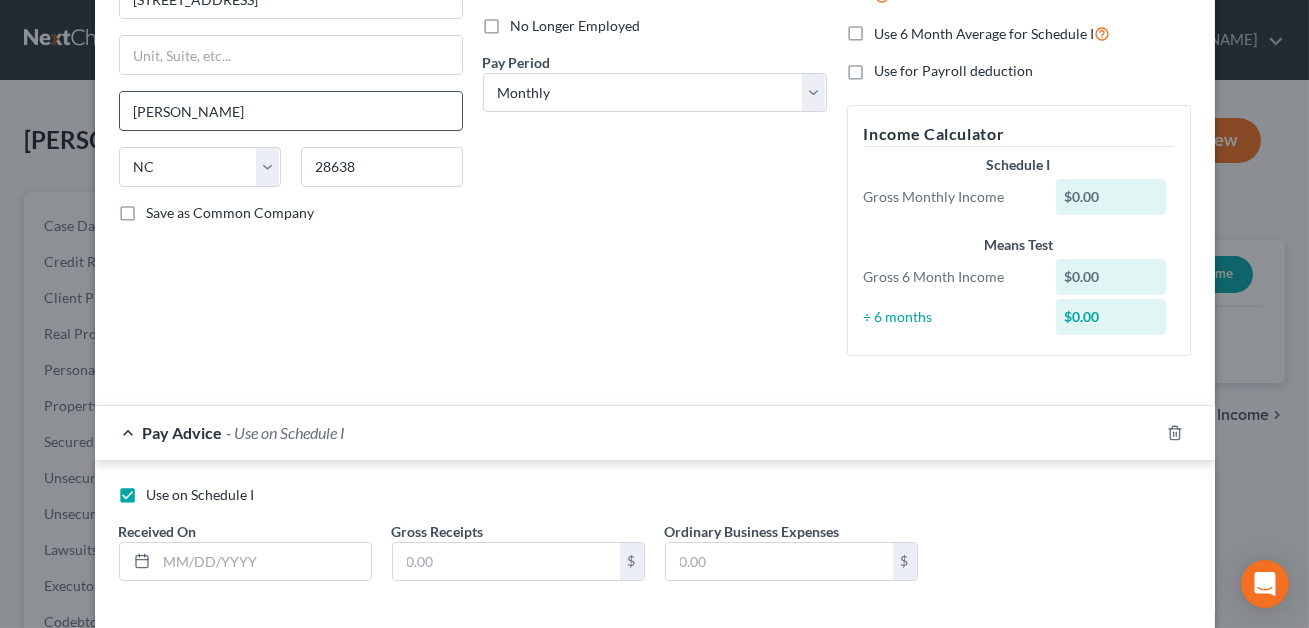scroll, scrollTop: 284, scrollLeft: 0, axis: vertical 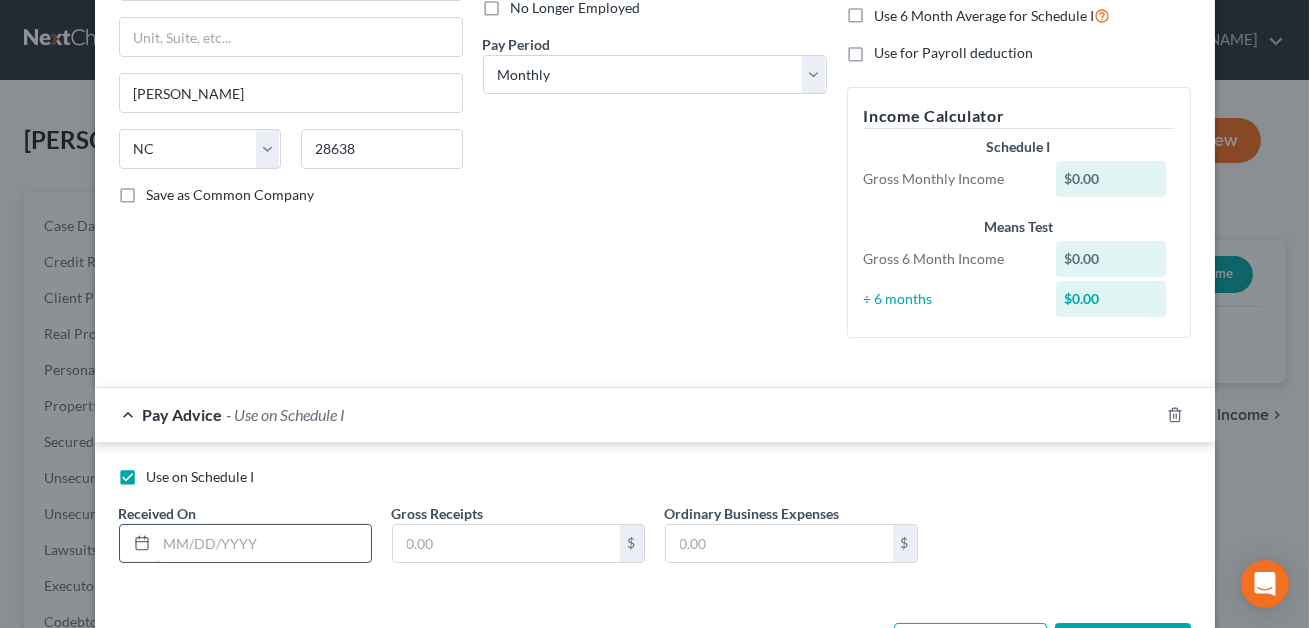 click at bounding box center (264, 544) 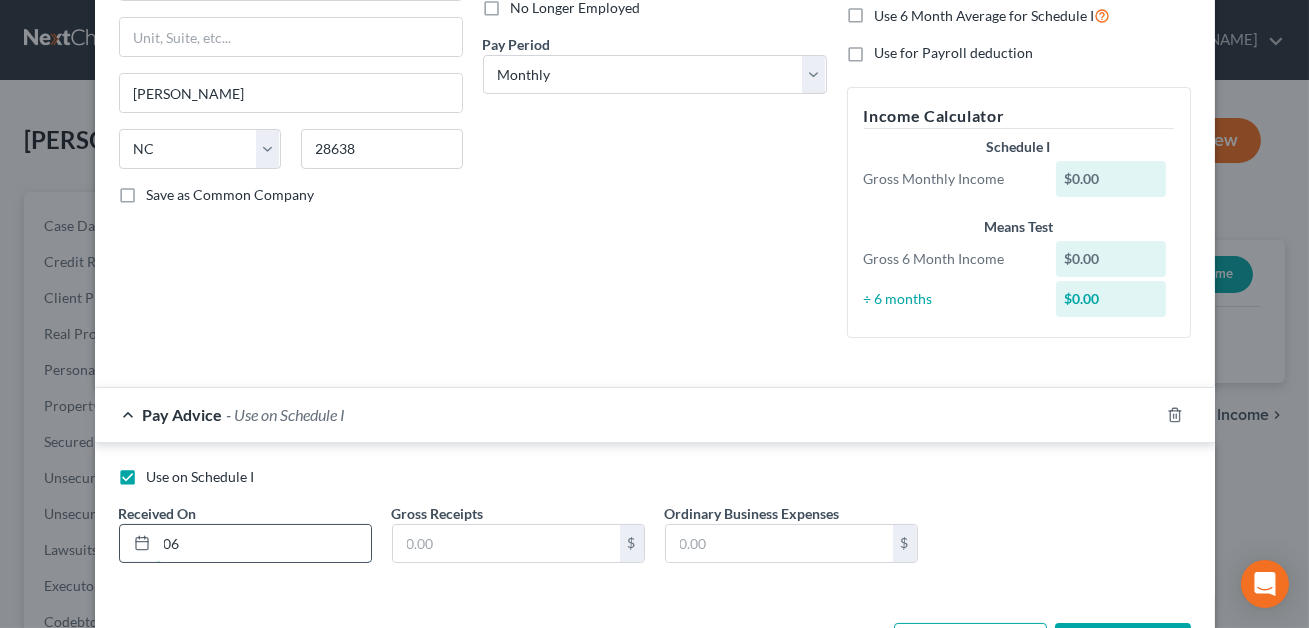 type on "06/01/2025" 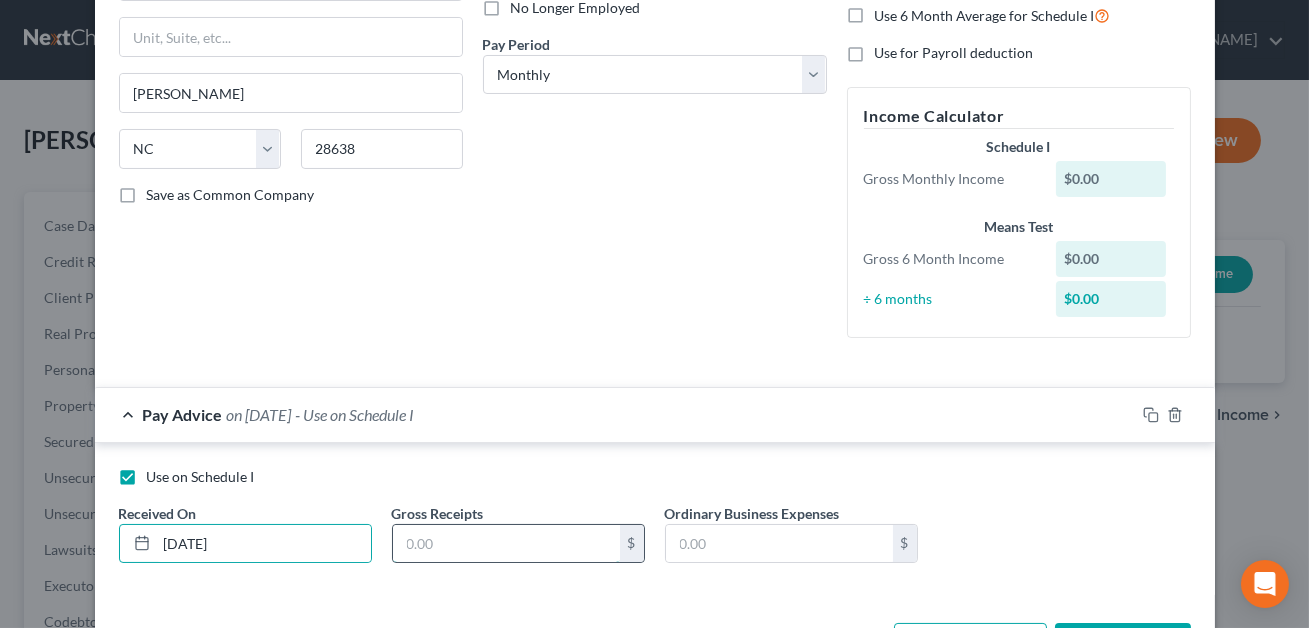 click at bounding box center (506, 544) 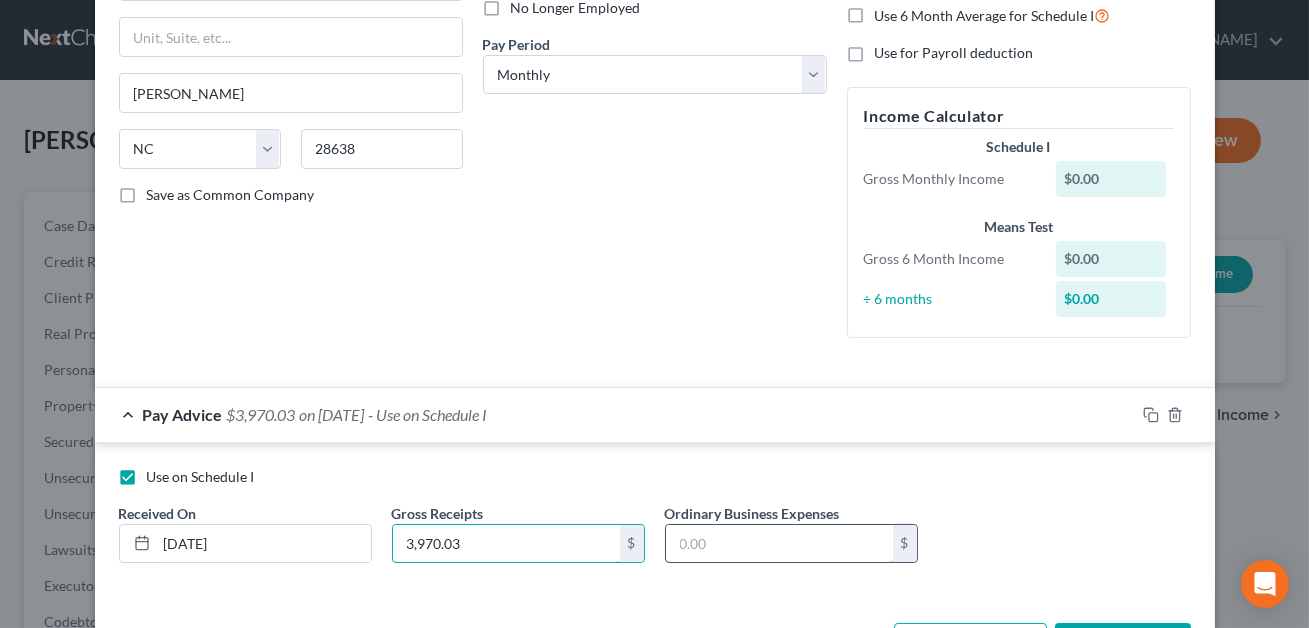 scroll, scrollTop: 360, scrollLeft: 0, axis: vertical 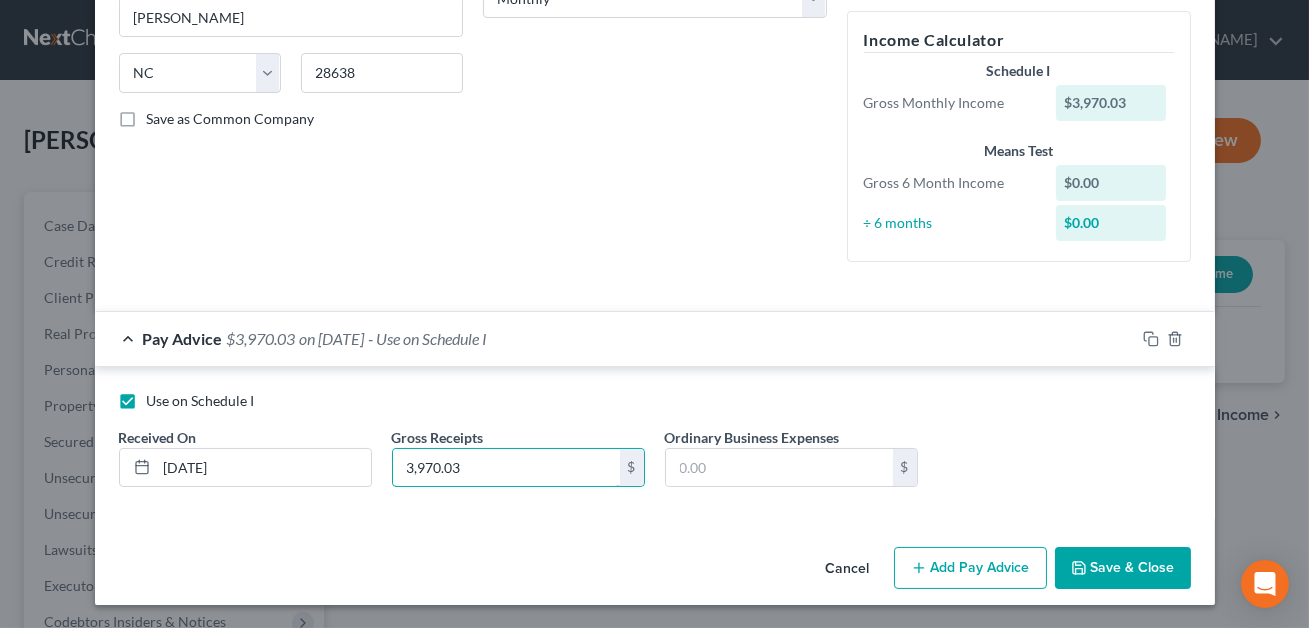type on "3,970.03" 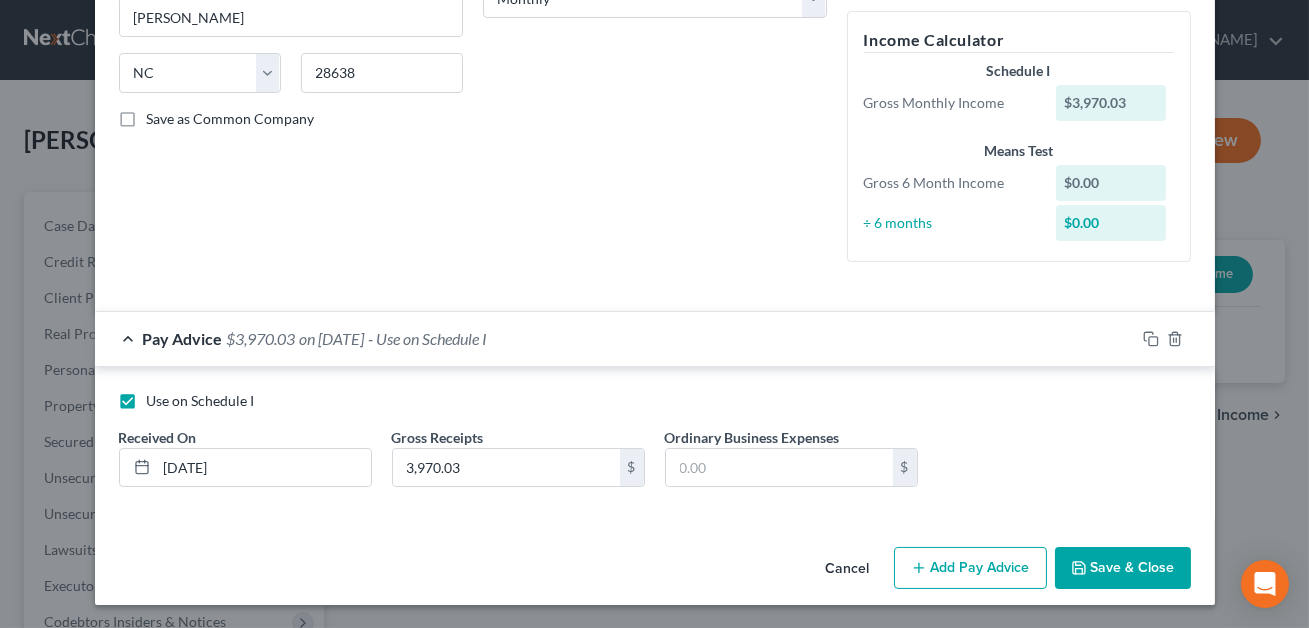 click on "Save & Close" at bounding box center (1123, 568) 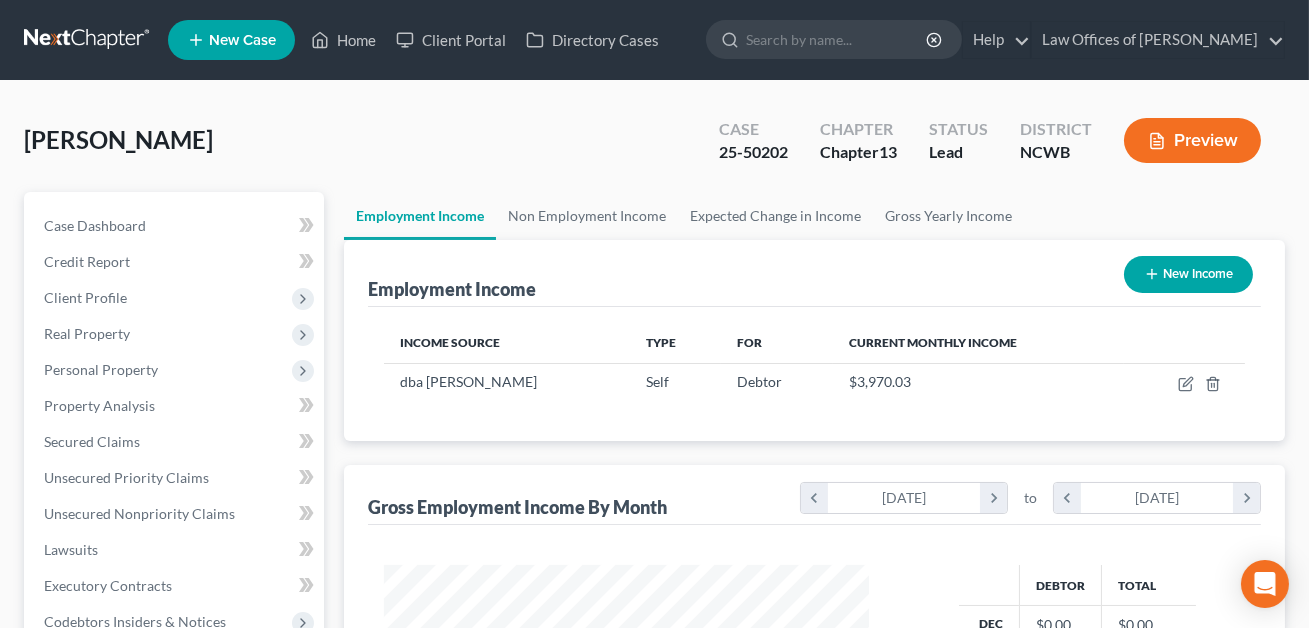 scroll, scrollTop: 999642, scrollLeft: 999474, axis: both 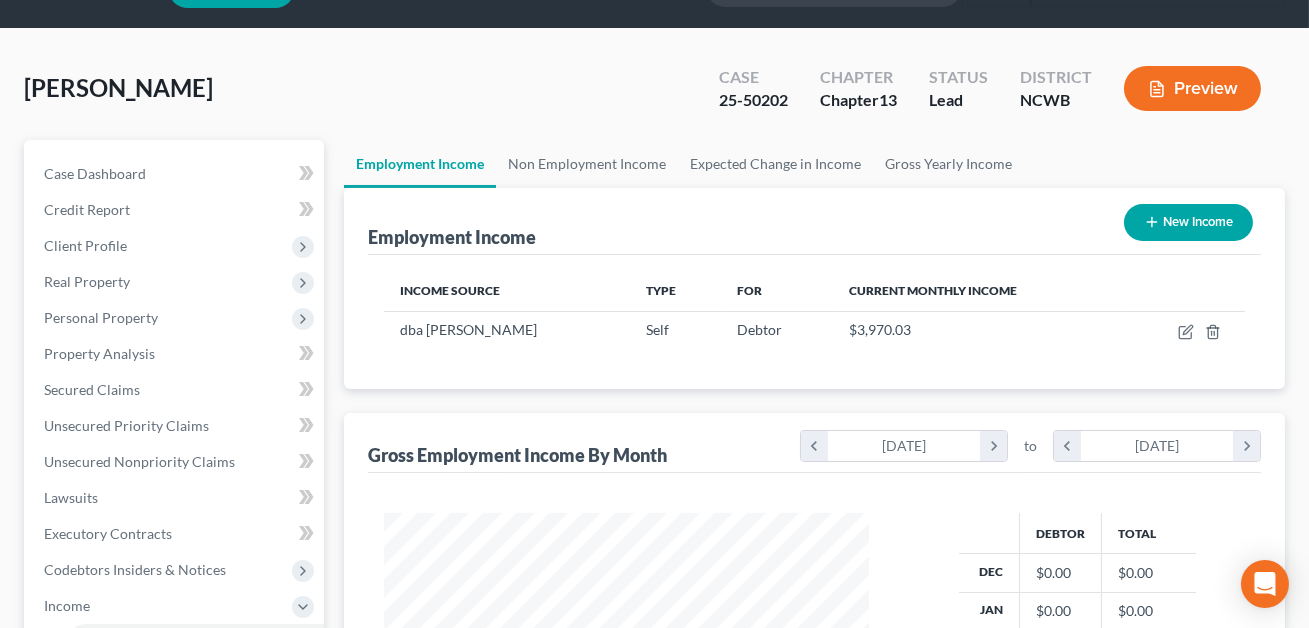 click on "New Income" at bounding box center (1188, 222) 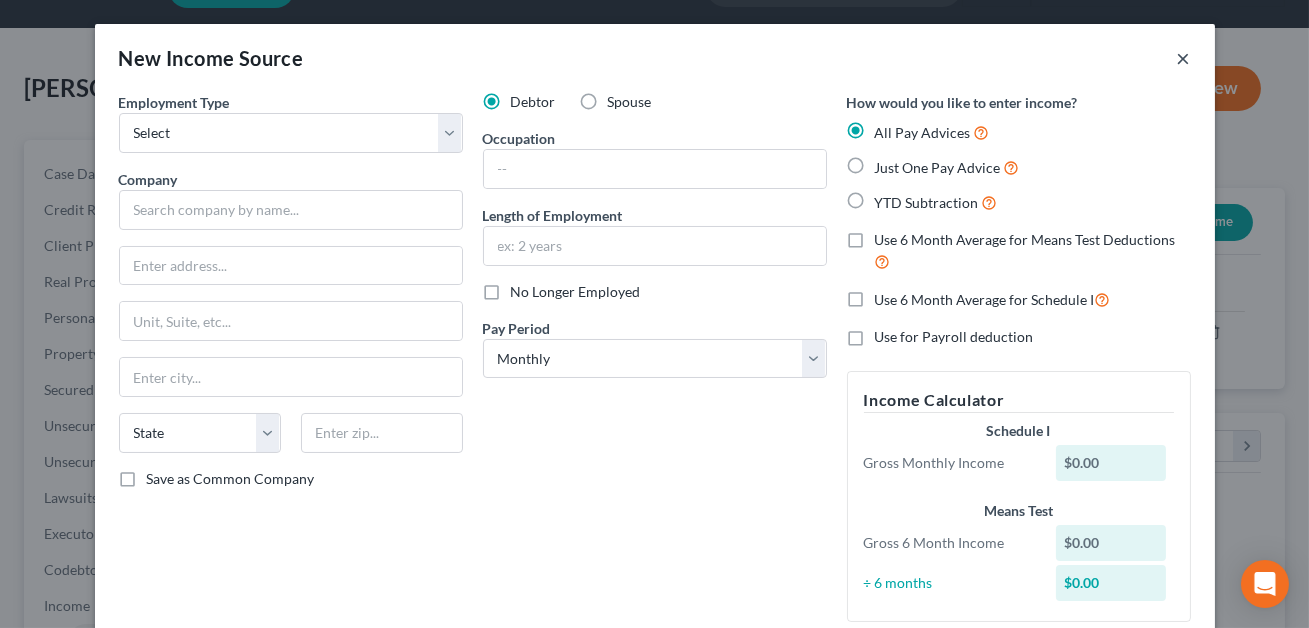 click on "×" at bounding box center (1184, 58) 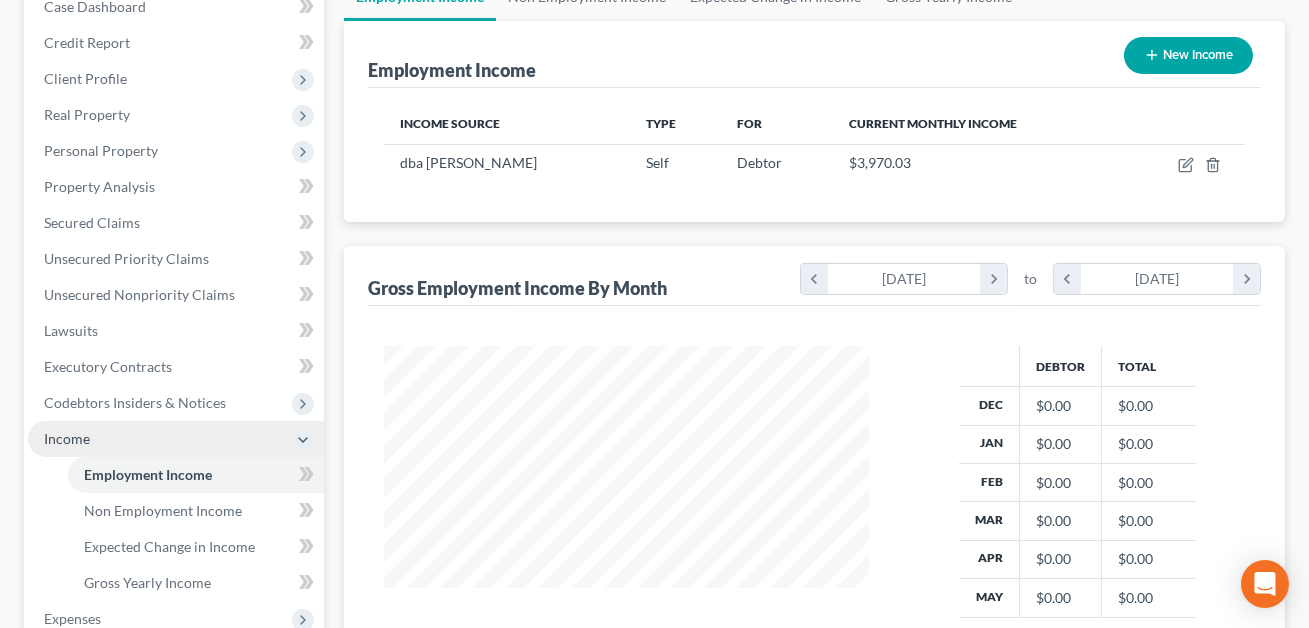 scroll, scrollTop: 247, scrollLeft: 0, axis: vertical 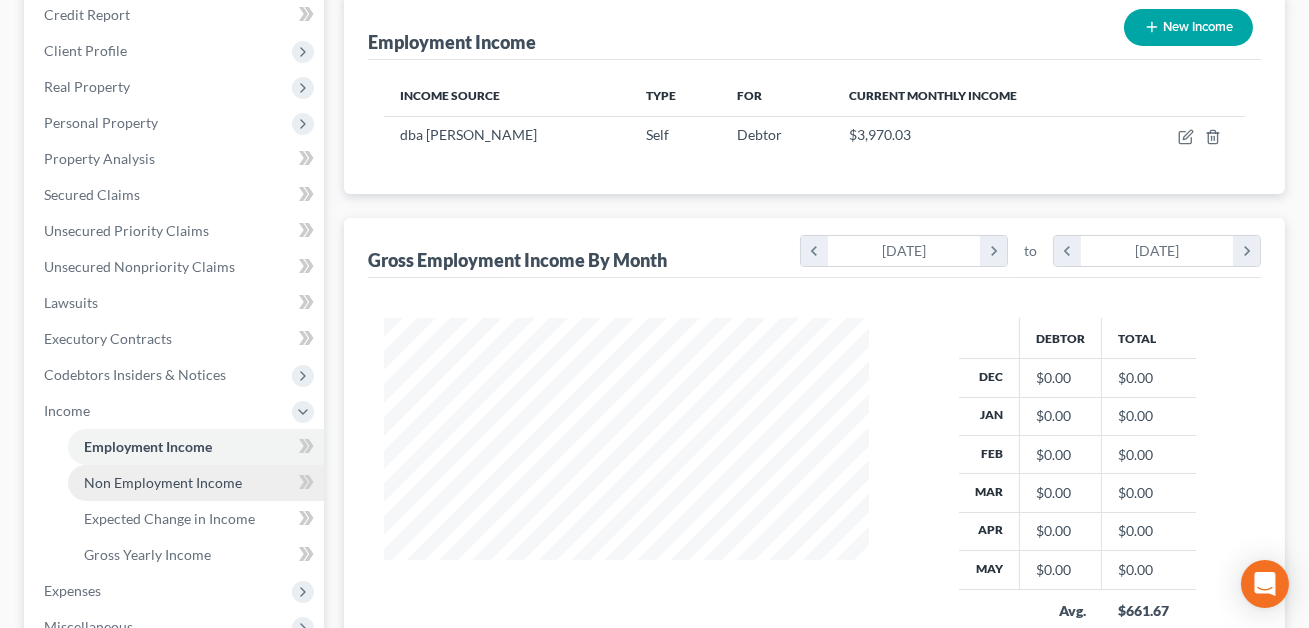 click on "Non Employment Income" at bounding box center [163, 482] 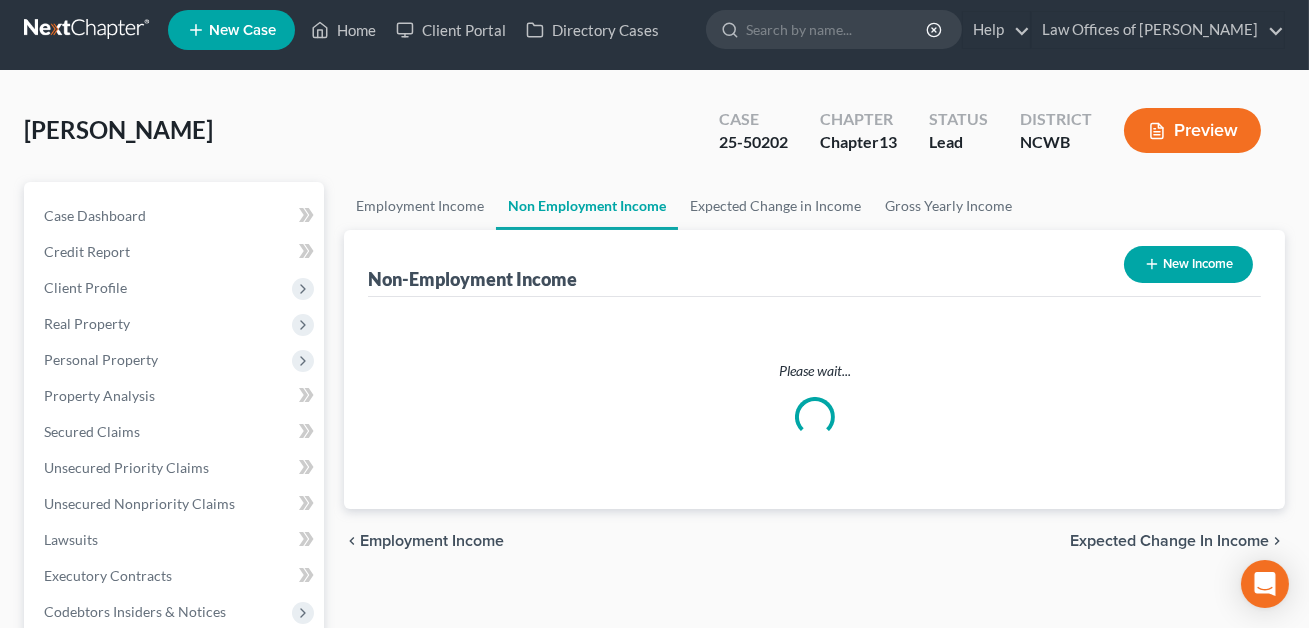 scroll, scrollTop: 0, scrollLeft: 0, axis: both 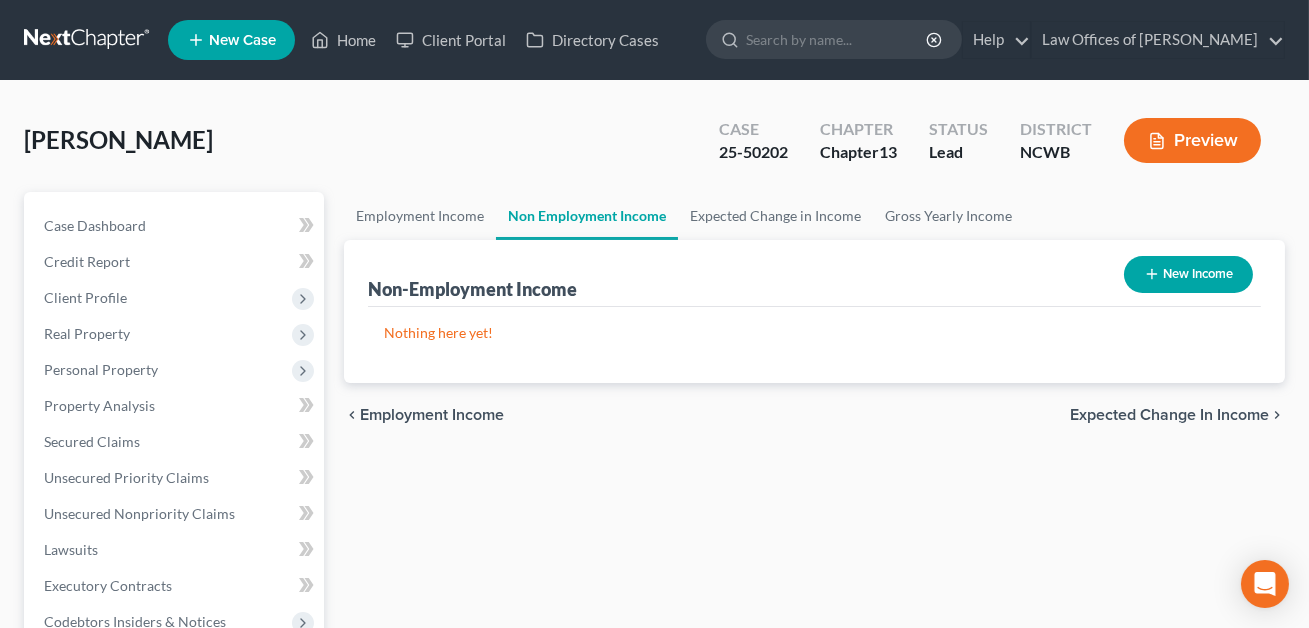 click on "New Income" at bounding box center (1188, 274) 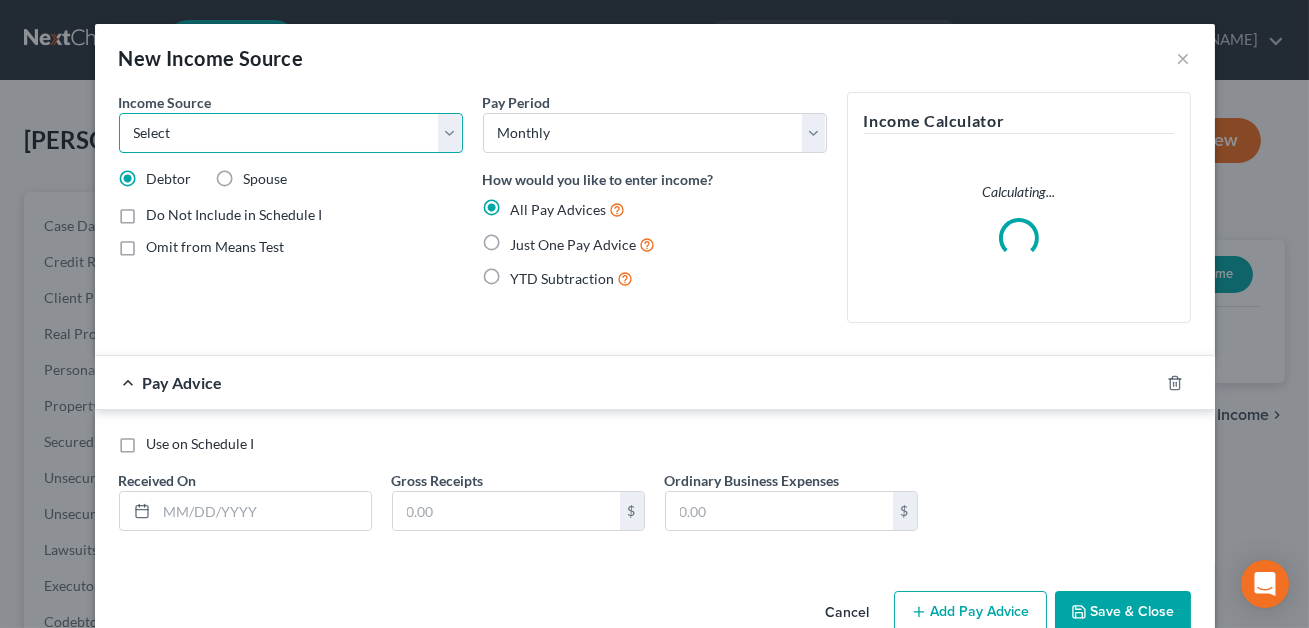 click on "Select Unemployment Disability (from employer) Pension Retirement Social Security / Social Security Disability Other Government Assistance Interests, Dividends or Royalties Child / Family Support Contributions to Household Property / Rental Business, Professional or Farm Alimony / Maintenance Payments Military Disability Benefits Other Monthly Income" at bounding box center (291, 133) 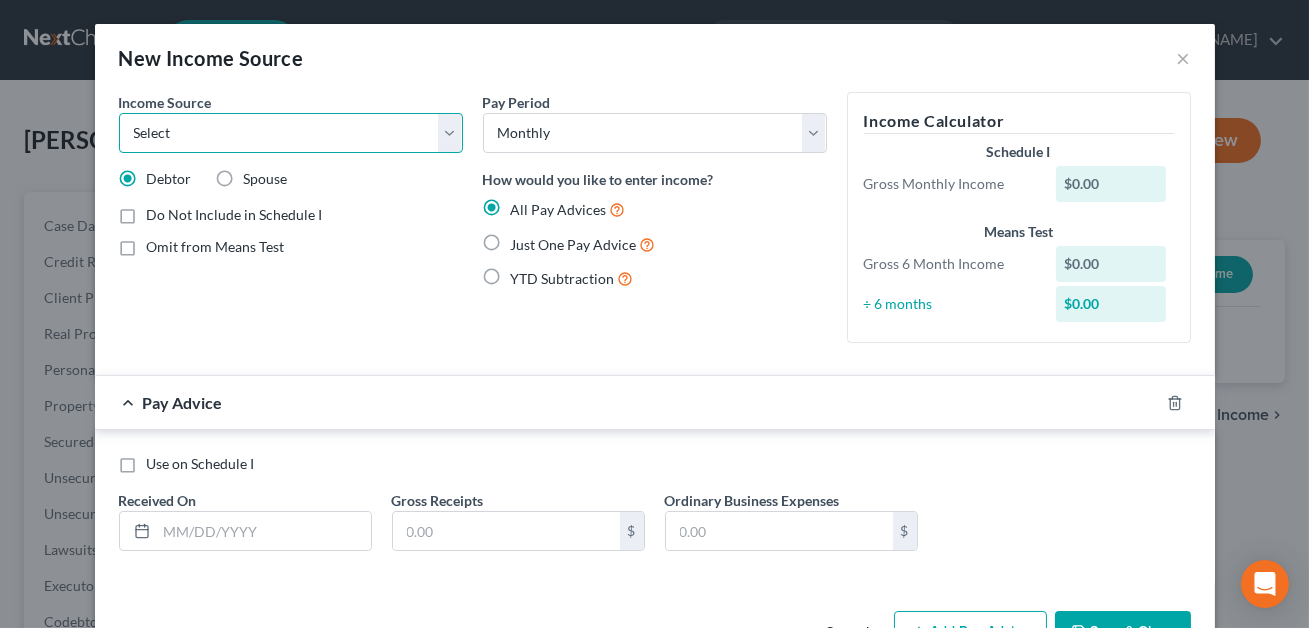 select on "13" 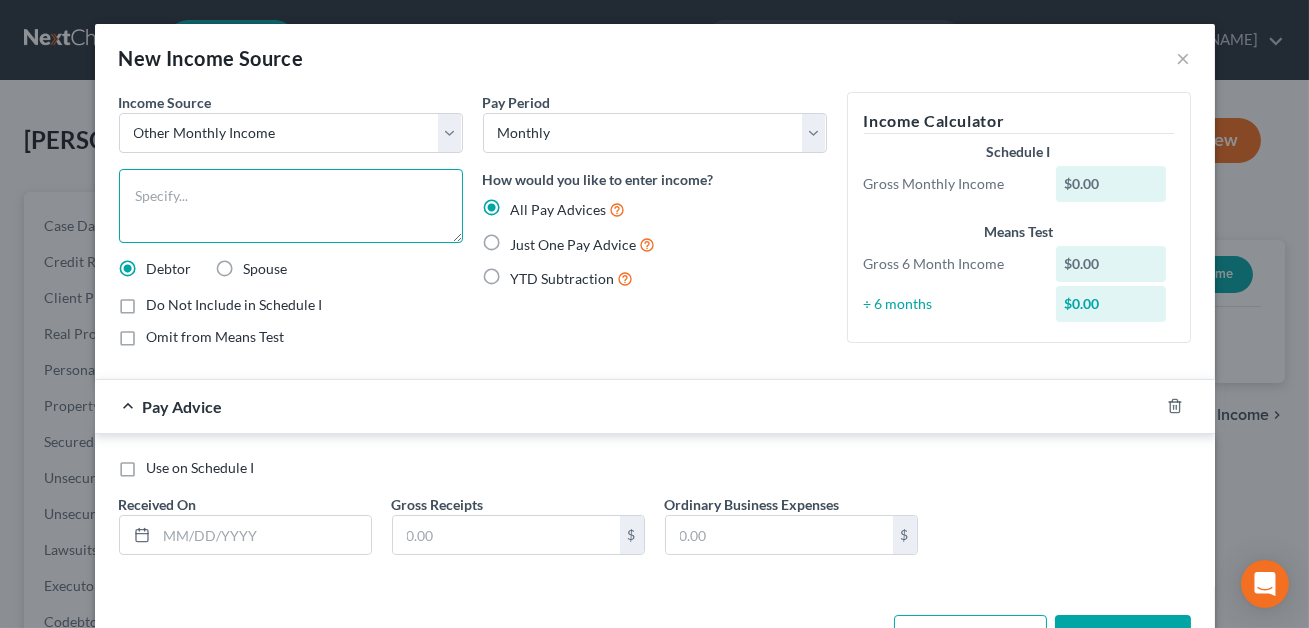click at bounding box center (291, 206) 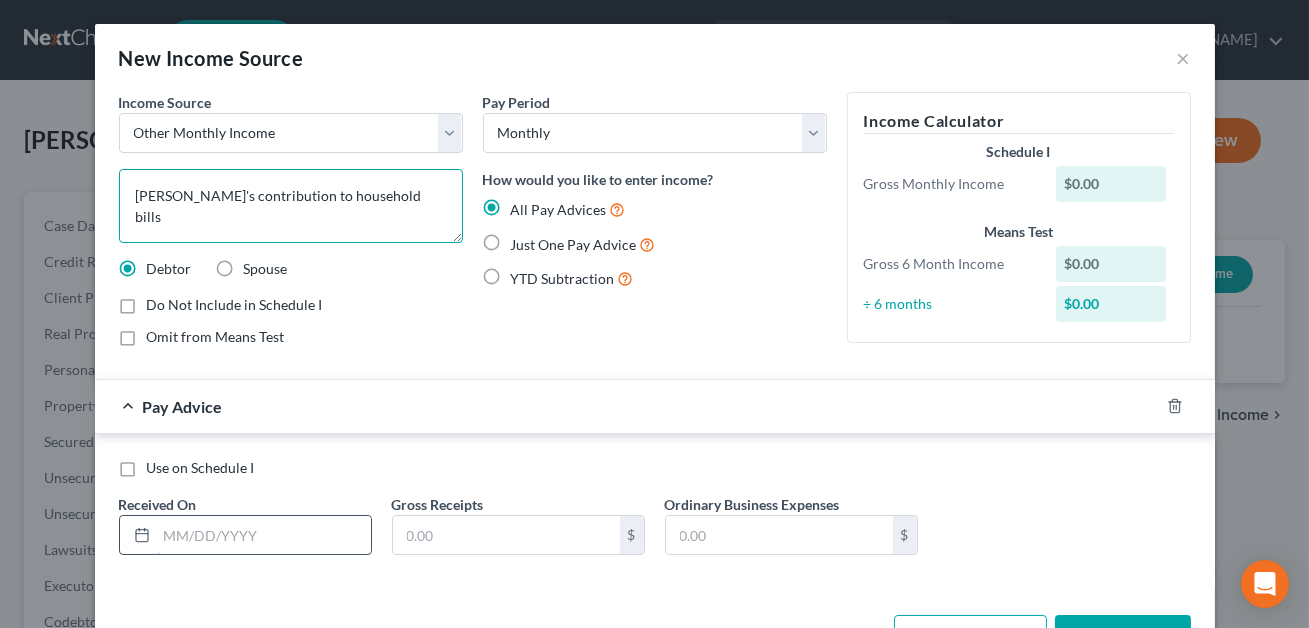 type on "Son's contribution to household bills" 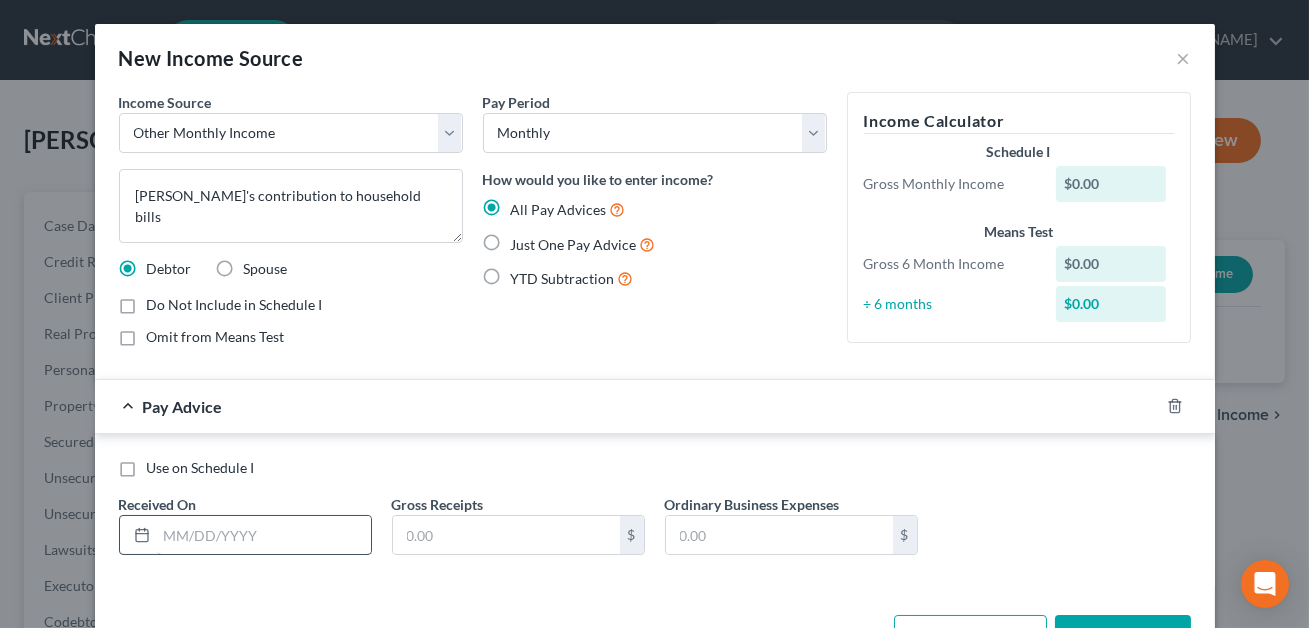 click at bounding box center [264, 535] 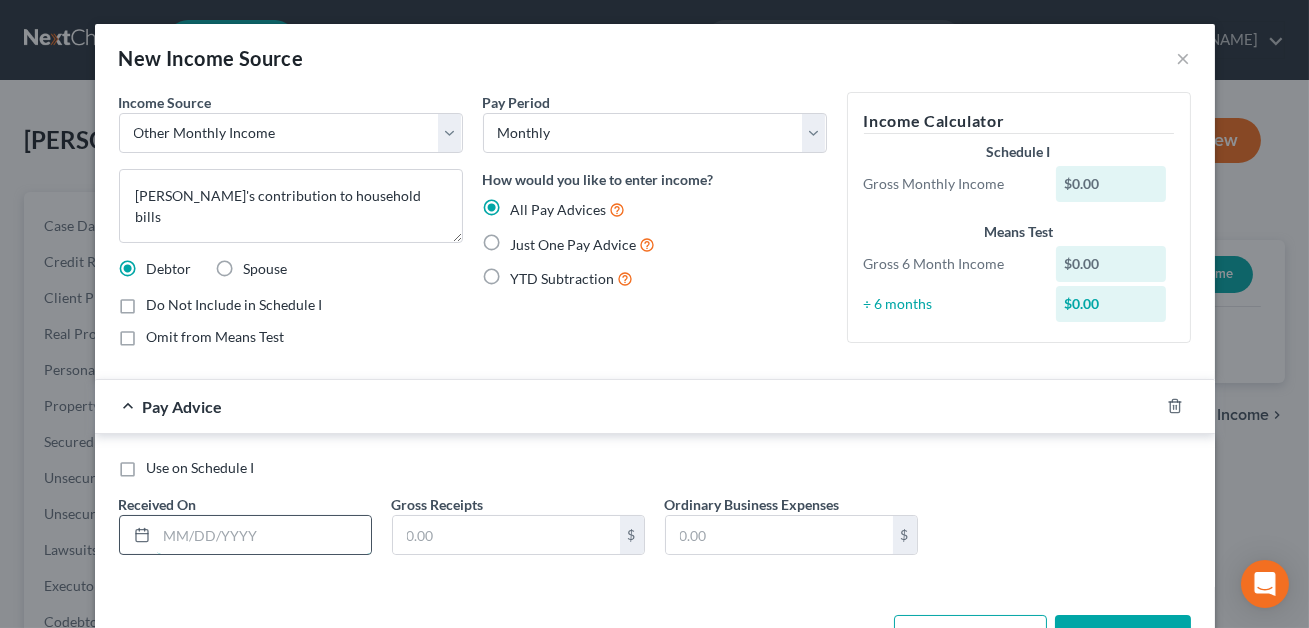 click at bounding box center [264, 535] 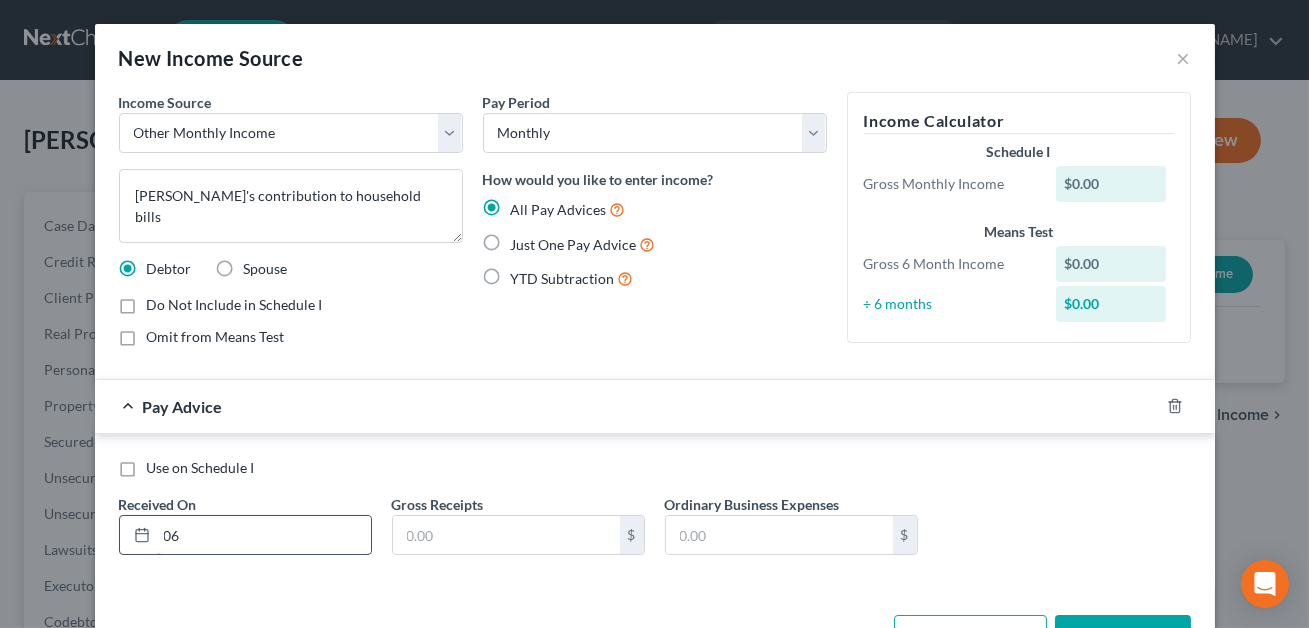 type on "06/01/2025" 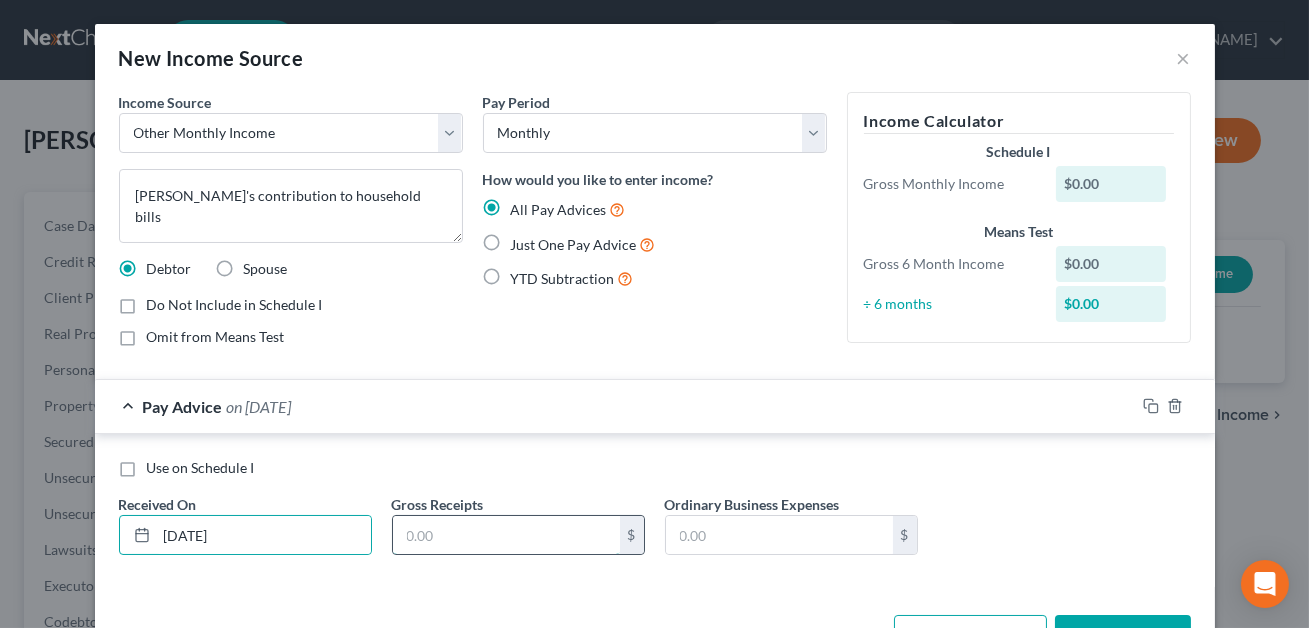click at bounding box center [506, 535] 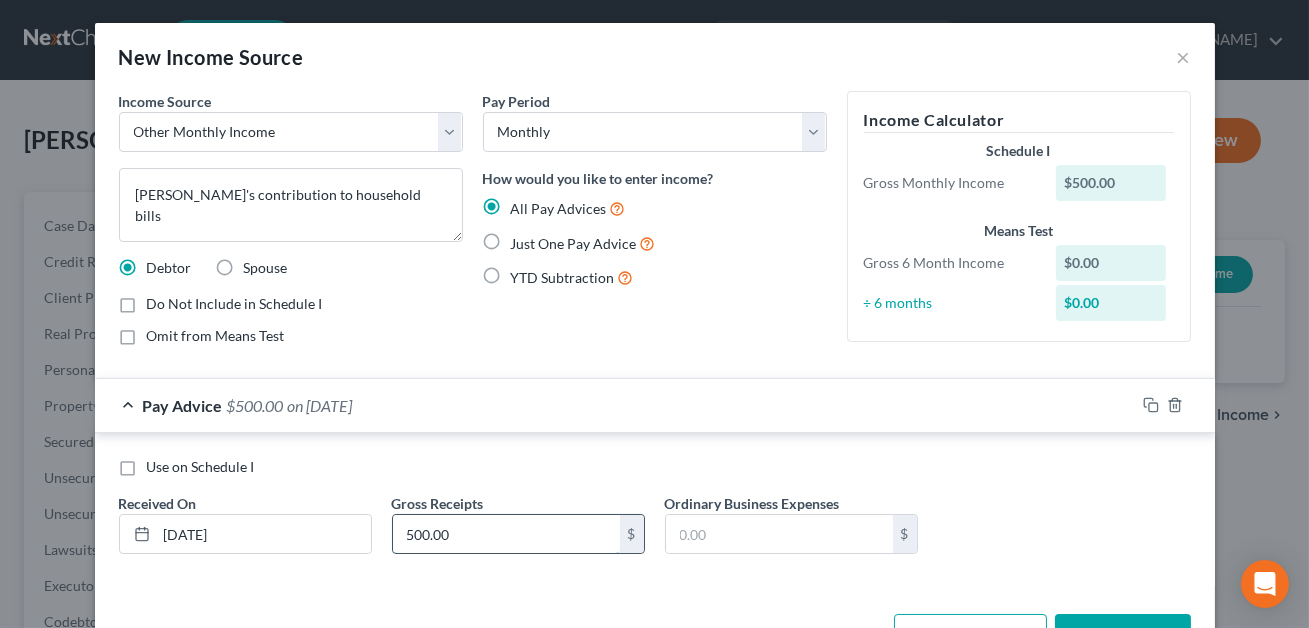 scroll, scrollTop: 67, scrollLeft: 0, axis: vertical 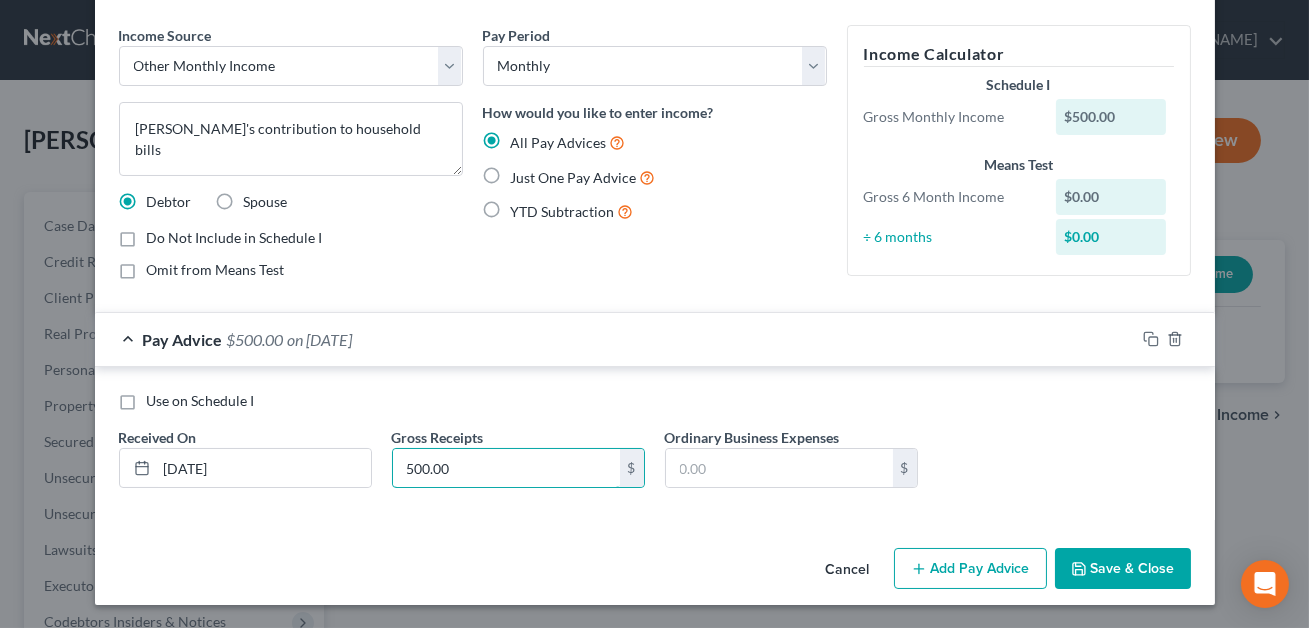 type on "500.00" 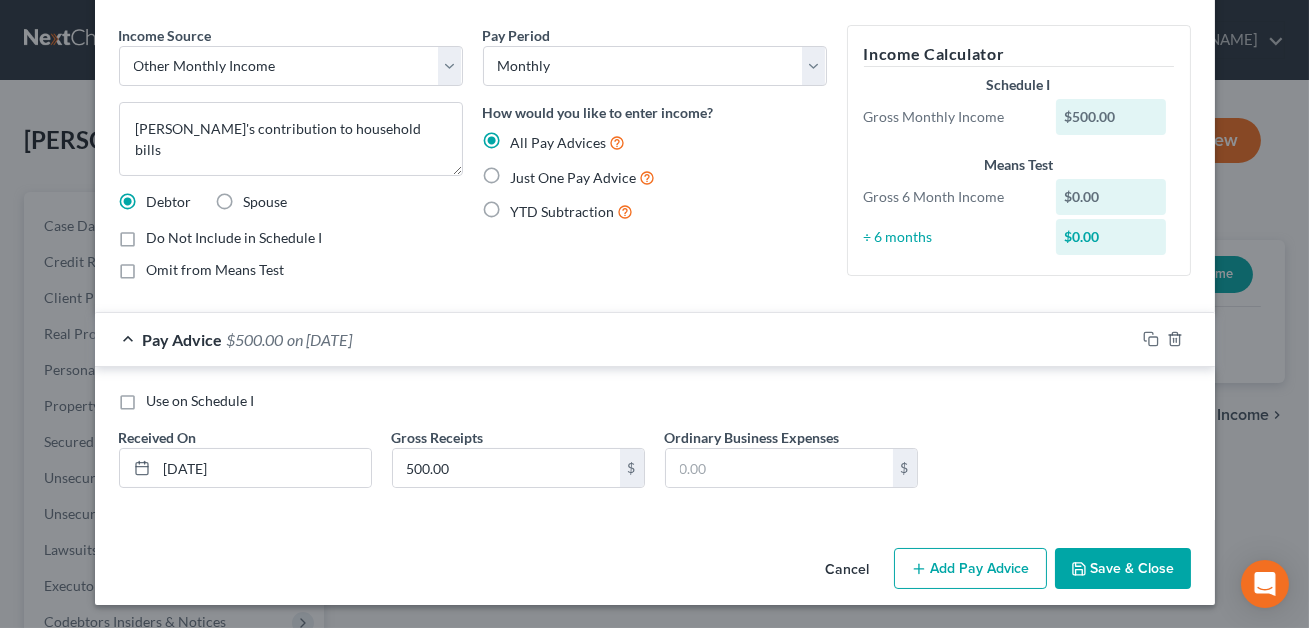 click on "Save & Close" at bounding box center [1123, 569] 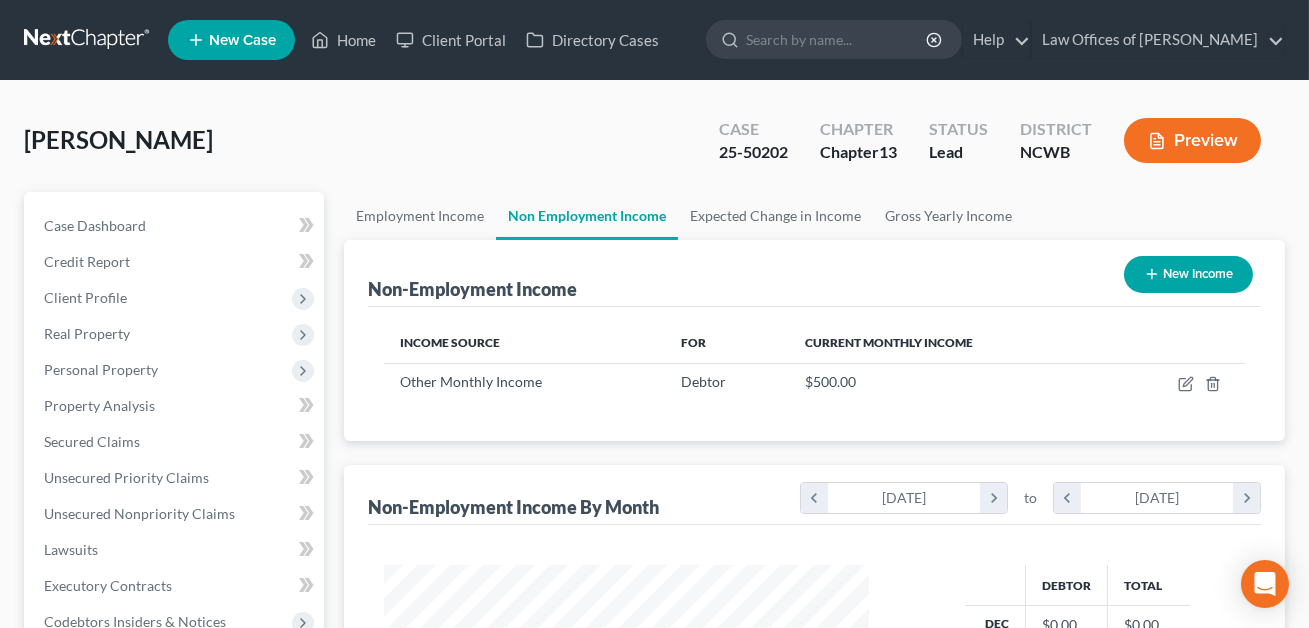 scroll, scrollTop: 999642, scrollLeft: 999474, axis: both 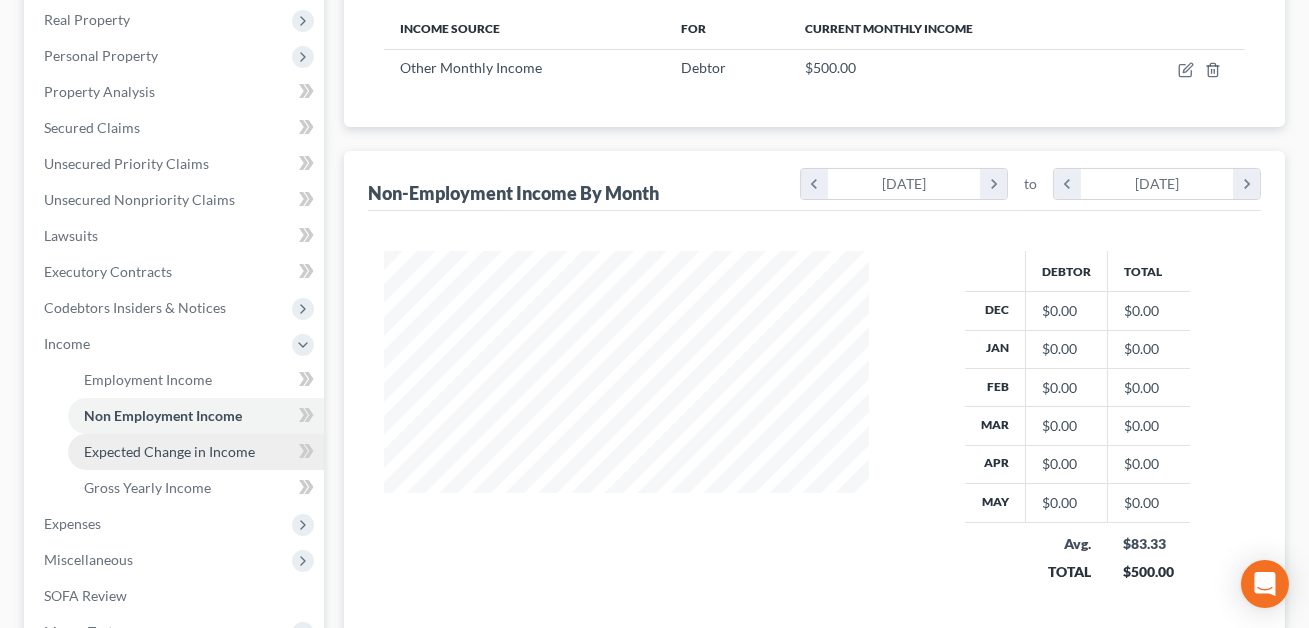 click on "Expected Change in Income" at bounding box center (169, 451) 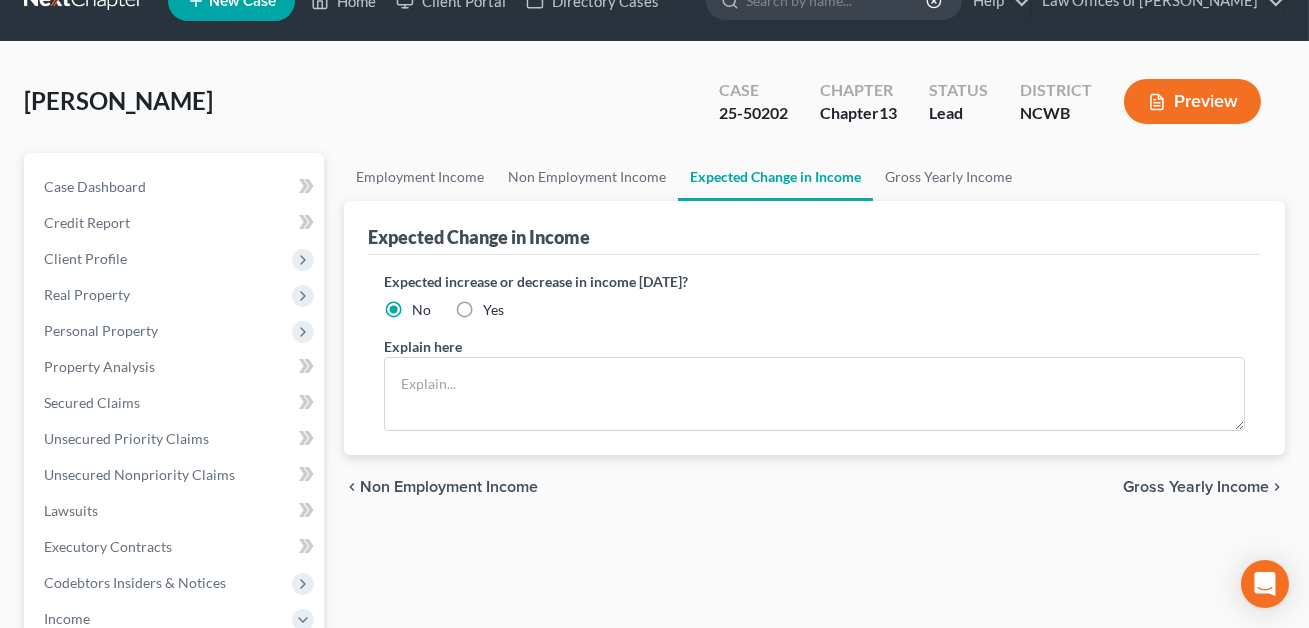 scroll, scrollTop: 0, scrollLeft: 0, axis: both 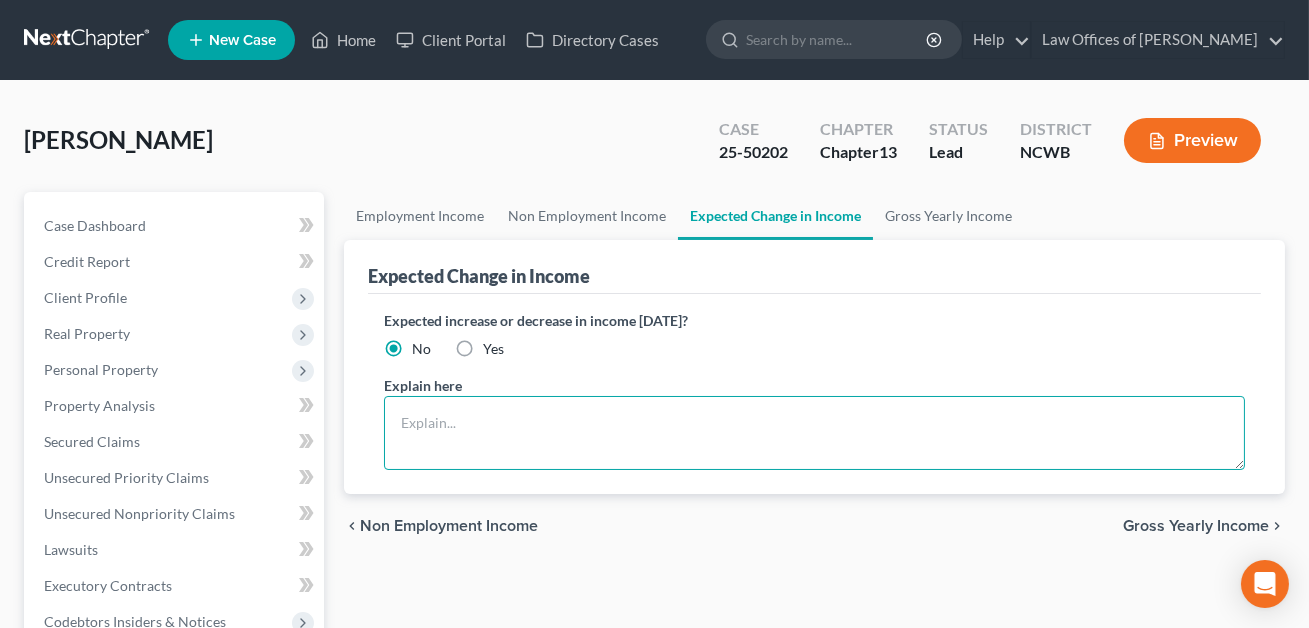 click at bounding box center (814, 433) 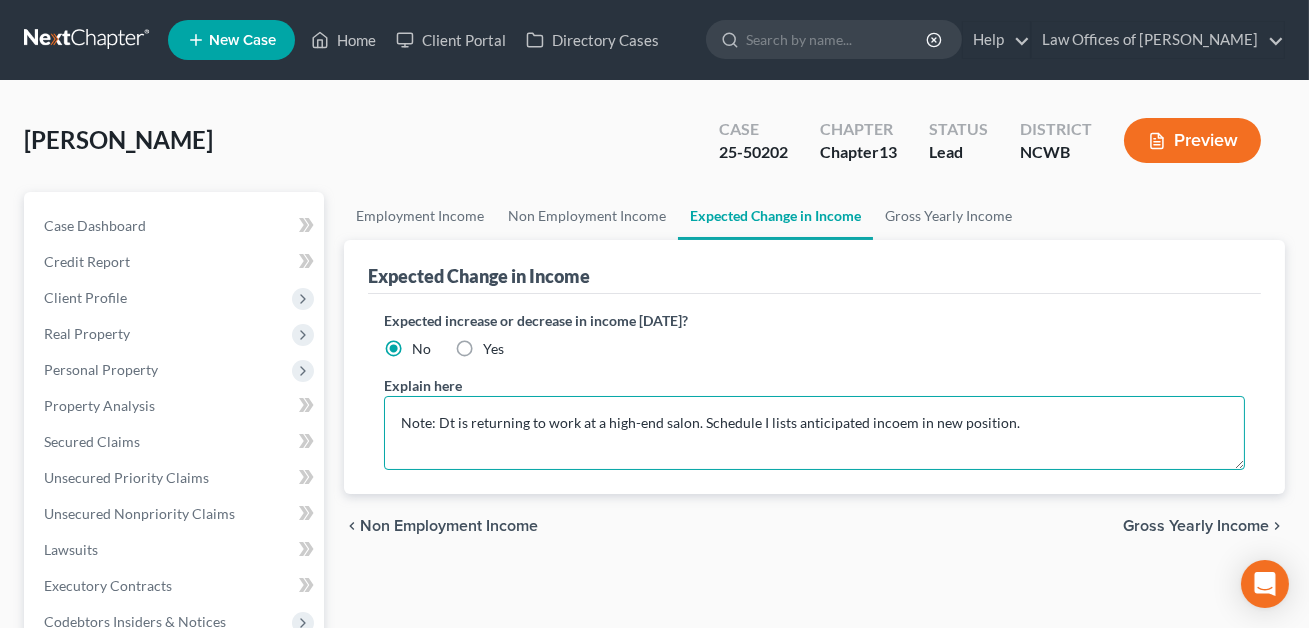 click on "Note: Dt is returning to work at a high-end salon. Schedule I lists anticipated incoem in new position." at bounding box center (814, 433) 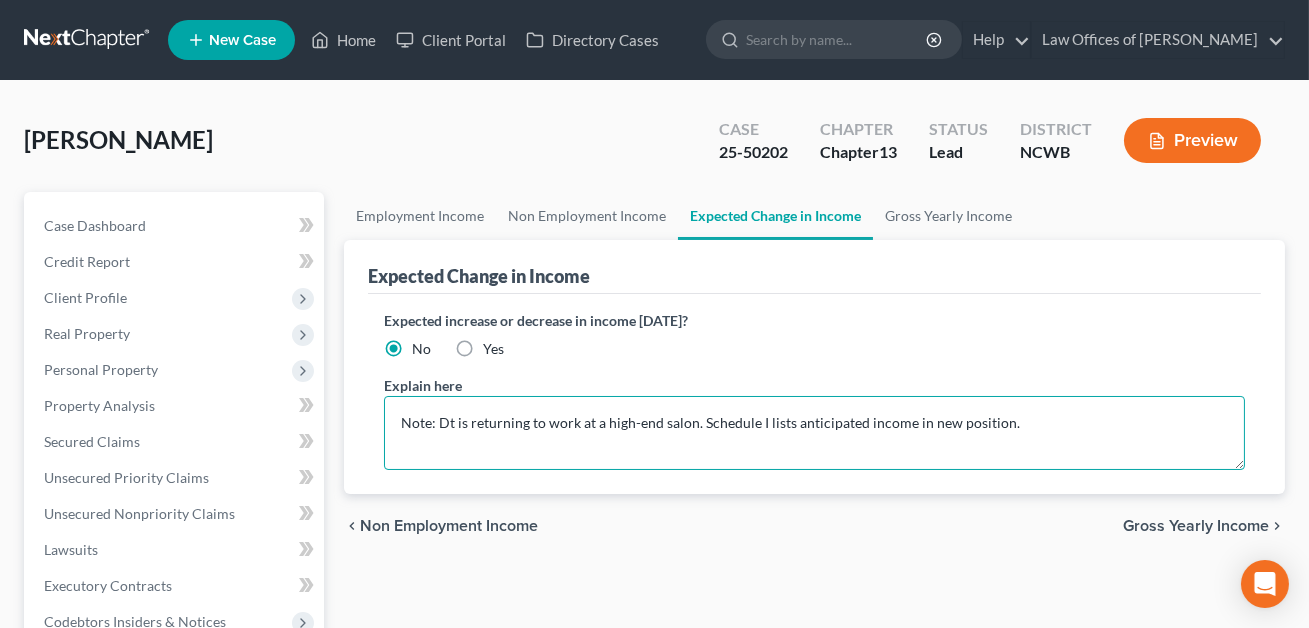 click on "Note: Dt is returning to work at a high-end salon. Schedule I lists anticipated income in new position." at bounding box center (814, 433) 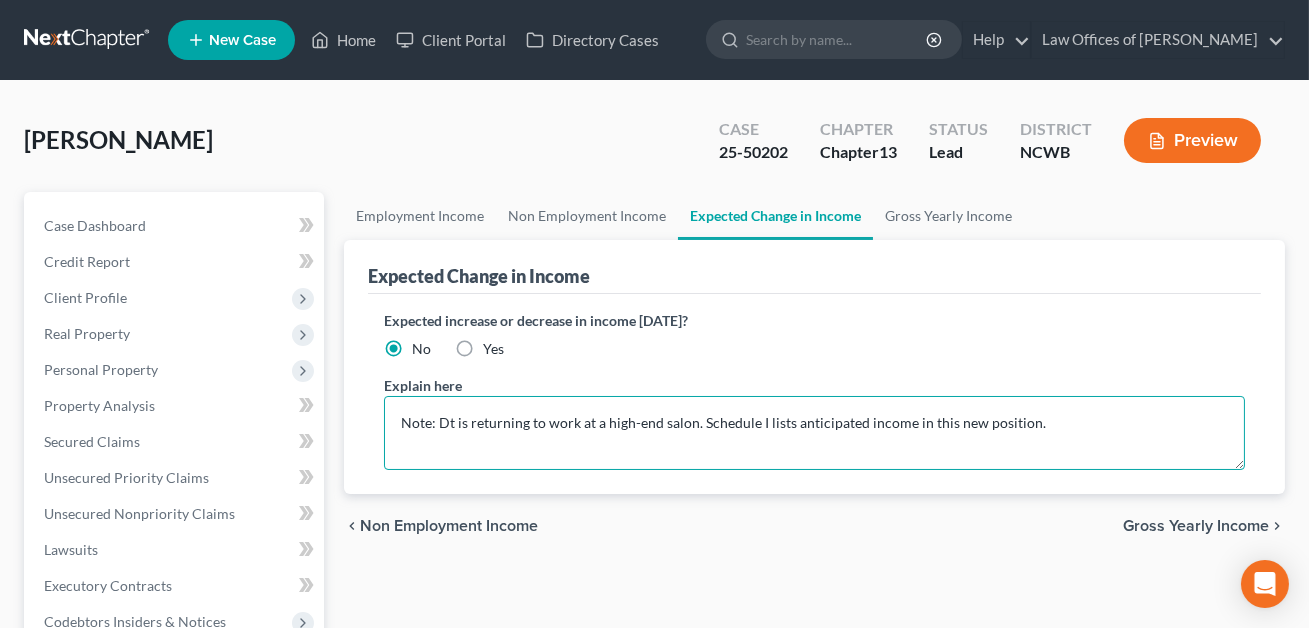 click on "Note: Dt is returning to work at a high-end salon. Schedule I lists anticipated income in this new position." at bounding box center (814, 433) 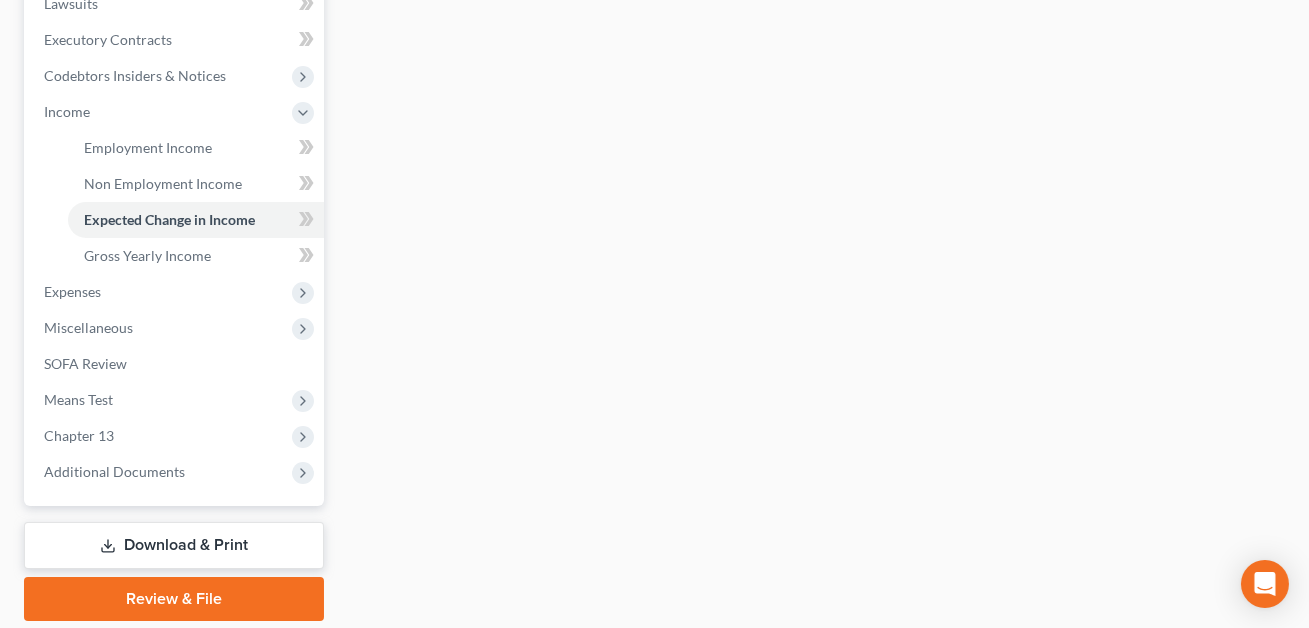 scroll, scrollTop: 612, scrollLeft: 0, axis: vertical 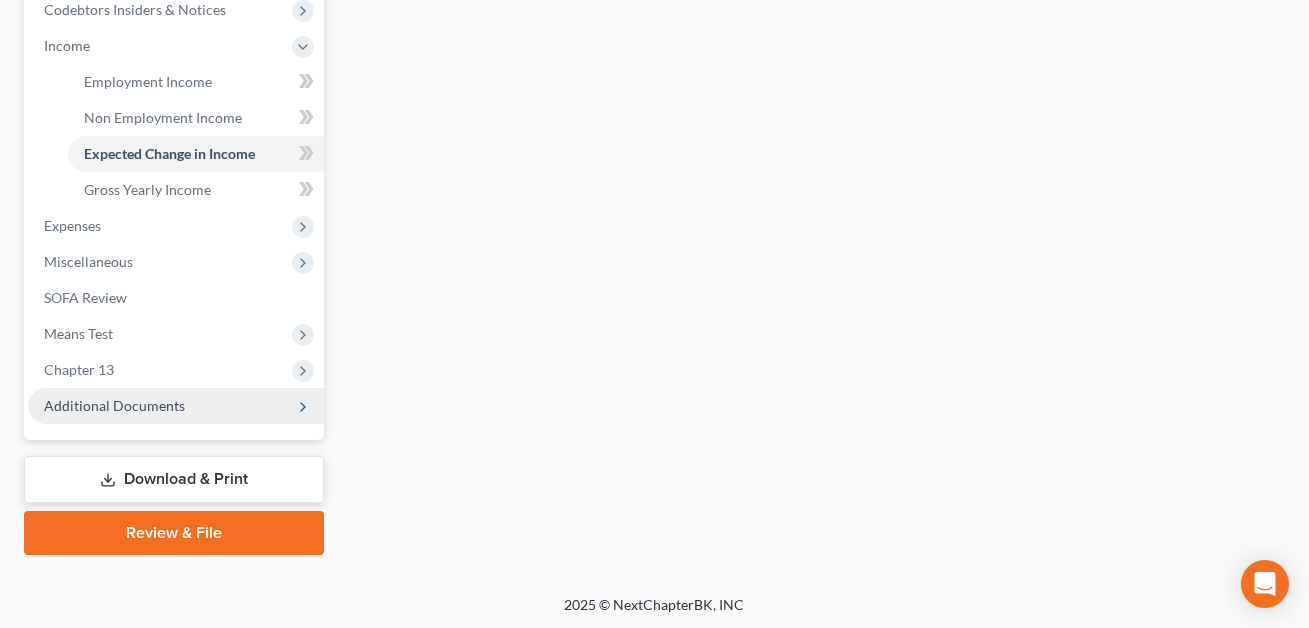 type on "Note: Dtr is returning to work at a high-end salon. Schedule I lists anticipated income in this new position." 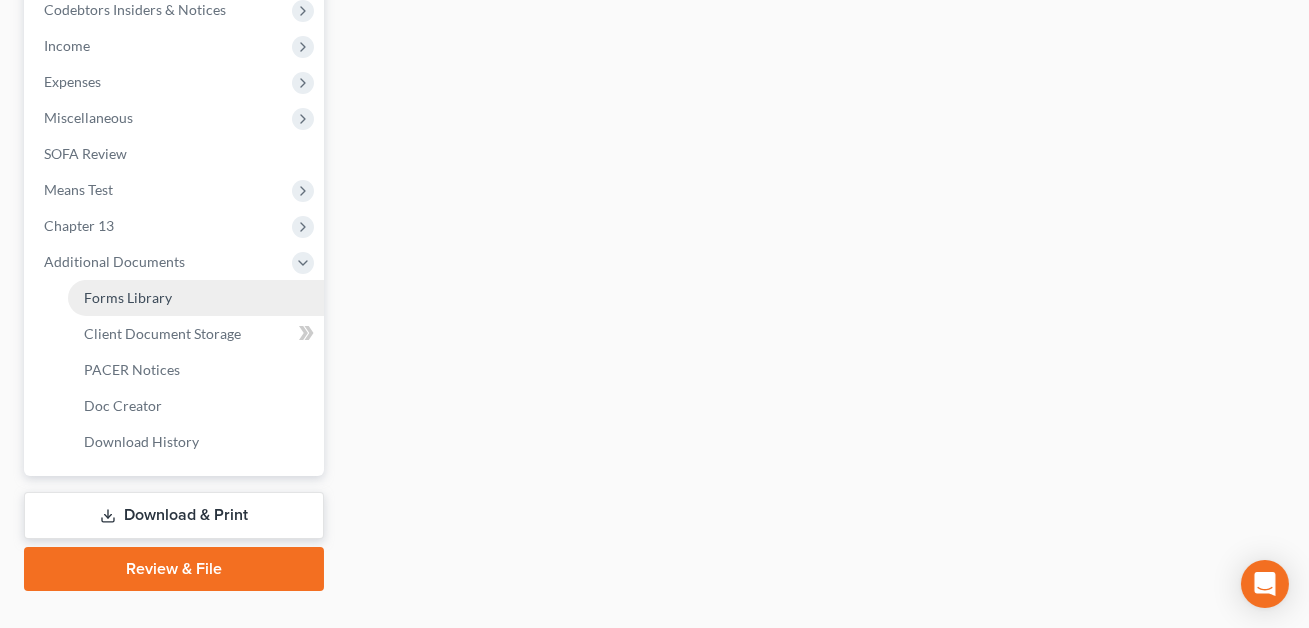 click on "Forms Library" at bounding box center [128, 297] 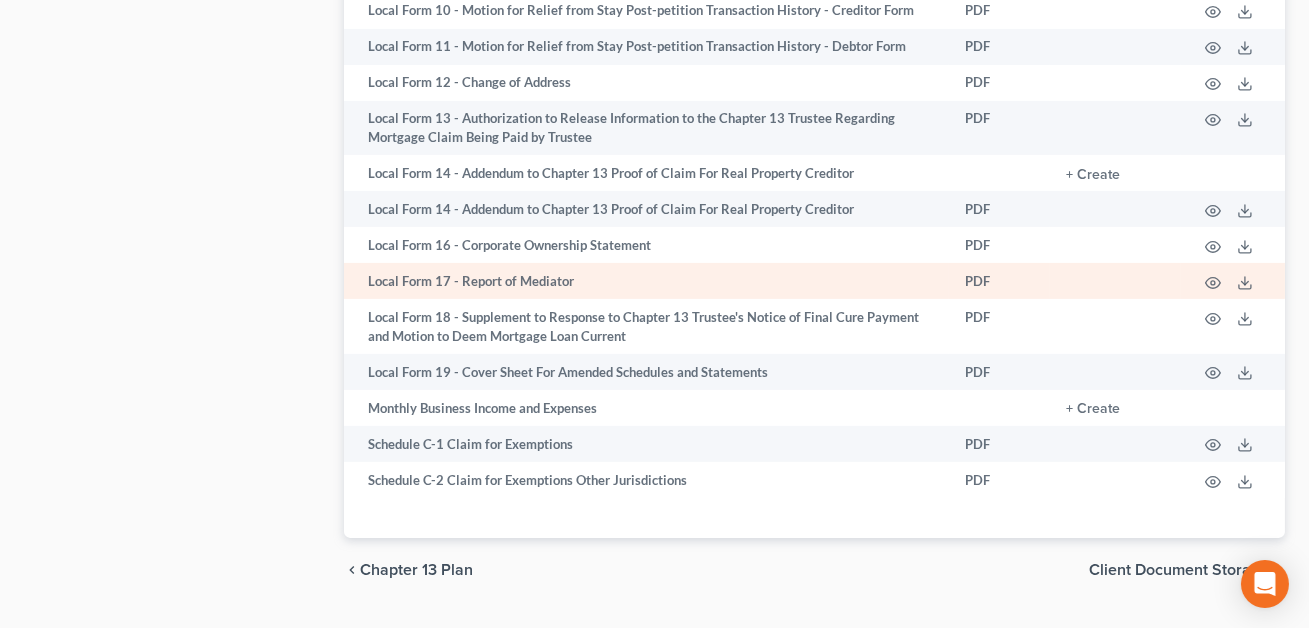 scroll, scrollTop: 1309, scrollLeft: 0, axis: vertical 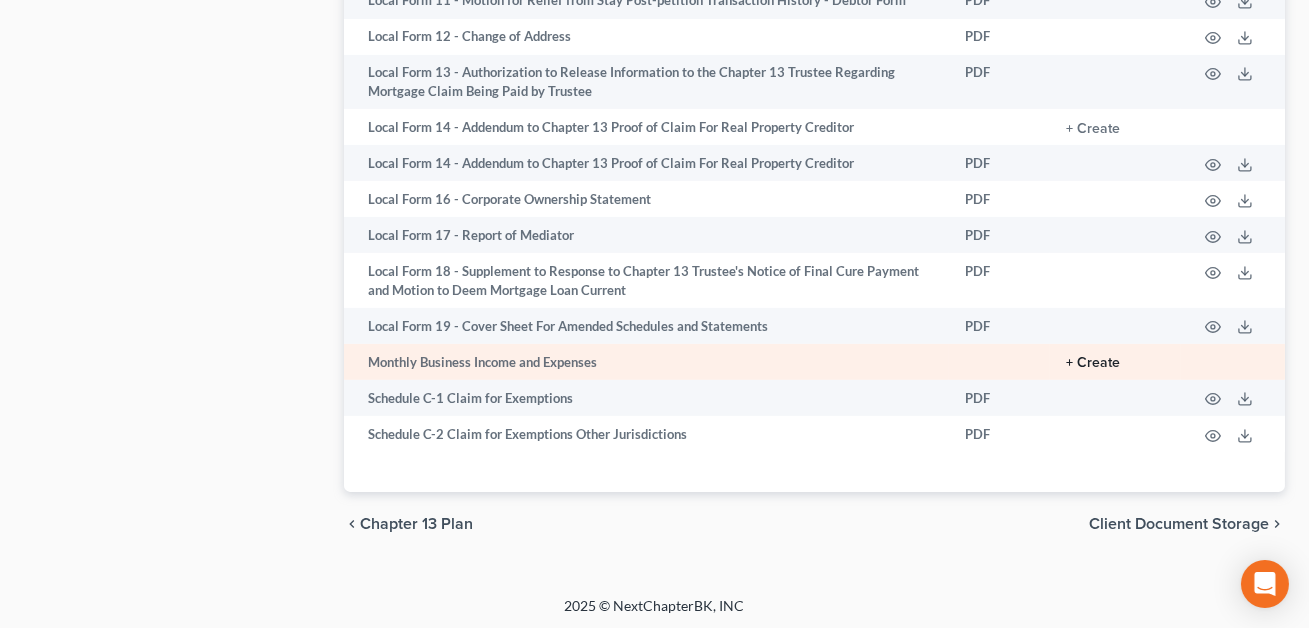 click on "+ Create" at bounding box center [1093, 363] 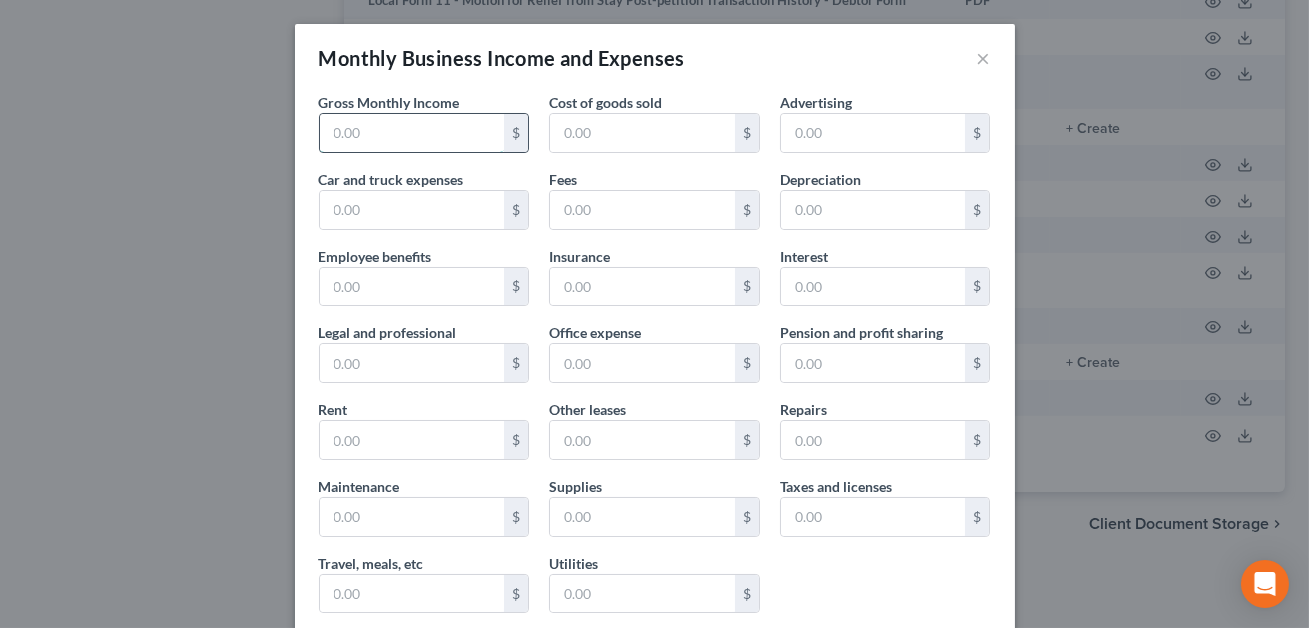 click at bounding box center [412, 133] 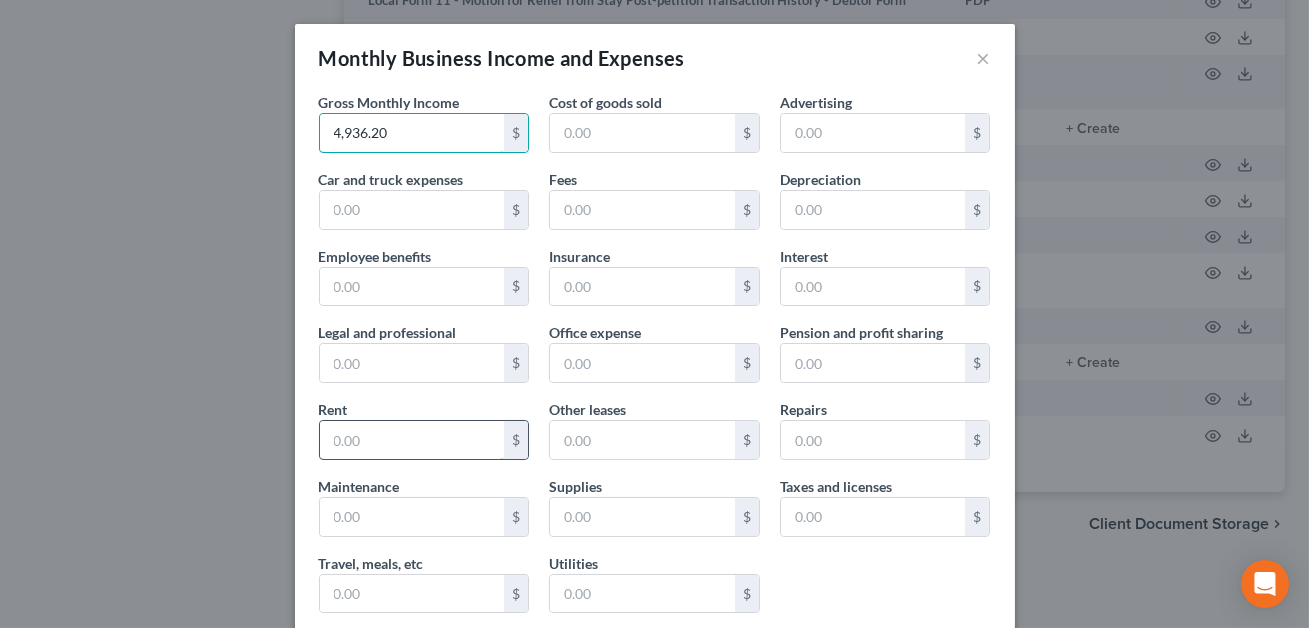 type on "4,936.20" 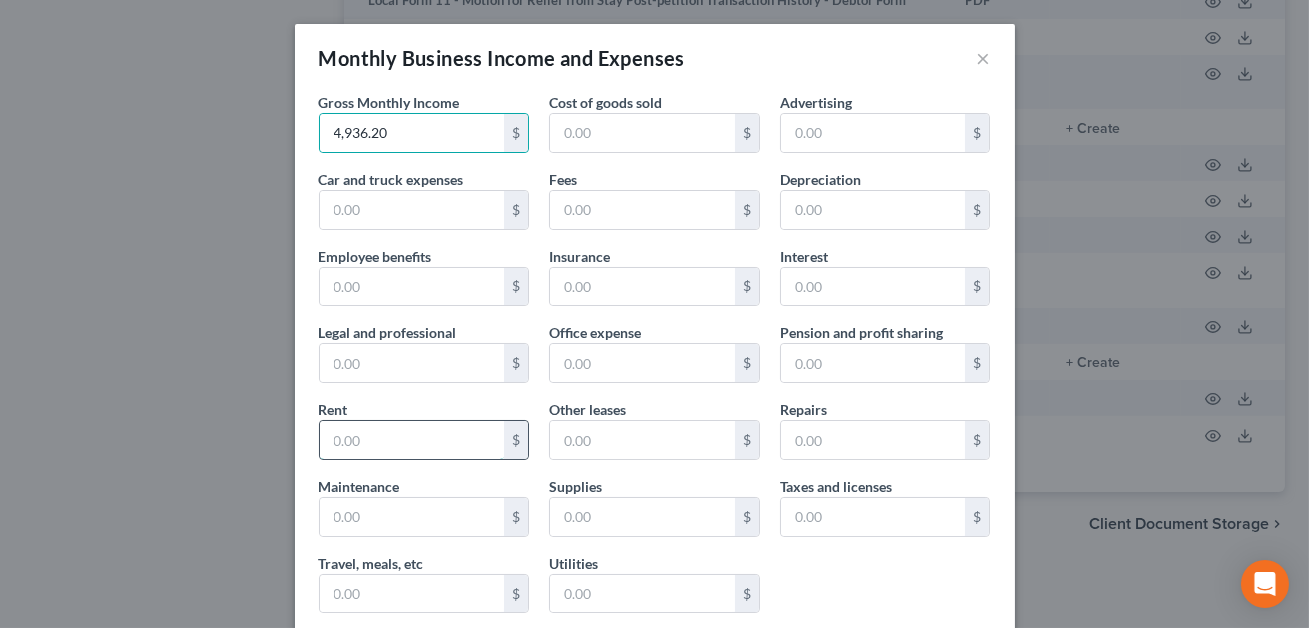 click at bounding box center (412, 440) 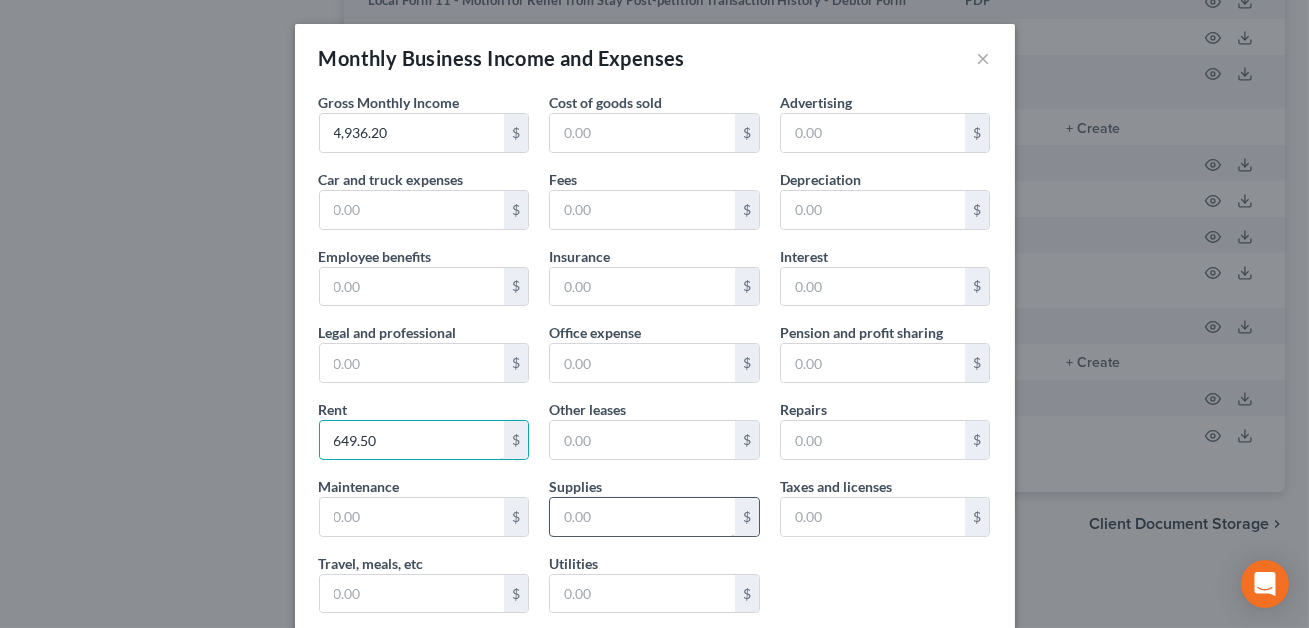 type on "649.50" 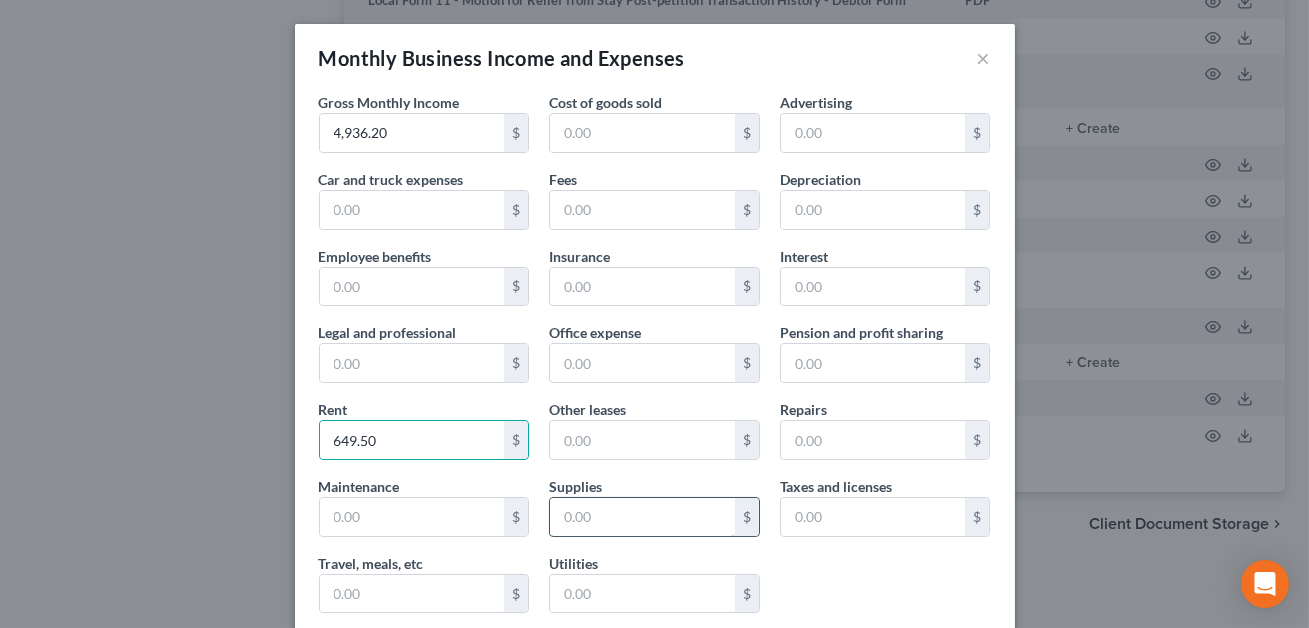 click at bounding box center (642, 517) 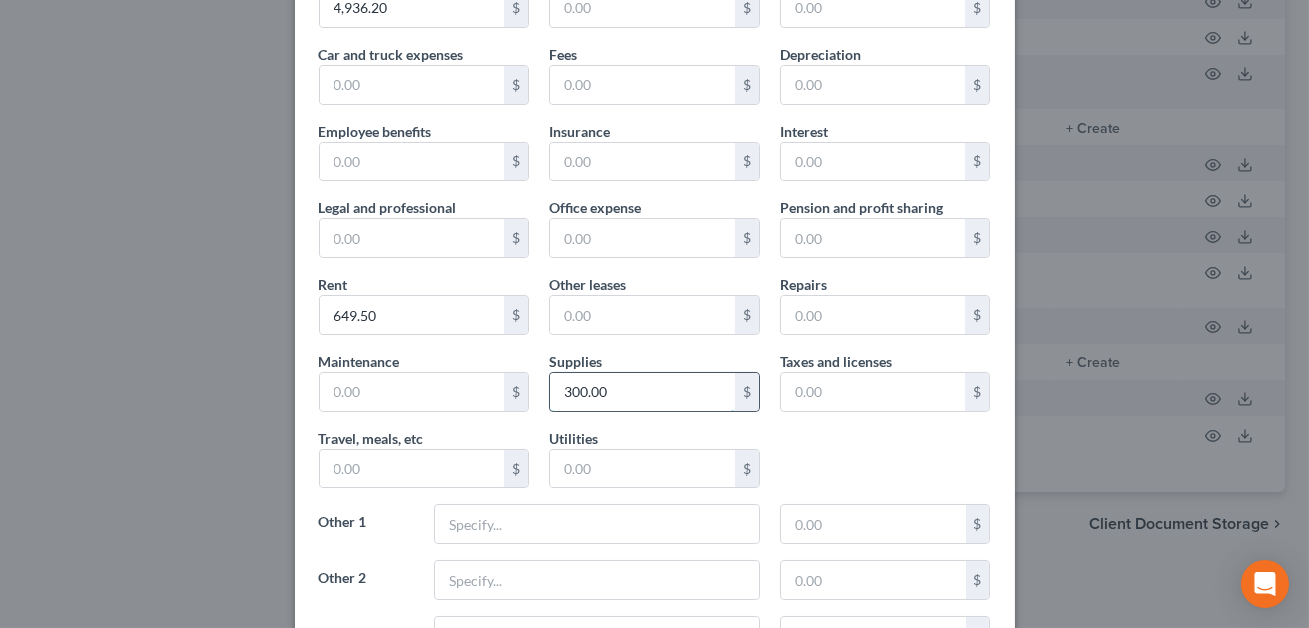 scroll, scrollTop: 126, scrollLeft: 0, axis: vertical 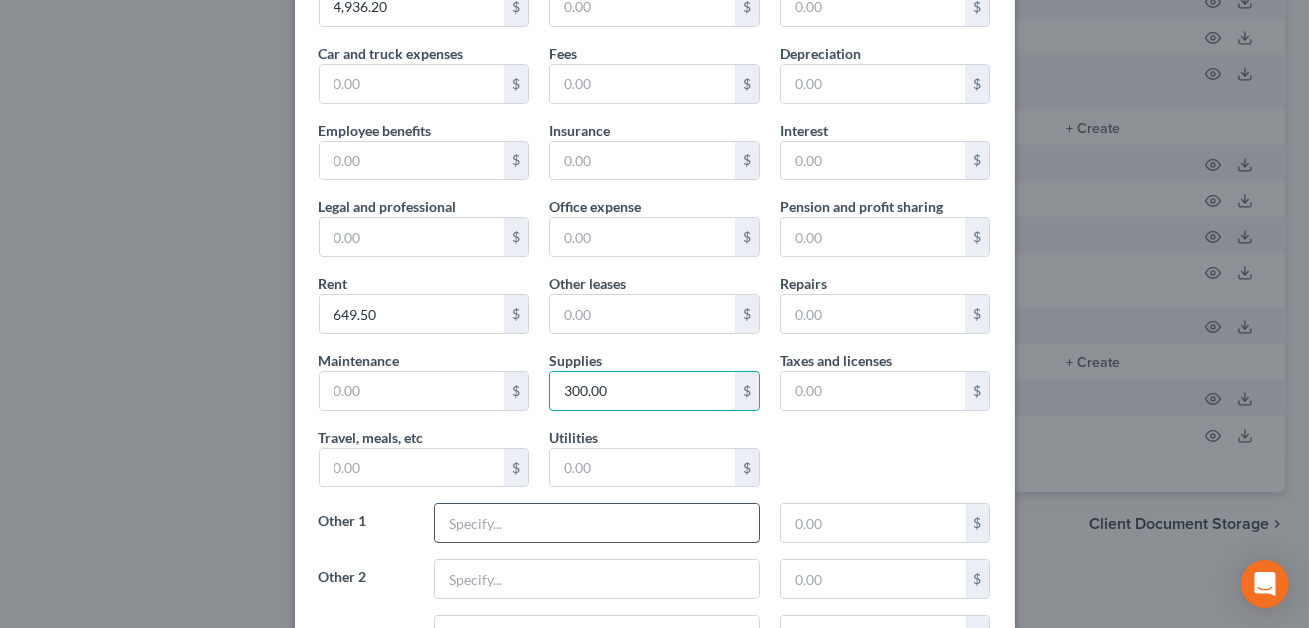 type on "300.00" 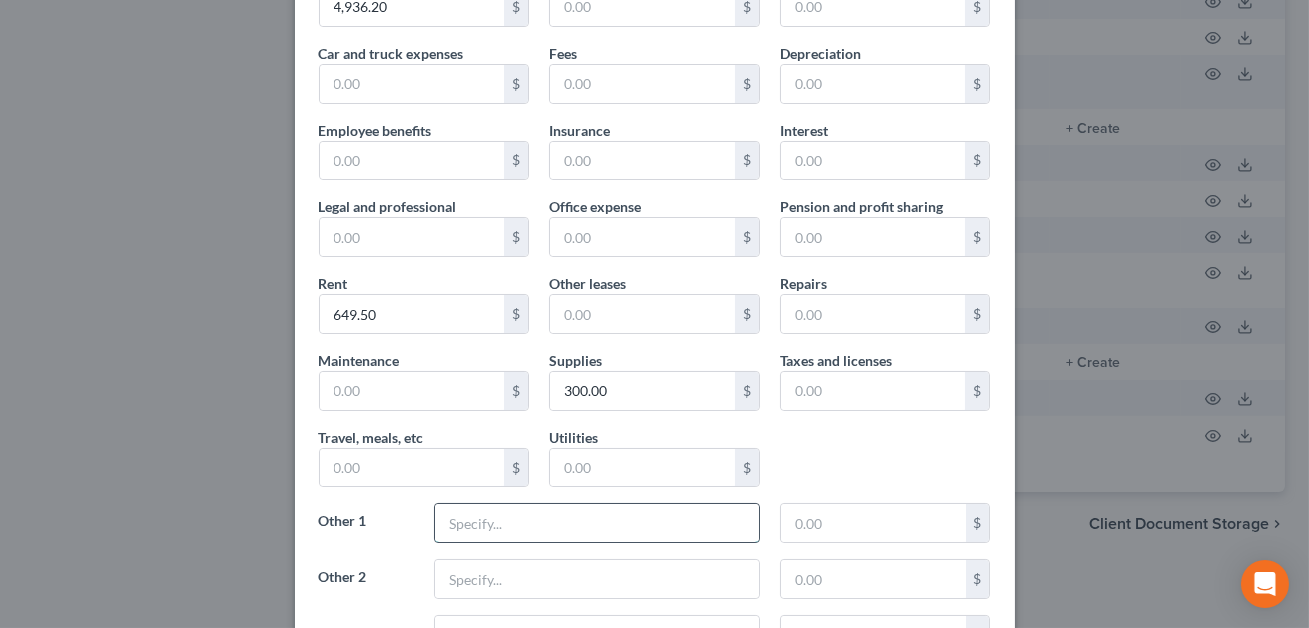 click at bounding box center [597, 523] 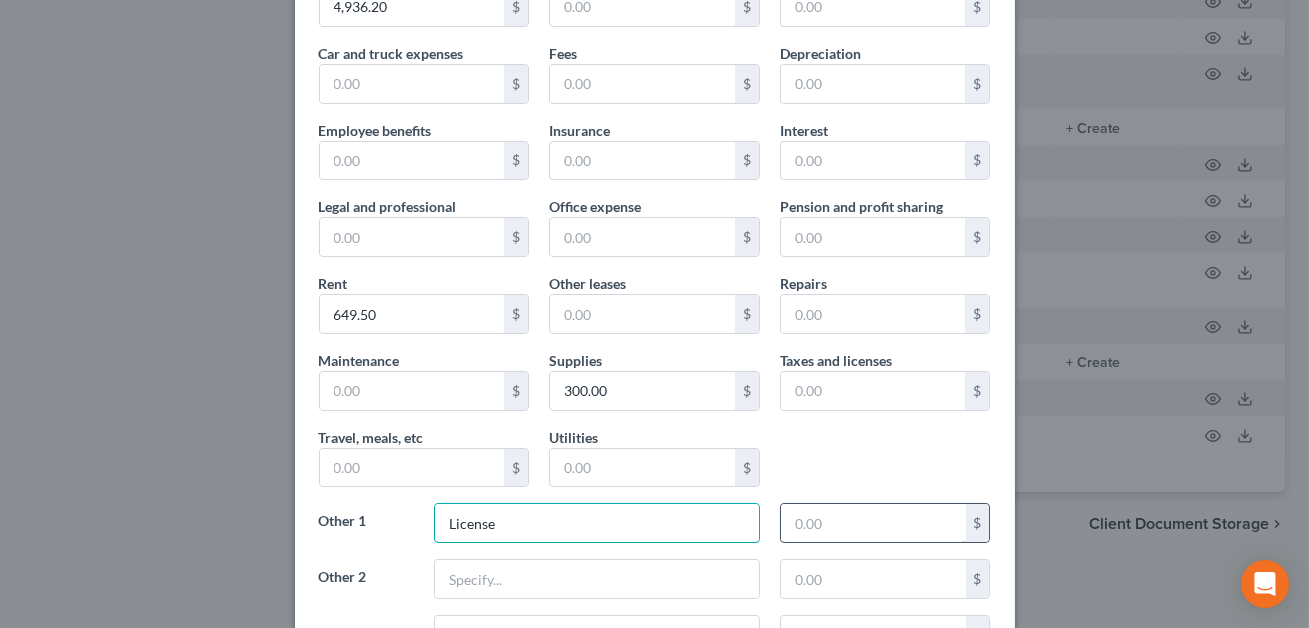 type on "License" 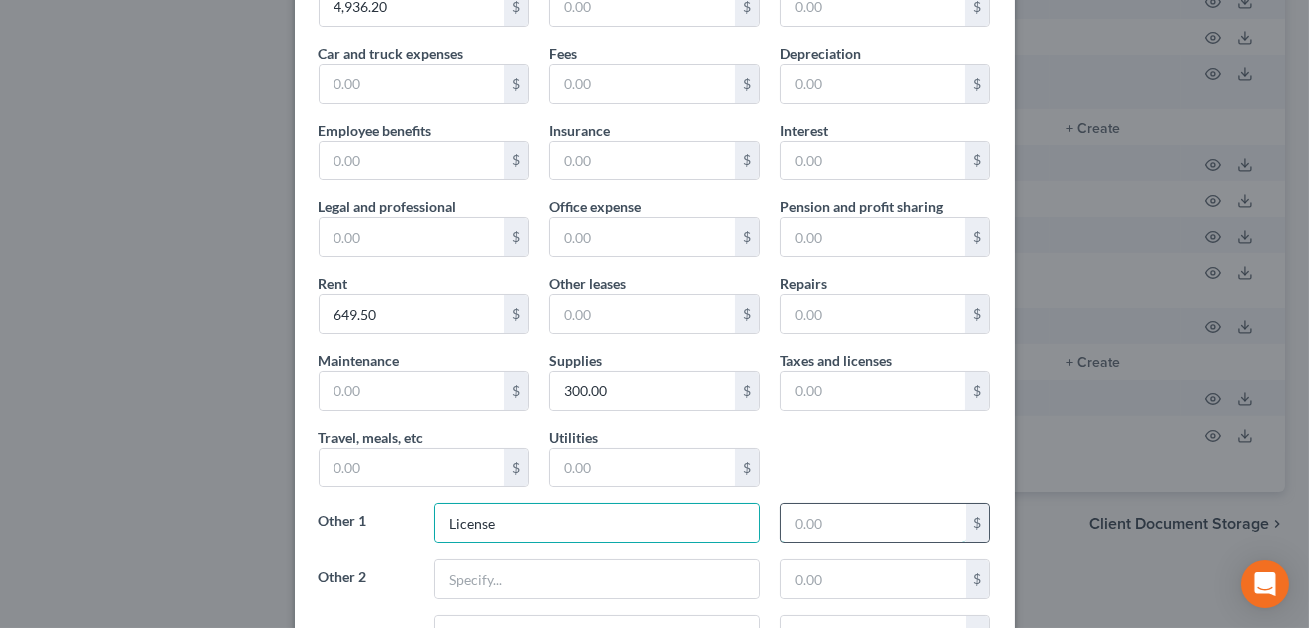 click at bounding box center (873, 523) 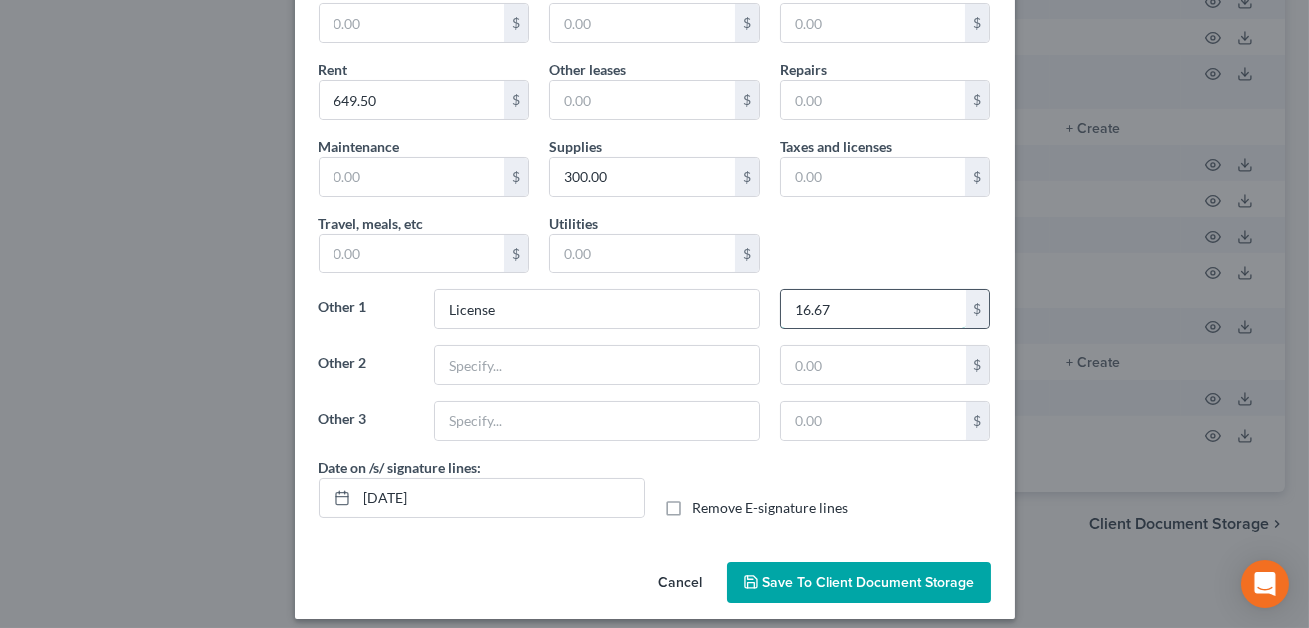 scroll, scrollTop: 352, scrollLeft: 0, axis: vertical 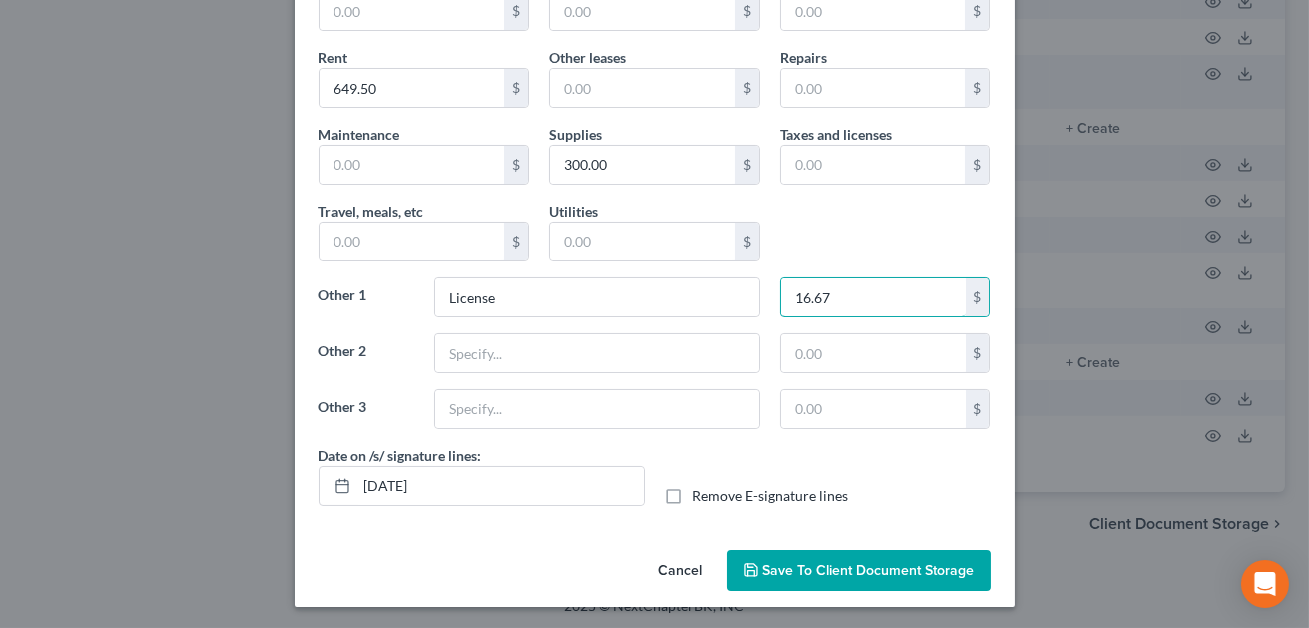 type on "16.67" 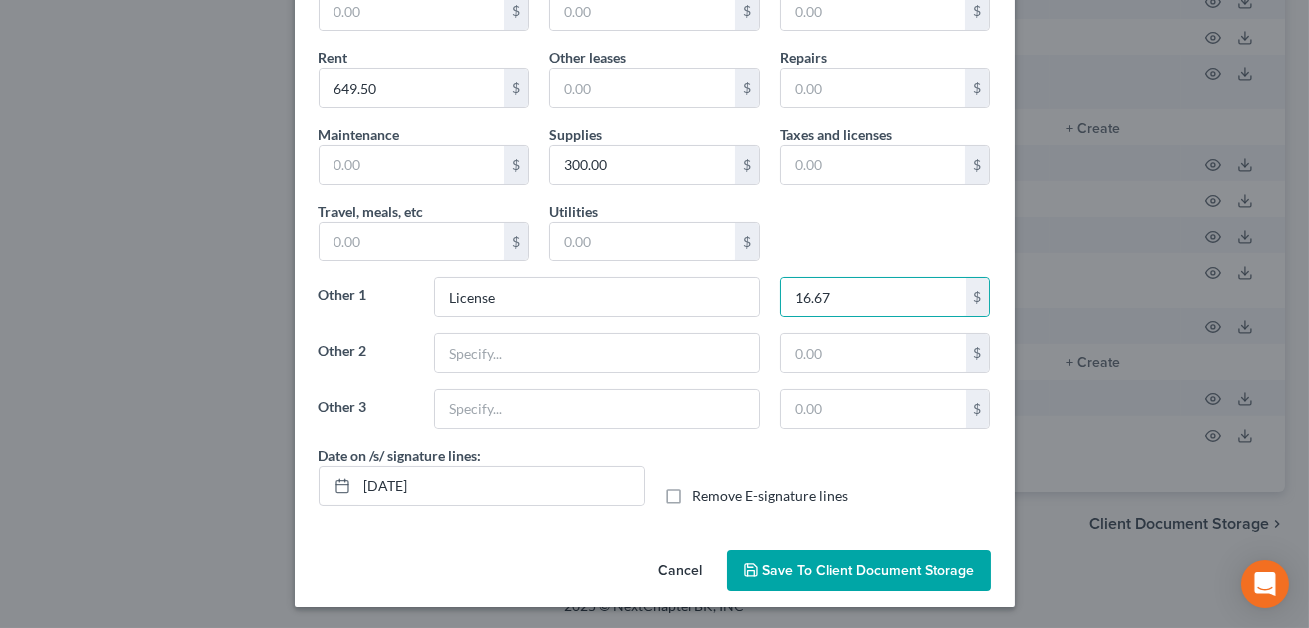 click on "Remove E-signature lines" at bounding box center [771, 496] 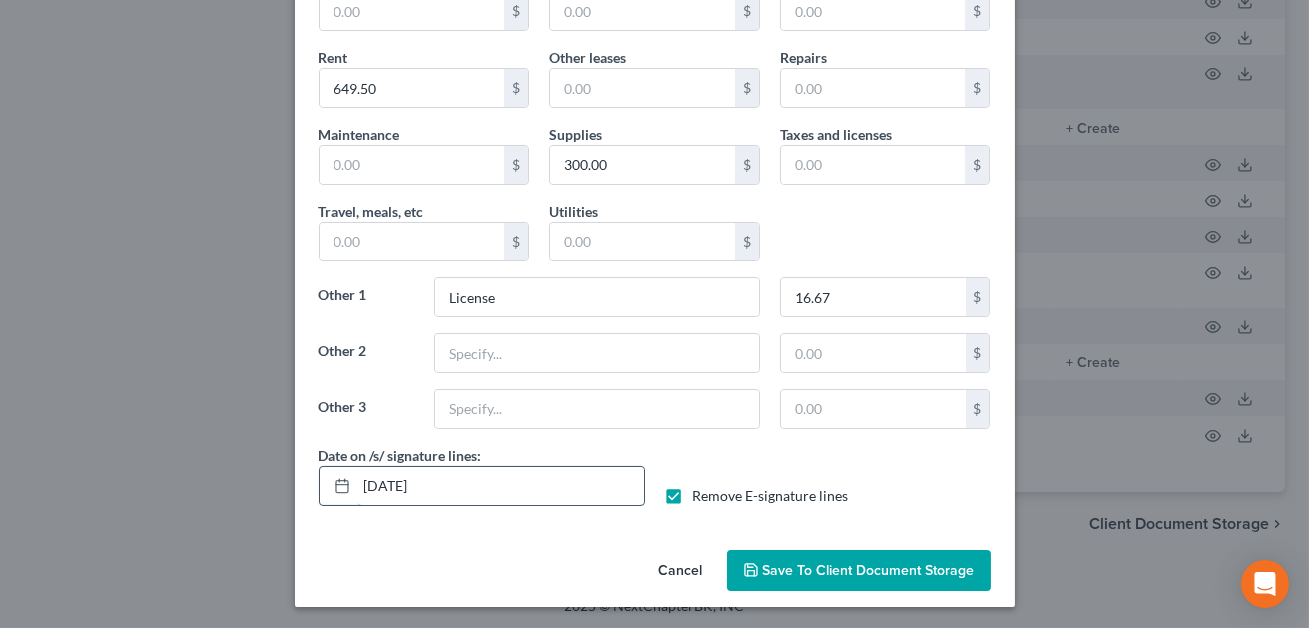 drag, startPoint x: 470, startPoint y: 482, endPoint x: 365, endPoint y: 475, distance: 105.23308 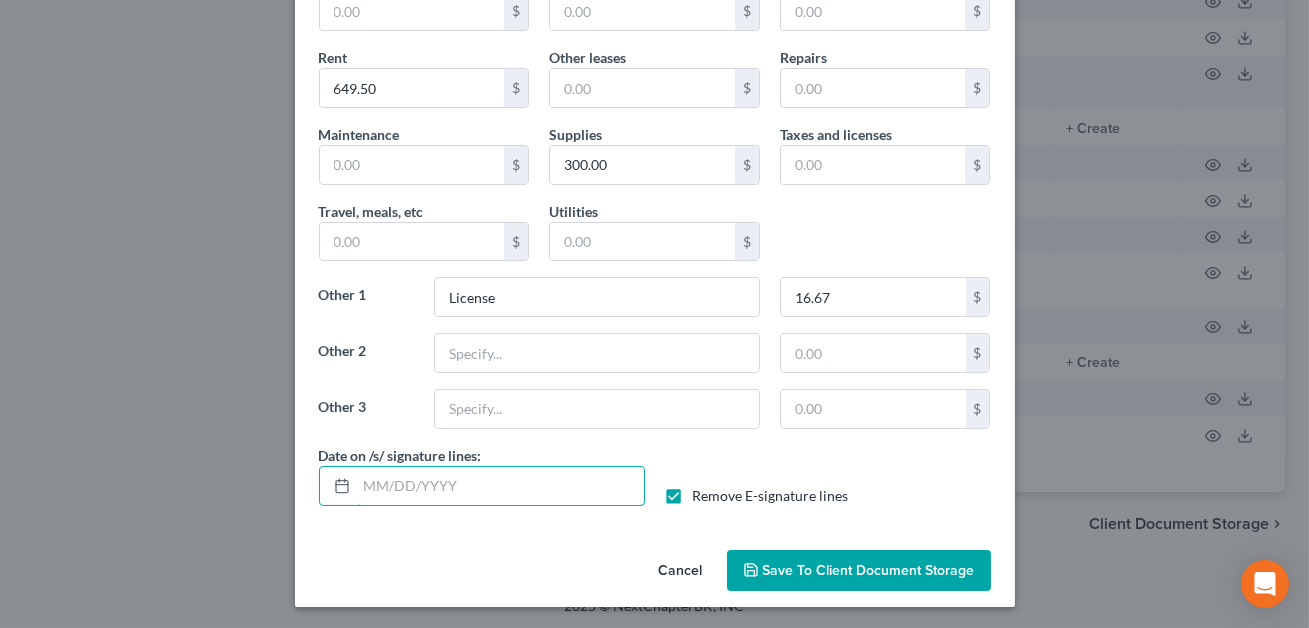 type 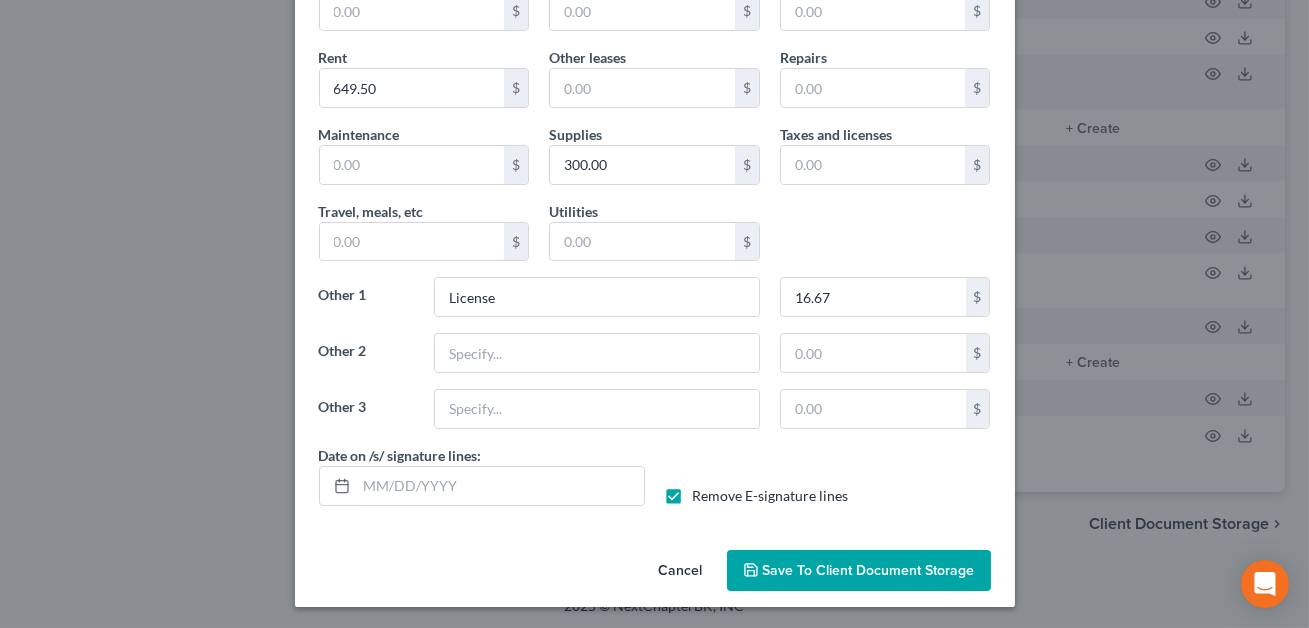 click on "Save to Client Document Storage" at bounding box center [869, 570] 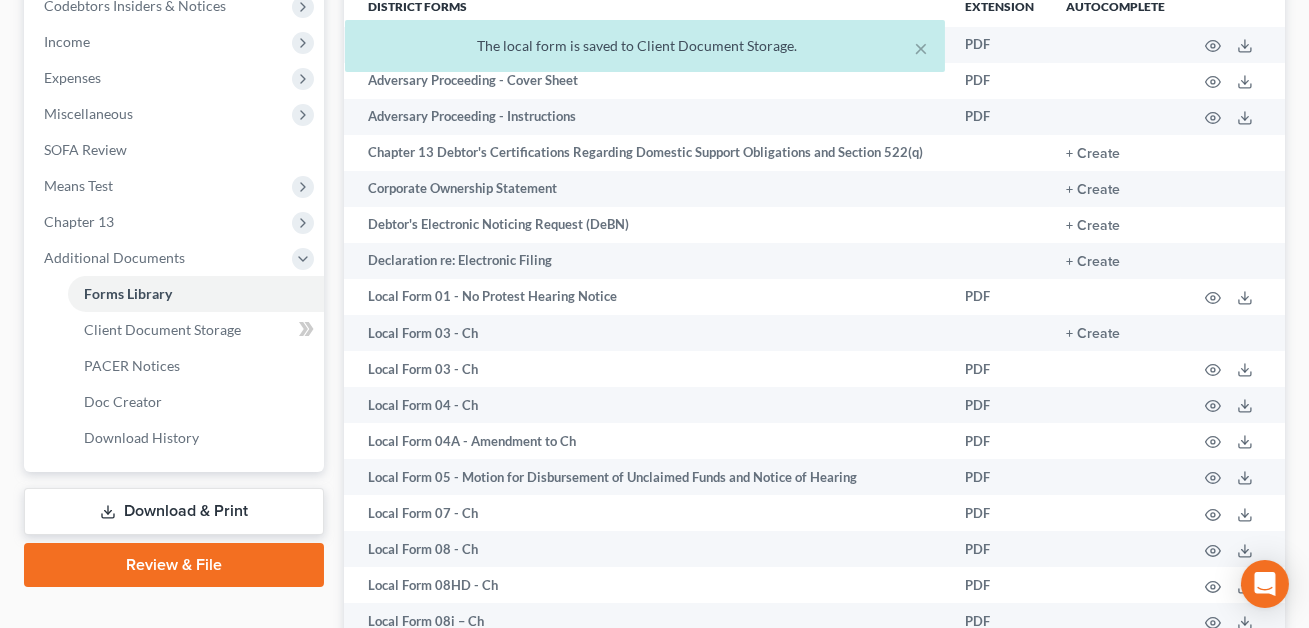 scroll, scrollTop: 583, scrollLeft: 0, axis: vertical 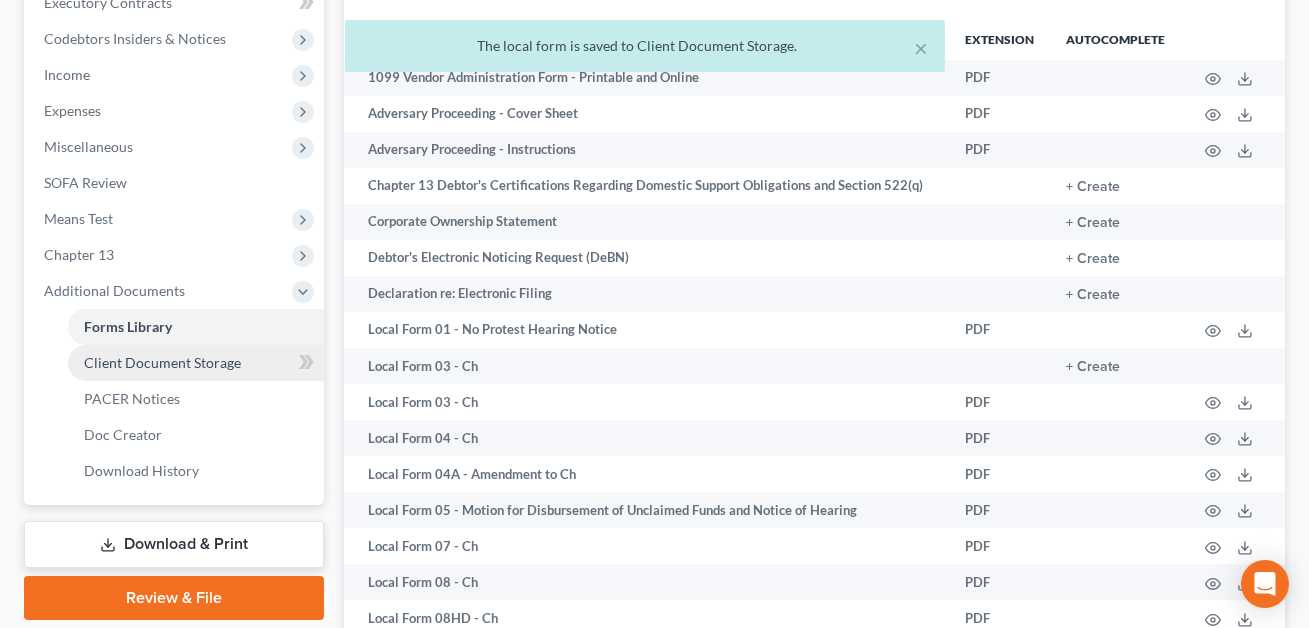 click on "Client Document Storage" at bounding box center (162, 362) 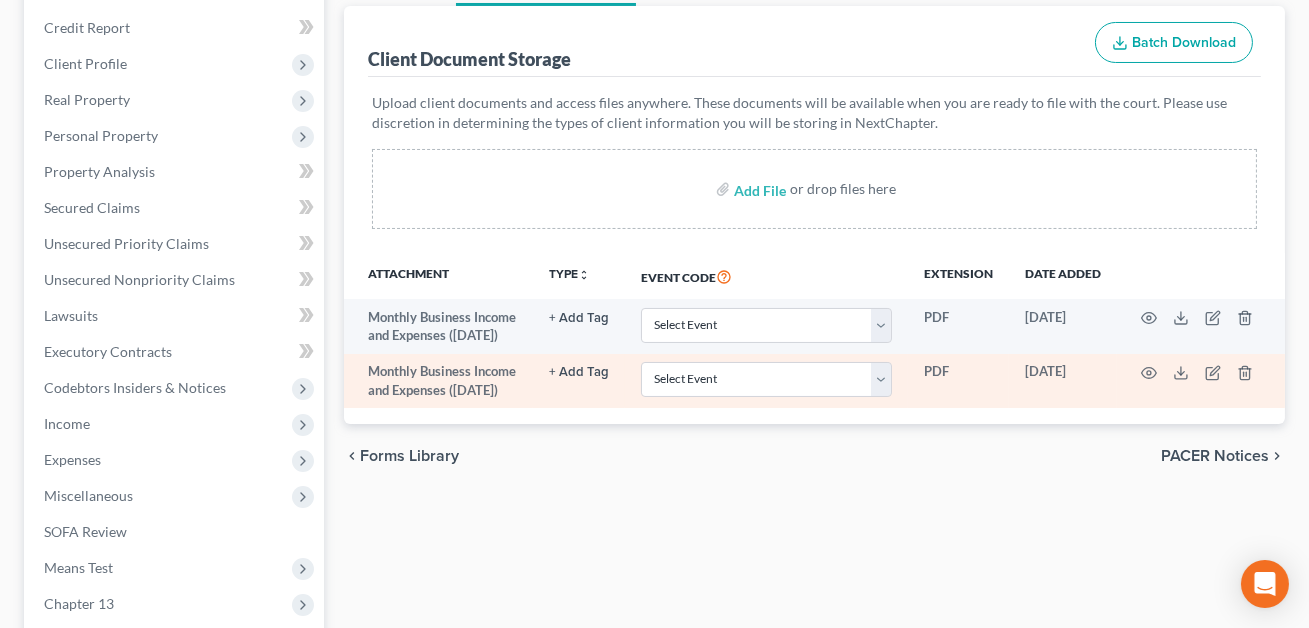 scroll, scrollTop: 240, scrollLeft: 0, axis: vertical 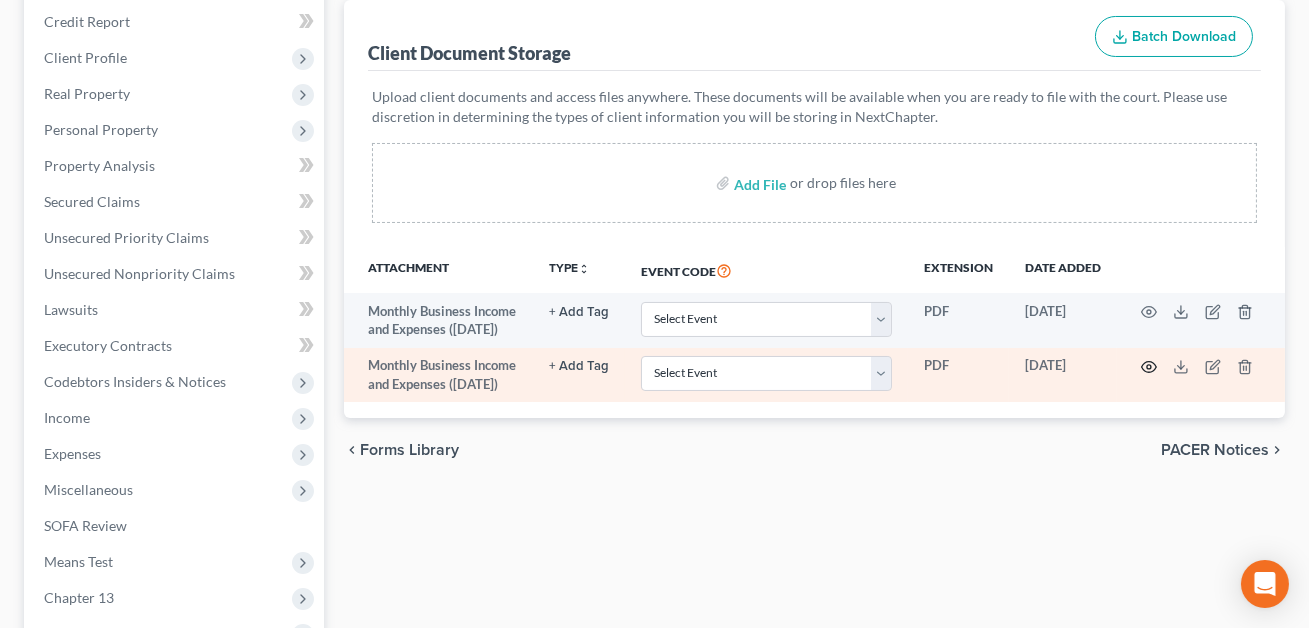 click 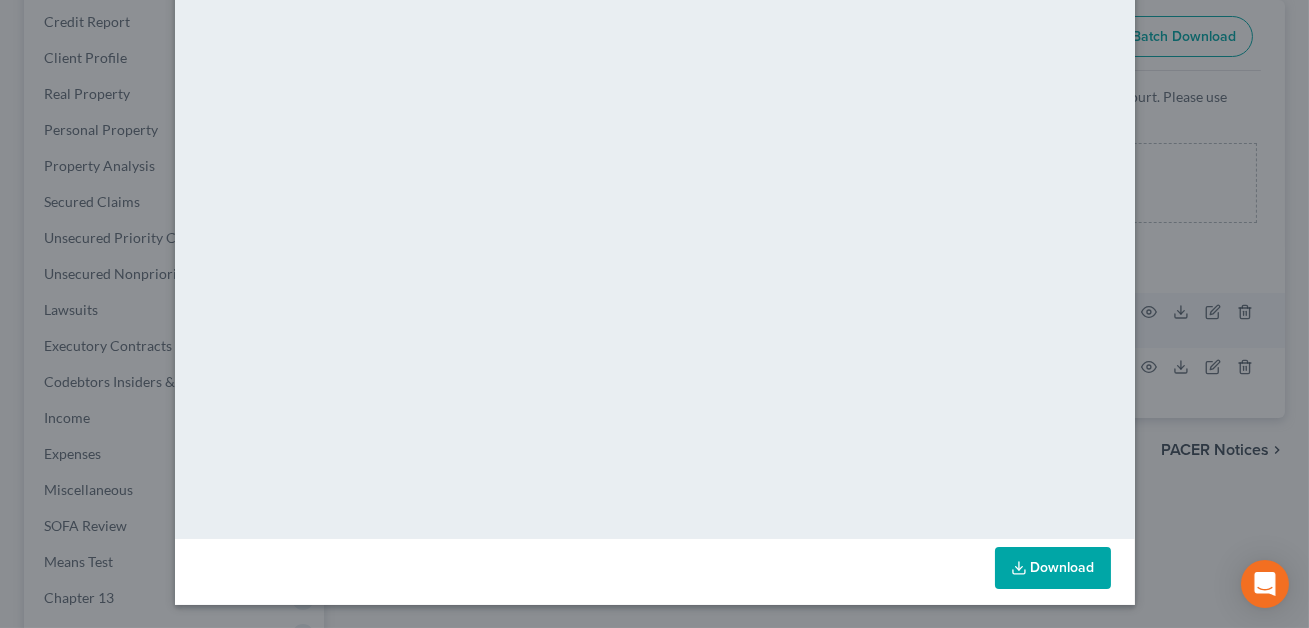 scroll, scrollTop: 0, scrollLeft: 0, axis: both 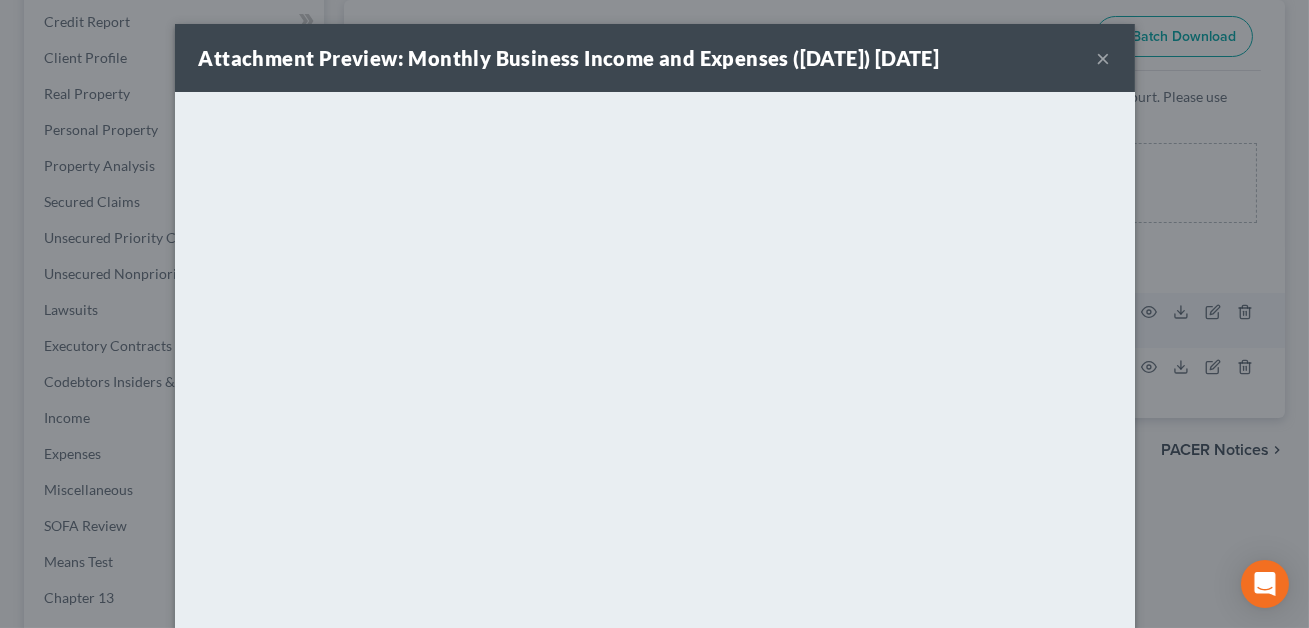 click on "×" at bounding box center [1104, 58] 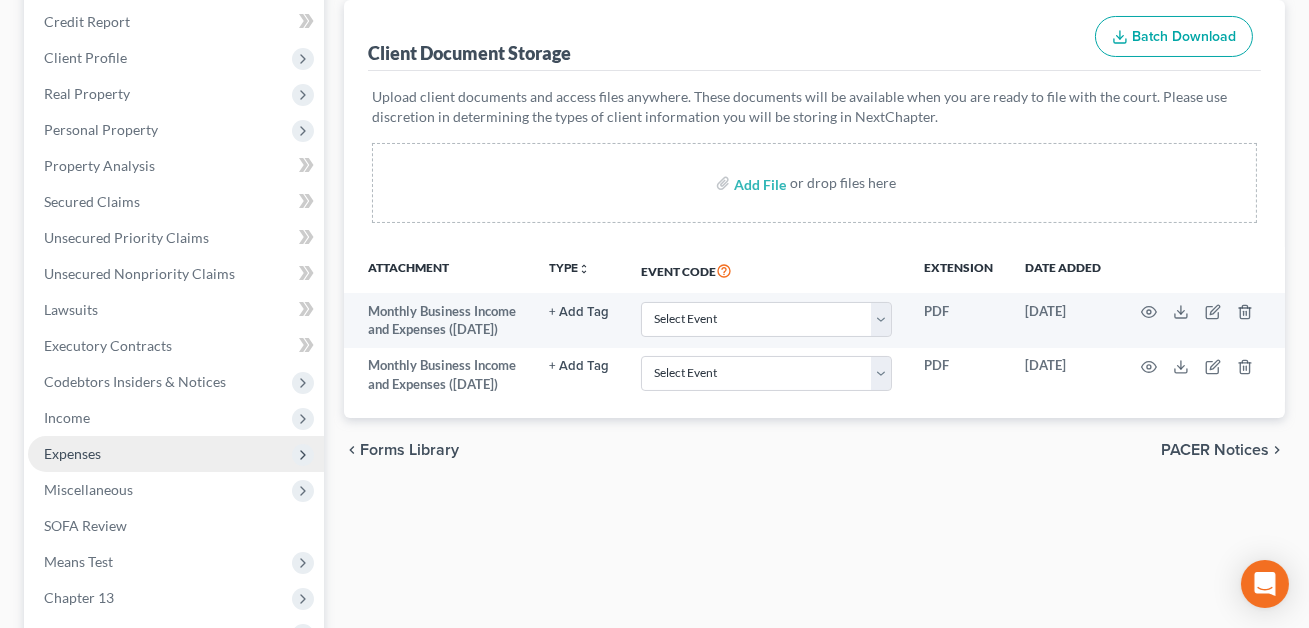 click on "Expenses" at bounding box center (72, 453) 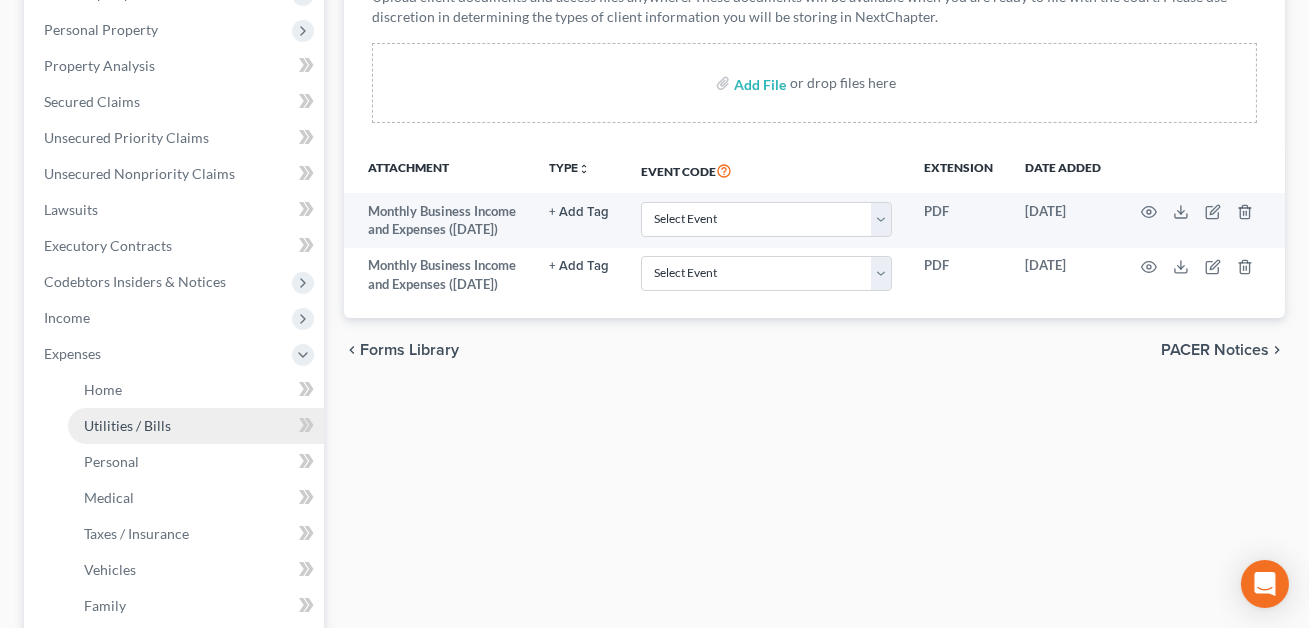 scroll, scrollTop: 338, scrollLeft: 0, axis: vertical 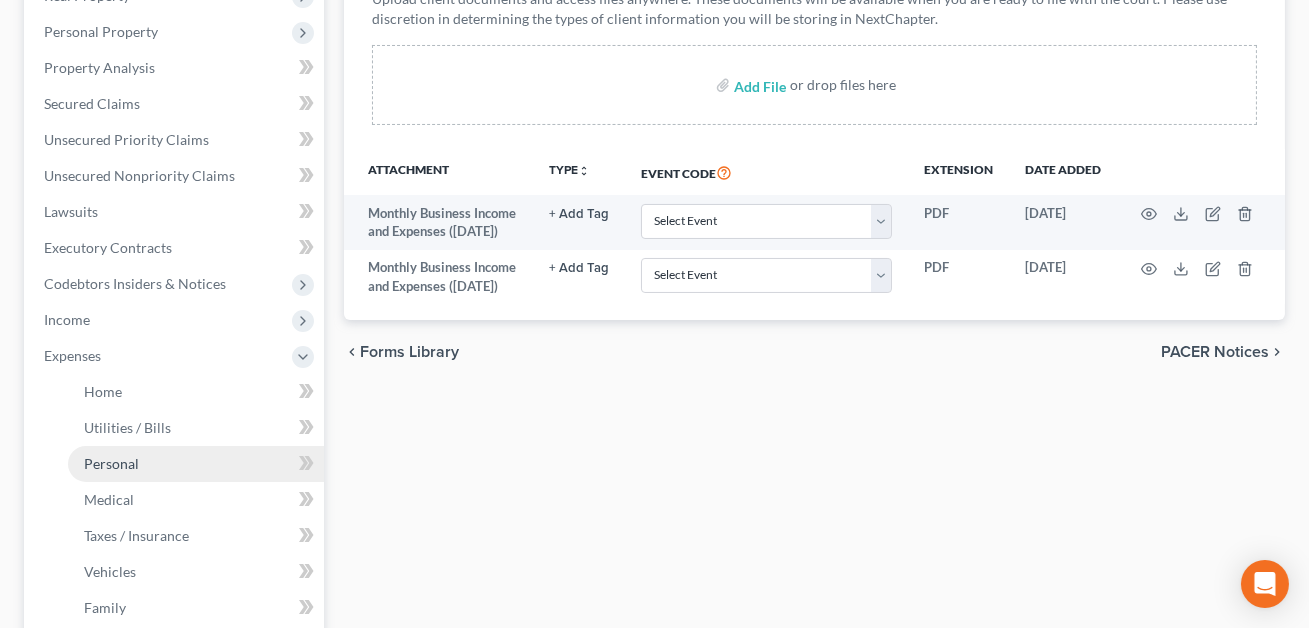 click on "Personal" at bounding box center (111, 463) 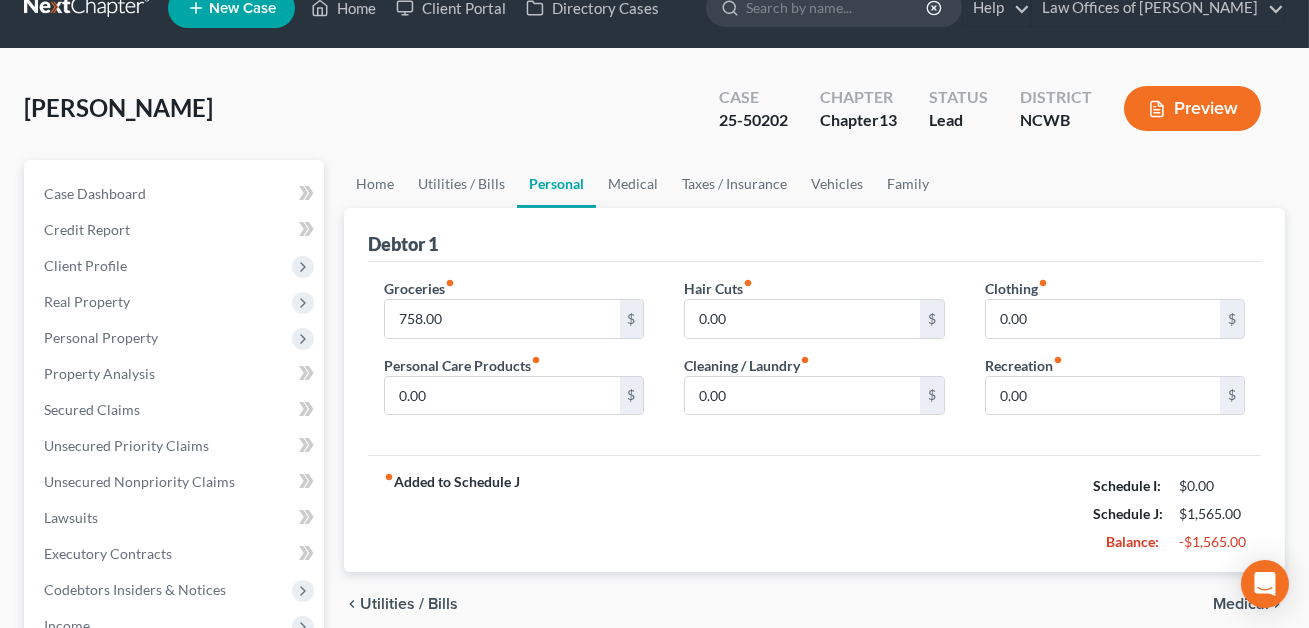 scroll, scrollTop: 0, scrollLeft: 0, axis: both 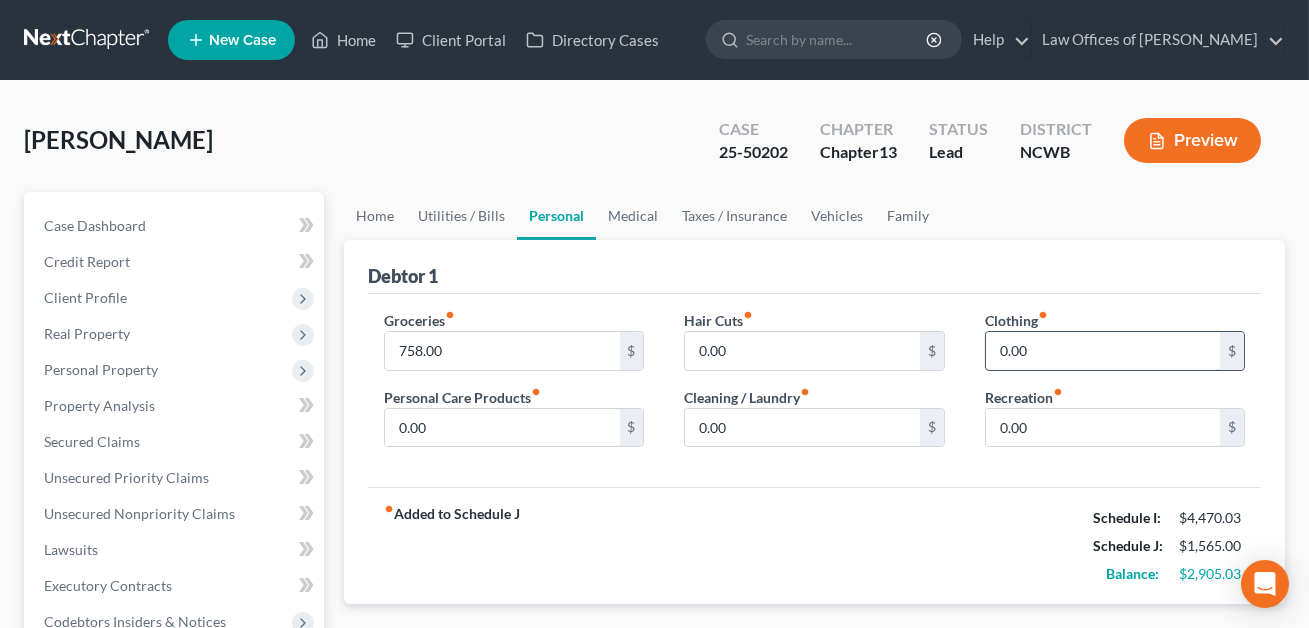 click on "0.00" at bounding box center [1103, 351] 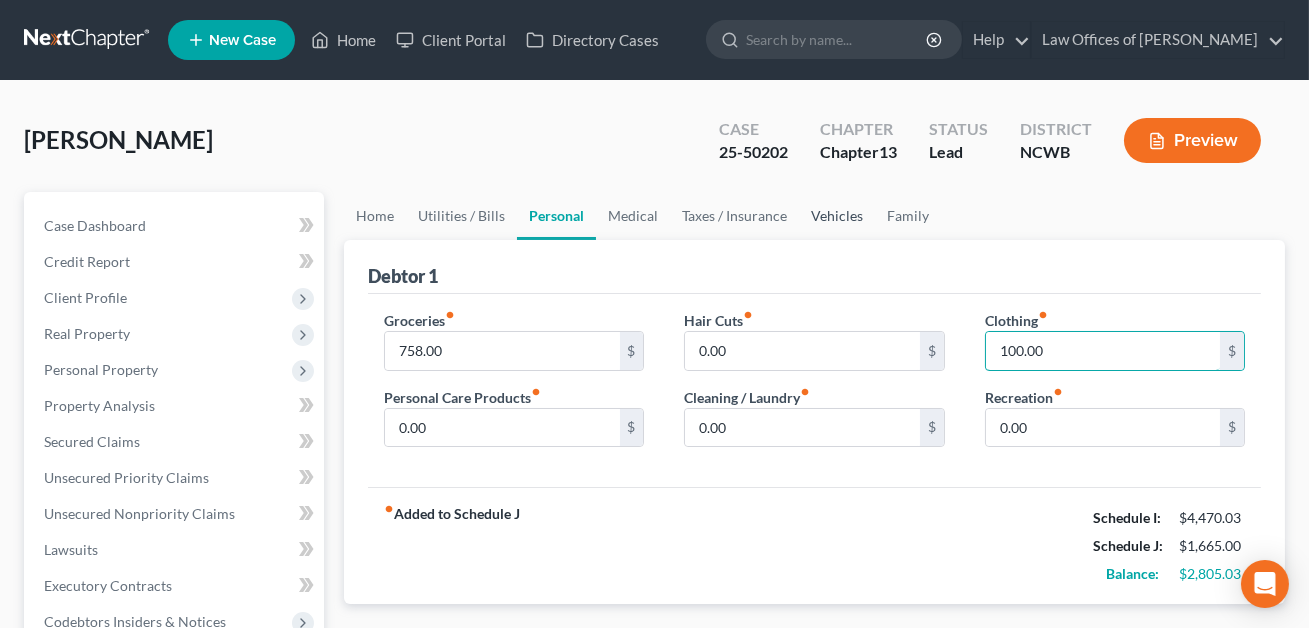 type on "100.00" 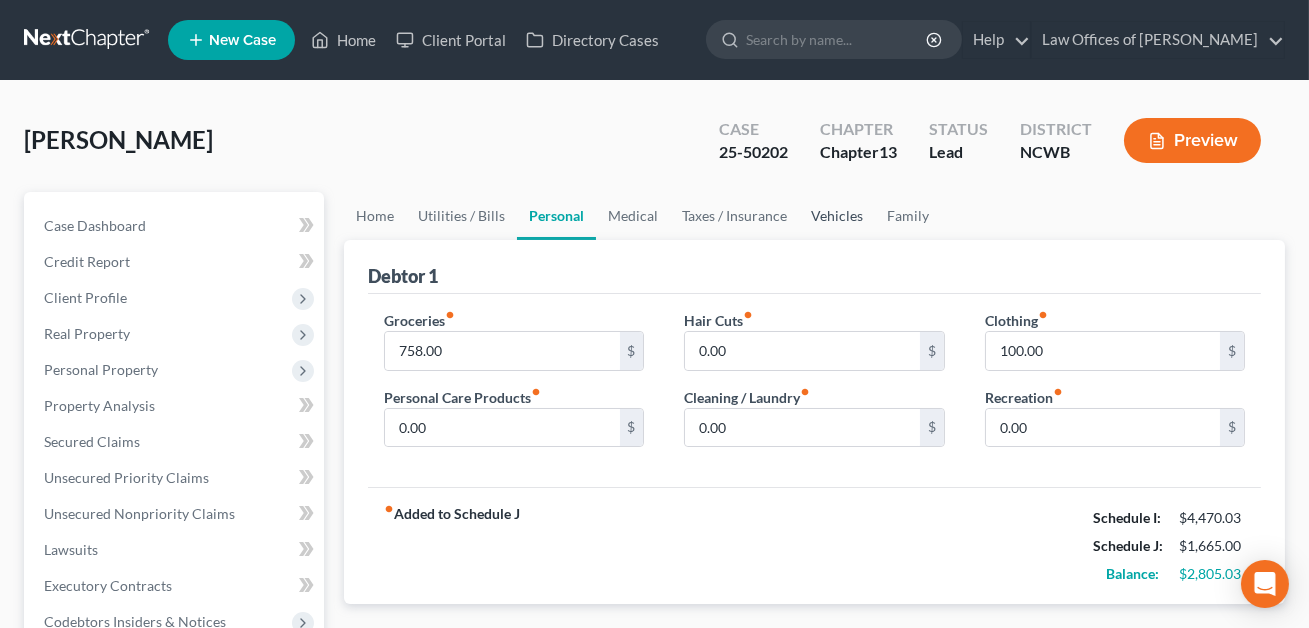 click on "Vehicles" at bounding box center [837, 216] 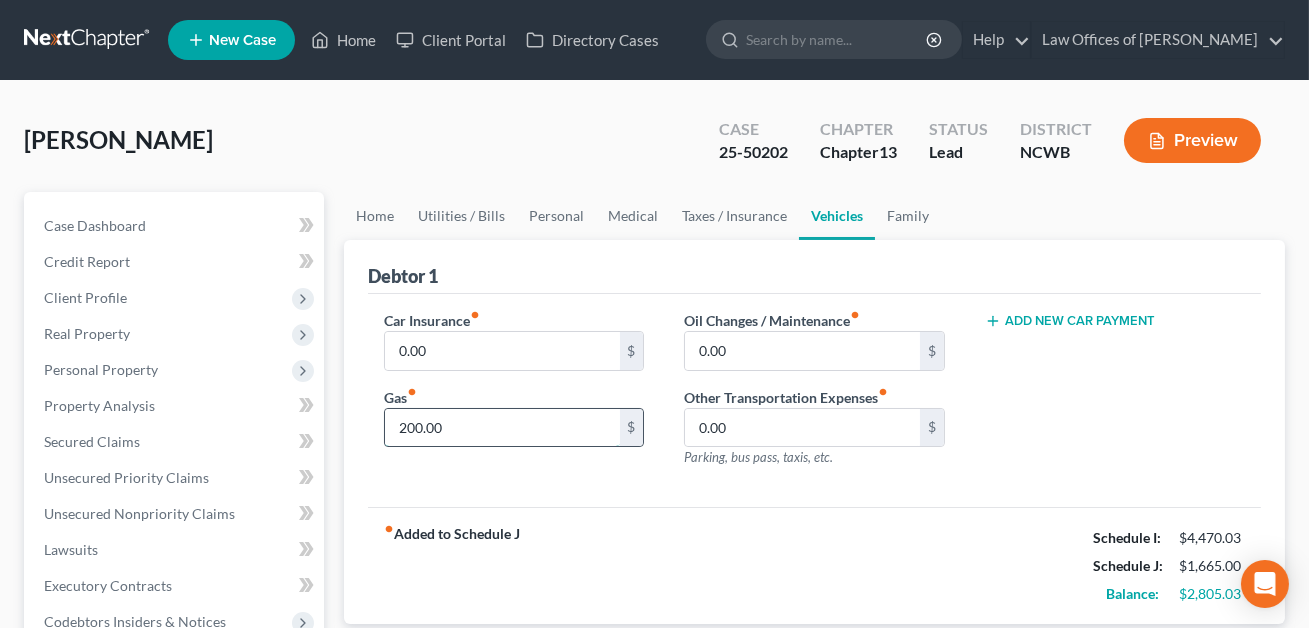 click on "200.00" at bounding box center [502, 428] 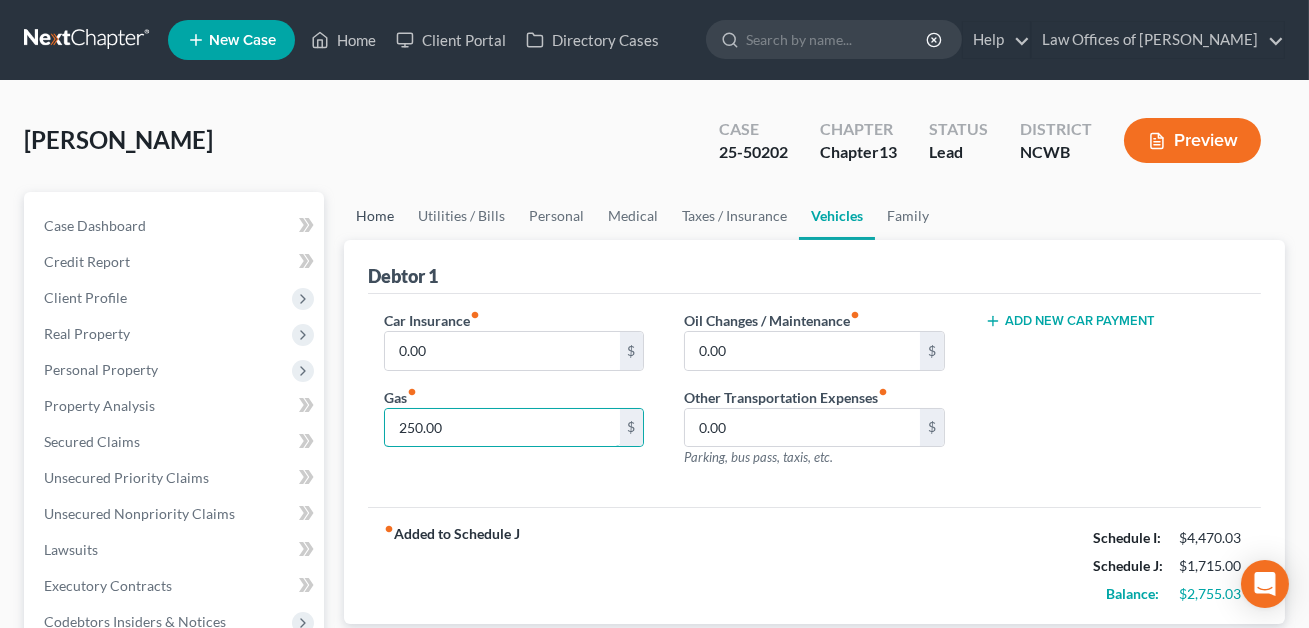 type on "250.00" 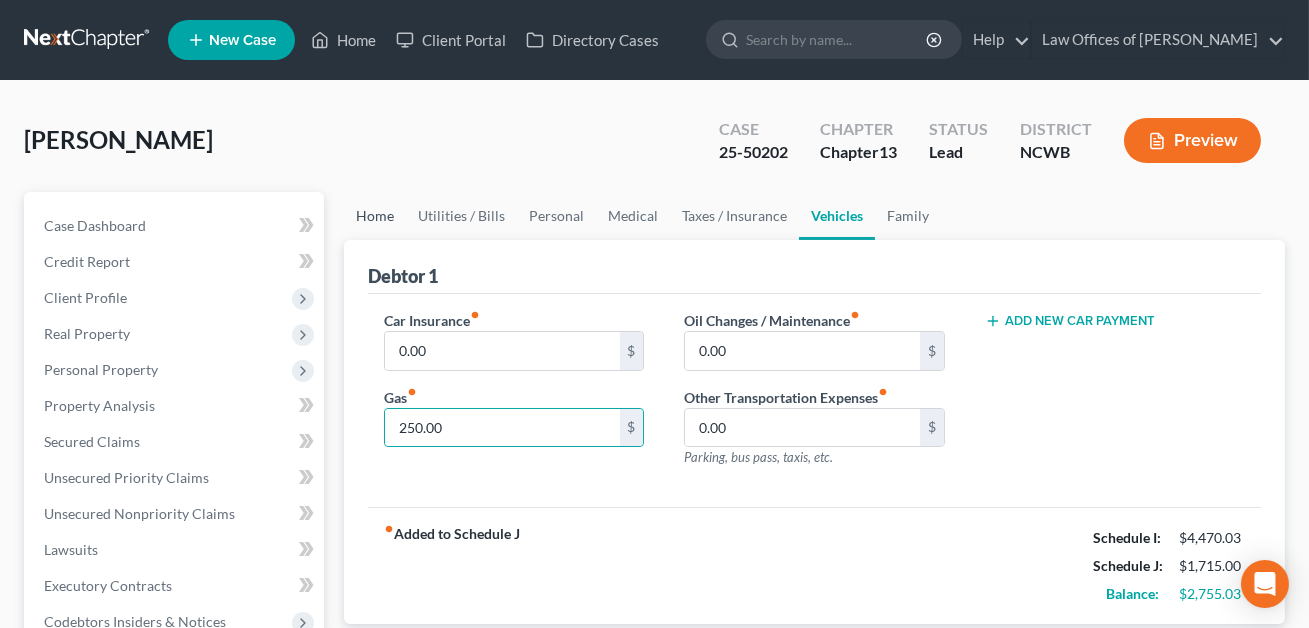 click on "Home" at bounding box center (375, 216) 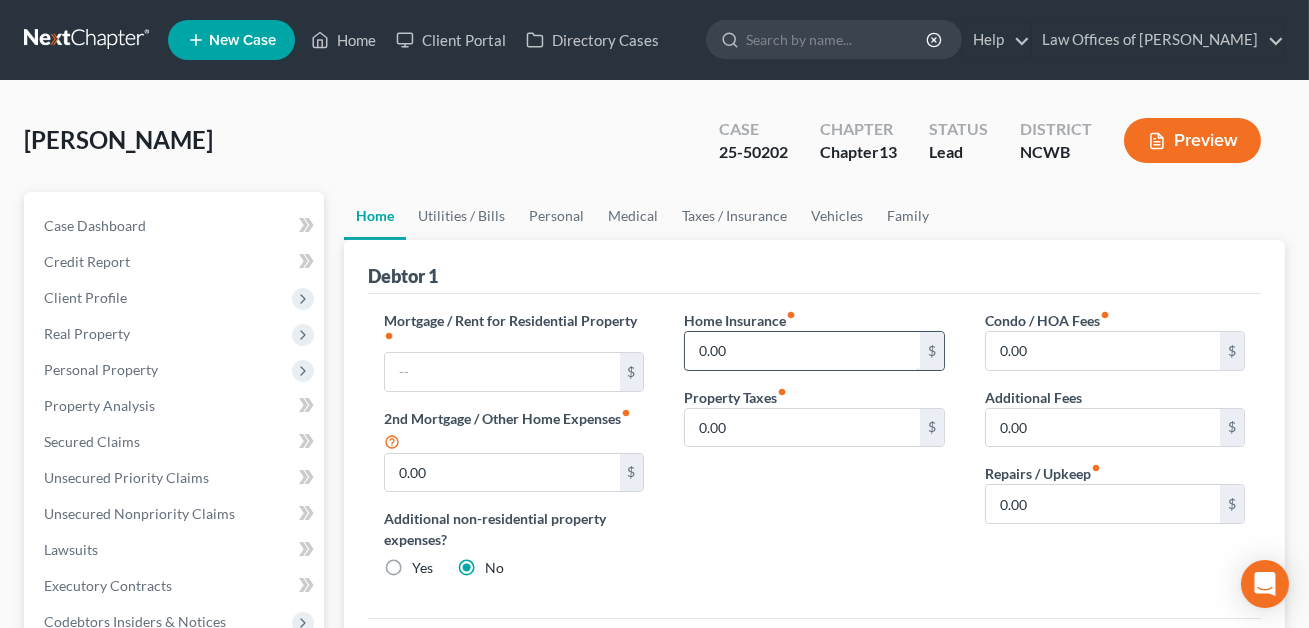 click on "0.00" at bounding box center [802, 351] 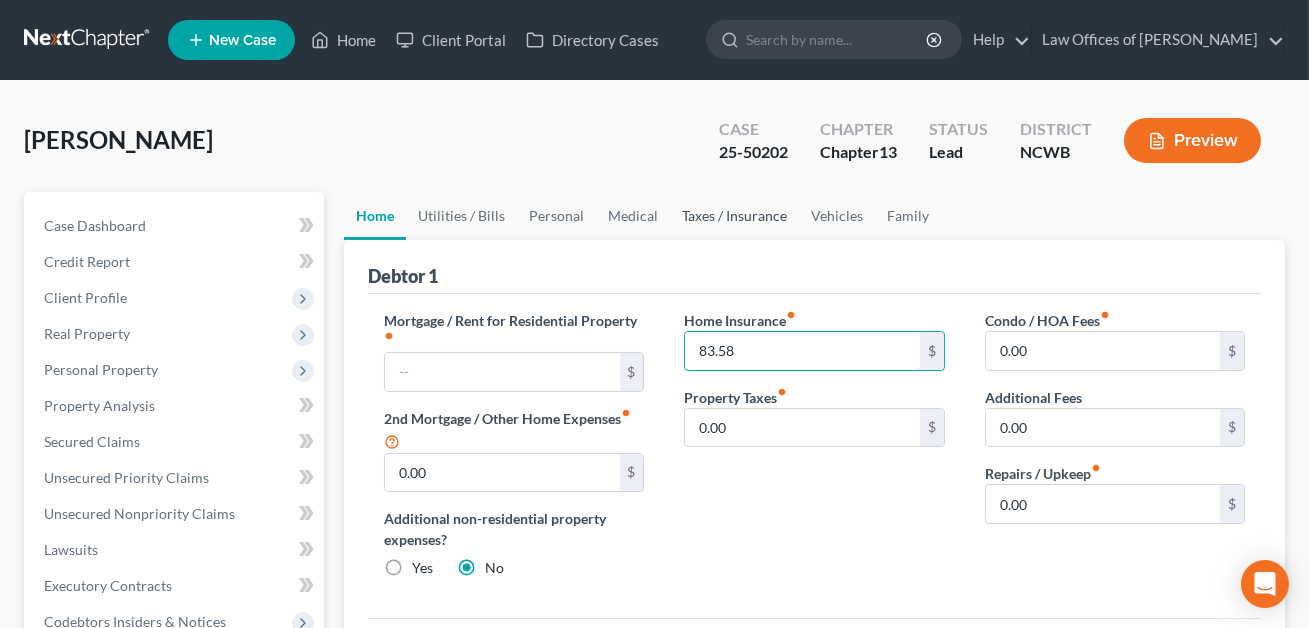 type on "83.58" 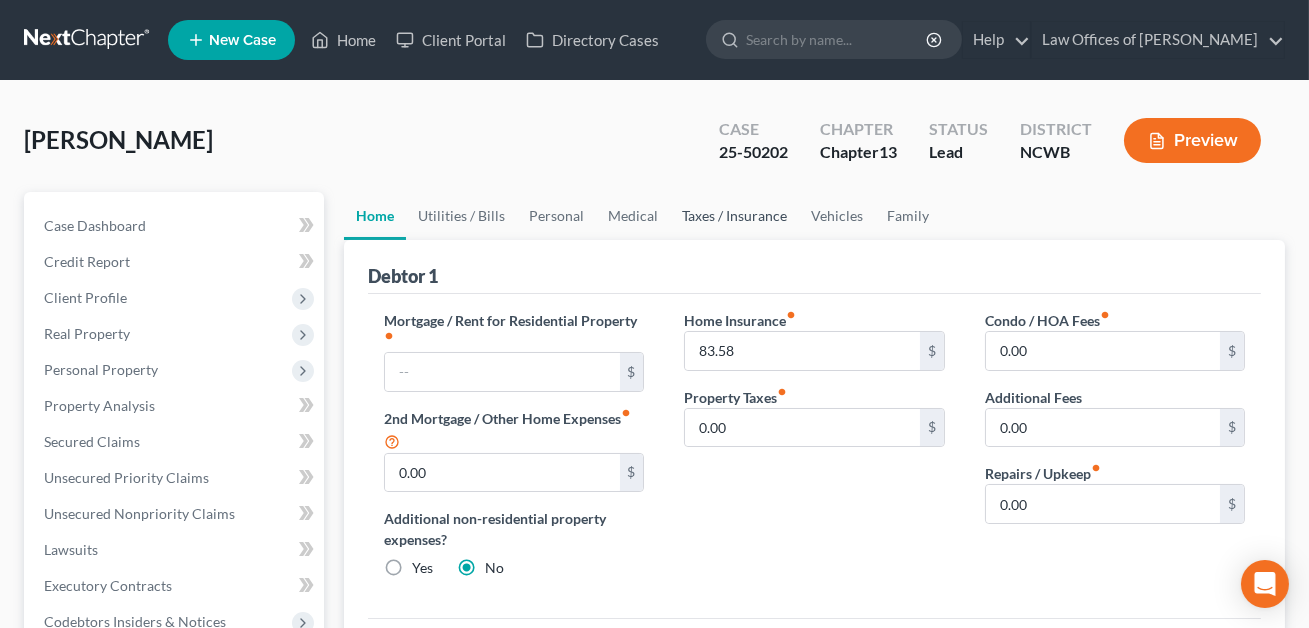 click on "Taxes / Insurance" at bounding box center (734, 216) 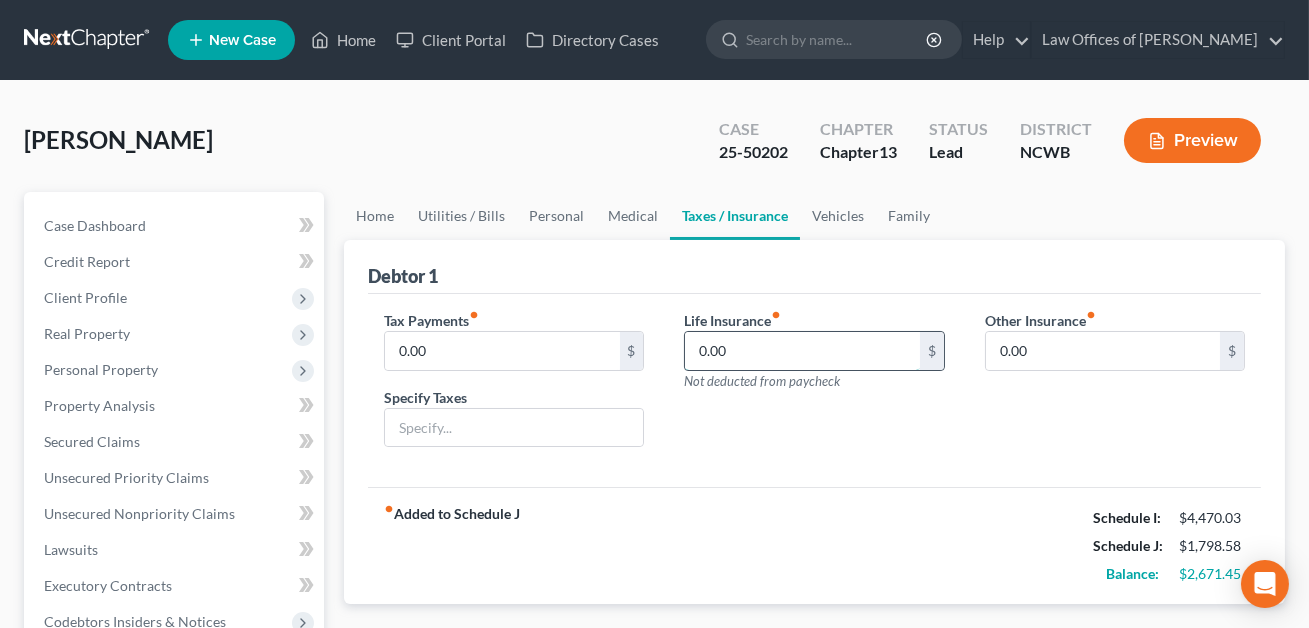 click on "0.00" at bounding box center (802, 351) 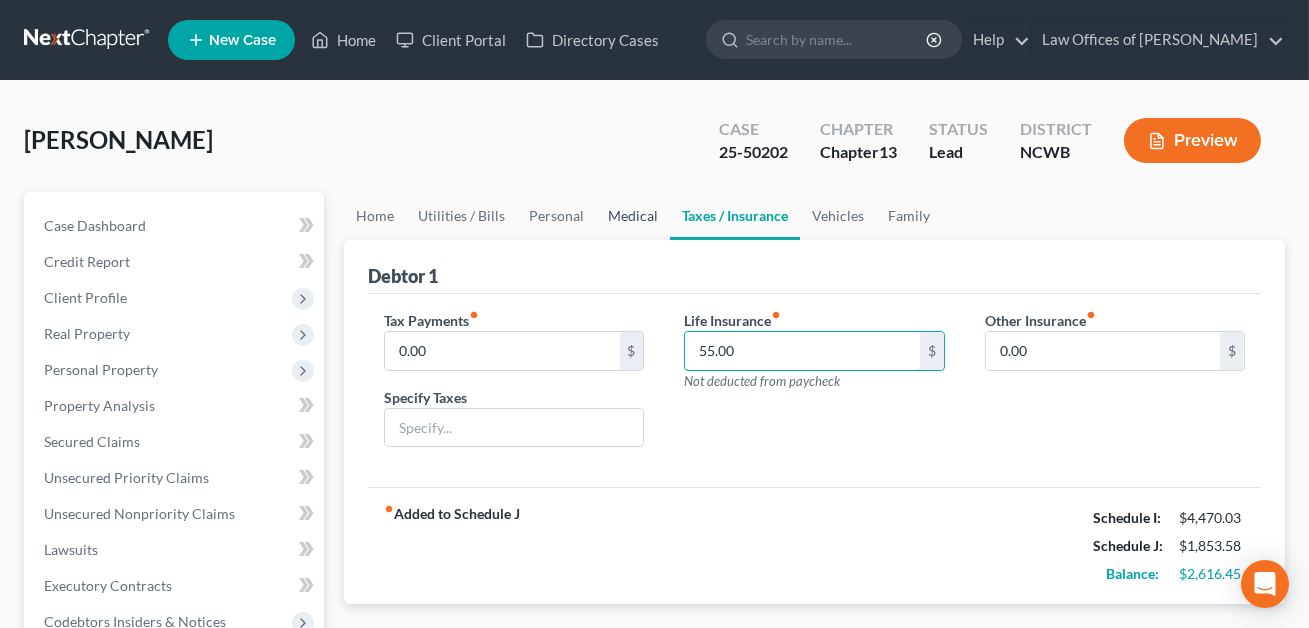 type on "55.00" 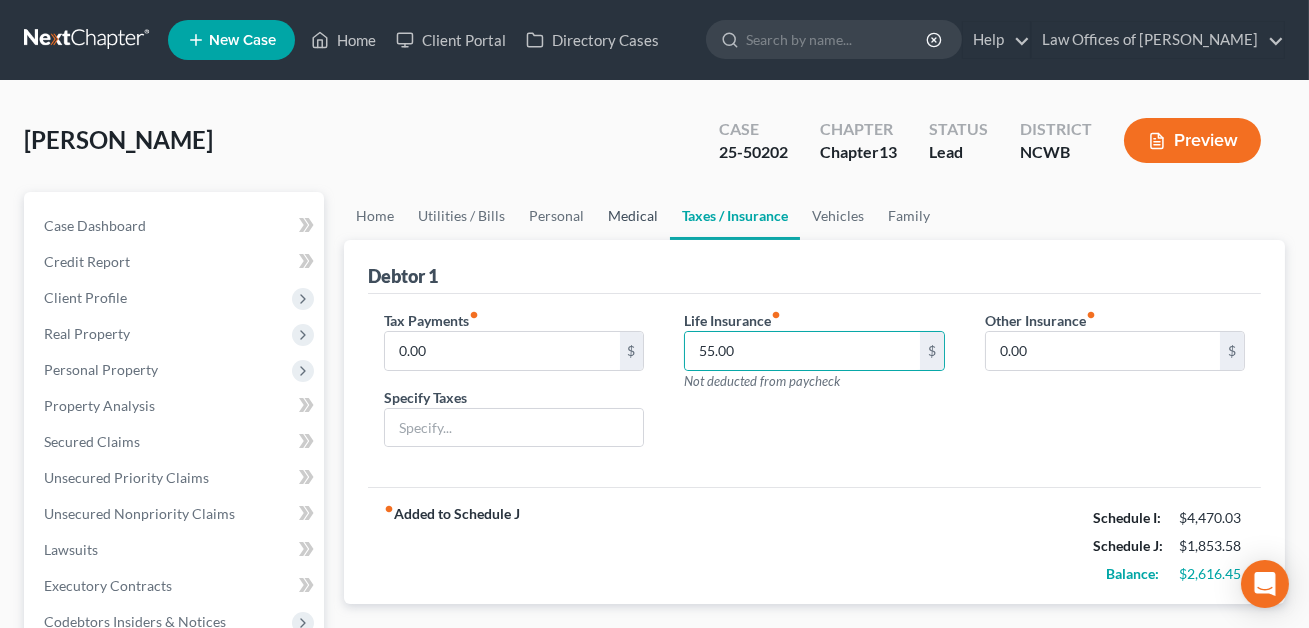 click on "Medical" at bounding box center (633, 216) 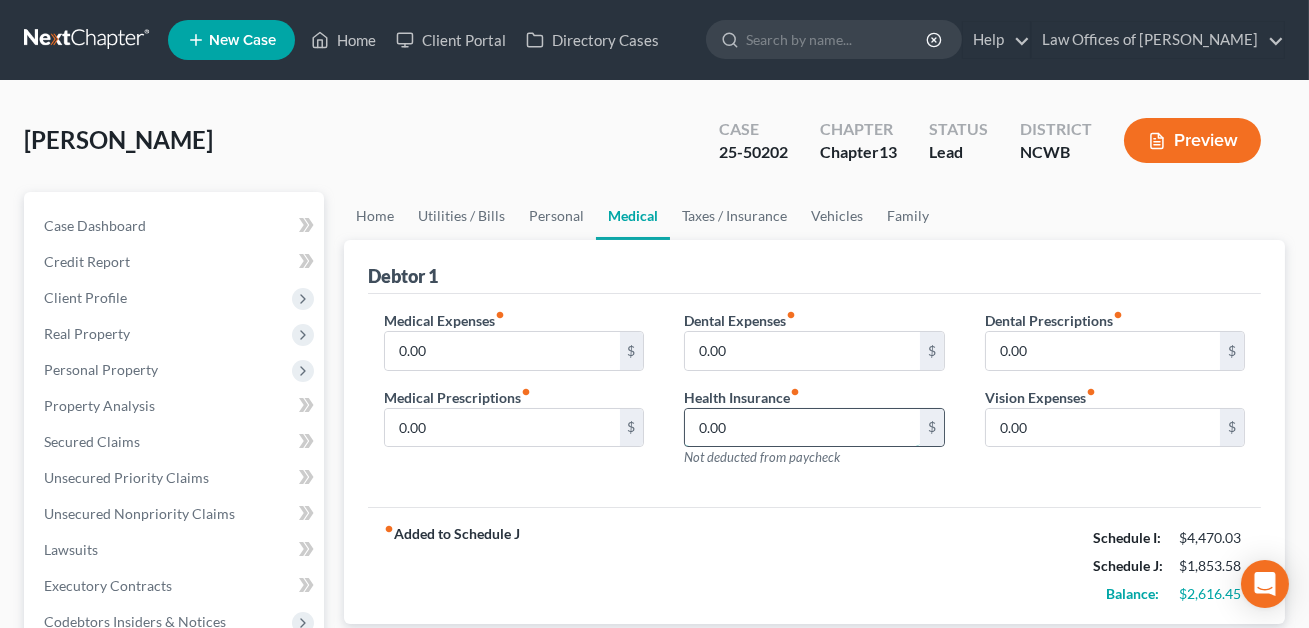 click on "0.00" at bounding box center [802, 428] 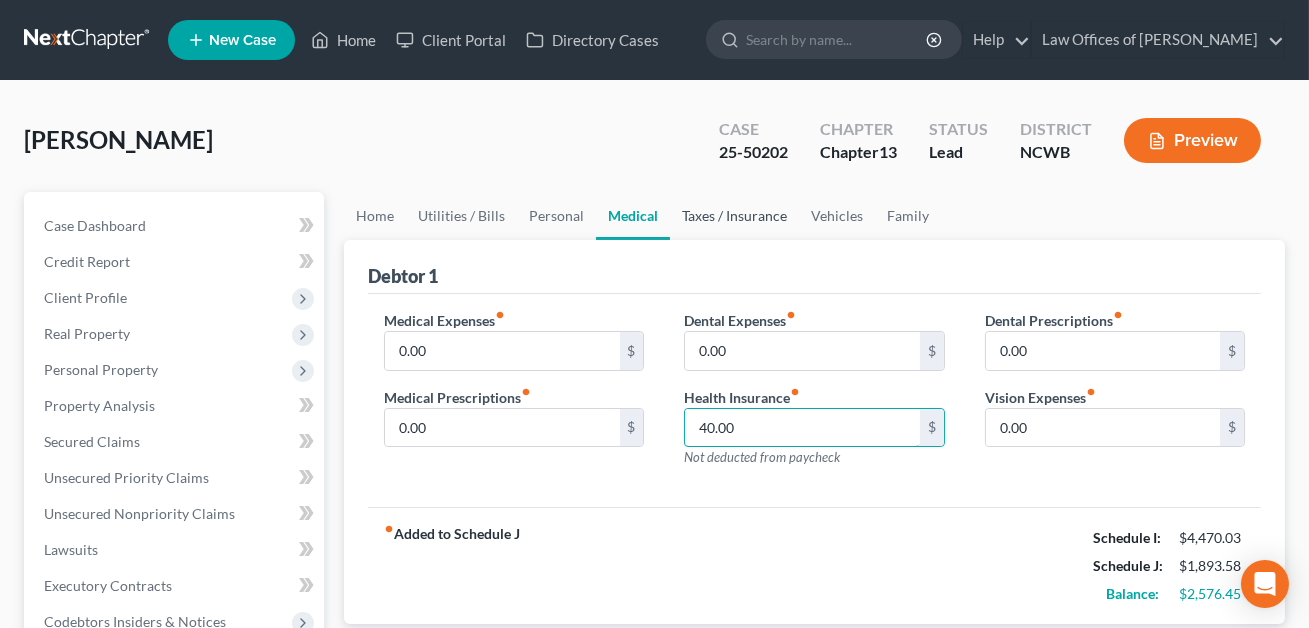 type on "40.00" 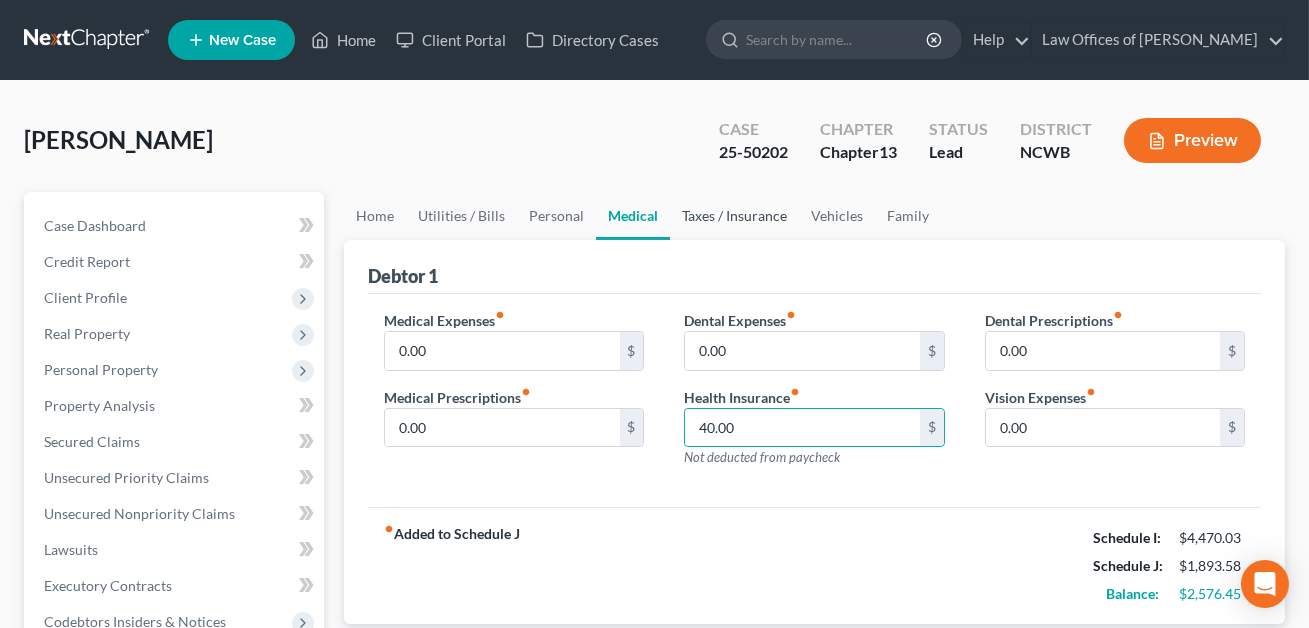 click on "Taxes / Insurance" at bounding box center (734, 216) 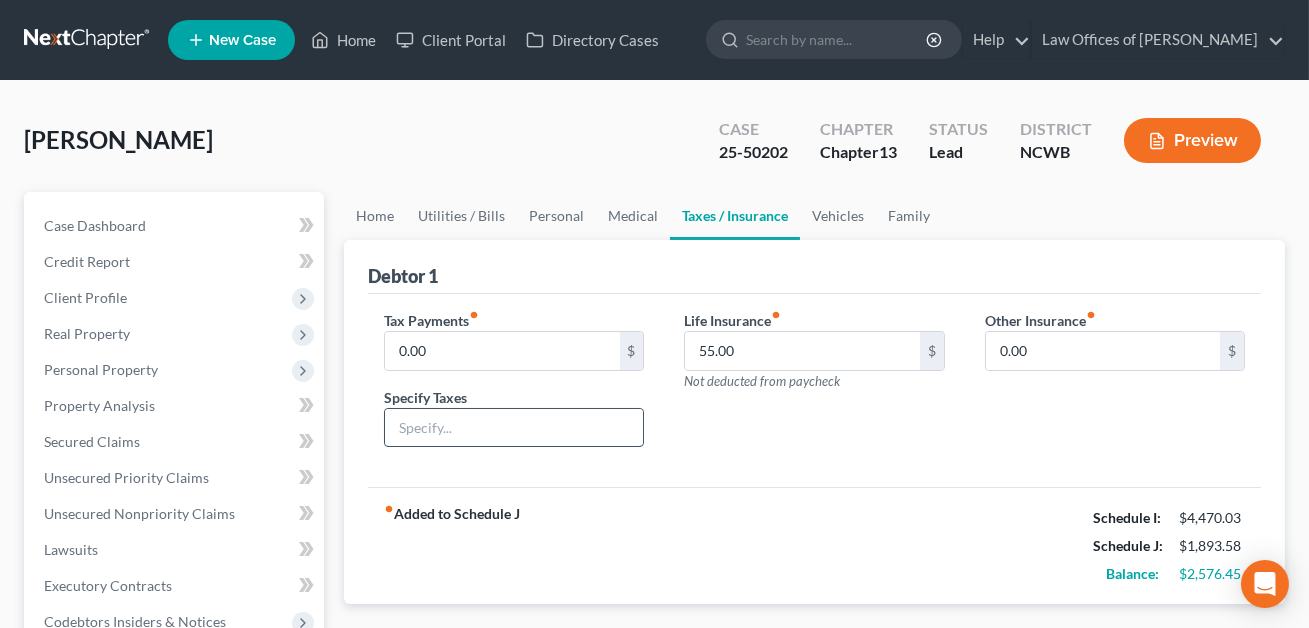 click at bounding box center (514, 428) 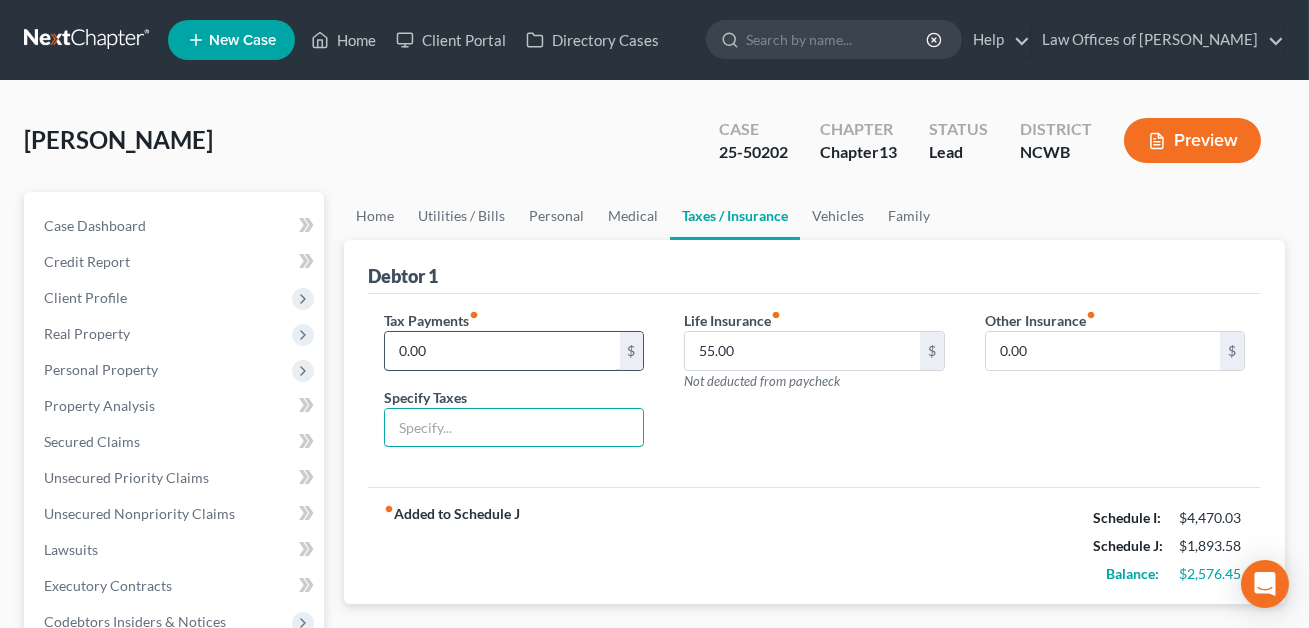 type on "County taxes" 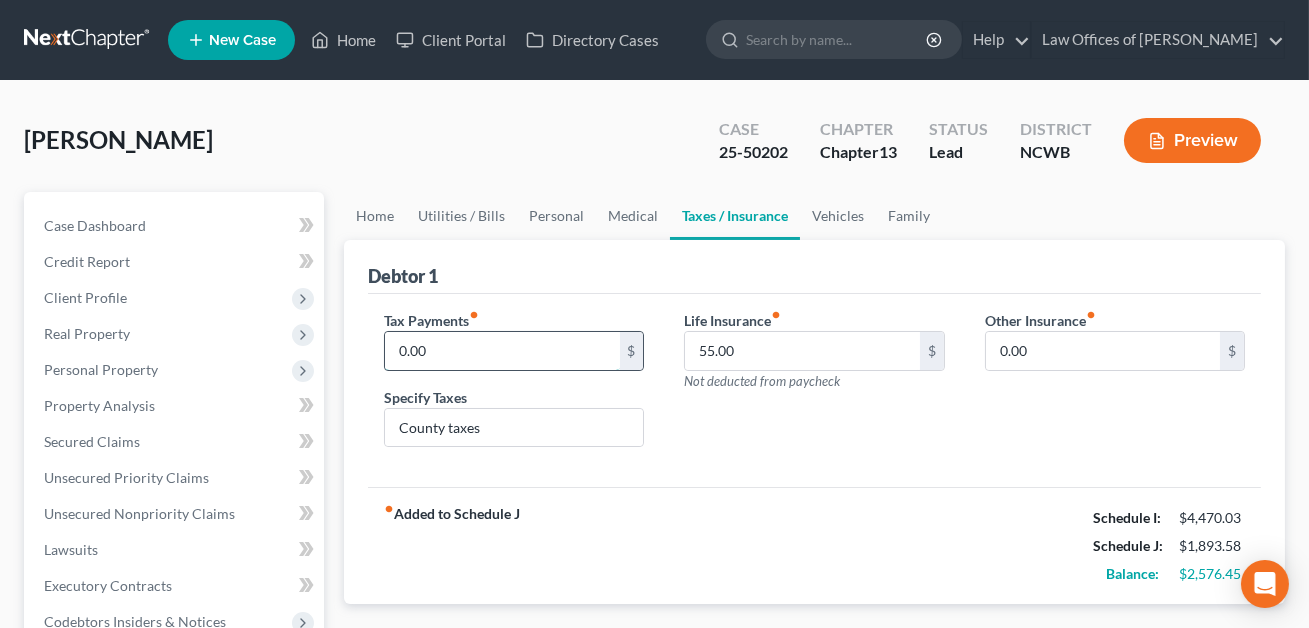 click on "0.00" at bounding box center (502, 351) 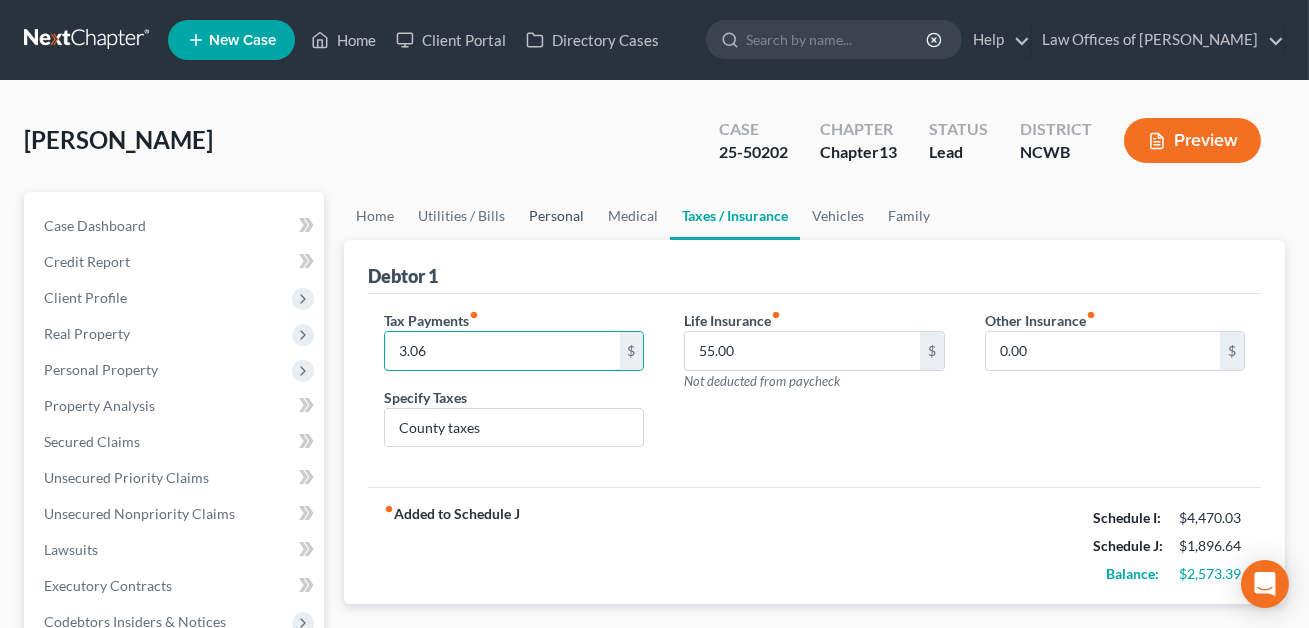 type on "3.06" 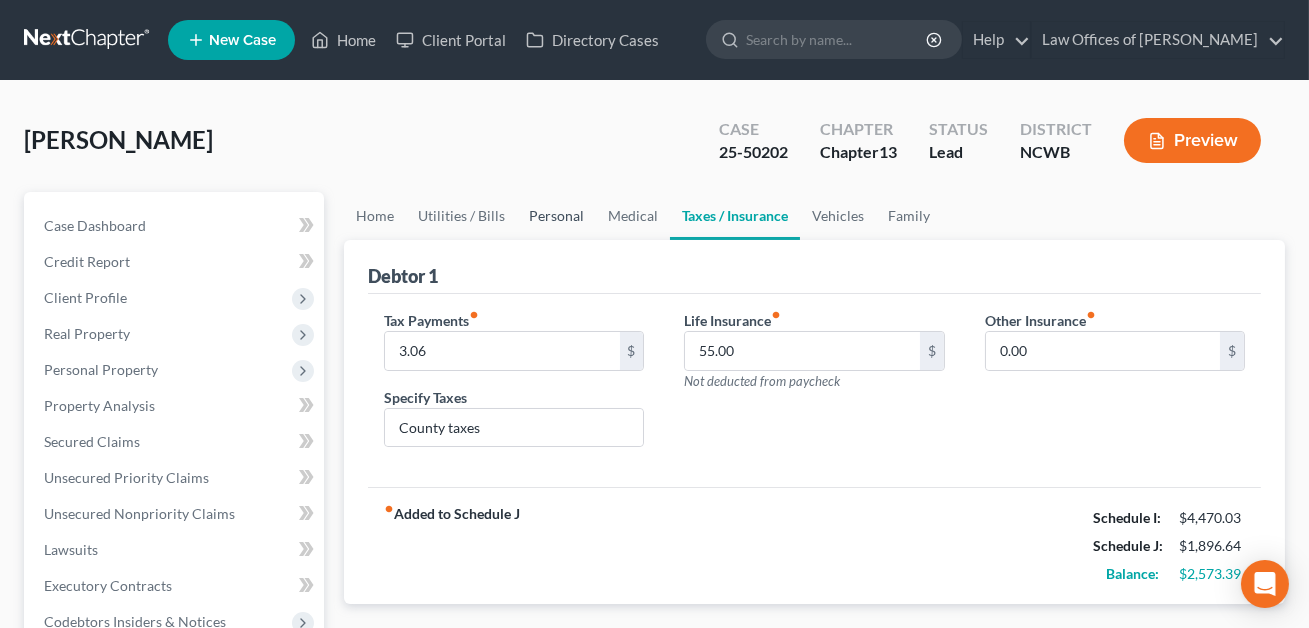 click on "Personal" at bounding box center (556, 216) 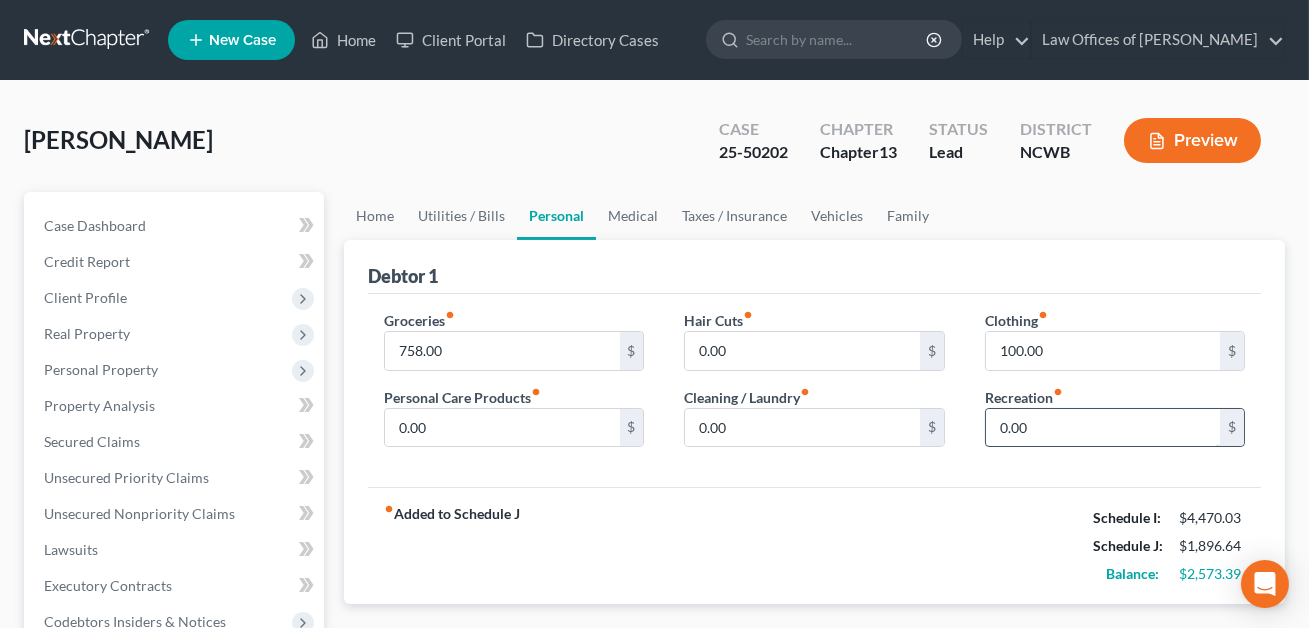 click on "0.00" at bounding box center (1103, 428) 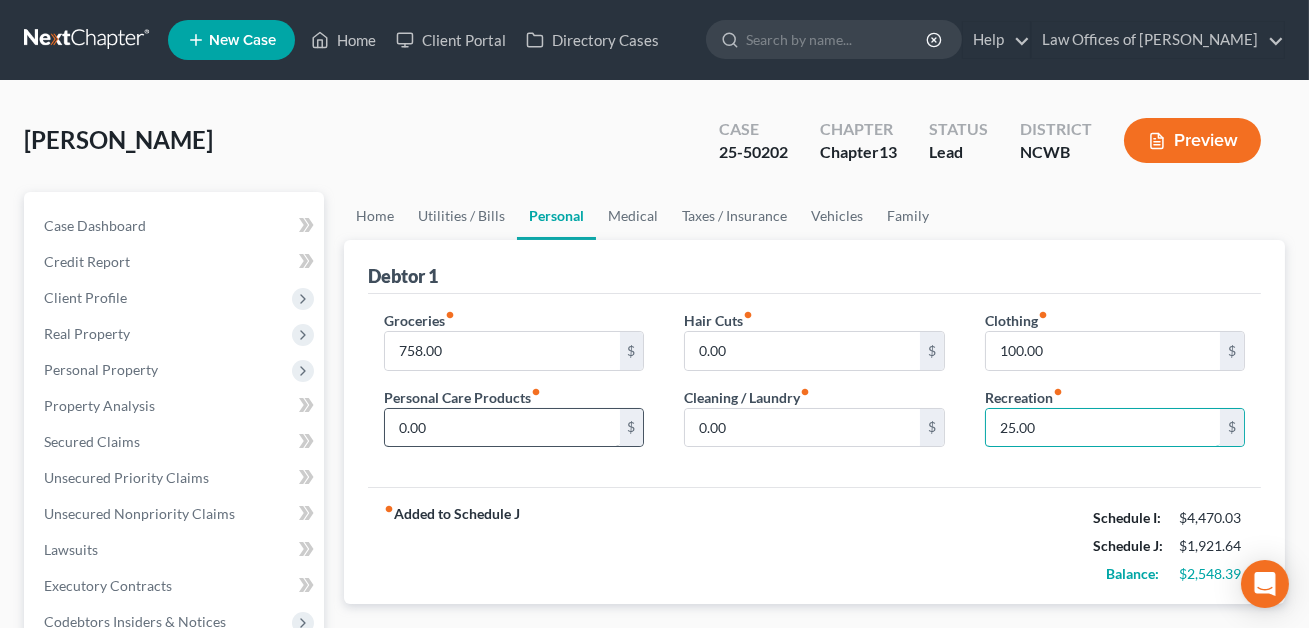 type on "25.00" 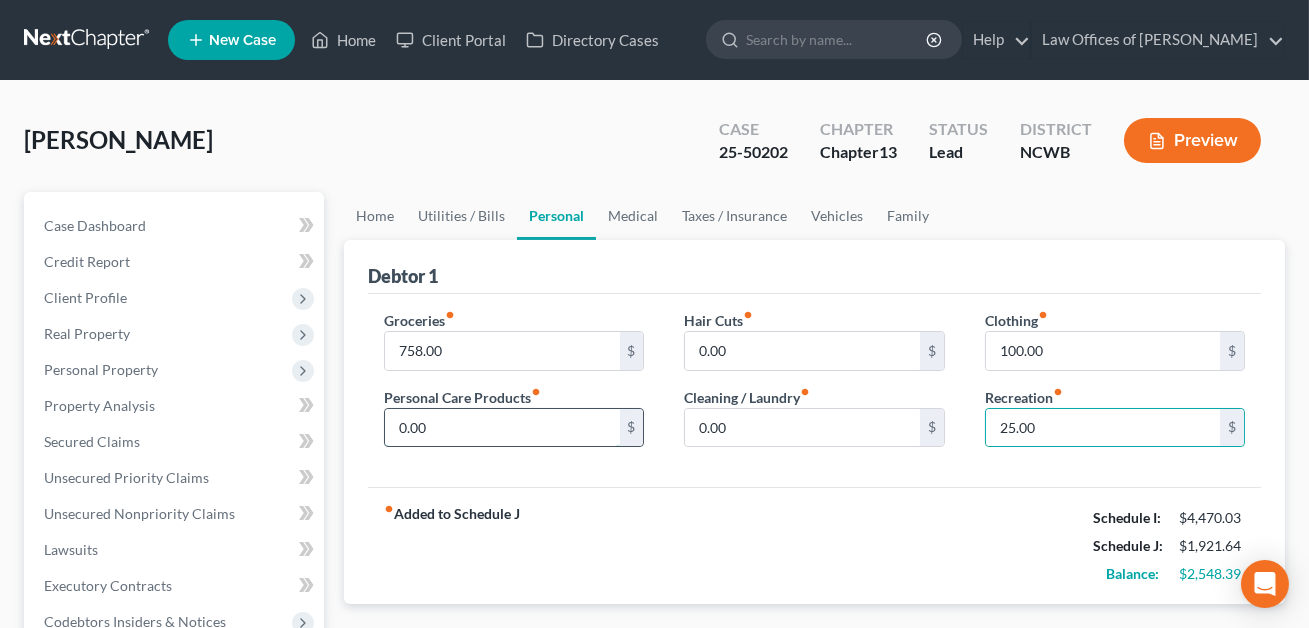click on "0.00" at bounding box center (502, 428) 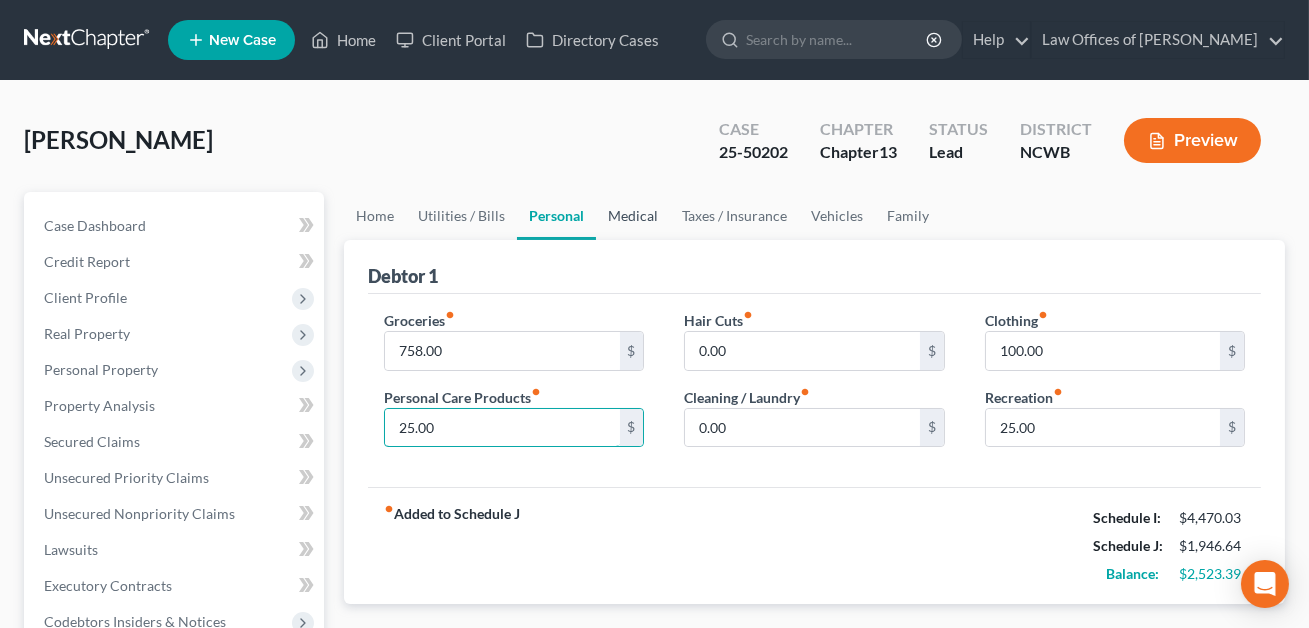 type on "25.00" 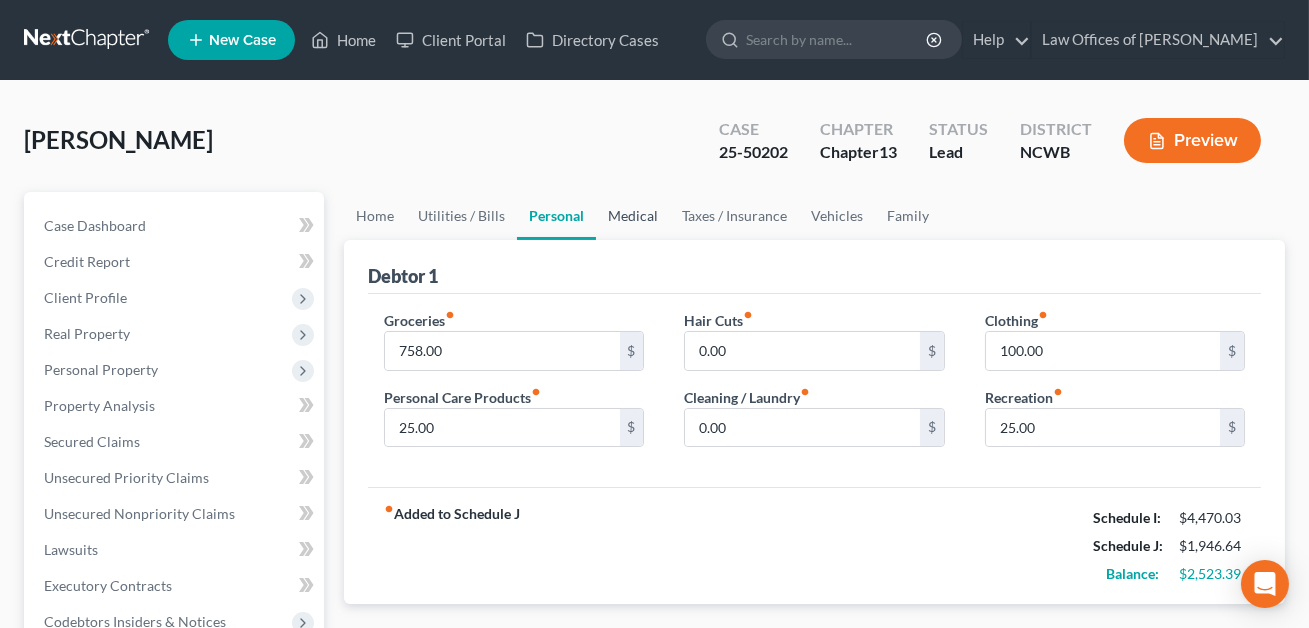 click on "Medical" at bounding box center [633, 216] 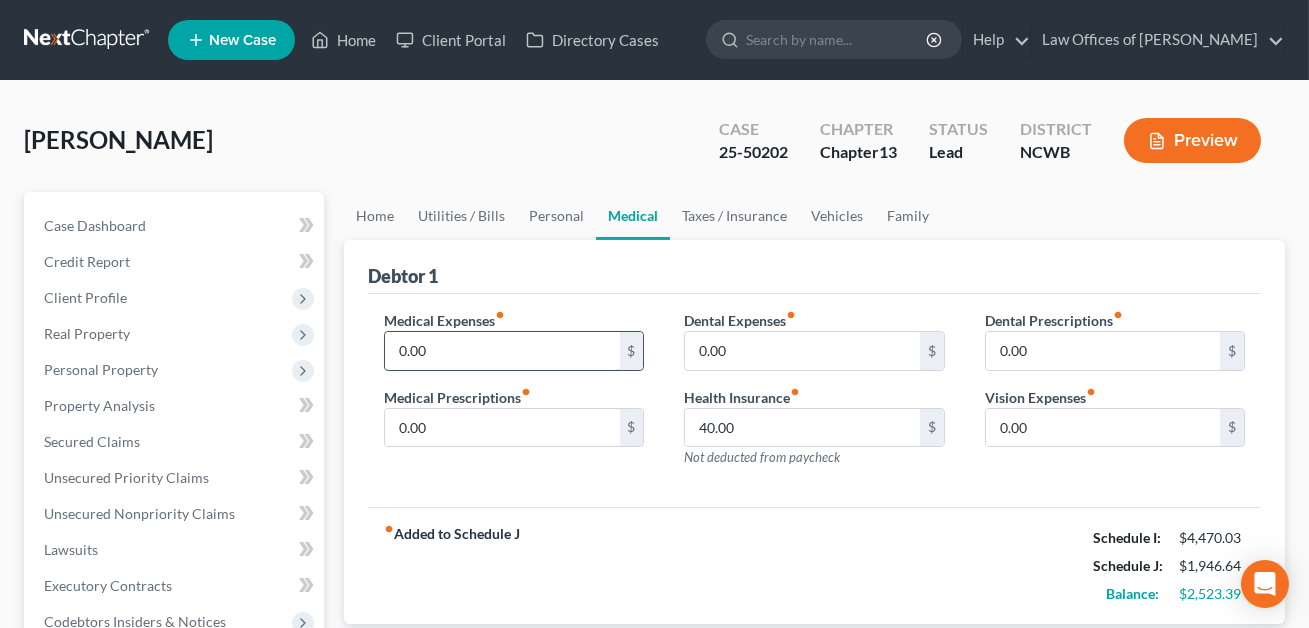 click on "0.00" at bounding box center [502, 351] 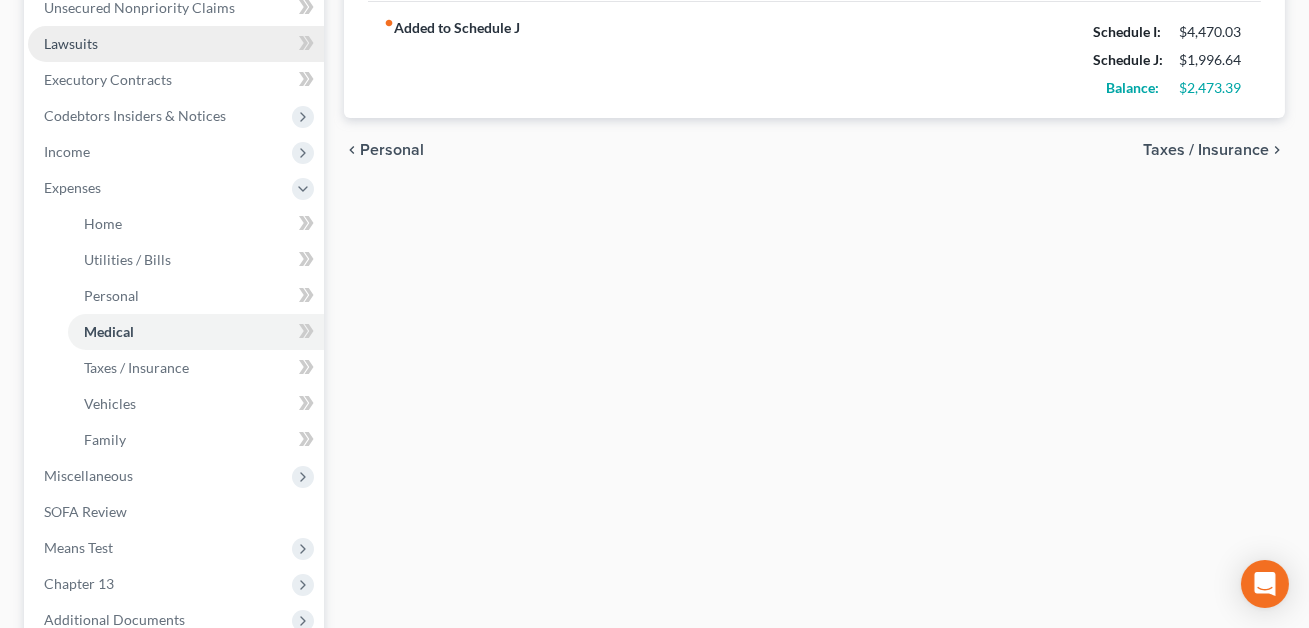 scroll, scrollTop: 505, scrollLeft: 0, axis: vertical 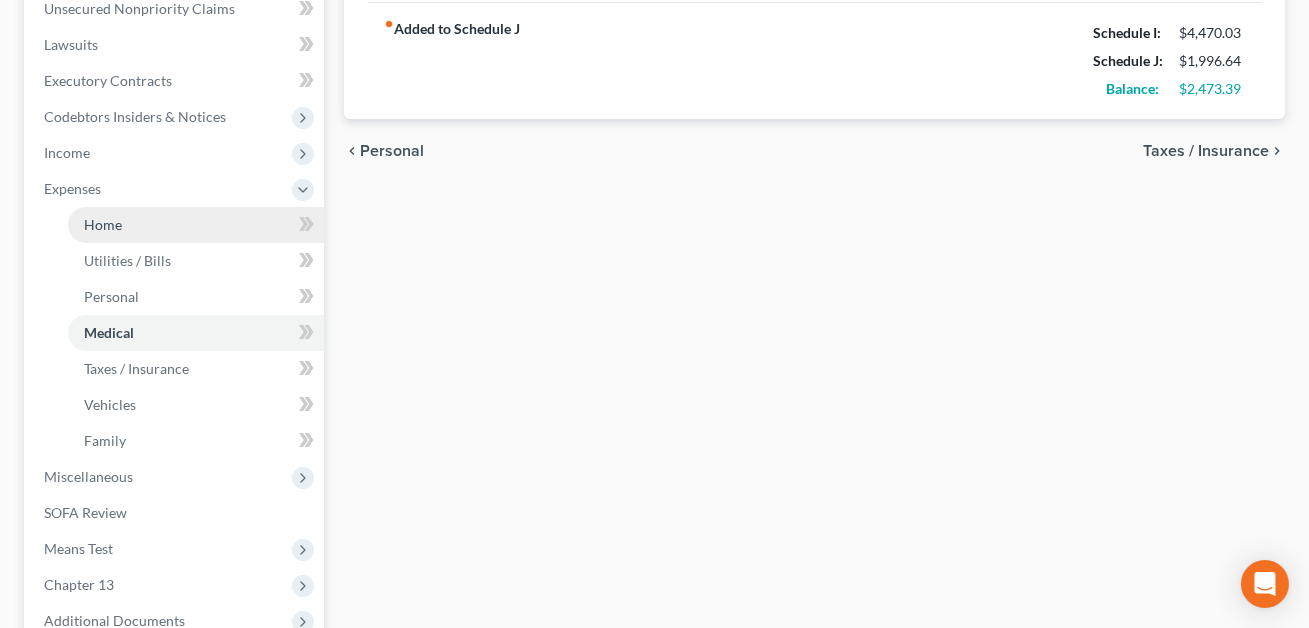 type on "50.00" 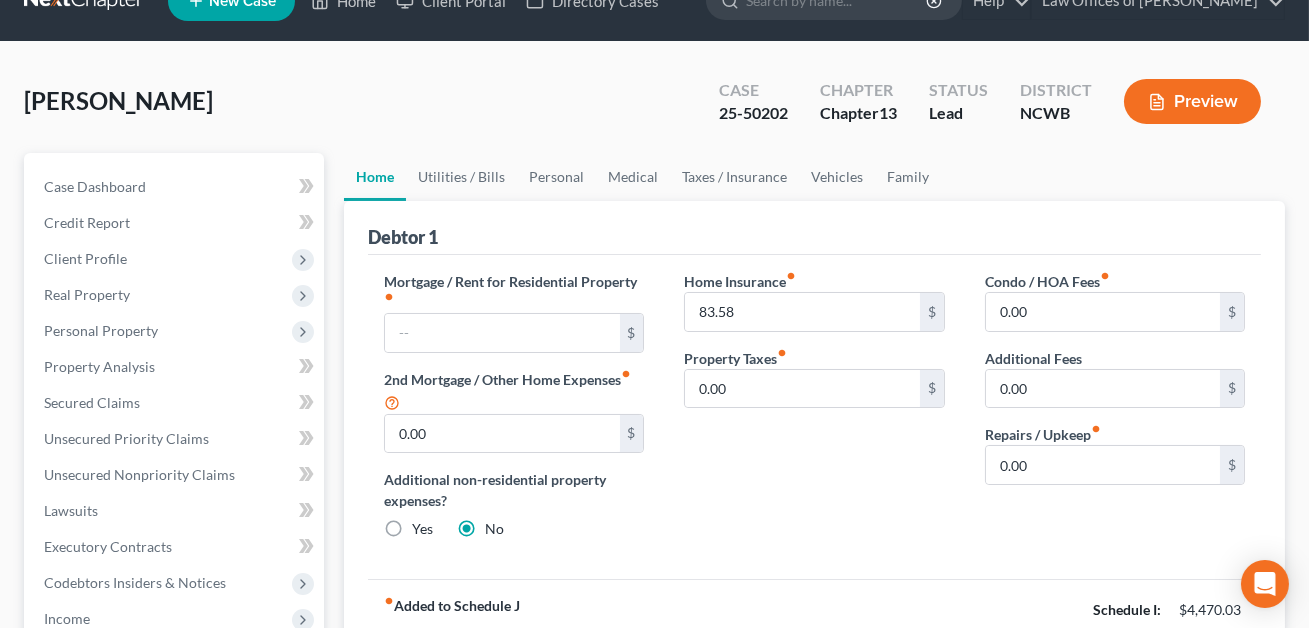 scroll, scrollTop: 0, scrollLeft: 0, axis: both 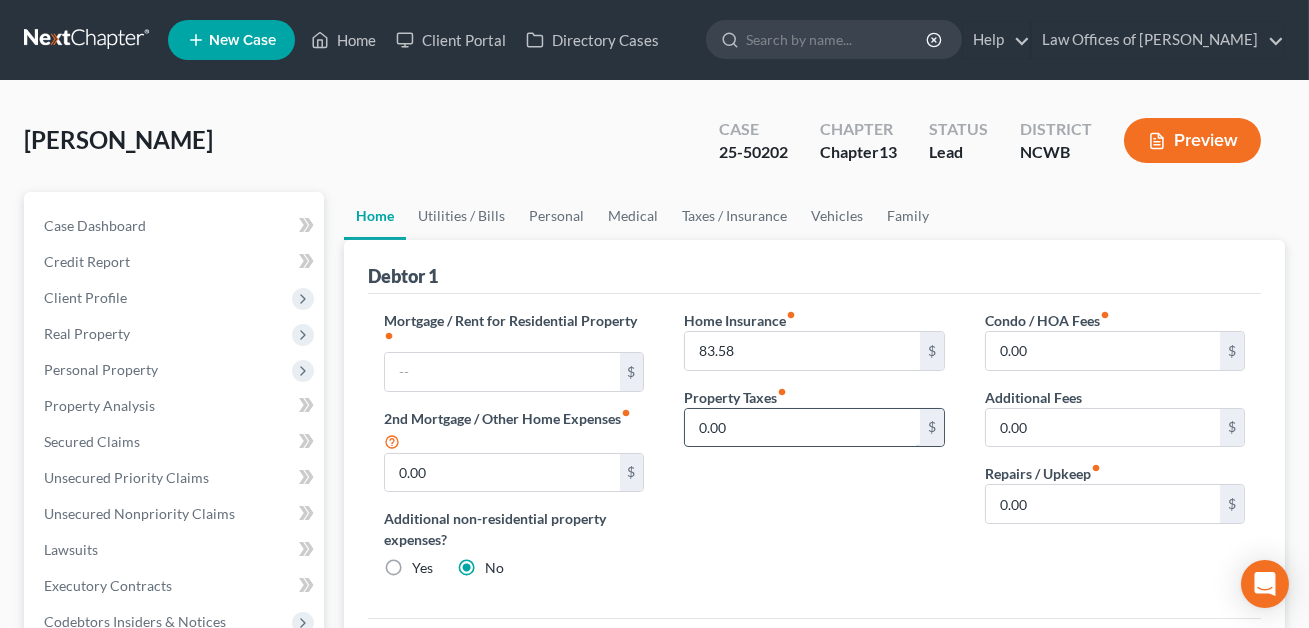 click on "0.00" at bounding box center [802, 428] 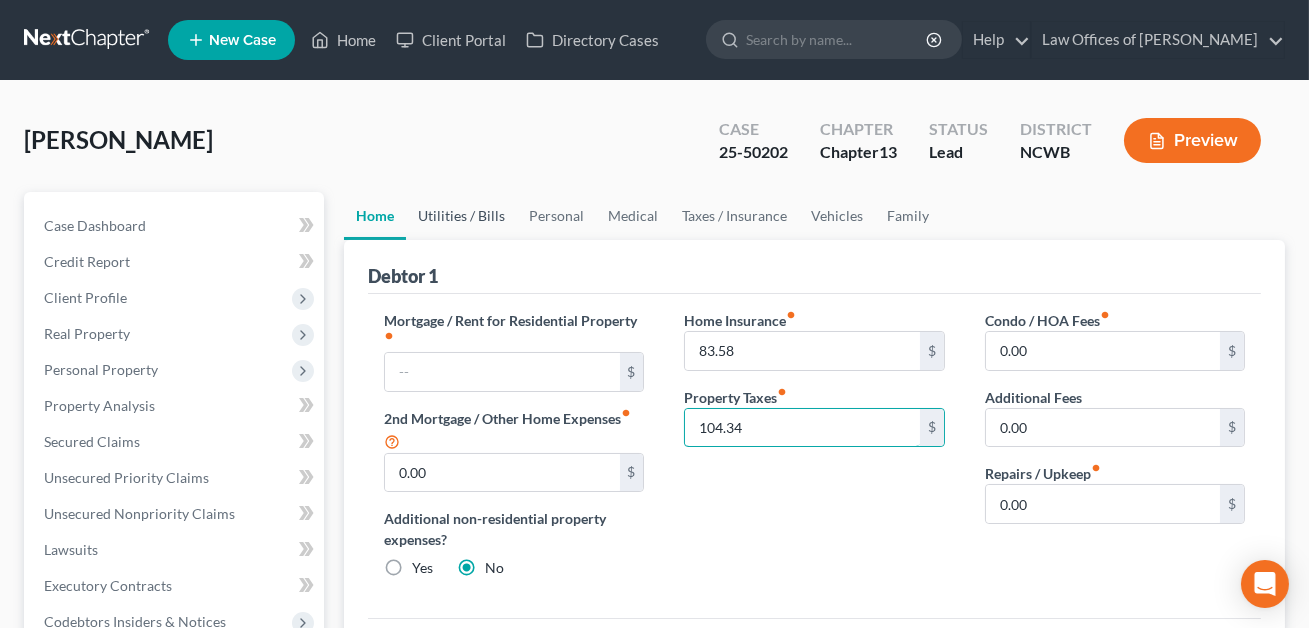type on "104.34" 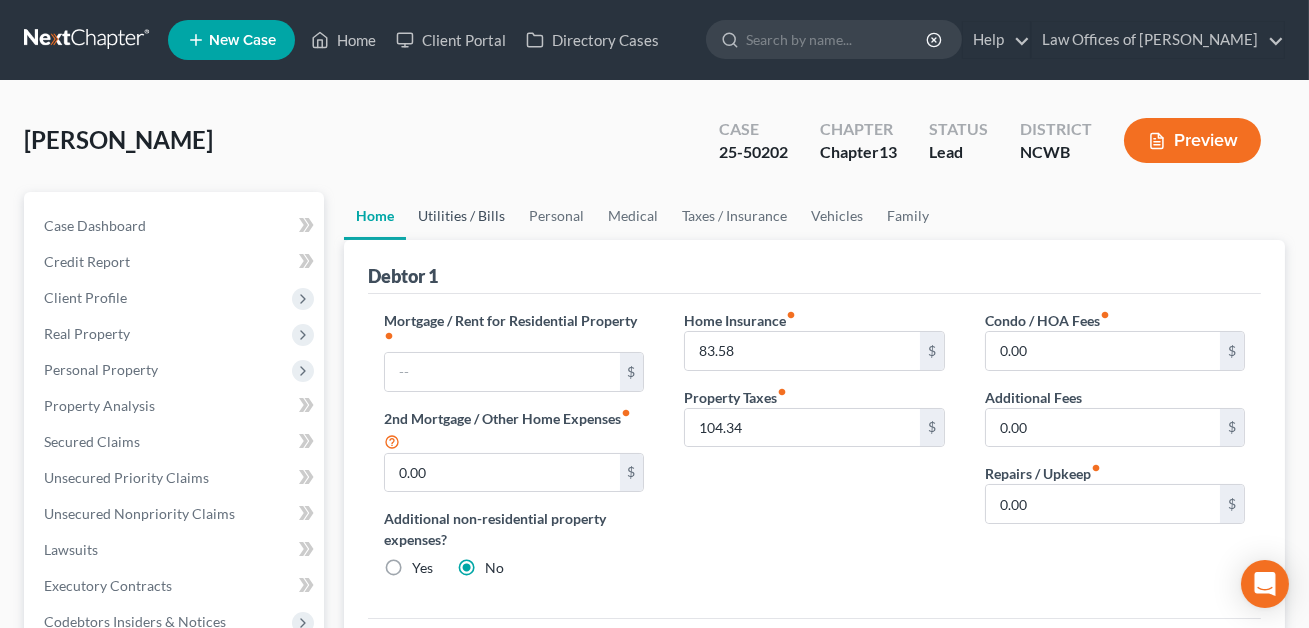 click on "Utilities / Bills" at bounding box center (461, 216) 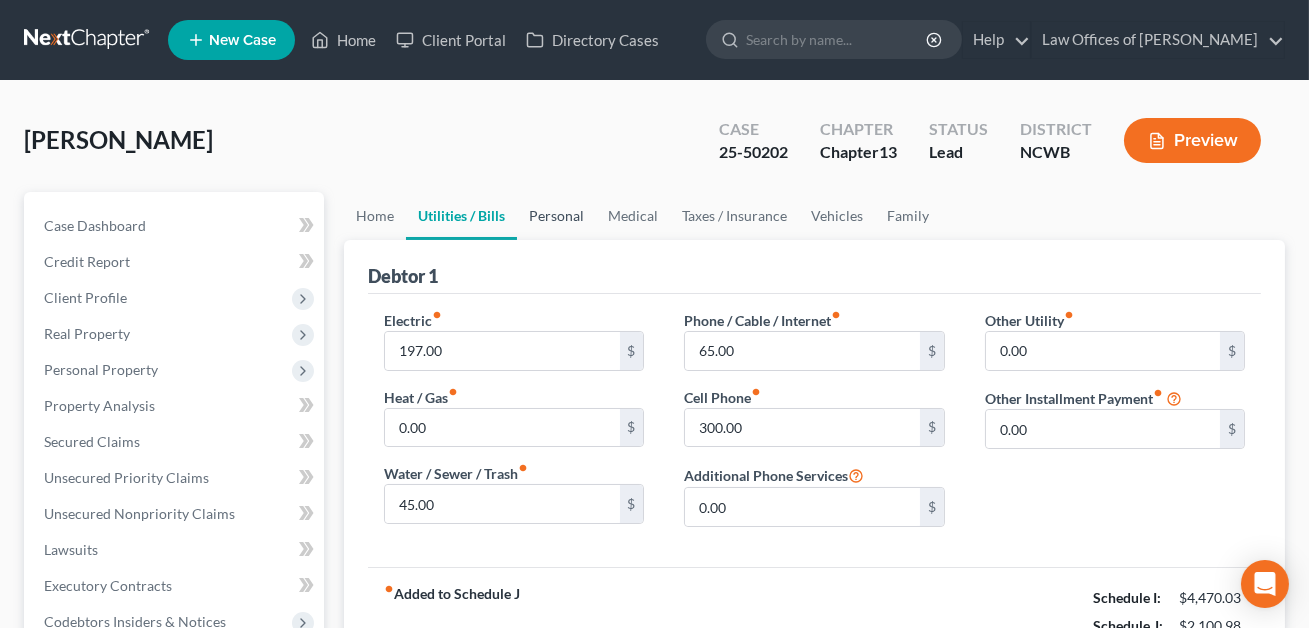 click on "Personal" at bounding box center [556, 216] 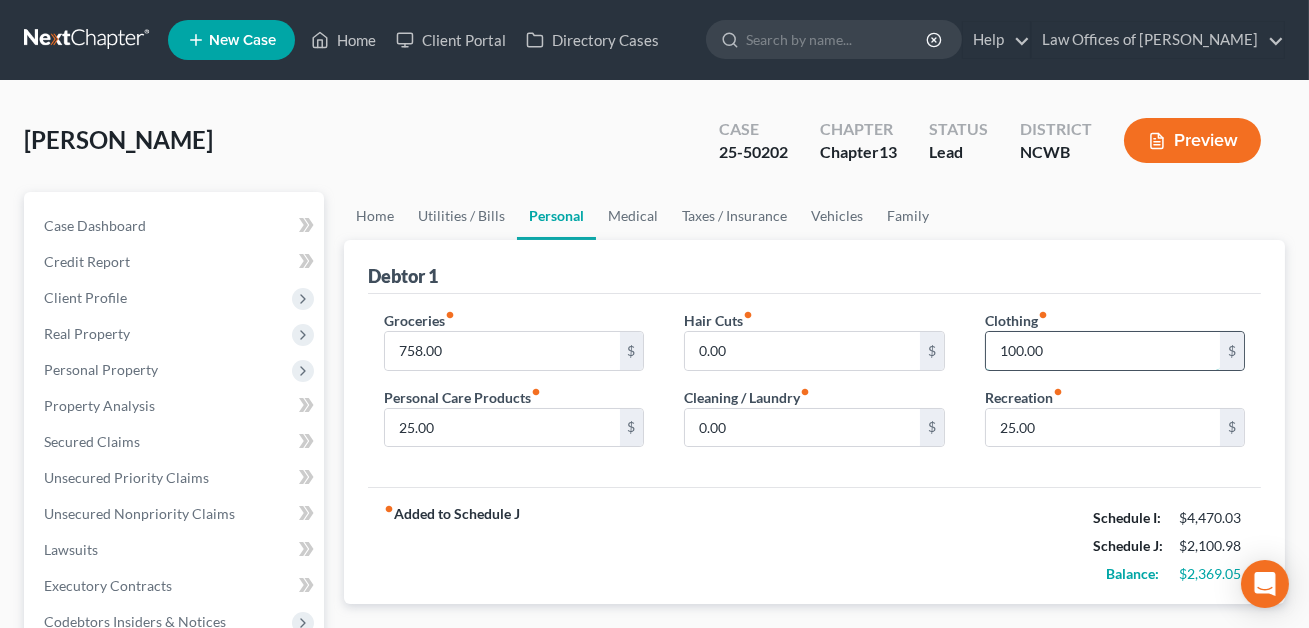 click on "100.00" at bounding box center (1103, 351) 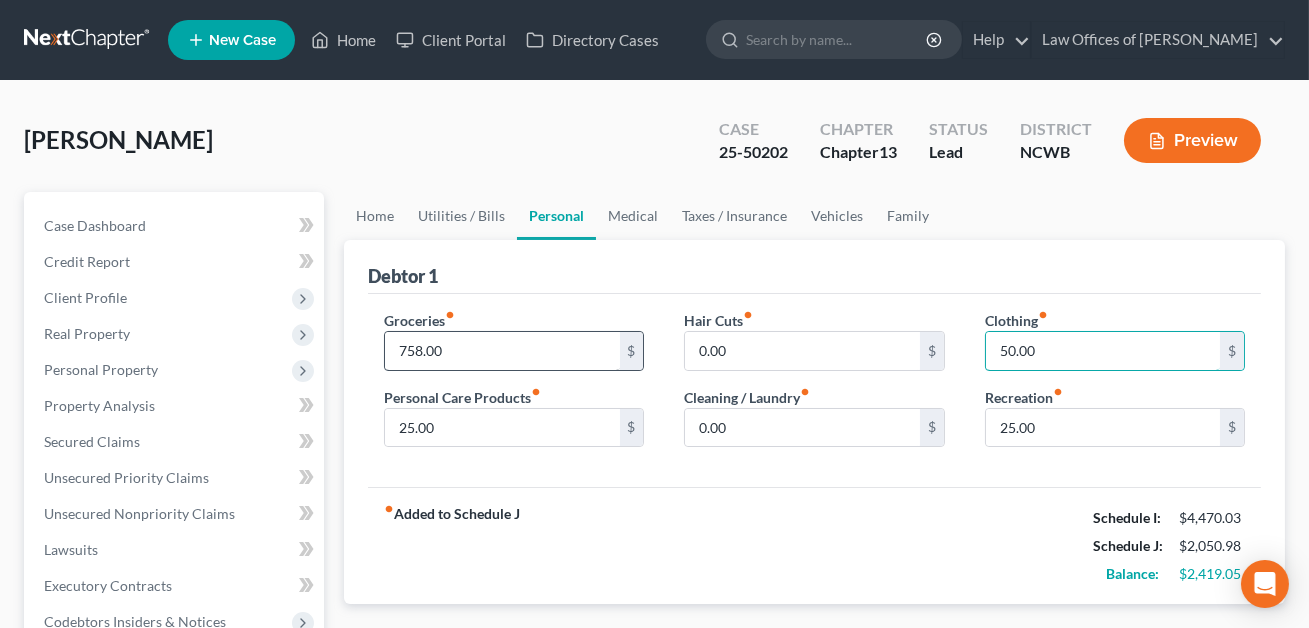 type on "50.00" 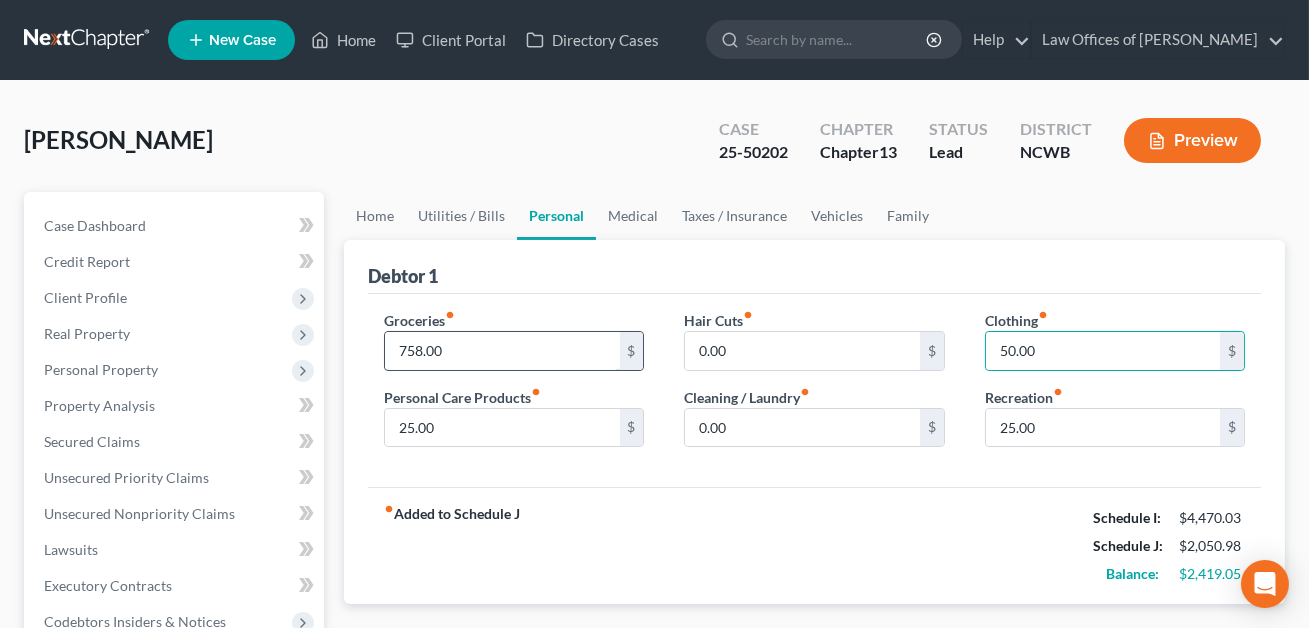 click on "758.00" at bounding box center (502, 351) 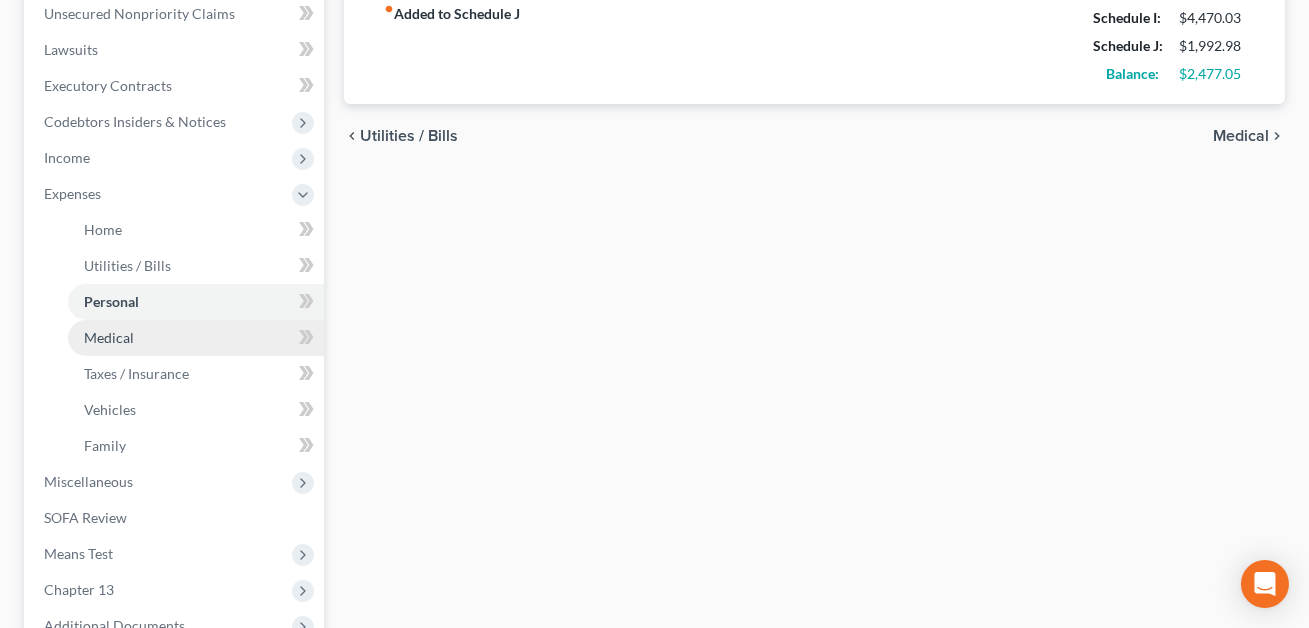 scroll, scrollTop: 521, scrollLeft: 0, axis: vertical 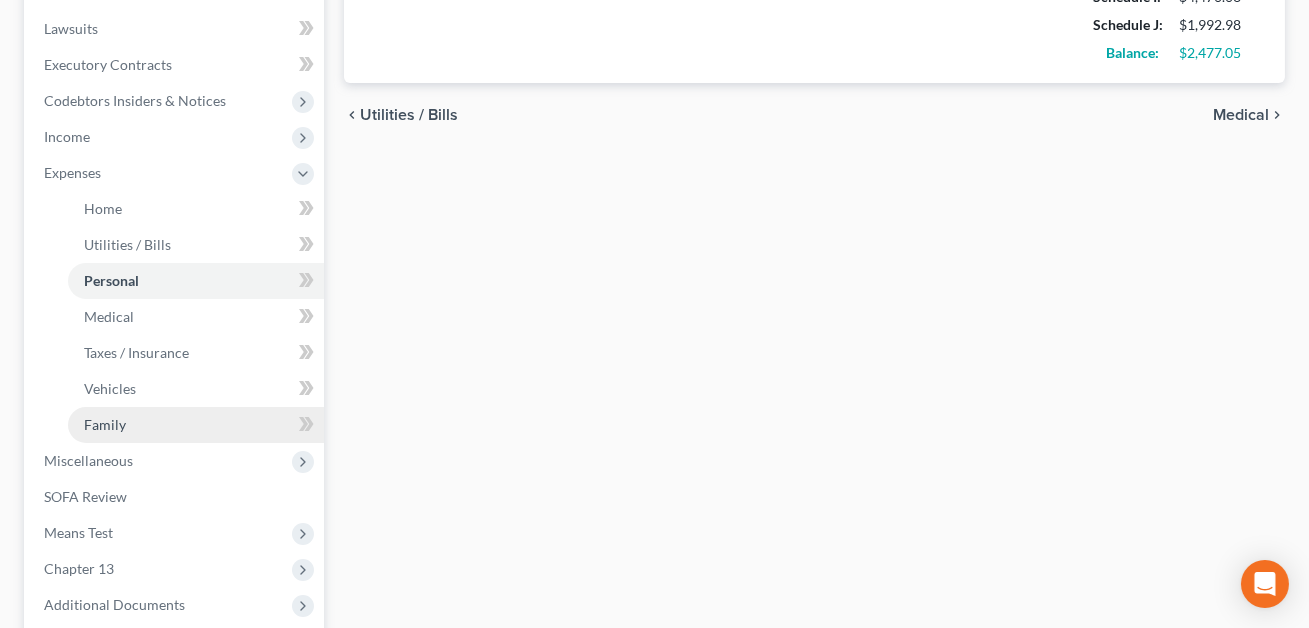 type on "700.00" 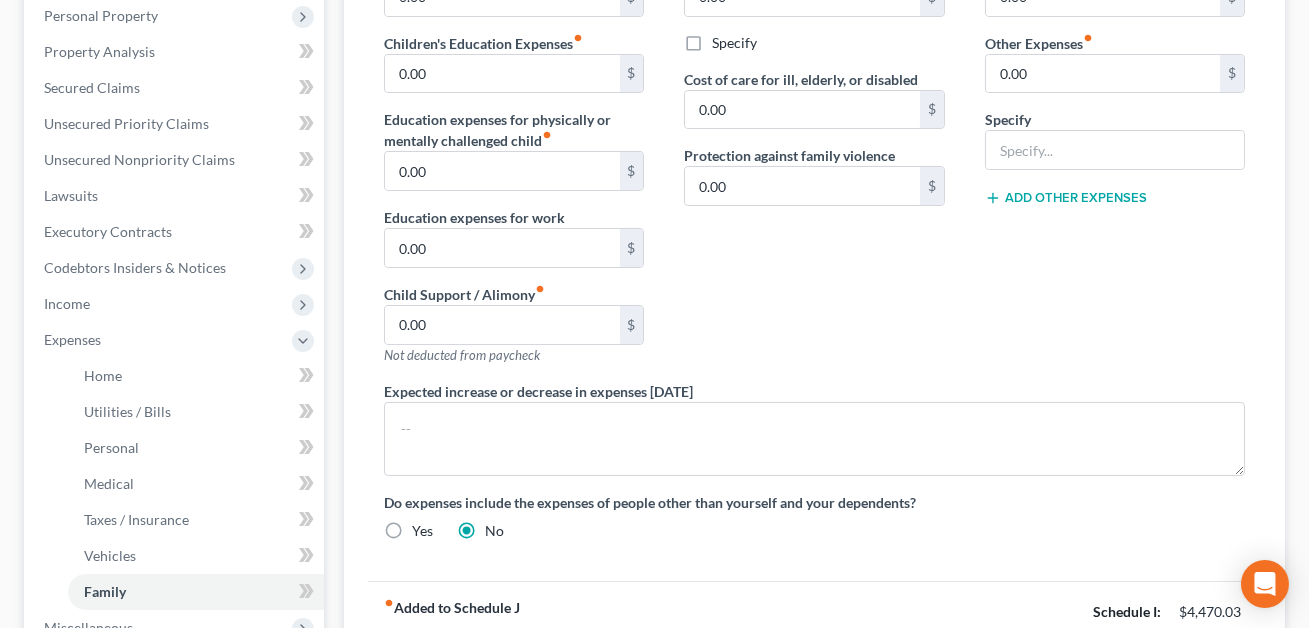 scroll, scrollTop: 380, scrollLeft: 0, axis: vertical 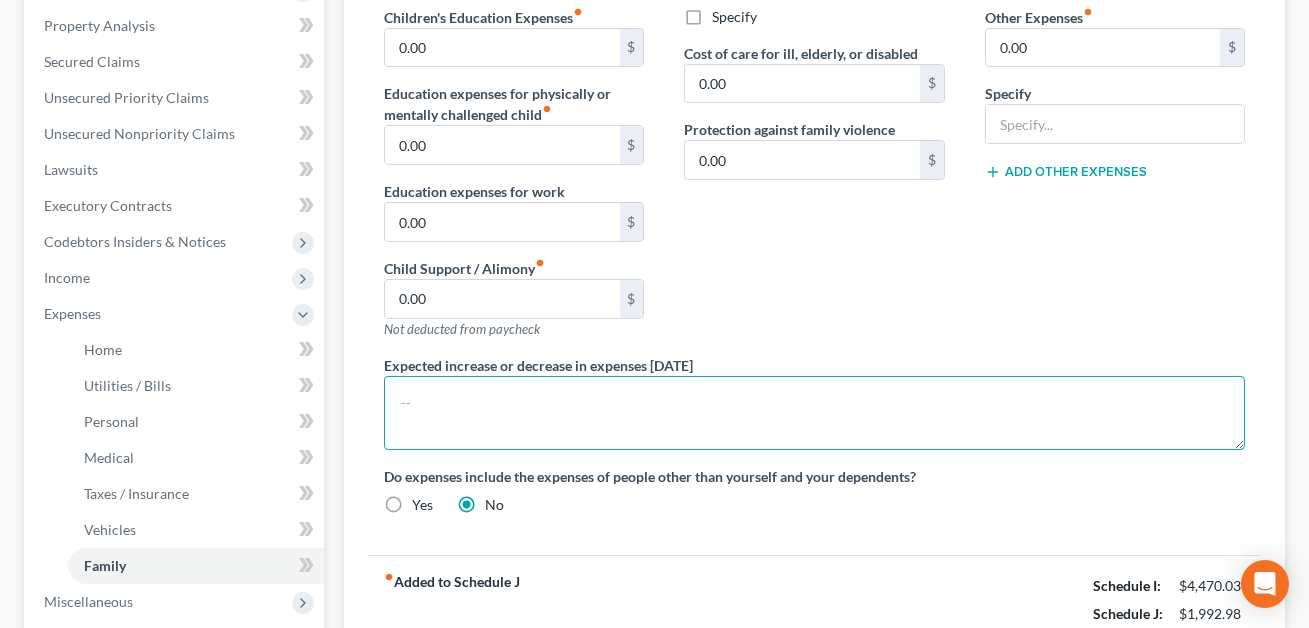 click at bounding box center [814, 413] 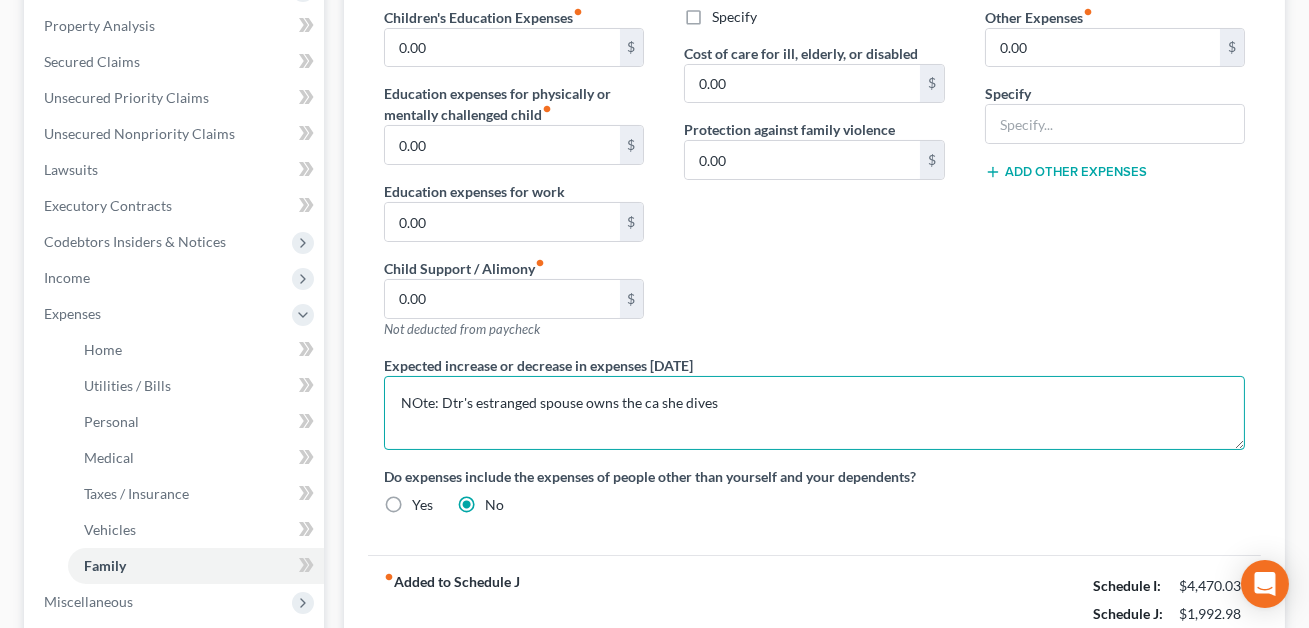 click on "NOte: Dtr's estranged spouse owns the ca she dives" at bounding box center (814, 413) 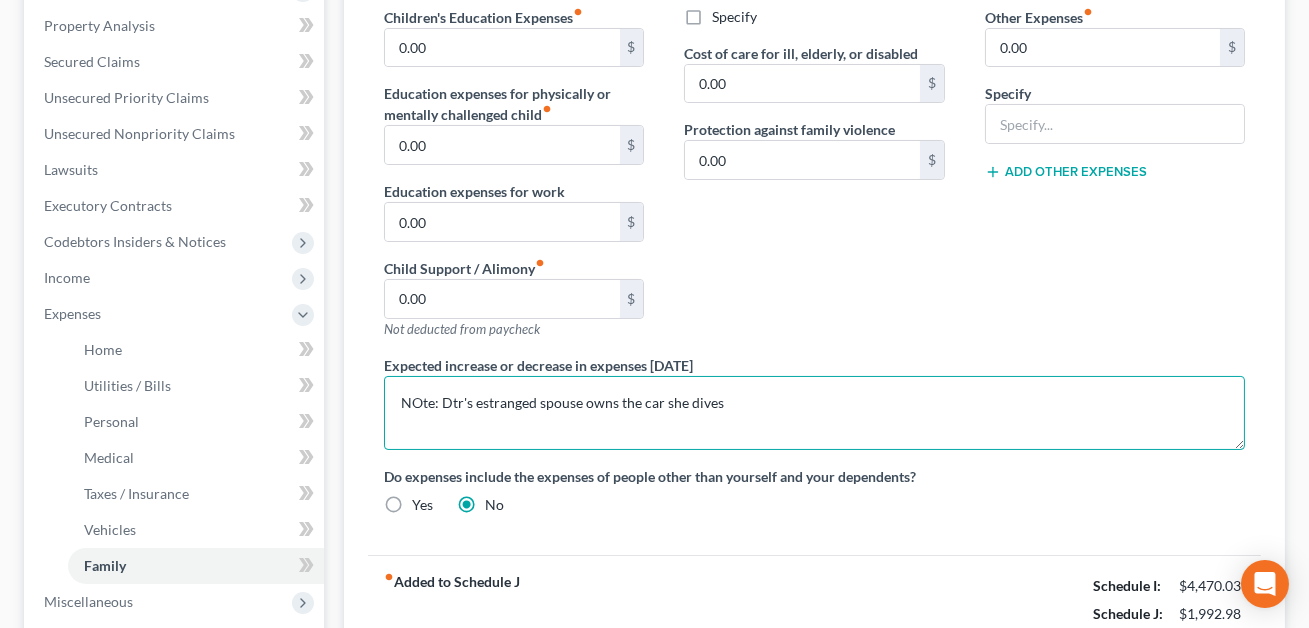 click on "NOte: Dtr's estranged spouse owns the car she dives" at bounding box center (814, 413) 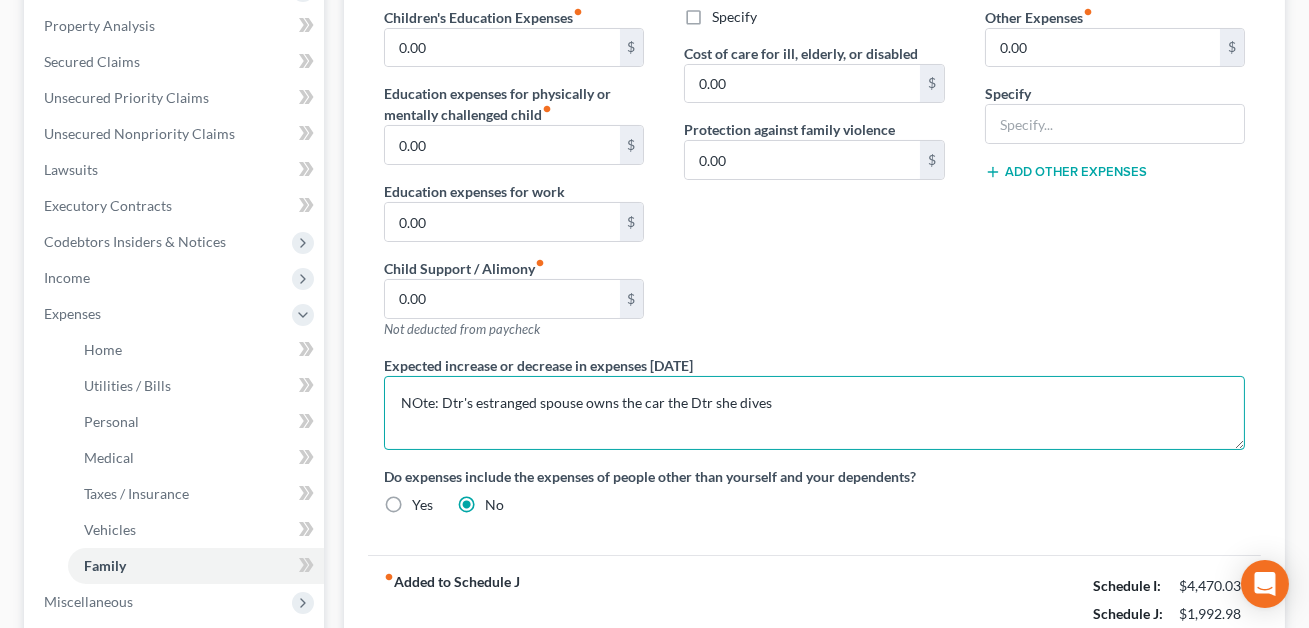 click on "NOte: Dtr's estranged spouse owns the car the Dtr she dives" at bounding box center (814, 413) 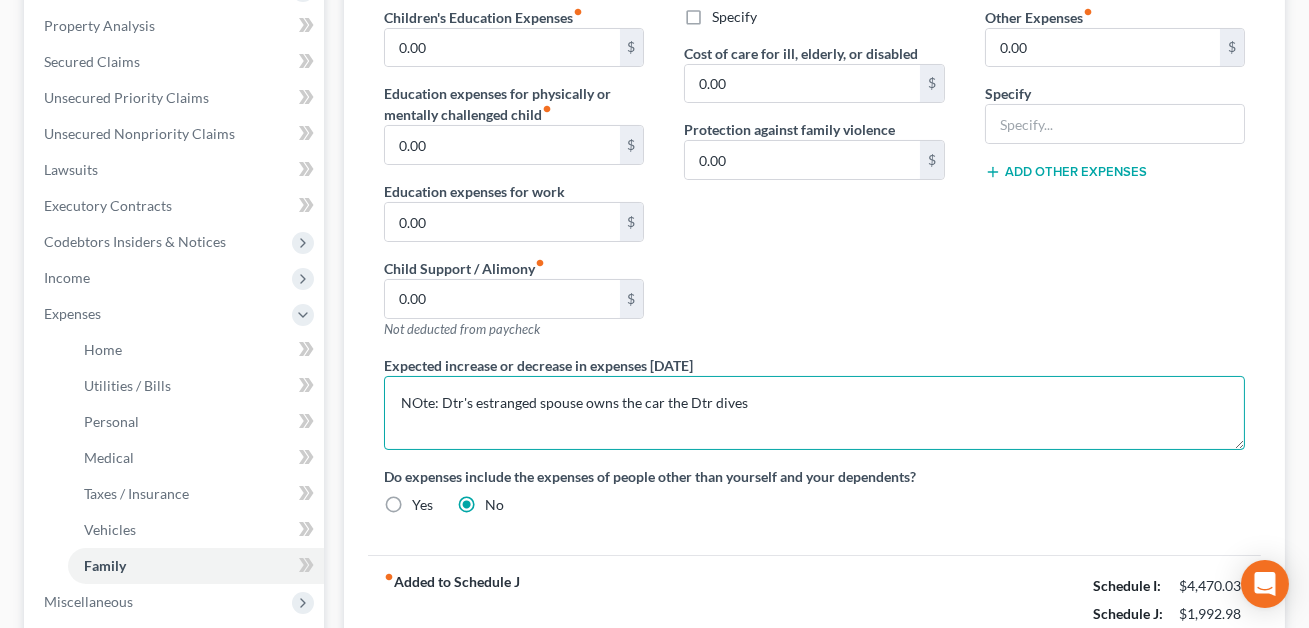 click on "NOte: Dtr's estranged spouse owns the car the Dtr dives" at bounding box center (814, 413) 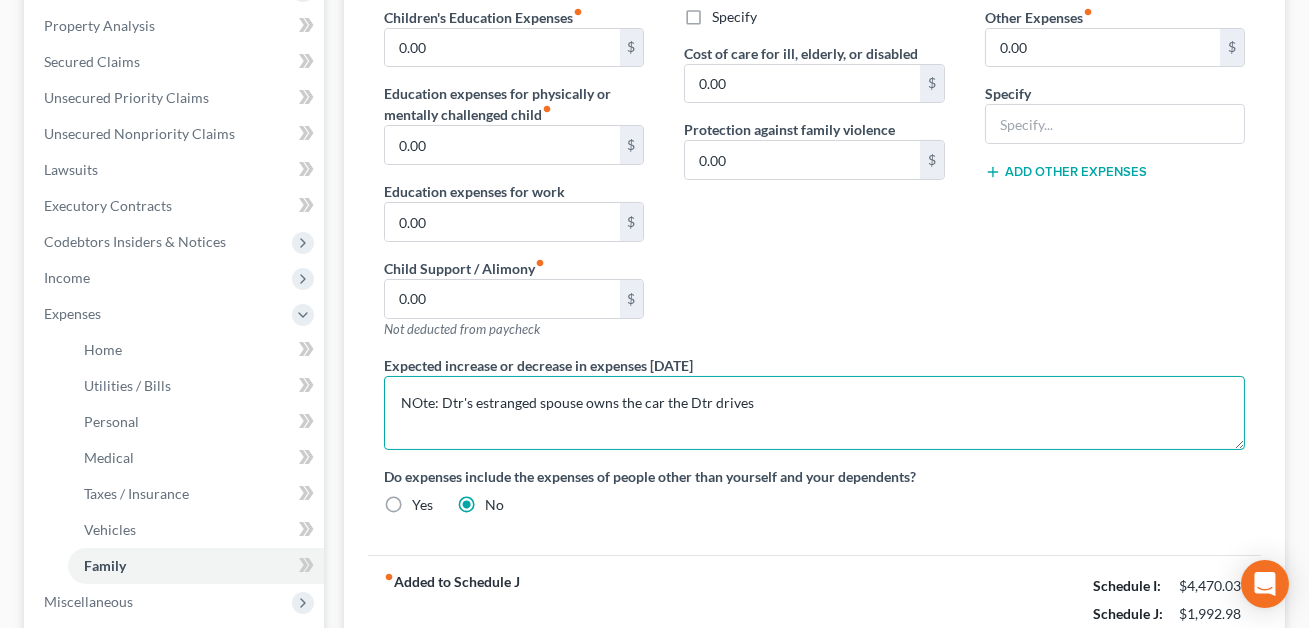 click on "NOte: Dtr's estranged spouse owns the car the Dtr drives" at bounding box center [814, 413] 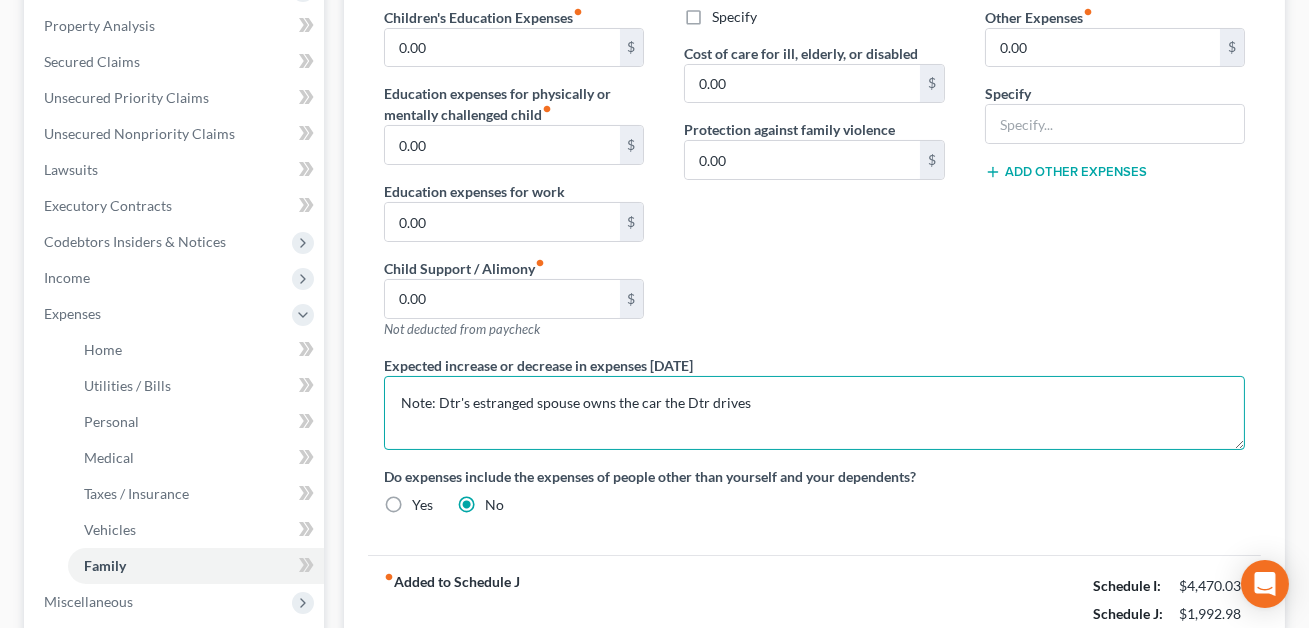 click on "Note: Dtr's estranged spouse owns the car the Dtr drives" at bounding box center [814, 413] 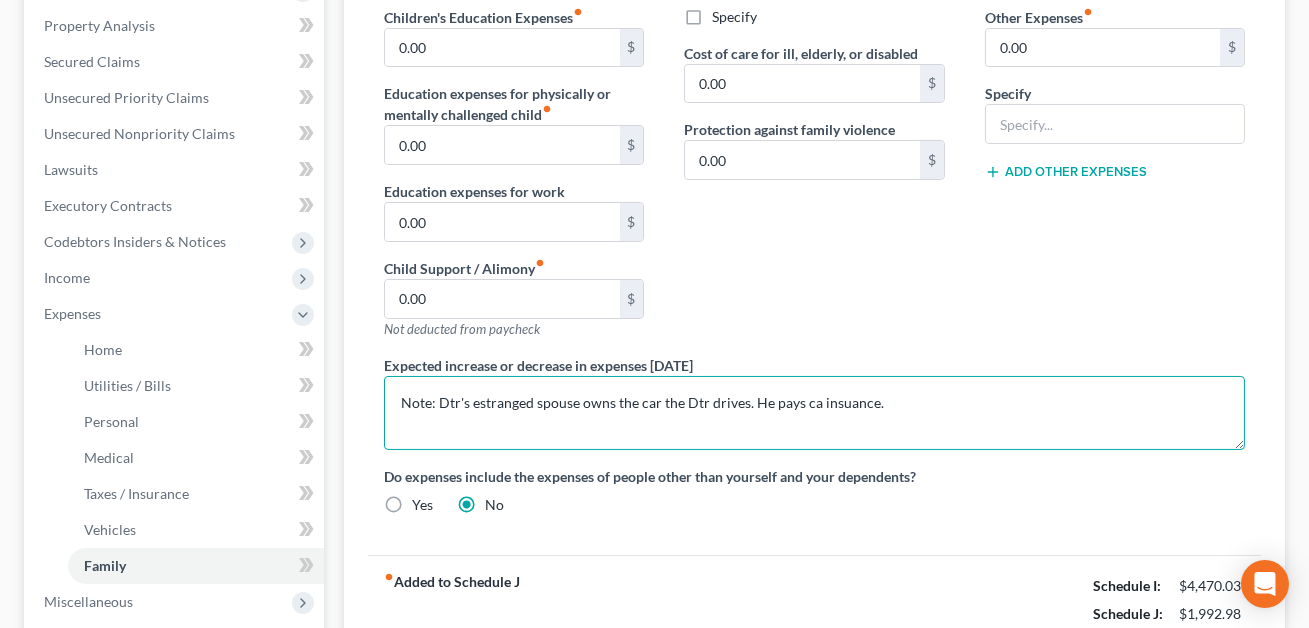 click on "Note: Dtr's estranged spouse owns the car the Dtr drives. He pays ca insuance." at bounding box center (814, 413) 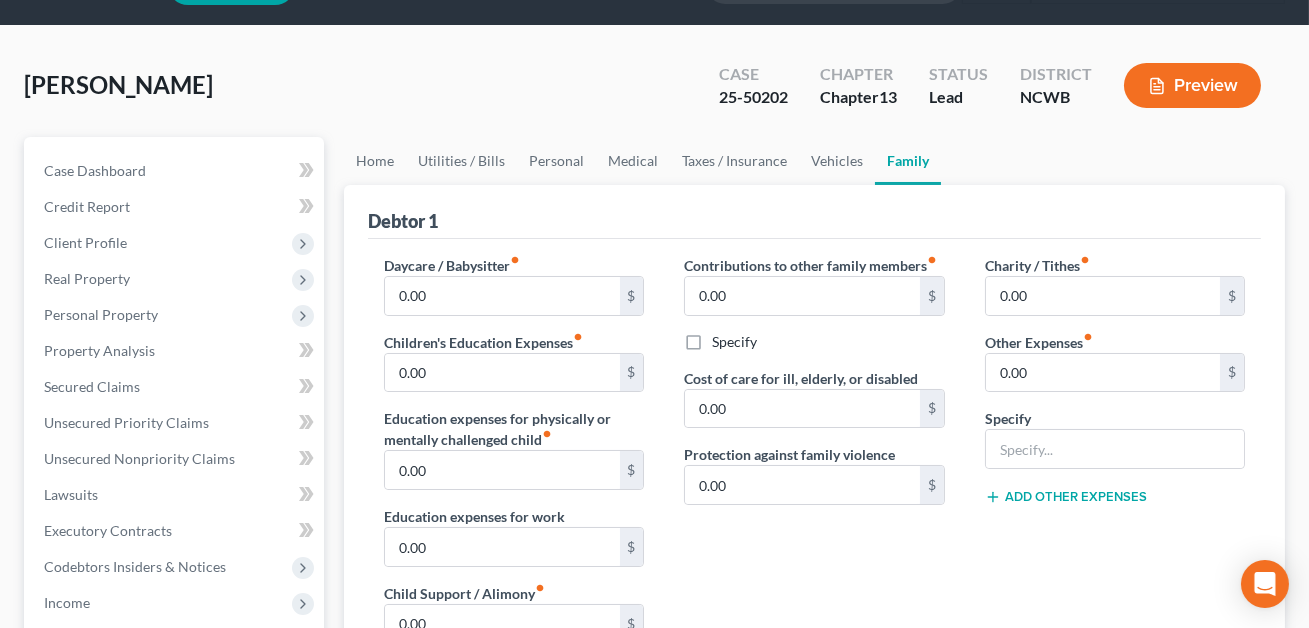 scroll, scrollTop: 49, scrollLeft: 0, axis: vertical 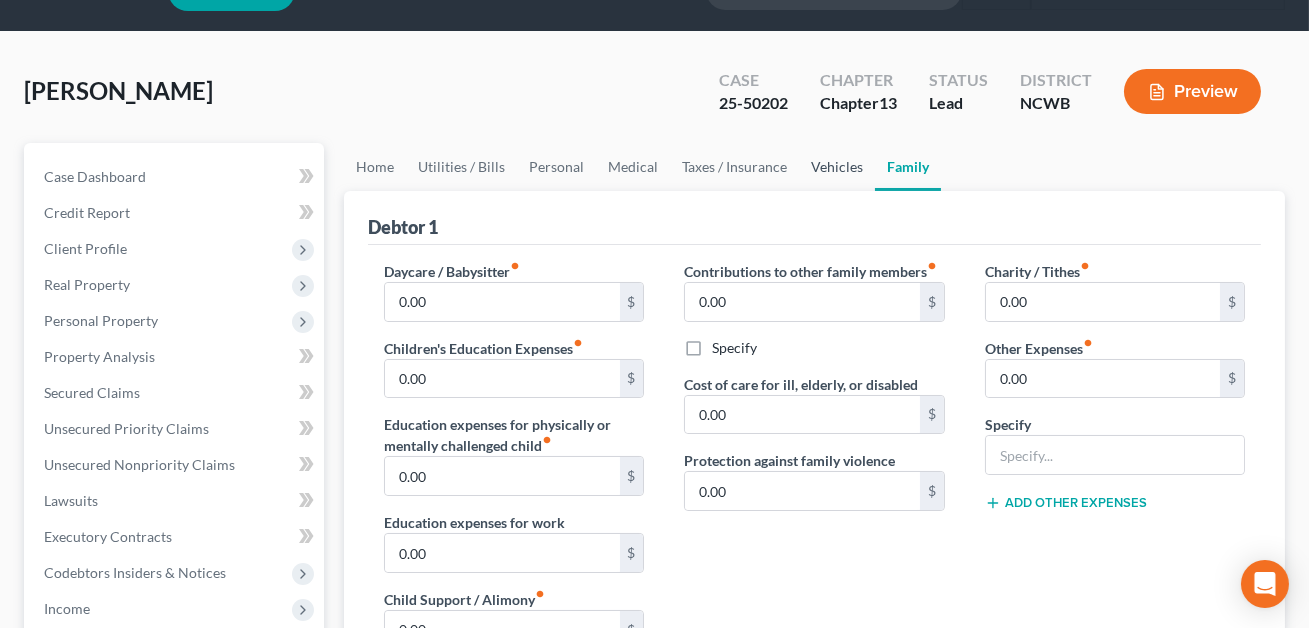 type on "Note: Dtr's estranged spouse owns the car the Dtr drives. He pays car insuance." 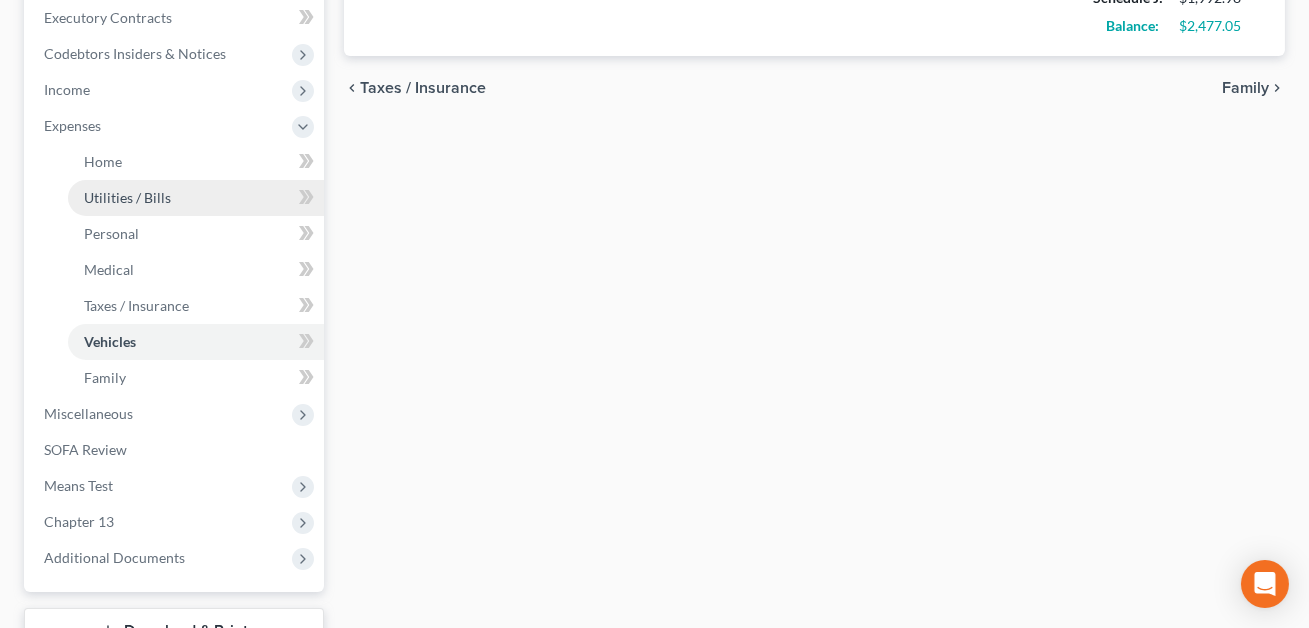scroll, scrollTop: 618, scrollLeft: 0, axis: vertical 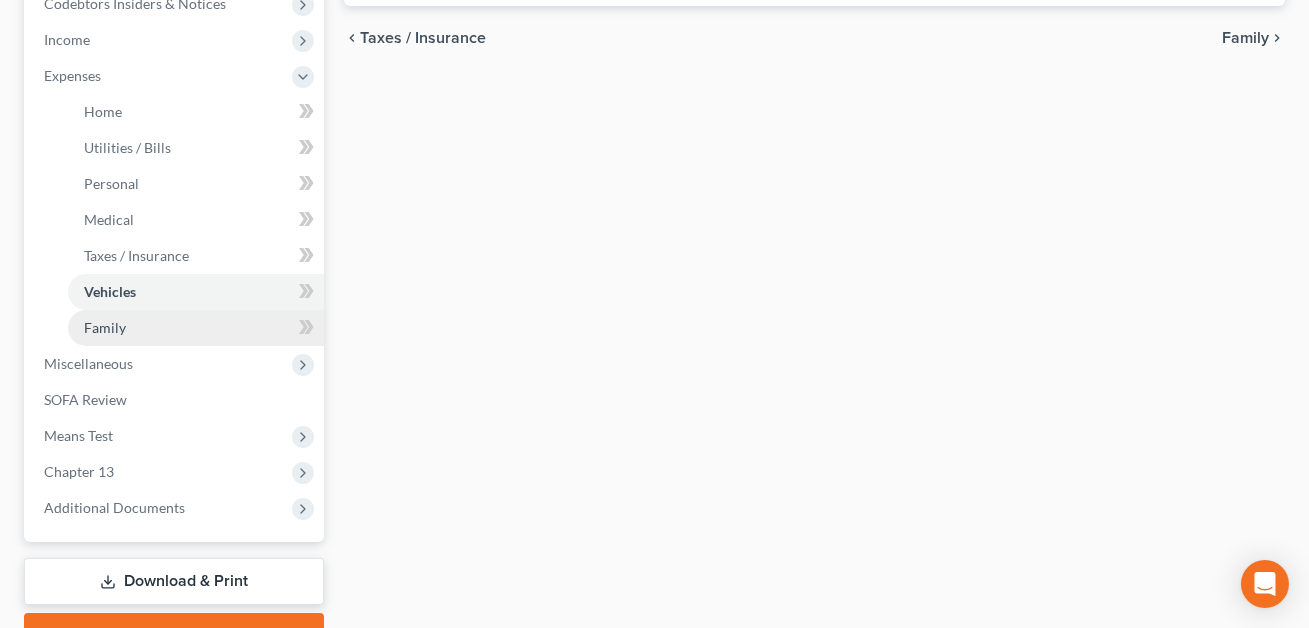 click on "Family" at bounding box center [196, 328] 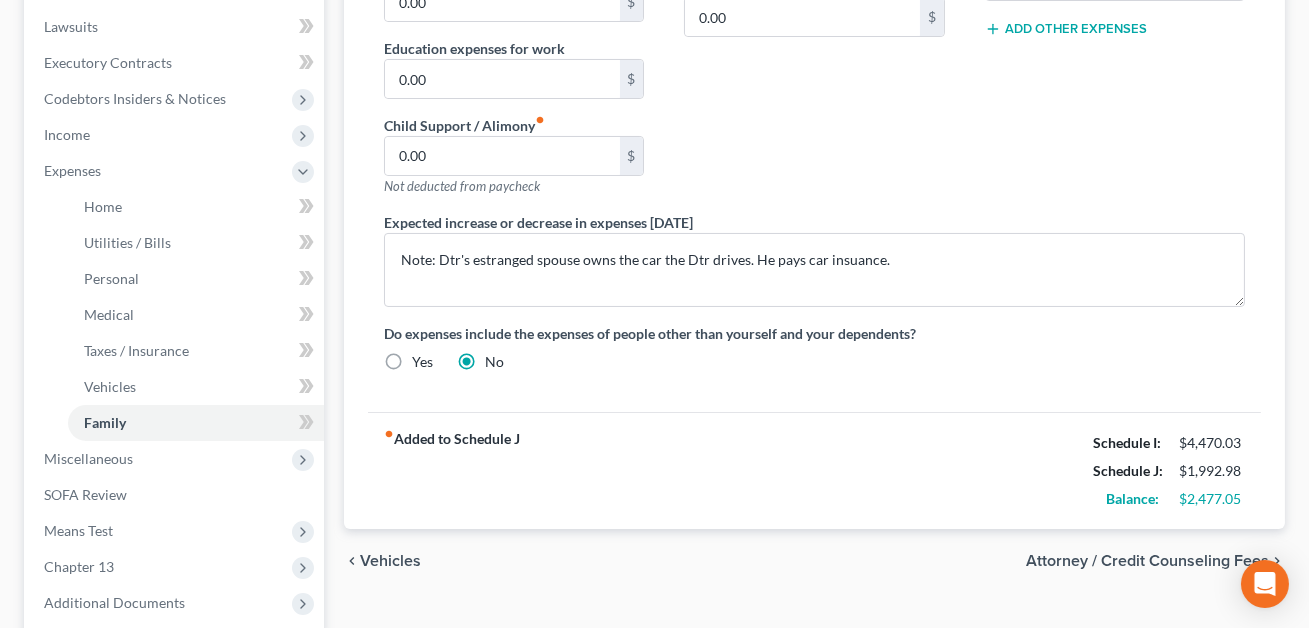 scroll, scrollTop: 520, scrollLeft: 0, axis: vertical 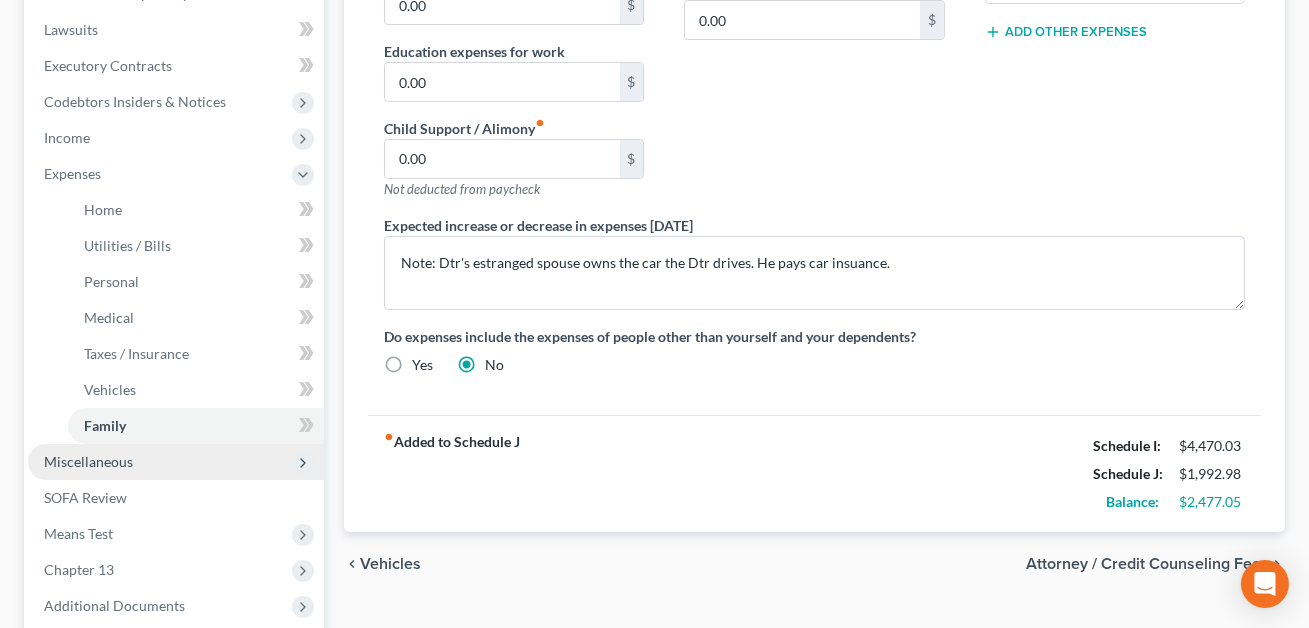 click on "Miscellaneous" at bounding box center [176, 462] 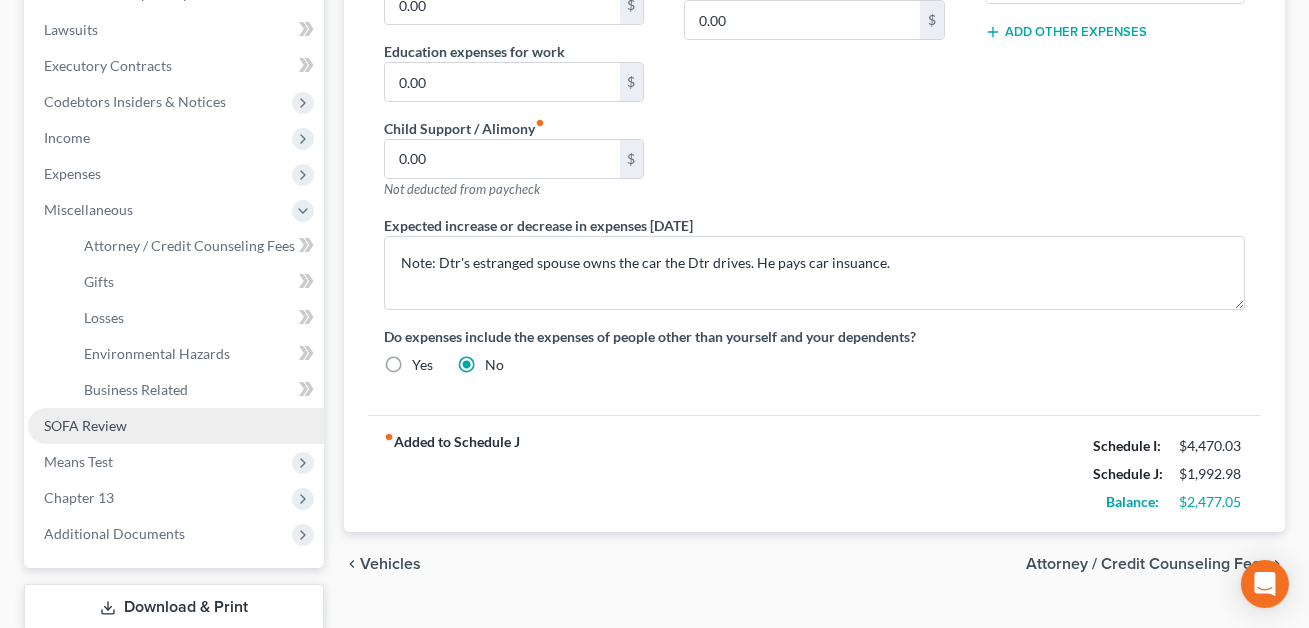 click on "SOFA Review" at bounding box center [176, 426] 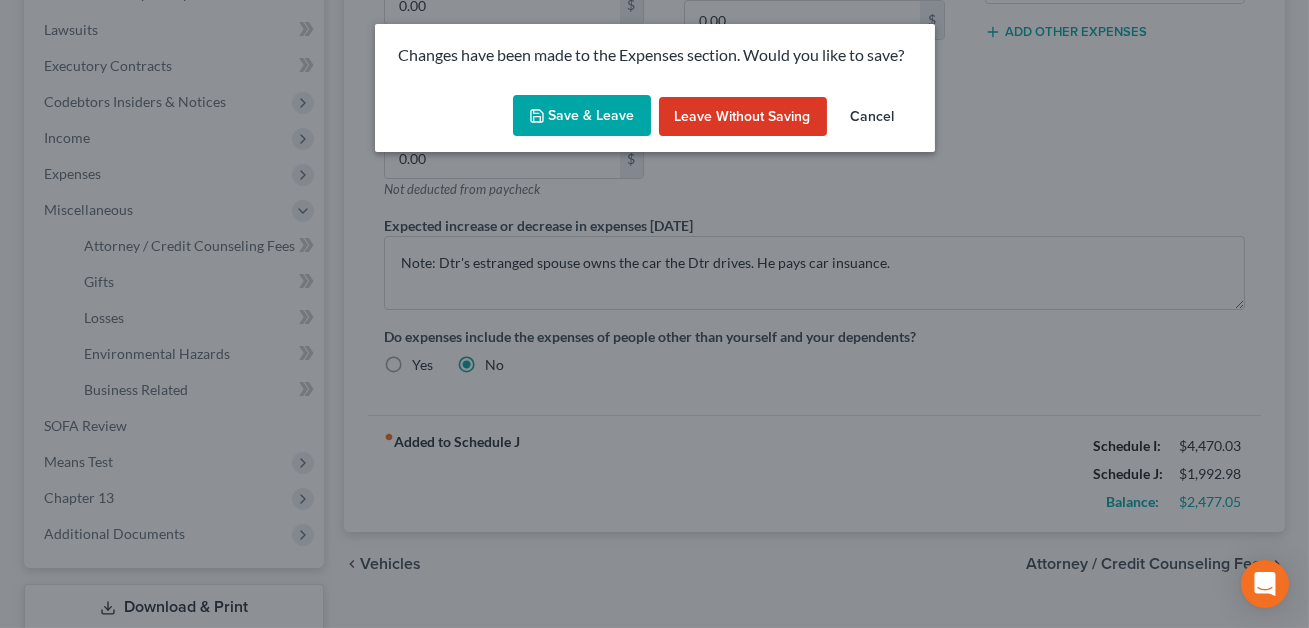 click on "Save & Leave" at bounding box center (582, 116) 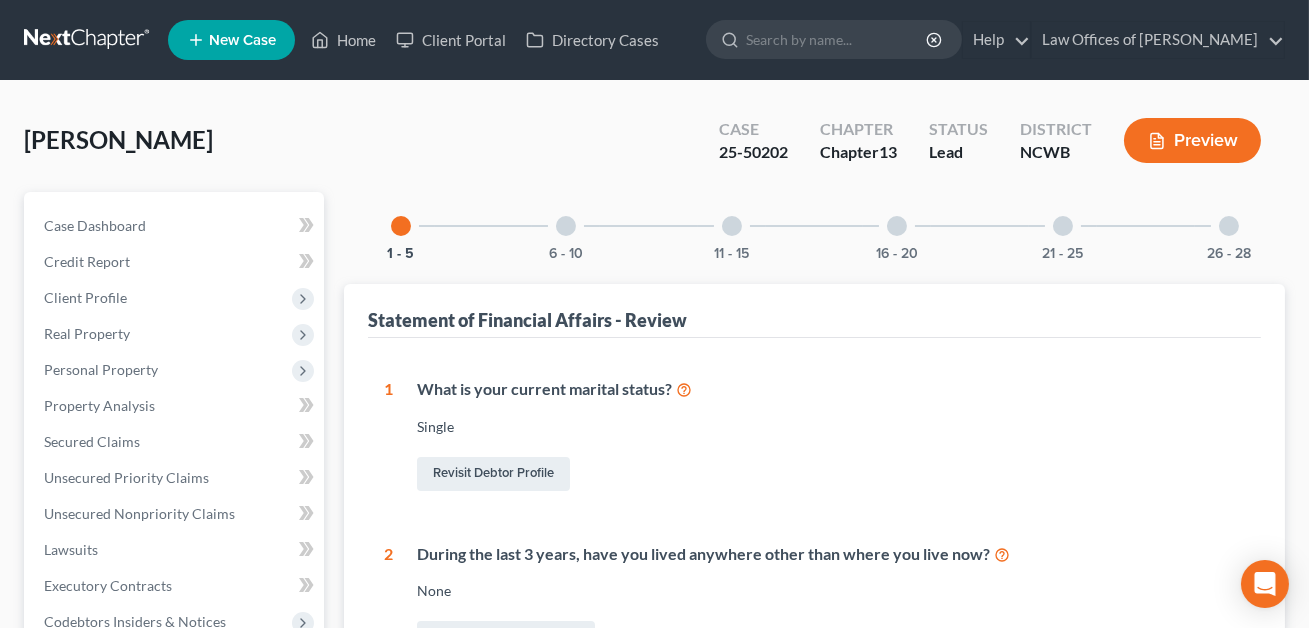scroll, scrollTop: 0, scrollLeft: 0, axis: both 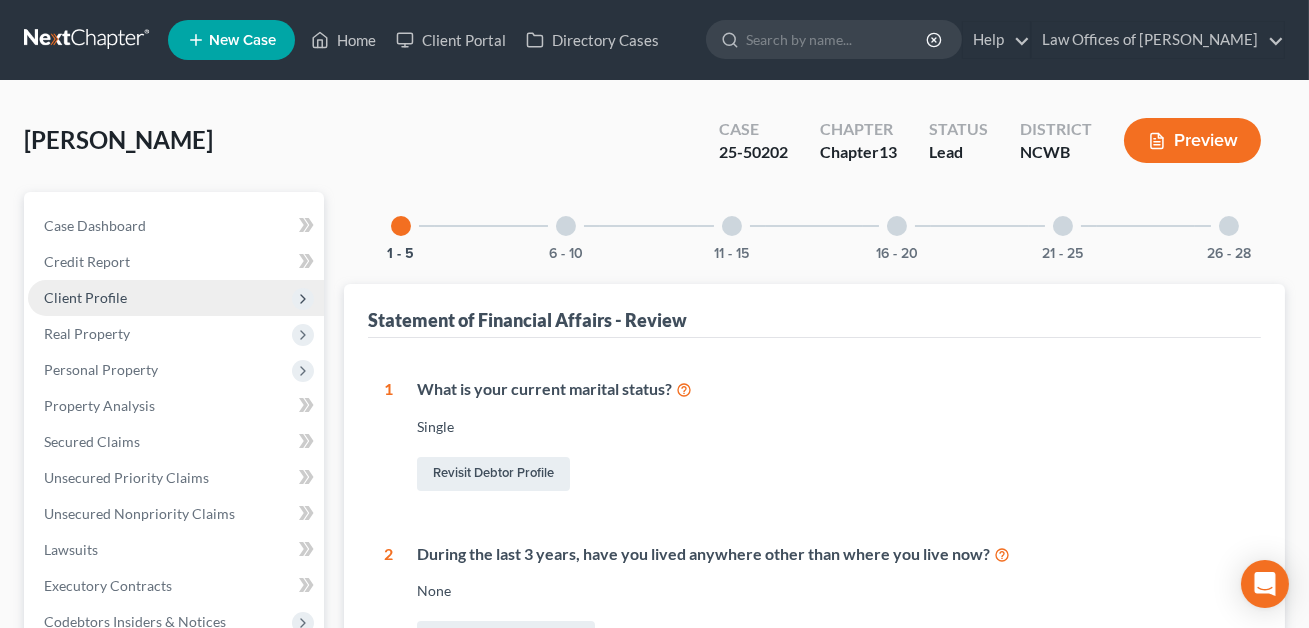 click on "Client Profile" at bounding box center [85, 297] 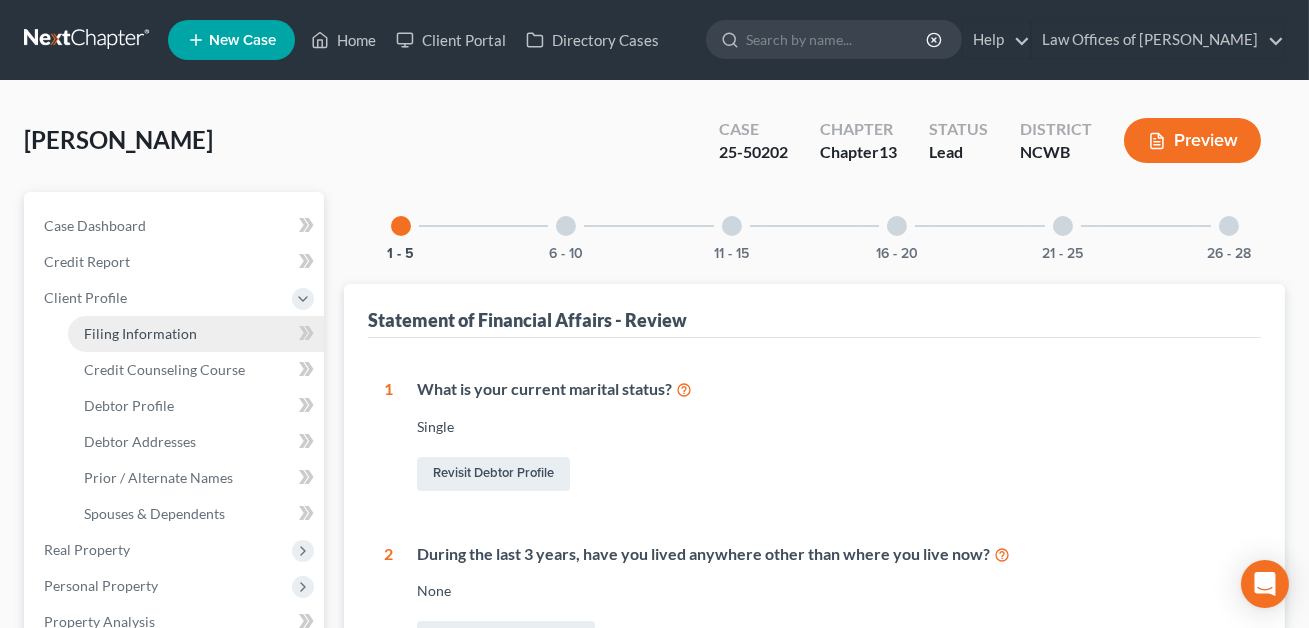 click on "Filing Information" at bounding box center [140, 333] 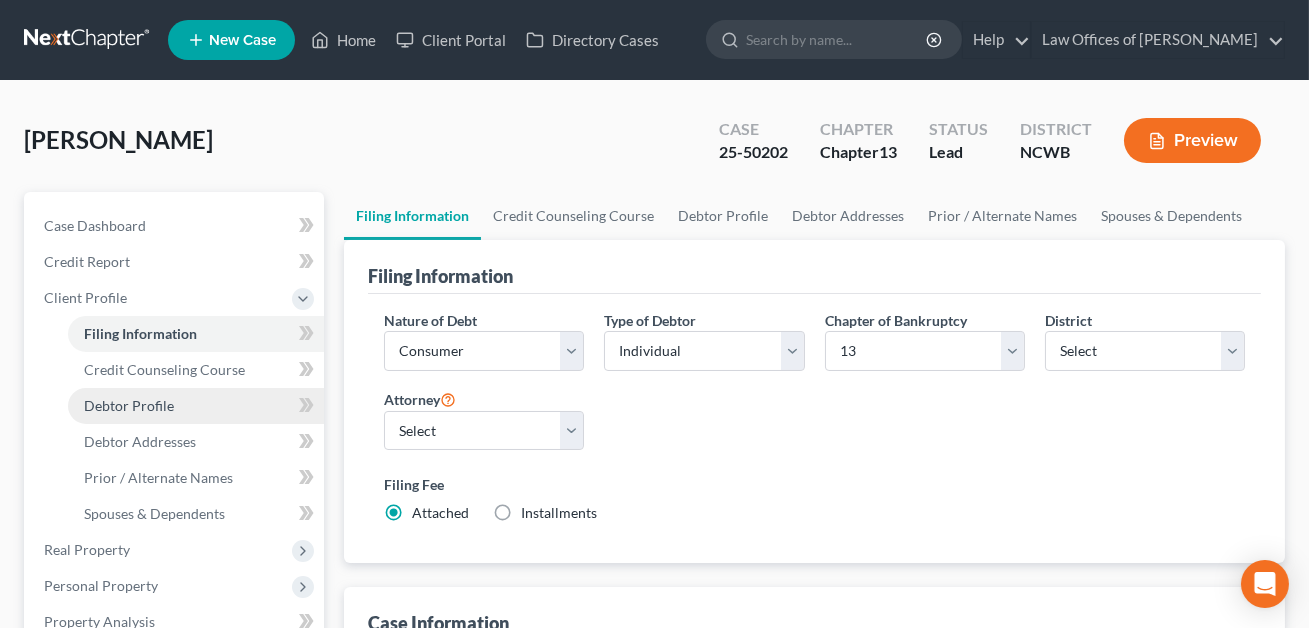 click on "Debtor Profile" at bounding box center [196, 406] 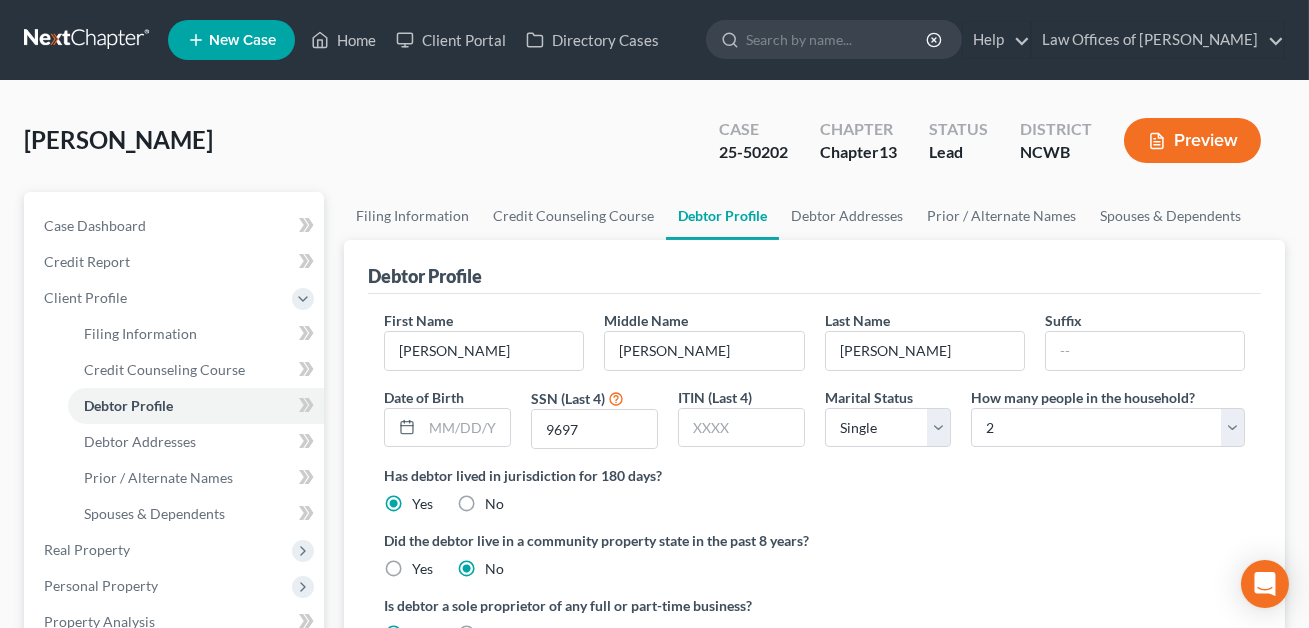 radio on "true" 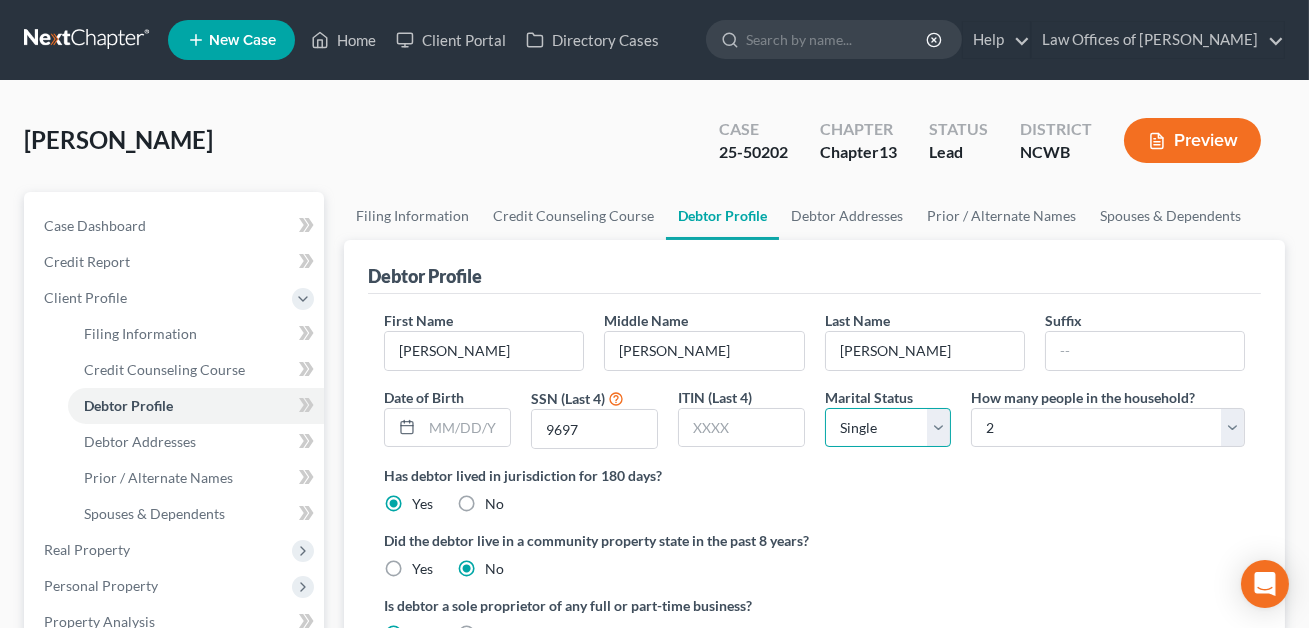 click on "Select Single Married Separated Divorced Widowed" at bounding box center (888, 428) 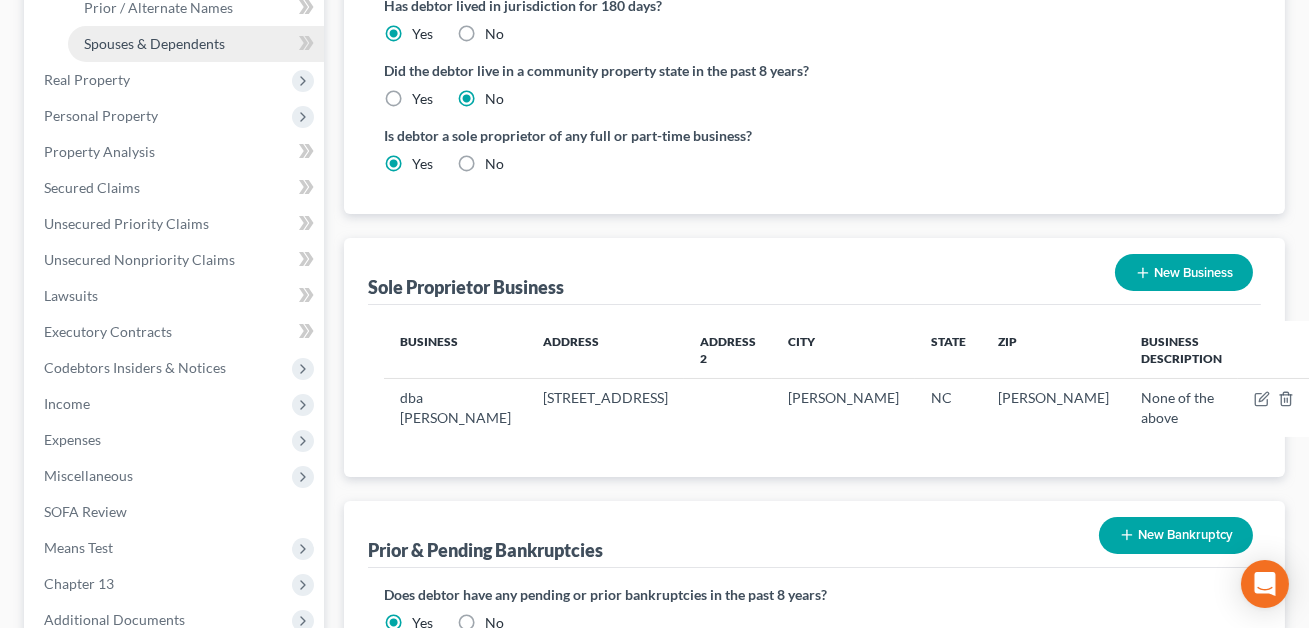 scroll, scrollTop: 480, scrollLeft: 0, axis: vertical 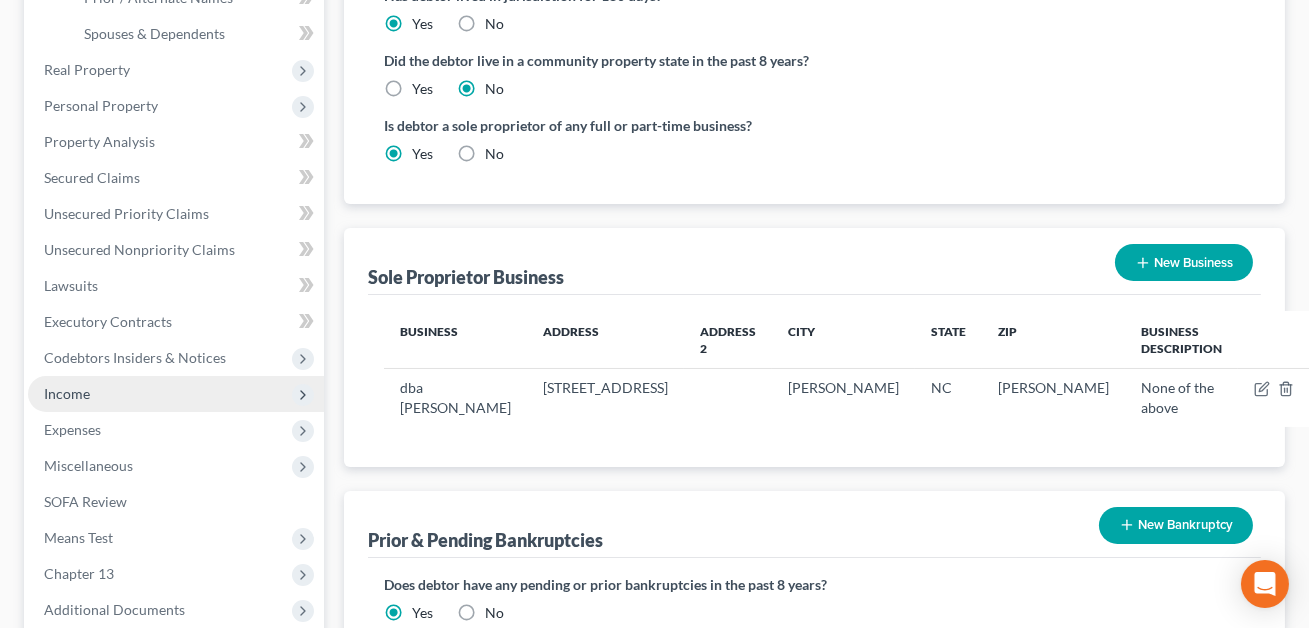click on "Income" at bounding box center [67, 393] 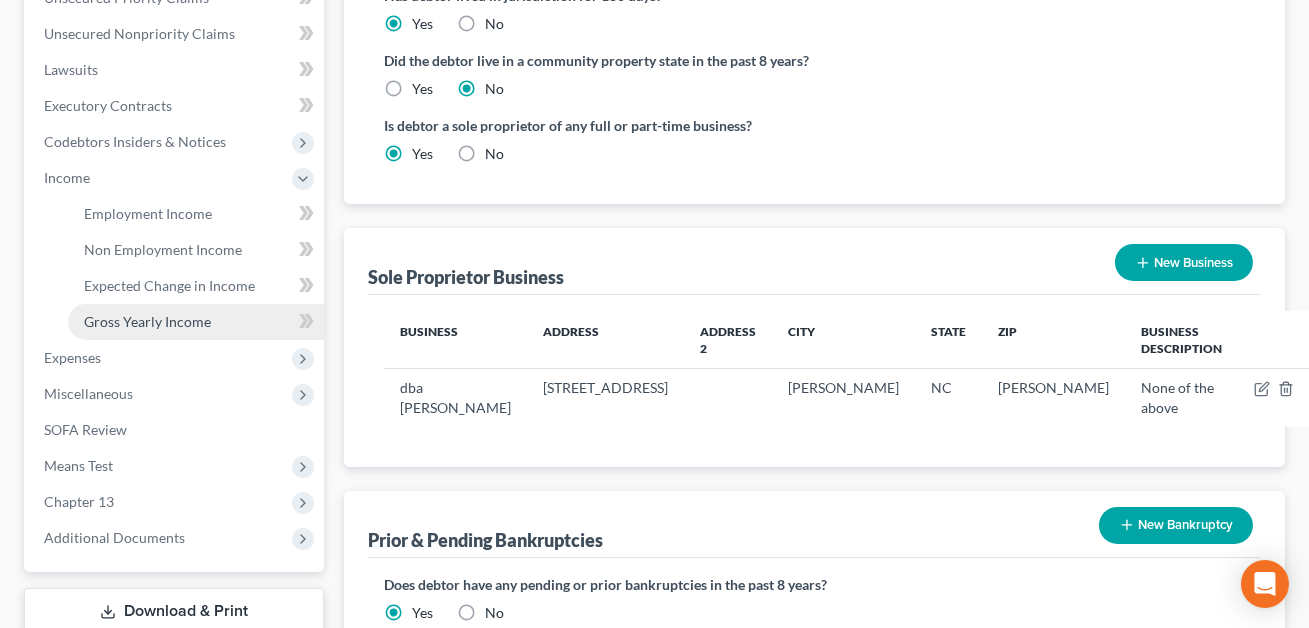 click on "Gross Yearly Income" at bounding box center (147, 321) 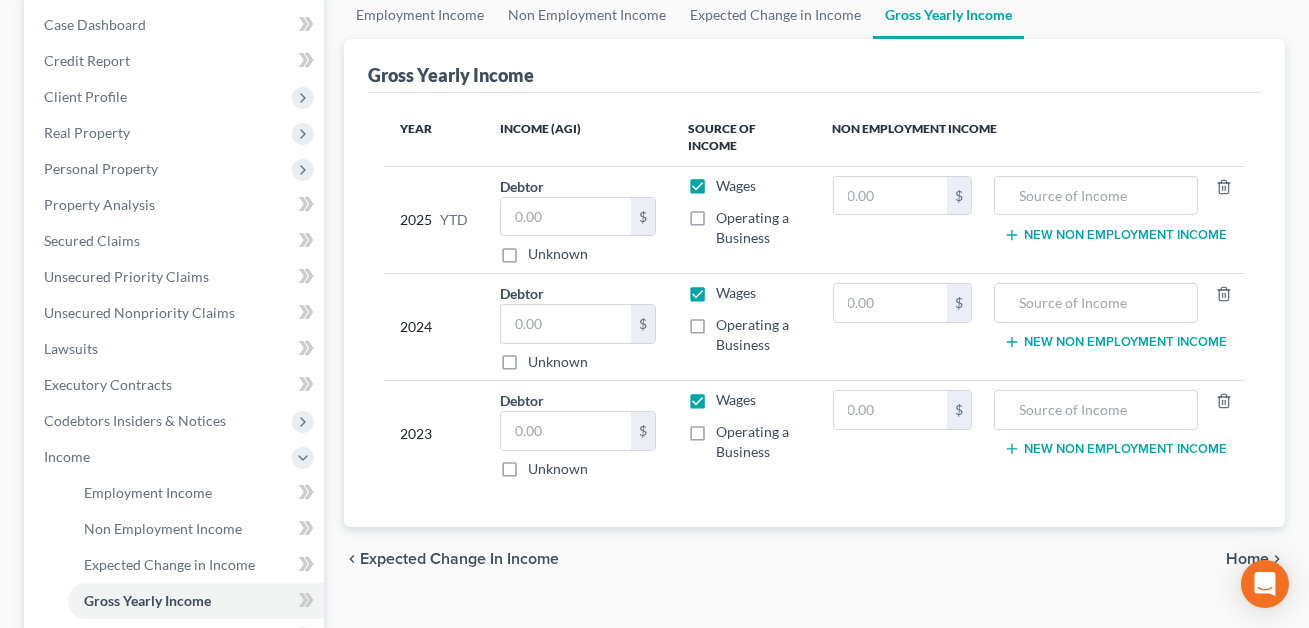 scroll, scrollTop: 289, scrollLeft: 0, axis: vertical 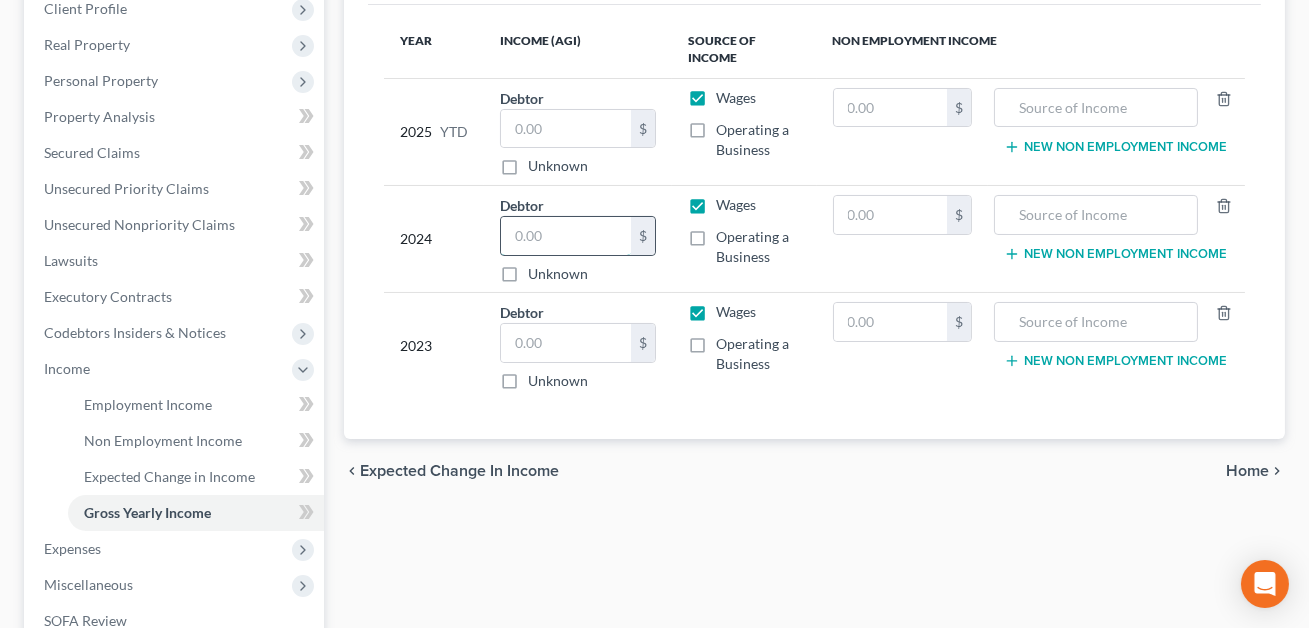 click at bounding box center (566, 236) 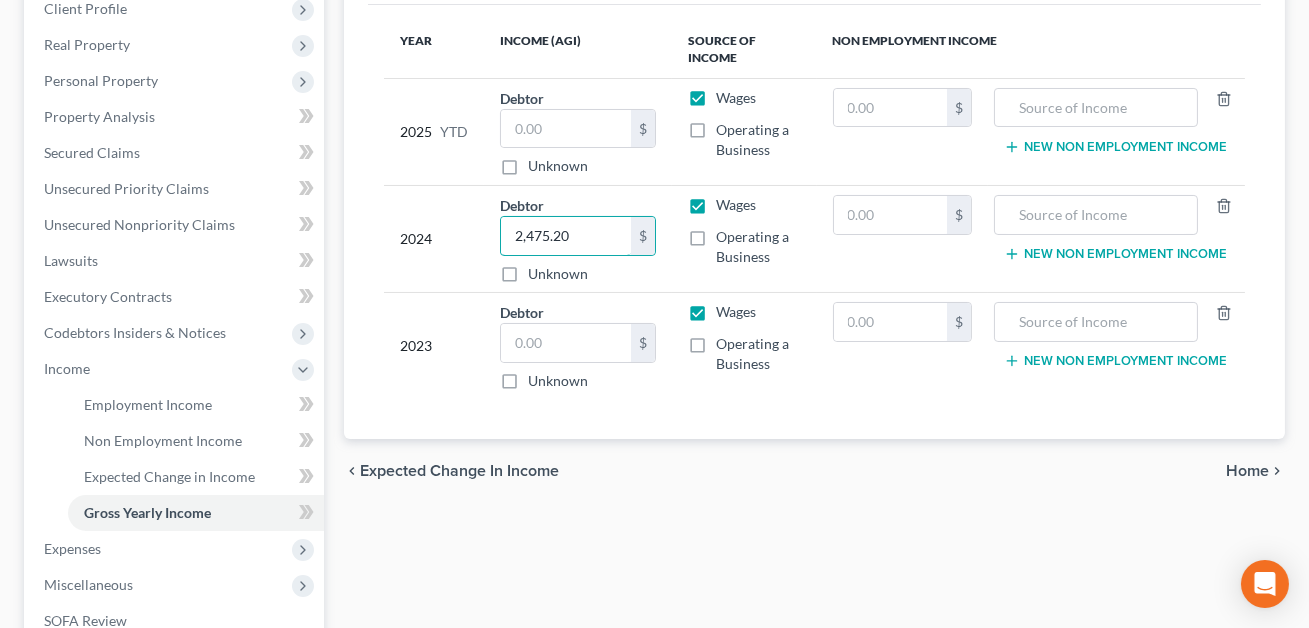 type on "2,475.20" 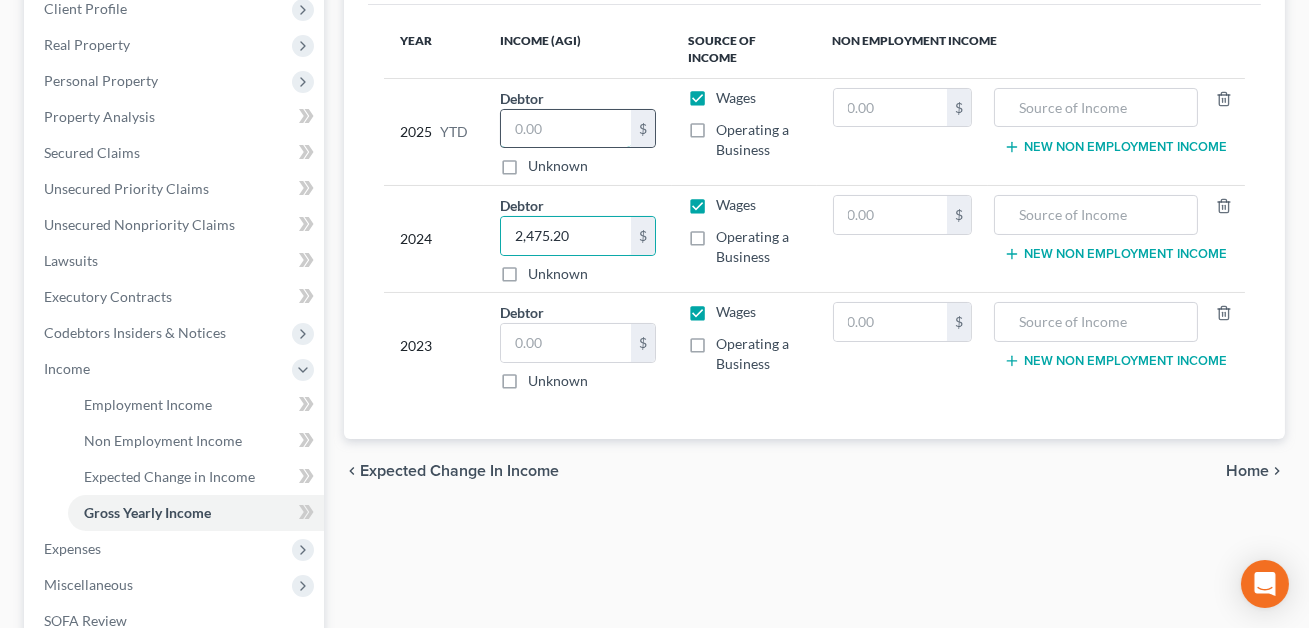click at bounding box center (566, 129) 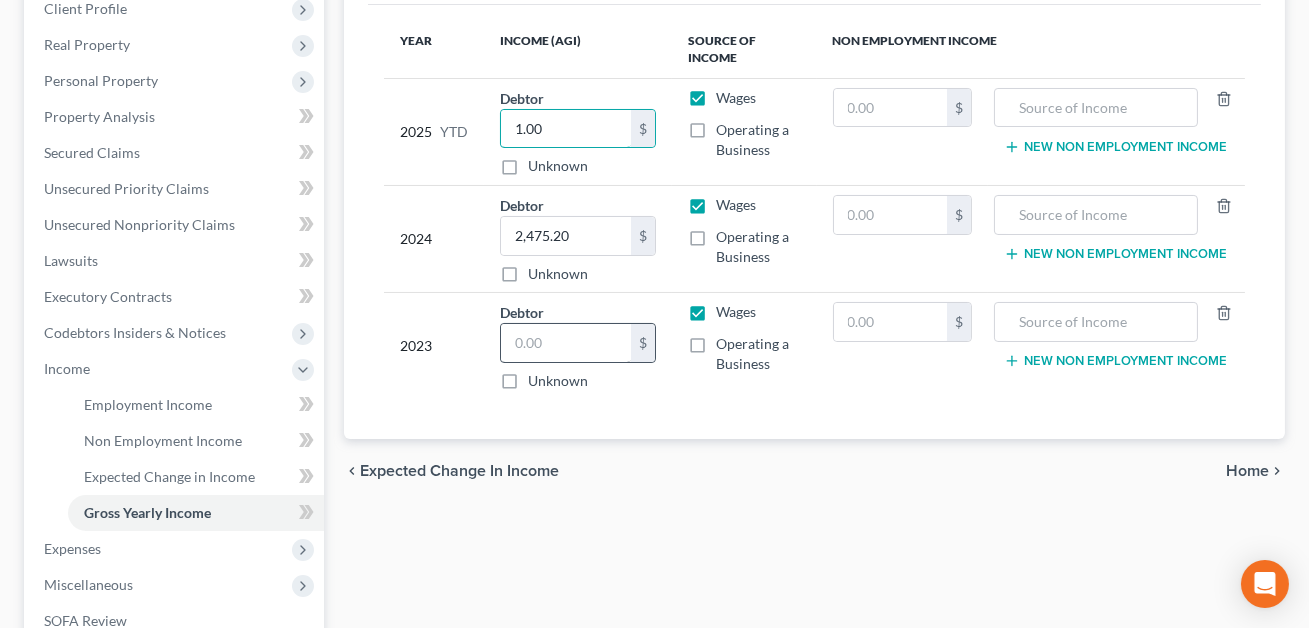 type on "1.00" 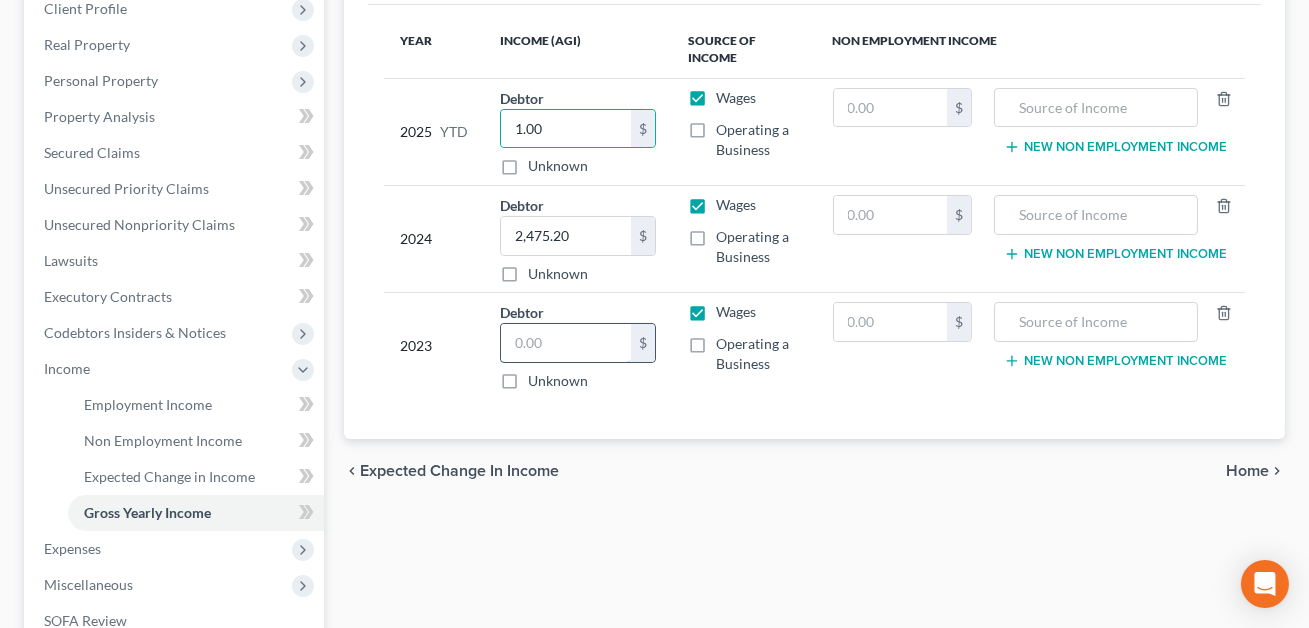 click at bounding box center [566, 343] 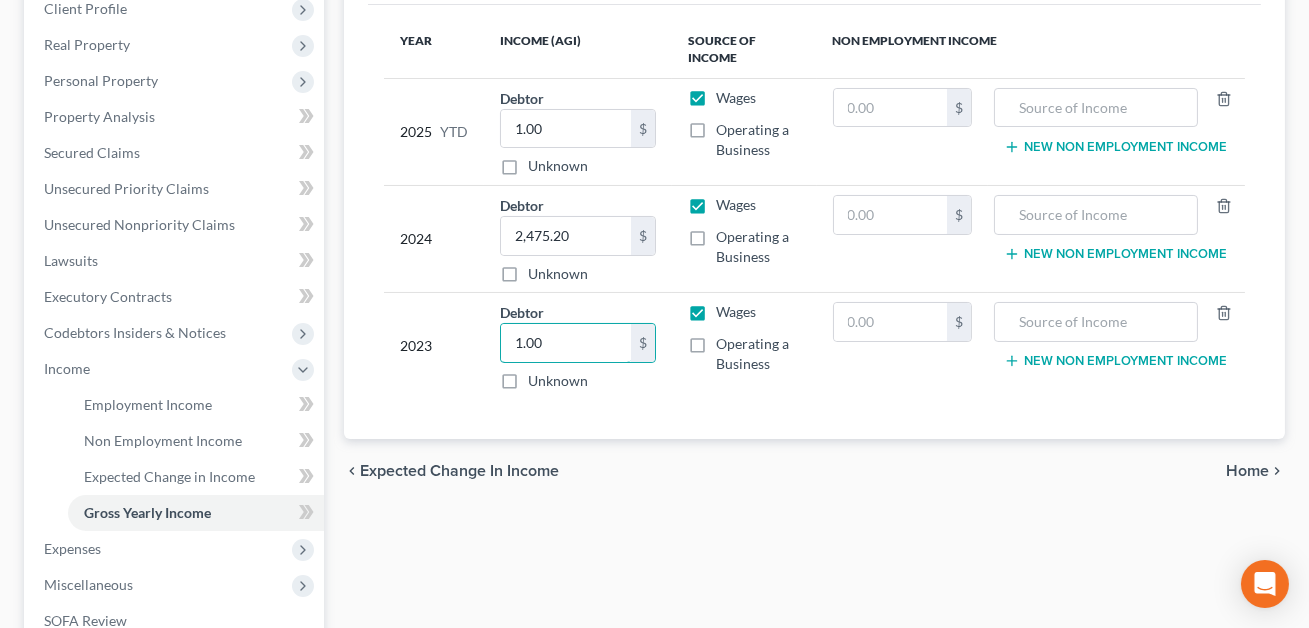type on "1.00" 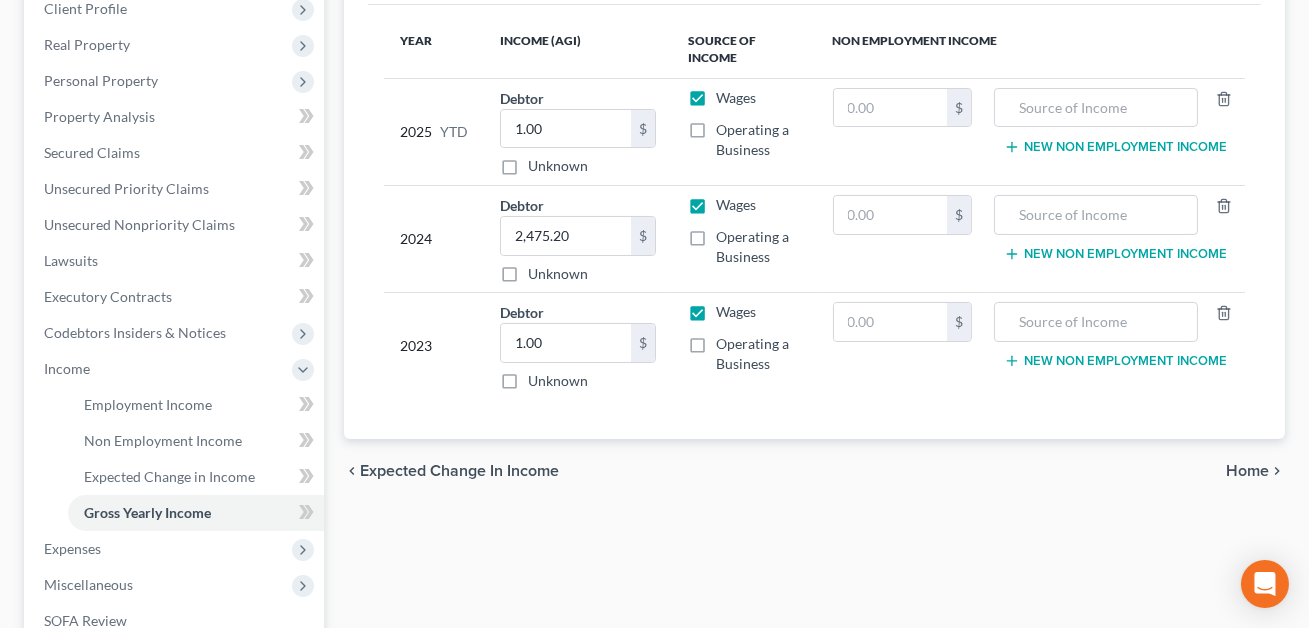 click on "Operating a Business" at bounding box center (758, 140) 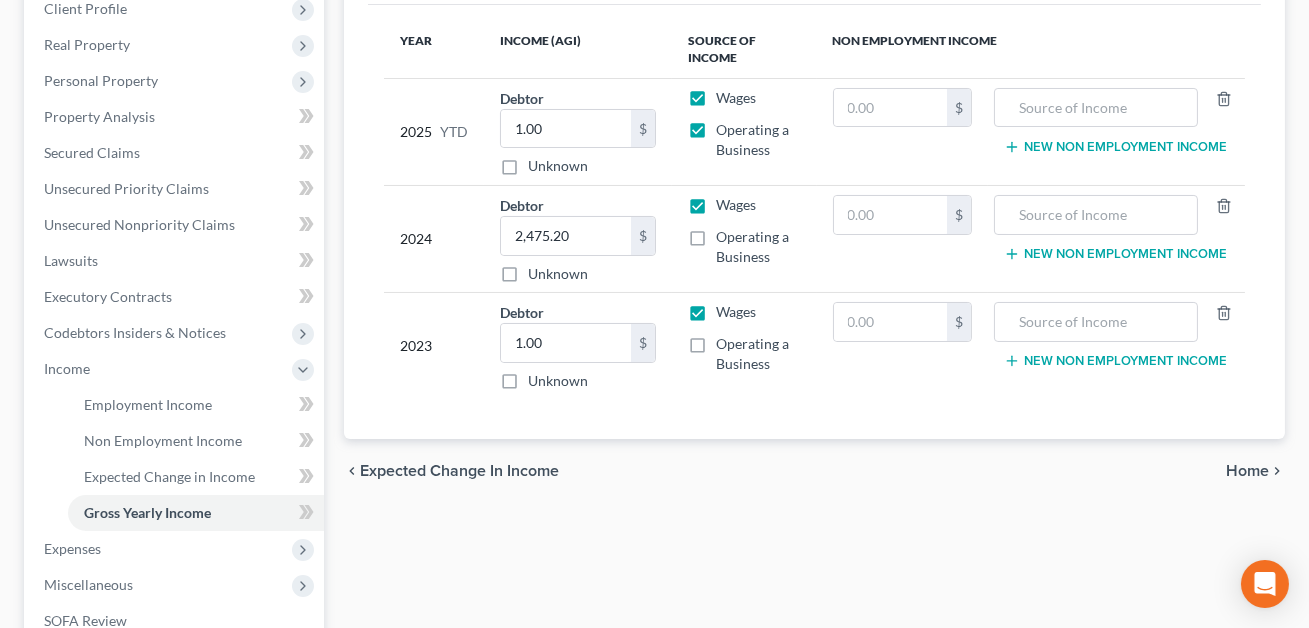 click on "Wages" at bounding box center [736, 98] 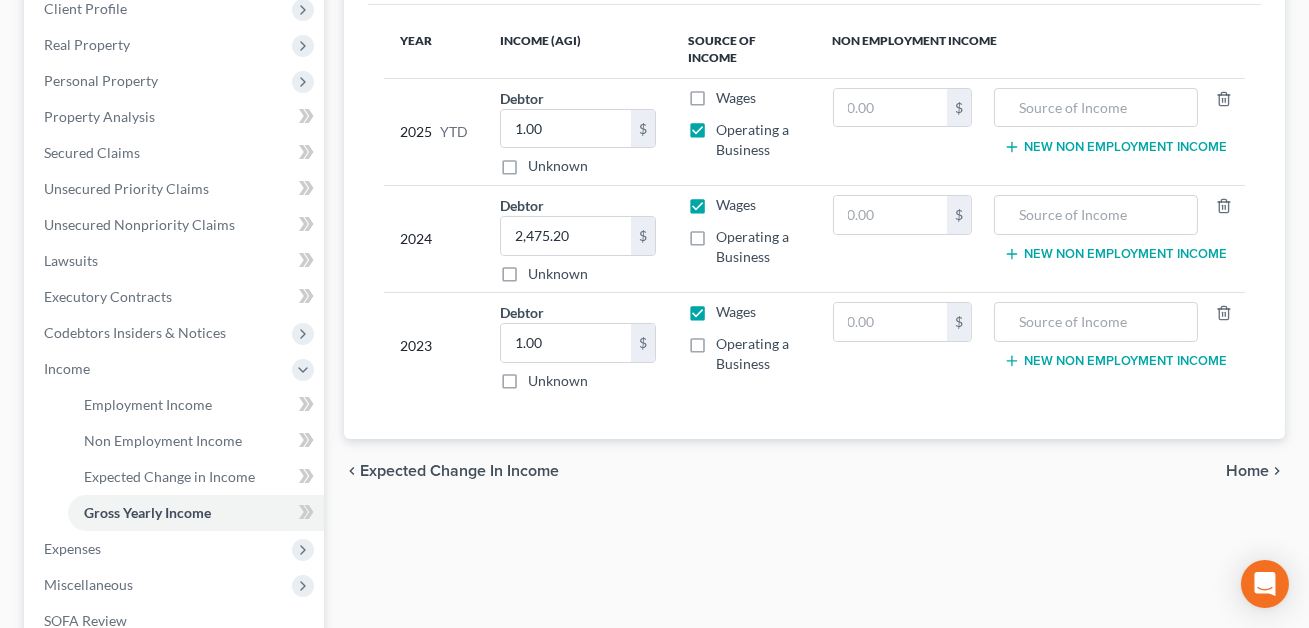 click on "Operating a Business" at bounding box center (758, 247) 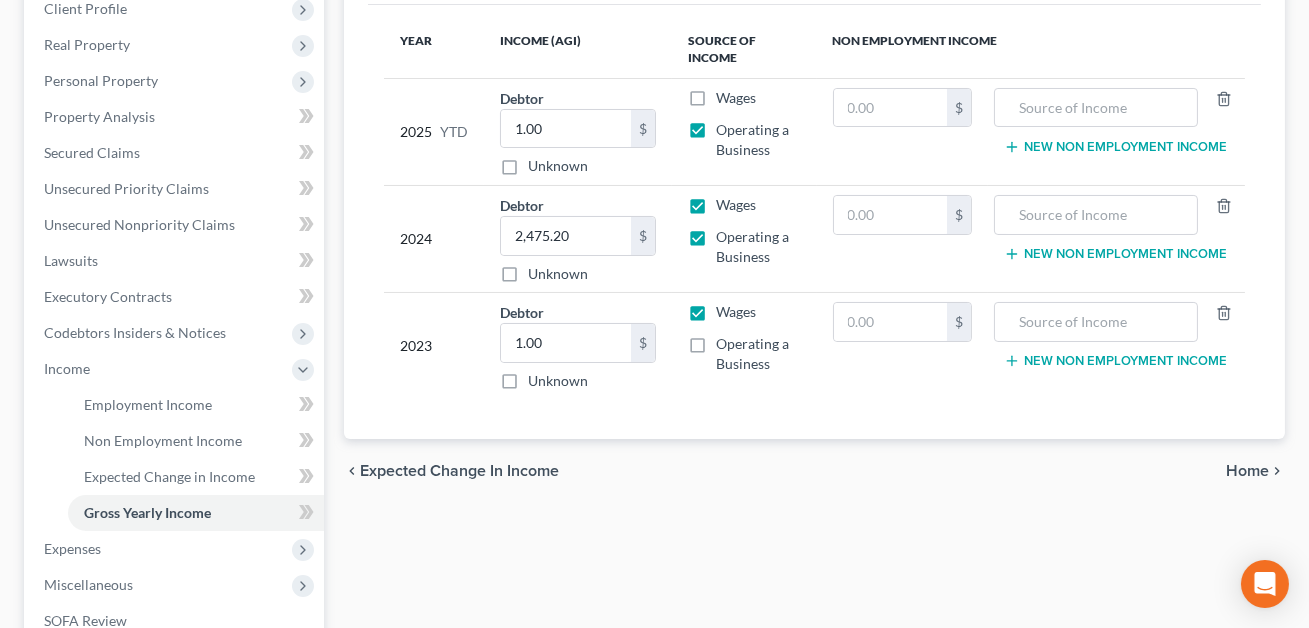 click on "Wages" at bounding box center (736, 205) 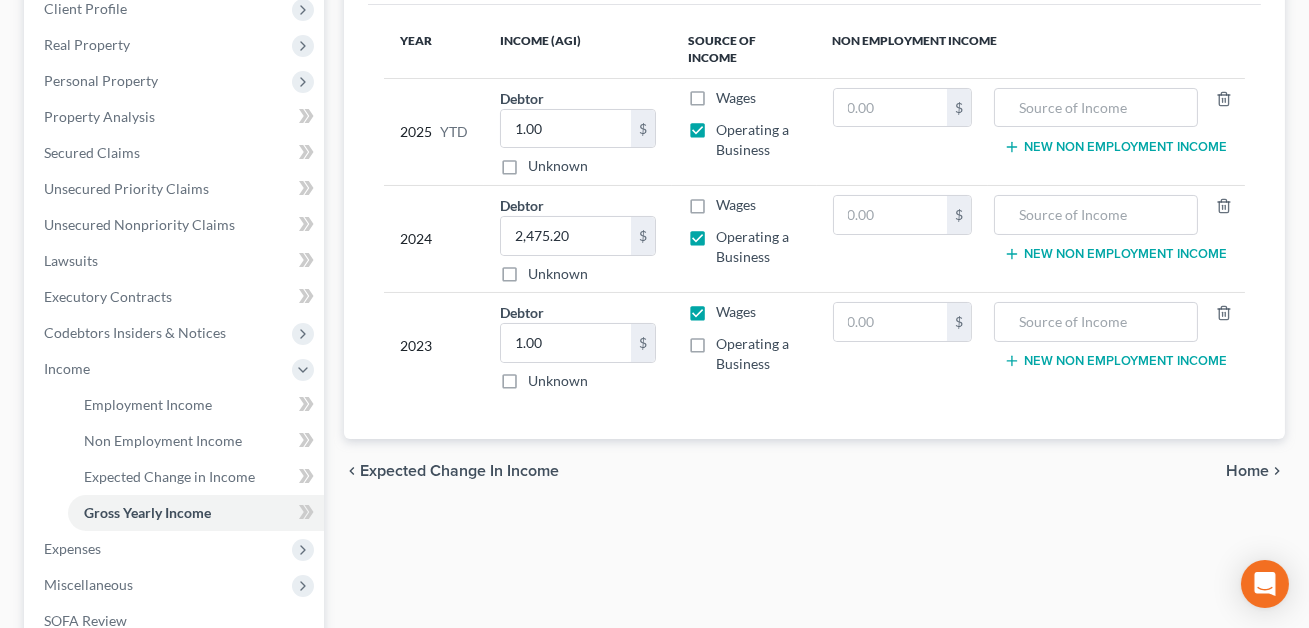 click on "Operating a Business" at bounding box center [758, 354] 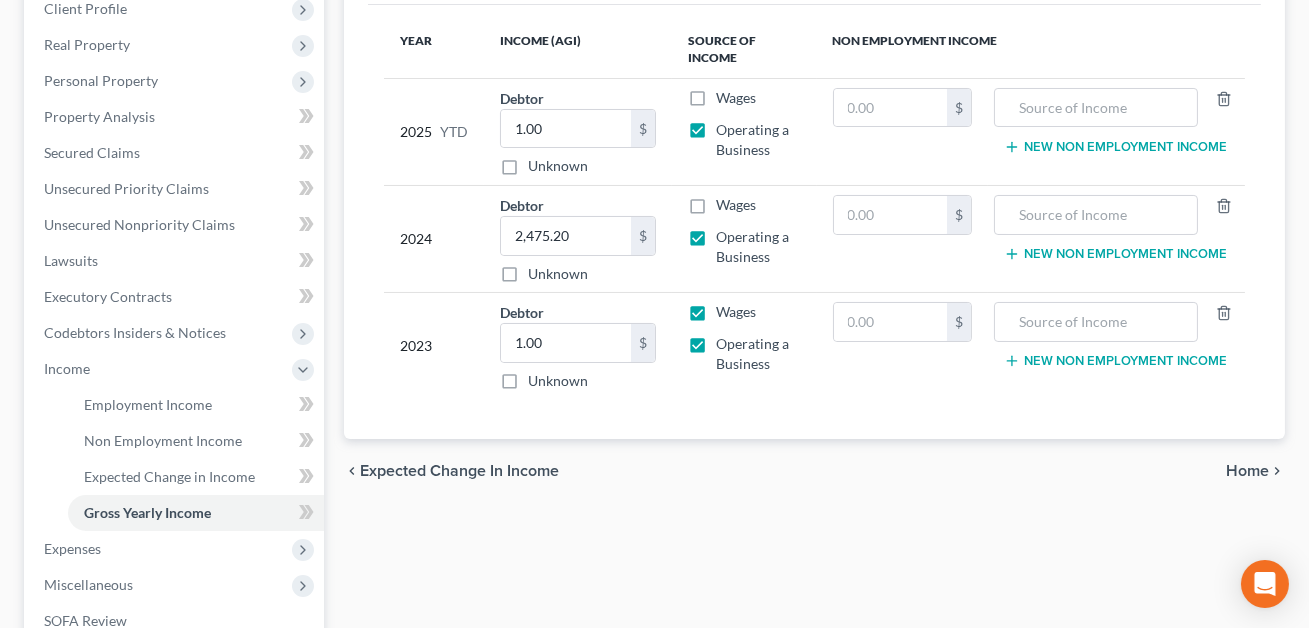 click on "Wages" at bounding box center (736, 312) 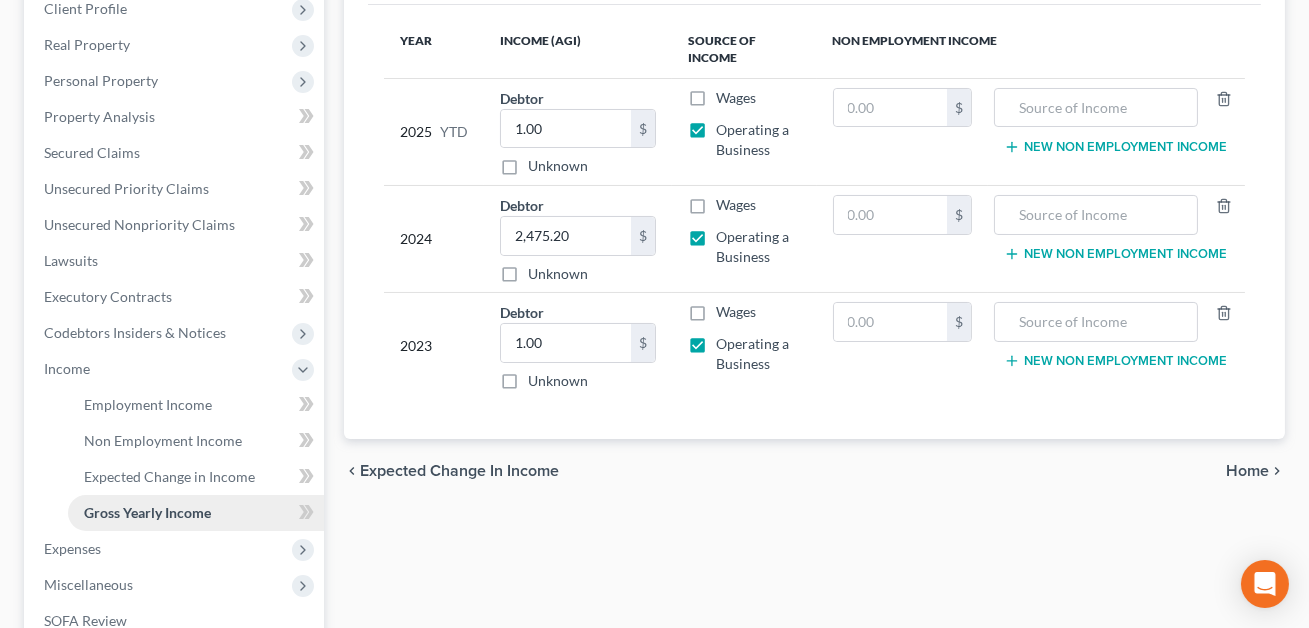 scroll, scrollTop: 356, scrollLeft: 0, axis: vertical 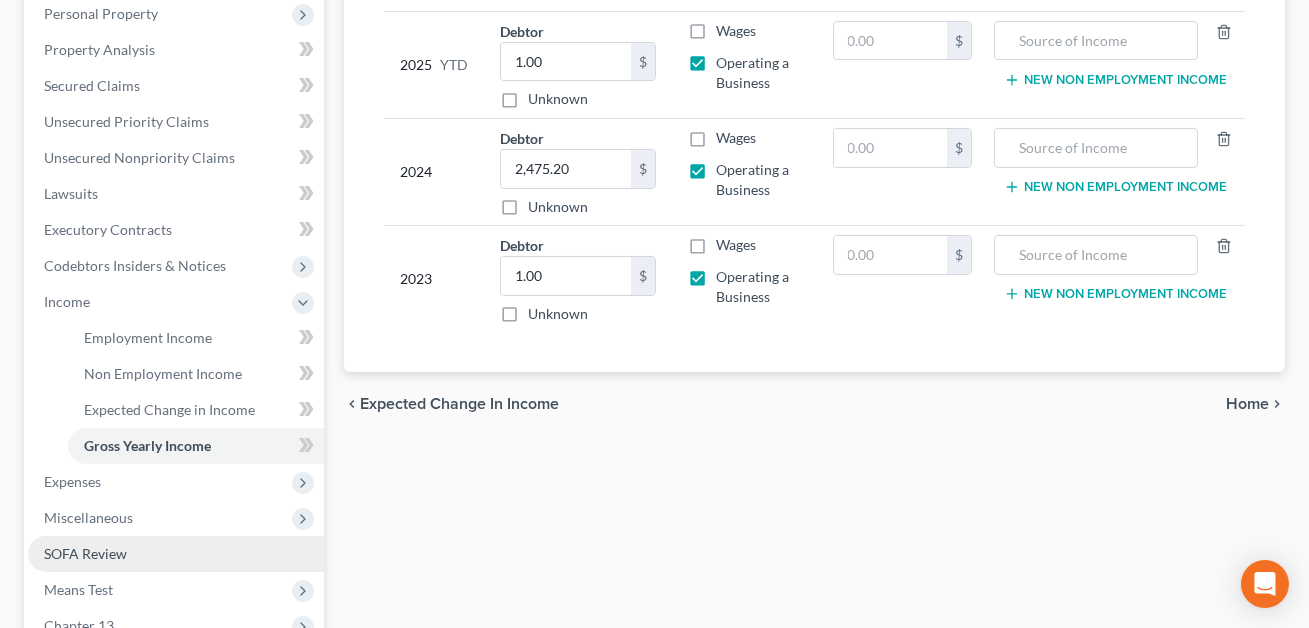 click on "SOFA Review" at bounding box center (176, 554) 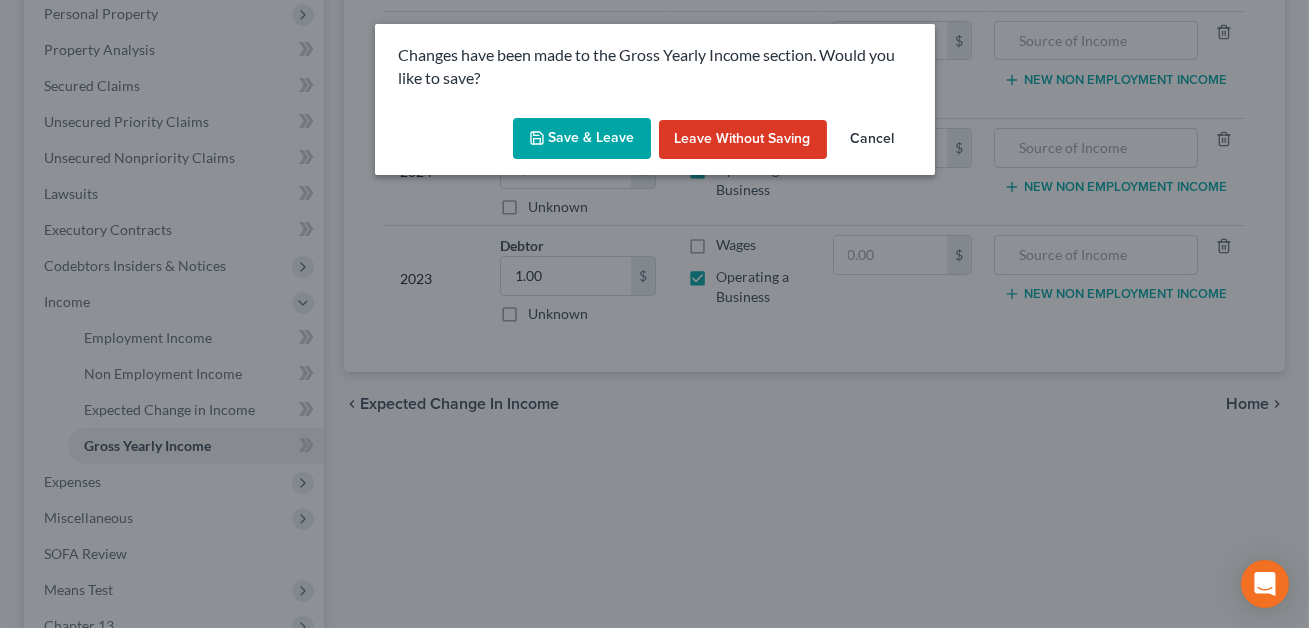 click on "Save & Leave" at bounding box center [582, 139] 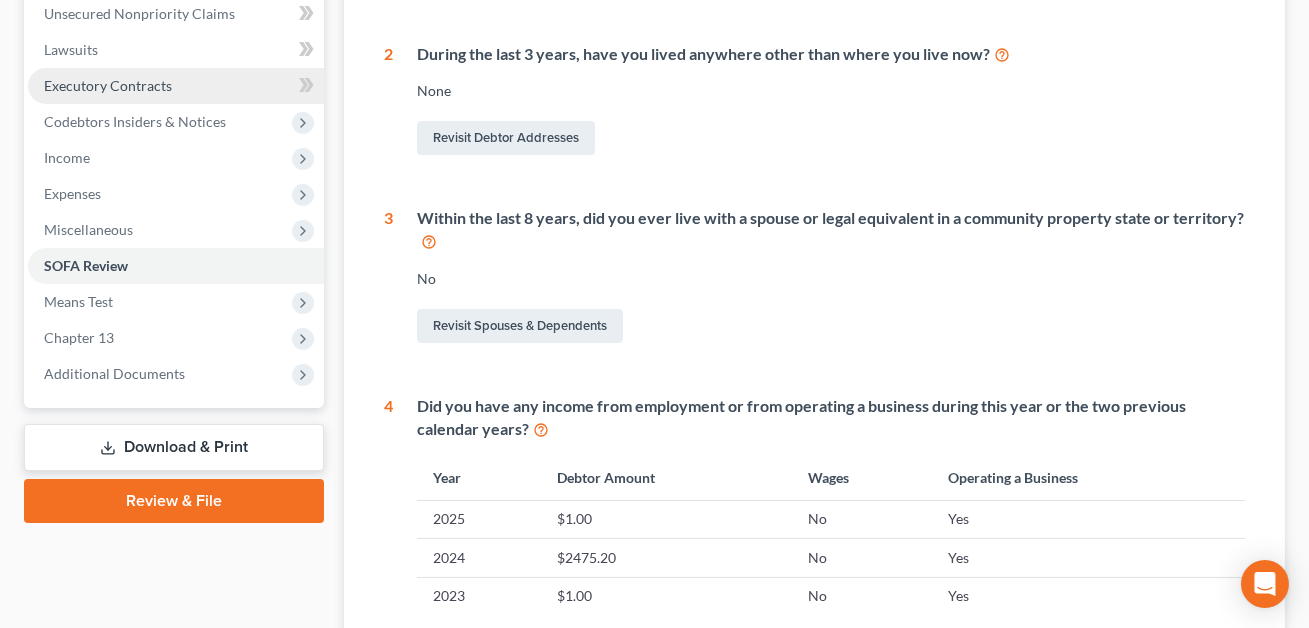scroll, scrollTop: 577, scrollLeft: 0, axis: vertical 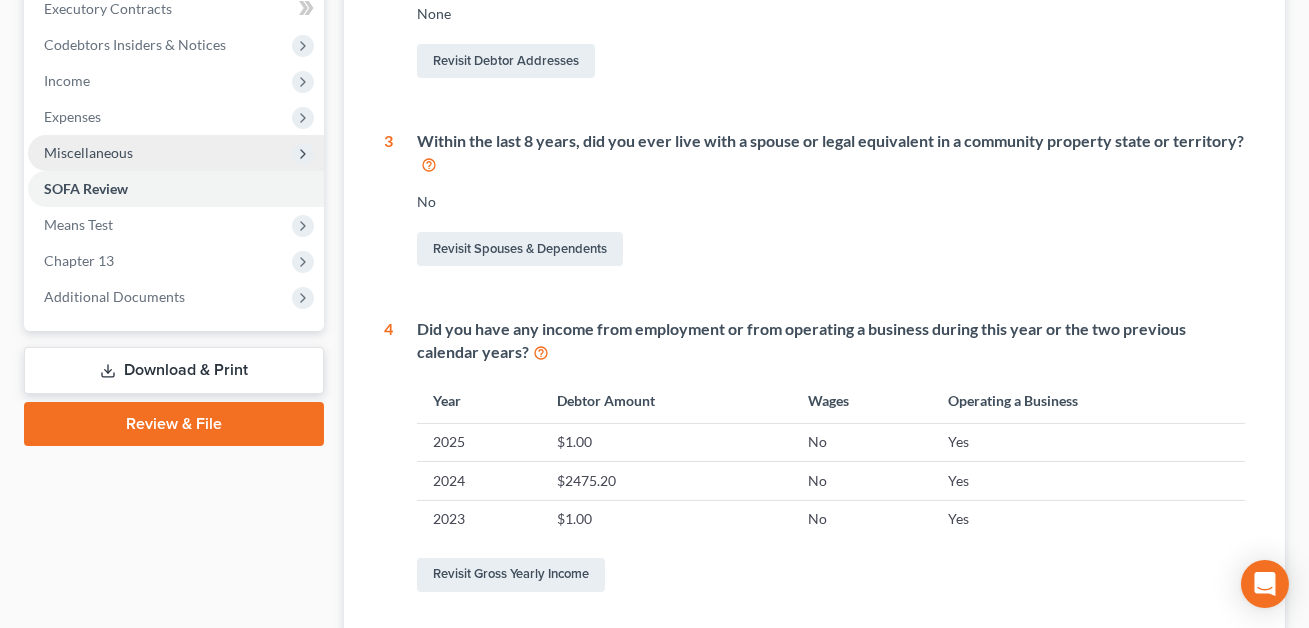 click on "Miscellaneous" at bounding box center [176, 153] 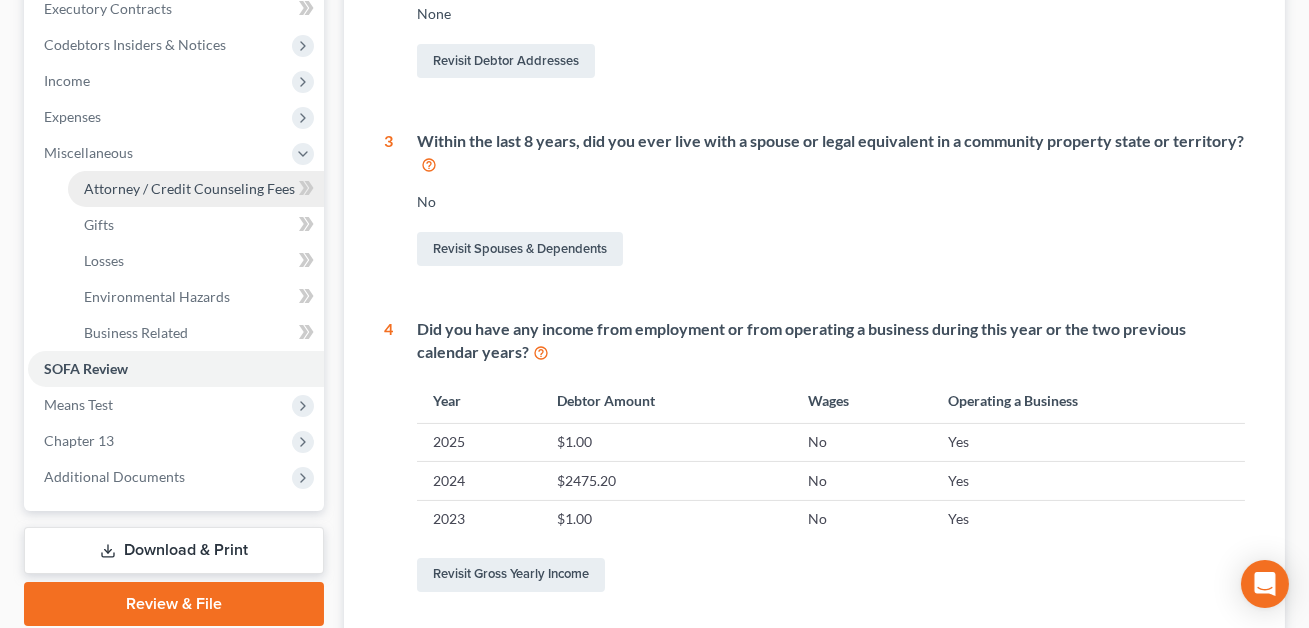 click on "Attorney / Credit Counseling Fees" at bounding box center (189, 188) 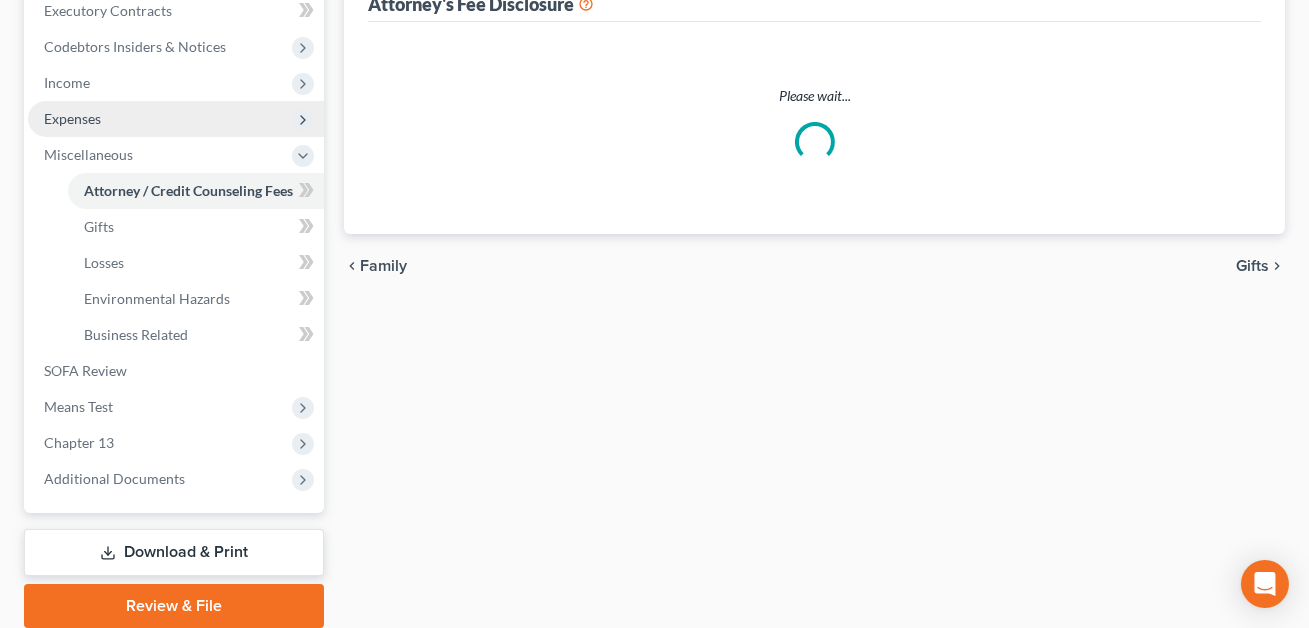 select on "0" 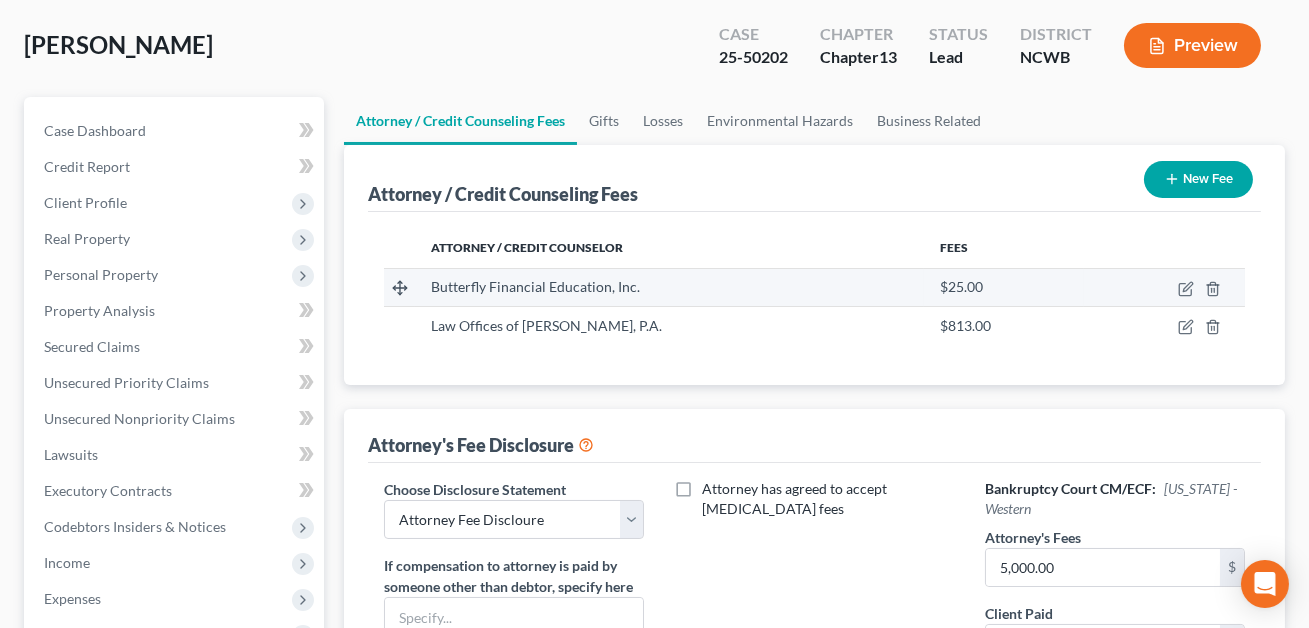 scroll, scrollTop: 0, scrollLeft: 0, axis: both 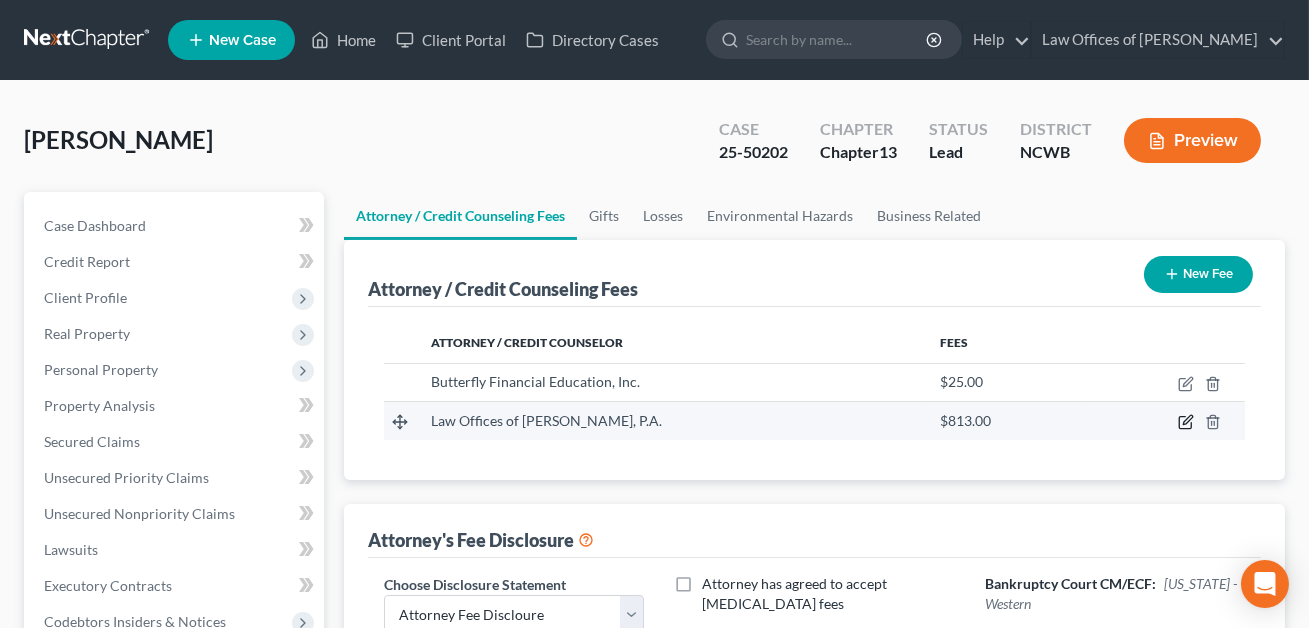 click 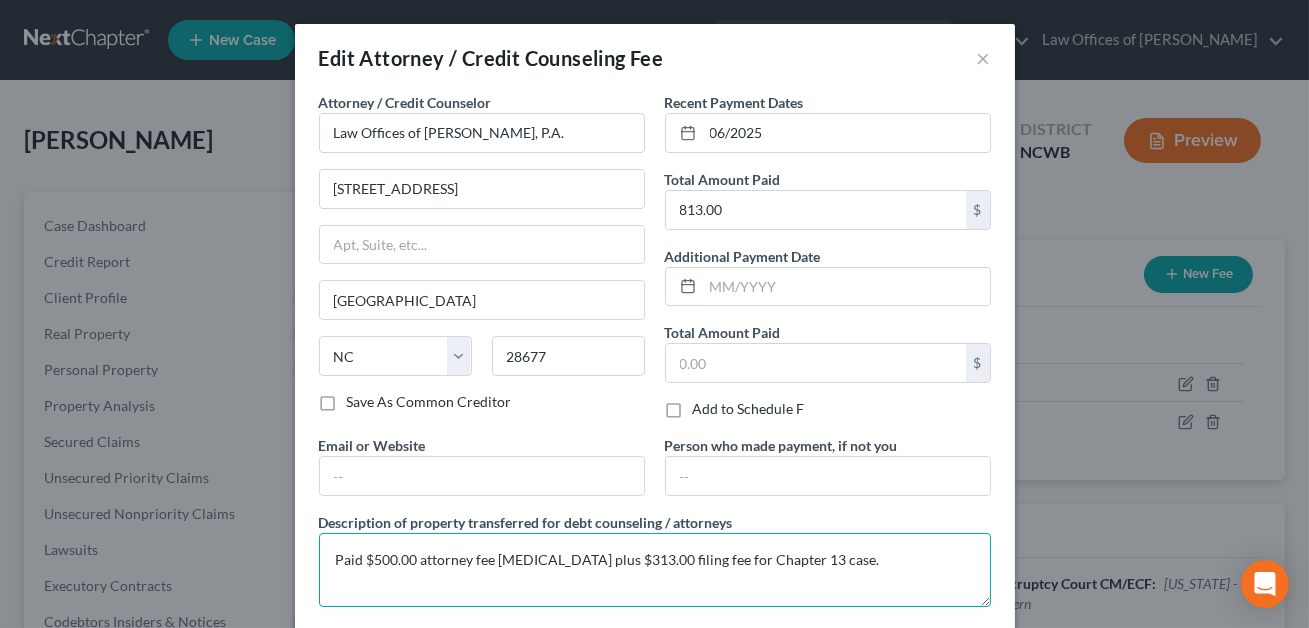 click on "Paid $500.00 attorney fee retainer plus $313.00 filing fee for Chapter 13 case." at bounding box center [655, 570] 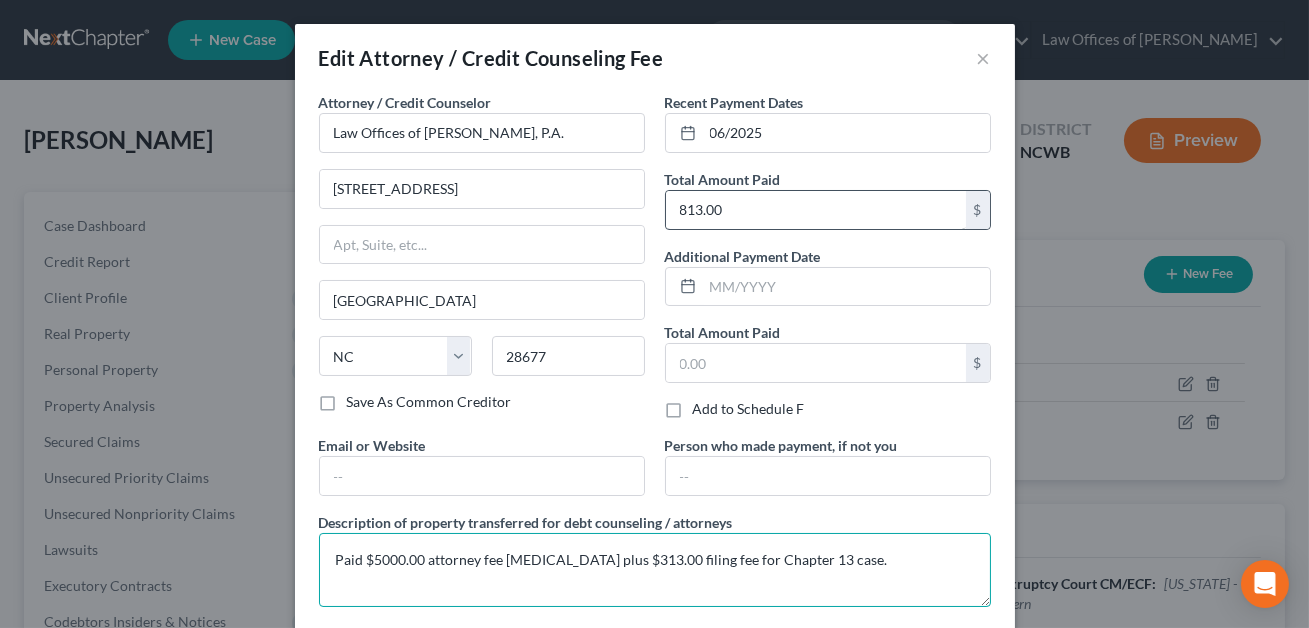 type on "Paid $5000.00 attorney fee retainer plus $313.00 filing fee for Chapter 13 case." 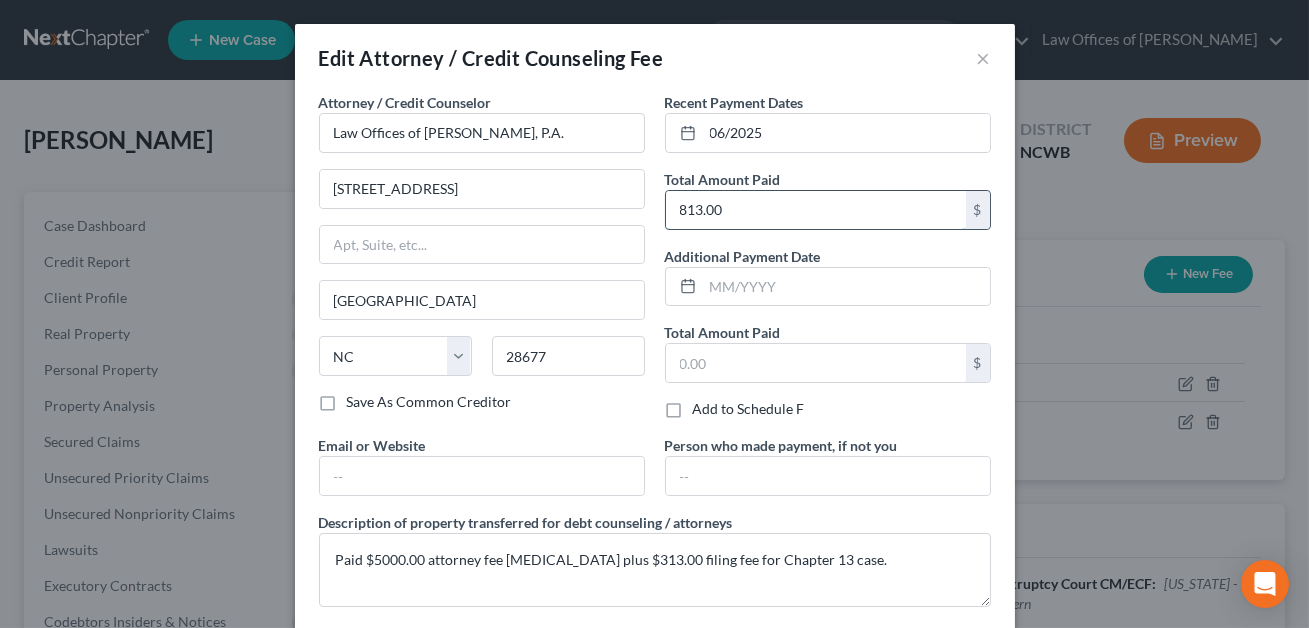 click on "813.00" at bounding box center [816, 210] 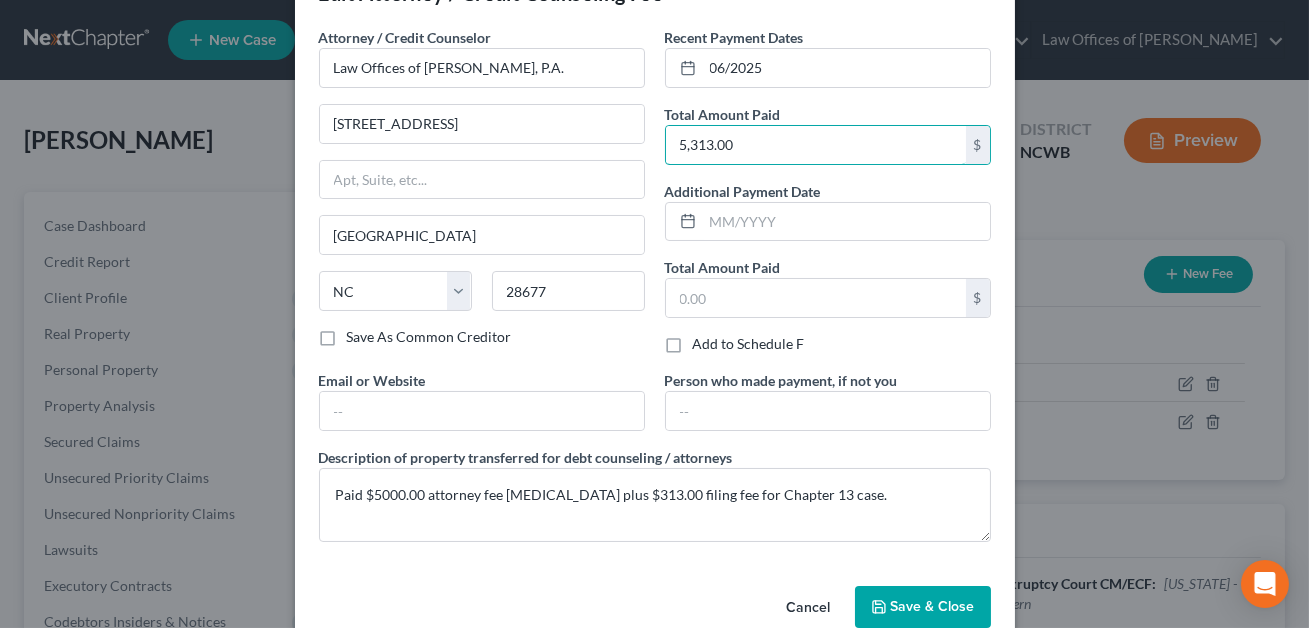 scroll, scrollTop: 102, scrollLeft: 0, axis: vertical 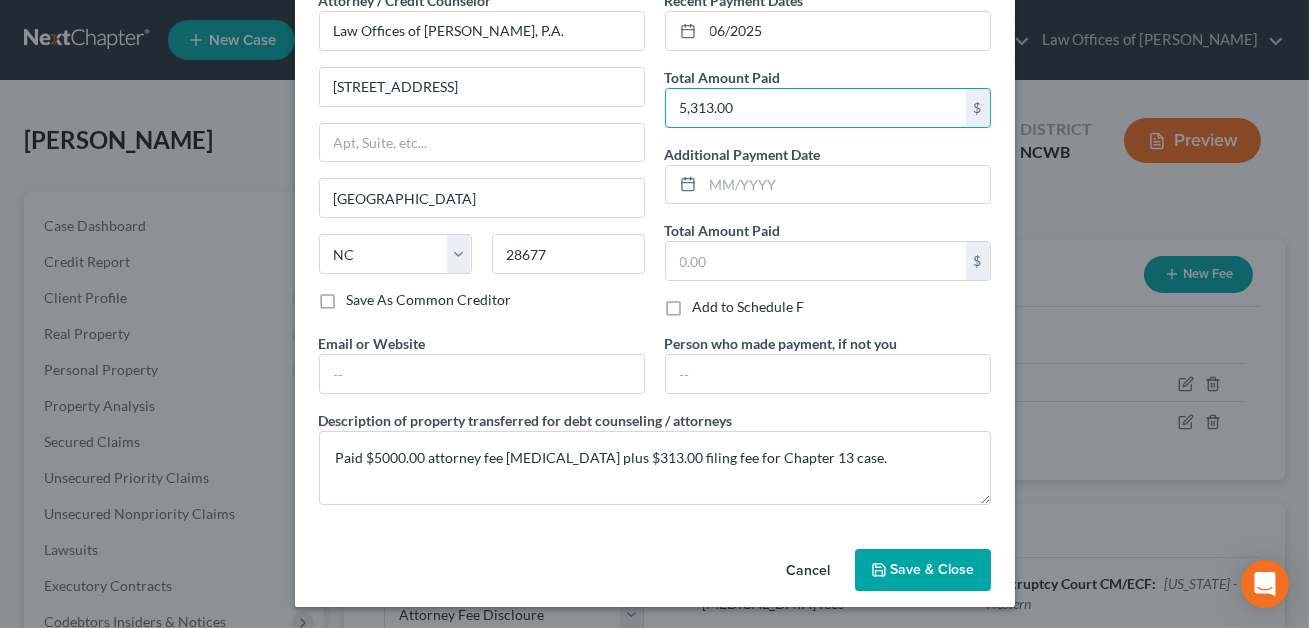 type on "5,313.00" 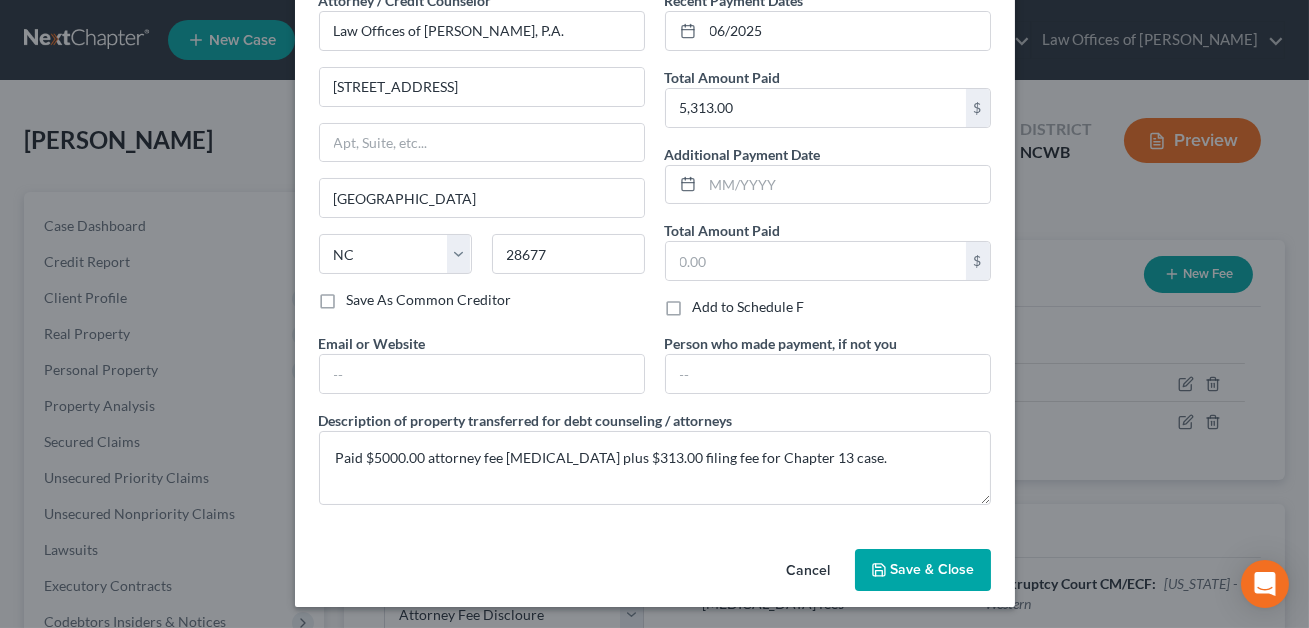 click on "Save & Close" at bounding box center (933, 569) 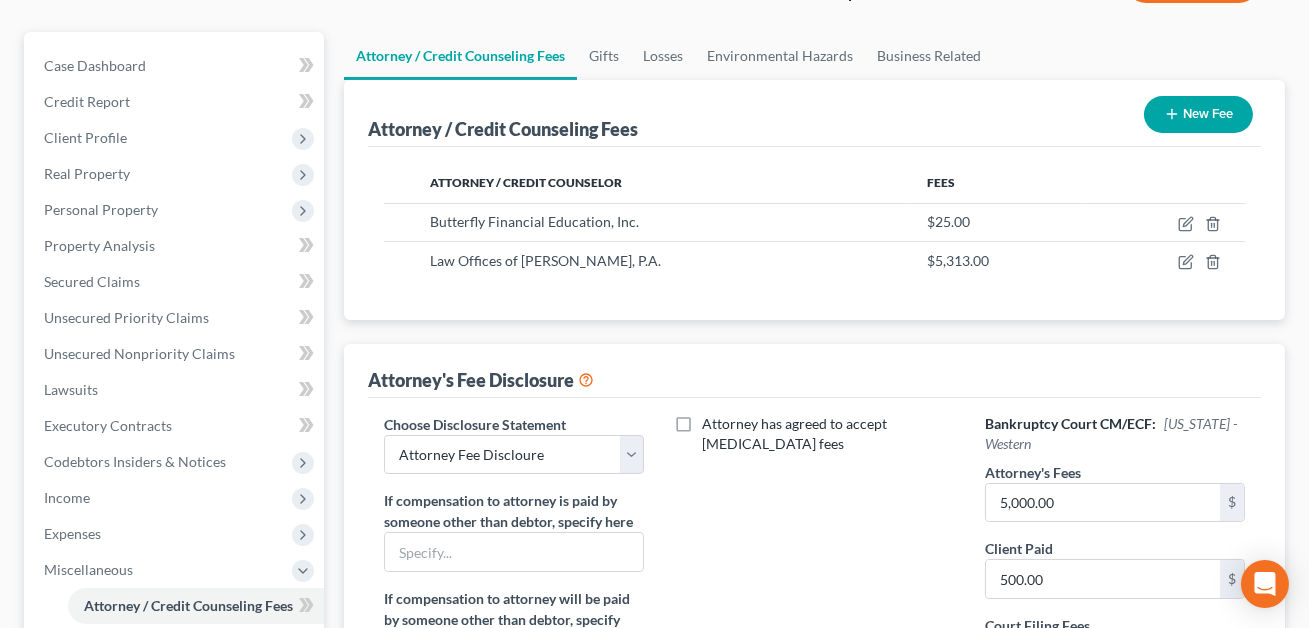 scroll, scrollTop: 205, scrollLeft: 0, axis: vertical 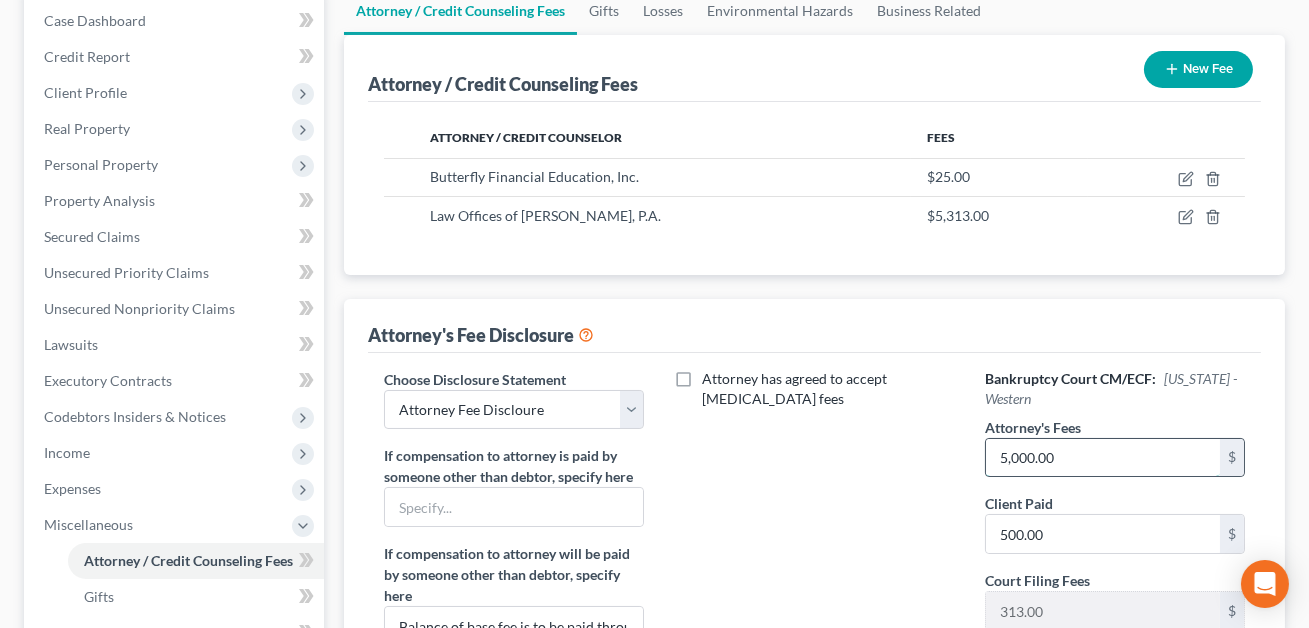 click on "5,000.00" at bounding box center [1103, 458] 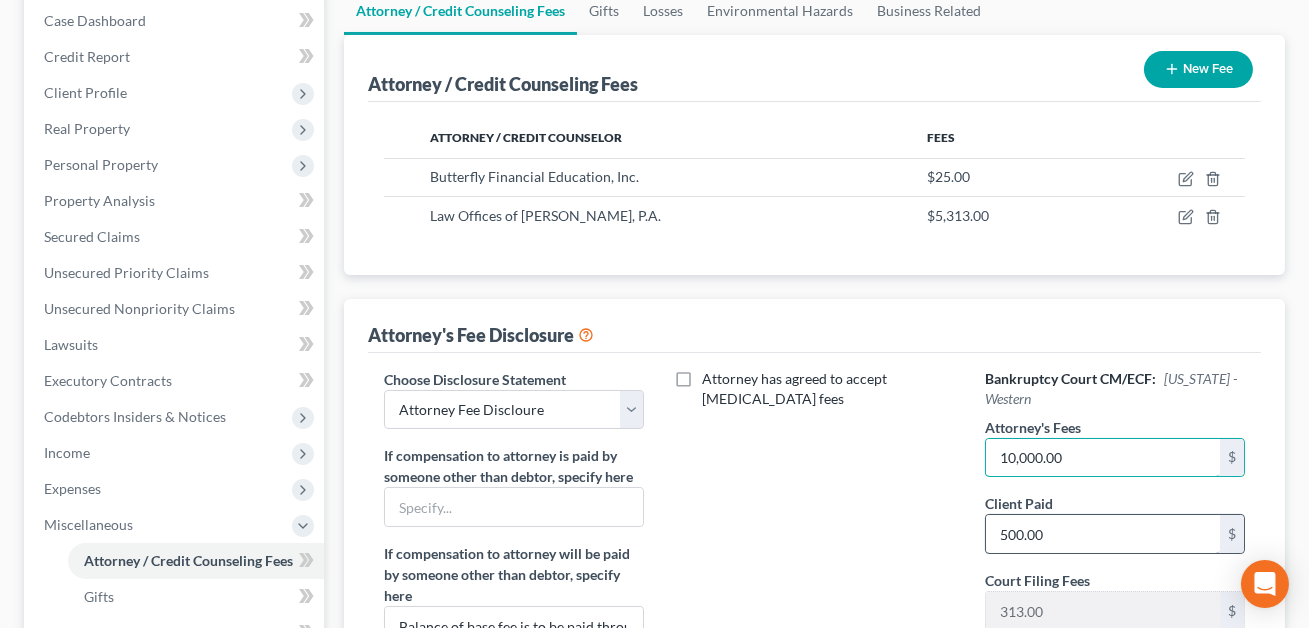 type on "10,000.00" 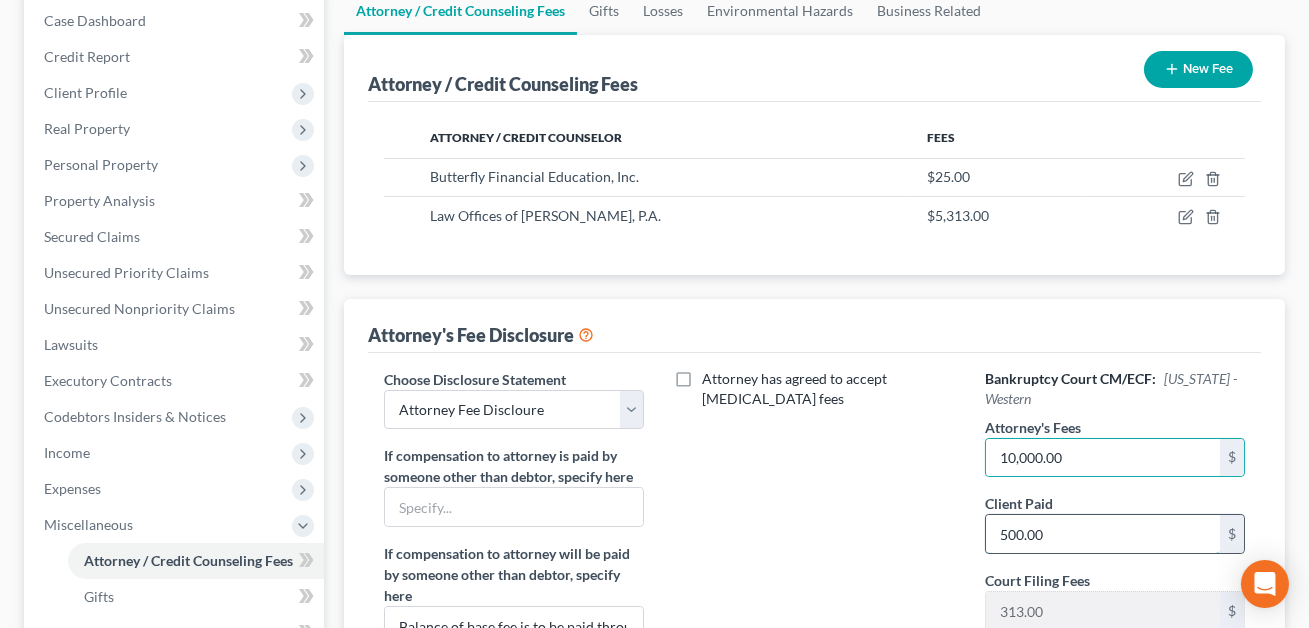 click on "500.00" at bounding box center (1103, 534) 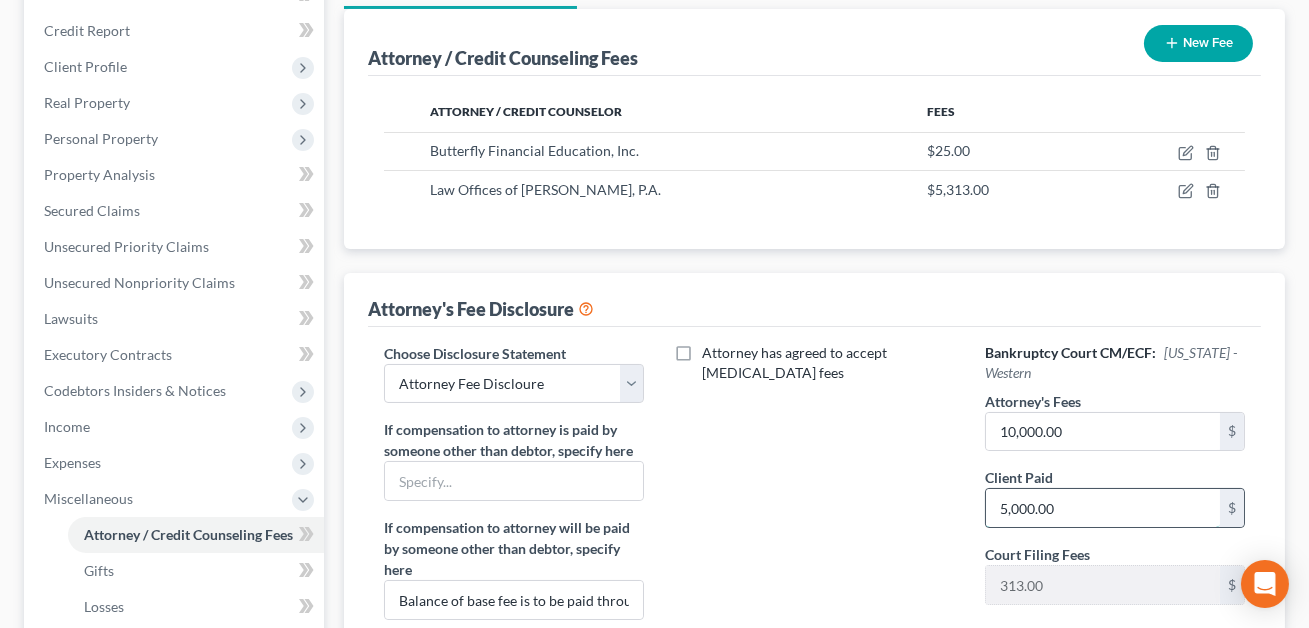 scroll, scrollTop: 240, scrollLeft: 0, axis: vertical 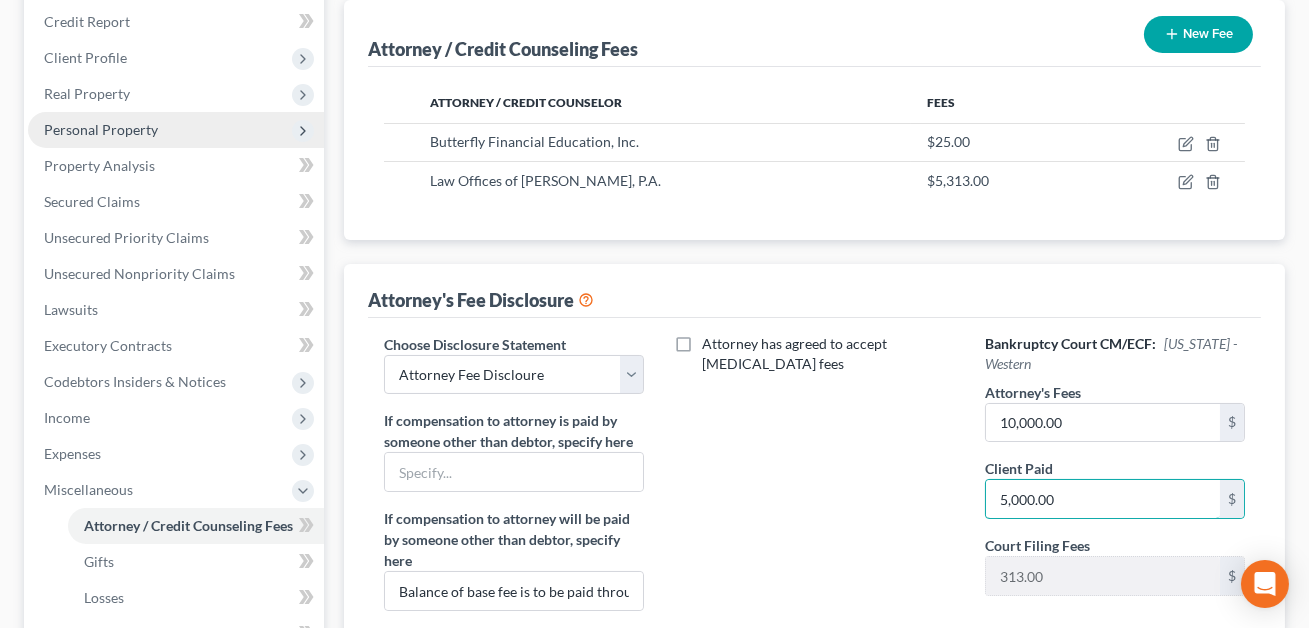 type on "5,000.00" 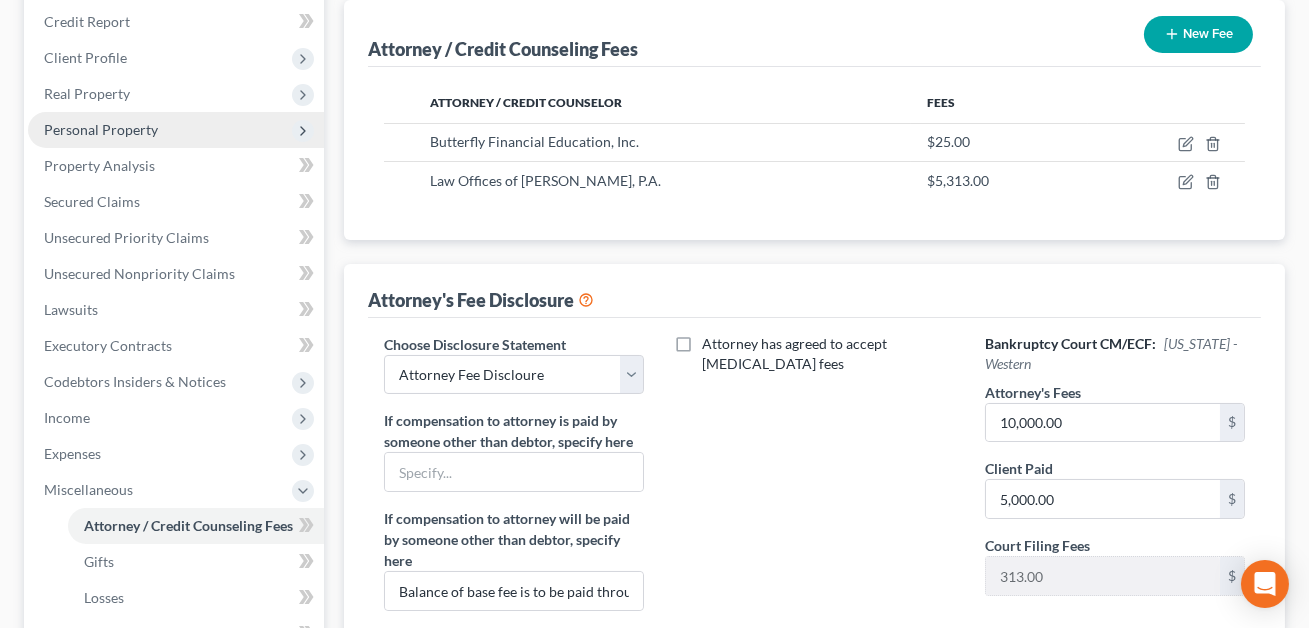 click on "Personal Property" at bounding box center [176, 130] 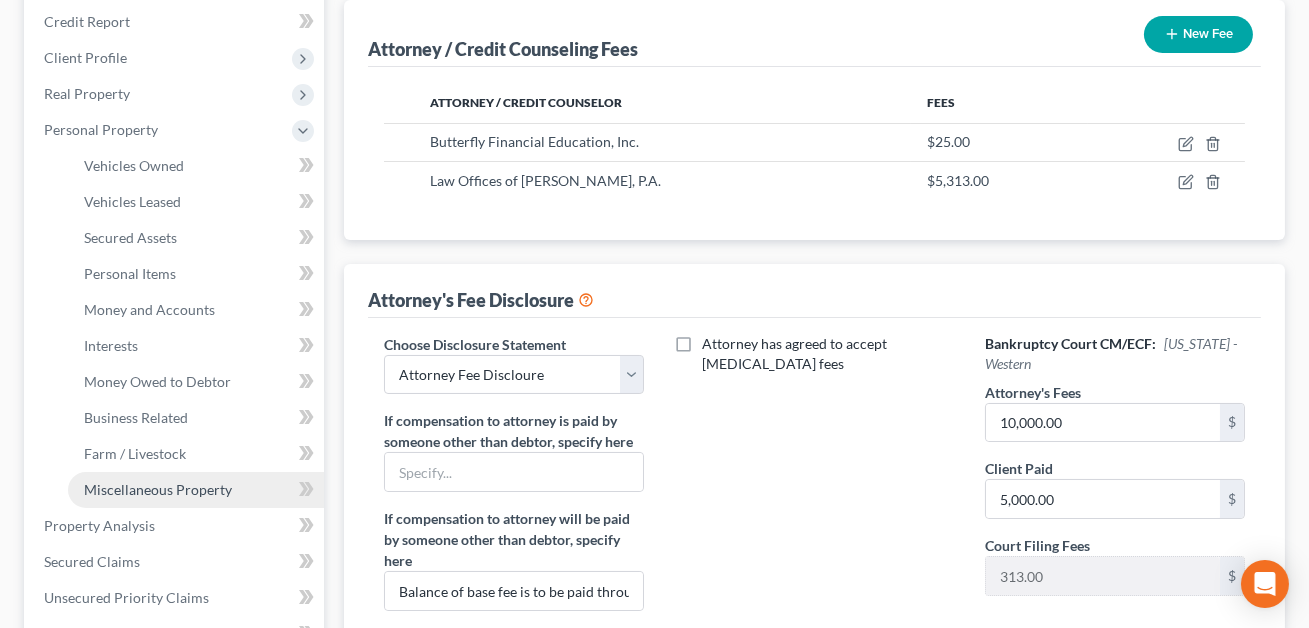click on "Miscellaneous Property" at bounding box center [158, 489] 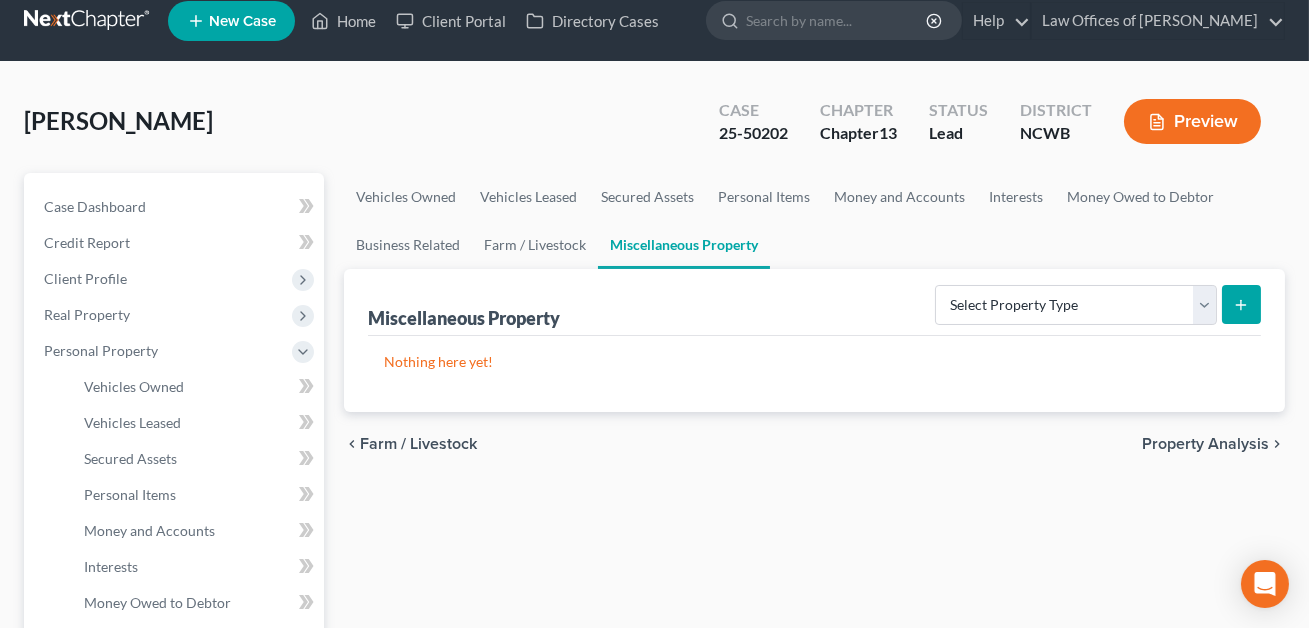 scroll, scrollTop: 0, scrollLeft: 0, axis: both 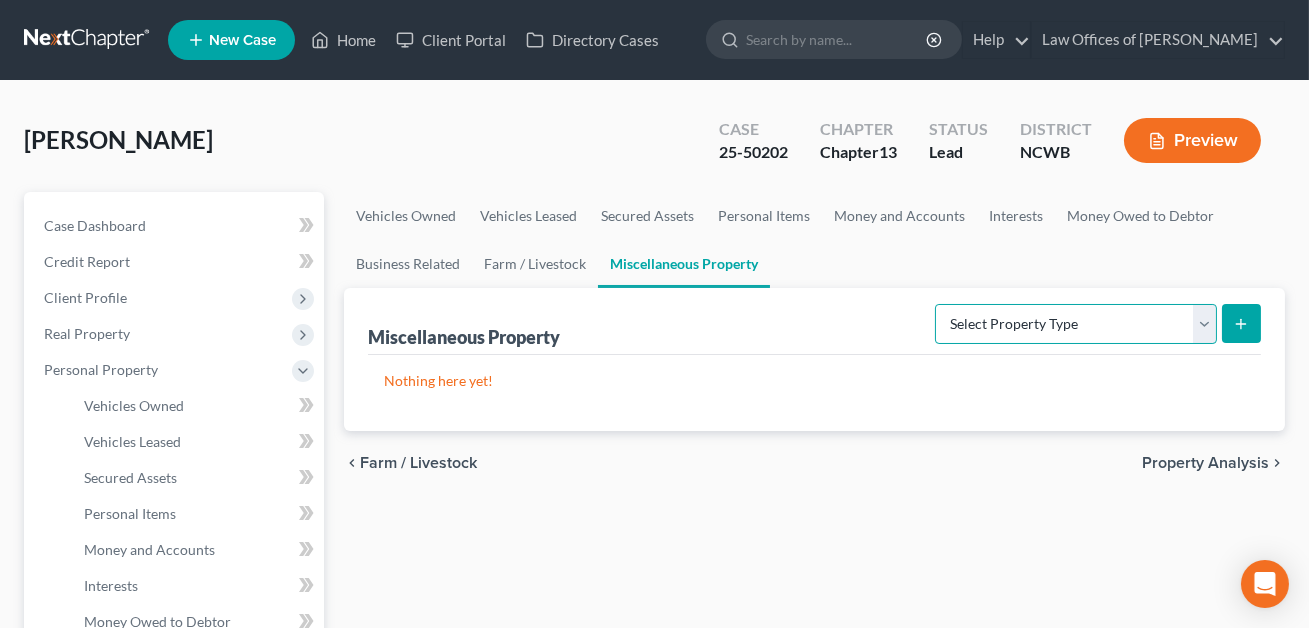 click on "Select Property Type Assigned for Creditor Benefit Within 1 Year Holding for Another Not Yet Listed Stored Within 1 Year Transferred" at bounding box center [1076, 324] 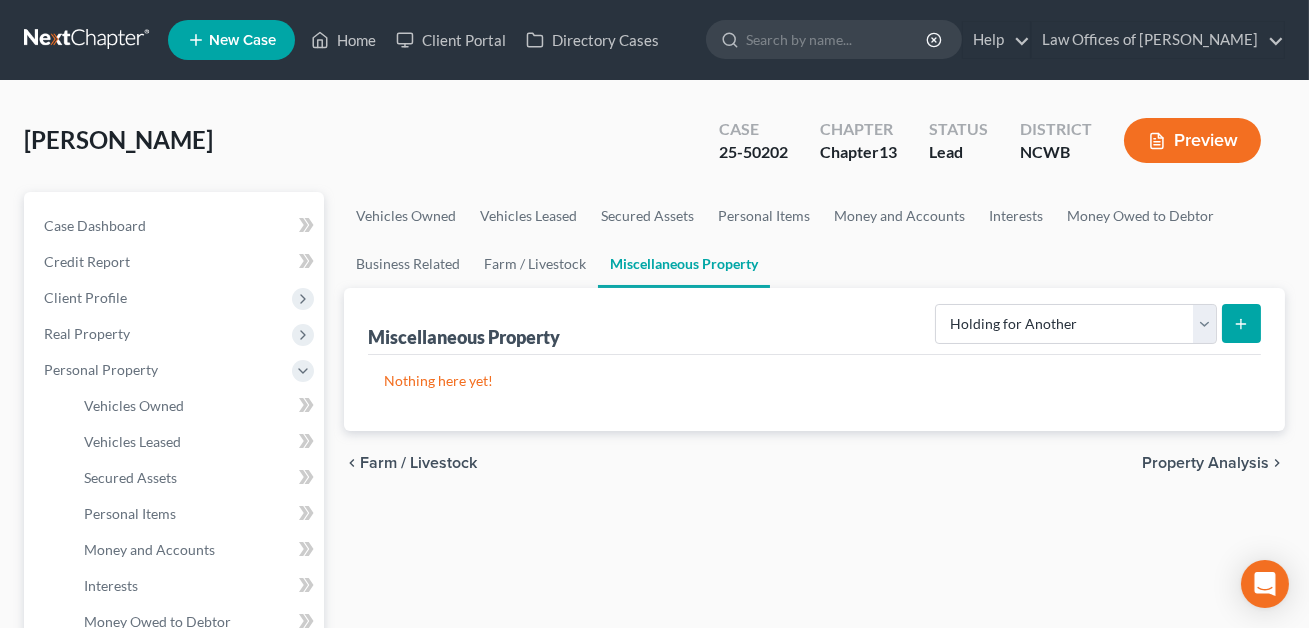 click 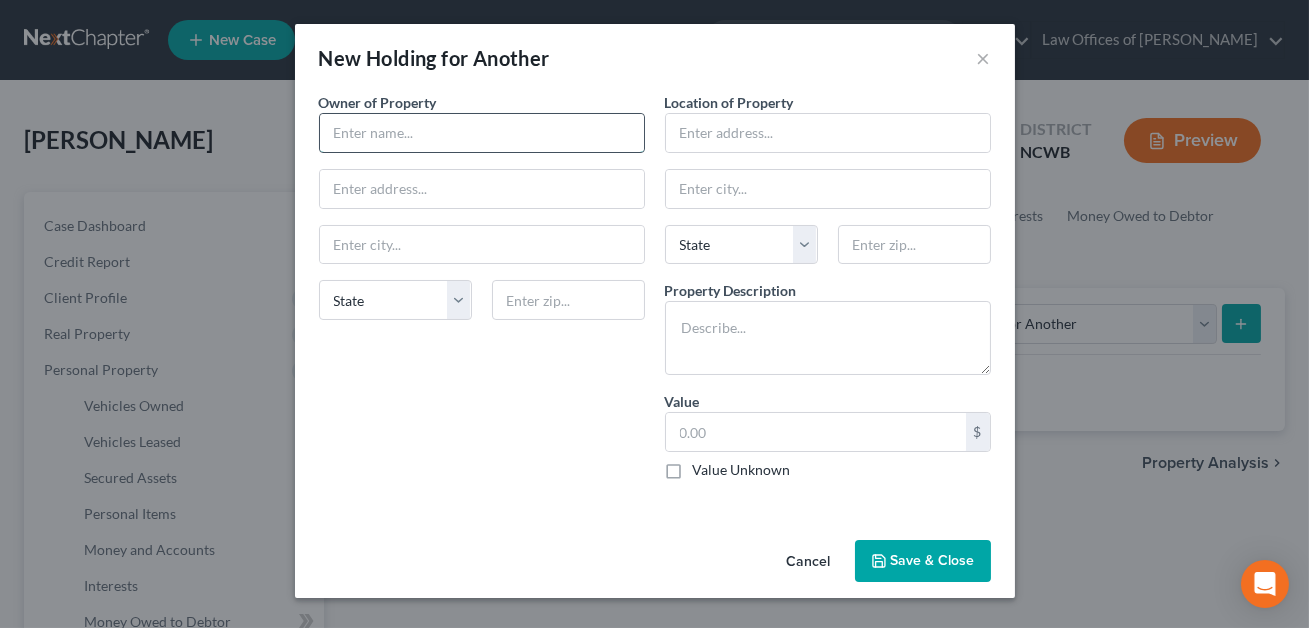click at bounding box center [482, 133] 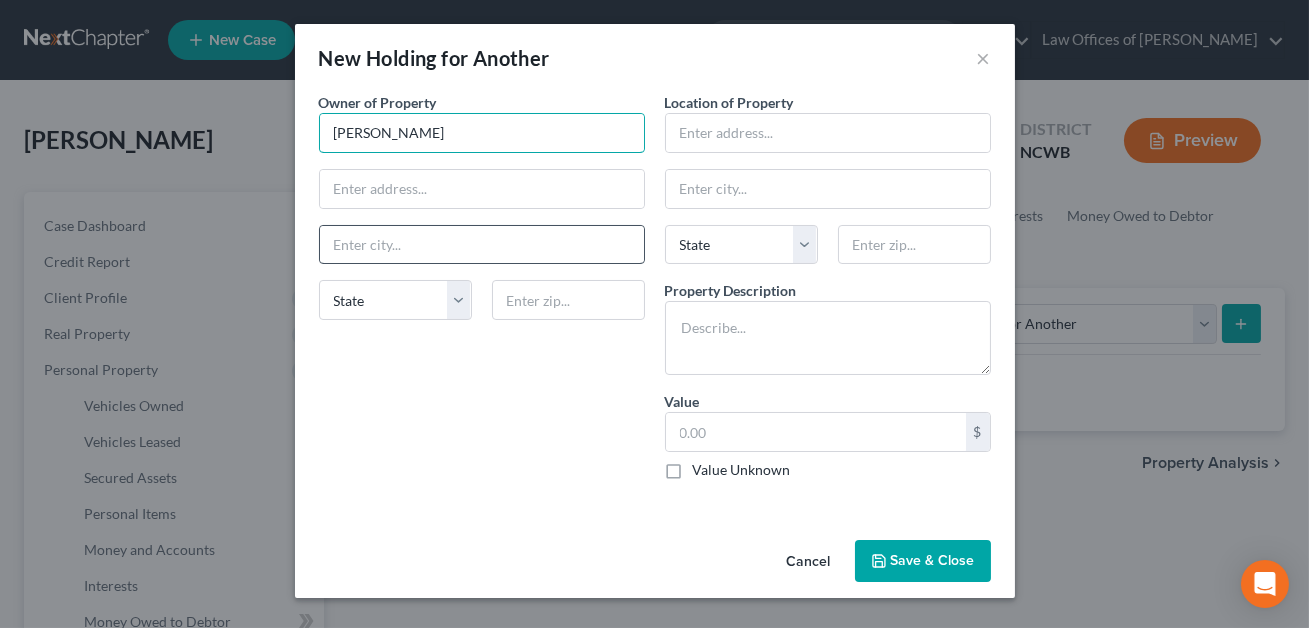 type on "Savannah Brown" 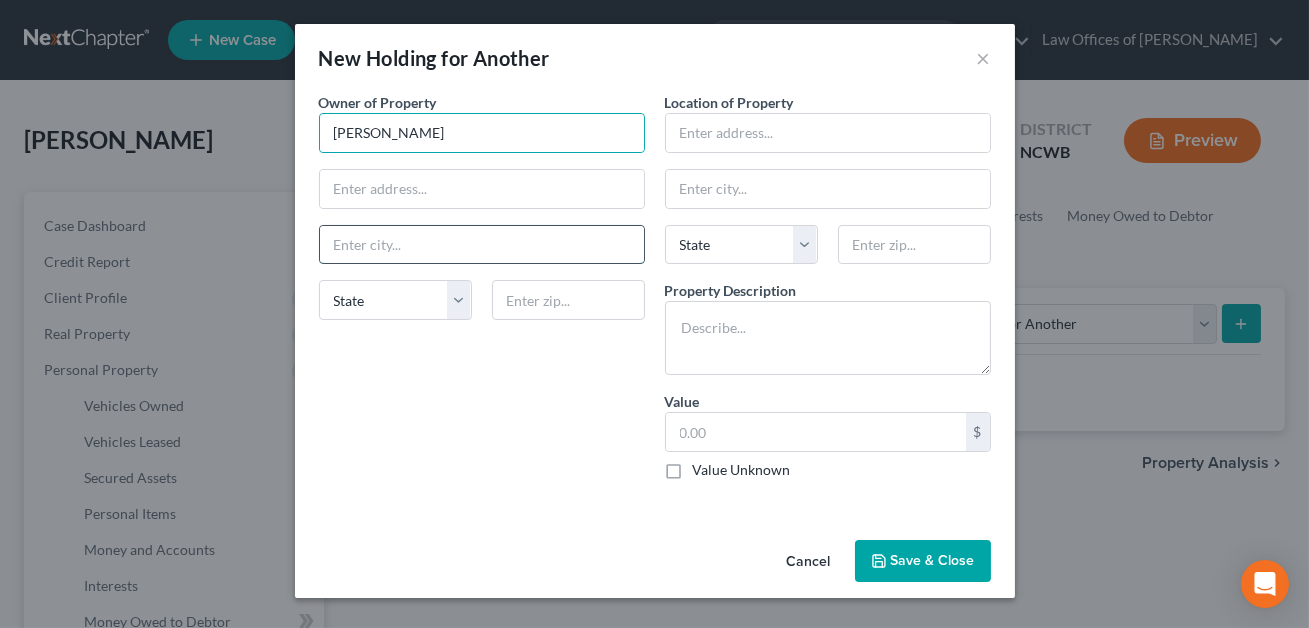 click at bounding box center (482, 245) 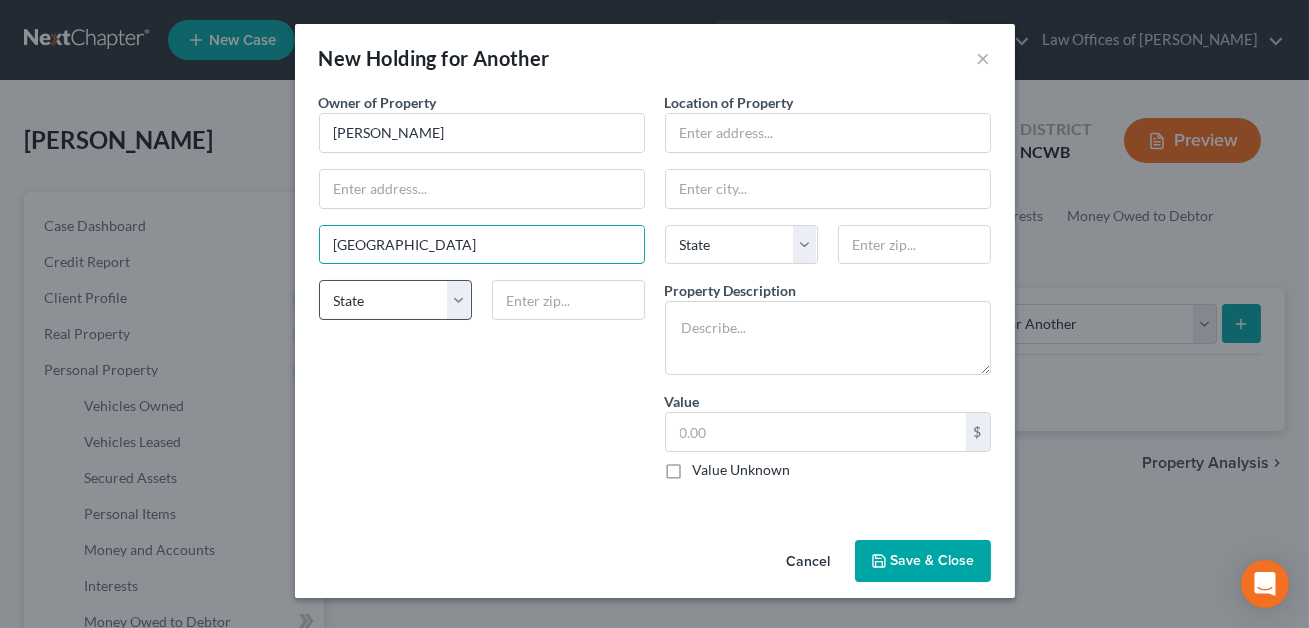 type on "Granite Falls" 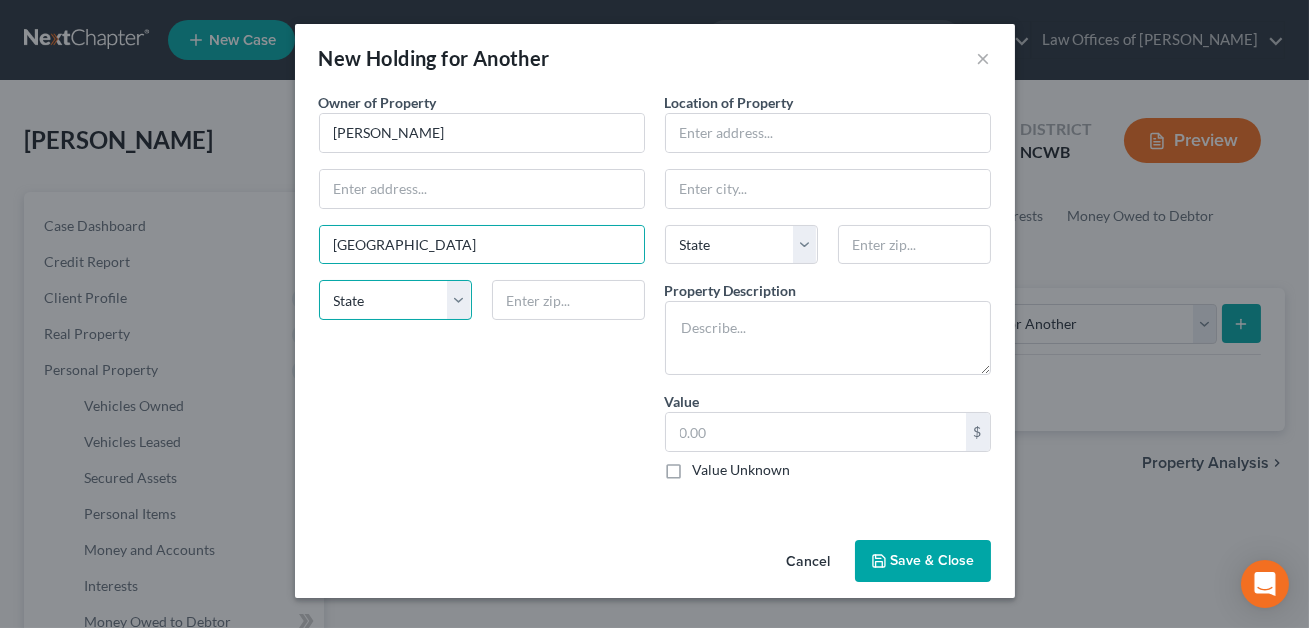 click on "State AL AK AR AZ CA CO CT DE DC FL GA GU HI ID IL IN IA KS KY LA ME MD MA MI MN MS MO MT NC ND NE NV NH NJ NM NY OH OK OR PA PR RI SC SD TN TX UT VI VA VT WA WV WI WY" at bounding box center (395, 300) 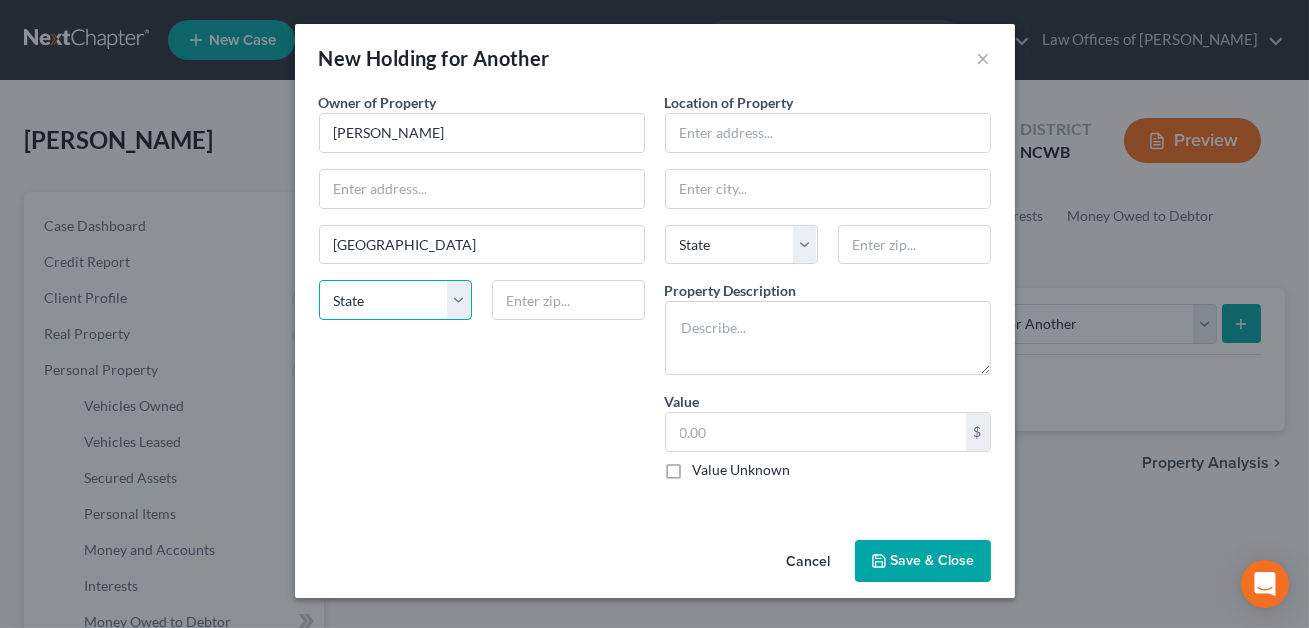 select on "28" 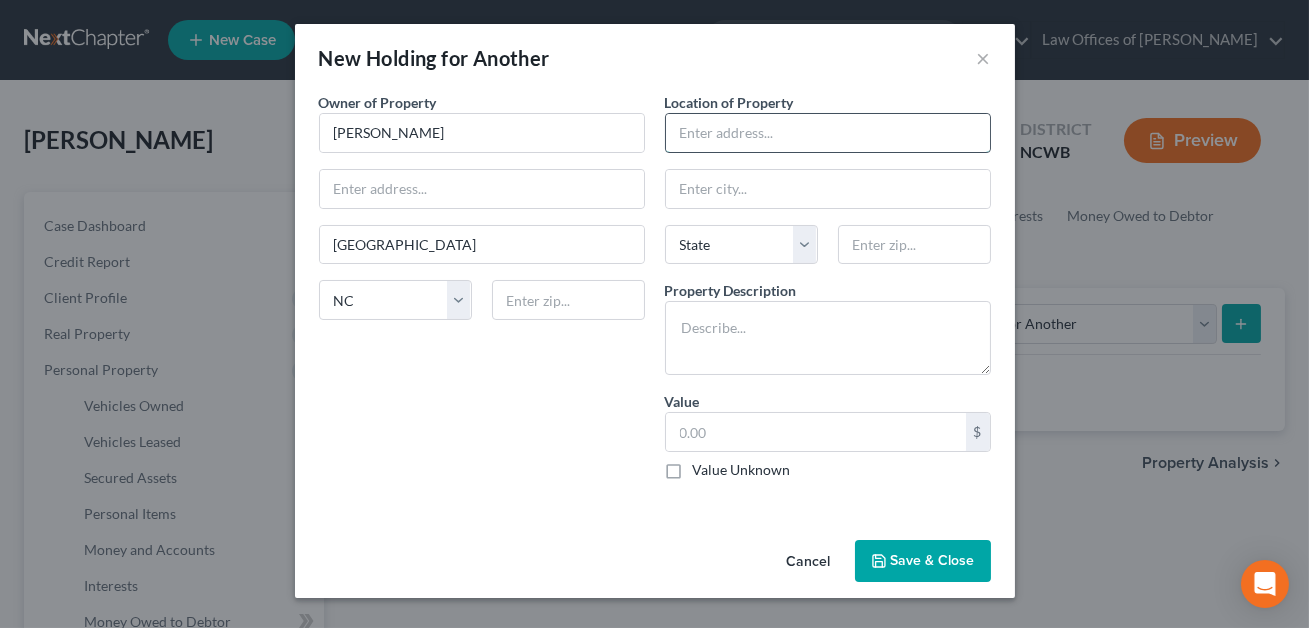 click at bounding box center (828, 133) 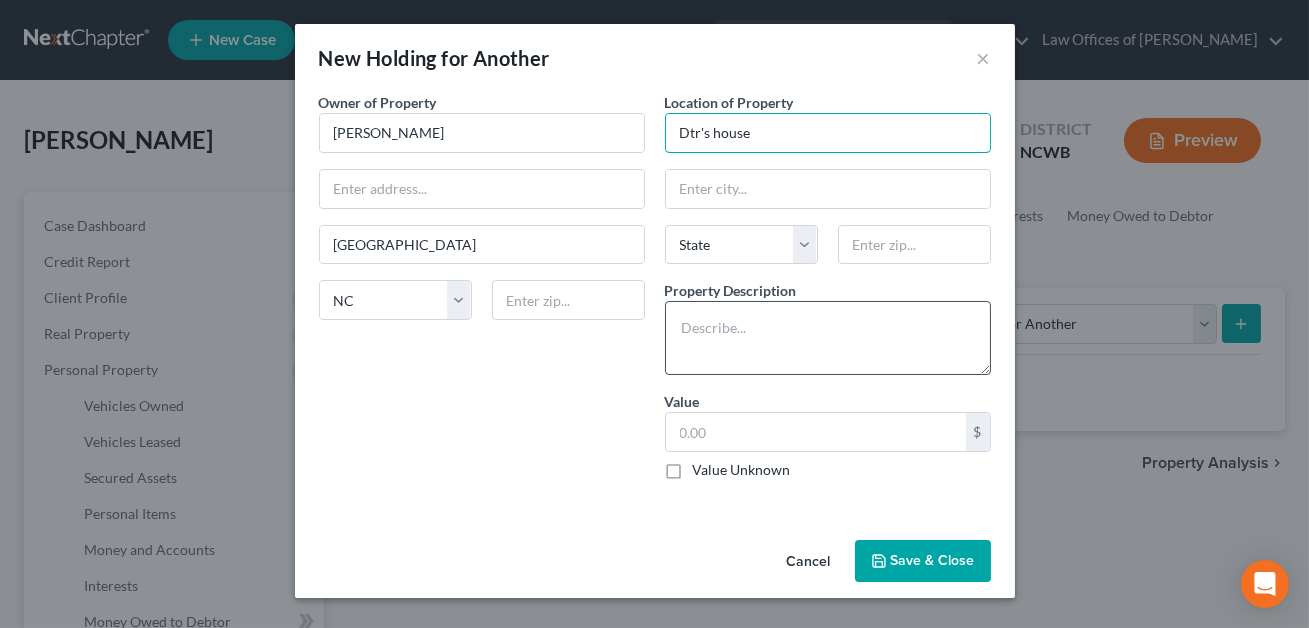 type on "Dtr's house" 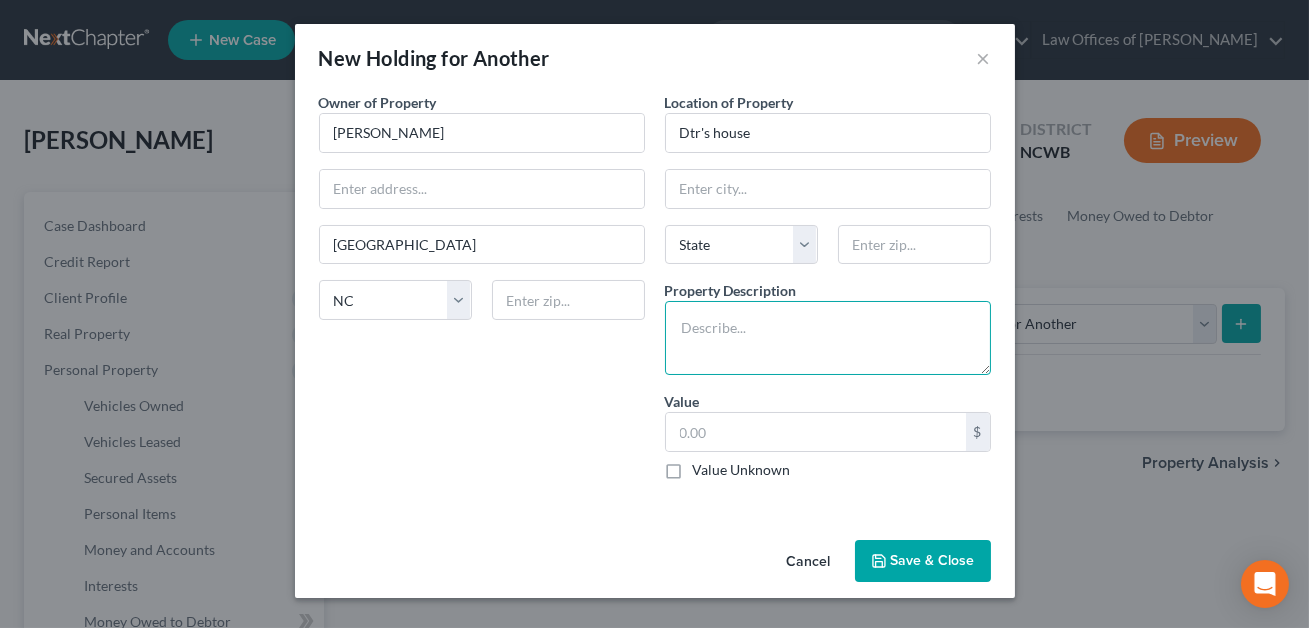 click at bounding box center (828, 338) 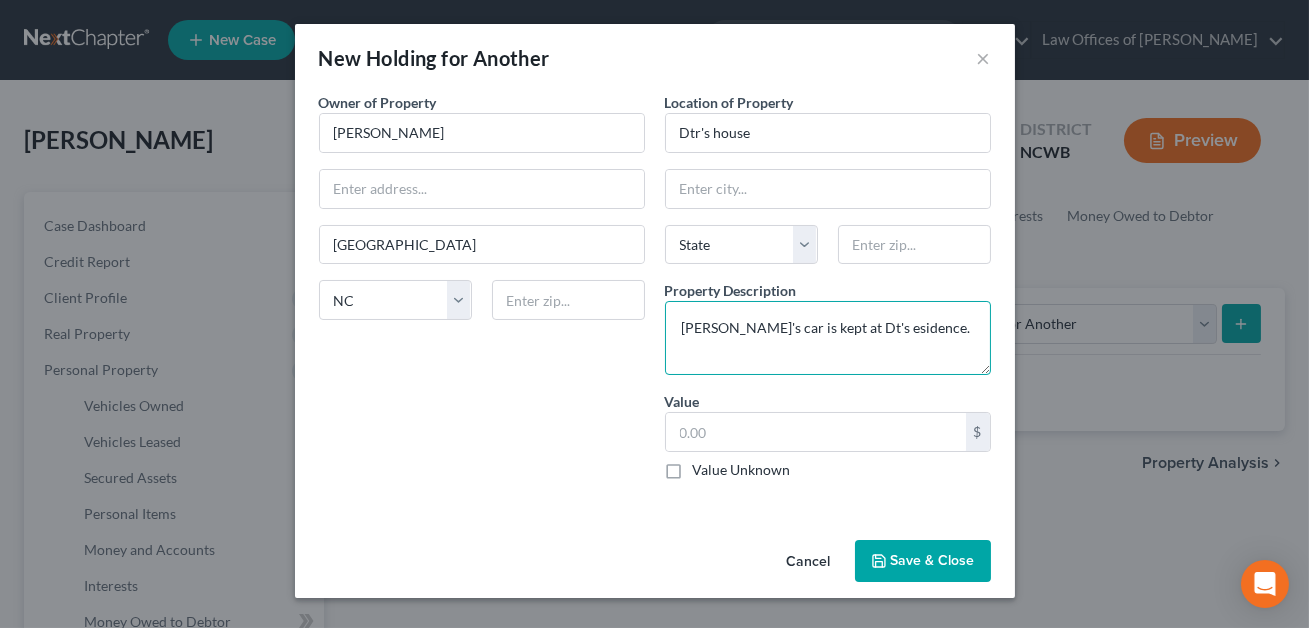 click on "Daugter's car is kept at Dt's esidence." at bounding box center (828, 338) 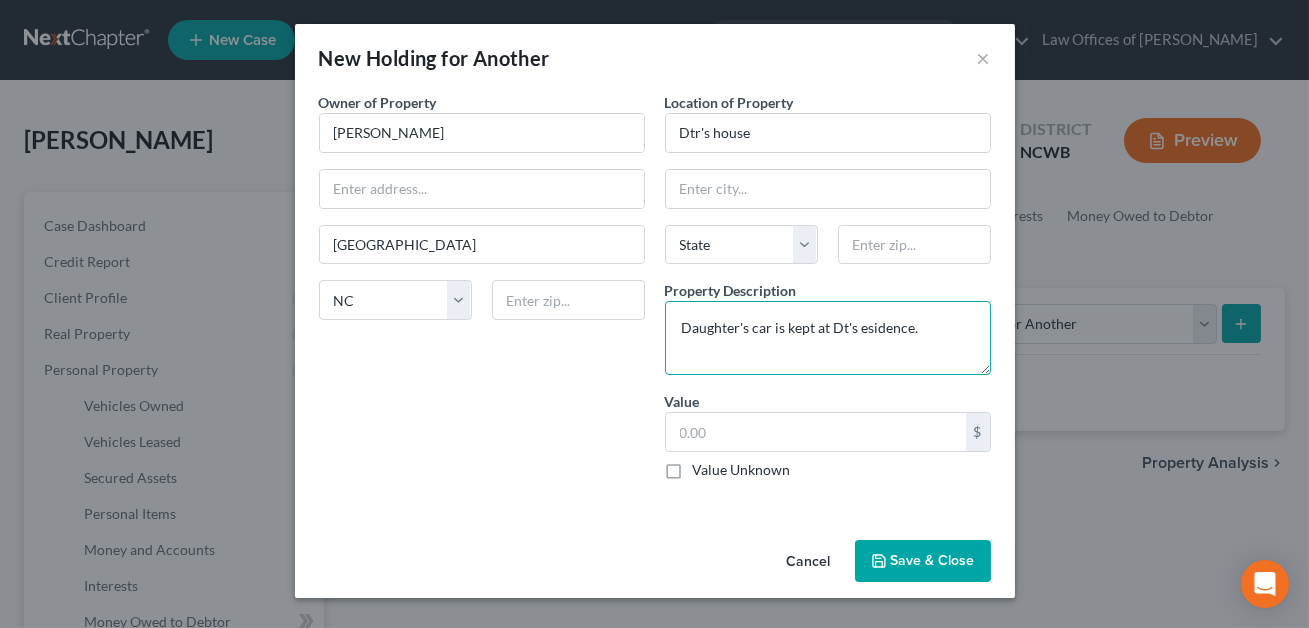 click on "Daughter's car is kept at Dt's esidence." at bounding box center [828, 338] 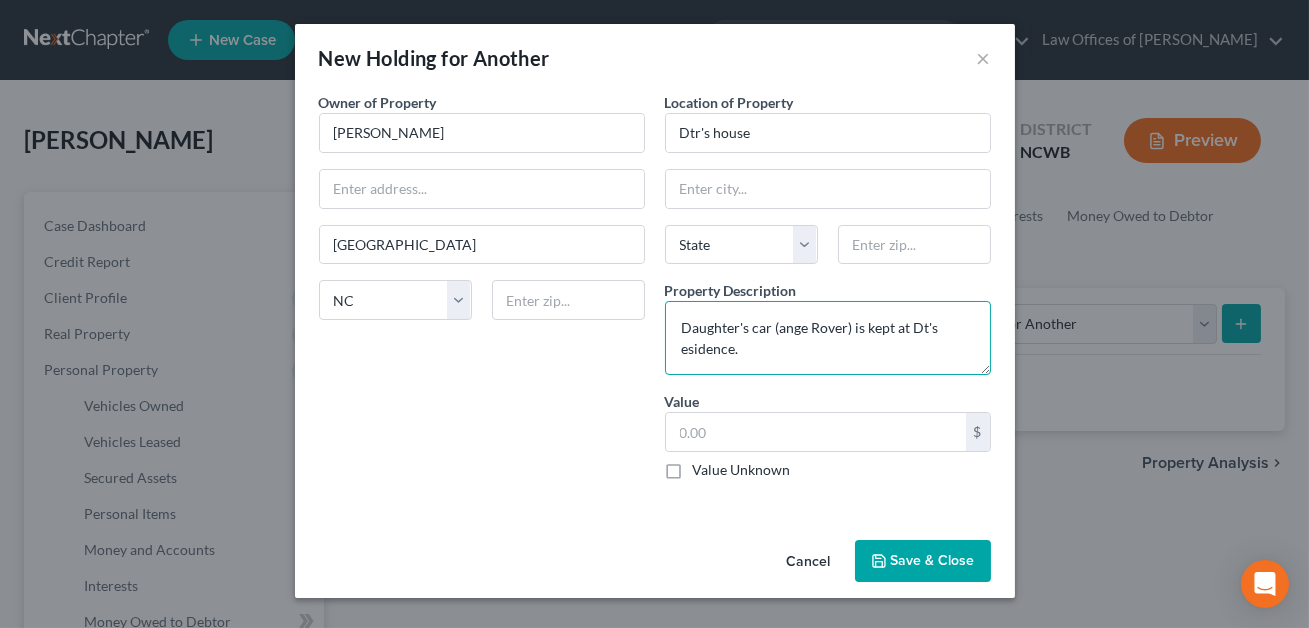 click on "Daughter's car (ange Rover) is kept at Dt's esidence." at bounding box center (828, 338) 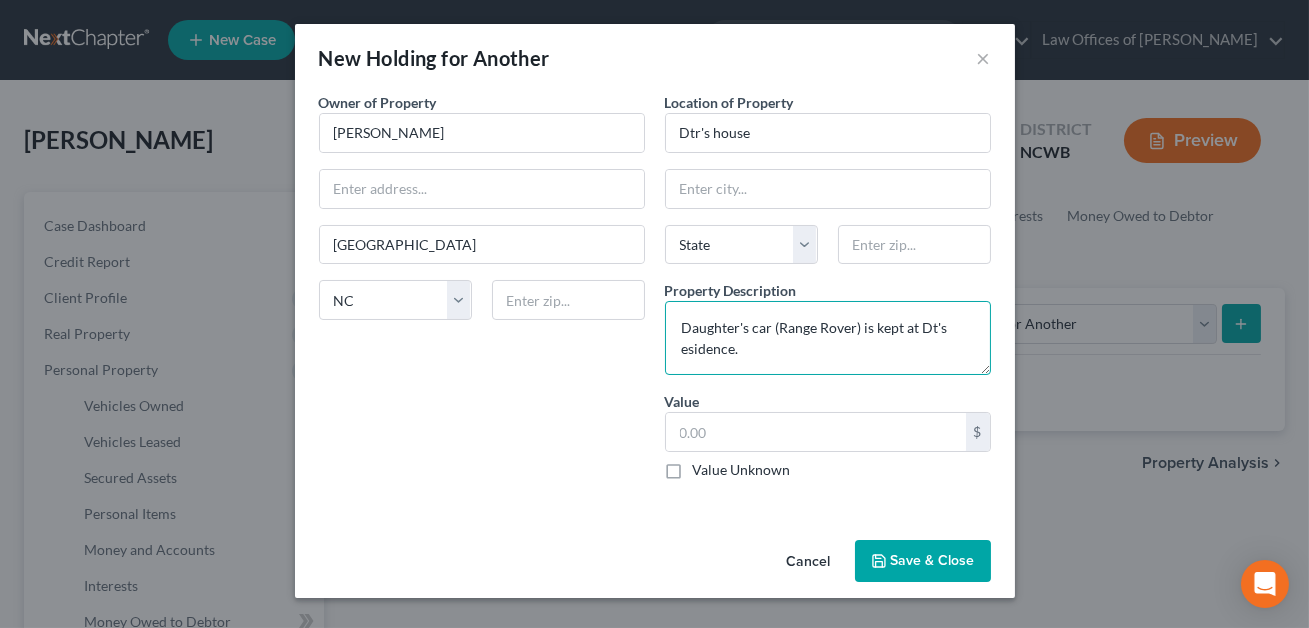 click on "Daughter's car (Range Rover) is kept at Dt's esidence." at bounding box center [828, 338] 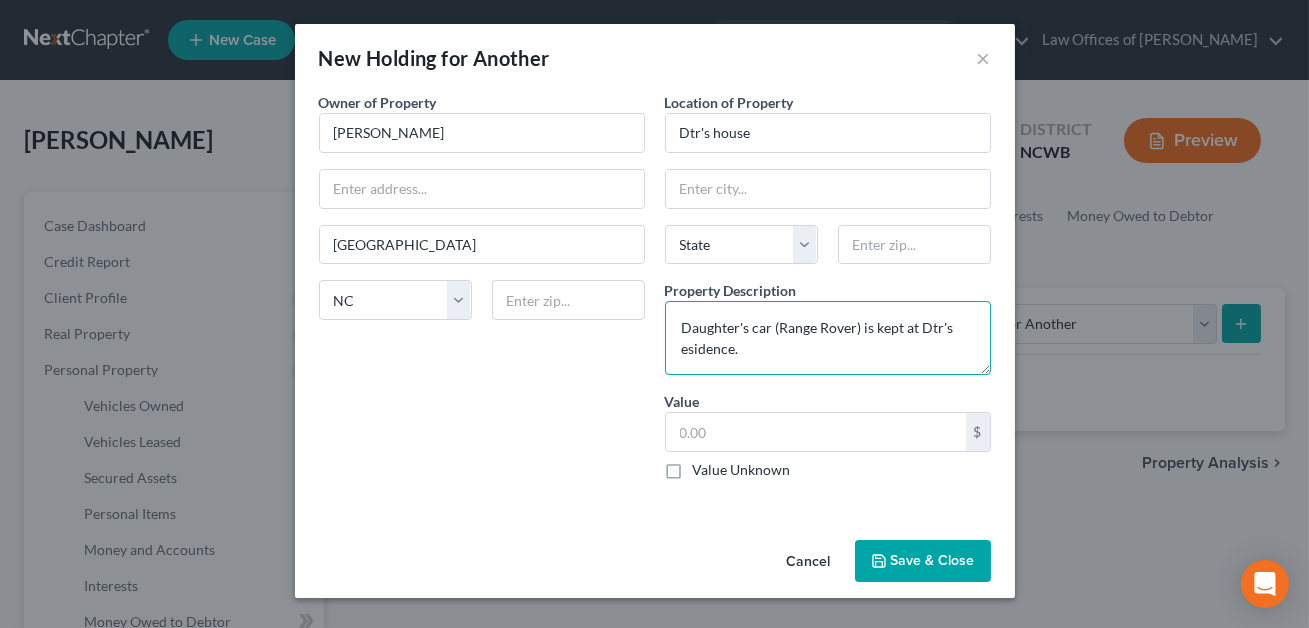 click on "Daughter's car (Range Rover) is kept at Dtr's esidence." at bounding box center [828, 338] 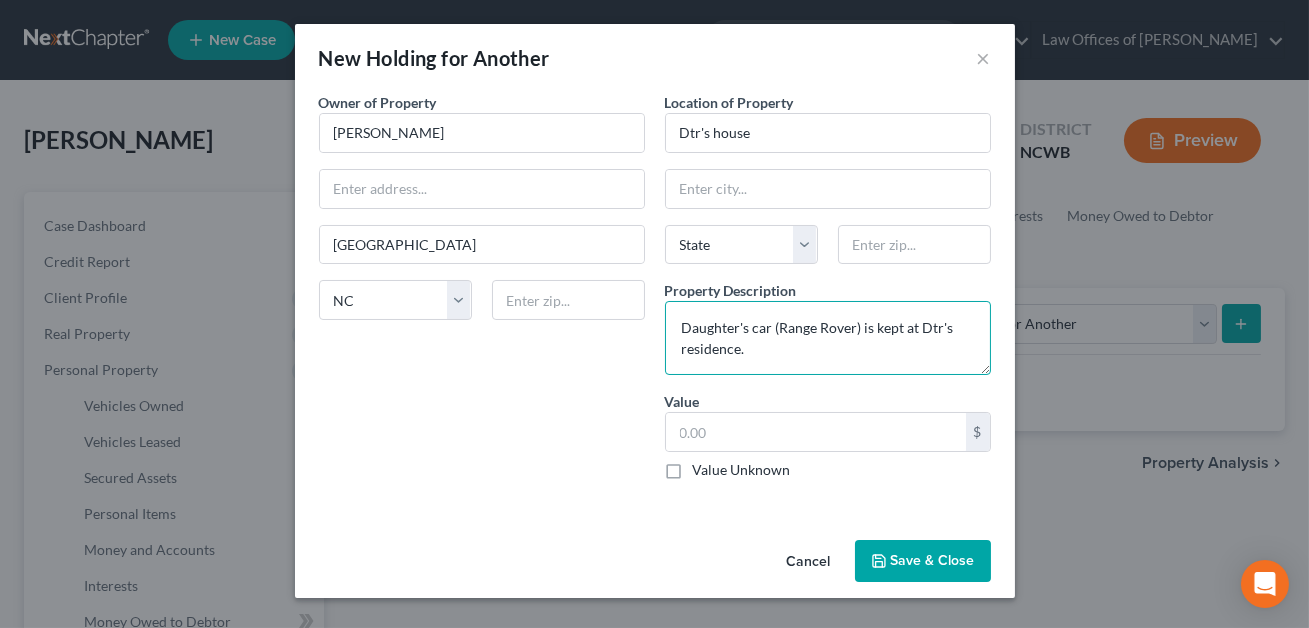 click on "Daughter's car (Range Rover) is kept at Dtr's residence." at bounding box center [828, 338] 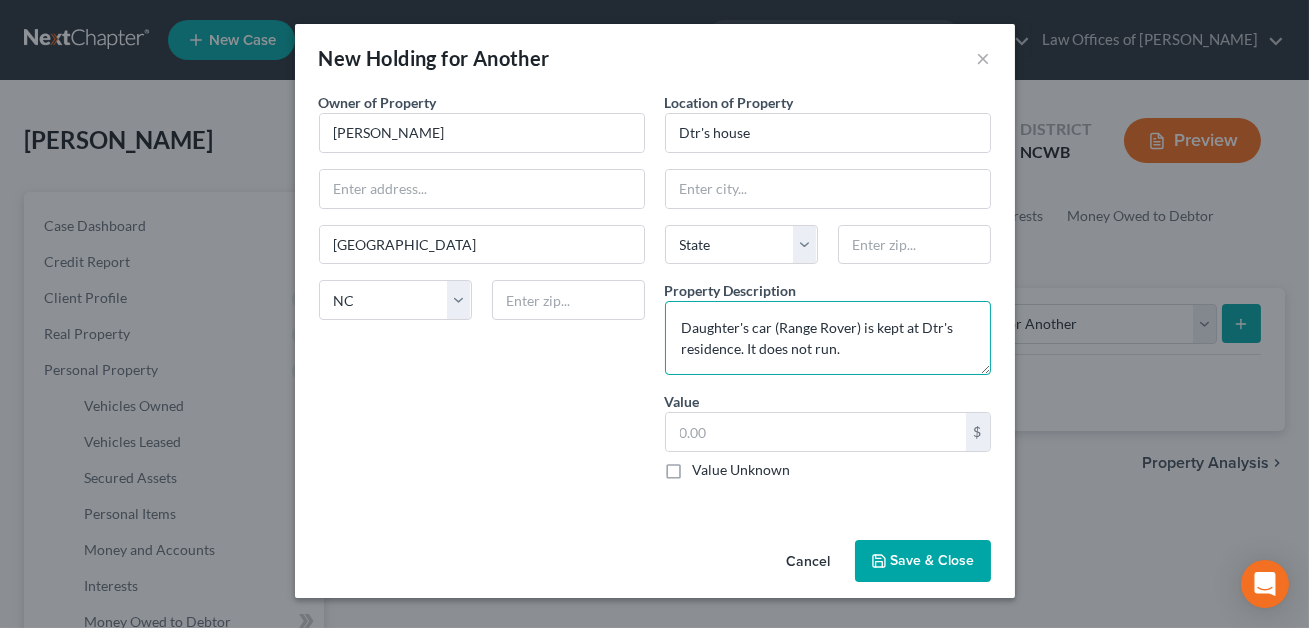 type on "Daughter's car (Range Rover) is kept at Dtr's residence. It does not run." 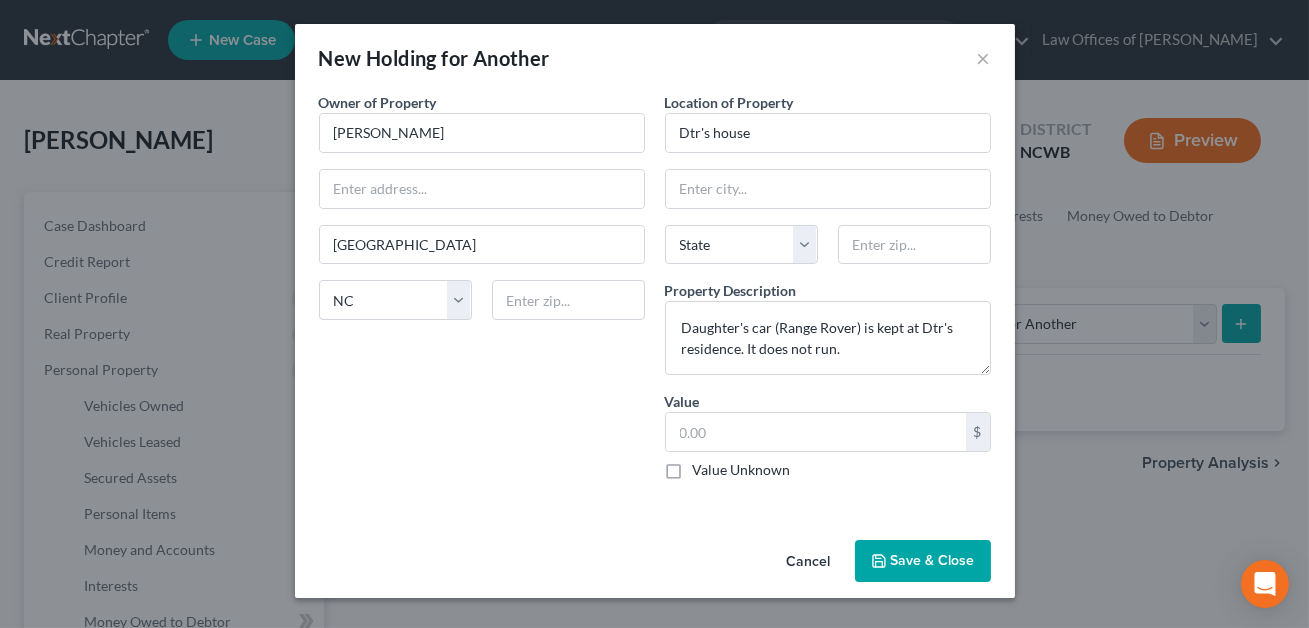 click on "Value Unknown" at bounding box center (742, 470) 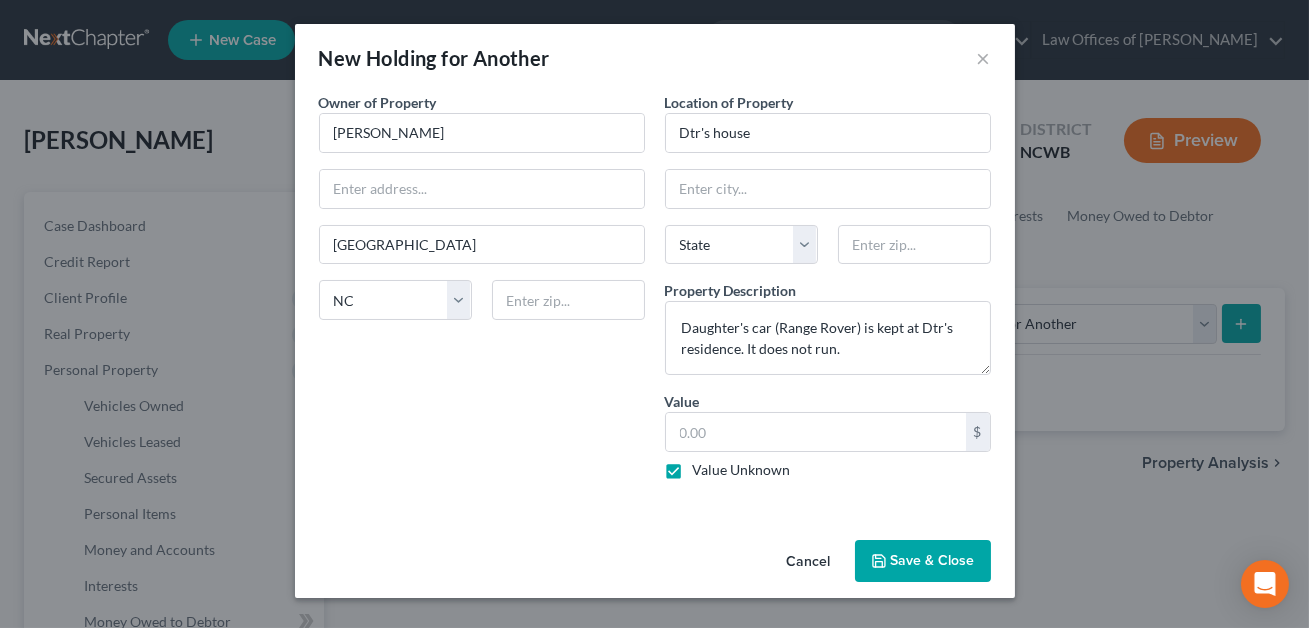type on "0.00" 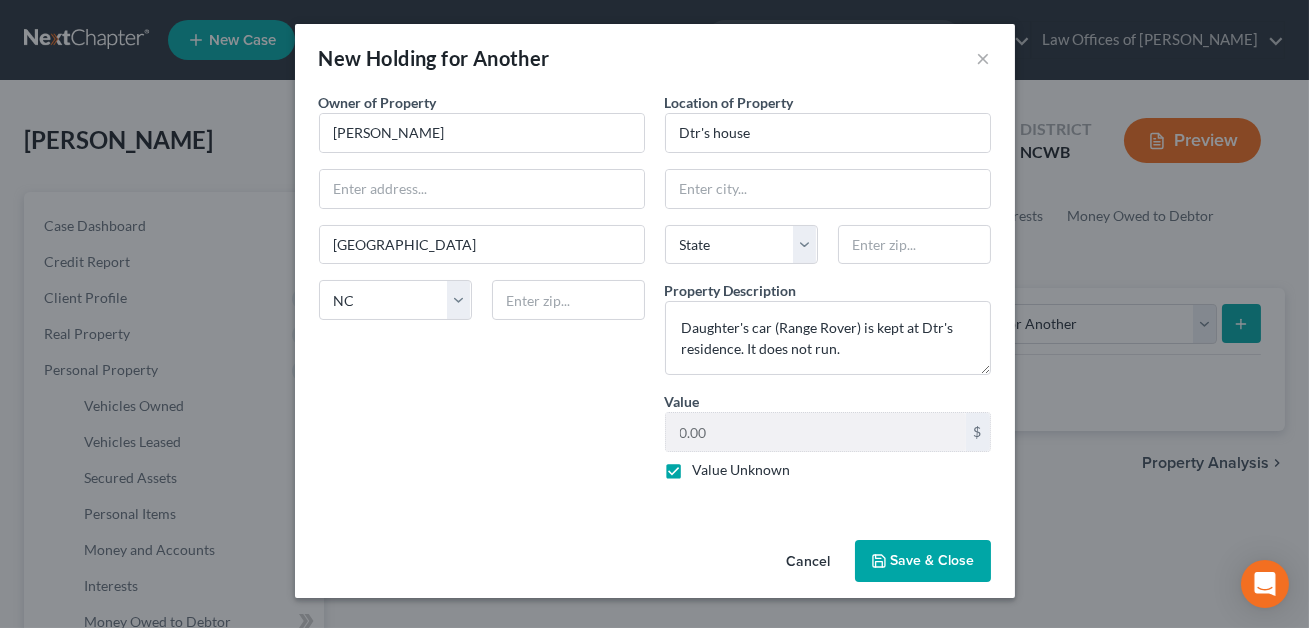 click on "Save & Close" at bounding box center (923, 561) 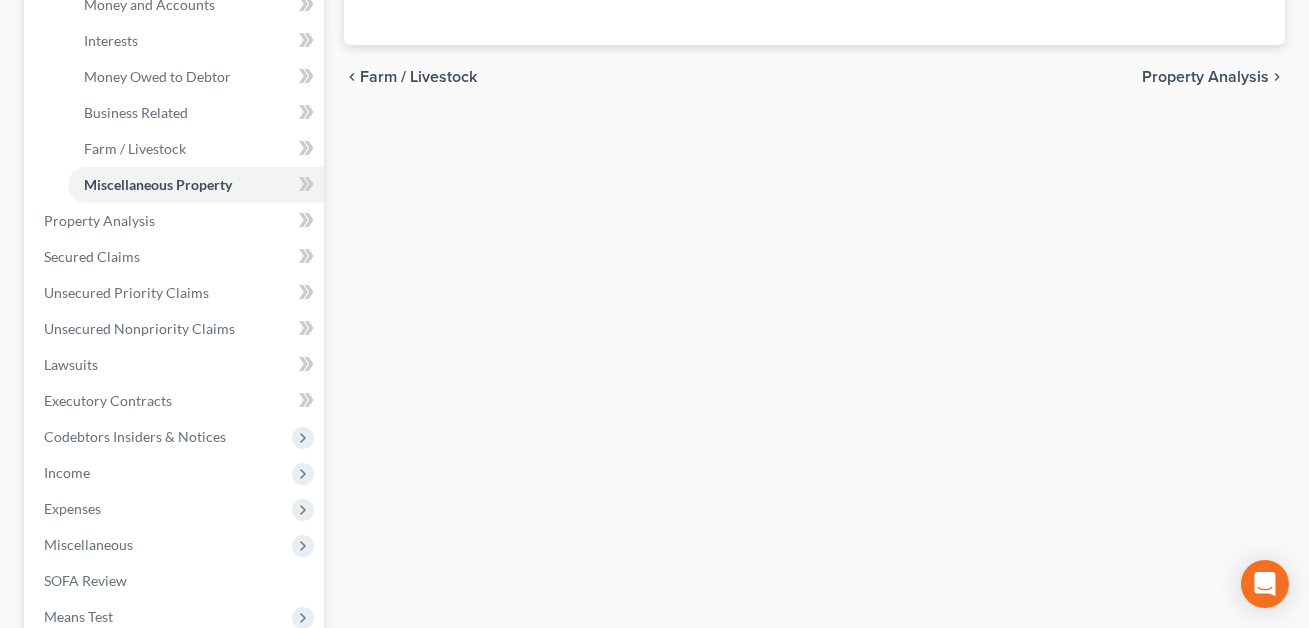 scroll, scrollTop: 610, scrollLeft: 0, axis: vertical 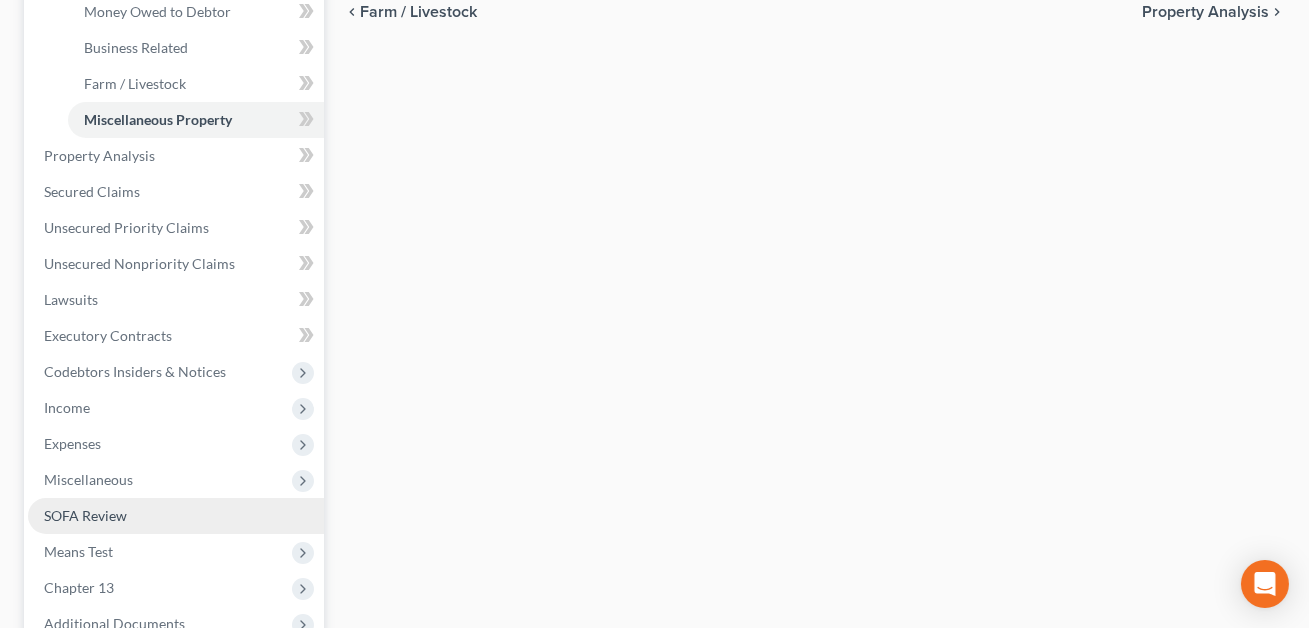 click on "SOFA Review" at bounding box center (85, 515) 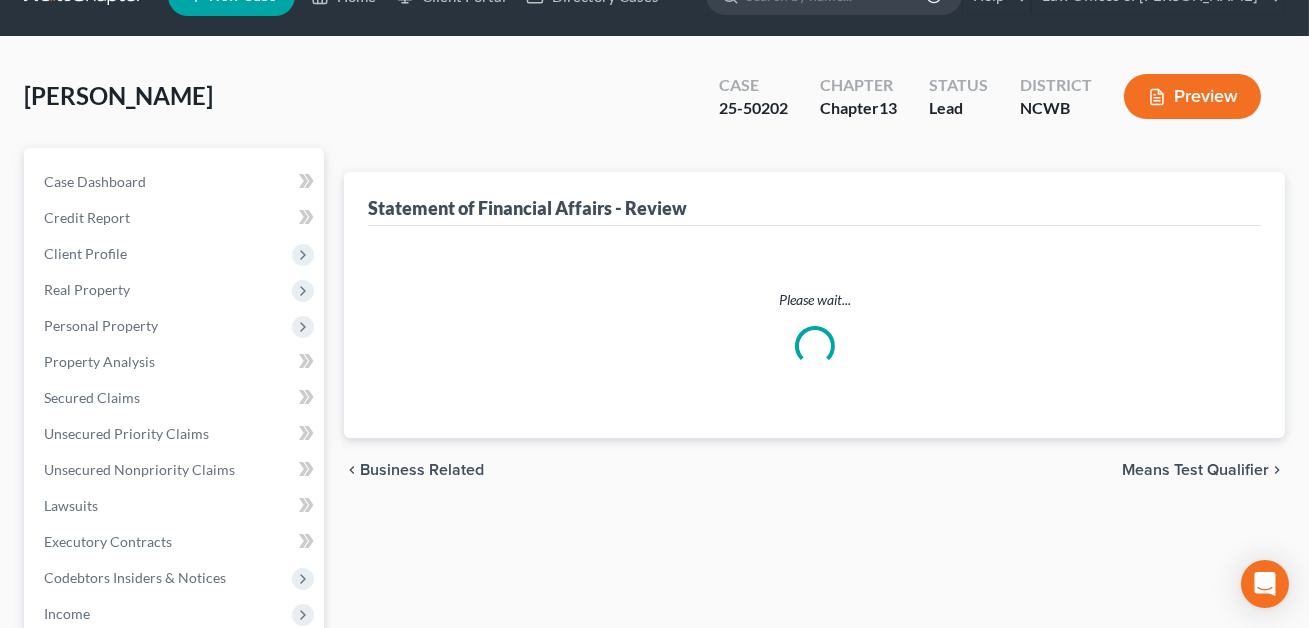 scroll, scrollTop: 0, scrollLeft: 0, axis: both 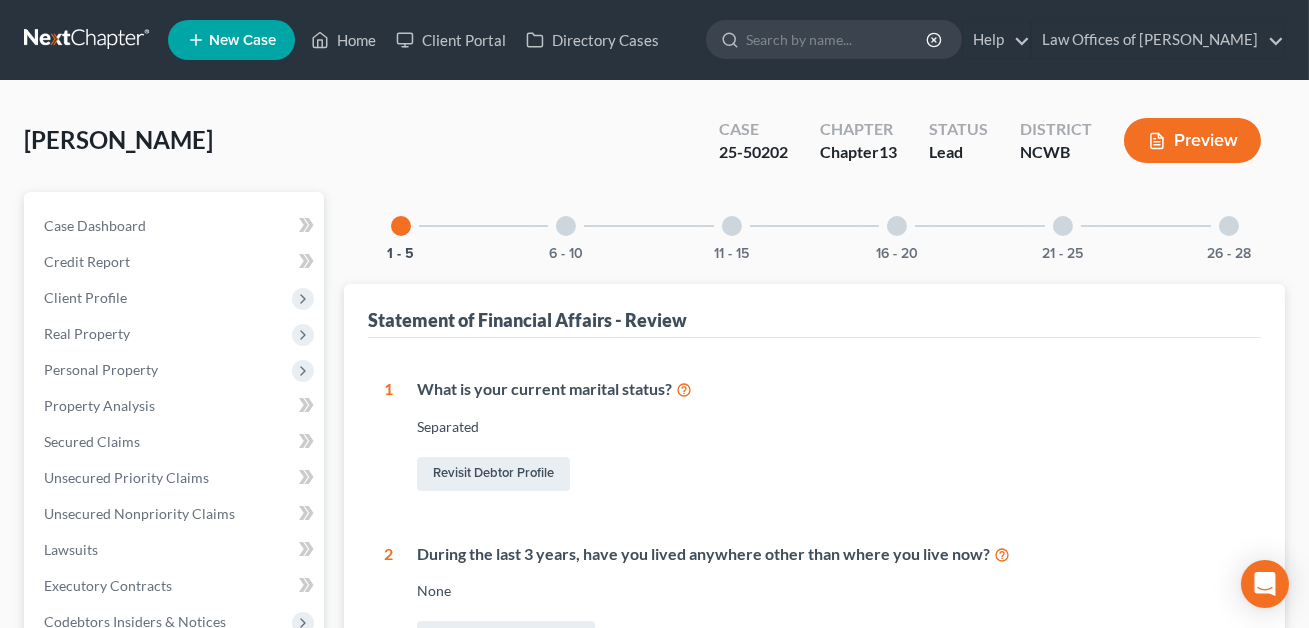 click at bounding box center (1229, 226) 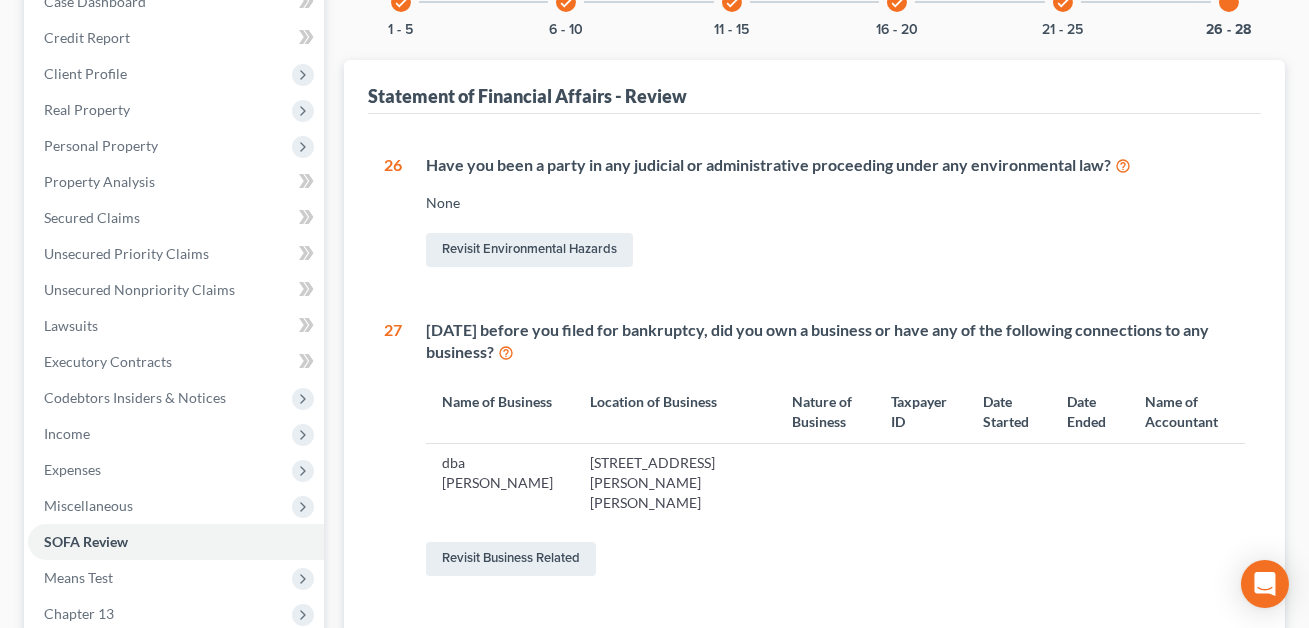 scroll, scrollTop: 530, scrollLeft: 0, axis: vertical 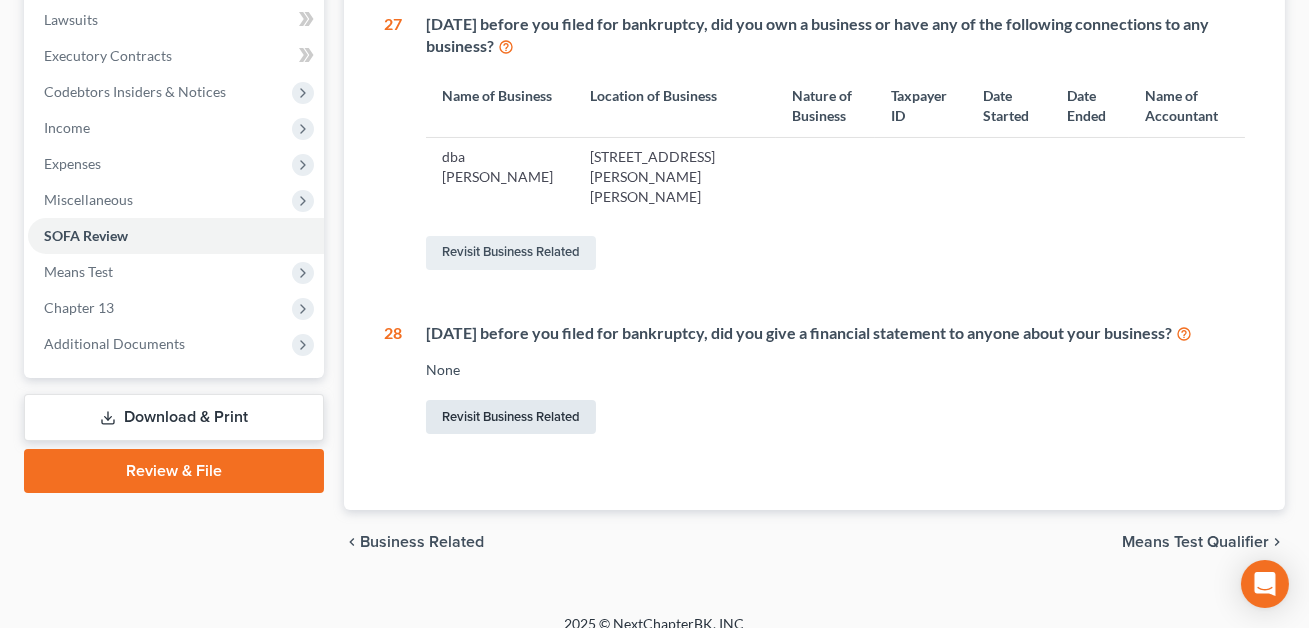 click on "Revisit Business Related" at bounding box center [511, 417] 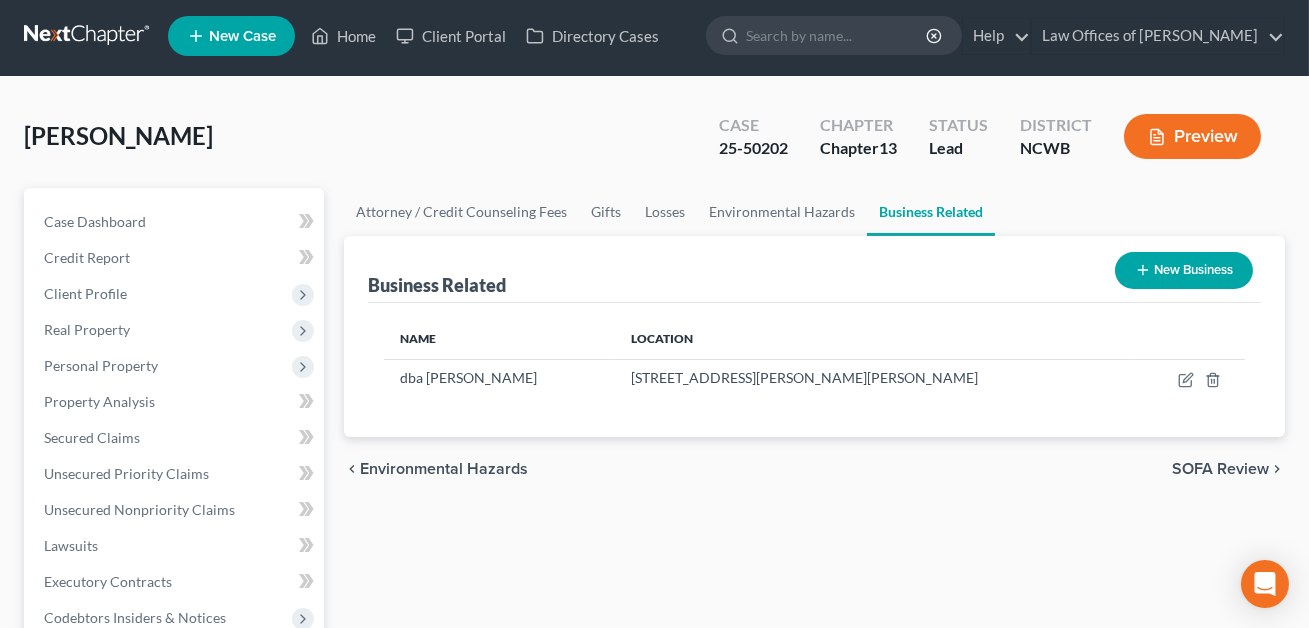 scroll, scrollTop: 0, scrollLeft: 0, axis: both 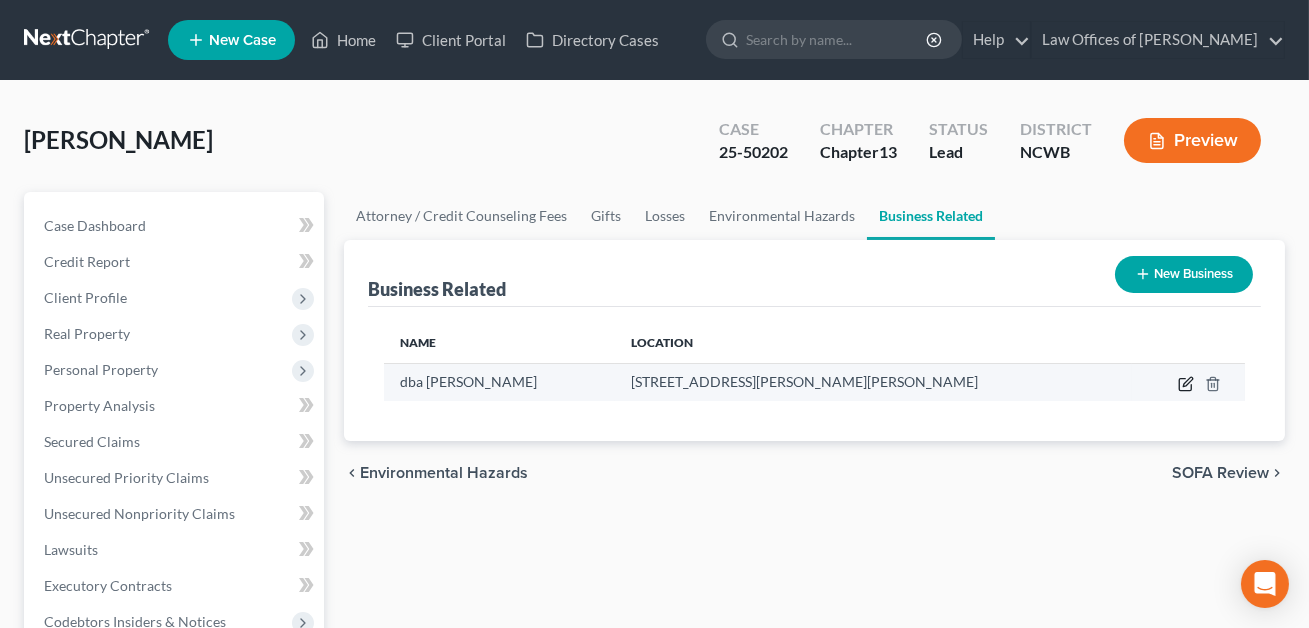 click 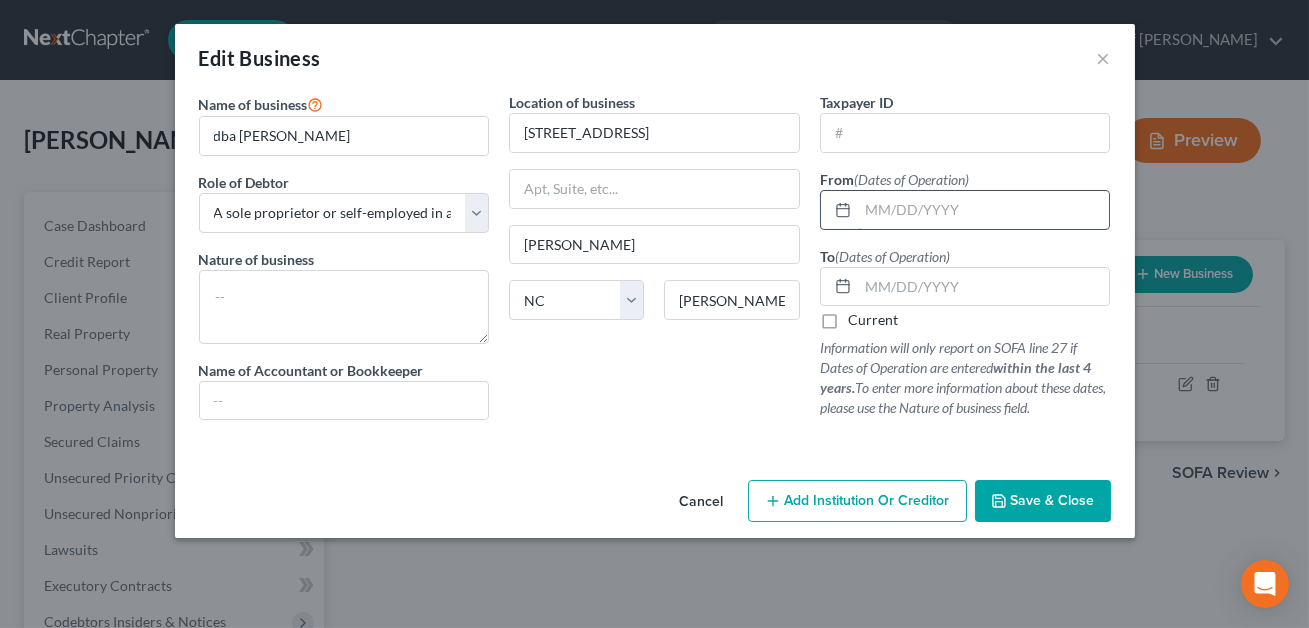 click at bounding box center [984, 210] 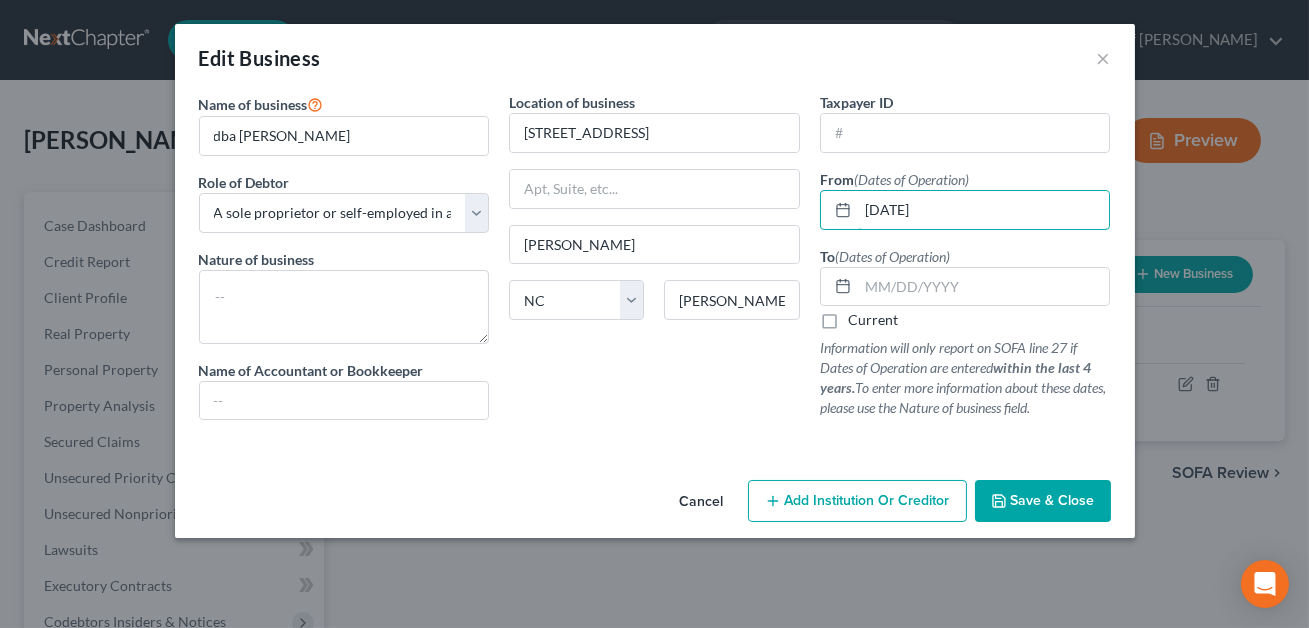 type on "01/31/1997" 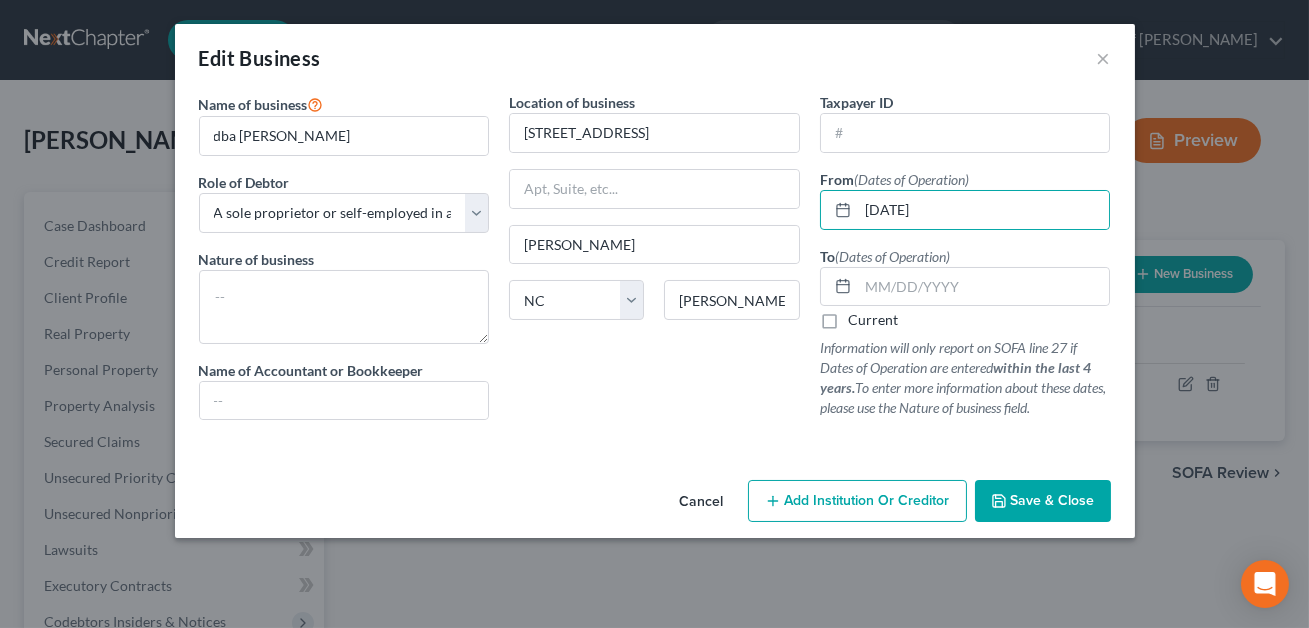 click on "Current" at bounding box center [873, 320] 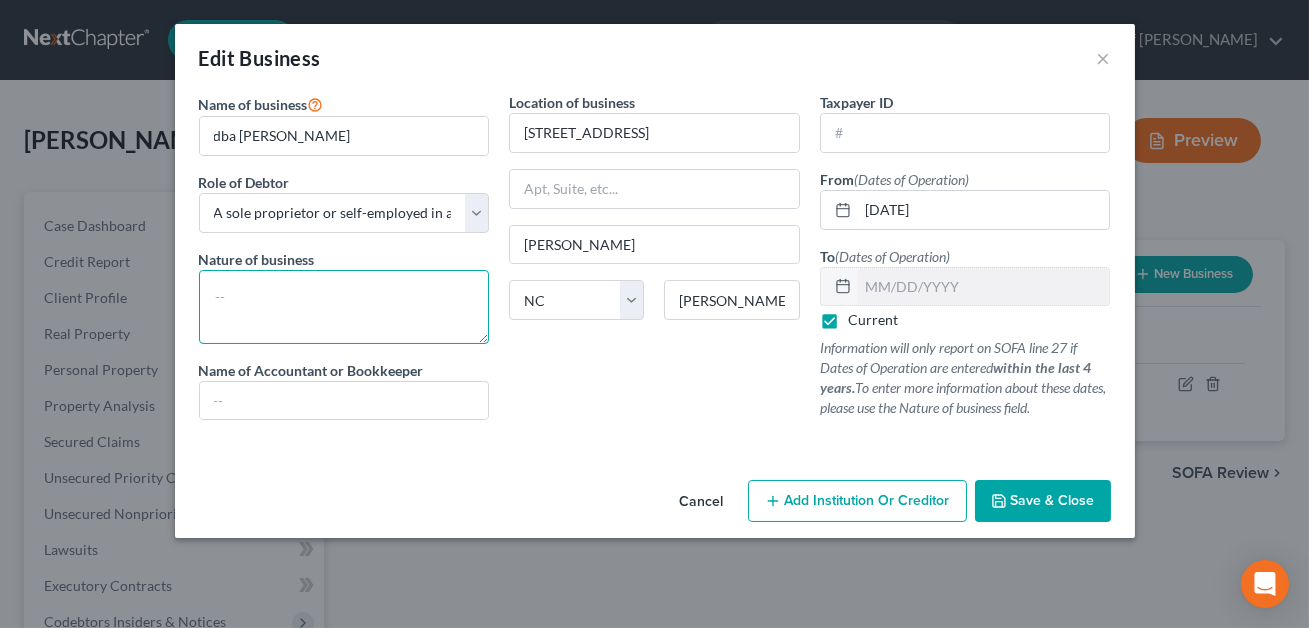 click at bounding box center (344, 307) 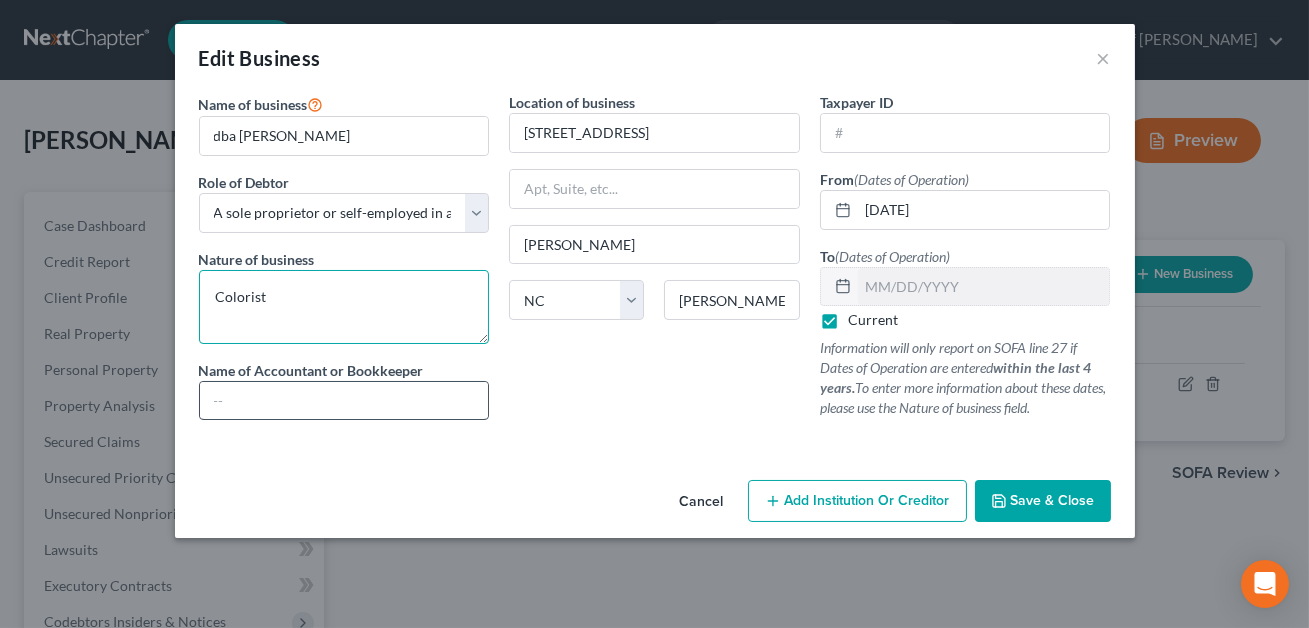 type on "Colorist" 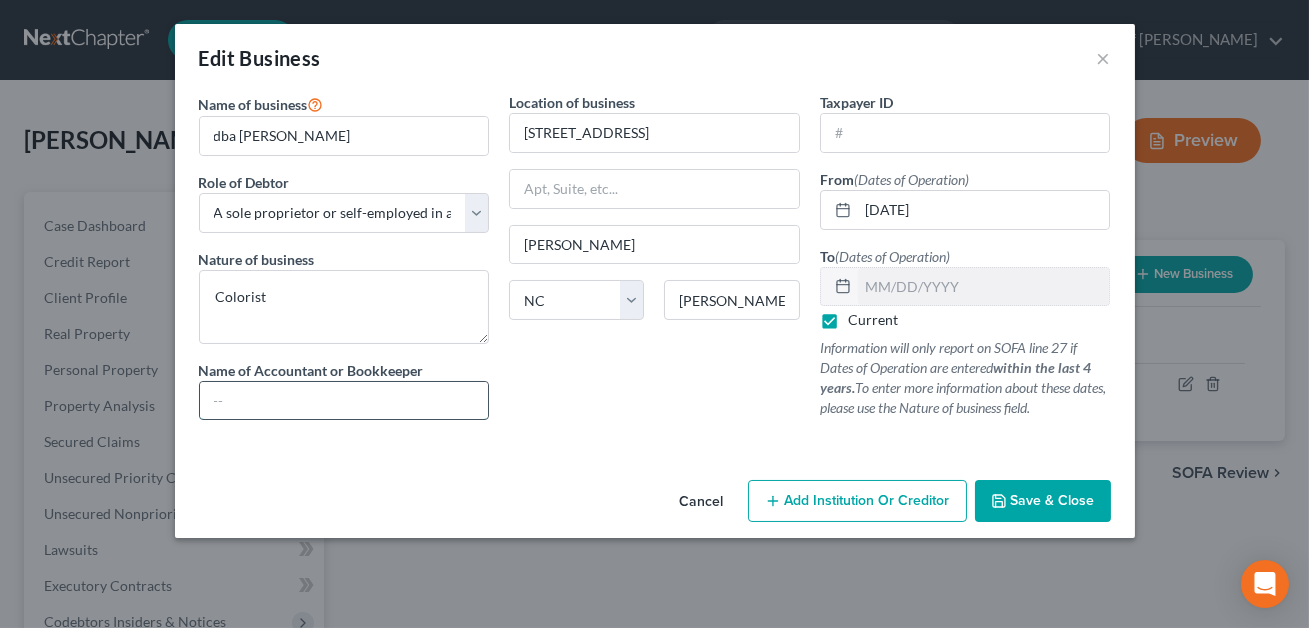 click at bounding box center [344, 401] 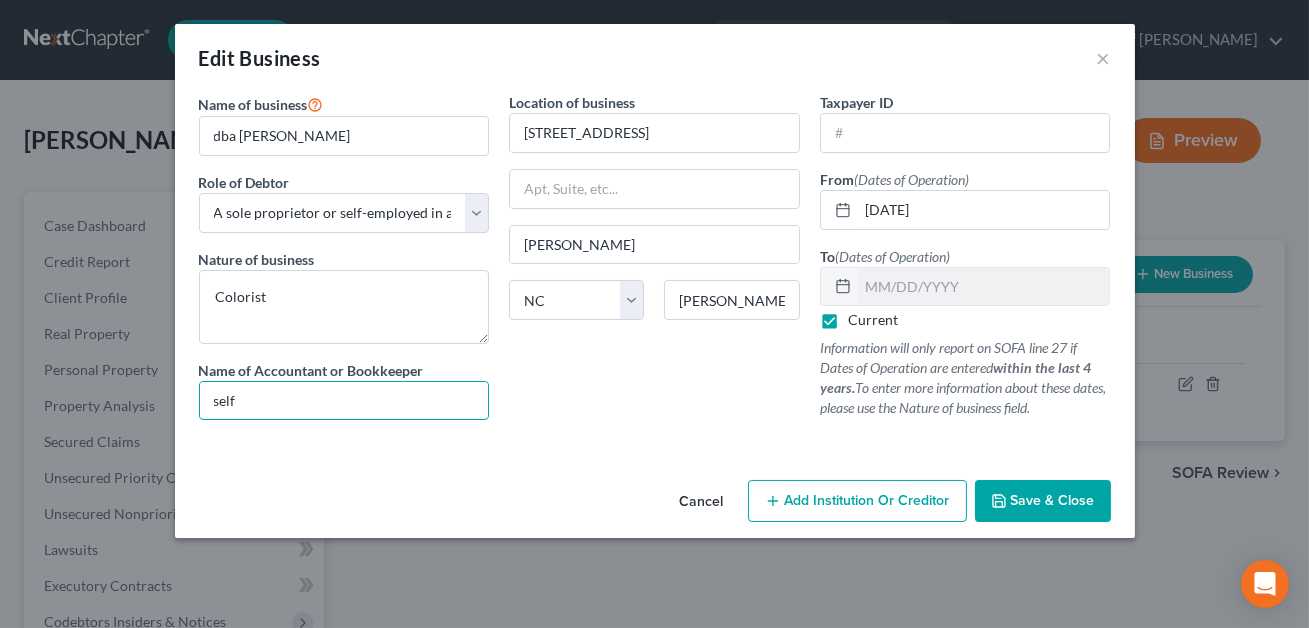 type on "self" 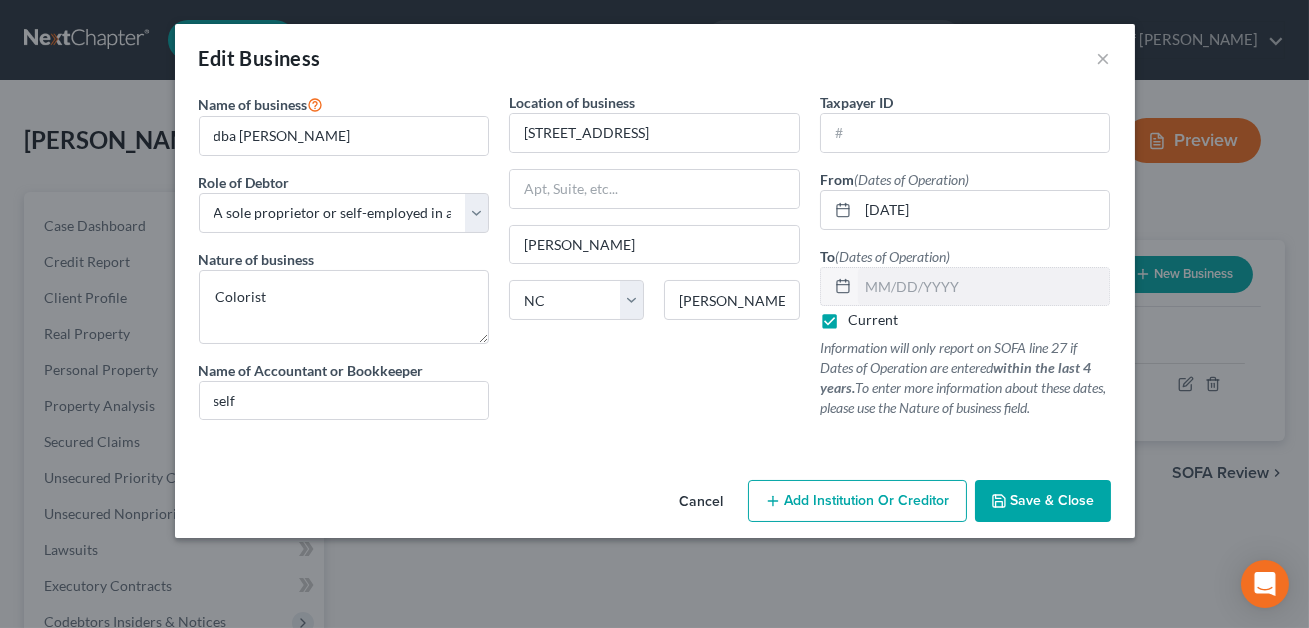 click on "Save & Close" at bounding box center [1053, 500] 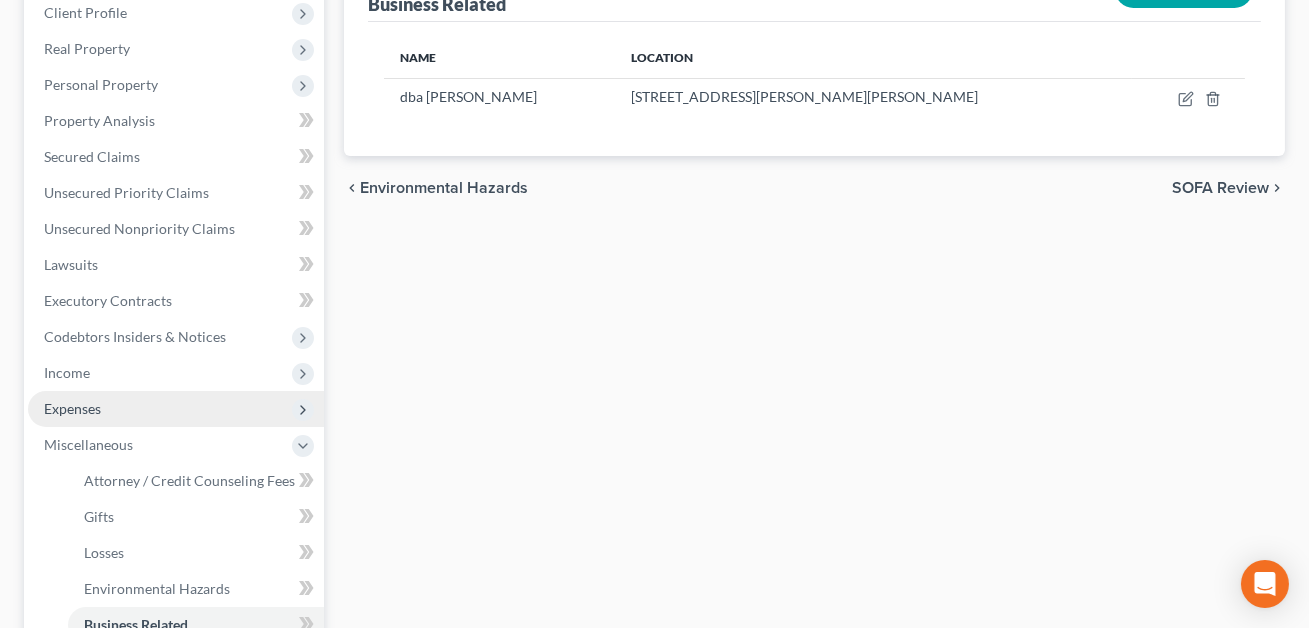 scroll, scrollTop: 287, scrollLeft: 0, axis: vertical 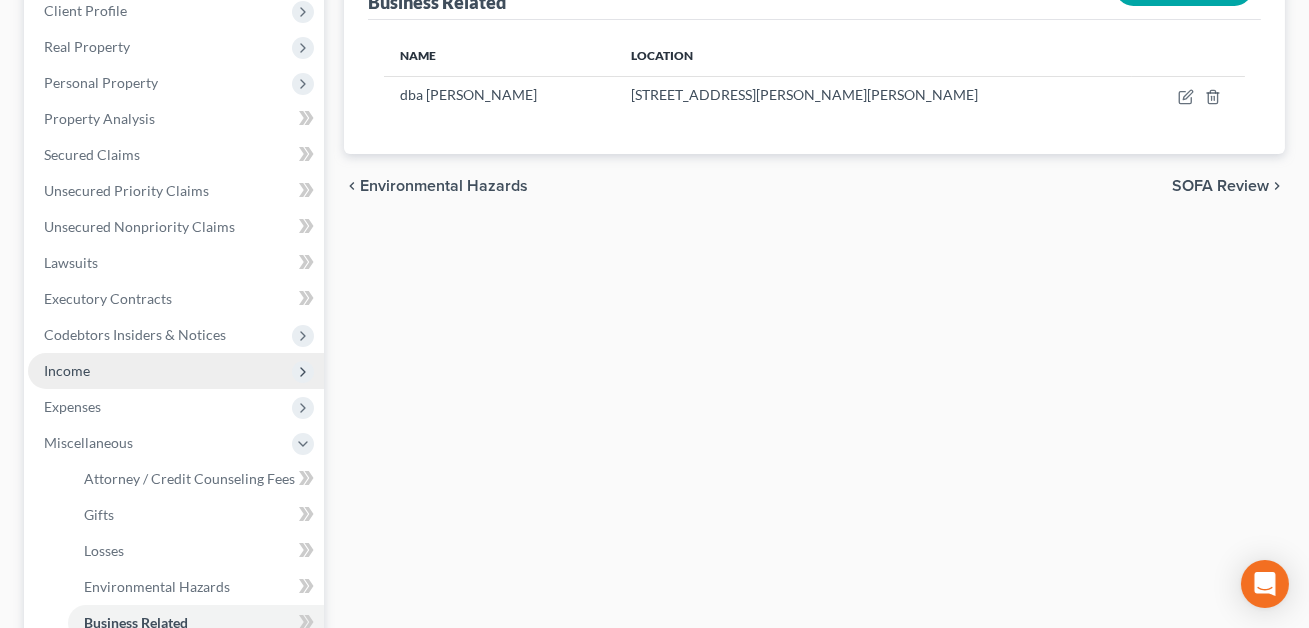 click on "Income" at bounding box center [67, 370] 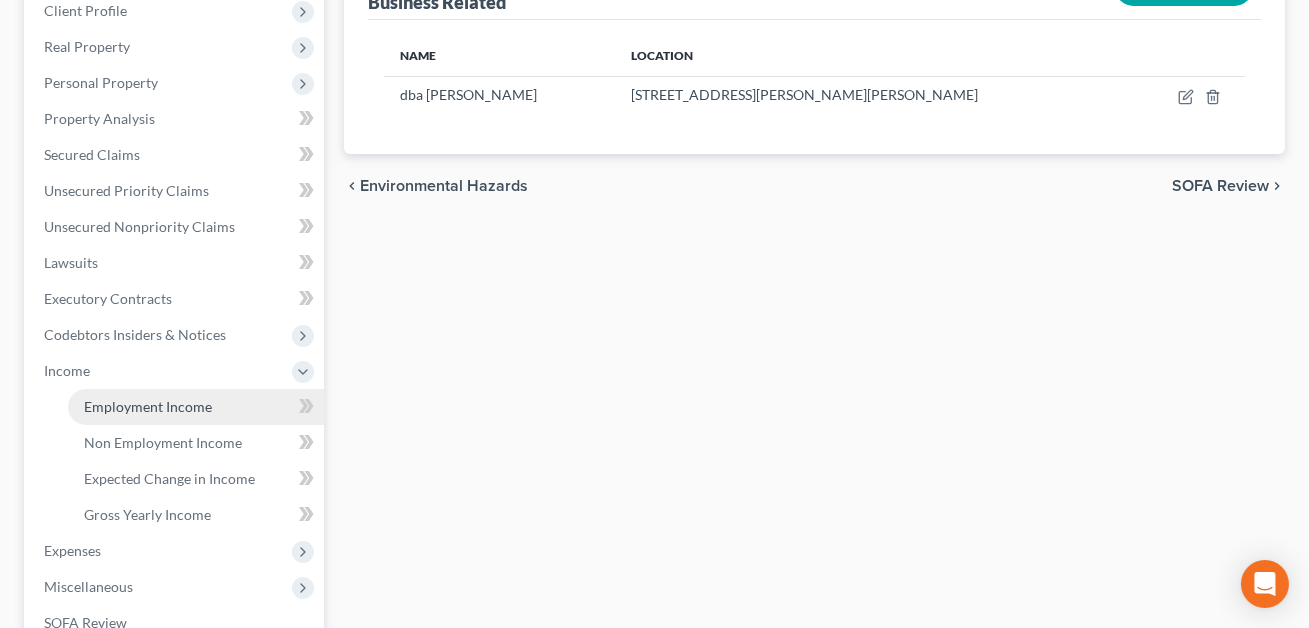 click on "Employment Income" at bounding box center [148, 406] 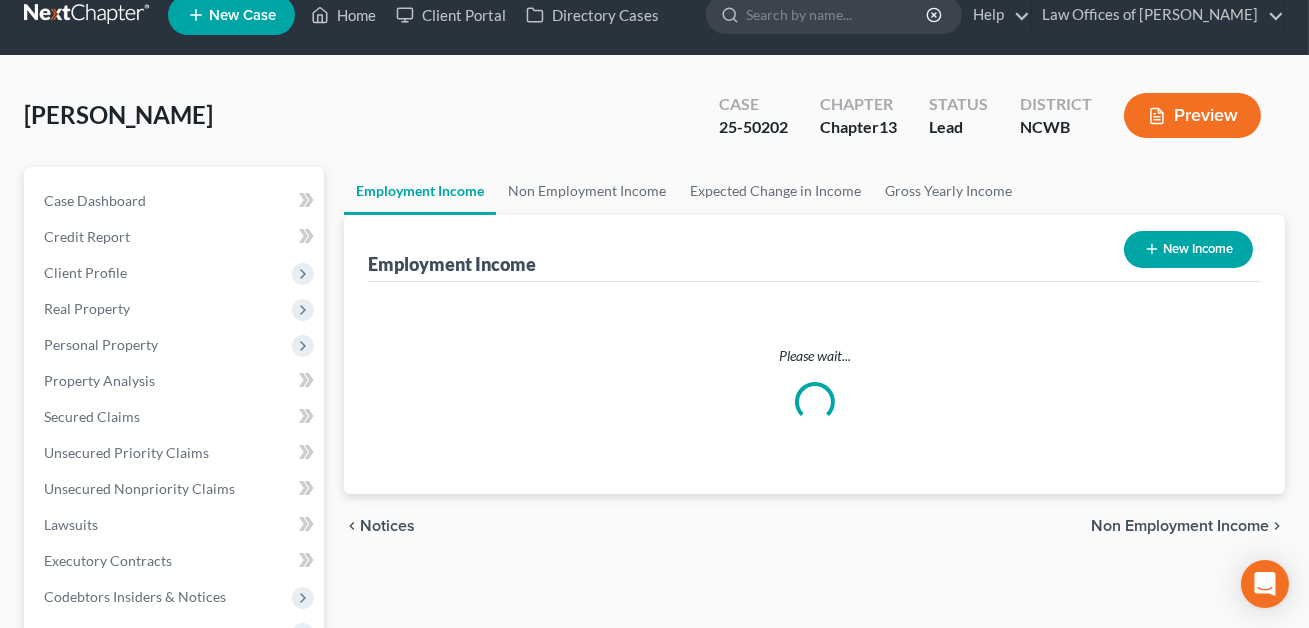 scroll, scrollTop: 0, scrollLeft: 0, axis: both 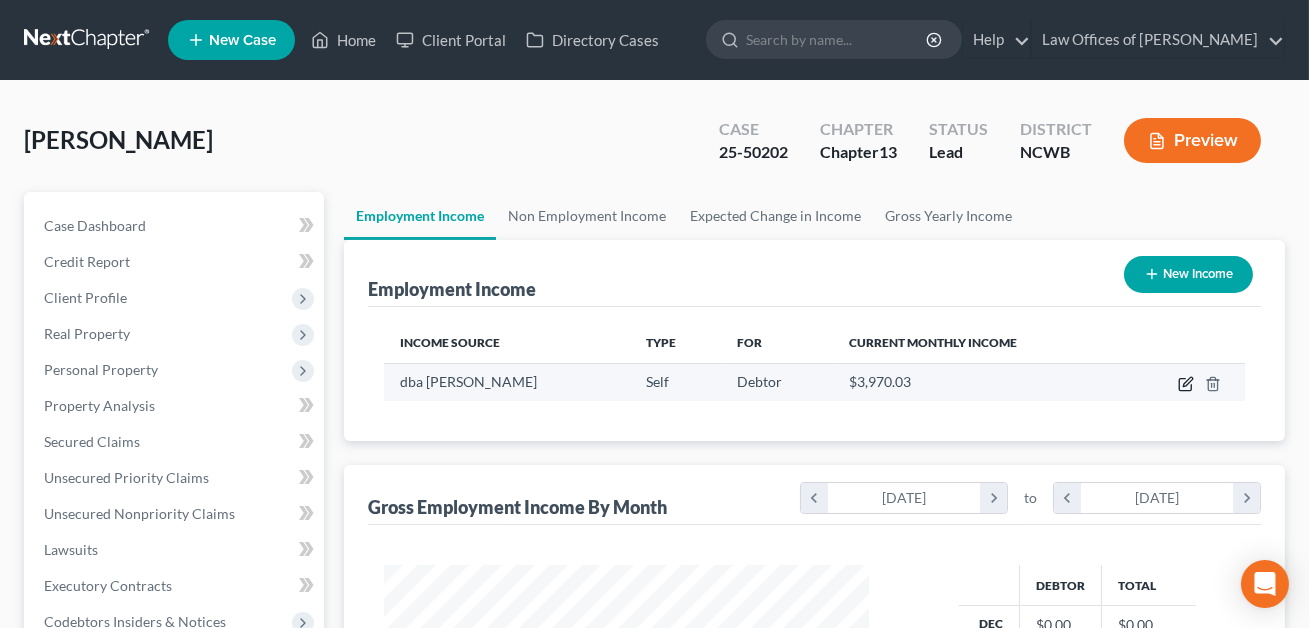 click 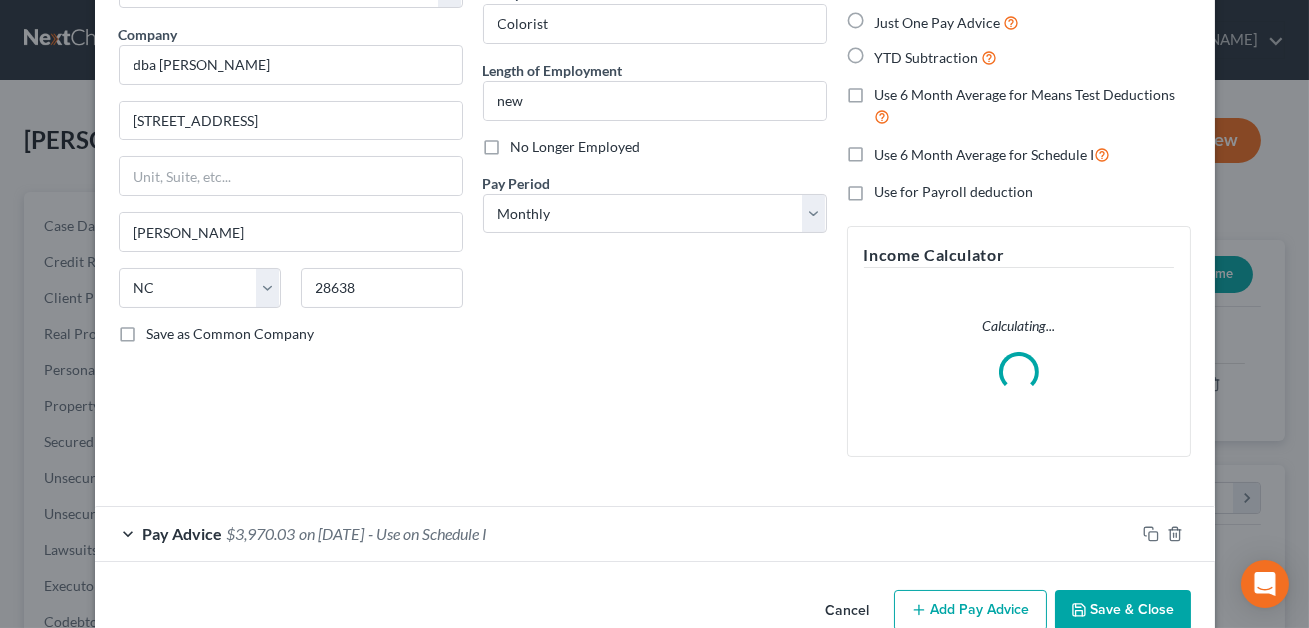 scroll, scrollTop: 187, scrollLeft: 0, axis: vertical 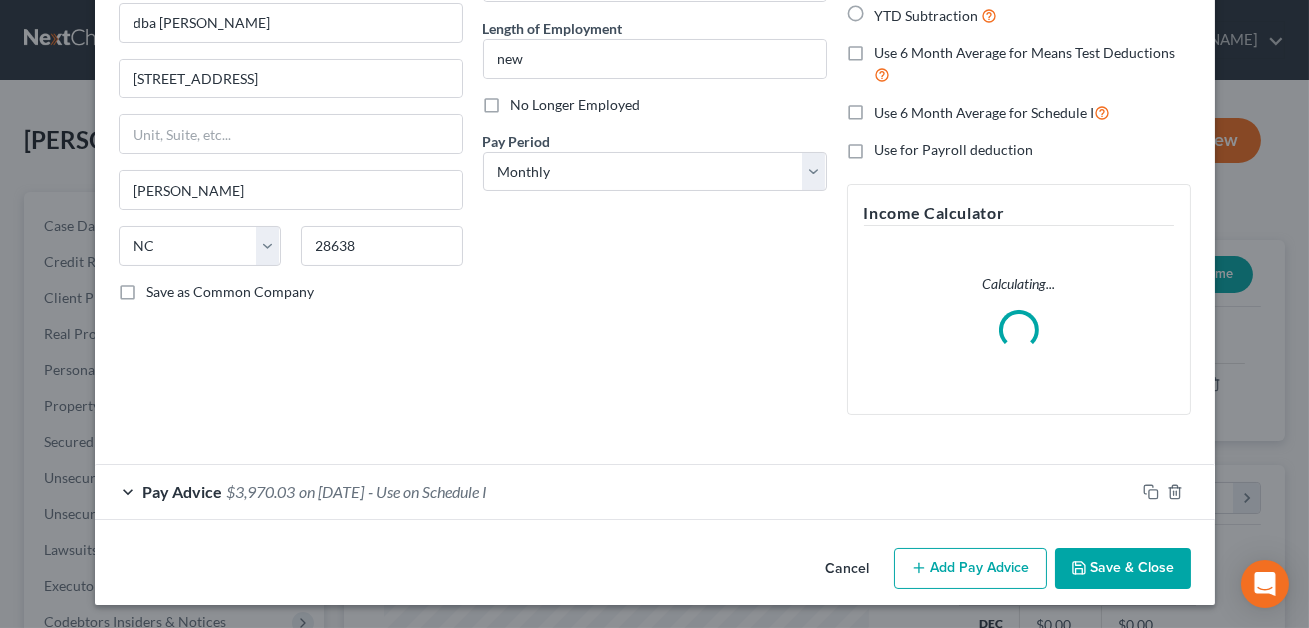 click on "Add Pay Advice" at bounding box center [970, 569] 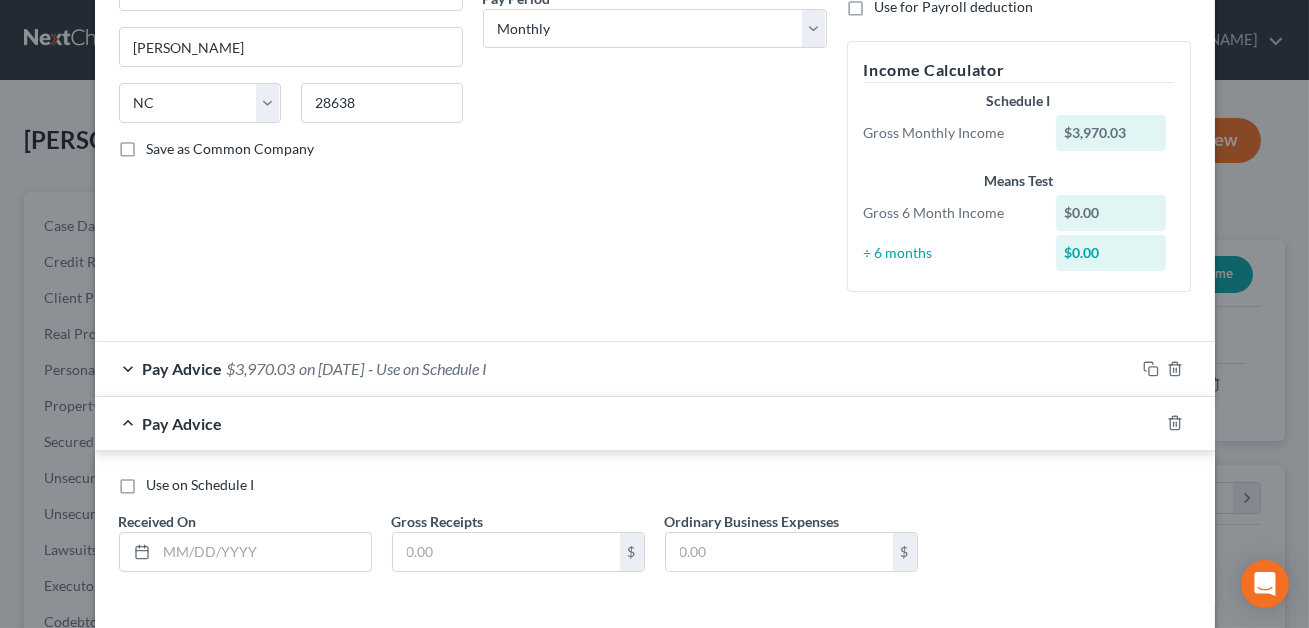 scroll, scrollTop: 400, scrollLeft: 0, axis: vertical 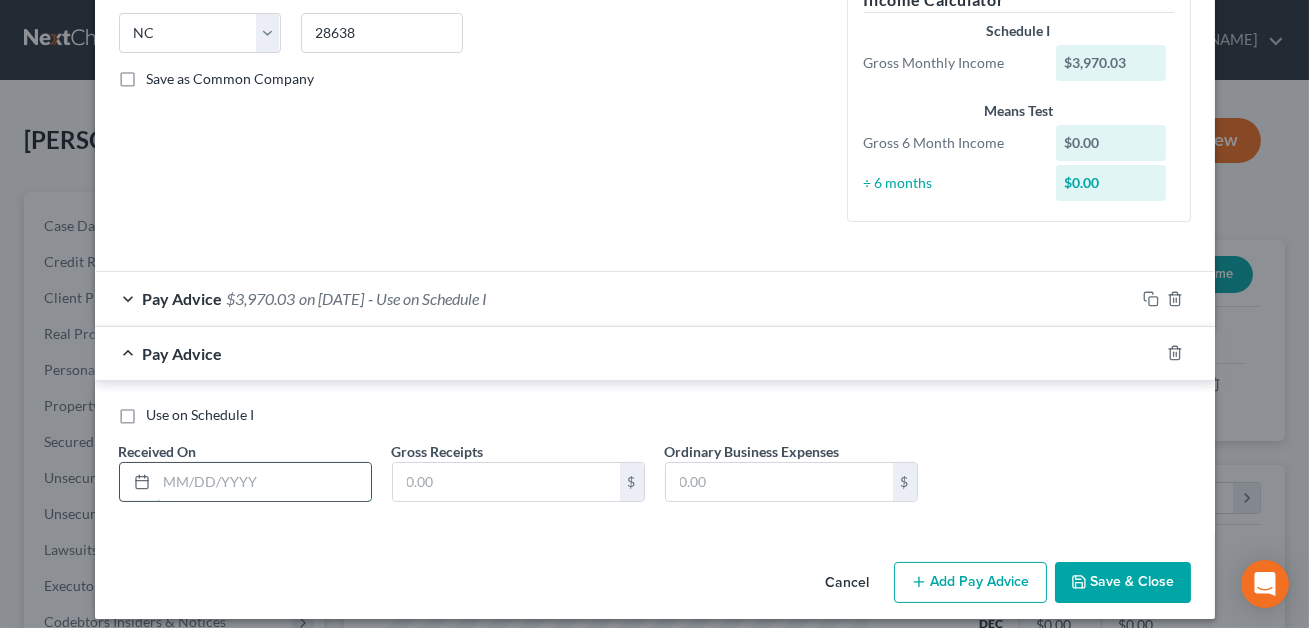 click at bounding box center [264, 482] 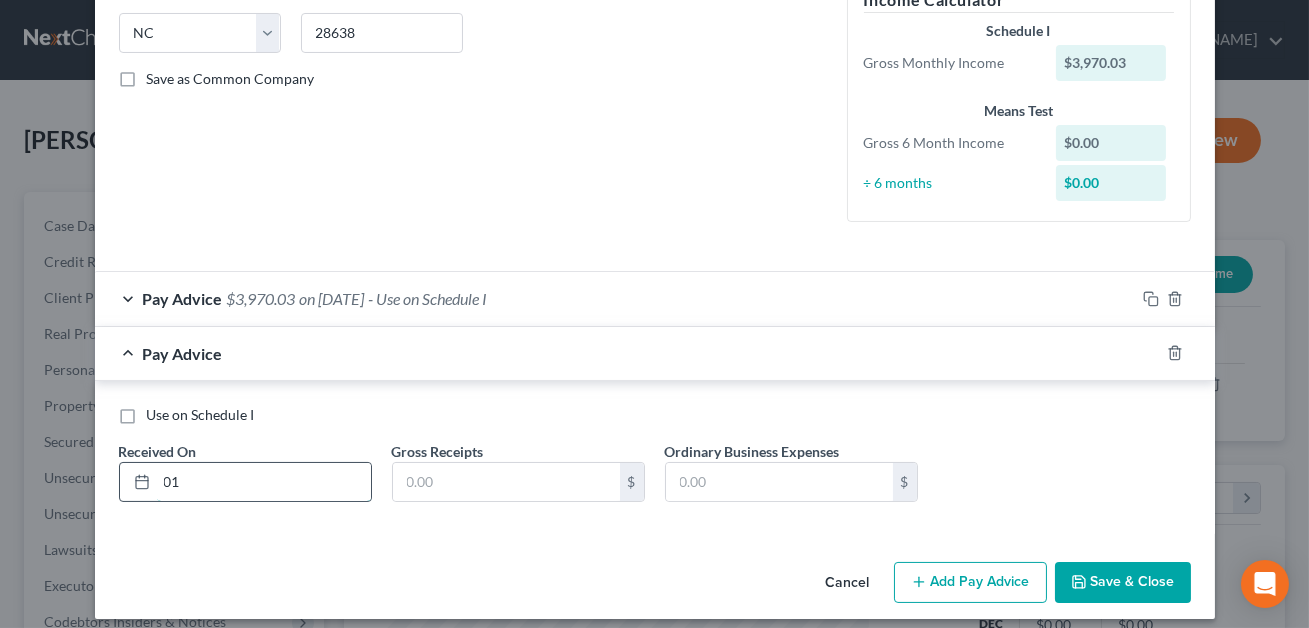 type on "01/01/2025" 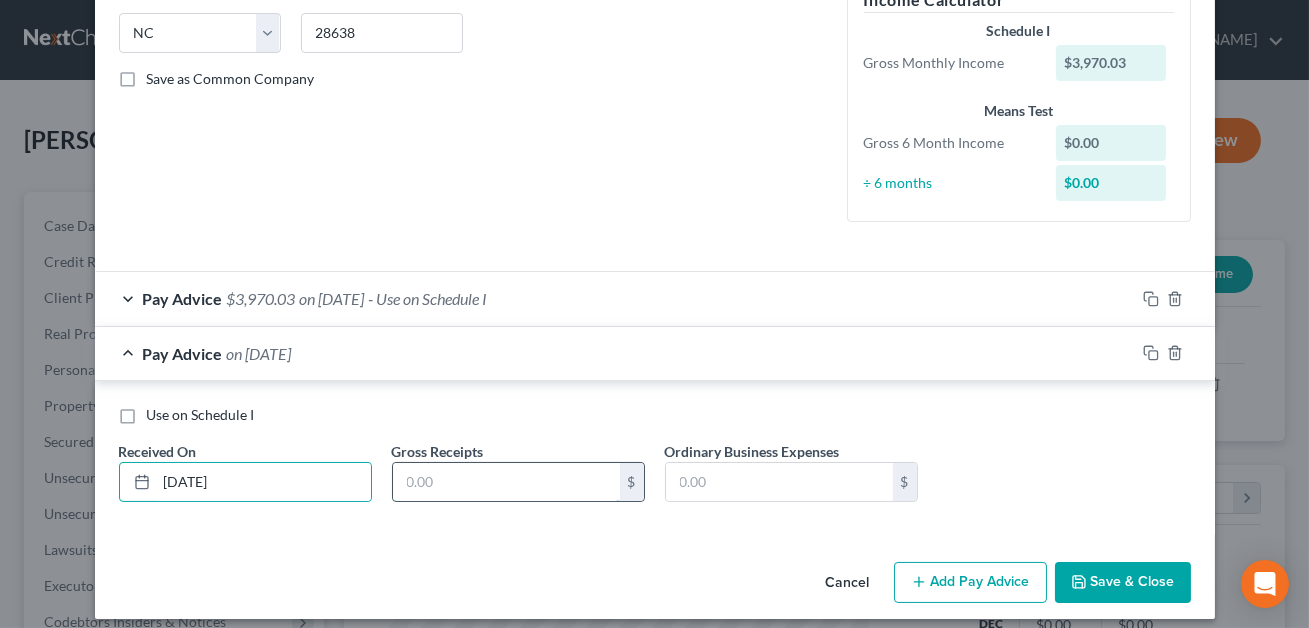 click at bounding box center [506, 482] 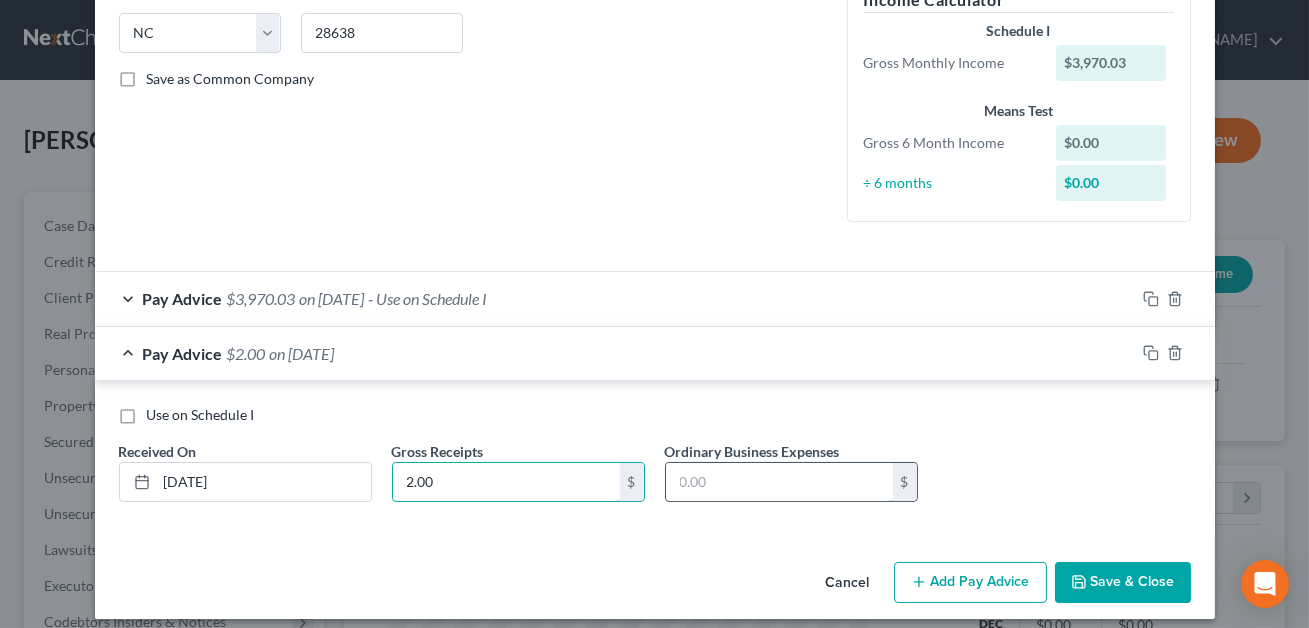 type on "2.00" 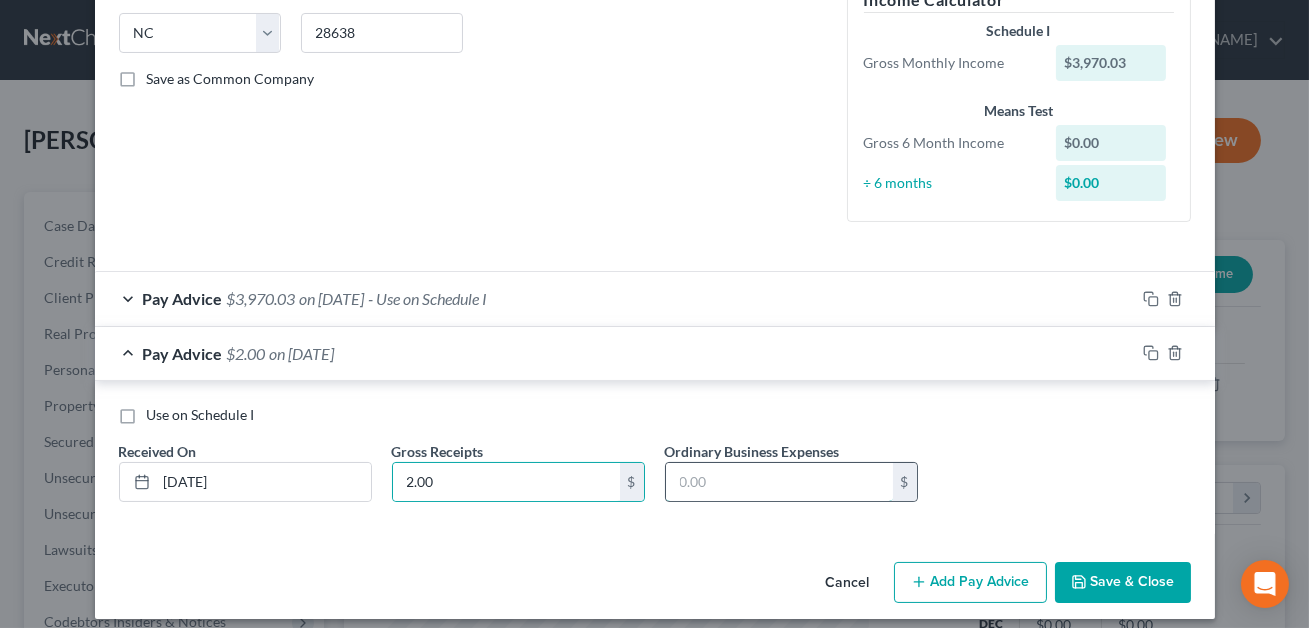 click at bounding box center (779, 482) 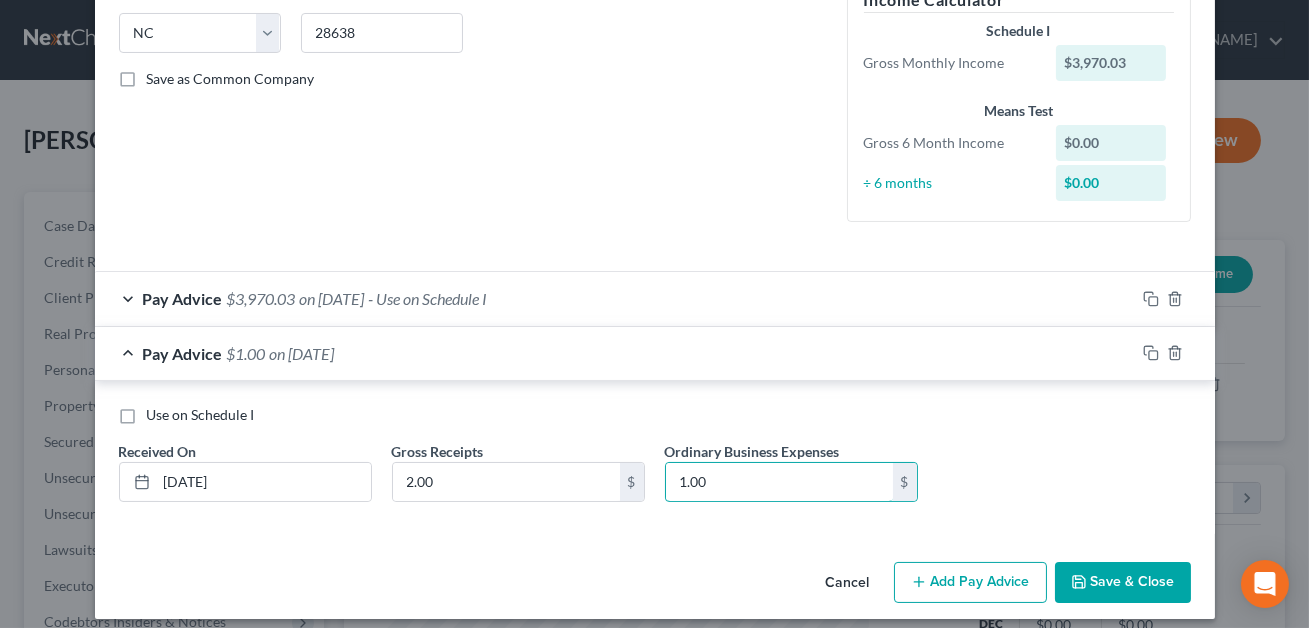 type on "1.00" 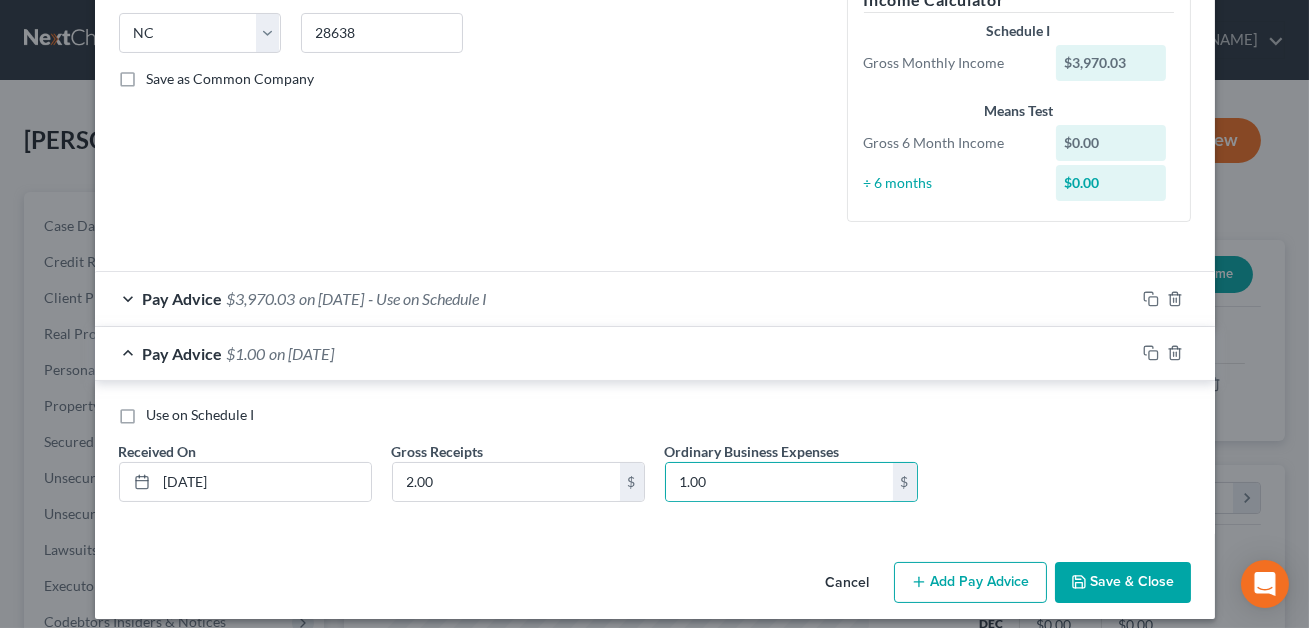 click on "Save & Close" at bounding box center [1123, 583] 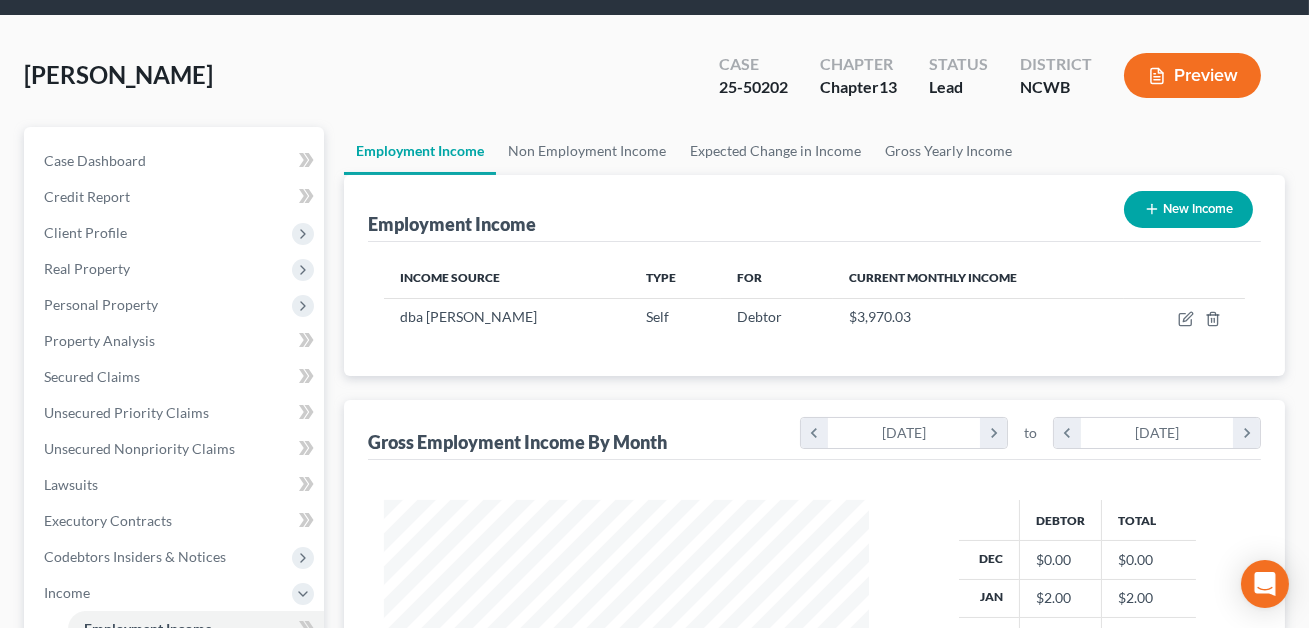 scroll, scrollTop: 114, scrollLeft: 0, axis: vertical 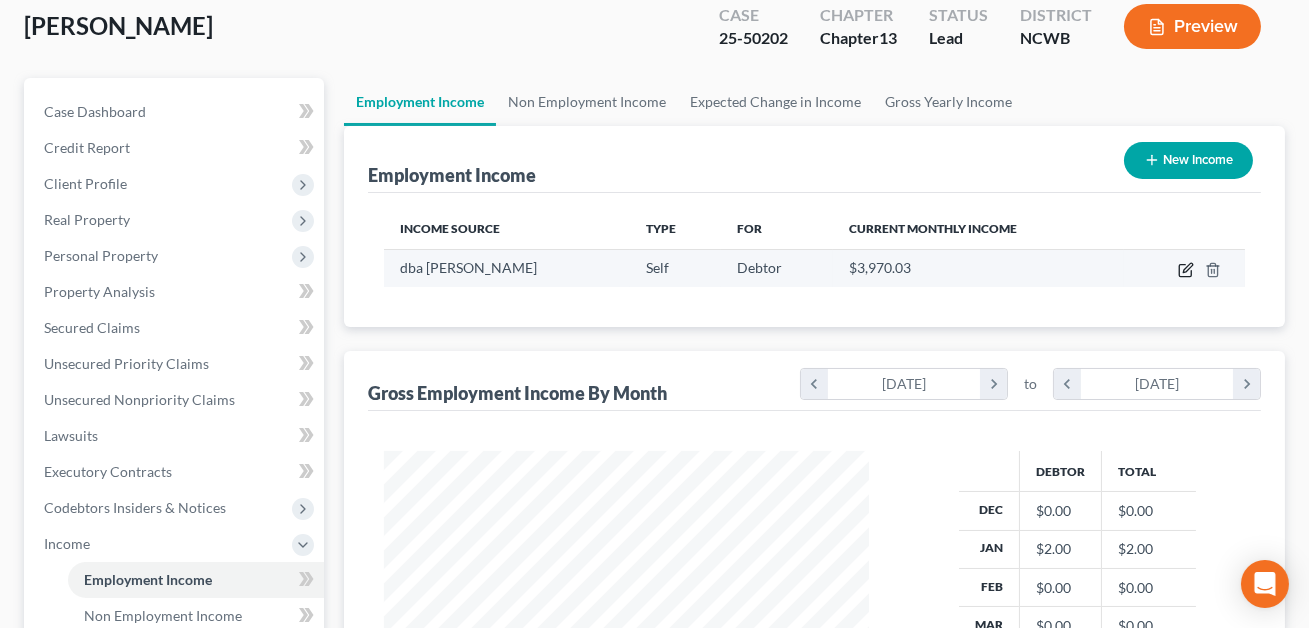 click 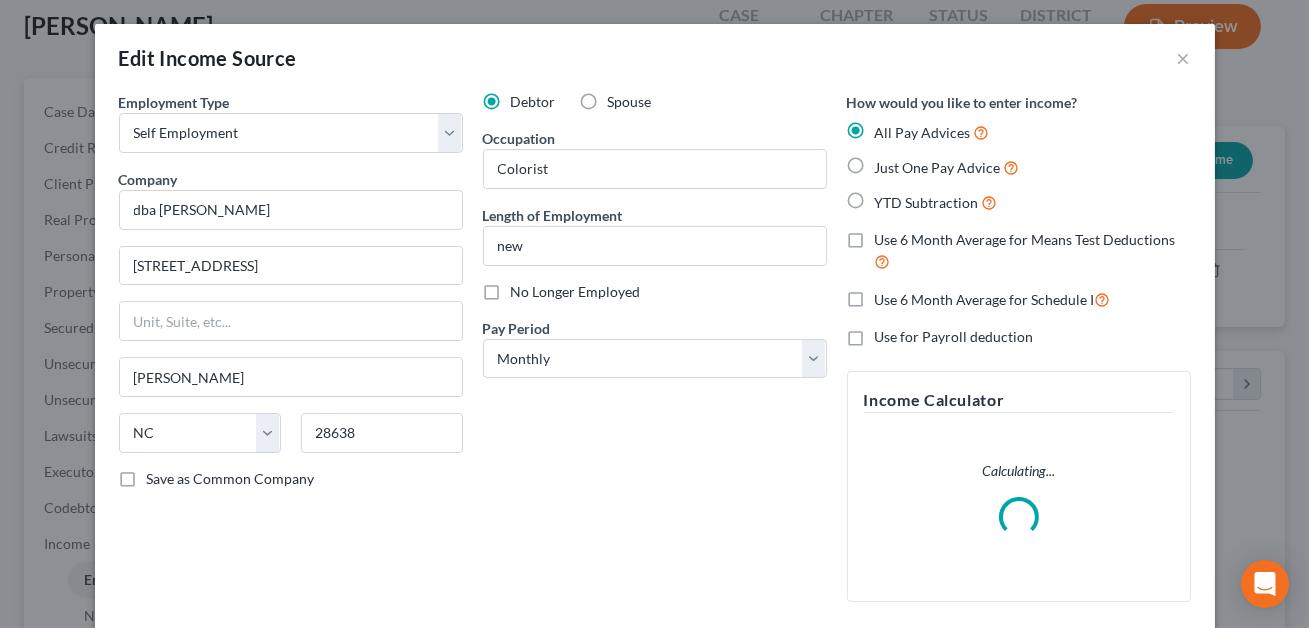 scroll, scrollTop: 241, scrollLeft: 0, axis: vertical 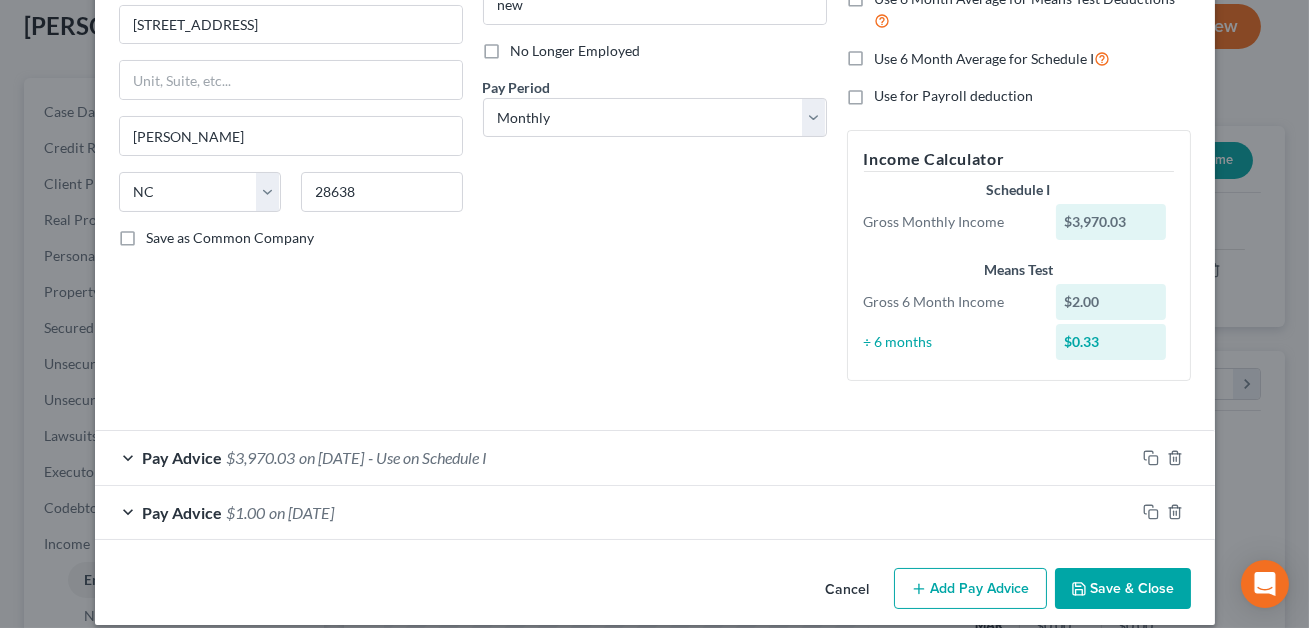 click on "Save & Close" at bounding box center (1123, 589) 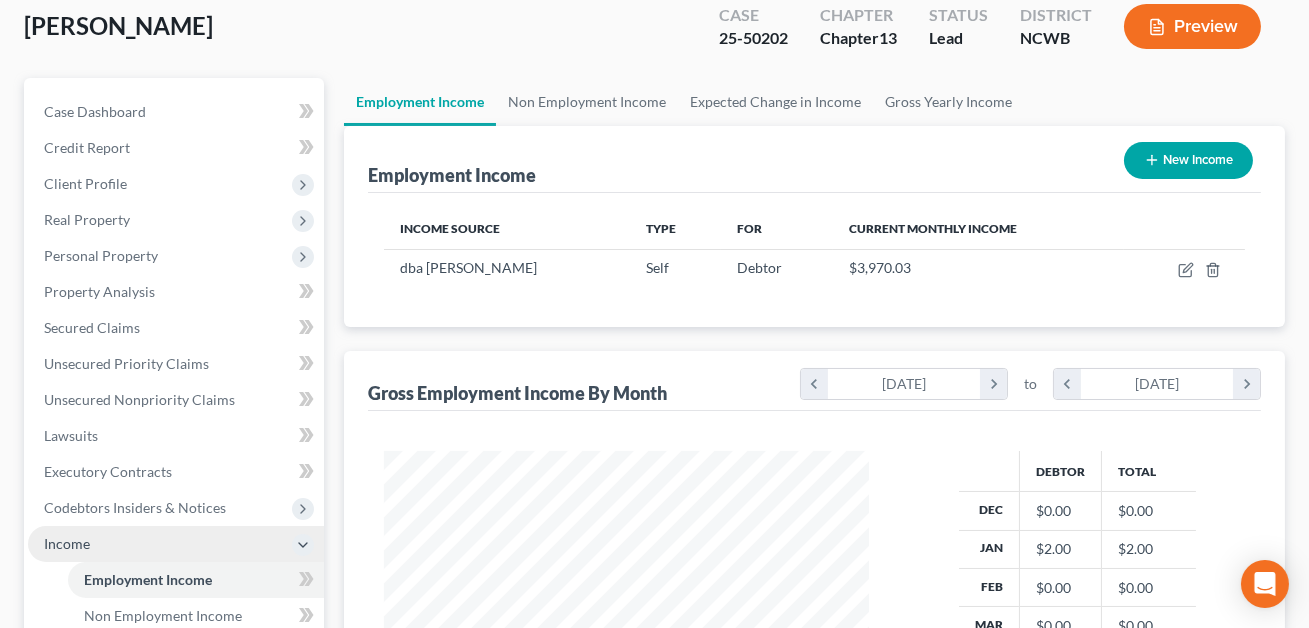 scroll, scrollTop: 333, scrollLeft: 0, axis: vertical 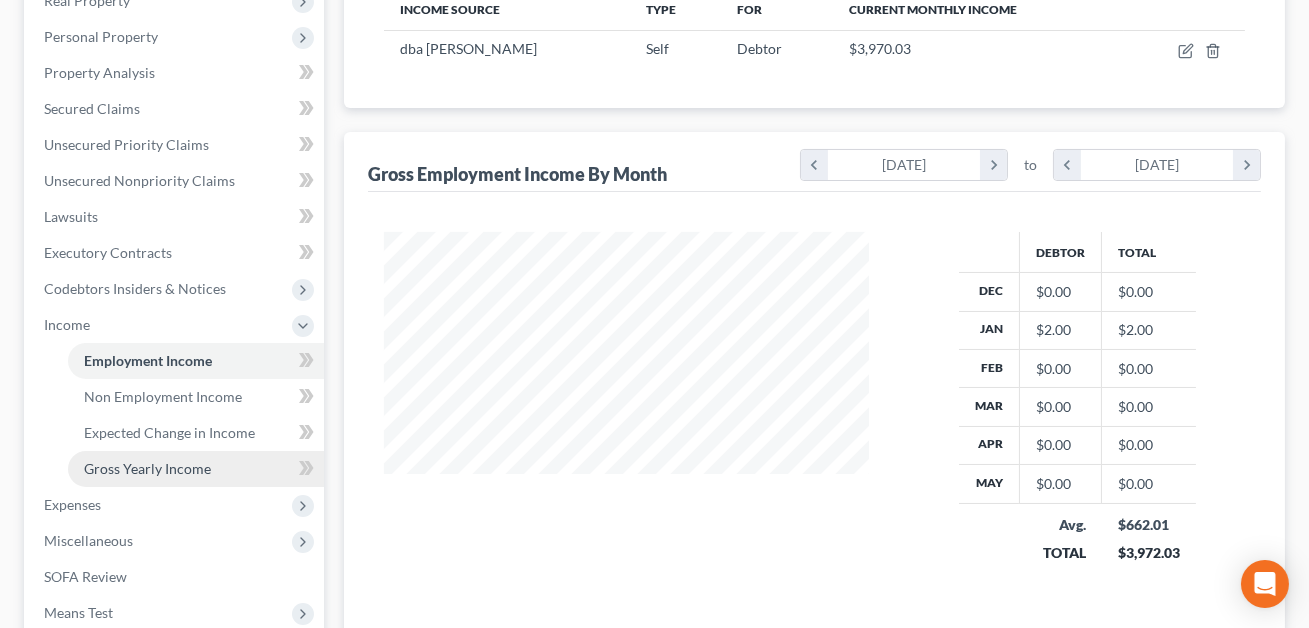 click on "Gross Yearly Income" at bounding box center (147, 468) 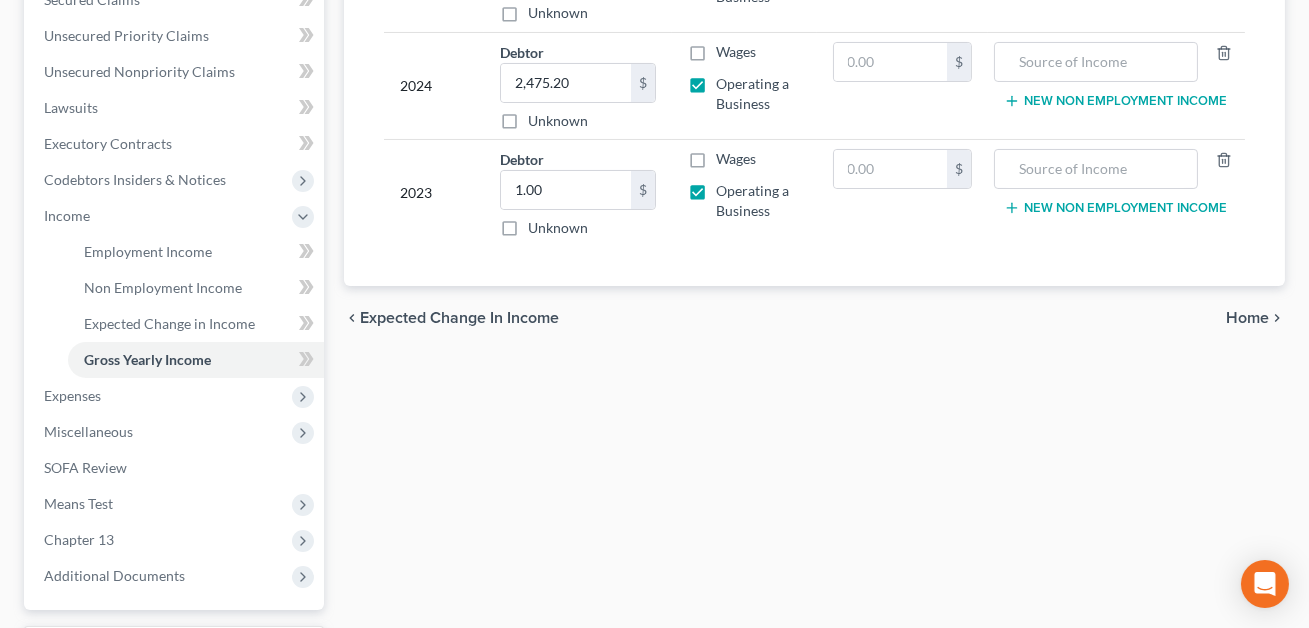 scroll, scrollTop: 482, scrollLeft: 0, axis: vertical 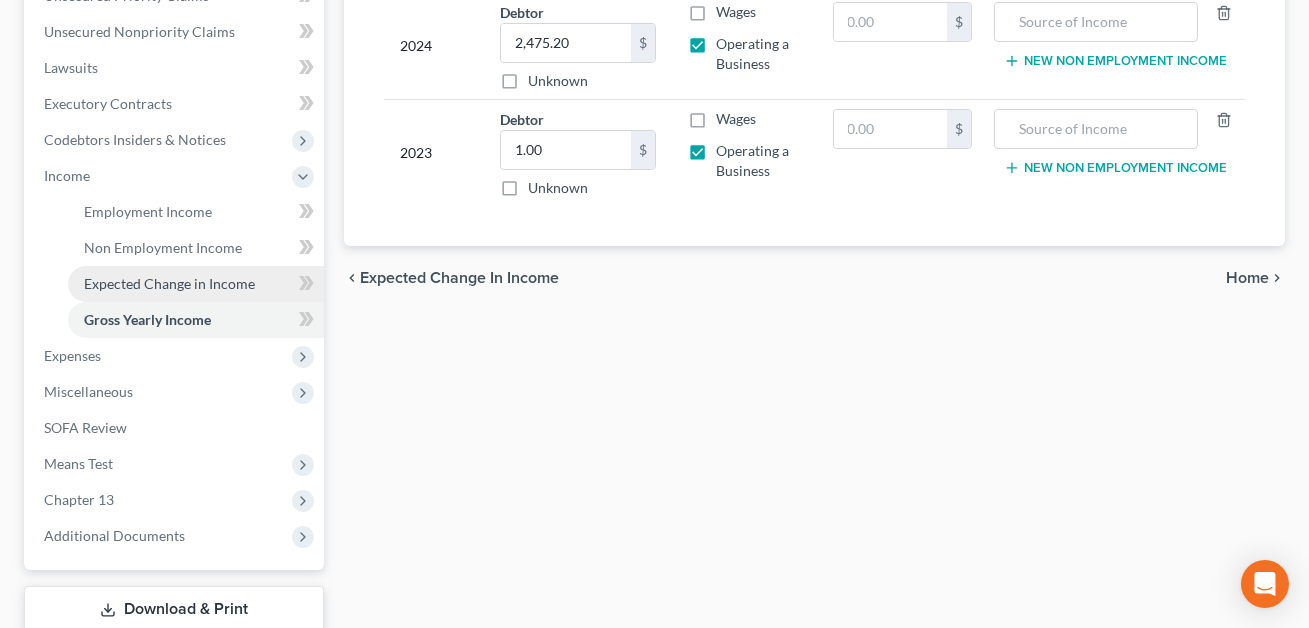 click on "Expected Change in Income" at bounding box center [196, 284] 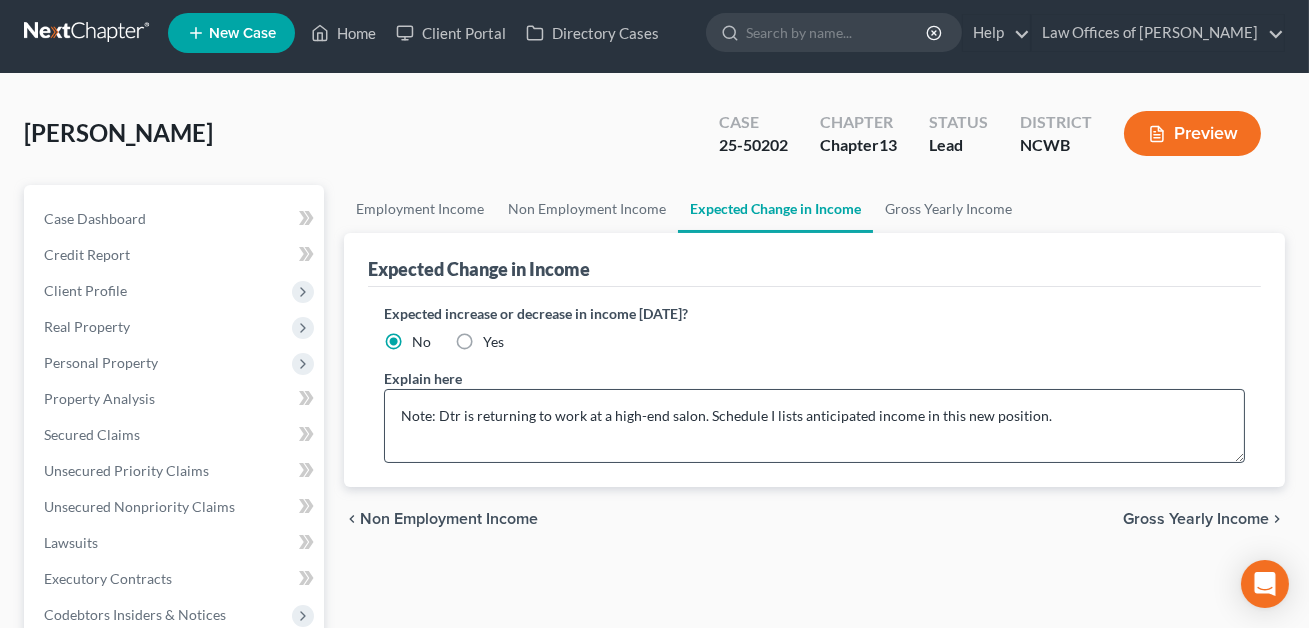 scroll, scrollTop: 0, scrollLeft: 0, axis: both 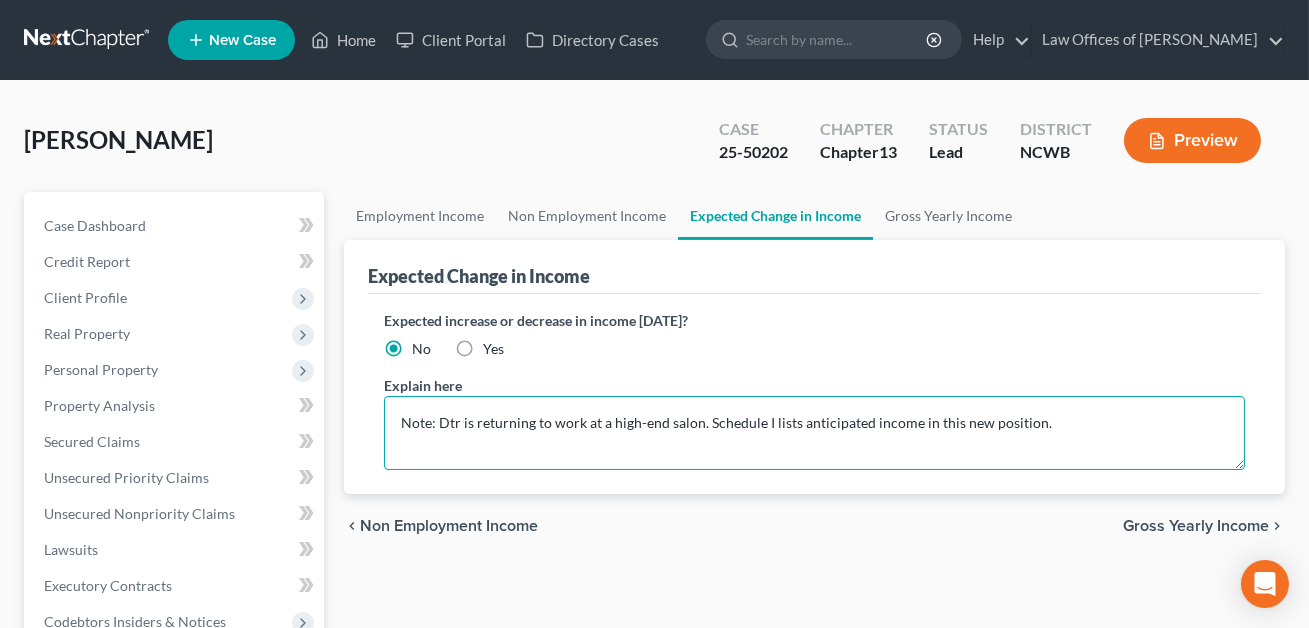click on "Note: Dtr is returning to work at a high-end salon. Schedule I lists anticipated income in this new position." at bounding box center [814, 433] 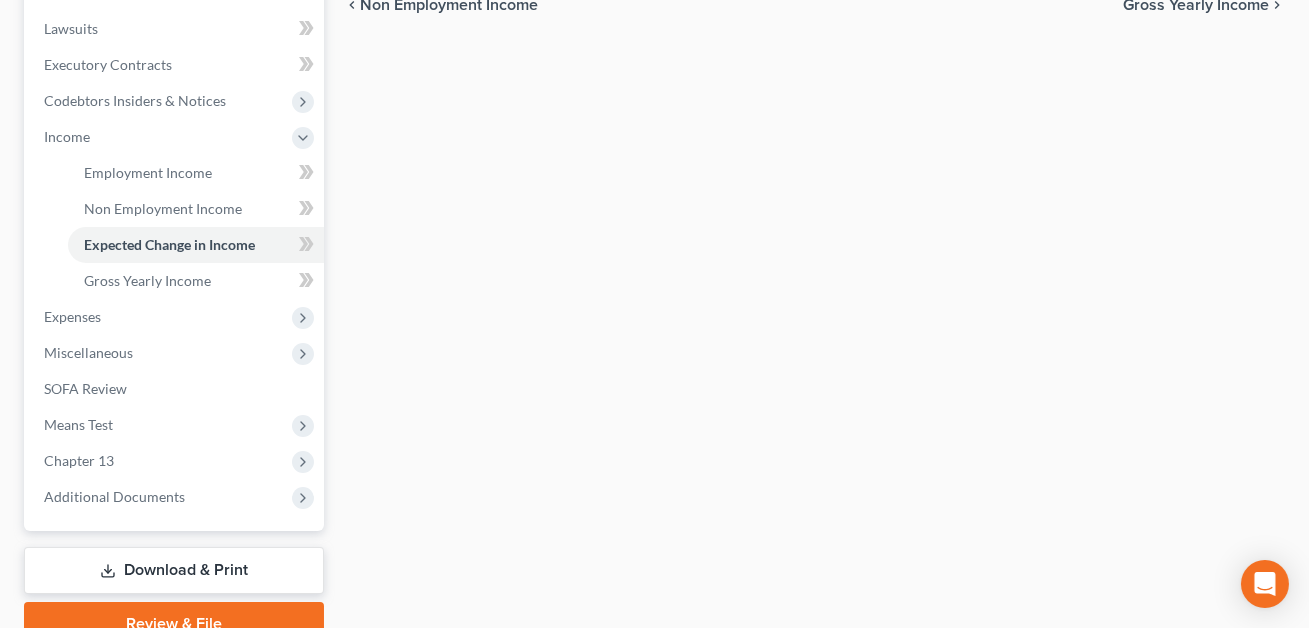 scroll, scrollTop: 527, scrollLeft: 0, axis: vertical 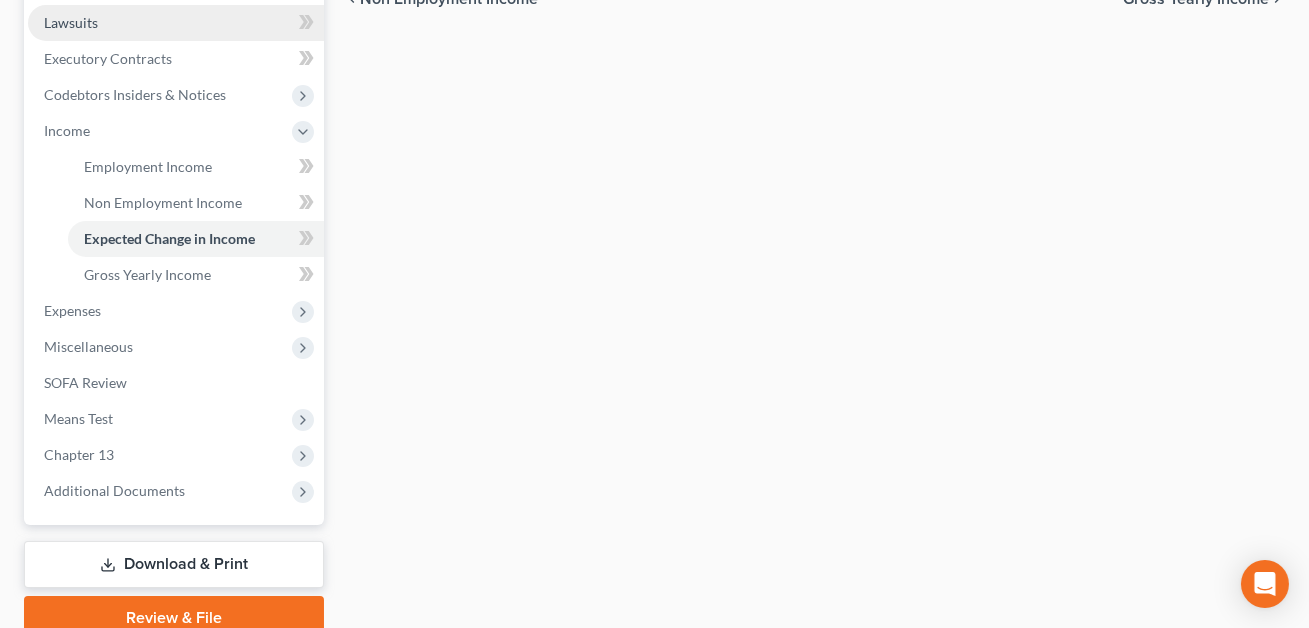 type on "Note: Dtr is returning to work at a high-end salon. Schedule I lists anticipated income in this new position. B22 will be updated pending additional information from the Dtr." 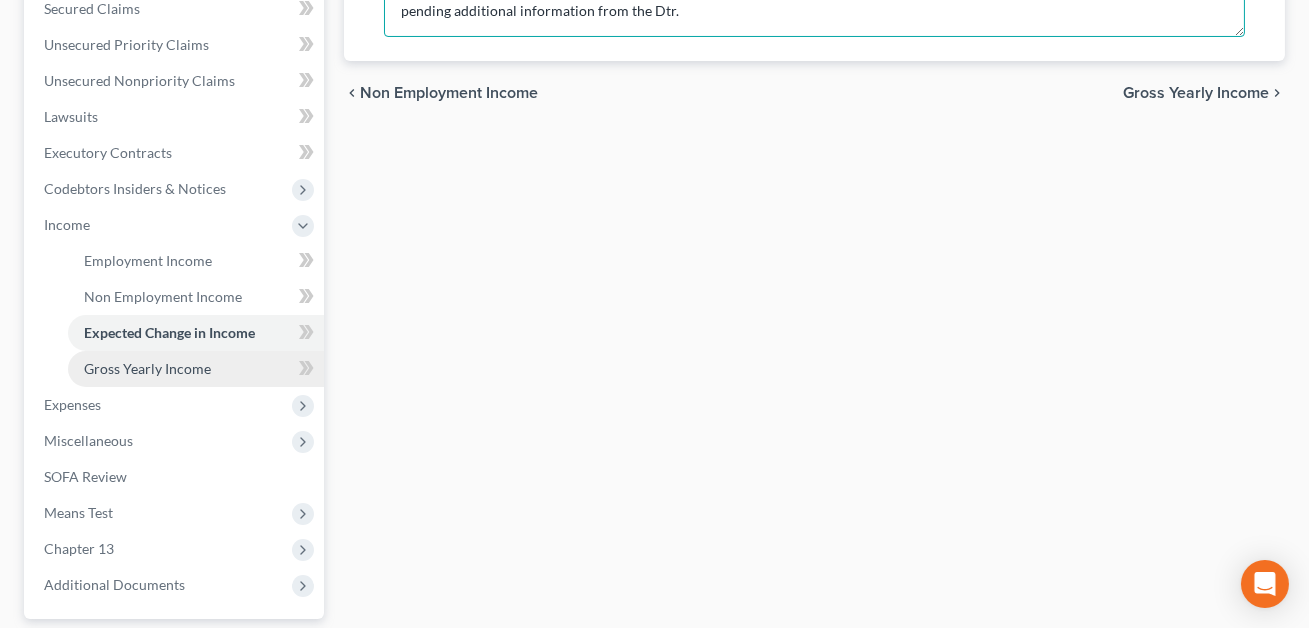 scroll, scrollTop: 439, scrollLeft: 0, axis: vertical 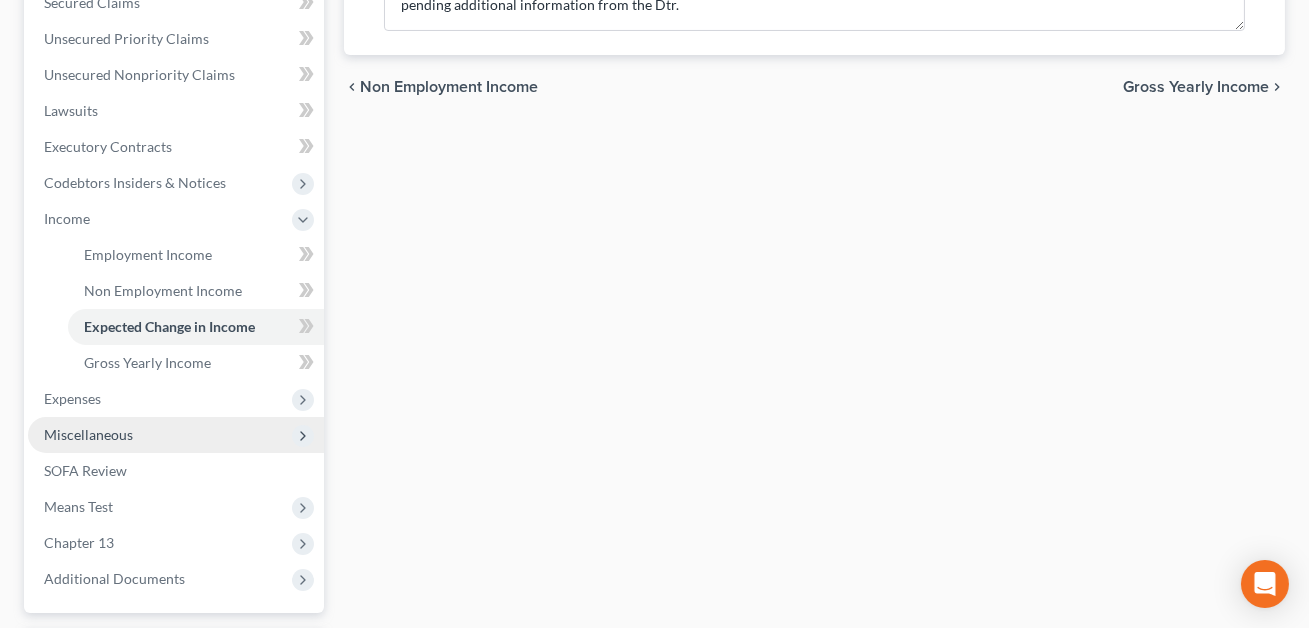 click on "Miscellaneous" at bounding box center (88, 434) 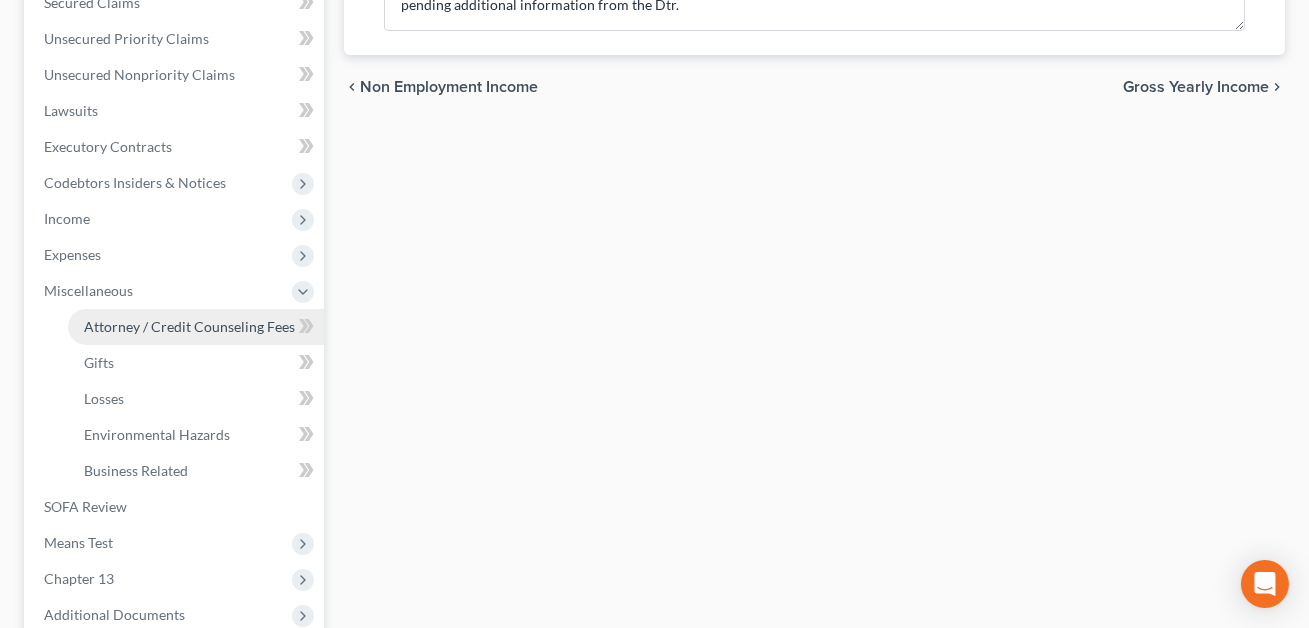 click on "Attorney / Credit Counseling Fees" at bounding box center (196, 327) 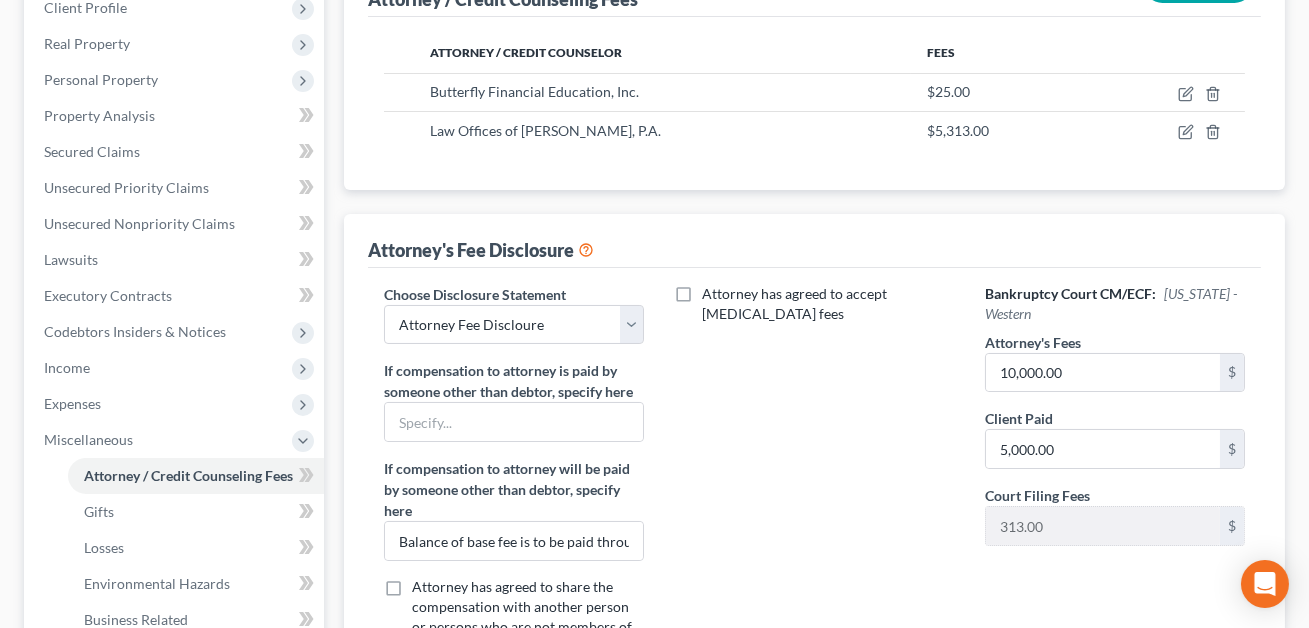scroll, scrollTop: 340, scrollLeft: 0, axis: vertical 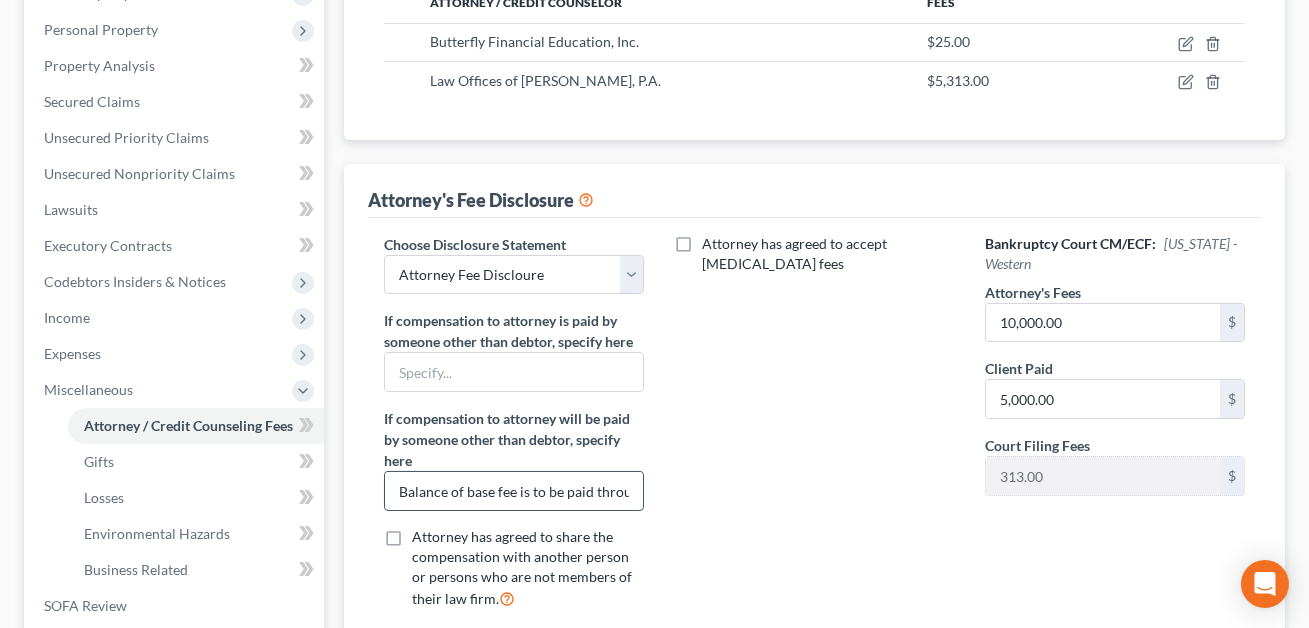 click on "Balance of base fee is to be paid through the Chapter 13 Plan" at bounding box center (514, 491) 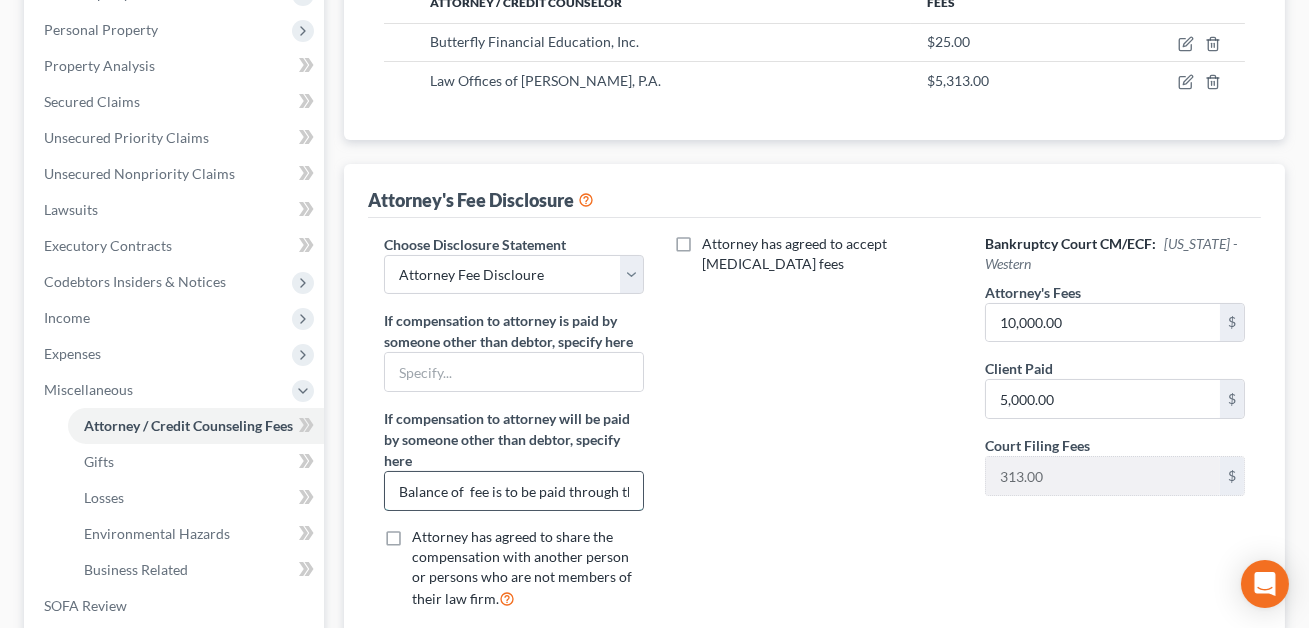 type on "Balance of fee is to be paid through the Chapter 13 Plan" 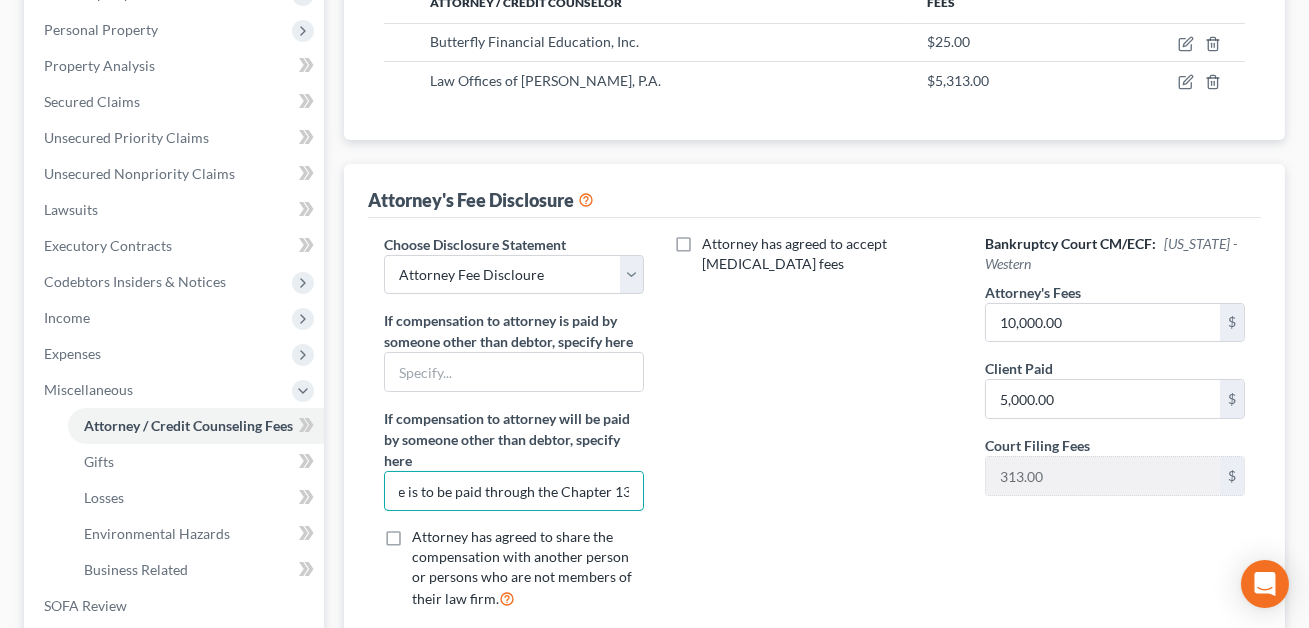 scroll, scrollTop: 0, scrollLeft: 106, axis: horizontal 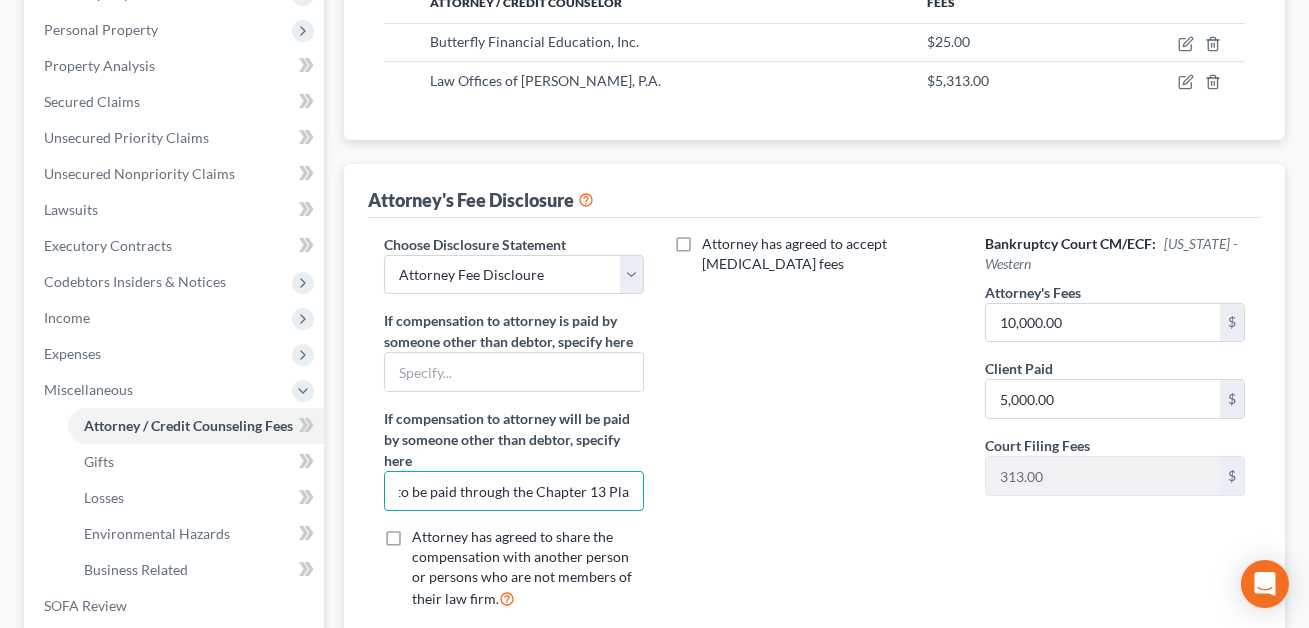 drag, startPoint x: 399, startPoint y: 488, endPoint x: 669, endPoint y: 494, distance: 270.06665 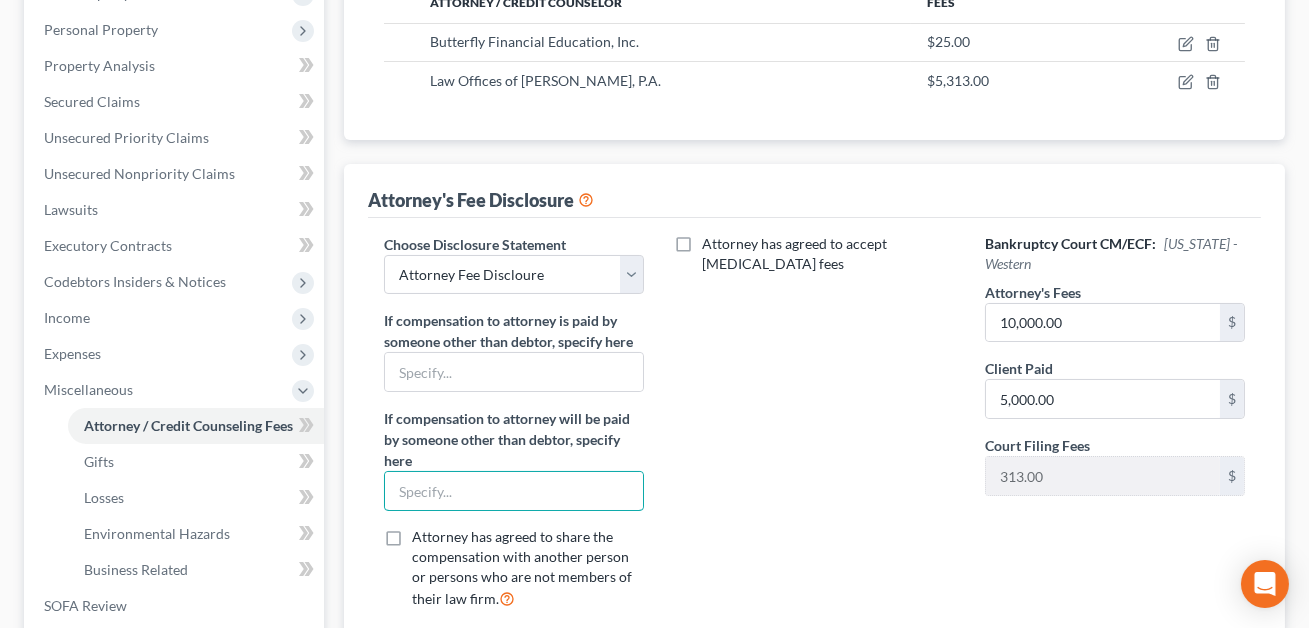 scroll, scrollTop: 0, scrollLeft: 0, axis: both 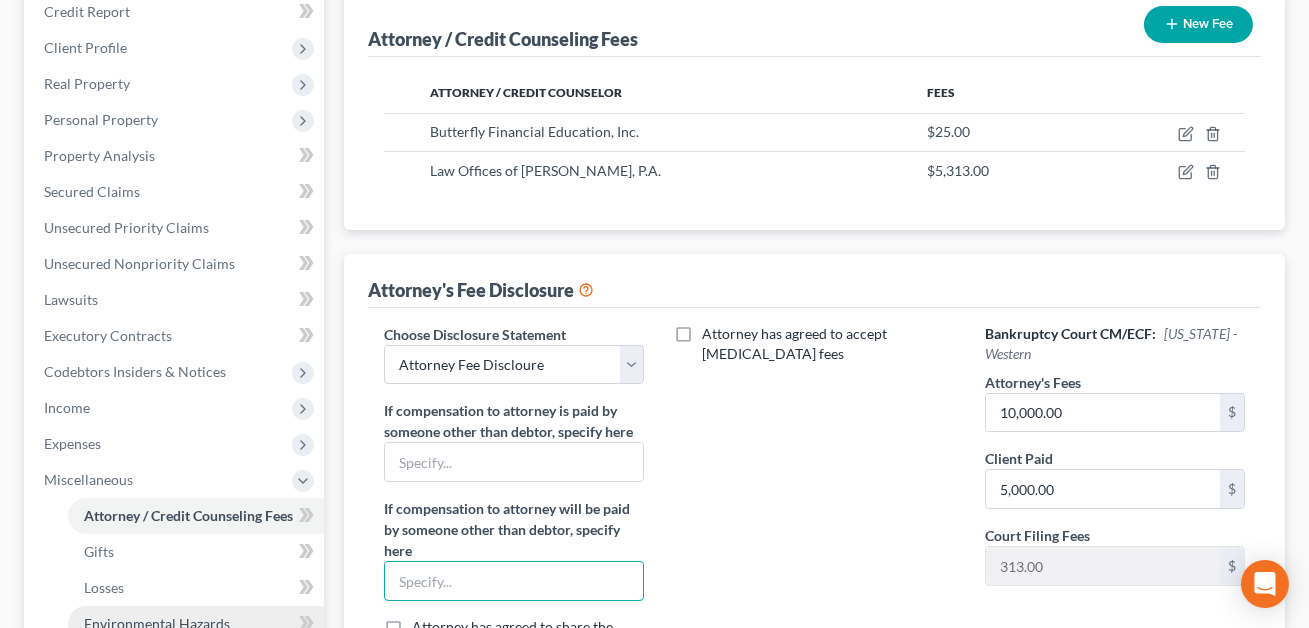 type 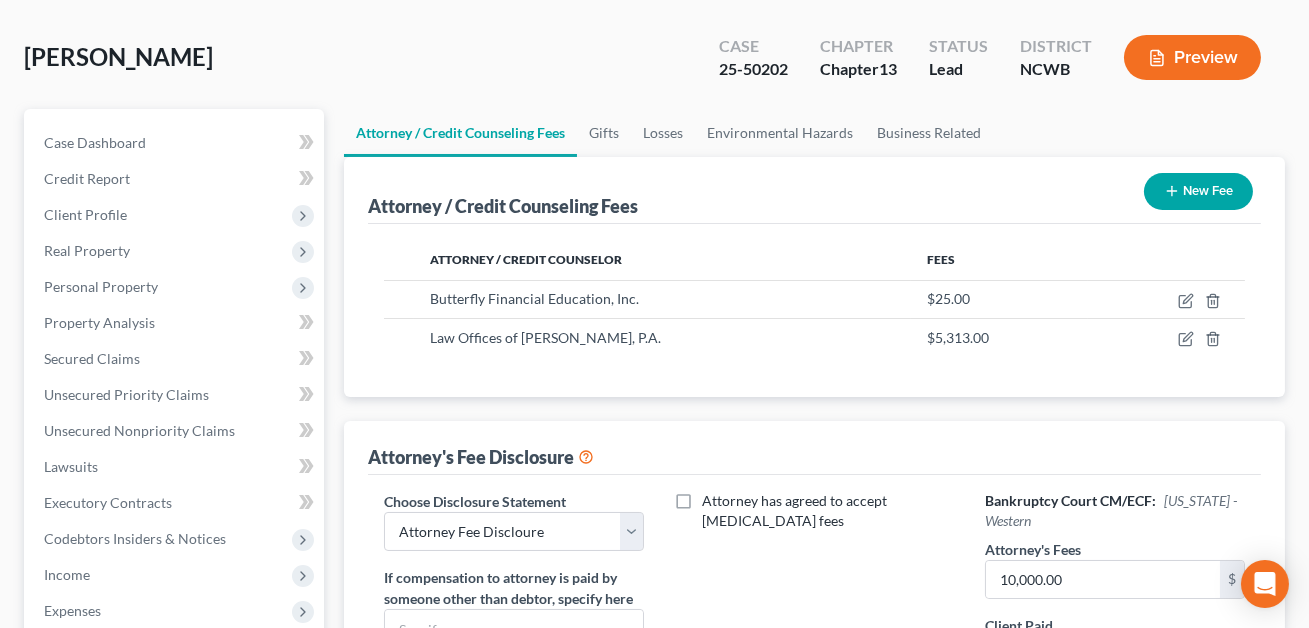 scroll, scrollTop: 0, scrollLeft: 0, axis: both 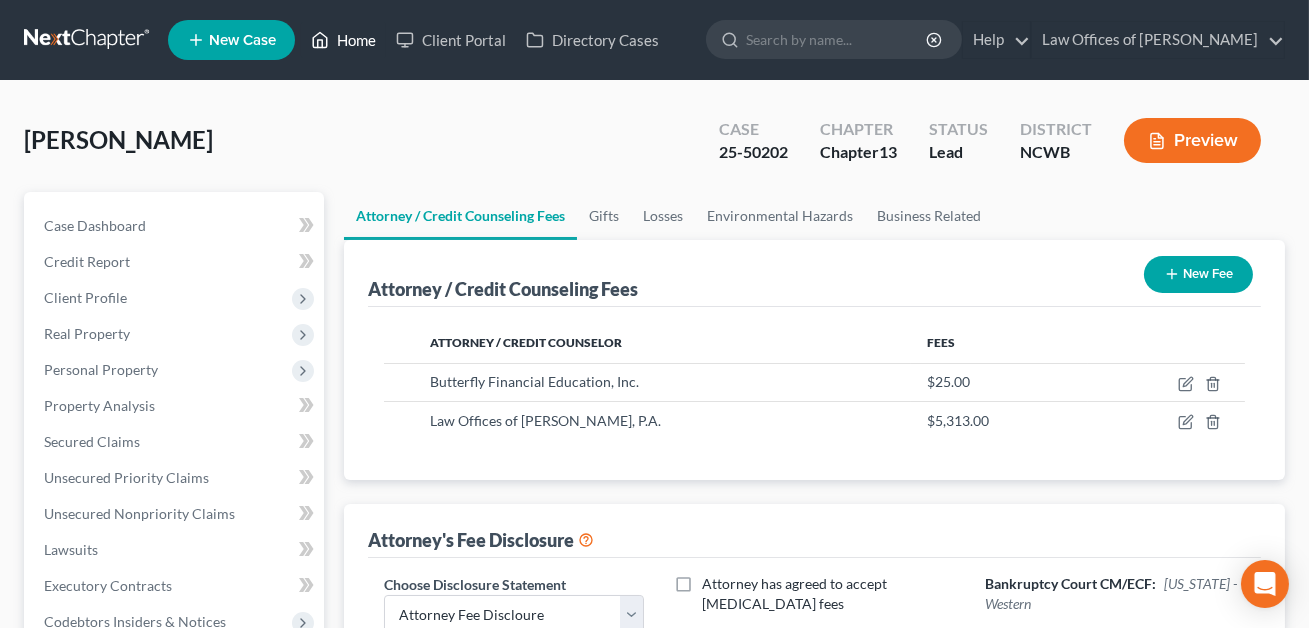 click on "Home" at bounding box center (343, 40) 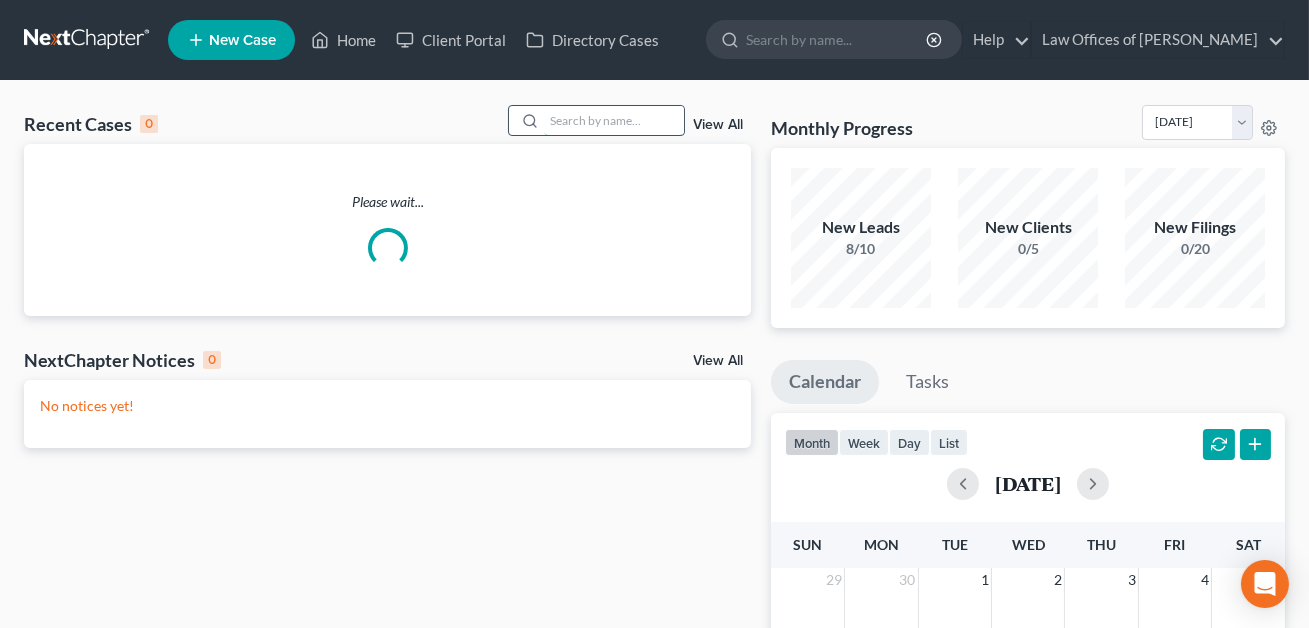 click at bounding box center (614, 120) 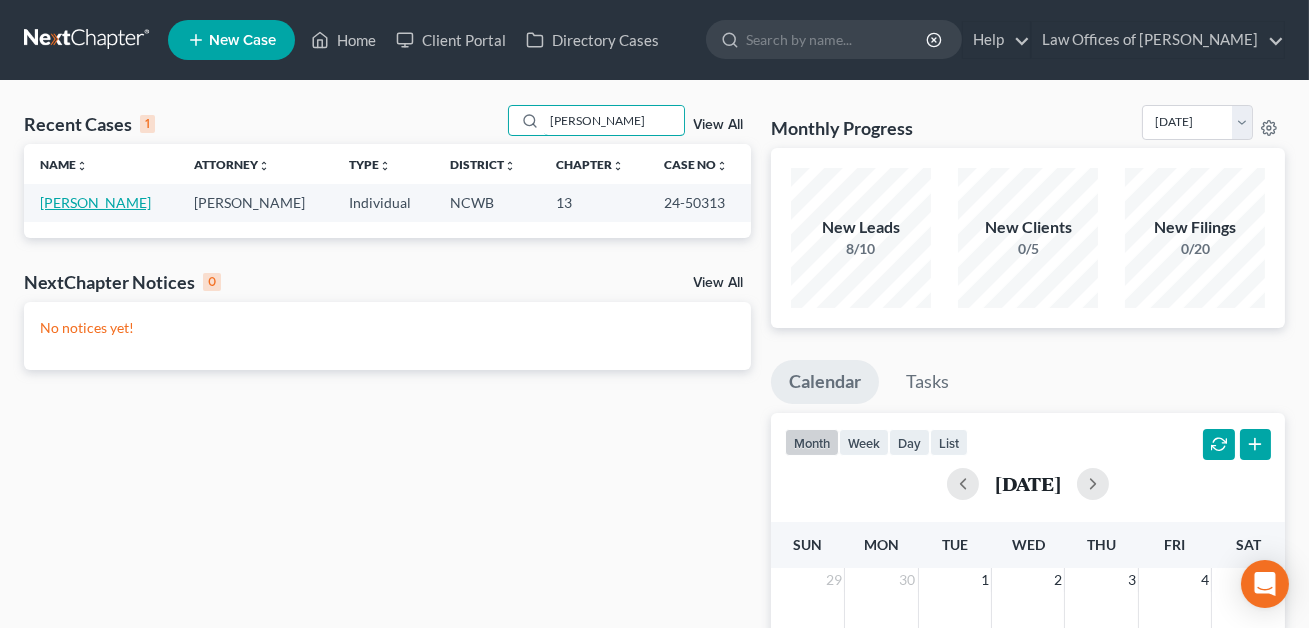 type on "huggins" 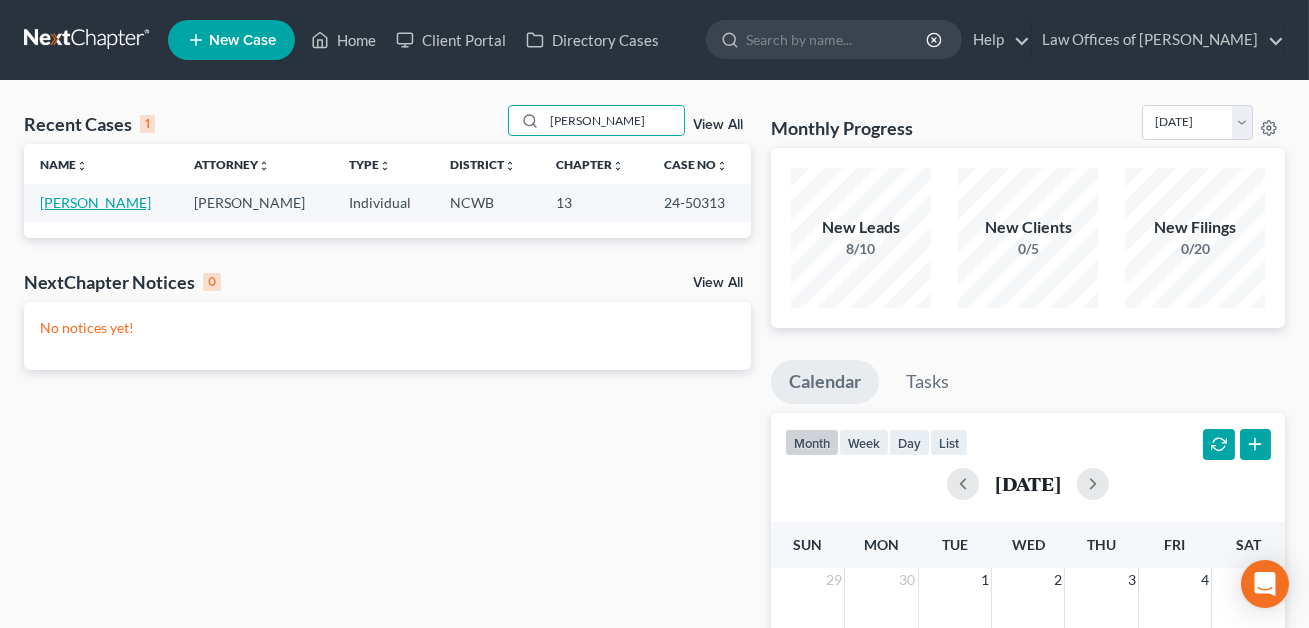 click on "Huggins, Alan" at bounding box center (95, 202) 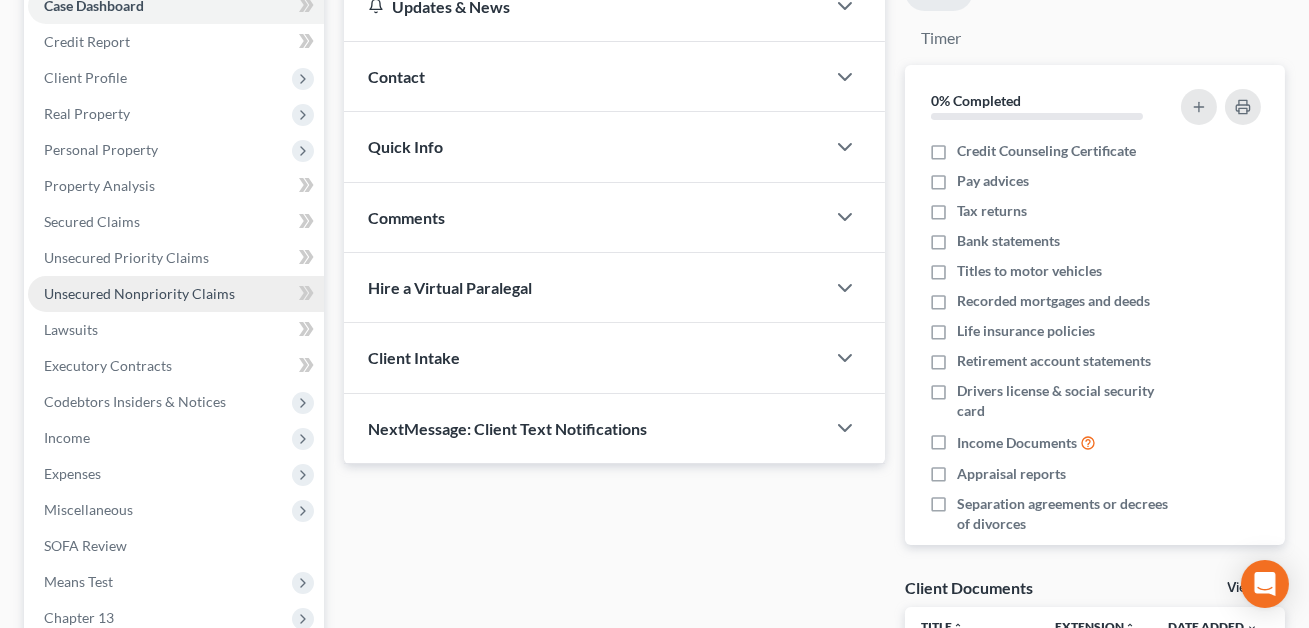 scroll, scrollTop: 295, scrollLeft: 0, axis: vertical 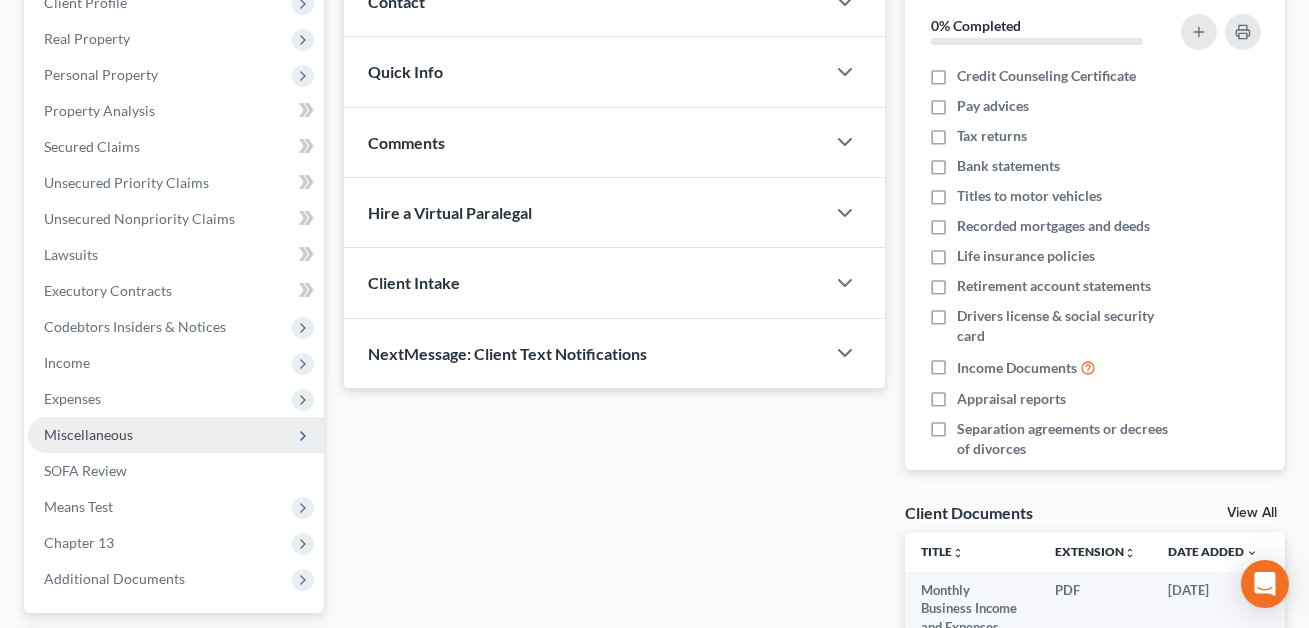 click on "Miscellaneous" at bounding box center [88, 434] 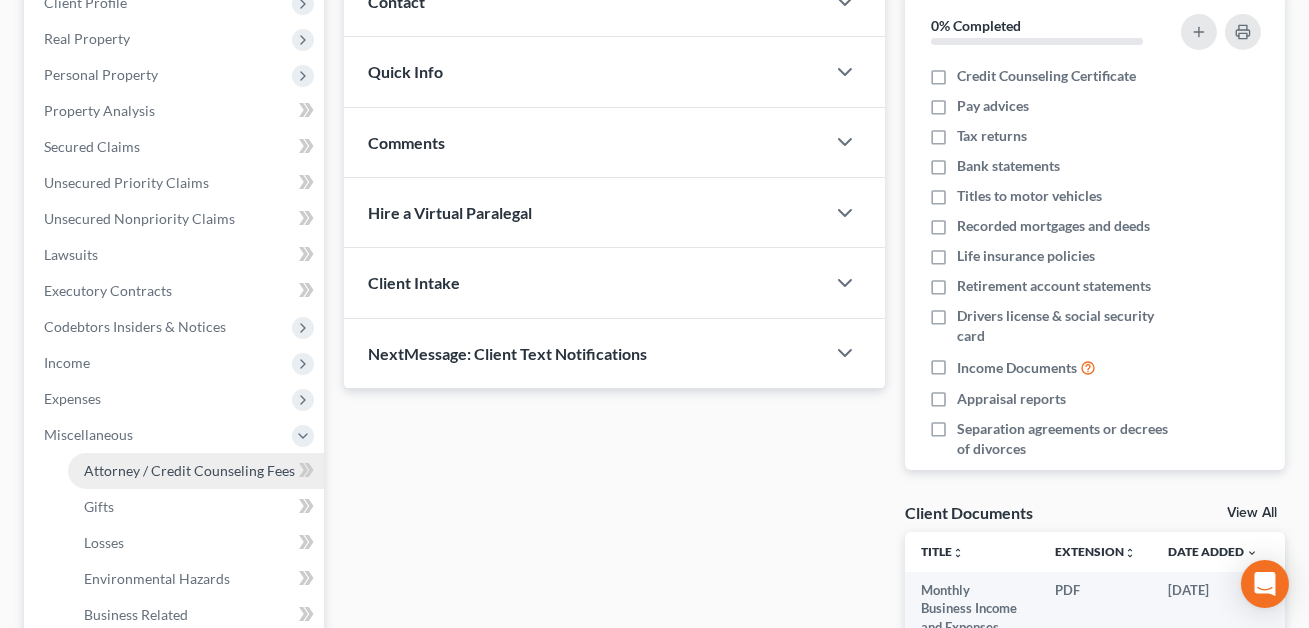 click on "Attorney / Credit Counseling Fees" at bounding box center (189, 470) 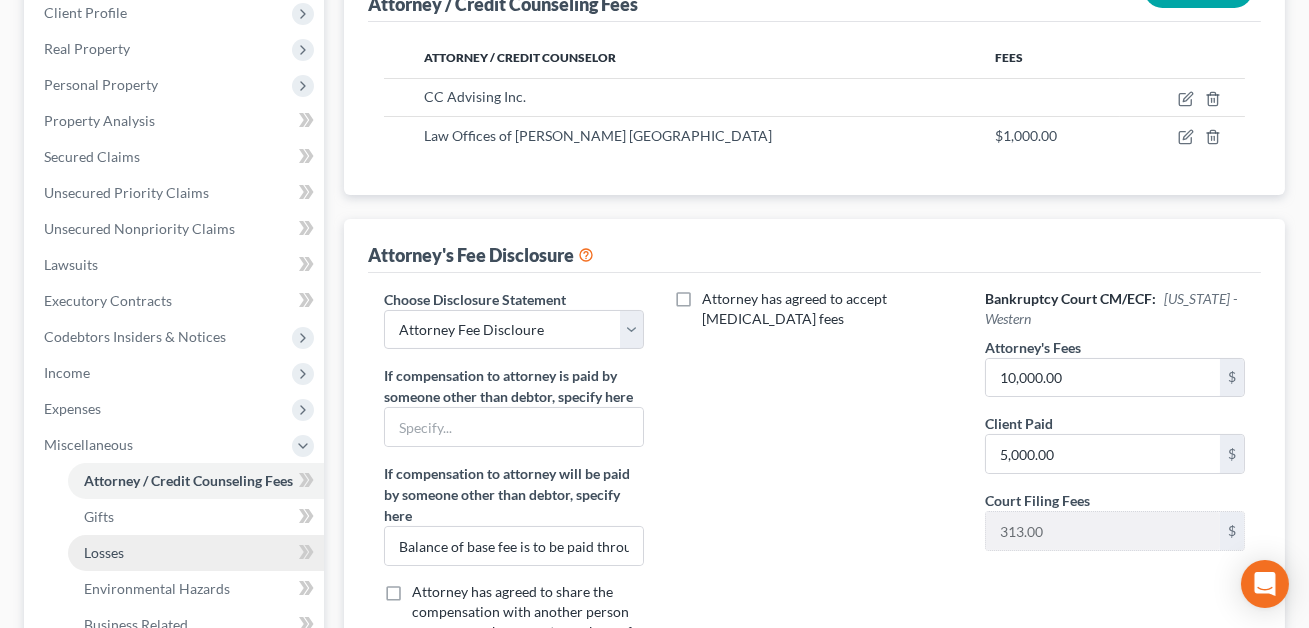 scroll, scrollTop: 648, scrollLeft: 0, axis: vertical 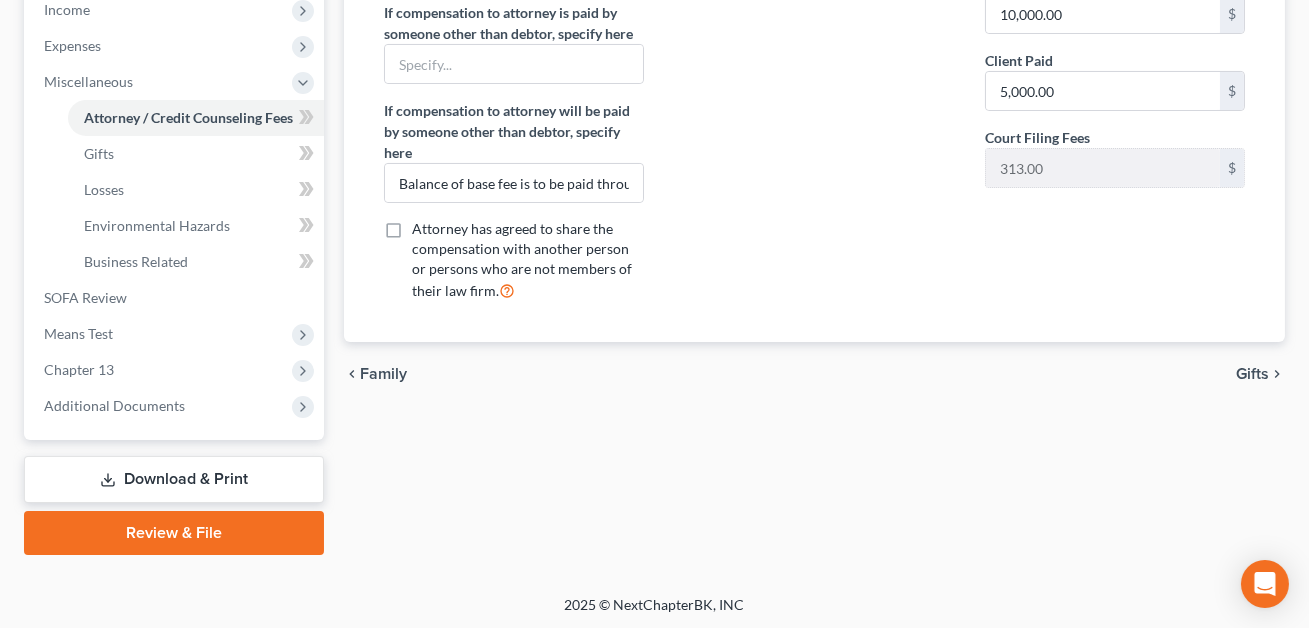 click on "Download & Print" at bounding box center (174, 479) 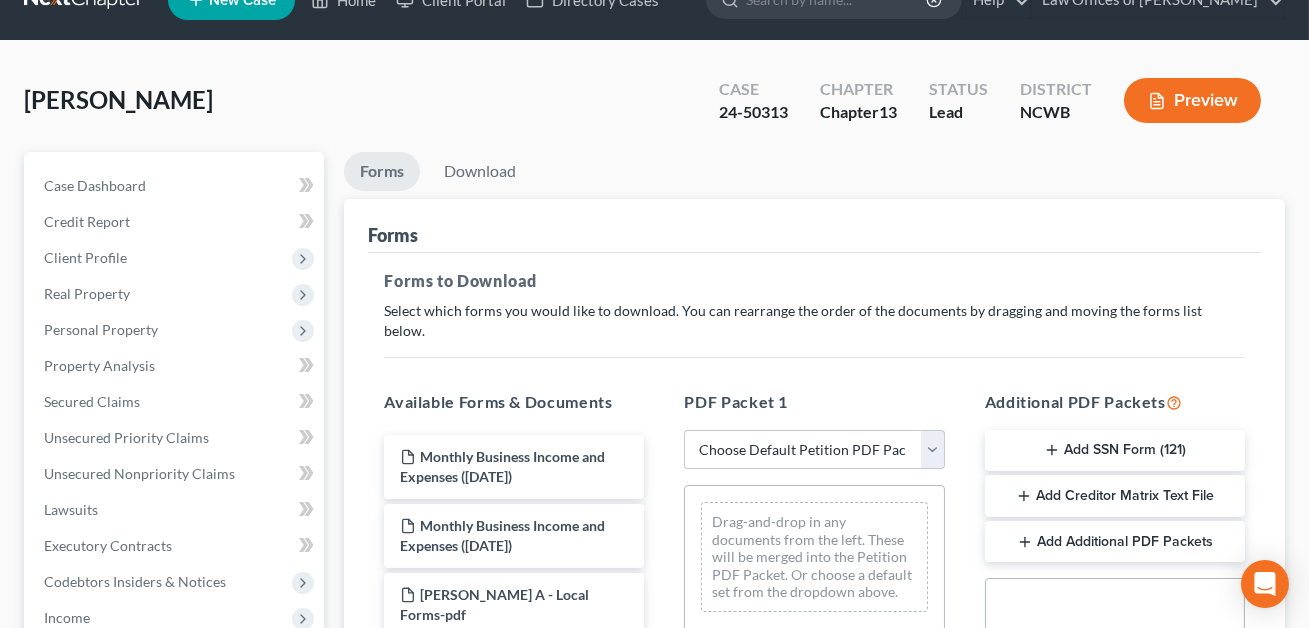 scroll, scrollTop: 0, scrollLeft: 0, axis: both 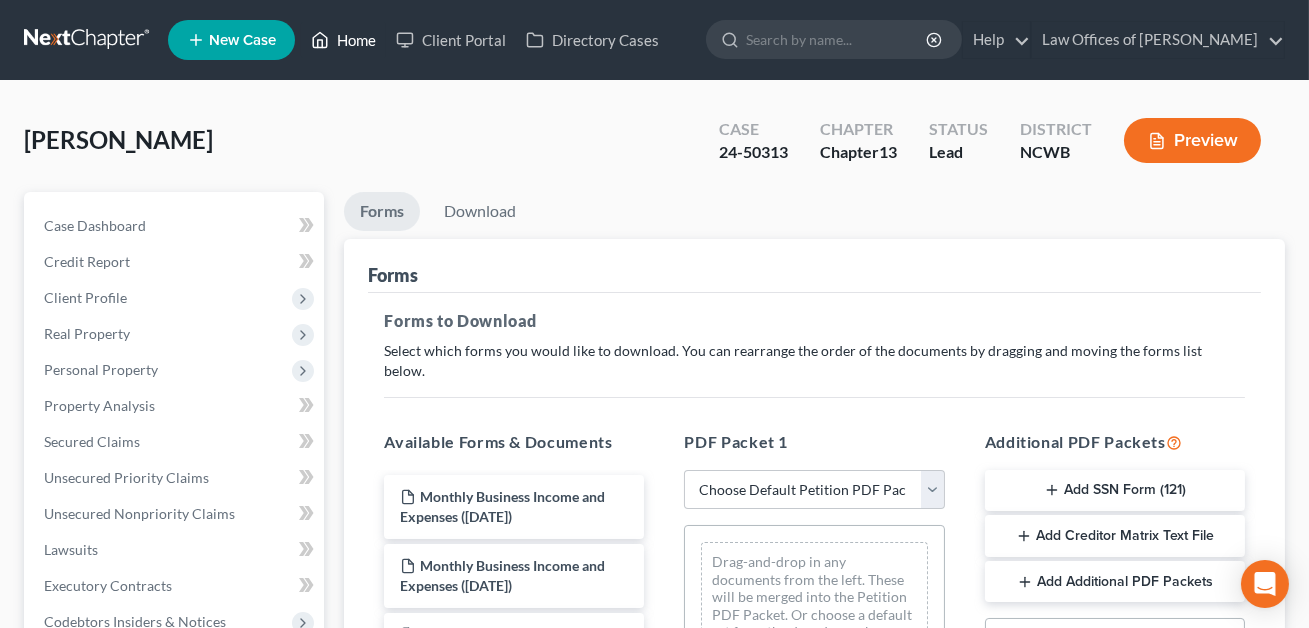 click on "Home" at bounding box center [343, 40] 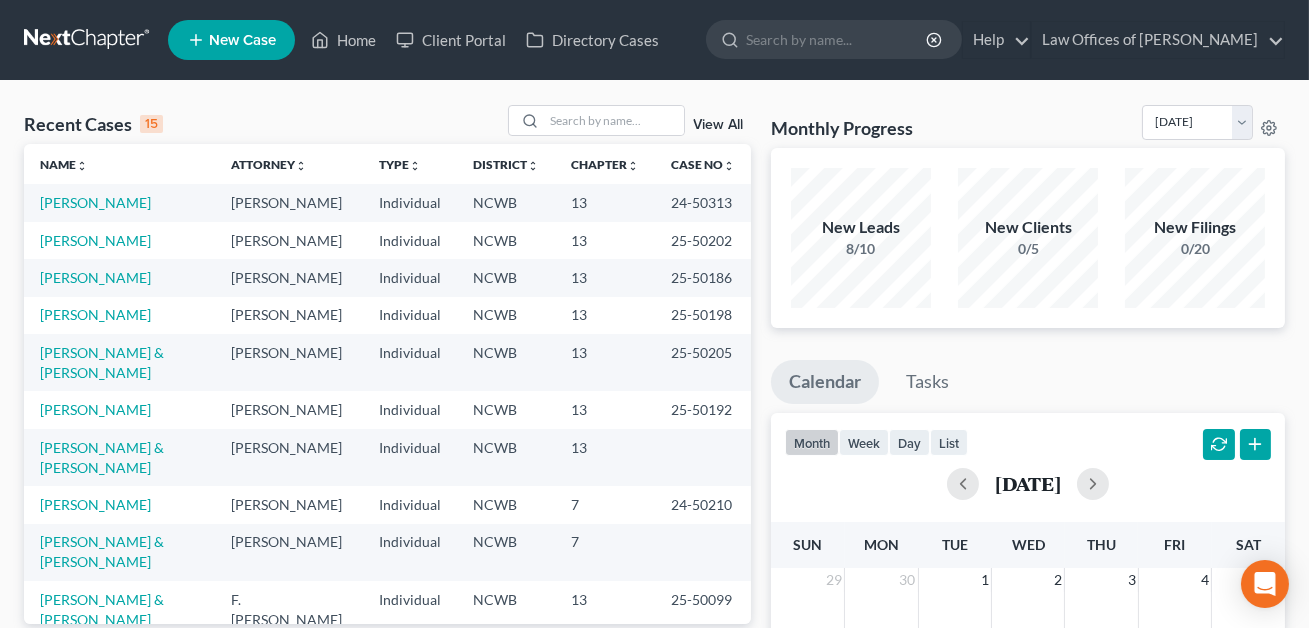 click on "[PERSON_NAME]" at bounding box center [119, 240] 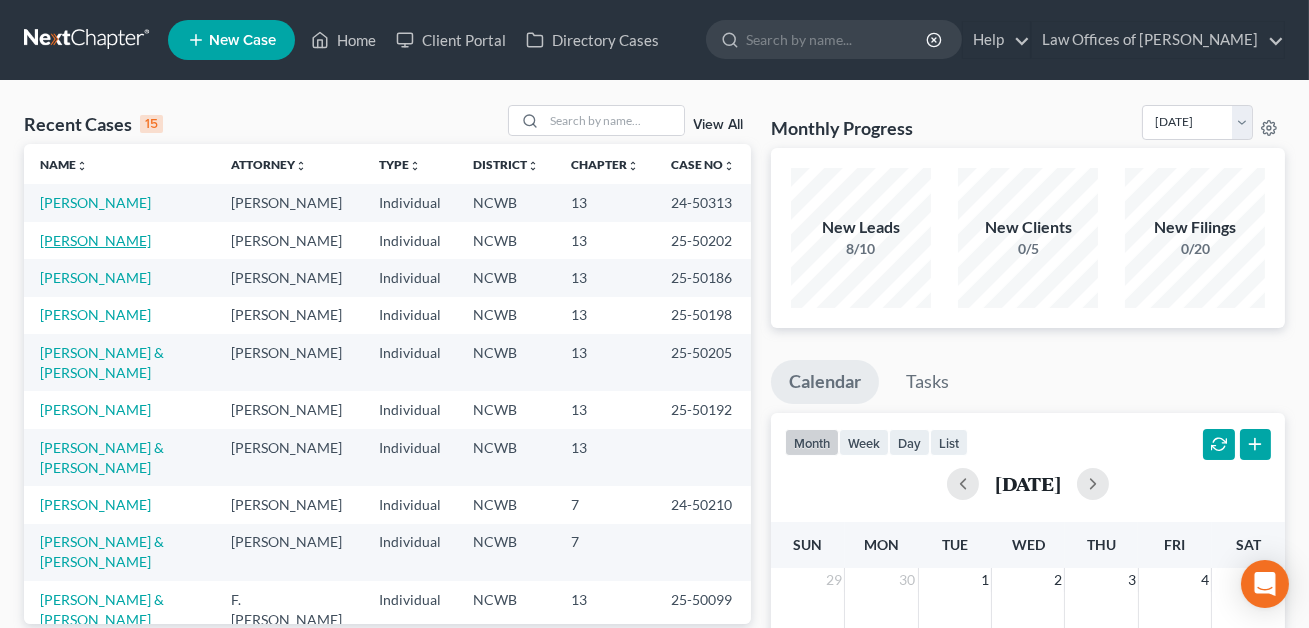 click on "[PERSON_NAME]" at bounding box center [95, 240] 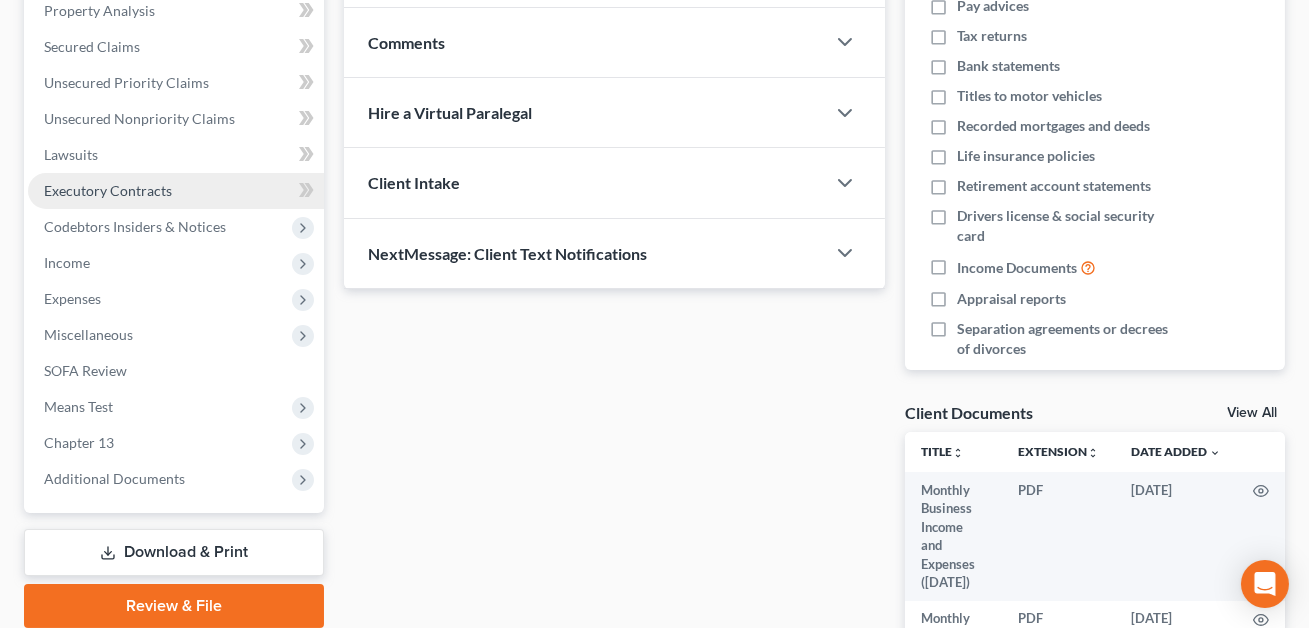 scroll, scrollTop: 425, scrollLeft: 0, axis: vertical 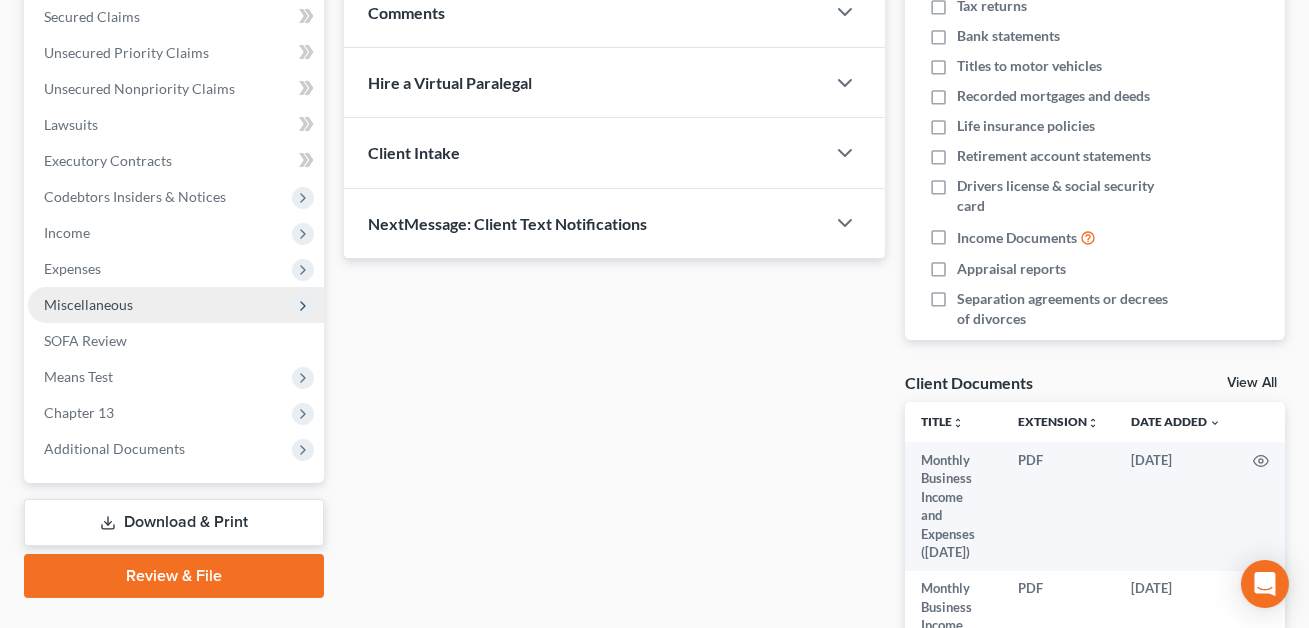 click on "Miscellaneous" at bounding box center (88, 304) 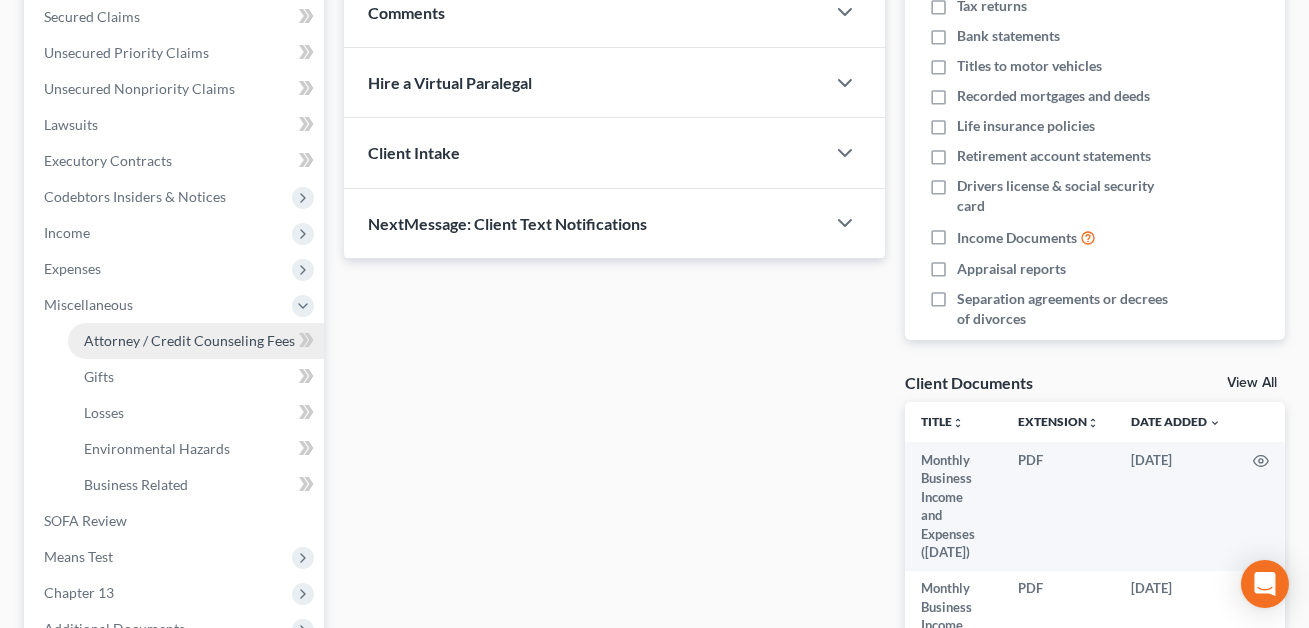 click on "Attorney / Credit Counseling Fees" at bounding box center (189, 340) 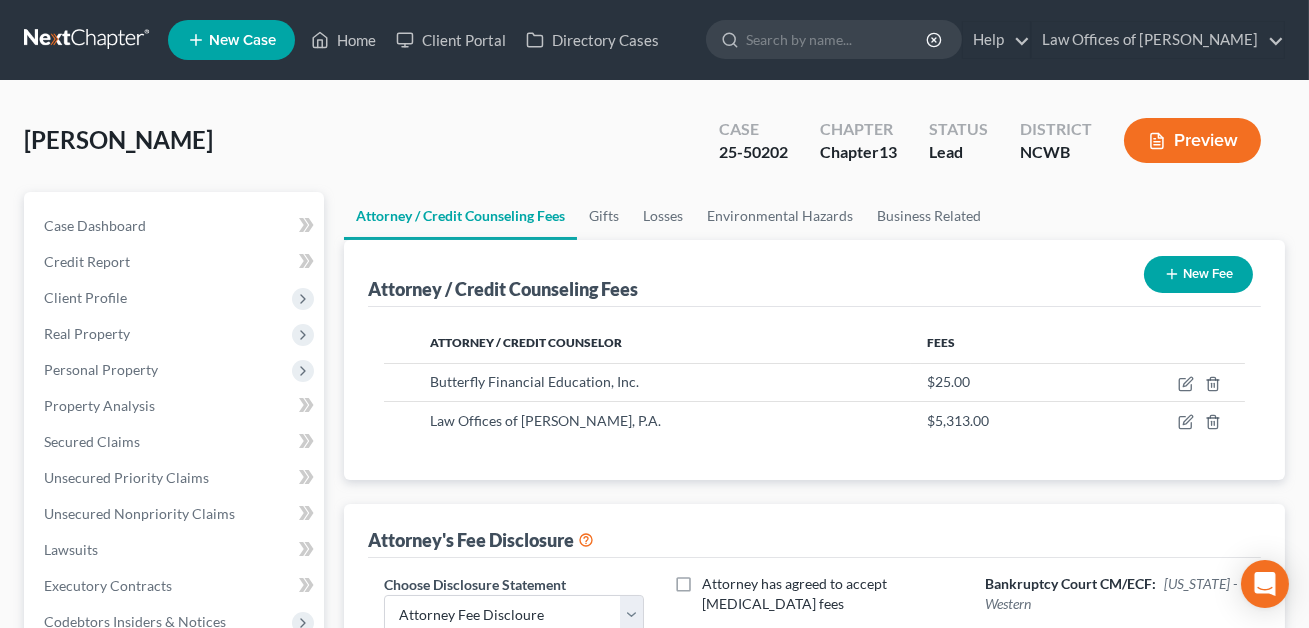scroll, scrollTop: 343, scrollLeft: 0, axis: vertical 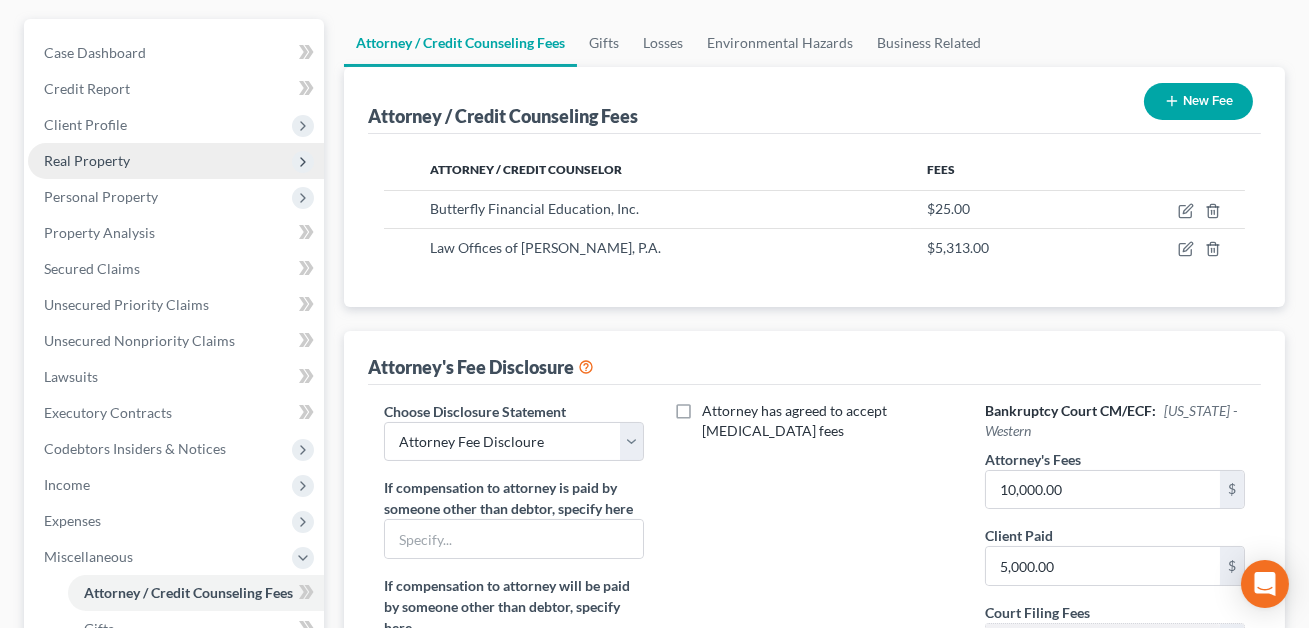 click on "Real Property" at bounding box center (176, 161) 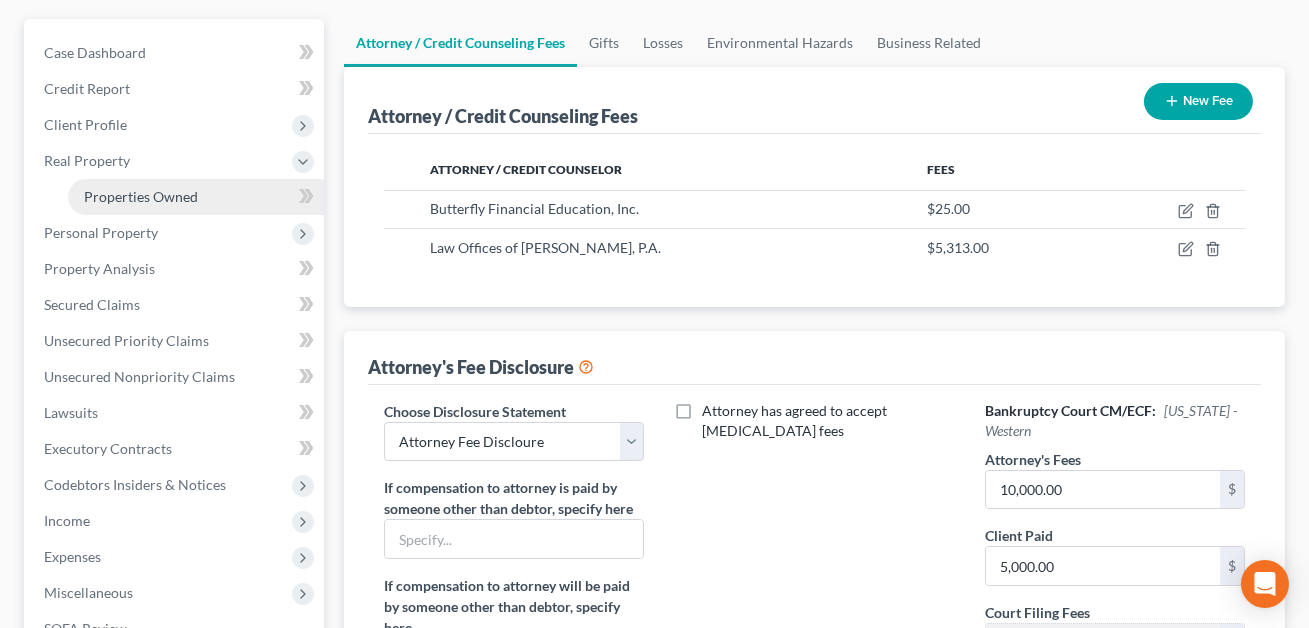click on "Properties Owned" at bounding box center (196, 197) 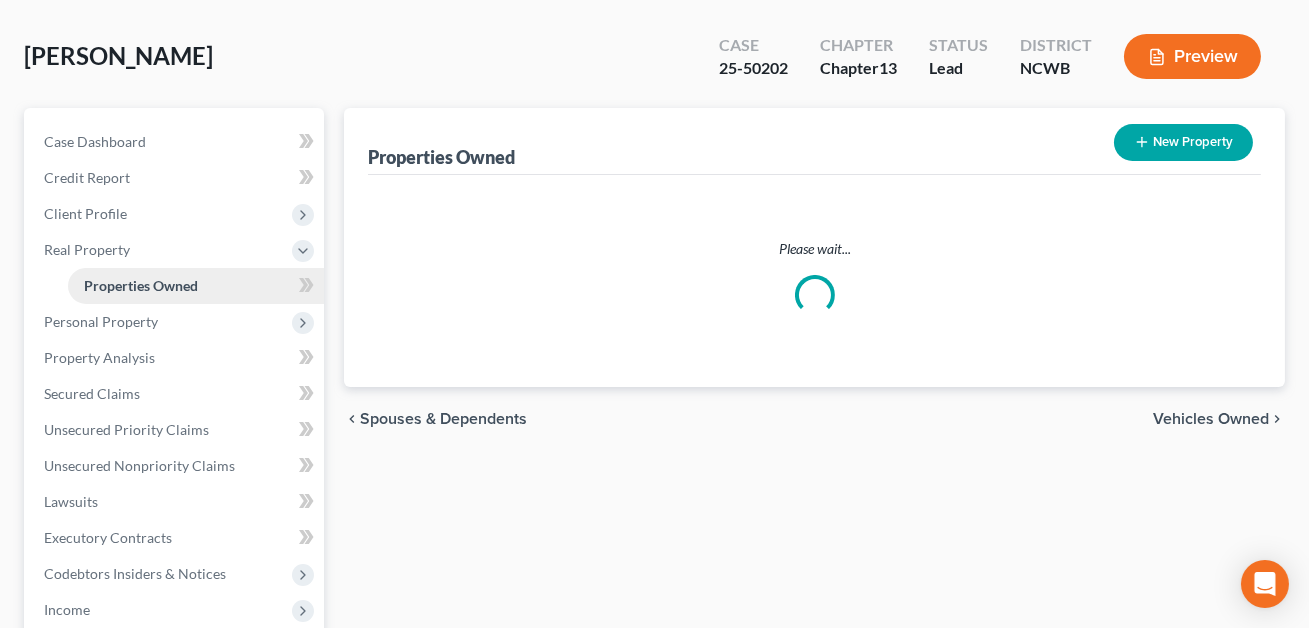 scroll, scrollTop: 0, scrollLeft: 0, axis: both 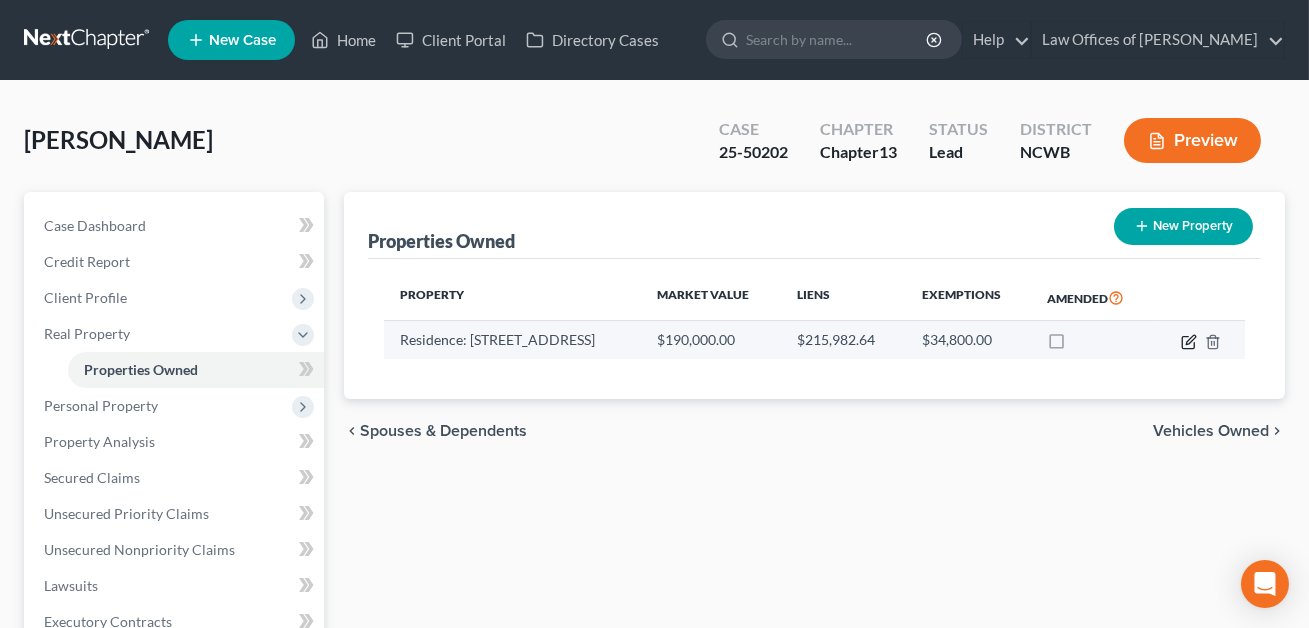 click 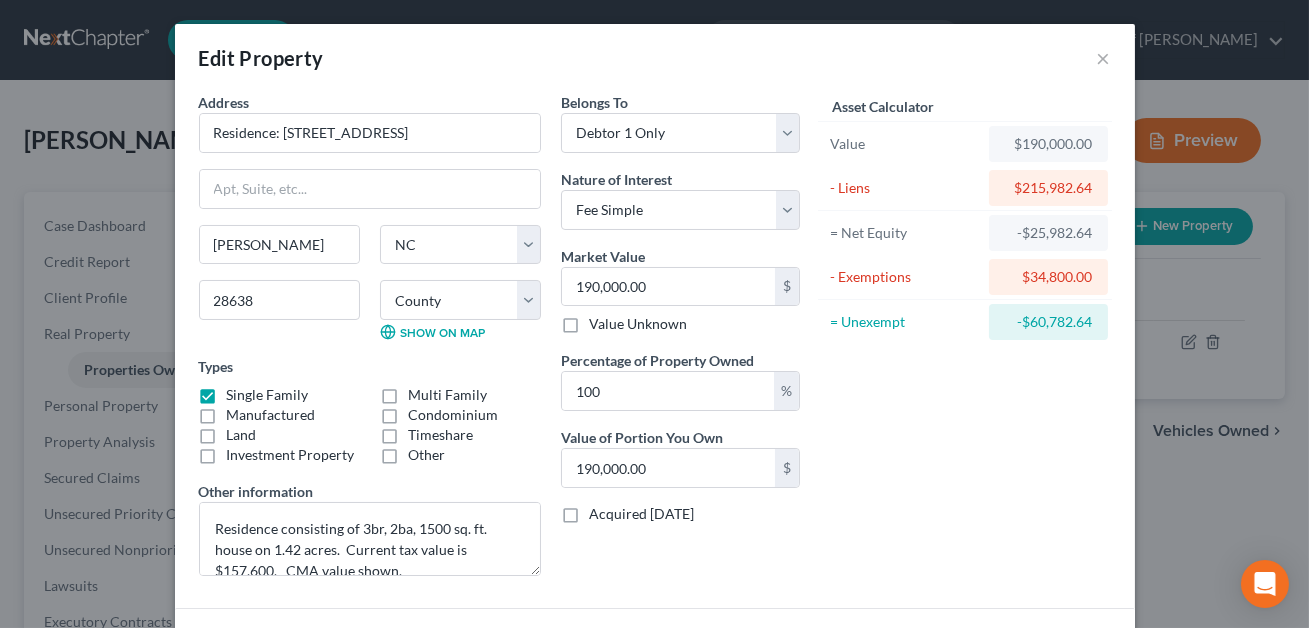 scroll, scrollTop: 251, scrollLeft: 0, axis: vertical 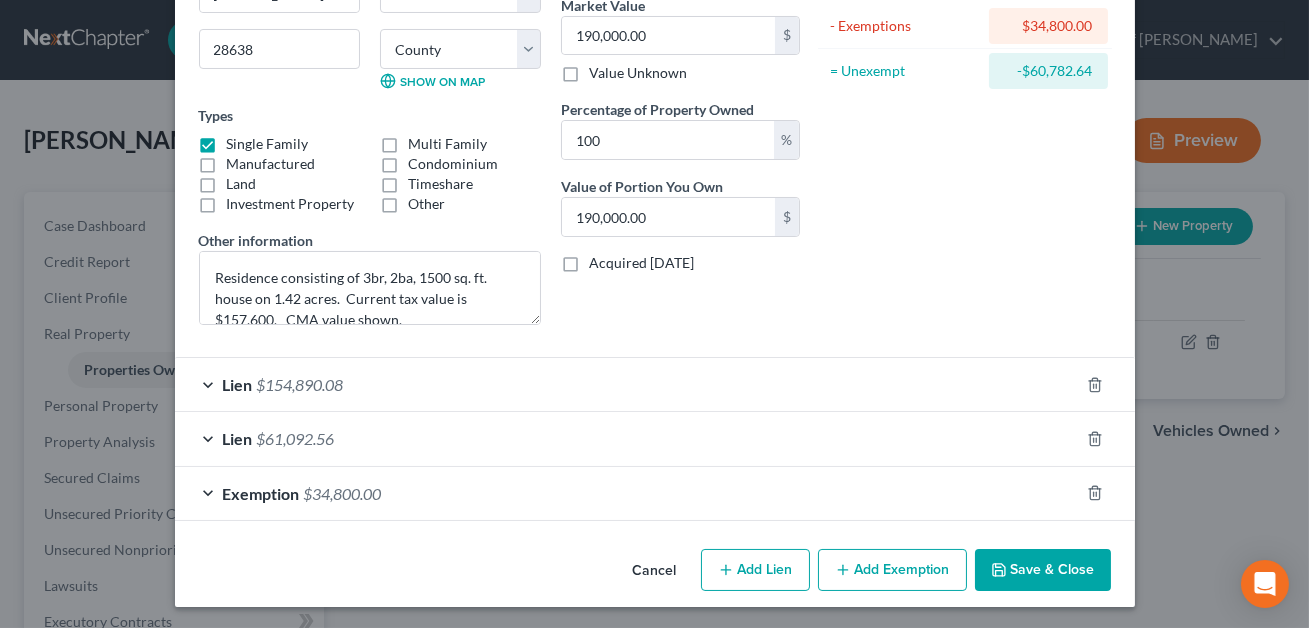click on "Save & Close" at bounding box center (1043, 570) 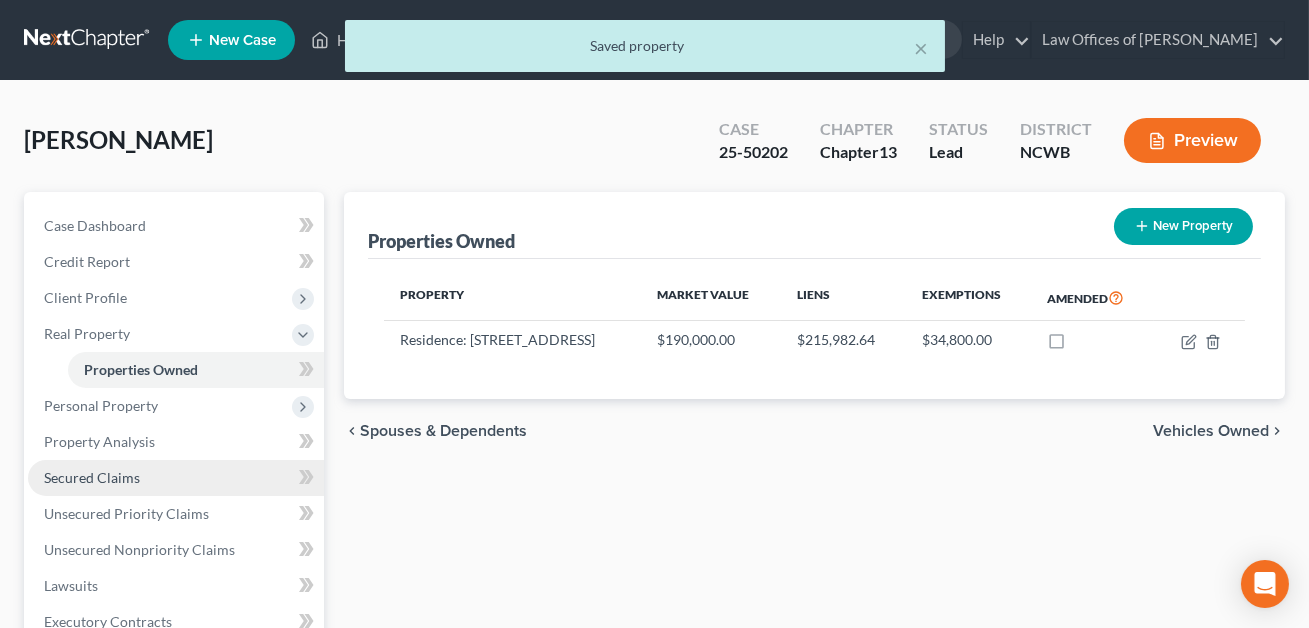 click on "Secured Claims" at bounding box center [92, 477] 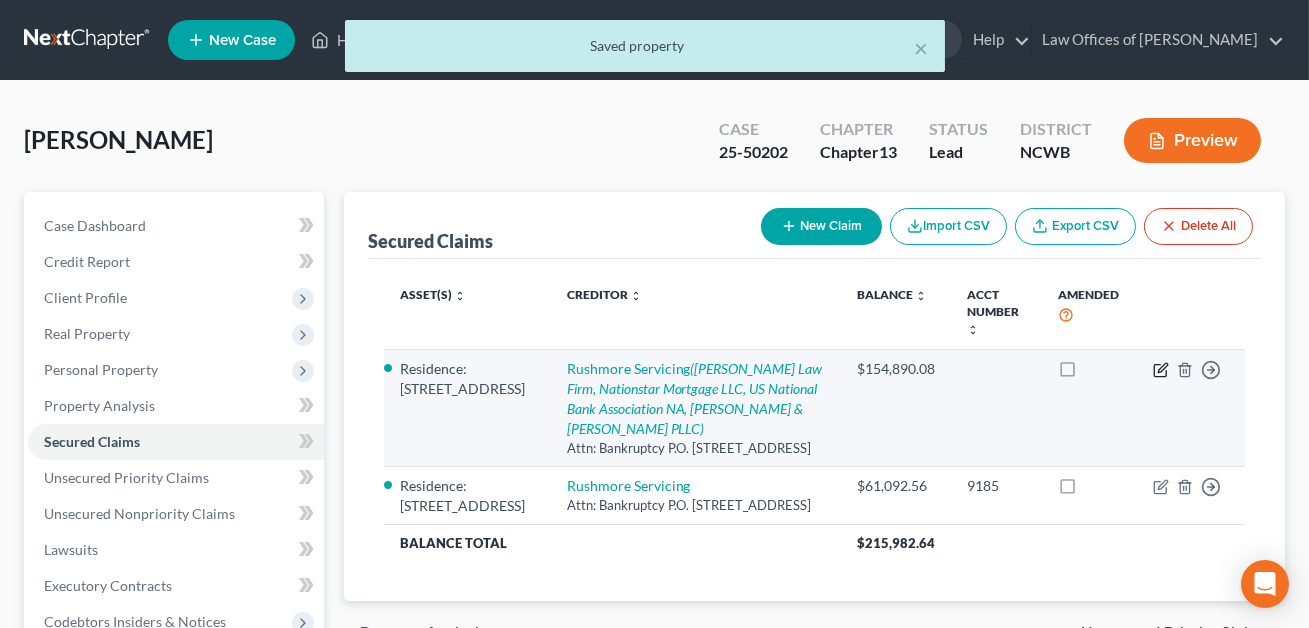 click 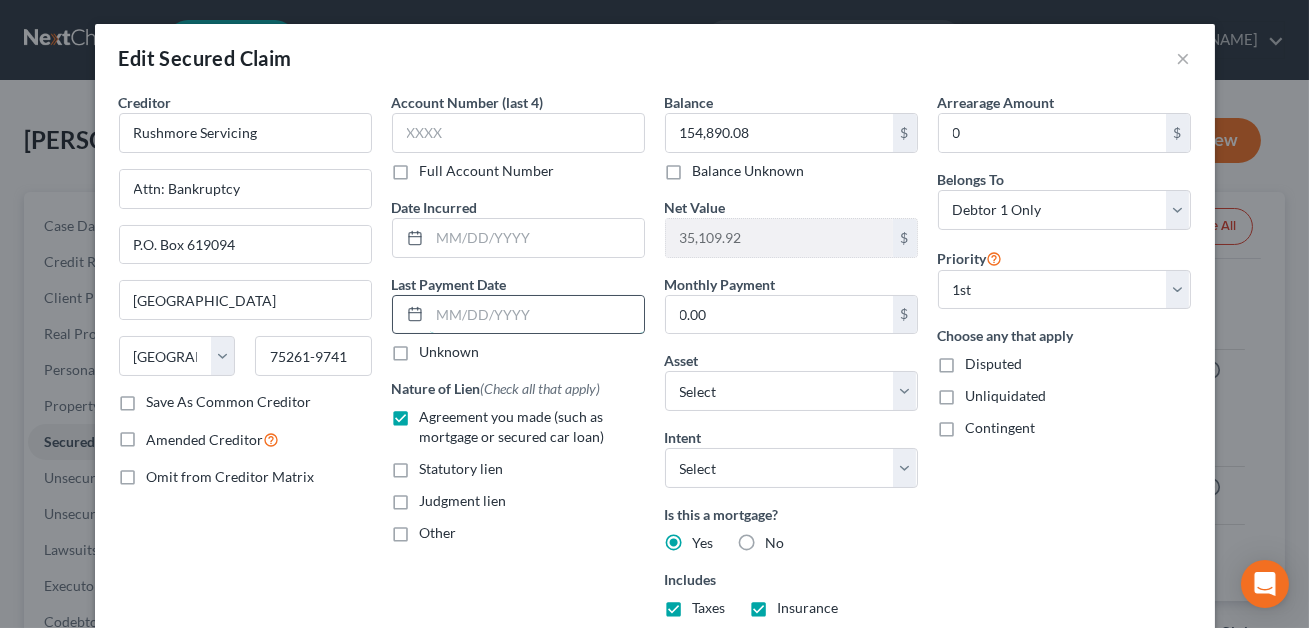 click at bounding box center [537, 315] 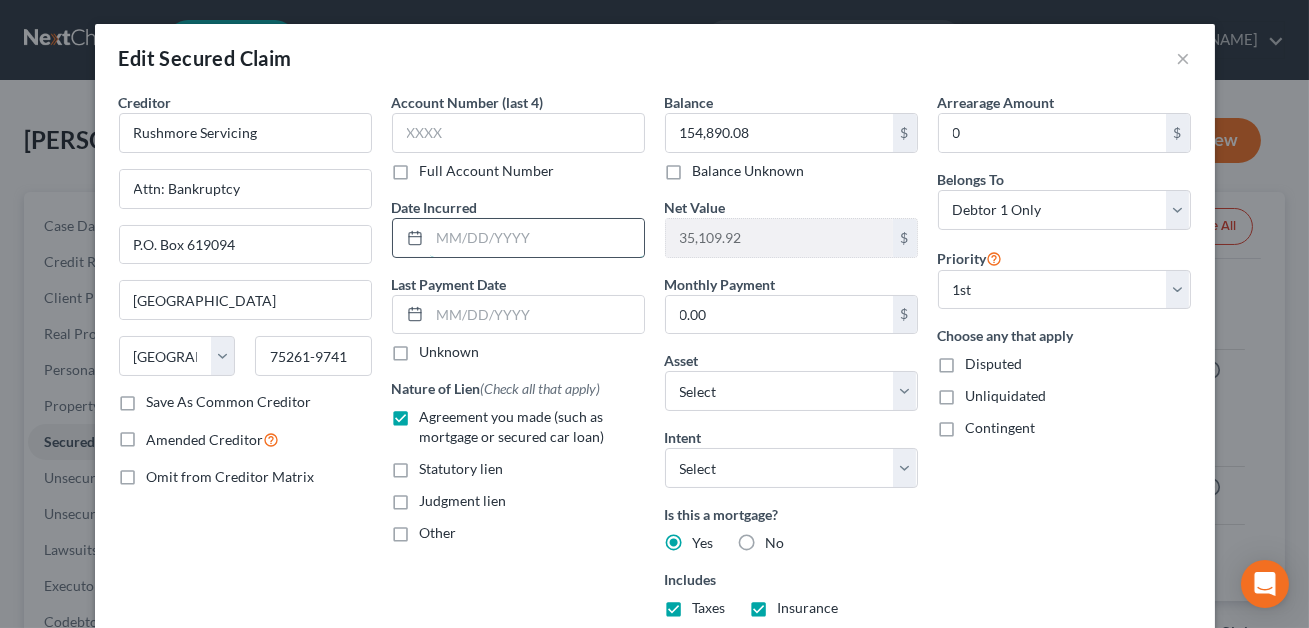 click at bounding box center [537, 238] 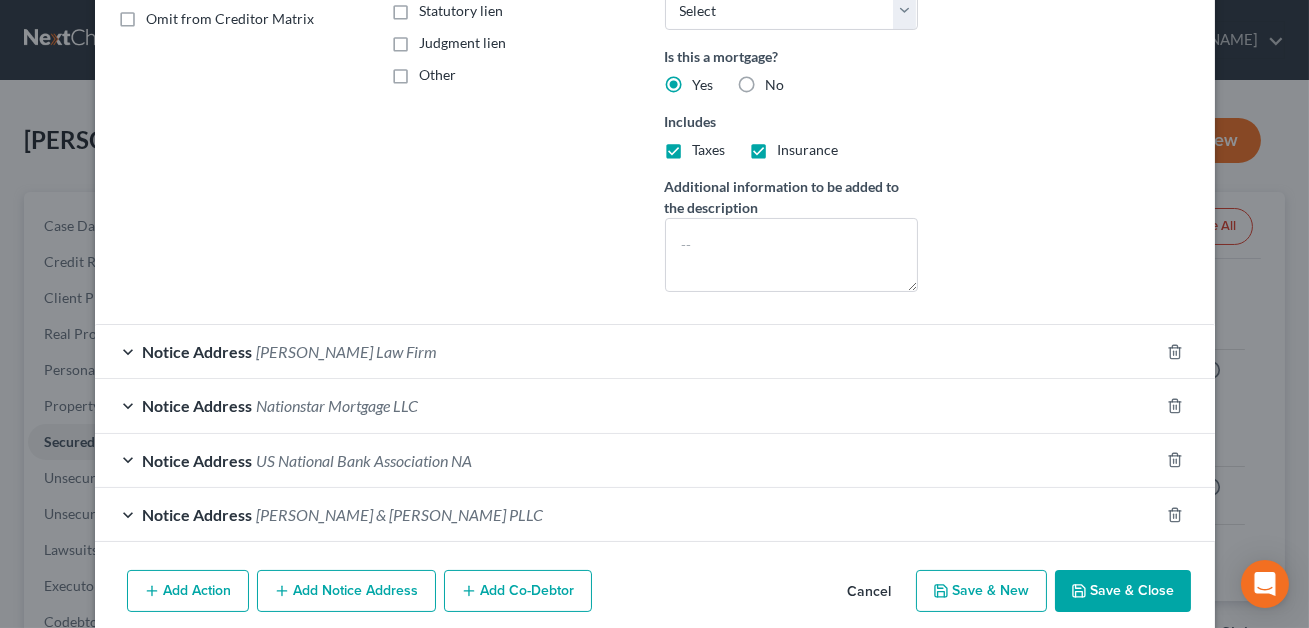 scroll, scrollTop: 537, scrollLeft: 0, axis: vertical 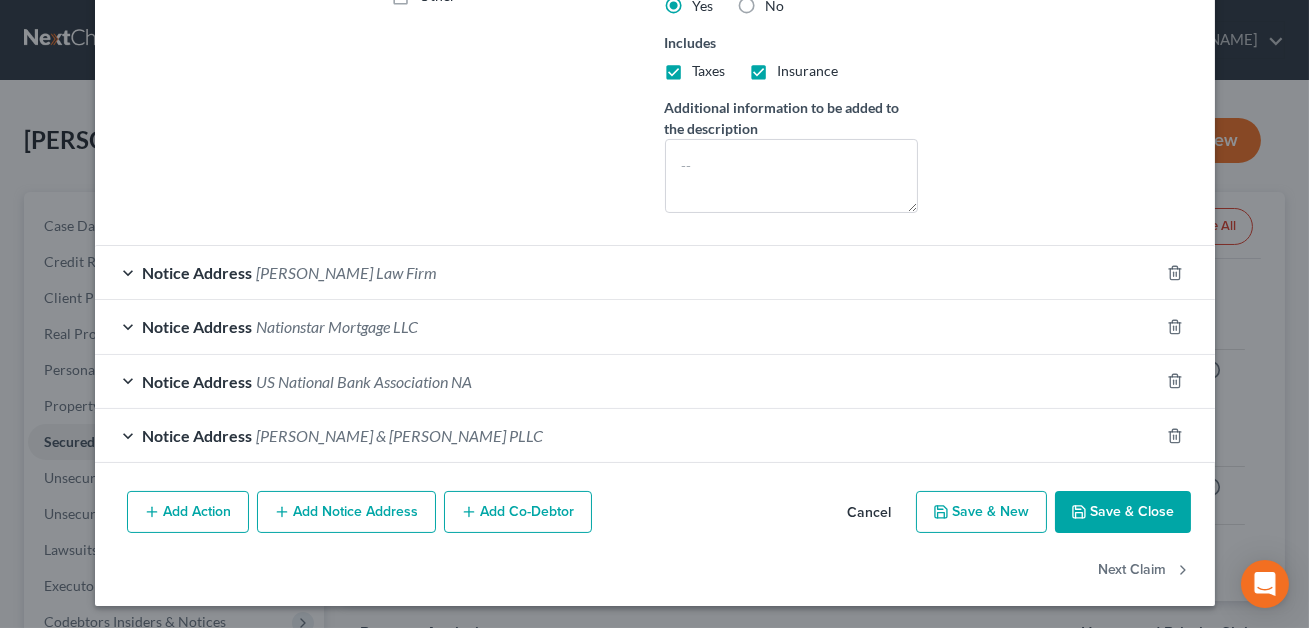 type on "07/2007" 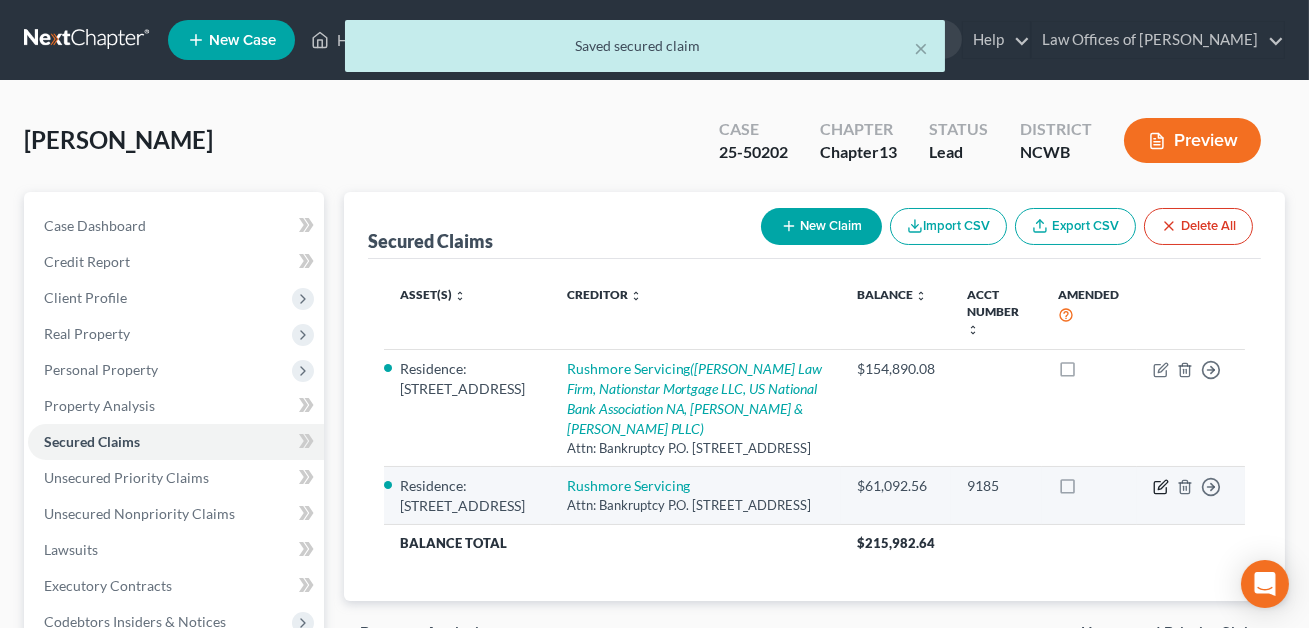 click 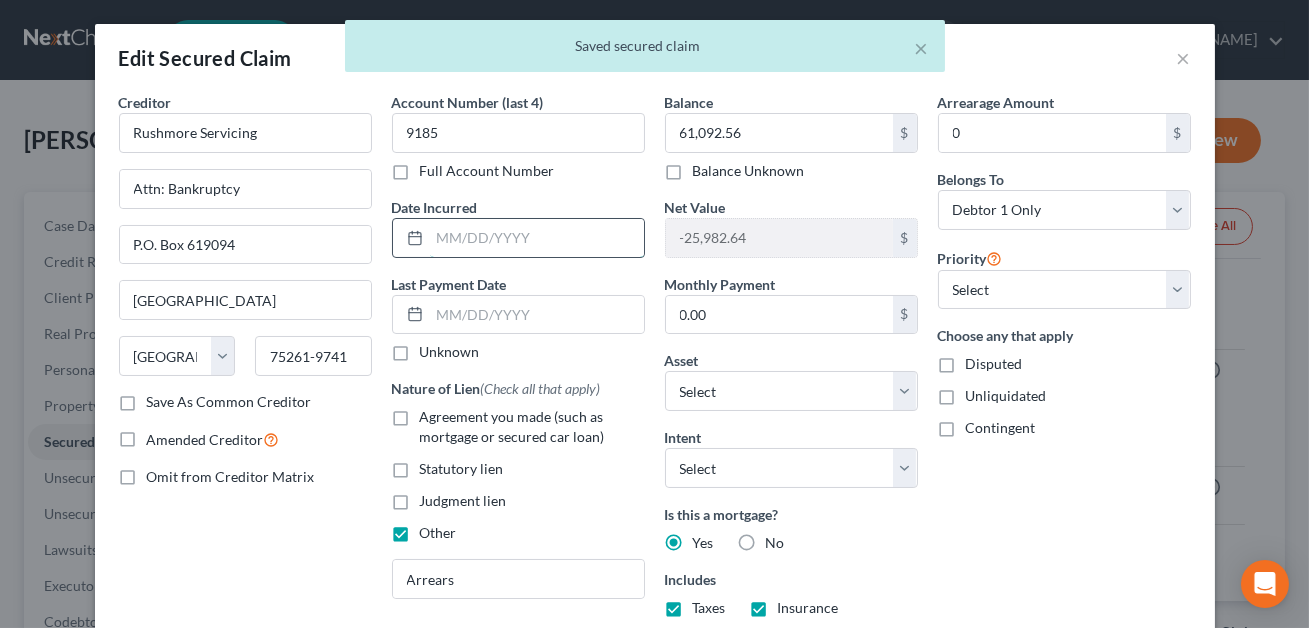 click at bounding box center (537, 238) 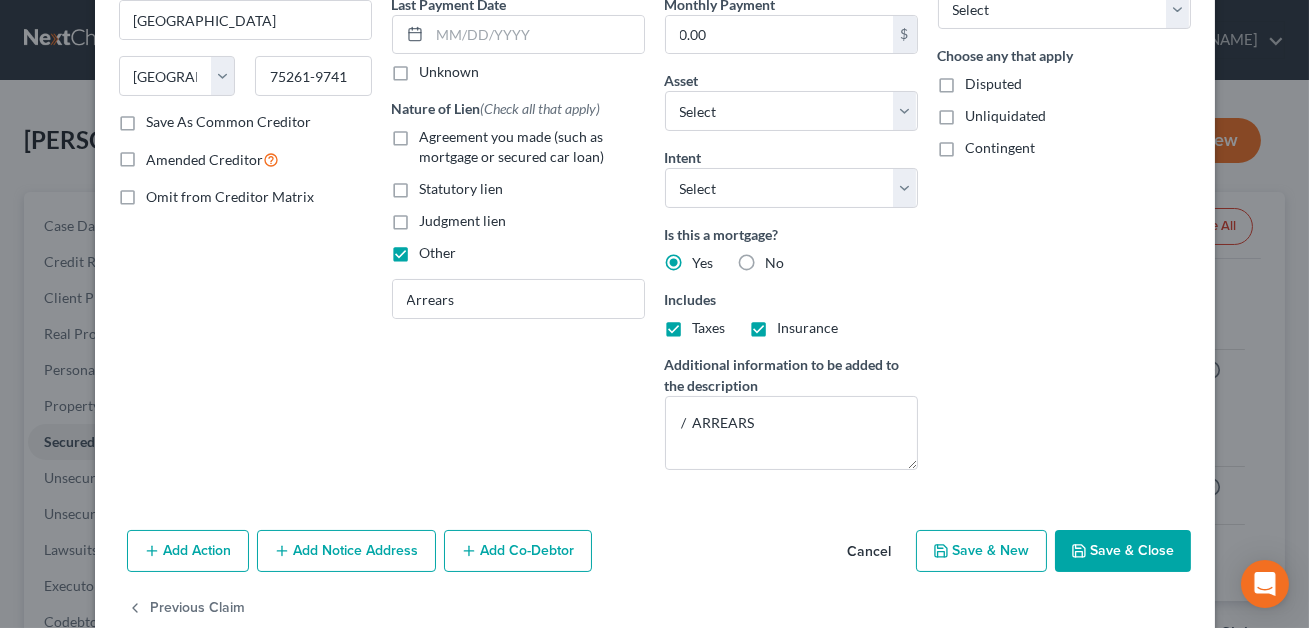scroll, scrollTop: 320, scrollLeft: 0, axis: vertical 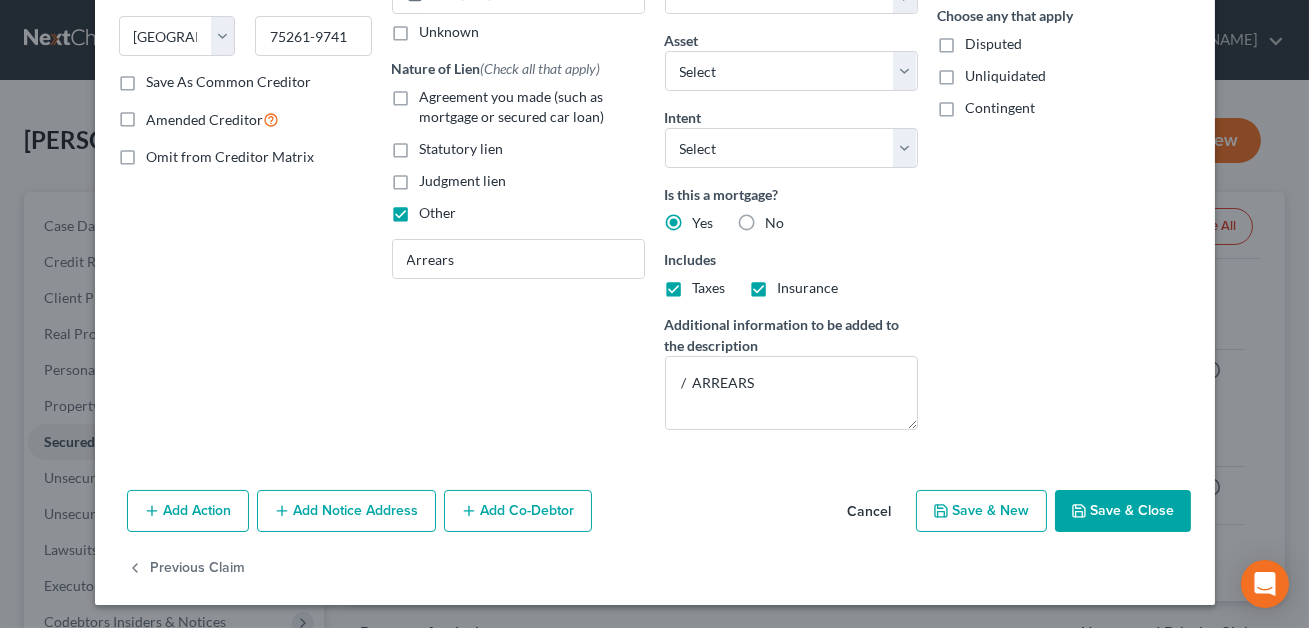 type on "07/2007" 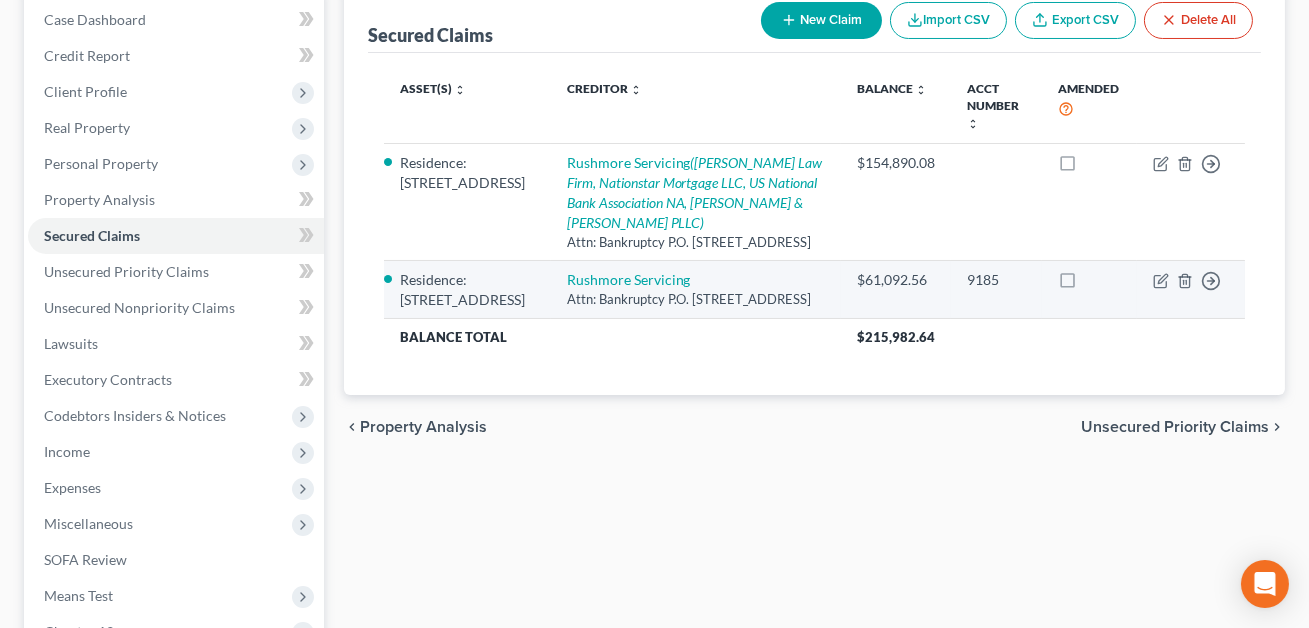 scroll, scrollTop: 0, scrollLeft: 0, axis: both 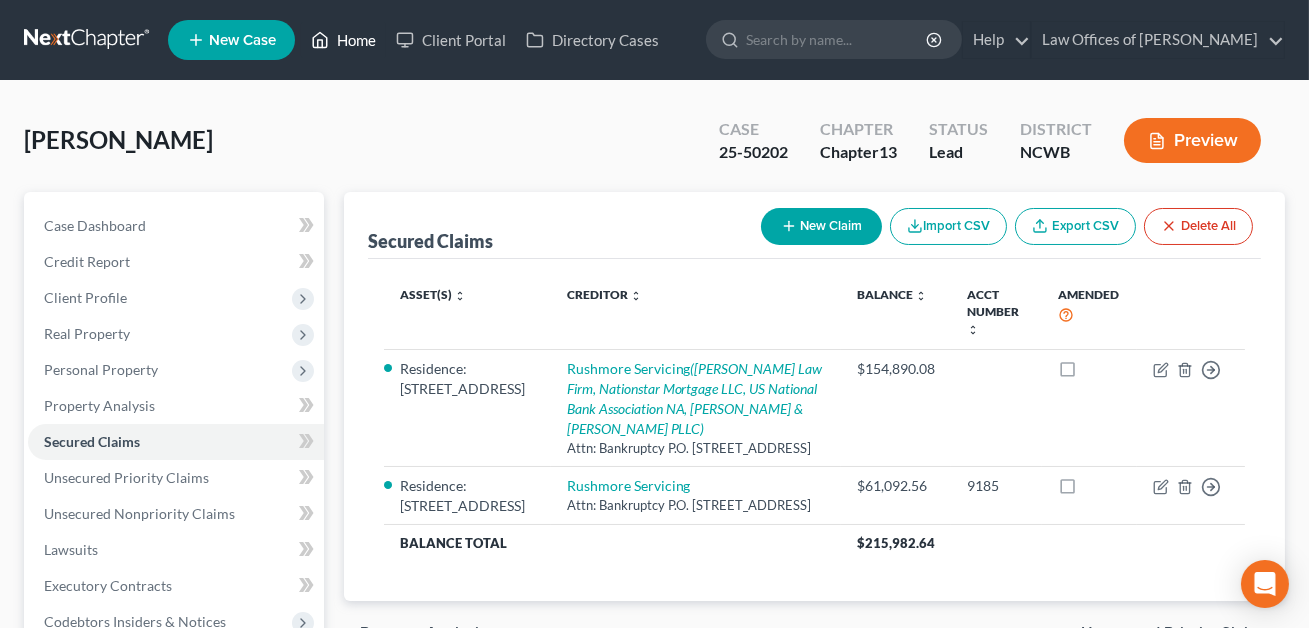 click on "Home" at bounding box center (343, 40) 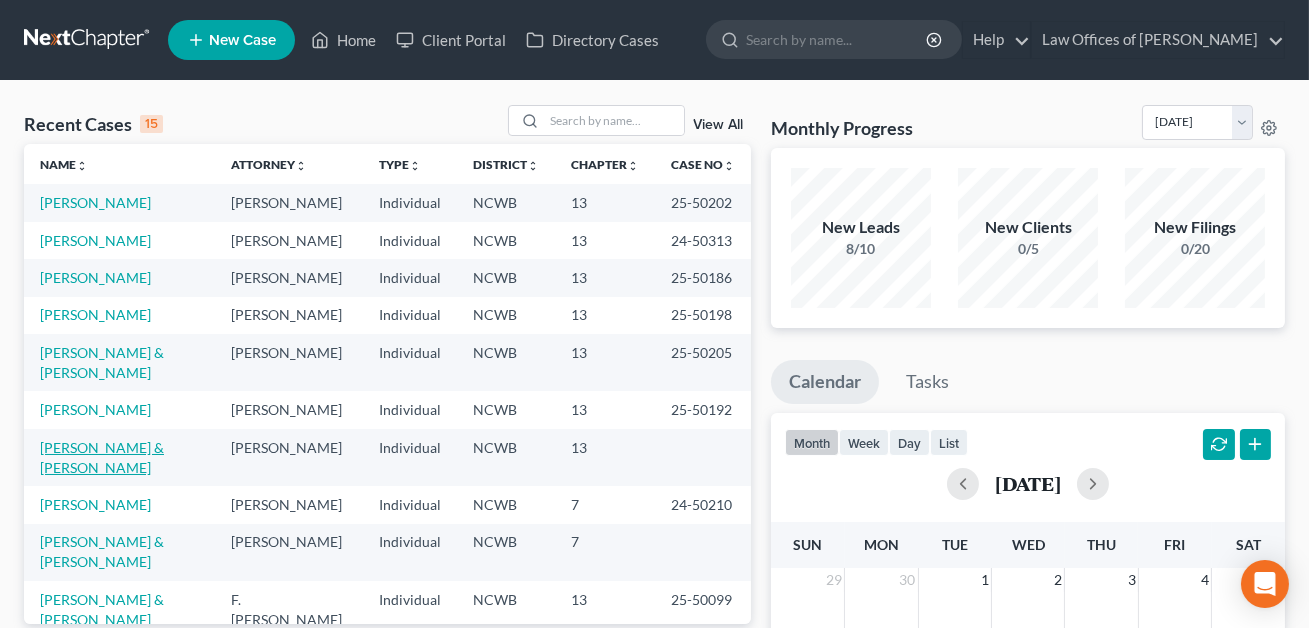 click on "[PERSON_NAME] & [PERSON_NAME]" at bounding box center (102, 457) 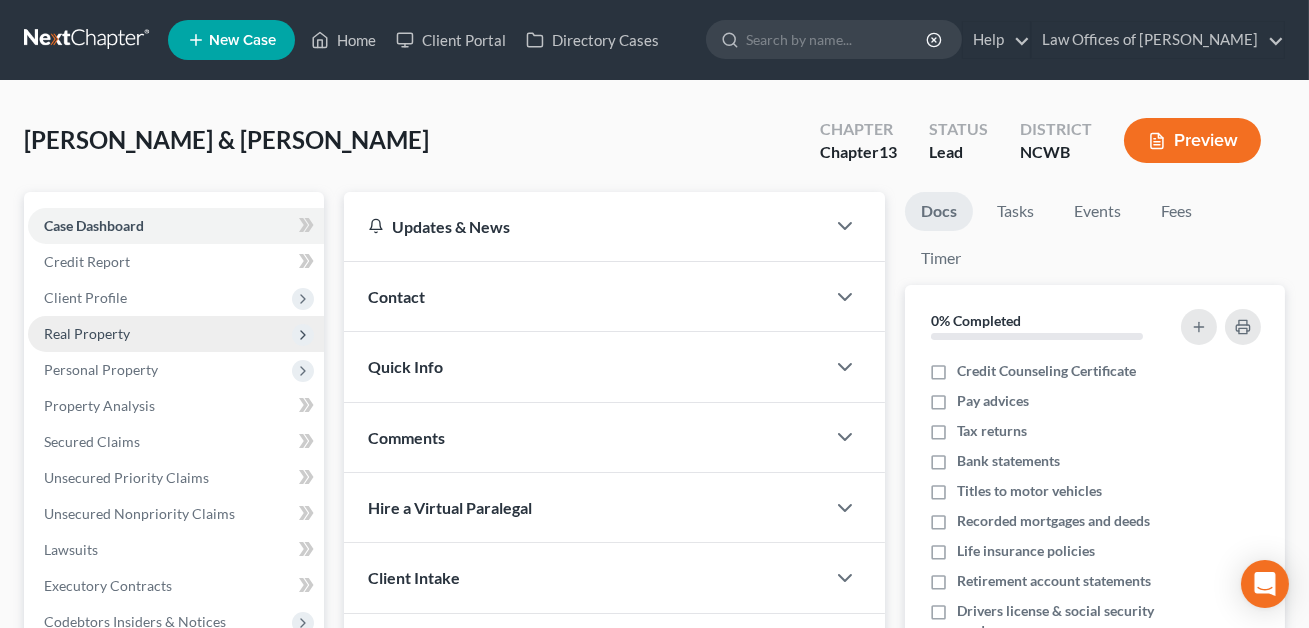 click on "Real Property" at bounding box center (87, 333) 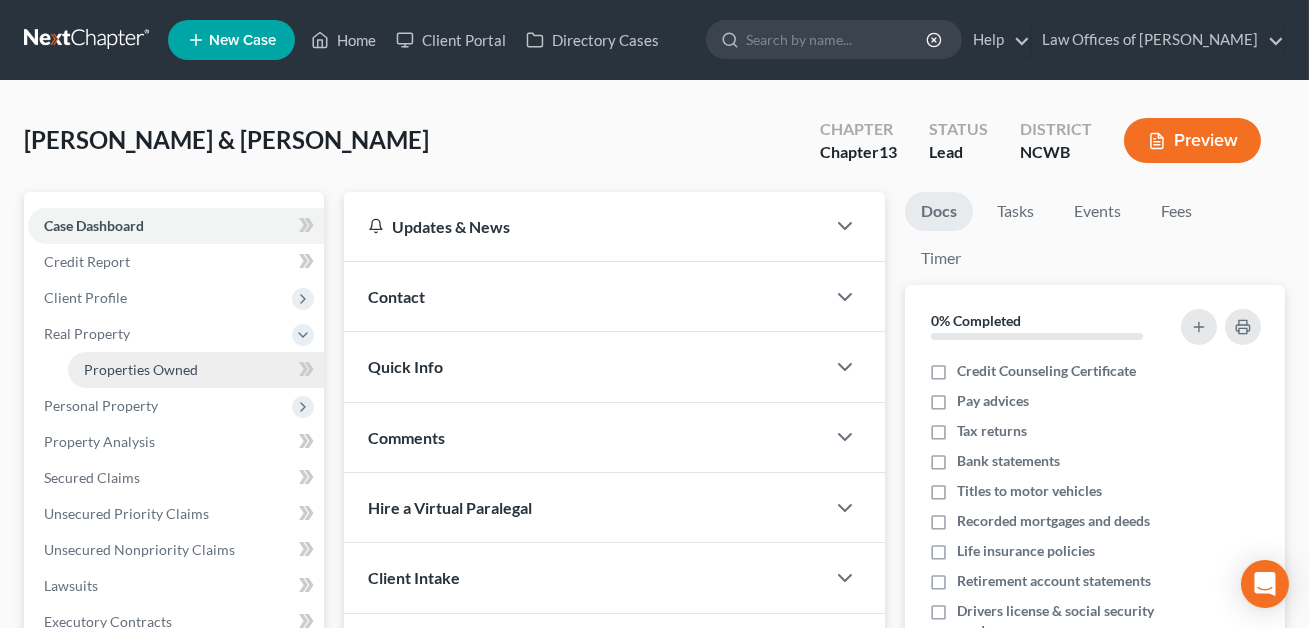 click on "Properties Owned" at bounding box center [141, 369] 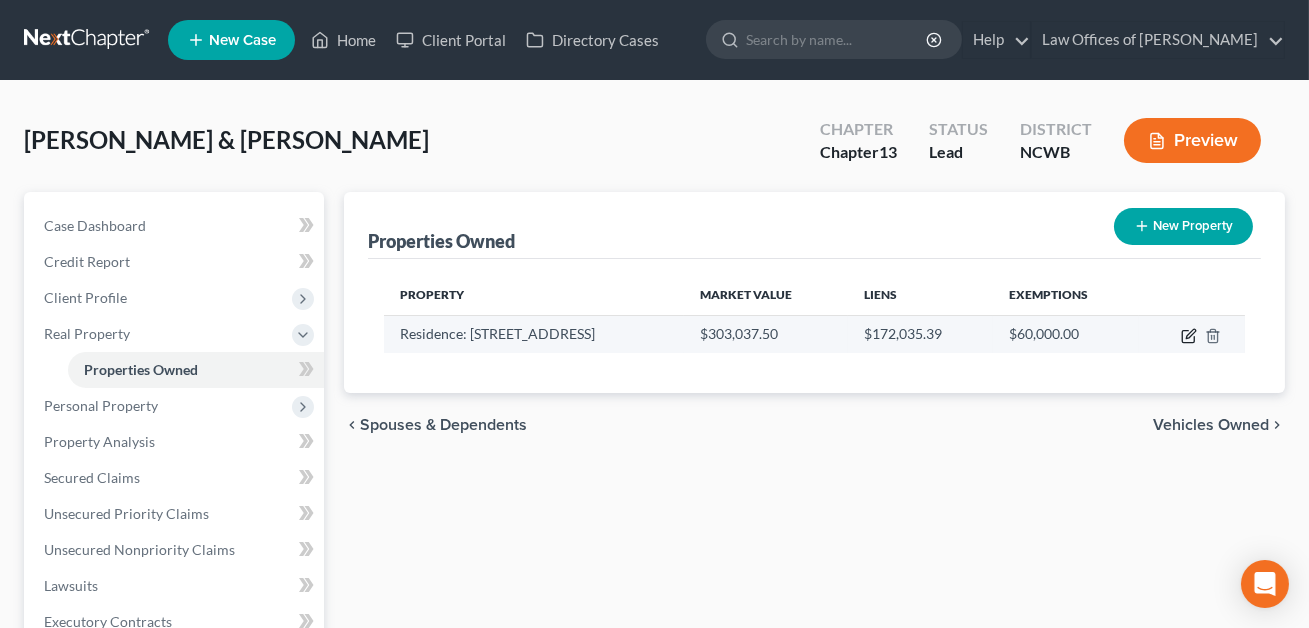 click 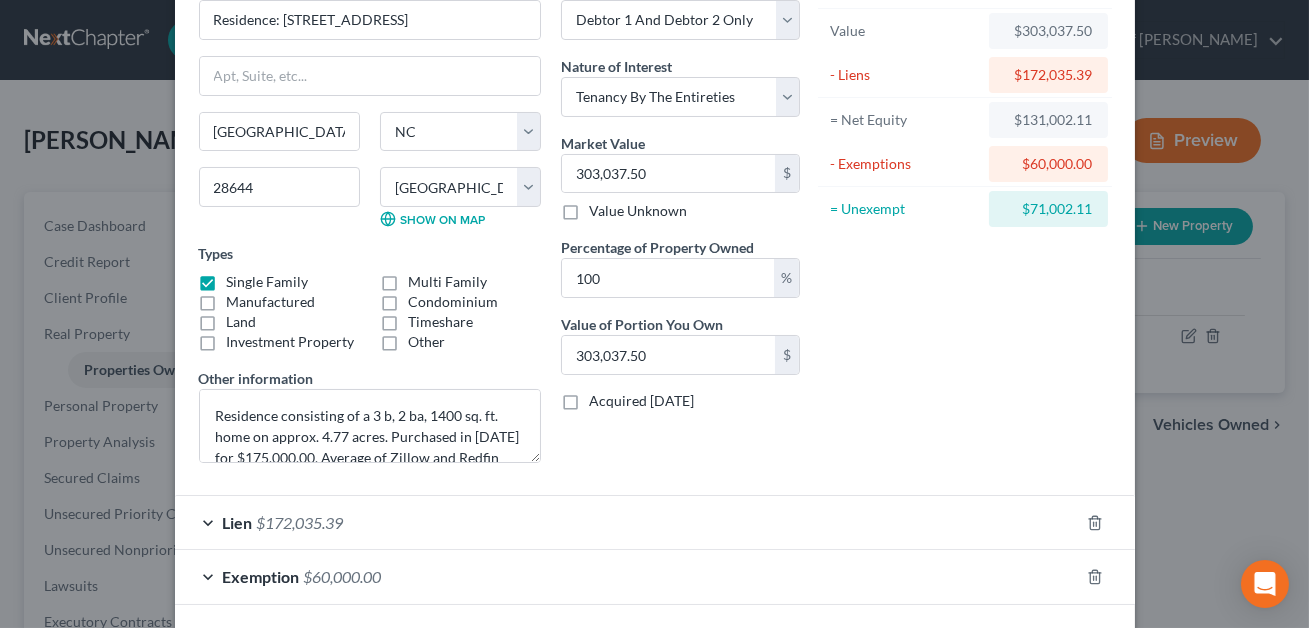 scroll, scrollTop: 198, scrollLeft: 0, axis: vertical 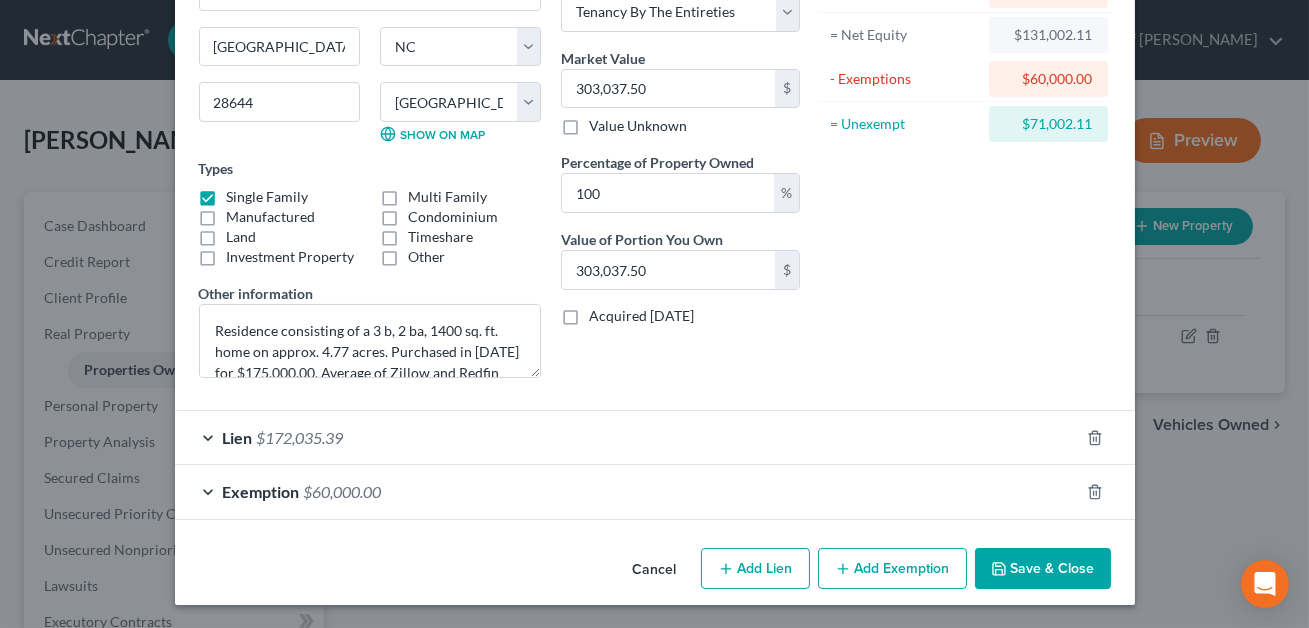 click on "Add Exemption" at bounding box center (892, 569) 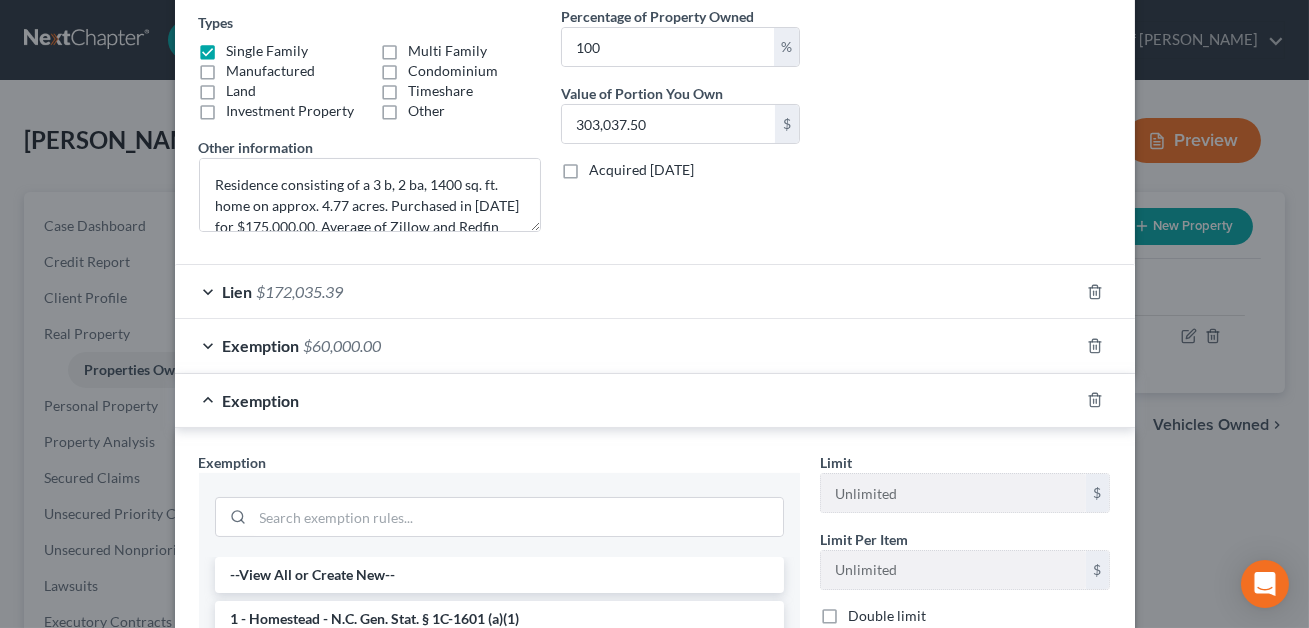 scroll, scrollTop: 350, scrollLeft: 0, axis: vertical 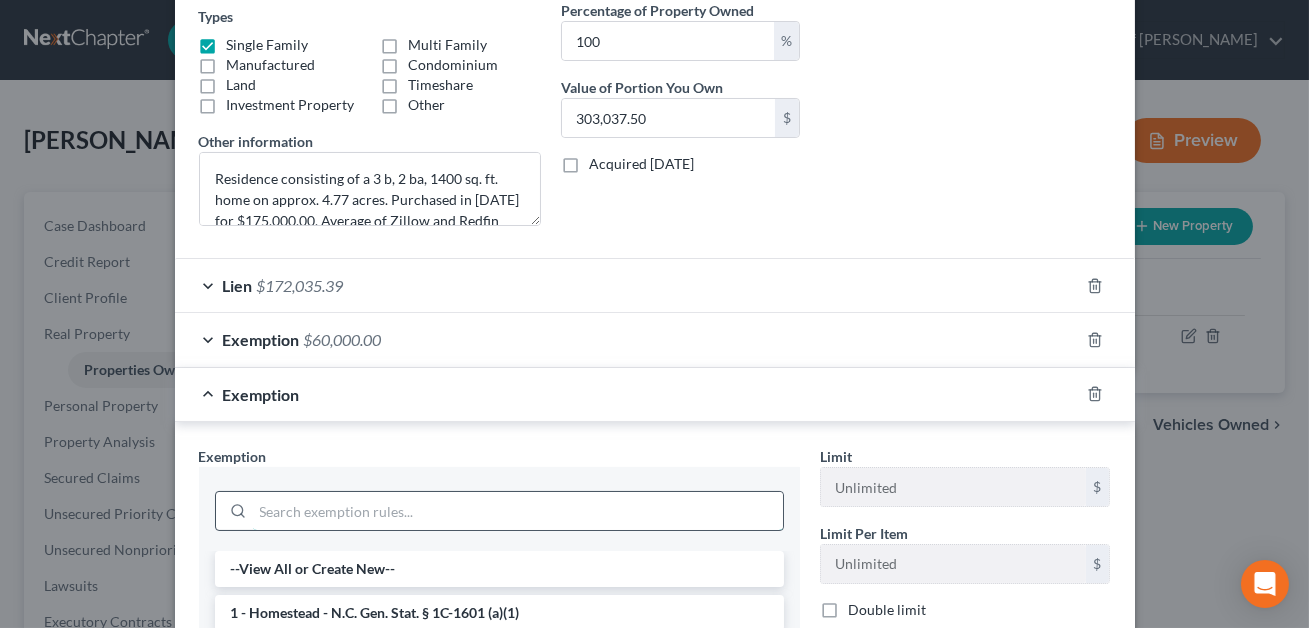 click at bounding box center [518, 511] 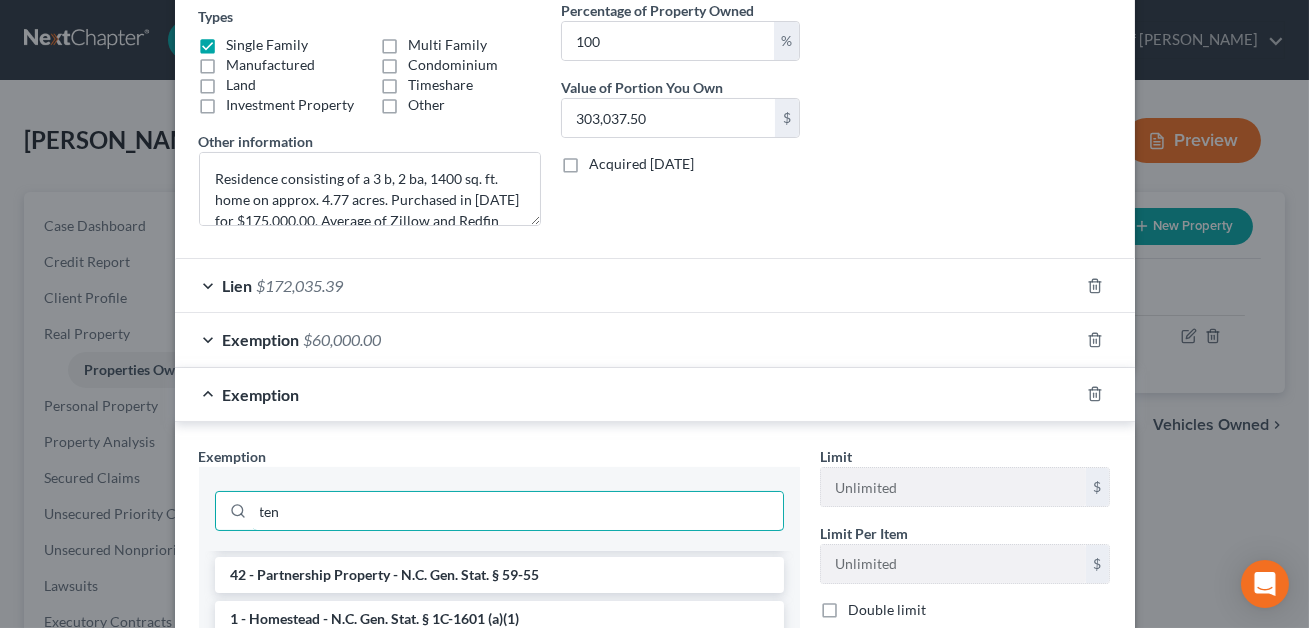 scroll, scrollTop: 0, scrollLeft: 0, axis: both 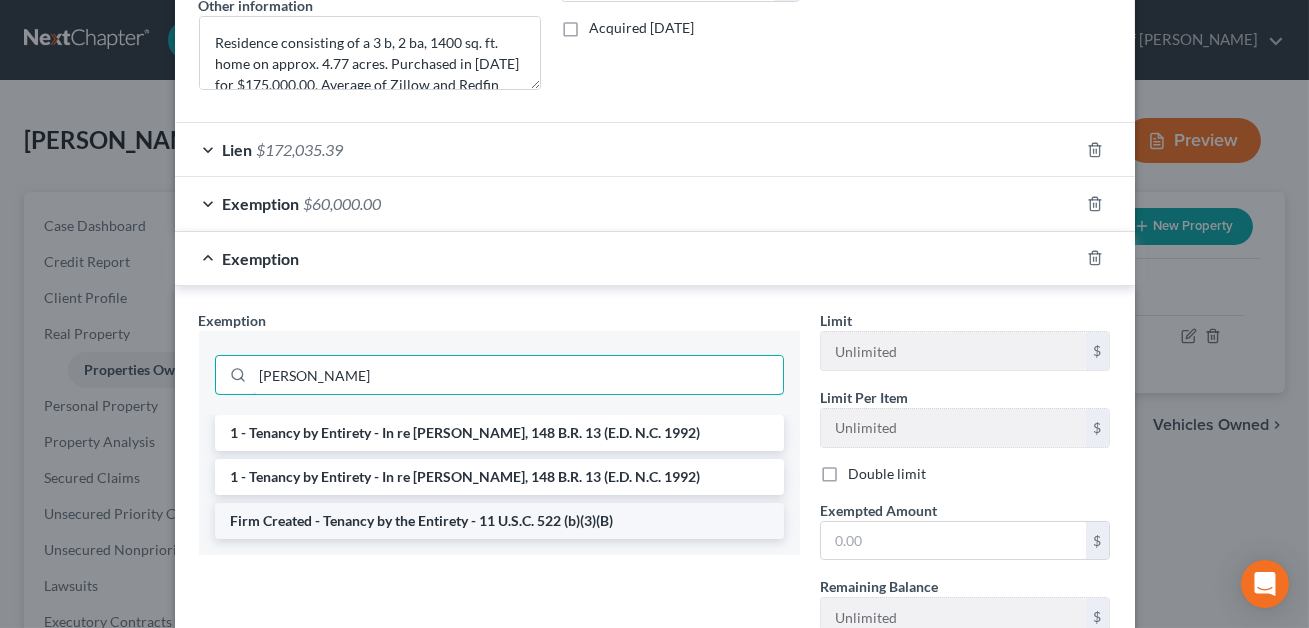 type on "tena" 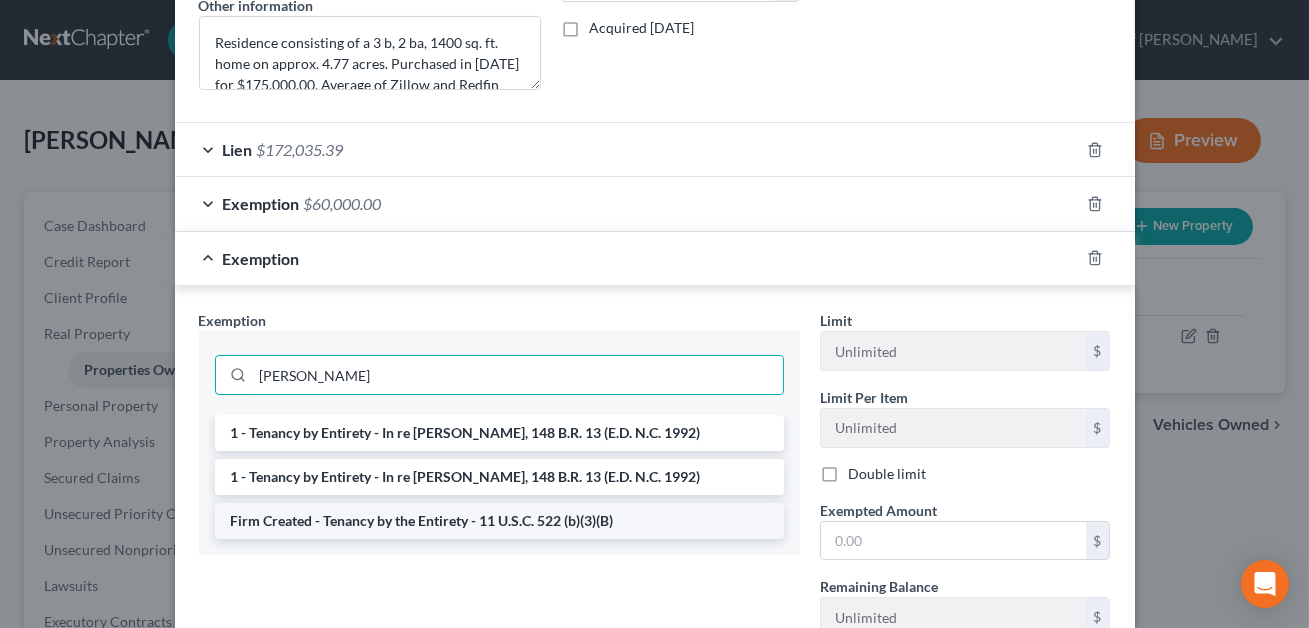 click on "Firm Created - Tenancy by the Entirety - 11 U.S.C.  522 (b)(3)(B)" at bounding box center [499, 521] 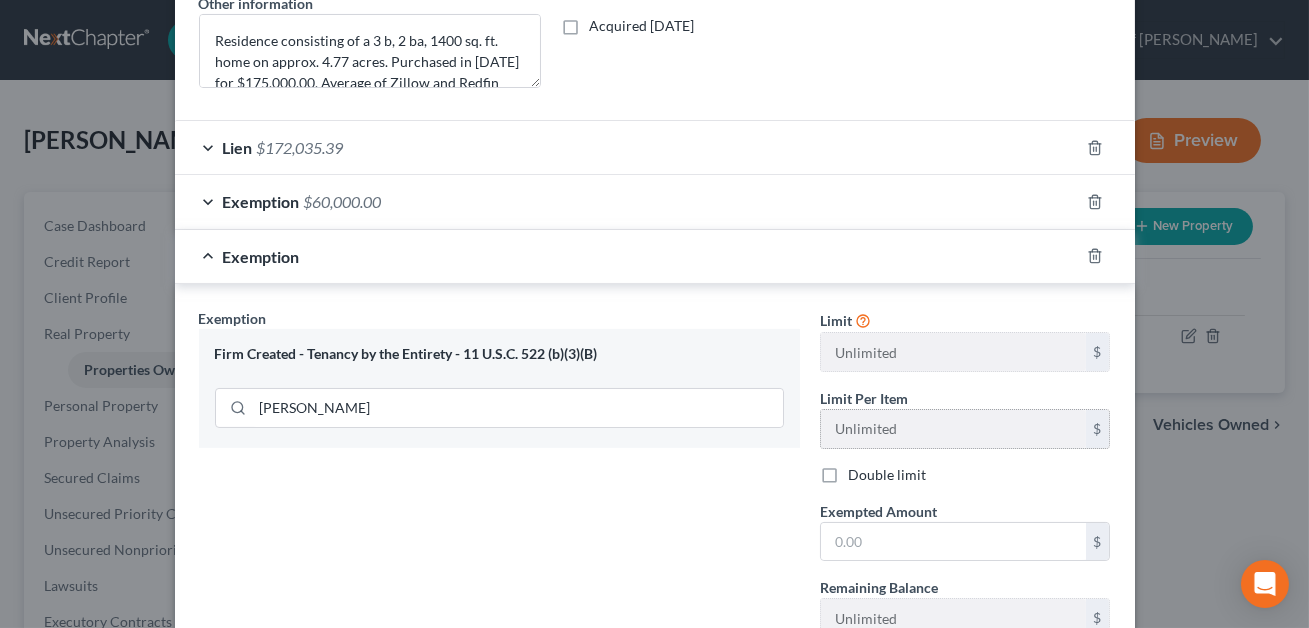 scroll, scrollTop: 583, scrollLeft: 0, axis: vertical 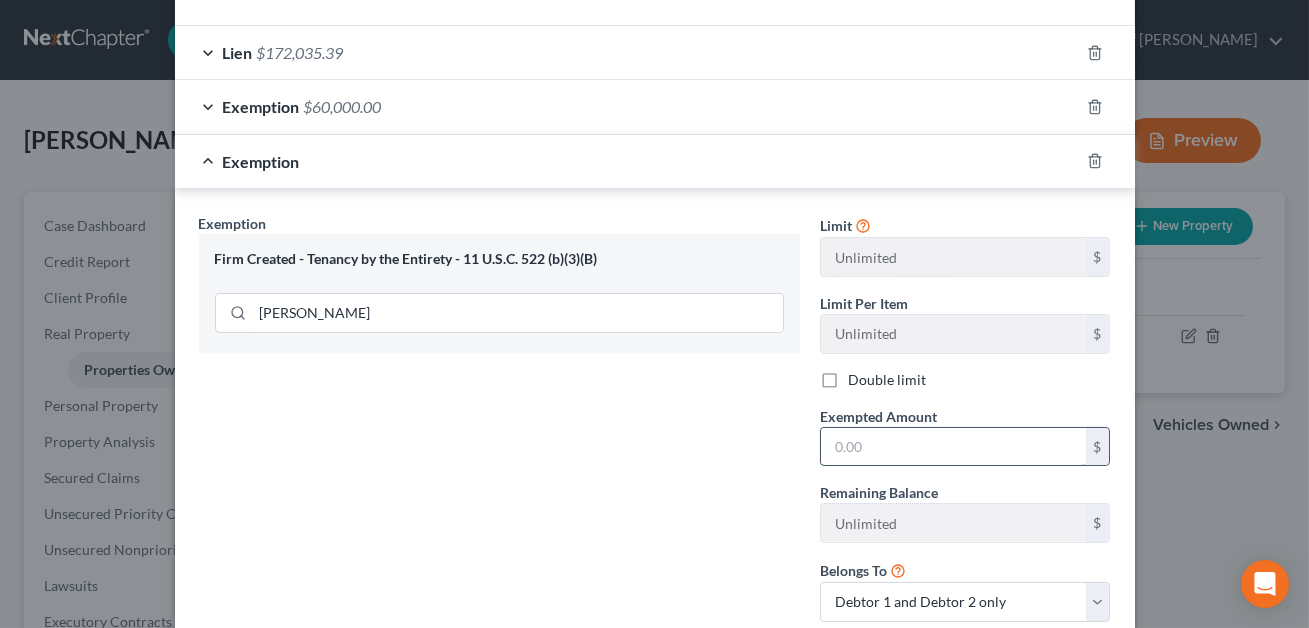 click at bounding box center [953, 447] 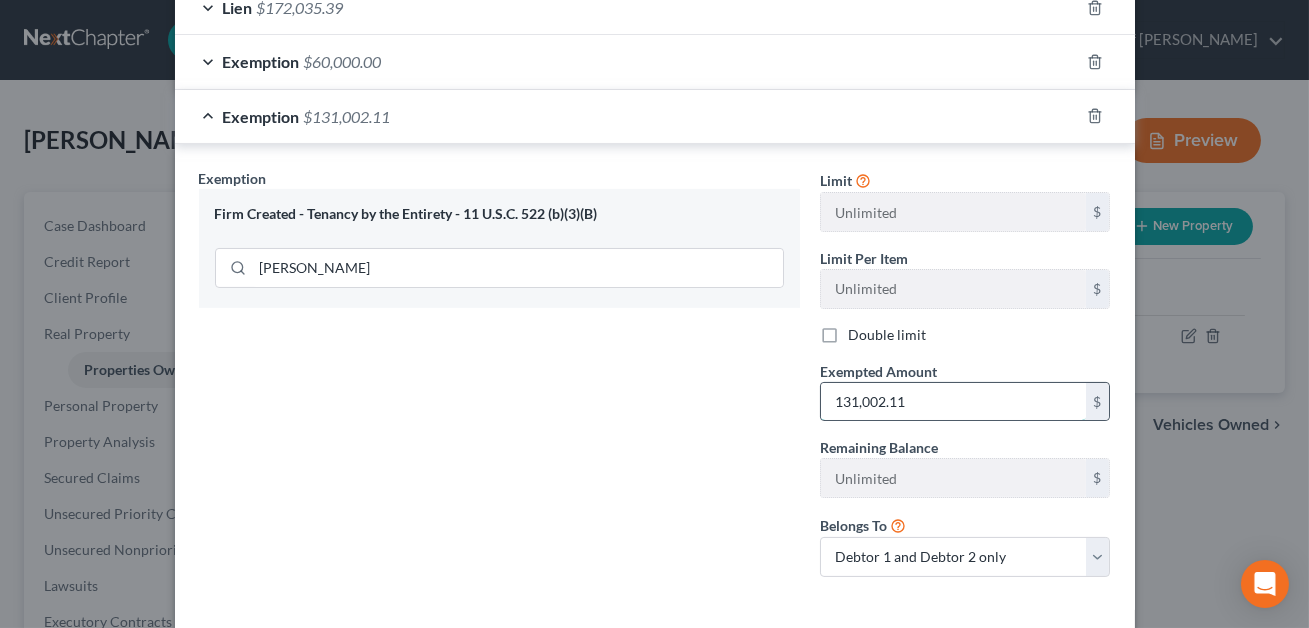 scroll, scrollTop: 717, scrollLeft: 0, axis: vertical 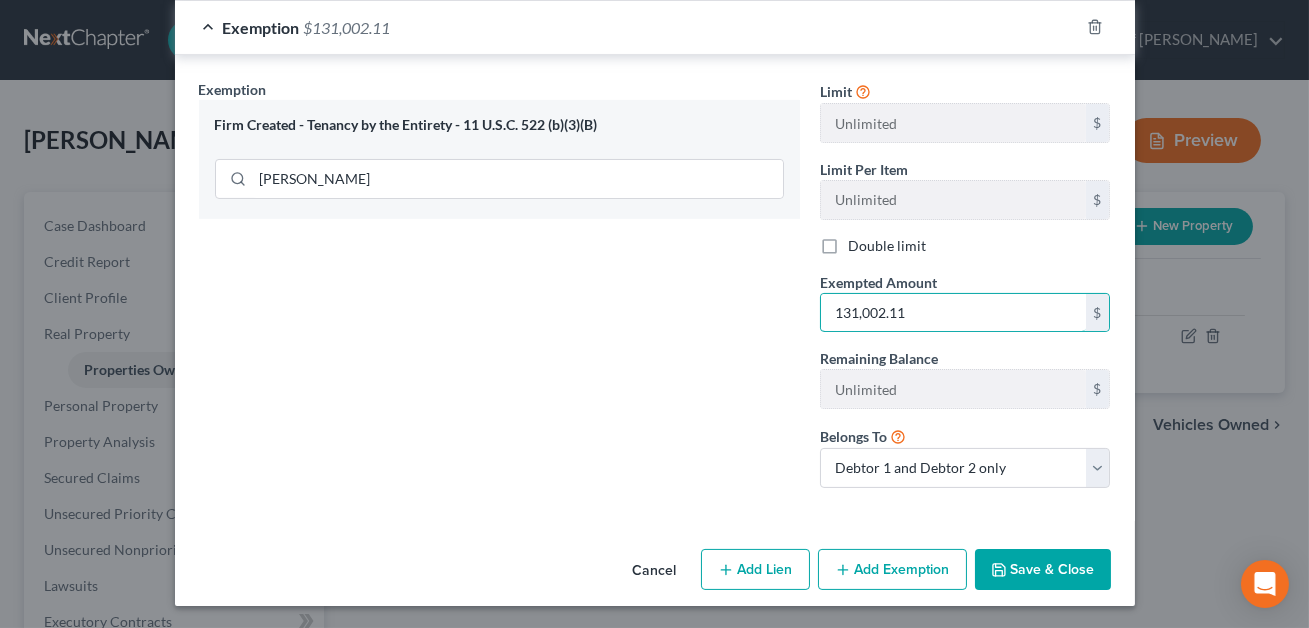type on "131,002.11" 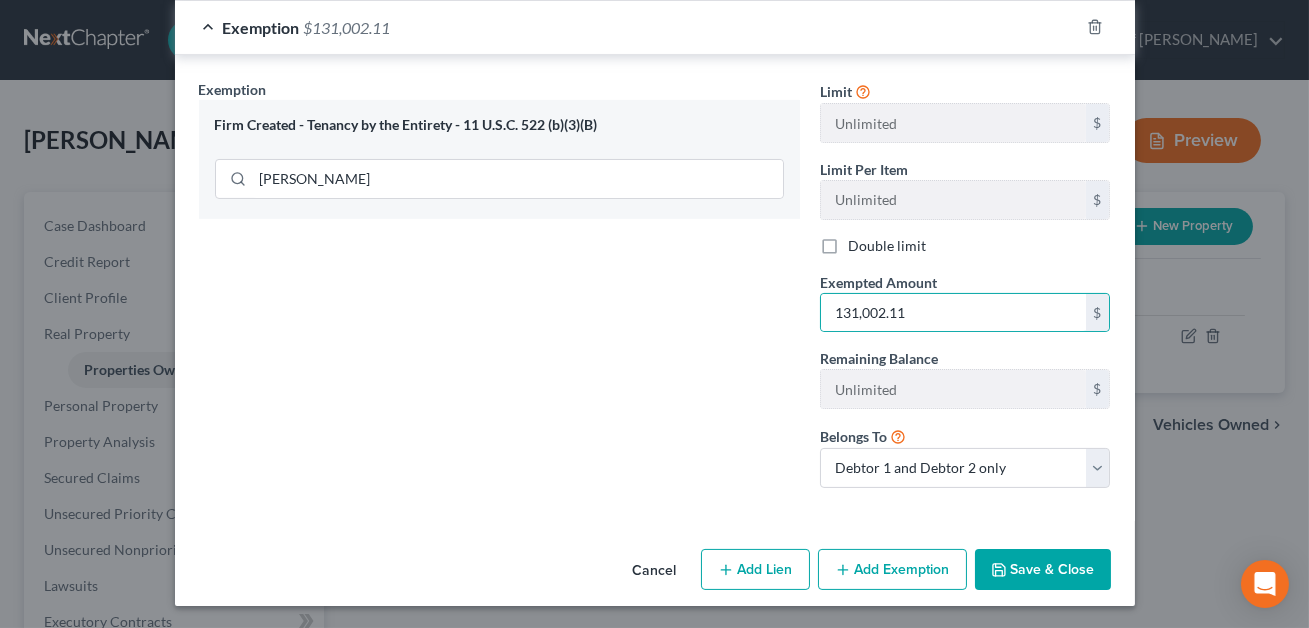 click on "Save & Close" at bounding box center [1043, 570] 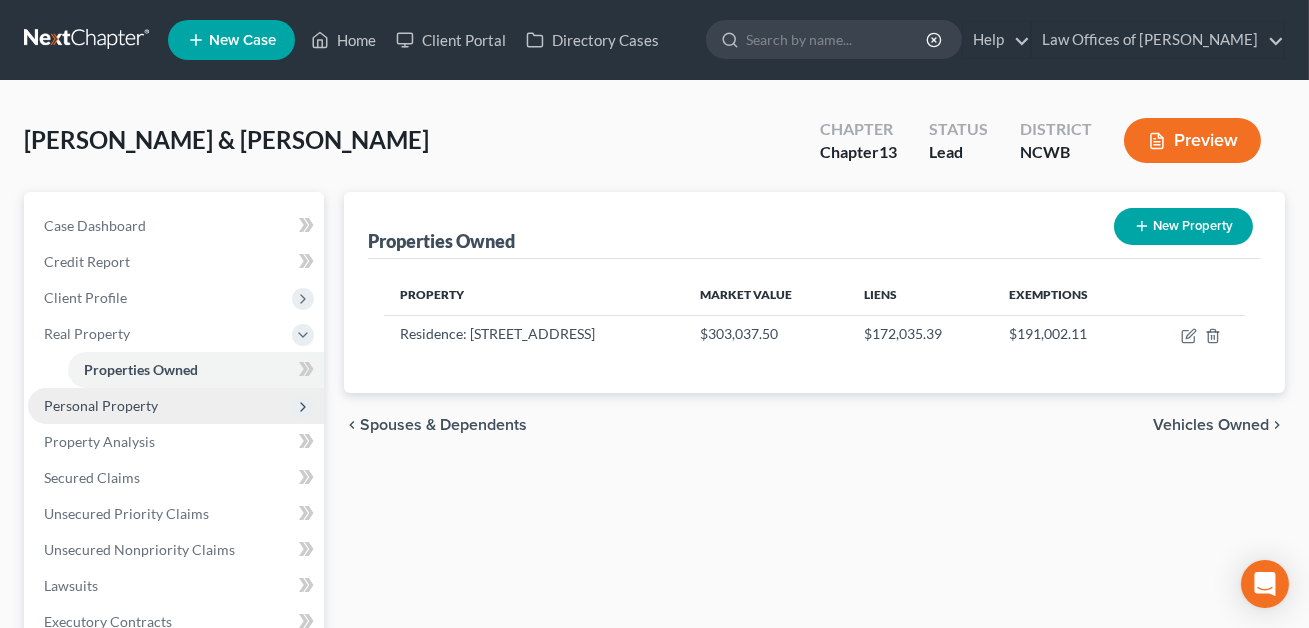 click on "Personal Property" at bounding box center [101, 405] 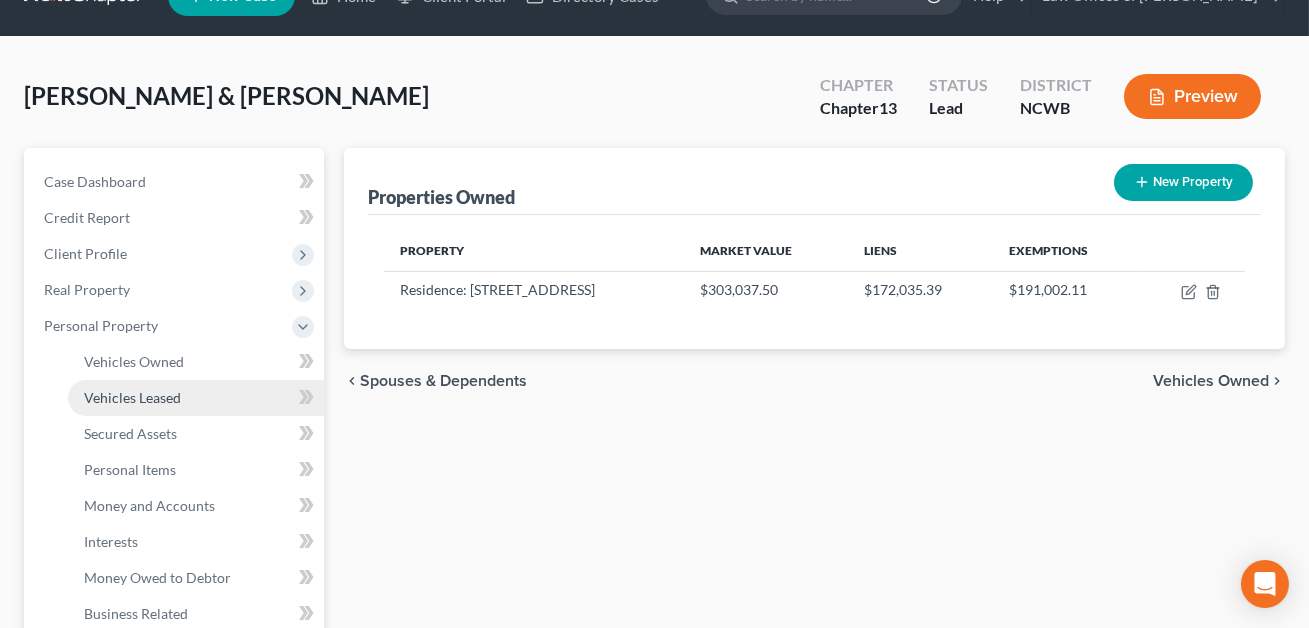 scroll, scrollTop: 55, scrollLeft: 0, axis: vertical 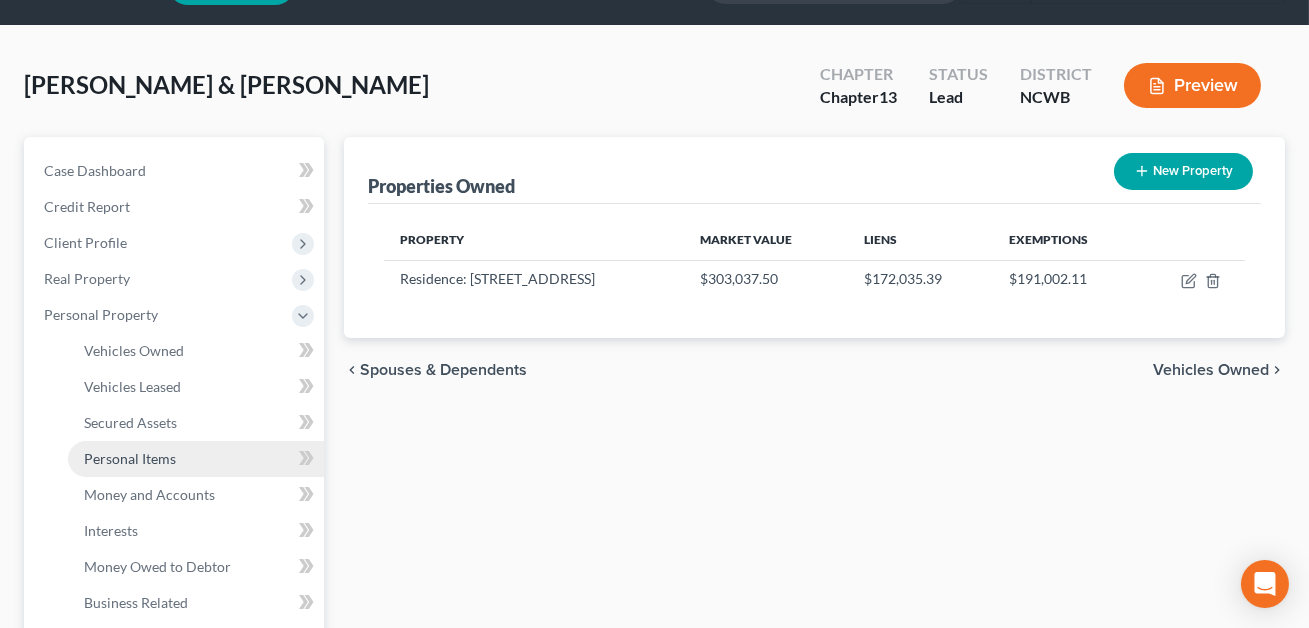 click on "Personal Items" at bounding box center (130, 458) 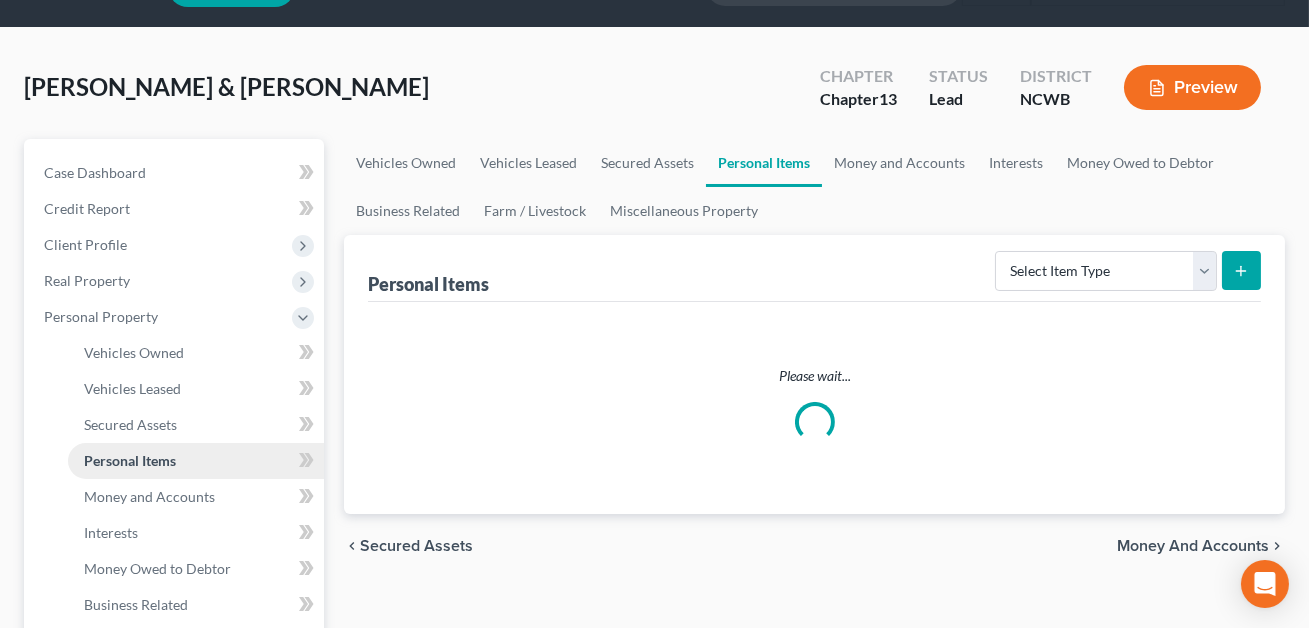 scroll, scrollTop: 0, scrollLeft: 0, axis: both 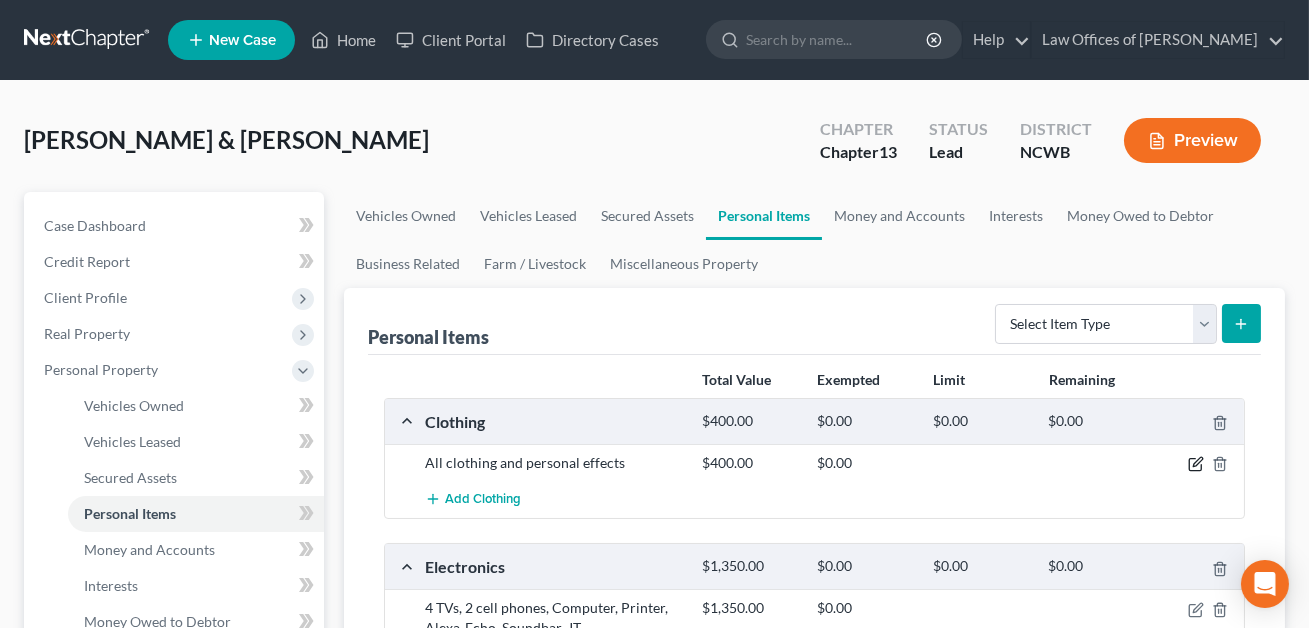 click 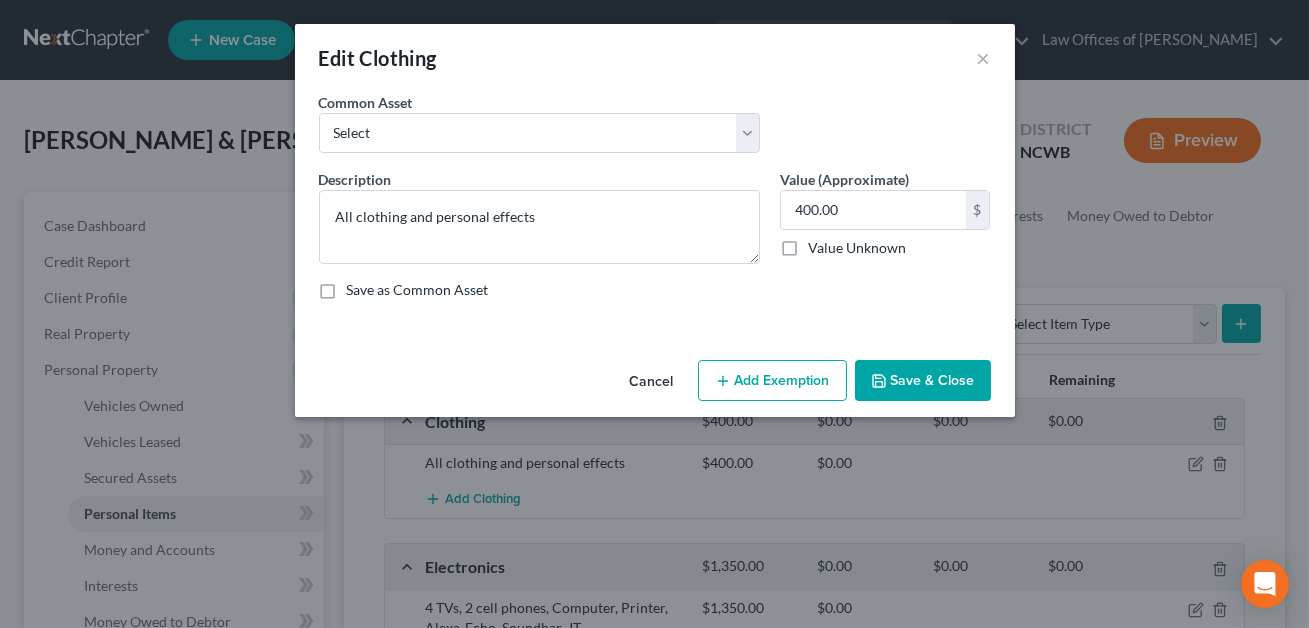 click on "Add Exemption" at bounding box center (772, 381) 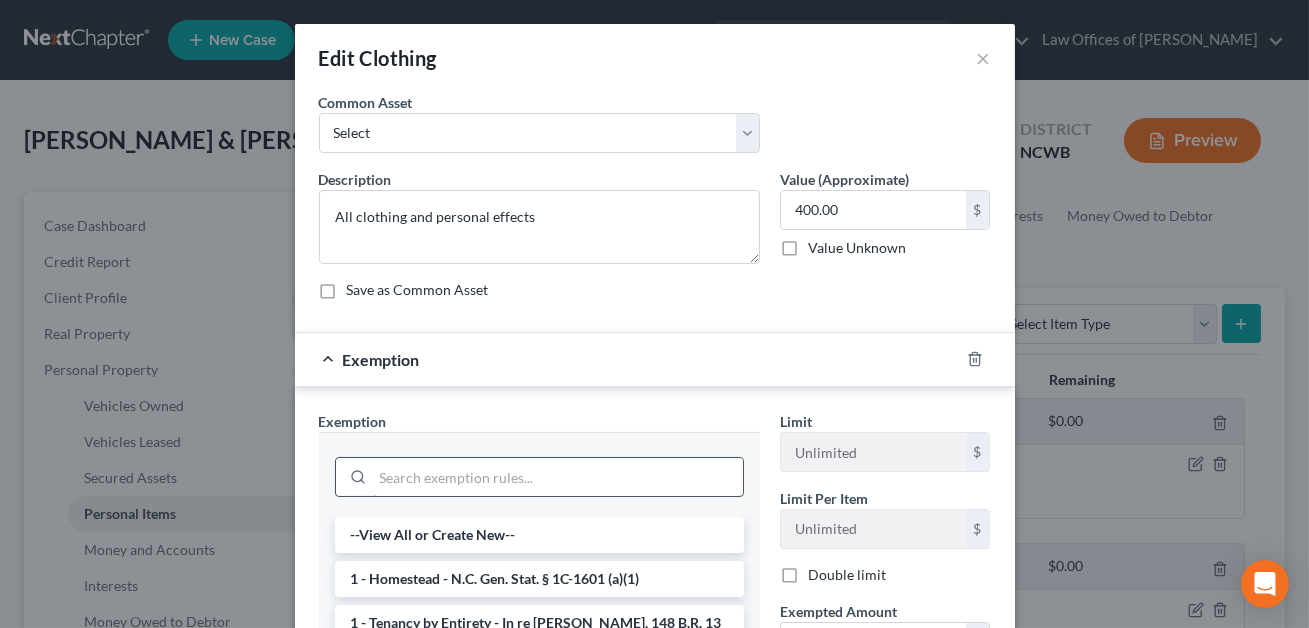 click at bounding box center (558, 477) 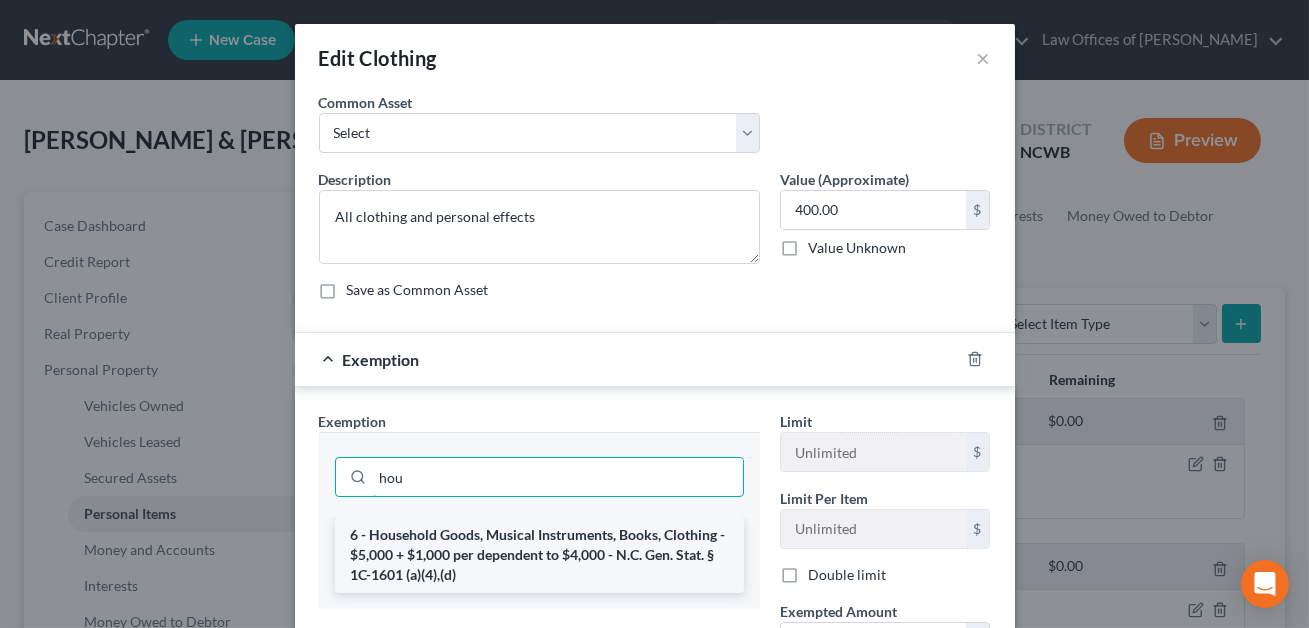 type on "hou" 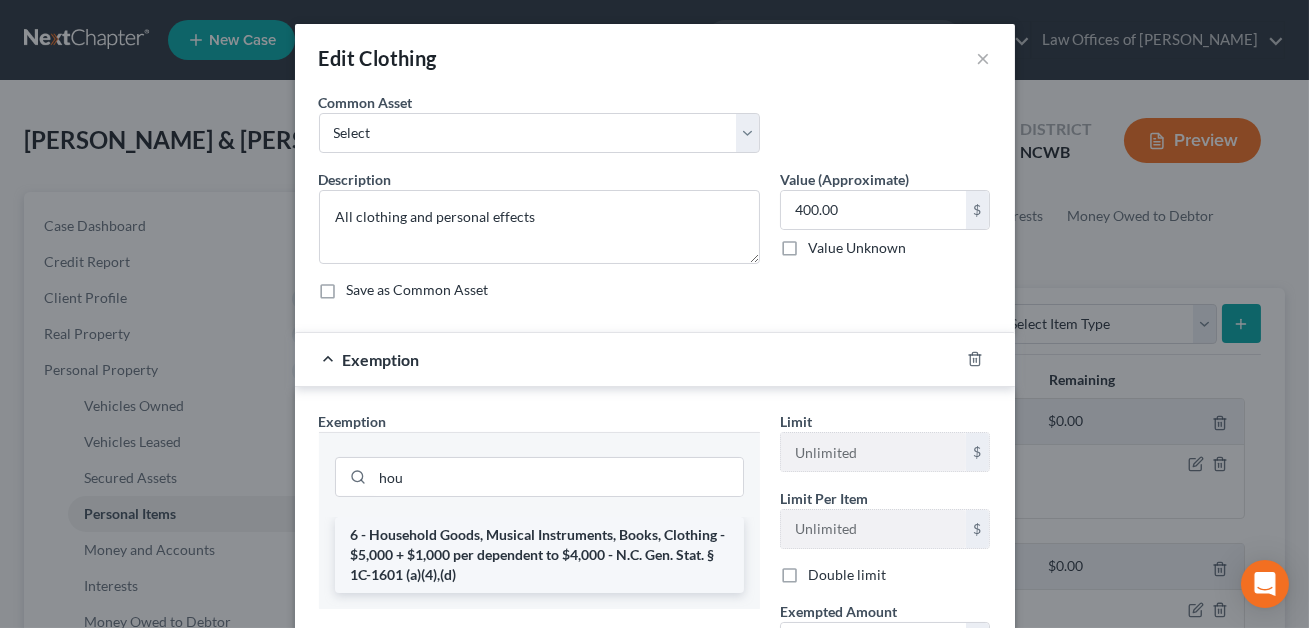 click on "6 - Household Goods, Musical Instruments, Books, Clothing - $5,000 +  $1,000 per dependent to $4,000 - N.C. Gen. Stat. § 1C-1601 (a)(4),(d)" at bounding box center [539, 555] 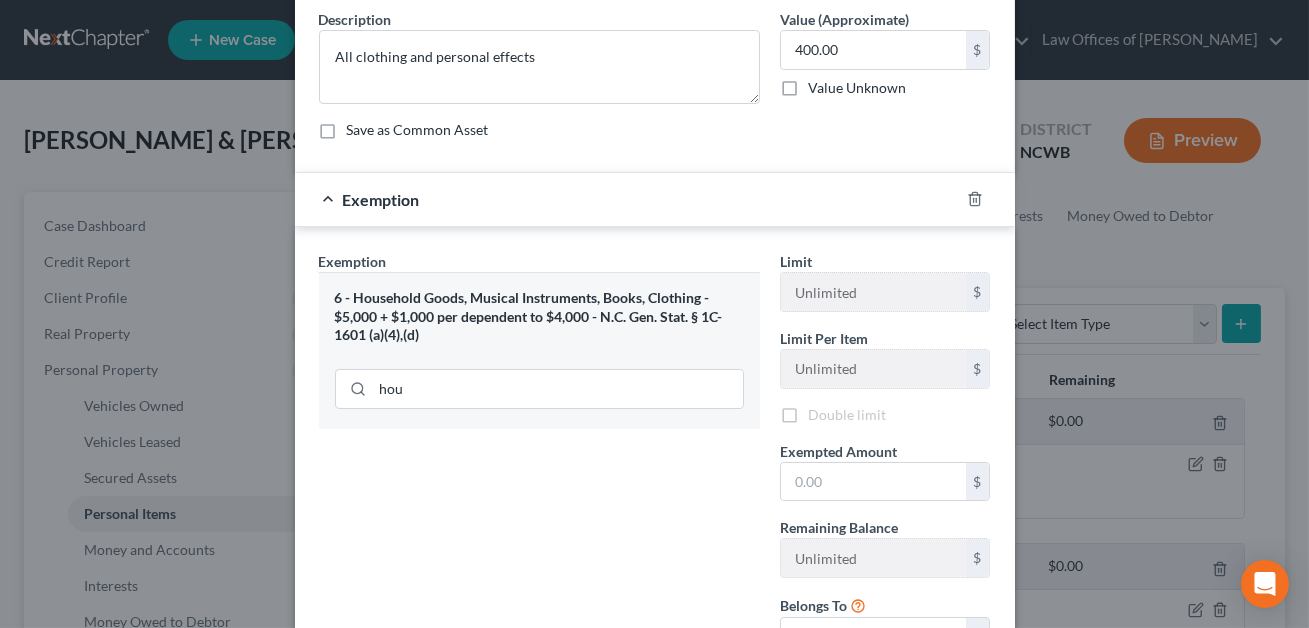 scroll, scrollTop: 218, scrollLeft: 0, axis: vertical 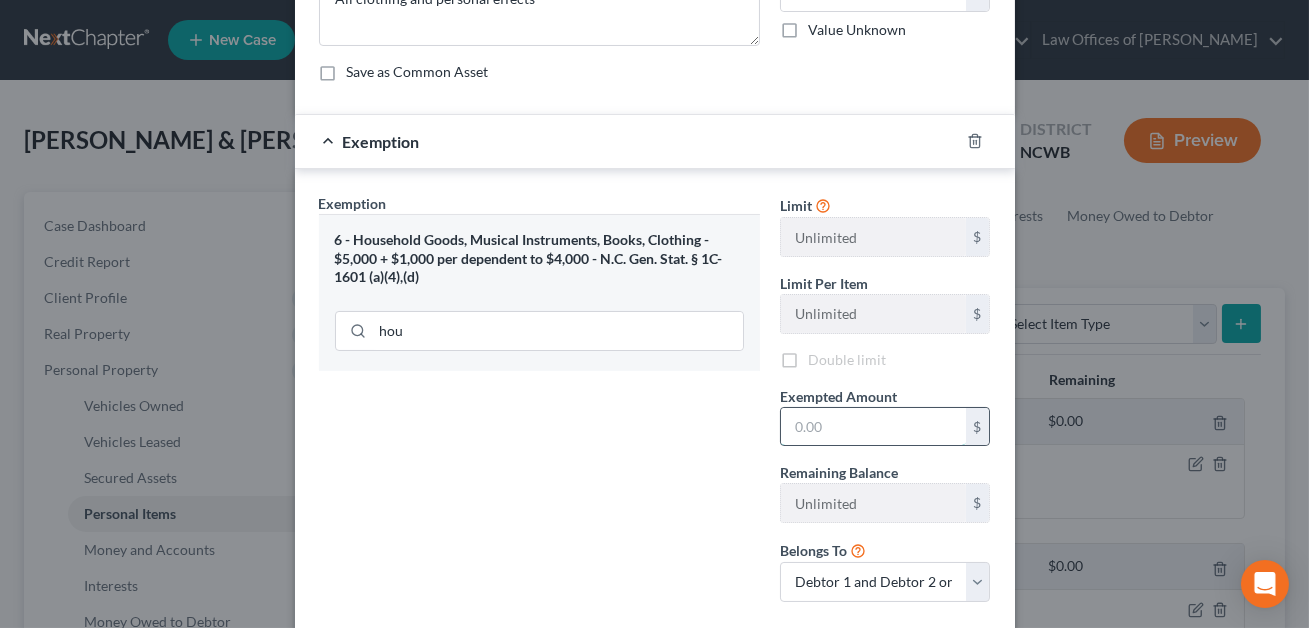 click at bounding box center (873, 427) 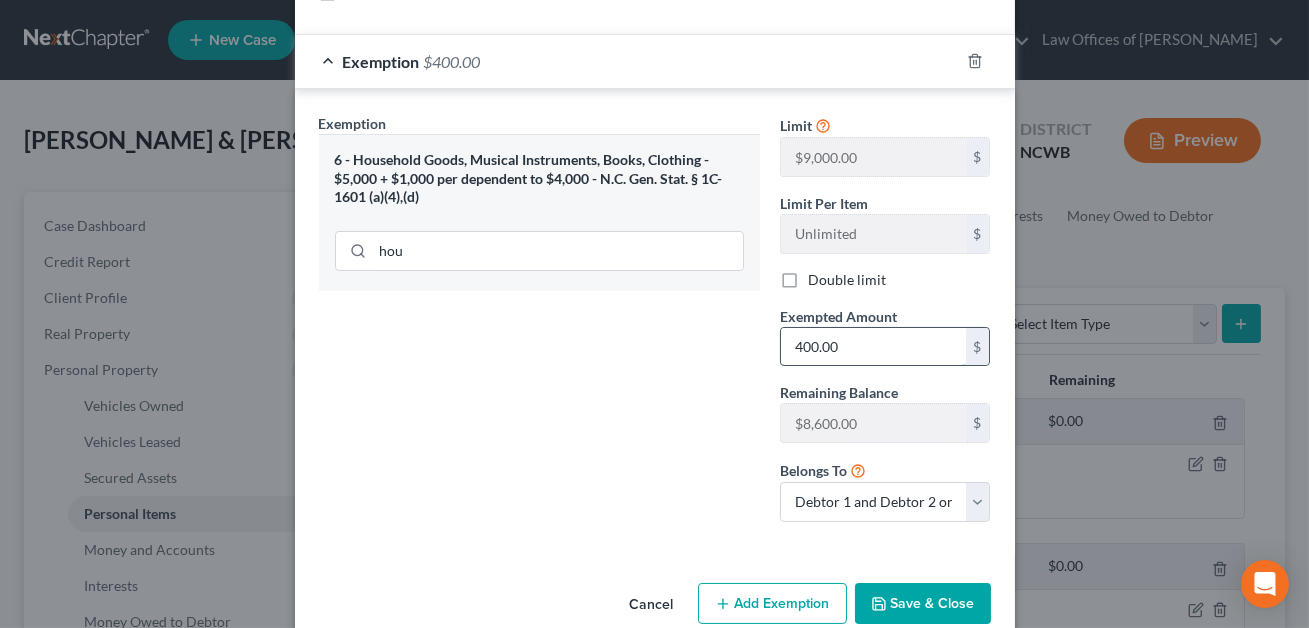 scroll, scrollTop: 332, scrollLeft: 0, axis: vertical 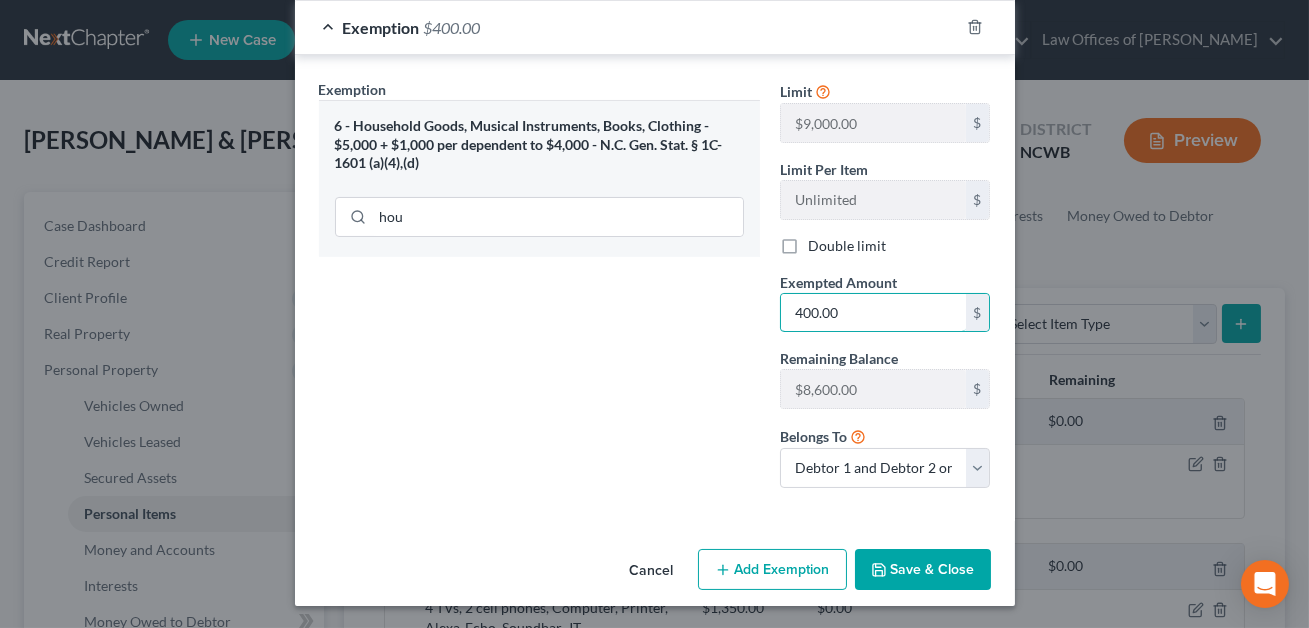 type on "400.00" 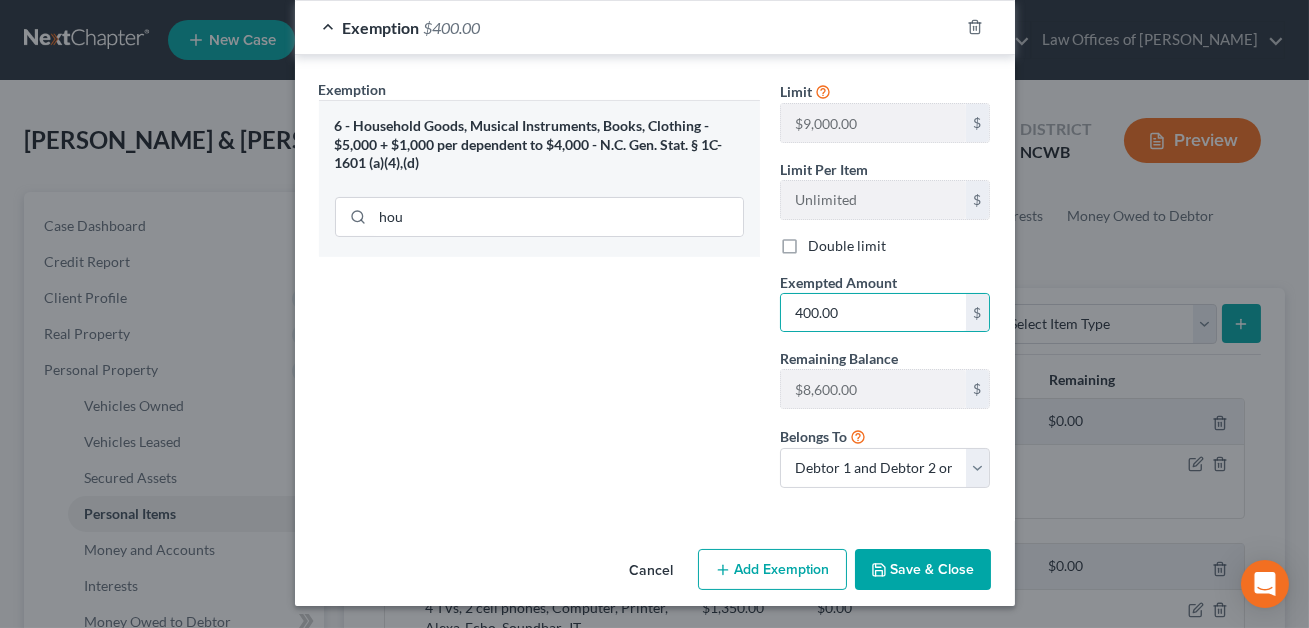 click on "Save & Close" at bounding box center [923, 570] 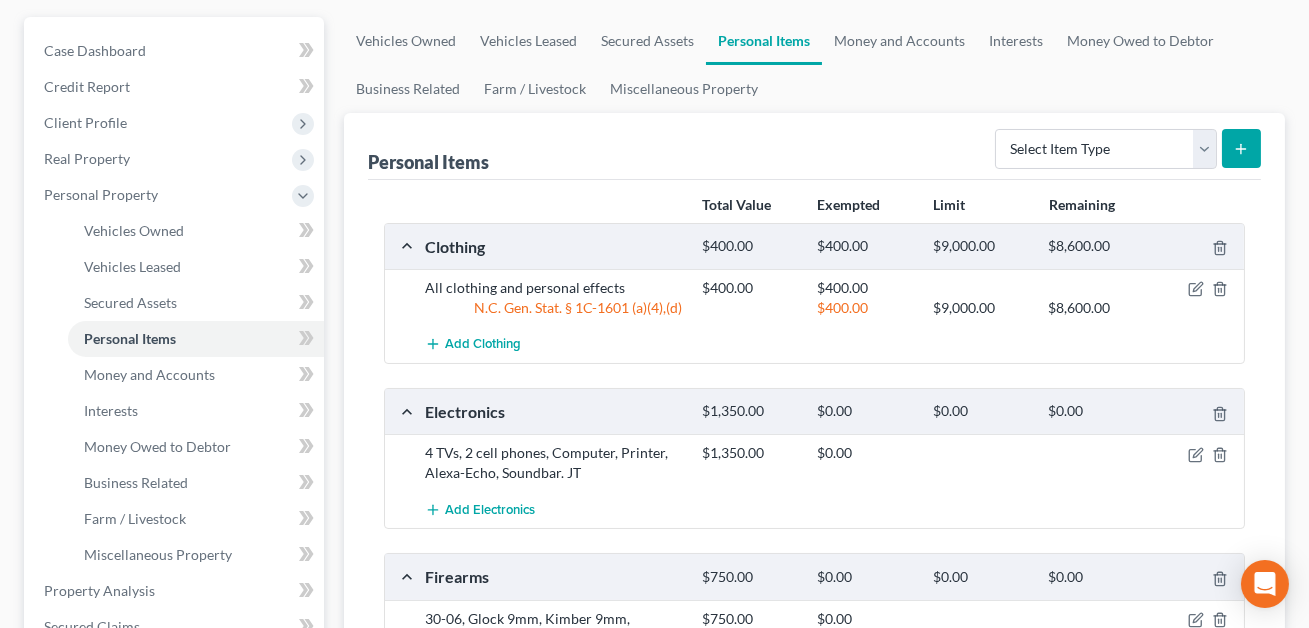 scroll, scrollTop: 176, scrollLeft: 0, axis: vertical 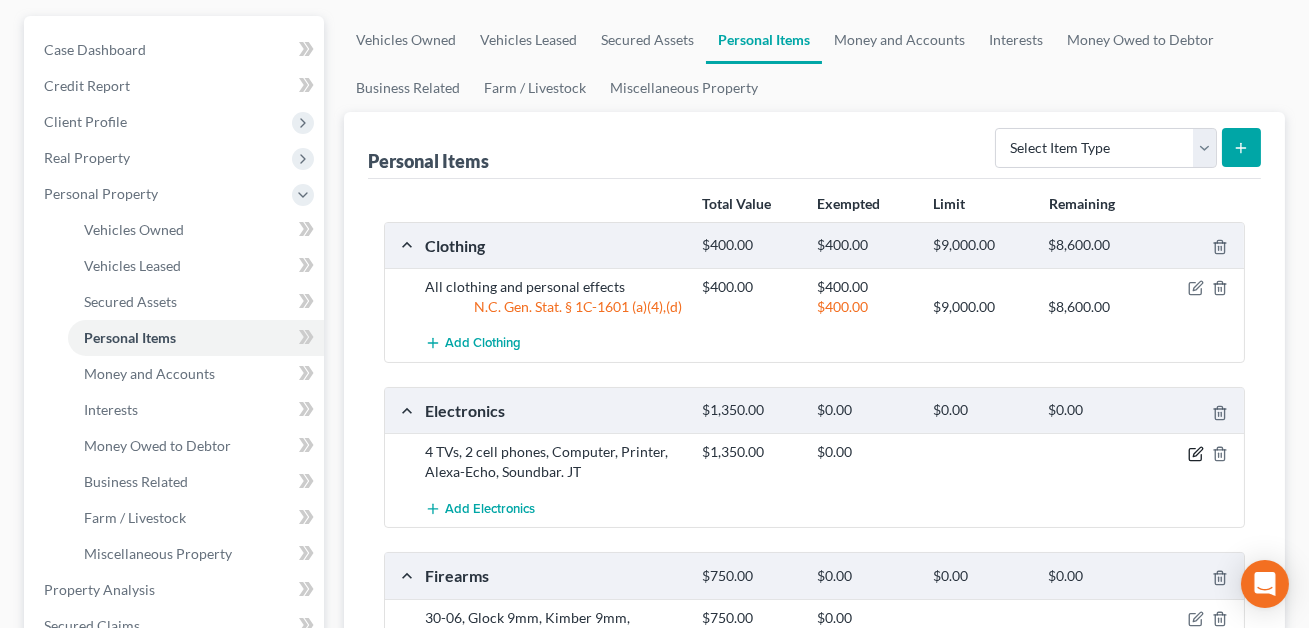 click 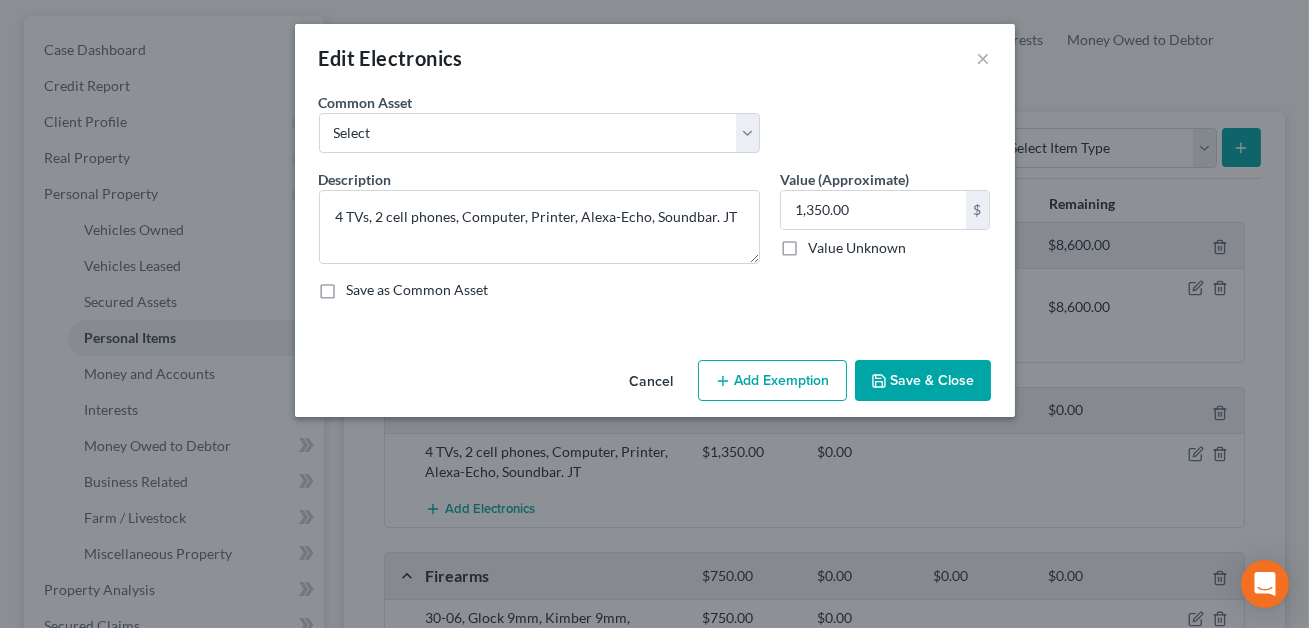 click on "Add Exemption" at bounding box center [772, 381] 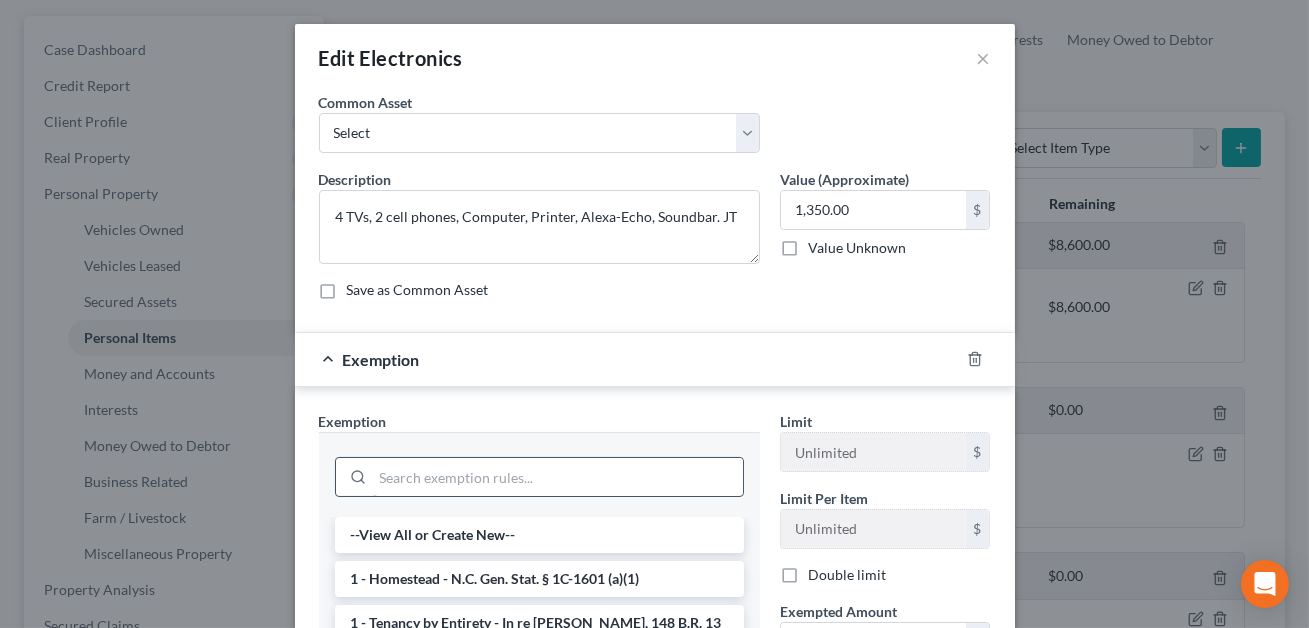 click at bounding box center [558, 477] 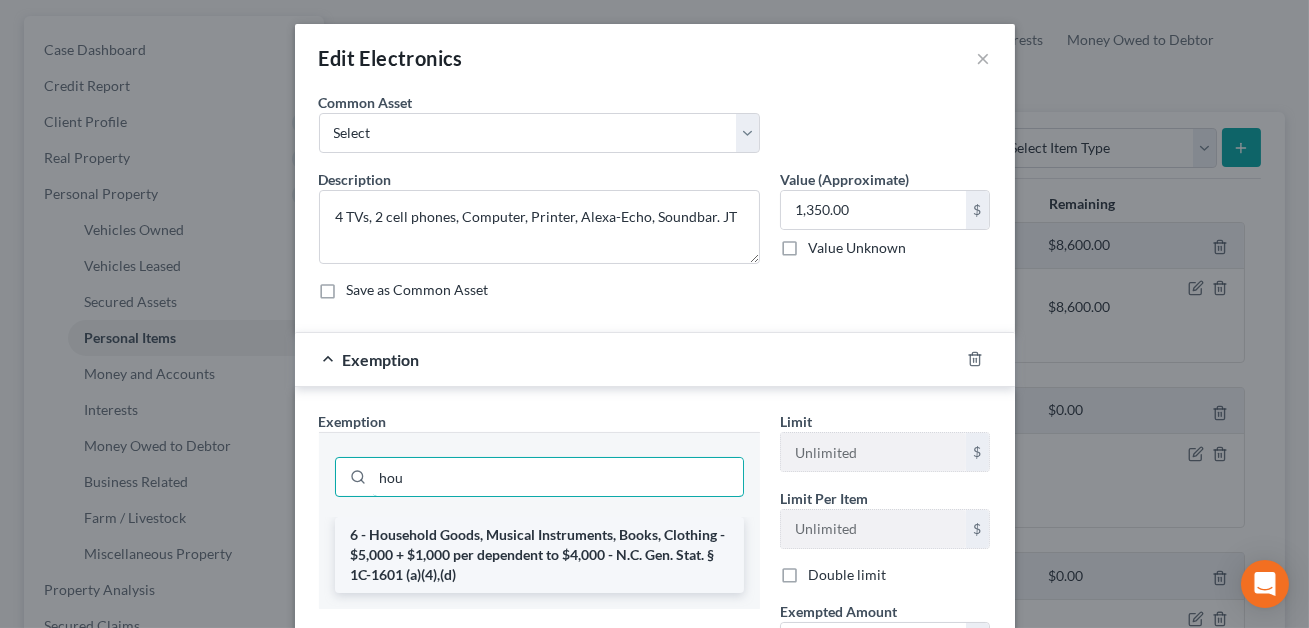 type on "hou" 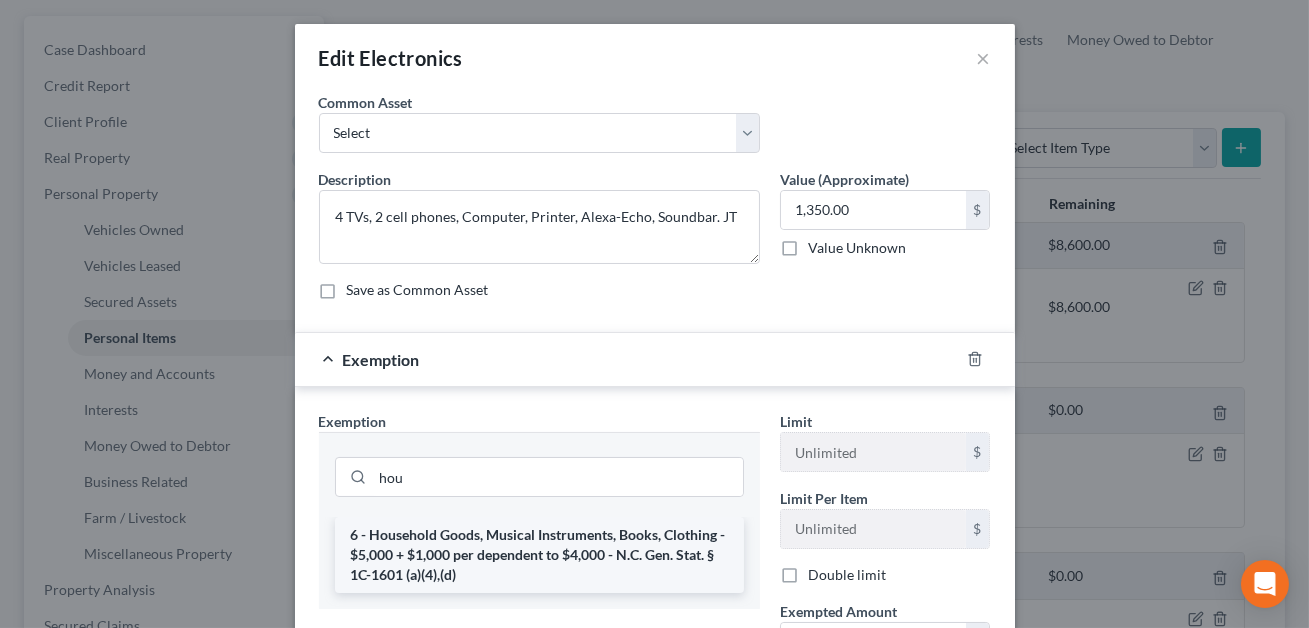click on "6 - Household Goods, Musical Instruments, Books, Clothing - $5,000 +  $1,000 per dependent to $4,000 - N.C. Gen. Stat. § 1C-1601 (a)(4),(d)" at bounding box center (539, 555) 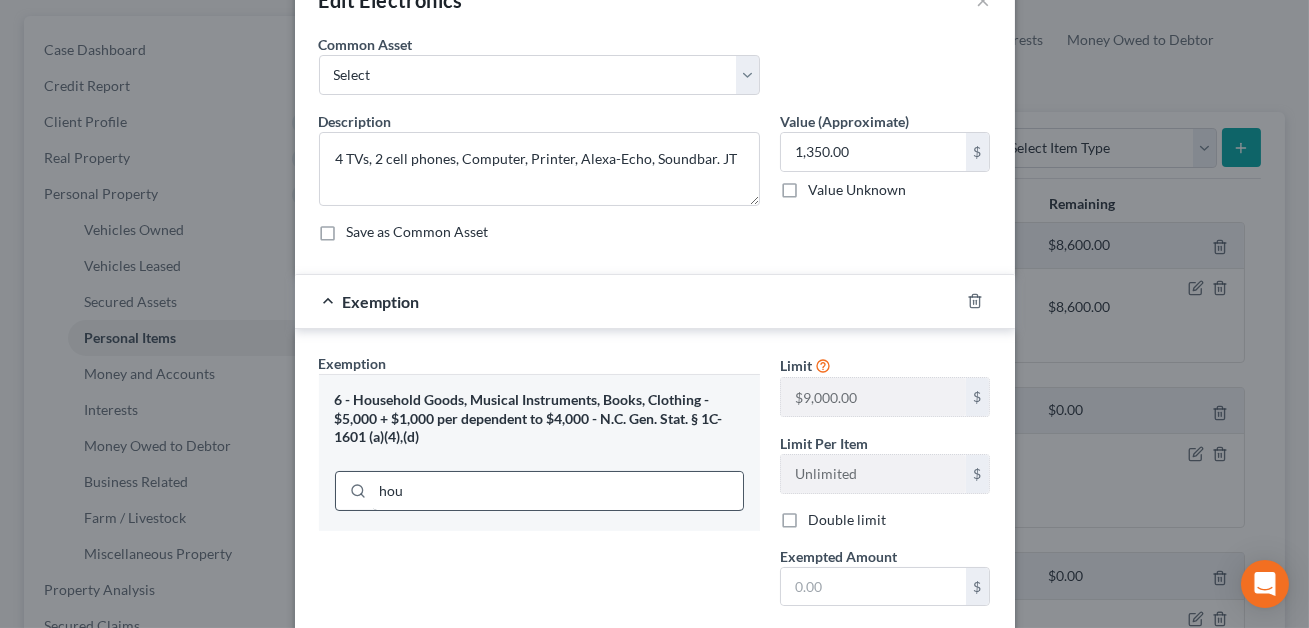 scroll, scrollTop: 155, scrollLeft: 0, axis: vertical 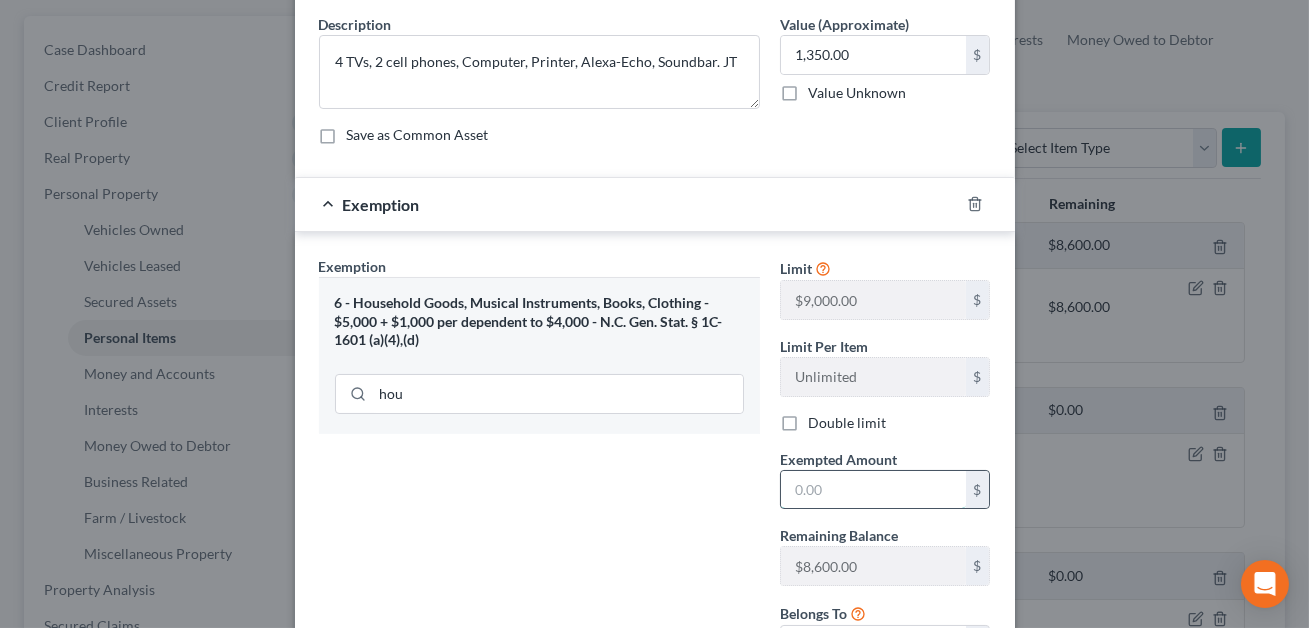 click at bounding box center [873, 490] 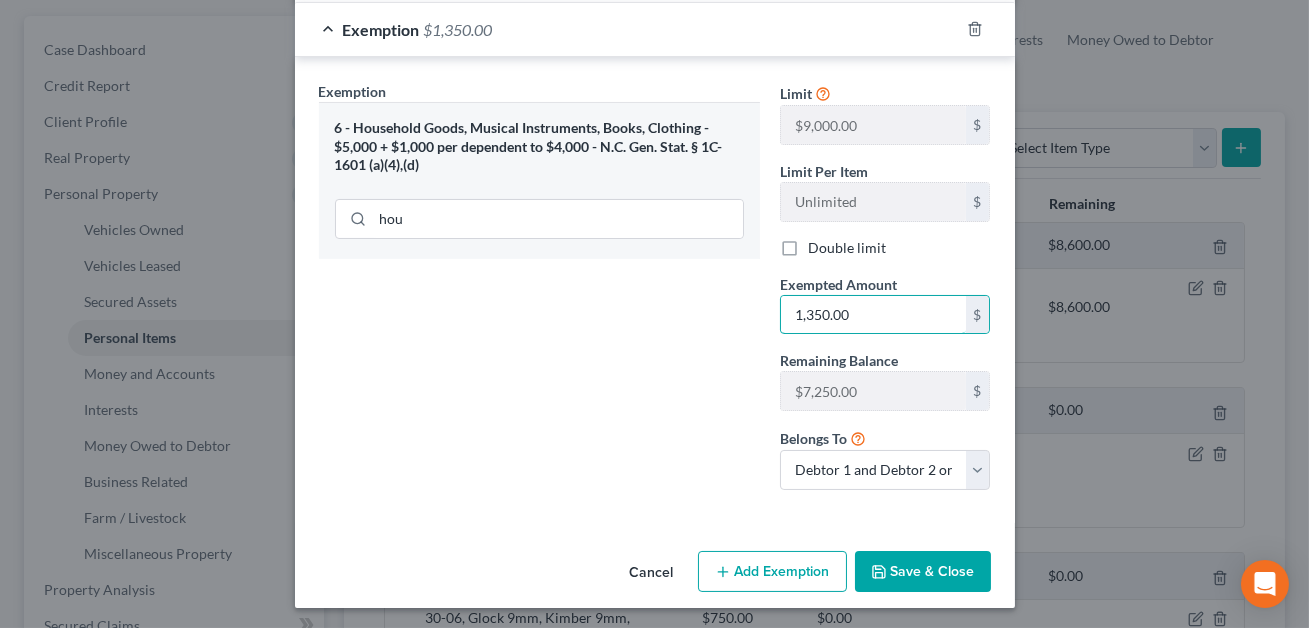 scroll, scrollTop: 332, scrollLeft: 0, axis: vertical 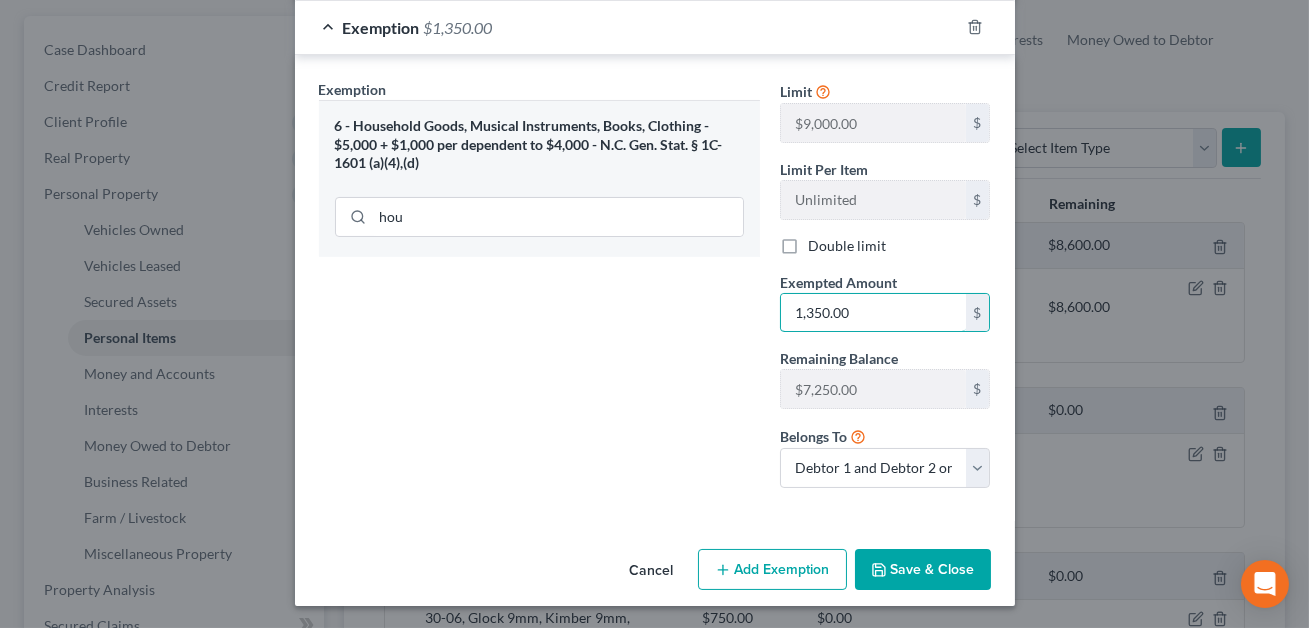 type on "1,350.00" 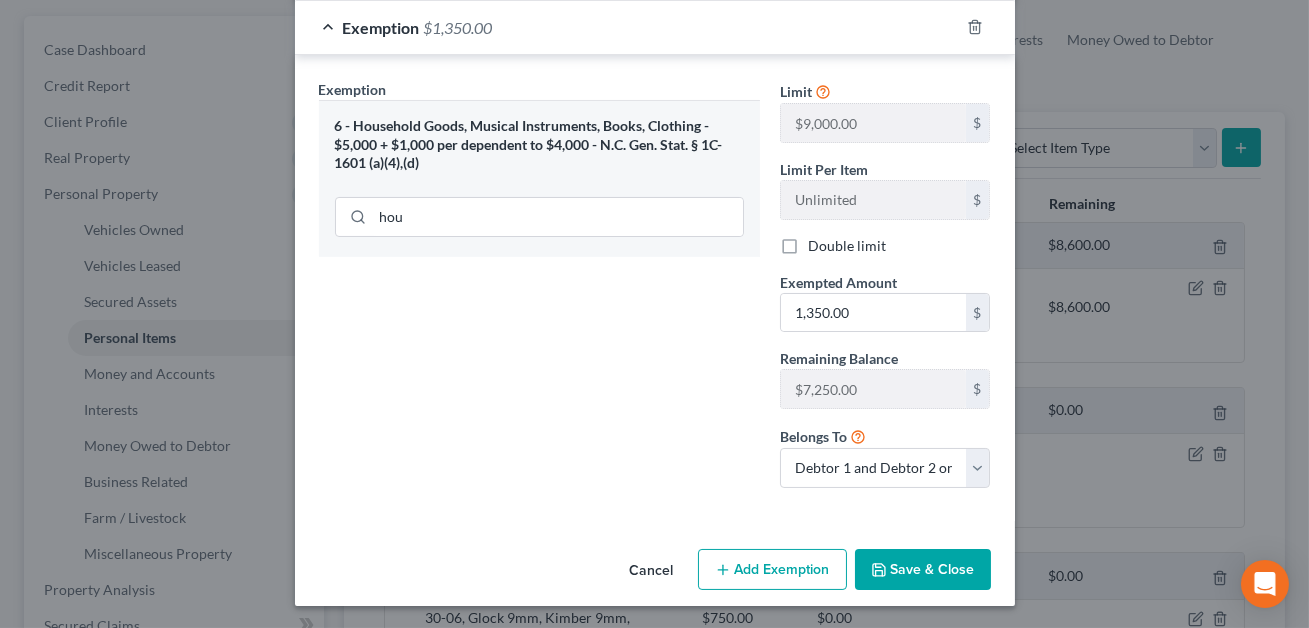 click on "Save & Close" at bounding box center [923, 570] 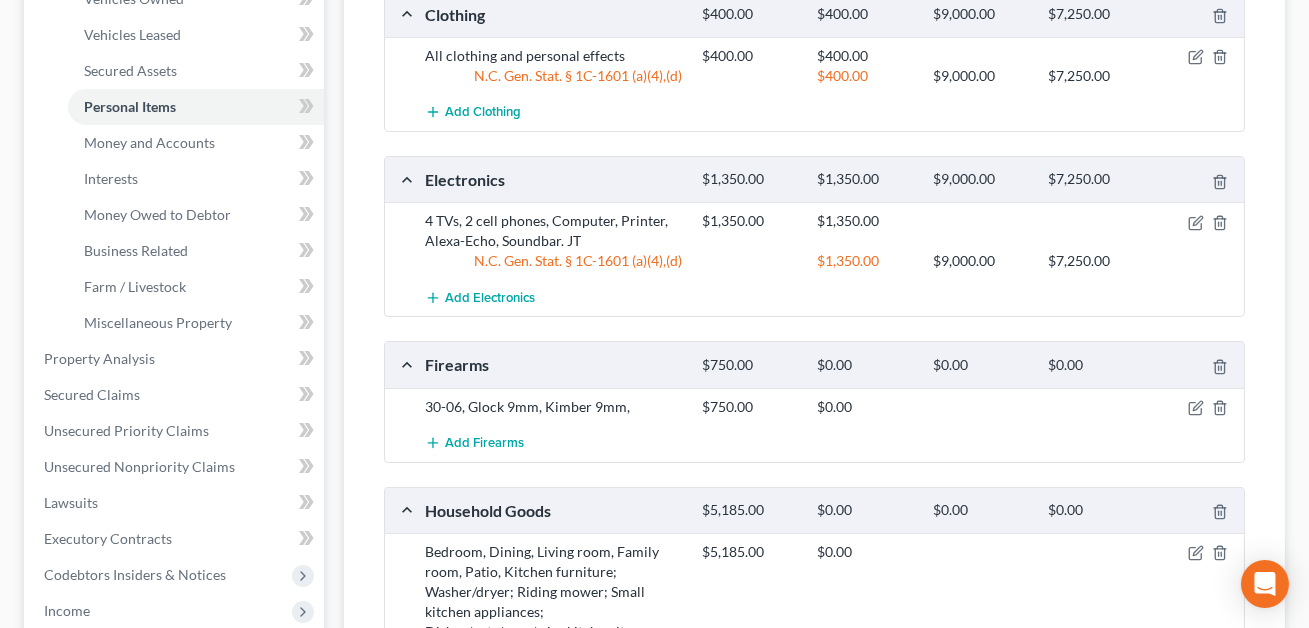 scroll, scrollTop: 410, scrollLeft: 0, axis: vertical 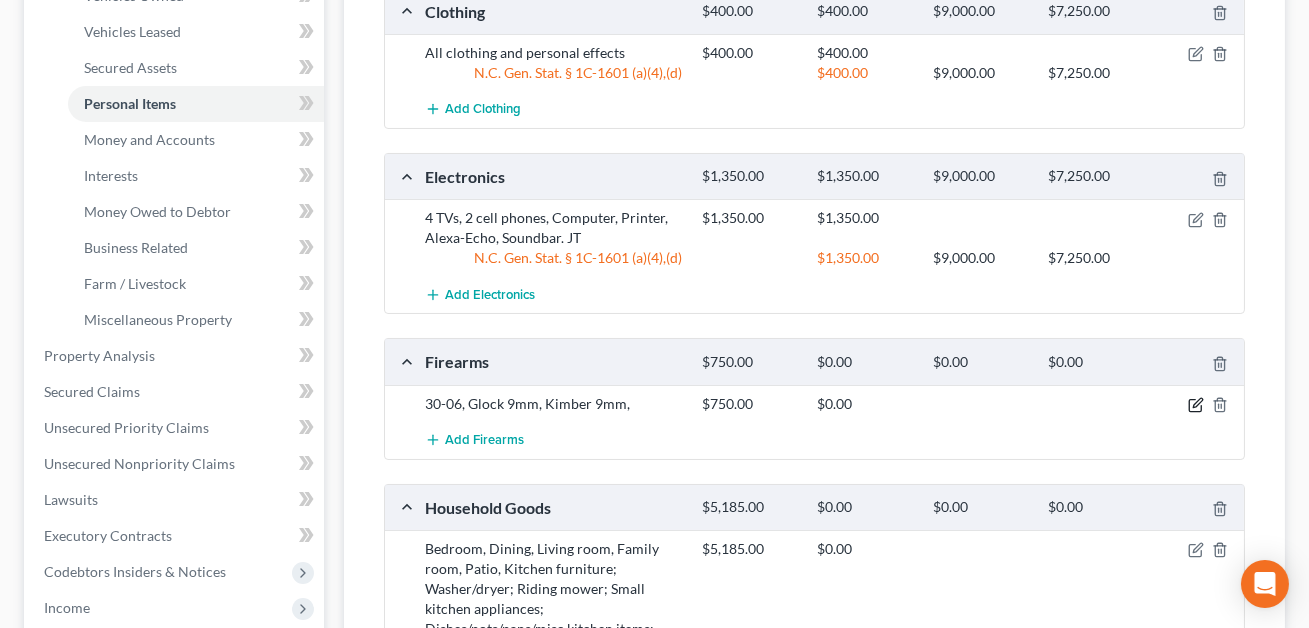 click 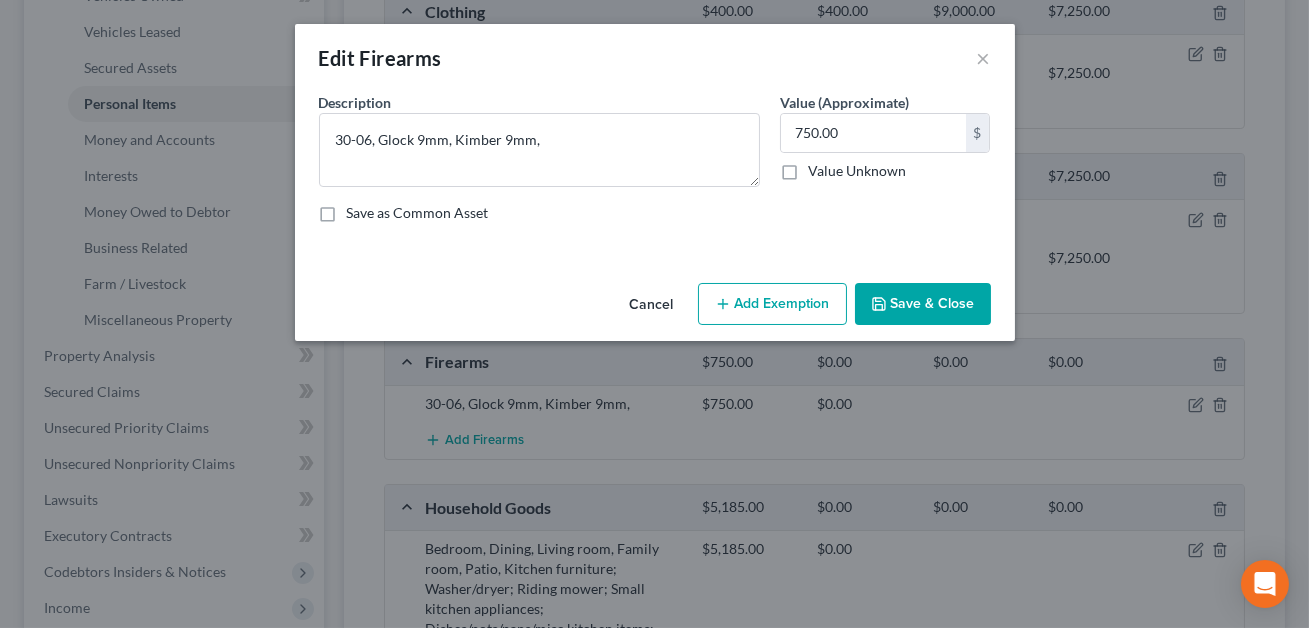 click on "Add Exemption" at bounding box center (772, 304) 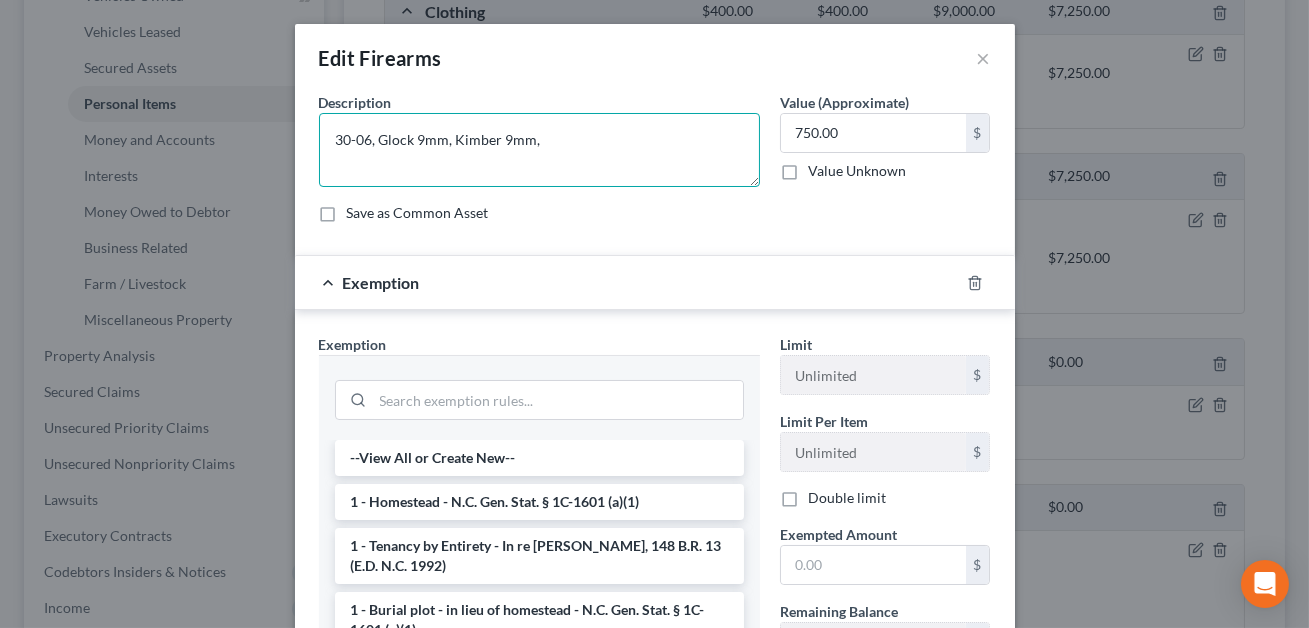 click on "30-06, Glock 9mm, Kimber 9mm," at bounding box center [539, 150] 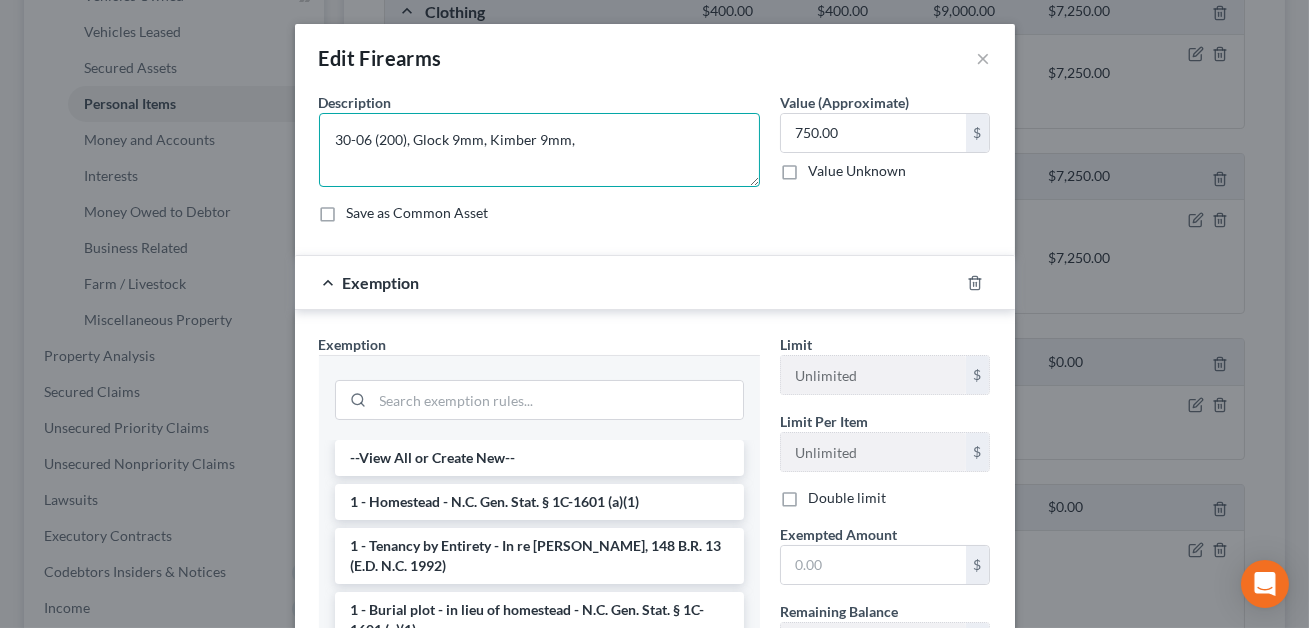 click on "30-06 (200), Glock 9mm, Kimber 9mm," at bounding box center (539, 150) 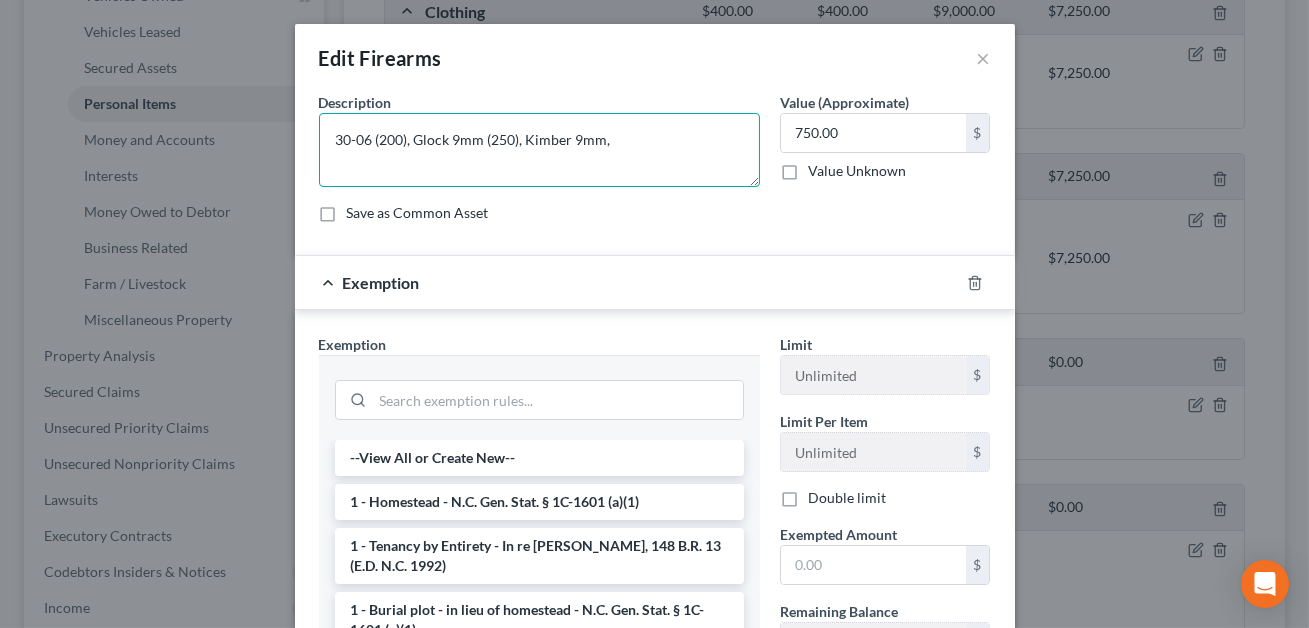 click on "30-06 (200), Glock 9mm (250), Kimber 9mm," at bounding box center [539, 150] 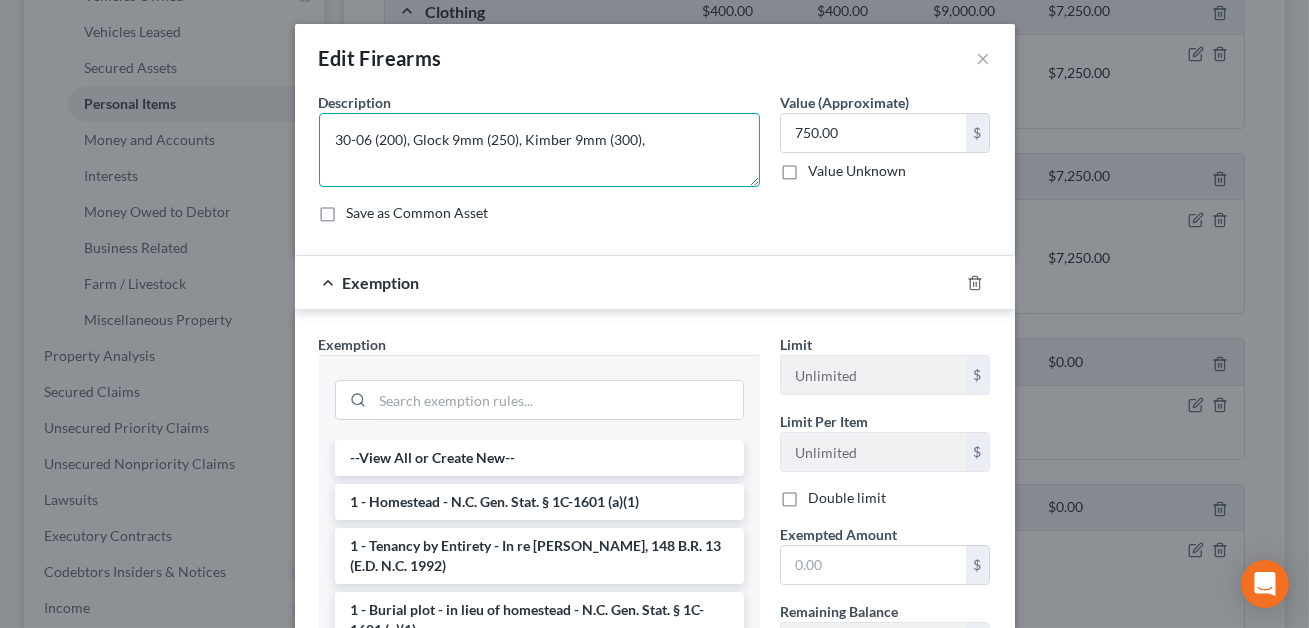 click on "30-06 (200), Glock 9mm (250), Kimber 9mm (300)," at bounding box center (539, 150) 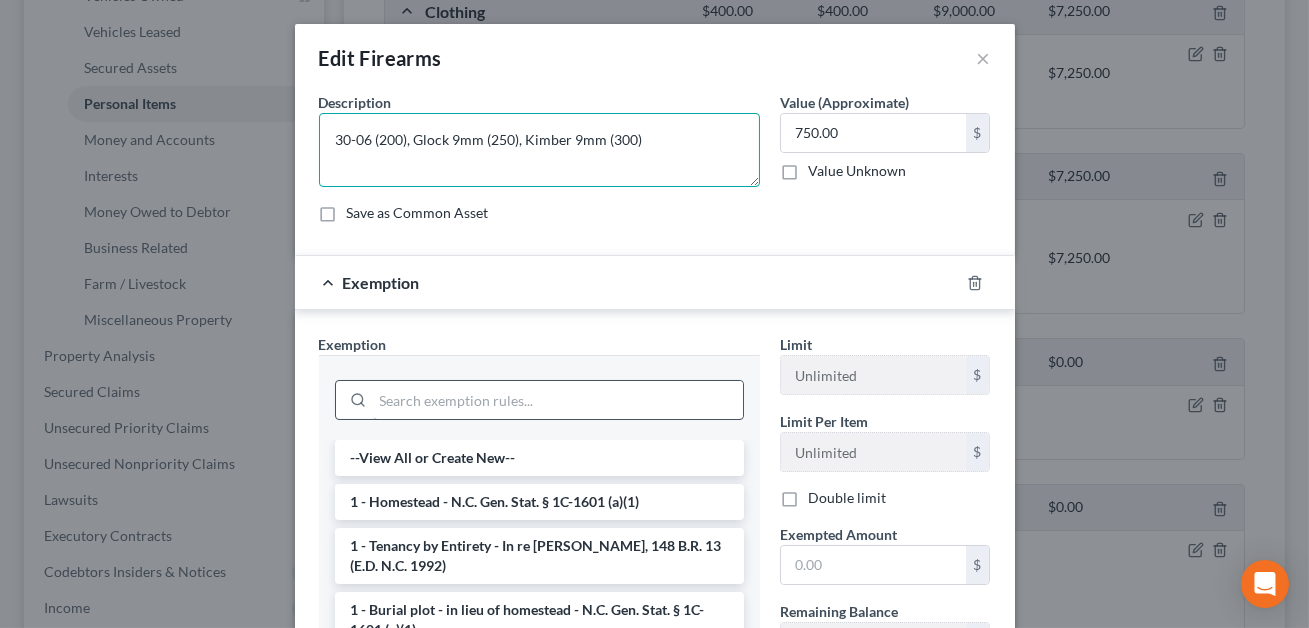 type on "30-06 (200), Glock 9mm (250), Kimber 9mm (300)" 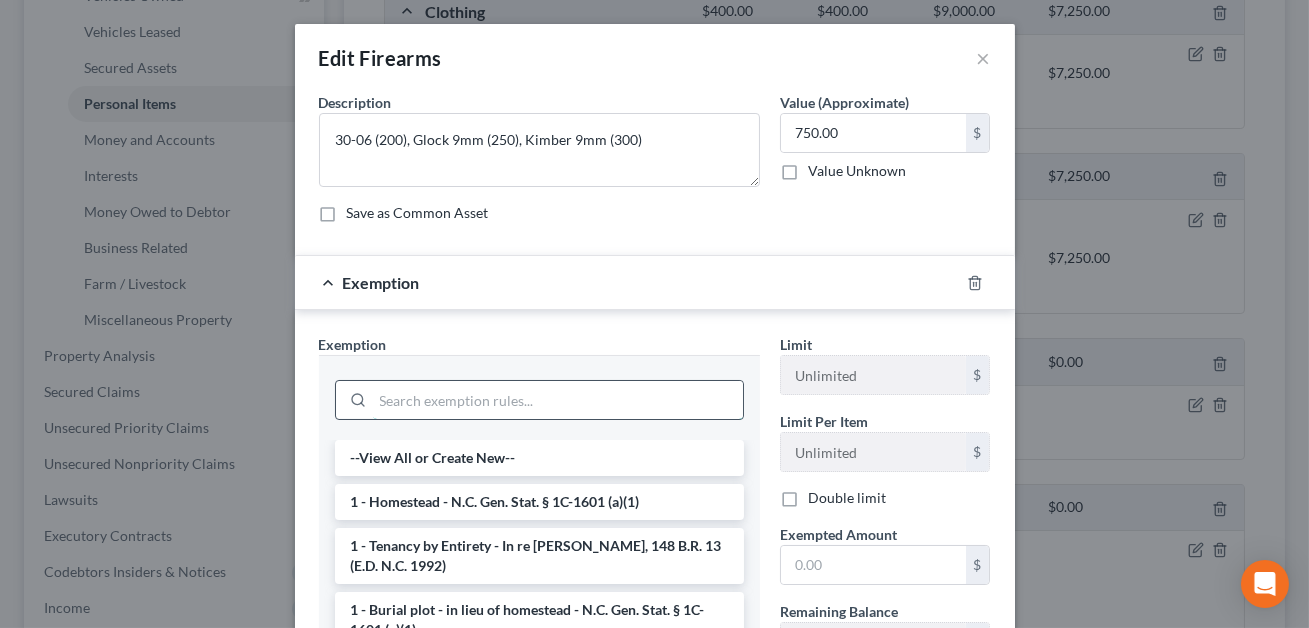 click at bounding box center [558, 400] 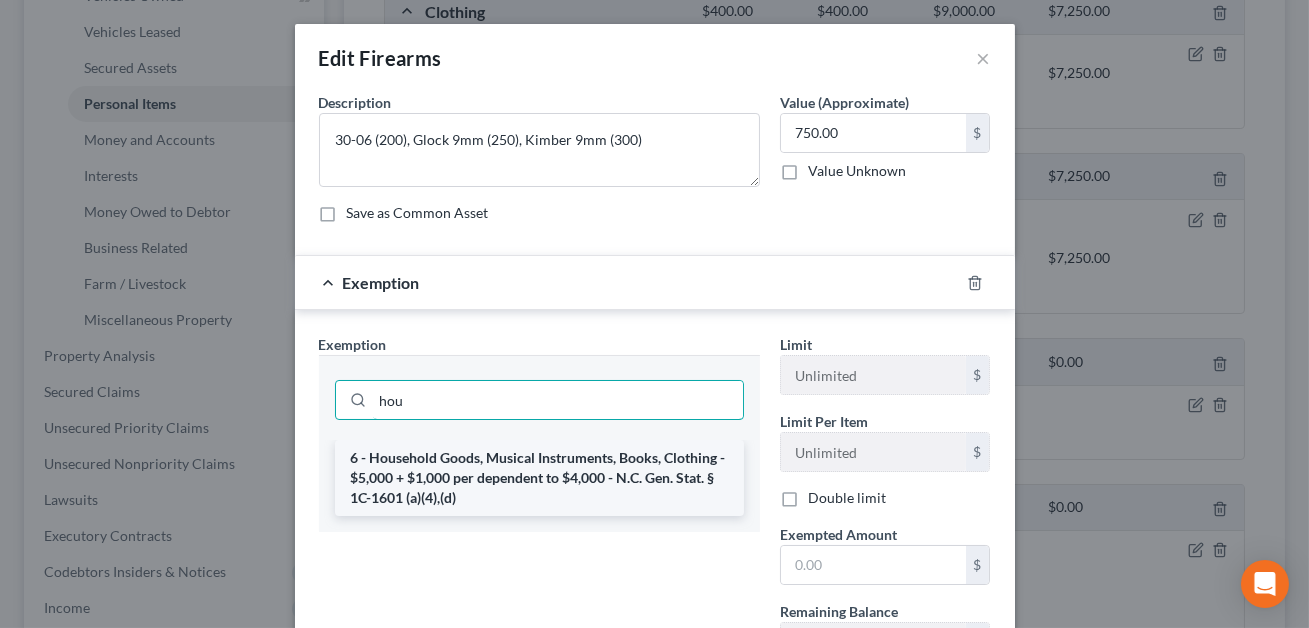 type on "hou" 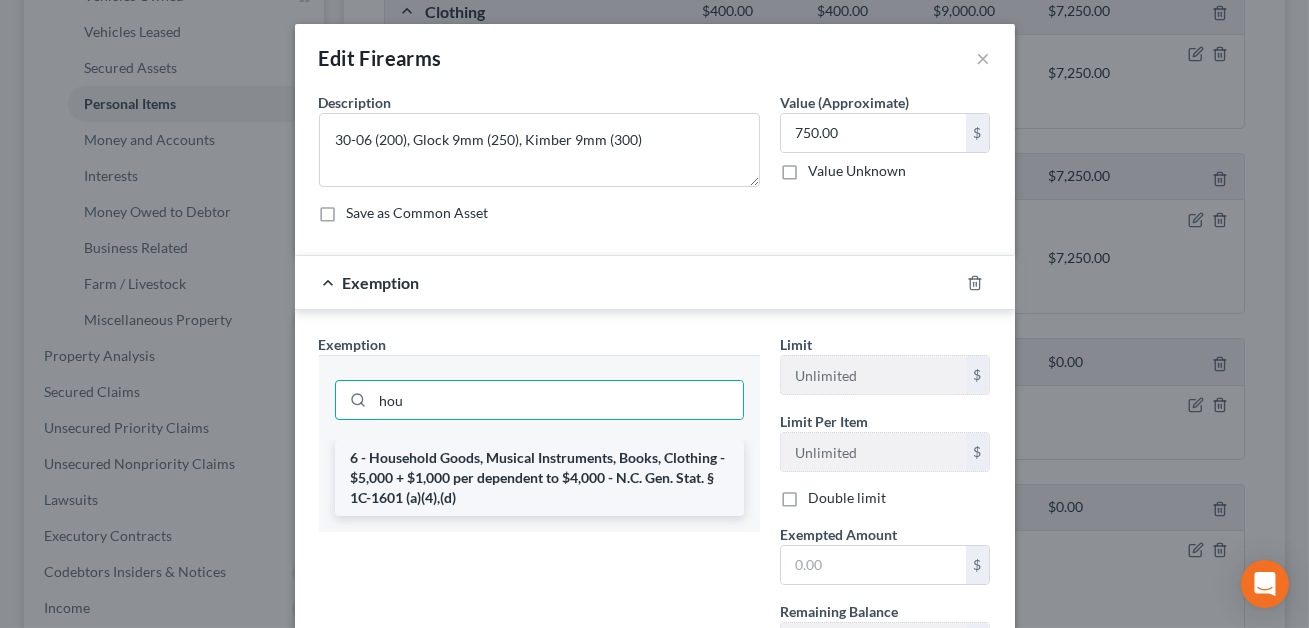 click on "6 - Household Goods, Musical Instruments, Books, Clothing - $5,000 +  $1,000 per dependent to $4,000 - N.C. Gen. Stat. § 1C-1601 (a)(4),(d)" at bounding box center (539, 478) 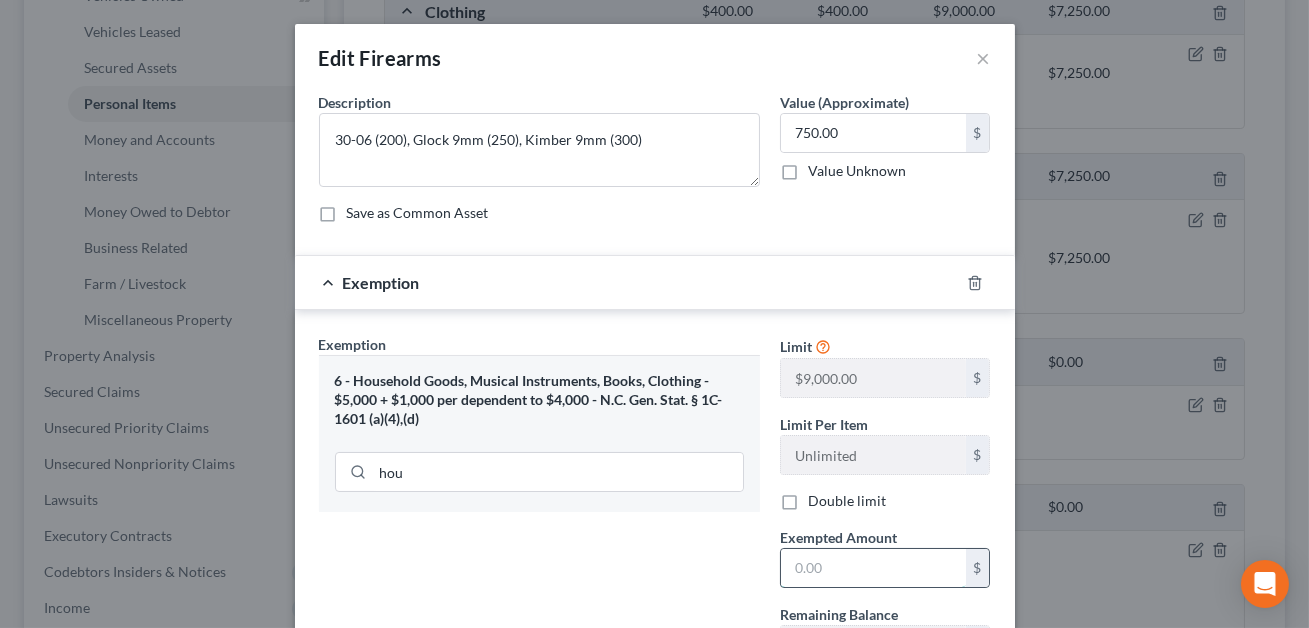 click at bounding box center [873, 568] 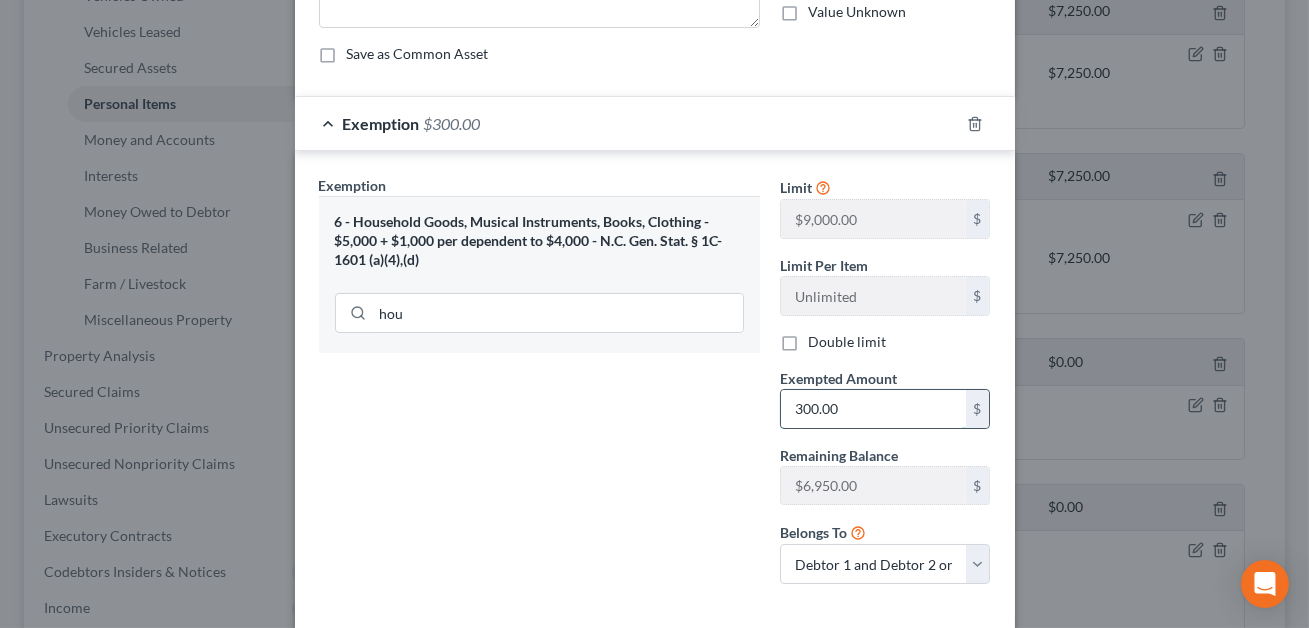 scroll, scrollTop: 212, scrollLeft: 0, axis: vertical 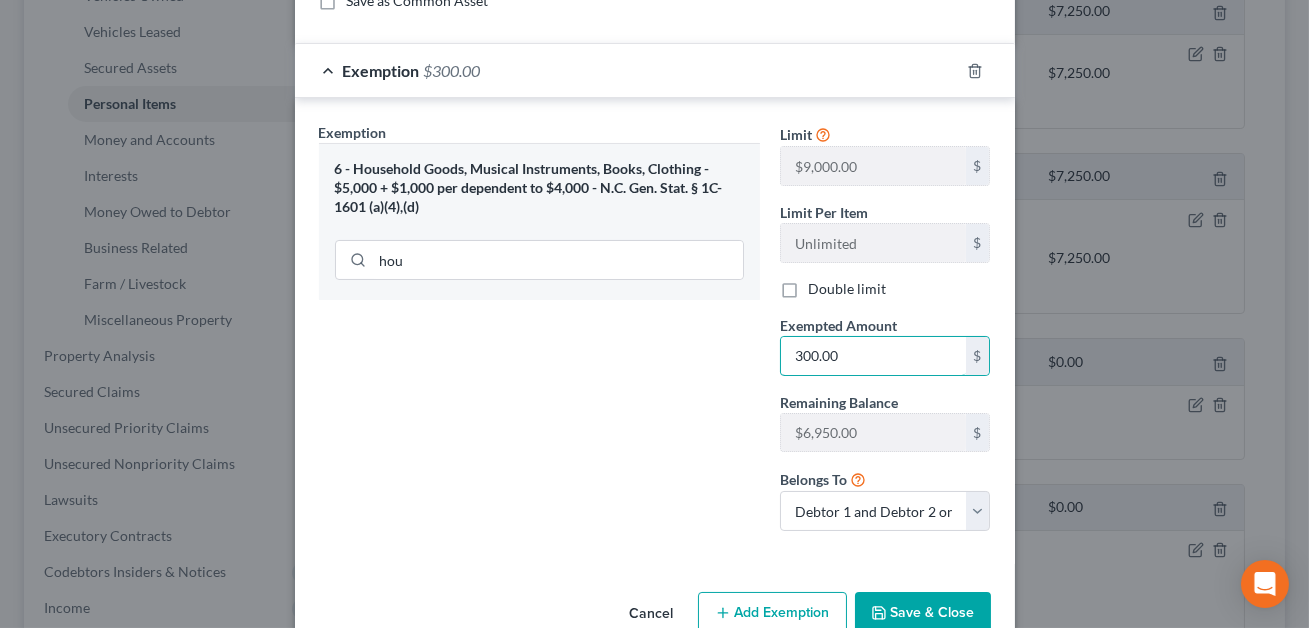 type on "300.00" 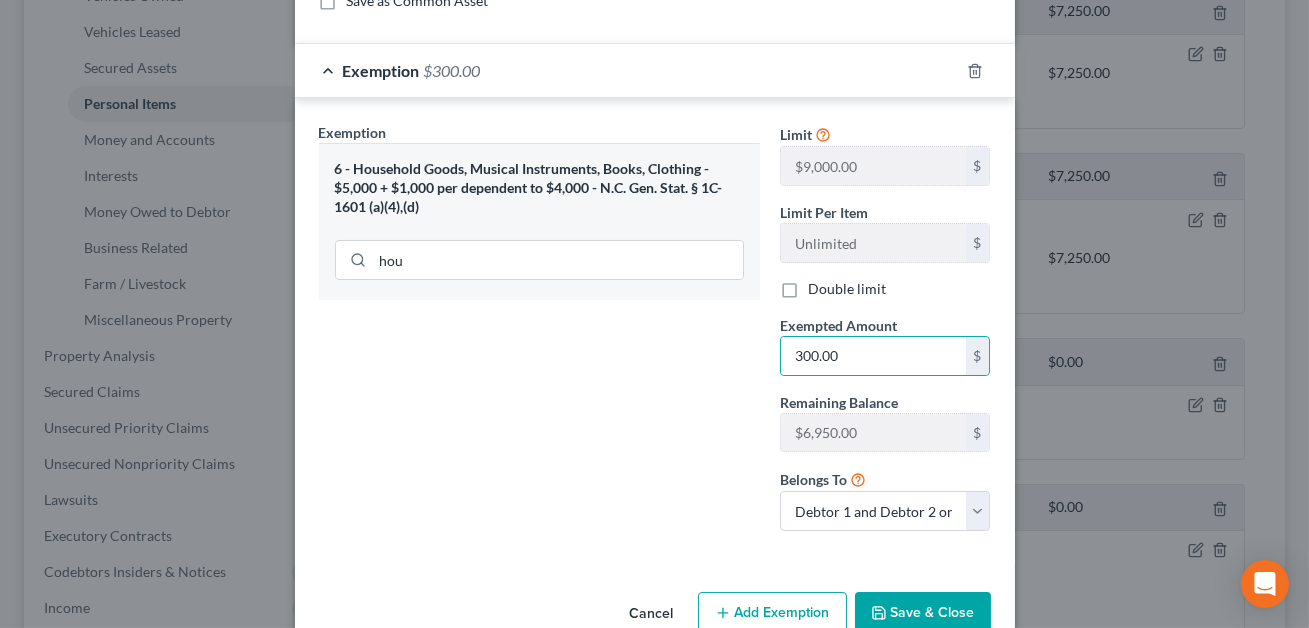 click on "Add Exemption" at bounding box center [772, 613] 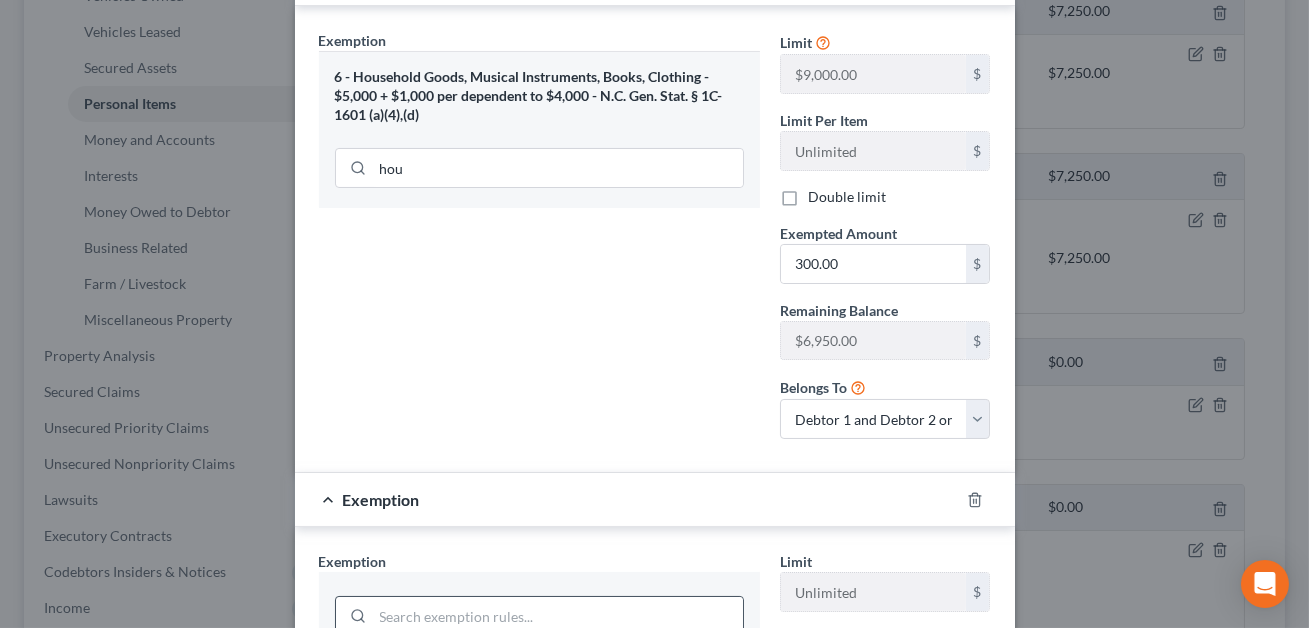 scroll, scrollTop: 322, scrollLeft: 0, axis: vertical 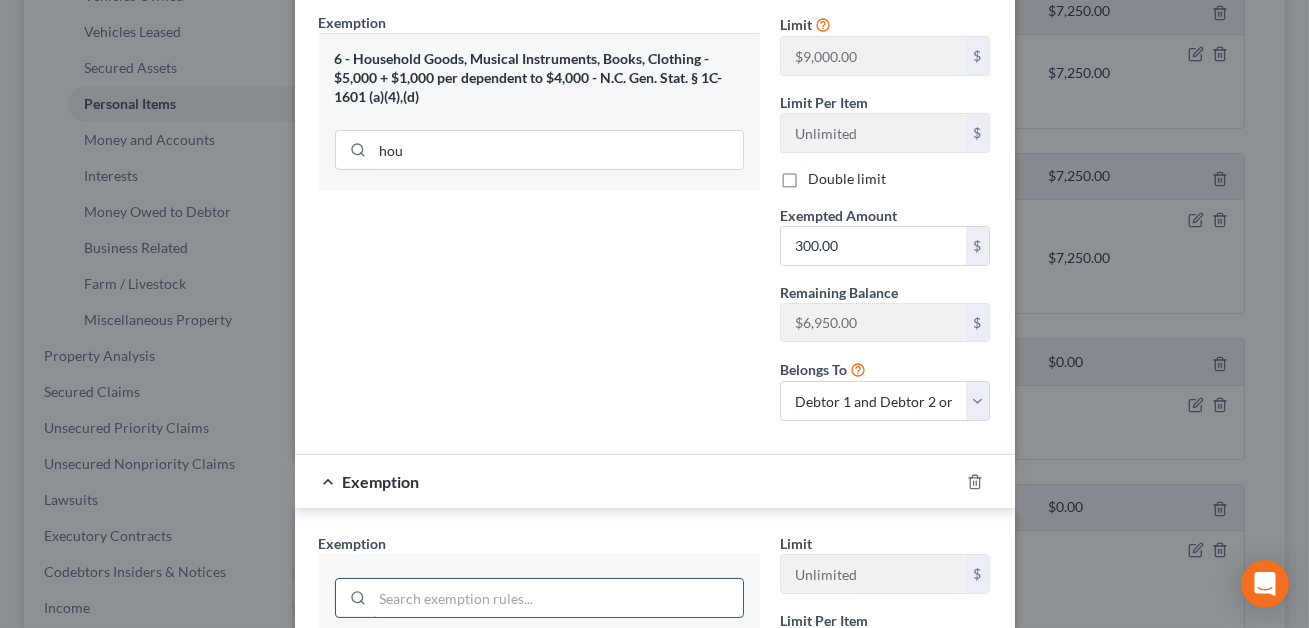 click at bounding box center (558, 598) 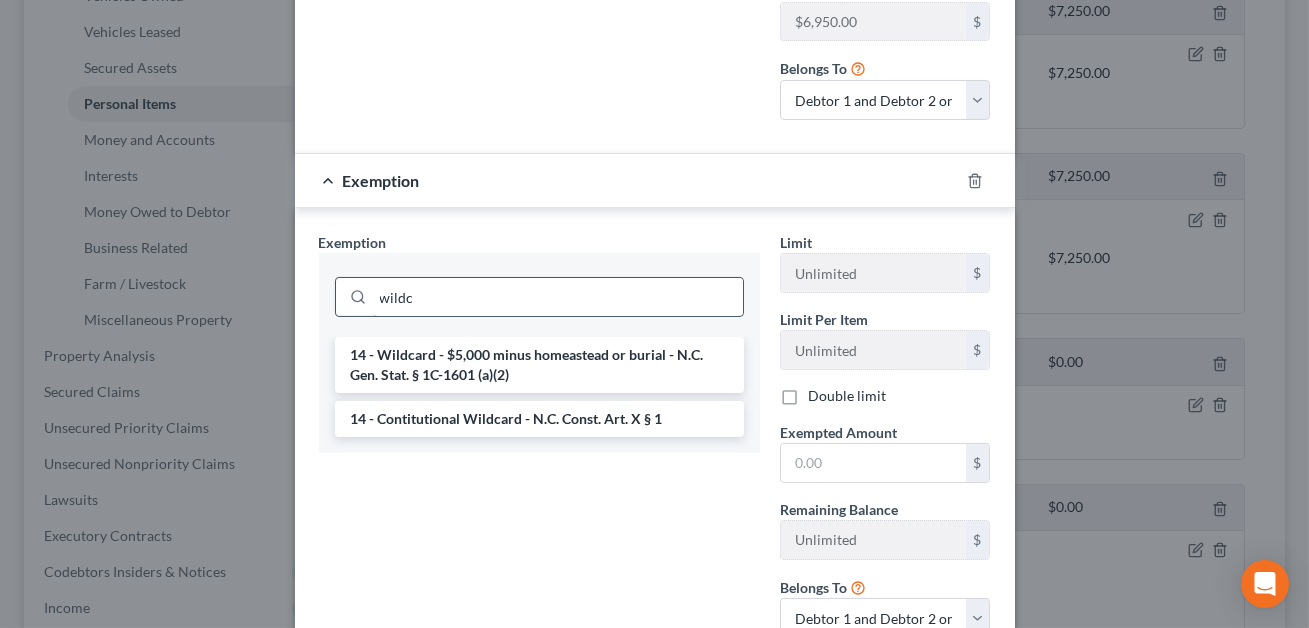 scroll, scrollTop: 664, scrollLeft: 0, axis: vertical 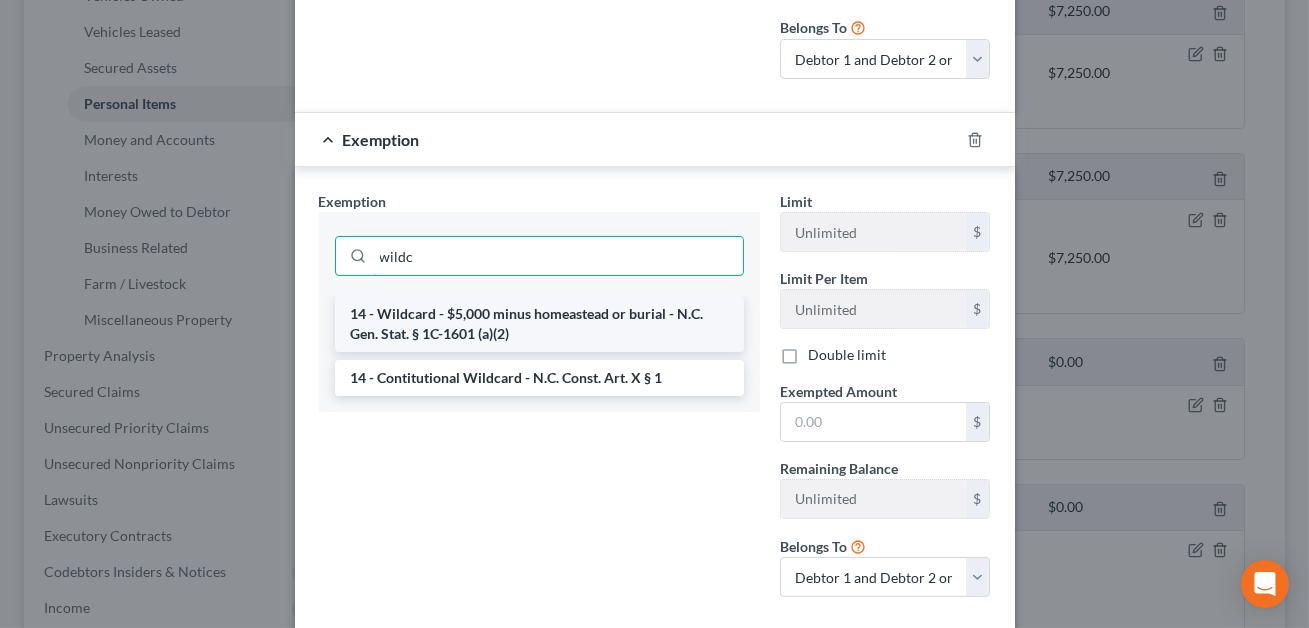 type on "wildc" 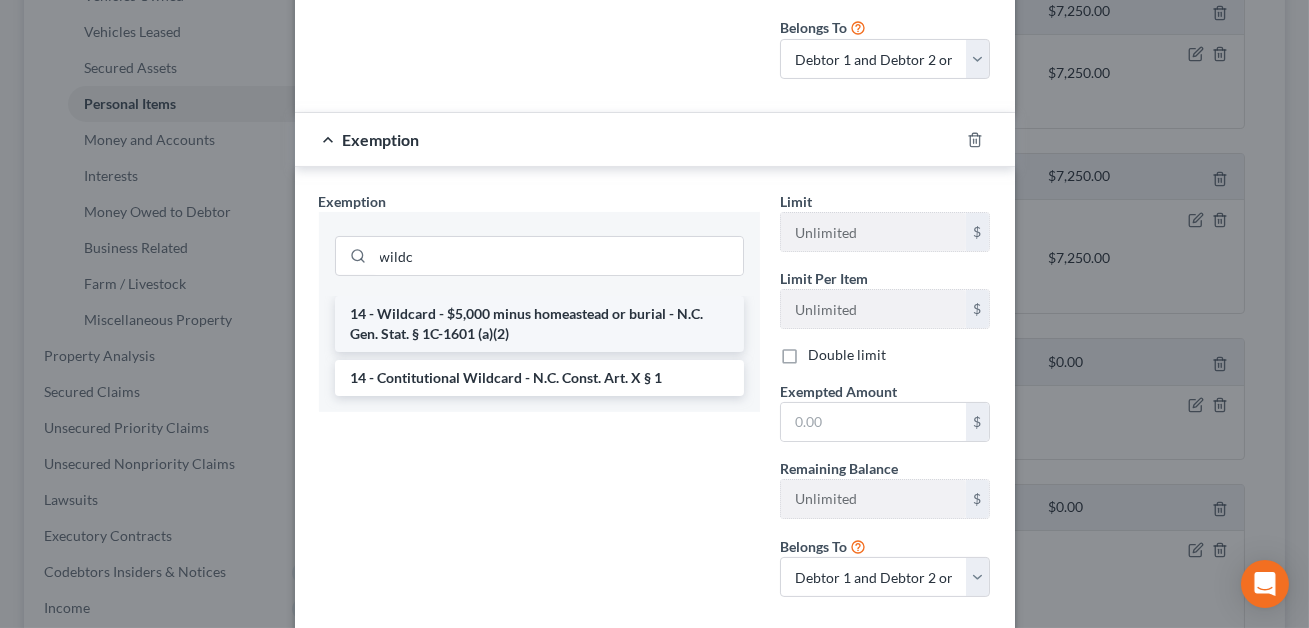 click on "14 - Wildcard - $5,000 minus homeastead or burial - N.C. Gen. Stat. § 1C-1601 (a)(2)" at bounding box center (539, 324) 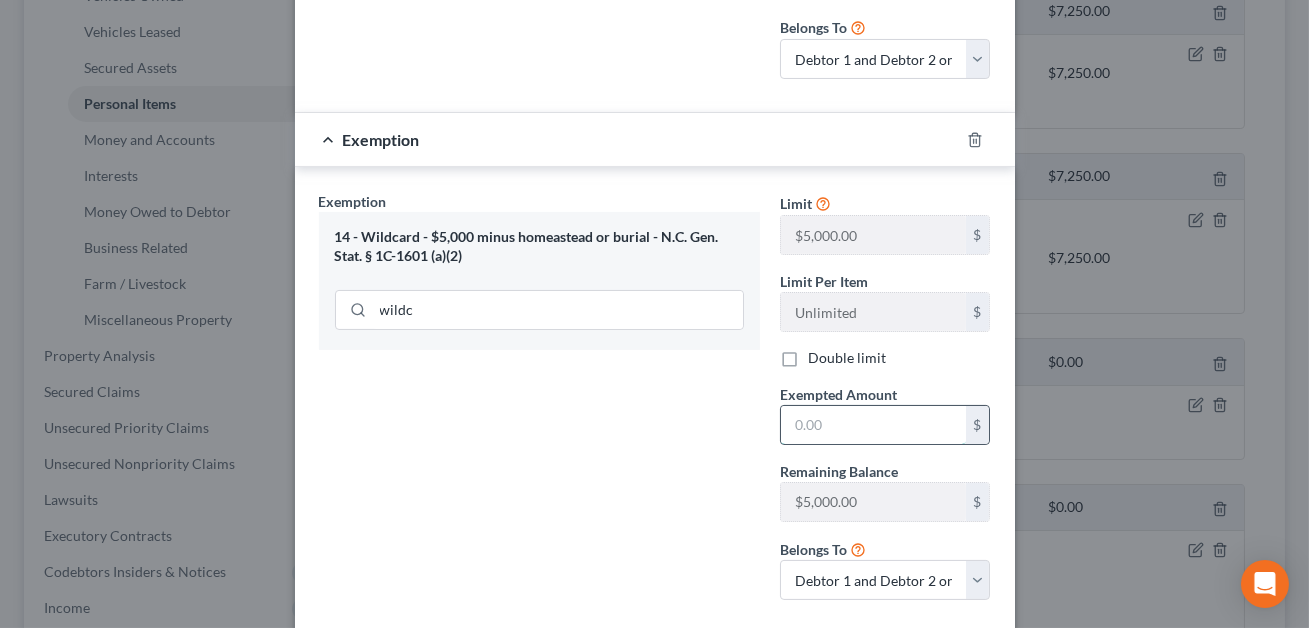 click at bounding box center [873, 425] 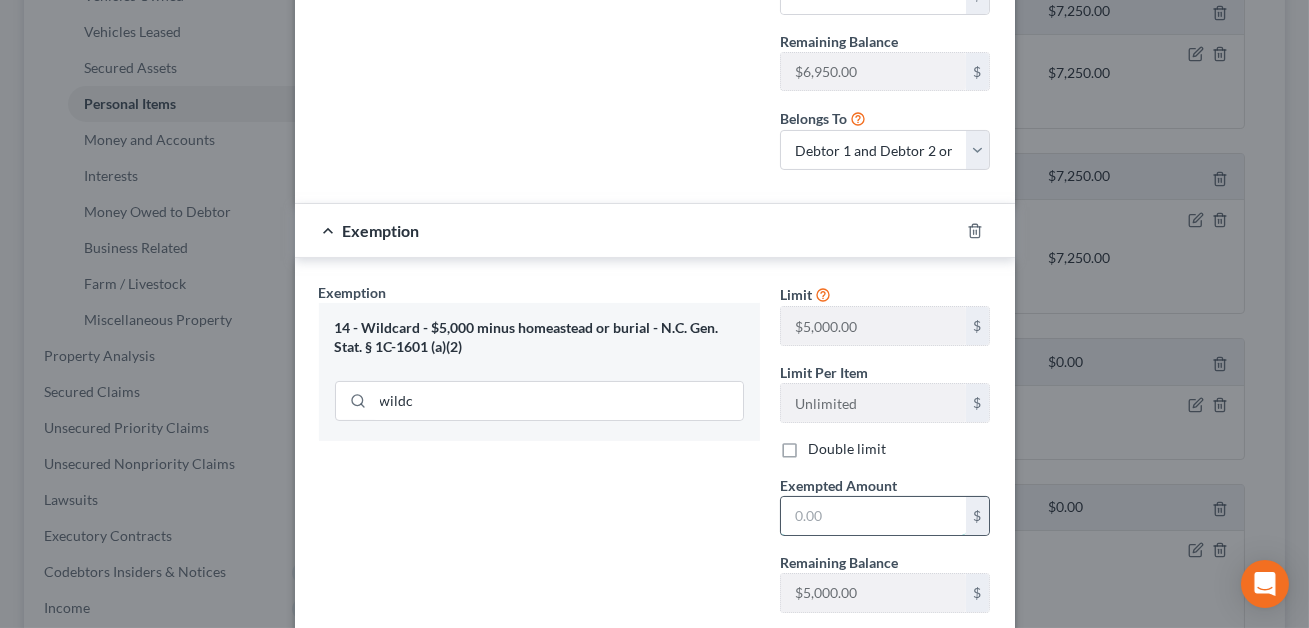 scroll, scrollTop: 566, scrollLeft: 0, axis: vertical 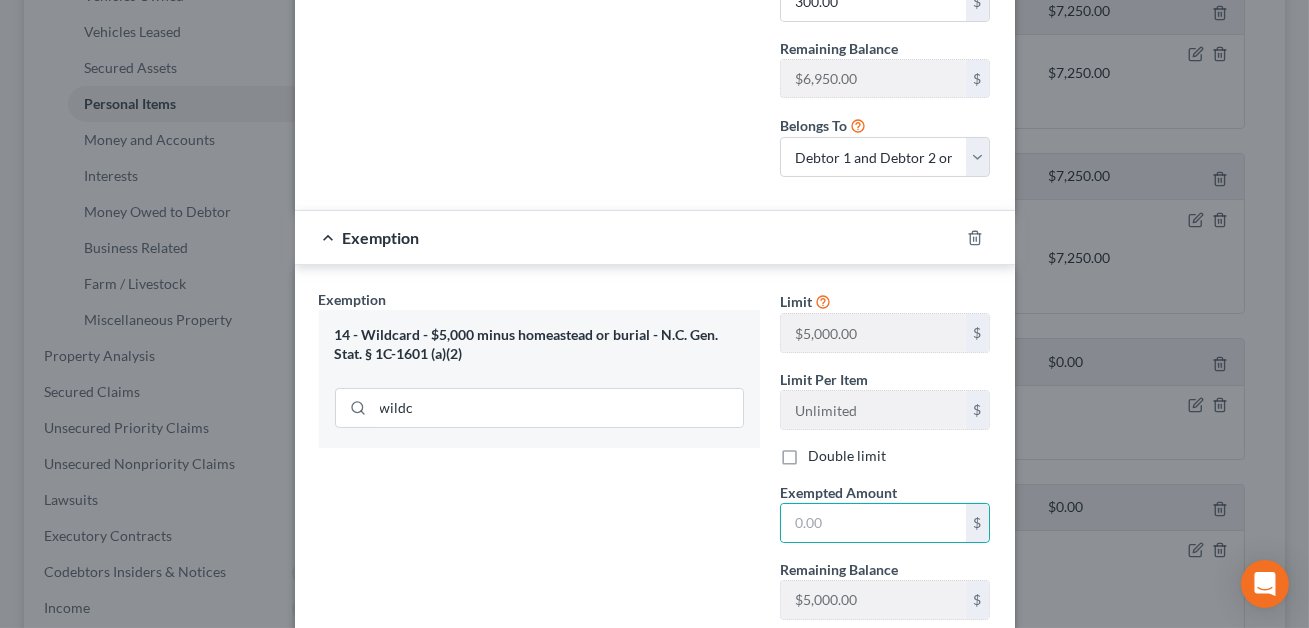 click on "Double limit" at bounding box center [847, 456] 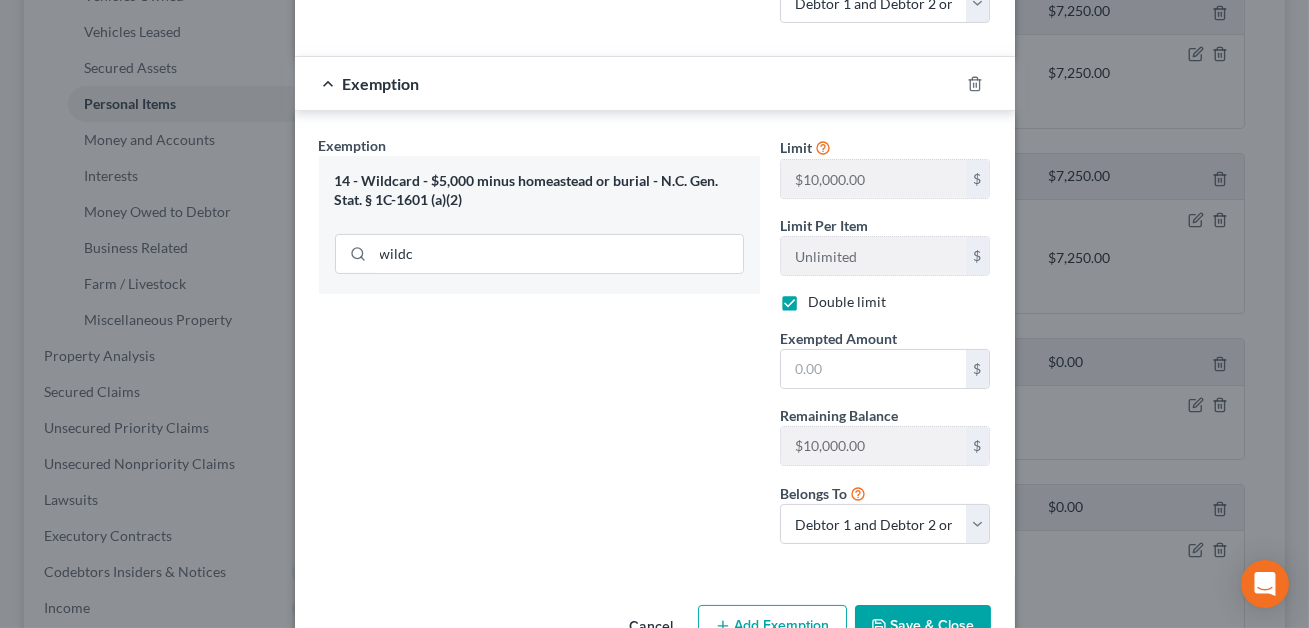 scroll, scrollTop: 761, scrollLeft: 0, axis: vertical 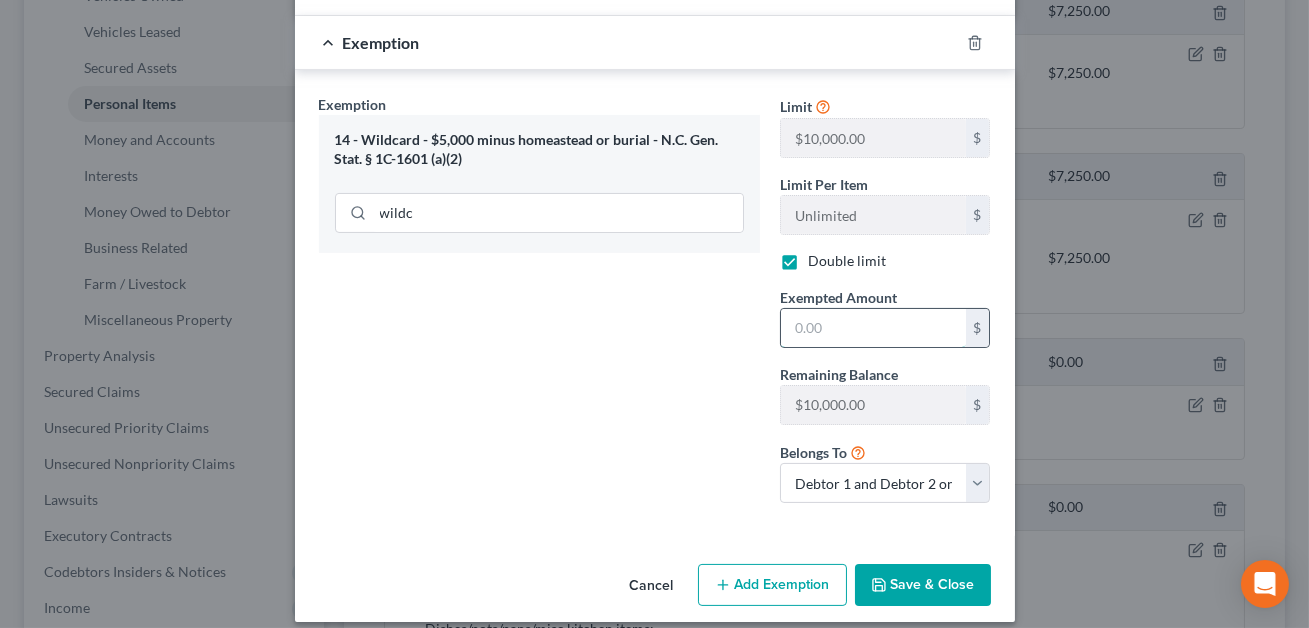 click at bounding box center [873, 328] 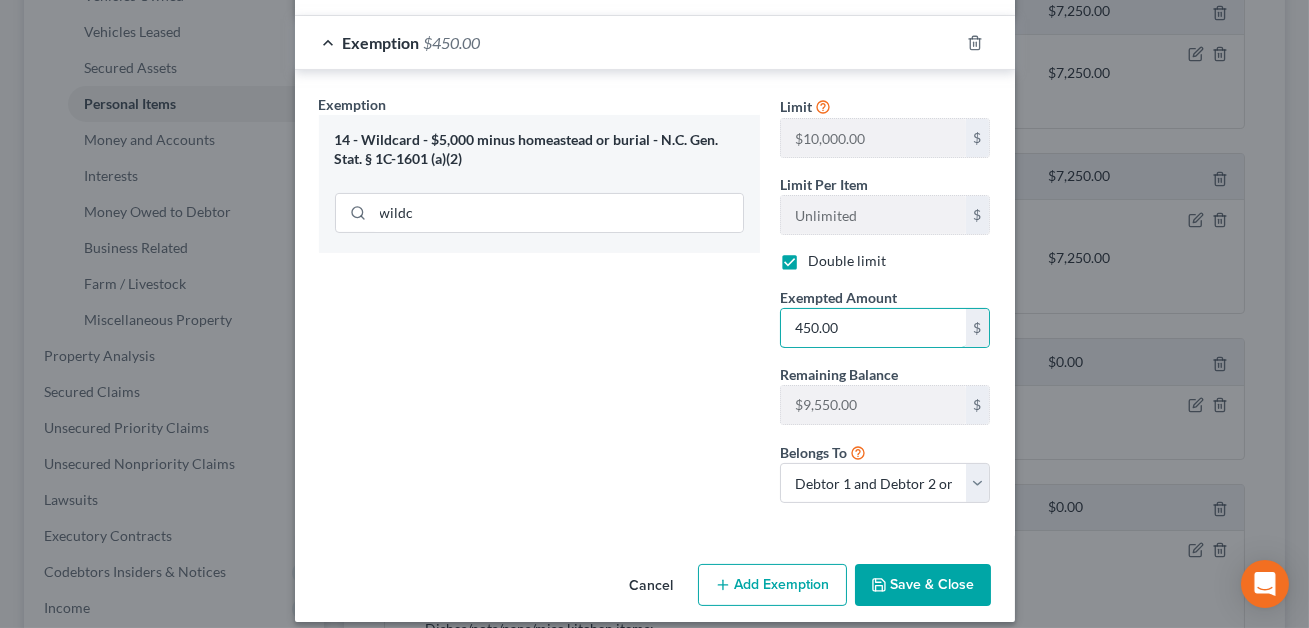 type on "450.00" 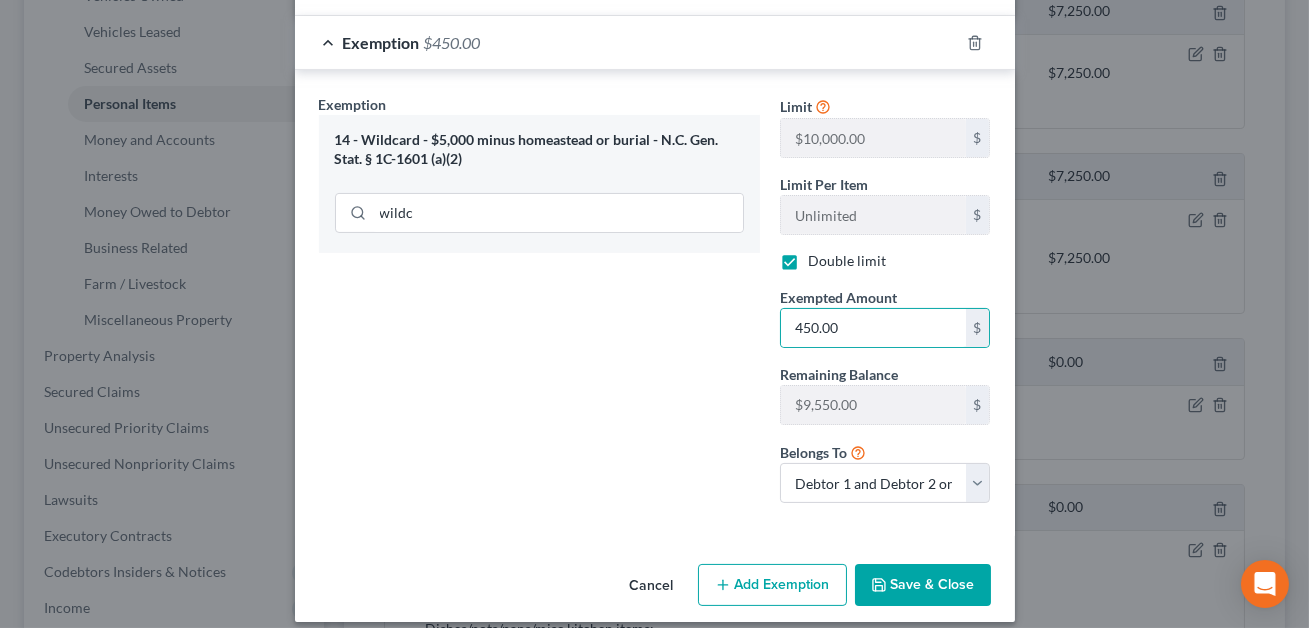 click on "Save & Close" at bounding box center [923, 585] 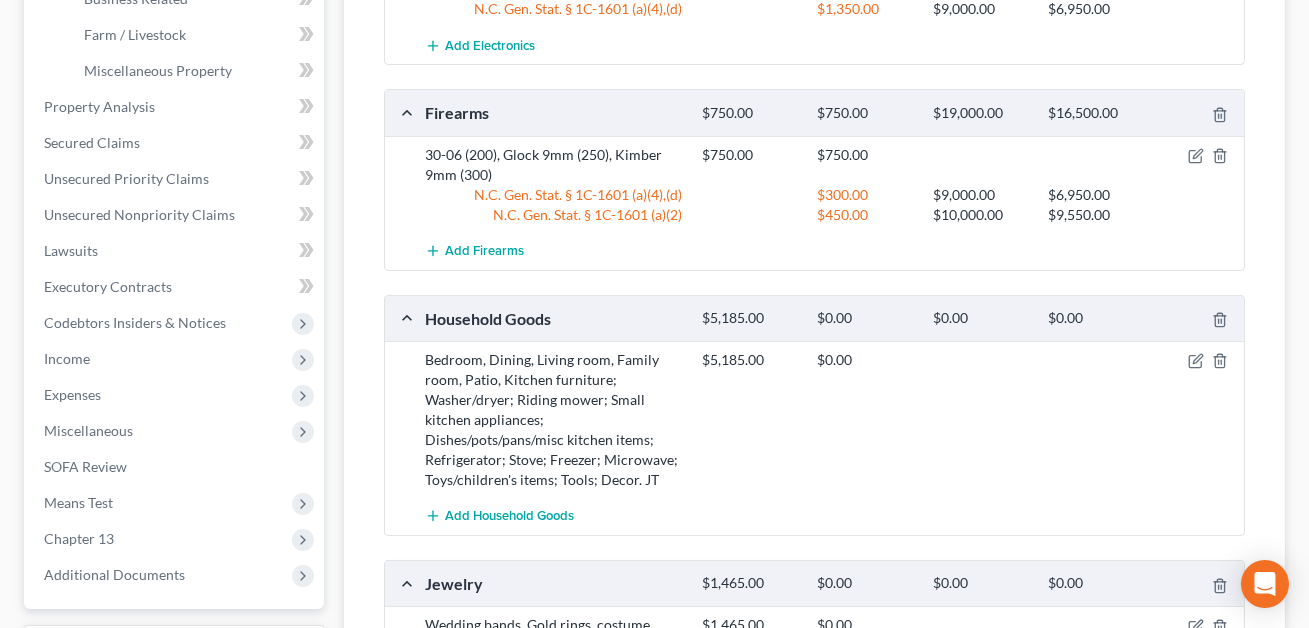 scroll, scrollTop: 657, scrollLeft: 0, axis: vertical 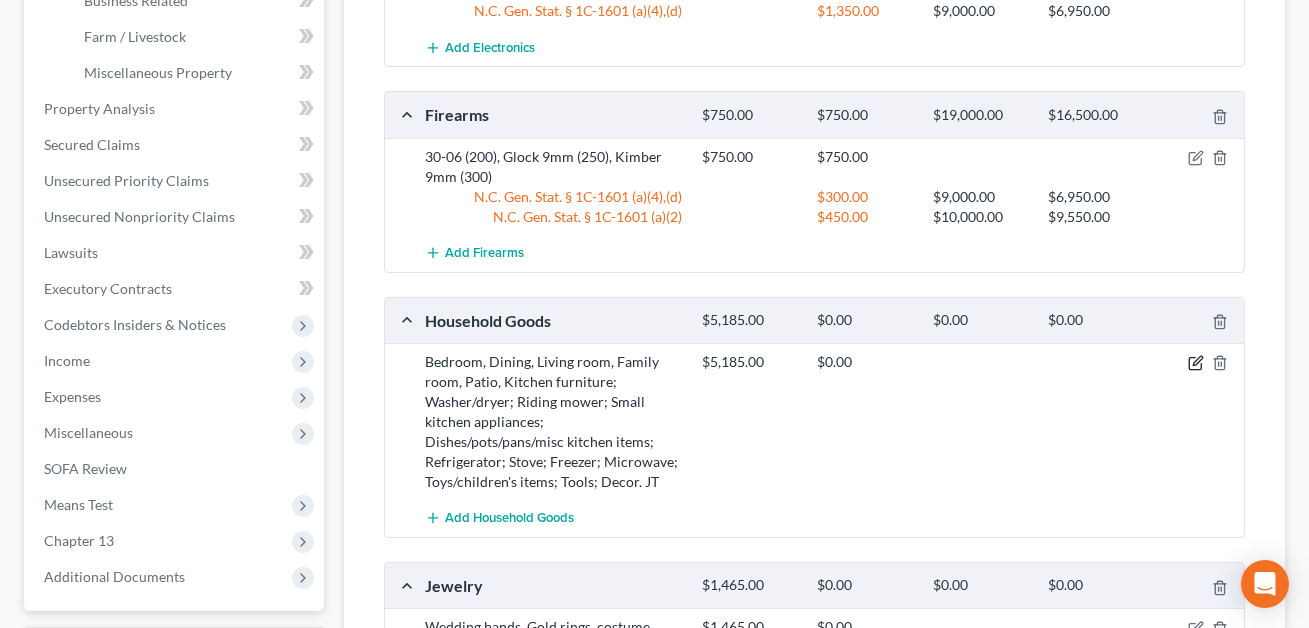 click 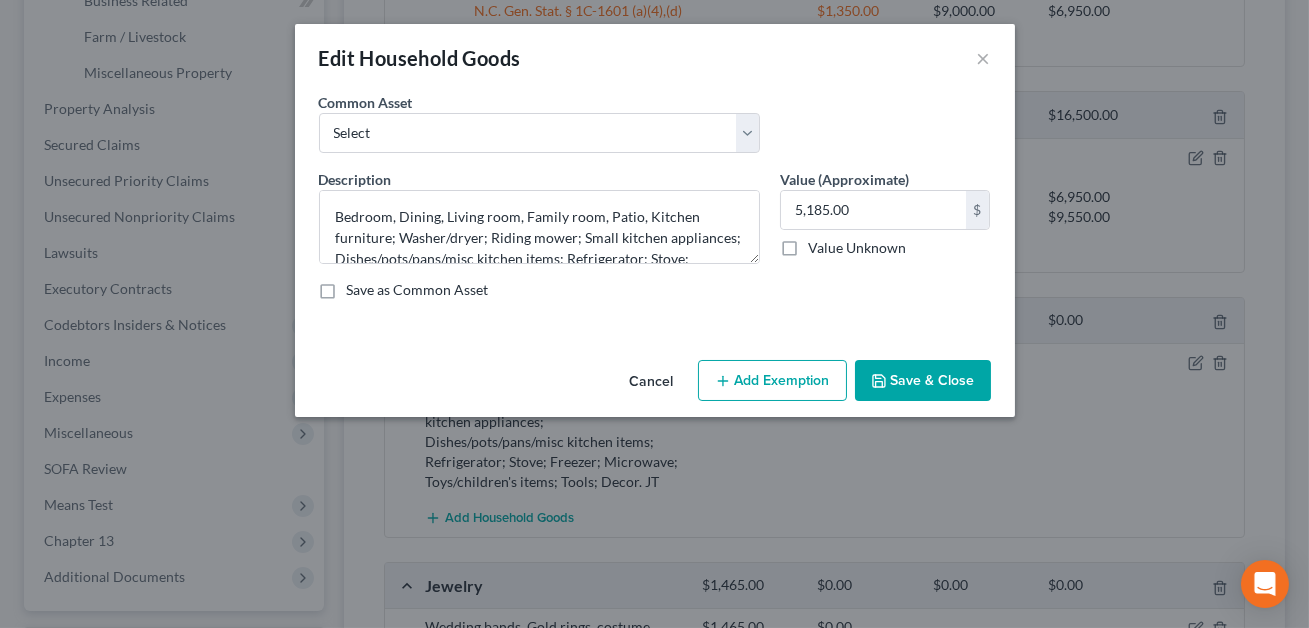 click on "Add Exemption" at bounding box center (772, 381) 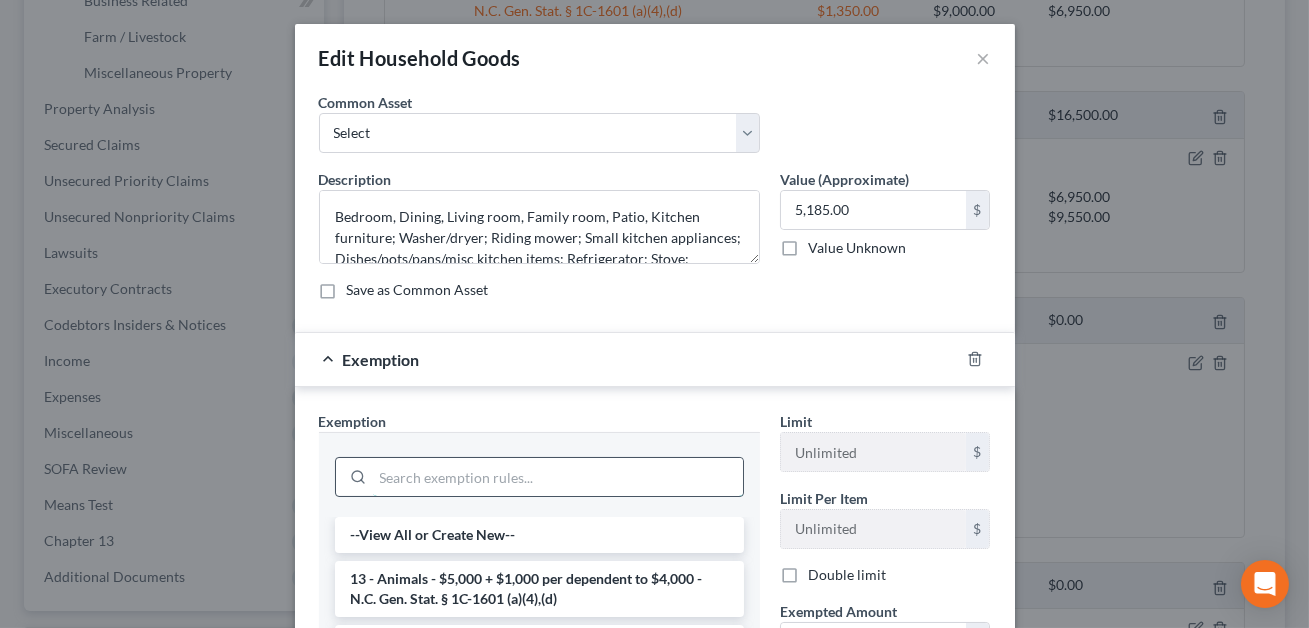 click at bounding box center [558, 477] 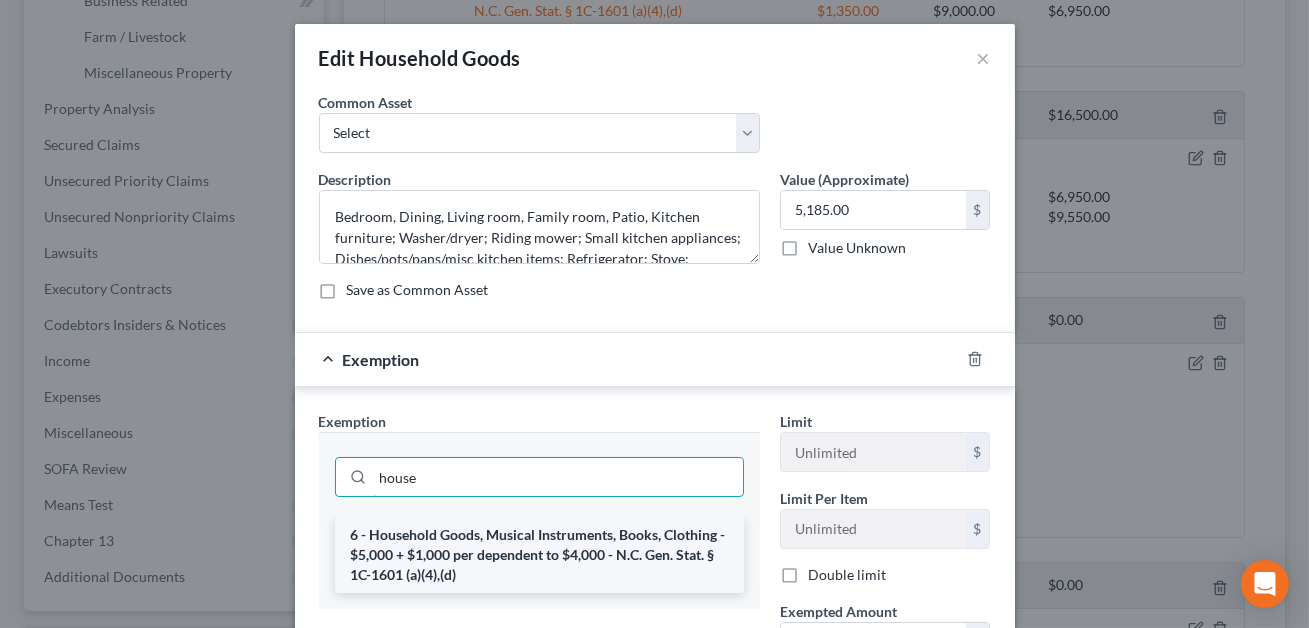 type on "house" 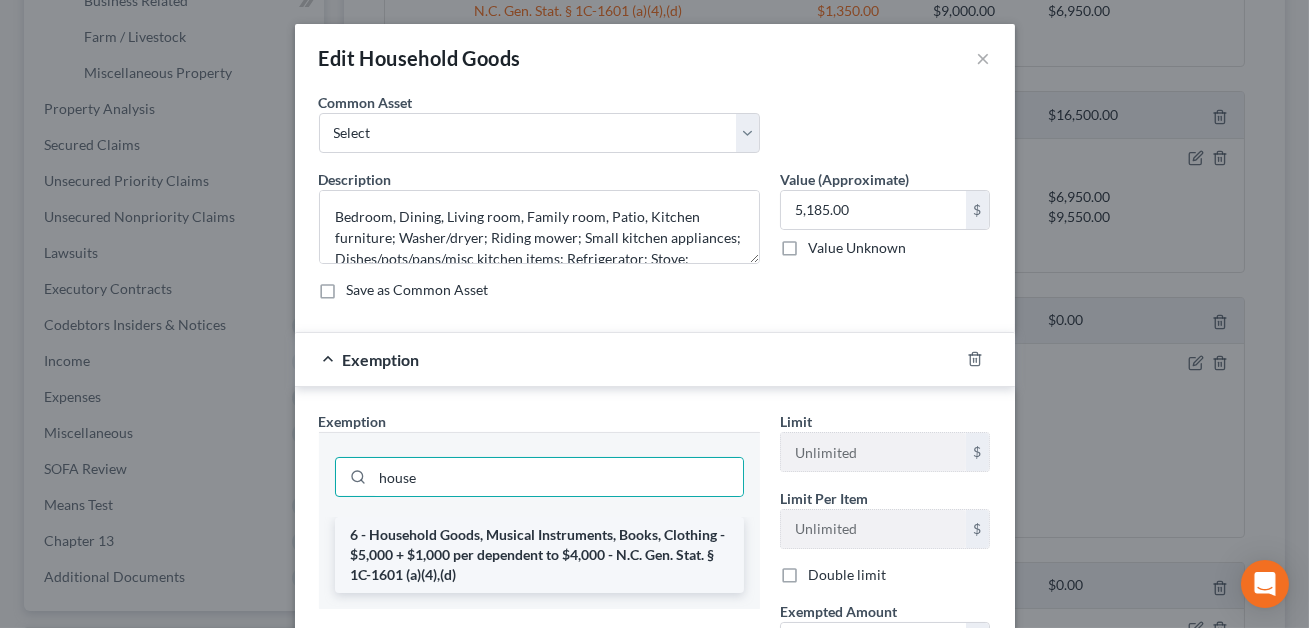click on "6 - Household Goods, Musical Instruments, Books, Clothing - $5,000 +  $1,000 per dependent to $4,000 - N.C. Gen. Stat. § 1C-1601 (a)(4),(d)" at bounding box center [539, 555] 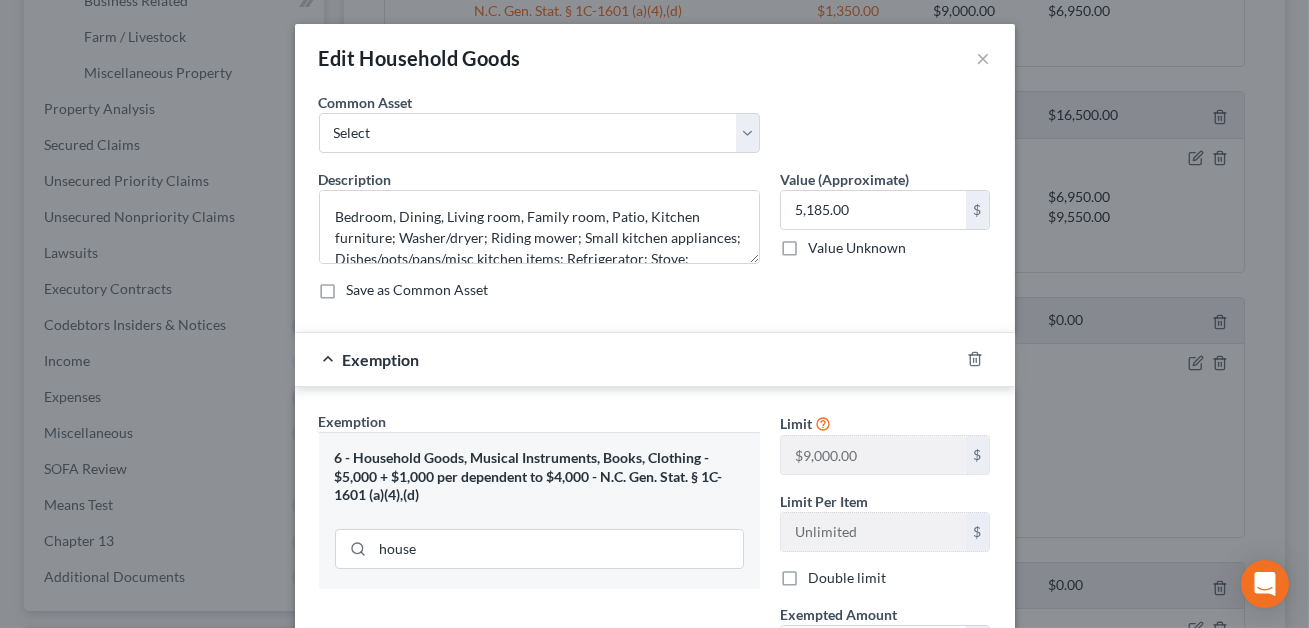scroll, scrollTop: 80, scrollLeft: 0, axis: vertical 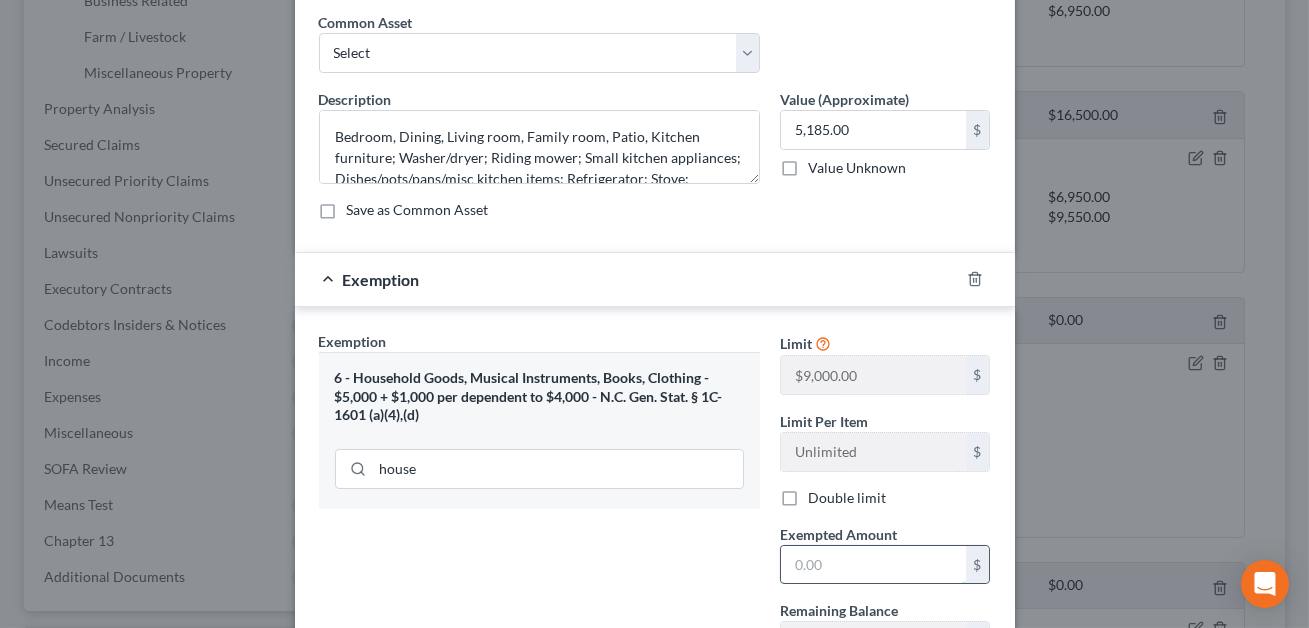 click at bounding box center (873, 565) 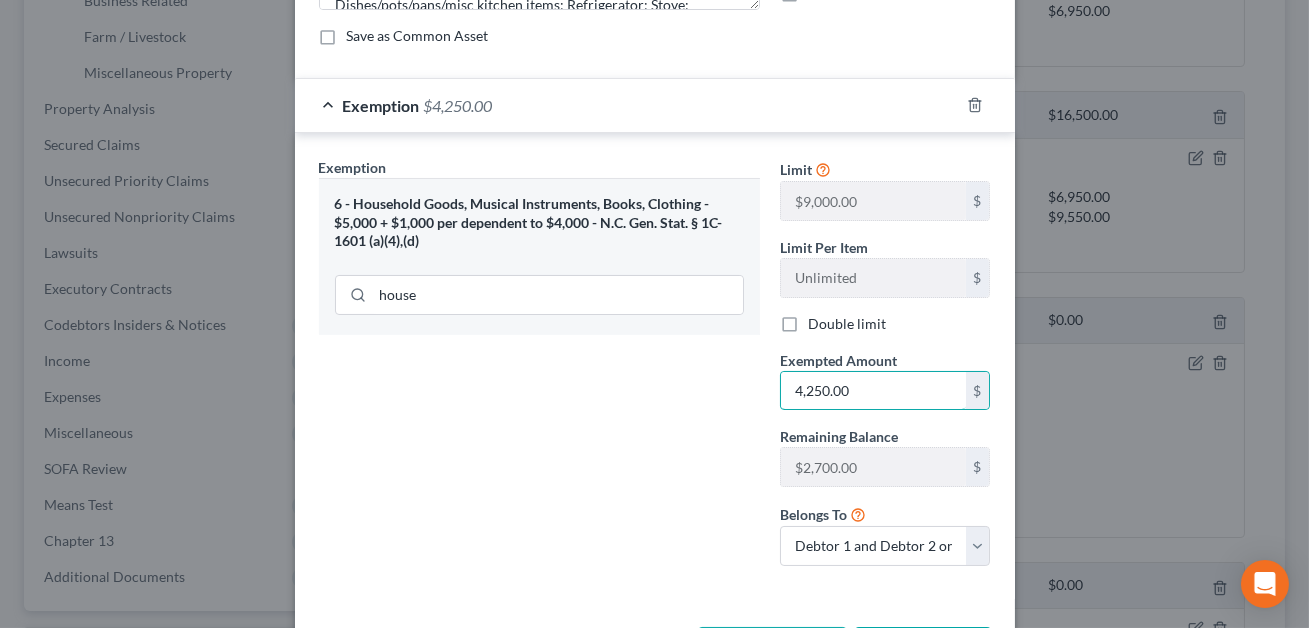 scroll, scrollTop: 332, scrollLeft: 0, axis: vertical 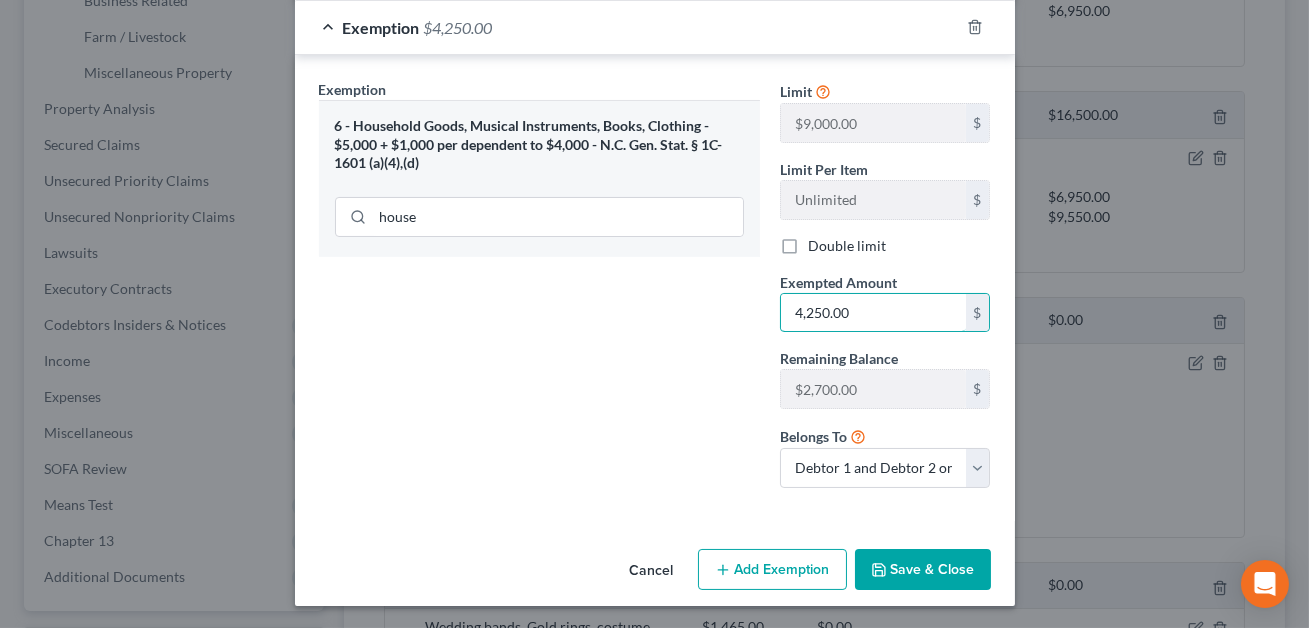 type on "4,250.00" 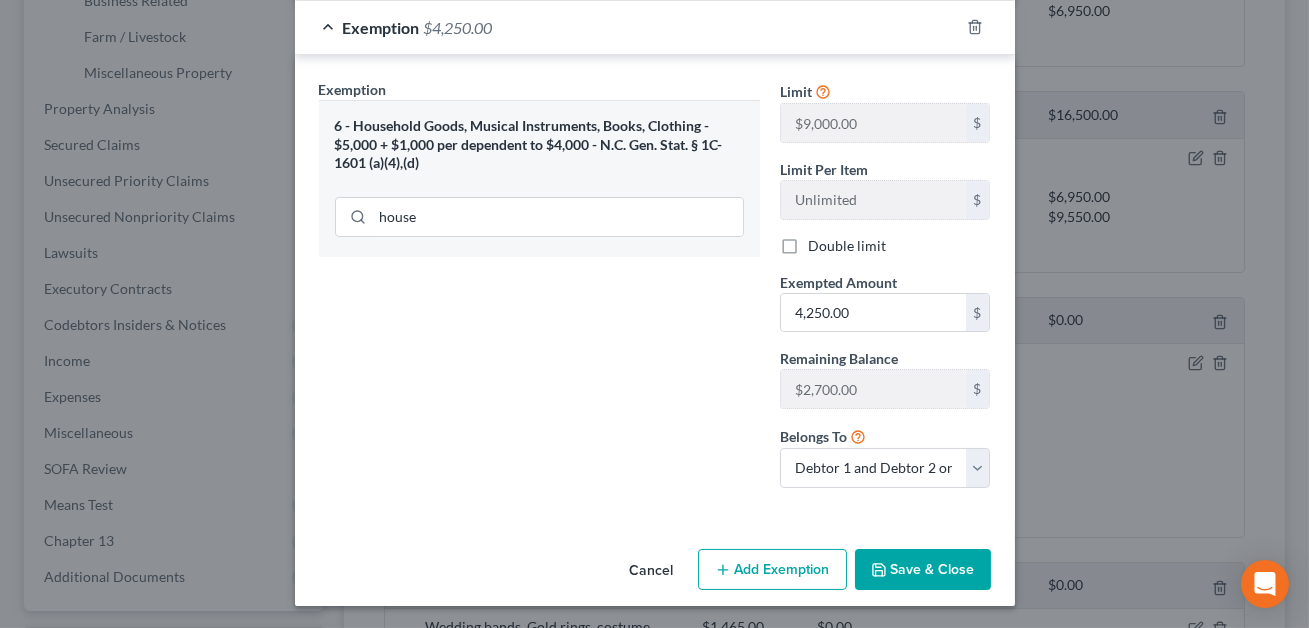 click on "Save & Close" at bounding box center (923, 570) 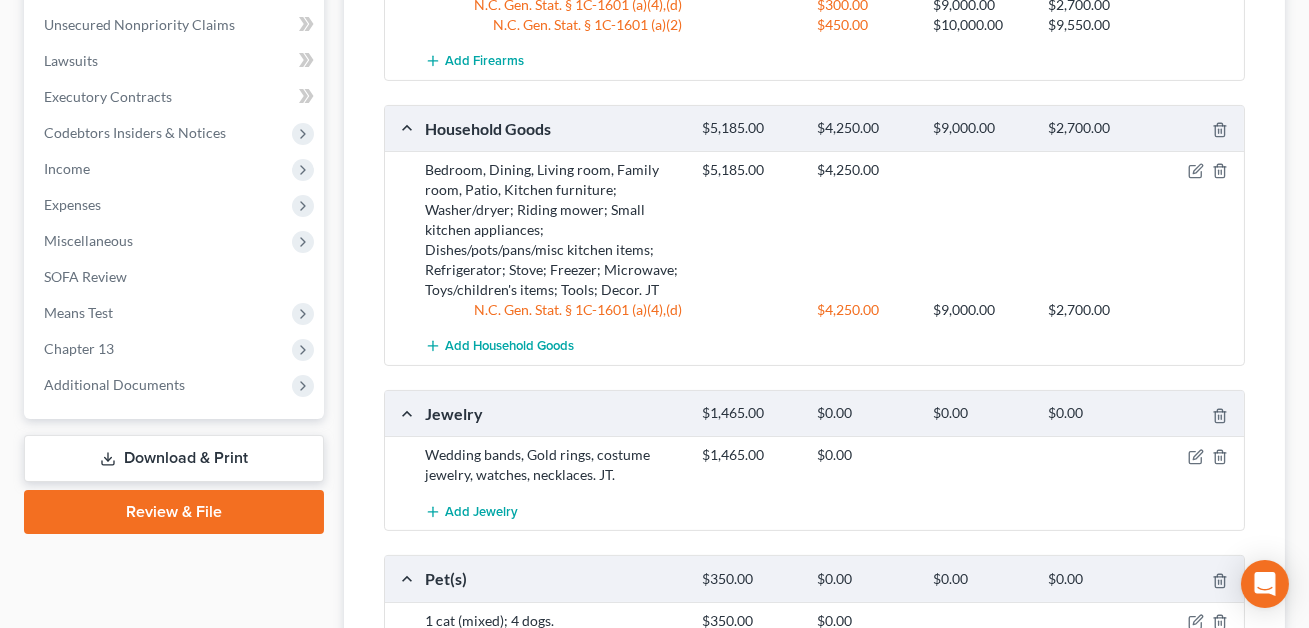 scroll, scrollTop: 850, scrollLeft: 0, axis: vertical 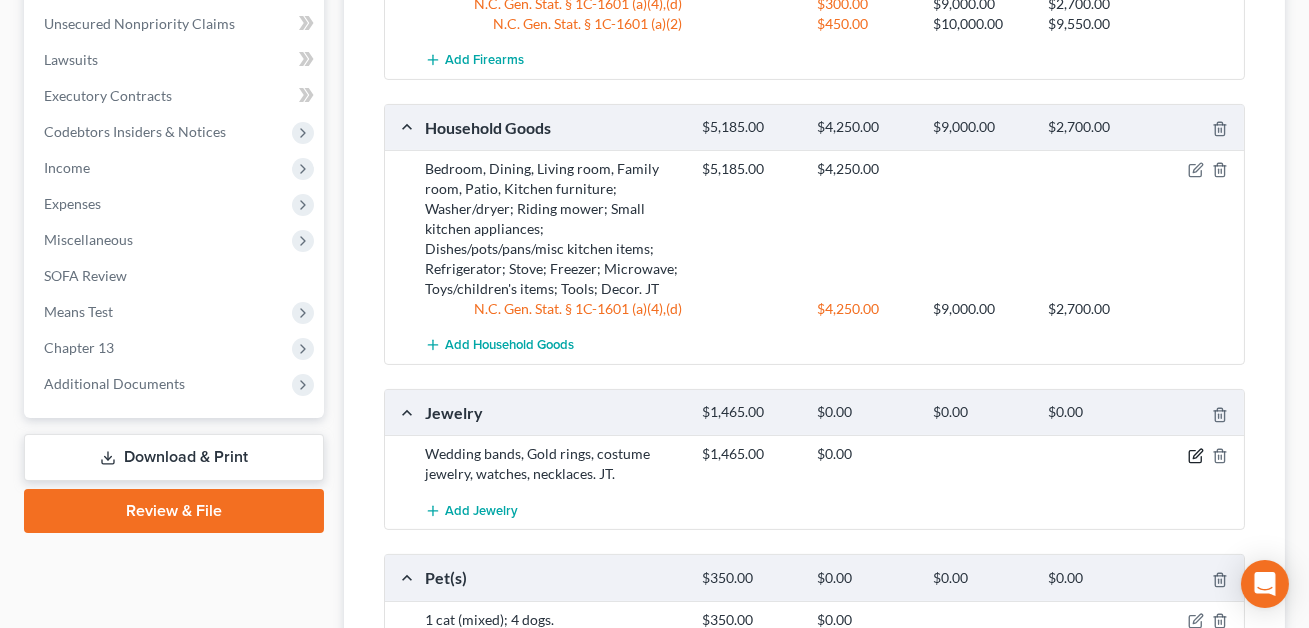 click 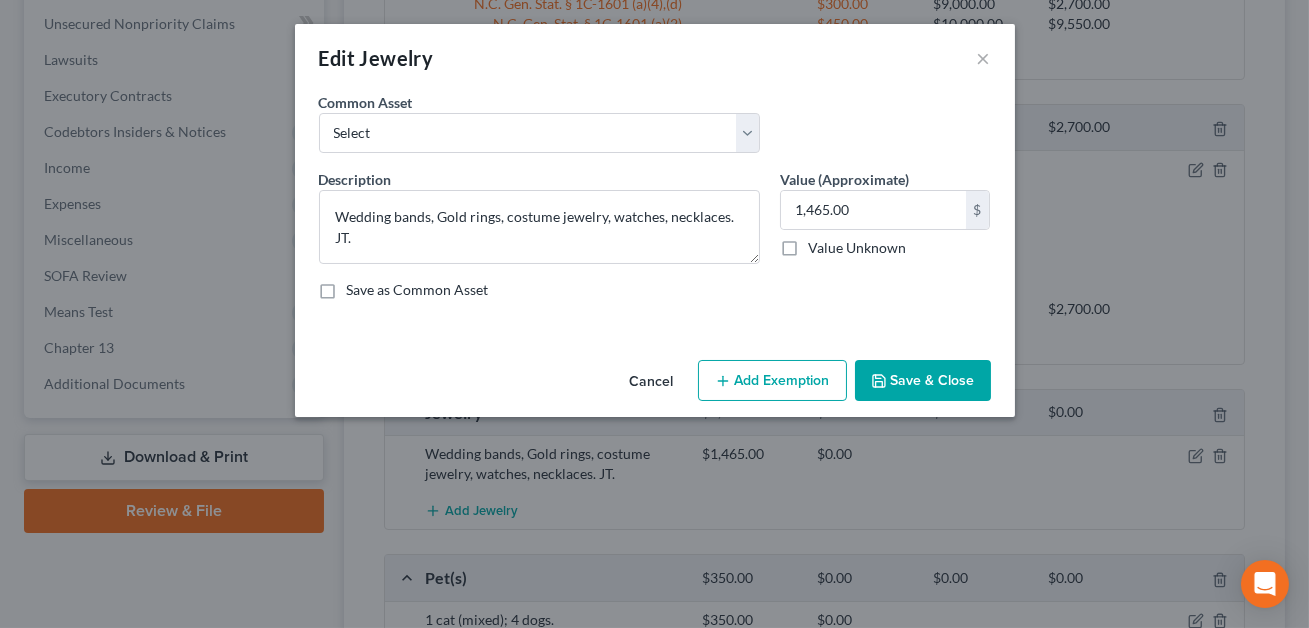 click on "Add Exemption" at bounding box center (772, 381) 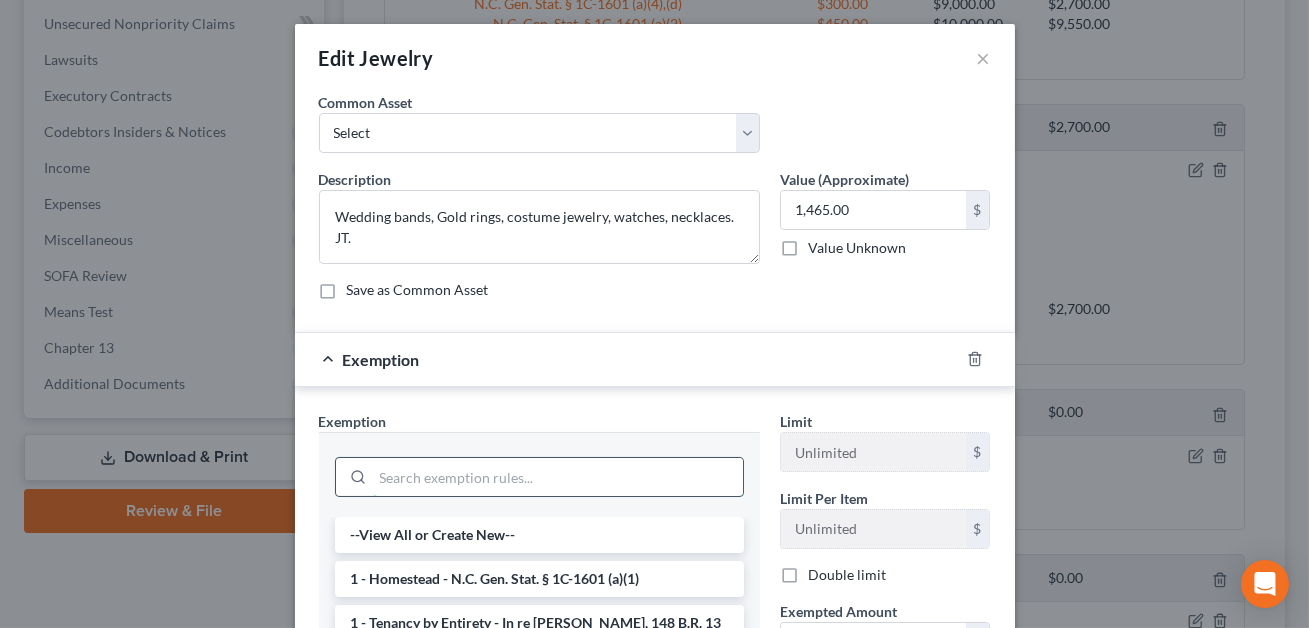 click at bounding box center [558, 477] 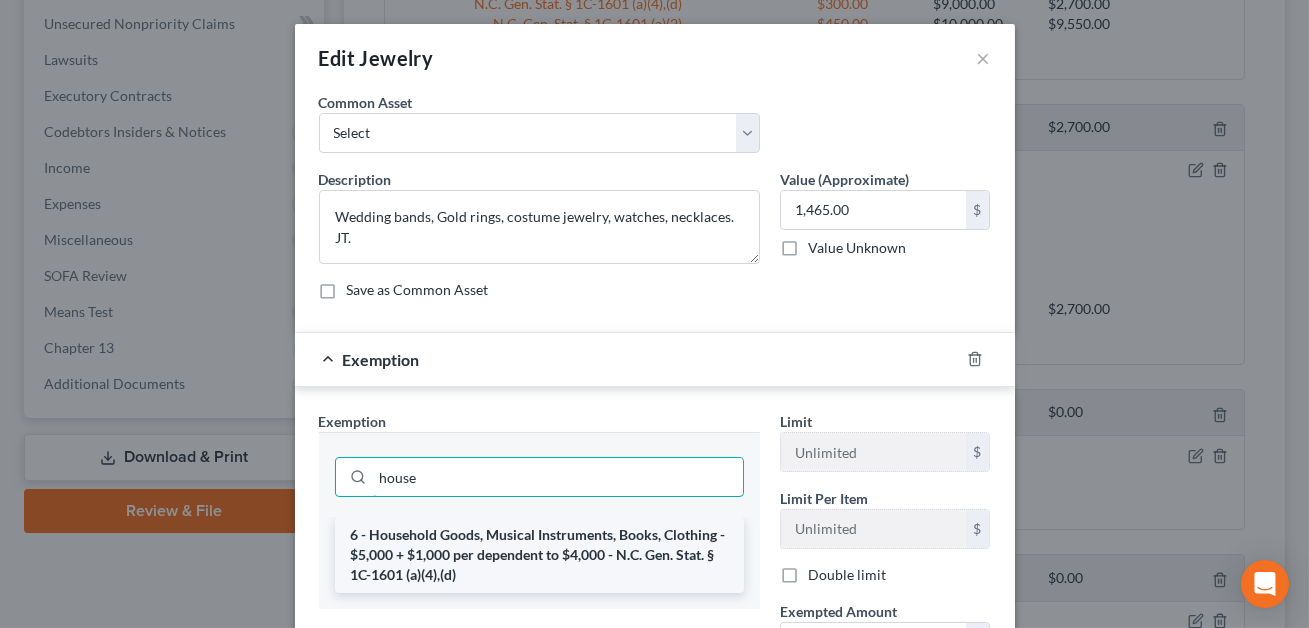 type on "house" 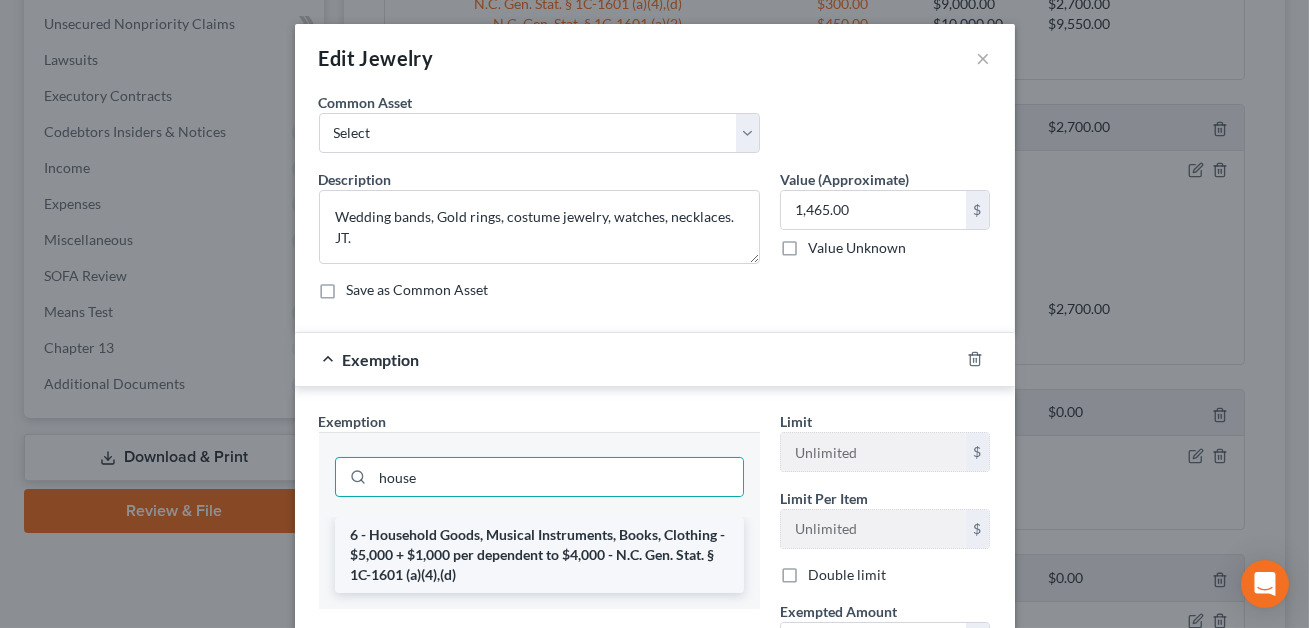 click on "6 - Household Goods, Musical Instruments, Books, Clothing - $5,000 +  $1,000 per dependent to $4,000 - N.C. Gen. Stat. § 1C-1601 (a)(4),(d)" at bounding box center [539, 555] 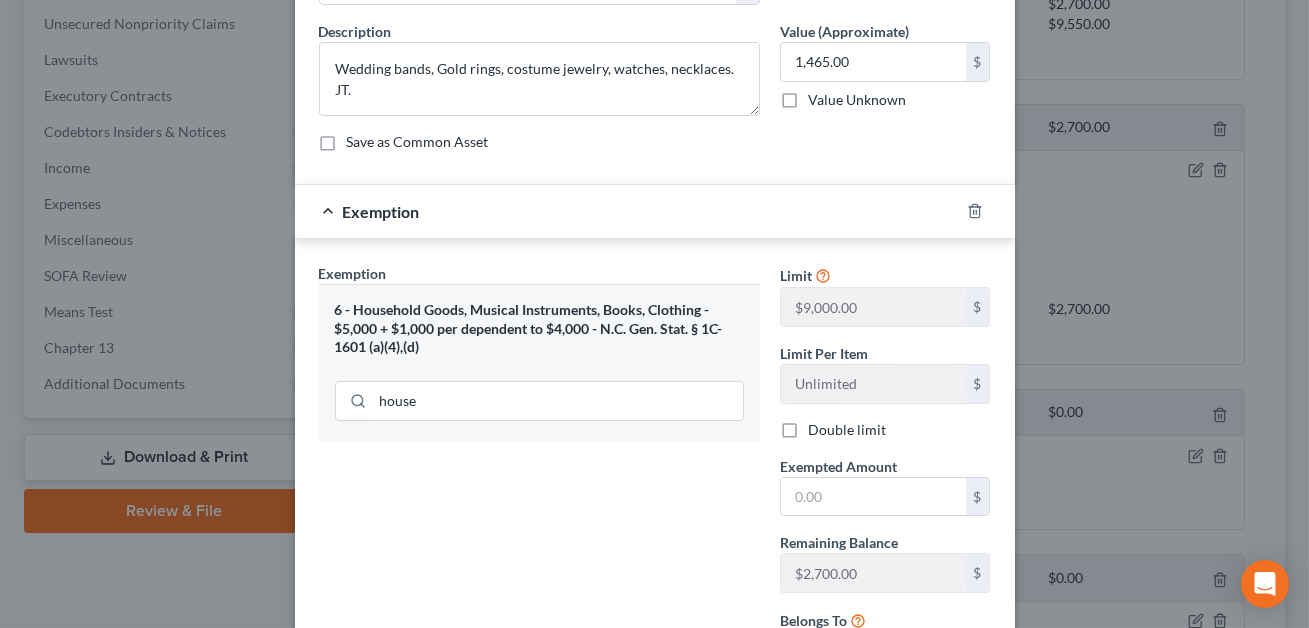 scroll, scrollTop: 216, scrollLeft: 0, axis: vertical 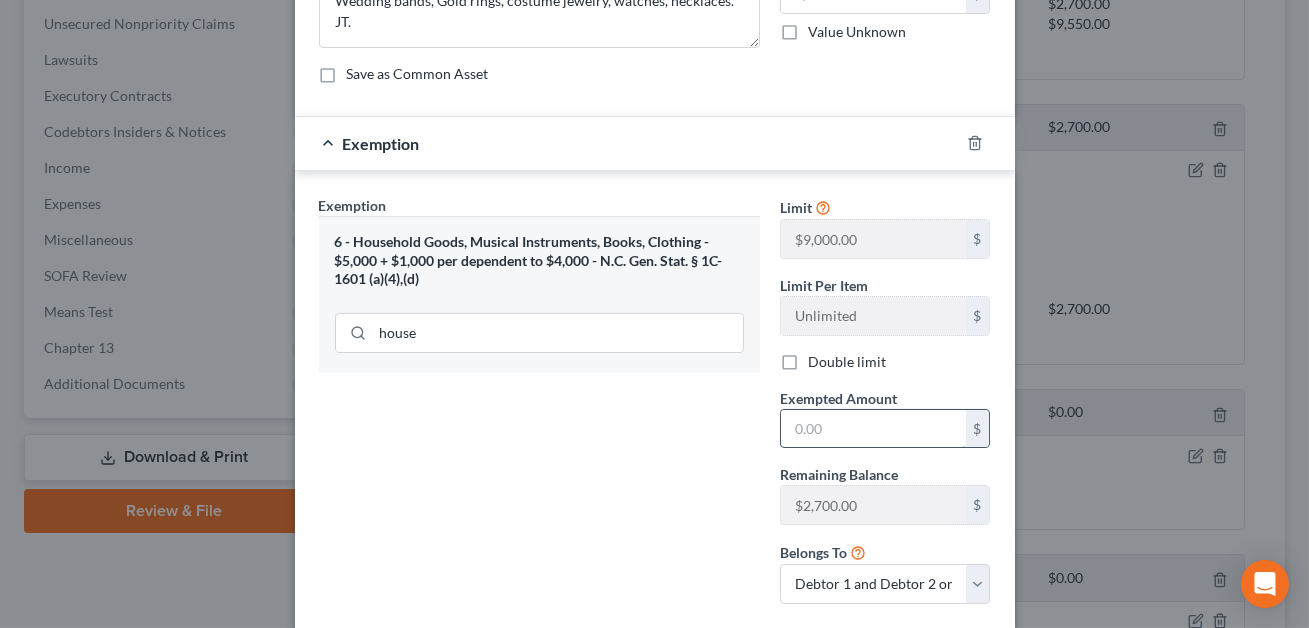 click at bounding box center [873, 429] 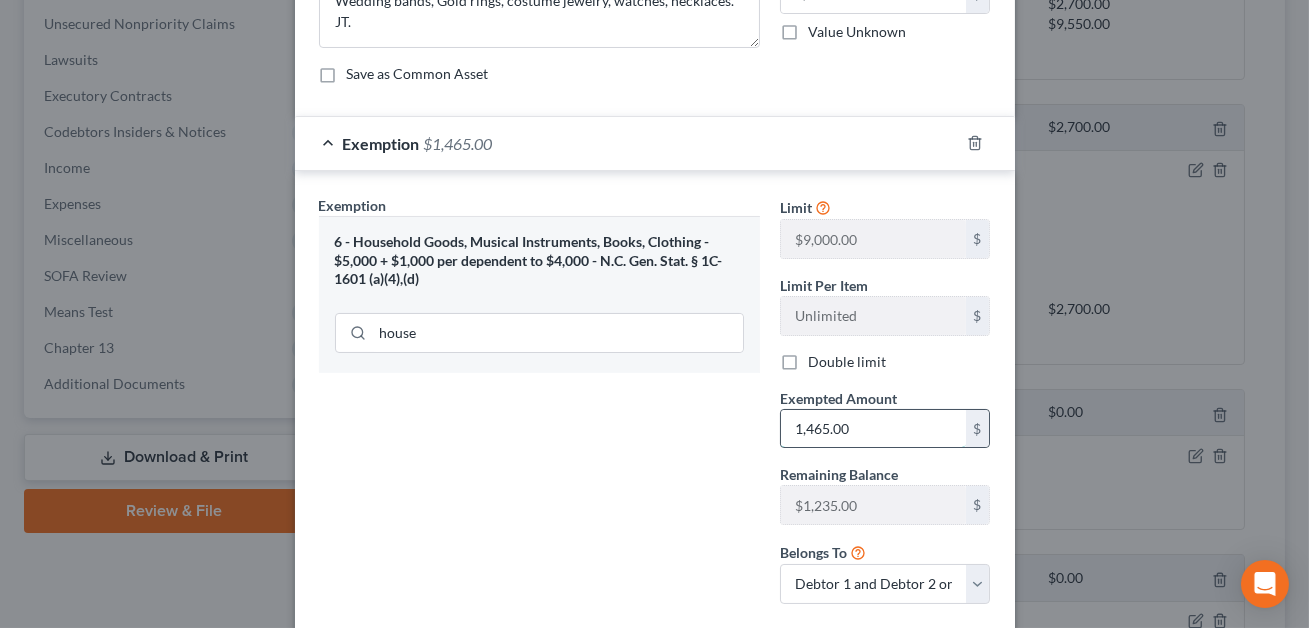 scroll, scrollTop: 332, scrollLeft: 0, axis: vertical 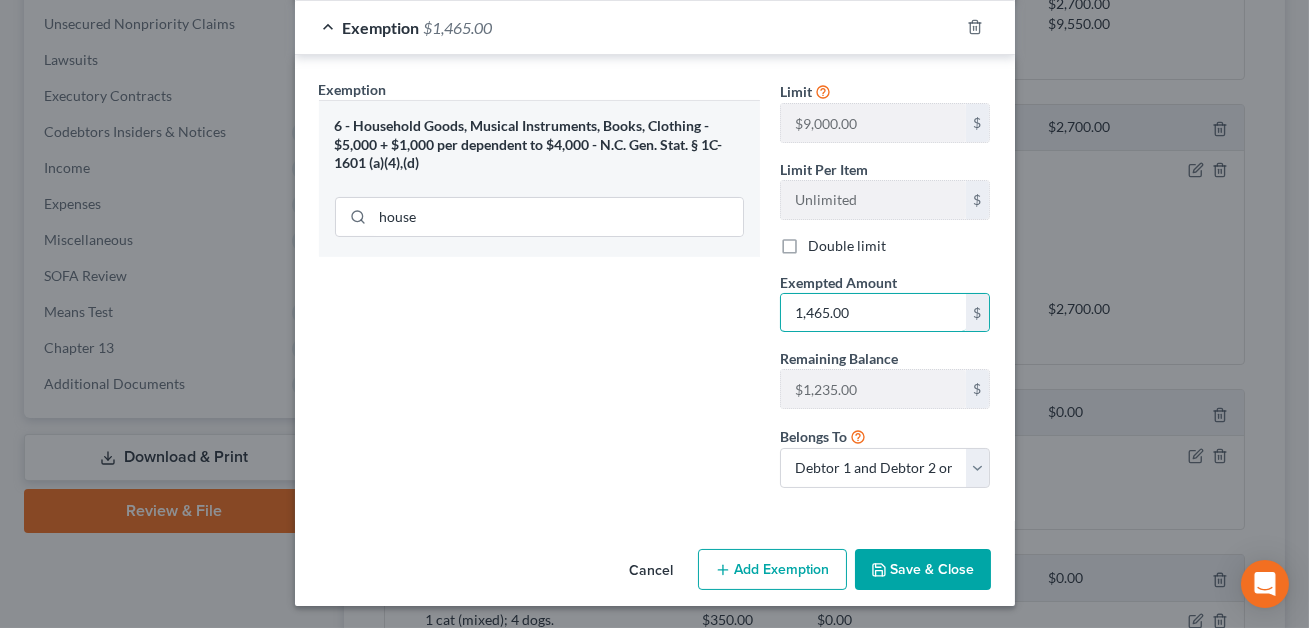 type on "1,465.00" 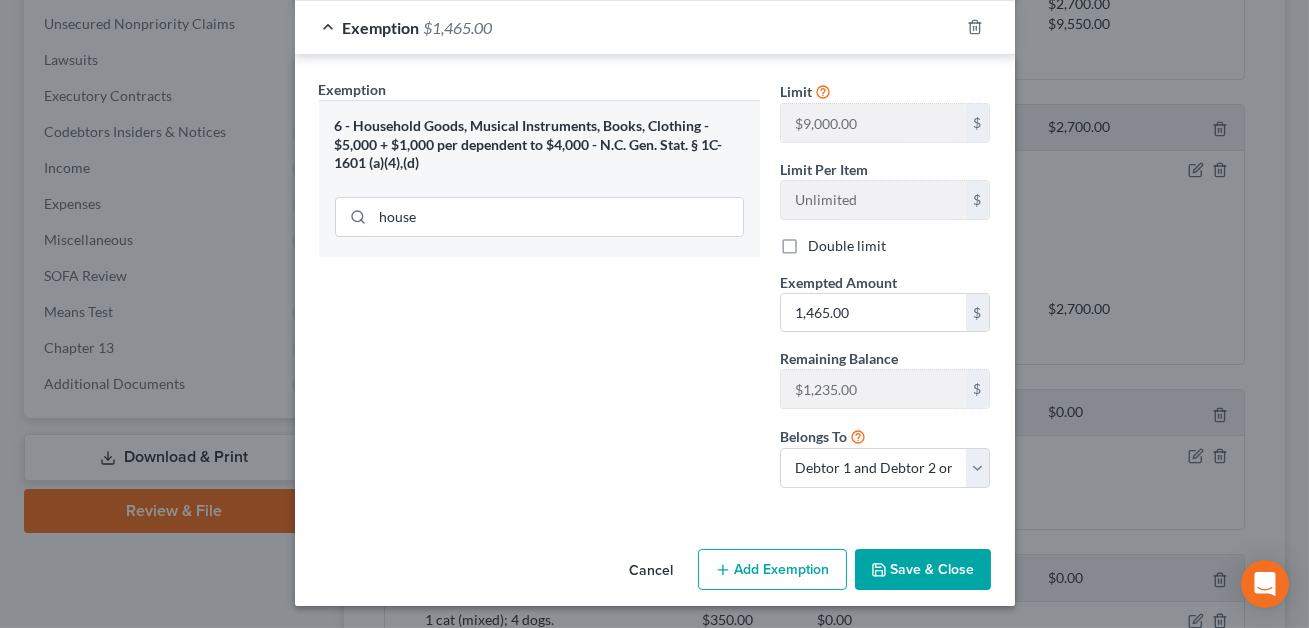 click on "Save & Close" at bounding box center (923, 570) 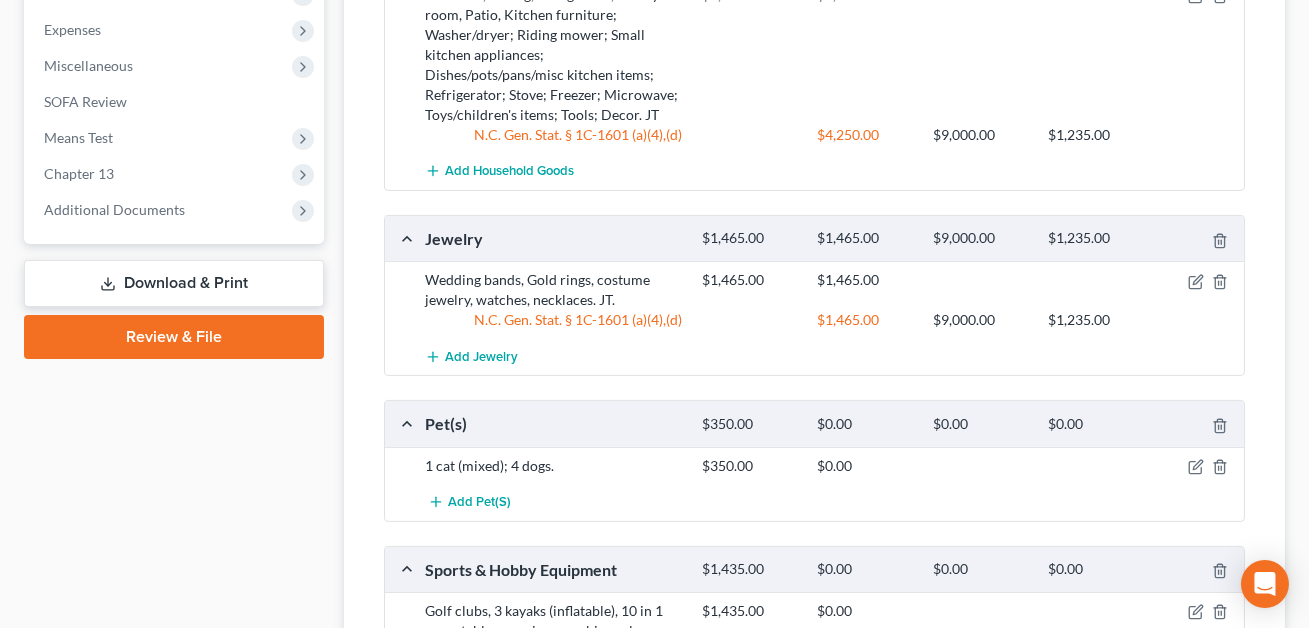 scroll, scrollTop: 1072, scrollLeft: 0, axis: vertical 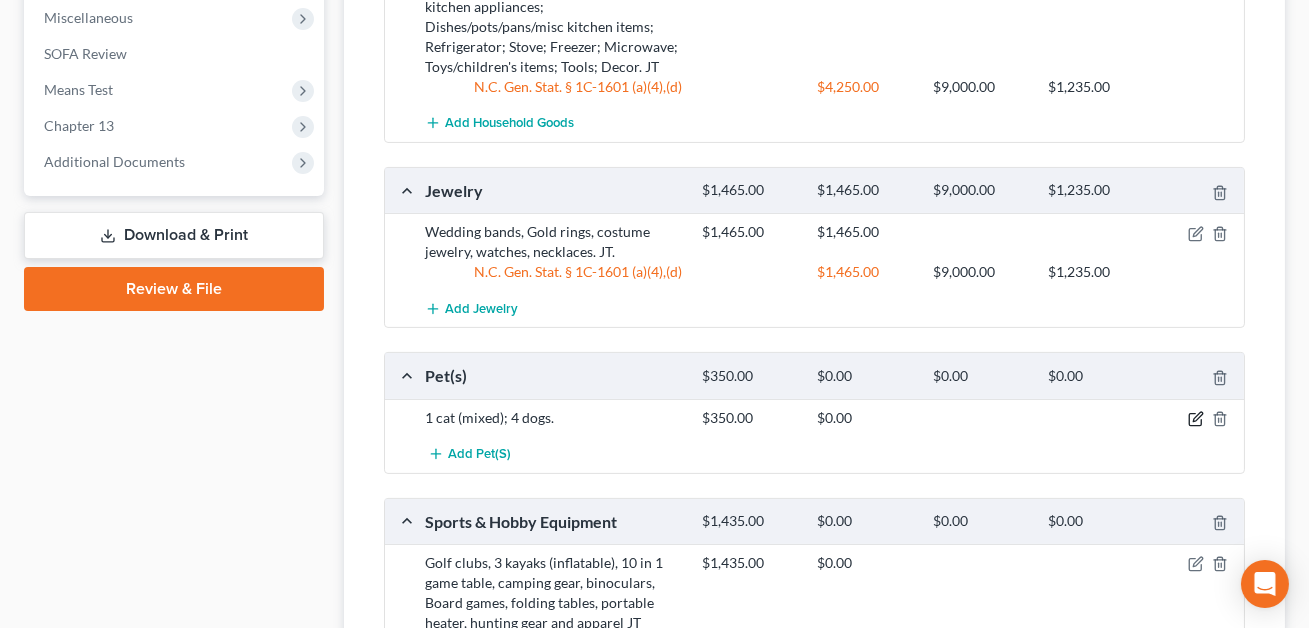 click 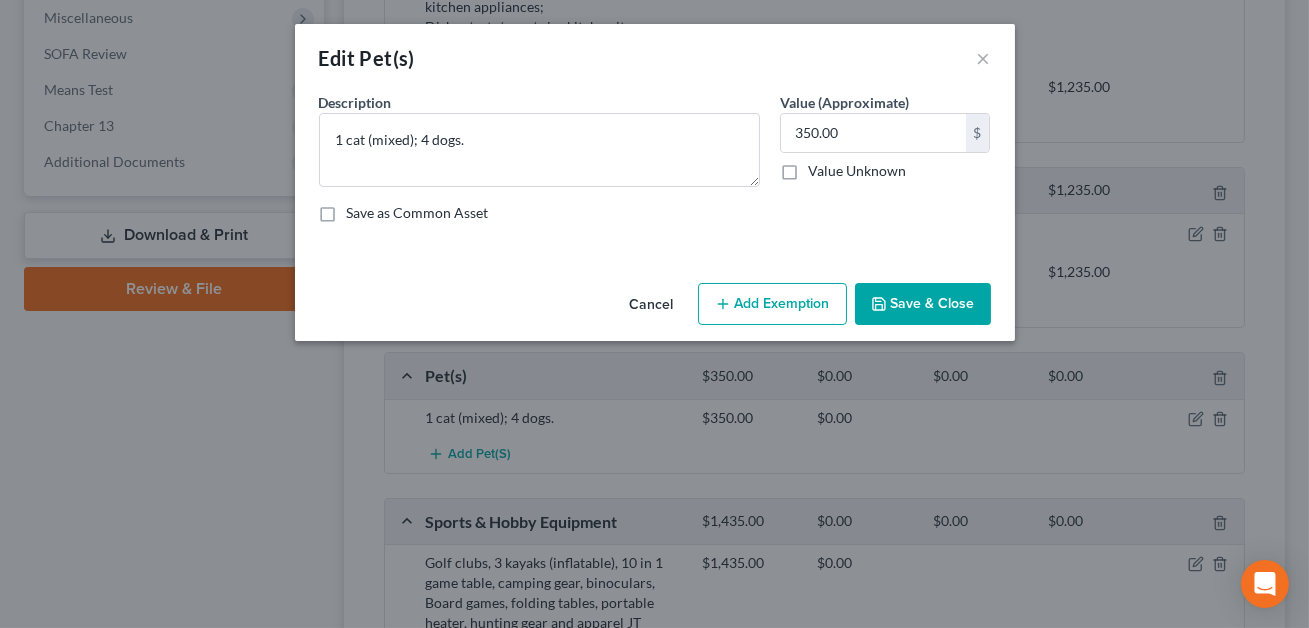 click on "Add Exemption" at bounding box center (772, 304) 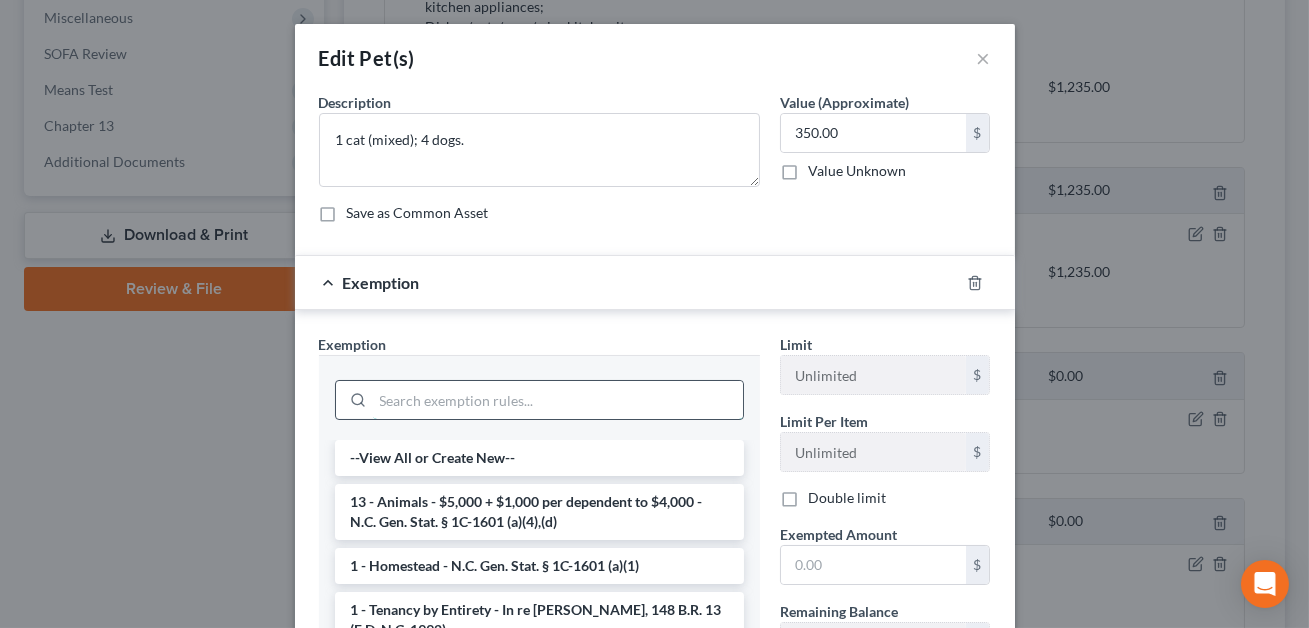 click at bounding box center (558, 400) 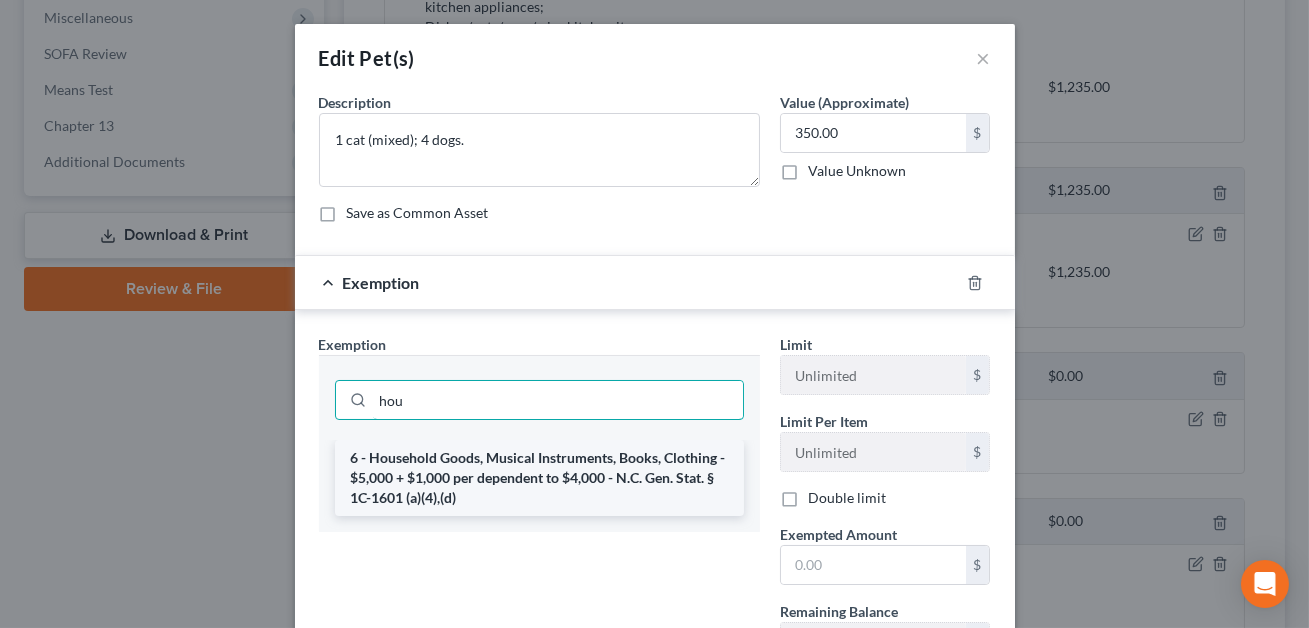 type on "hou" 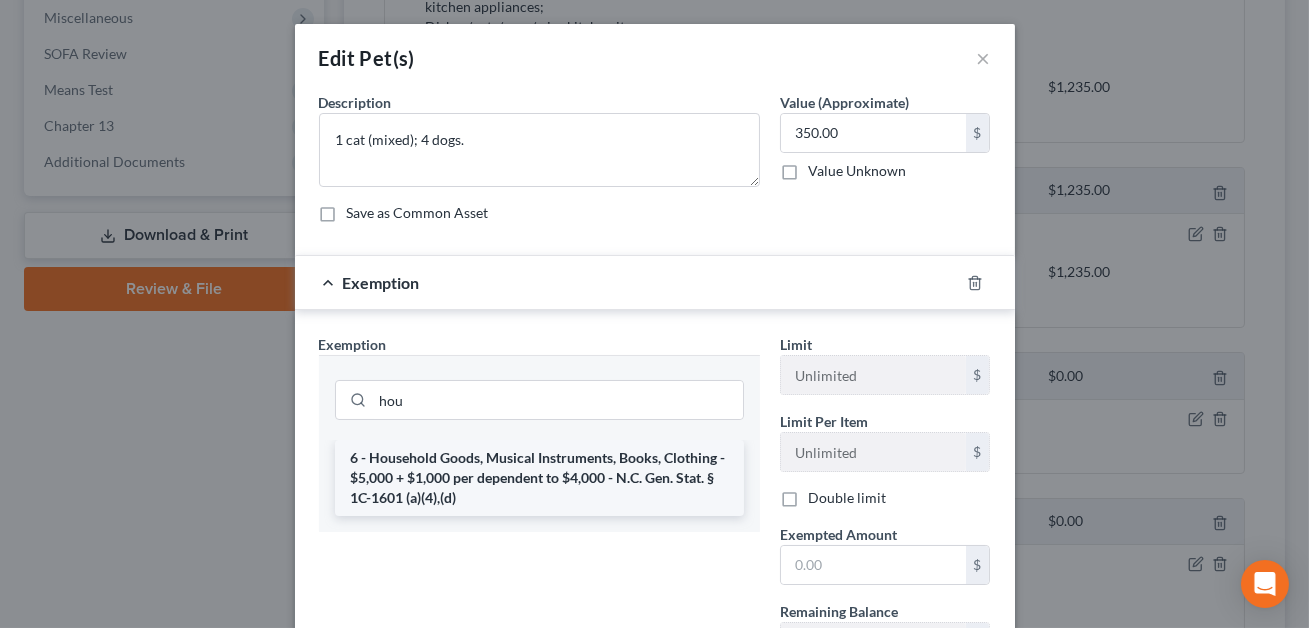 click on "6 - Household Goods, Musical Instruments, Books, Clothing - $5,000 +  $1,000 per dependent to $4,000 - N.C. Gen. Stat. § 1C-1601 (a)(4),(d)" at bounding box center [539, 478] 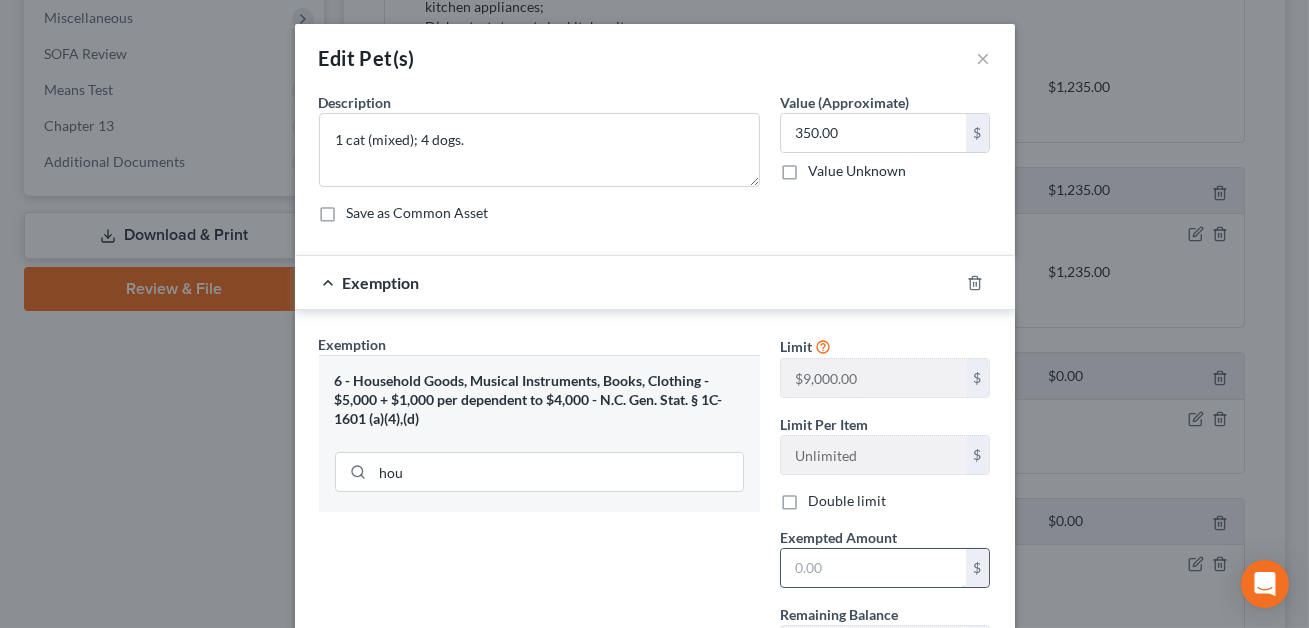 click at bounding box center [873, 568] 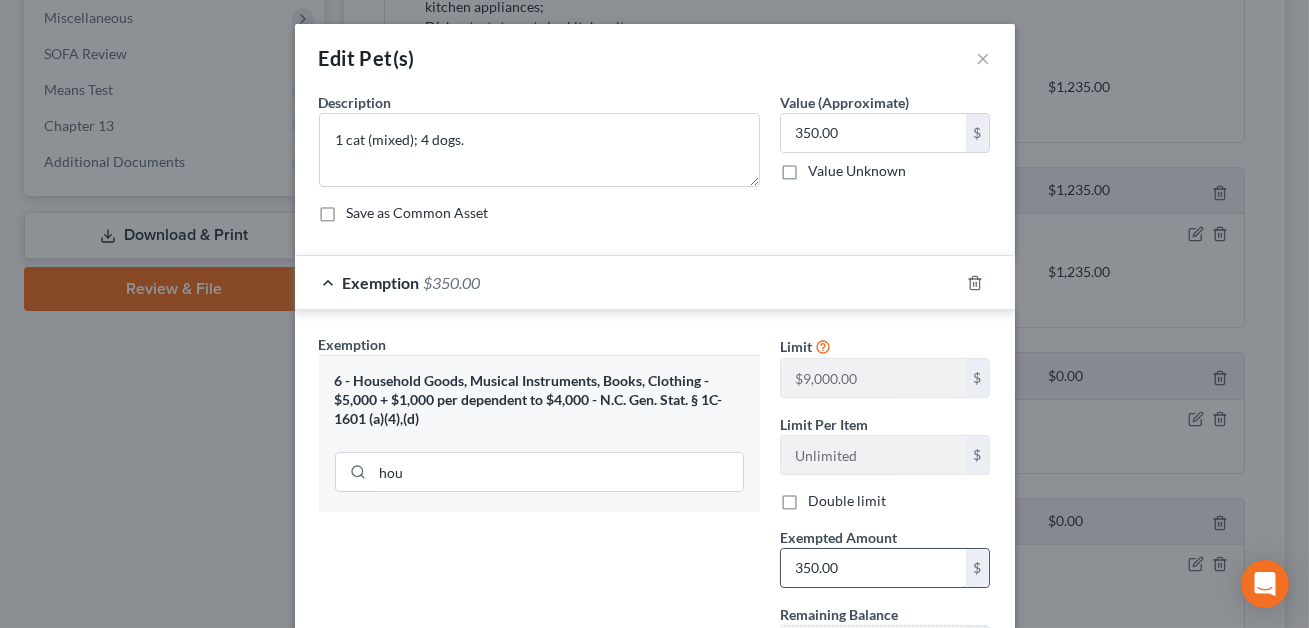 scroll, scrollTop: 256, scrollLeft: 0, axis: vertical 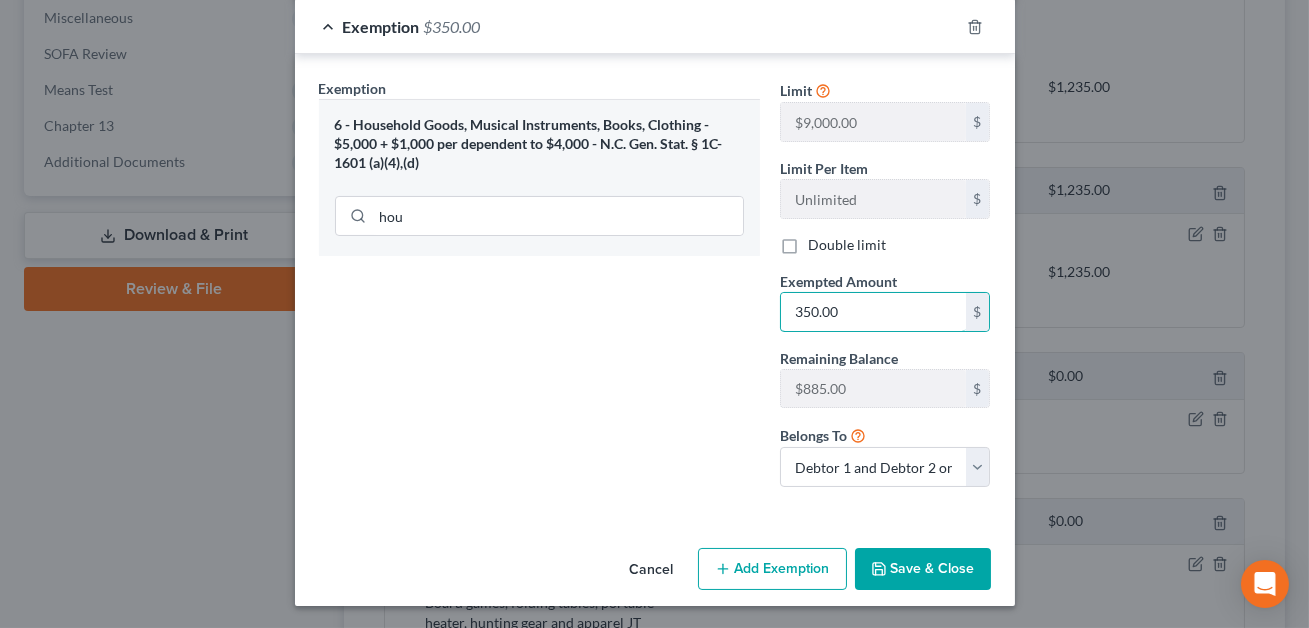 type on "350.00" 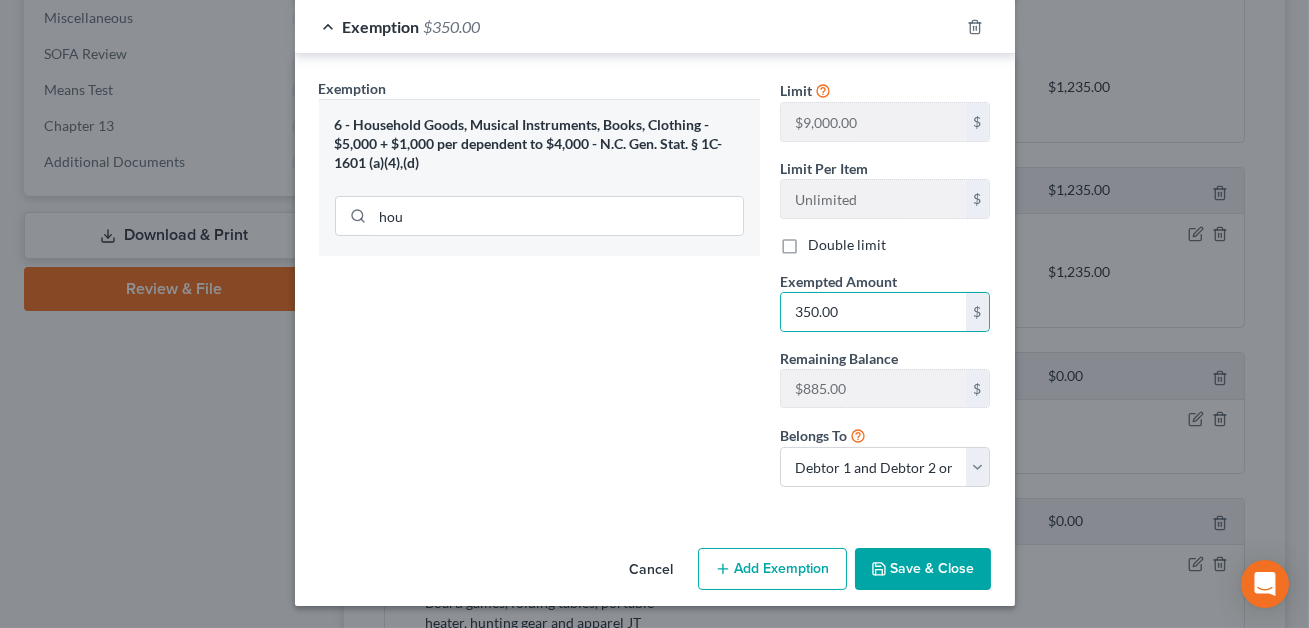 click on "Save & Close" at bounding box center (923, 569) 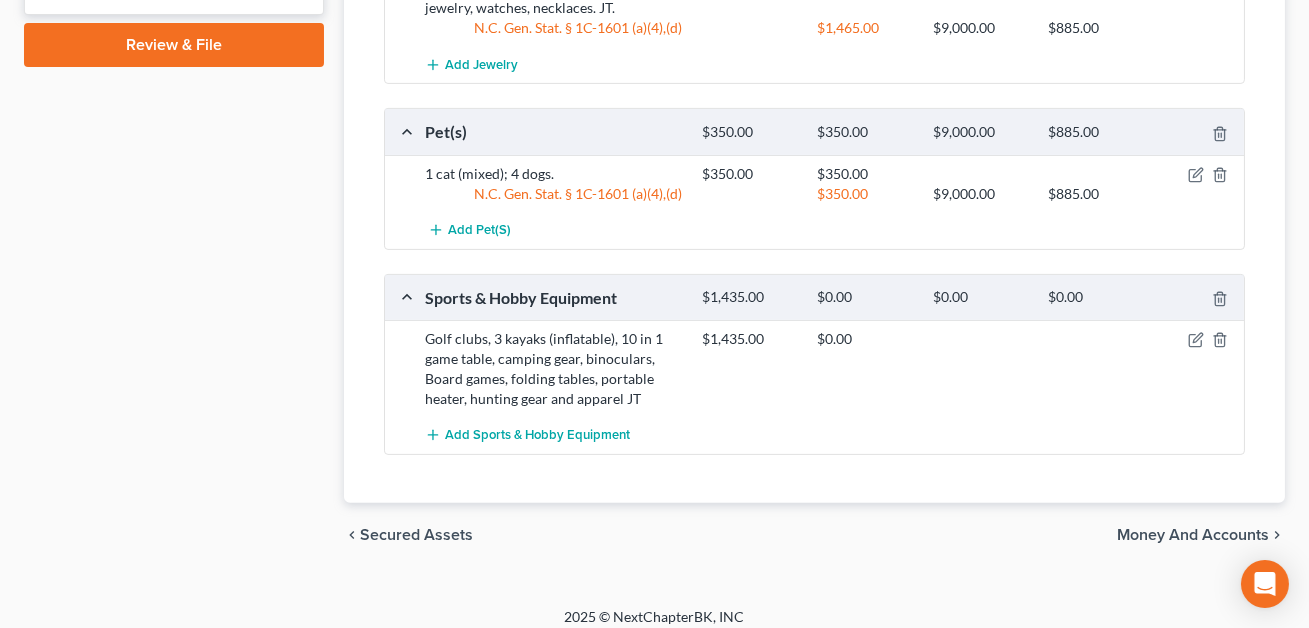 scroll, scrollTop: 1326, scrollLeft: 0, axis: vertical 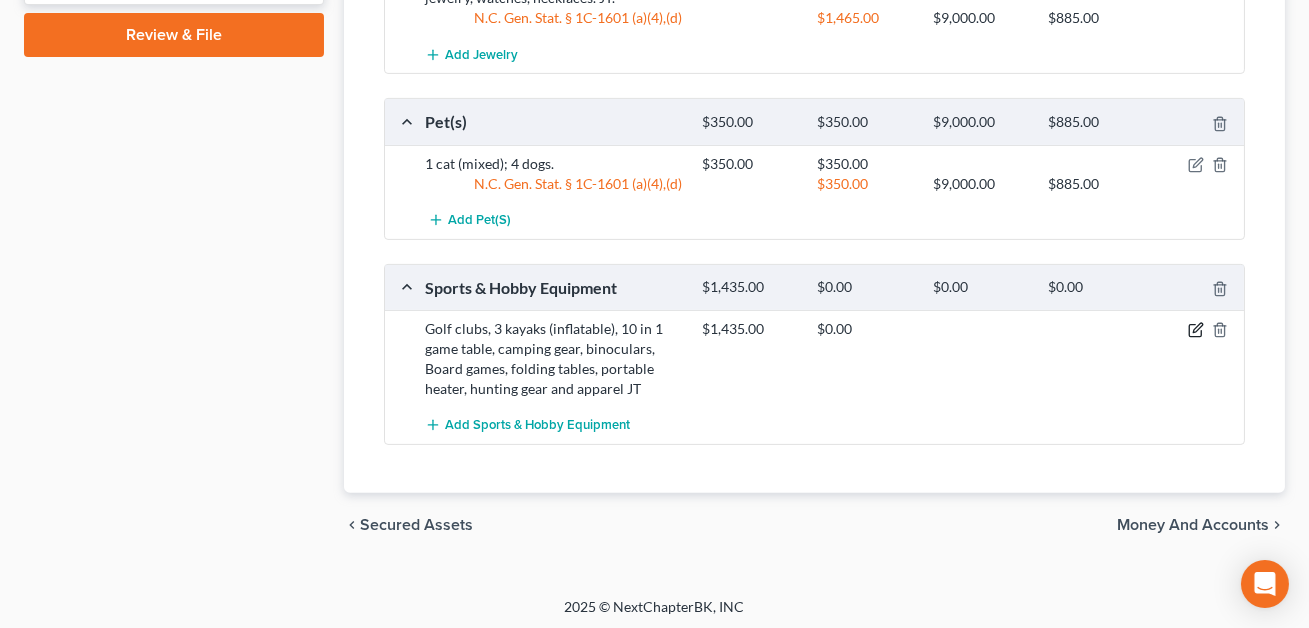 click 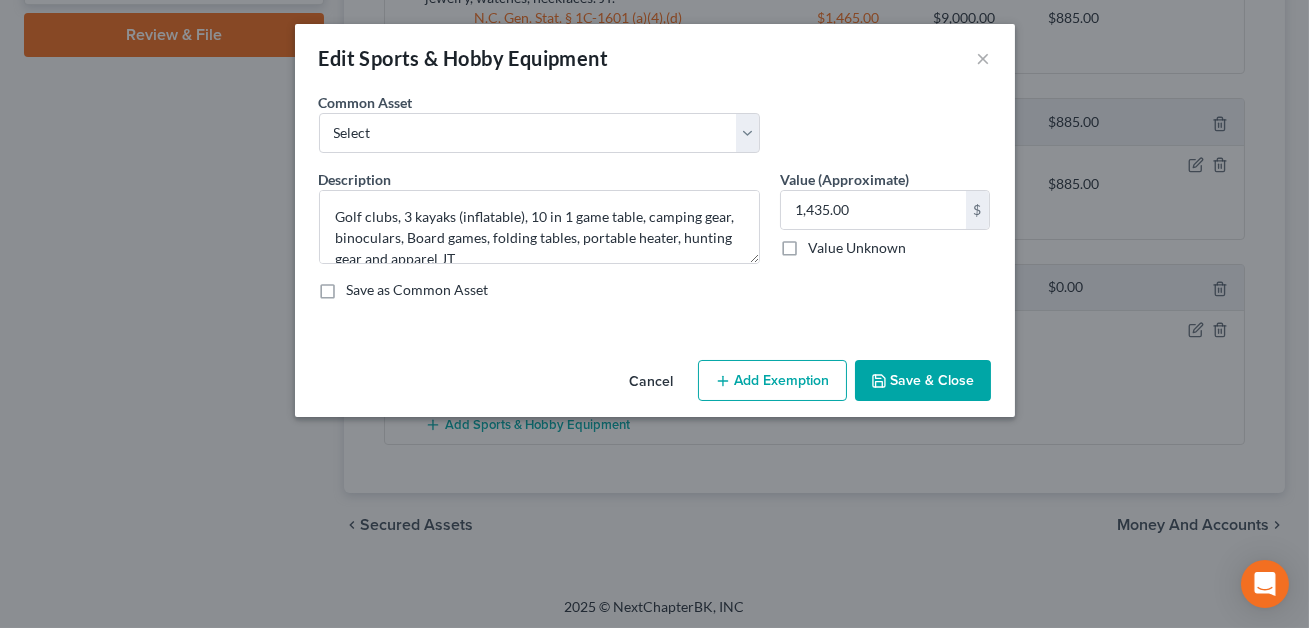 click on "Add Exemption" at bounding box center (772, 381) 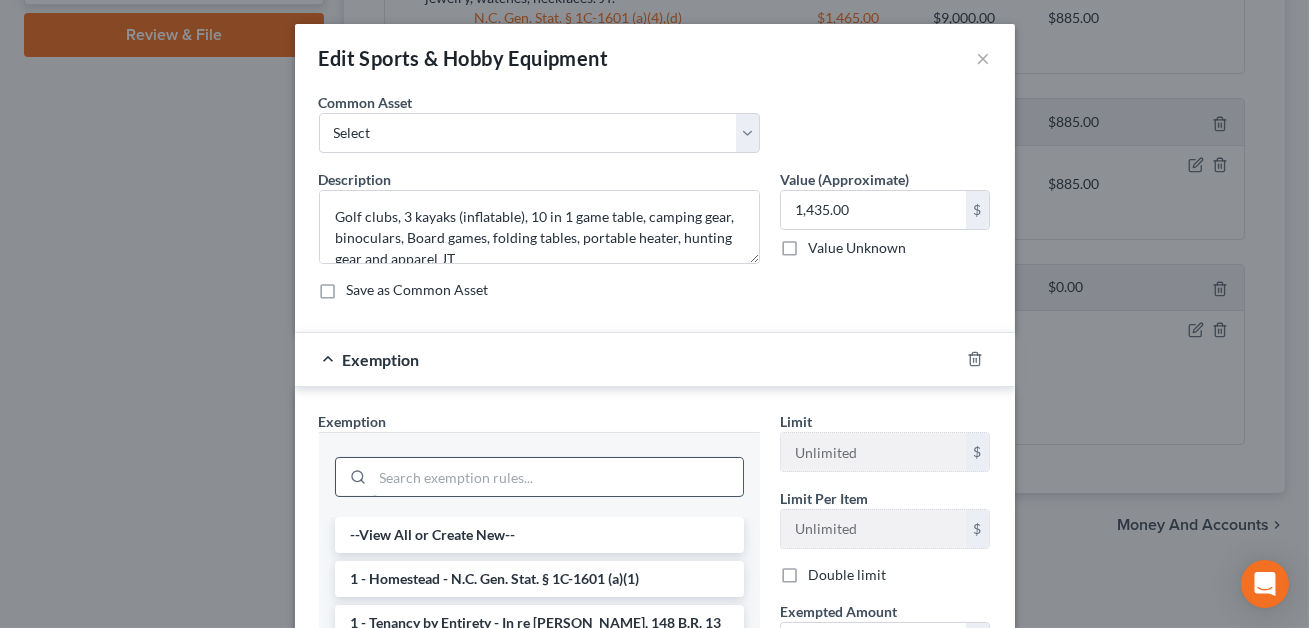 click at bounding box center (558, 477) 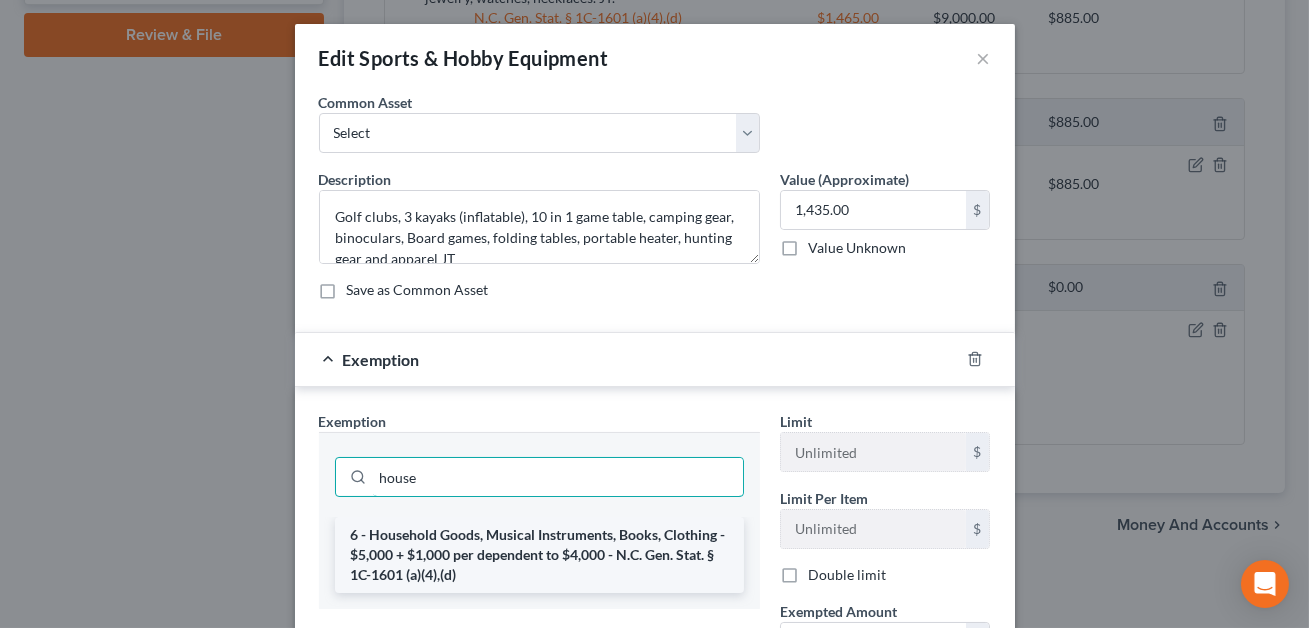 type on "house" 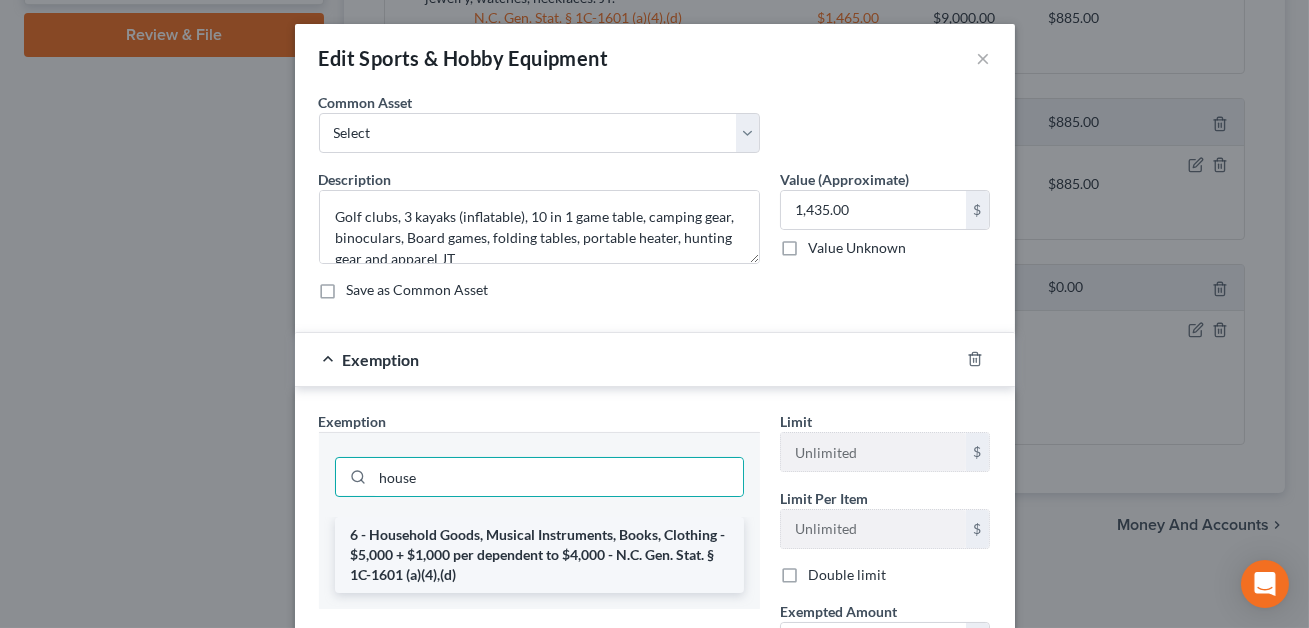 click on "6 - Household Goods, Musical Instruments, Books, Clothing - $5,000 +  $1,000 per dependent to $4,000 - N.C. Gen. Stat. § 1C-1601 (a)(4),(d)" at bounding box center [539, 555] 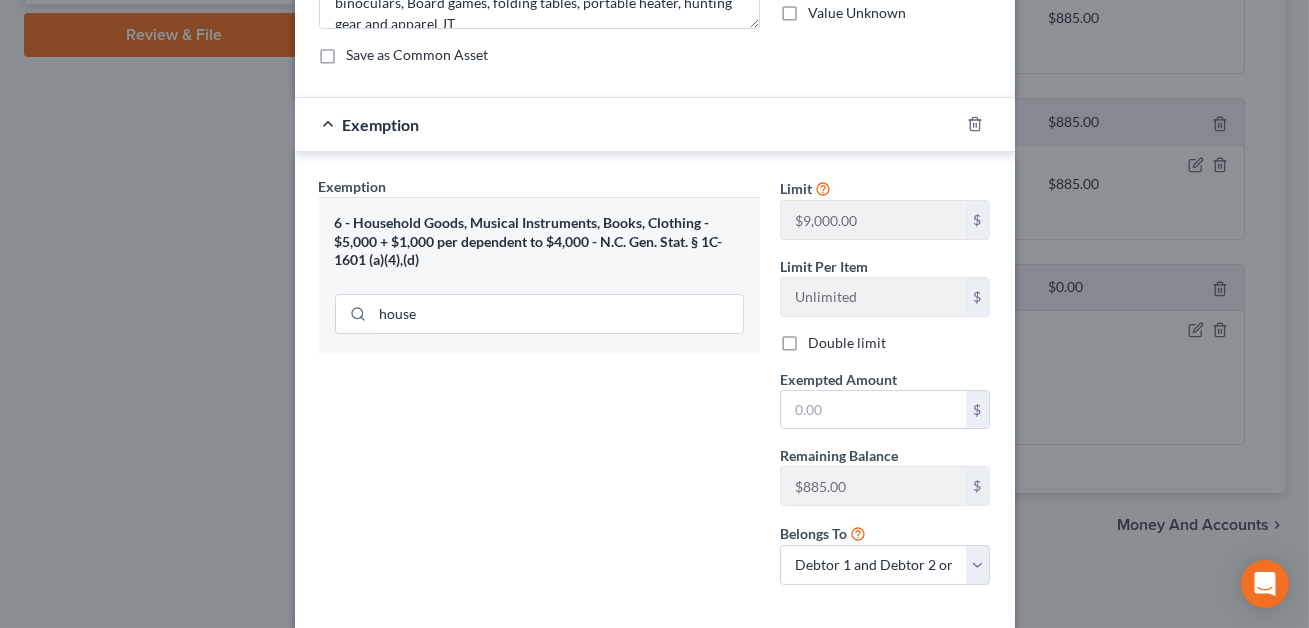 scroll, scrollTop: 324, scrollLeft: 0, axis: vertical 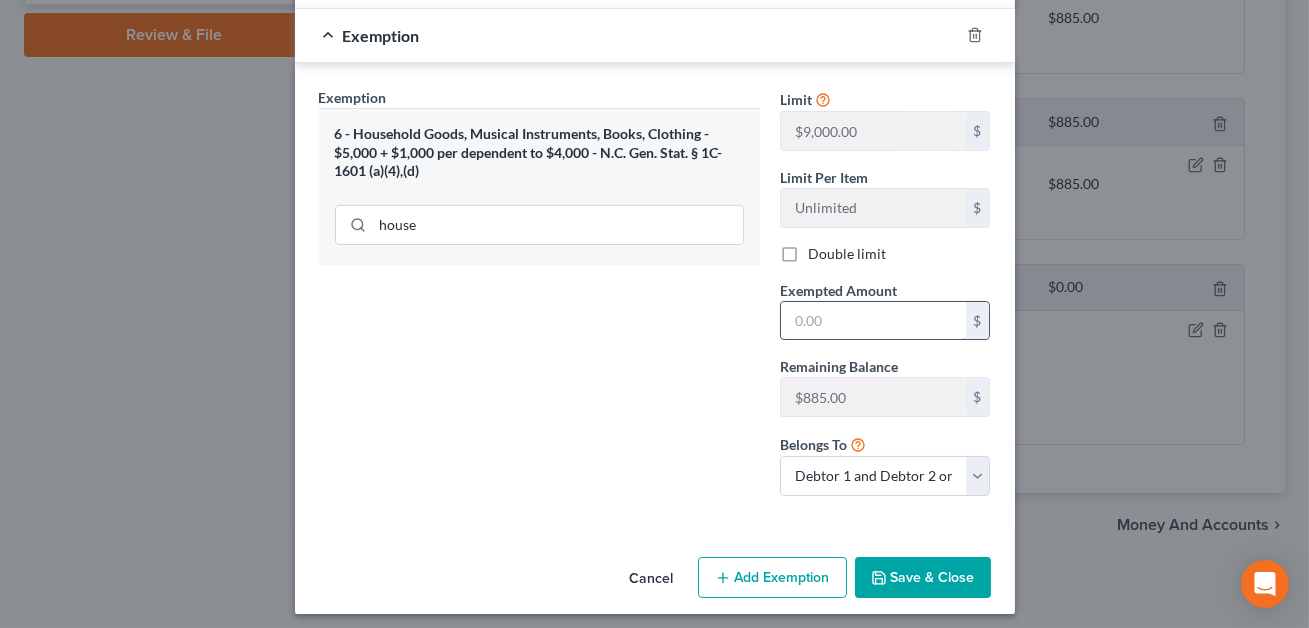 click at bounding box center [873, 321] 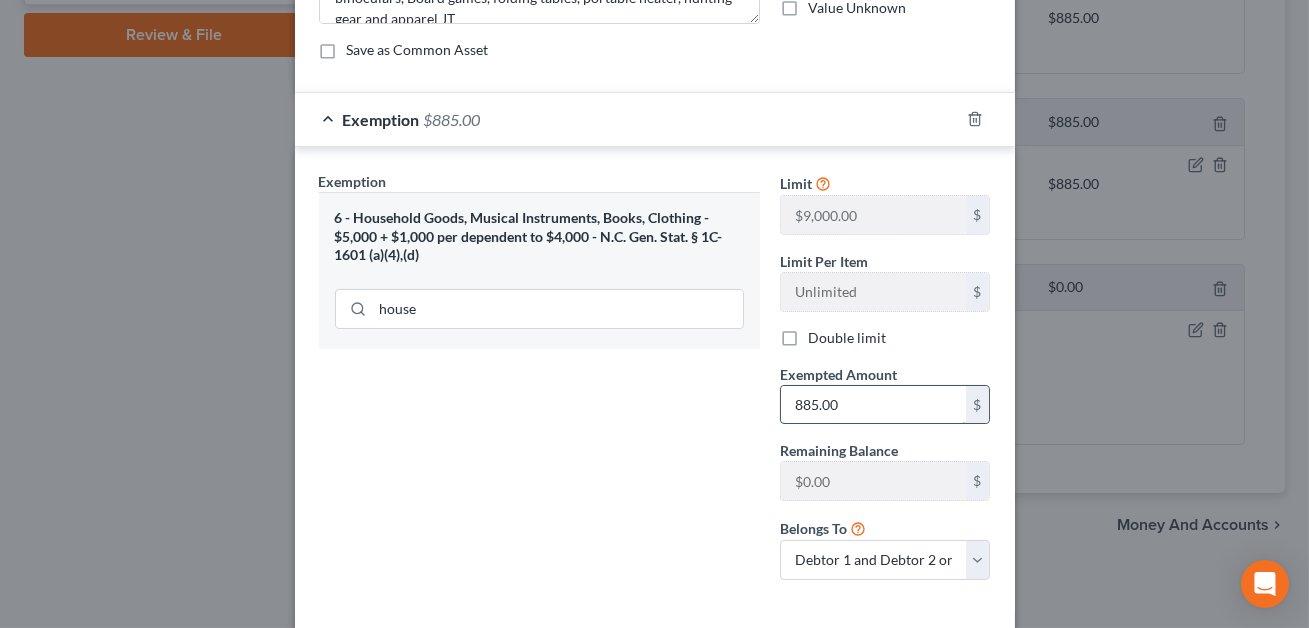 scroll, scrollTop: 125, scrollLeft: 0, axis: vertical 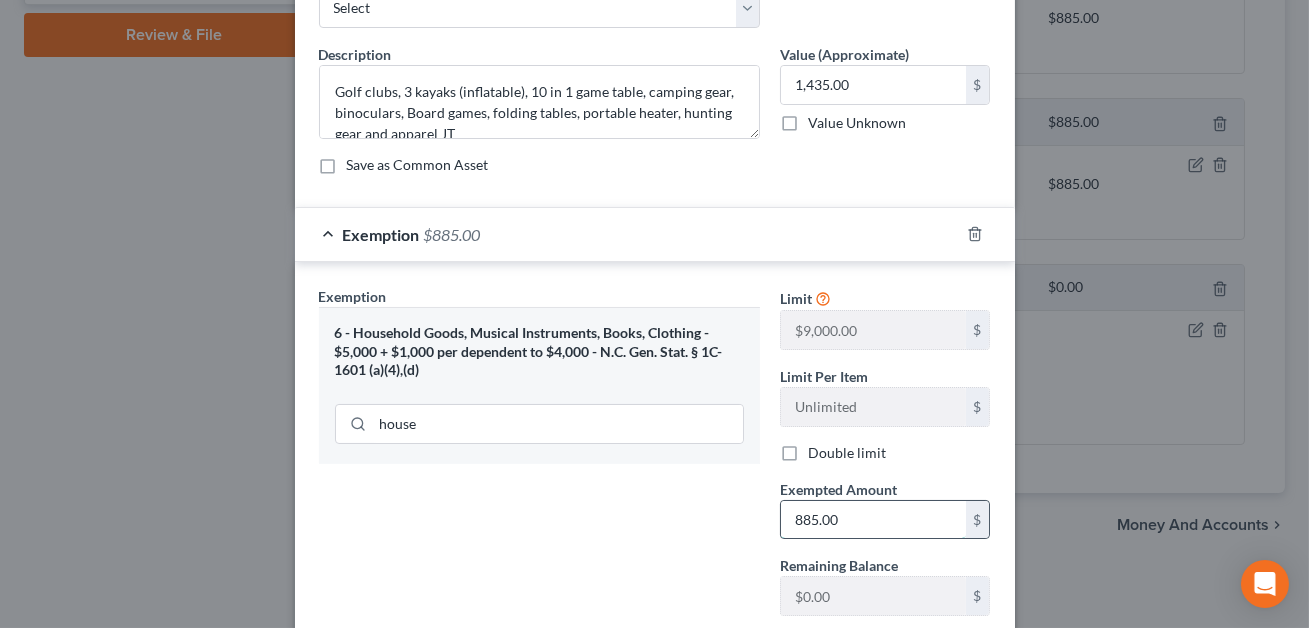 drag, startPoint x: 849, startPoint y: 517, endPoint x: 788, endPoint y: 518, distance: 61.008198 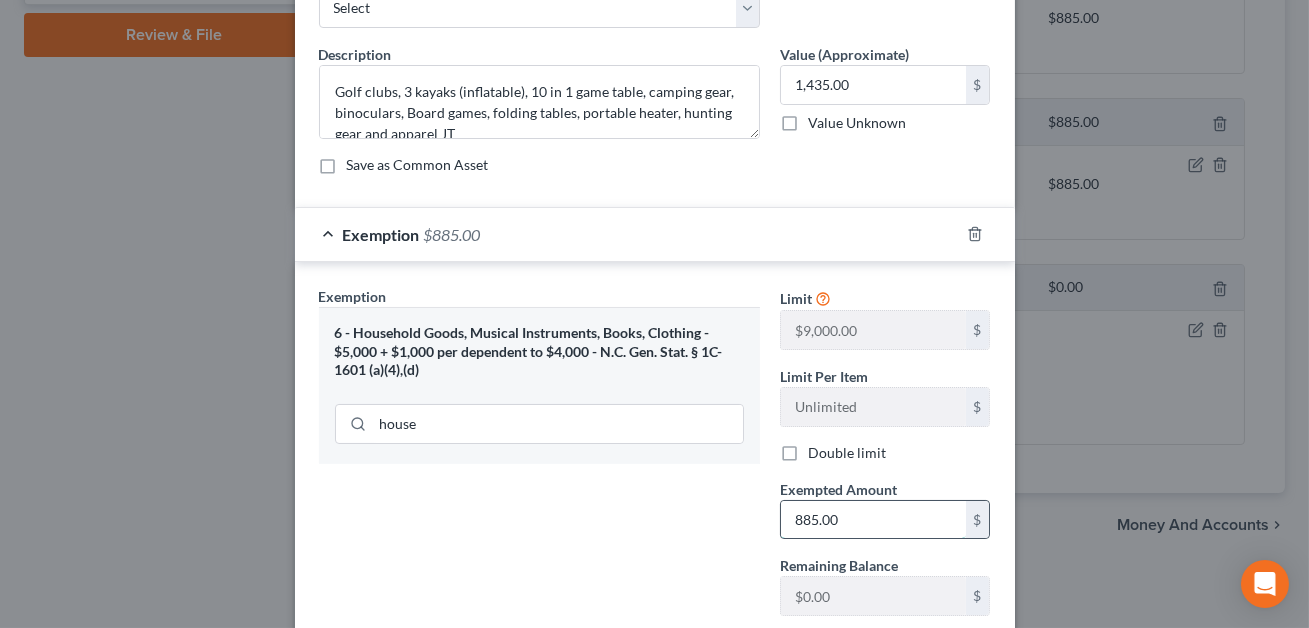 click on "885.00" at bounding box center [873, 520] 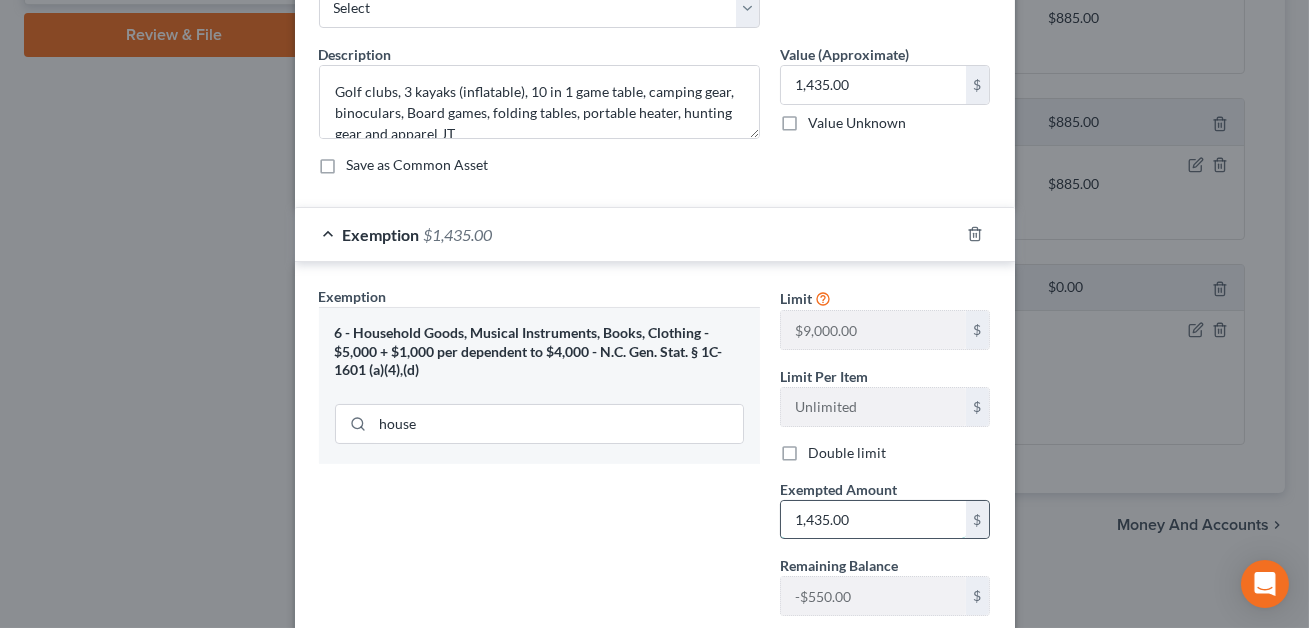 scroll, scrollTop: 332, scrollLeft: 0, axis: vertical 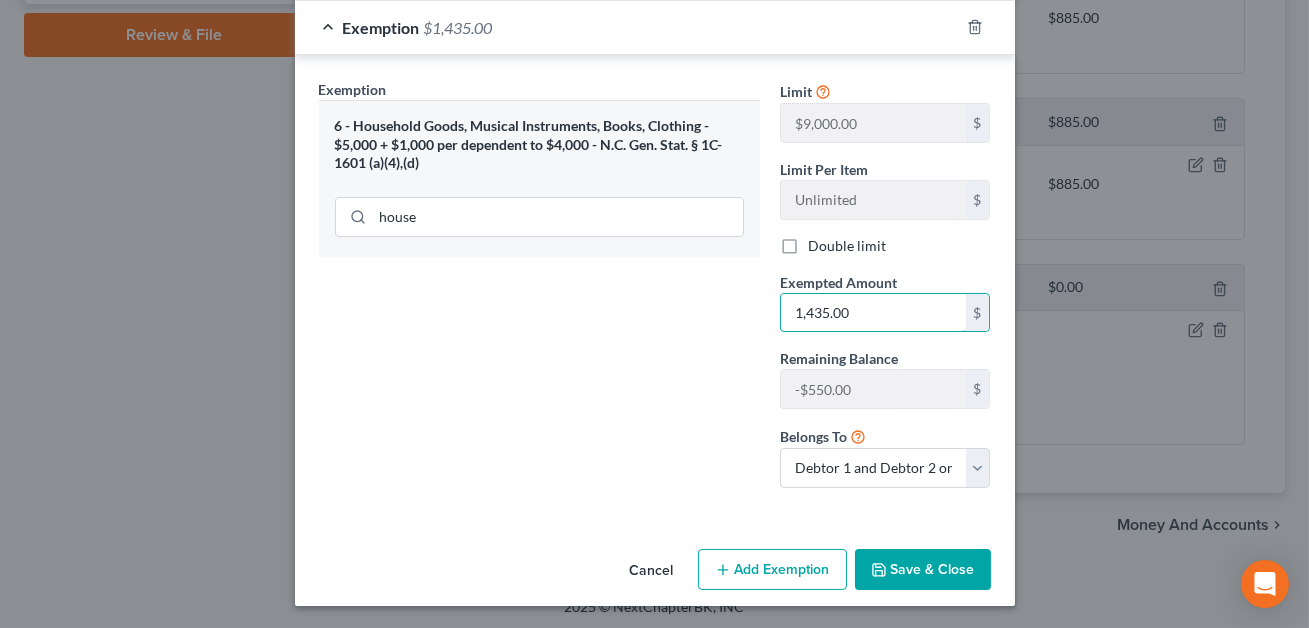 type on "1,435.00" 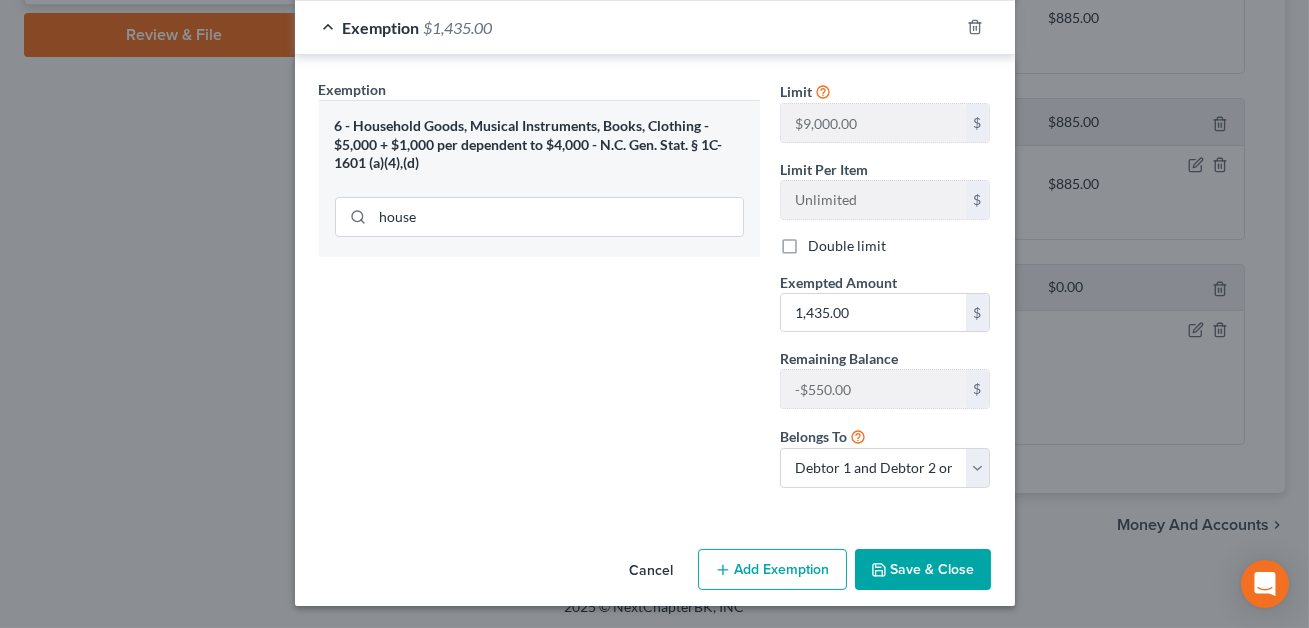 click on "Save & Close" at bounding box center (923, 570) 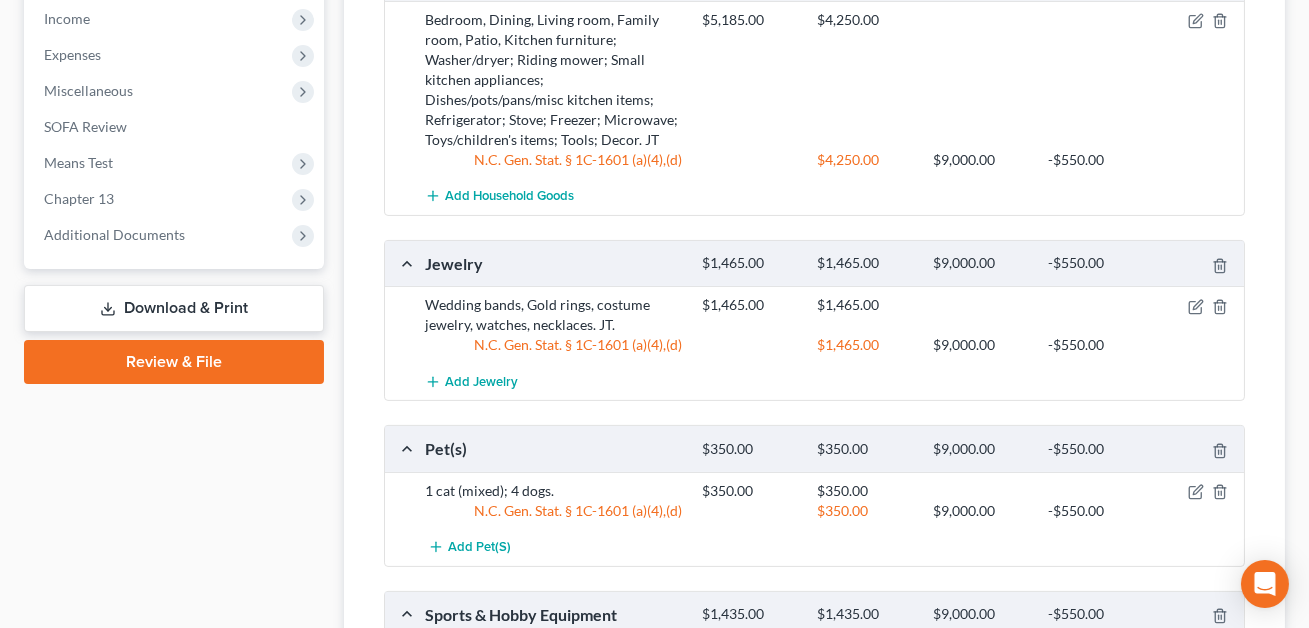 scroll, scrollTop: 1090, scrollLeft: 0, axis: vertical 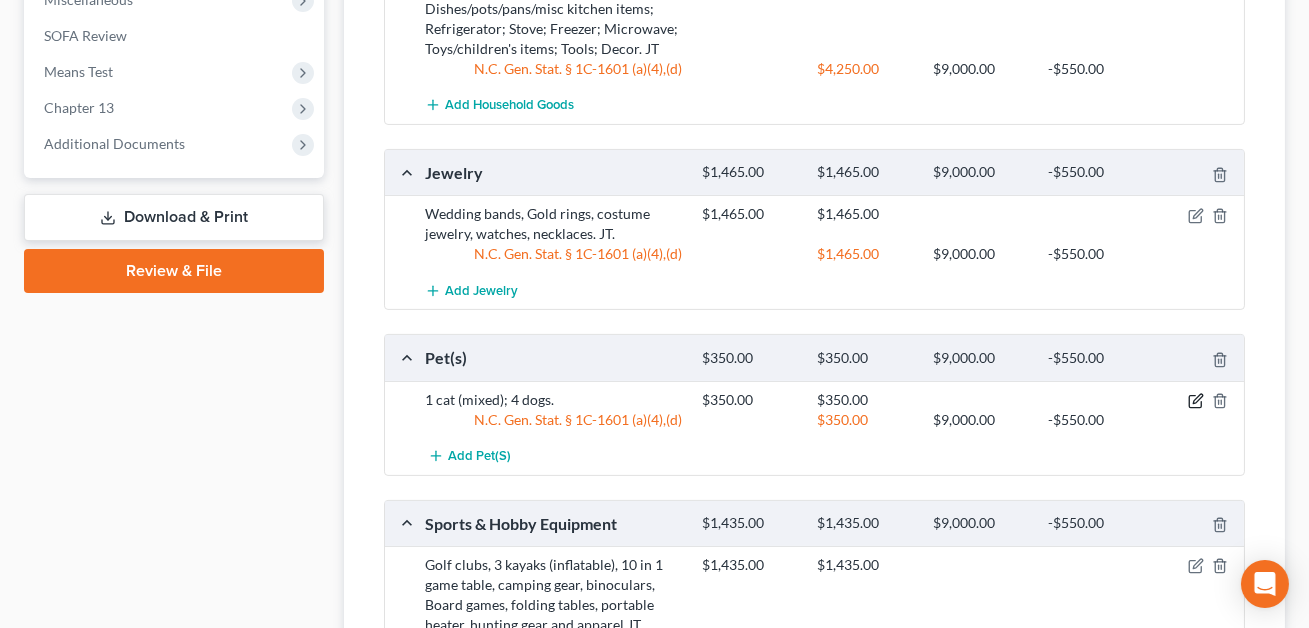 click 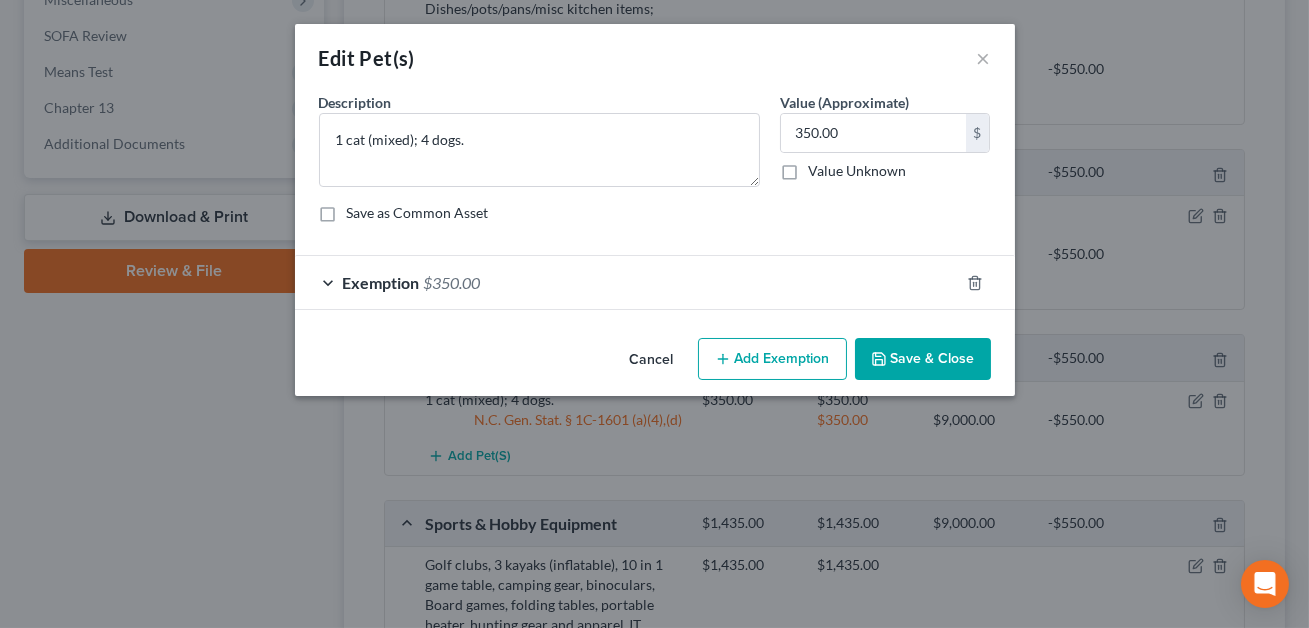 click on "Exemption $350.00" at bounding box center [627, 282] 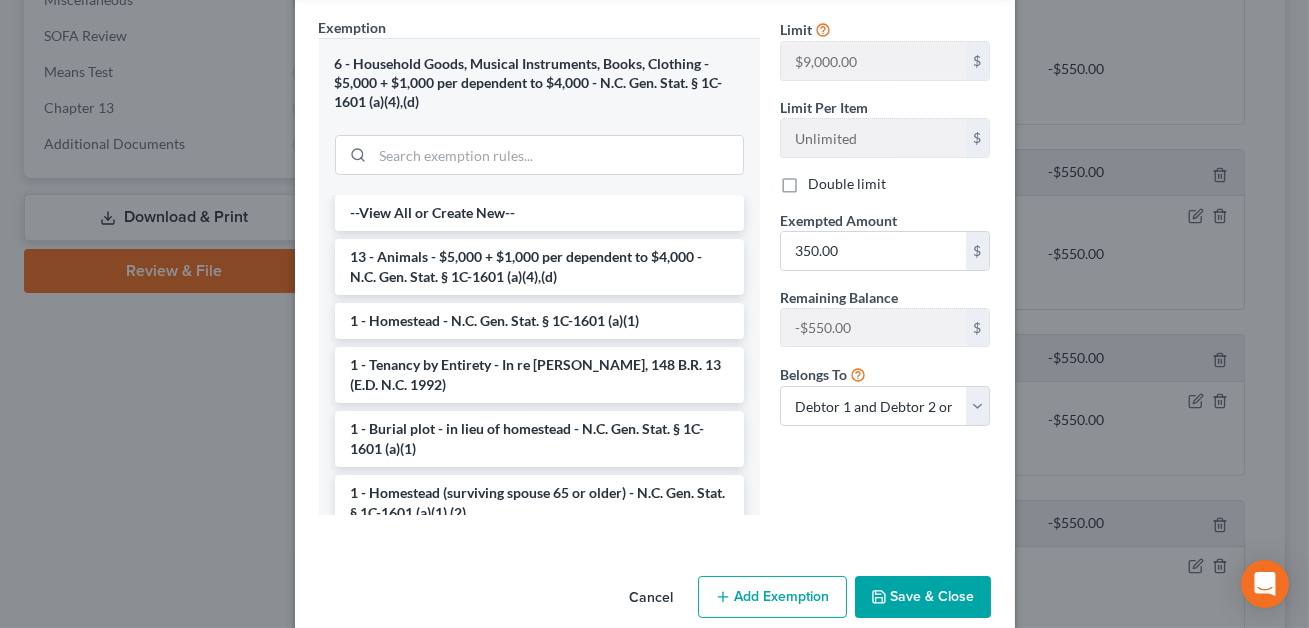 scroll, scrollTop: 345, scrollLeft: 0, axis: vertical 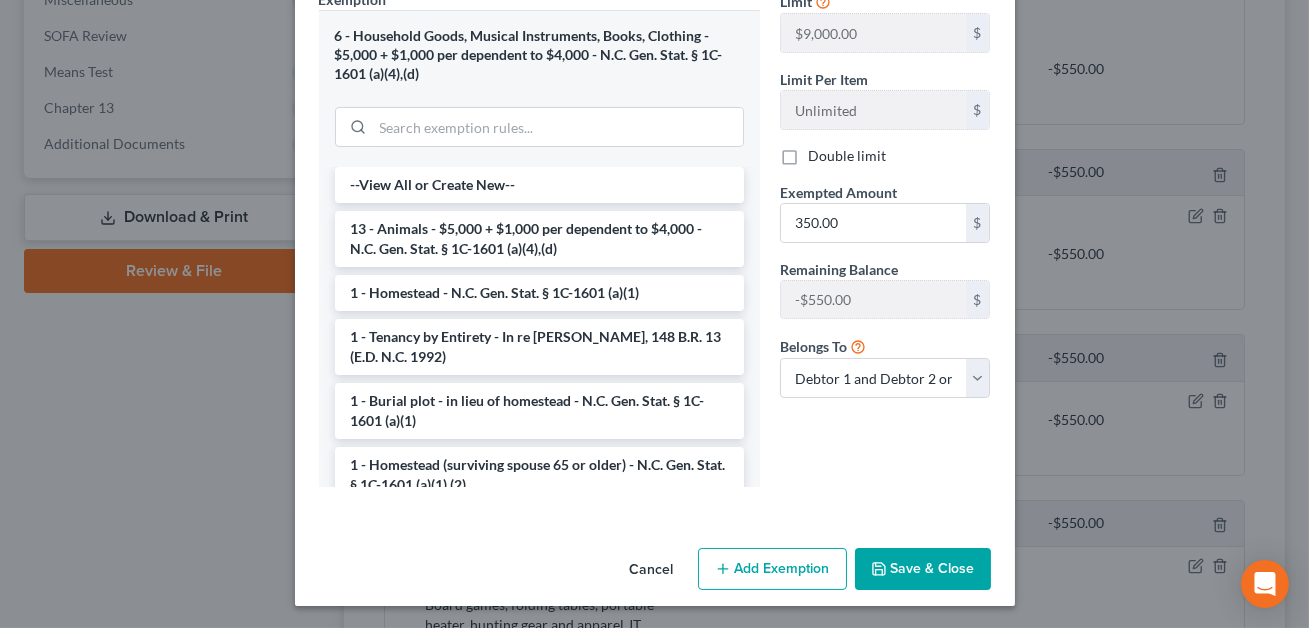click on "Save & Close" at bounding box center (923, 569) 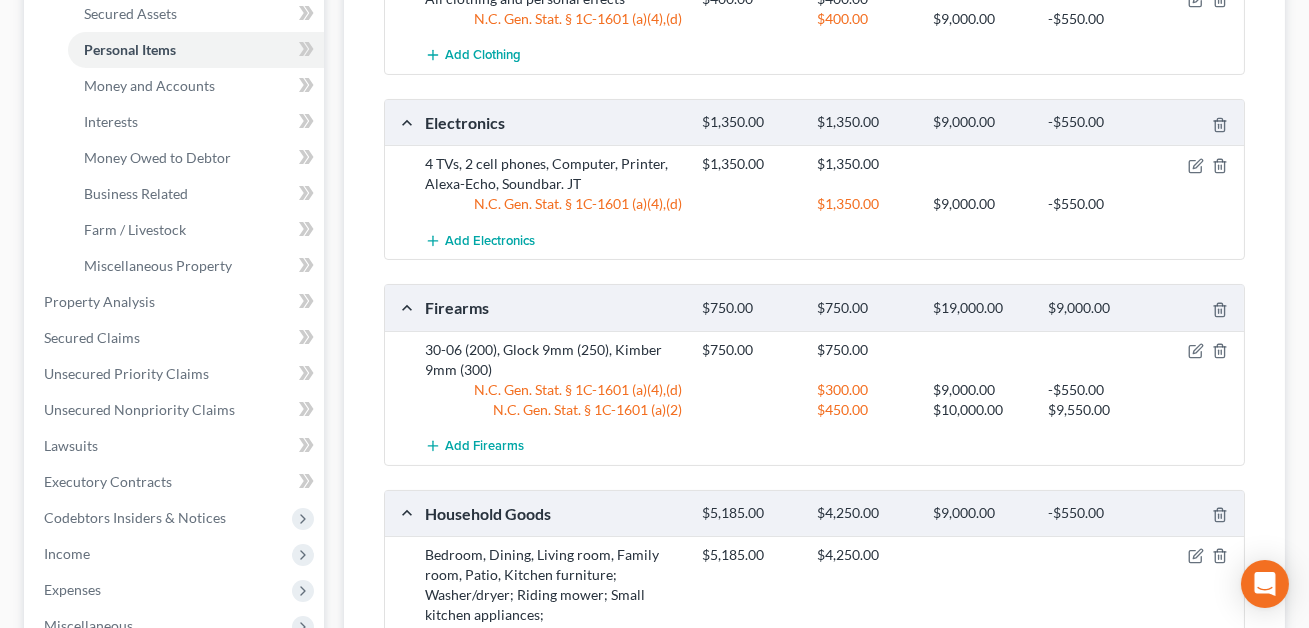 scroll, scrollTop: 664, scrollLeft: 0, axis: vertical 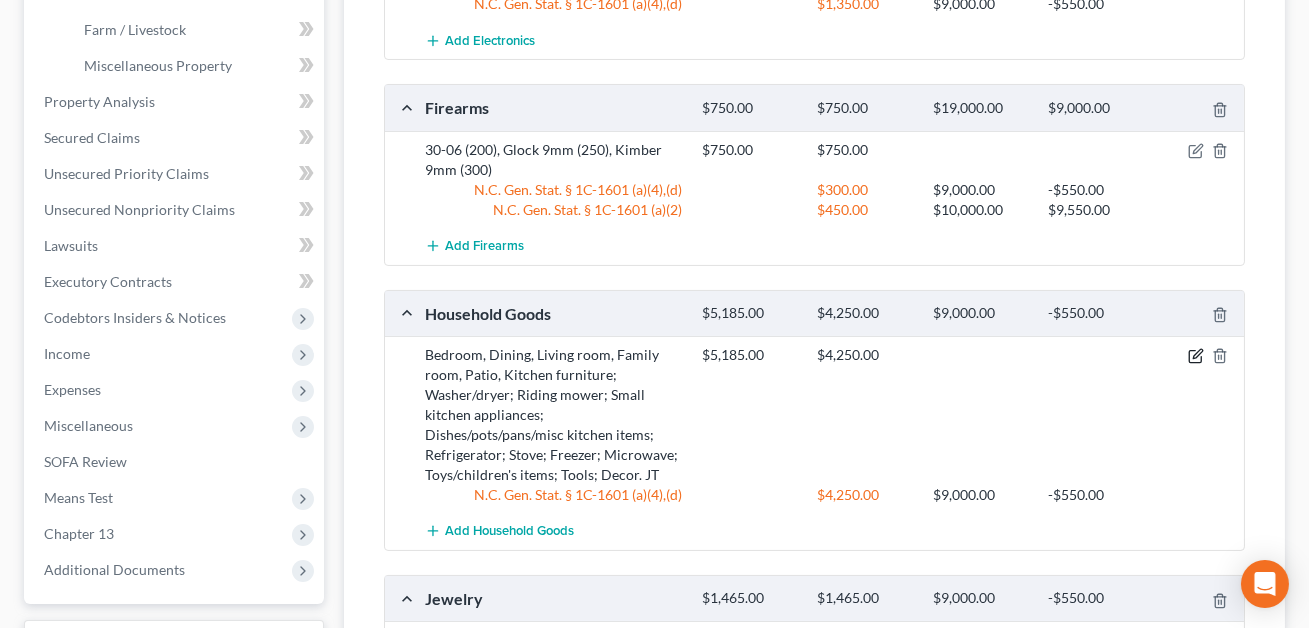 click 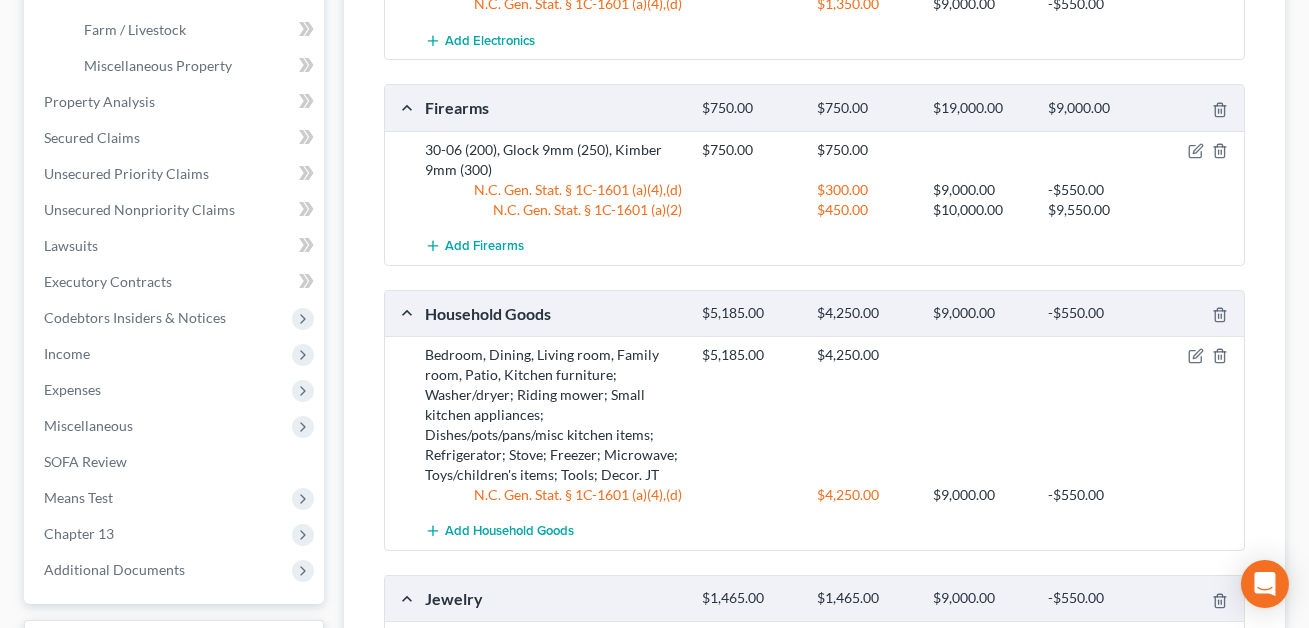 select on "2" 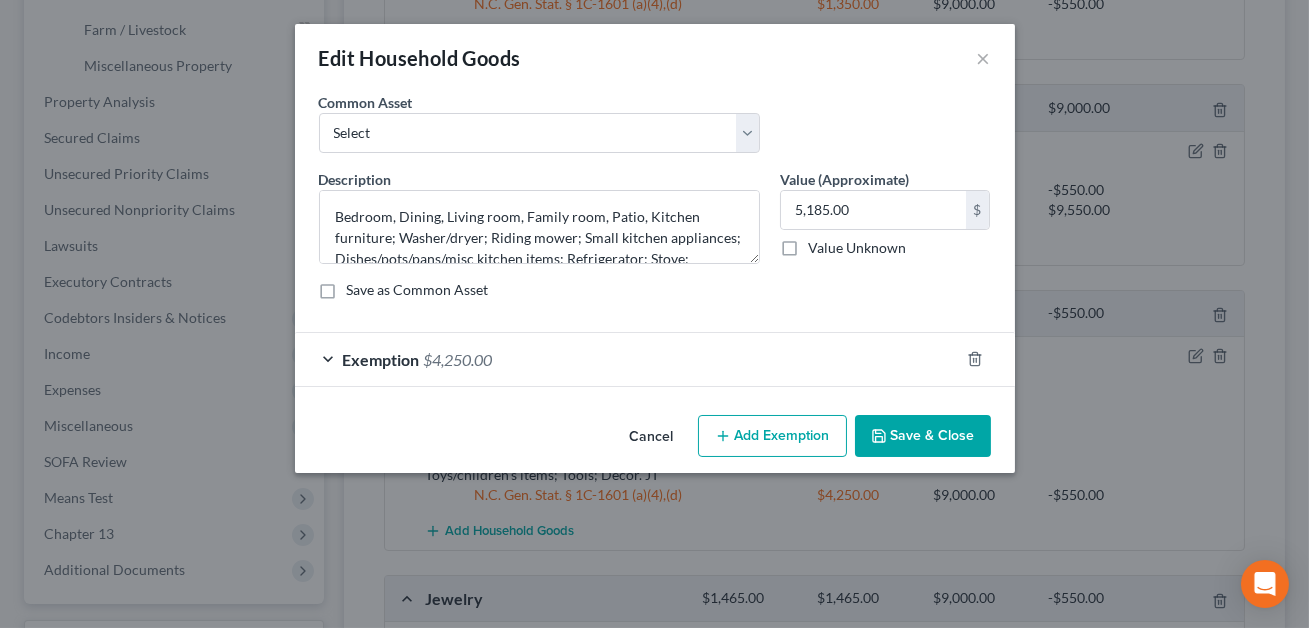 click on "Exemption $4,250.00" at bounding box center (627, 359) 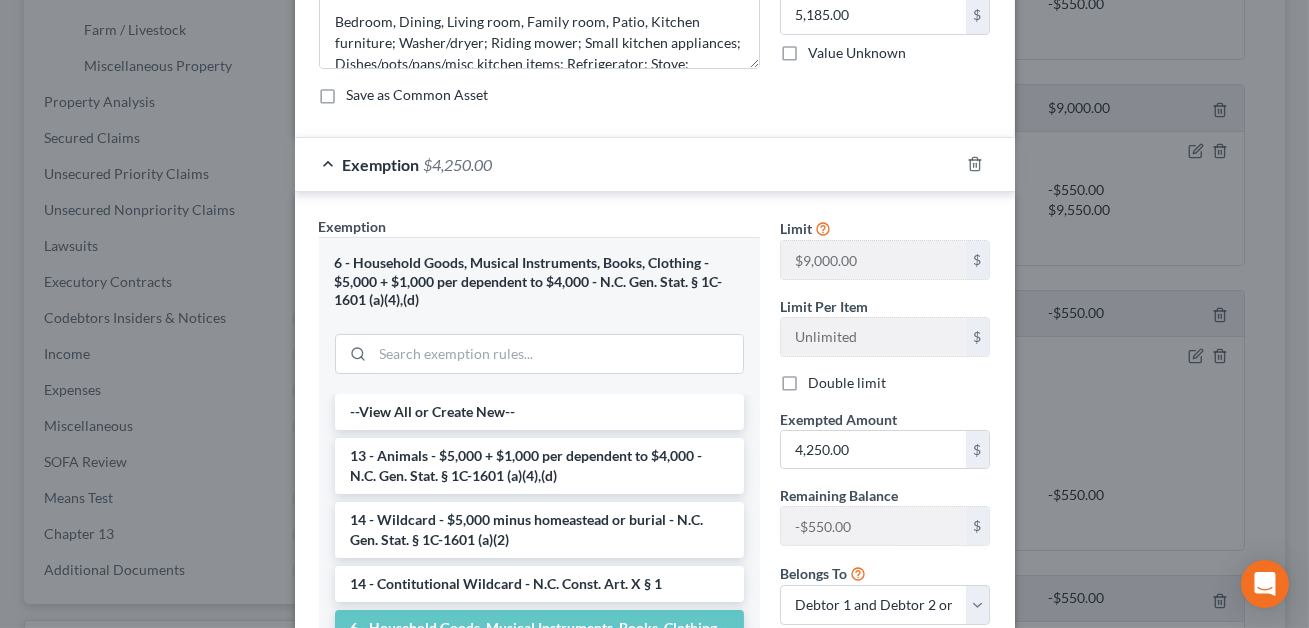 scroll, scrollTop: 279, scrollLeft: 0, axis: vertical 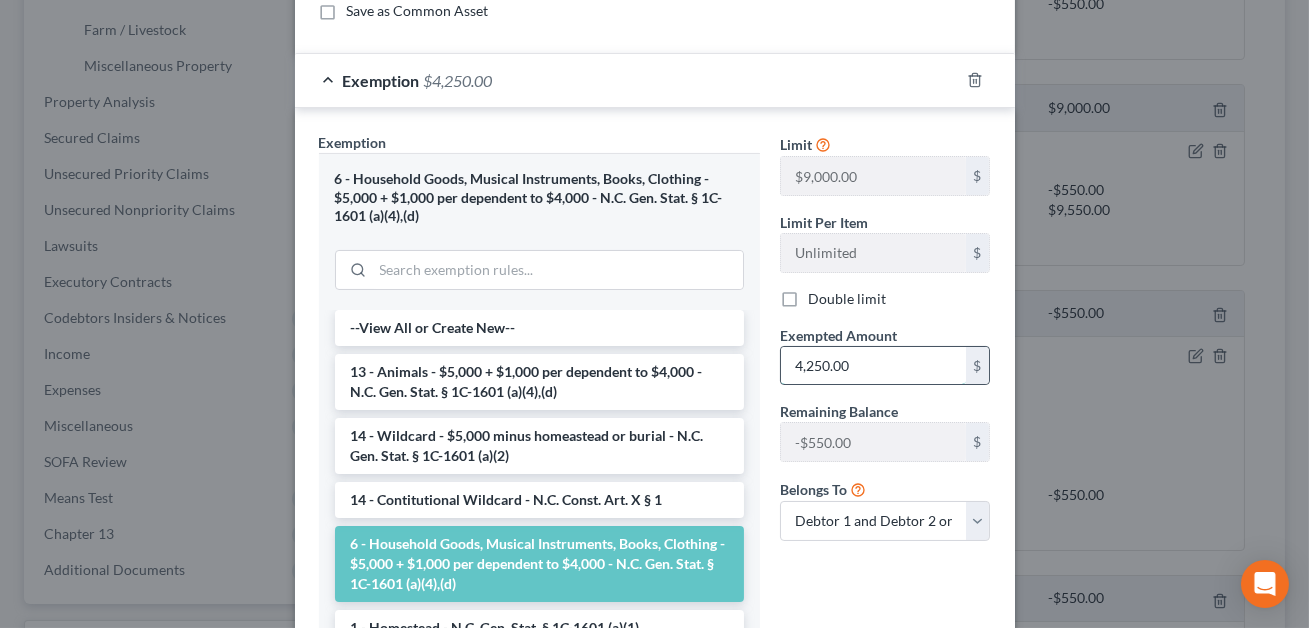 click on "4,250.00" at bounding box center [873, 366] 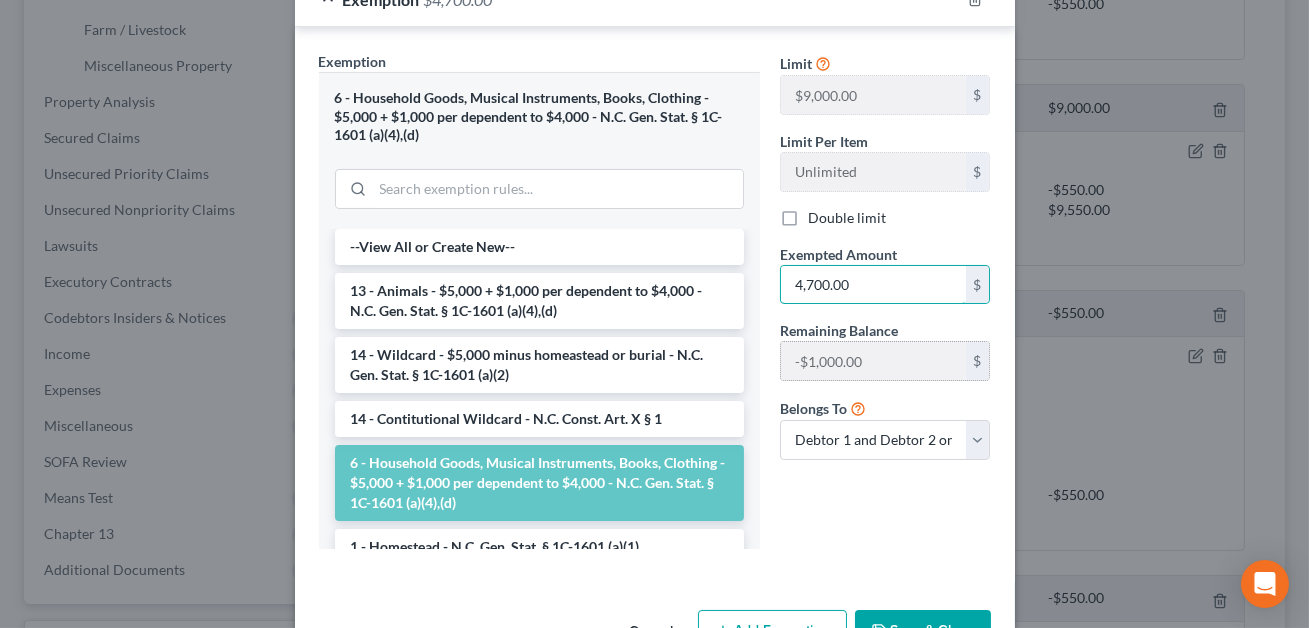 scroll, scrollTop: 422, scrollLeft: 0, axis: vertical 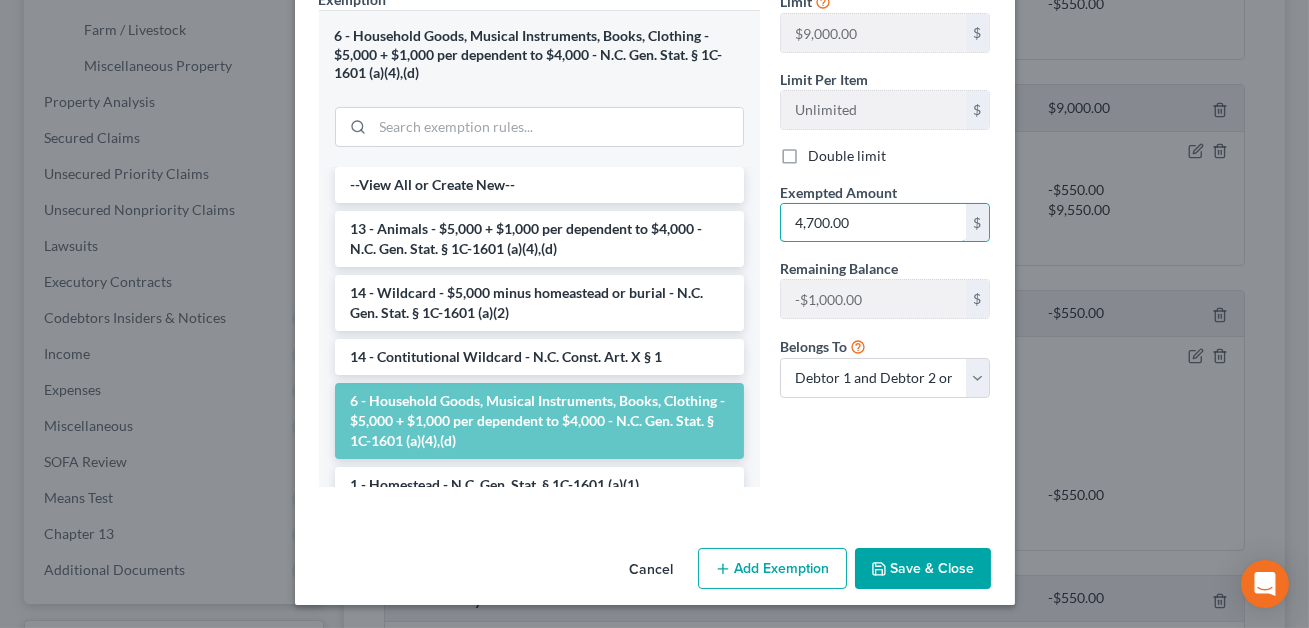 type on "4,700.00" 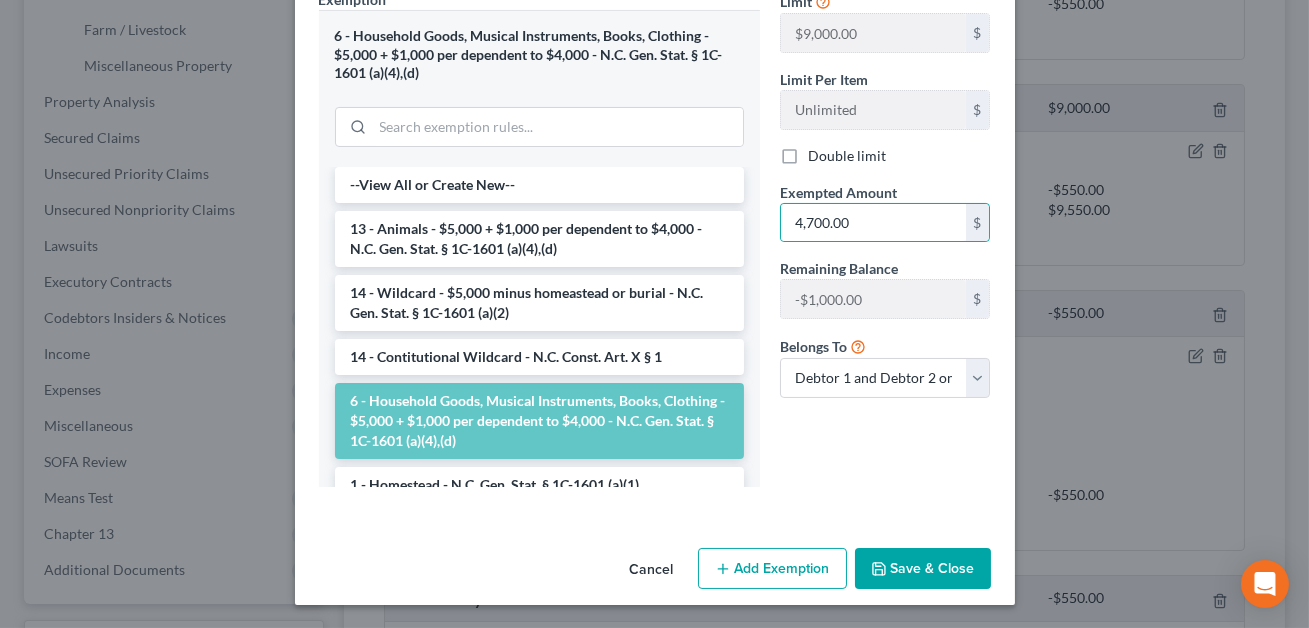 click on "Save & Close" at bounding box center (923, 569) 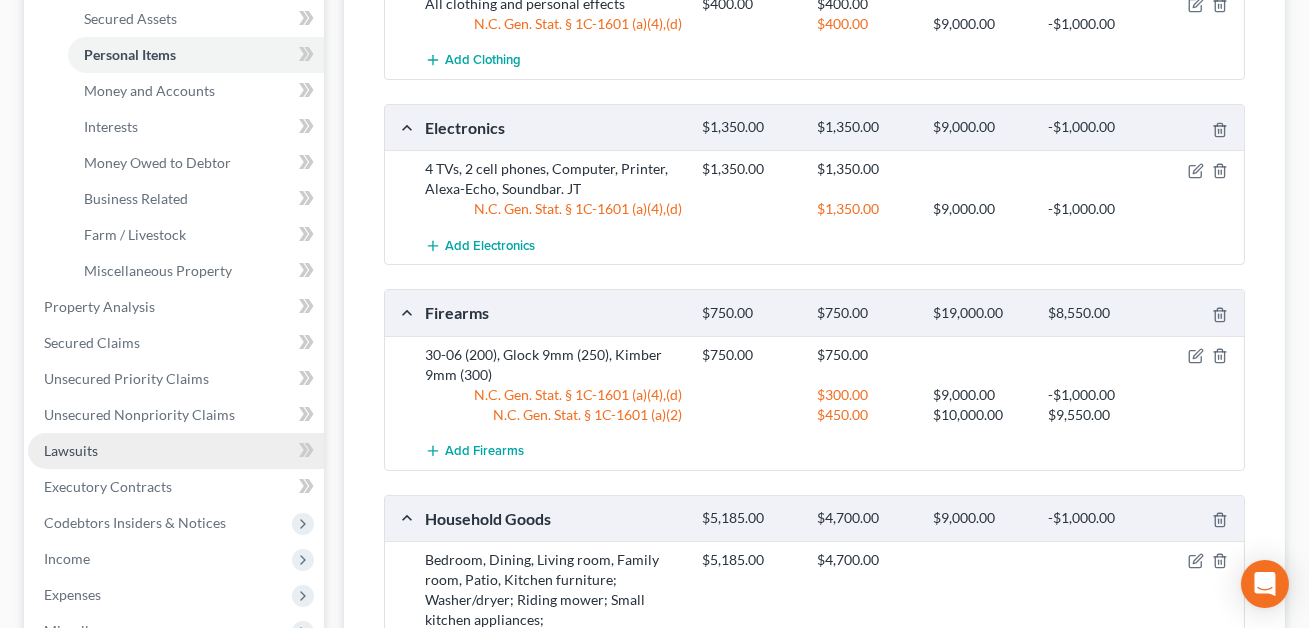 scroll, scrollTop: 458, scrollLeft: 0, axis: vertical 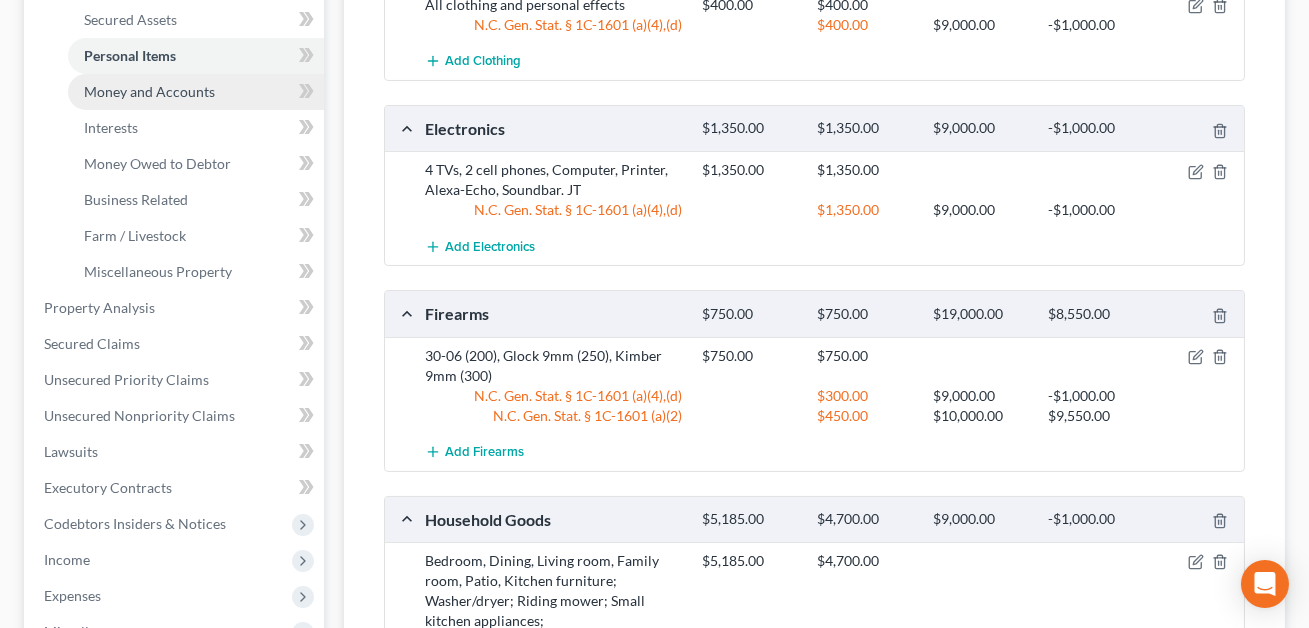 click on "Money and Accounts" at bounding box center [149, 91] 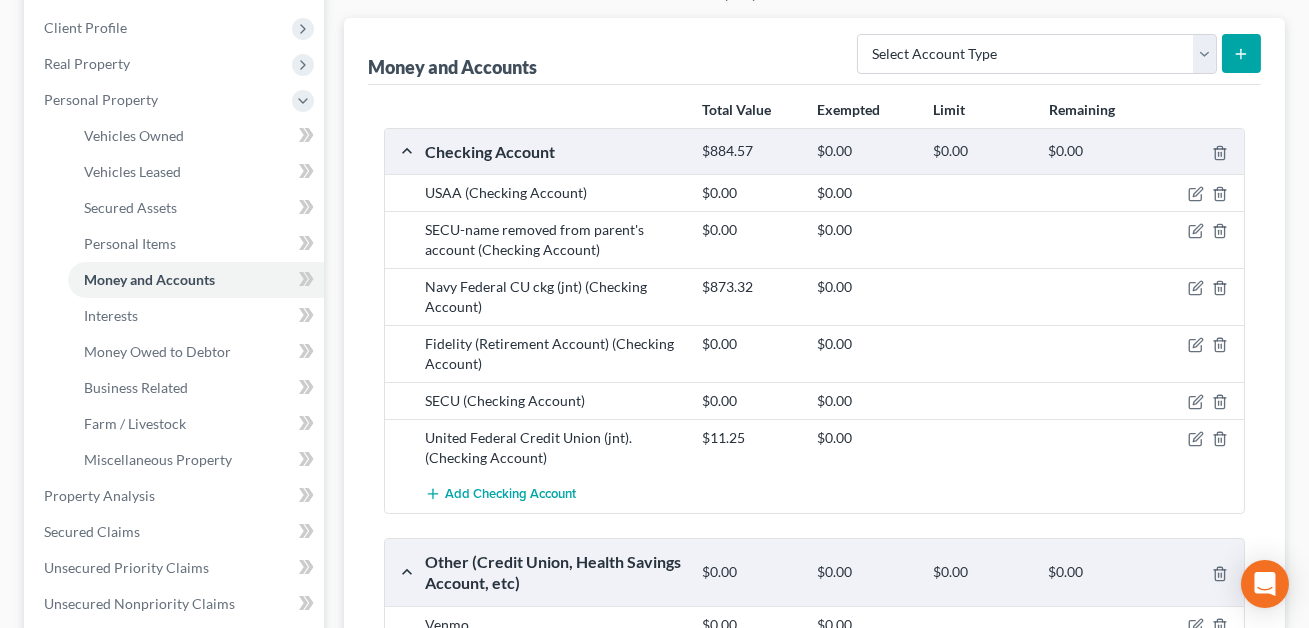 scroll, scrollTop: 273, scrollLeft: 0, axis: vertical 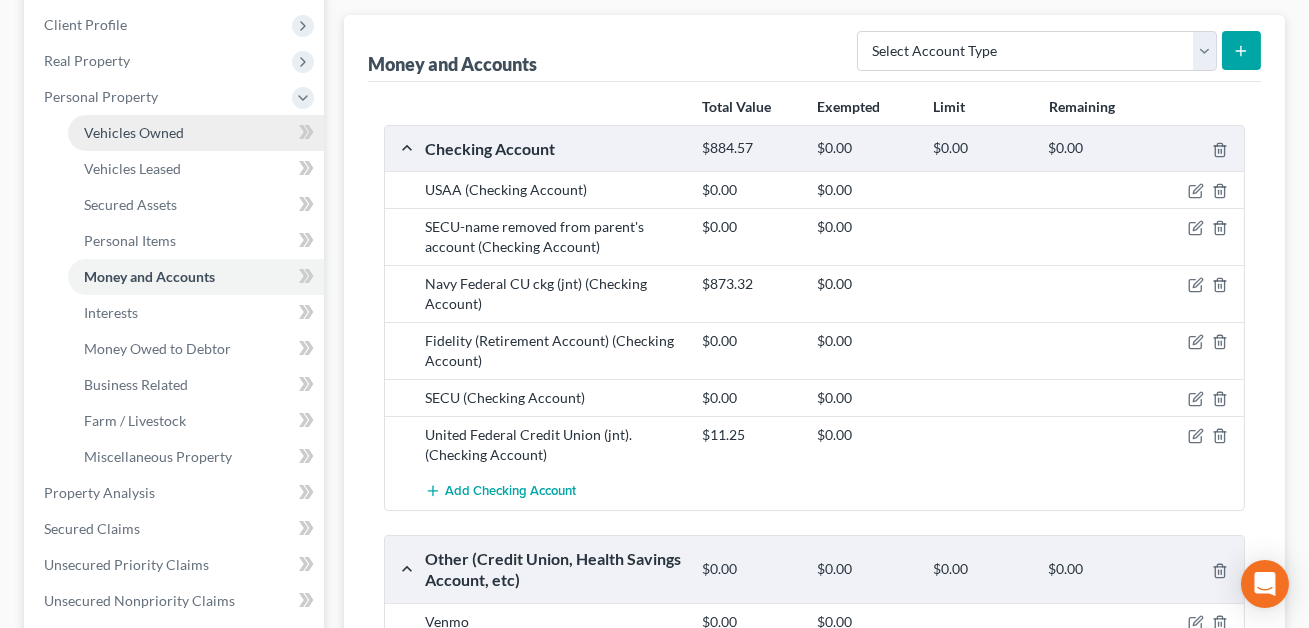 click on "Vehicles Owned" at bounding box center [134, 132] 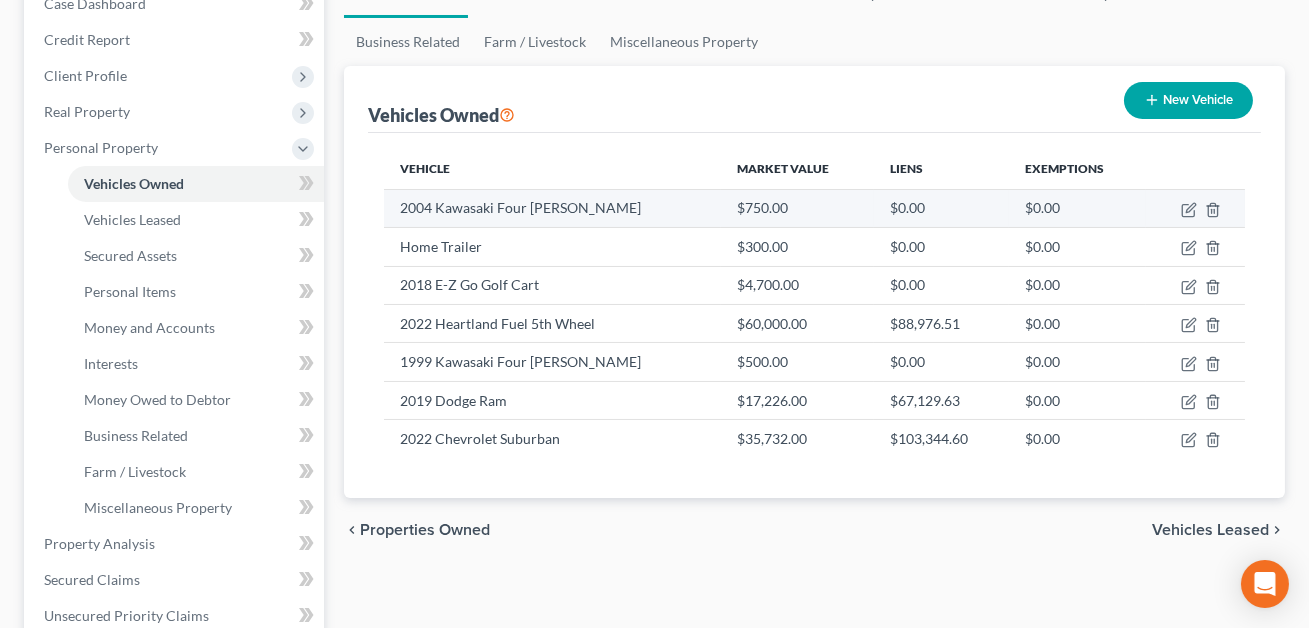 scroll, scrollTop: 225, scrollLeft: 0, axis: vertical 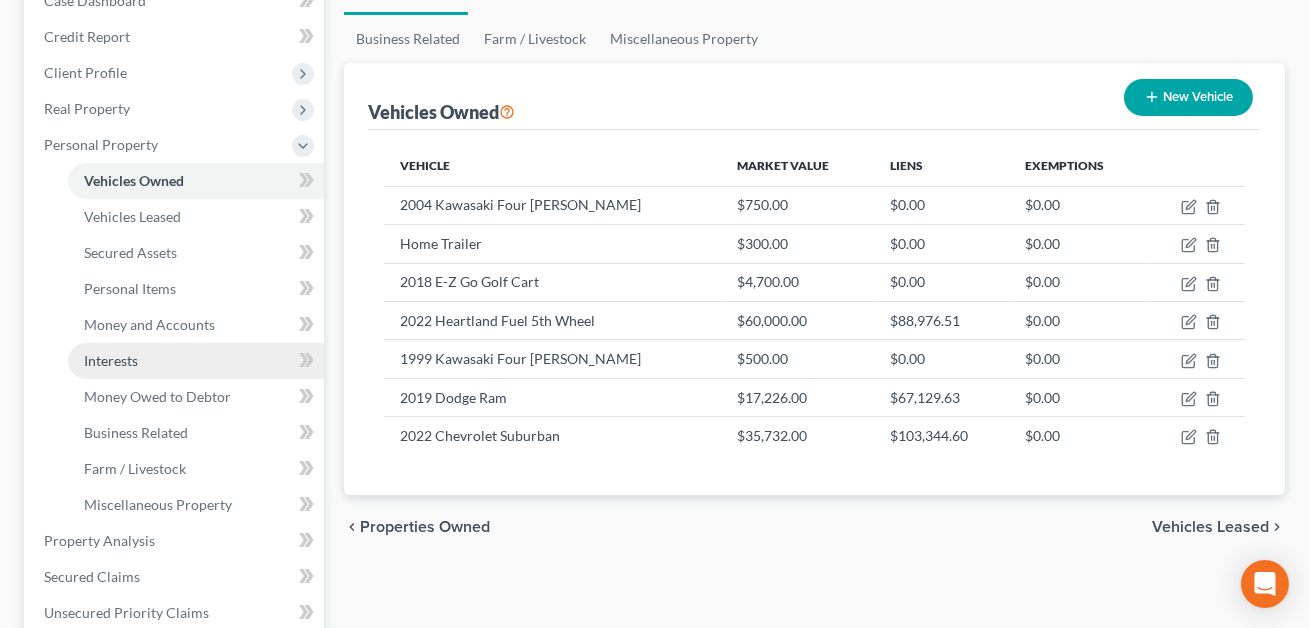 click on "Interests" at bounding box center [196, 361] 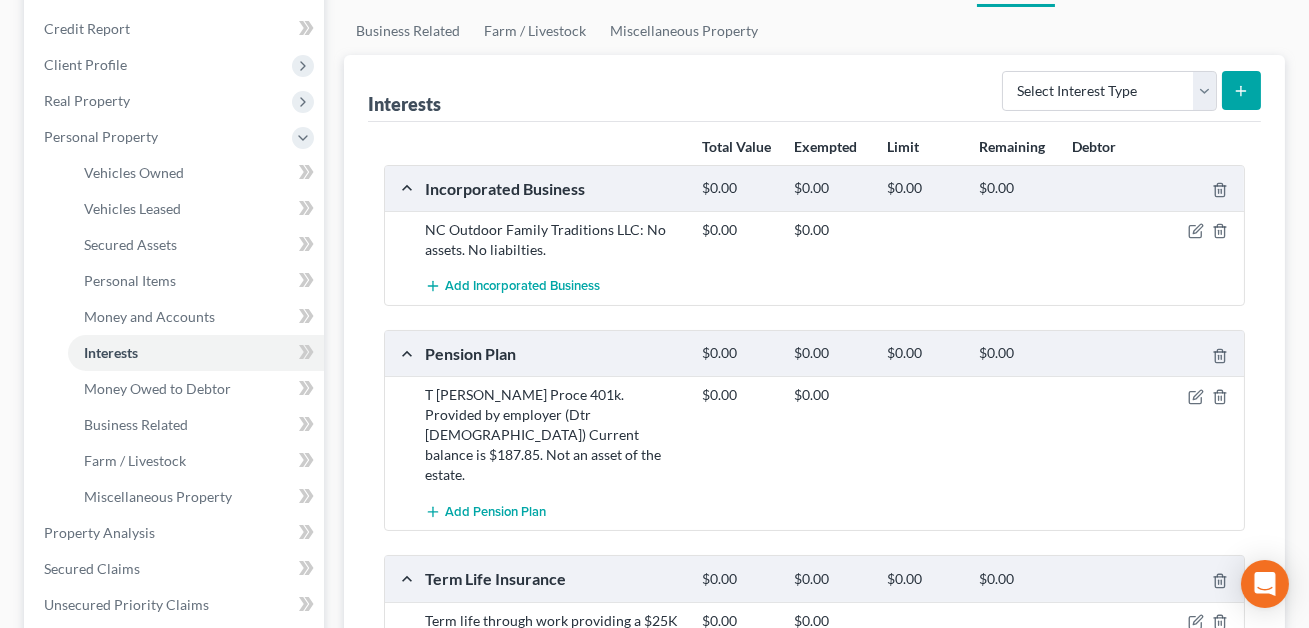 scroll, scrollTop: 232, scrollLeft: 0, axis: vertical 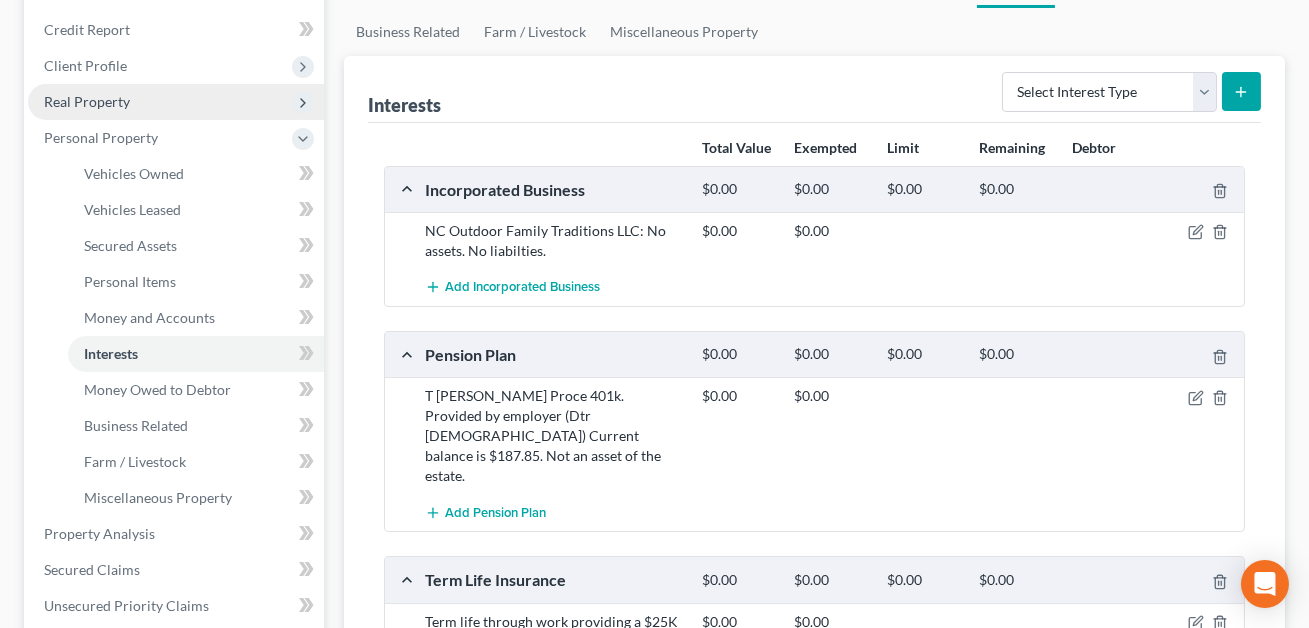 click on "Real Property" at bounding box center (87, 101) 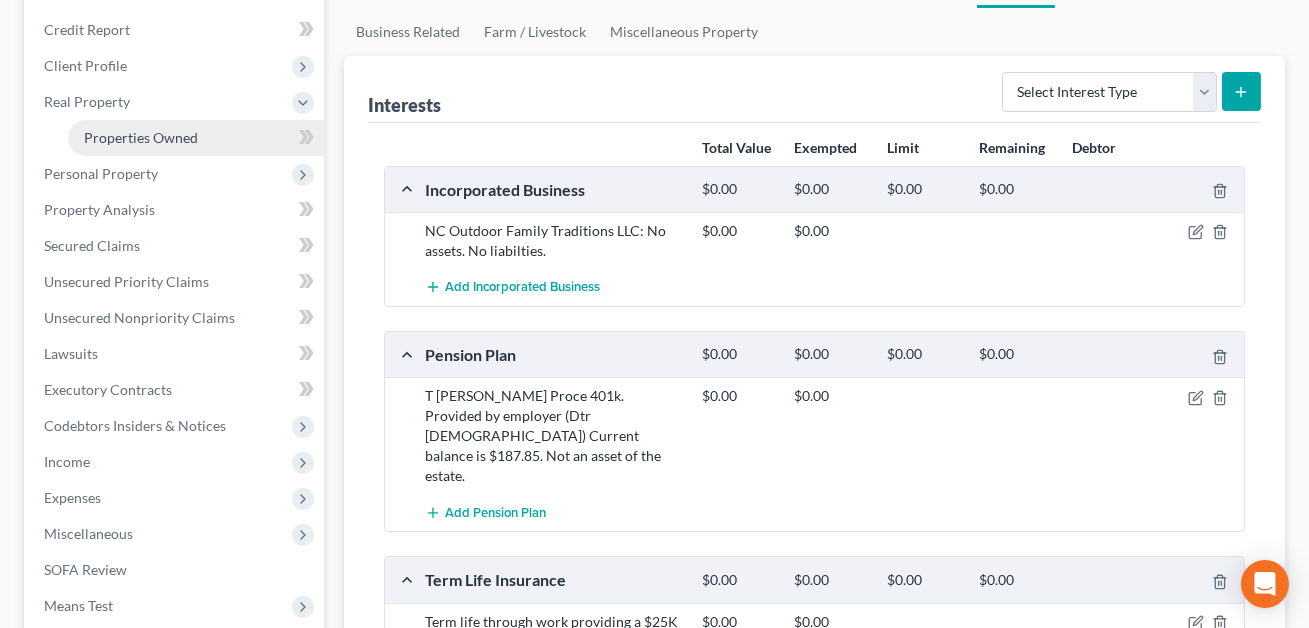click on "Properties Owned" at bounding box center (141, 137) 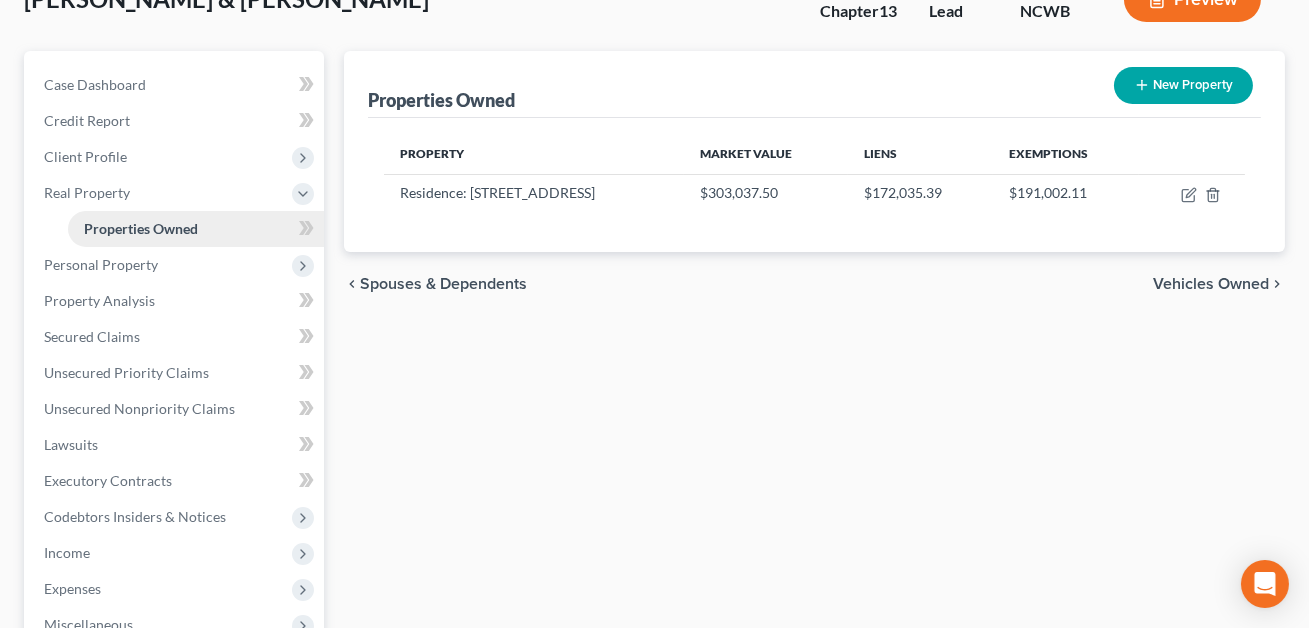 scroll, scrollTop: 0, scrollLeft: 0, axis: both 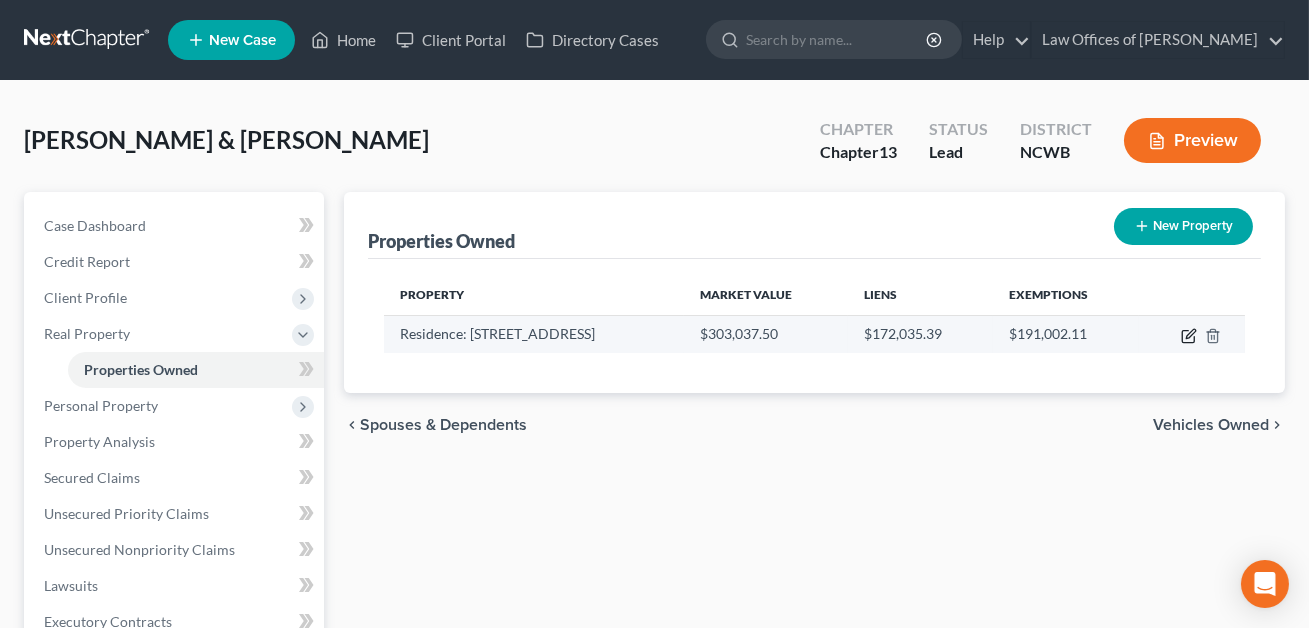 click 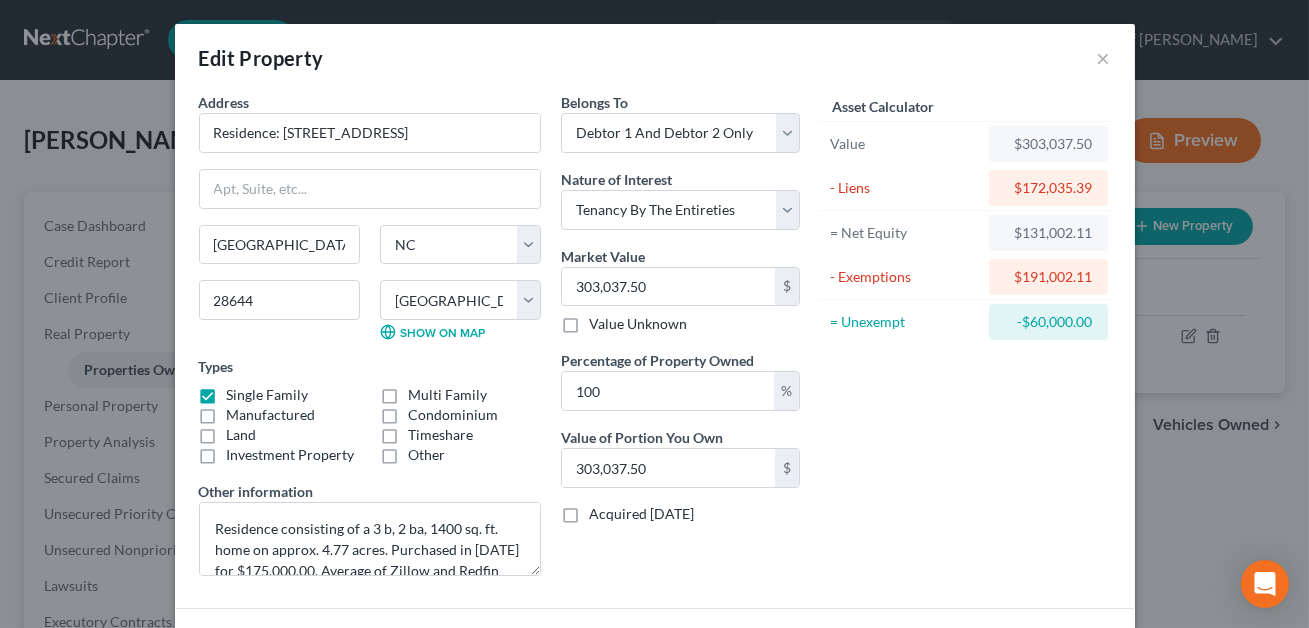 scroll, scrollTop: 251, scrollLeft: 0, axis: vertical 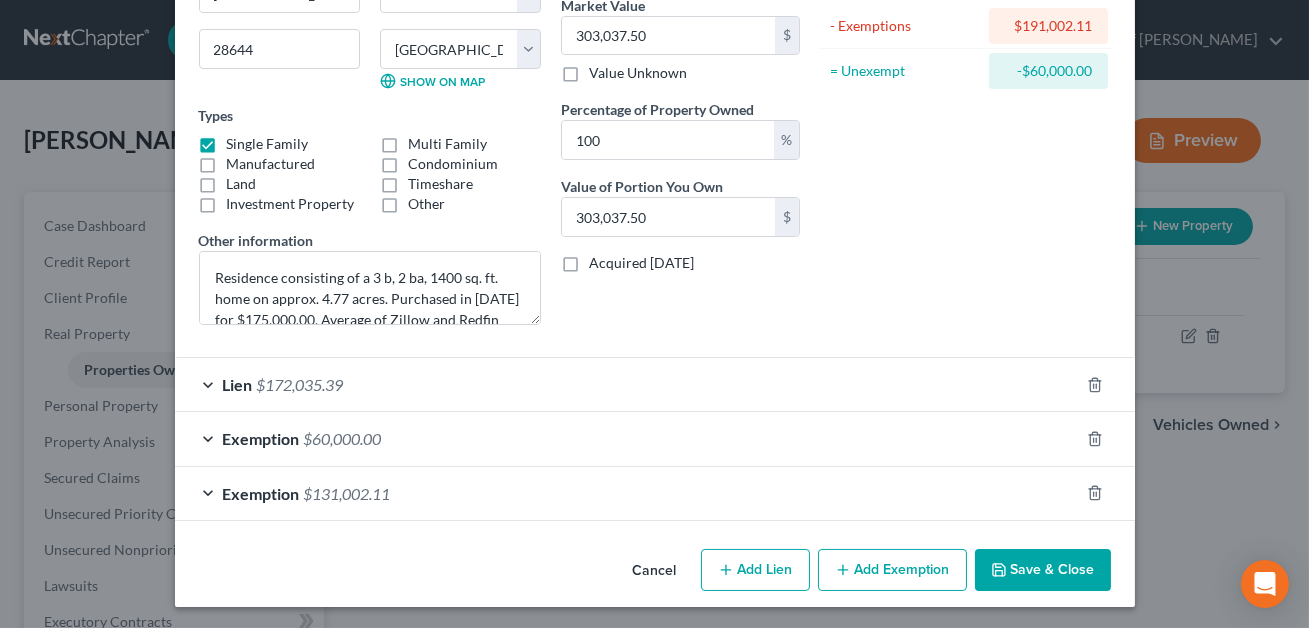 click on "Save & Close" at bounding box center (1043, 570) 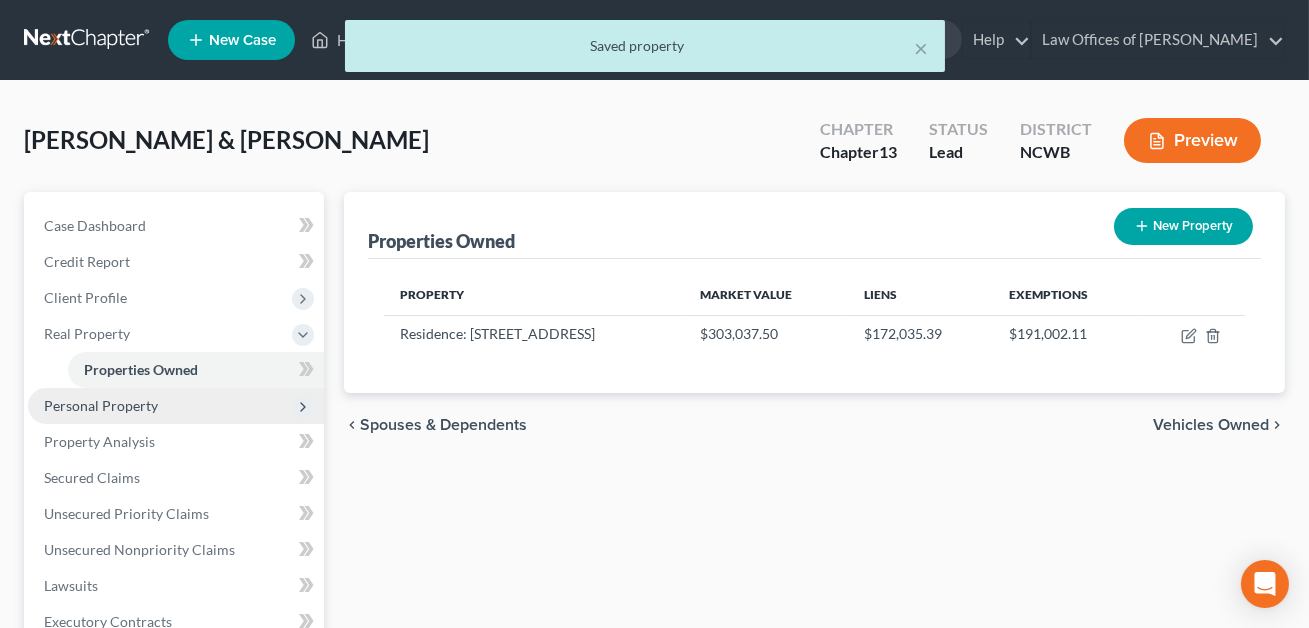 click on "Personal Property" at bounding box center [101, 405] 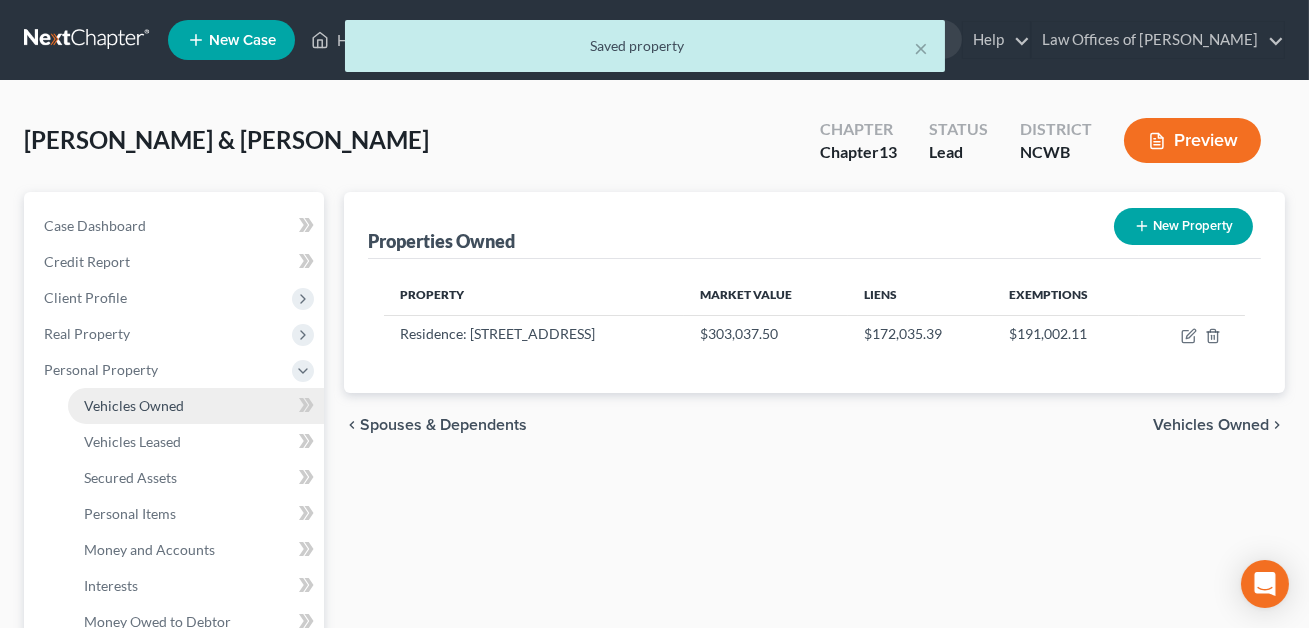 click on "Vehicles Owned" at bounding box center [134, 405] 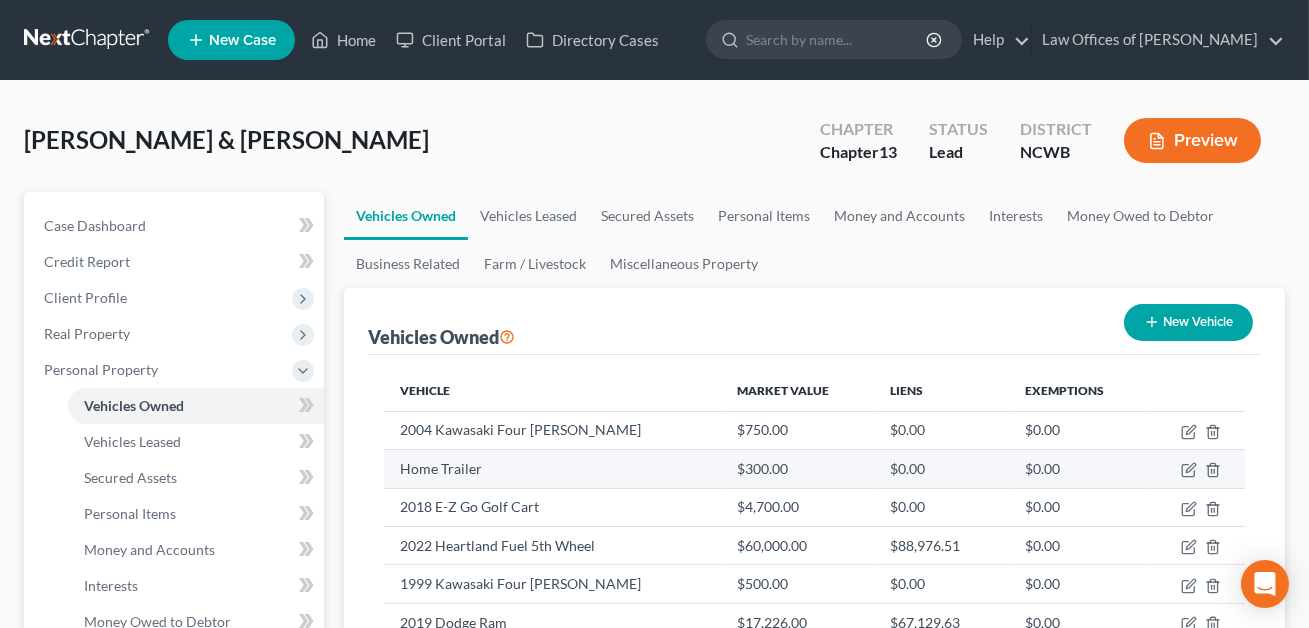 scroll, scrollTop: 69, scrollLeft: 0, axis: vertical 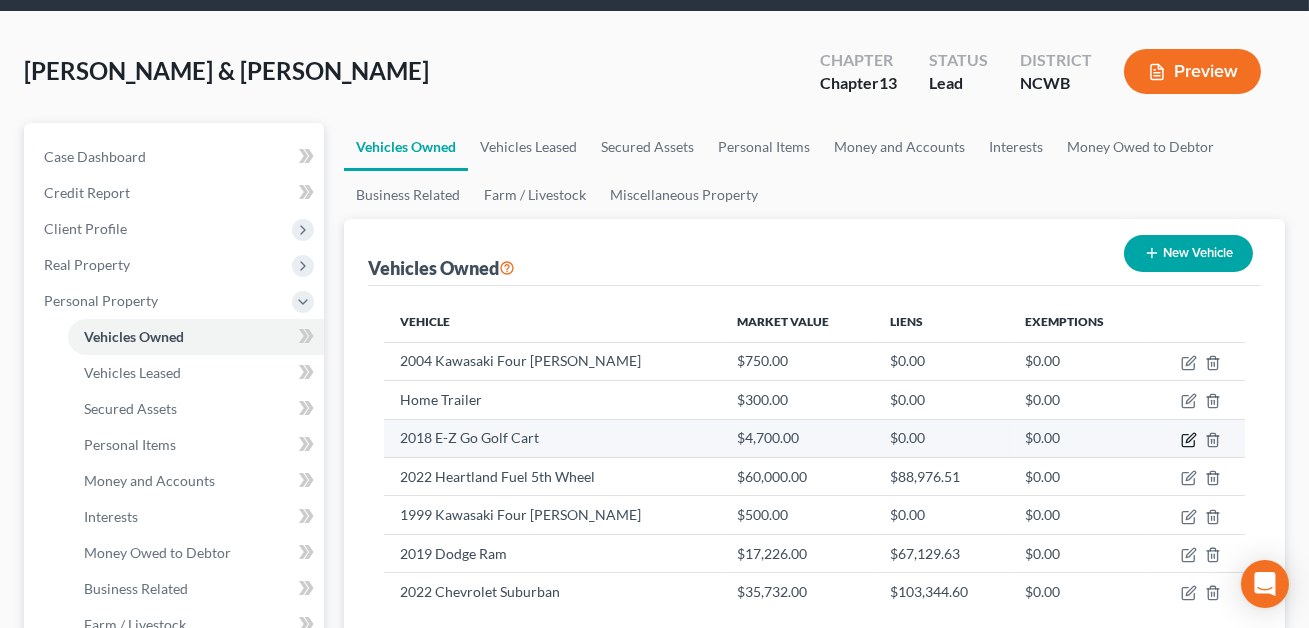click 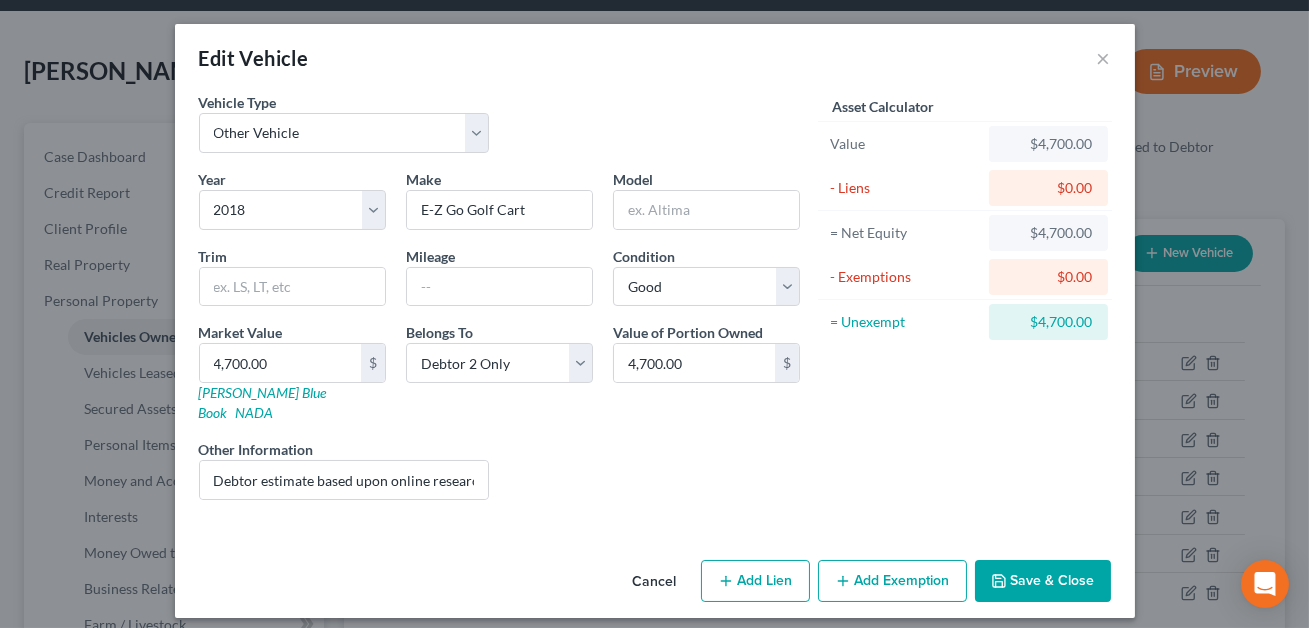 click on "Add Exemption" at bounding box center (892, 581) 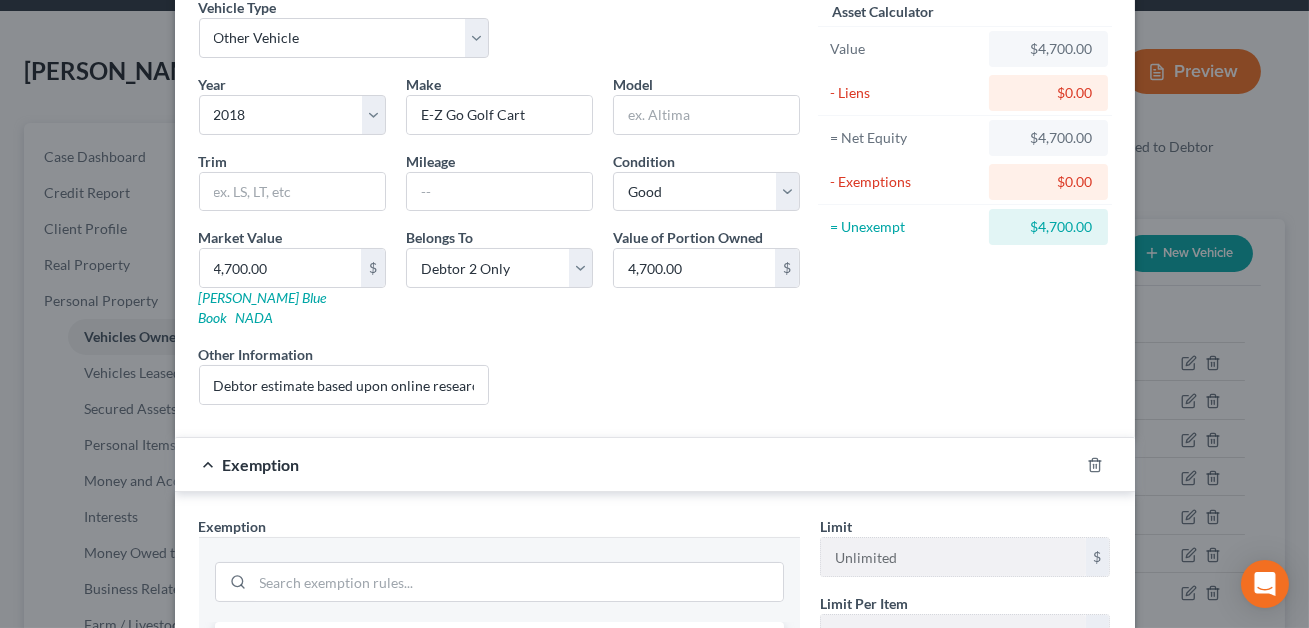 scroll, scrollTop: 233, scrollLeft: 0, axis: vertical 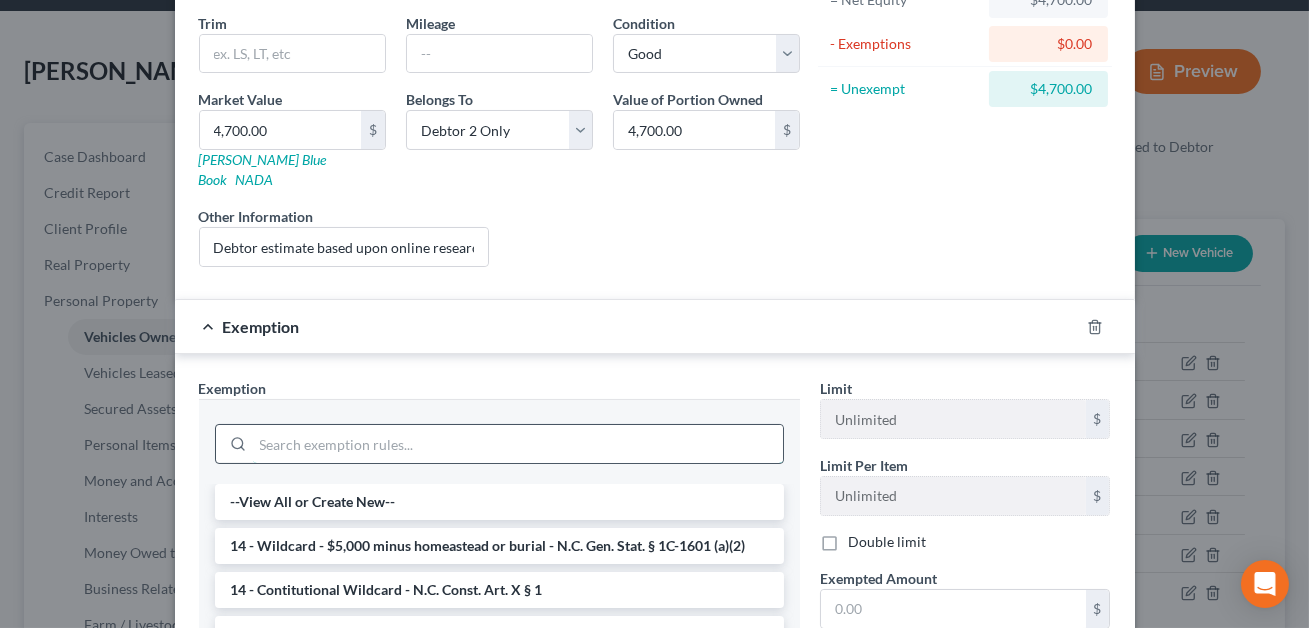 click at bounding box center [518, 444] 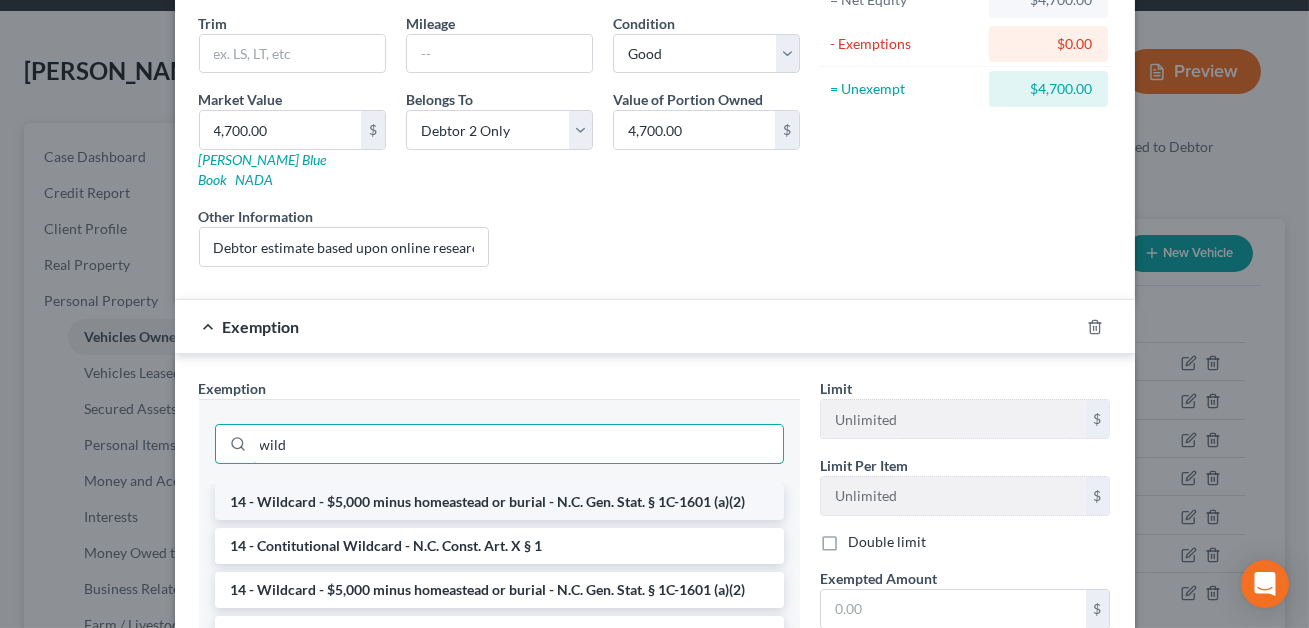 type on "wild" 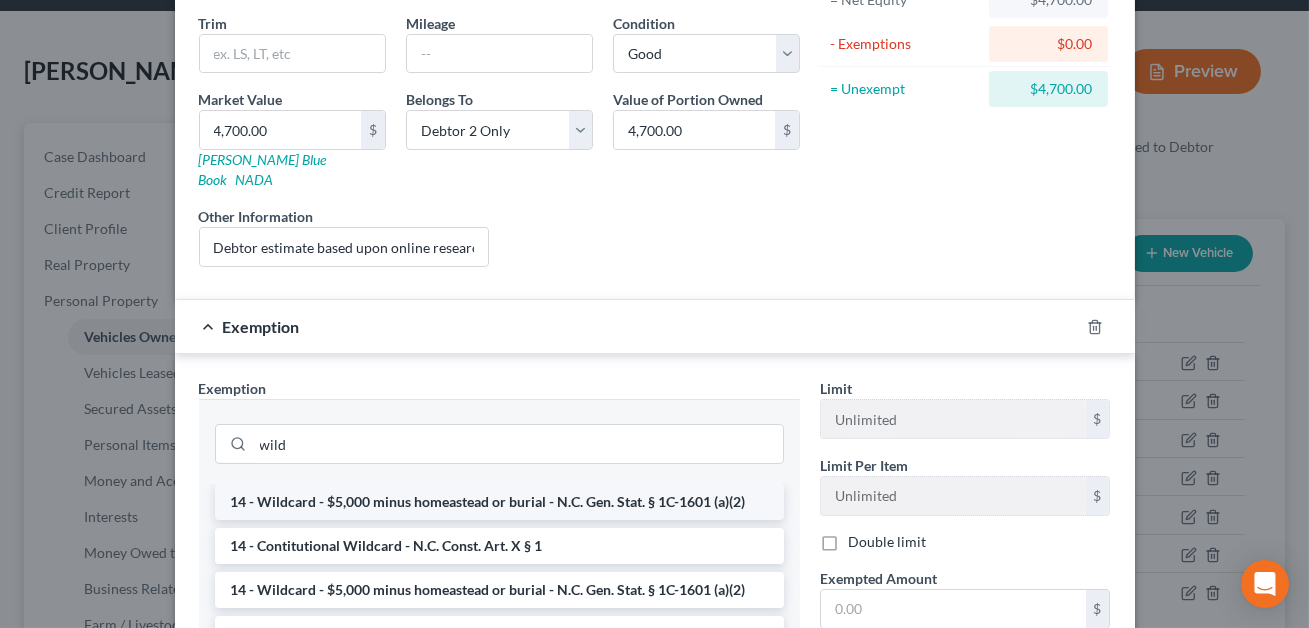 click on "14 - Wildcard - $5,000 minus homeastead or burial - N.C. Gen. Stat. § 1C-1601 (a)(2)" at bounding box center (499, 502) 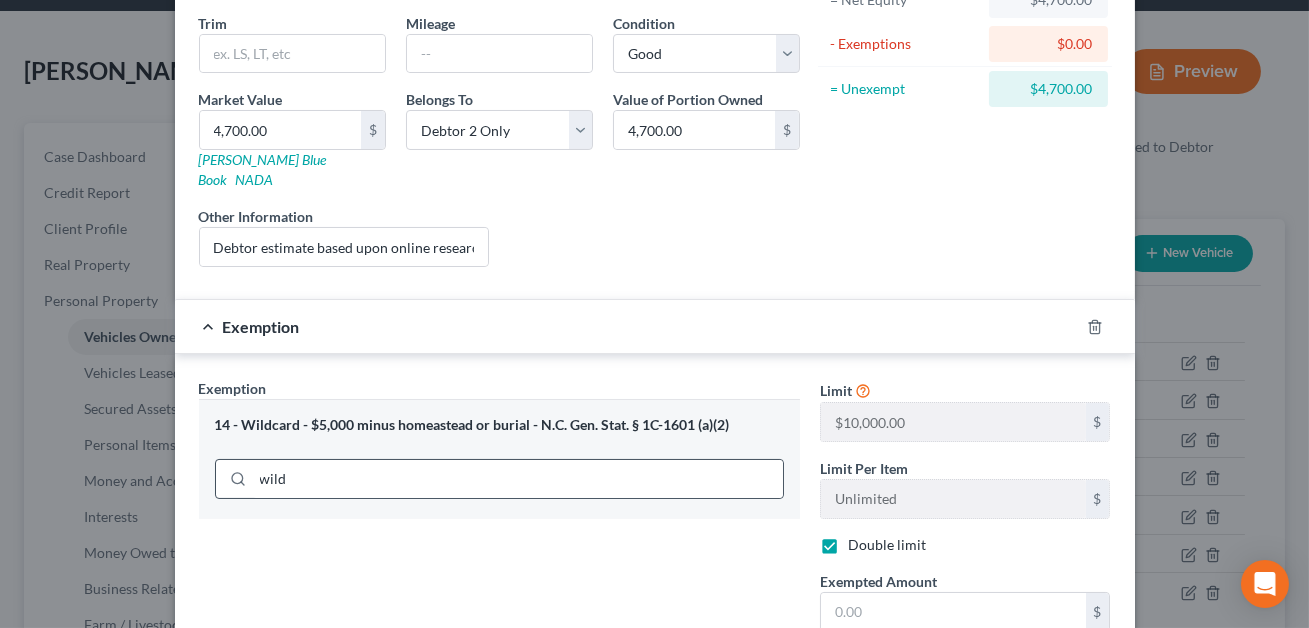 checkbox on "true" 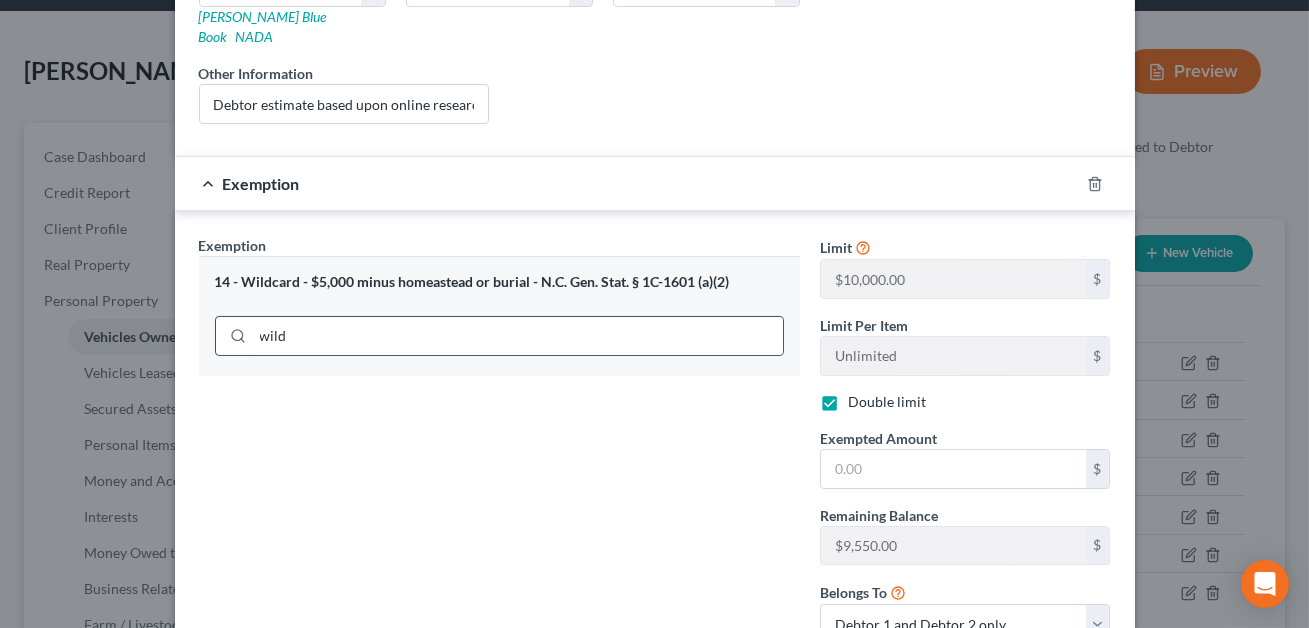scroll, scrollTop: 463, scrollLeft: 0, axis: vertical 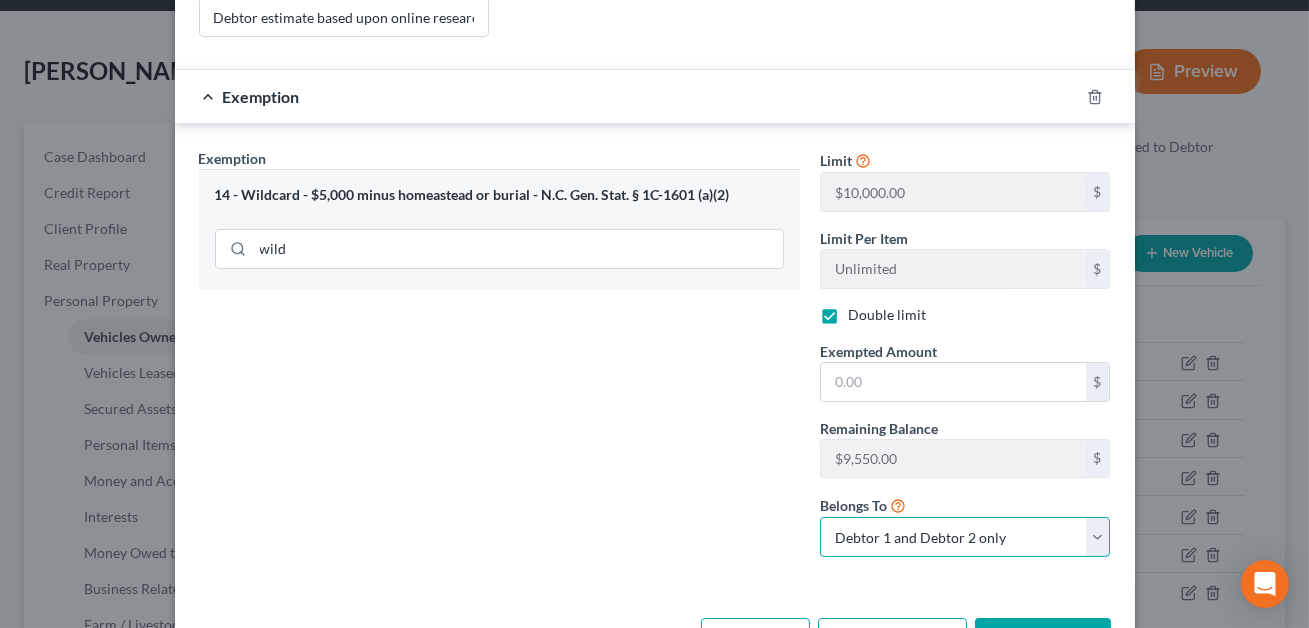 click on "Debtor 1 only Debtor 2 only Debtor 1 and Debtor 2 only" at bounding box center (965, 537) 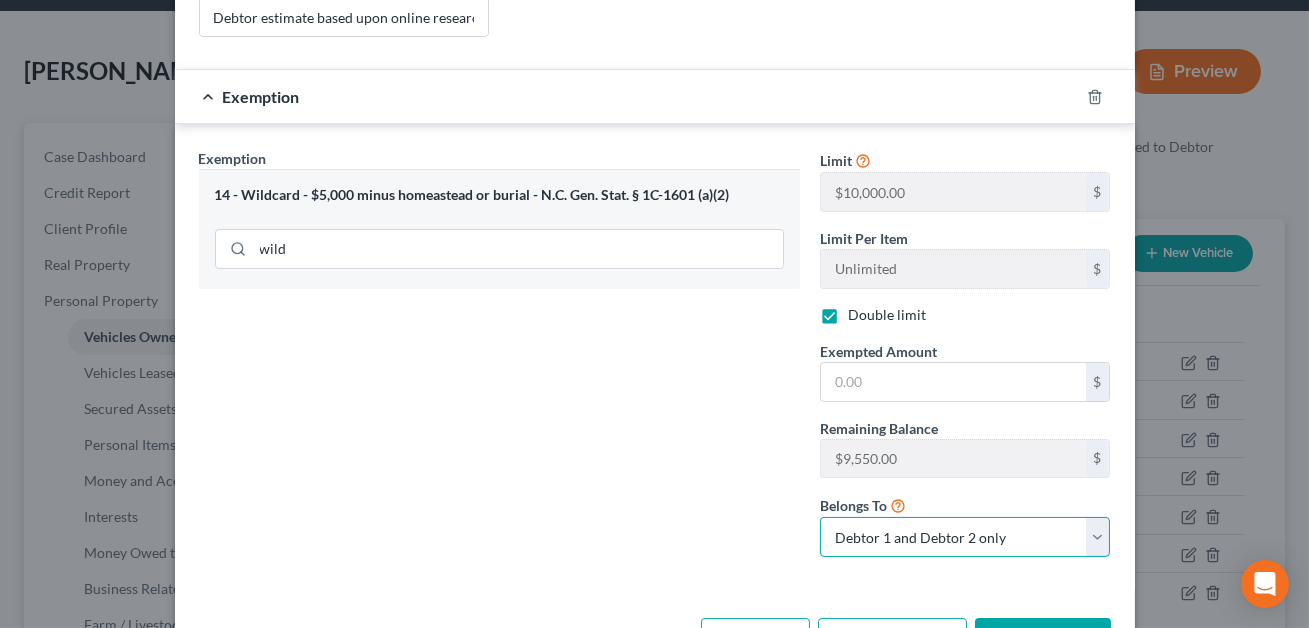 select on "1" 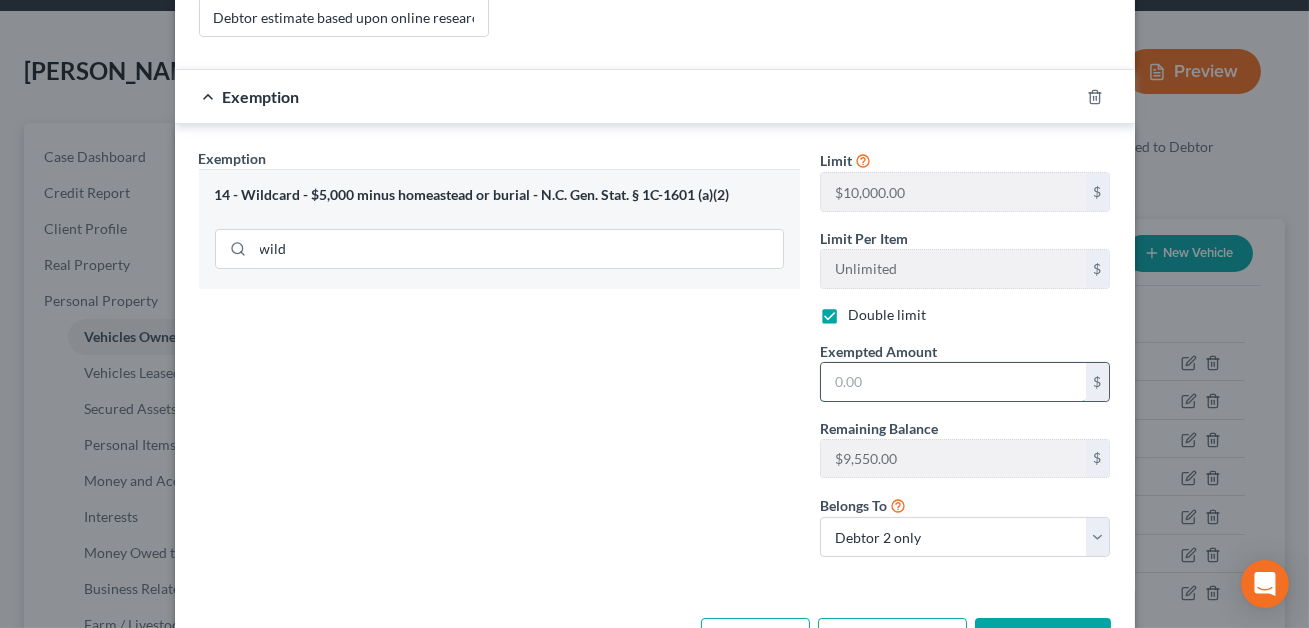 click at bounding box center [953, 382] 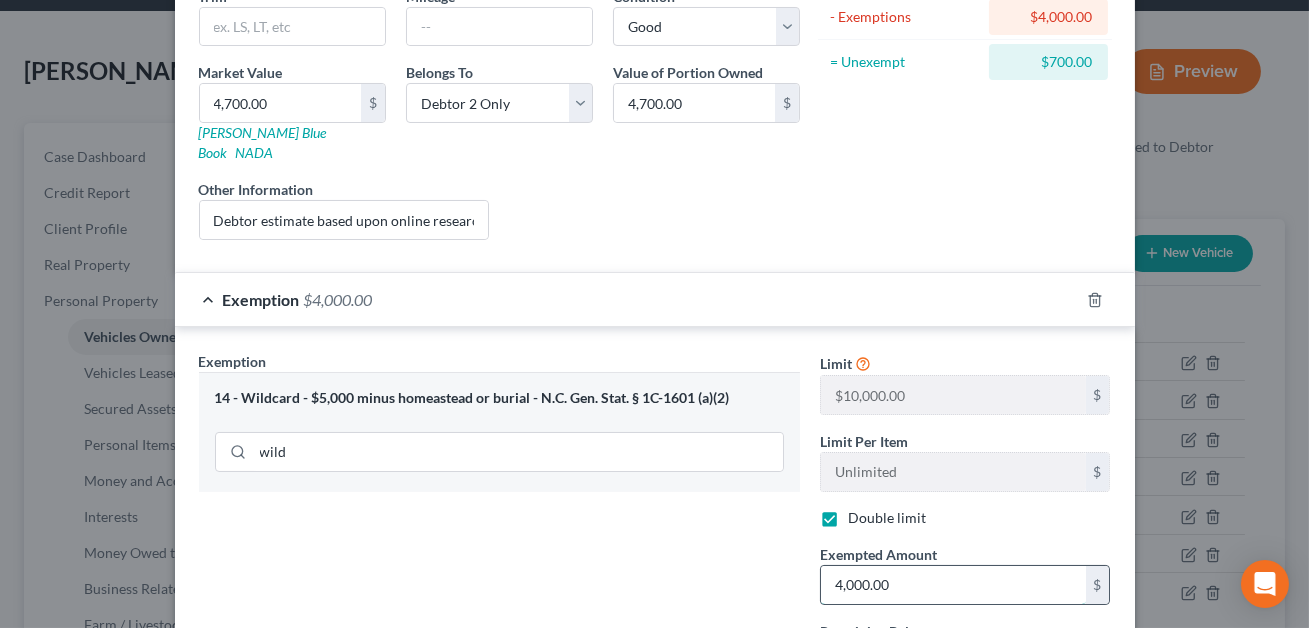 scroll, scrollTop: 512, scrollLeft: 0, axis: vertical 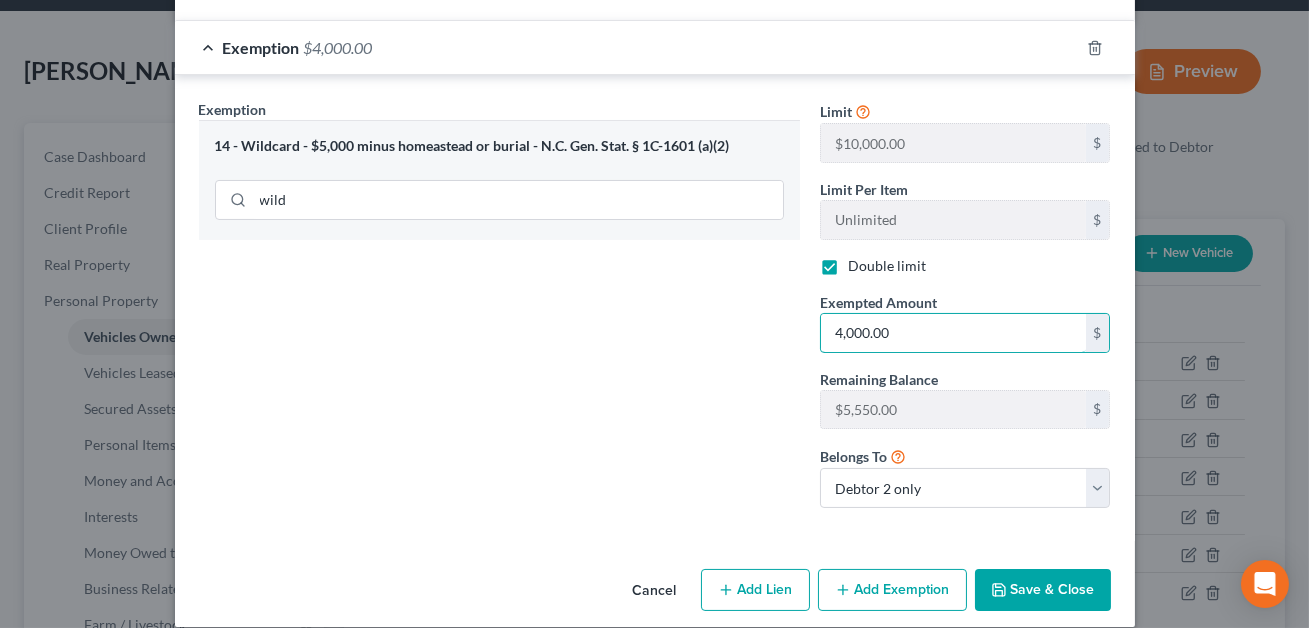 type on "4,000.00" 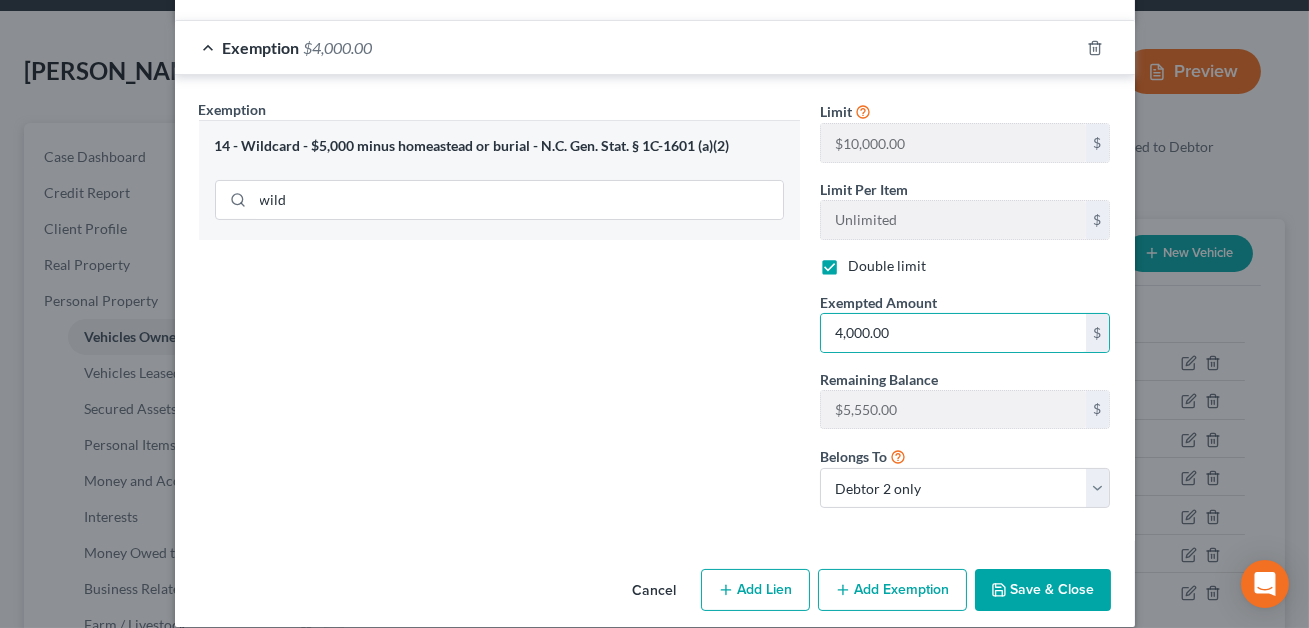 click on "Save & Close" at bounding box center [1043, 590] 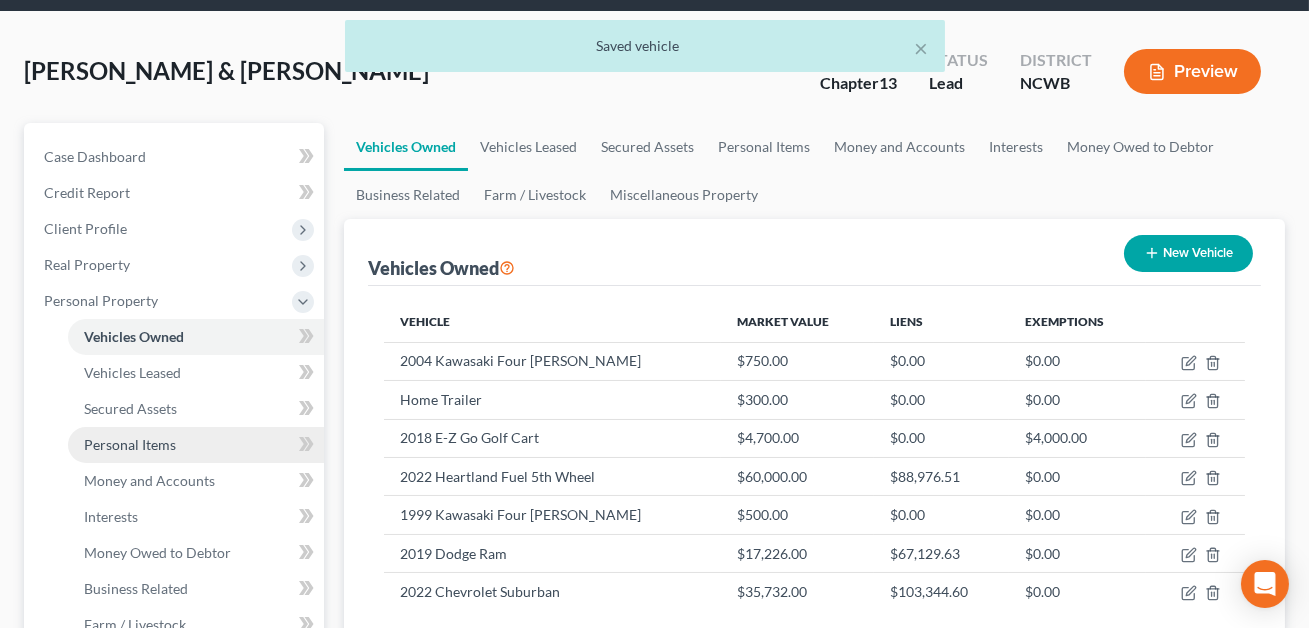 click on "Personal Items" at bounding box center [130, 444] 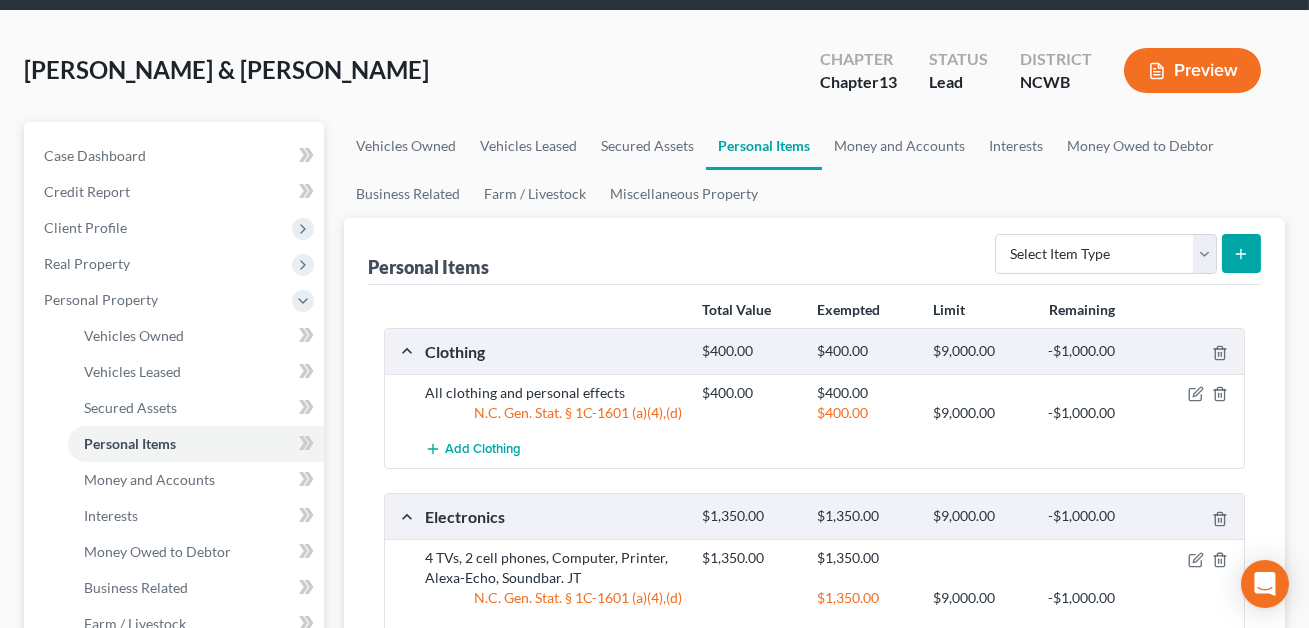scroll, scrollTop: 66, scrollLeft: 0, axis: vertical 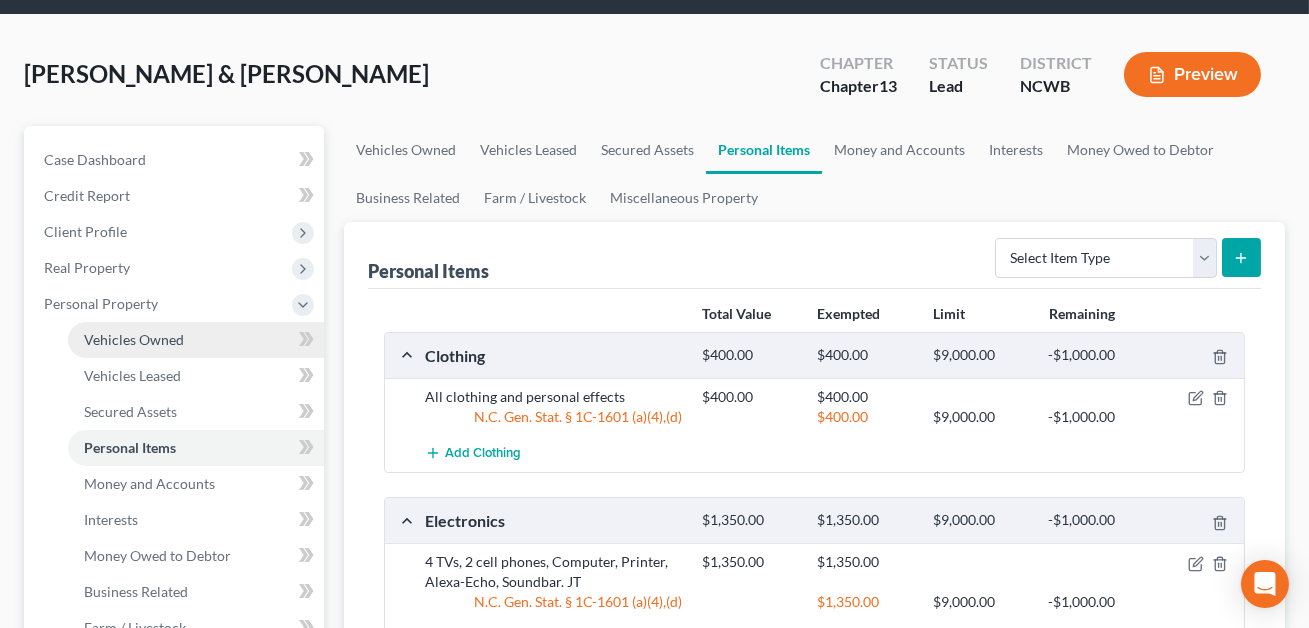 click on "Vehicles Owned" at bounding box center [134, 339] 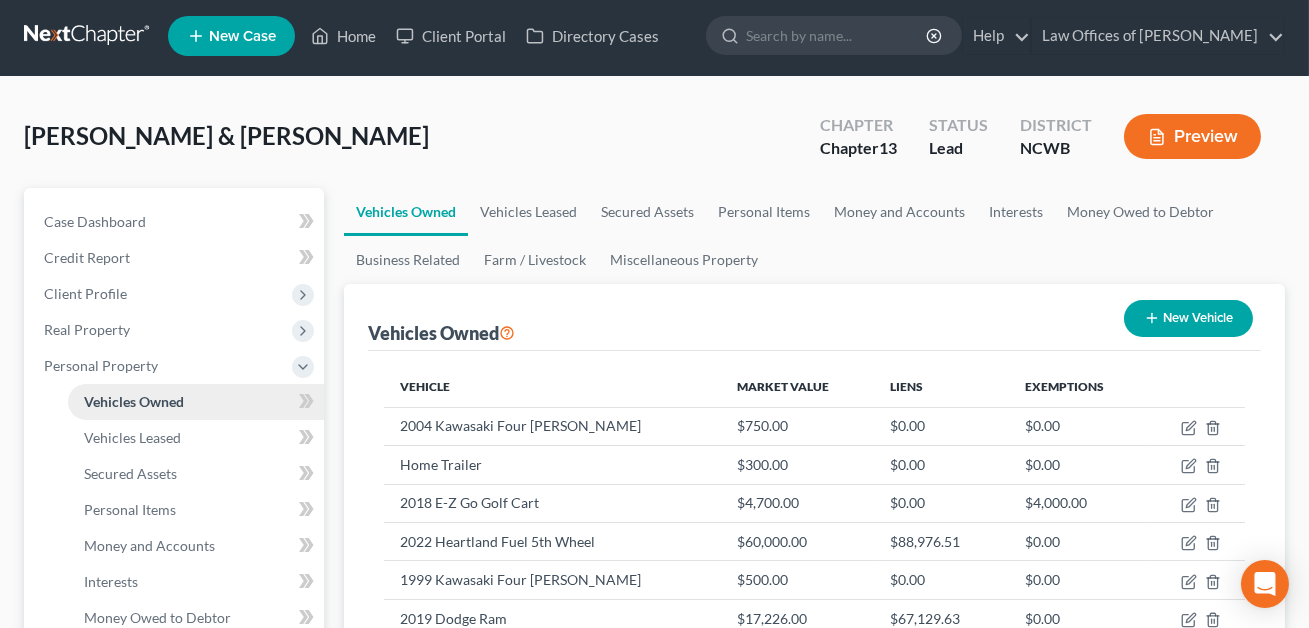 scroll, scrollTop: 0, scrollLeft: 0, axis: both 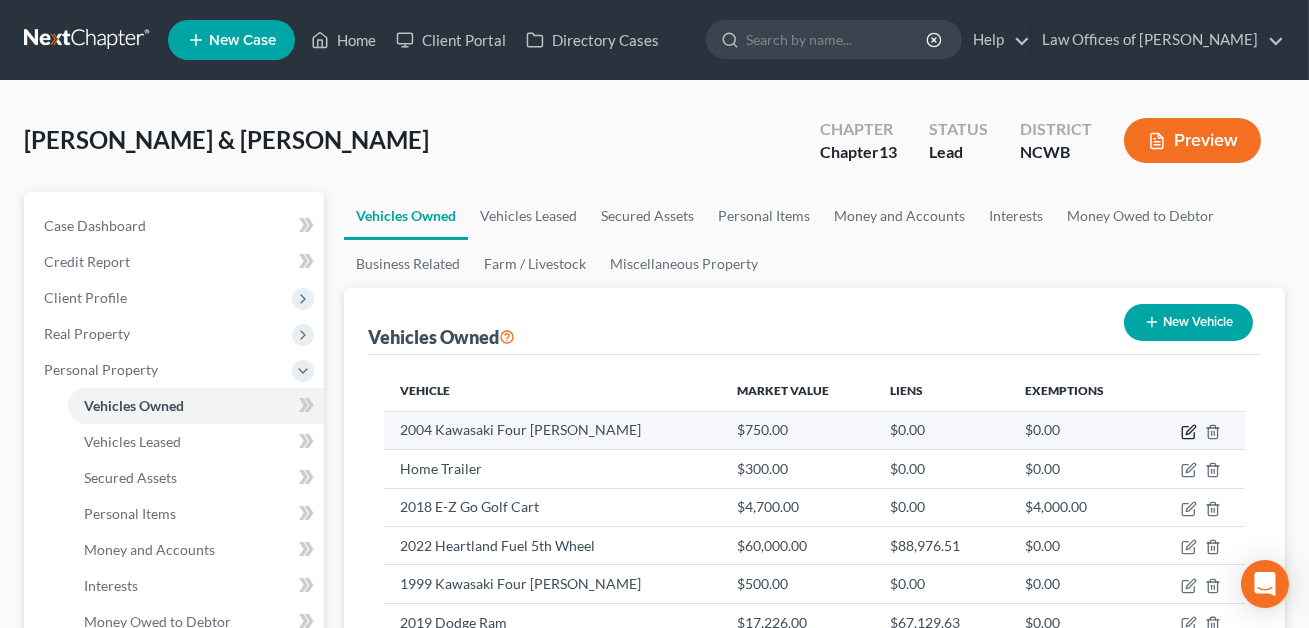 click 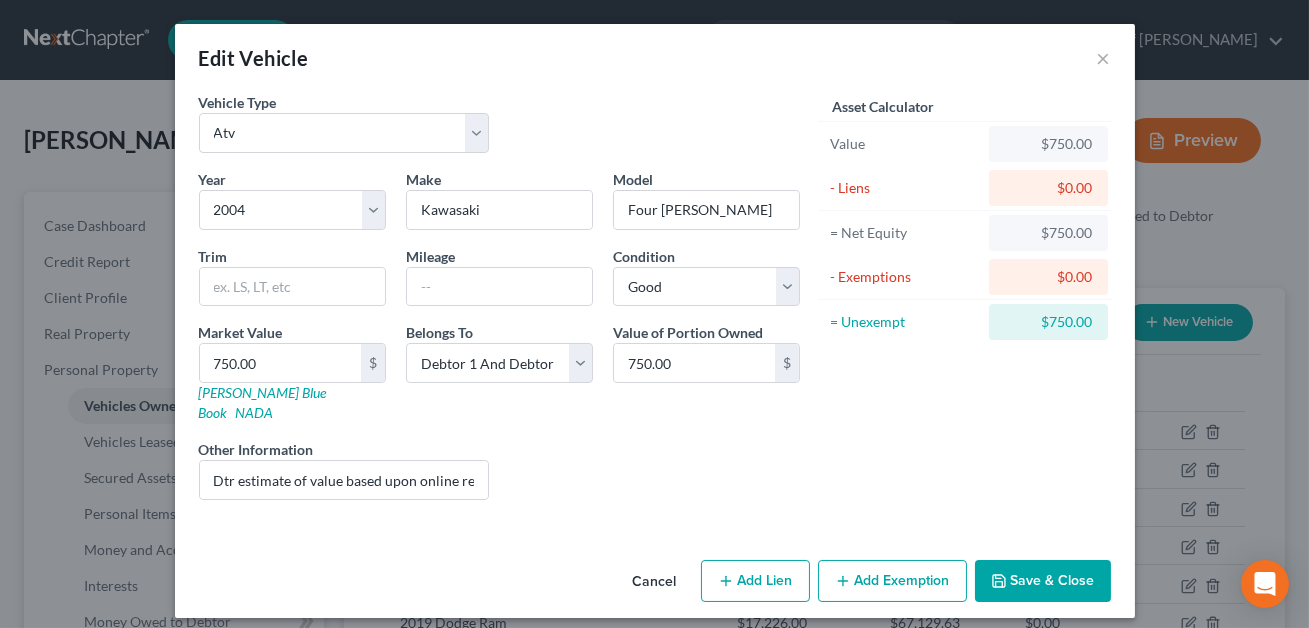click on "Add Exemption" at bounding box center (892, 581) 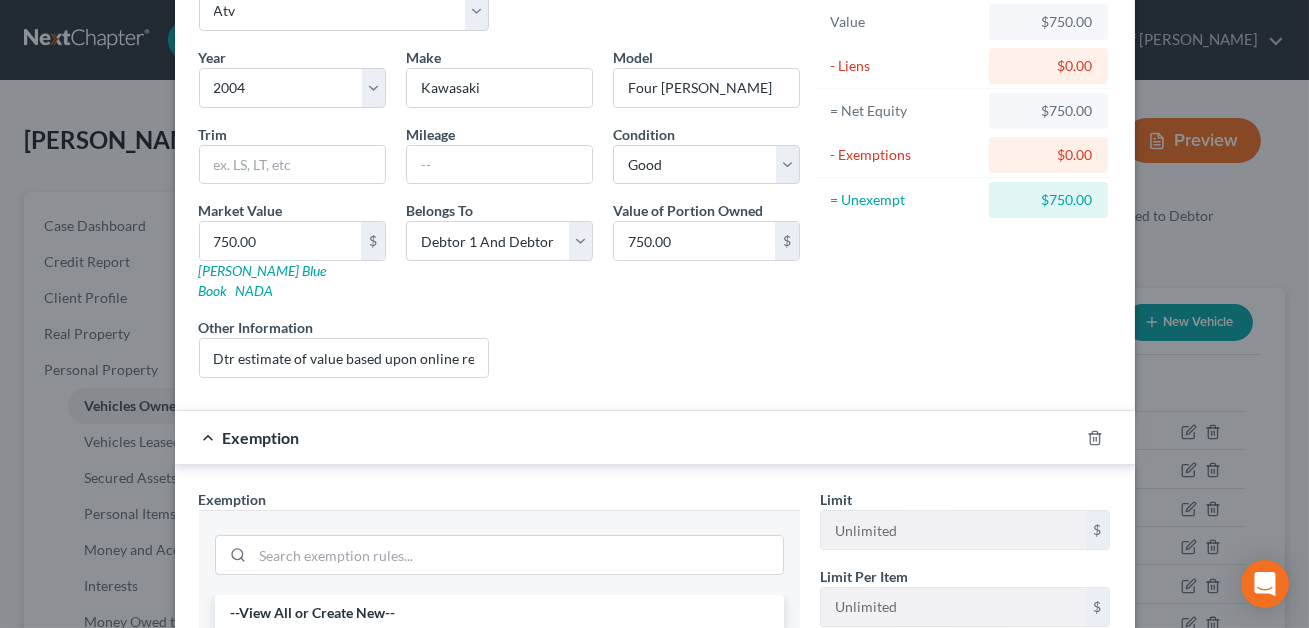 scroll, scrollTop: 240, scrollLeft: 0, axis: vertical 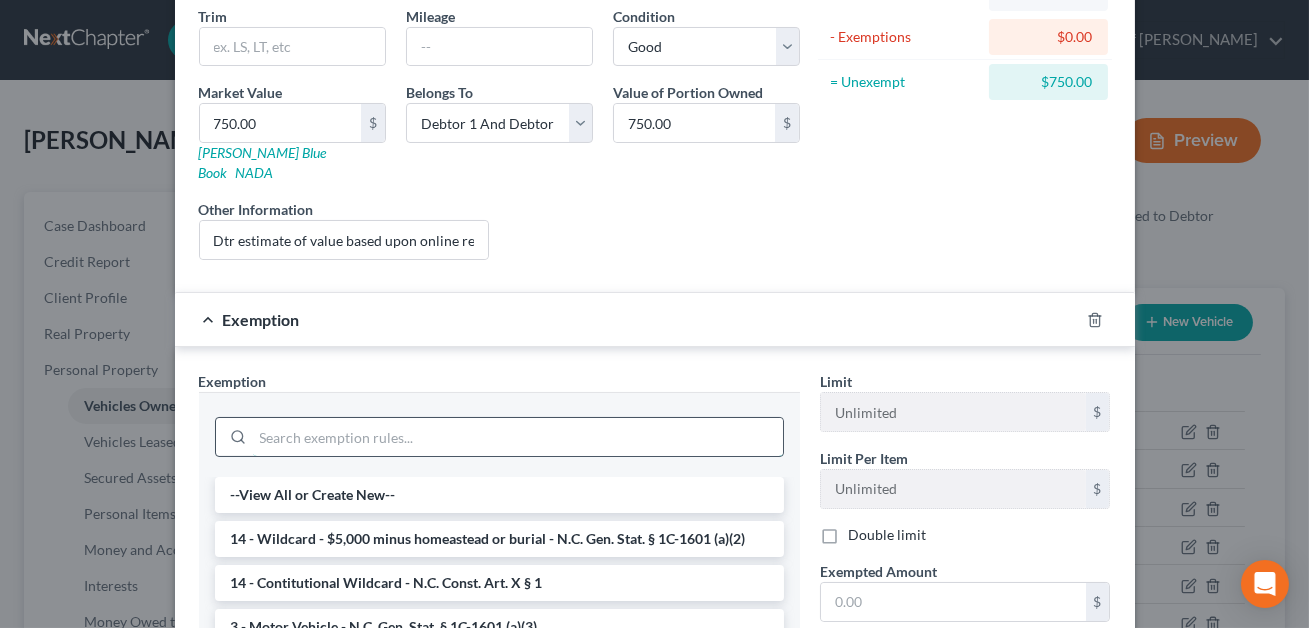 click at bounding box center [518, 437] 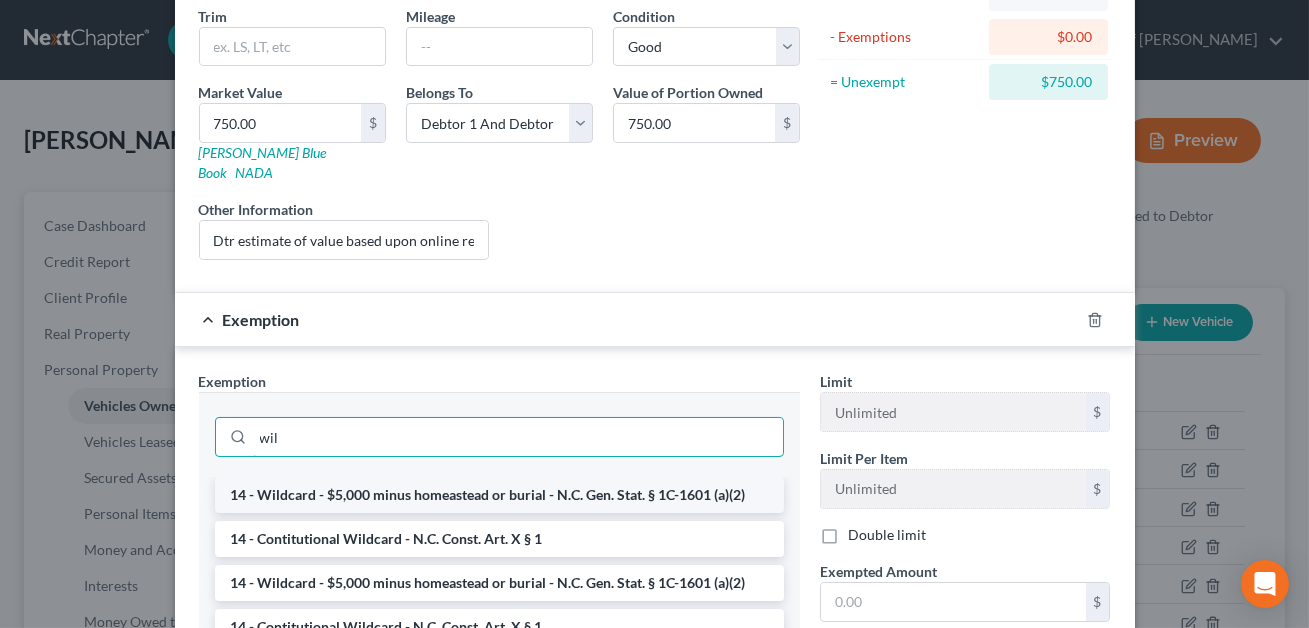 type on "wil" 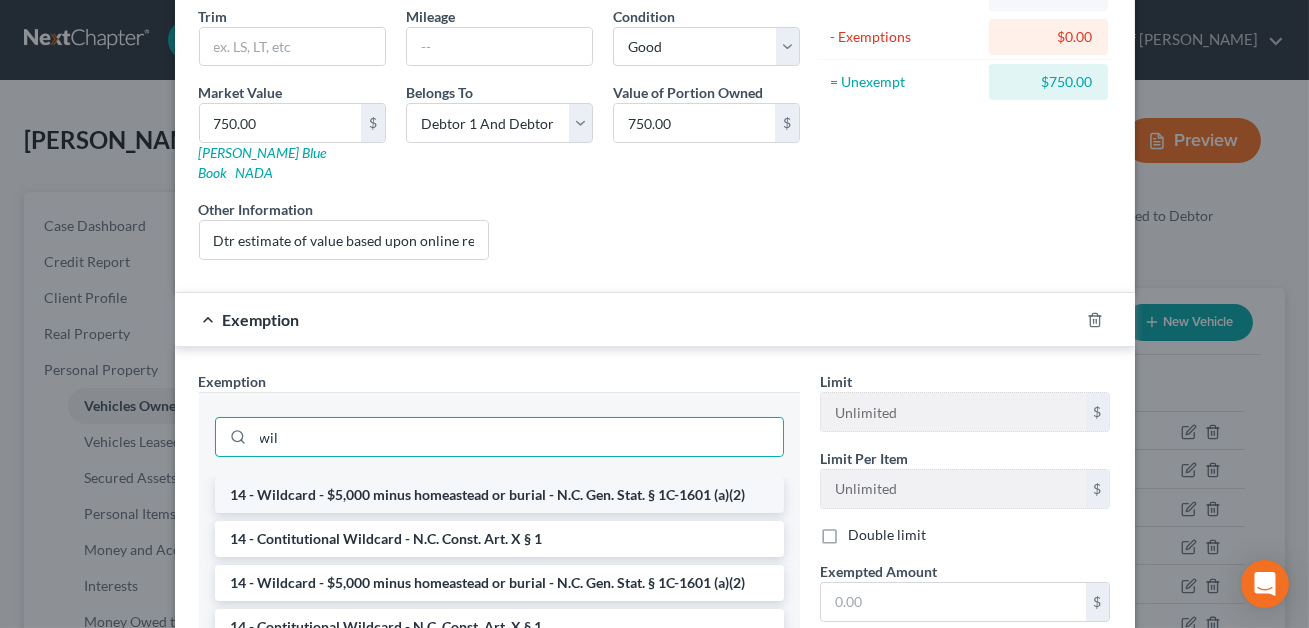 click on "14 - Wildcard - $5,000 minus homeastead or burial - N.C. Gen. Stat. § 1C-1601 (a)(2)" at bounding box center (499, 495) 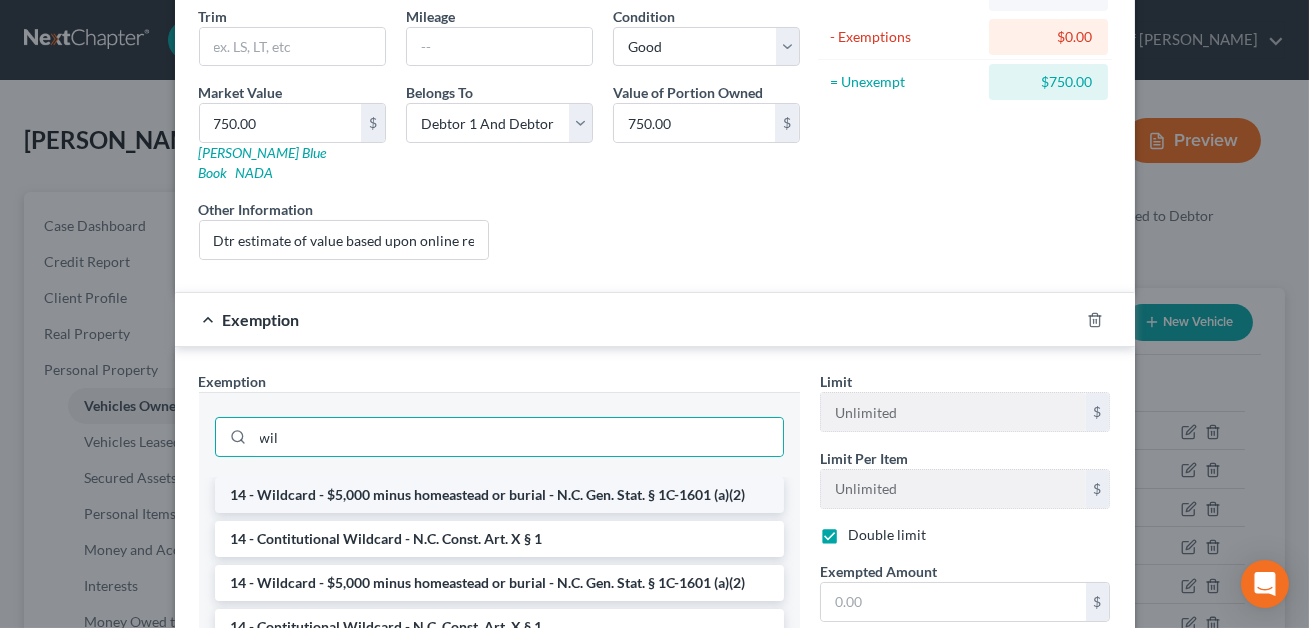 checkbox on "true" 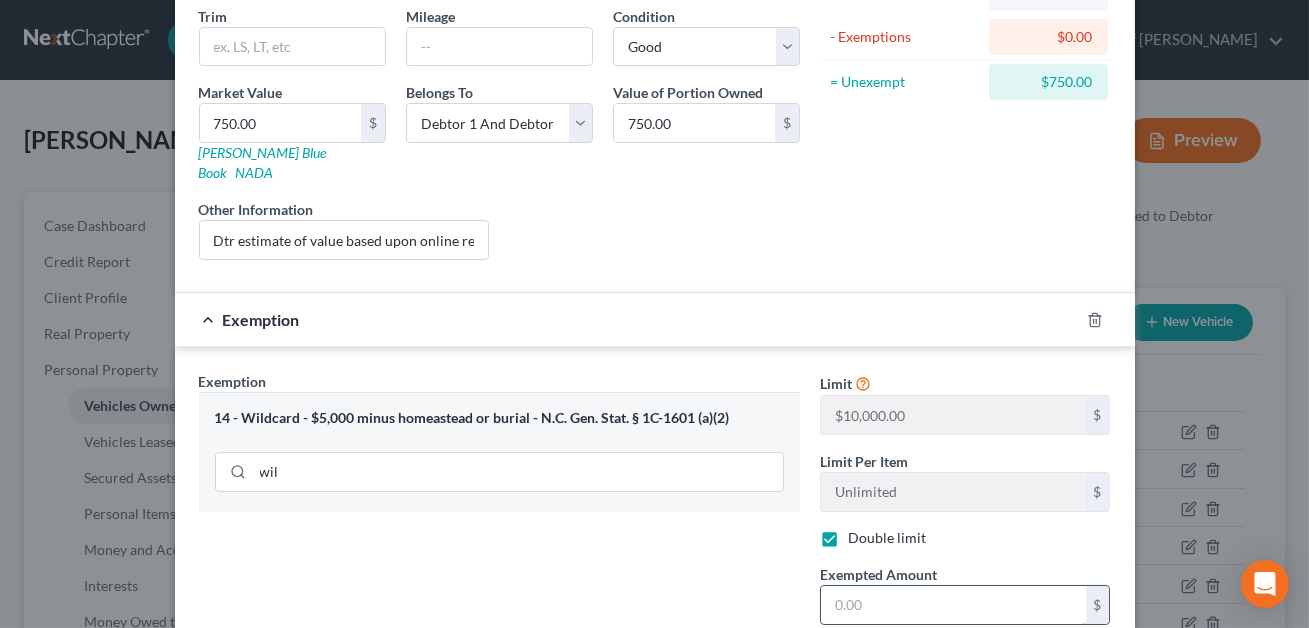 click at bounding box center [953, 605] 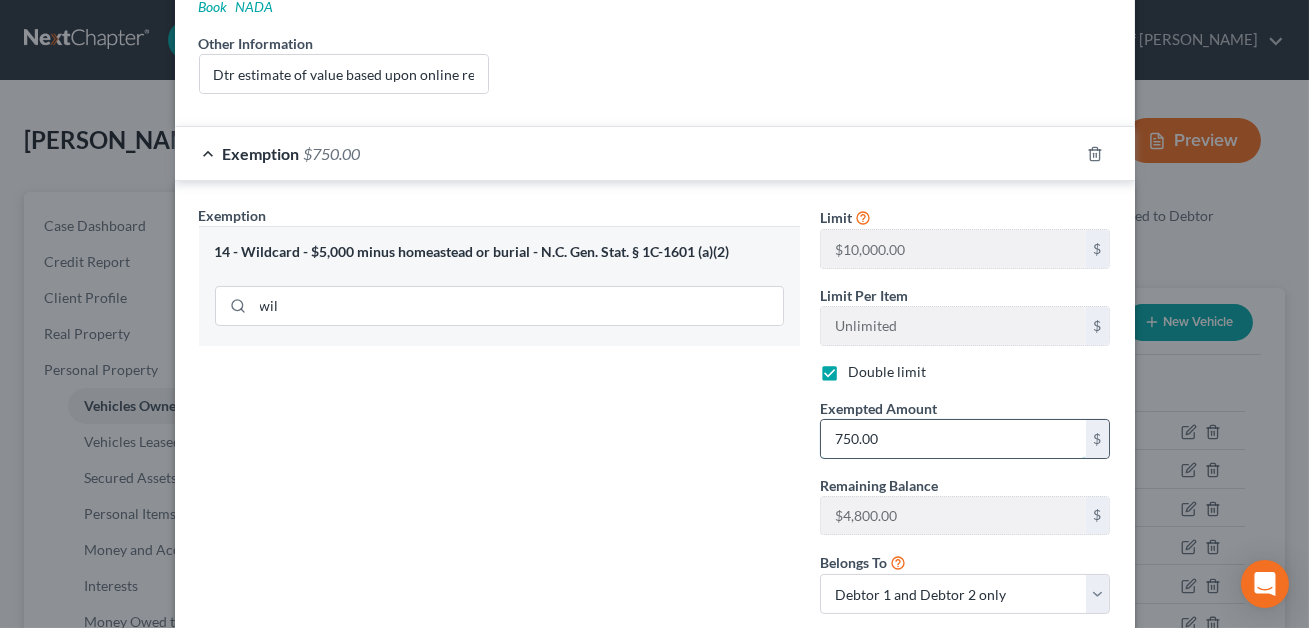 scroll, scrollTop: 512, scrollLeft: 0, axis: vertical 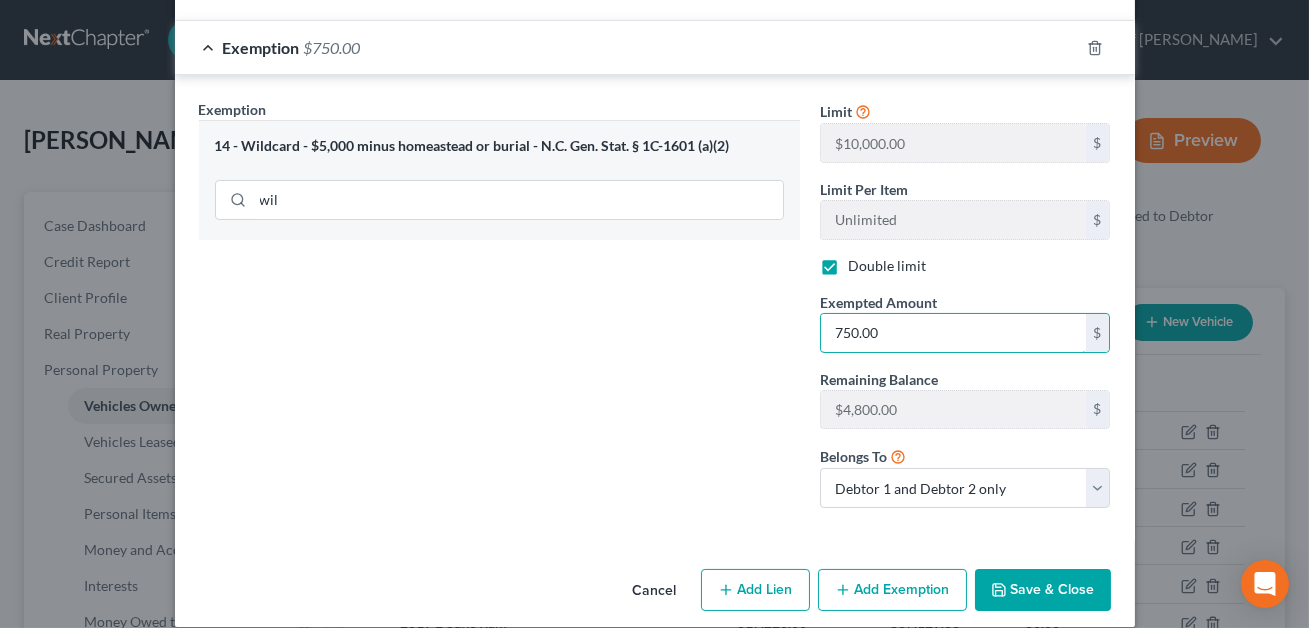 type on "750.00" 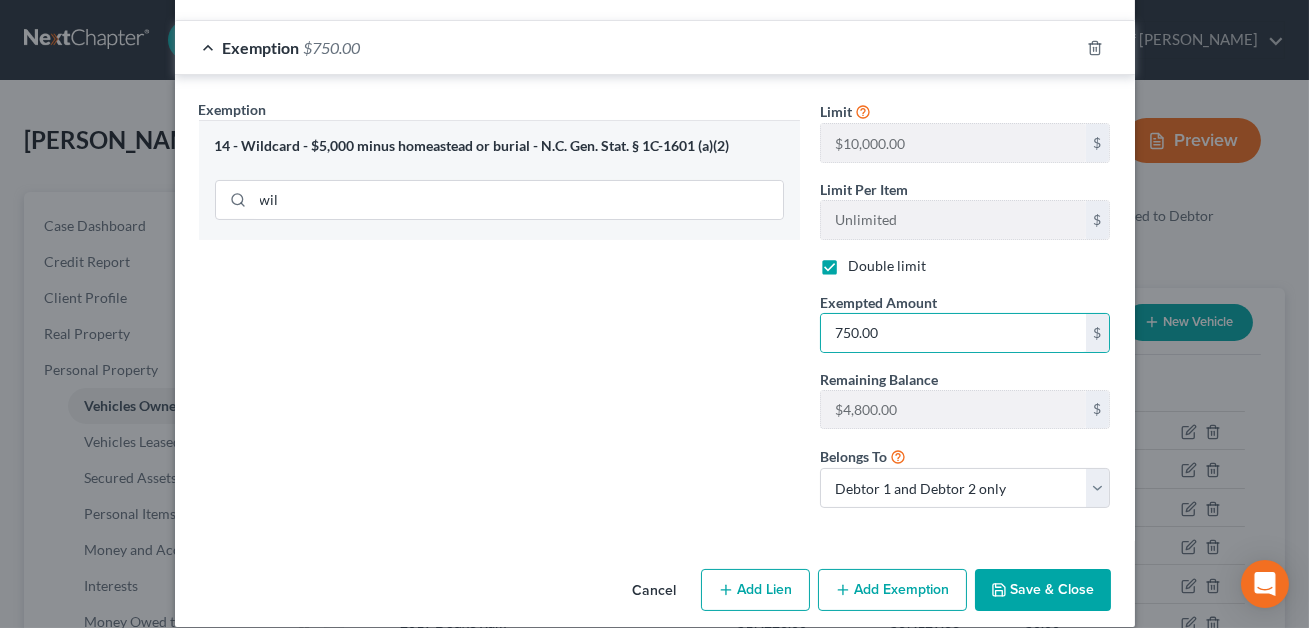 click on "Save & Close" at bounding box center [1043, 590] 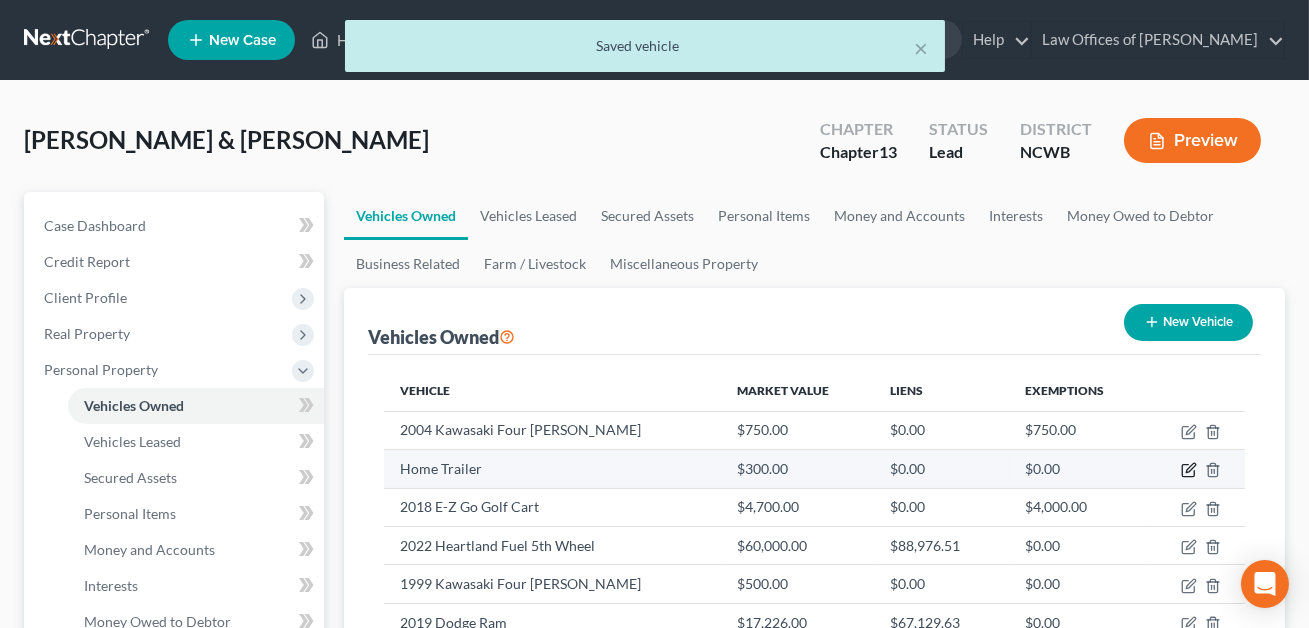 click 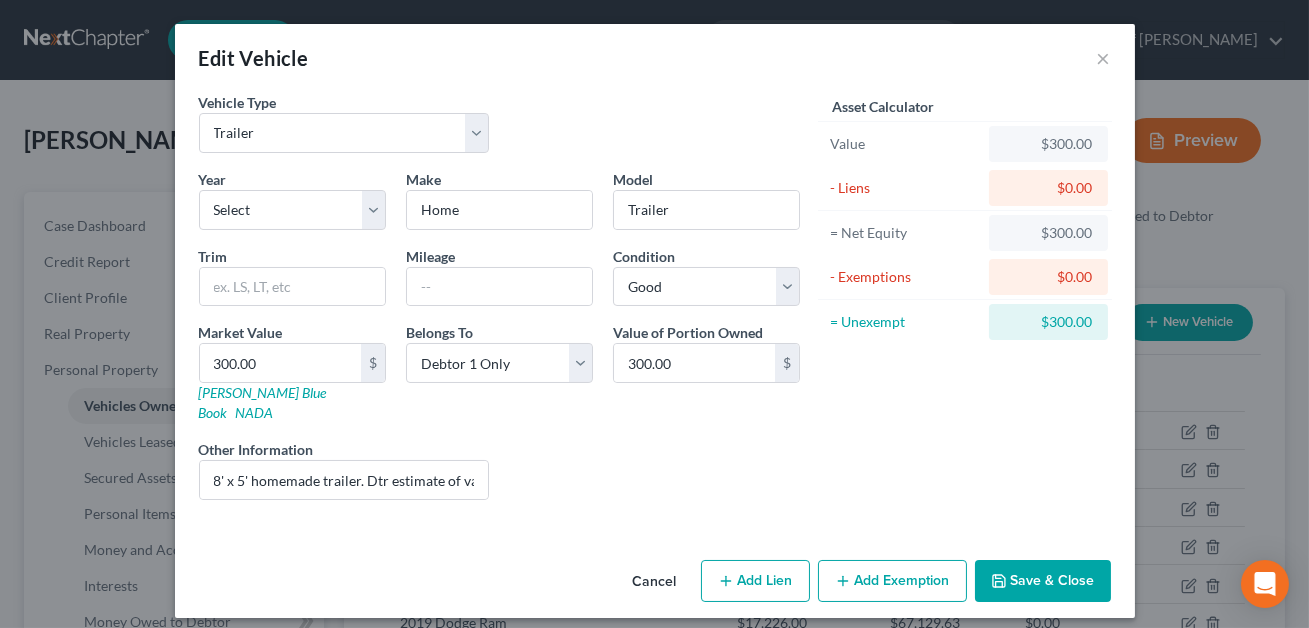 click on "Add Exemption" at bounding box center [892, 581] 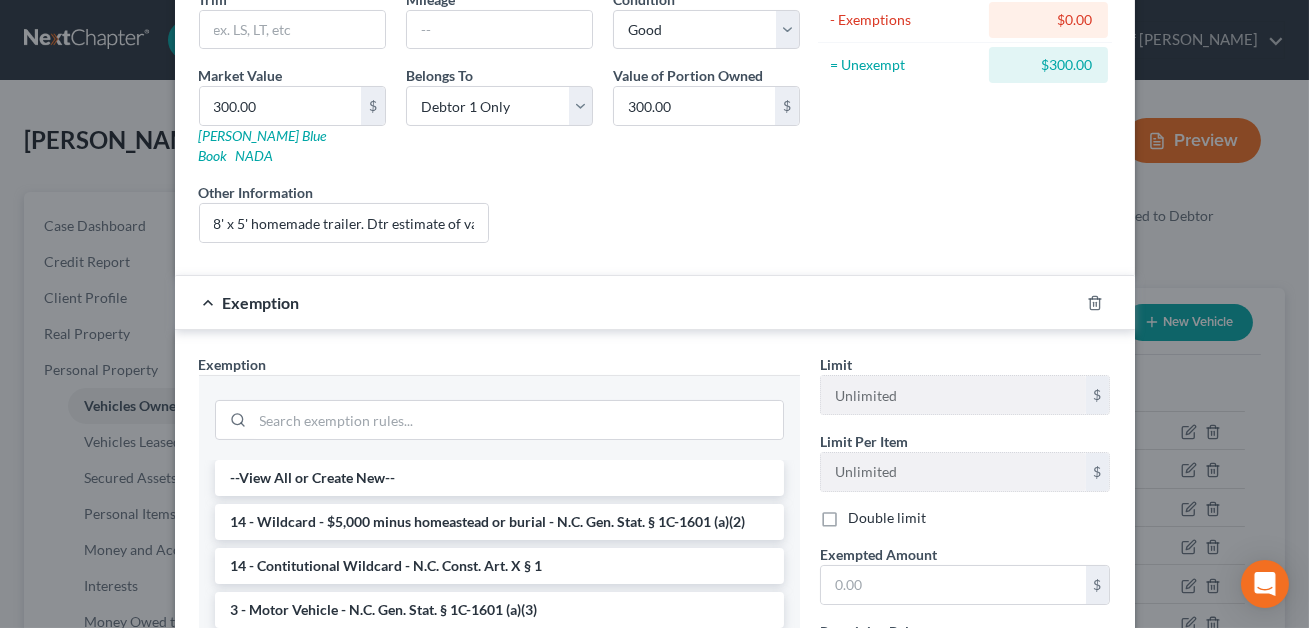scroll, scrollTop: 263, scrollLeft: 0, axis: vertical 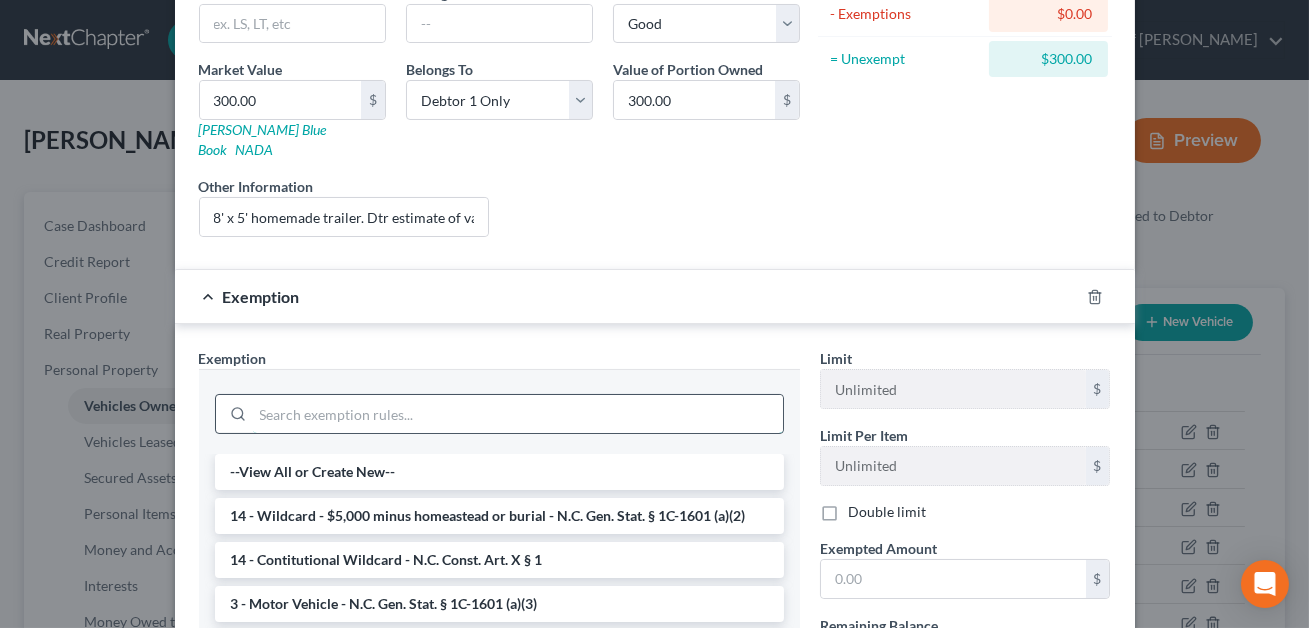 click at bounding box center [518, 414] 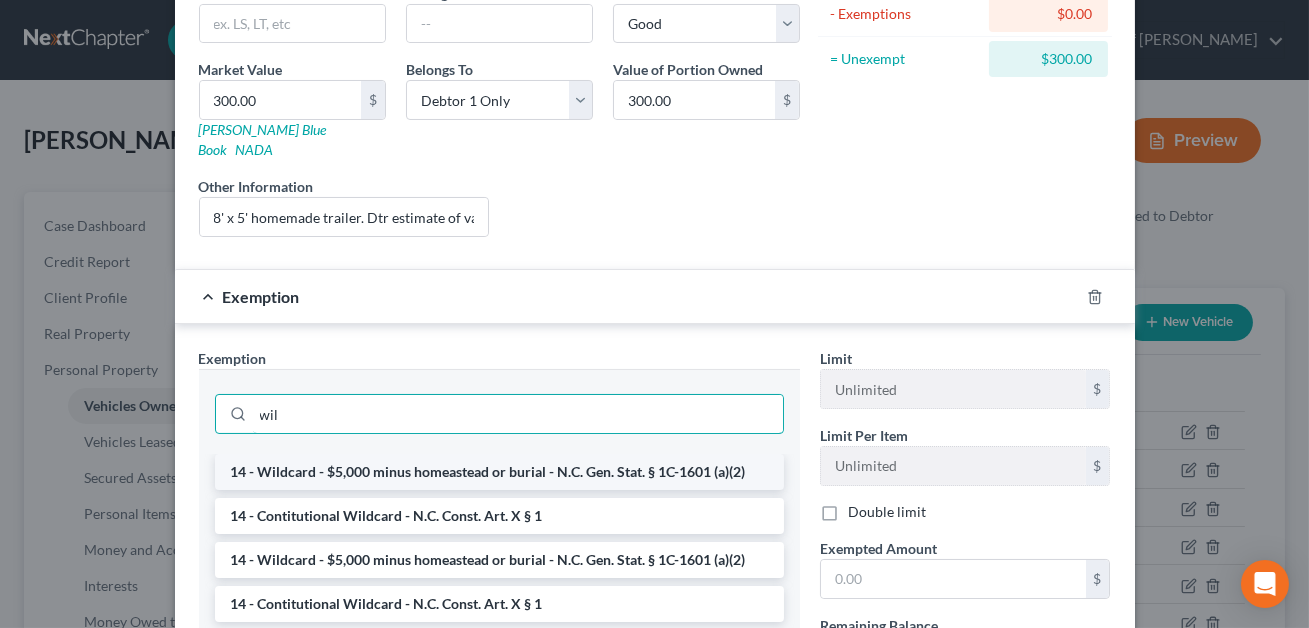 type on "wil" 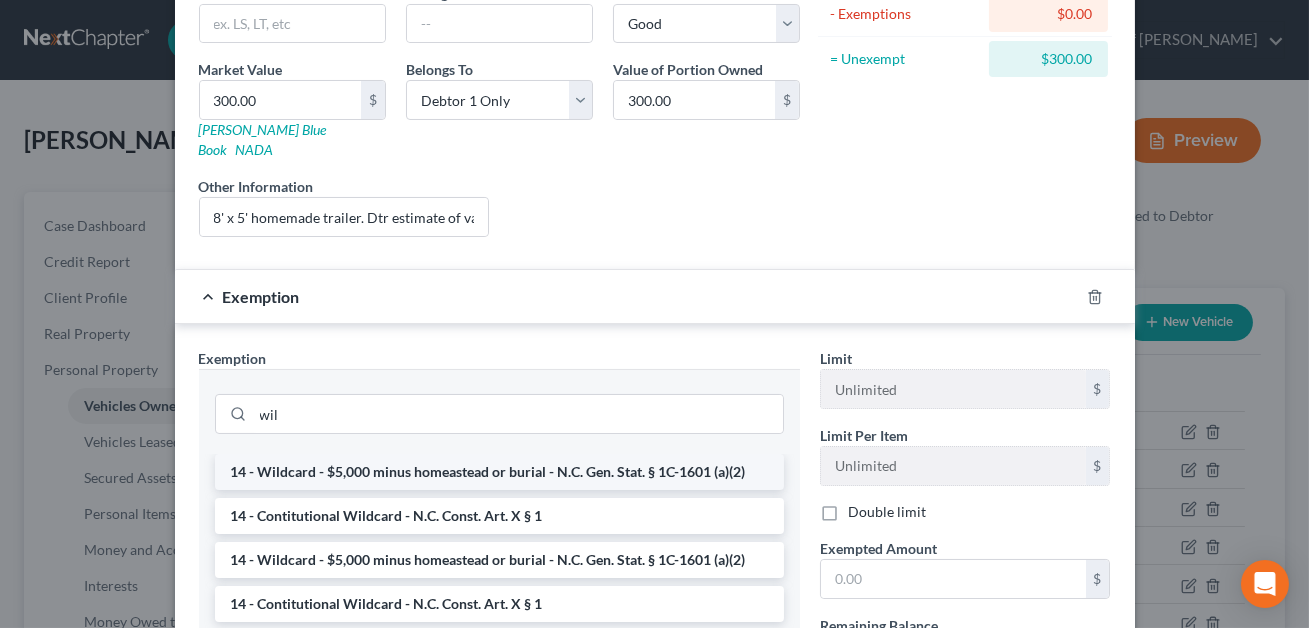 click on "14 - Wildcard - $5,000 minus homeastead or burial - N.C. Gen. Stat. § 1C-1601 (a)(2)" at bounding box center [499, 472] 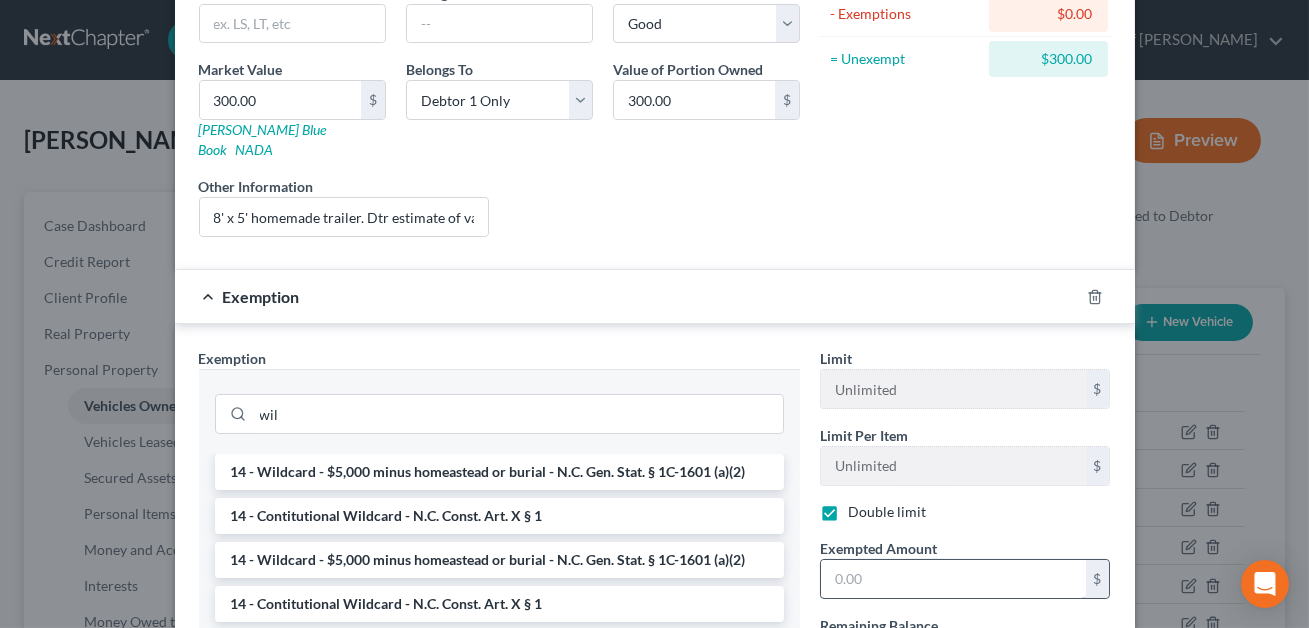 checkbox on "true" 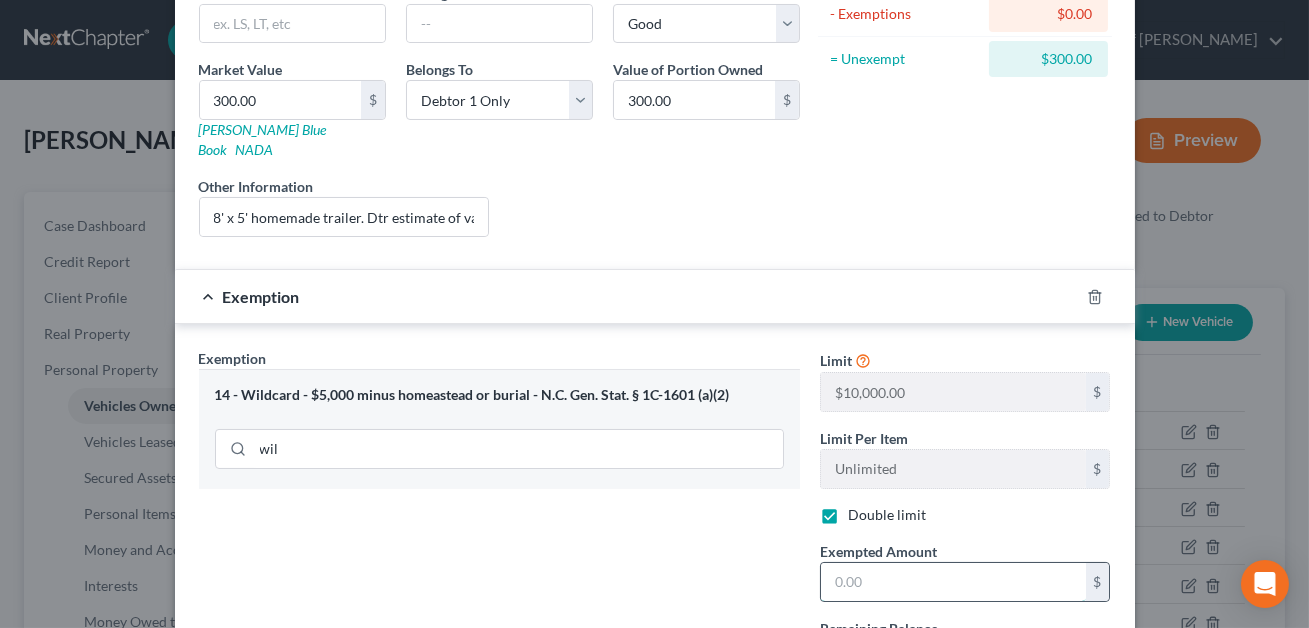 click at bounding box center [953, 582] 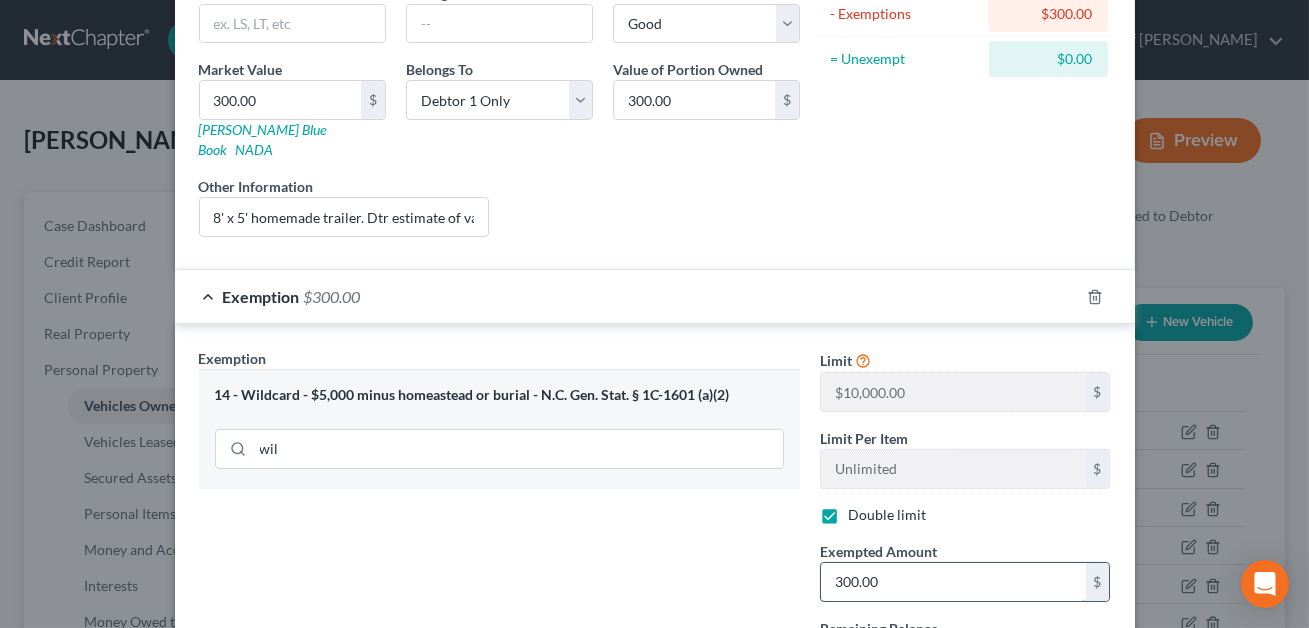 scroll, scrollTop: 512, scrollLeft: 0, axis: vertical 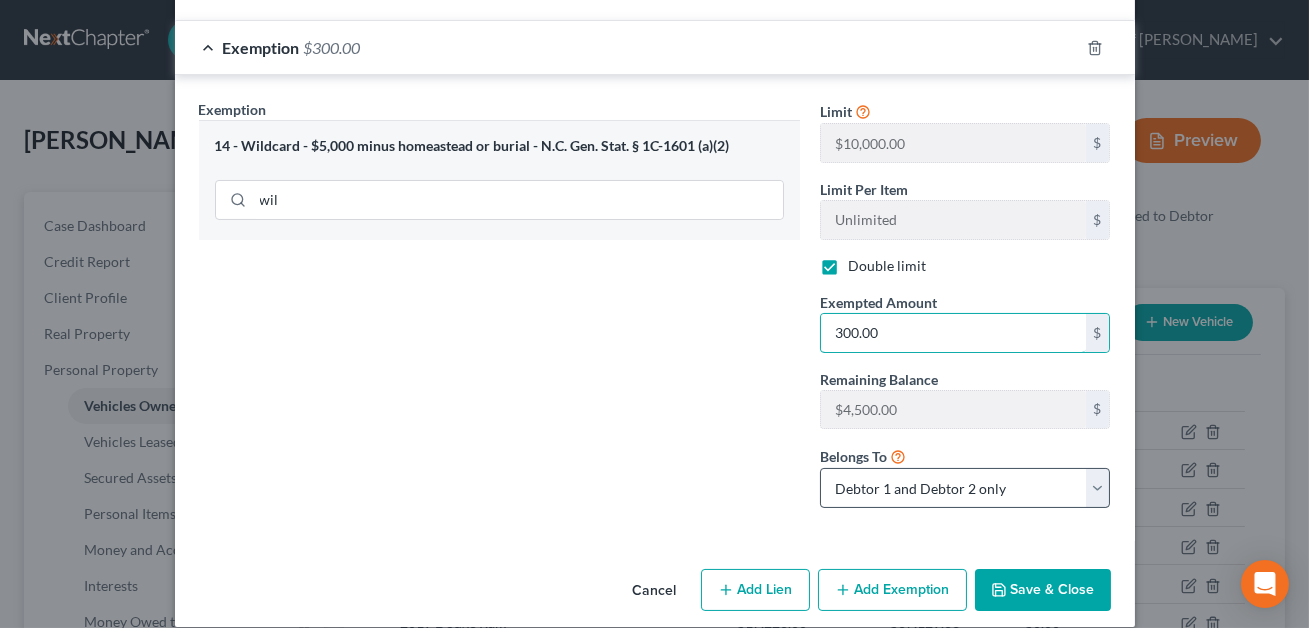 type on "300.00" 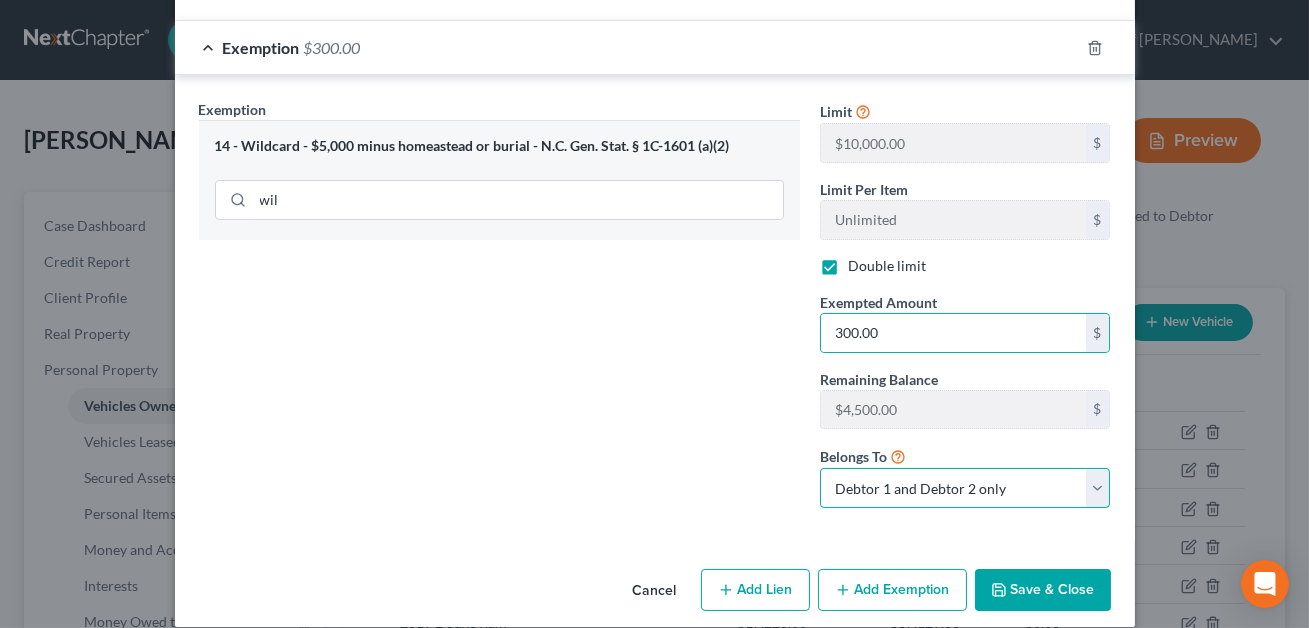 click on "Debtor 1 only Debtor 2 only Debtor 1 and Debtor 2 only" at bounding box center (965, 488) 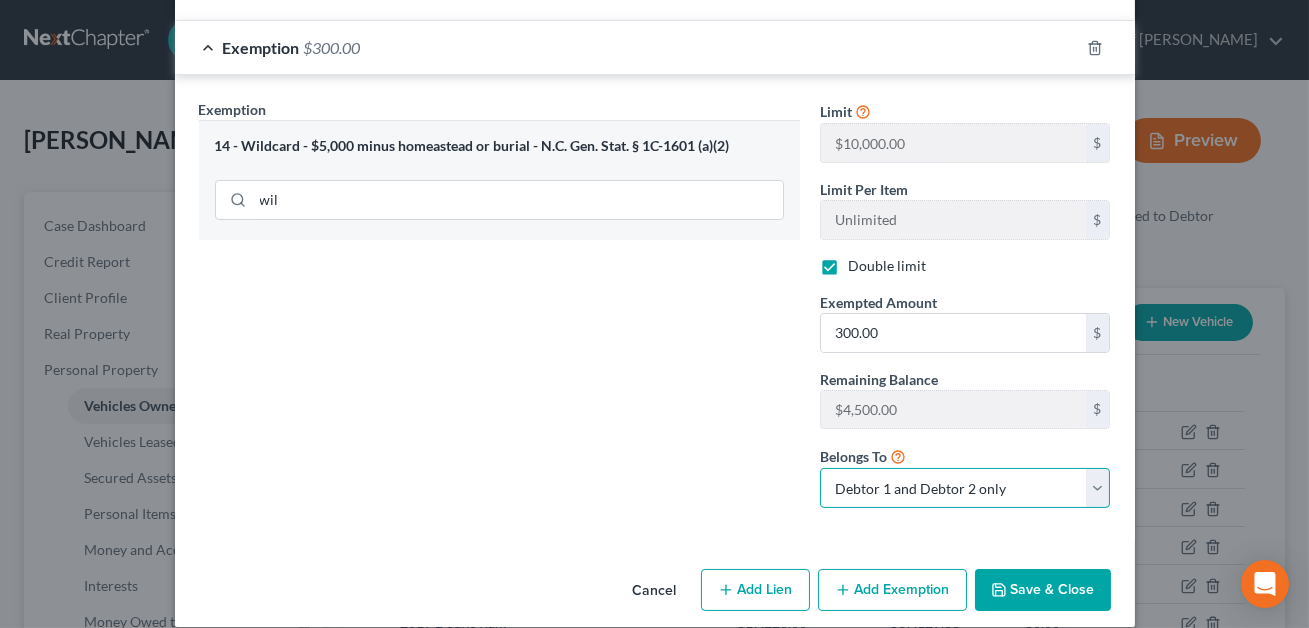 select on "0" 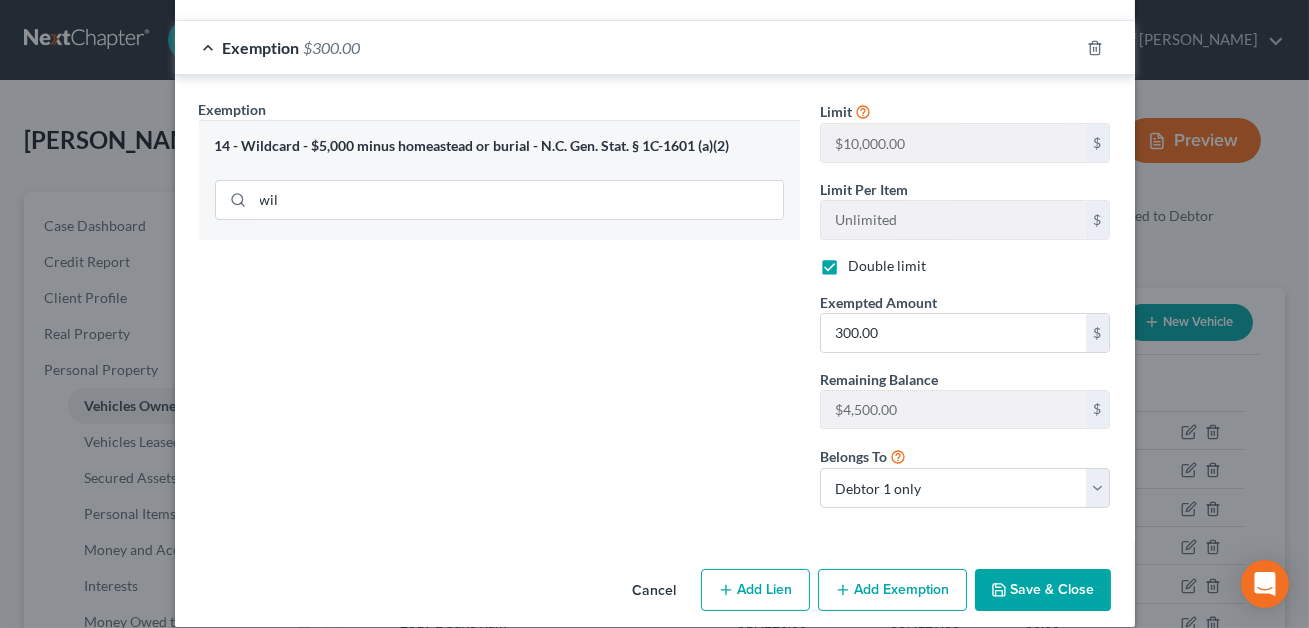 click on "Save & Close" at bounding box center (1043, 590) 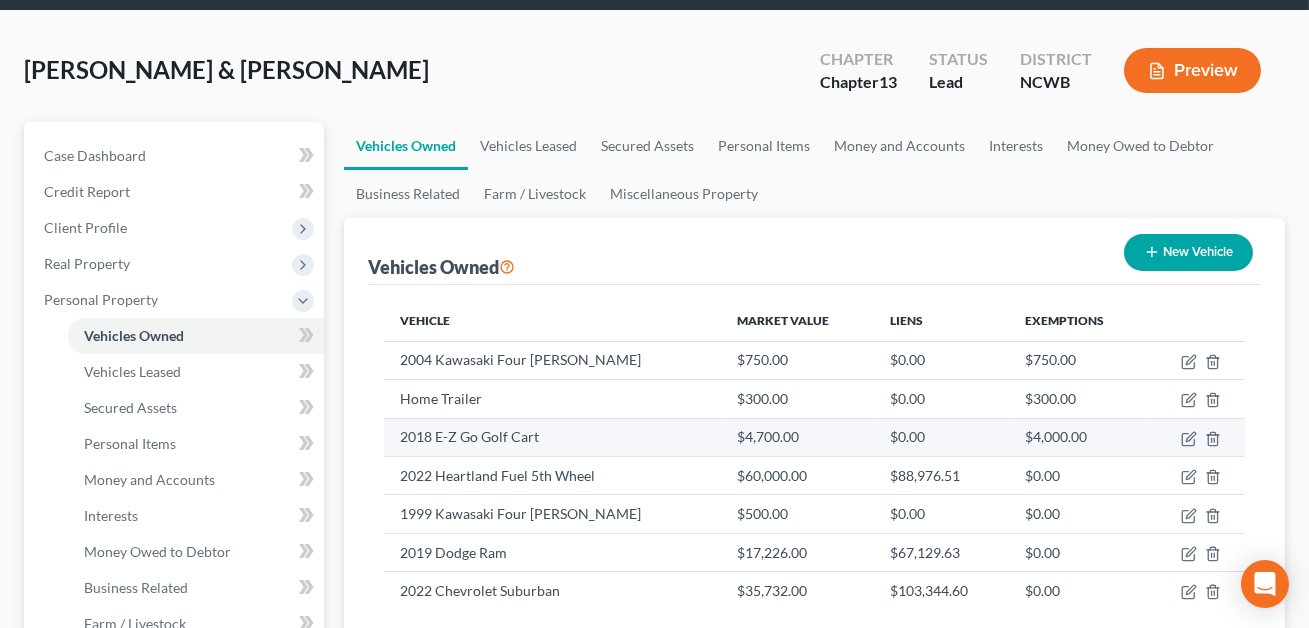scroll, scrollTop: 69, scrollLeft: 0, axis: vertical 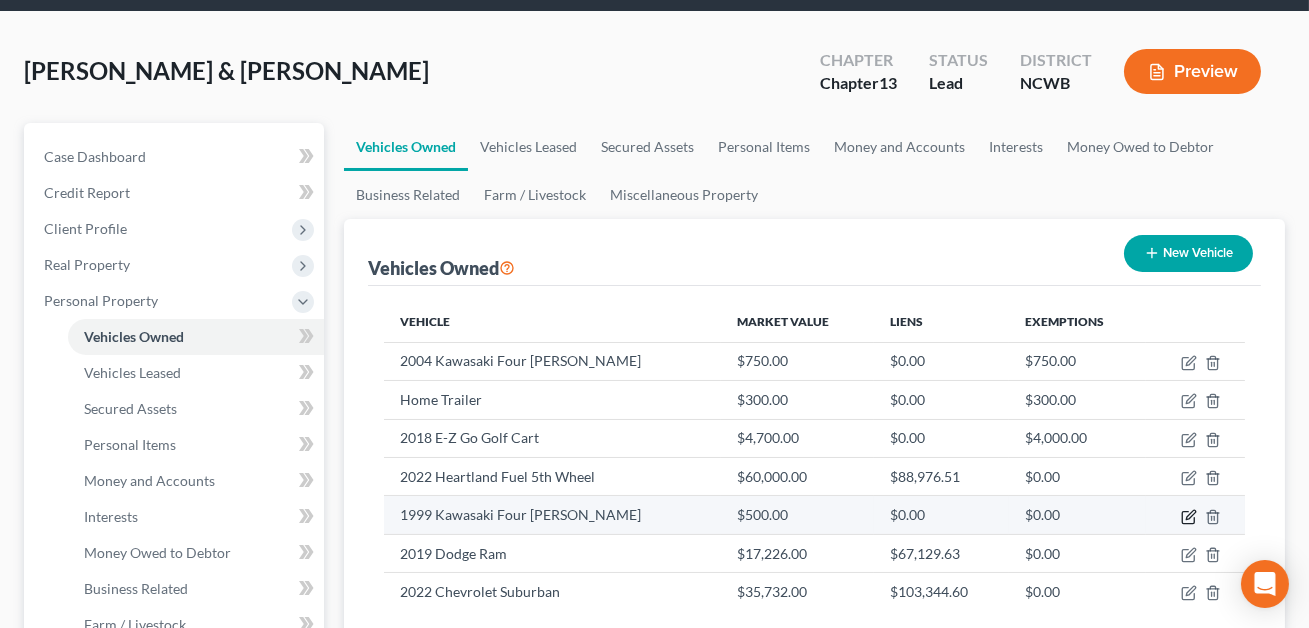 click 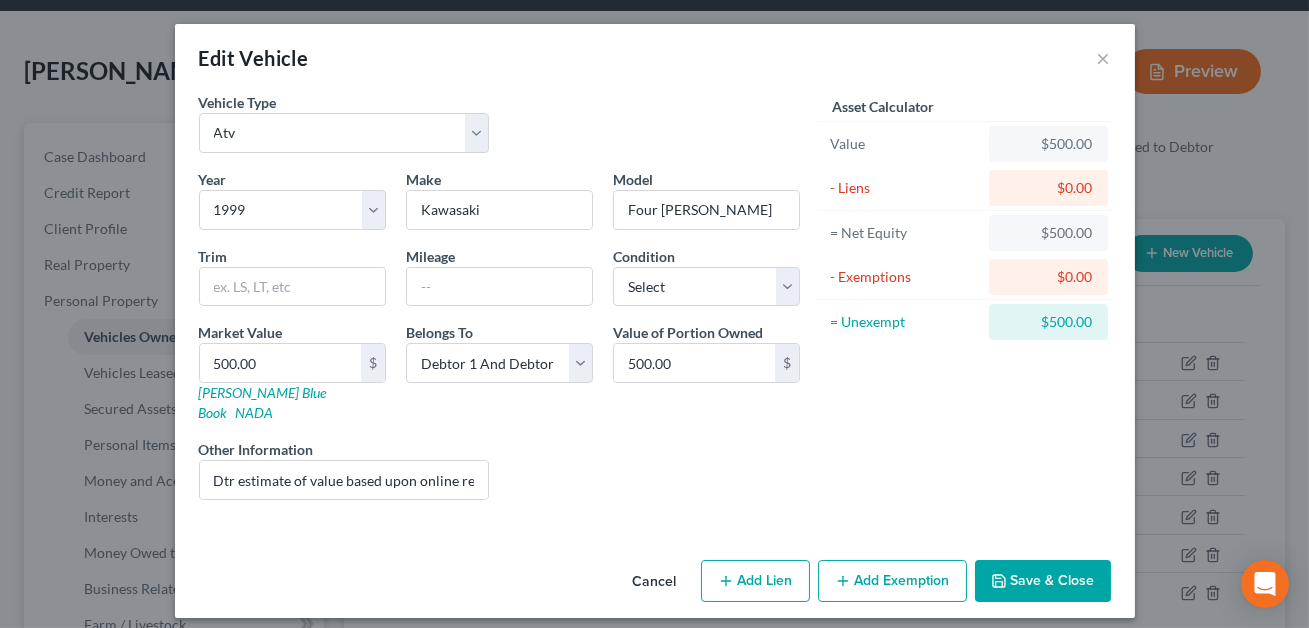 click on "Add Exemption" at bounding box center (892, 581) 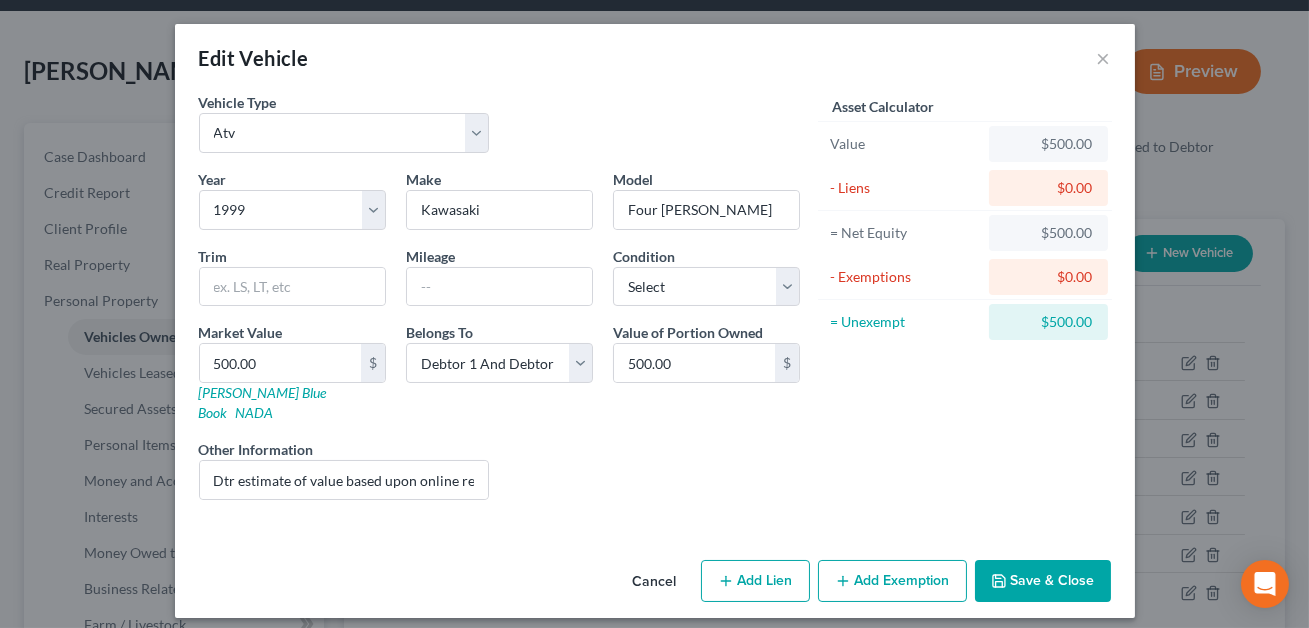 select on "2" 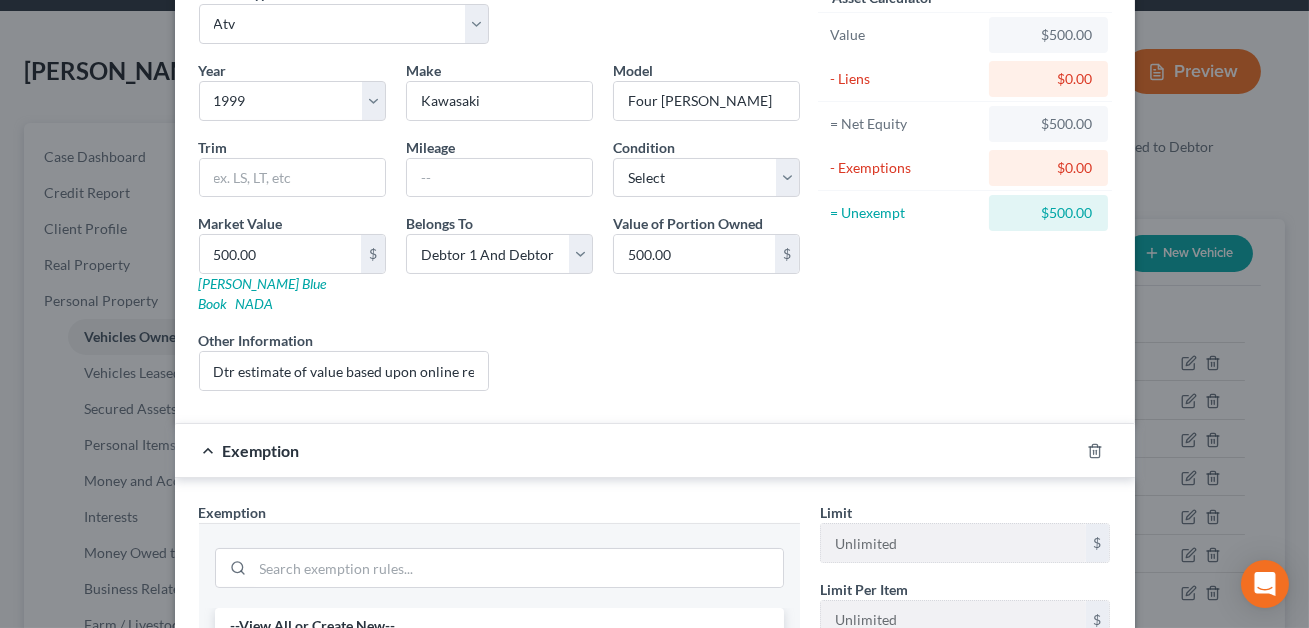 scroll, scrollTop: 180, scrollLeft: 0, axis: vertical 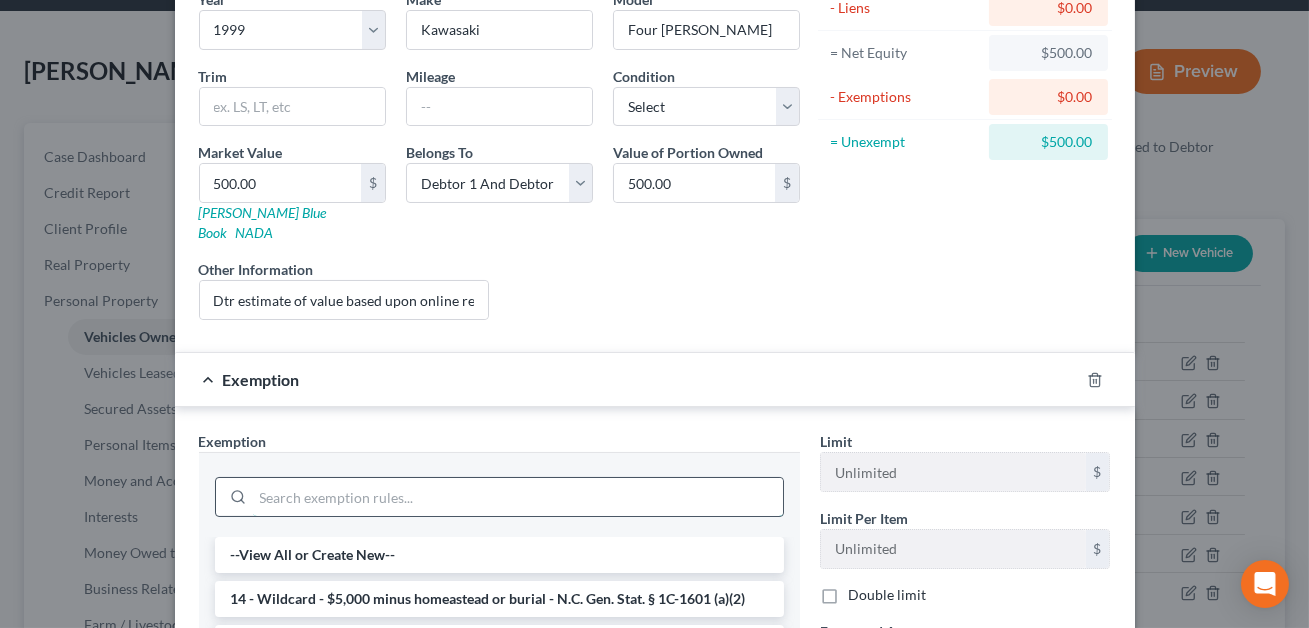 click at bounding box center (518, 497) 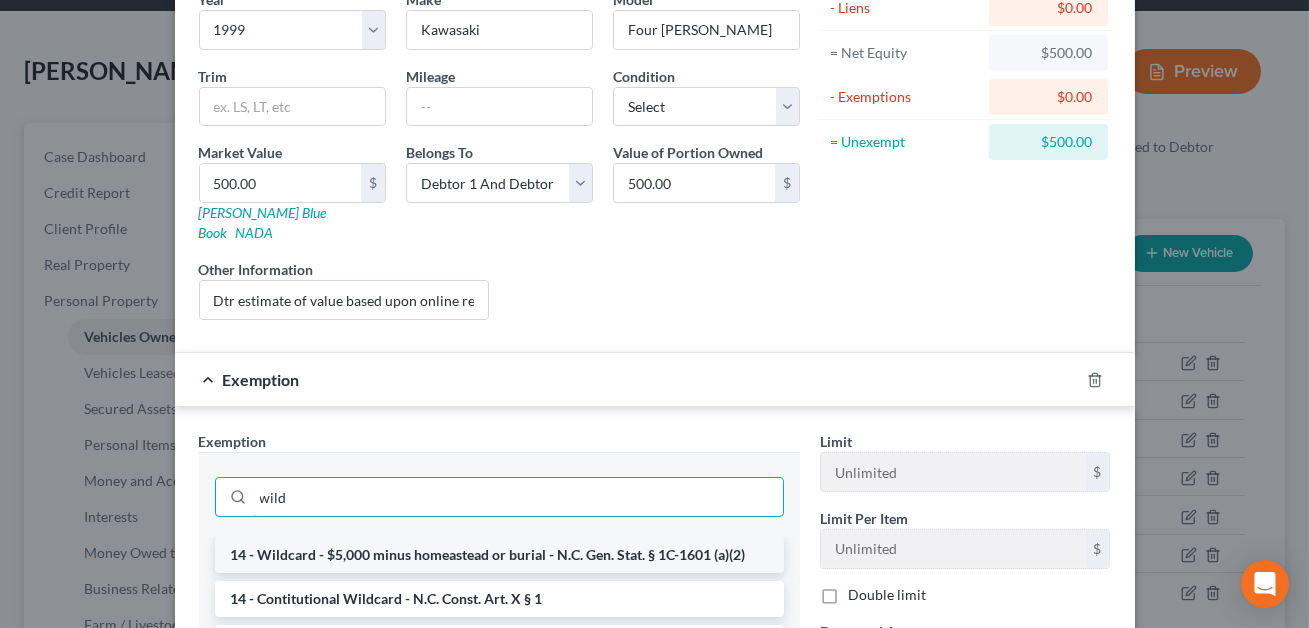 type on "wild" 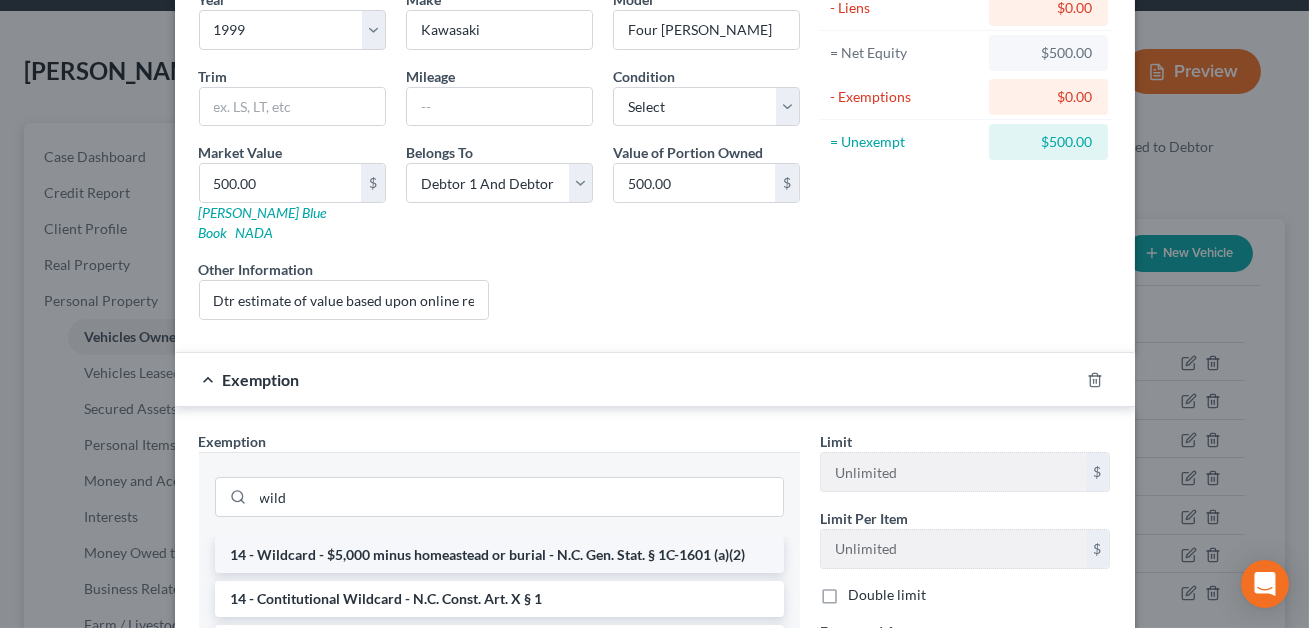 click on "14 - Wildcard - $5,000 minus homeastead or burial - N.C. Gen. Stat. § 1C-1601 (a)(2)" at bounding box center (499, 555) 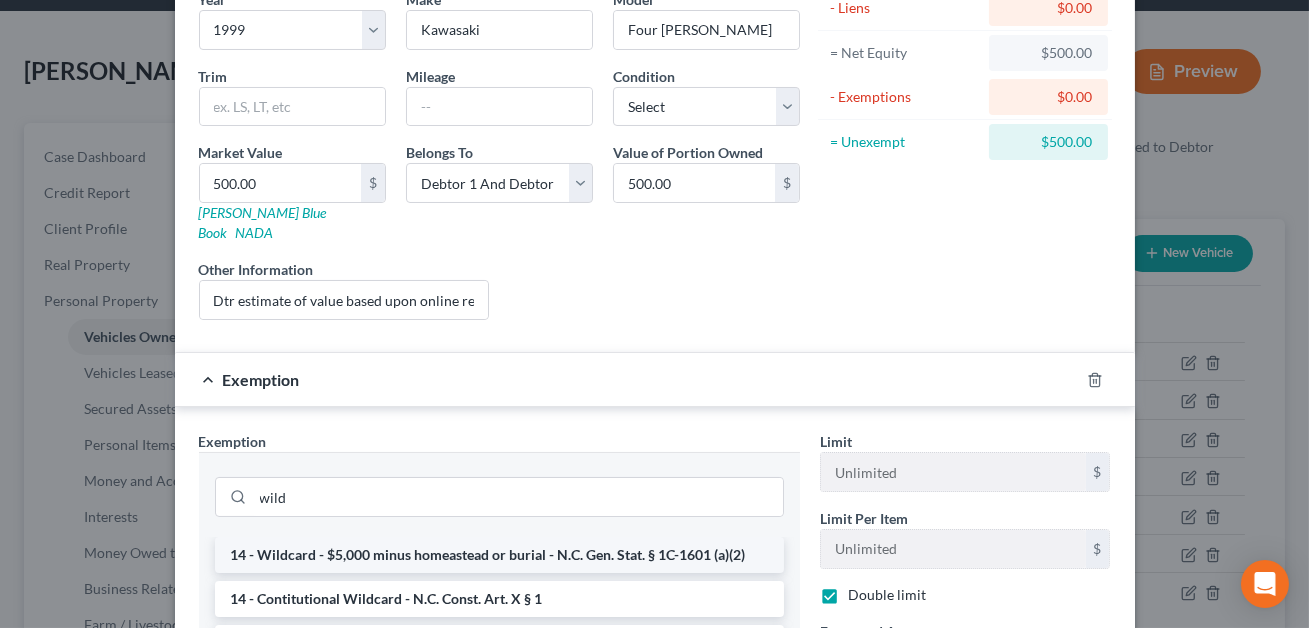 checkbox on "true" 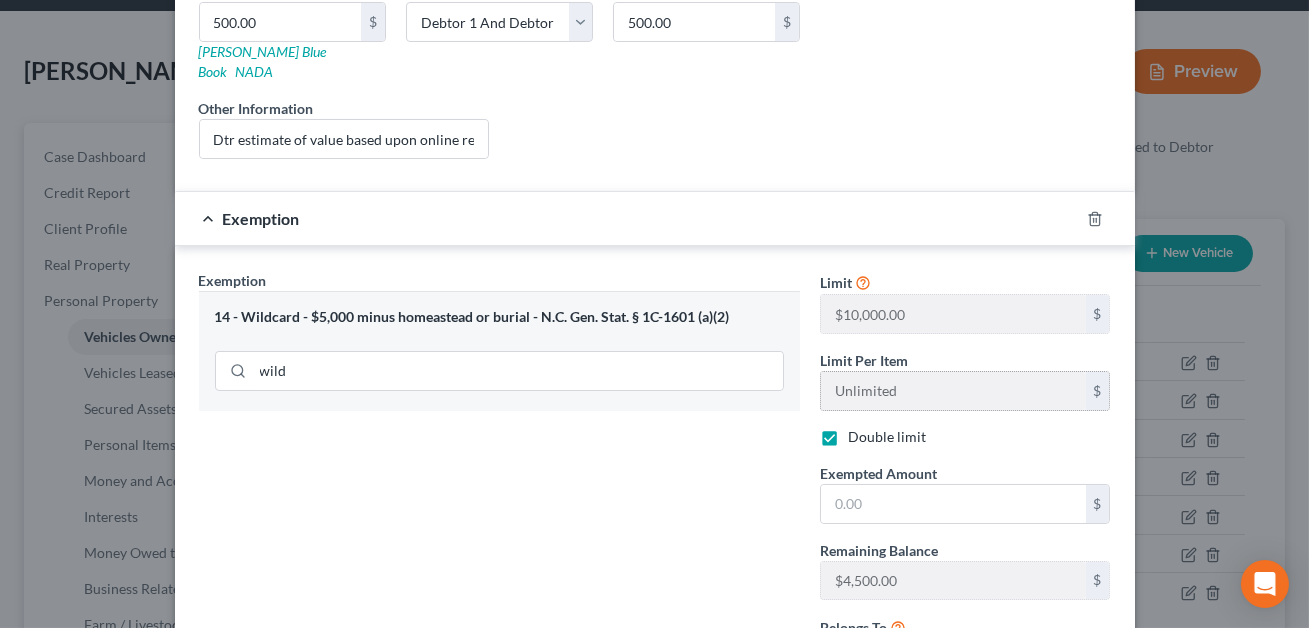 scroll, scrollTop: 377, scrollLeft: 0, axis: vertical 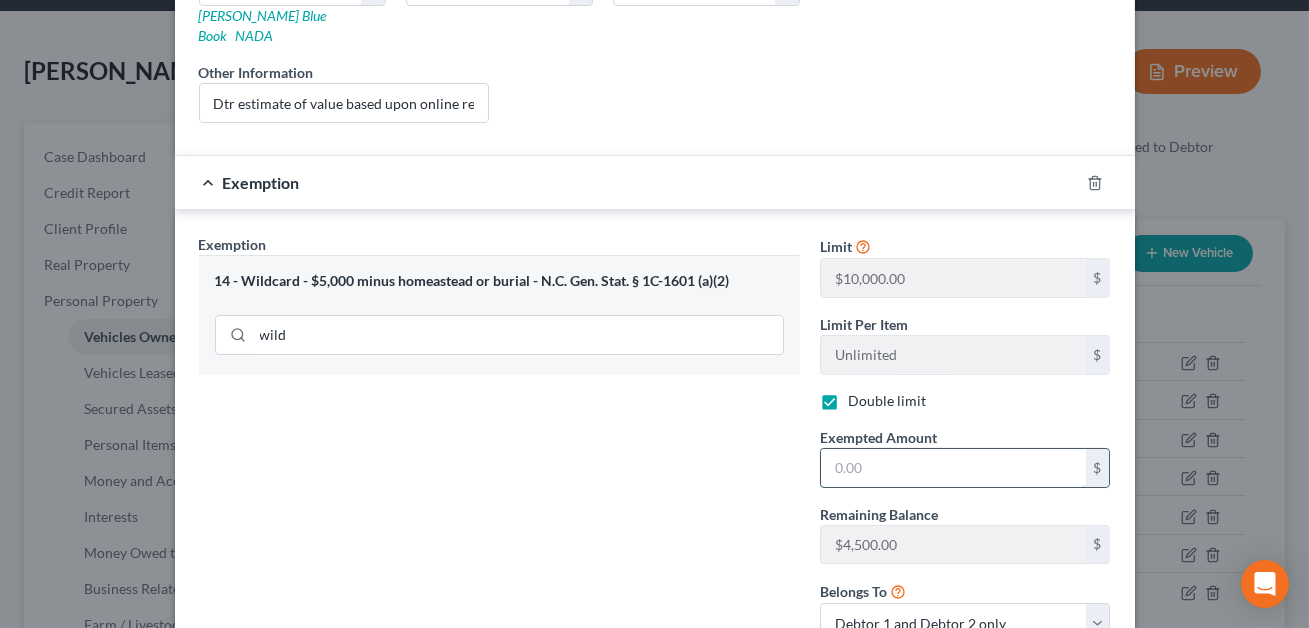 click at bounding box center [953, 468] 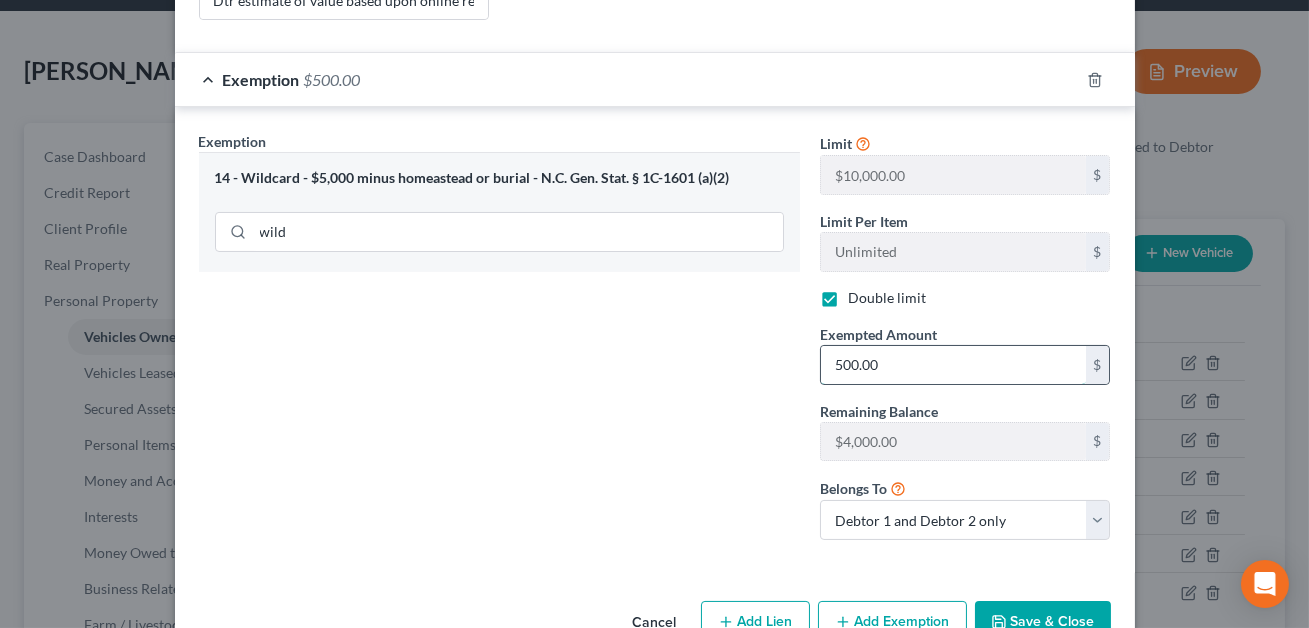 scroll, scrollTop: 512, scrollLeft: 0, axis: vertical 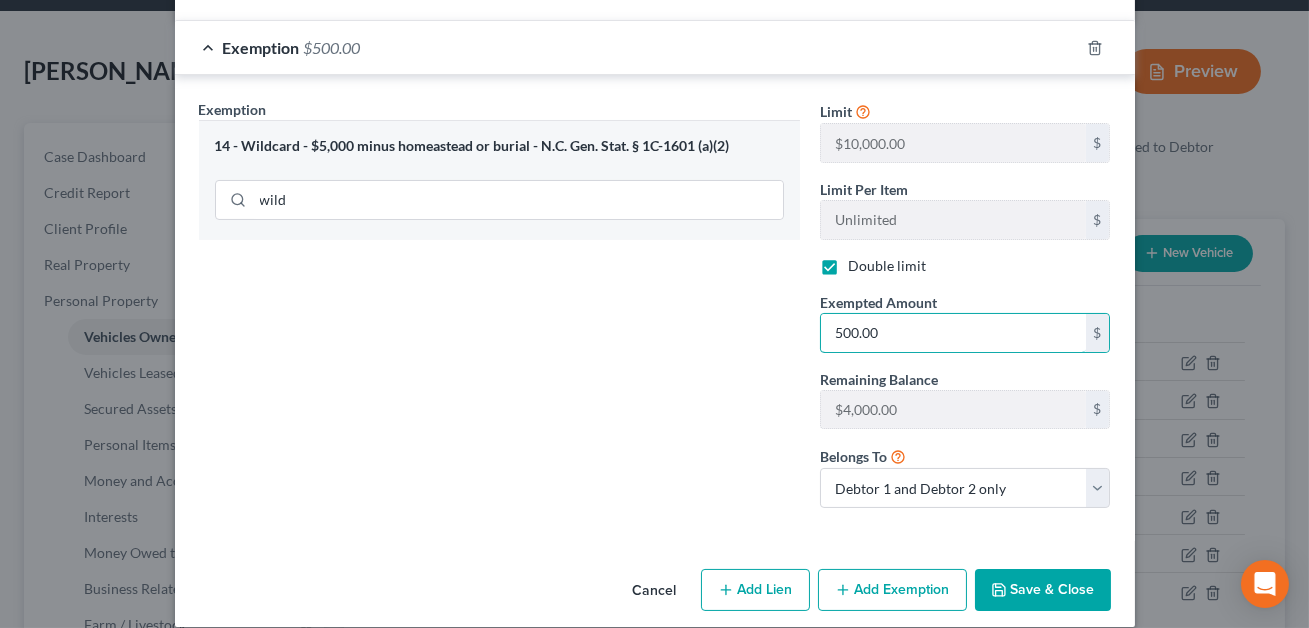 type on "500.00" 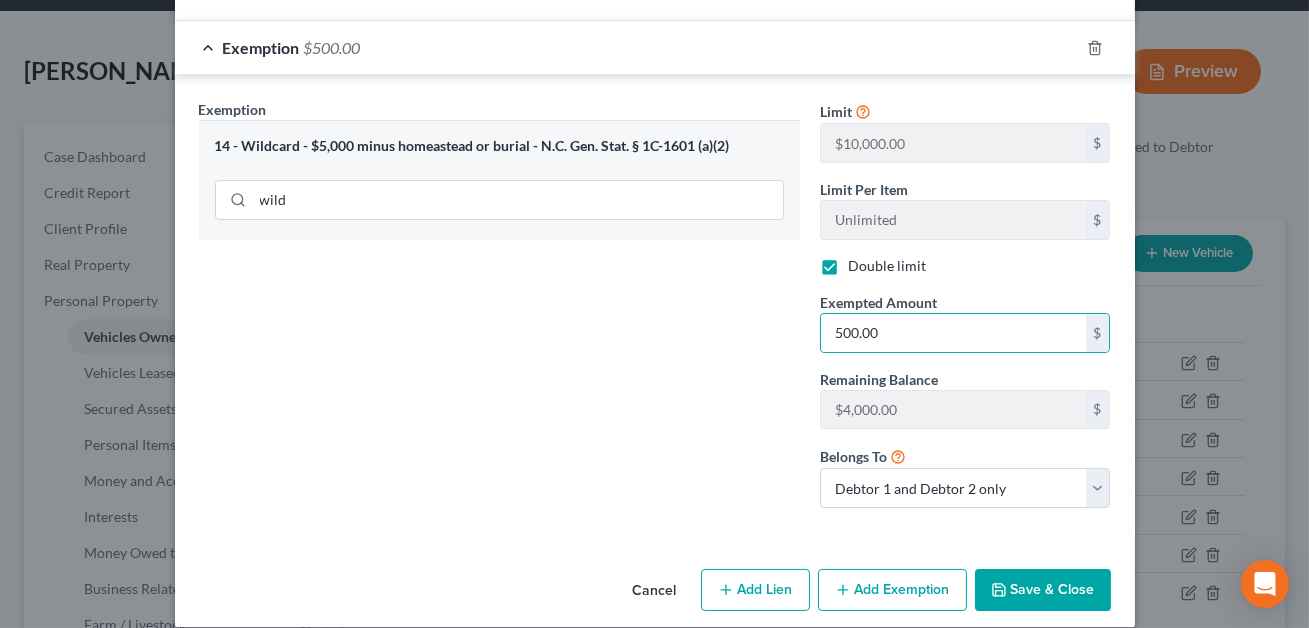 click on "Save & Close" at bounding box center (1043, 590) 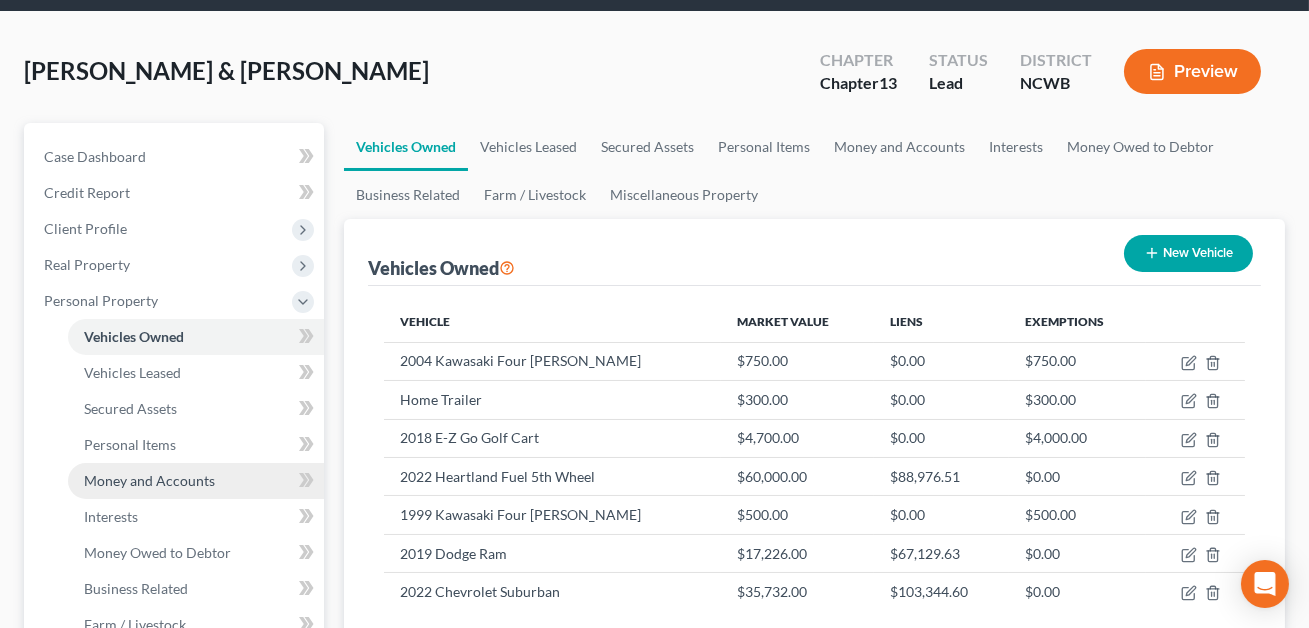 click on "Money and Accounts" at bounding box center (149, 480) 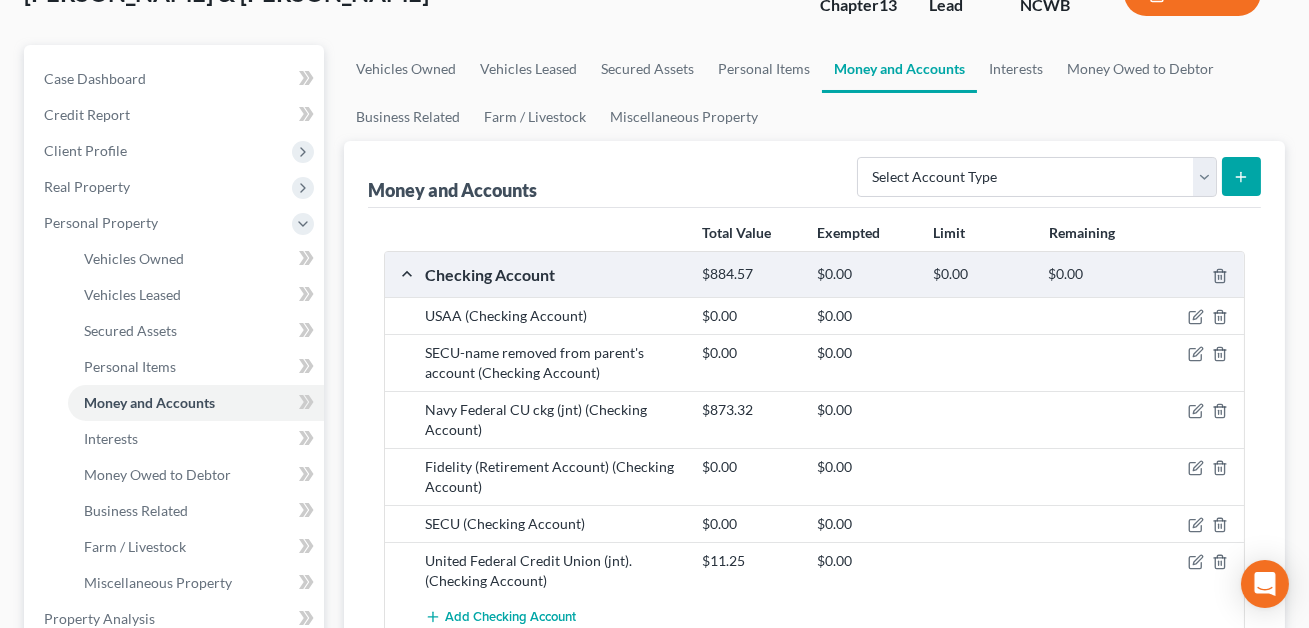 scroll, scrollTop: 151, scrollLeft: 0, axis: vertical 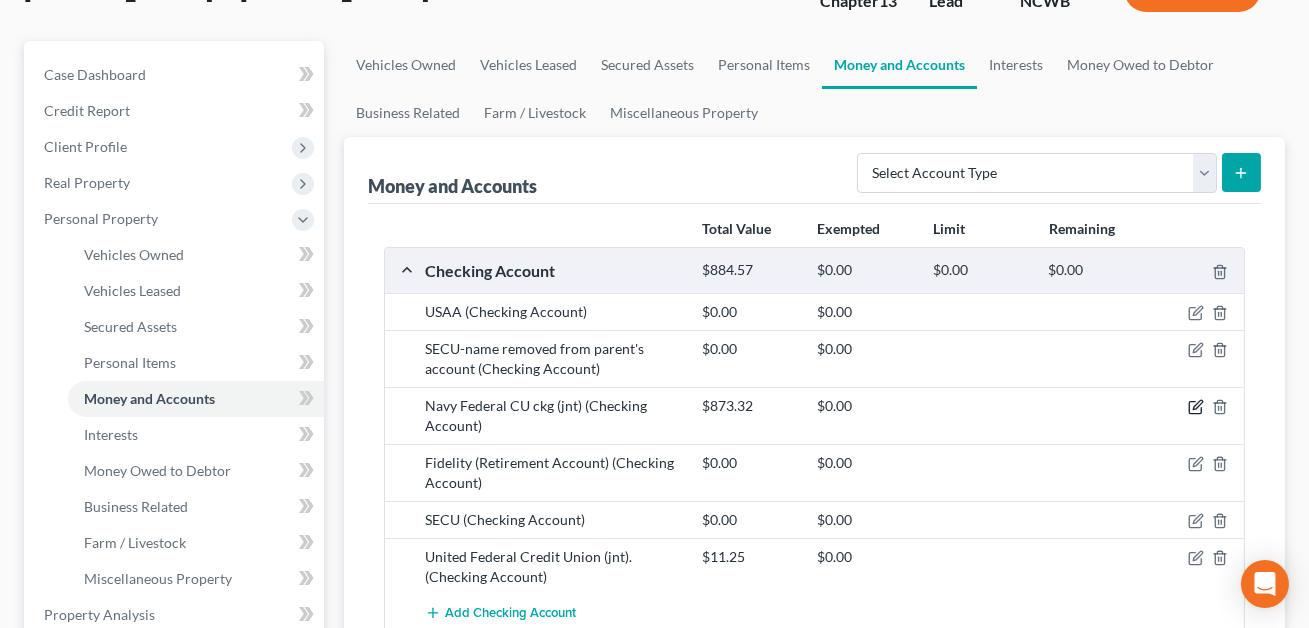 click 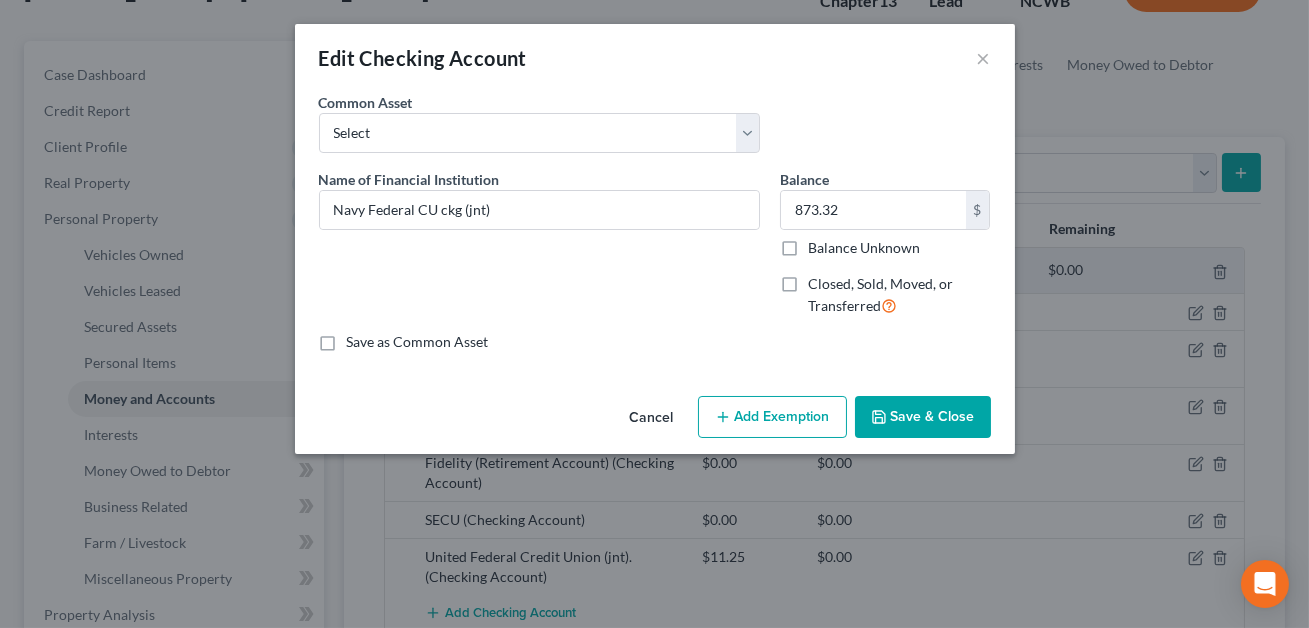 click on "Add Exemption" at bounding box center [772, 417] 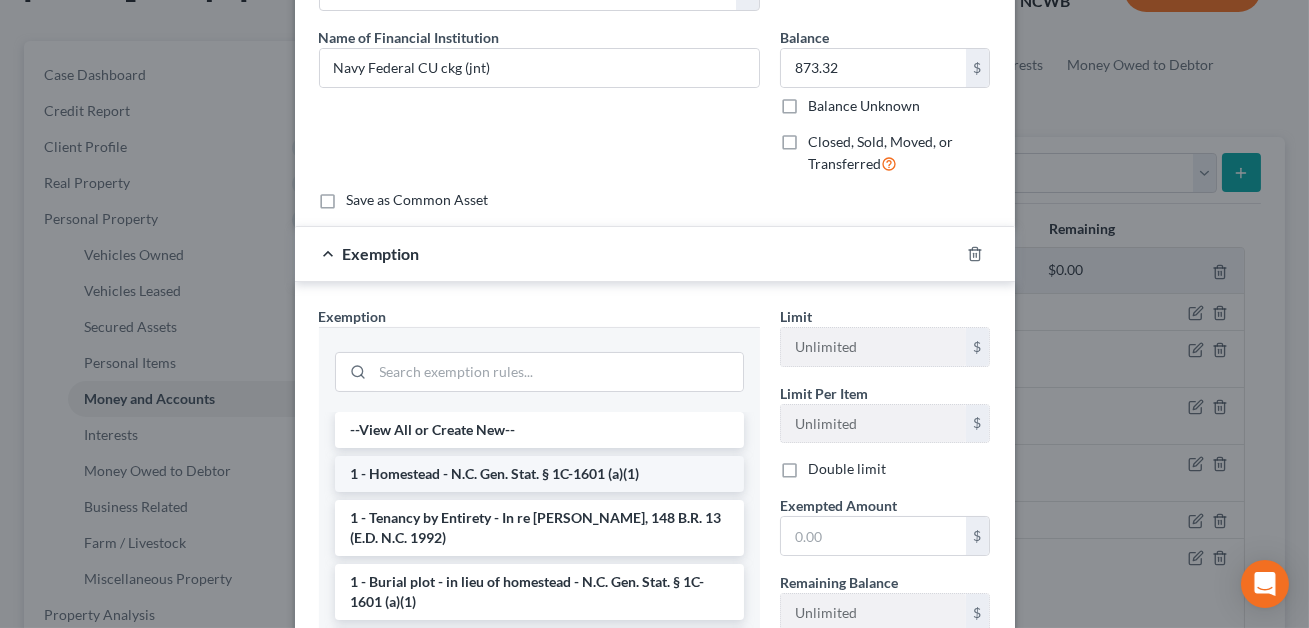 scroll, scrollTop: 148, scrollLeft: 0, axis: vertical 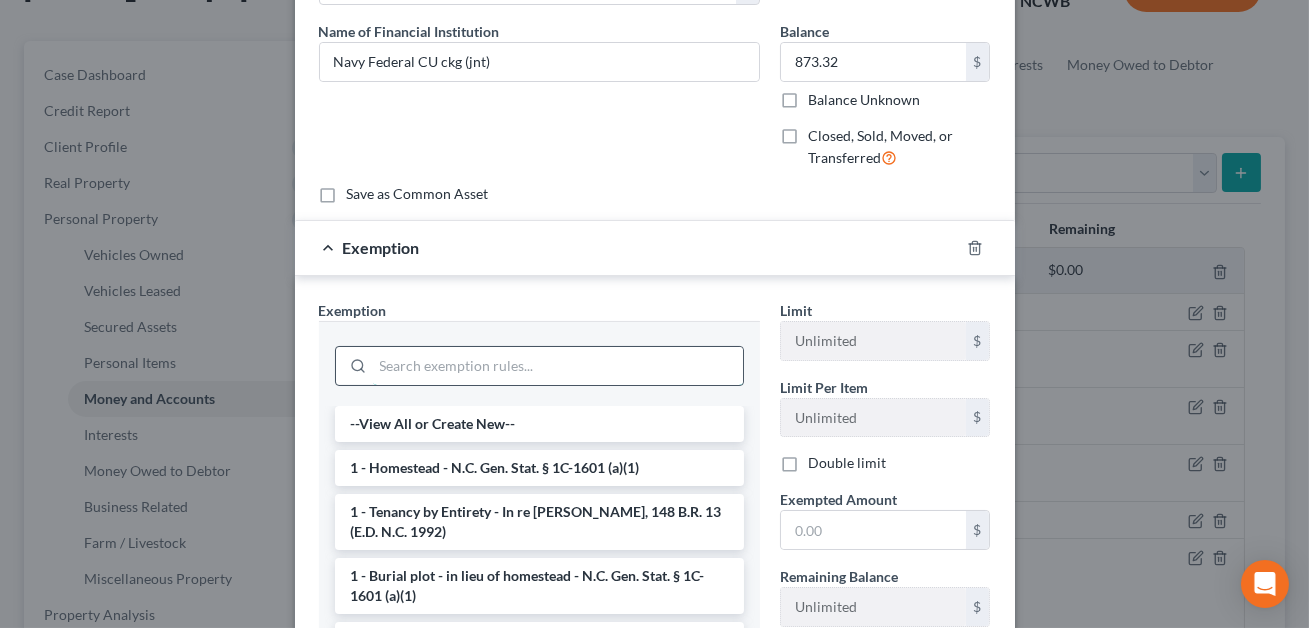 click at bounding box center (558, 366) 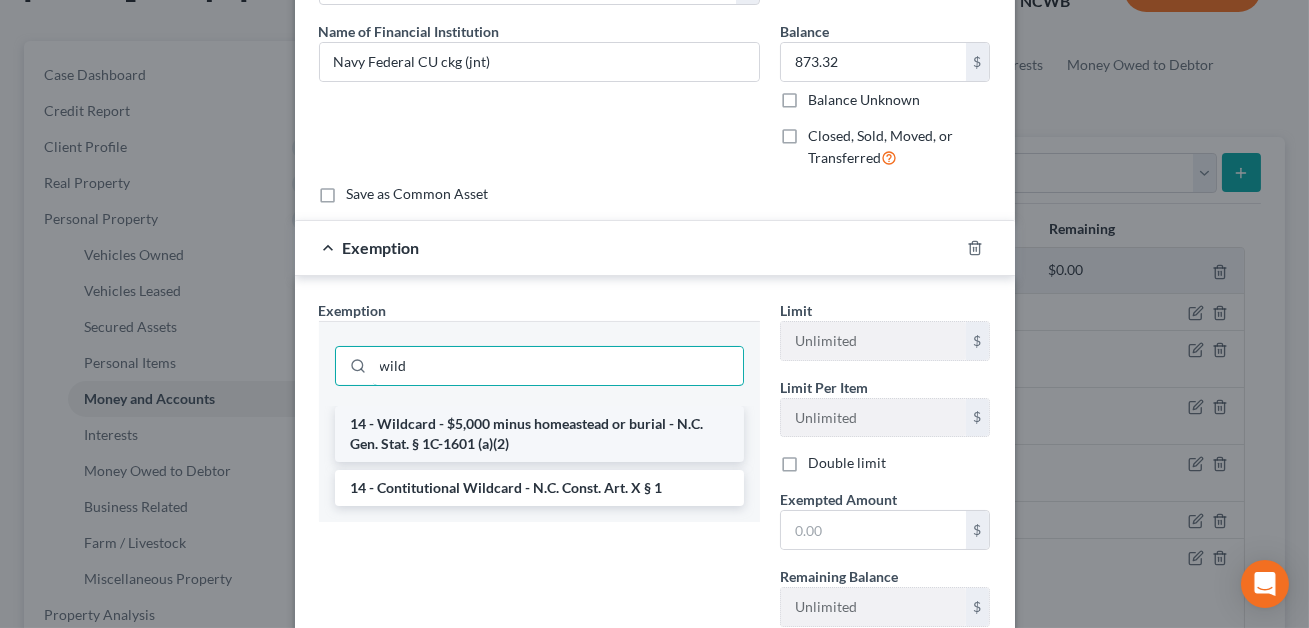 type on "wild" 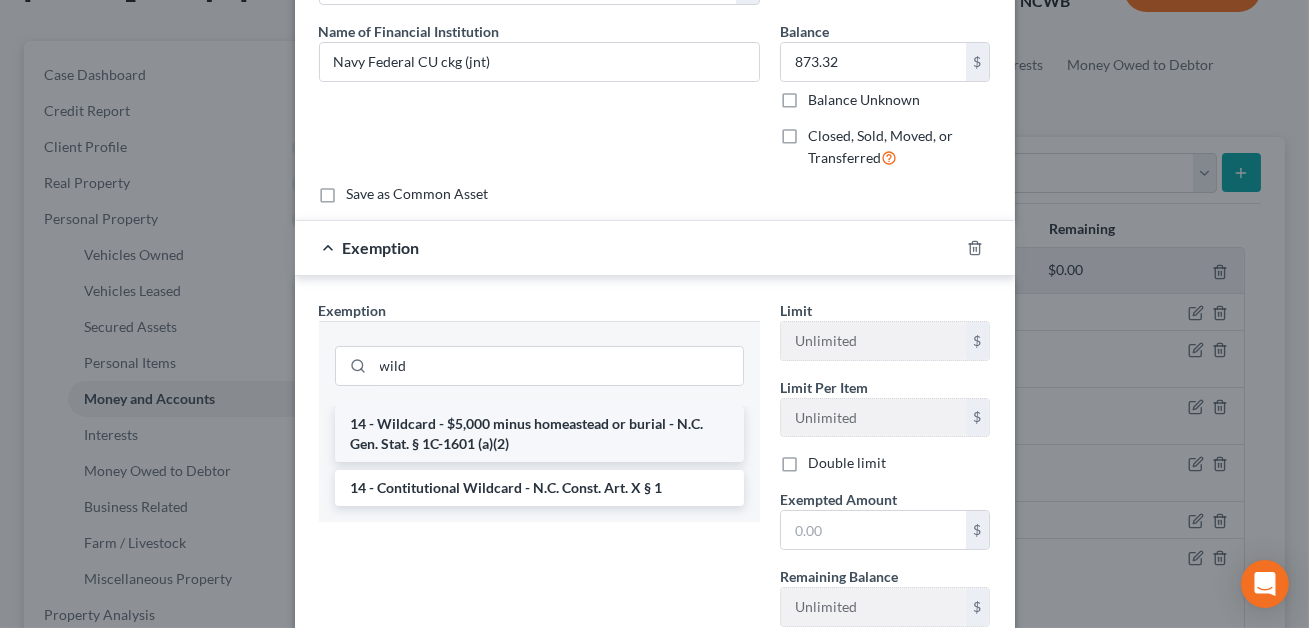 click on "14 - Wildcard - $5,000 minus homeastead or burial - N.C. Gen. Stat. § 1C-1601 (a)(2)" at bounding box center [539, 434] 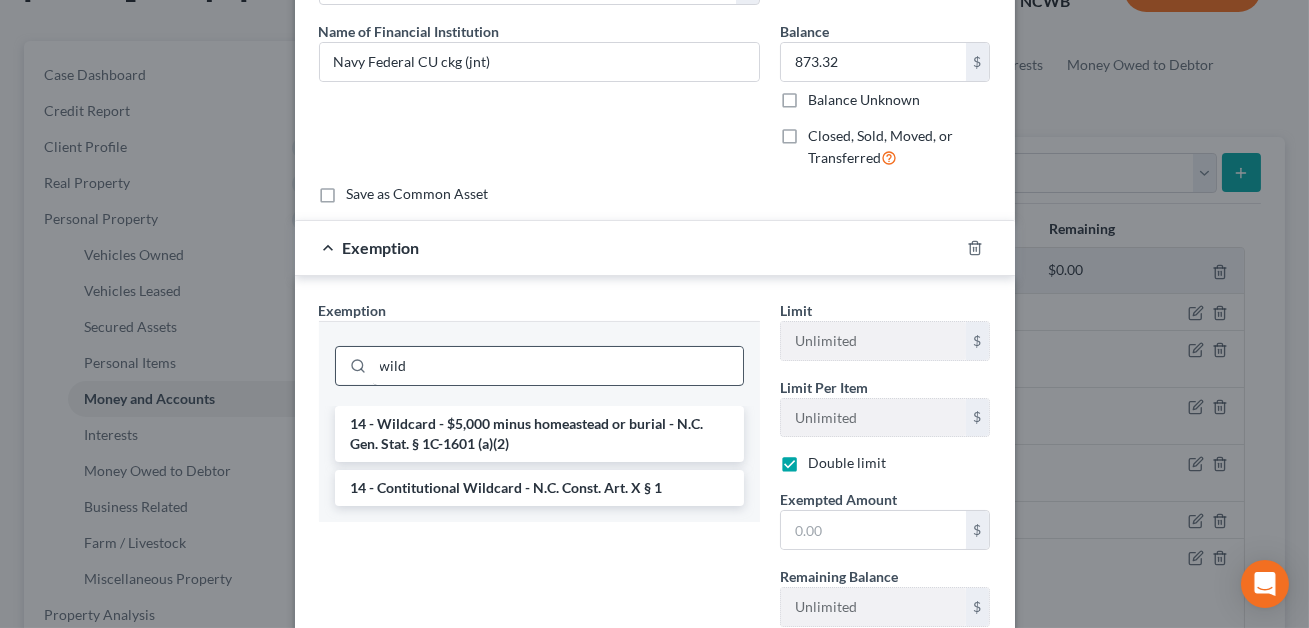 checkbox on "true" 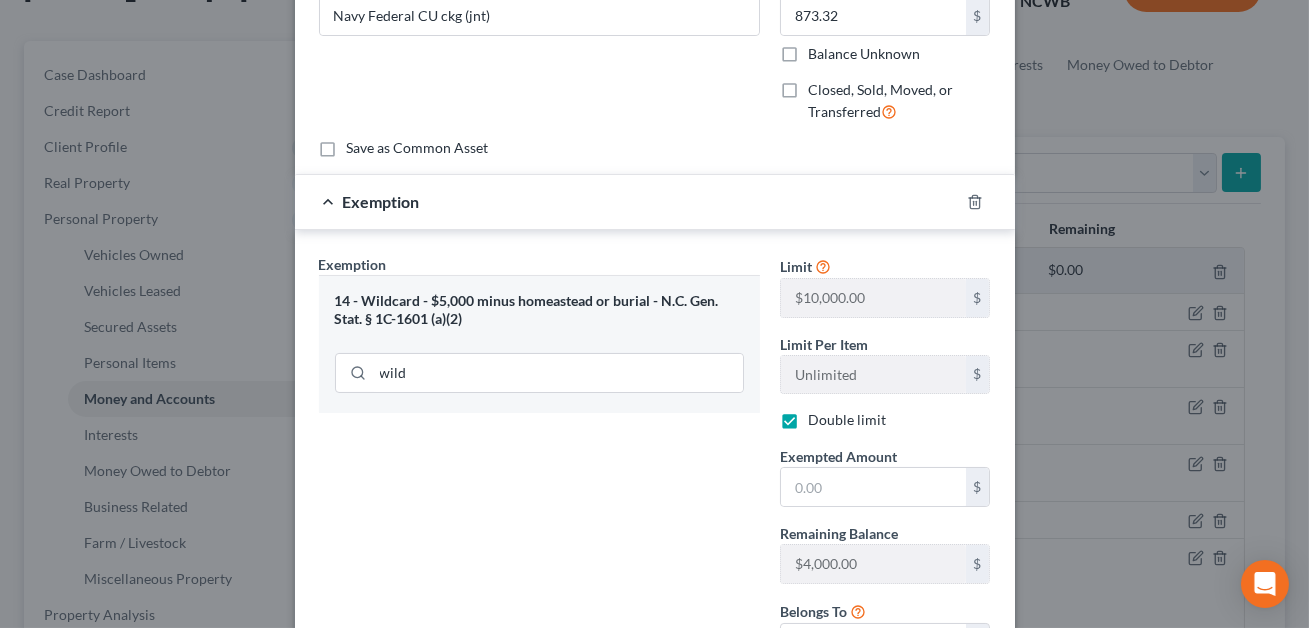 scroll, scrollTop: 344, scrollLeft: 0, axis: vertical 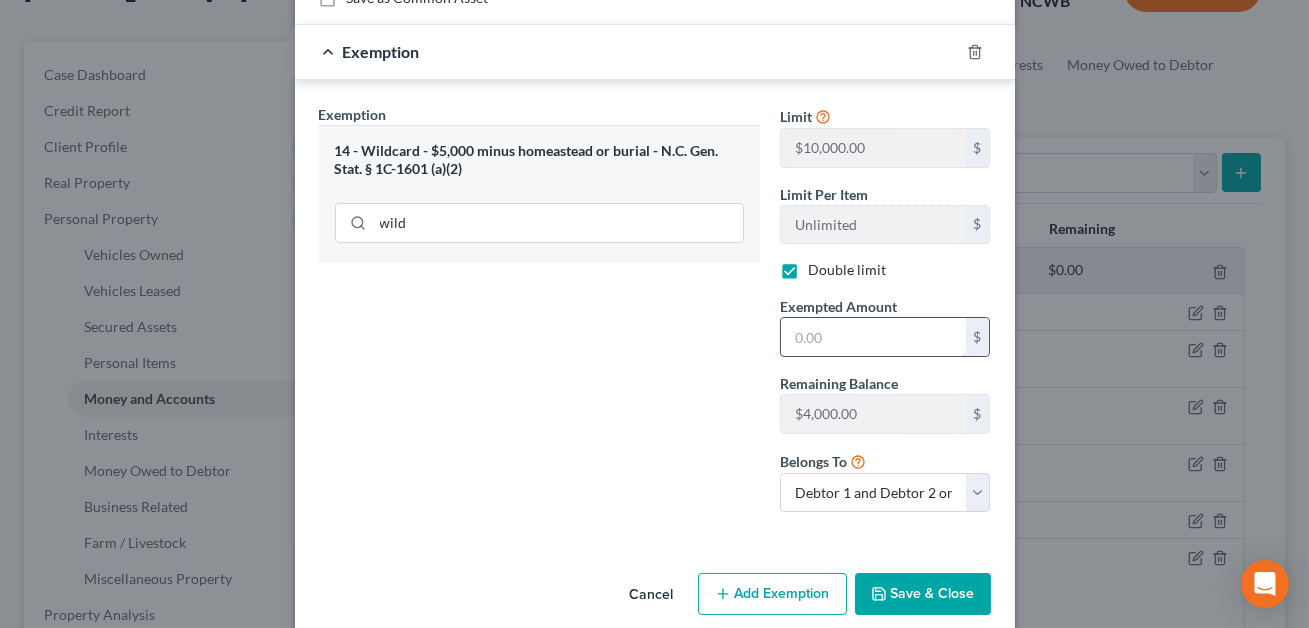 click at bounding box center [873, 337] 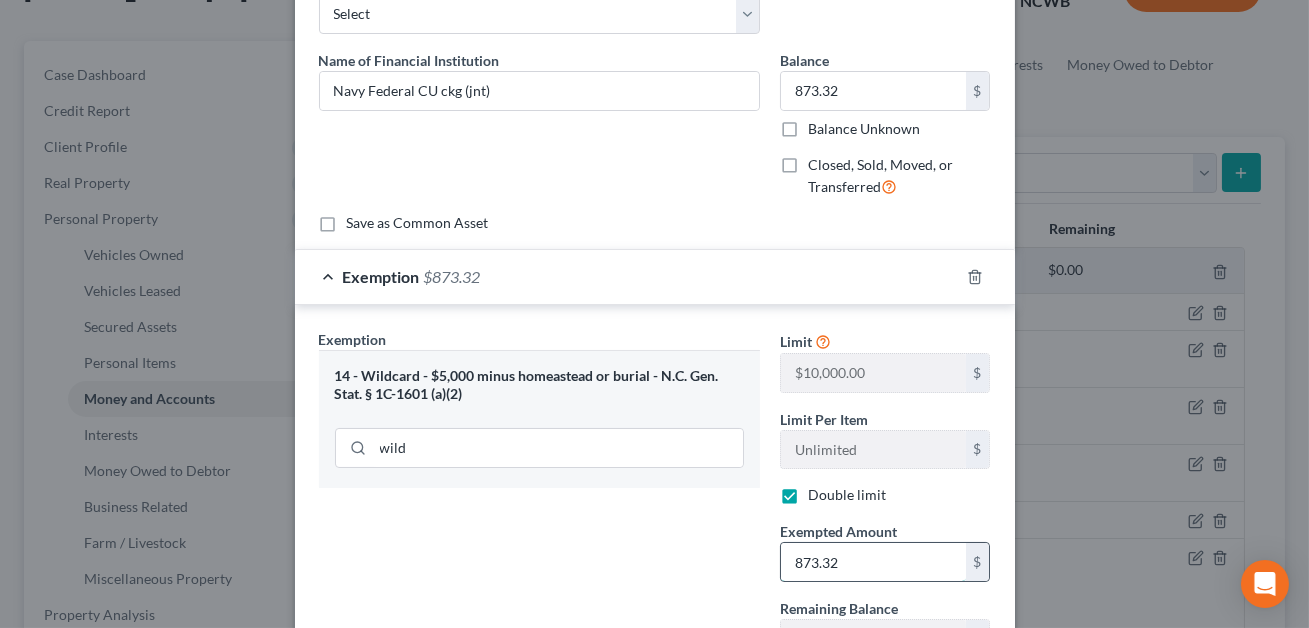 scroll, scrollTop: 369, scrollLeft: 0, axis: vertical 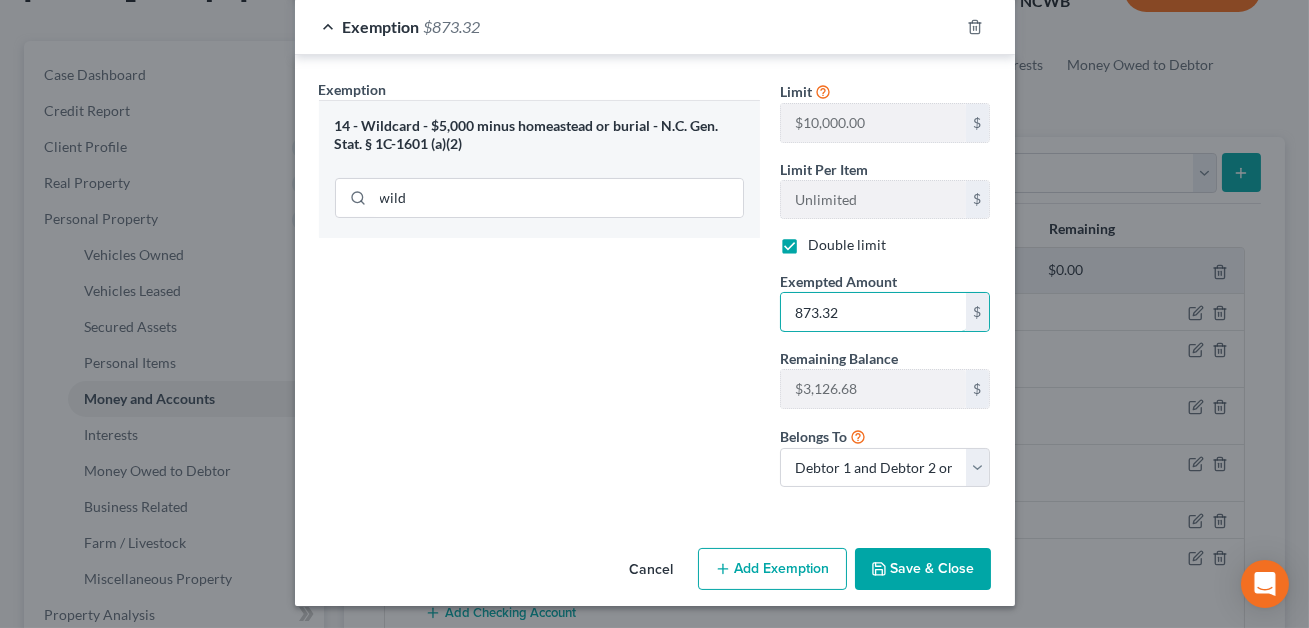 type on "873.32" 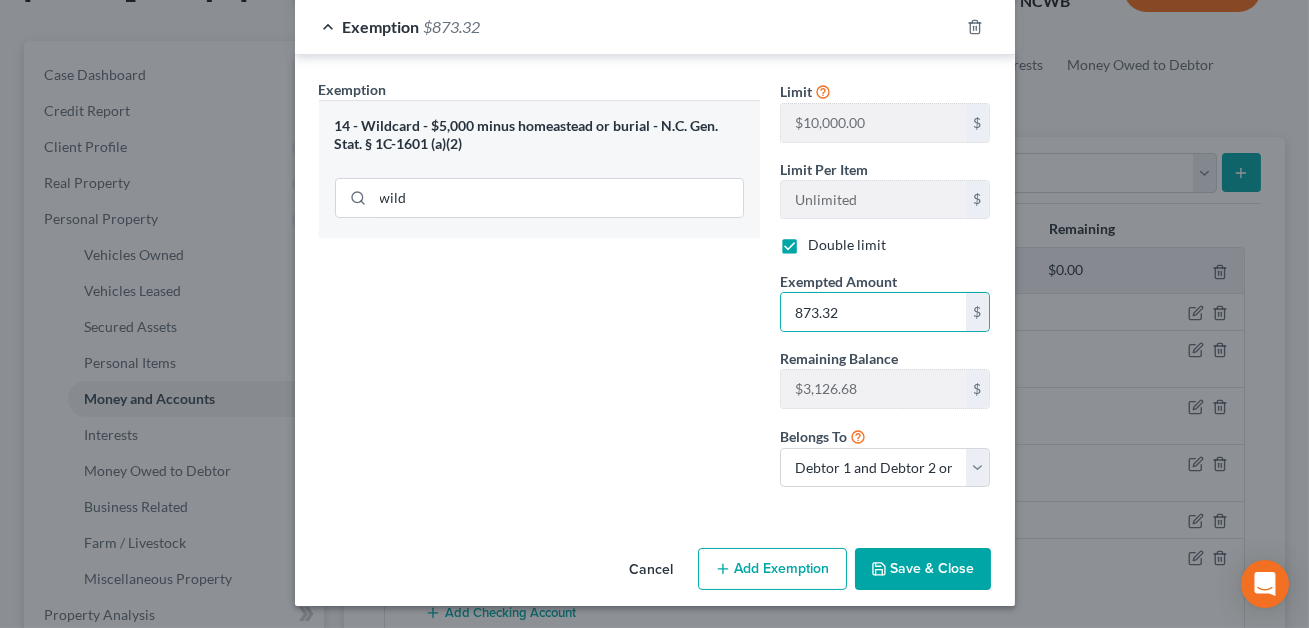 click on "Save & Close" at bounding box center (923, 569) 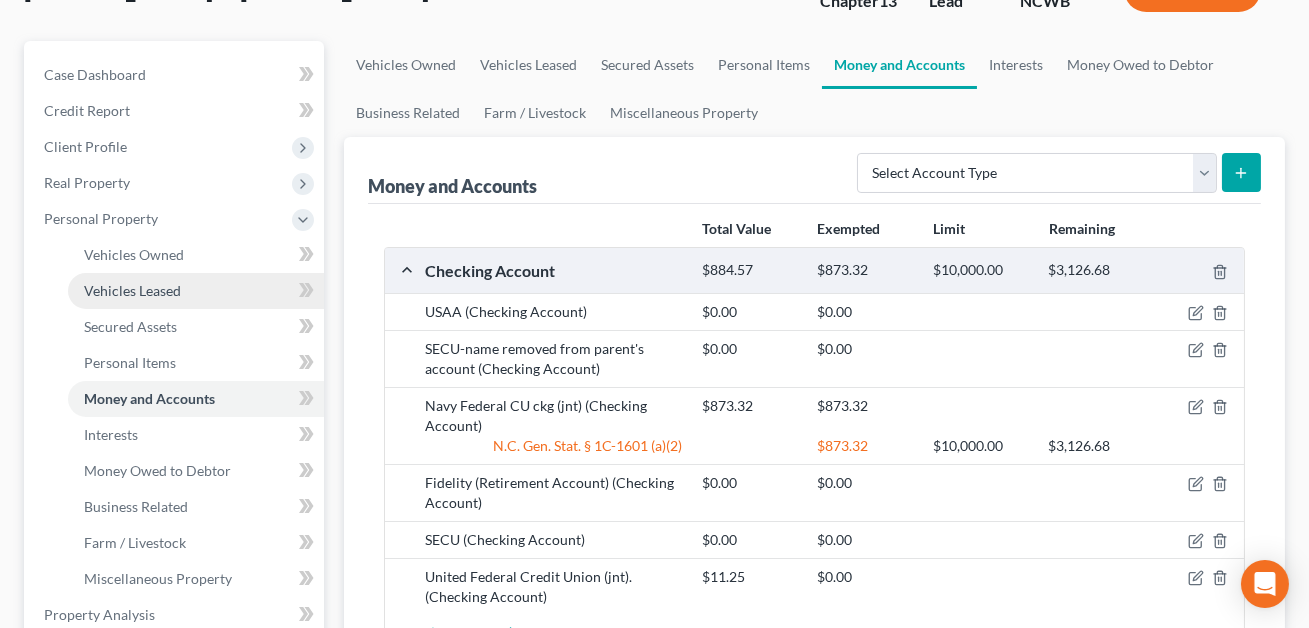 click on "Vehicles Leased" at bounding box center (132, 290) 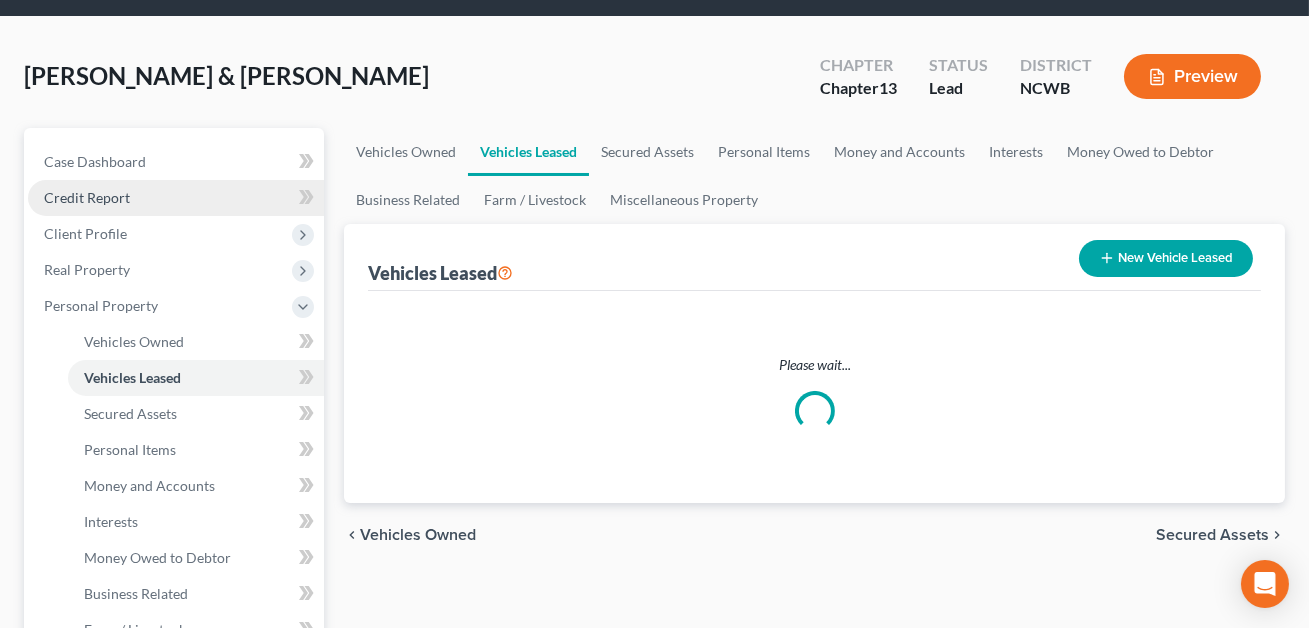 scroll, scrollTop: 0, scrollLeft: 0, axis: both 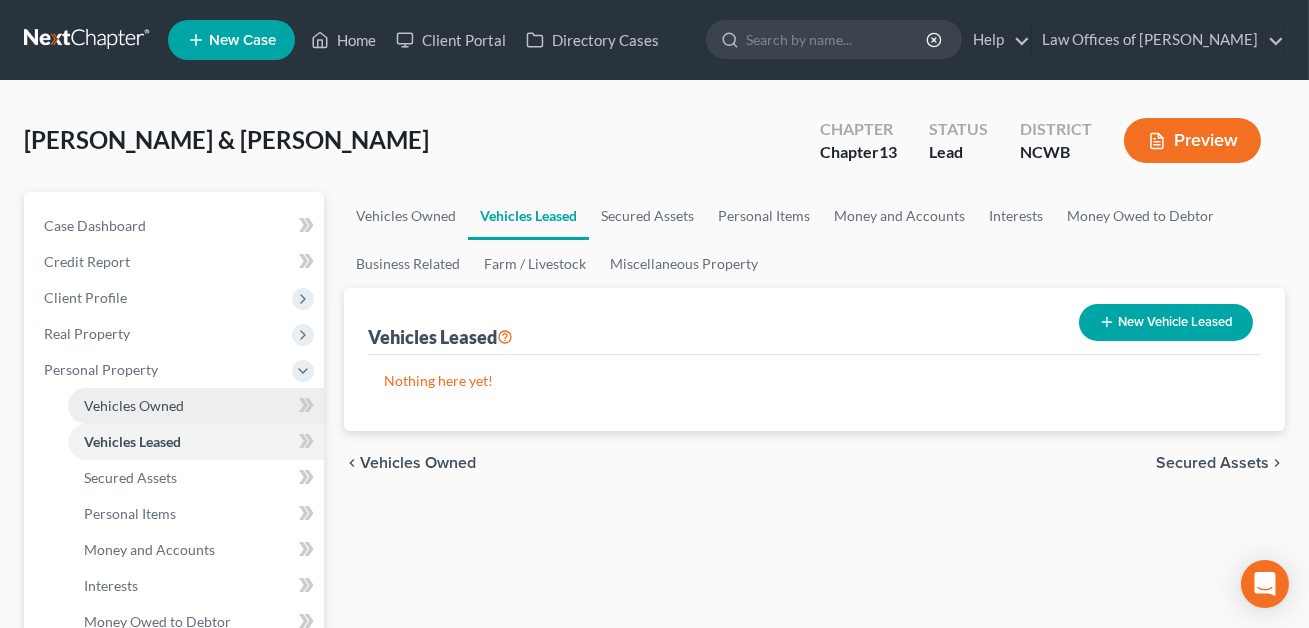 click on "Vehicles Owned" at bounding box center [134, 405] 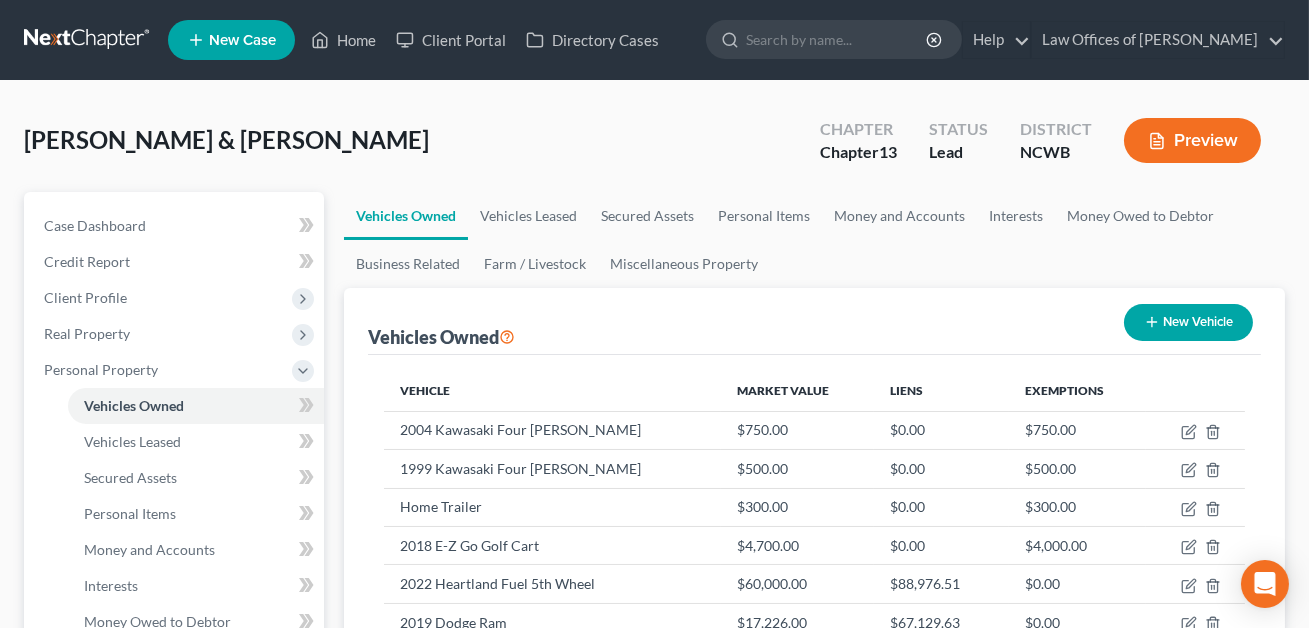 scroll, scrollTop: 59, scrollLeft: 0, axis: vertical 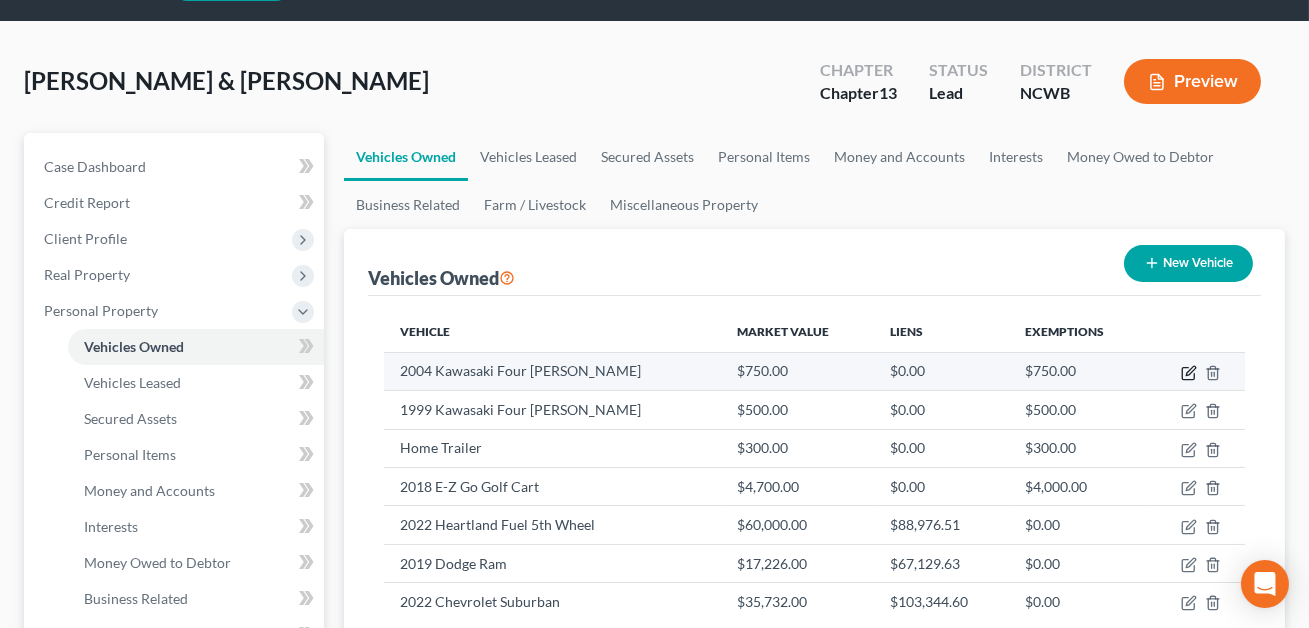 click 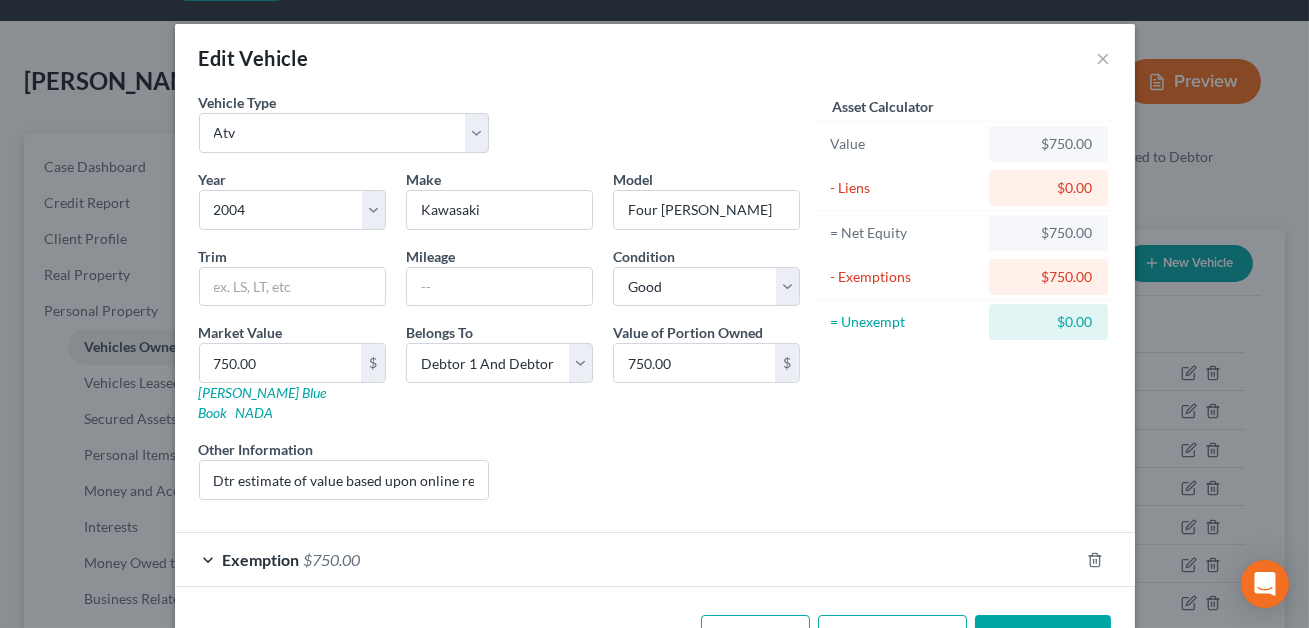 scroll, scrollTop: 47, scrollLeft: 0, axis: vertical 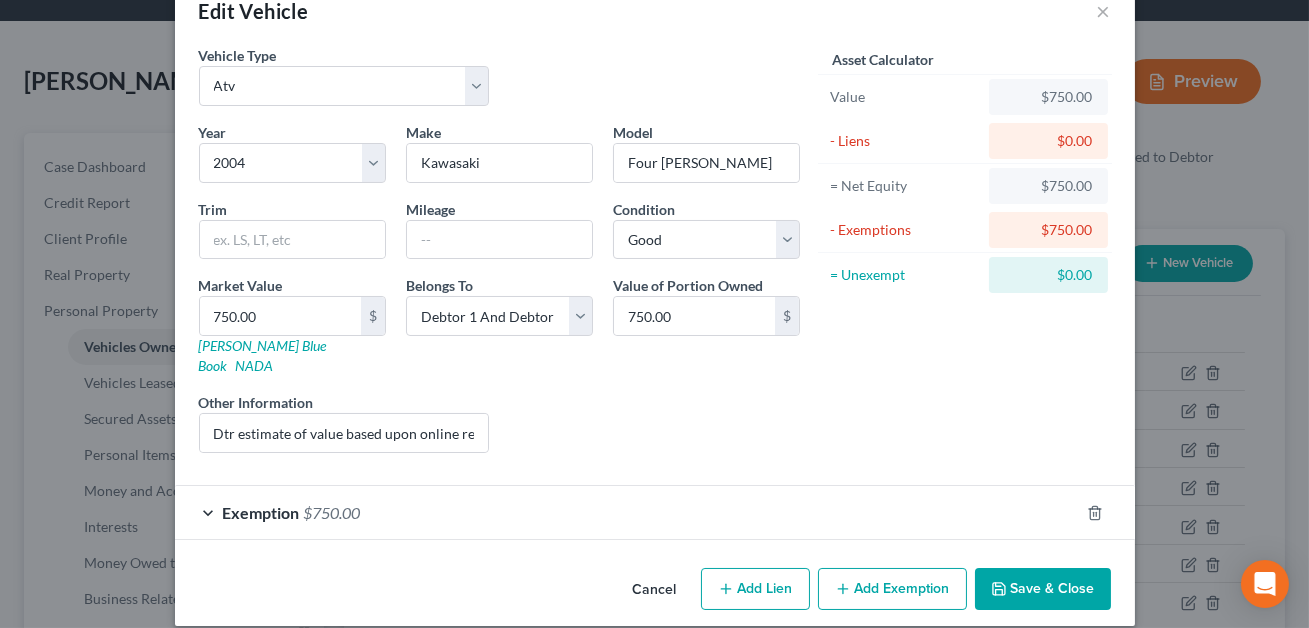 click on "Exemption $750.00" at bounding box center [627, 512] 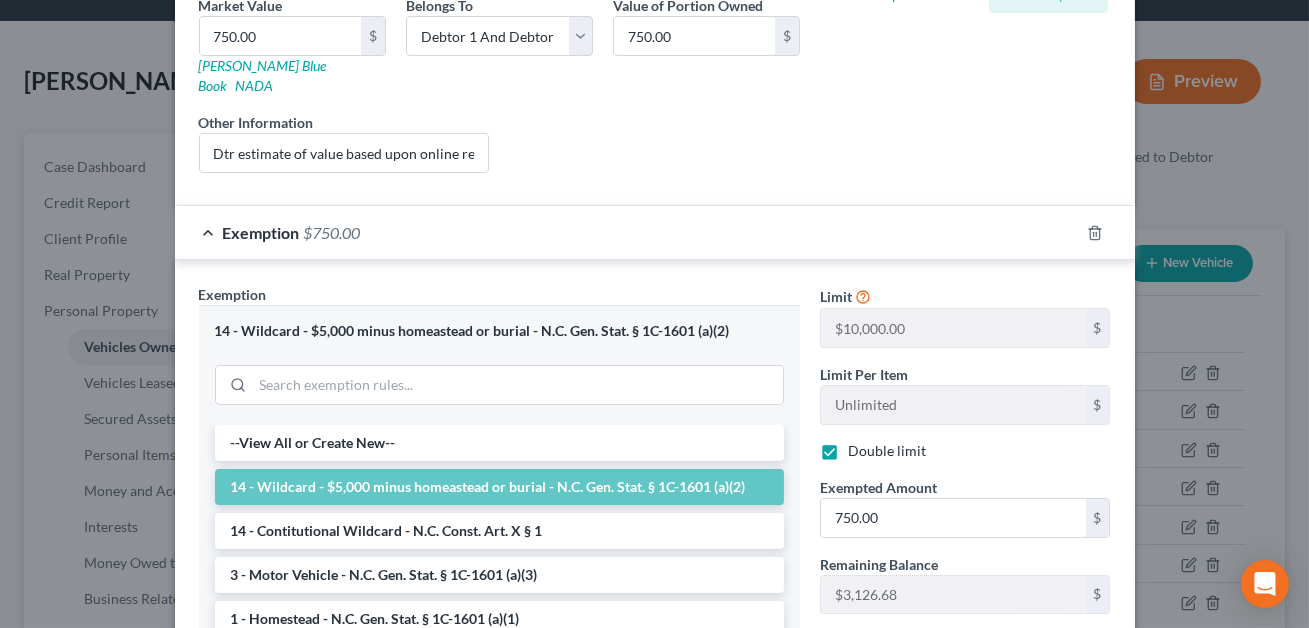 scroll, scrollTop: 387, scrollLeft: 0, axis: vertical 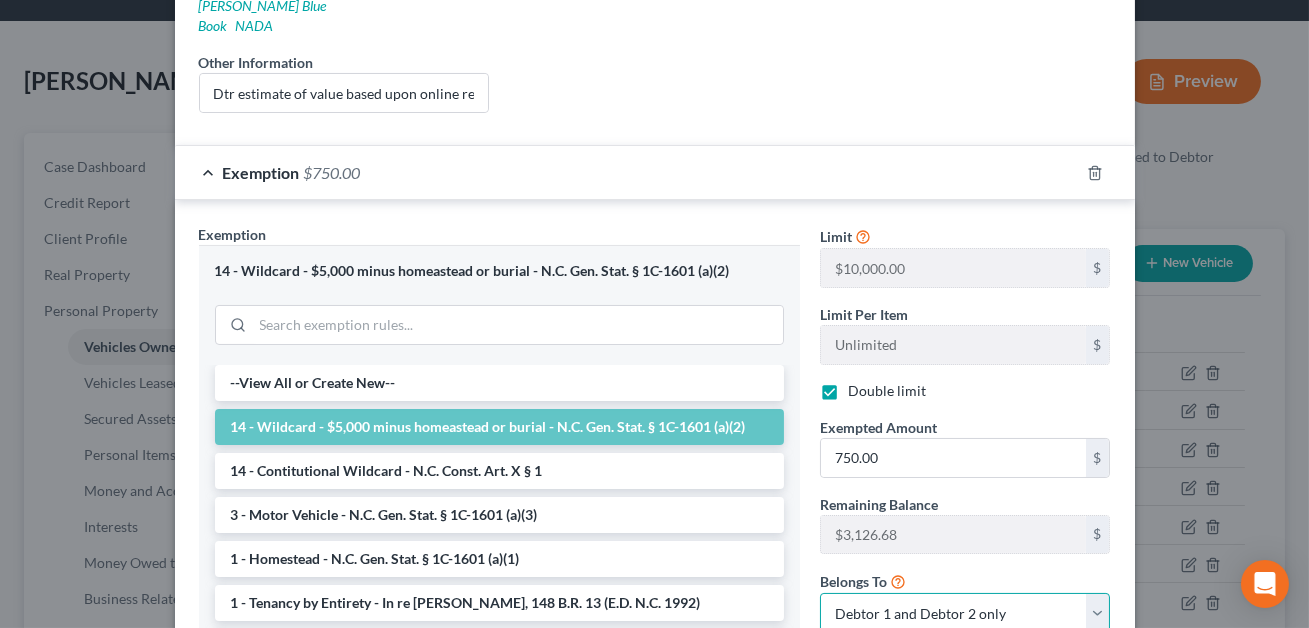 click on "Debtor 1 only Debtor 2 only Debtor 1 and Debtor 2 only" at bounding box center [965, 613] 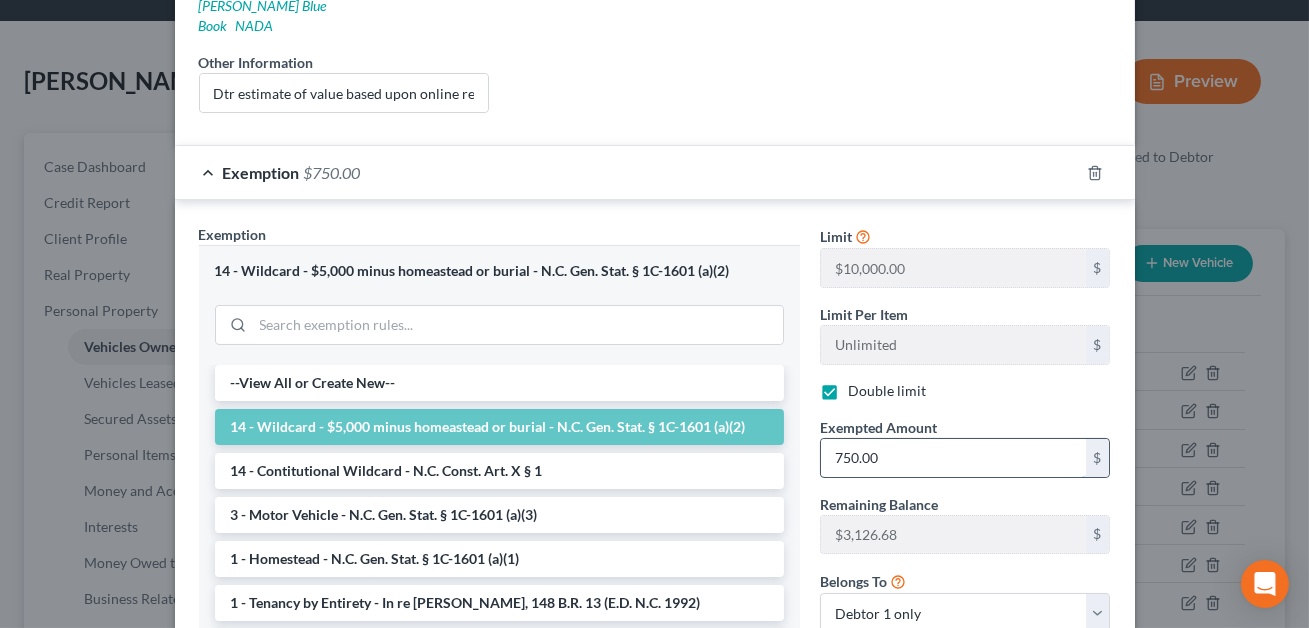 click on "750.00" at bounding box center (953, 458) 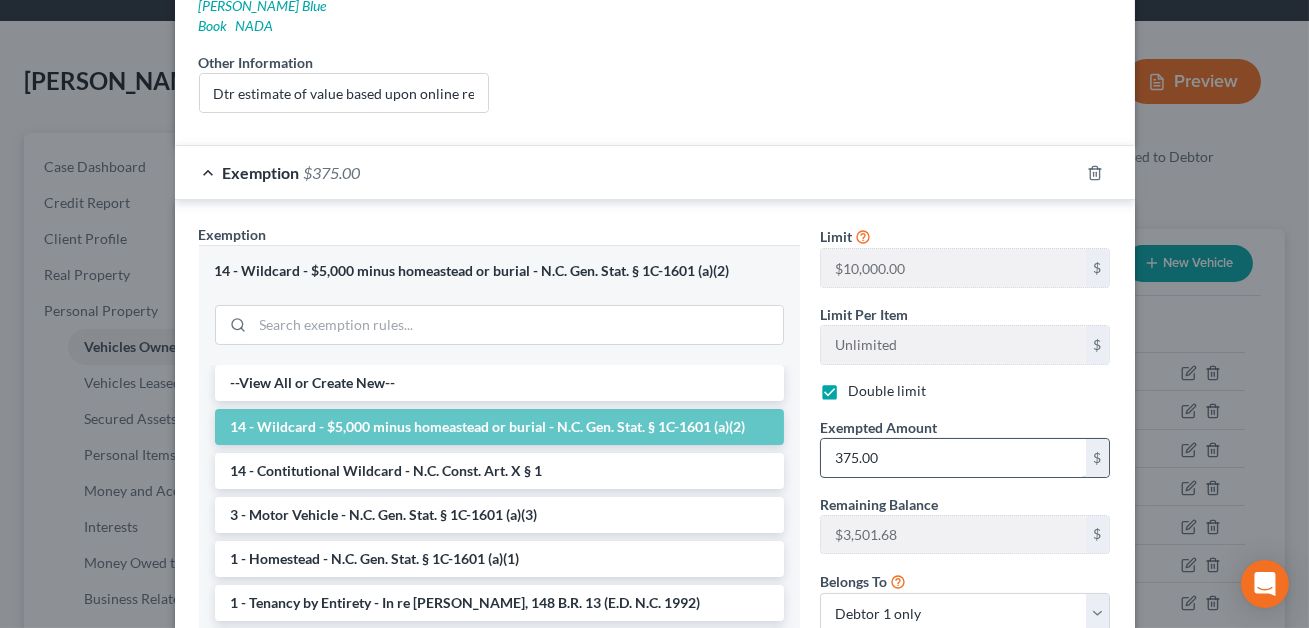 scroll, scrollTop: 564, scrollLeft: 0, axis: vertical 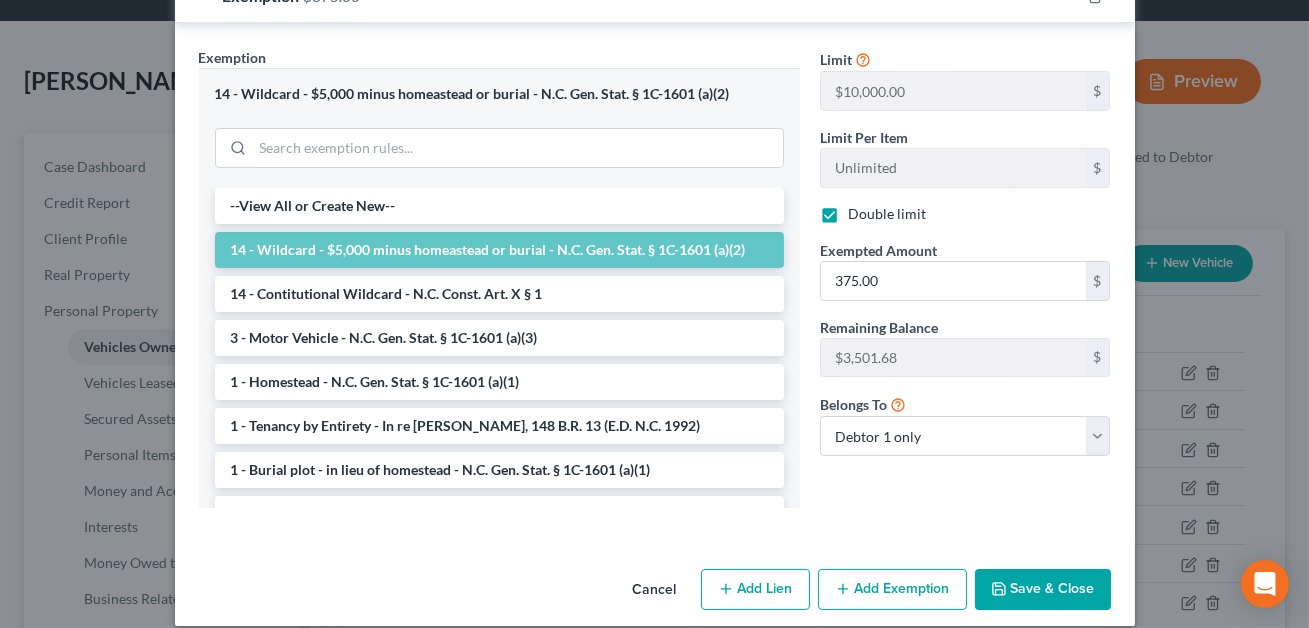 click on "Add Exemption" at bounding box center [892, 590] 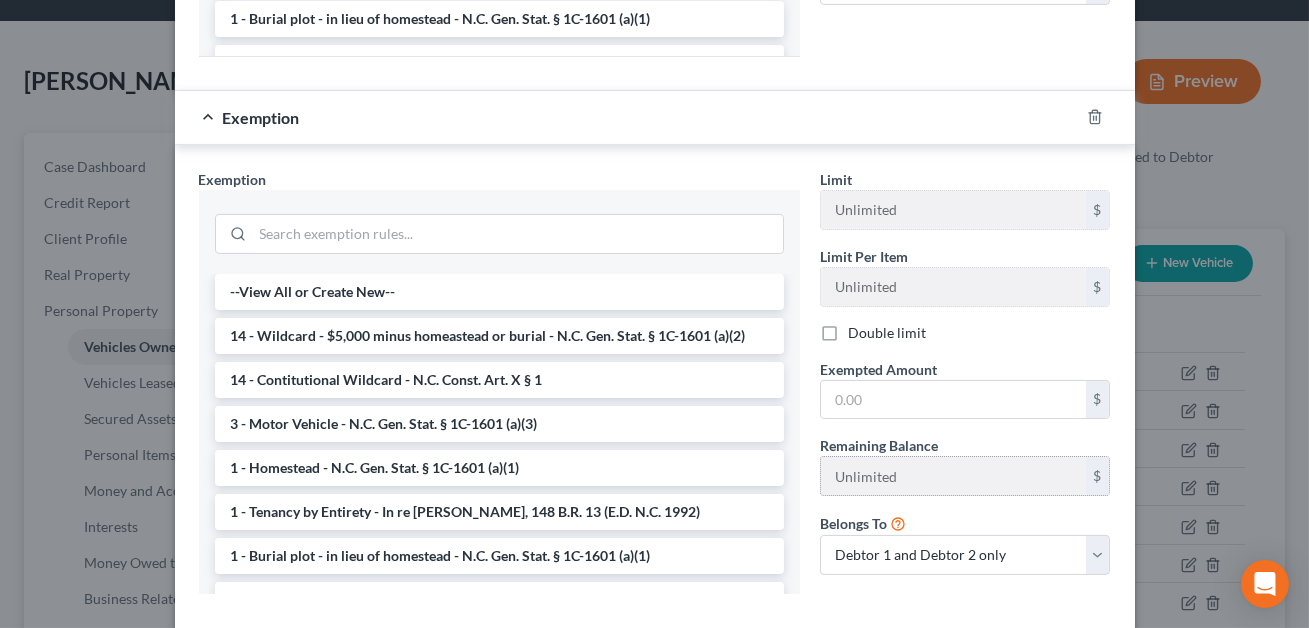 scroll, scrollTop: 1044, scrollLeft: 0, axis: vertical 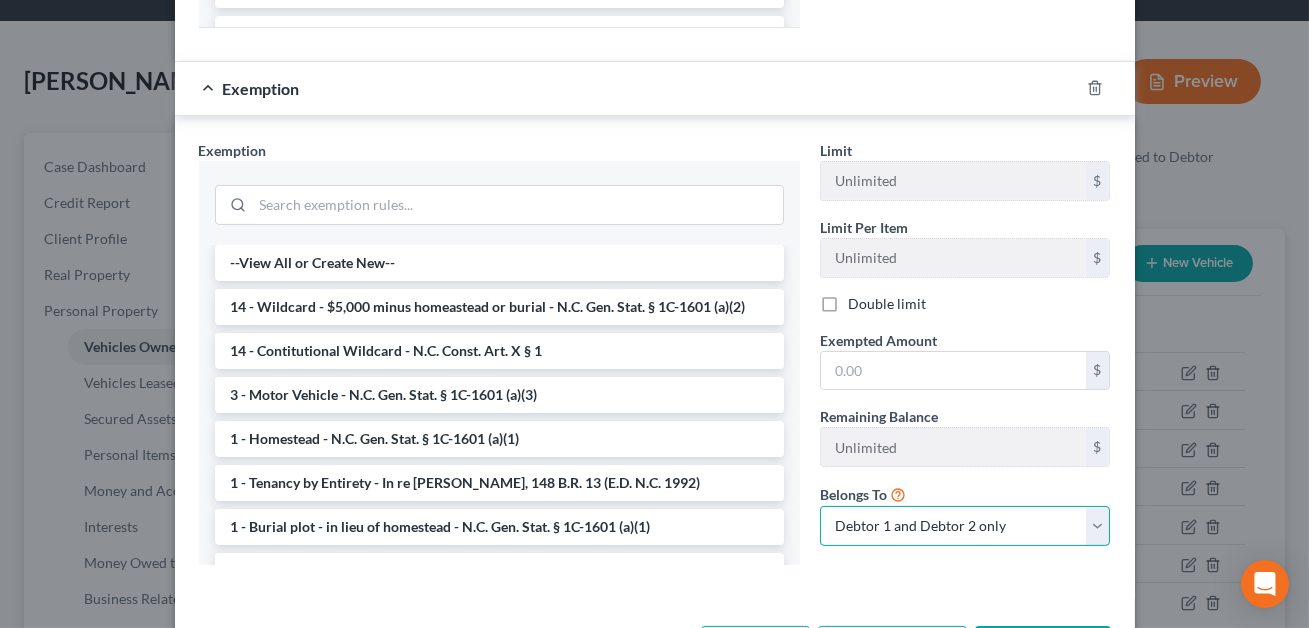 click on "Debtor 1 only Debtor 2 only Debtor 1 and Debtor 2 only" at bounding box center [965, 526] 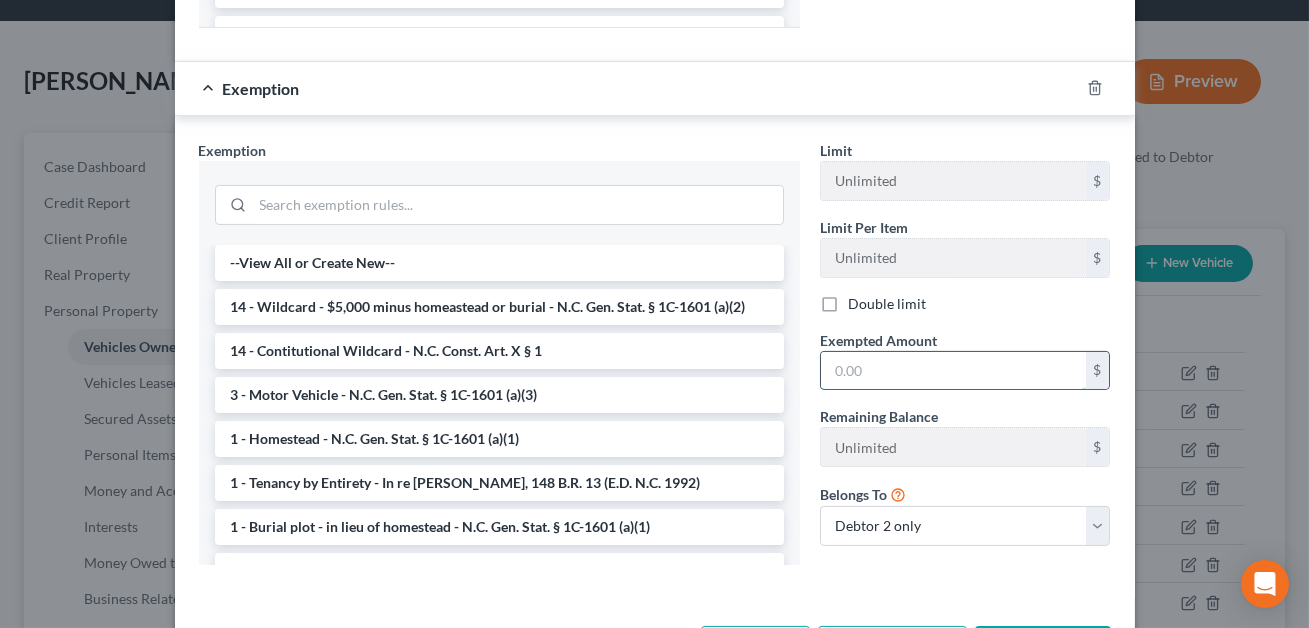 click at bounding box center [953, 371] 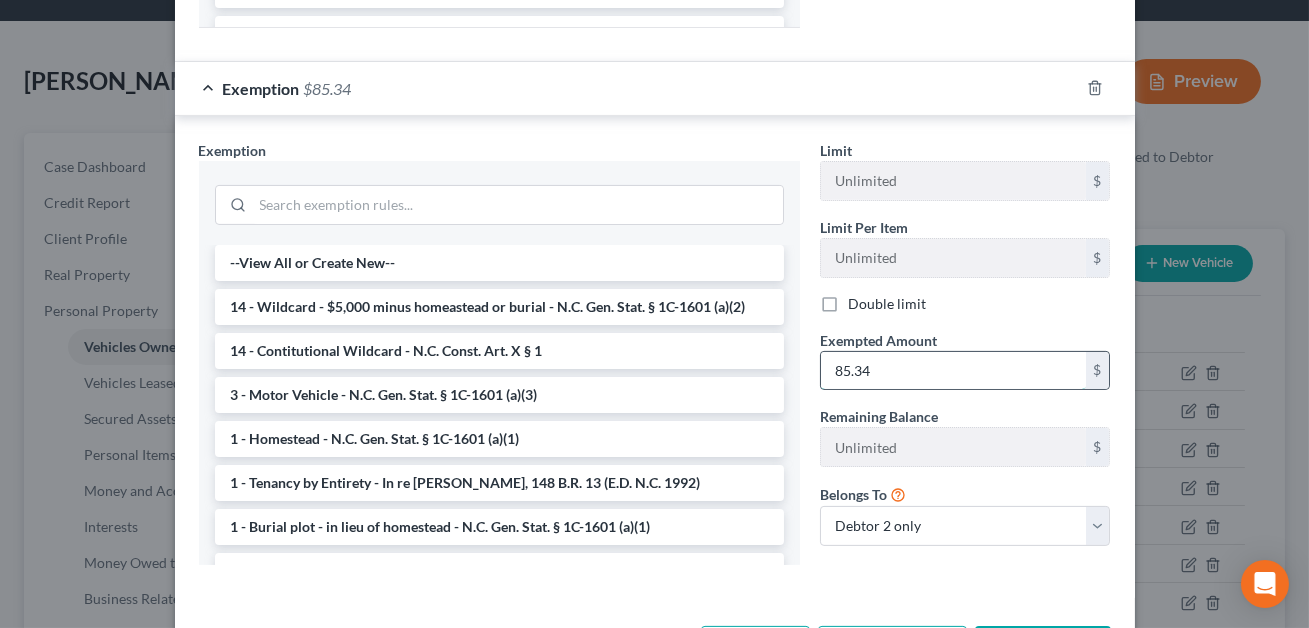 scroll, scrollTop: 1100, scrollLeft: 0, axis: vertical 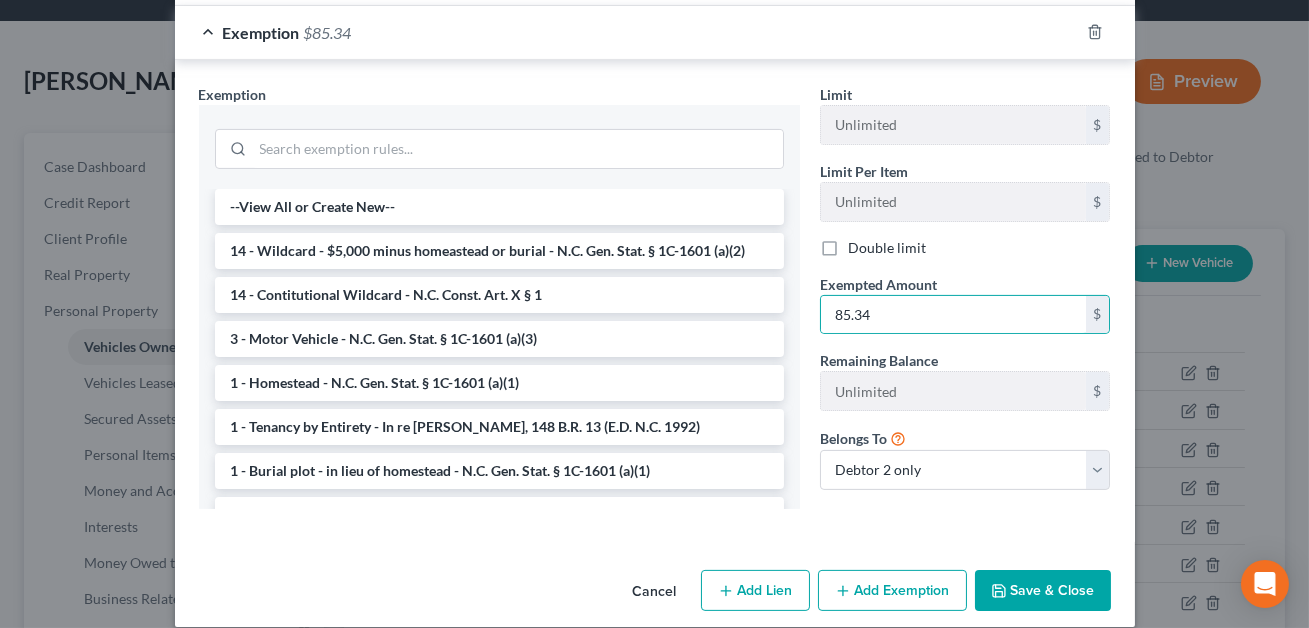 click on "Save & Close" at bounding box center [1043, 591] 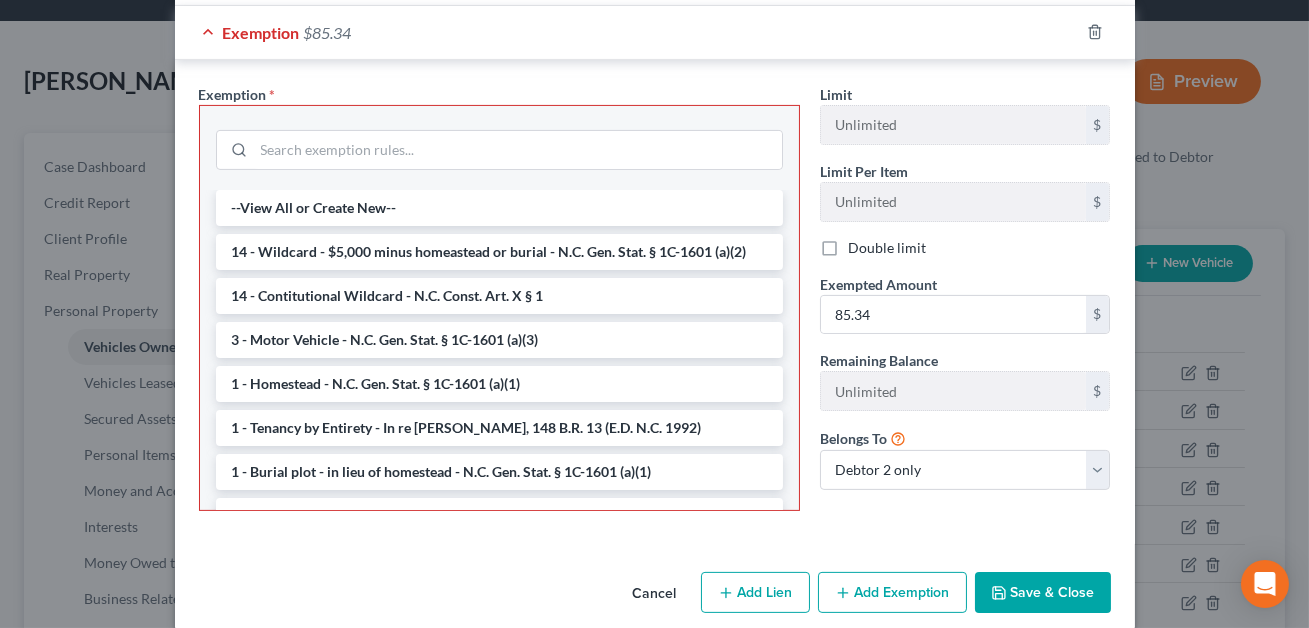 click on "Save & Close" at bounding box center (1043, 593) 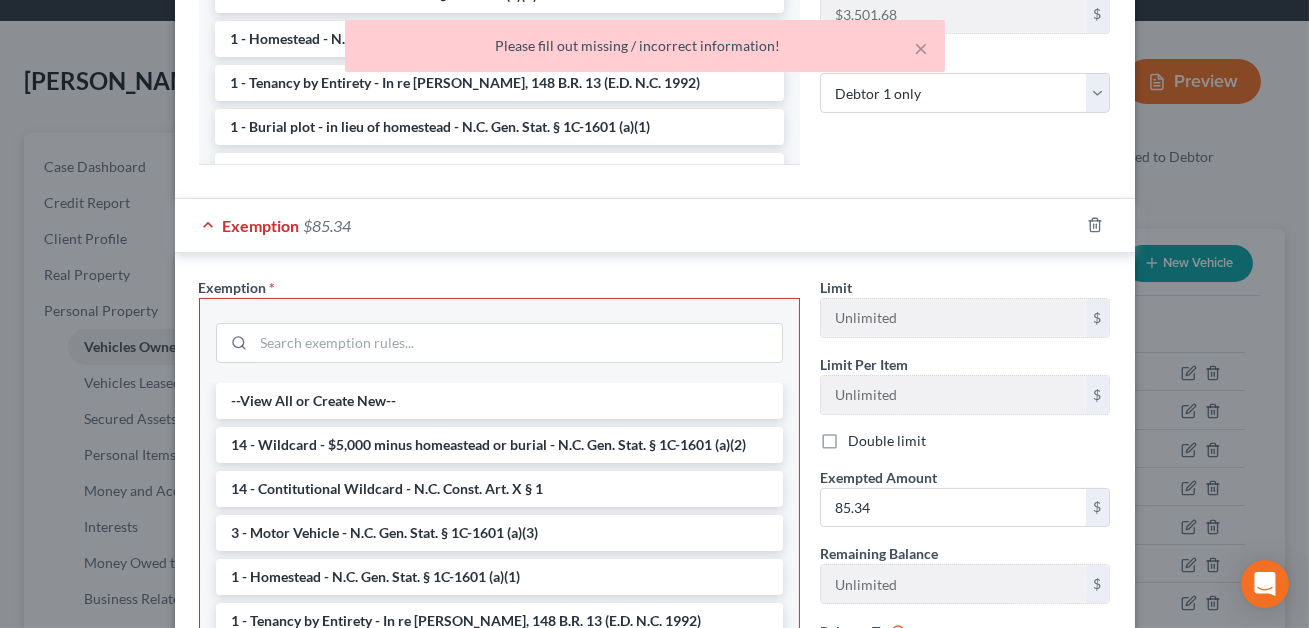 scroll, scrollTop: 804, scrollLeft: 0, axis: vertical 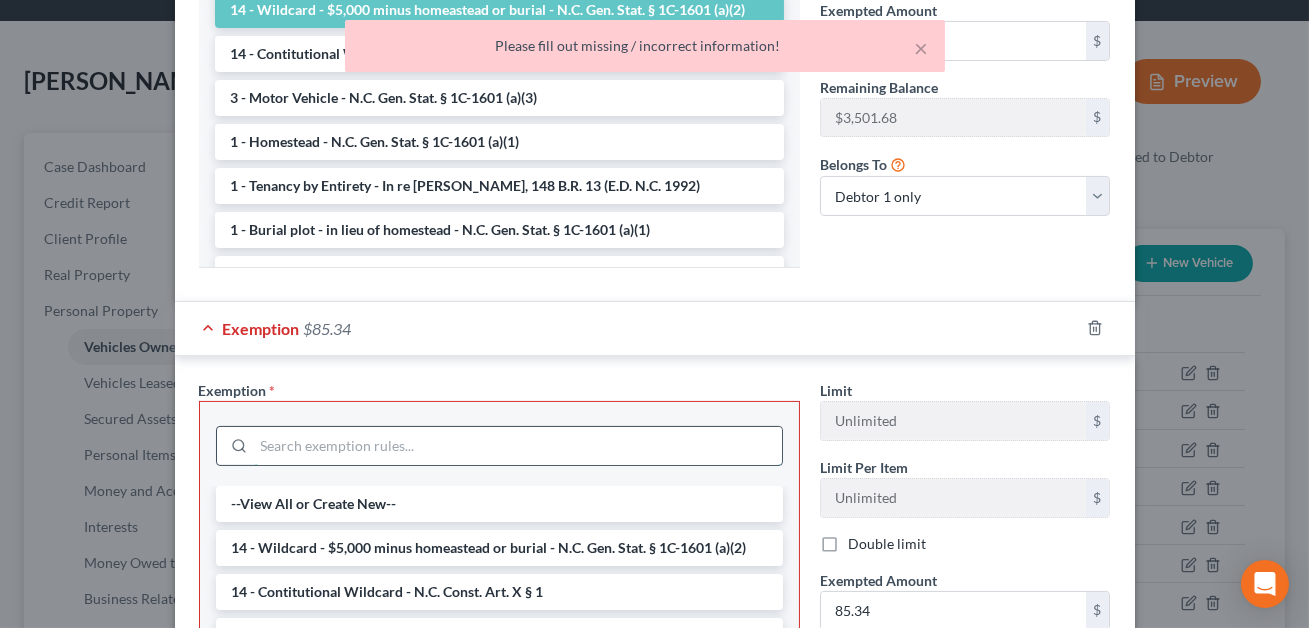 click at bounding box center (518, 446) 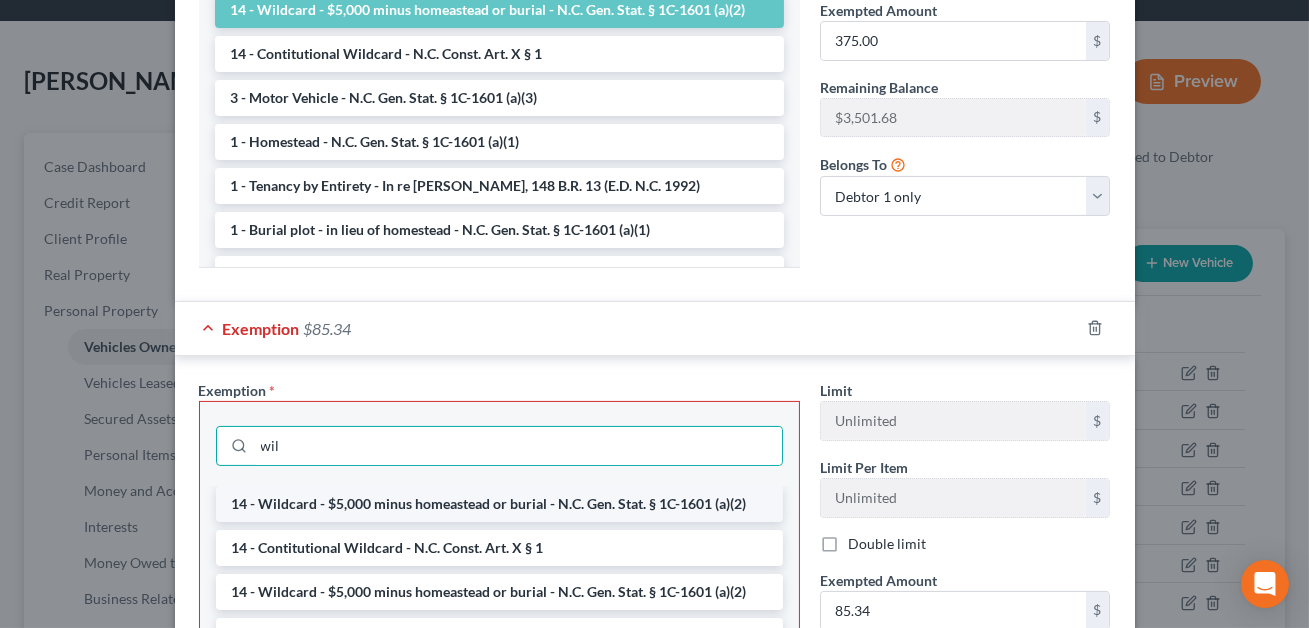 click on "14 - Wildcard - $5,000 minus homeastead or burial - N.C. Gen. Stat. § 1C-1601 (a)(2)" at bounding box center [499, 504] 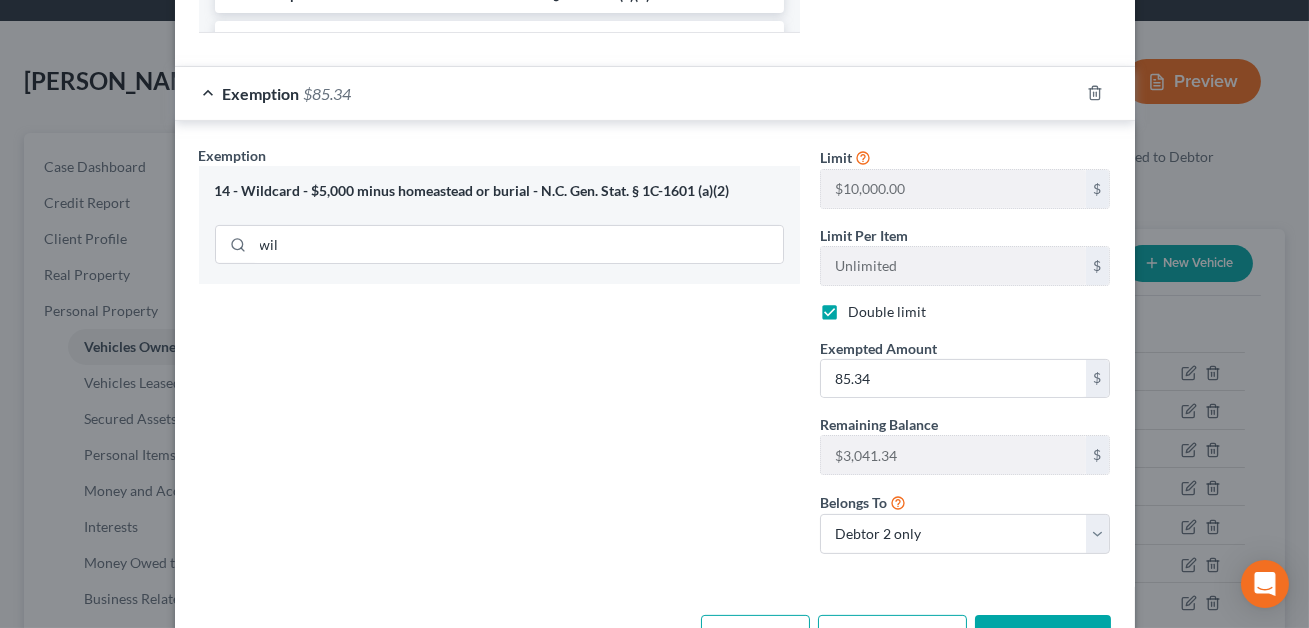 scroll, scrollTop: 1084, scrollLeft: 0, axis: vertical 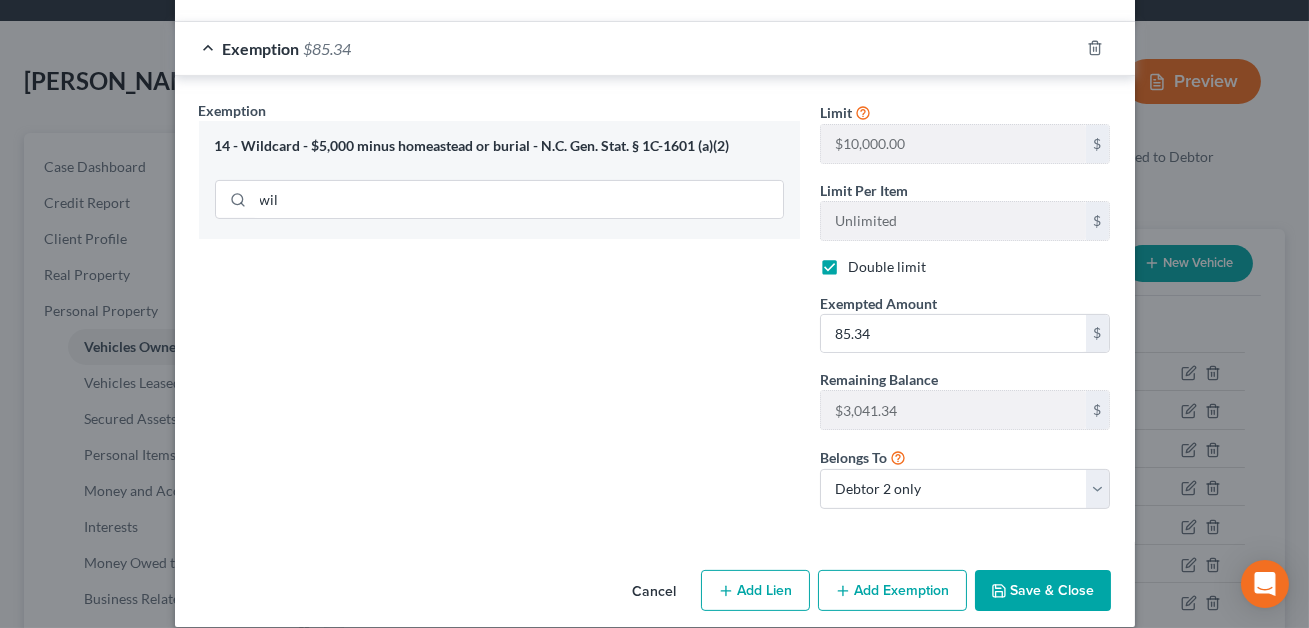 click on "Save & Close" at bounding box center (1043, 591) 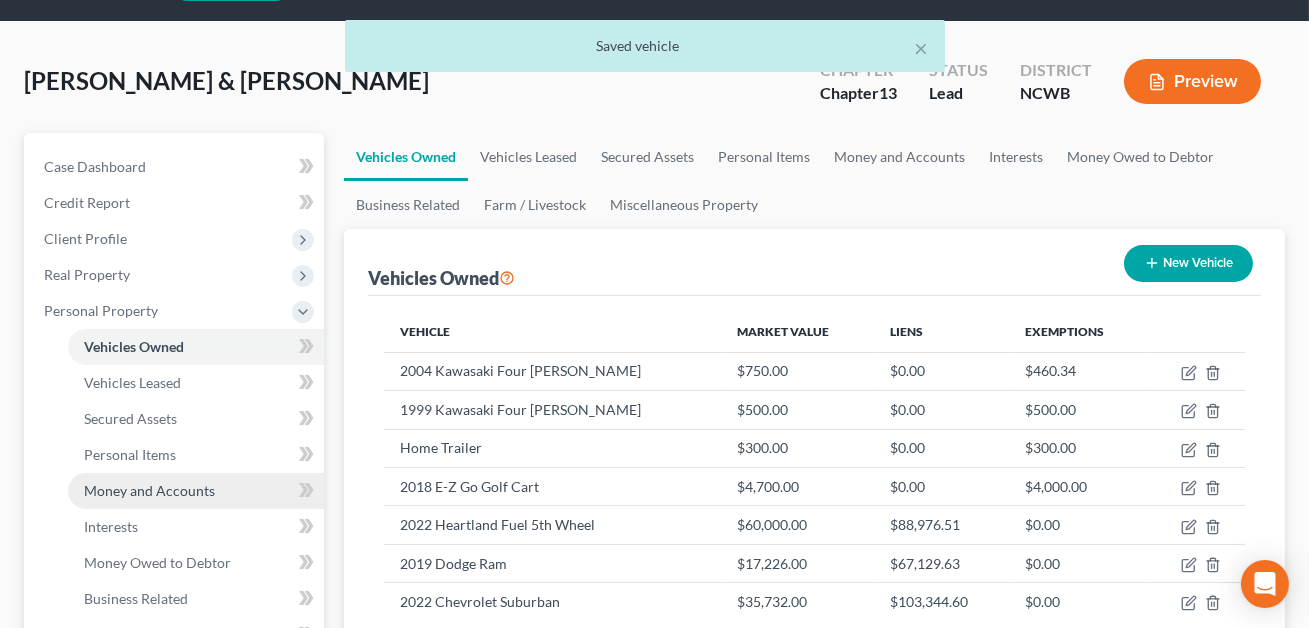 click on "Money and Accounts" at bounding box center [149, 490] 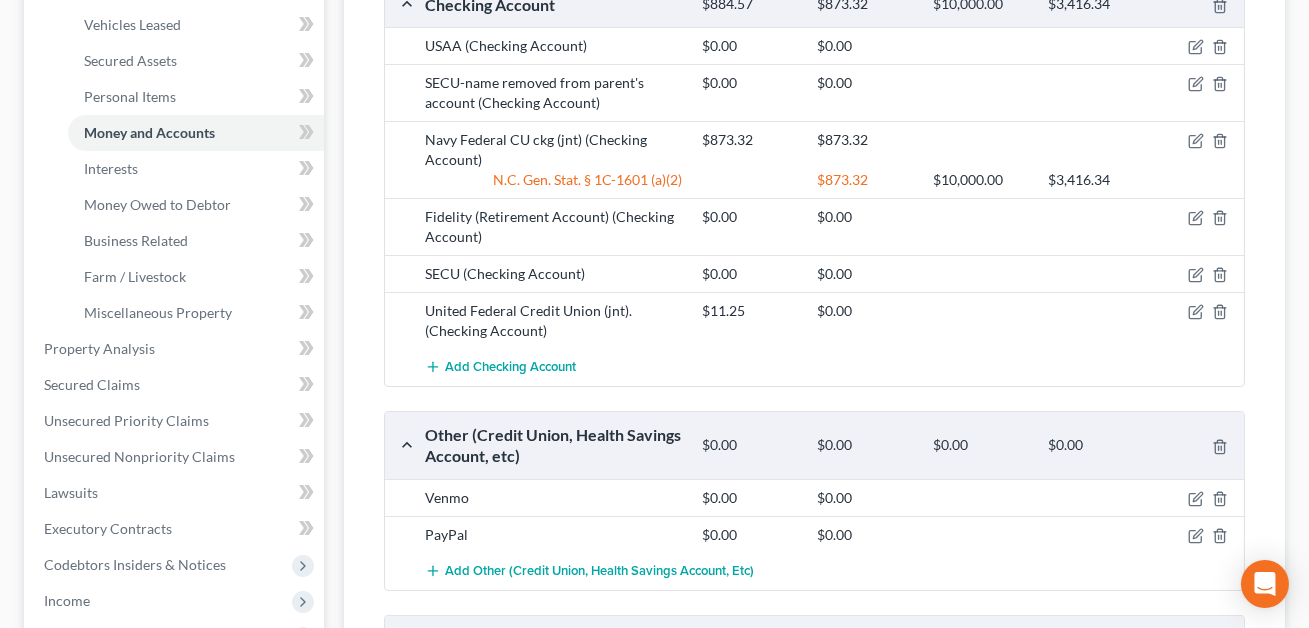 scroll, scrollTop: 325, scrollLeft: 0, axis: vertical 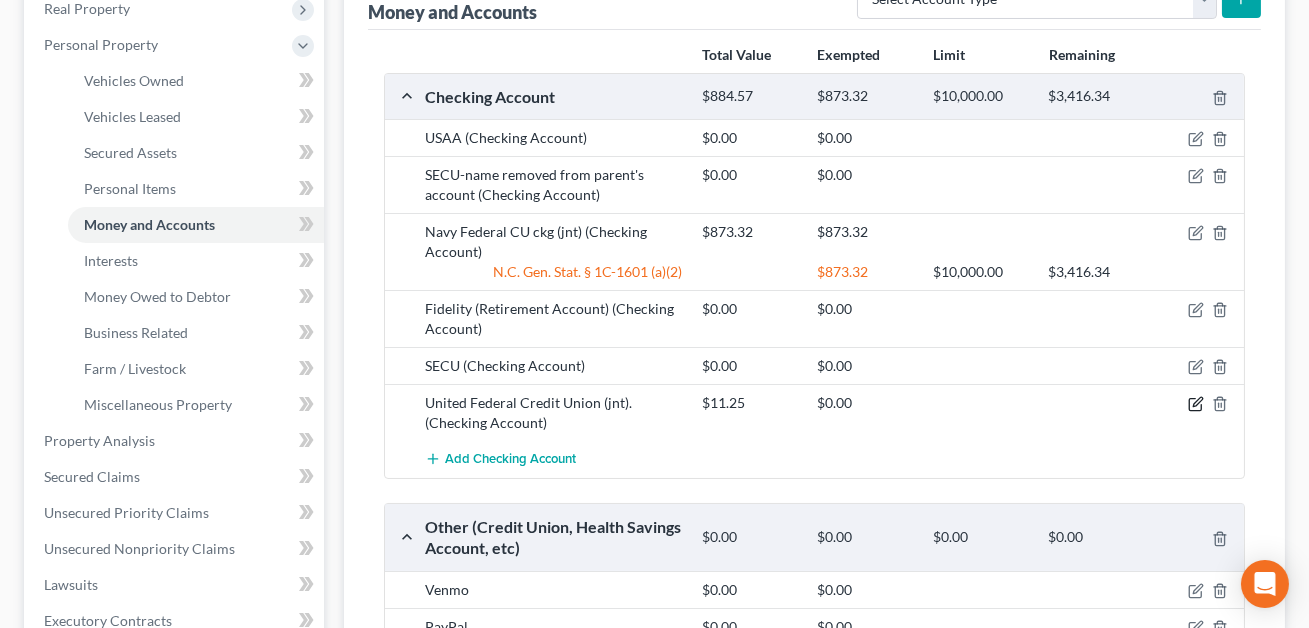 click 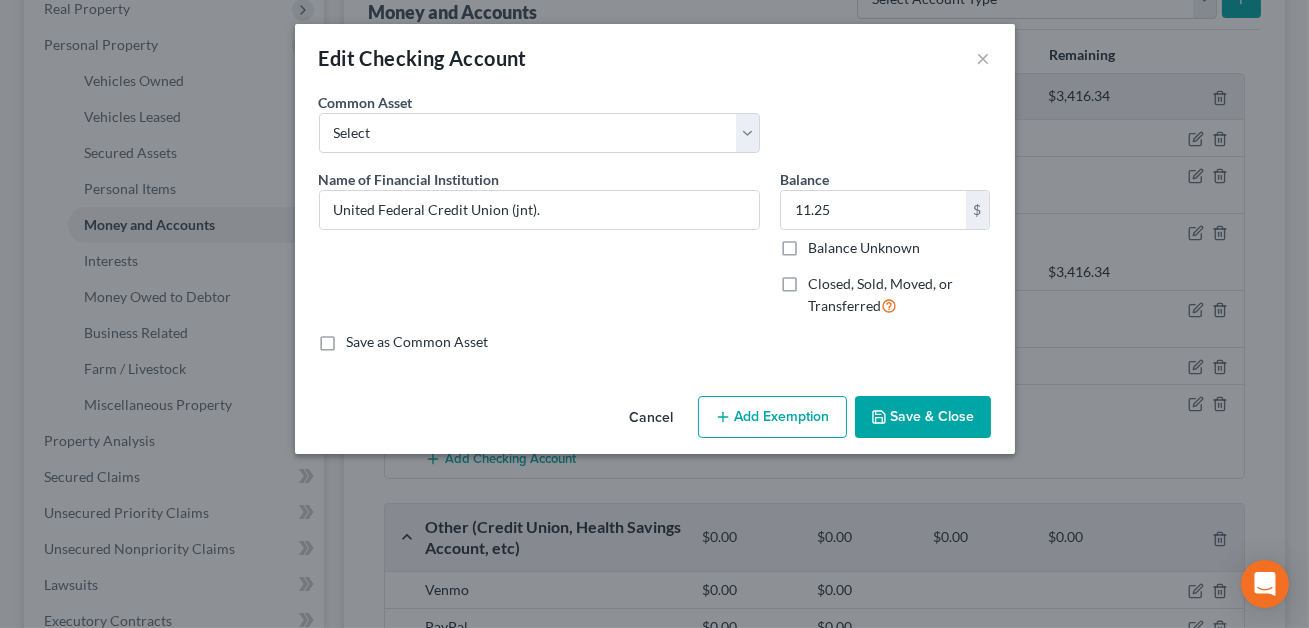 click on "Add Exemption" at bounding box center (772, 417) 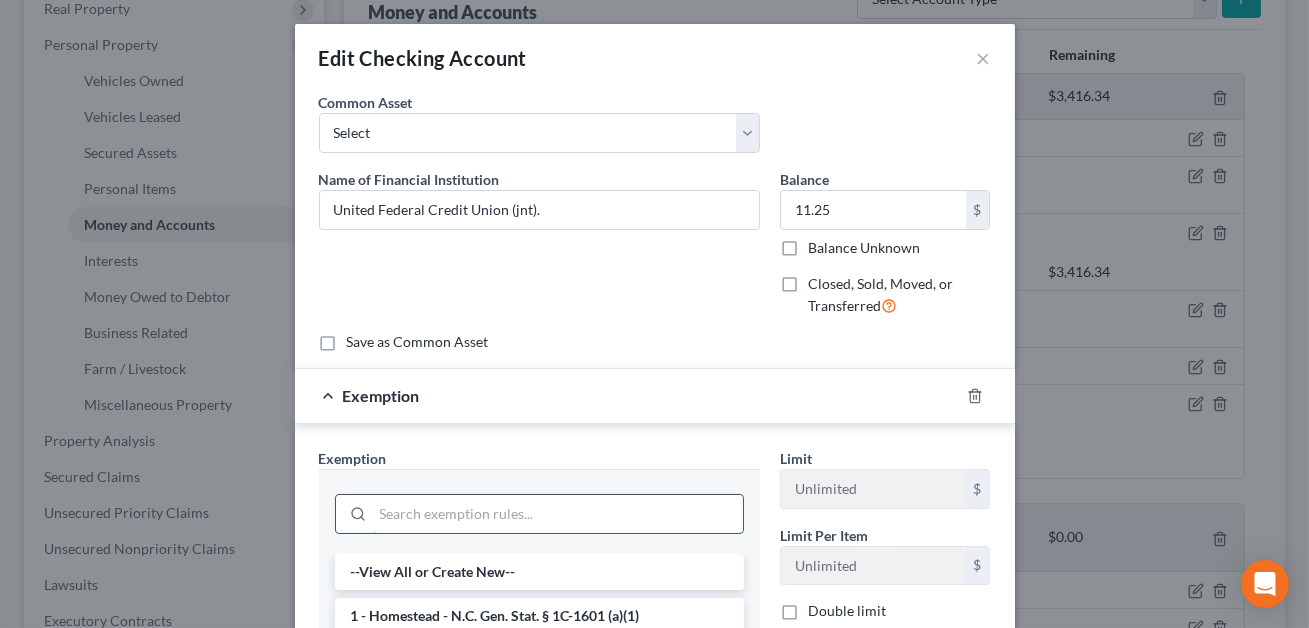 click at bounding box center (558, 514) 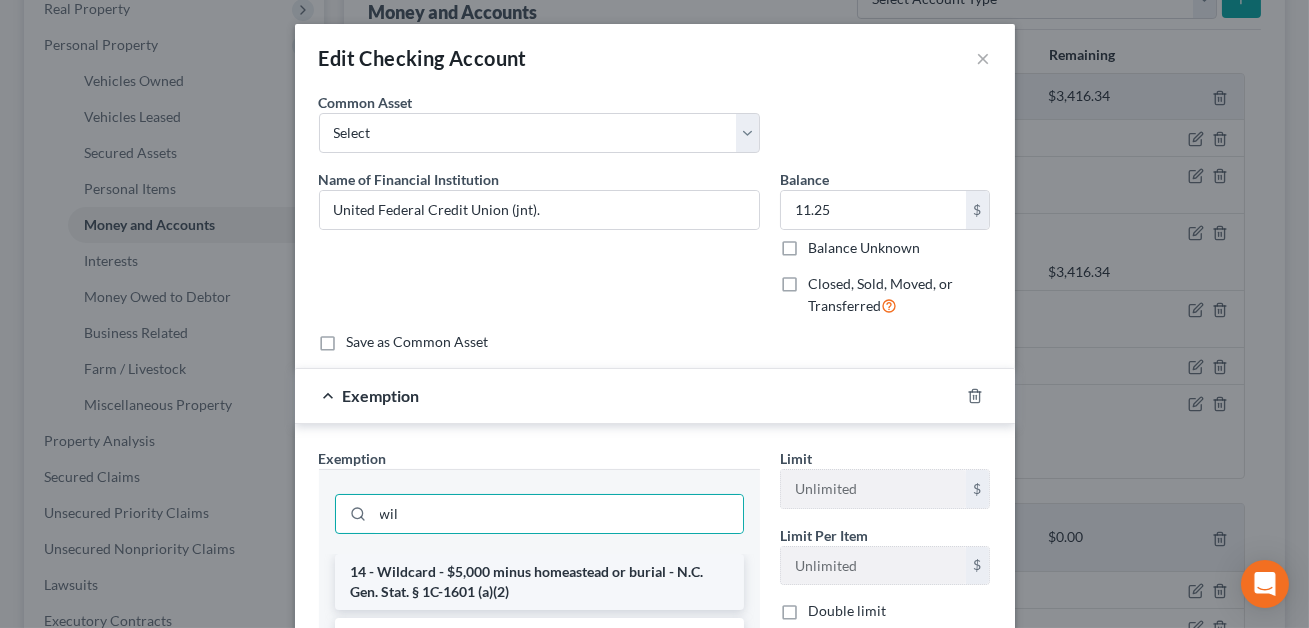 click on "14 - Wildcard - $5,000 minus homeastead or burial - N.C. Gen. Stat. § 1C-1601 (a)(2)" at bounding box center [539, 582] 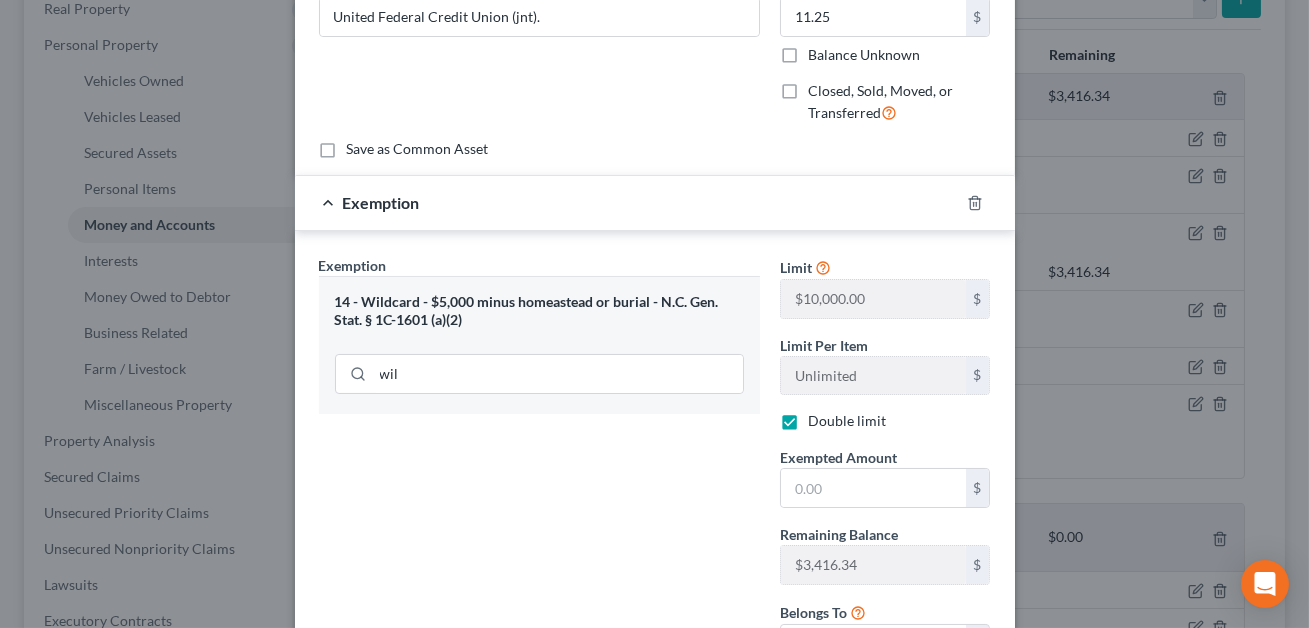 scroll, scrollTop: 277, scrollLeft: 0, axis: vertical 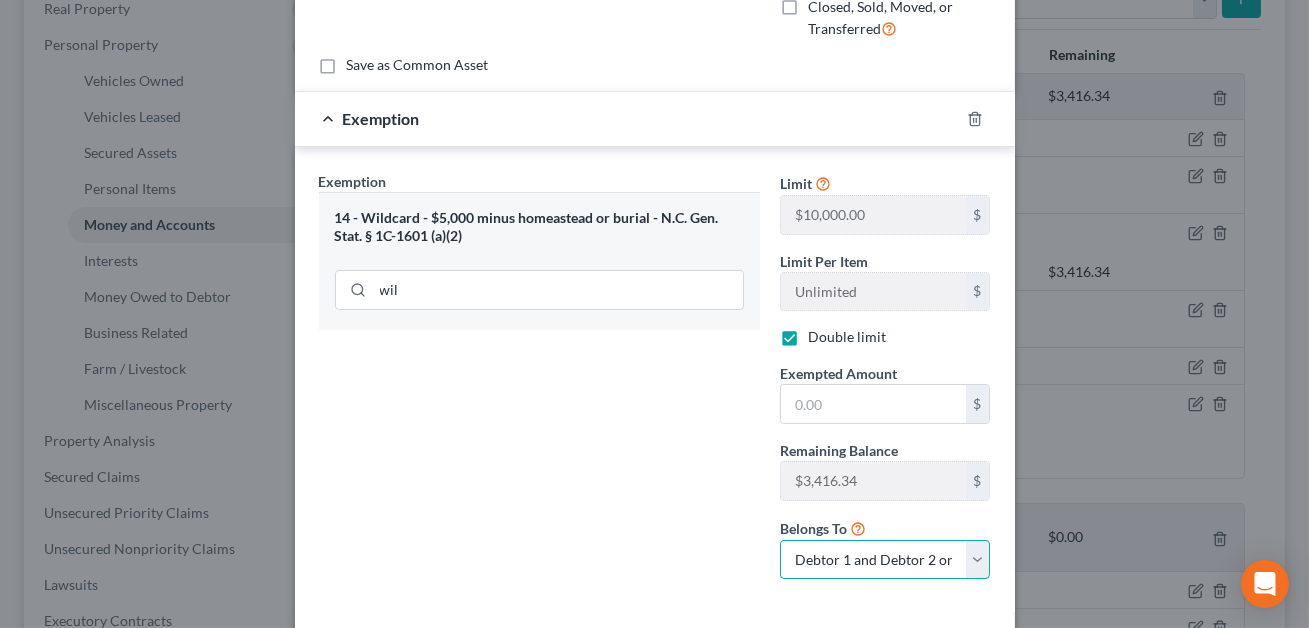 click on "Debtor 1 only Debtor 2 only Debtor 1 and Debtor 2 only" at bounding box center [885, 560] 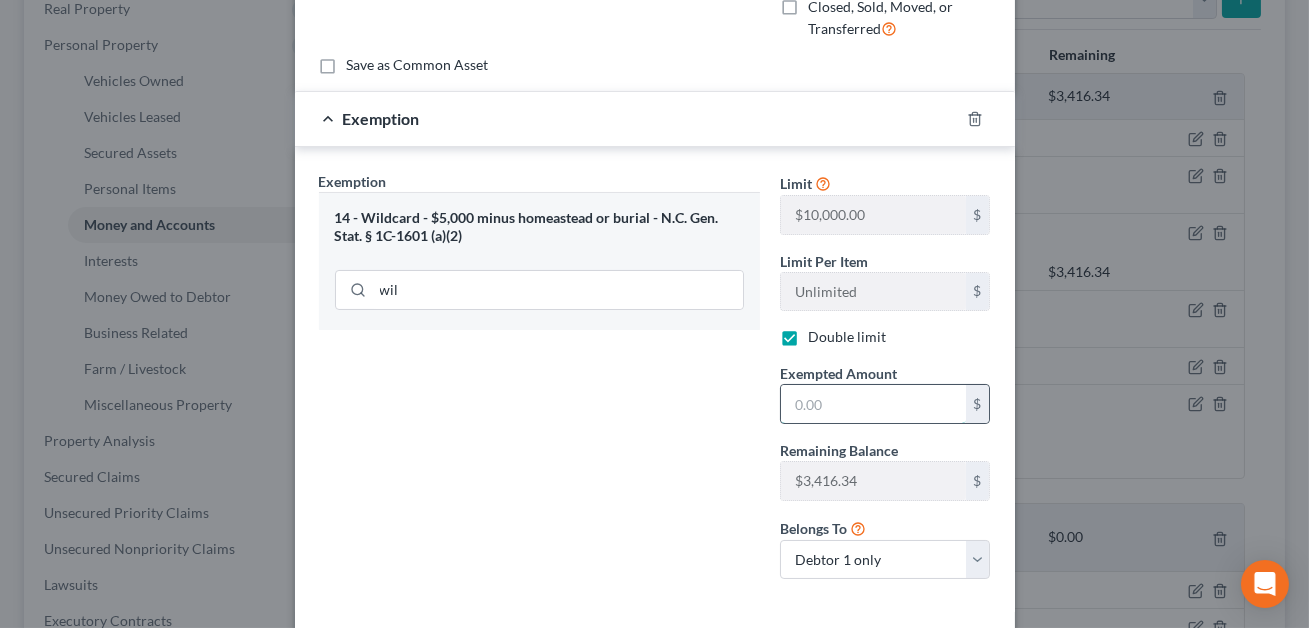 click at bounding box center [873, 404] 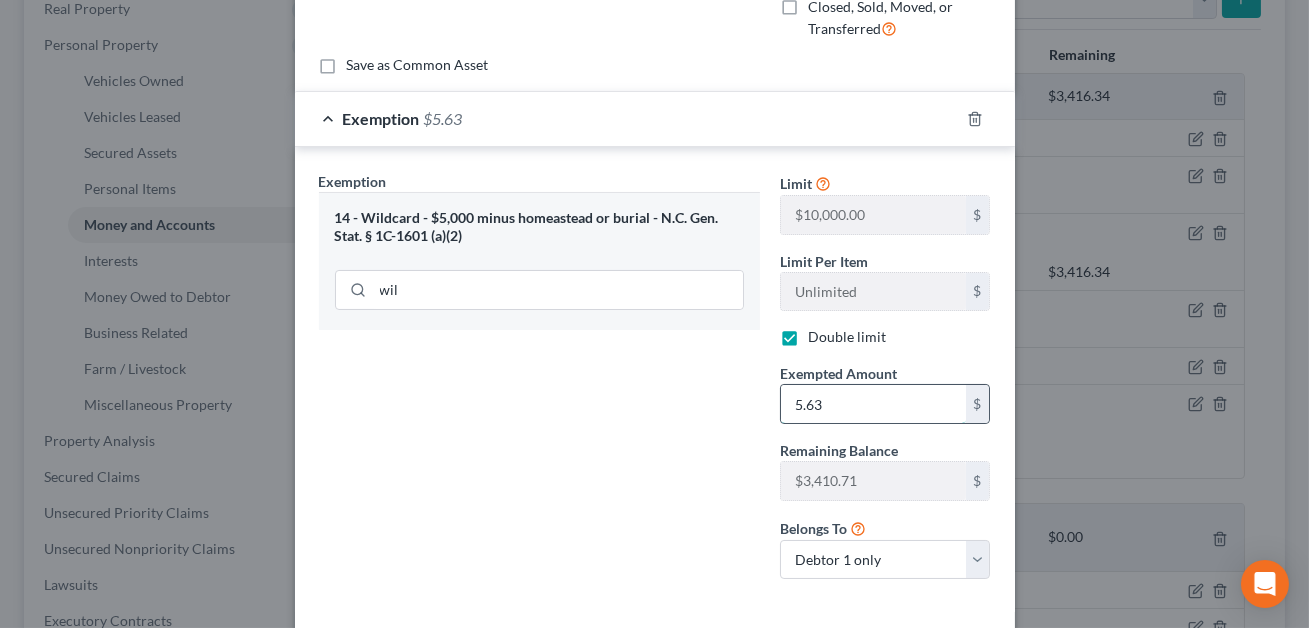 scroll, scrollTop: 369, scrollLeft: 0, axis: vertical 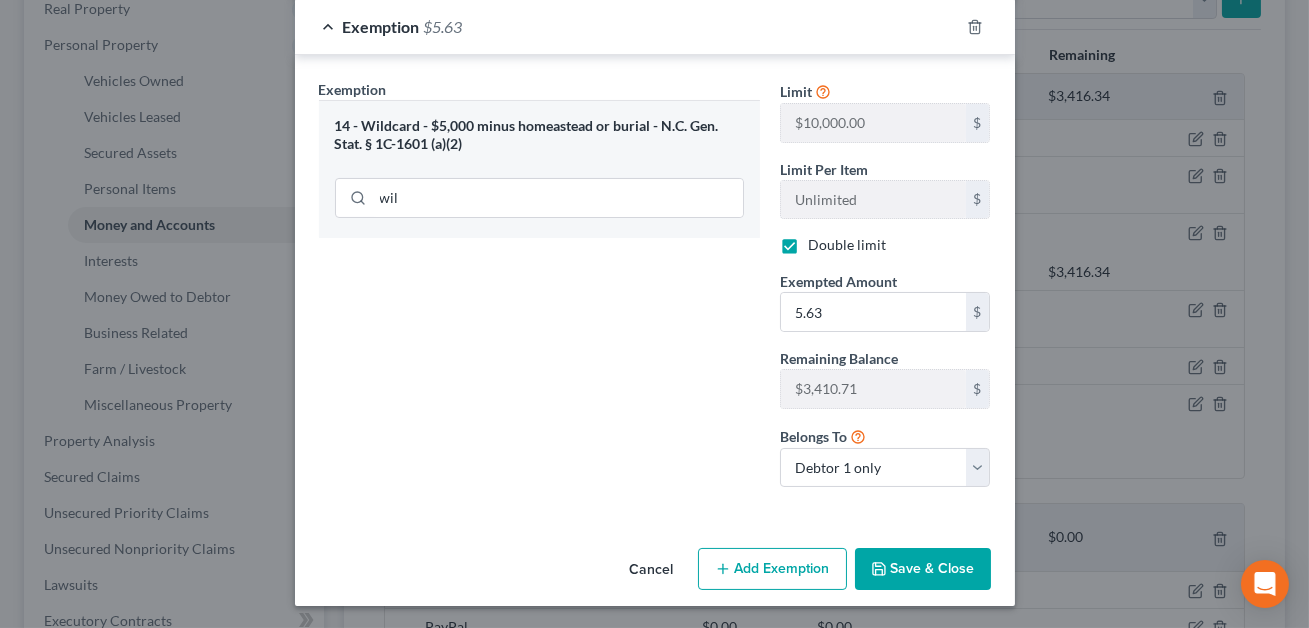 click on "Save & Close" at bounding box center [923, 569] 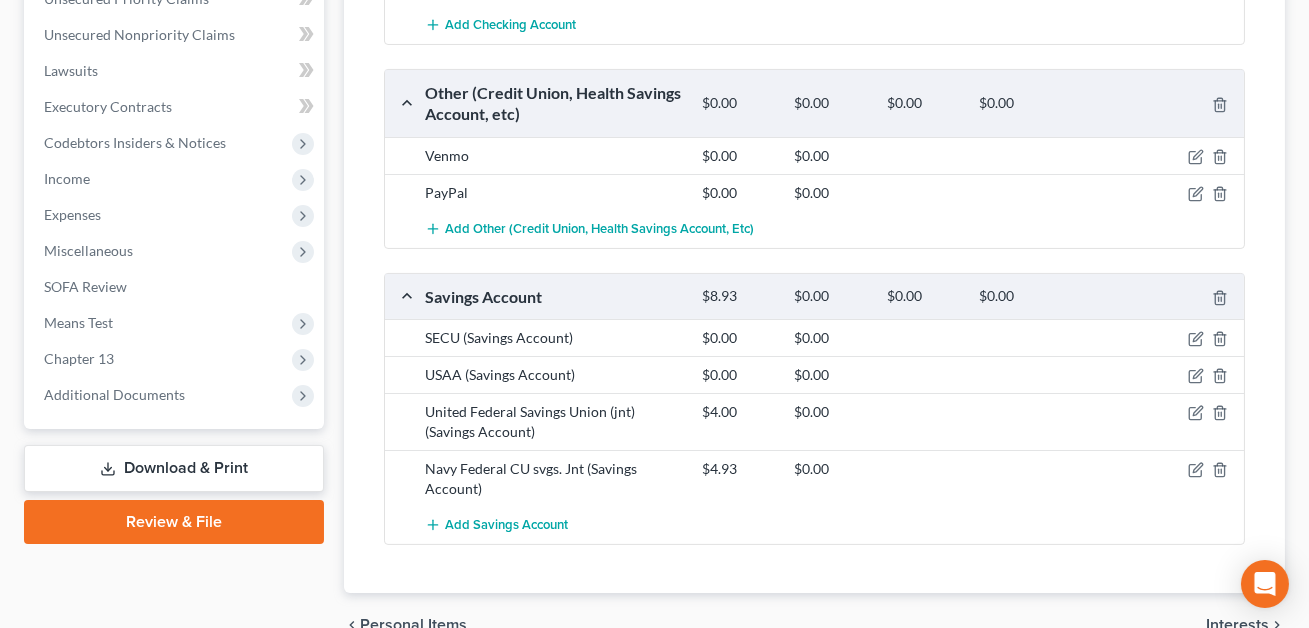 scroll, scrollTop: 874, scrollLeft: 0, axis: vertical 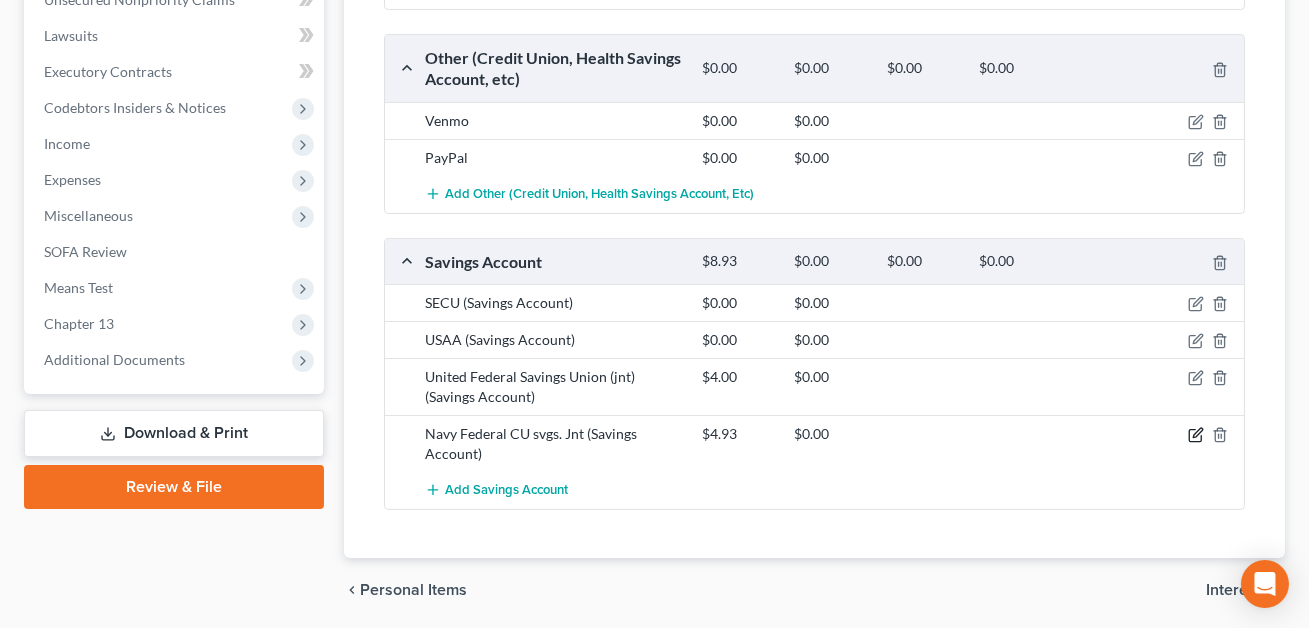 click 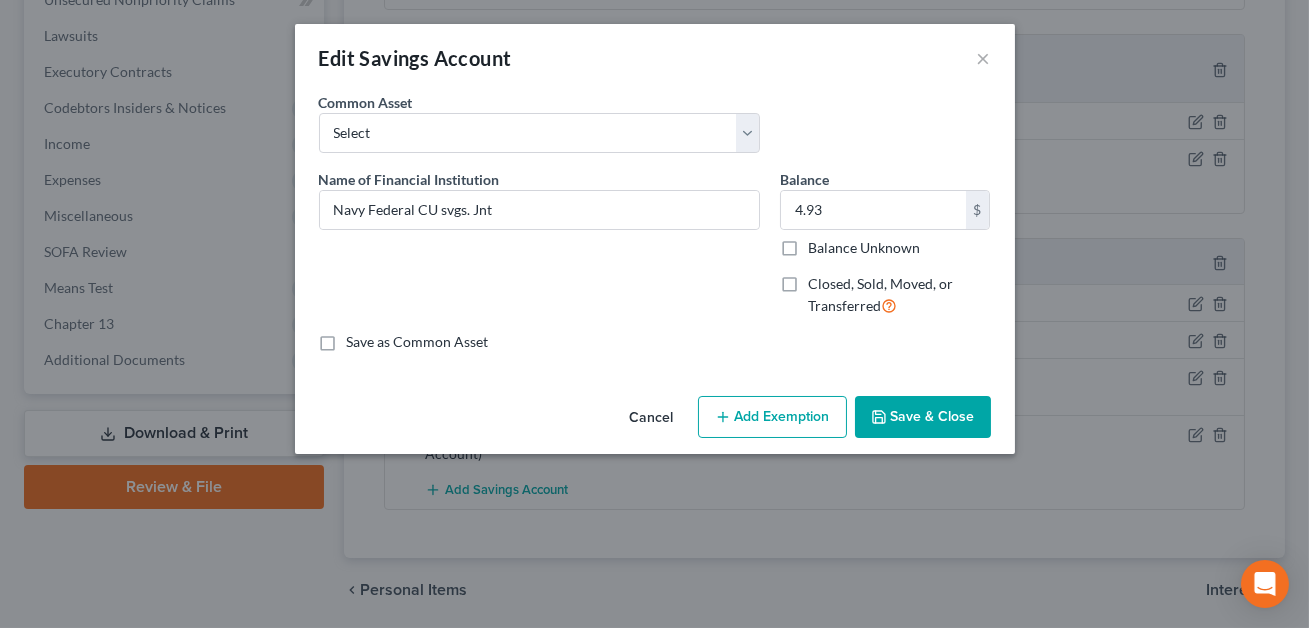 click on "Add Exemption" at bounding box center (772, 417) 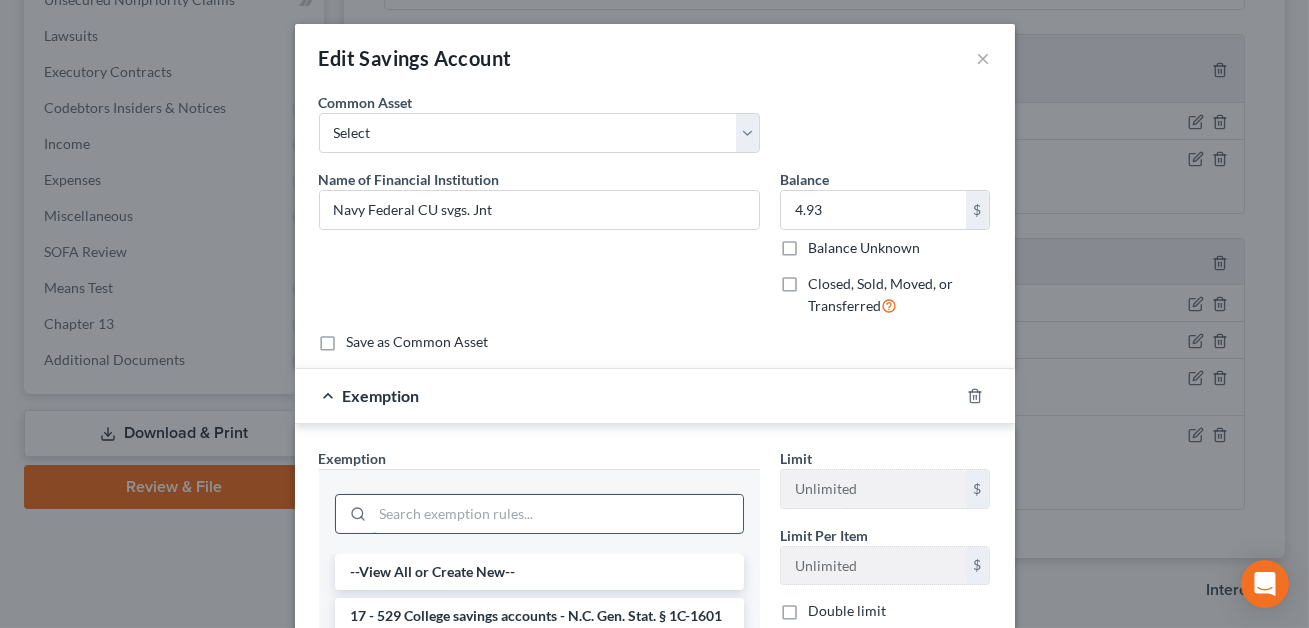 click at bounding box center (558, 514) 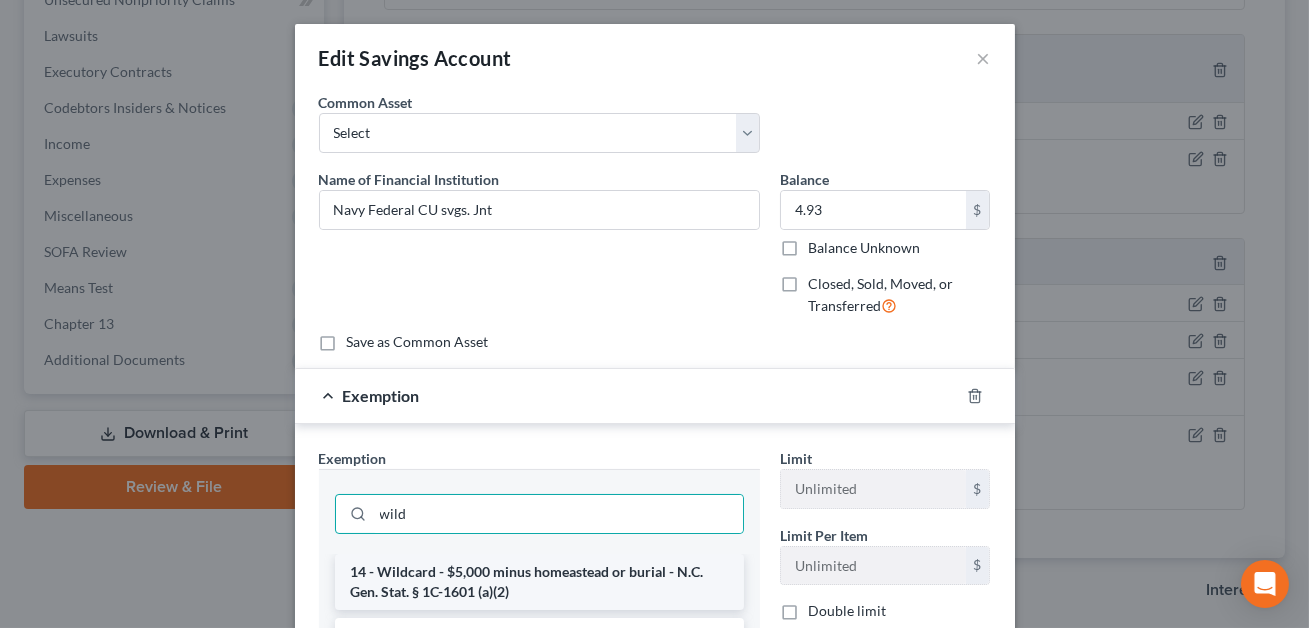 click on "14 - Wildcard - $5,000 minus homeastead or burial - N.C. Gen. Stat. § 1C-1601 (a)(2)" at bounding box center [539, 582] 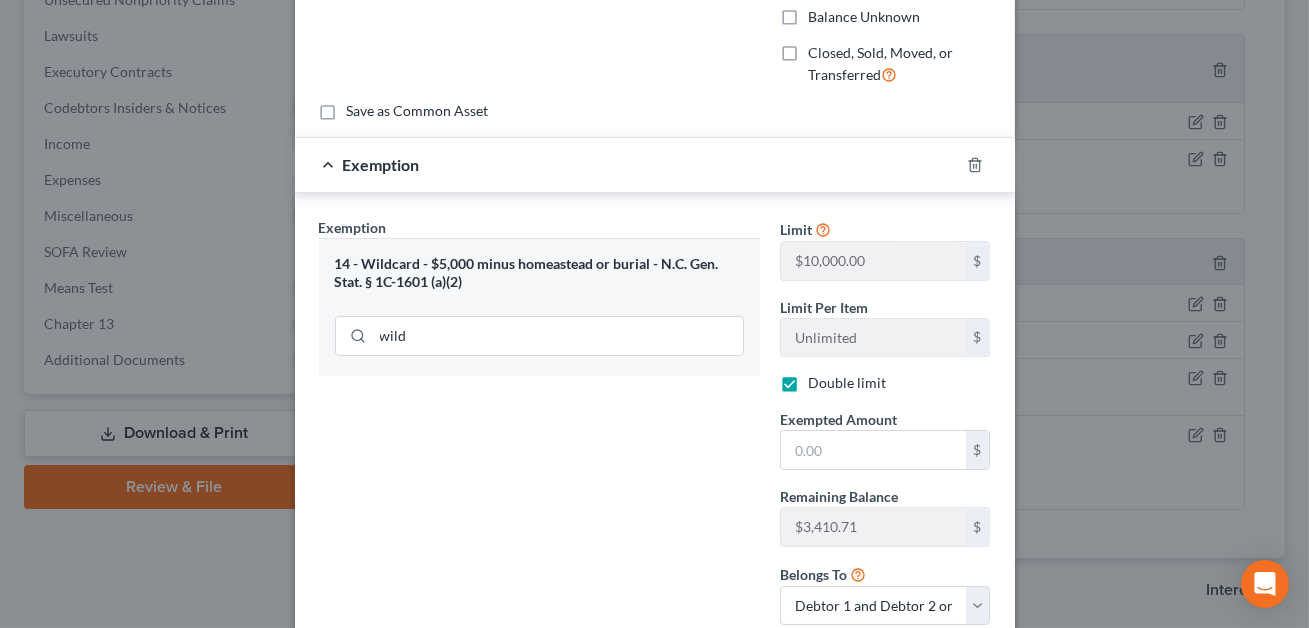 scroll, scrollTop: 303, scrollLeft: 0, axis: vertical 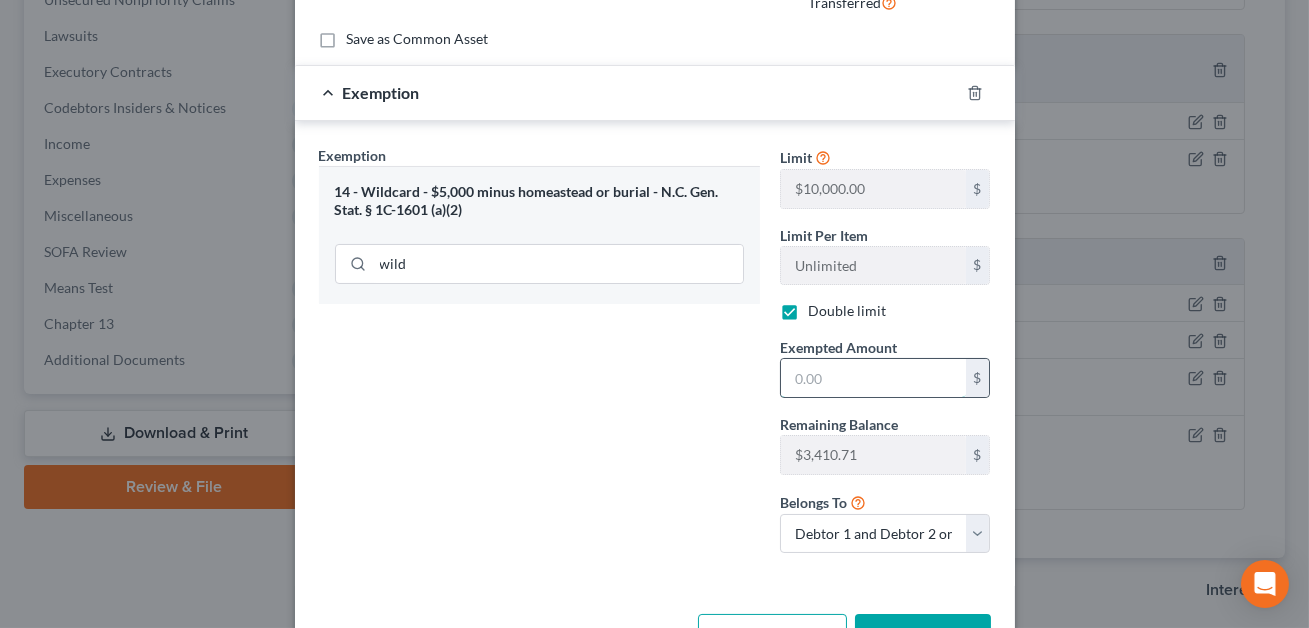 click at bounding box center [873, 378] 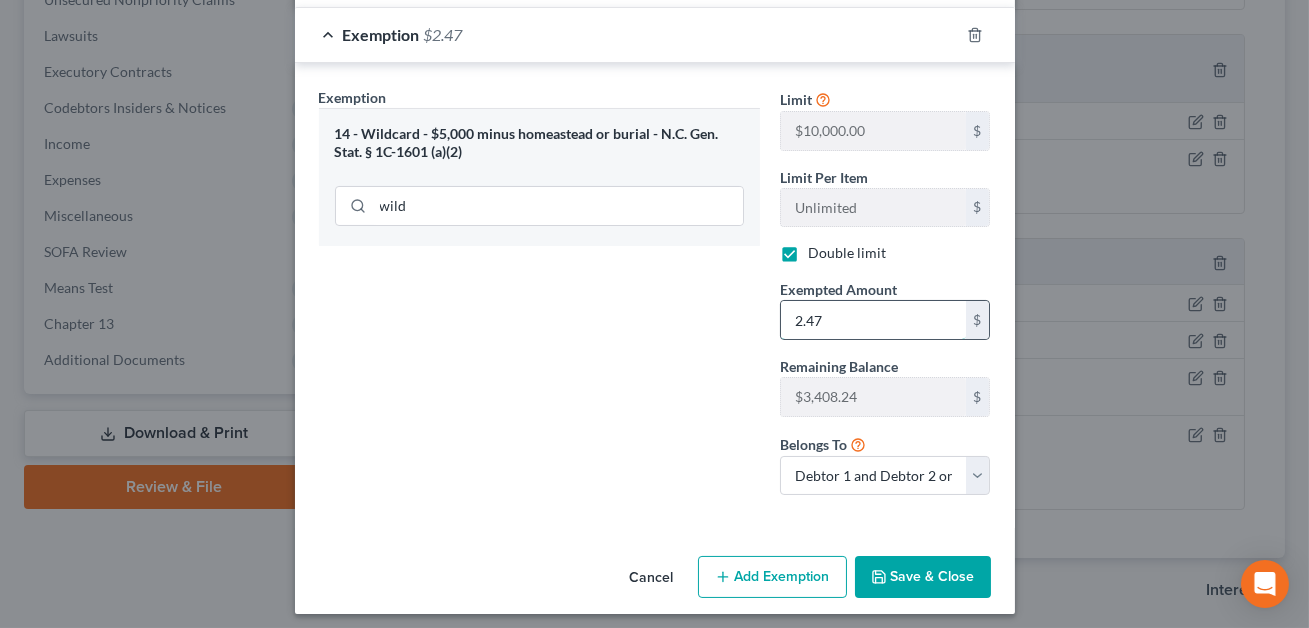 scroll, scrollTop: 369, scrollLeft: 0, axis: vertical 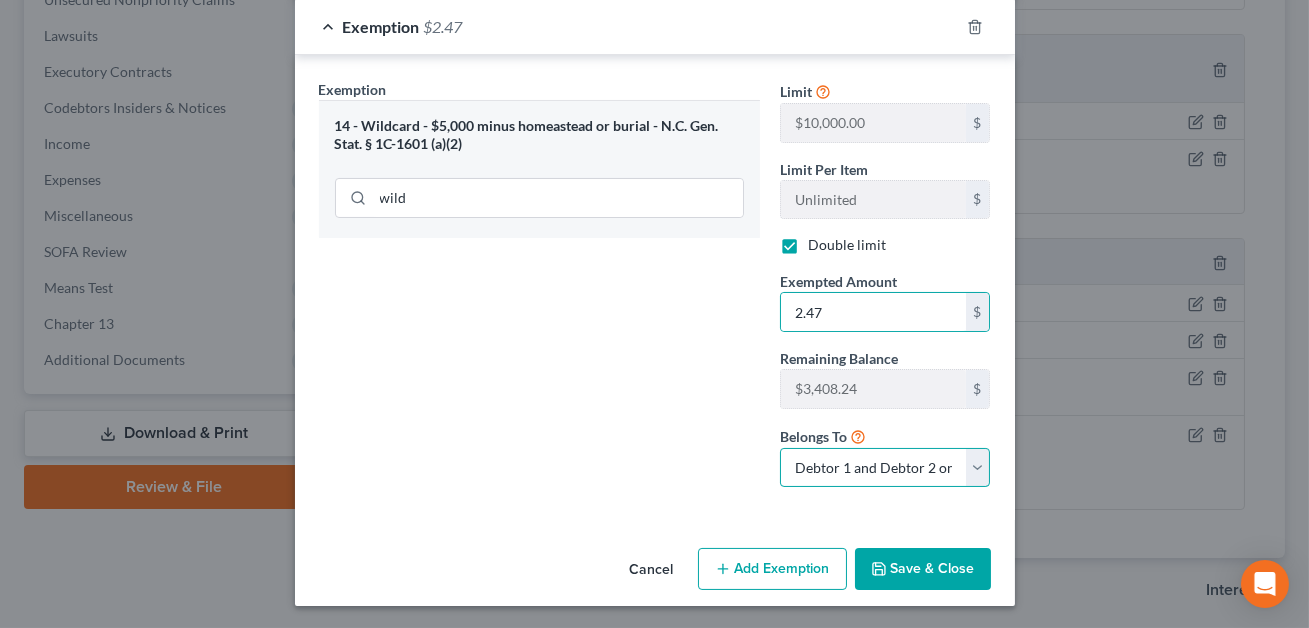 click on "Debtor 1 only Debtor 2 only Debtor 1 and Debtor 2 only" at bounding box center [885, 468] 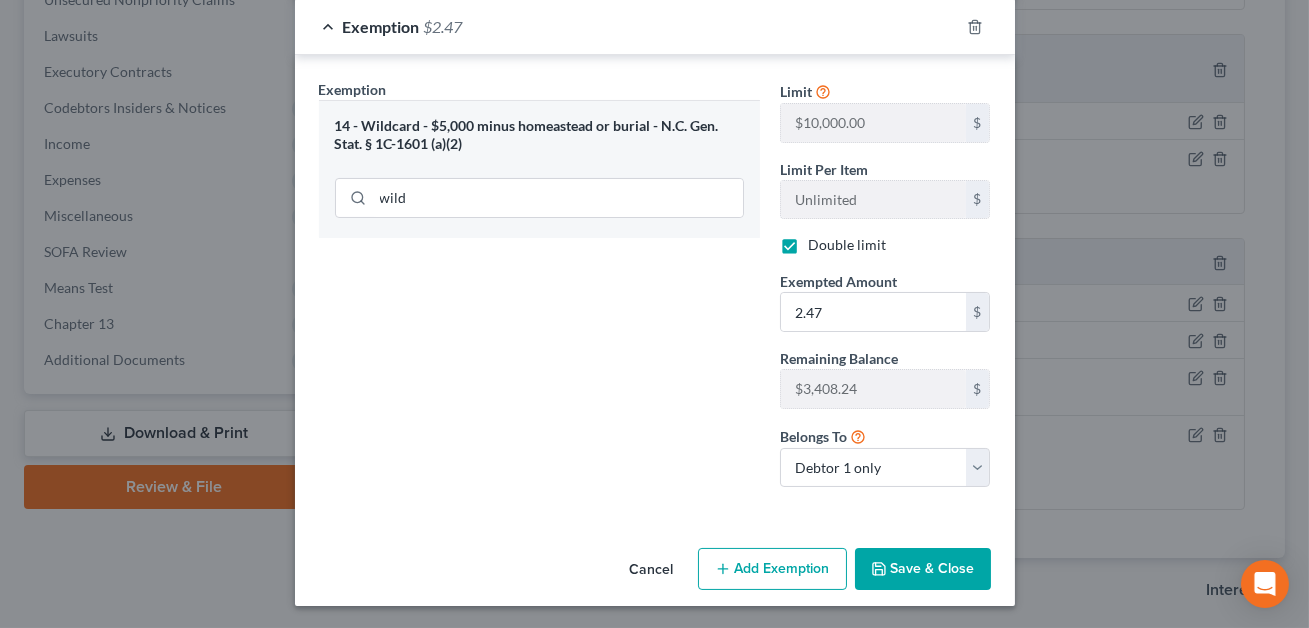 click on "Save & Close" at bounding box center (923, 569) 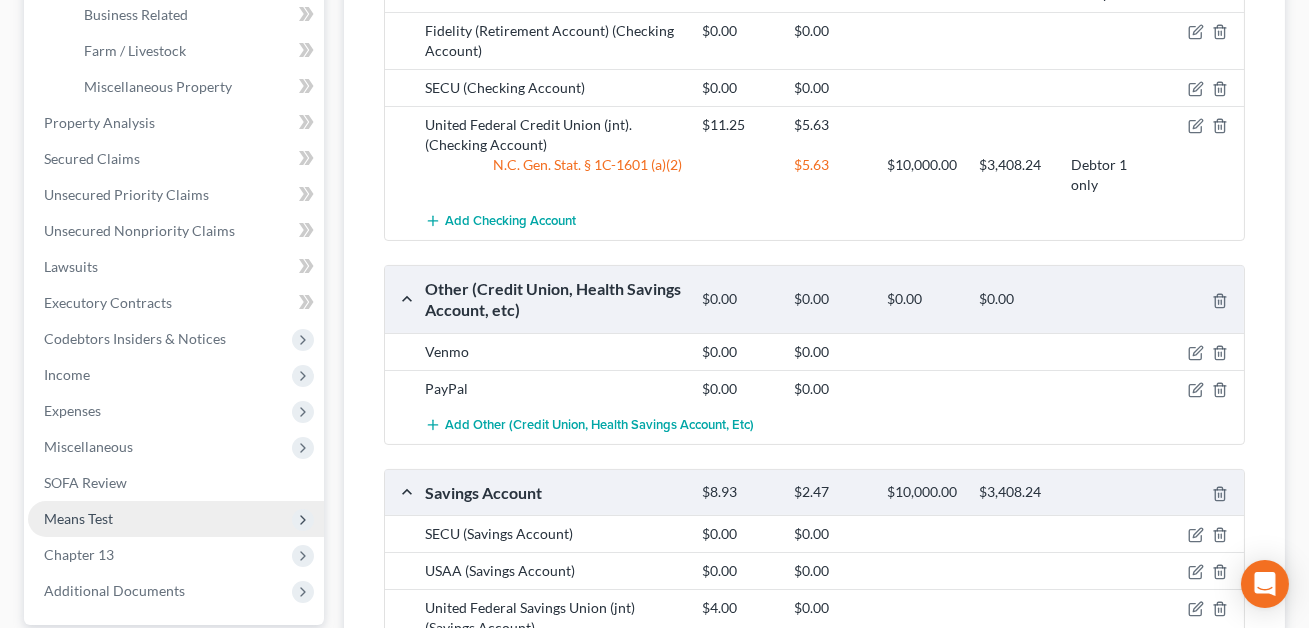 scroll, scrollTop: 630, scrollLeft: 0, axis: vertical 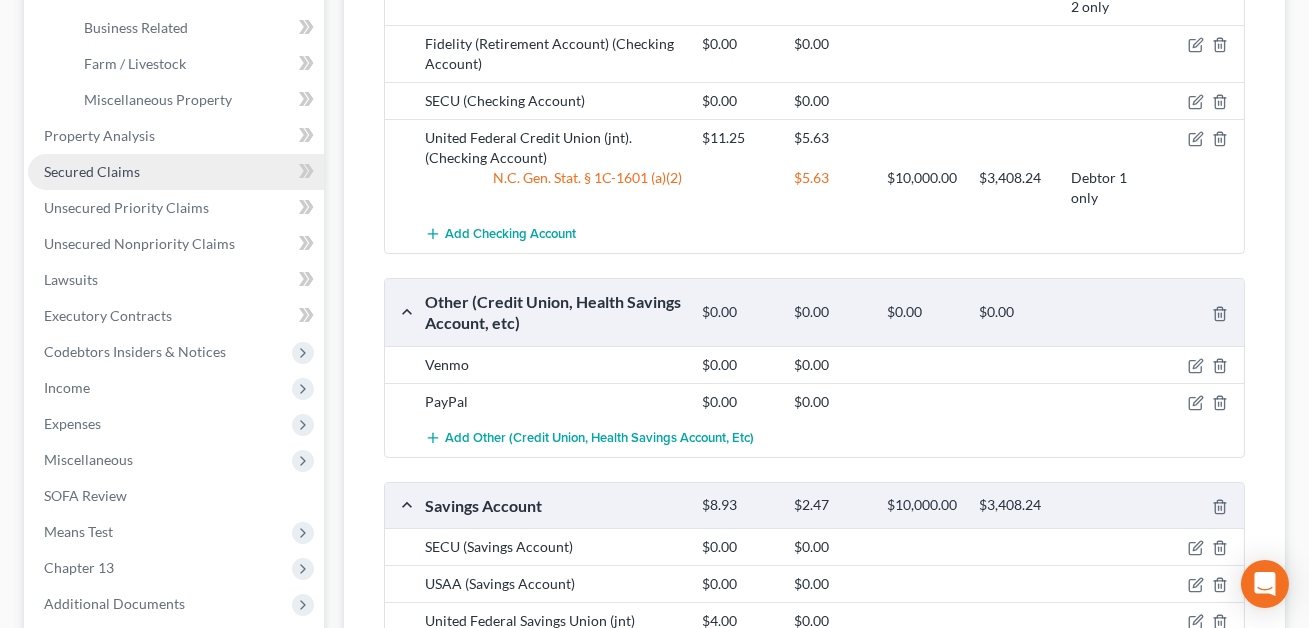 click on "Secured Claims" at bounding box center (92, 171) 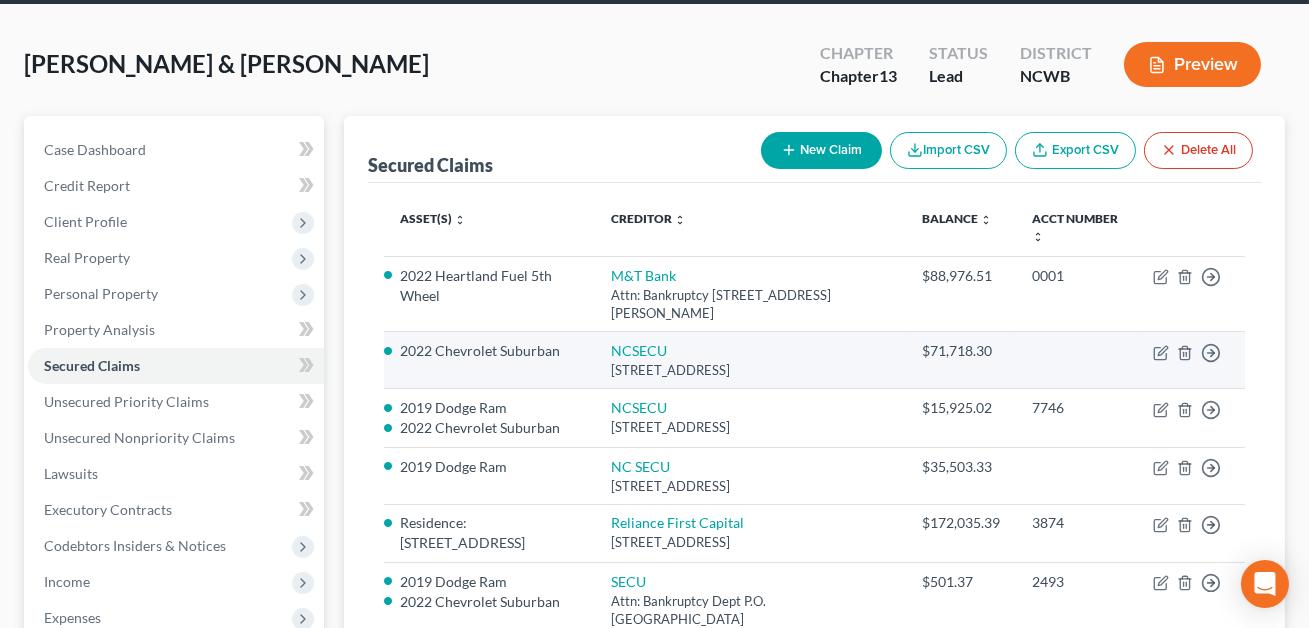scroll, scrollTop: 79, scrollLeft: 0, axis: vertical 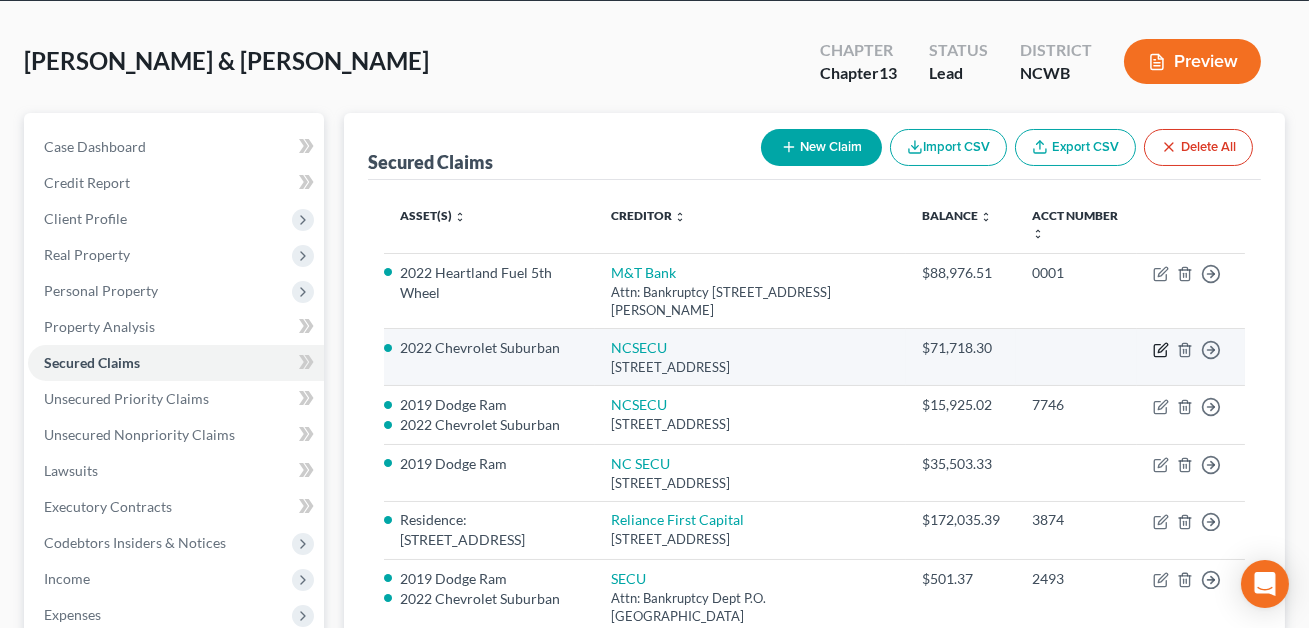click 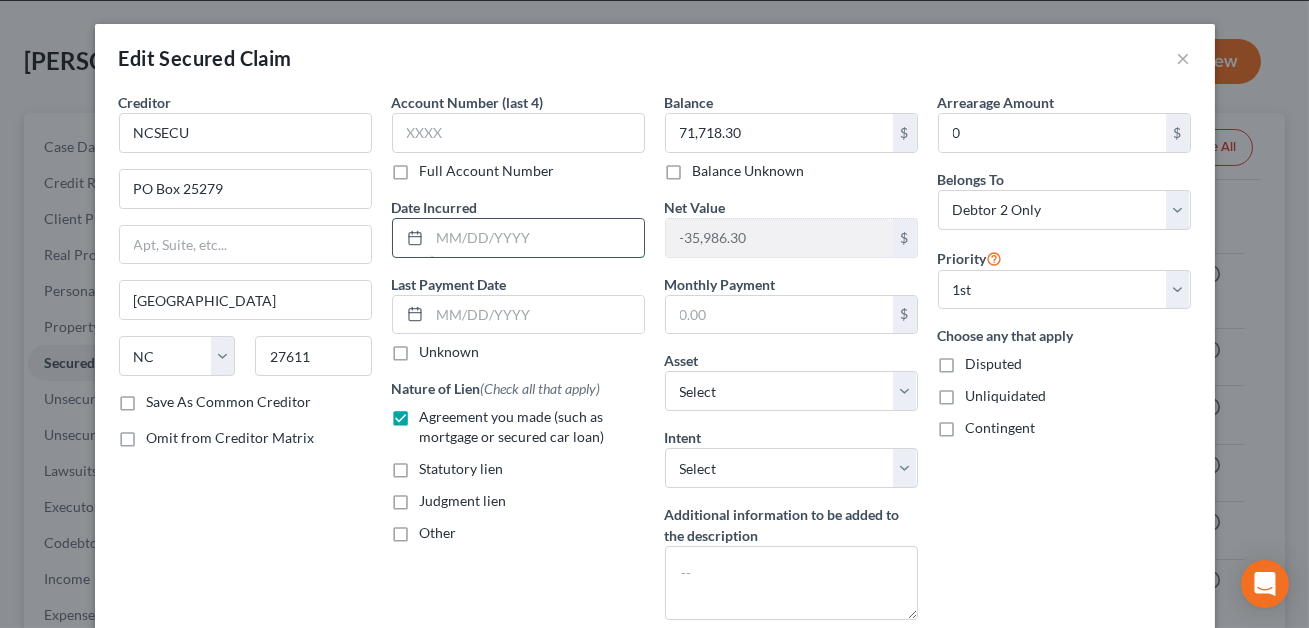 click at bounding box center [537, 238] 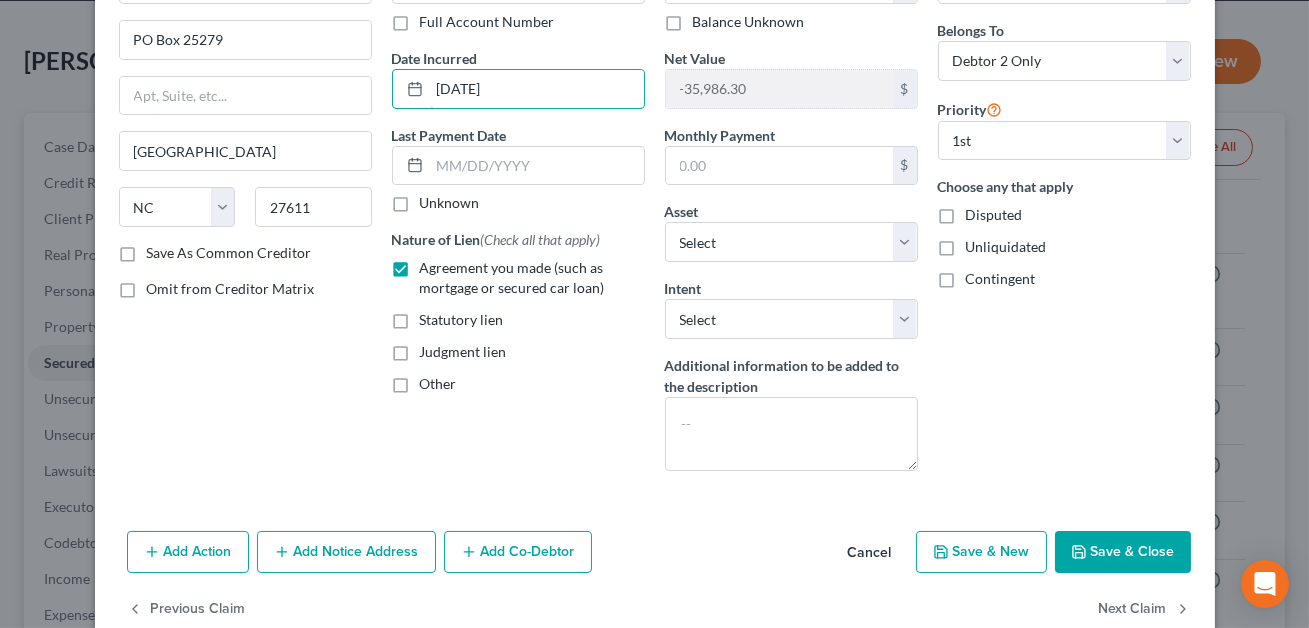 scroll, scrollTop: 190, scrollLeft: 0, axis: vertical 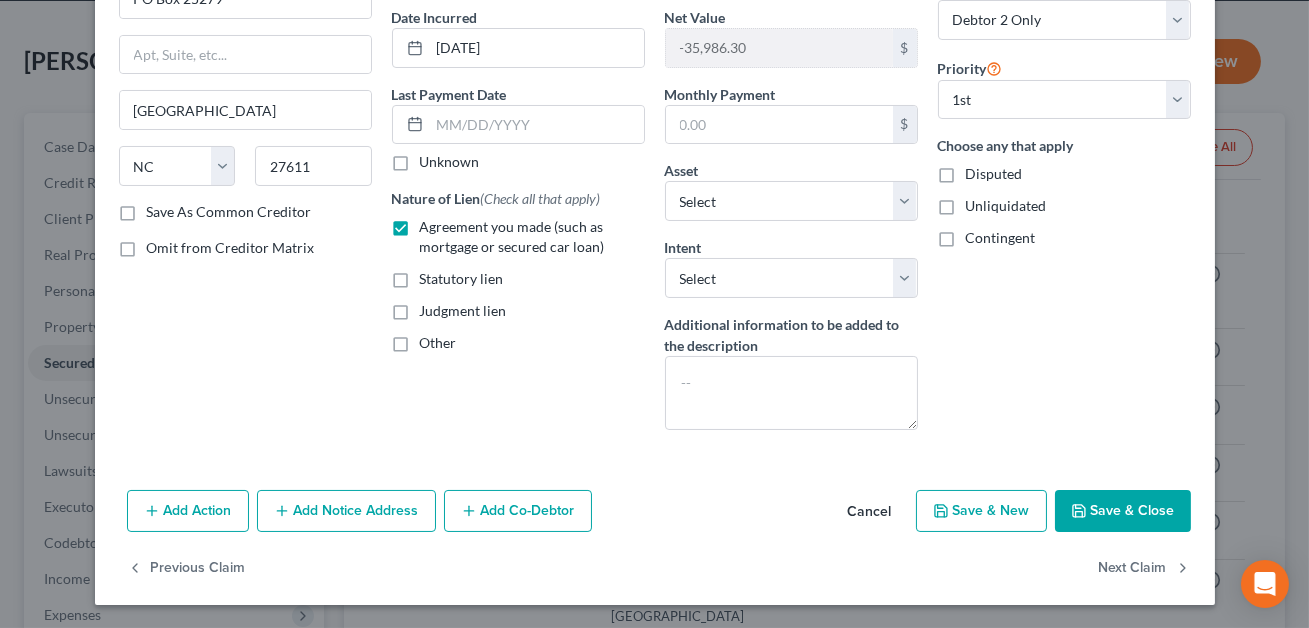 click on "Save & Close" at bounding box center [1123, 511] 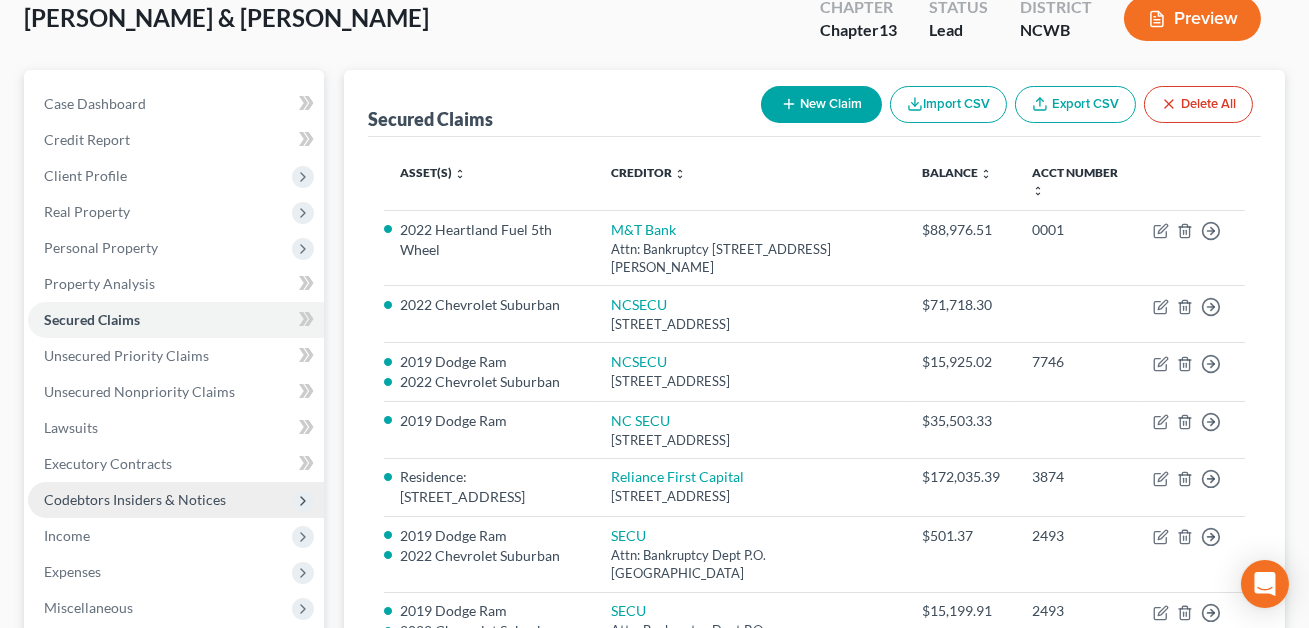 scroll, scrollTop: 123, scrollLeft: 0, axis: vertical 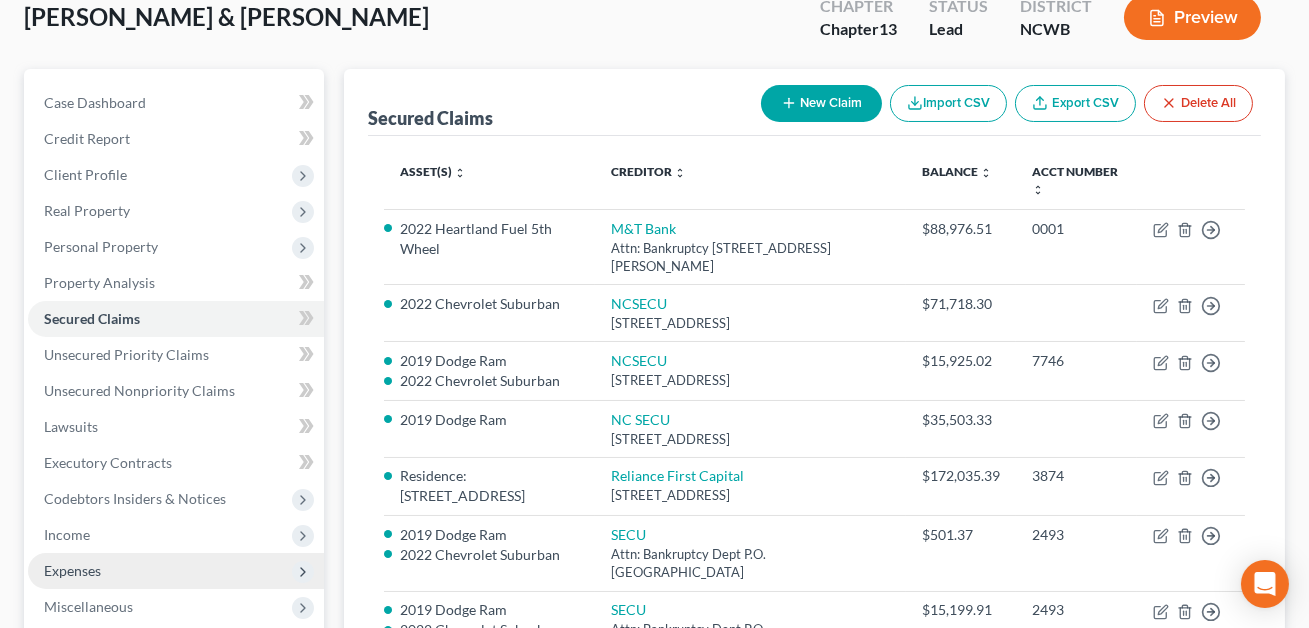 click on "Expenses" at bounding box center [72, 570] 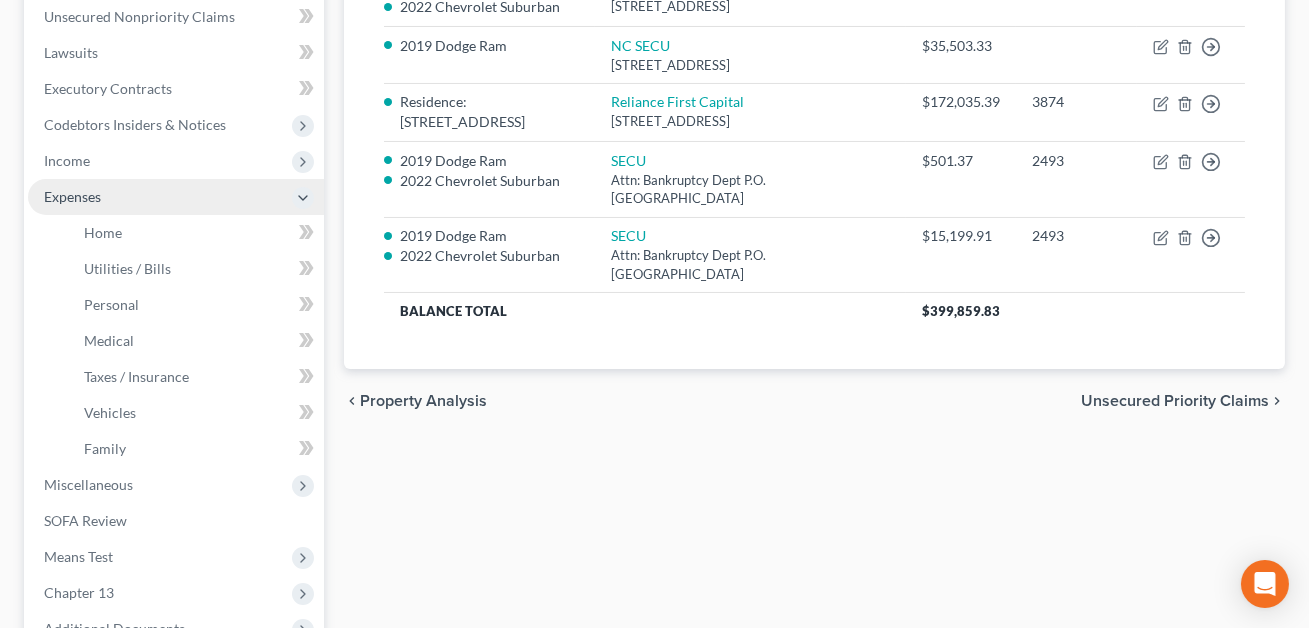 scroll, scrollTop: 574, scrollLeft: 0, axis: vertical 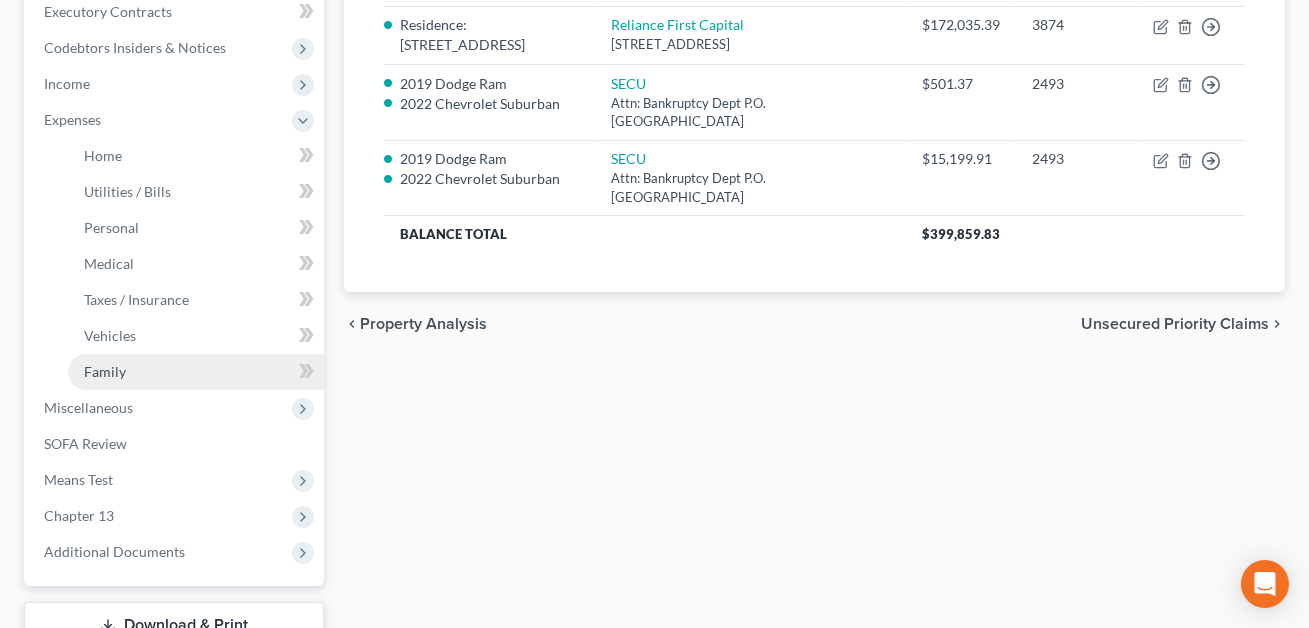 click on "Family" at bounding box center [105, 371] 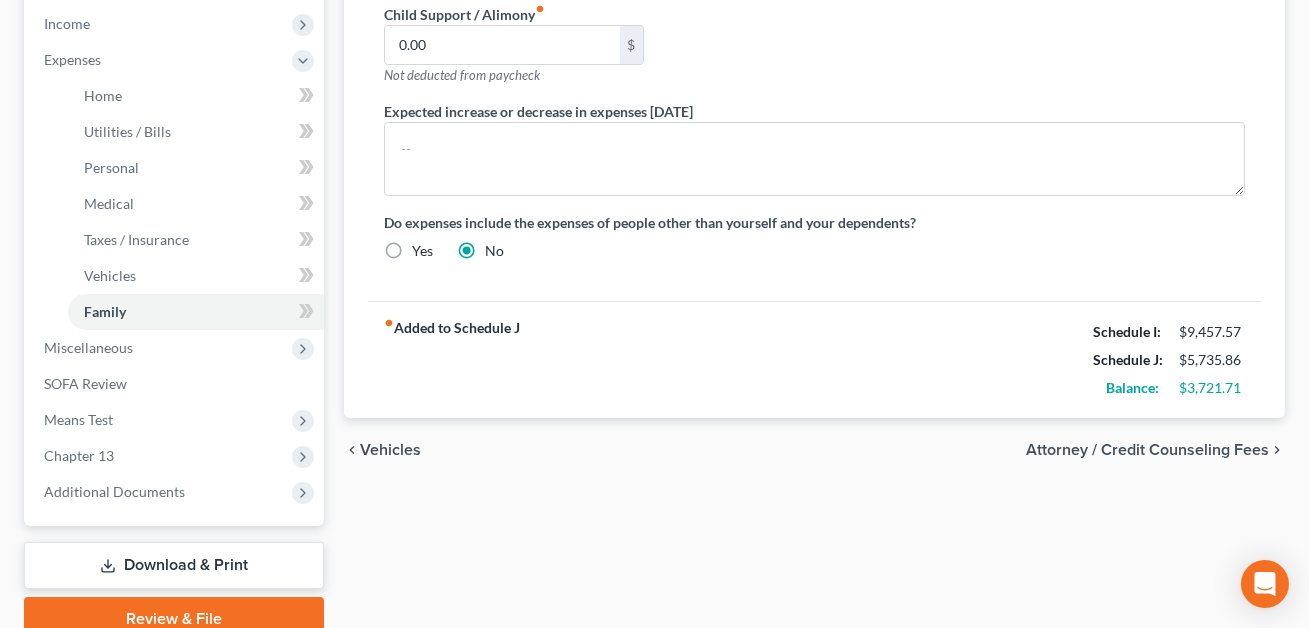 scroll, scrollTop: 720, scrollLeft: 0, axis: vertical 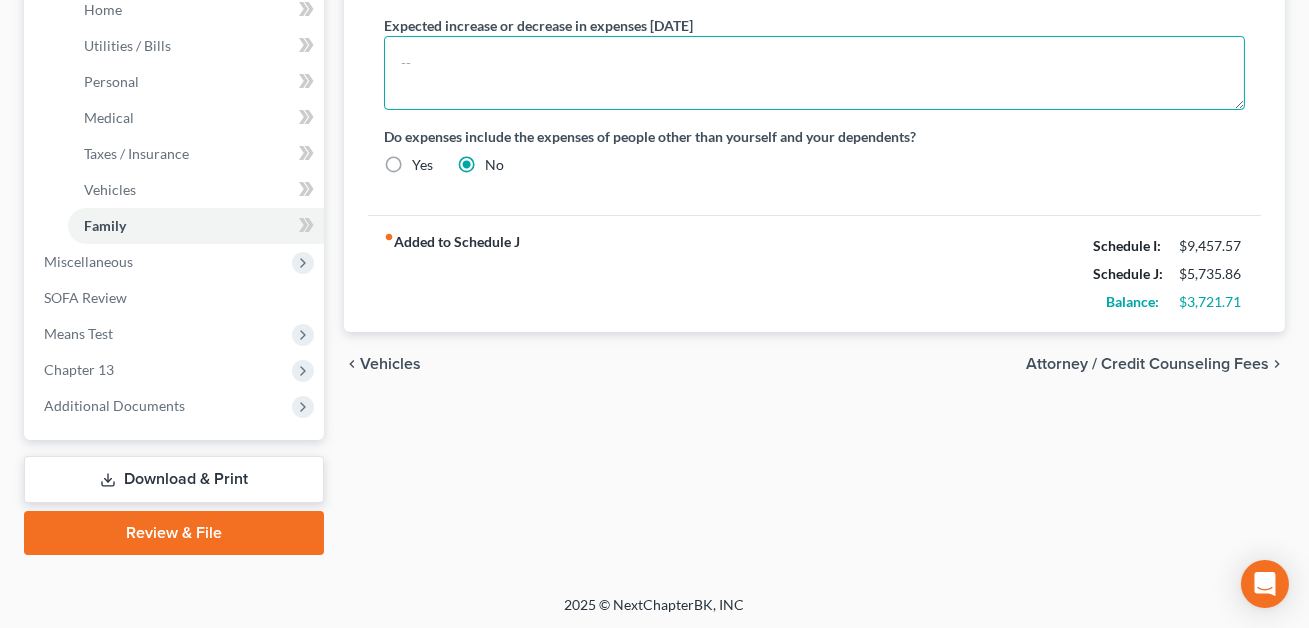 click at bounding box center [814, 73] 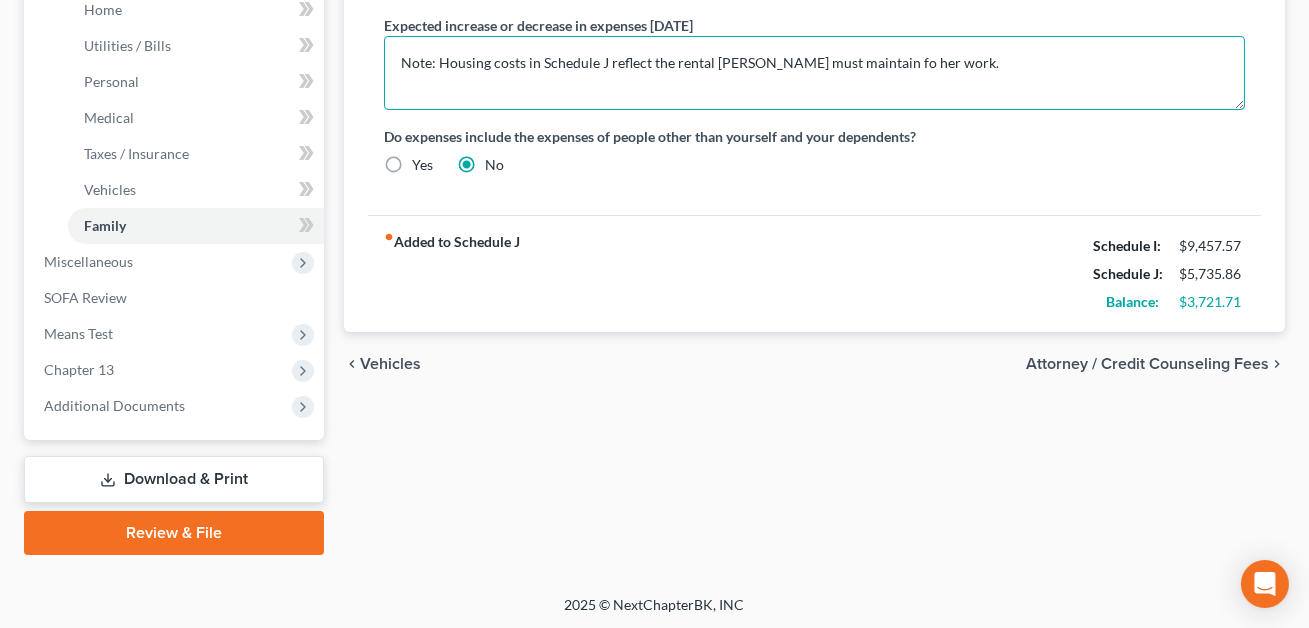 click on "Note: Housing costs in Schedule J reflect the rental Ms. Kinnaird must maintain fo her work." at bounding box center (814, 73) 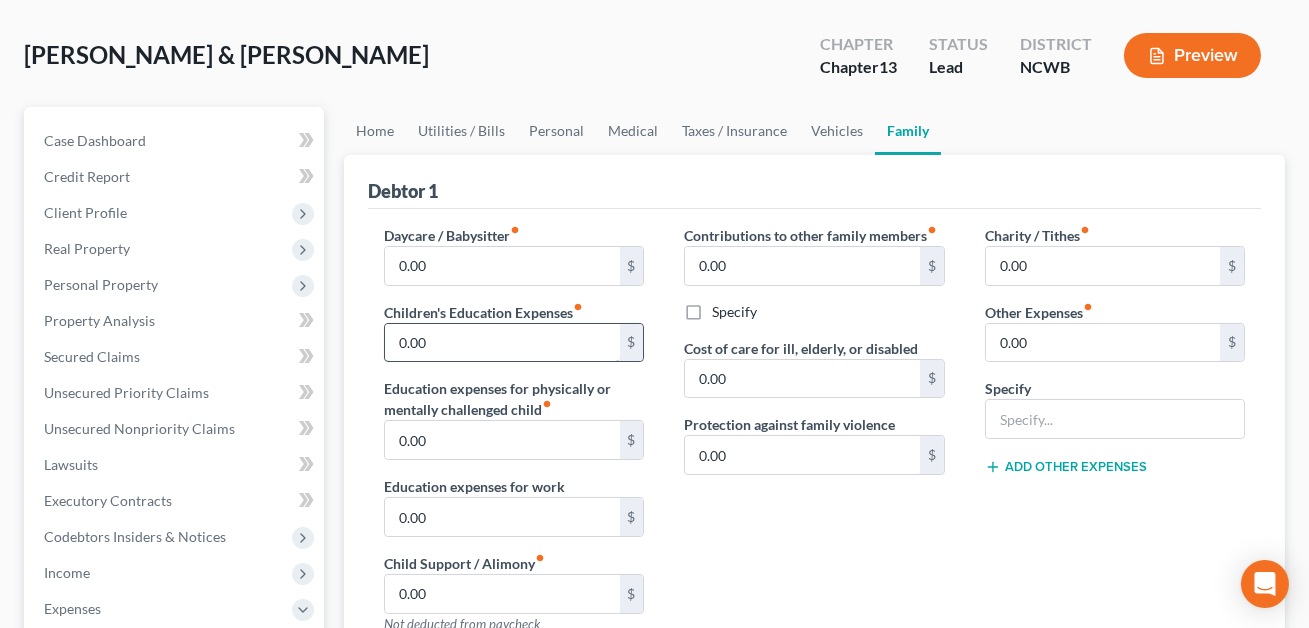 scroll, scrollTop: 0, scrollLeft: 0, axis: both 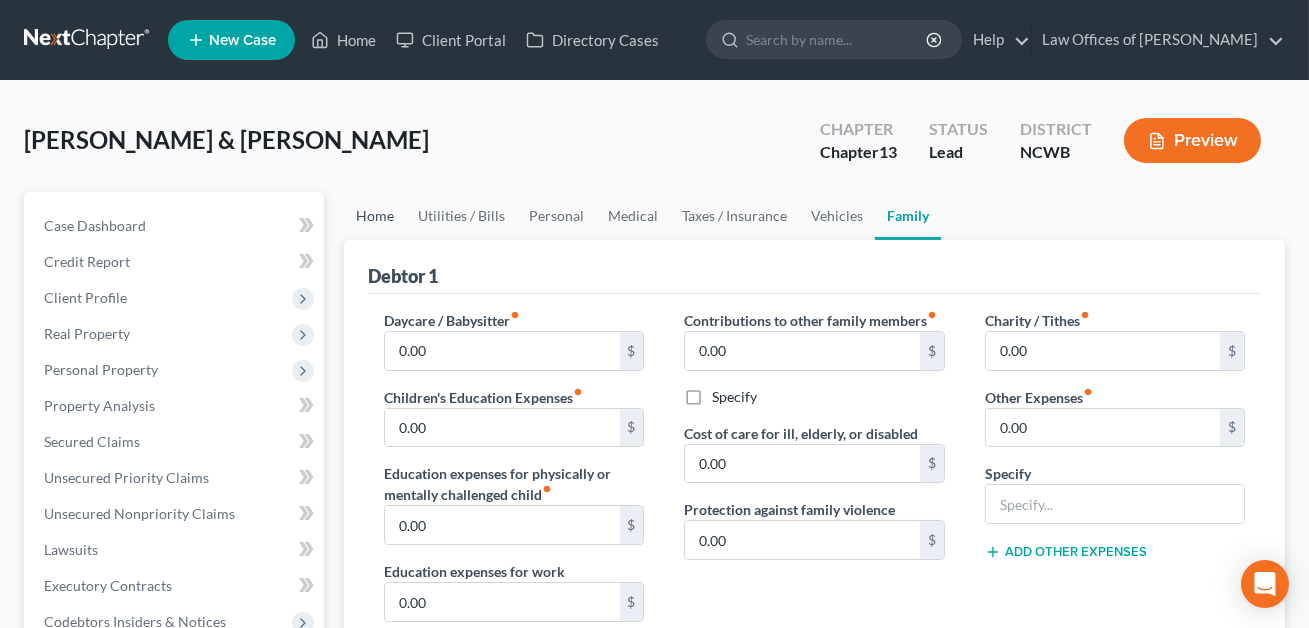 click on "Home" at bounding box center [375, 216] 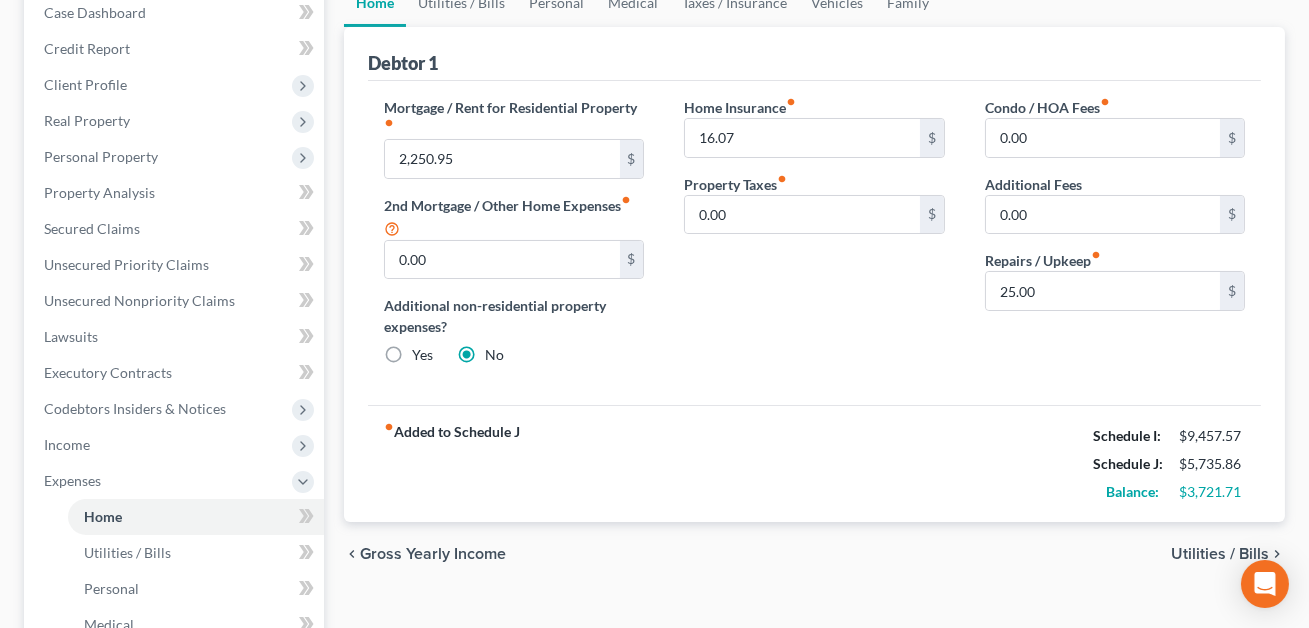 scroll, scrollTop: 179, scrollLeft: 0, axis: vertical 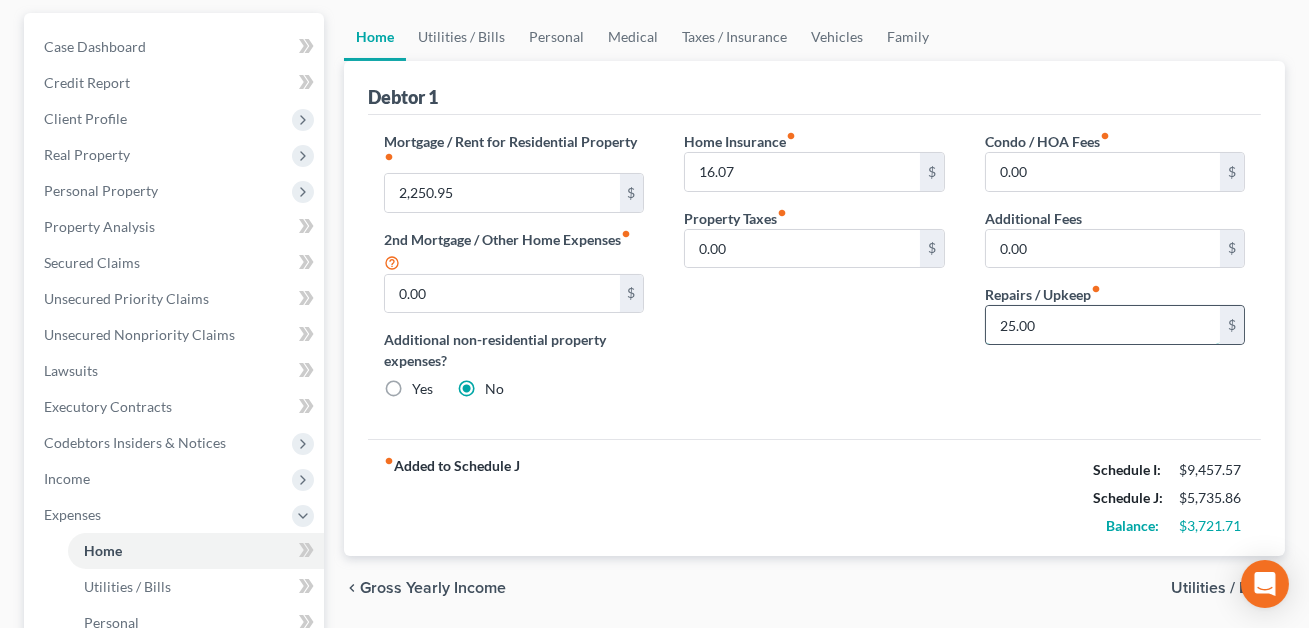 click on "25.00" at bounding box center (1103, 325) 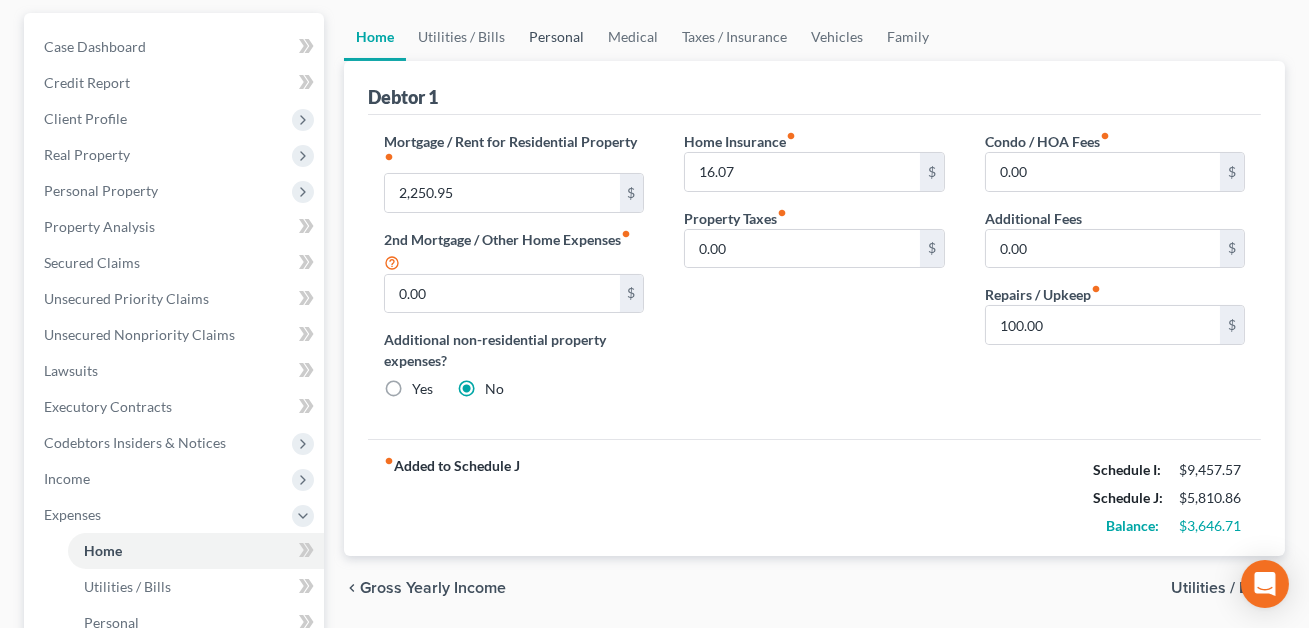 click on "Personal" at bounding box center (556, 37) 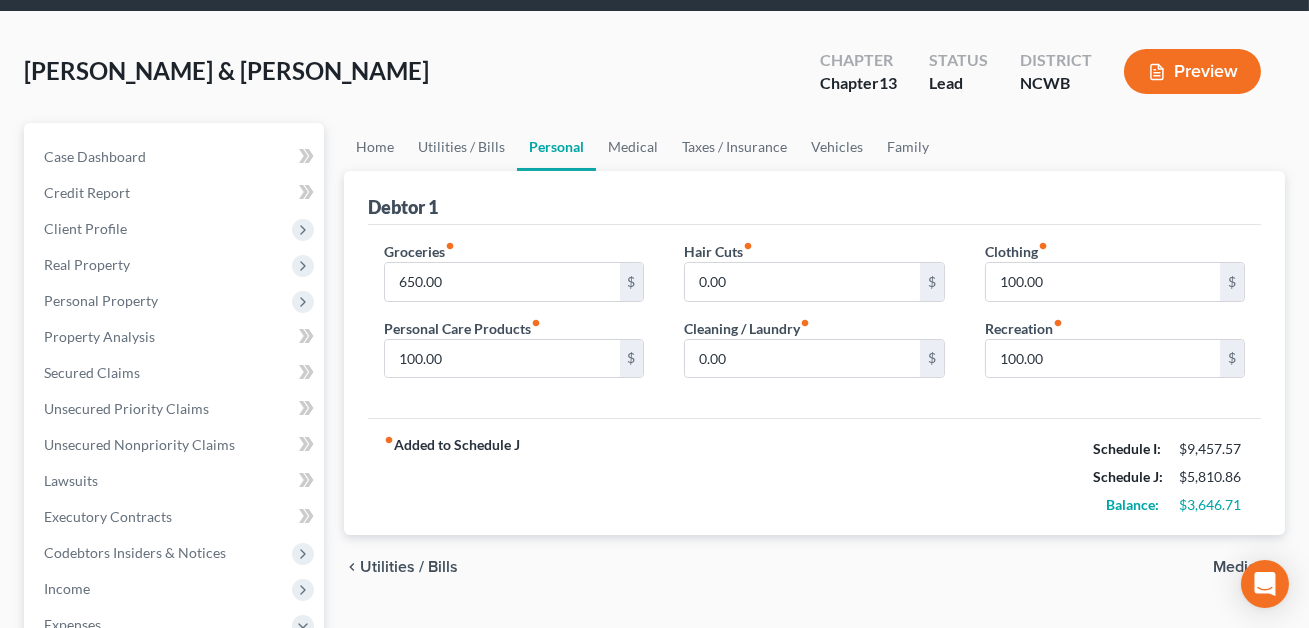 scroll, scrollTop: 0, scrollLeft: 0, axis: both 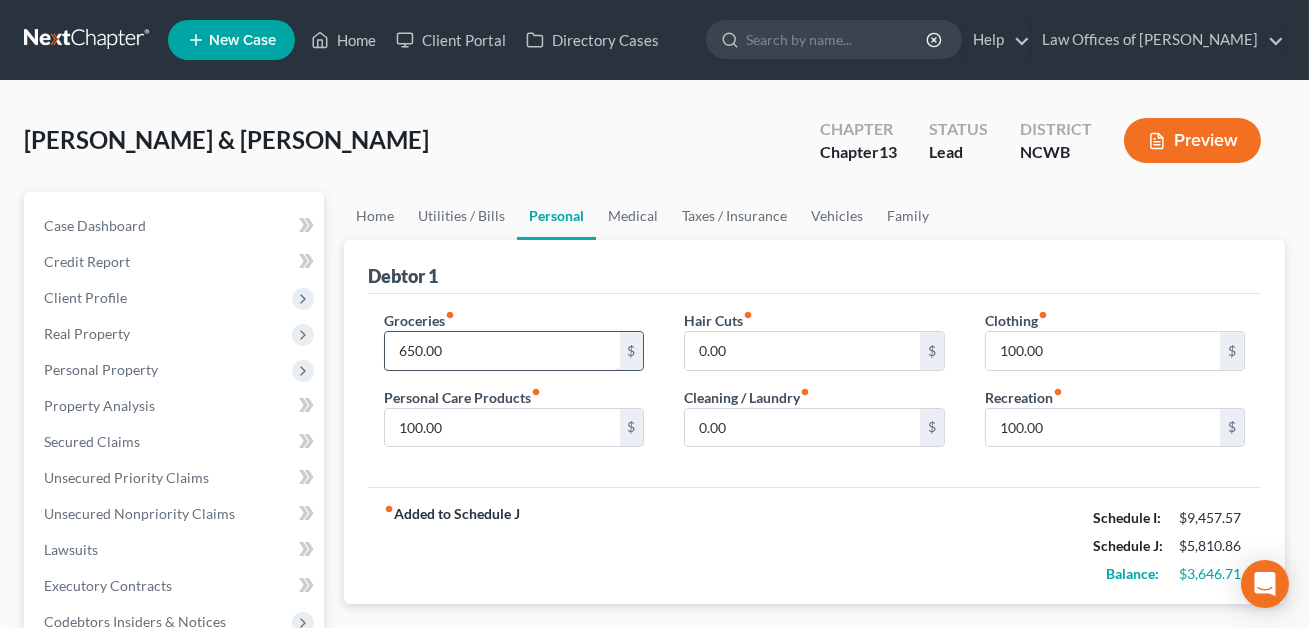 click on "650.00" at bounding box center (502, 351) 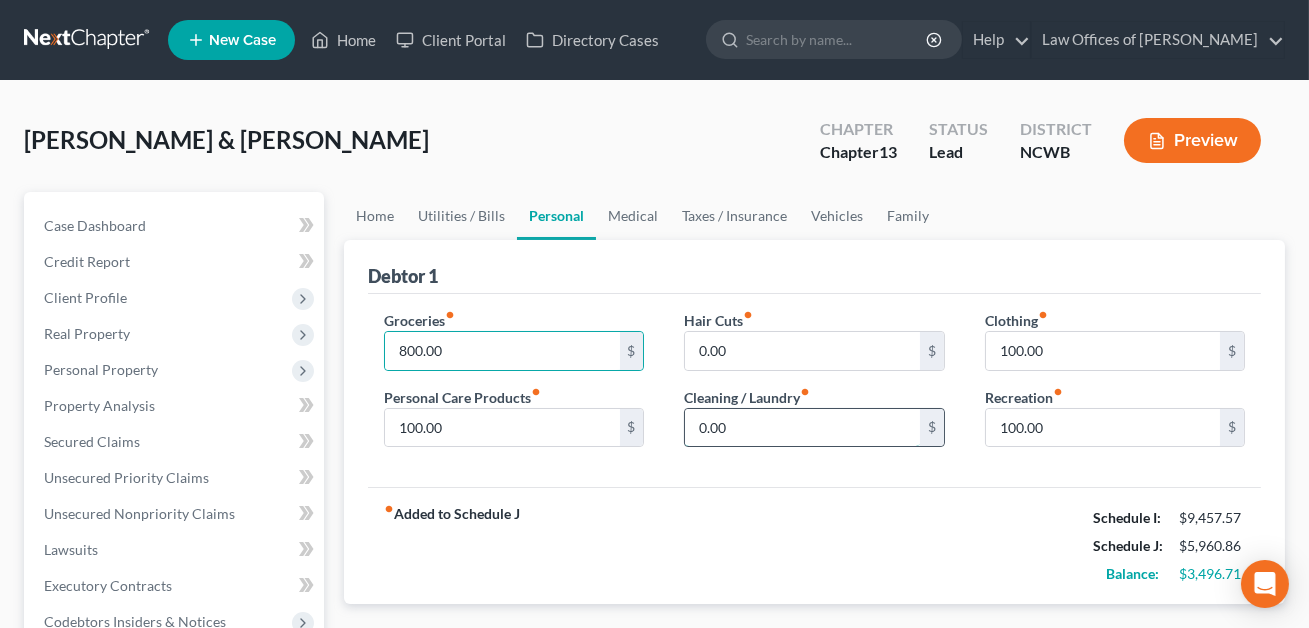 click on "0.00" at bounding box center (802, 428) 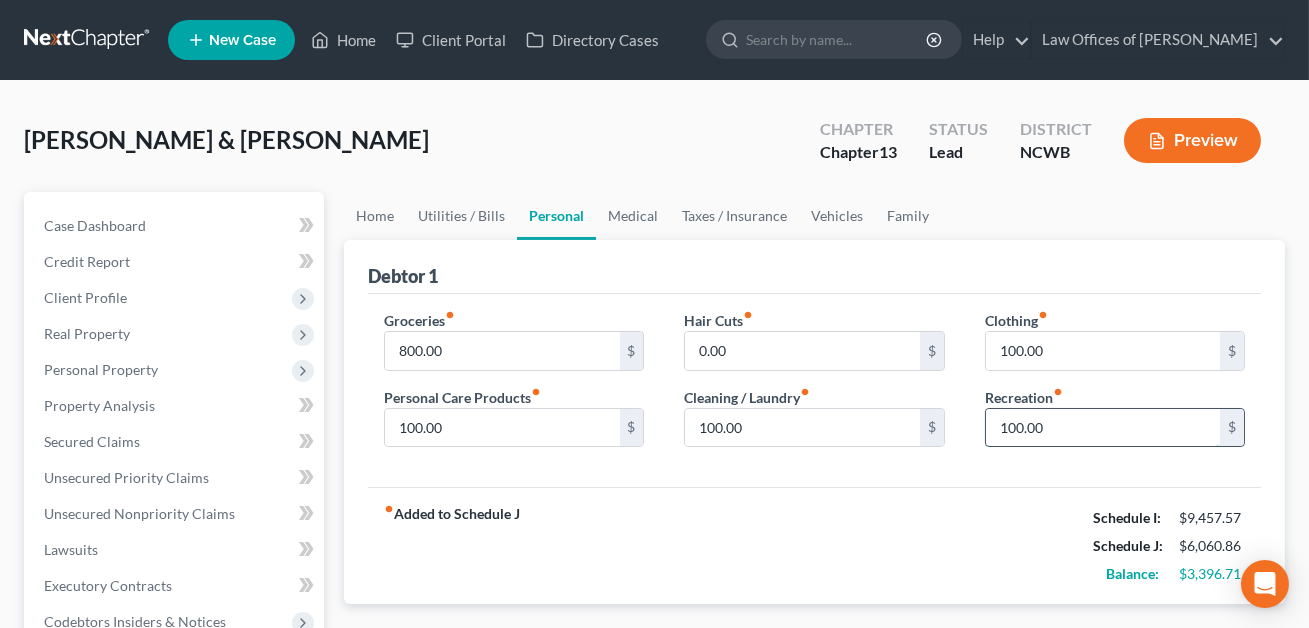 click on "100.00" at bounding box center (1103, 428) 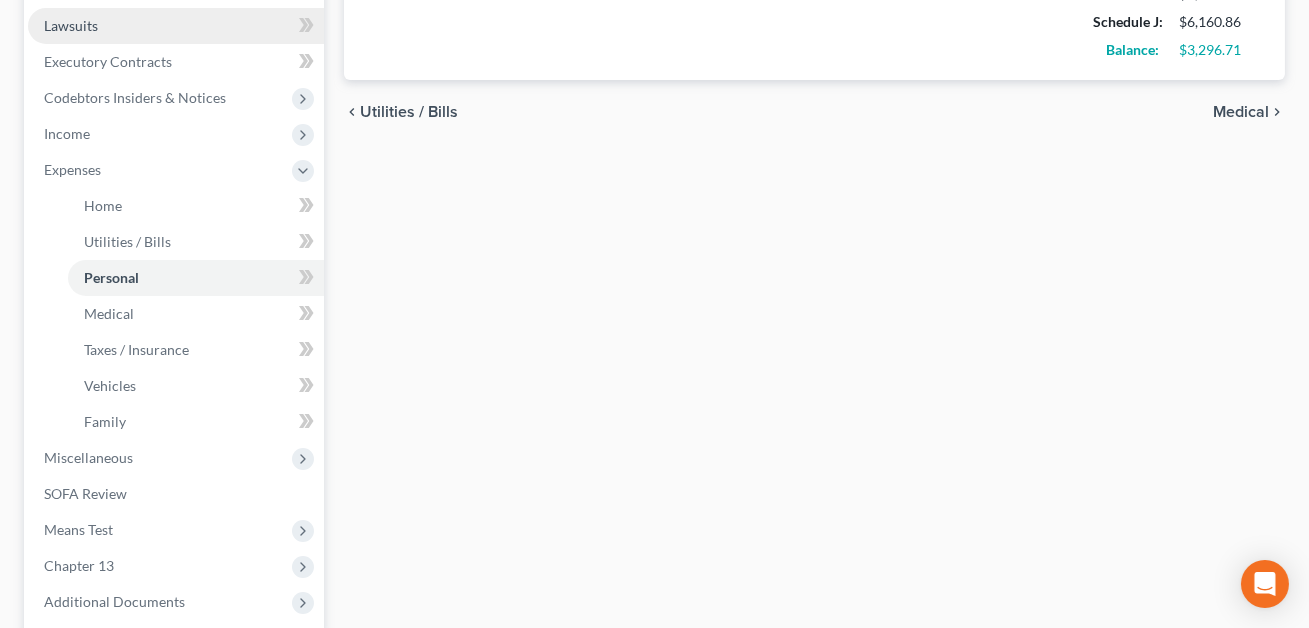 scroll, scrollTop: 569, scrollLeft: 0, axis: vertical 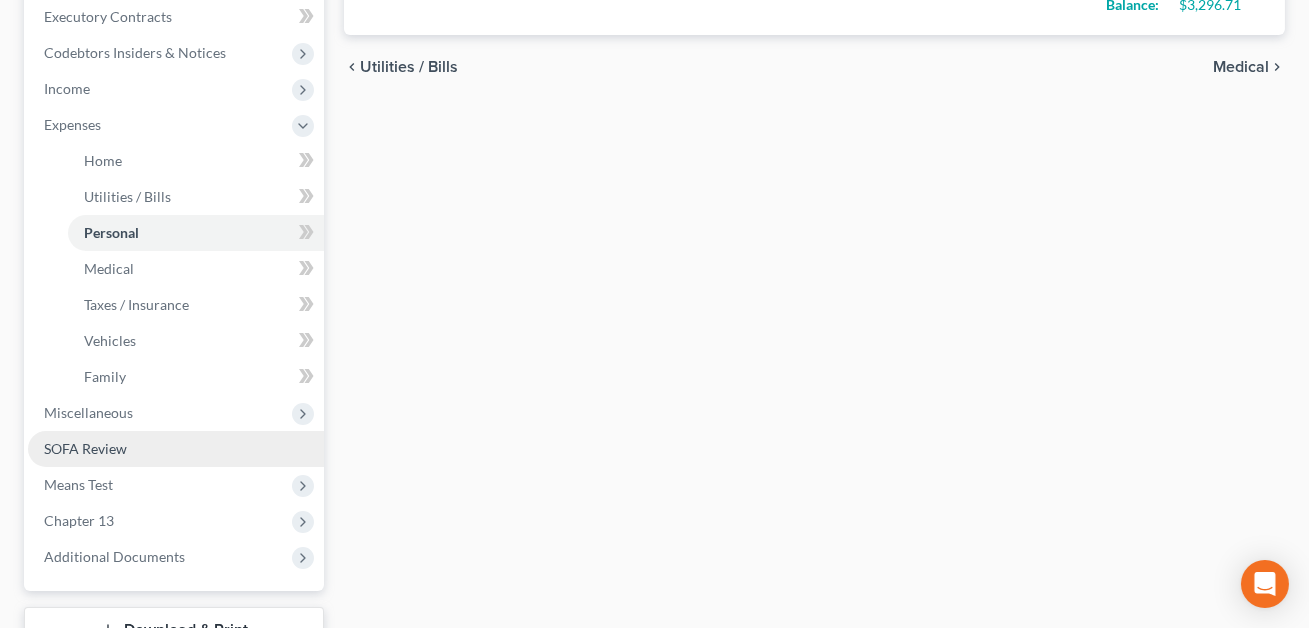click on "SOFA Review" at bounding box center (85, 448) 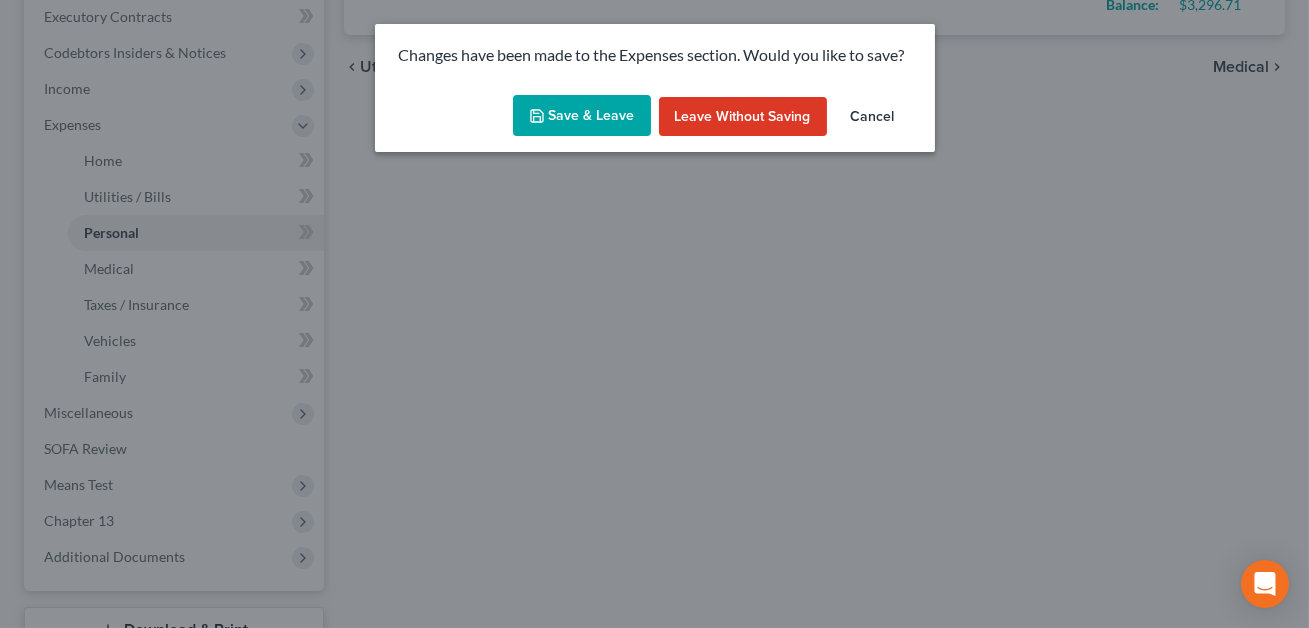 click on "Save & Leave" at bounding box center (582, 116) 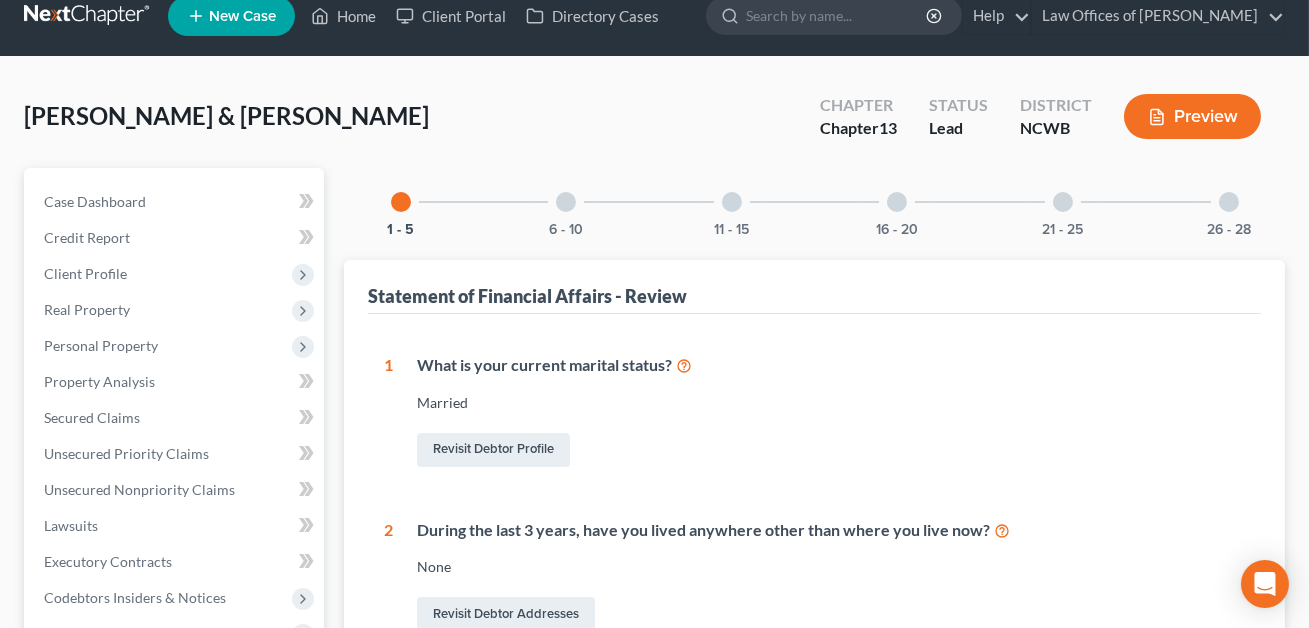 scroll, scrollTop: 0, scrollLeft: 0, axis: both 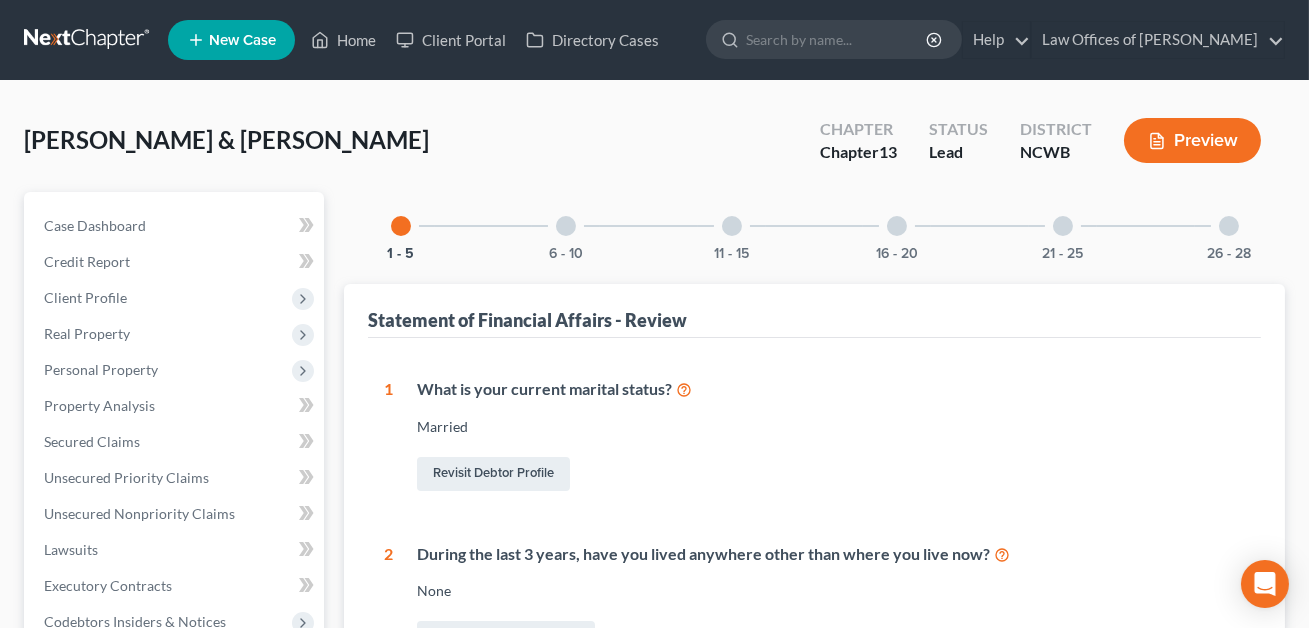 click on "16 - 20" at bounding box center [897, 226] 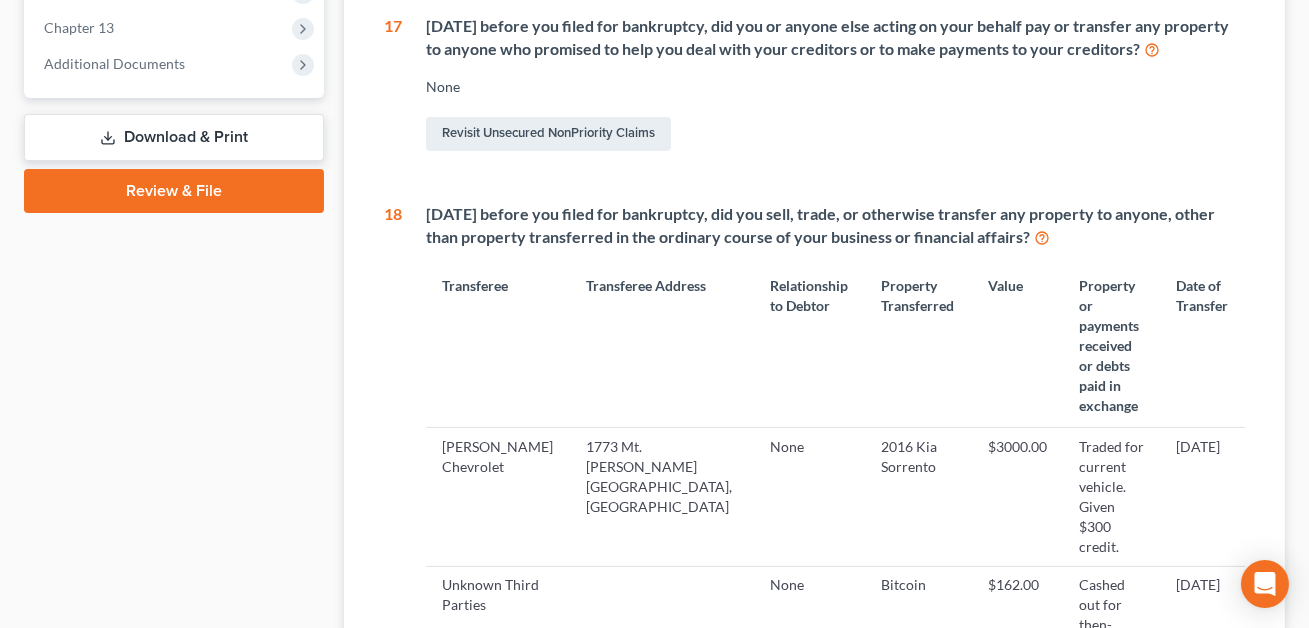 scroll, scrollTop: 946, scrollLeft: 0, axis: vertical 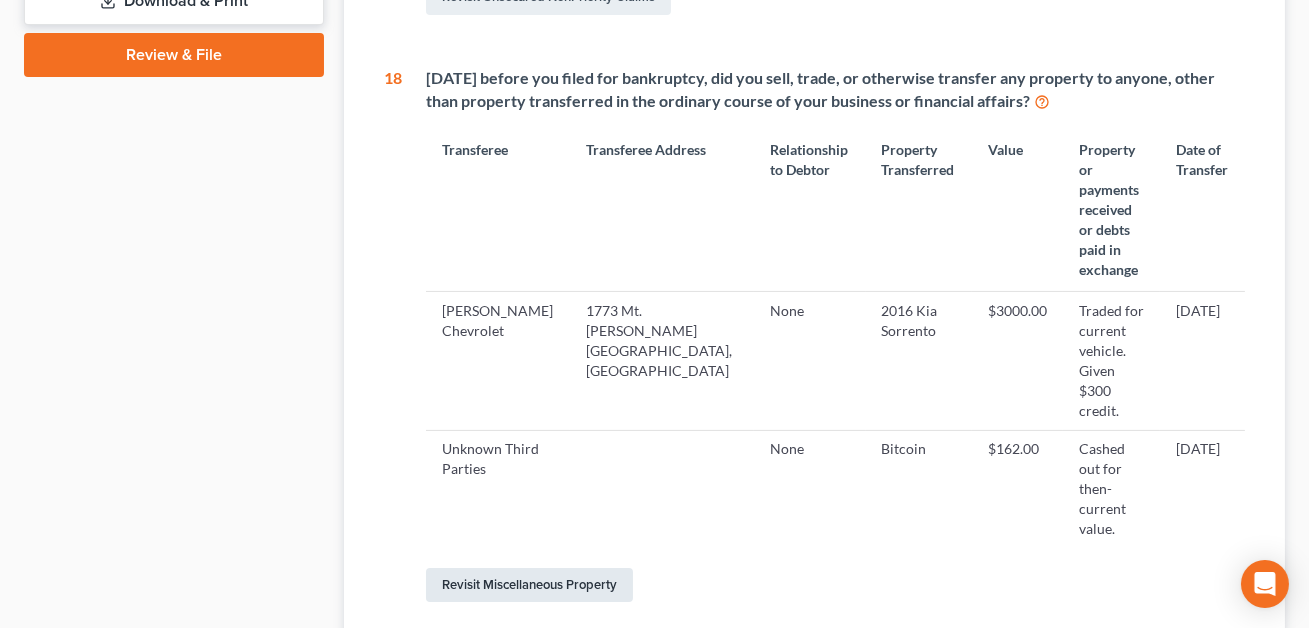 click on "Revisit Miscellaneous Property" at bounding box center (529, 585) 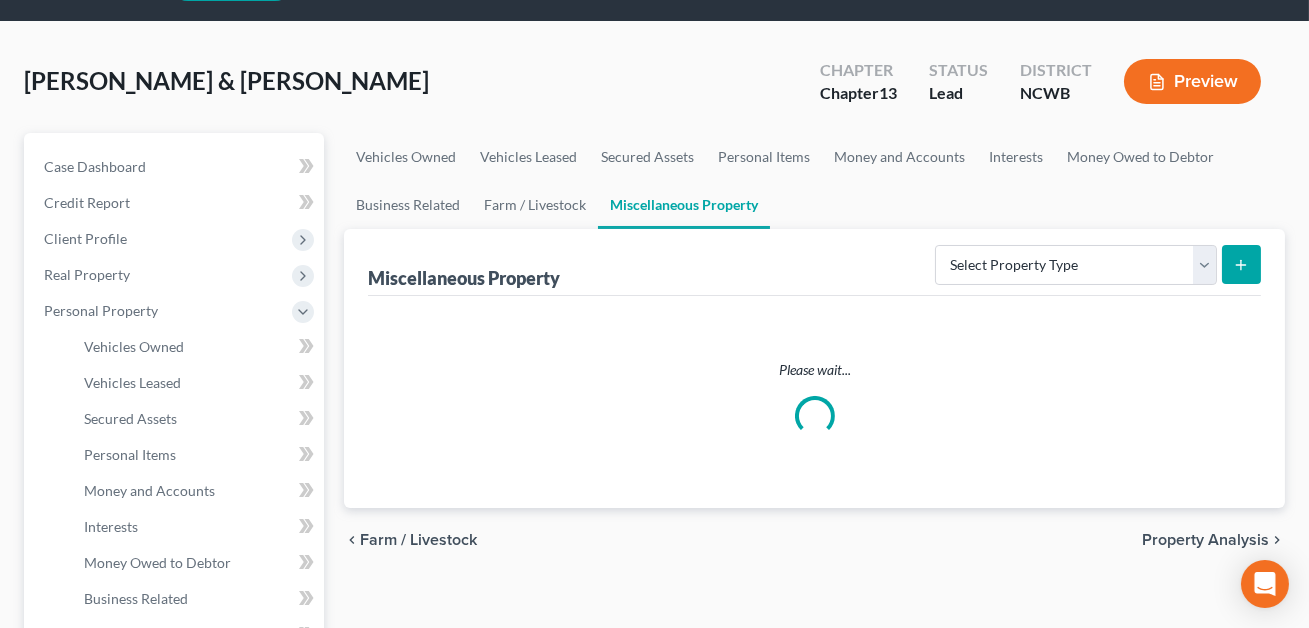scroll, scrollTop: 0, scrollLeft: 0, axis: both 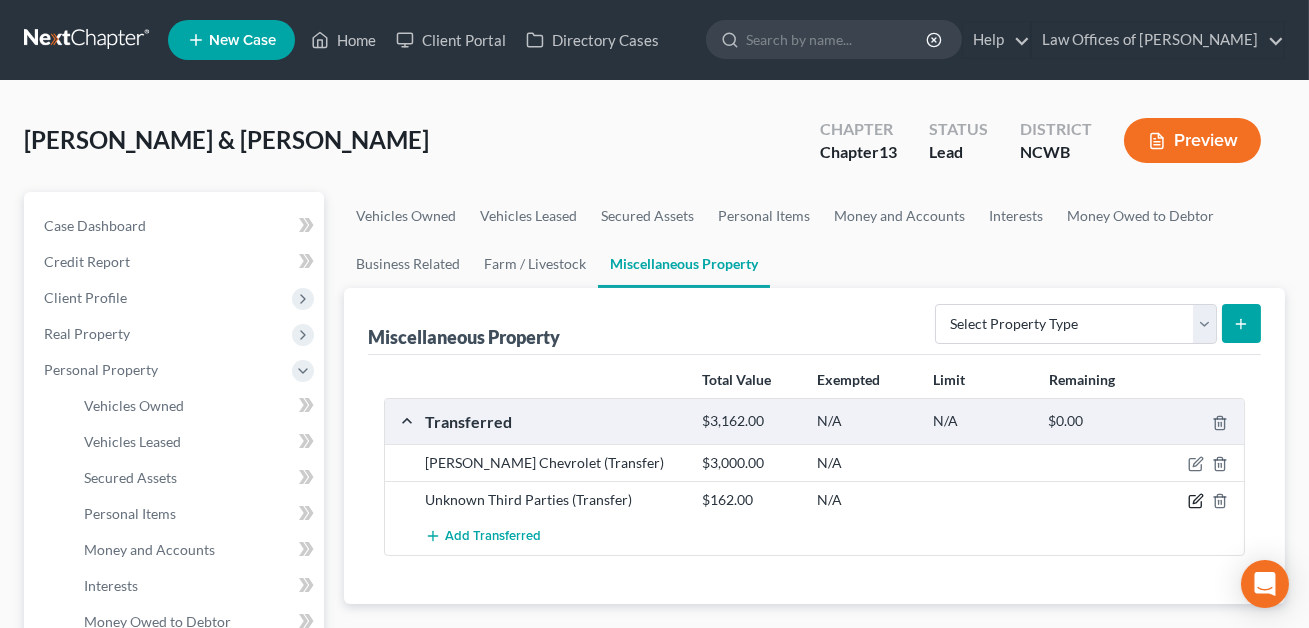 click 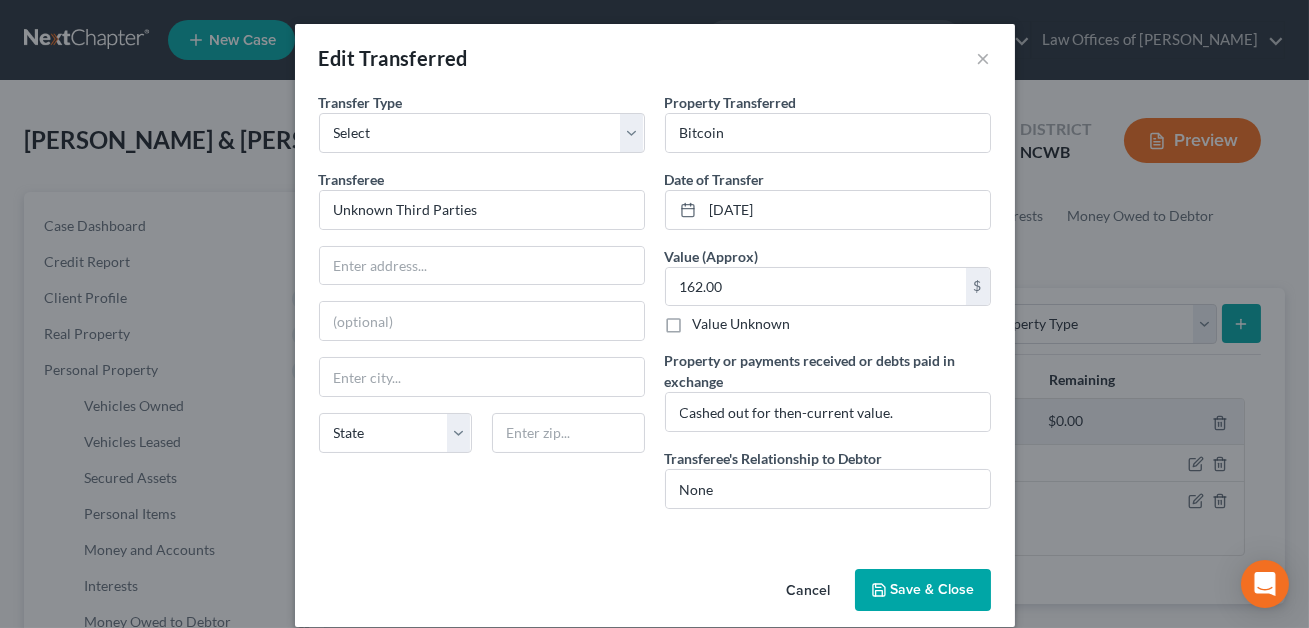 click on "Save & Close" at bounding box center [923, 590] 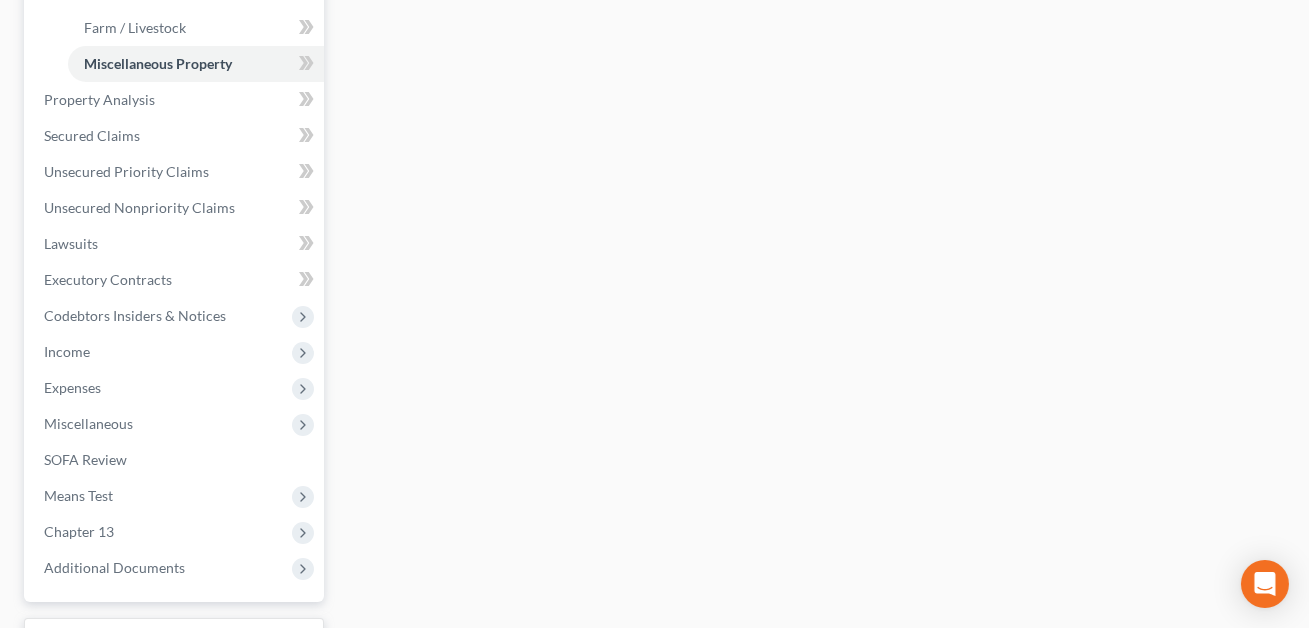 scroll, scrollTop: 700, scrollLeft: 0, axis: vertical 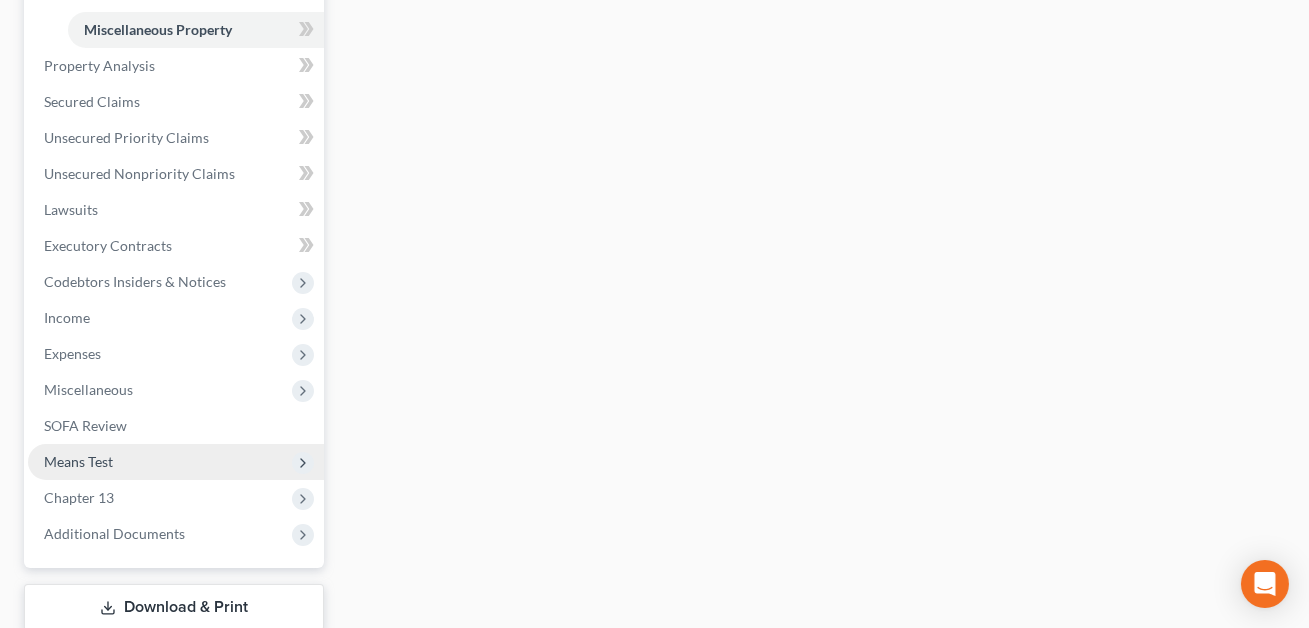 click on "Means Test" at bounding box center [176, 462] 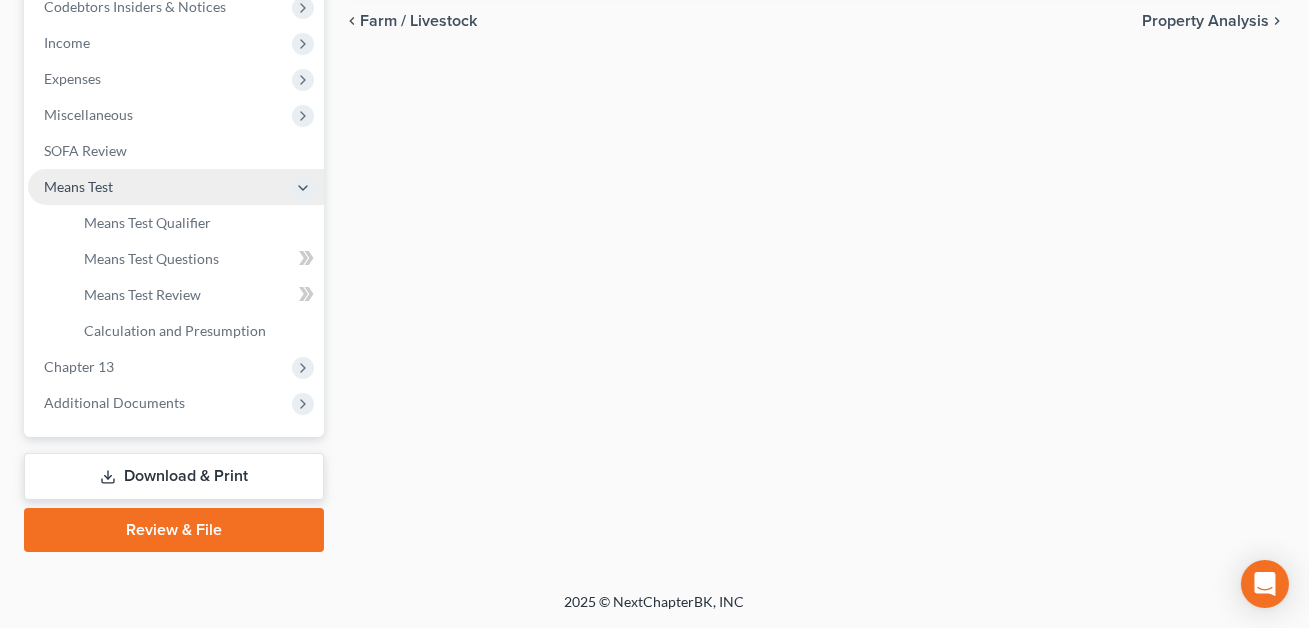 scroll, scrollTop: 612, scrollLeft: 0, axis: vertical 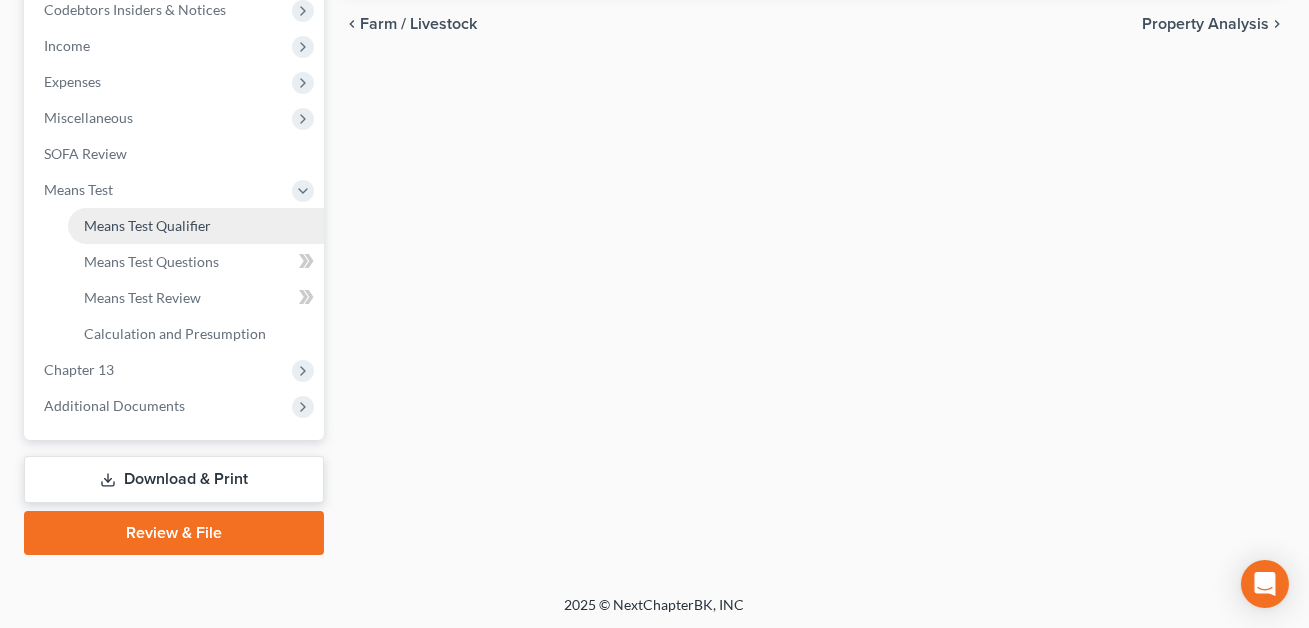 click on "Means Test Qualifier" at bounding box center (147, 225) 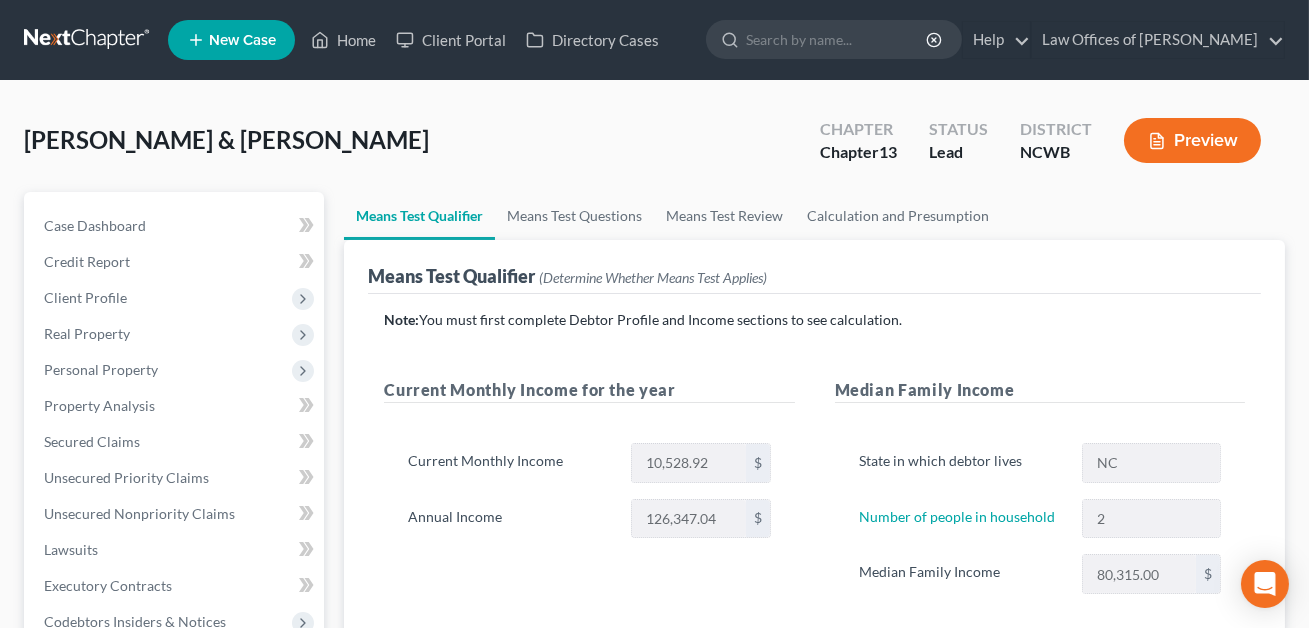 scroll, scrollTop: 374, scrollLeft: 0, axis: vertical 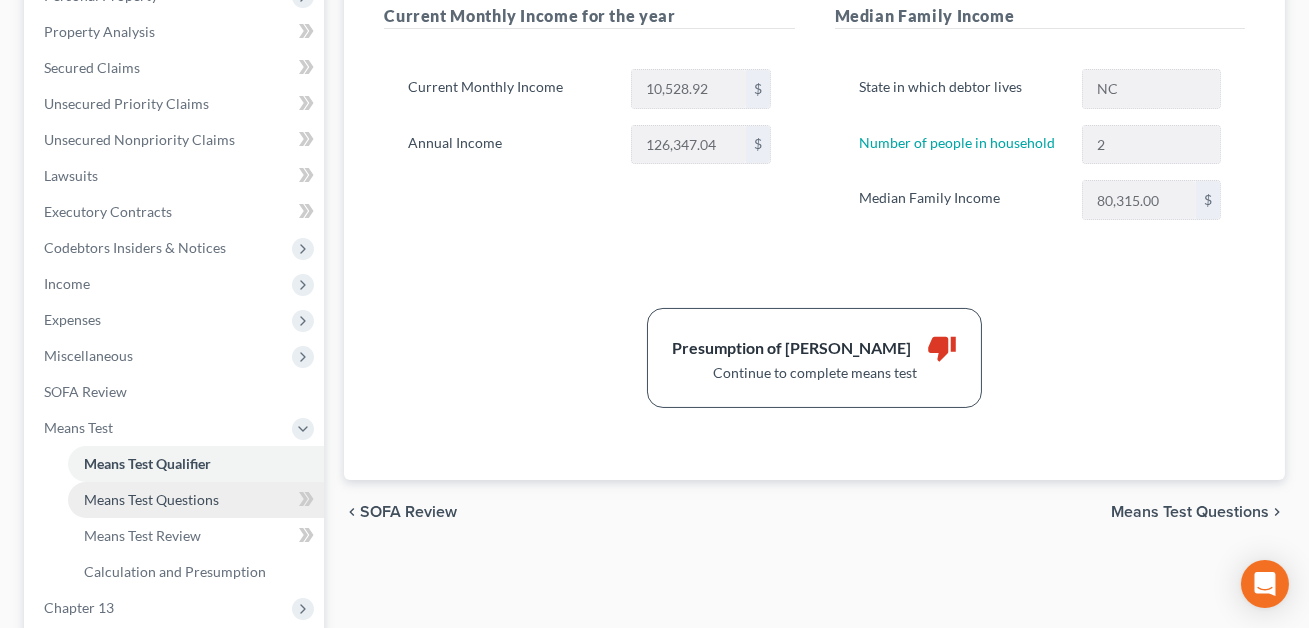 click on "Means Test Questions" at bounding box center (151, 499) 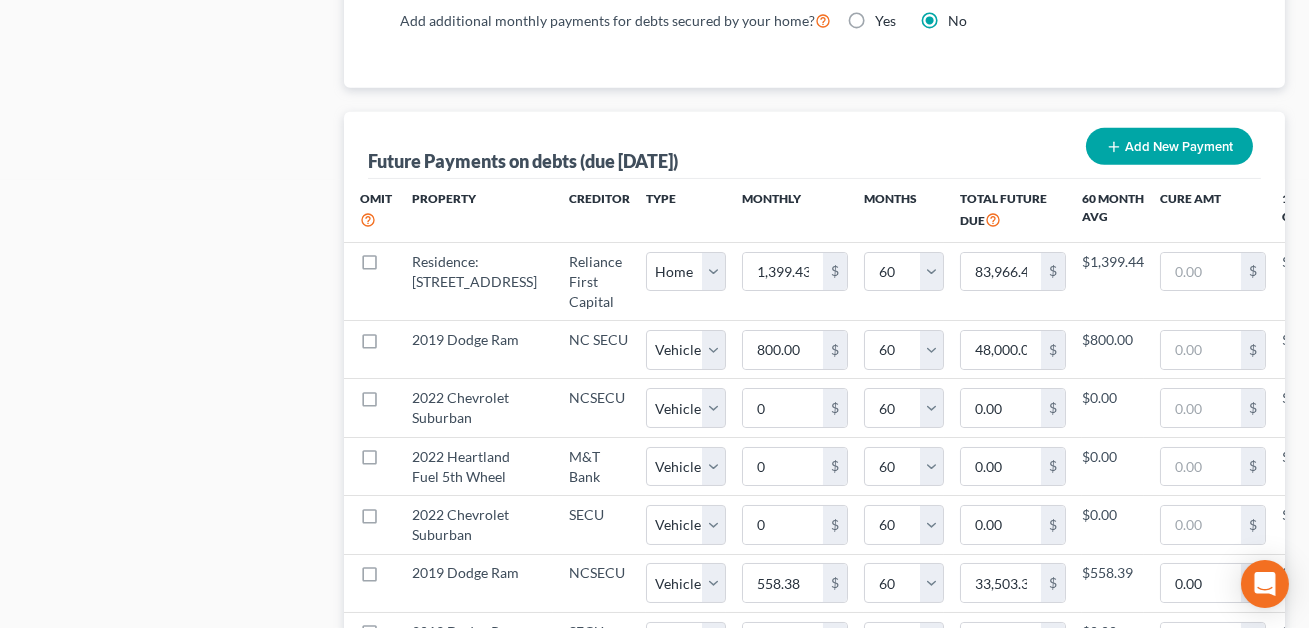 scroll, scrollTop: 2036, scrollLeft: 0, axis: vertical 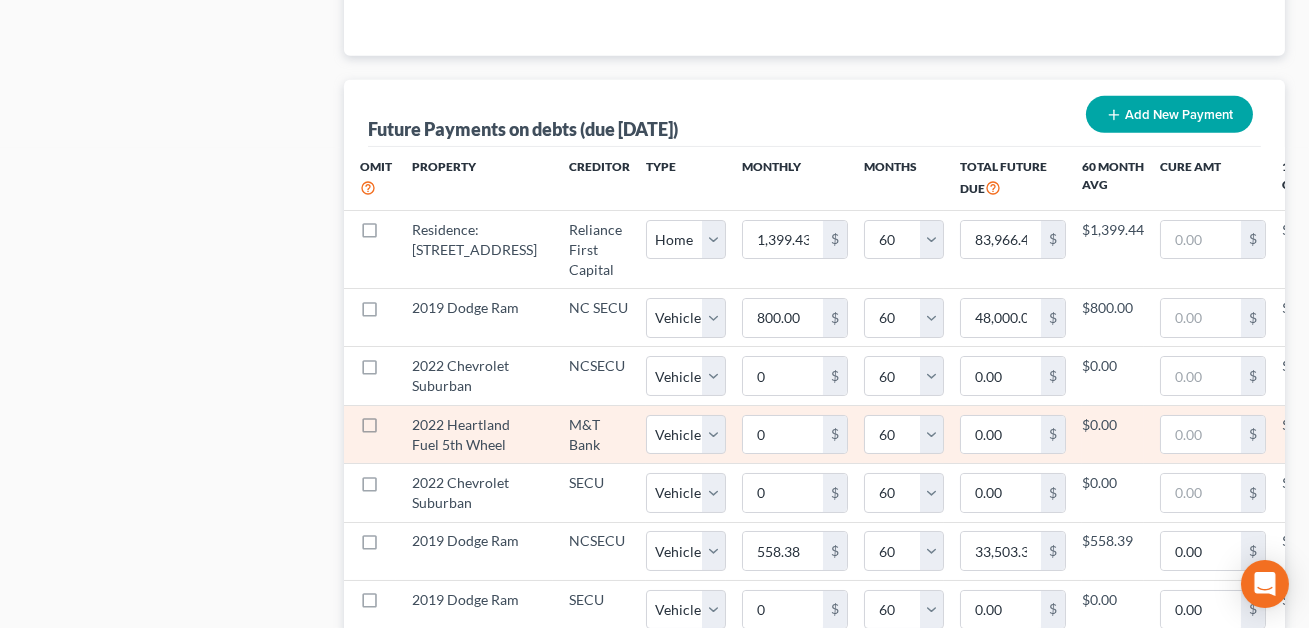 click at bounding box center (388, 430) 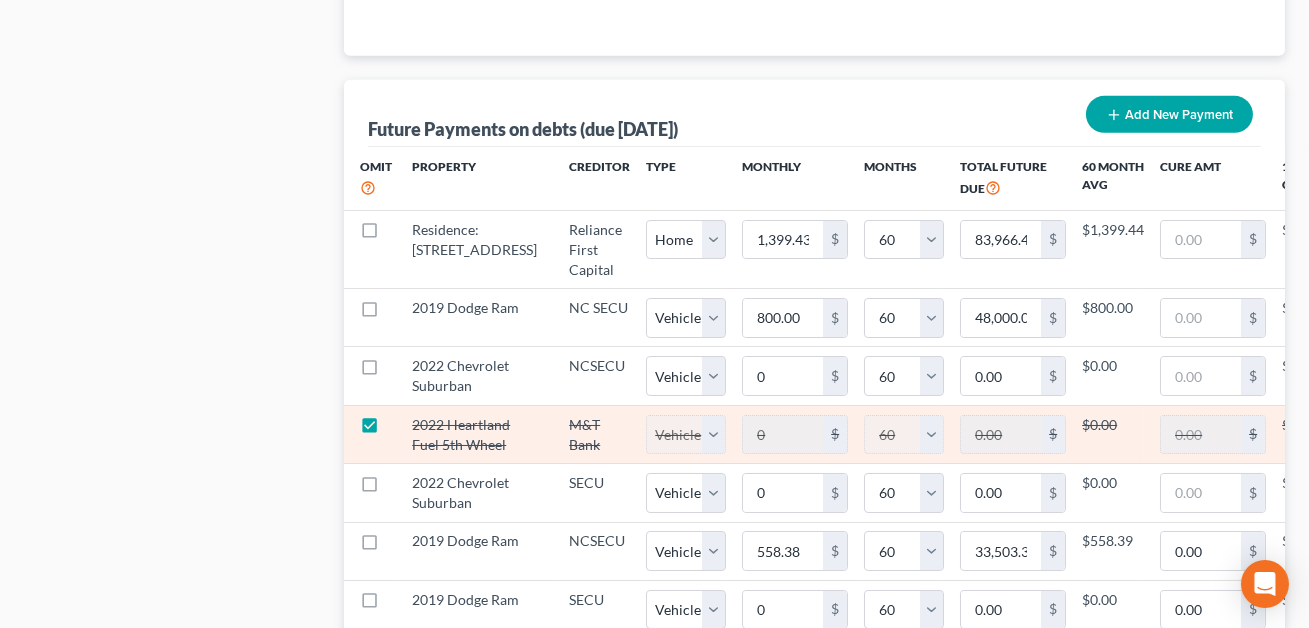 scroll, scrollTop: 2126, scrollLeft: 0, axis: vertical 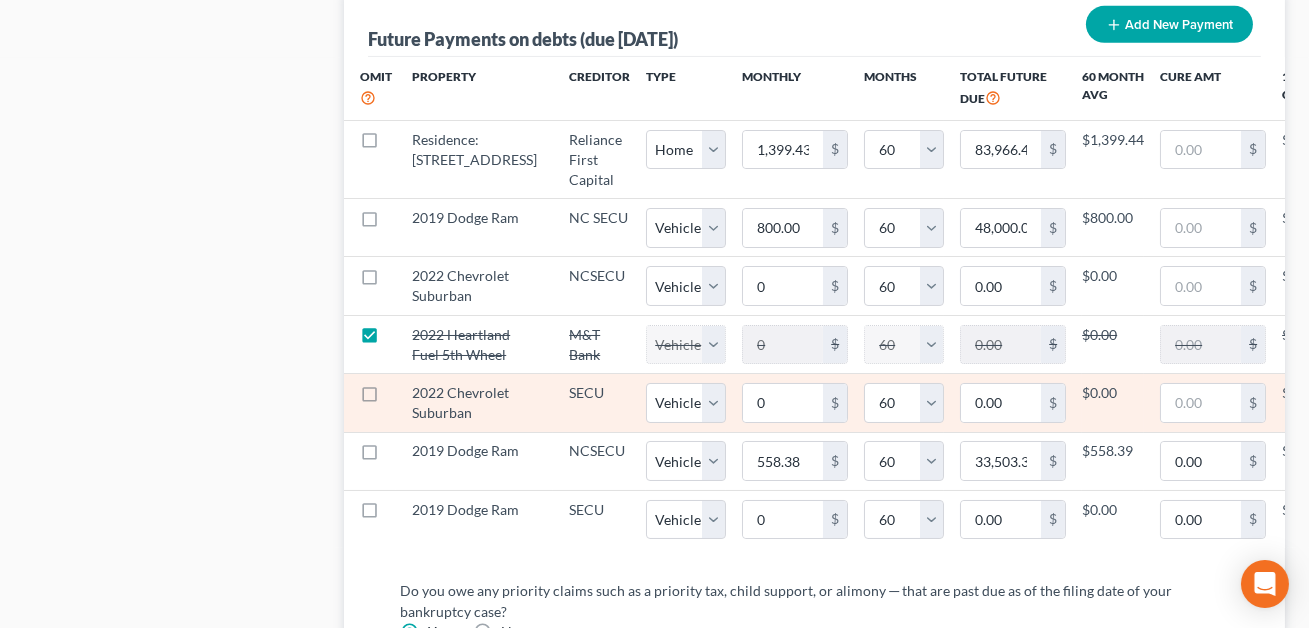 click at bounding box center [388, 398] 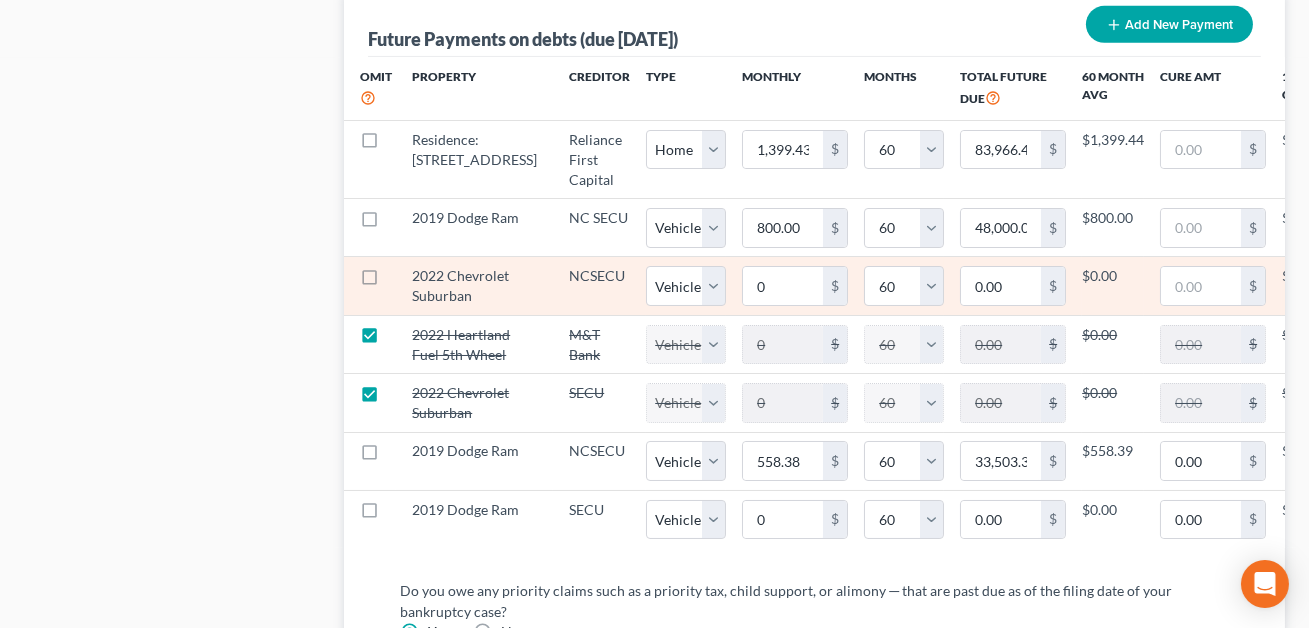 click at bounding box center [388, 281] 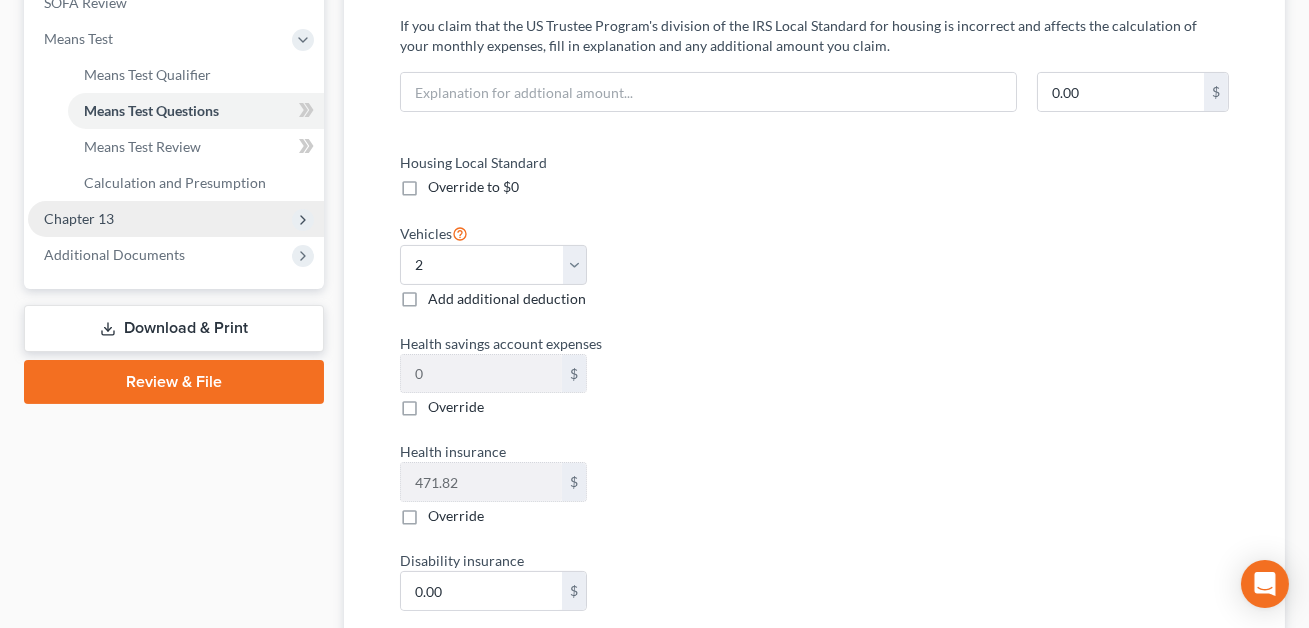scroll, scrollTop: 761, scrollLeft: 0, axis: vertical 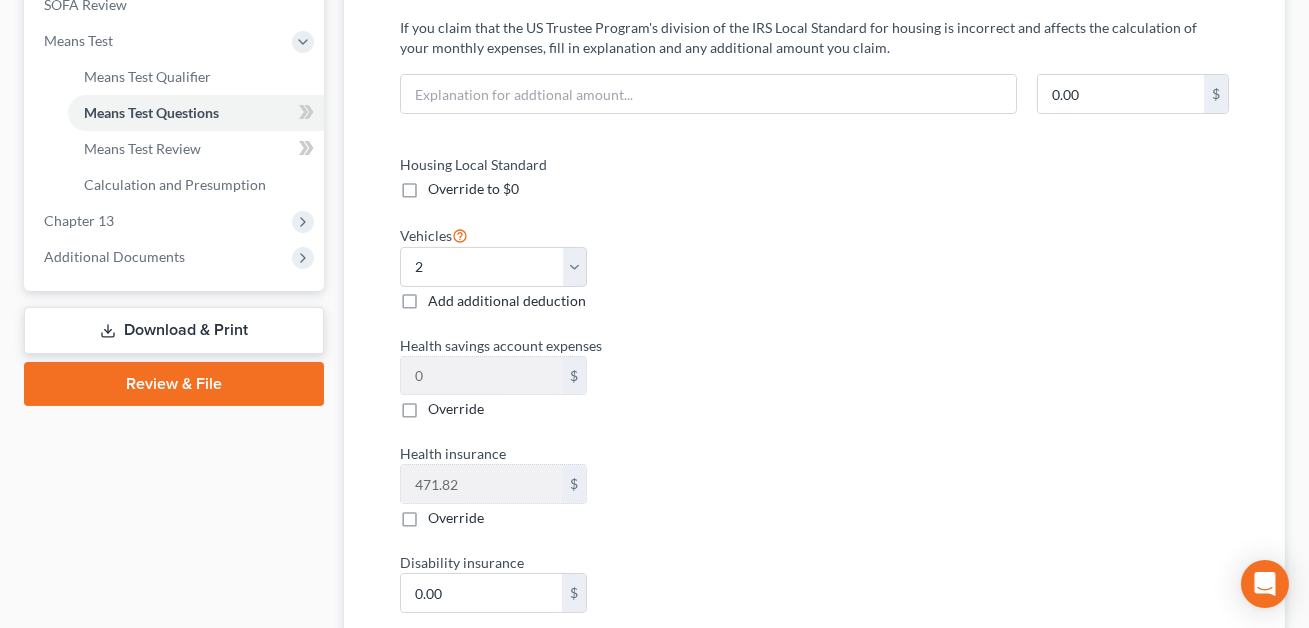 click on "Download & Print" at bounding box center (174, 330) 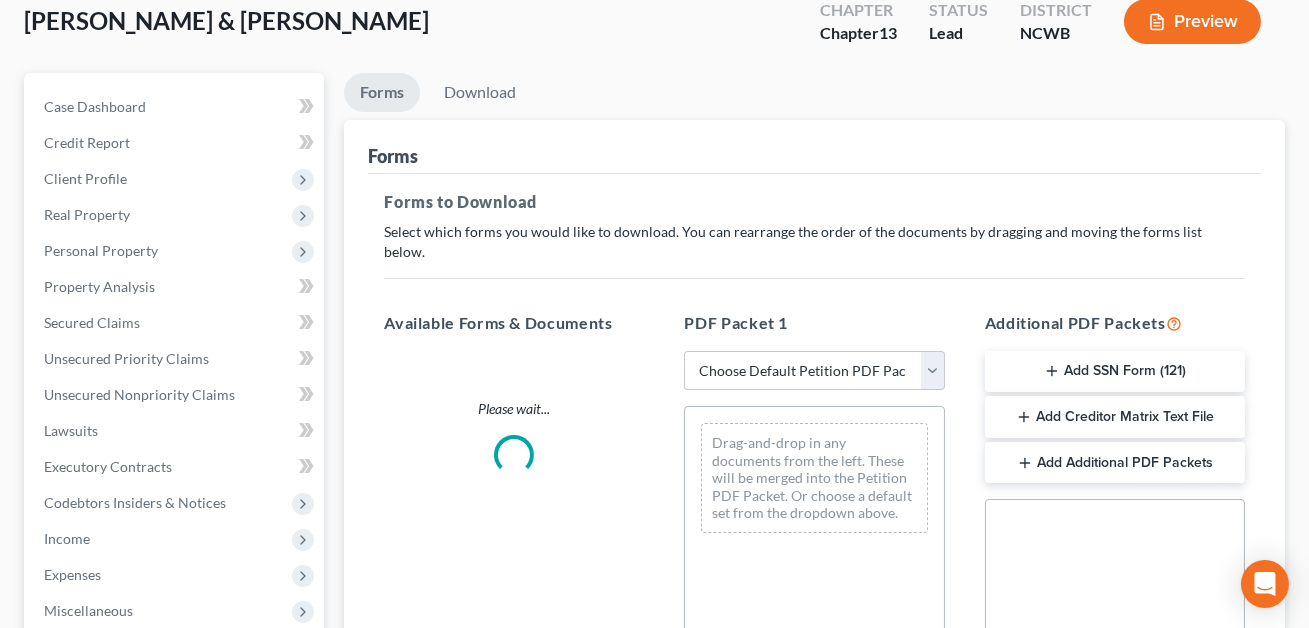 scroll, scrollTop: 0, scrollLeft: 0, axis: both 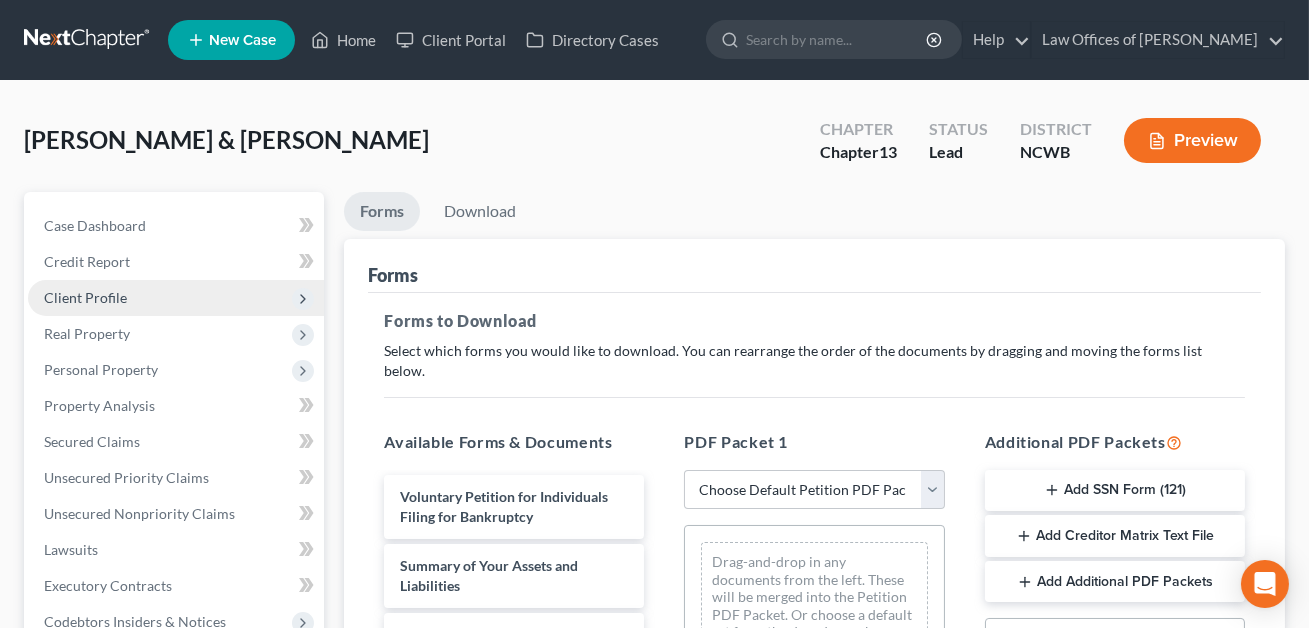 click on "Client Profile" at bounding box center (85, 297) 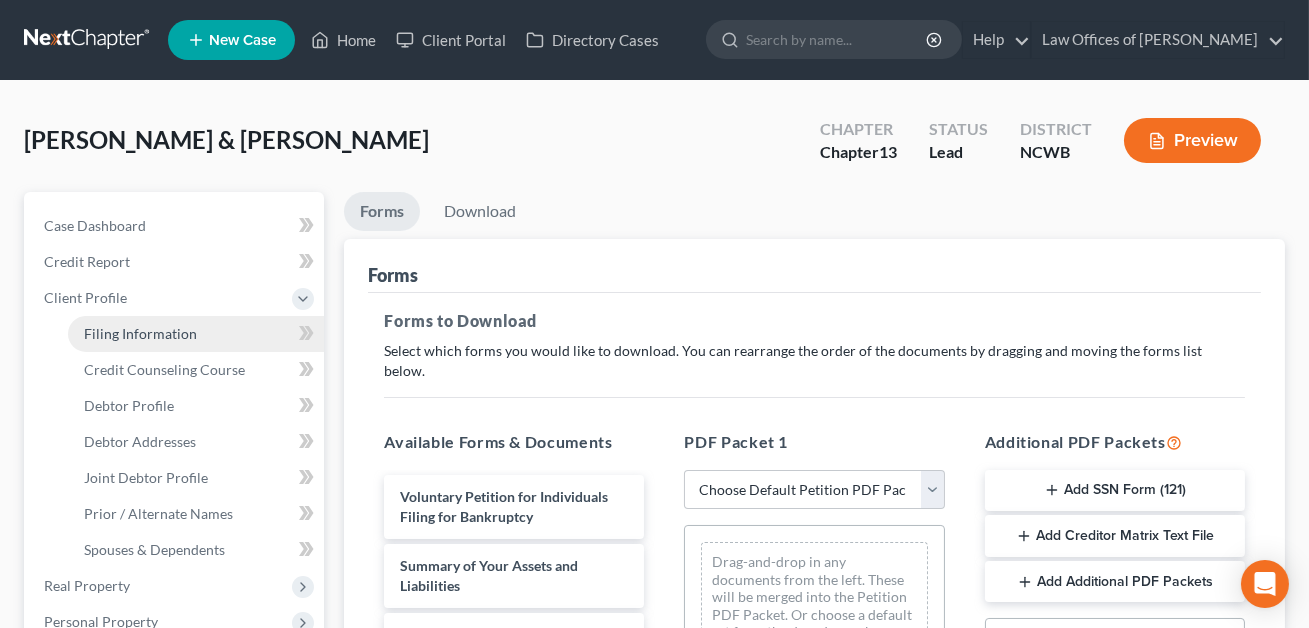 click on "Filing Information" at bounding box center [196, 334] 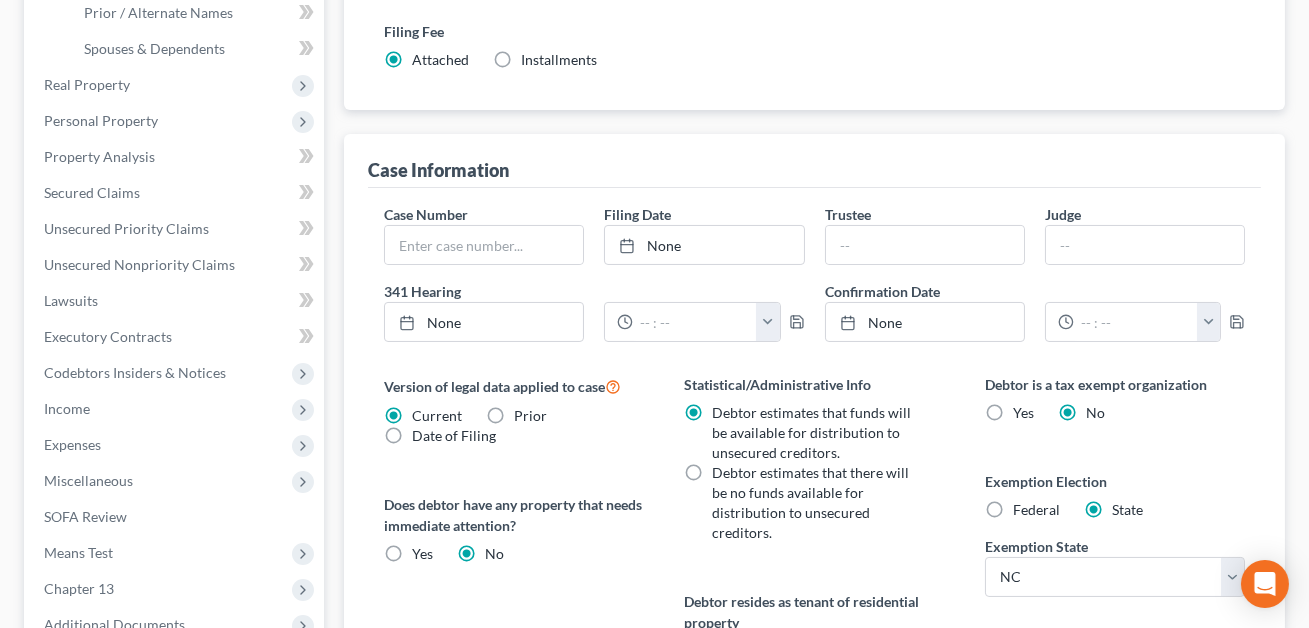 scroll, scrollTop: 500, scrollLeft: 0, axis: vertical 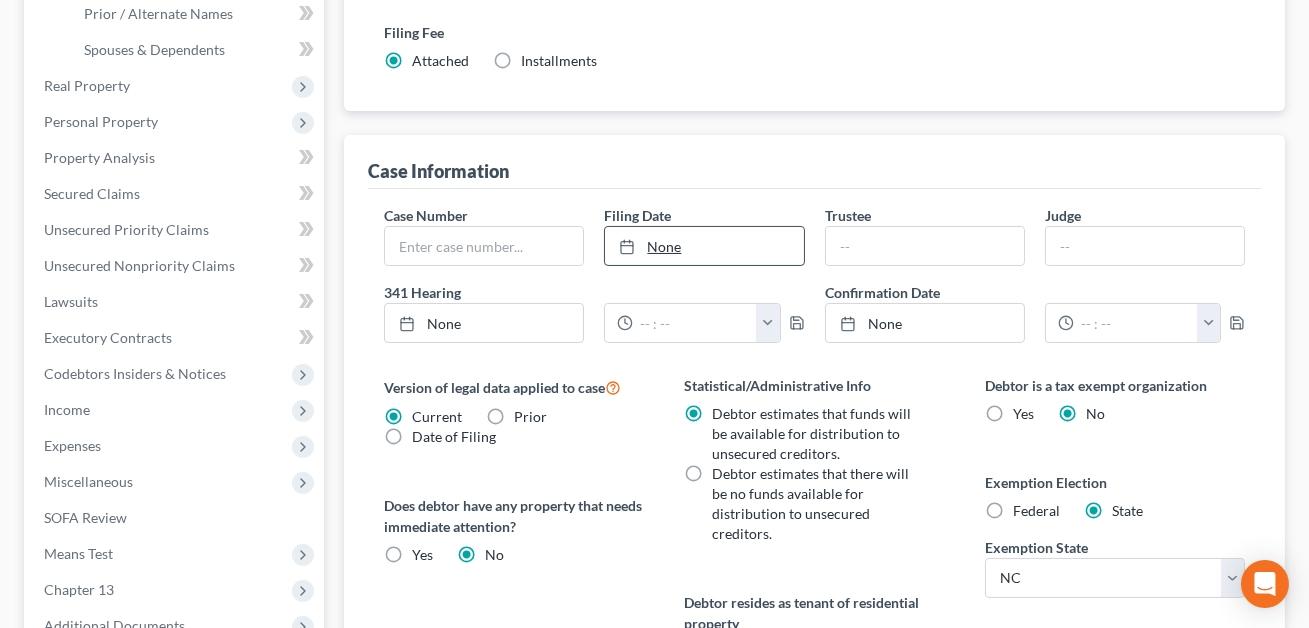 click on "None" at bounding box center (704, 246) 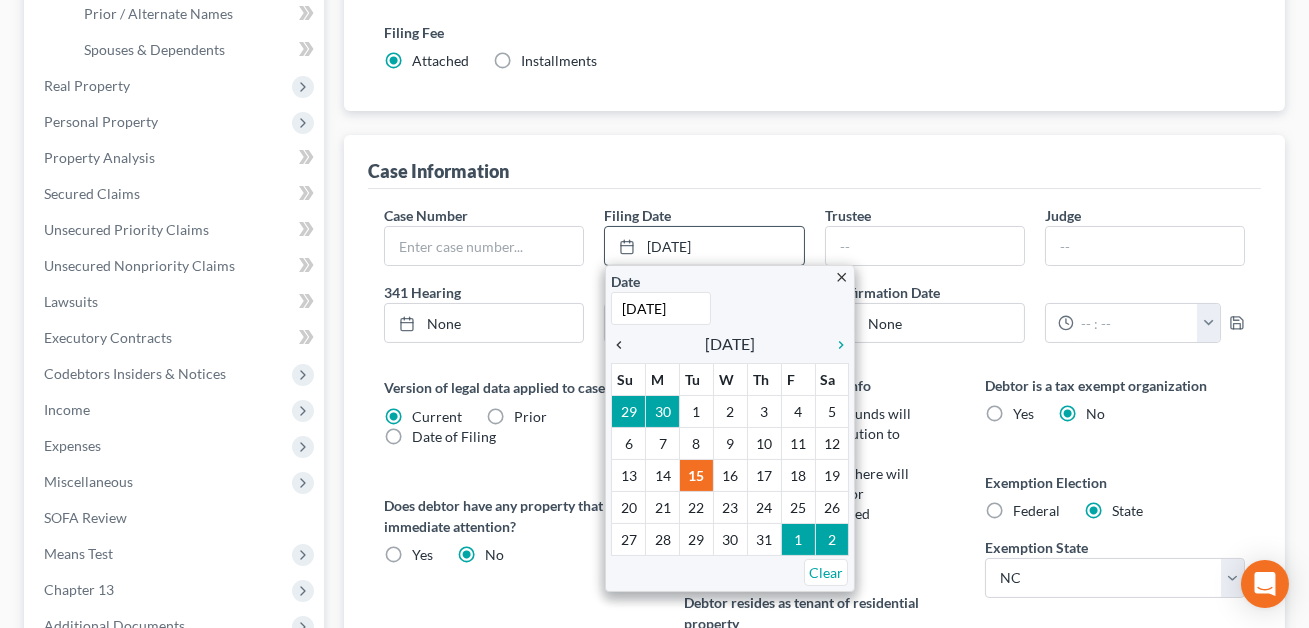 click on "chevron_left" at bounding box center (624, 345) 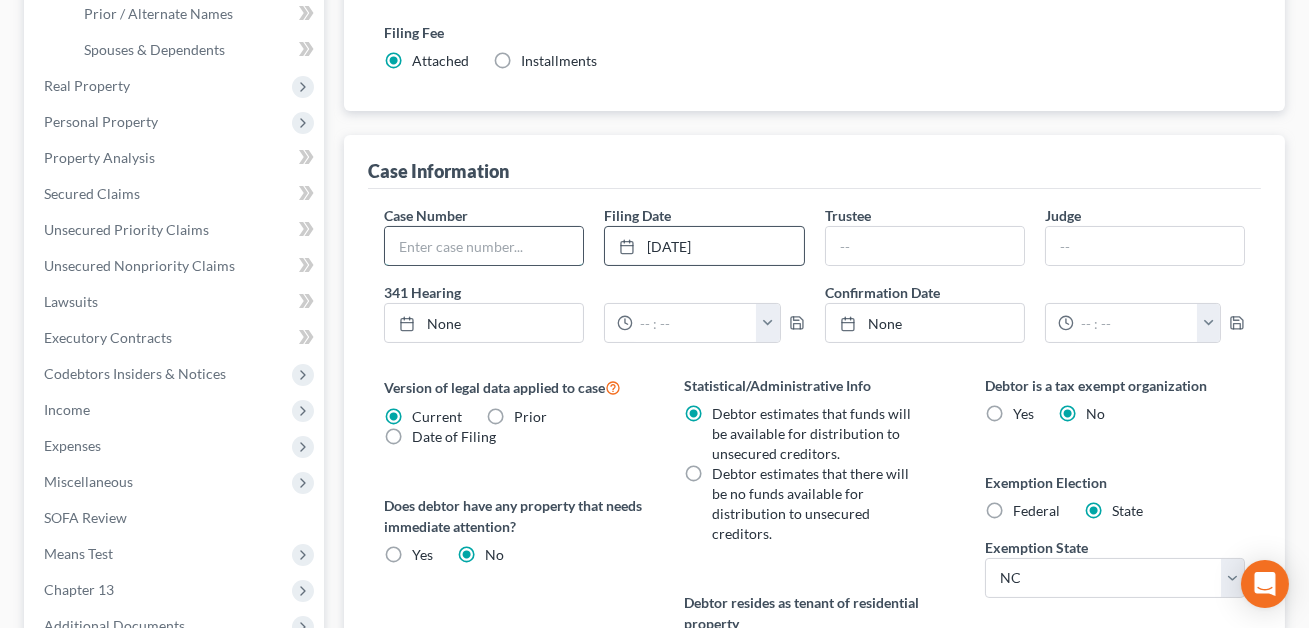 click at bounding box center (484, 246) 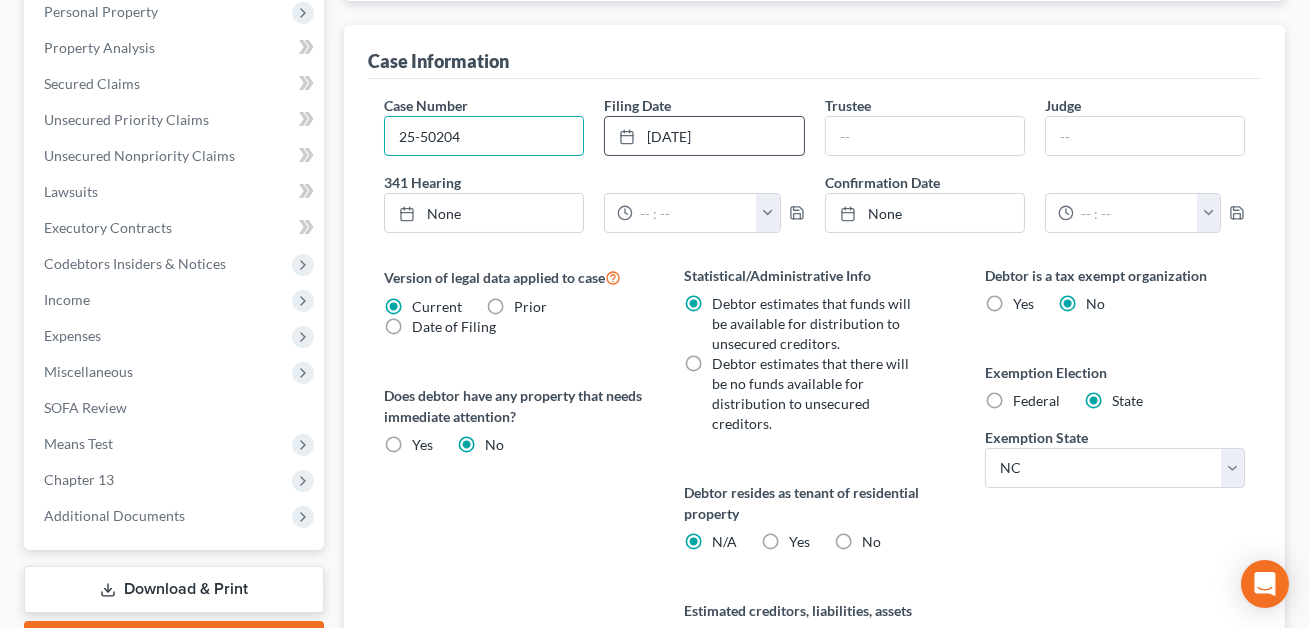 scroll, scrollTop: 836, scrollLeft: 0, axis: vertical 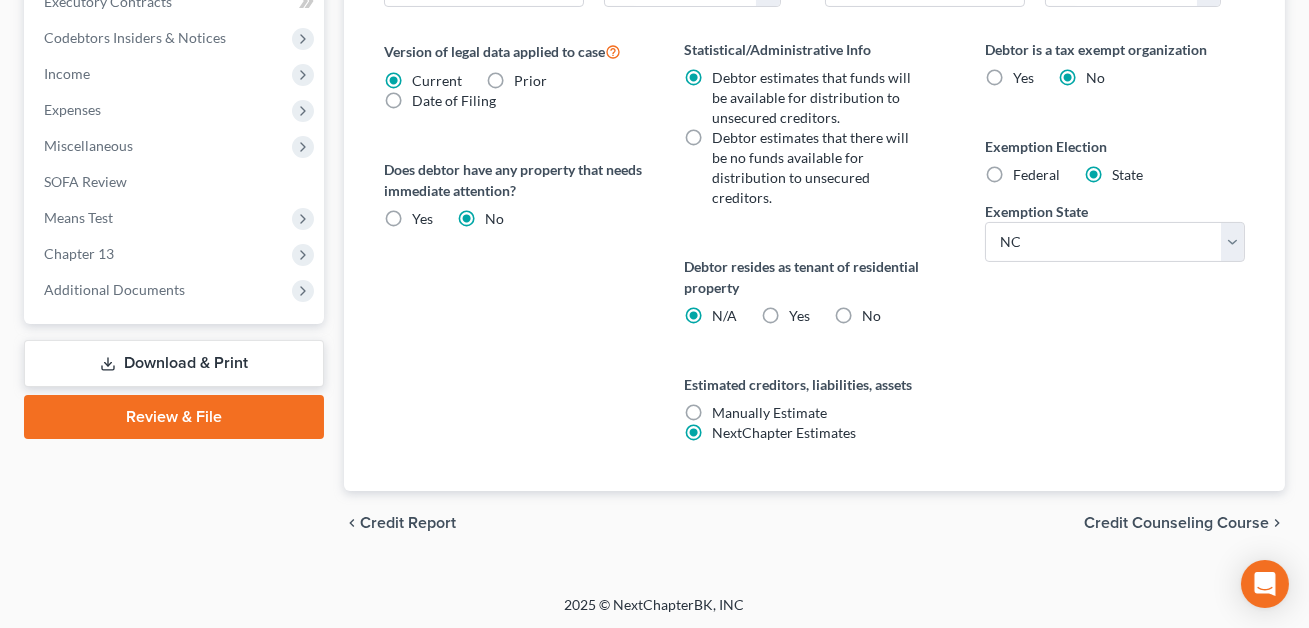 click on "Download & Print" at bounding box center [174, 363] 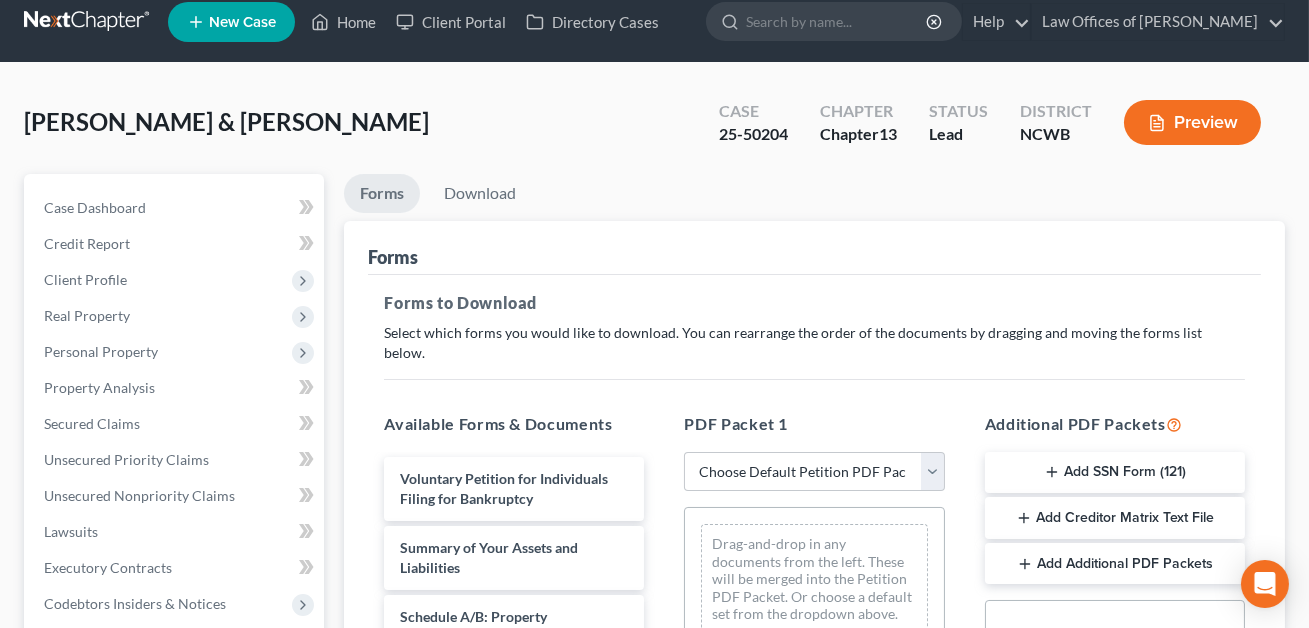 scroll, scrollTop: 0, scrollLeft: 0, axis: both 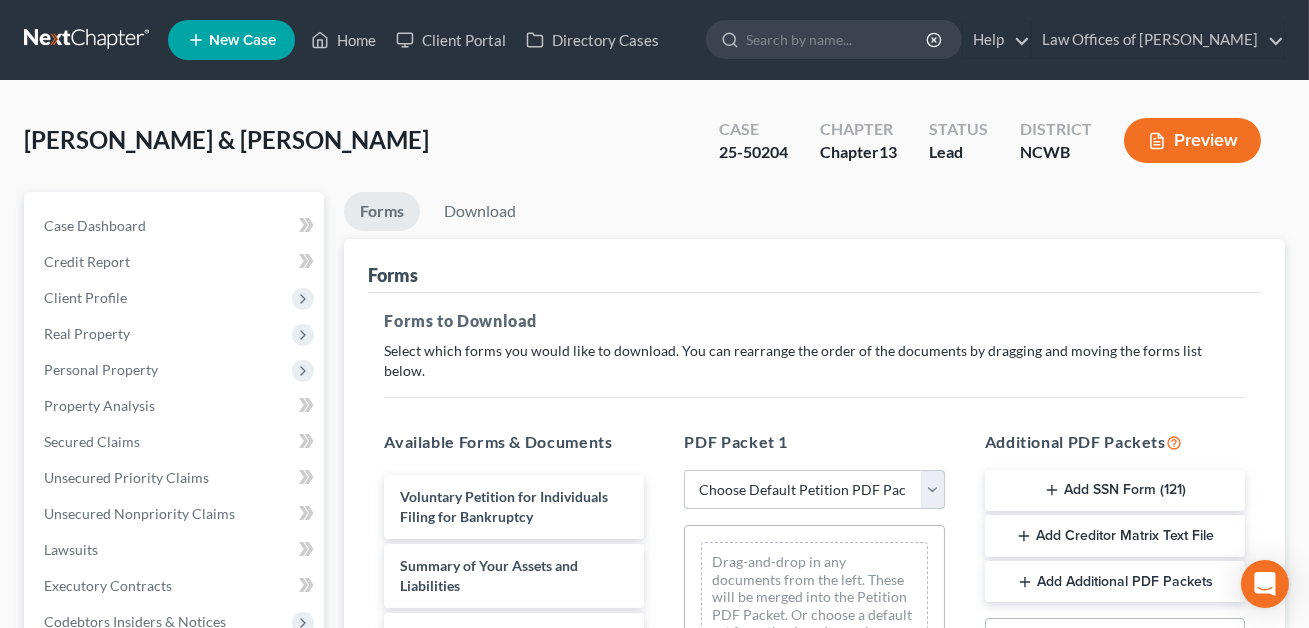 click on "Choose Default Petition PDF Packet Complete Bankruptcy Petition (all forms and schedules) Emergency Filing Forms (Petition and Creditor List Only) Amended Forms Signature Pages Only Supplemental Post Petition (Sch. I & J) Supplemental Post Petition (Sch. I) Supplemental Post Petition (Sch. J) Minimum Standard Petition" at bounding box center (814, 490) 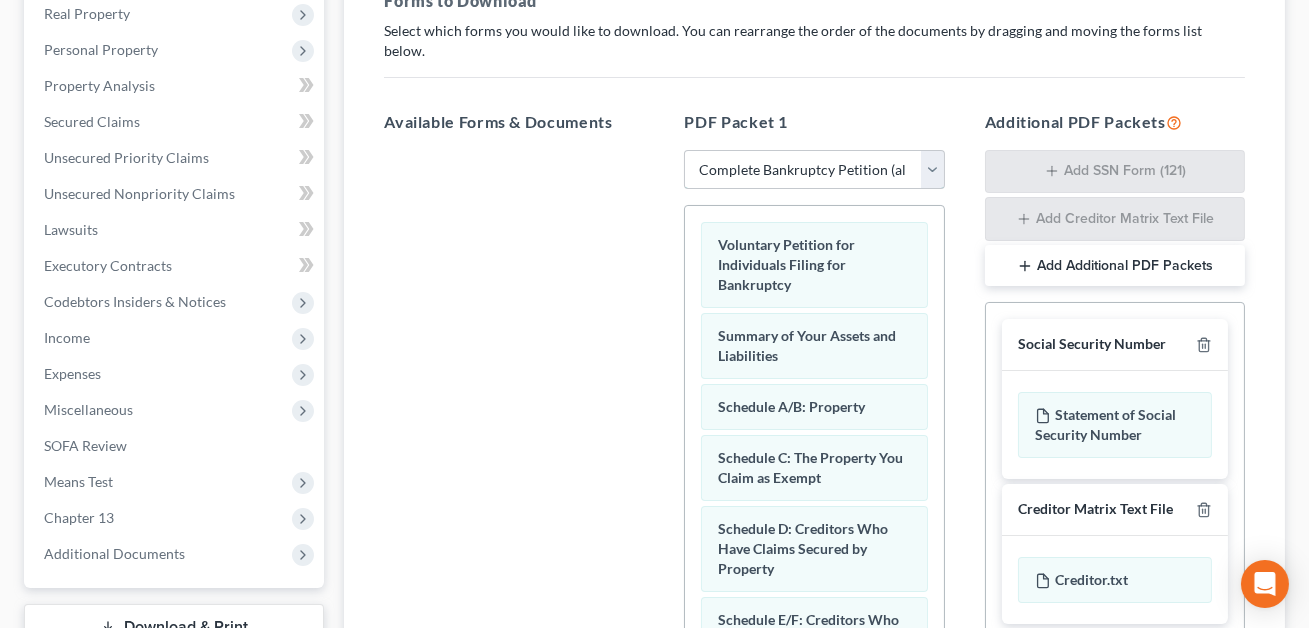 scroll, scrollTop: 327, scrollLeft: 0, axis: vertical 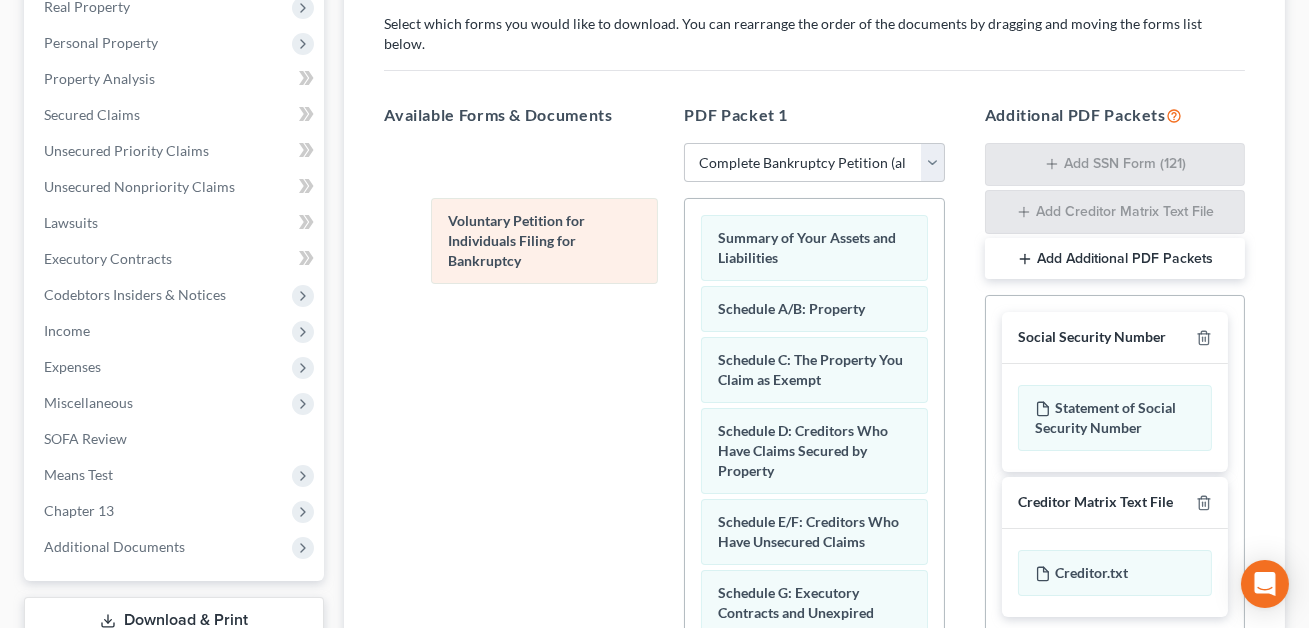 drag, startPoint x: 765, startPoint y: 253, endPoint x: 443, endPoint y: 263, distance: 322.15524 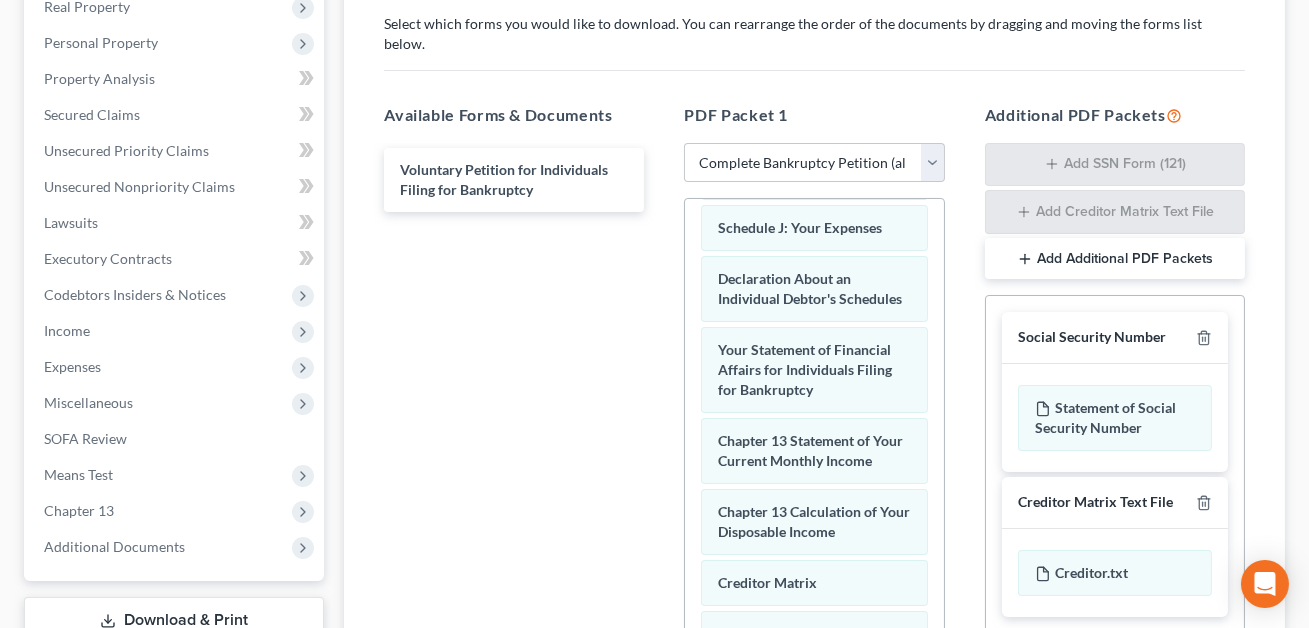 scroll, scrollTop: 607, scrollLeft: 0, axis: vertical 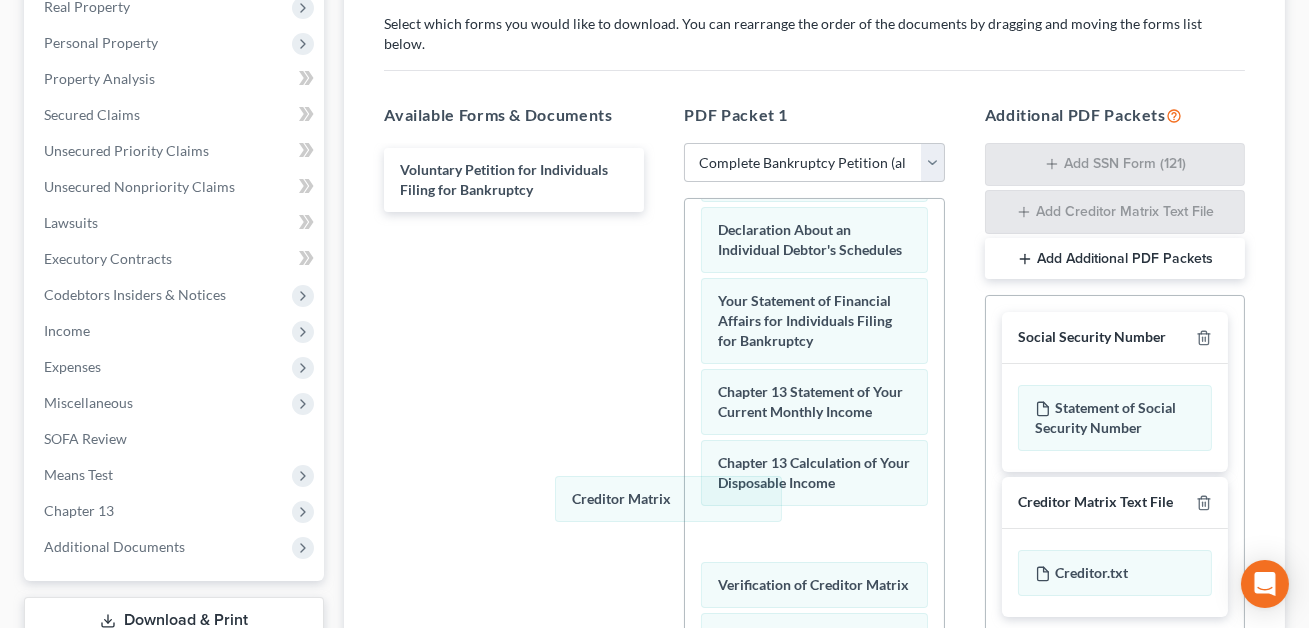 drag, startPoint x: 740, startPoint y: 509, endPoint x: 659, endPoint y: 455, distance: 97.349884 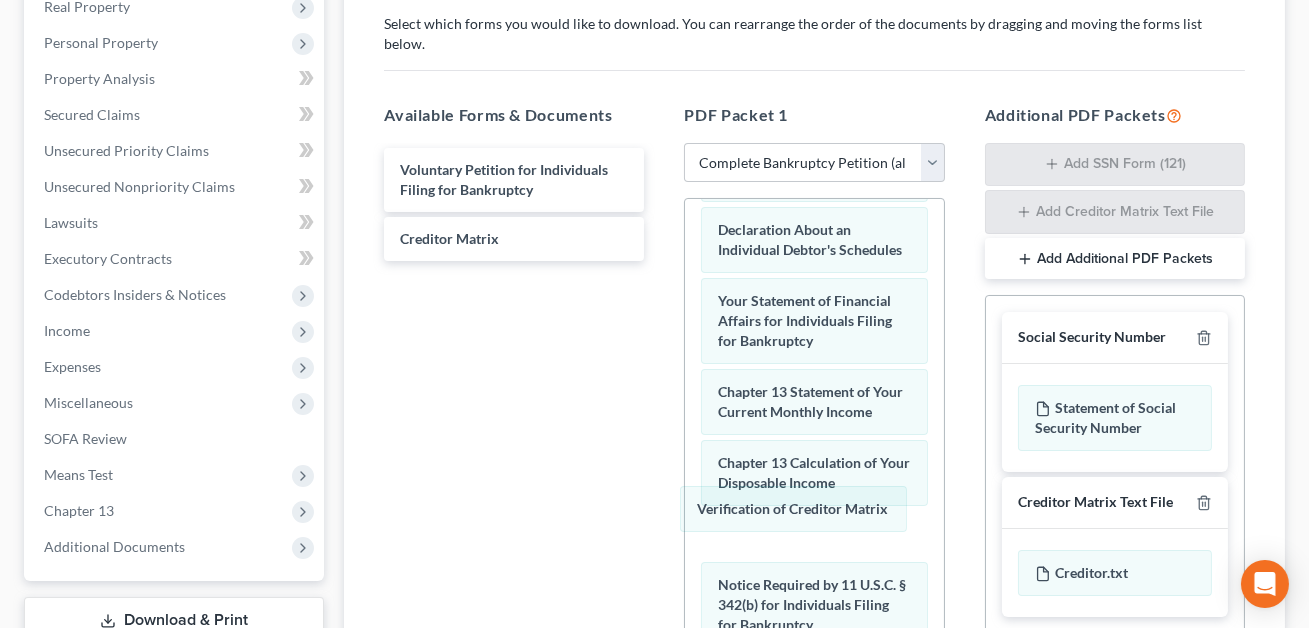 drag, startPoint x: 726, startPoint y: 510, endPoint x: 328, endPoint y: 321, distance: 440.5962 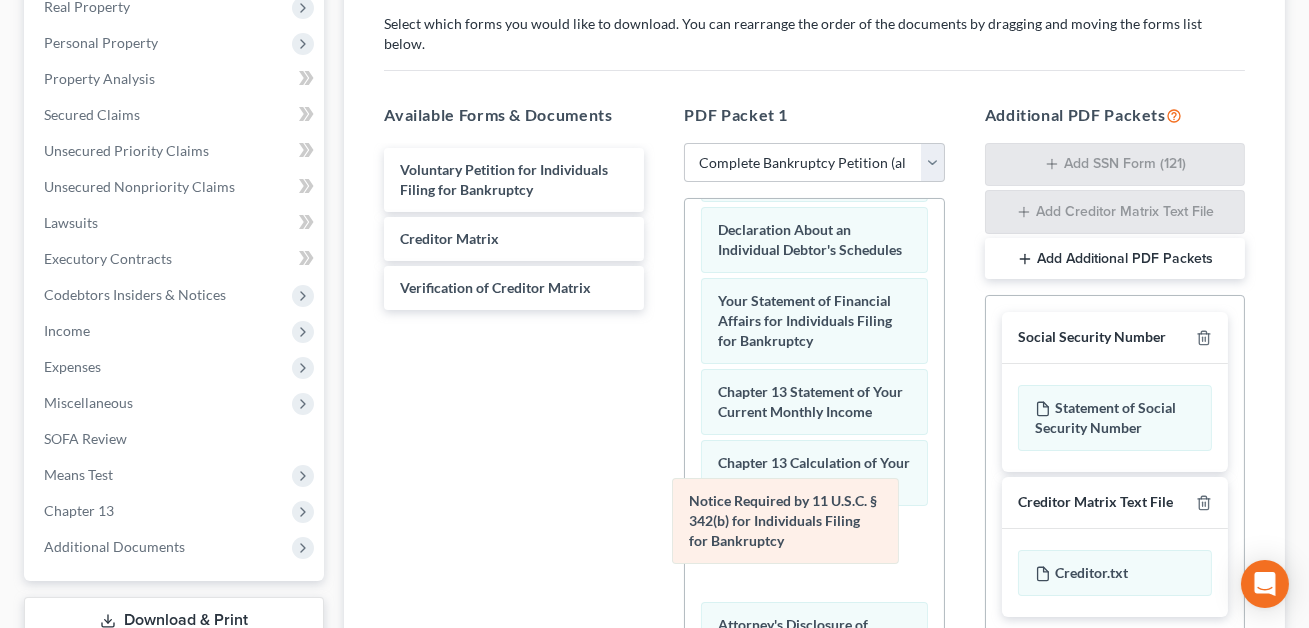 scroll, scrollTop: 564, scrollLeft: 0, axis: vertical 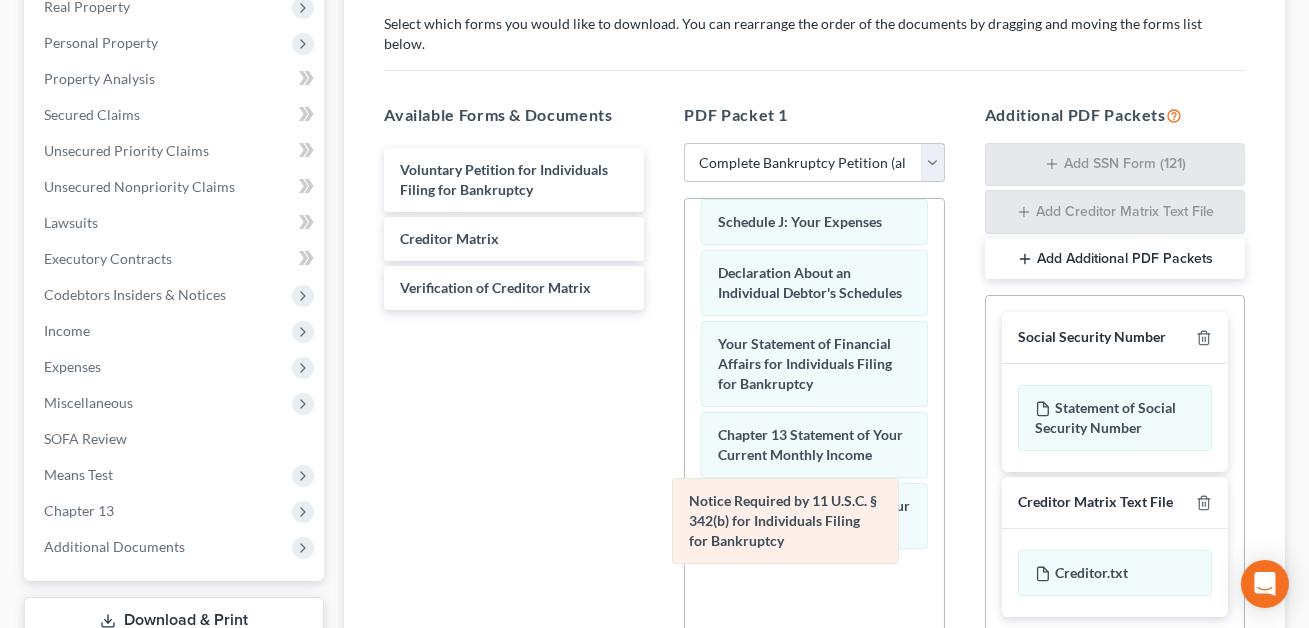 drag, startPoint x: 764, startPoint y: 515, endPoint x: 475, endPoint y: 325, distance: 345.8627 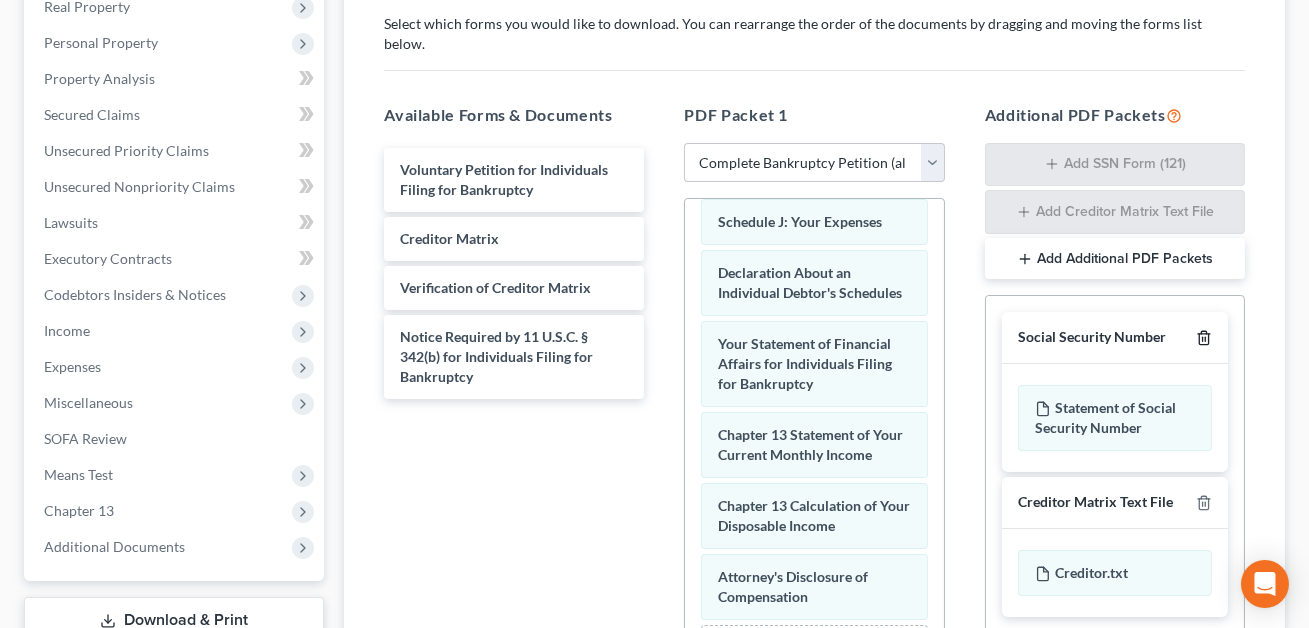 click 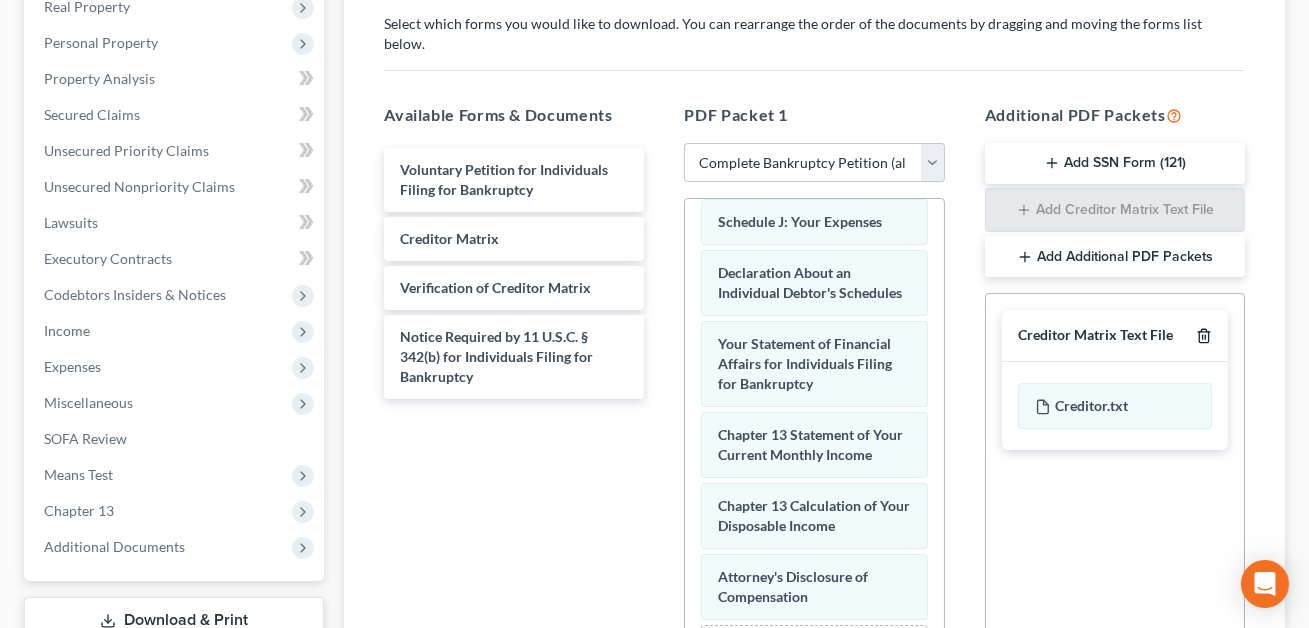 click 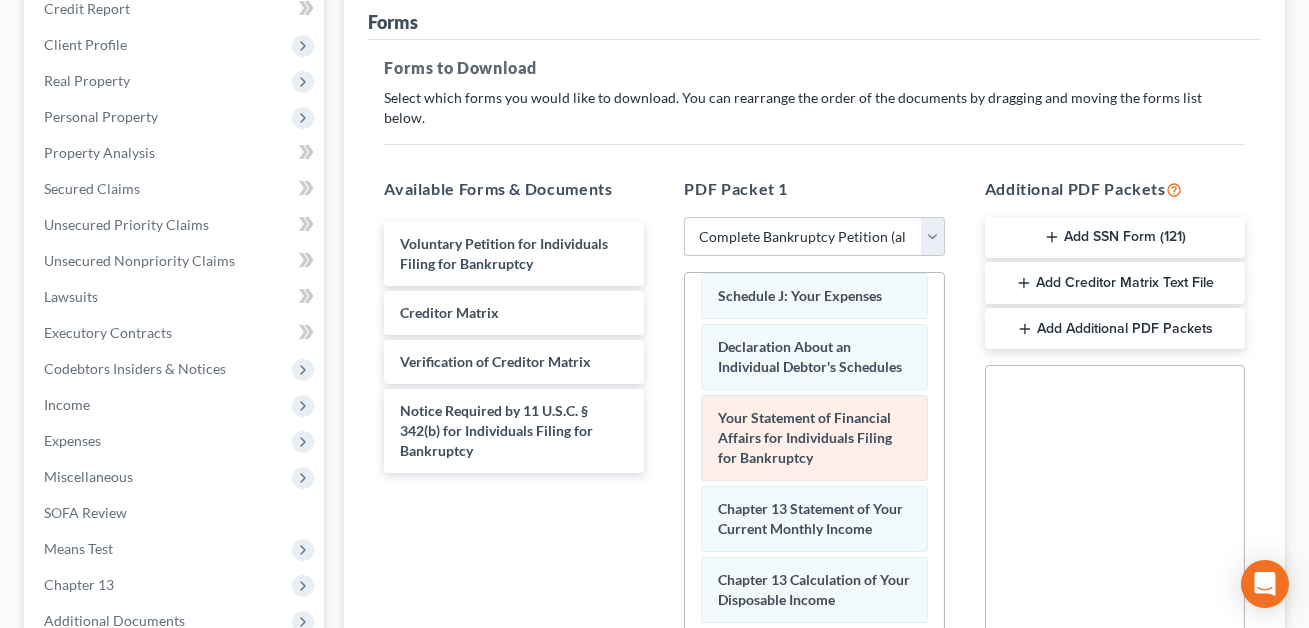 scroll, scrollTop: 605, scrollLeft: 0, axis: vertical 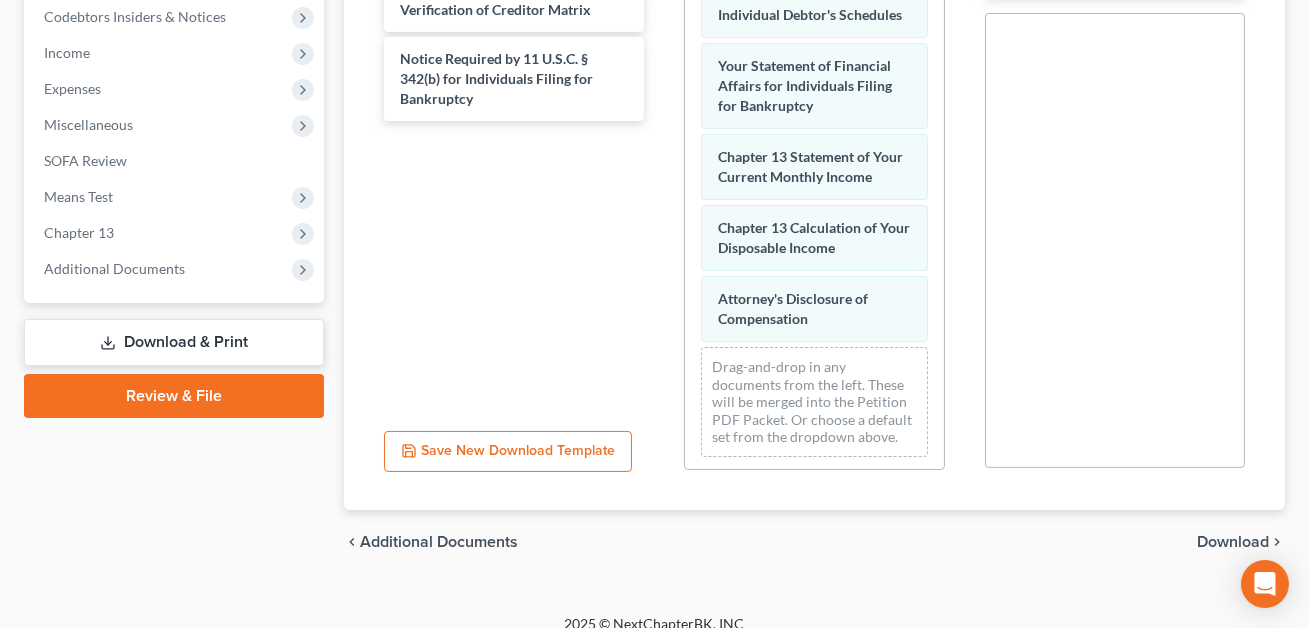 click on "Download" at bounding box center [1233, 542] 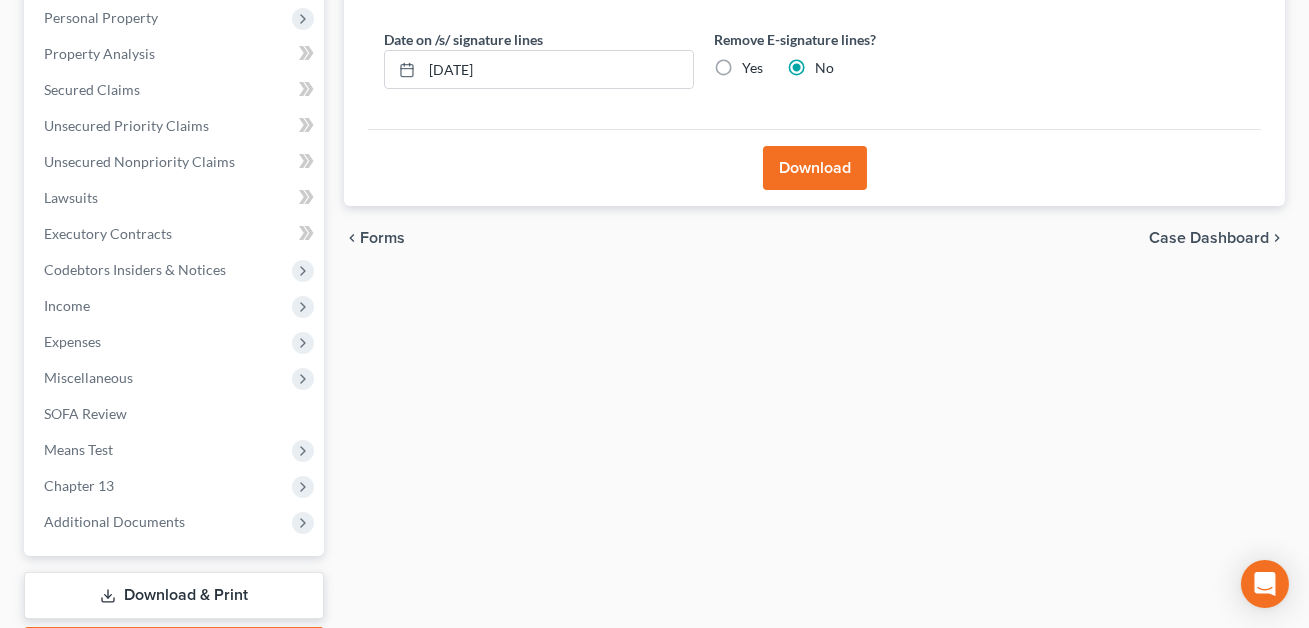scroll, scrollTop: 328, scrollLeft: 0, axis: vertical 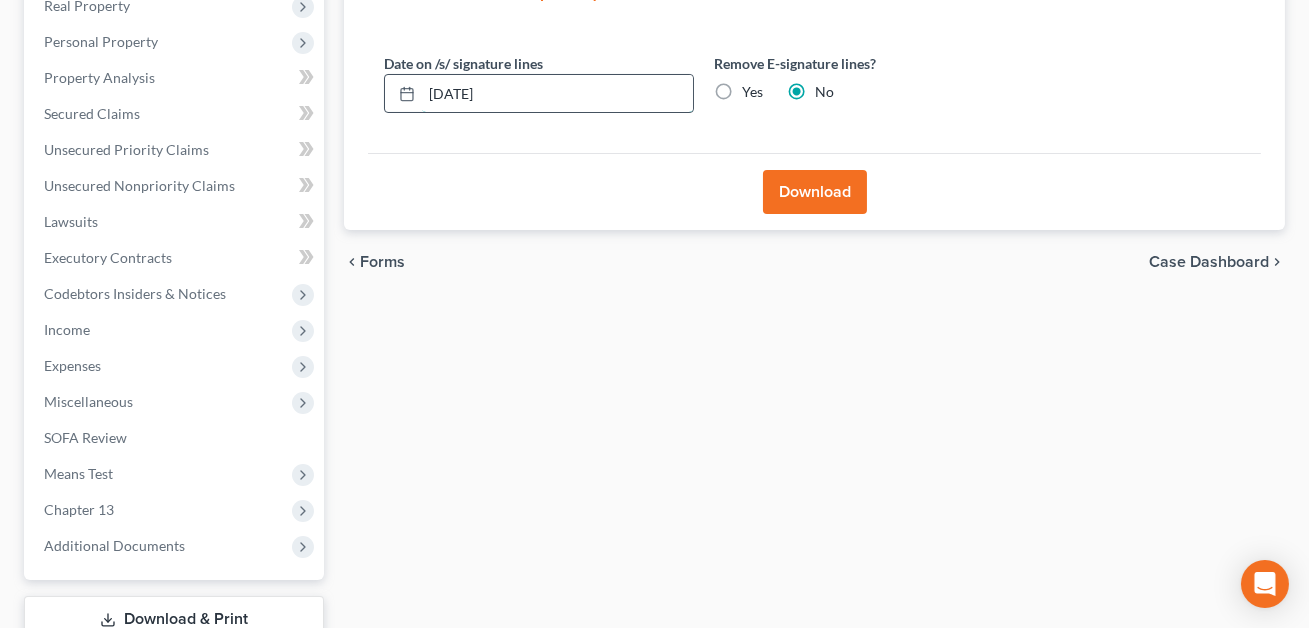 click on "[DATE]" at bounding box center (557, 94) 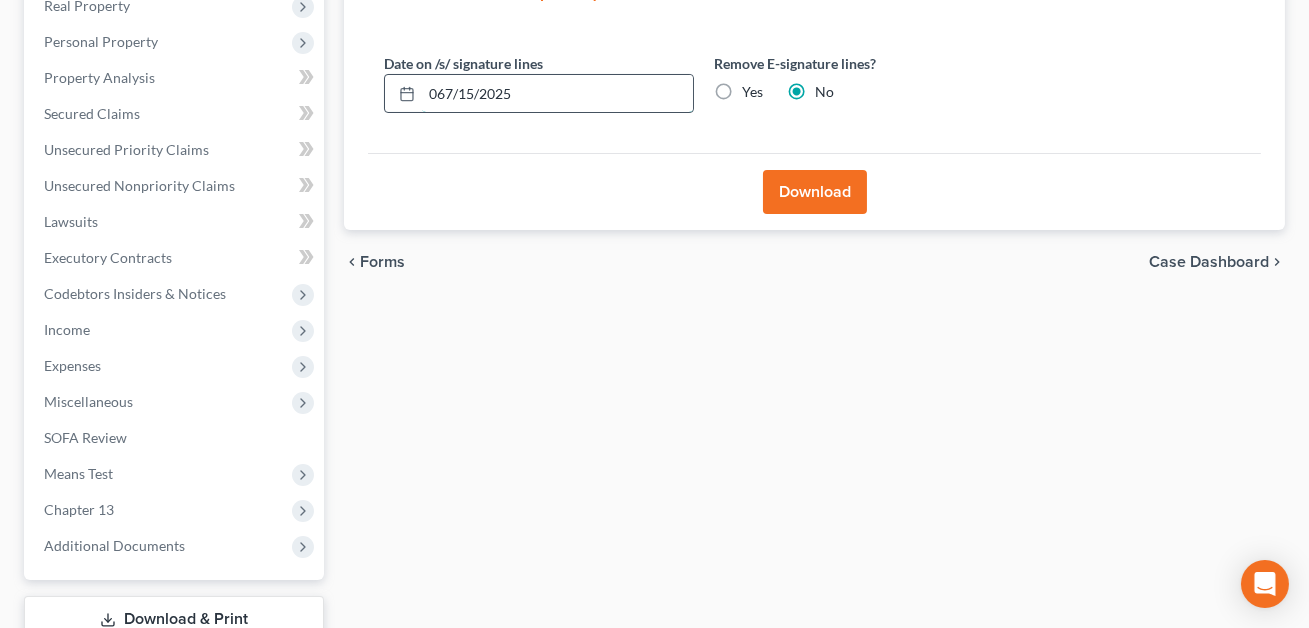 click on "067/15/2025" at bounding box center (557, 94) 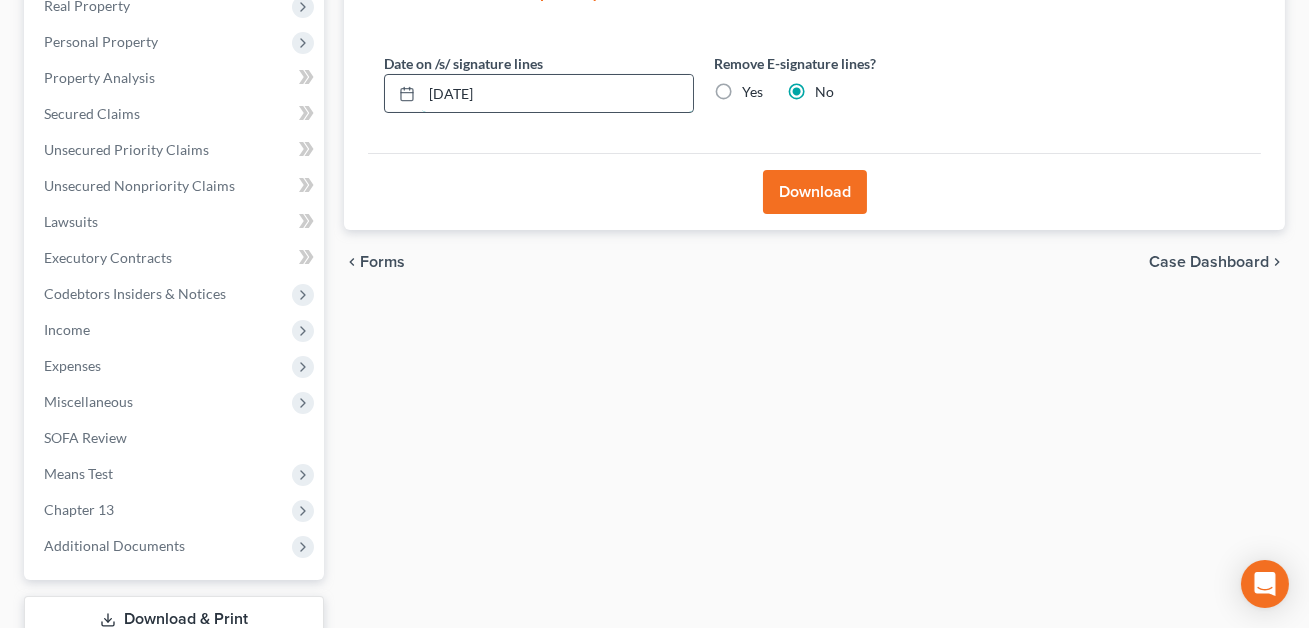 click on "[DATE]" at bounding box center [557, 94] 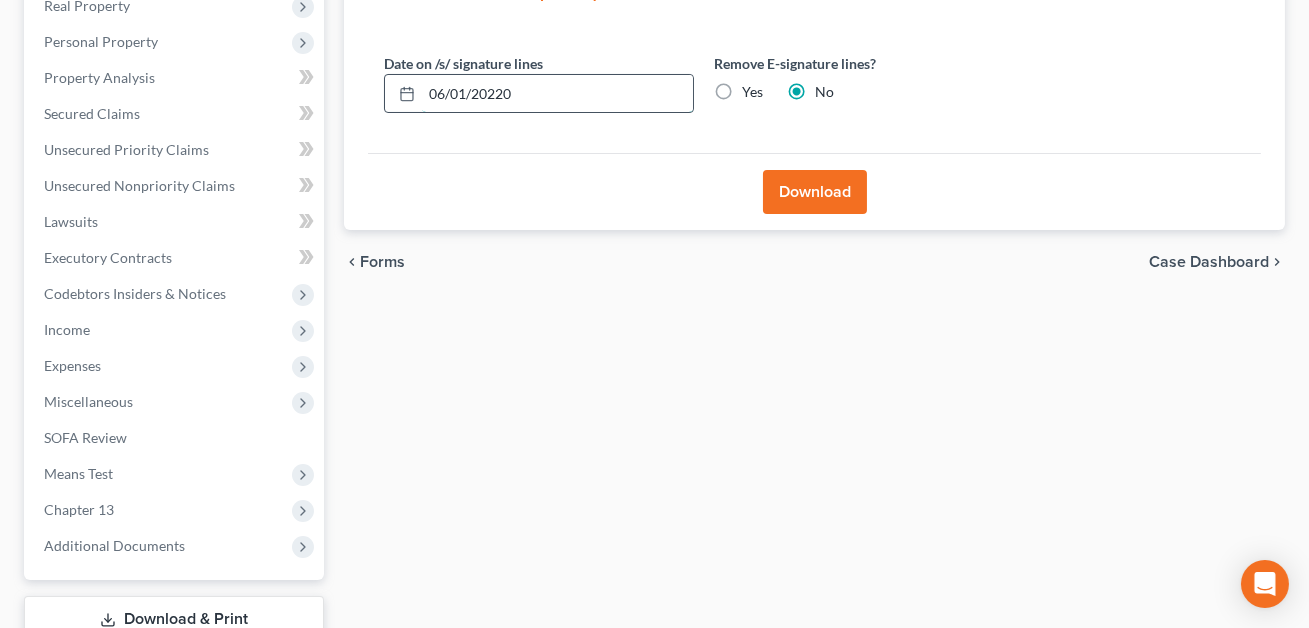 click on "06/01/20220" at bounding box center [557, 94] 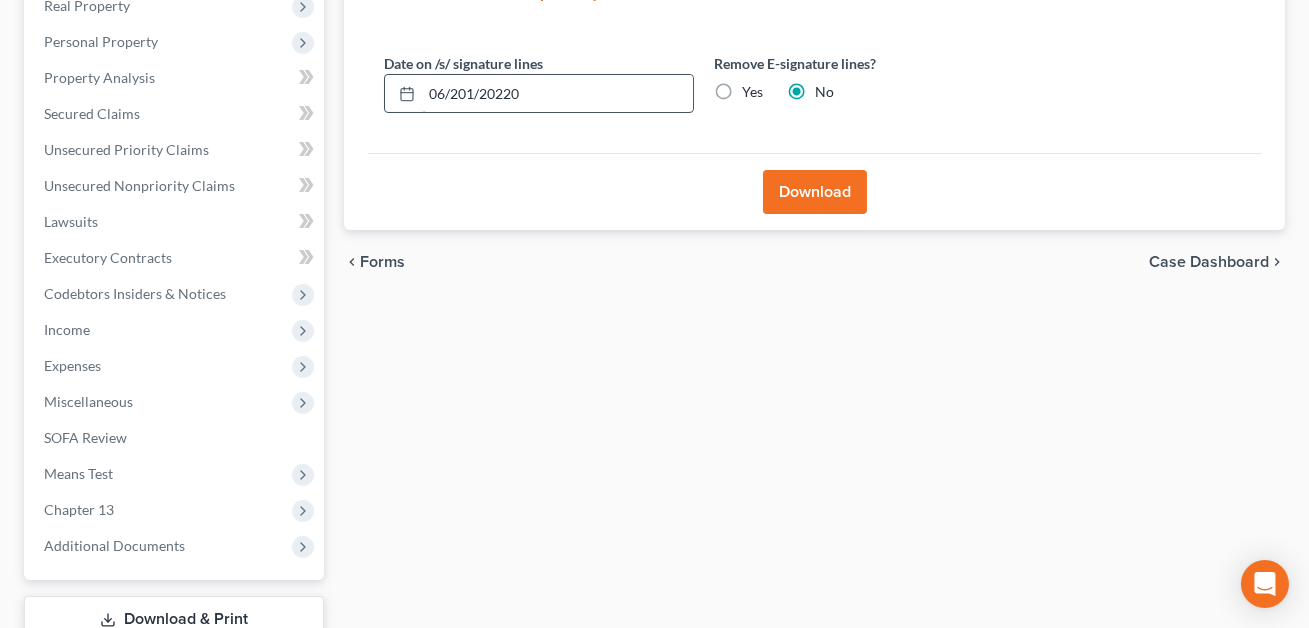 click on "06/201/20220" at bounding box center [557, 94] 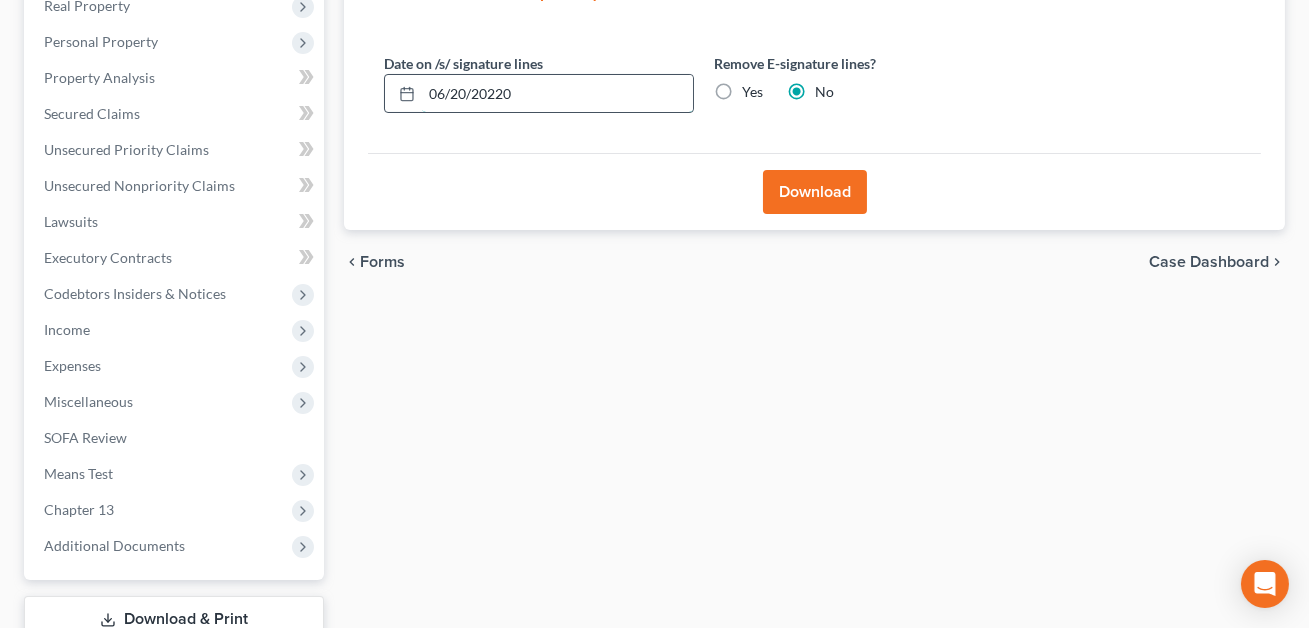 click on "06/20/20220" at bounding box center [557, 94] 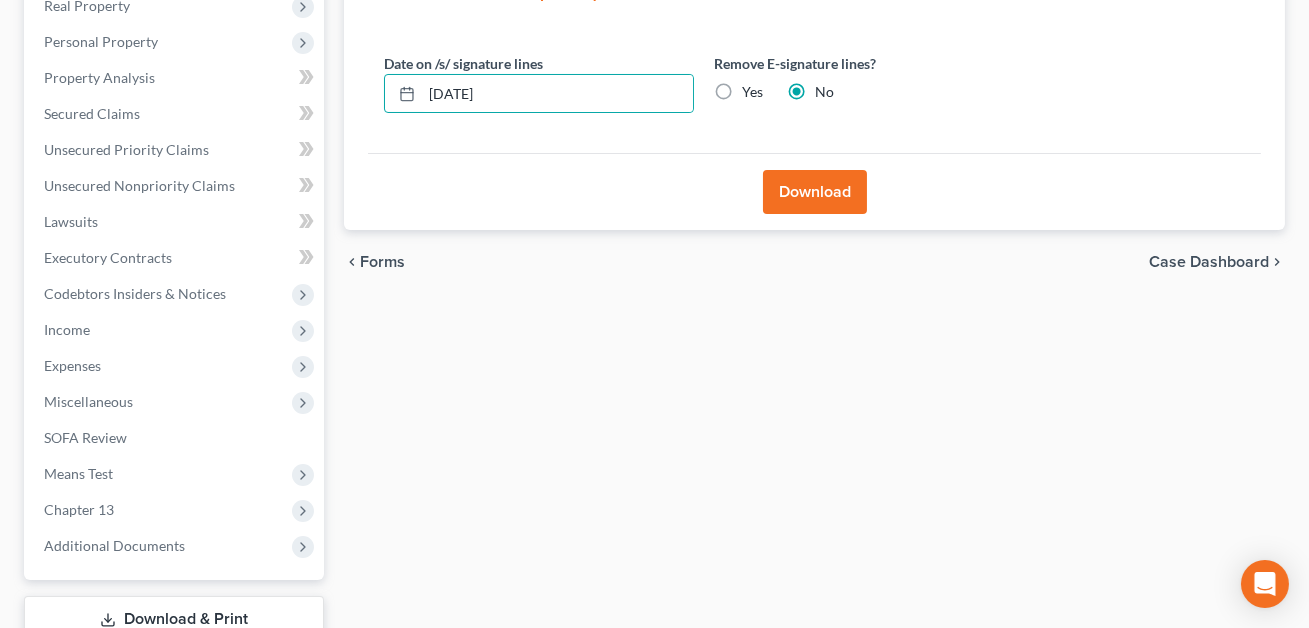 click on "Download" at bounding box center (815, 192) 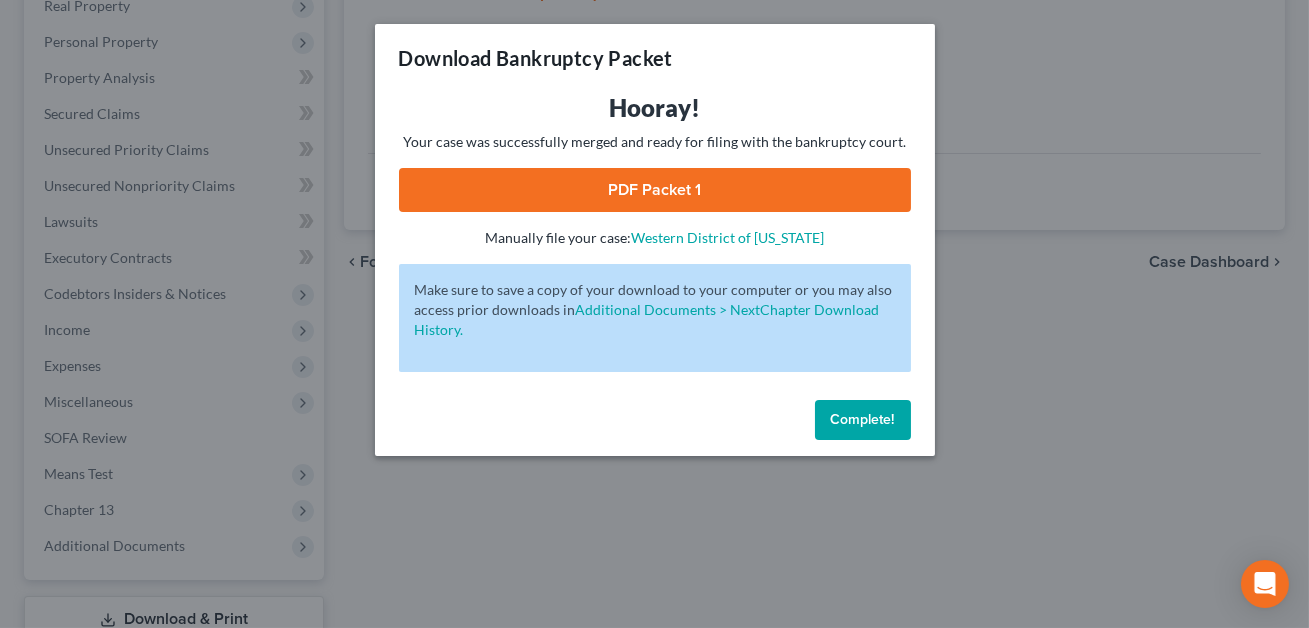 click on "PDF Packet 1" at bounding box center (655, 190) 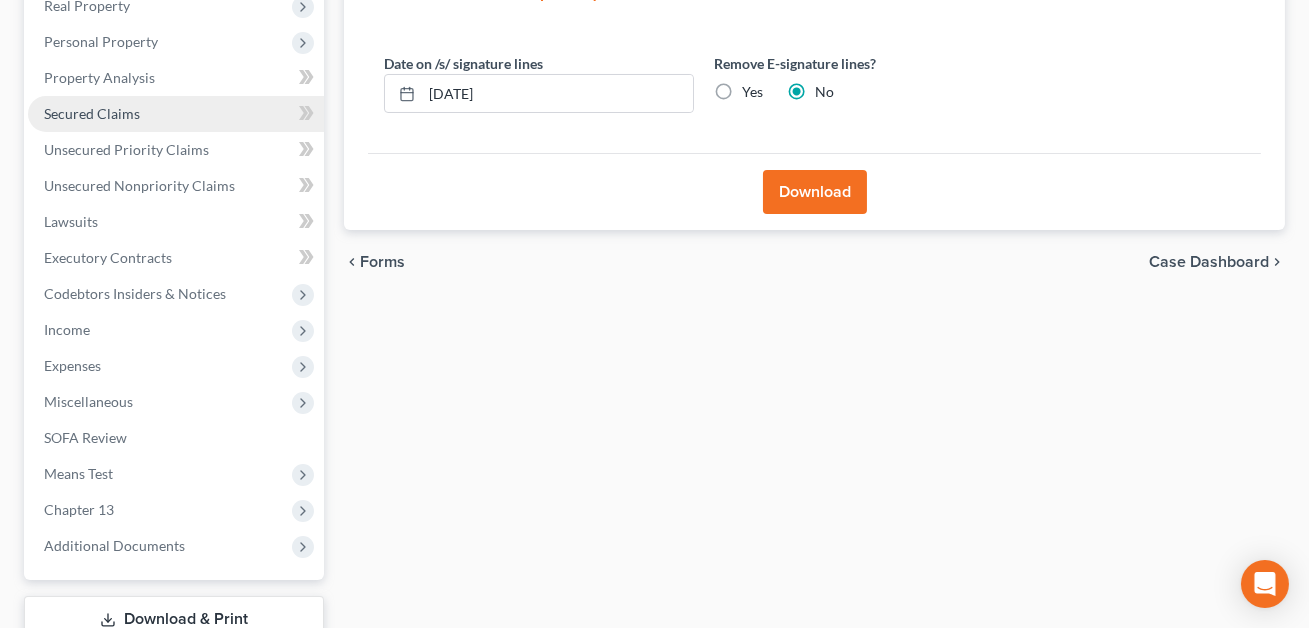 click on "Secured Claims" at bounding box center (92, 113) 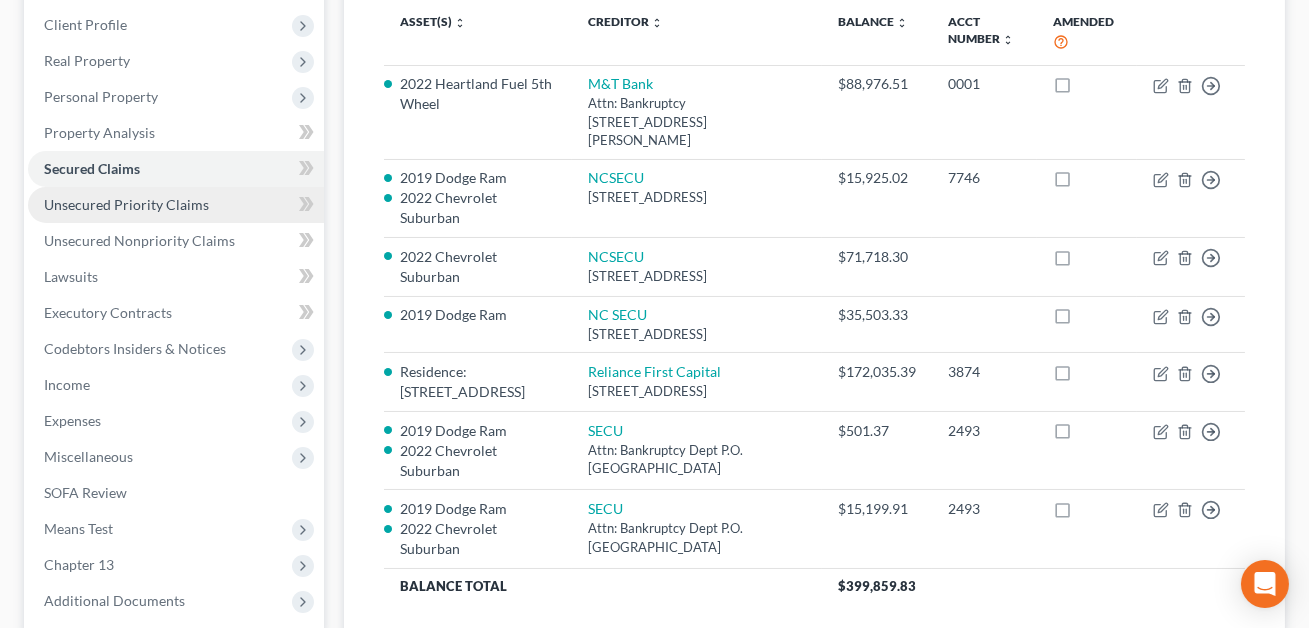 scroll, scrollTop: 260, scrollLeft: 0, axis: vertical 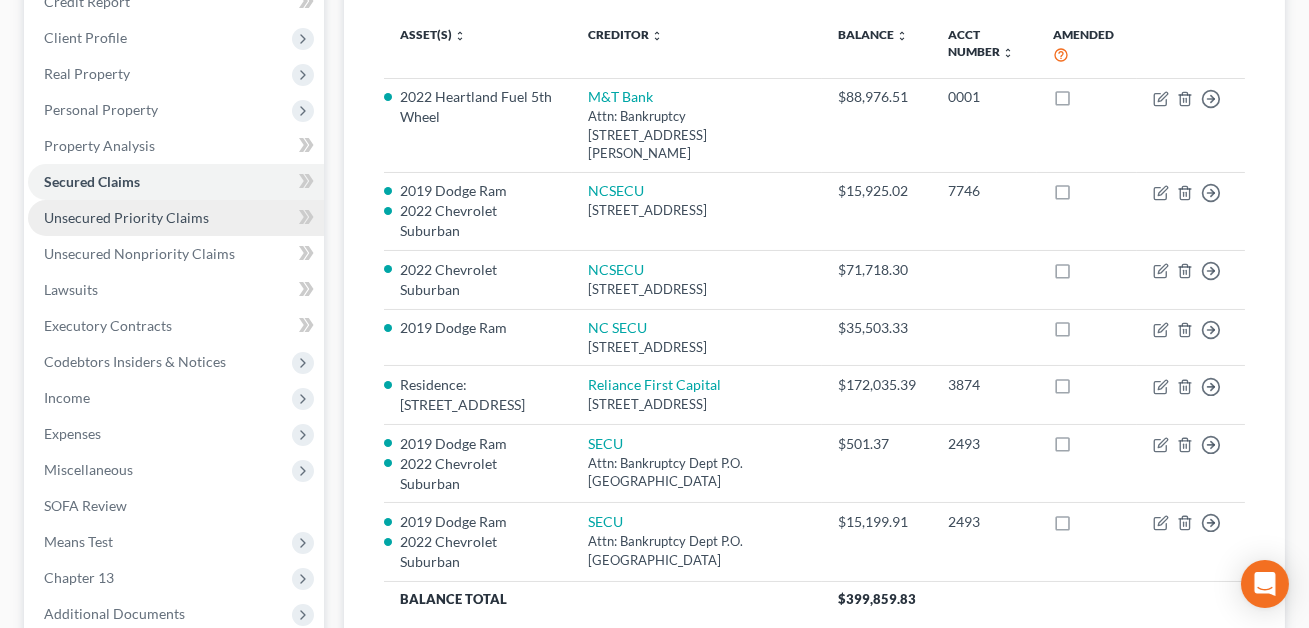 click on "Unsecured Priority Claims" at bounding box center [126, 217] 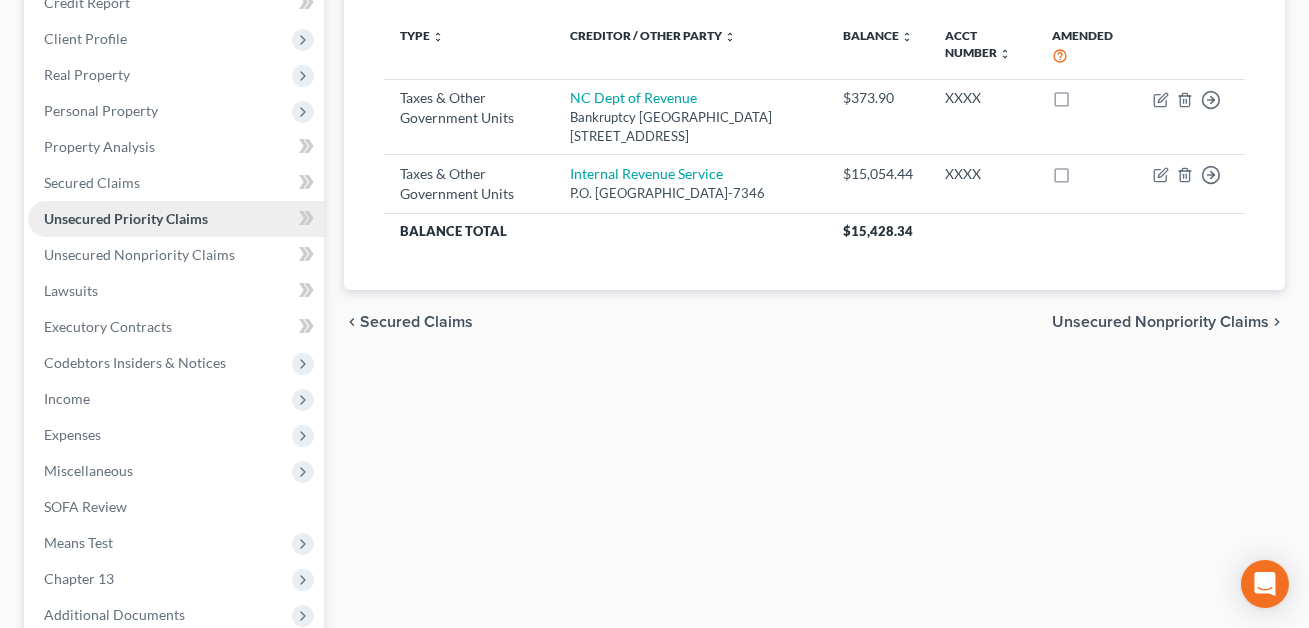 scroll, scrollTop: 0, scrollLeft: 0, axis: both 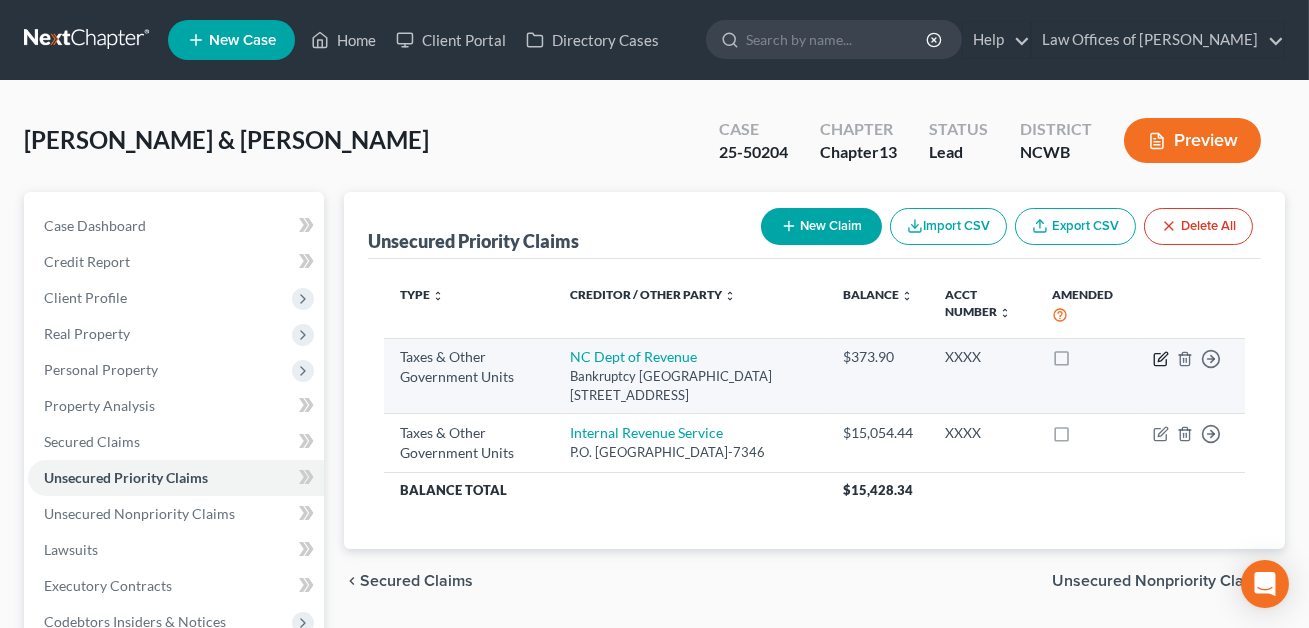 click 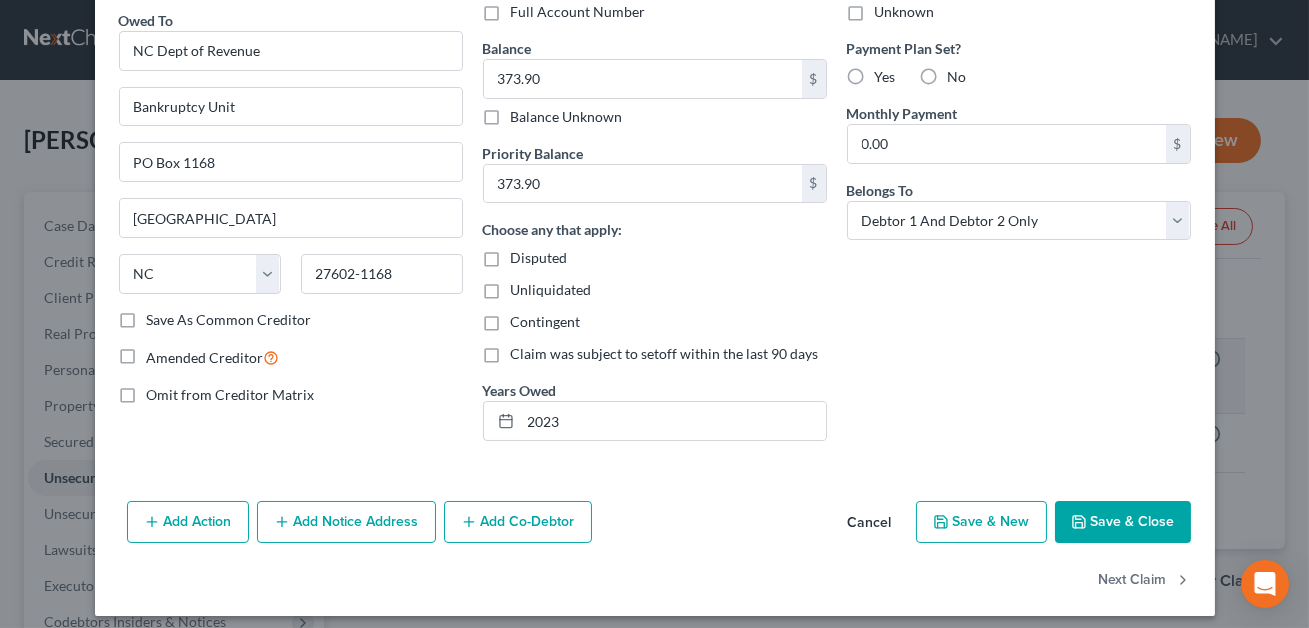scroll, scrollTop: 170, scrollLeft: 0, axis: vertical 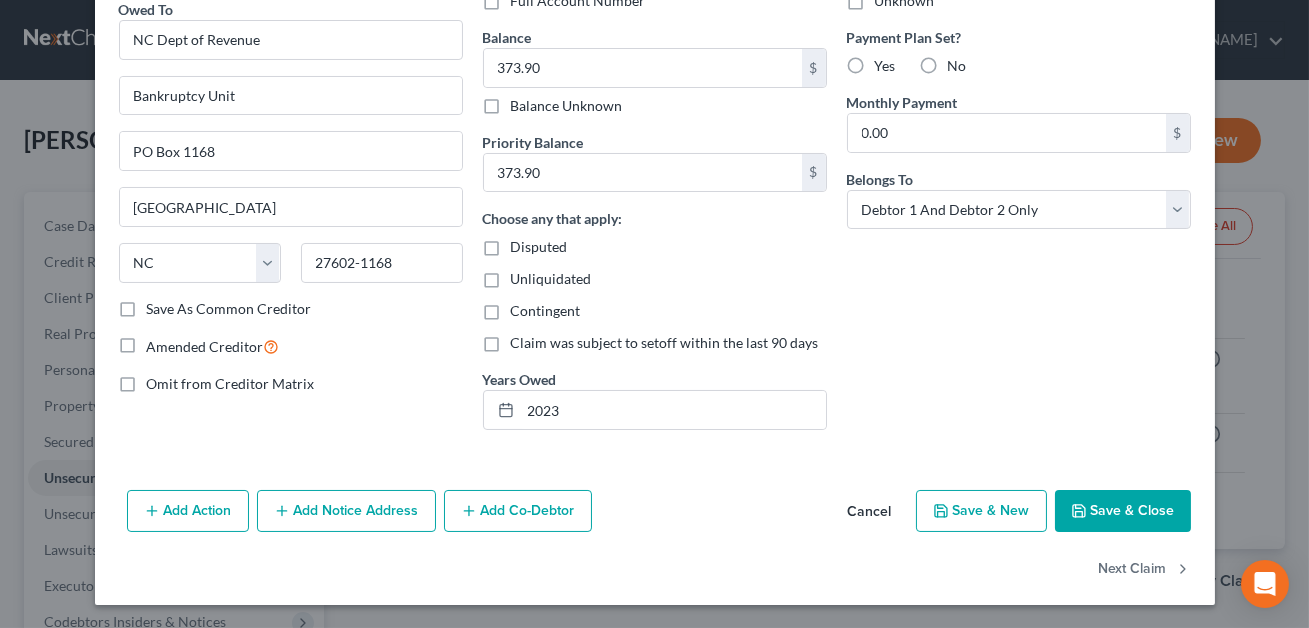 click on "Save & Close" at bounding box center (1123, 511) 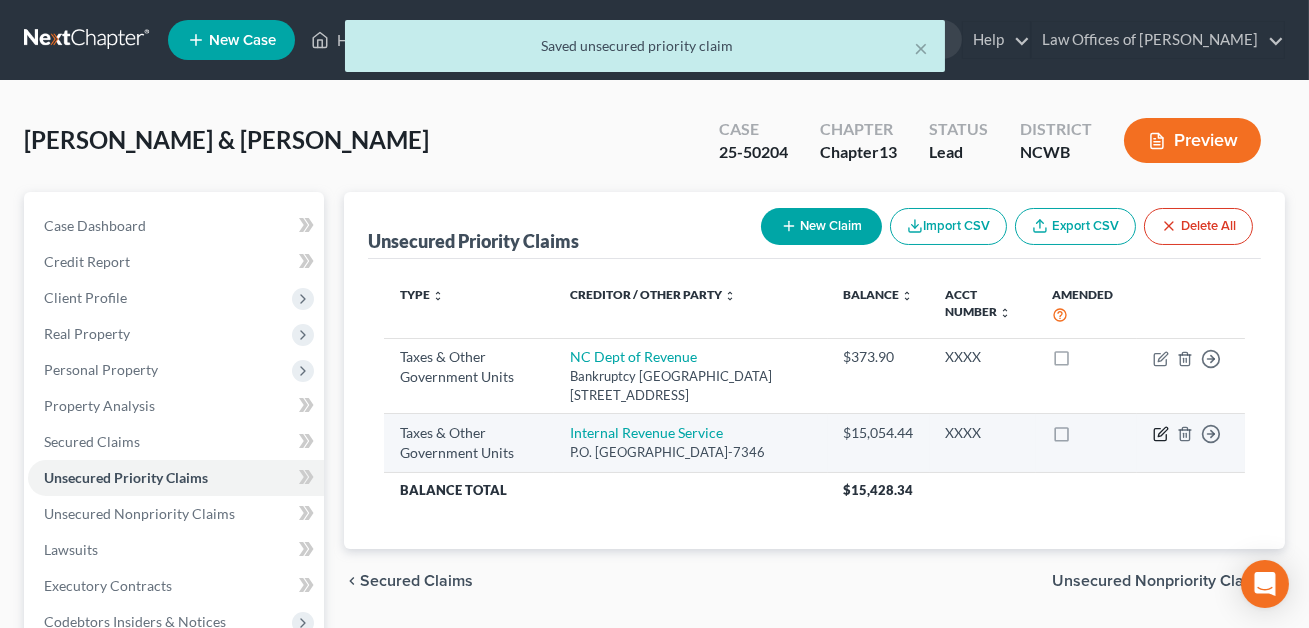 click 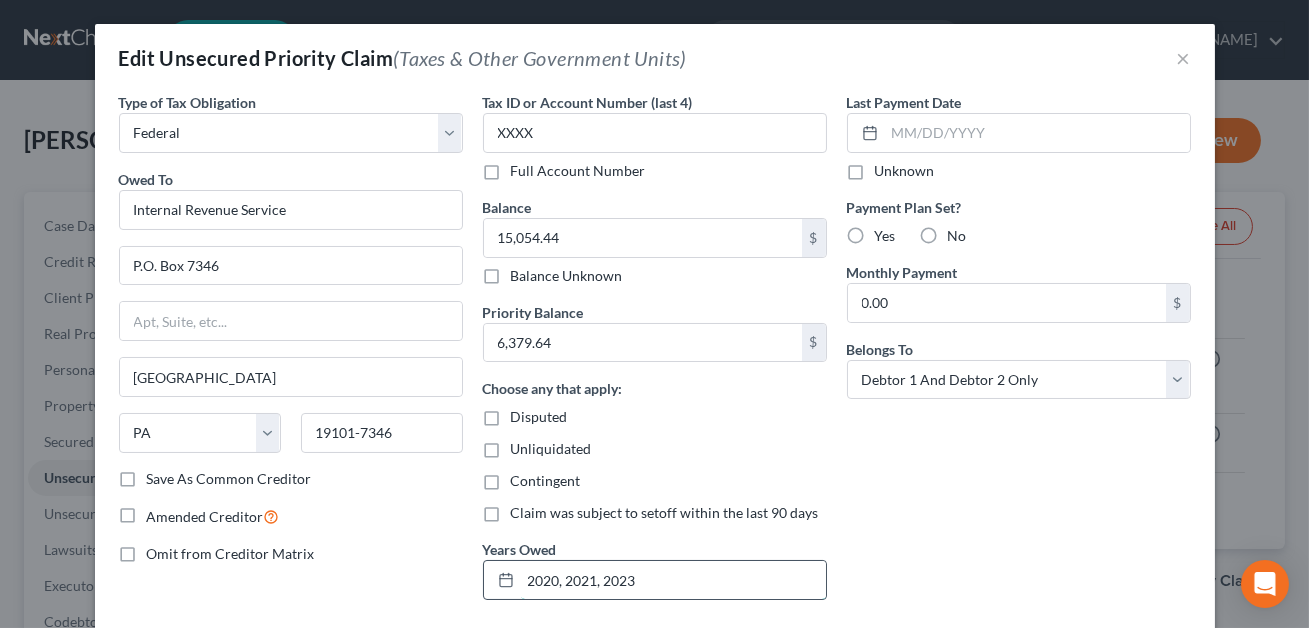 drag, startPoint x: 566, startPoint y: 579, endPoint x: 526, endPoint y: 581, distance: 40.04997 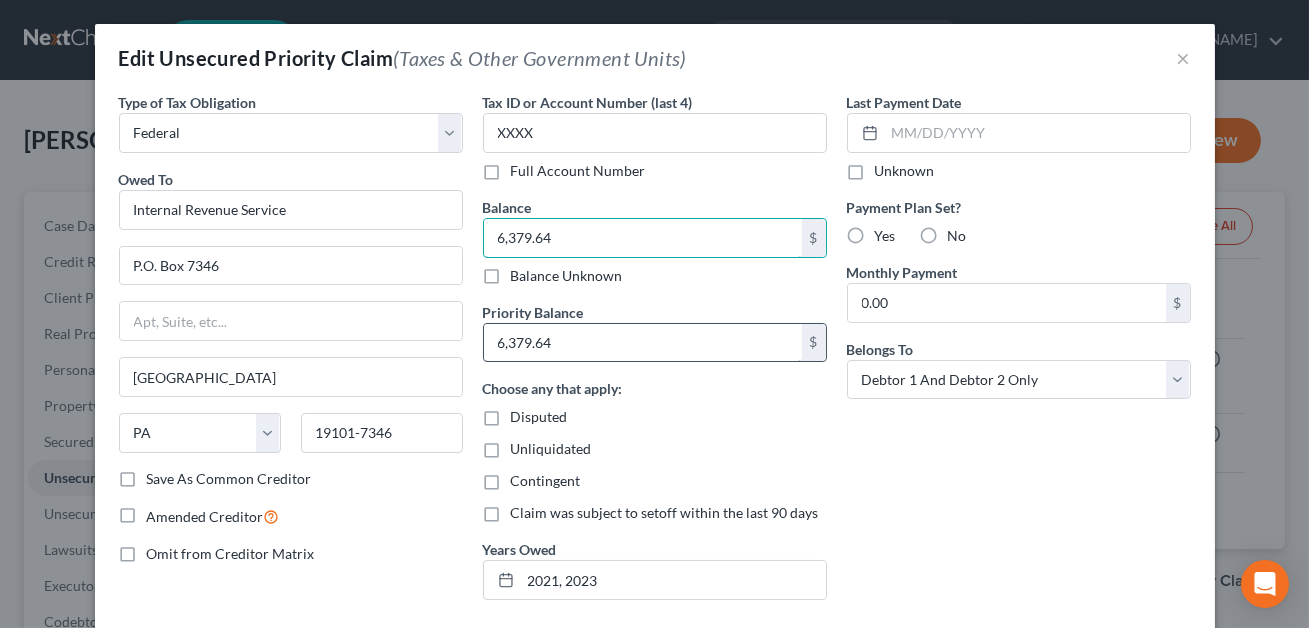scroll, scrollTop: 170, scrollLeft: 0, axis: vertical 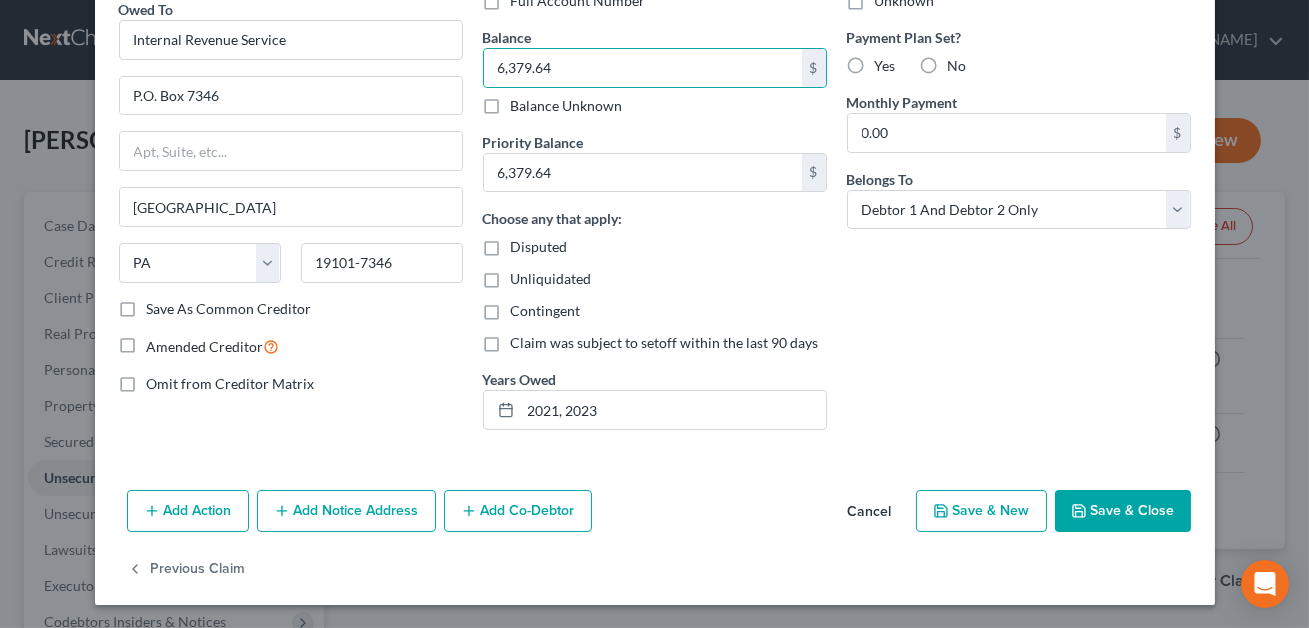 click on "Save & Close" at bounding box center (1123, 511) 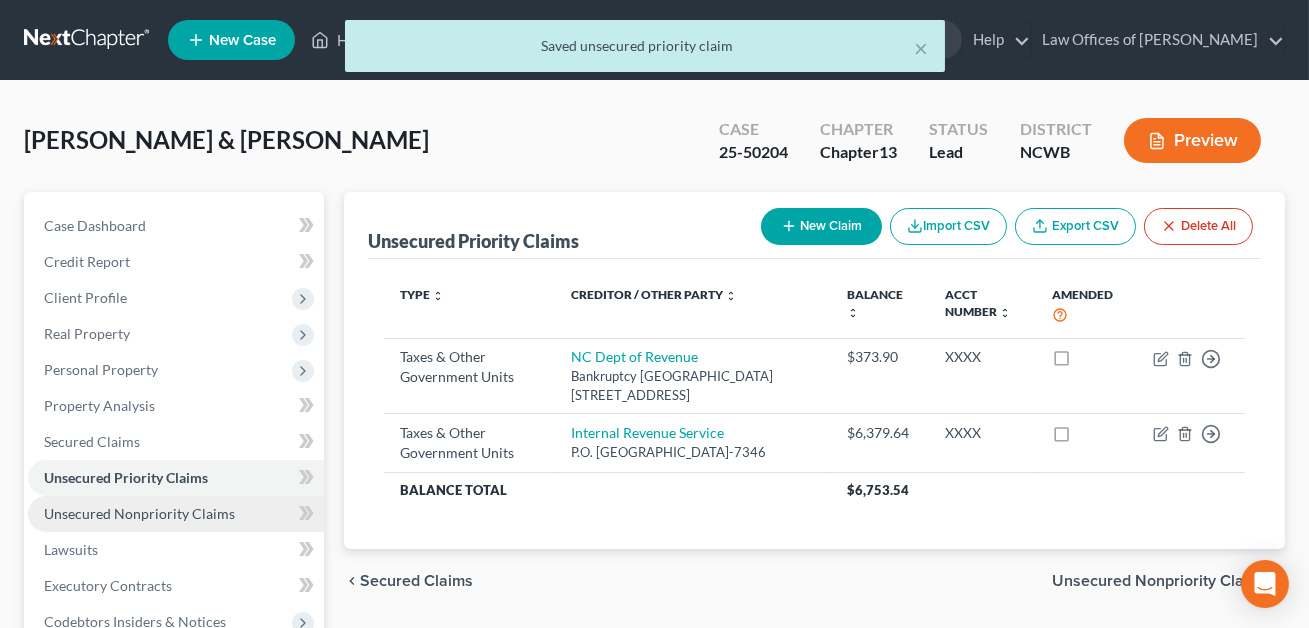 click on "Unsecured Nonpriority Claims" at bounding box center (139, 513) 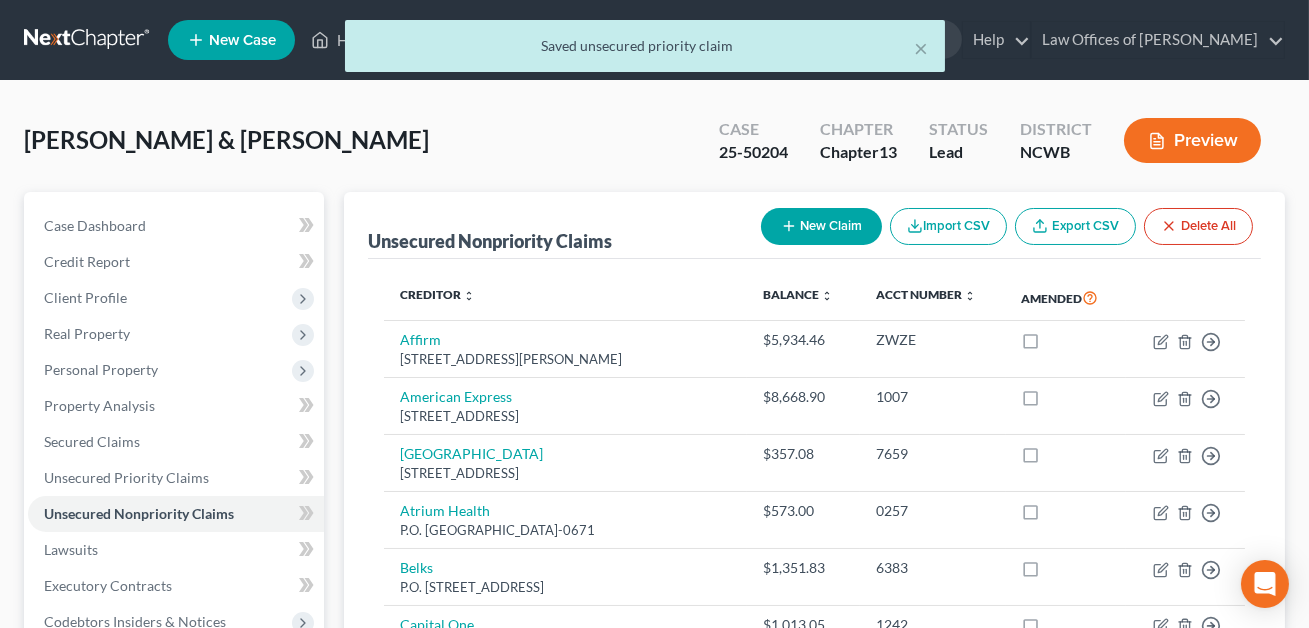 click on "New Claim" at bounding box center [821, 226] 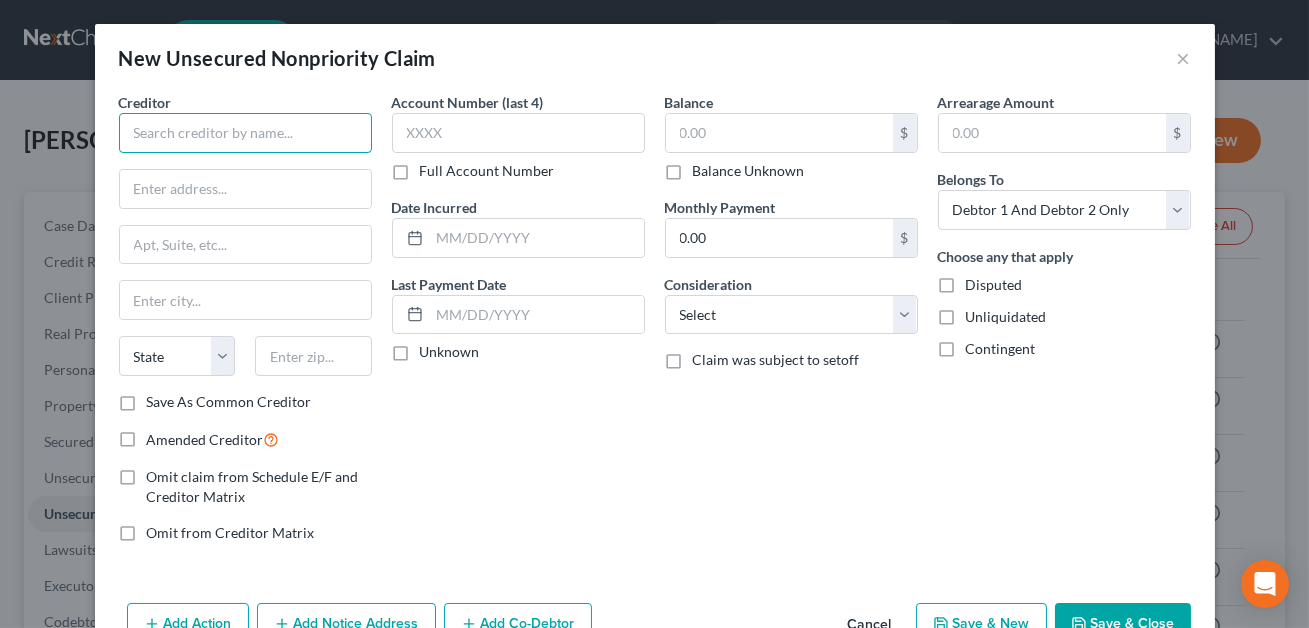 click at bounding box center (245, 133) 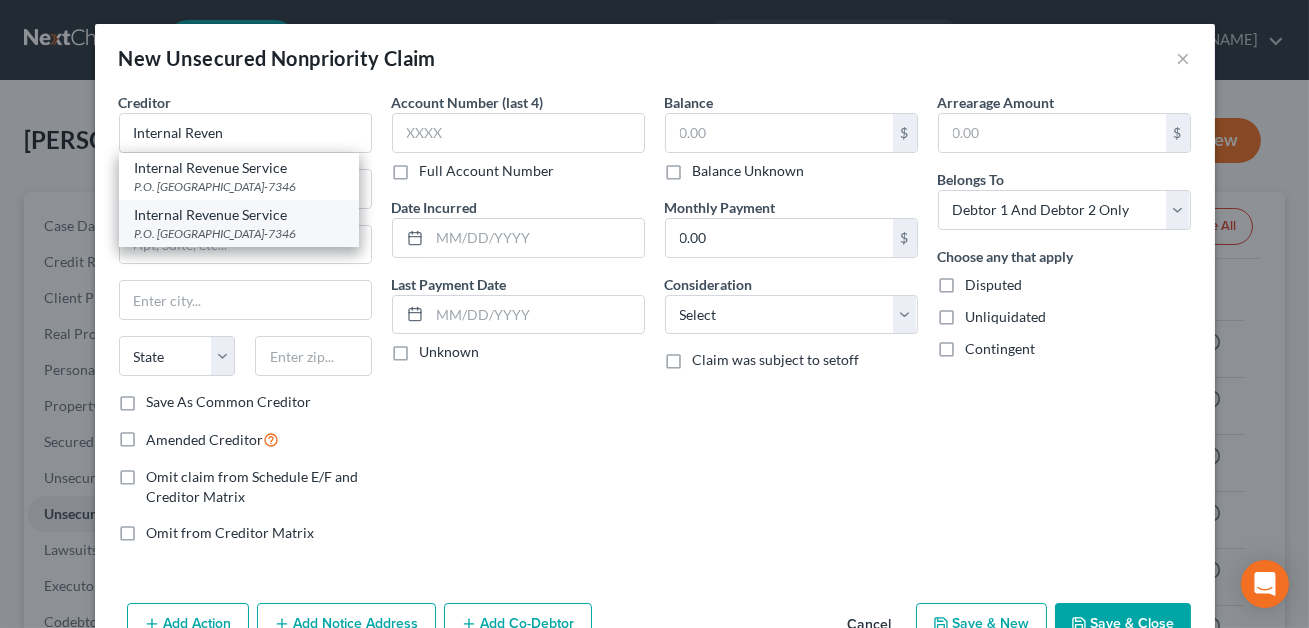 click on "P.O. Box 7346, Philadelphia, PA 19101-7346" at bounding box center [239, 233] 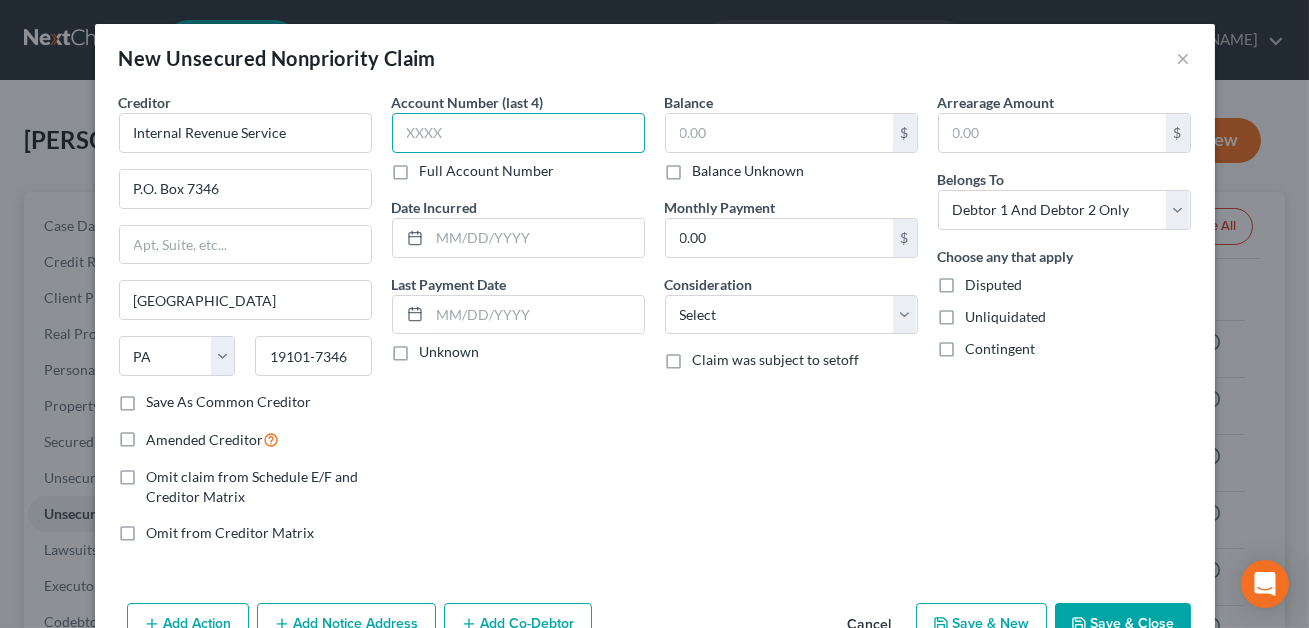 click at bounding box center (518, 133) 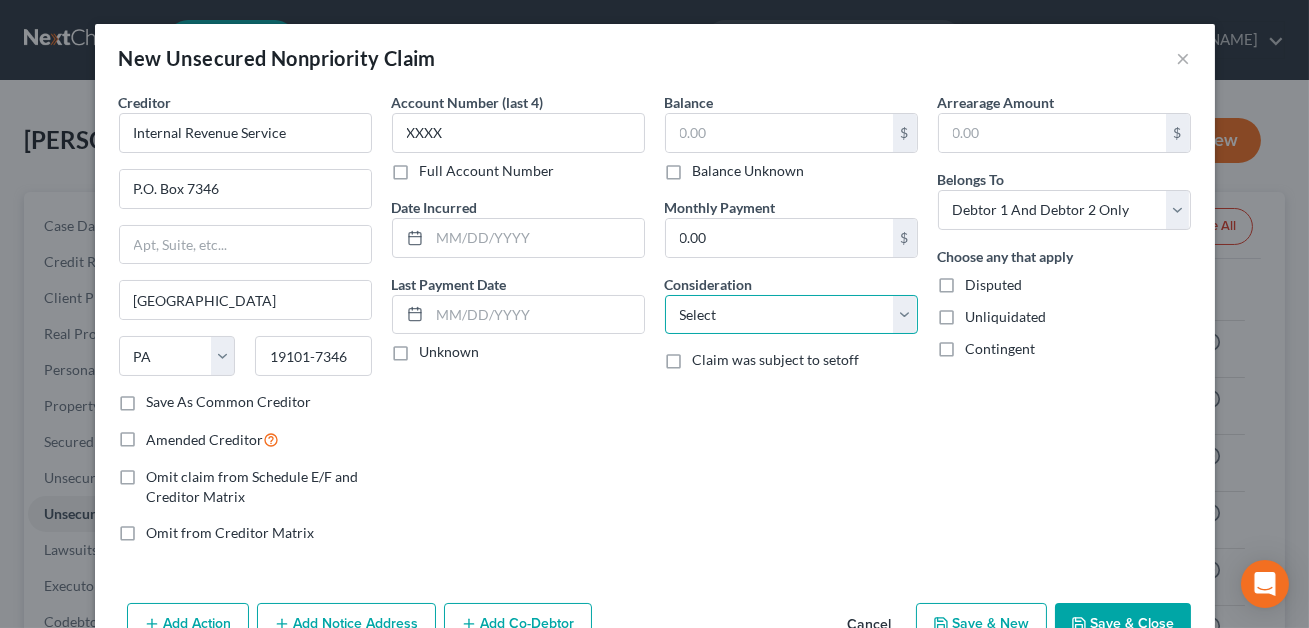 click on "Select Cable / Satellite Services Collection Agency Credit Card Debt Debt Counseling / Attorneys Deficiency Balance Domestic Support Obligations Home / Car Repairs Income Taxes Judgment Liens Medical Services Monies Loaned / Advanced Mortgage Obligation From Divorce Or Separation Obligation To Pensions Other Overdrawn Bank Account Promised To Help Pay Creditors Student Loans Suppliers And Vendors Telephone / Internet Services Utility Services" at bounding box center (791, 315) 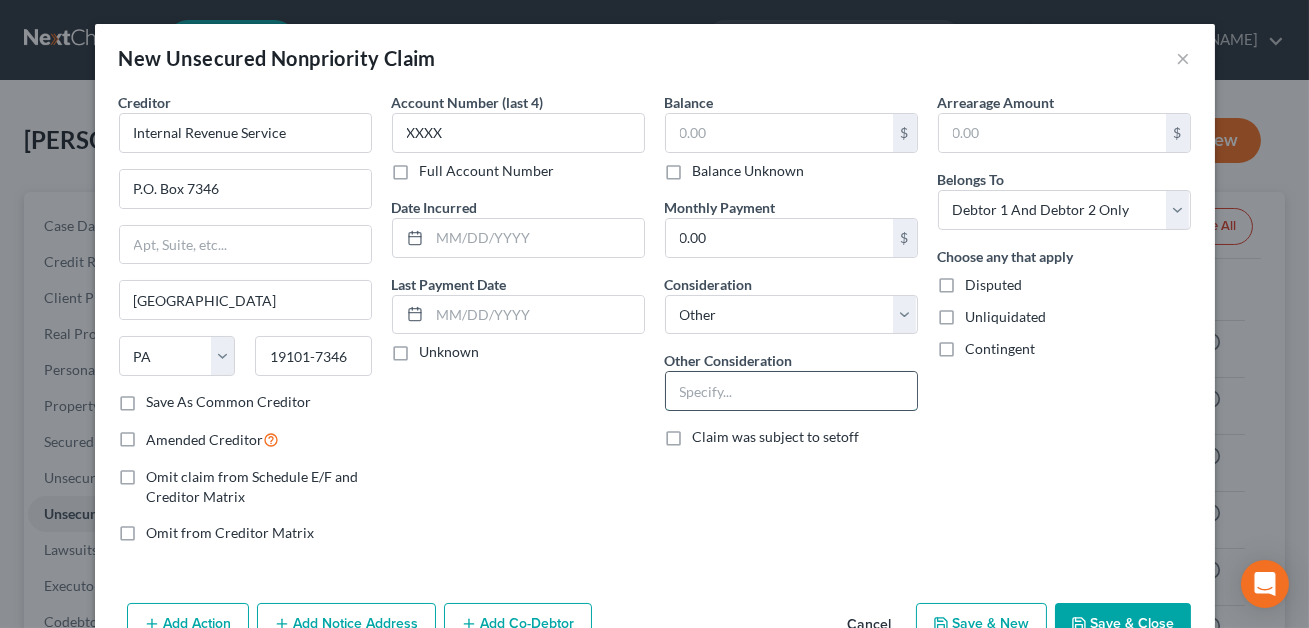 click at bounding box center [791, 391] 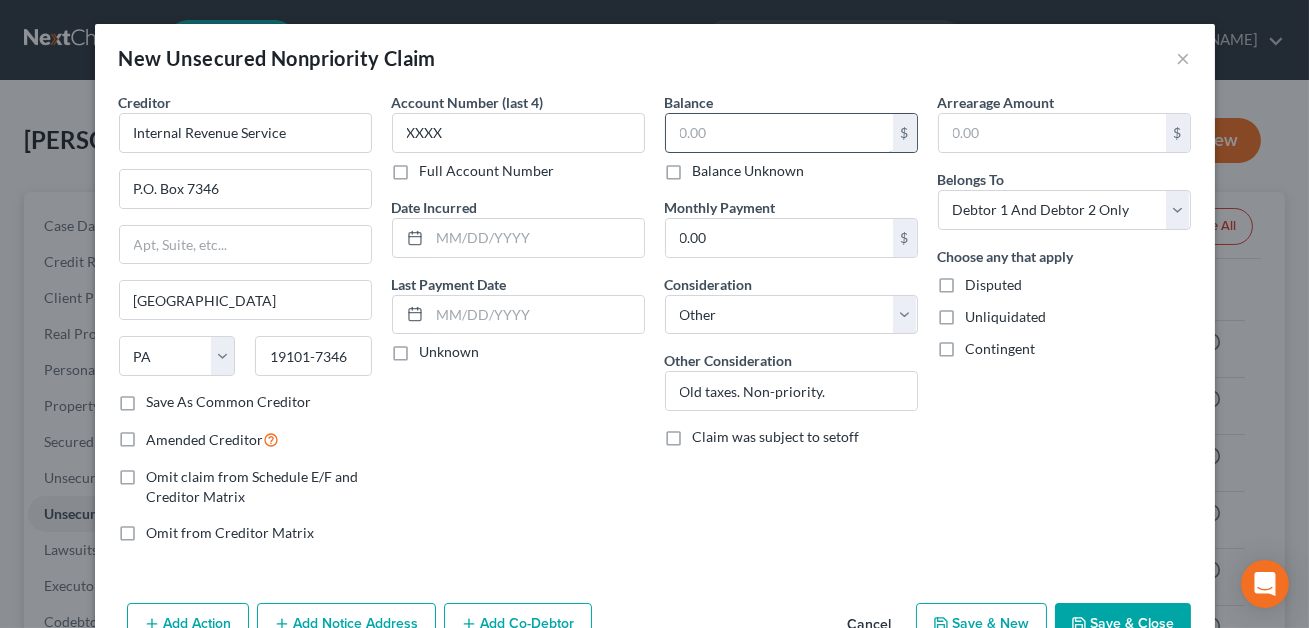 click at bounding box center (779, 133) 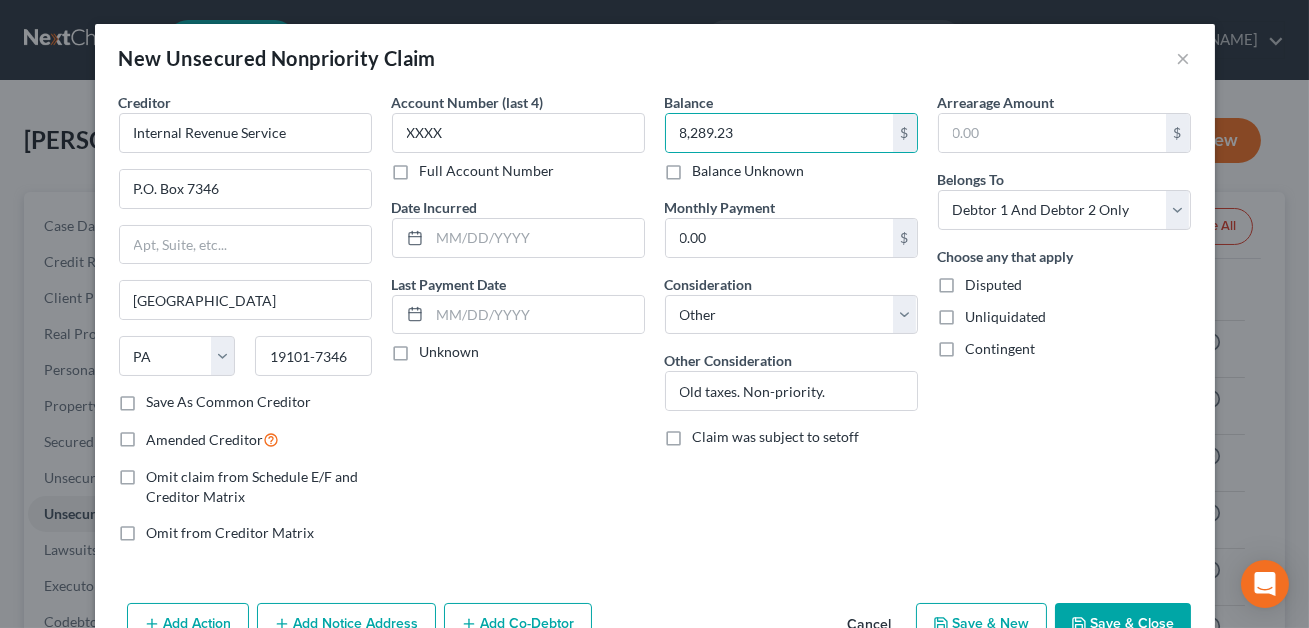 click on "Save & Close" at bounding box center (1123, 624) 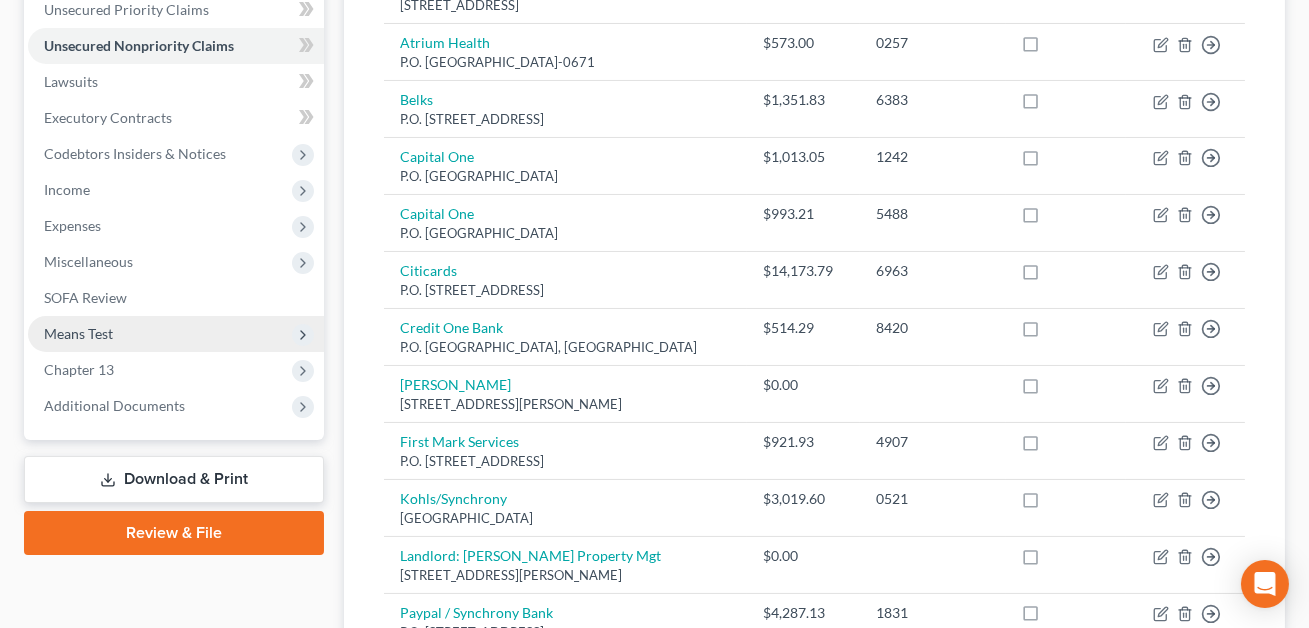 scroll, scrollTop: 613, scrollLeft: 0, axis: vertical 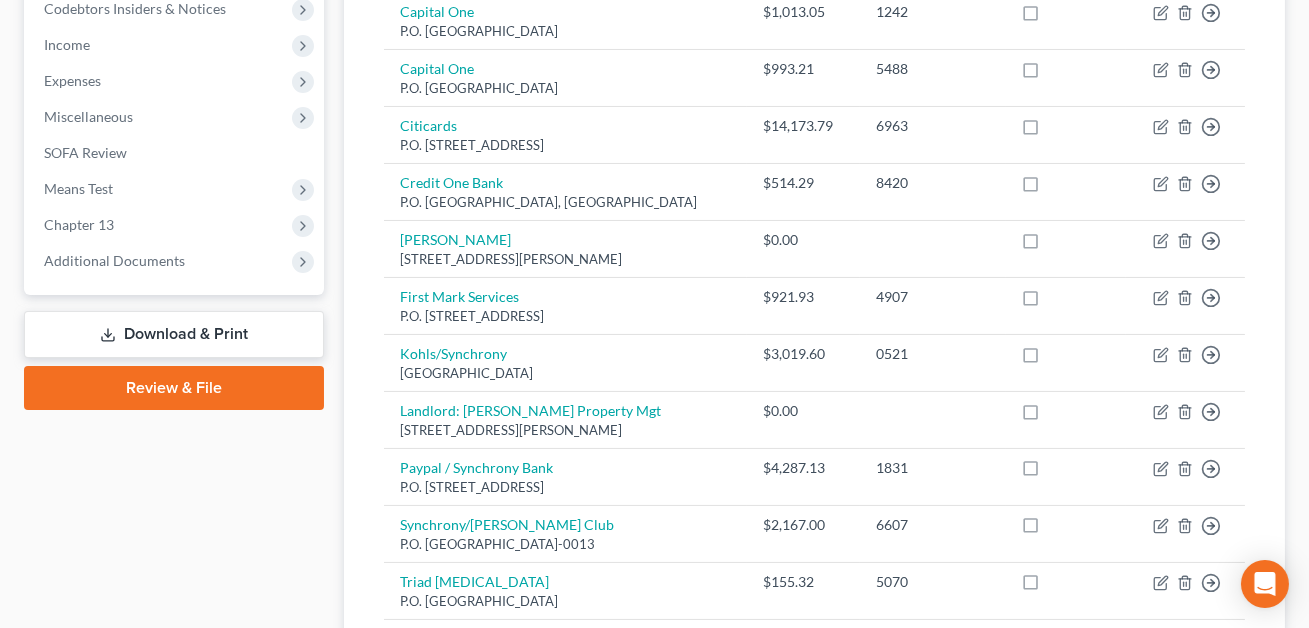 click on "Download & Print" at bounding box center (174, 334) 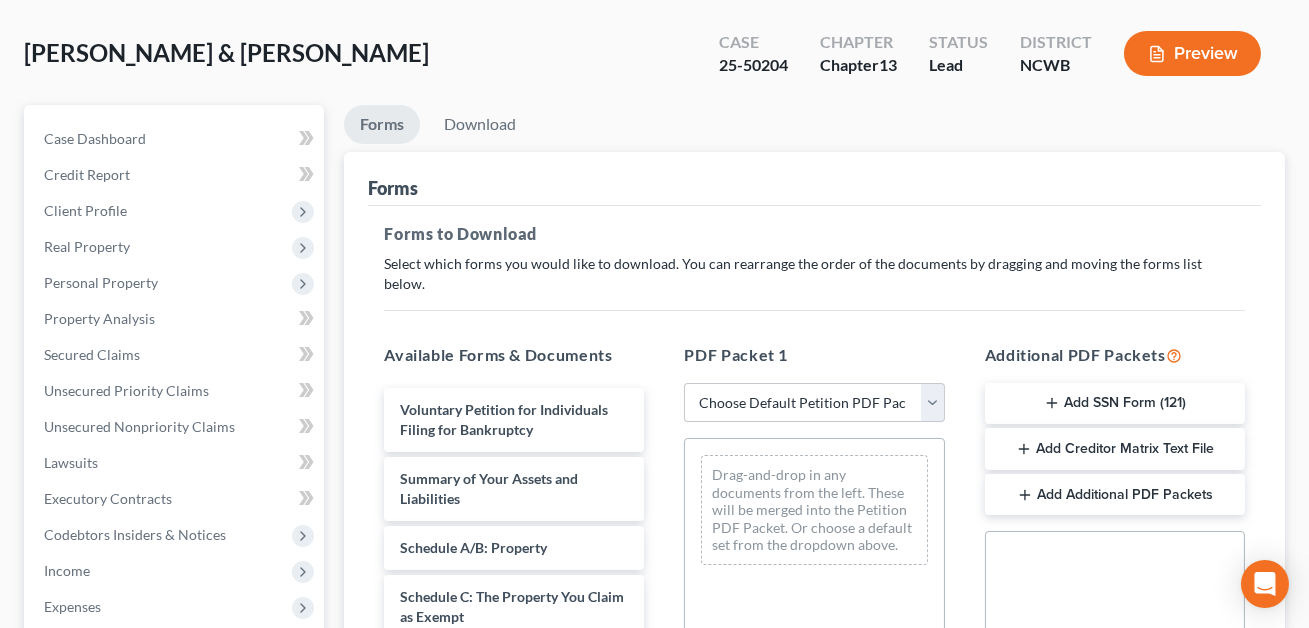 scroll, scrollTop: 0, scrollLeft: 0, axis: both 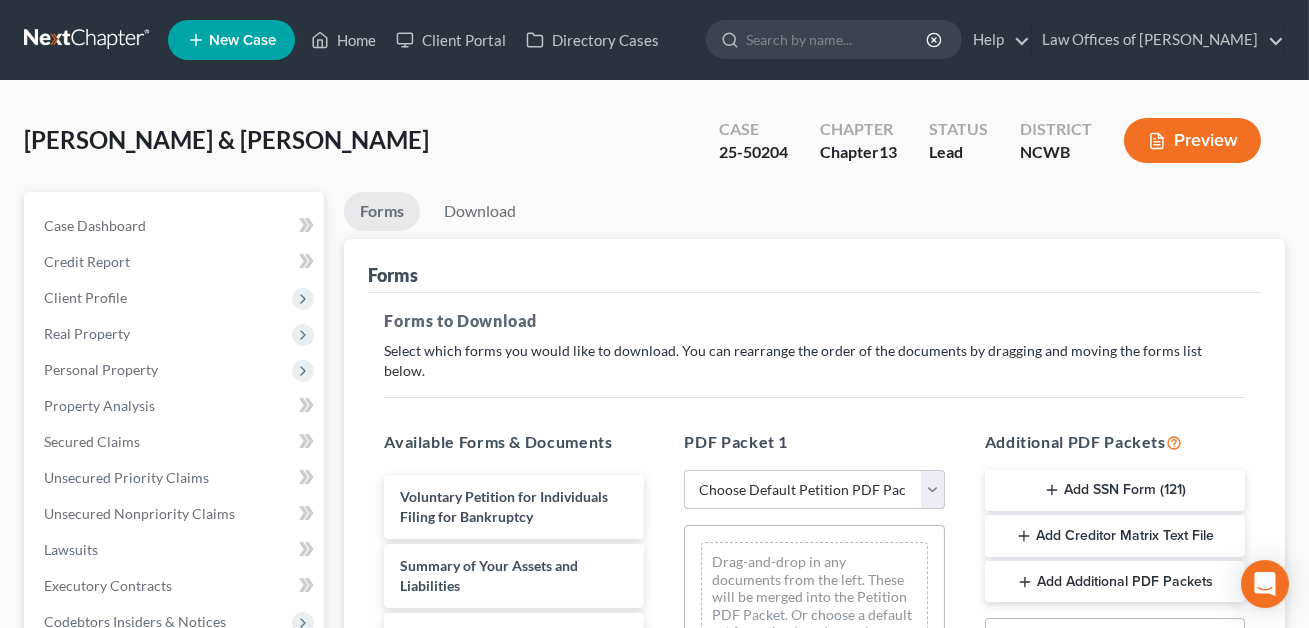 click on "Choose Default Petition PDF Packet Complete Bankruptcy Petition (all forms and schedules) Emergency Filing Forms (Petition and Creditor List Only) Amended Forms Signature Pages Only Supplemental Post Petition (Sch. I & J) Supplemental Post Petition (Sch. I) Supplemental Post Petition (Sch. J) Minimum Standard Petition" at bounding box center [814, 490] 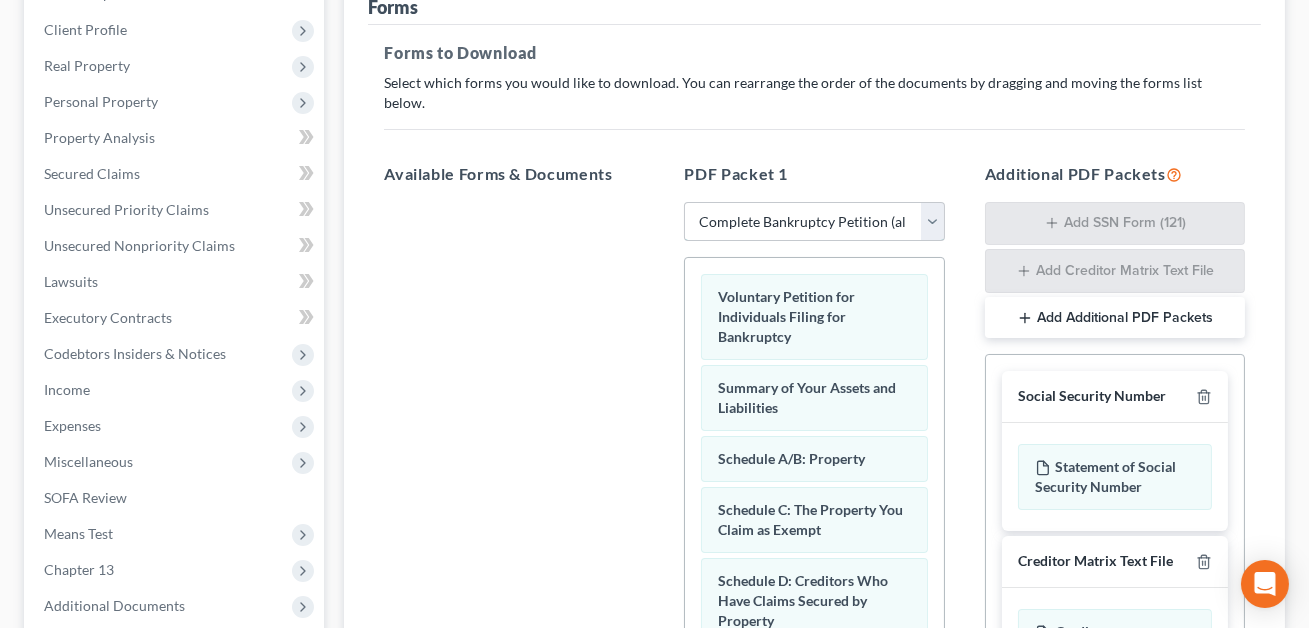 scroll, scrollTop: 358, scrollLeft: 0, axis: vertical 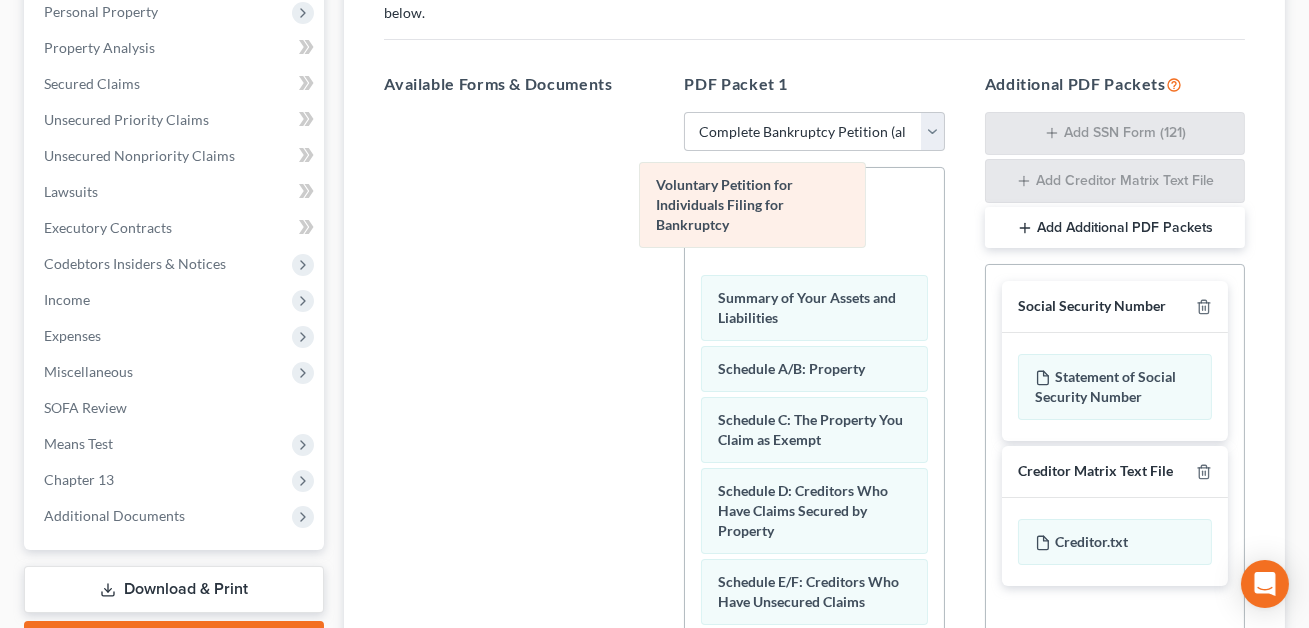 drag, startPoint x: 767, startPoint y: 215, endPoint x: 445, endPoint y: 205, distance: 322.15524 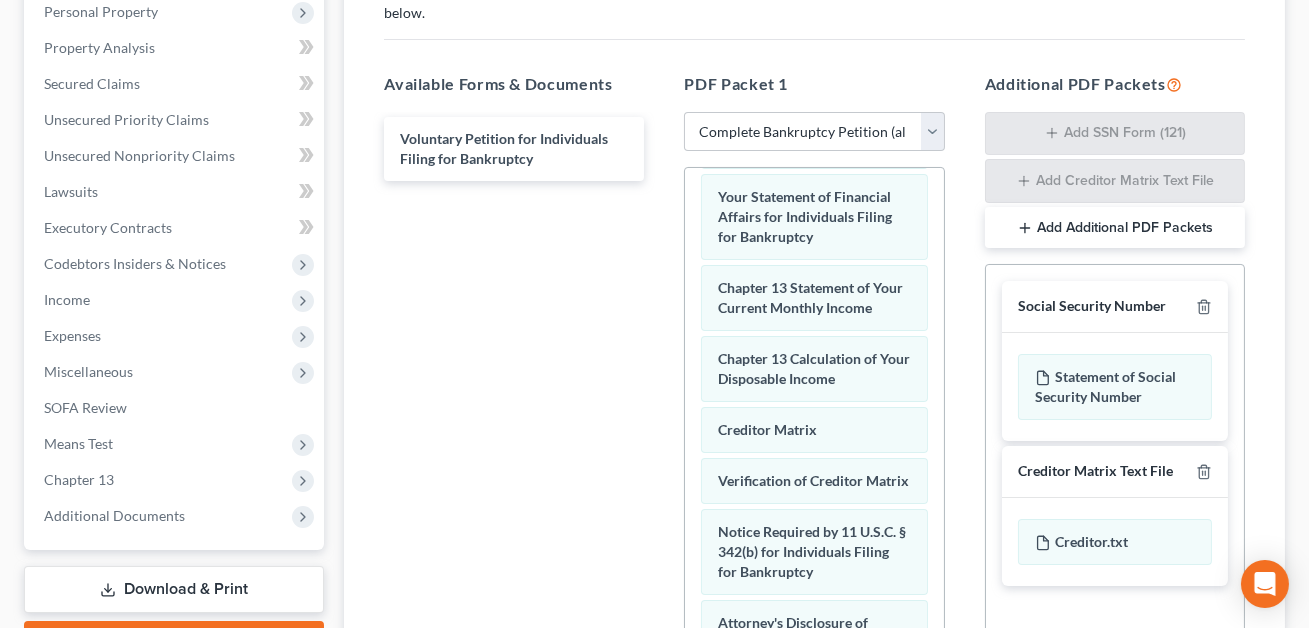 scroll, scrollTop: 693, scrollLeft: 0, axis: vertical 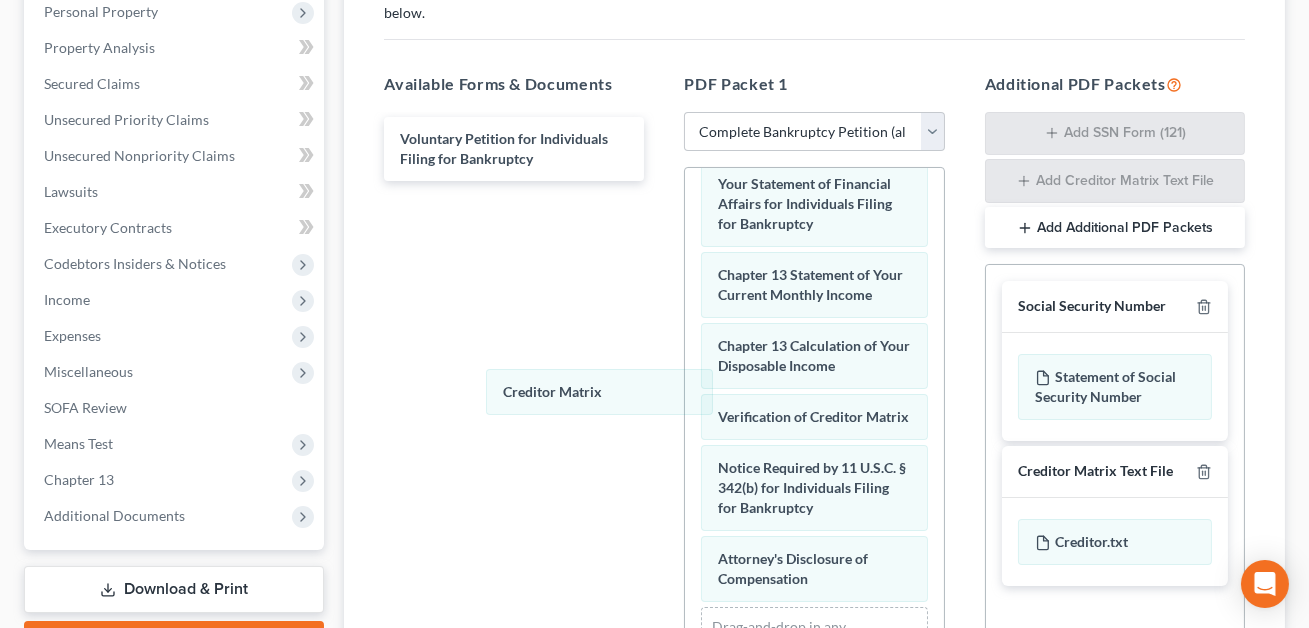 drag, startPoint x: 746, startPoint y: 393, endPoint x: 586, endPoint y: 435, distance: 165.42067 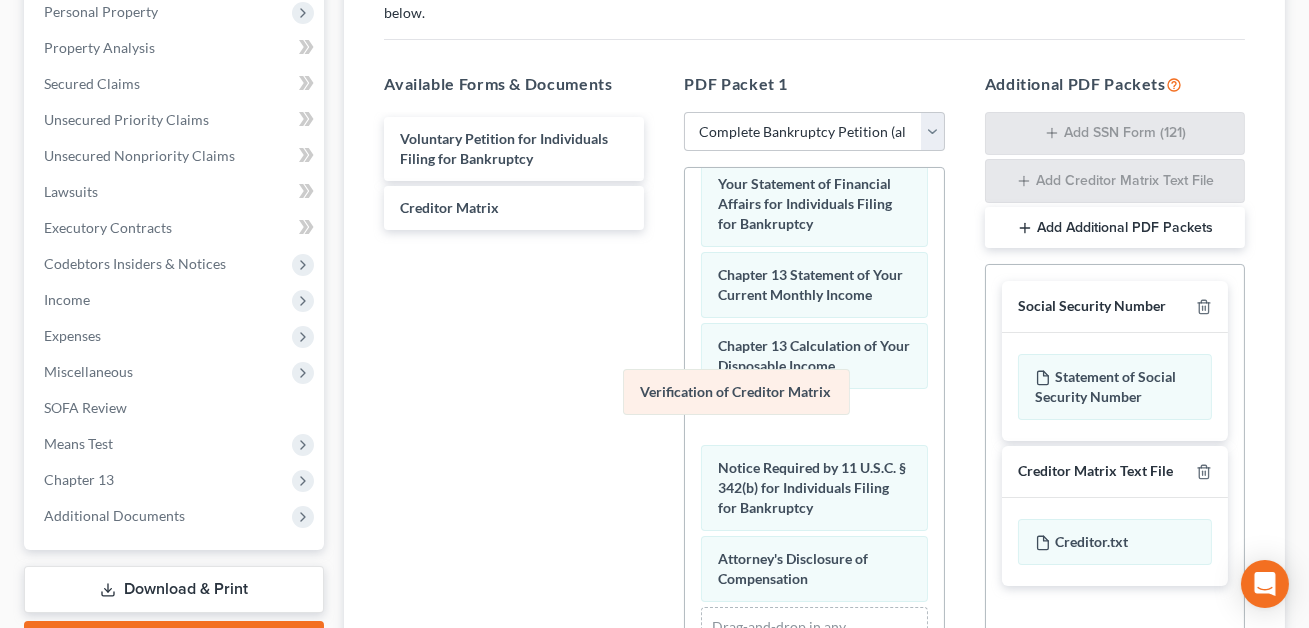 drag, startPoint x: 717, startPoint y: 399, endPoint x: 502, endPoint y: 405, distance: 215.08371 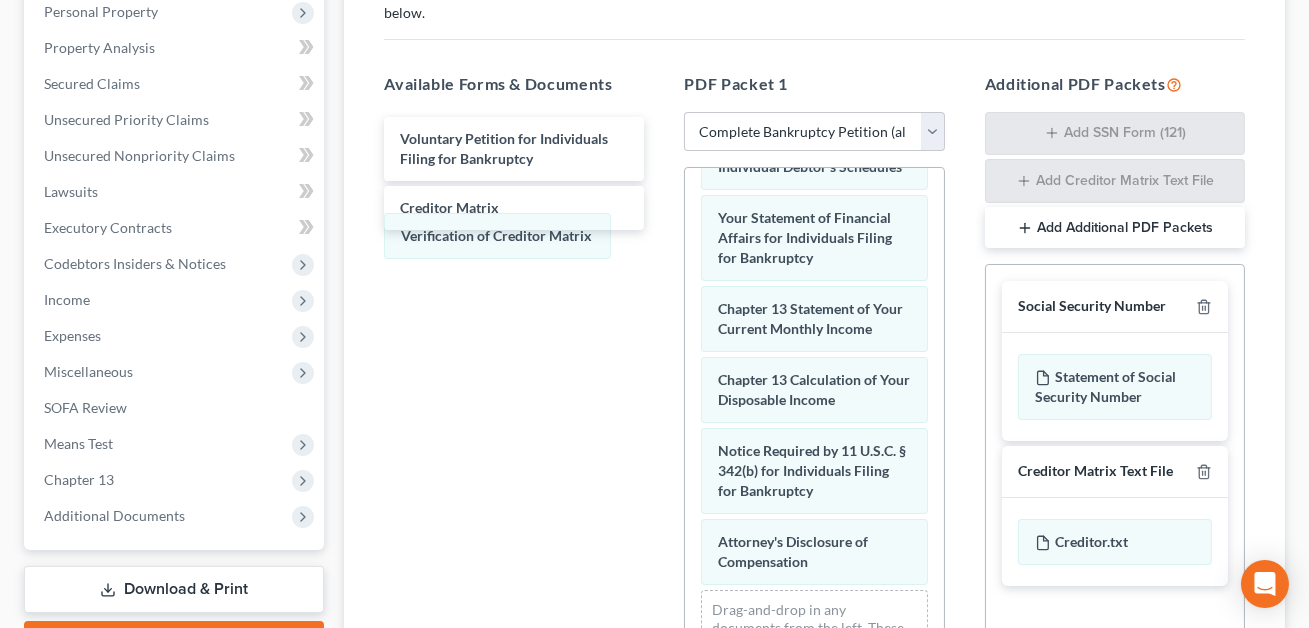scroll, scrollTop: 655, scrollLeft: 0, axis: vertical 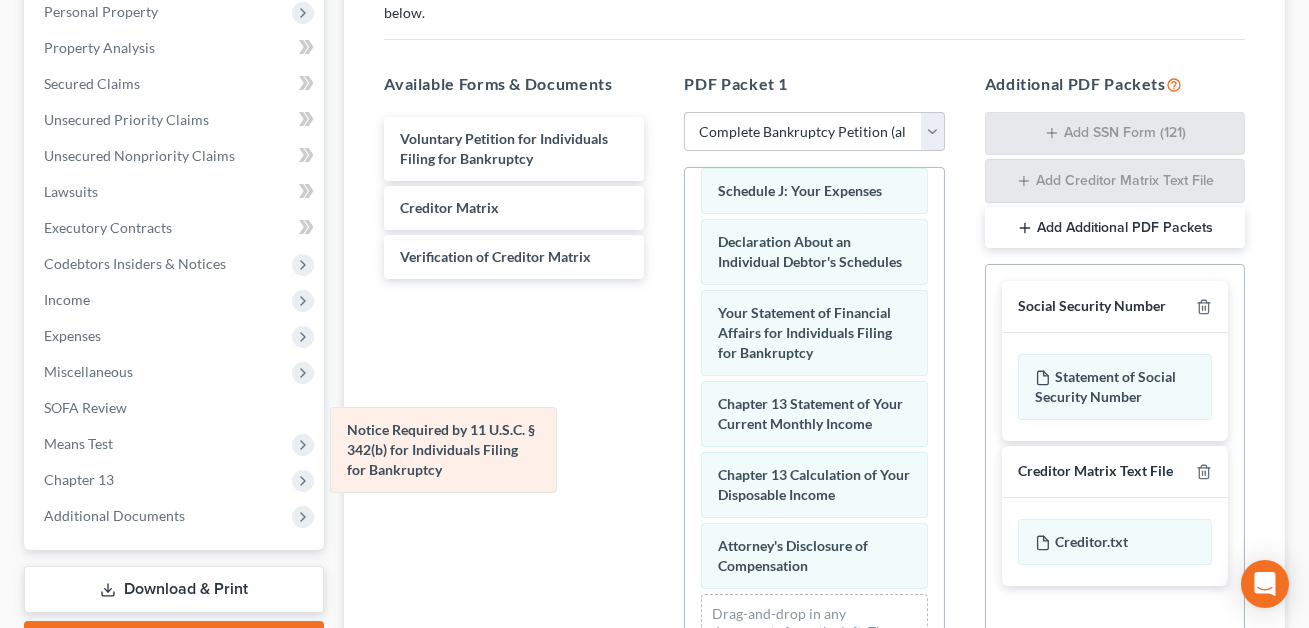 drag, startPoint x: 795, startPoint y: 469, endPoint x: 409, endPoint y: 469, distance: 386 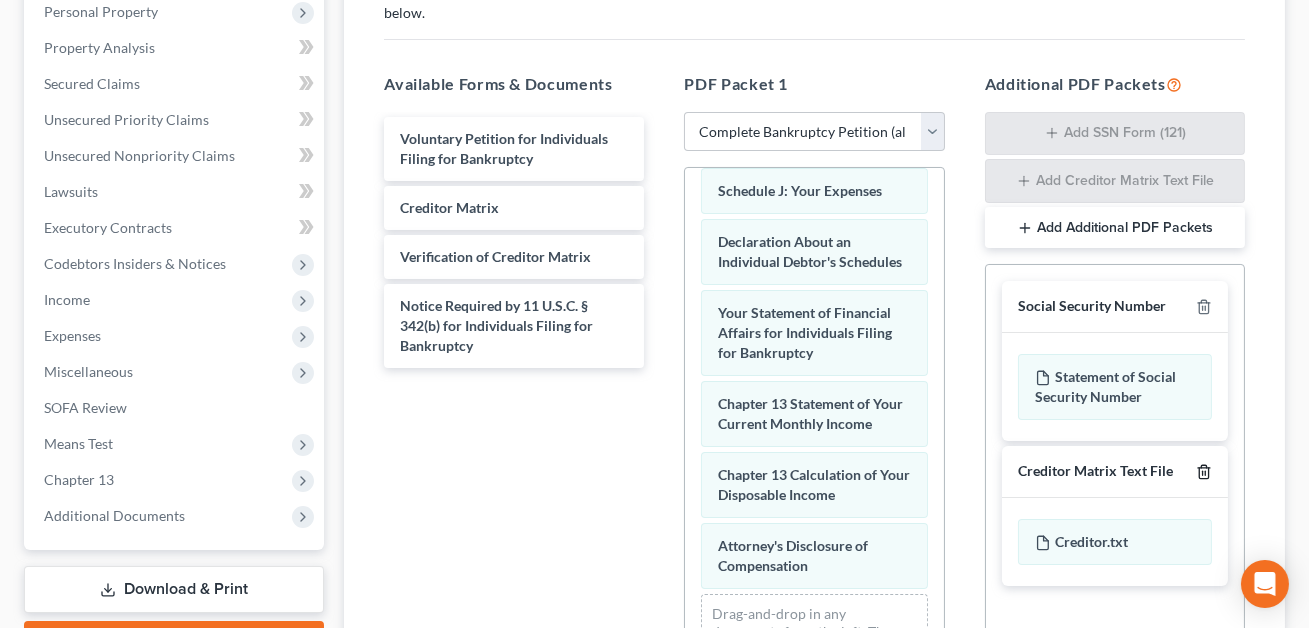 click 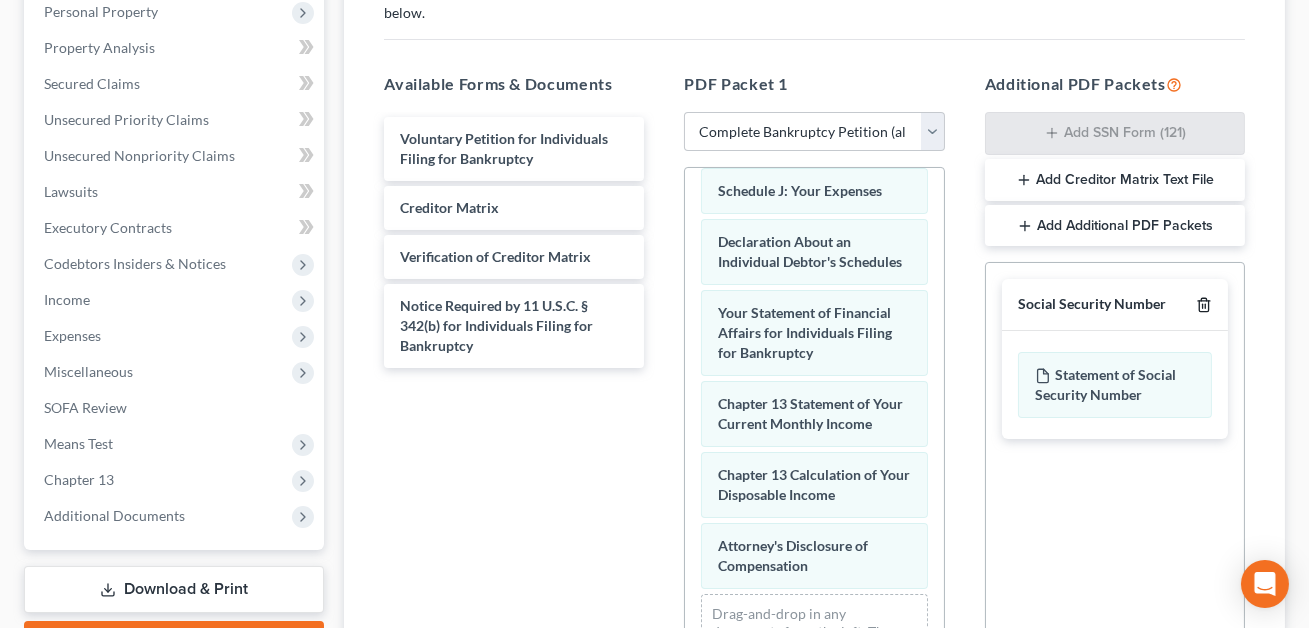 click on "Social Security Number" at bounding box center (1115, 305) 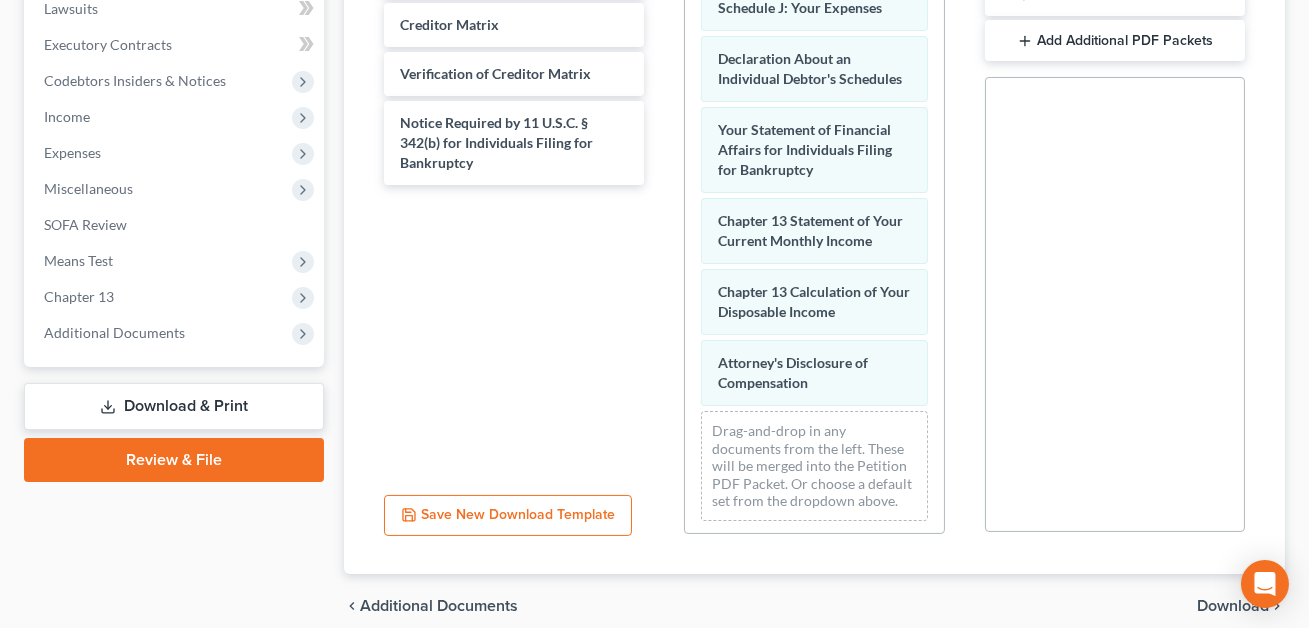 scroll, scrollTop: 605, scrollLeft: 0, axis: vertical 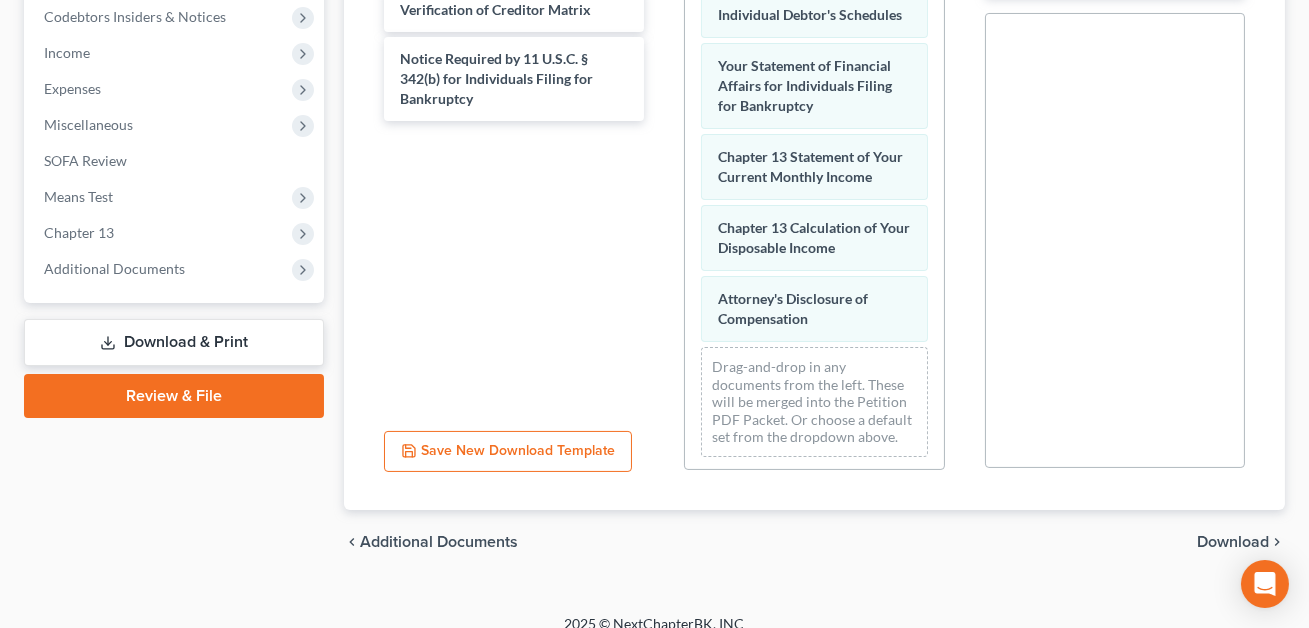click on "Download" at bounding box center (1233, 542) 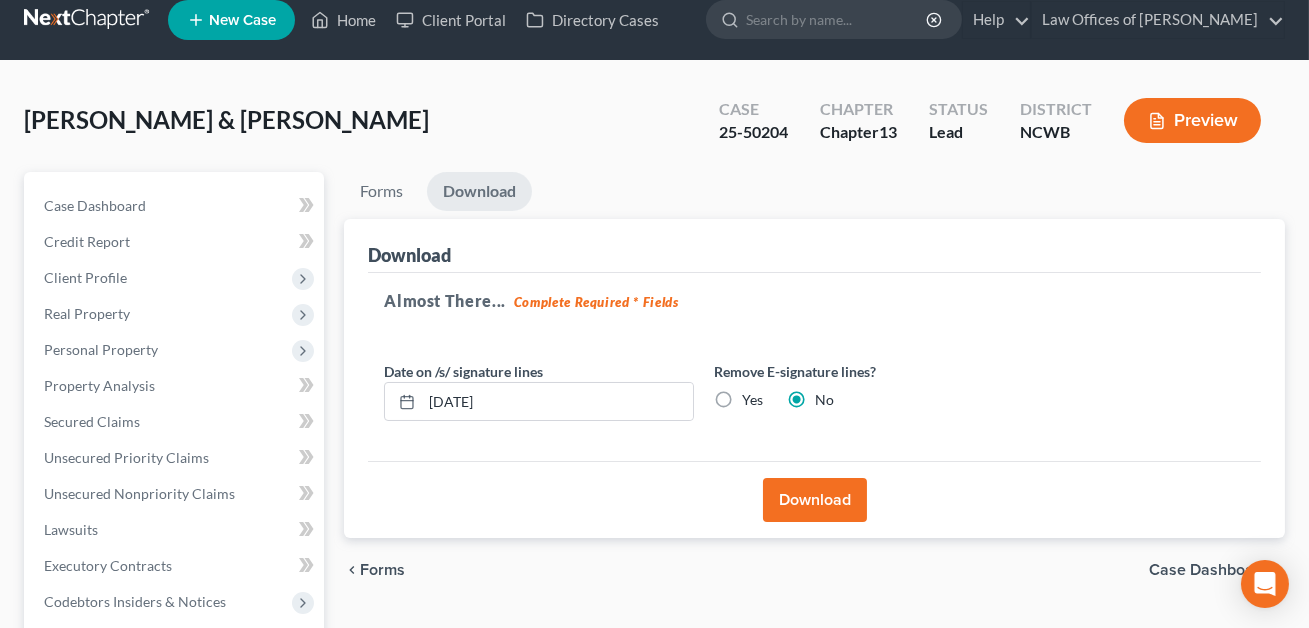 scroll, scrollTop: 0, scrollLeft: 0, axis: both 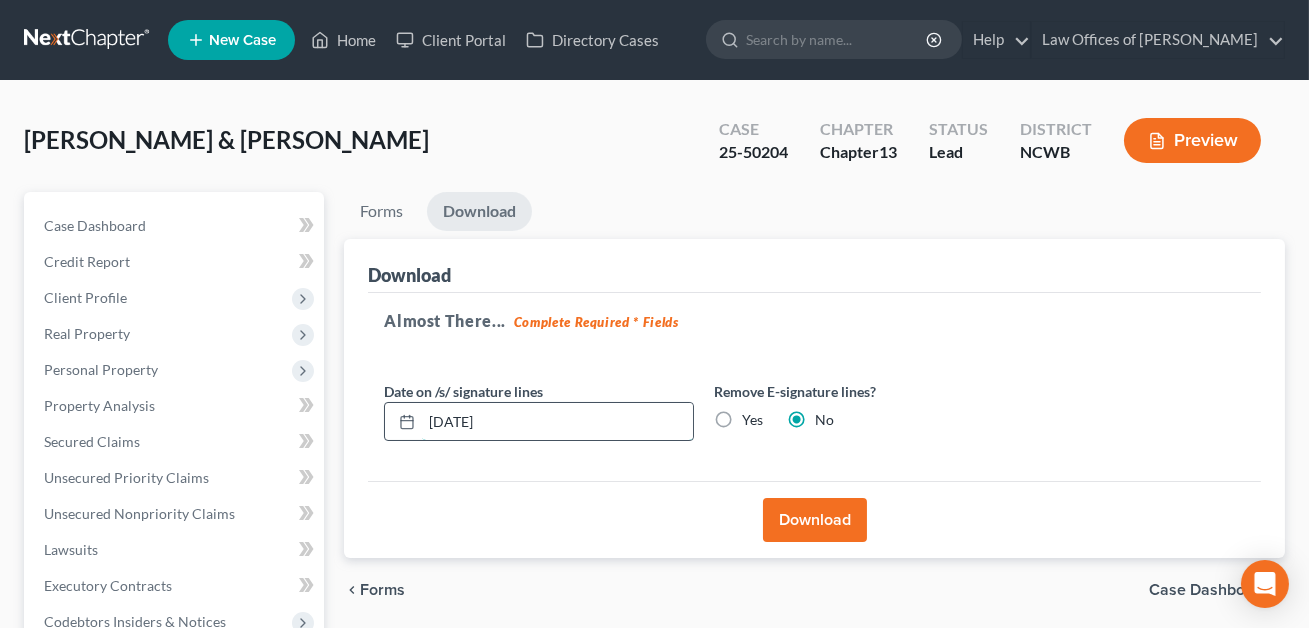 click on "[DATE]" at bounding box center [557, 422] 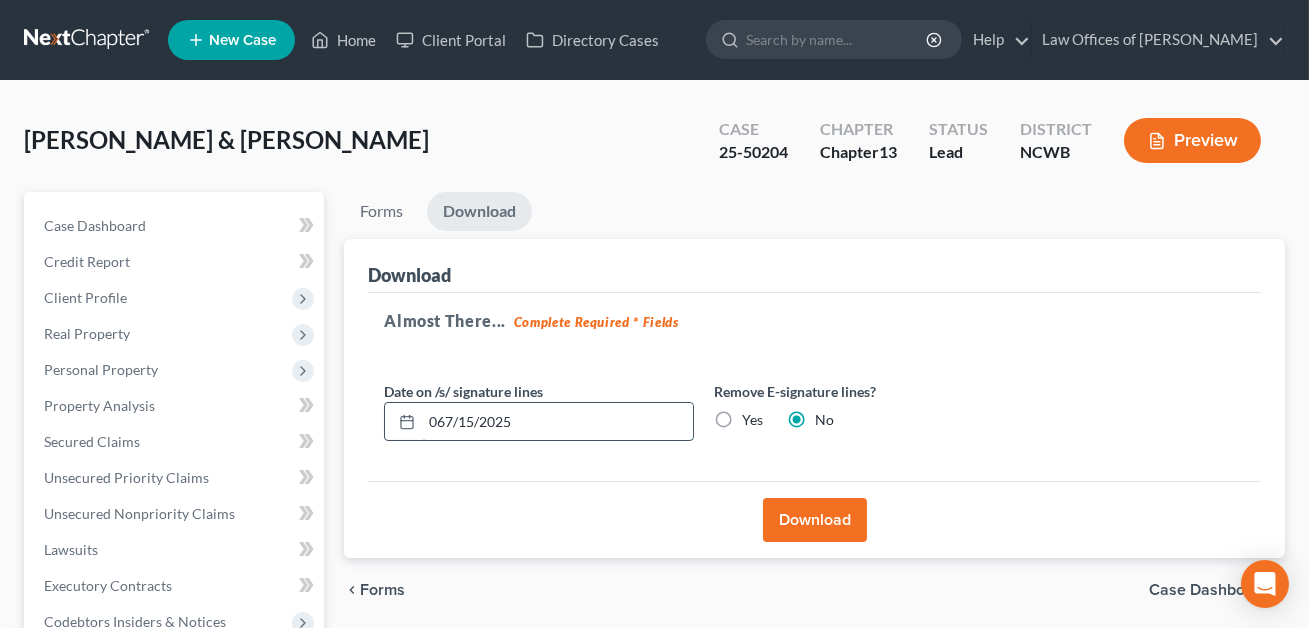 click on "067/15/2025" at bounding box center [557, 422] 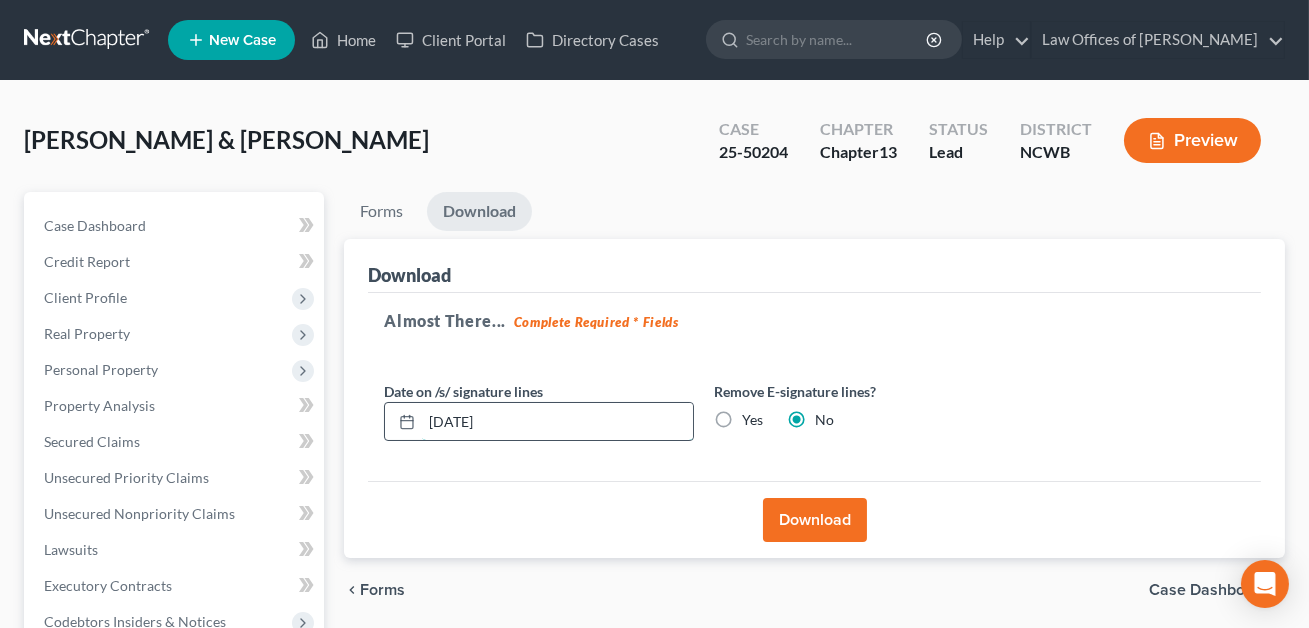 click on "[DATE]" at bounding box center (557, 422) 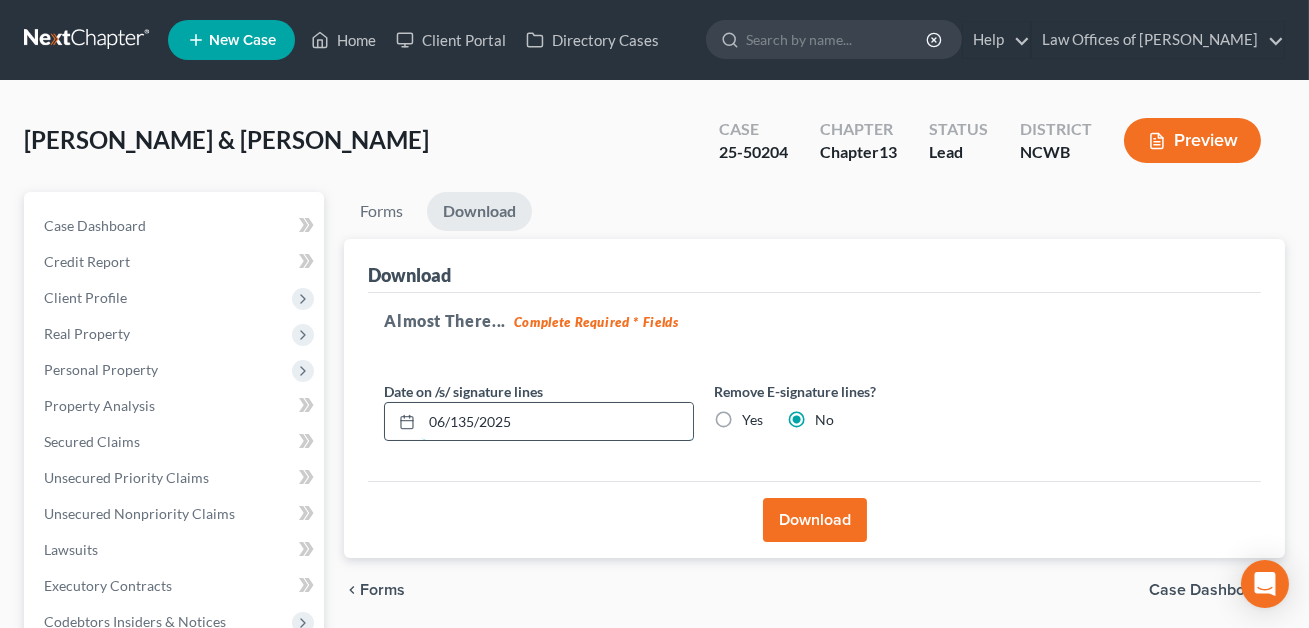 click on "06/135/2025" at bounding box center (557, 422) 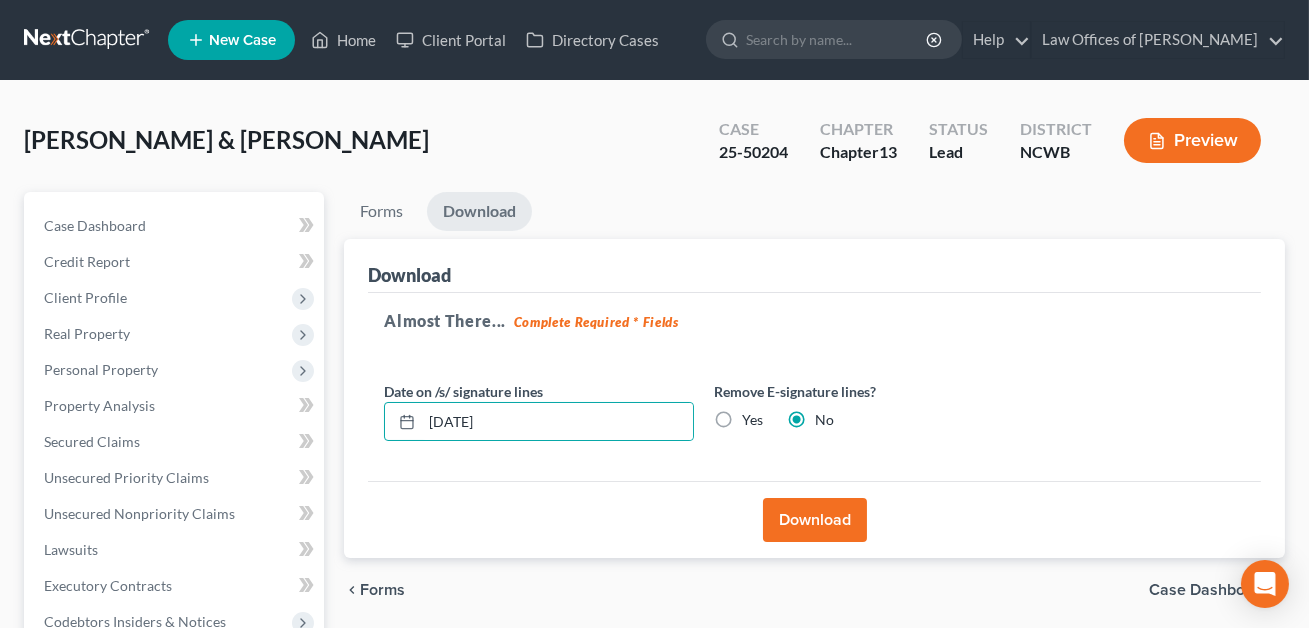 click on "Download" at bounding box center (815, 520) 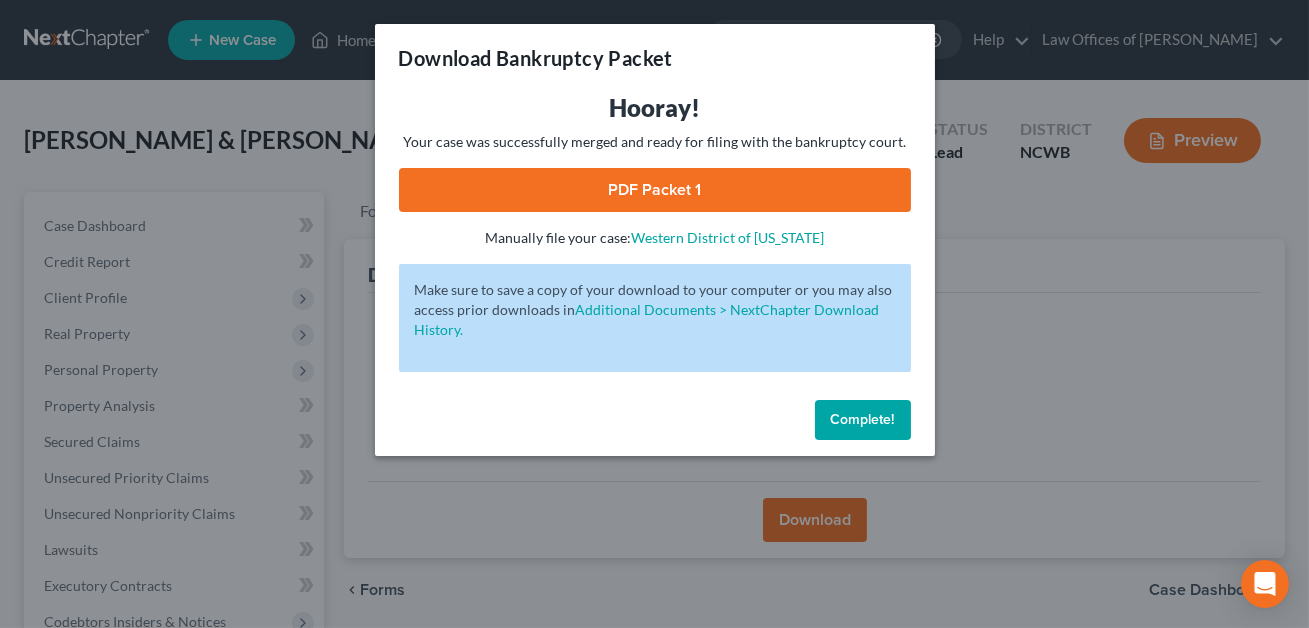 click on "PDF Packet 1" at bounding box center [655, 190] 